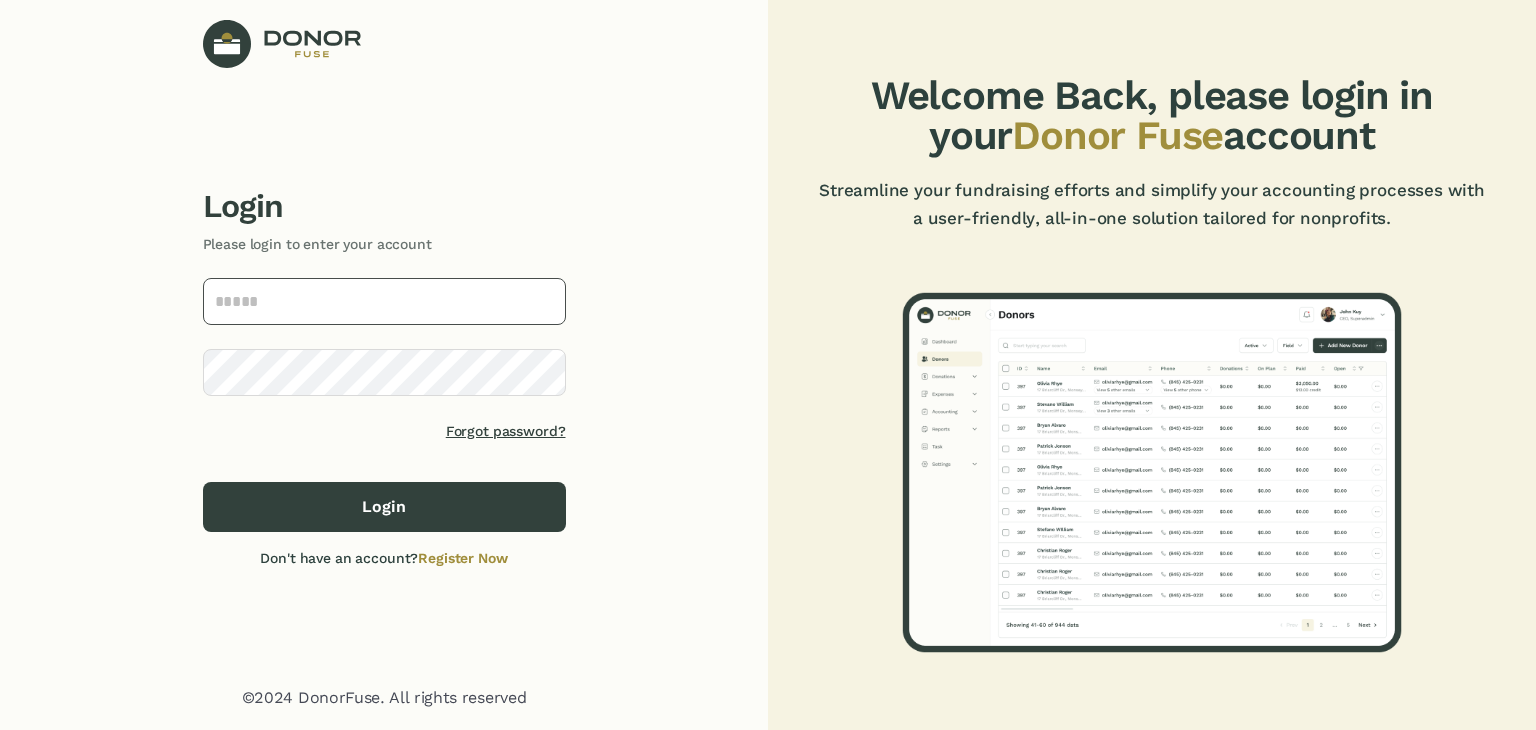 scroll, scrollTop: 0, scrollLeft: 0, axis: both 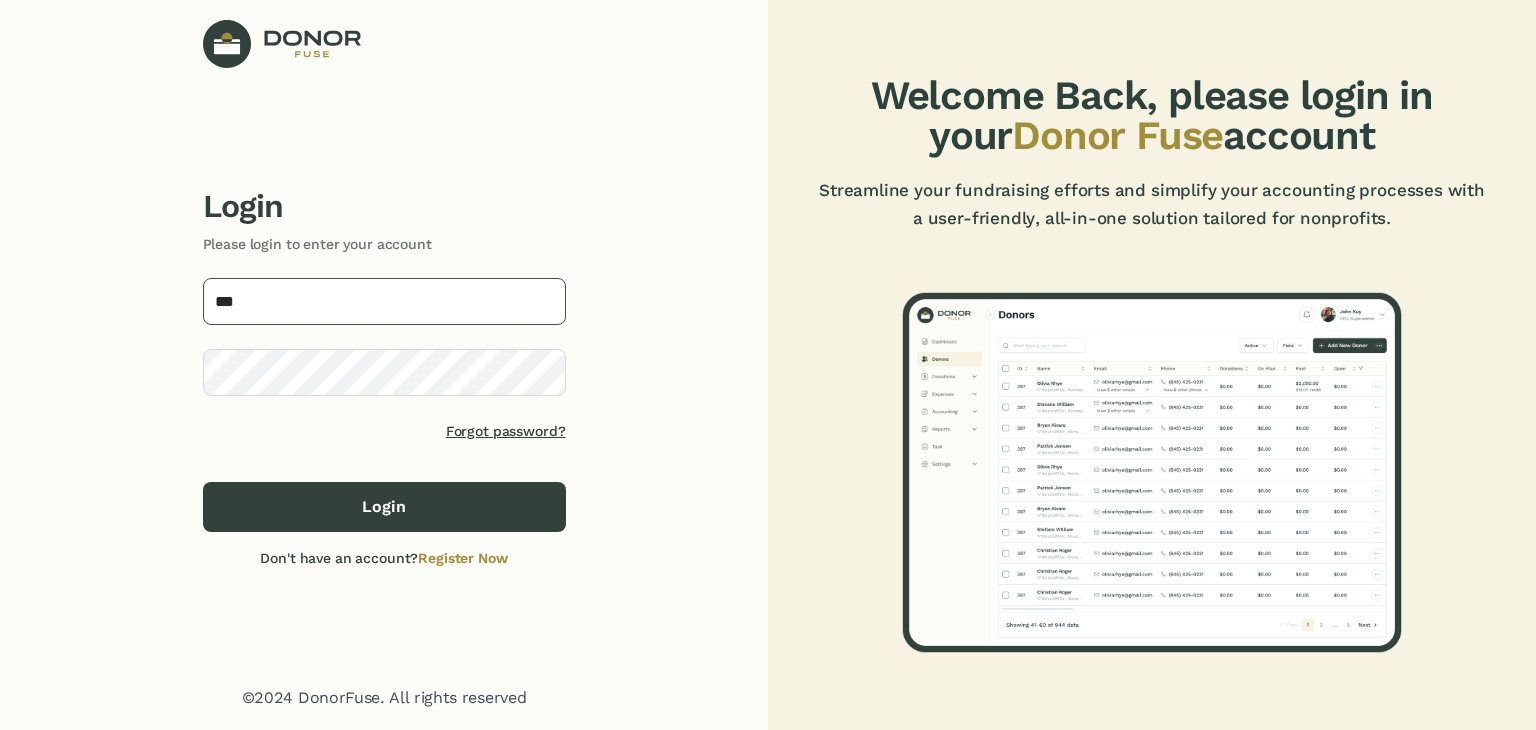 type on "*" 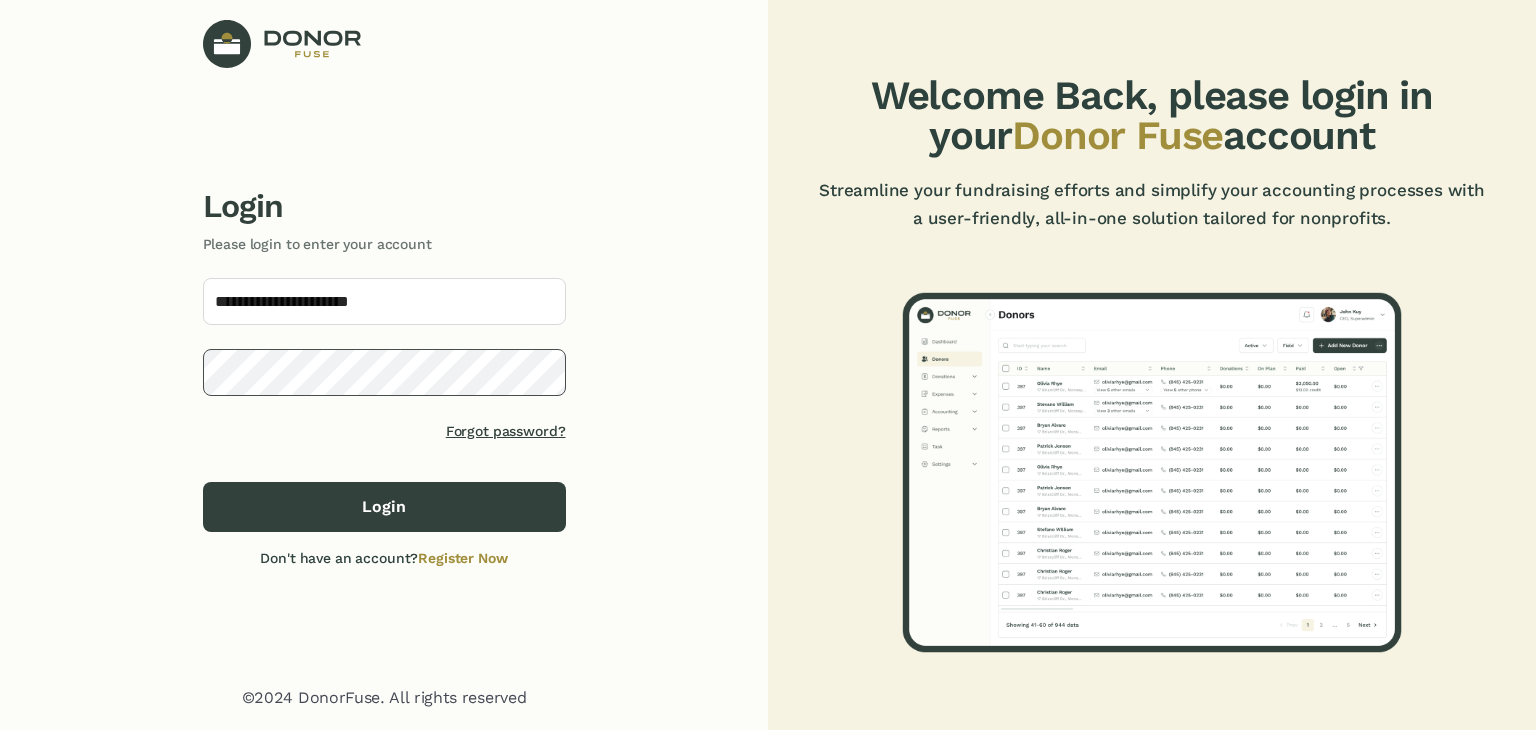 click on "**********" 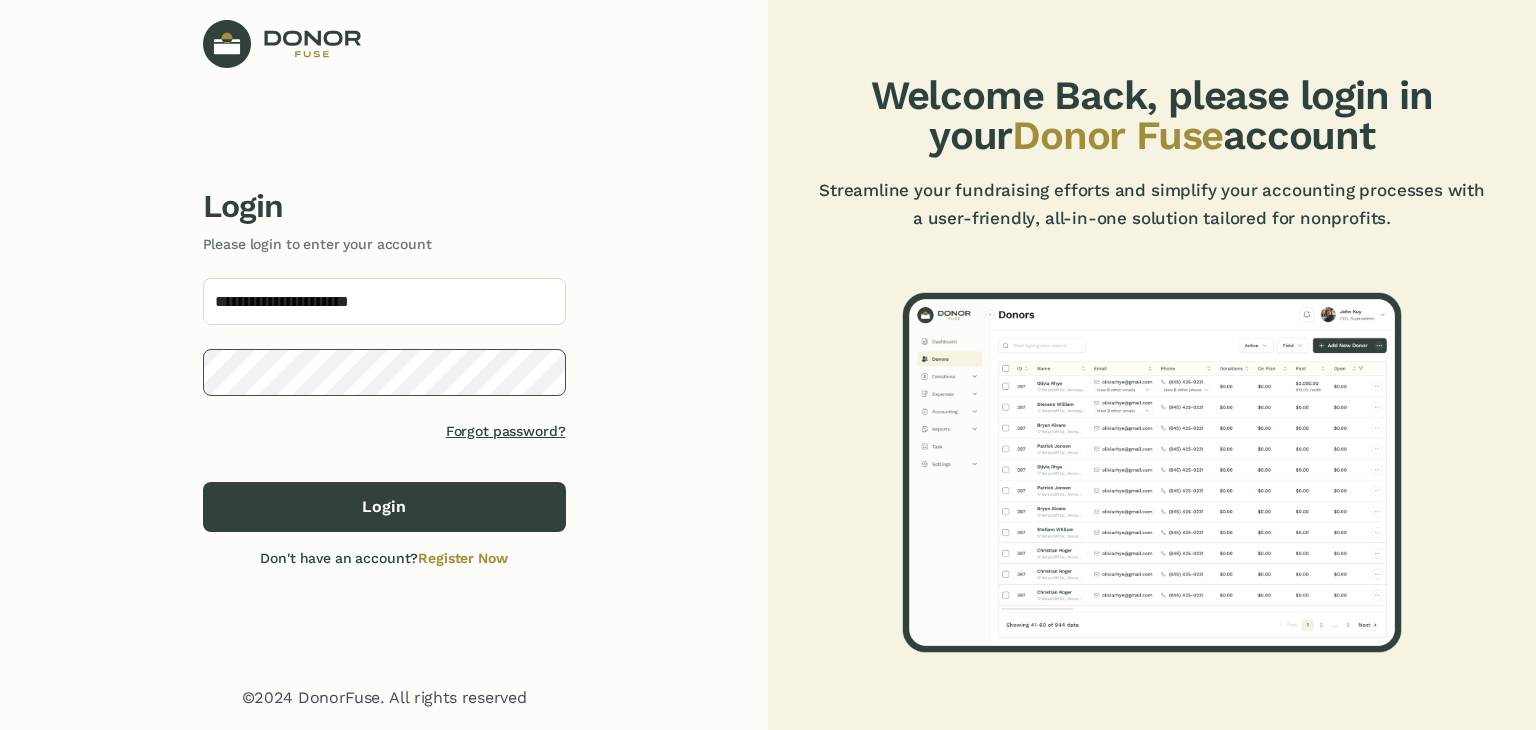 click on "Login" 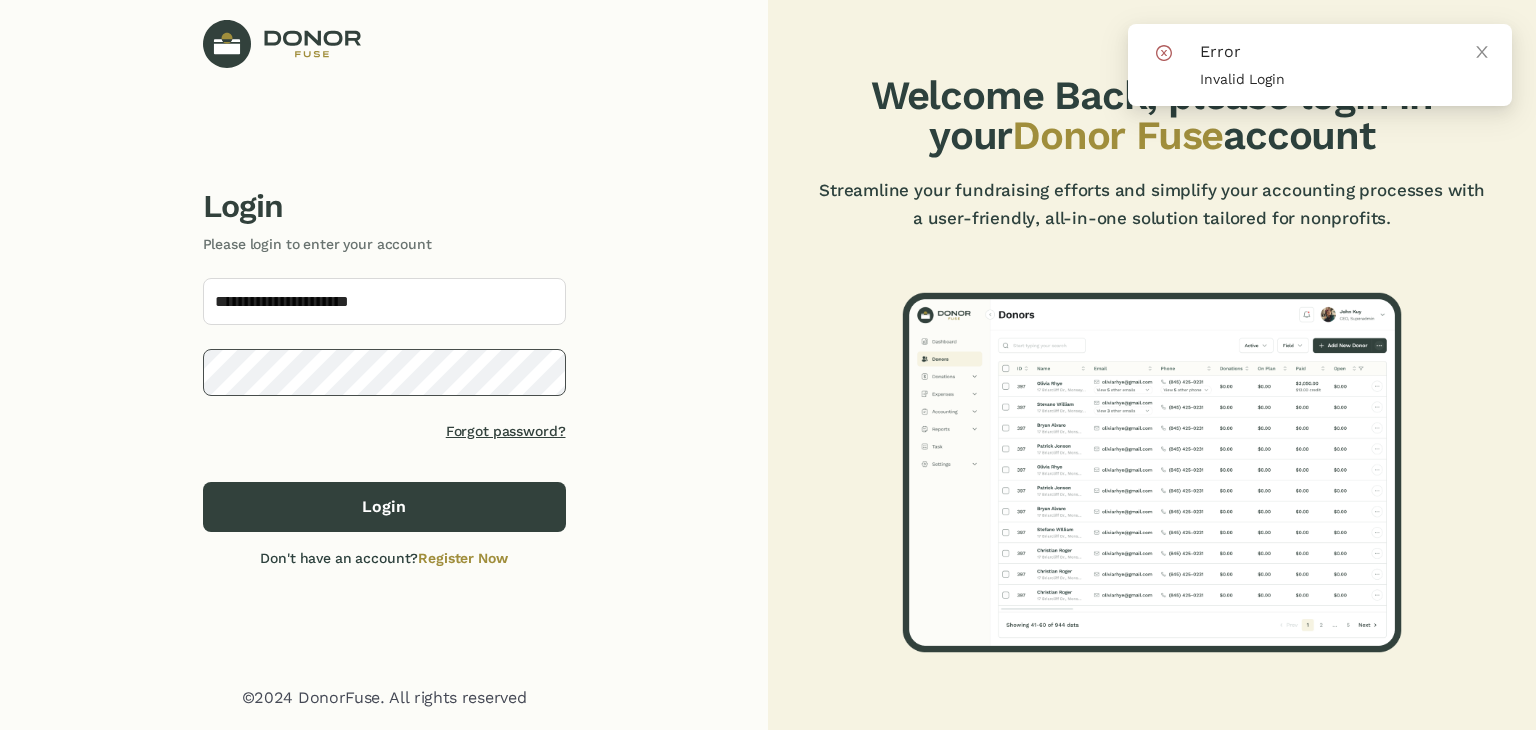 click on "**********" 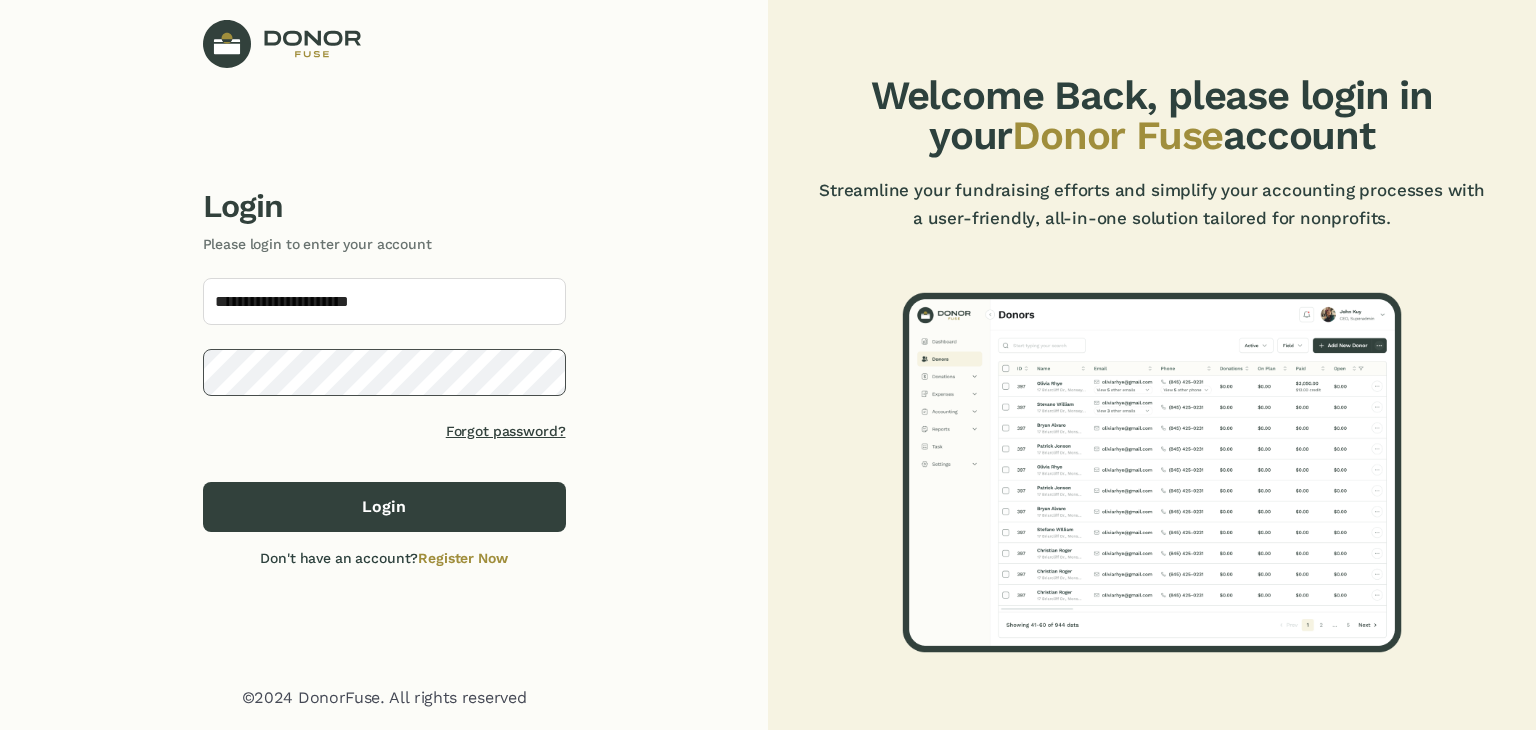 click on "Login" 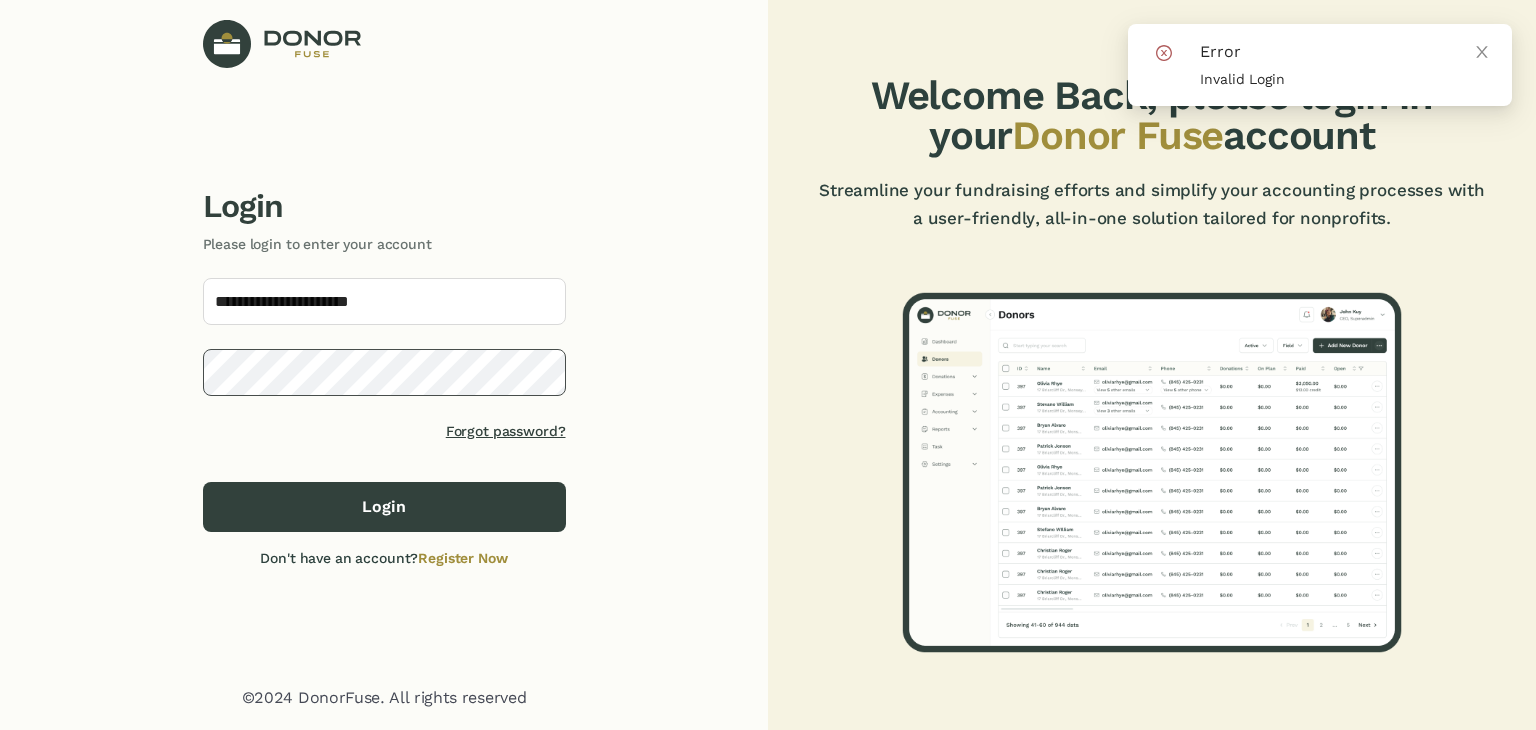 click on "**********" 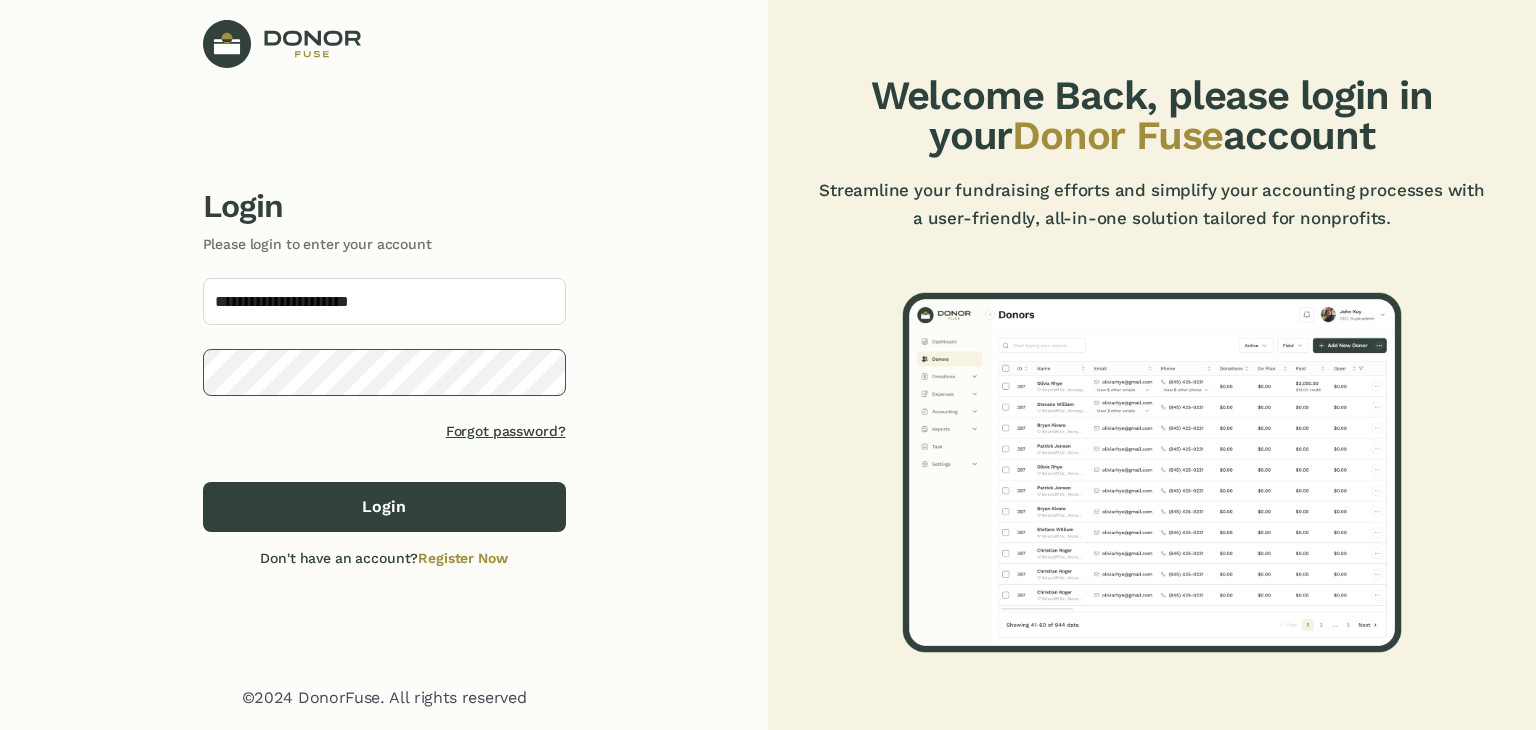 click on "Login" 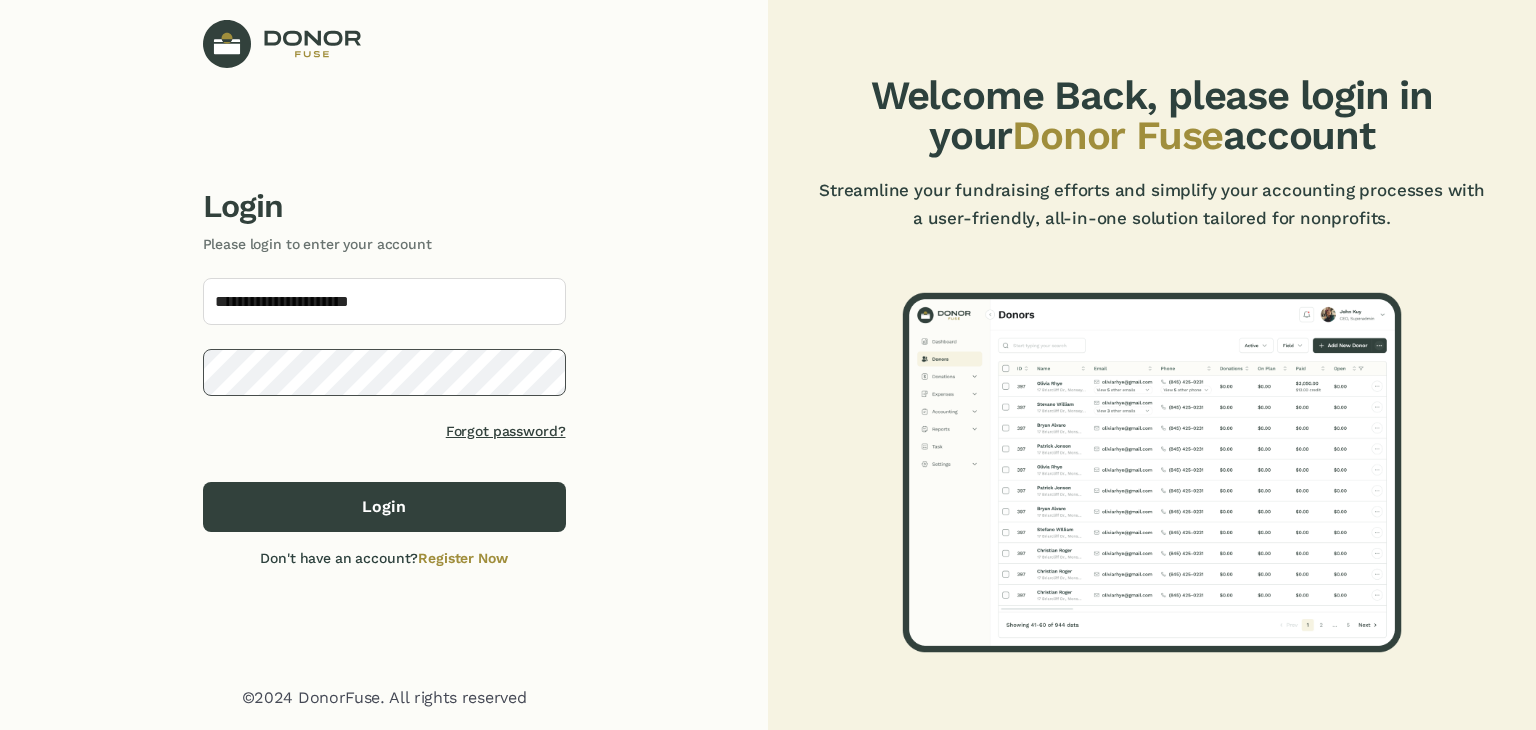 click on "**********" 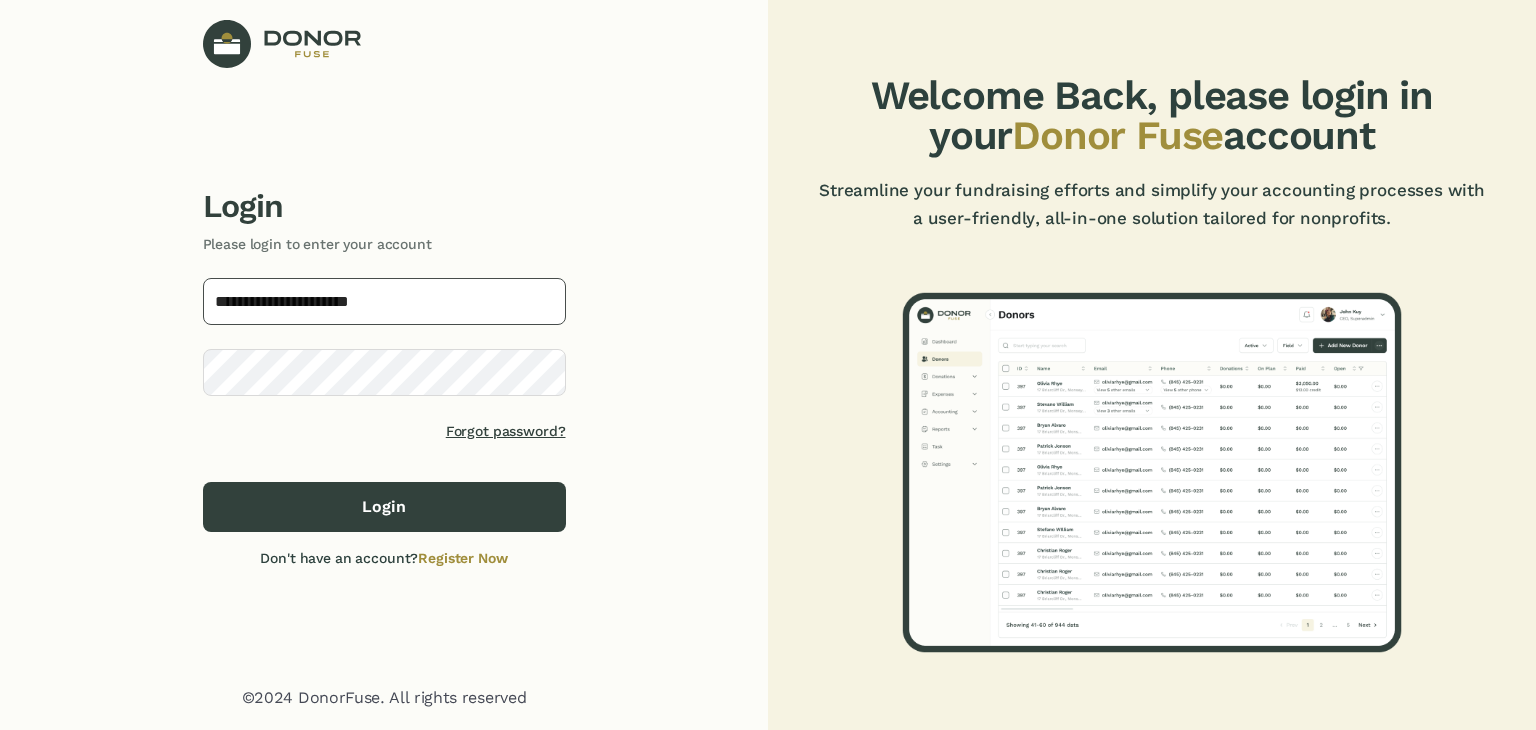 click on "**********" 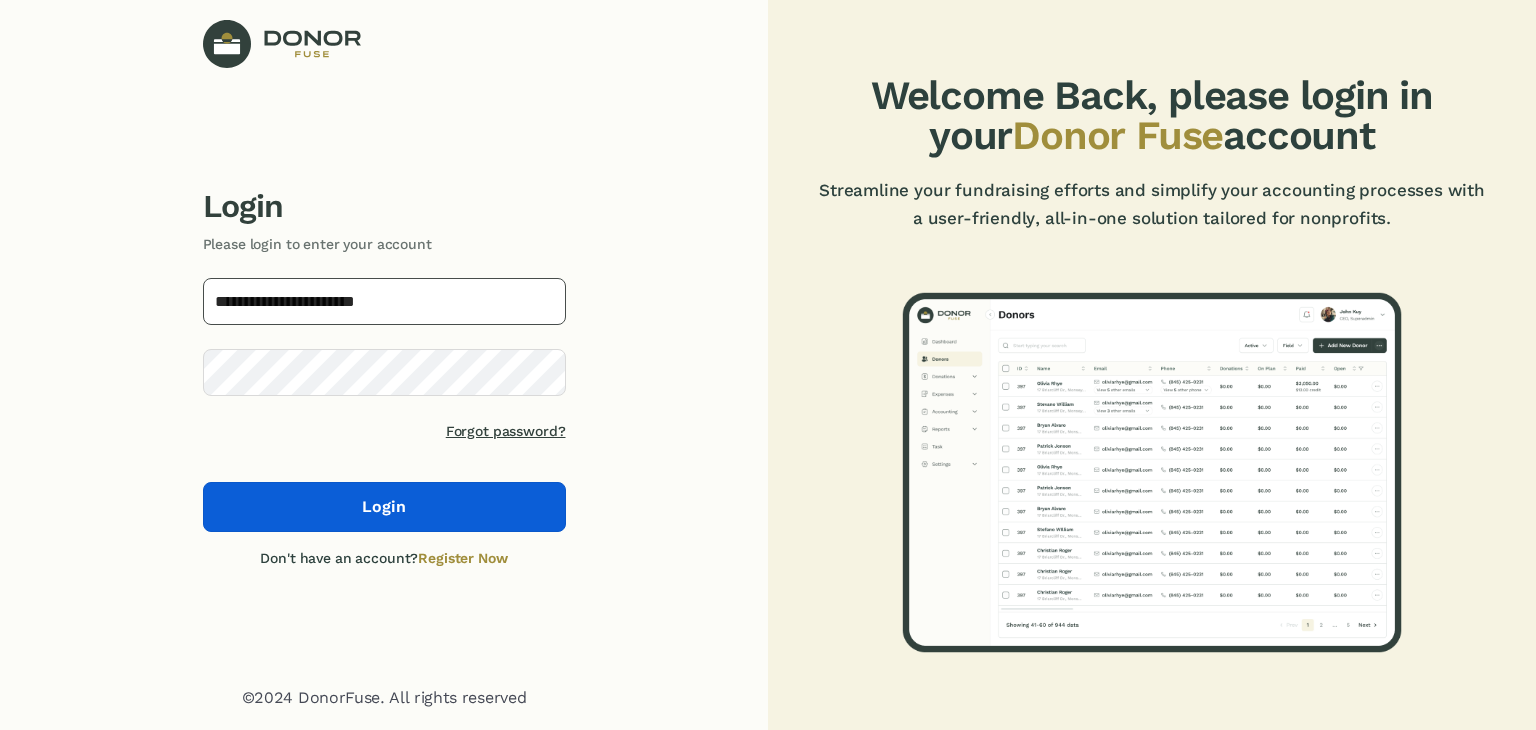 type on "**********" 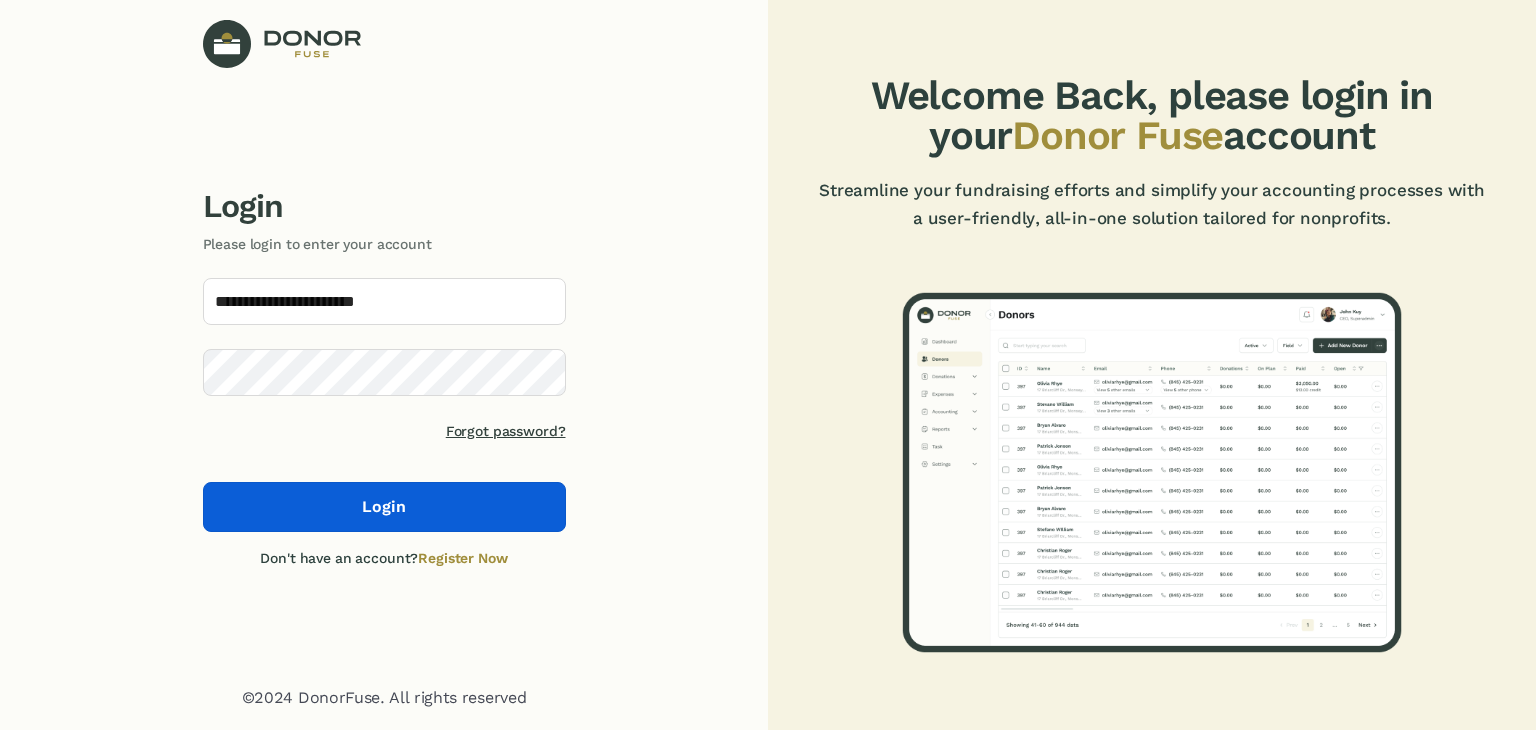 click on "Login" 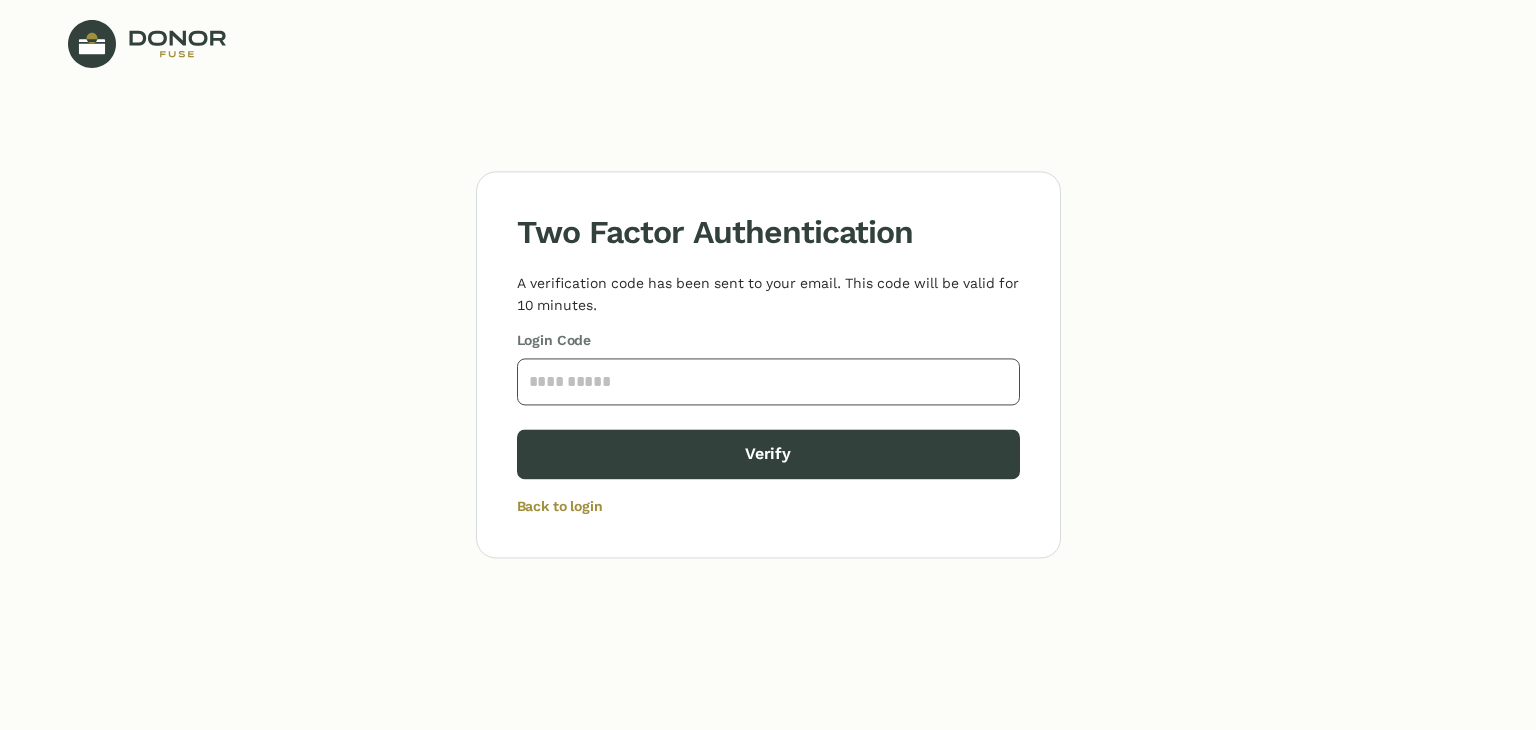 click 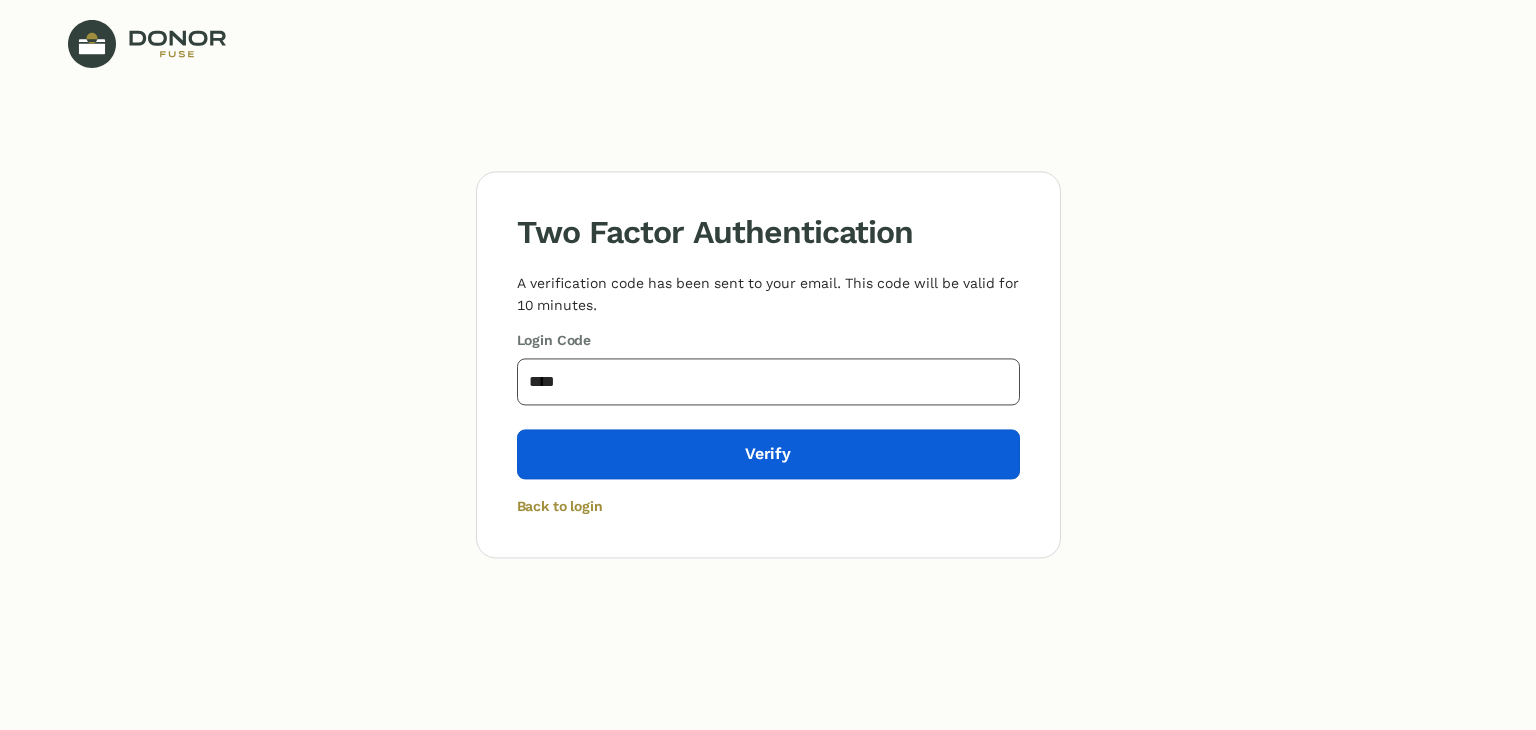 type on "****" 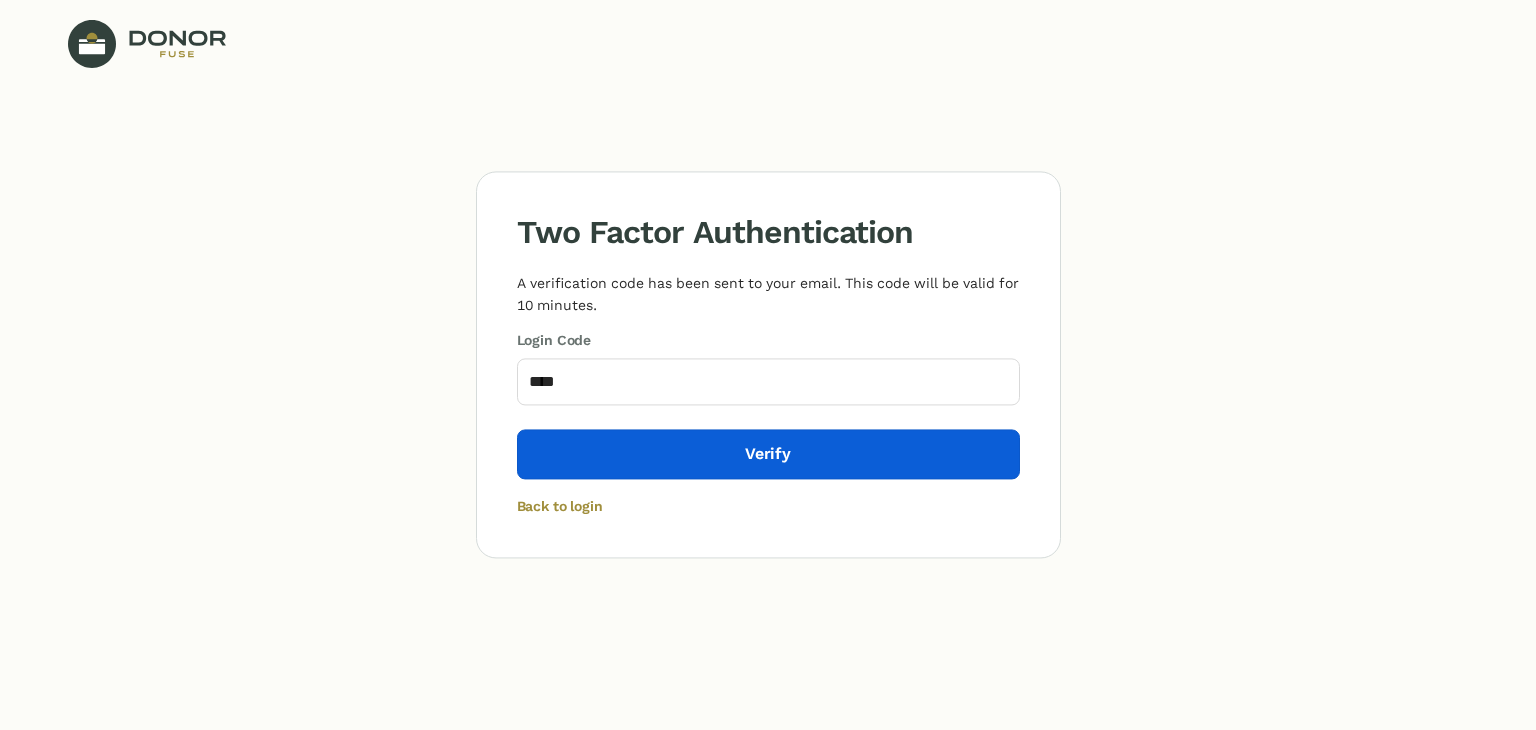click on "Verify" 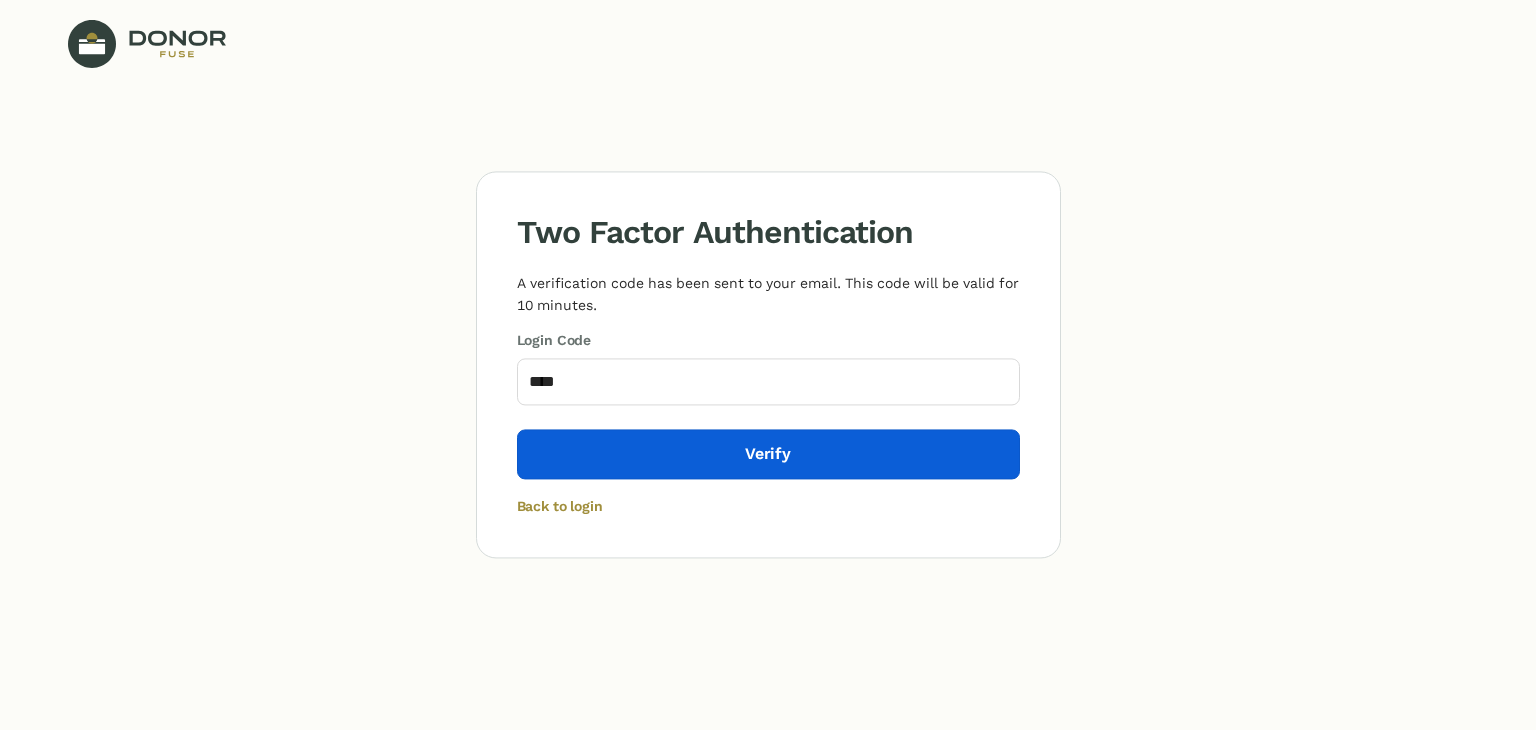 click on "Verify" 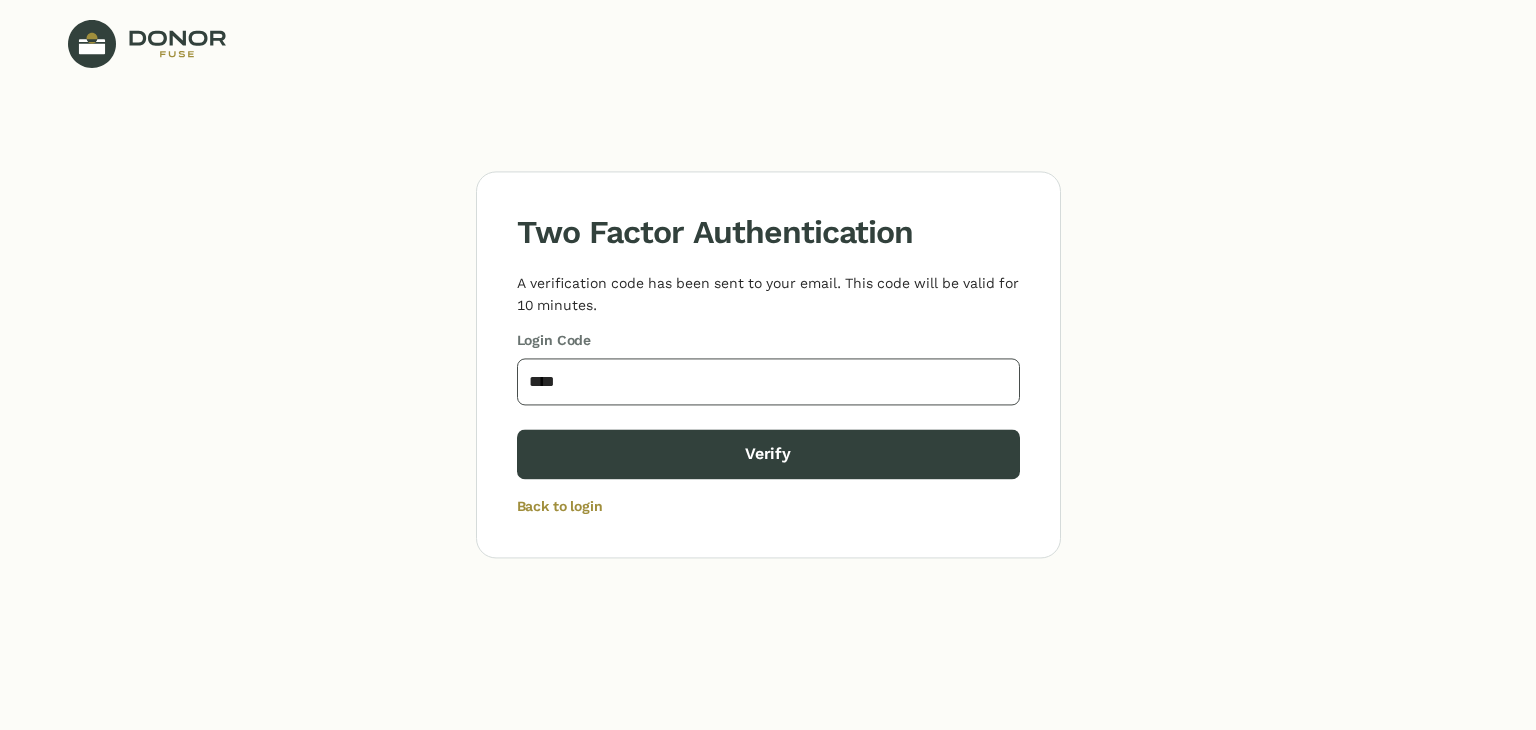 drag, startPoint x: 577, startPoint y: 378, endPoint x: 284, endPoint y: 363, distance: 293.3837 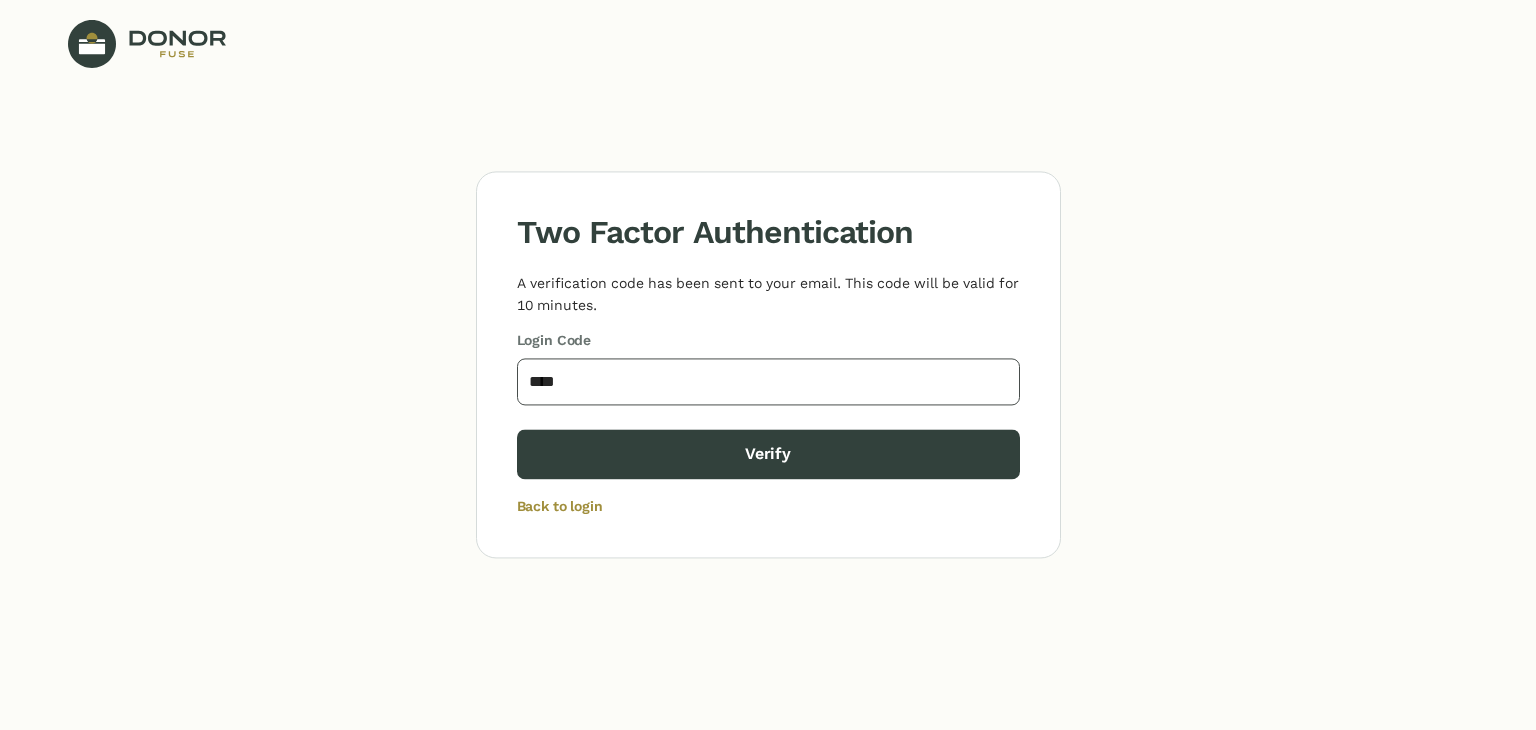 type on "****" 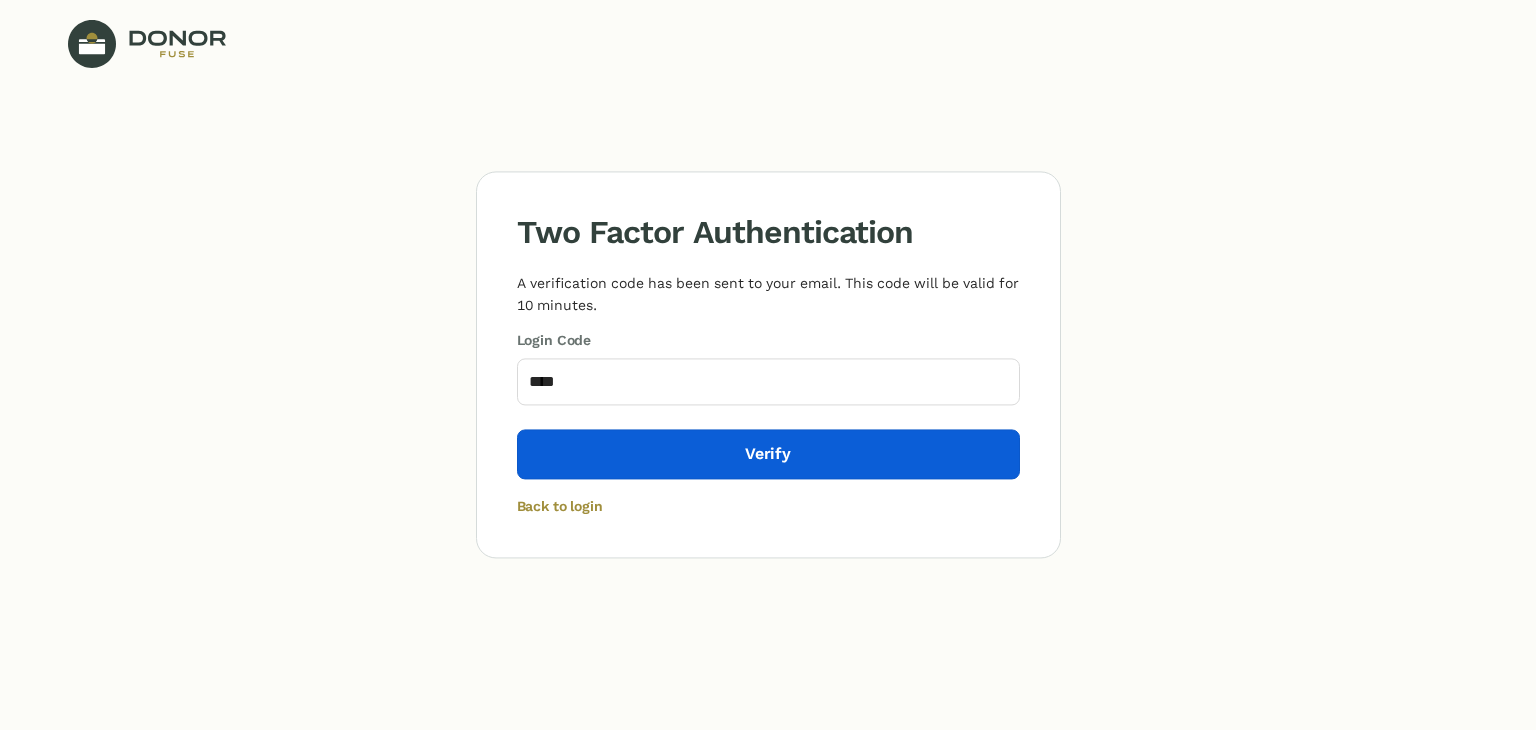 click on "Verify" 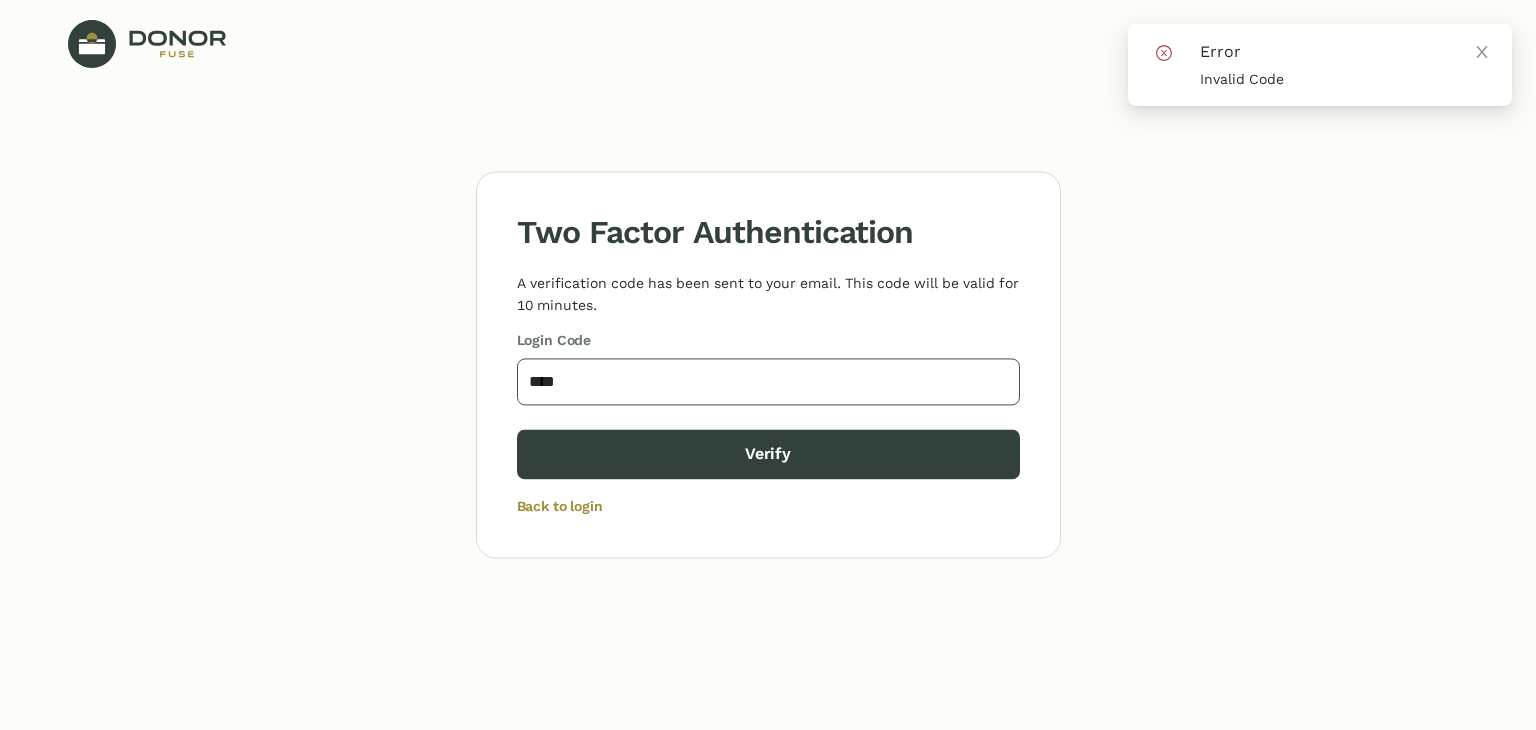 drag, startPoint x: 612, startPoint y: 378, endPoint x: 400, endPoint y: 398, distance: 212.9413 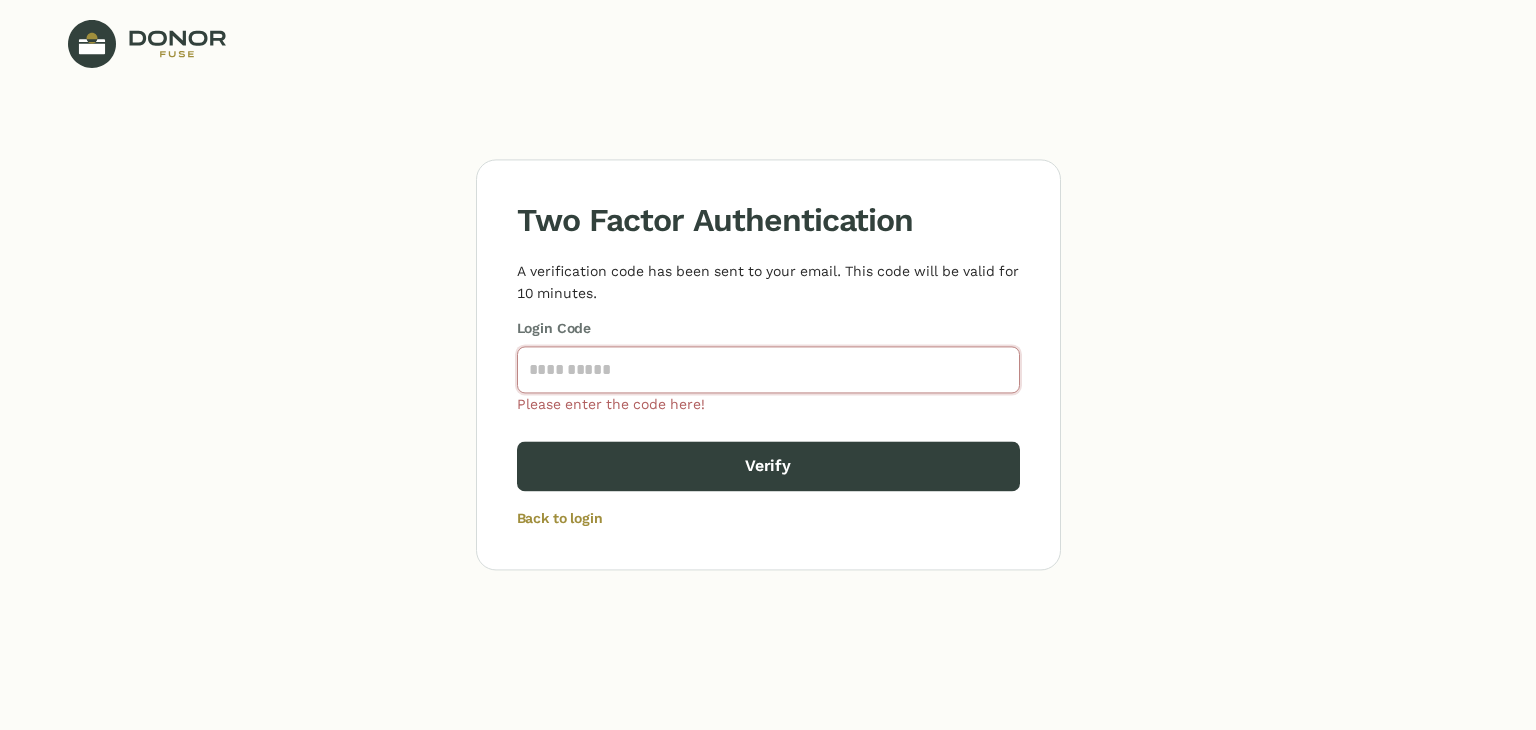 click 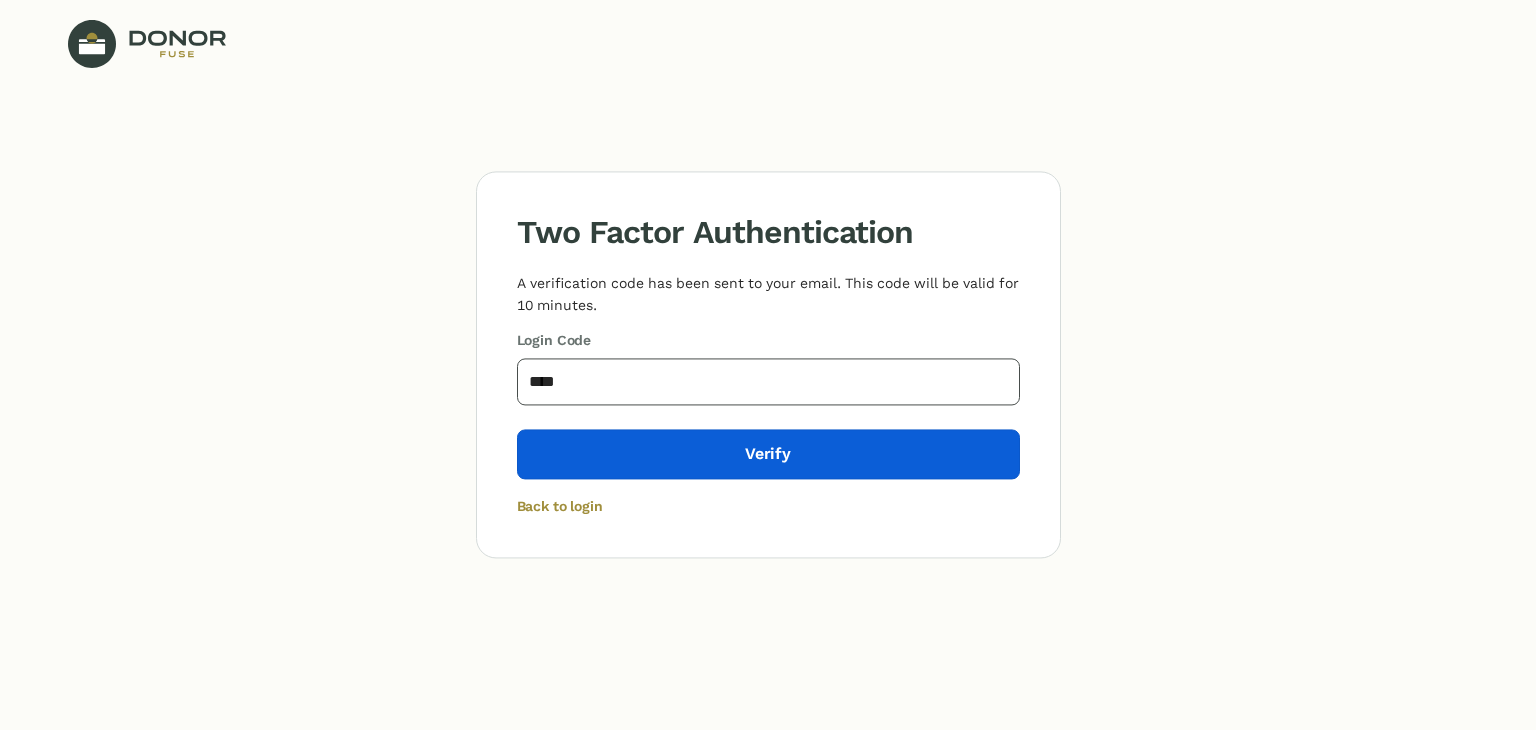 type on "****" 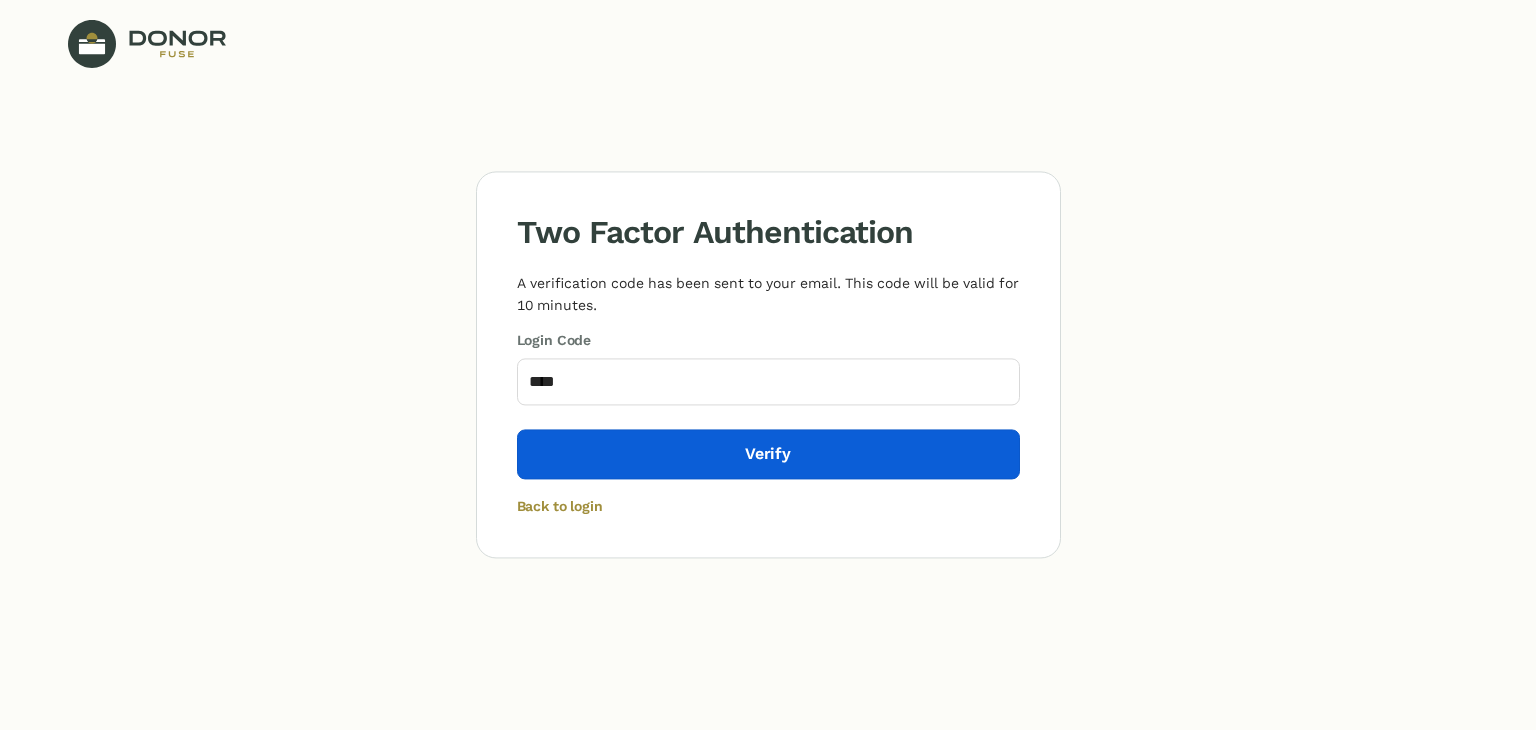 click on "Verify" 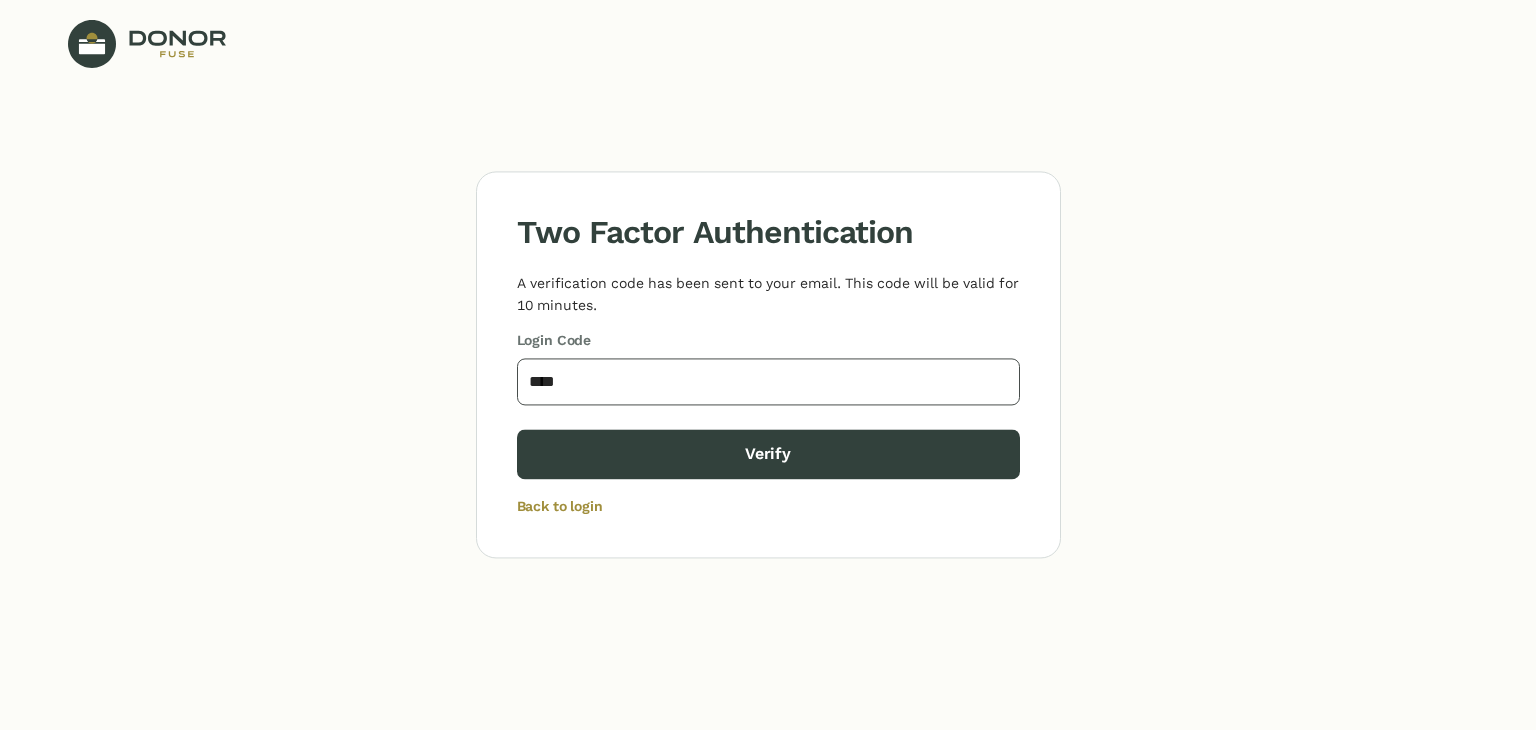 drag, startPoint x: 566, startPoint y: 393, endPoint x: 457, endPoint y: 392, distance: 109.004585 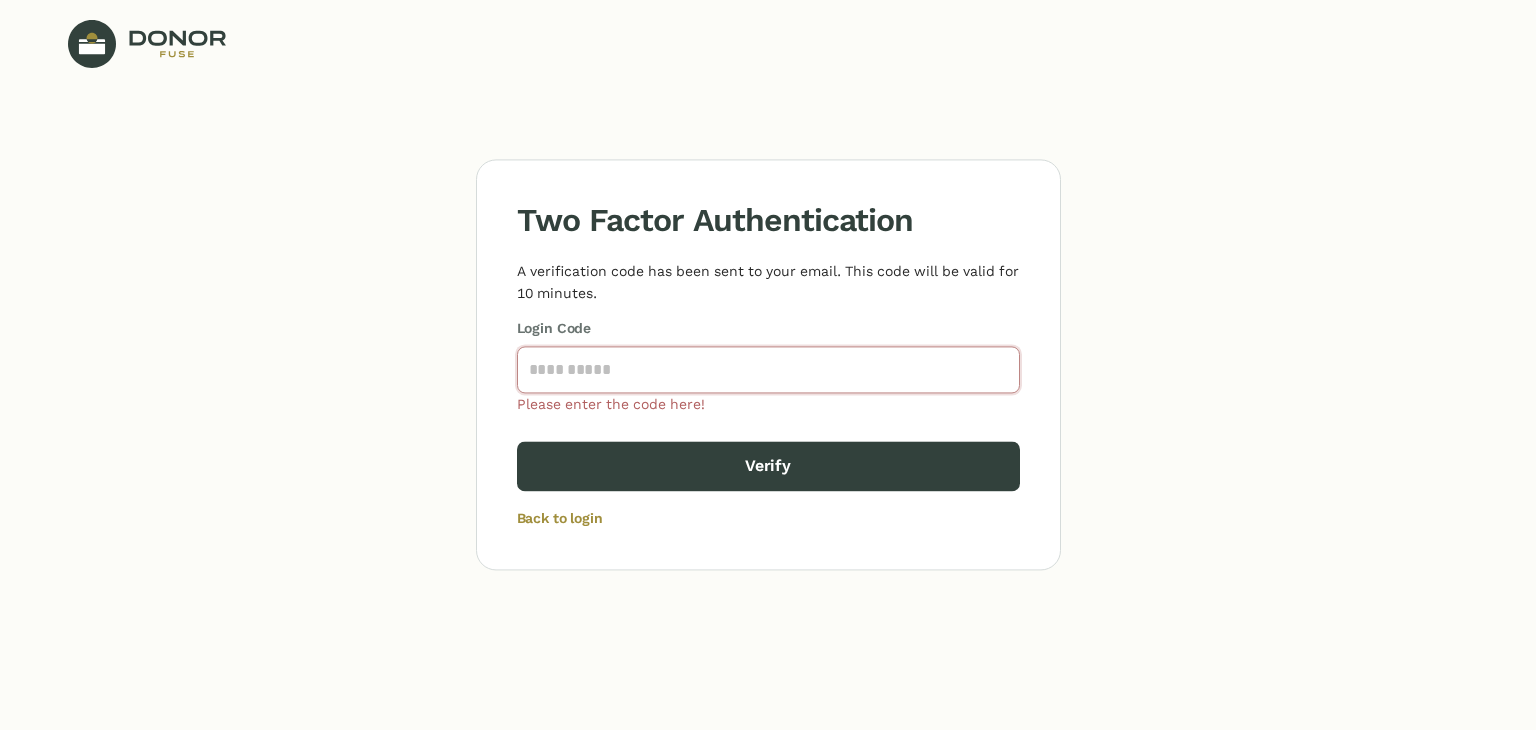 type 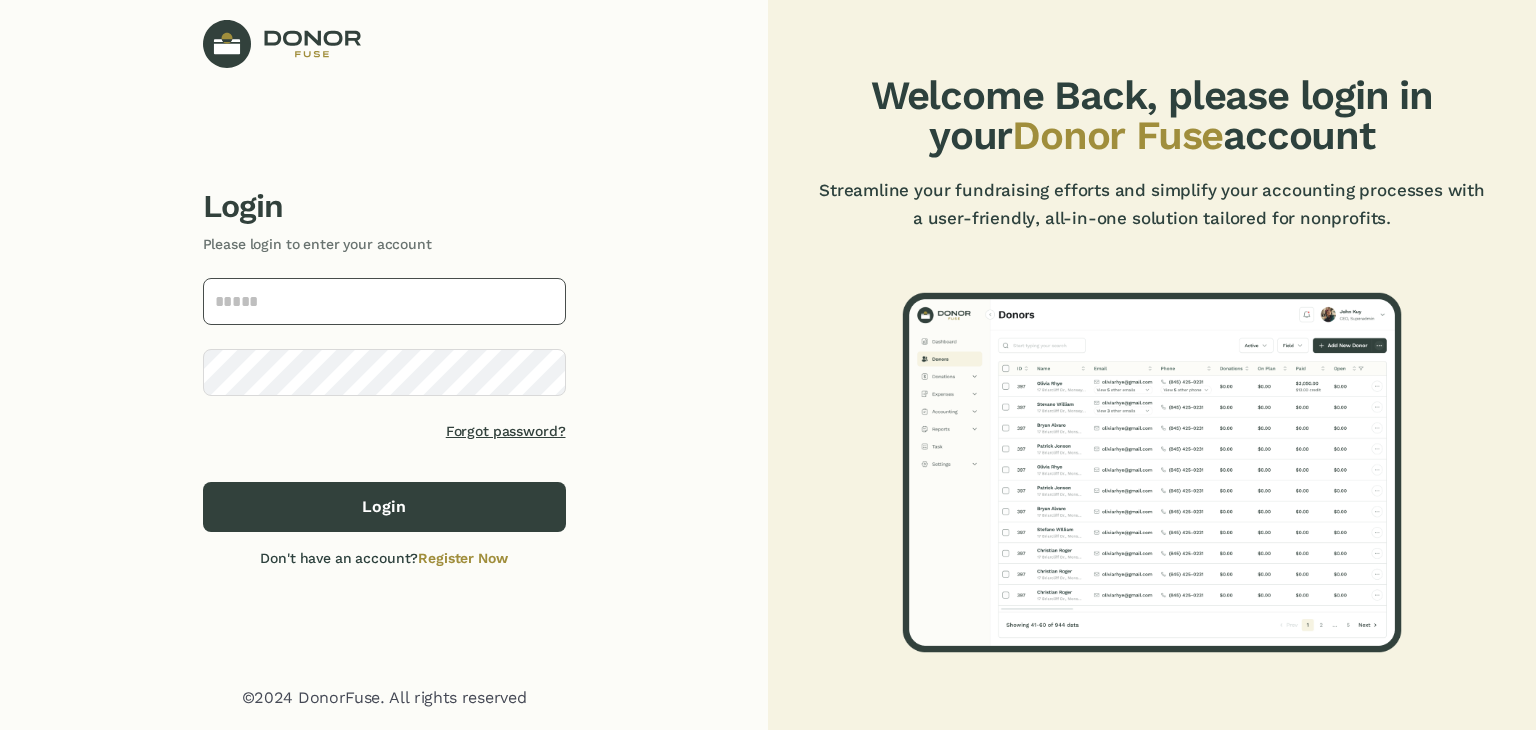 click 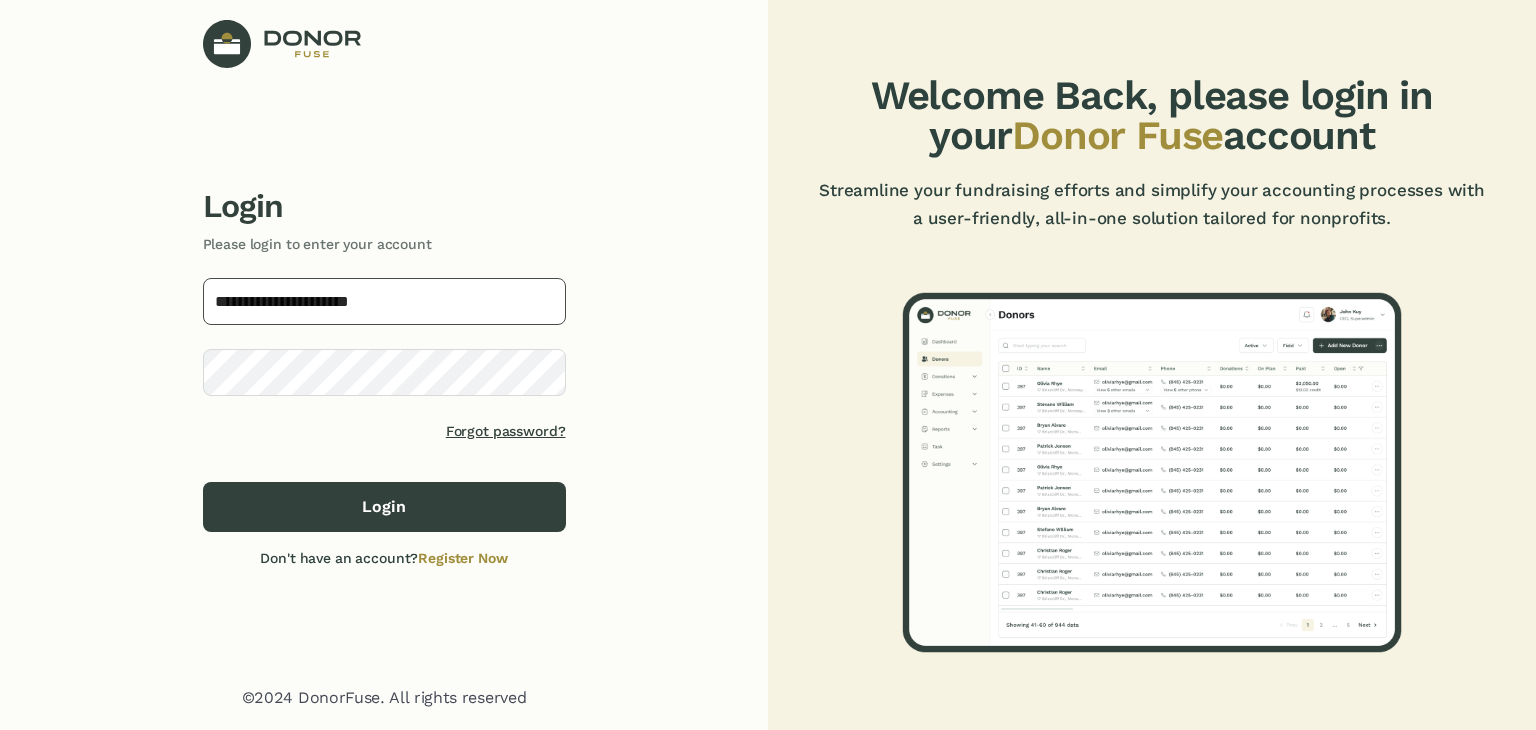 type on "**********" 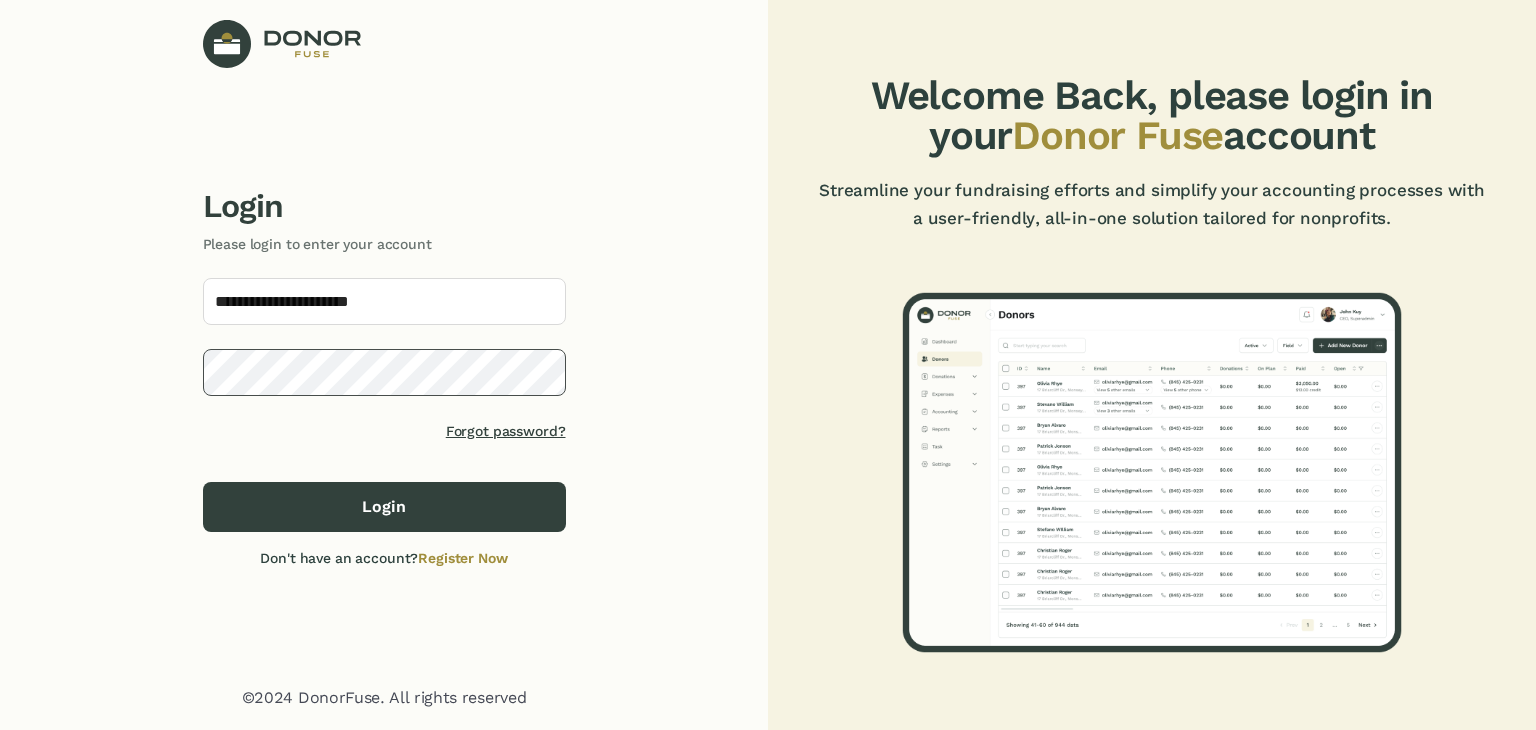 click on "Login" 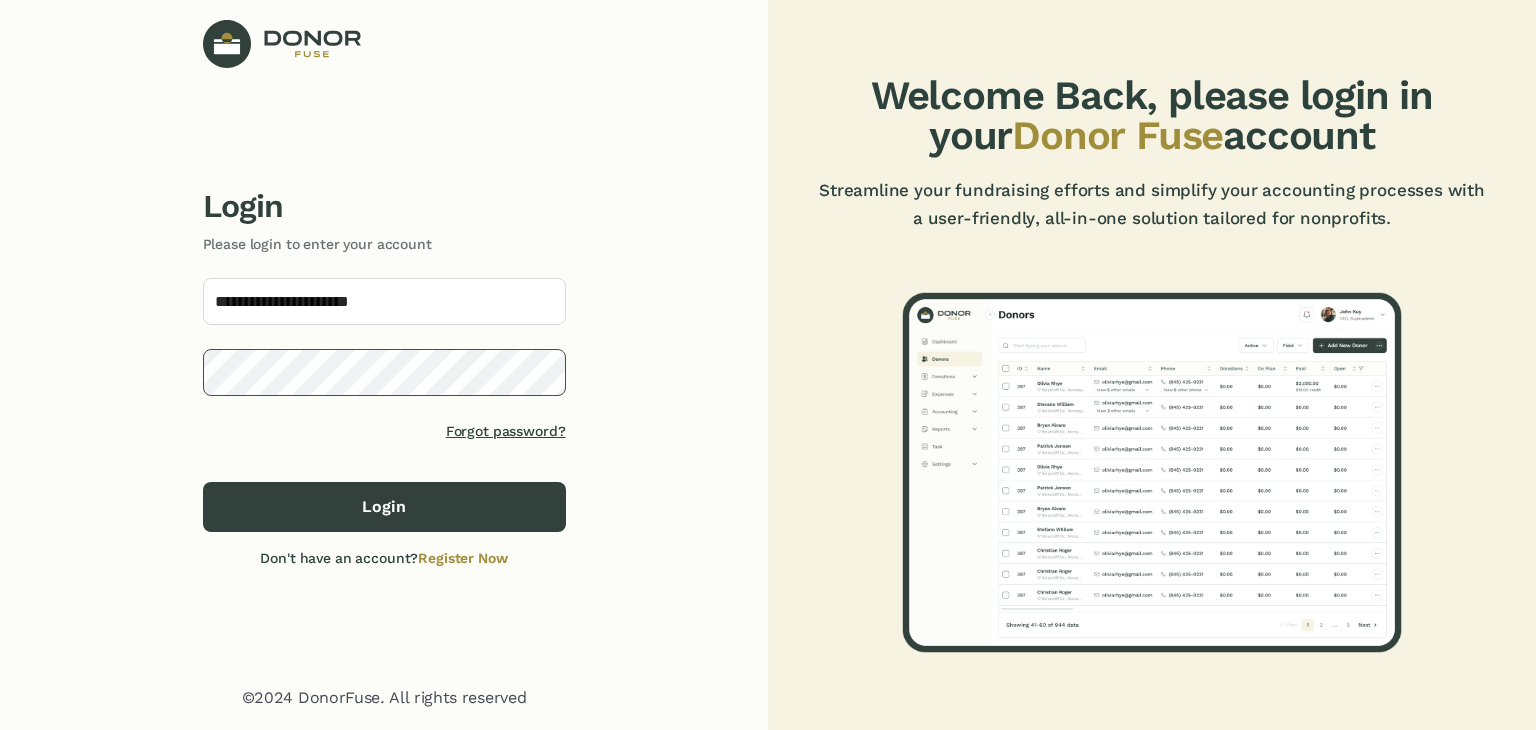 click on "**********" 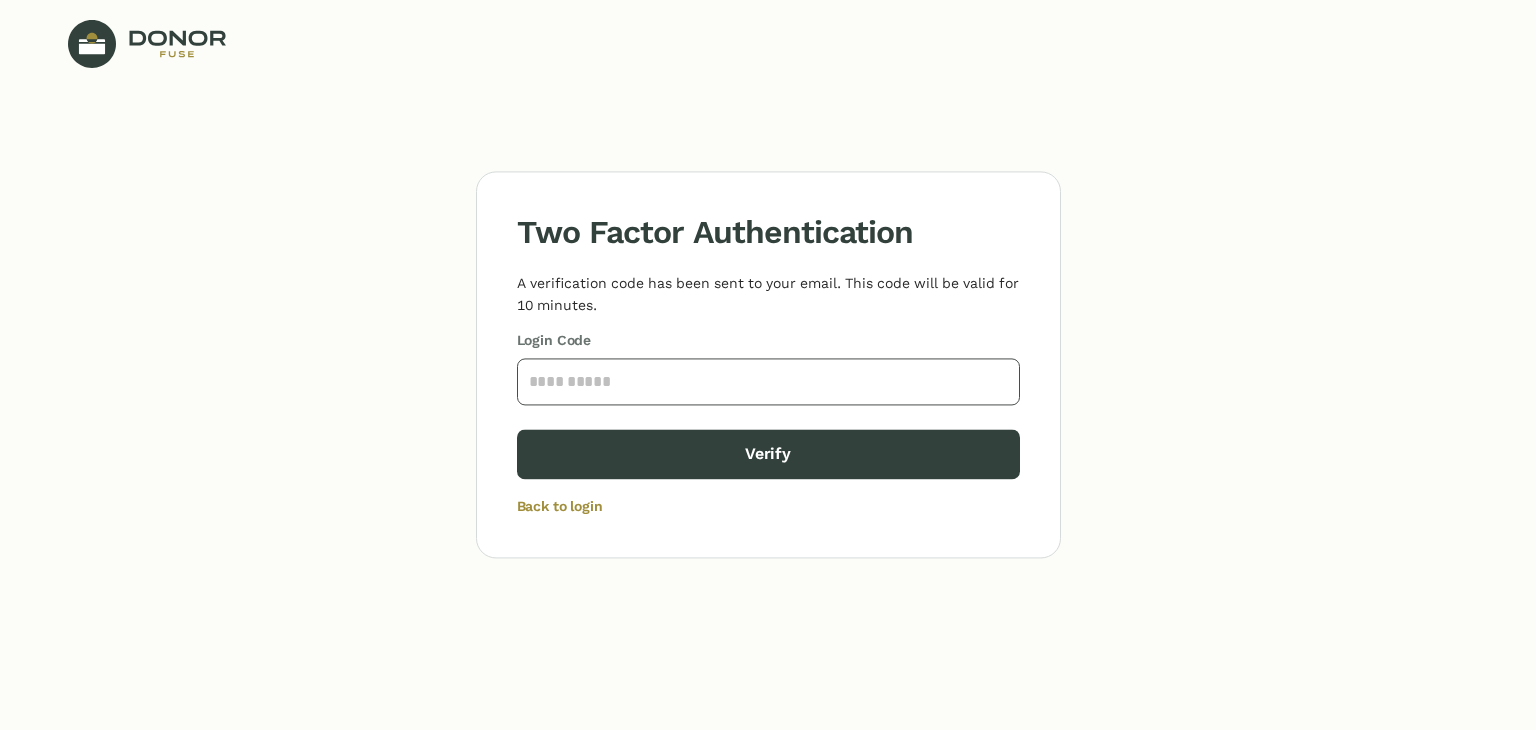click 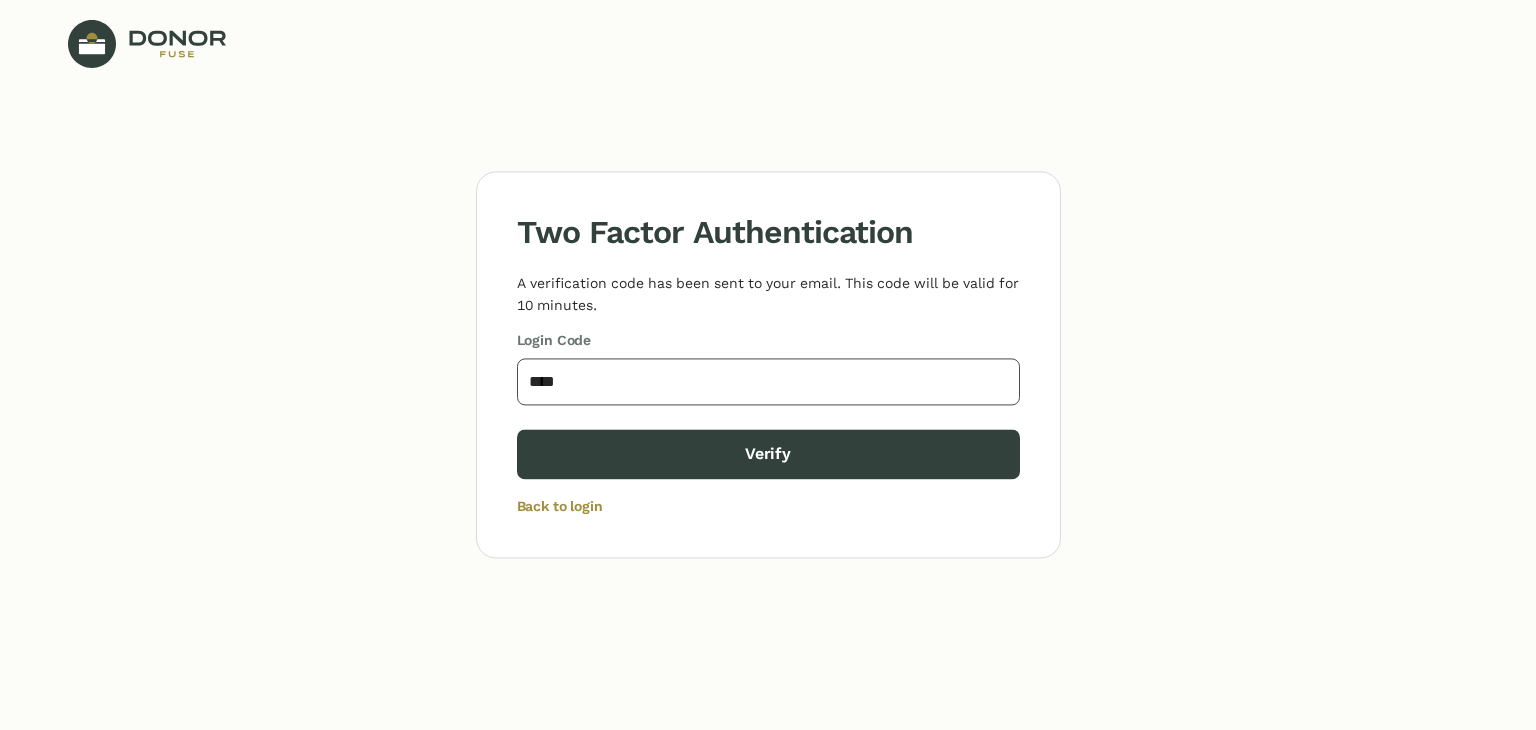 type on "****" 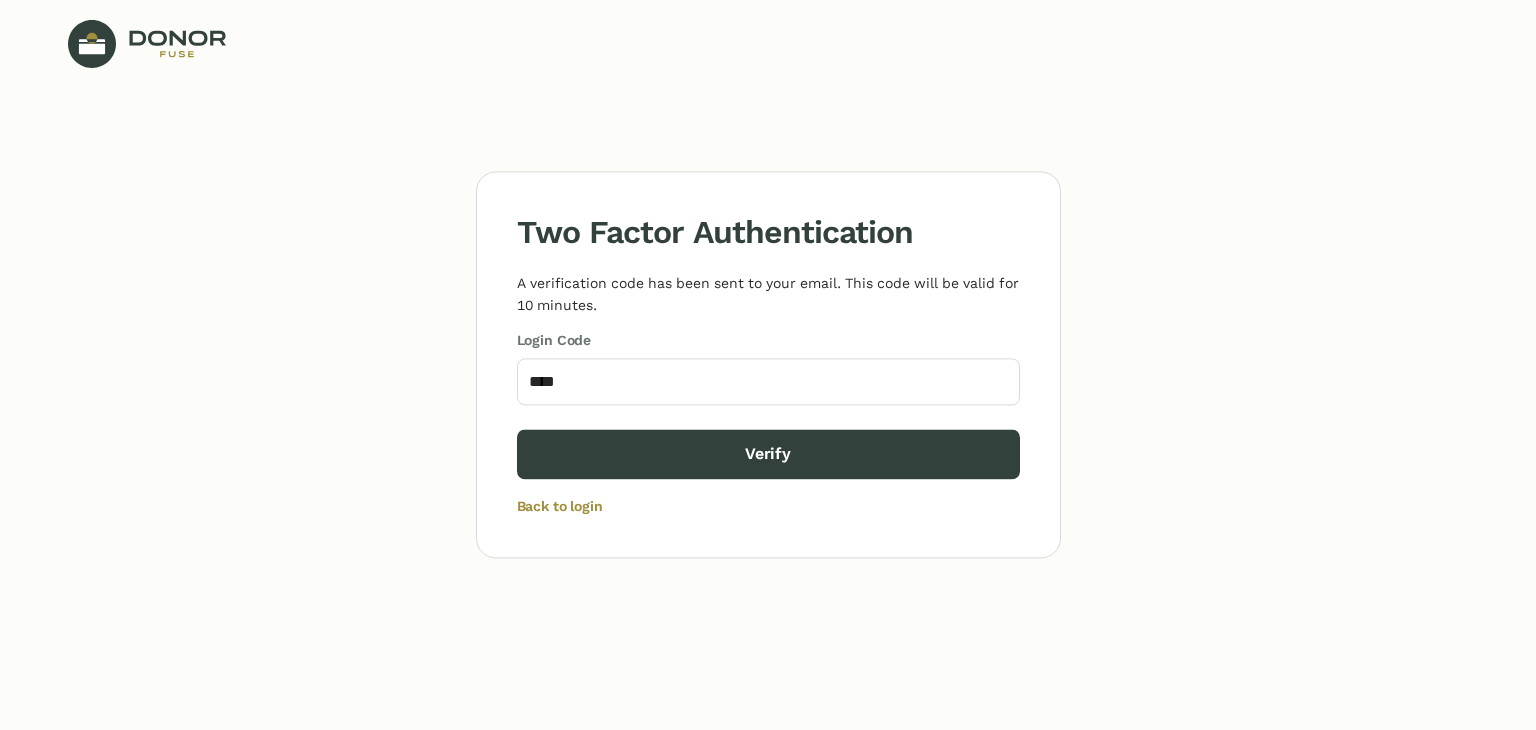 click on "Two Factor Authentication   A verification code has been sent to your email. This code will be valid for 10 minutes.  Login Code **** Verify Back to login" 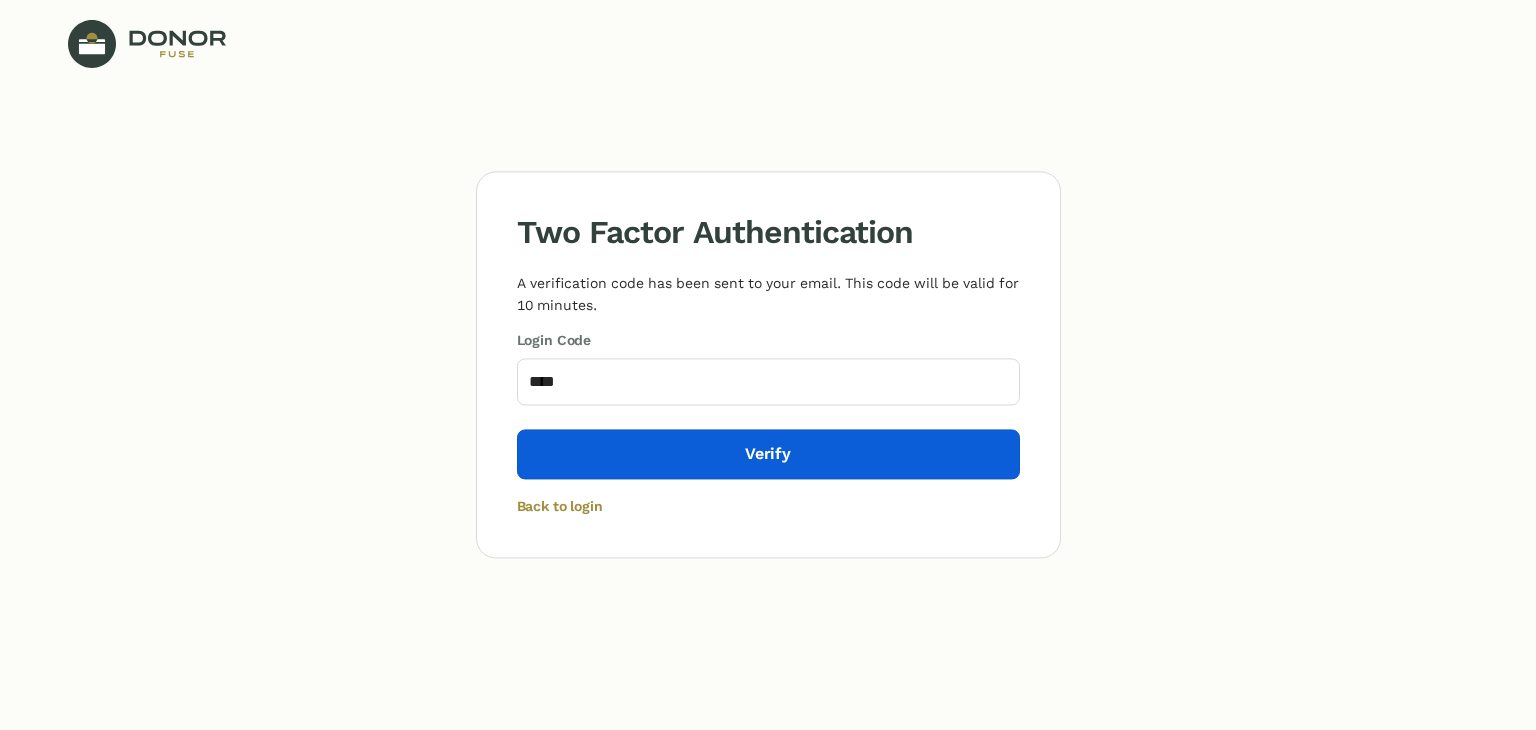 click on "Verify" 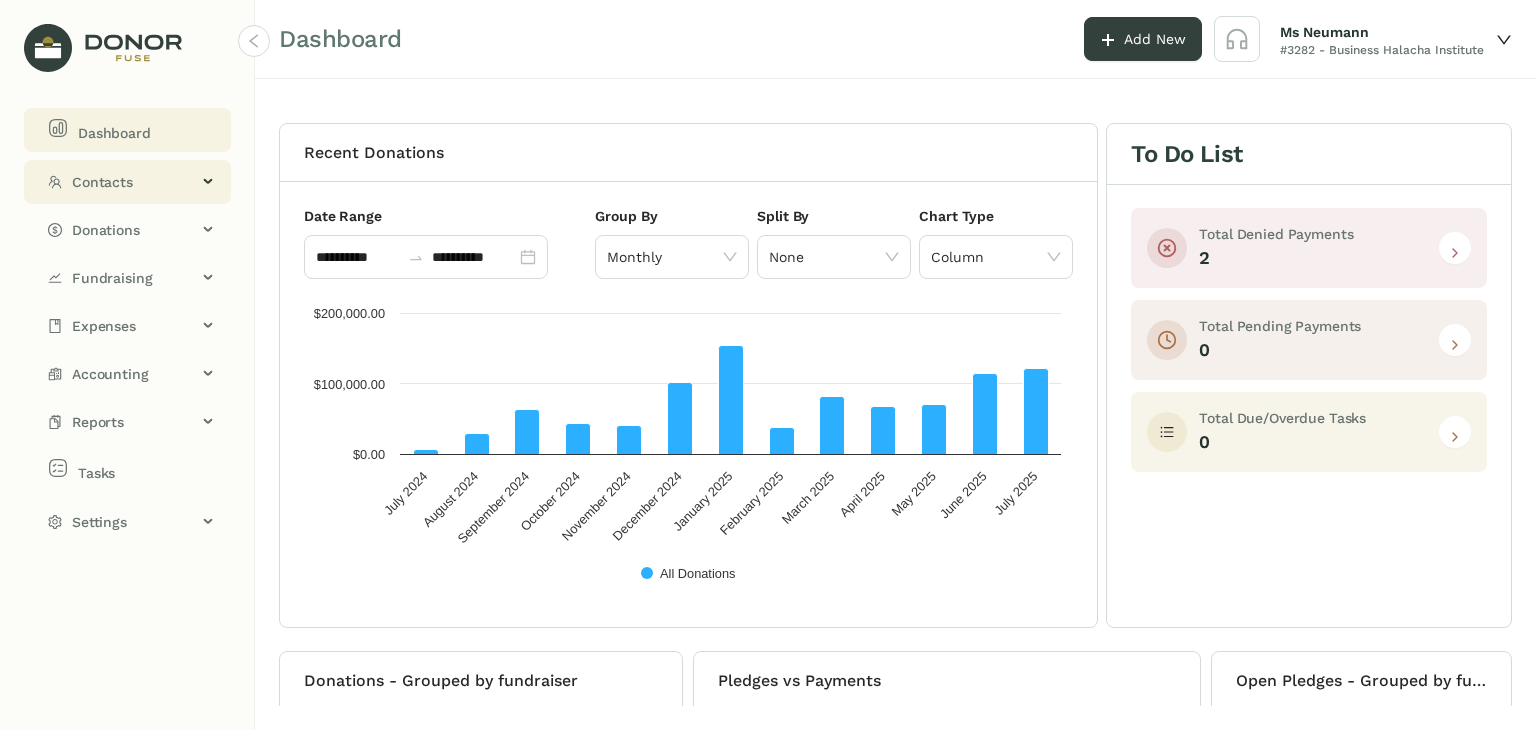click on "Contacts" 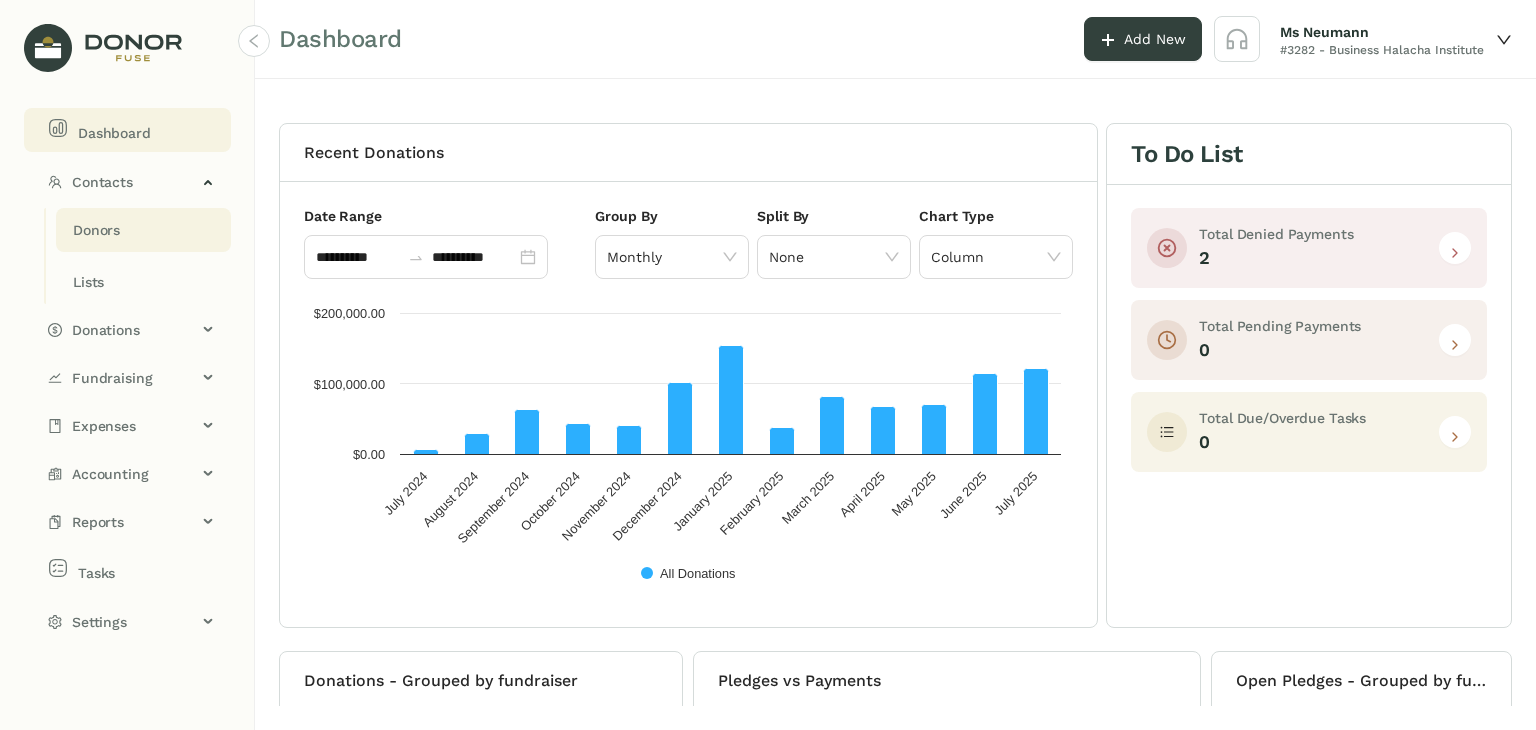click on "Donors" 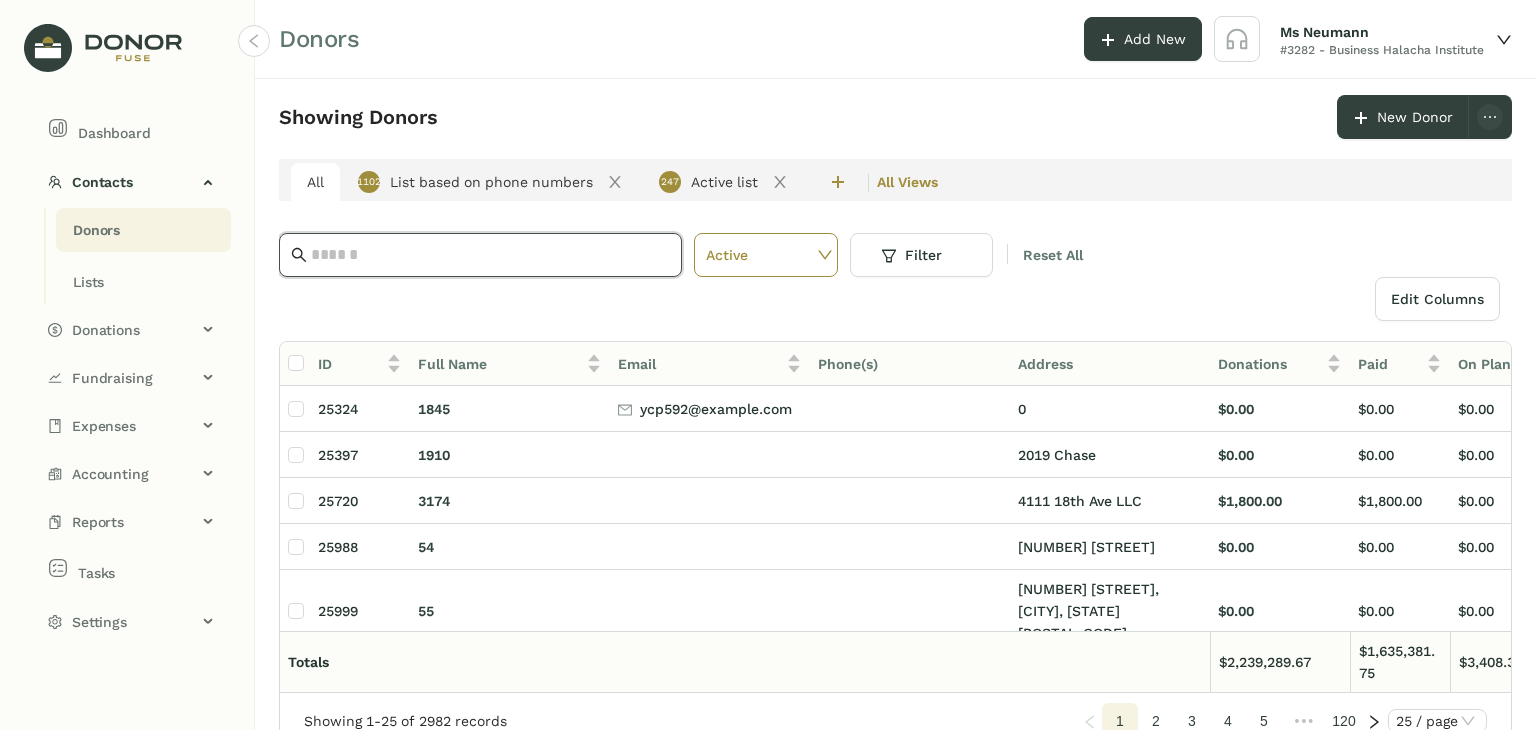 click 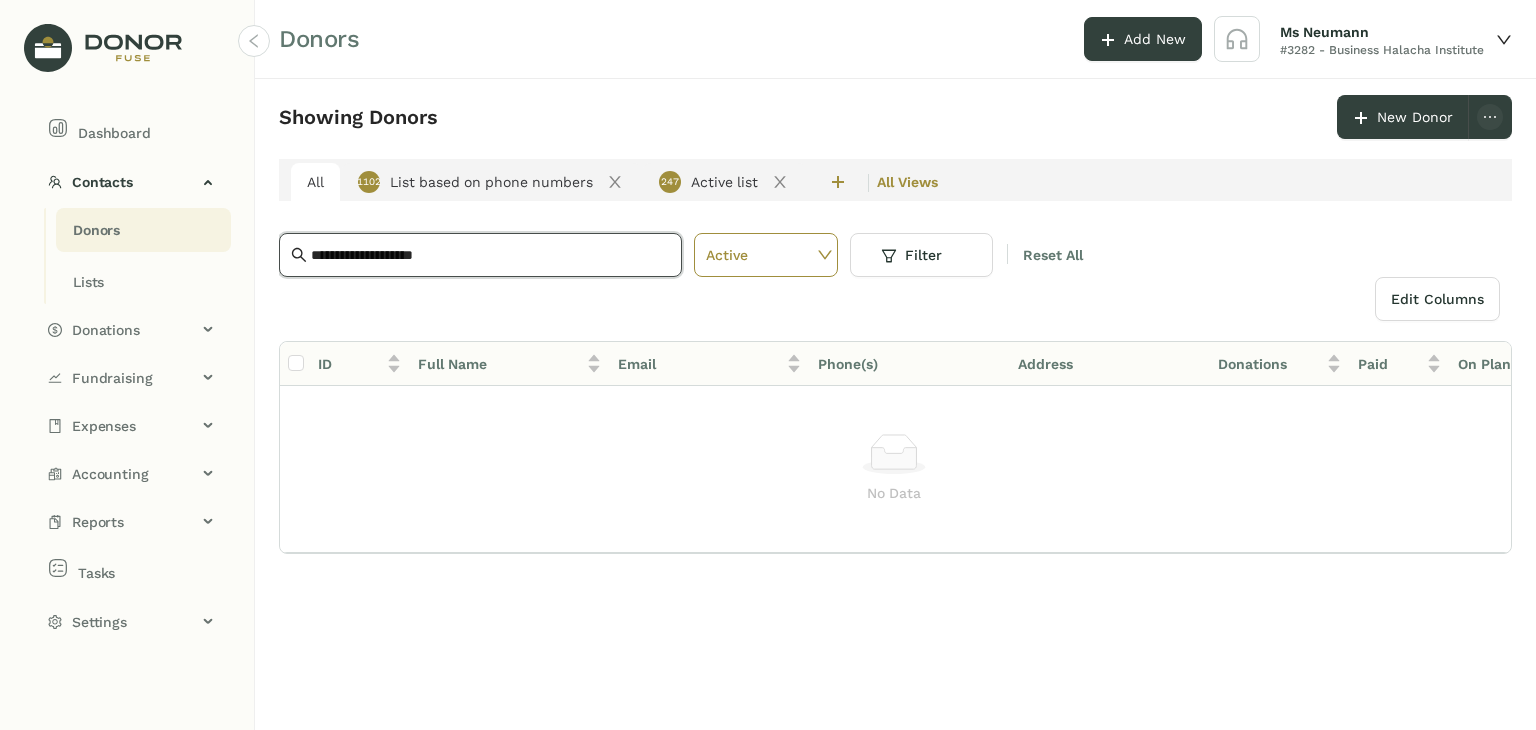 drag, startPoint x: 467, startPoint y: 245, endPoint x: 127, endPoint y: 222, distance: 340.77704 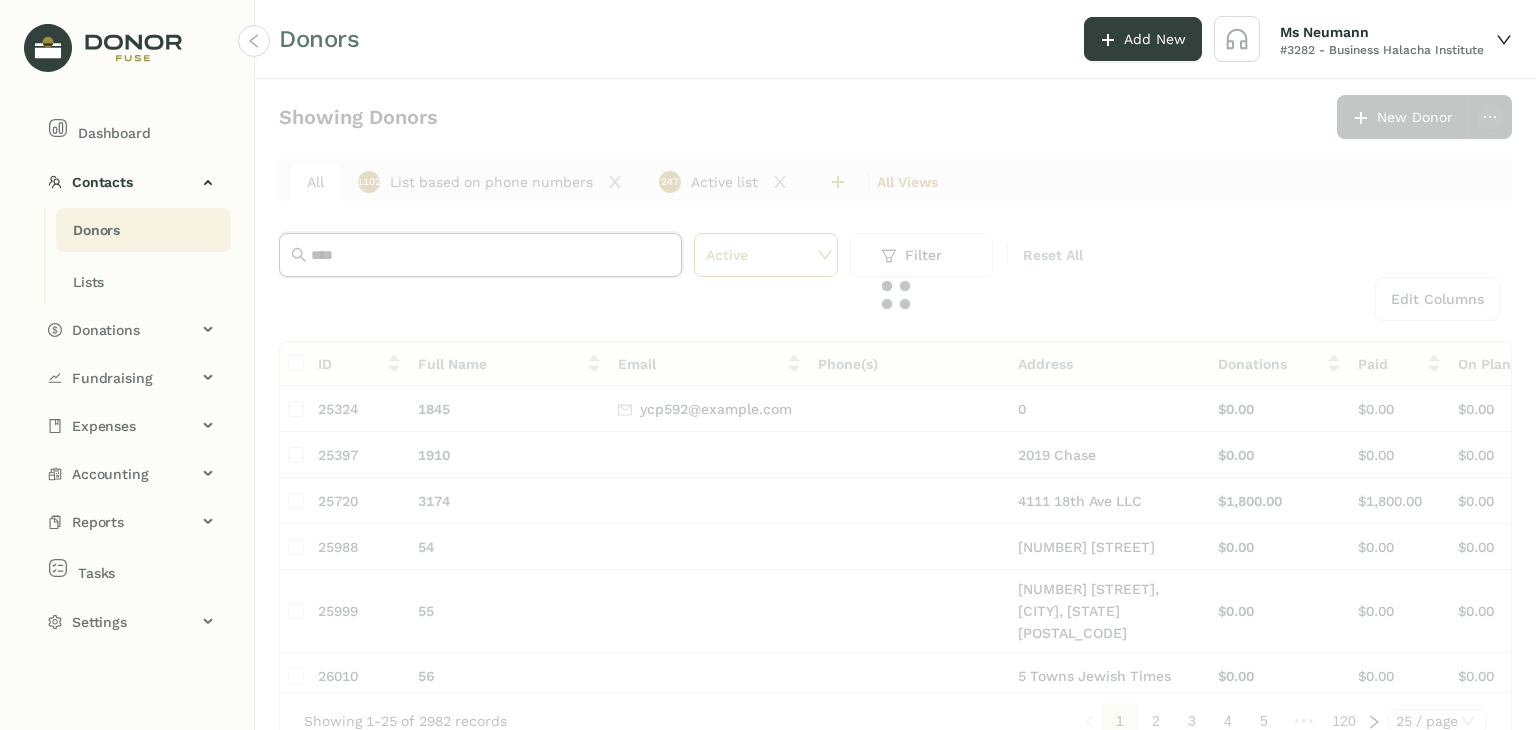 type on "*****" 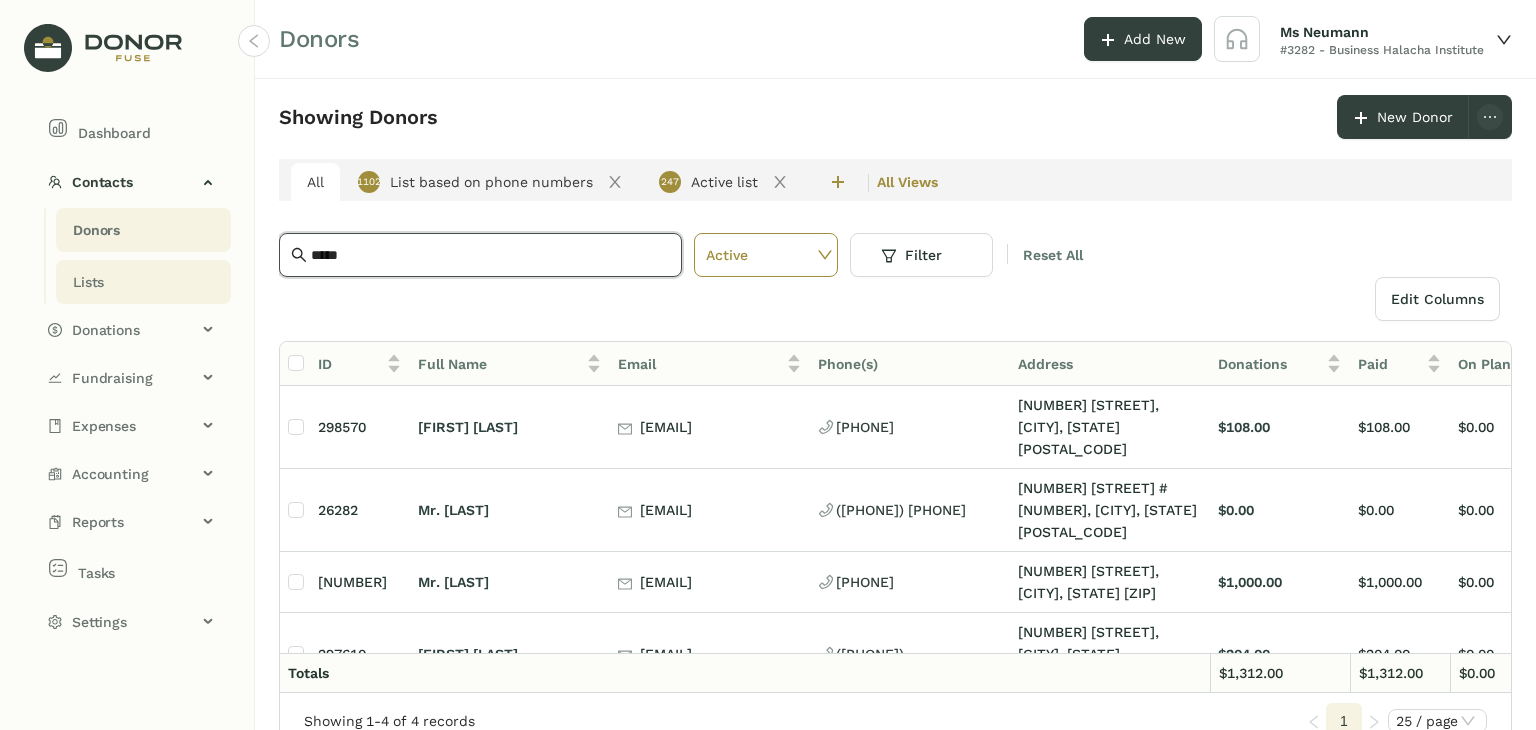 drag, startPoint x: 356, startPoint y: 260, endPoint x: 143, endPoint y: 268, distance: 213.15018 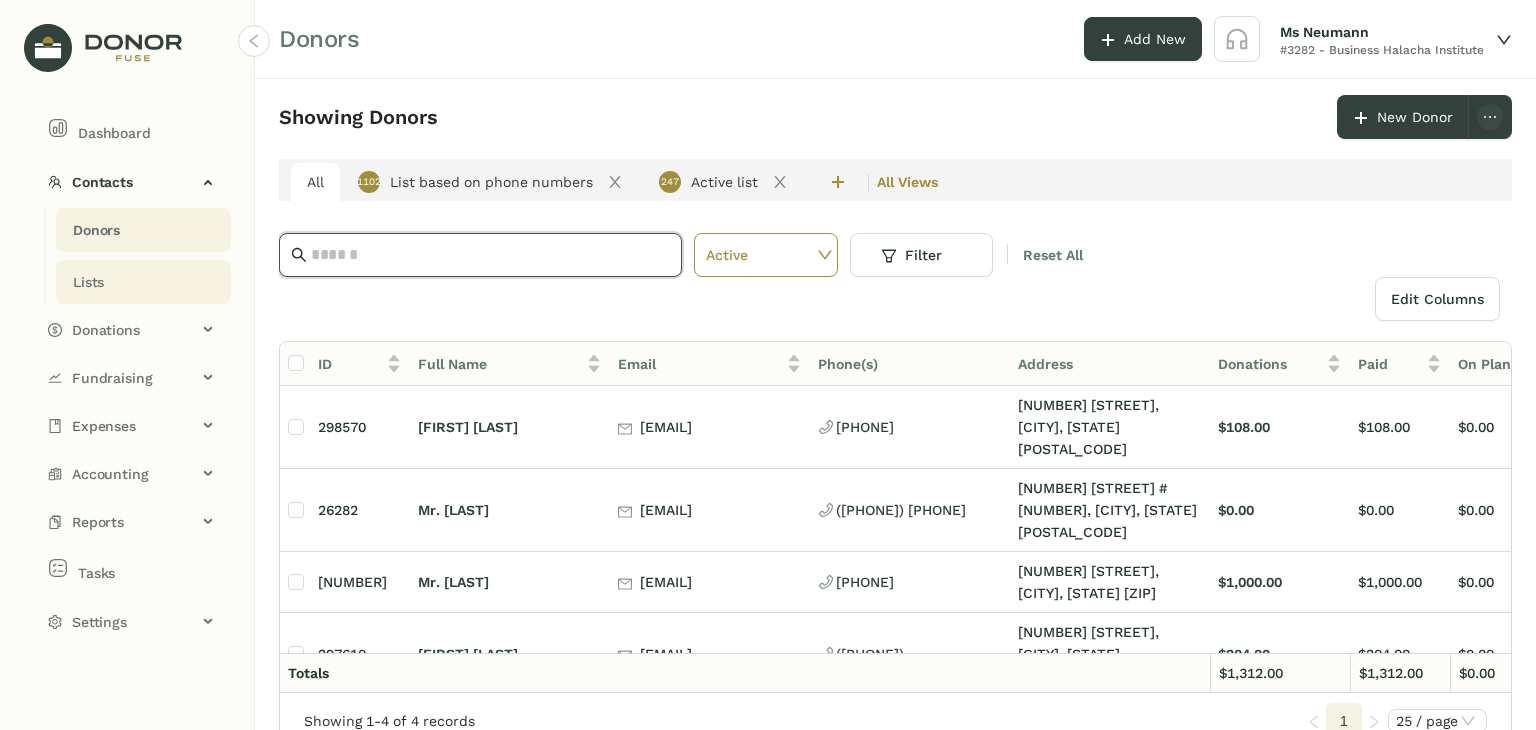 paste on "**********" 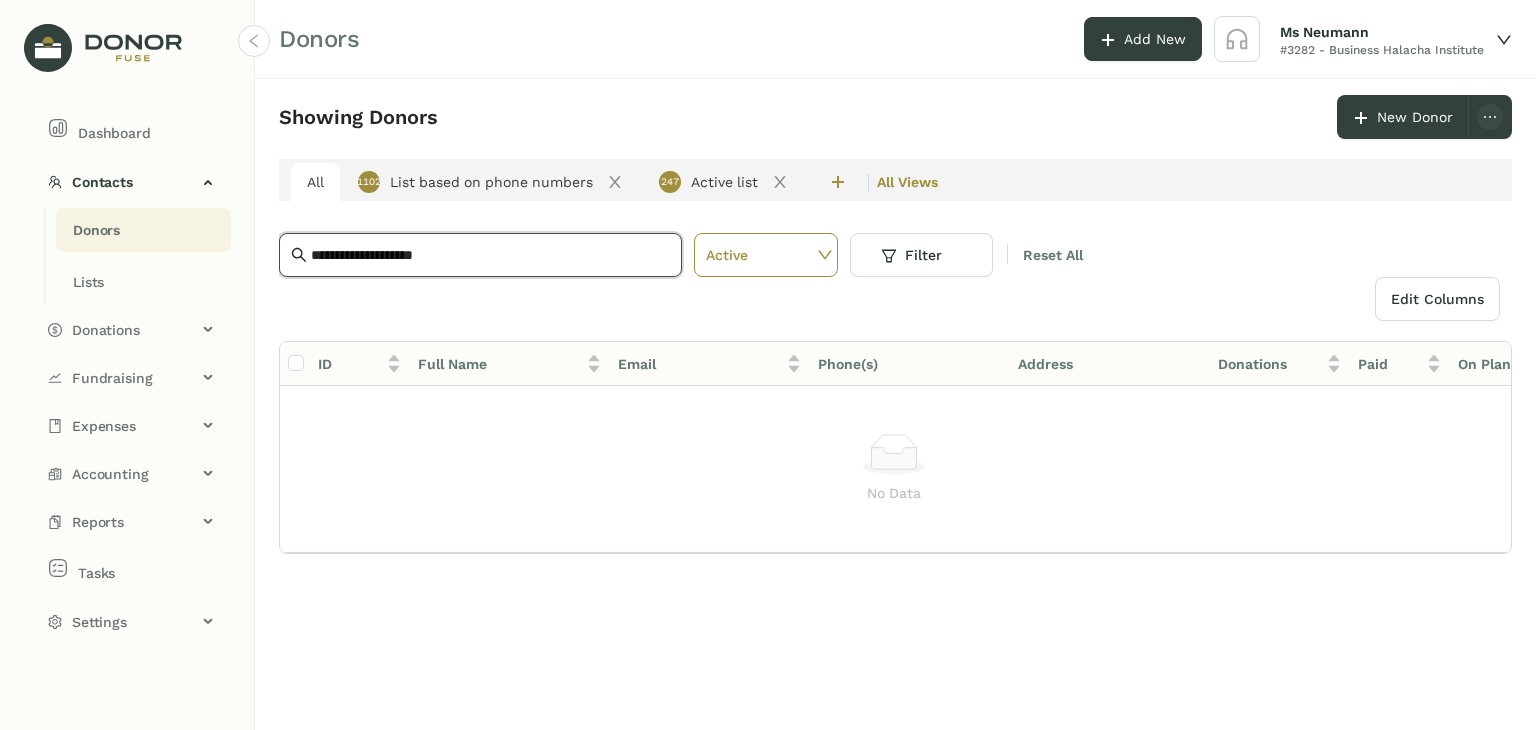 type on "**********" 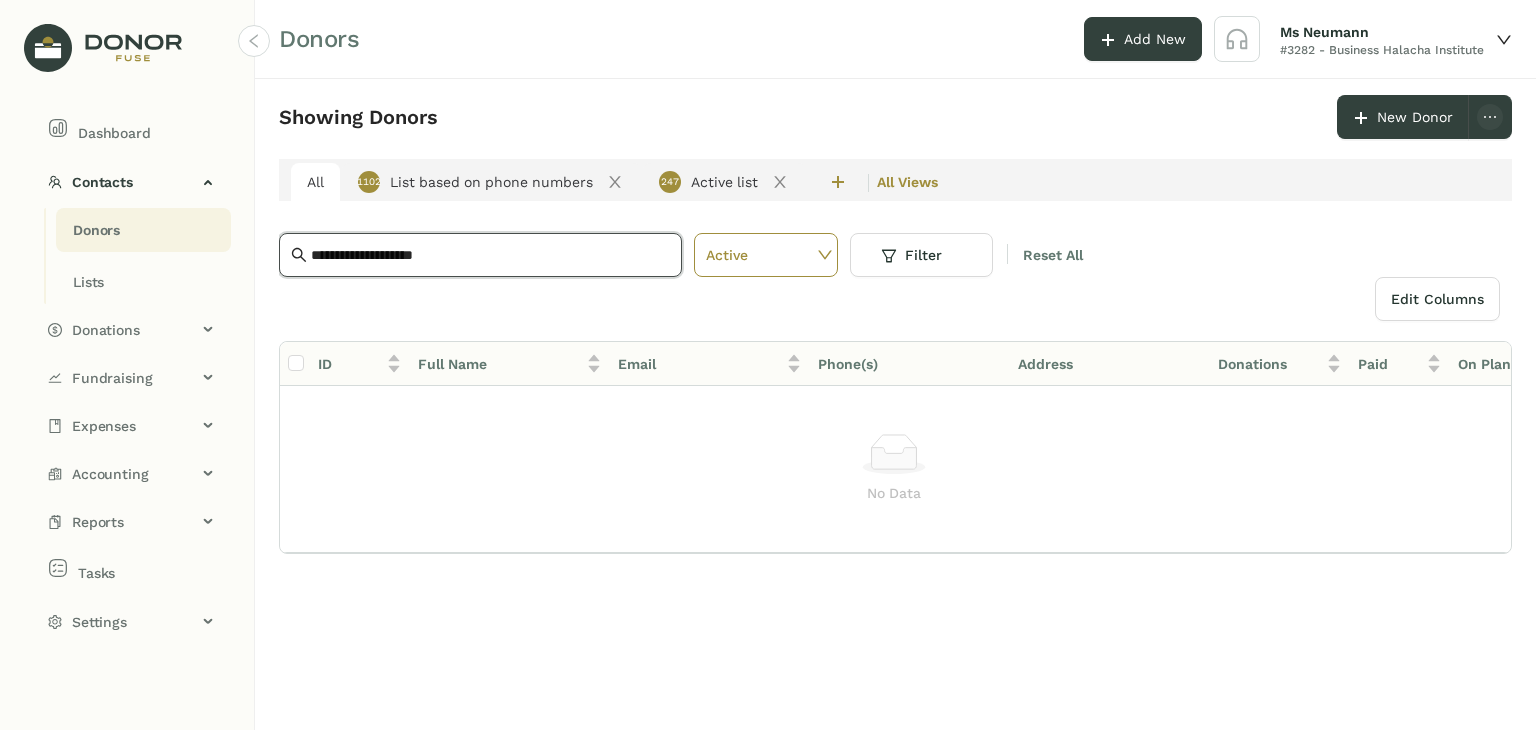 drag, startPoint x: 352, startPoint y: 241, endPoint x: 0, endPoint y: 225, distance: 352.36343 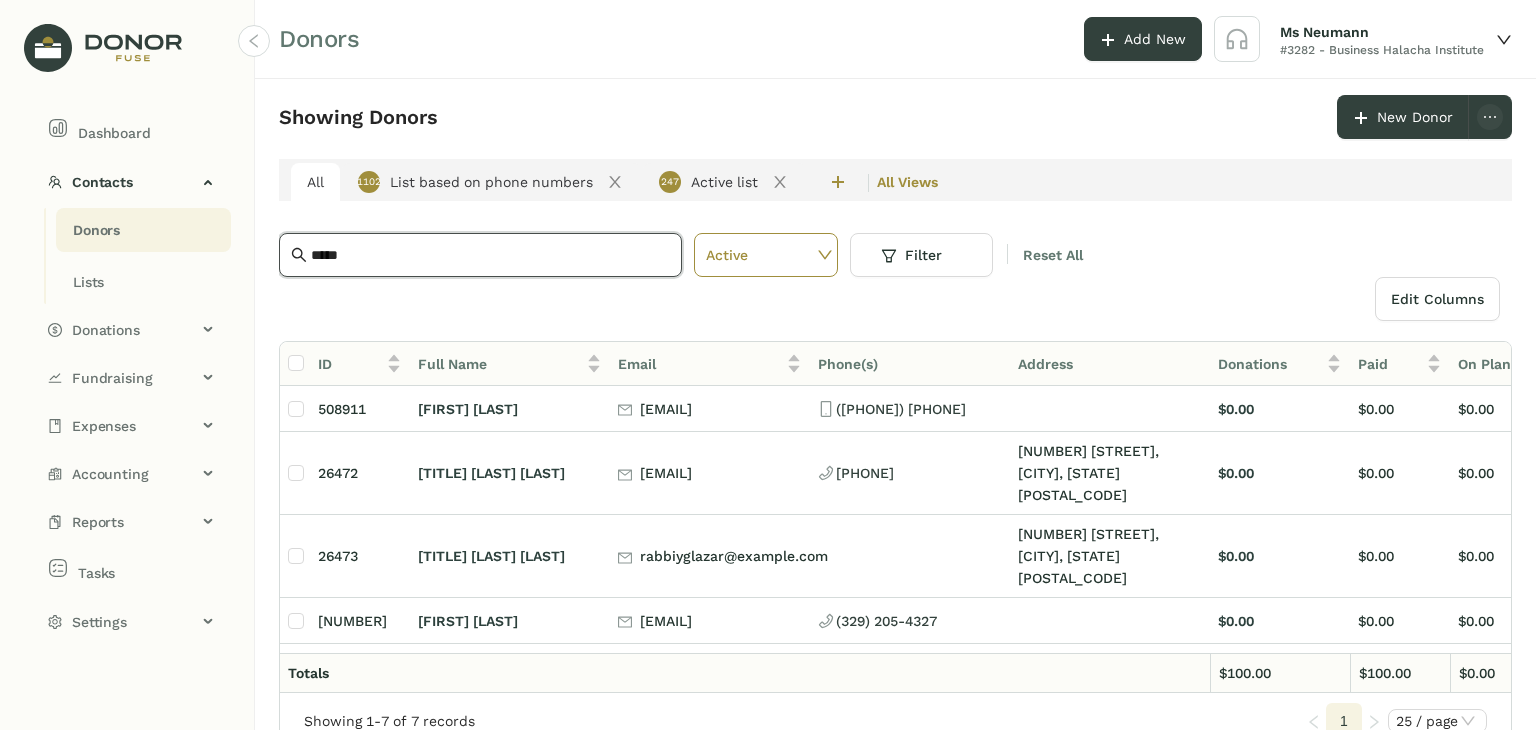 type on "*****" 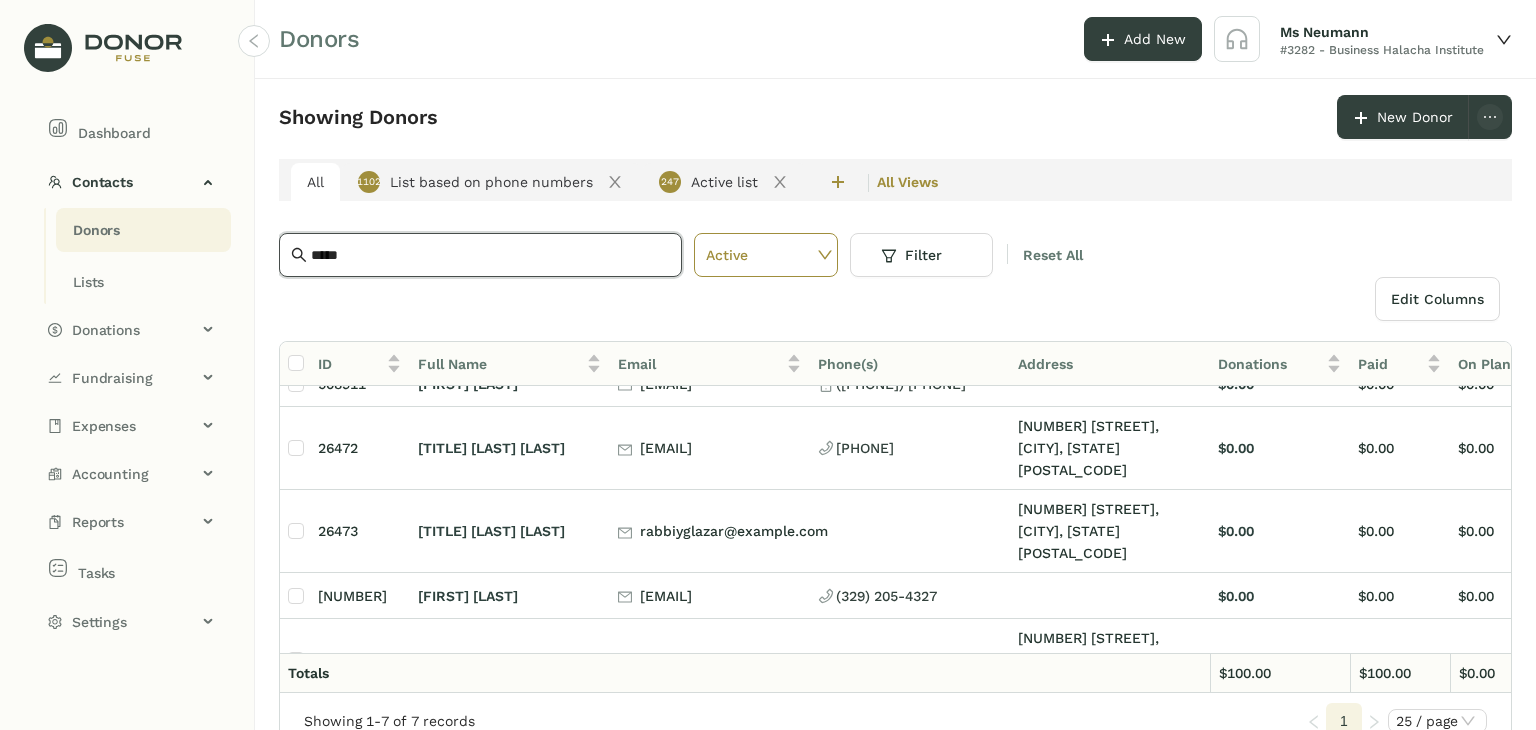 scroll, scrollTop: 0, scrollLeft: 0, axis: both 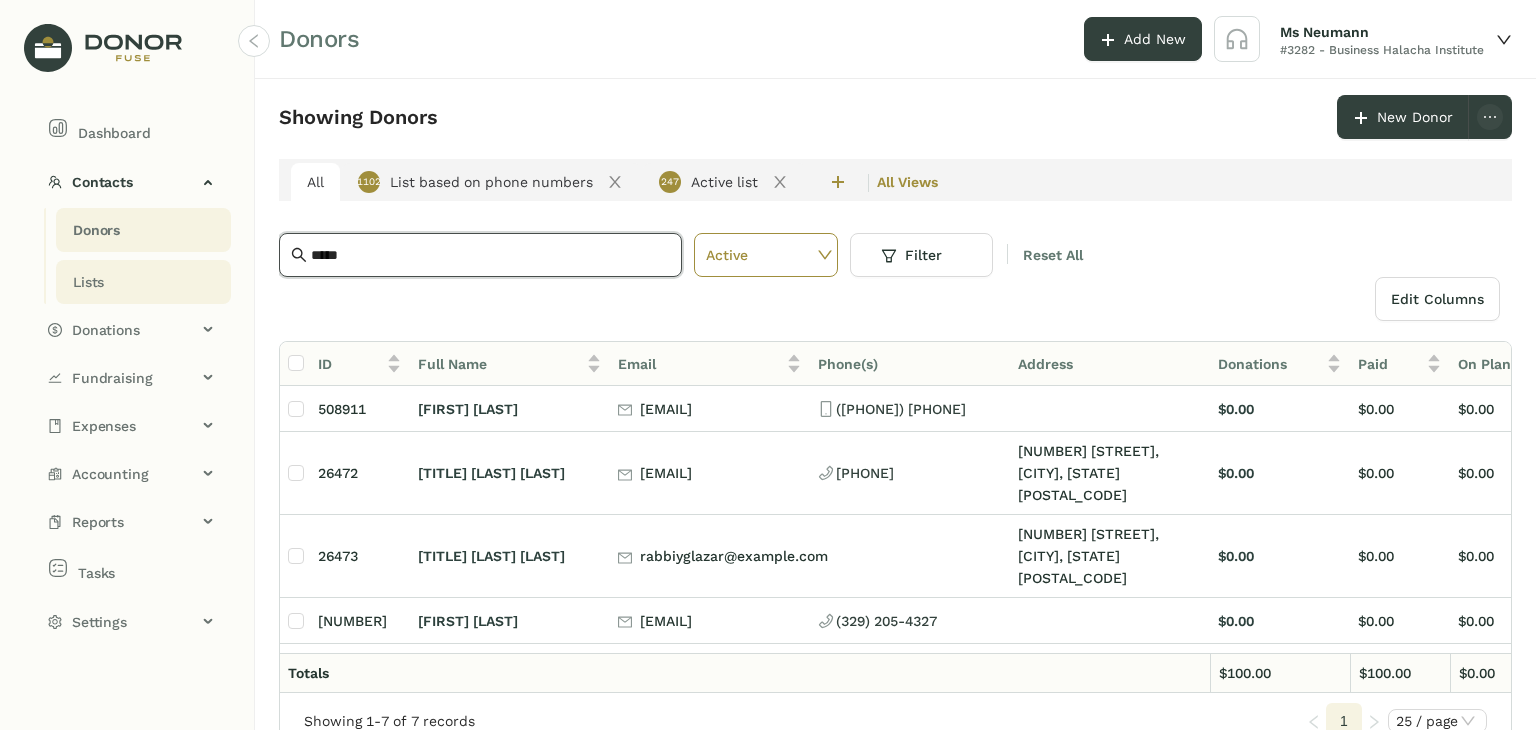 drag, startPoint x: 350, startPoint y: 260, endPoint x: 165, endPoint y: 269, distance: 185.2188 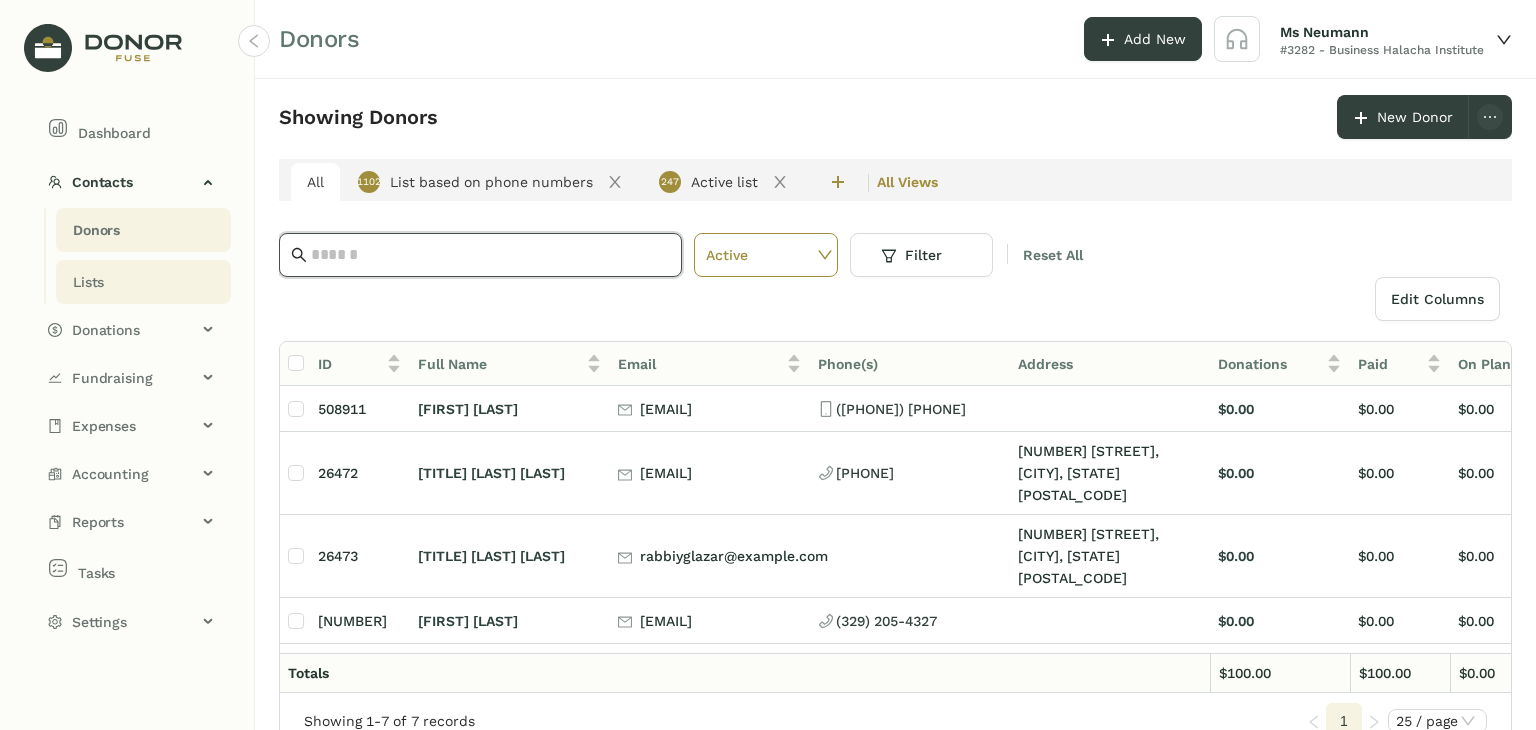paste on "**********" 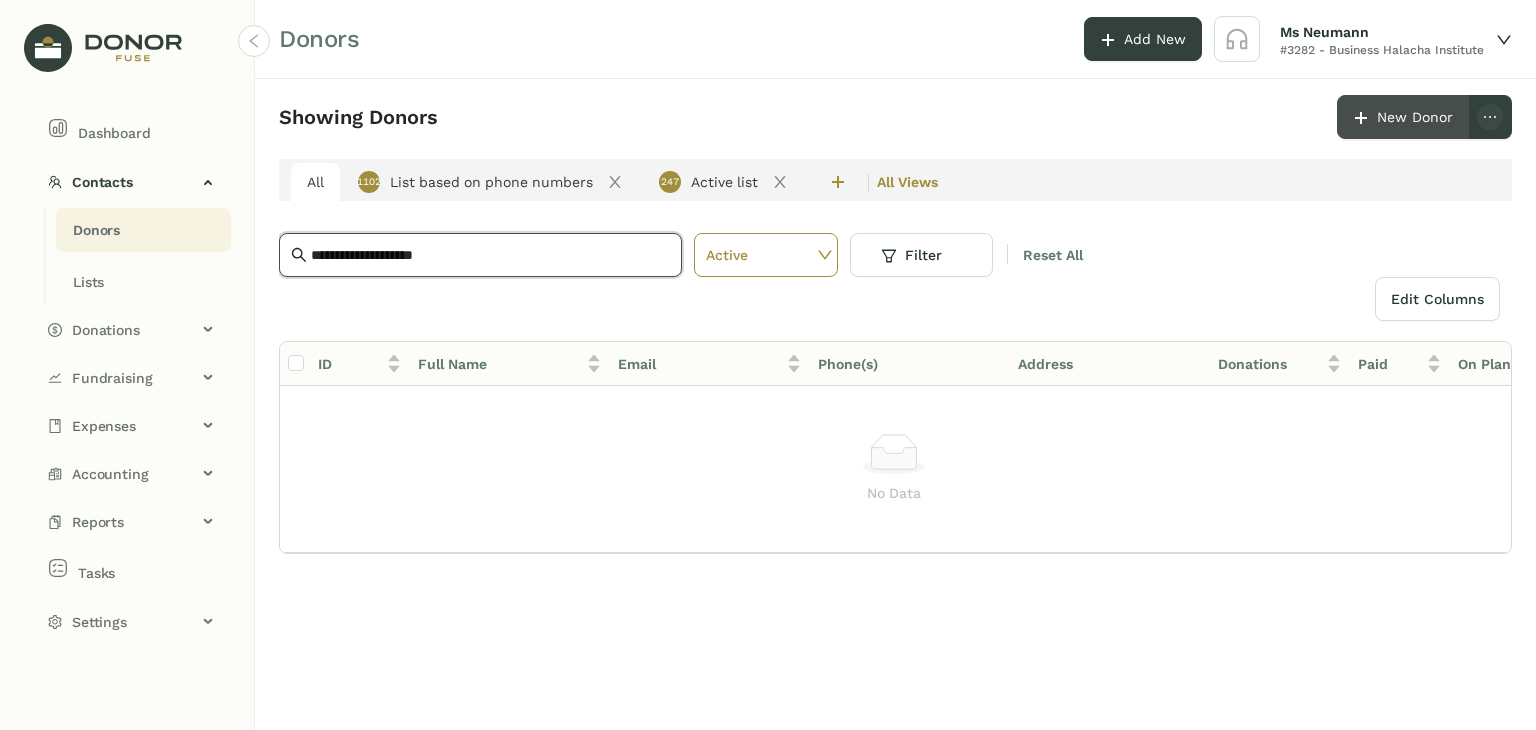 type on "**********" 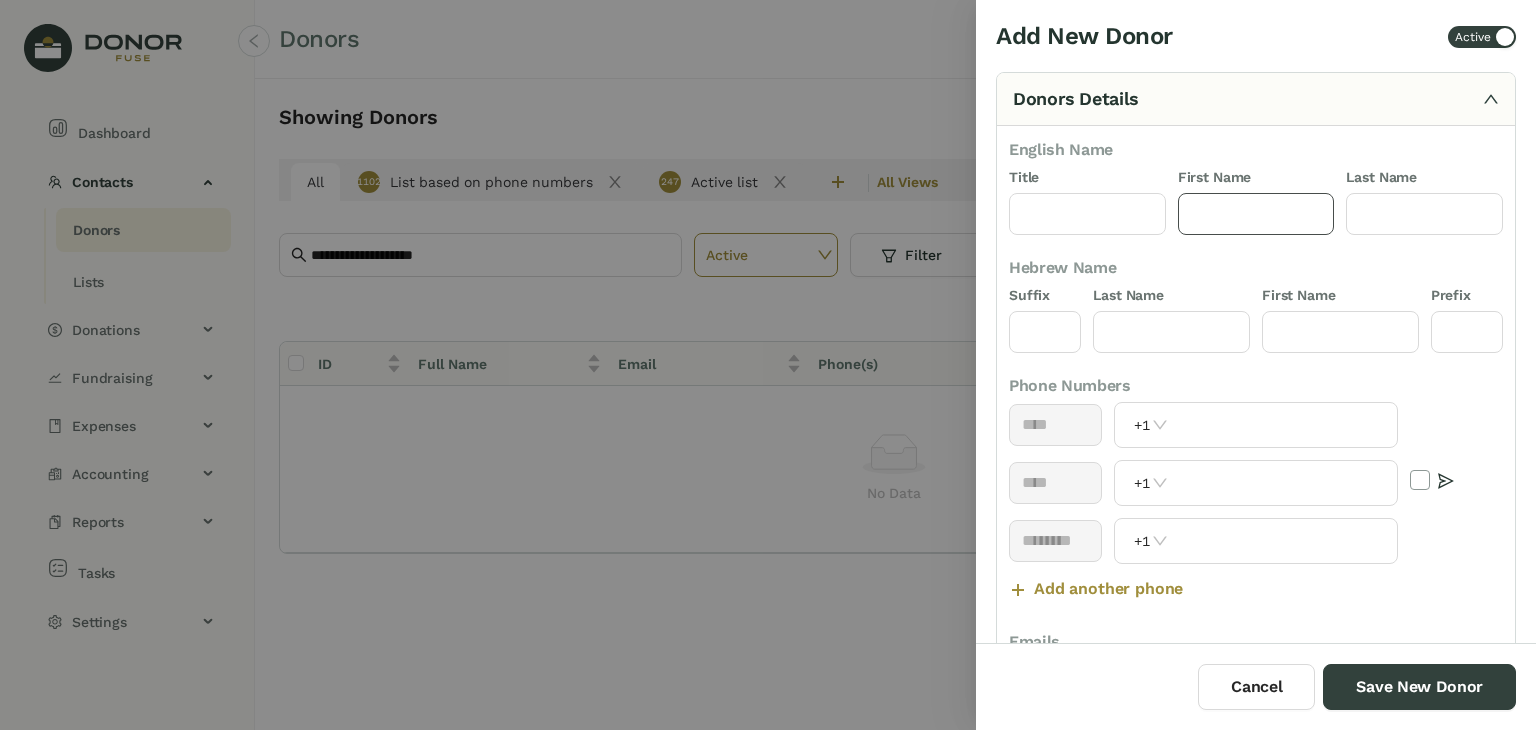 click 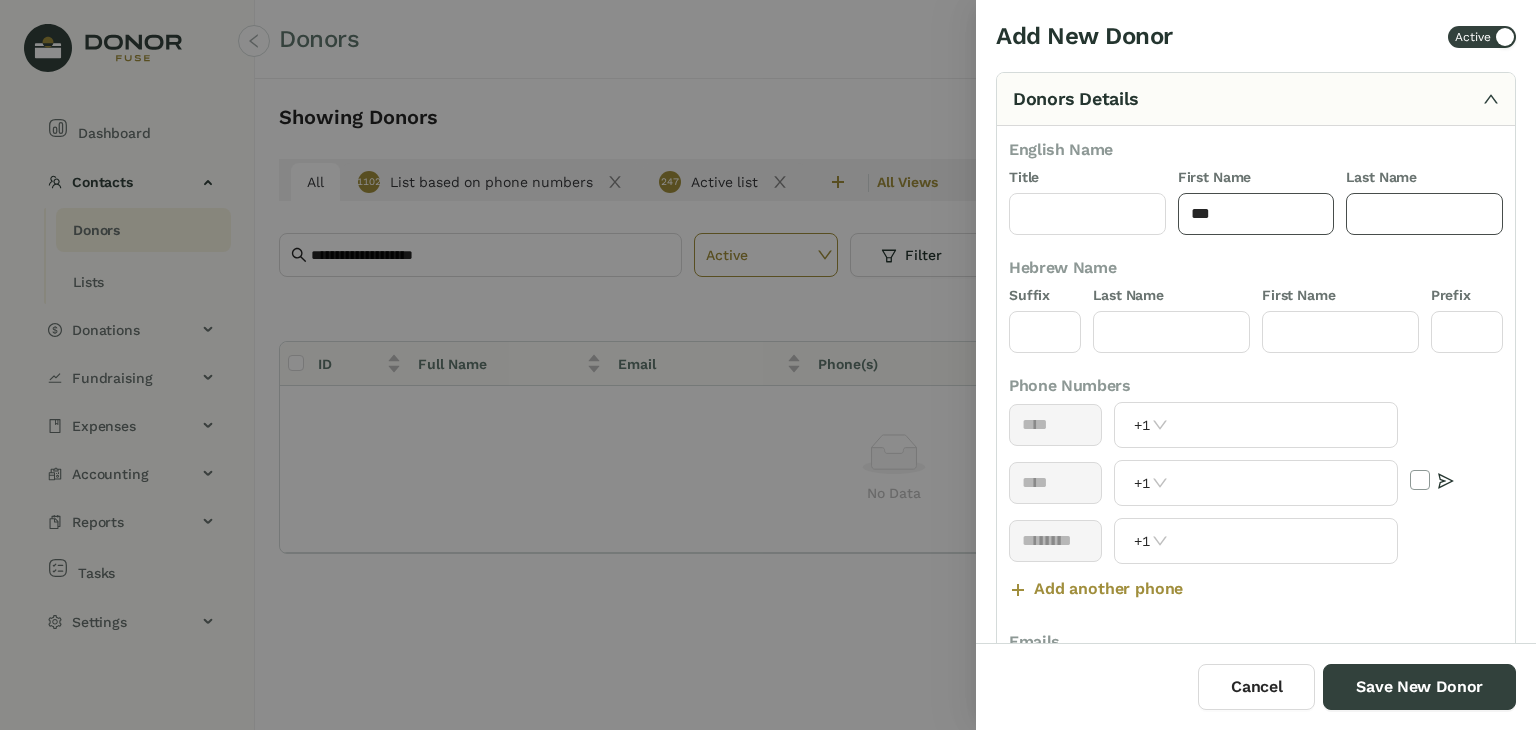type on "***" 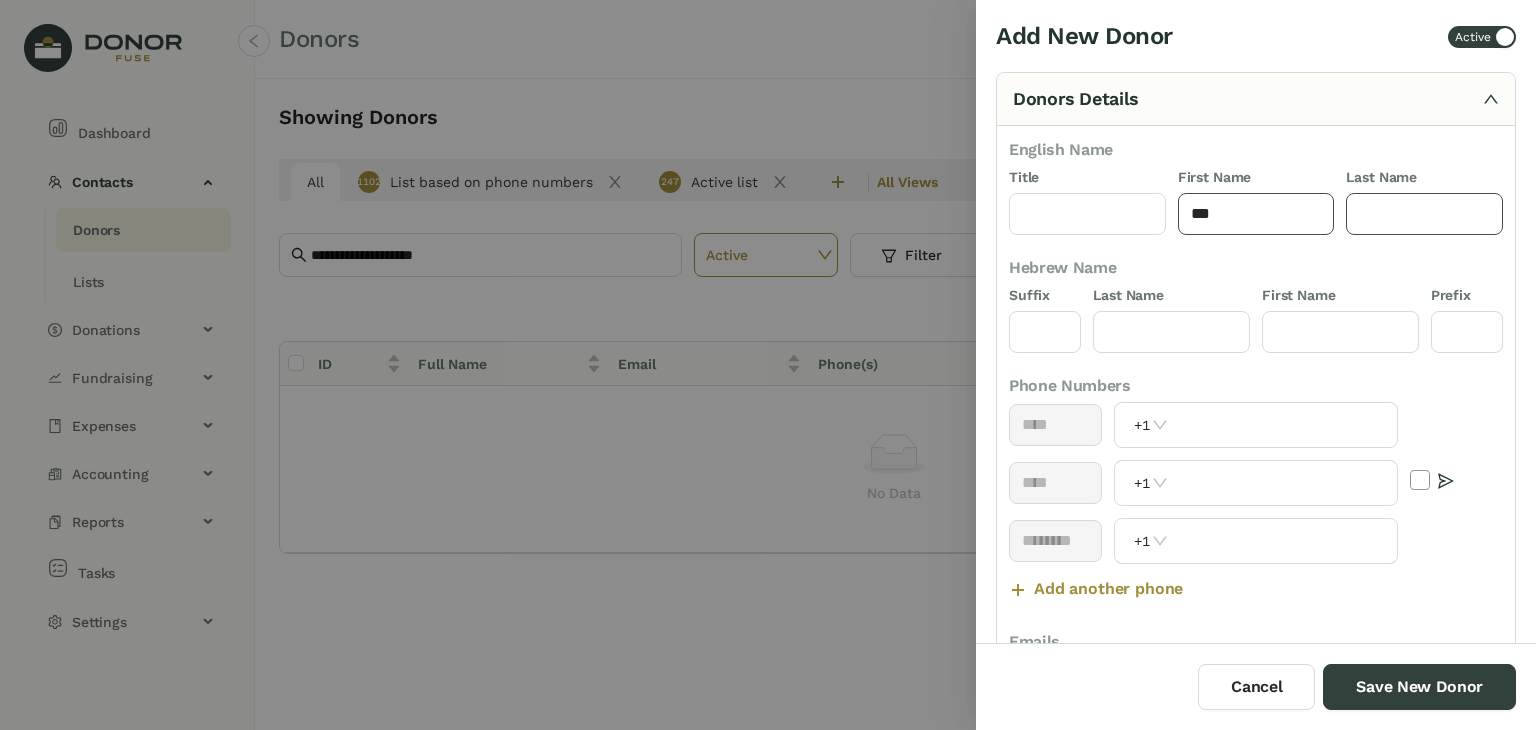 drag, startPoint x: 1413, startPoint y: 199, endPoint x: 1247, endPoint y: 221, distance: 167.45149 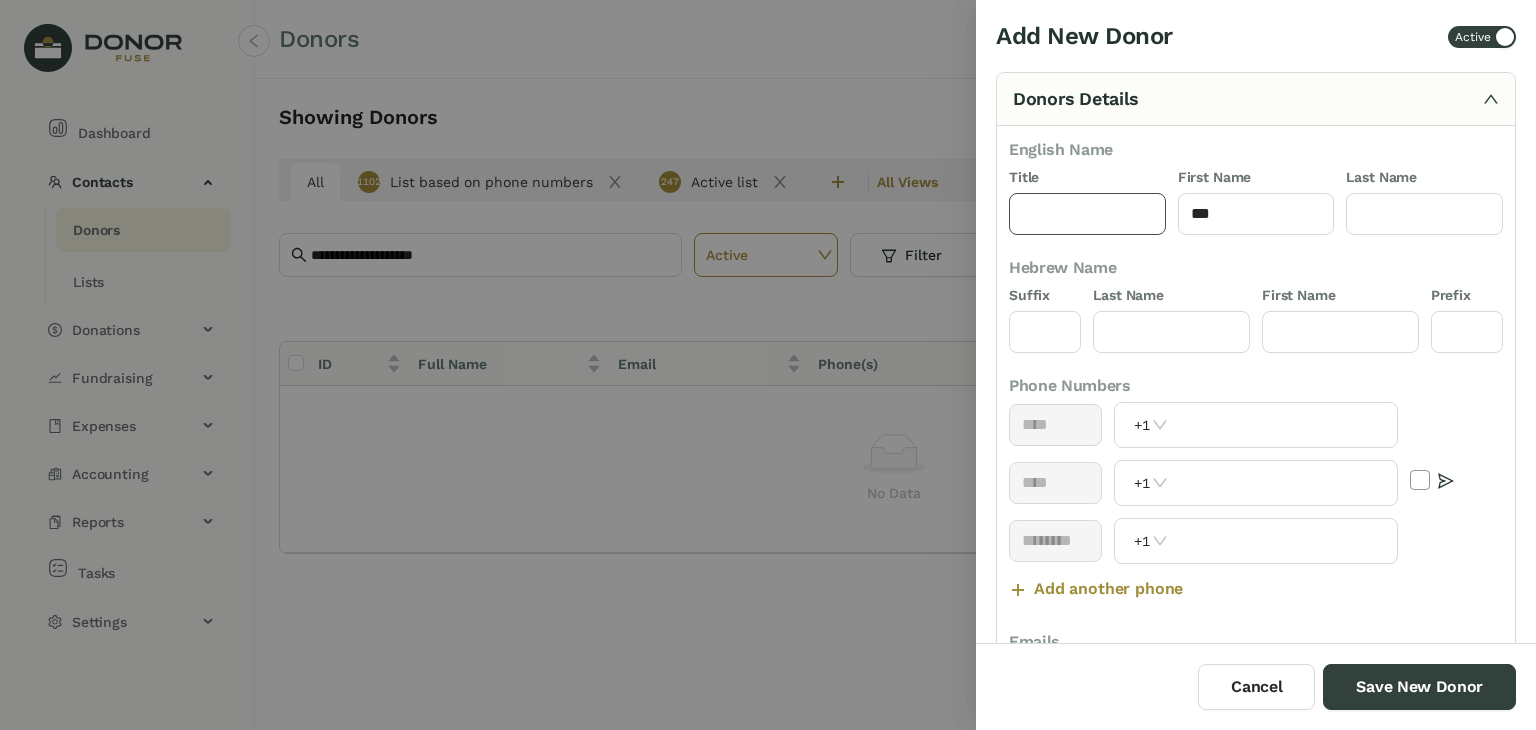 click 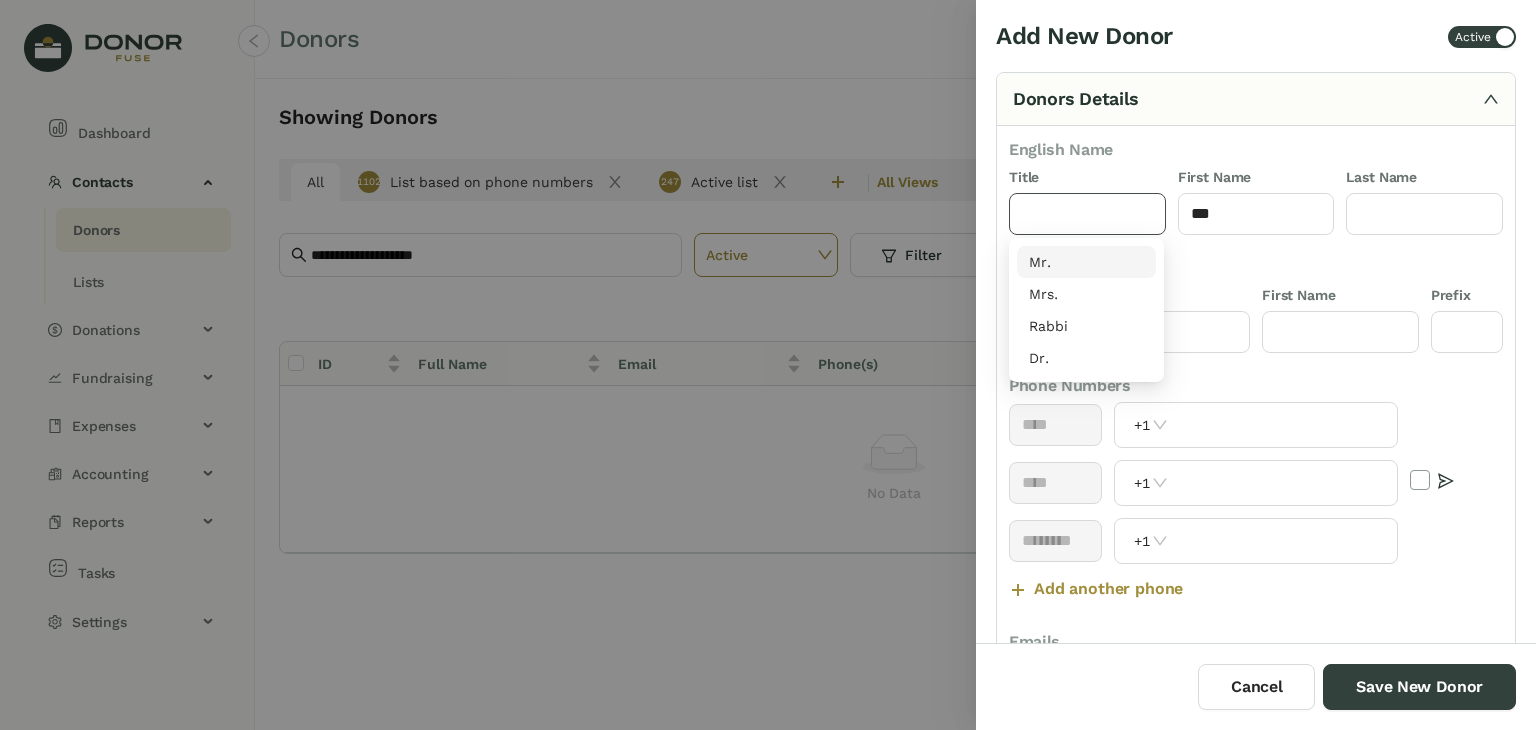 click on "Mr." at bounding box center (1086, 262) 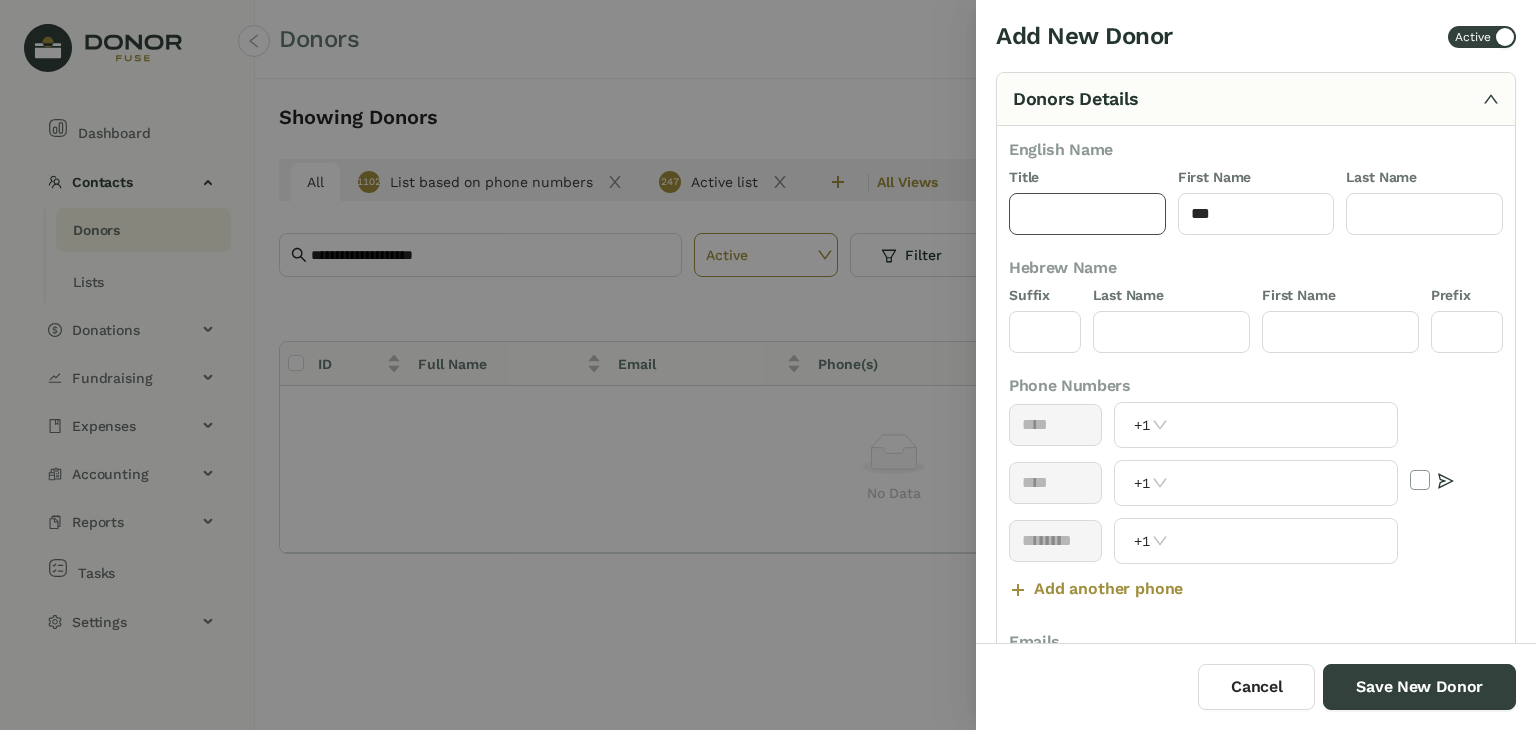 type on "***" 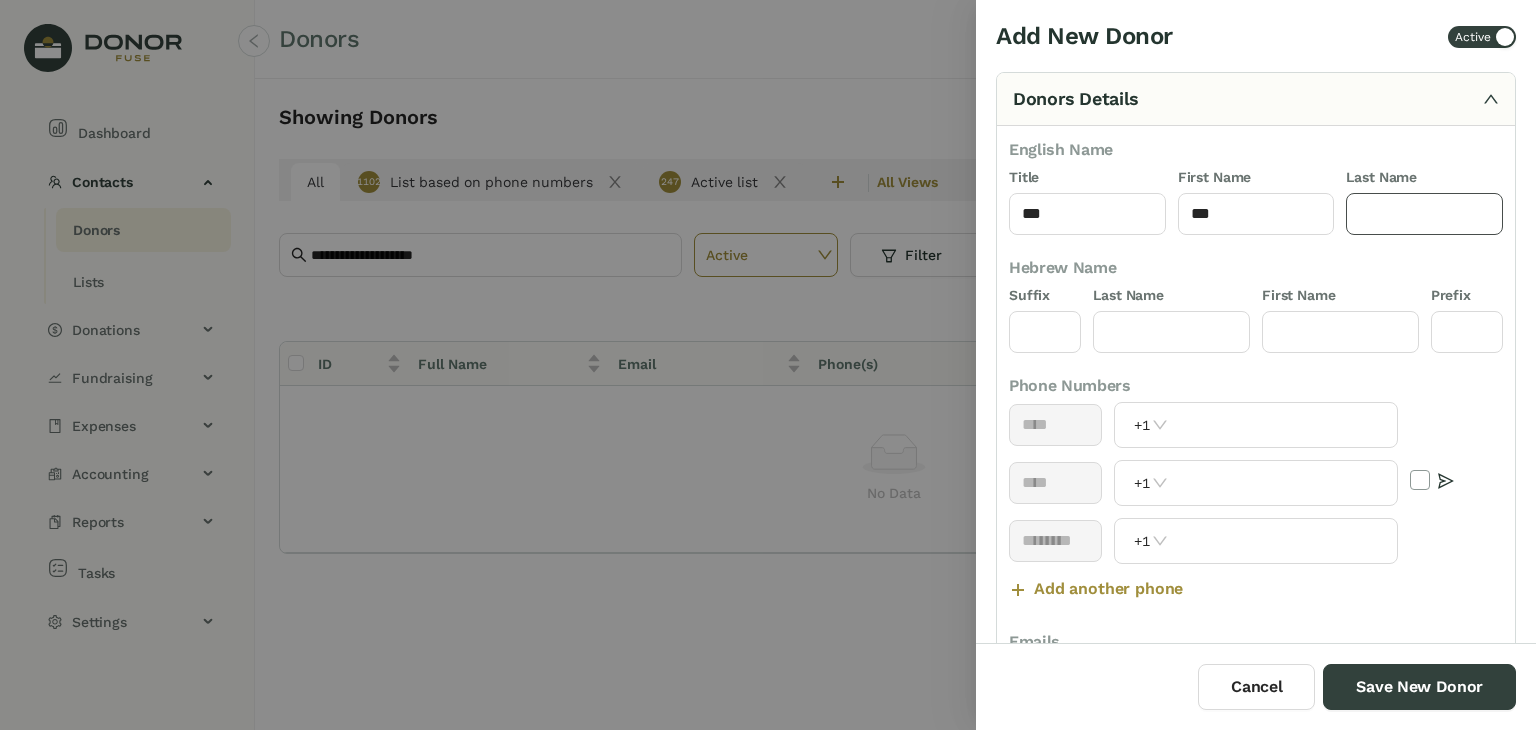 click 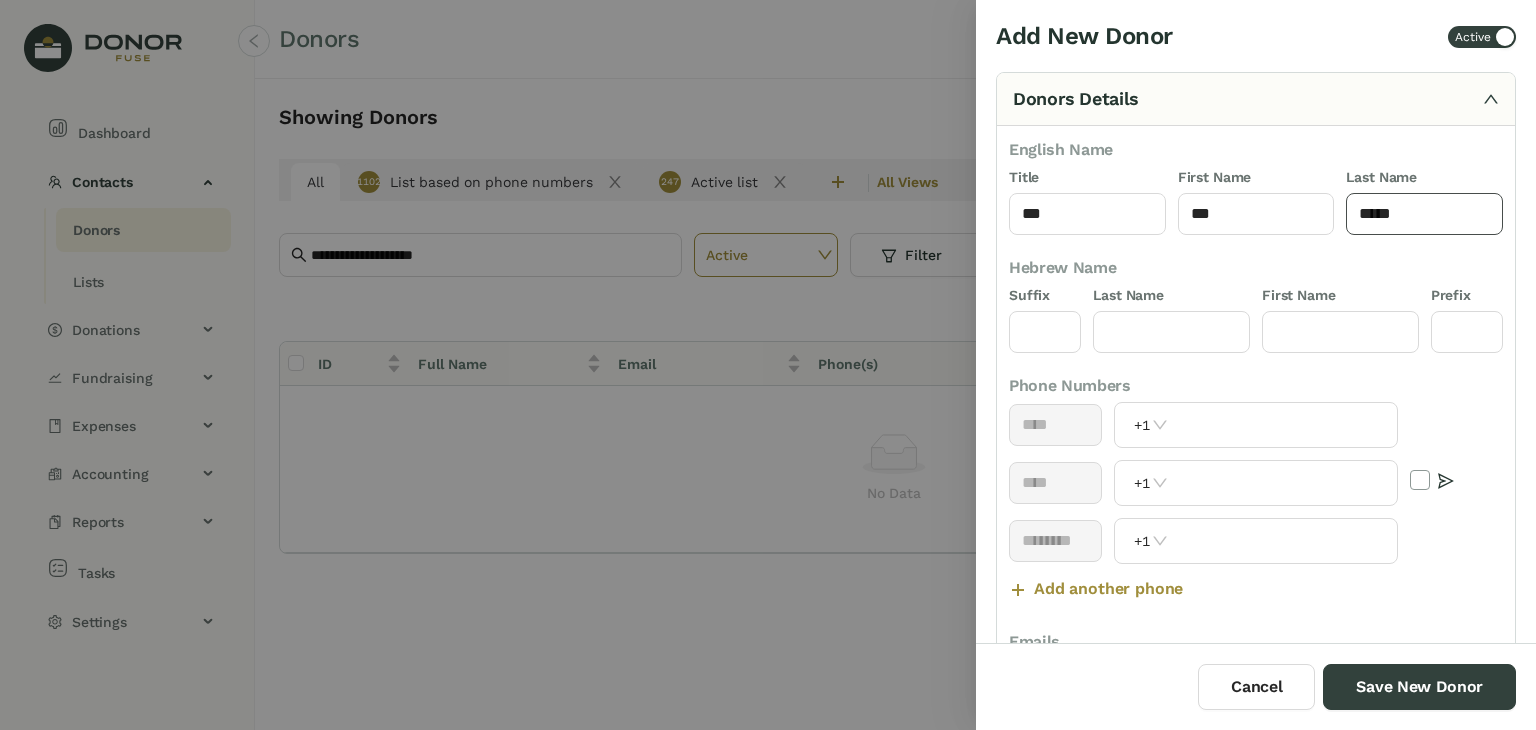 type on "*****" 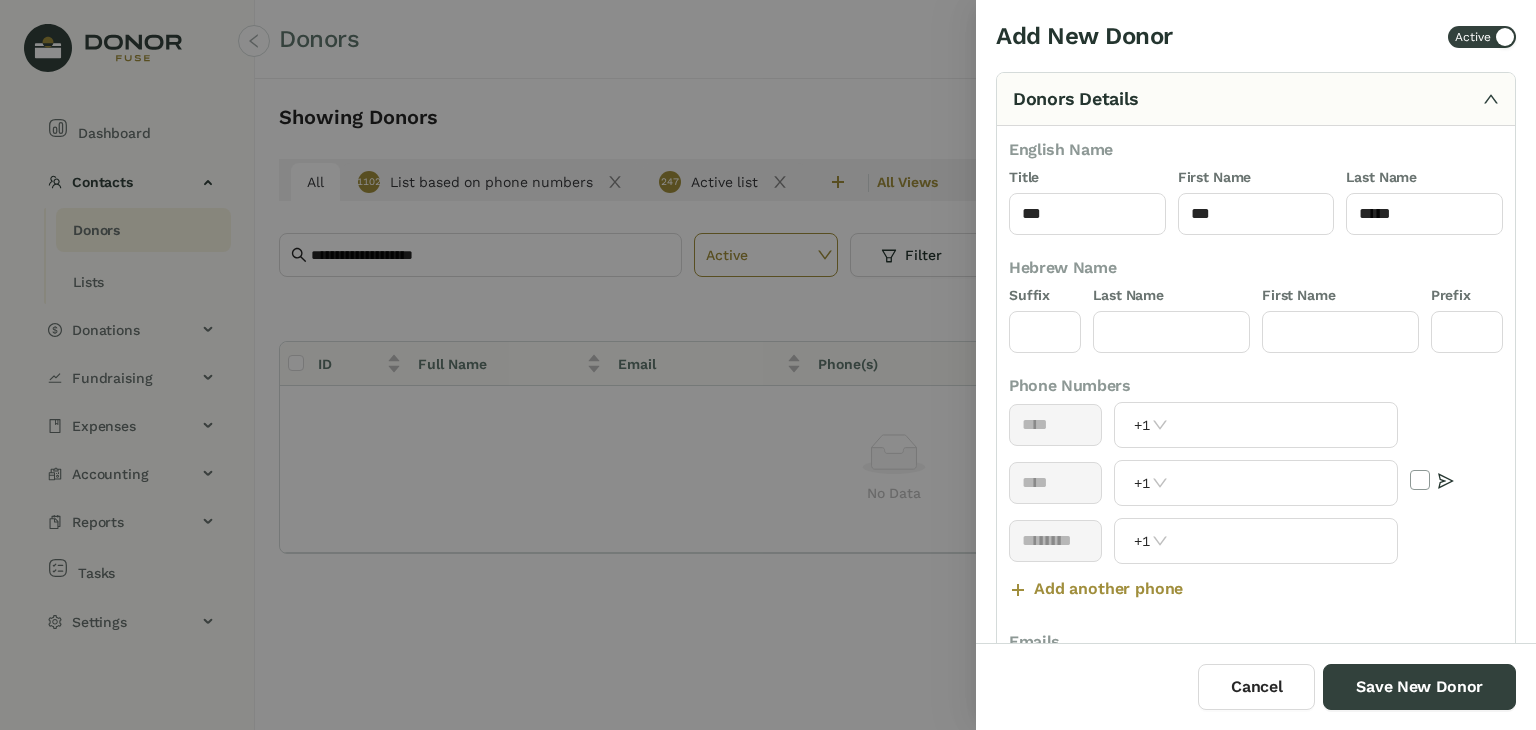 click on "+1" at bounding box center (1255, 489) 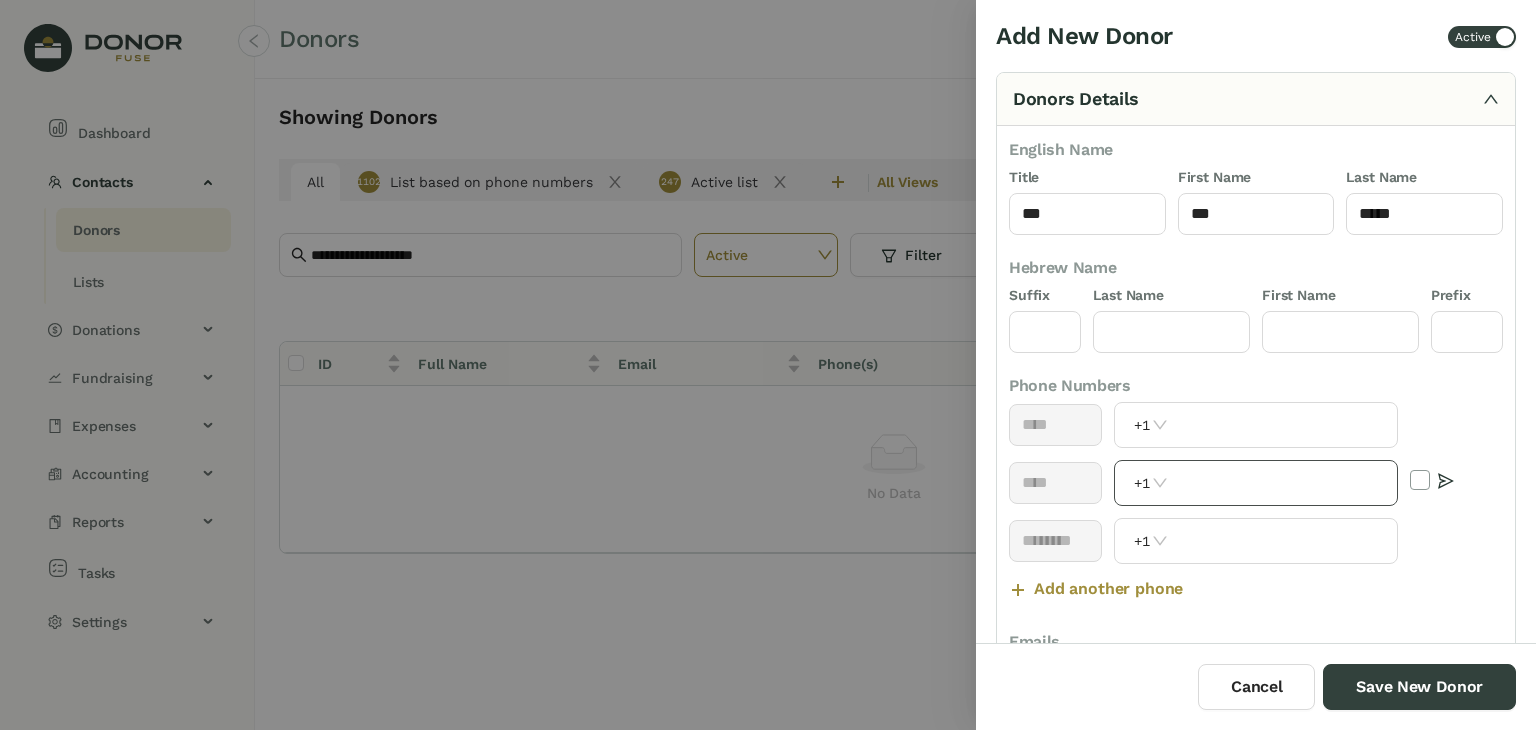 click at bounding box center (1284, 483) 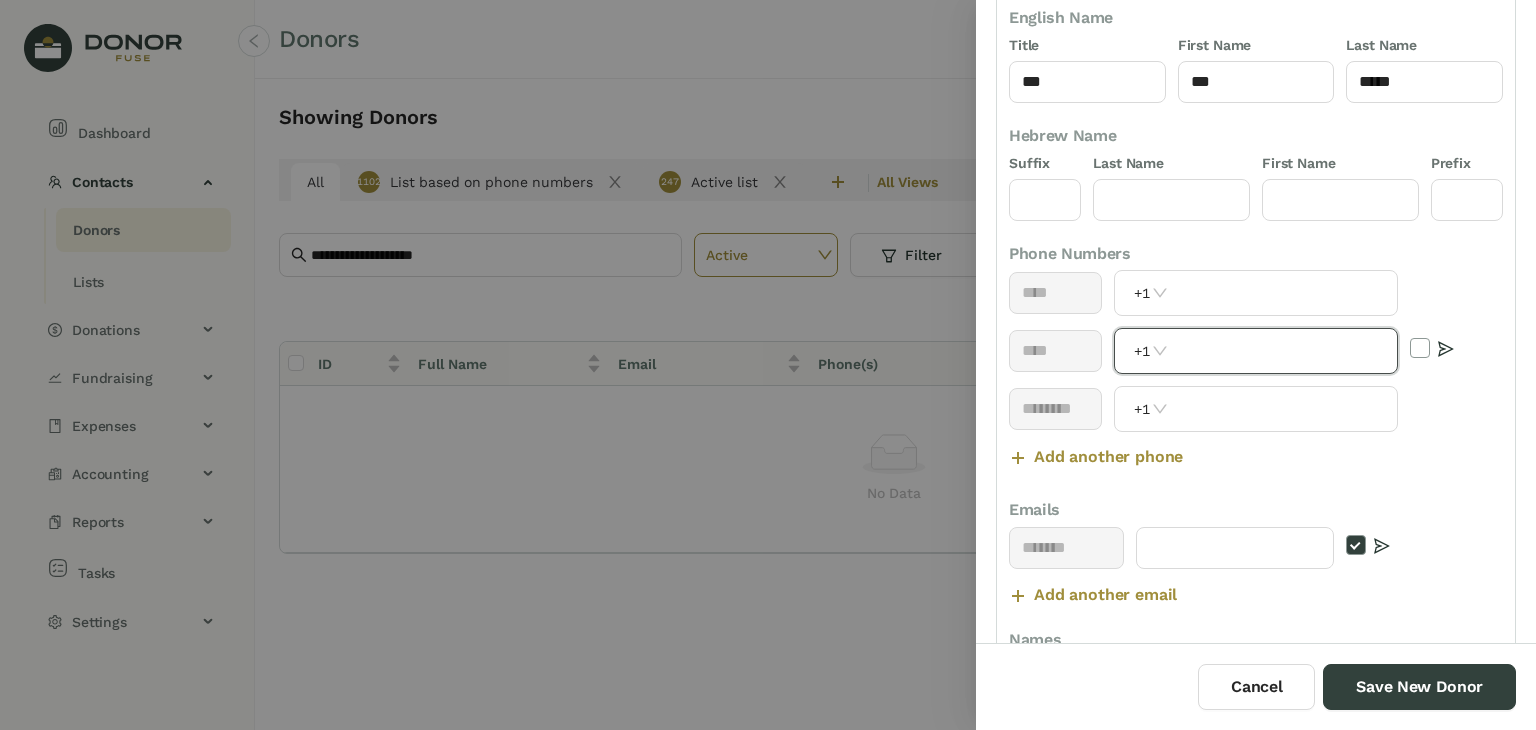scroll, scrollTop: 317, scrollLeft: 0, axis: vertical 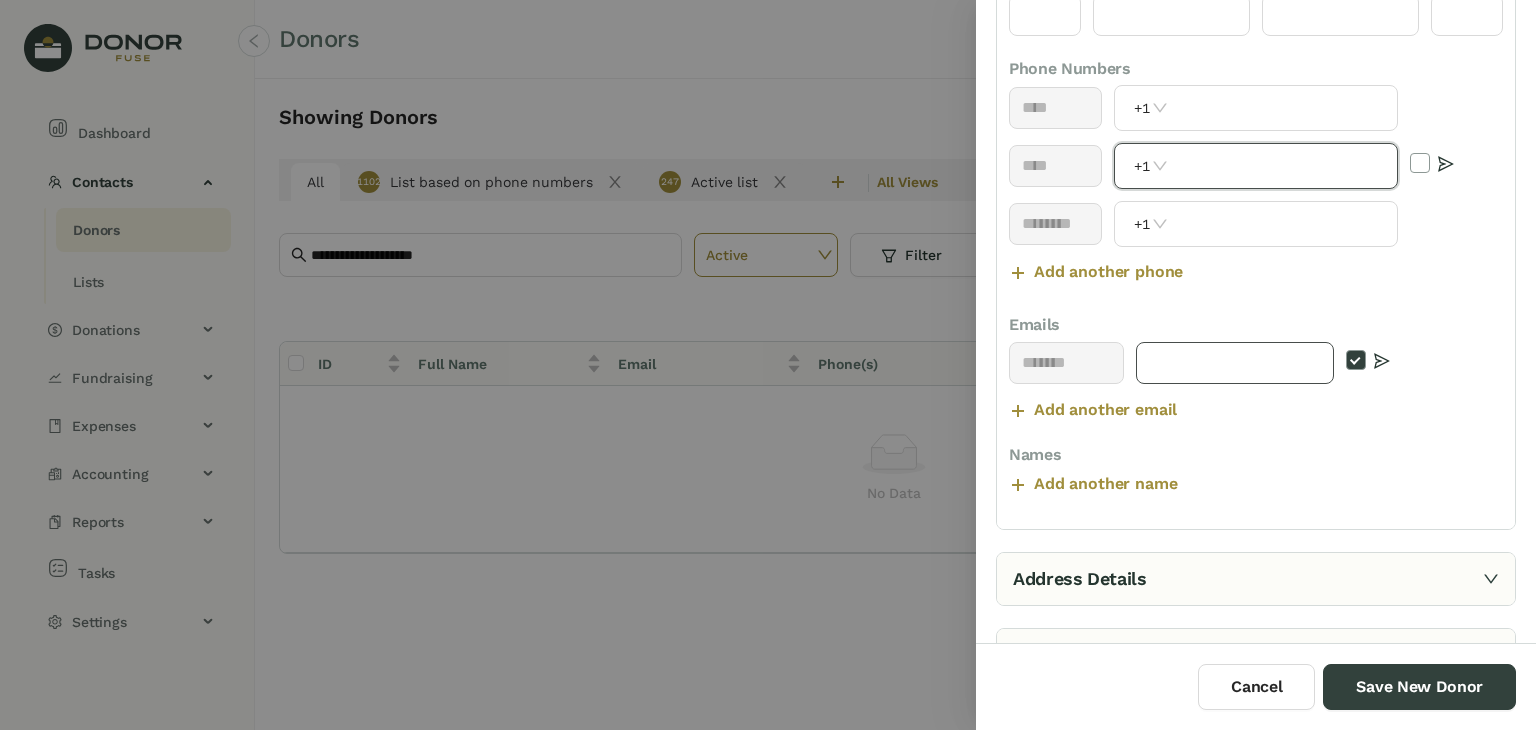 click at bounding box center [1235, 363] 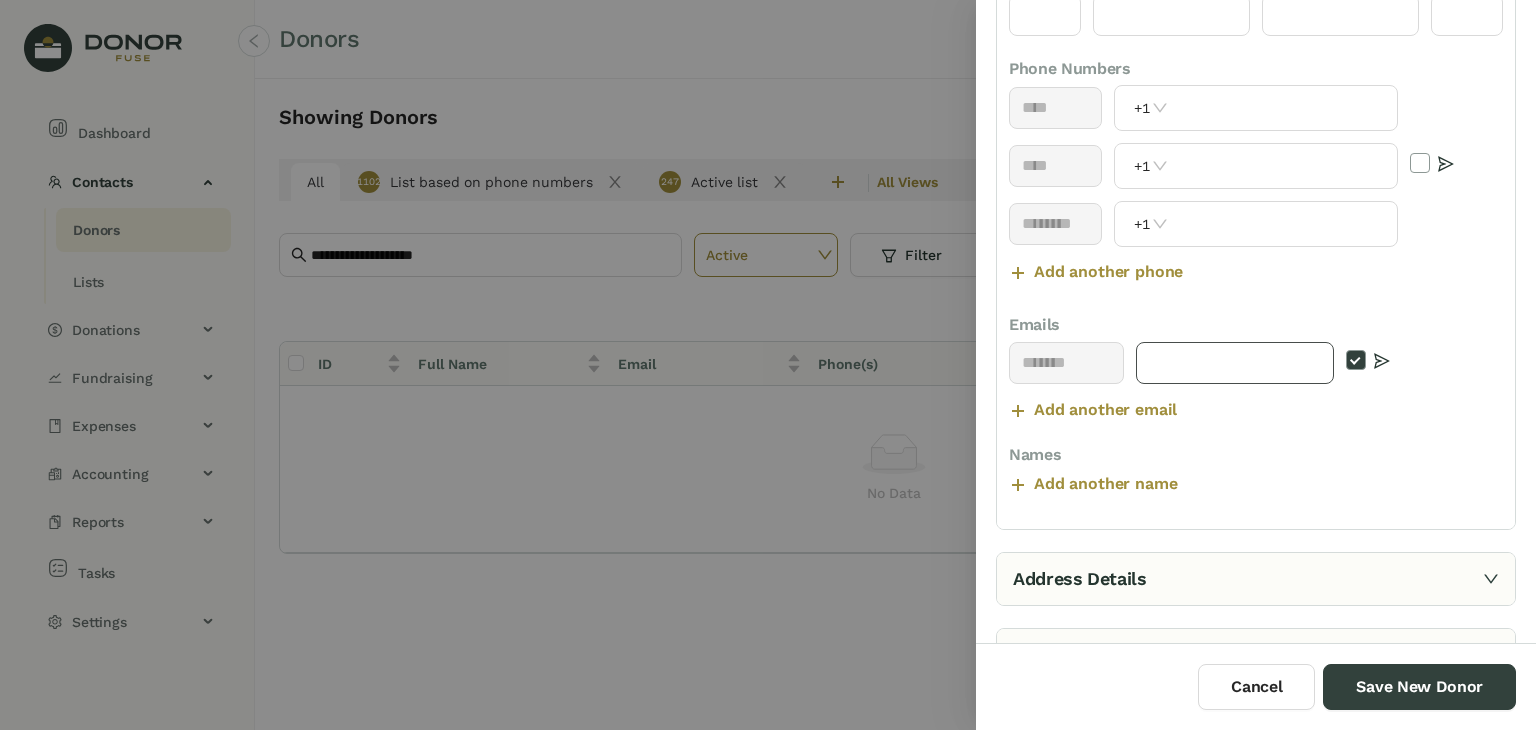 type on "*" 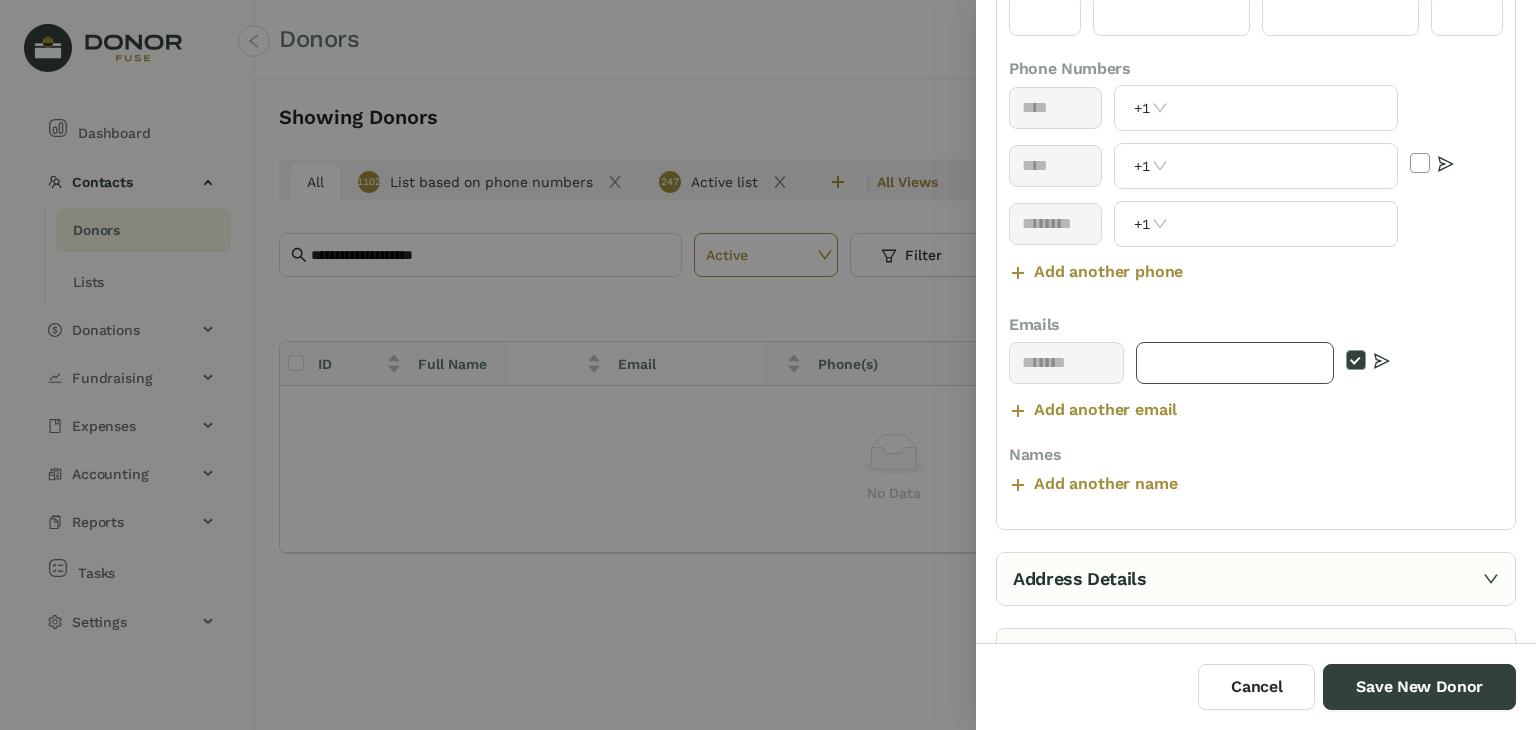 paste on "**********" 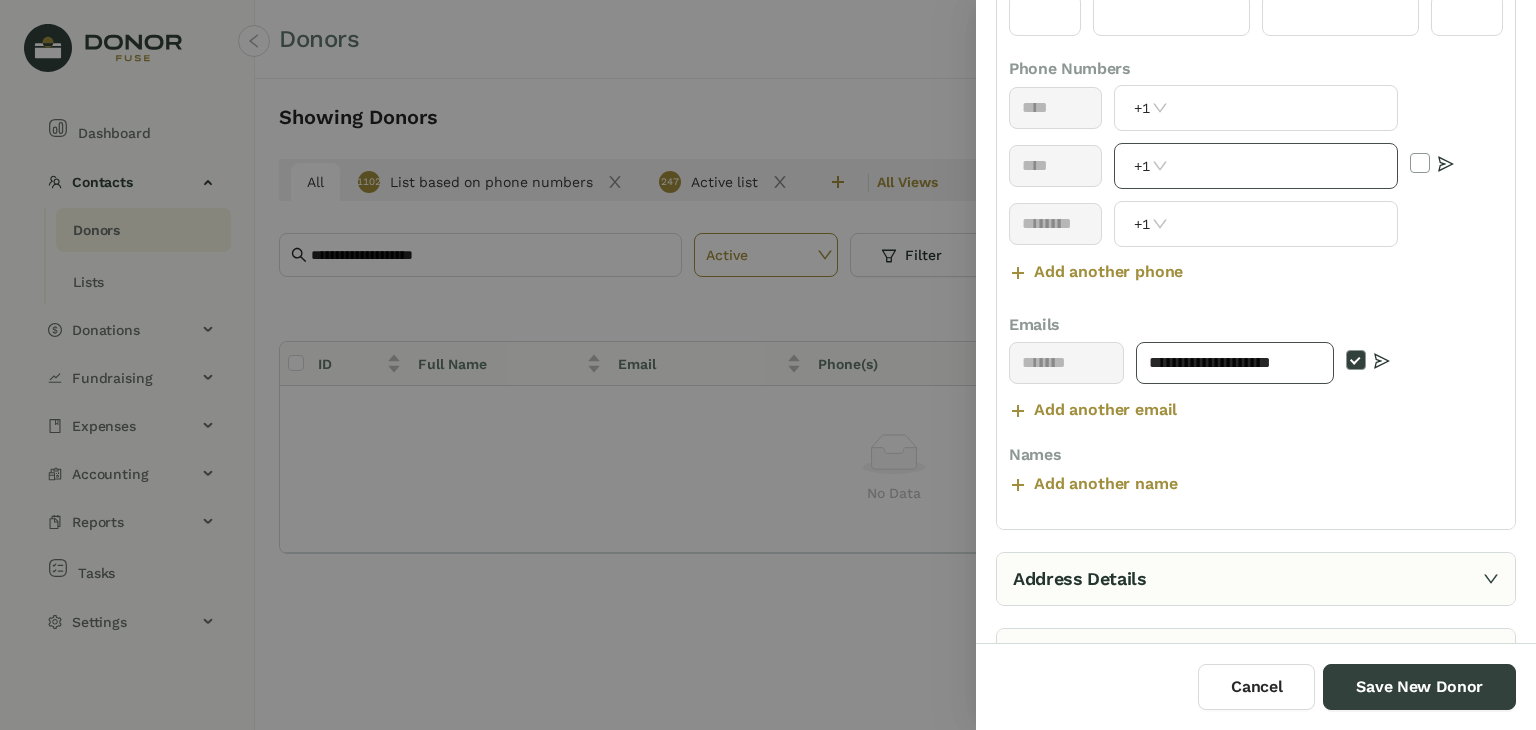 type on "**********" 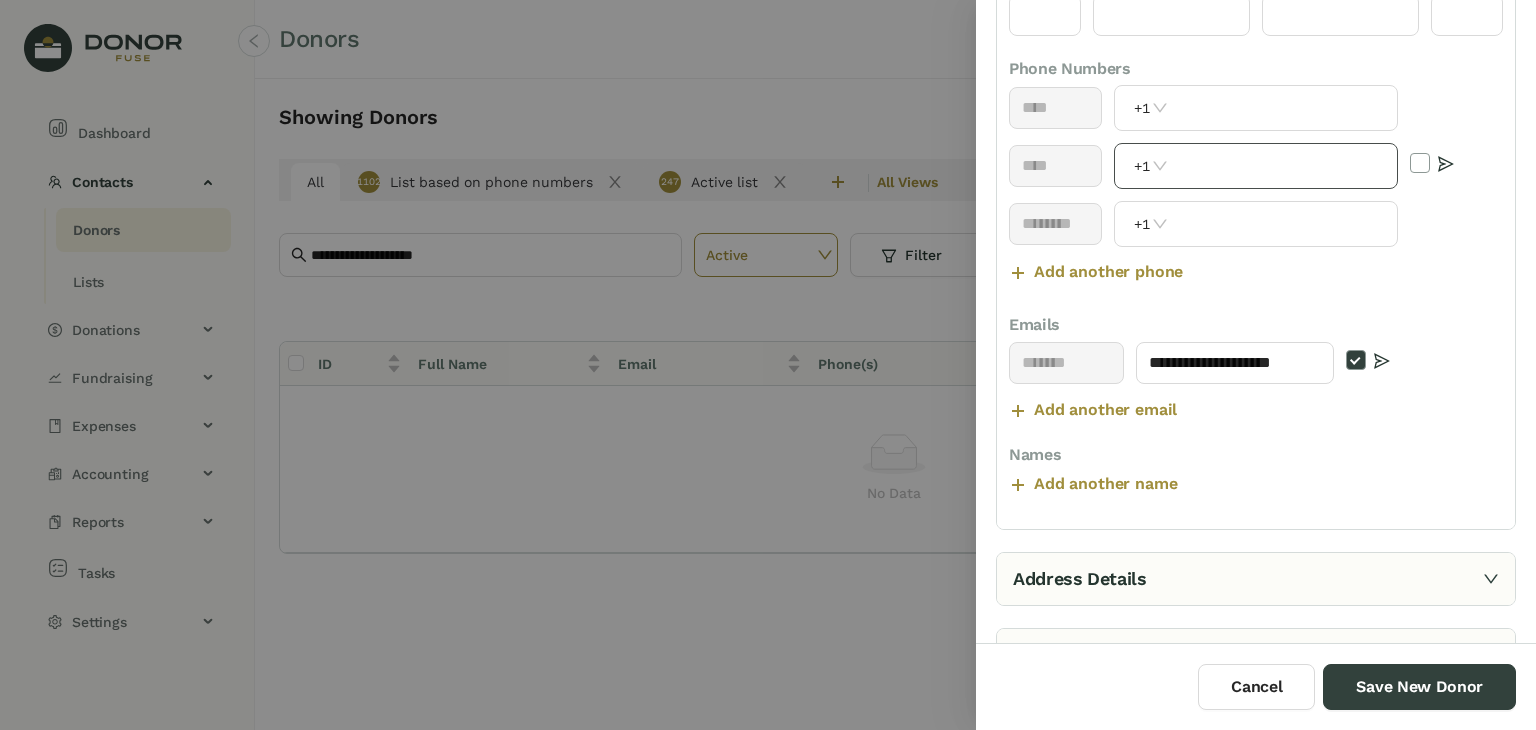 click at bounding box center [1284, 166] 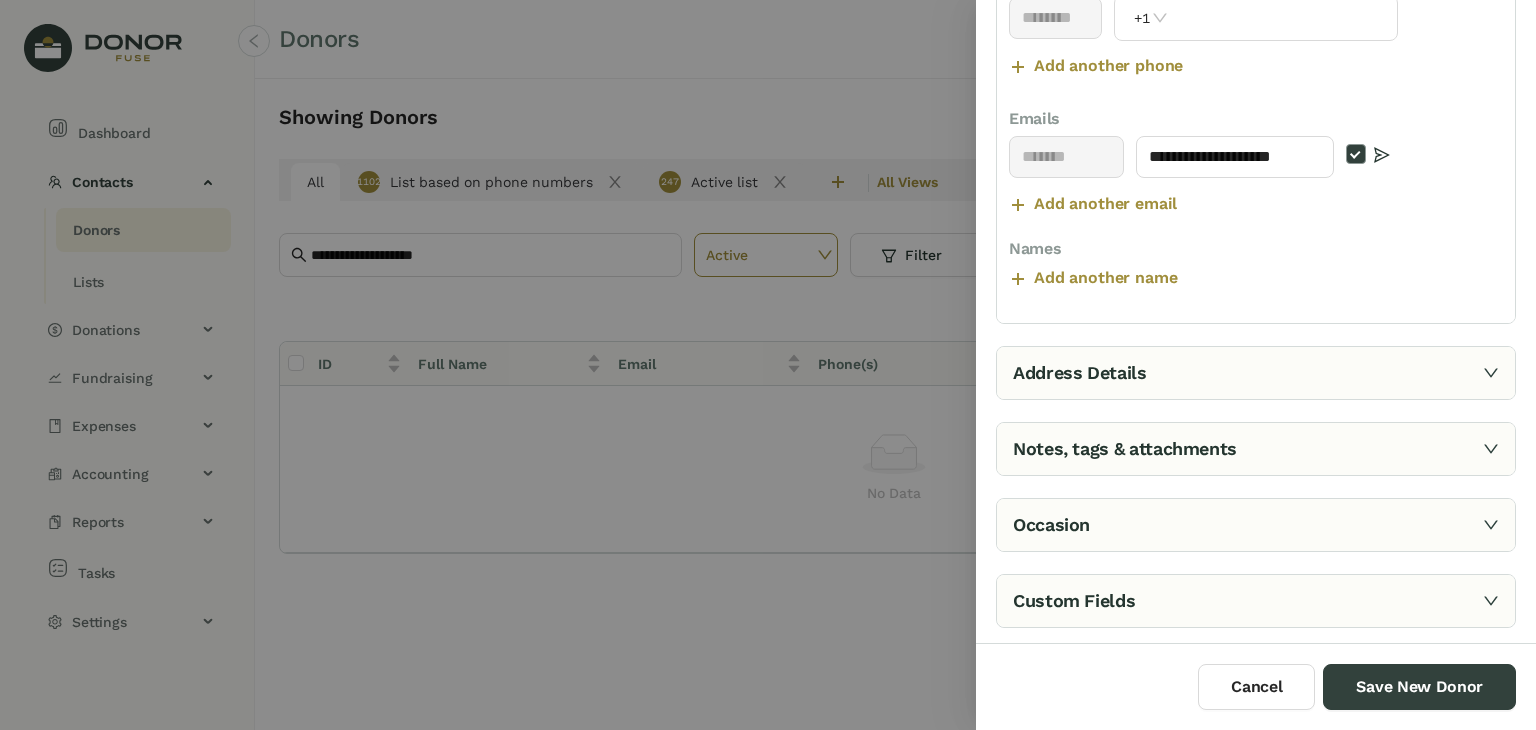 click on "Address Details" at bounding box center [1256, 373] 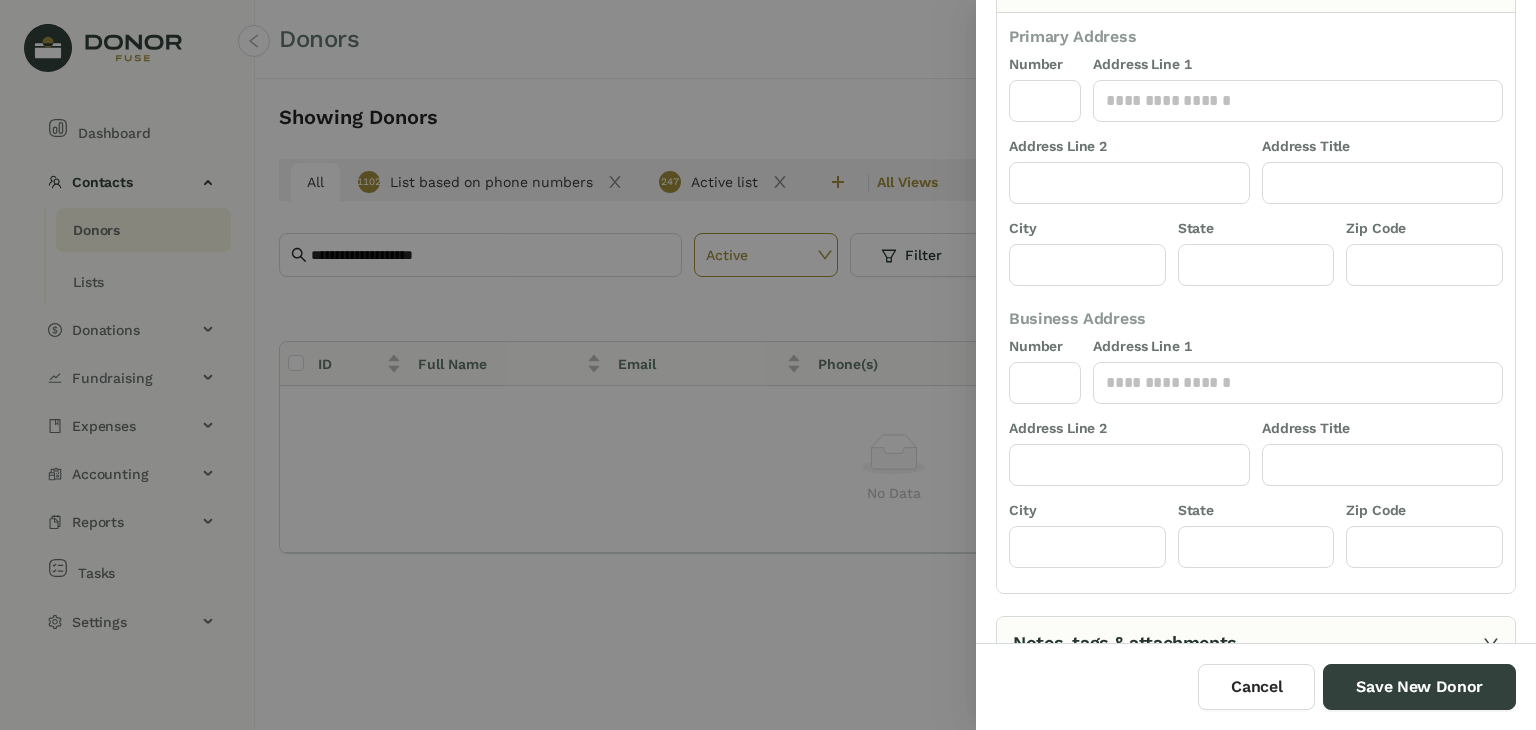 scroll, scrollTop: 0, scrollLeft: 0, axis: both 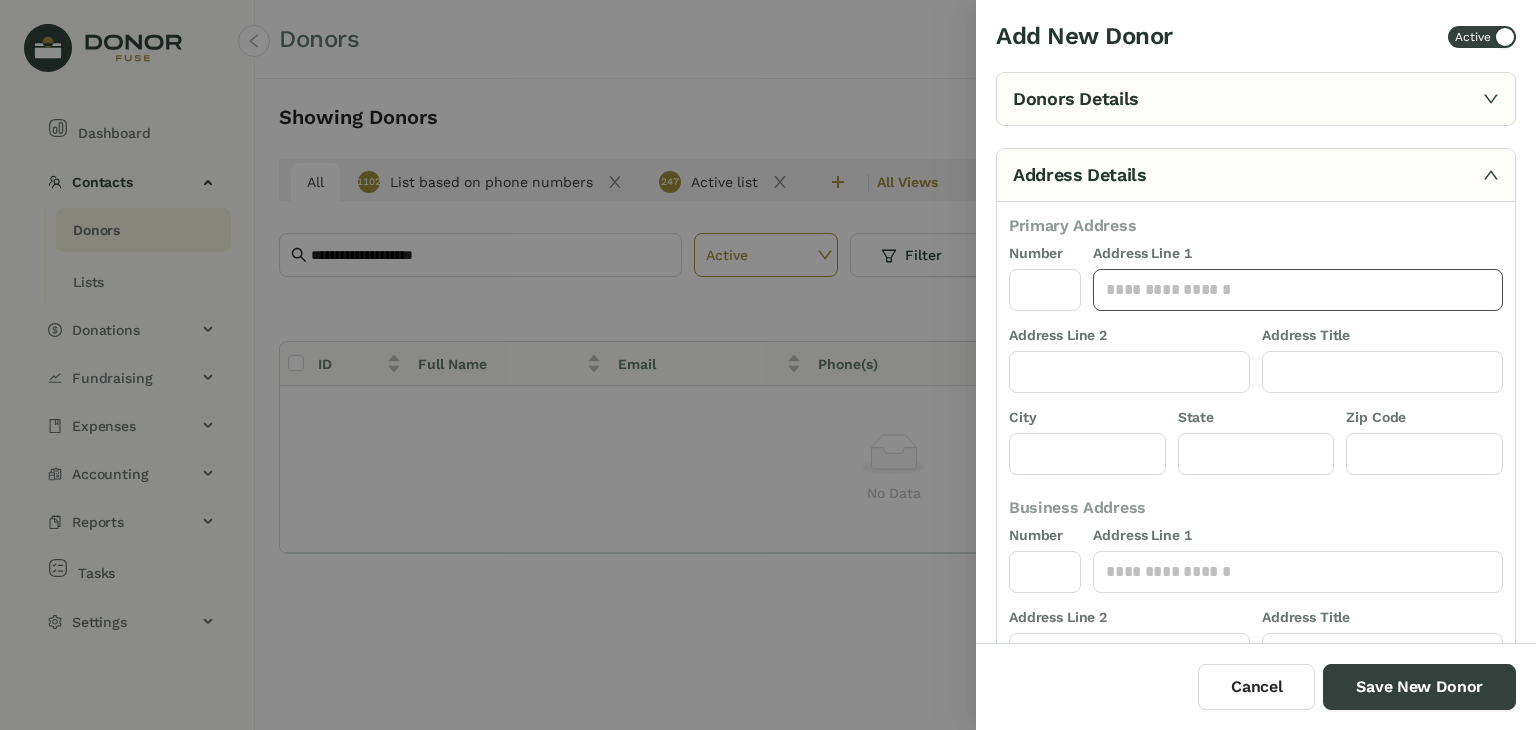 click 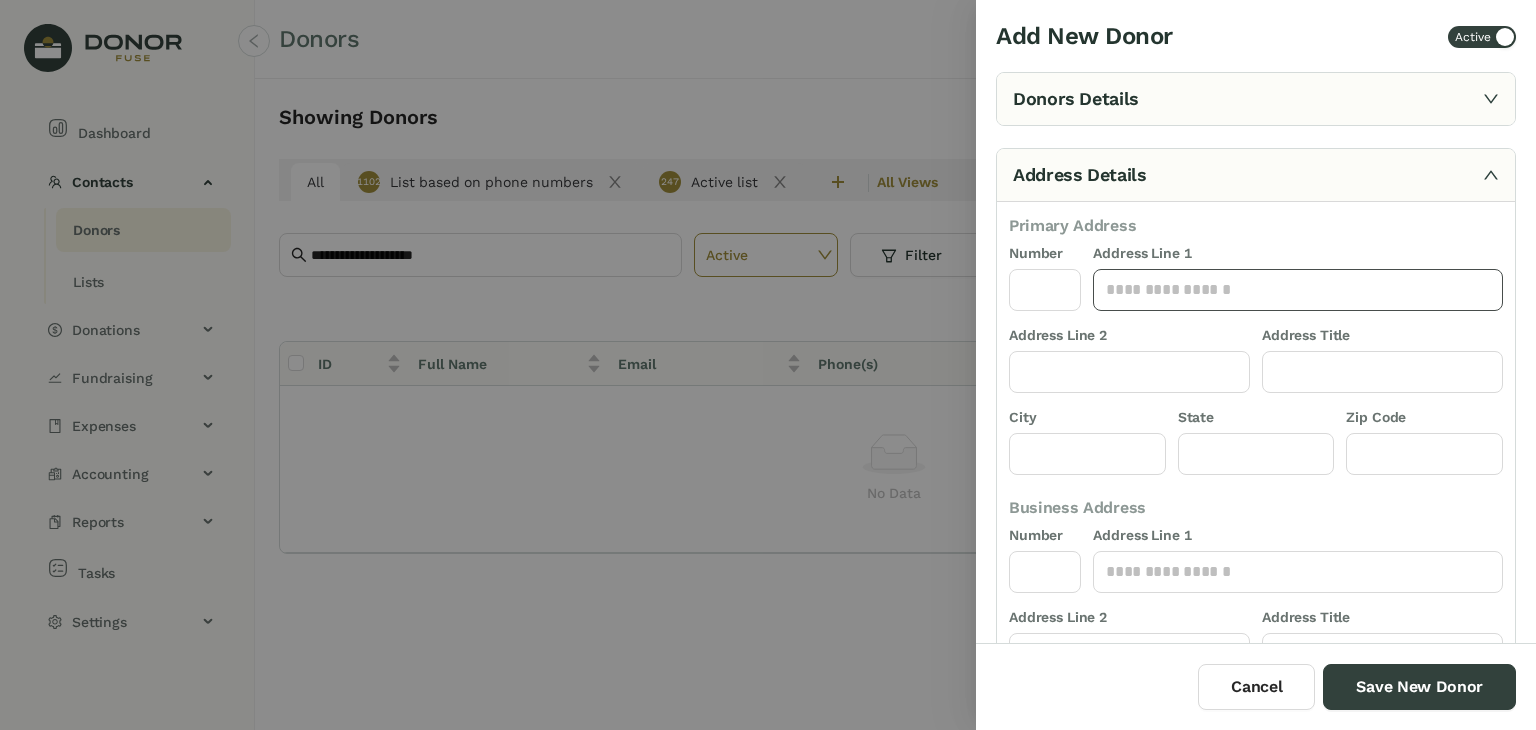 paste on "**********" 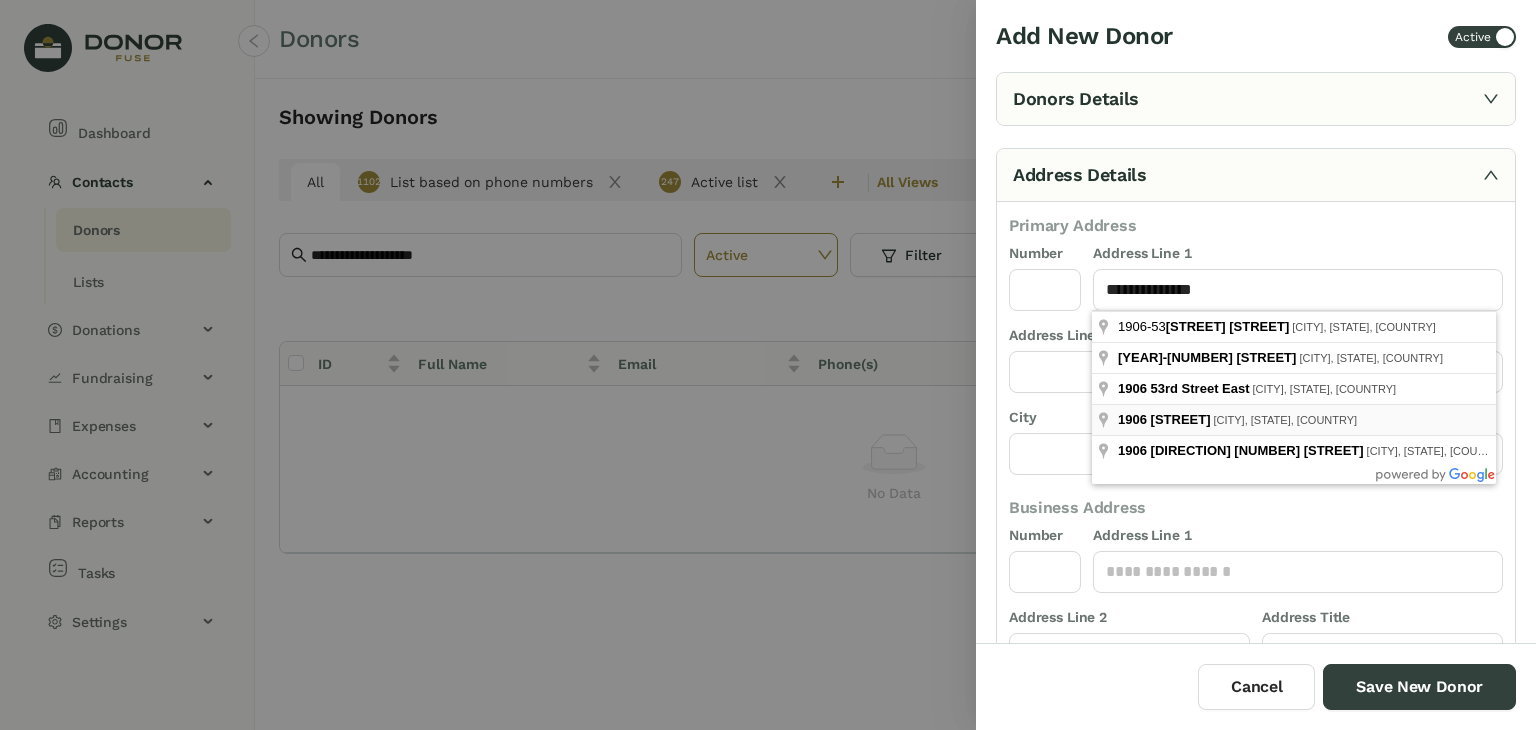 type on "**********" 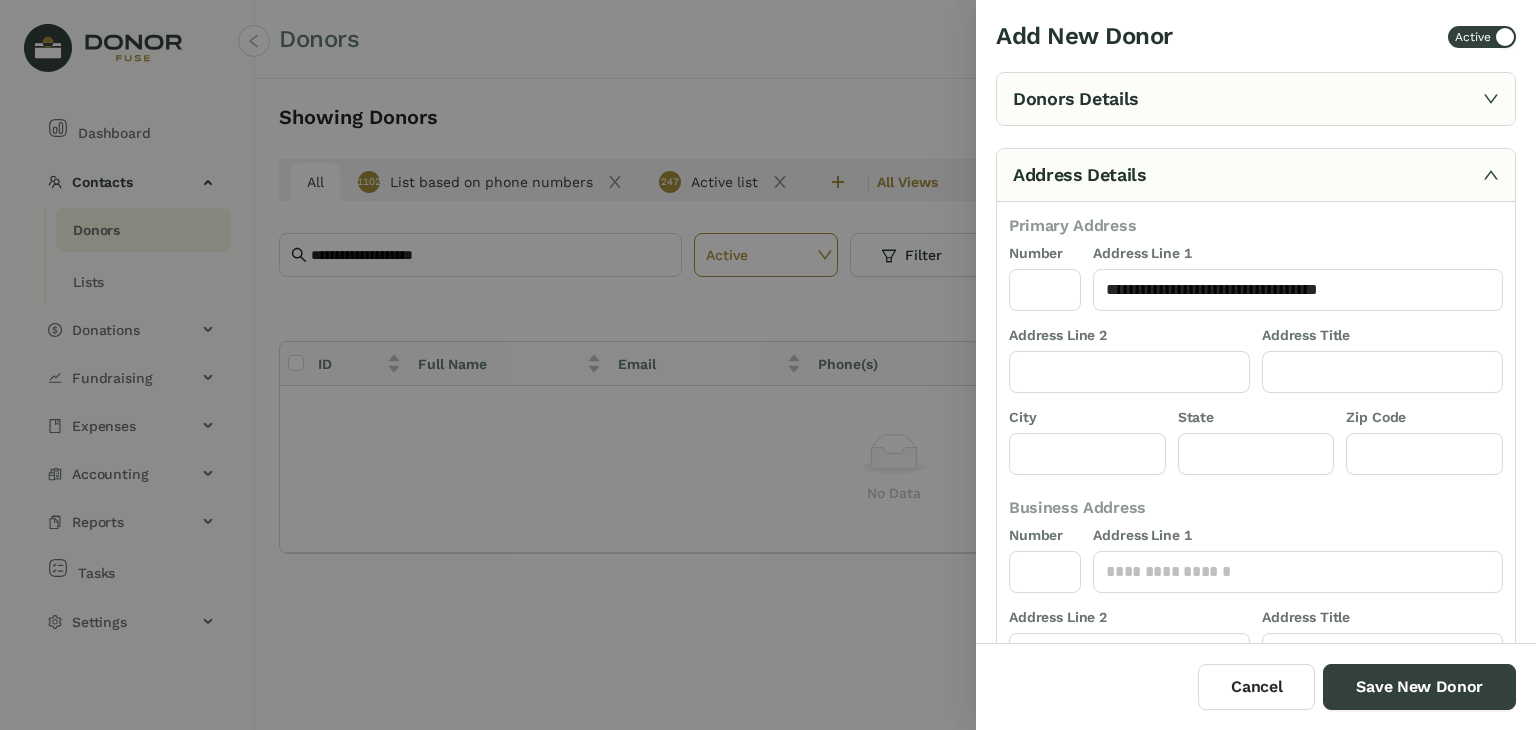 type on "****" 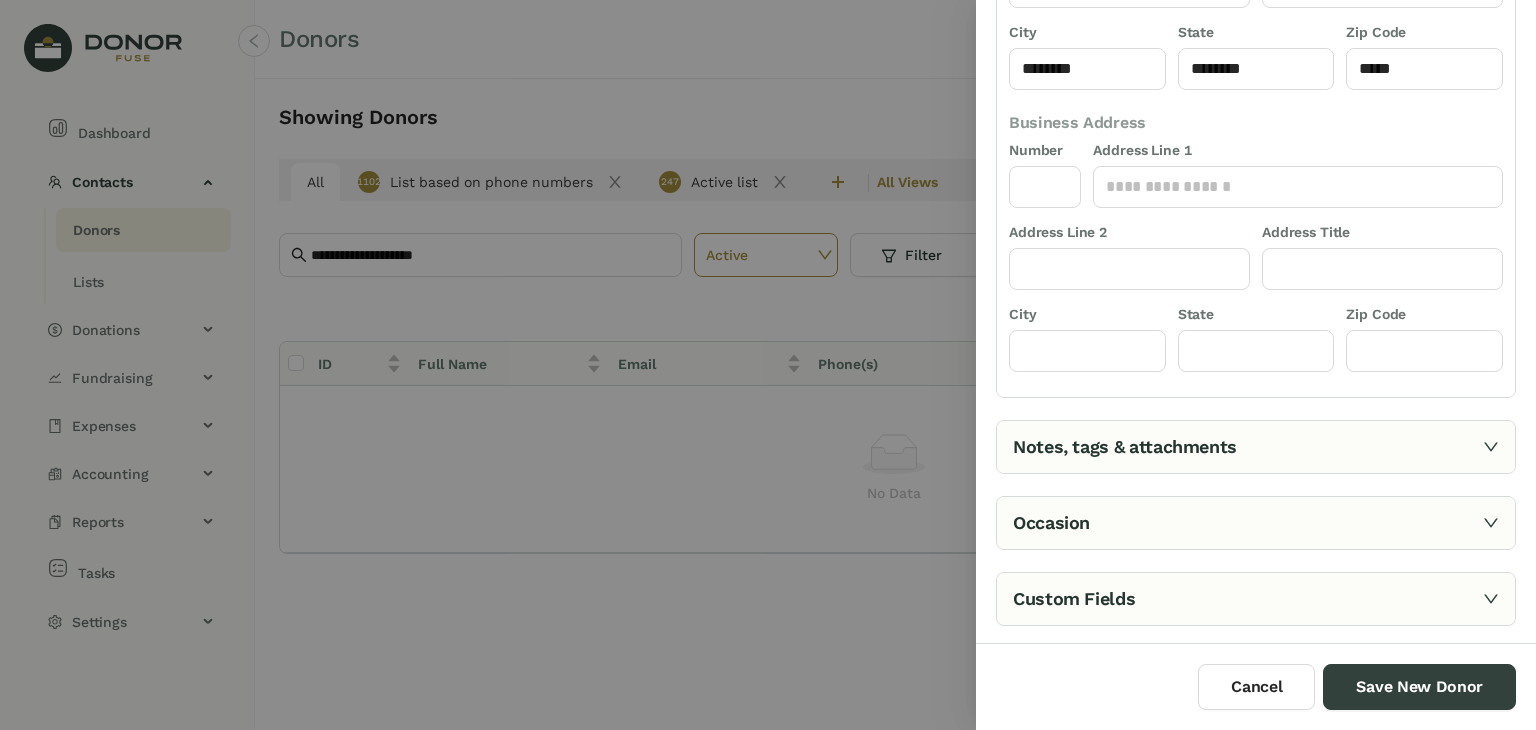 click on "Notes, tags & attachments" at bounding box center [1256, 447] 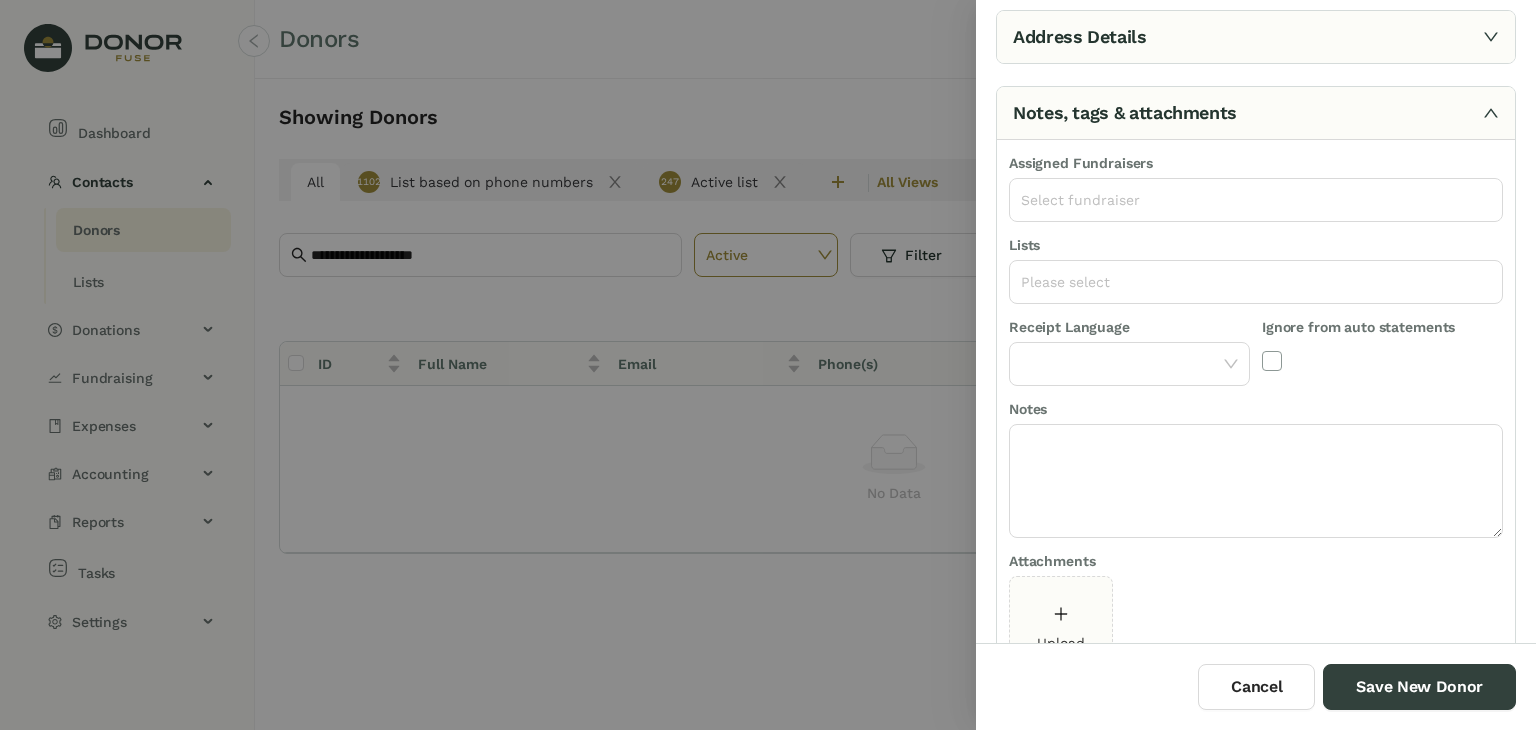 scroll, scrollTop: 137, scrollLeft: 0, axis: vertical 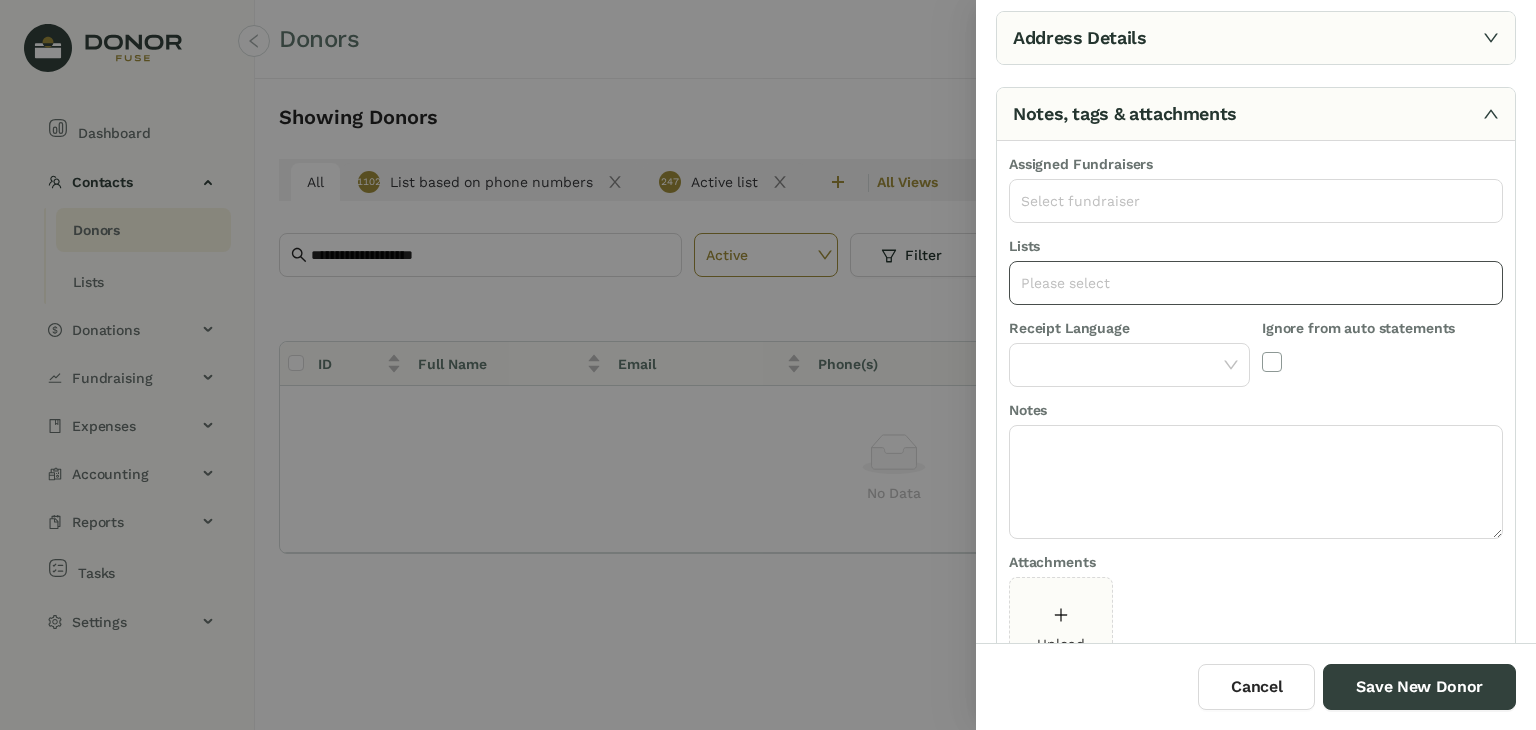 click on "Please select" 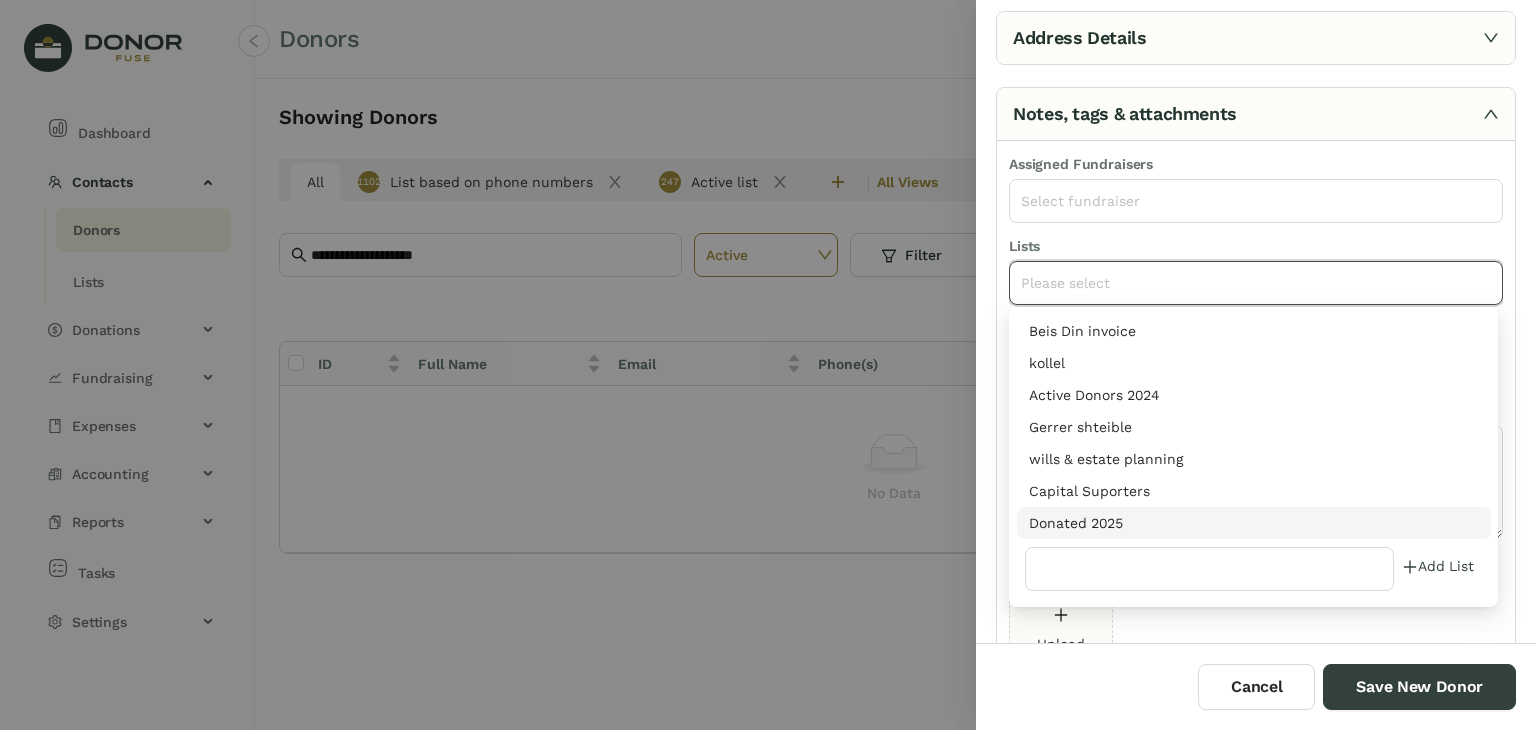 click on "Donated 2025" at bounding box center [1254, 523] 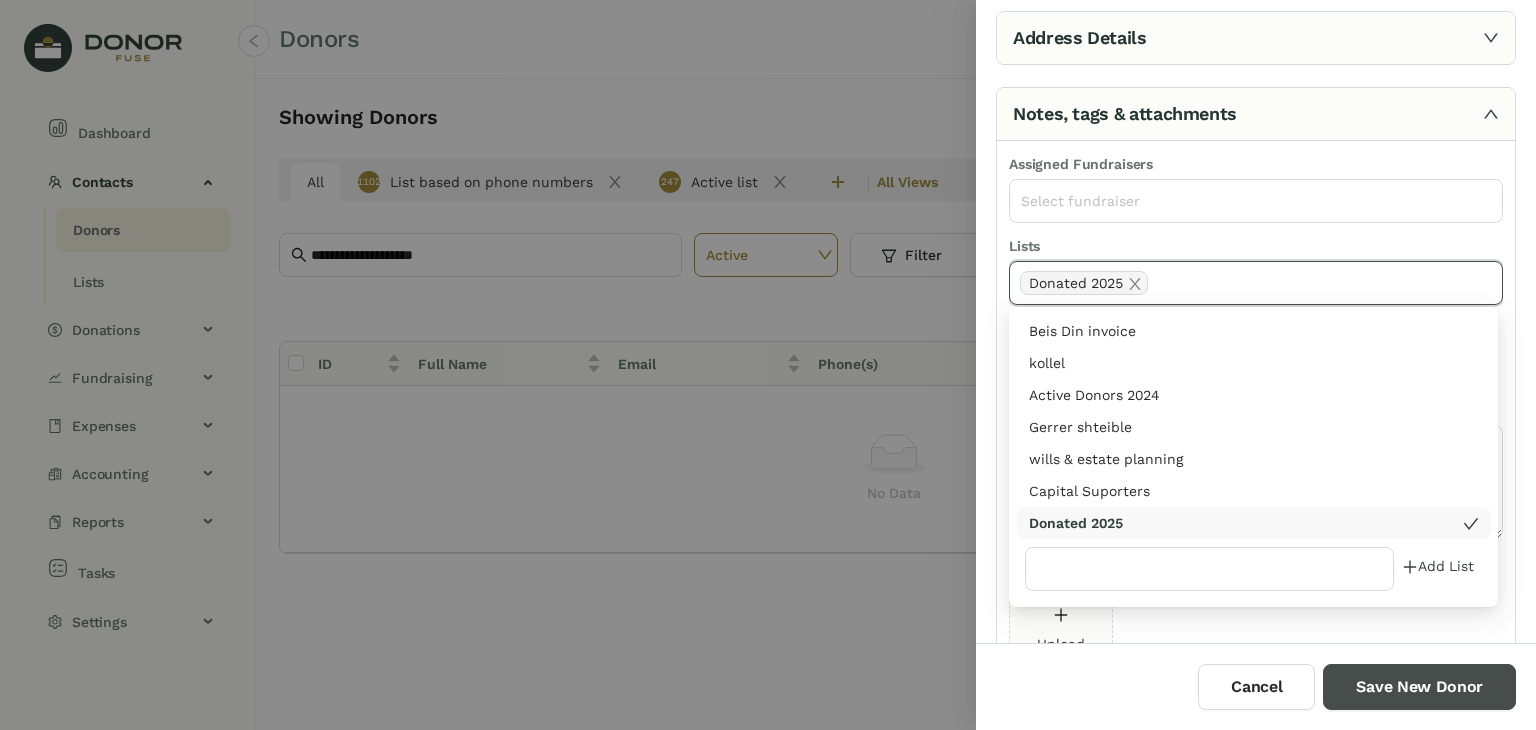 click on "Save New Donor" at bounding box center (1419, 687) 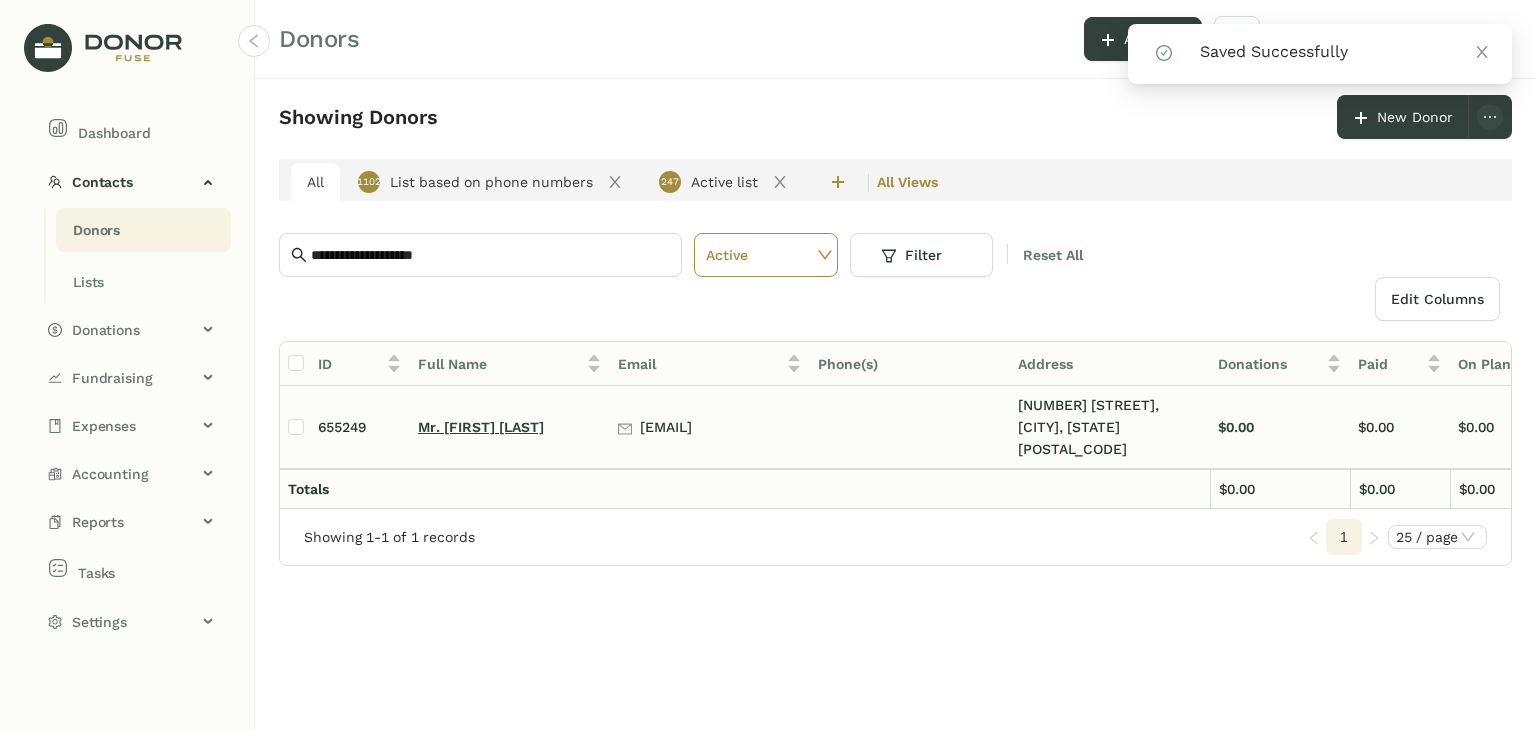 click on "Mr. [FIRST] [LAST]" 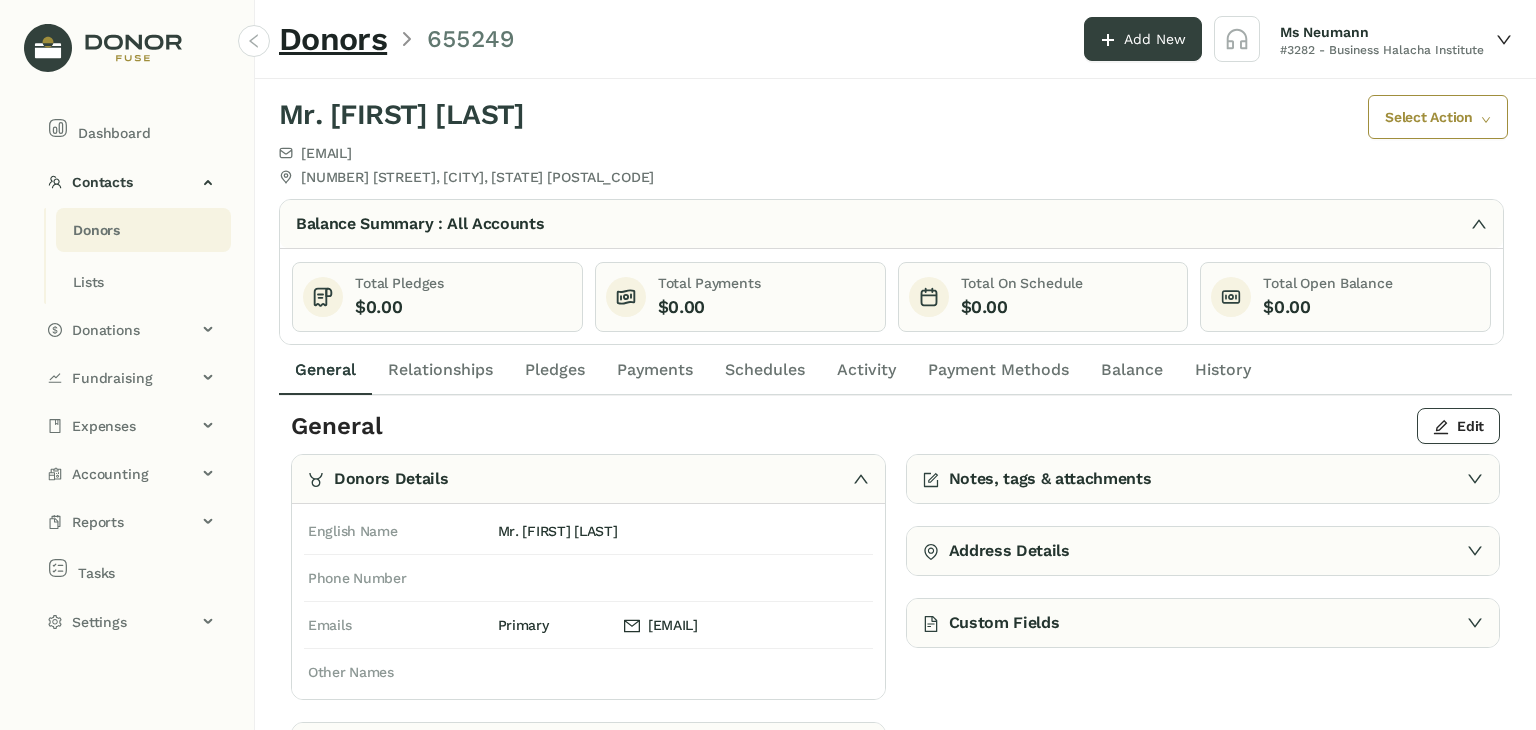 click on "Payments" 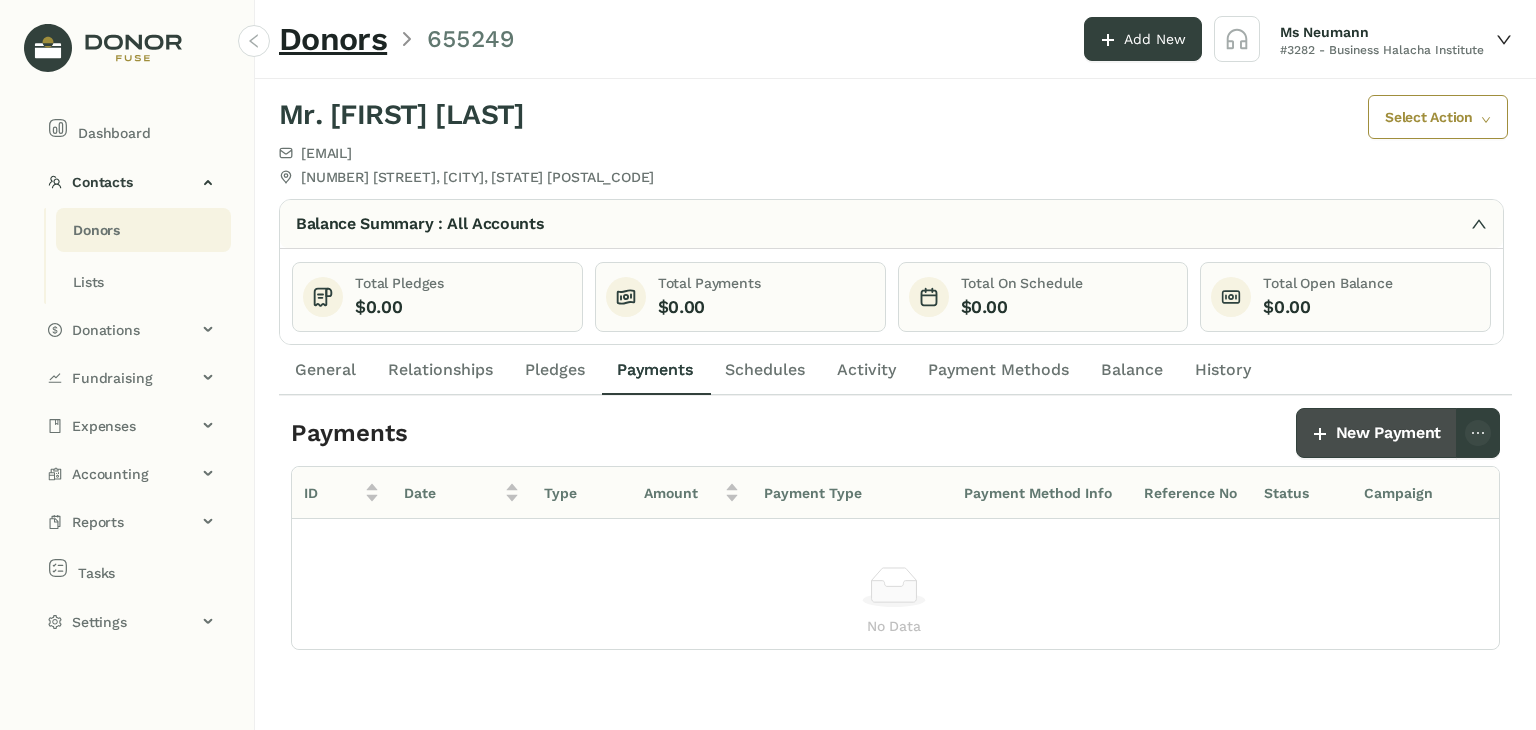 click on "New Payment" 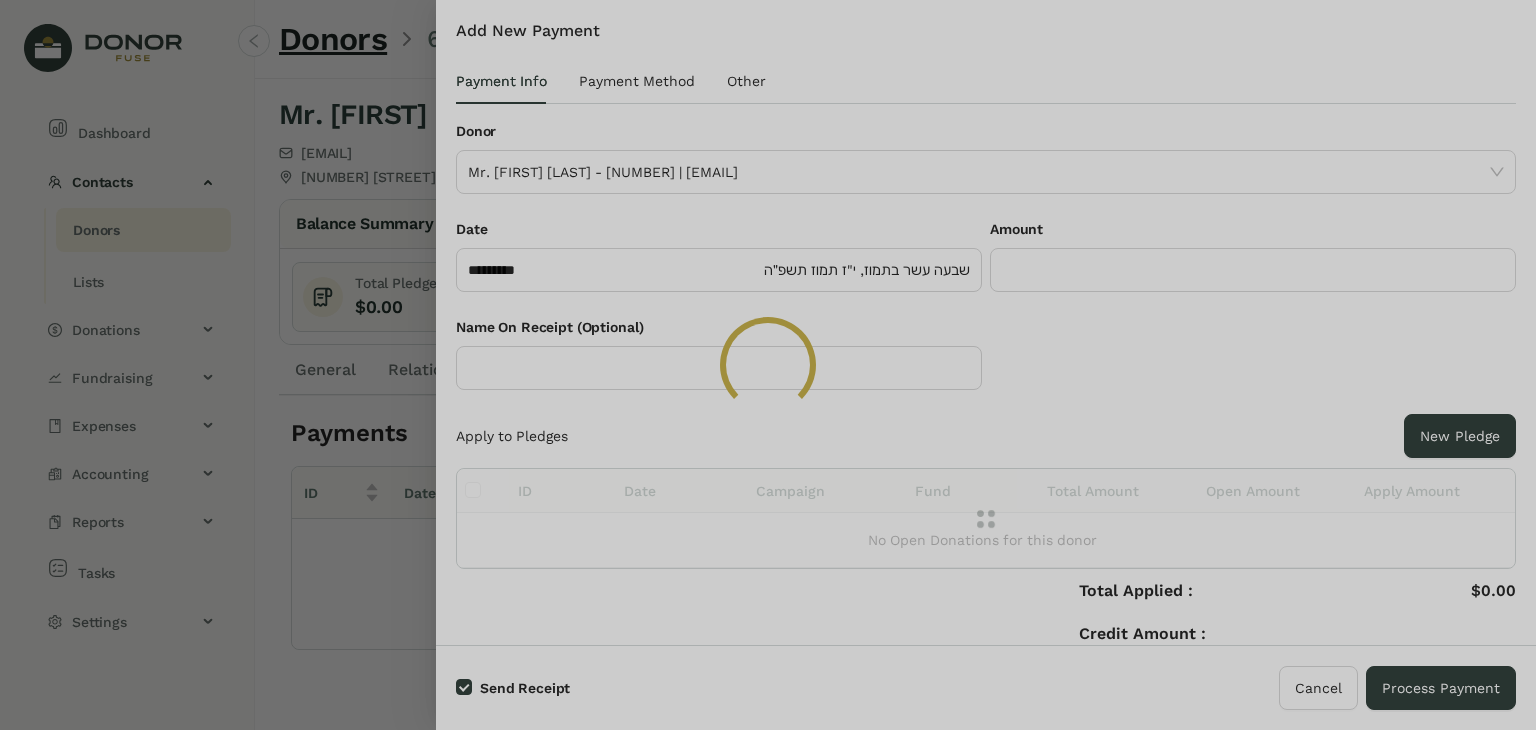 click 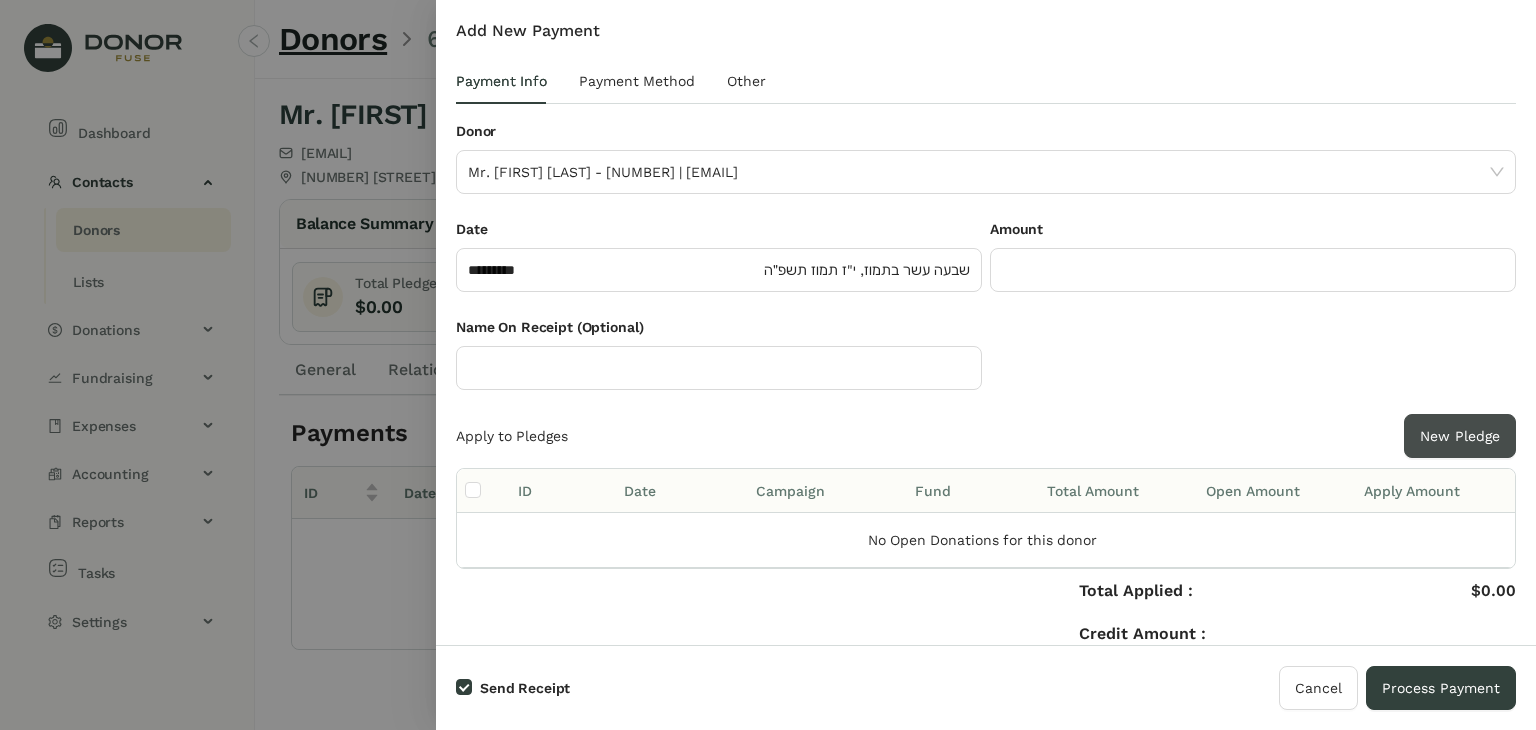 click on "New Pledge" at bounding box center [1460, 436] 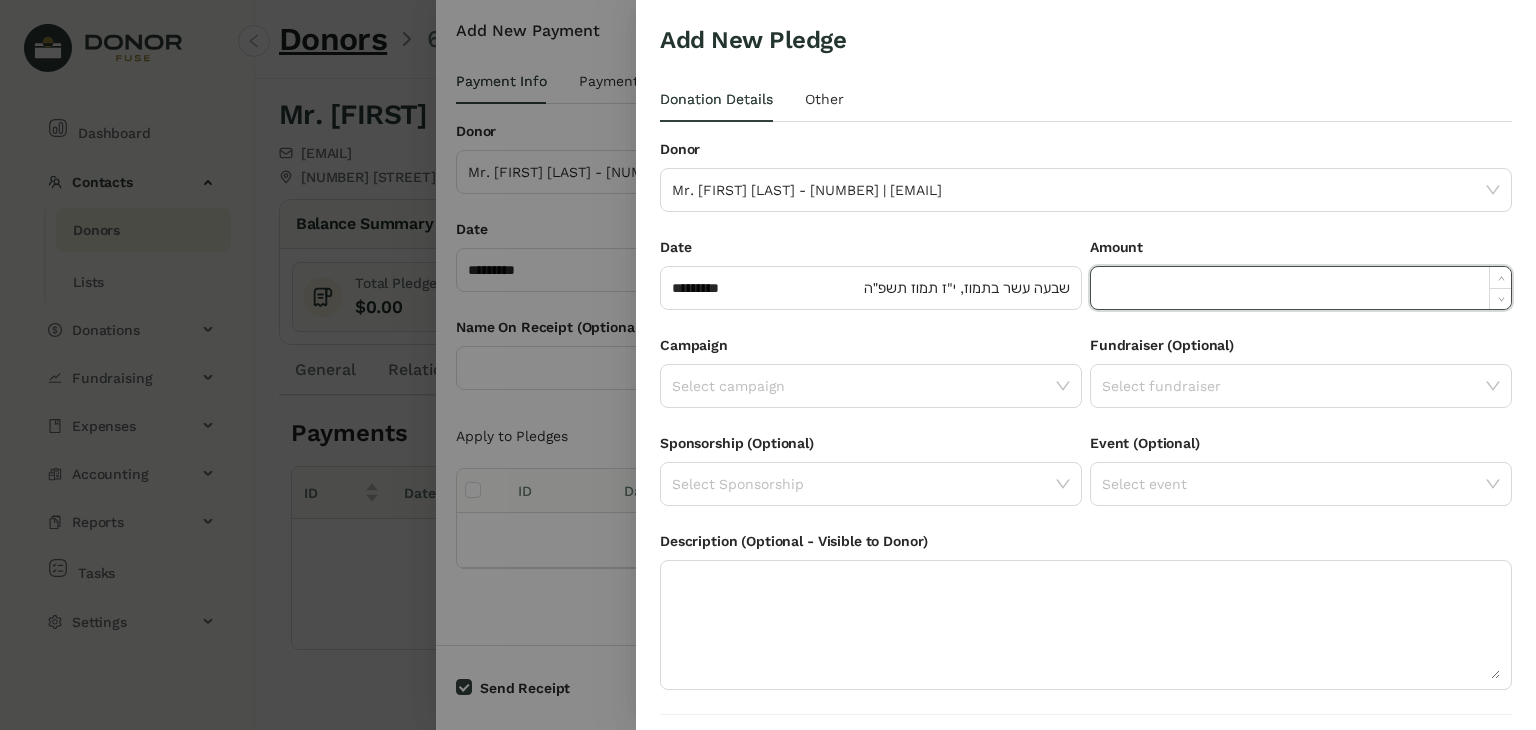 click 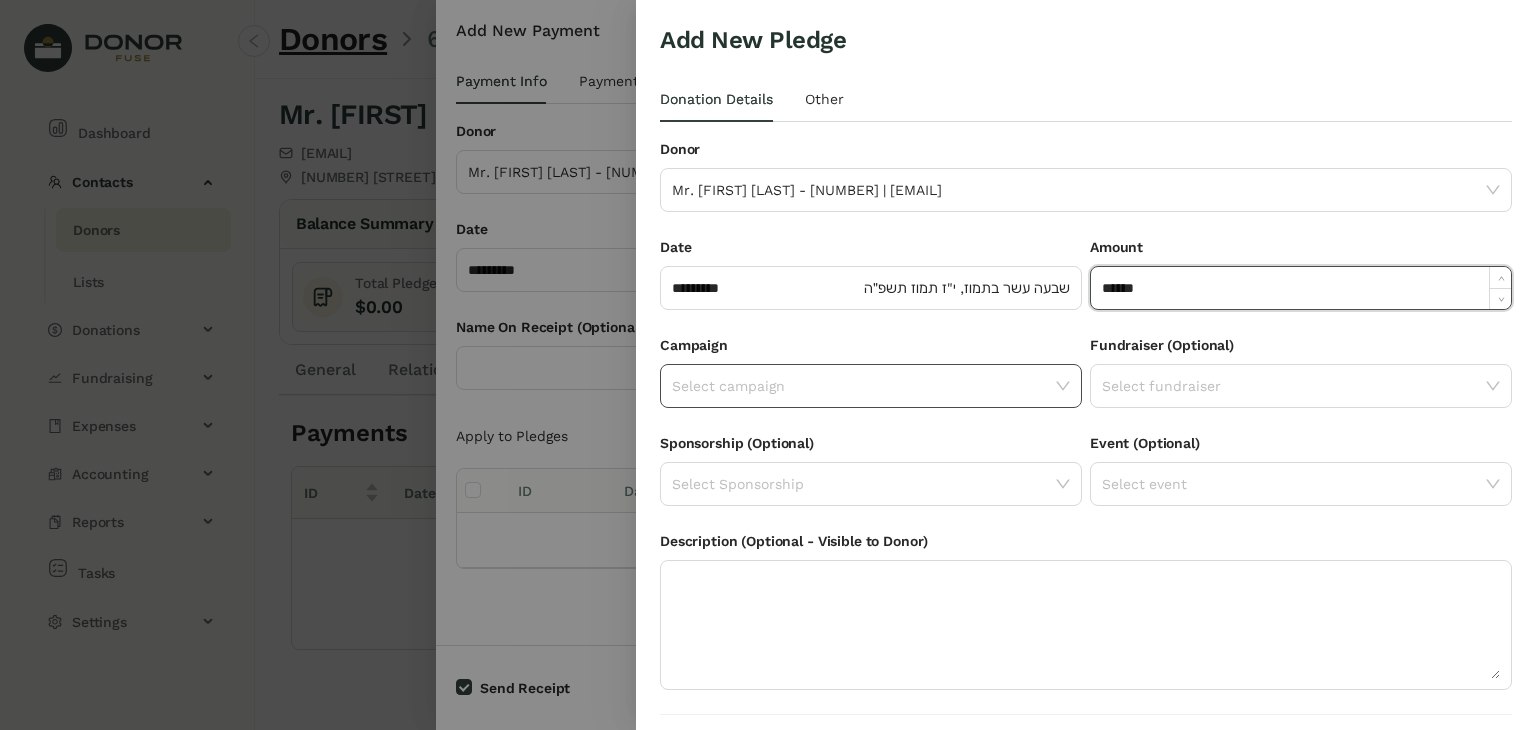 type on "*******" 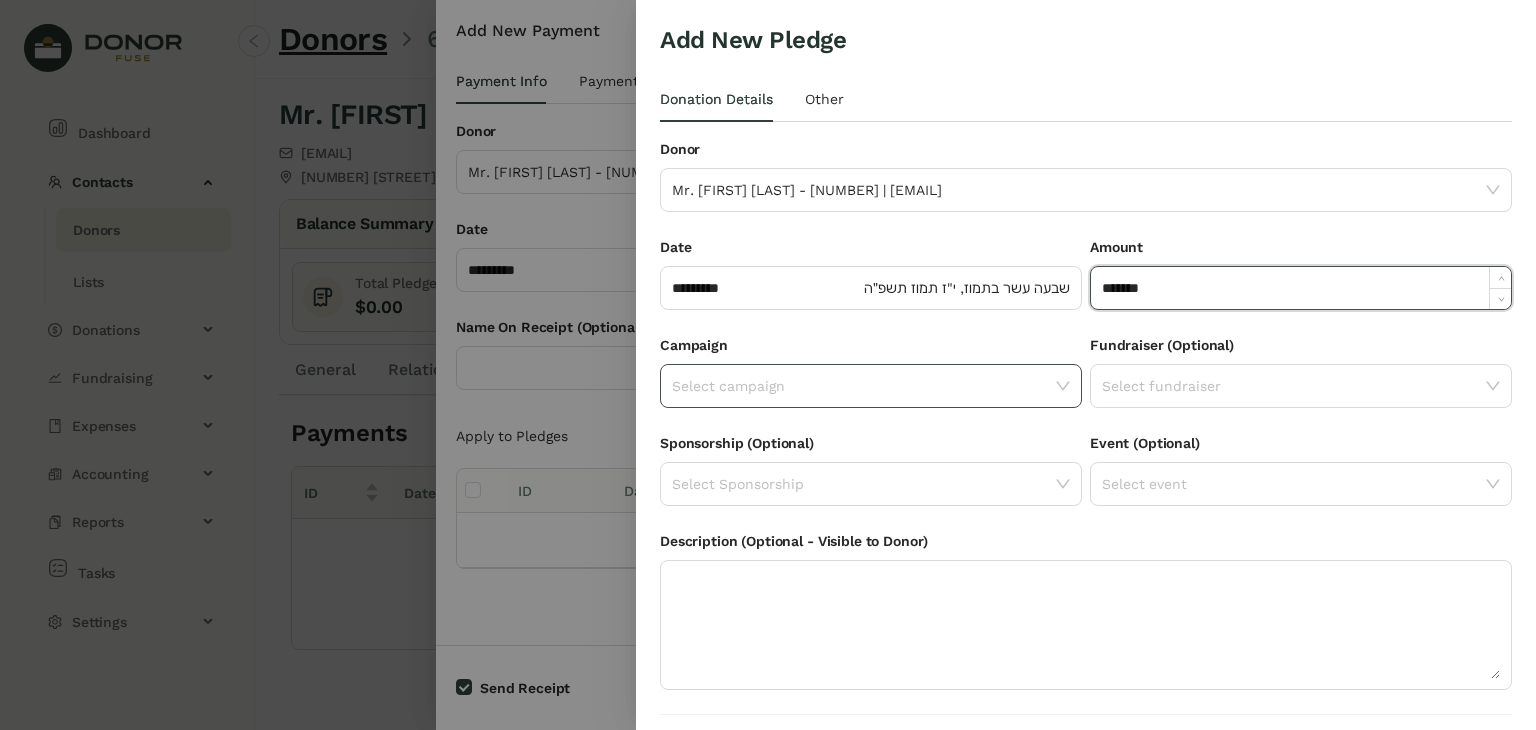 click on "Select campaign" 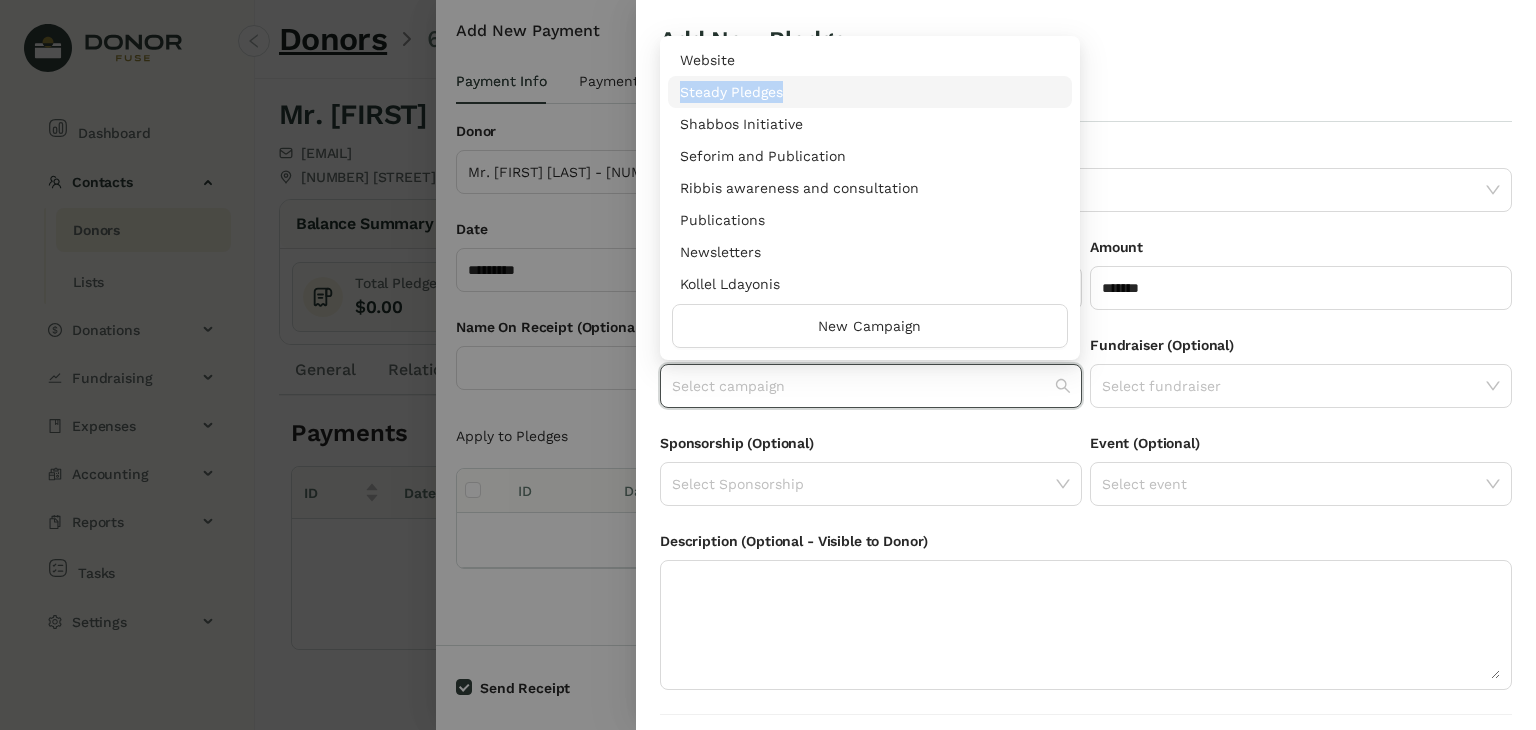 drag, startPoint x: 1066, startPoint y: 69, endPoint x: 1056, endPoint y: 97, distance: 29.732138 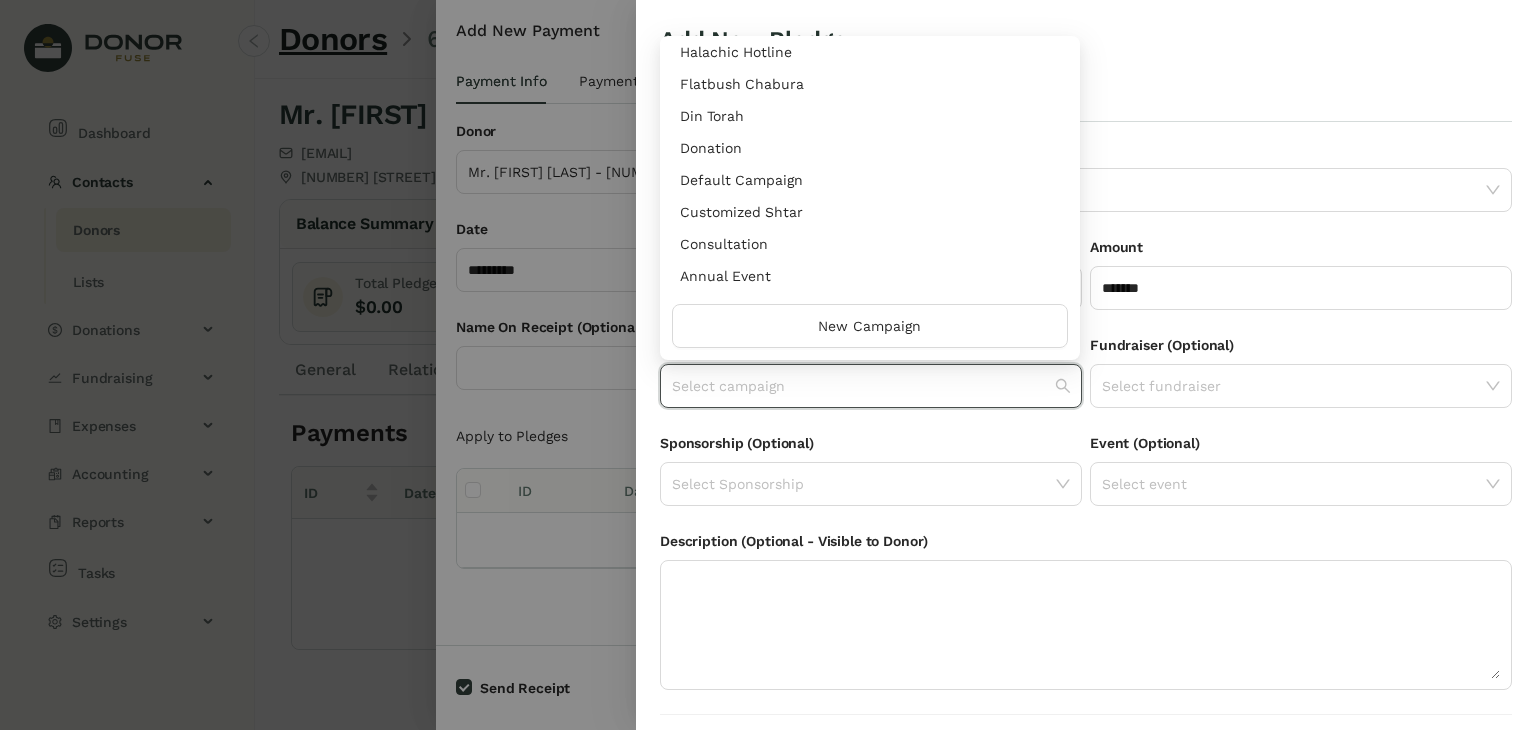 scroll, scrollTop: 960, scrollLeft: 0, axis: vertical 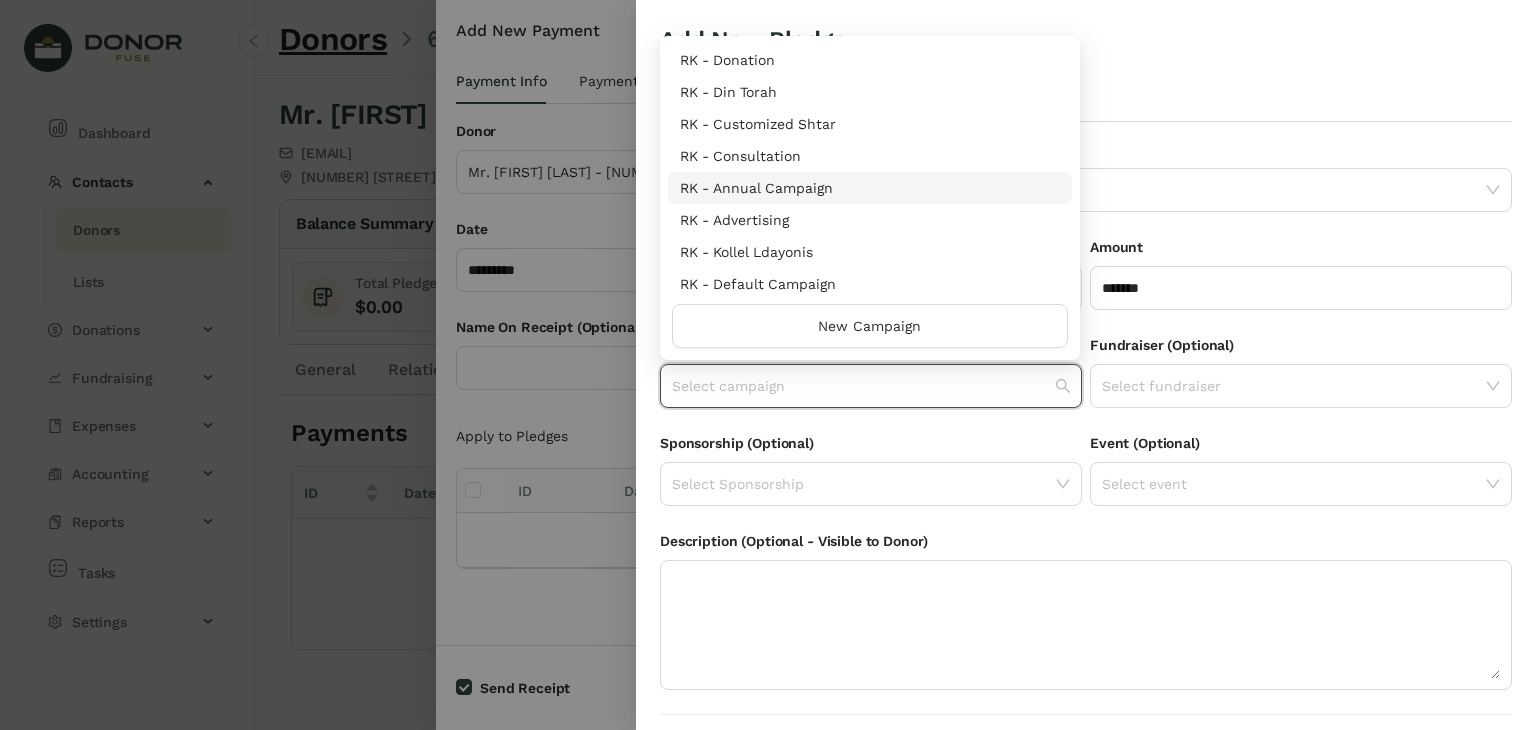click on "RK - Annual Campaign" at bounding box center [870, 188] 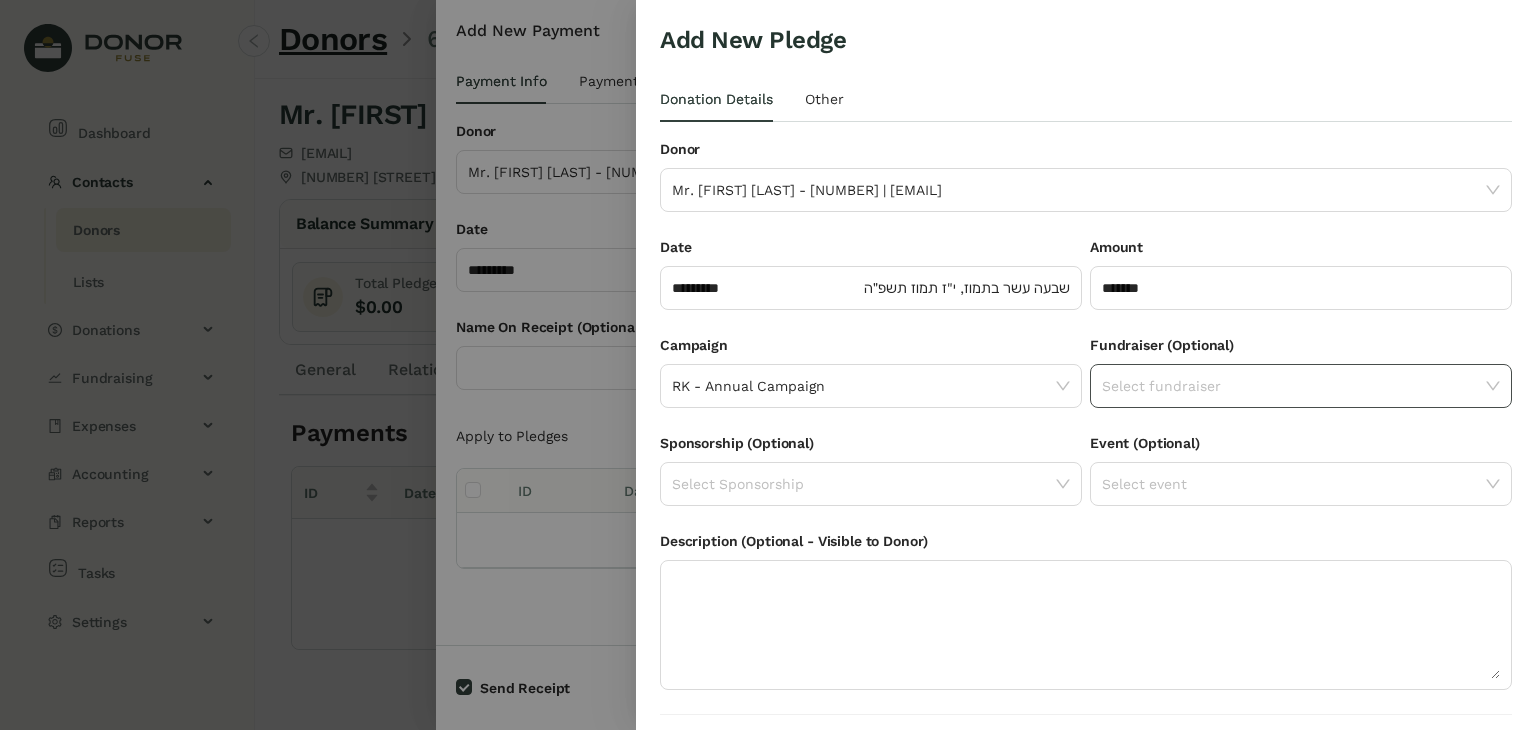 click 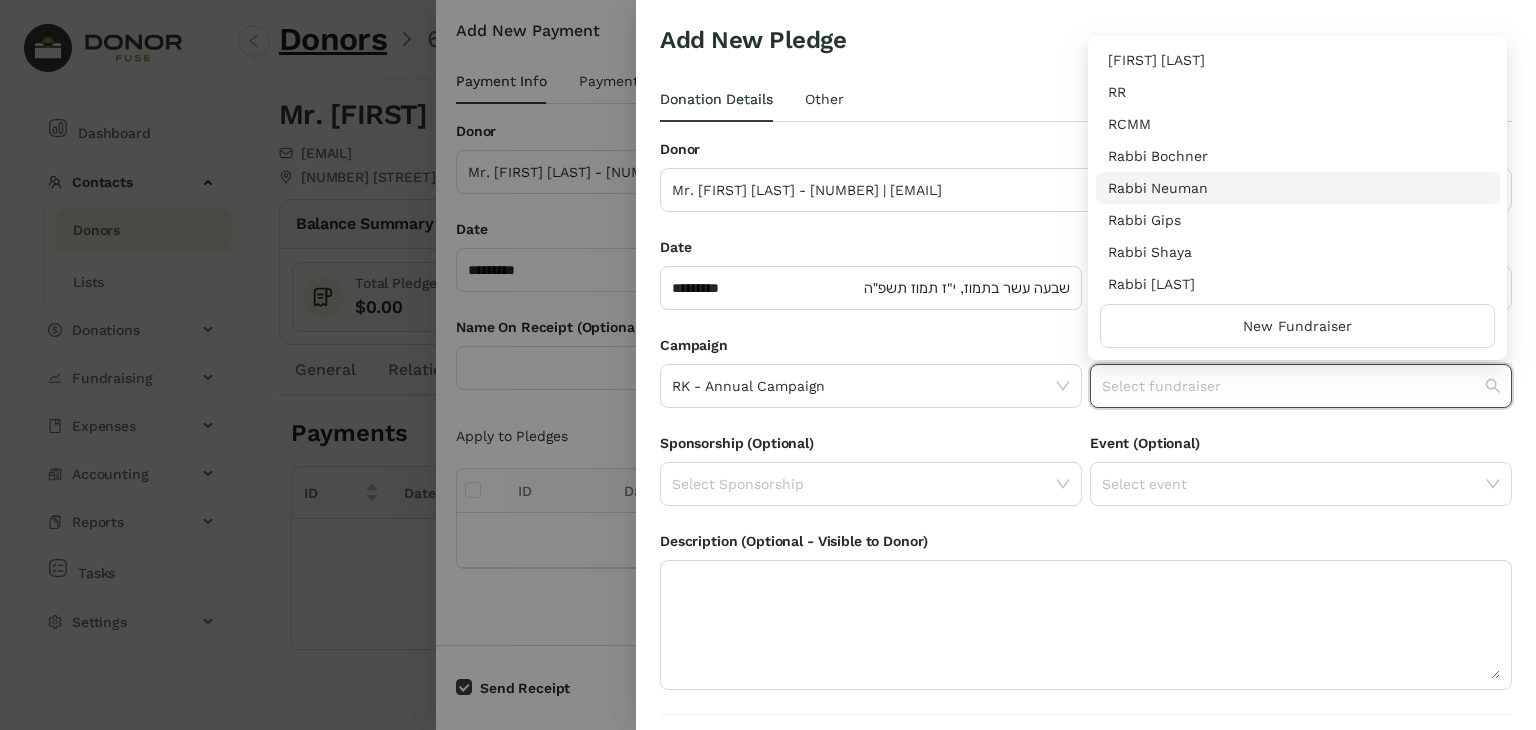 click on "Rabbi Neuman" at bounding box center (1298, 188) 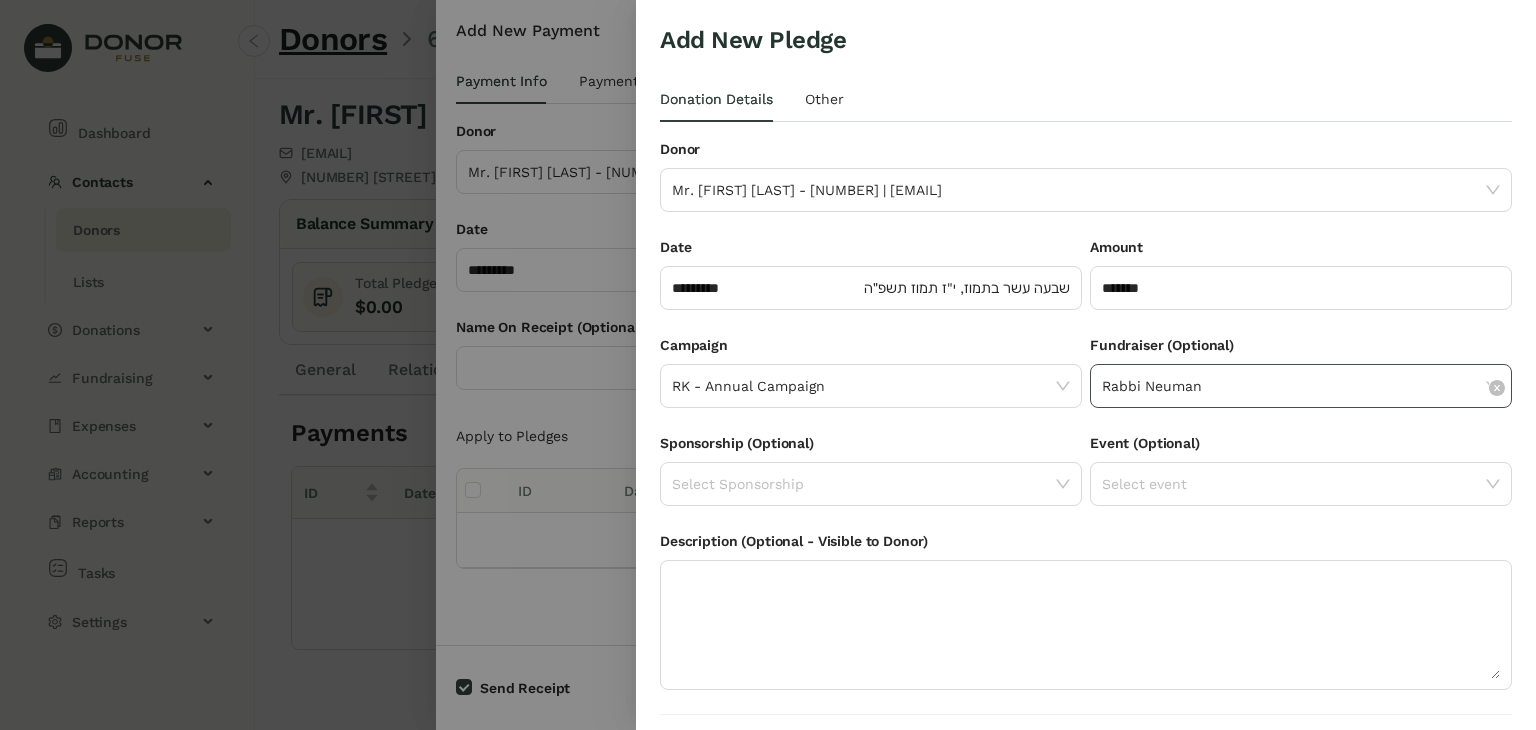 scroll, scrollTop: 54, scrollLeft: 0, axis: vertical 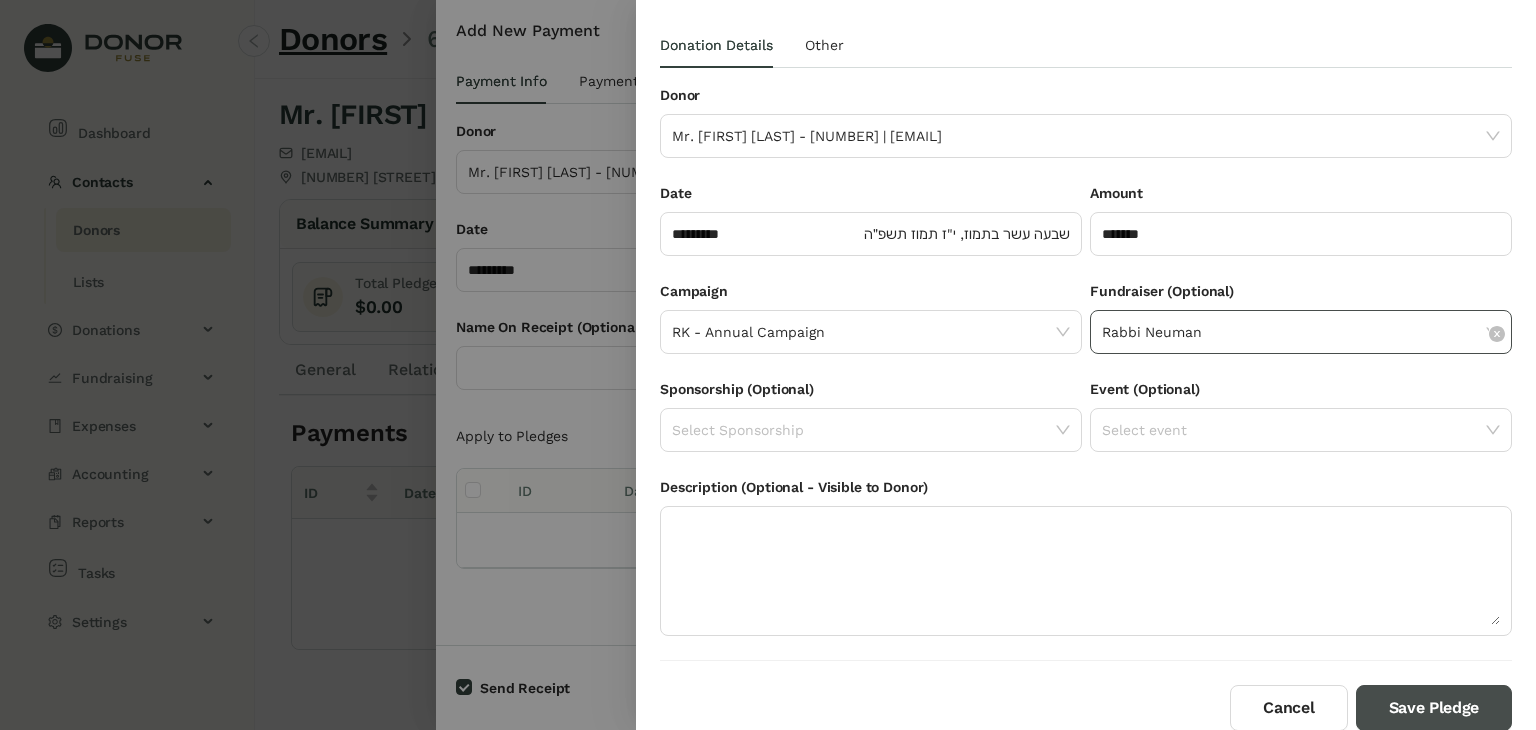 click on "Save Pledge" at bounding box center [1434, 708] 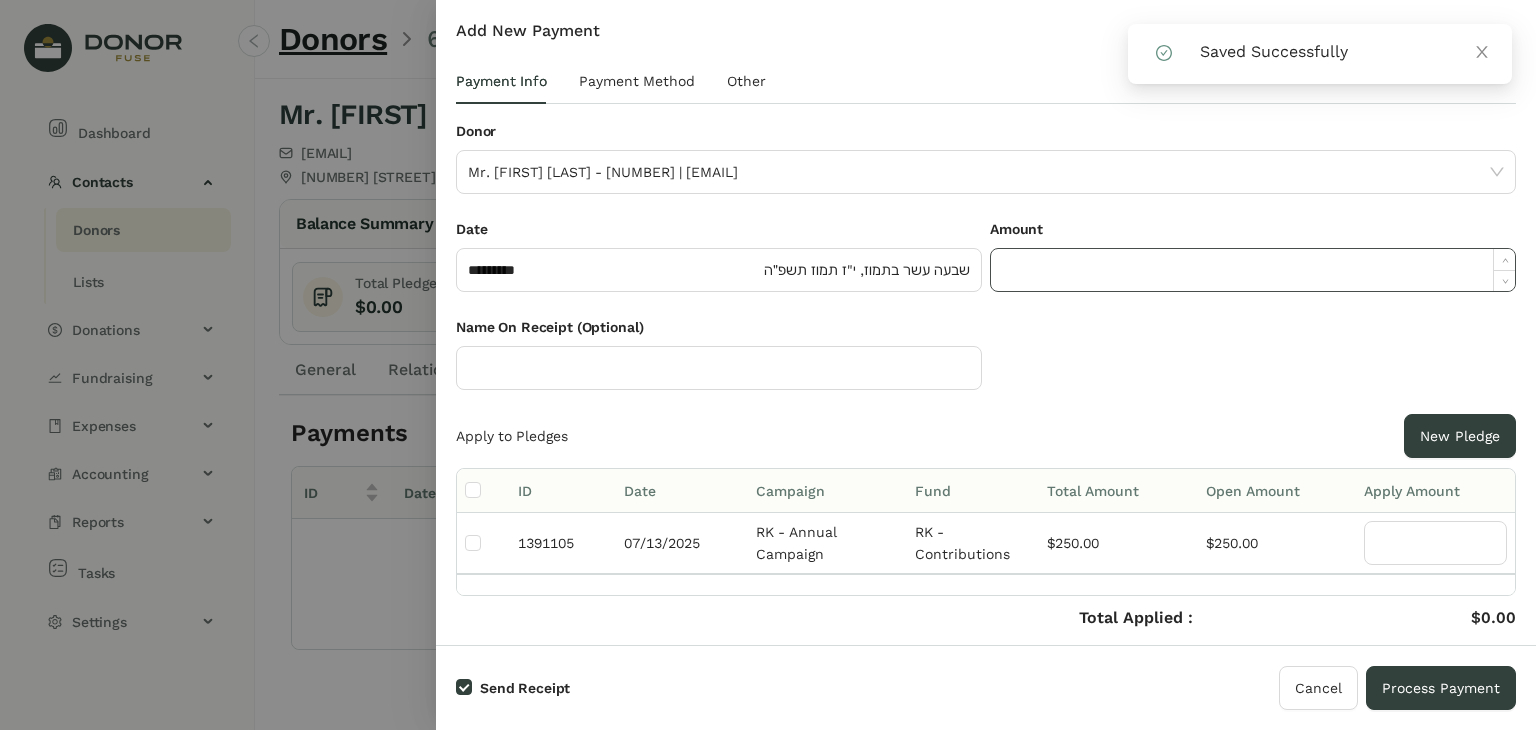 click 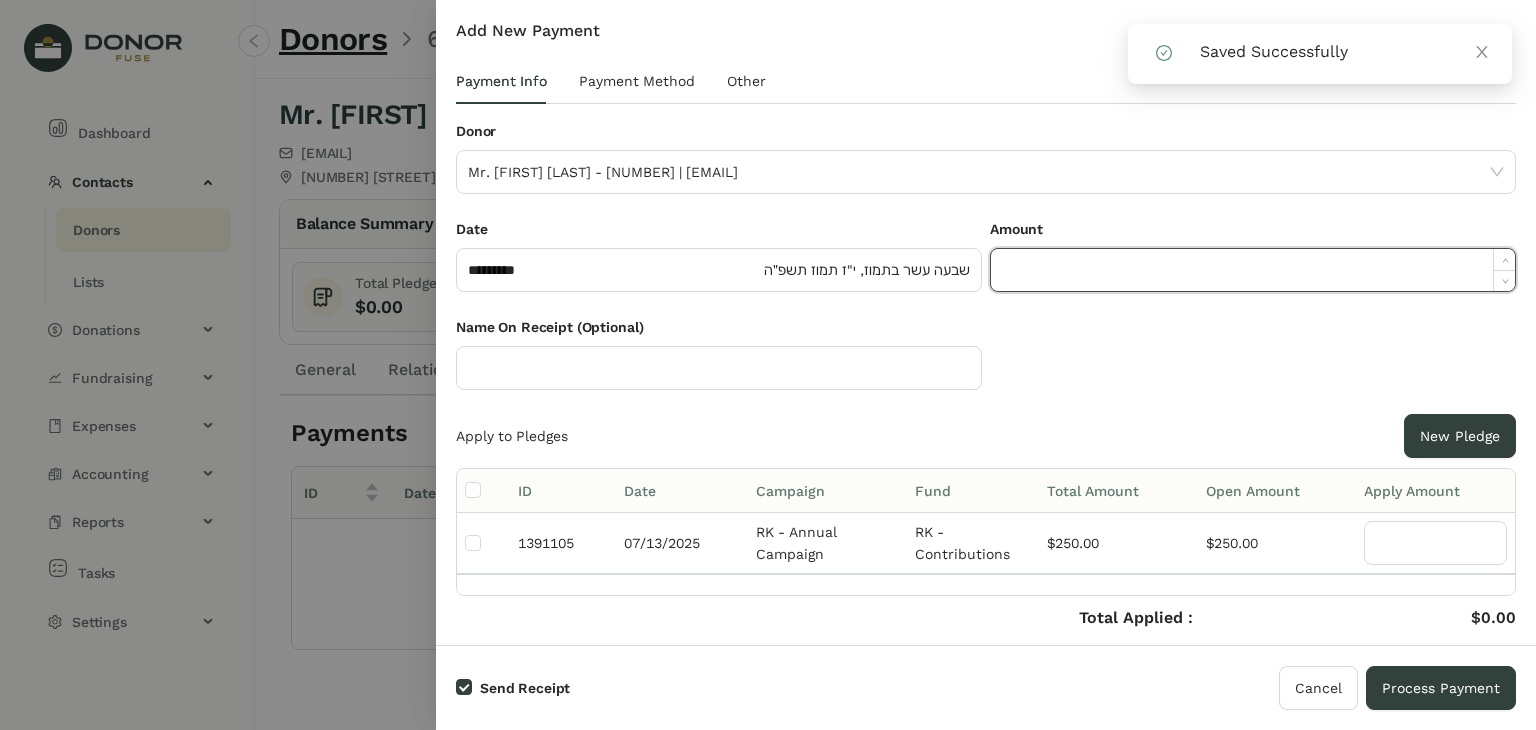 paste on "******" 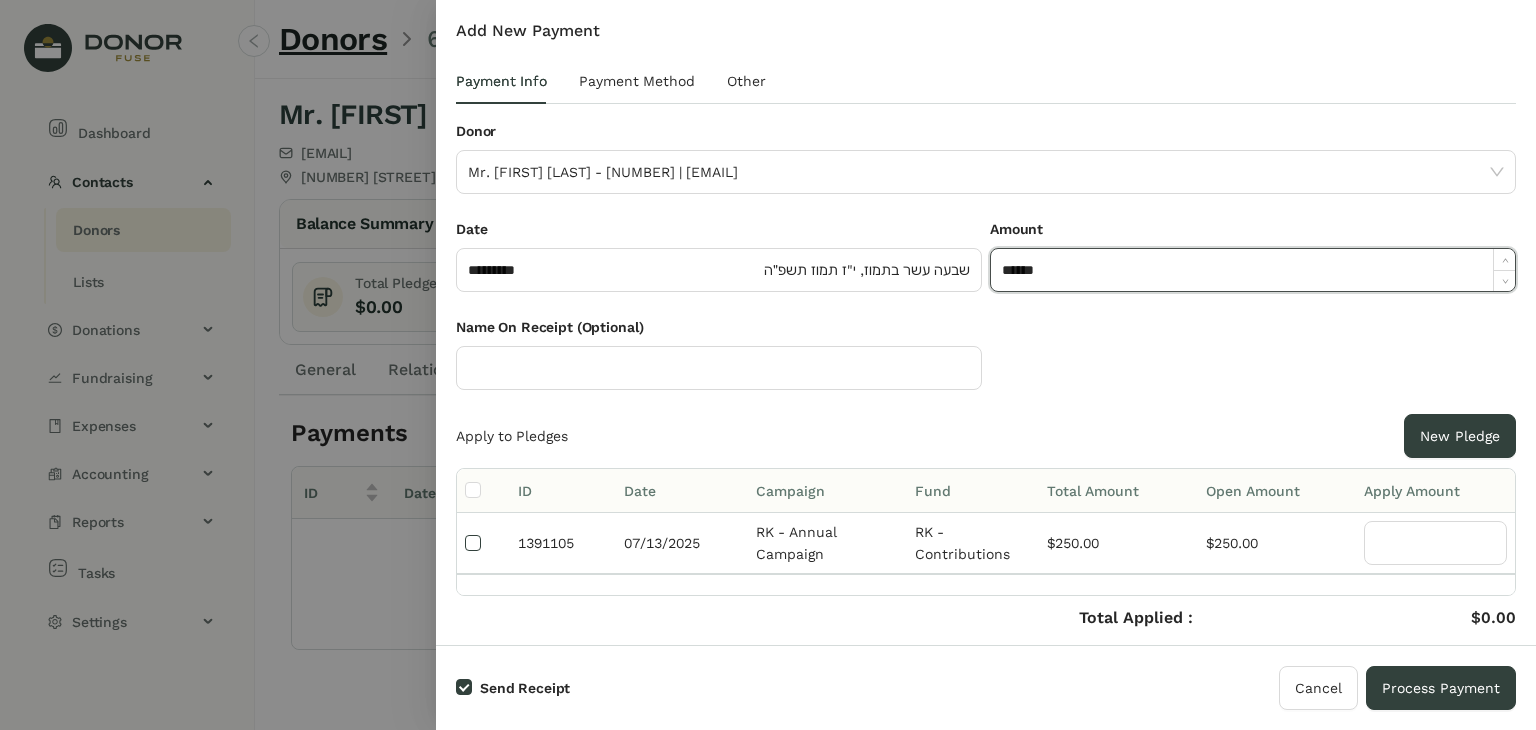 type on "*******" 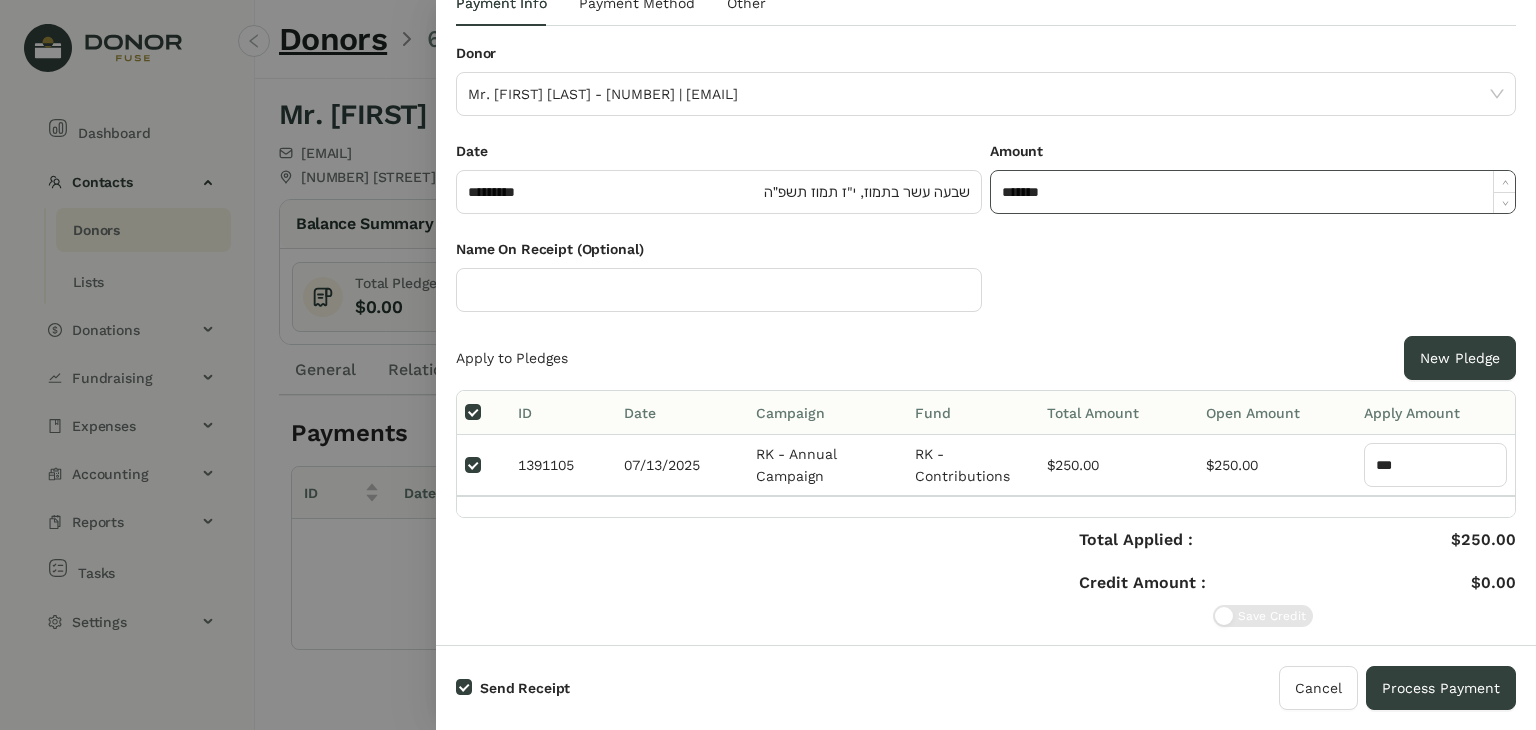 scroll, scrollTop: 0, scrollLeft: 0, axis: both 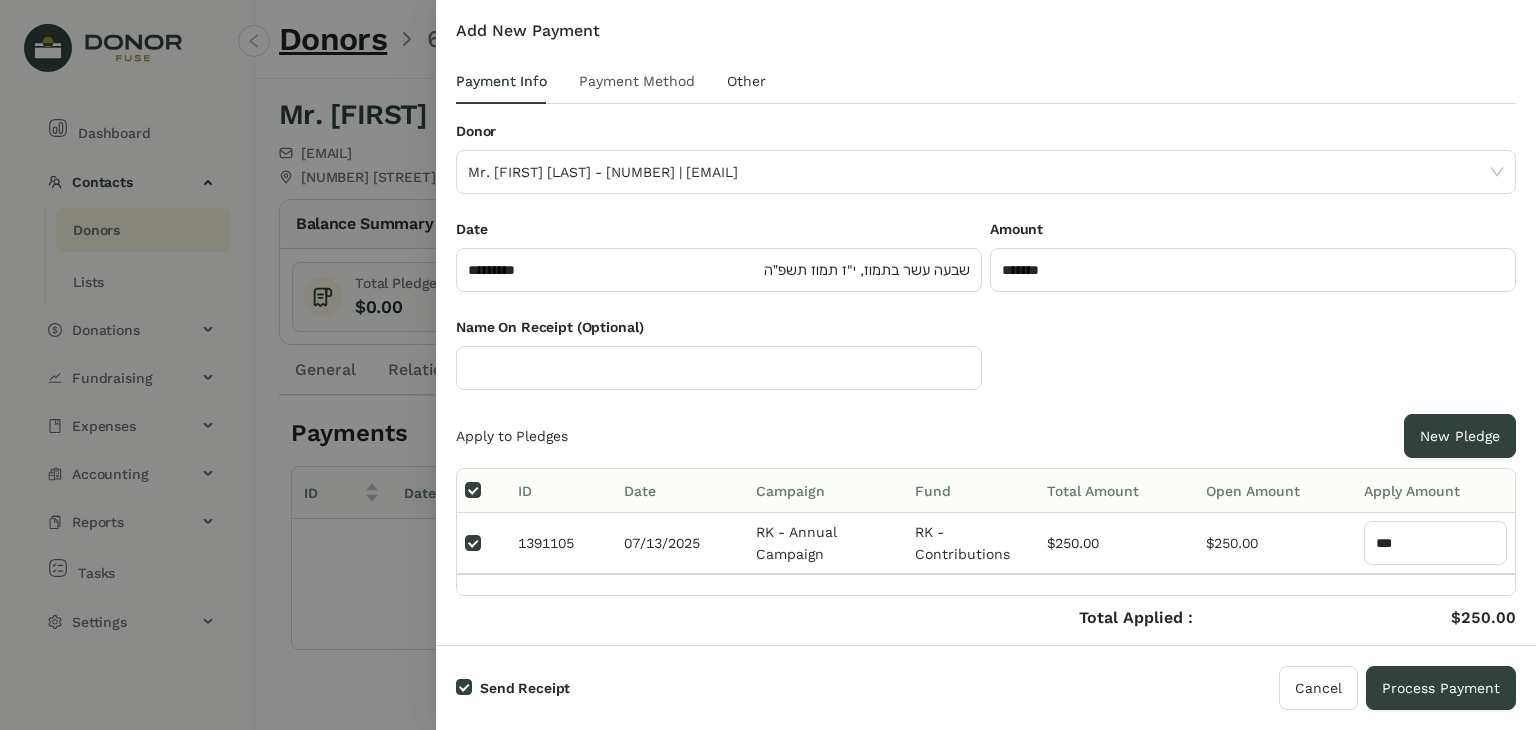 click on "Payment Method" at bounding box center (637, 81) 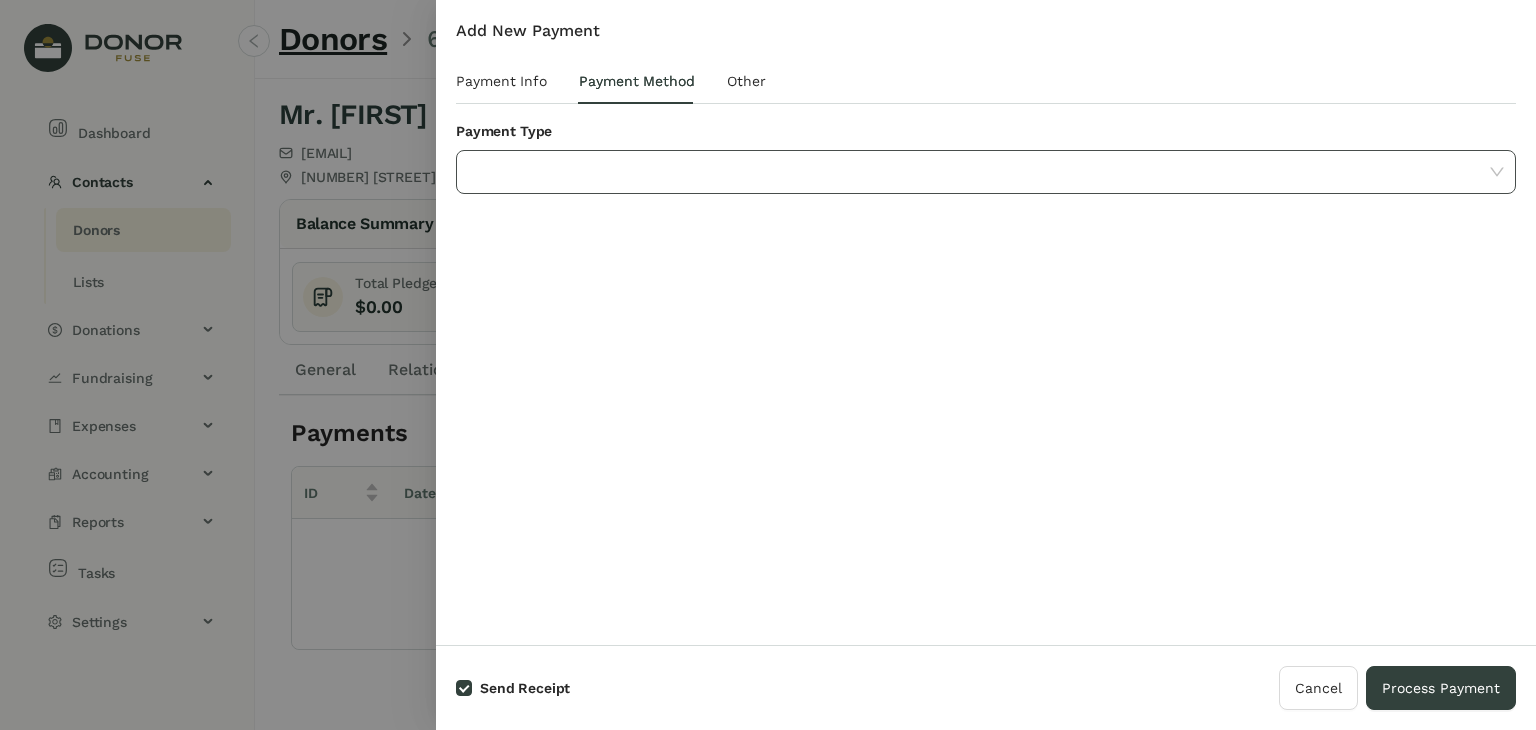 click 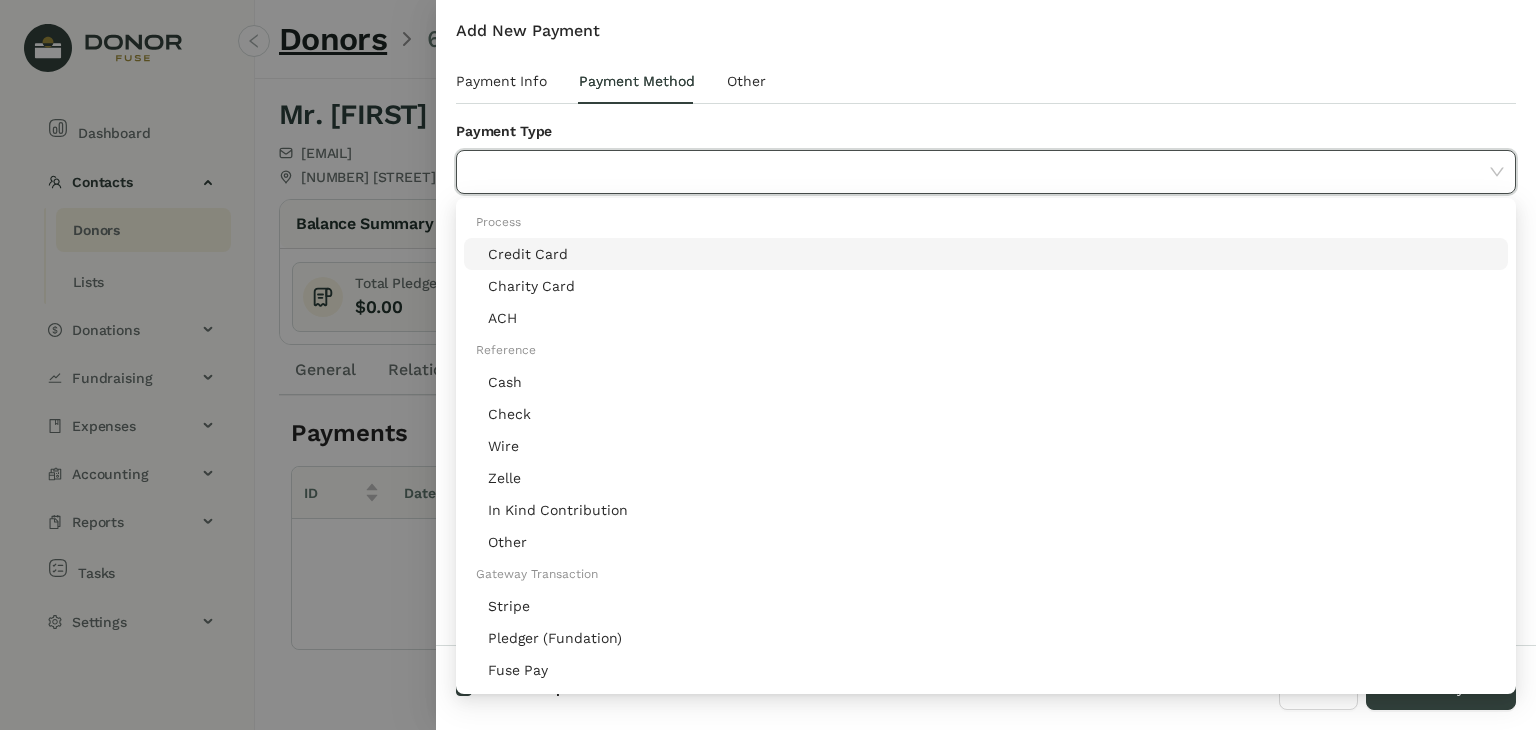 click on "Stripe" 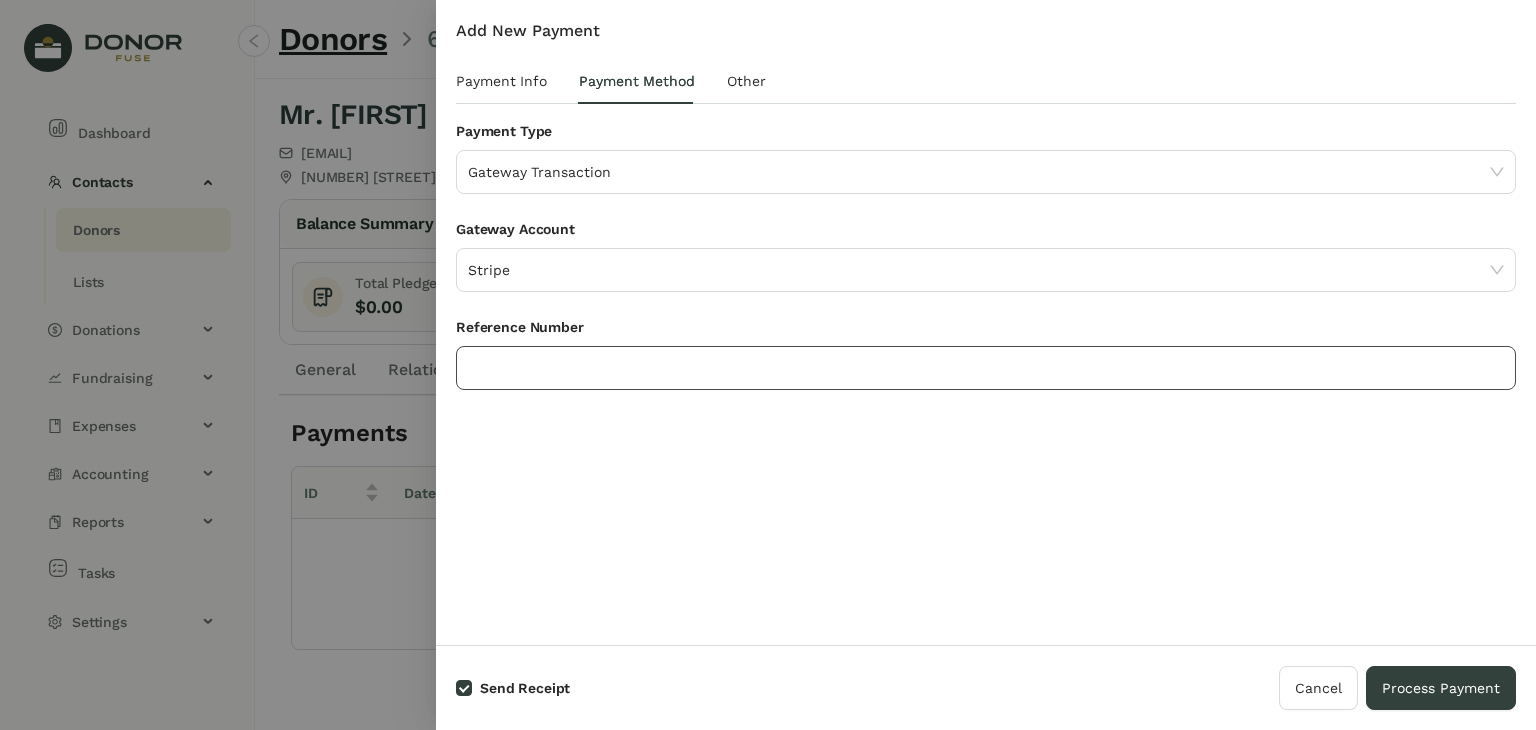 click 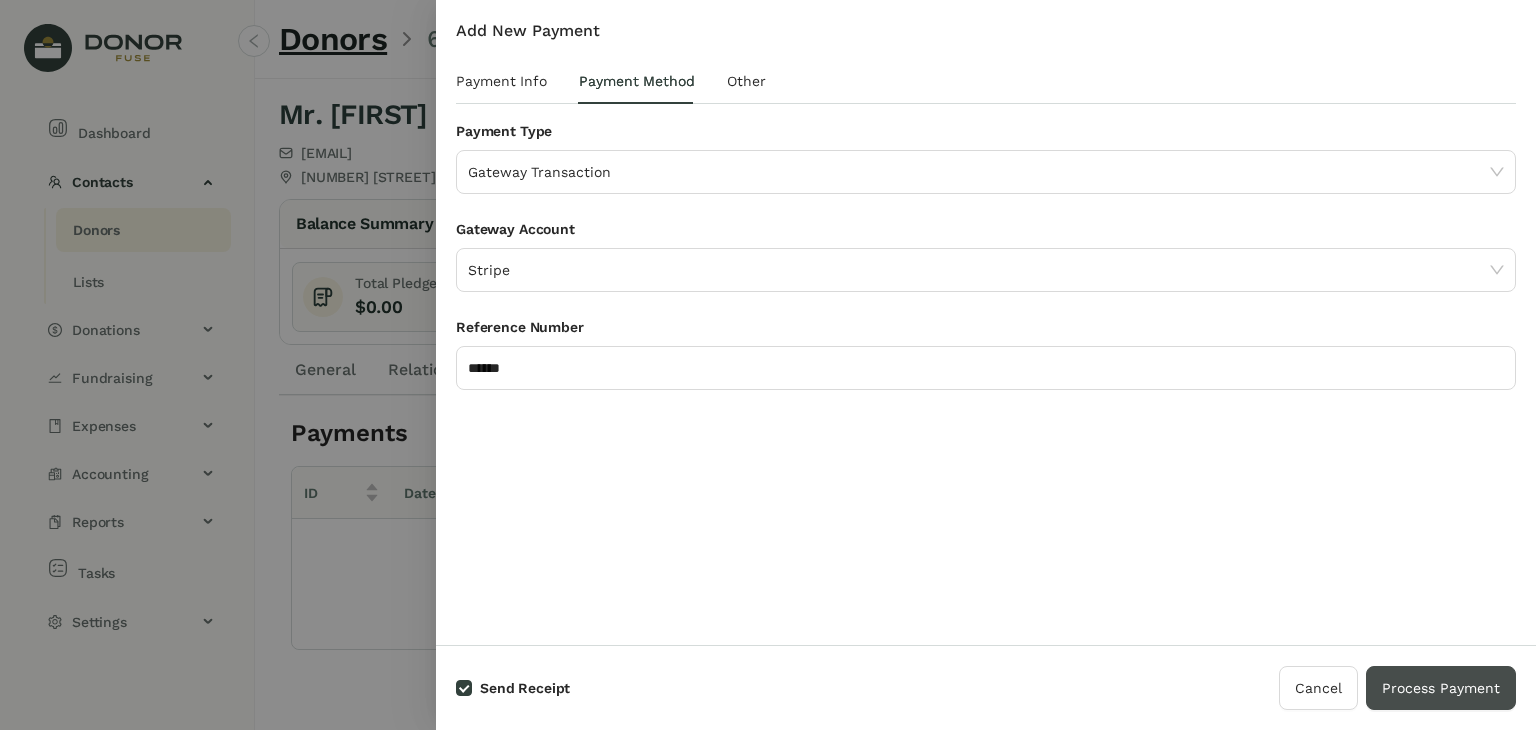 click on "Process Payment" at bounding box center (1441, 688) 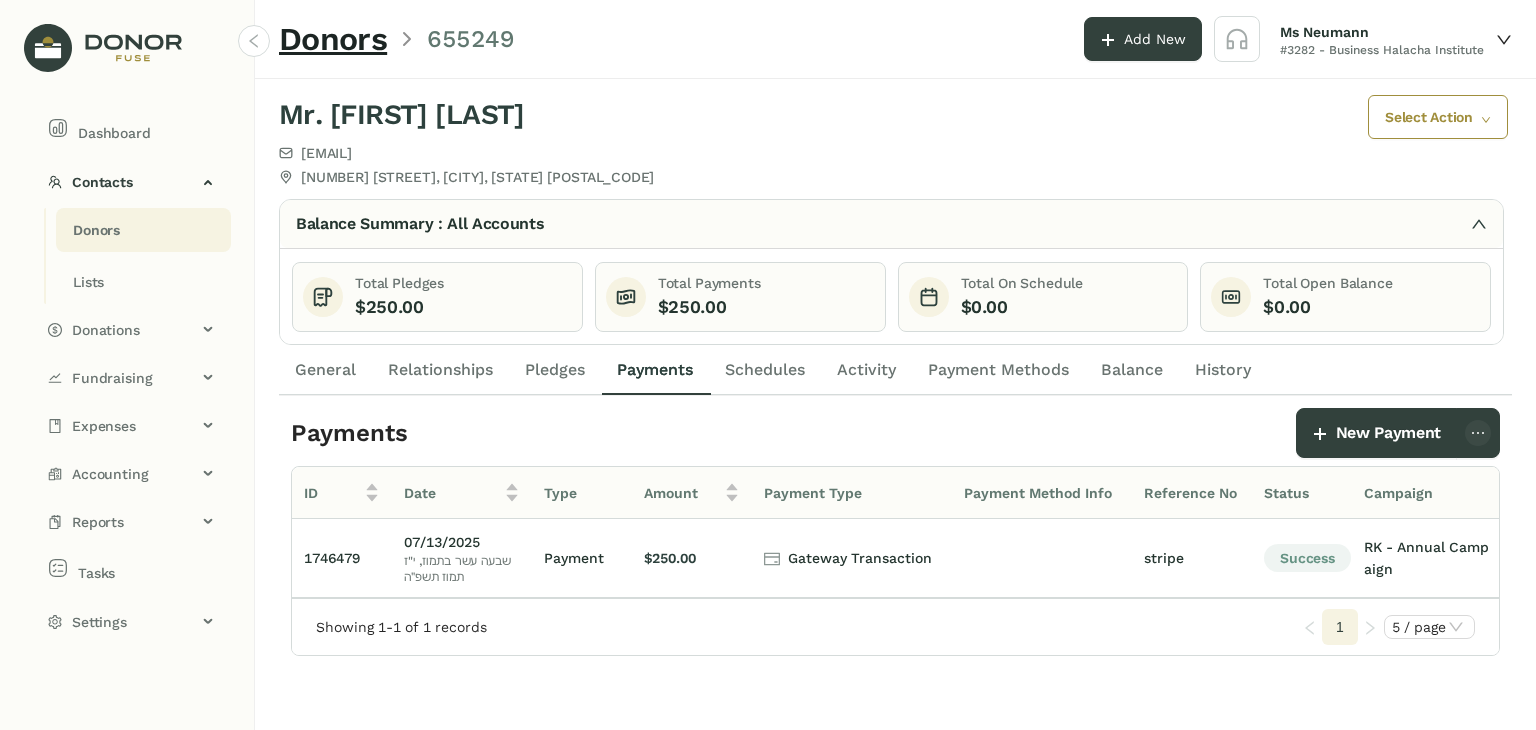 click on "Donors" 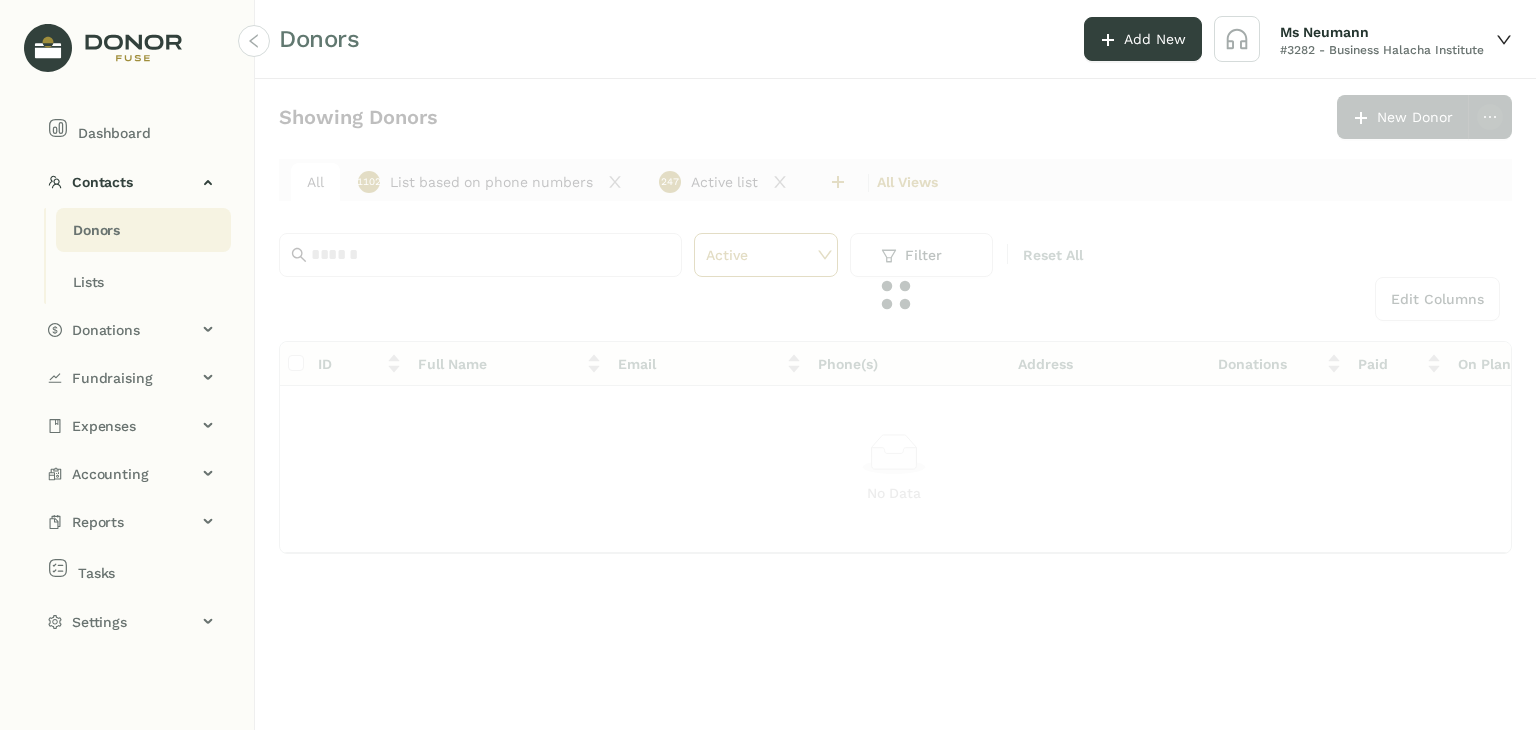 click 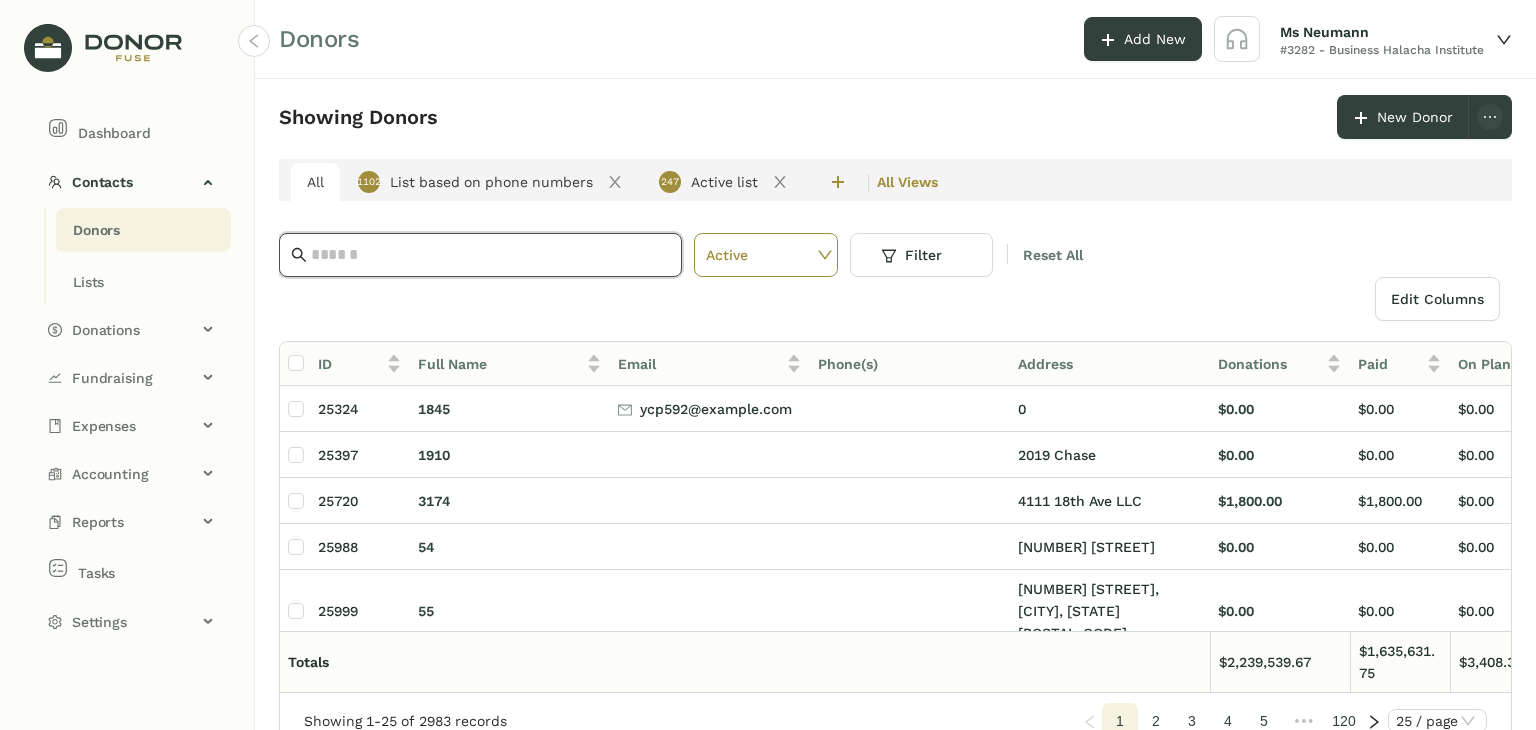 click 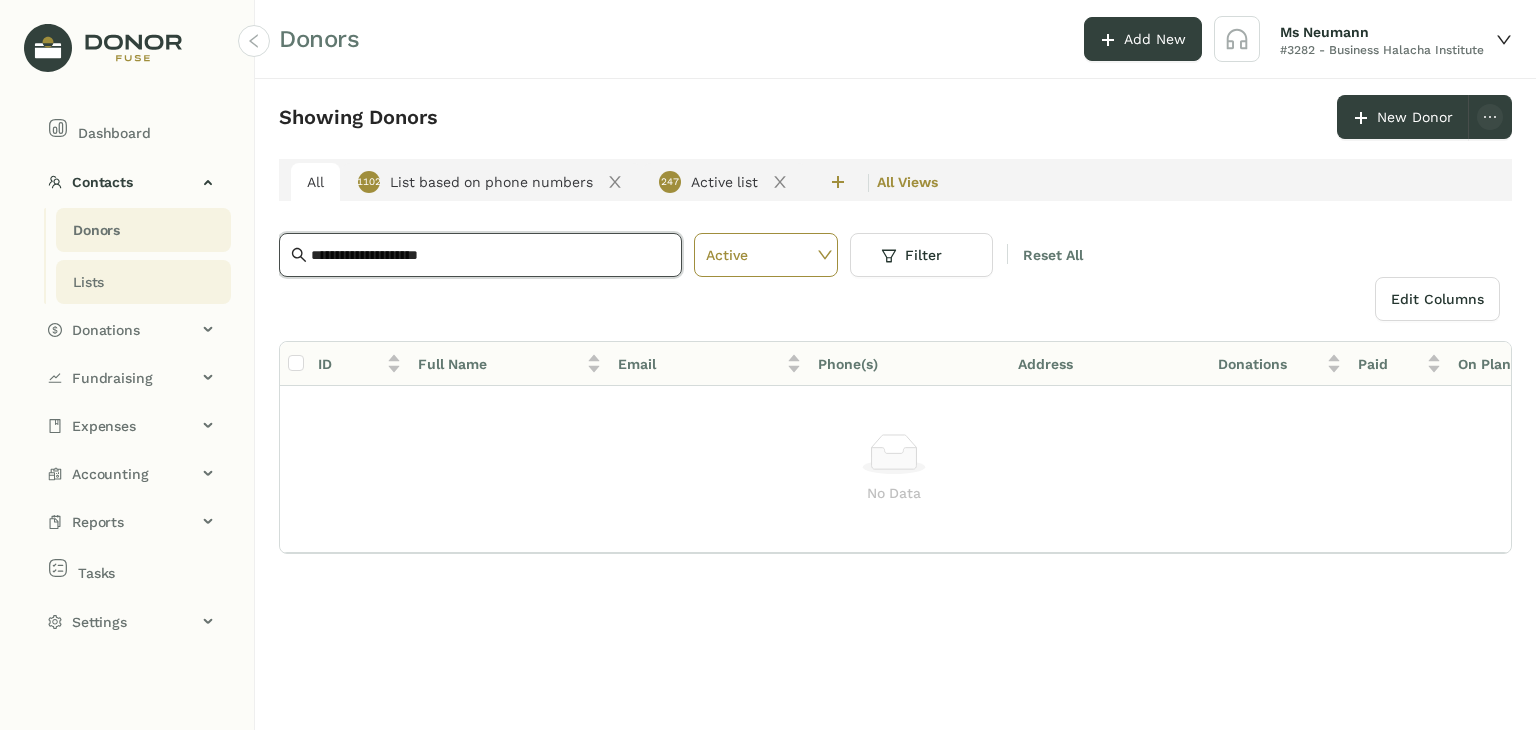 drag, startPoint x: 496, startPoint y: 261, endPoint x: 90, endPoint y: 267, distance: 406.04434 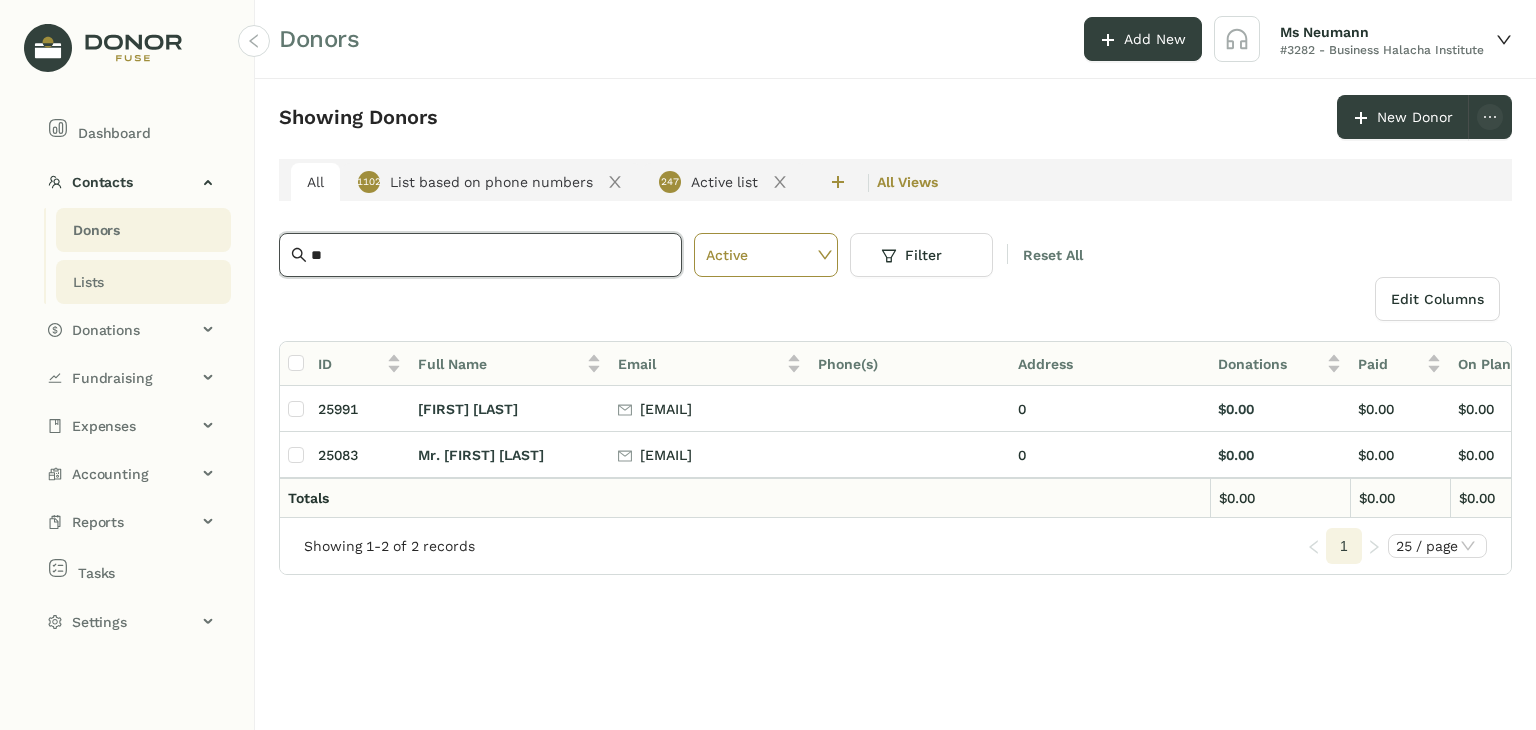 type on "*" 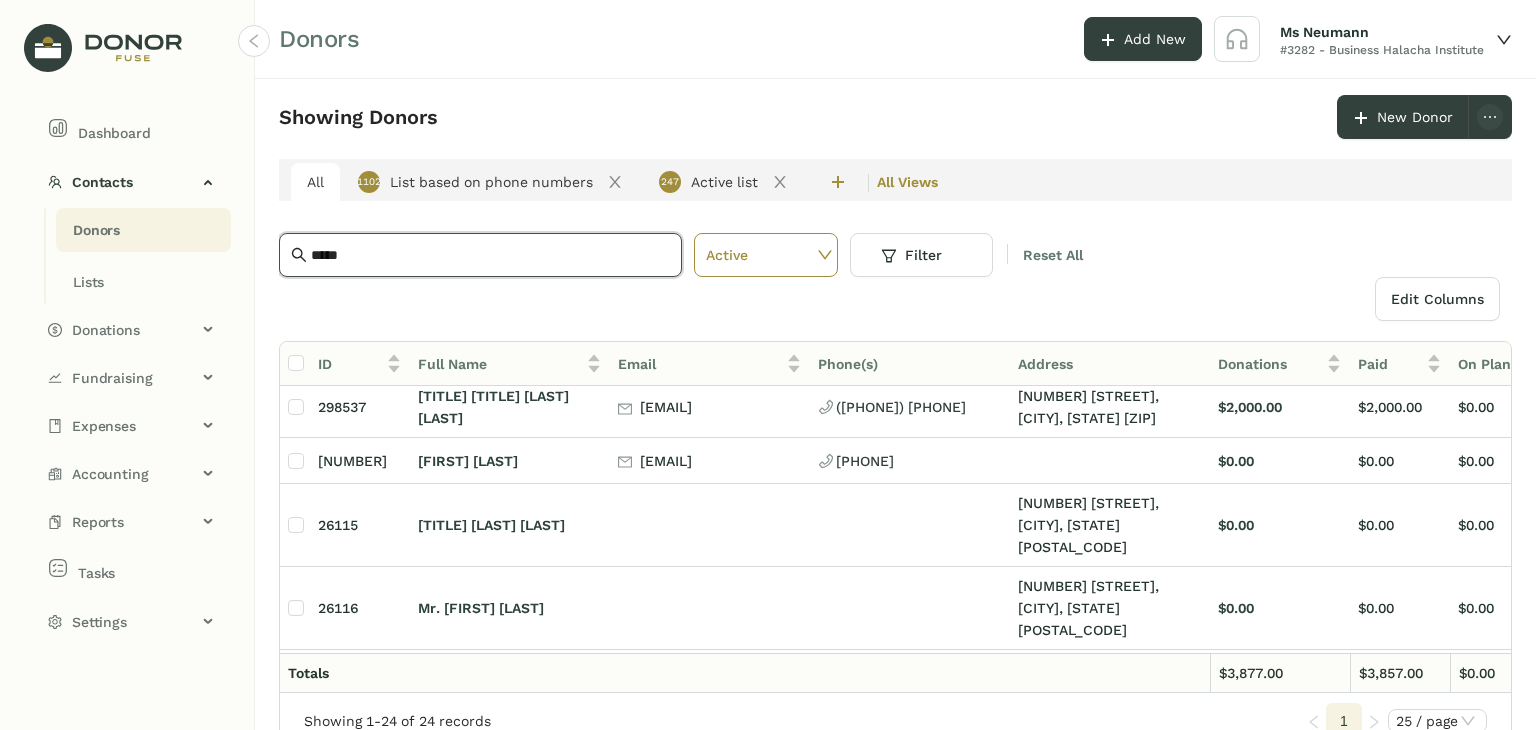 scroll, scrollTop: 0, scrollLeft: 0, axis: both 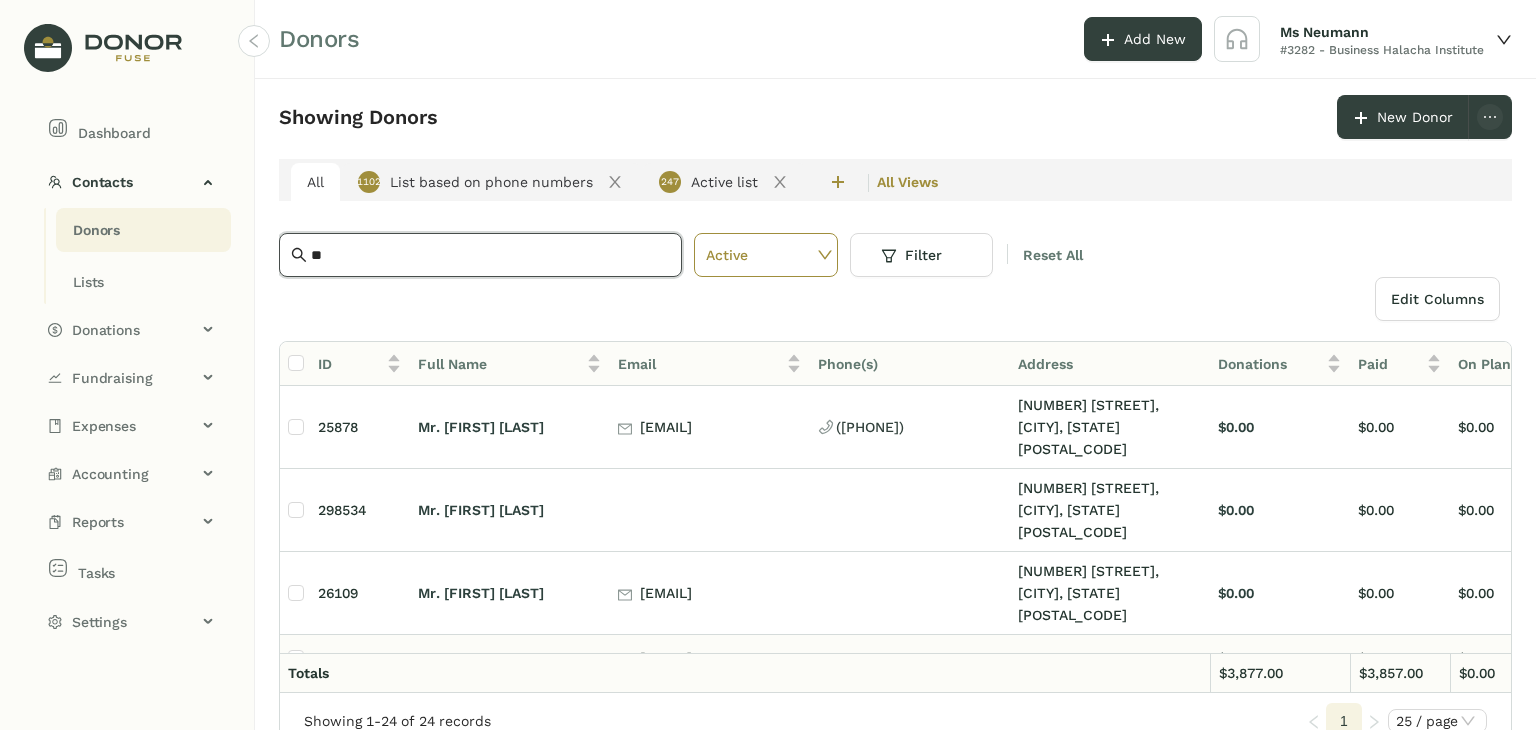 type on "*" 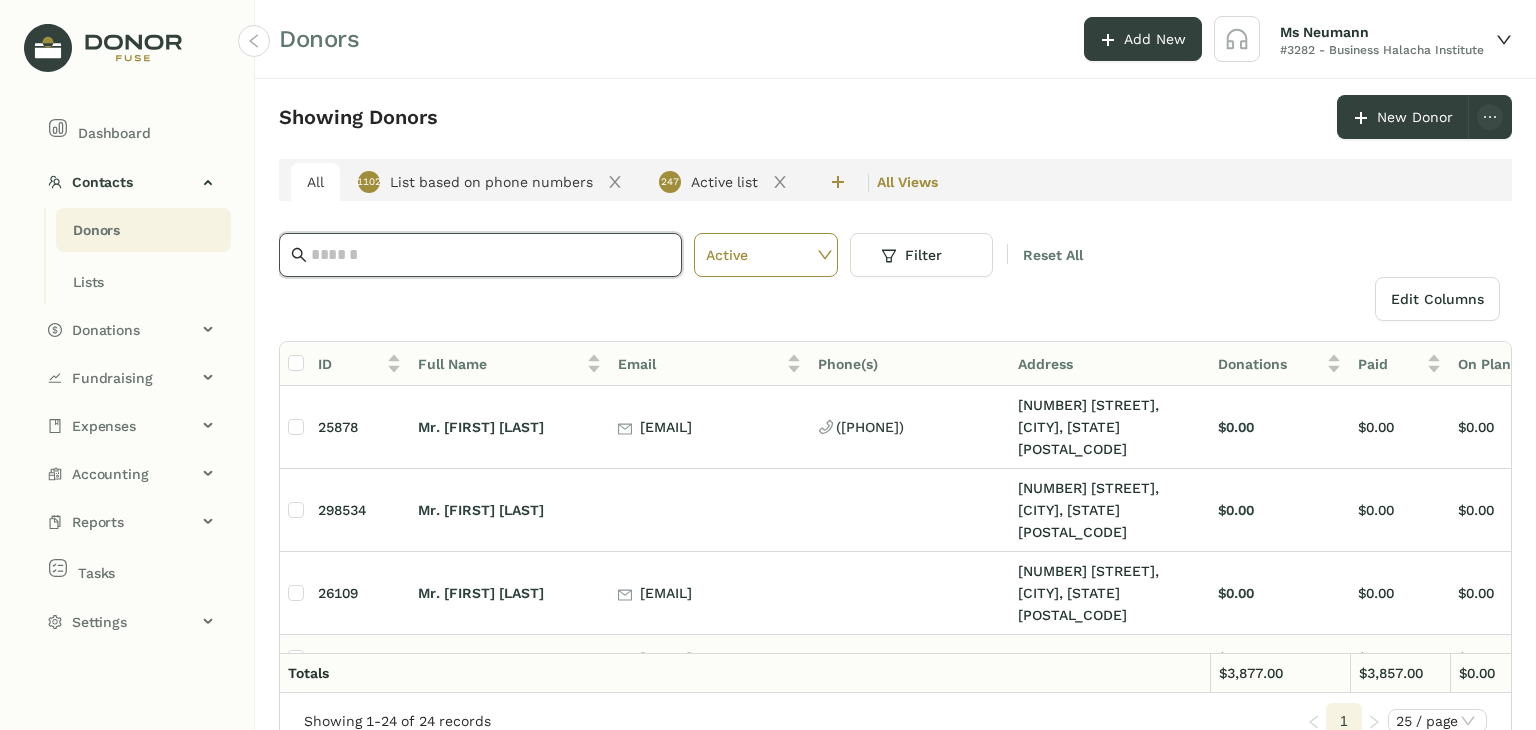 type on "*" 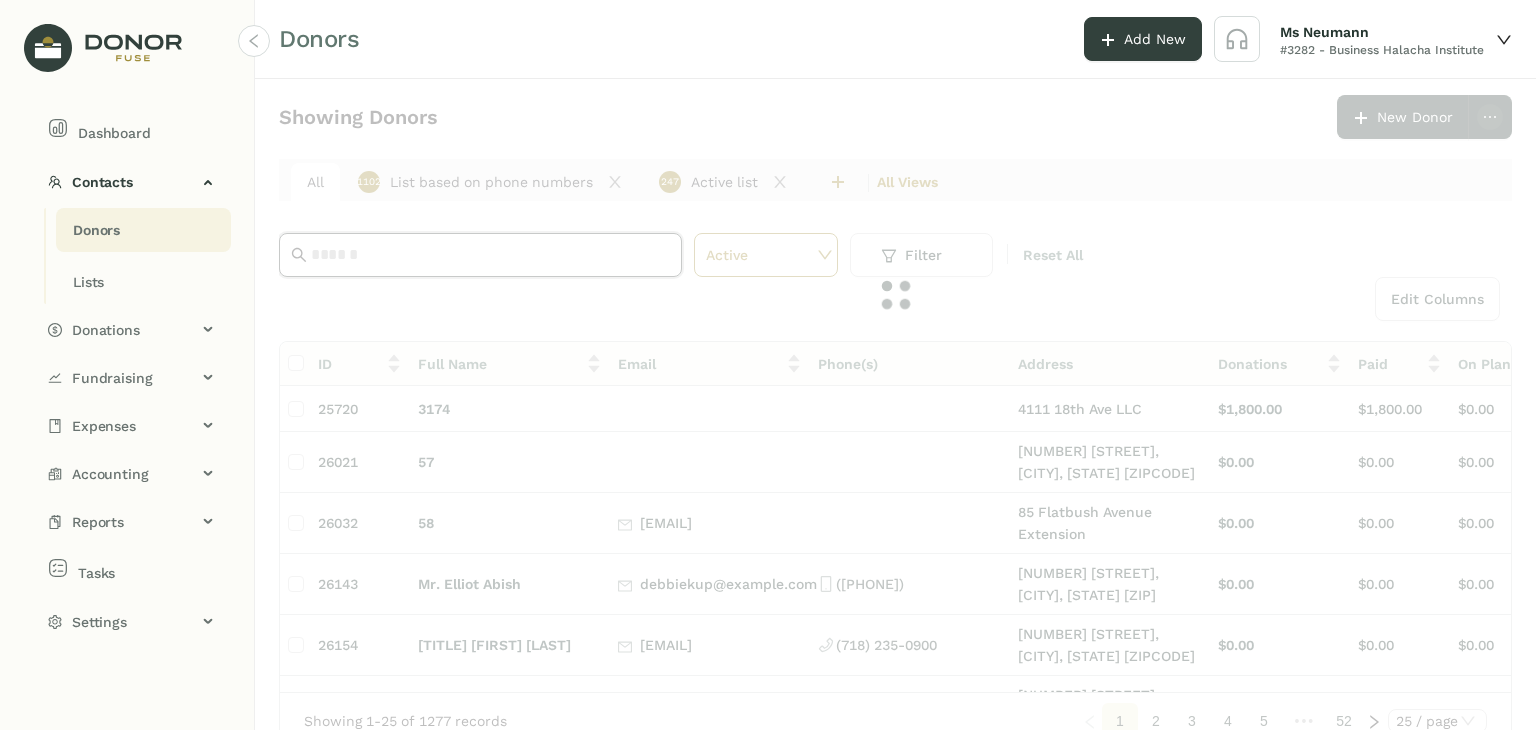 type on "*" 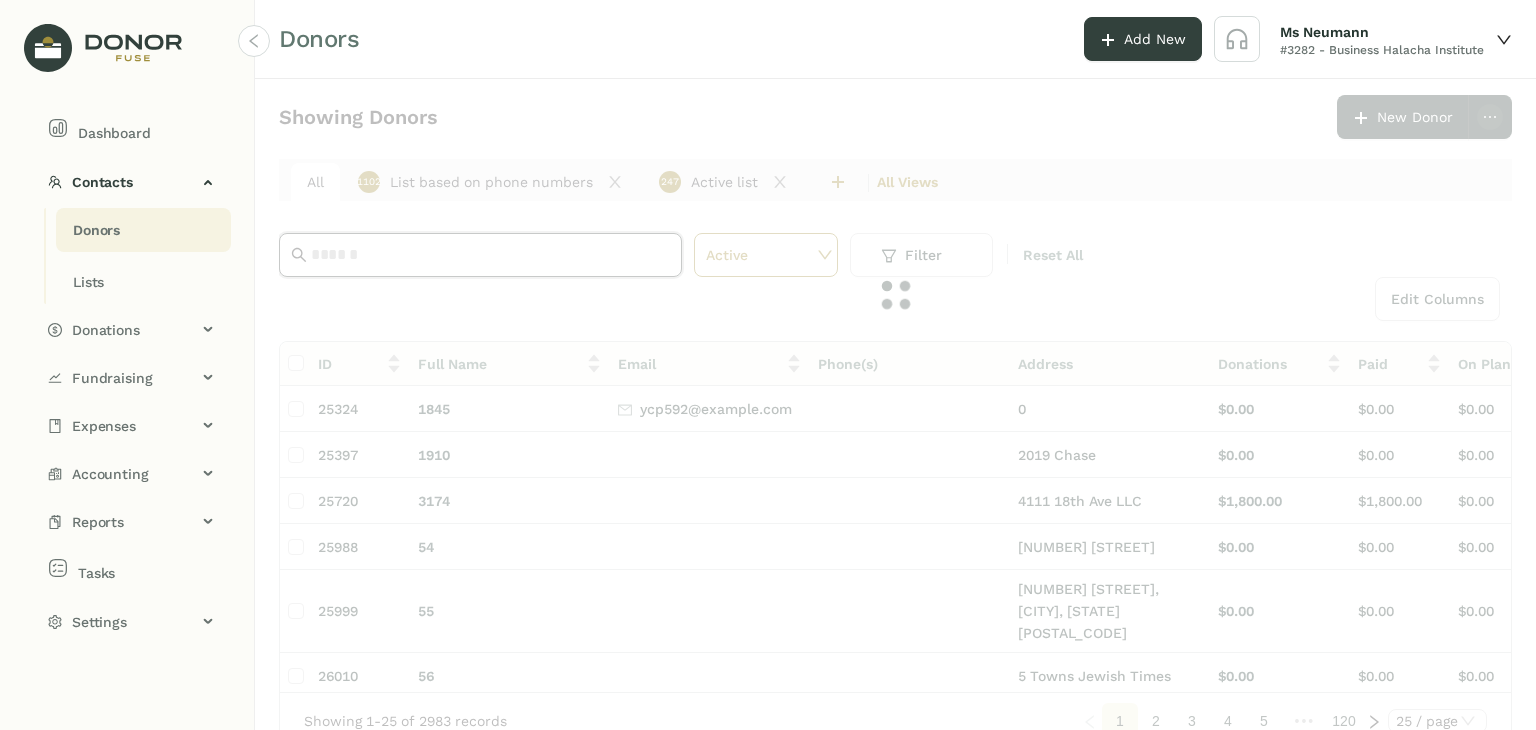 paste on "**********" 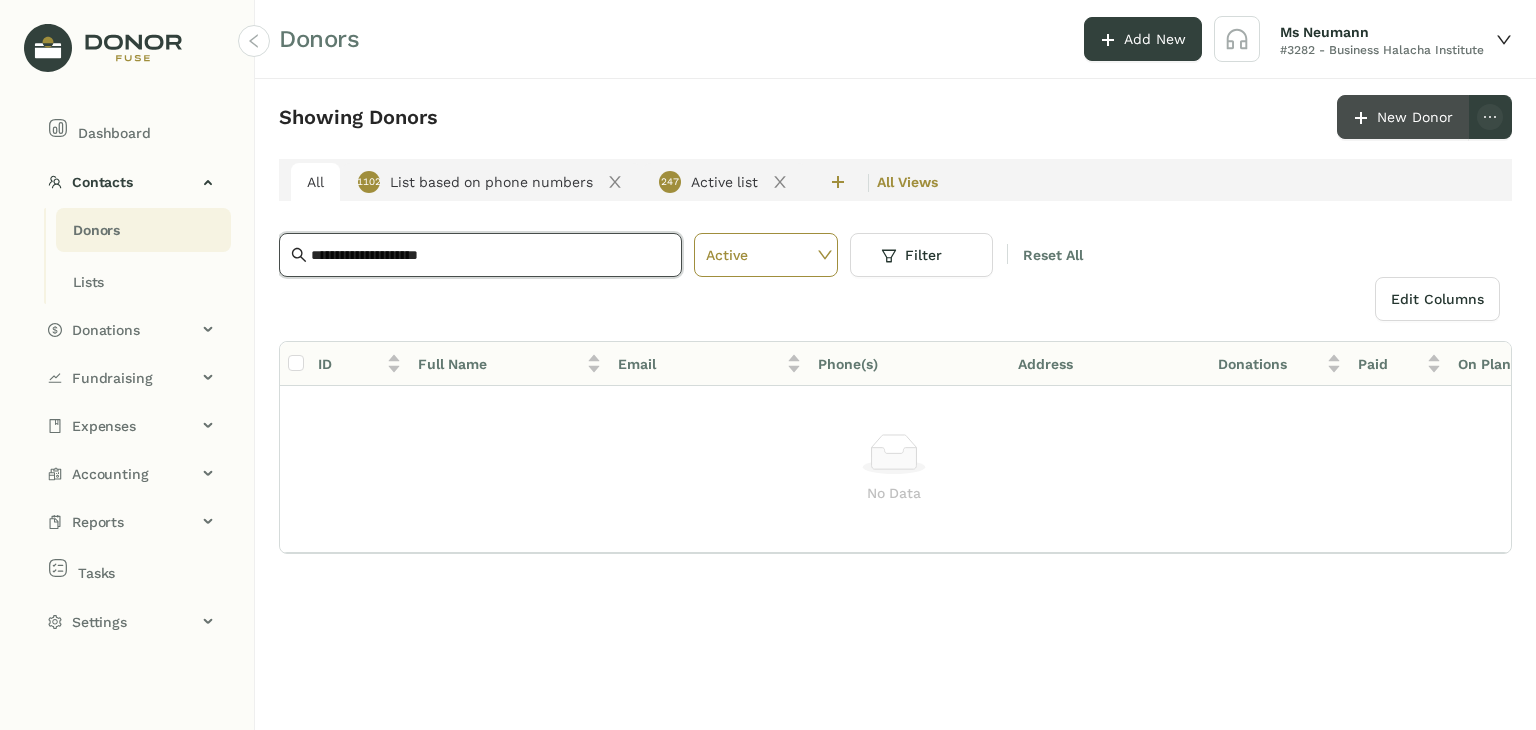 type on "**********" 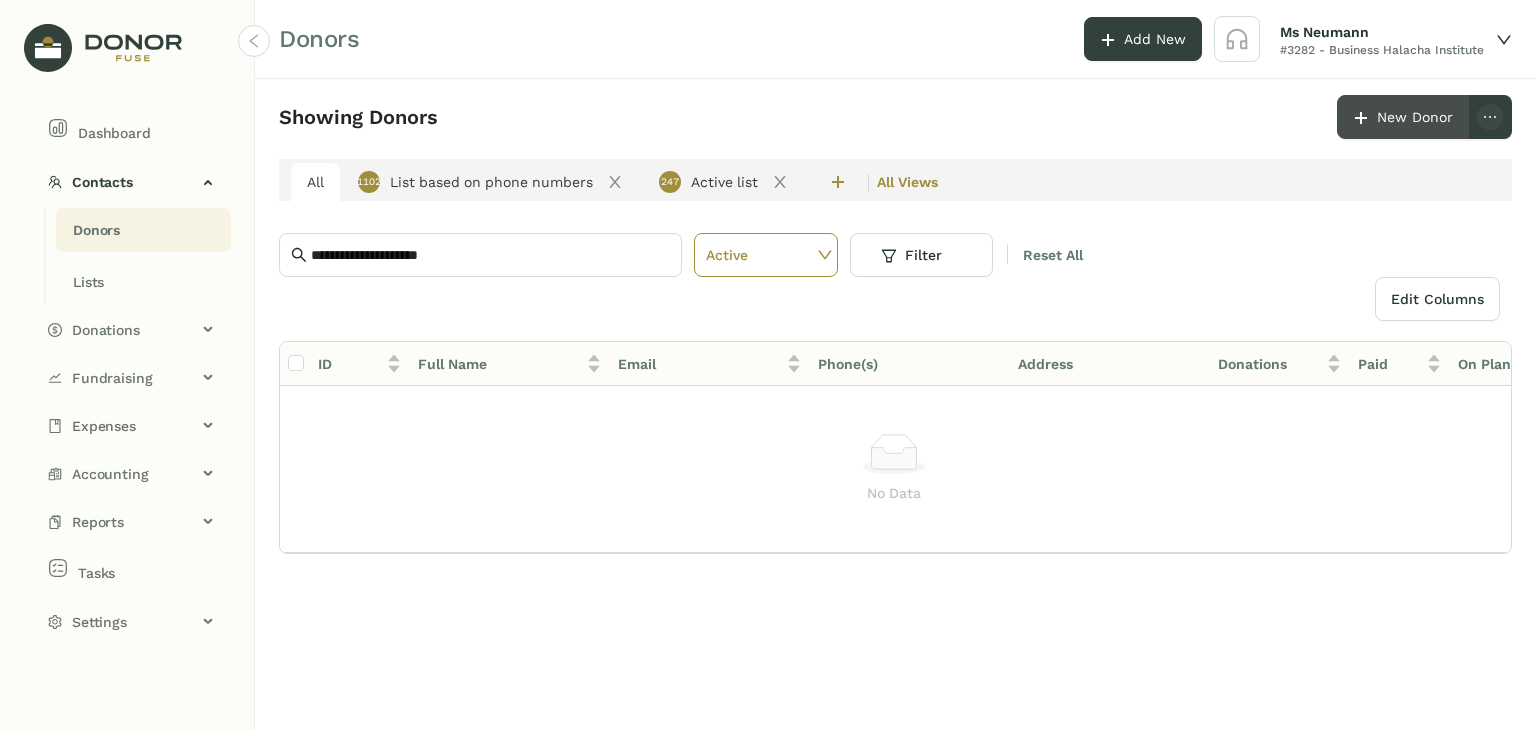 click on "New Donor" 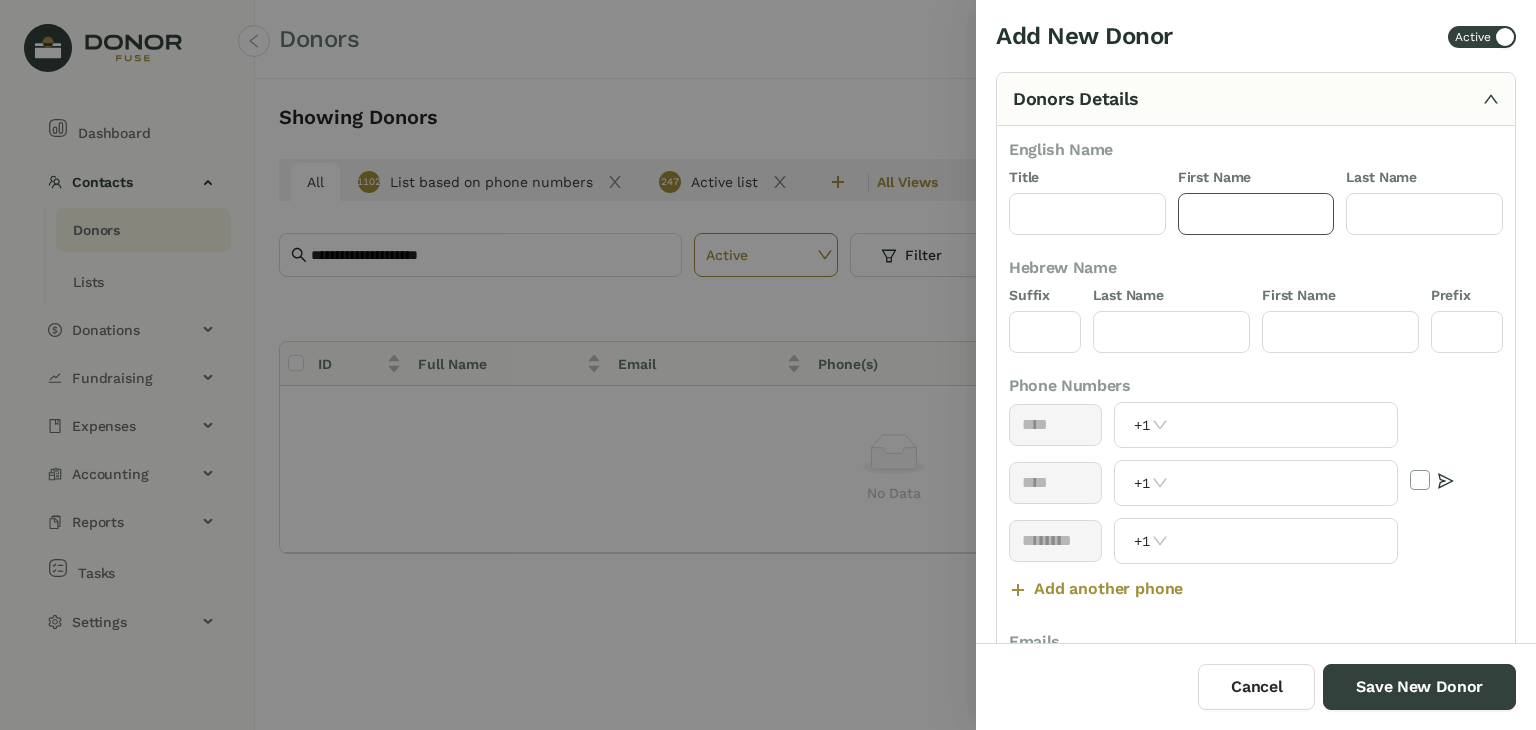 click 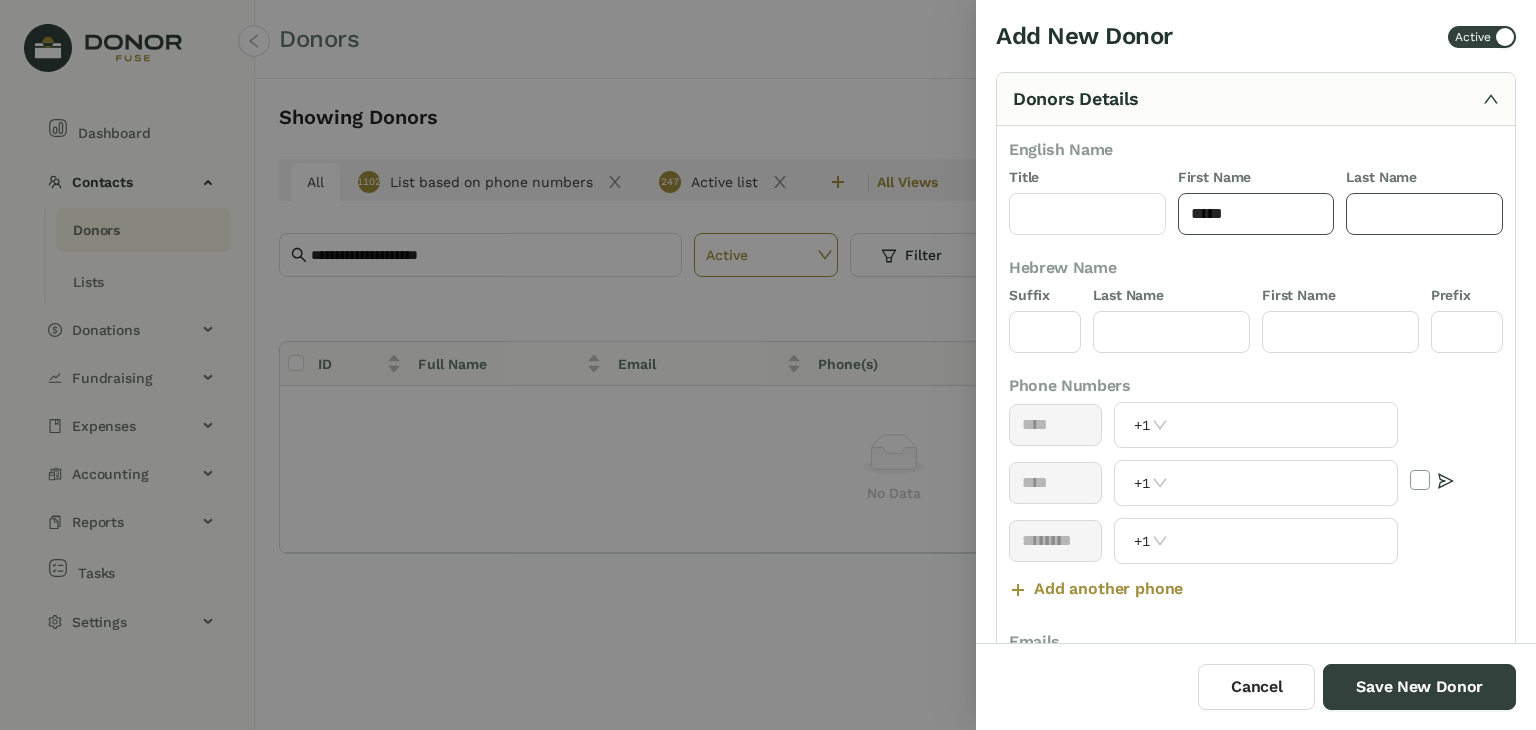 type on "*****" 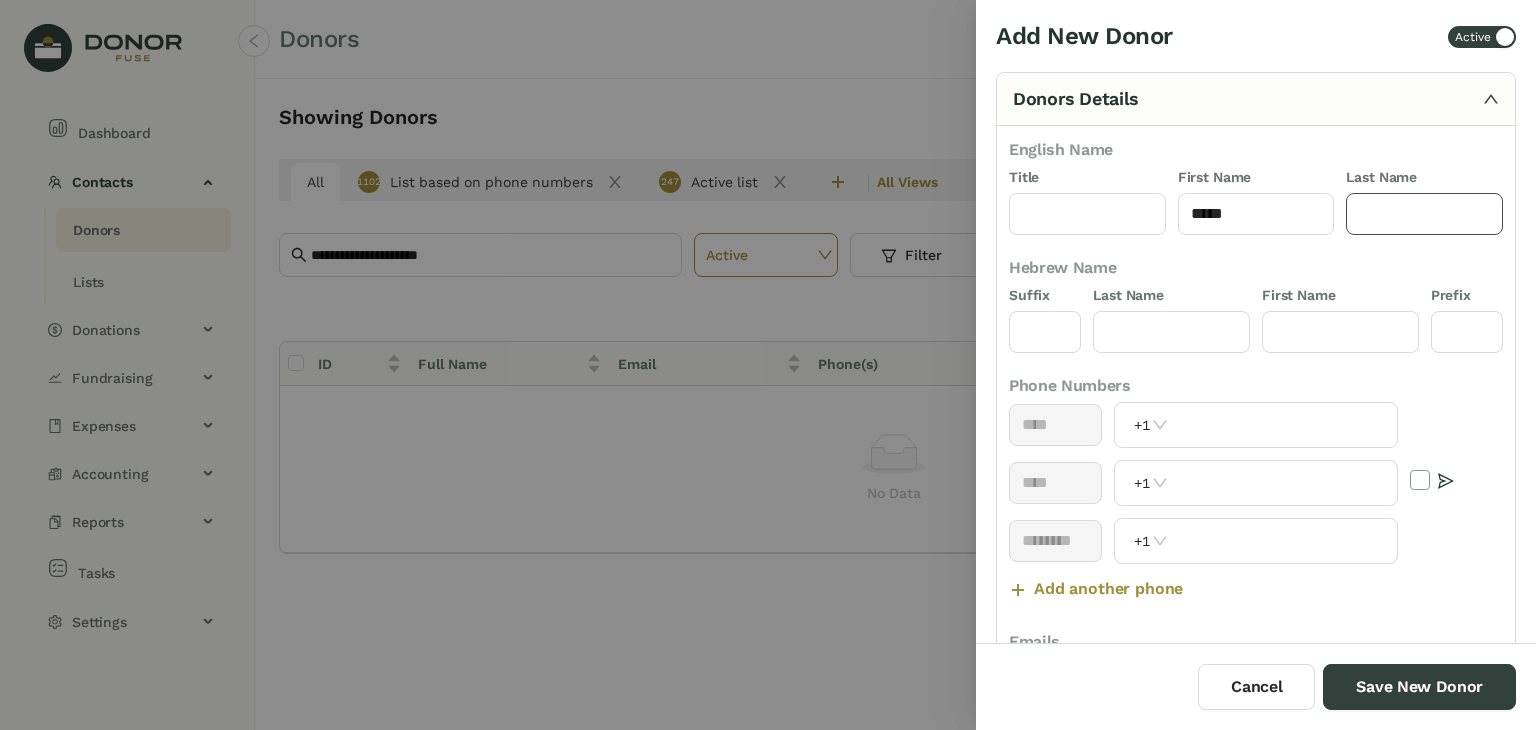 click 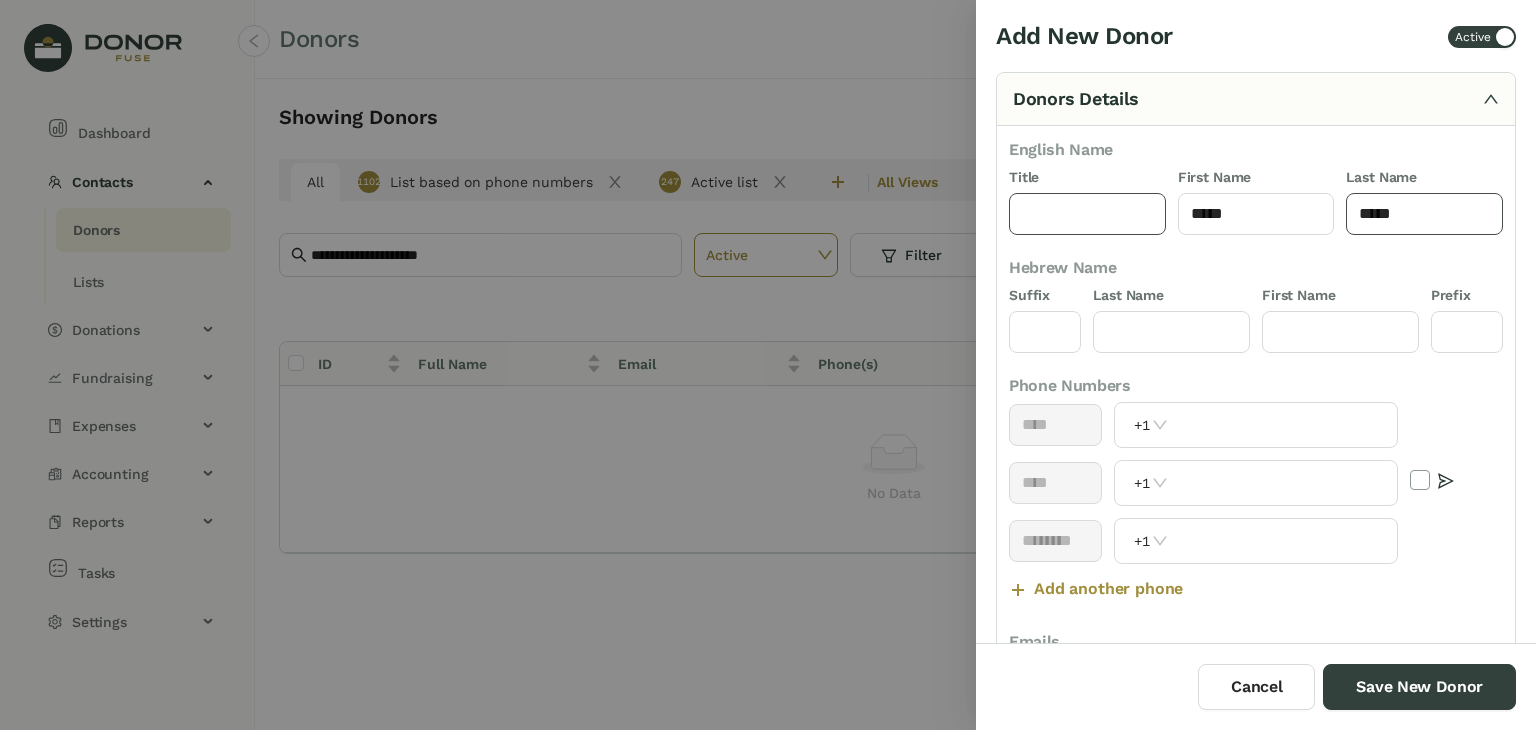 type on "*****" 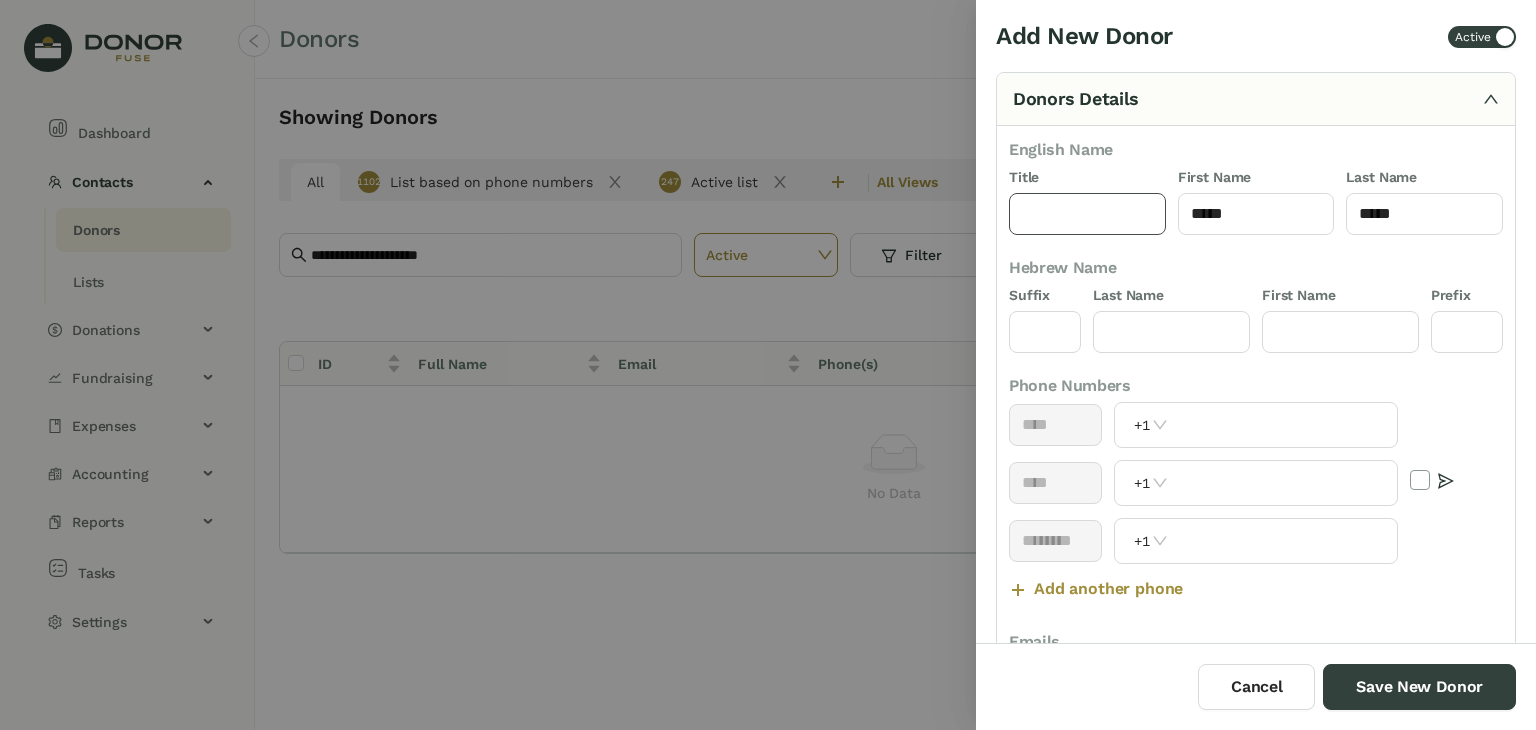 click 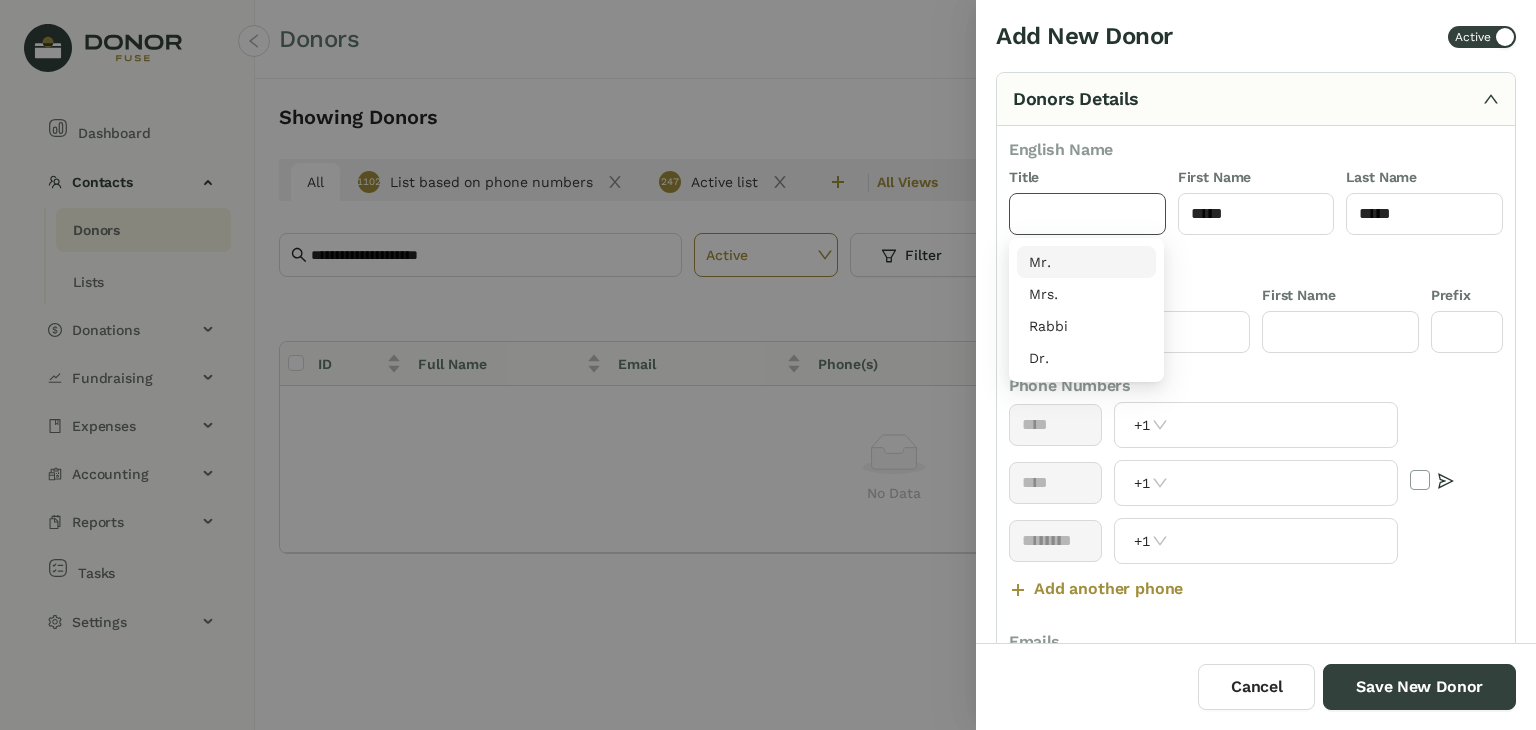 click on "Mr." at bounding box center (1086, 262) 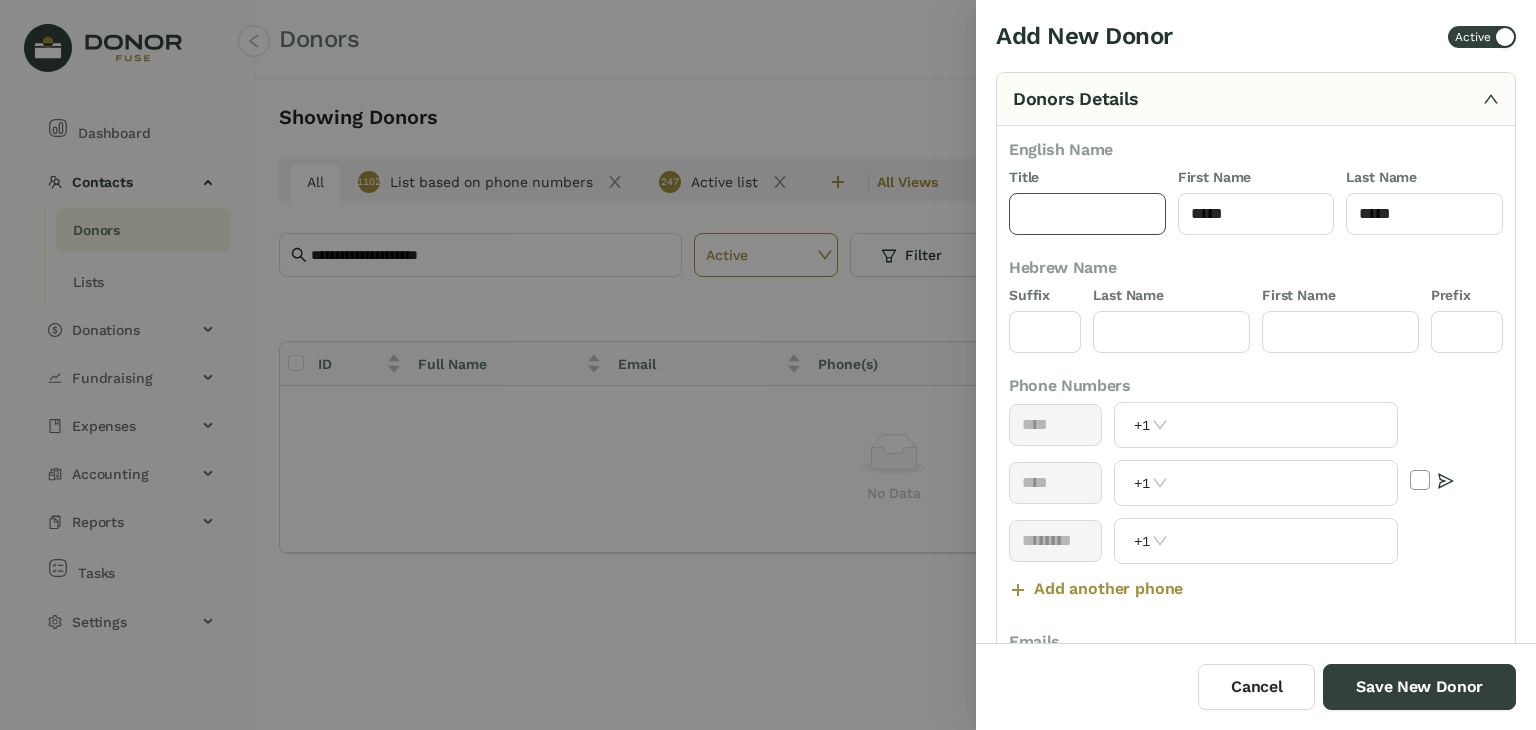 type on "***" 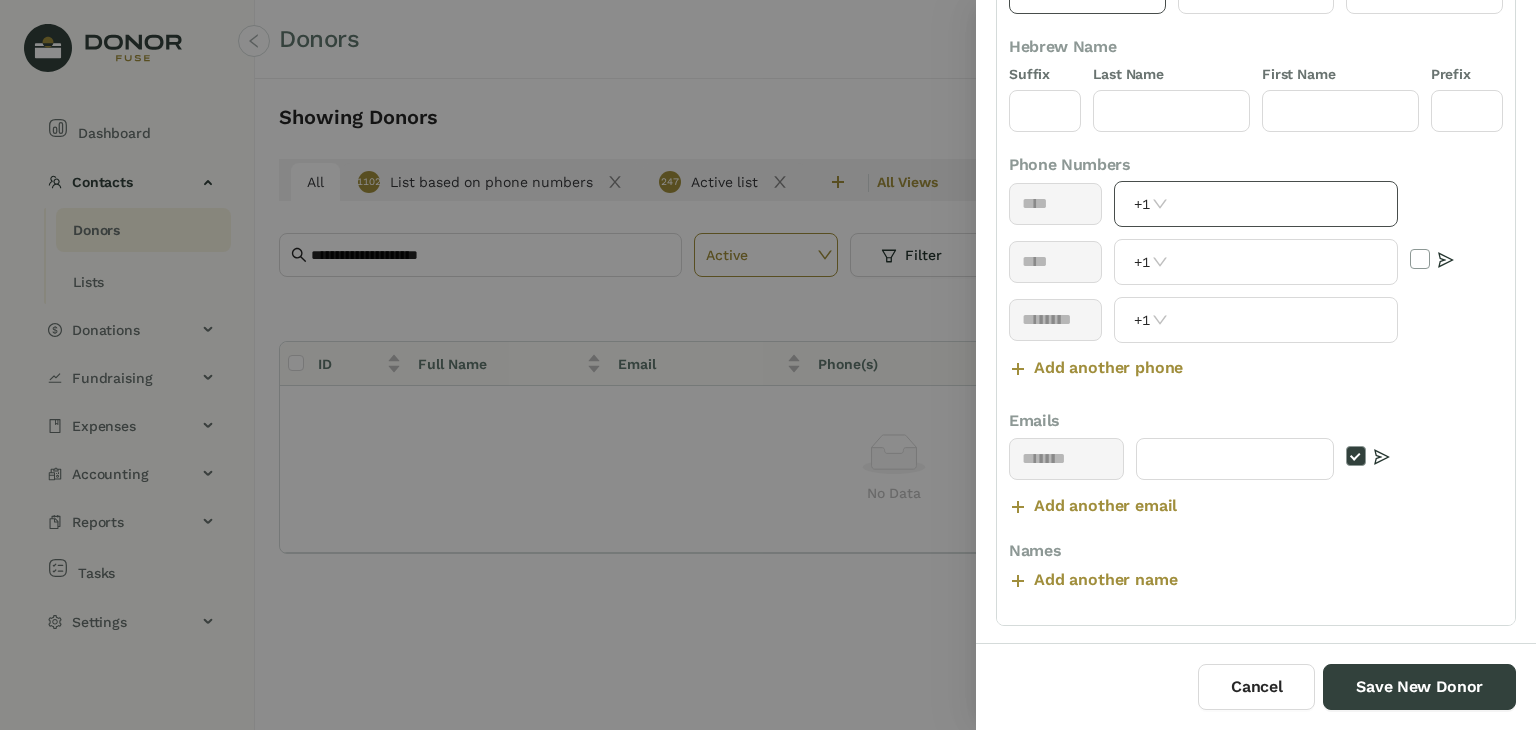 scroll, scrollTop: 222, scrollLeft: 0, axis: vertical 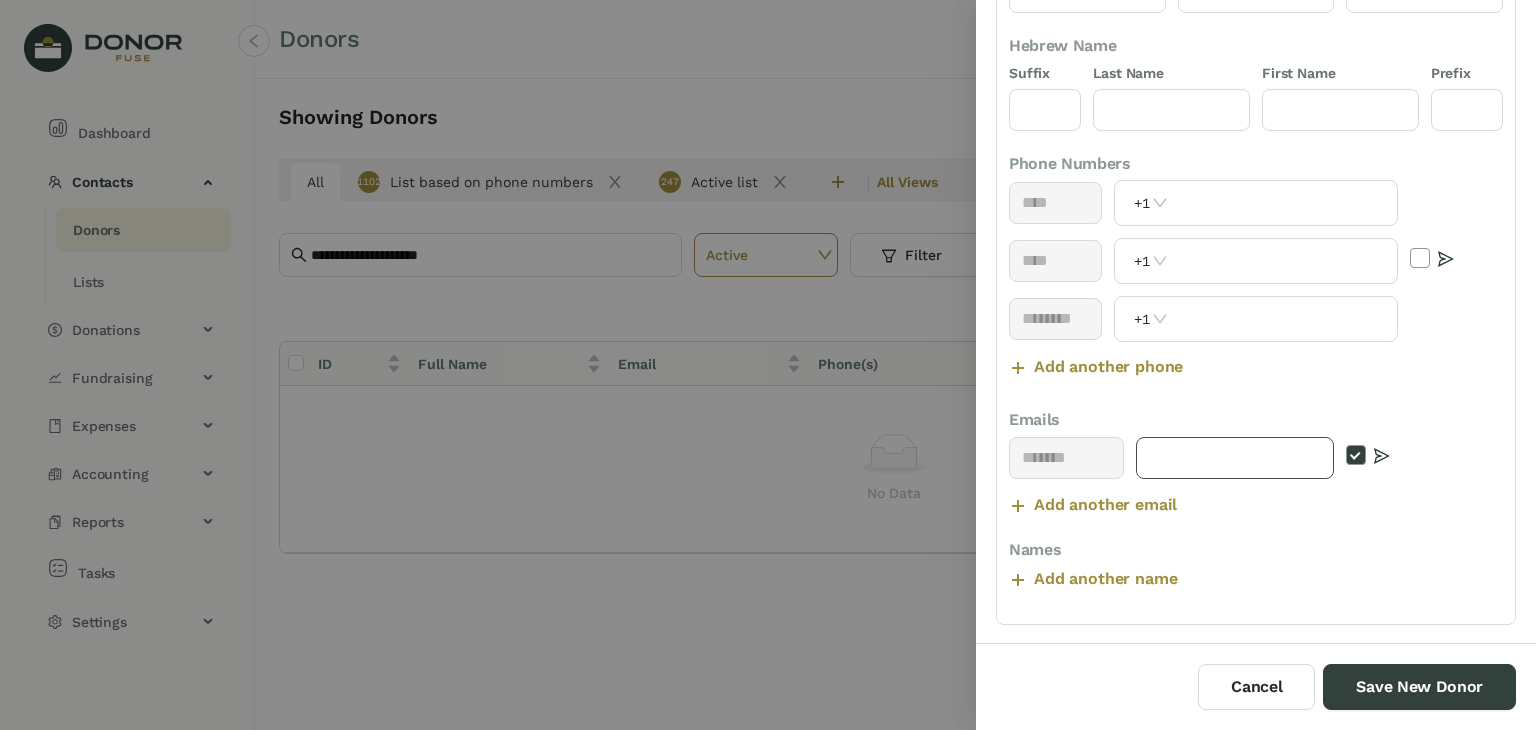 click at bounding box center [1235, 458] 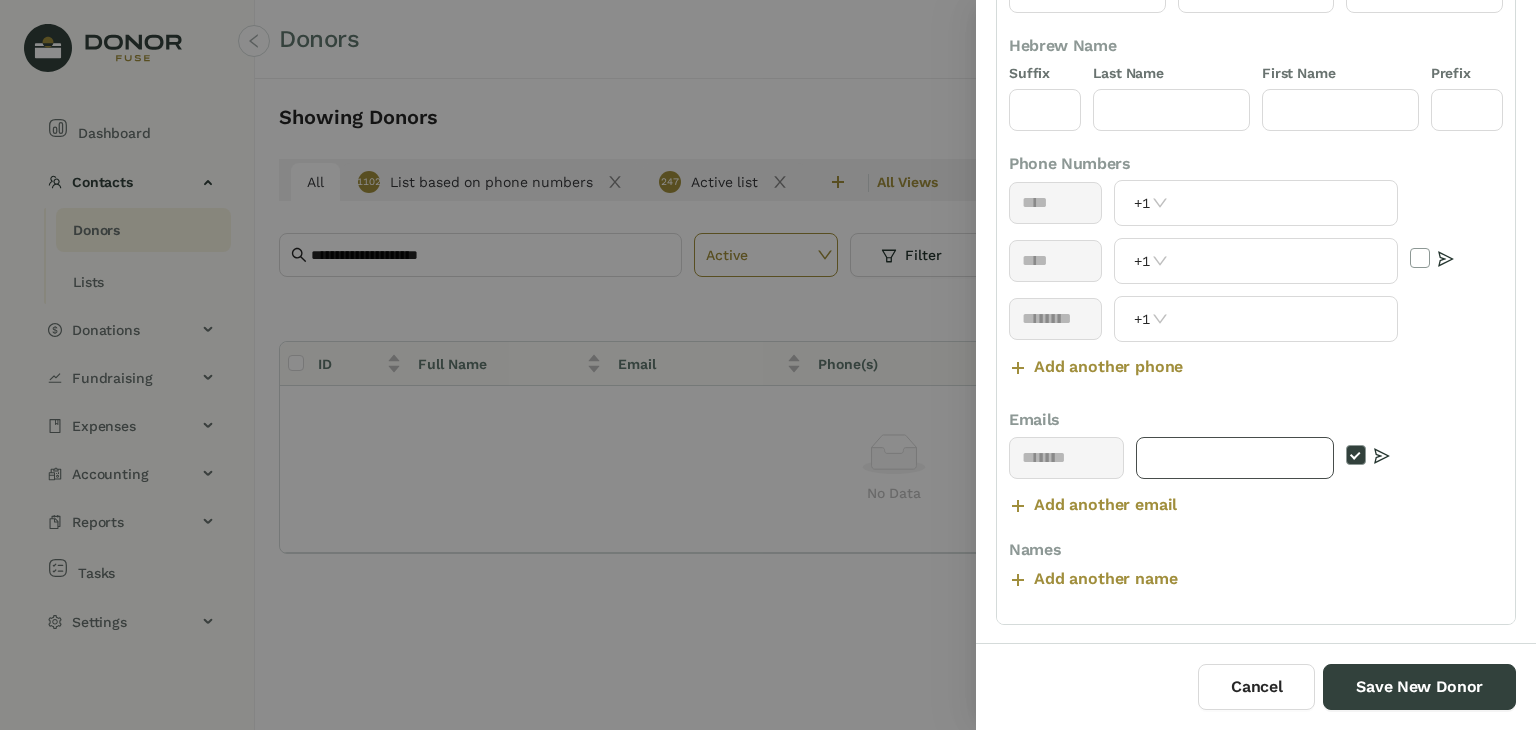 paste on "**********" 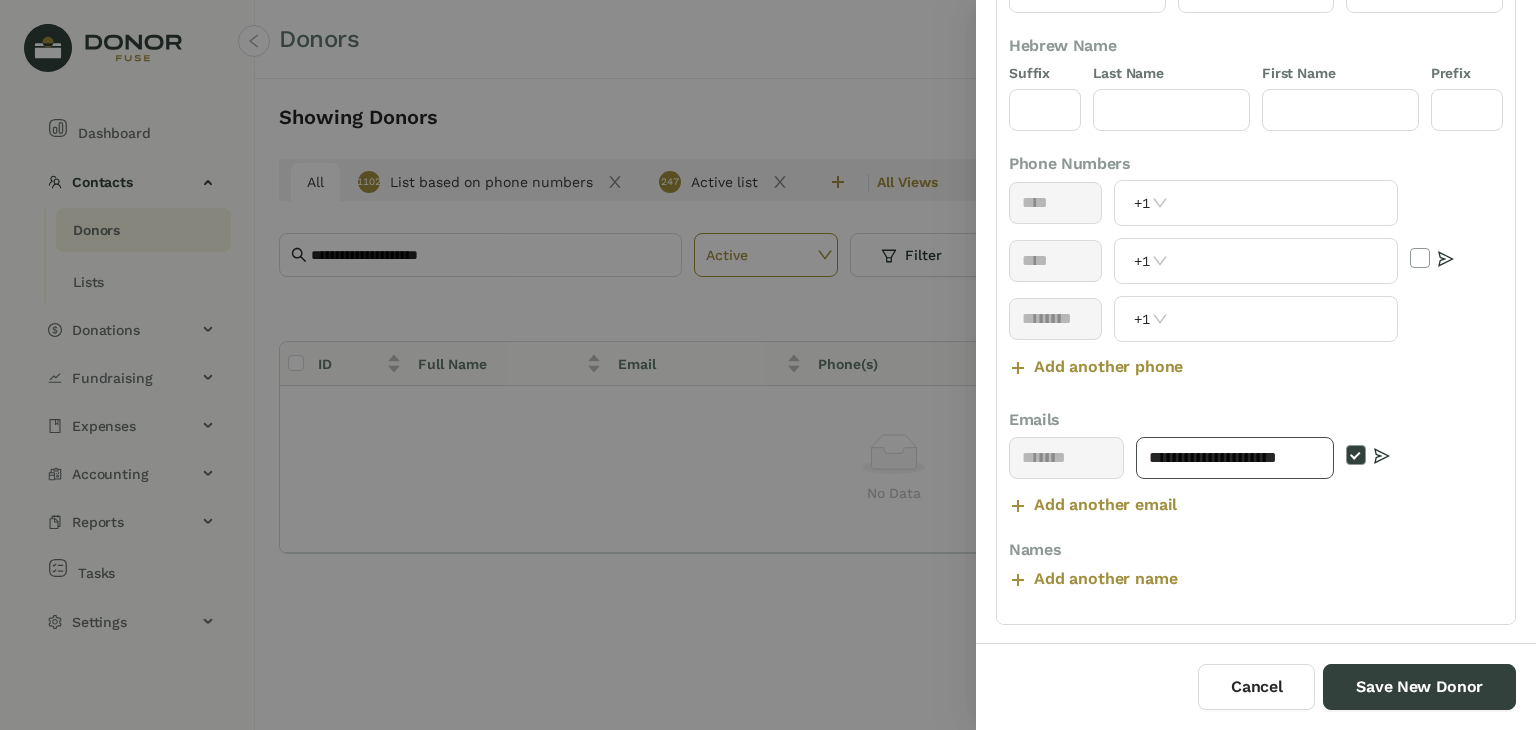 scroll, scrollTop: 0, scrollLeft: 17, axis: horizontal 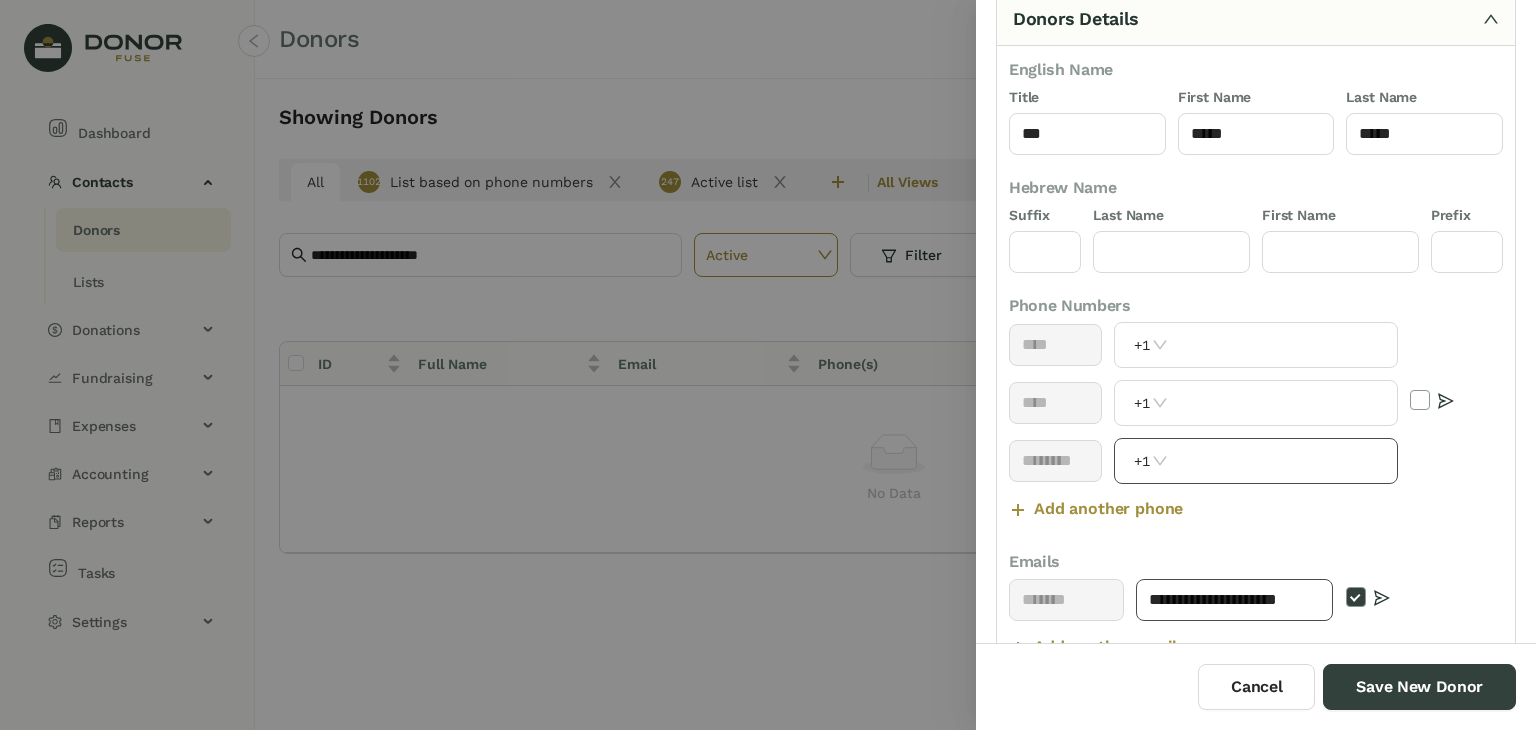 type on "**********" 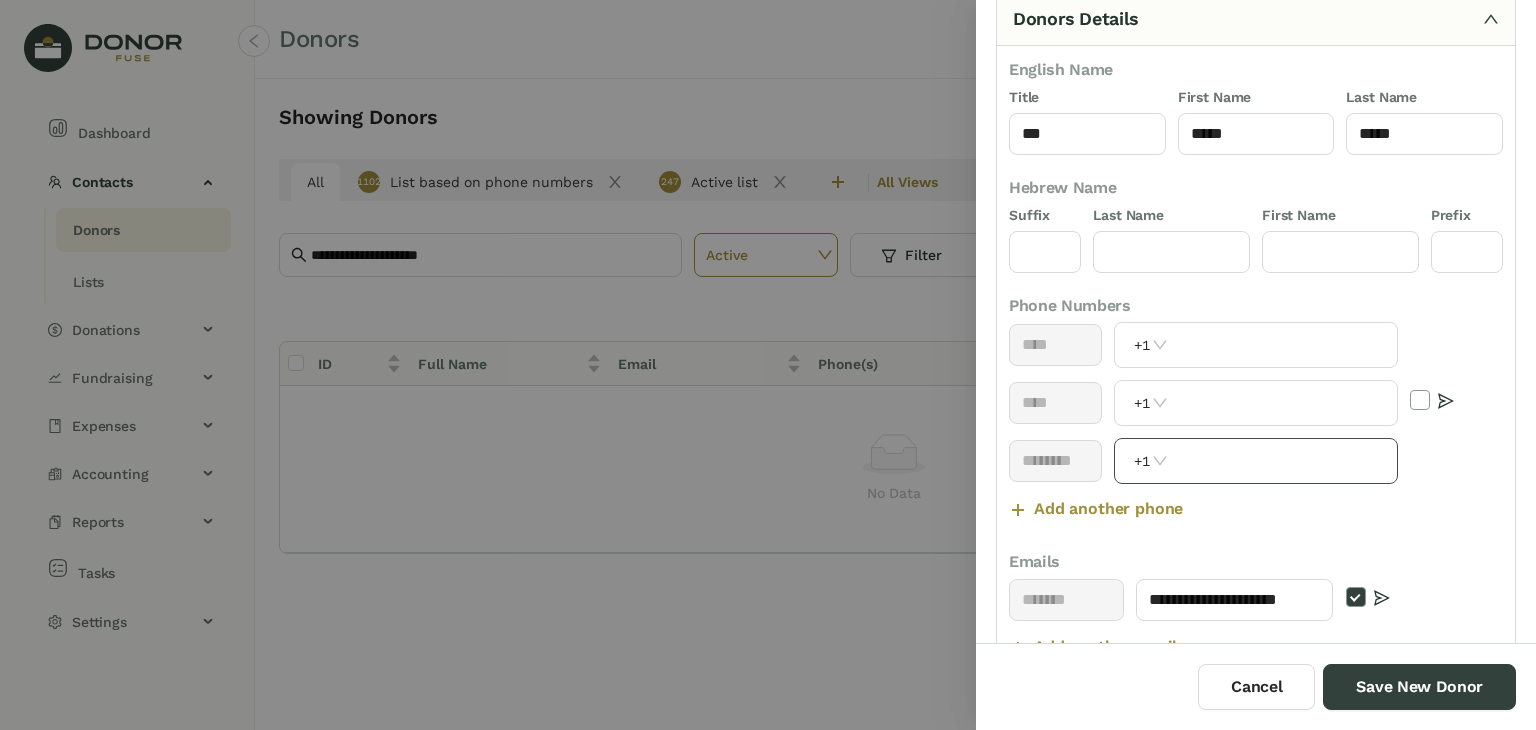 click on "+1" at bounding box center [1255, 461] 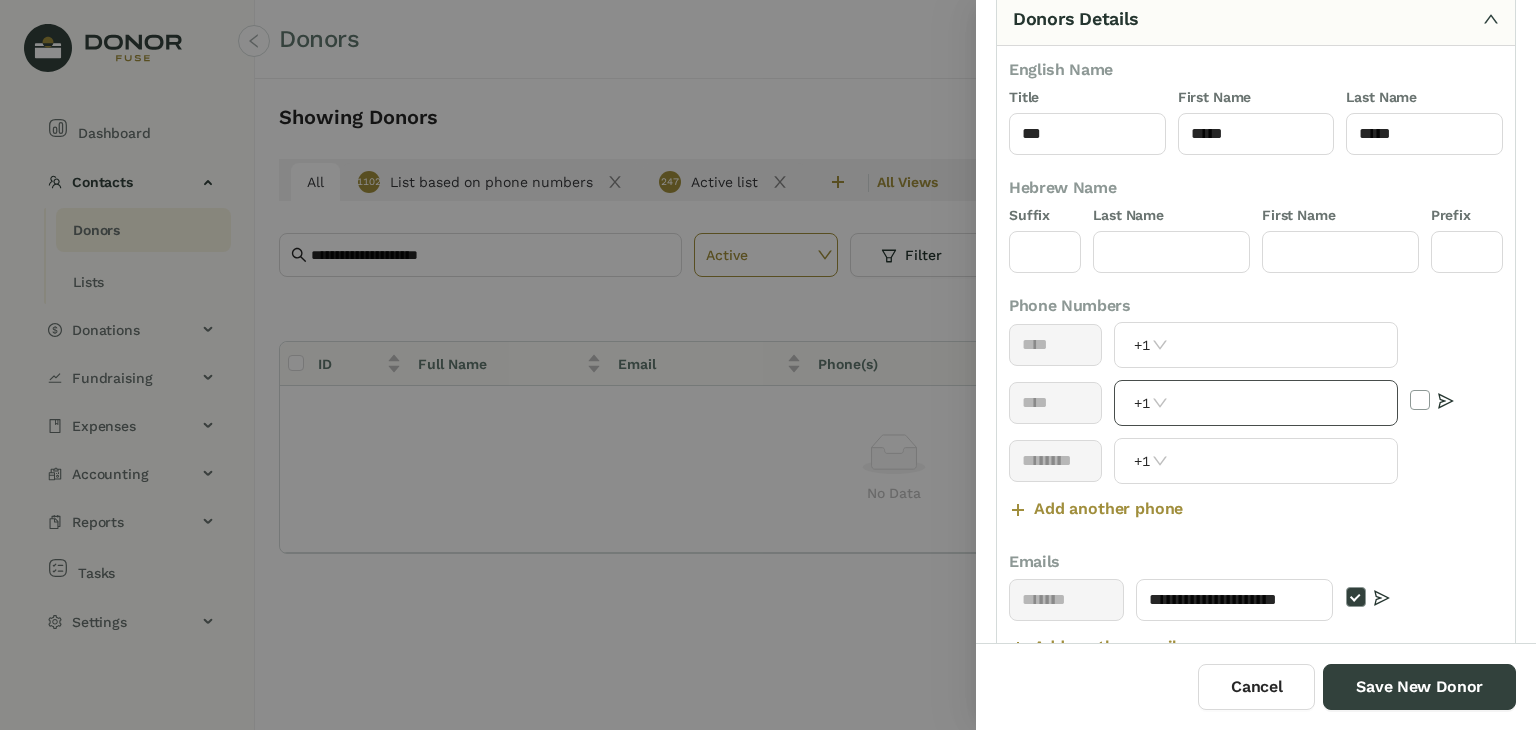 click at bounding box center [1284, 403] 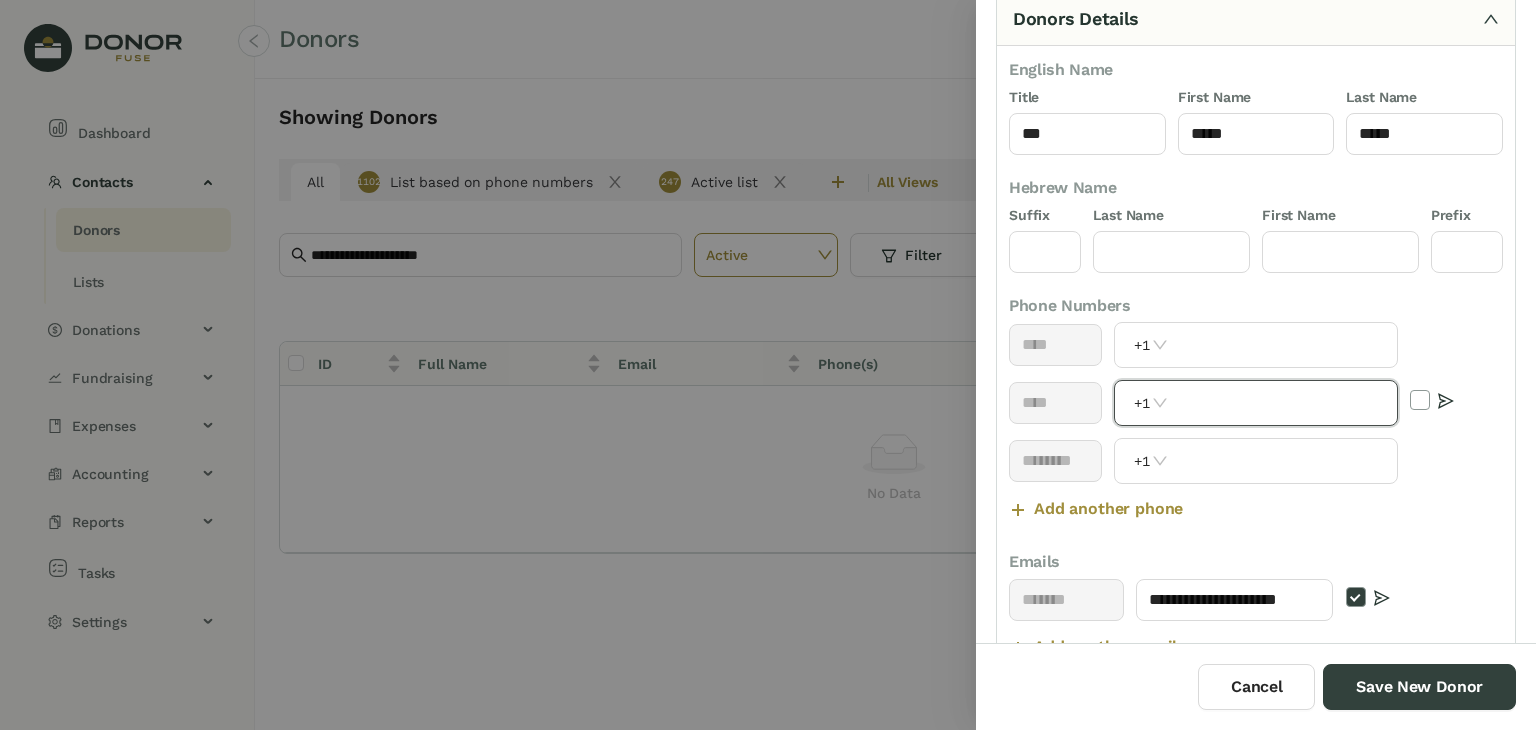 paste on "**********" 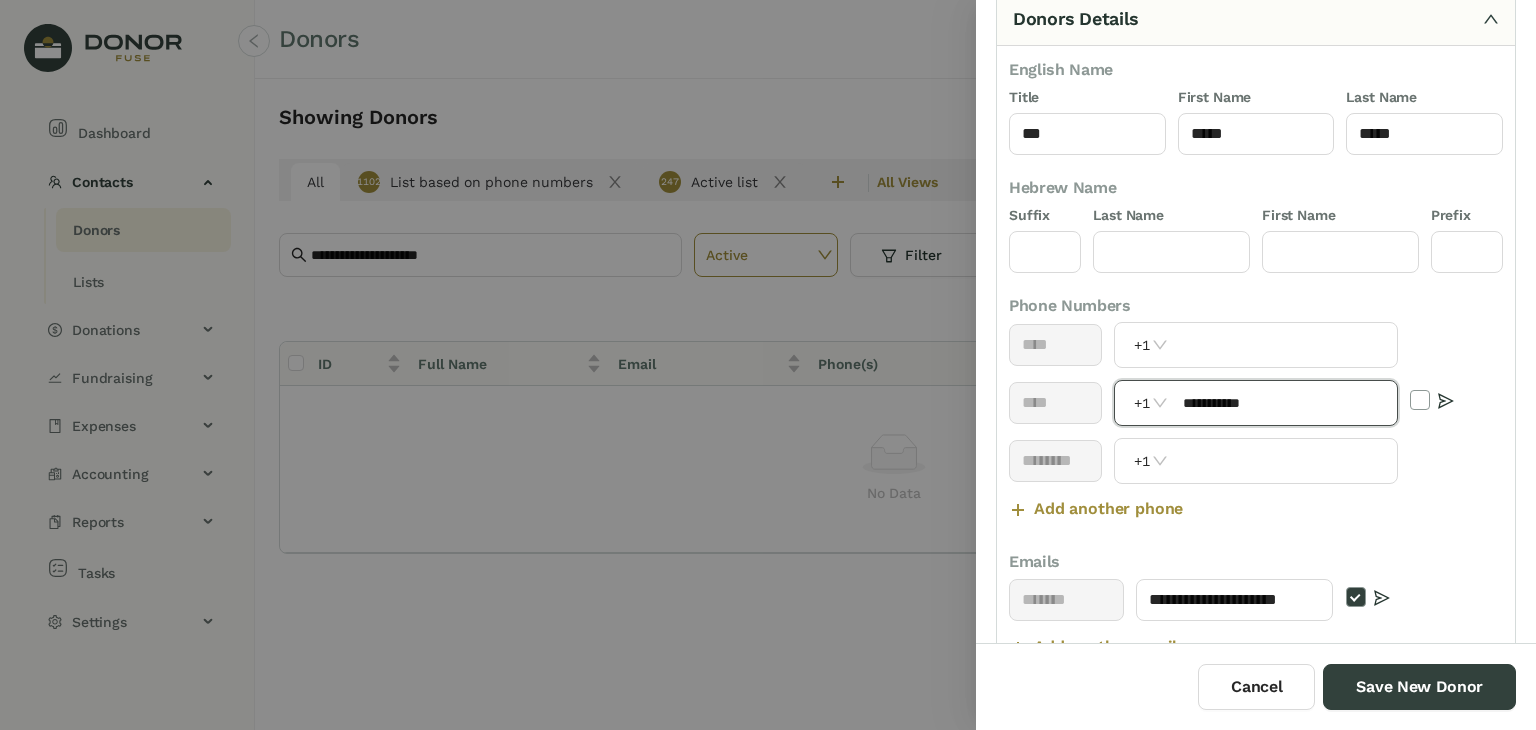 click on "**********" at bounding box center (1284, 403) 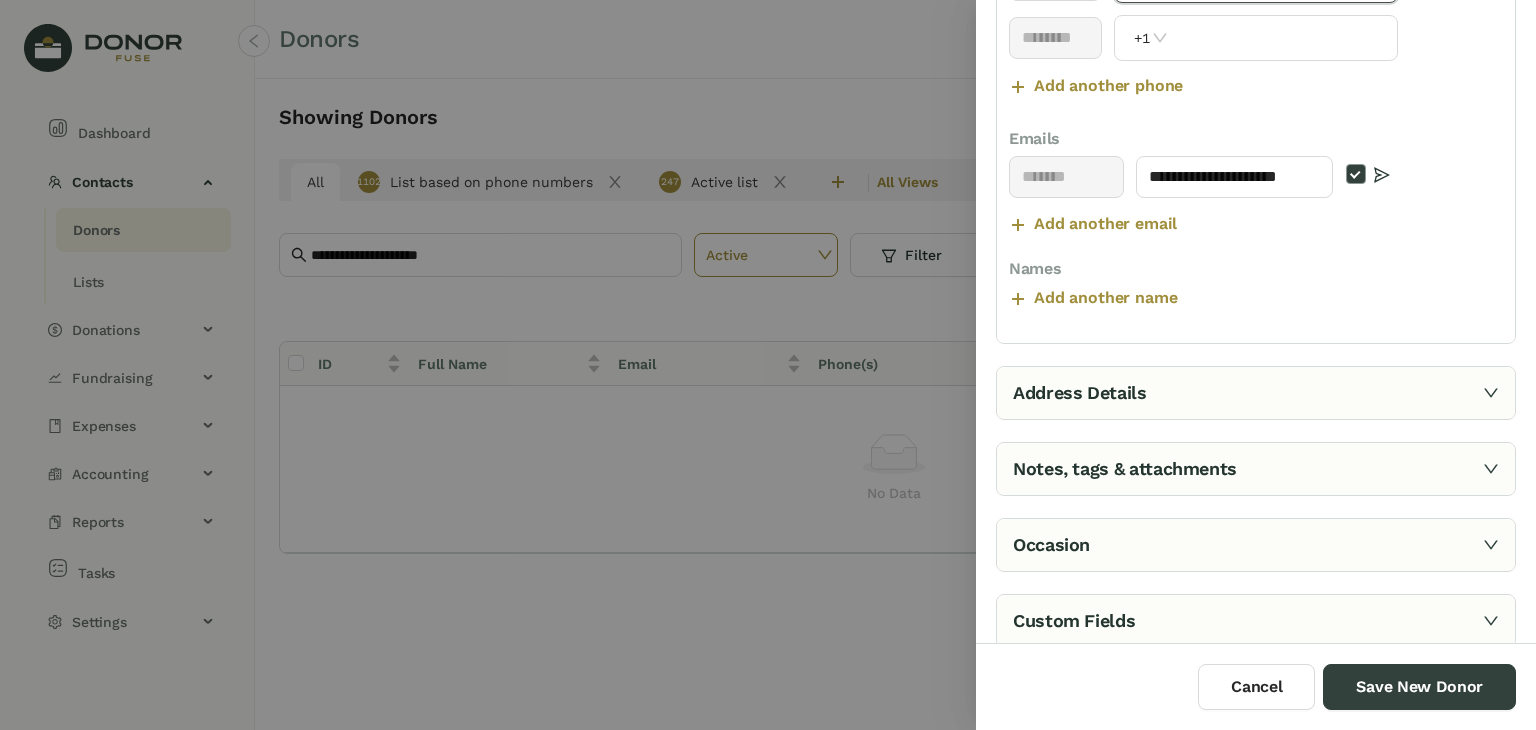 type on "**********" 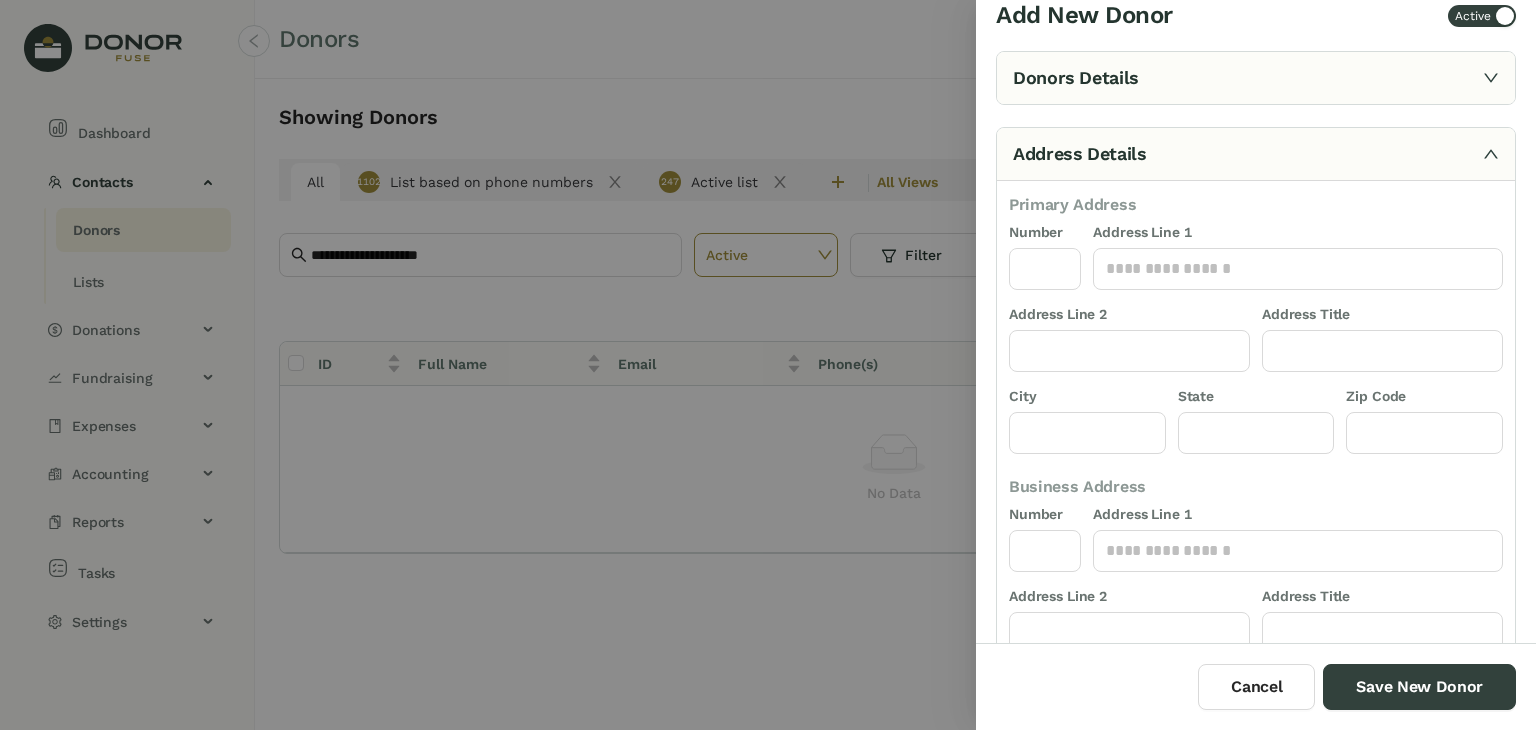 scroll, scrollTop: 0, scrollLeft: 0, axis: both 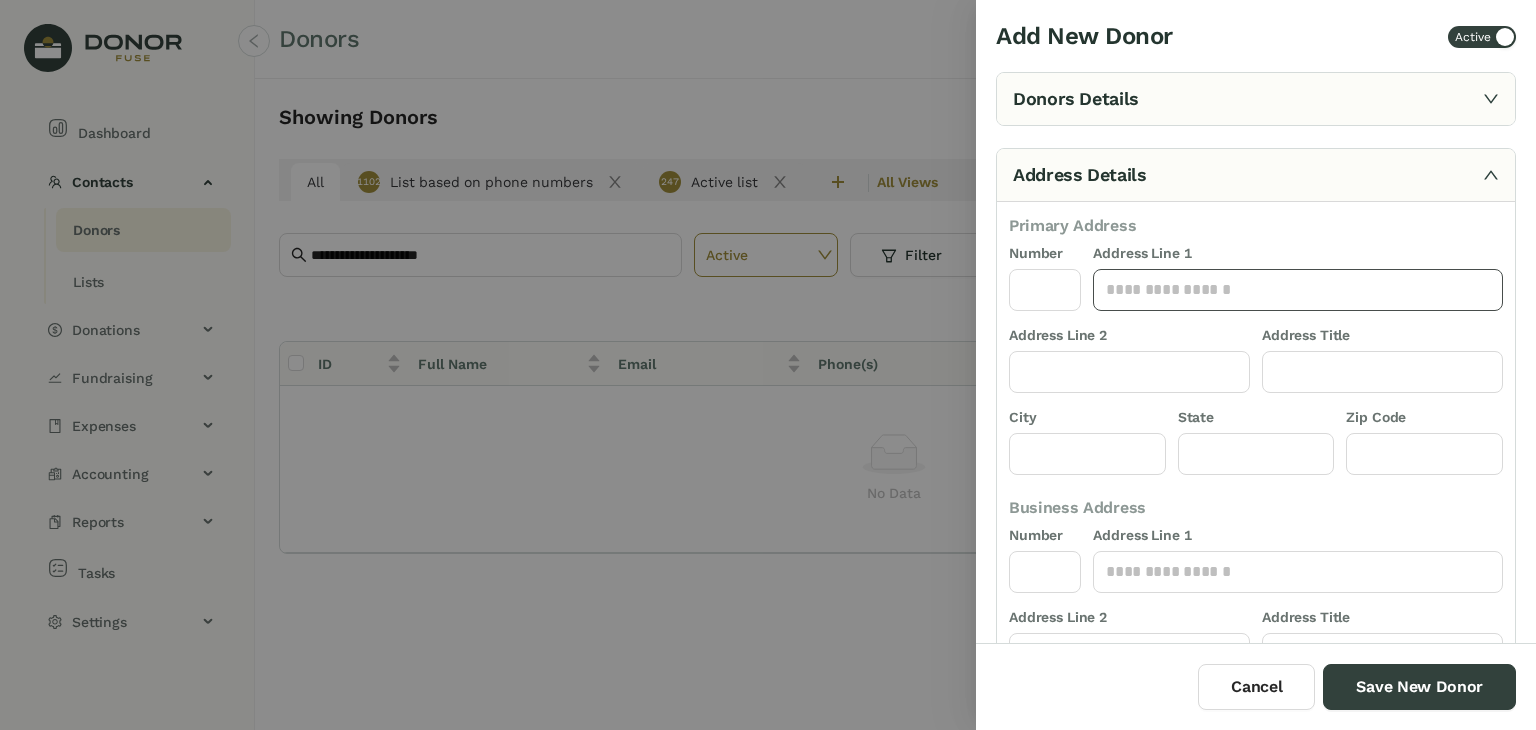 click 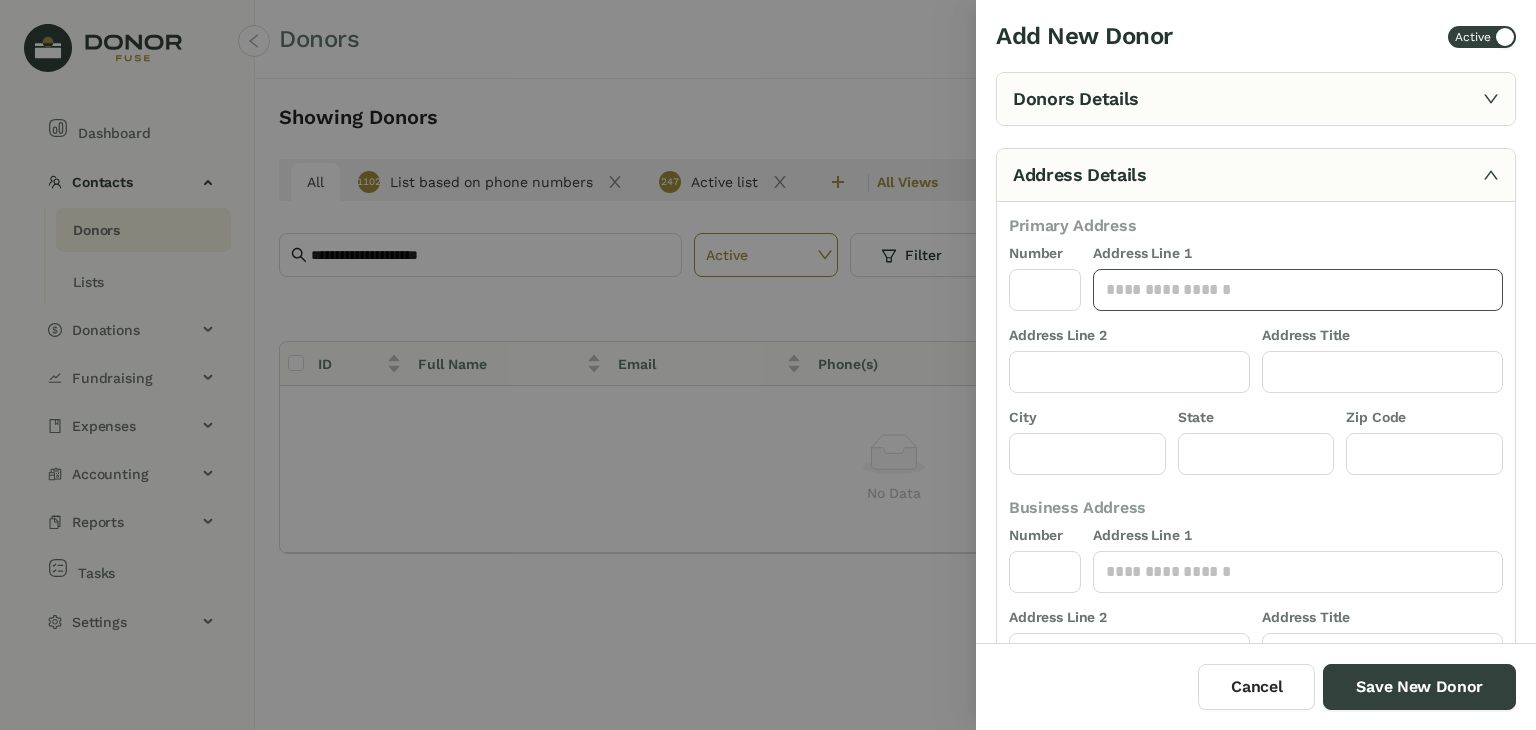 paste on "**********" 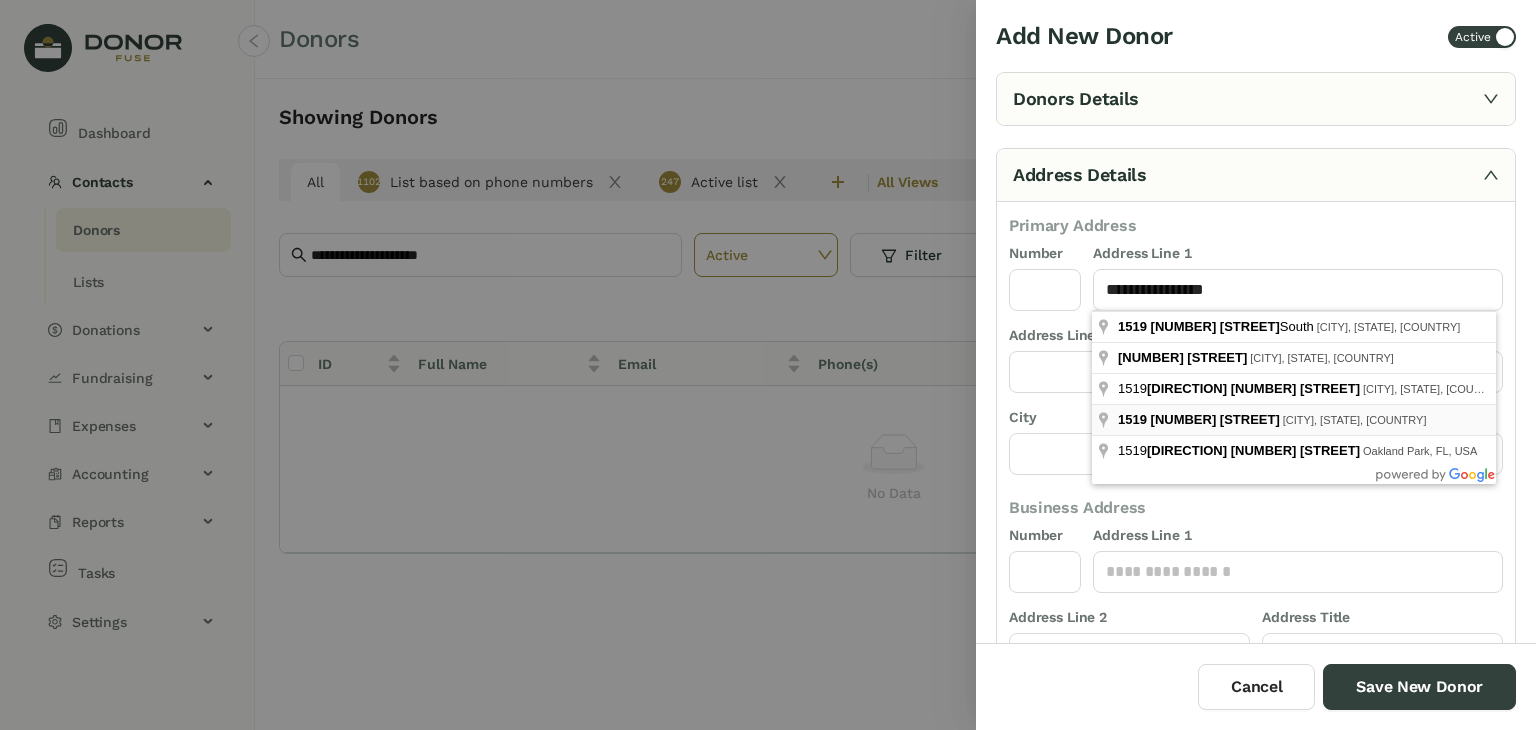 type on "**********" 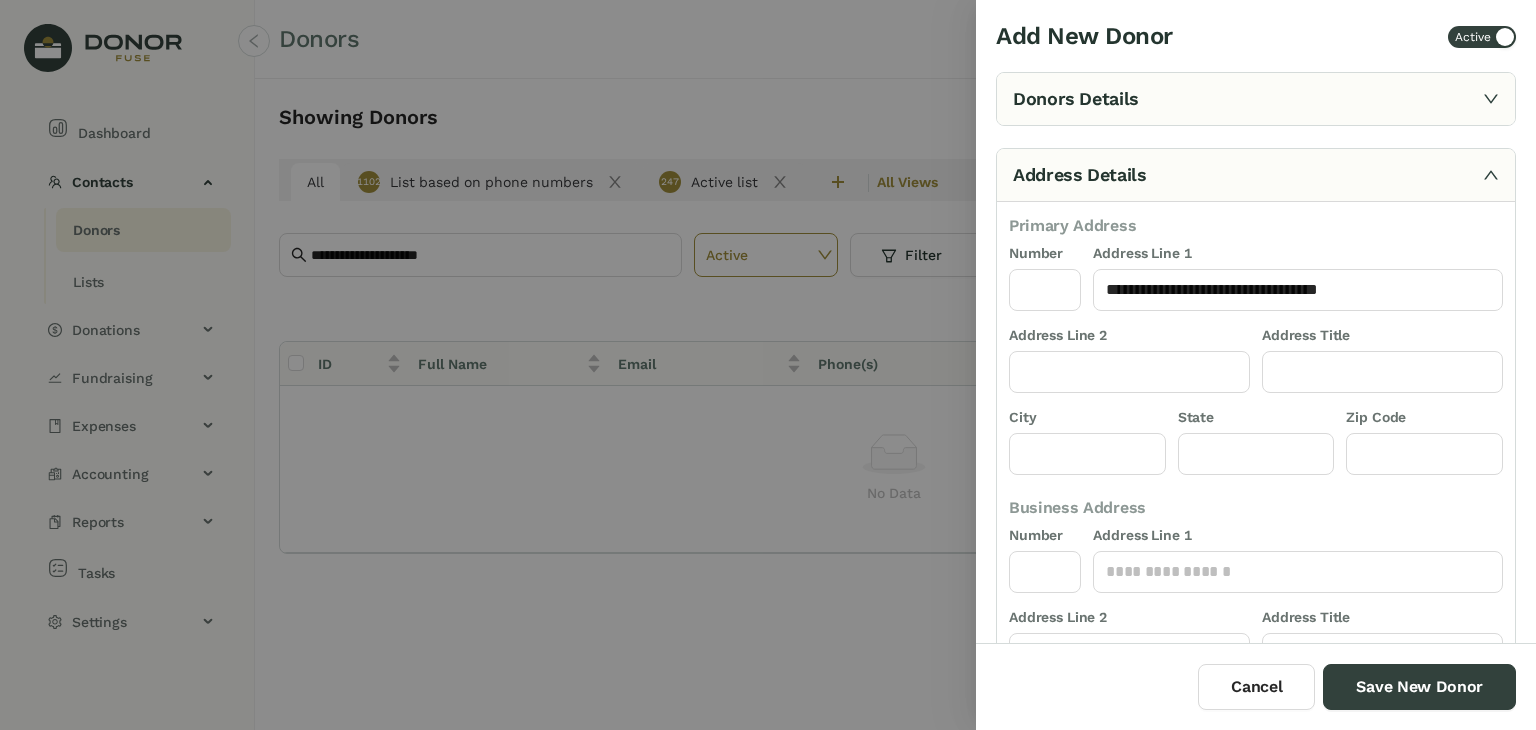 type on "****" 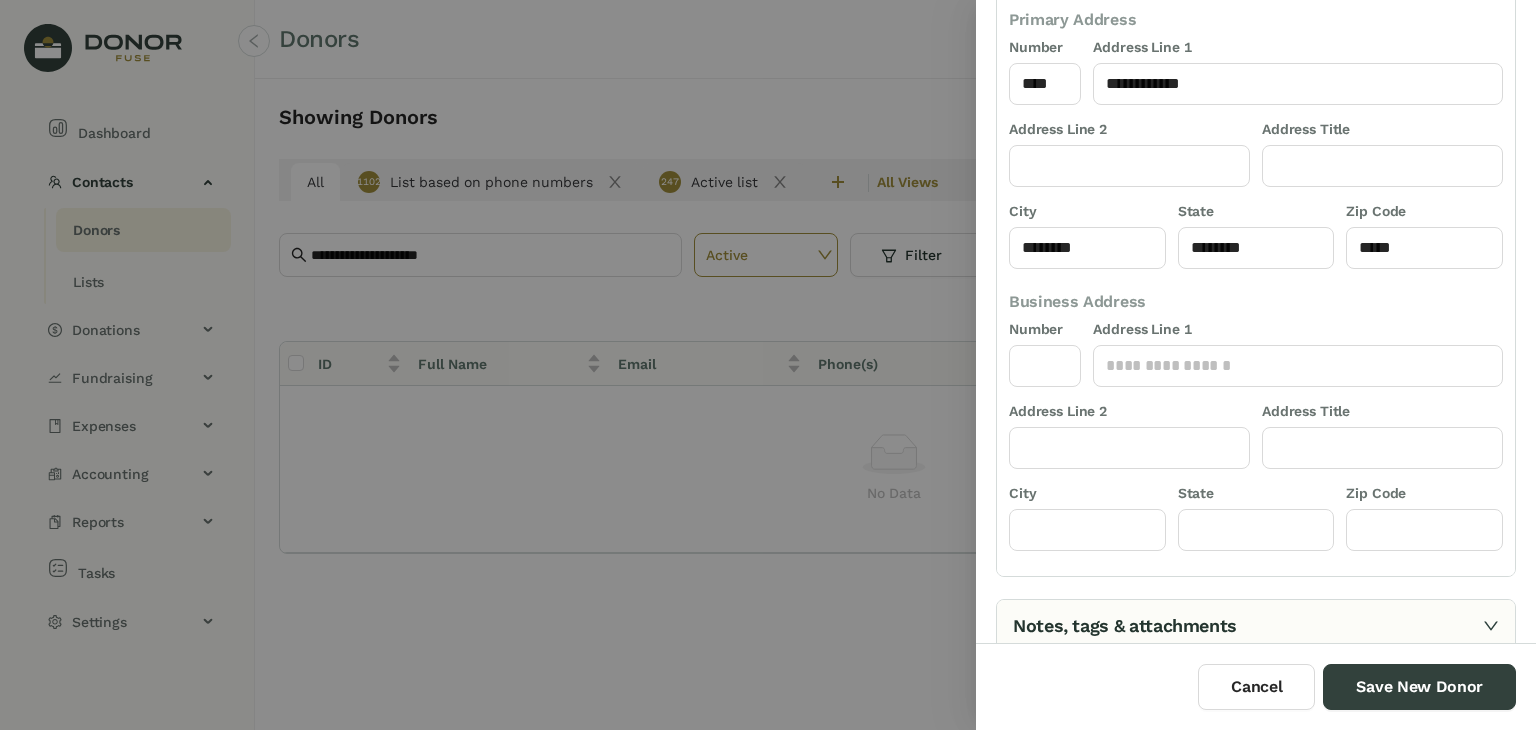 scroll, scrollTop: 324, scrollLeft: 0, axis: vertical 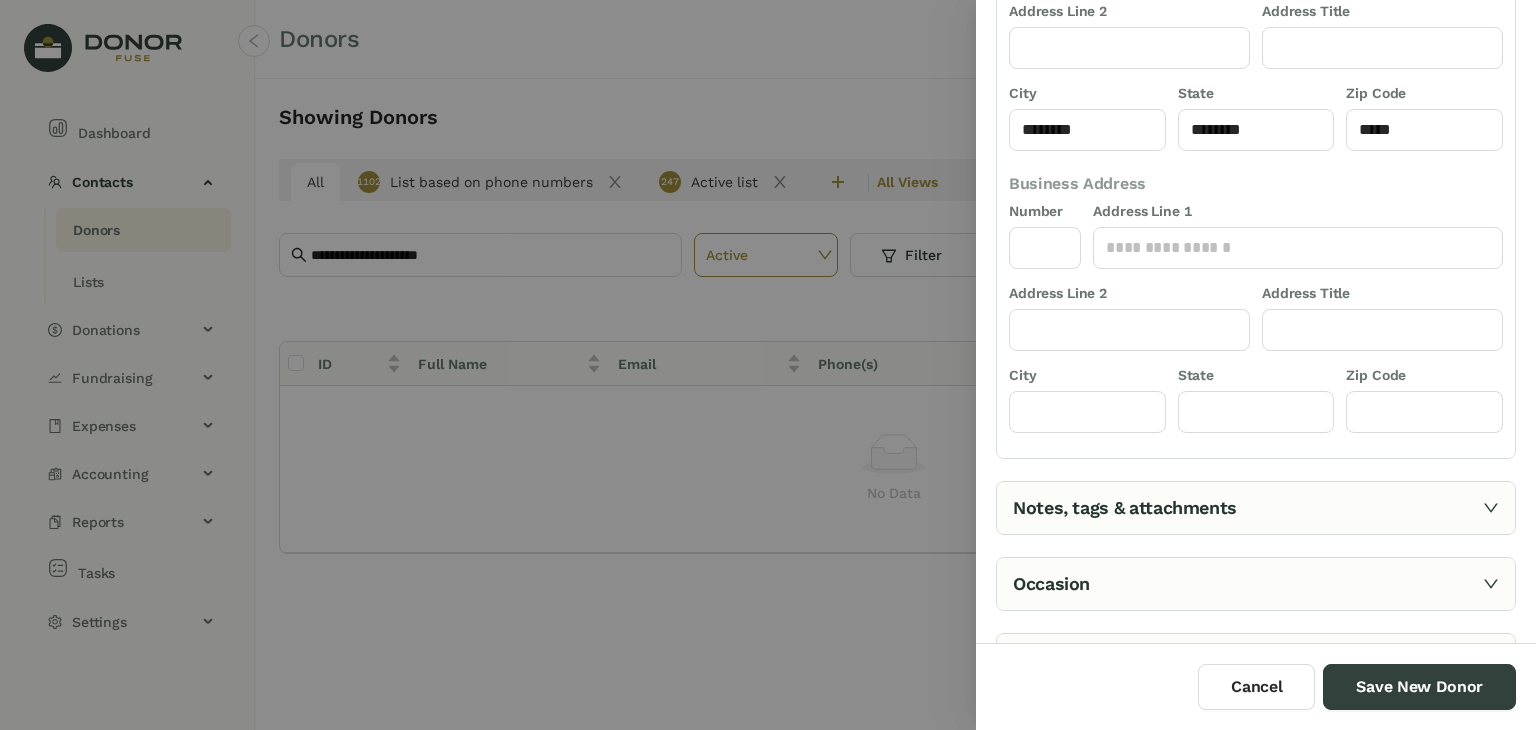 click 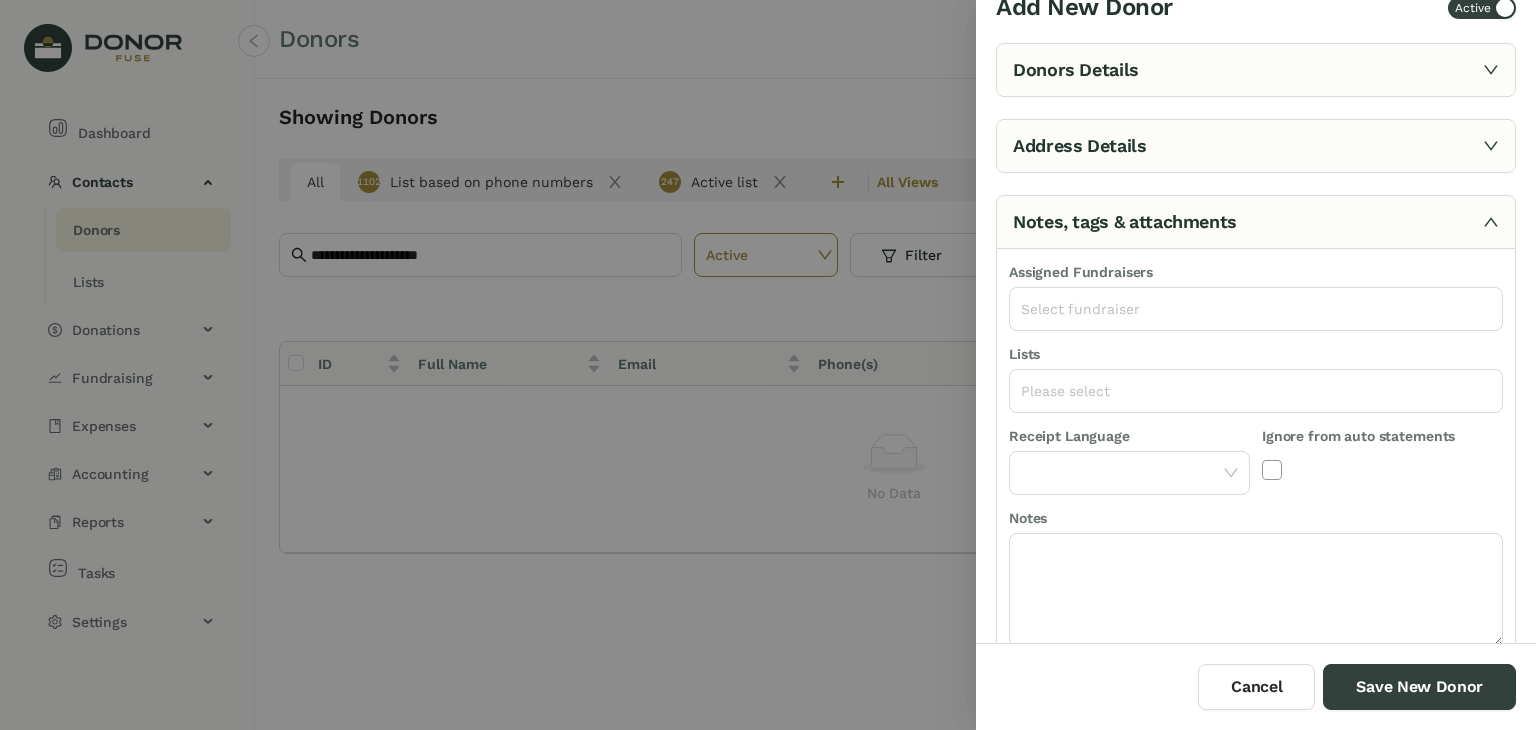 scroll, scrollTop: 22, scrollLeft: 0, axis: vertical 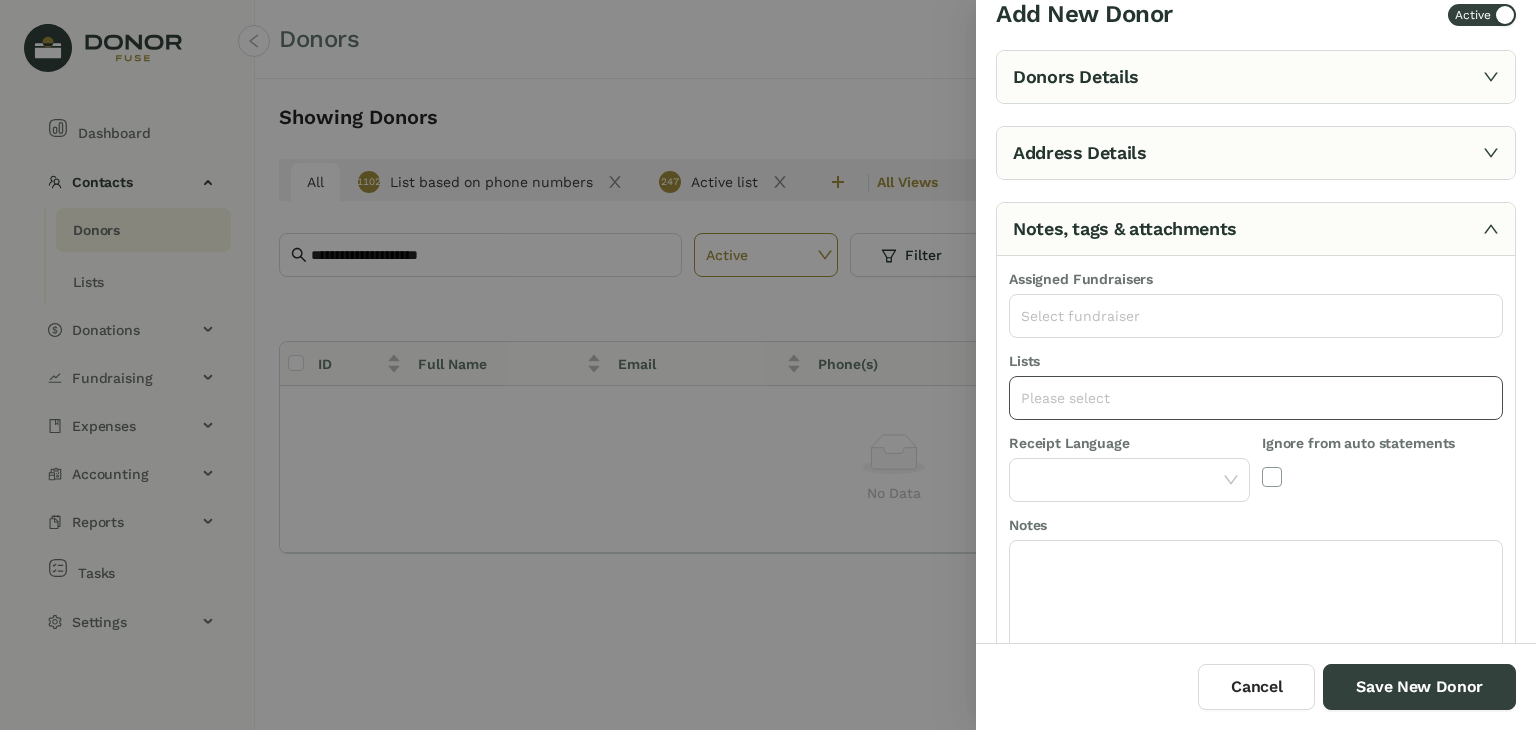 click on "Please select" 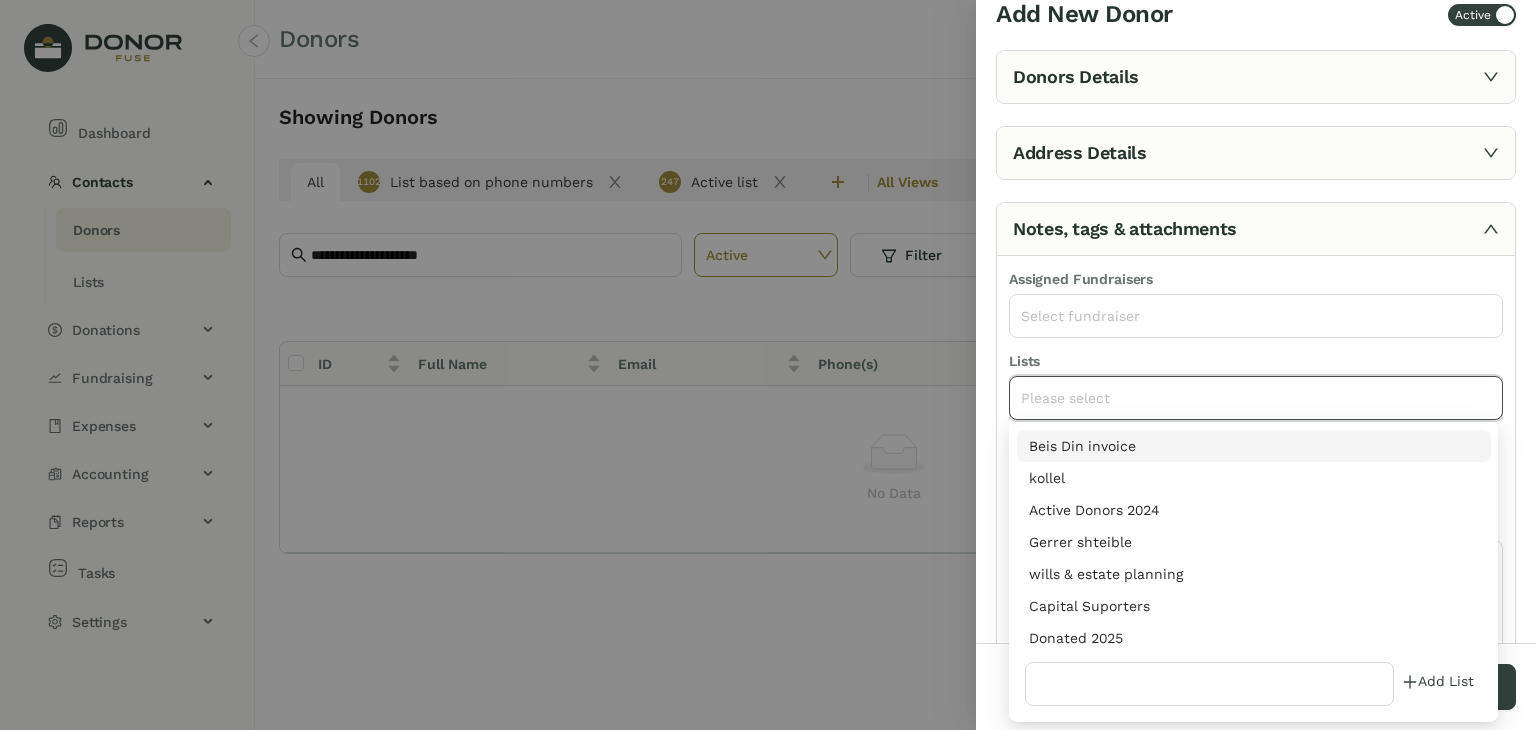 click on "Donated 2025" at bounding box center (1254, 638) 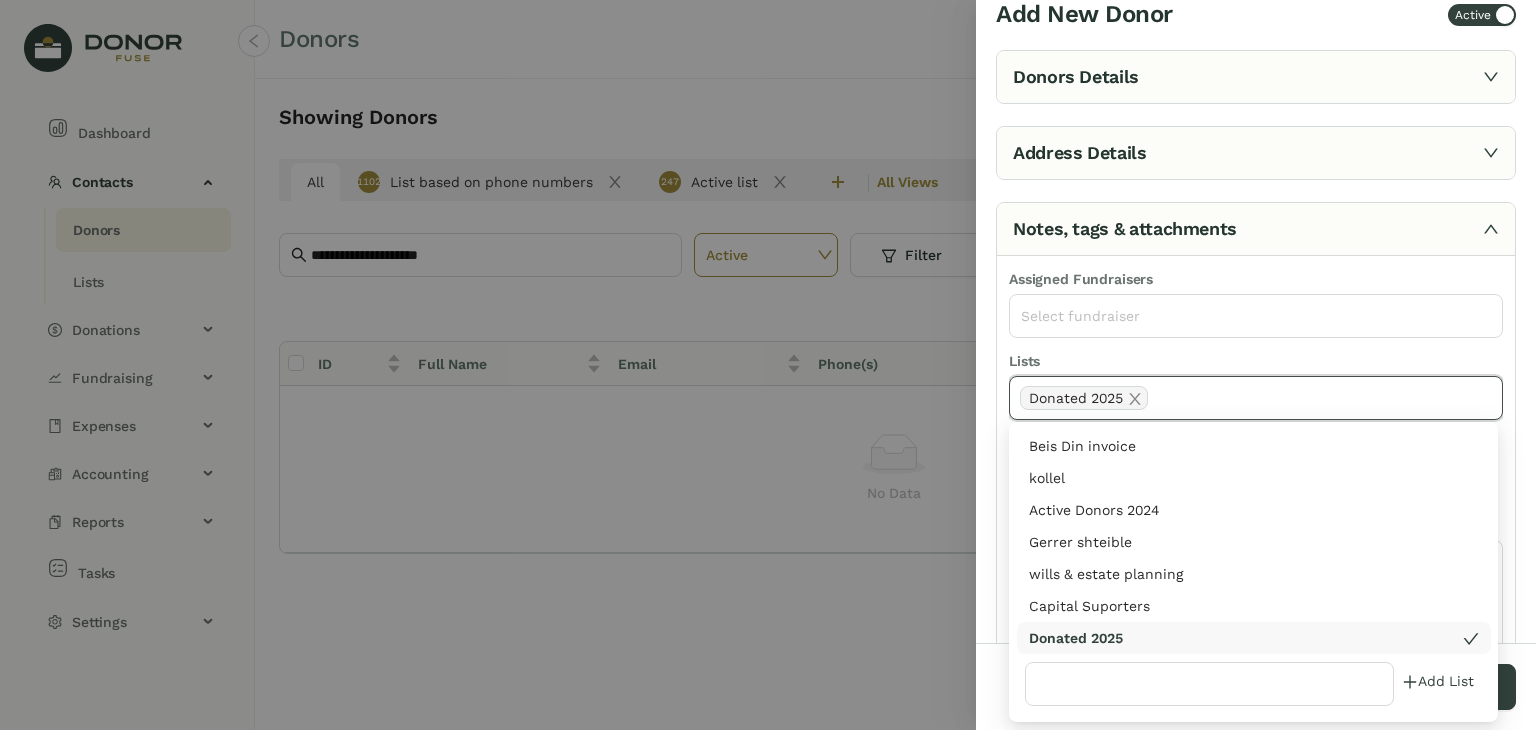 scroll, scrollTop: 0, scrollLeft: 0, axis: both 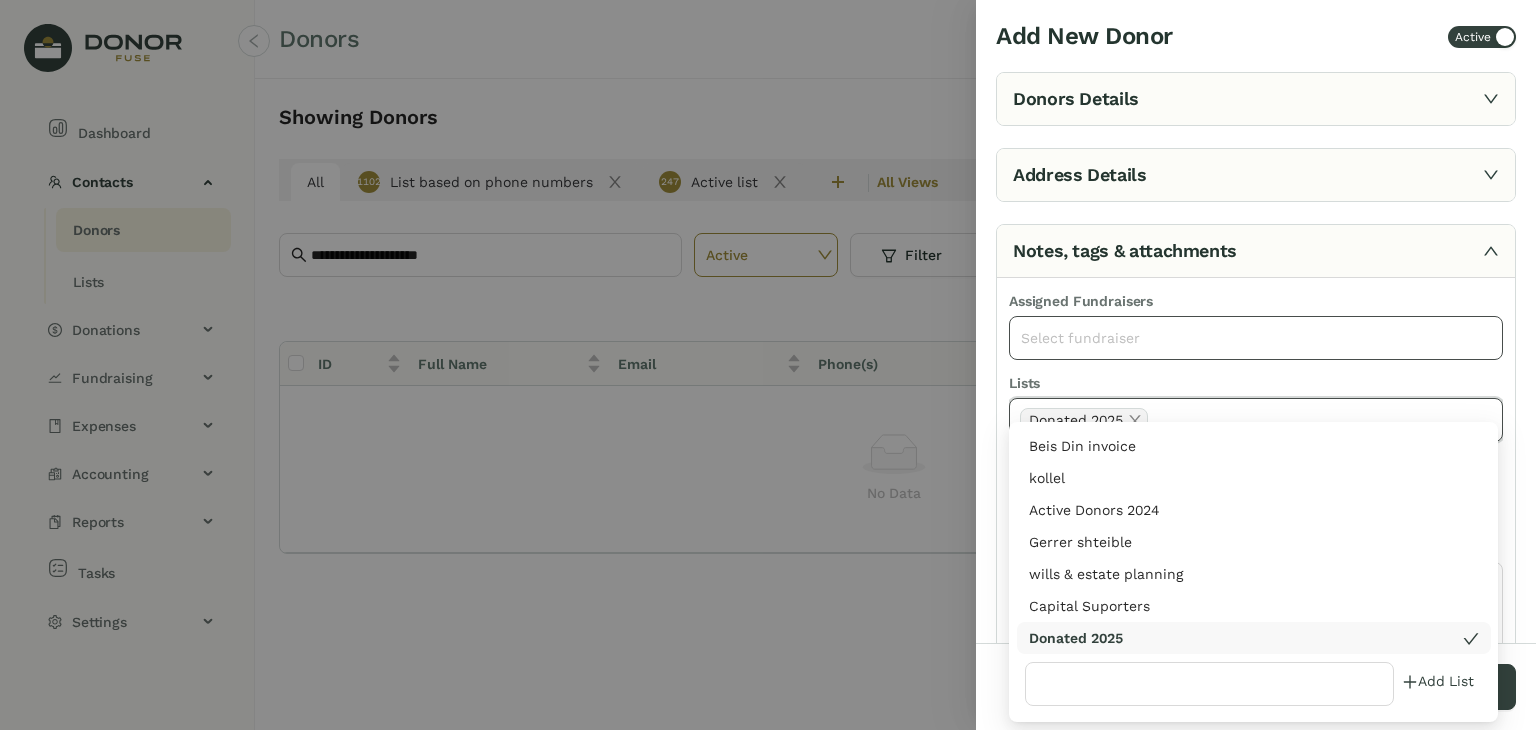 click on "Select fundraiser" 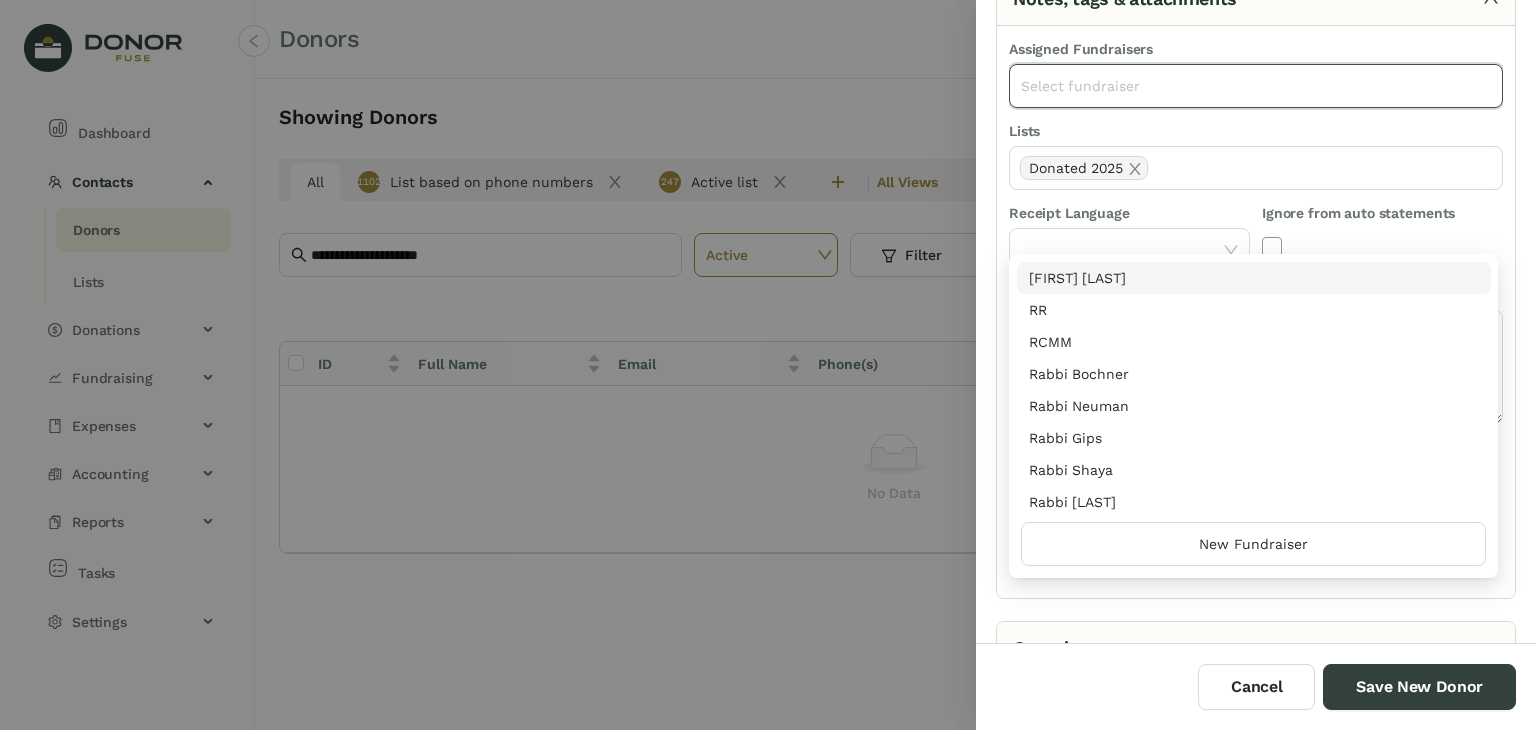 scroll, scrollTop: 255, scrollLeft: 0, axis: vertical 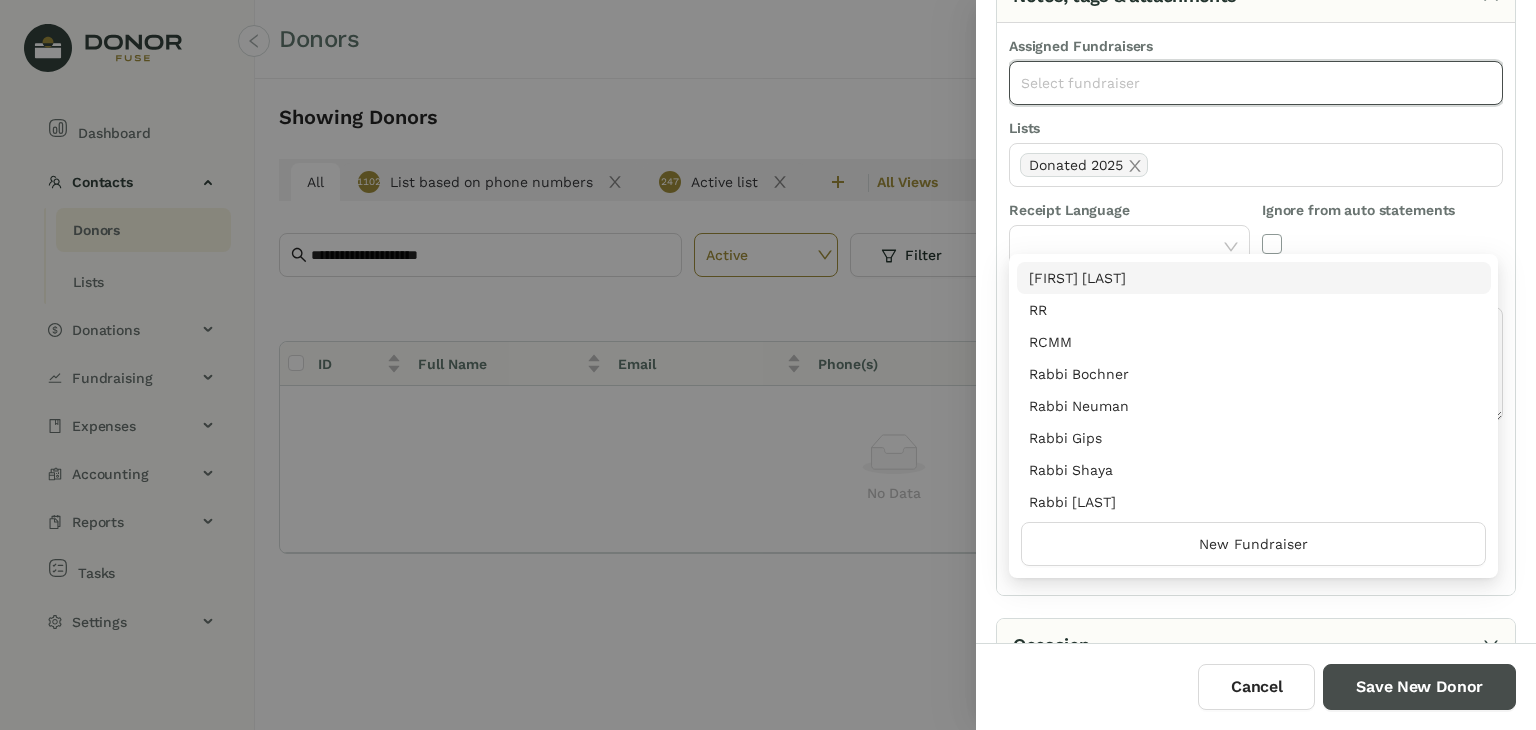 click on "Save New Donor" at bounding box center [1419, 687] 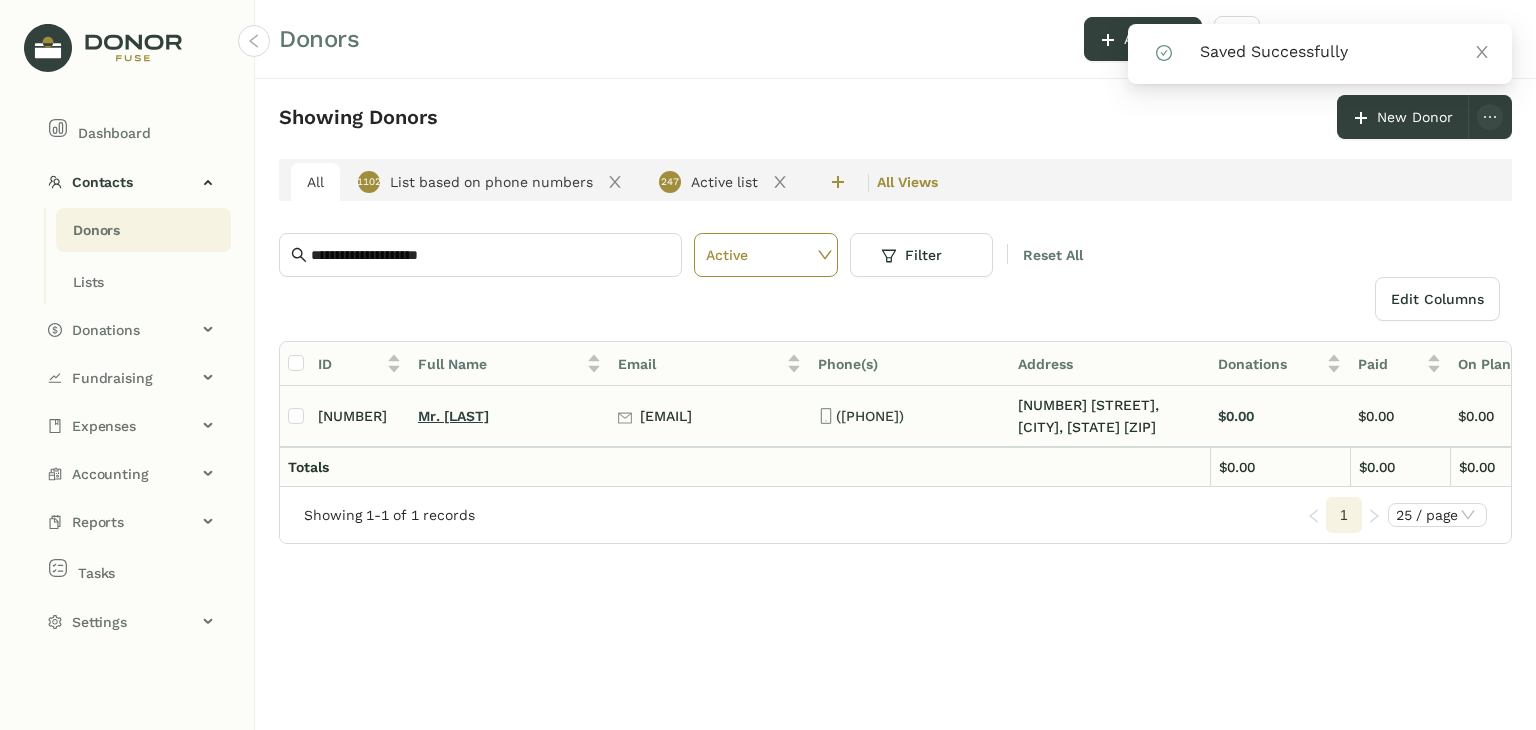 click on "Mr. [LAST]" 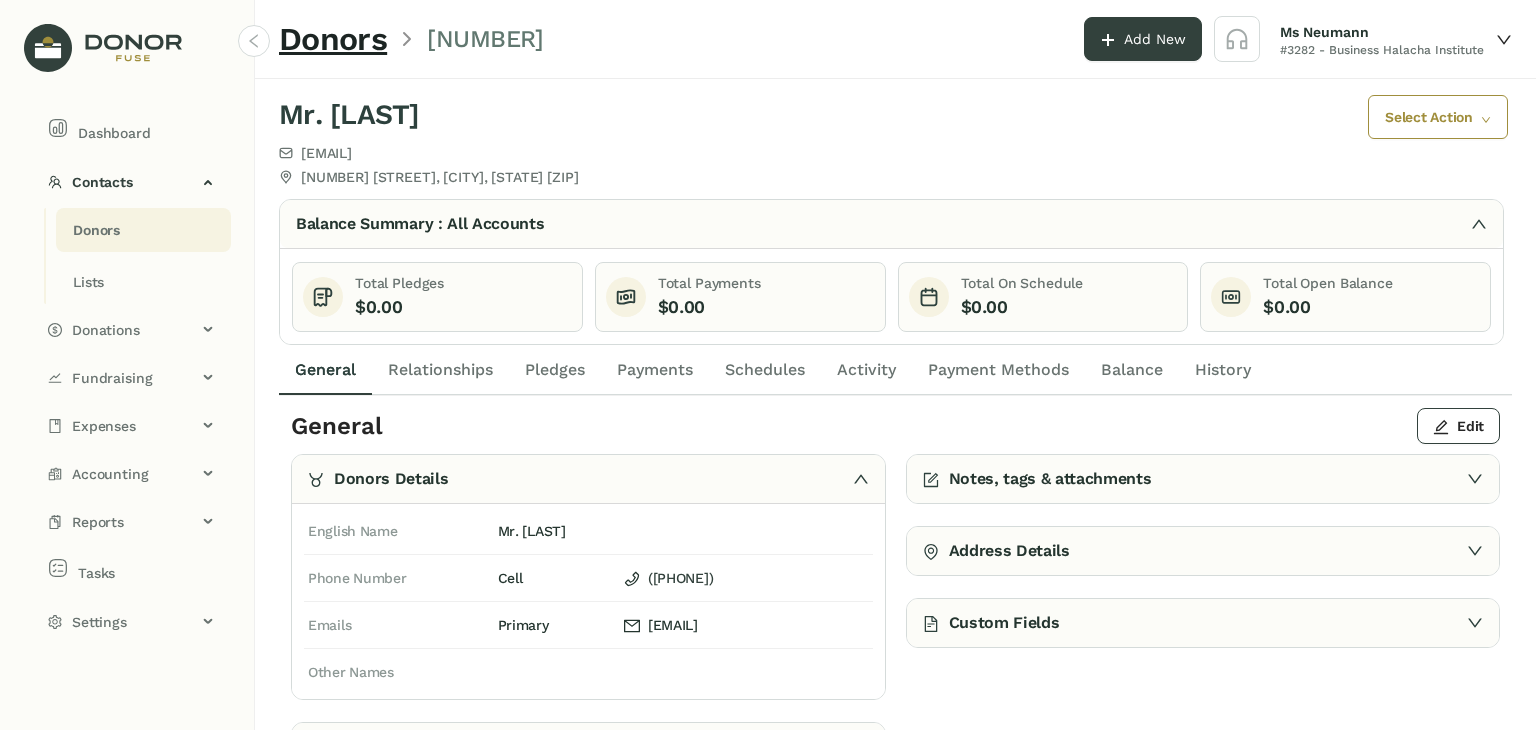 click on "Payments" 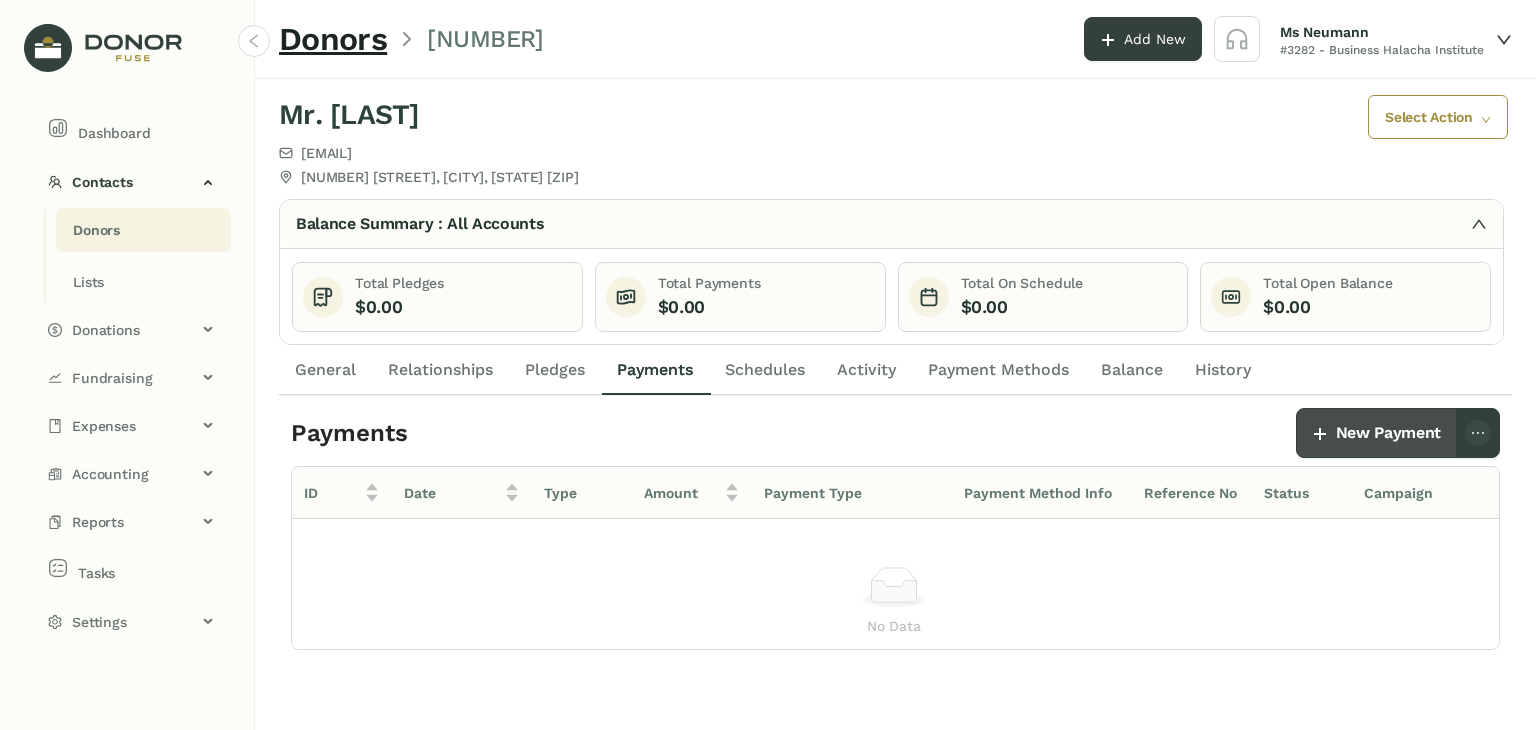 click on "New Payment" 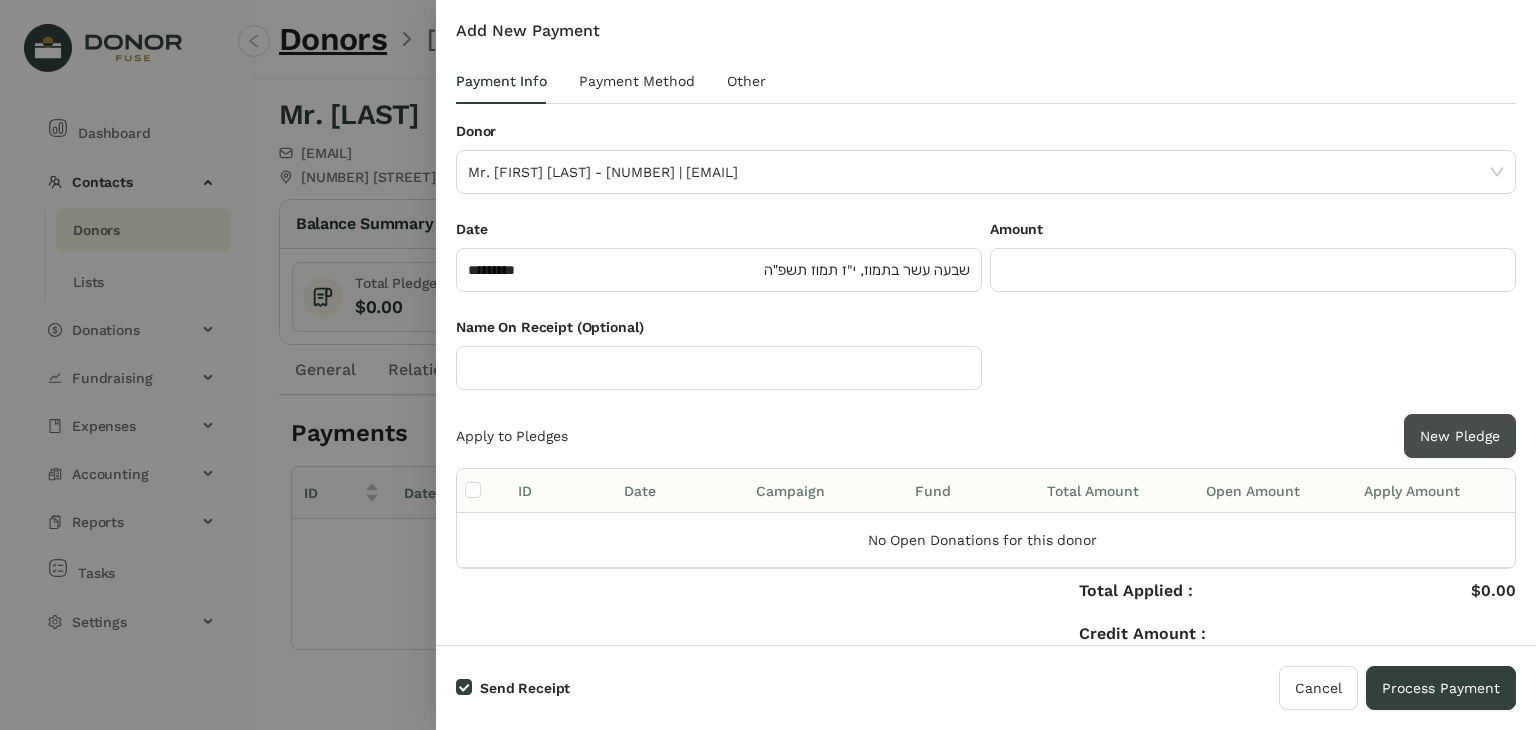 click on "New Pledge" at bounding box center [1460, 436] 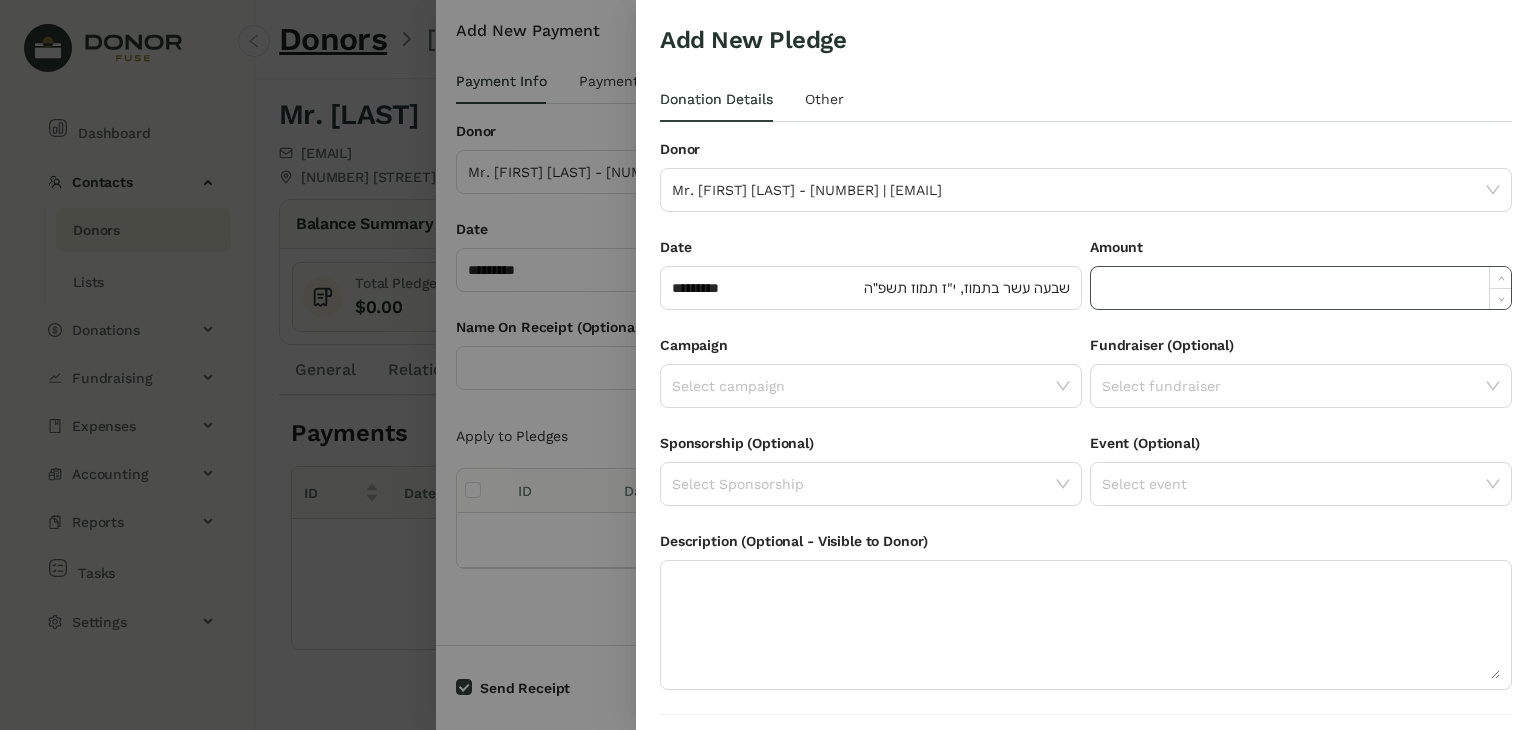 click 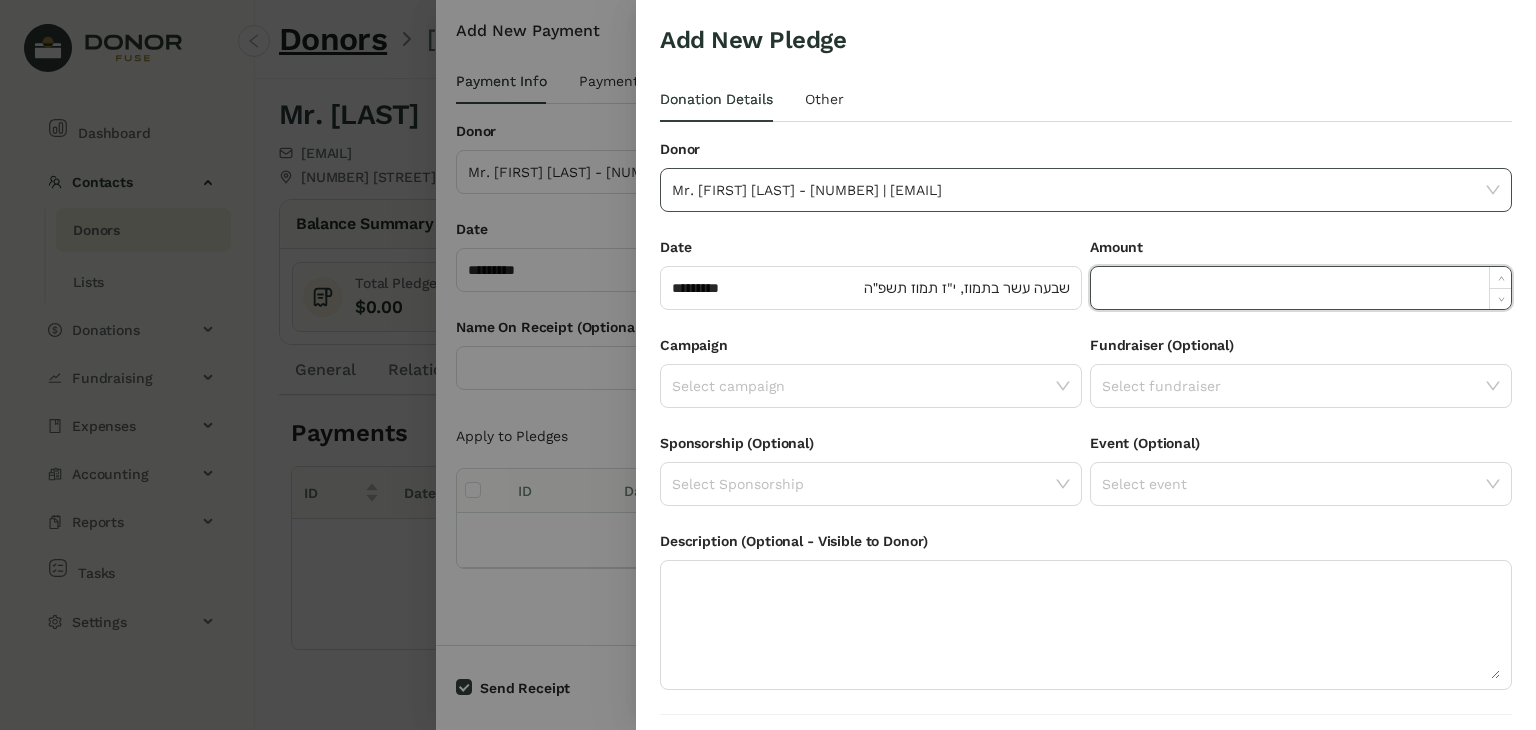 paste on "*******" 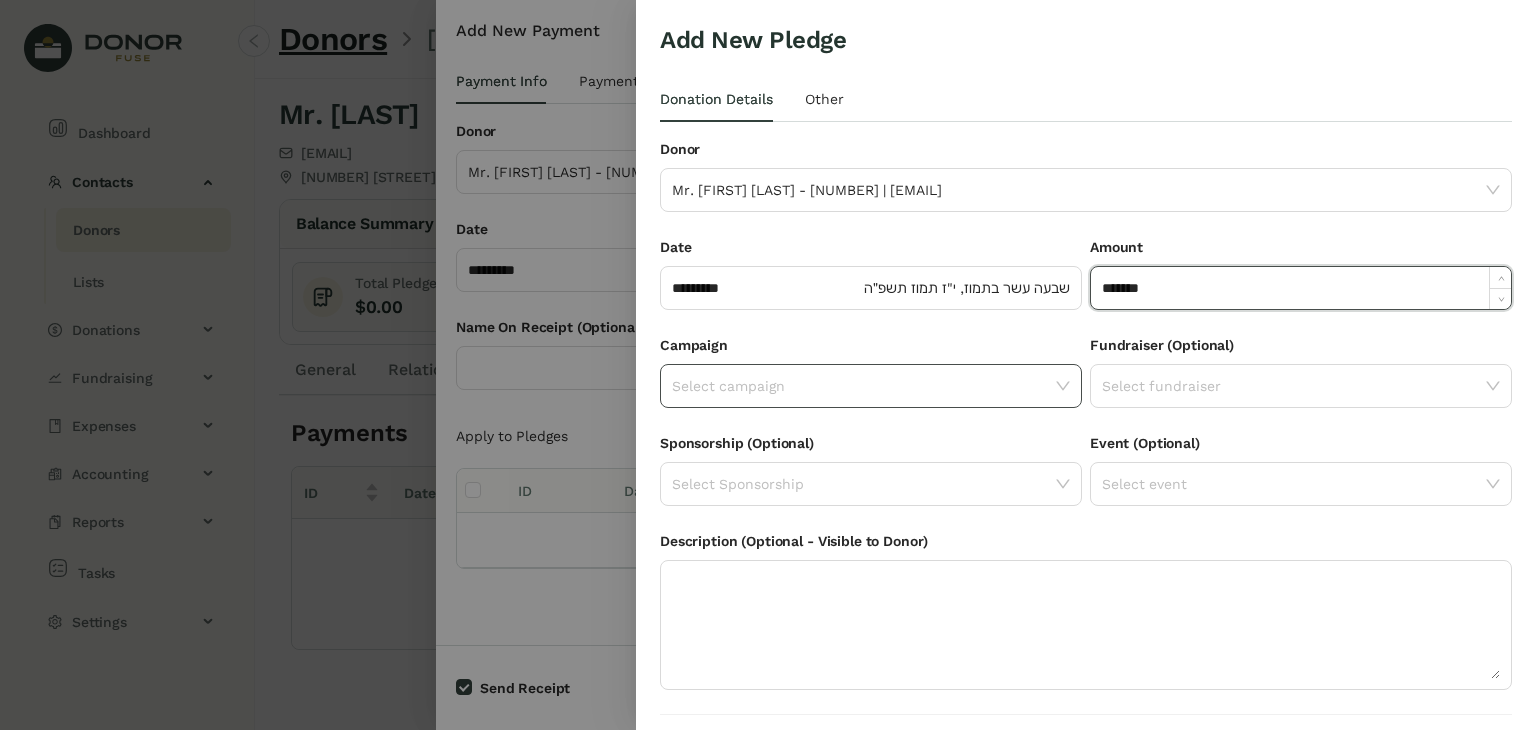 type on "*********" 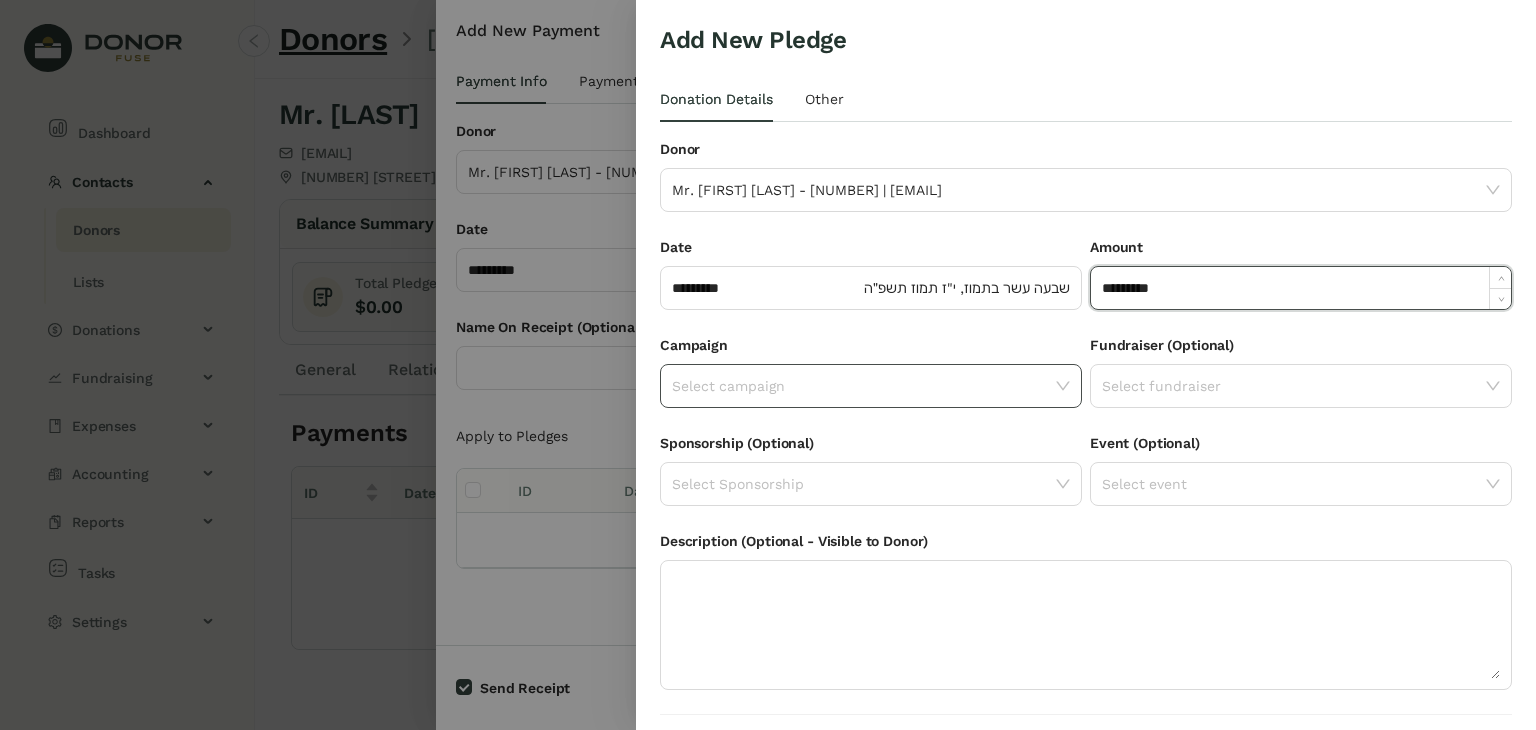 click 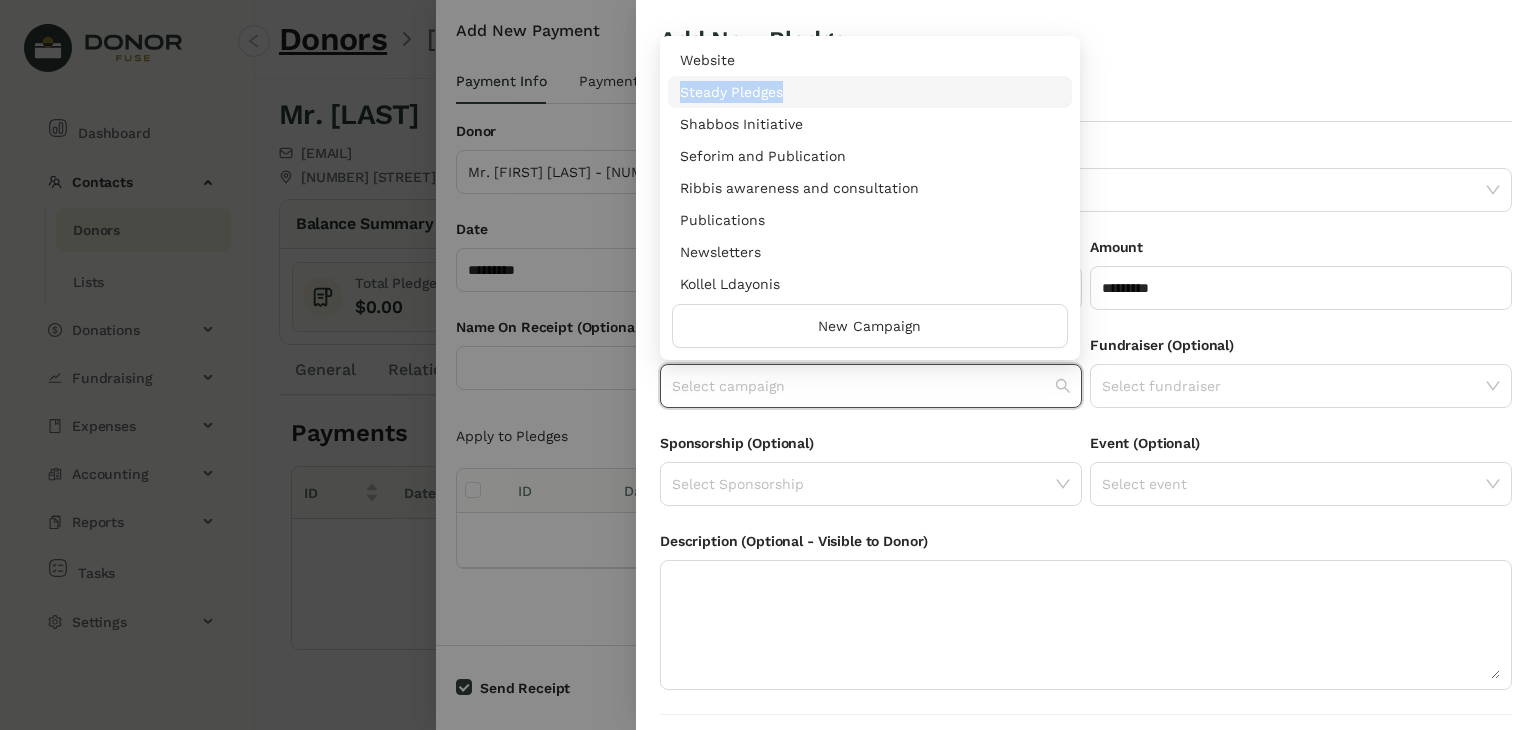 drag, startPoint x: 1067, startPoint y: 59, endPoint x: 1060, endPoint y: 83, distance: 25 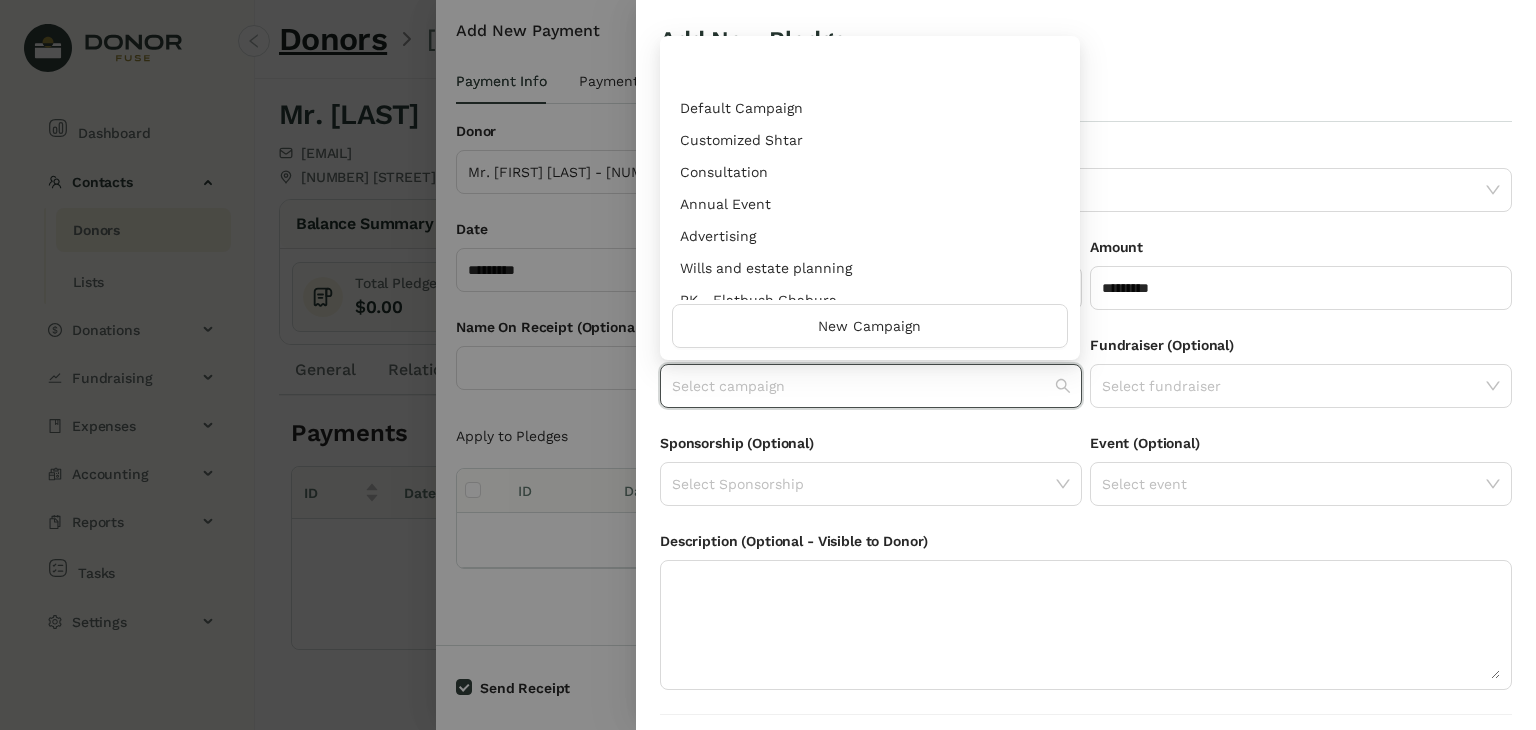 scroll, scrollTop: 960, scrollLeft: 0, axis: vertical 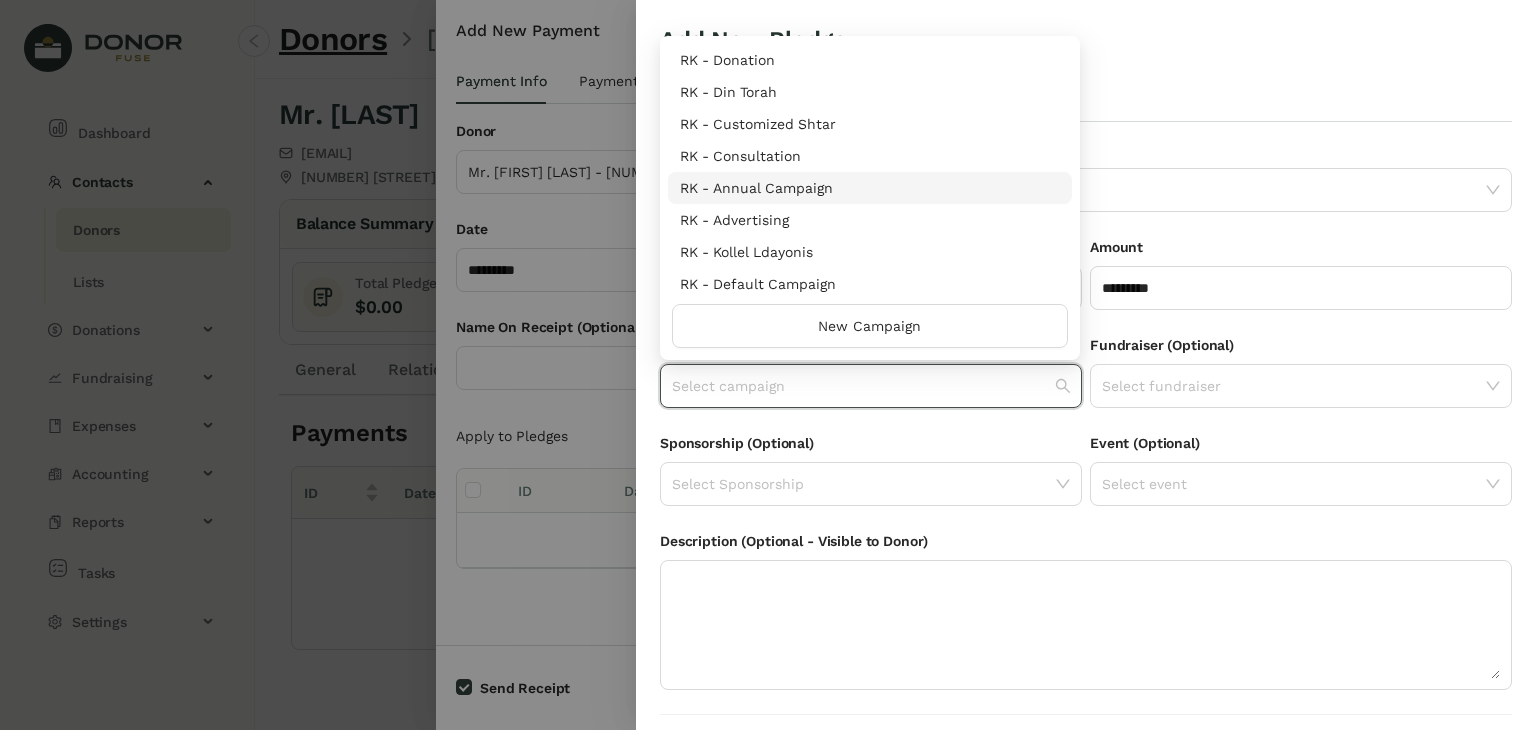 click on "RK - Annual Campaign" at bounding box center (870, 188) 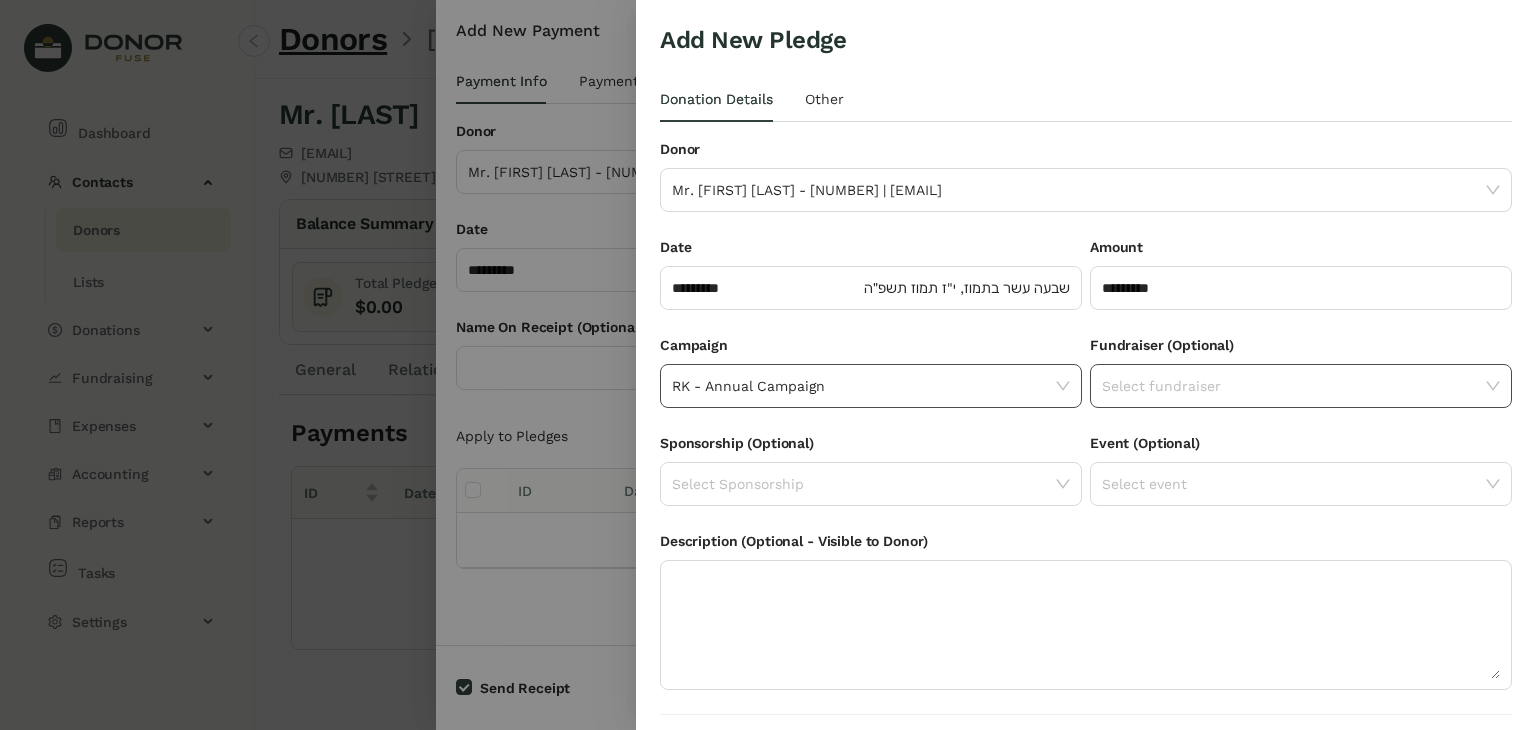 click 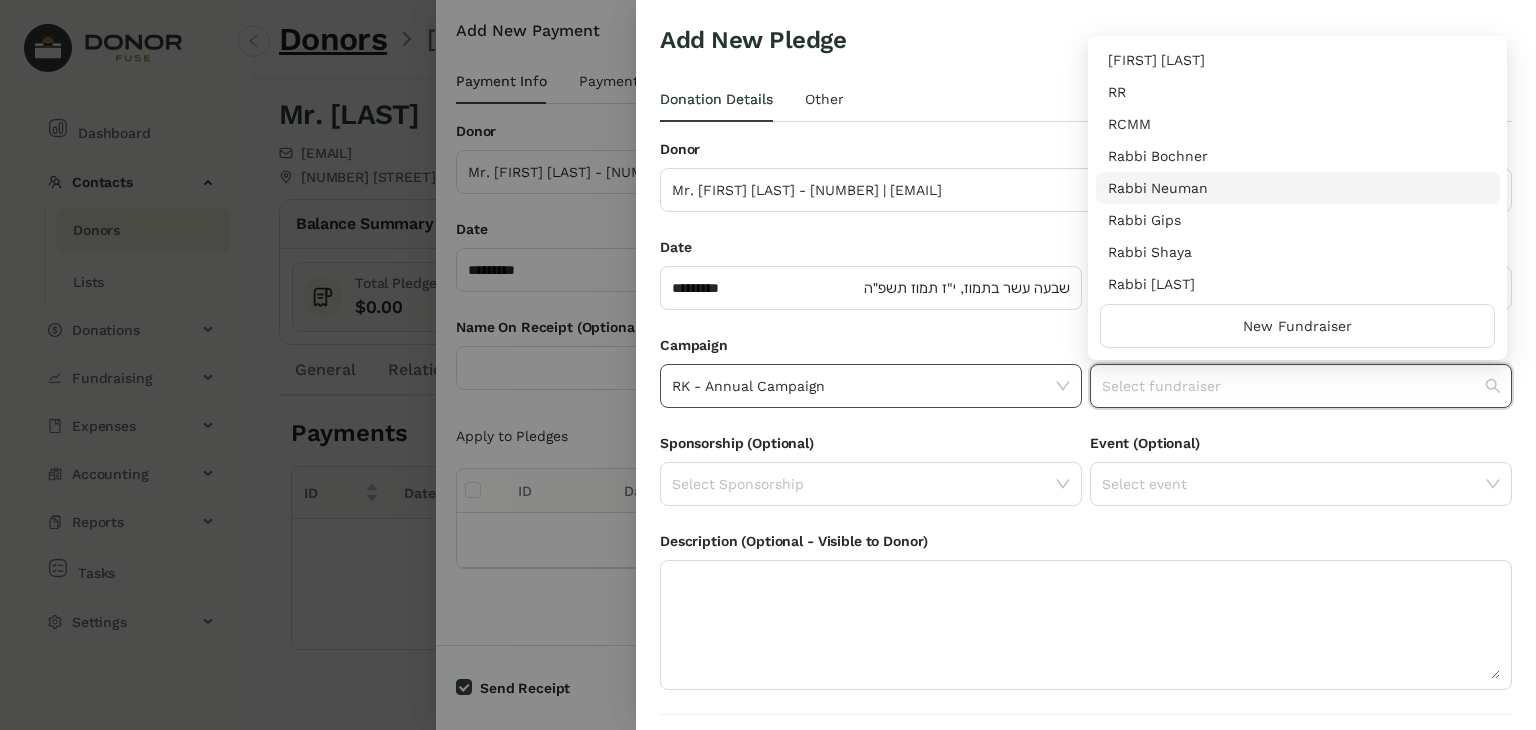 click on "Rabbi Neuman" at bounding box center (1298, 188) 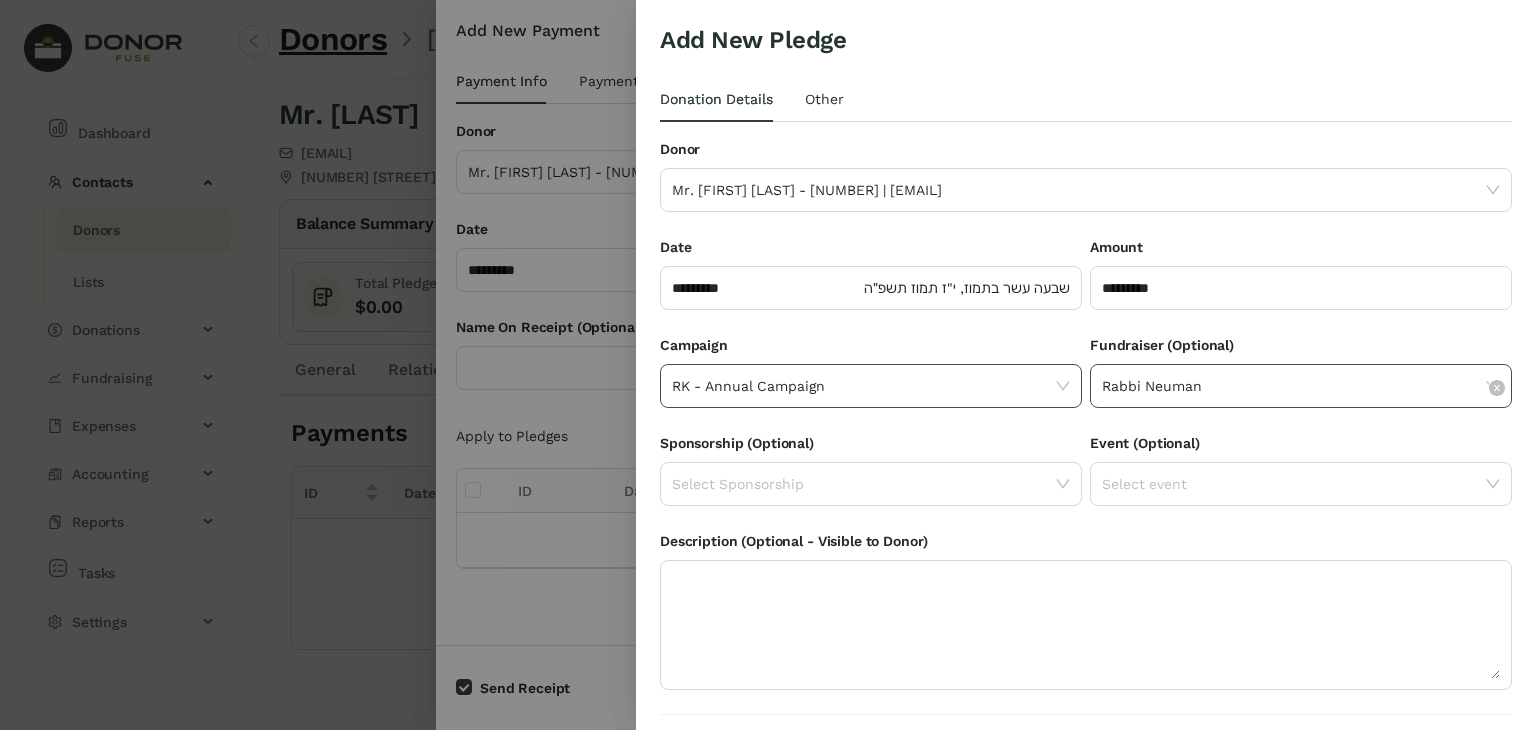scroll, scrollTop: 54, scrollLeft: 0, axis: vertical 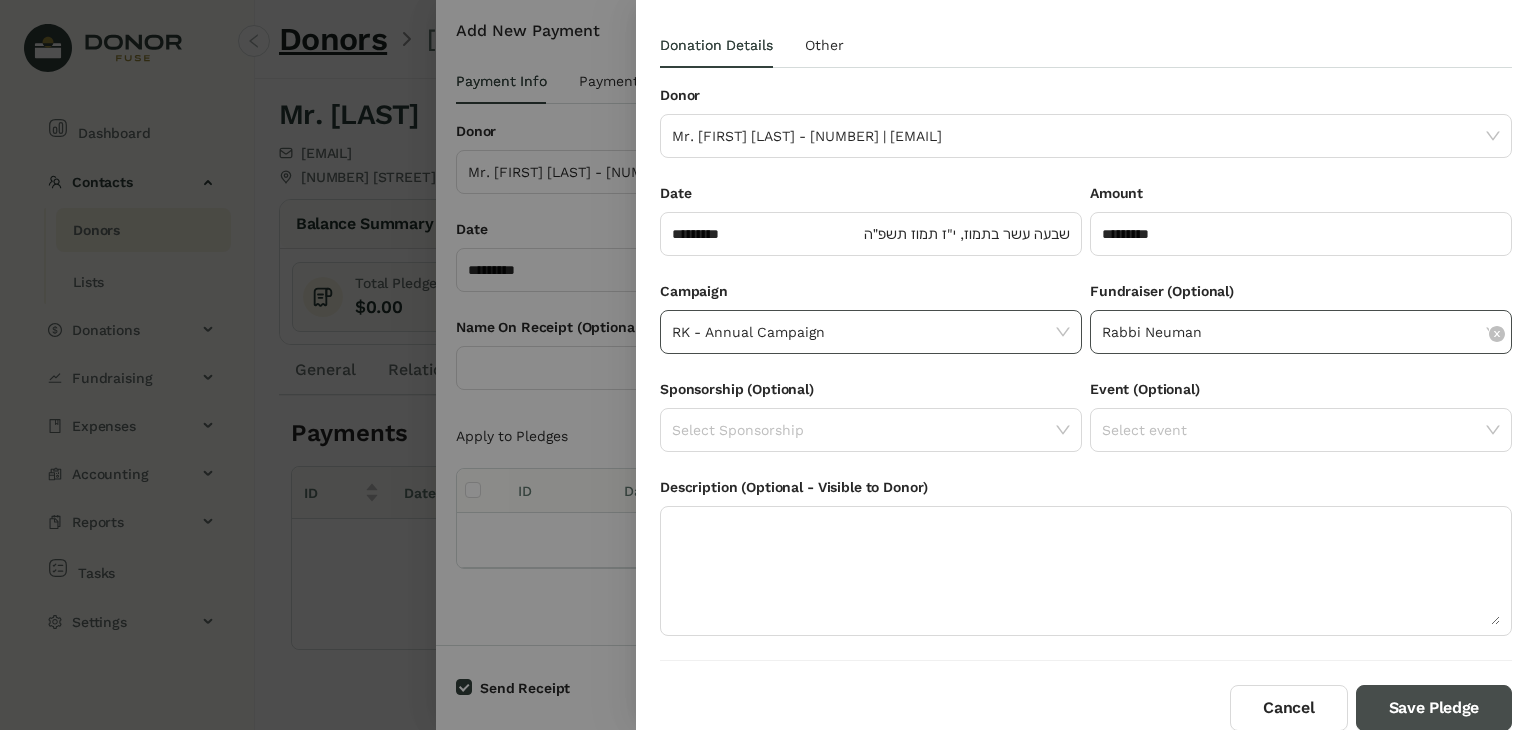 click on "Save Pledge" at bounding box center (1434, 708) 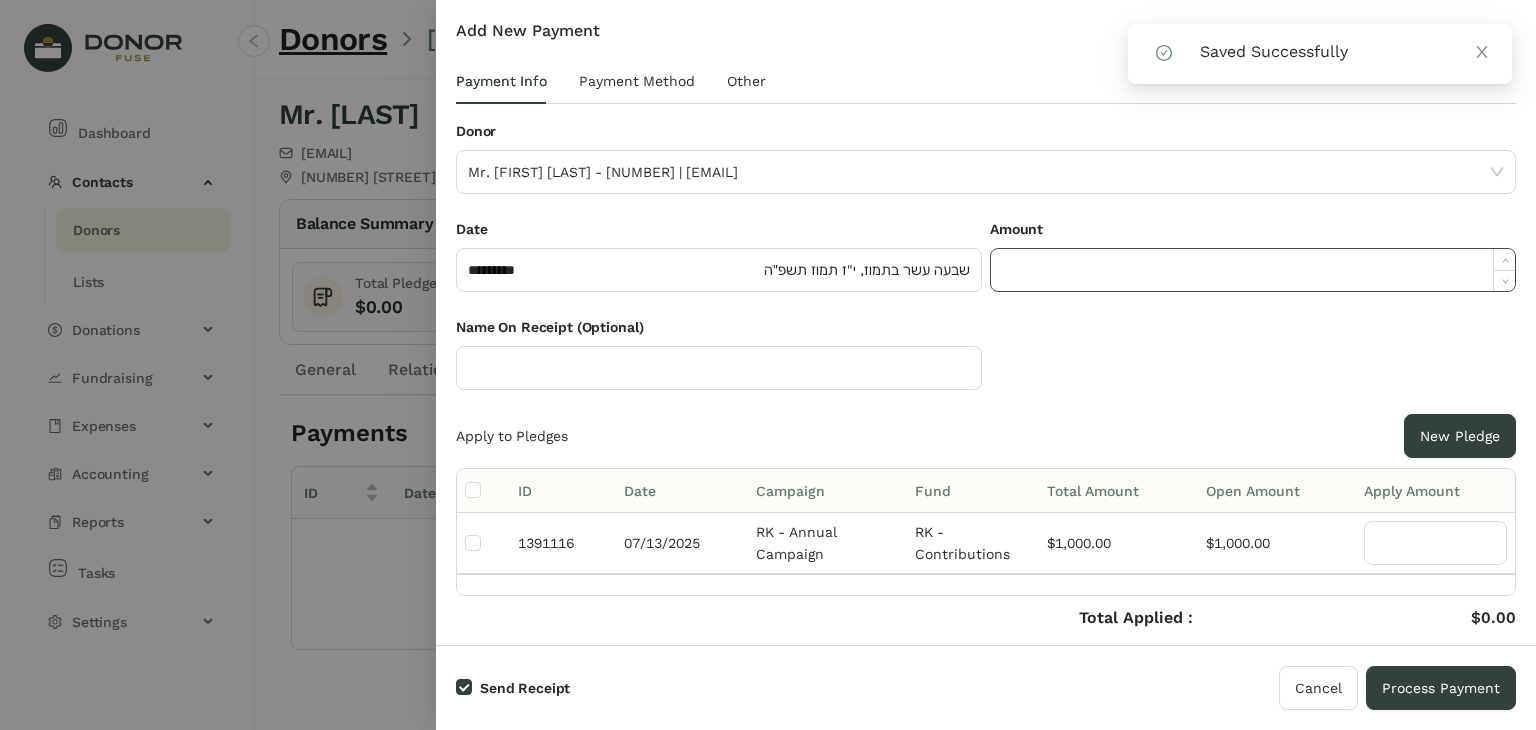 click 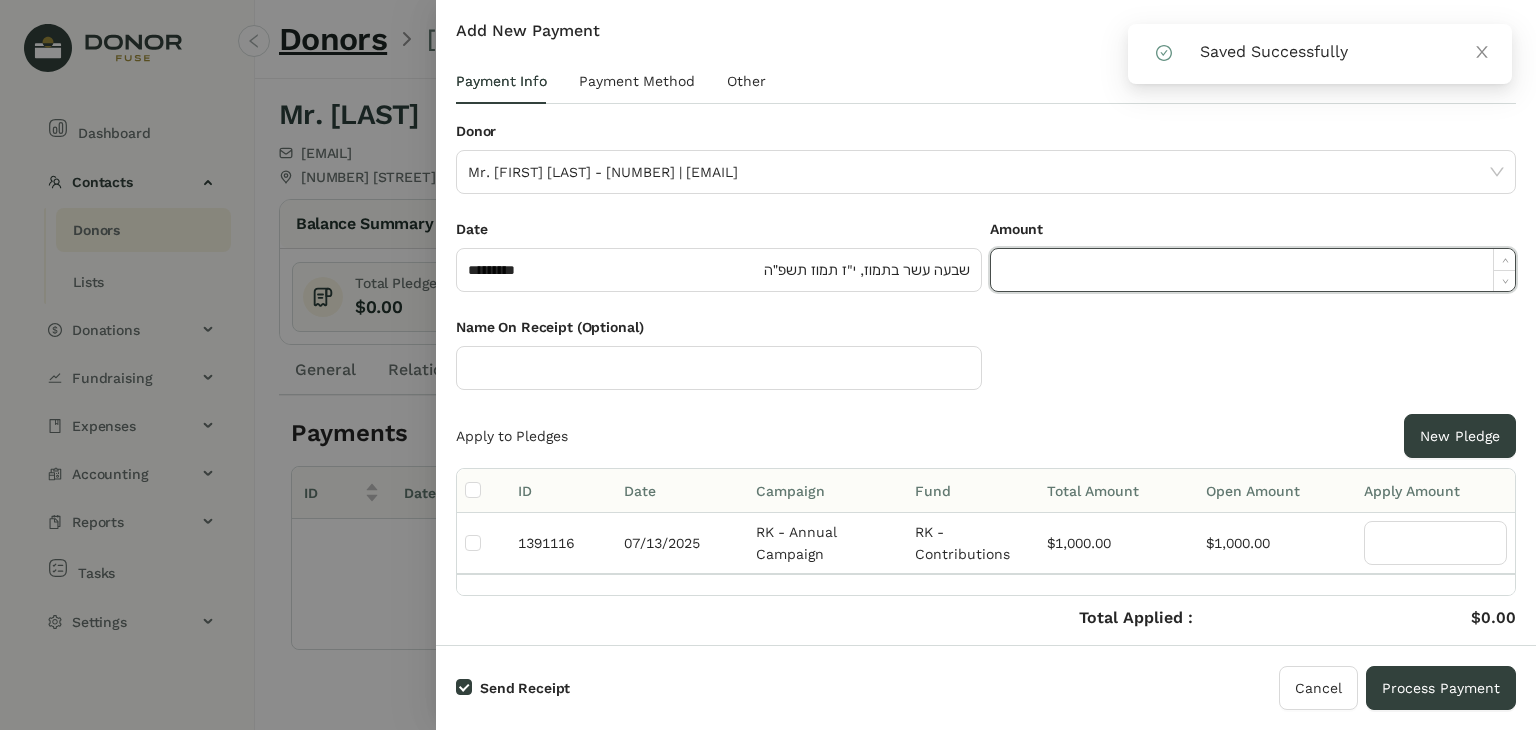 paste on "*******" 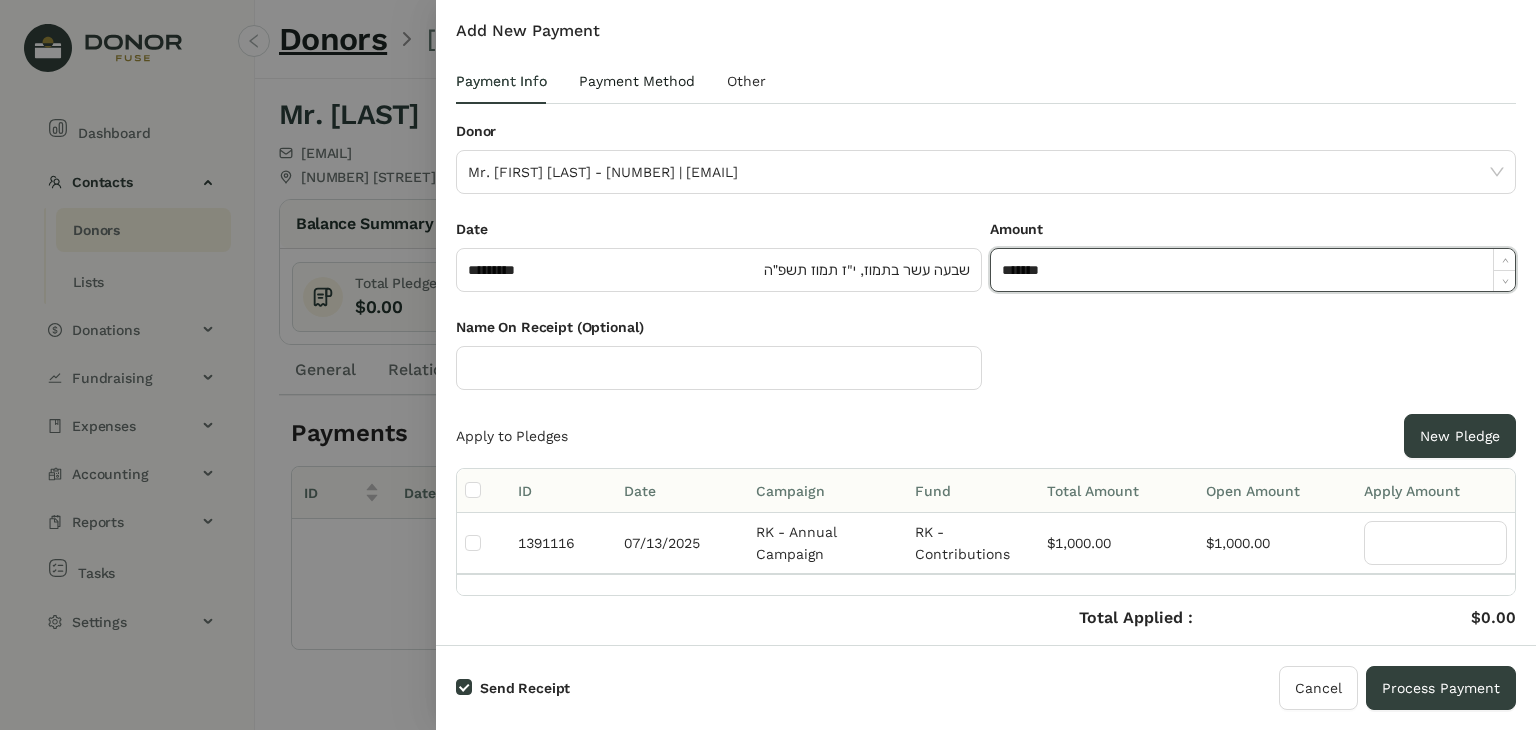 type on "*********" 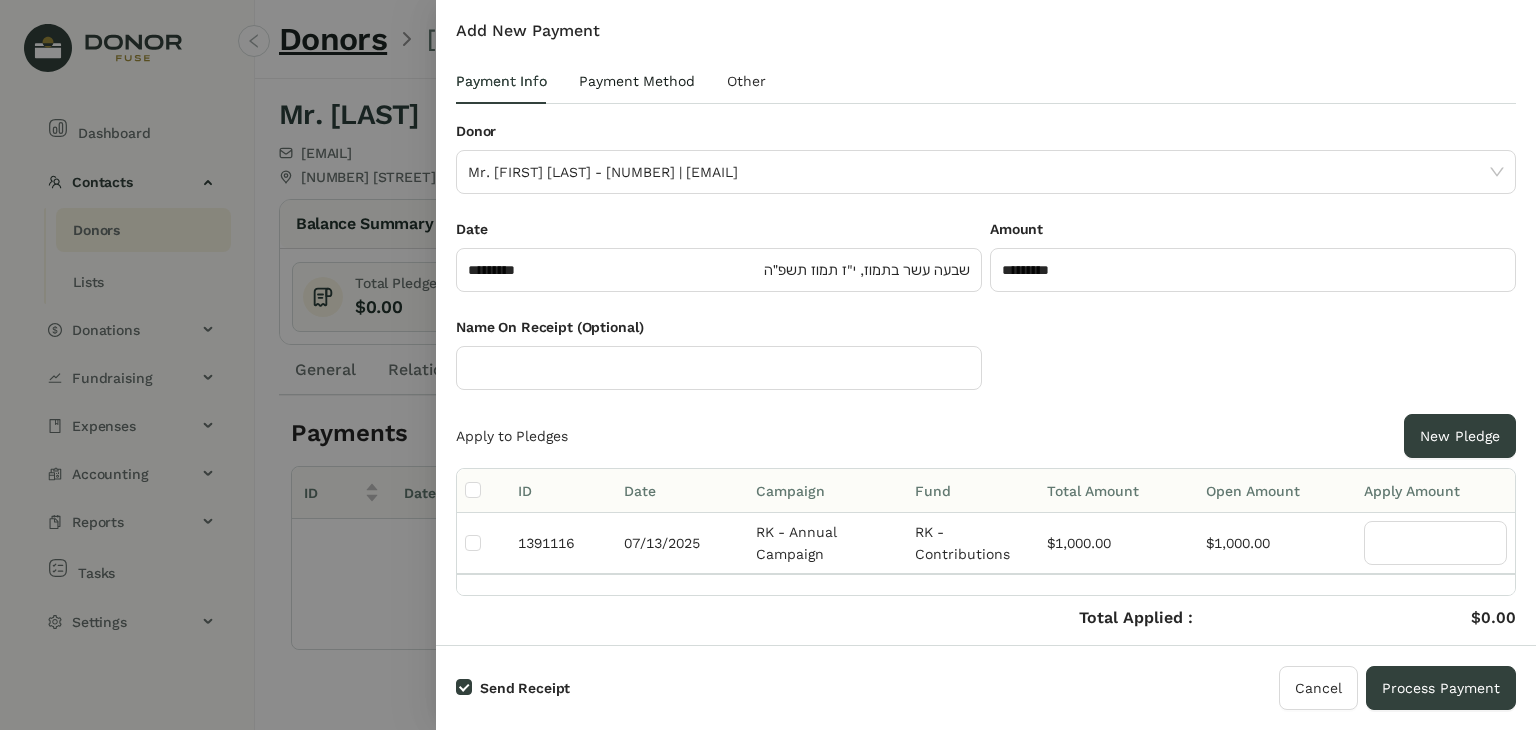 click on "Payment Method" at bounding box center (637, 81) 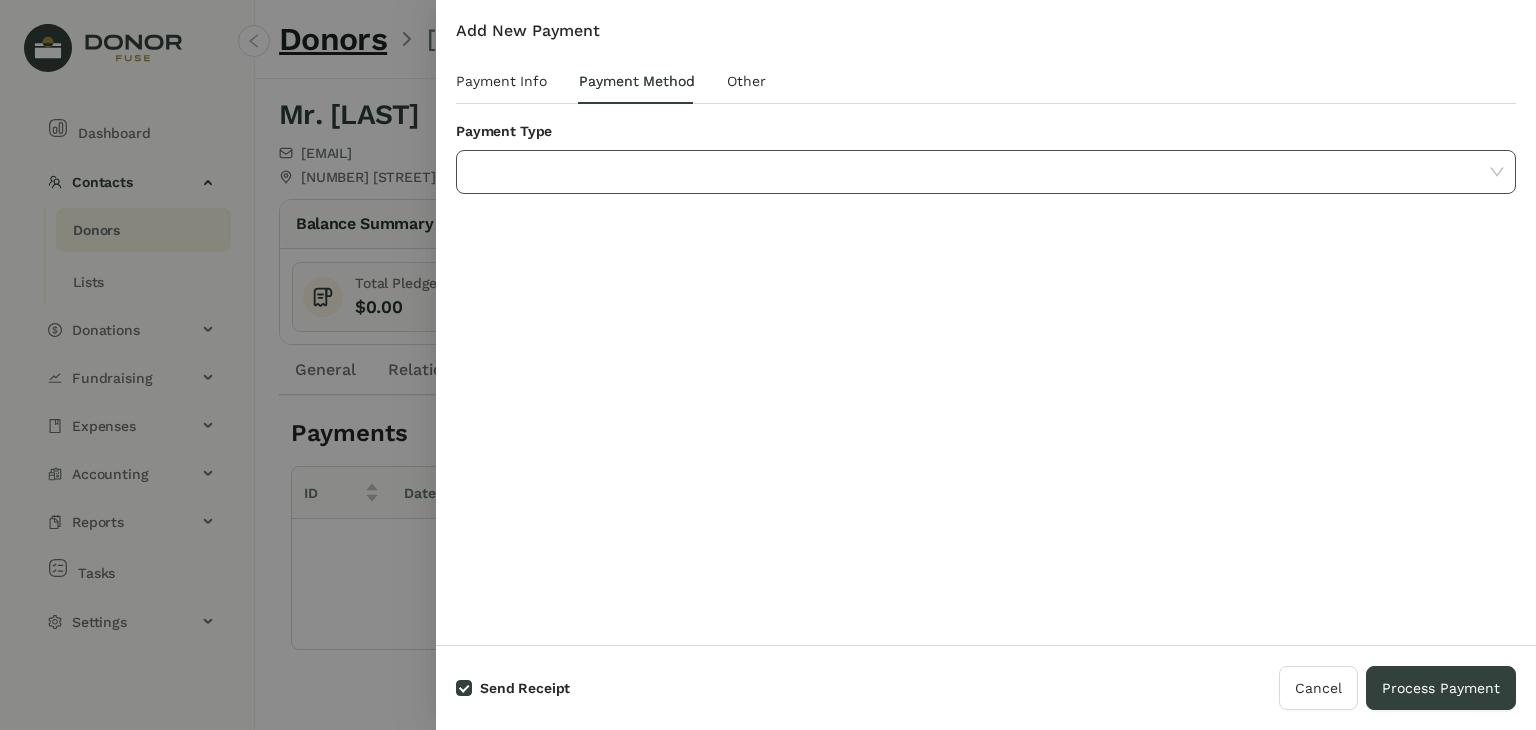 click 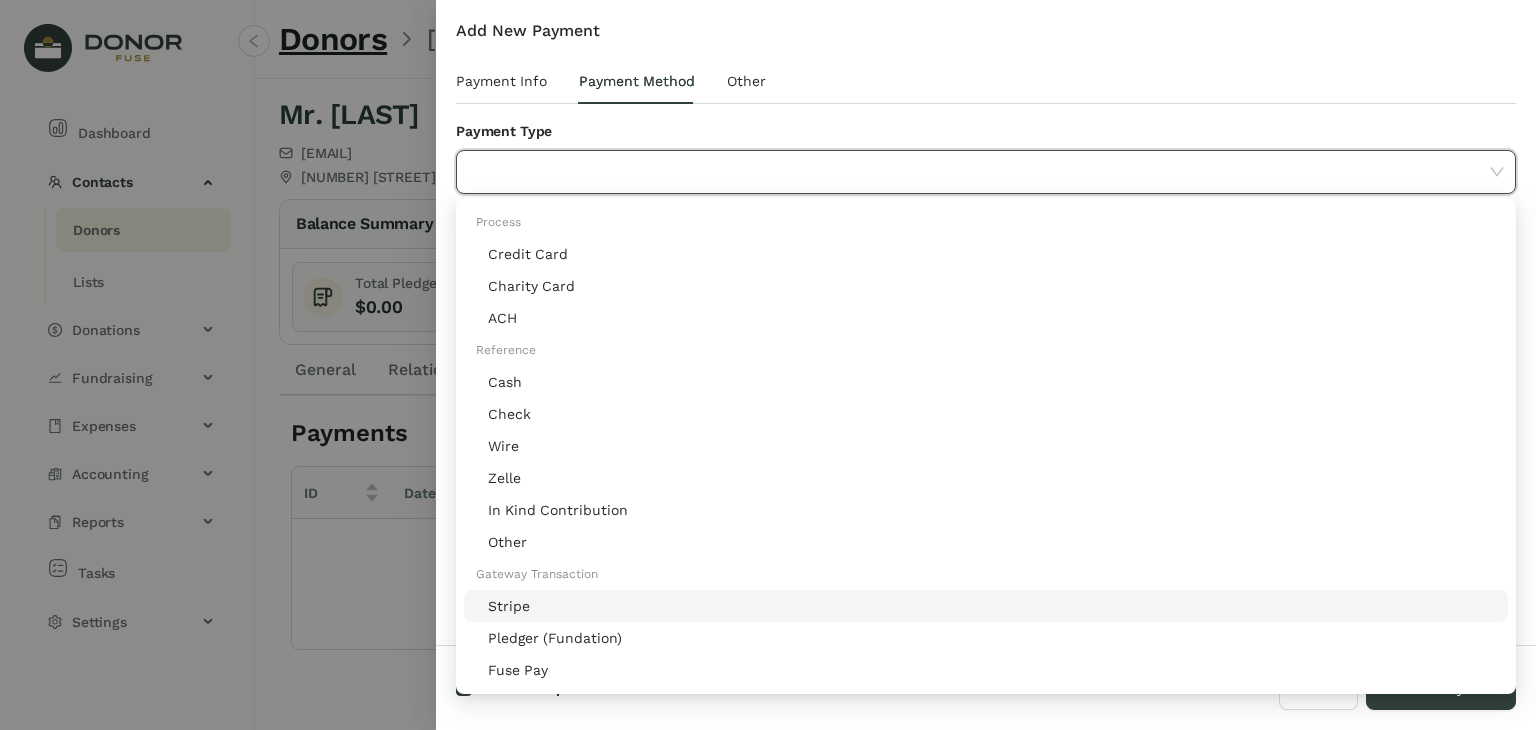 click on "Stripe" 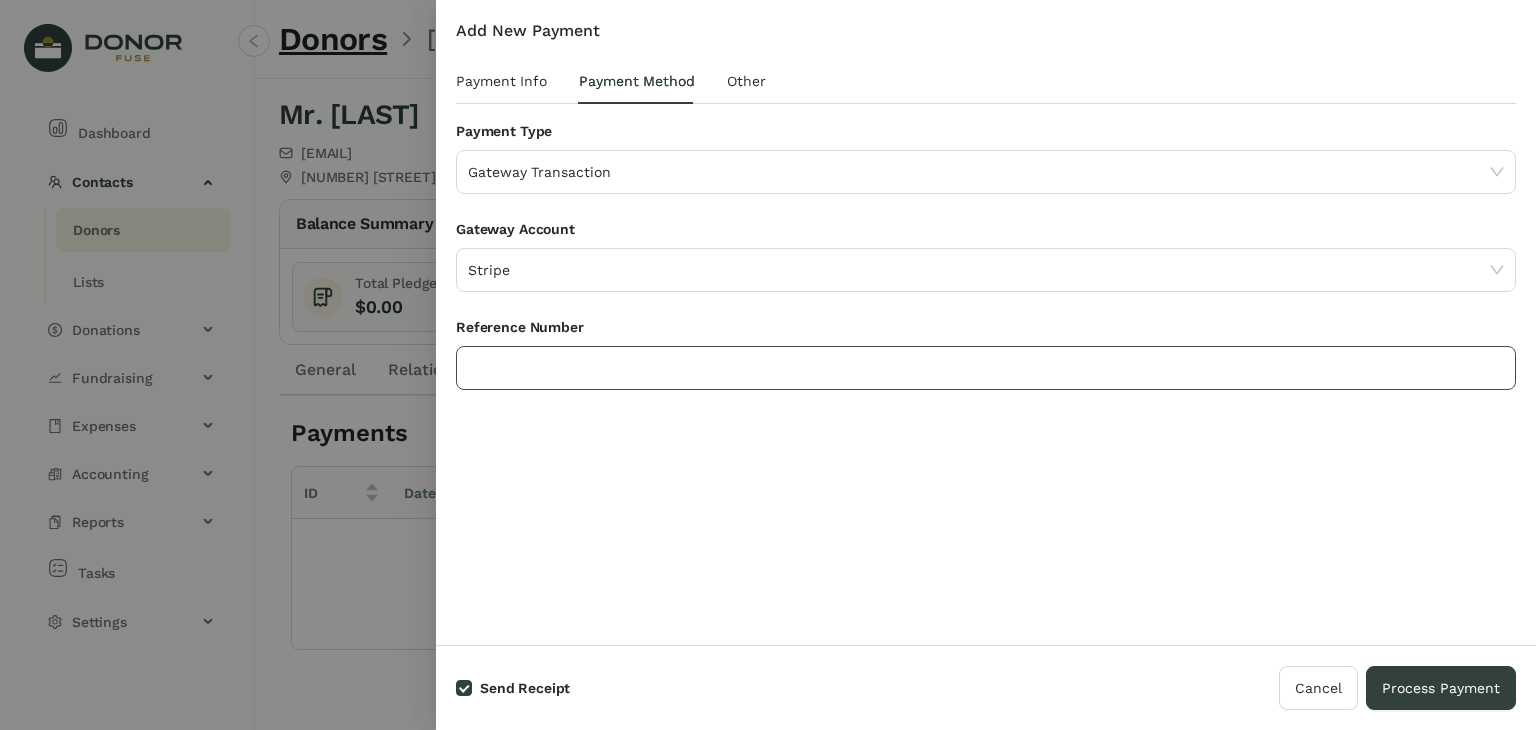 click 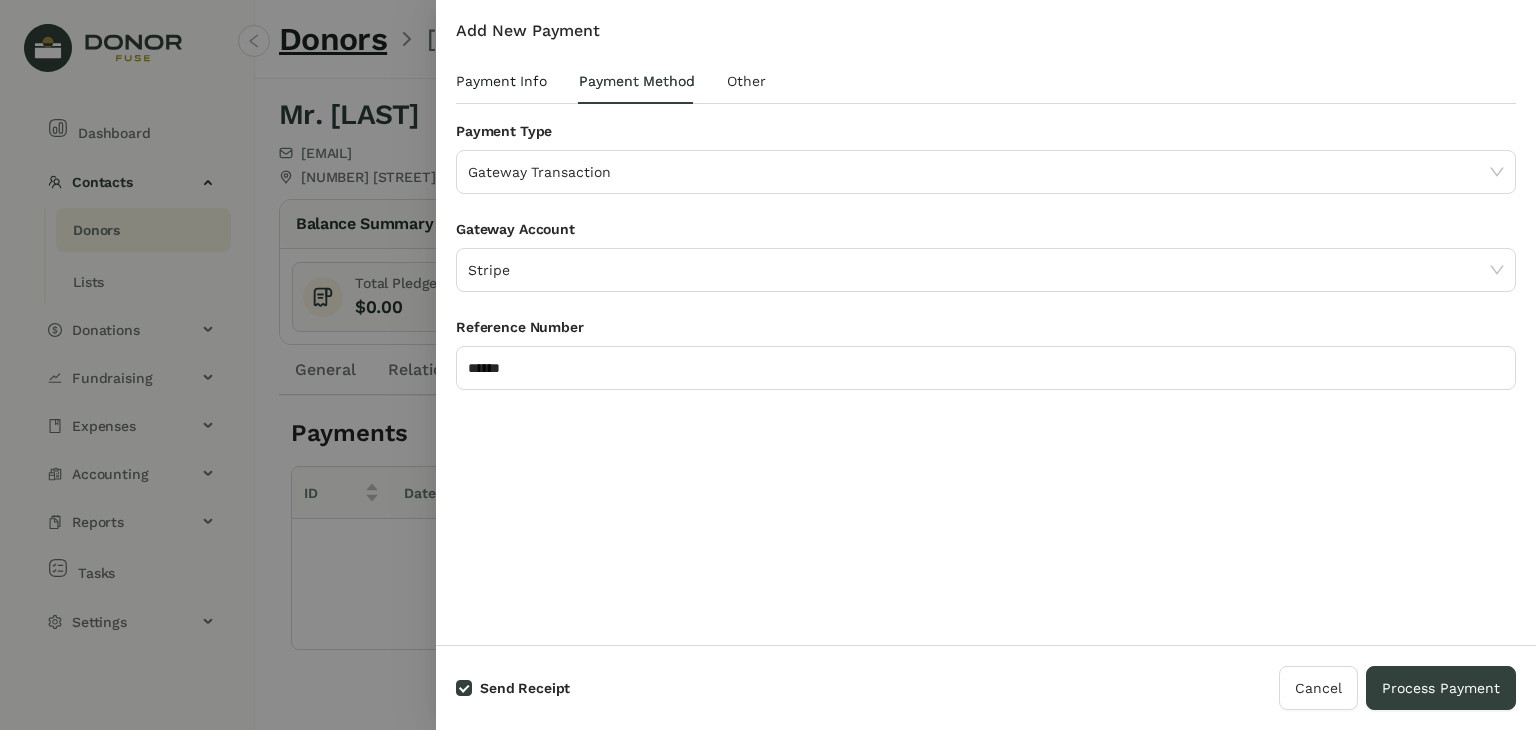 click on "Payment Info" at bounding box center (501, 81) 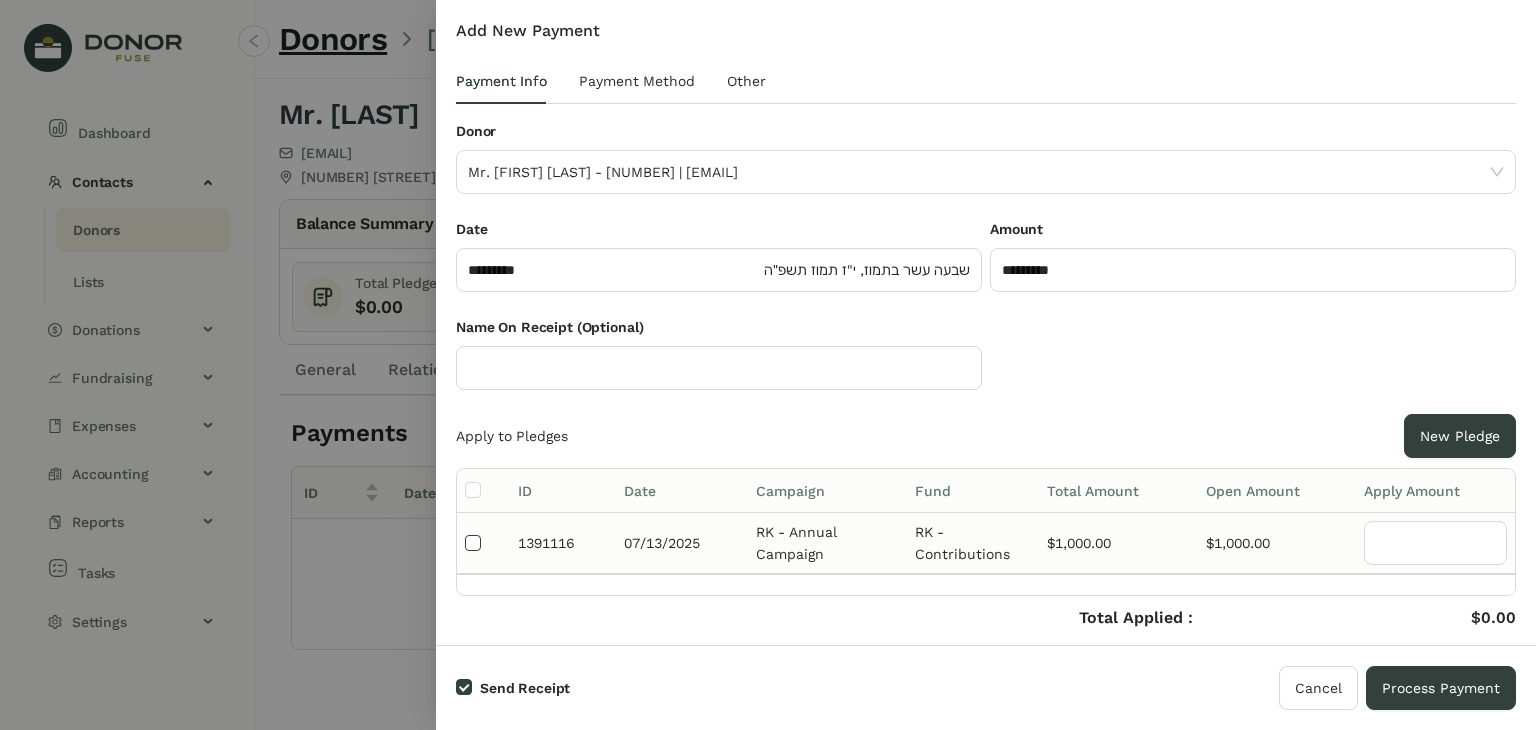 type on "****" 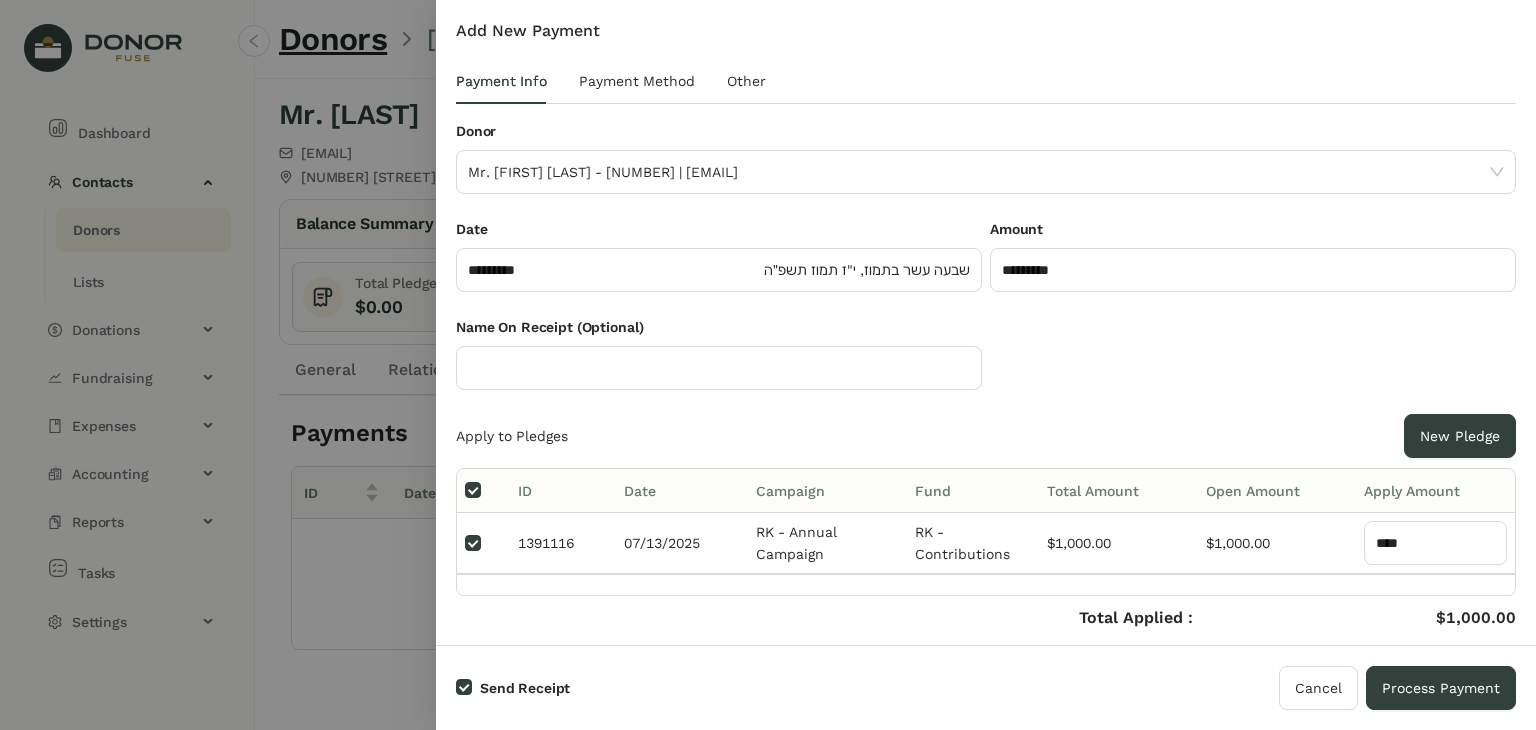 click on "Send Receipt" at bounding box center [525, 688] 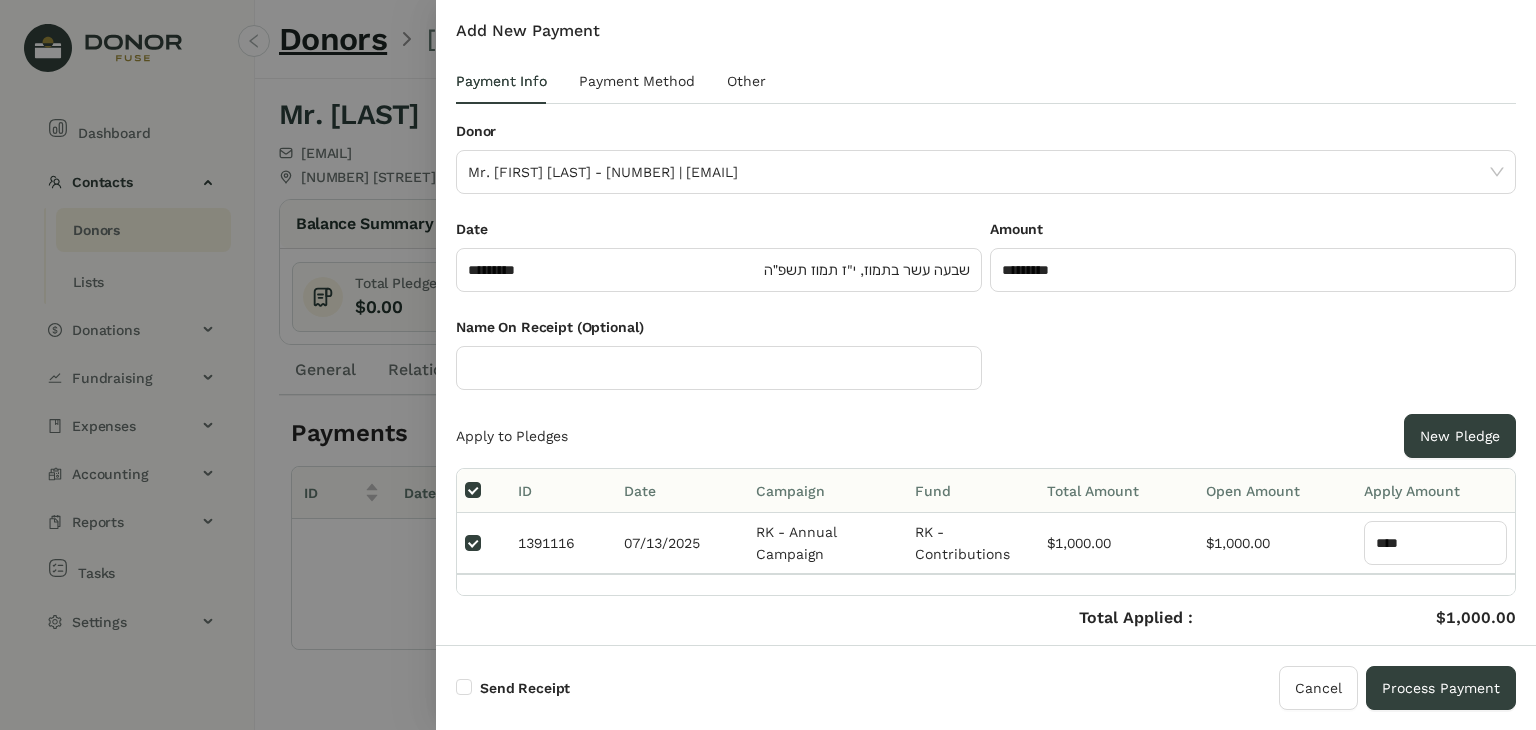 drag, startPoint x: 919, startPoint y: 439, endPoint x: 934, endPoint y: 416, distance: 27.45906 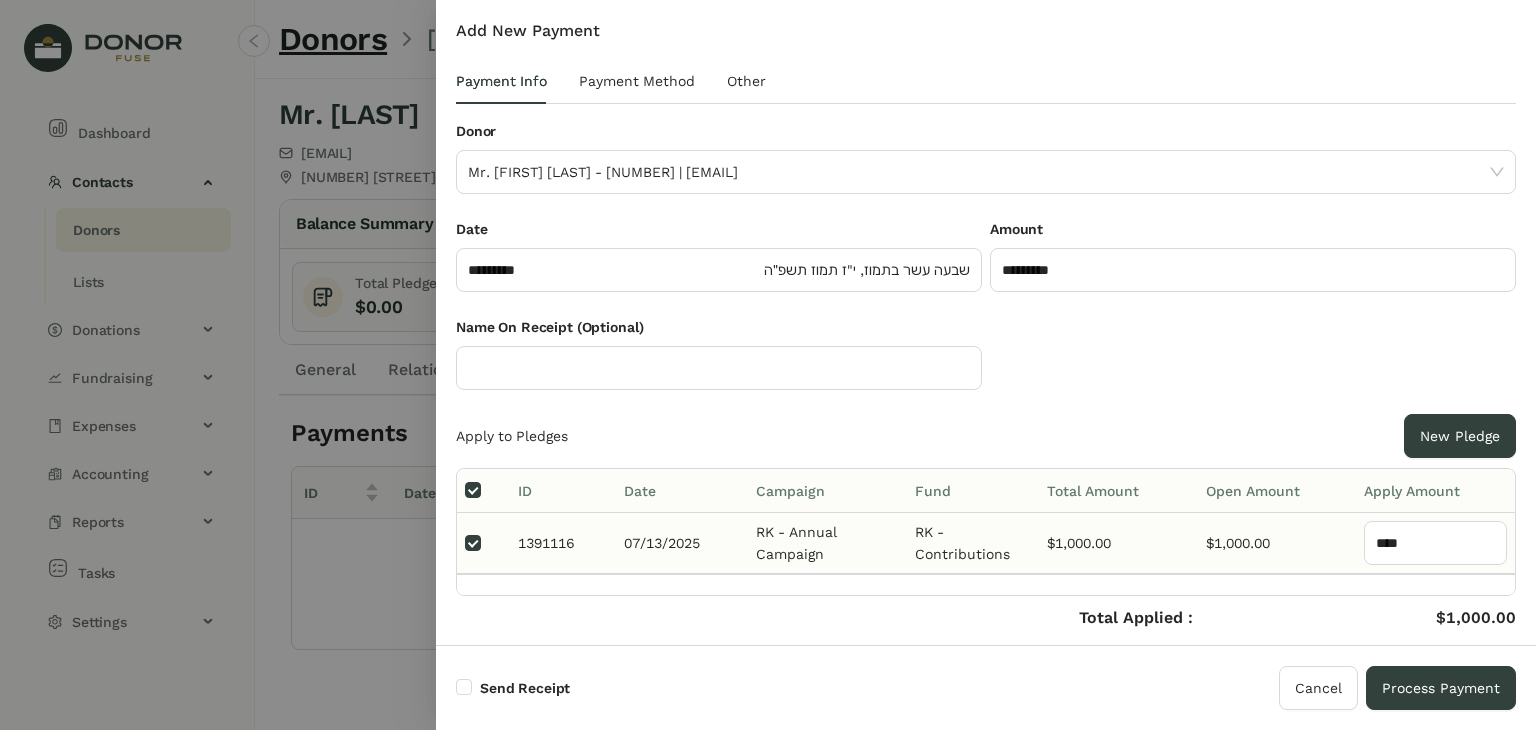 click at bounding box center (483, 543) 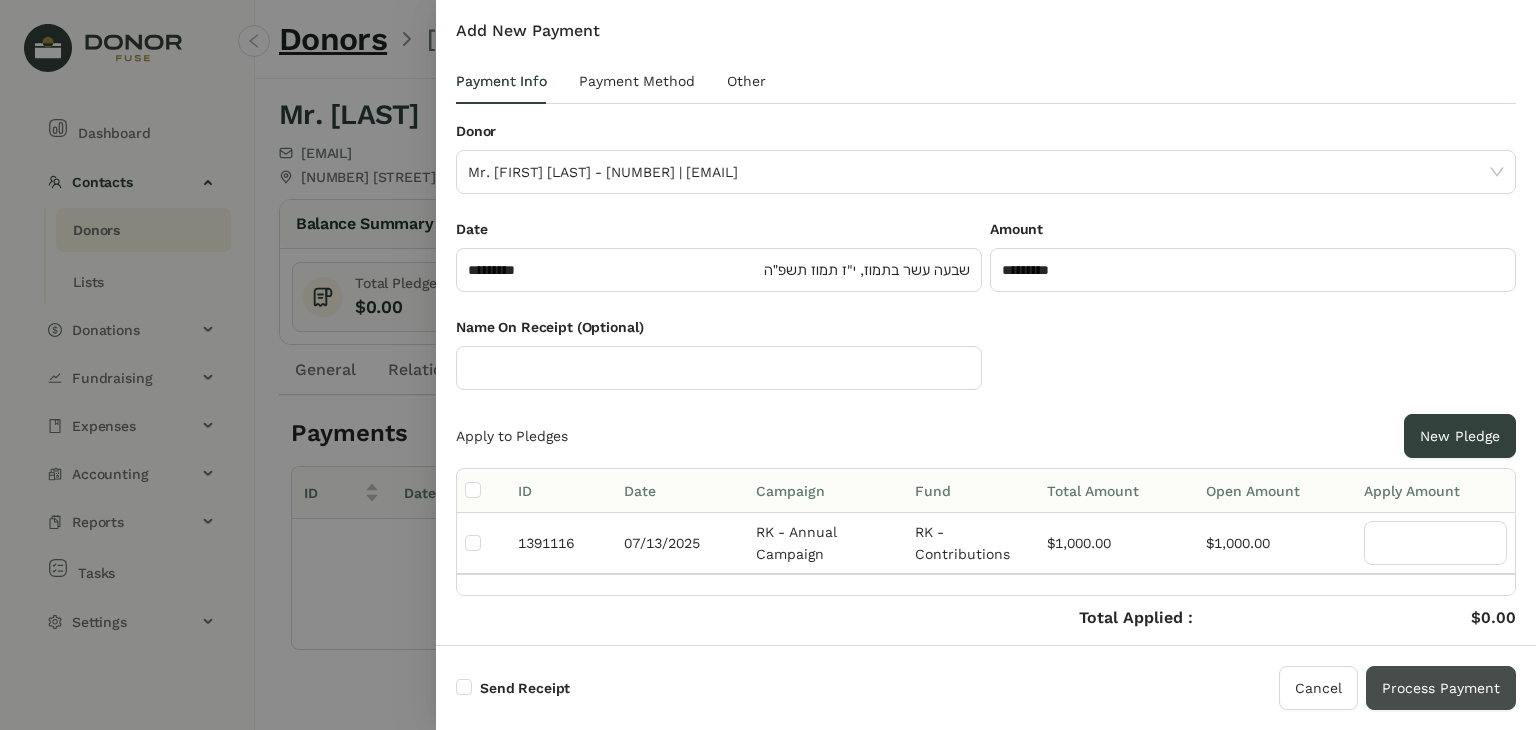 click on "Process Payment" at bounding box center [1441, 688] 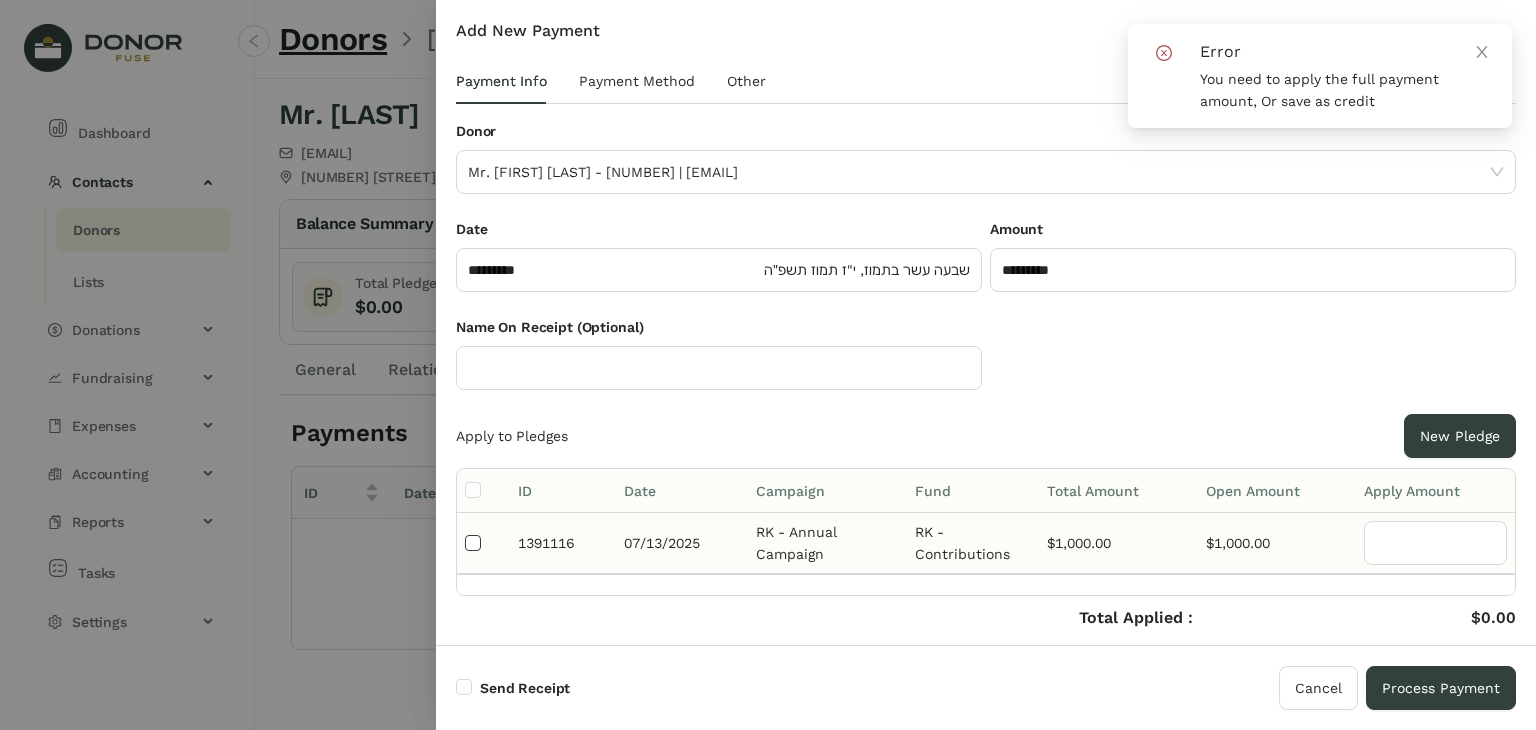type on "****" 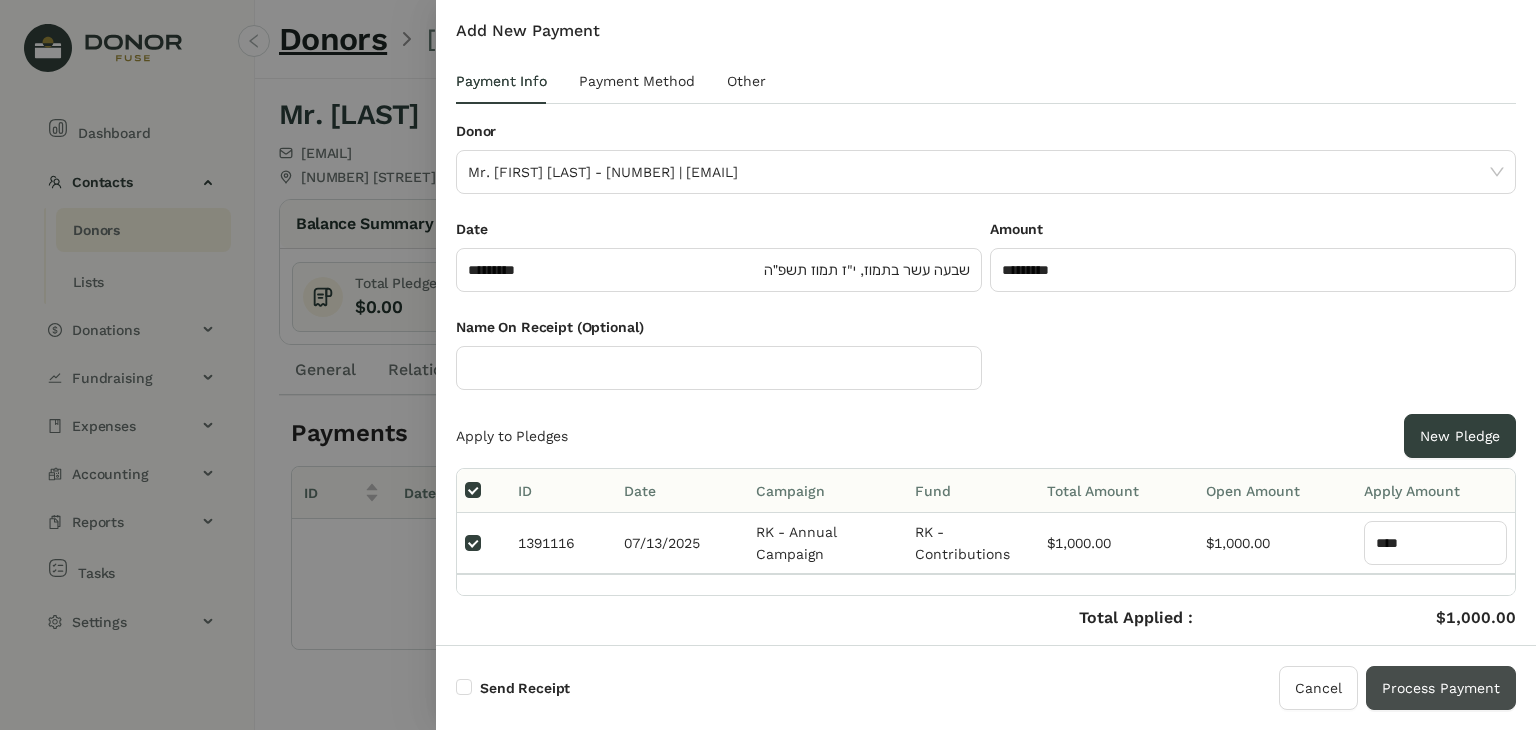 click on "Process Payment" at bounding box center [1441, 688] 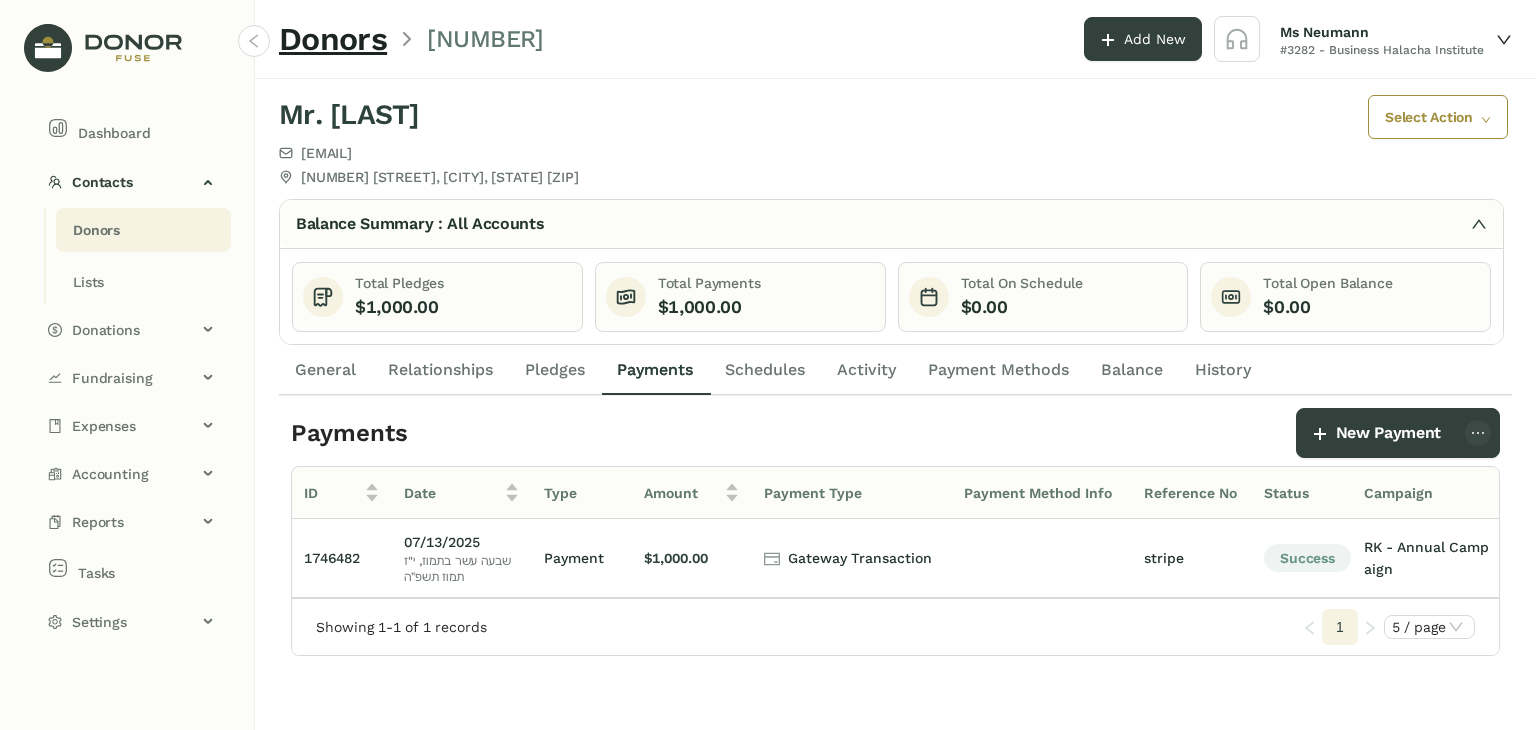 click on "General" 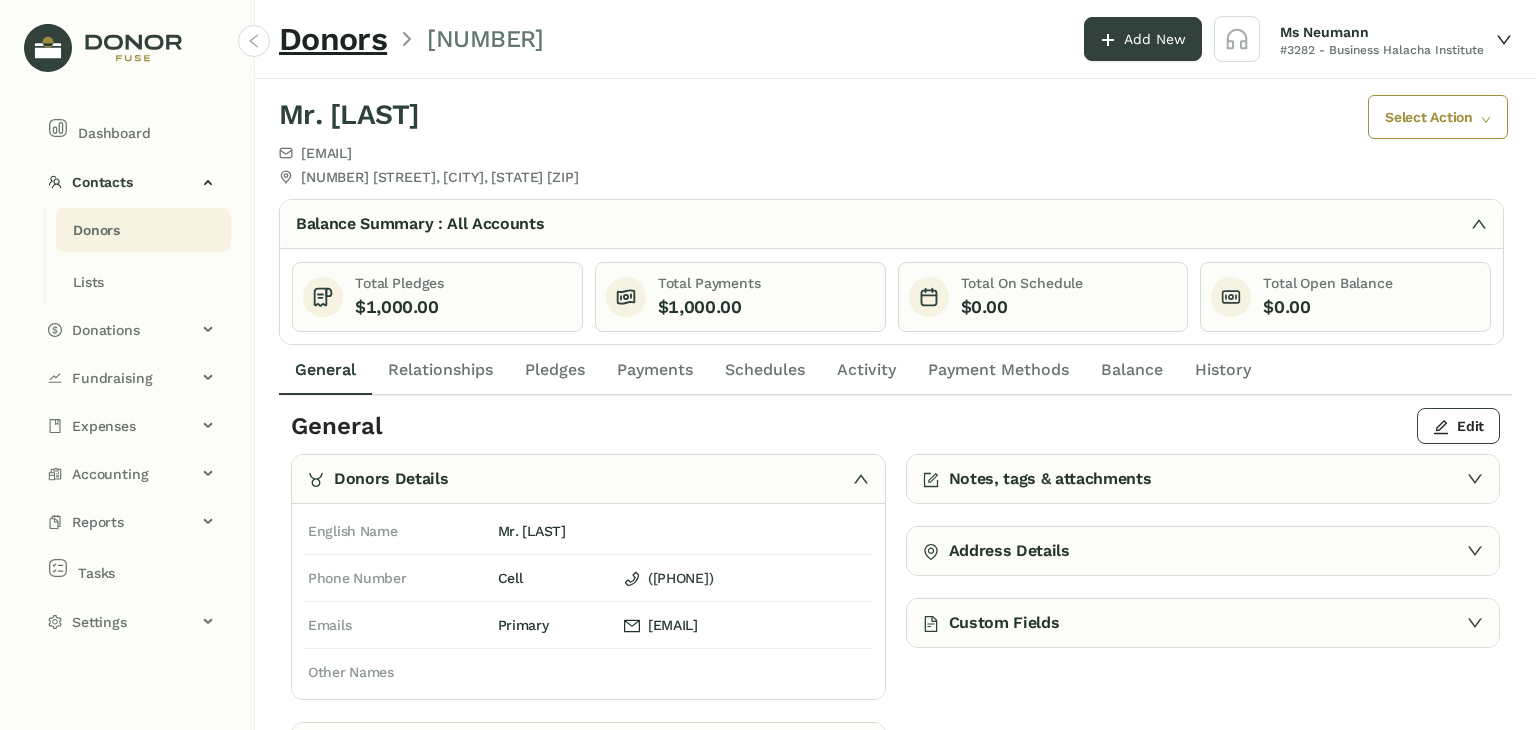 click on "Payments" 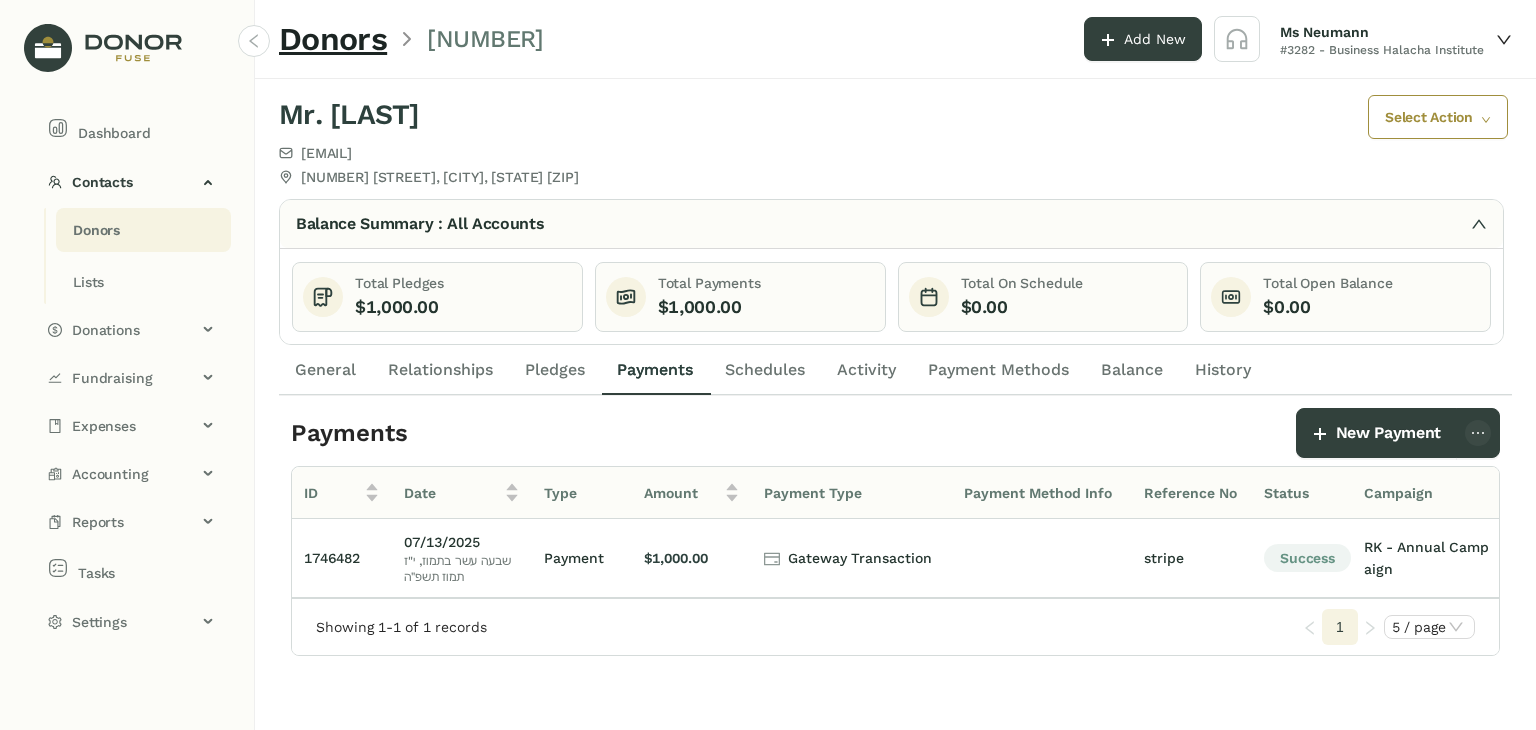 click on "Donors" 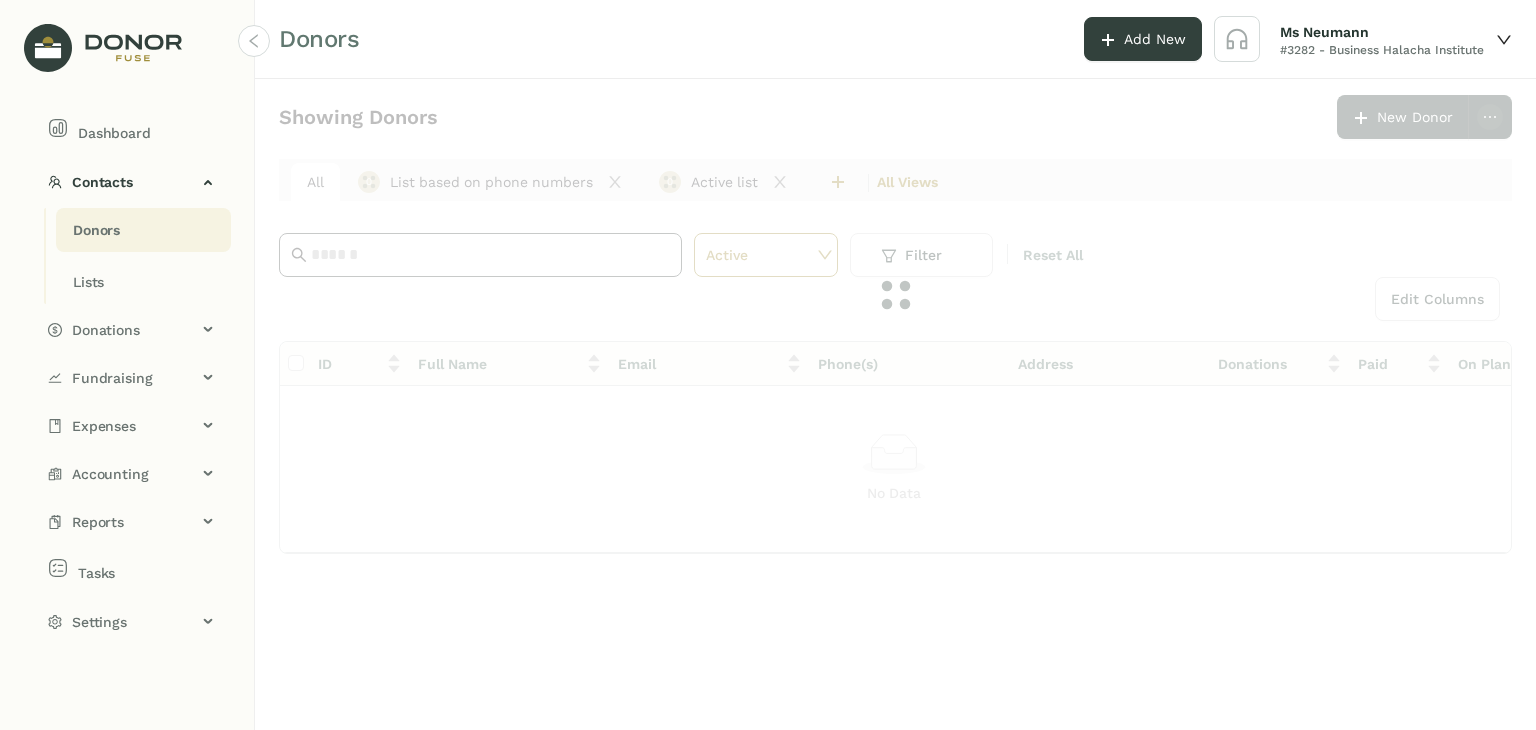 click 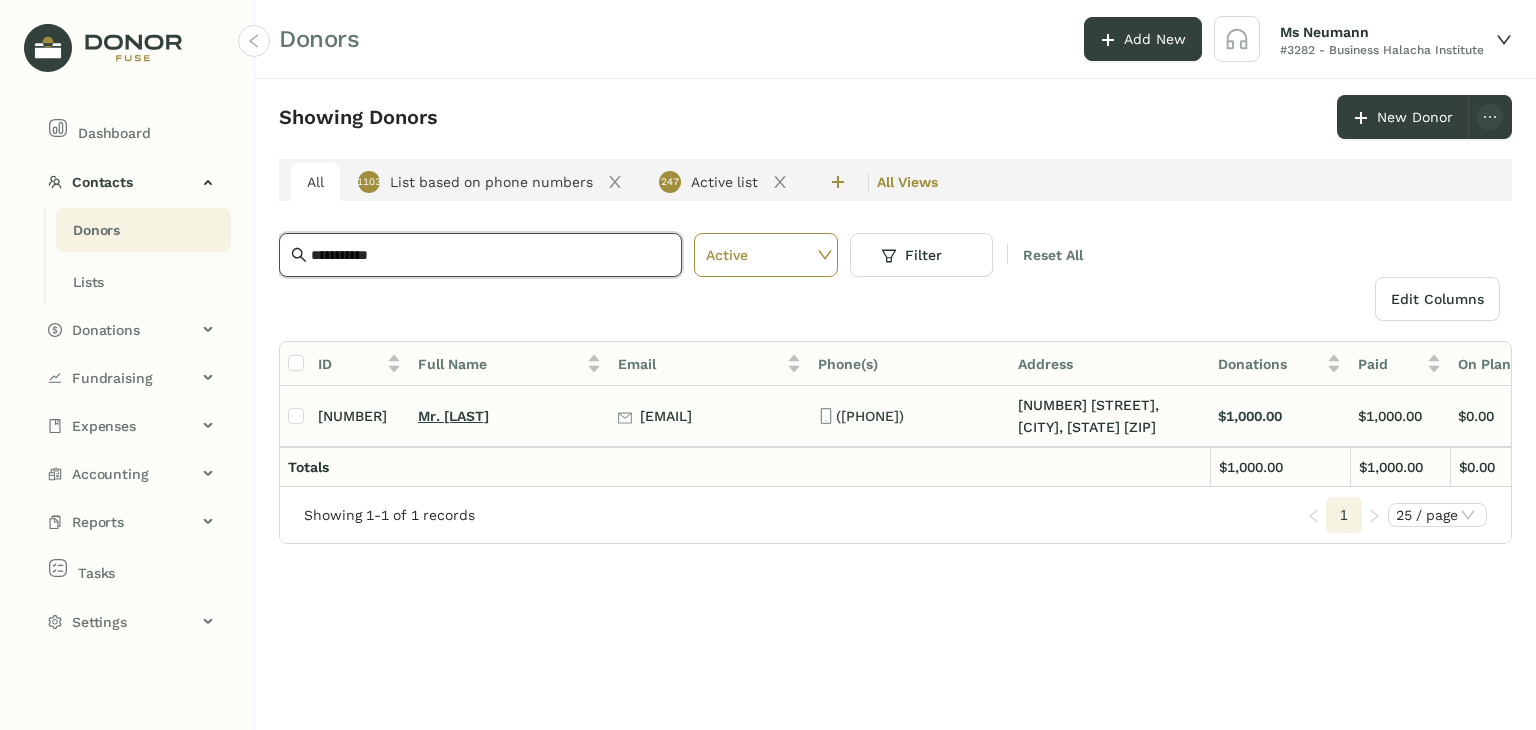 type on "**********" 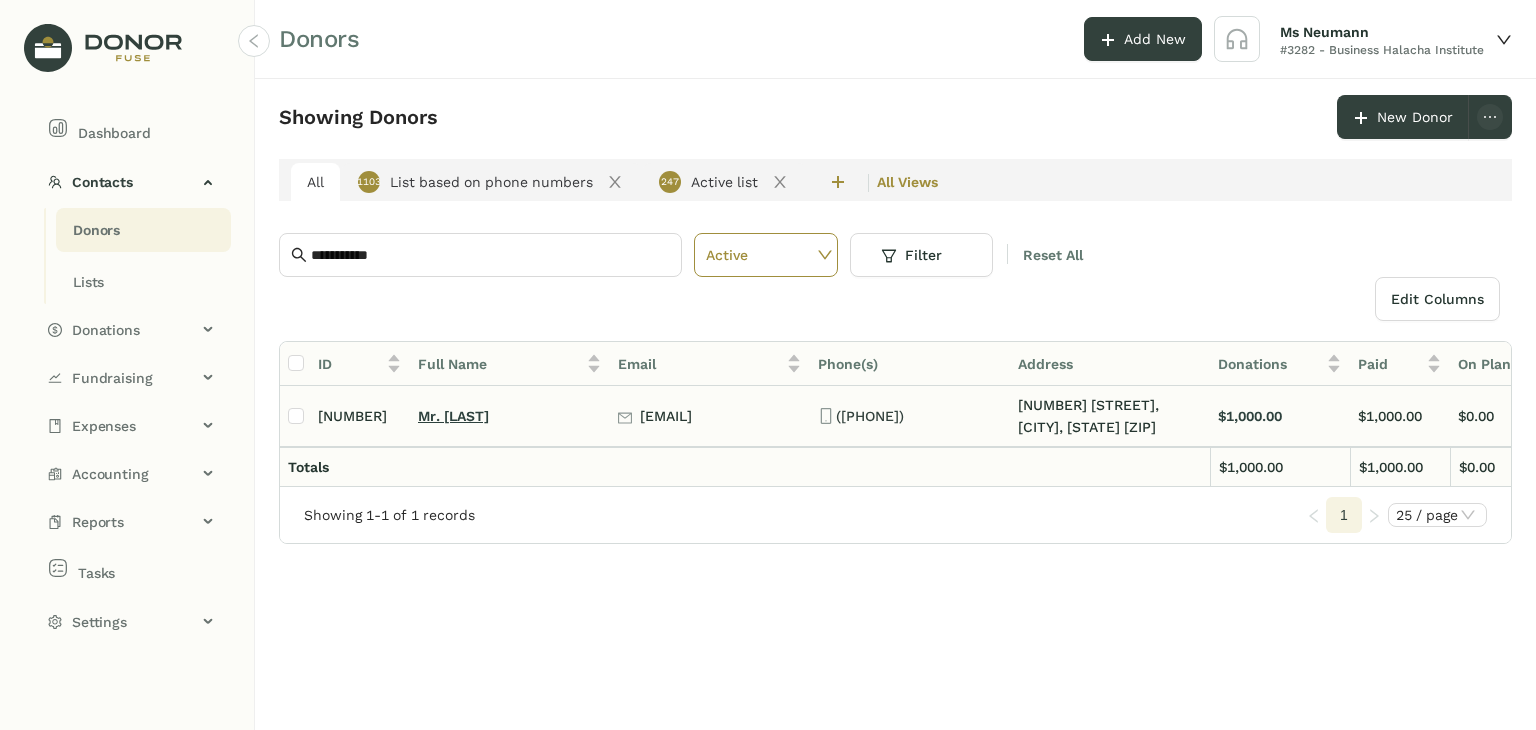 click on "Mr. [LAST]" 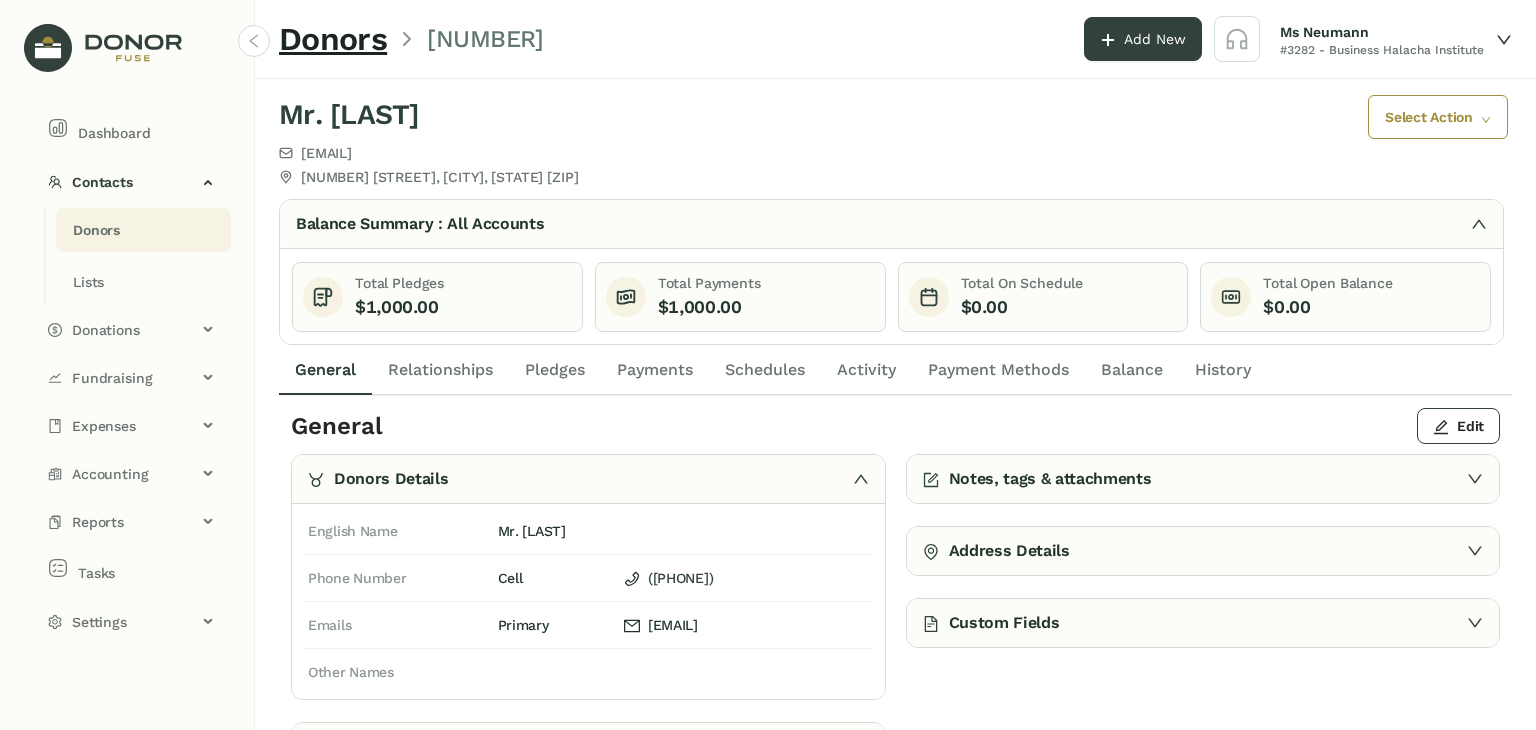 click on "Payments" 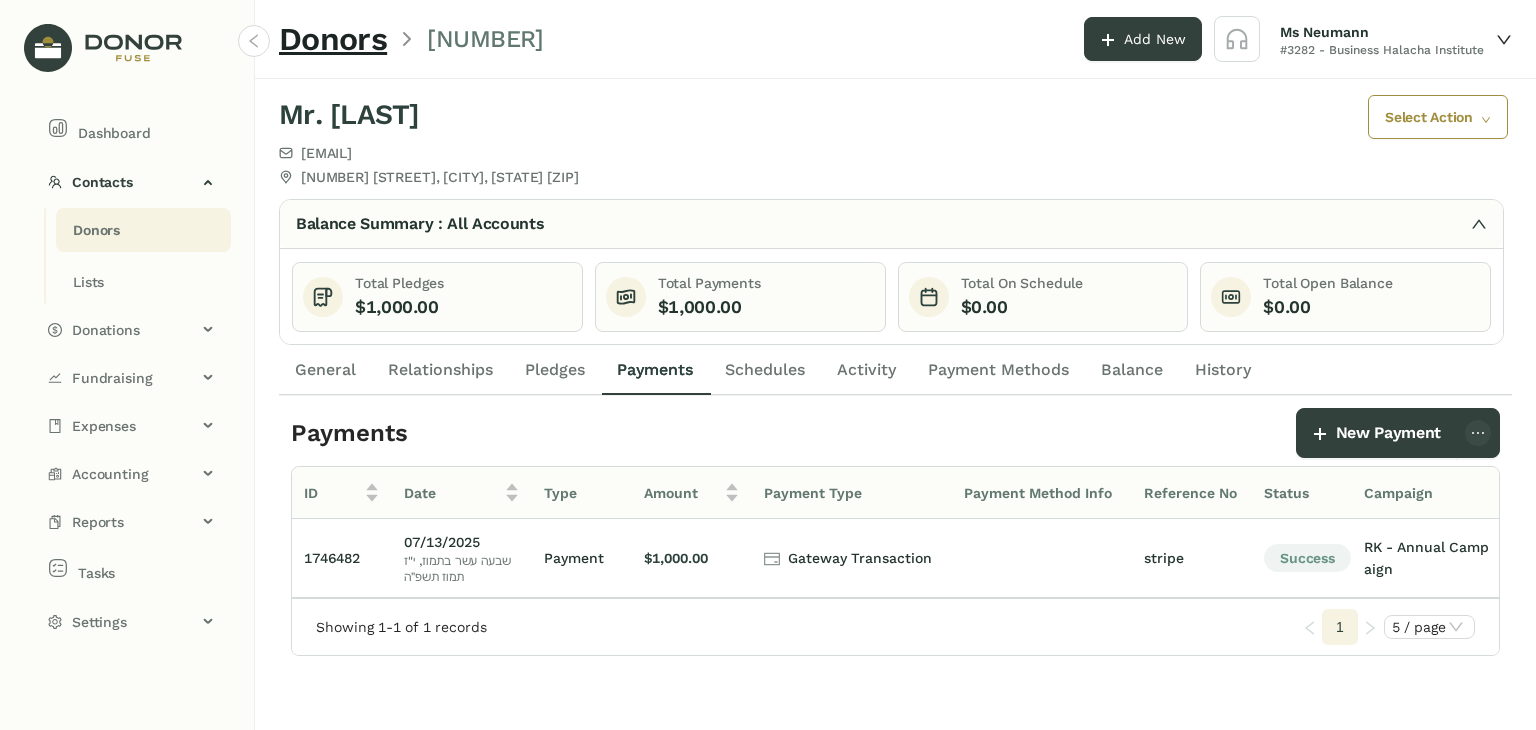 click on "Donors" 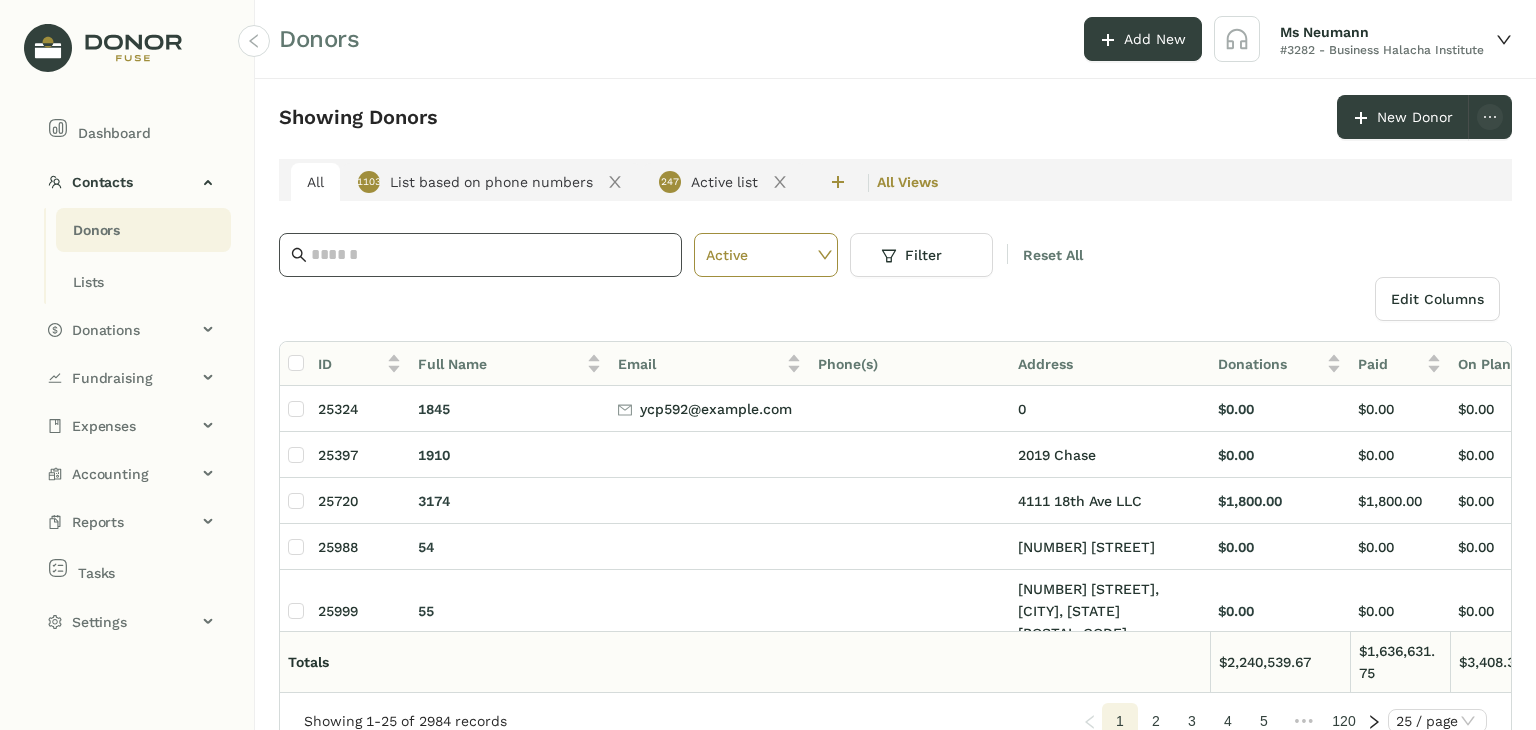 click 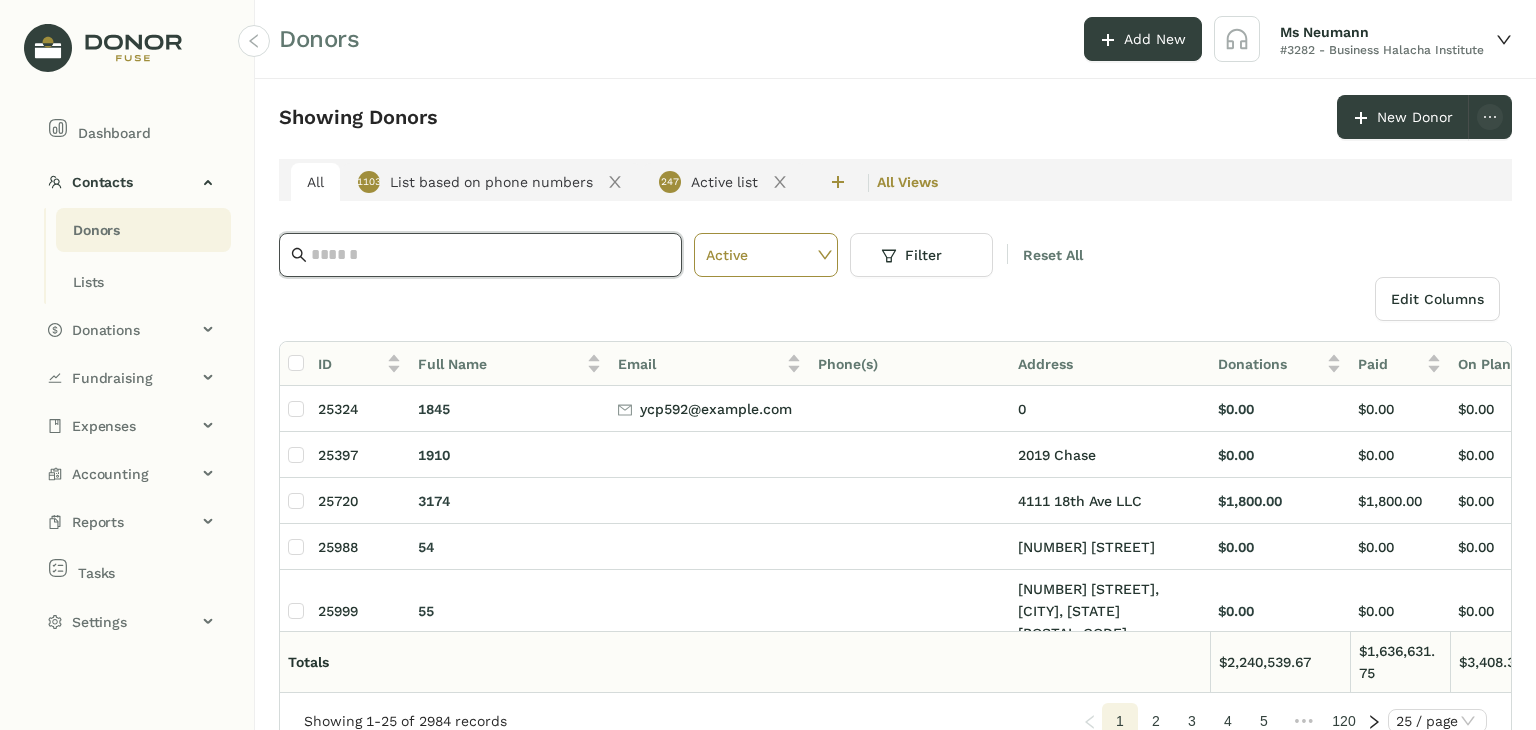 click 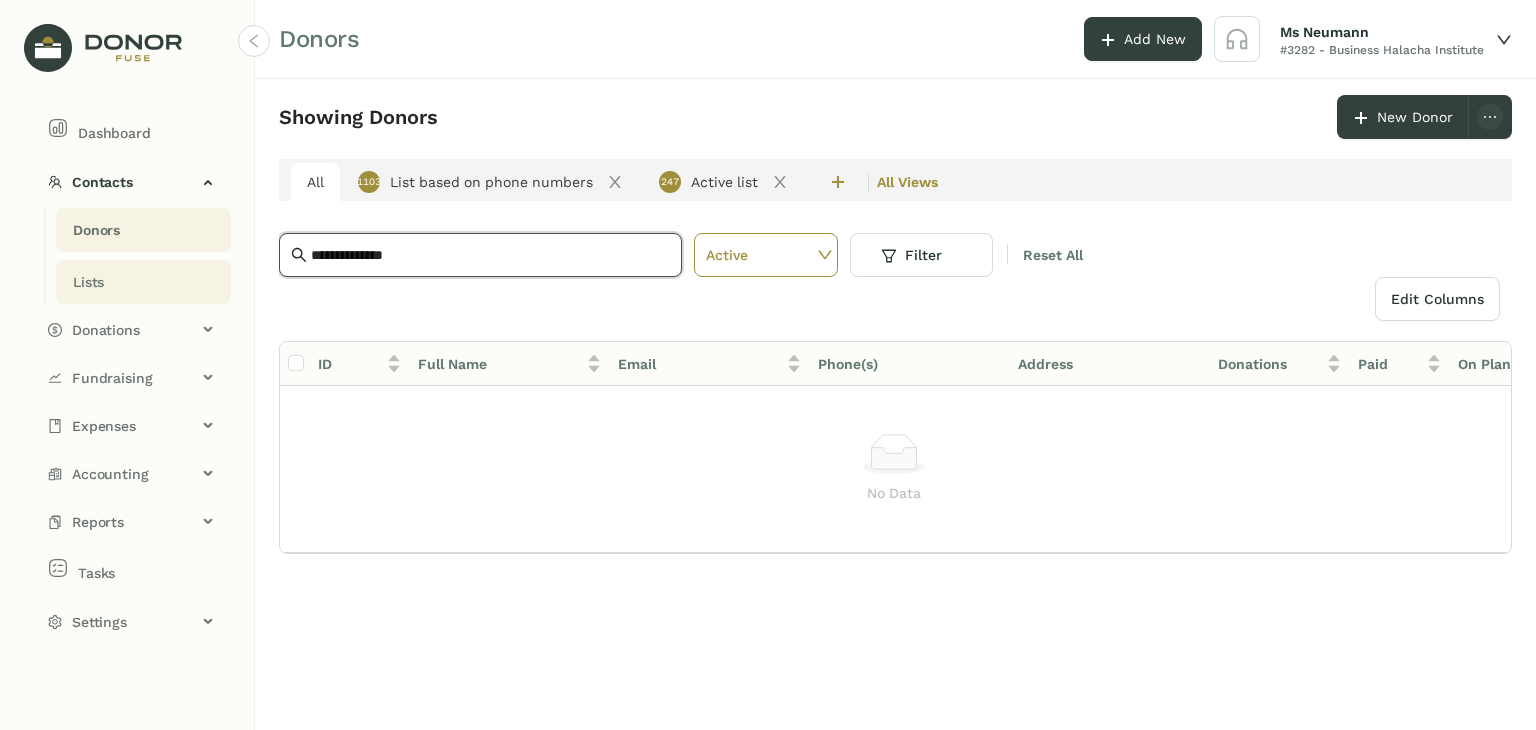 drag, startPoint x: 432, startPoint y: 261, endPoint x: 107, endPoint y: 280, distance: 325.5549 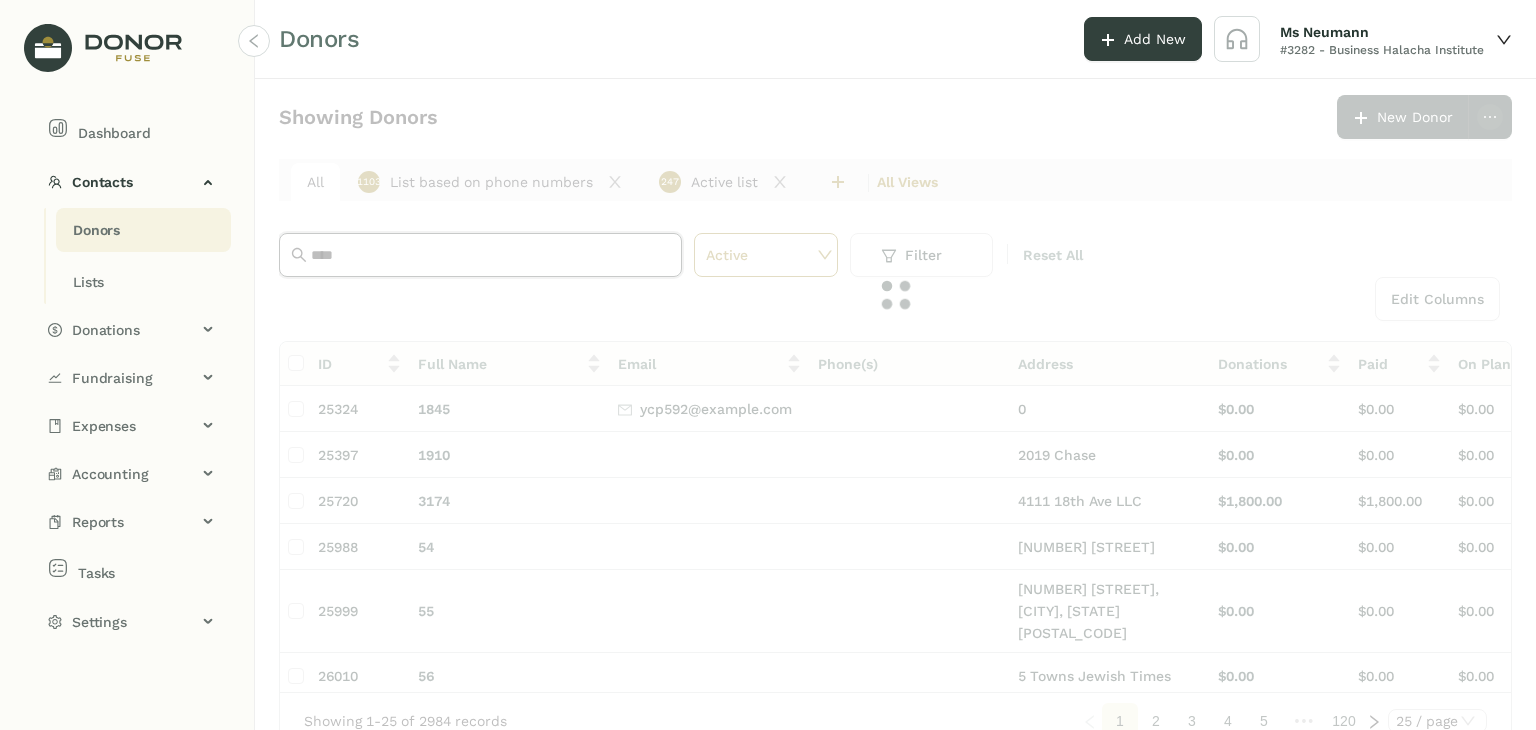 type on "*****" 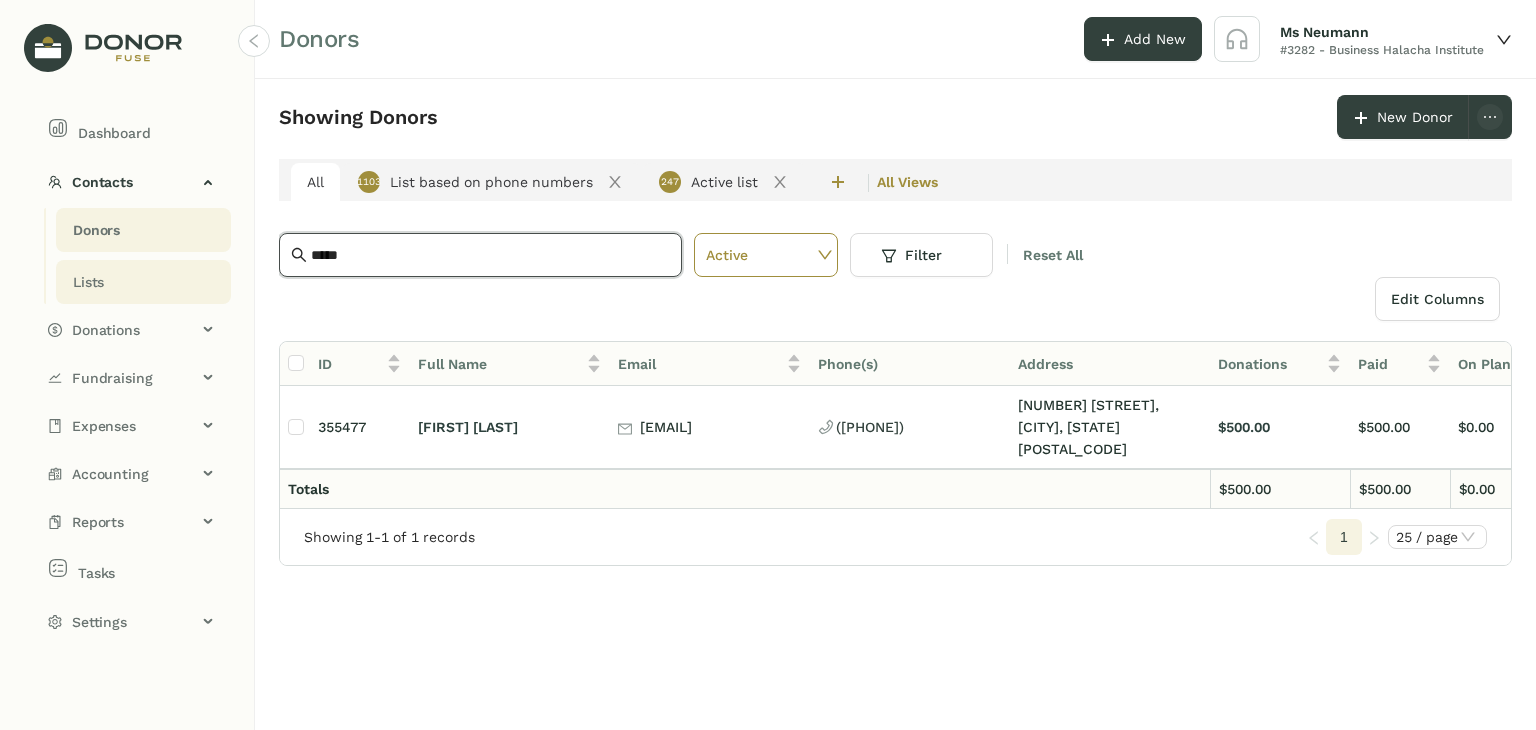 drag, startPoint x: 396, startPoint y: 255, endPoint x: 169, endPoint y: 269, distance: 227.4313 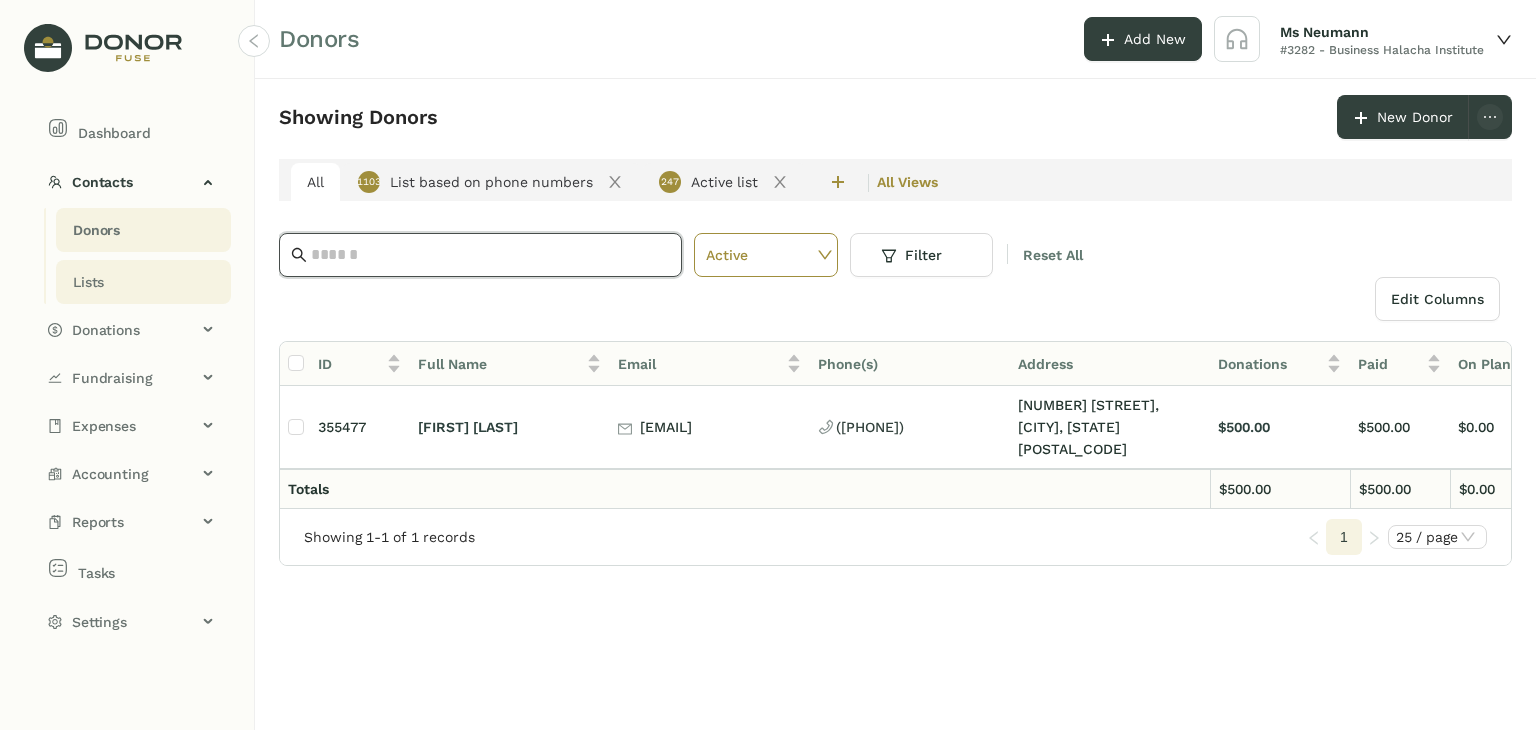 paste on "**********" 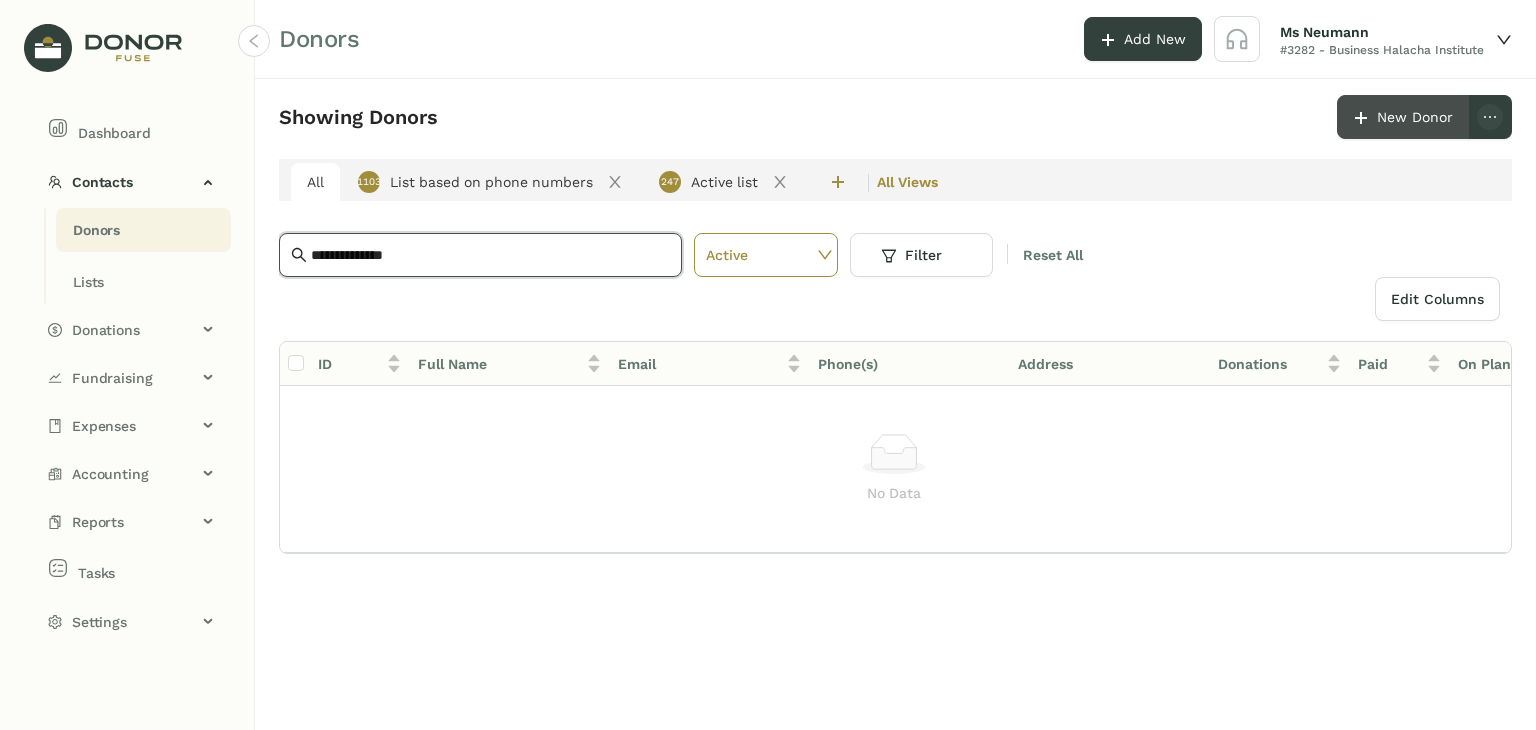 type on "**********" 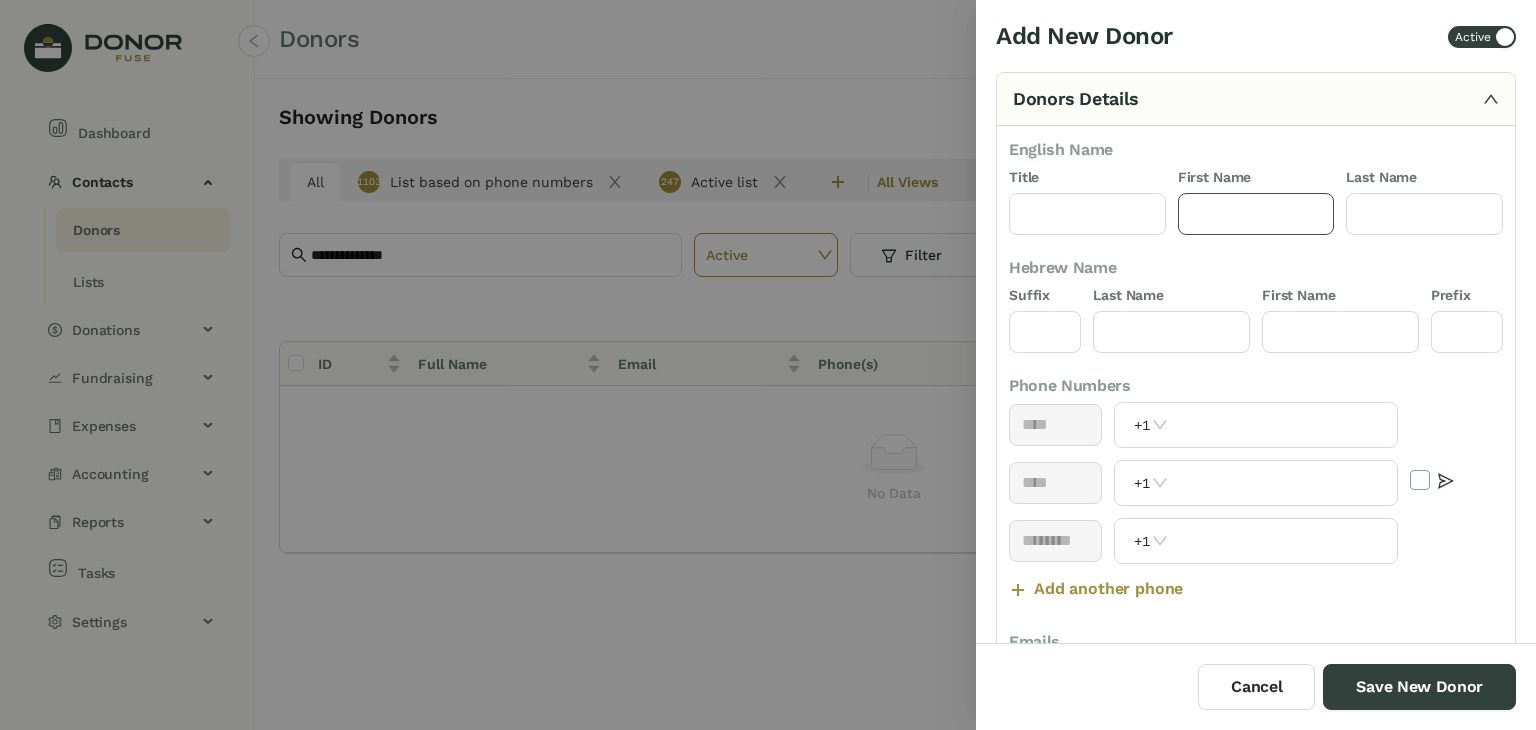 click 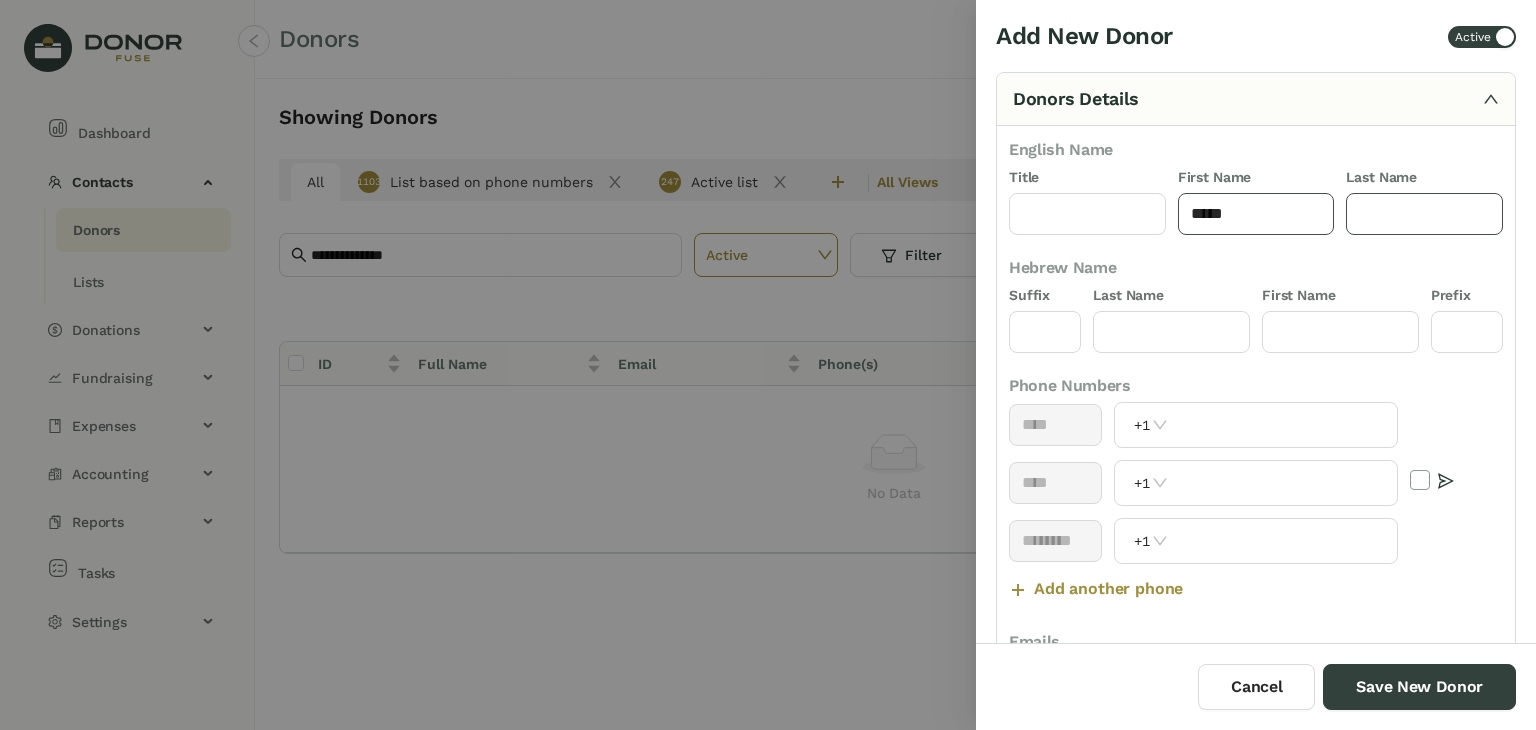 type on "*****" 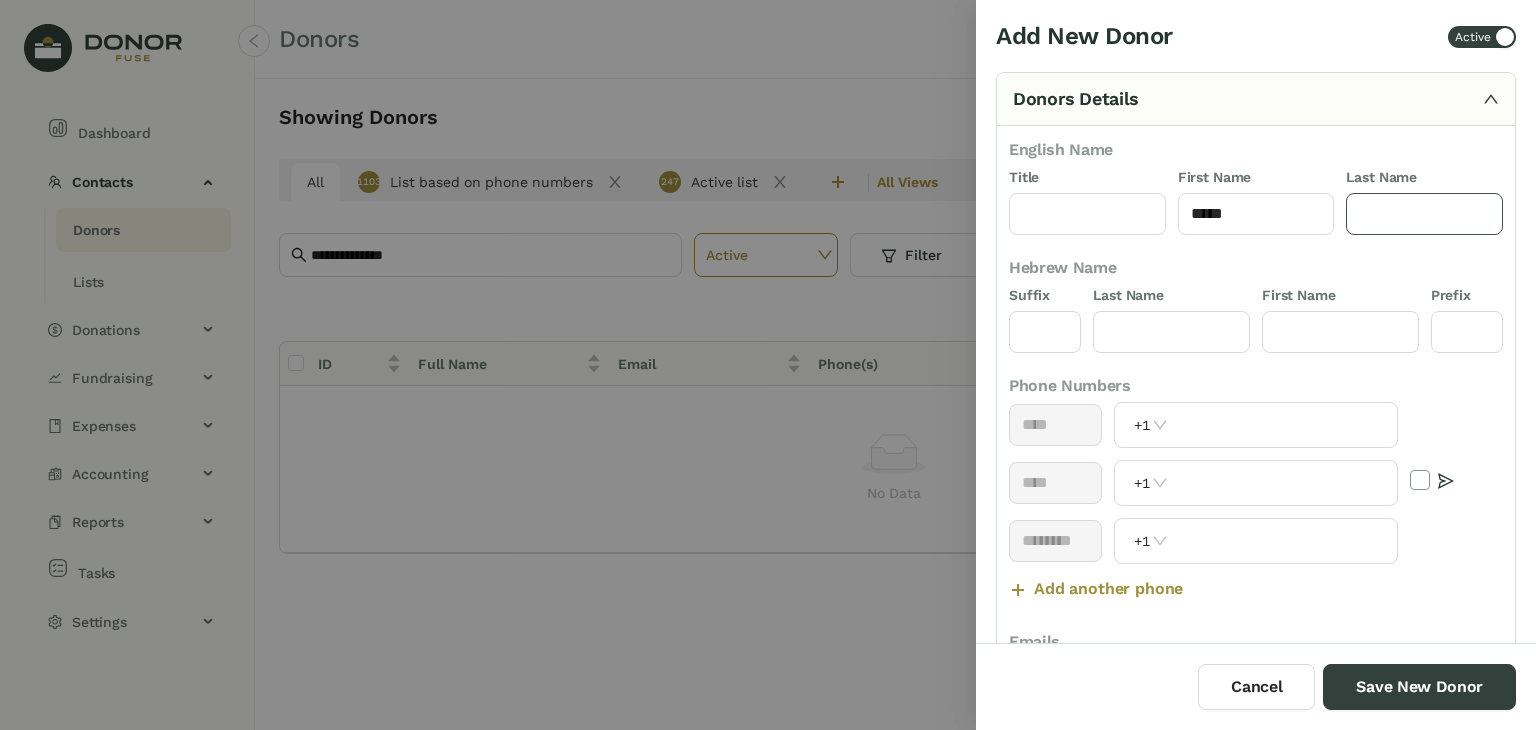 click 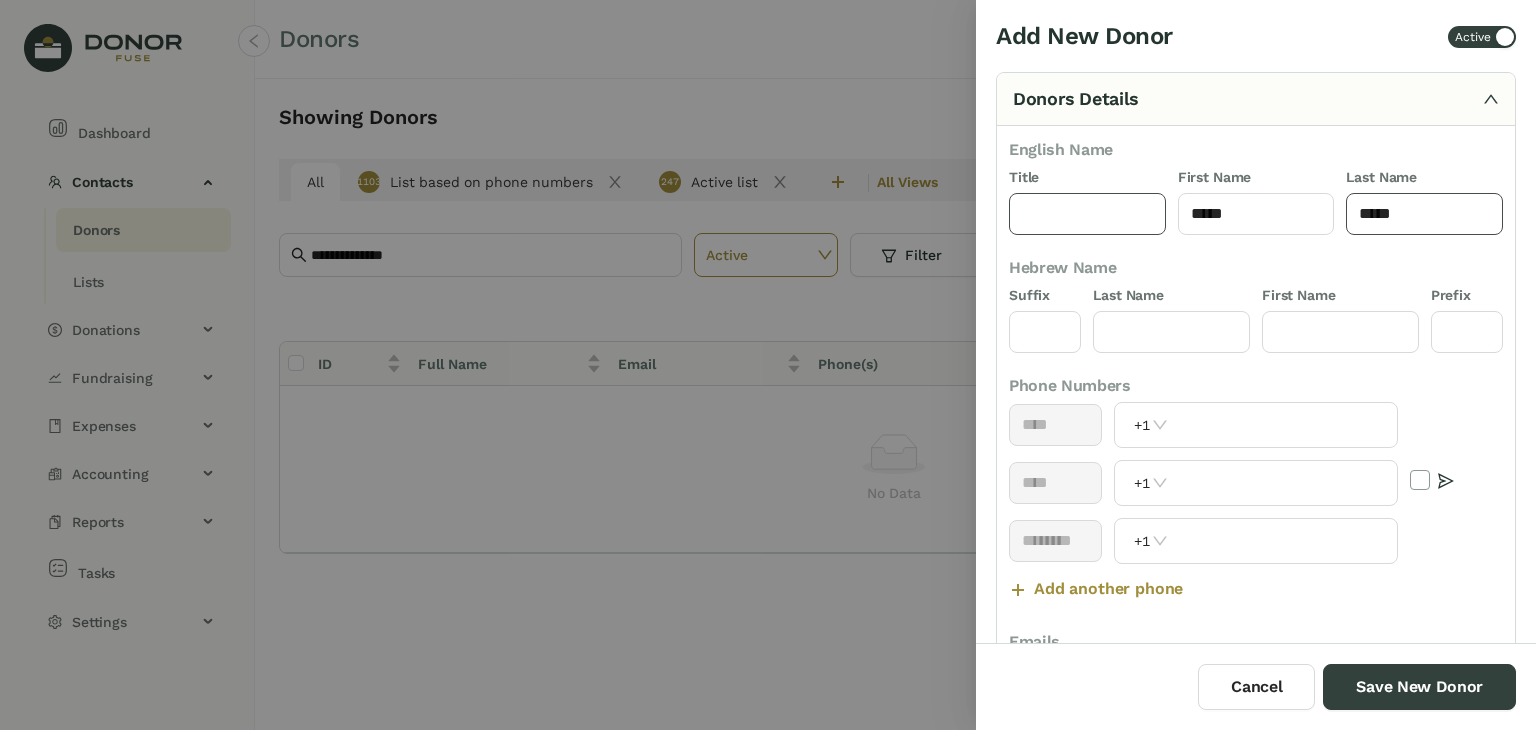 type on "*****" 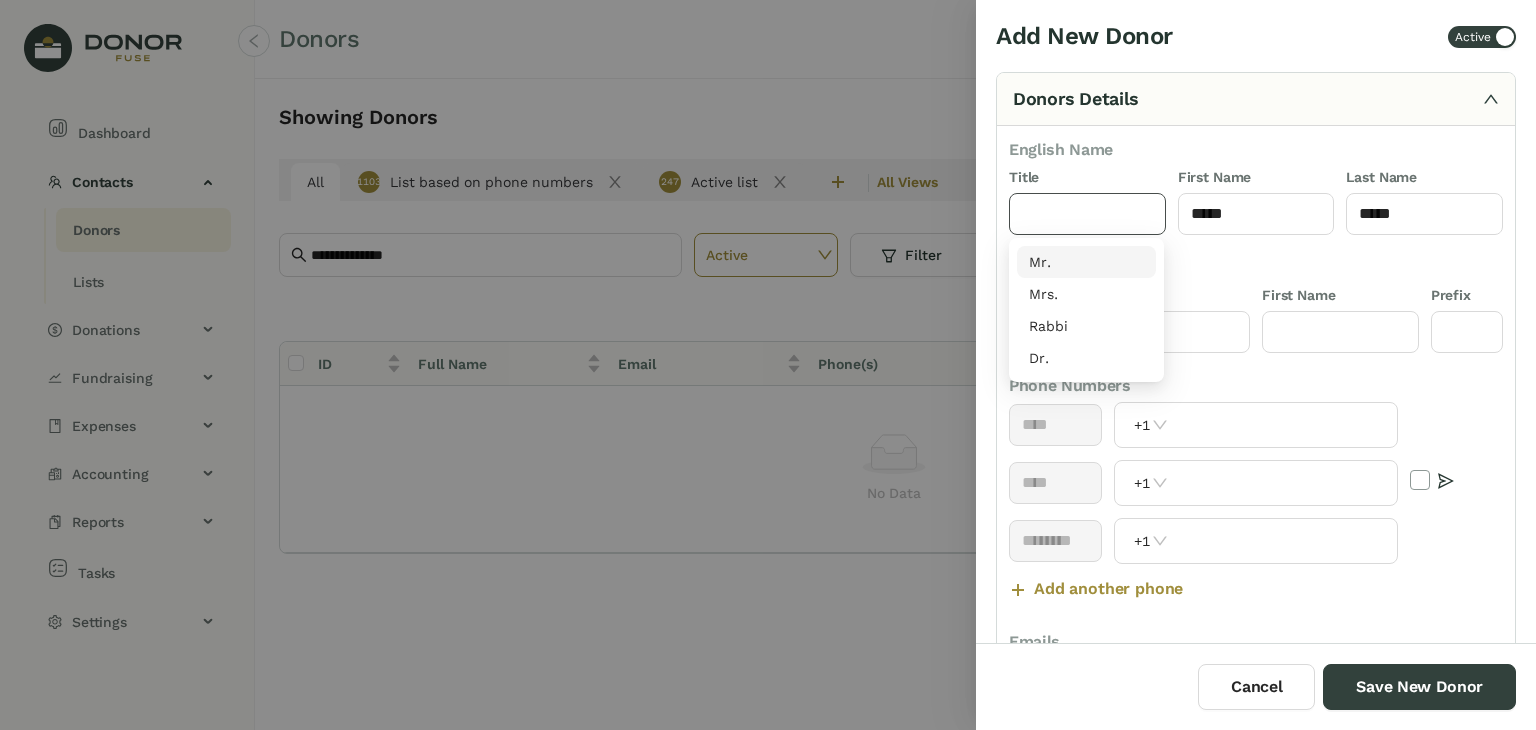 click 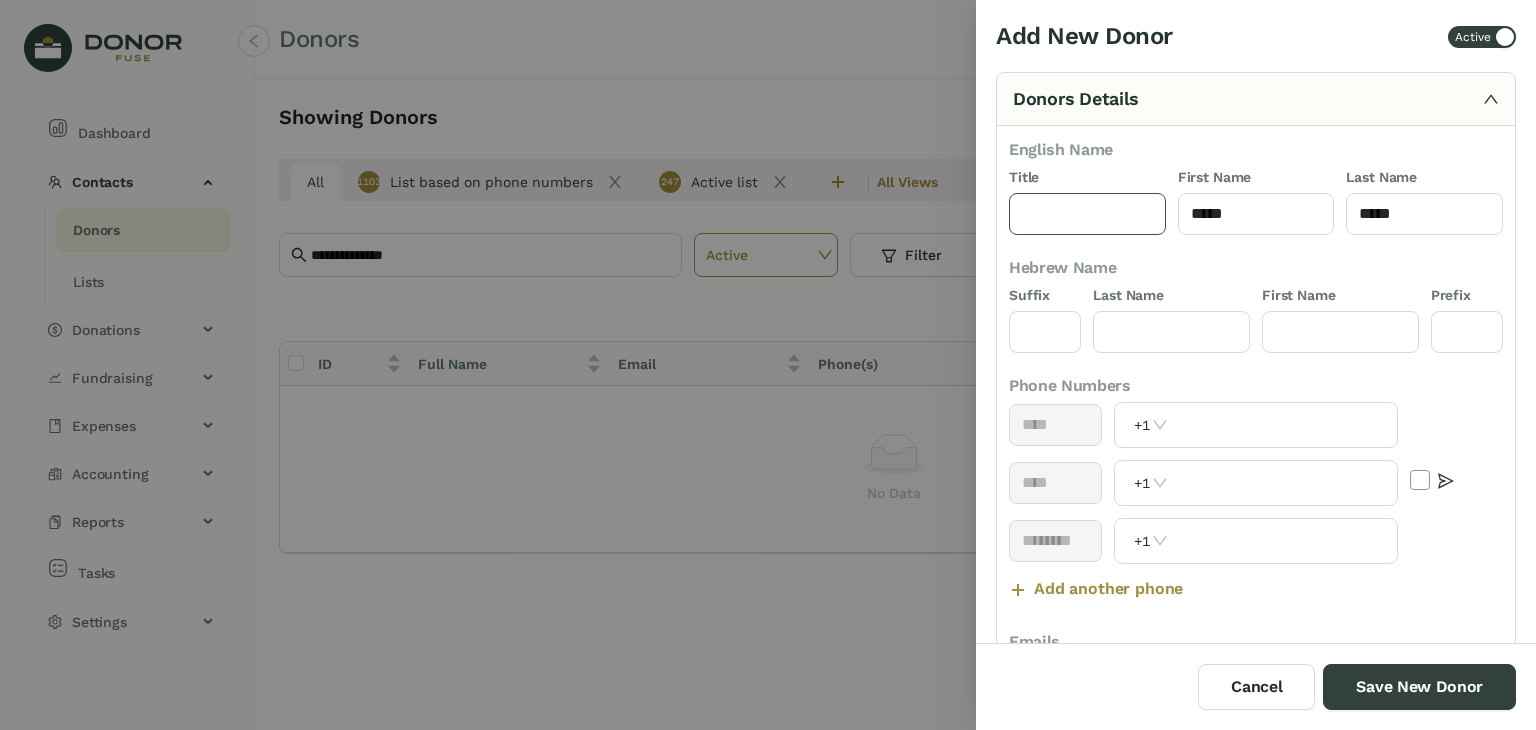 type on "***" 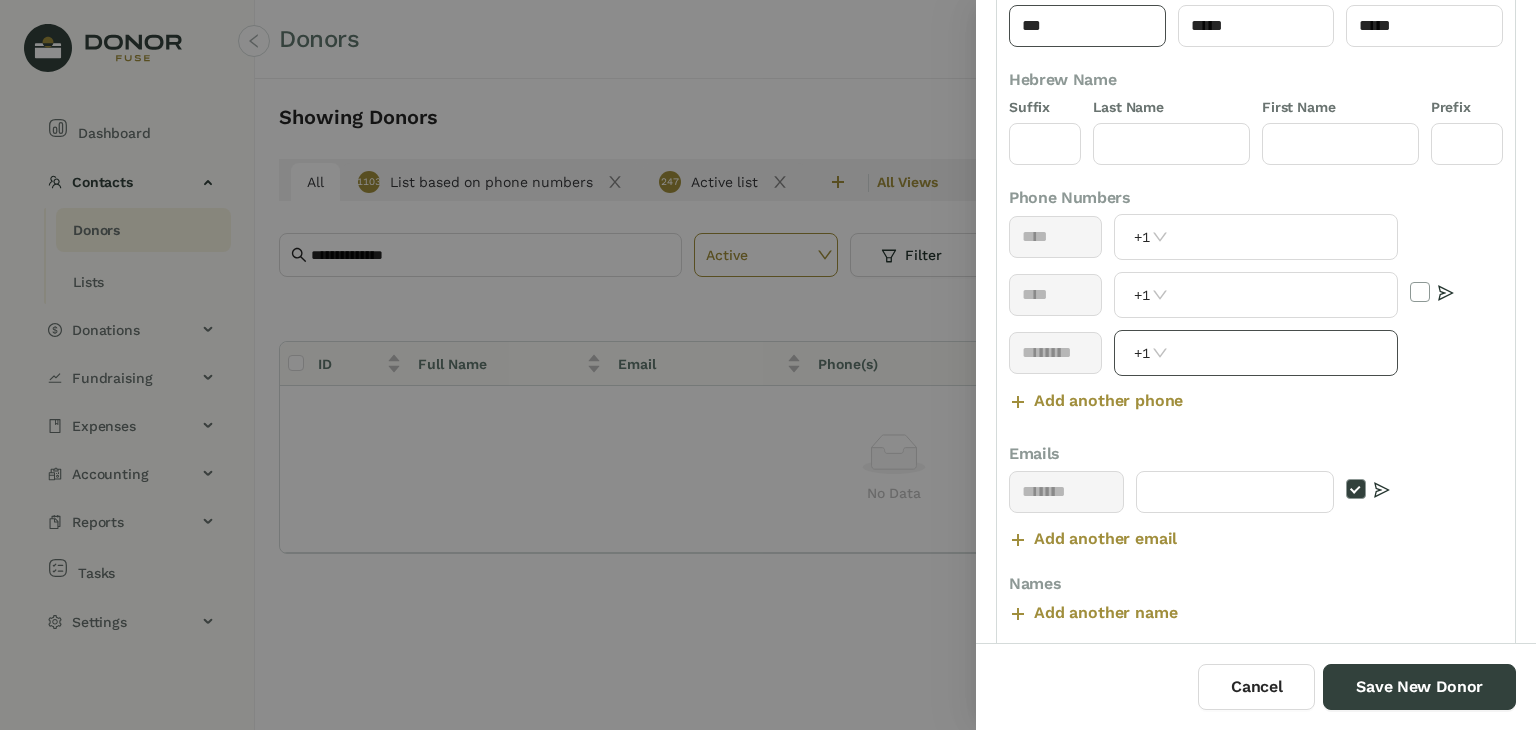 scroll, scrollTop: 190, scrollLeft: 0, axis: vertical 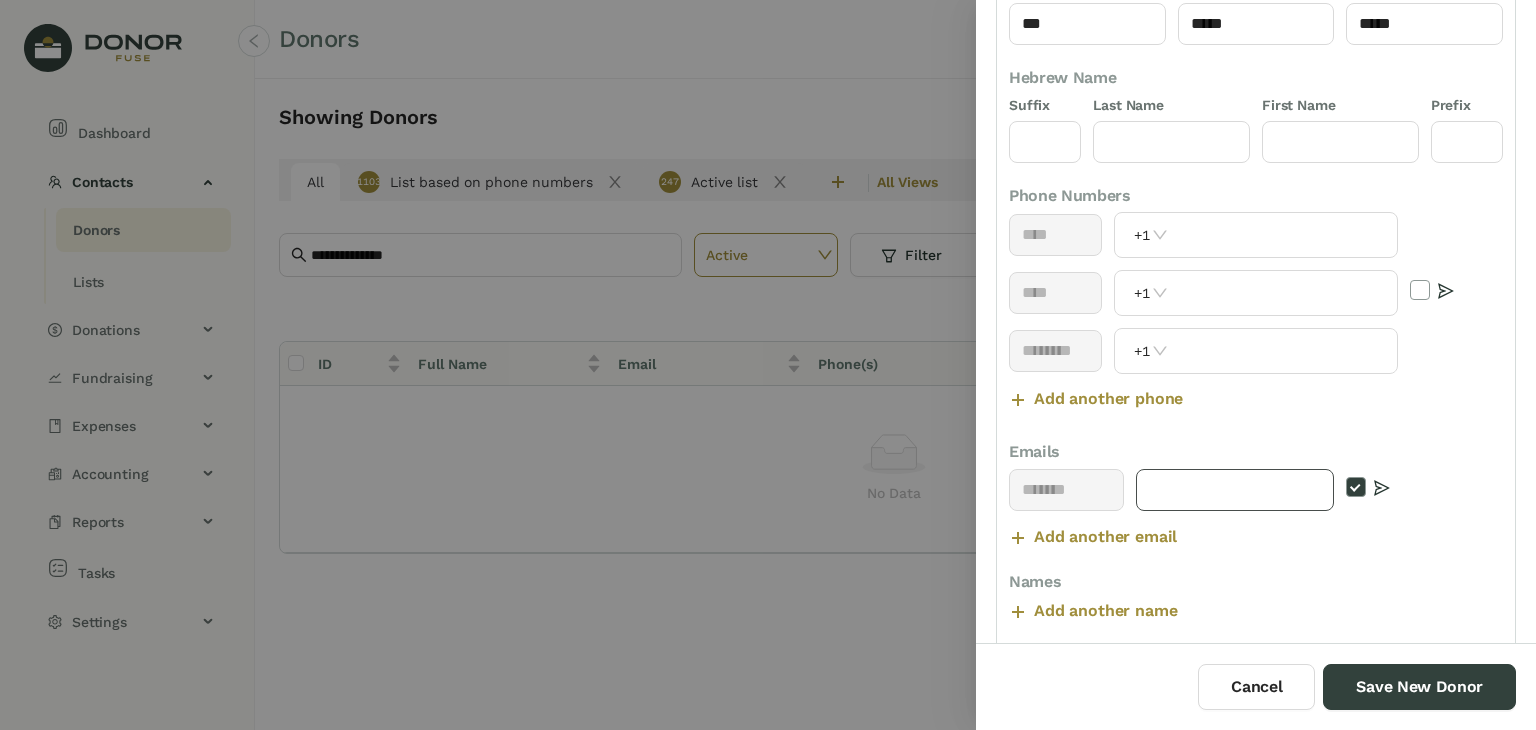 click at bounding box center [1235, 490] 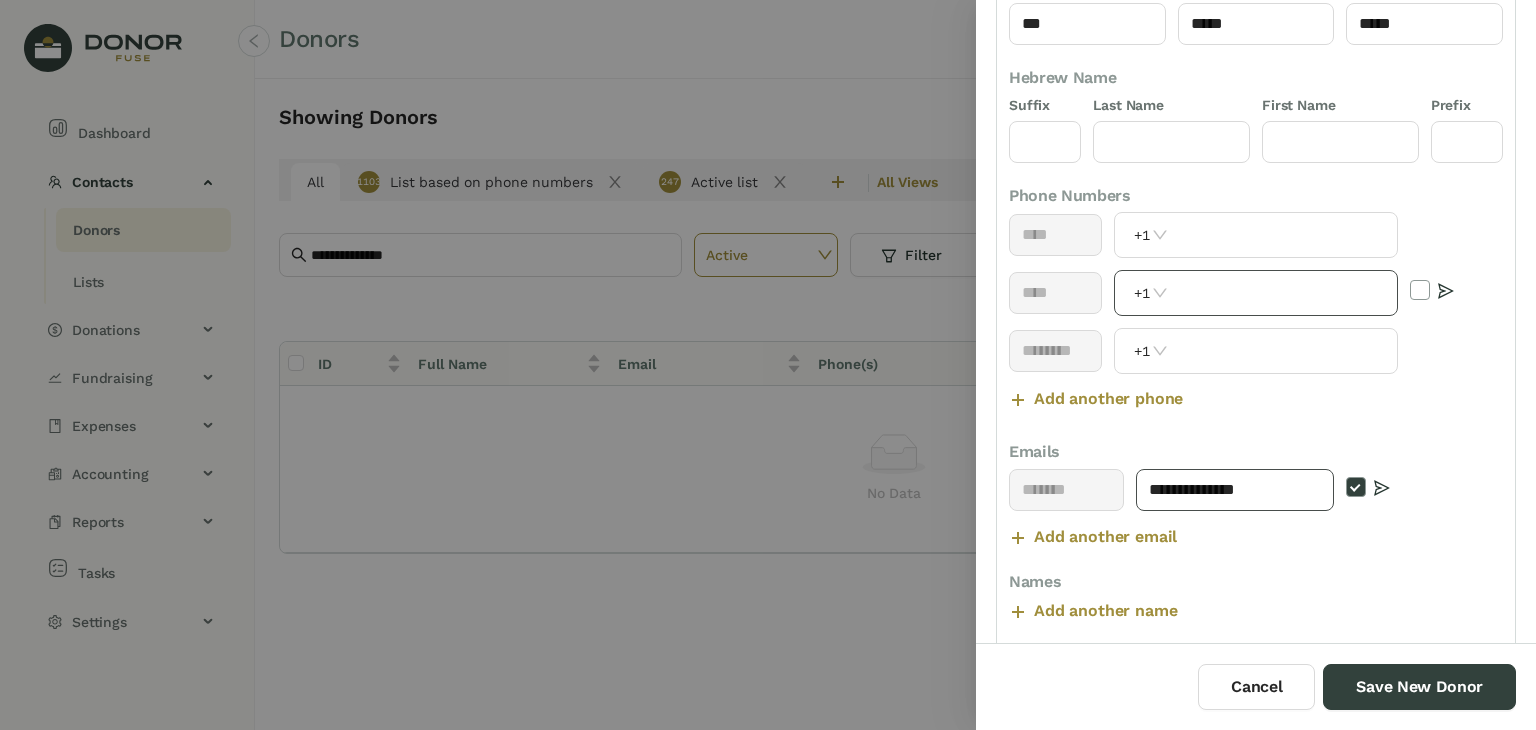 type on "**********" 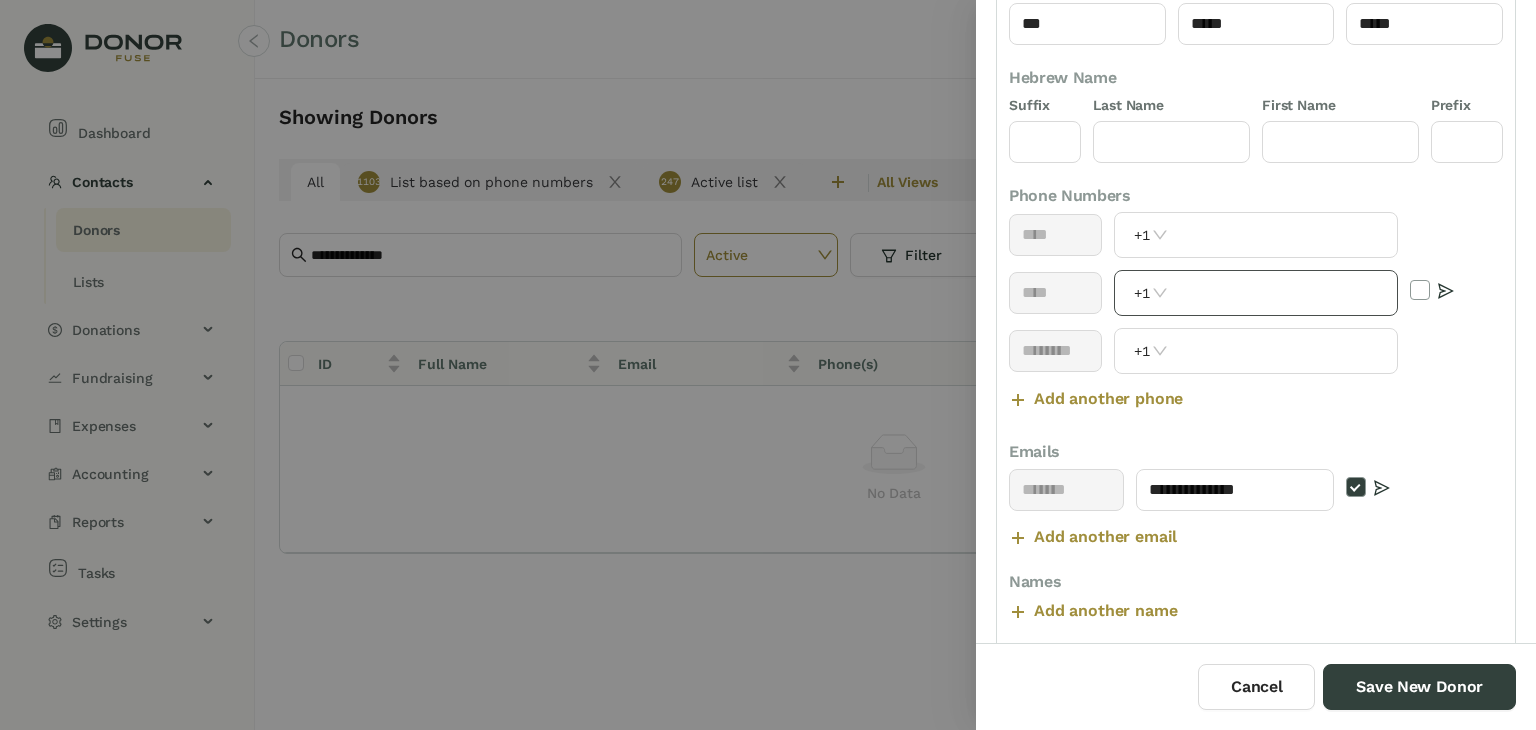 click at bounding box center (1284, 293) 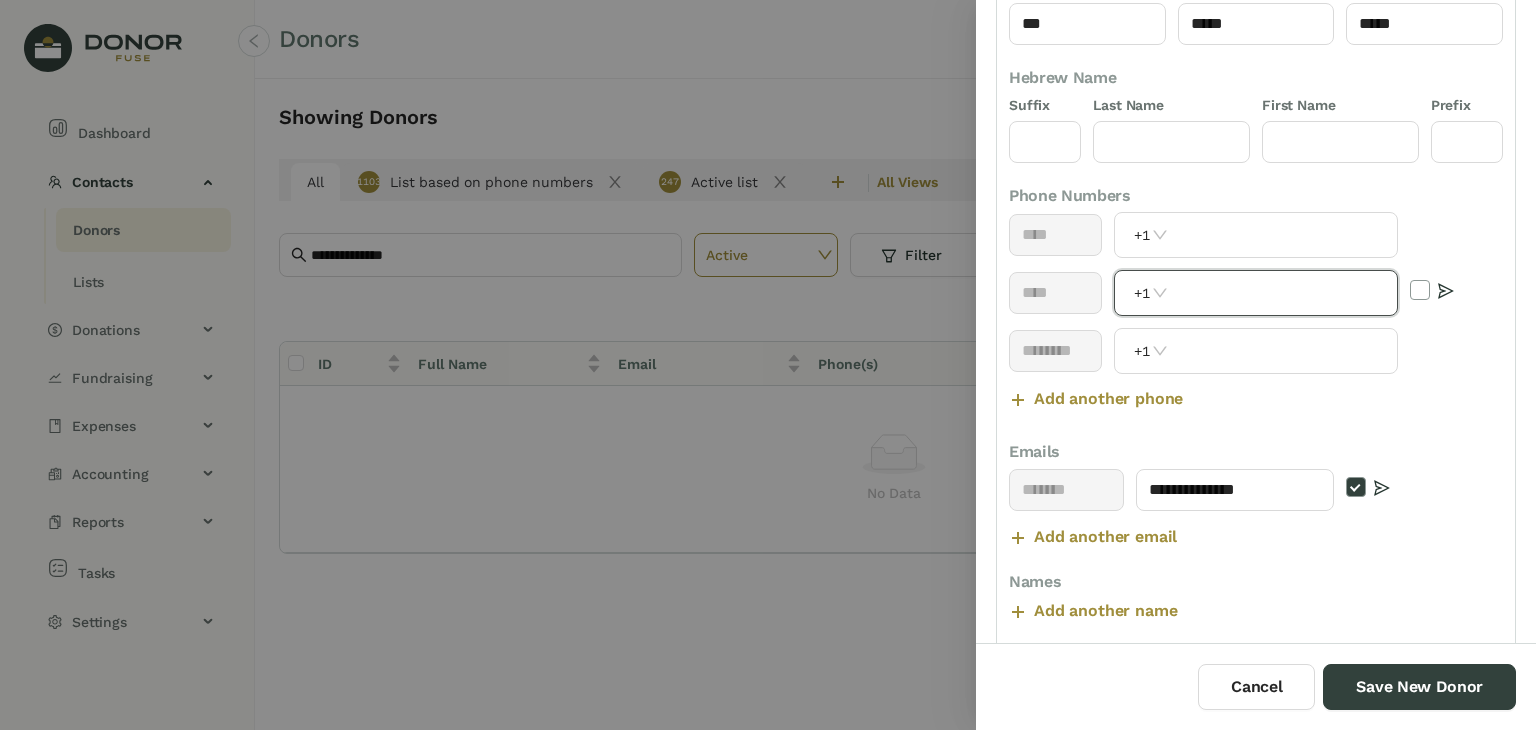 paste on "**********" 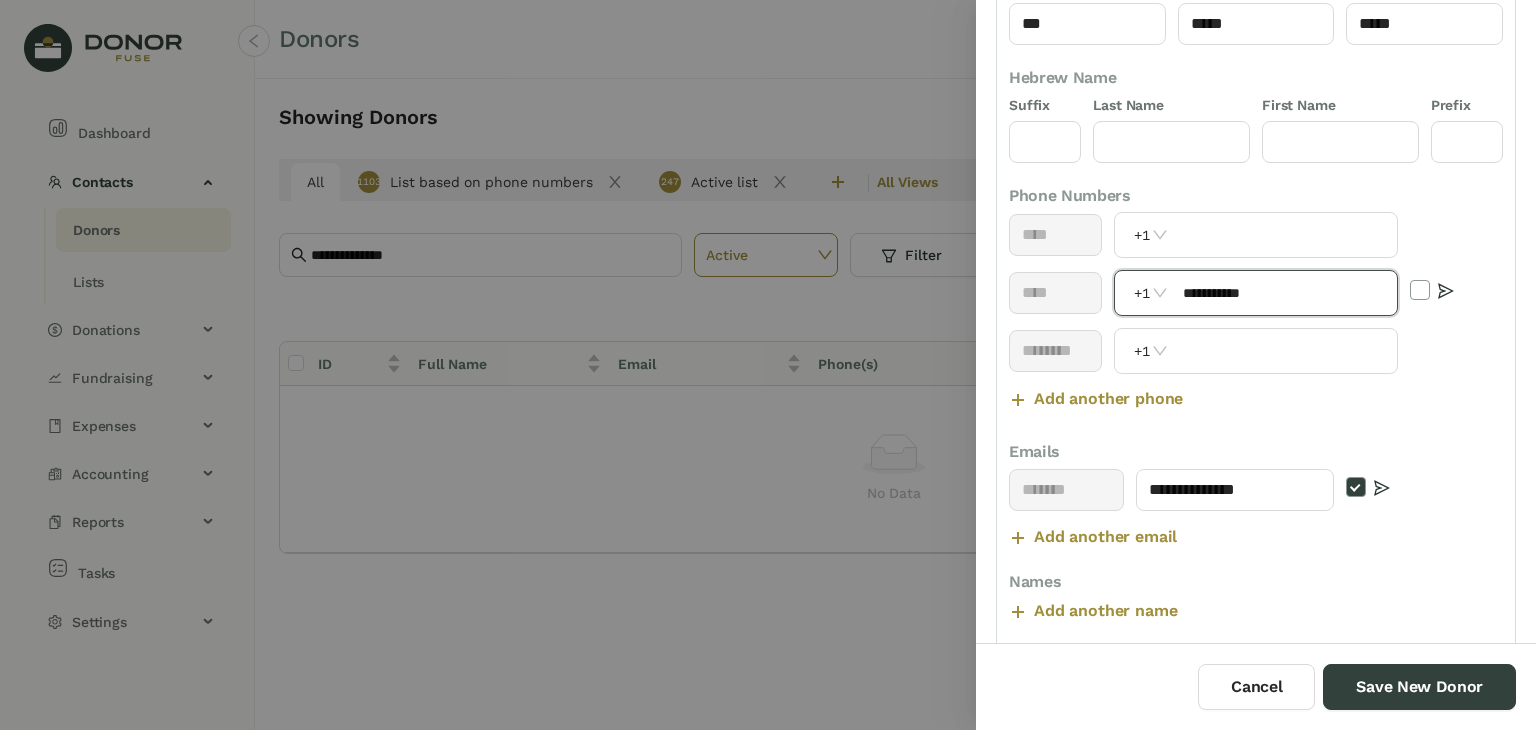 click on "**********" at bounding box center [1284, 293] 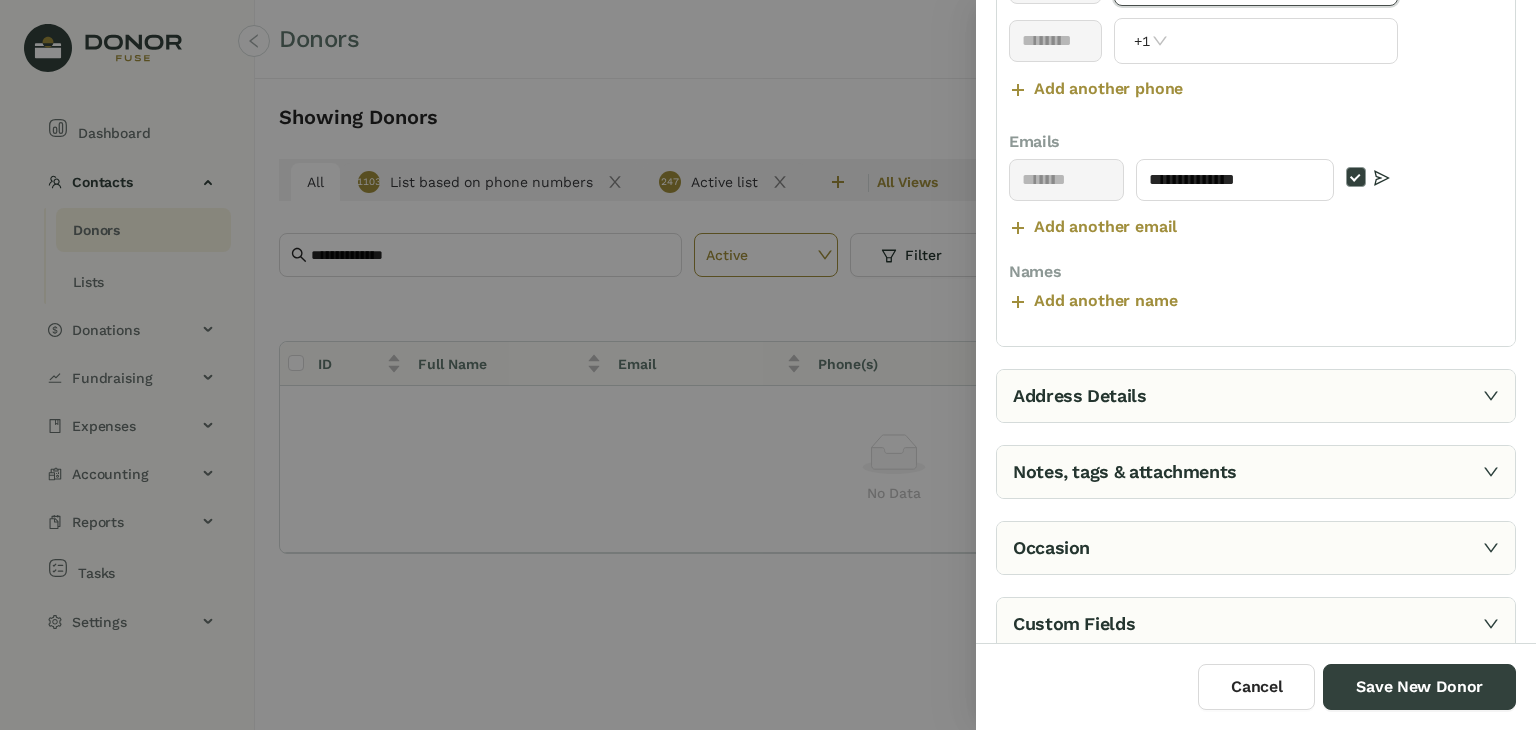 type on "**********" 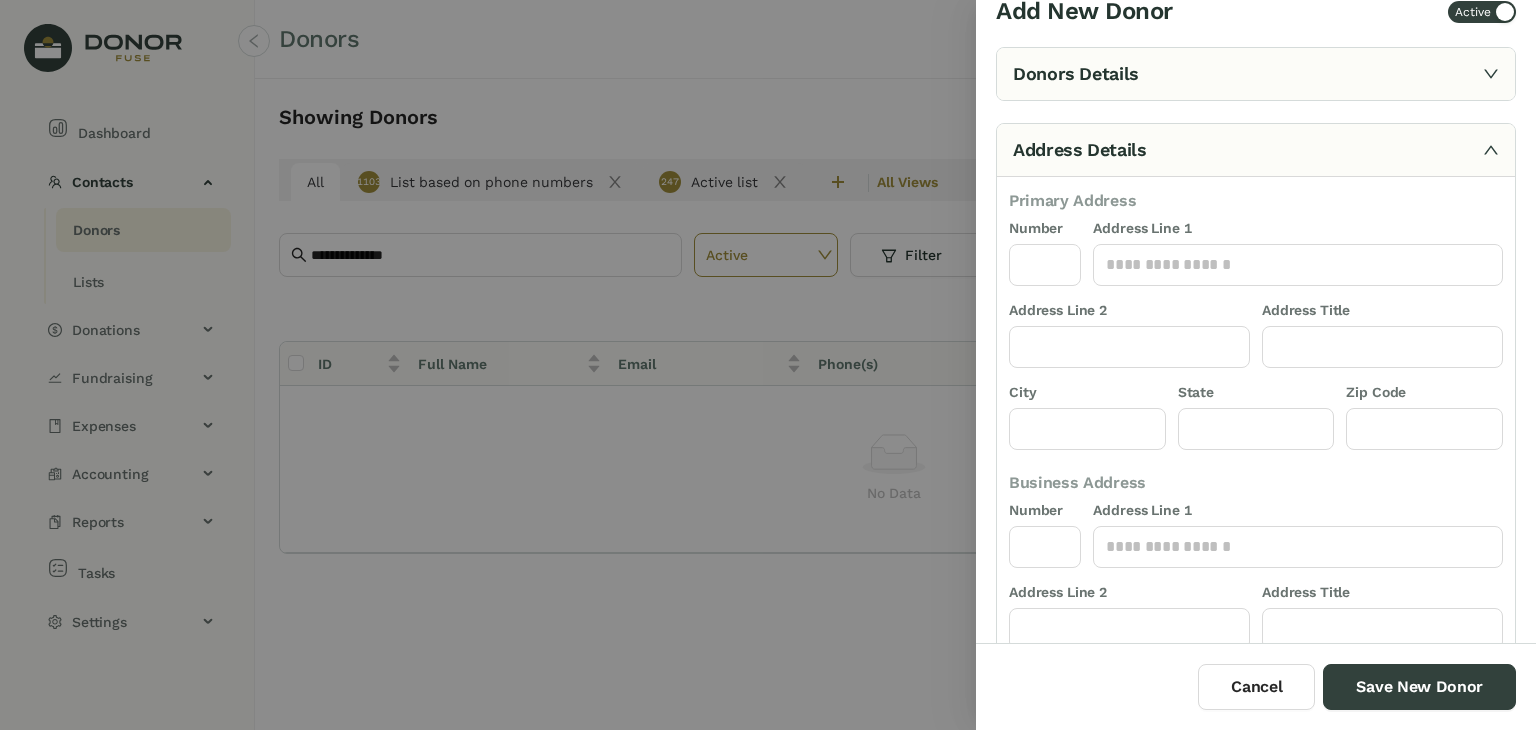 scroll, scrollTop: 0, scrollLeft: 0, axis: both 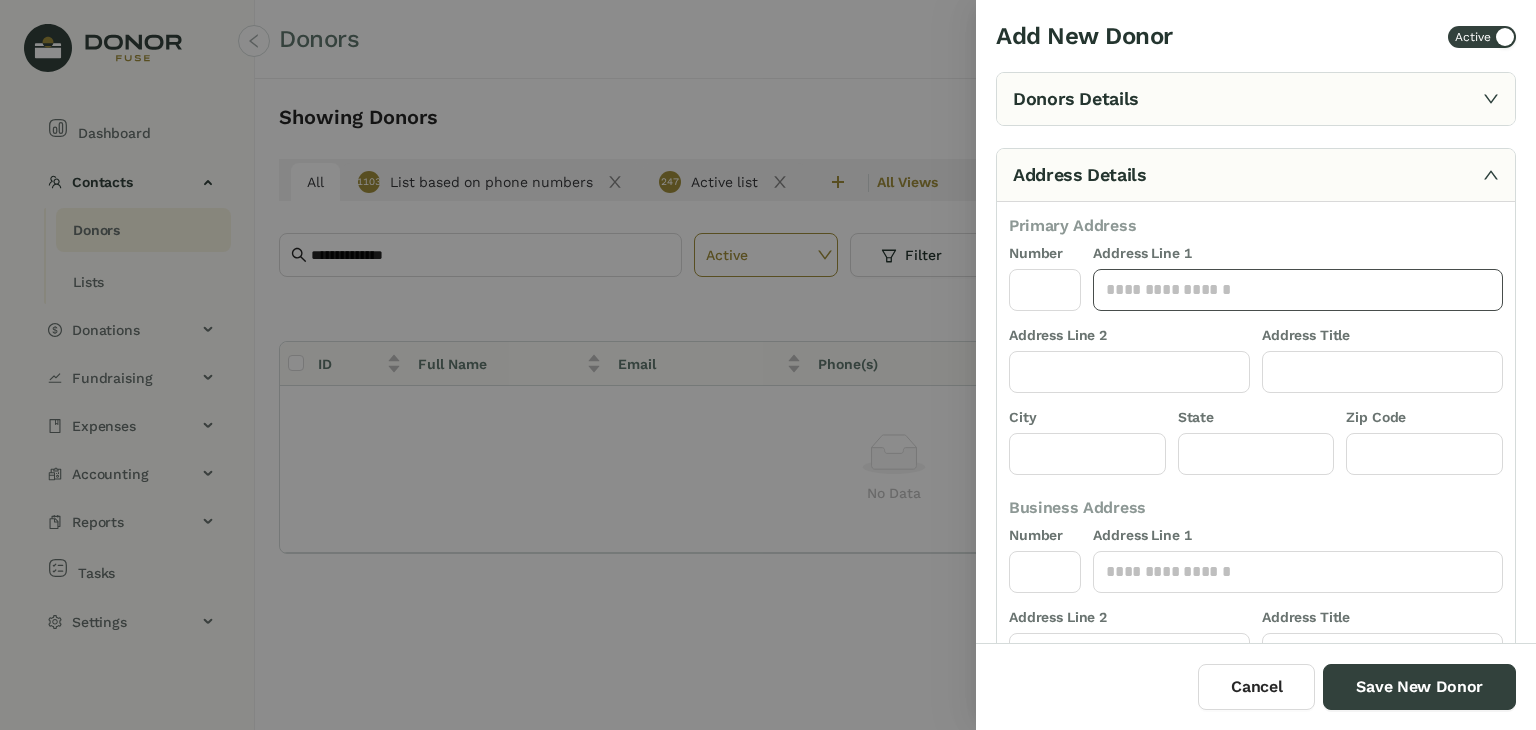 click 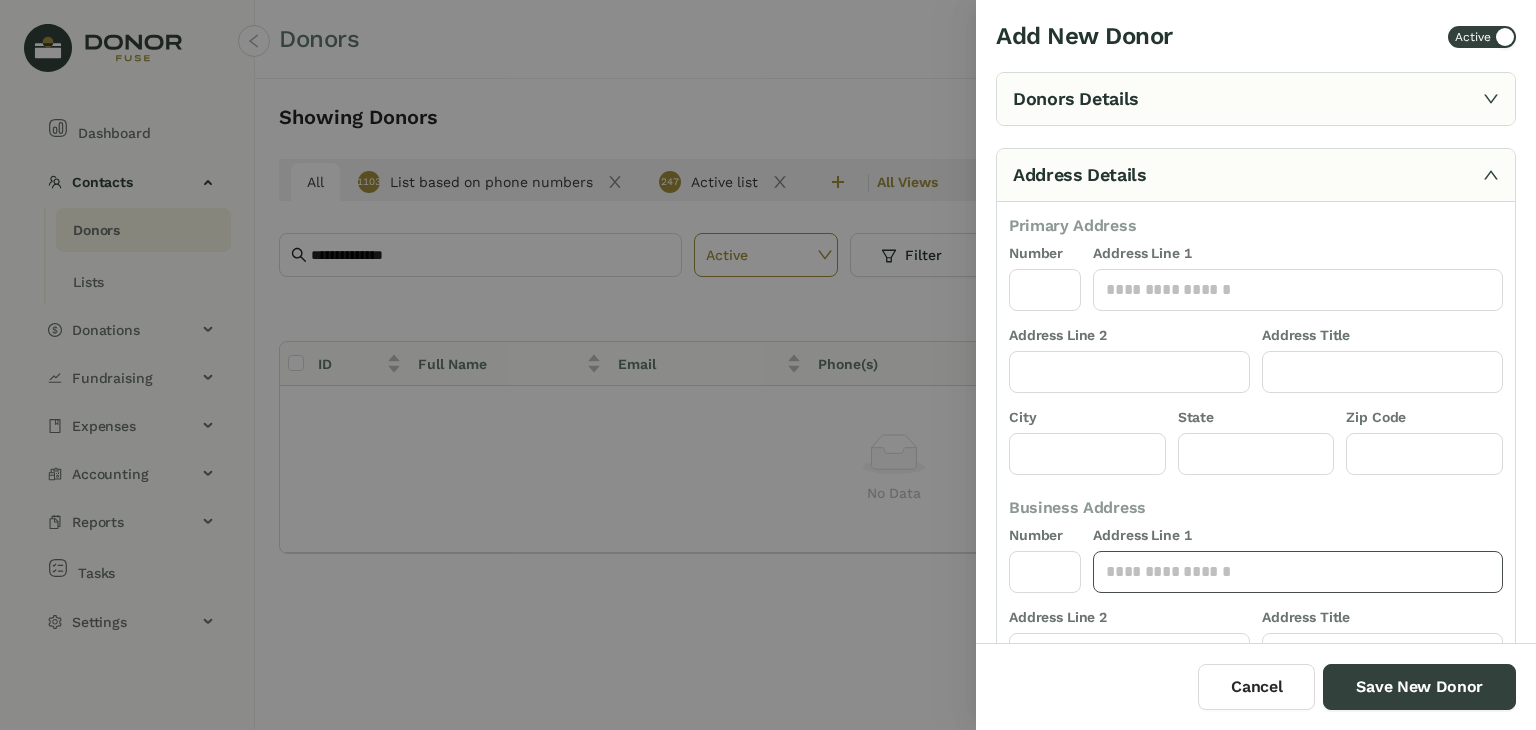 click 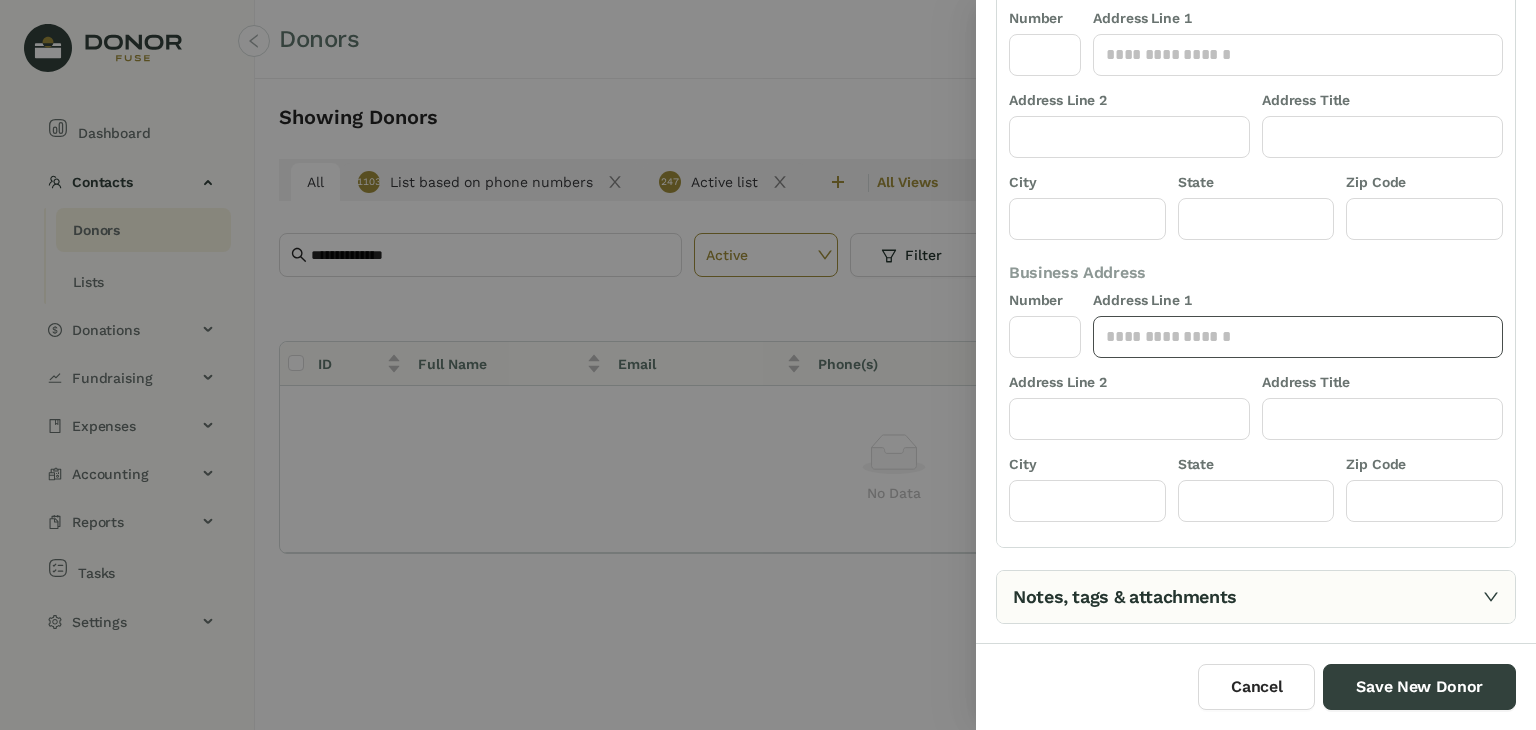 scroll, scrollTop: 238, scrollLeft: 0, axis: vertical 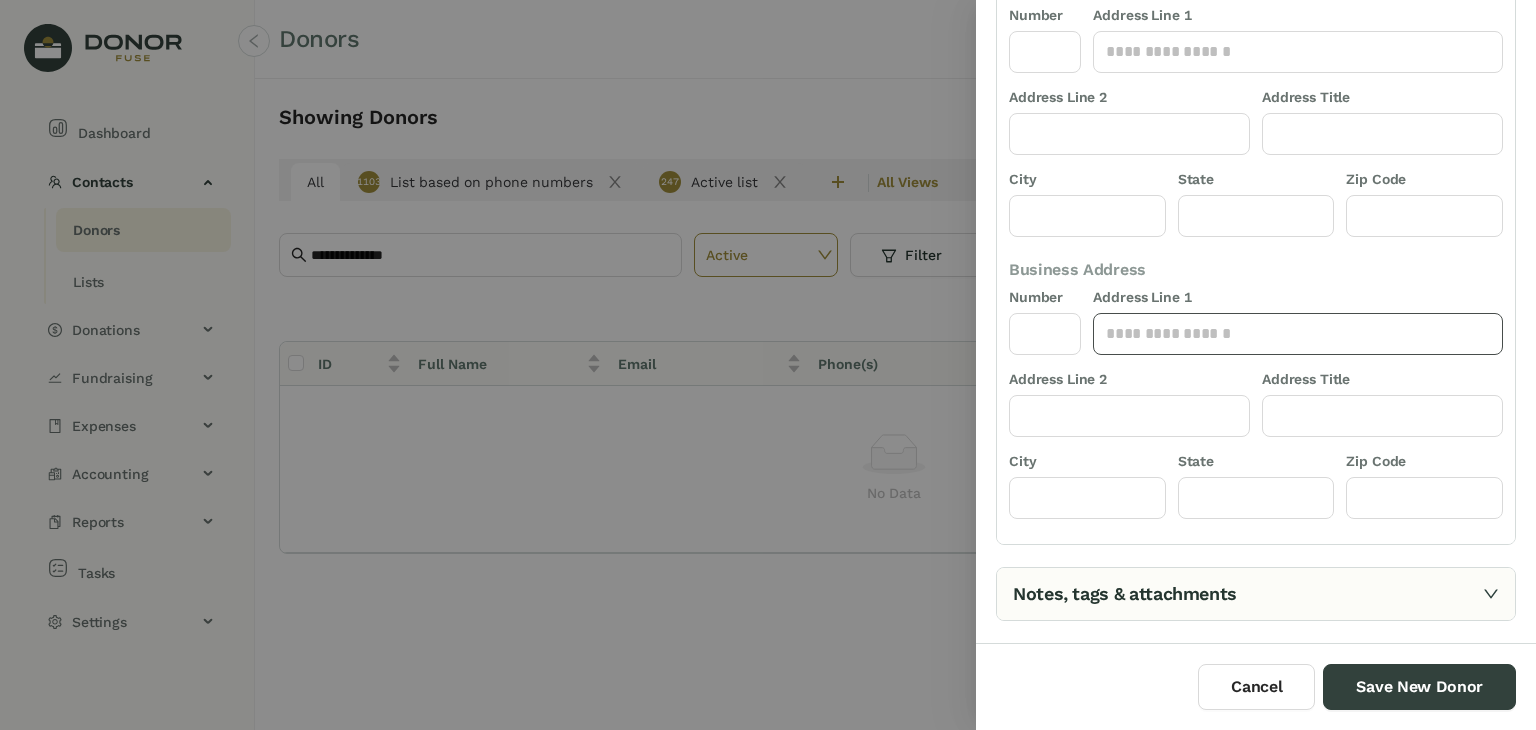 paste on "**********" 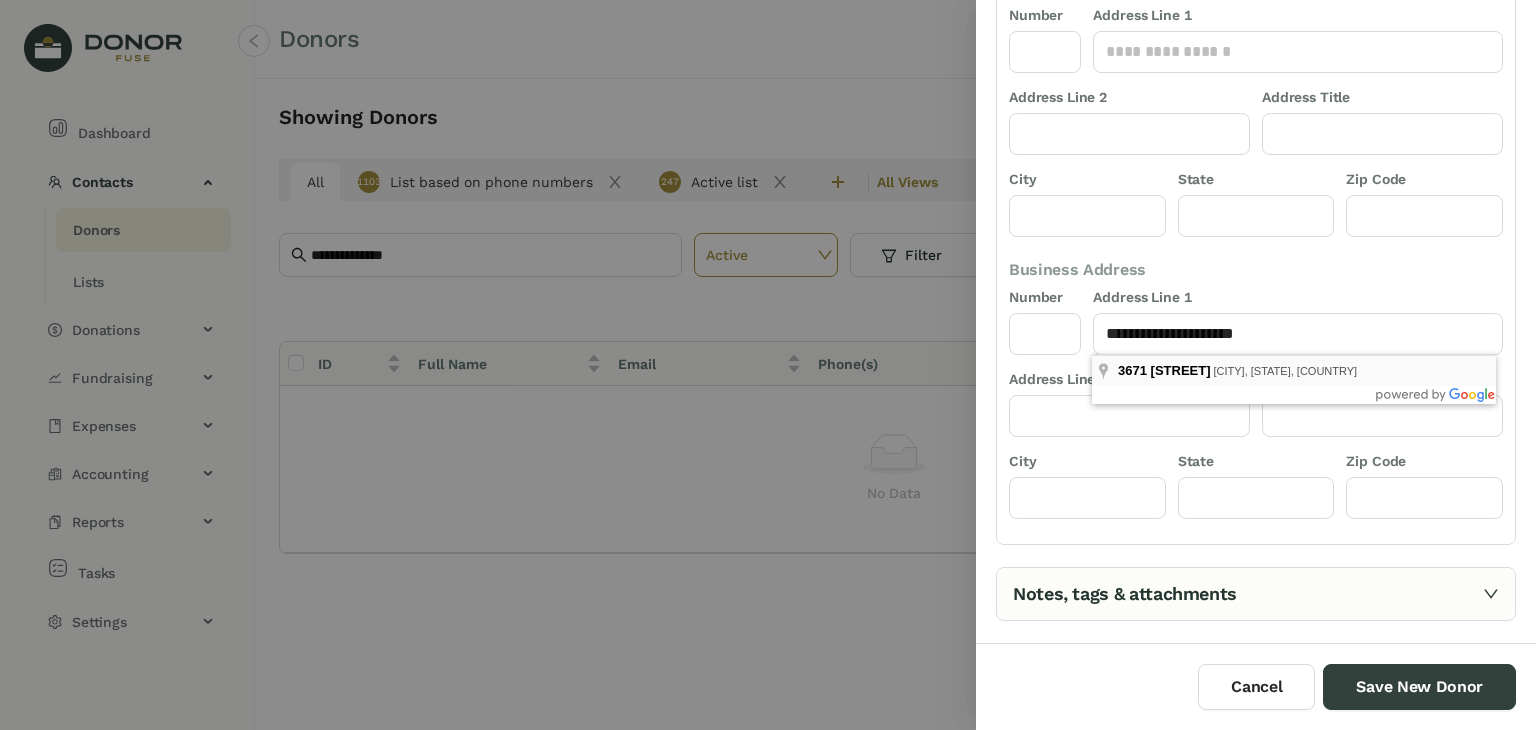 type on "**********" 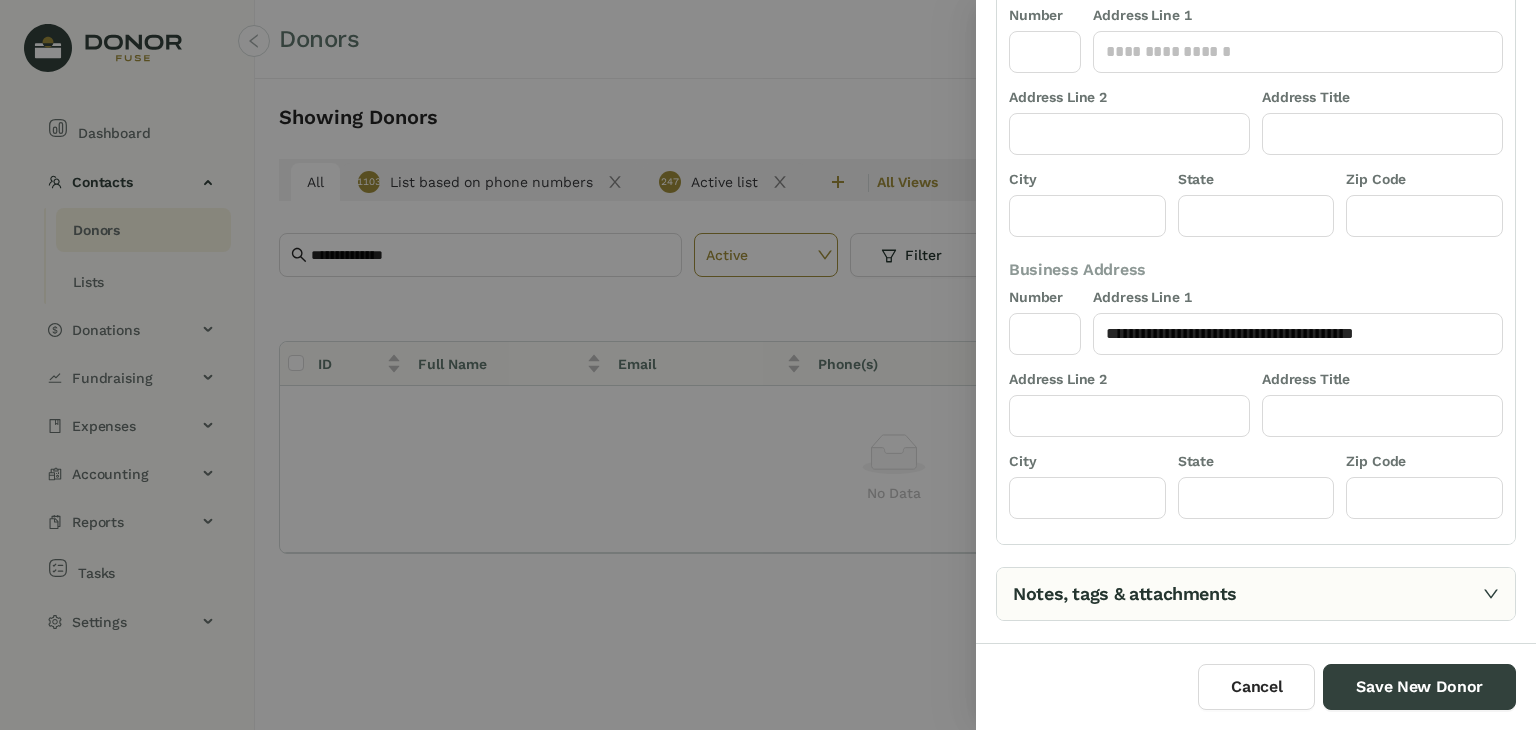 type on "****" 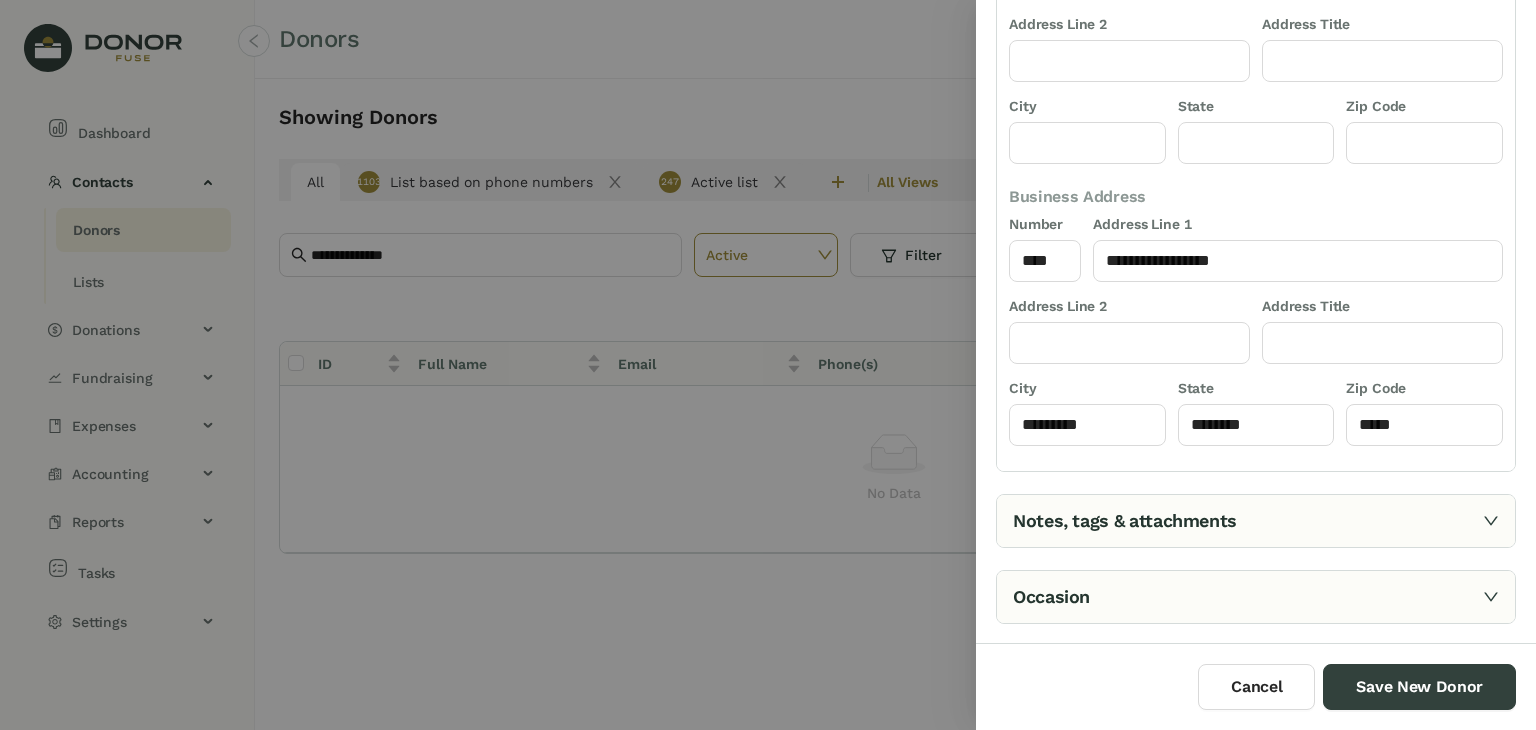 scroll, scrollTop: 385, scrollLeft: 0, axis: vertical 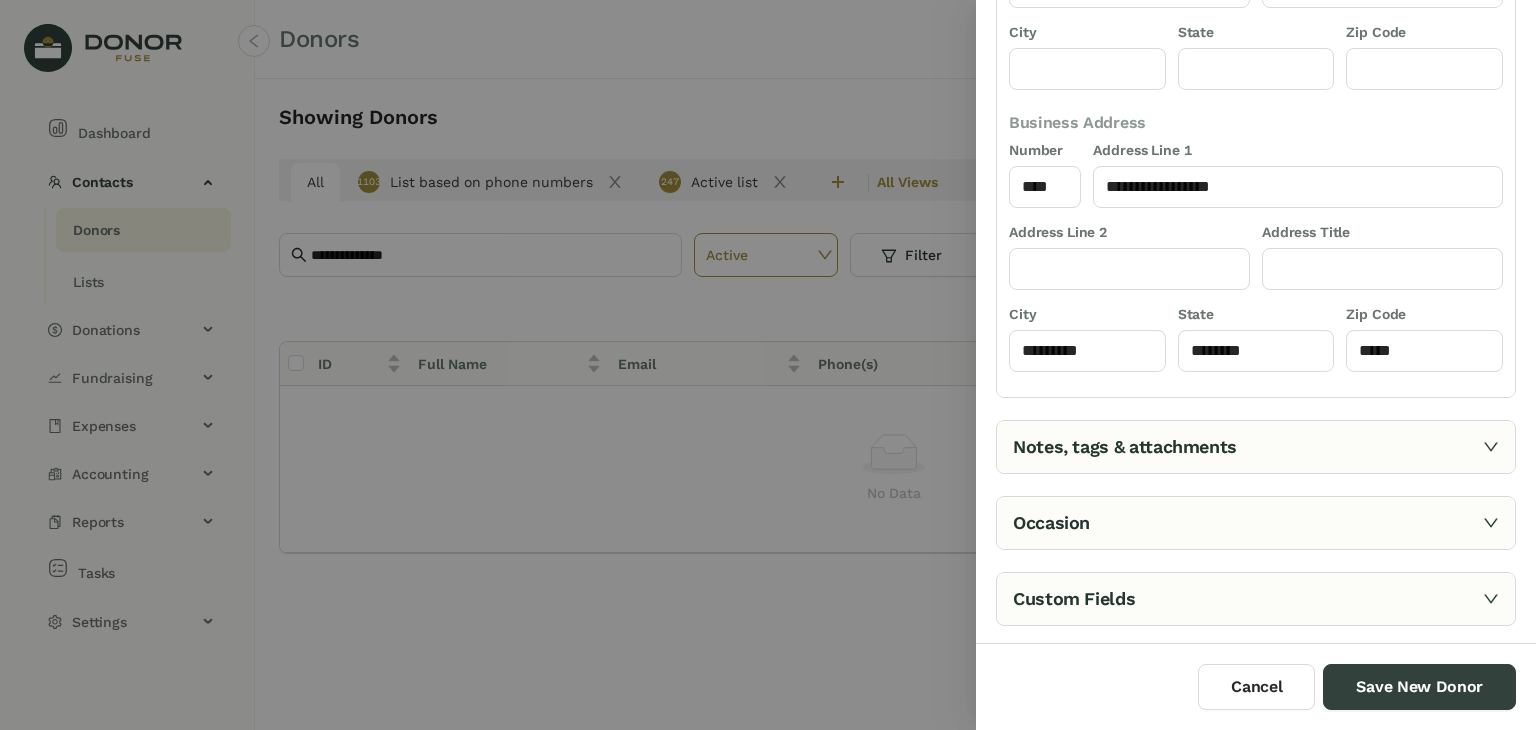 click on "Notes, tags & attachments" at bounding box center [1256, 447] 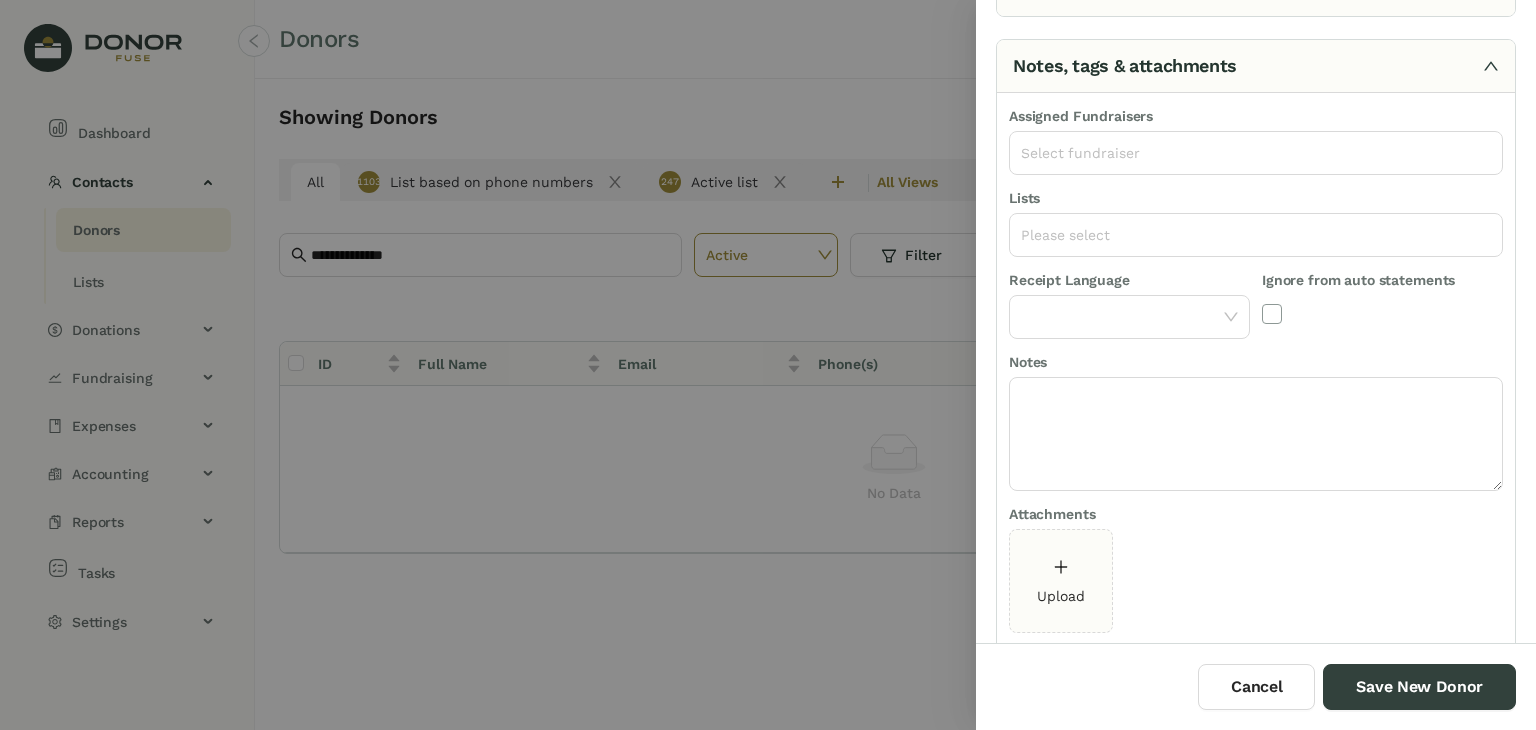 scroll, scrollTop: 109, scrollLeft: 0, axis: vertical 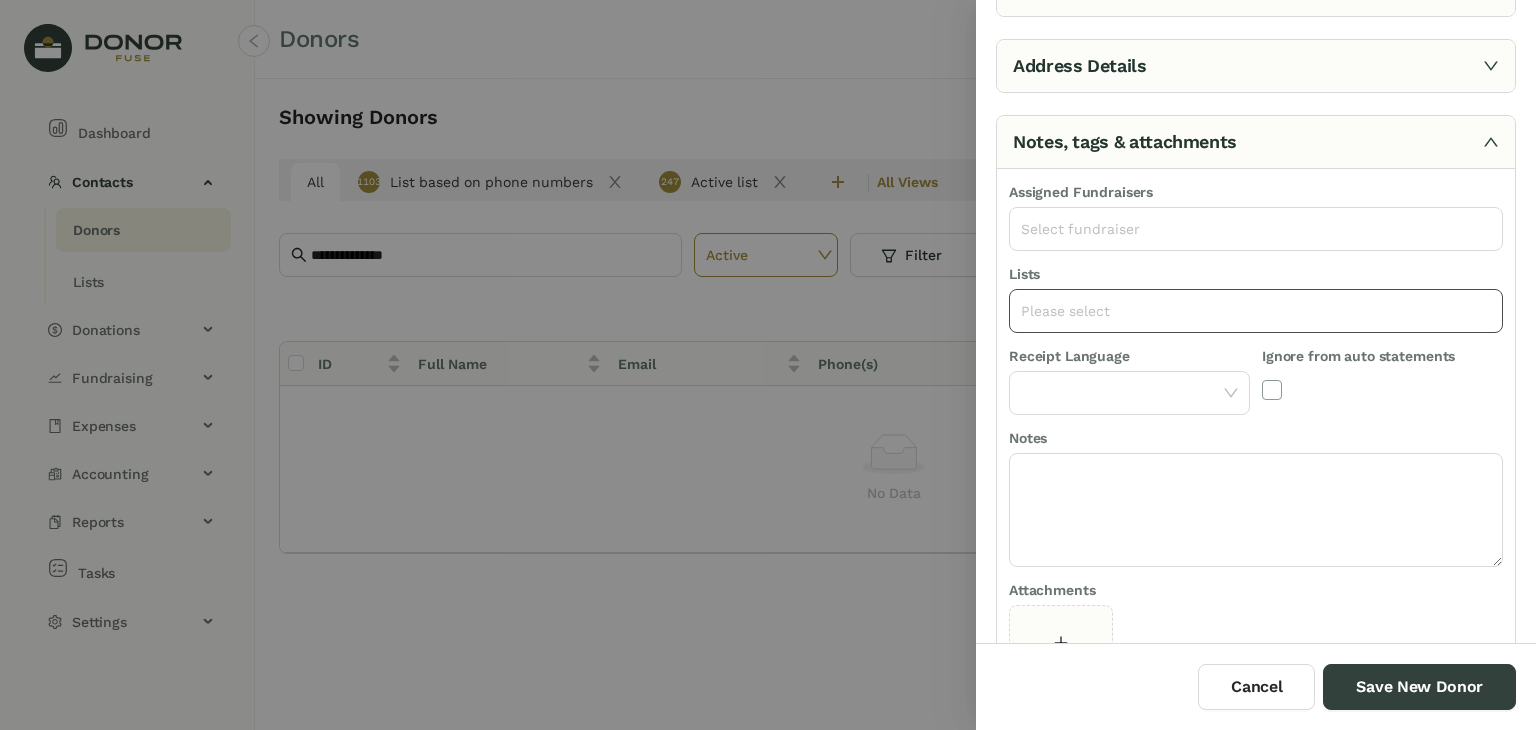 click on "Please select" 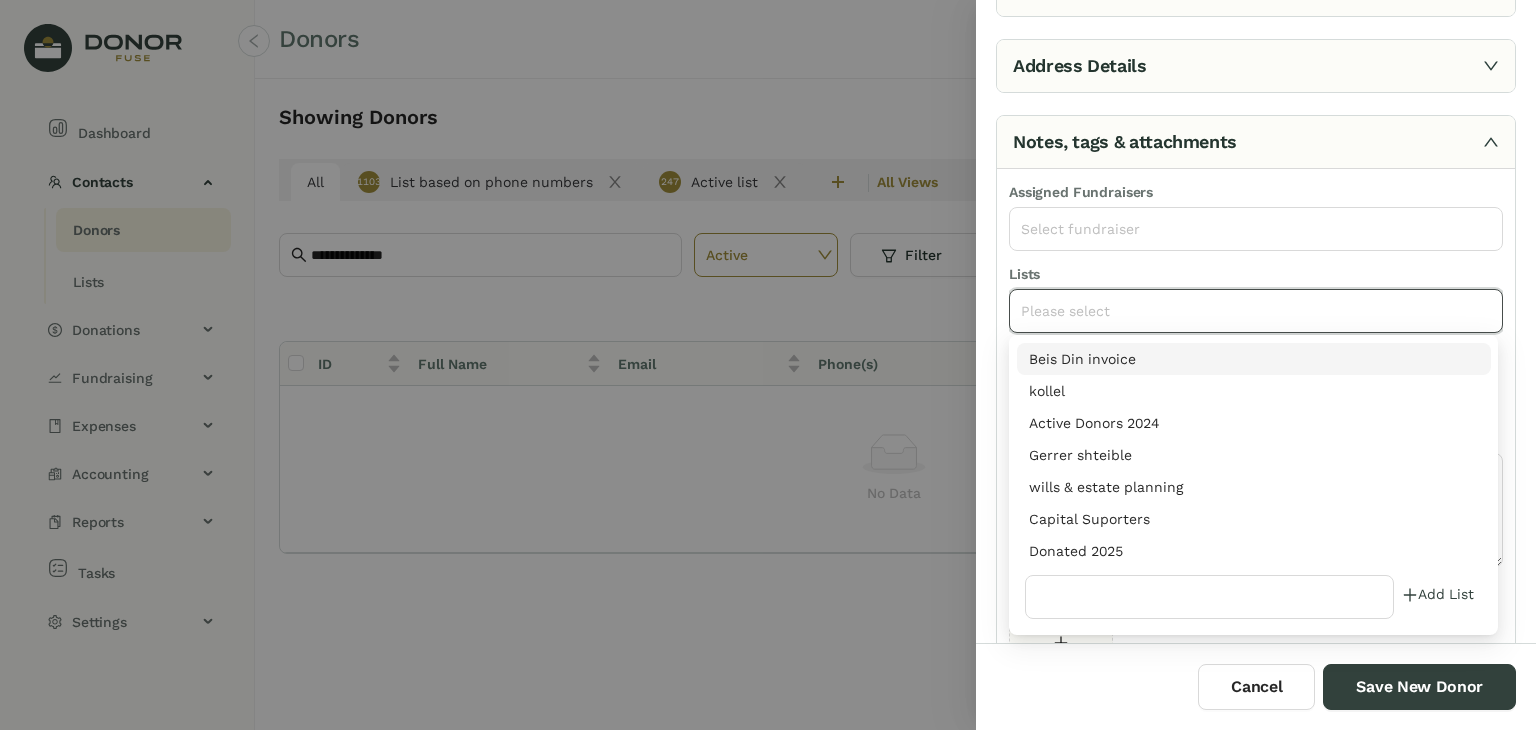 click on "Donated 2025" at bounding box center (1254, 551) 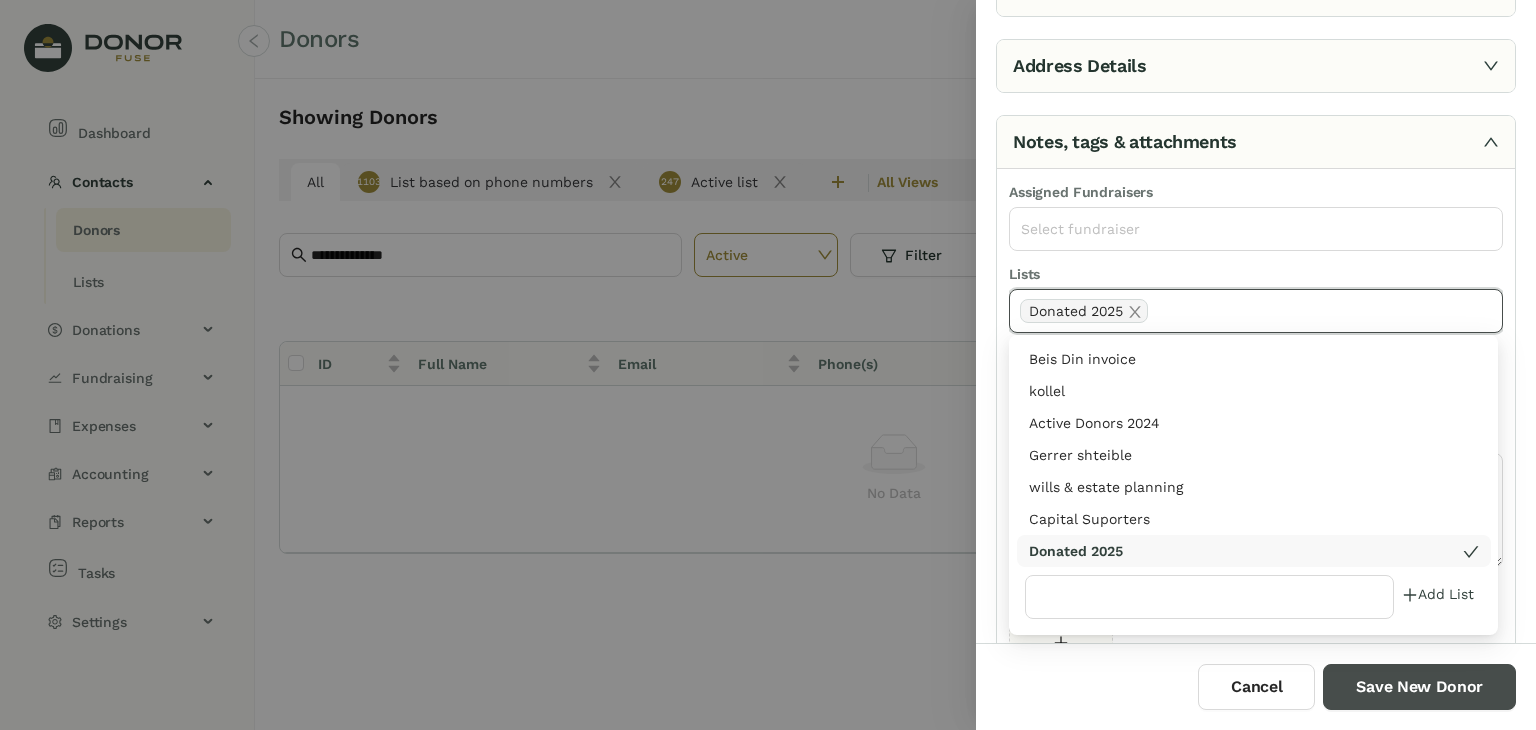 click on "Save New Donor" at bounding box center [1419, 687] 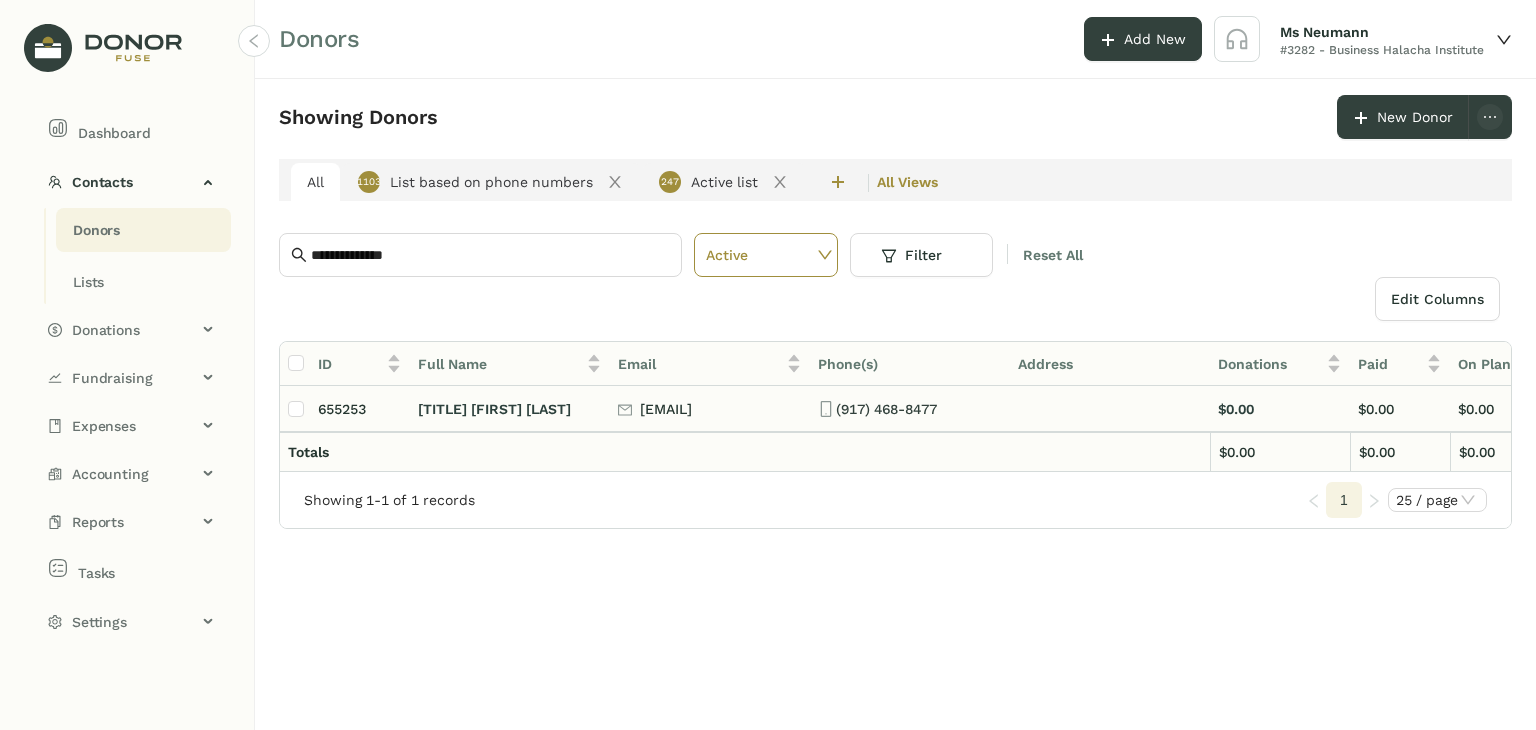click on "[TITLE] [FIRST] [LAST]" 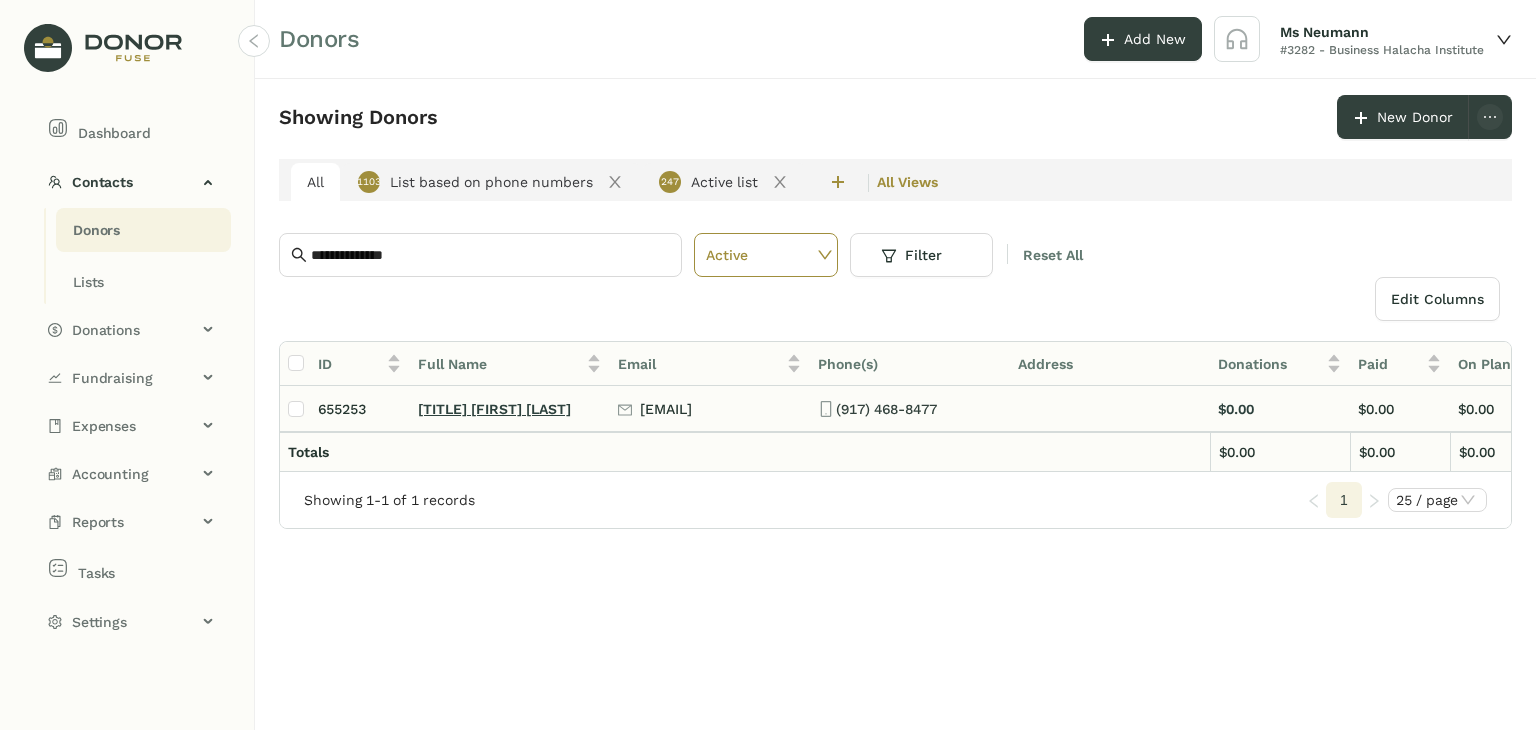 click on "[TITLE] [FIRST] [LAST]" 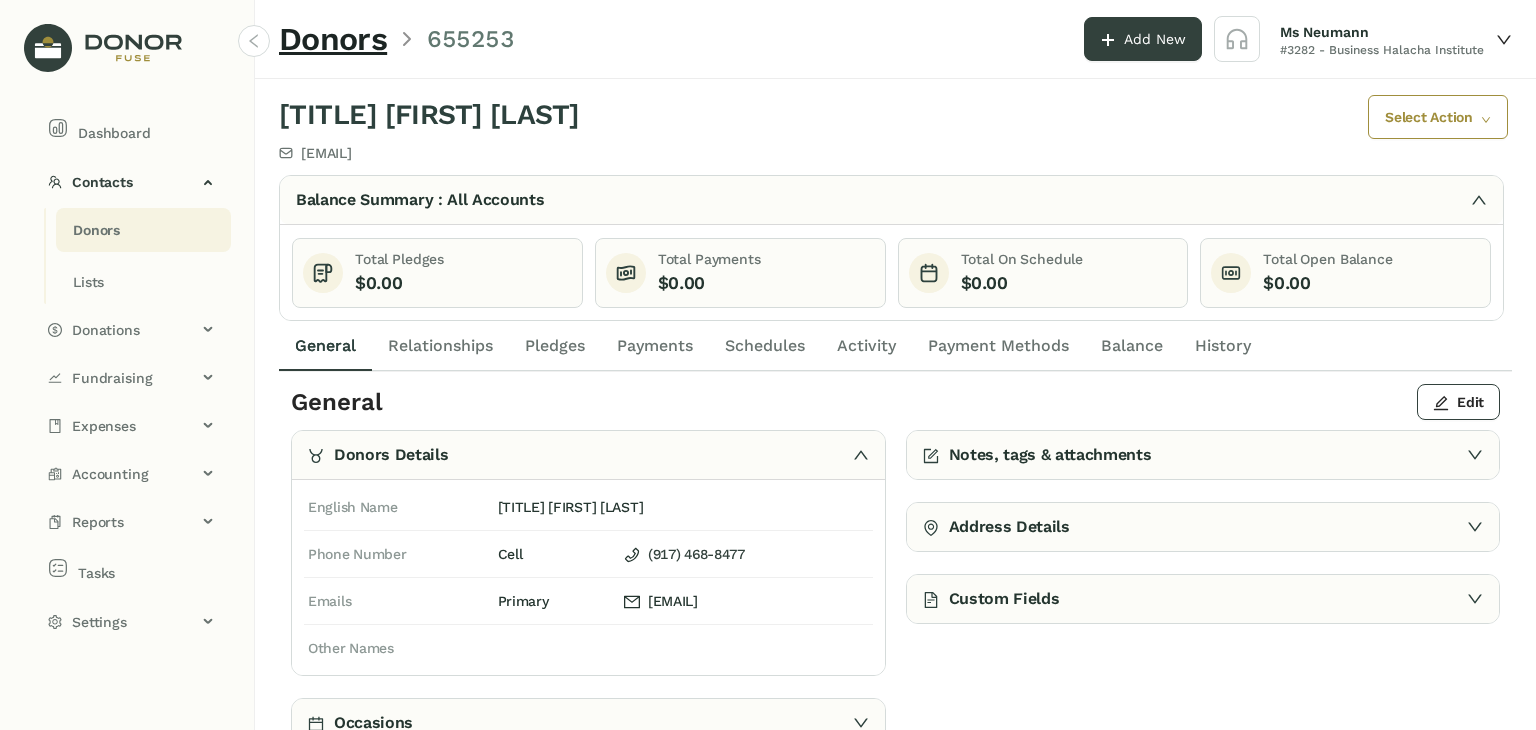click on "Payments" 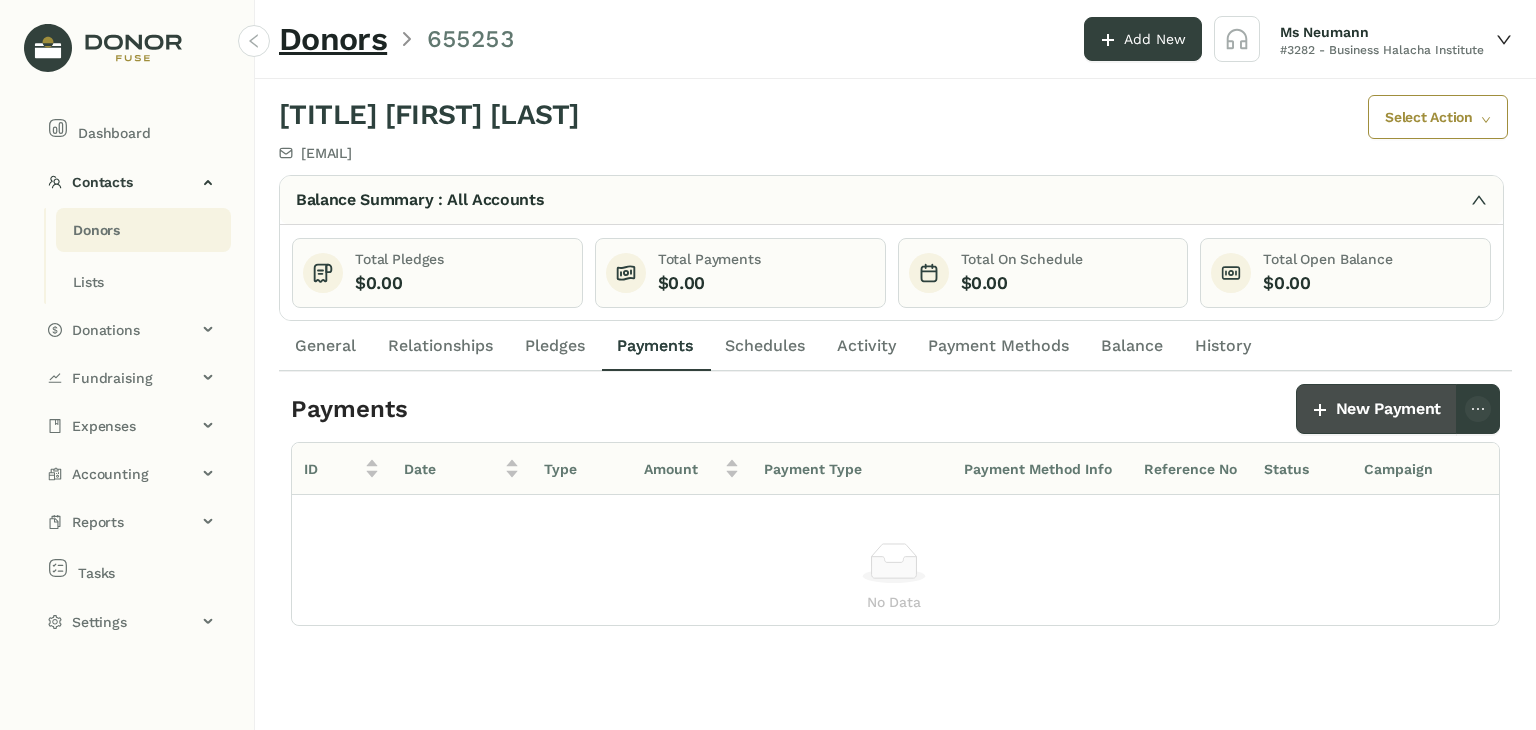 click on "New Payment" 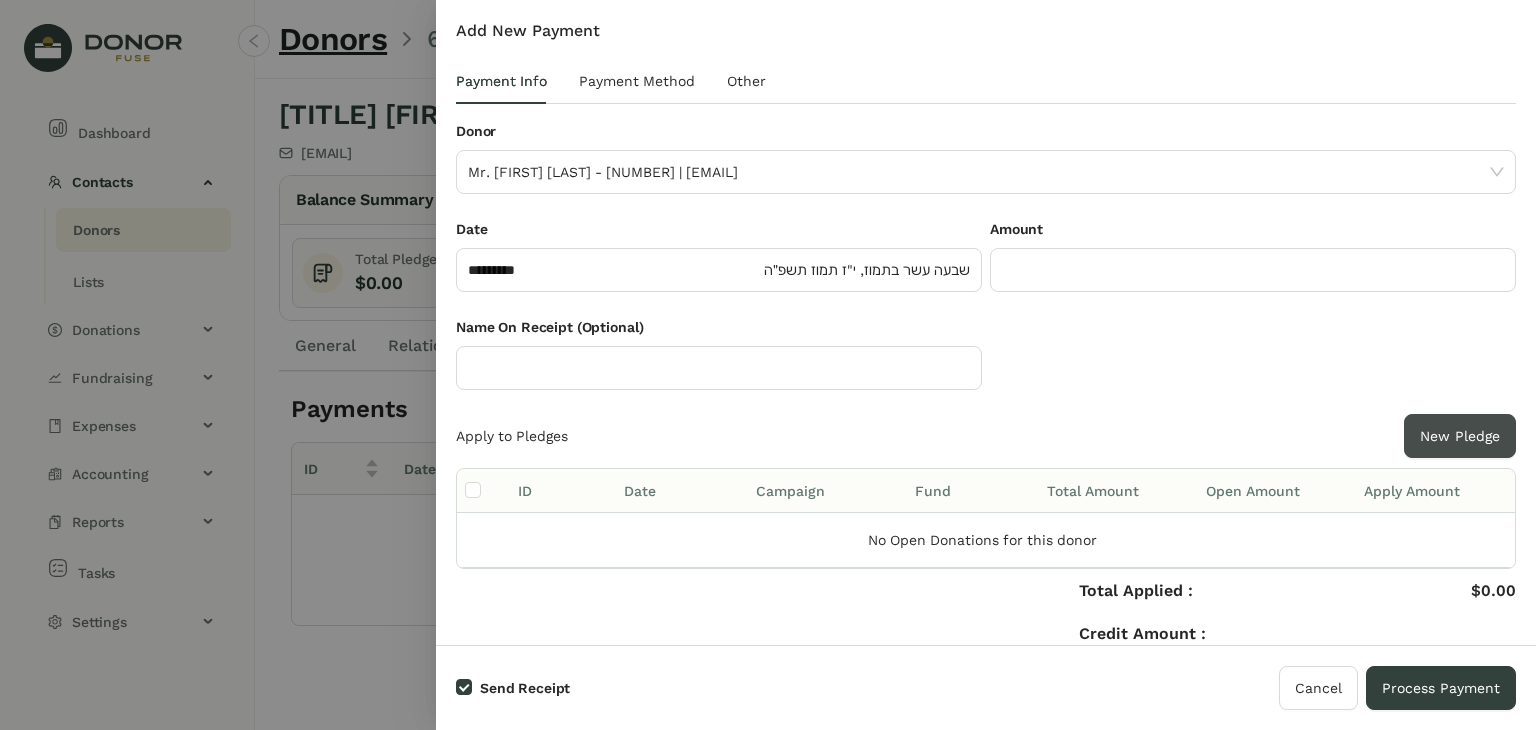 click on "New Pledge" at bounding box center (1460, 436) 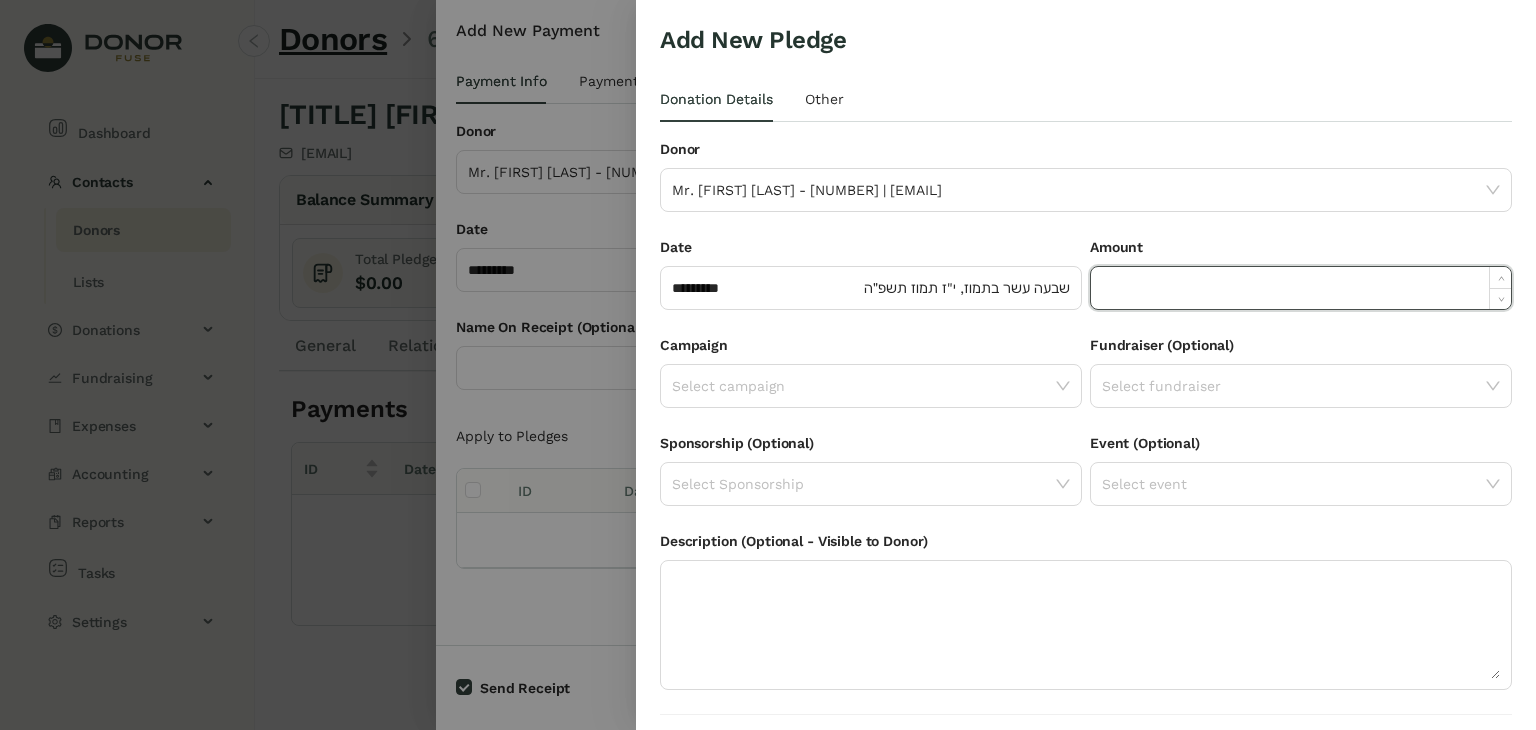 click 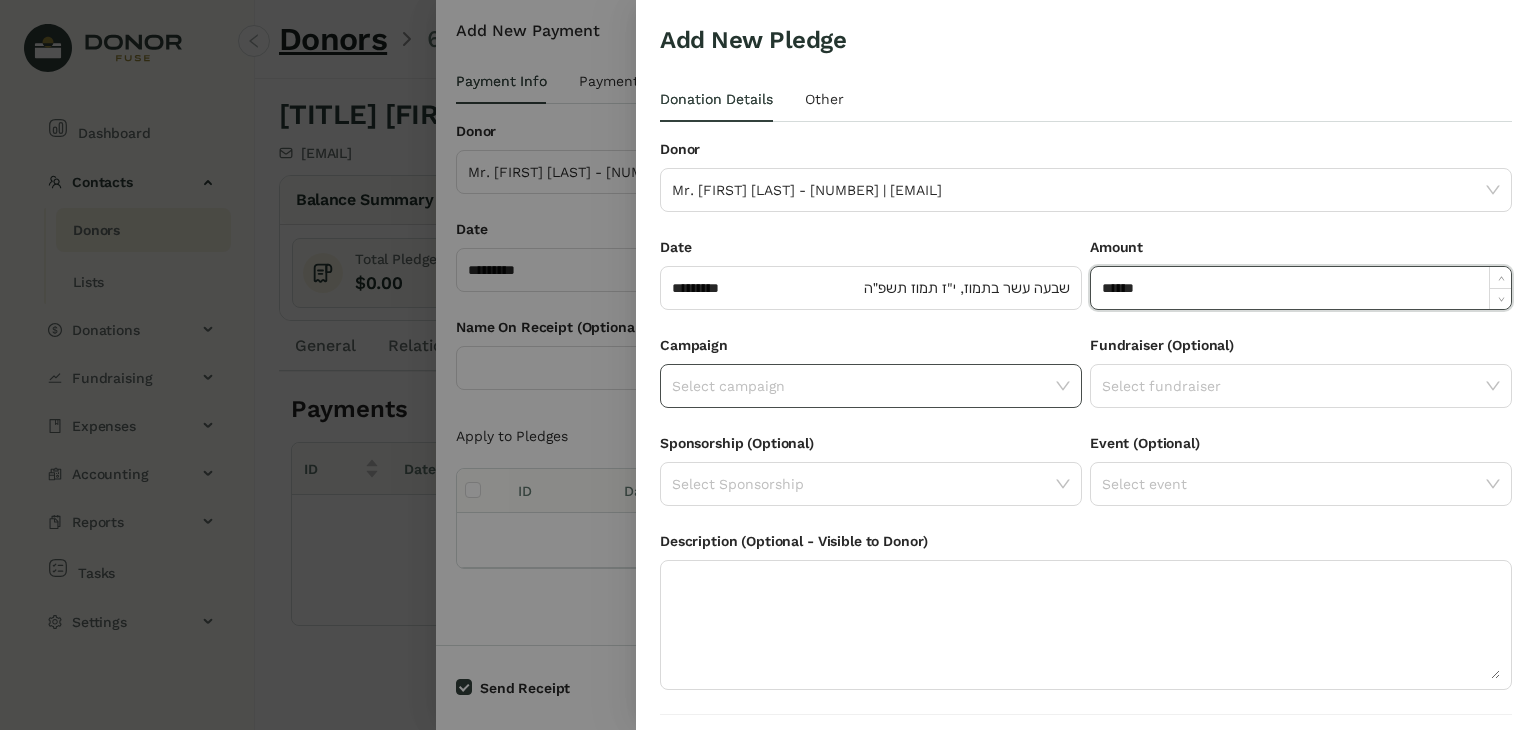 type on "*******" 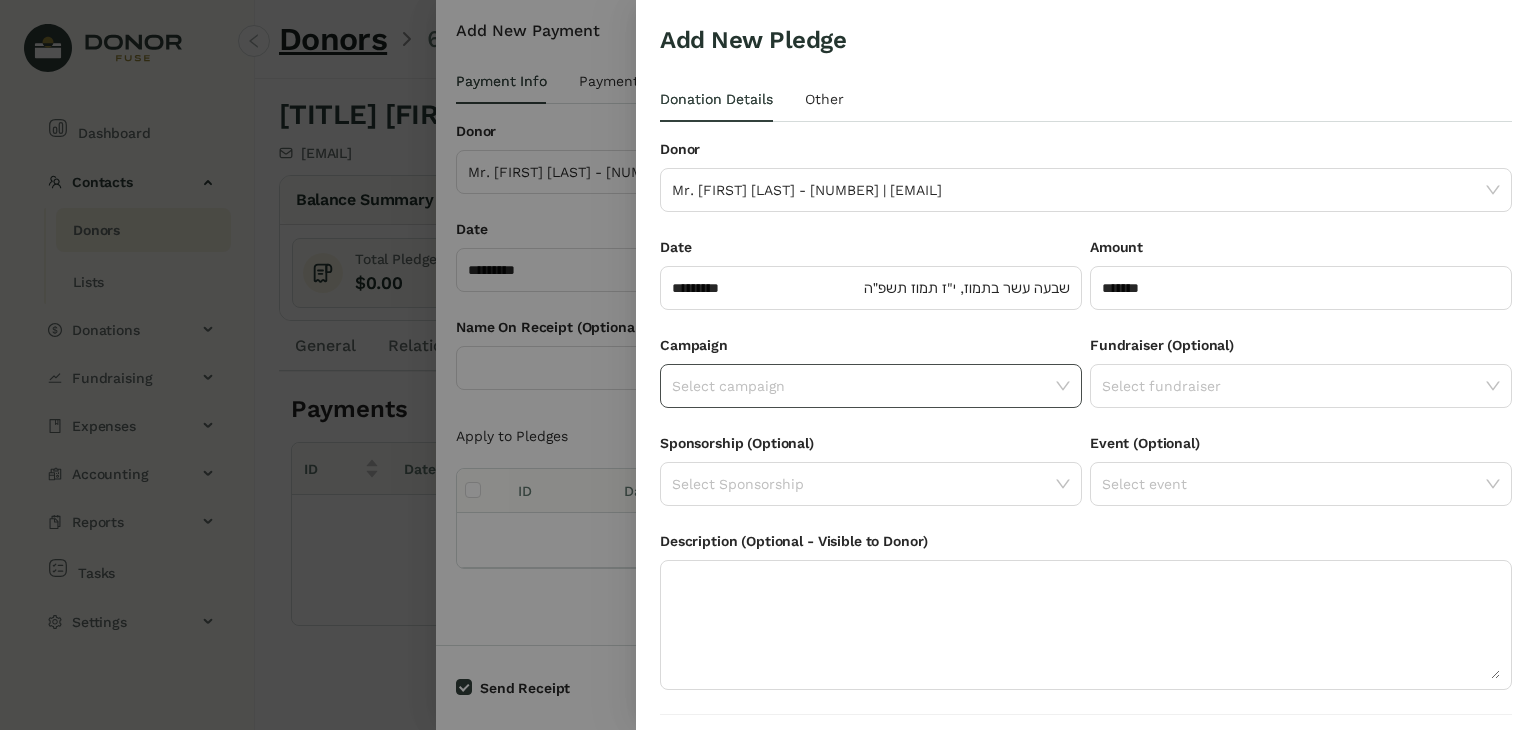 click 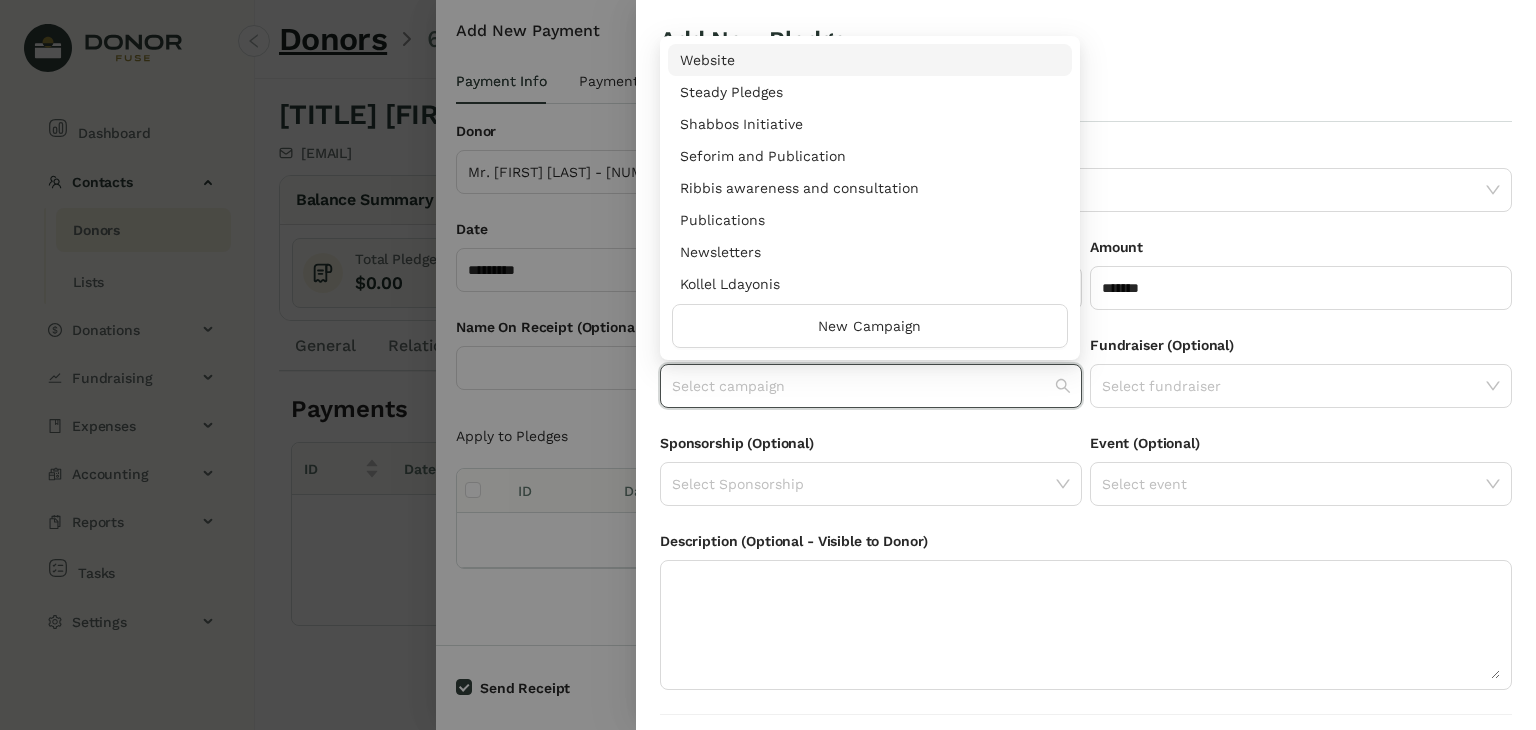 click on "Website" at bounding box center (870, 60) 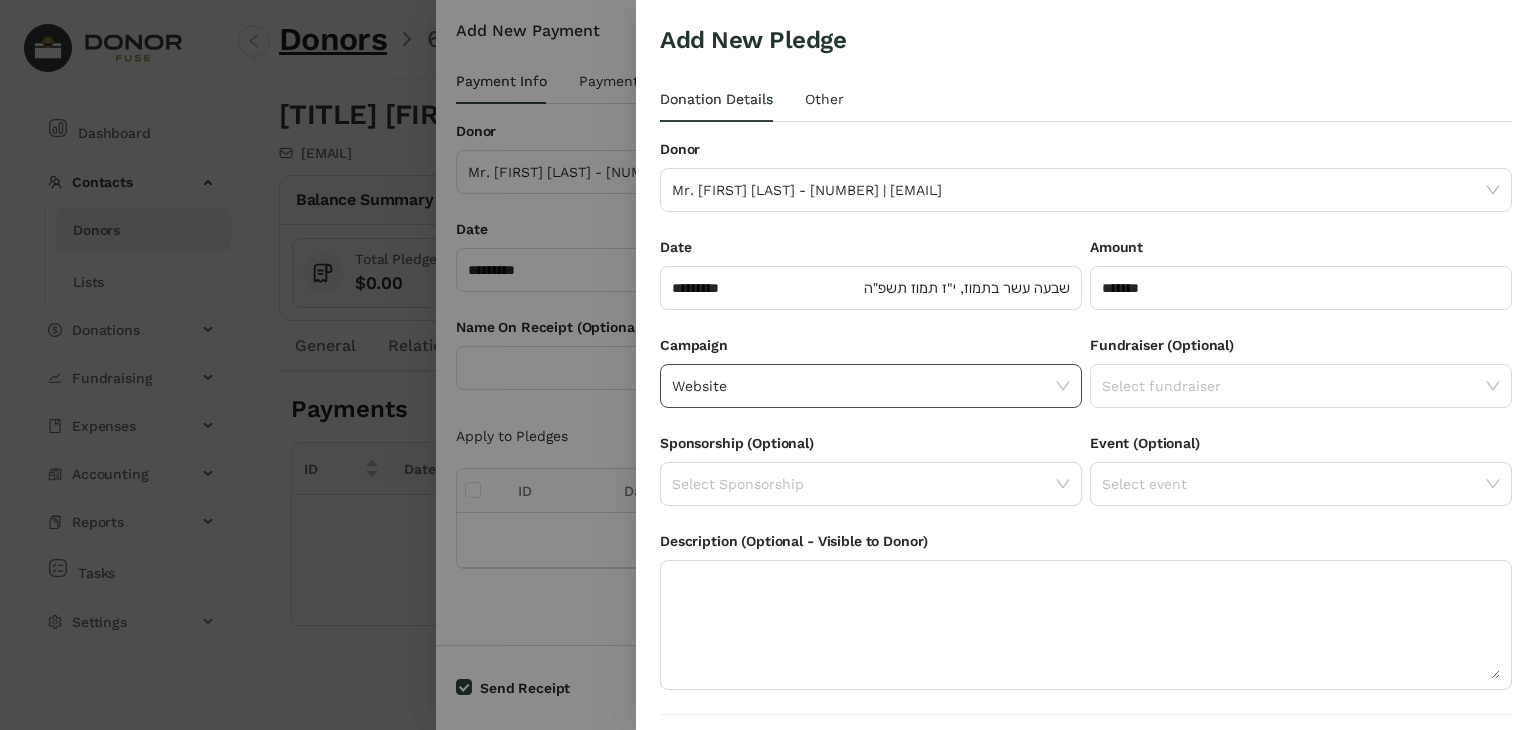 click 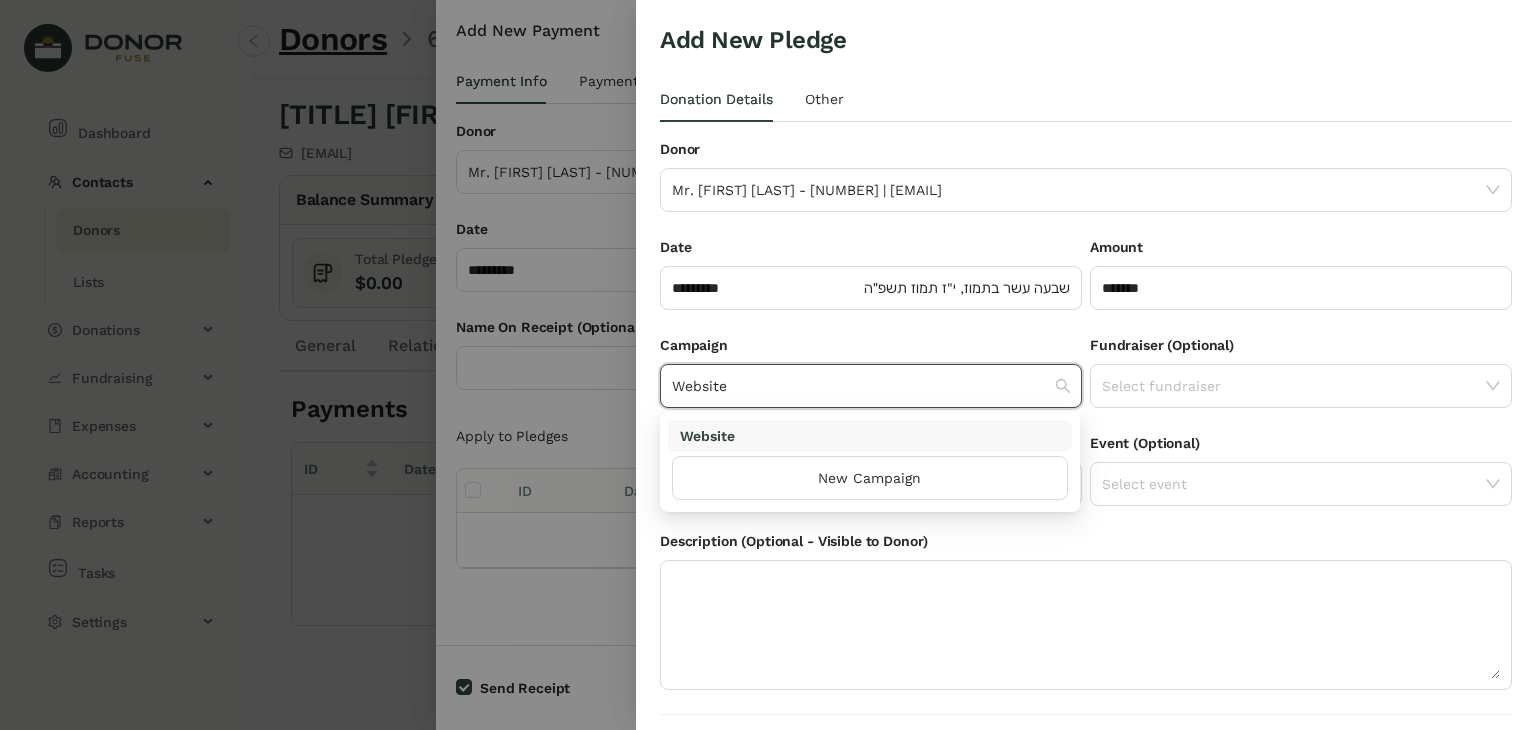 scroll, scrollTop: 54, scrollLeft: 0, axis: vertical 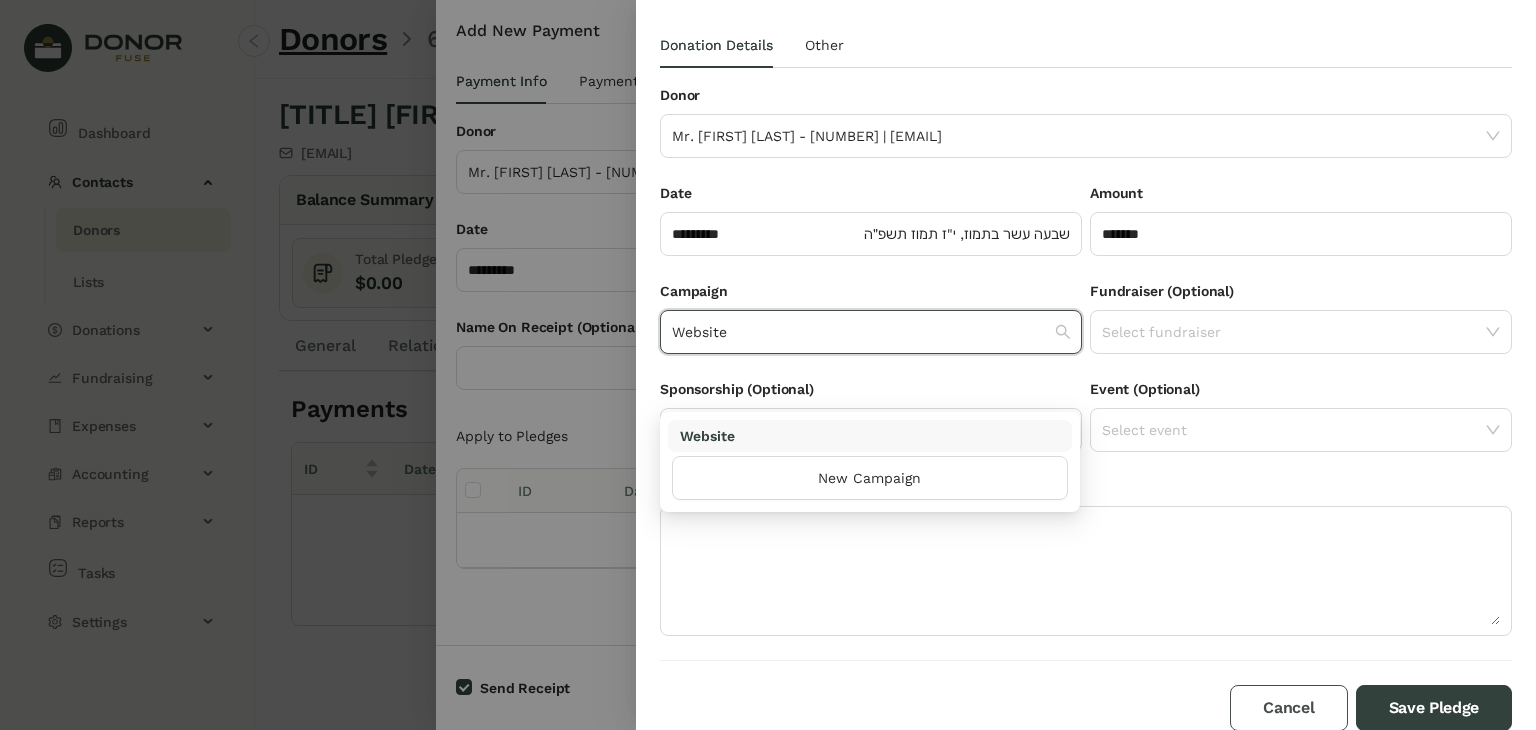 click on "Cancel" at bounding box center (1288, 708) 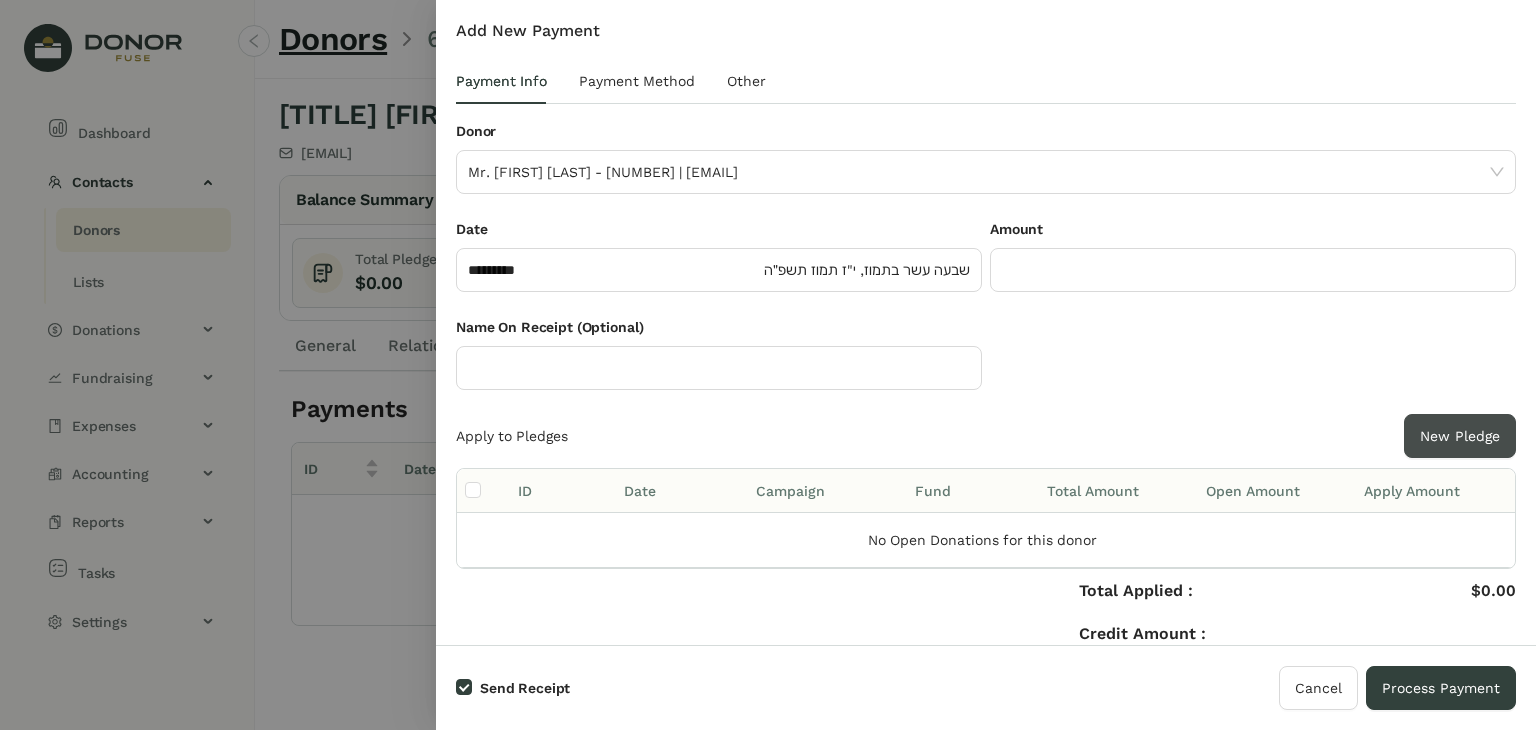 click on "New Pledge" at bounding box center (1460, 436) 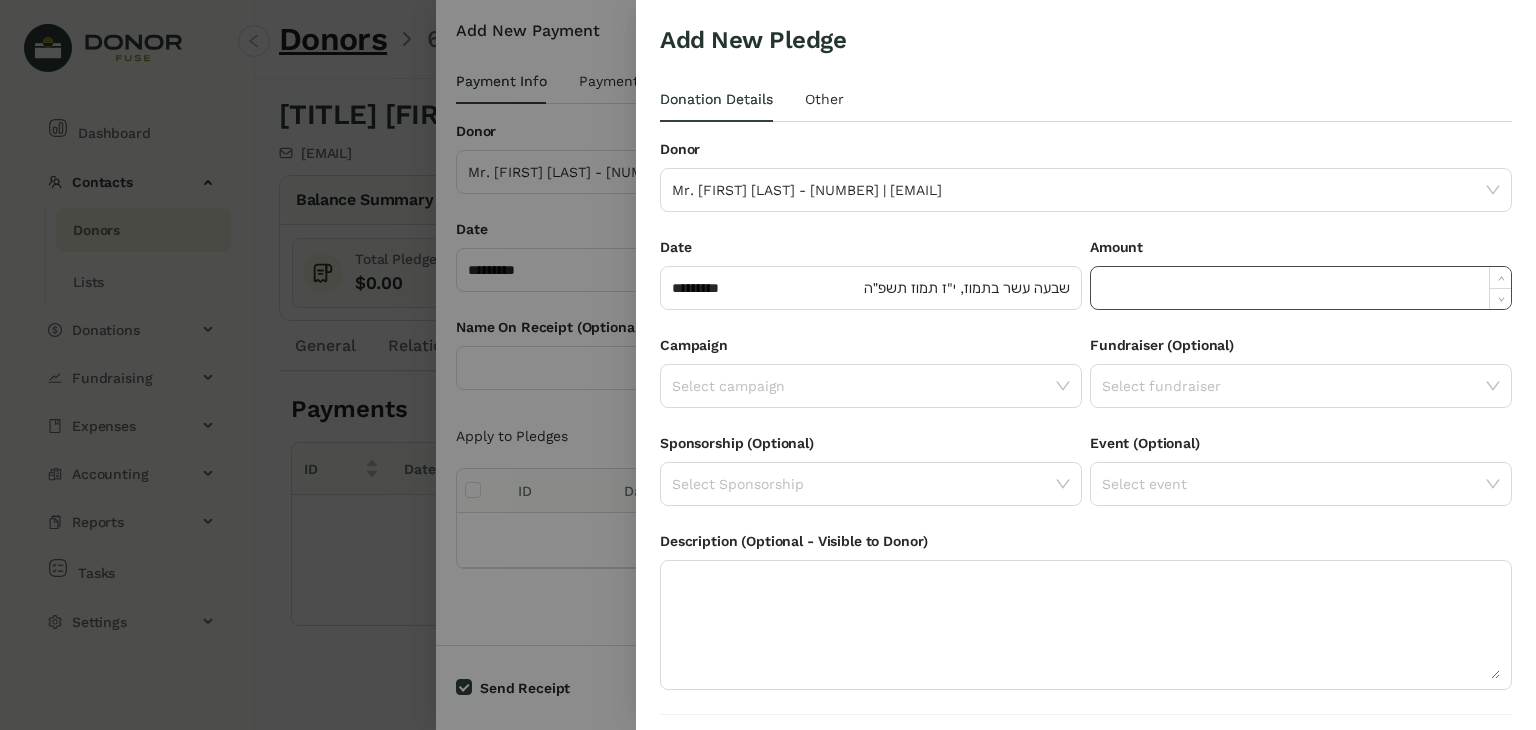 click 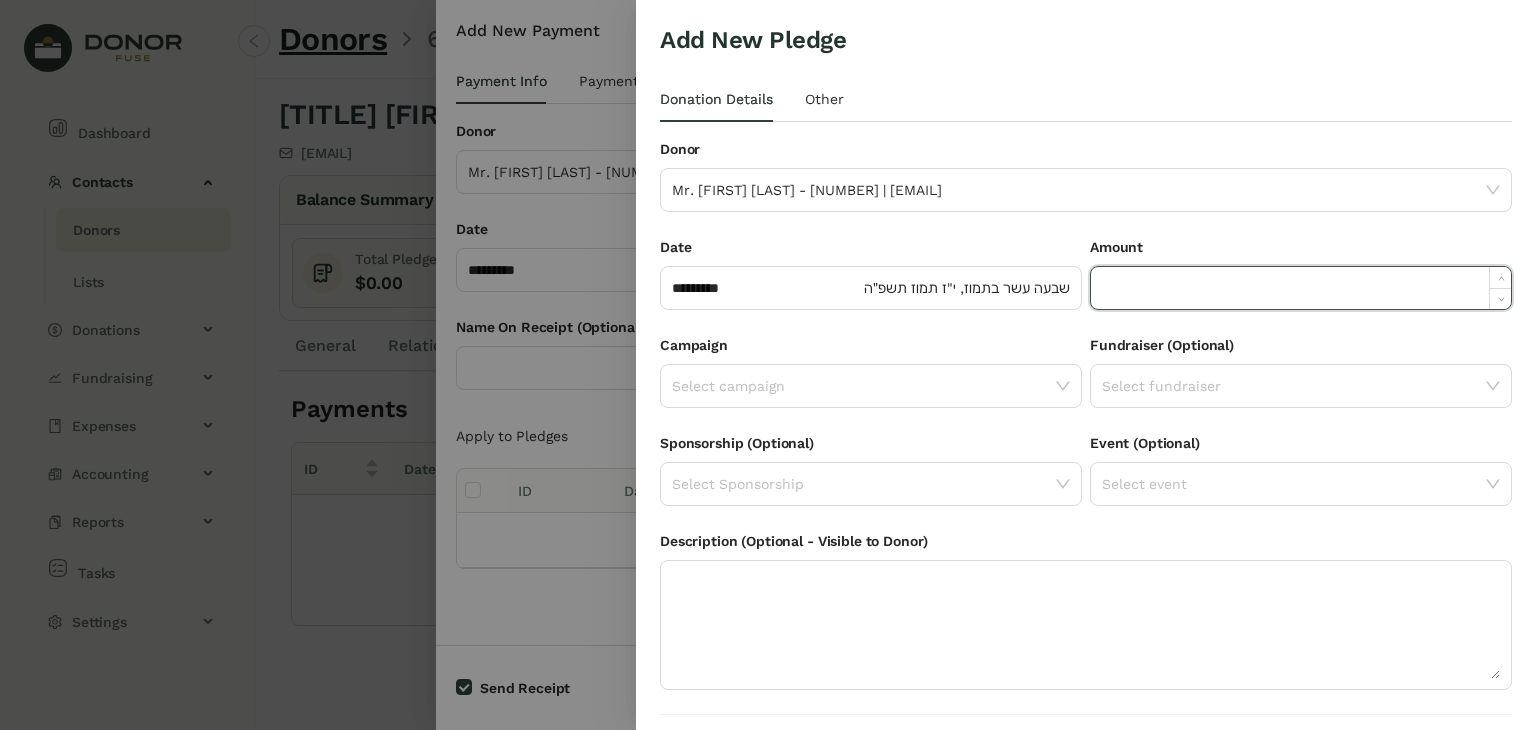 paste on "******" 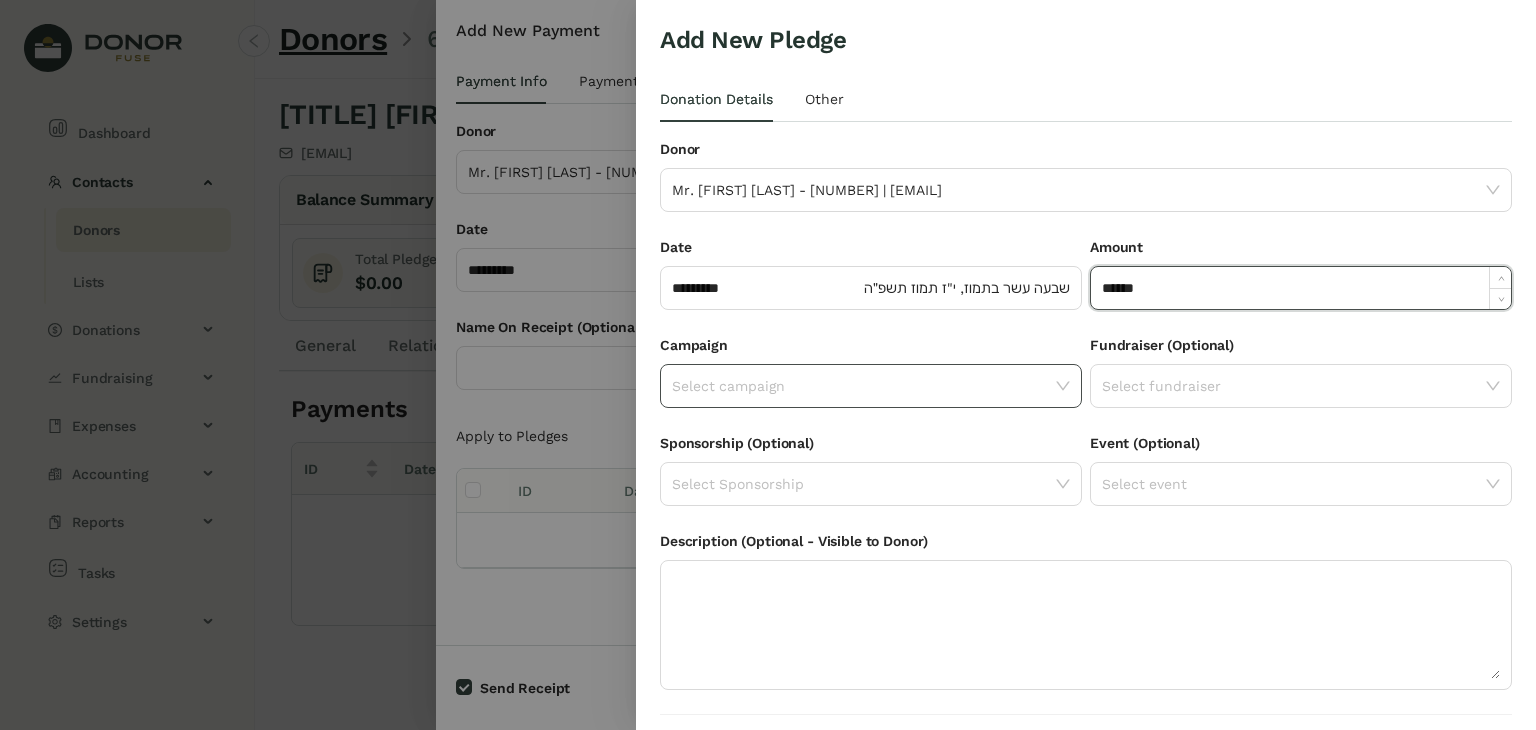 type on "*******" 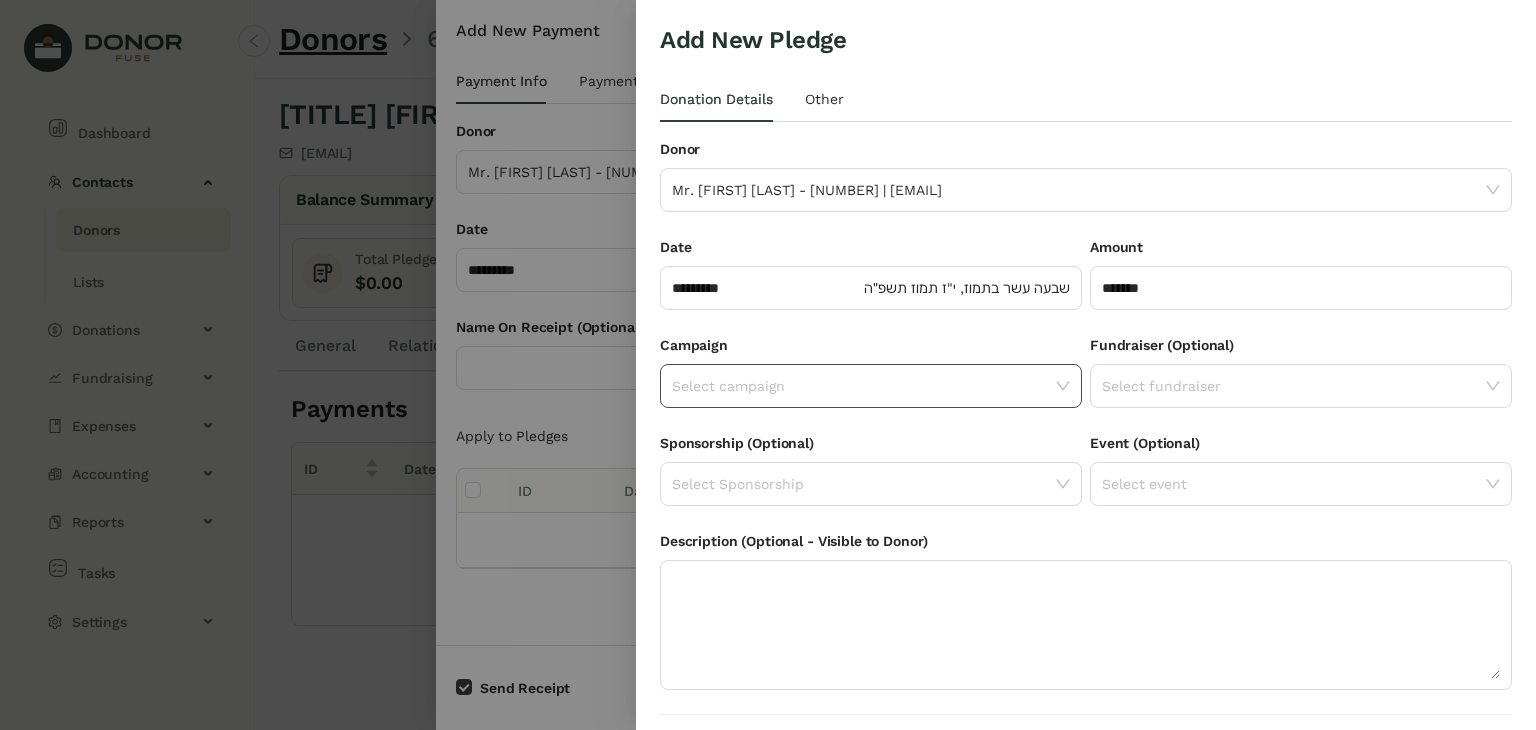 click 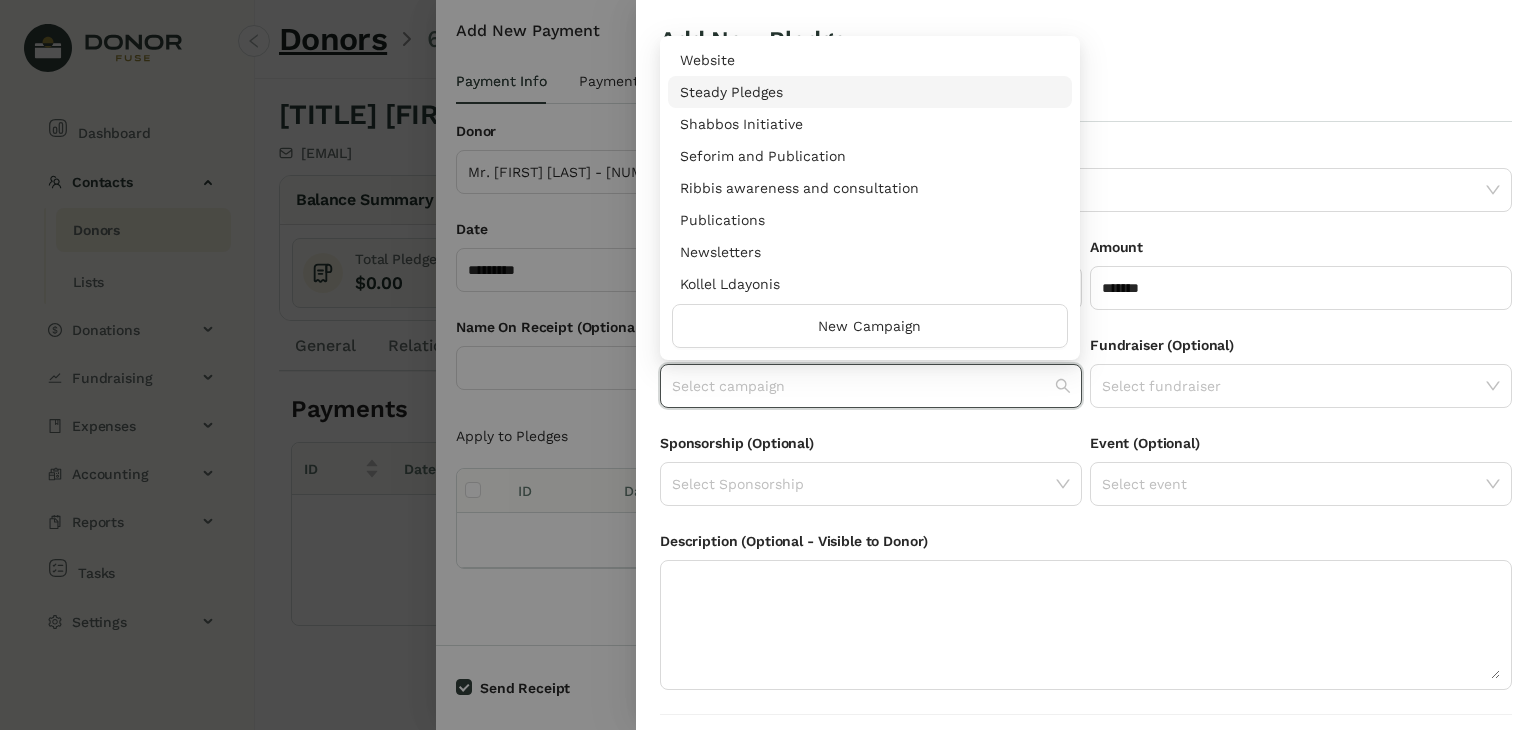drag, startPoint x: 1072, startPoint y: 76, endPoint x: 1073, endPoint y: 89, distance: 13.038404 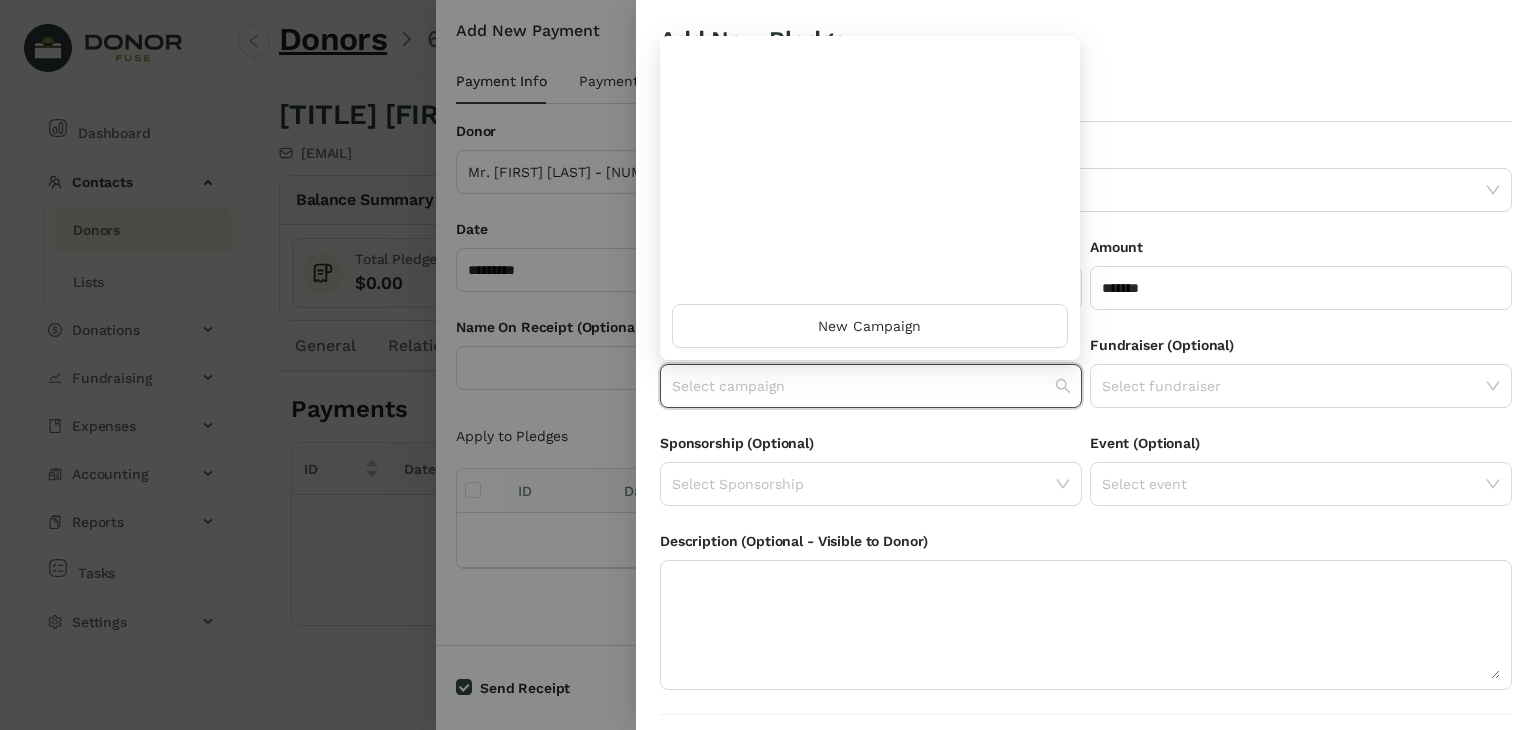 scroll, scrollTop: 960, scrollLeft: 0, axis: vertical 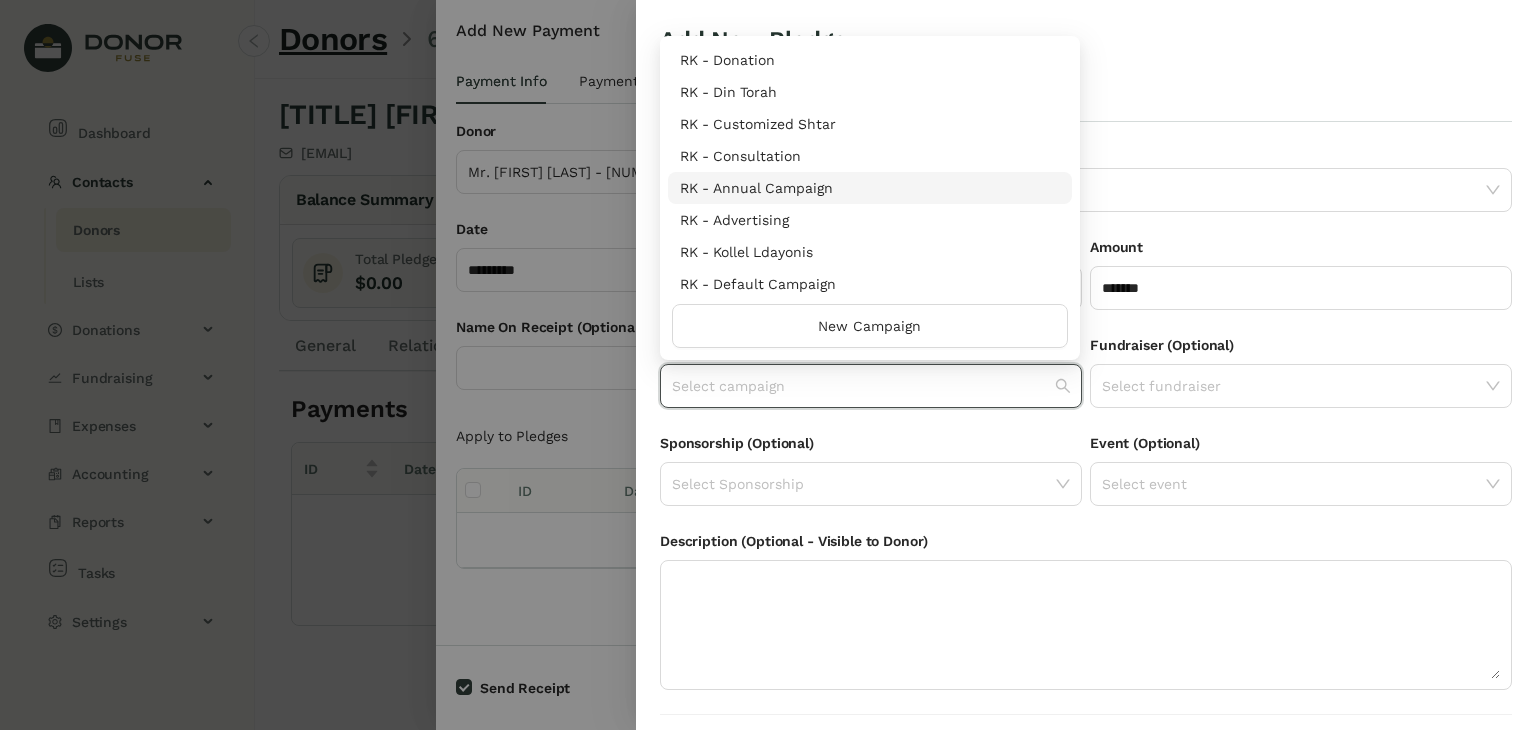 click on "RK - Annual Campaign" at bounding box center (870, 188) 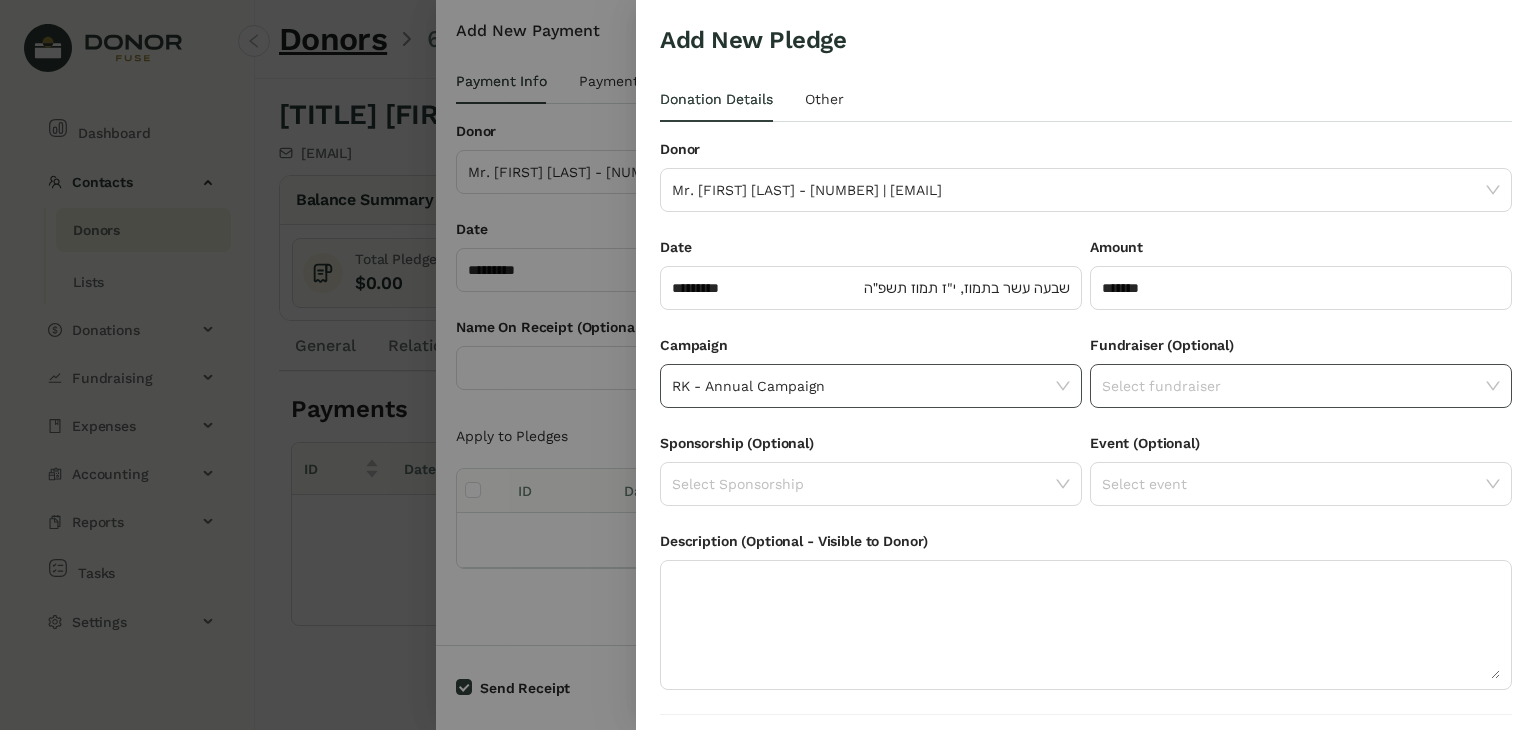 click 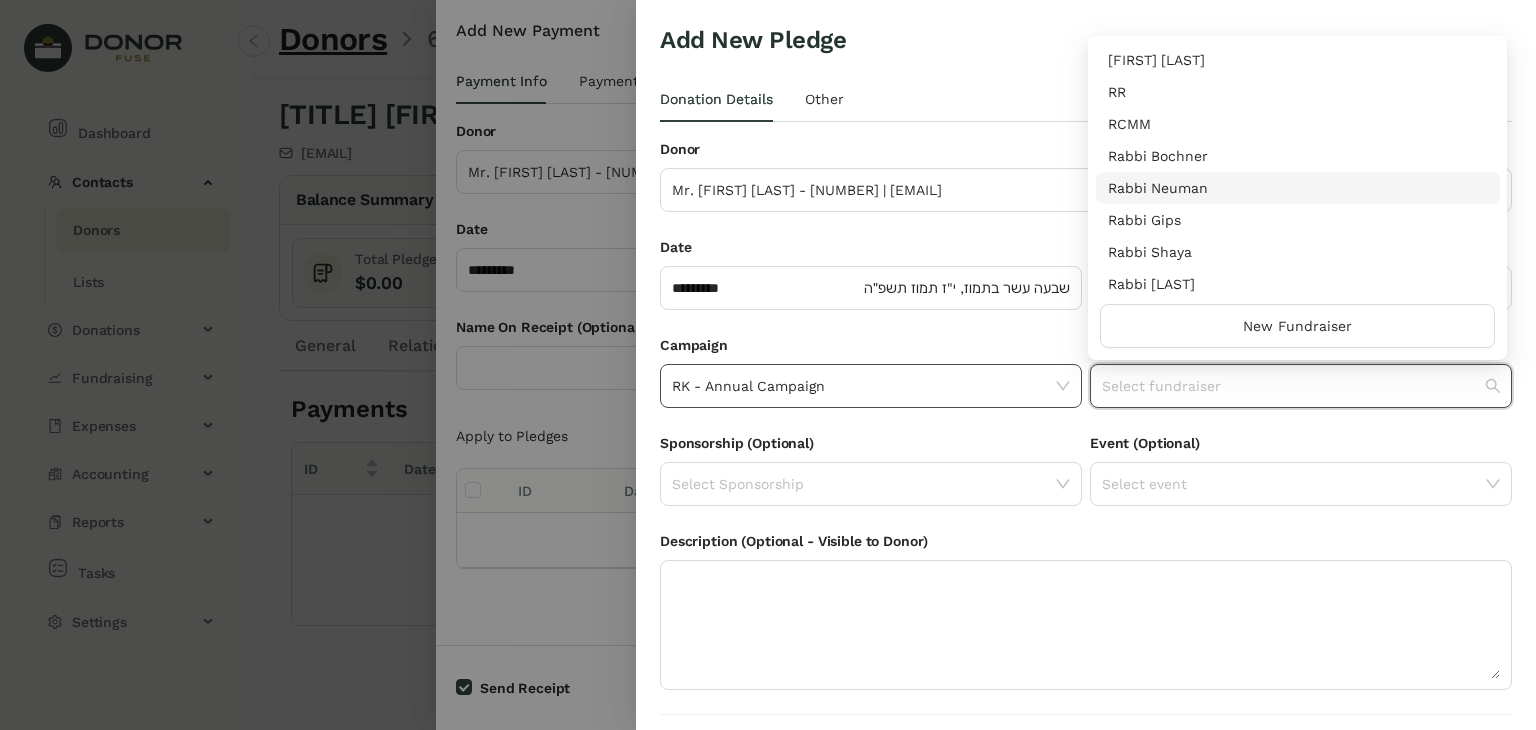 click on "Rabbi Neuman" at bounding box center (1298, 188) 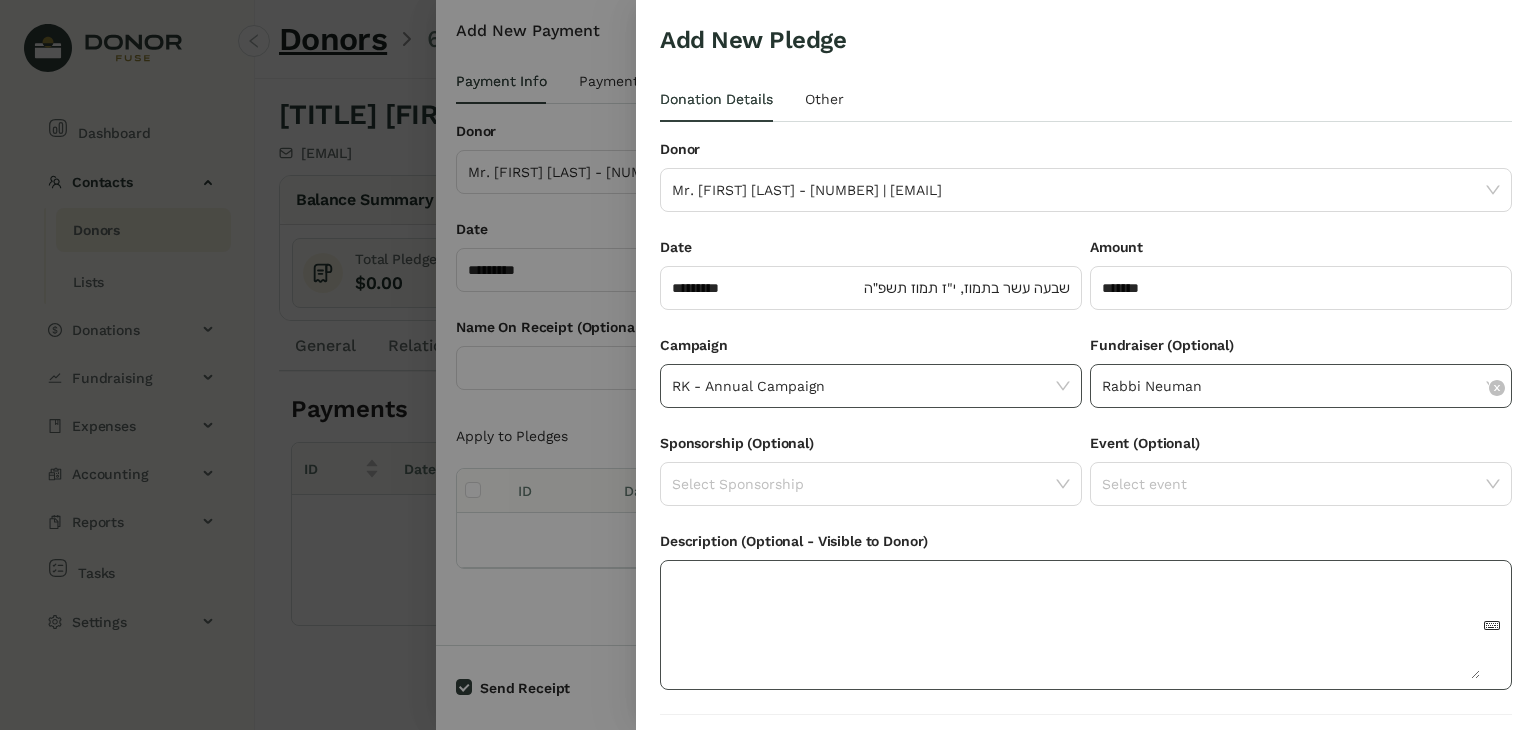 scroll, scrollTop: 54, scrollLeft: 0, axis: vertical 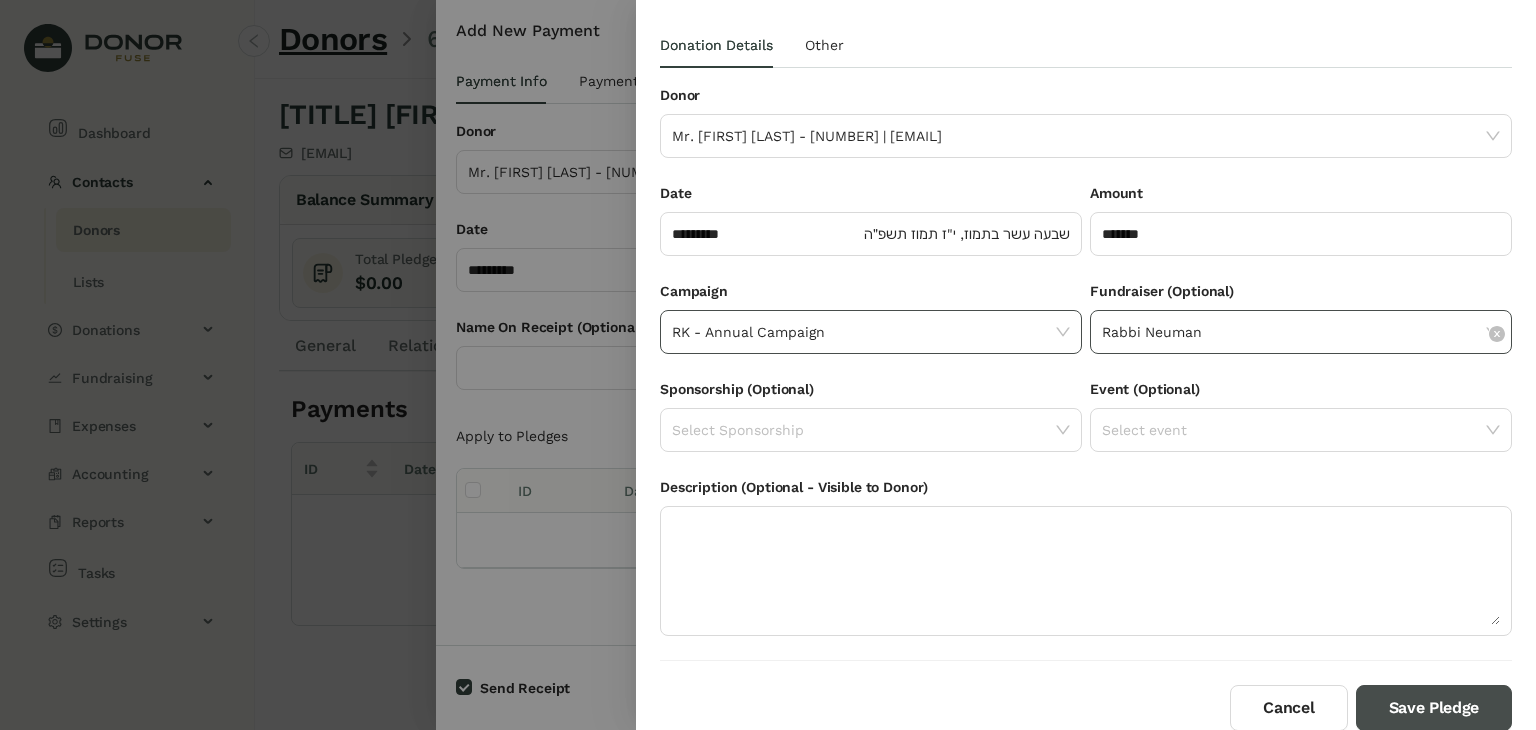 click on "Save Pledge" at bounding box center [1434, 708] 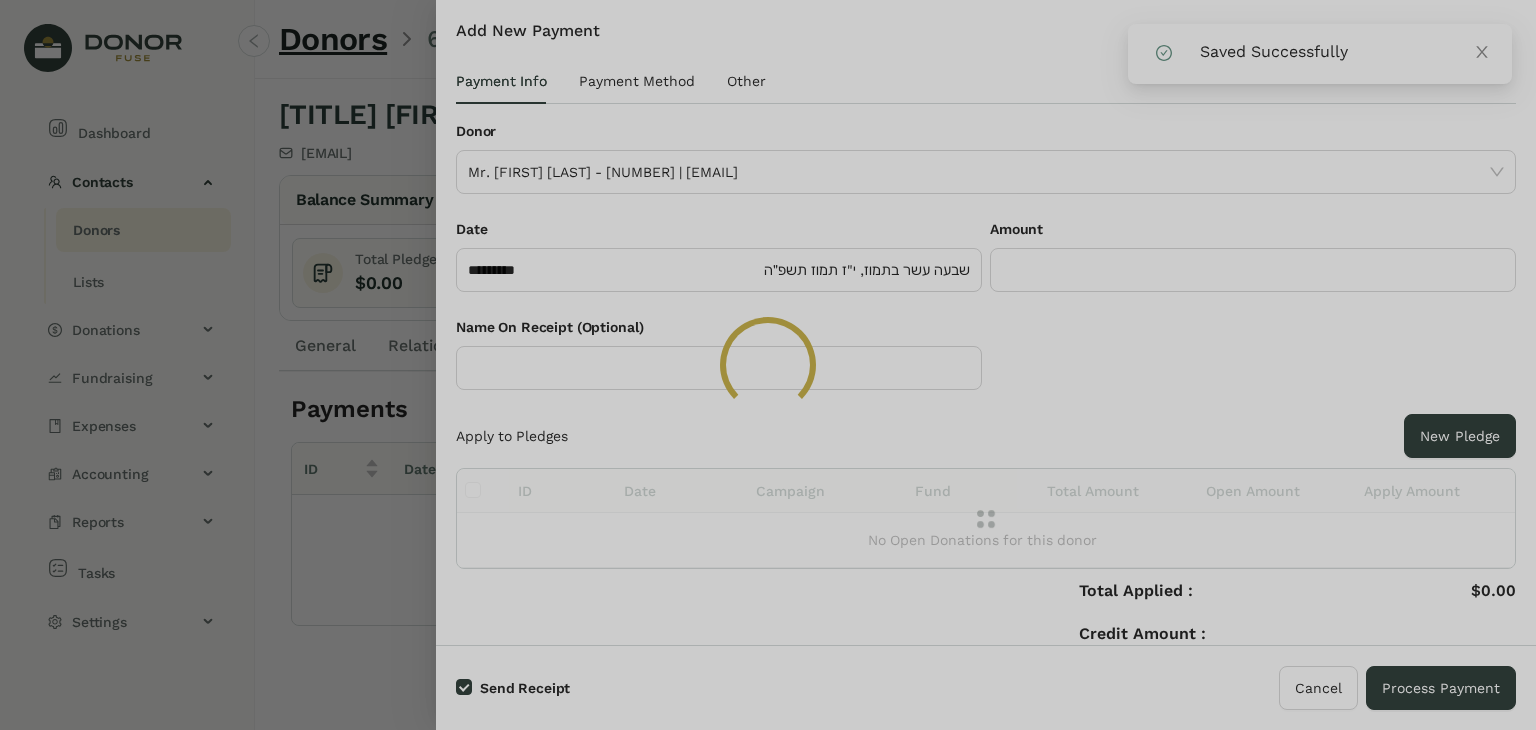 click 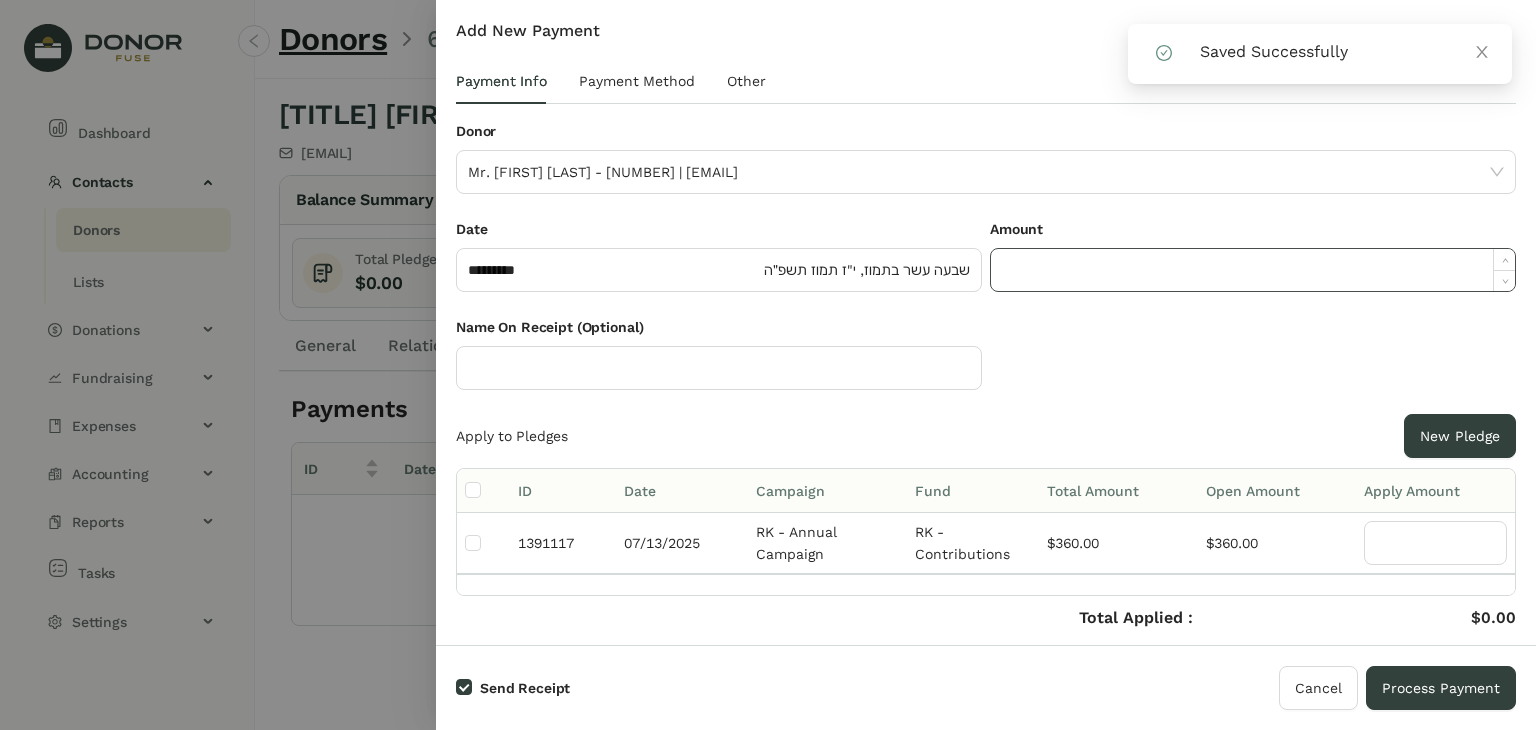 click 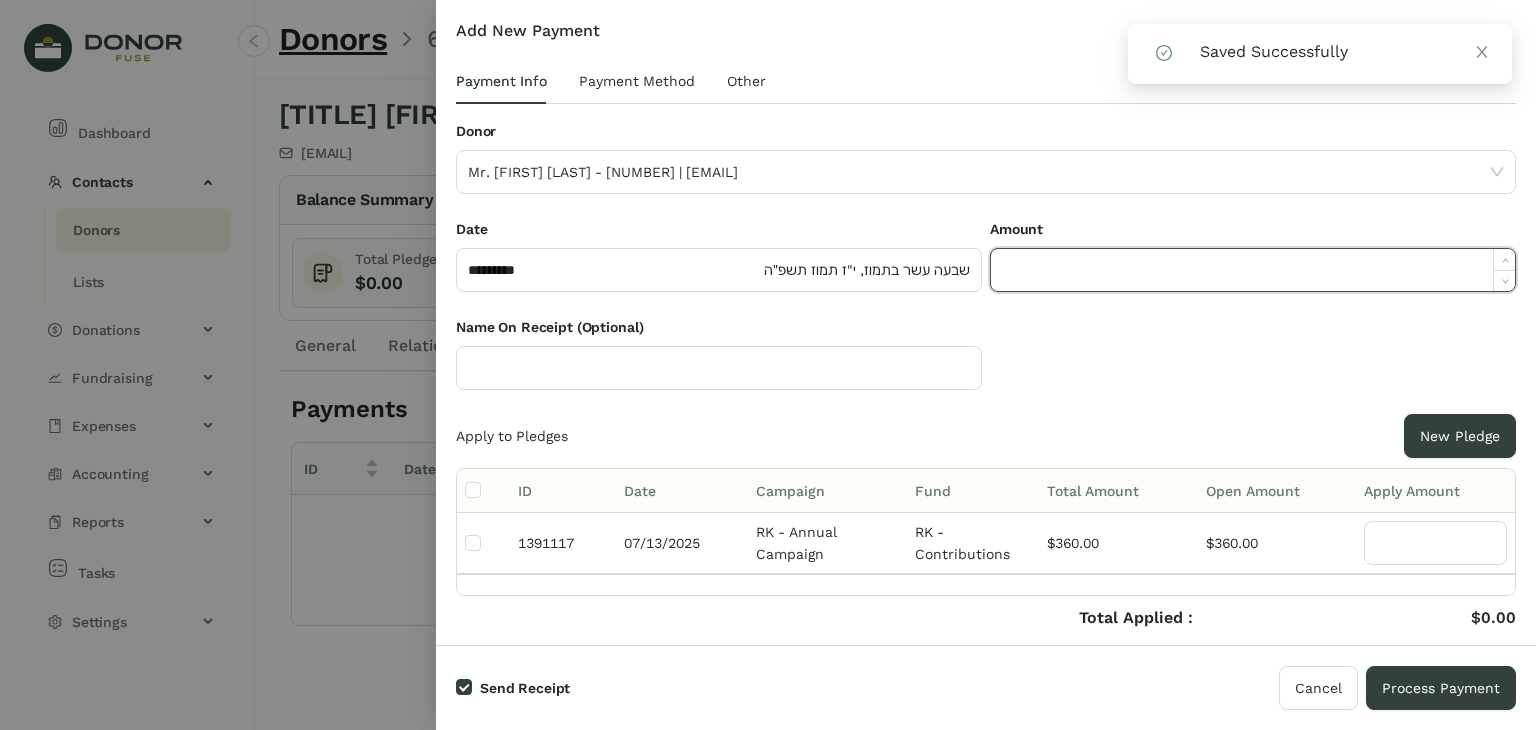 paste on "******" 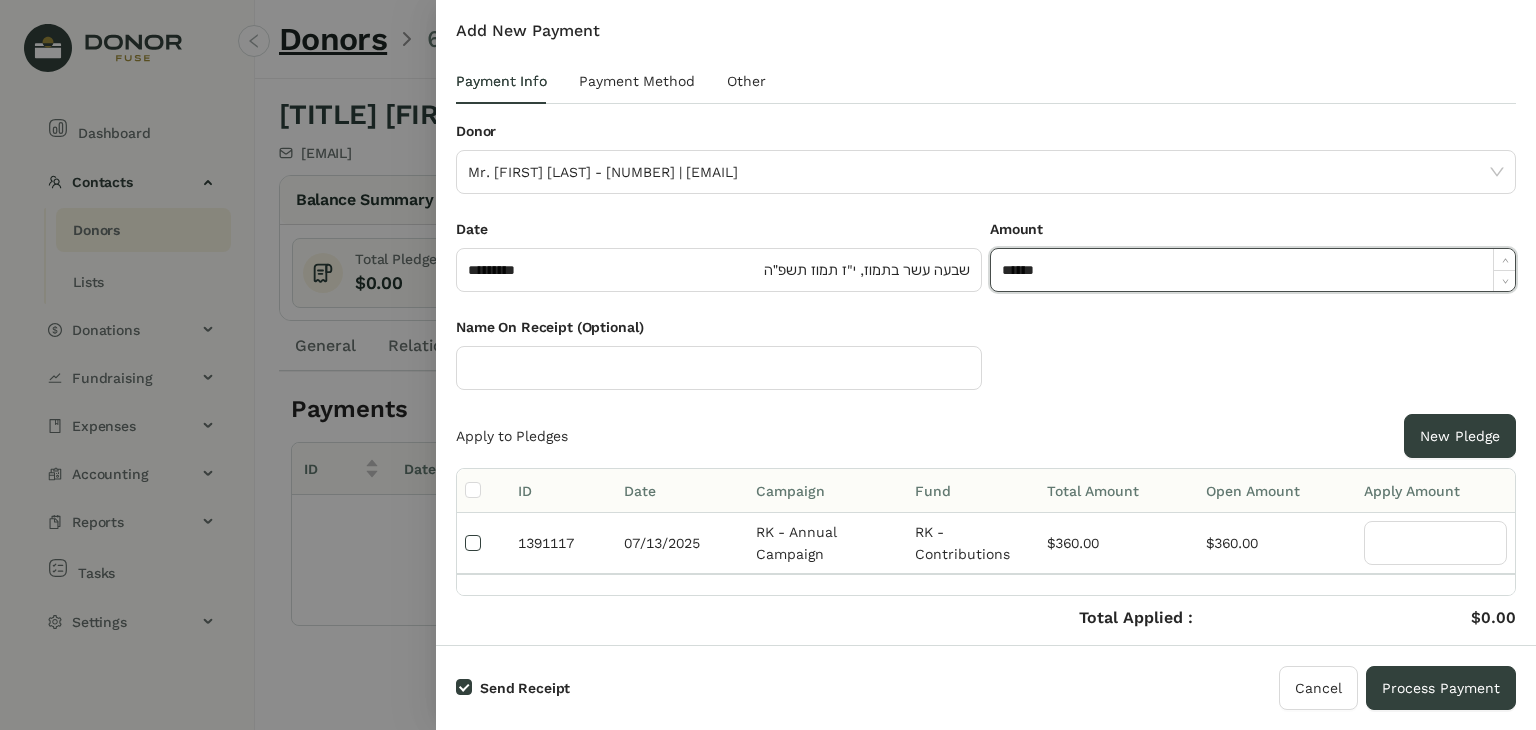 type on "*******" 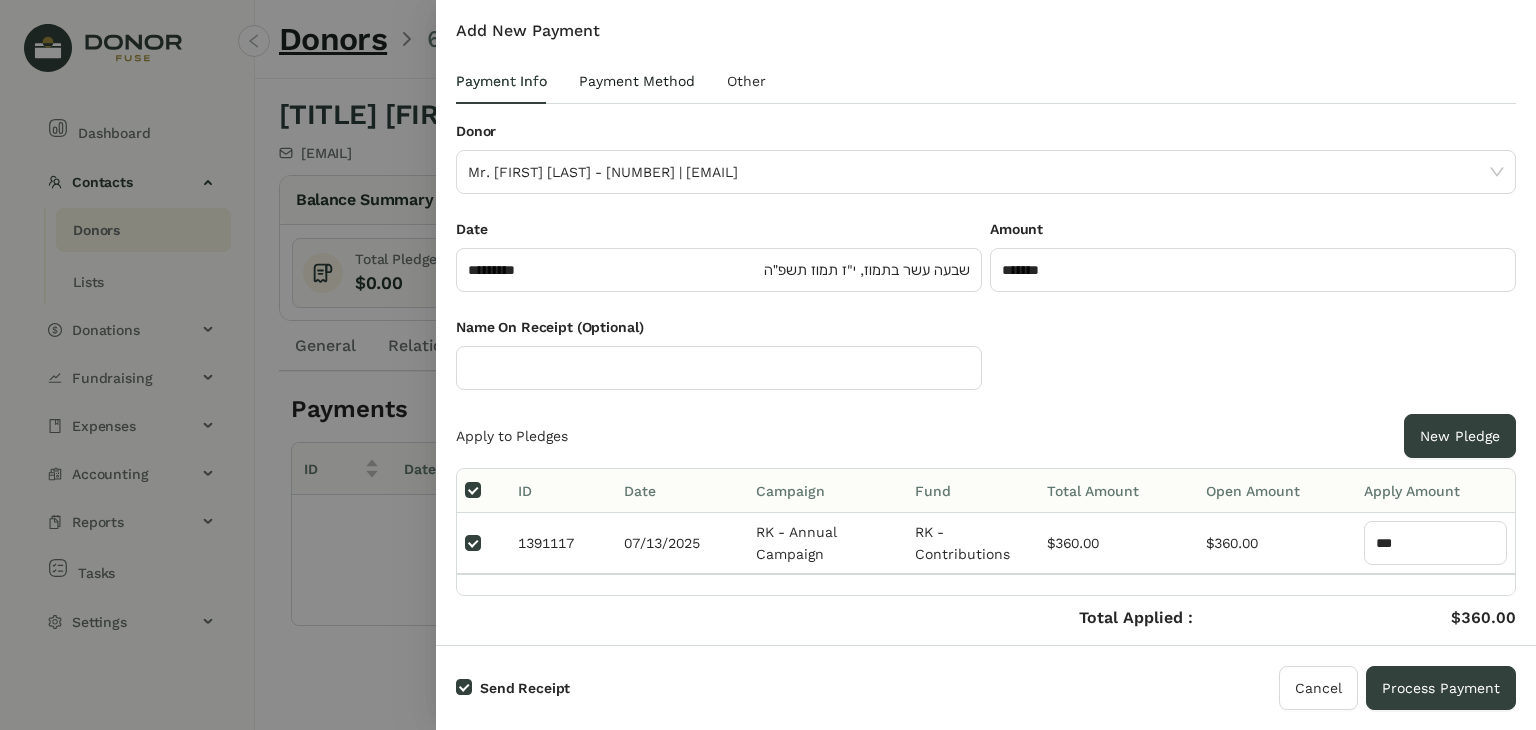 click on "Payment Method" at bounding box center (637, 81) 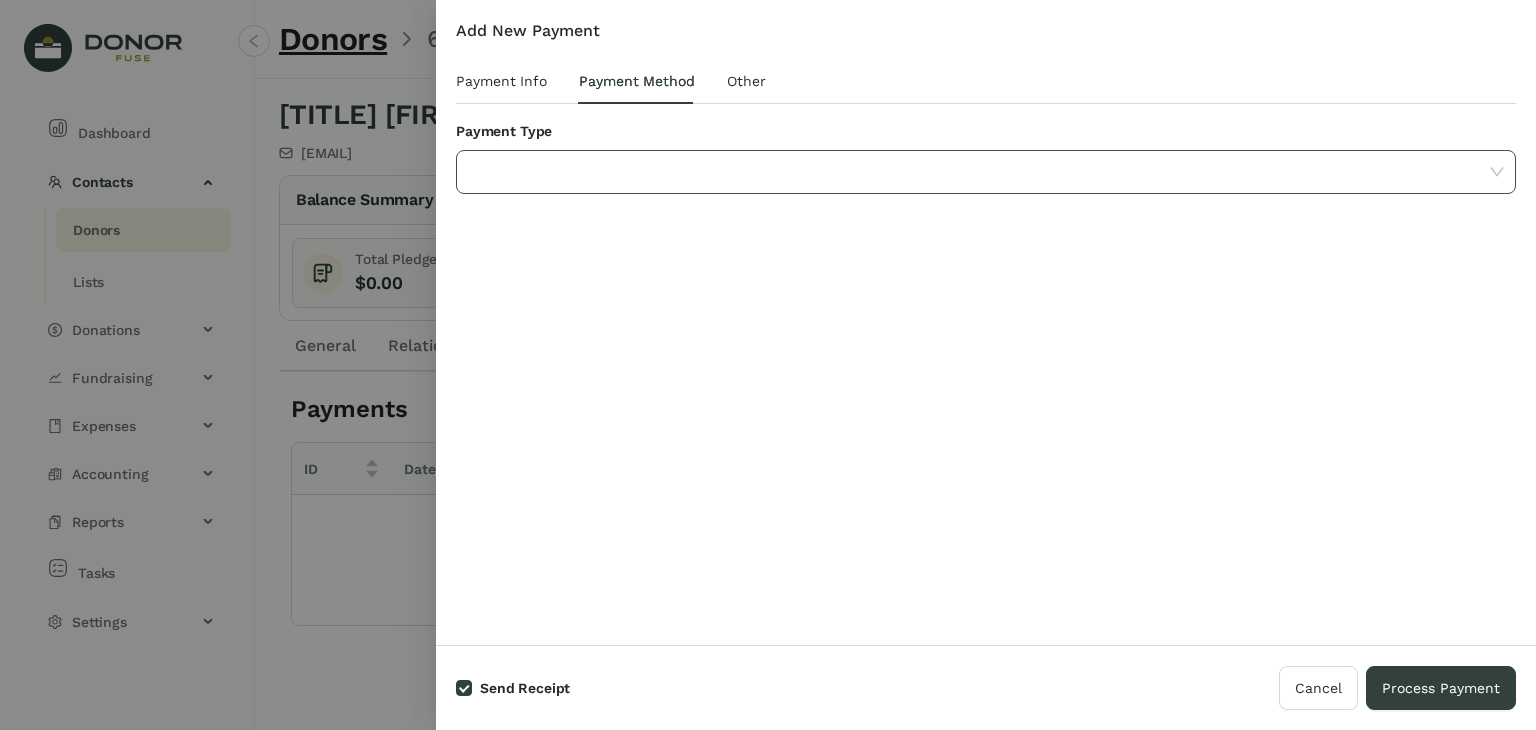 click 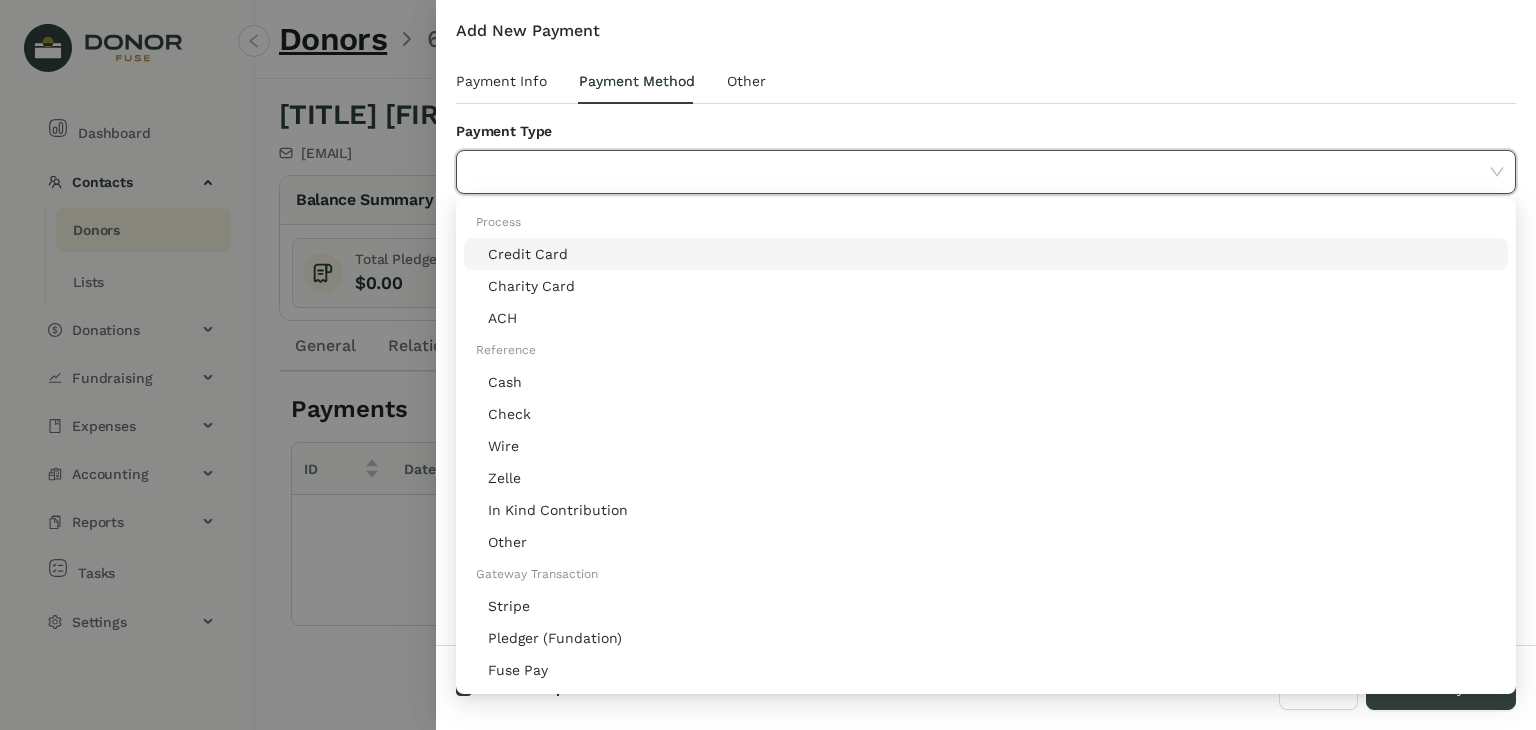 click on "Stripe" 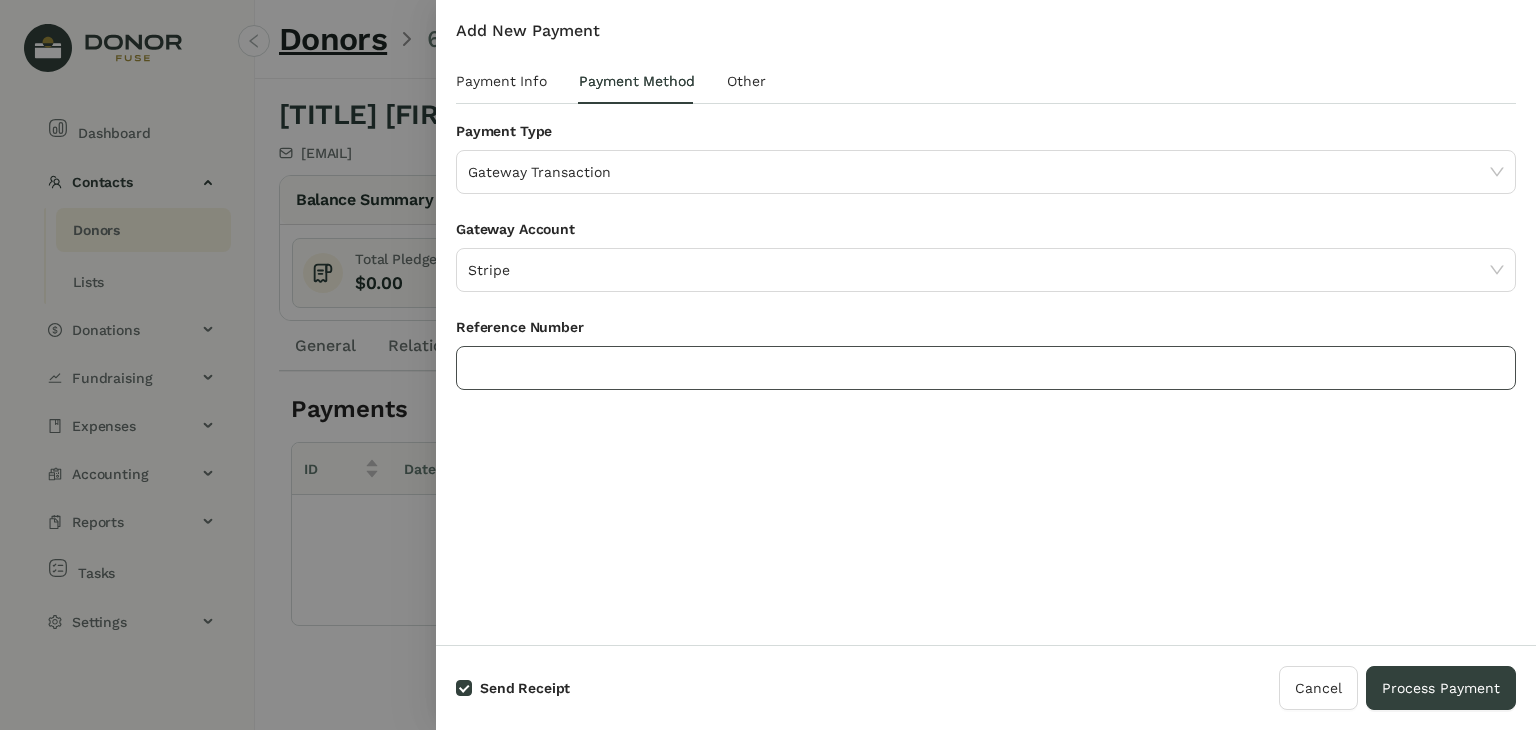 click 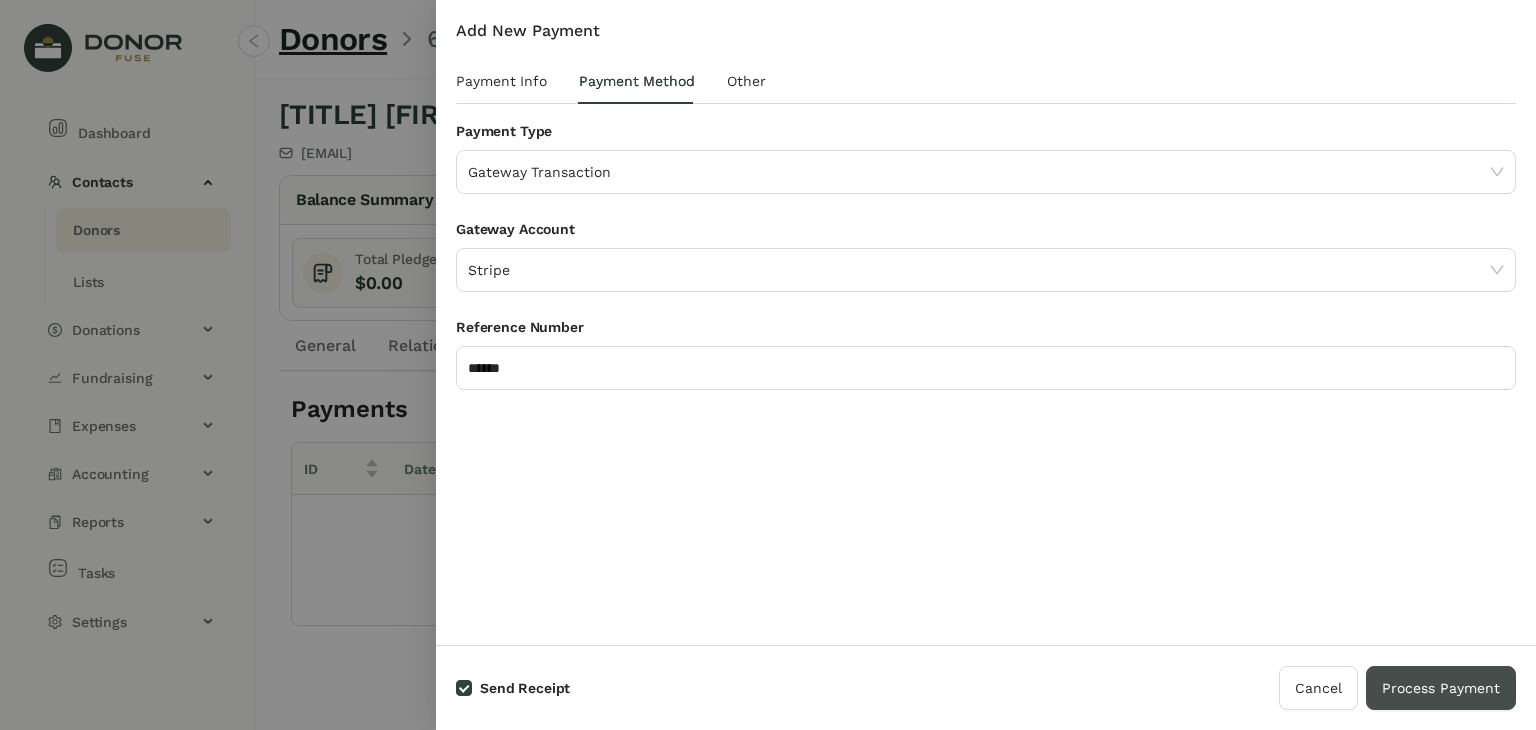 click on "Process Payment" at bounding box center [1441, 688] 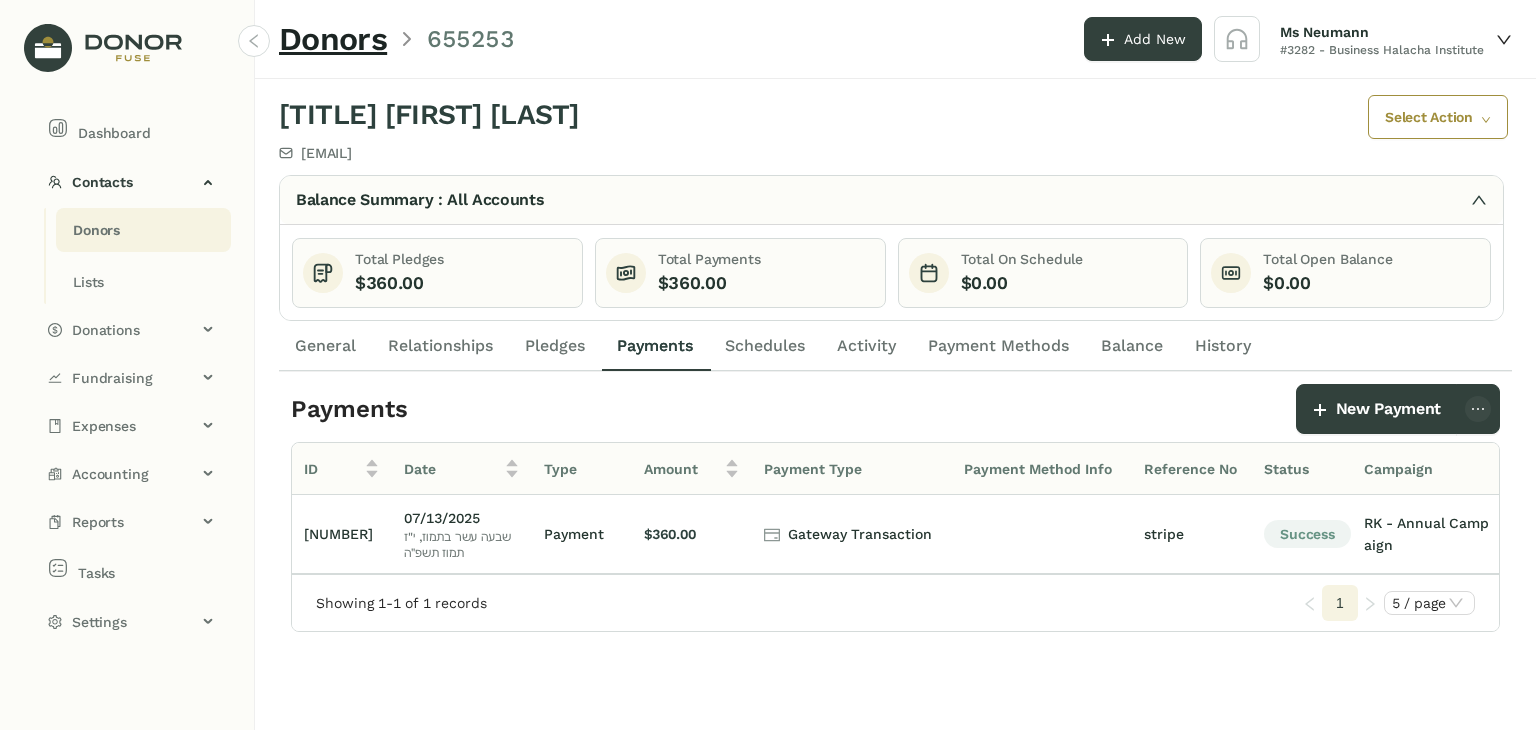 click on "Donors" 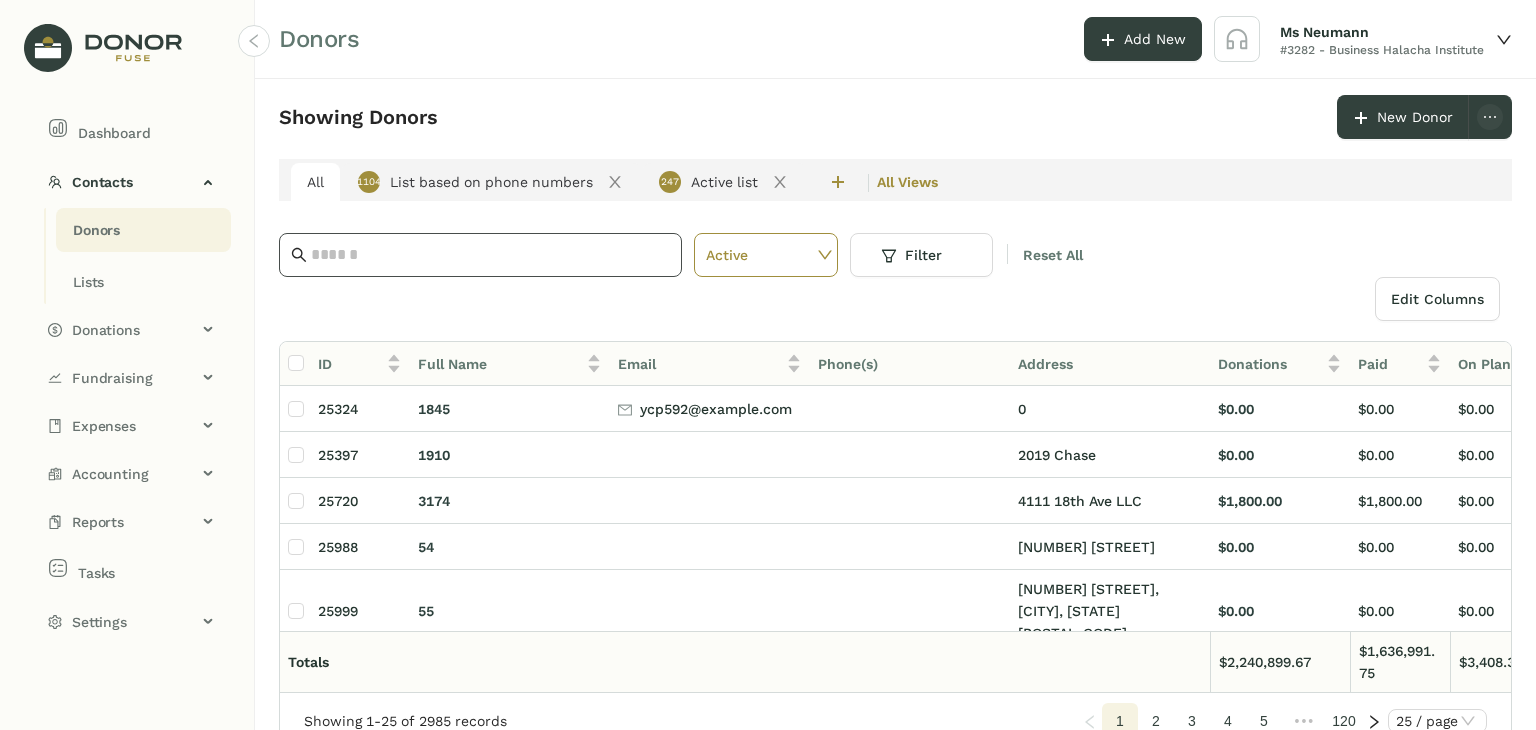 click 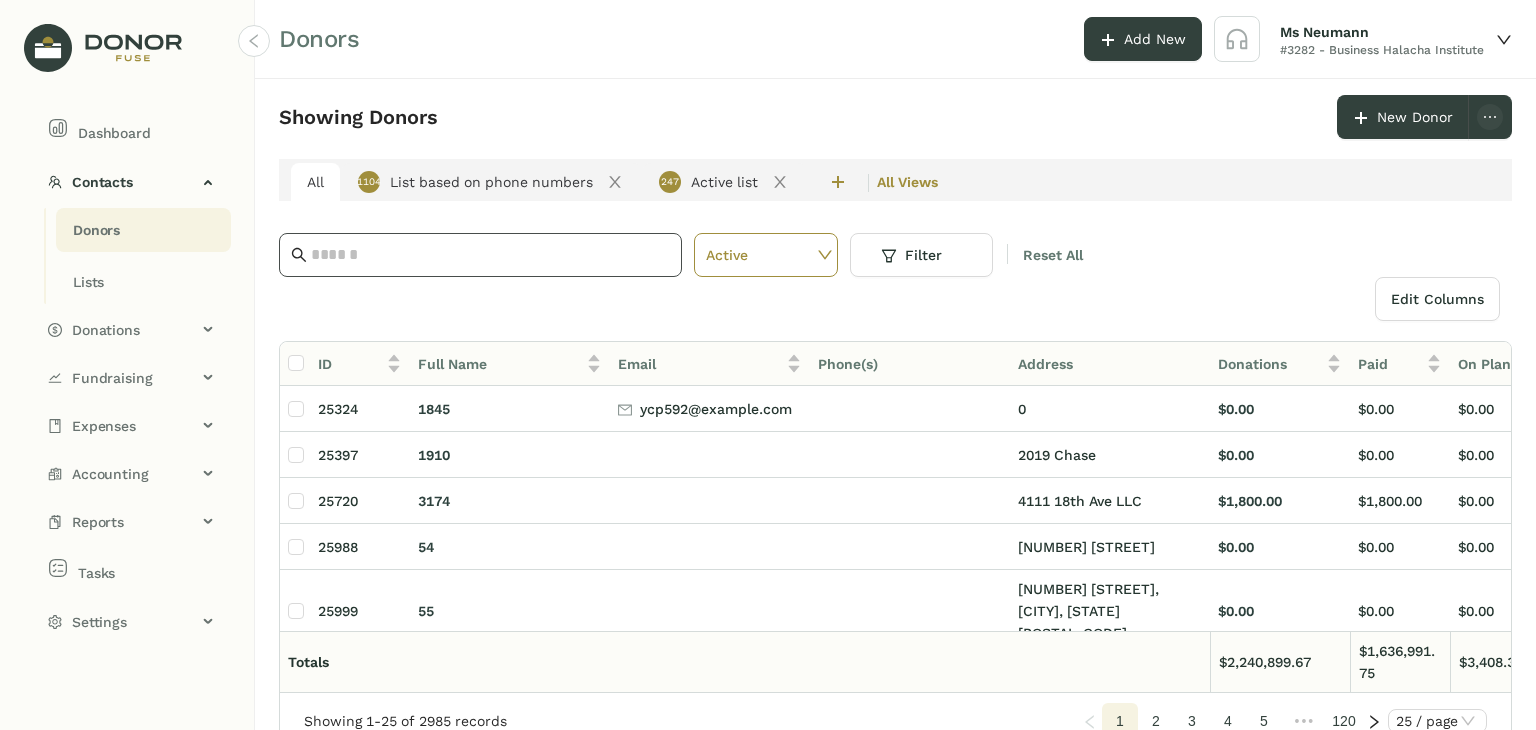 click 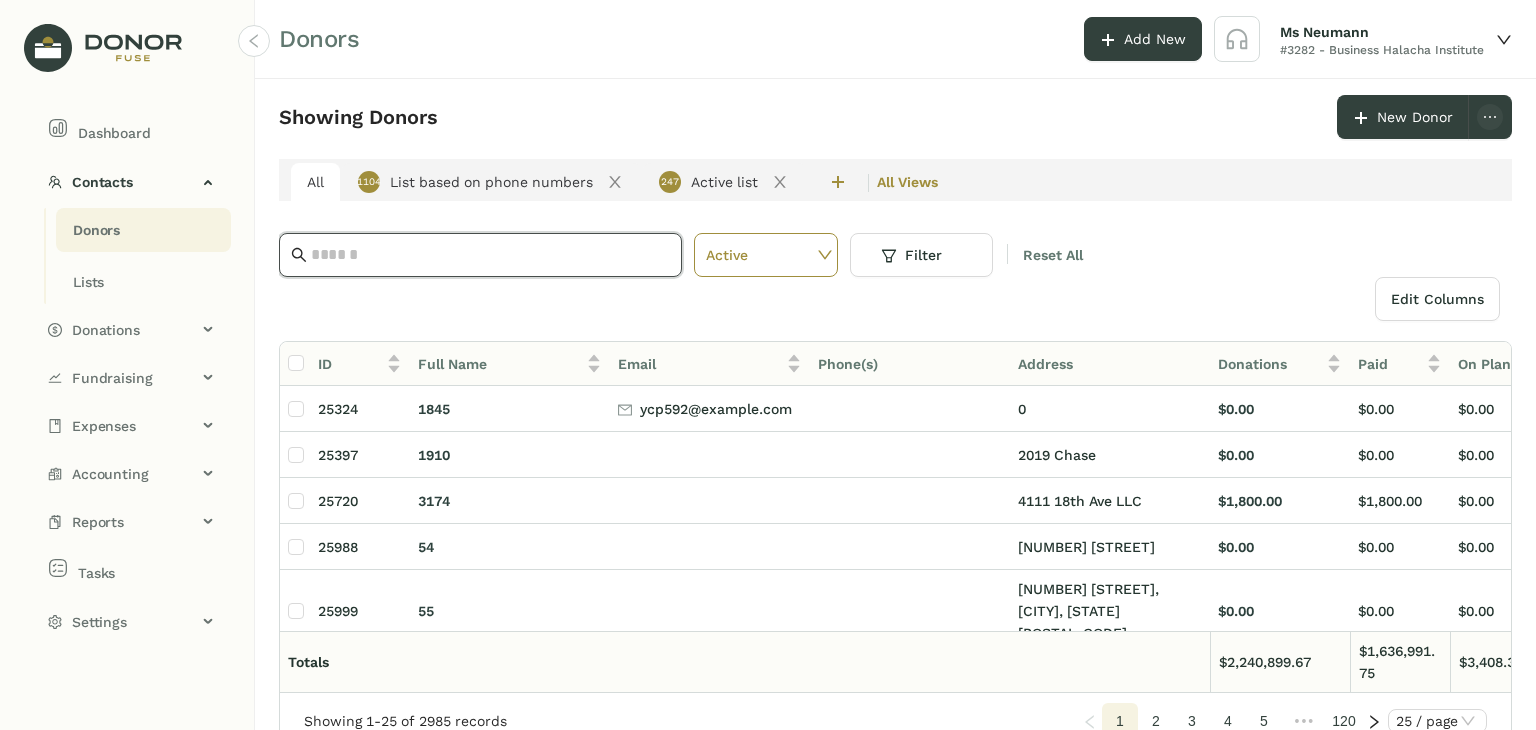 paste on "**********" 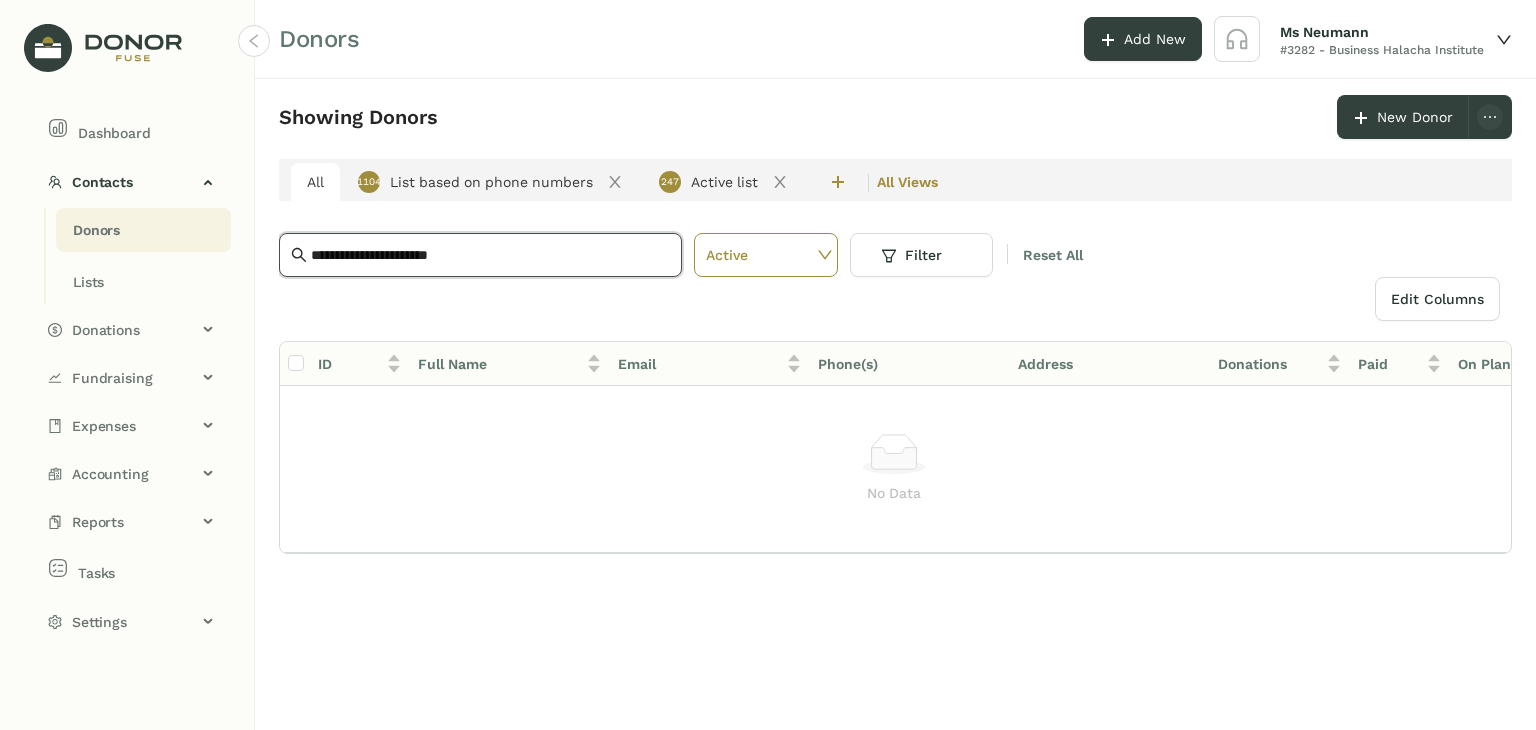 type on "**********" 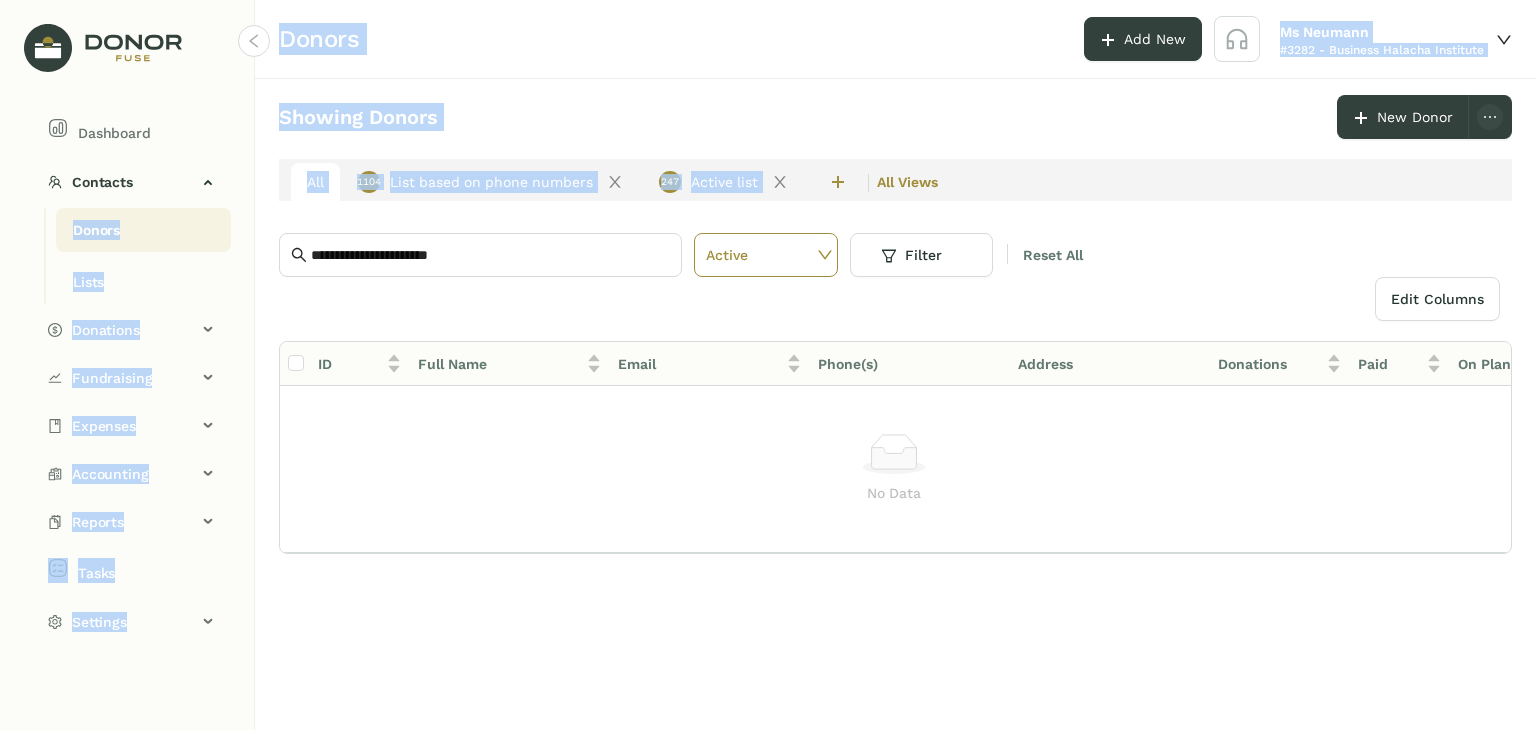 drag, startPoint x: 492, startPoint y: 242, endPoint x: 161, endPoint y: 240, distance: 331.00604 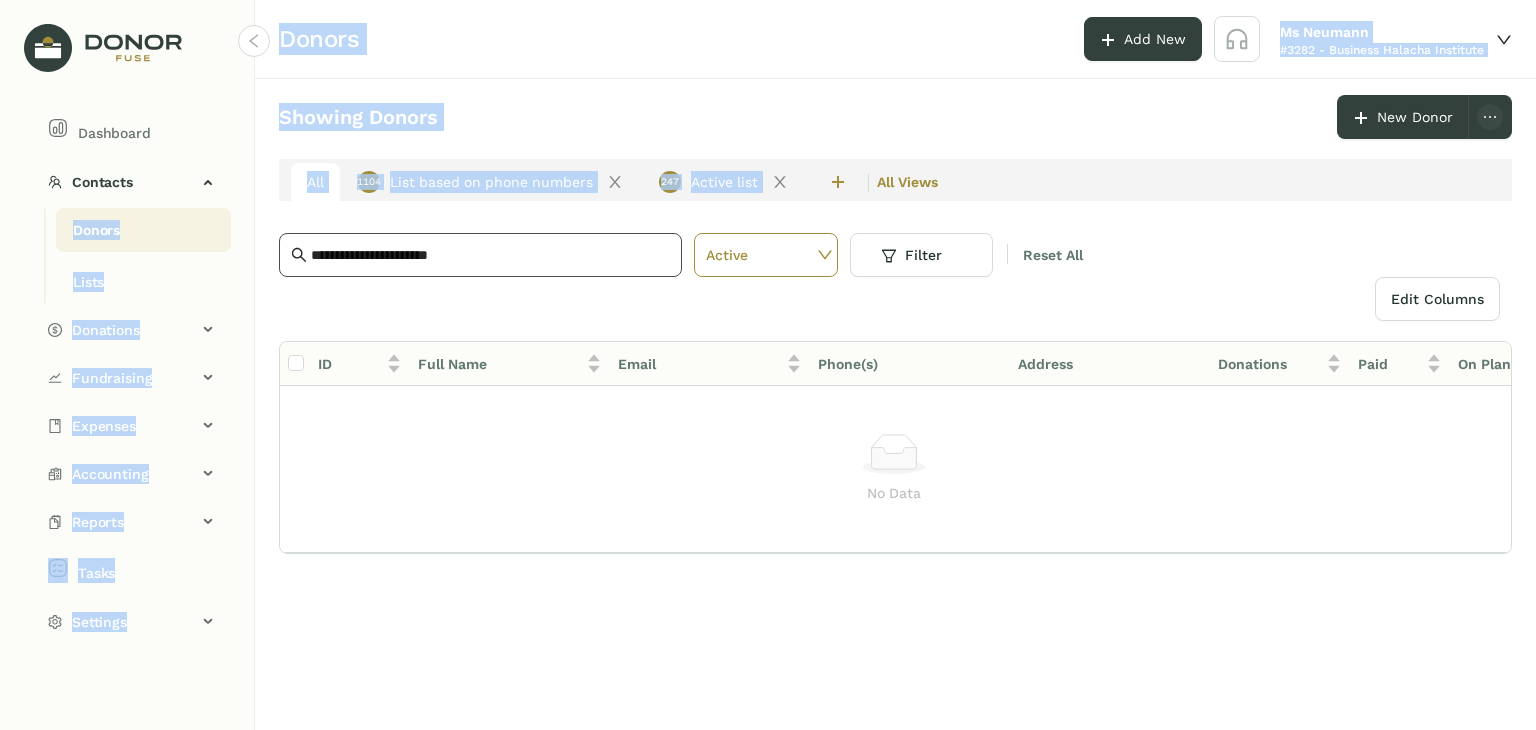 click on "**********" 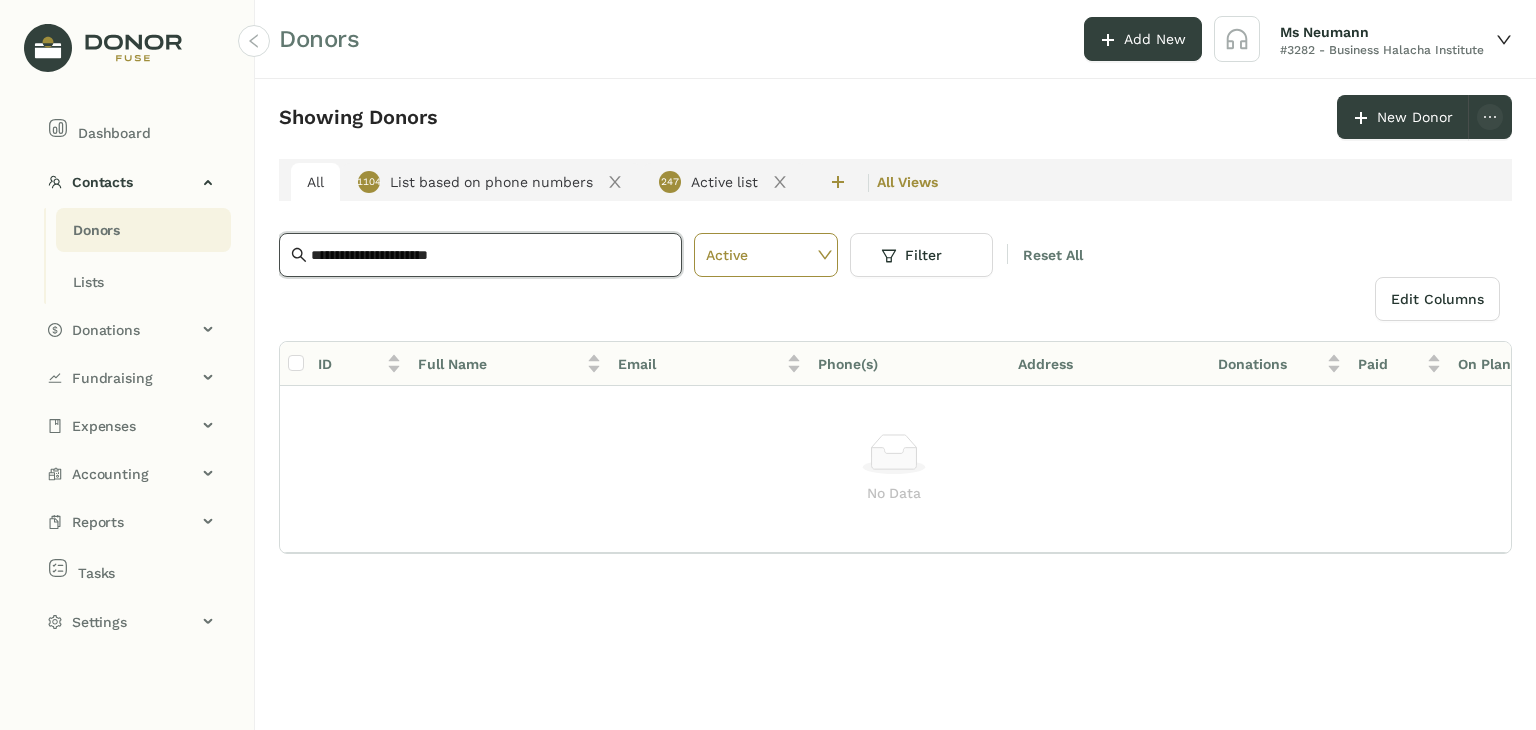 drag, startPoint x: 490, startPoint y: 253, endPoint x: 260, endPoint y: 237, distance: 230.55585 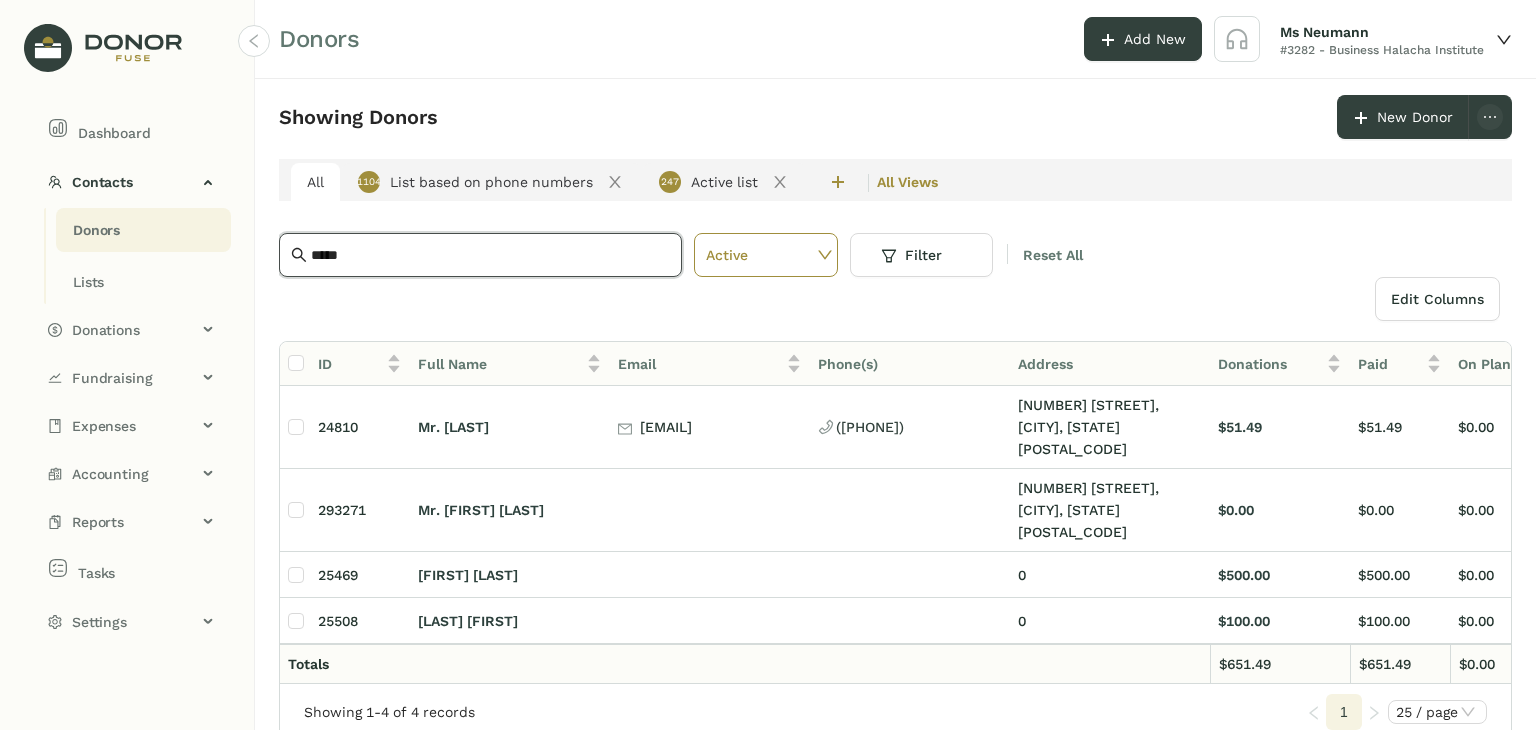 type on "*****" 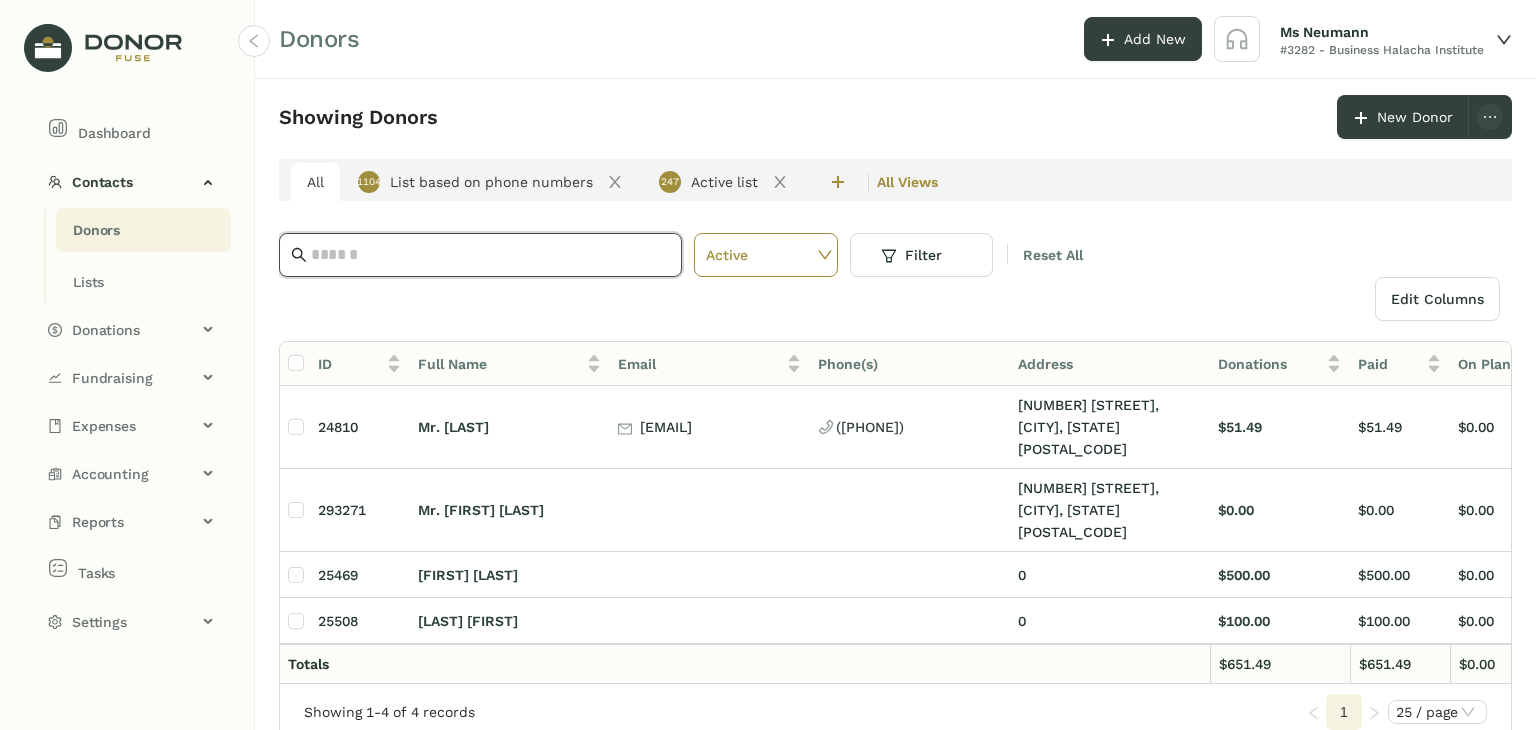 paste on "**********" 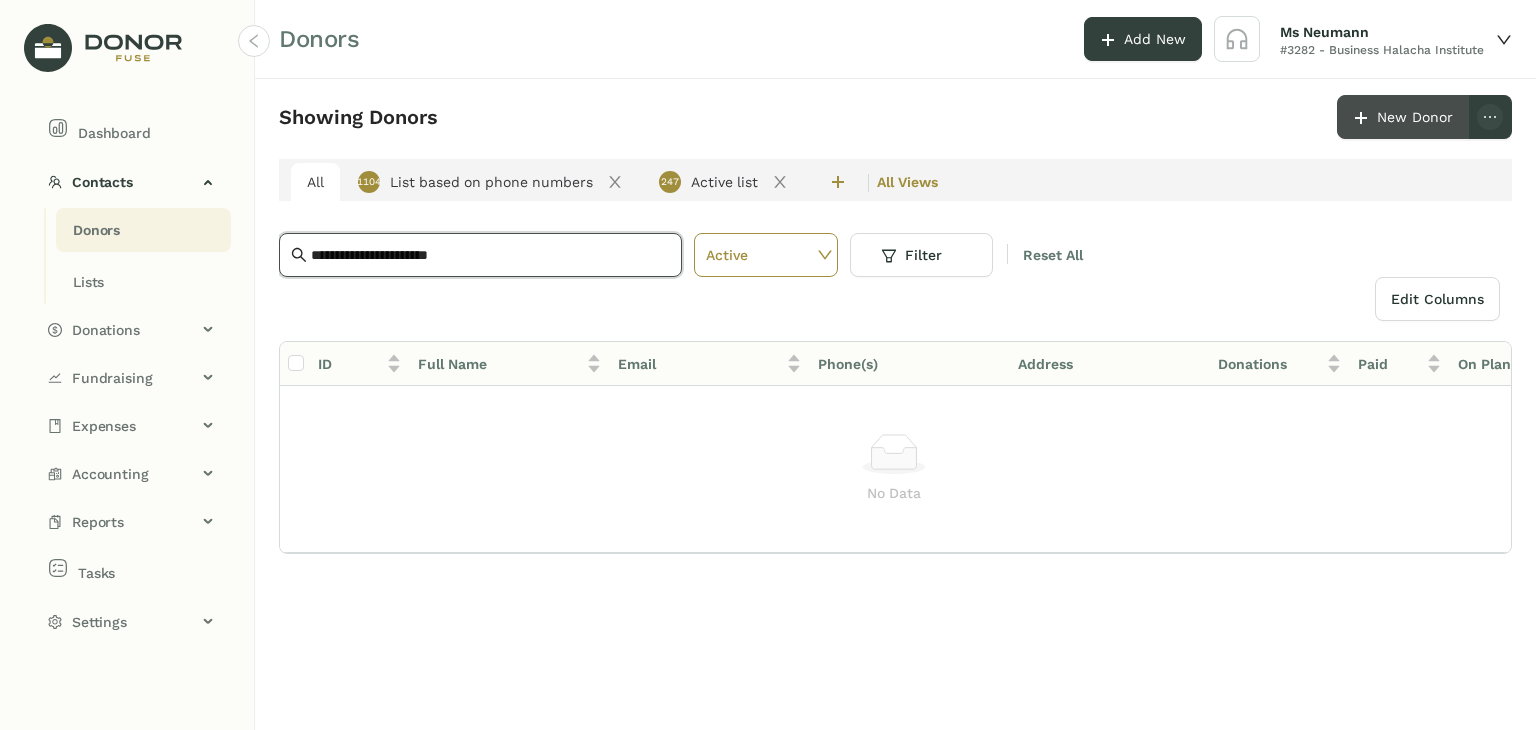 type on "**********" 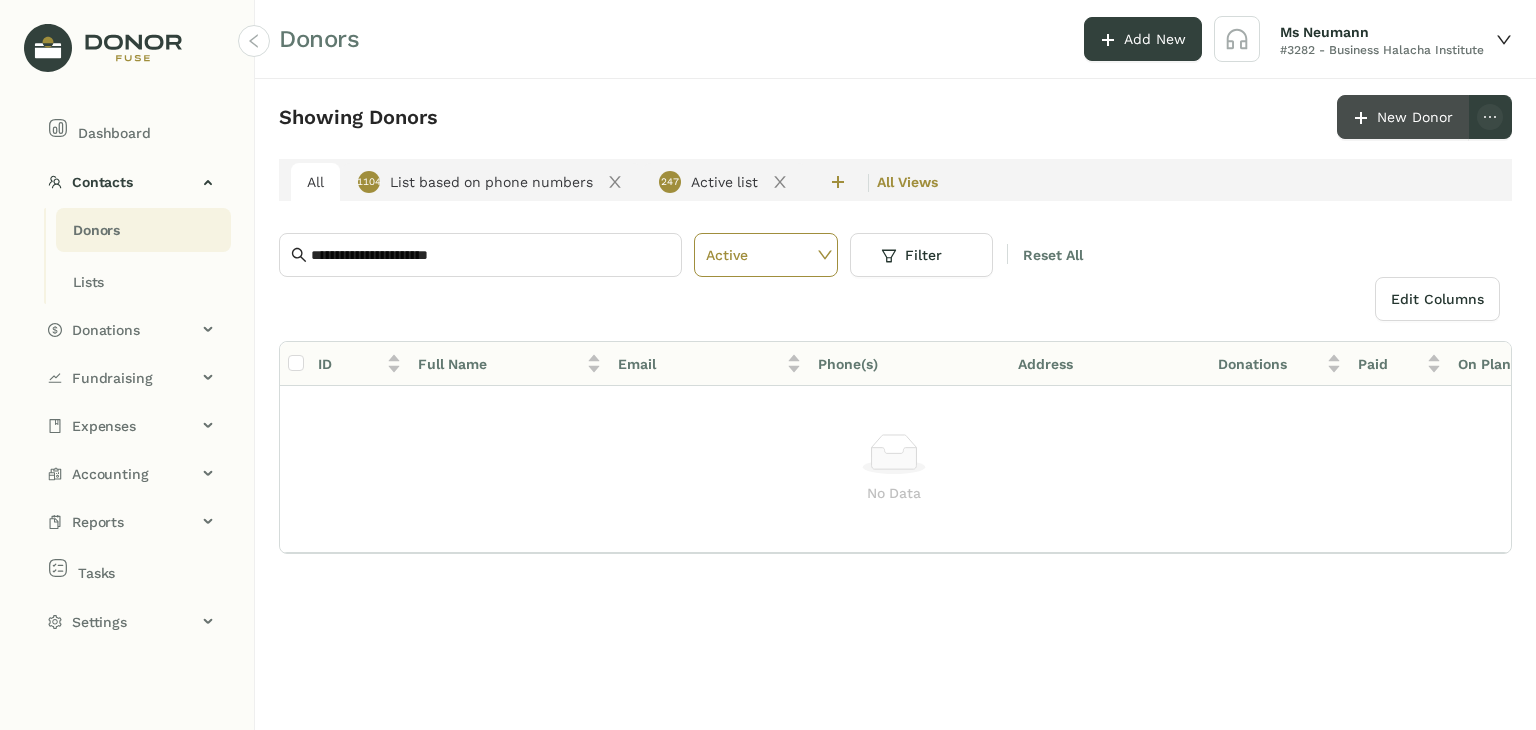 click on "New Donor" 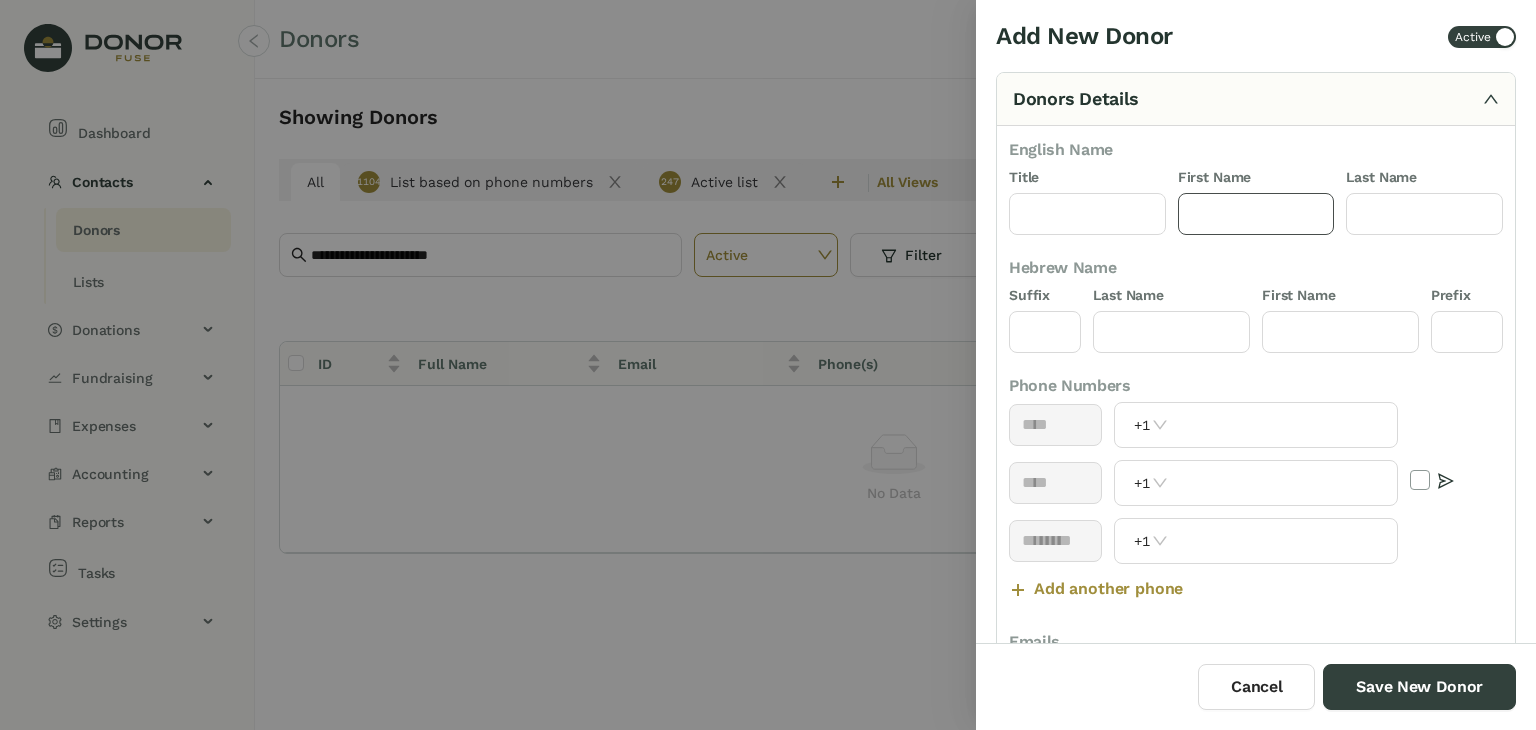 click 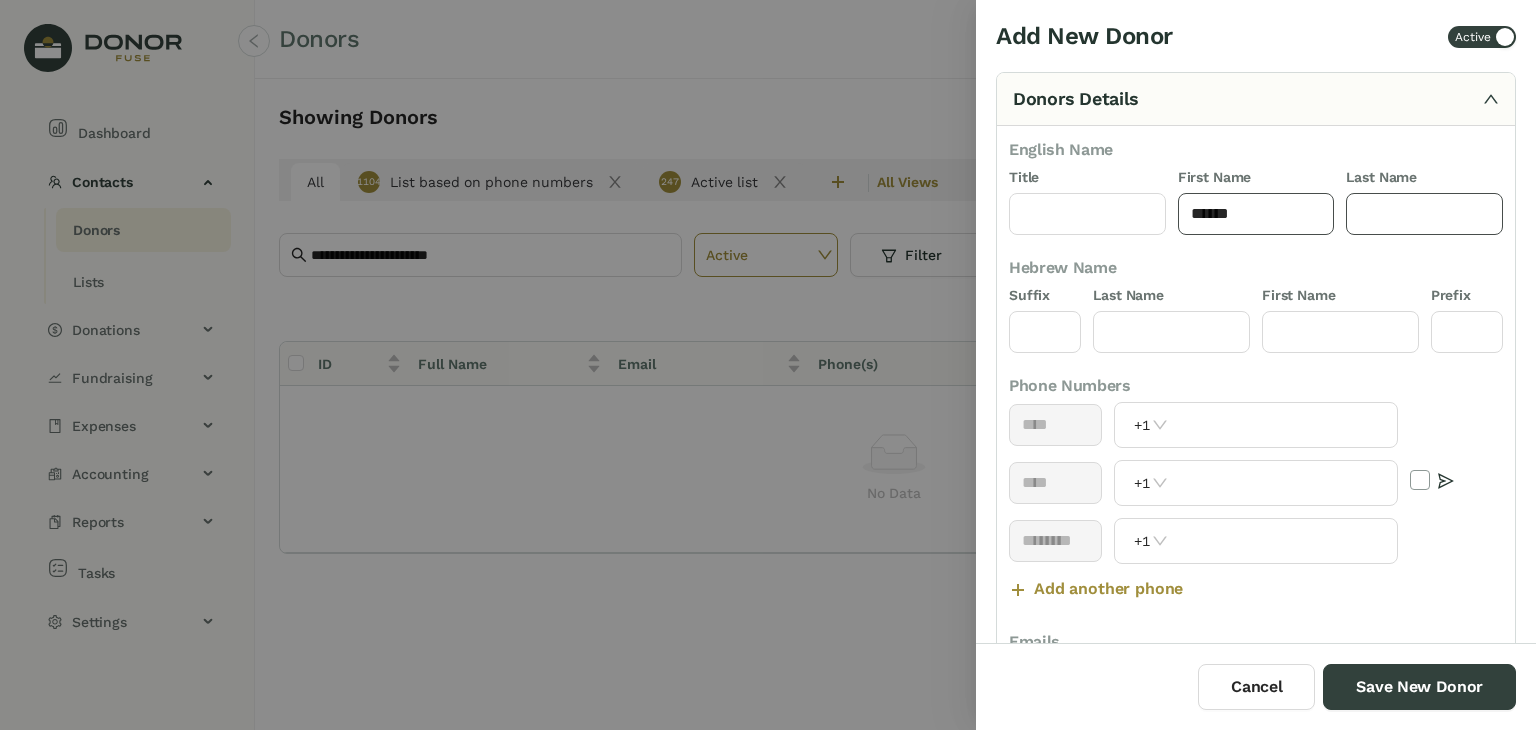 type on "******" 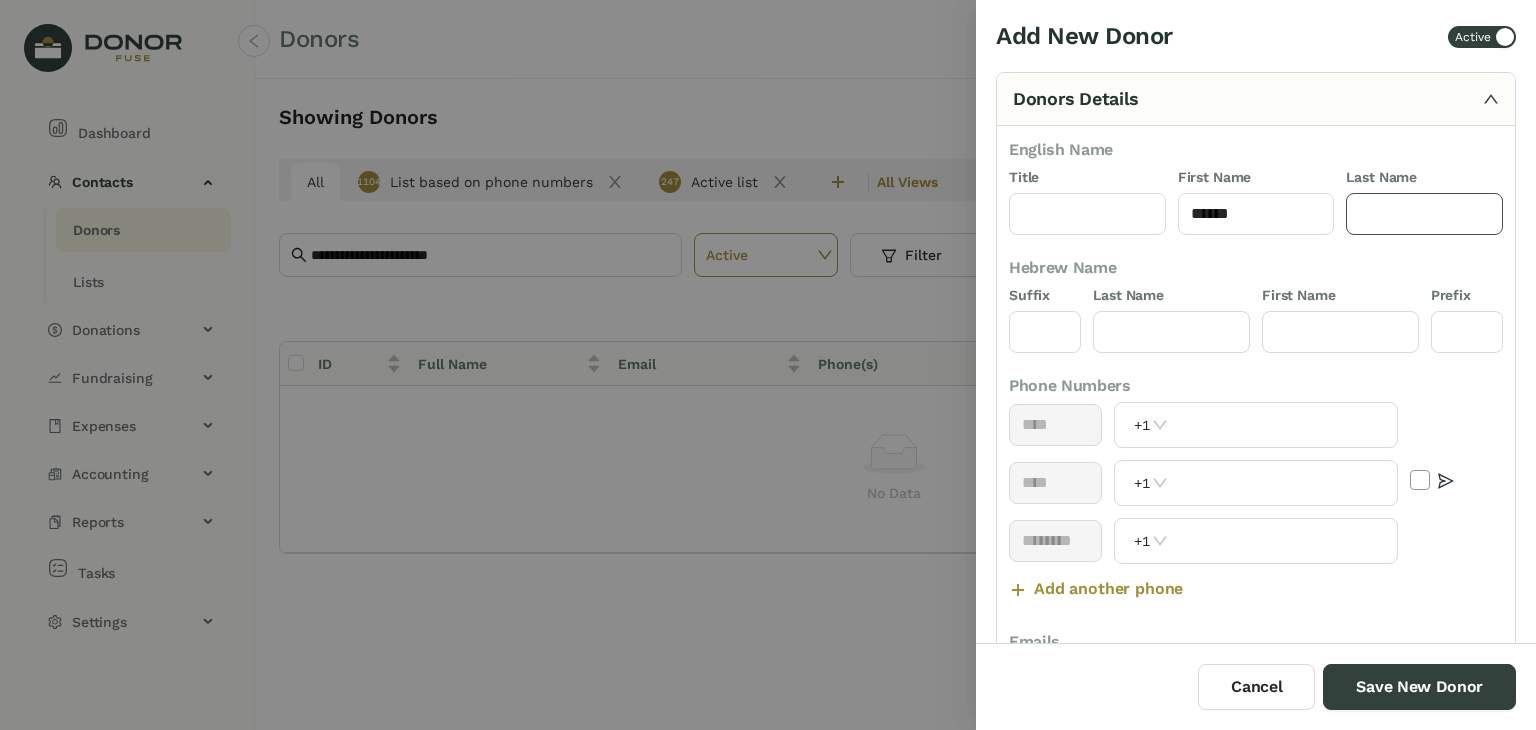 click 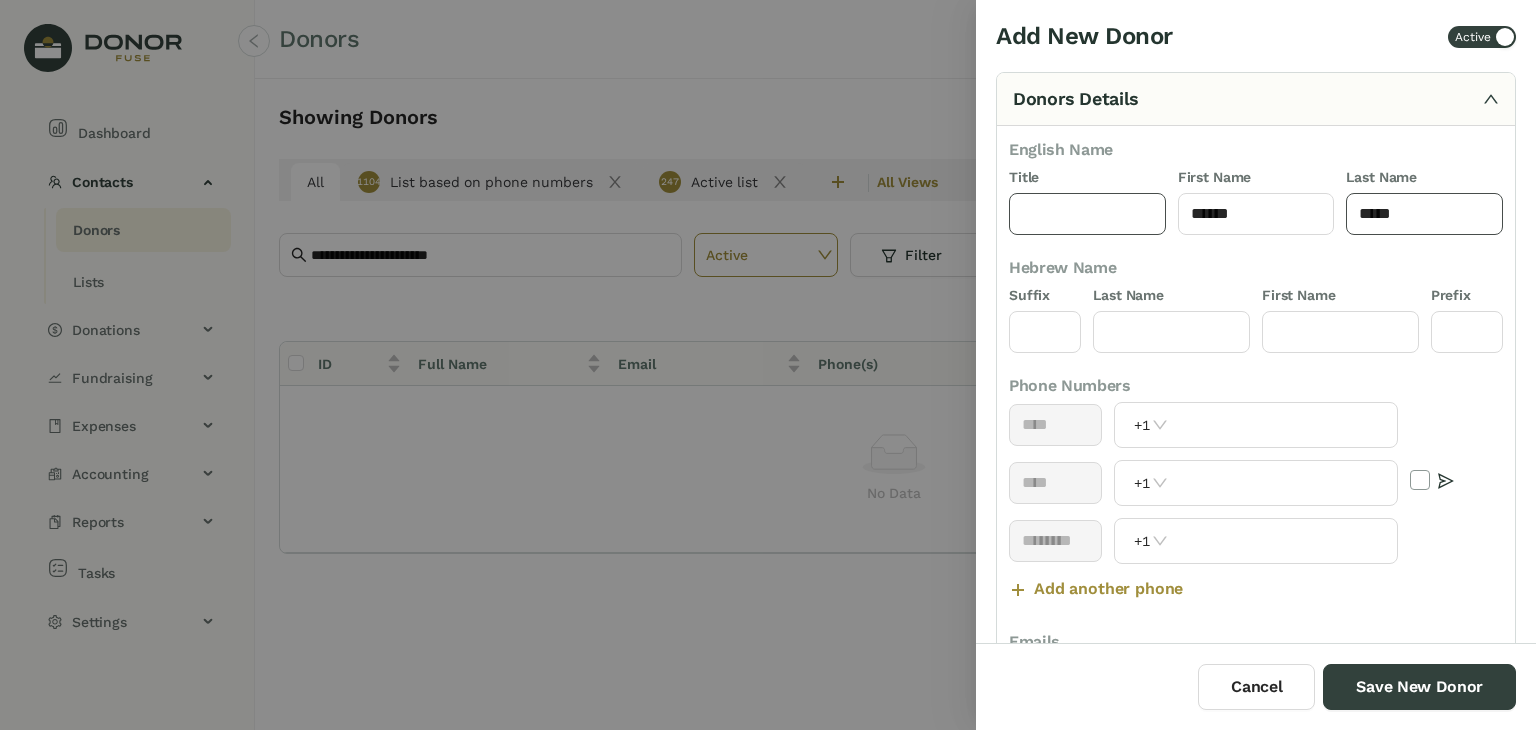 type on "*****" 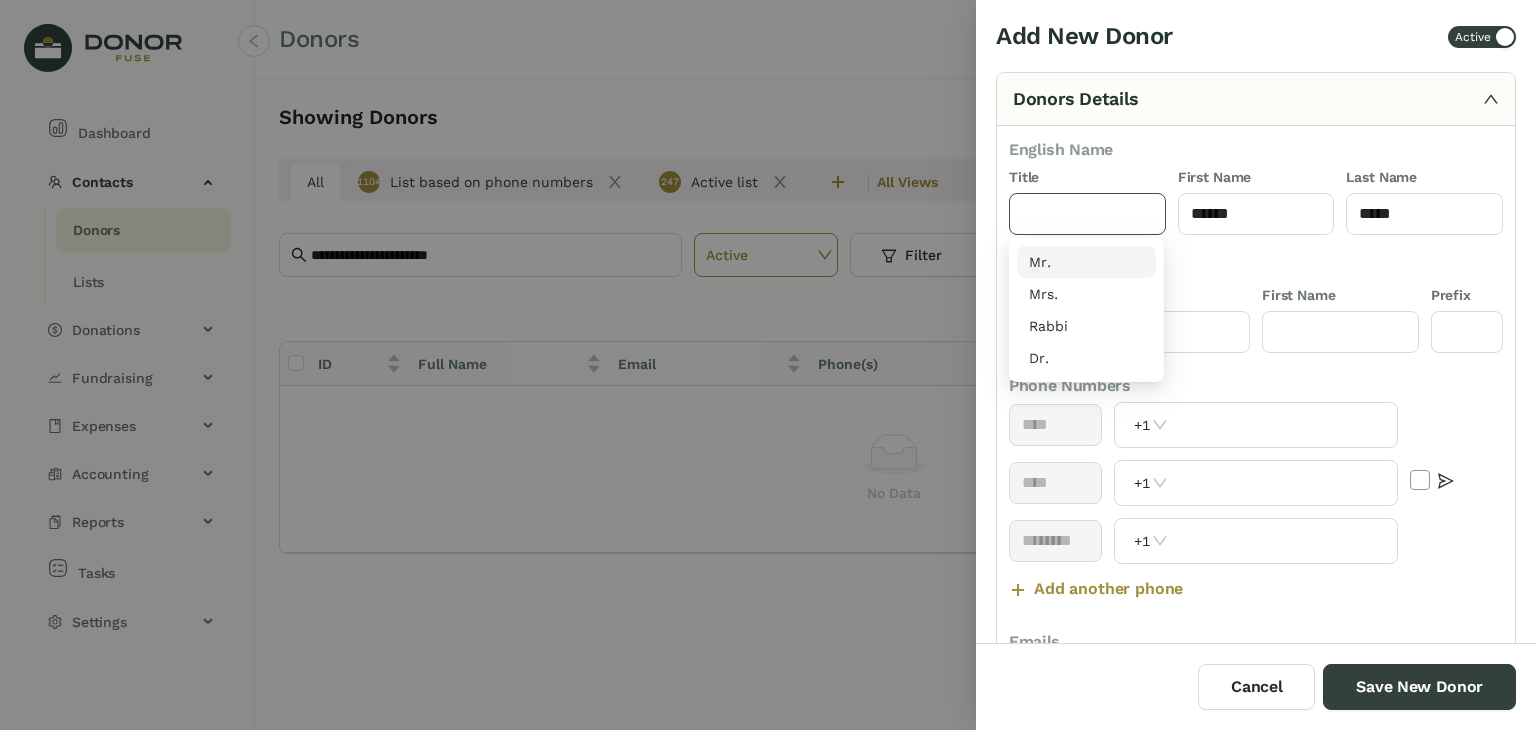 click 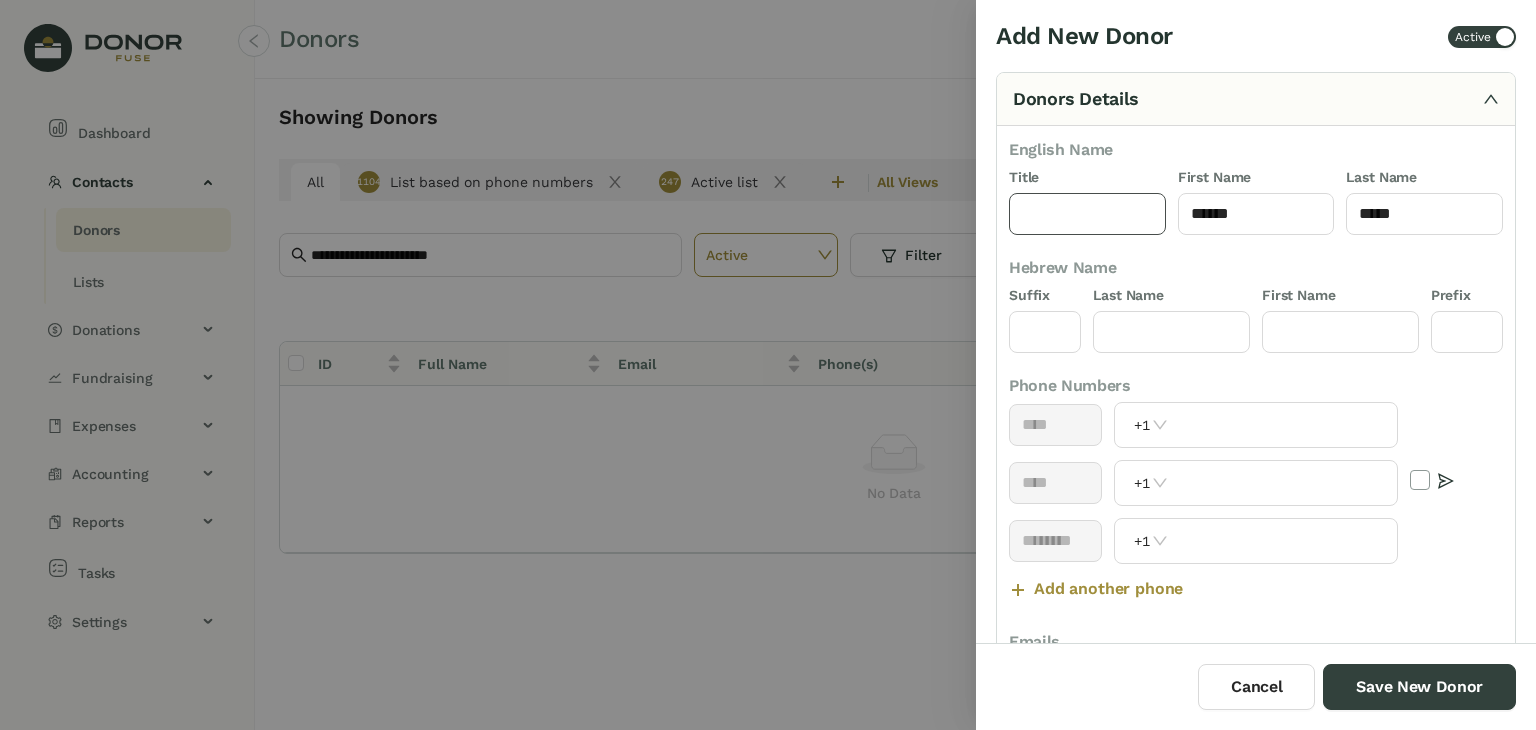type on "***" 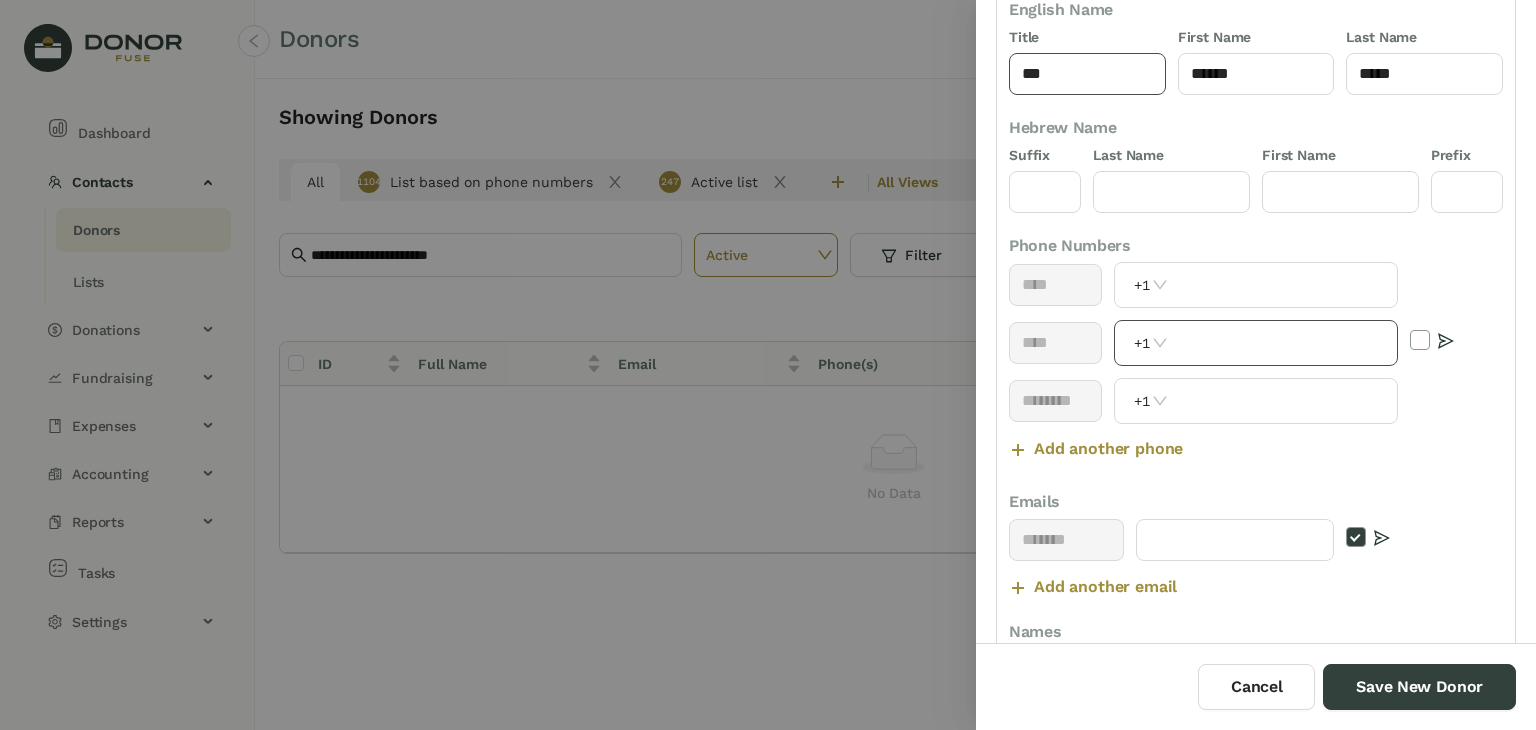 scroll, scrollTop: 143, scrollLeft: 0, axis: vertical 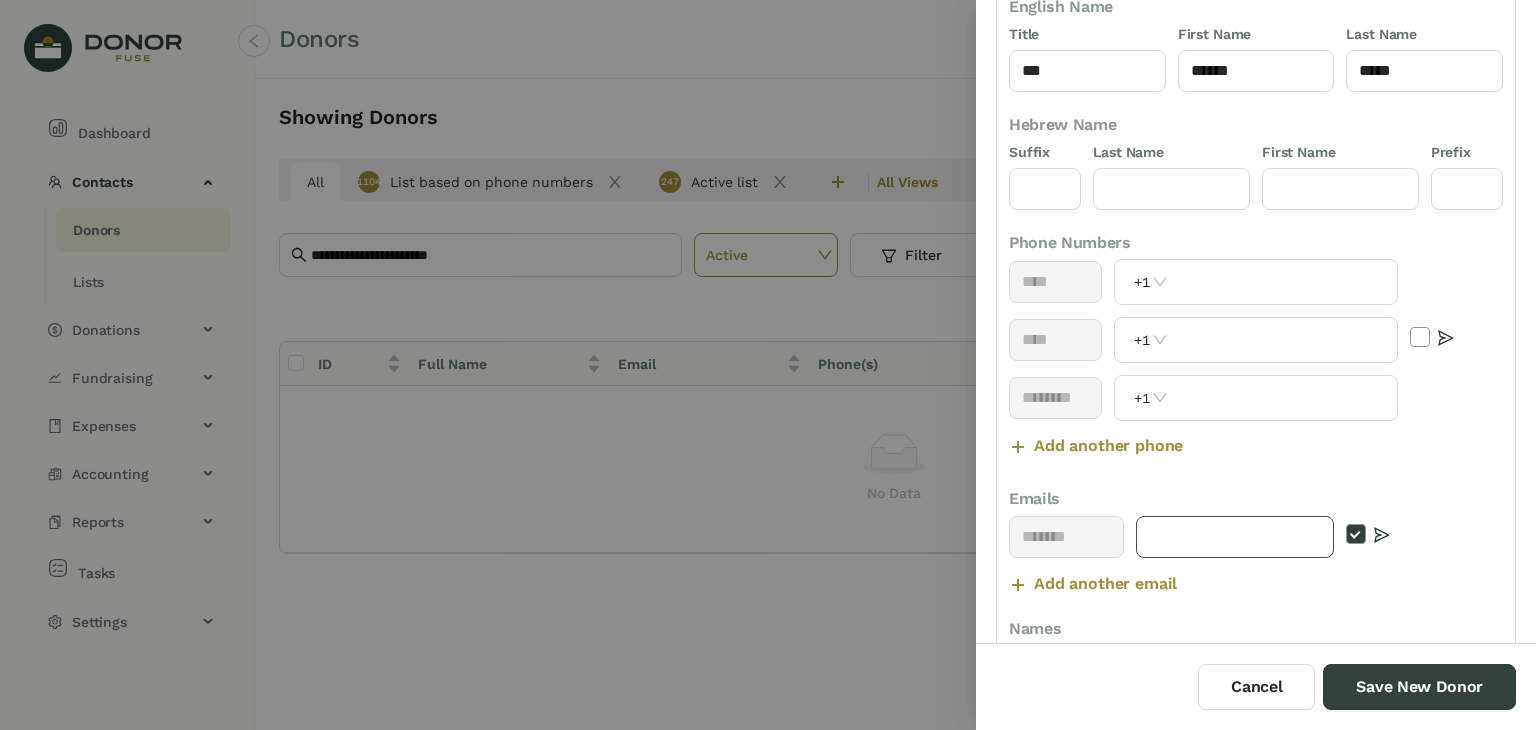click at bounding box center (1235, 537) 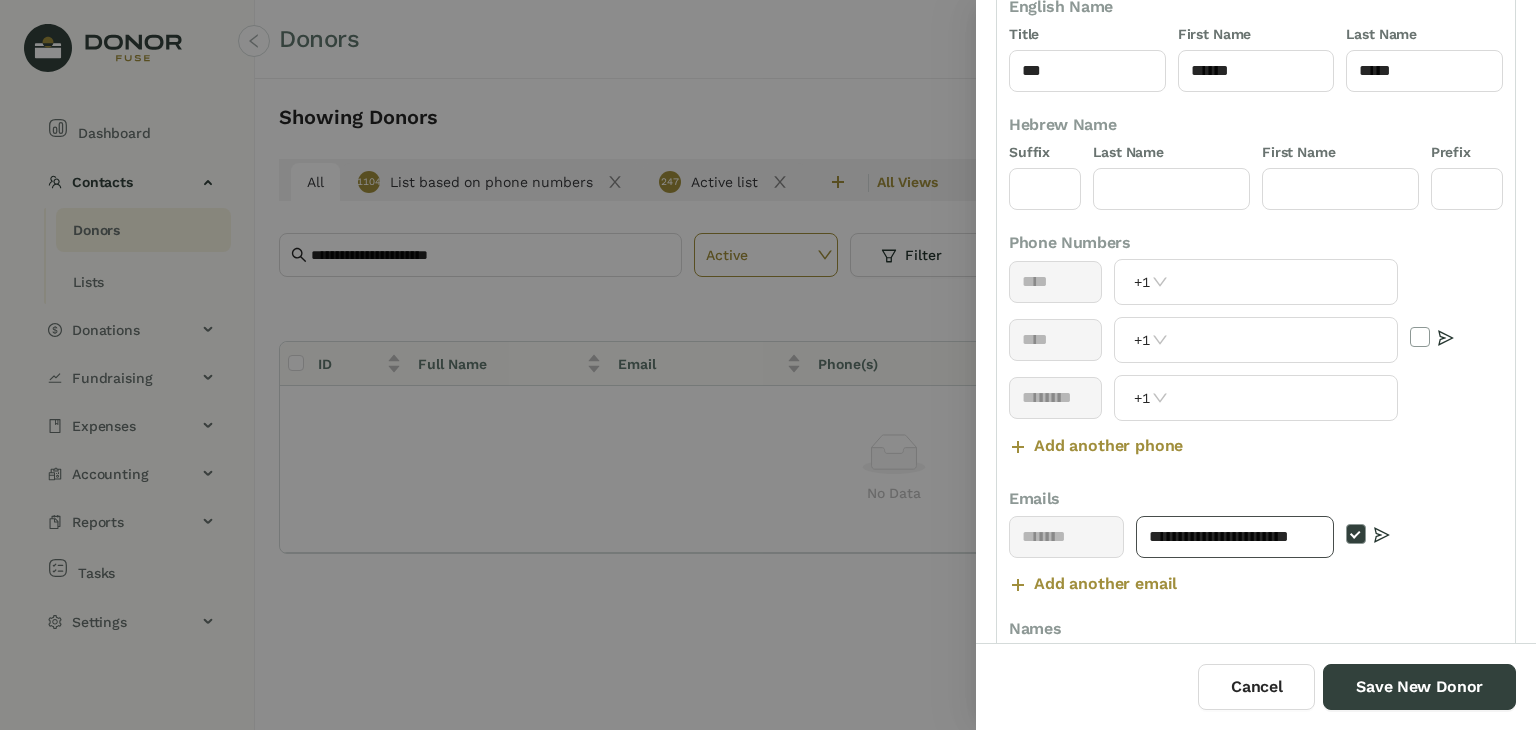 scroll, scrollTop: 0, scrollLeft: 8, axis: horizontal 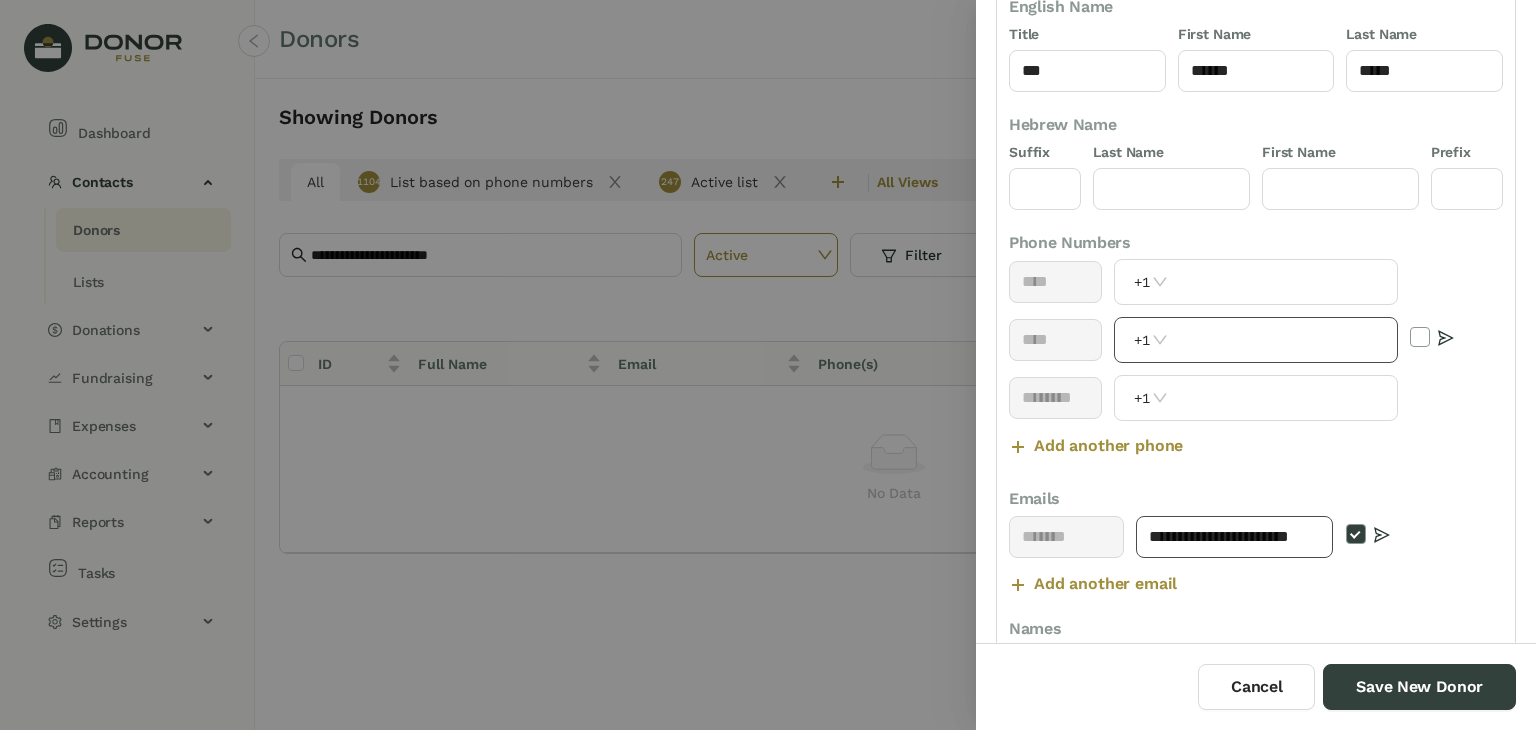 type on "**********" 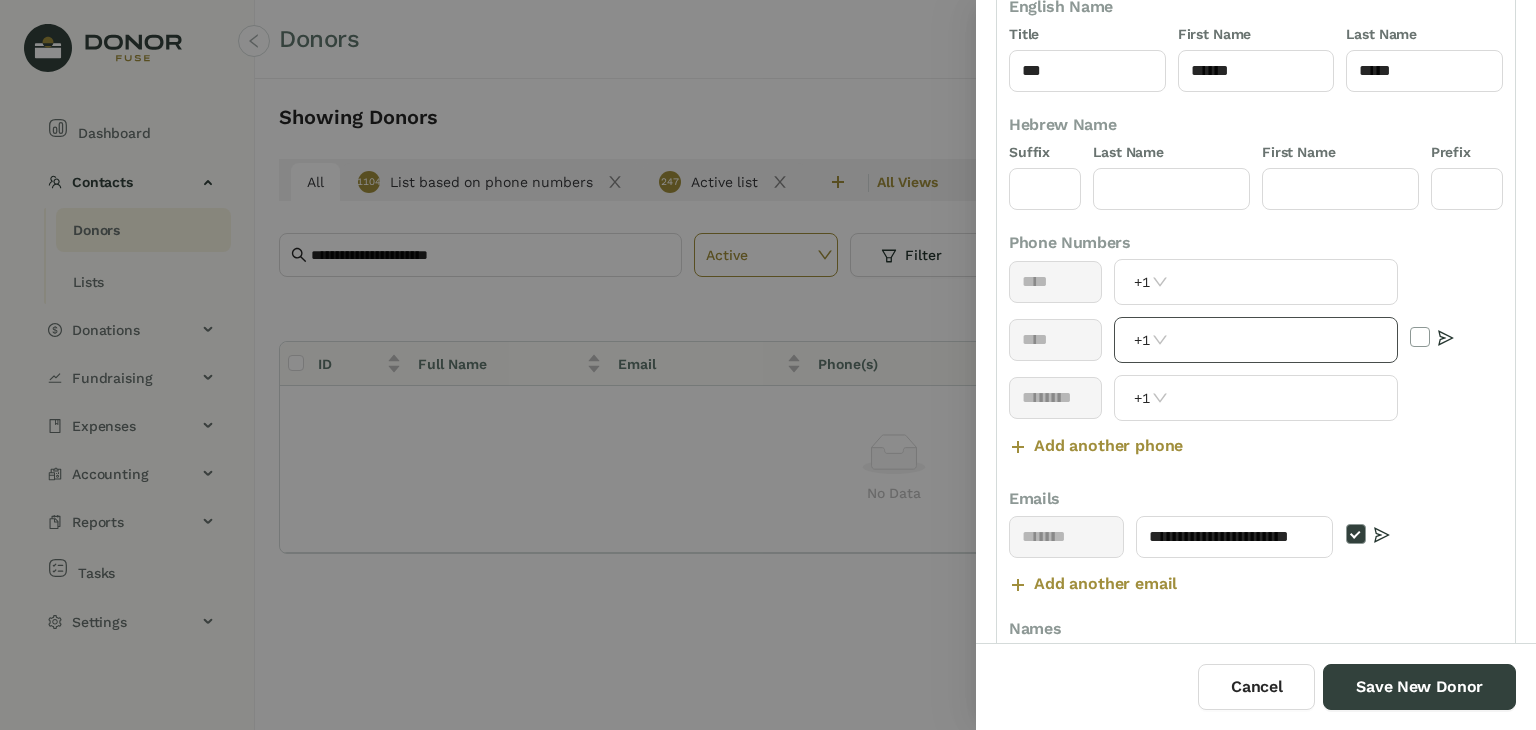scroll, scrollTop: 0, scrollLeft: 0, axis: both 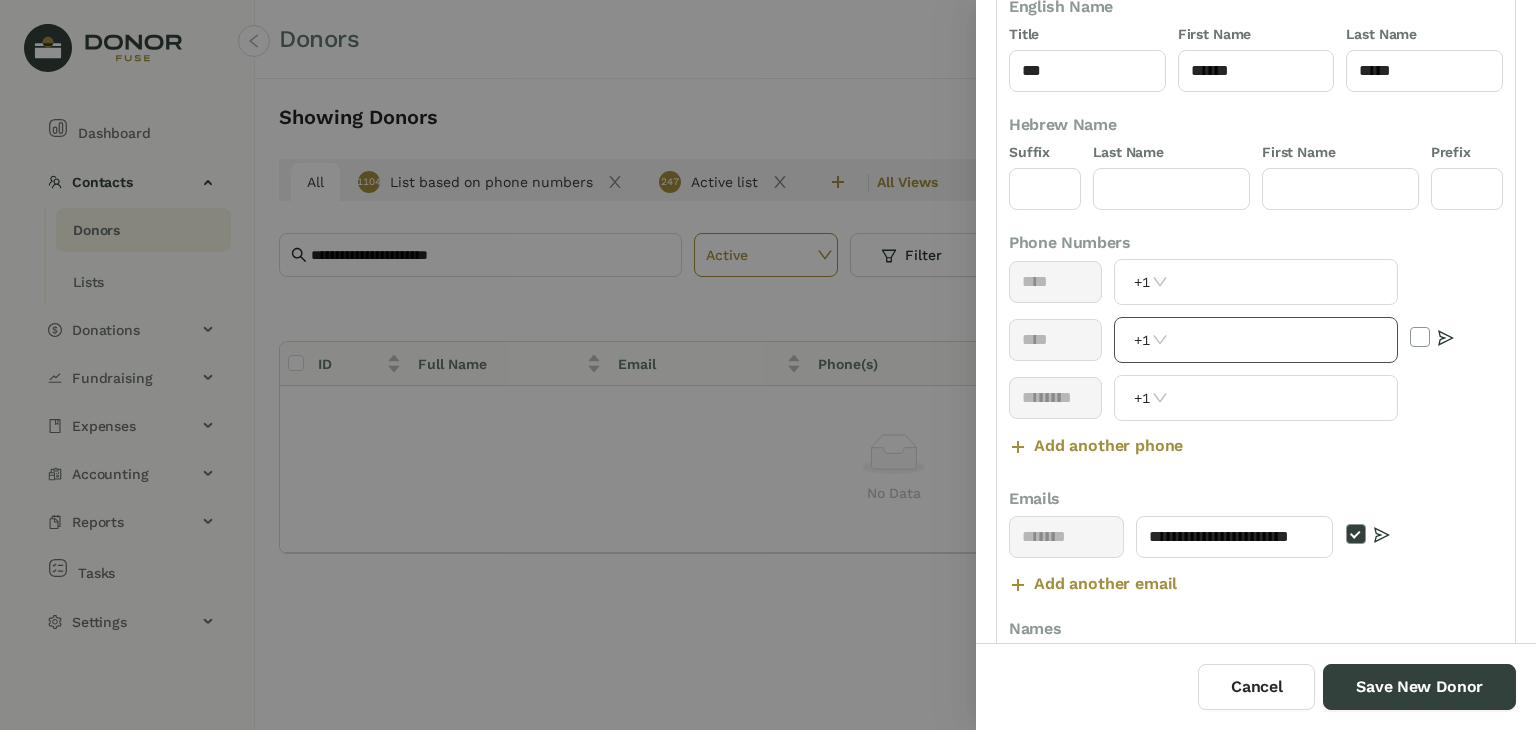 click 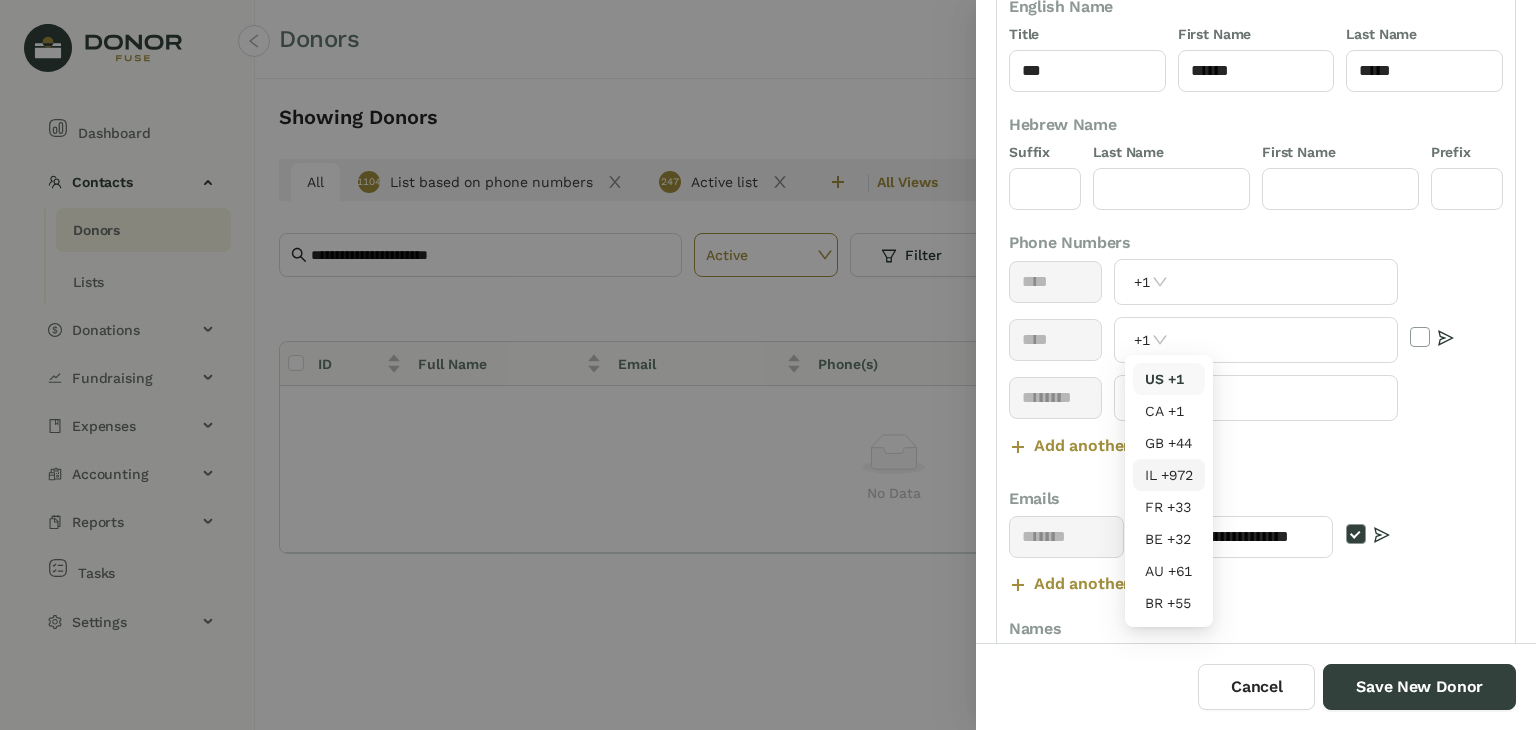 click on "IL +972" at bounding box center (1169, 475) 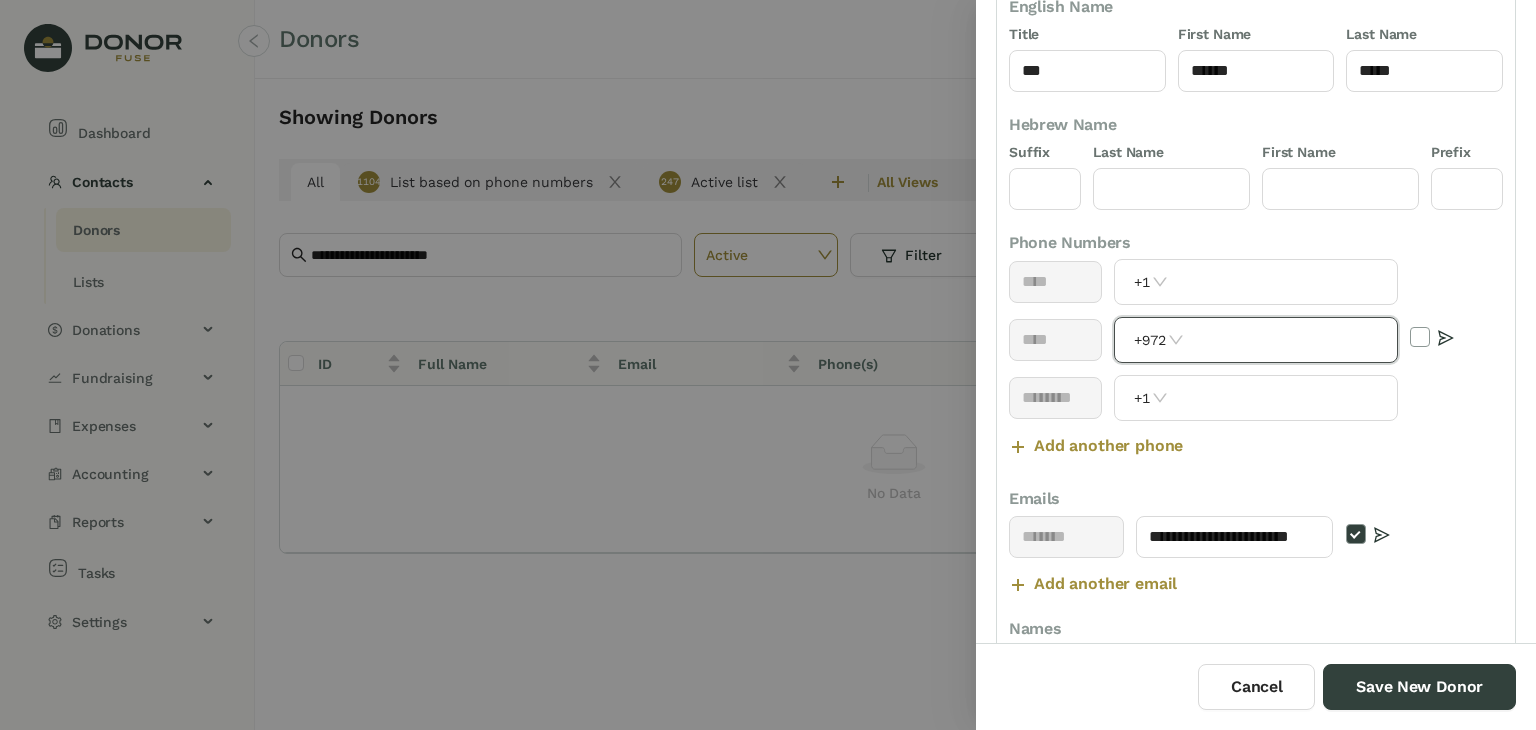 click at bounding box center (1292, 340) 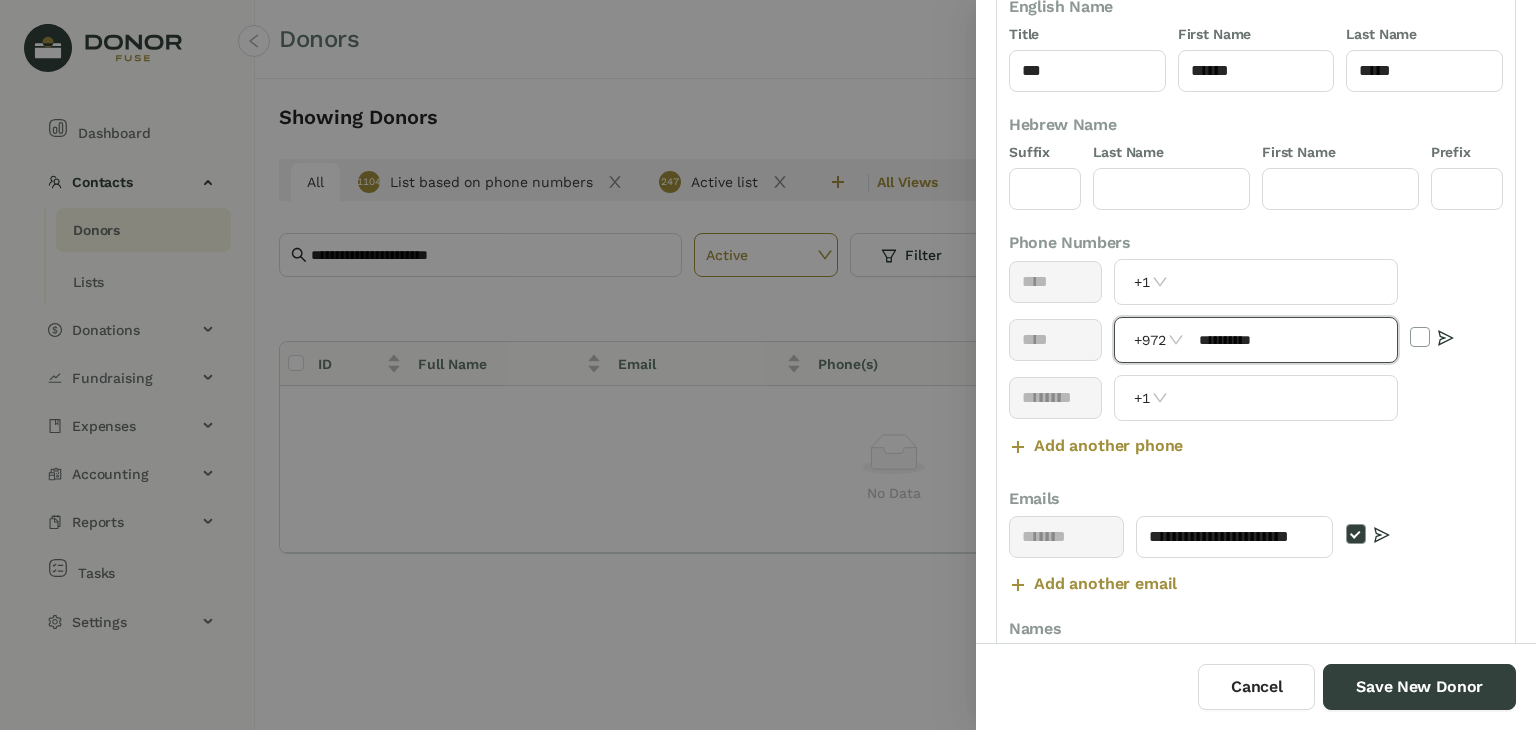 click on "**********" at bounding box center [1292, 340] 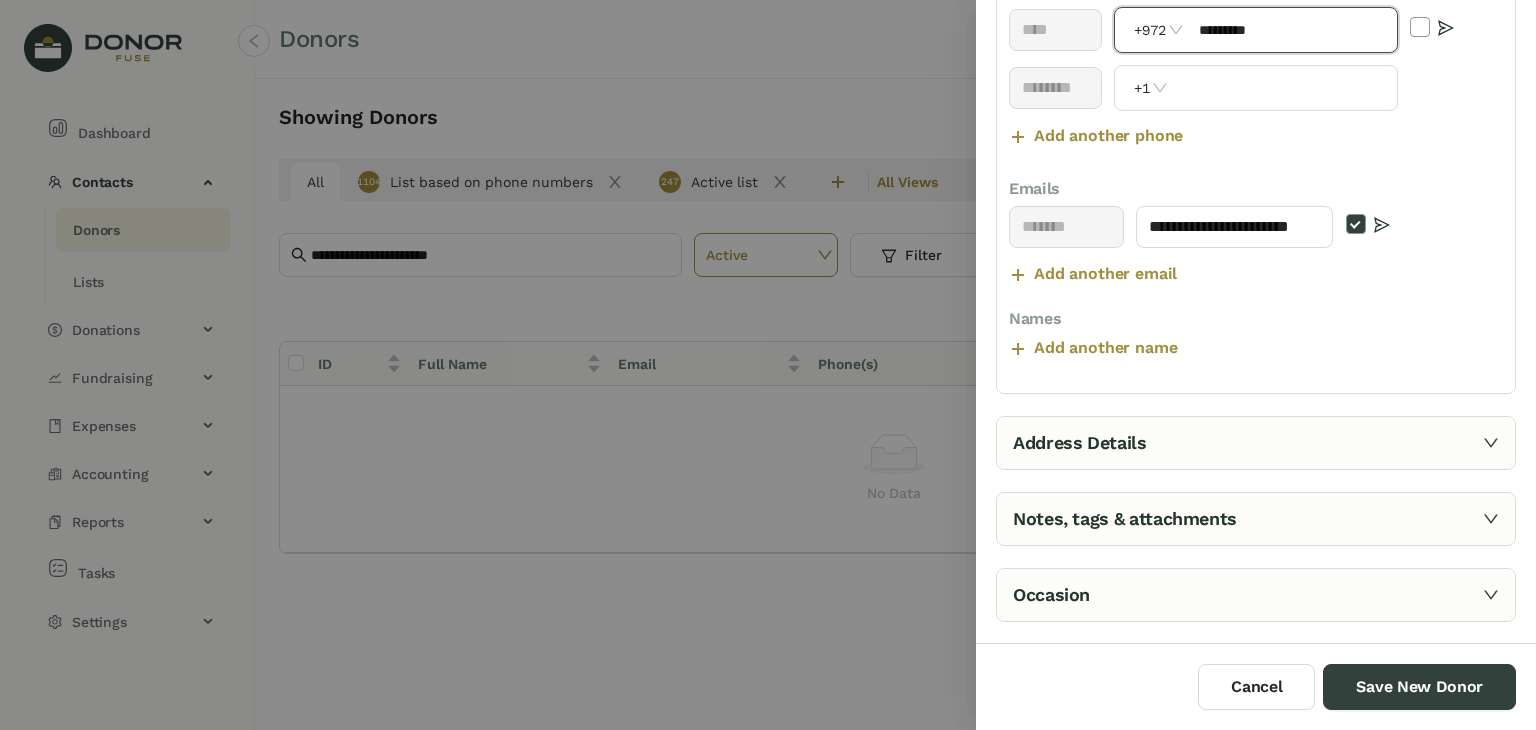 type on "*********" 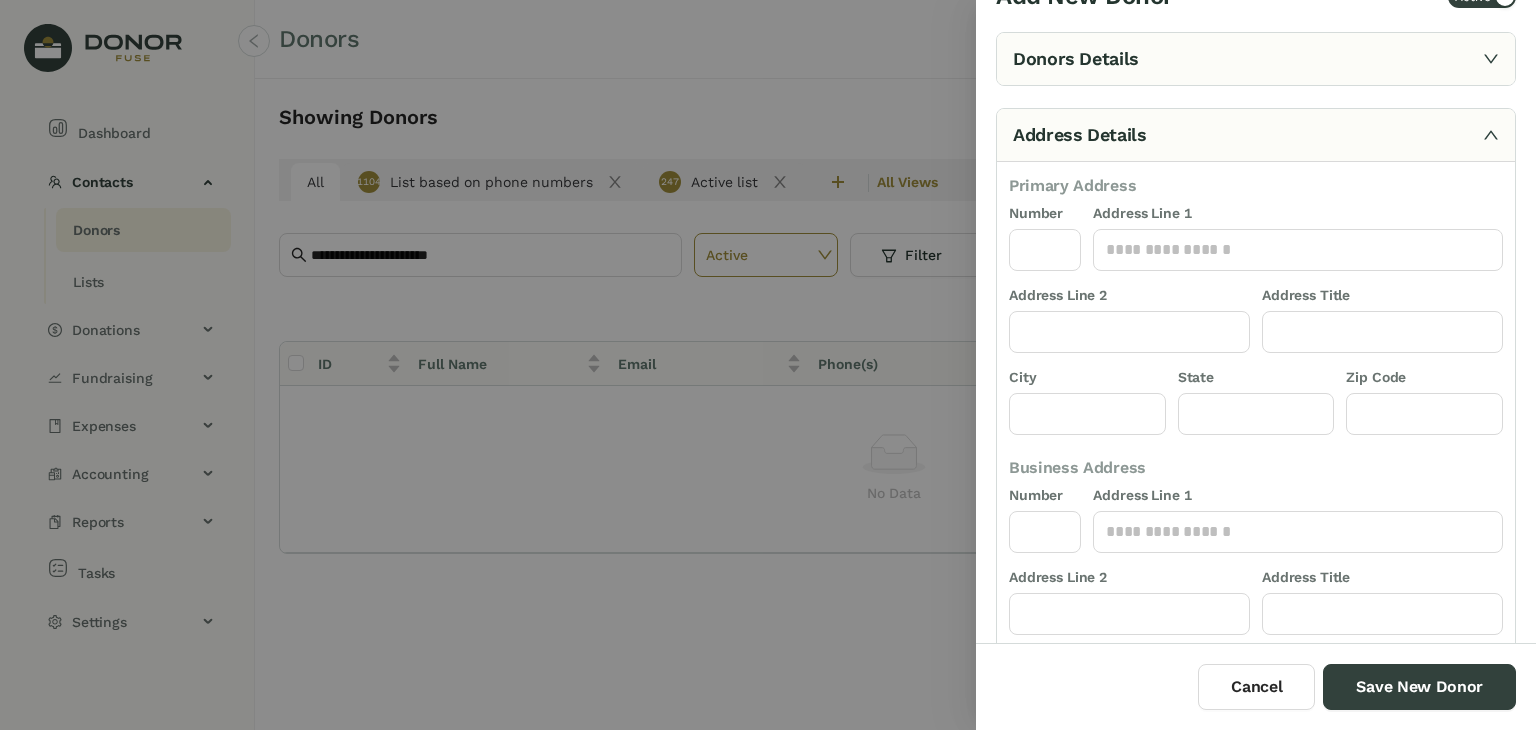 scroll, scrollTop: 0, scrollLeft: 0, axis: both 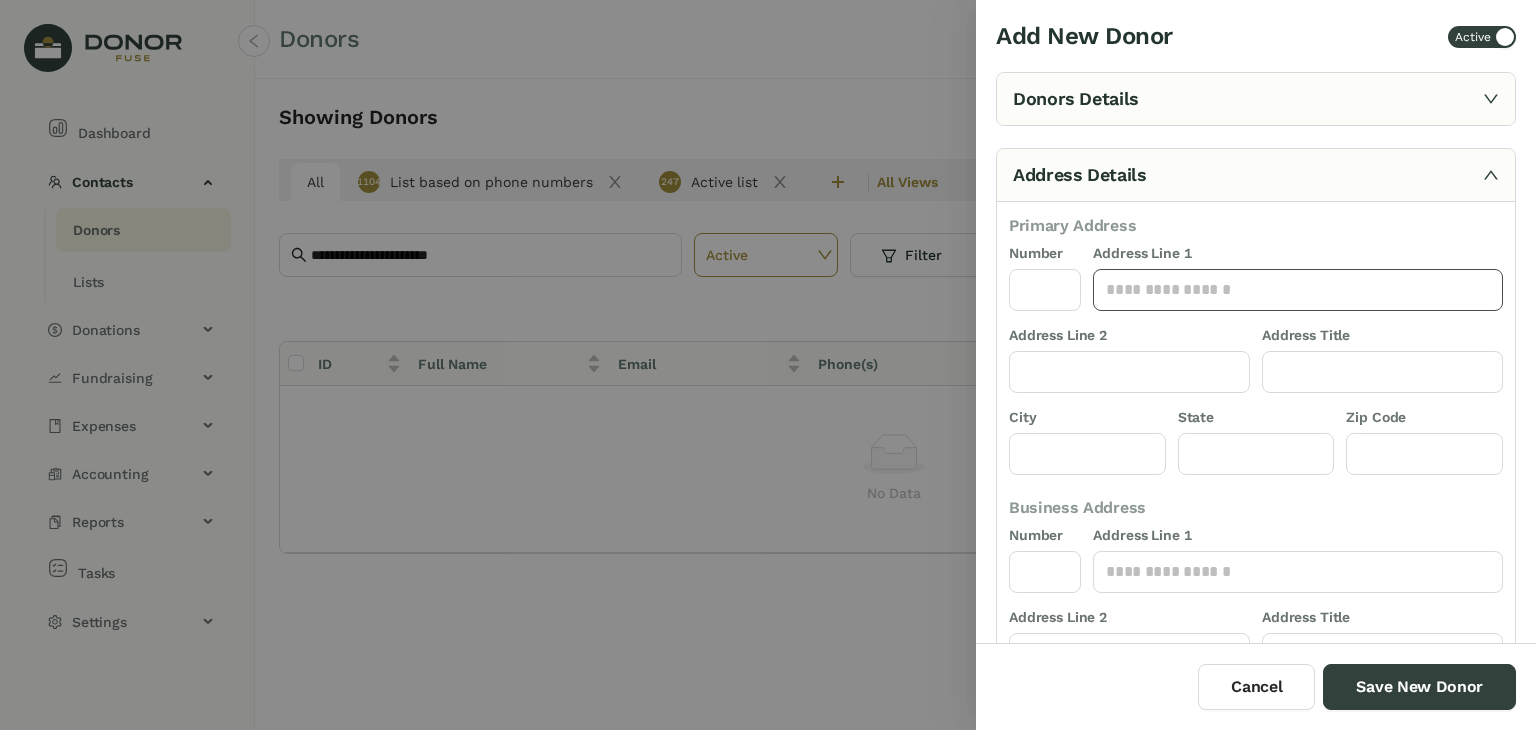 click 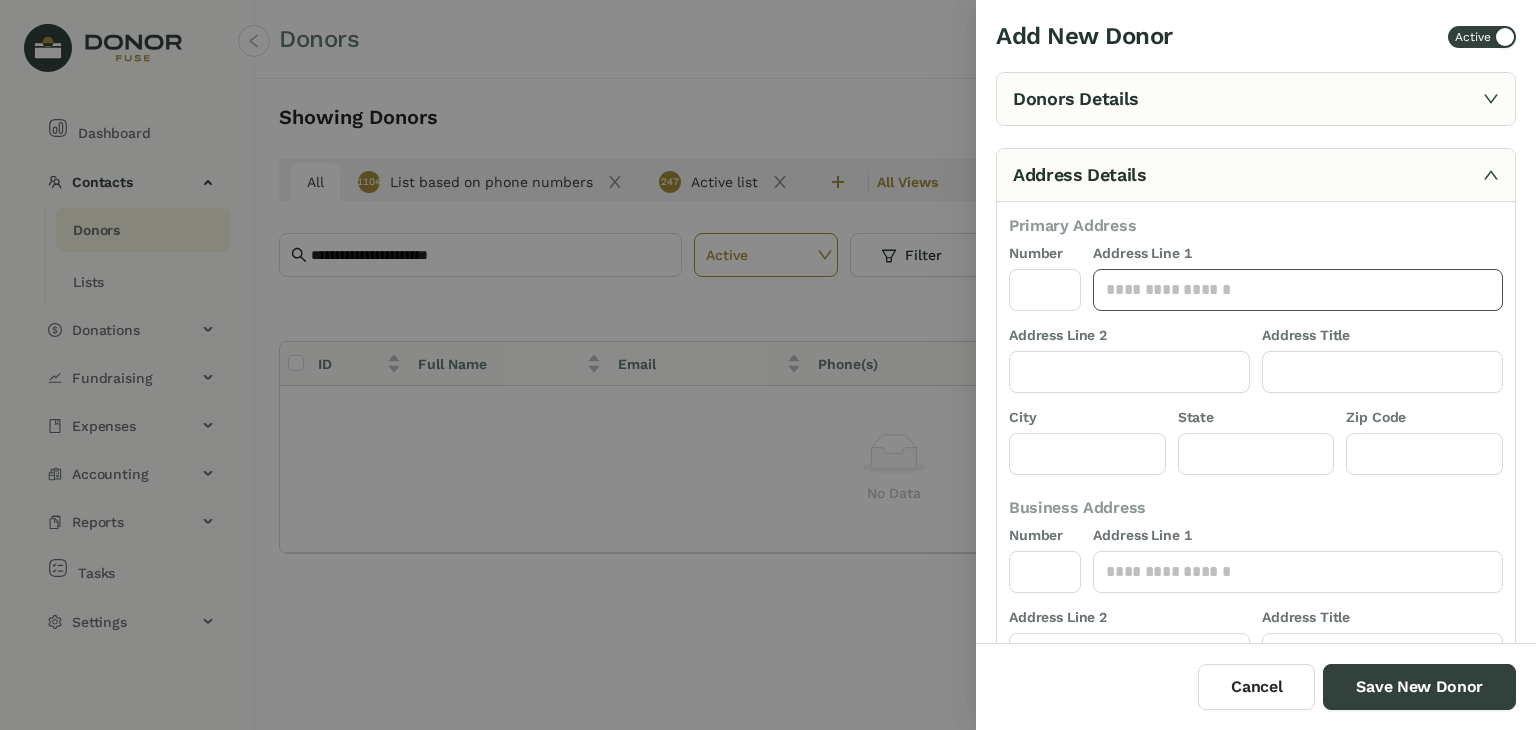 paste on "**********" 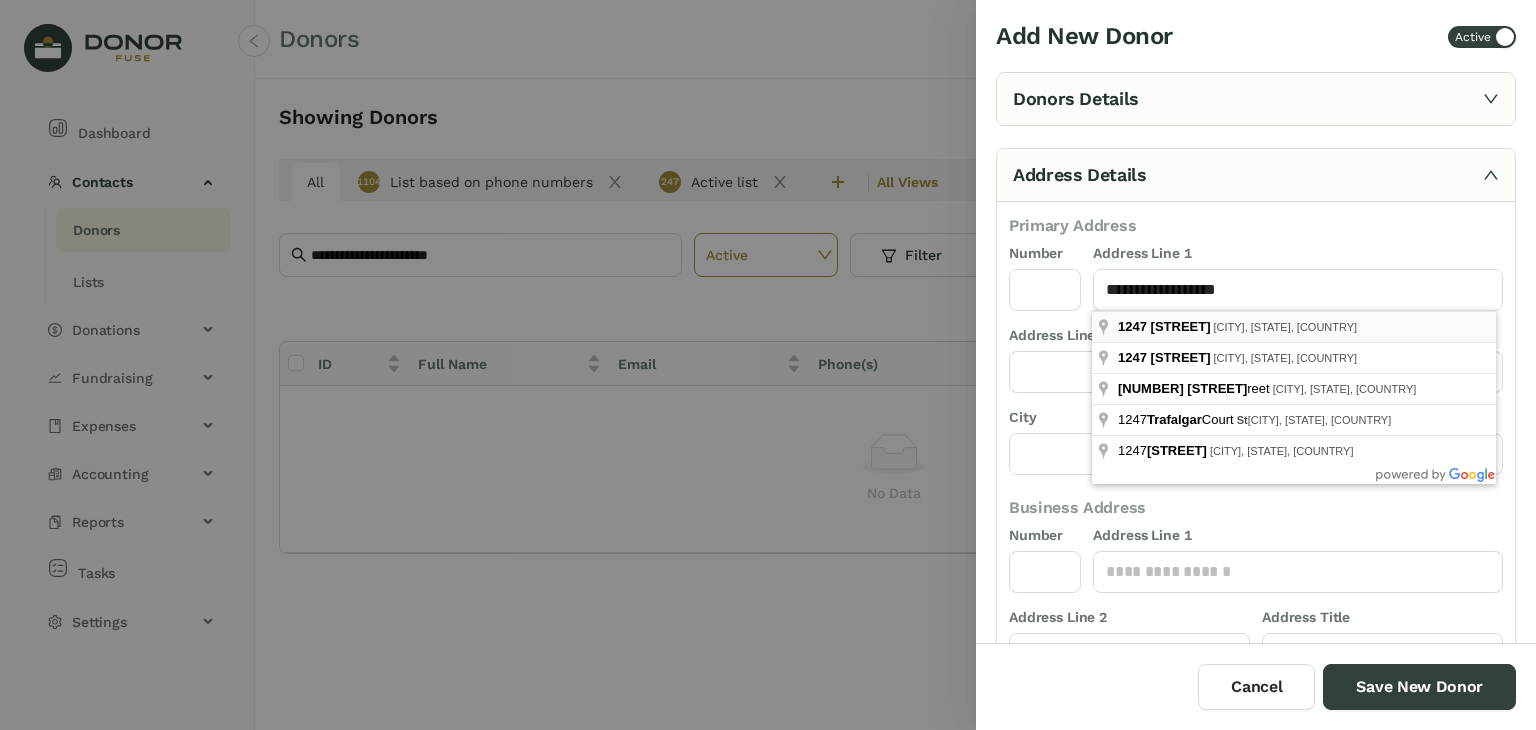 type on "**********" 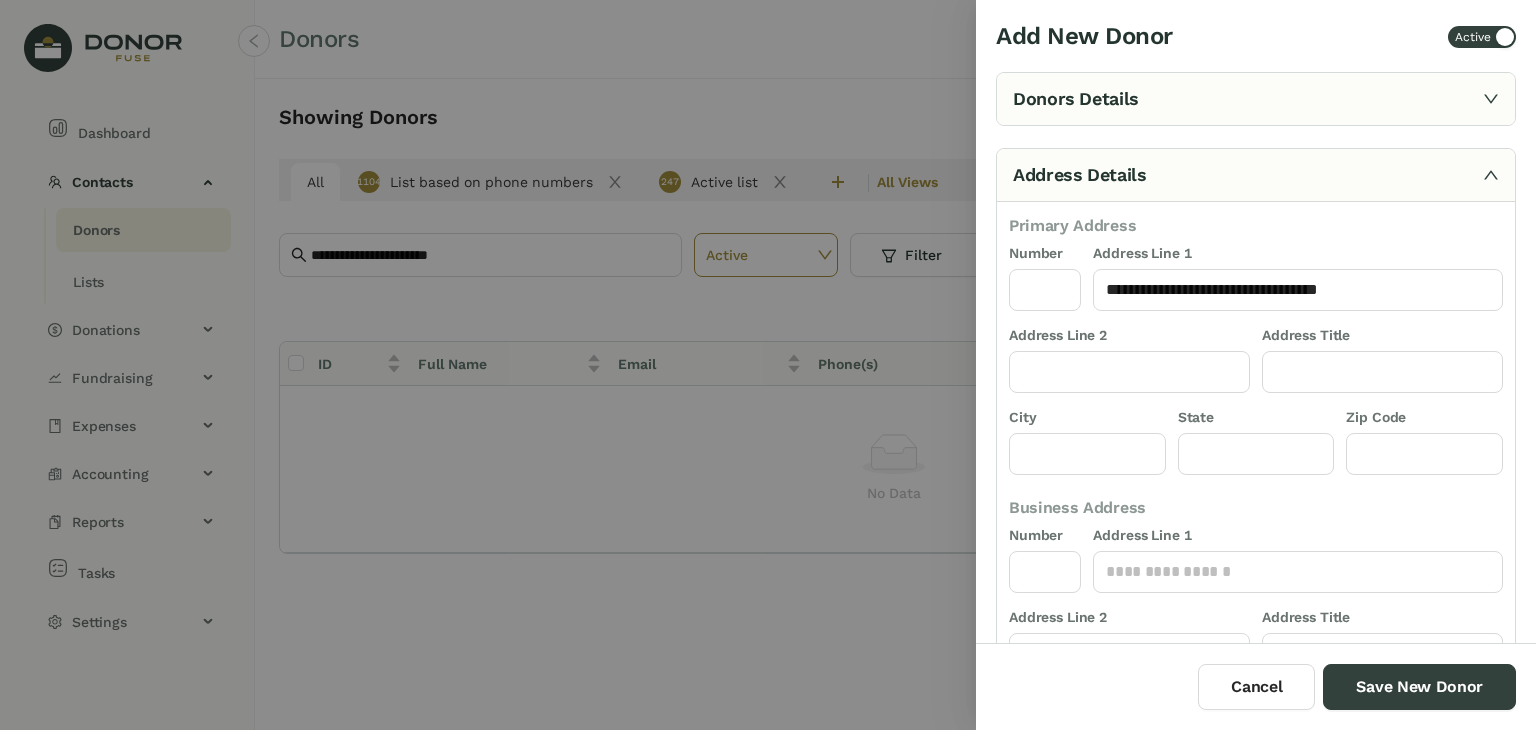 type on "****" 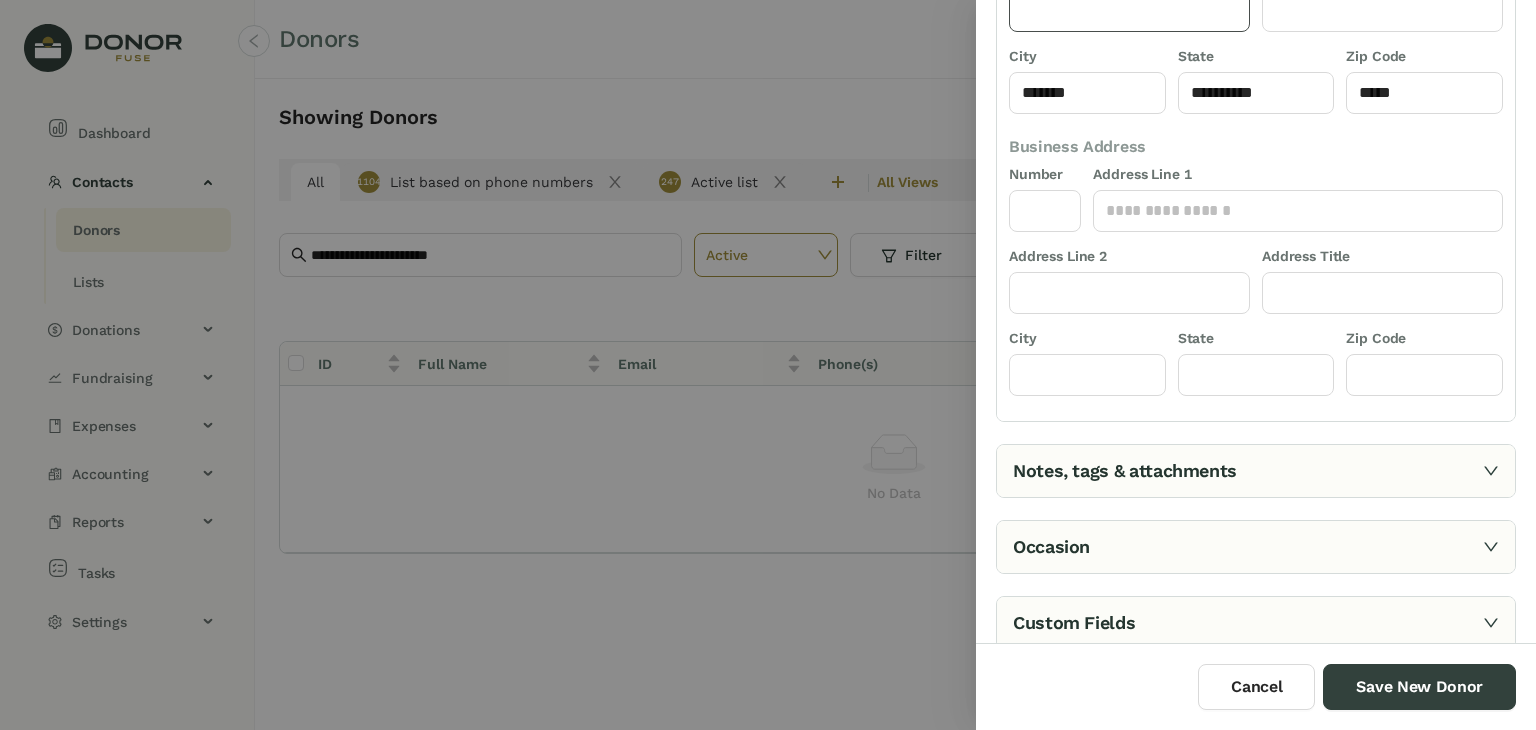 scroll, scrollTop: 362, scrollLeft: 0, axis: vertical 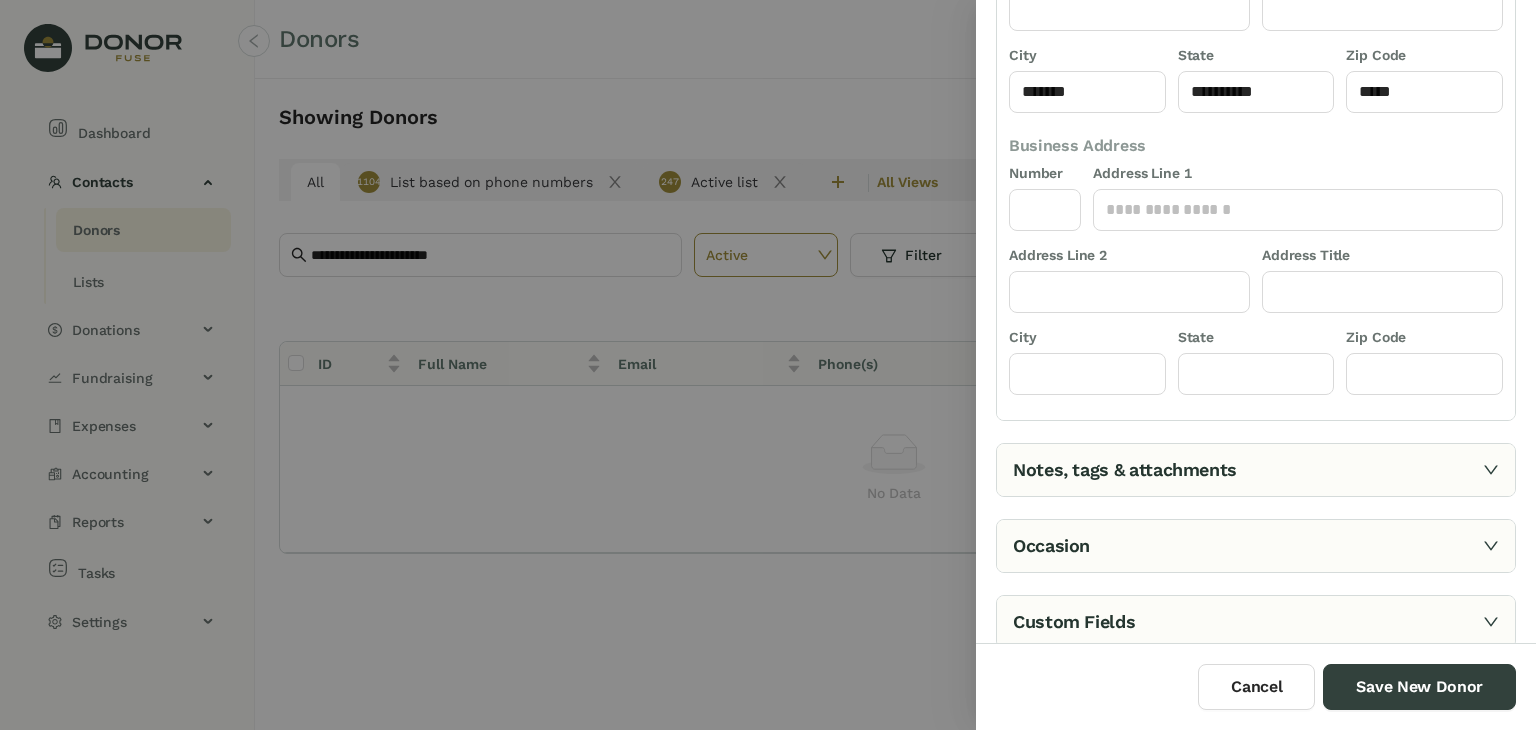 click on "Notes, tags & attachments" at bounding box center (1256, 470) 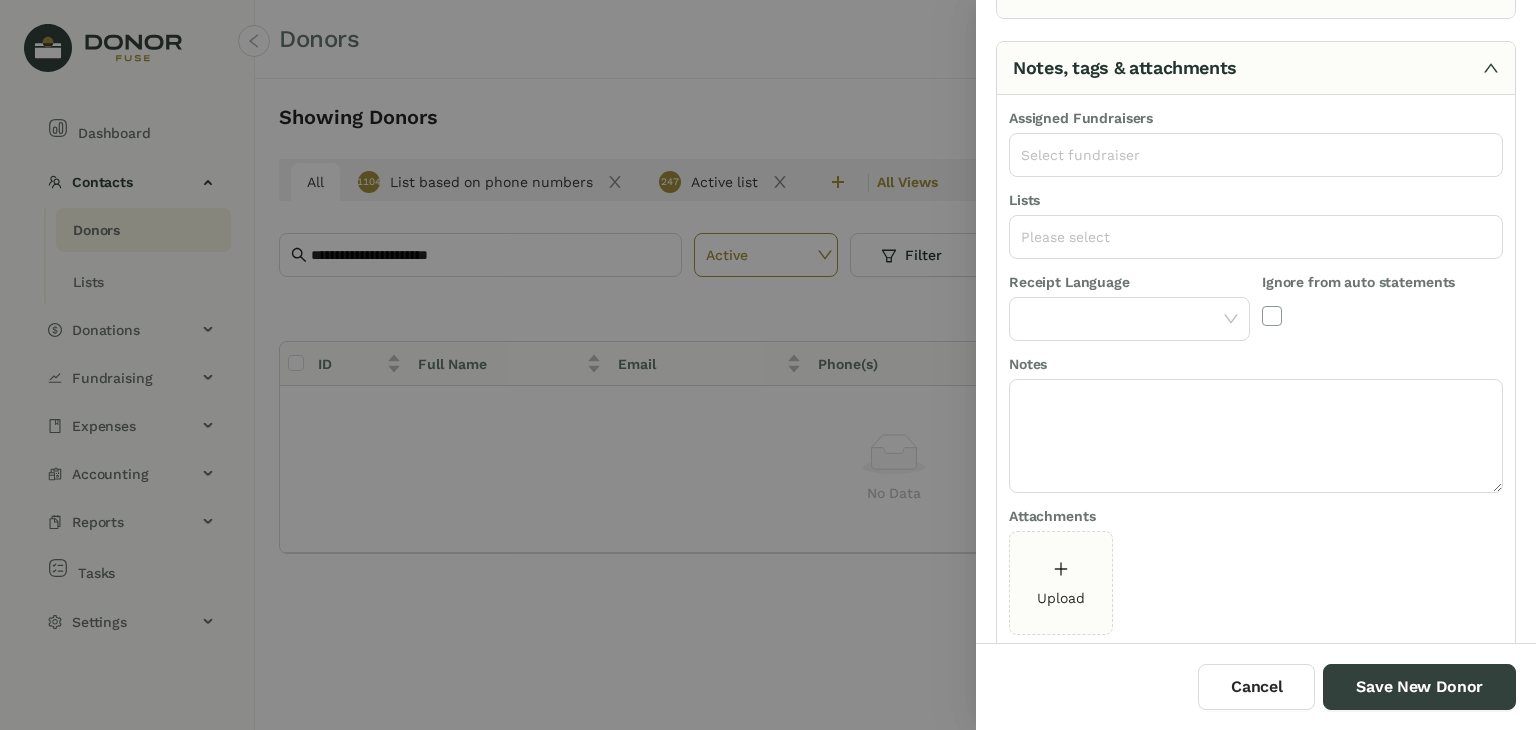 scroll, scrollTop: 143, scrollLeft: 0, axis: vertical 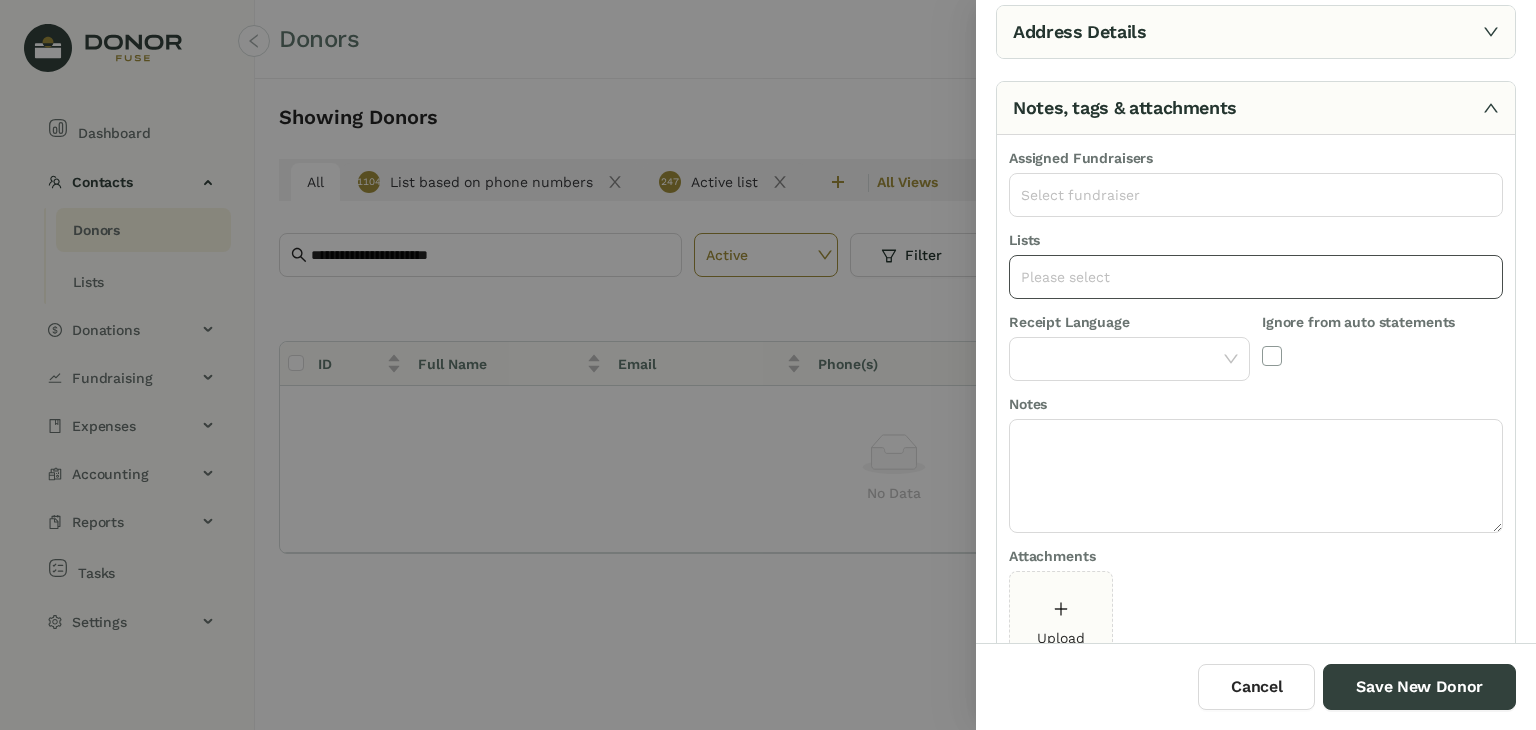 click on "Please select" 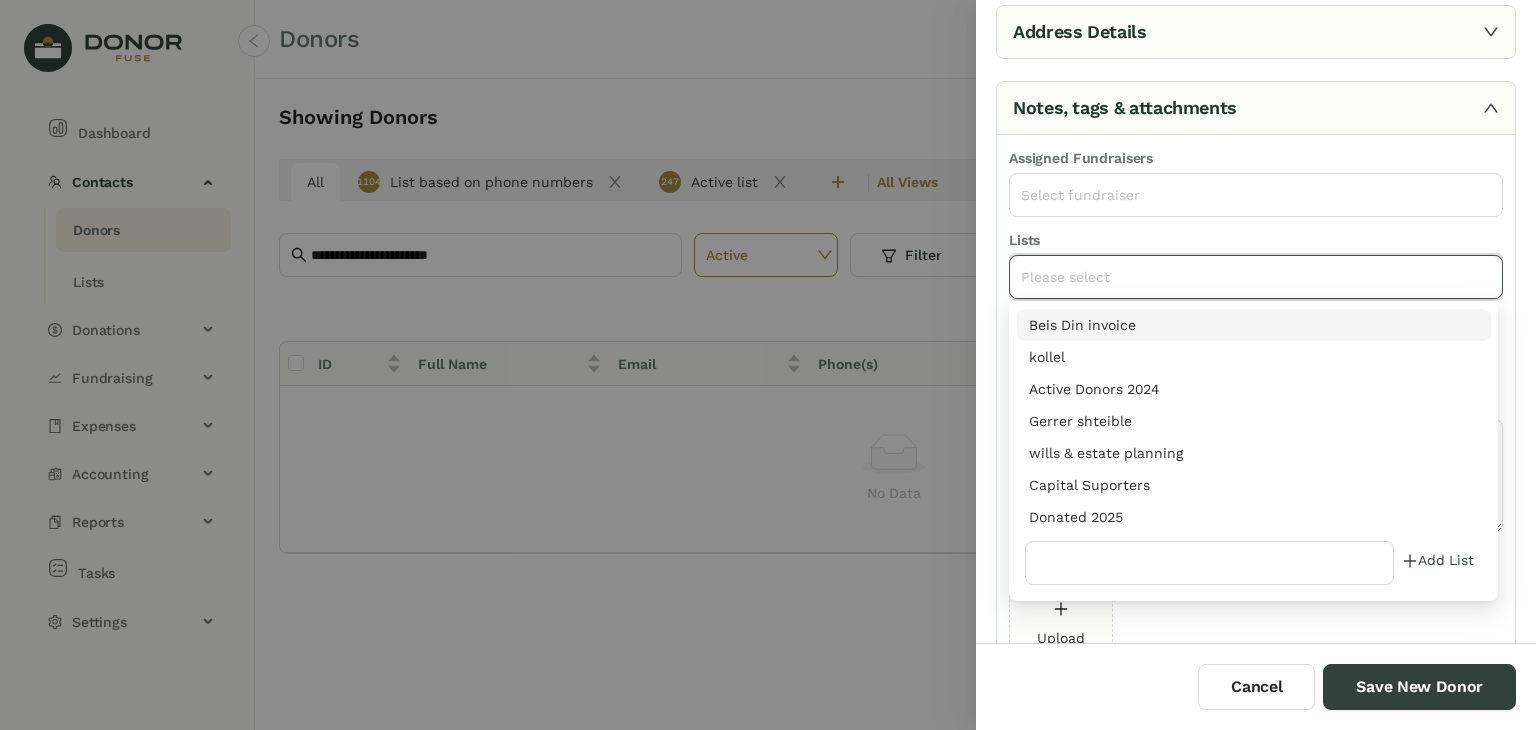click on "Donated 2025" at bounding box center (1254, 517) 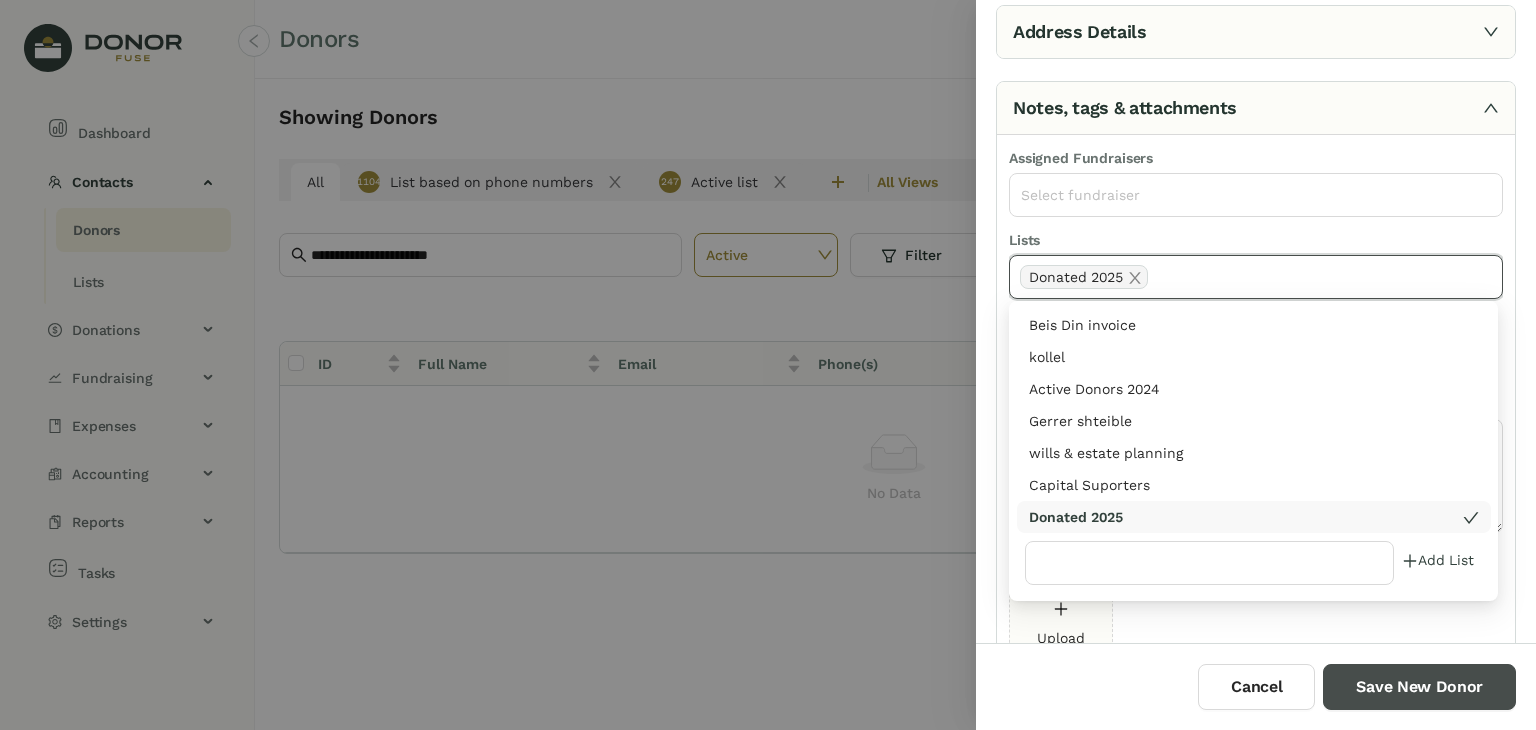 click on "Save New Donor" at bounding box center (1419, 687) 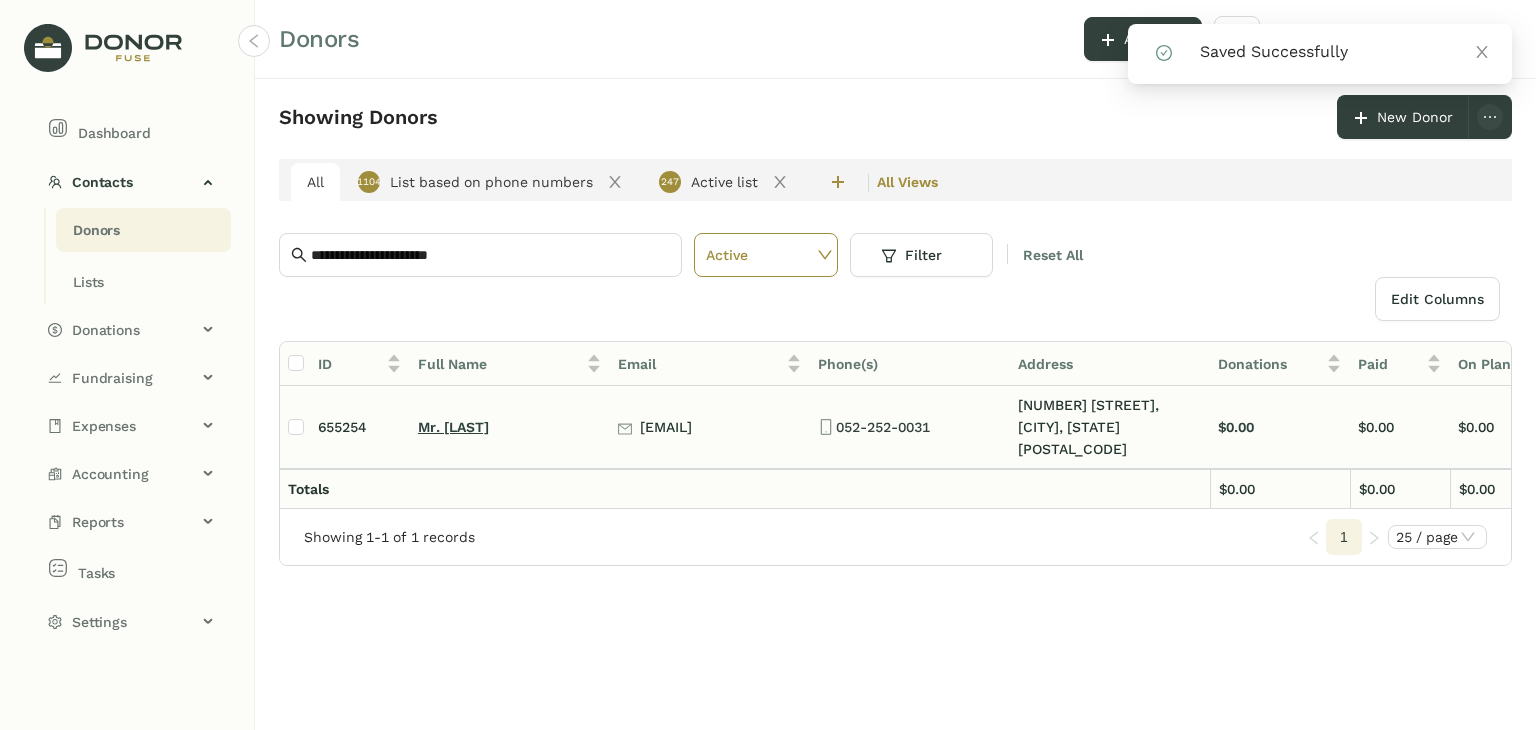 click on "Mr. [LAST]" 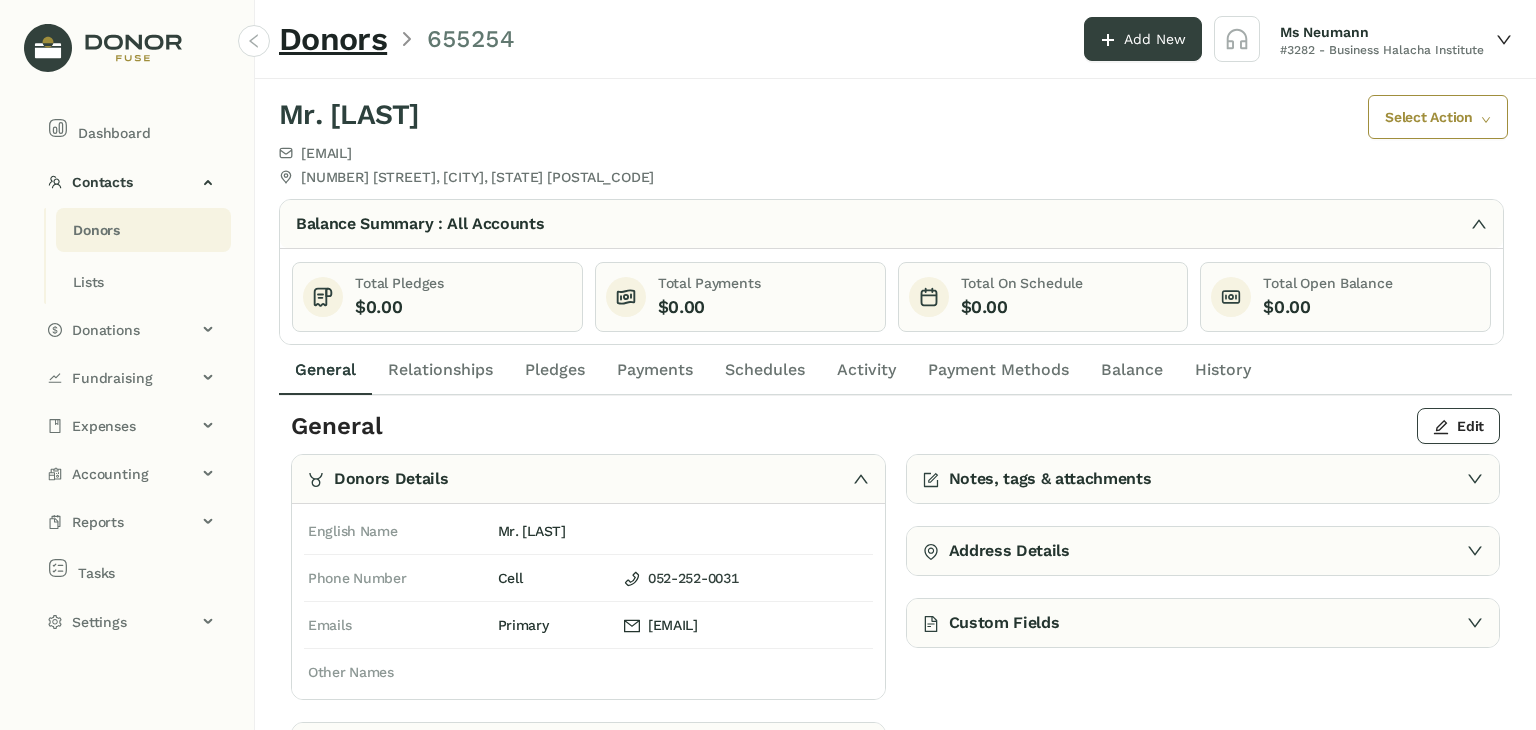click on "Payments" 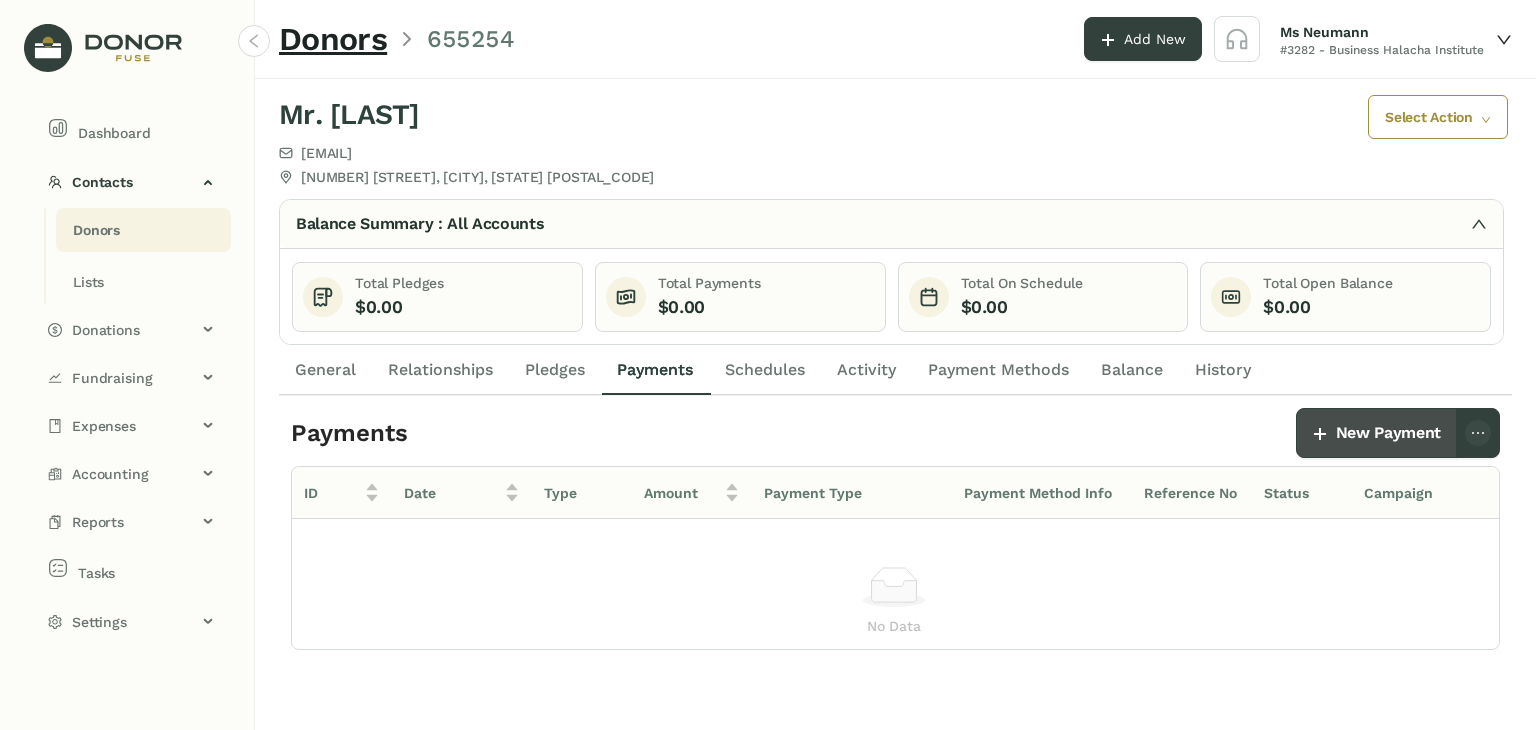 click on "New Payment" 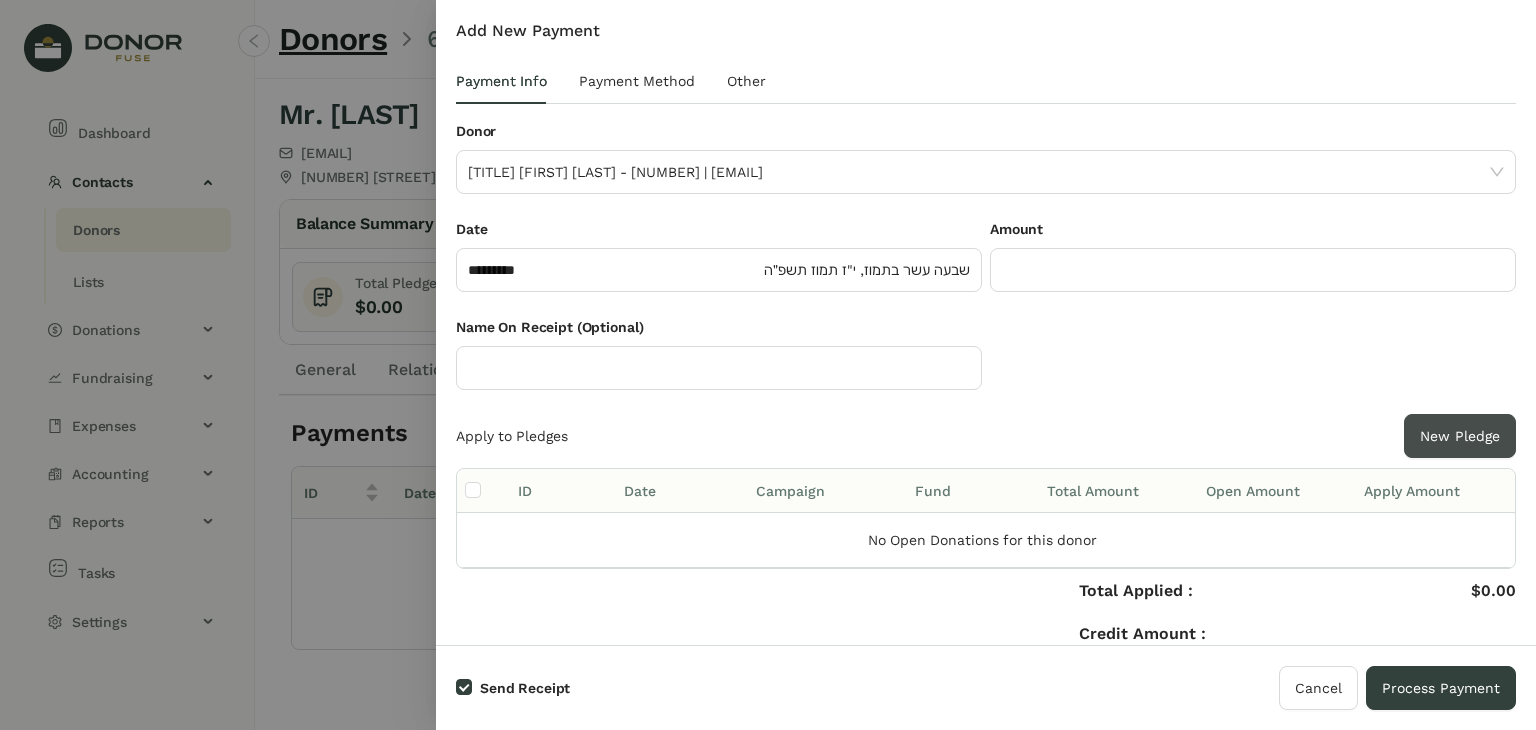 click on "New Pledge" at bounding box center [1460, 436] 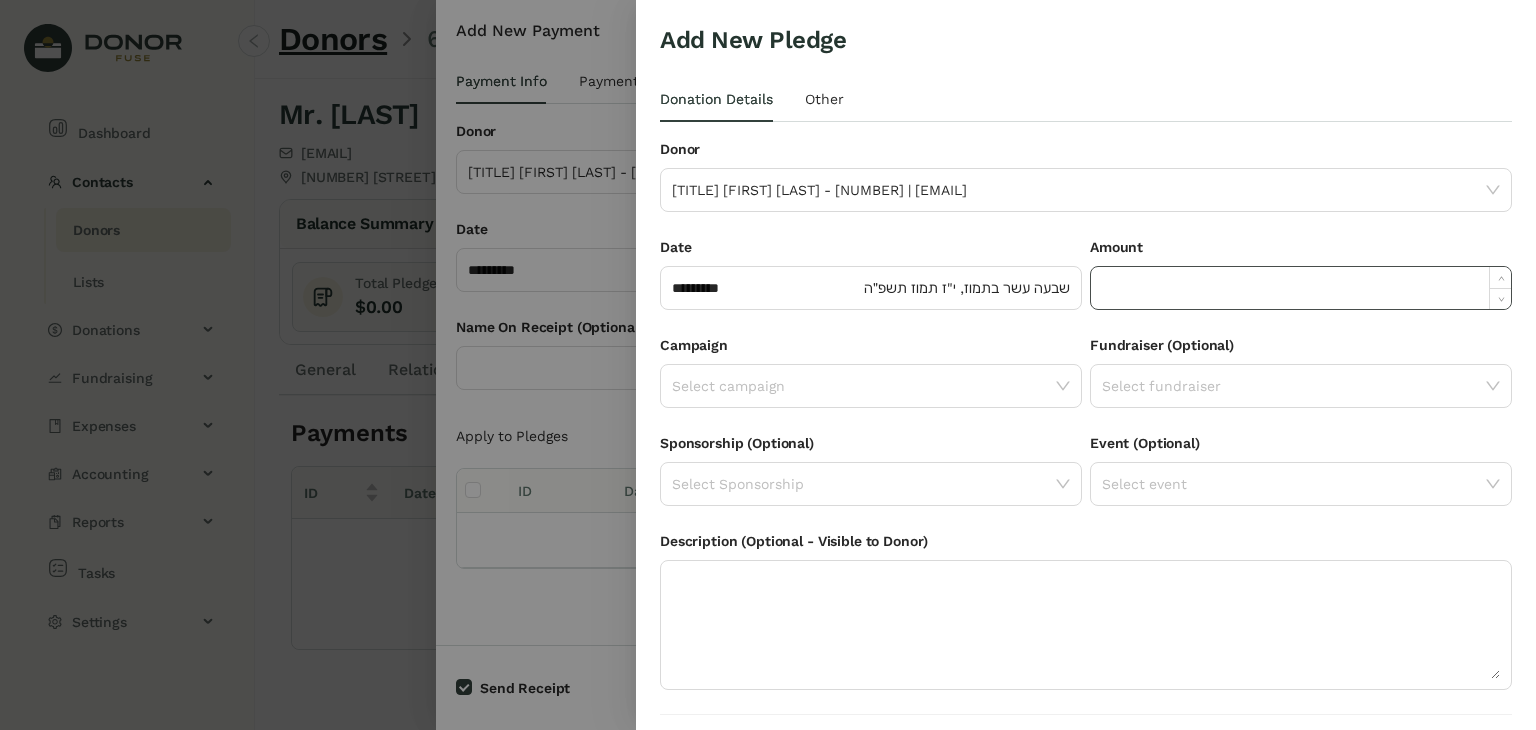 click 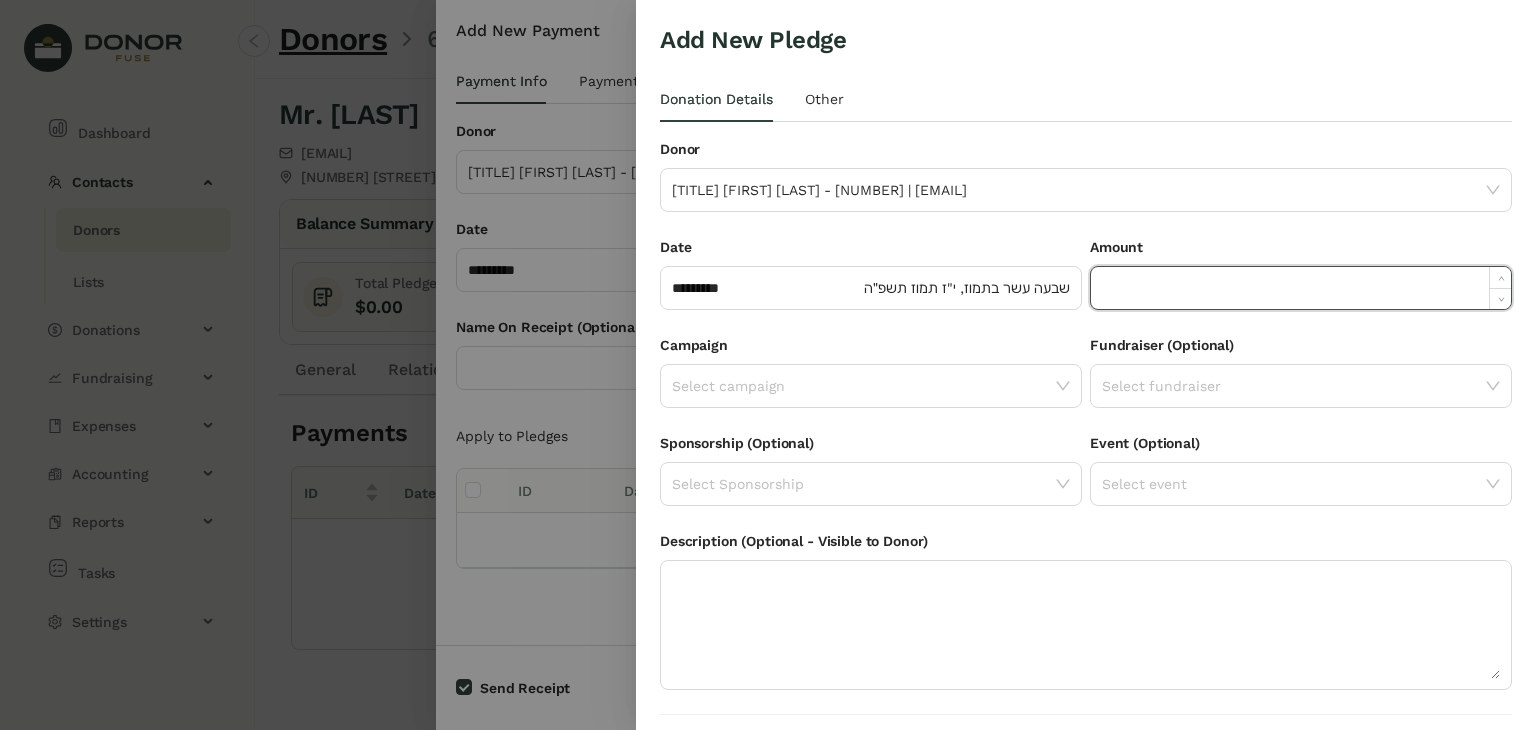 paste on "*****" 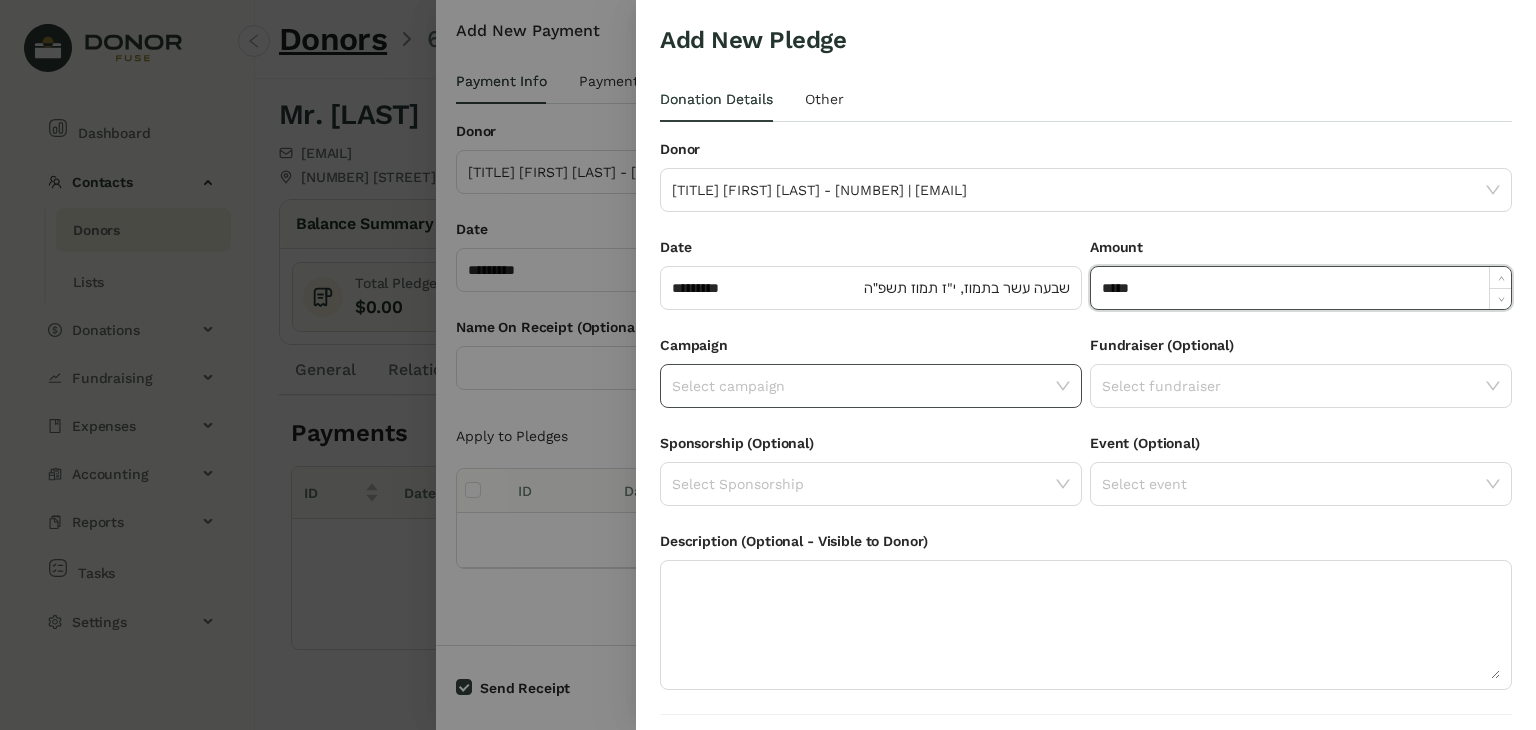 type on "******" 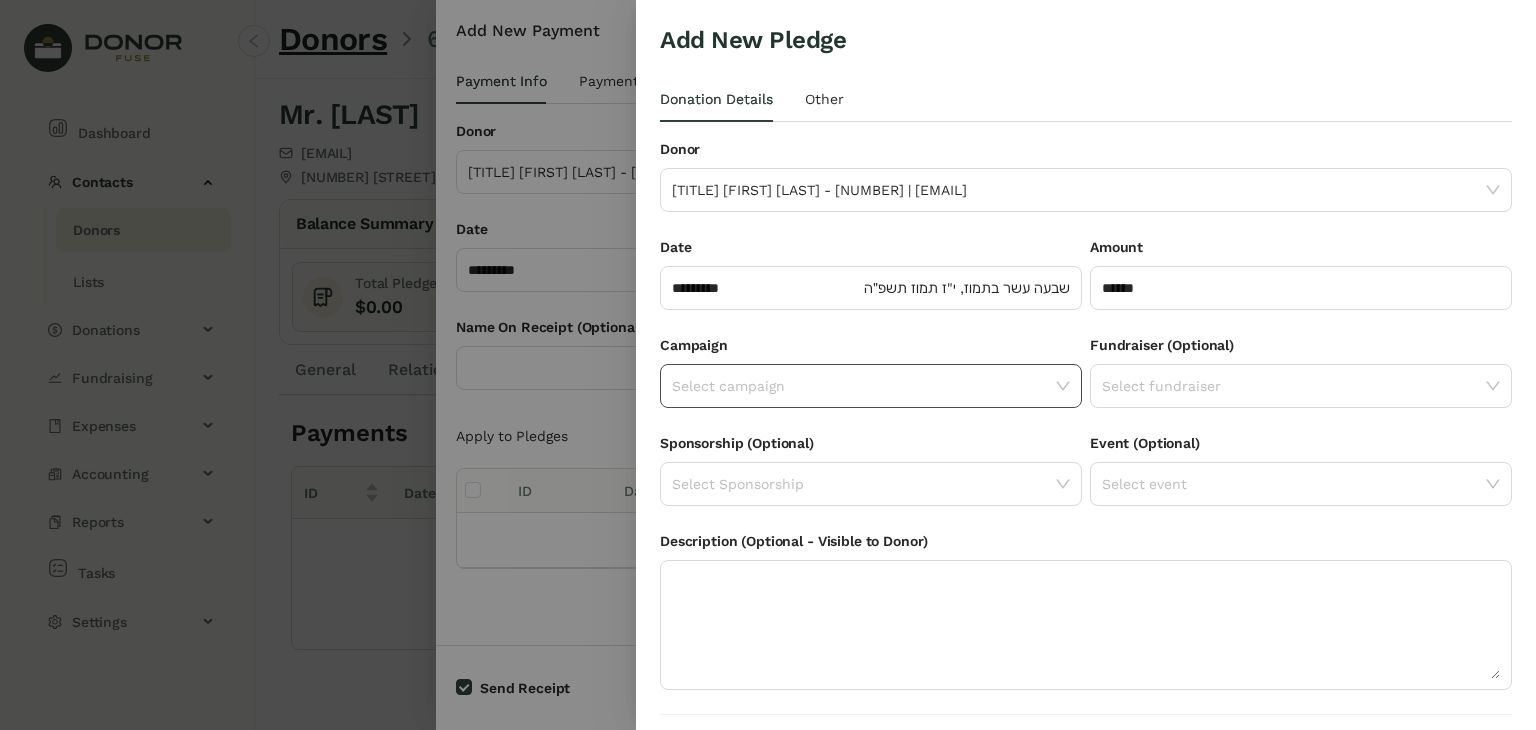 click 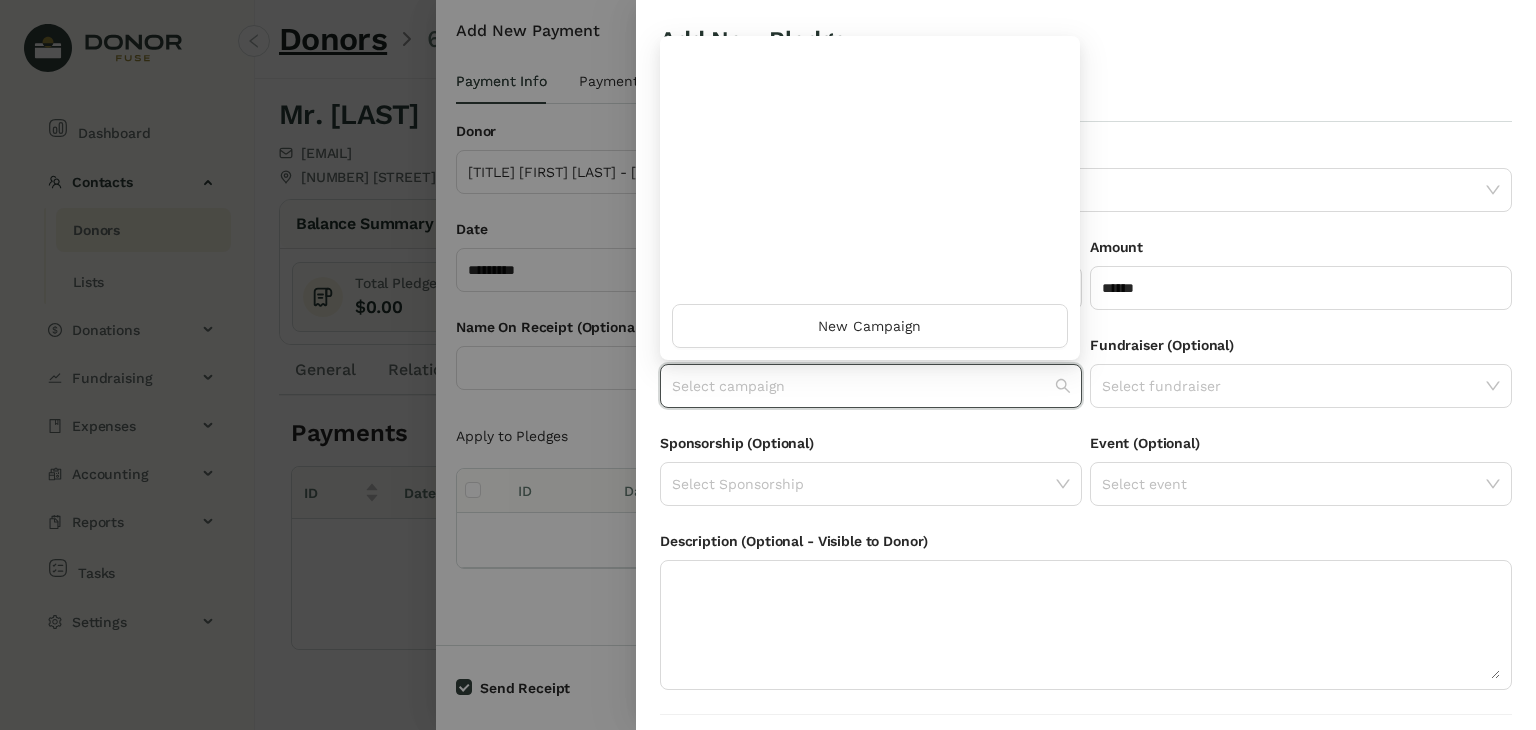 scroll, scrollTop: 960, scrollLeft: 0, axis: vertical 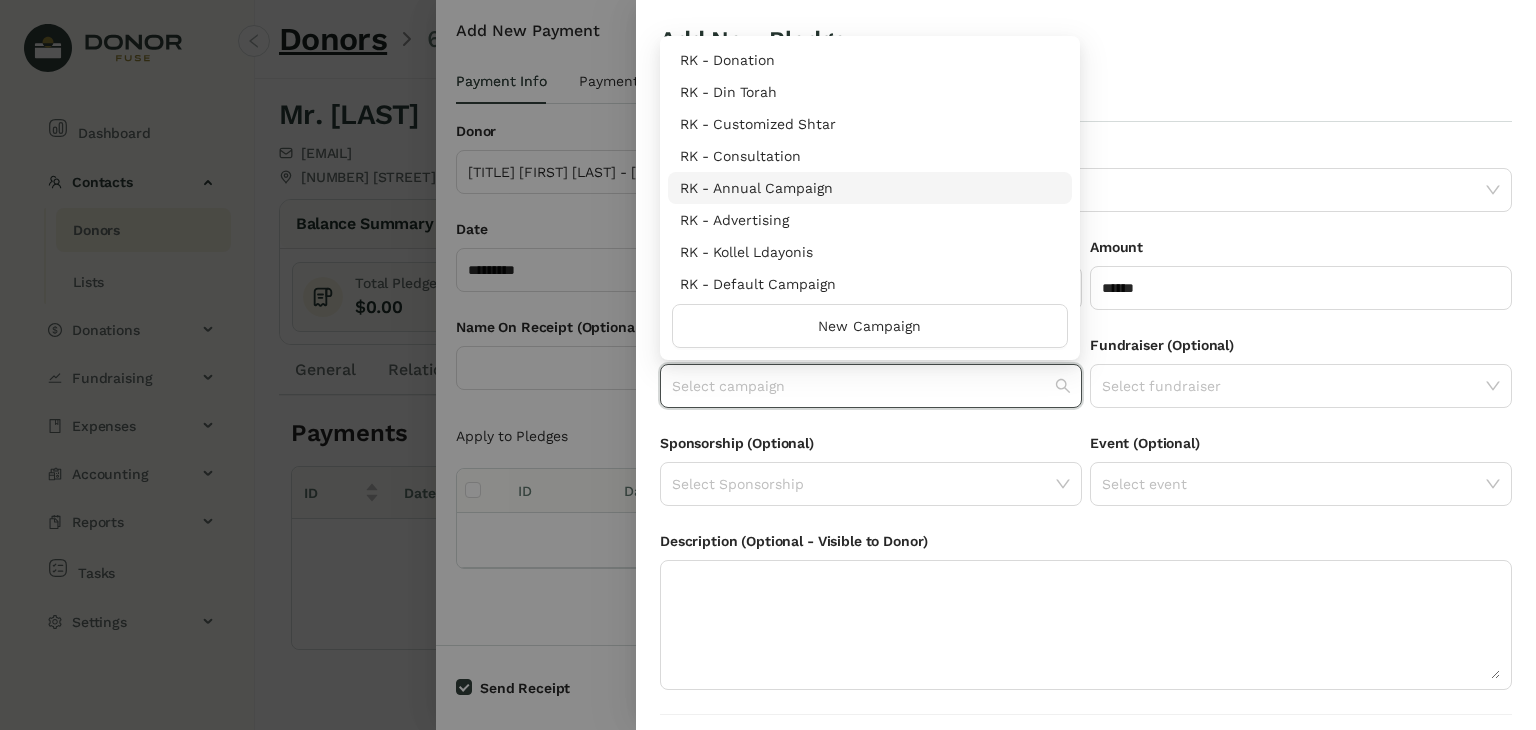 click on "RK - Annual Campaign" at bounding box center [870, 188] 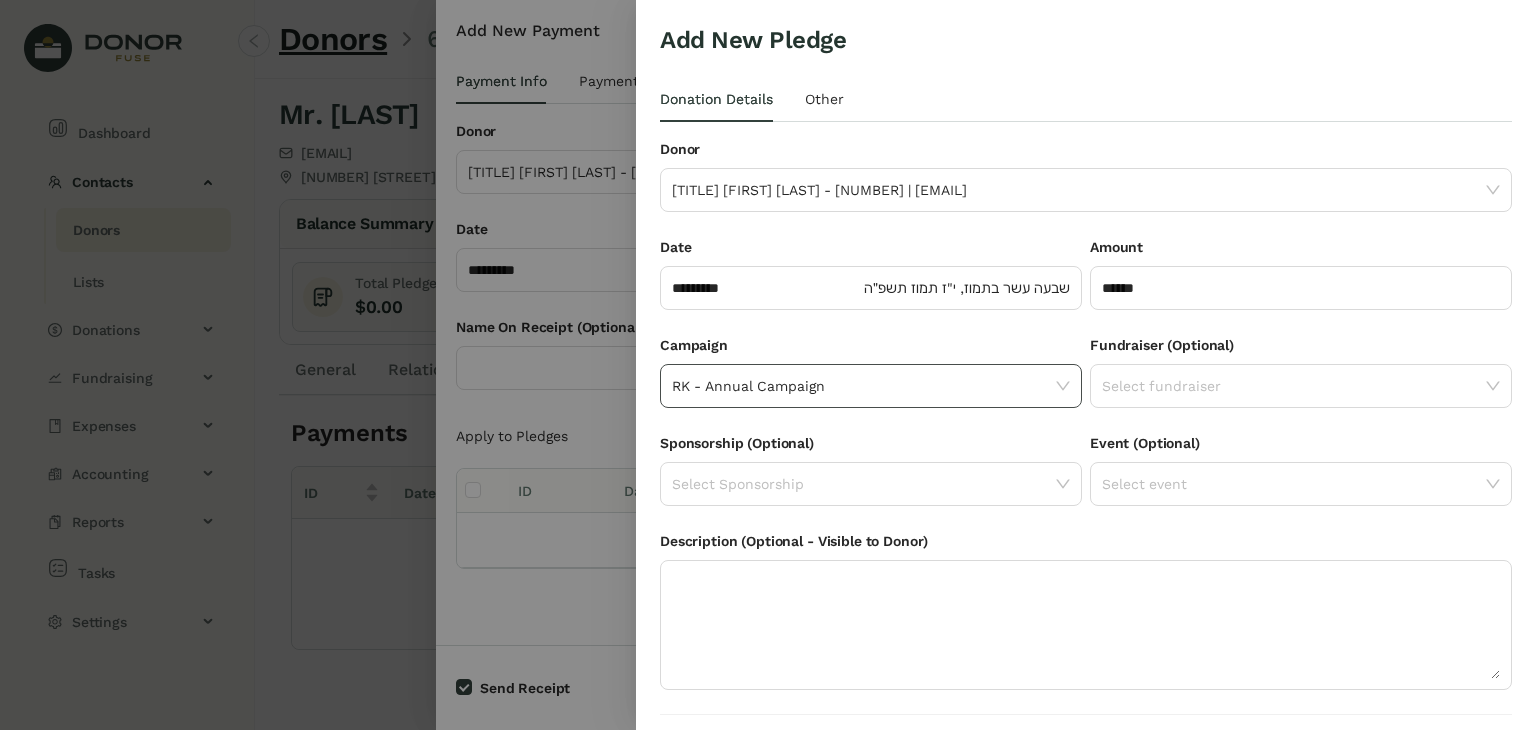 scroll, scrollTop: 54, scrollLeft: 0, axis: vertical 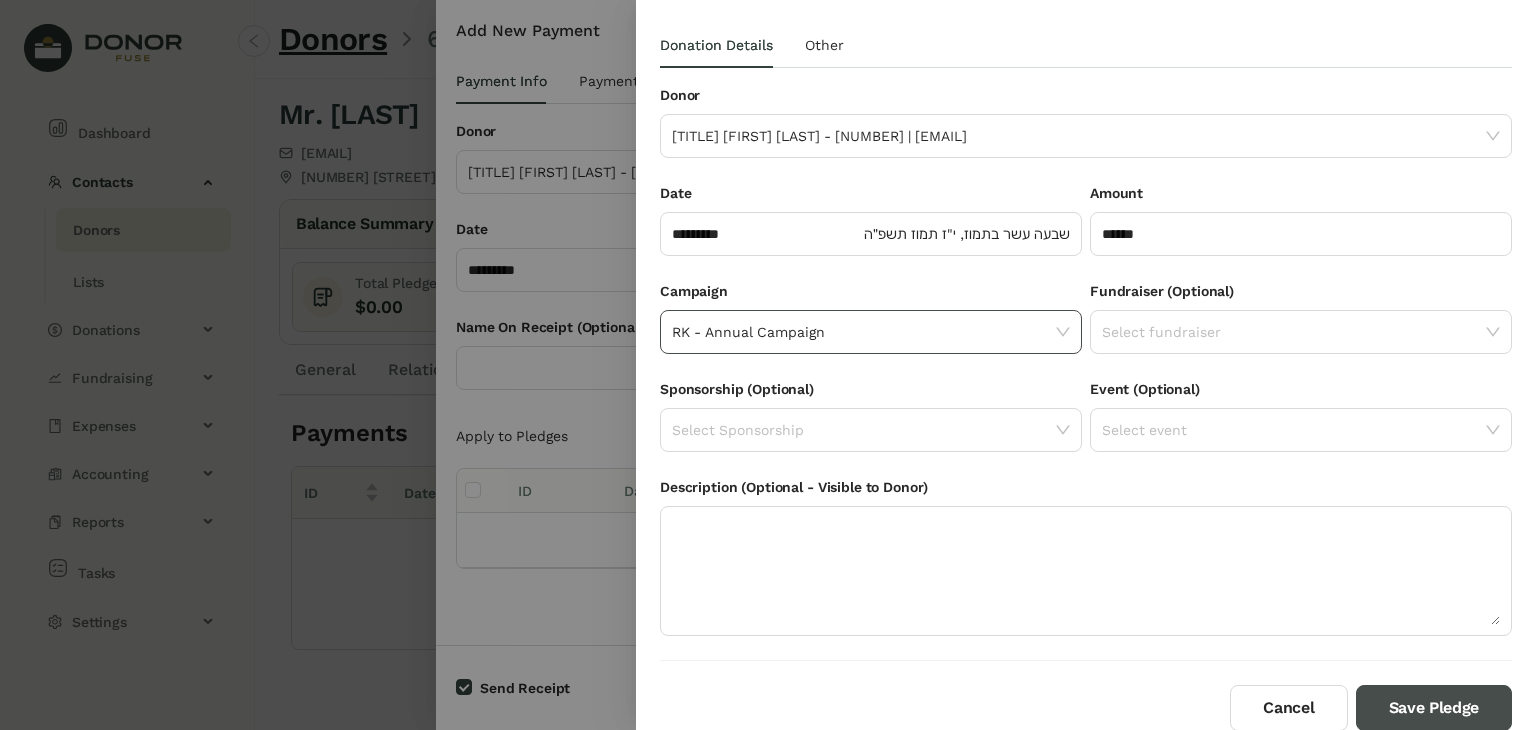 click on "Save Pledge" at bounding box center (1434, 708) 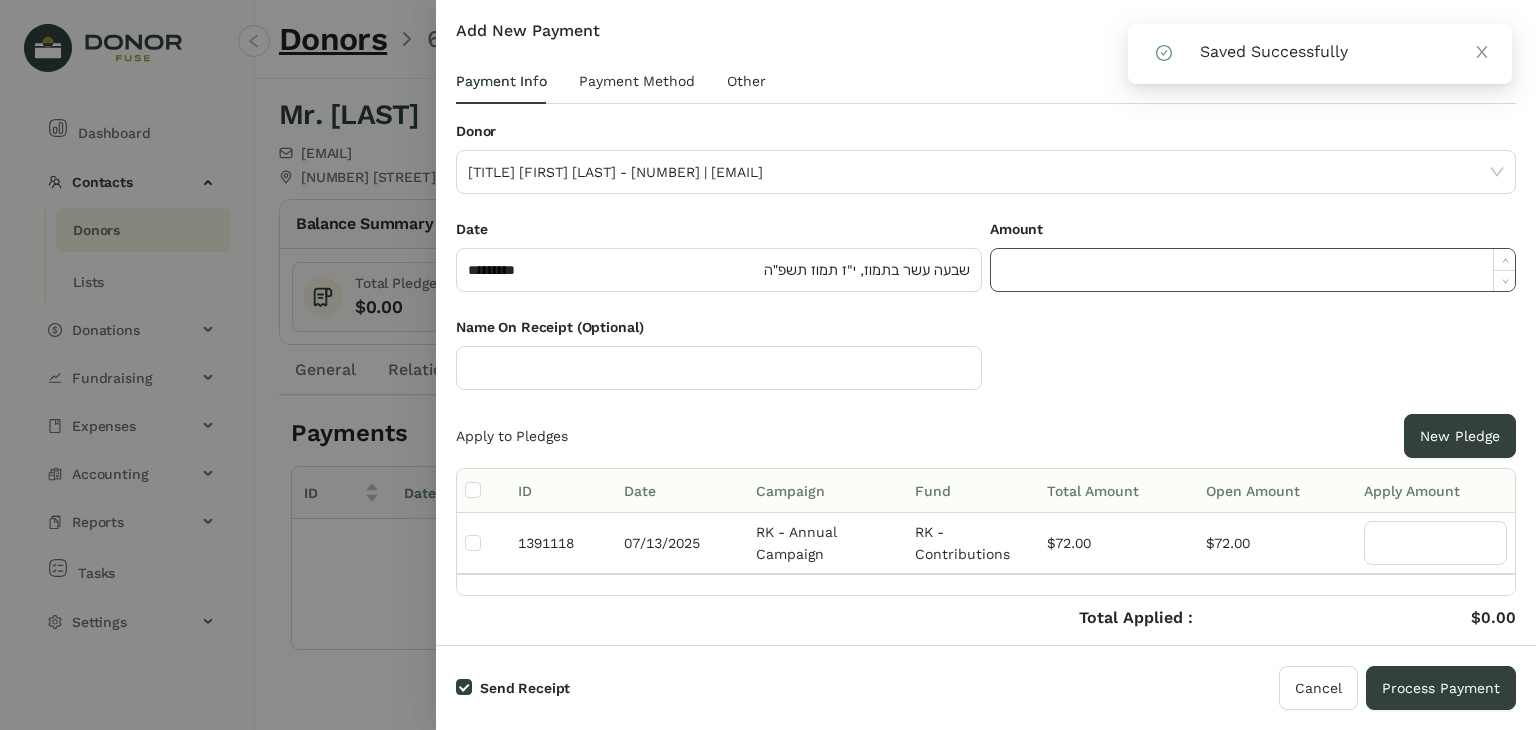 click 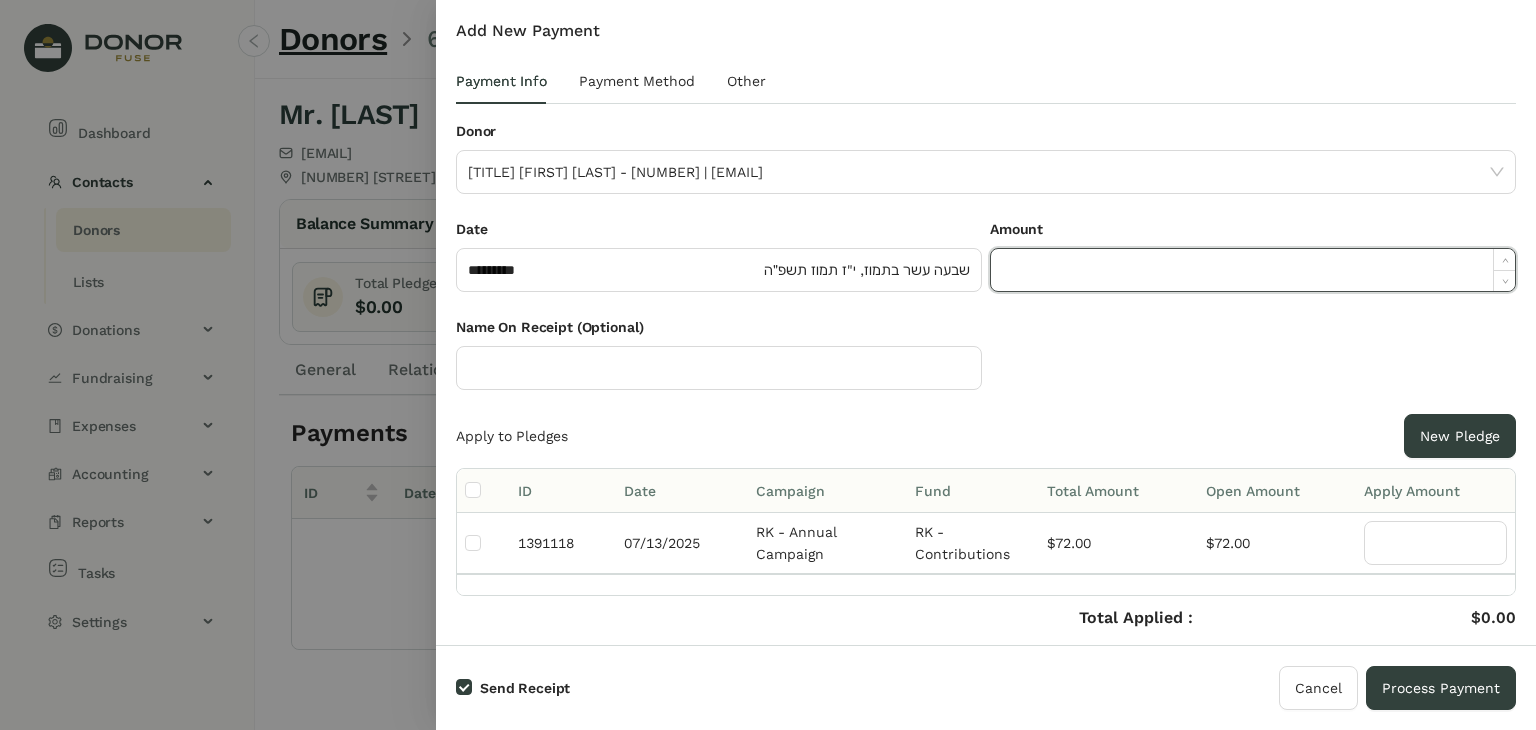 paste on "*****" 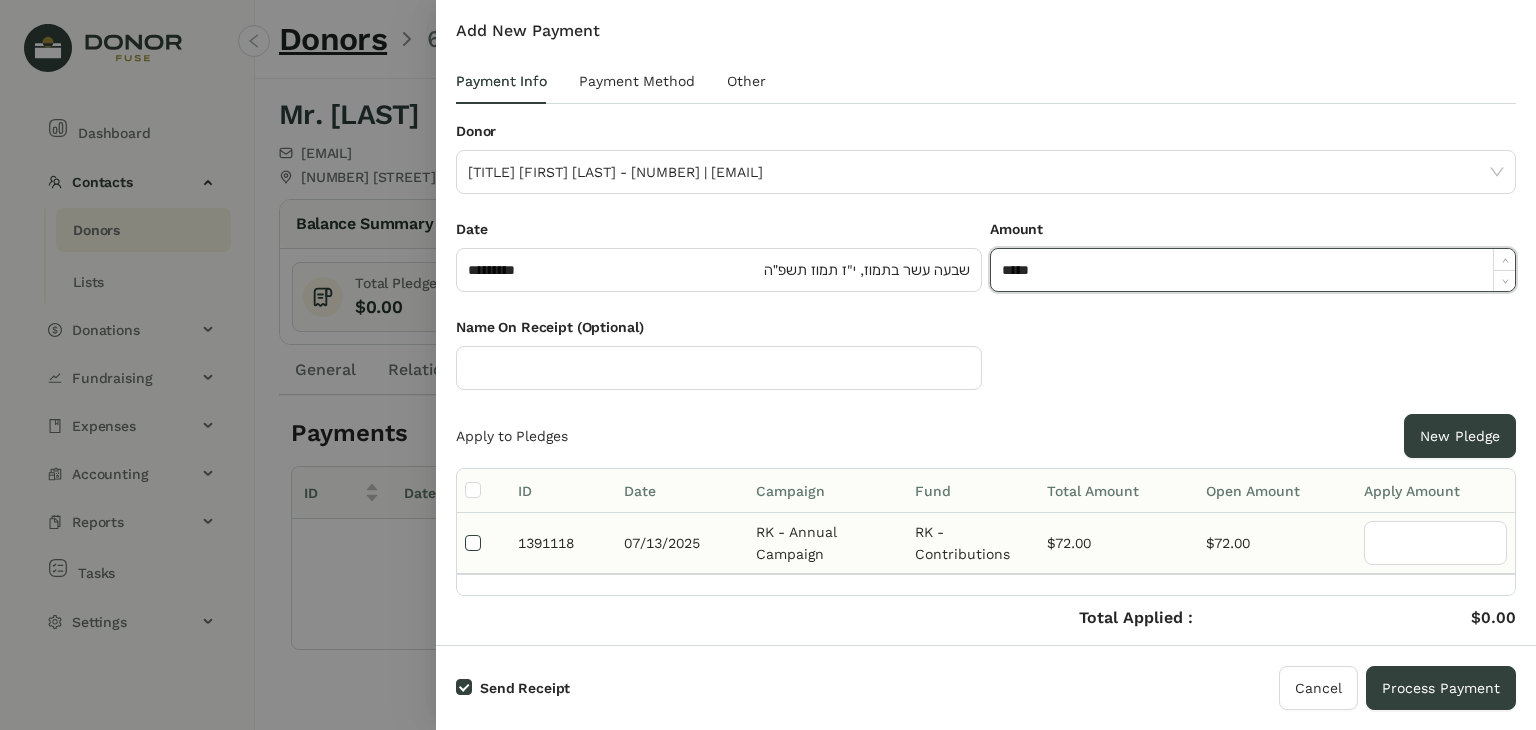 type on "******" 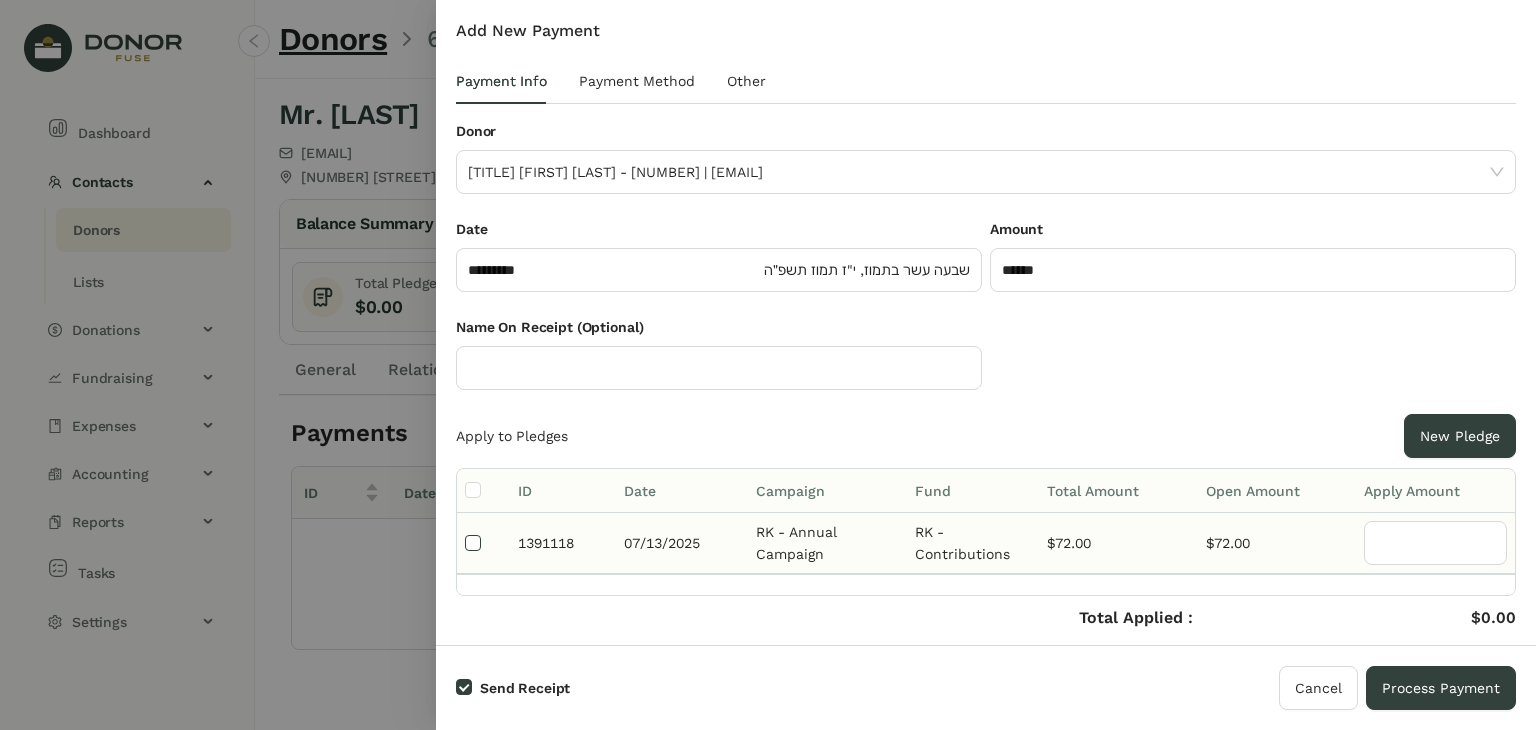 type on "**" 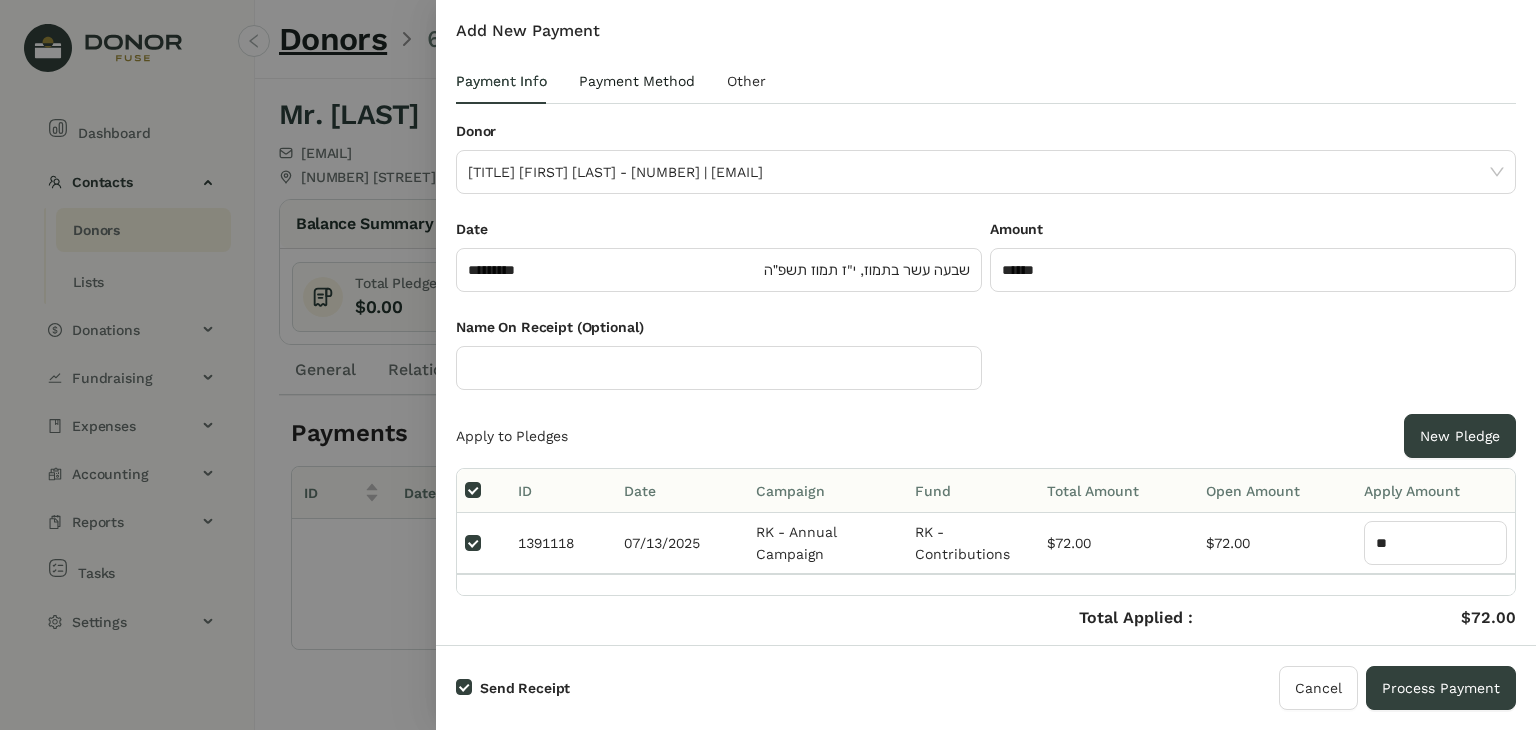 click on "Payment Method" at bounding box center (637, 81) 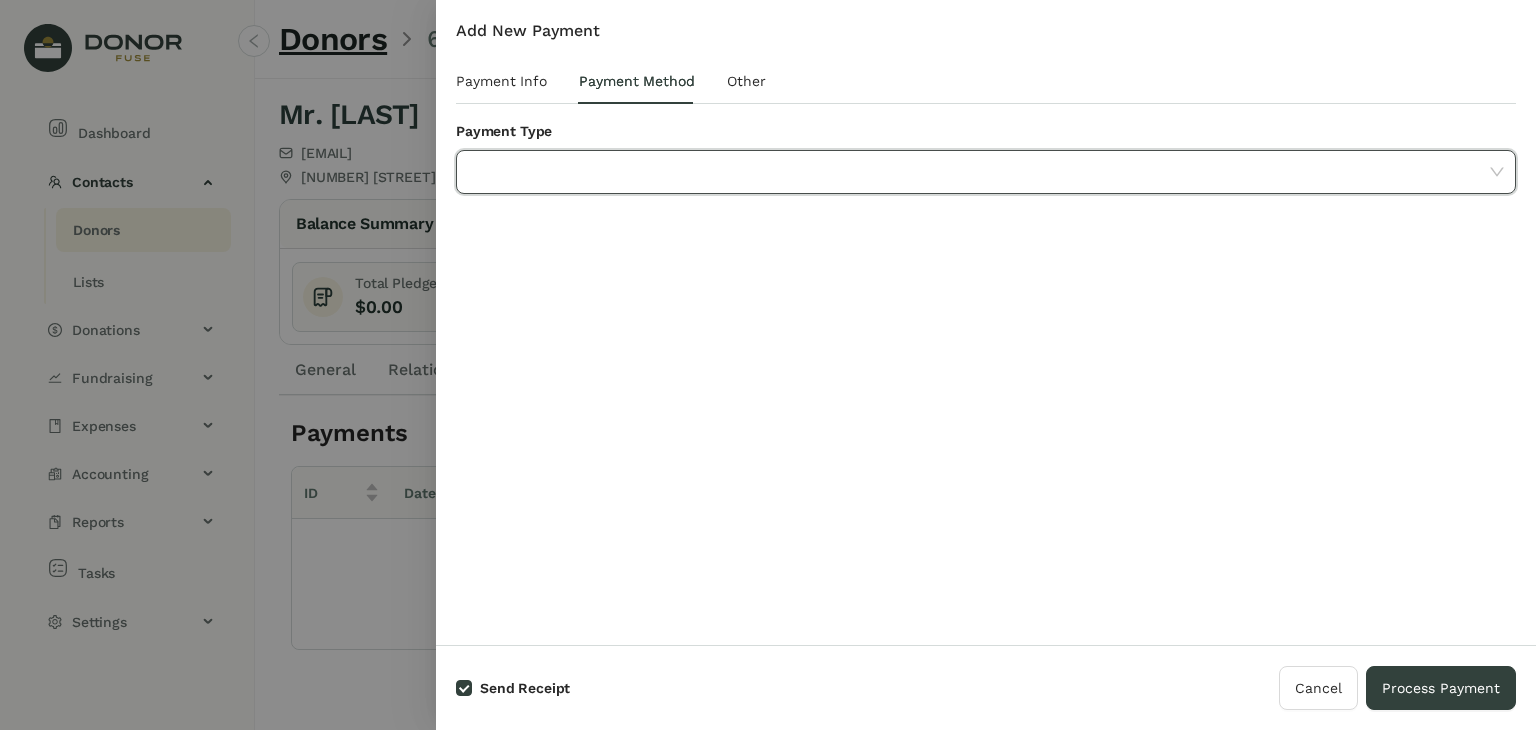 drag, startPoint x: 647, startPoint y: 175, endPoint x: 615, endPoint y: 168, distance: 32.75668 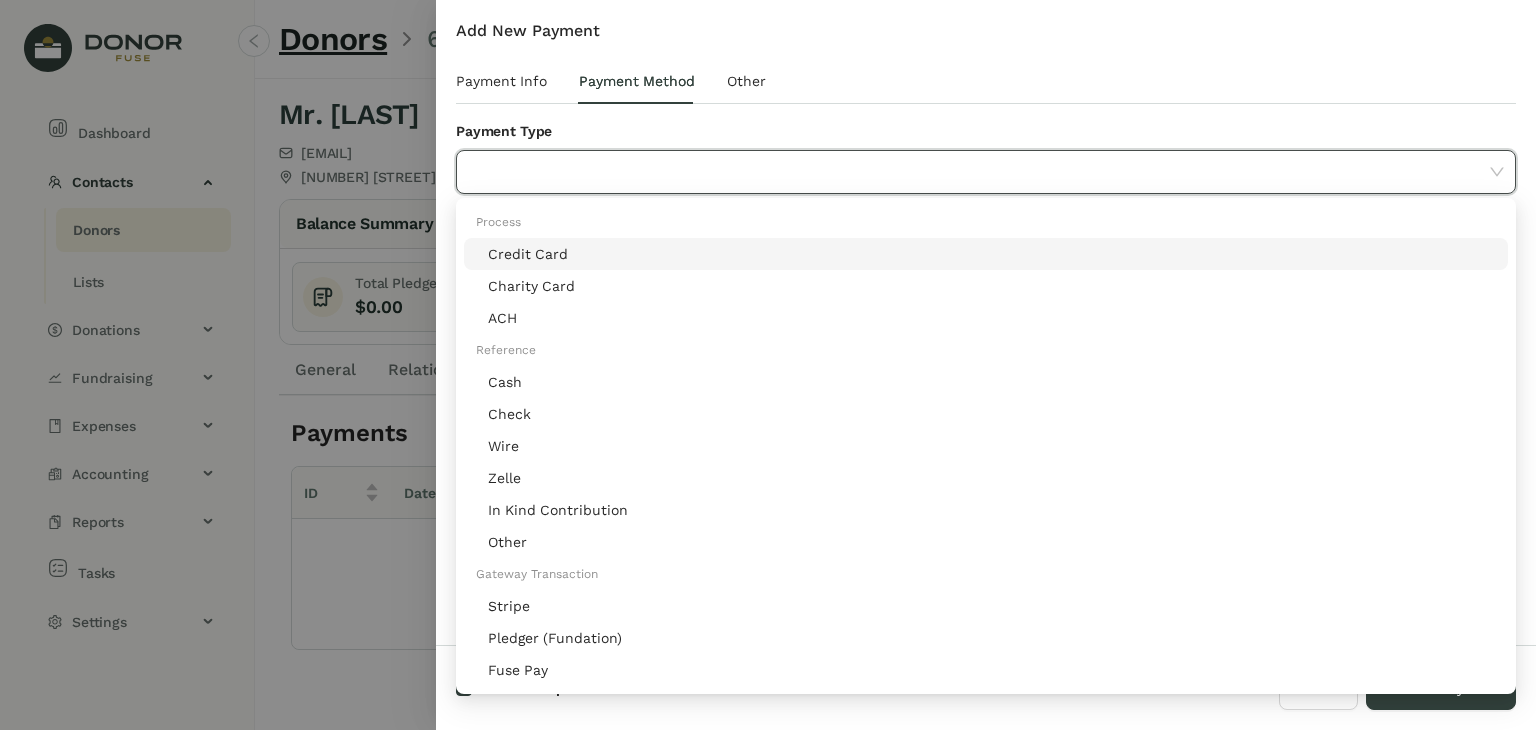 click 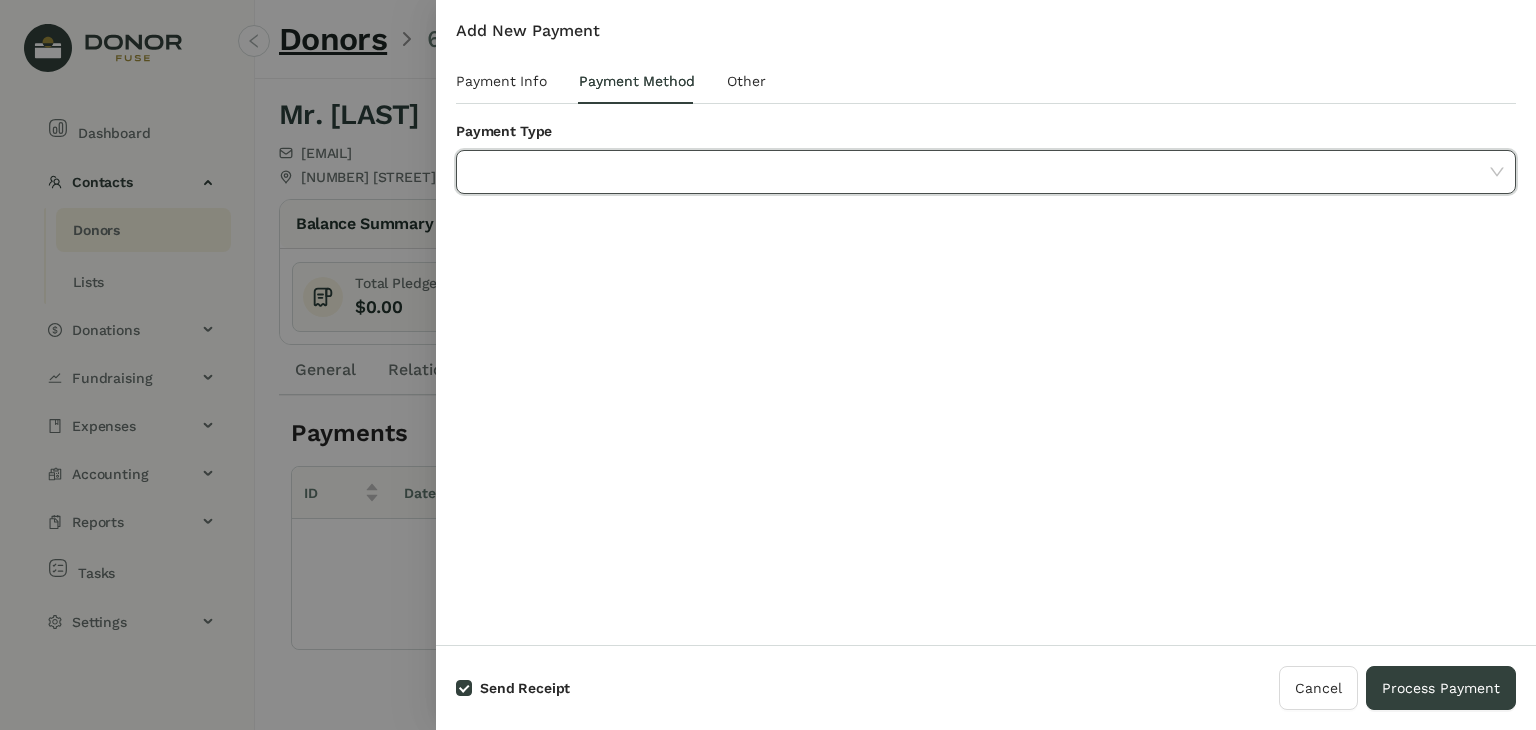 click 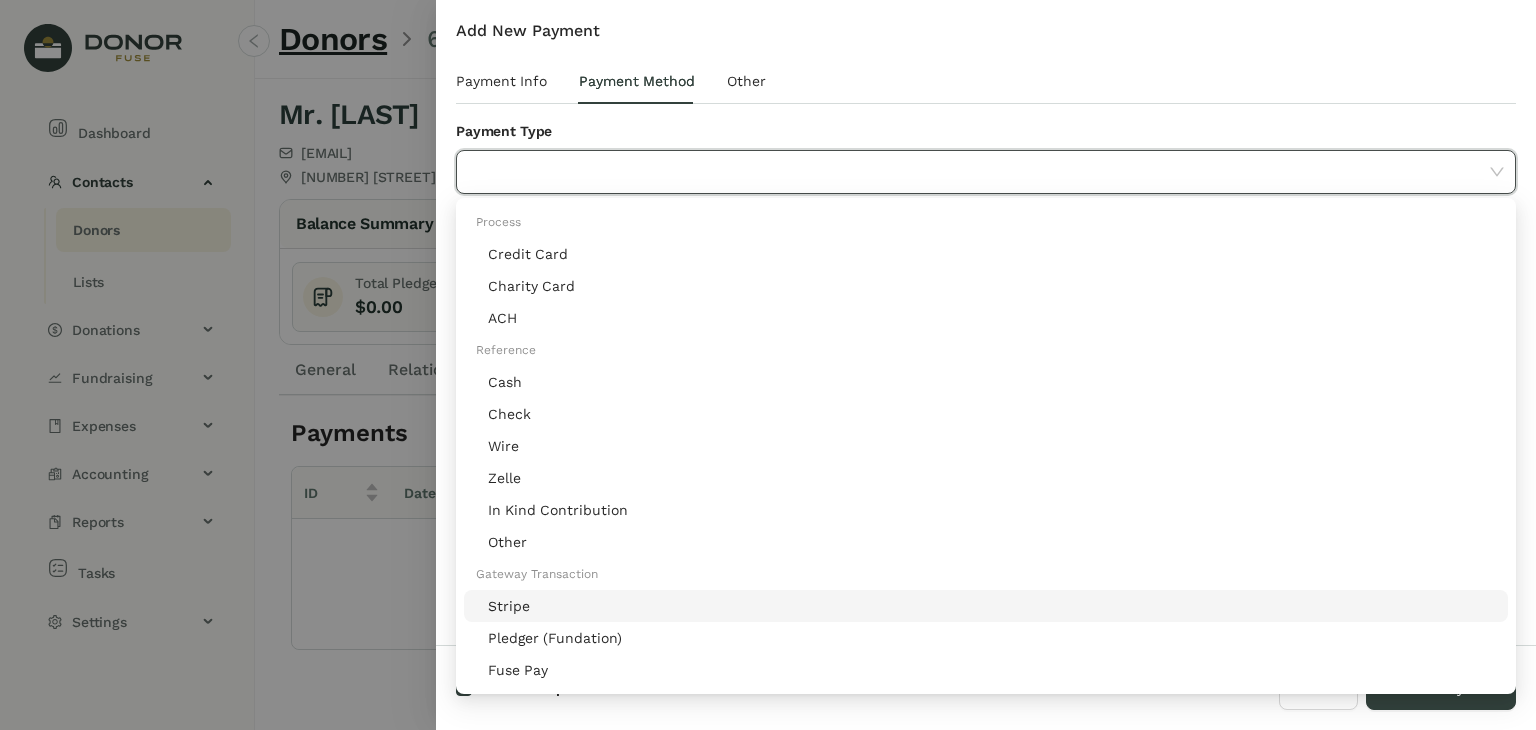 click on "Stripe" 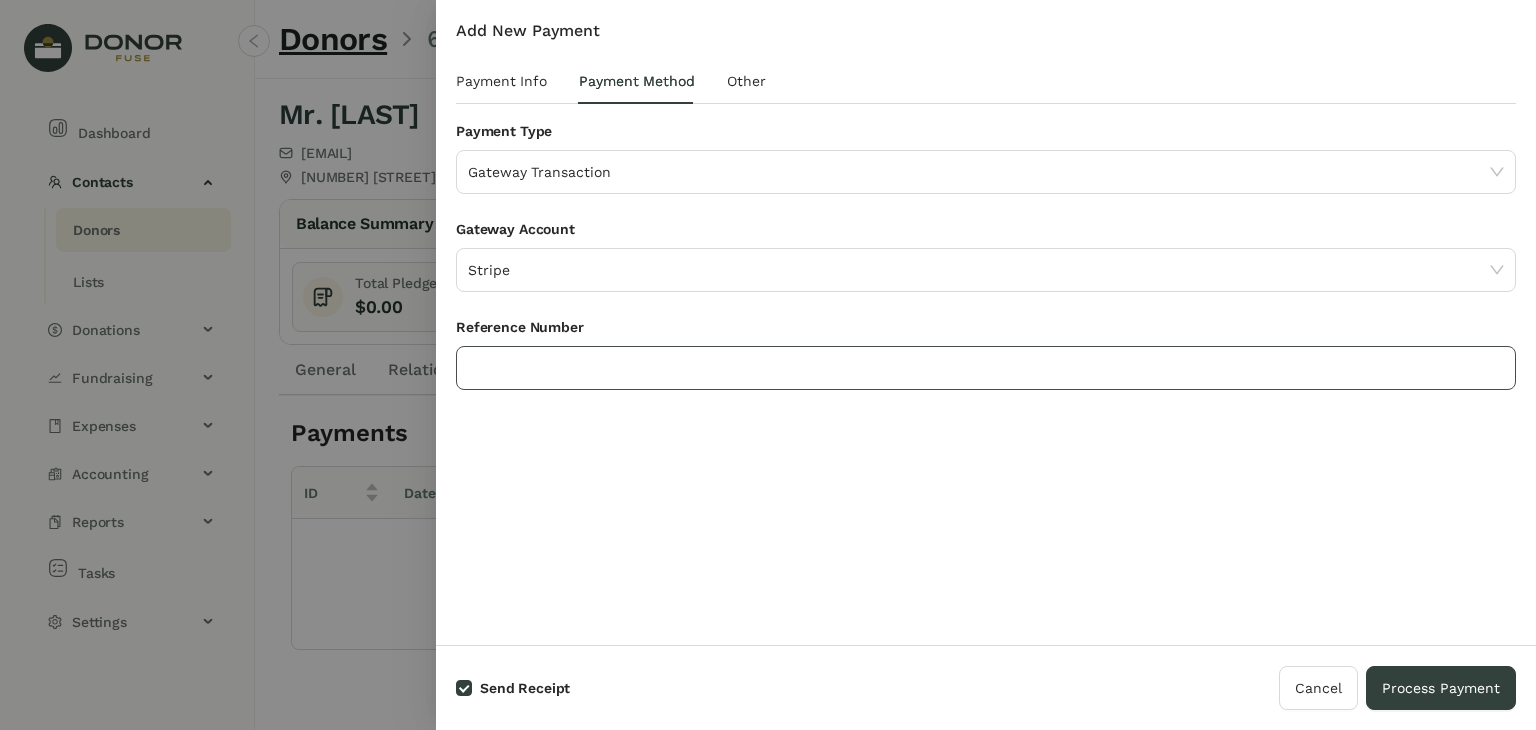 click 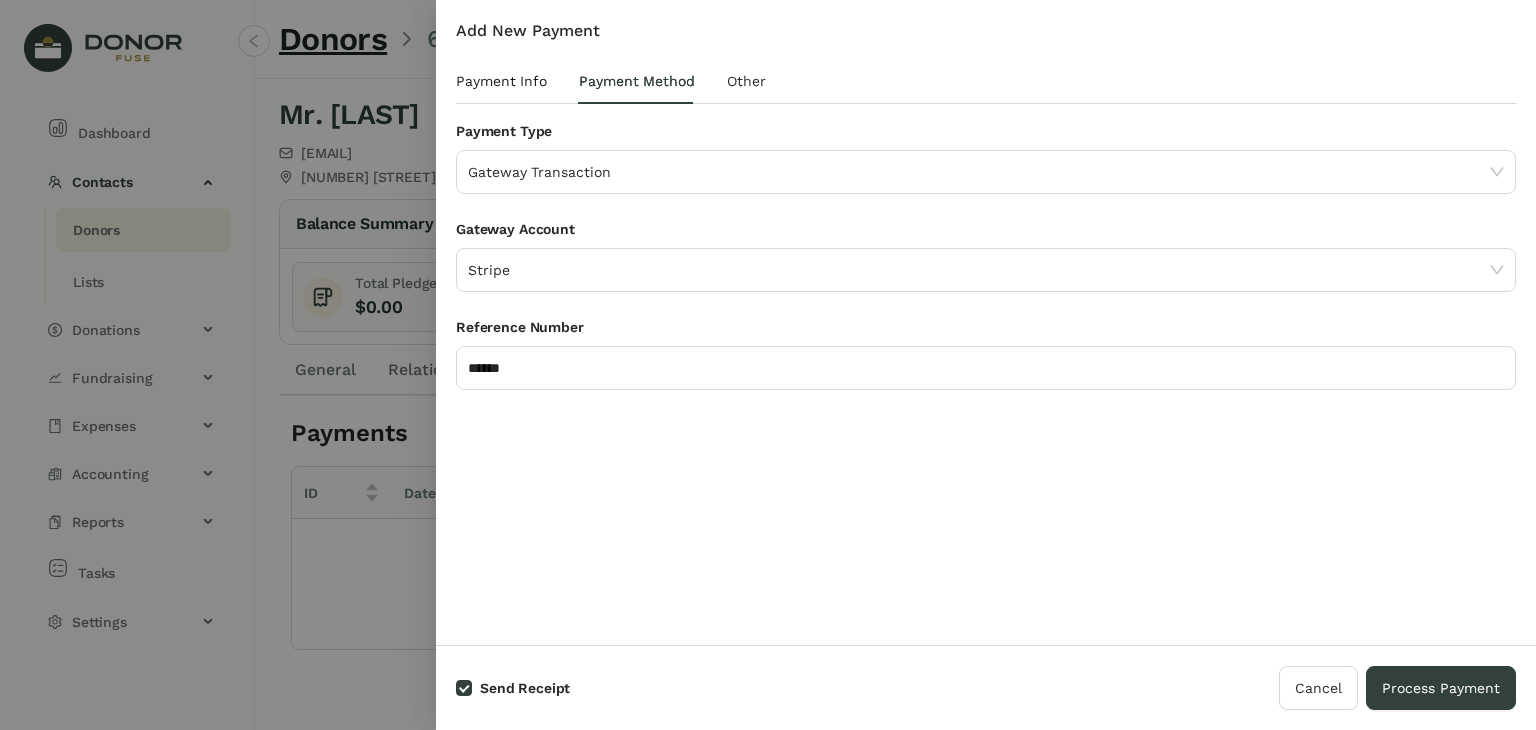 click on "Payment Info" at bounding box center [501, 81] 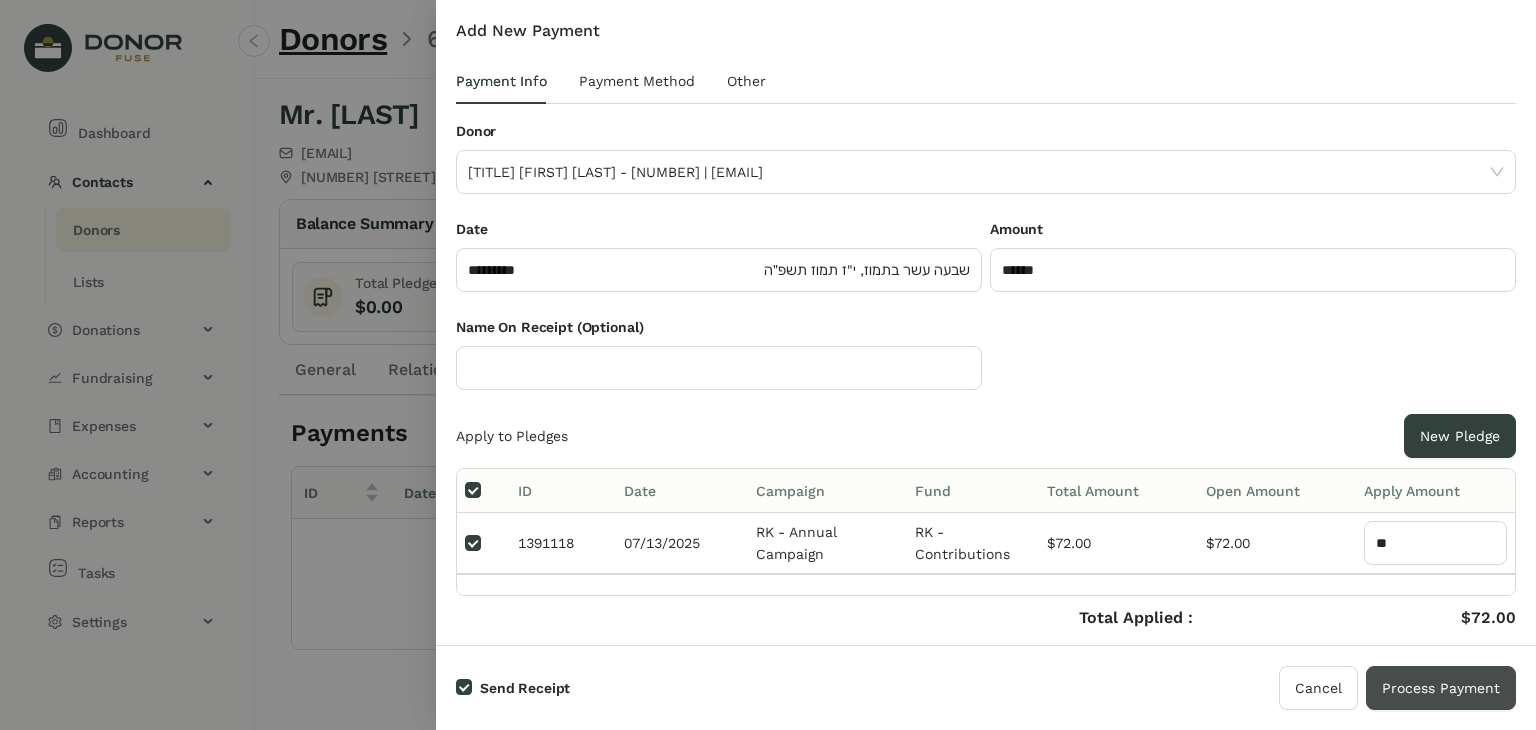 click on "Process Payment" at bounding box center [1441, 688] 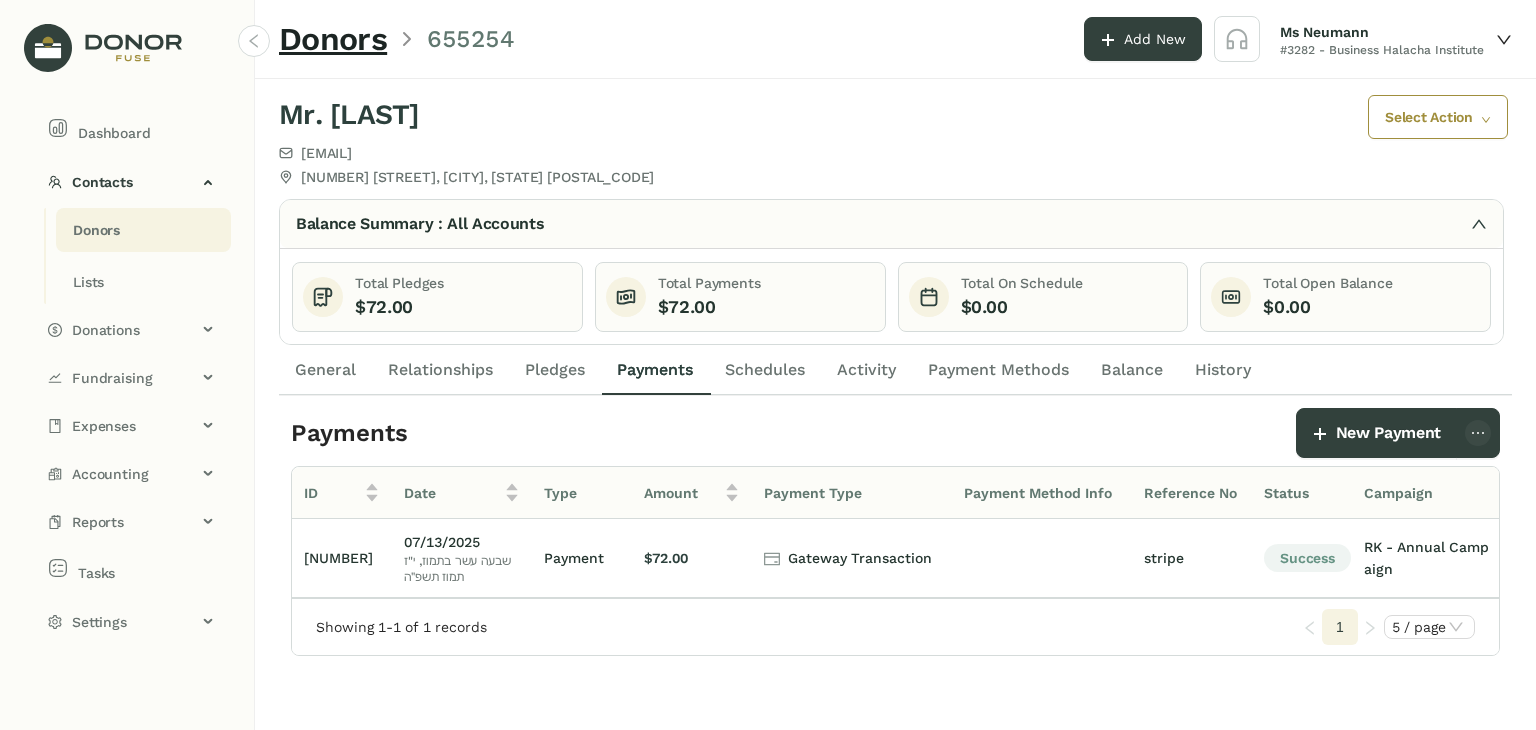 click on "Donors" 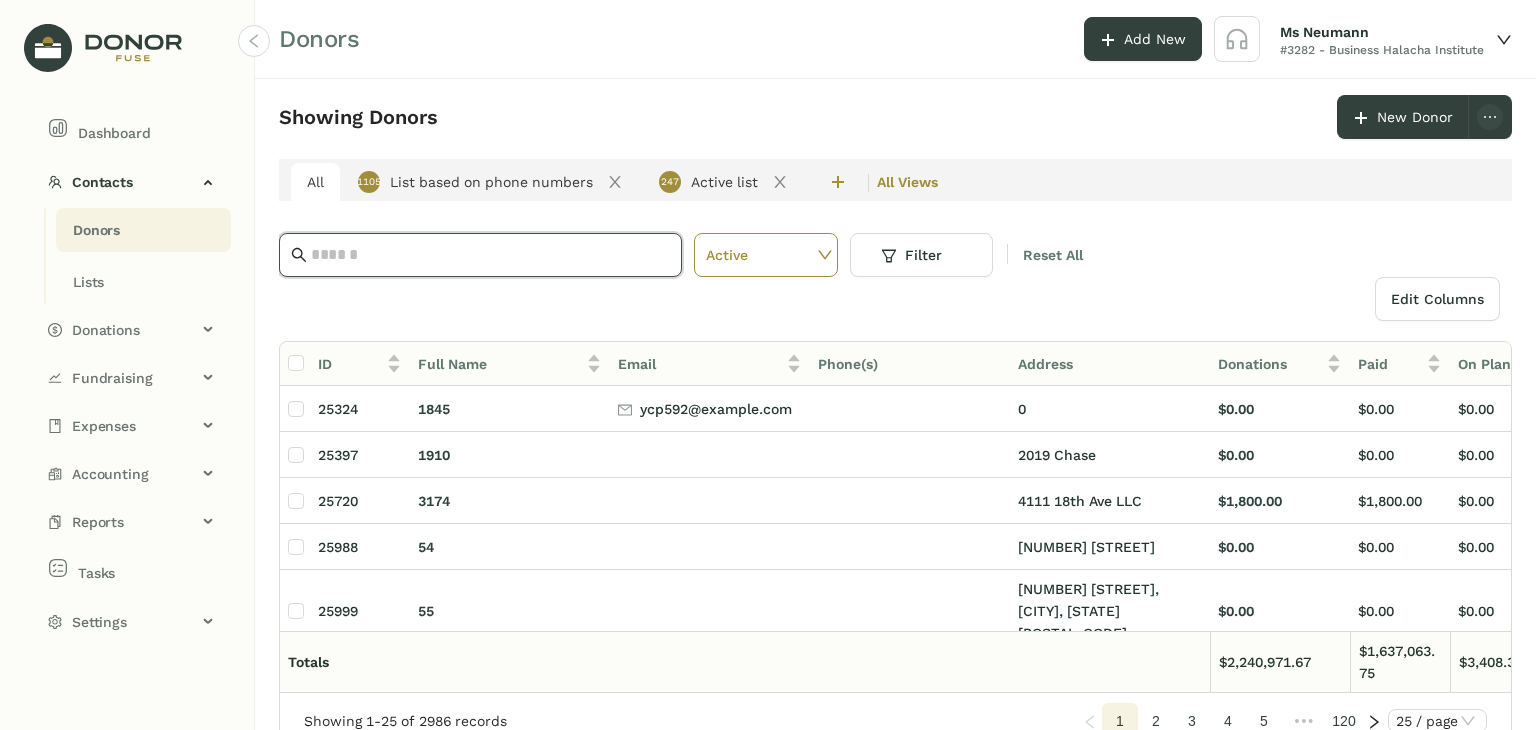 click 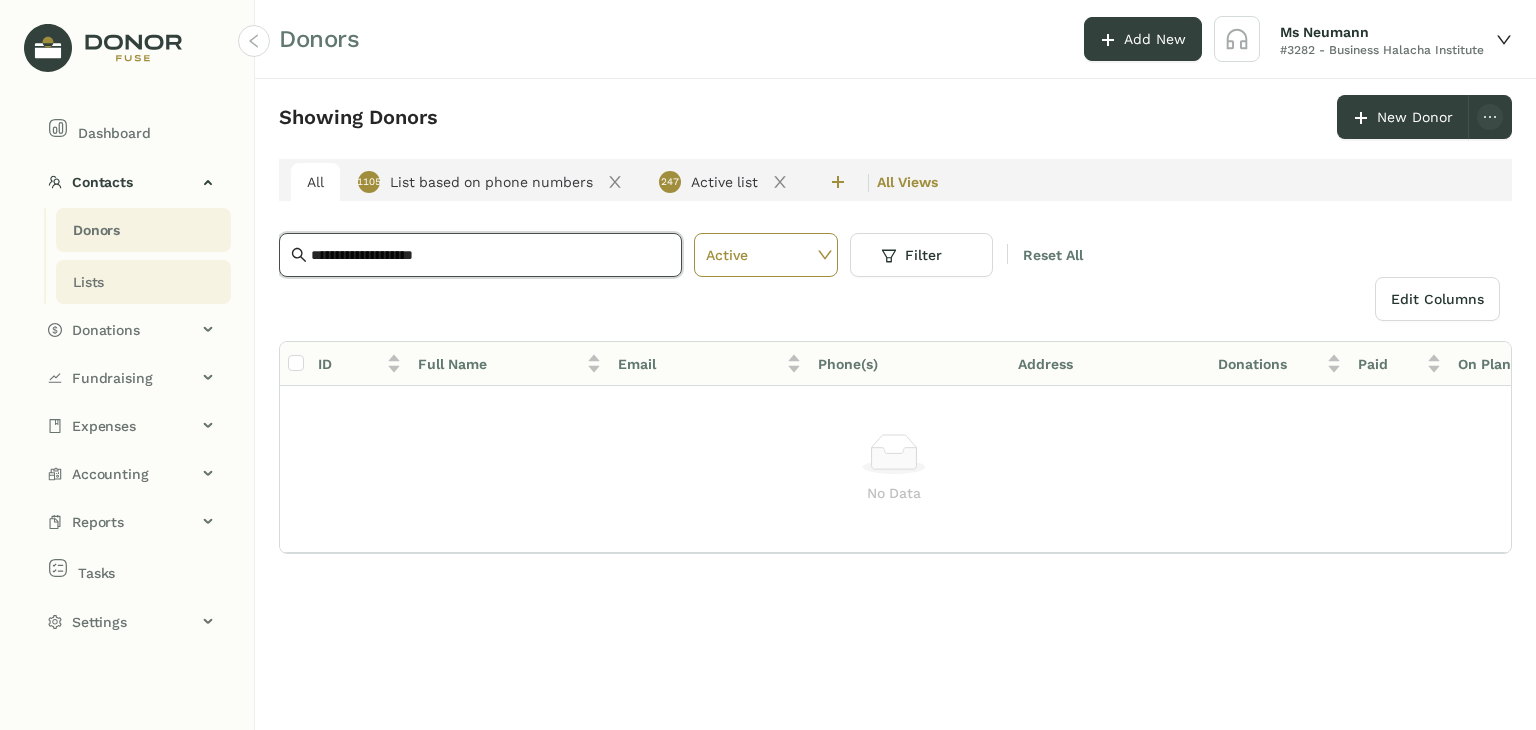 drag, startPoint x: 464, startPoint y: 262, endPoint x: 201, endPoint y: 261, distance: 263.0019 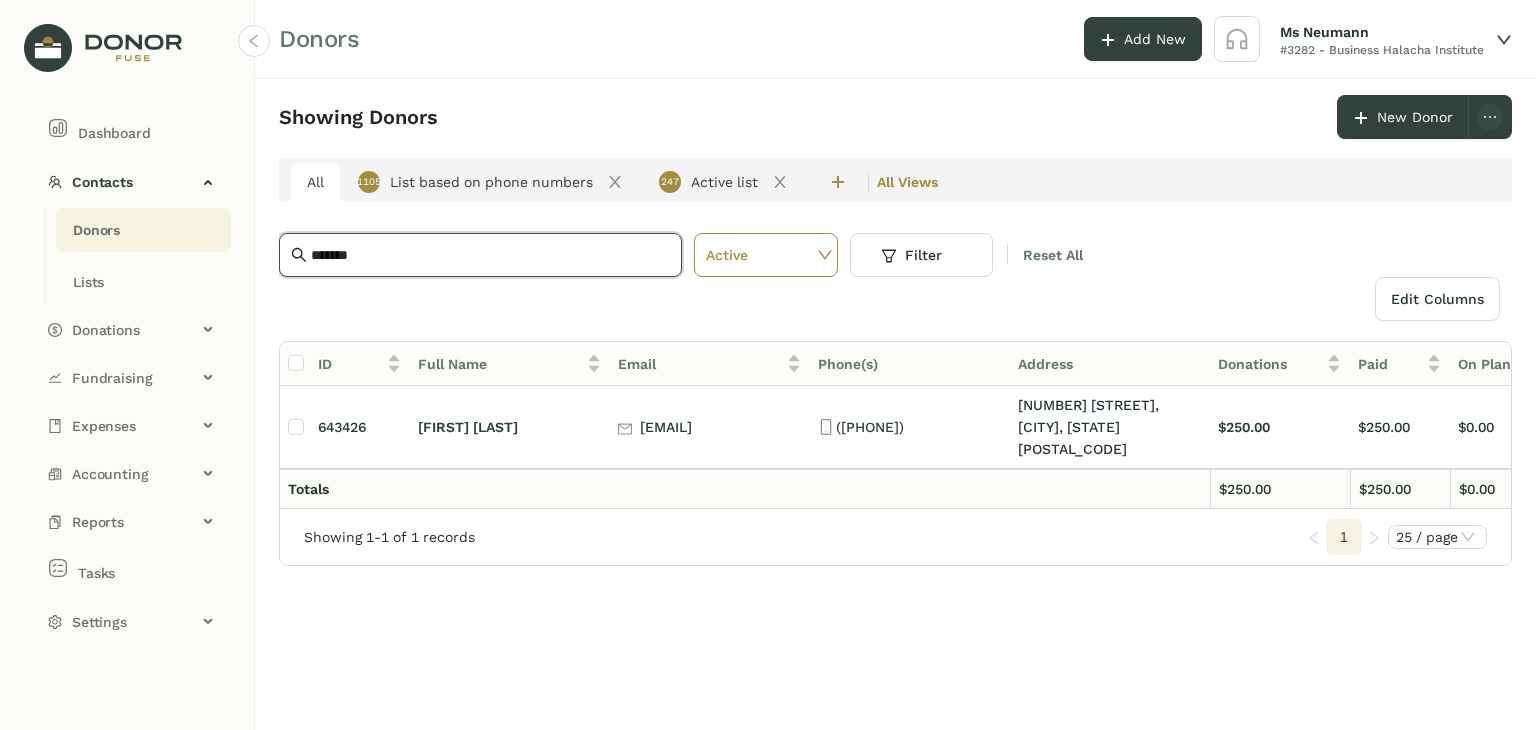 type on "*******" 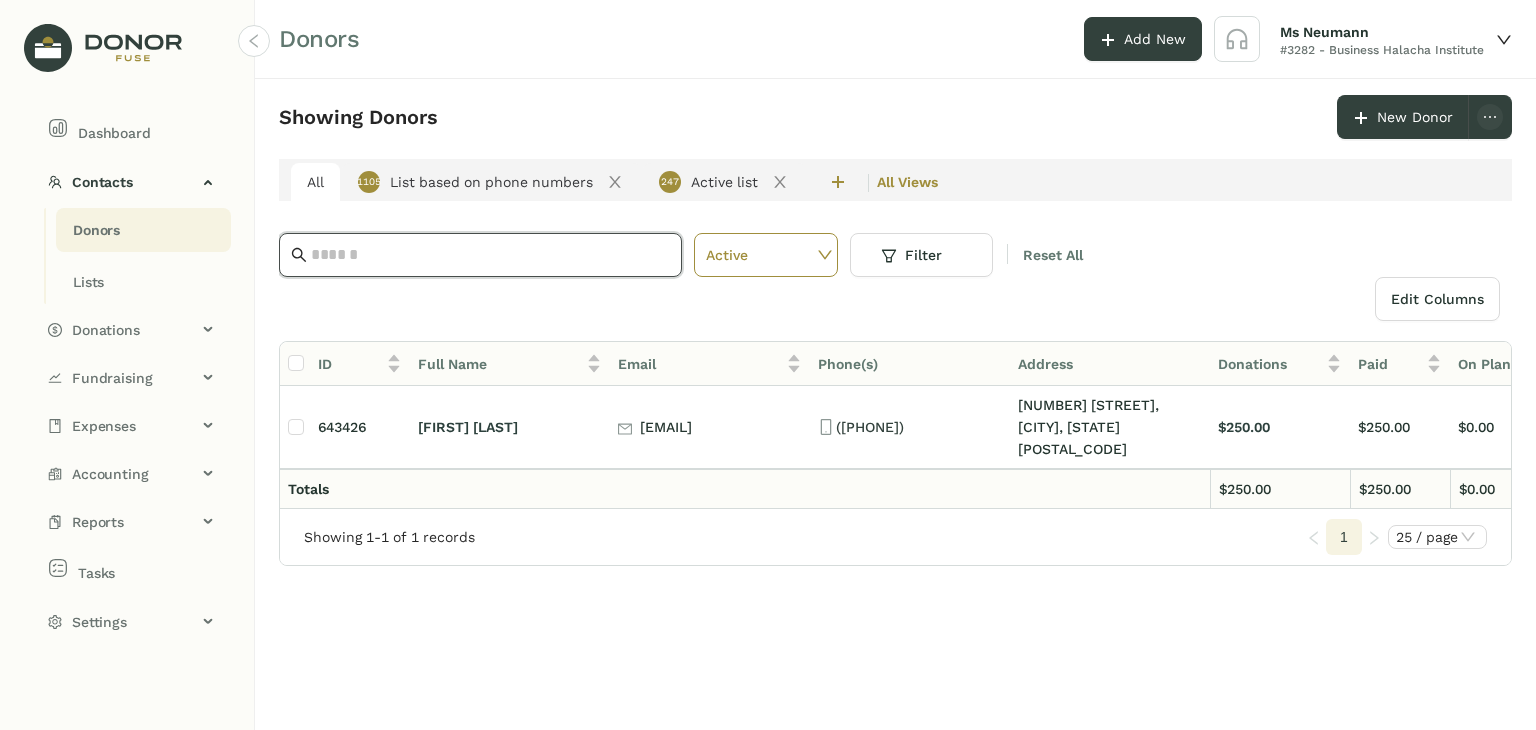 paste on "**********" 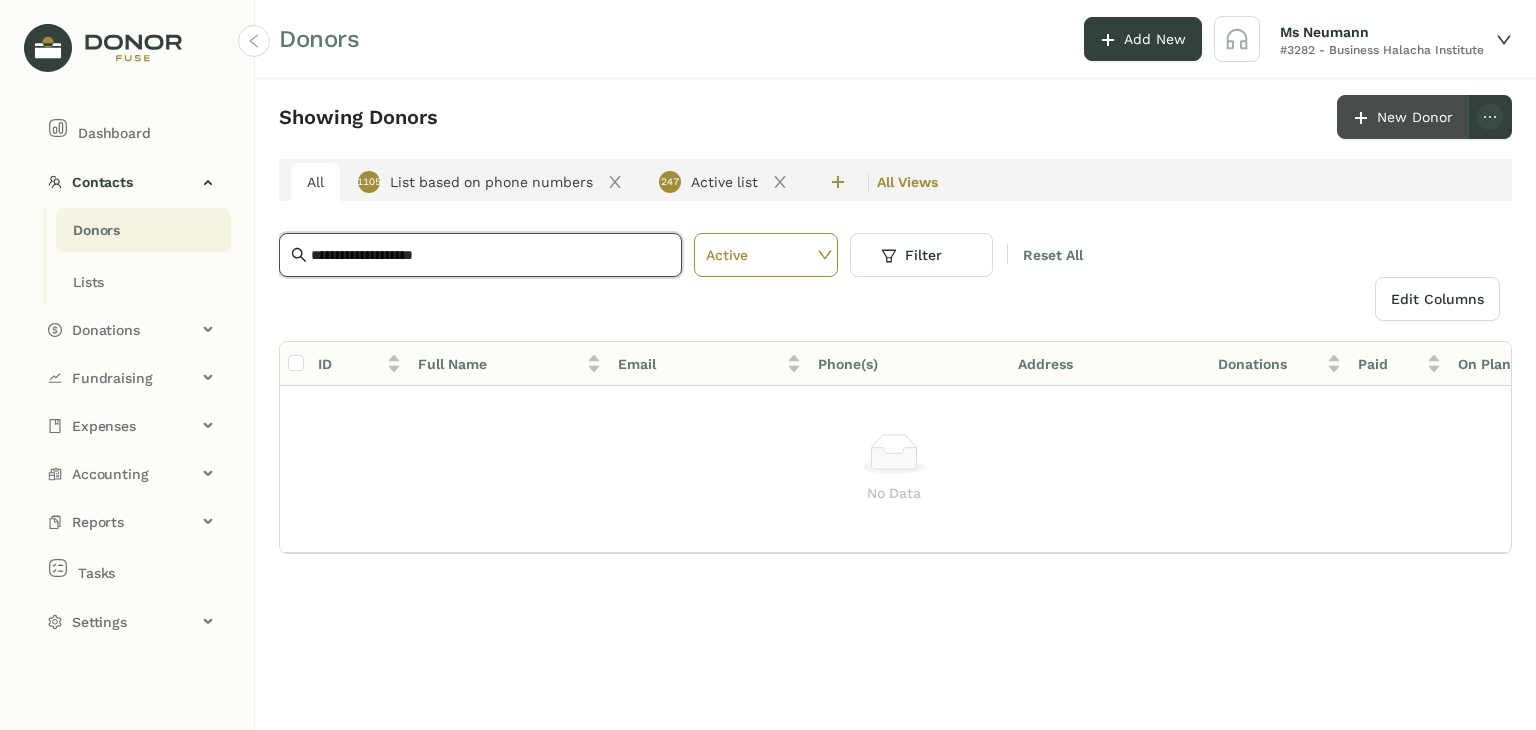 type on "**********" 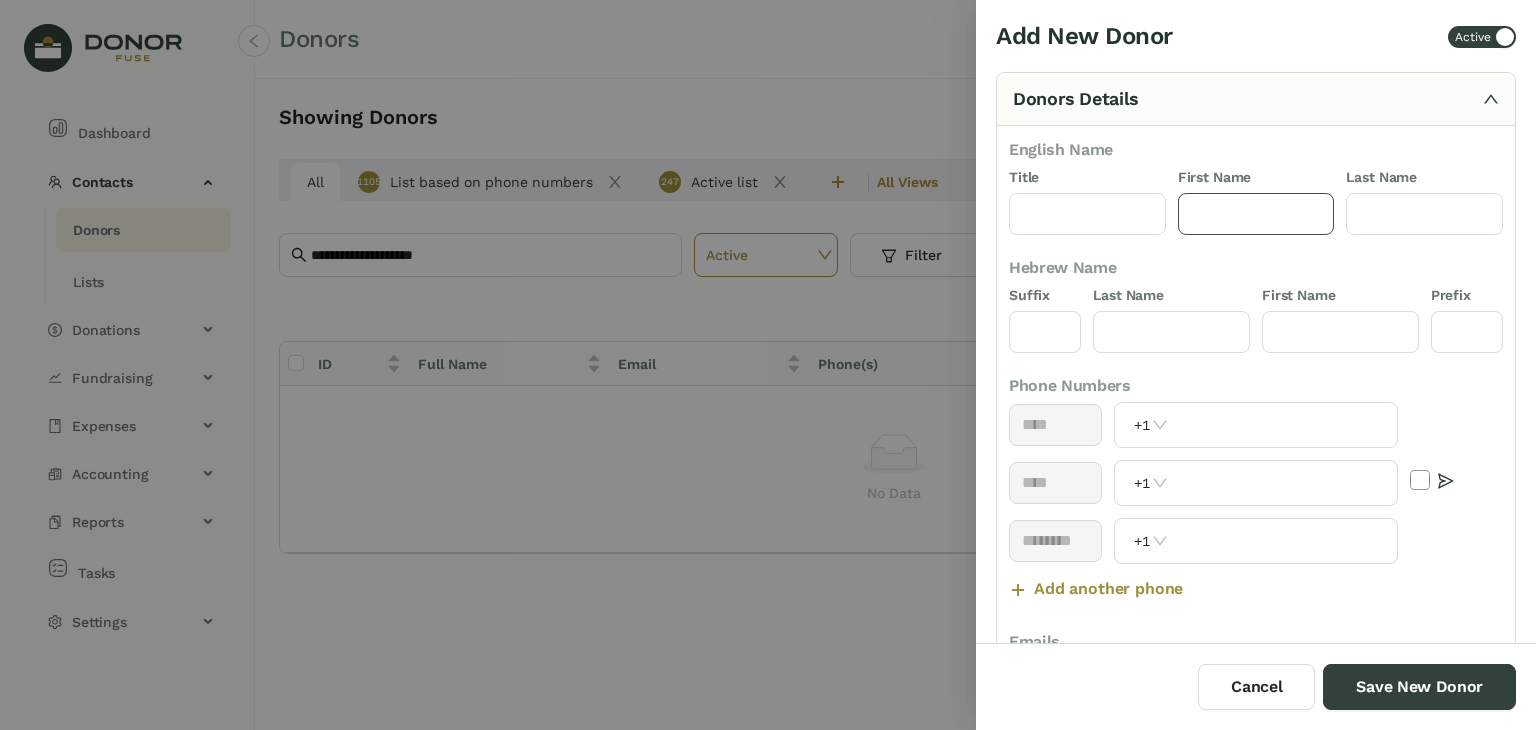 click 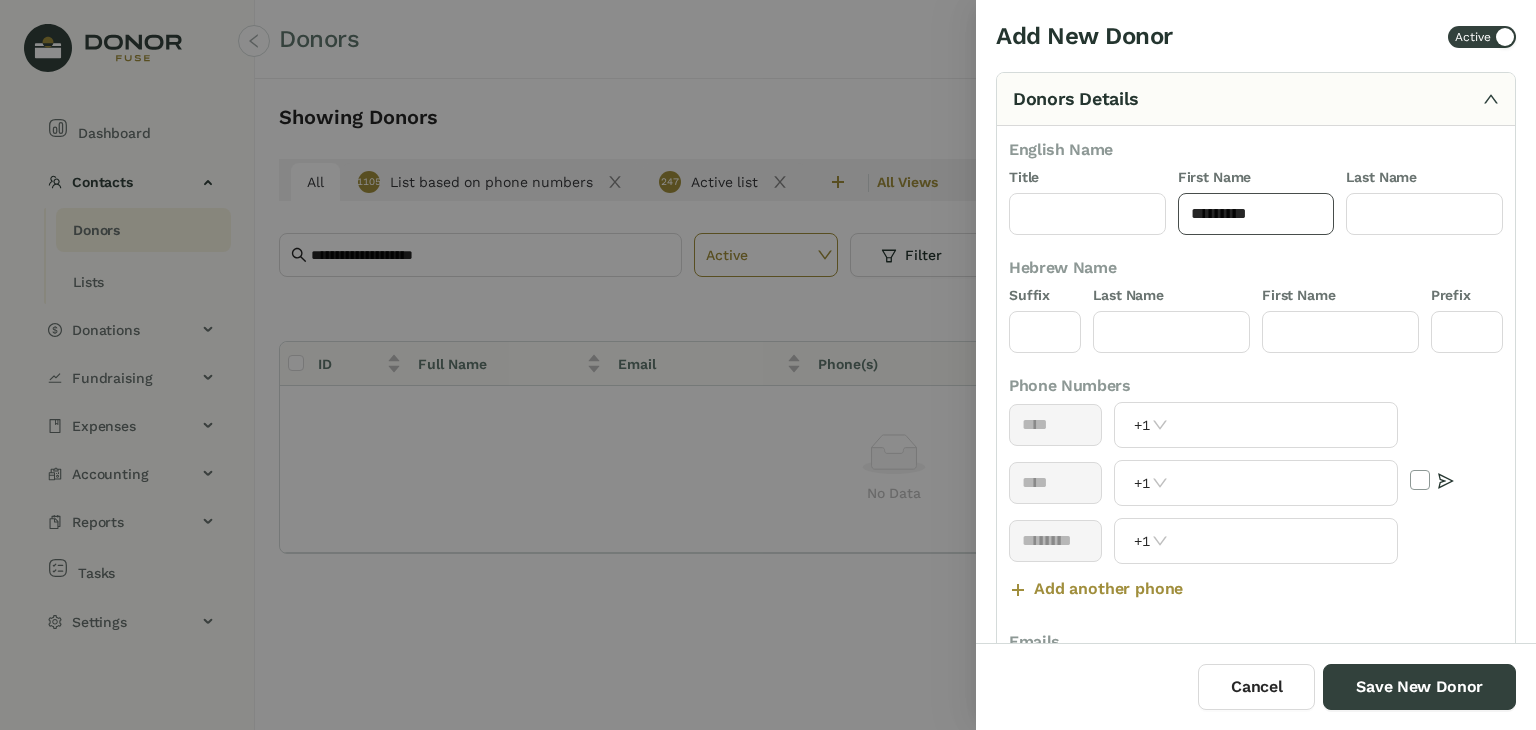 type on "*********" 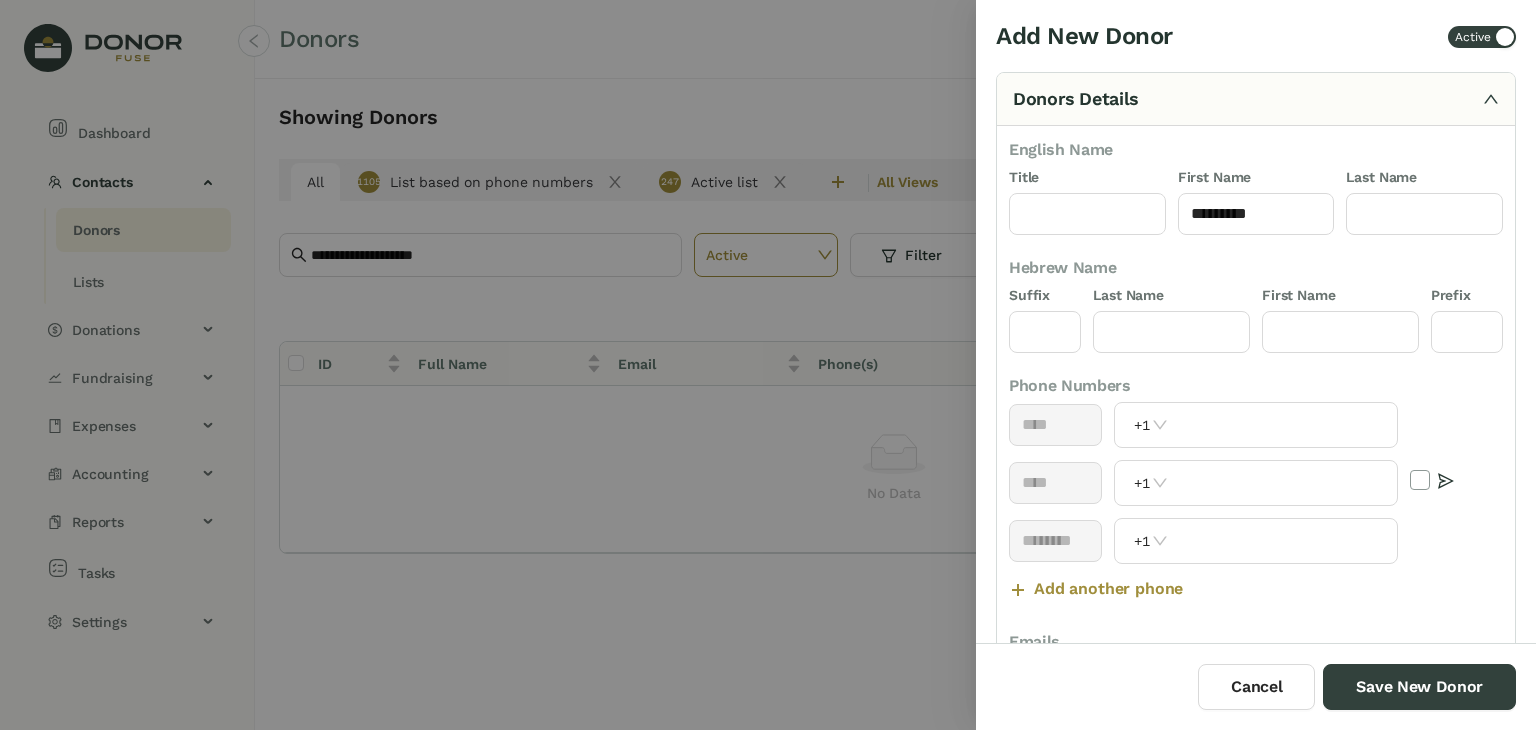 click on "Last Name" at bounding box center (1424, 179) 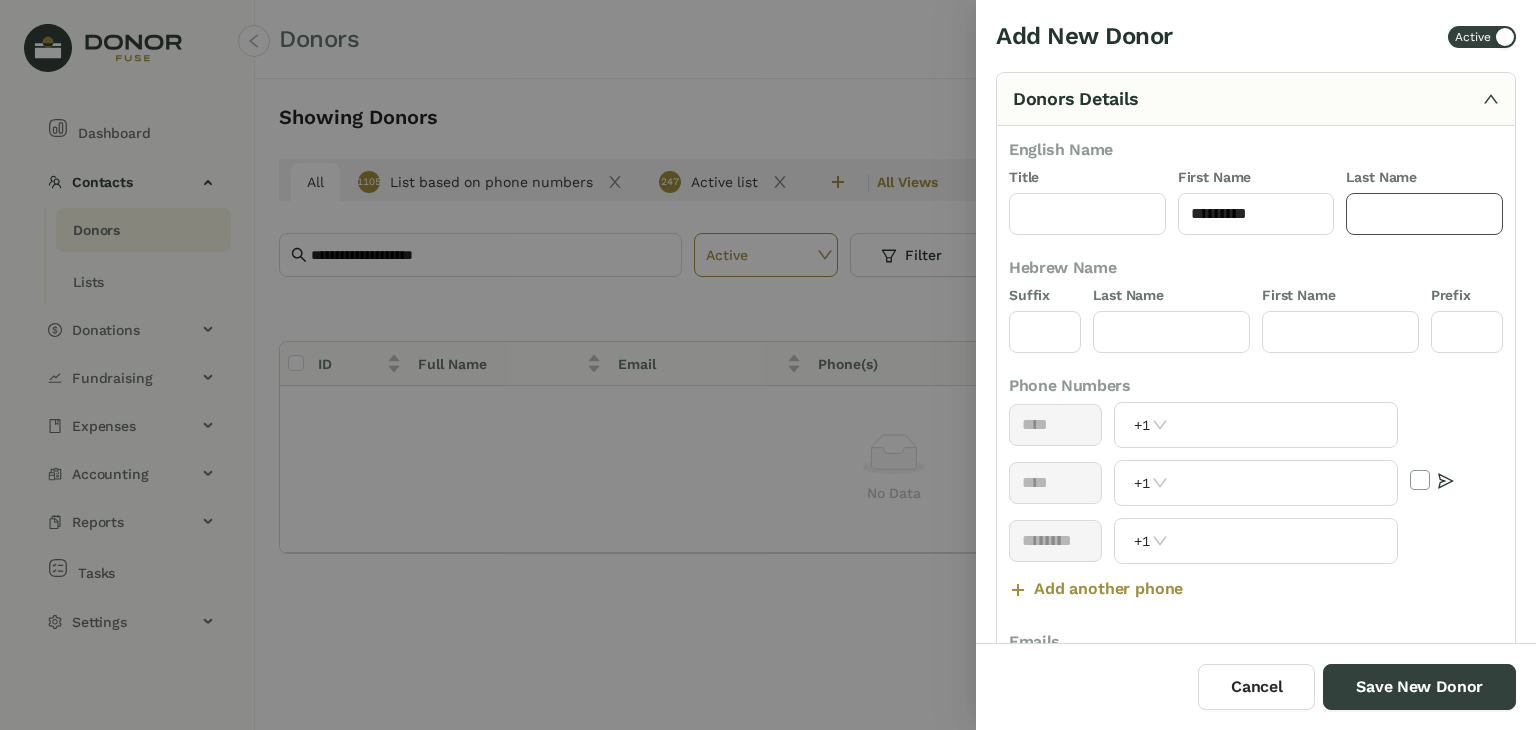click 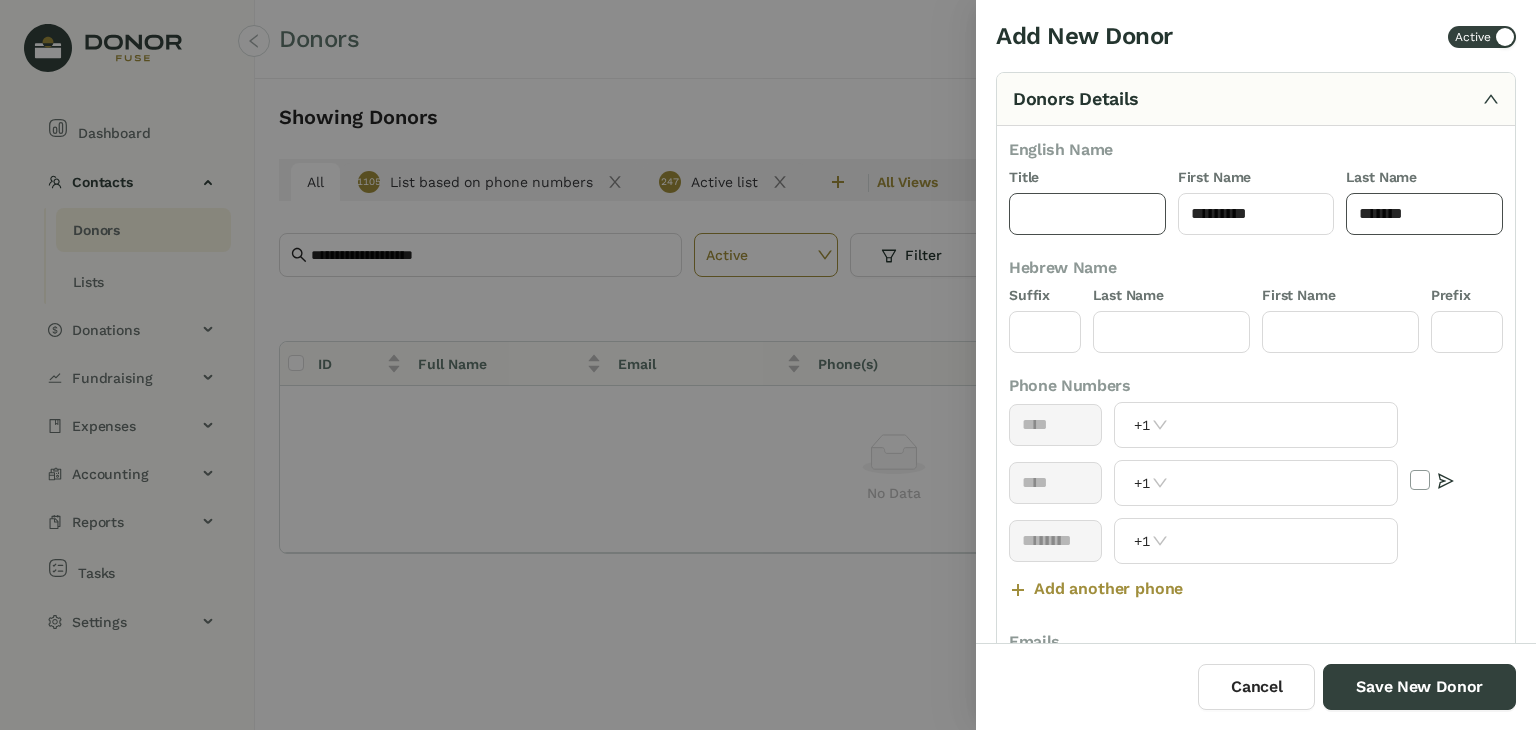 type on "*******" 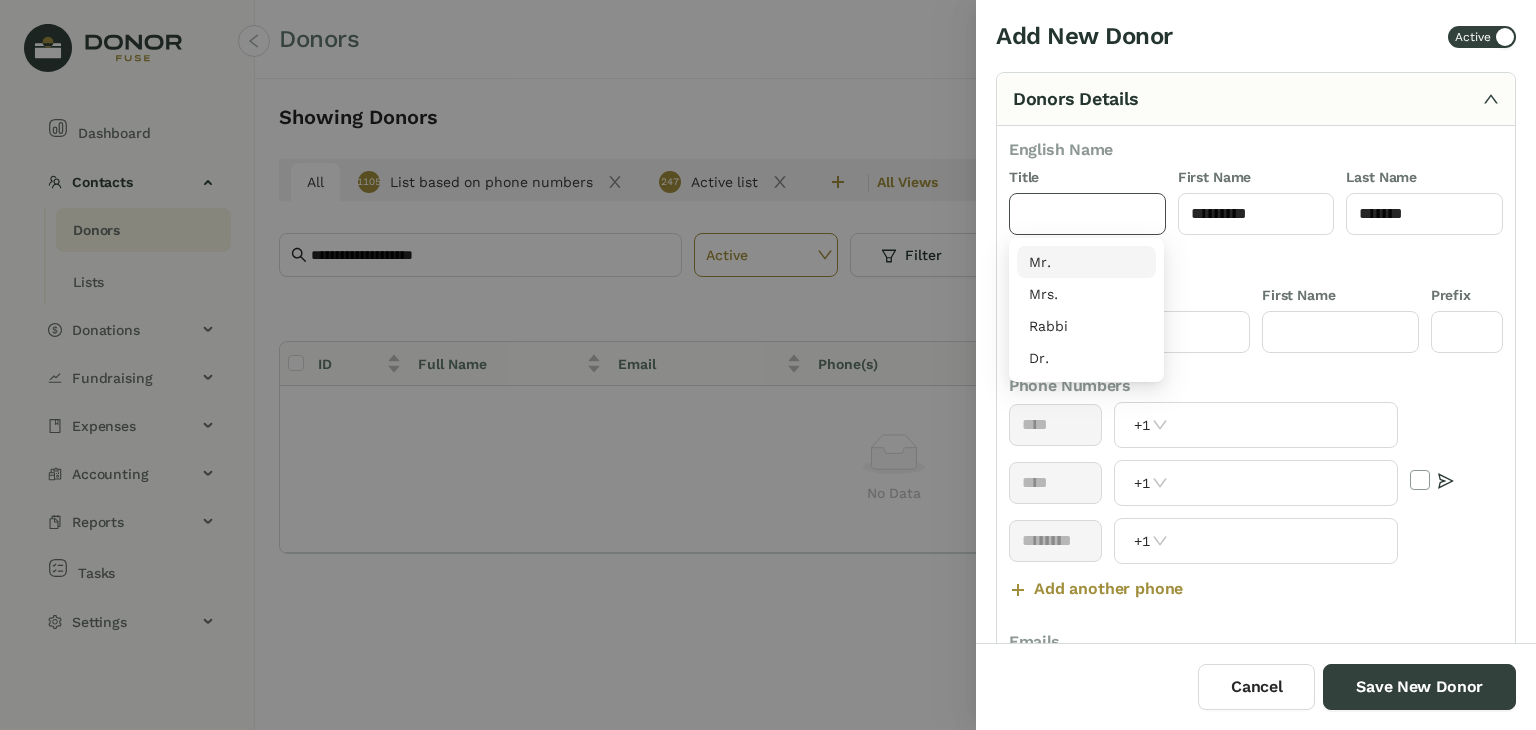 click 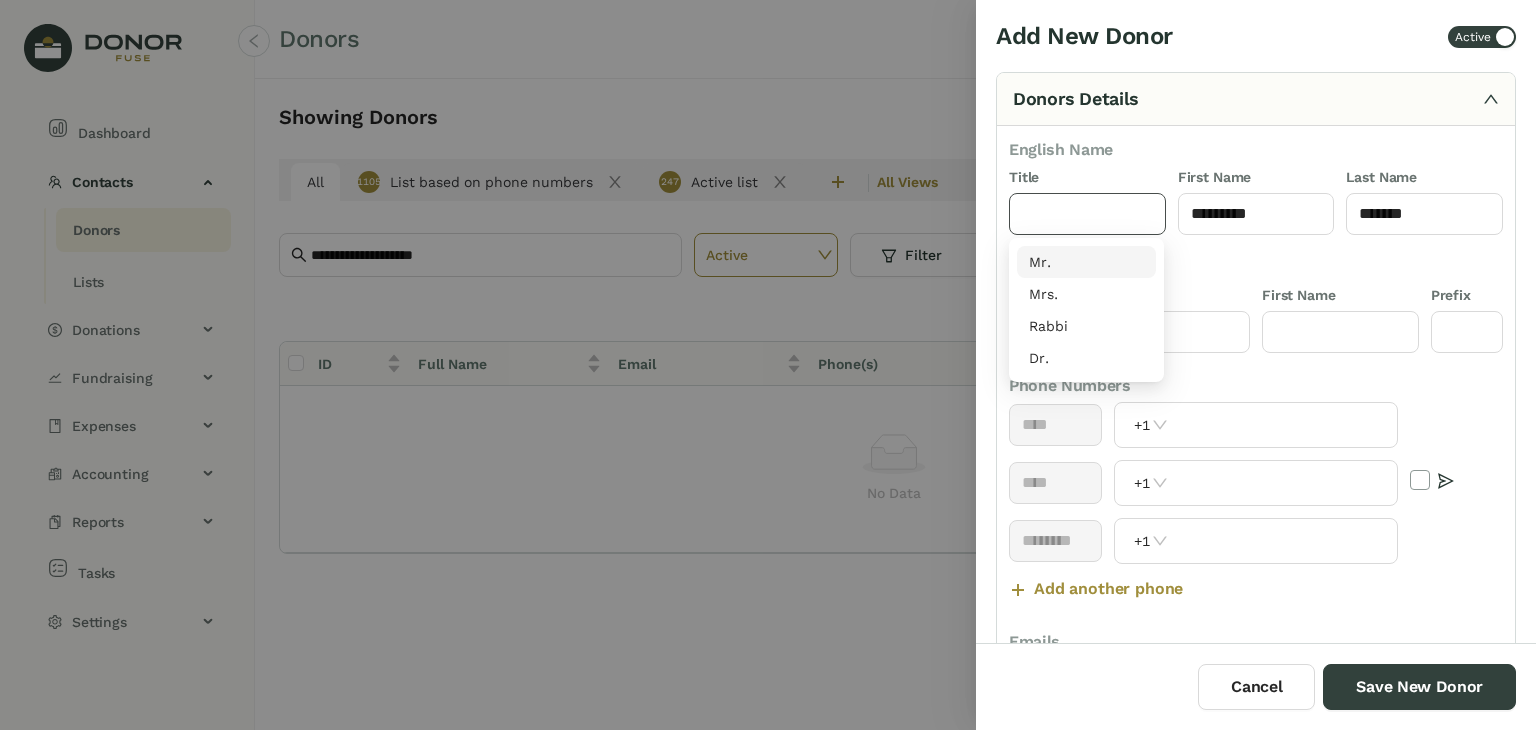 click on "Mr." at bounding box center (1086, 262) 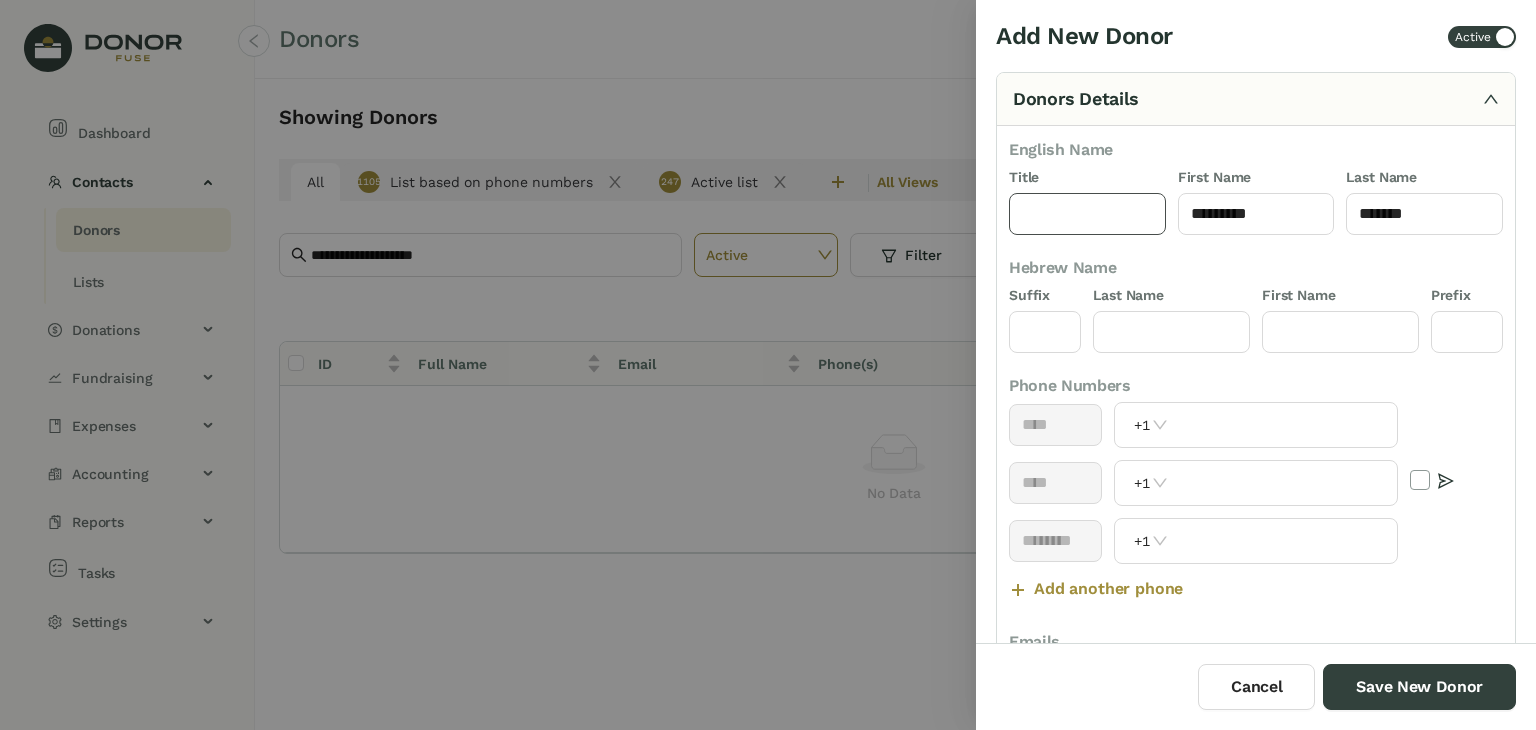 type on "***" 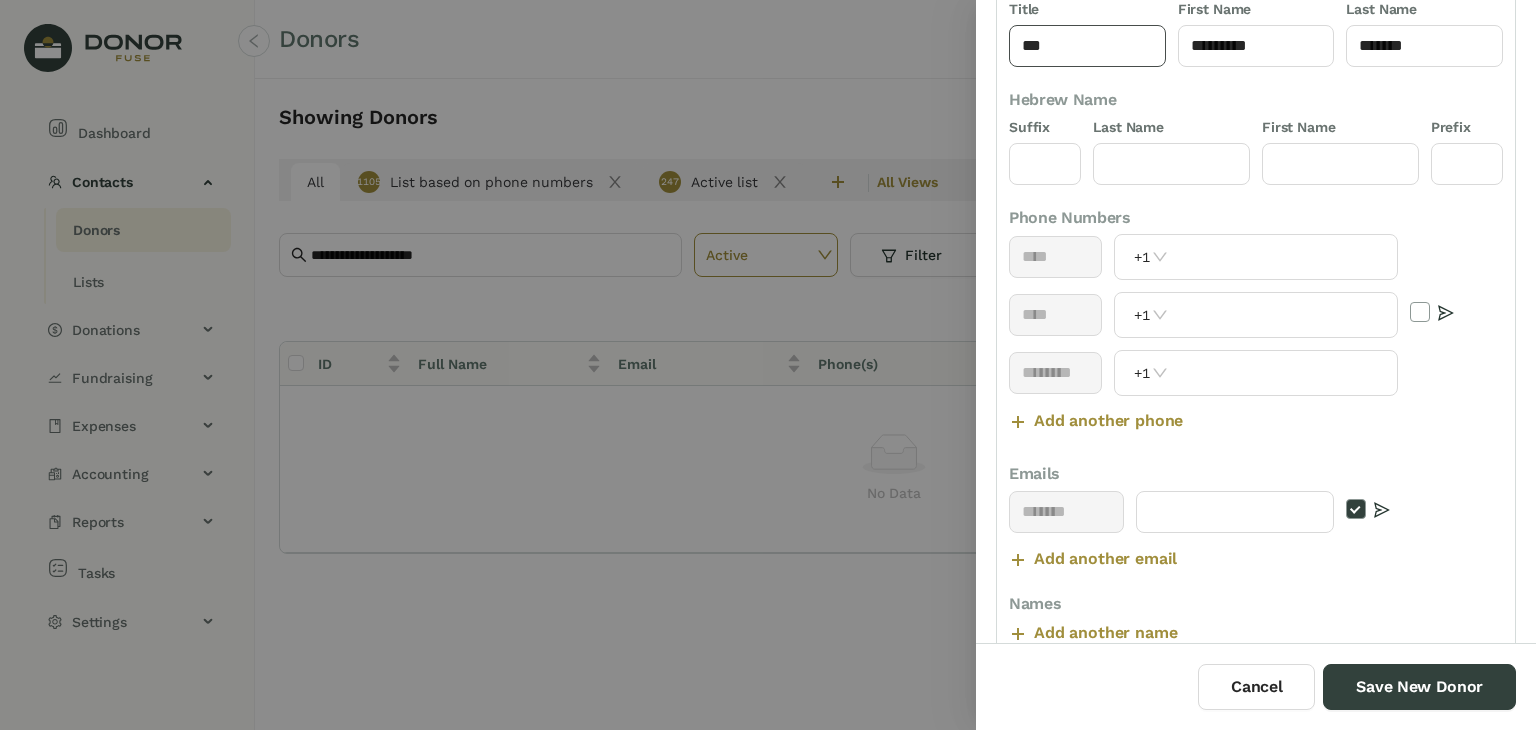 scroll, scrollTop: 200, scrollLeft: 0, axis: vertical 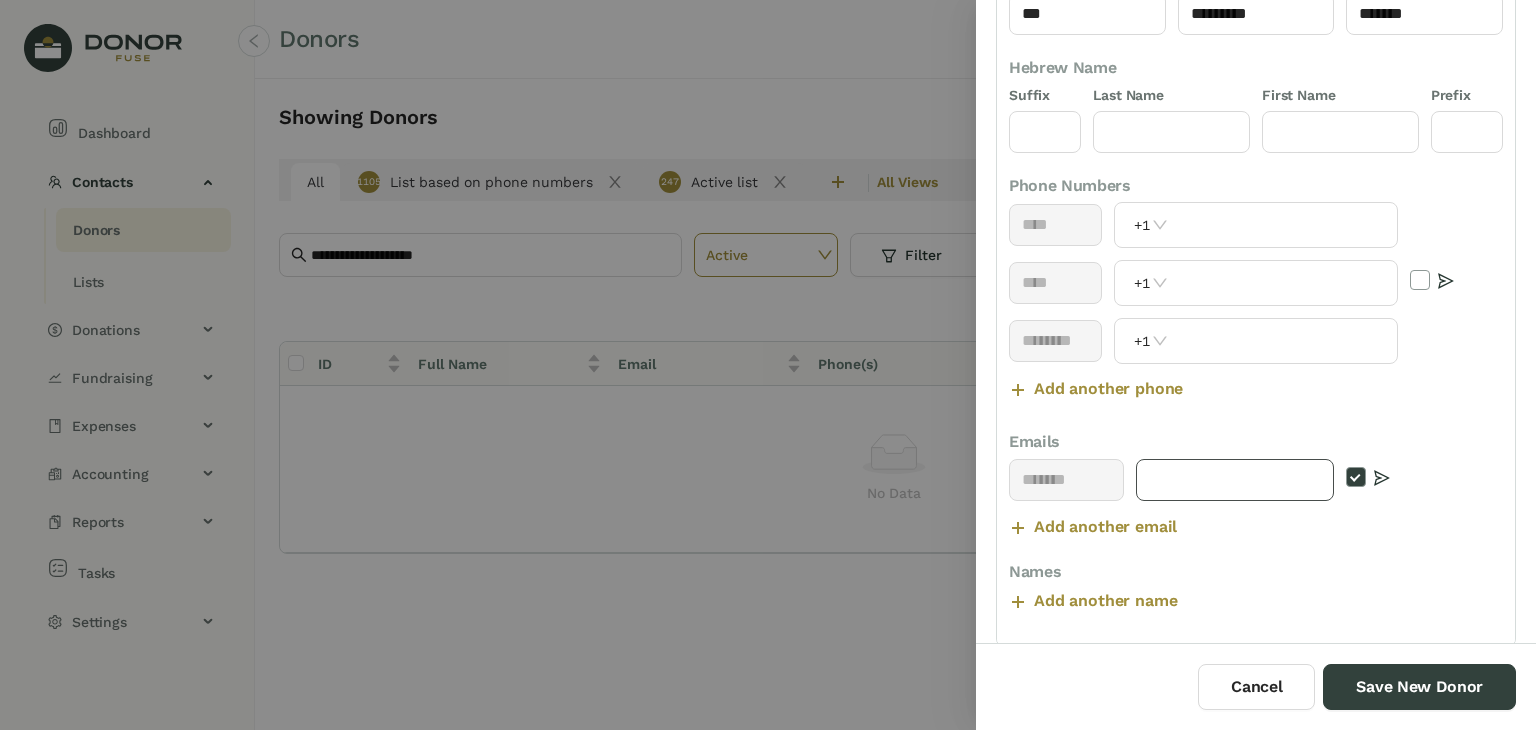 click at bounding box center (1235, 480) 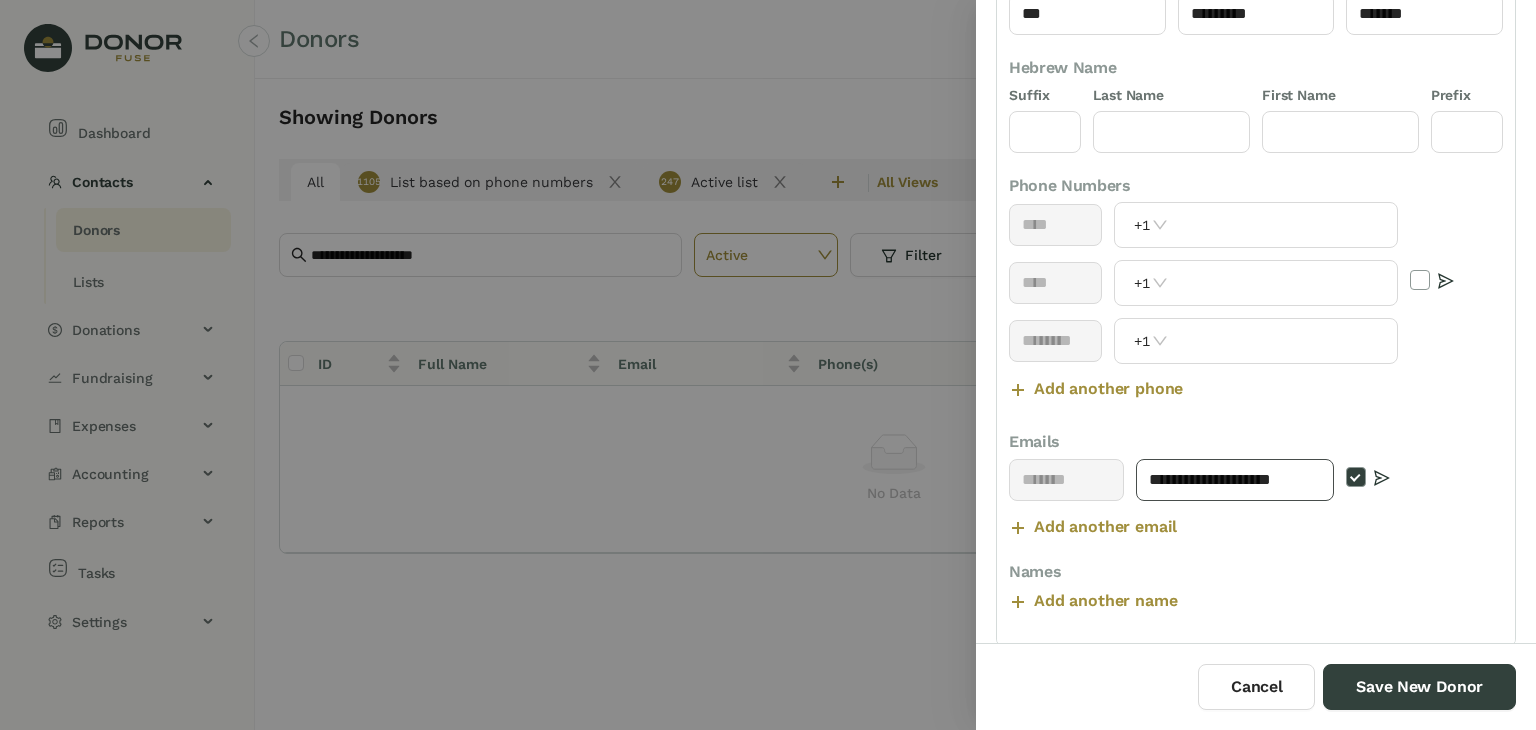 scroll, scrollTop: 0, scrollLeft: 6, axis: horizontal 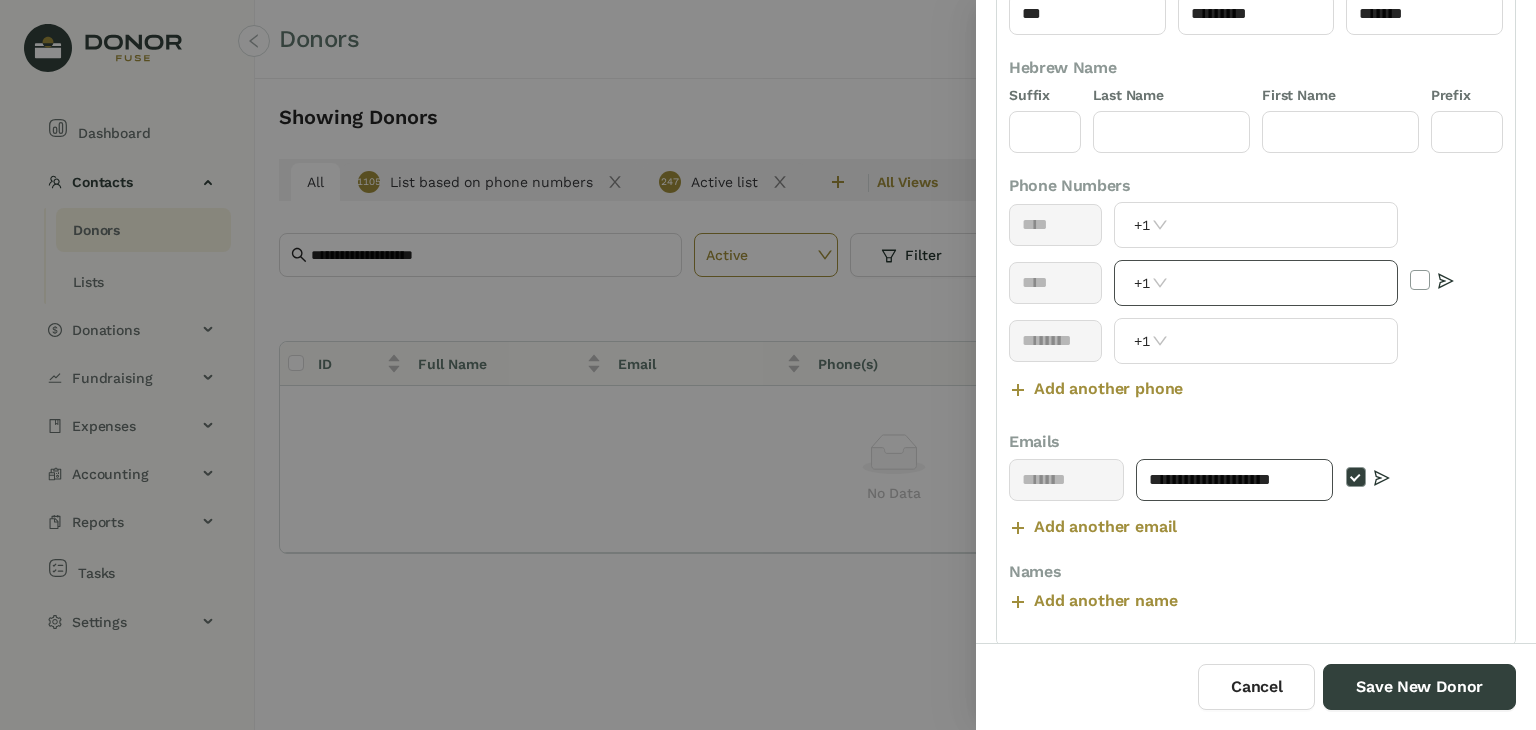 type on "**********" 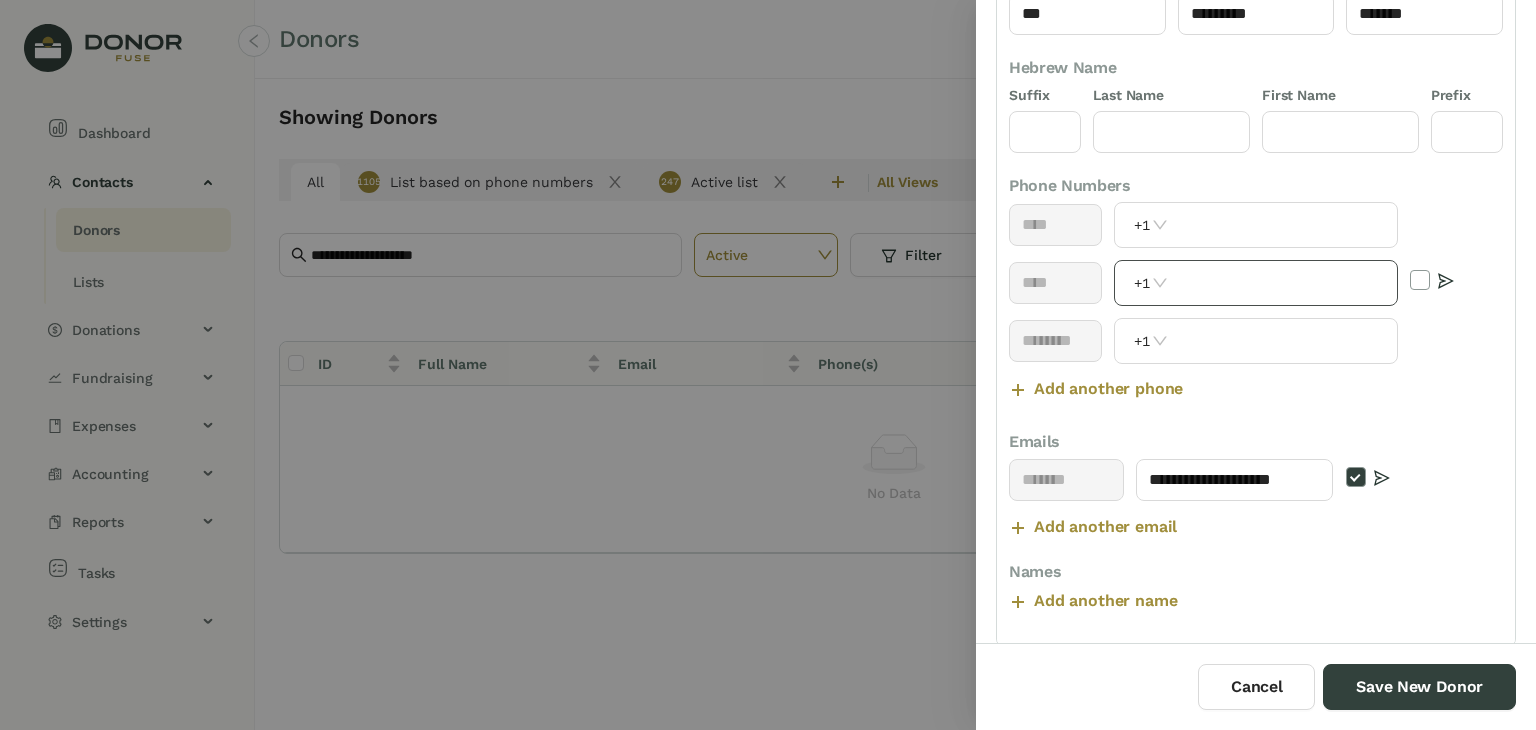 scroll, scrollTop: 0, scrollLeft: 0, axis: both 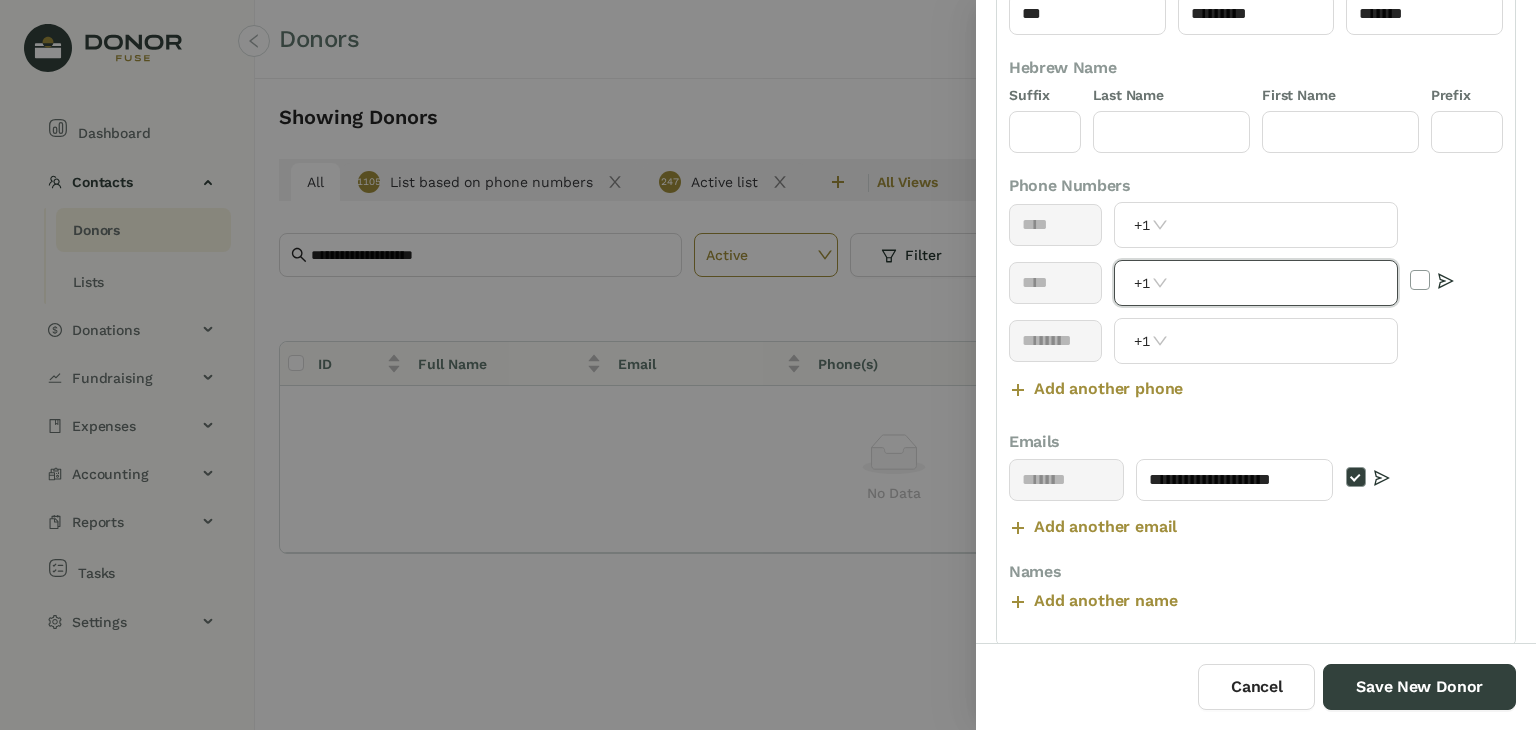click at bounding box center [1284, 283] 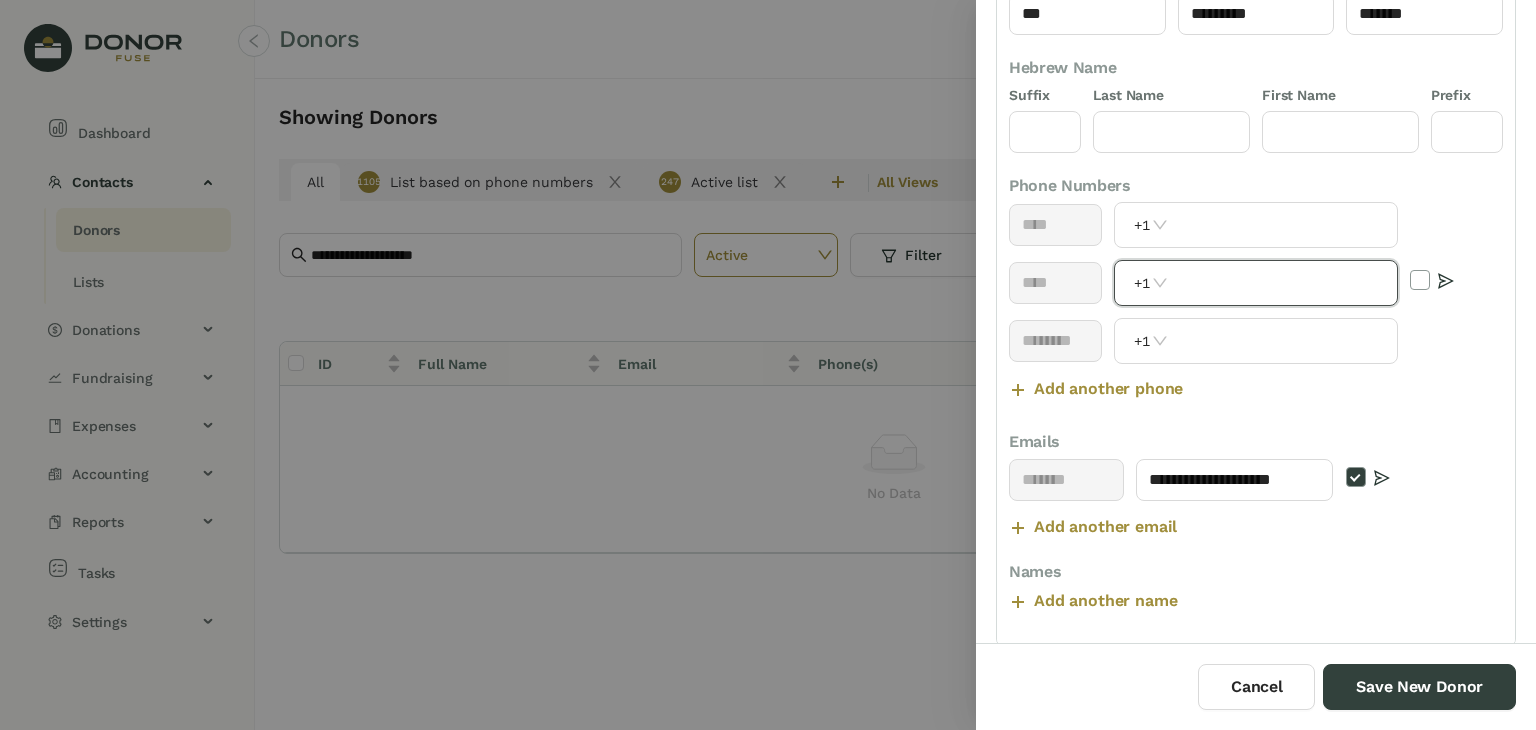 paste on "**********" 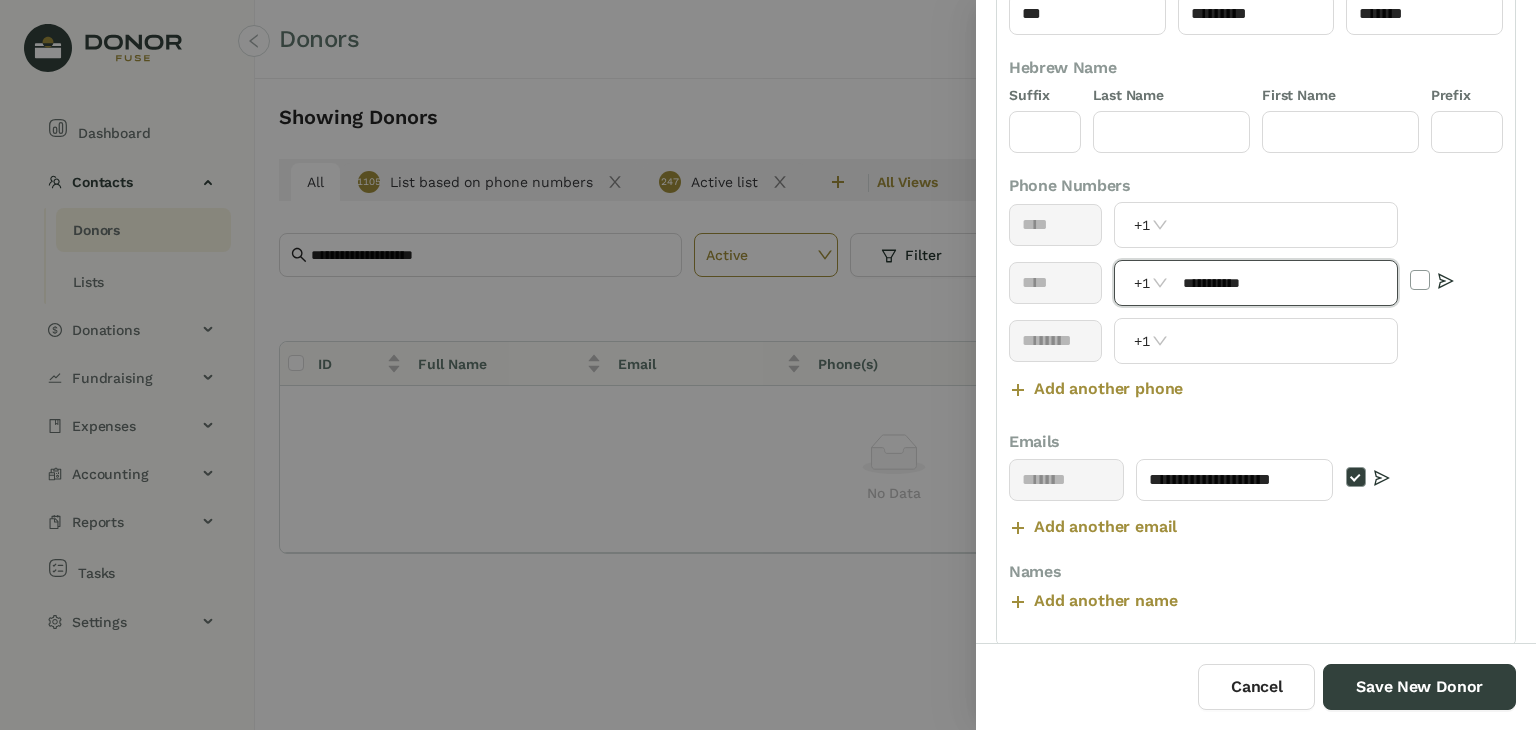 click on "**********" at bounding box center [1284, 283] 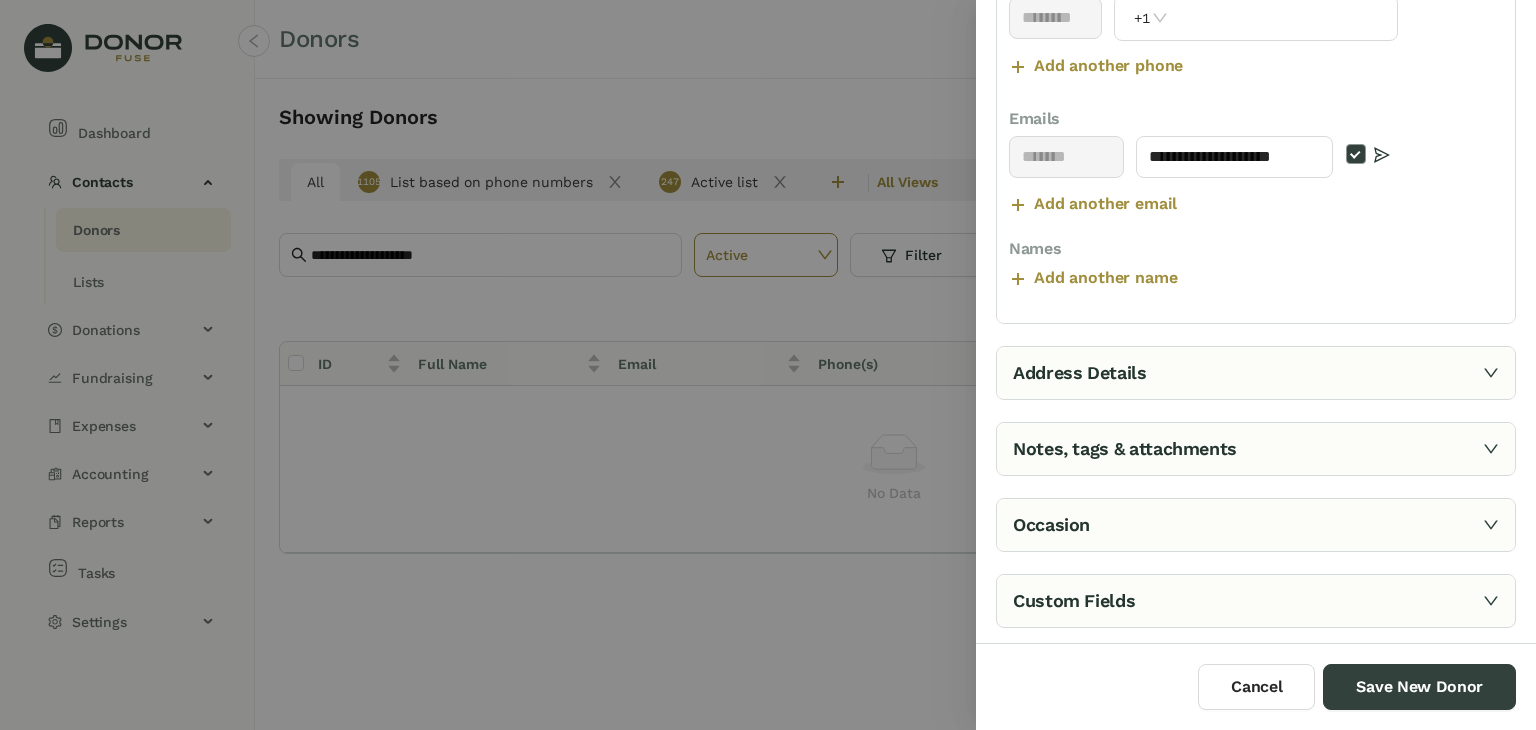 type on "**********" 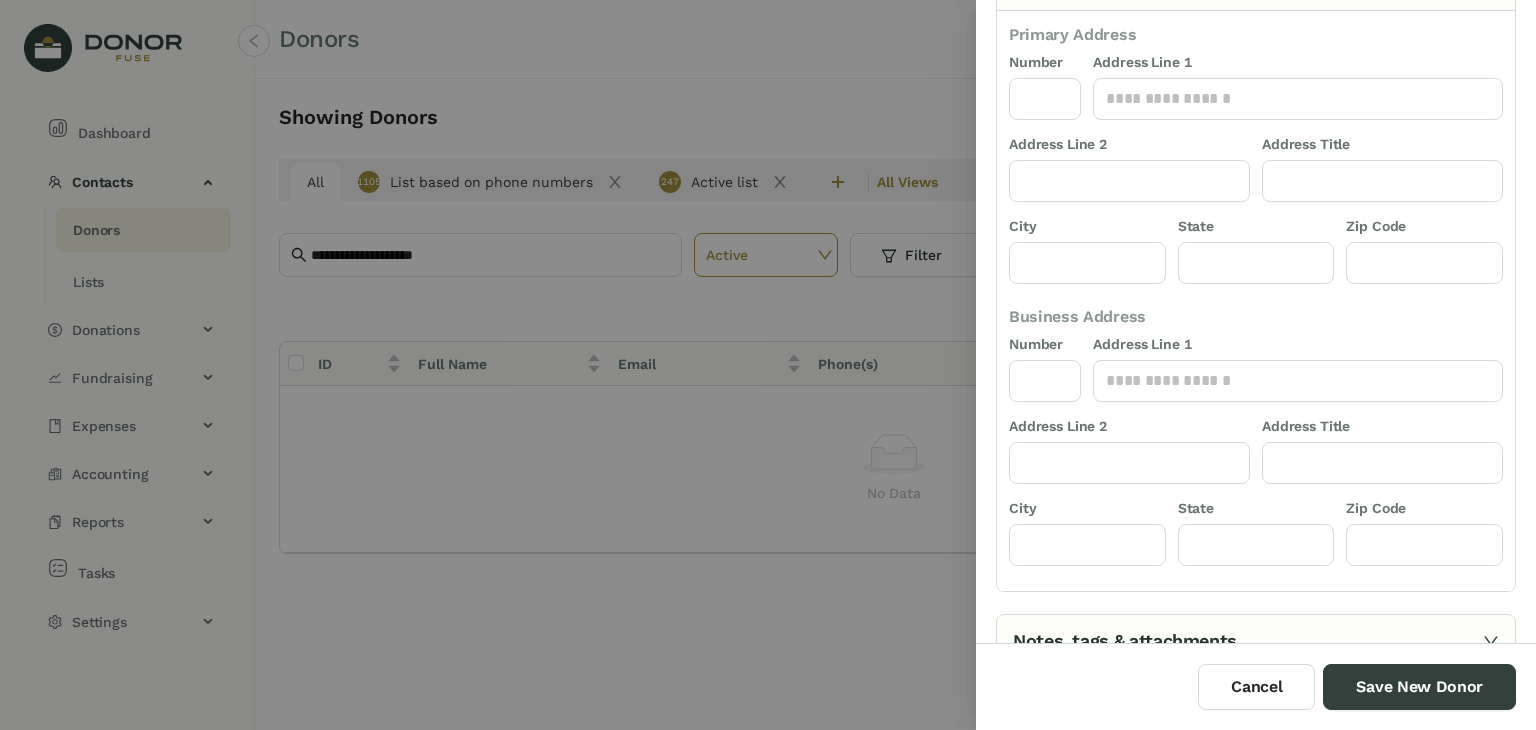 scroll, scrollTop: 0, scrollLeft: 0, axis: both 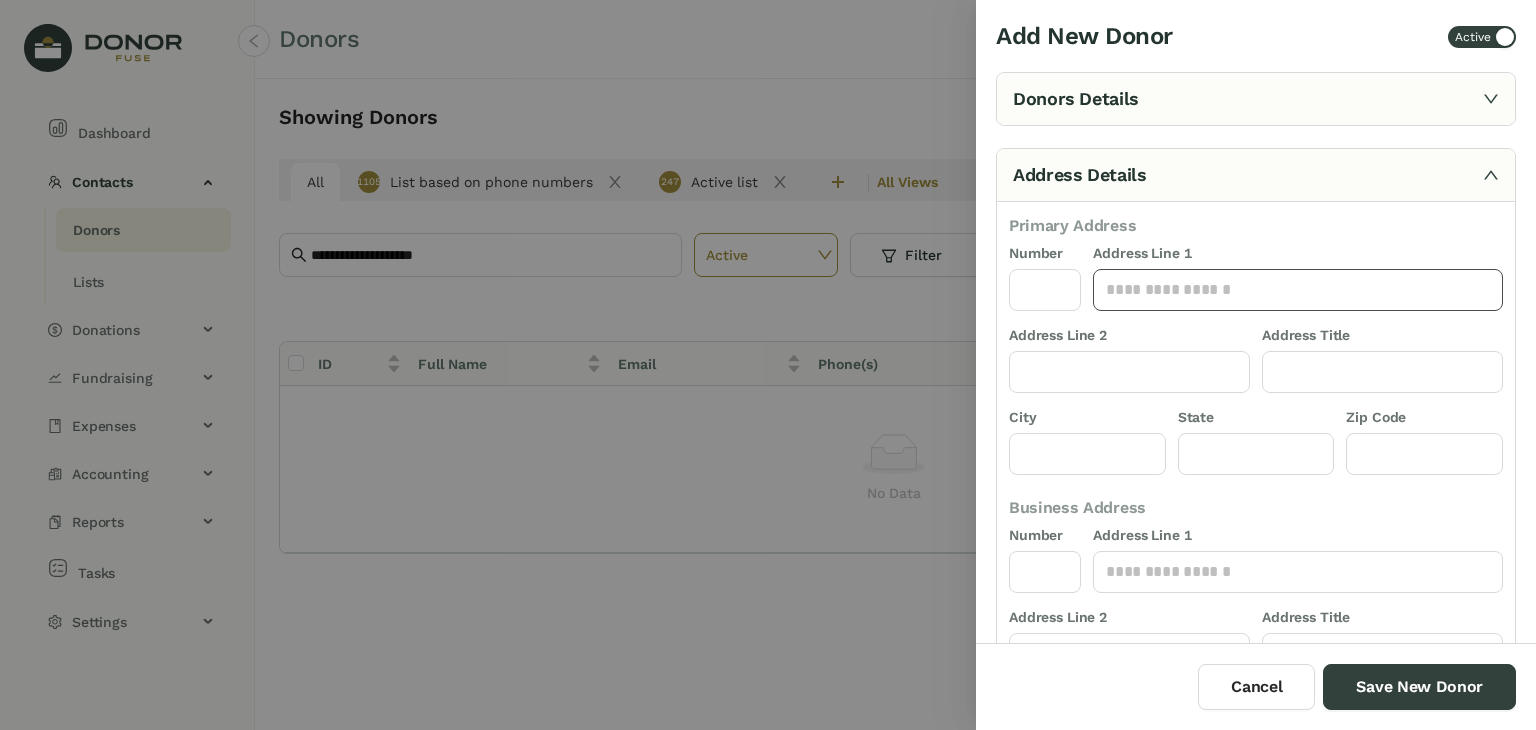 click 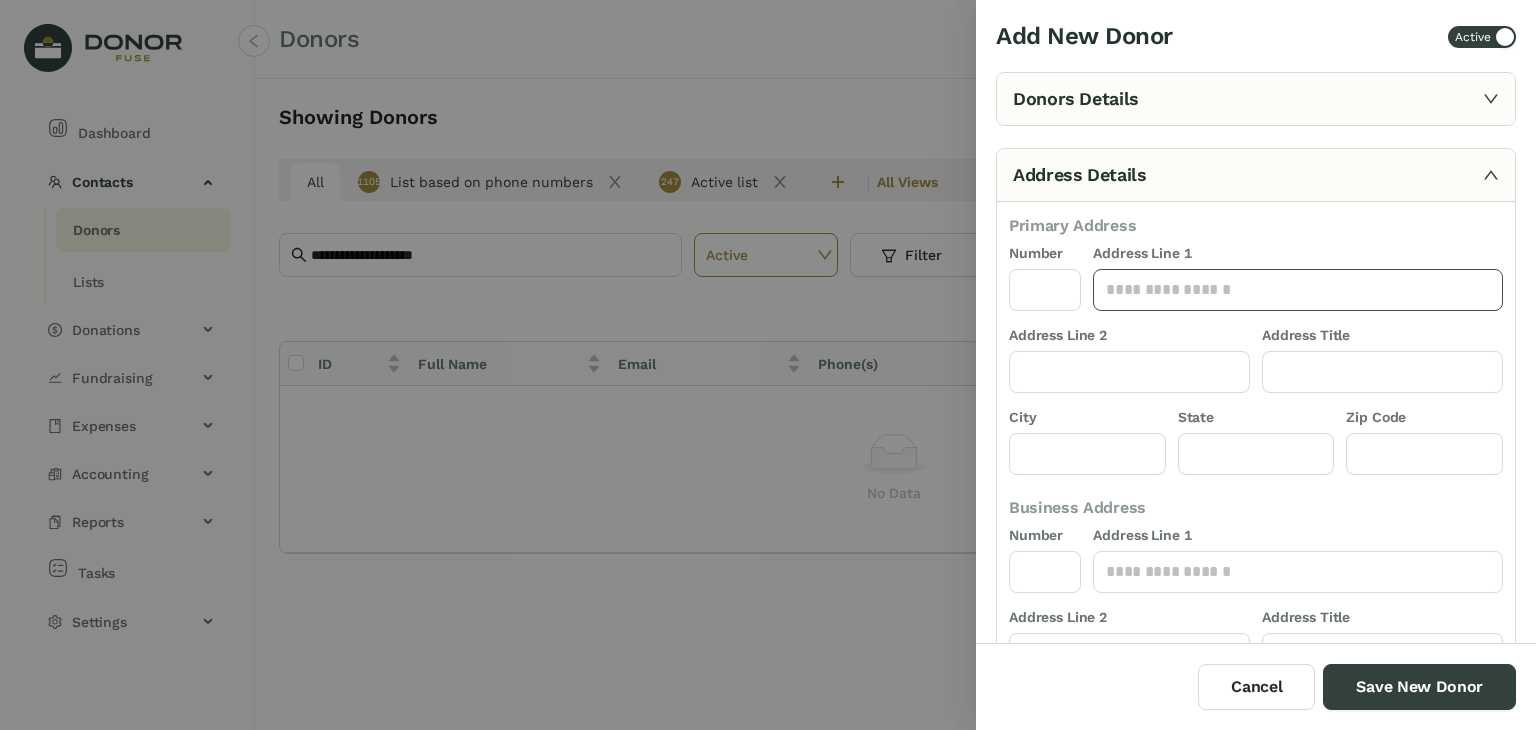 paste on "**********" 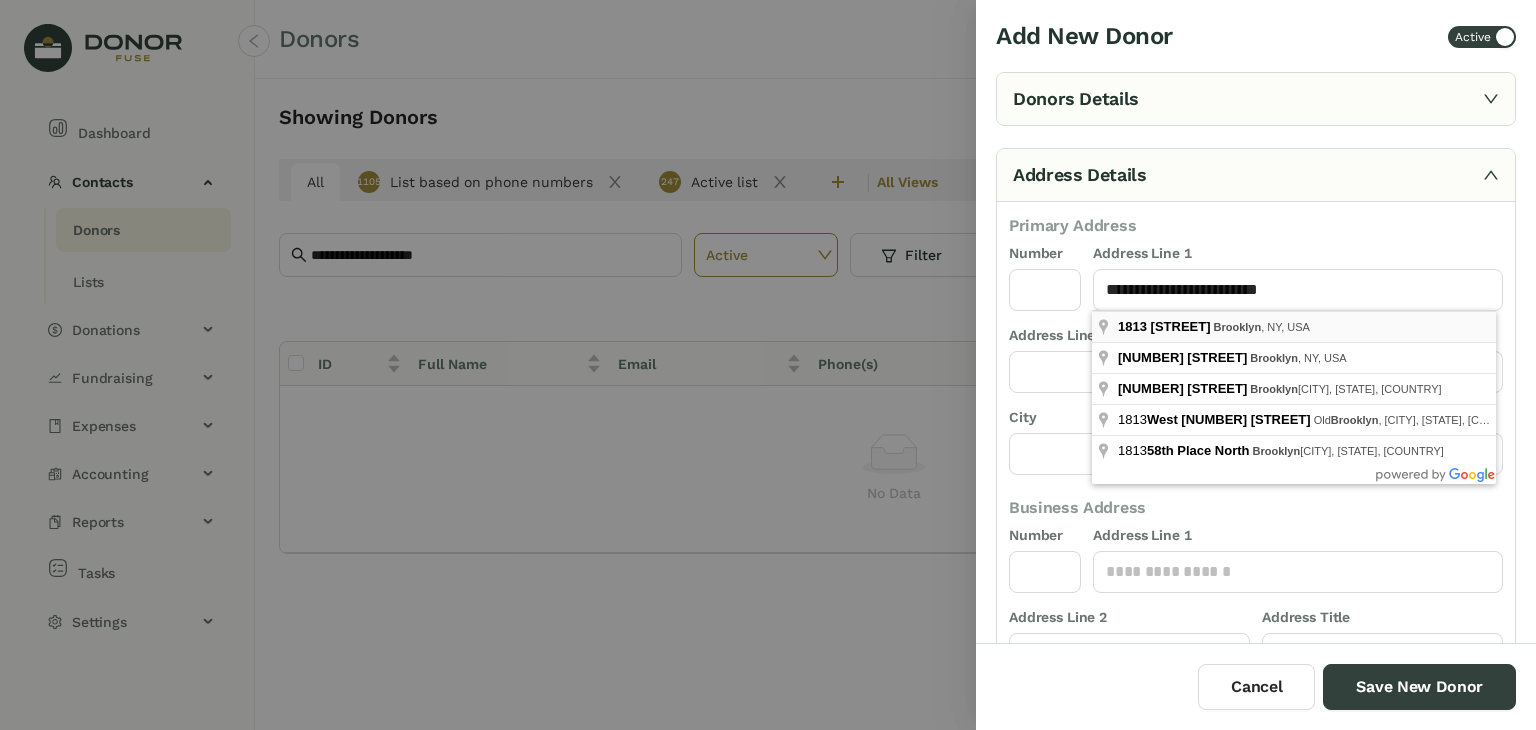 type on "**********" 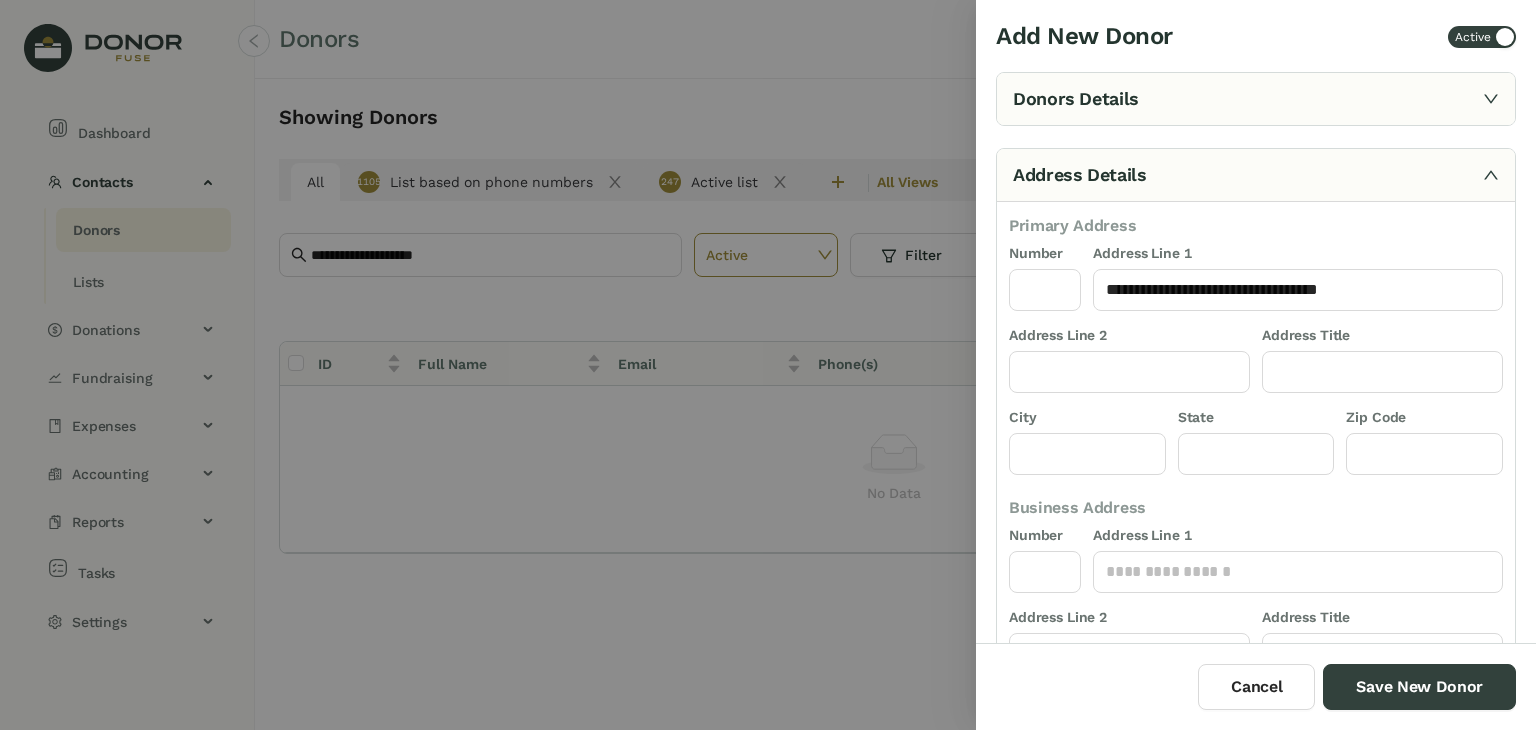 type on "****" 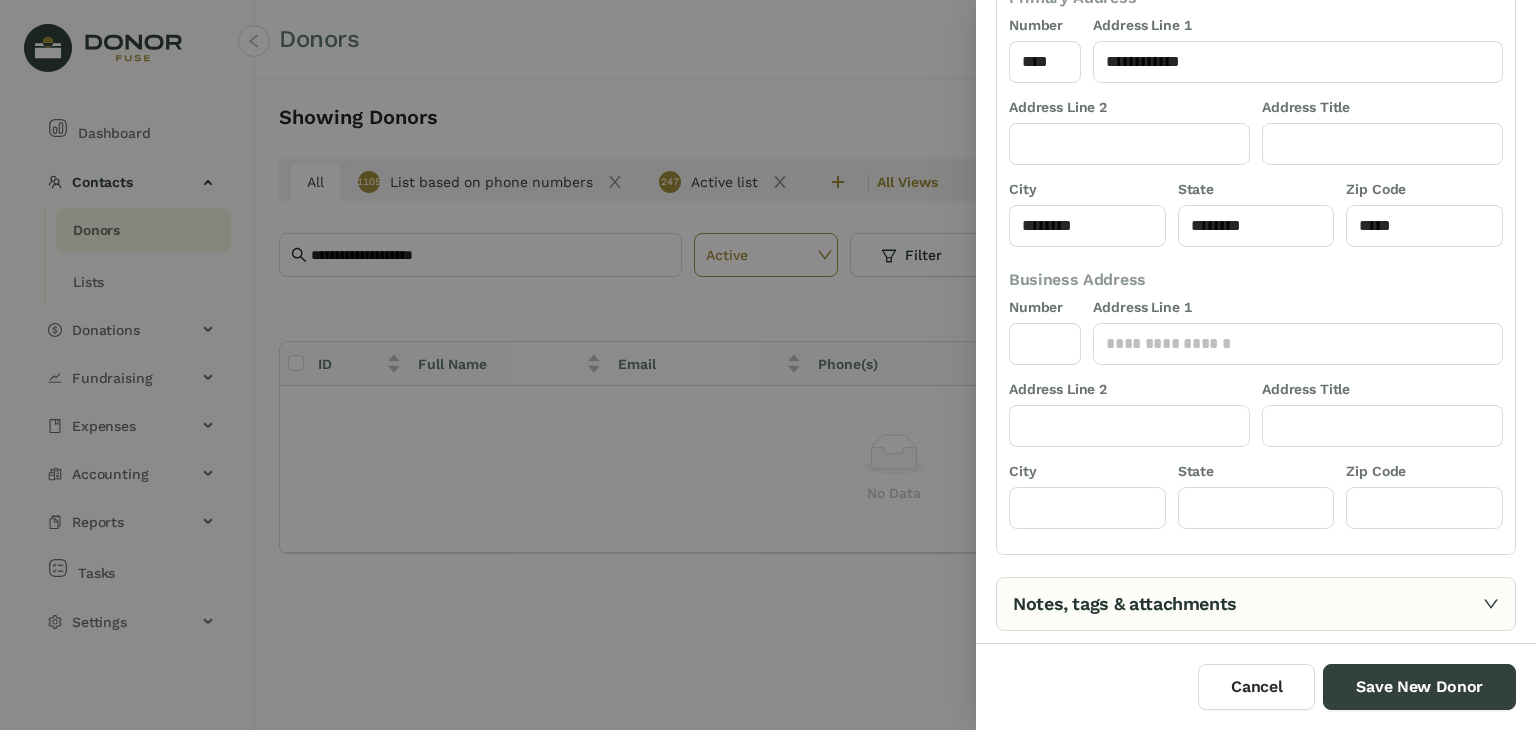 scroll, scrollTop: 284, scrollLeft: 0, axis: vertical 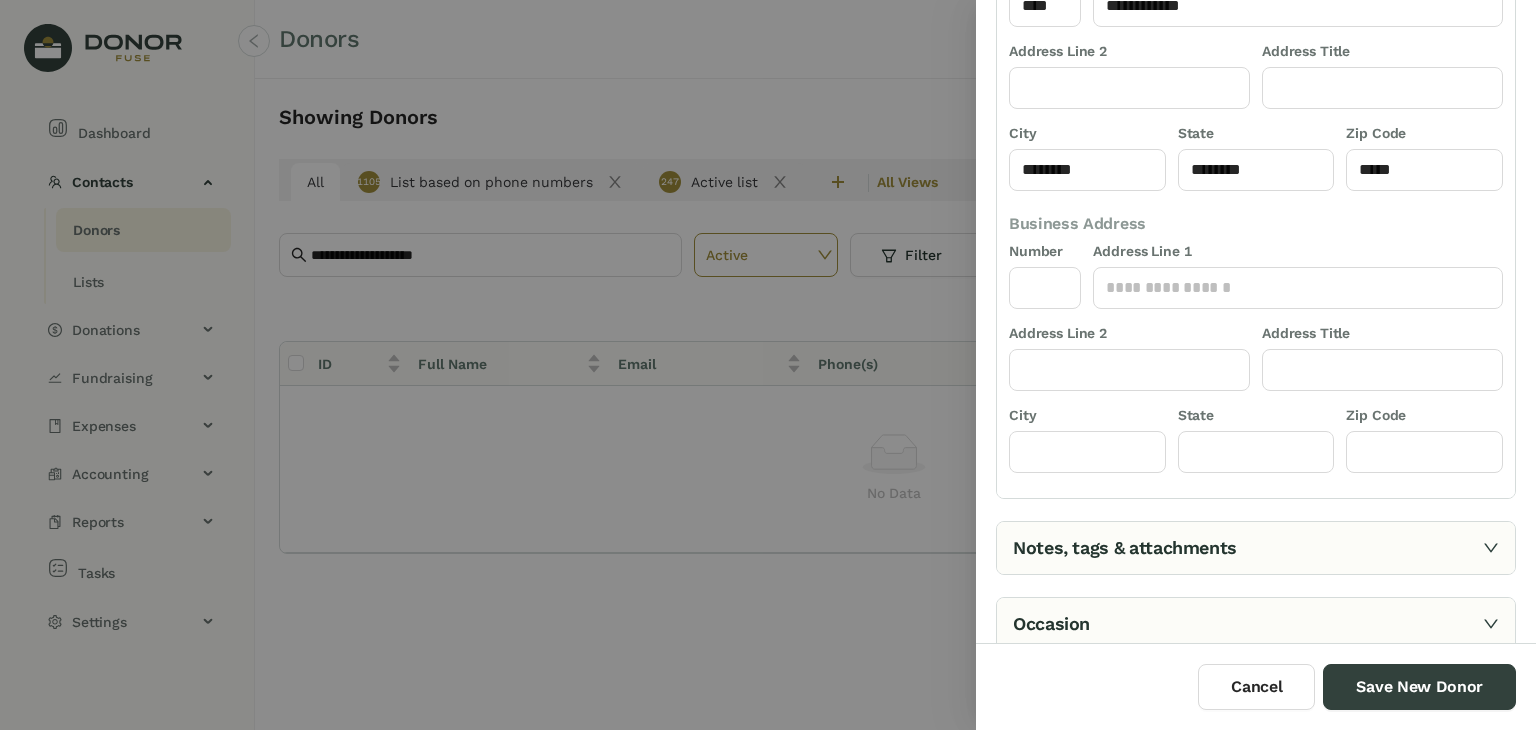 click on "Notes, tags & attachments" at bounding box center (1256, 548) 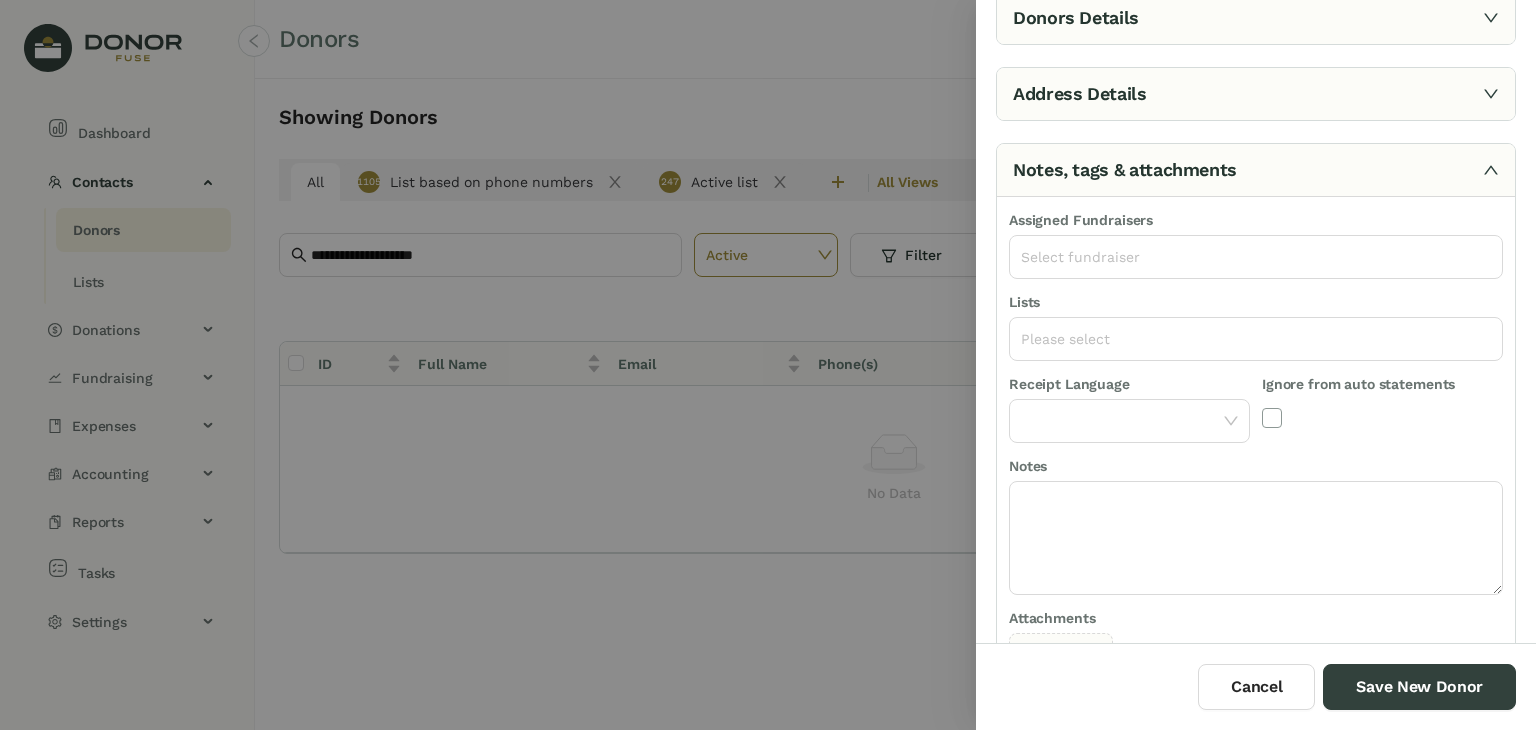 scroll, scrollTop: 80, scrollLeft: 0, axis: vertical 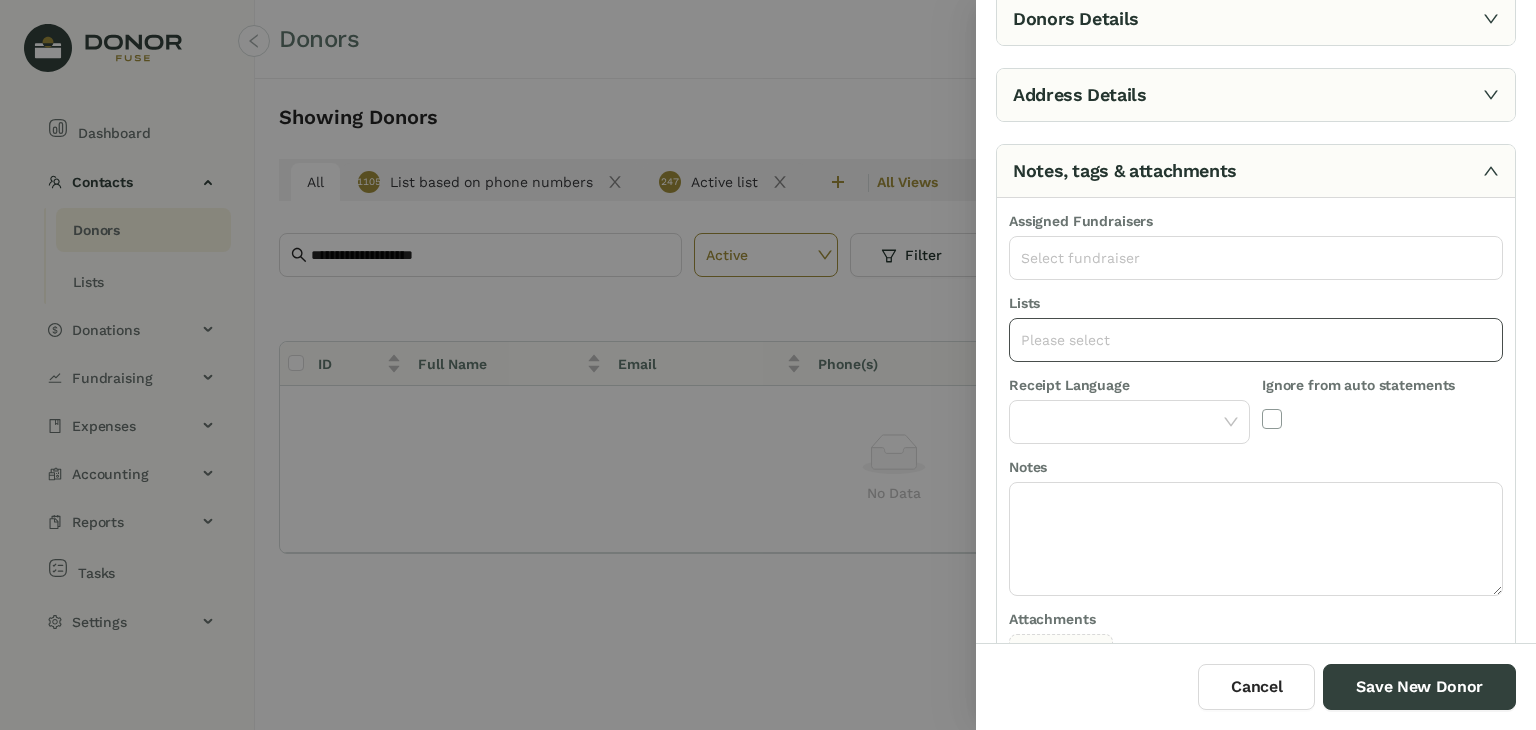click on "Please select" 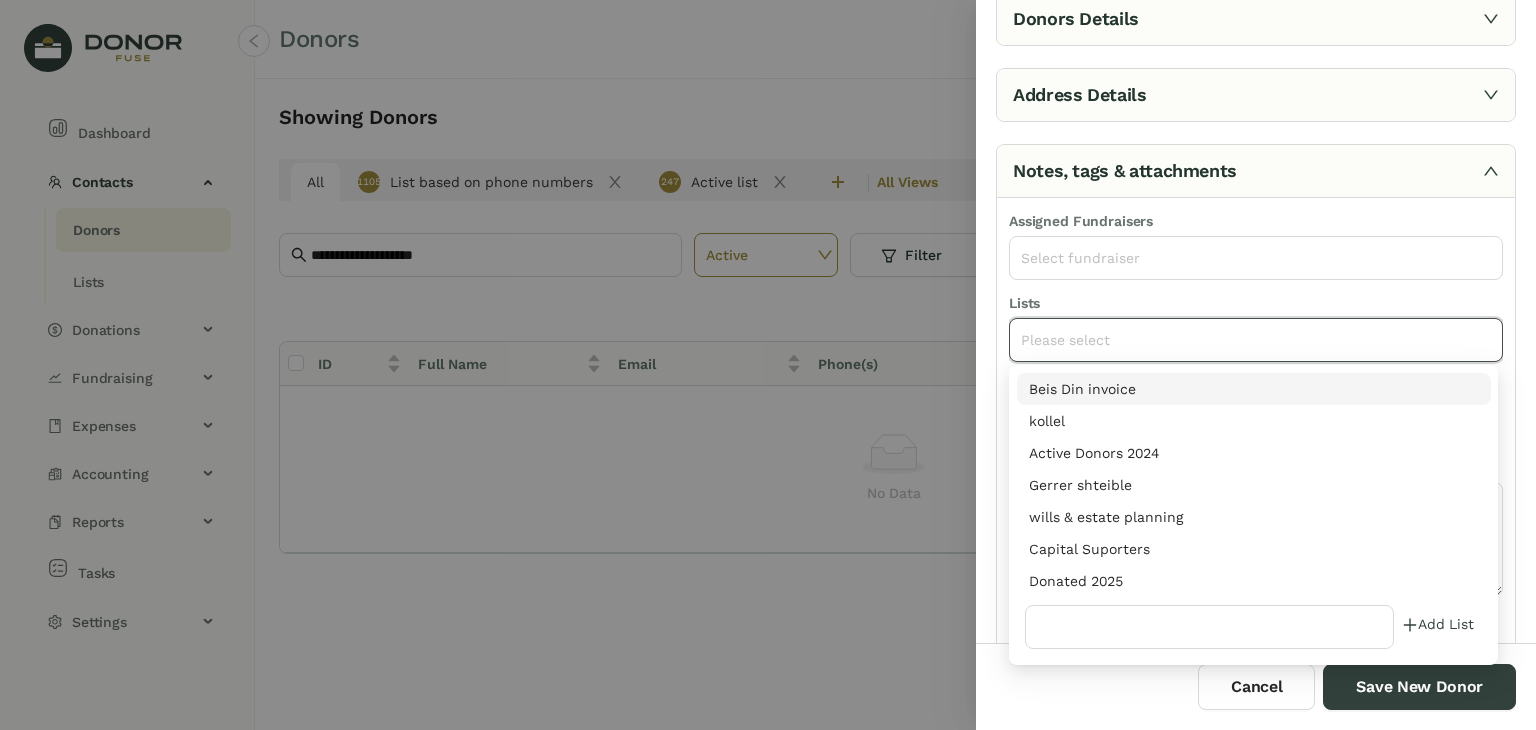 click on "Donated 2025" at bounding box center [1254, 581] 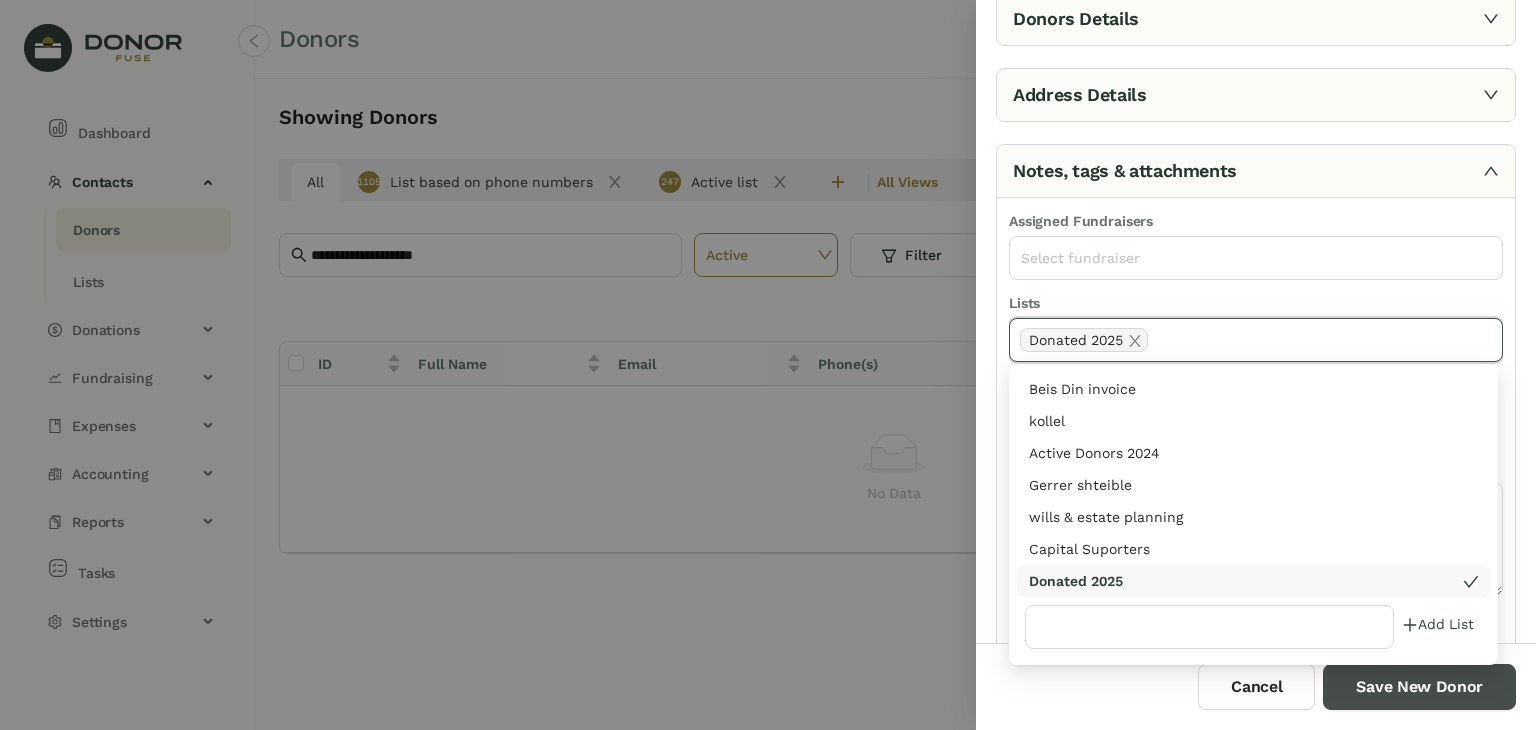 click on "Save New Donor" at bounding box center (1419, 687) 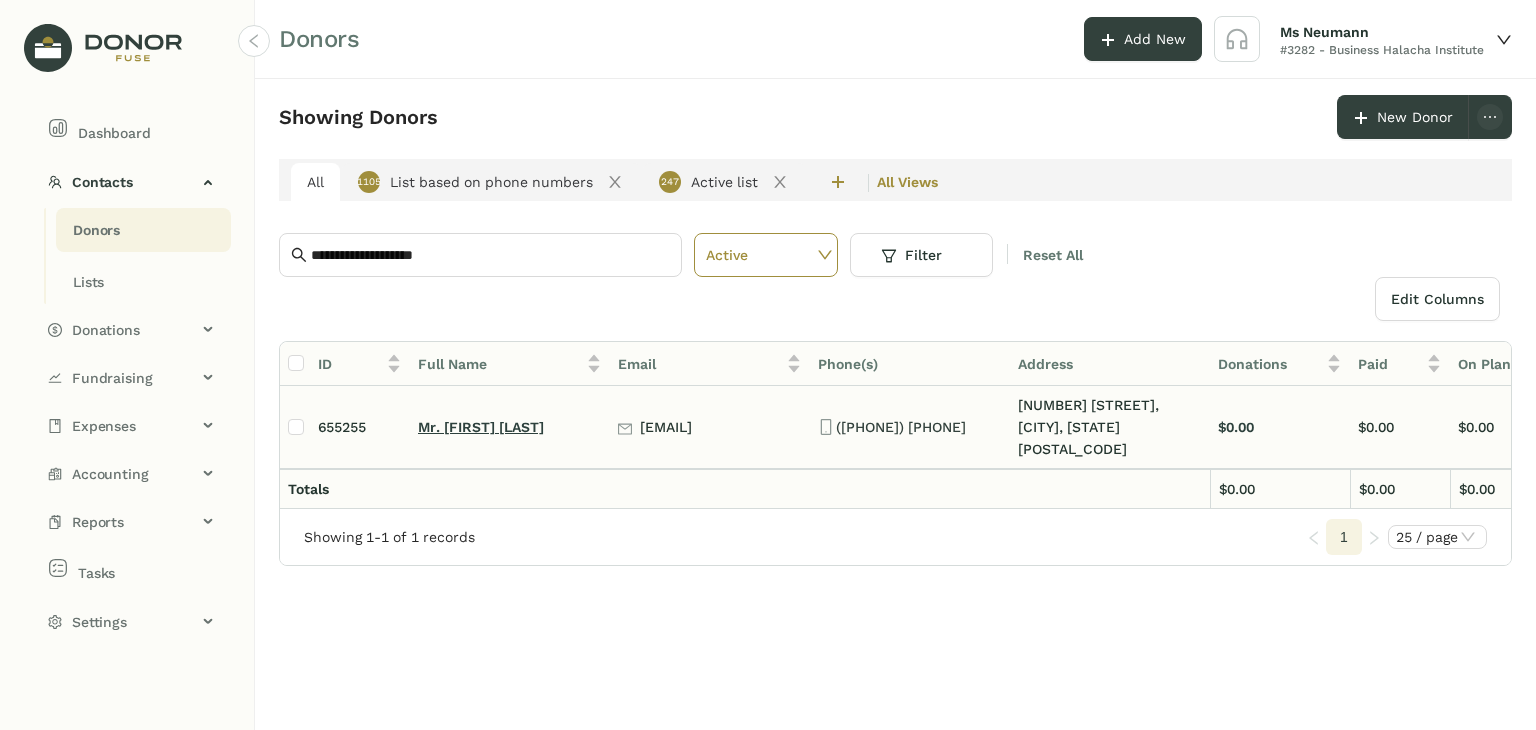 click on "Mr. [FIRST] [LAST]" 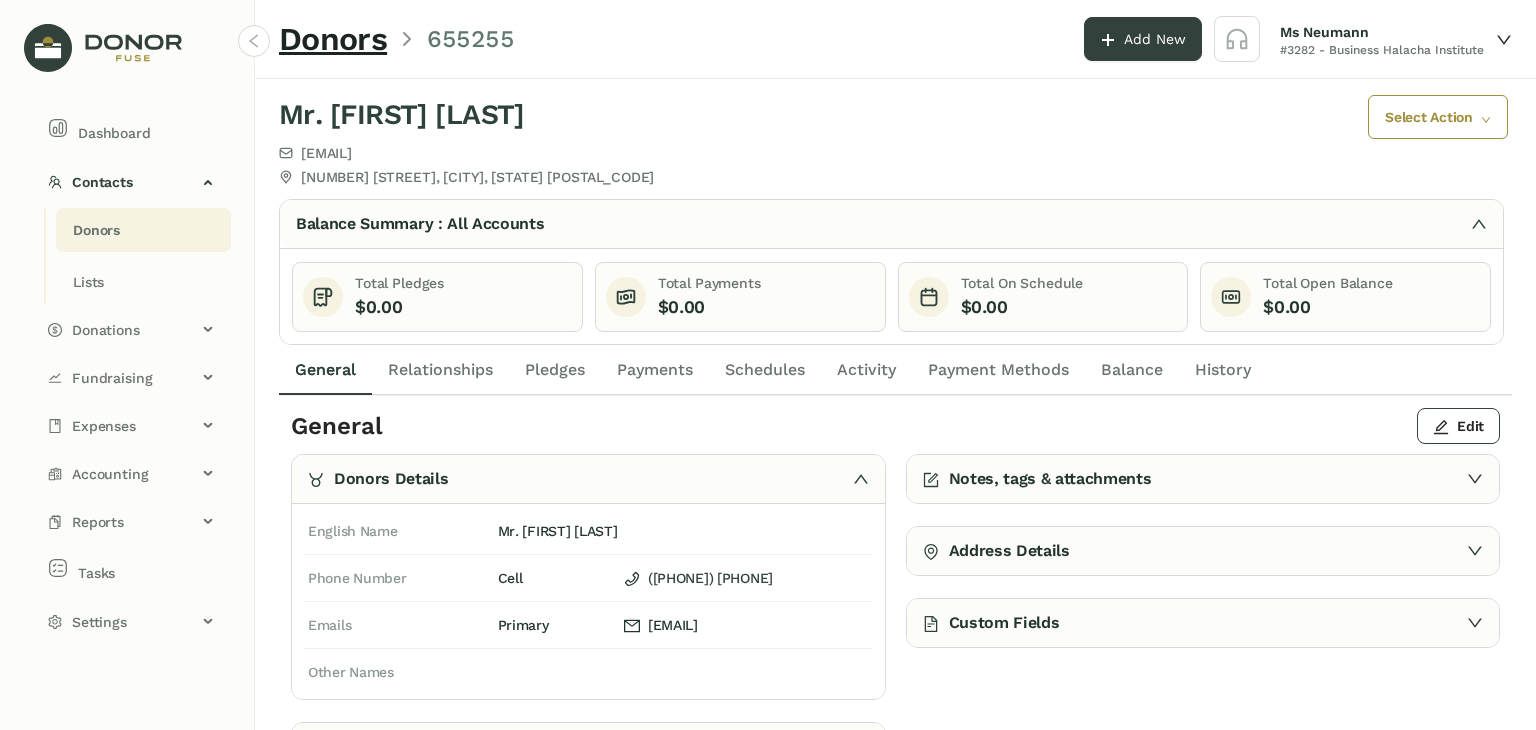 click on "Payments" 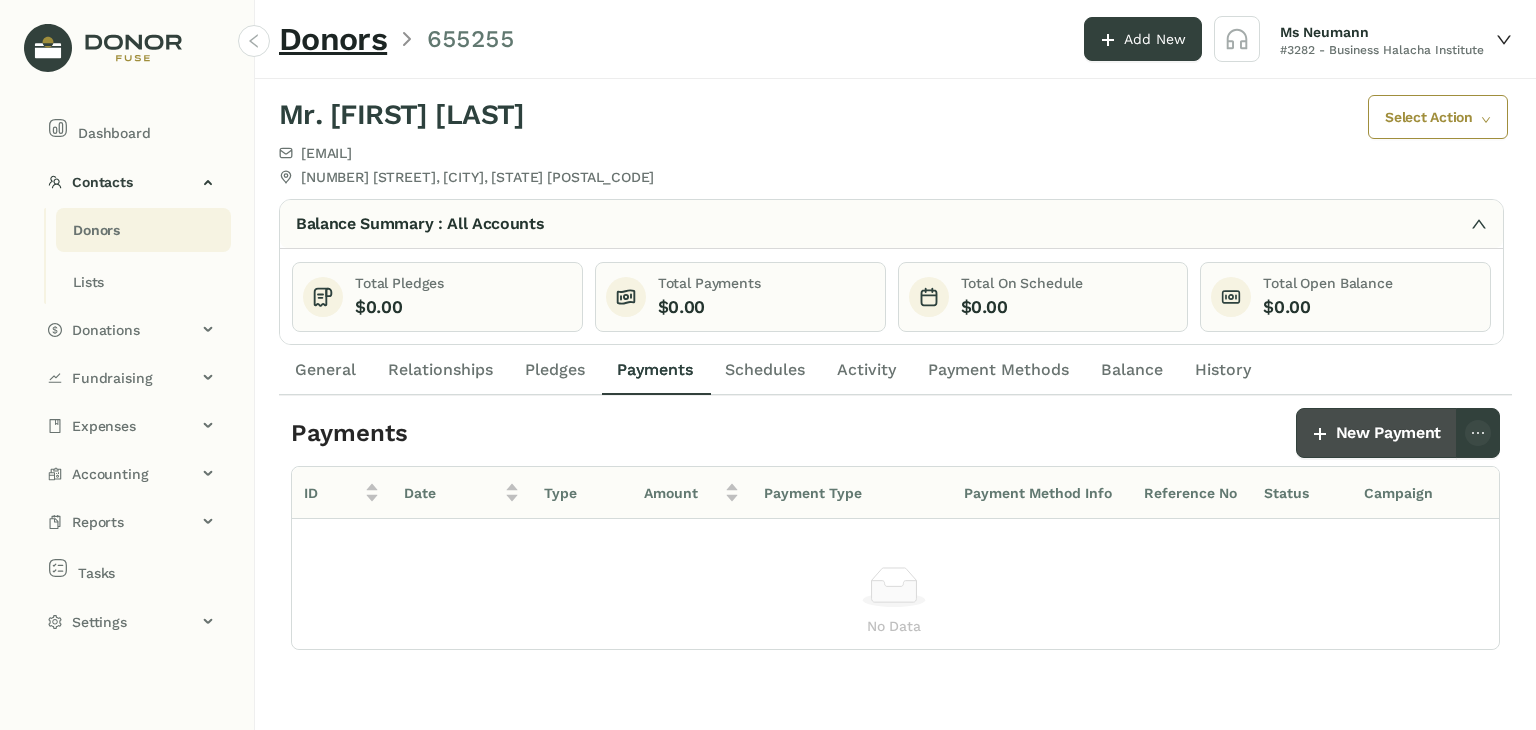 click on "New Payment" 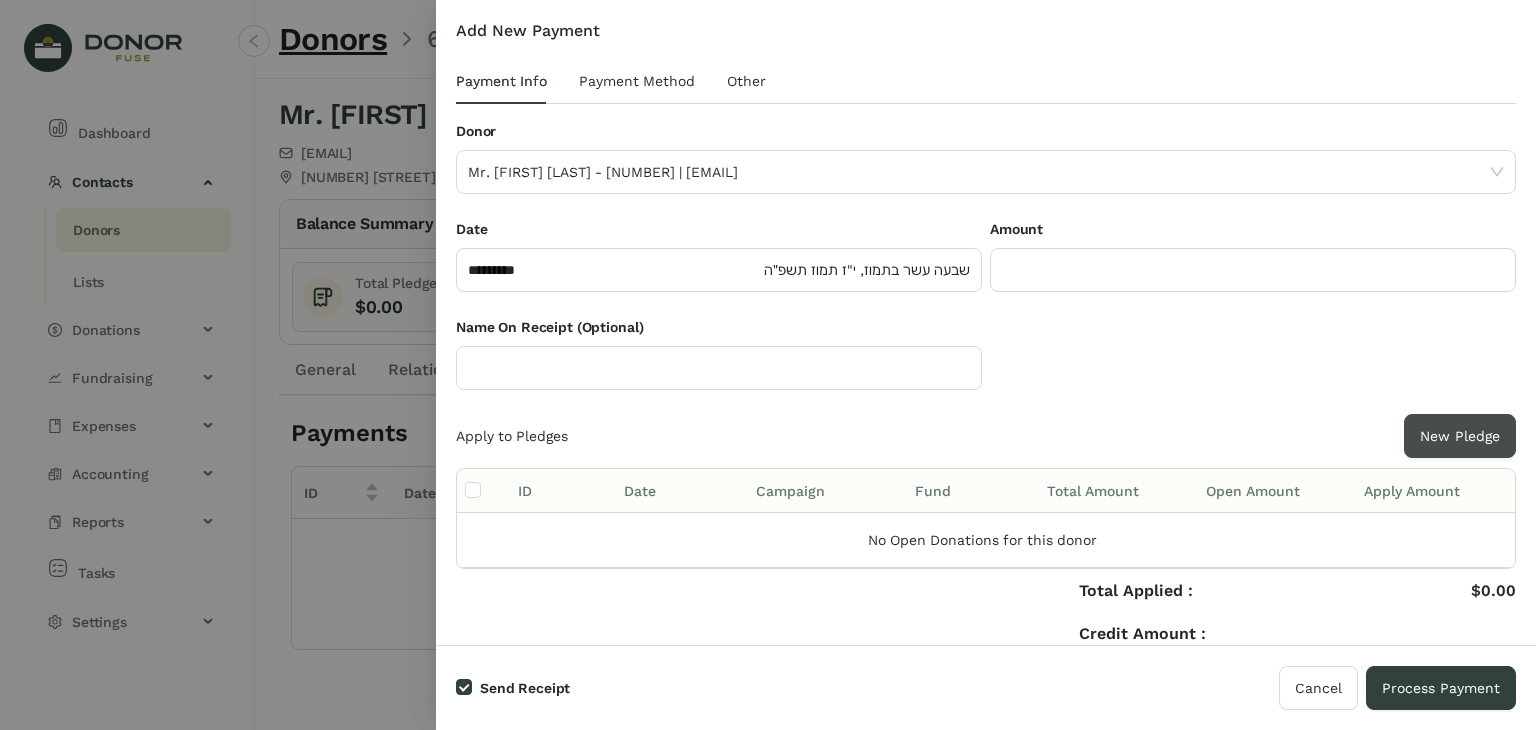 click on "New Pledge" at bounding box center (1460, 436) 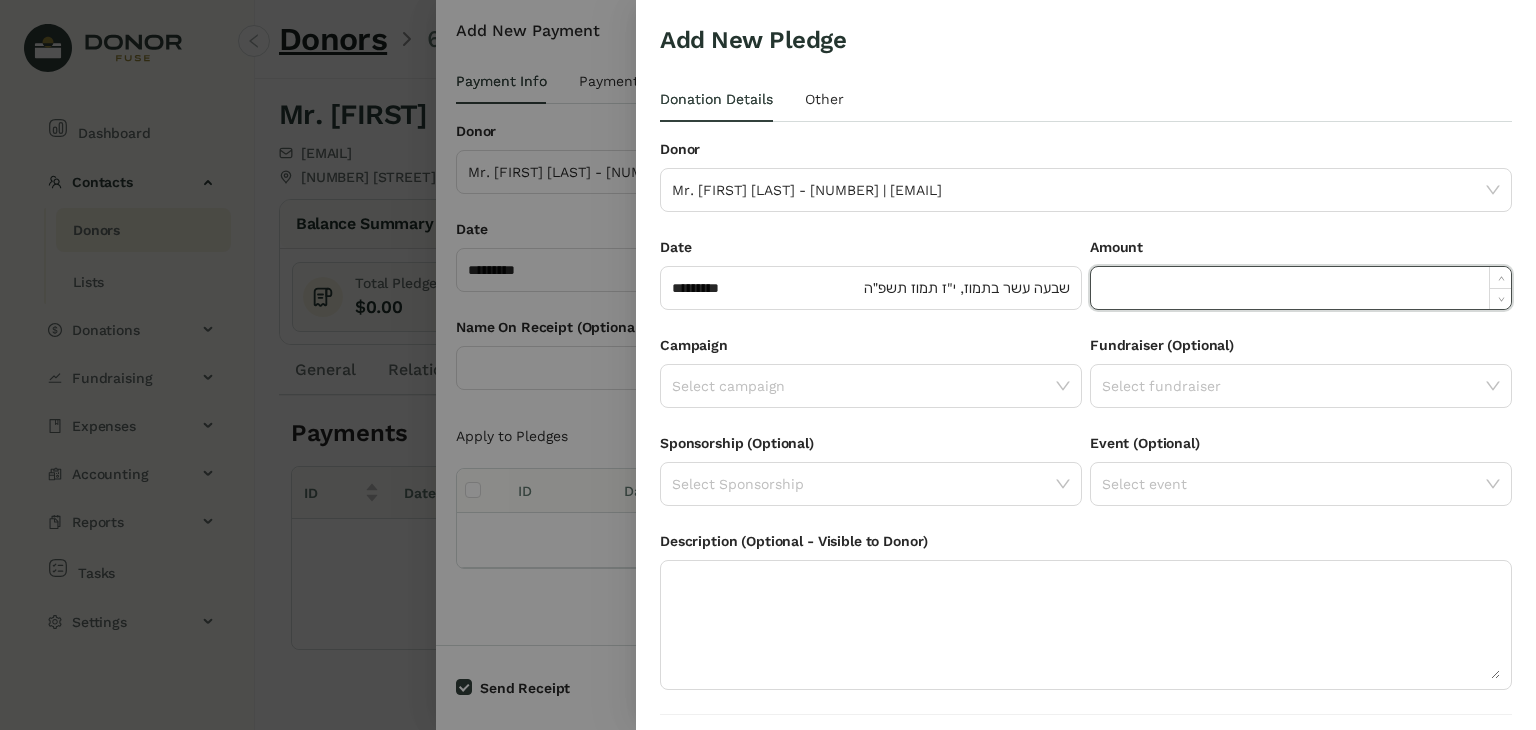 click 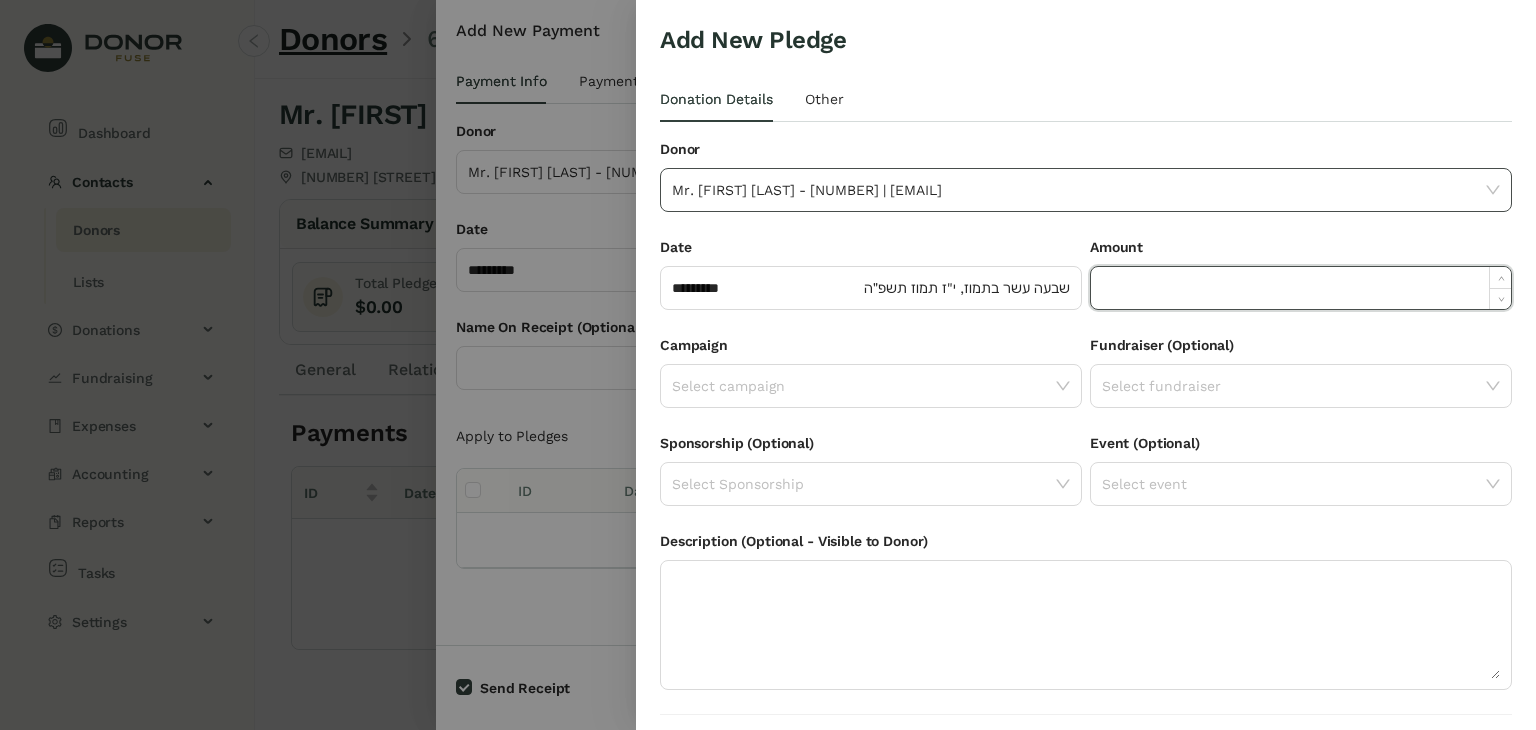 paste on "******" 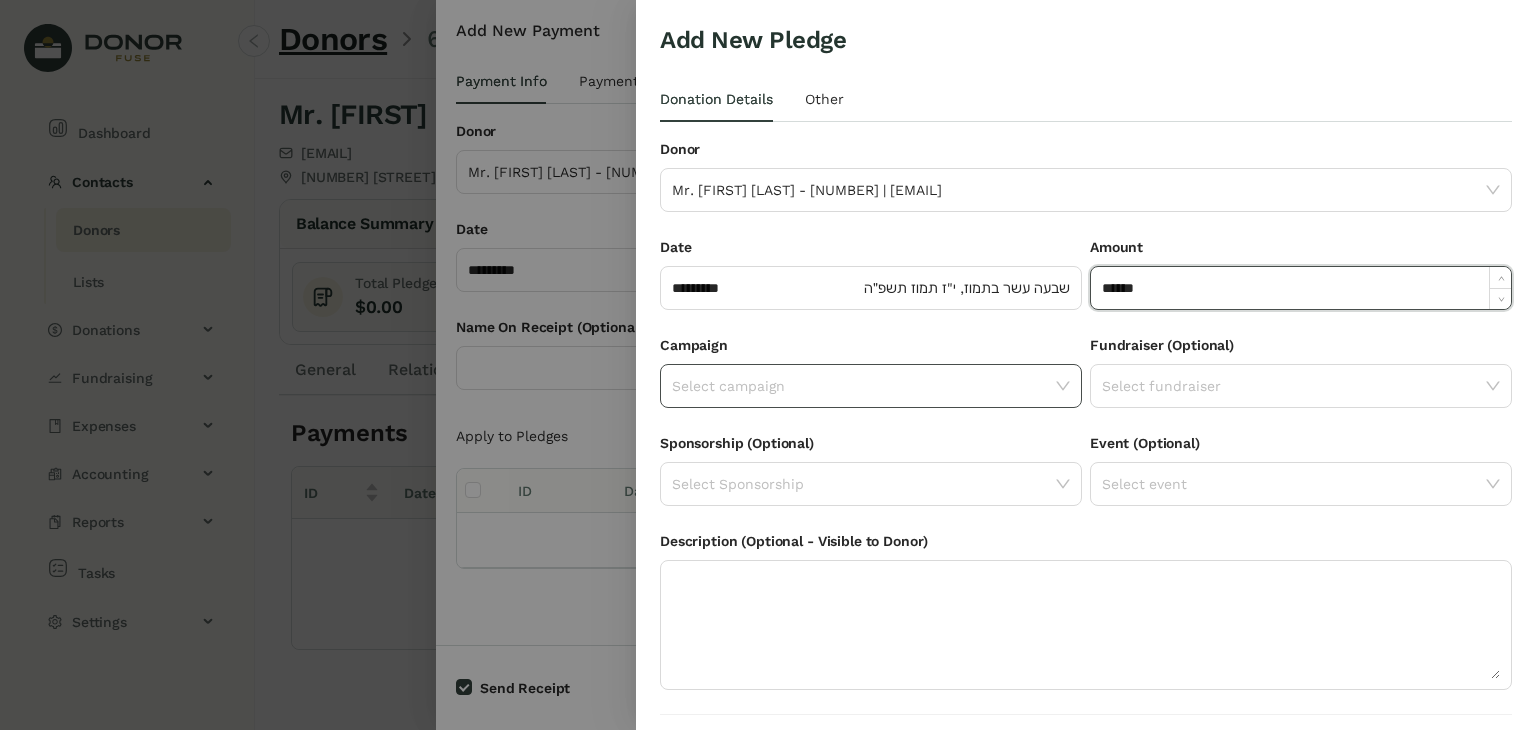 type on "*******" 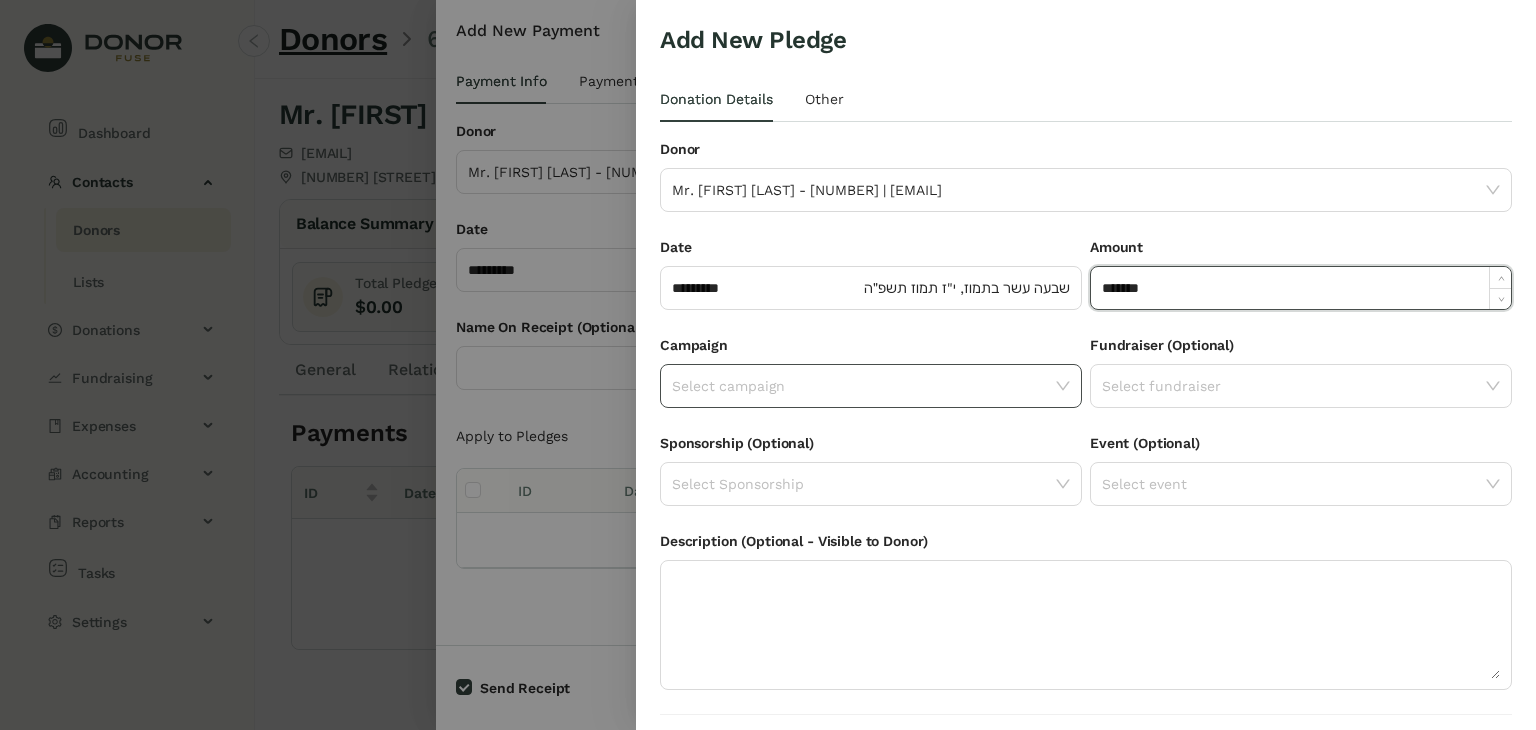 click on "Select campaign" 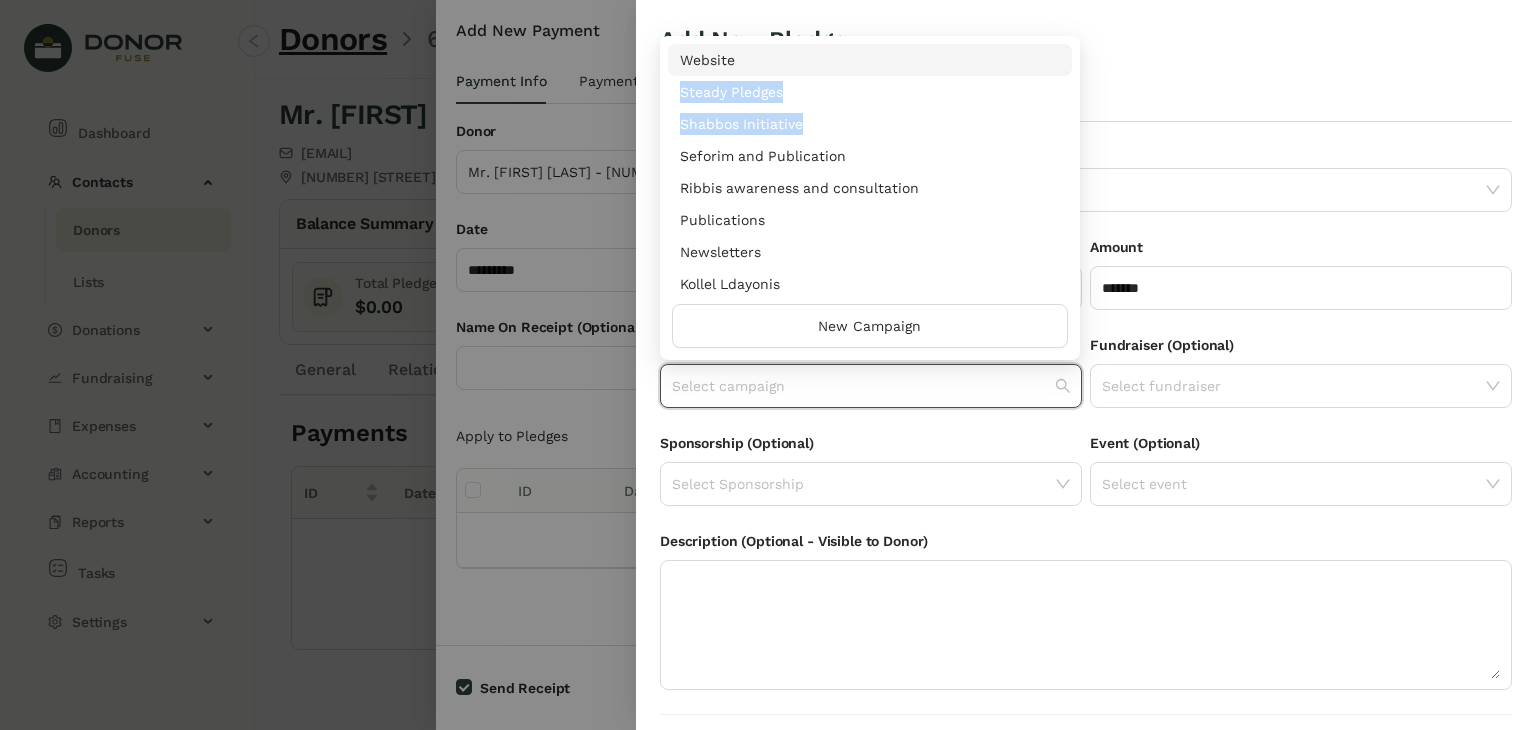 drag, startPoint x: 1072, startPoint y: 73, endPoint x: 1069, endPoint y: 129, distance: 56.0803 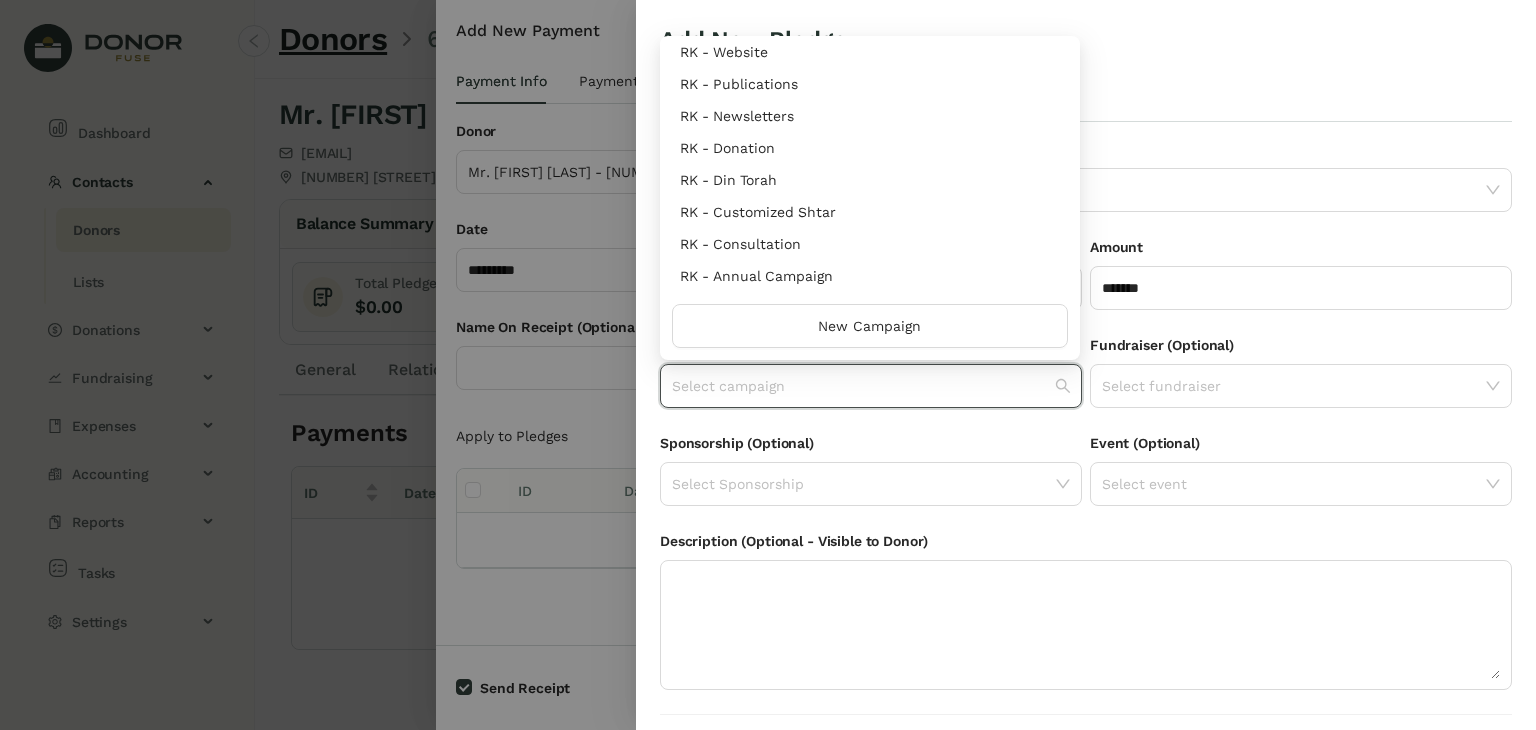 scroll, scrollTop: 960, scrollLeft: 0, axis: vertical 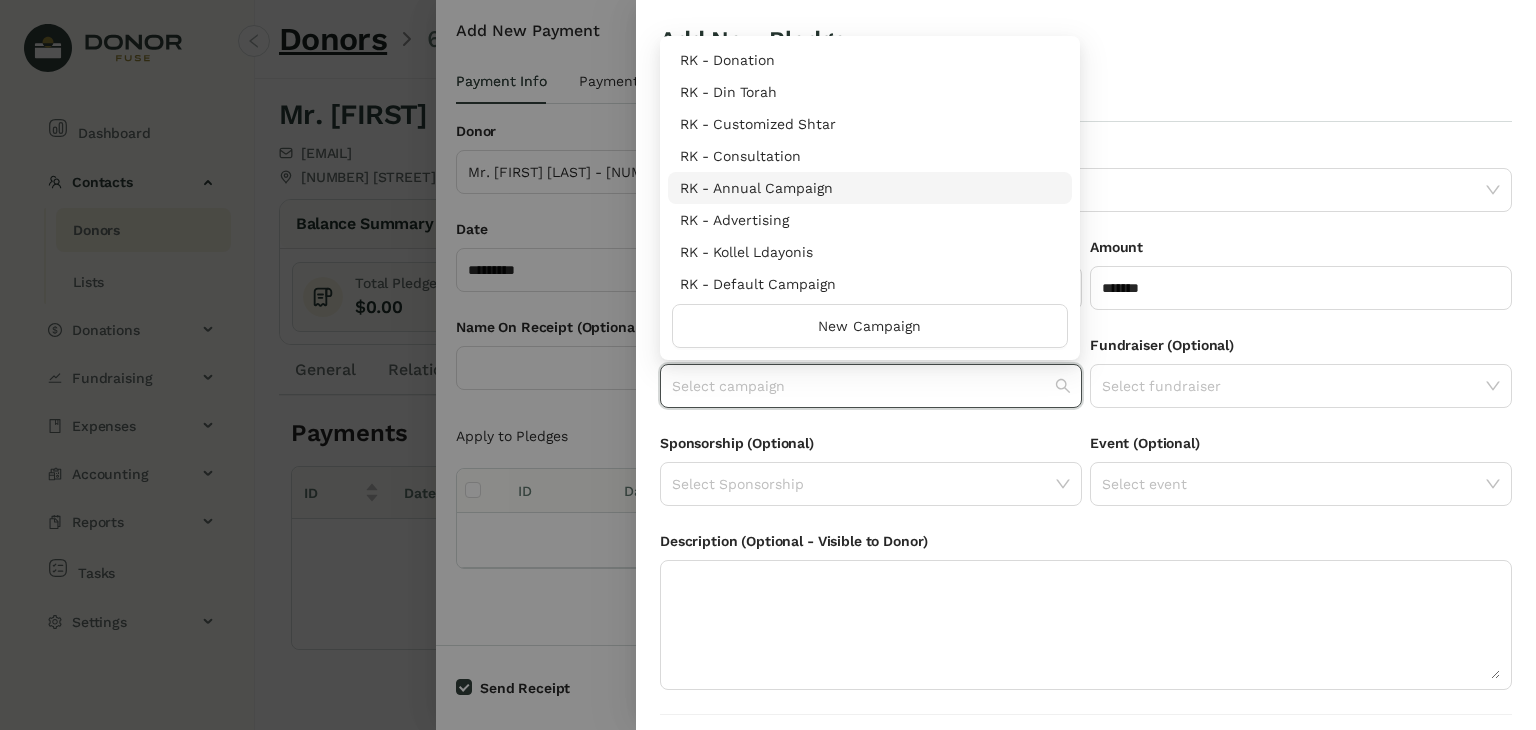 click on "RK - Annual Campaign" at bounding box center (870, 188) 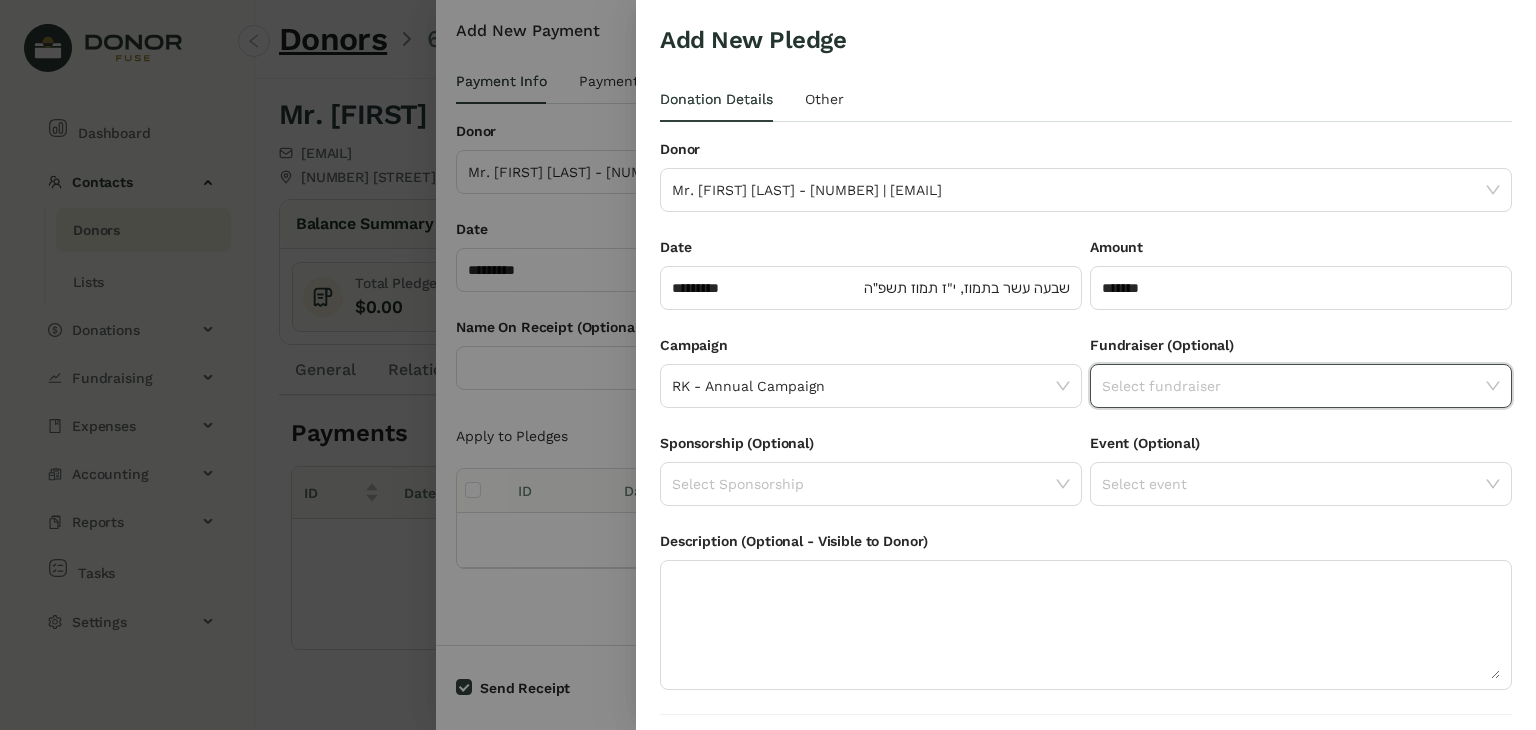 click 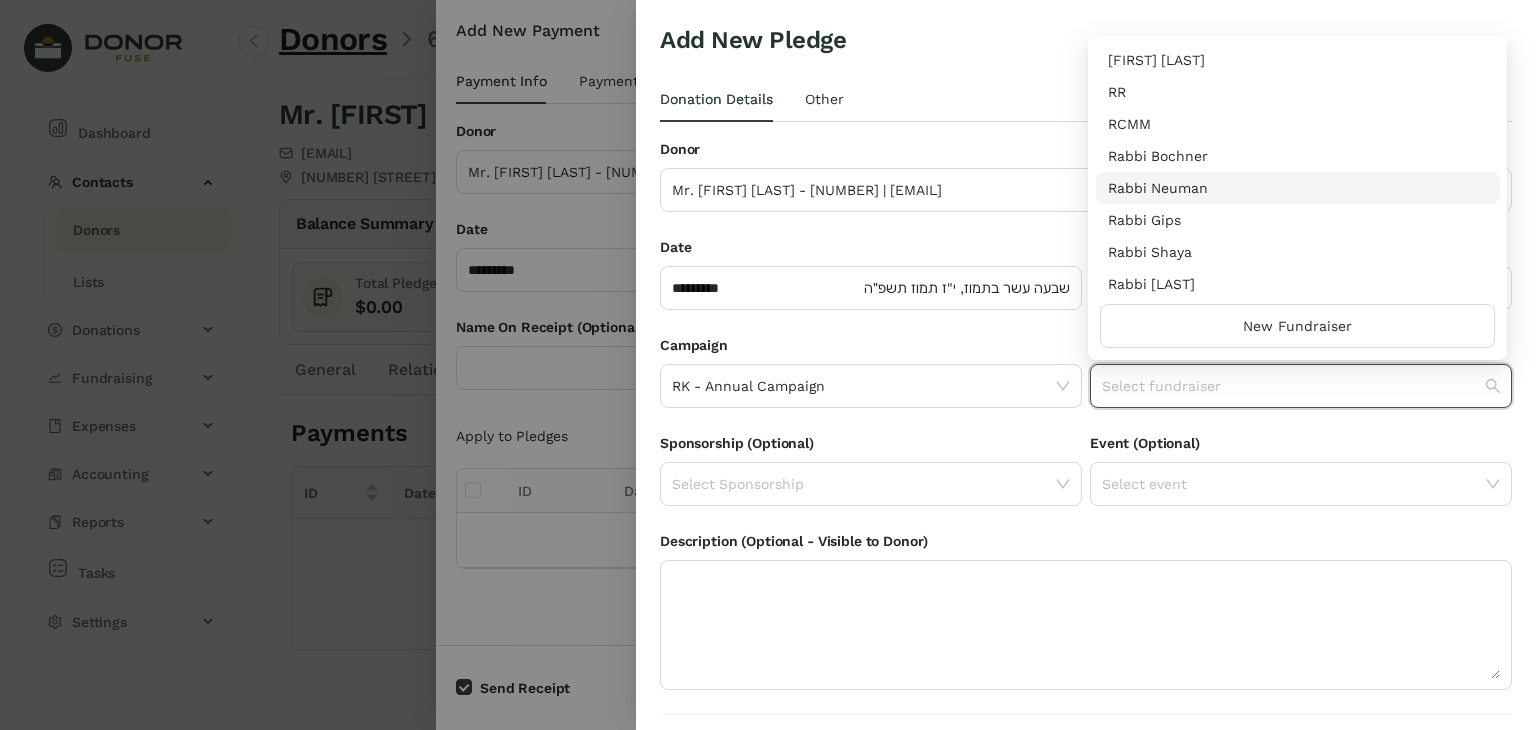 click on "Rabbi Neuman" at bounding box center (1298, 188) 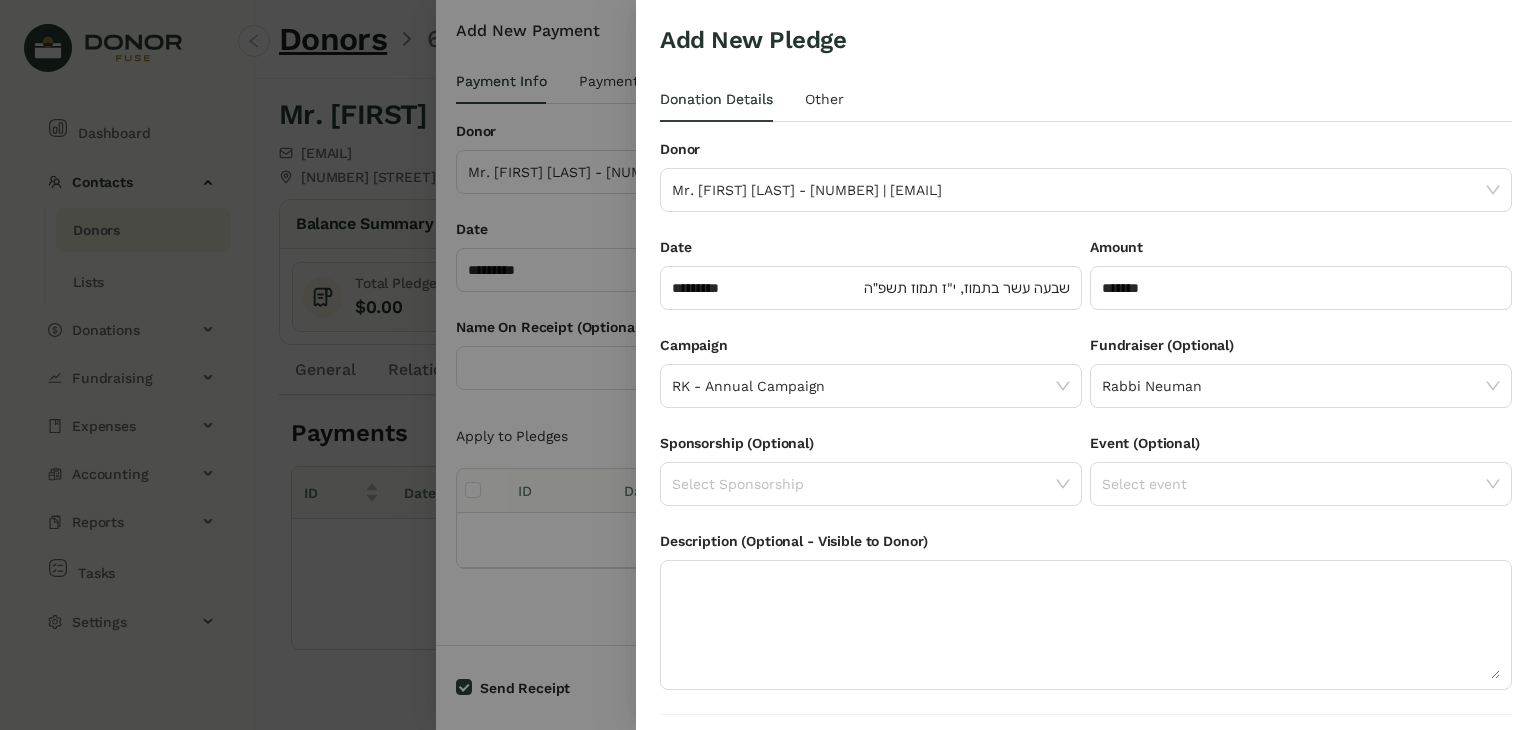 scroll, scrollTop: 54, scrollLeft: 0, axis: vertical 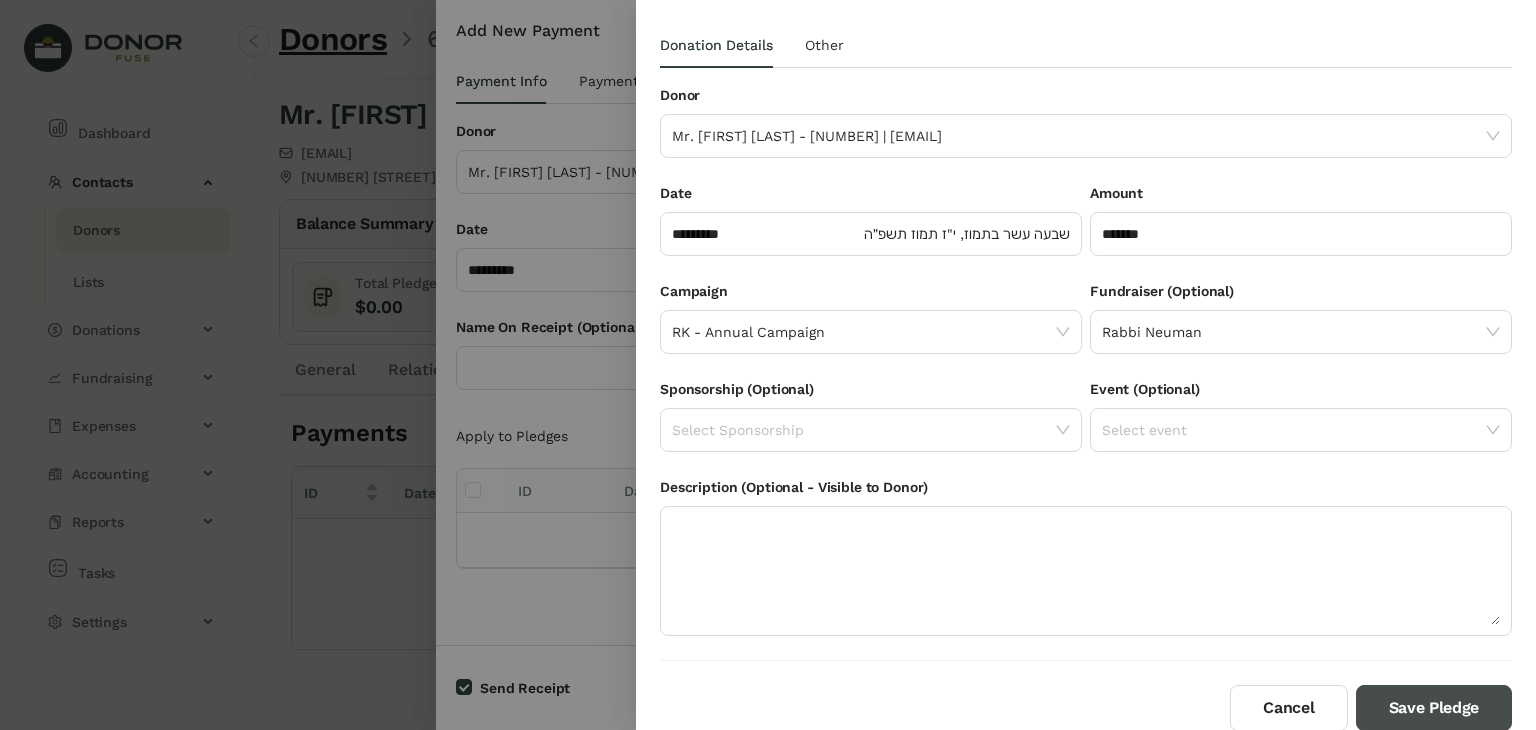 click on "Save Pledge" at bounding box center (1434, 708) 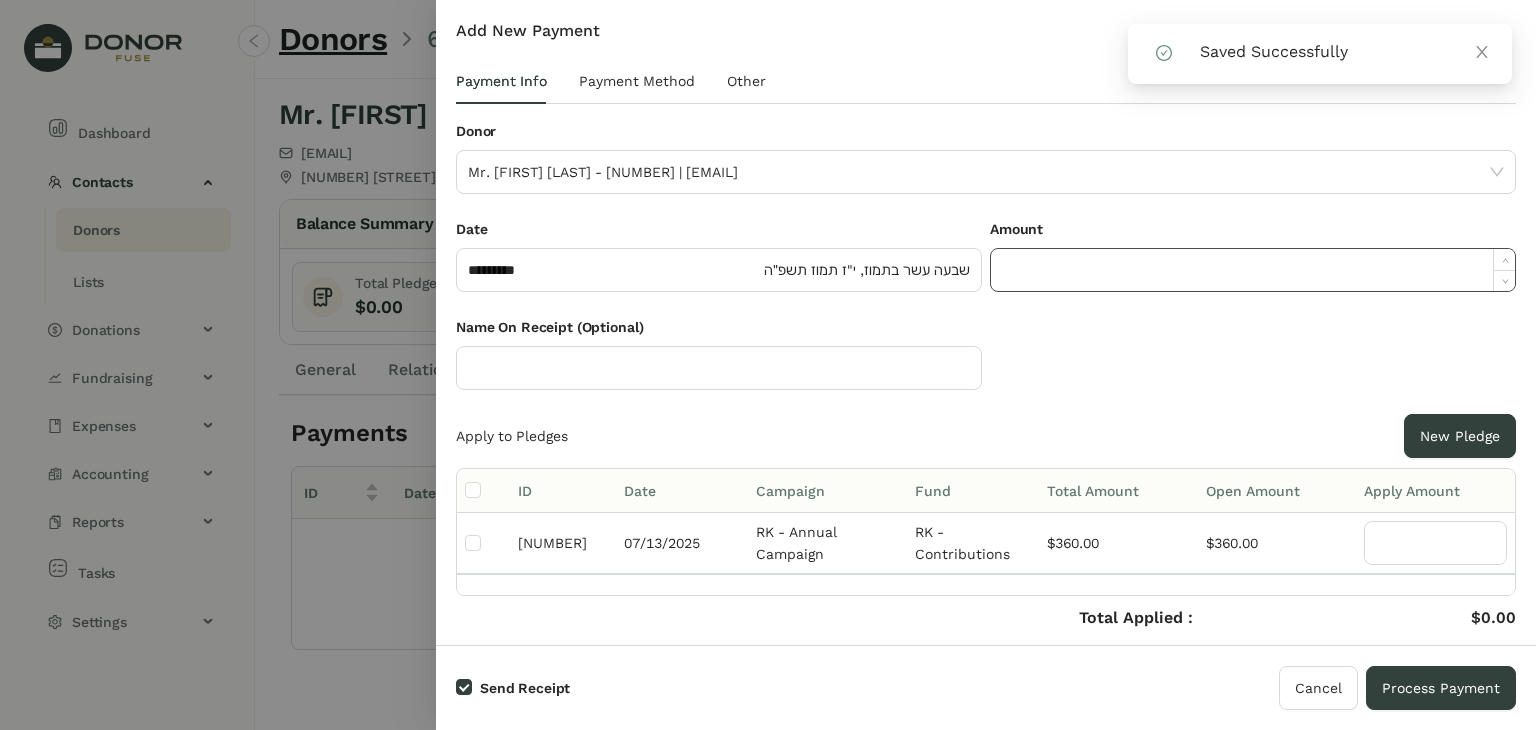 click 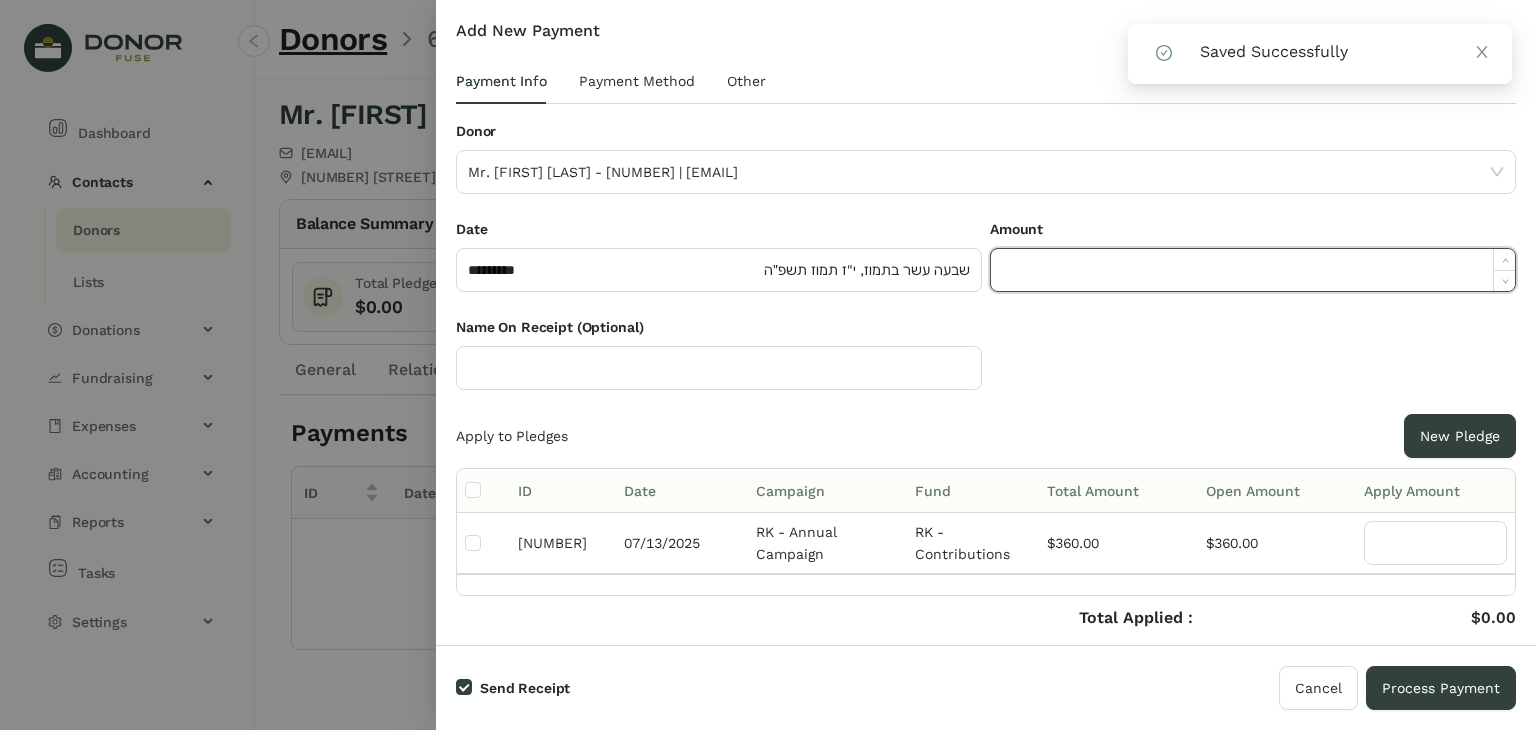 paste on "******" 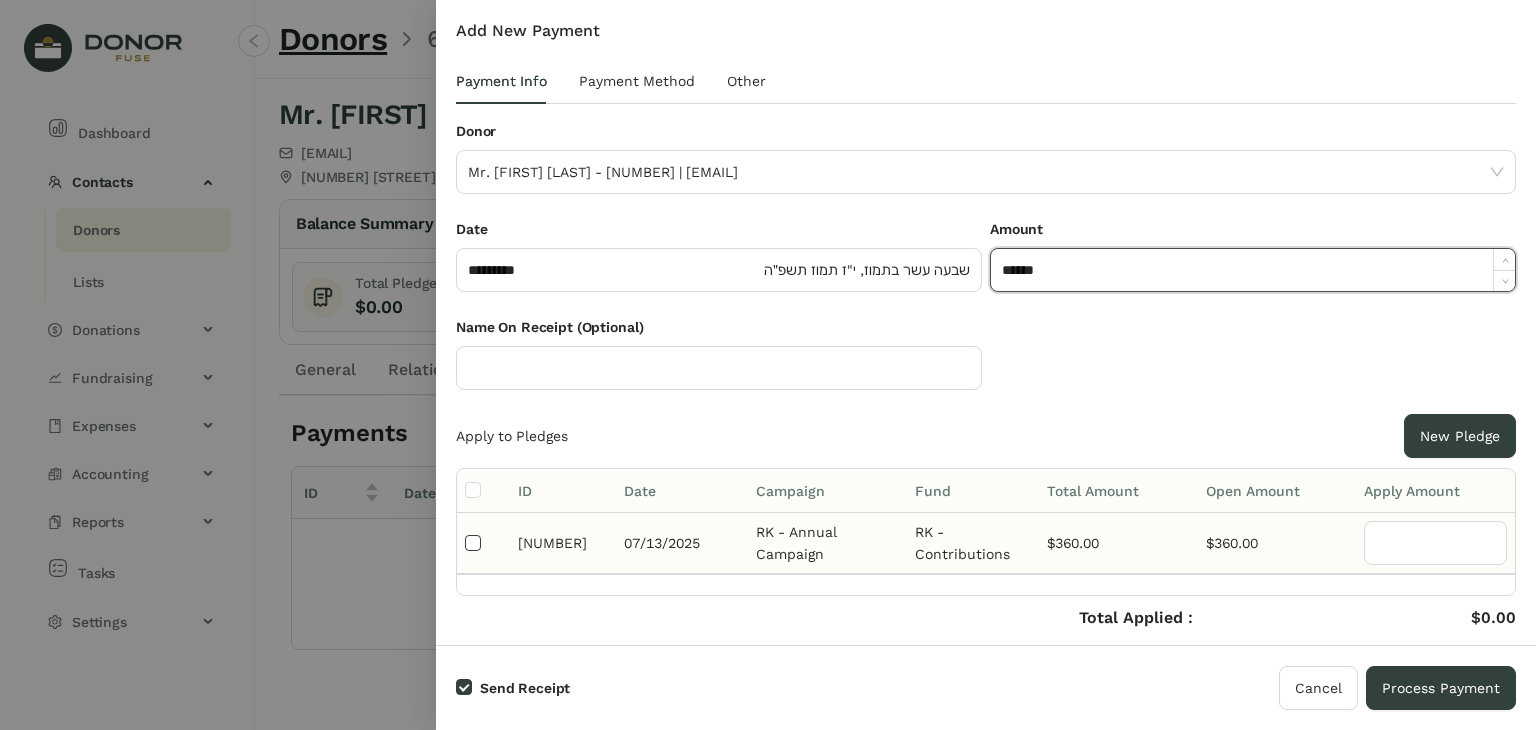 type on "*******" 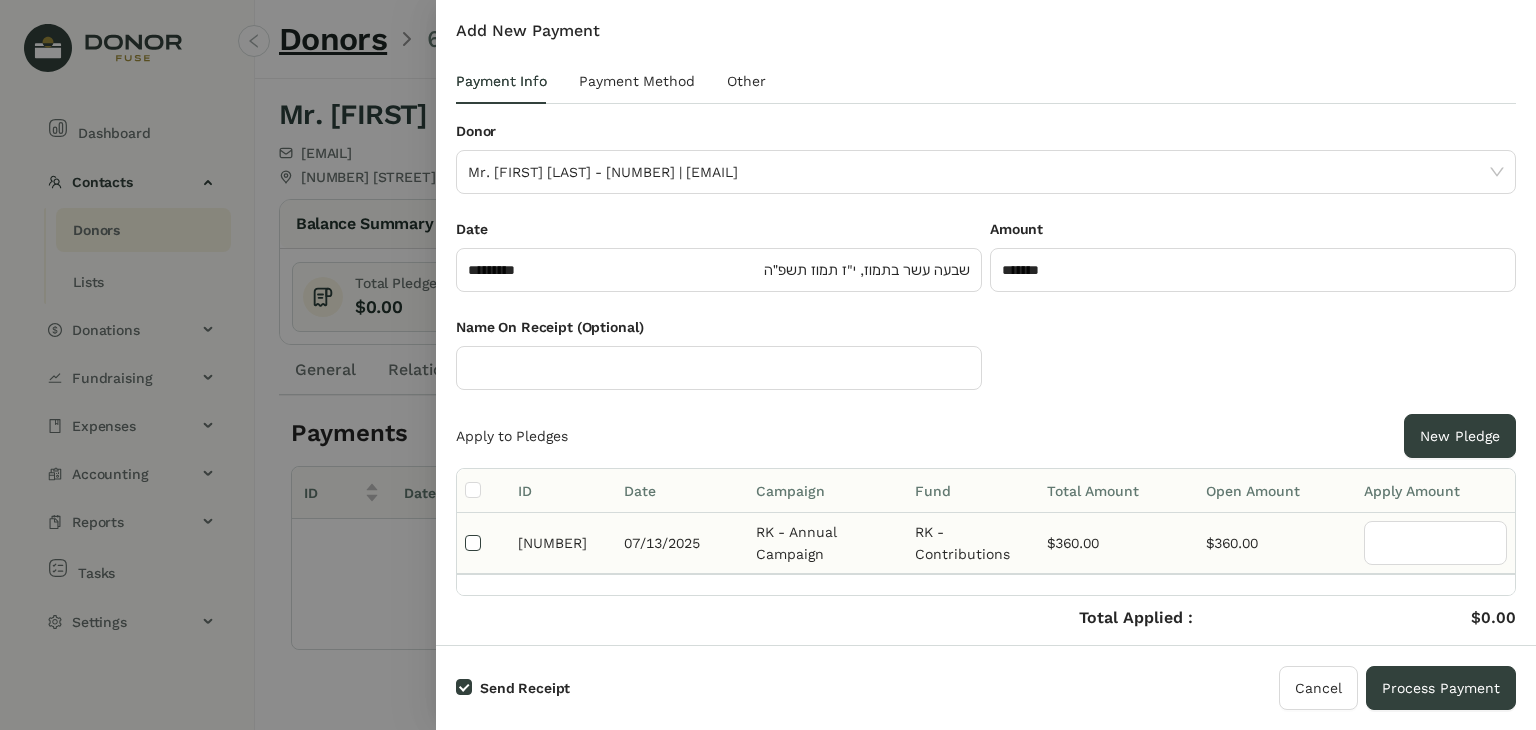 type on "***" 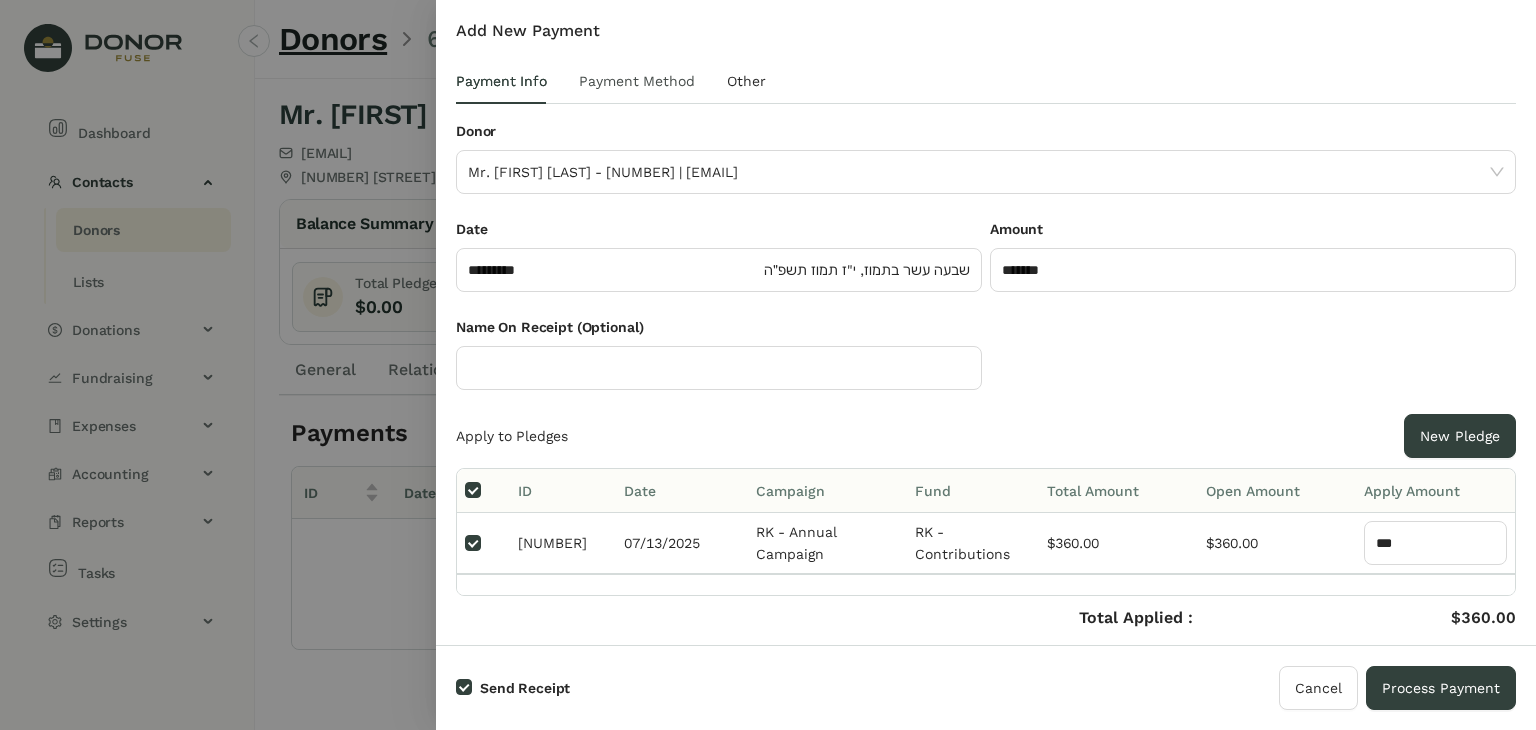 click on "Payment Method" at bounding box center (637, 81) 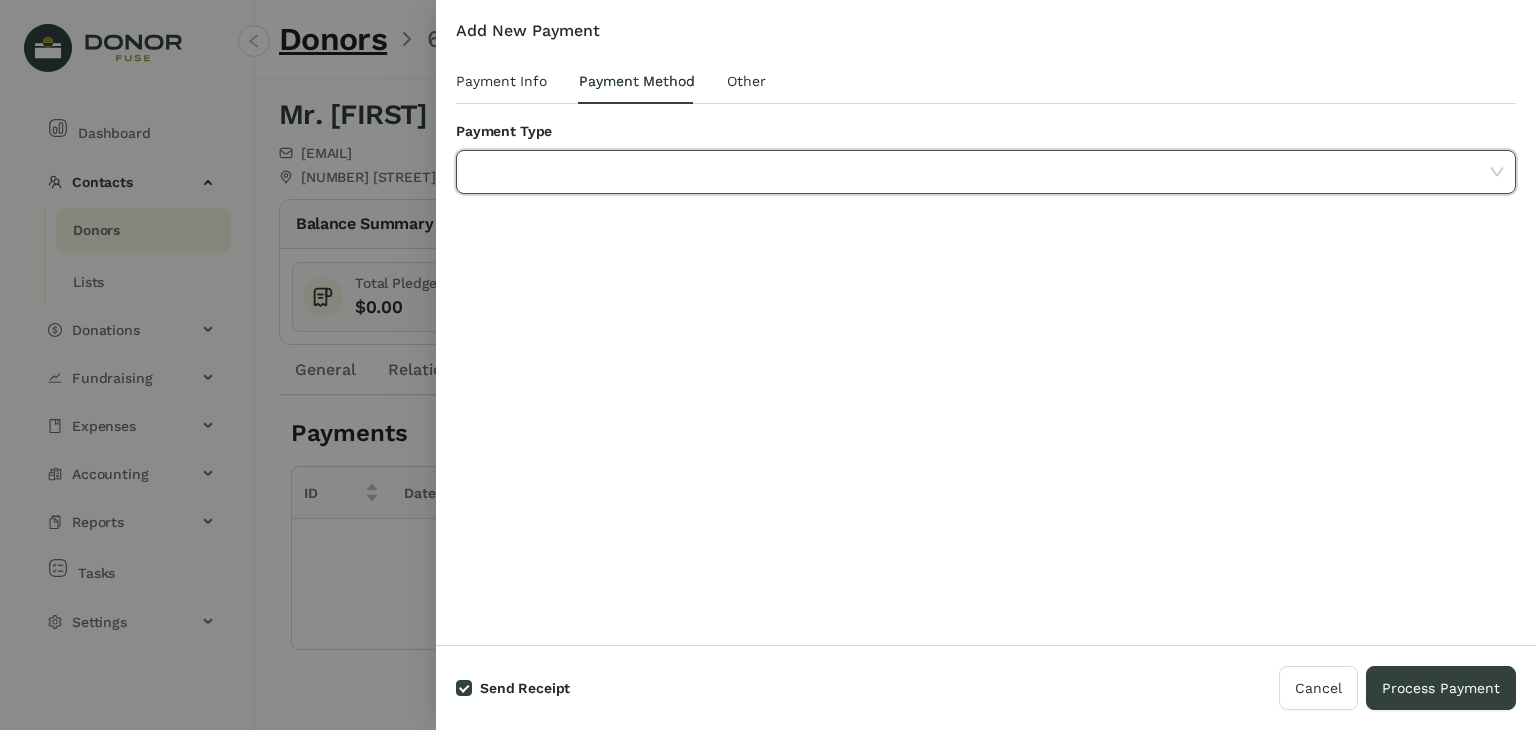 click 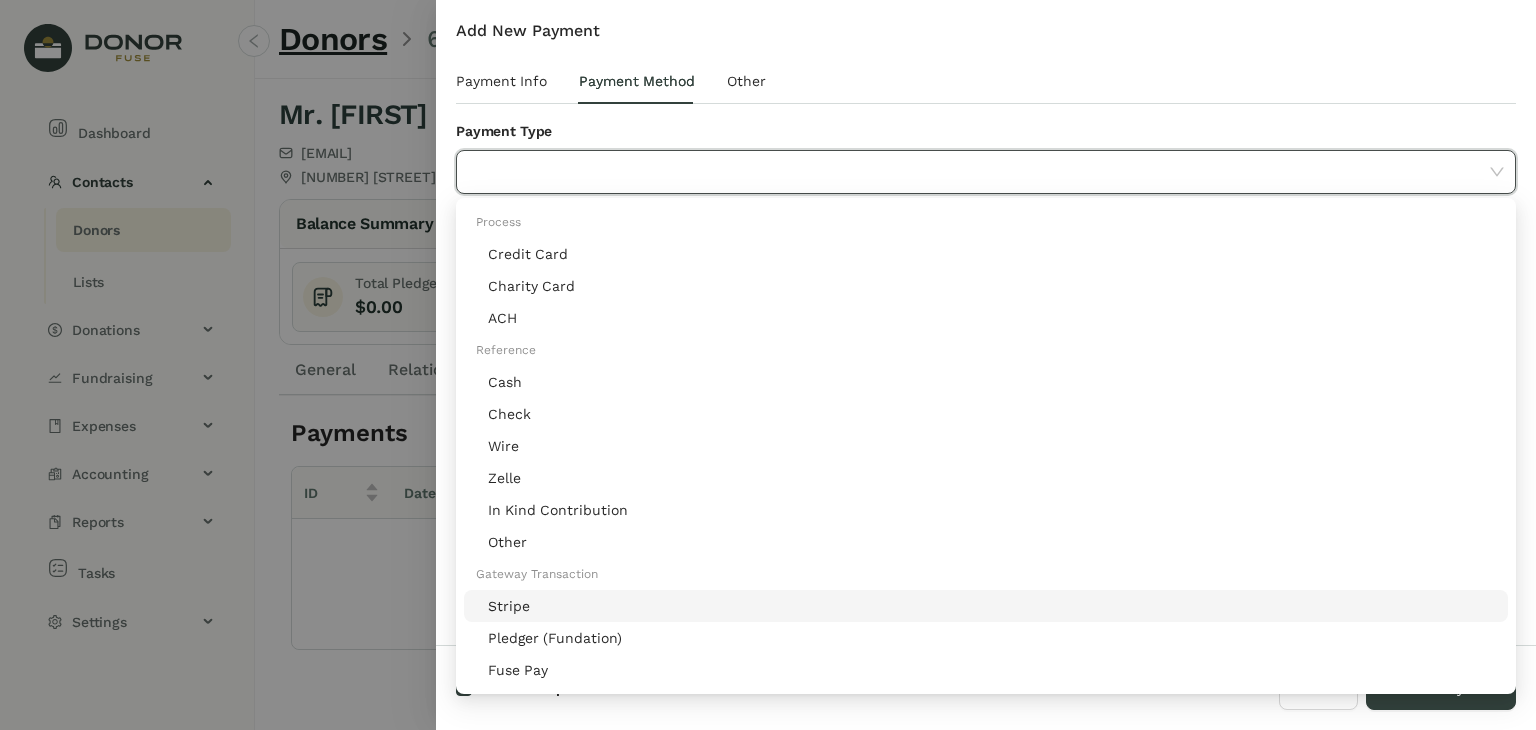 click on "Stripe" 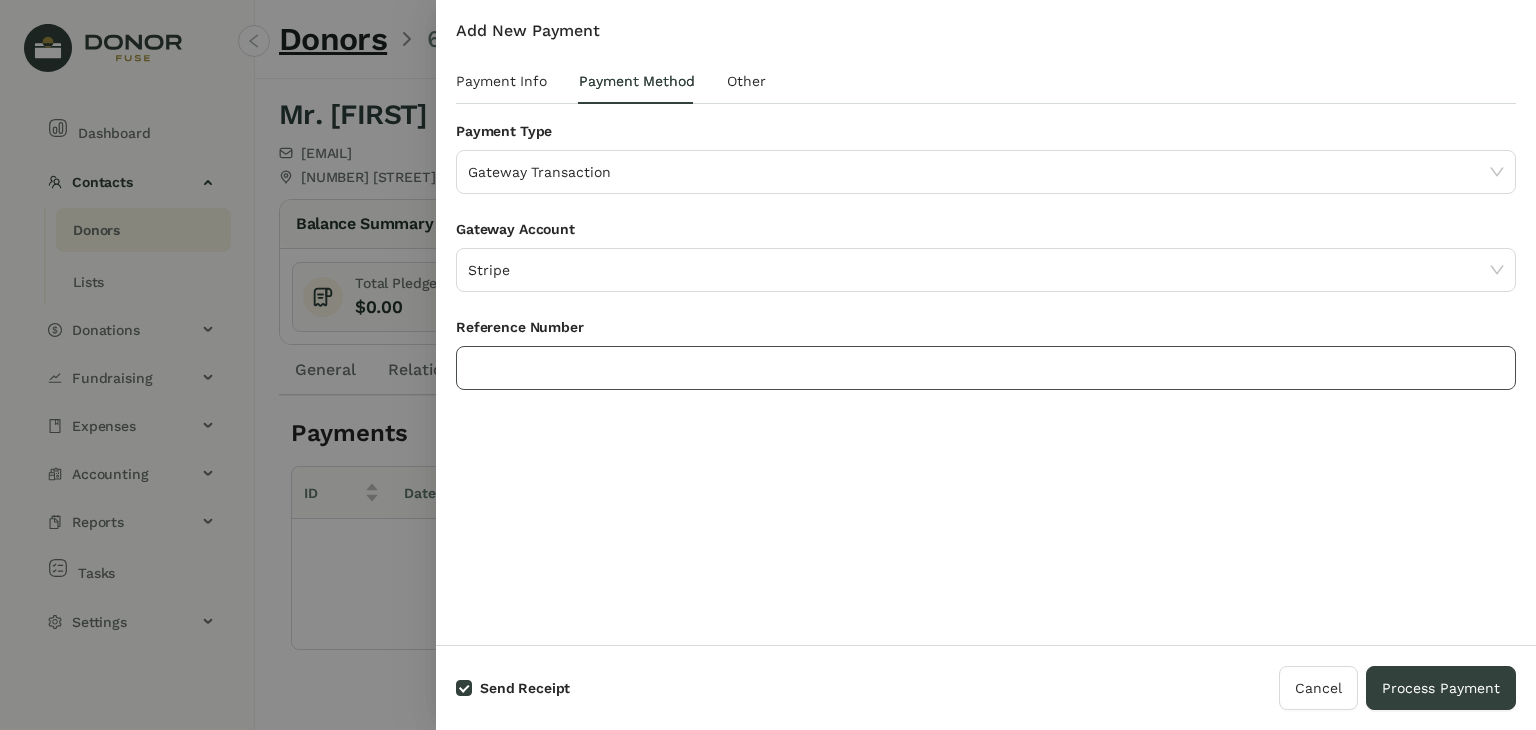 click 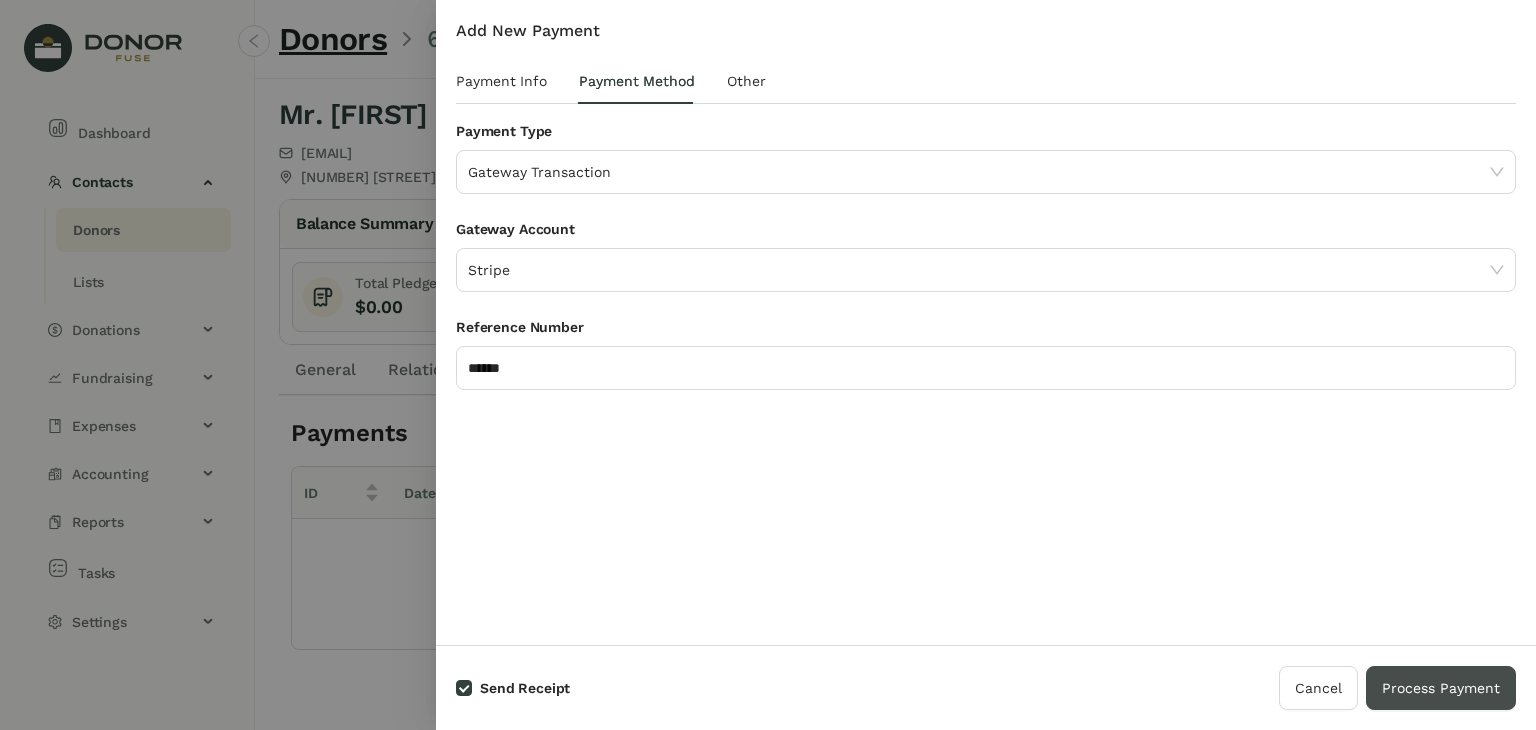 click on "Process Payment" at bounding box center (1441, 688) 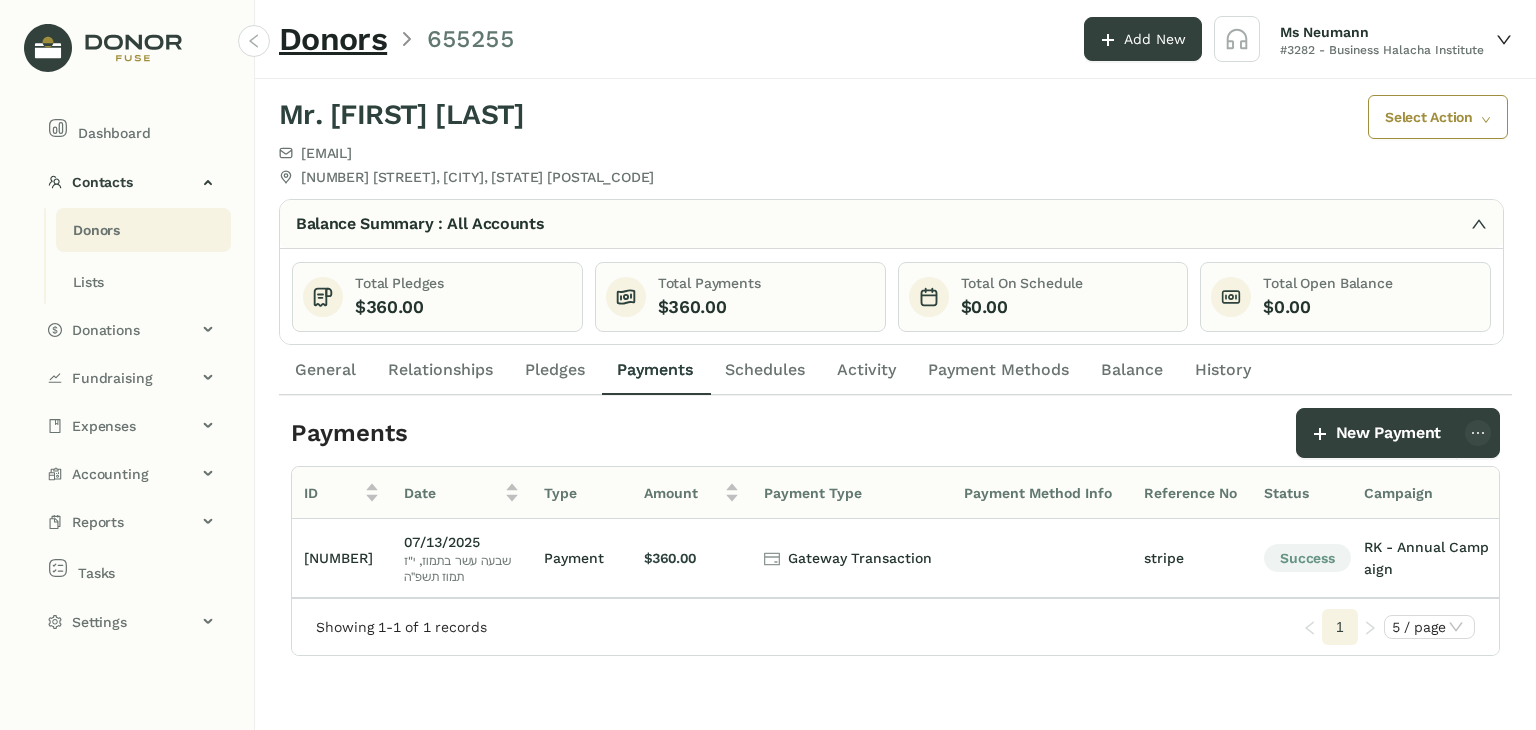 click on "Donors" 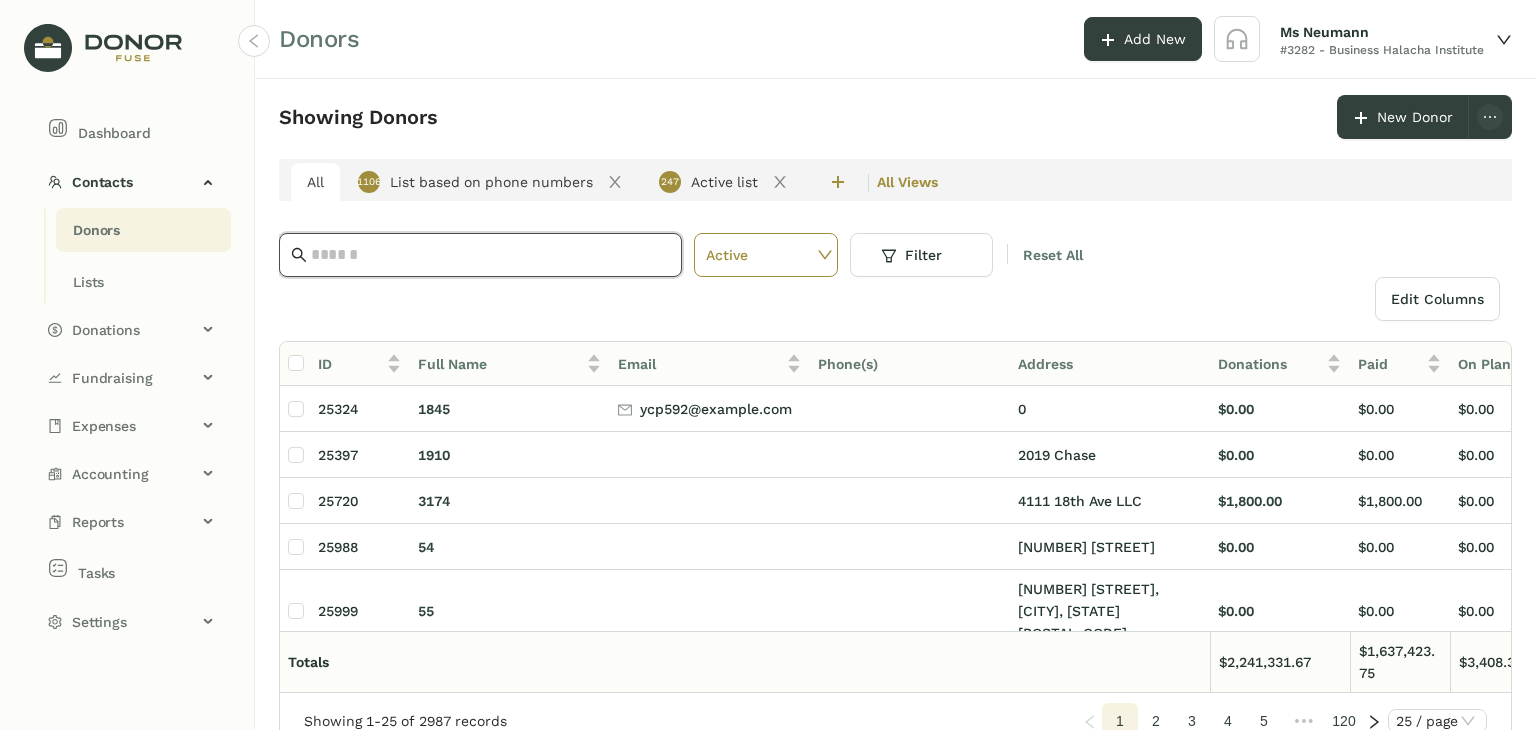 click 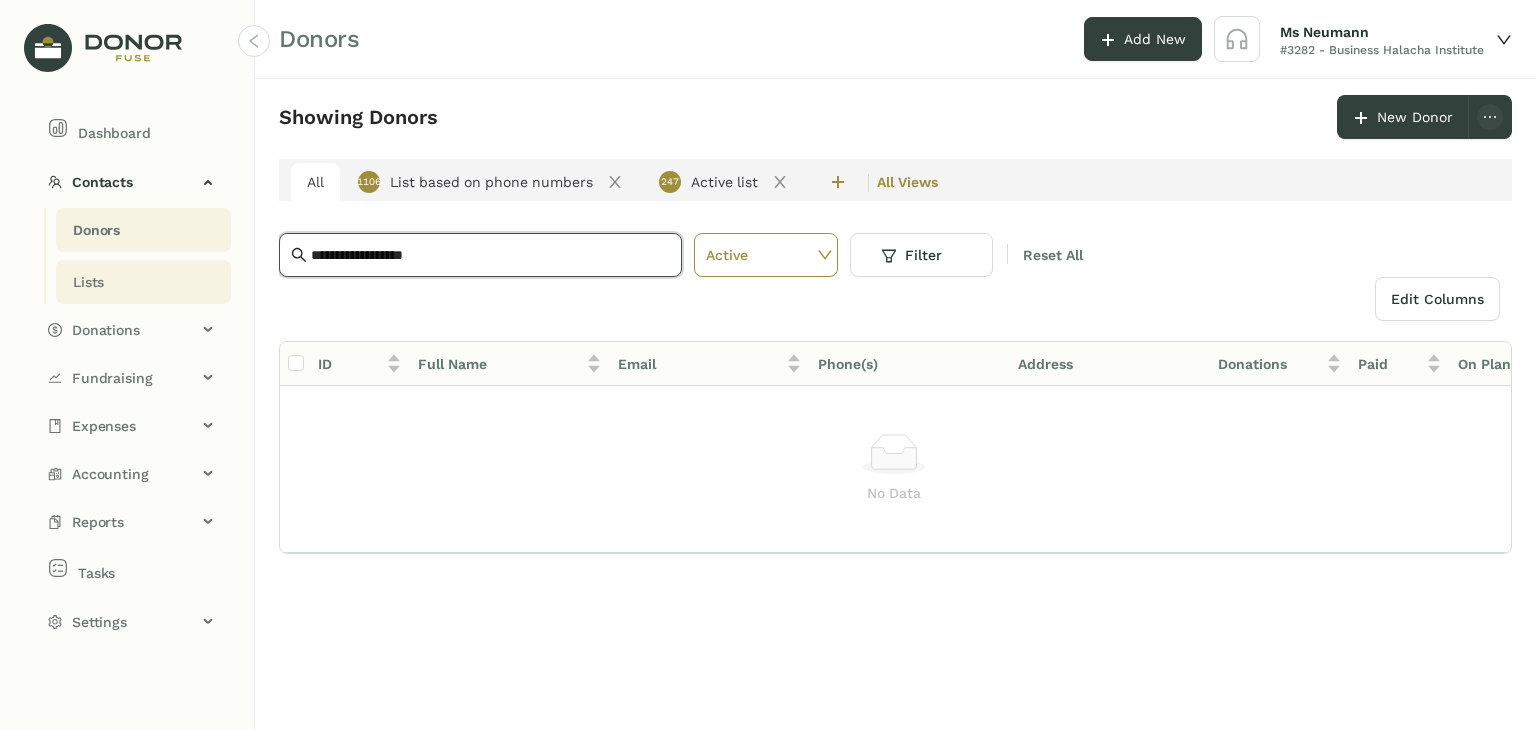 drag, startPoint x: 468, startPoint y: 256, endPoint x: 143, endPoint y: 269, distance: 325.2599 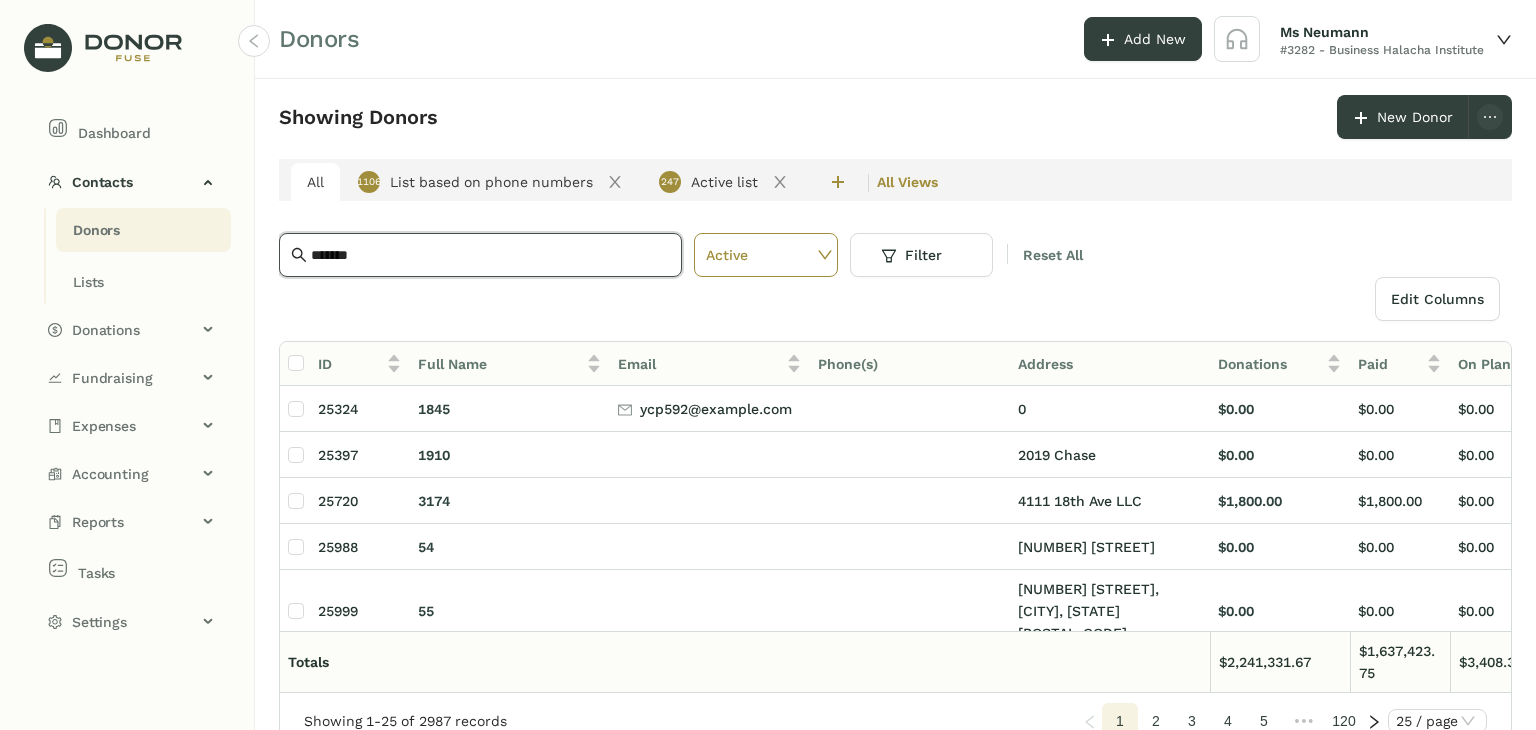 type on "********" 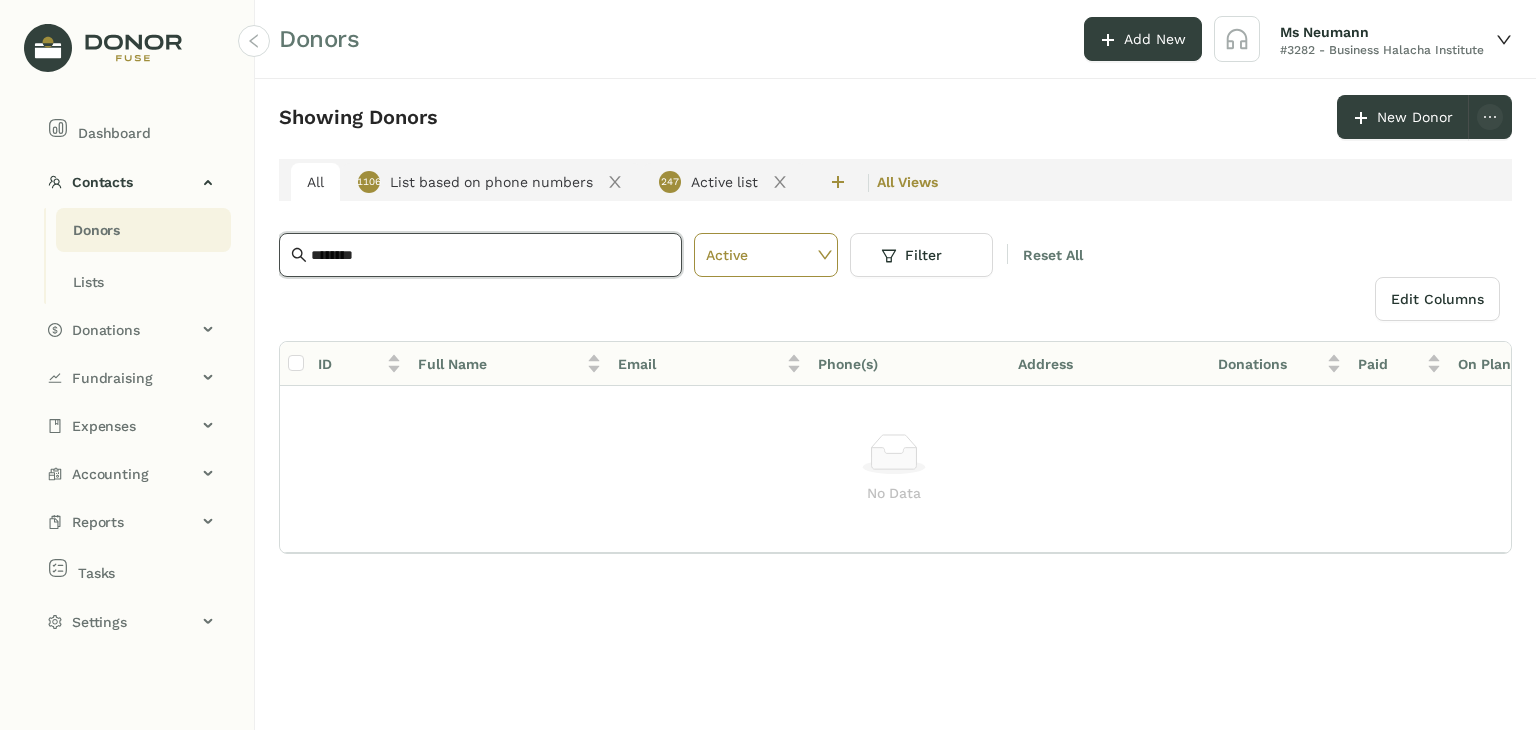 drag, startPoint x: 376, startPoint y: 253, endPoint x: 48, endPoint y: 268, distance: 328.3428 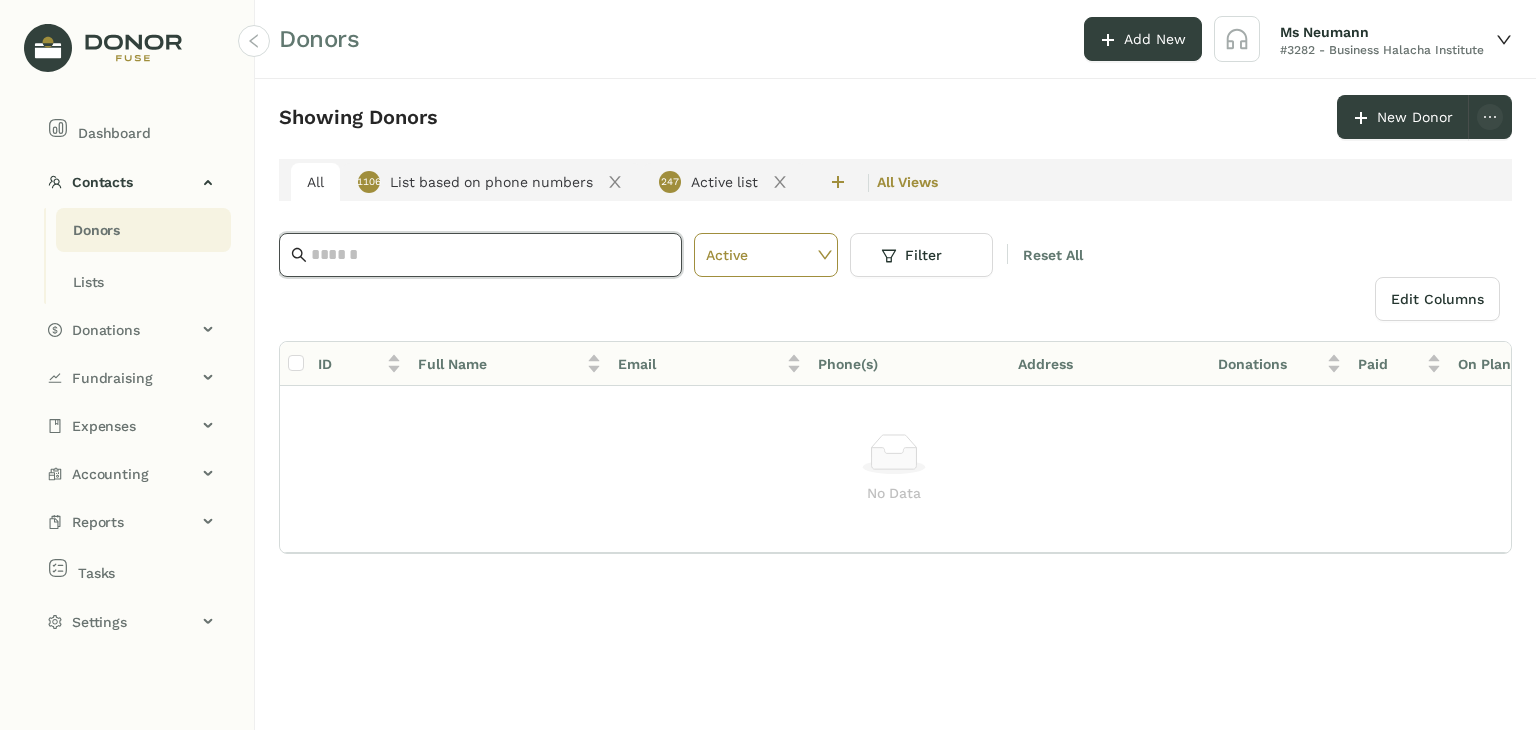 paste on "**********" 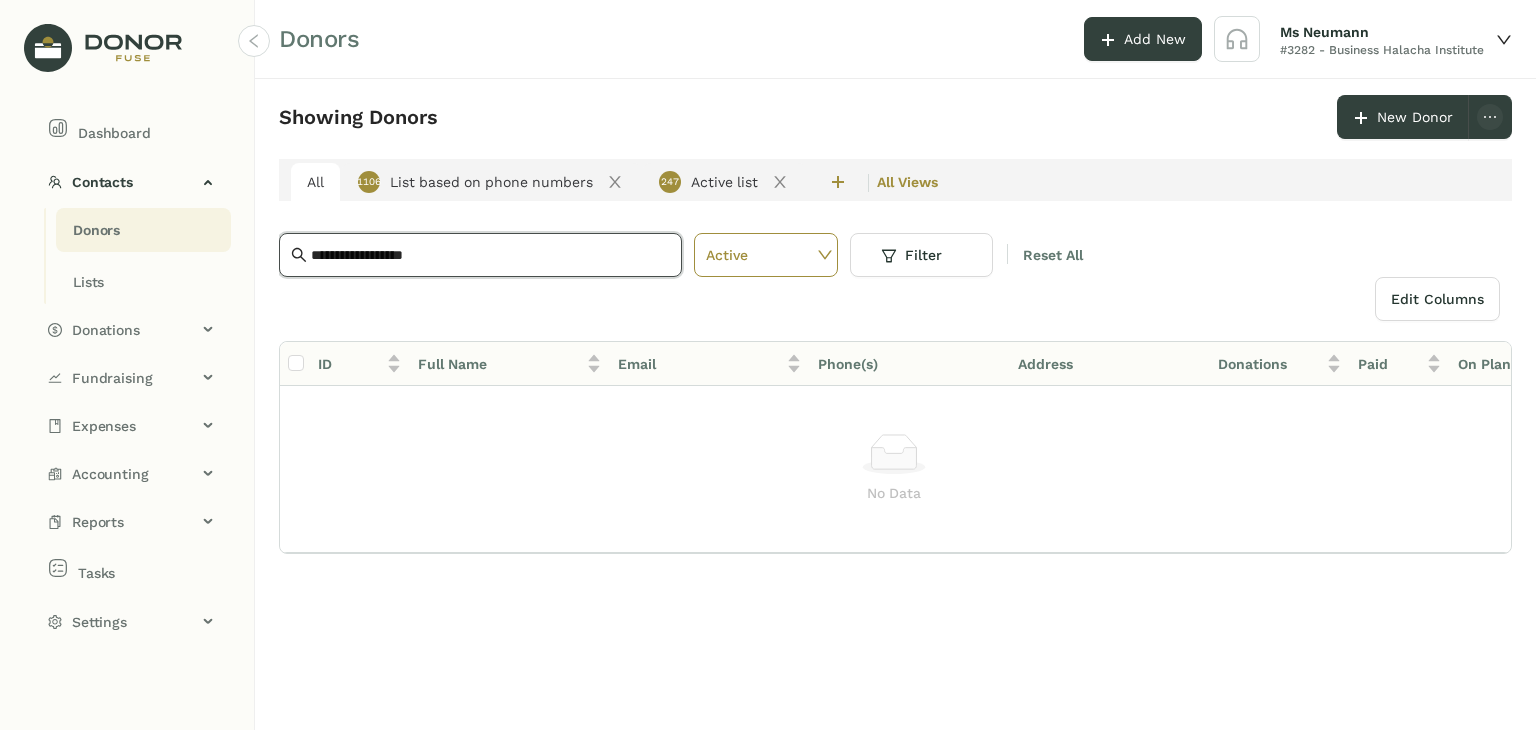 type on "**********" 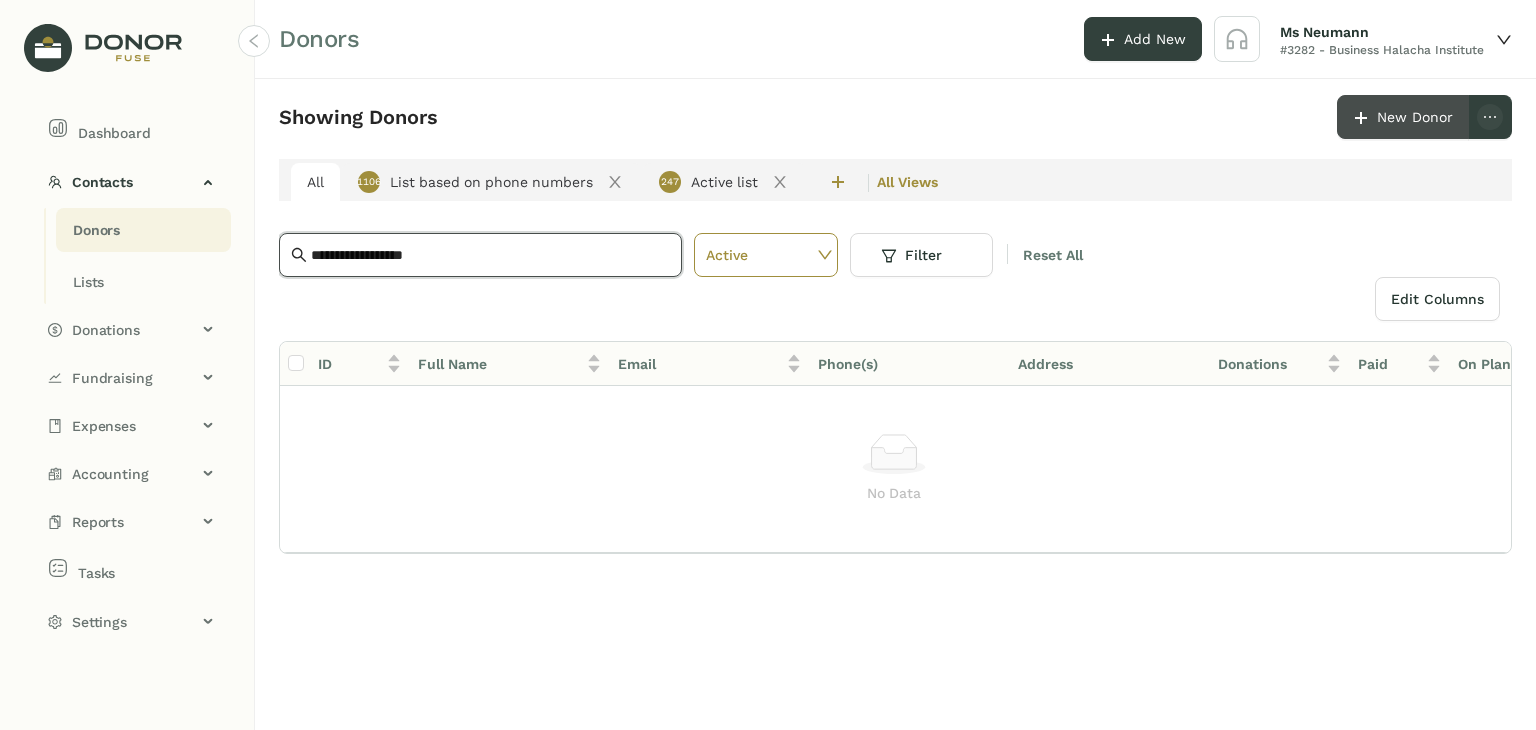 click on "New Donor" 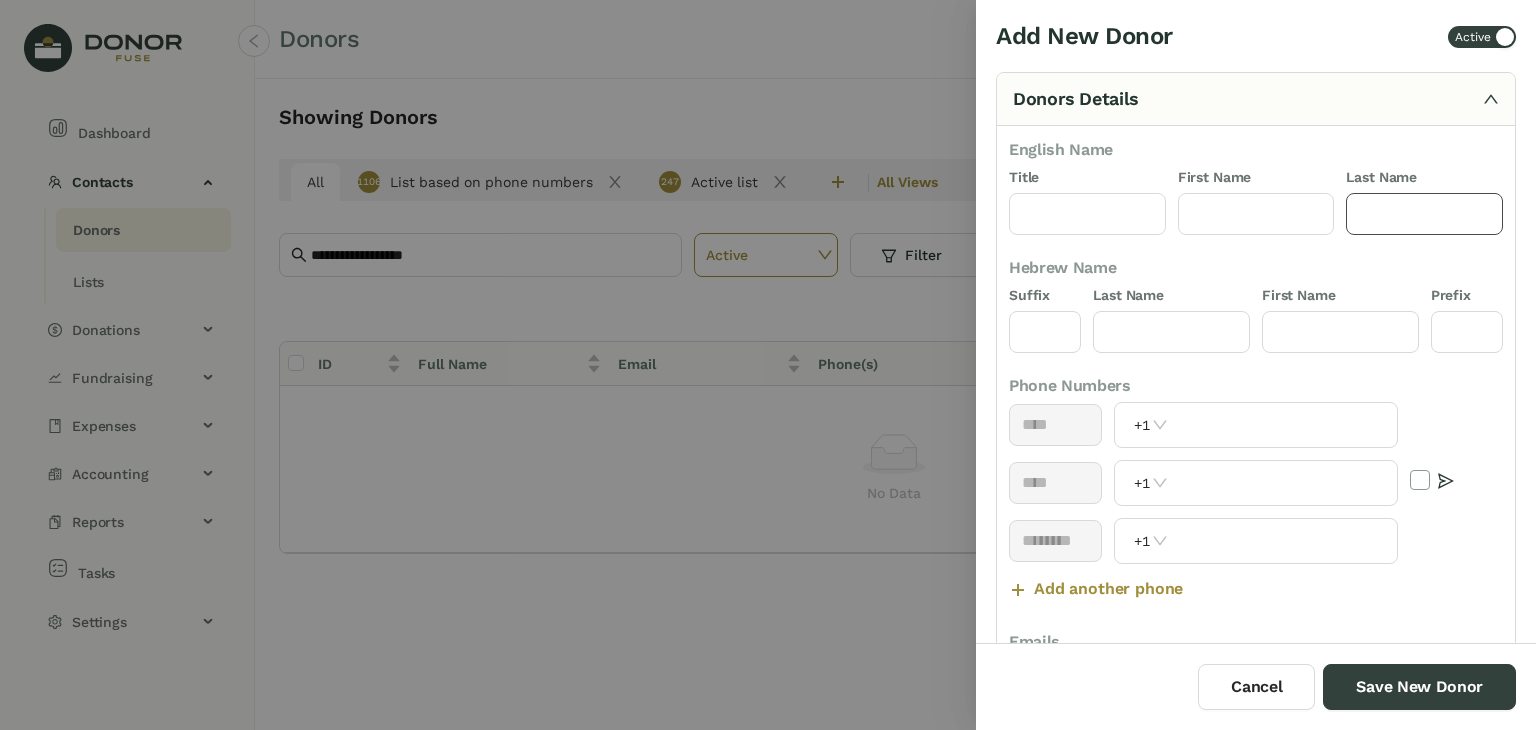 click 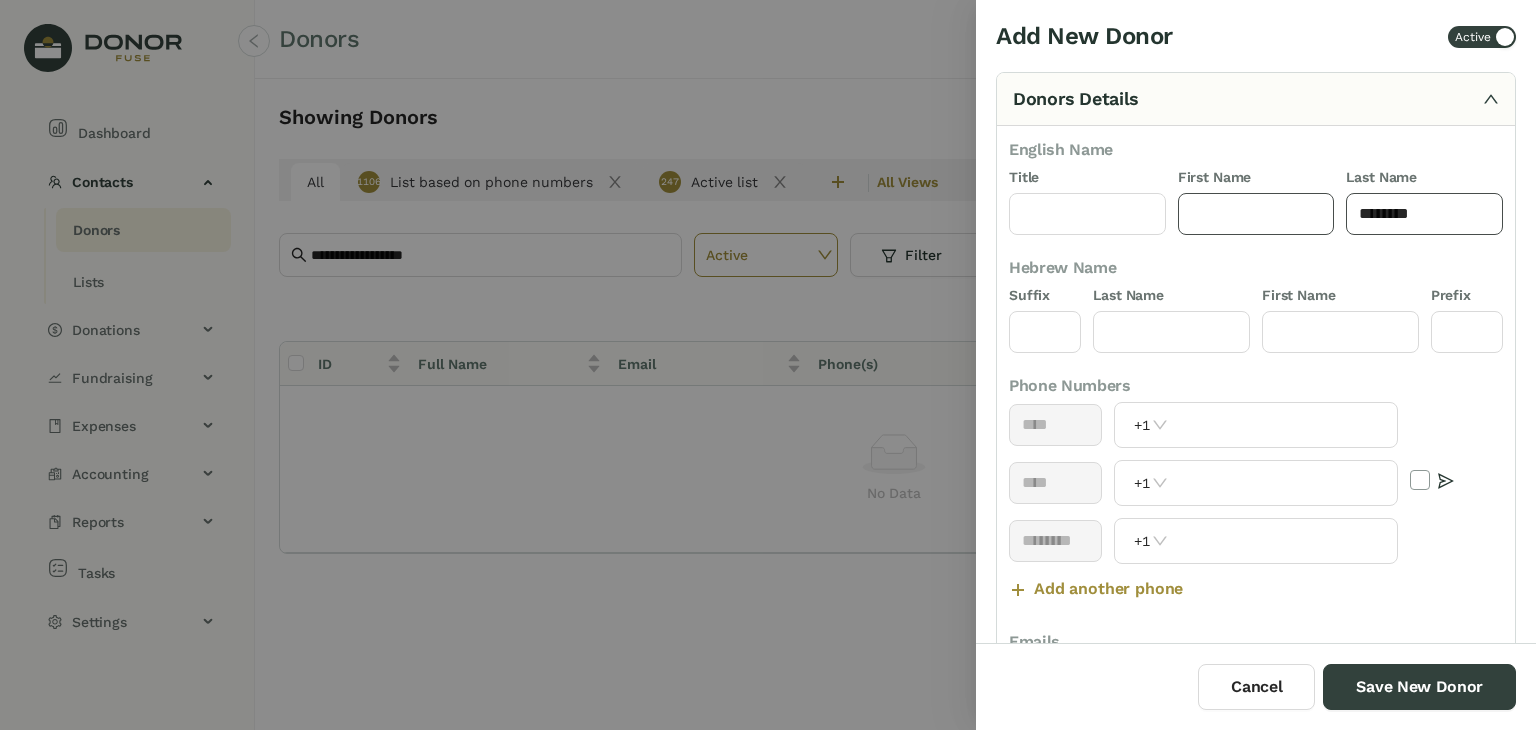 type on "********" 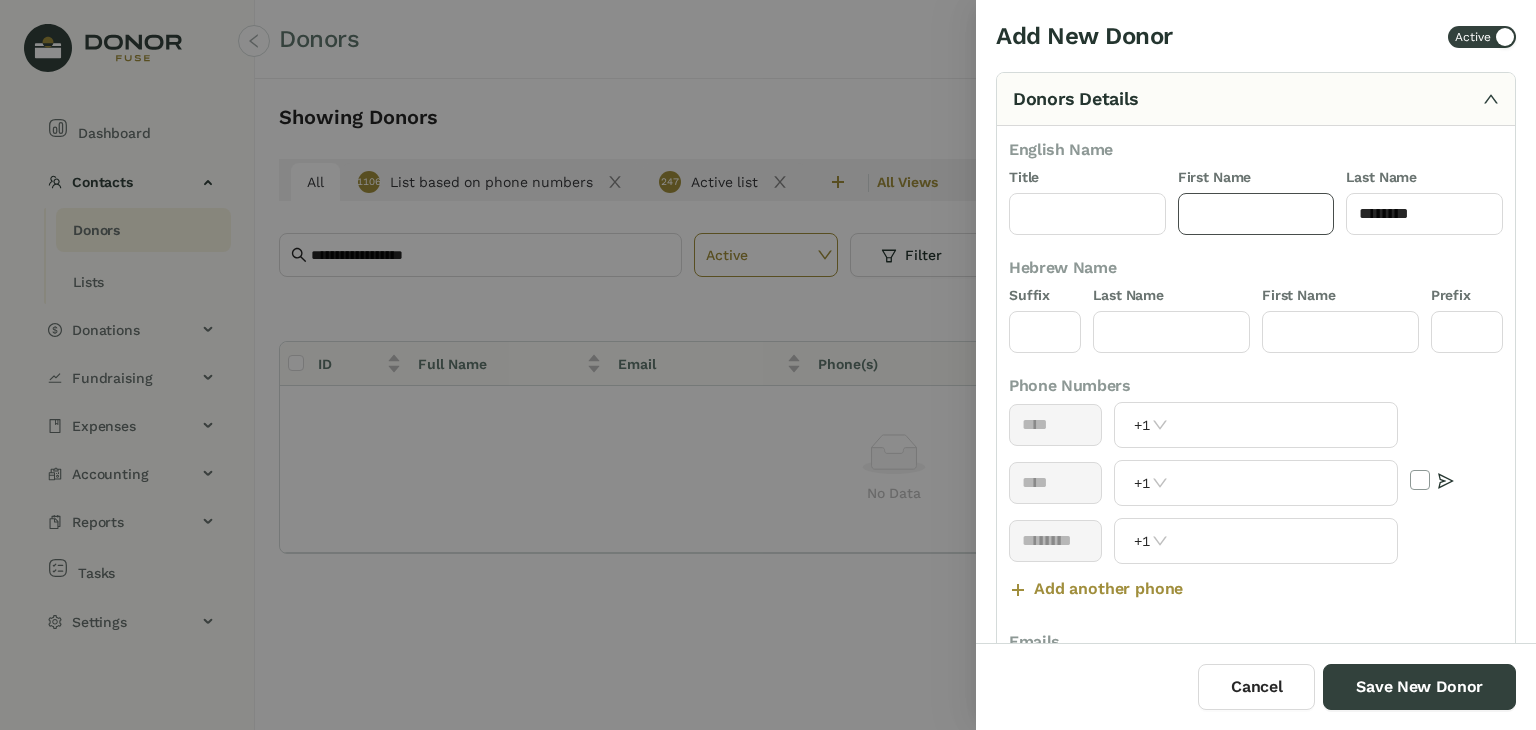 click 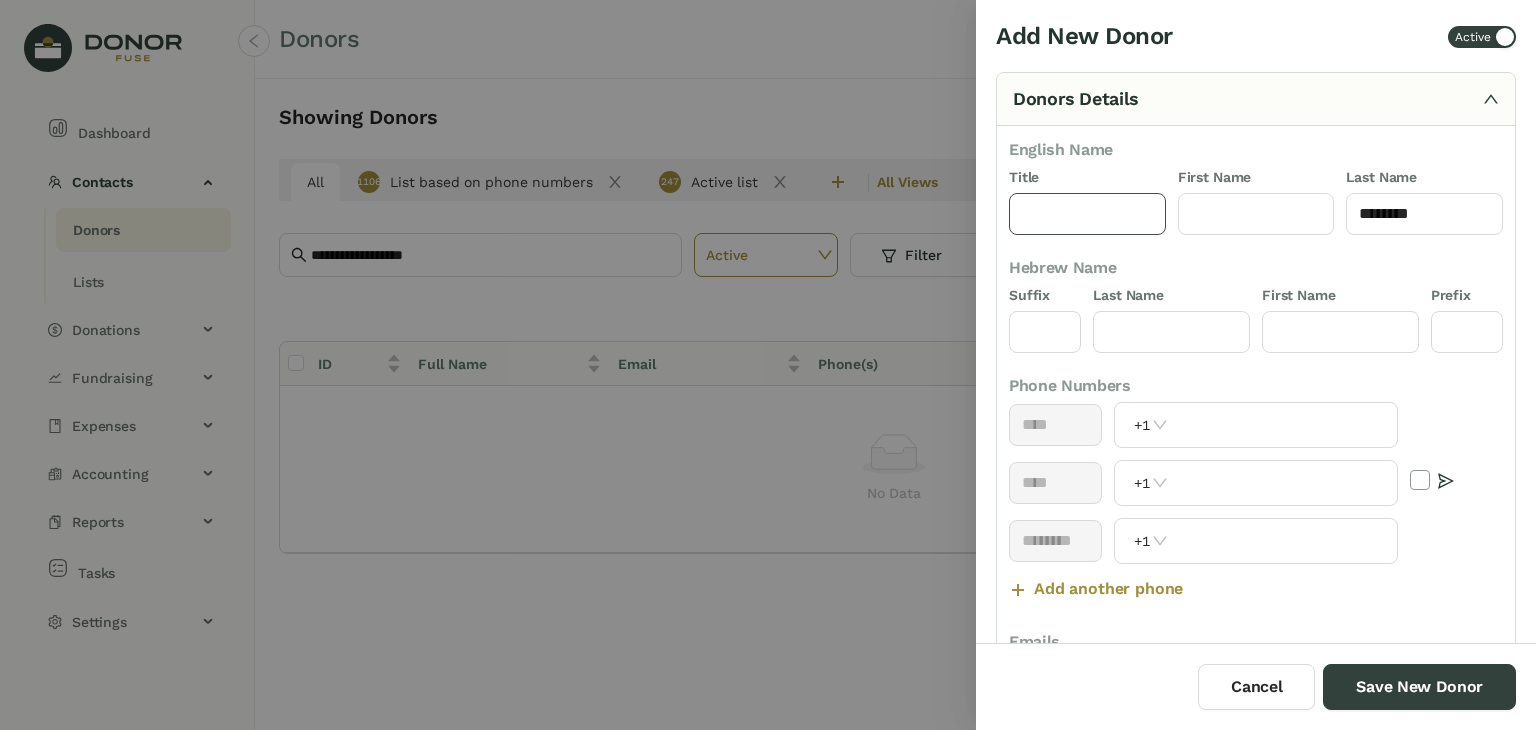 click 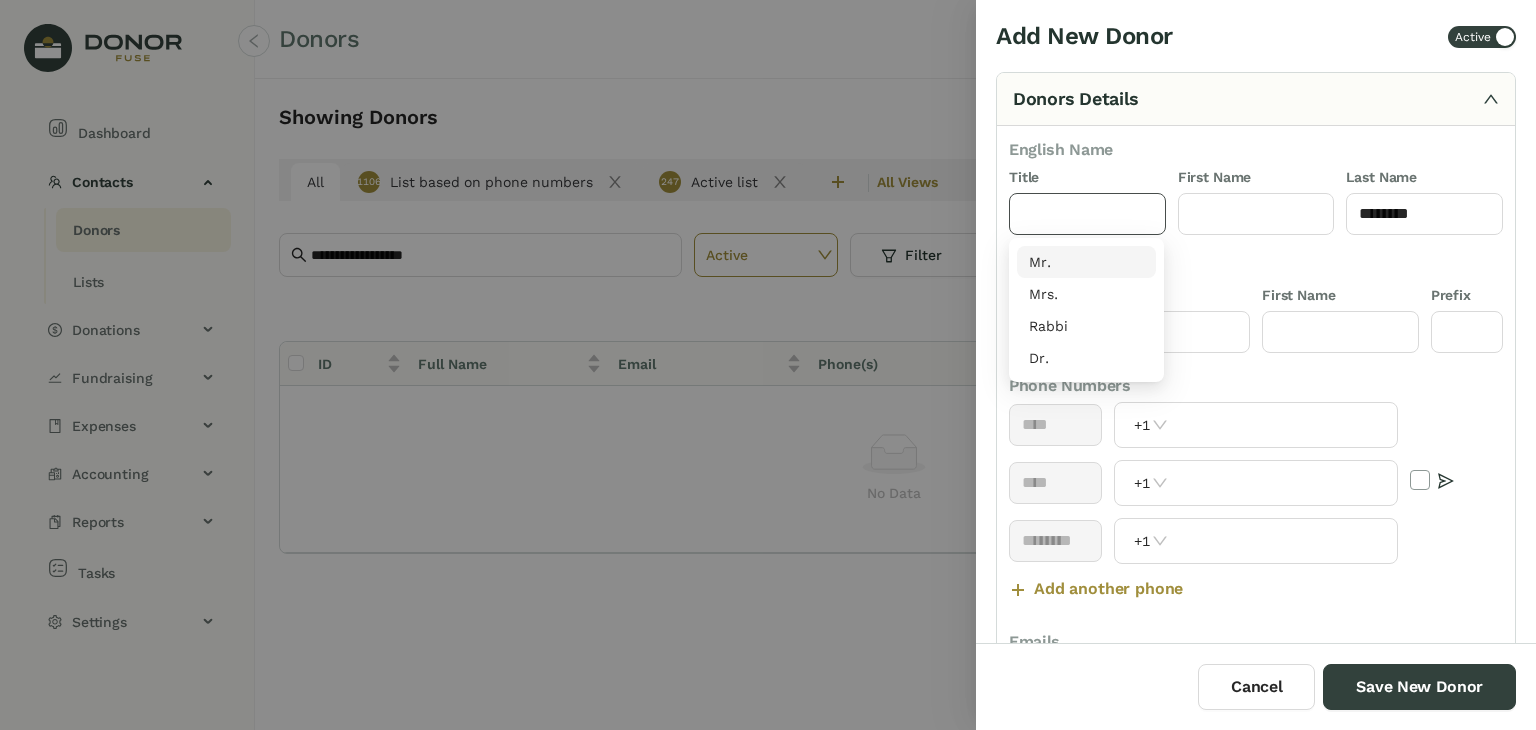 click on "Mr." at bounding box center (1086, 262) 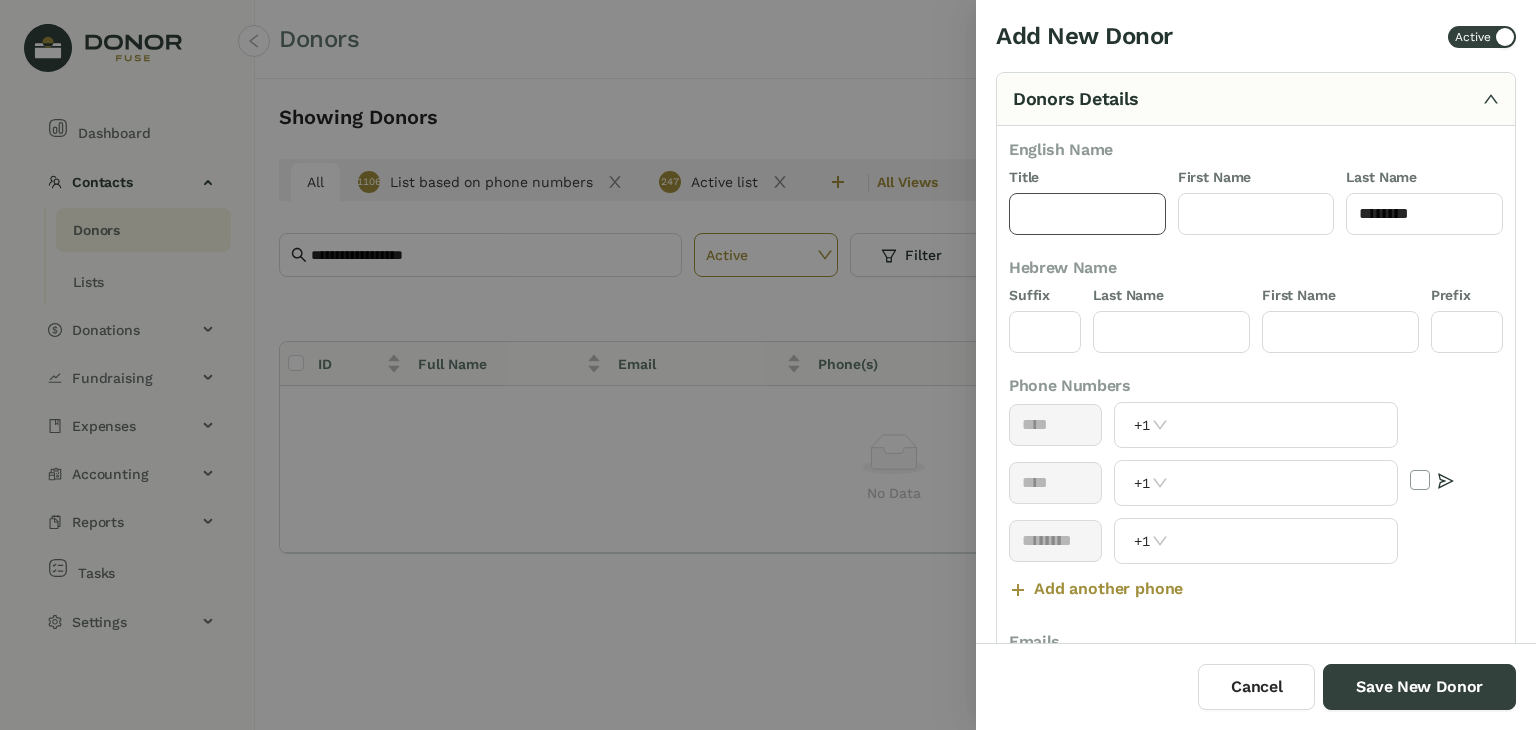 type on "***" 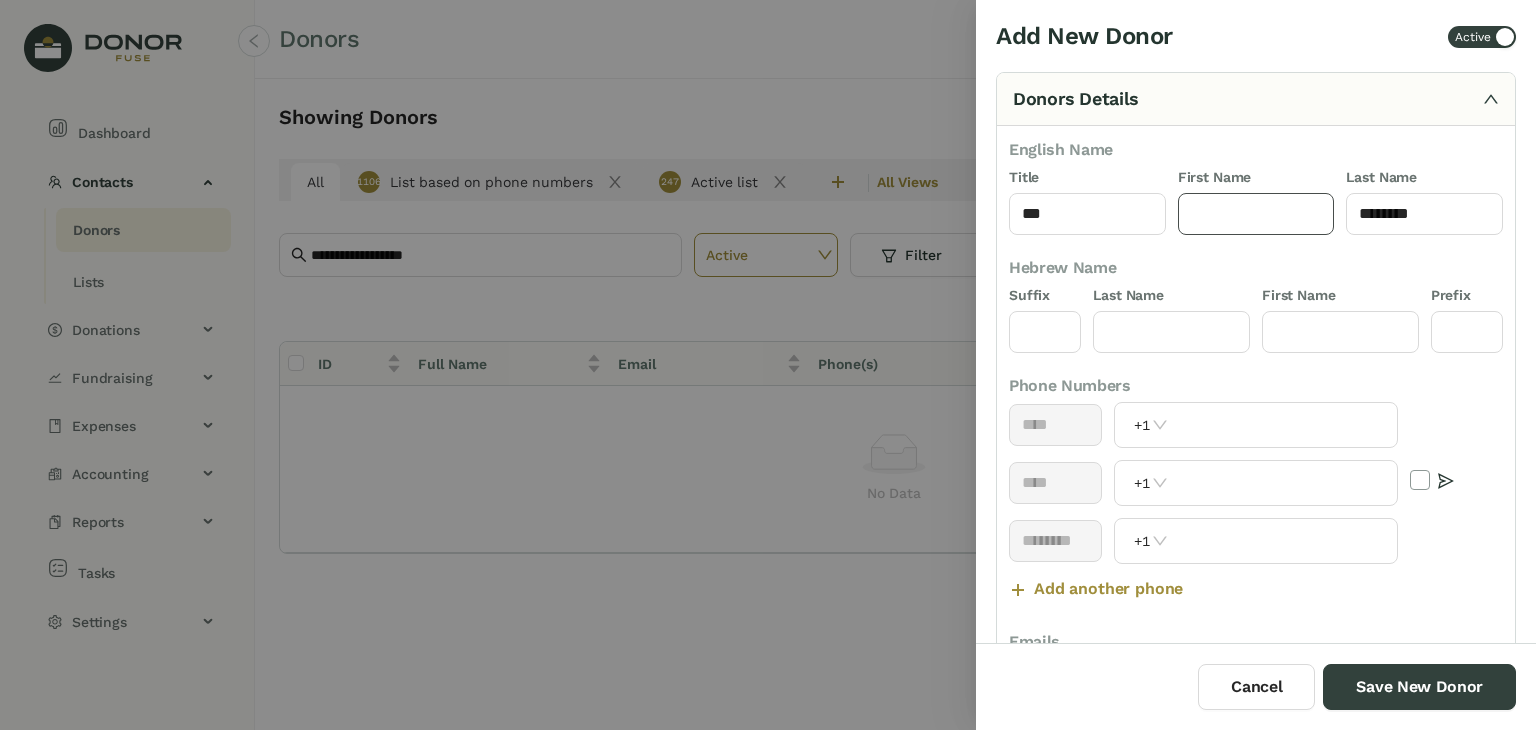 click 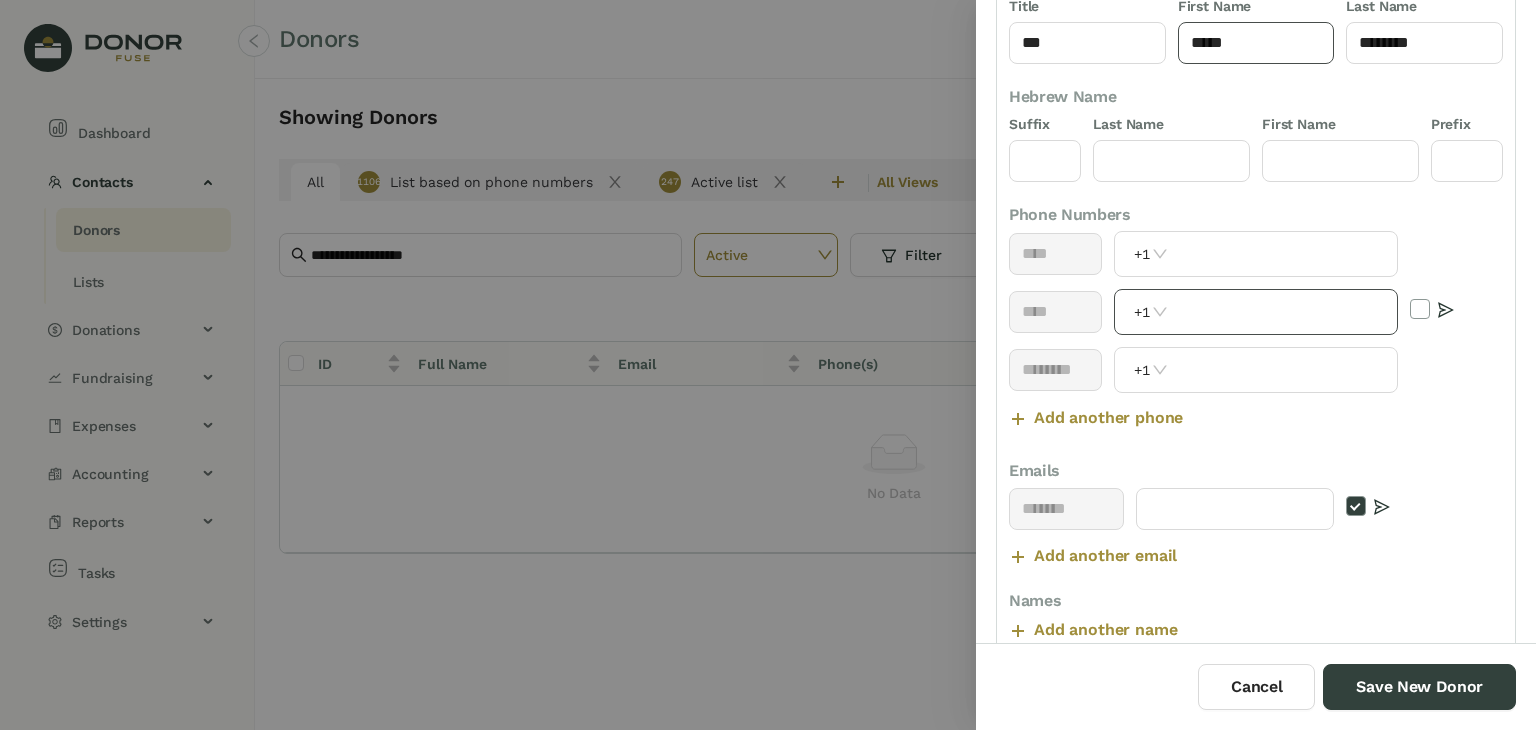 scroll, scrollTop: 173, scrollLeft: 0, axis: vertical 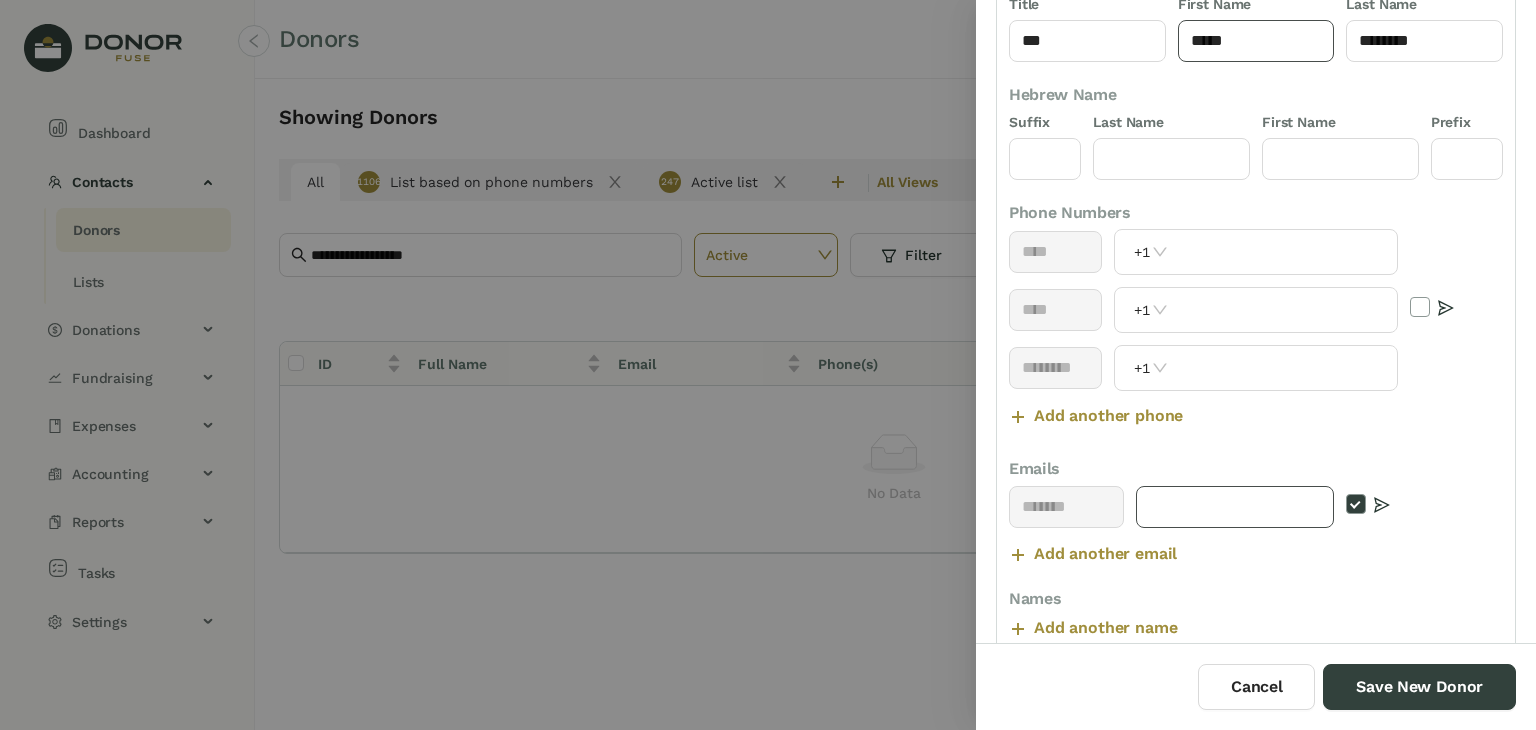 type on "*****" 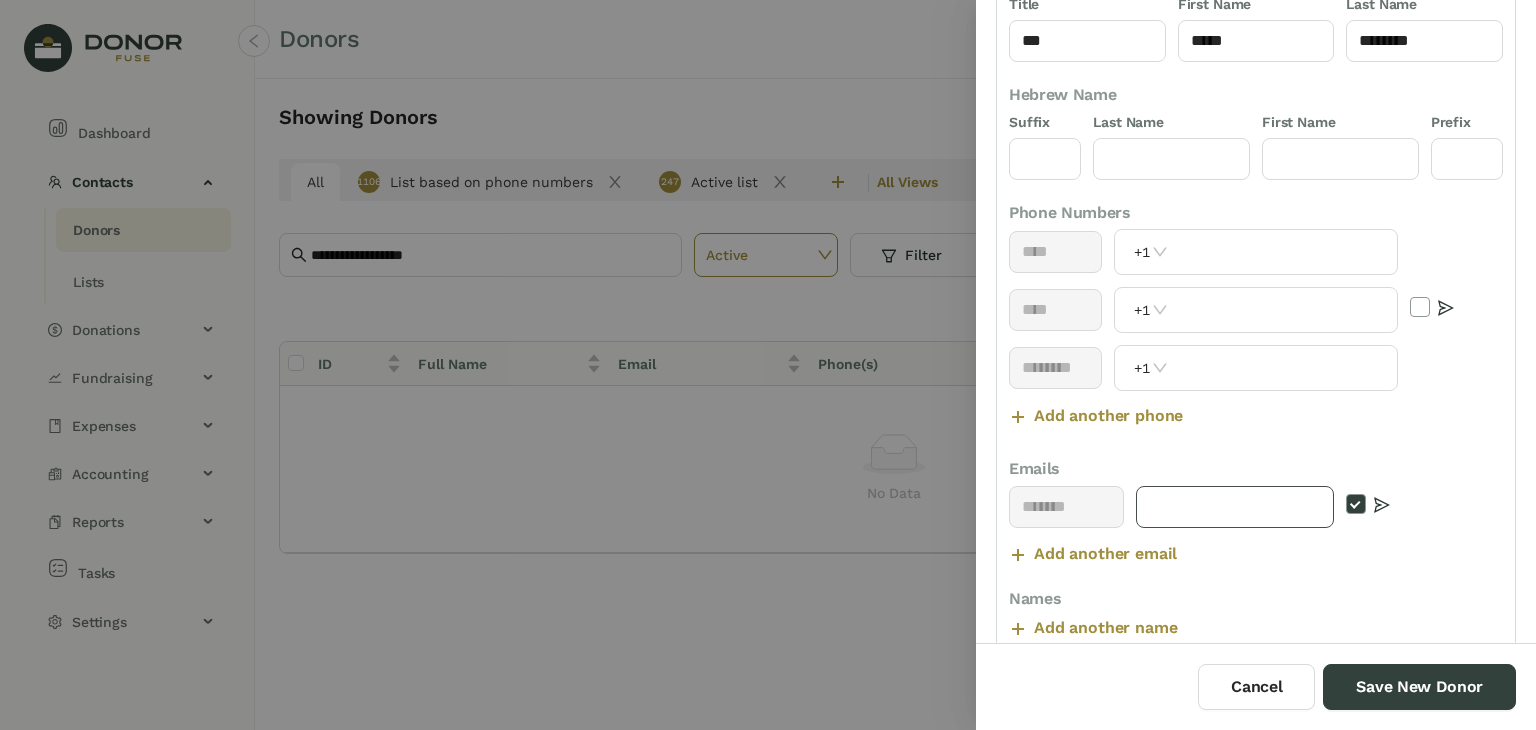 click at bounding box center [1235, 507] 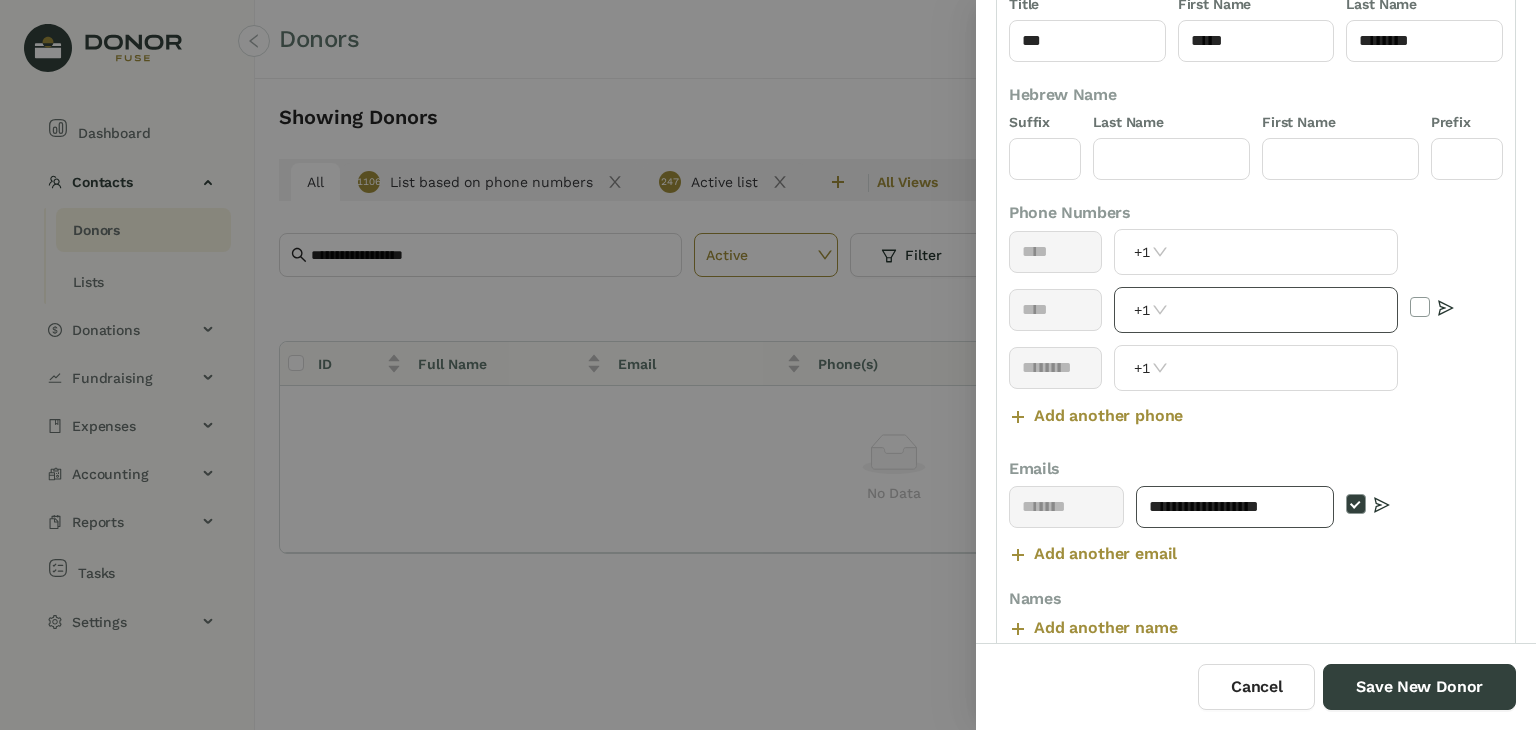 type on "**********" 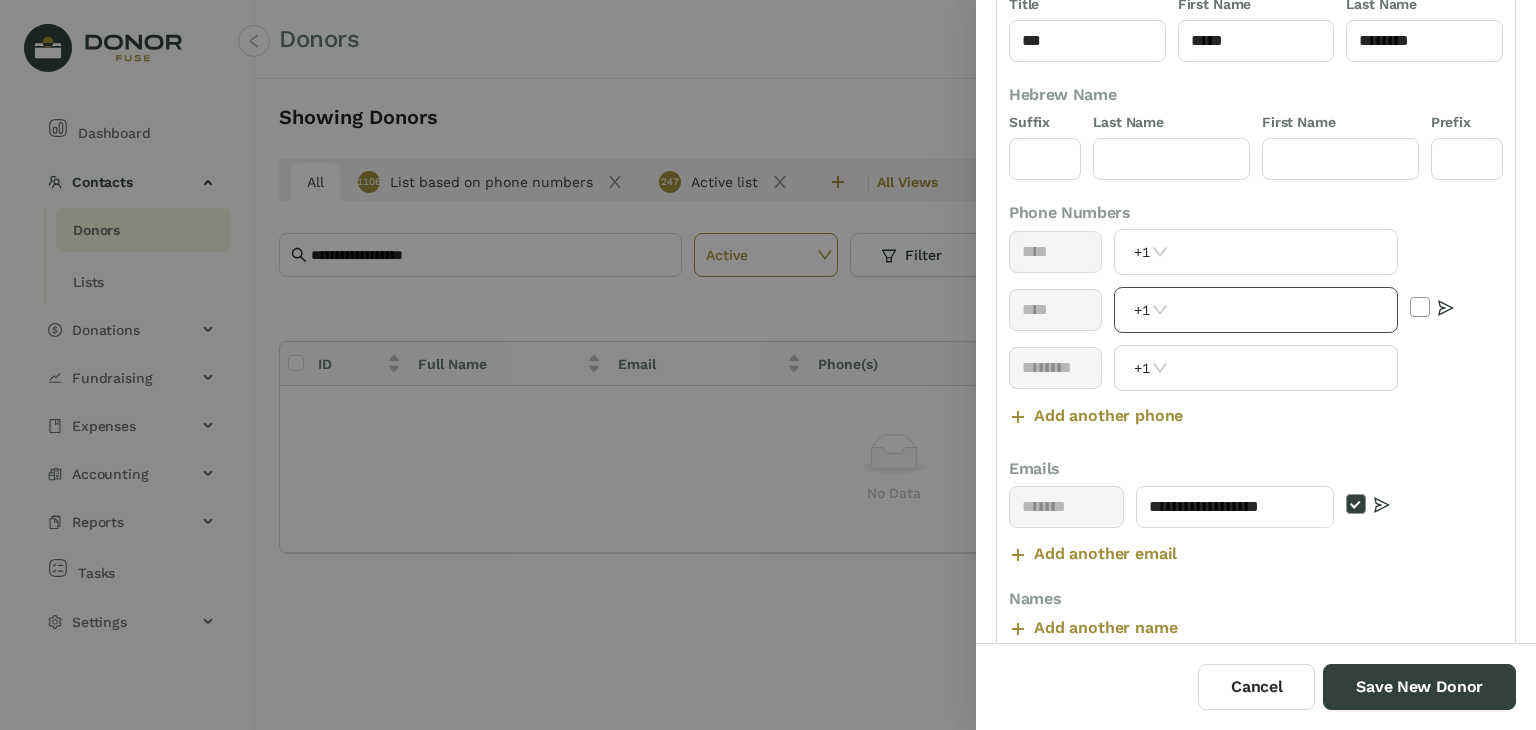 click on "+1" at bounding box center [1255, 310] 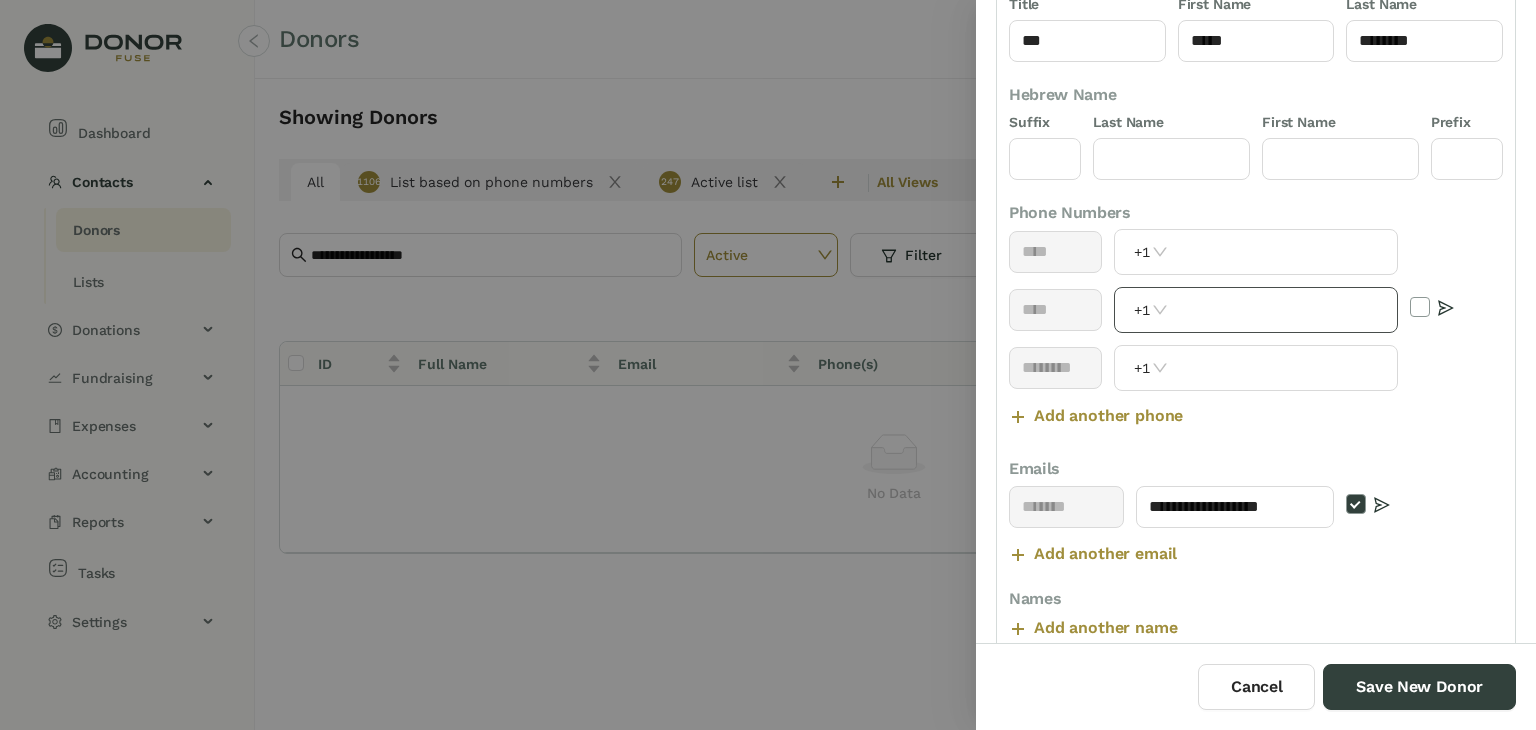 click at bounding box center (1284, 310) 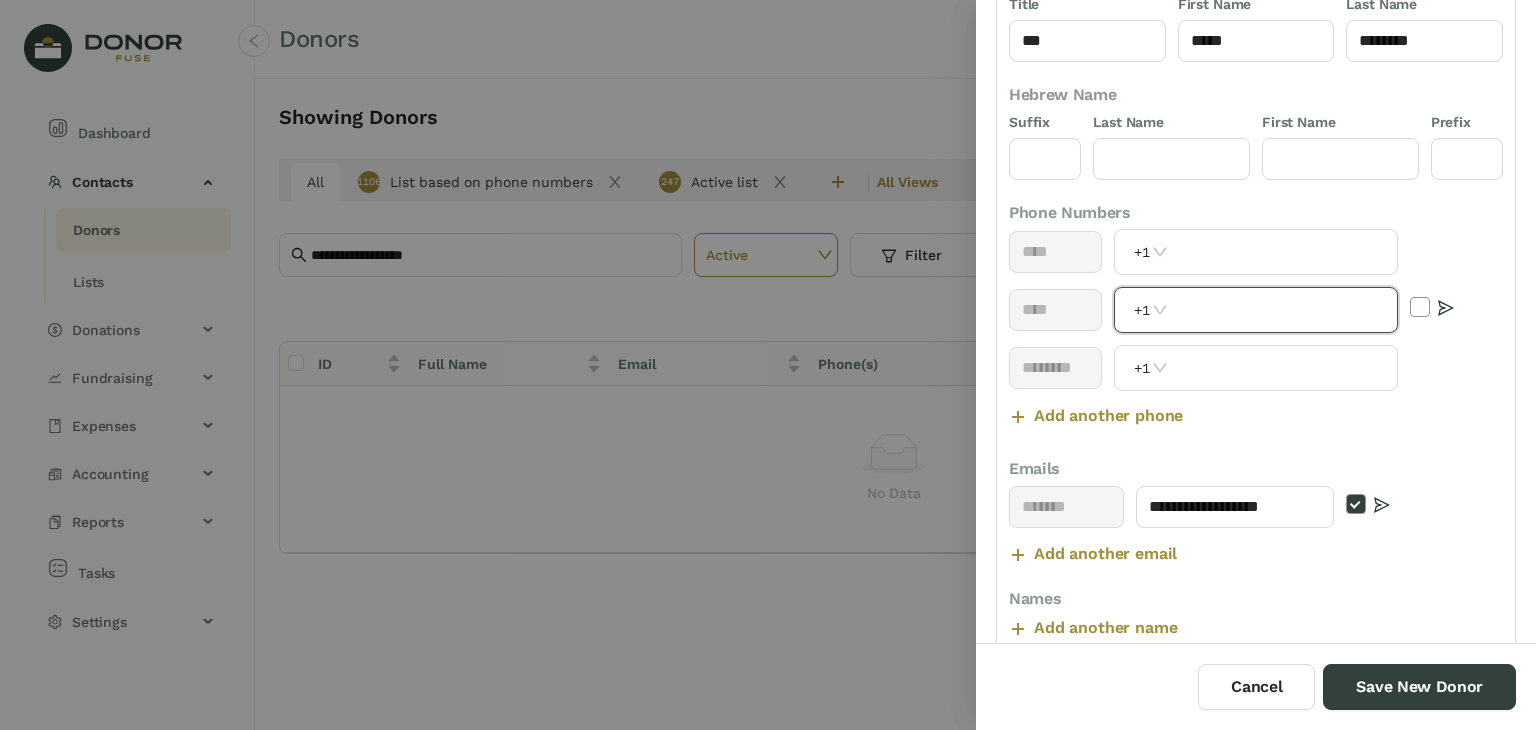 paste on "**********" 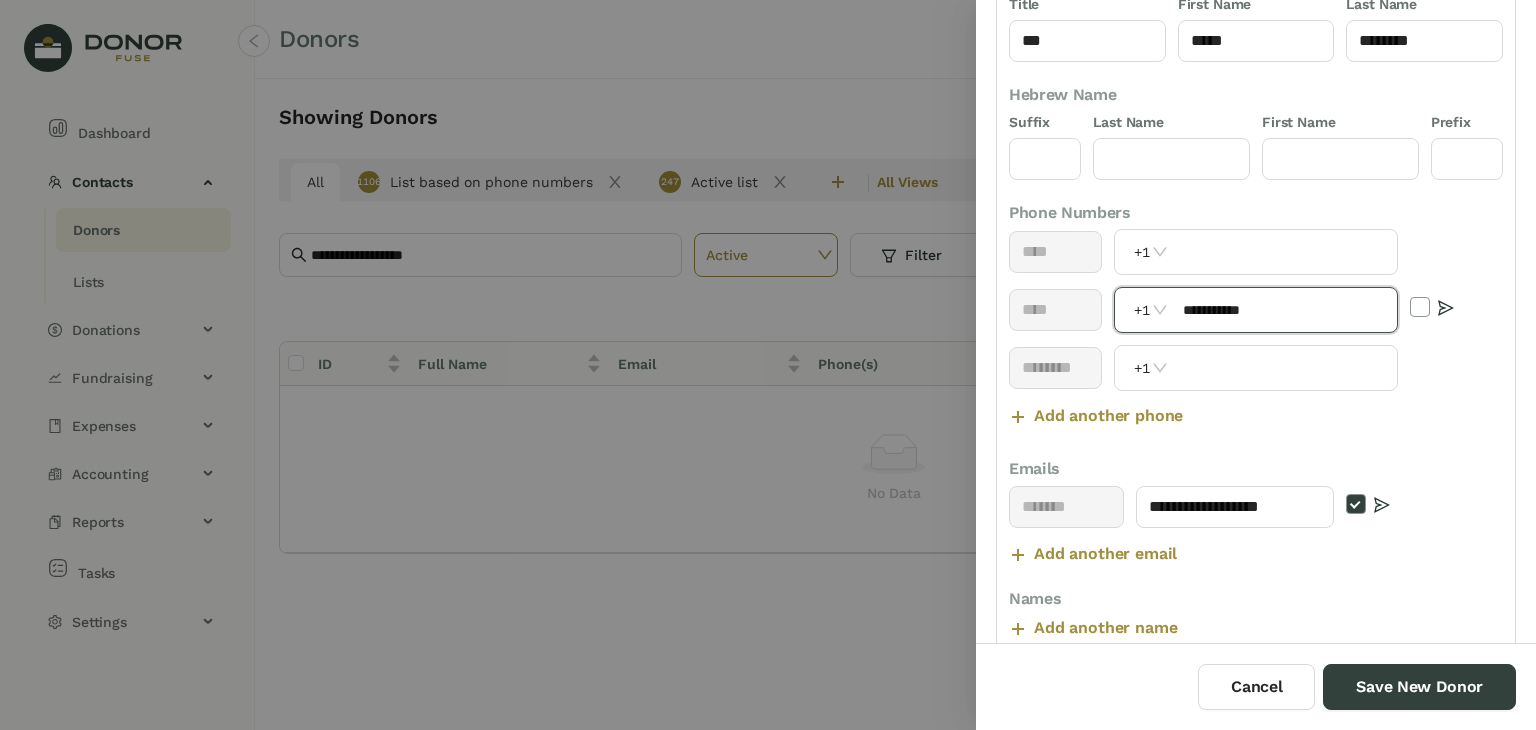 click on "**********" at bounding box center (1284, 310) 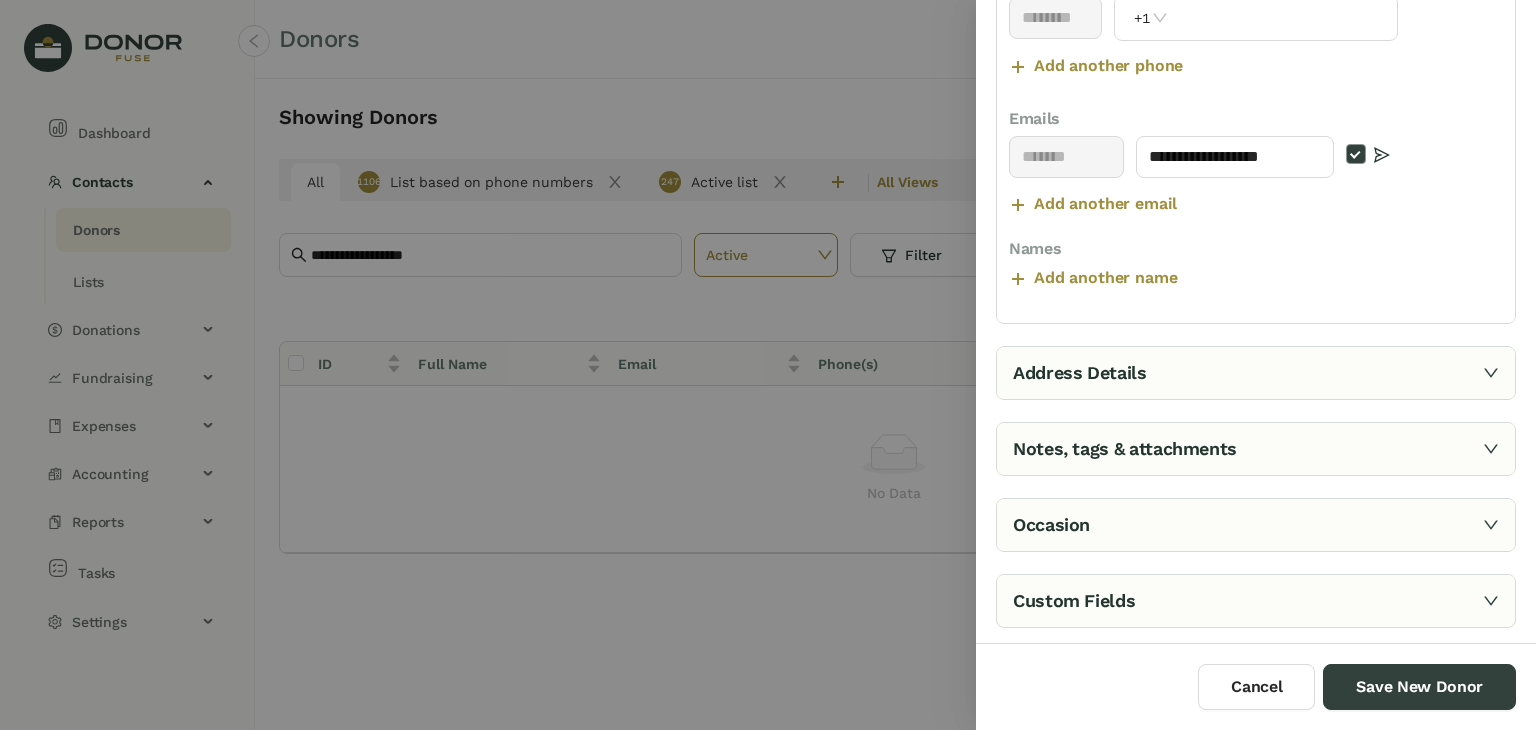 type on "**********" 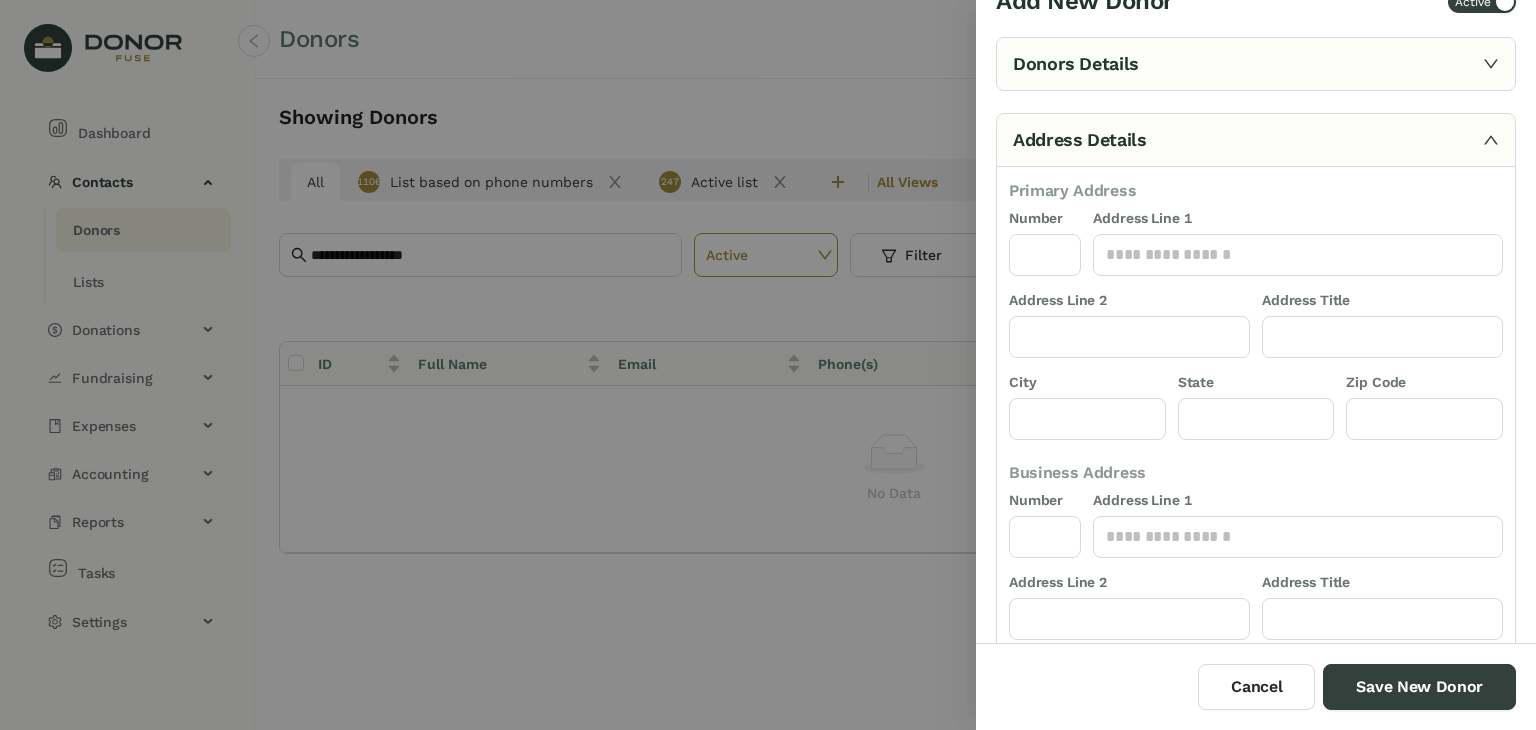 scroll, scrollTop: 0, scrollLeft: 0, axis: both 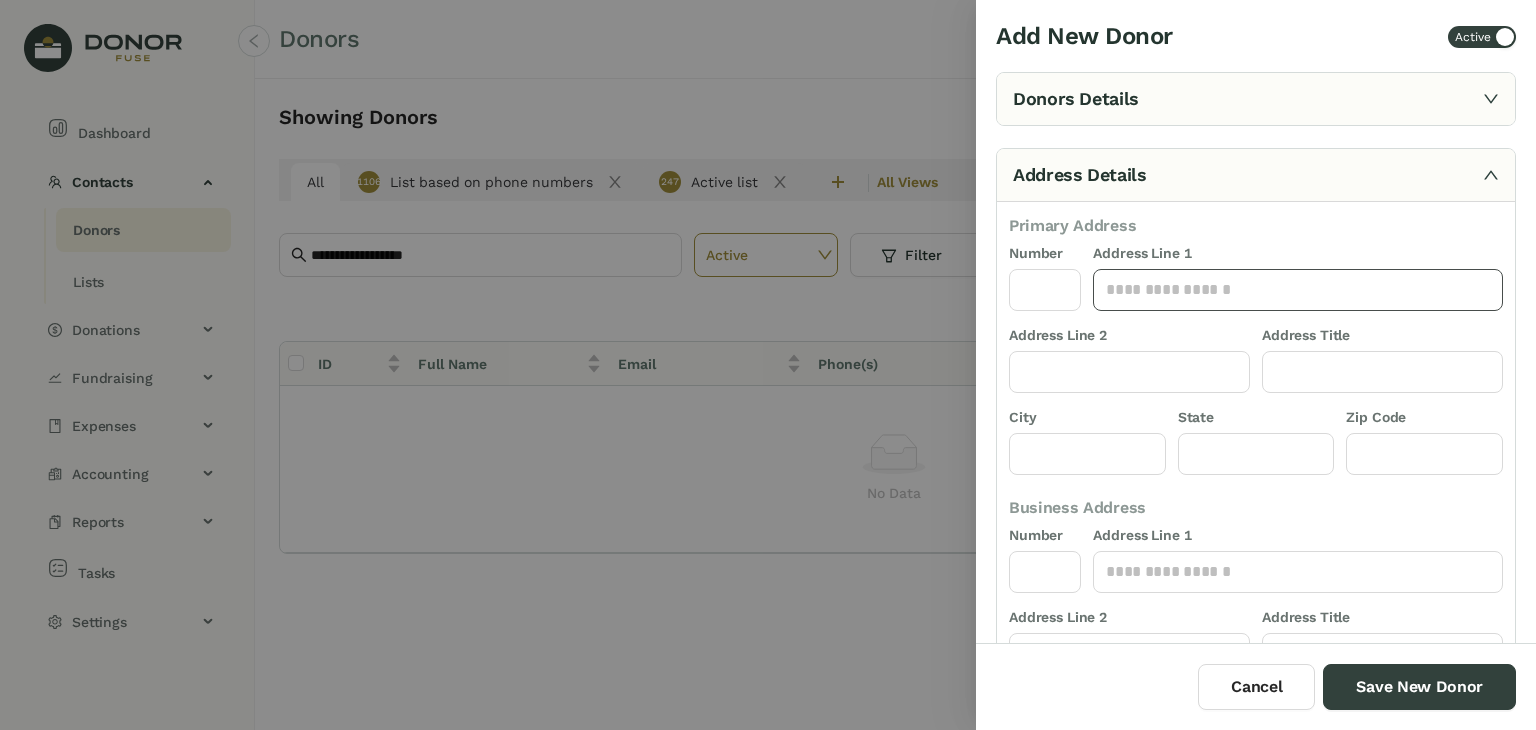 click 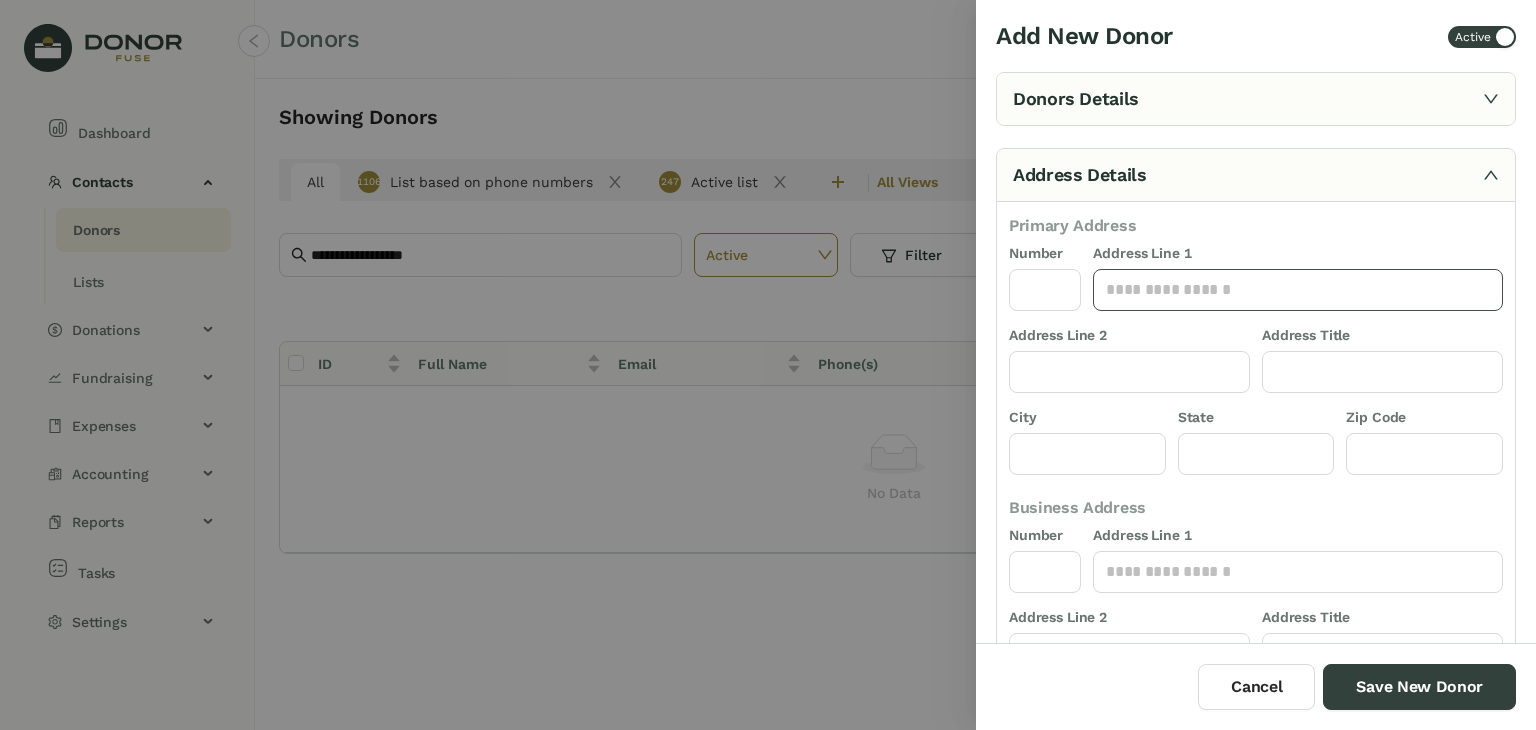 paste on "**********" 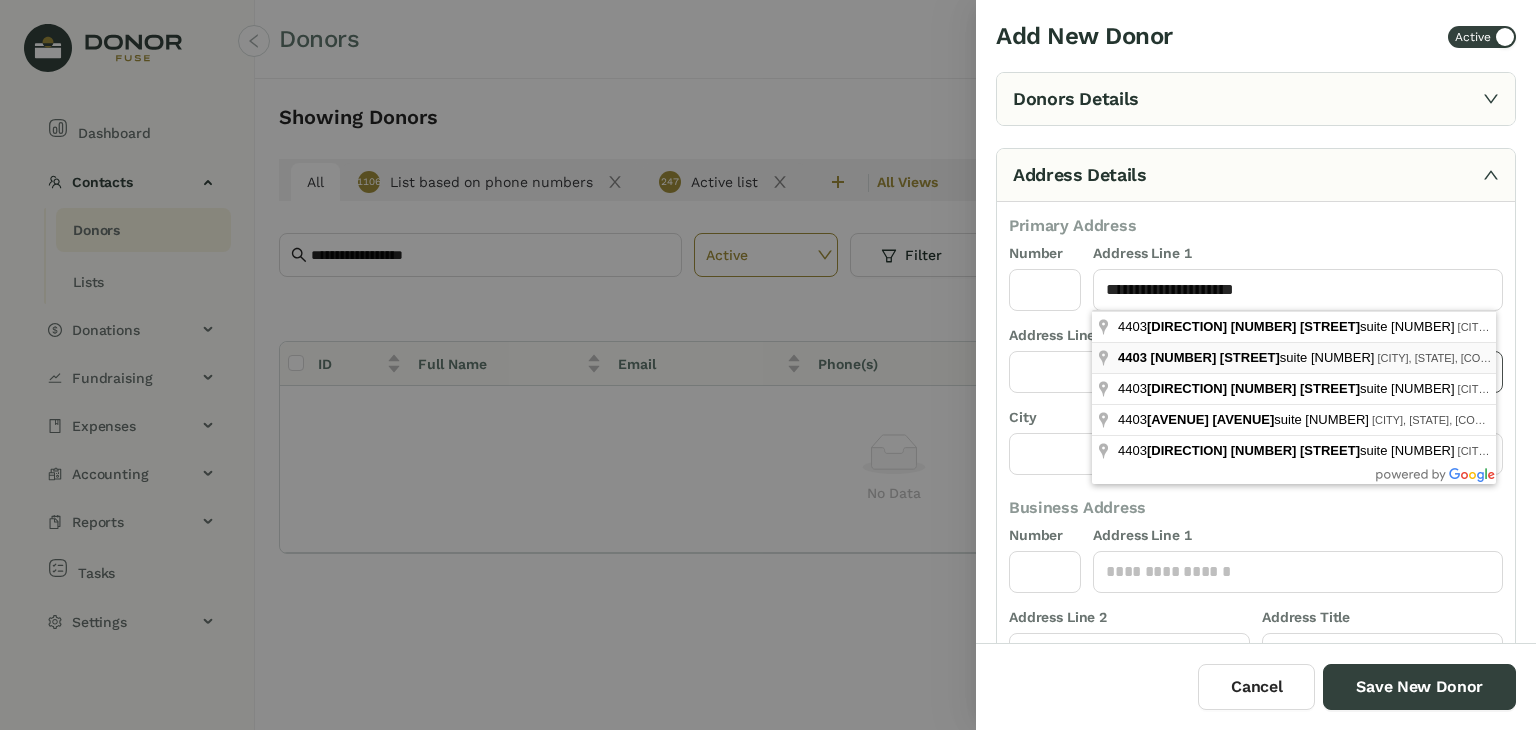 type on "**********" 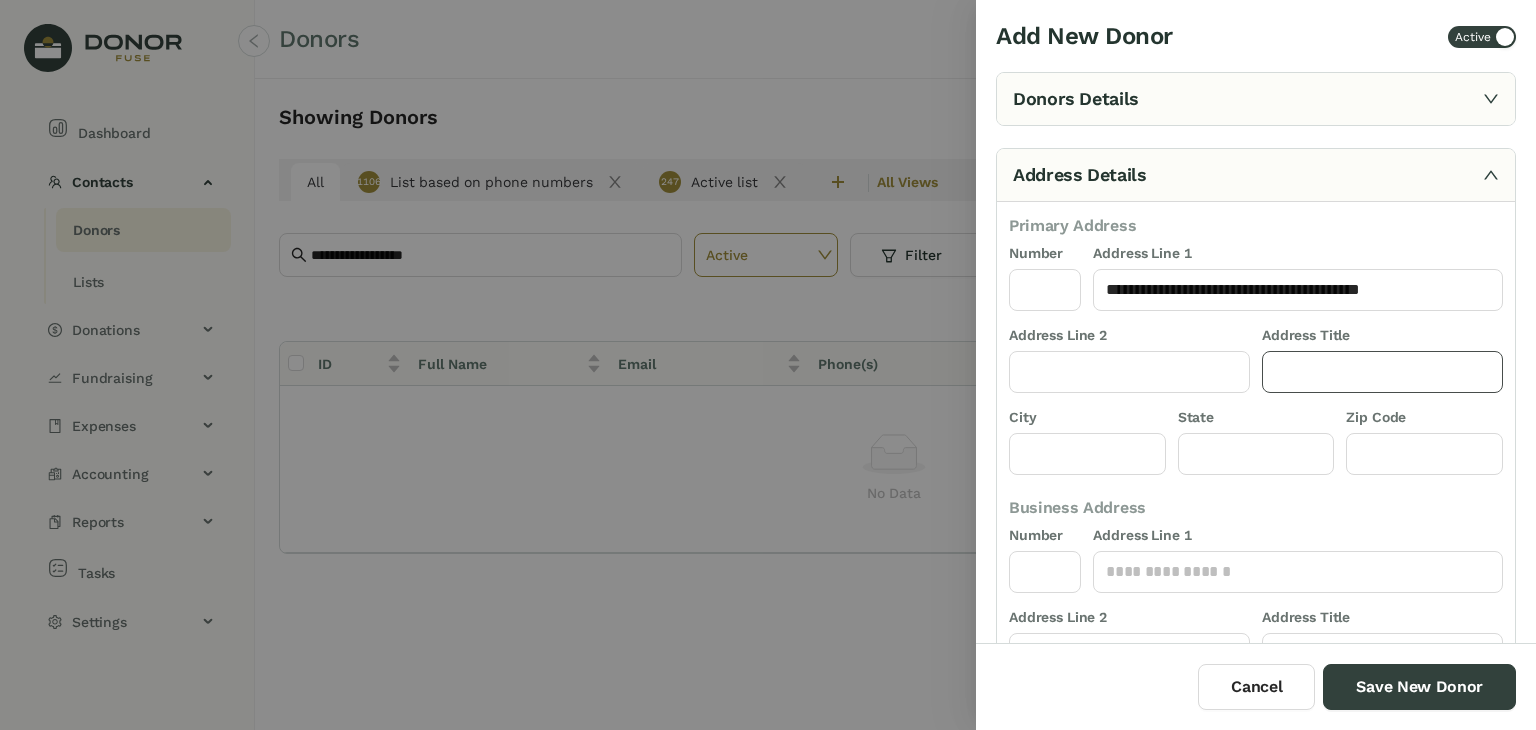 type on "****" 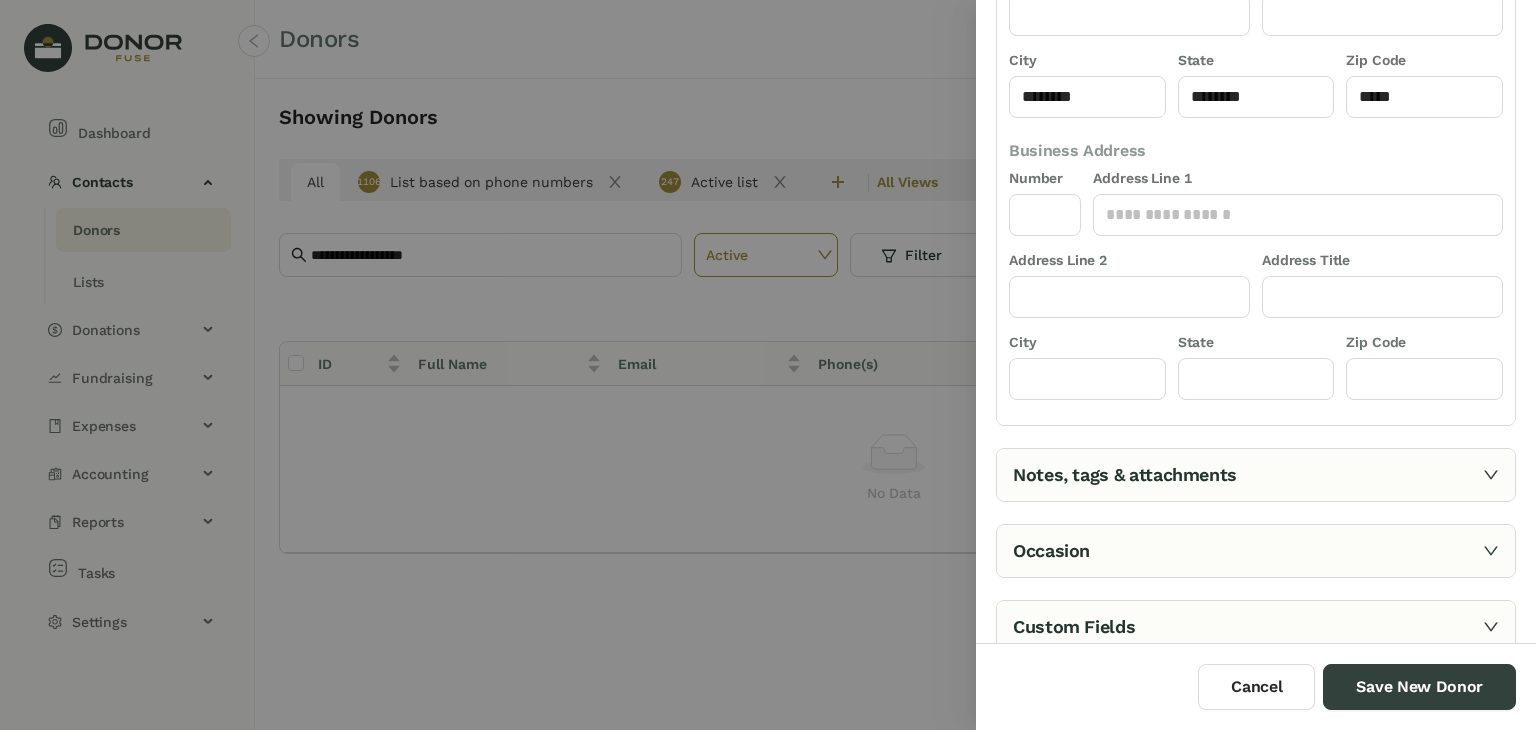 click on "Notes, tags & attachments" at bounding box center [1256, 475] 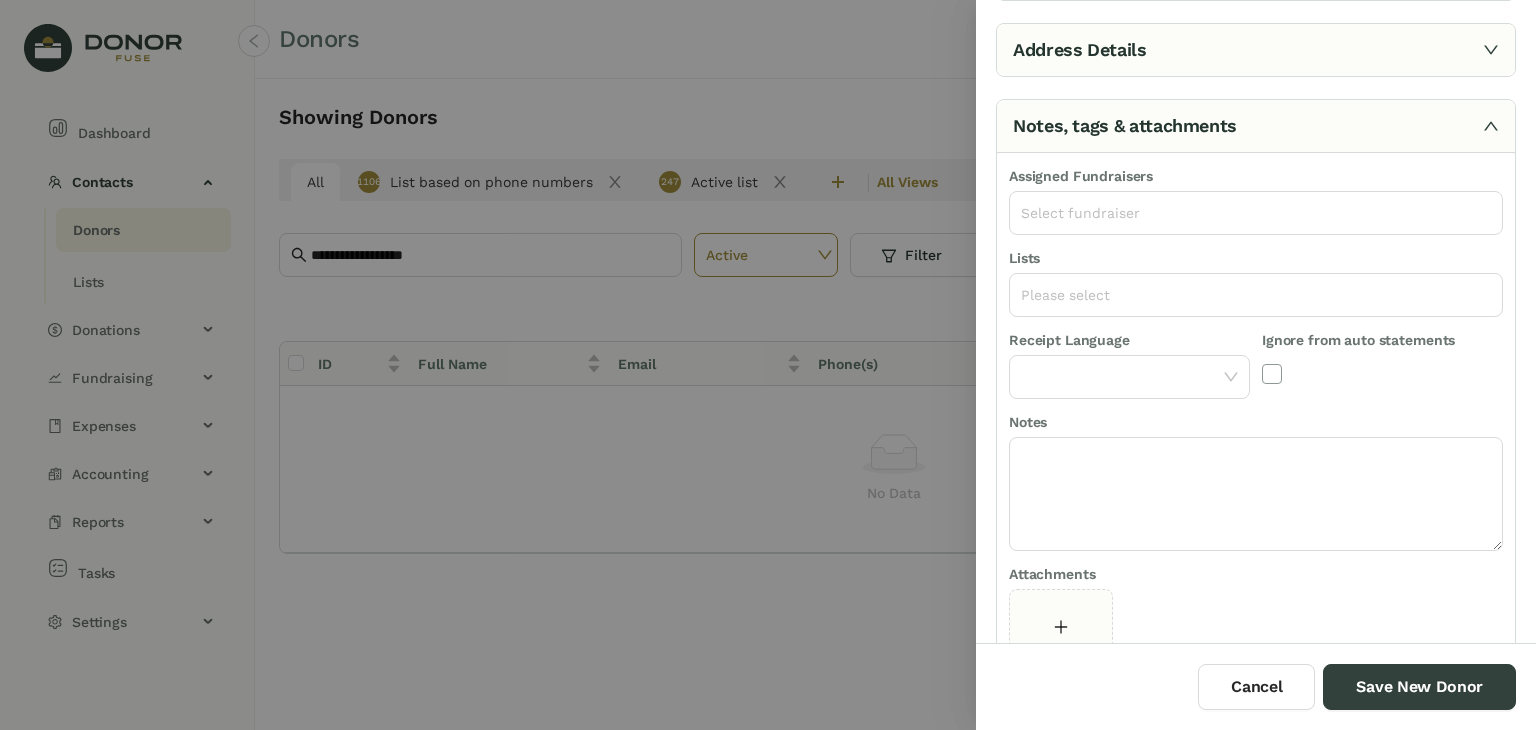 scroll, scrollTop: 124, scrollLeft: 0, axis: vertical 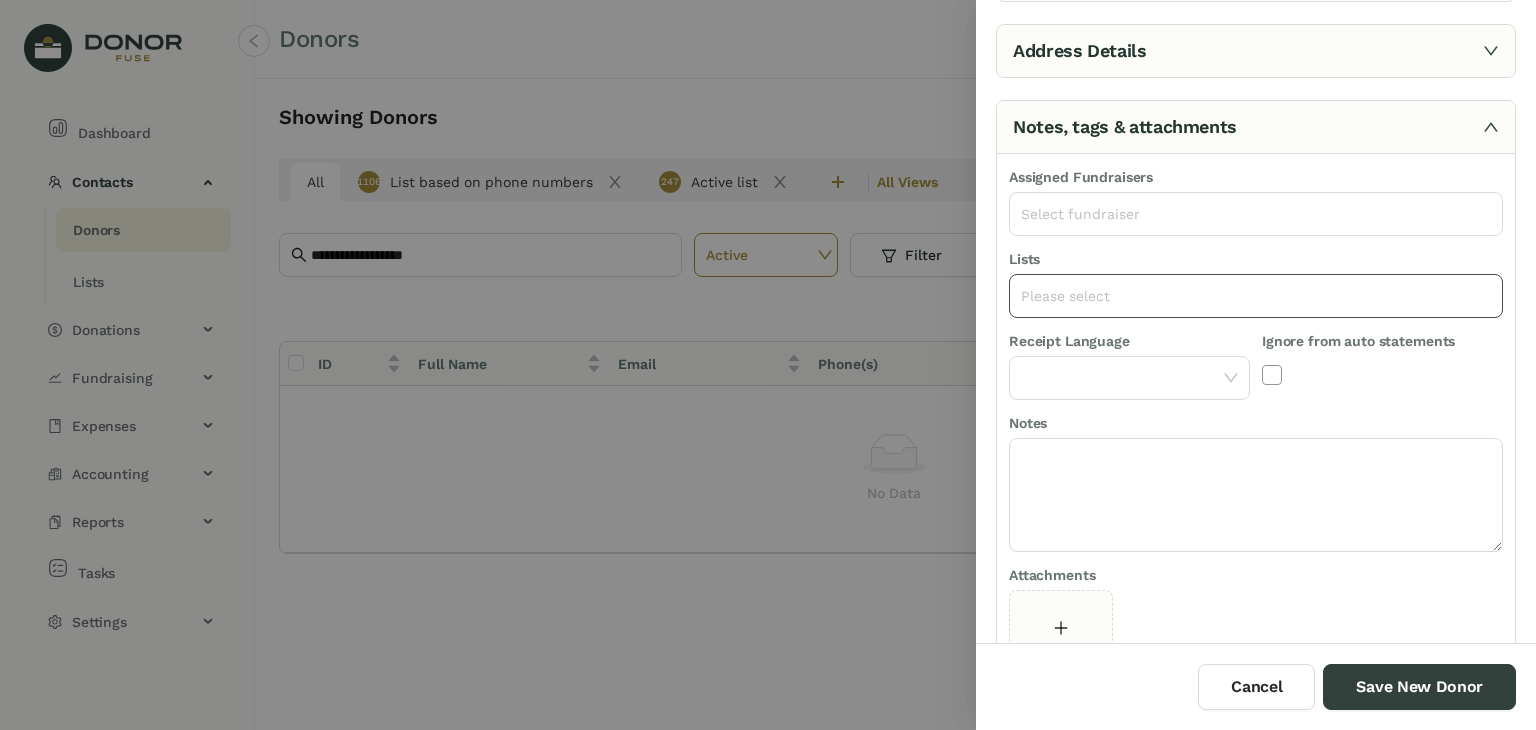 click on "Please select" 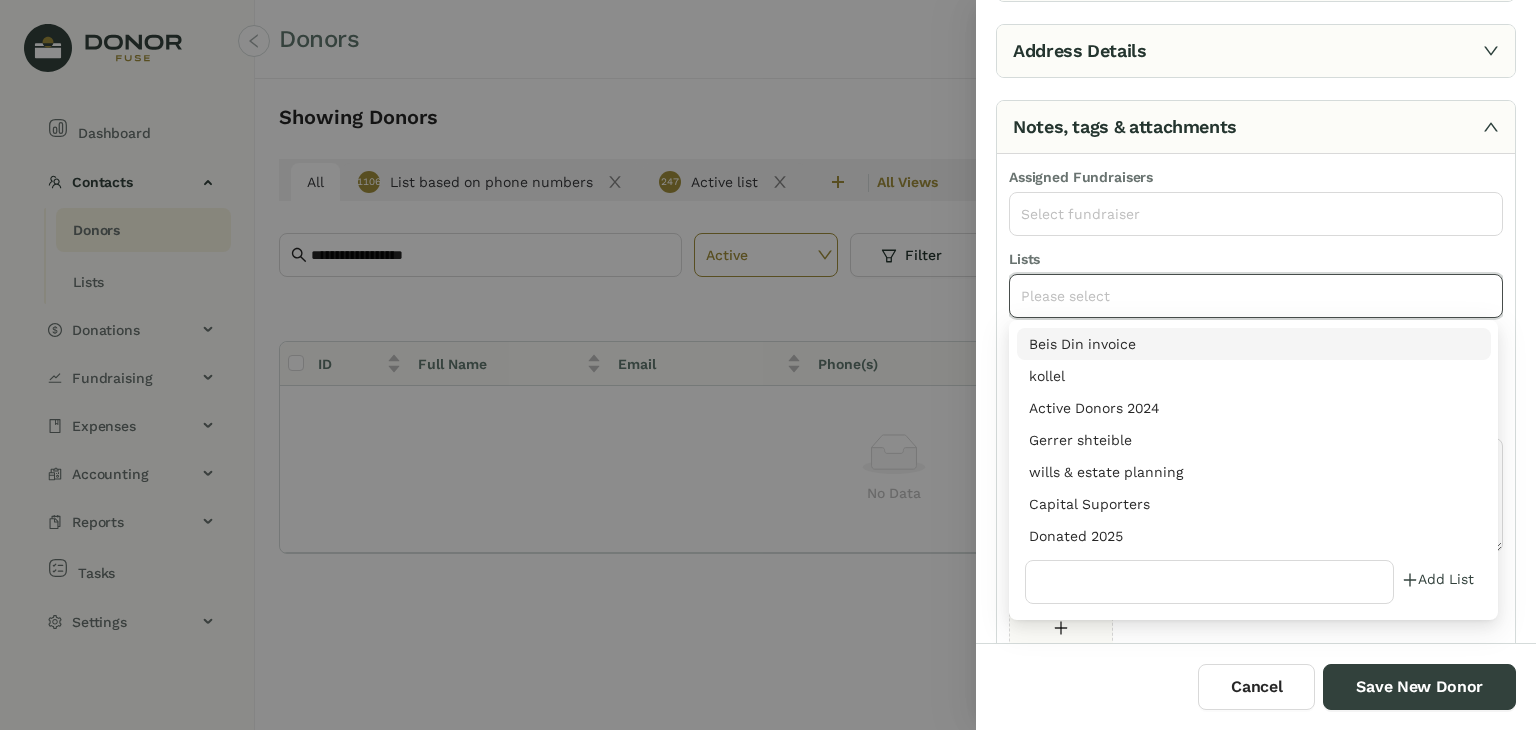 click on "Donated 2025" at bounding box center (1254, 536) 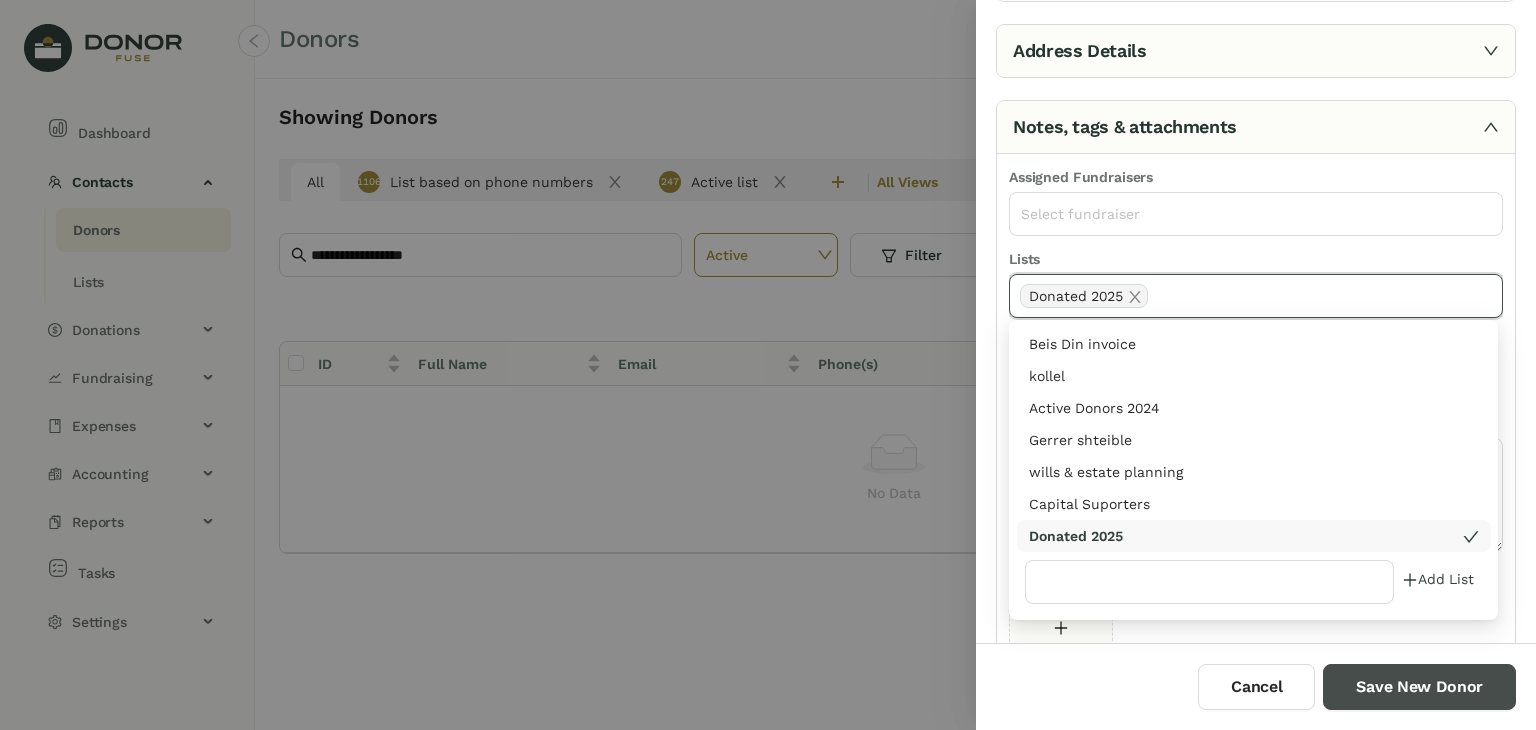 click on "Save New Donor" at bounding box center [1419, 687] 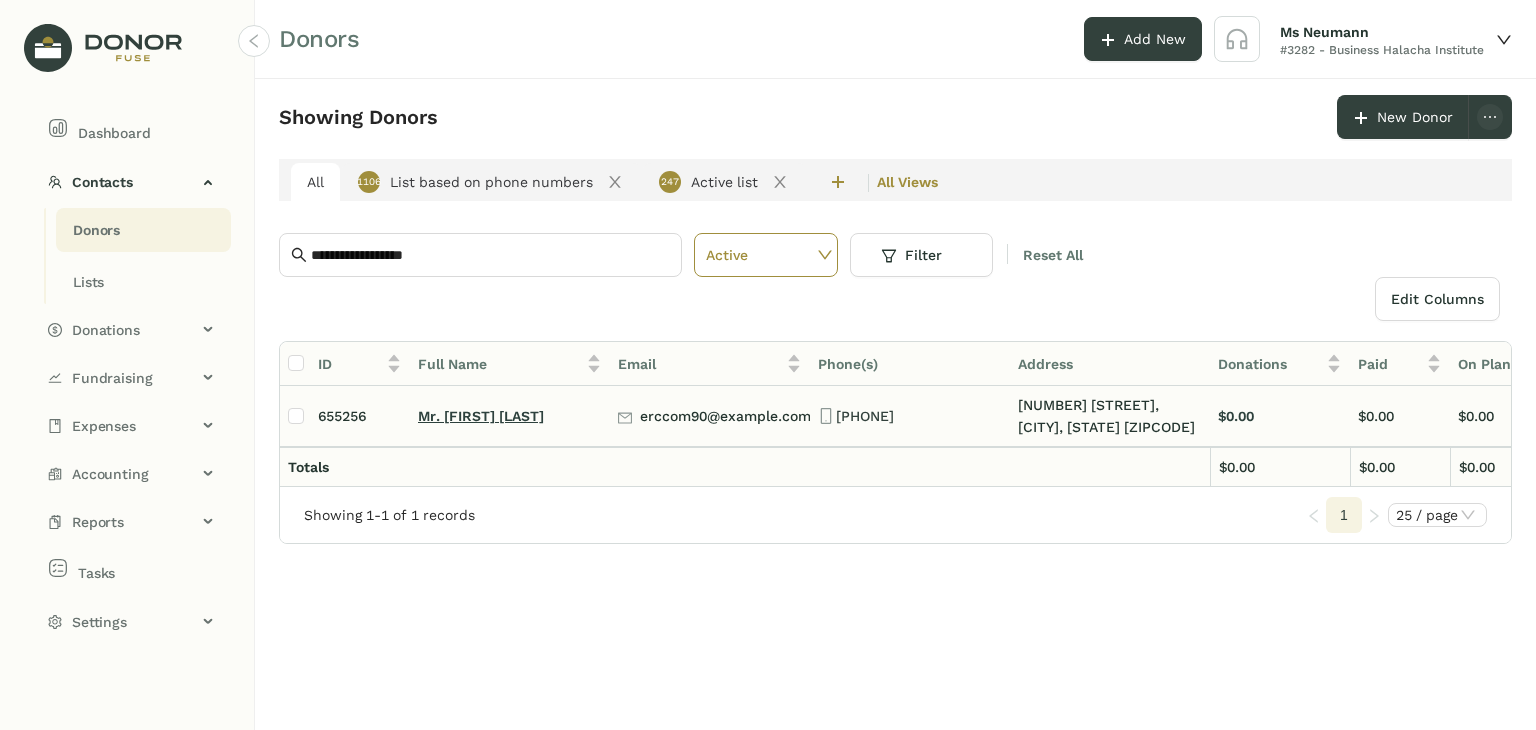 click on "Mr. [FIRST] [LAST]" 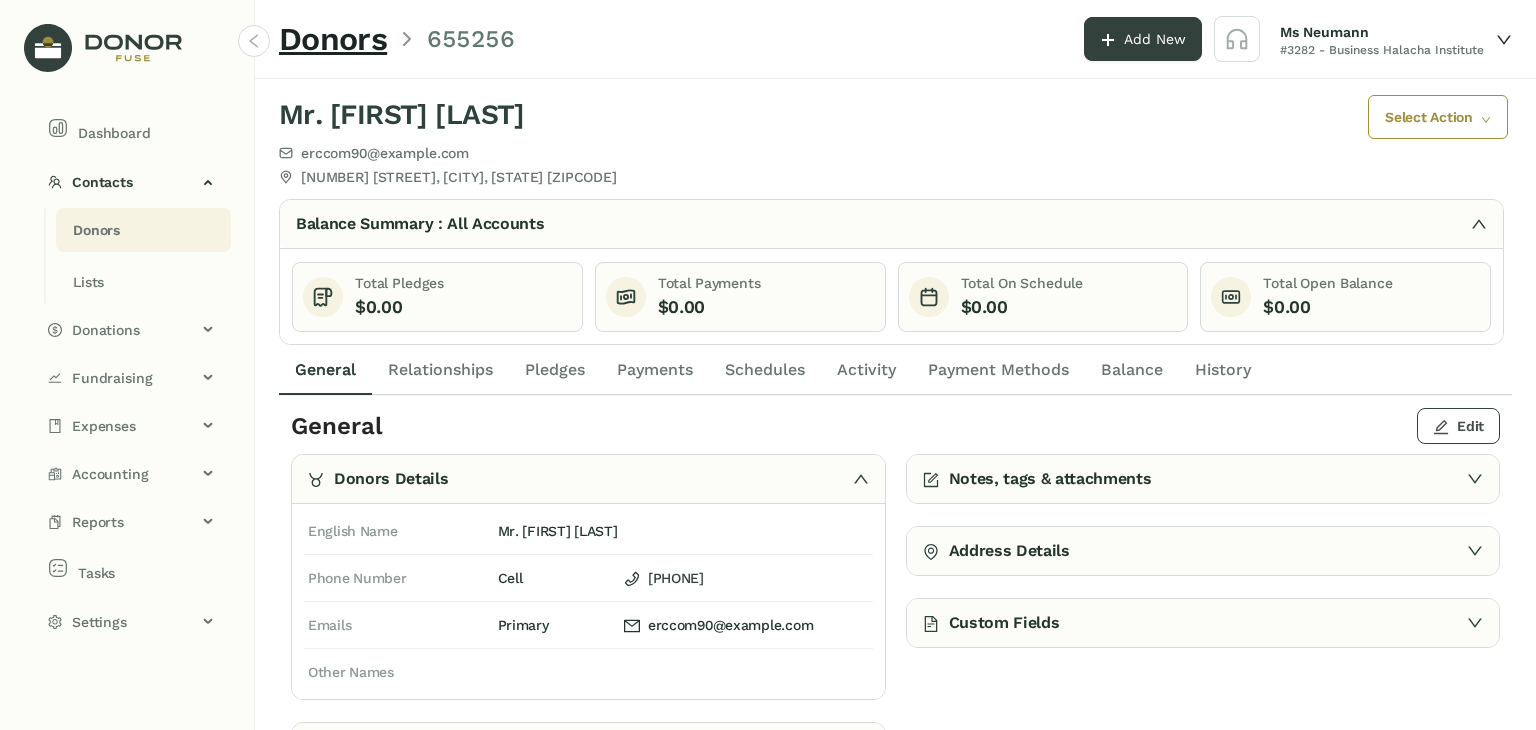 click 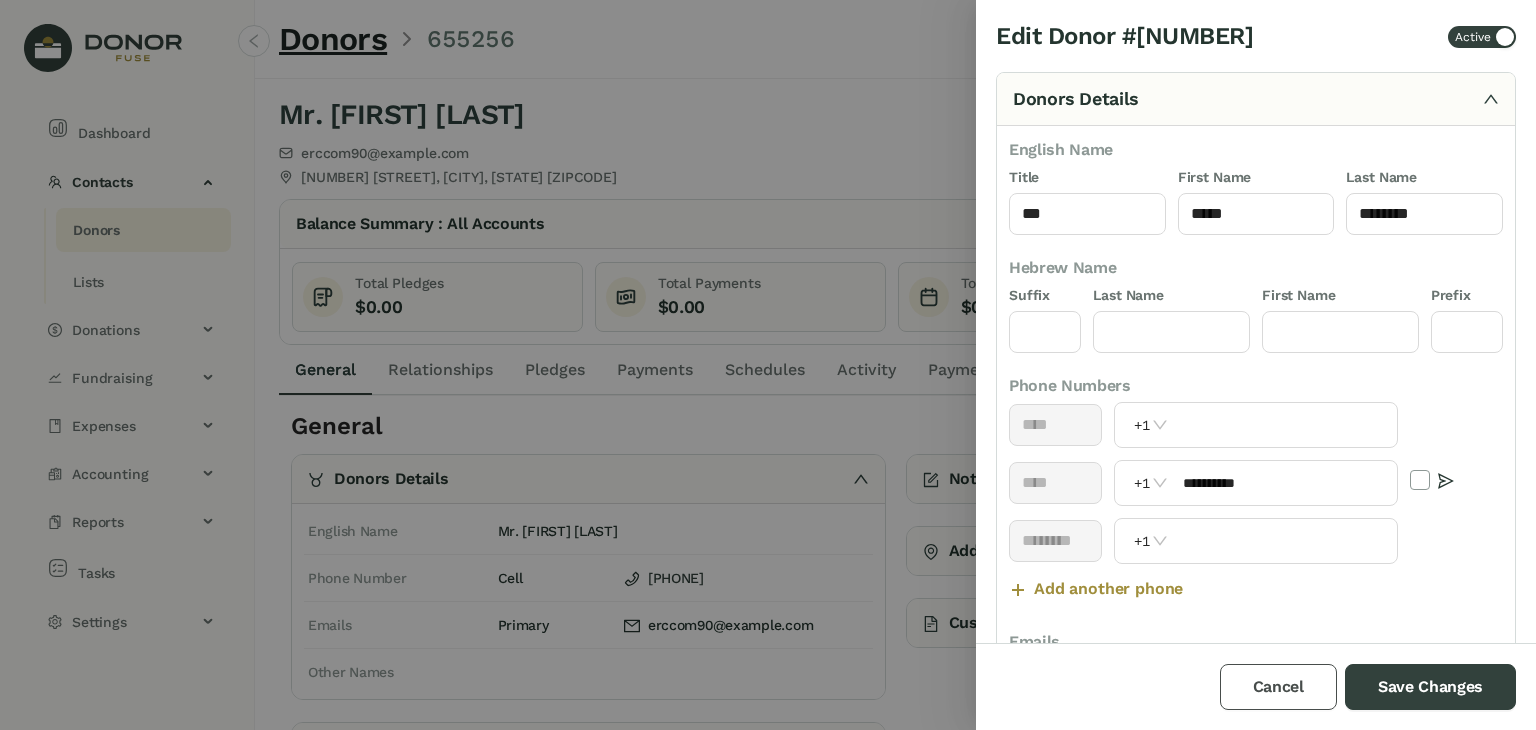 click on "Cancel" at bounding box center [1278, 687] 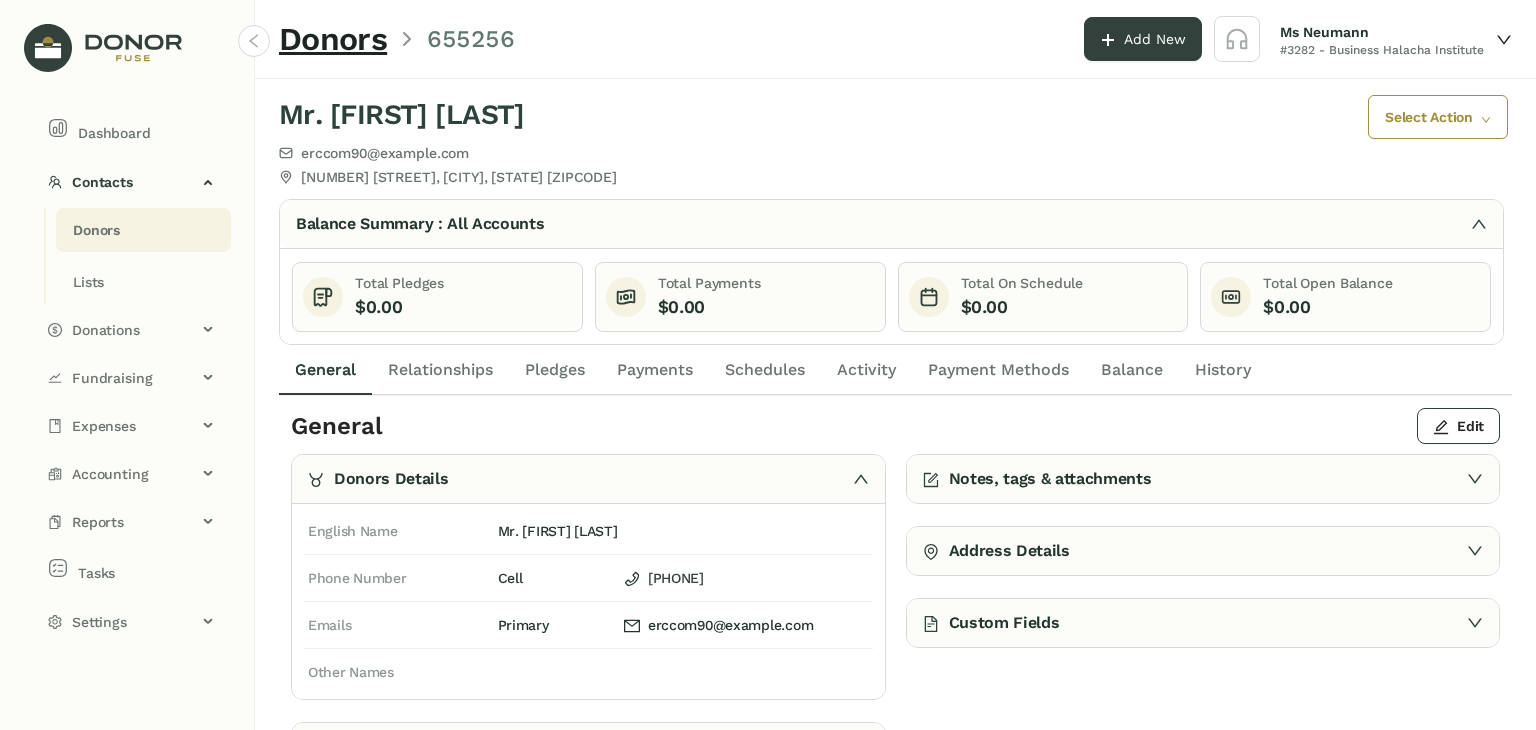 click on "Payments" 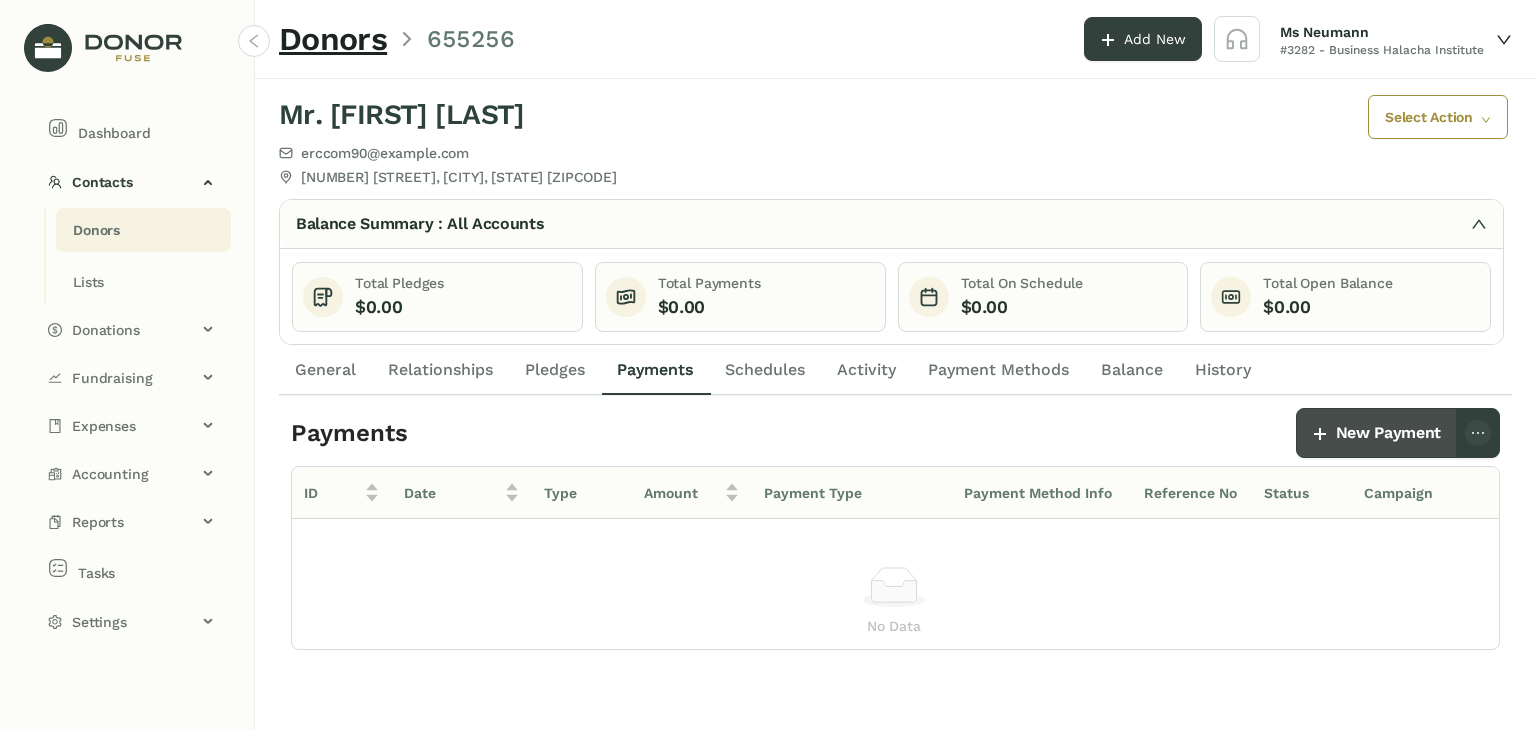 click on "New Payment" 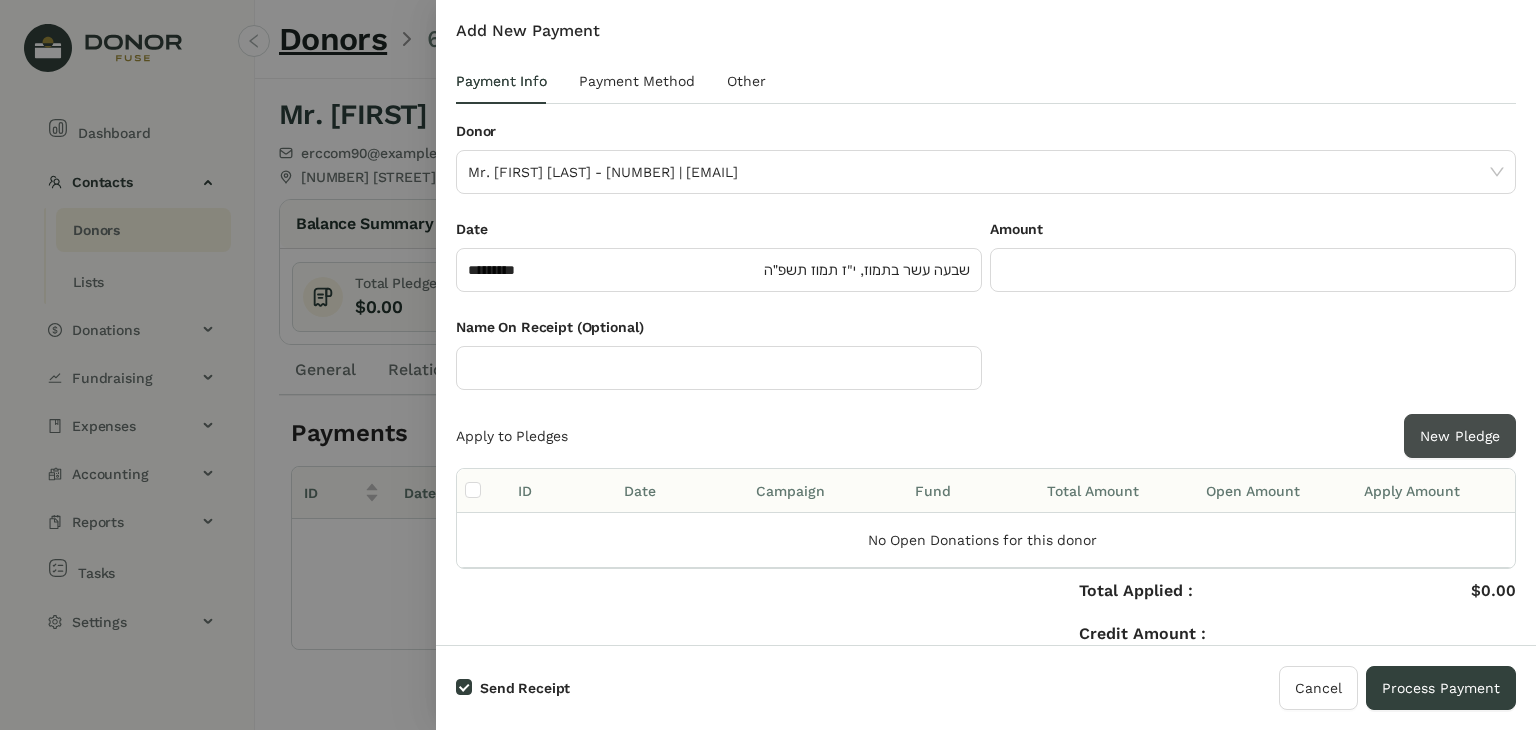 click on "New Pledge" at bounding box center [1460, 436] 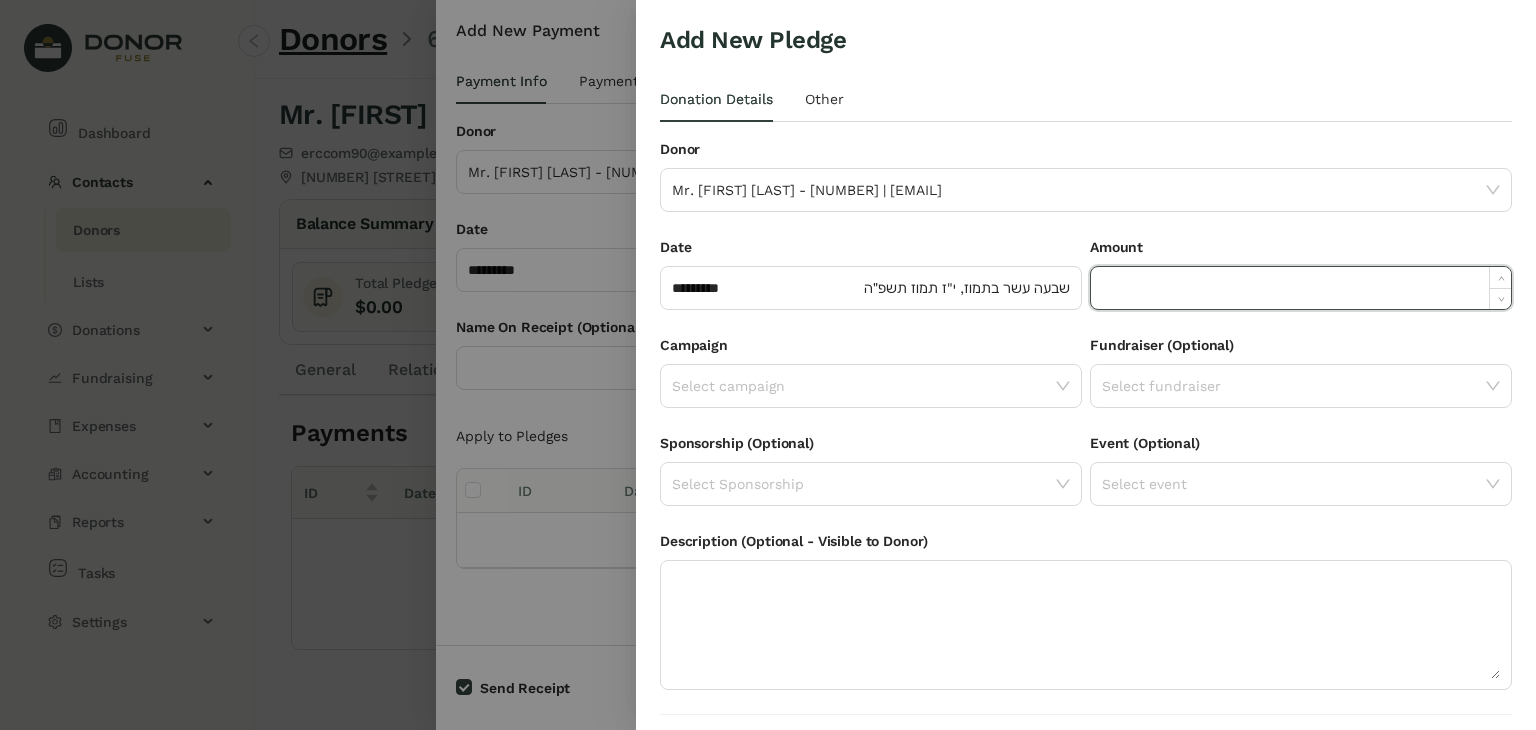 click 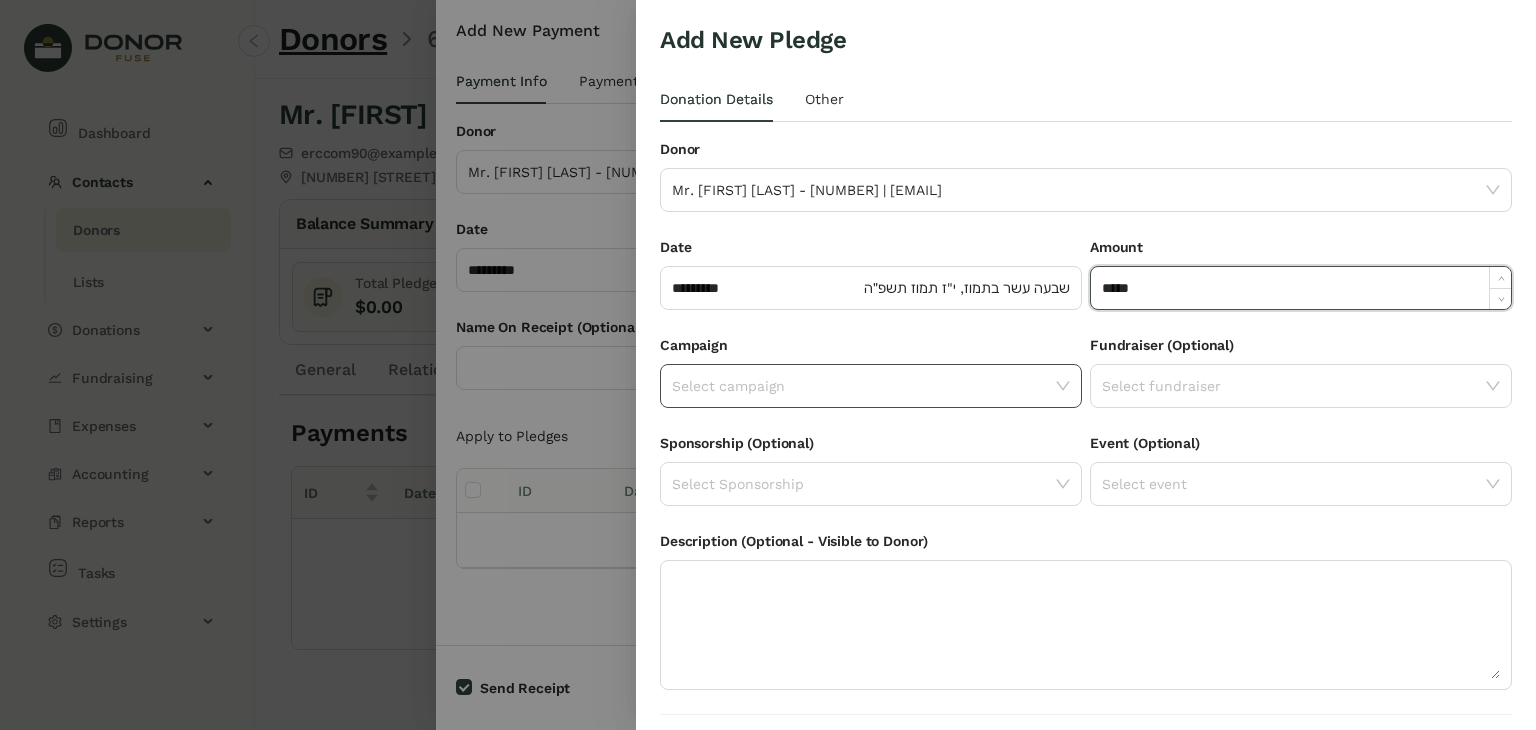 type on "******" 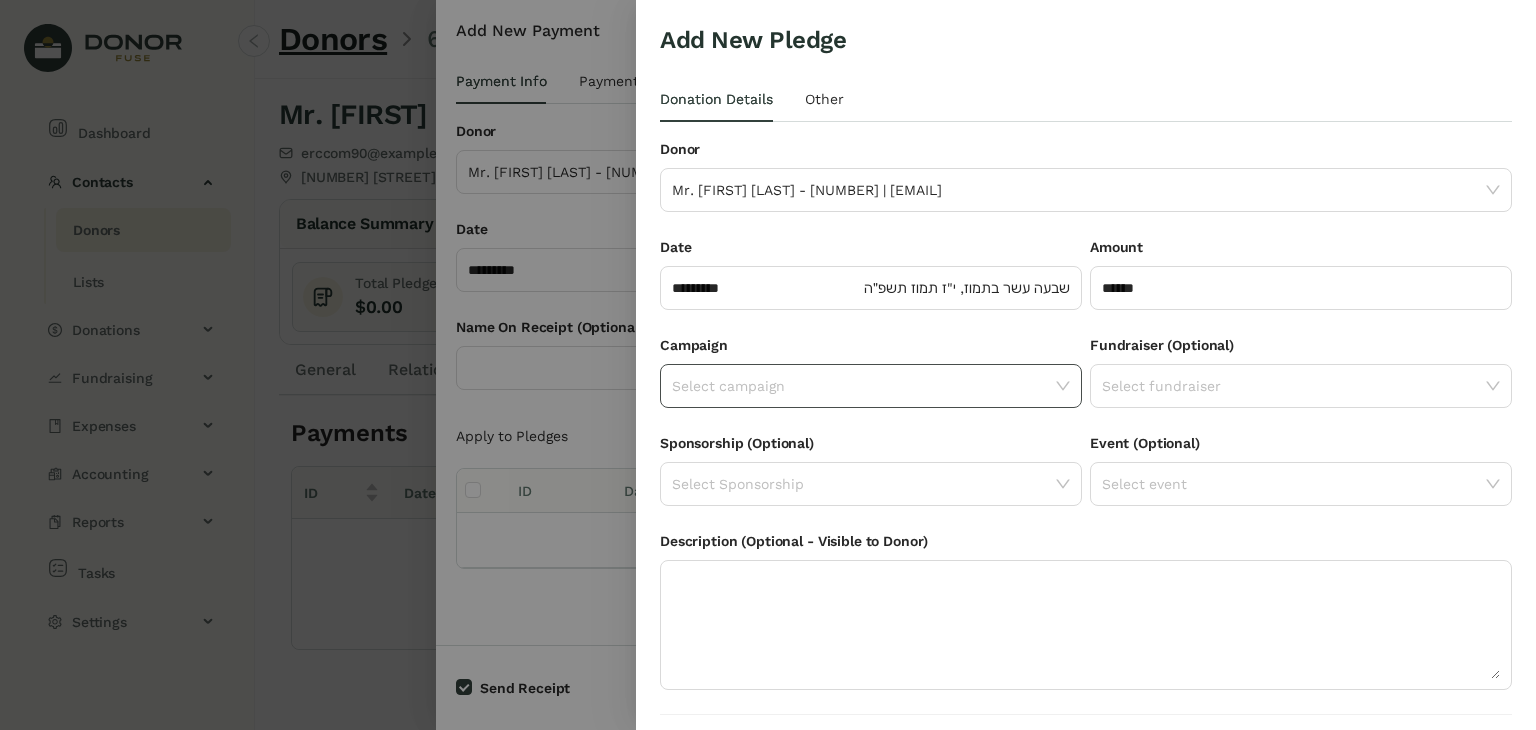 click on "Select campaign" 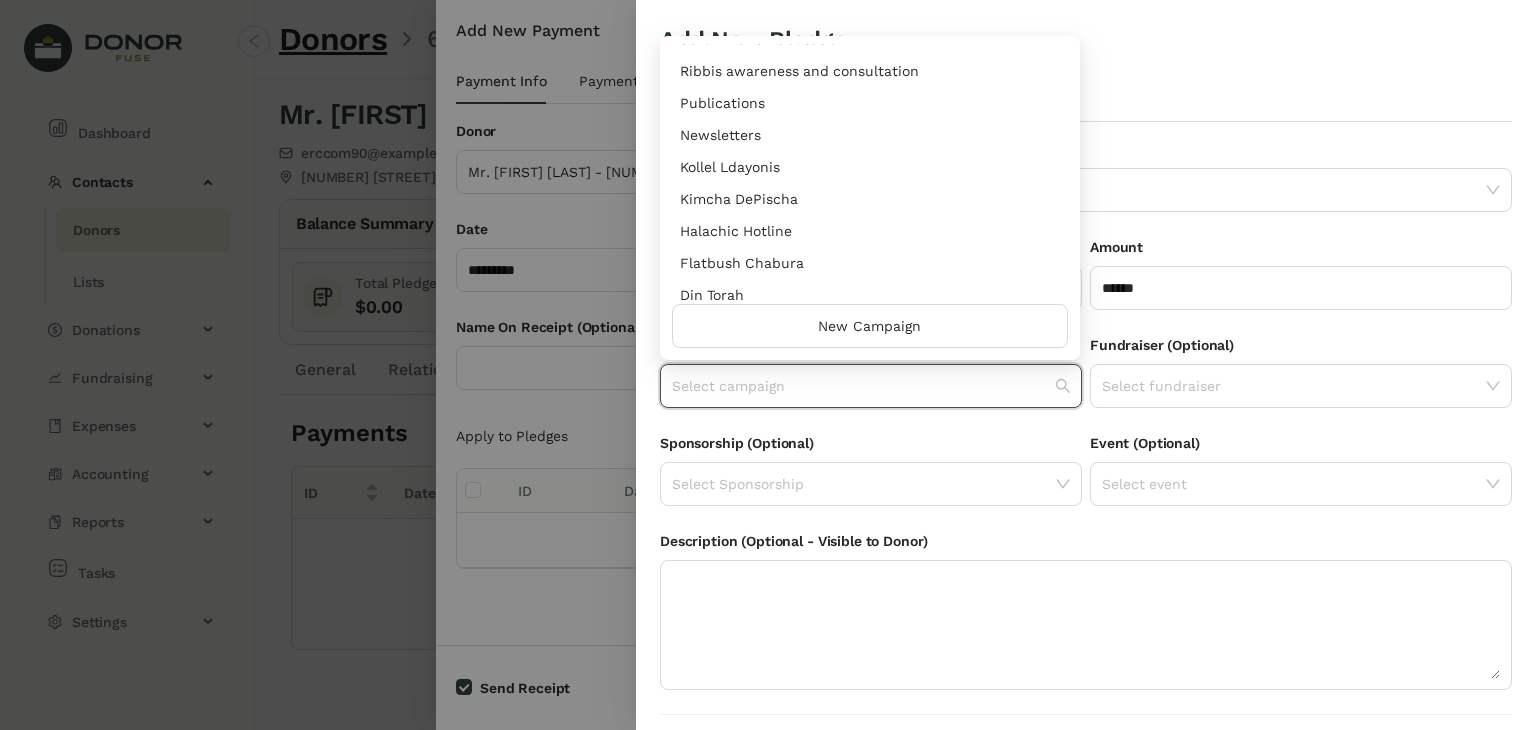 scroll, scrollTop: 960, scrollLeft: 0, axis: vertical 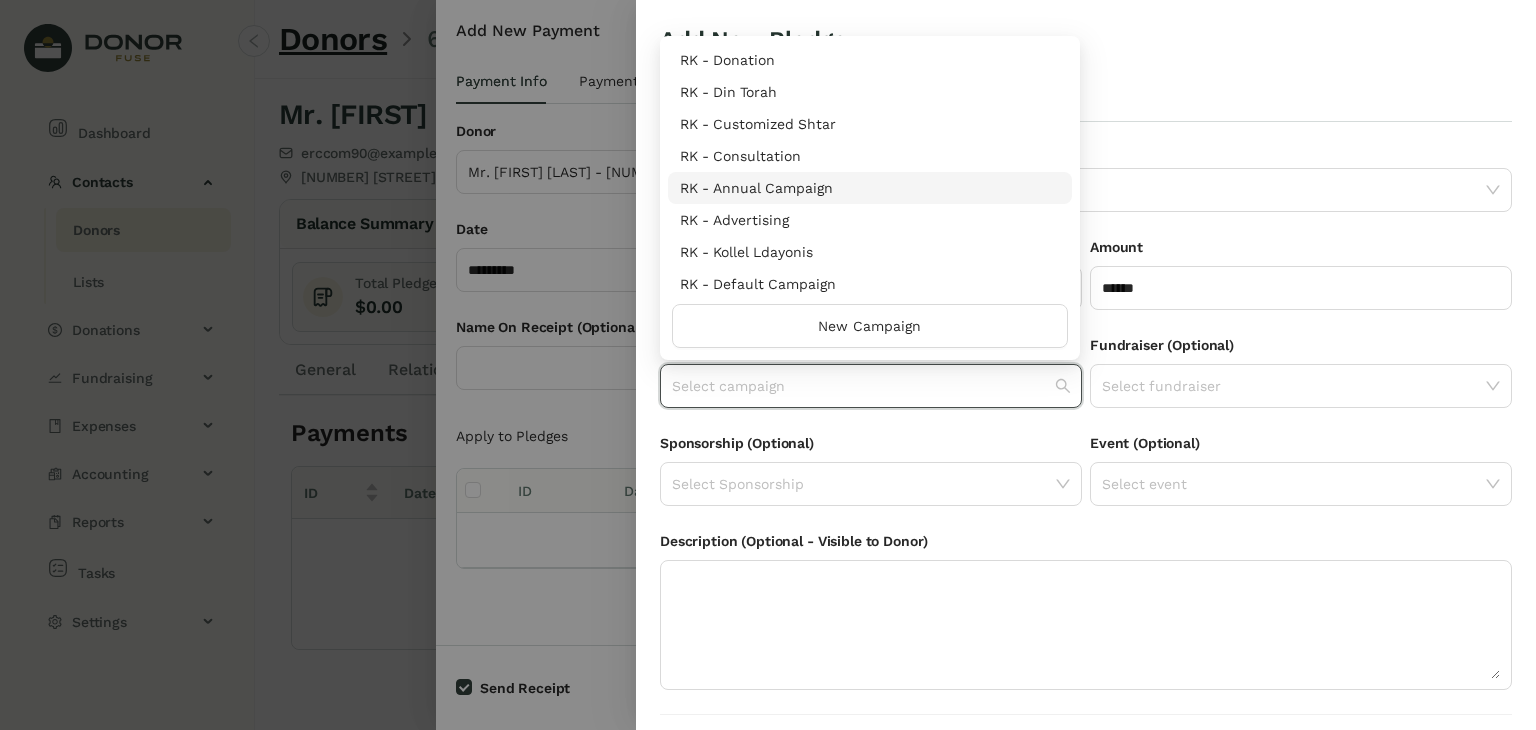click on "RK - Annual Campaign" at bounding box center (870, 188) 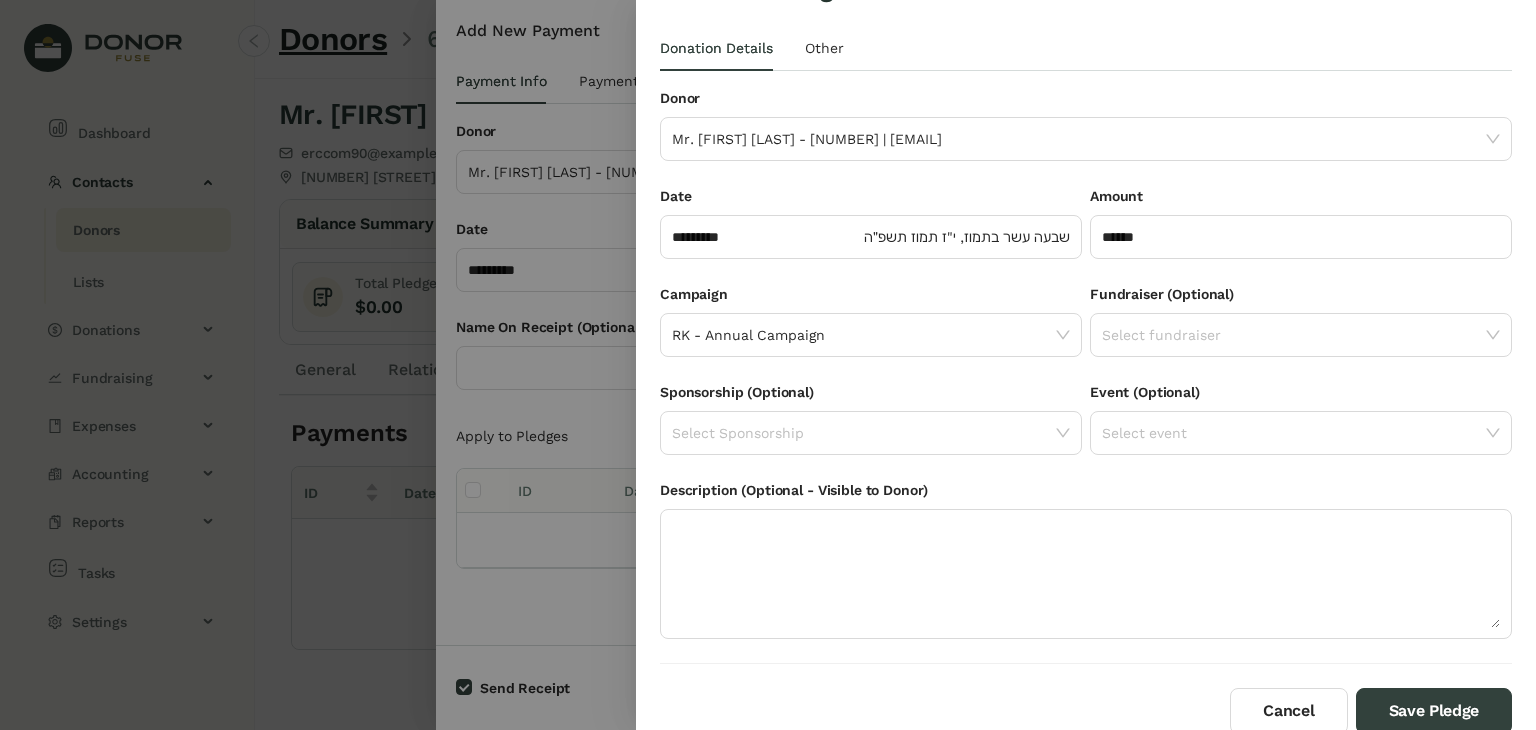 scroll, scrollTop: 54, scrollLeft: 0, axis: vertical 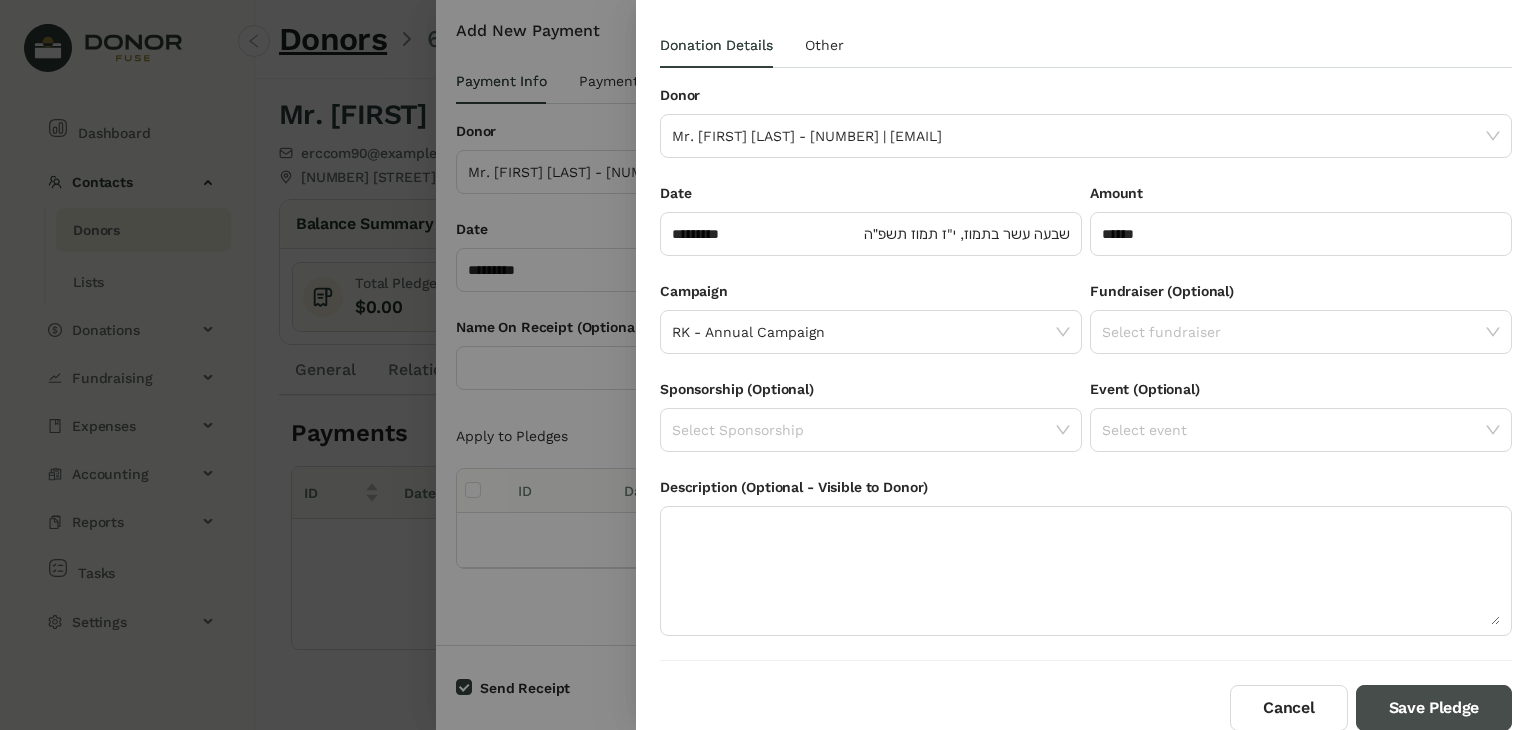 click on "Save Pledge" at bounding box center [1434, 708] 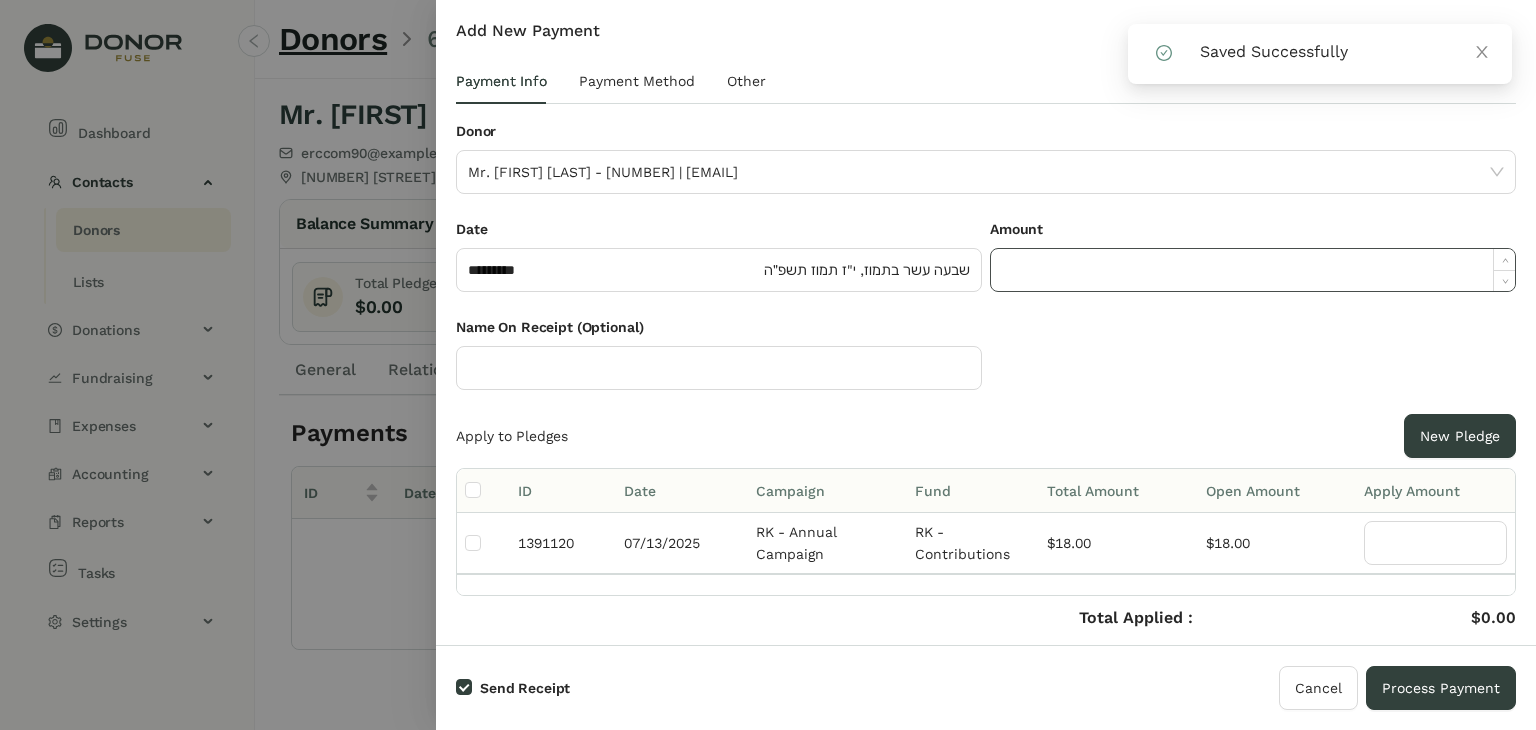 click 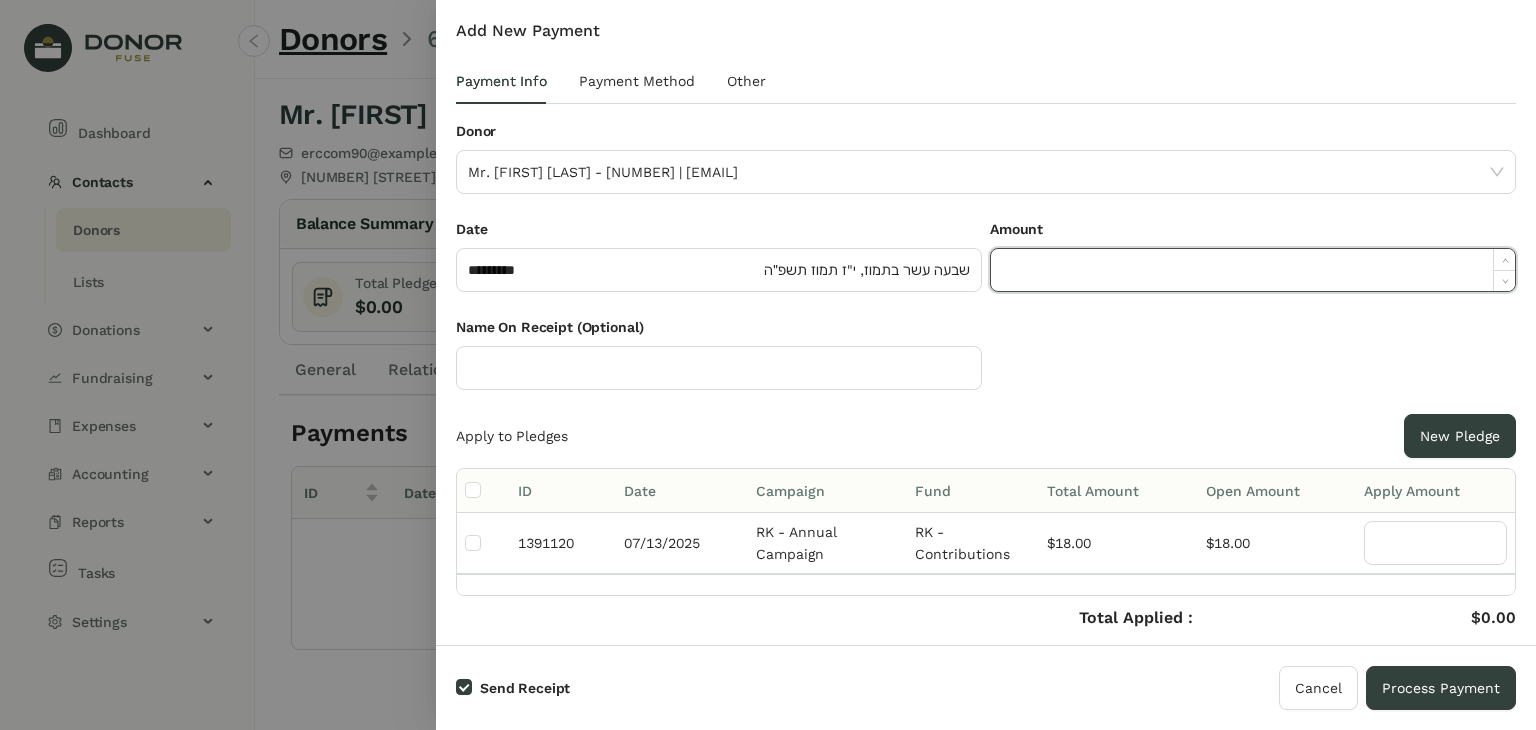 paste on "*****" 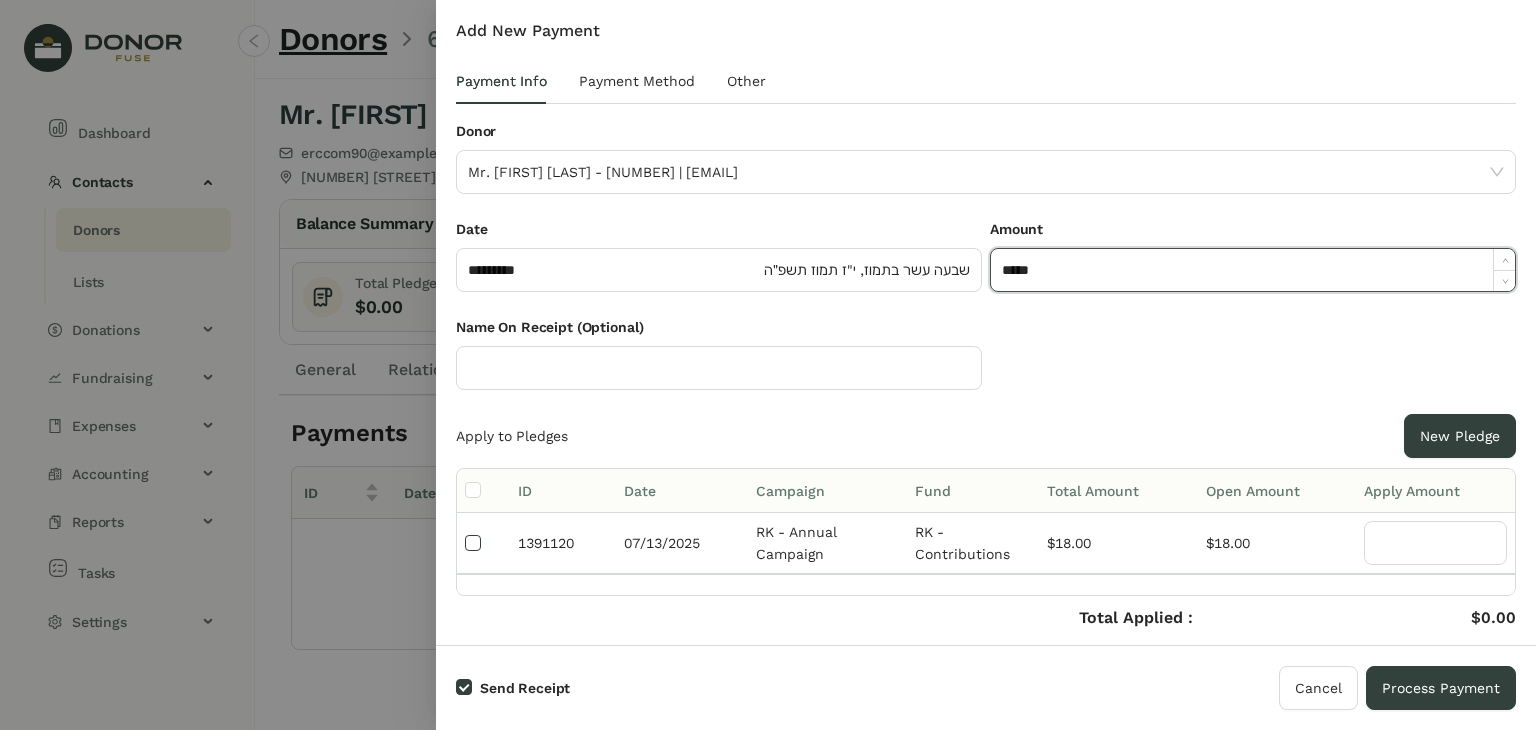 type on "******" 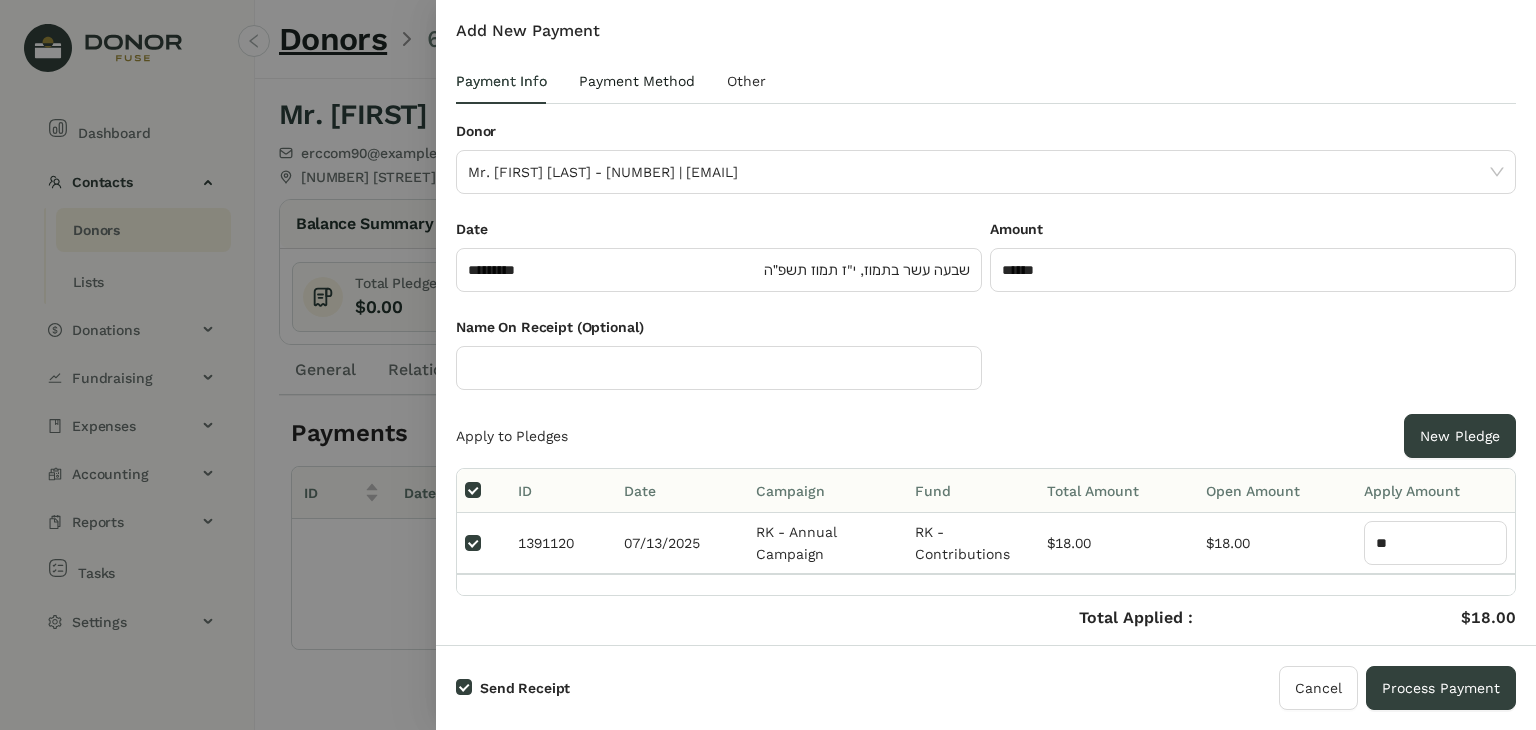 click on "Payment Method" at bounding box center (637, 81) 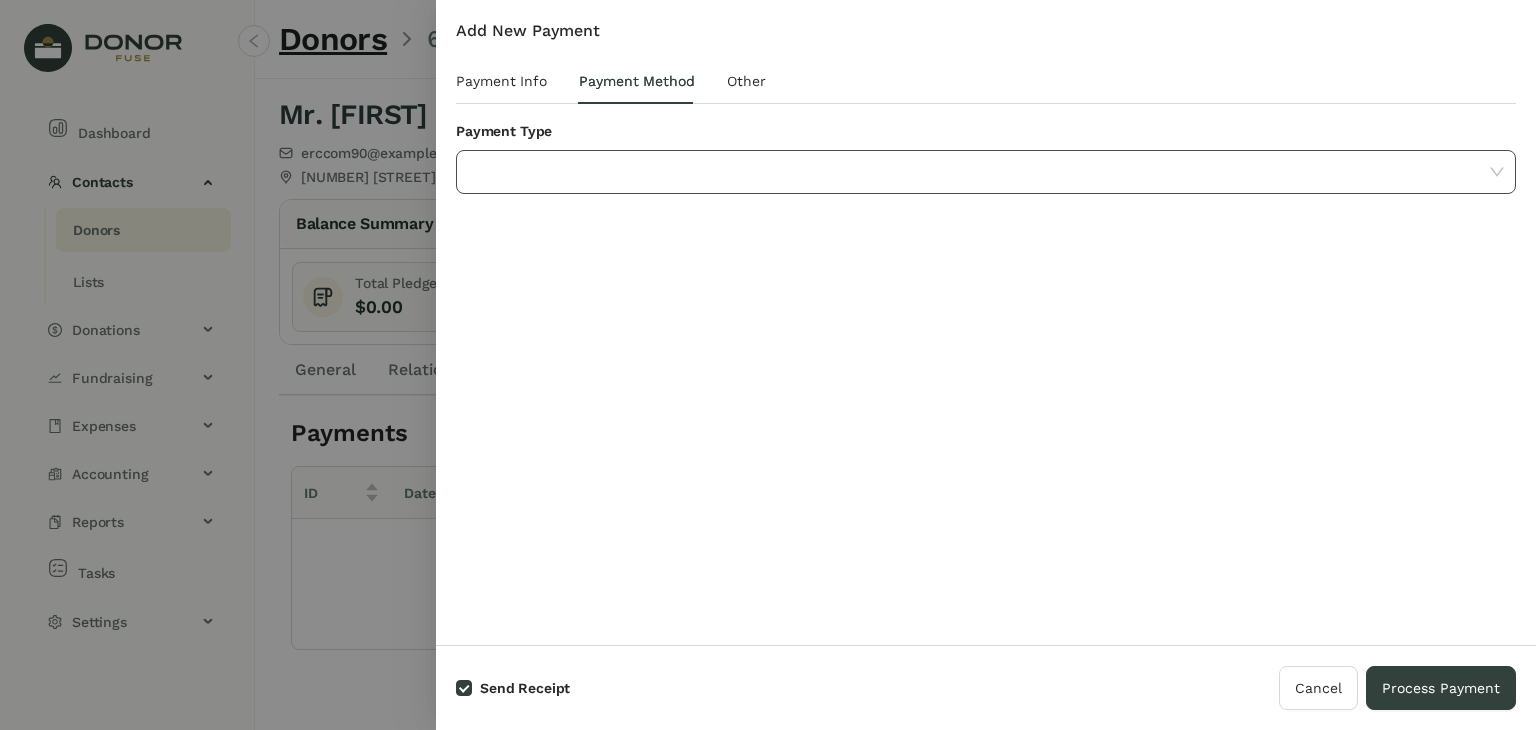 click 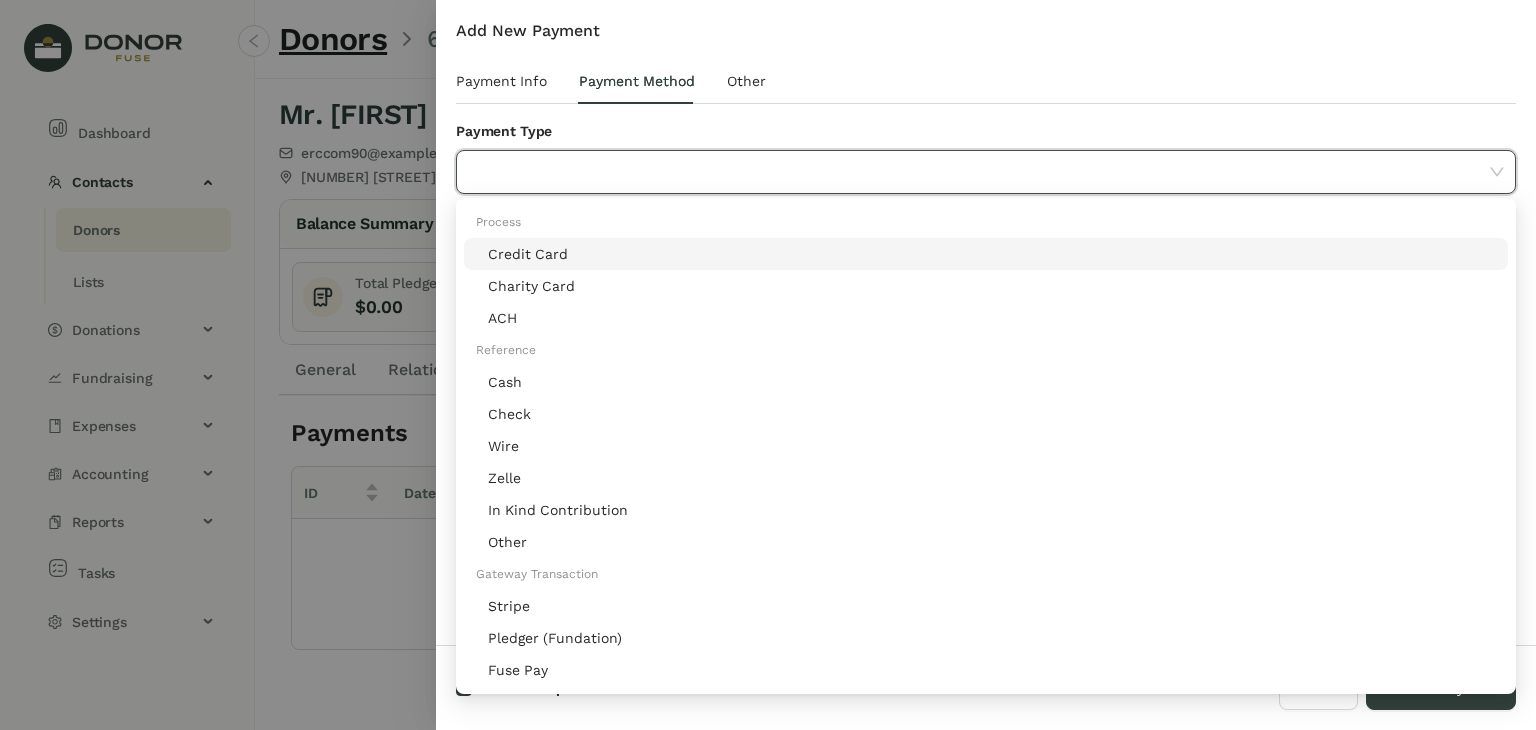 click on "Pledger (Fundation)" 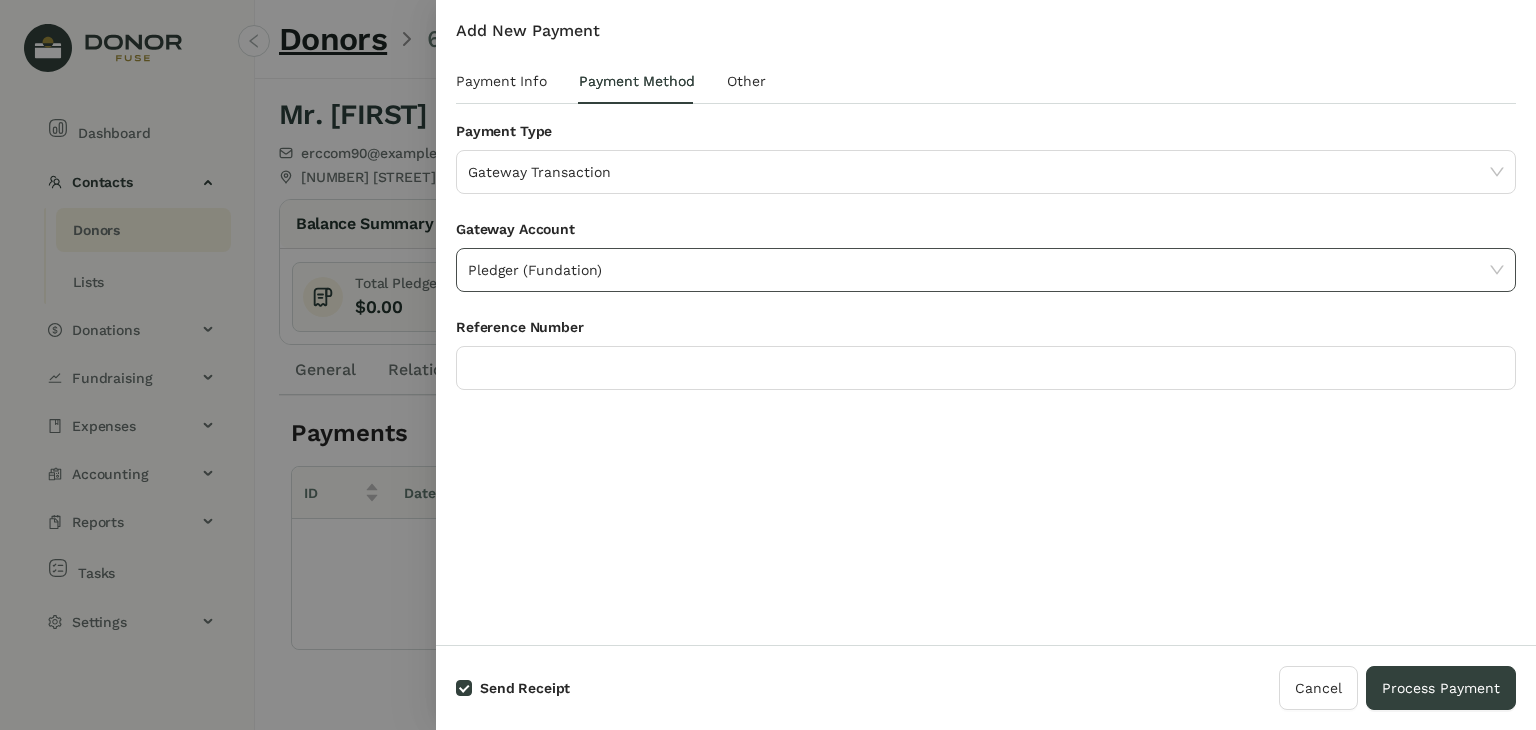 click on "Pledger (Fundation)" 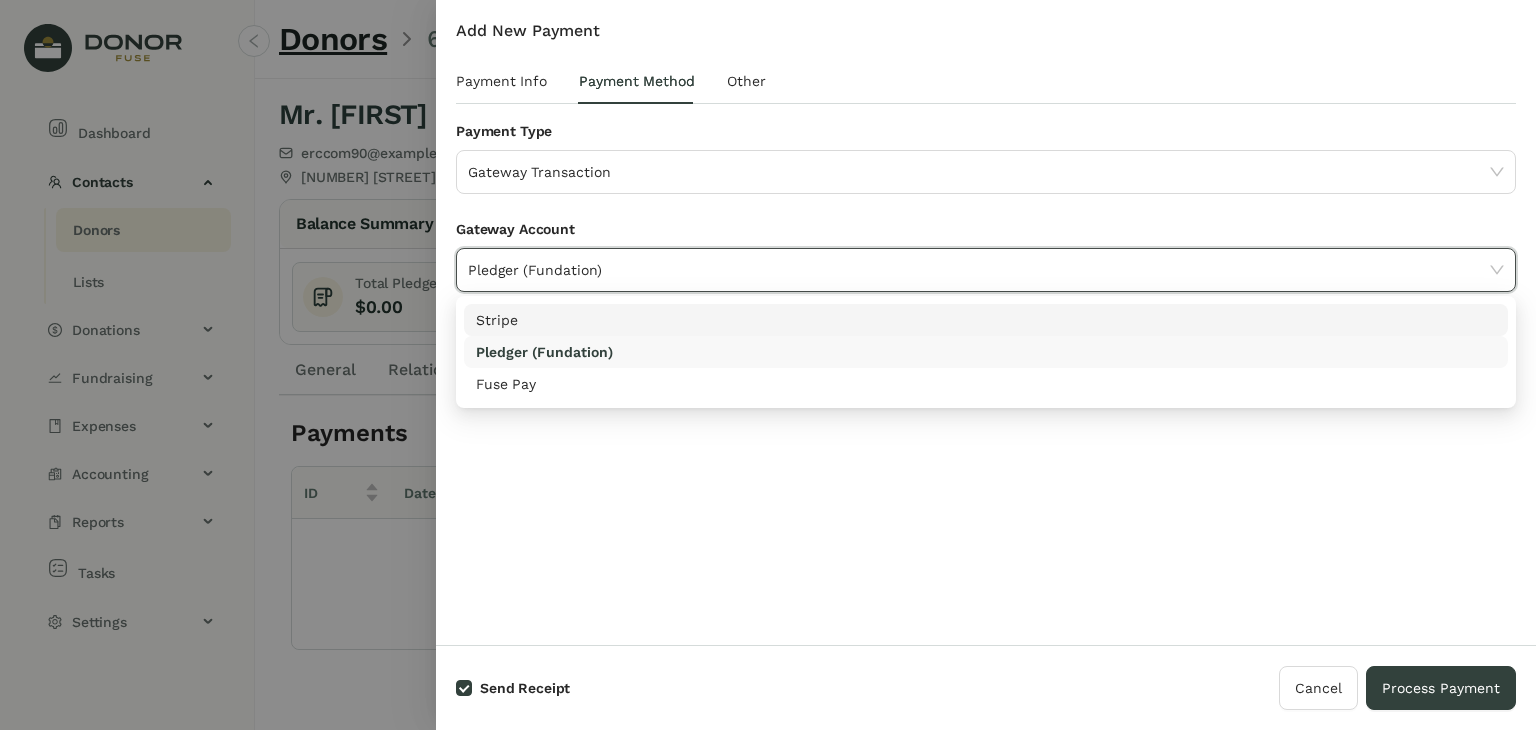 click on "Stripe" at bounding box center [986, 320] 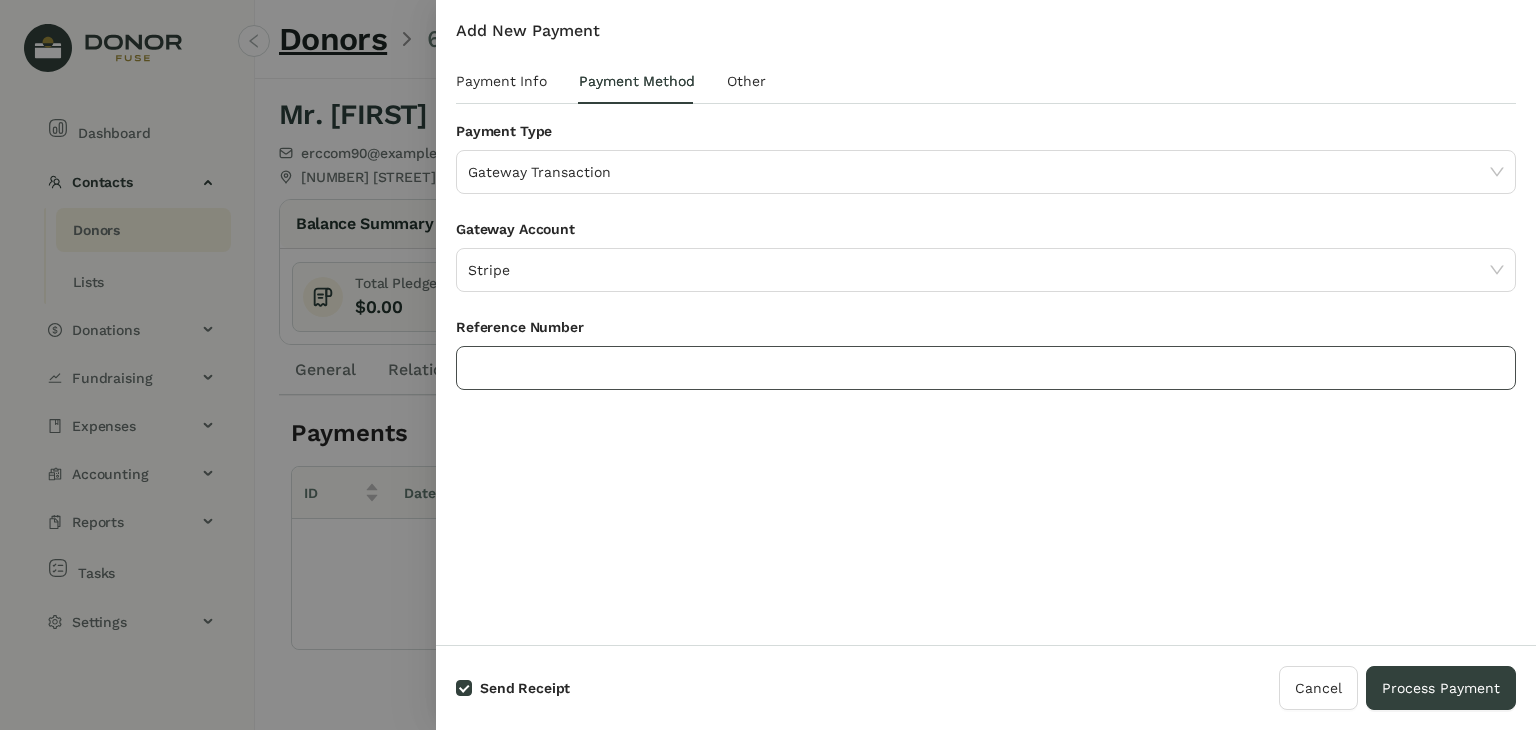 click 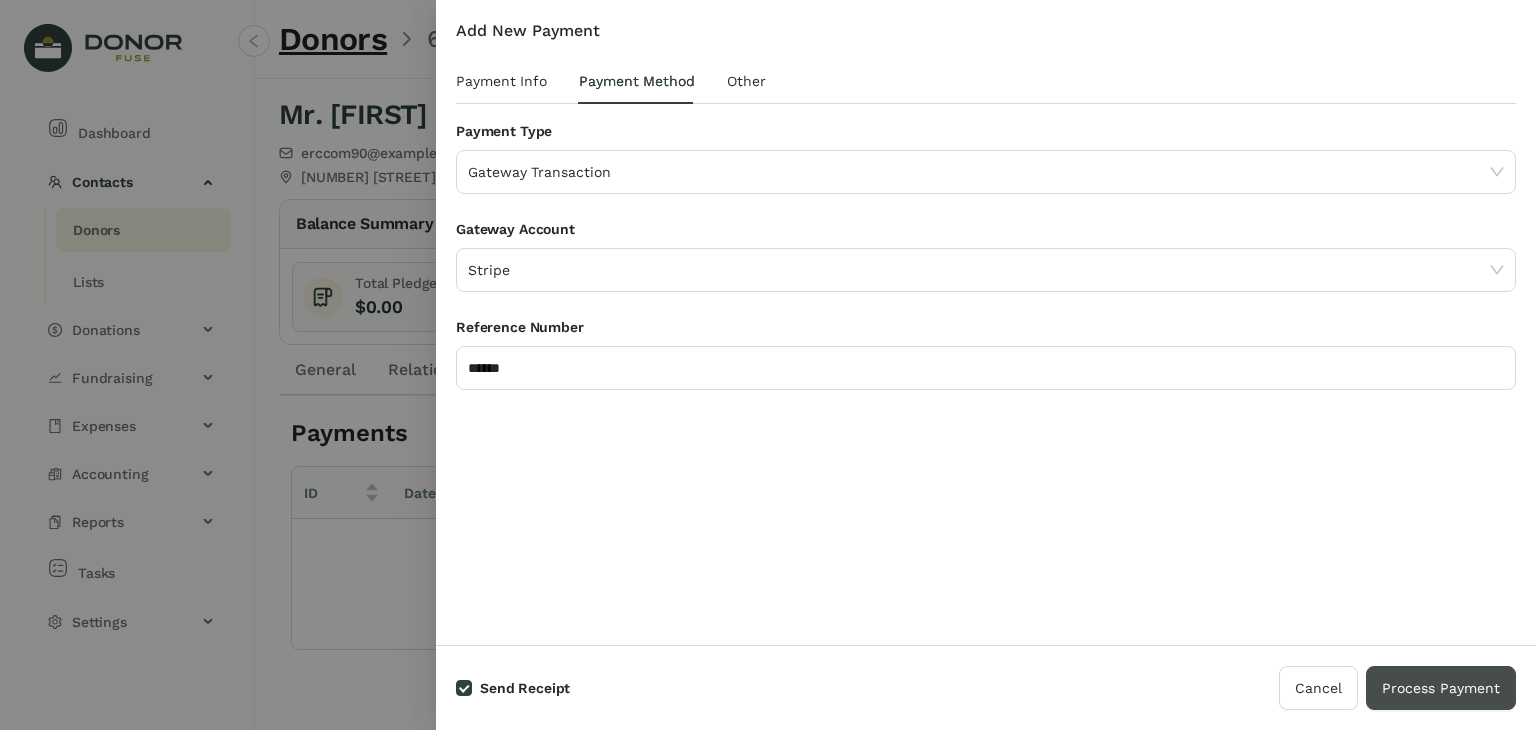 click on "Process Payment" at bounding box center [1441, 688] 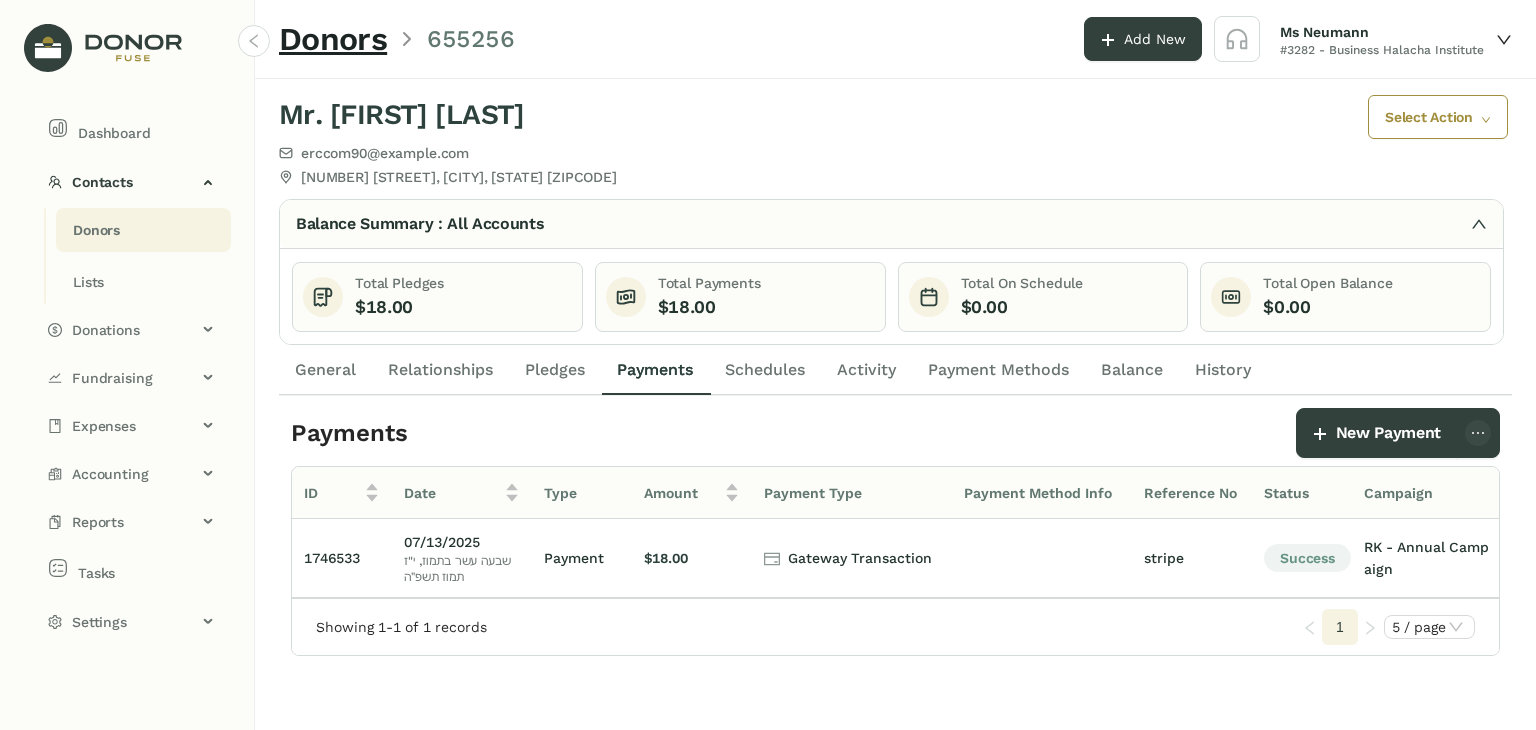 click on "Donors" 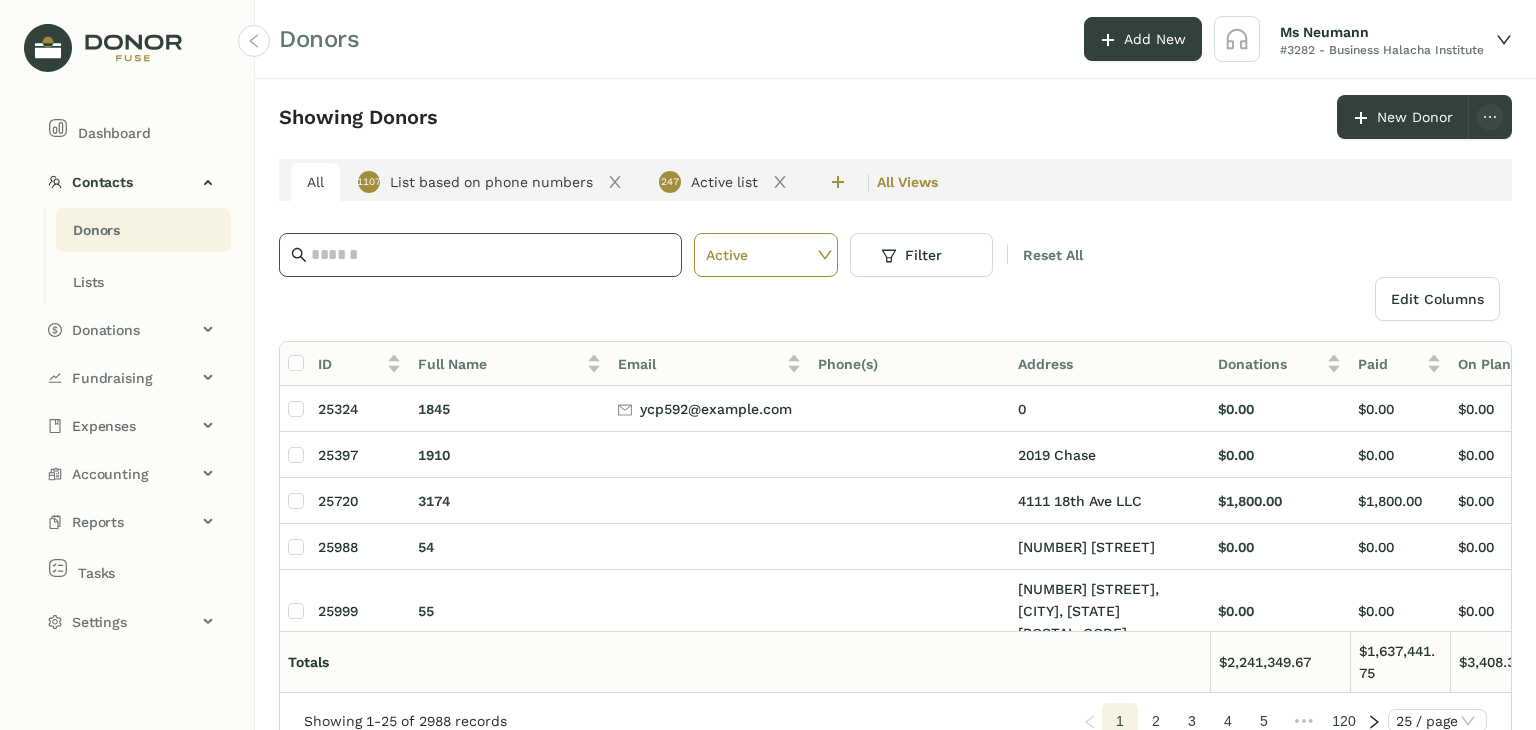 click 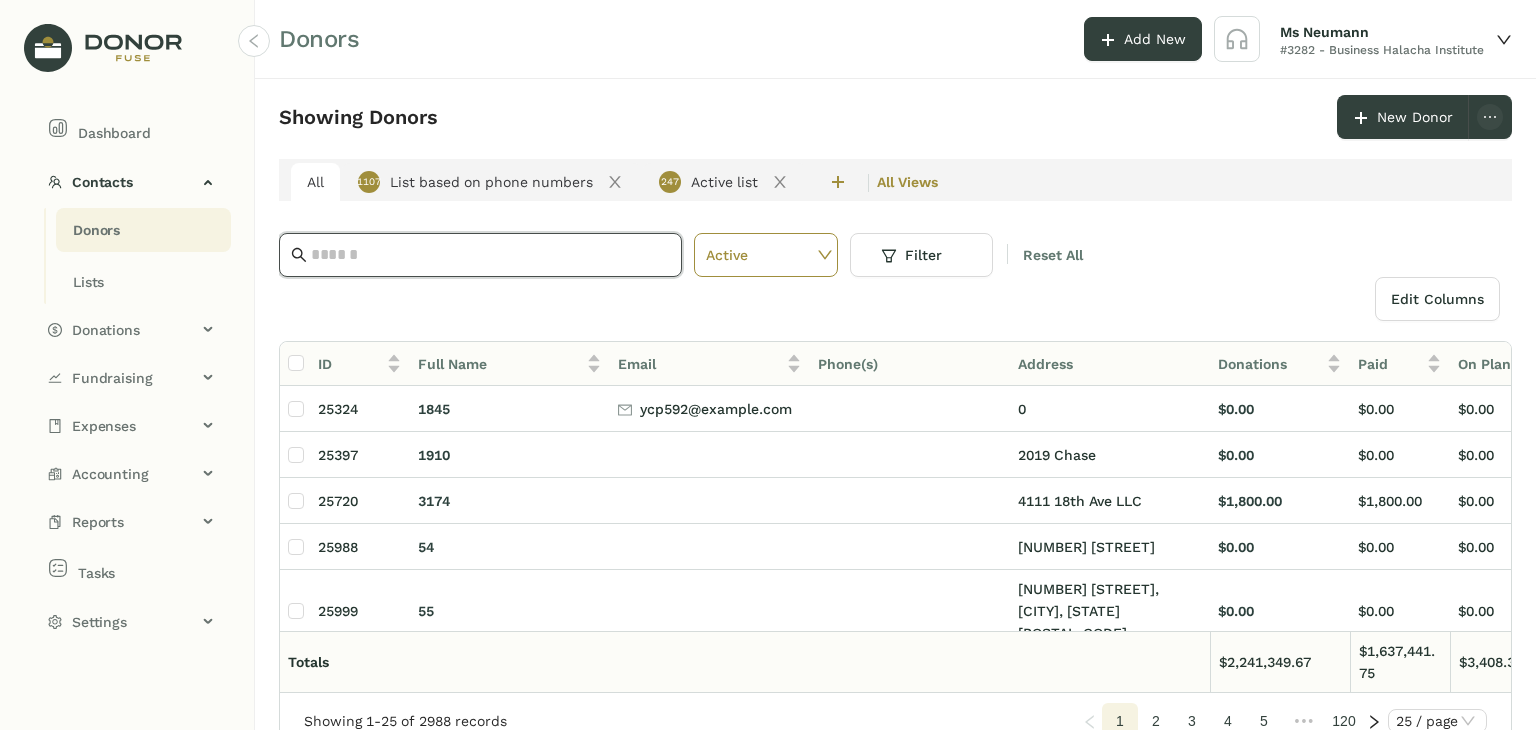paste on "**********" 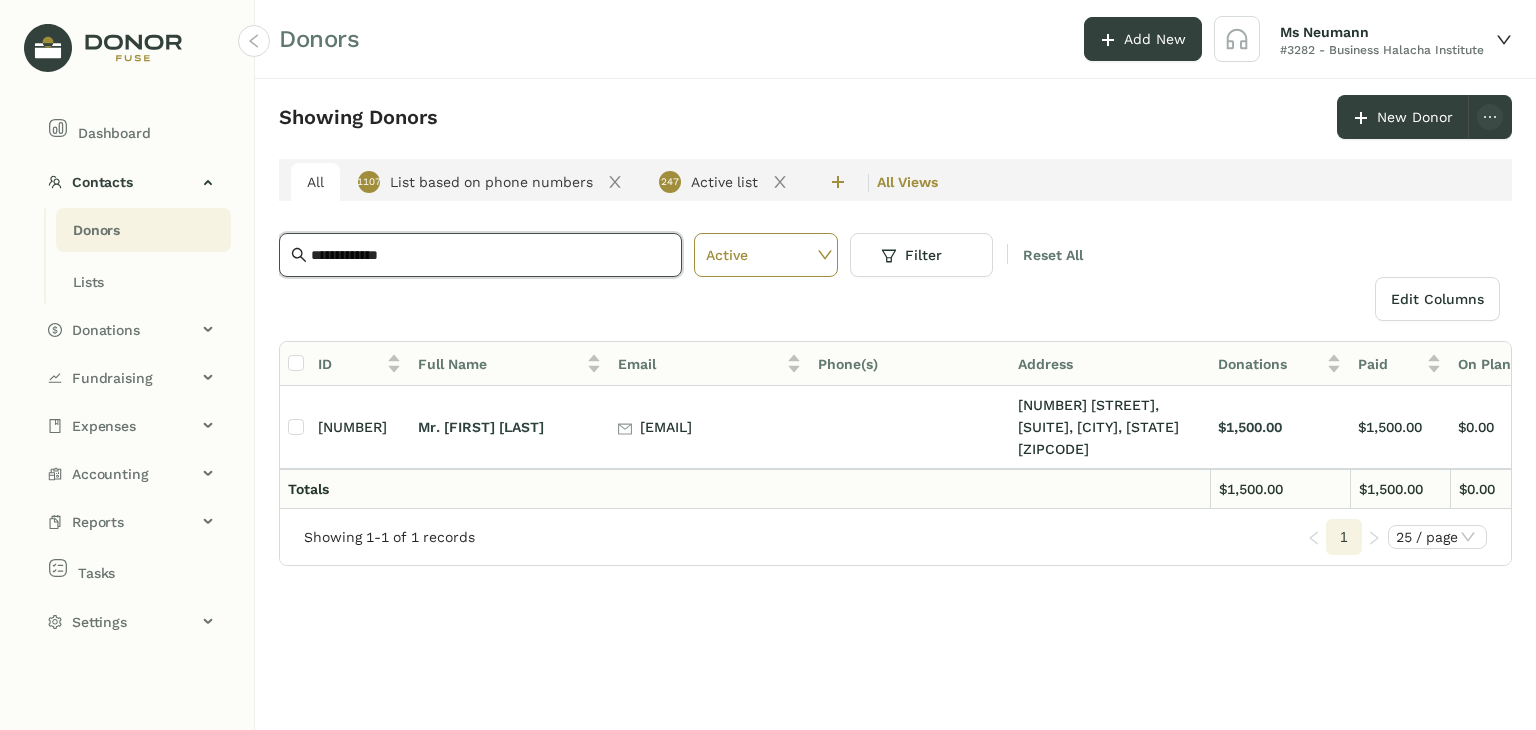 type on "**********" 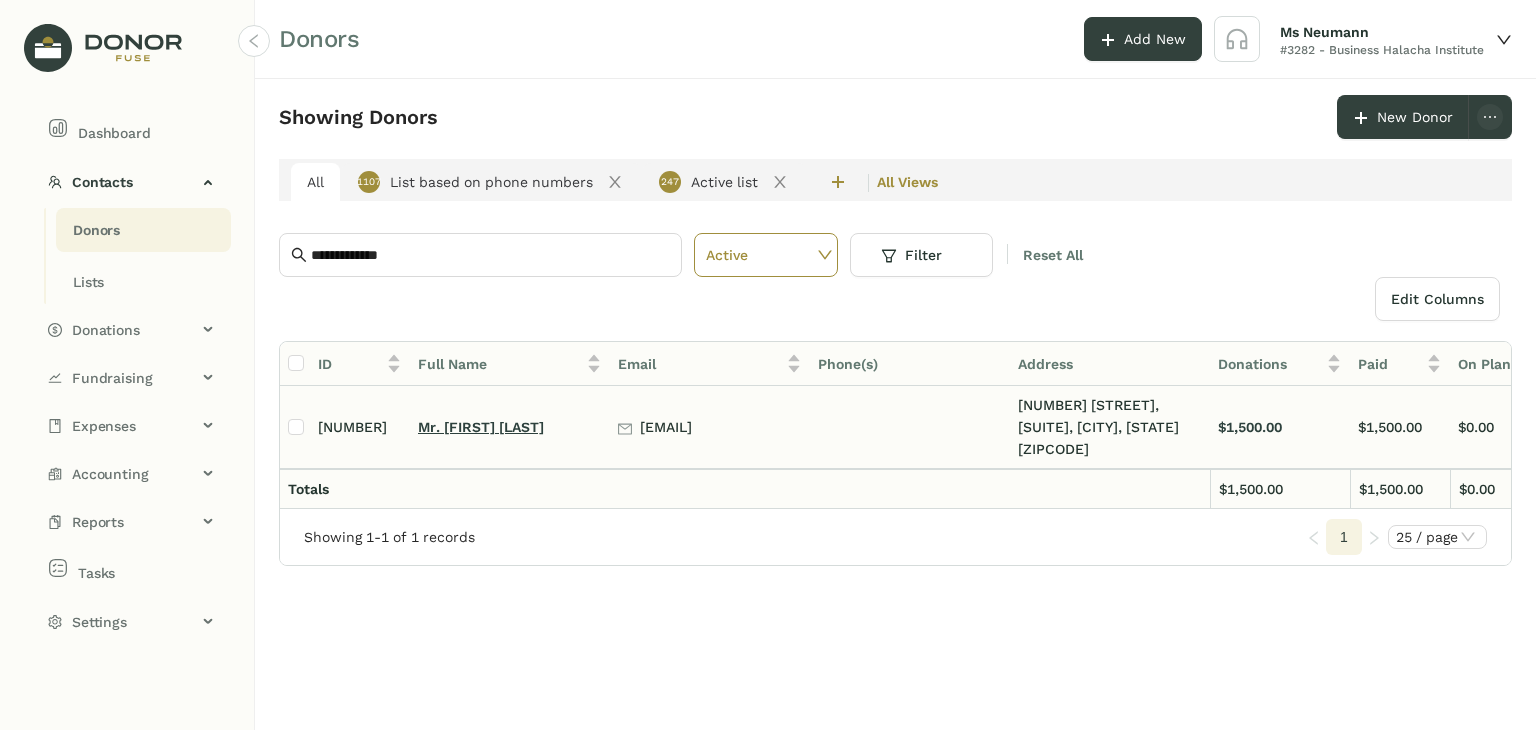 click on "Mr. [FIRST] [LAST]" 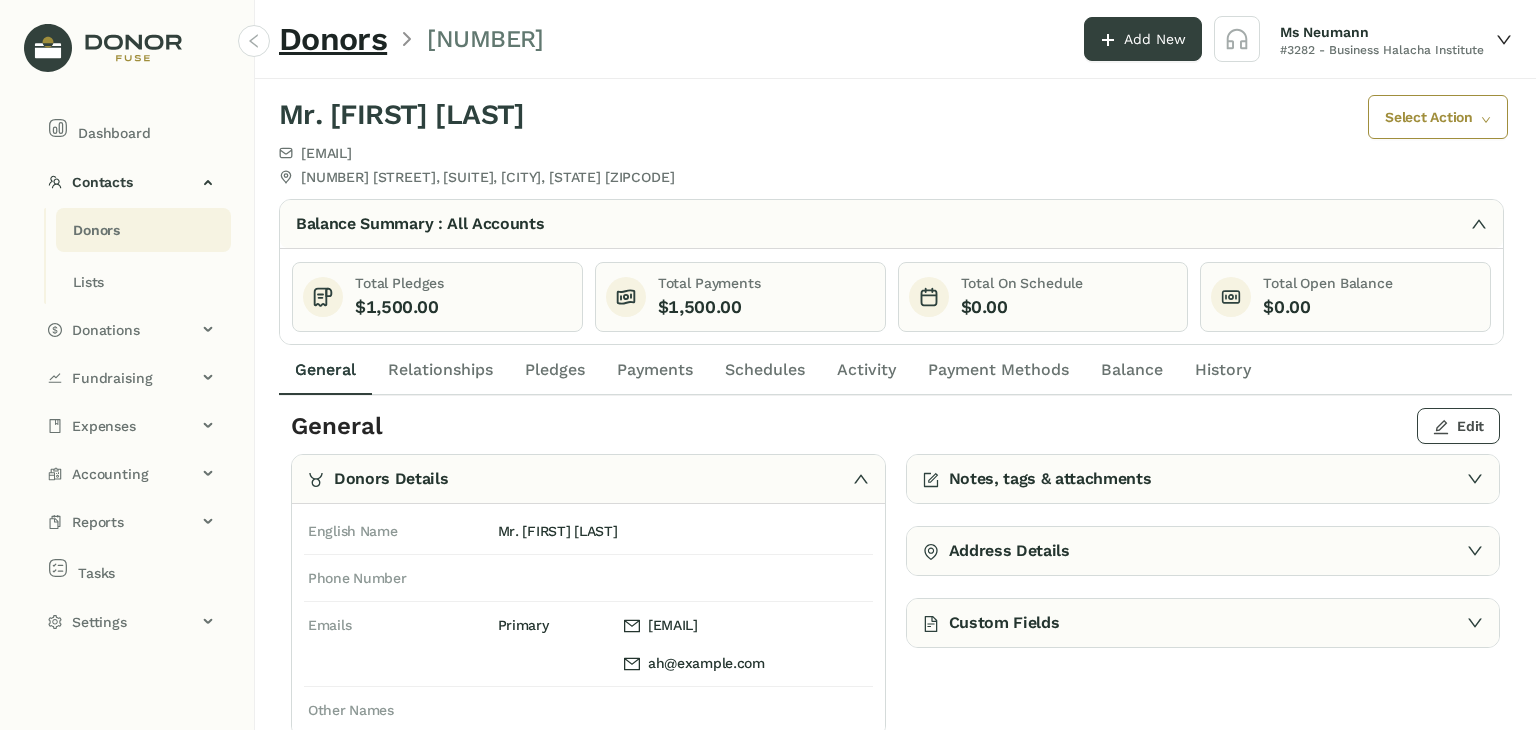 click on "Edit" 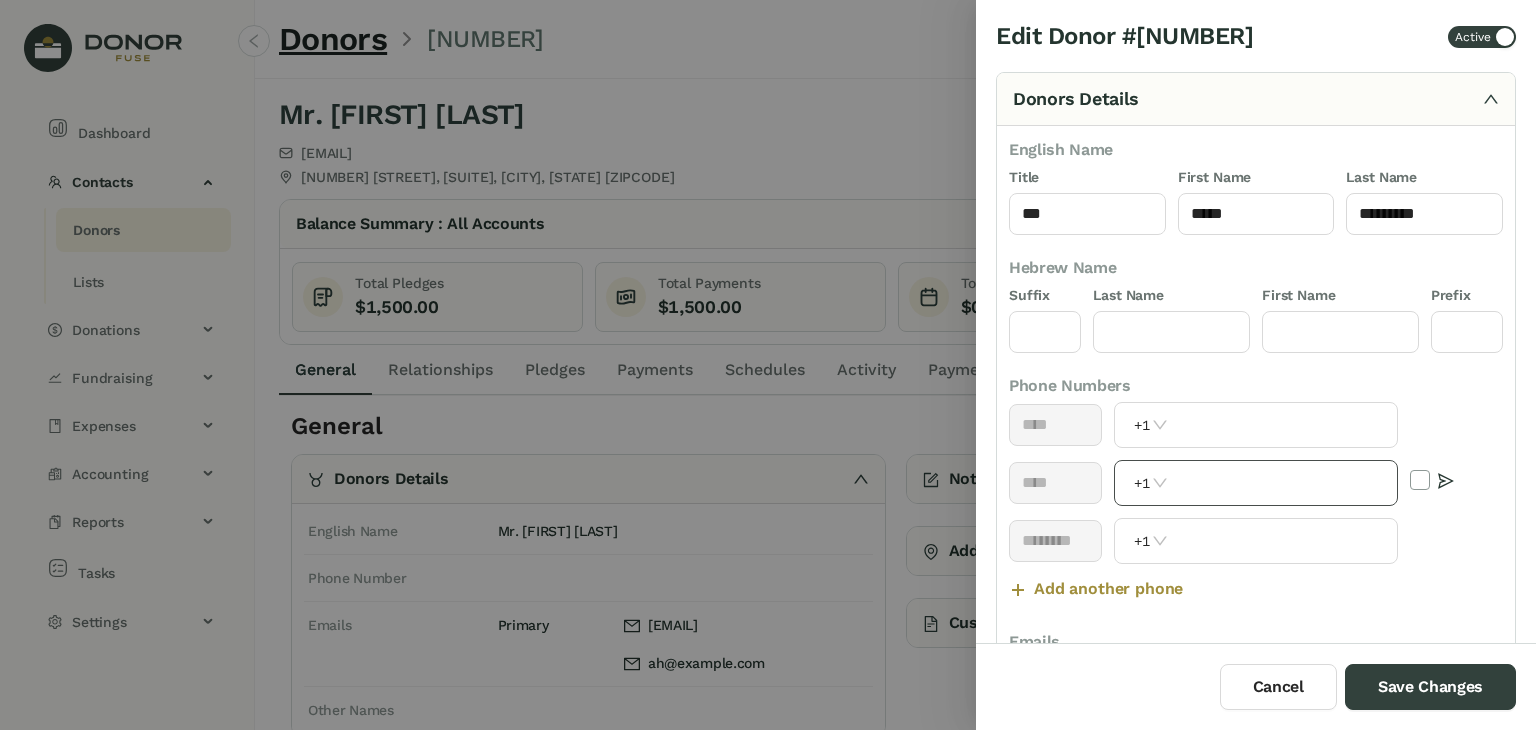 click at bounding box center [1284, 483] 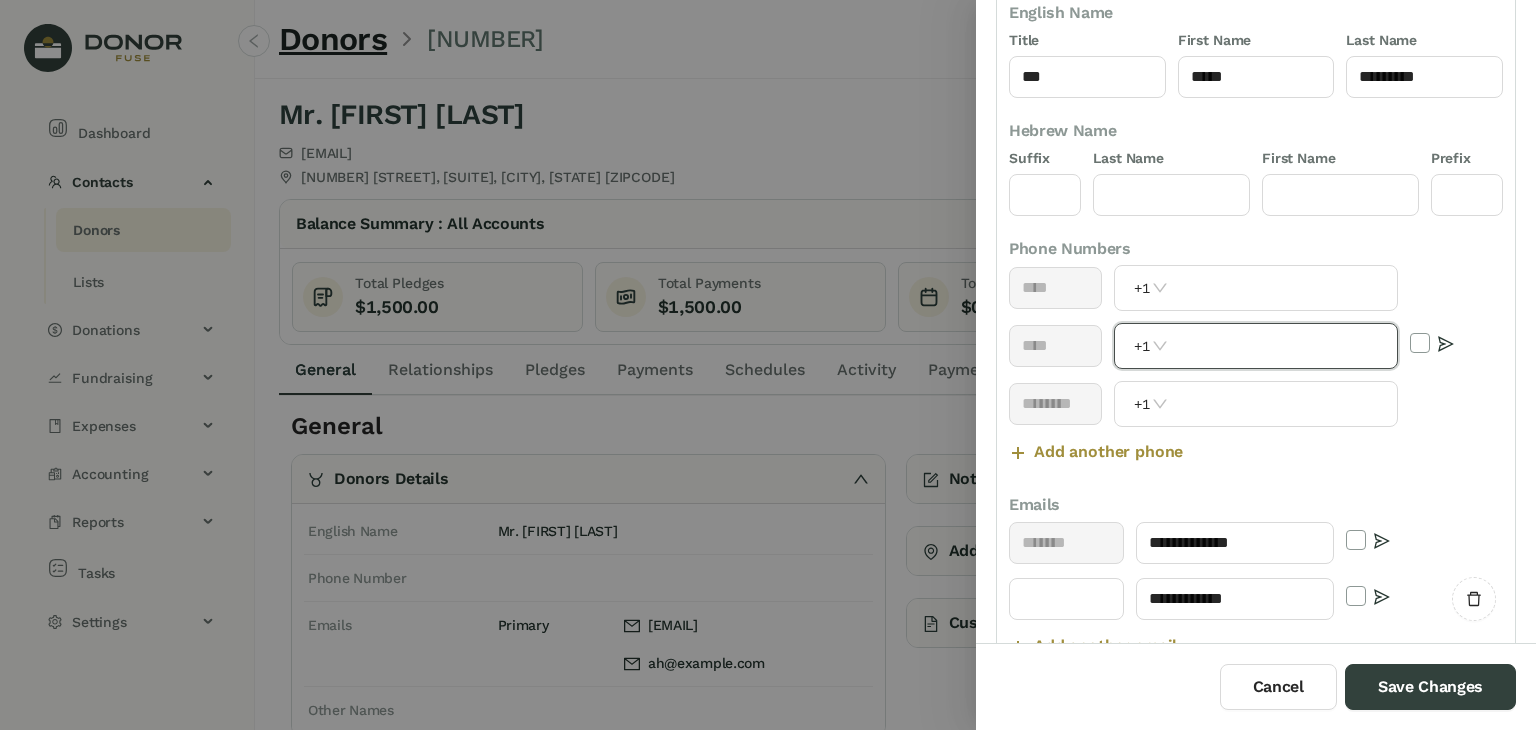 scroll, scrollTop: 265, scrollLeft: 0, axis: vertical 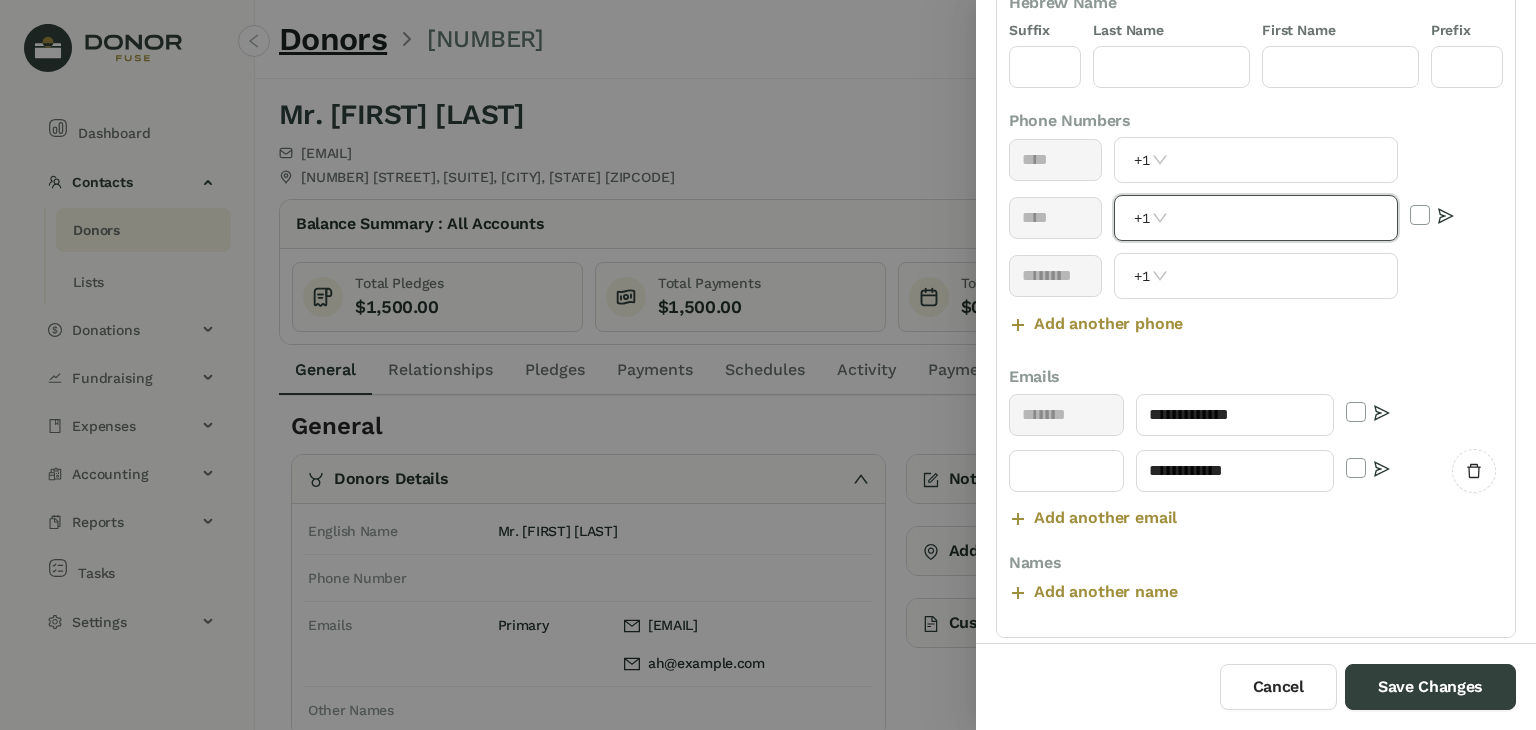 paste on "**********" 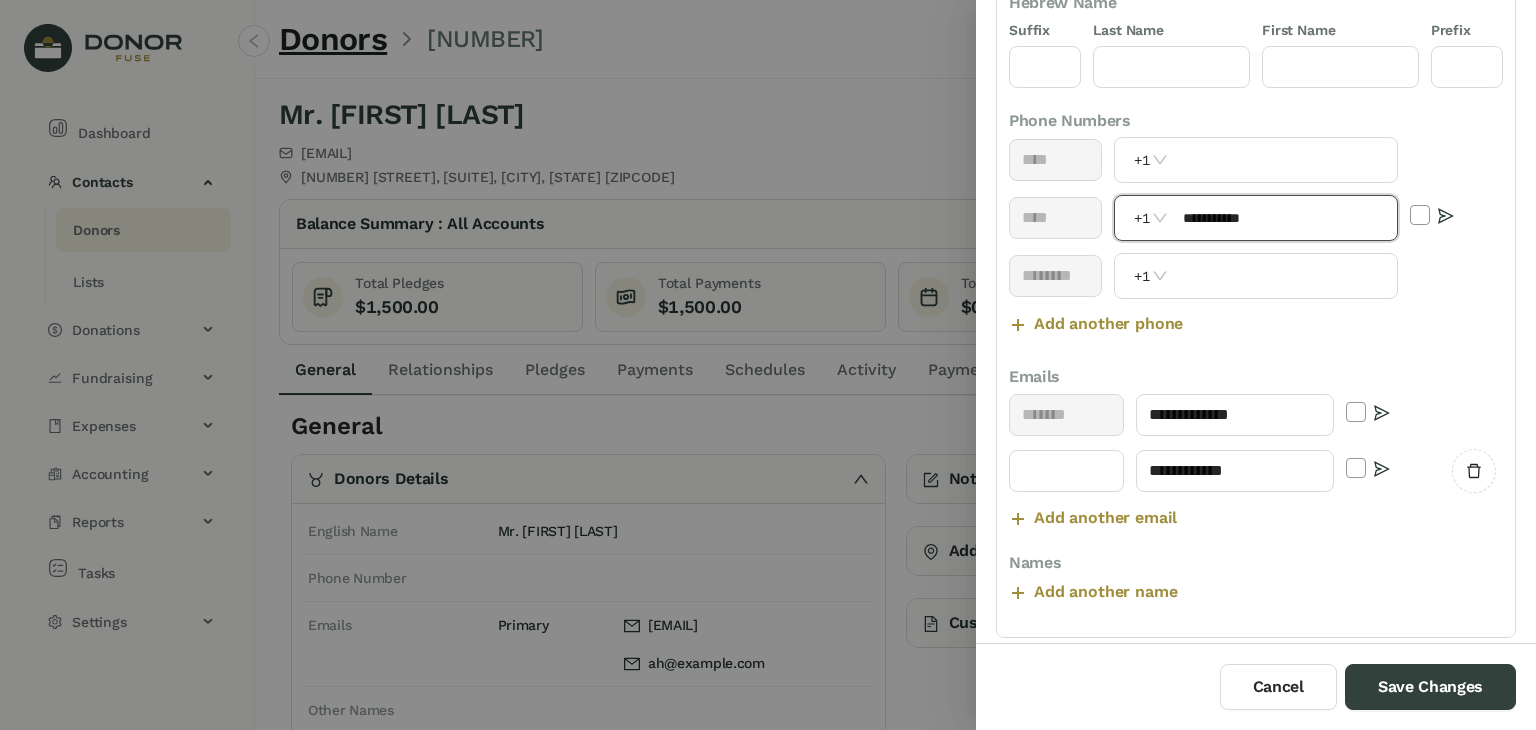 click on "**********" at bounding box center [1284, 218] 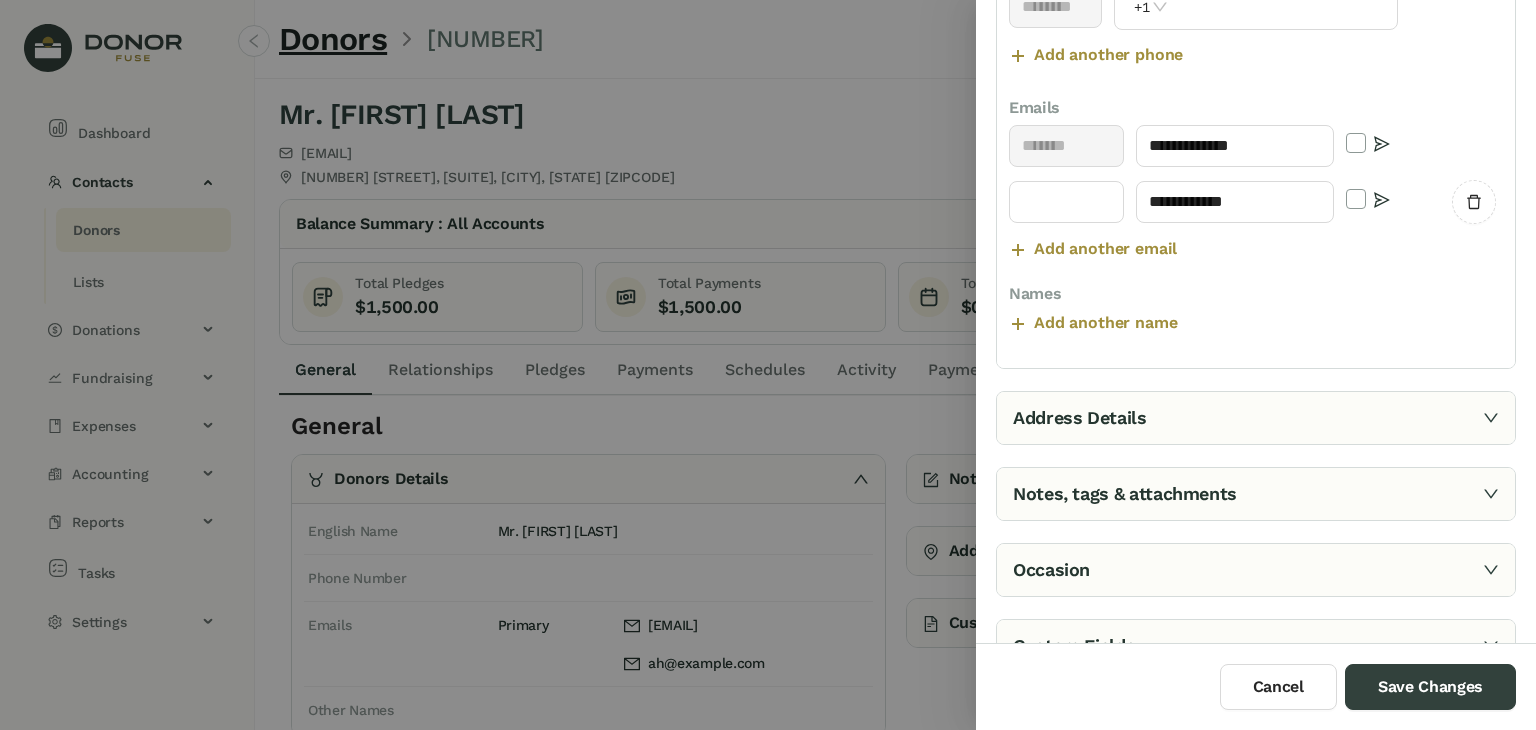 type on "**********" 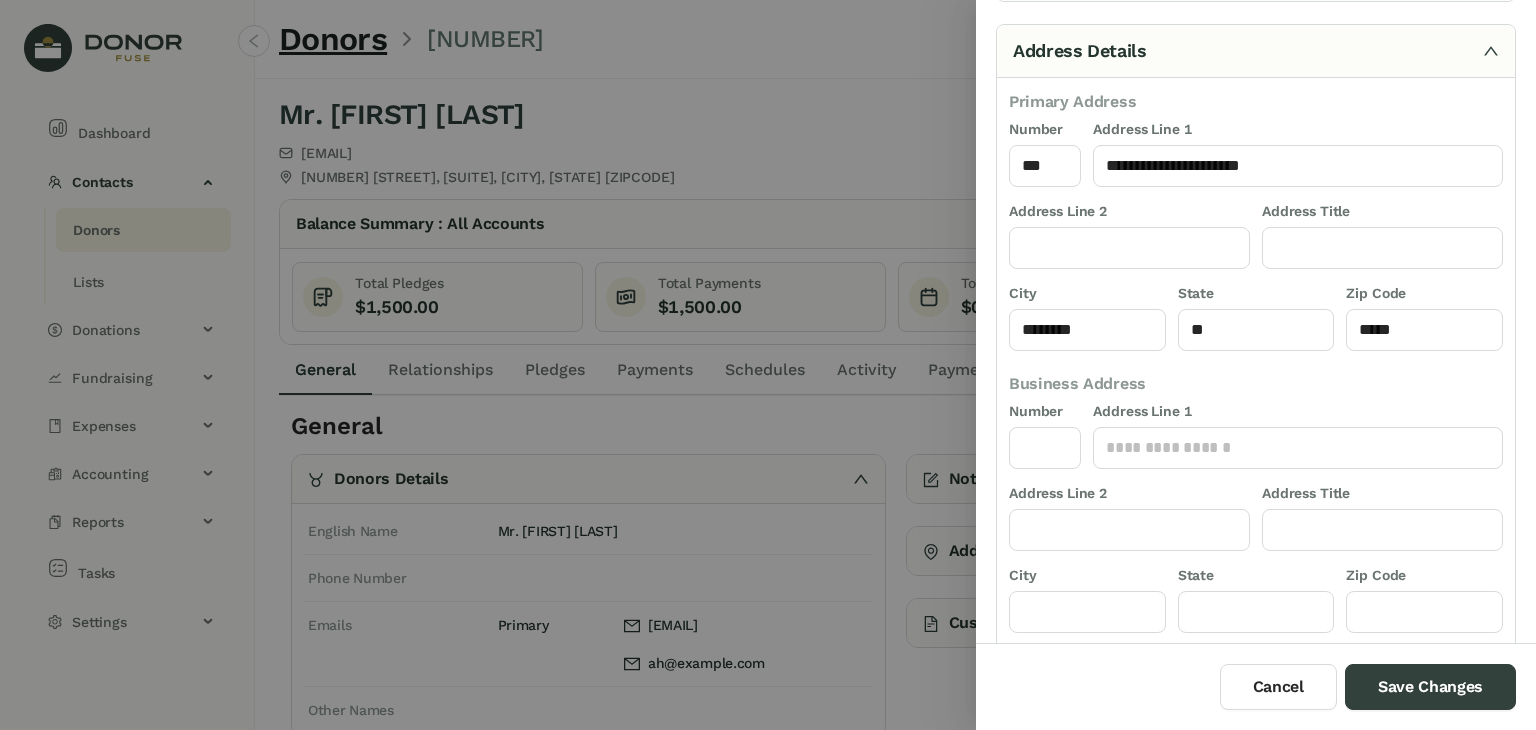 scroll, scrollTop: 108, scrollLeft: 0, axis: vertical 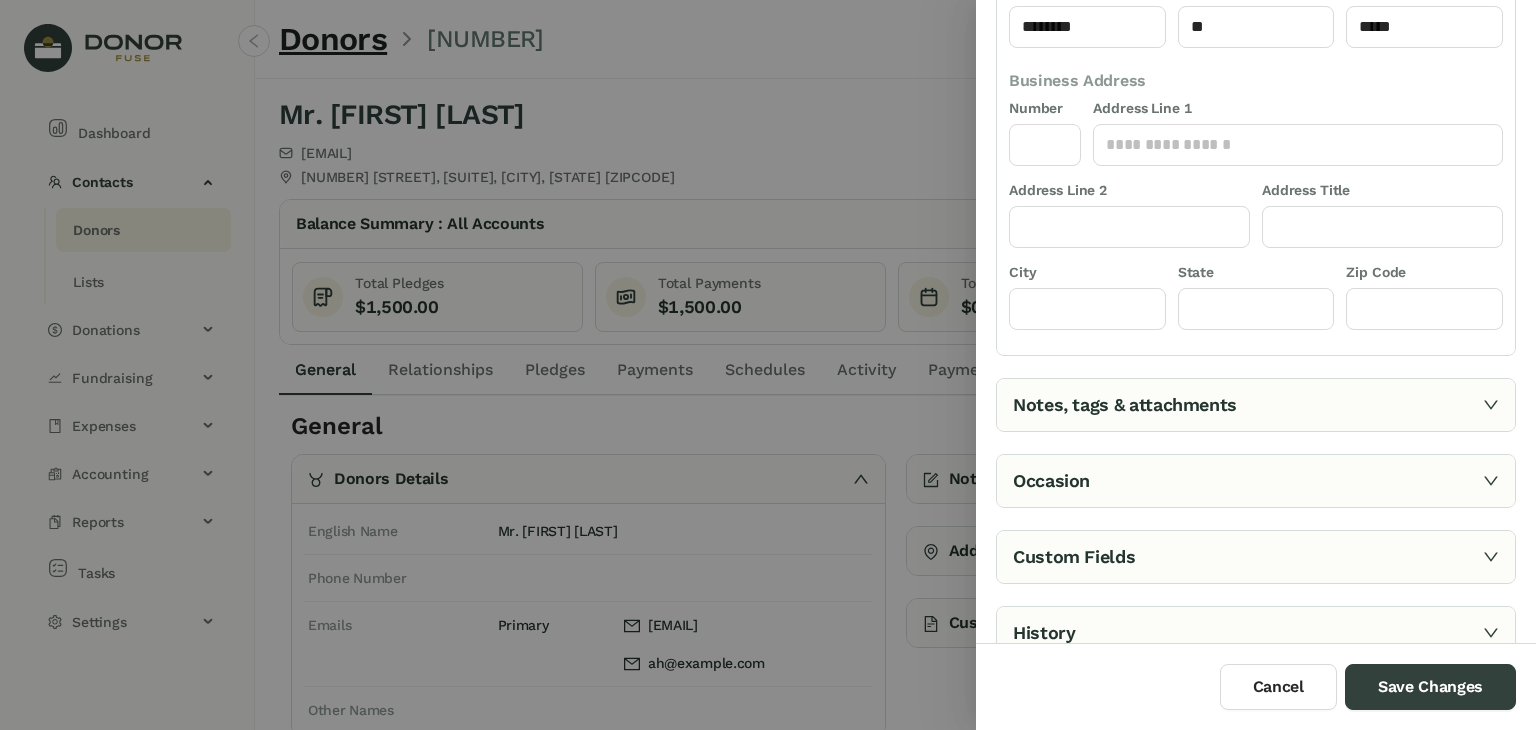 click on "Notes, tags & attachments" at bounding box center [1256, 405] 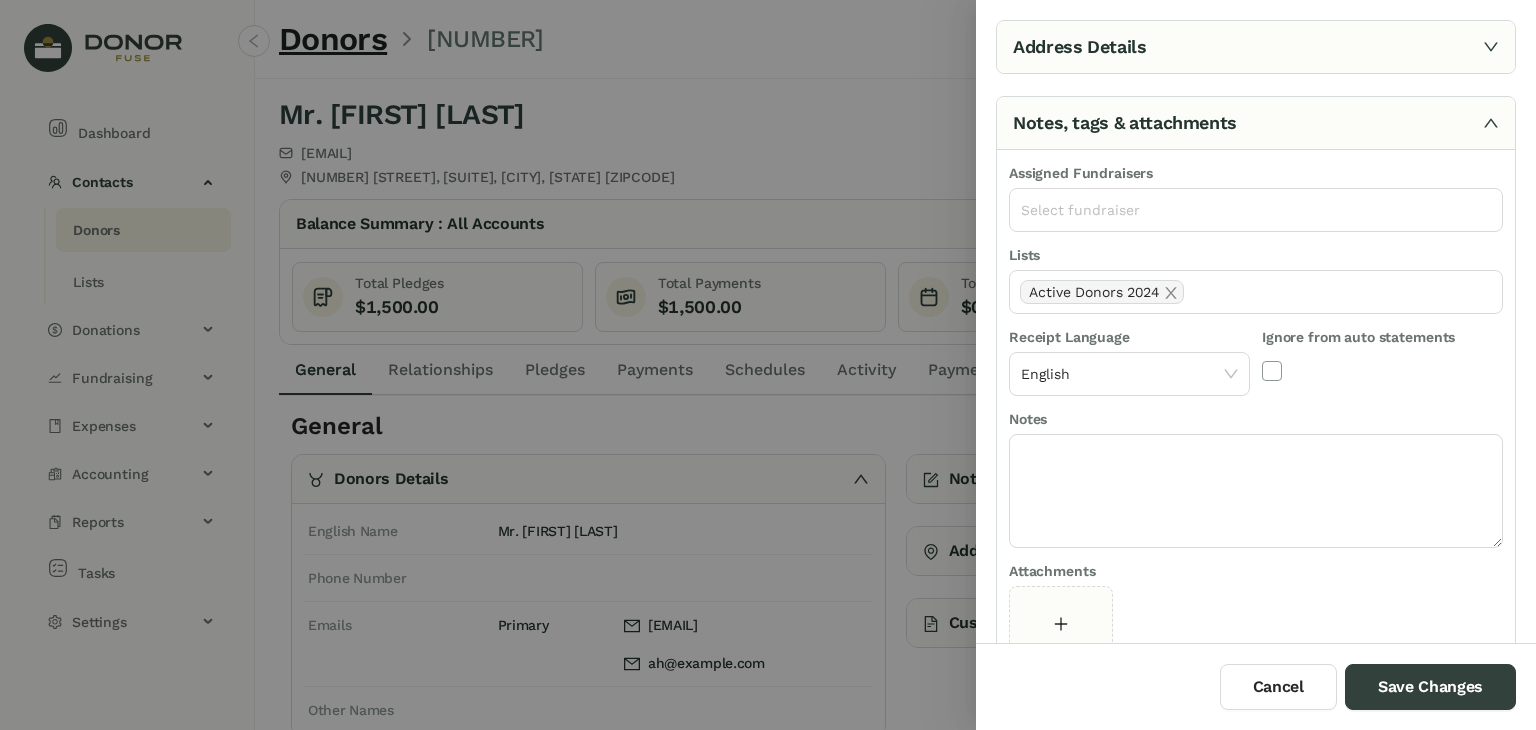 scroll, scrollTop: 124, scrollLeft: 0, axis: vertical 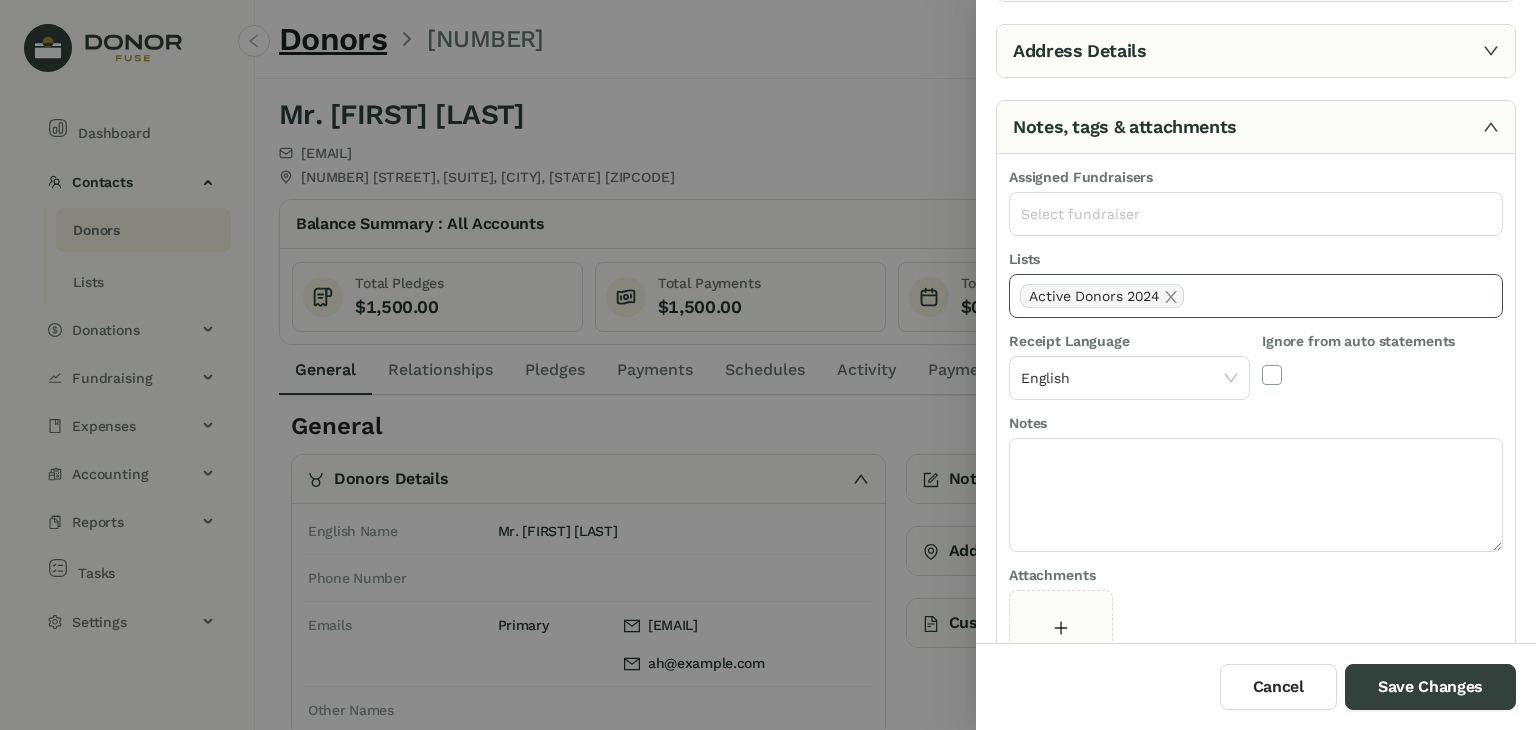 click on "Active Donors 2024" 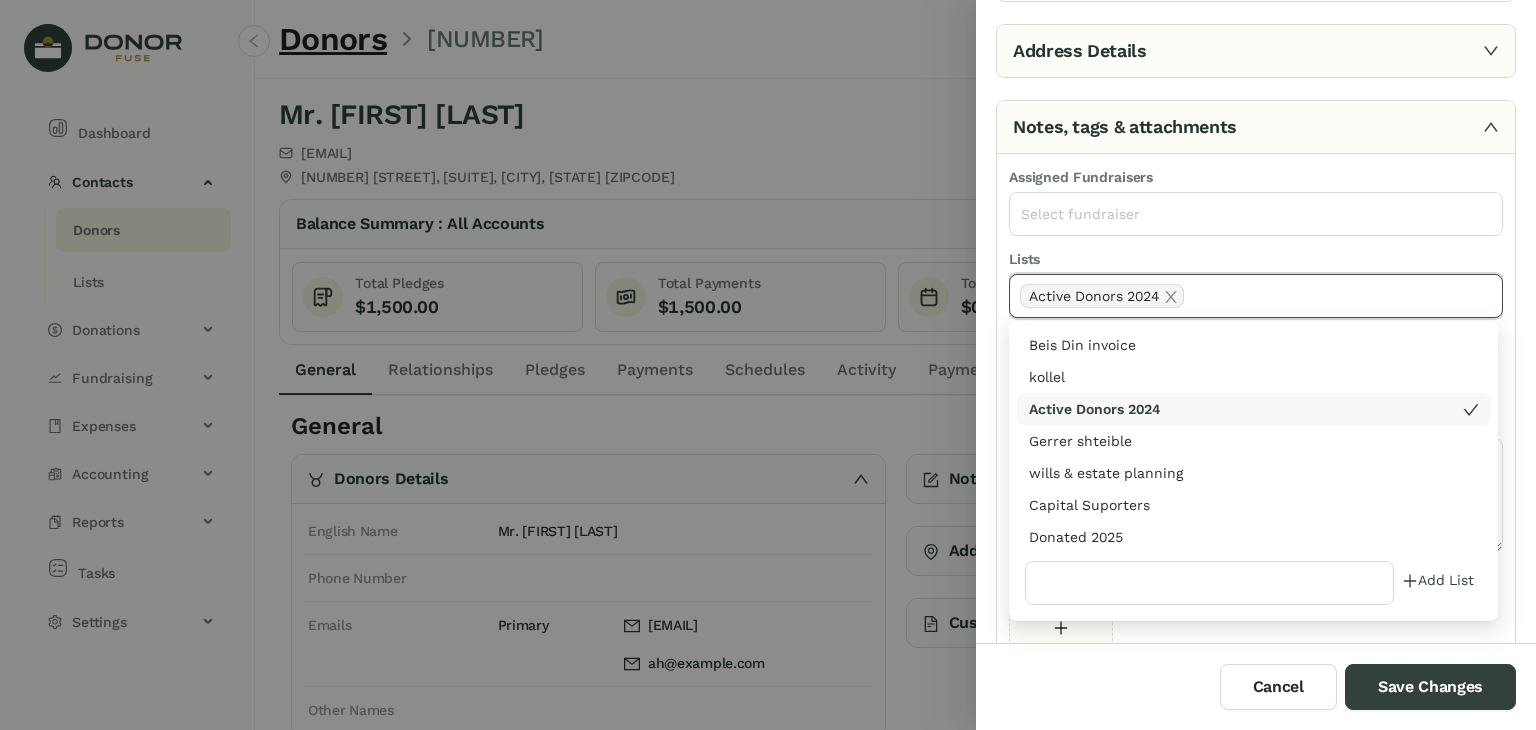 click on "Donated 2025" at bounding box center [1254, 537] 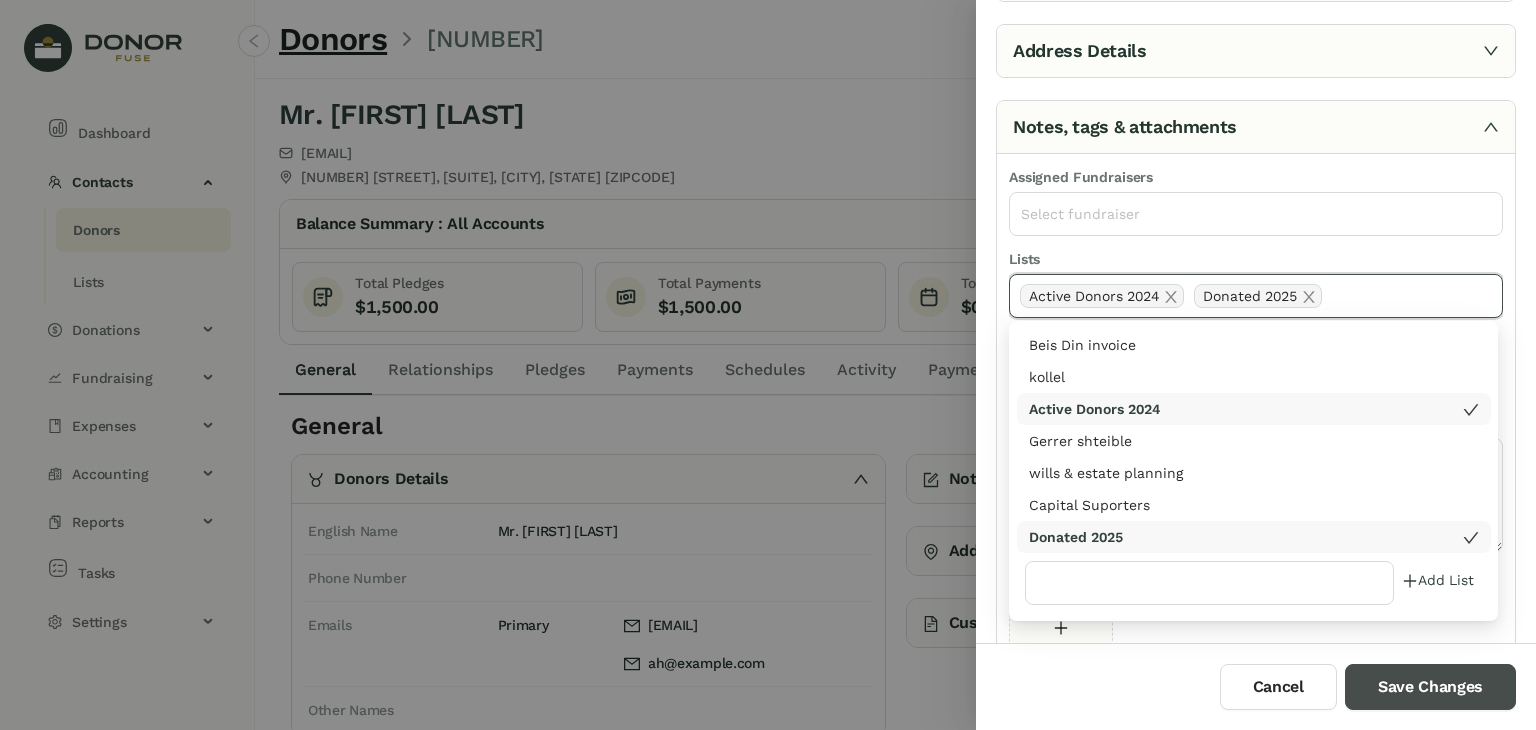 click on "Save Changes" at bounding box center [1430, 687] 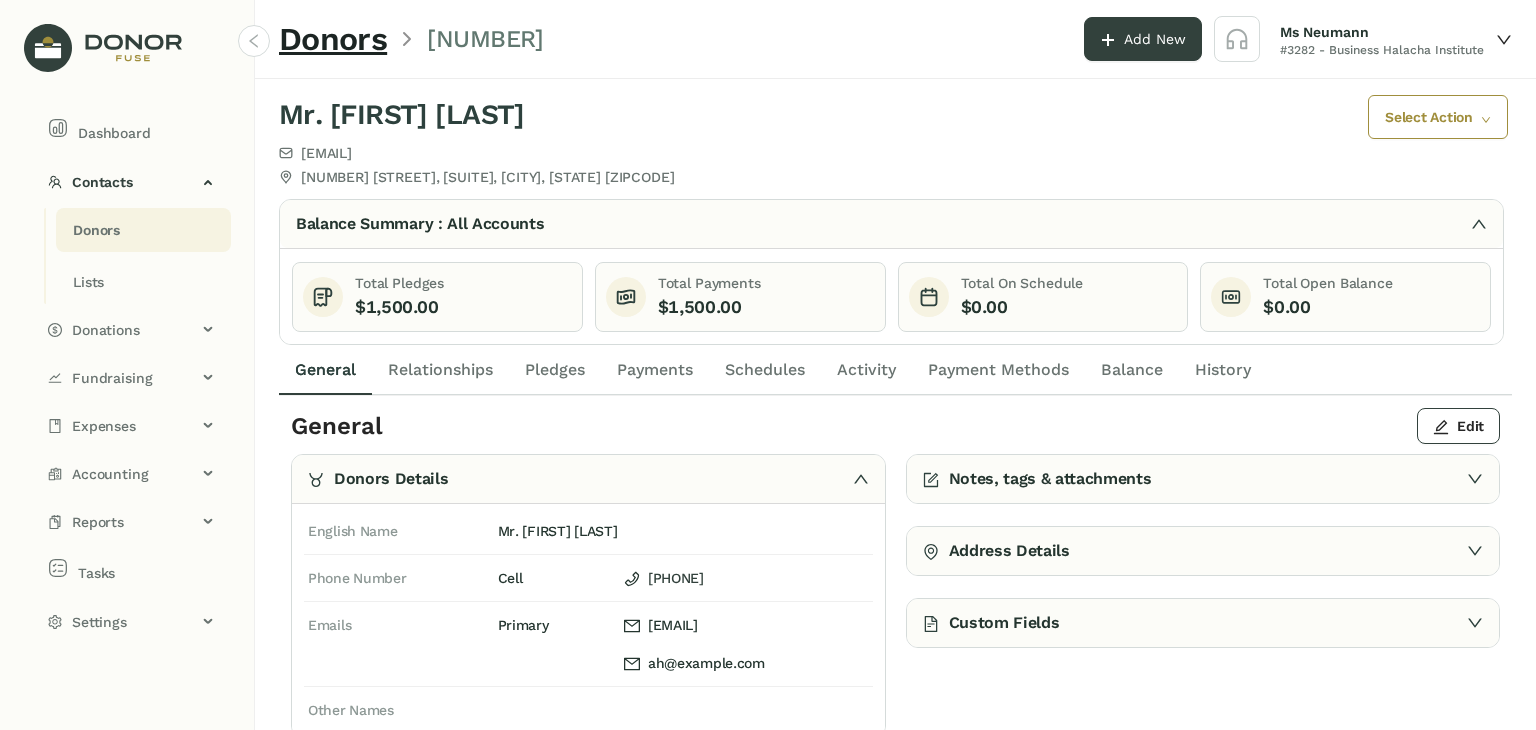 click on "Payments" 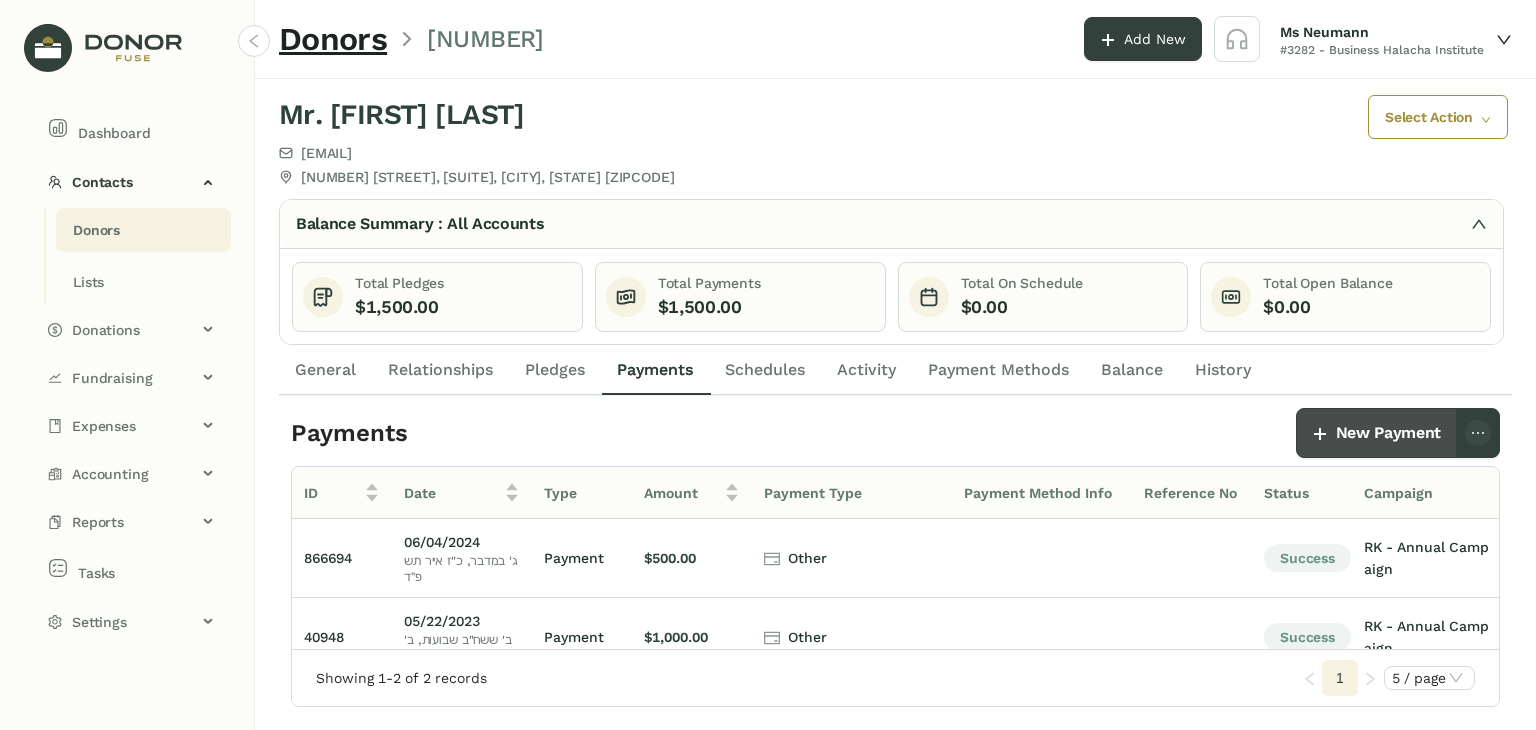 click on "New Payment" 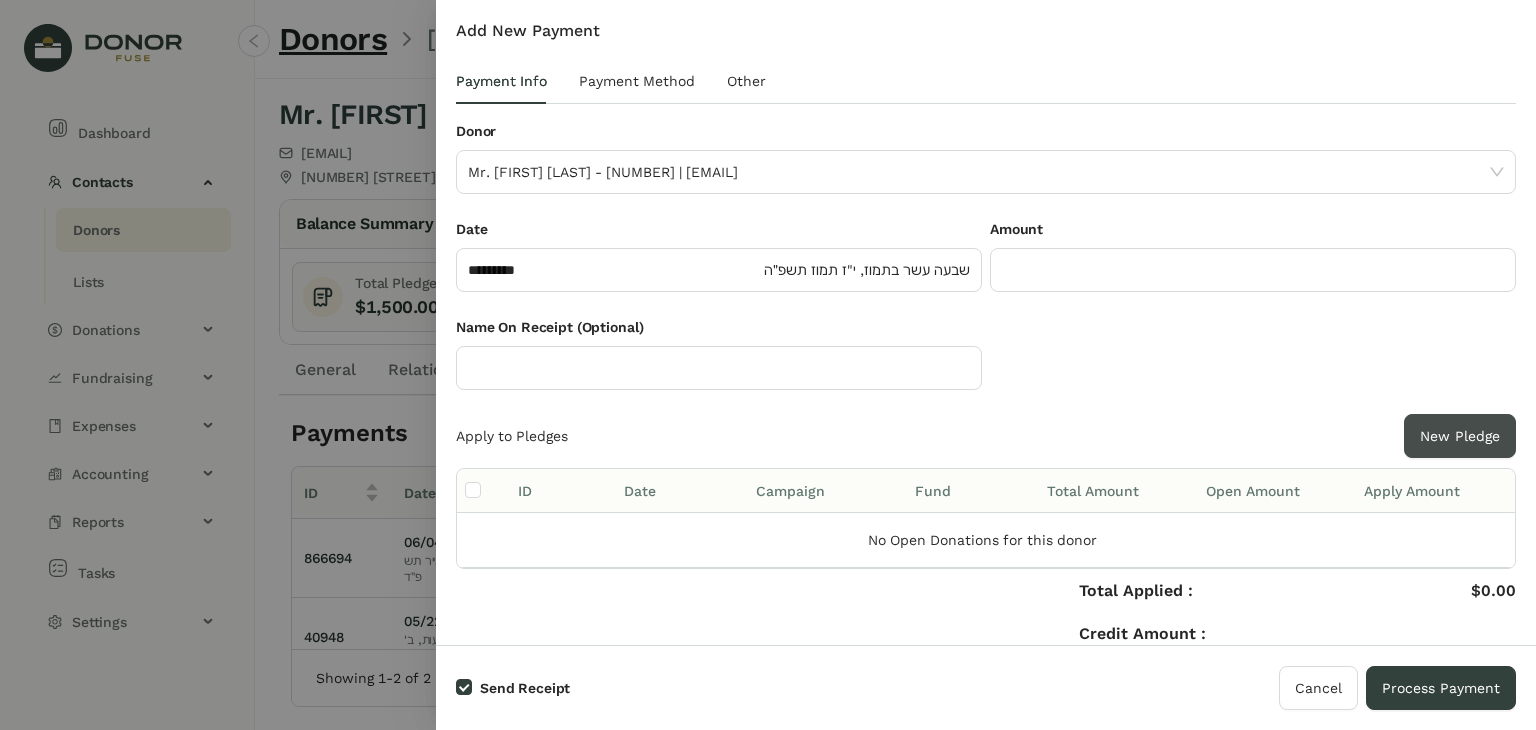 click on "New Pledge" at bounding box center (1460, 436) 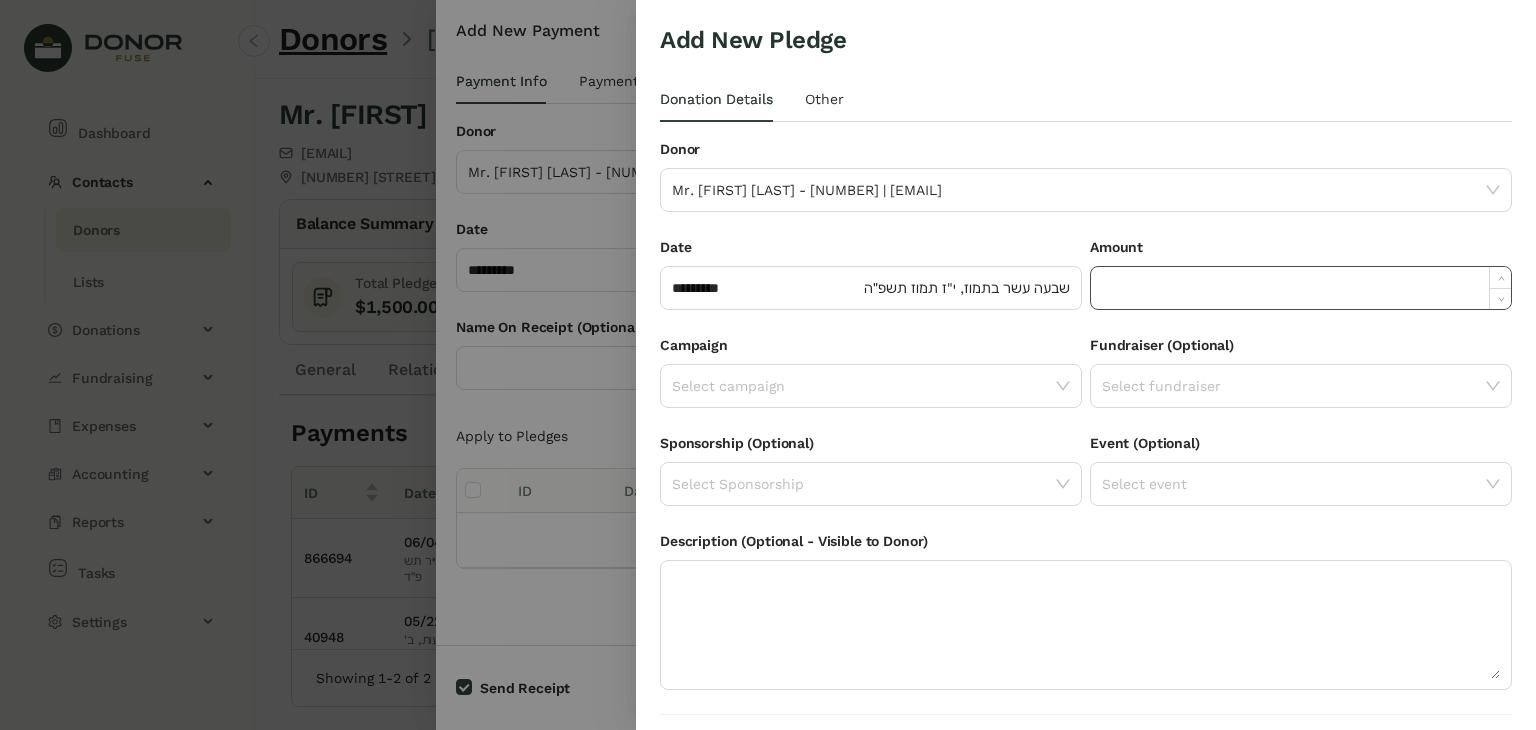 click 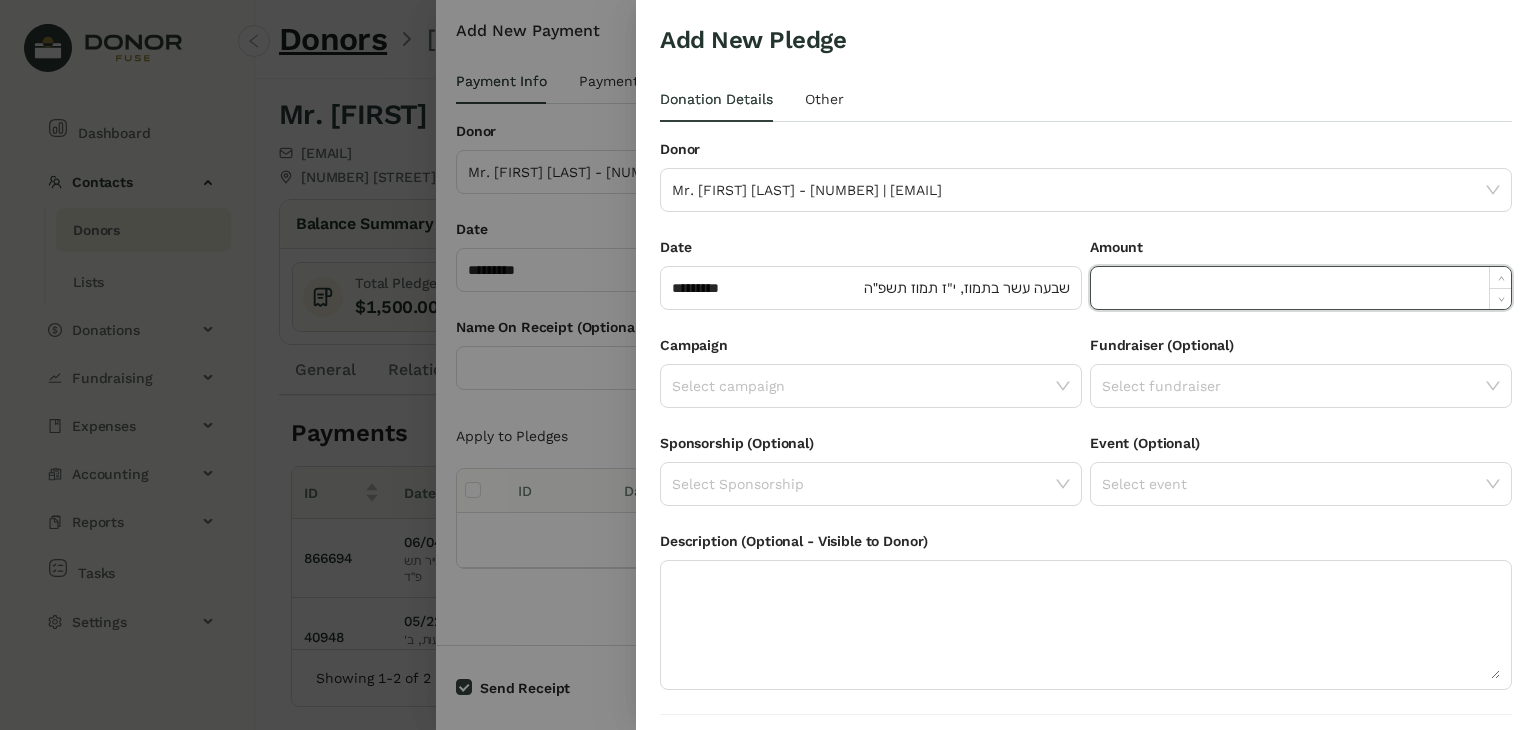 paste on "******" 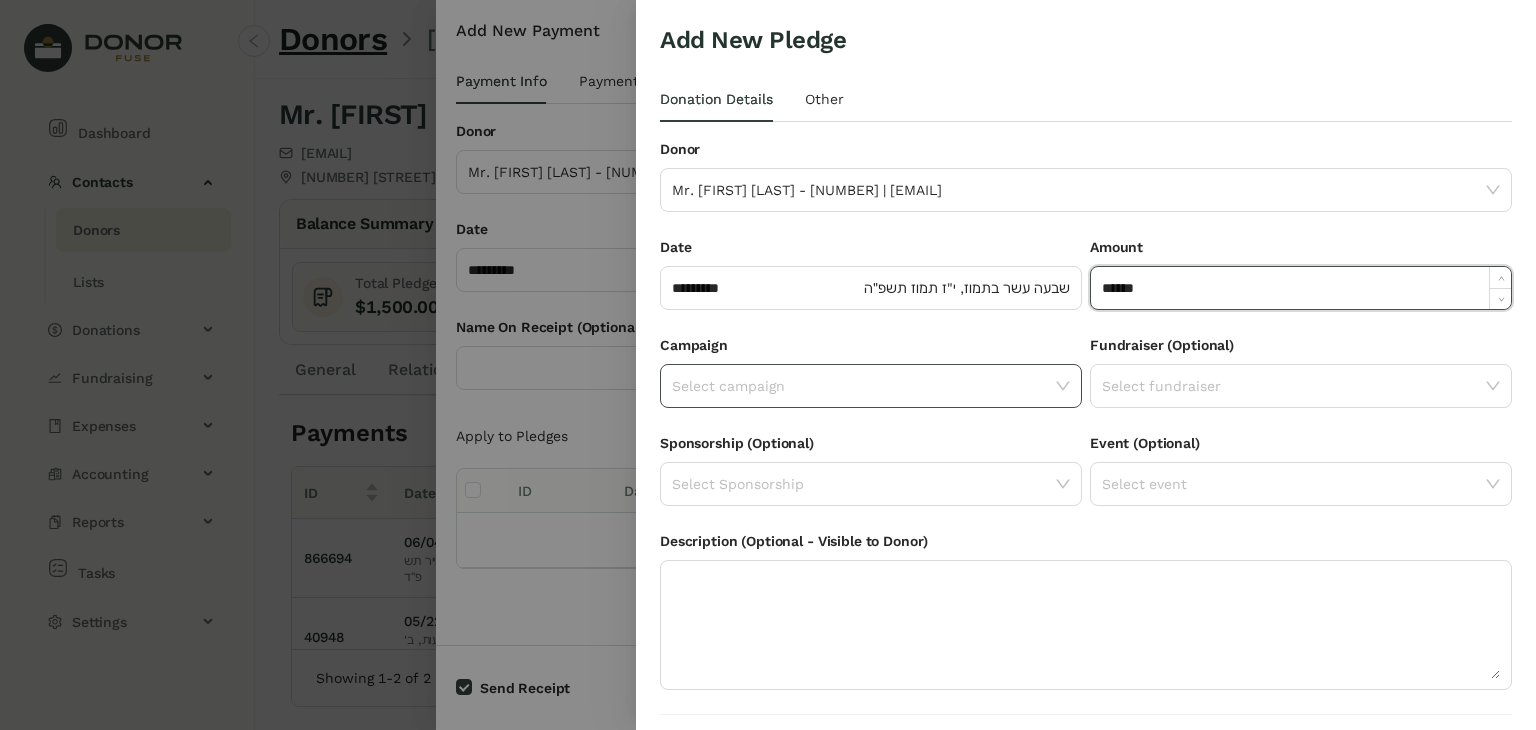 type on "*******" 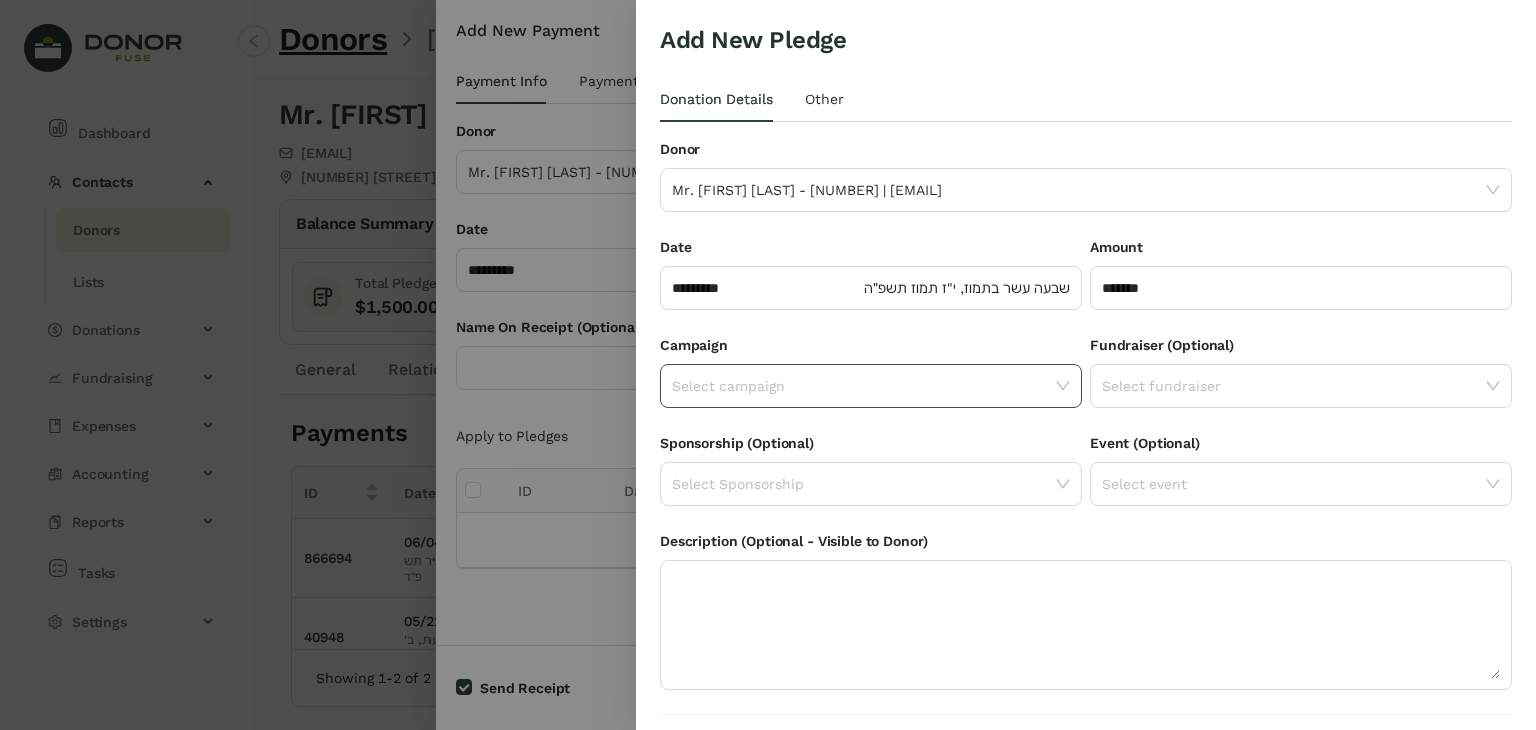 click 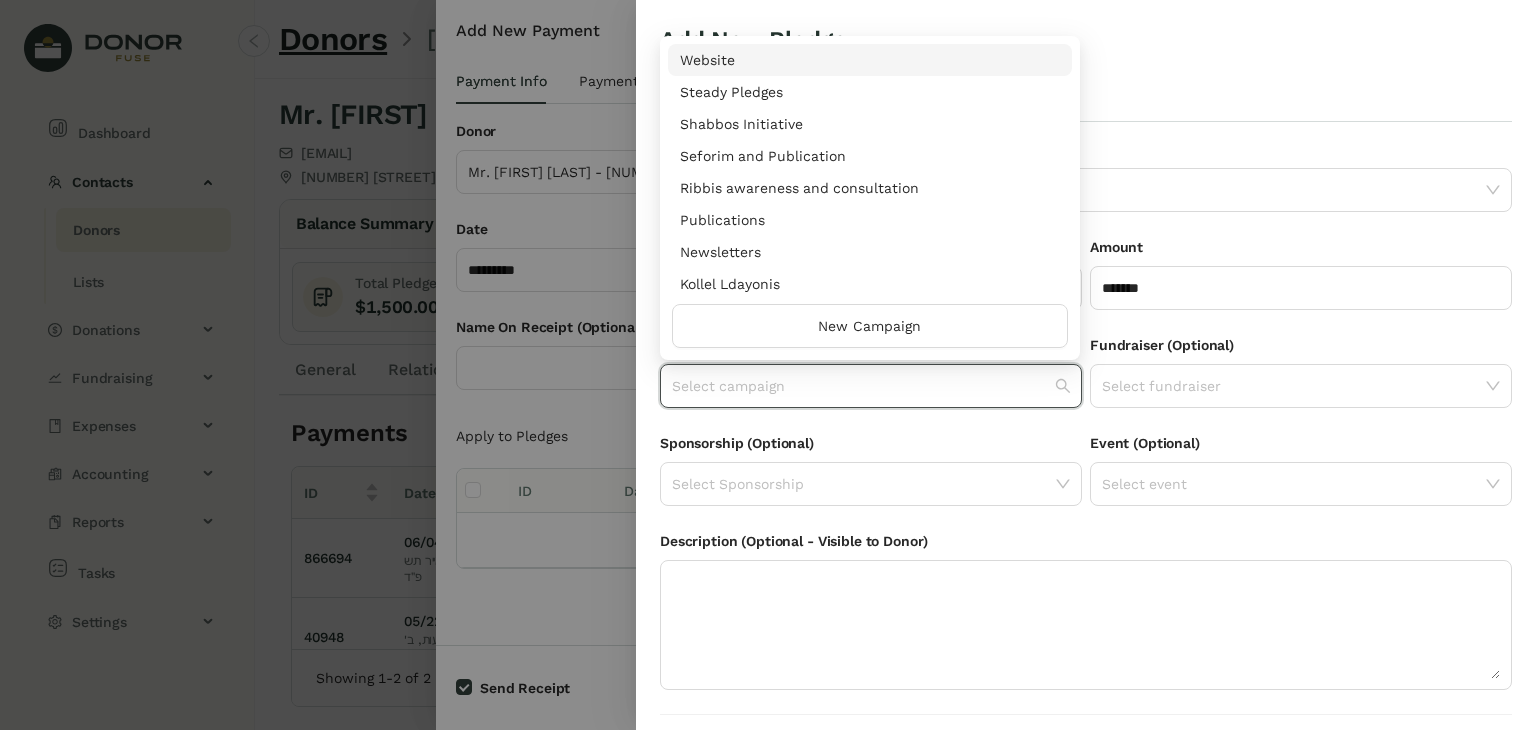 scroll, scrollTop: 960, scrollLeft: 0, axis: vertical 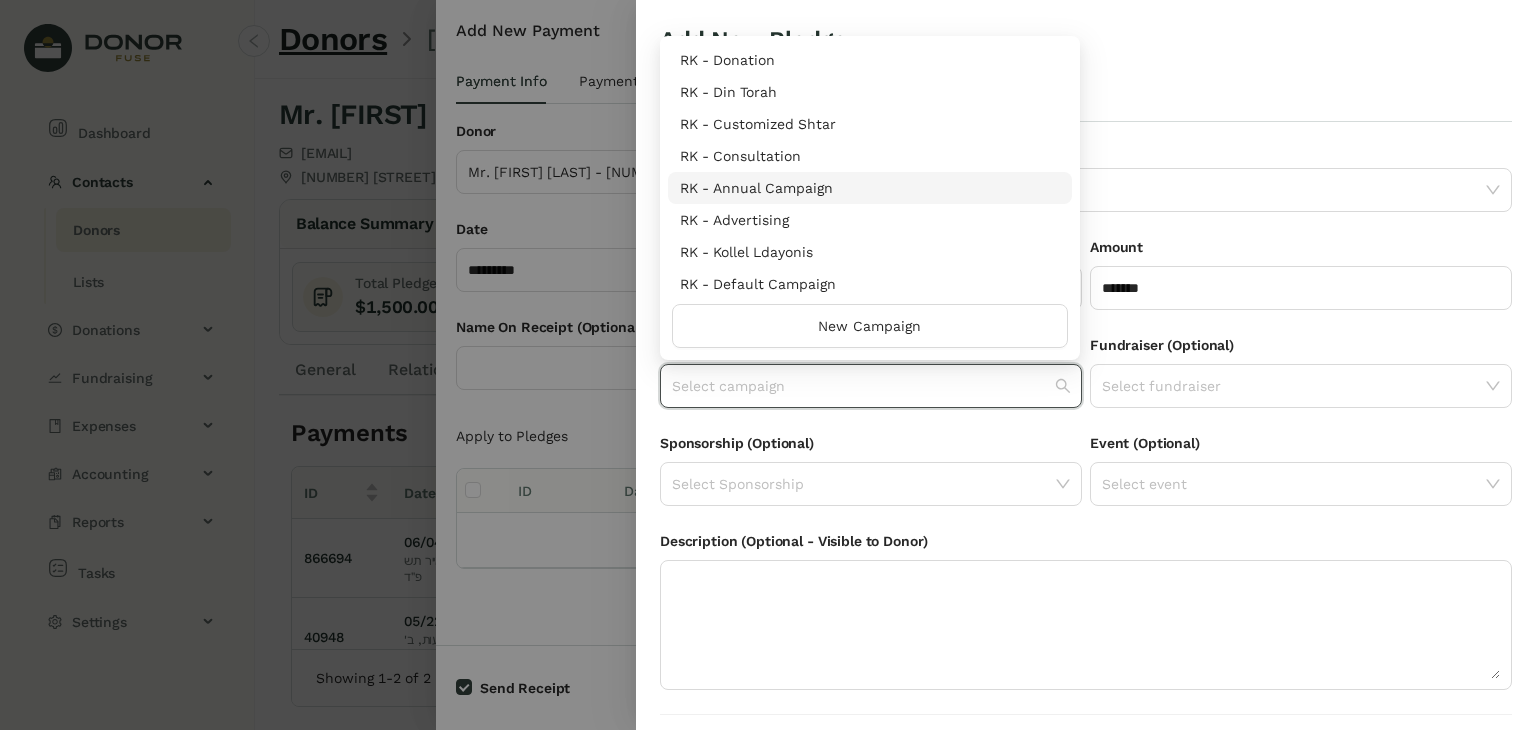 click on "RK - Annual Campaign" at bounding box center [870, 188] 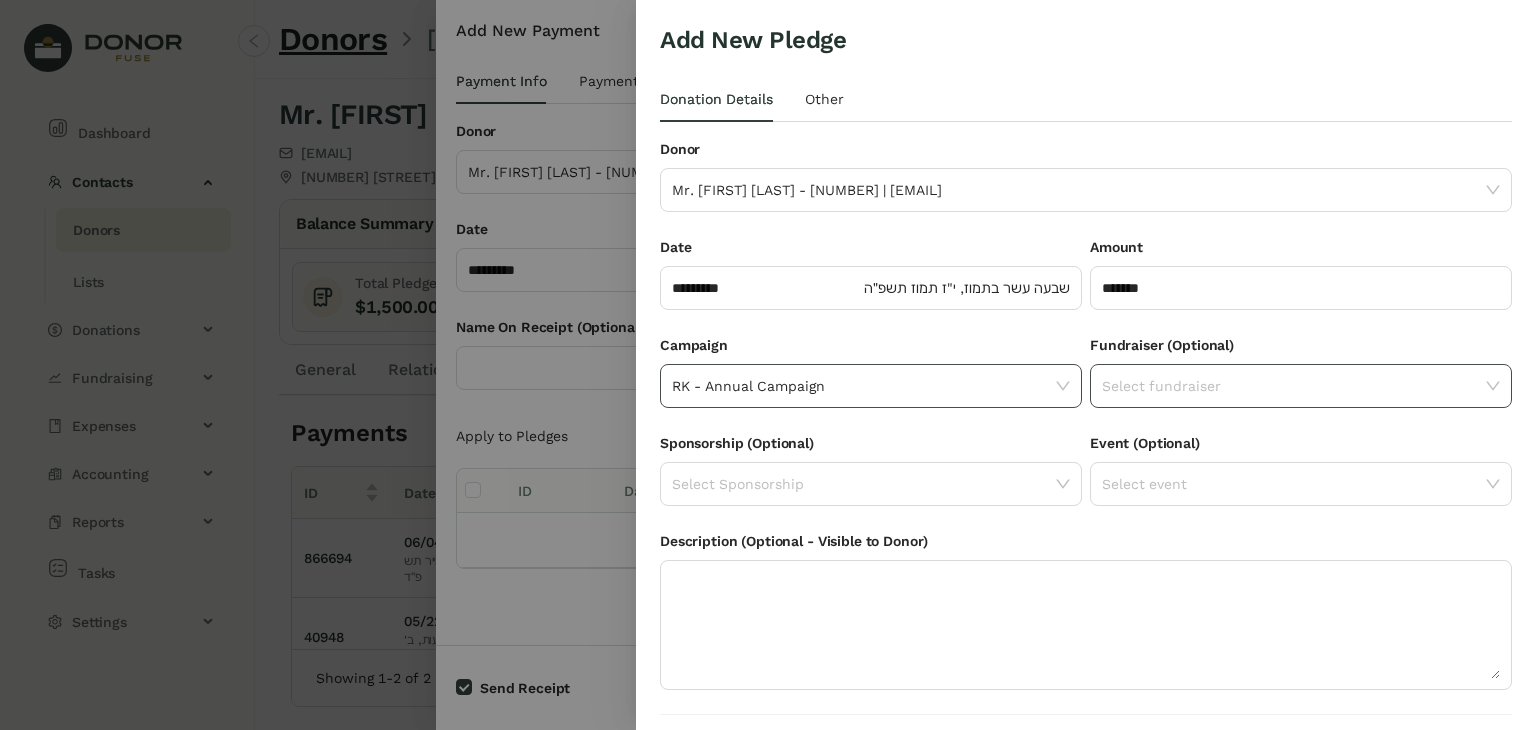 click 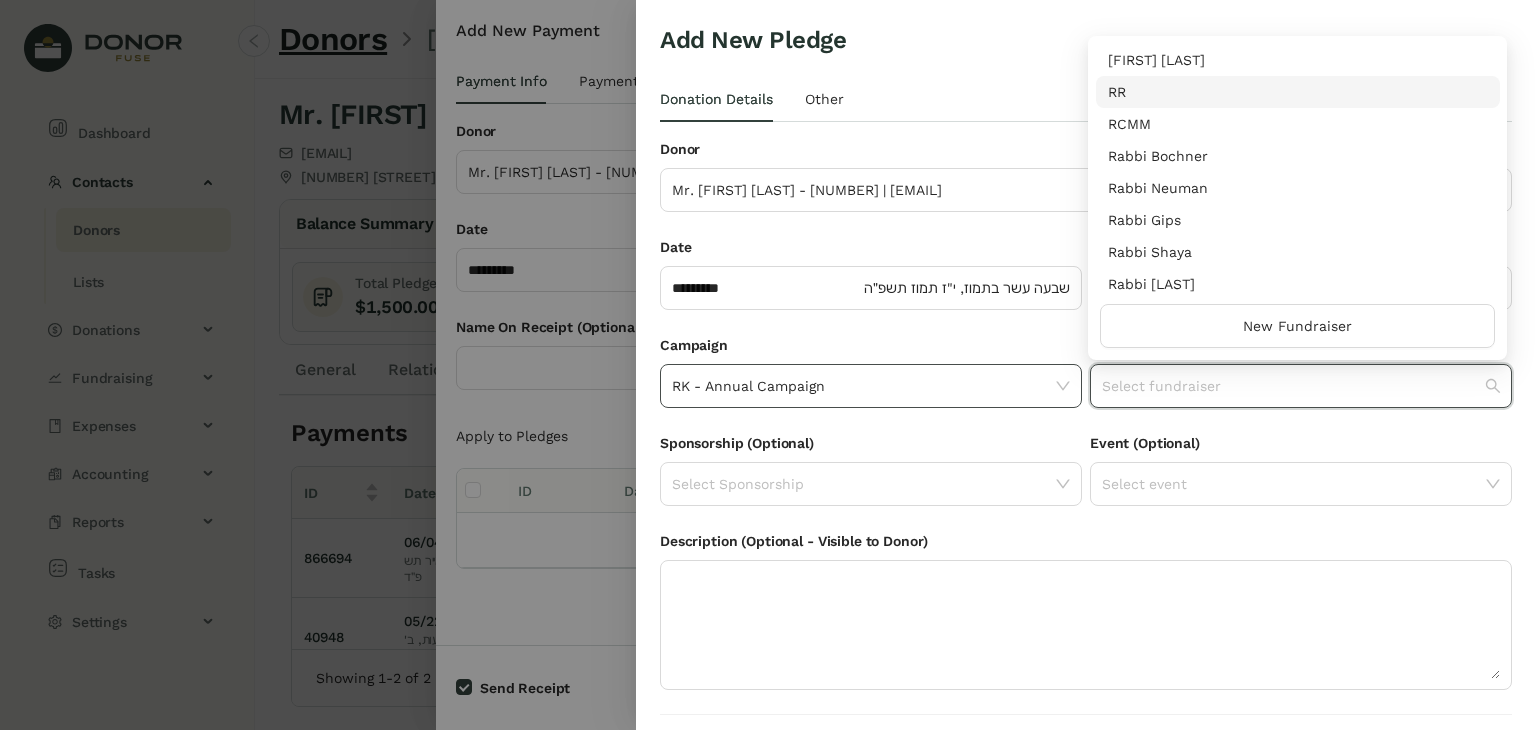 drag, startPoint x: 1500, startPoint y: 101, endPoint x: 1504, endPoint y: 154, distance: 53.15073 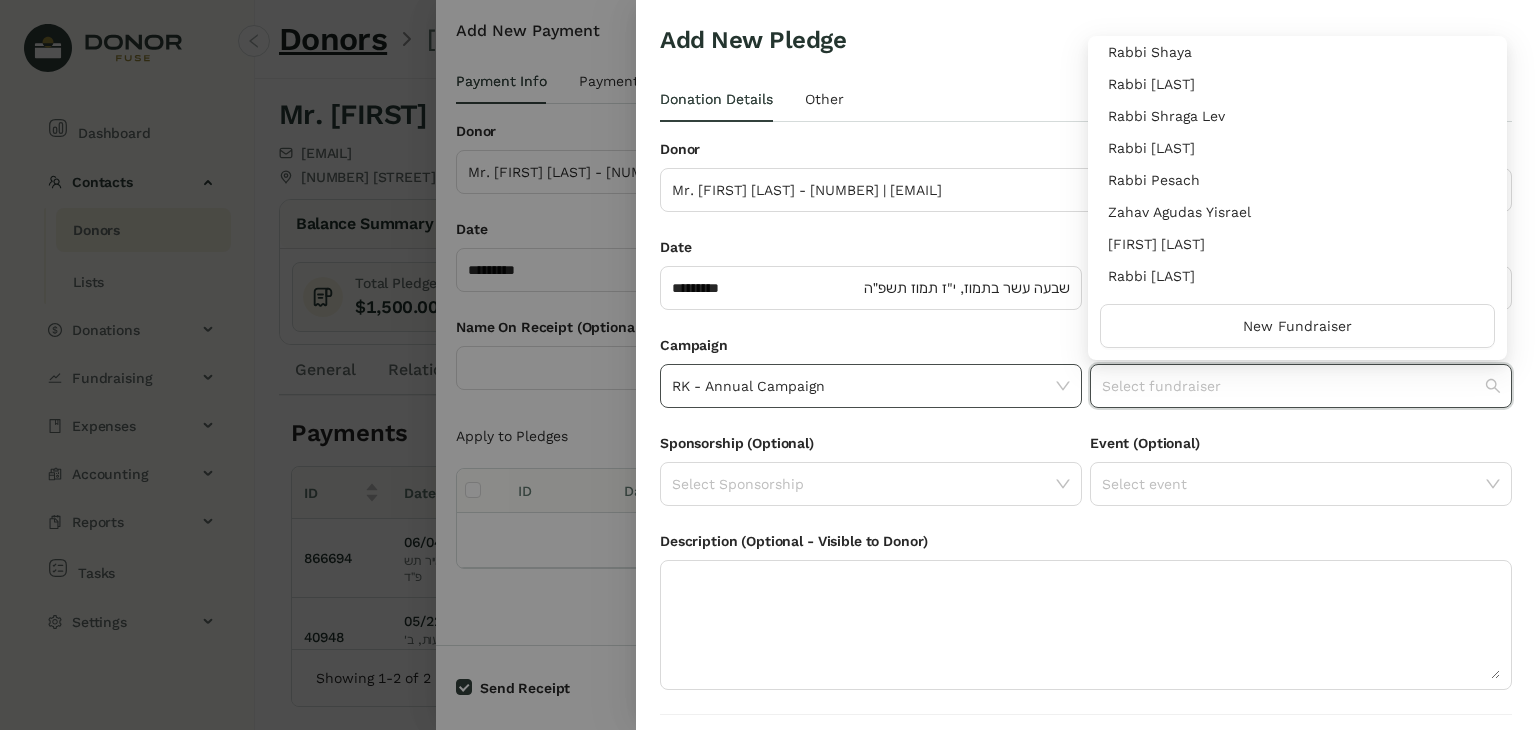 scroll, scrollTop: 256, scrollLeft: 0, axis: vertical 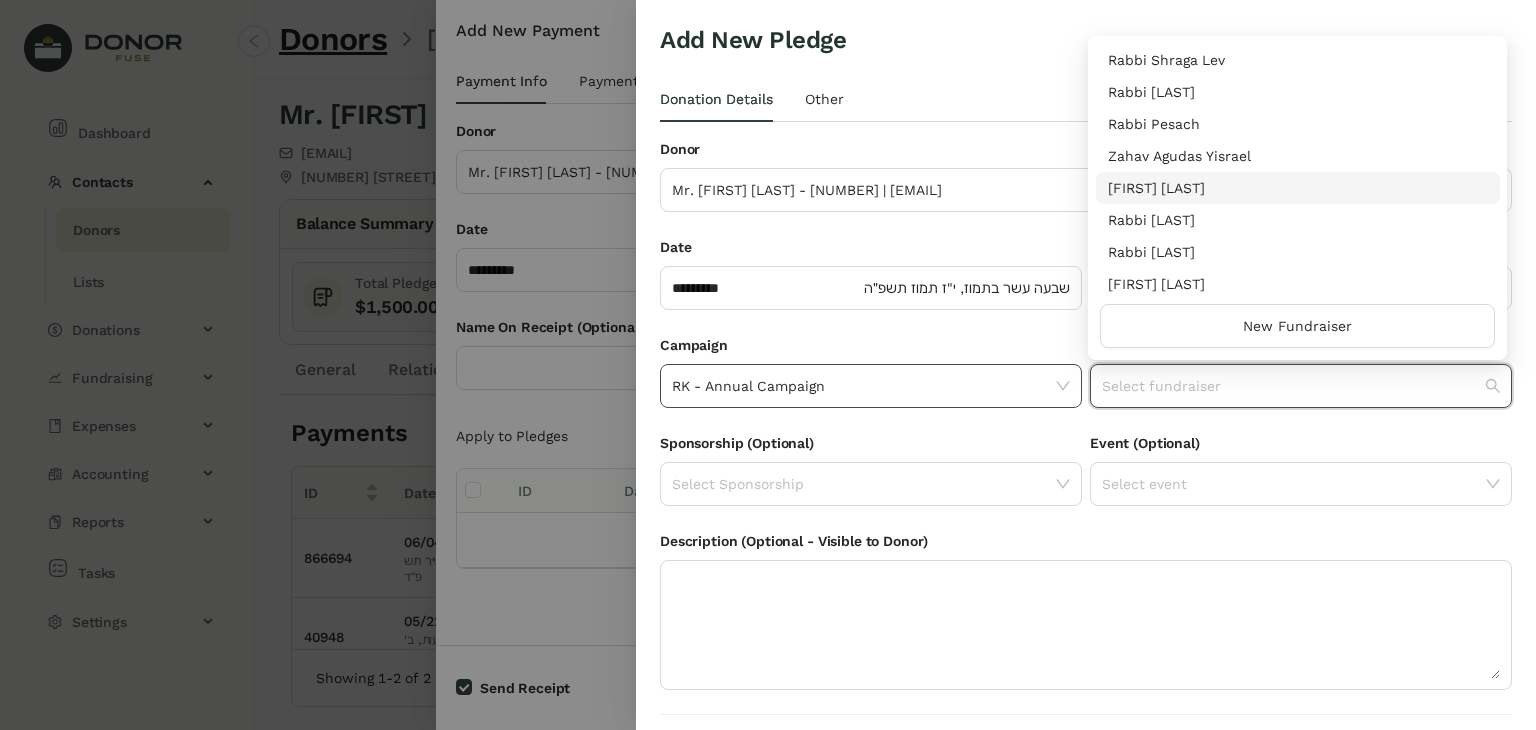 click on "[FIRST] [LAST]" at bounding box center (1298, 188) 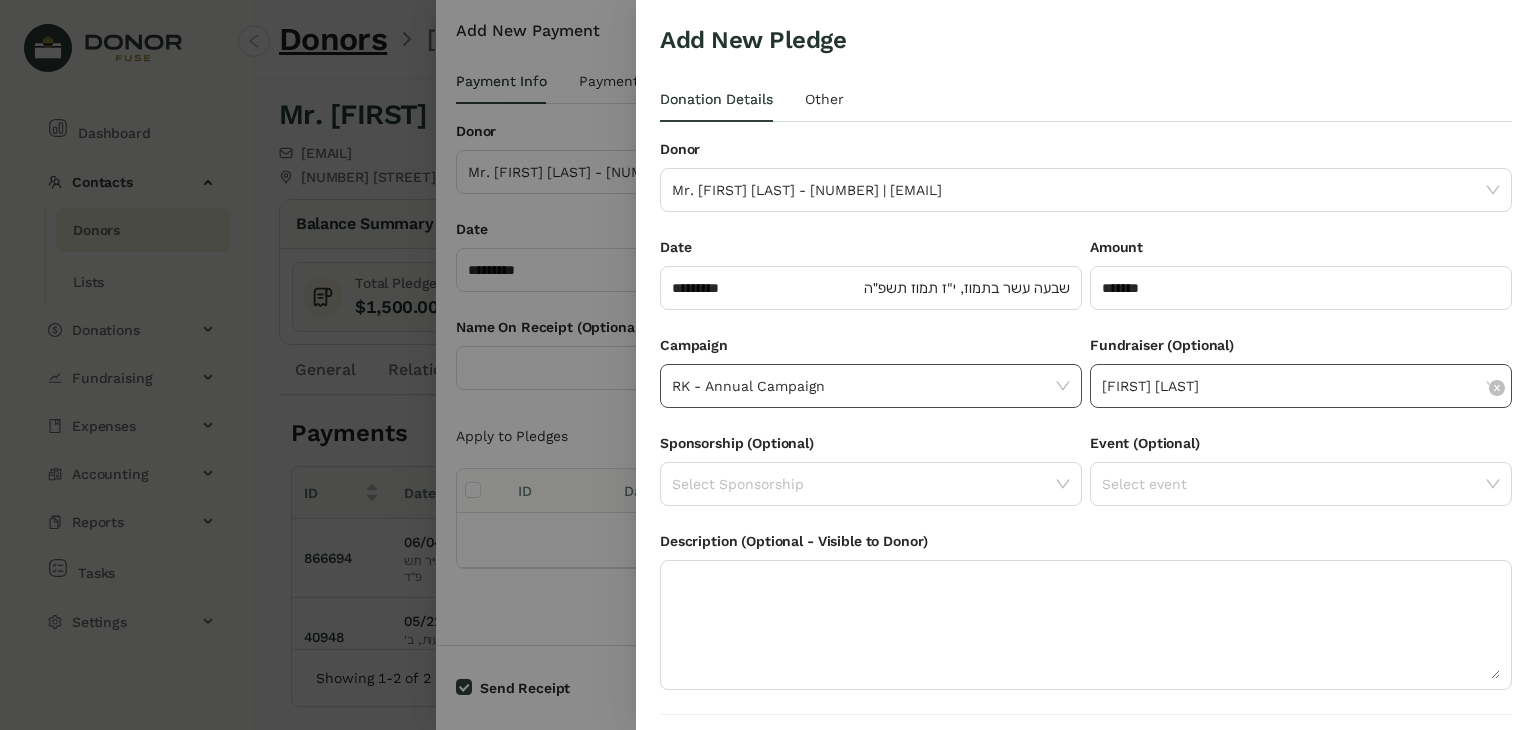 scroll, scrollTop: 54, scrollLeft: 0, axis: vertical 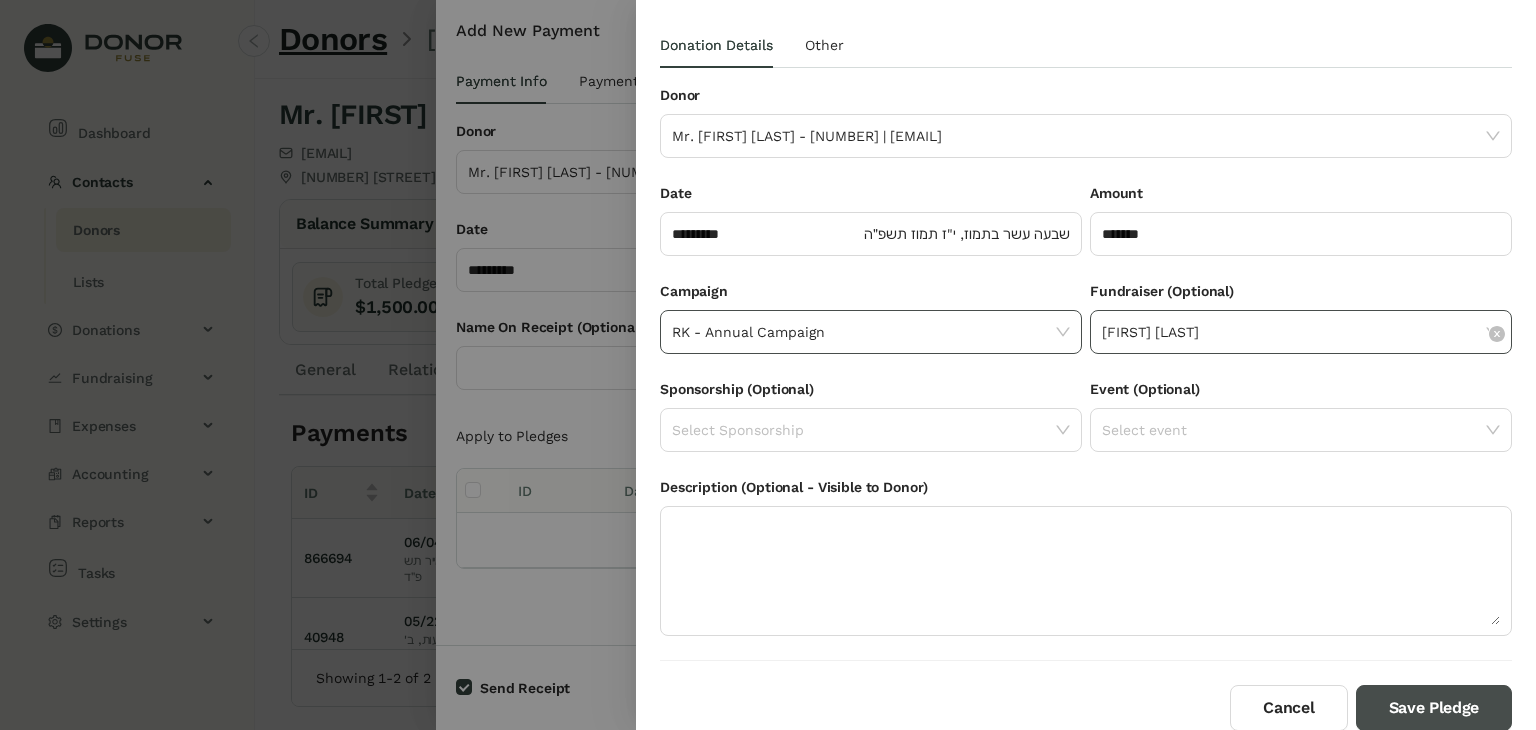 click on "Save Pledge" at bounding box center [1434, 708] 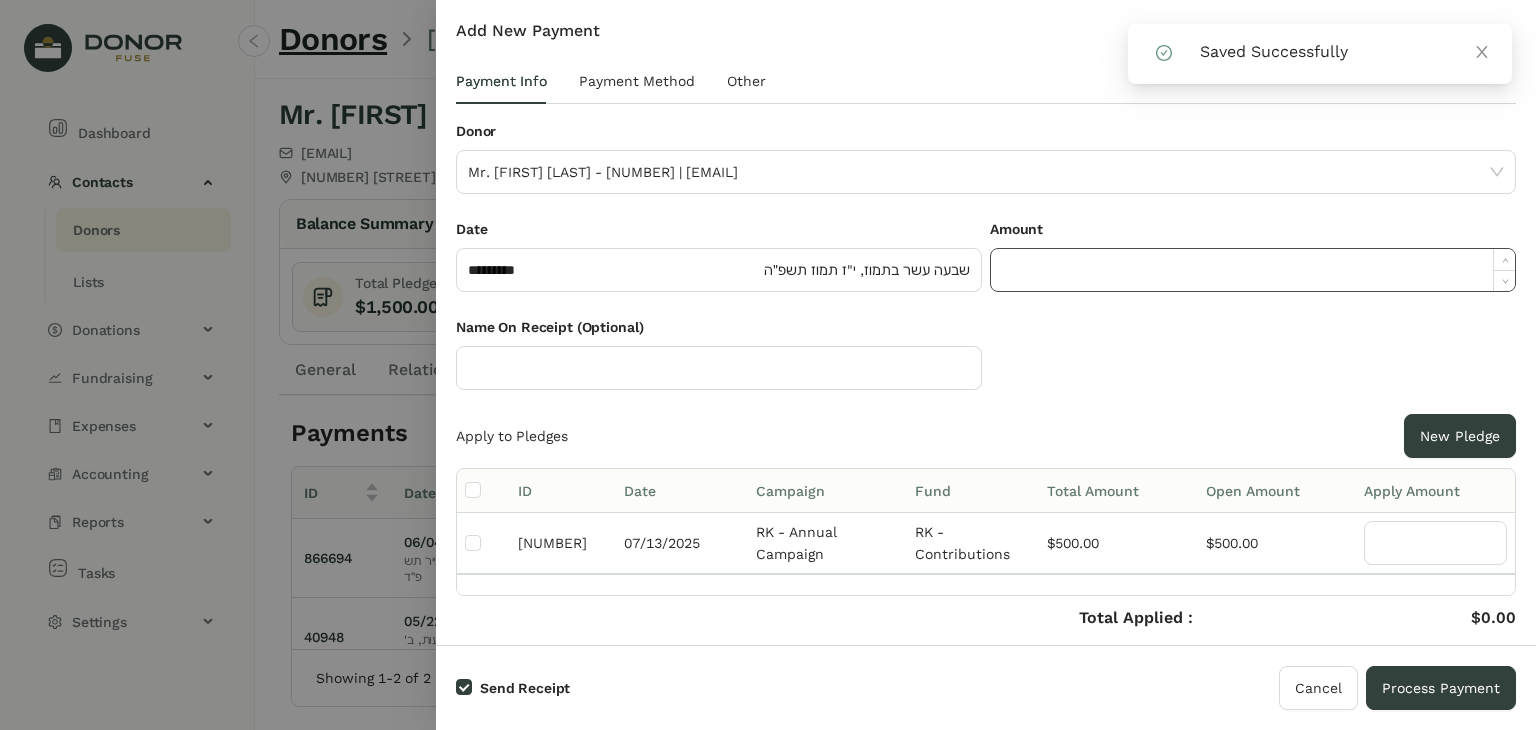 click 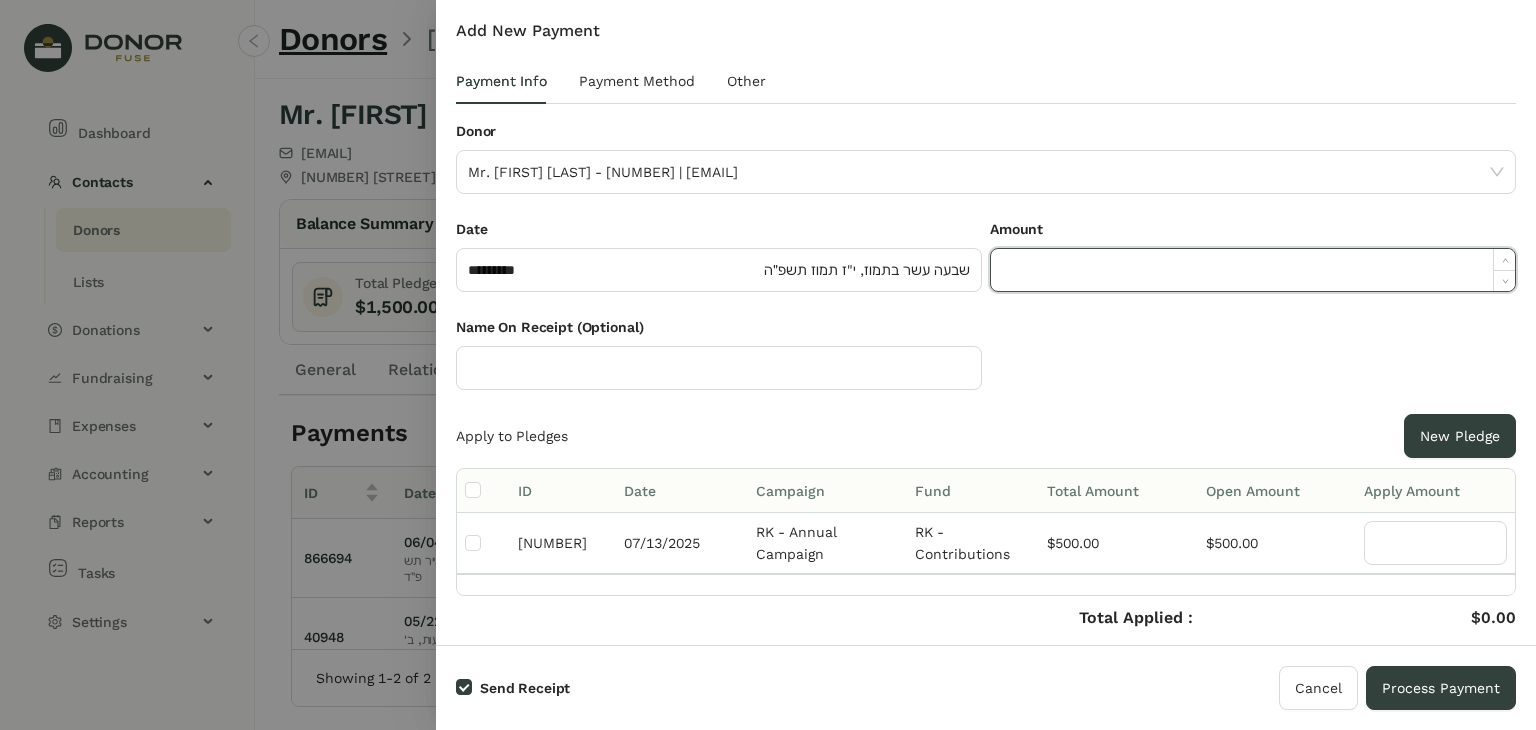 paste on "******" 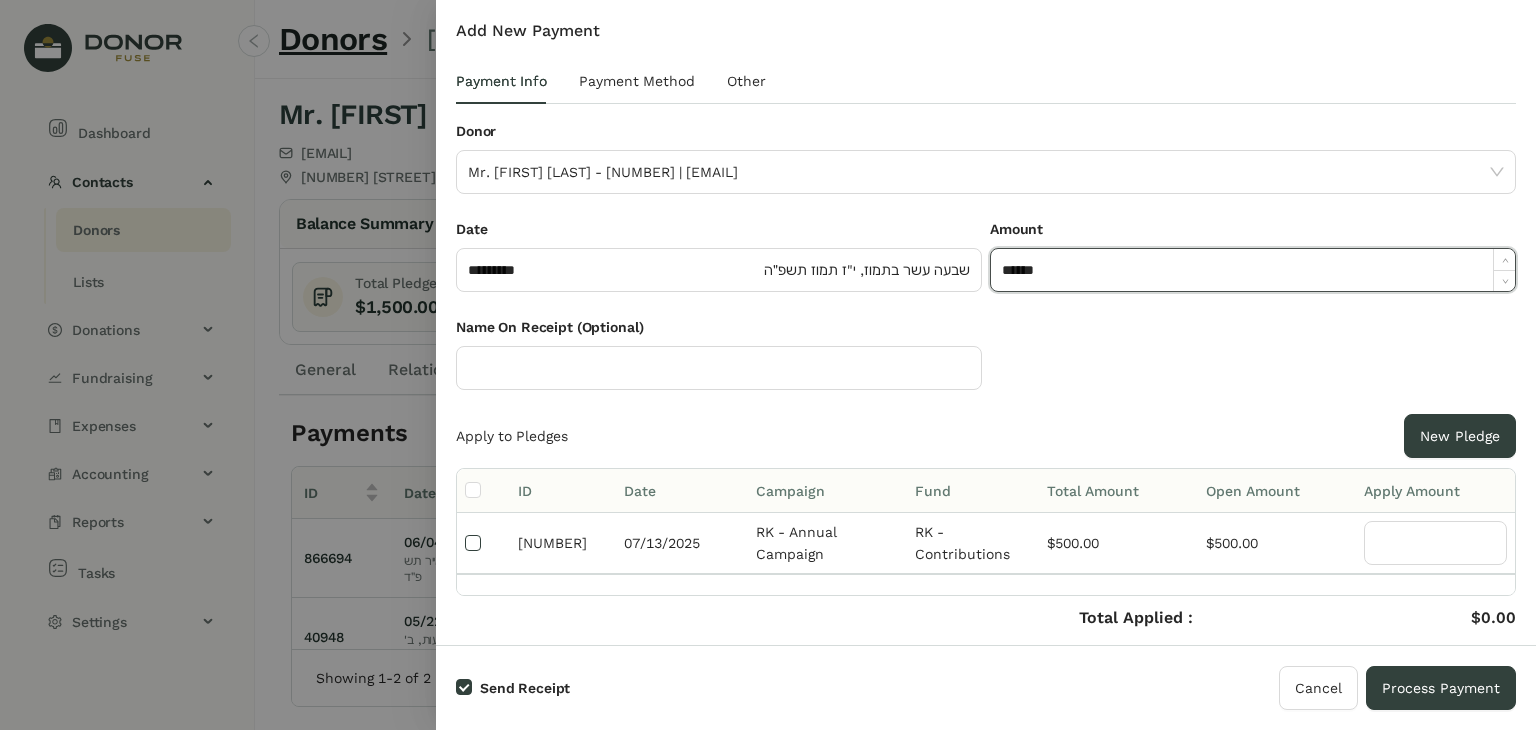type on "*******" 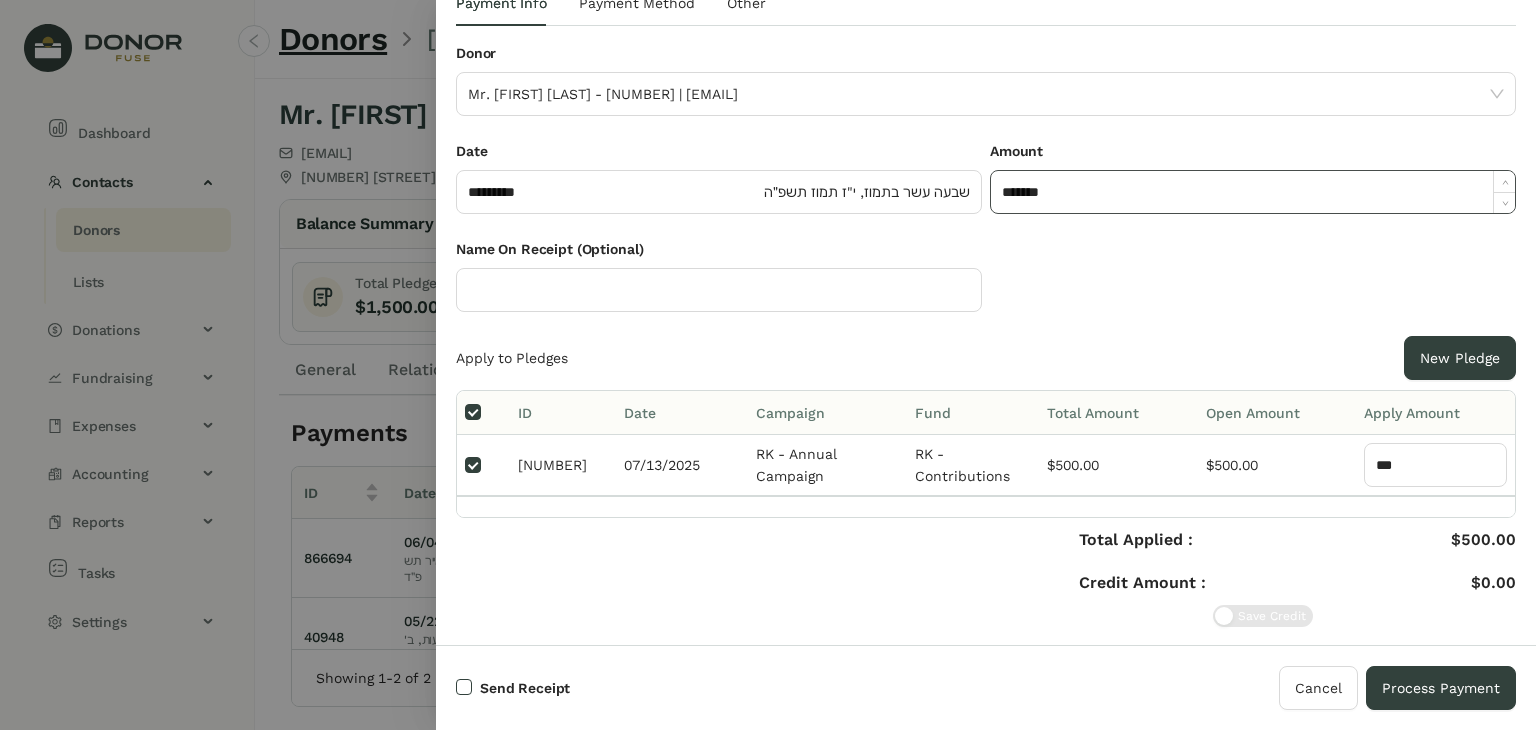 scroll, scrollTop: 0, scrollLeft: 0, axis: both 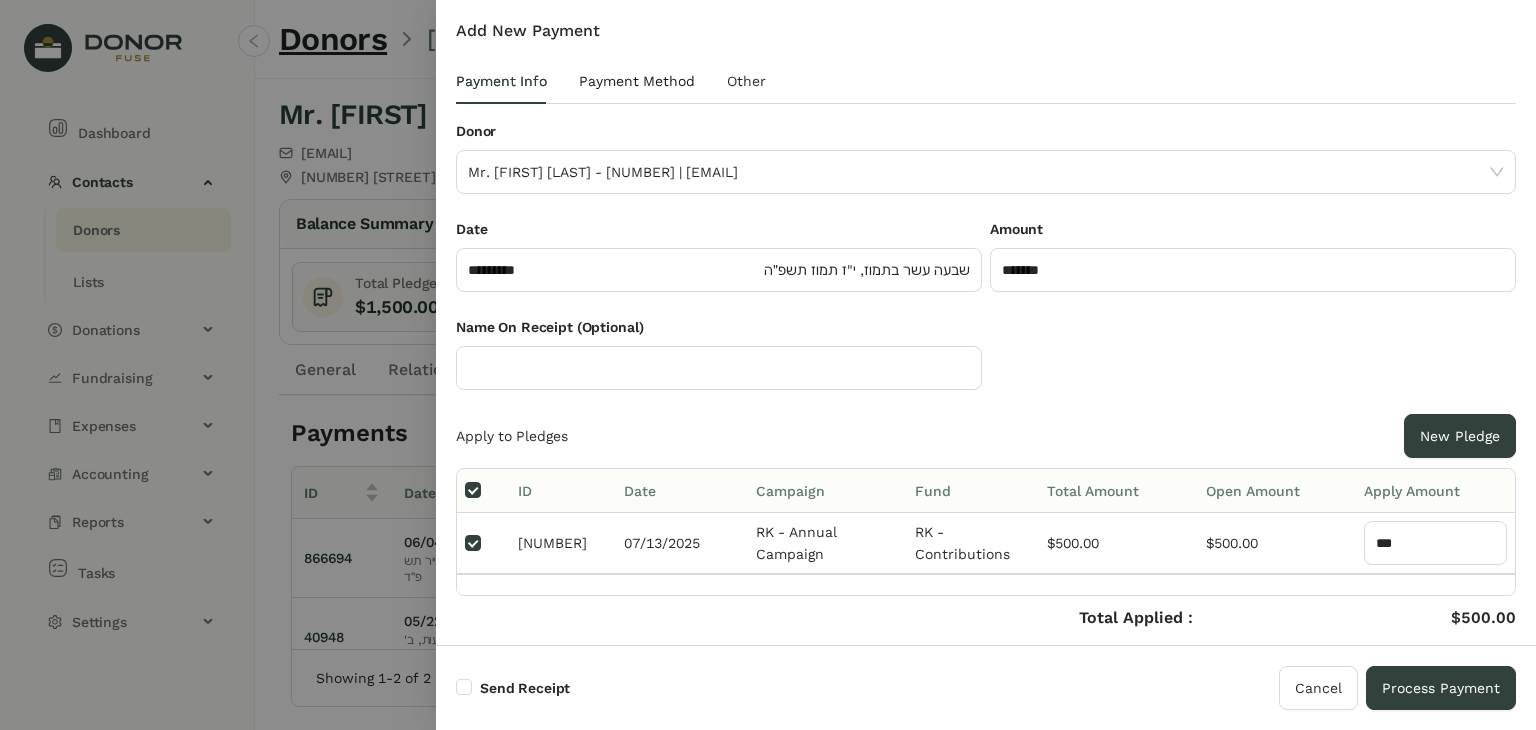 click on "Payment Method" at bounding box center (637, 81) 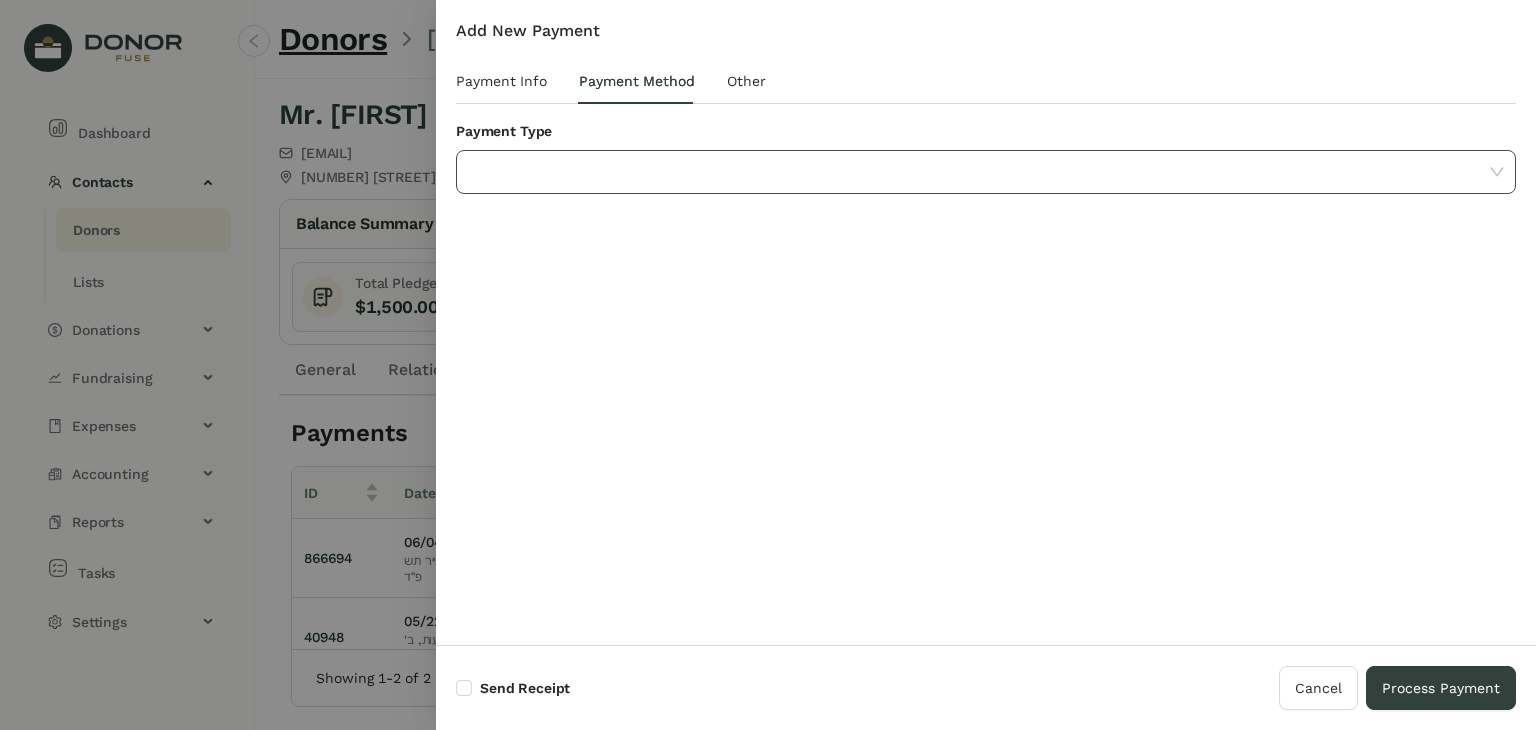 click 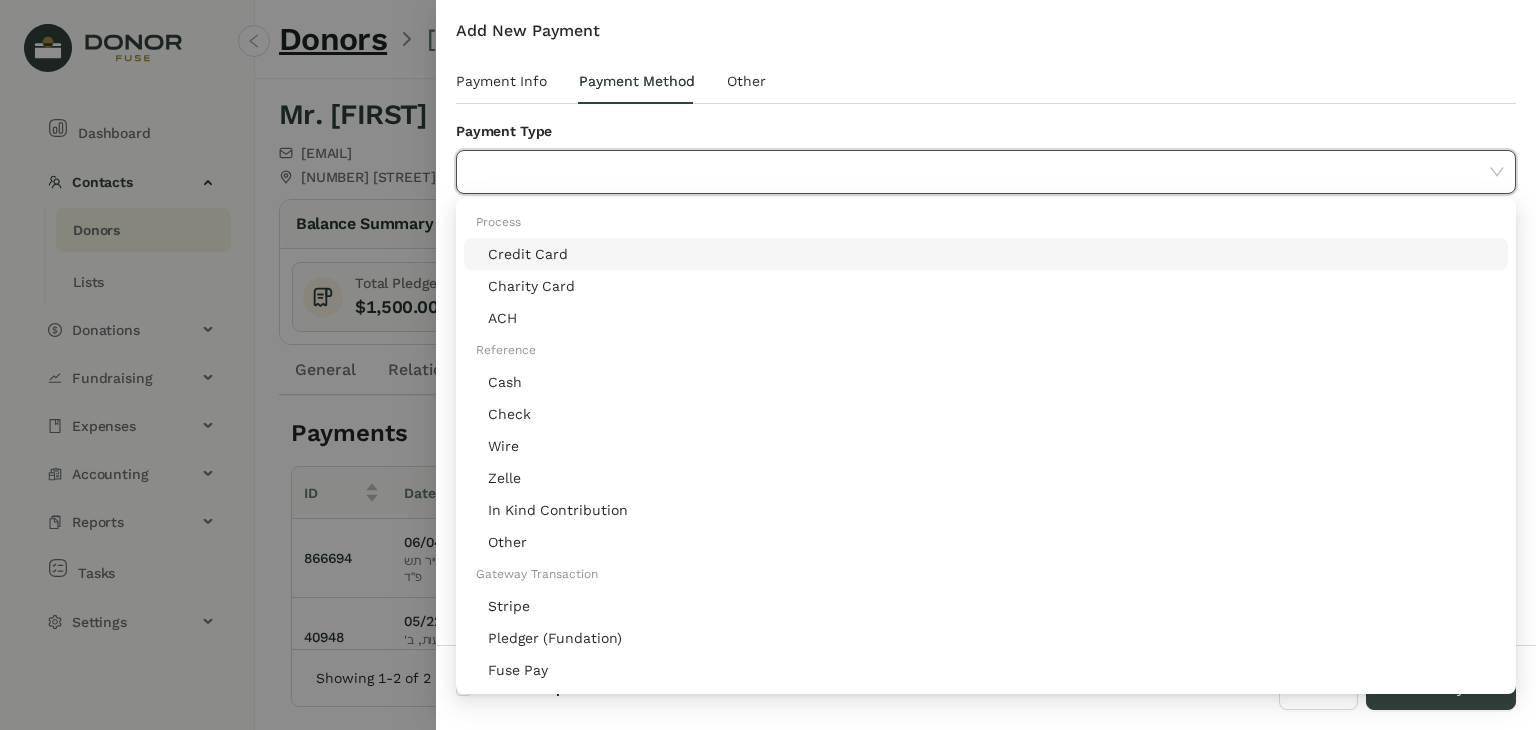 click on "Stripe" 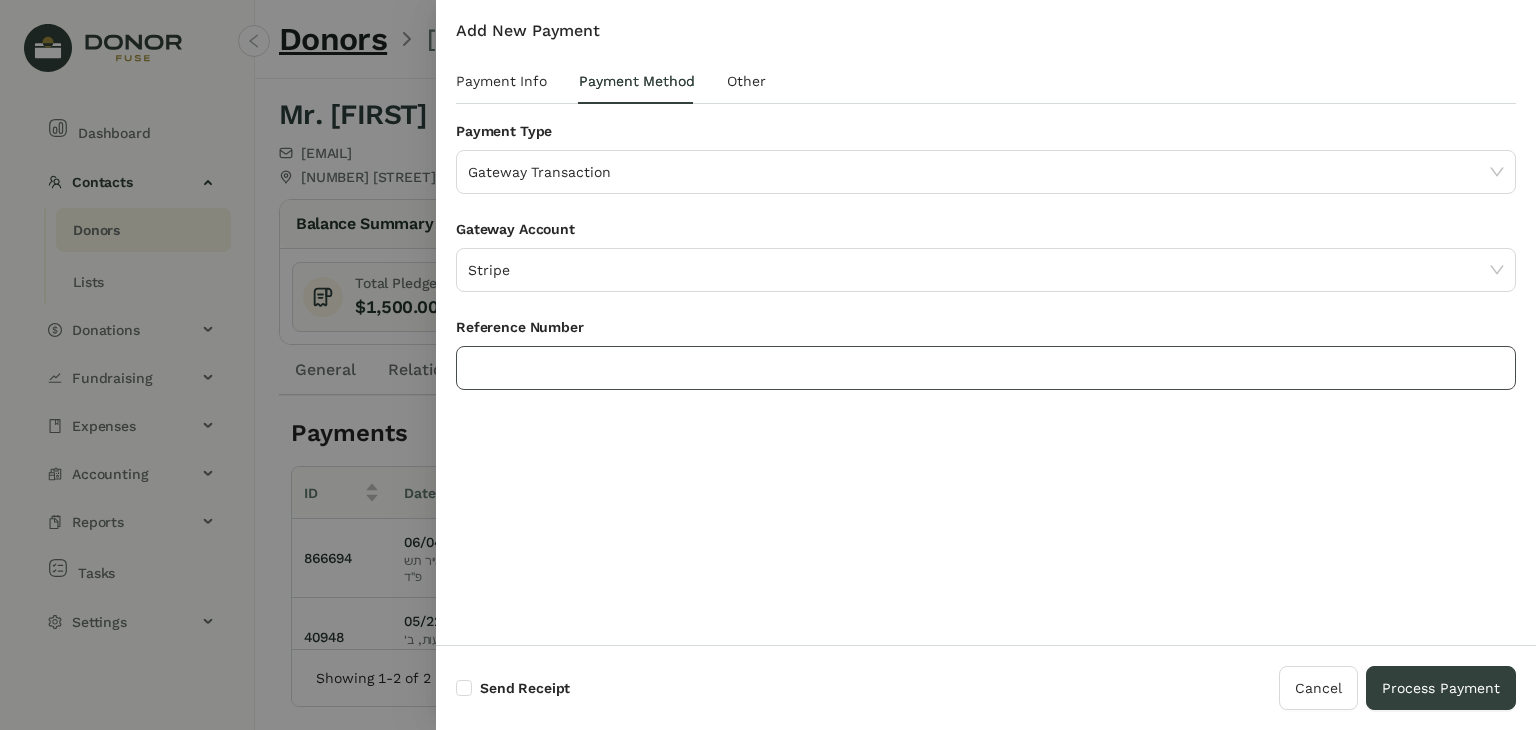 click 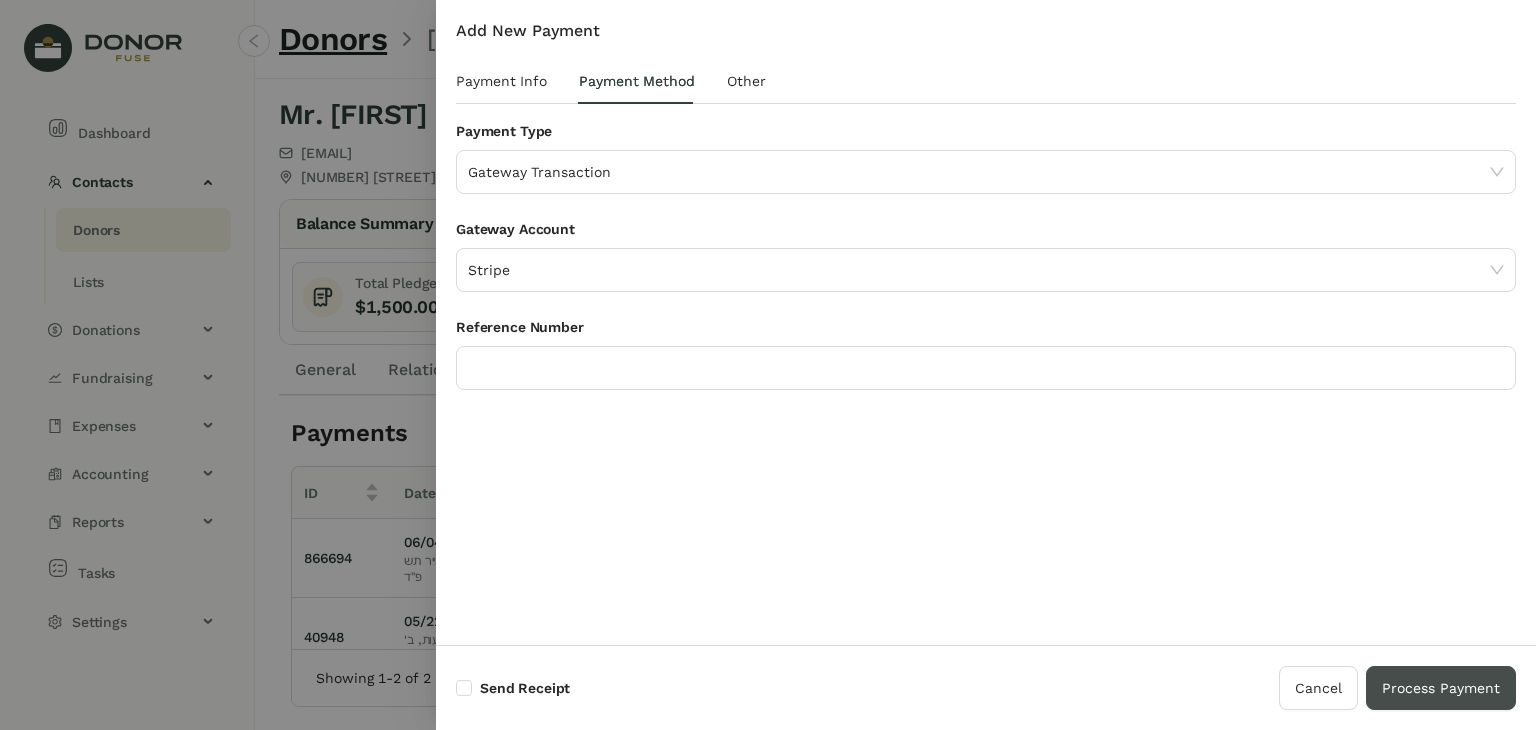 click on "Process Payment" at bounding box center (1441, 688) 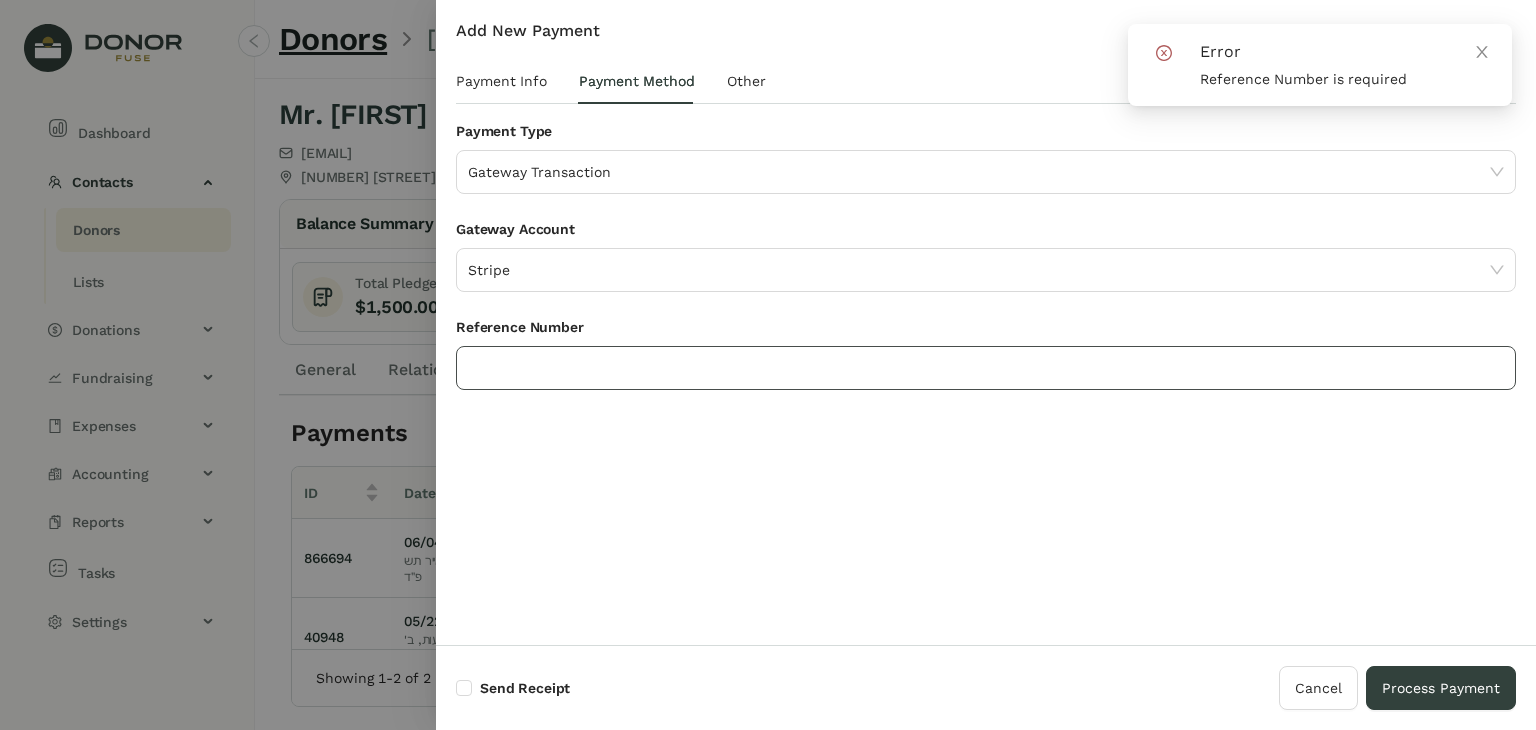 click 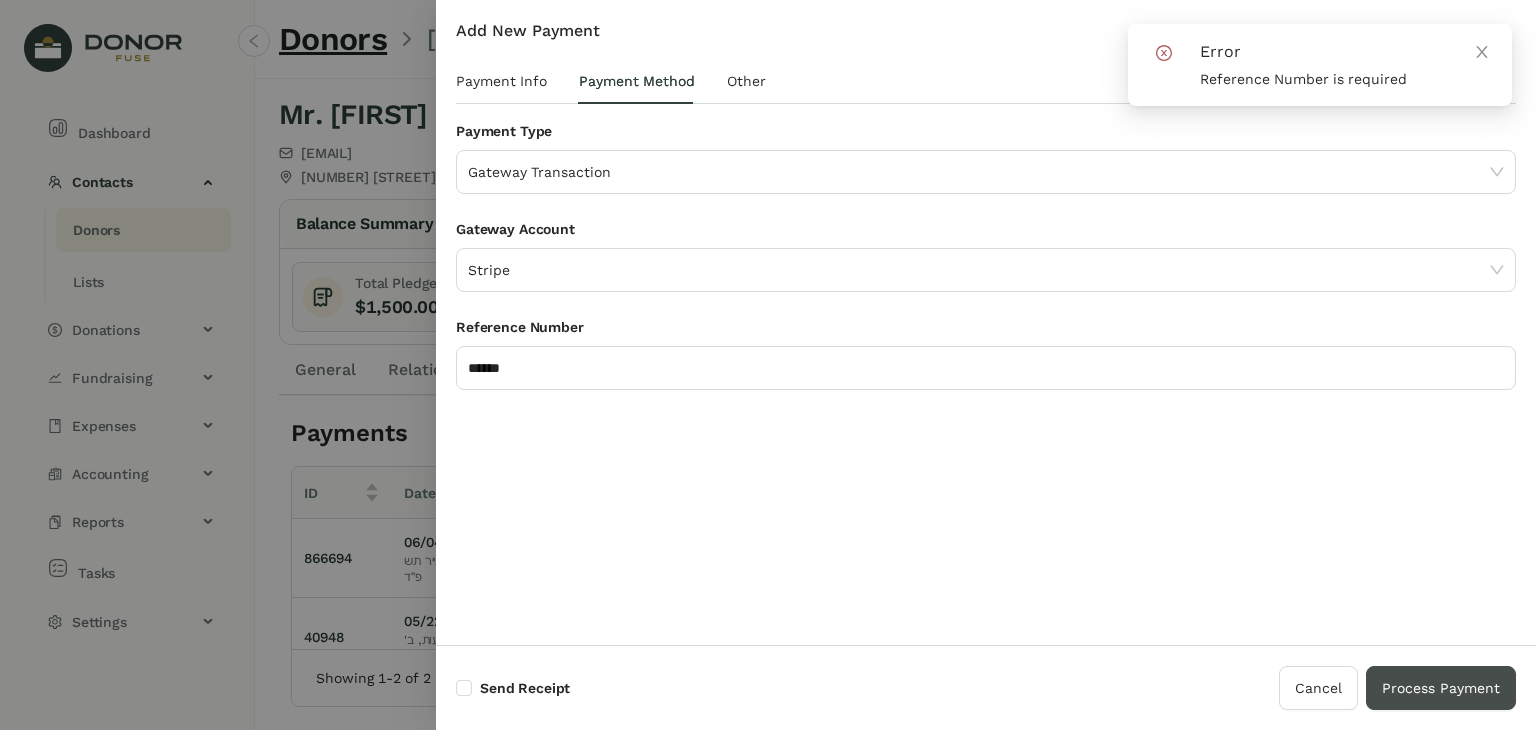click on "Process Payment" at bounding box center (1441, 688) 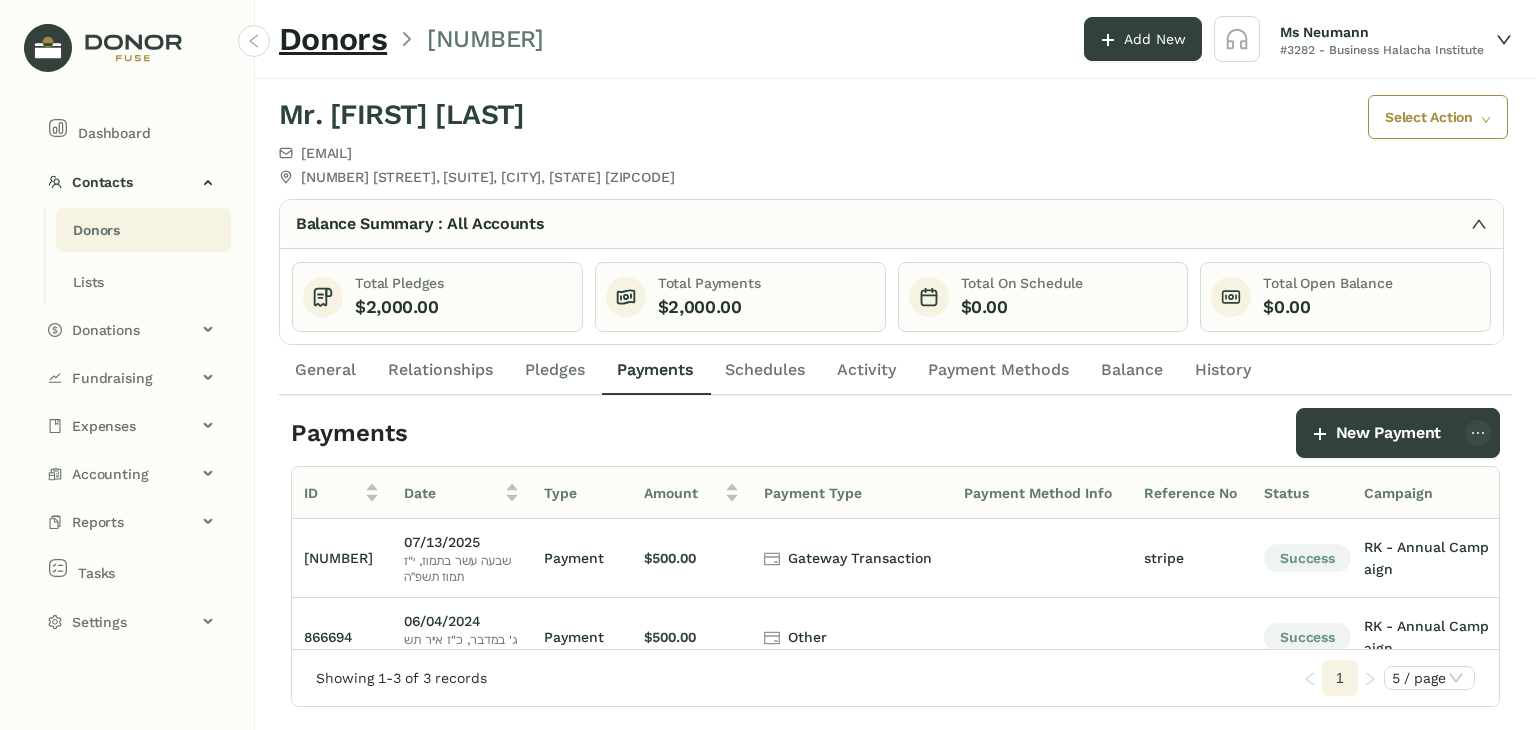 click on "Donors" 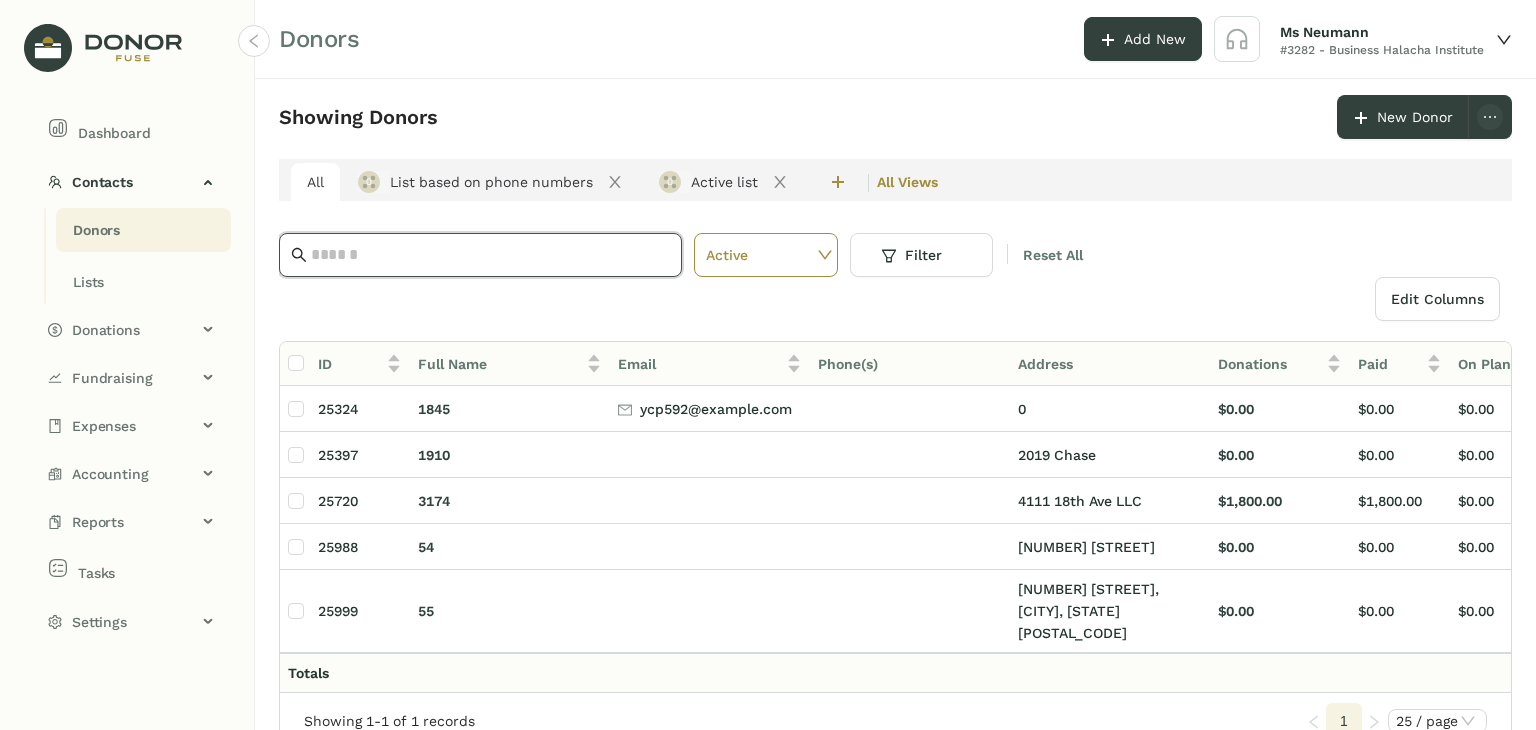 click 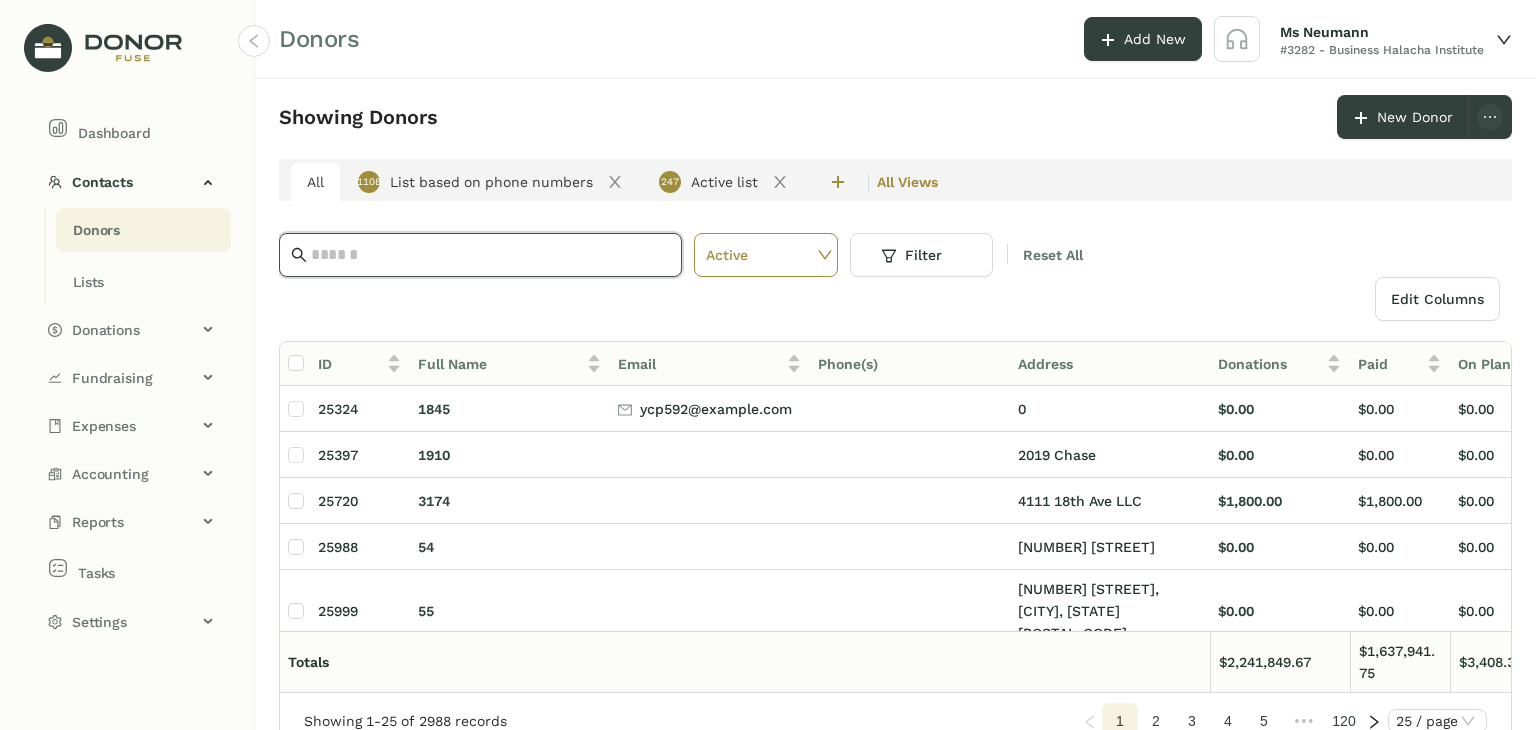 paste on "**********" 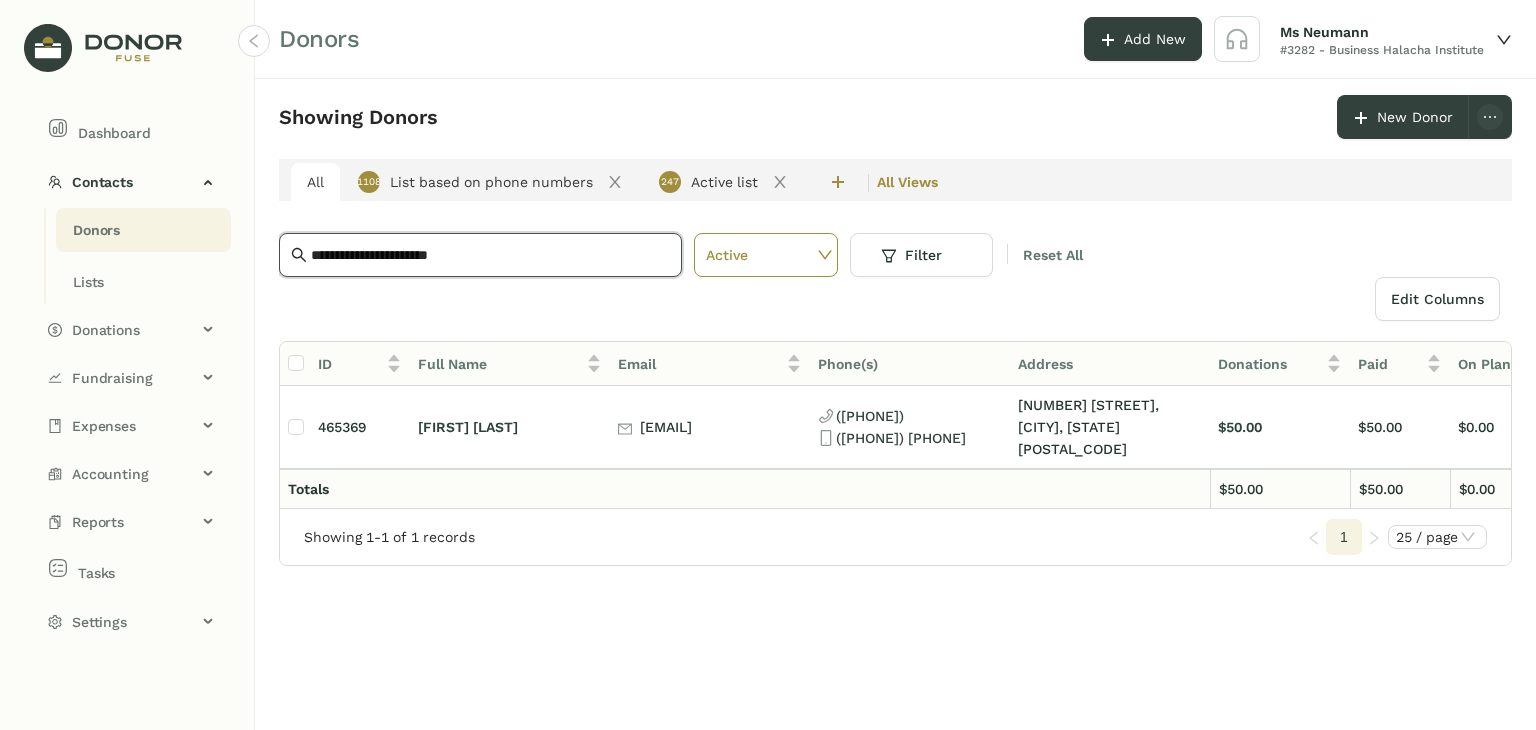 type on "**********" 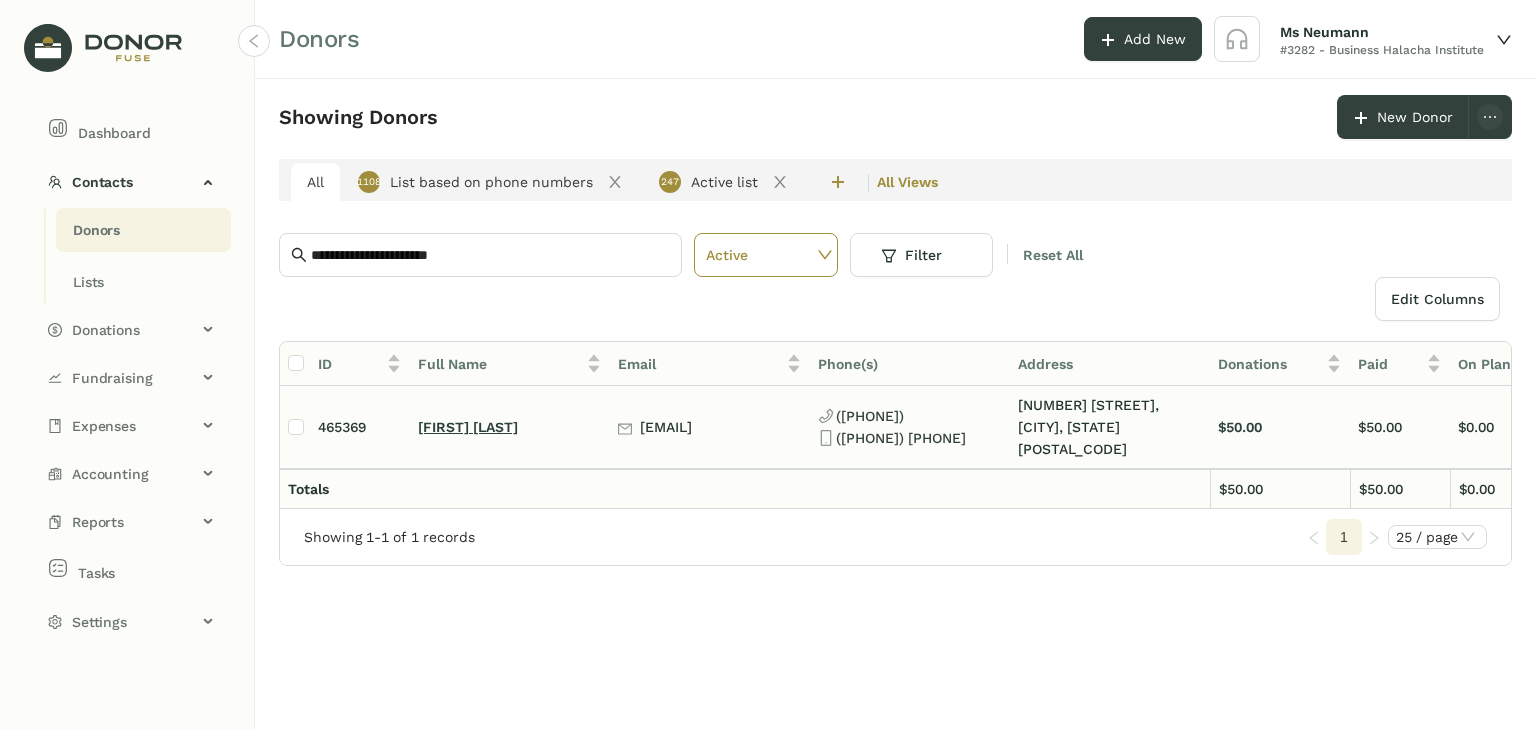click on "[FIRST] [LAST]" 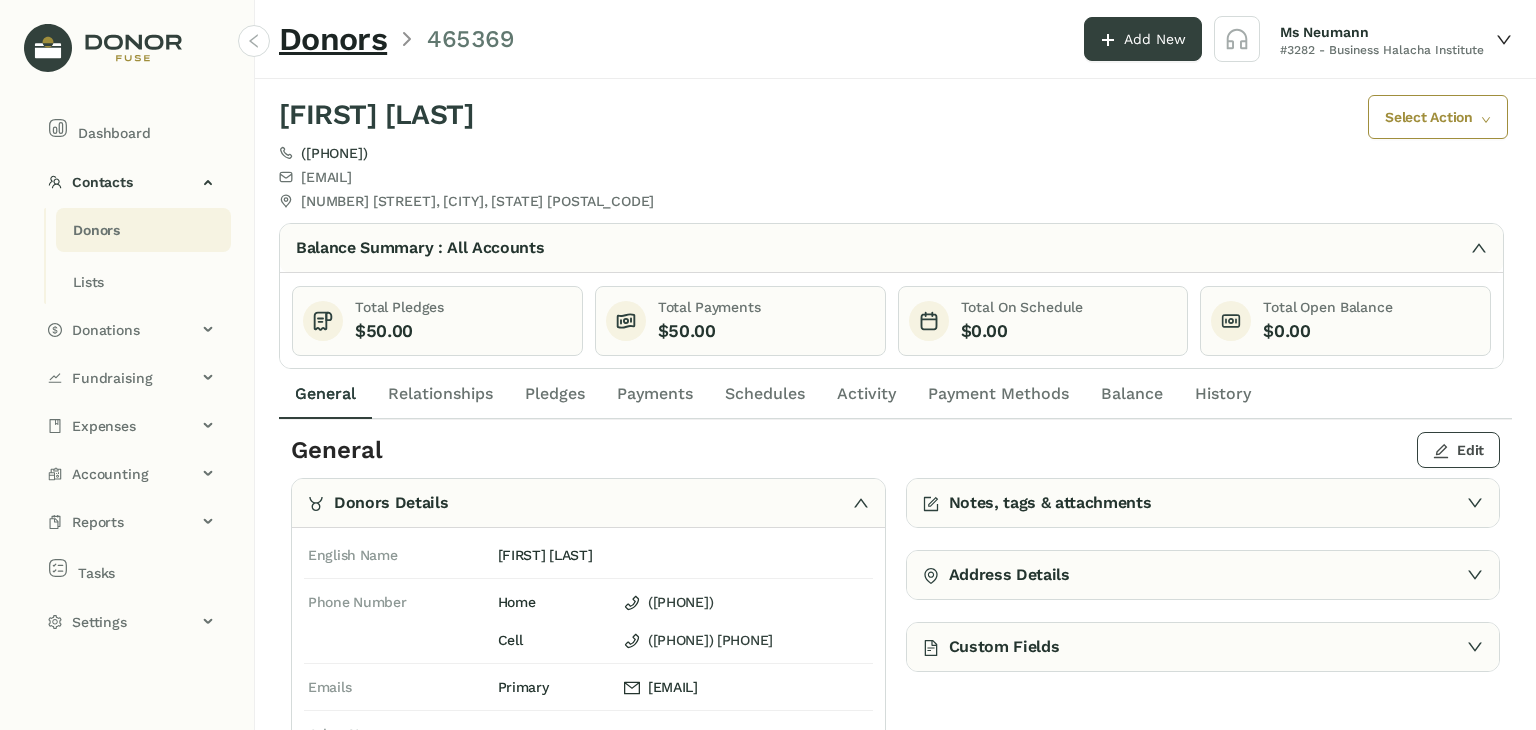 click on "Edit" 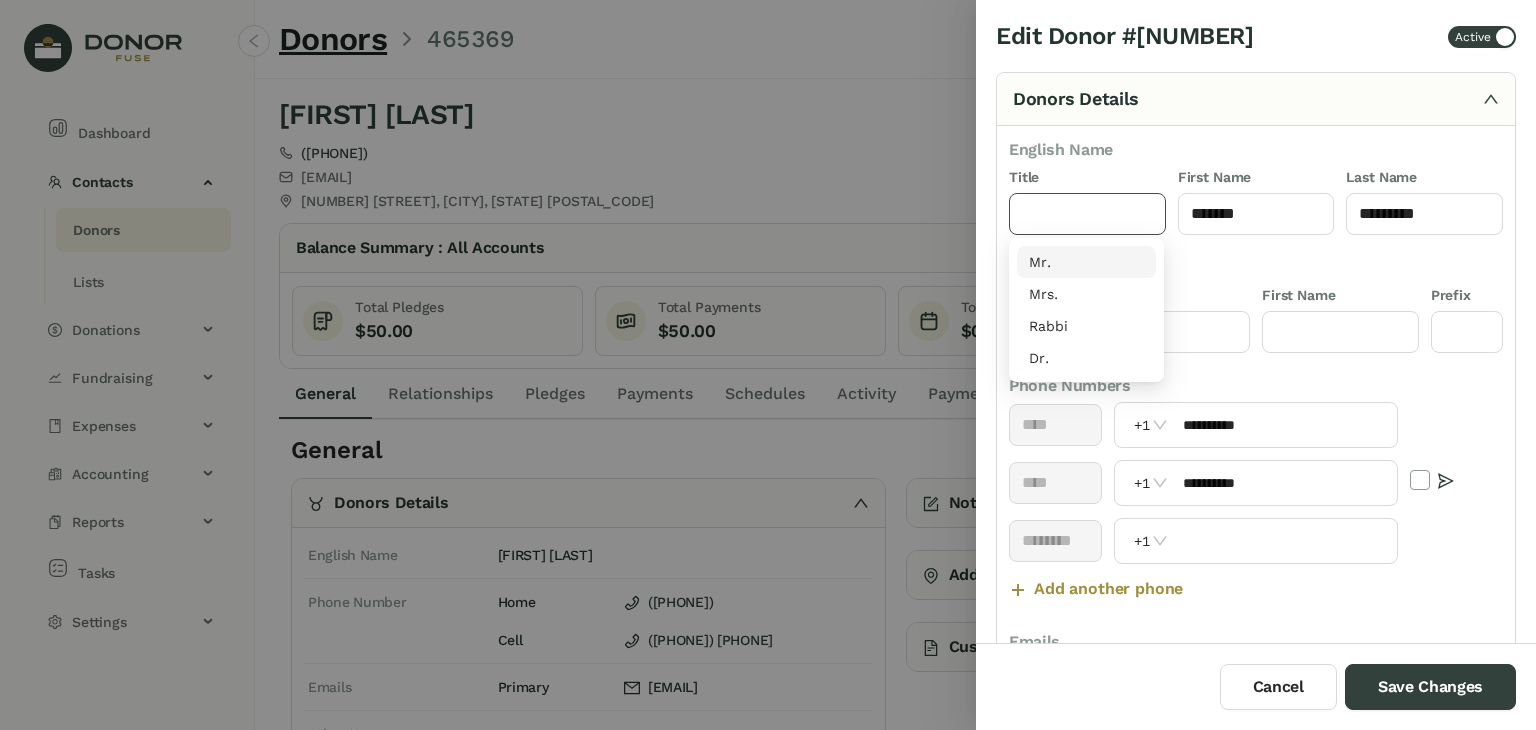 drag, startPoint x: 1104, startPoint y: 230, endPoint x: 1096, endPoint y: 257, distance: 28.160255 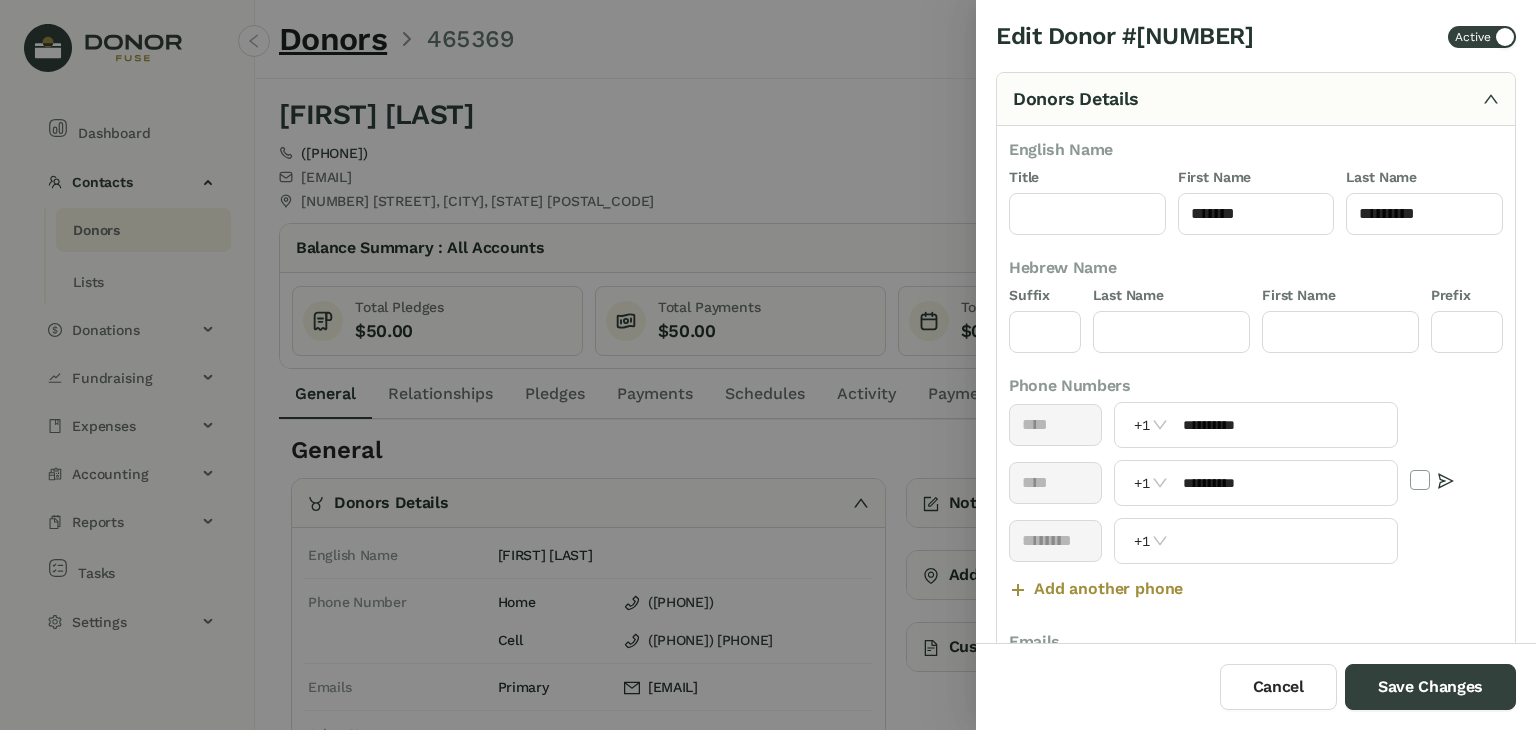 click on "Hebrew Name" at bounding box center [1256, 268] 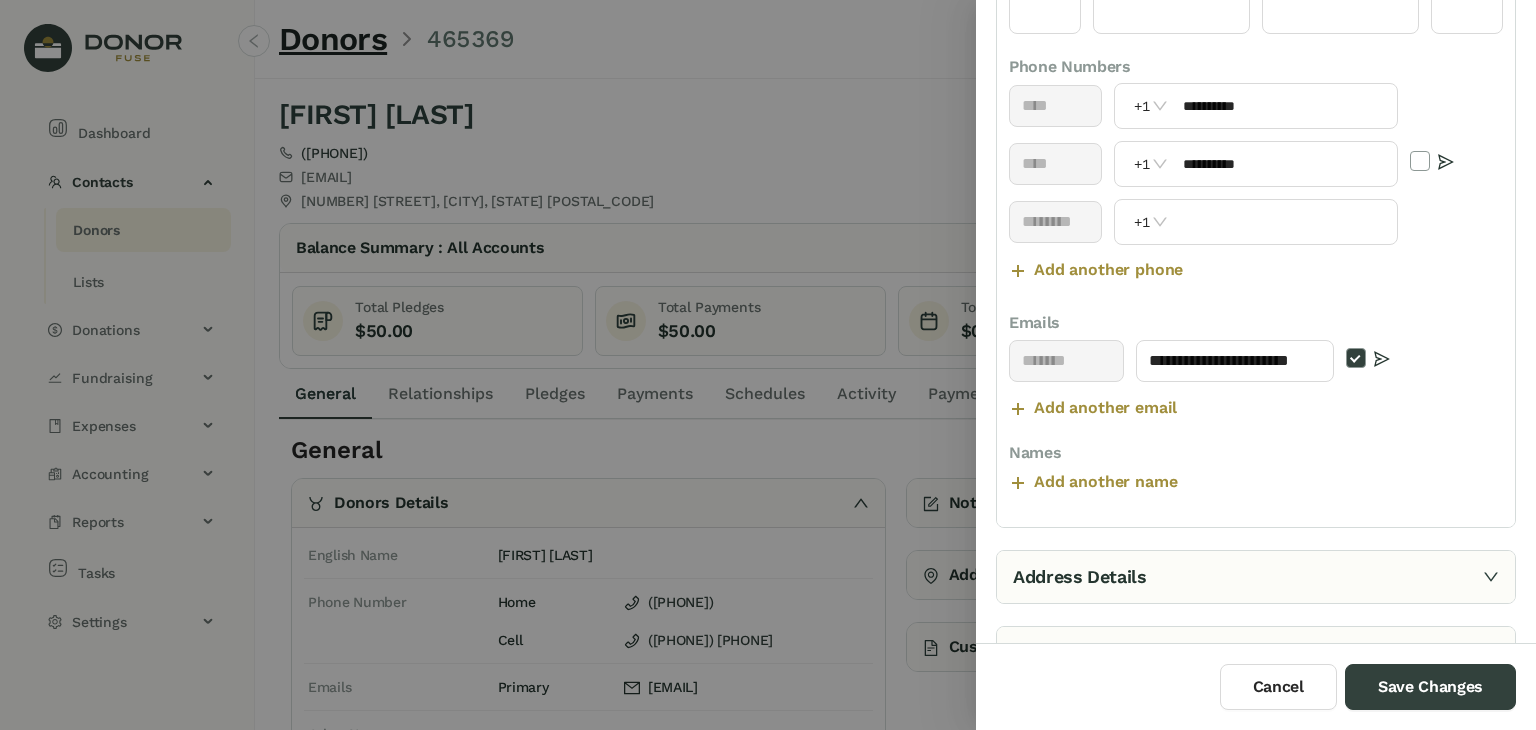scroll, scrollTop: 447, scrollLeft: 0, axis: vertical 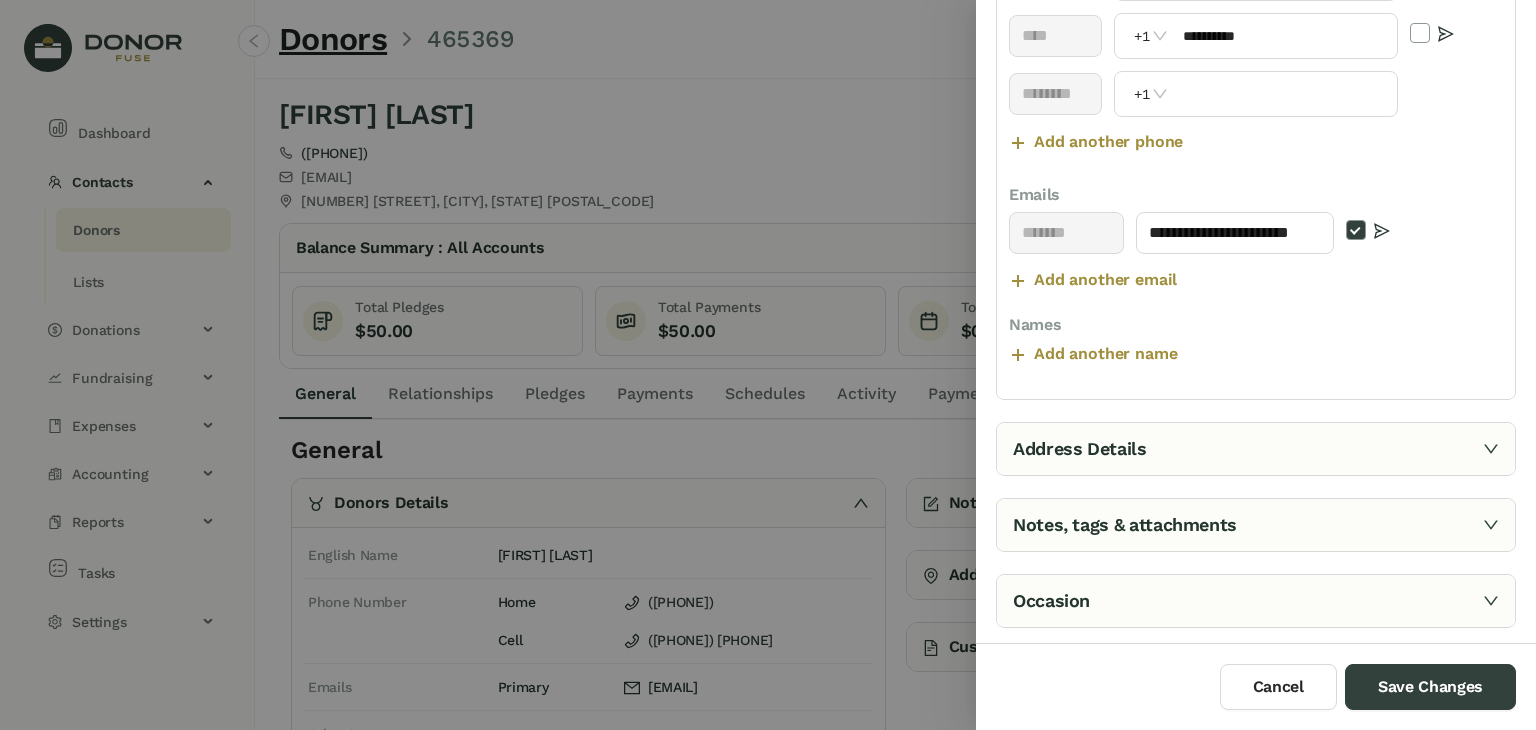 click on "Address Details" at bounding box center [1256, 449] 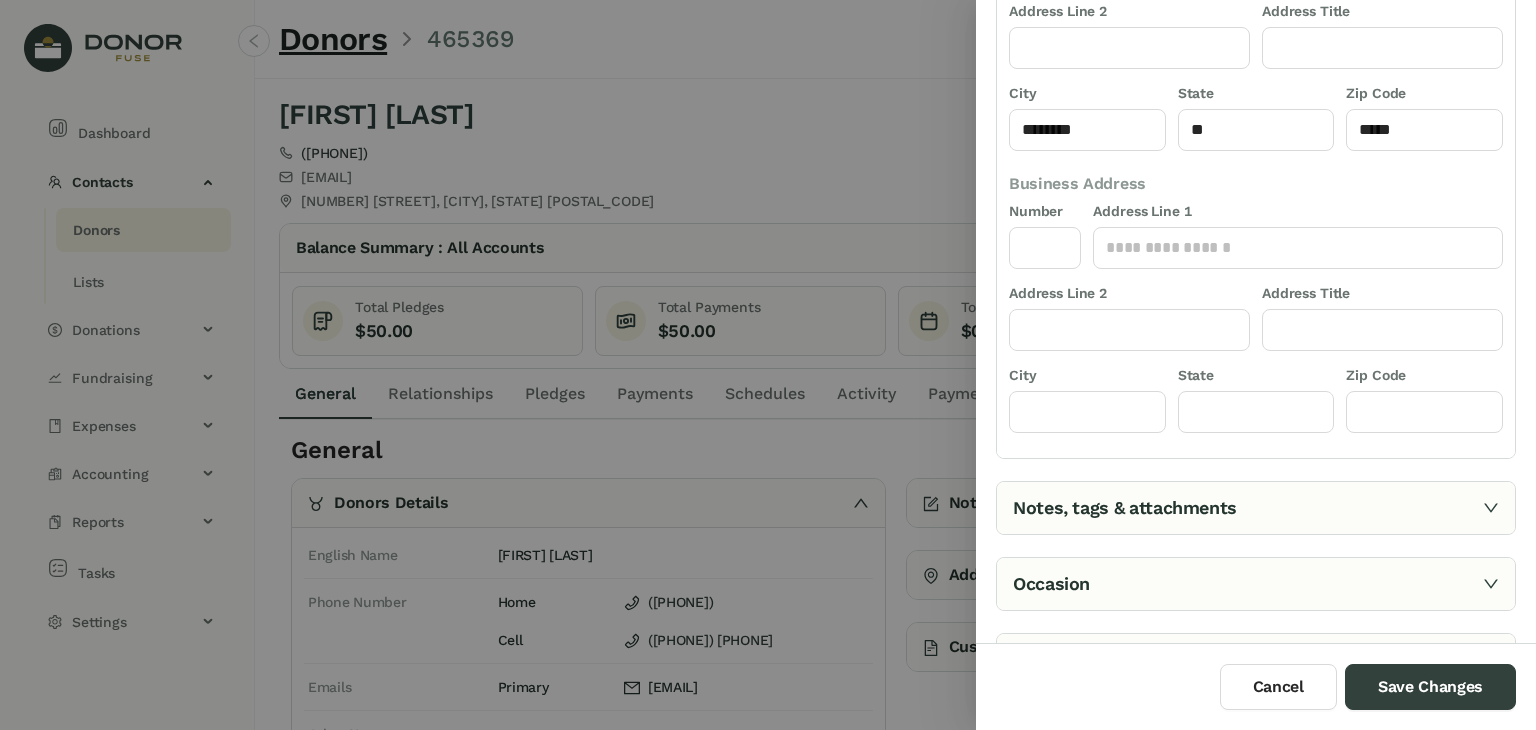 scroll, scrollTop: 461, scrollLeft: 0, axis: vertical 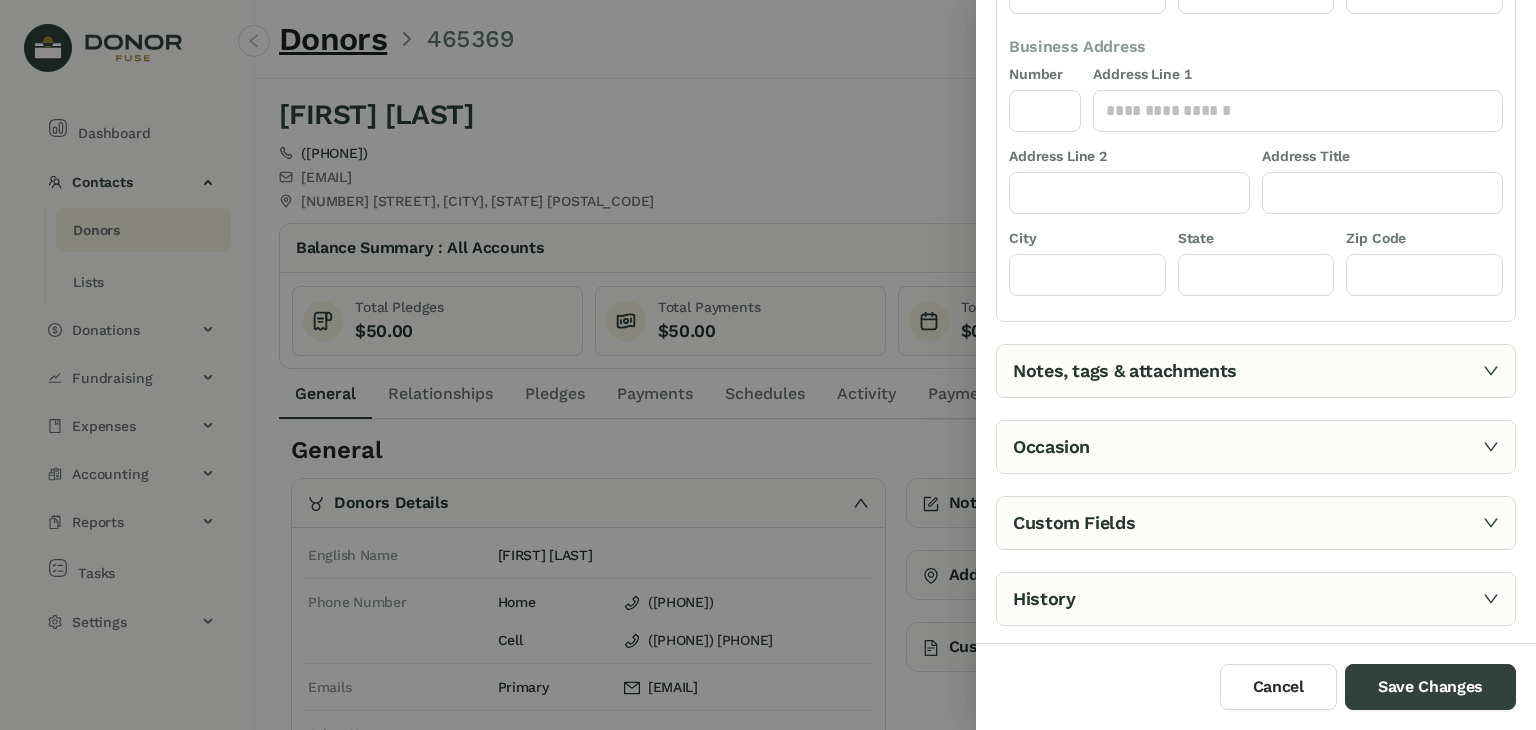 click 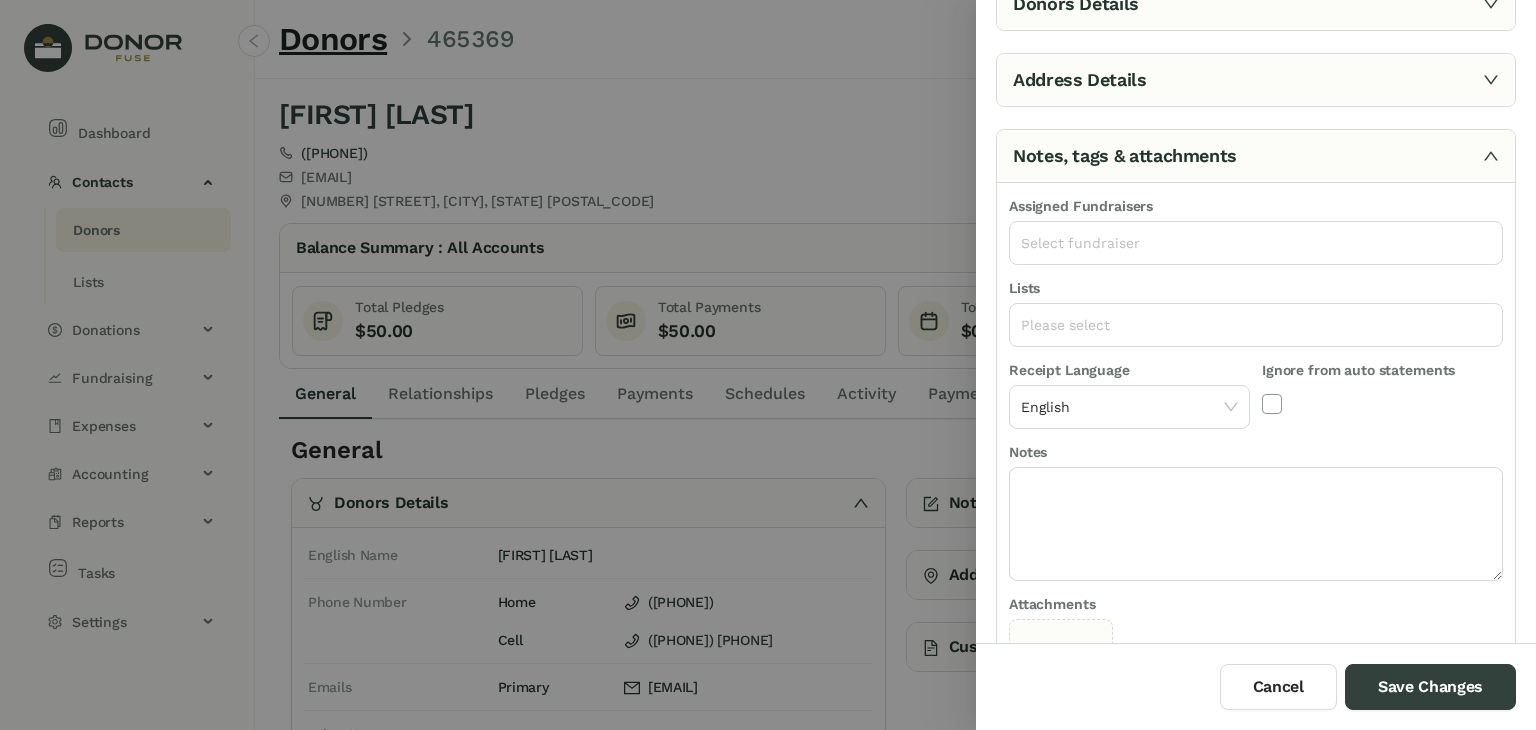 scroll, scrollTop: 0, scrollLeft: 0, axis: both 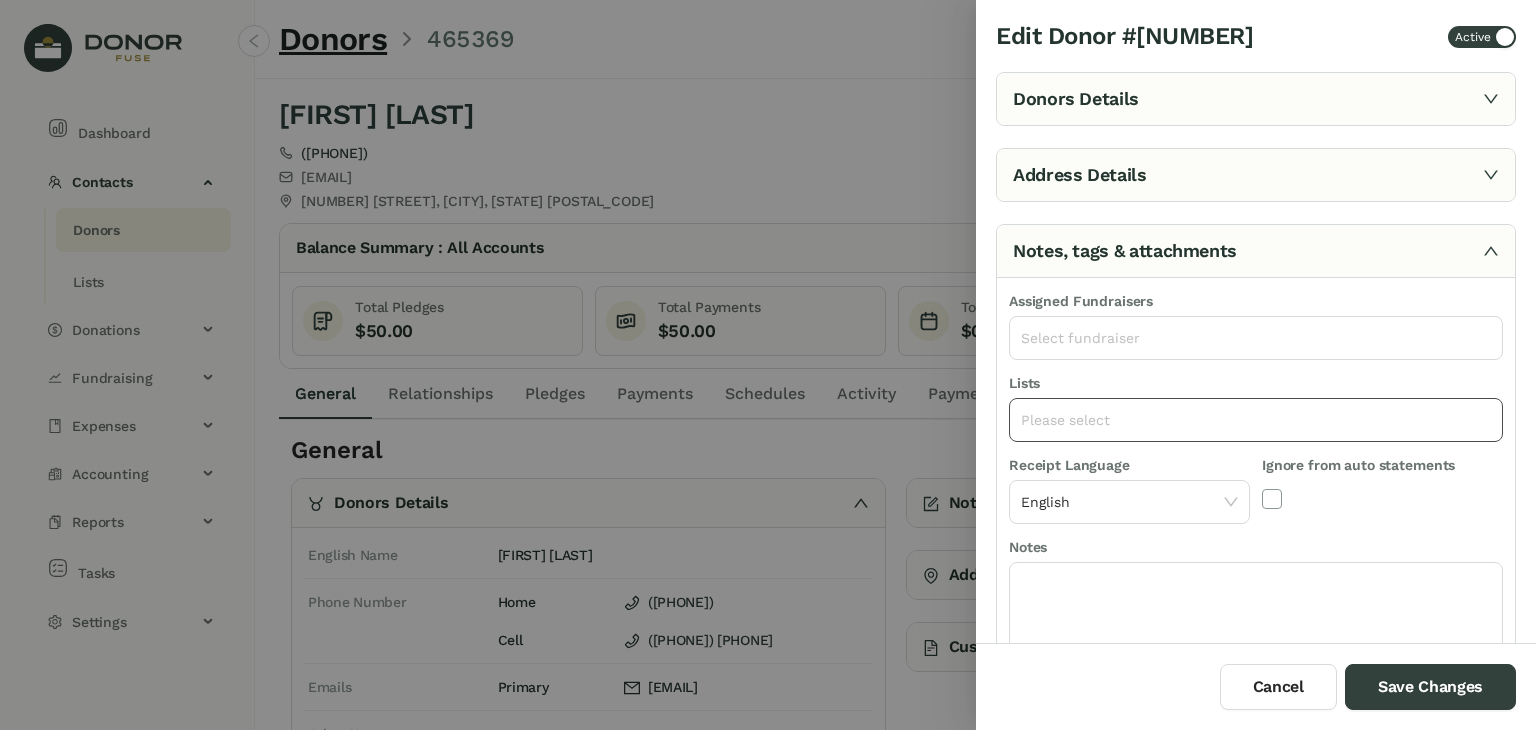 click on "Please select" 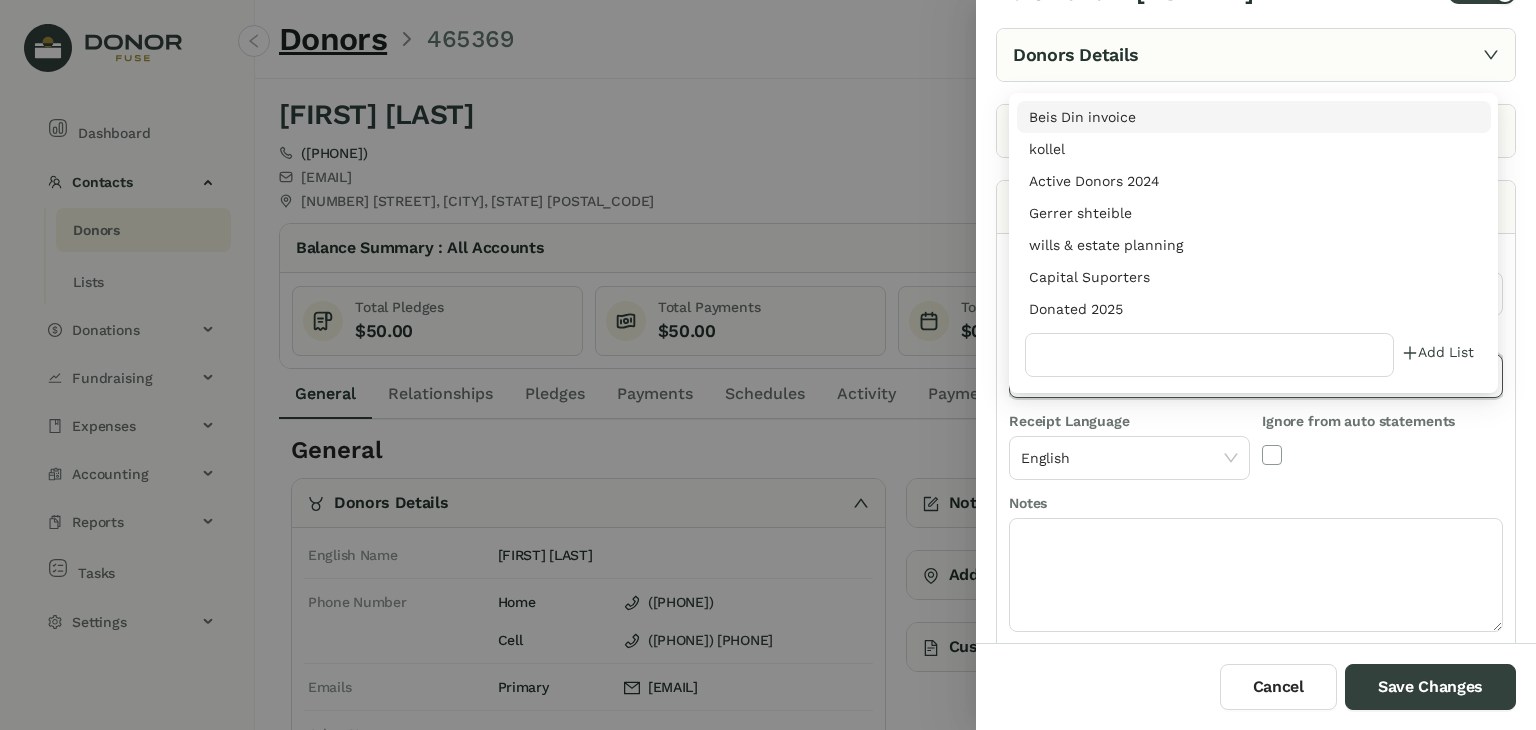 scroll, scrollTop: 0, scrollLeft: 0, axis: both 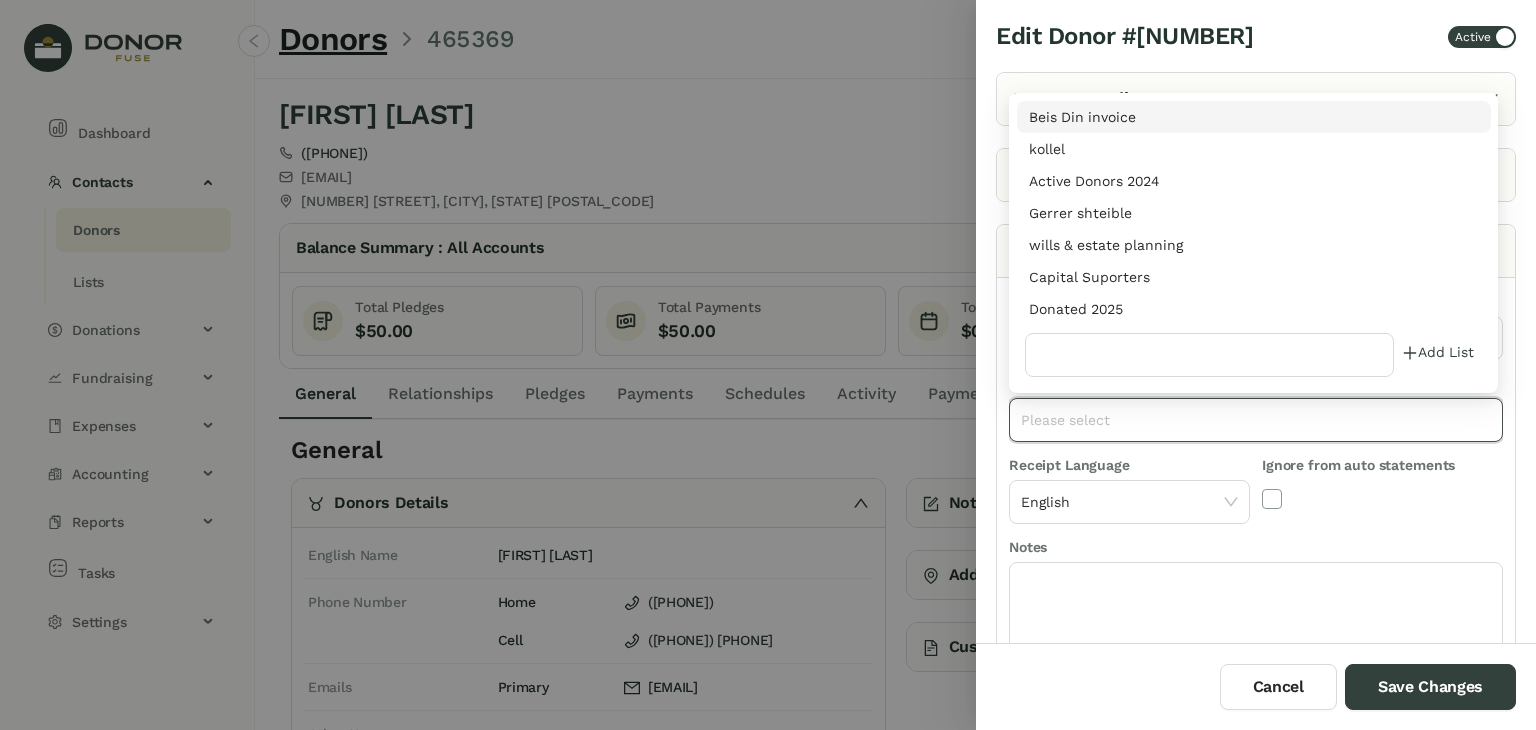 click on "Donated 2025" at bounding box center (1254, 309) 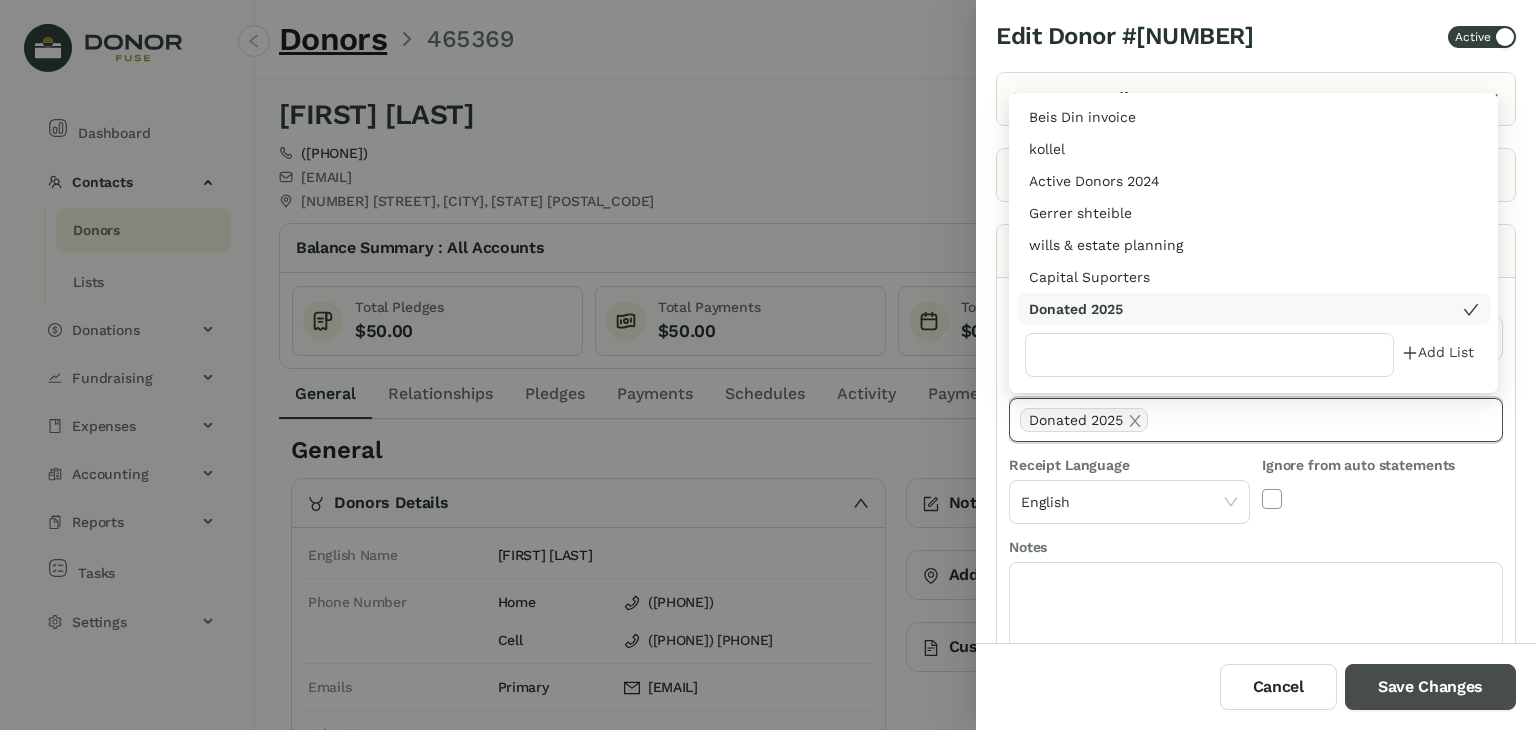 click on "Save Changes" at bounding box center [1430, 687] 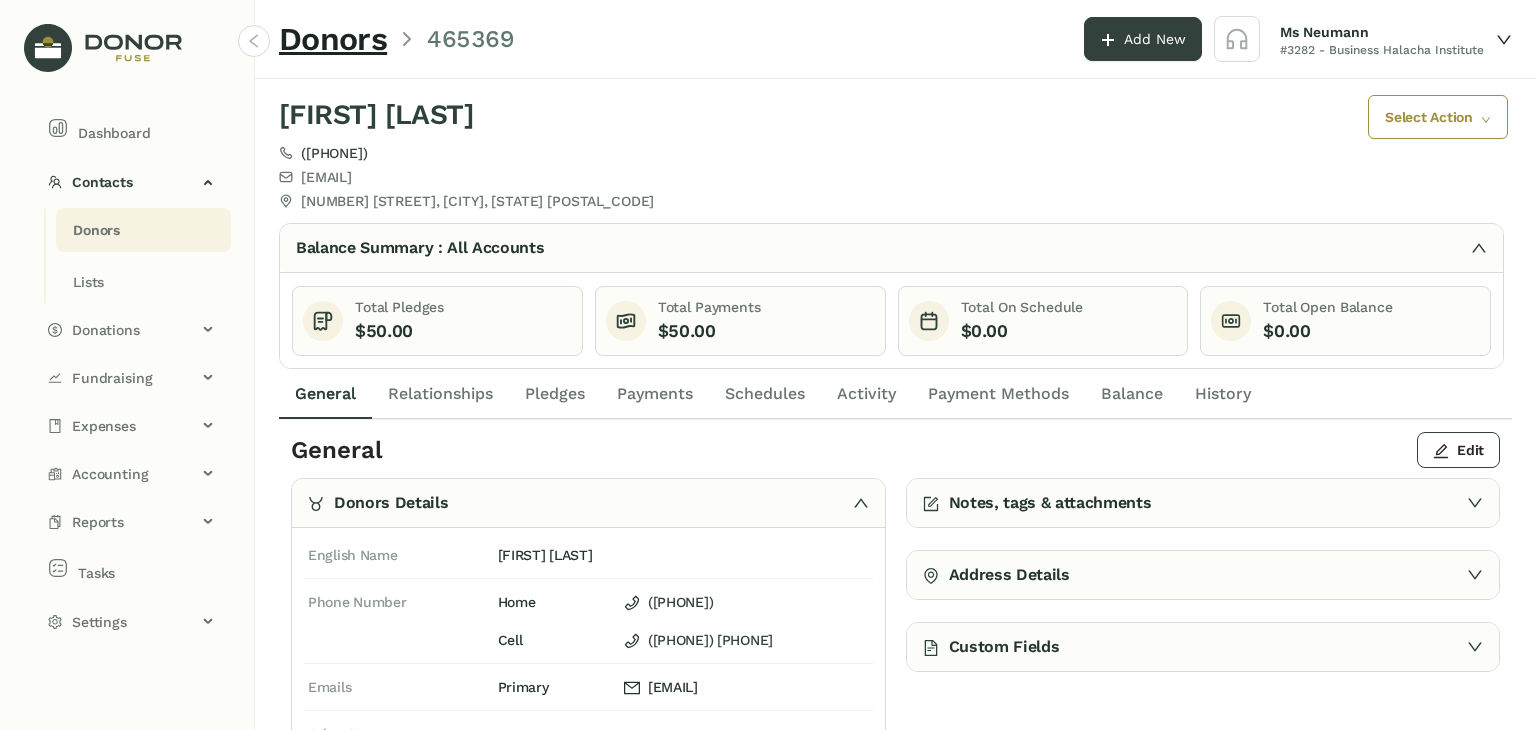 click on "Payments" 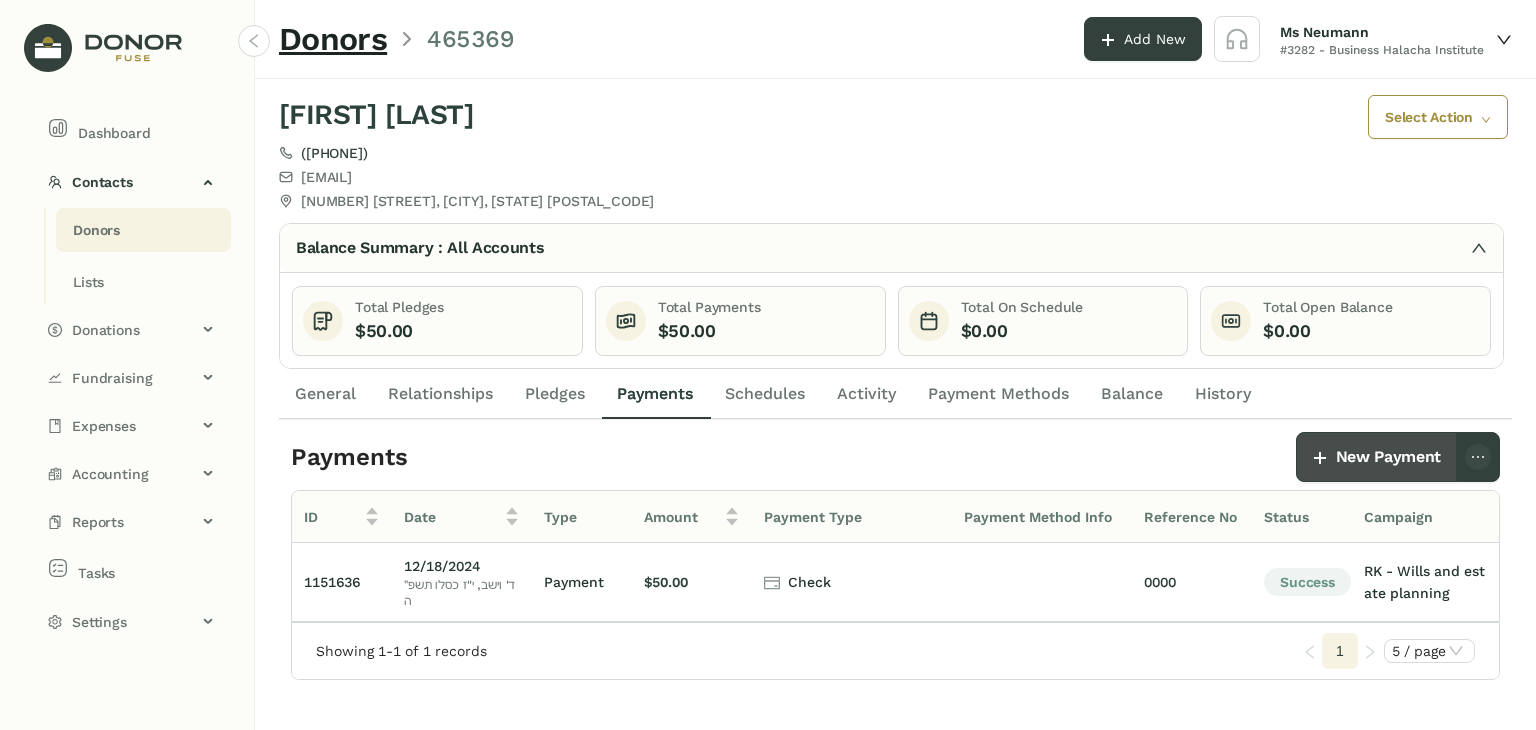 click on "New Payment" 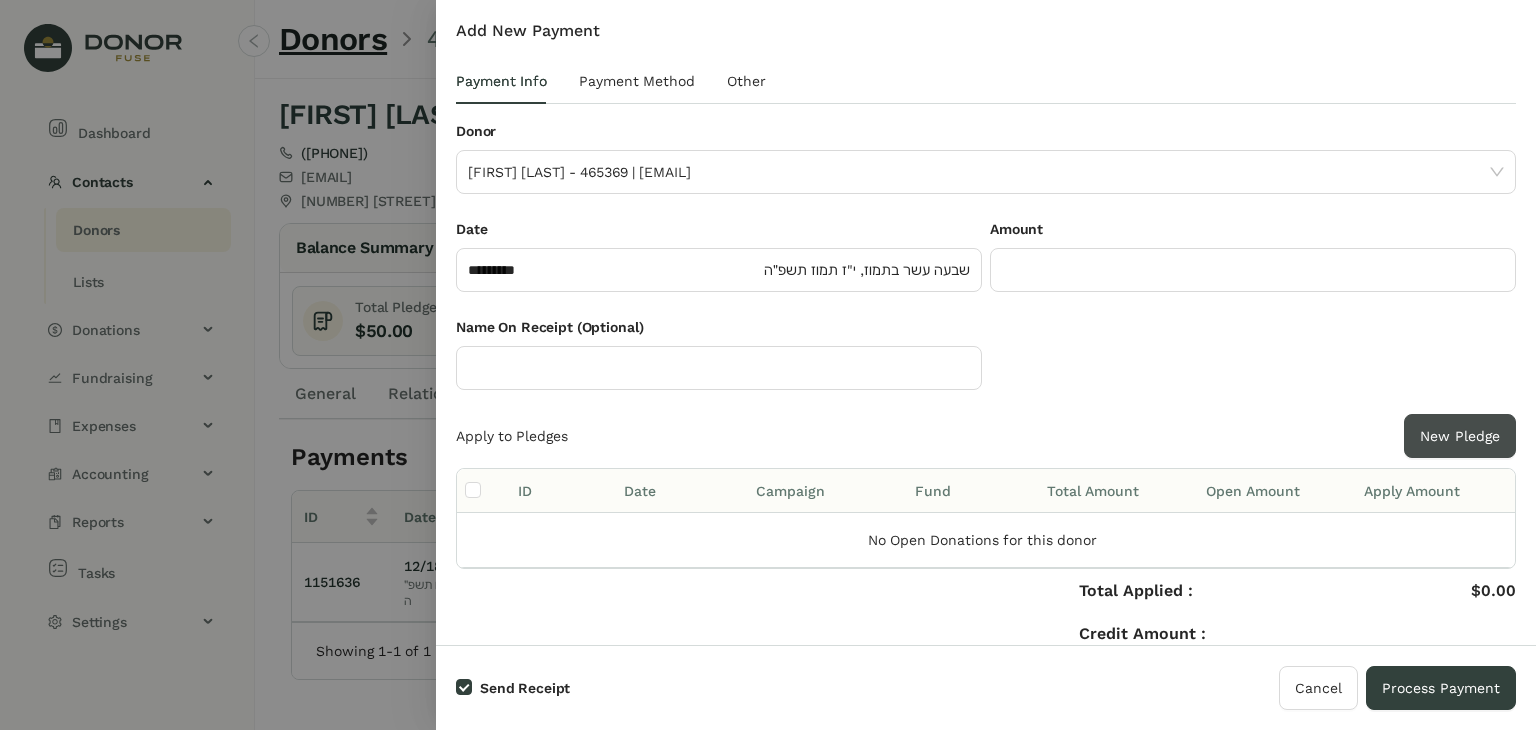 click on "New Pledge" at bounding box center [1460, 436] 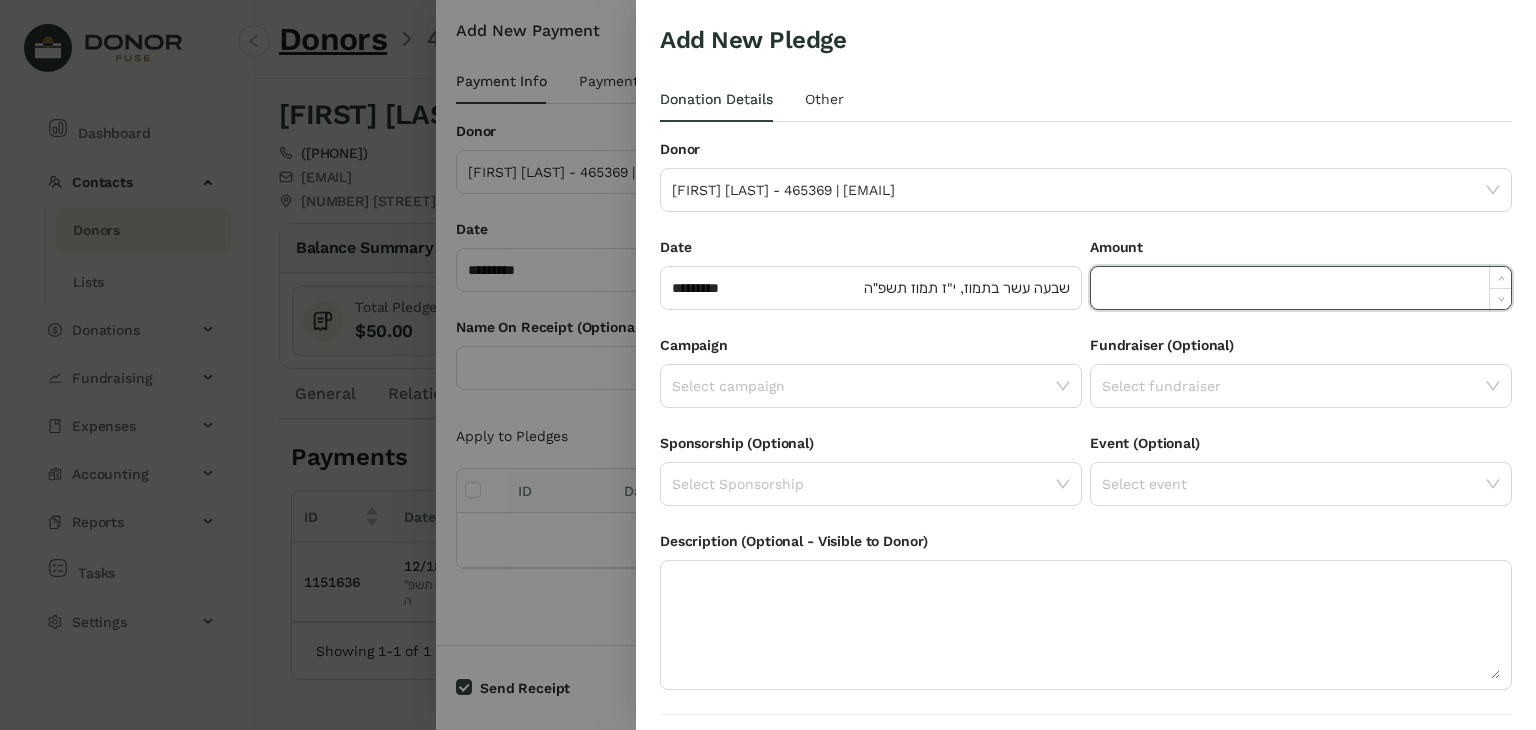 click 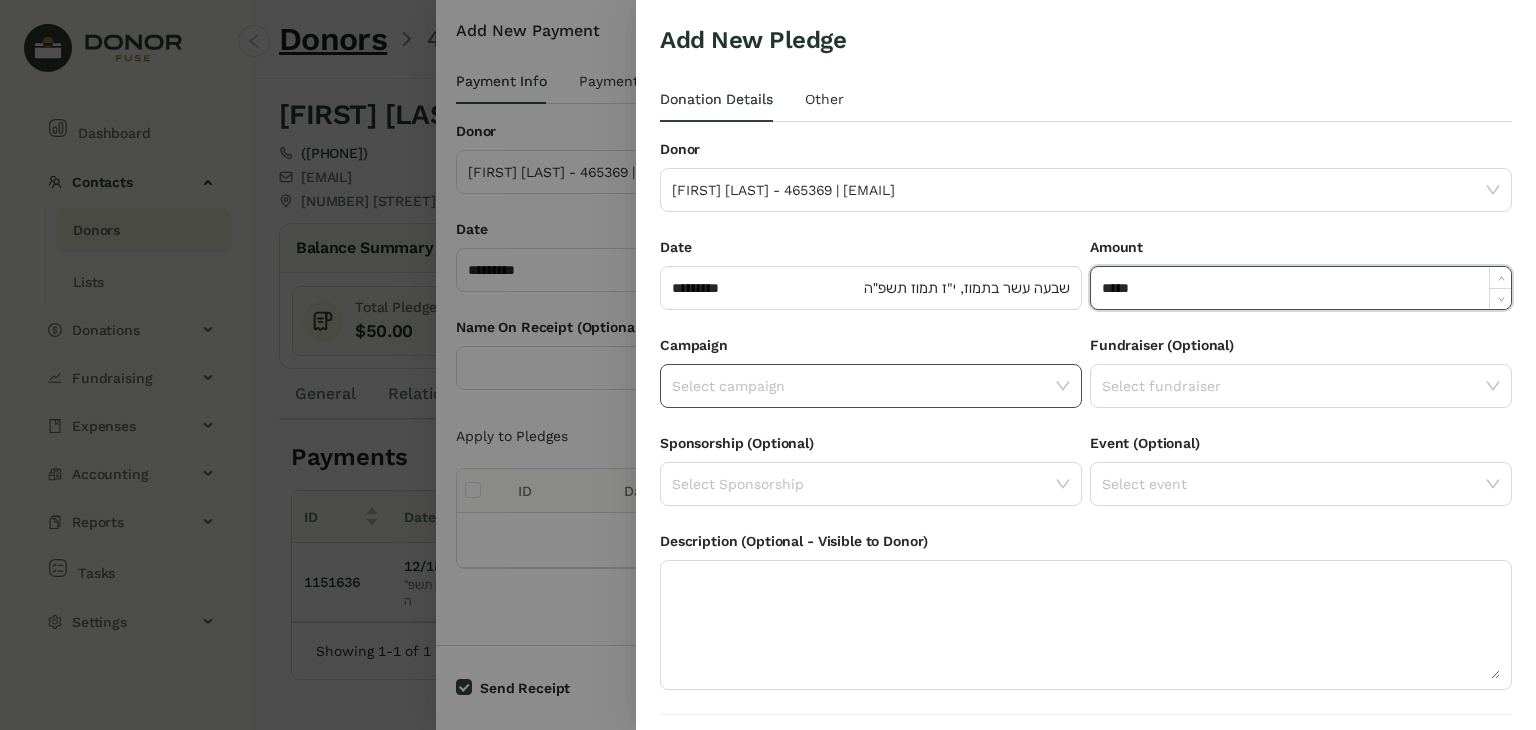 type on "******" 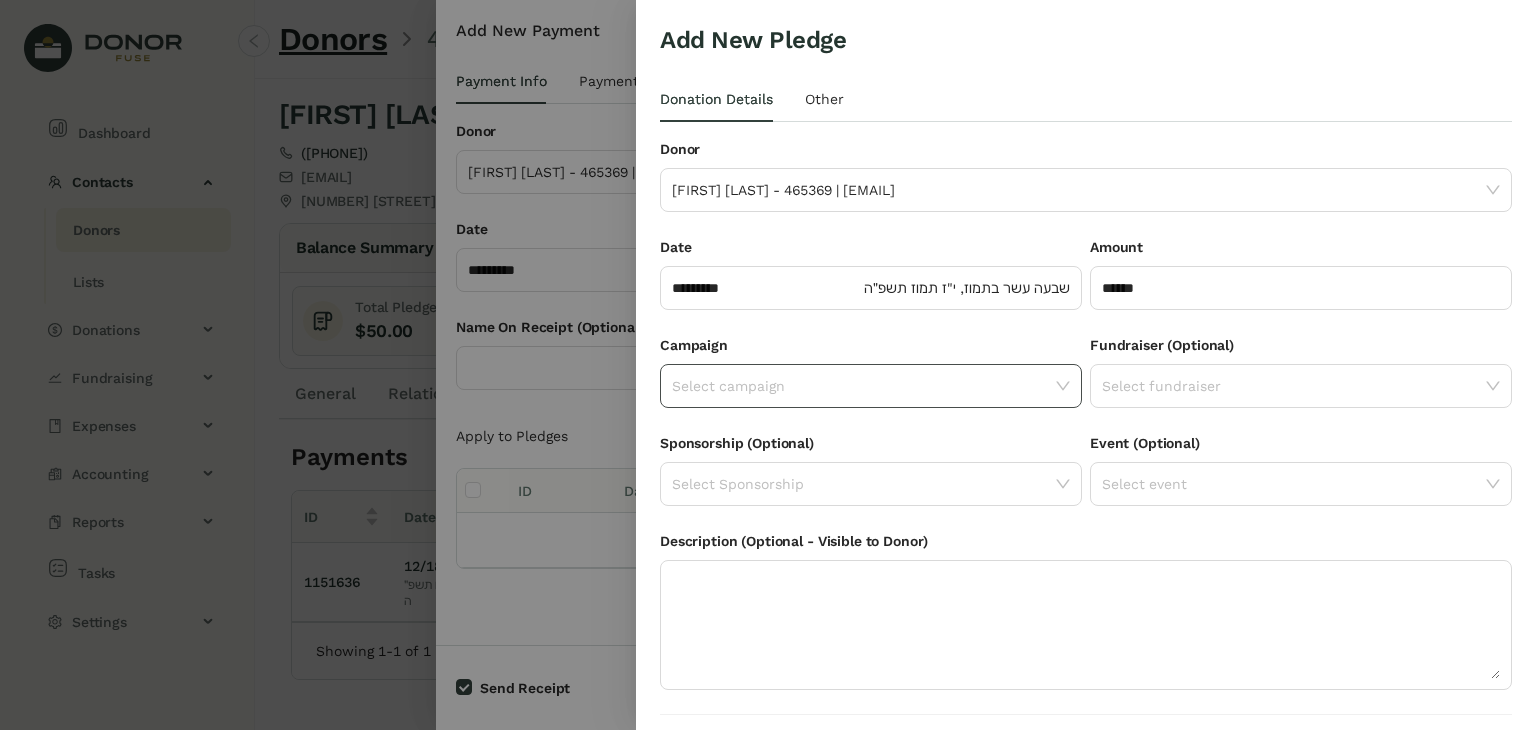 click 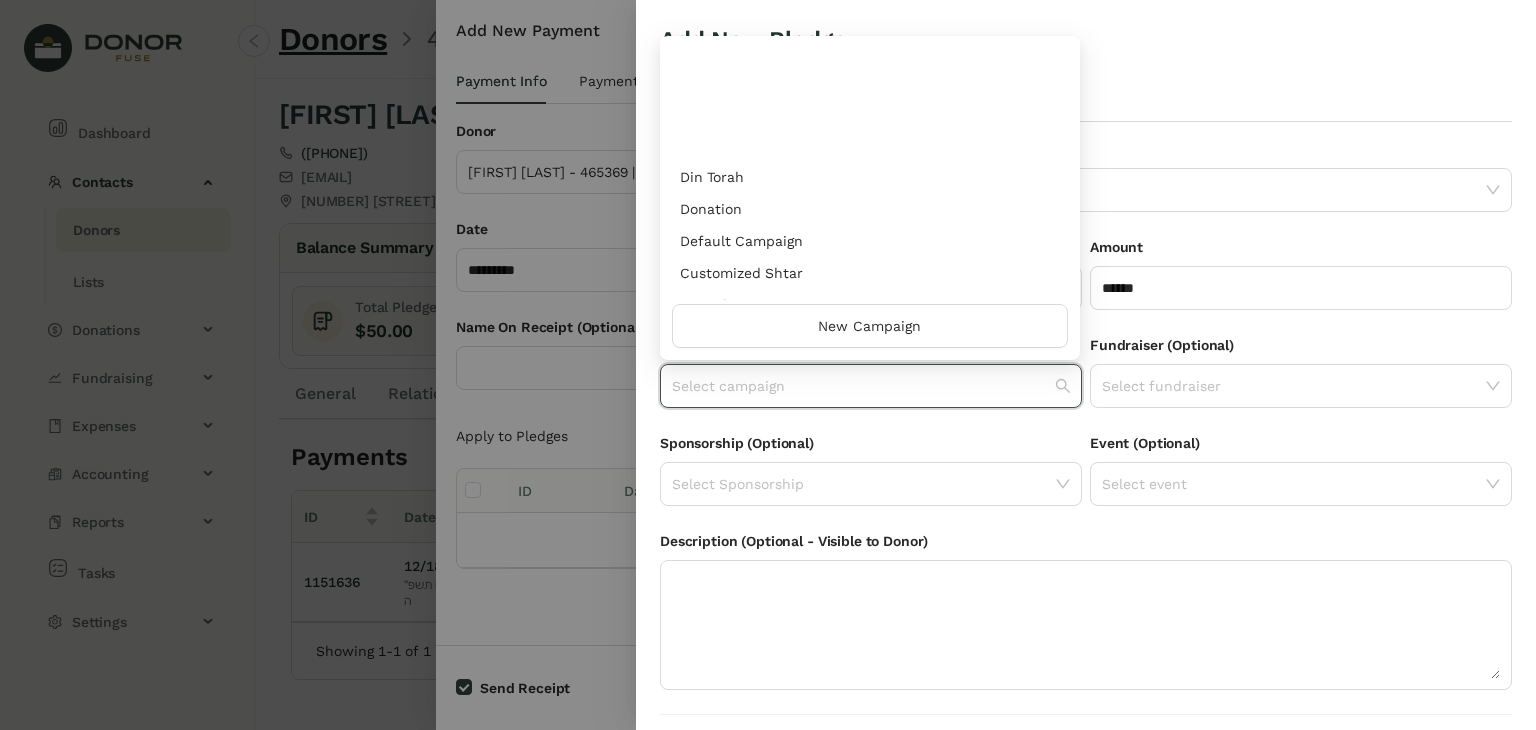 scroll, scrollTop: 960, scrollLeft: 0, axis: vertical 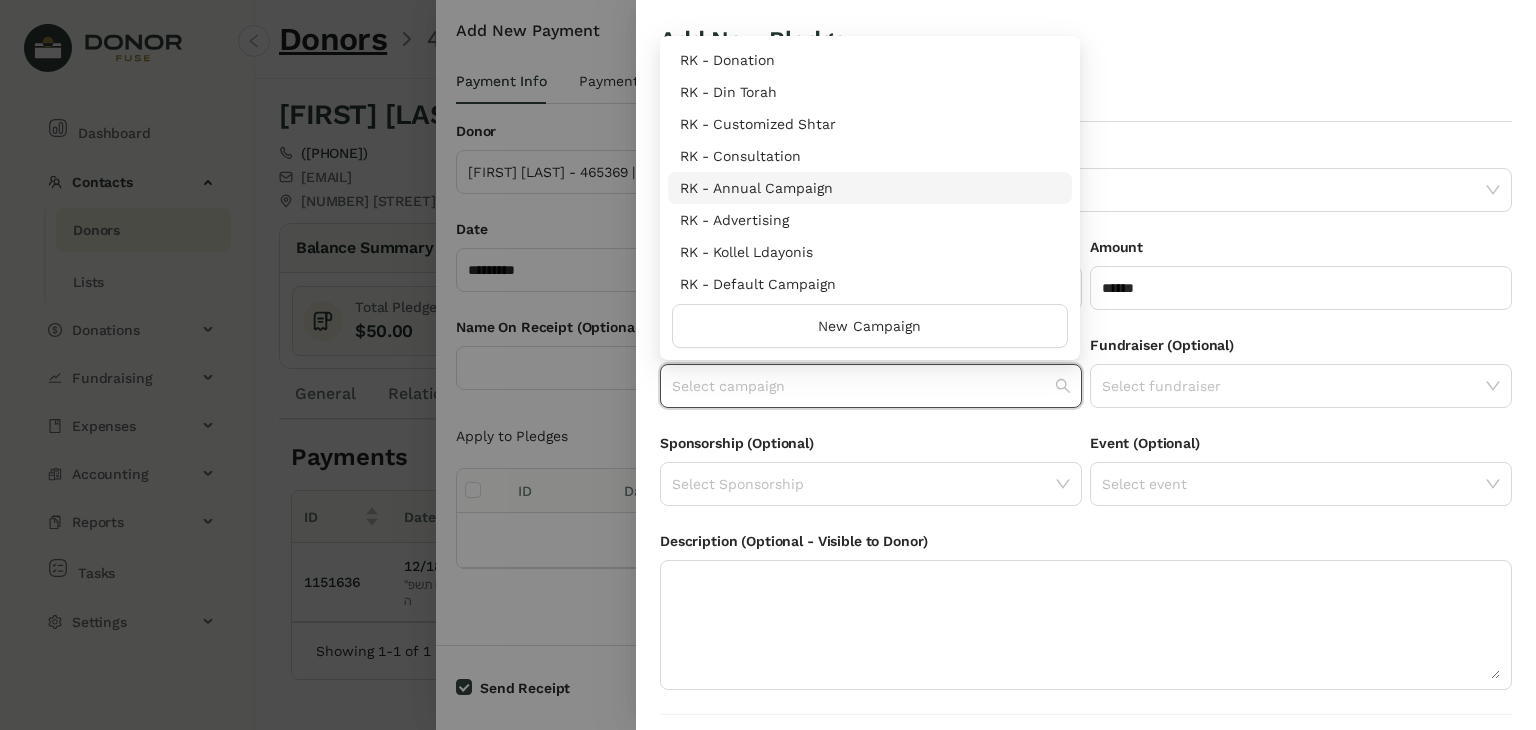click on "RK - Annual Campaign" at bounding box center [870, 188] 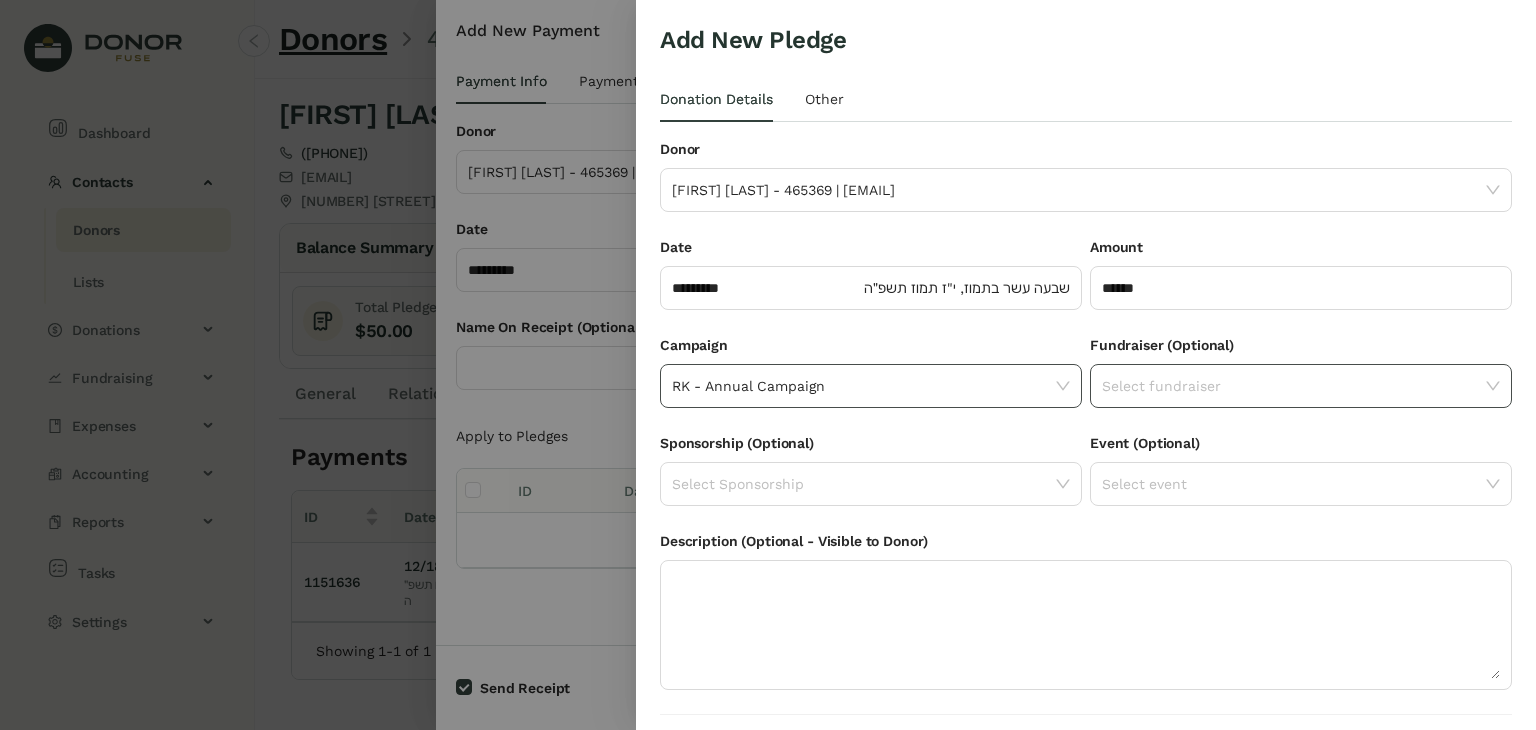click 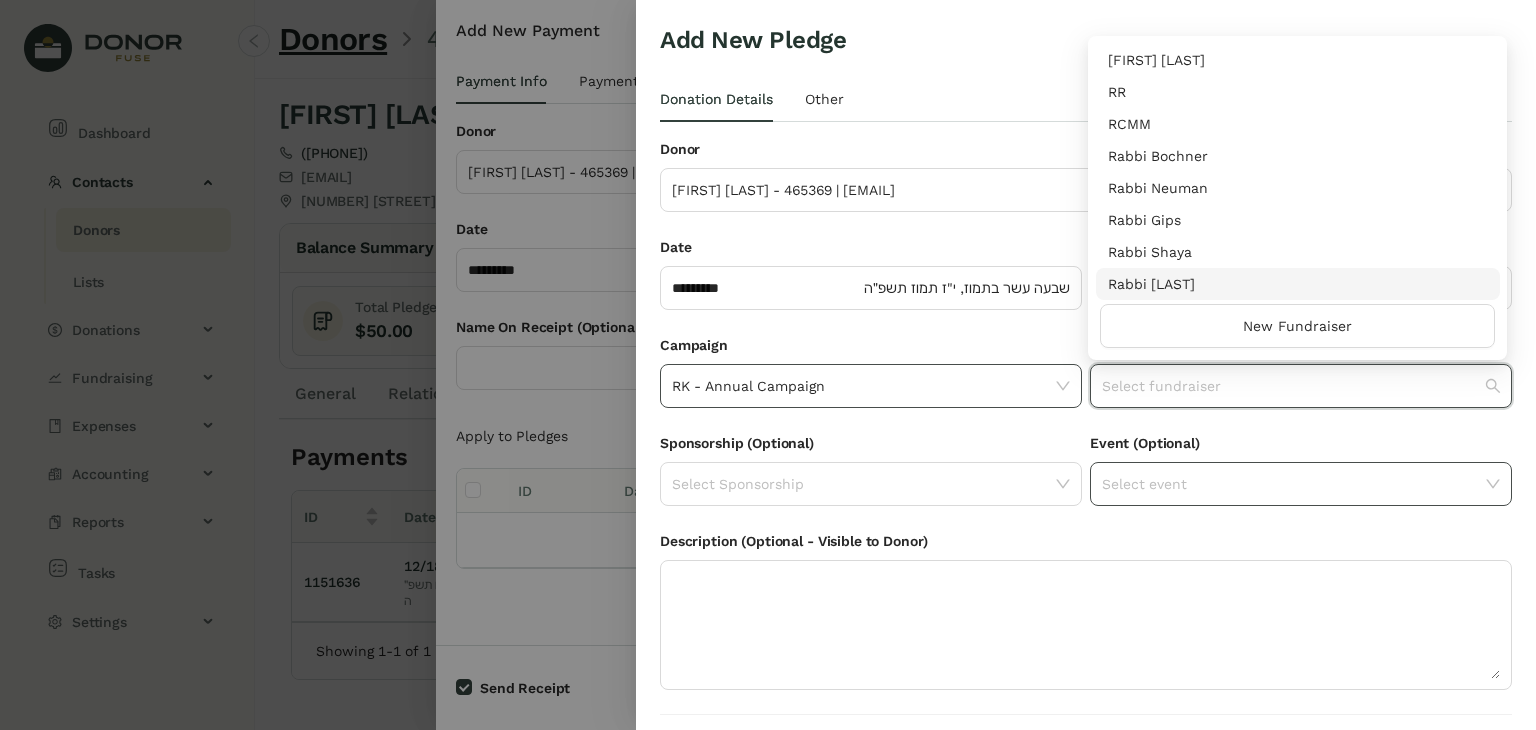 scroll, scrollTop: 54, scrollLeft: 0, axis: vertical 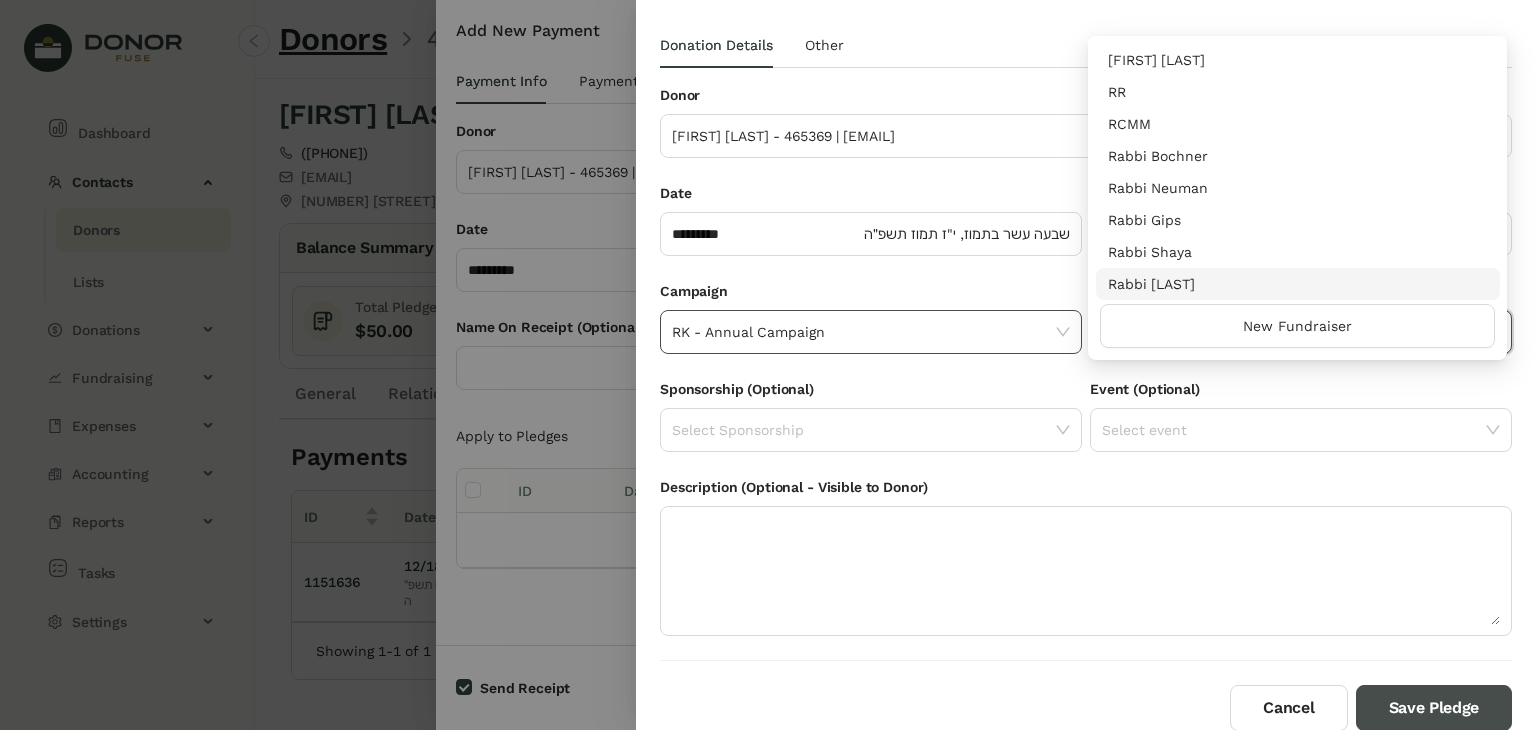 click on "Save Pledge" at bounding box center [1434, 708] 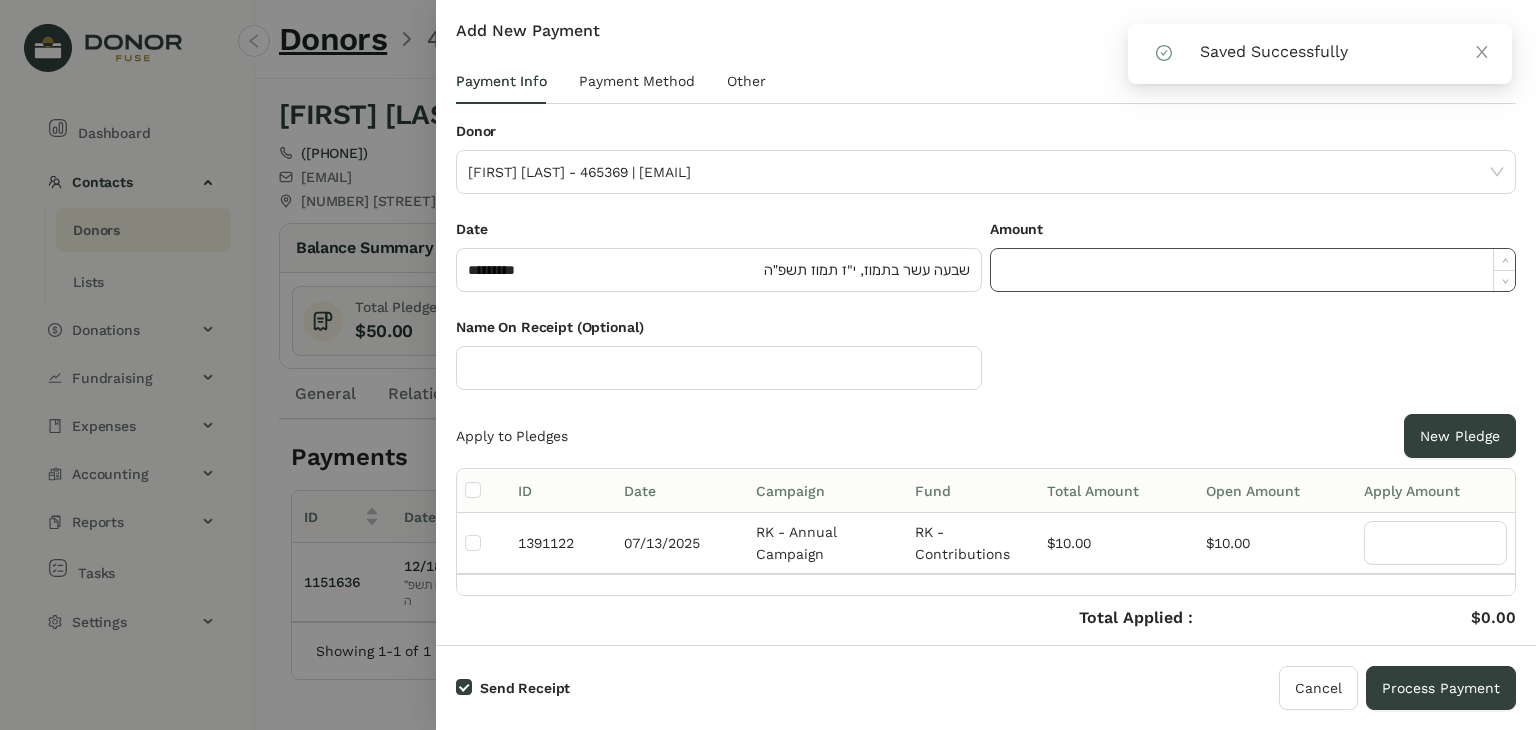 click 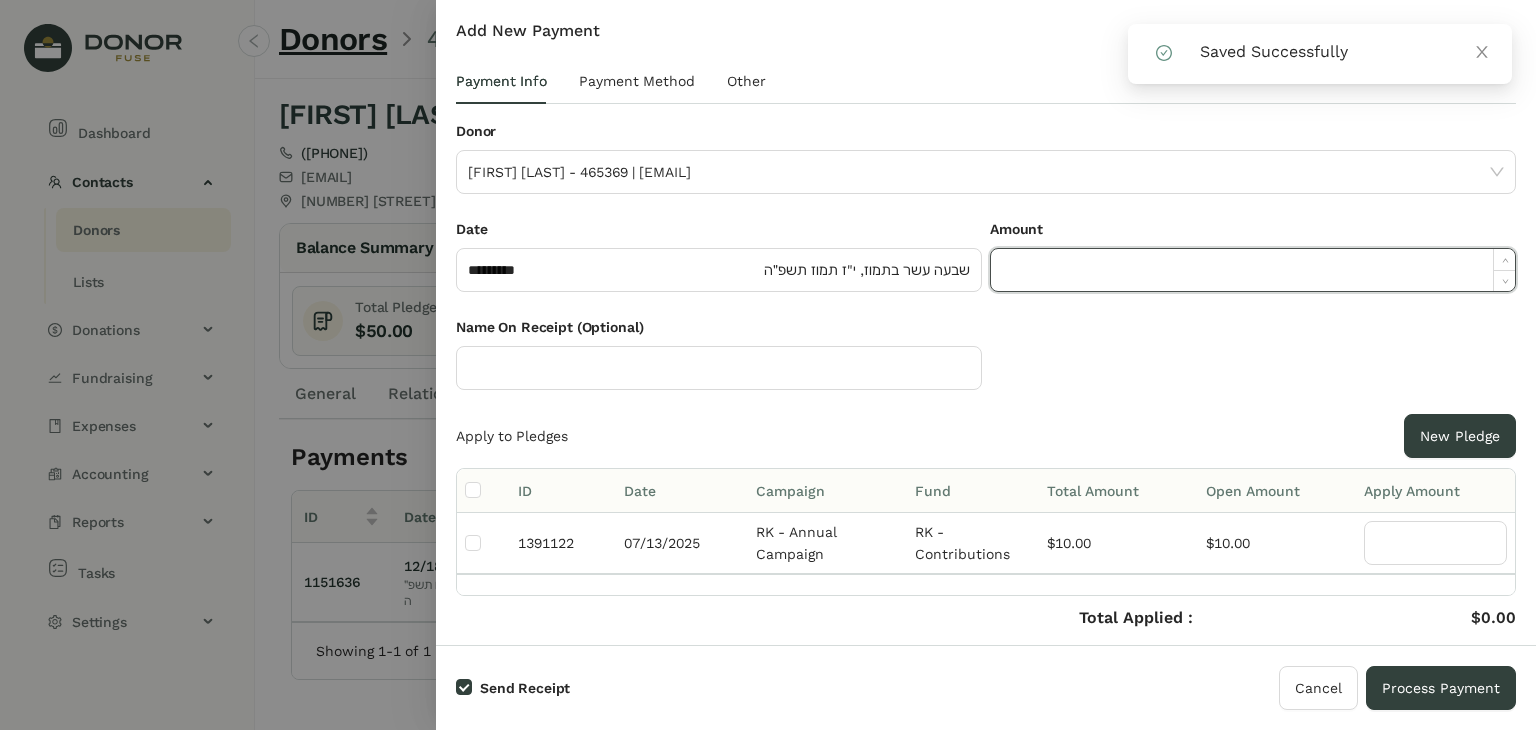 paste on "*****" 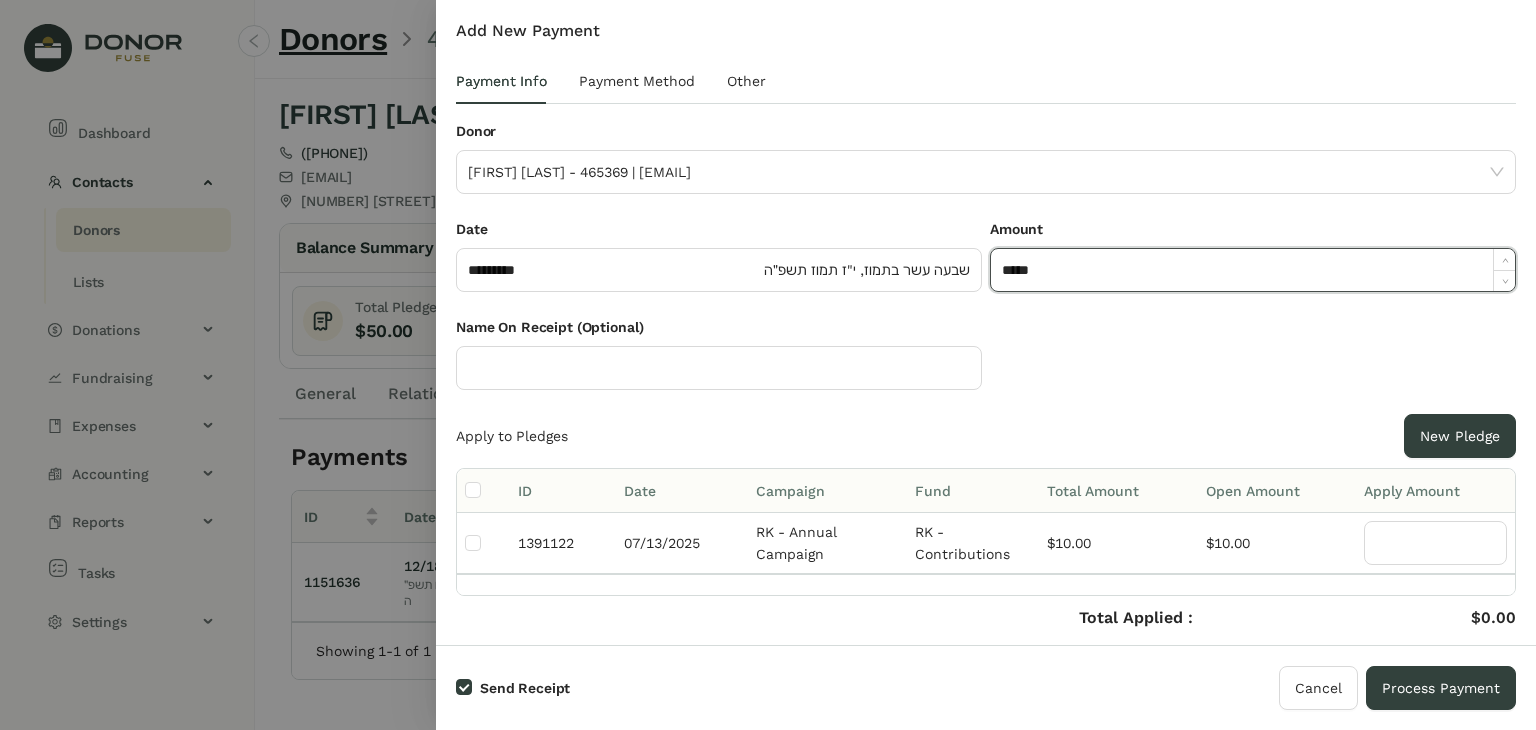 click on "Add New Payment Payment Info Payment Method Other Donor [FIRST] [LAST] - [NUMBER] | [EMAIL] Date ********* [DATE], [DATE] Amount ***** Name On Receipt (Optional) Apply to Pledges New Pledge ID Date Campaign Fund Total Amount Open Amount Apply Amount [NUMBER] [DATE] RK - Annual Campaign RK - Contributions $10.00 $10.00 Total Applied : Credit Amount : $0.00 $10.00 Save Credit Payment Type Override Template Group (Optional) Select Template Group Tags Please select Notes Attachments Upload Deposit Id Date Account No Data Time User Field Old Value New Value No Data Account Amount Debit Amount Credit Fund No Data" at bounding box center [986, 362] 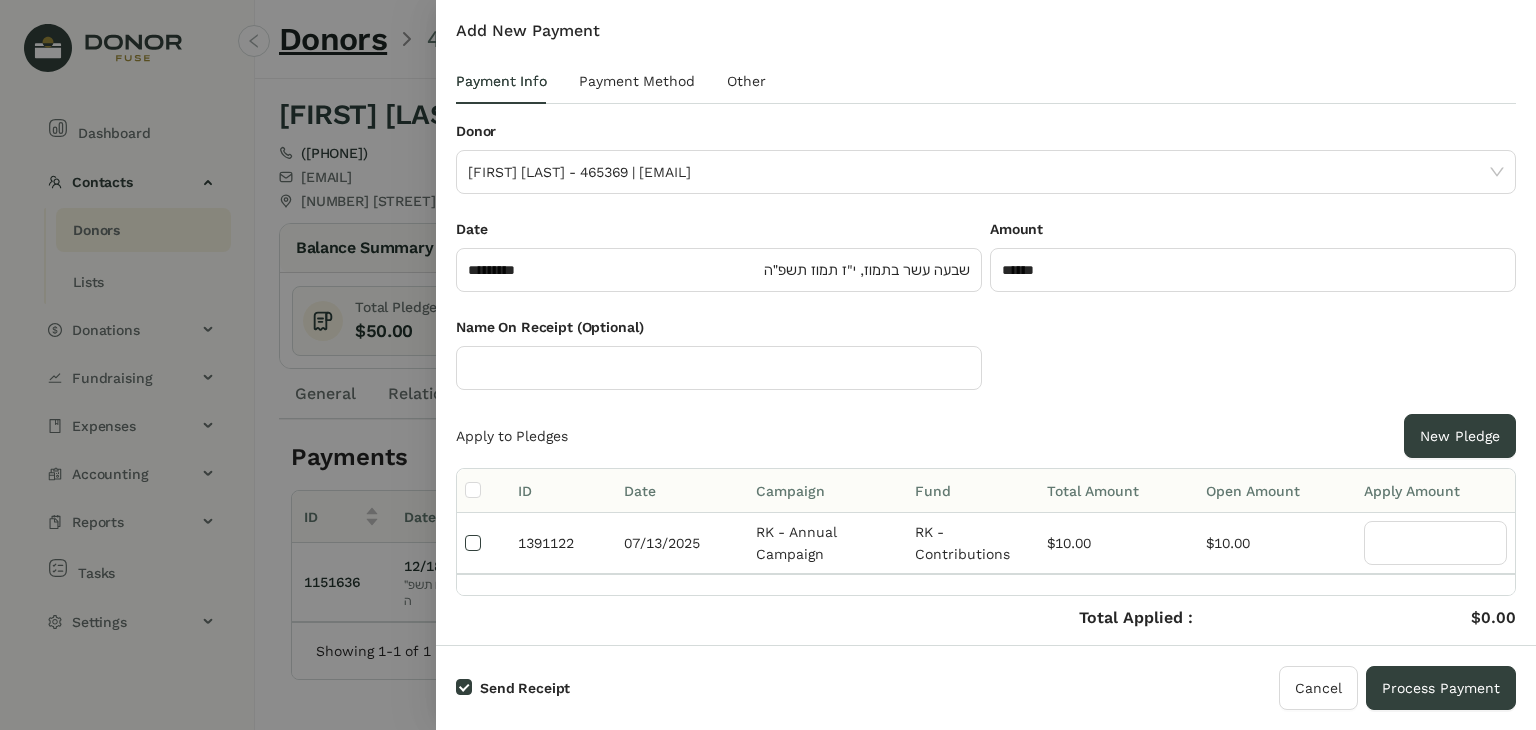type on "**" 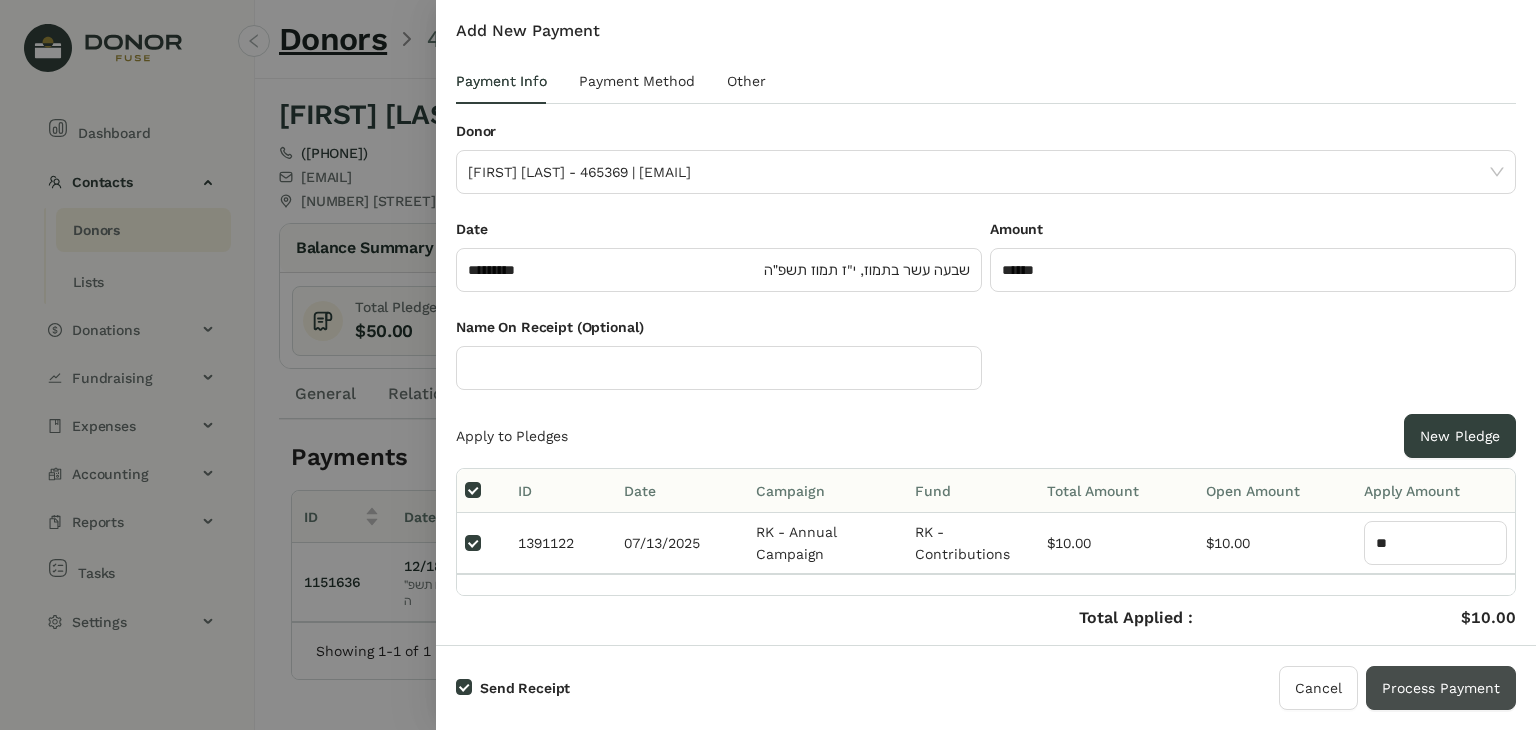 click on "Process Payment" at bounding box center (1441, 688) 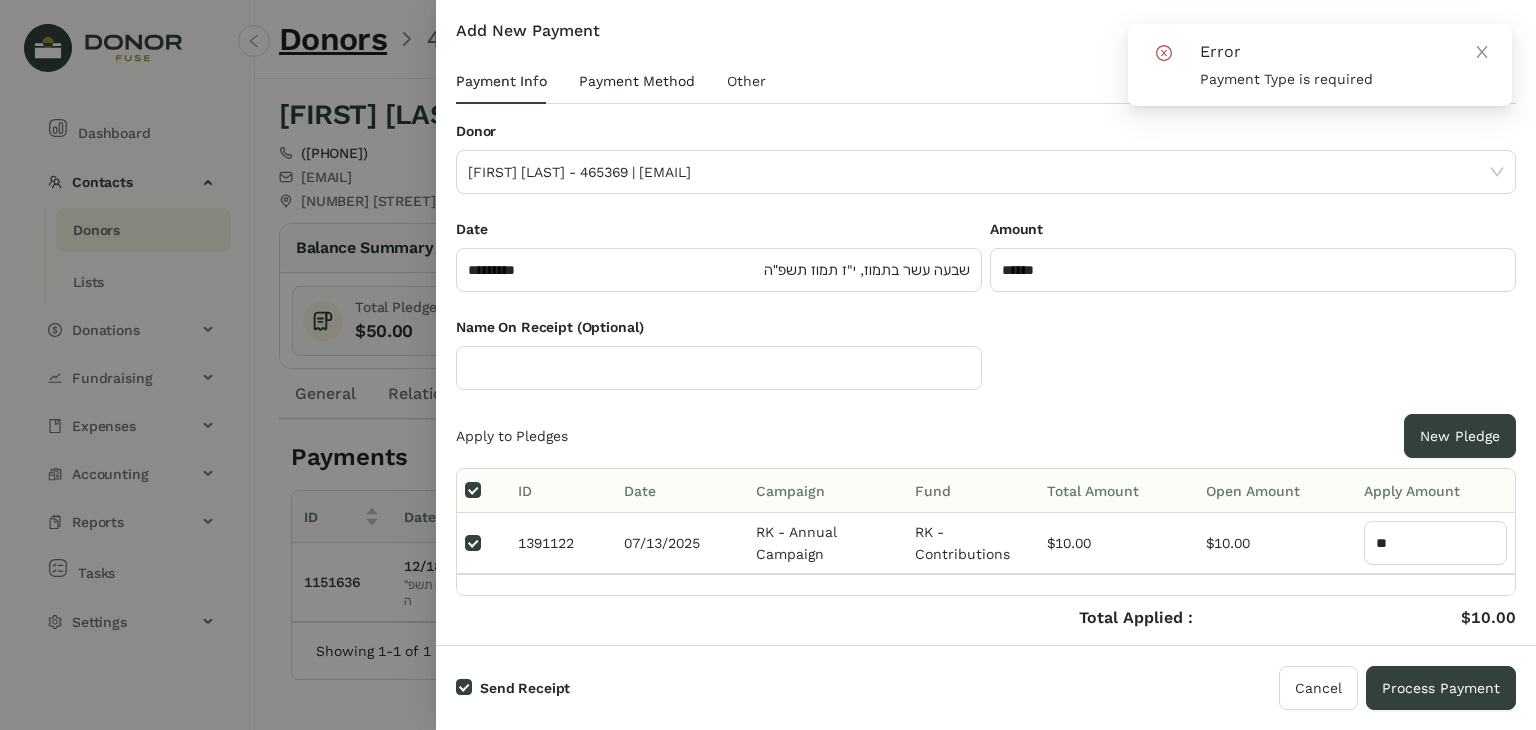 click on "Payment Method" at bounding box center (637, 81) 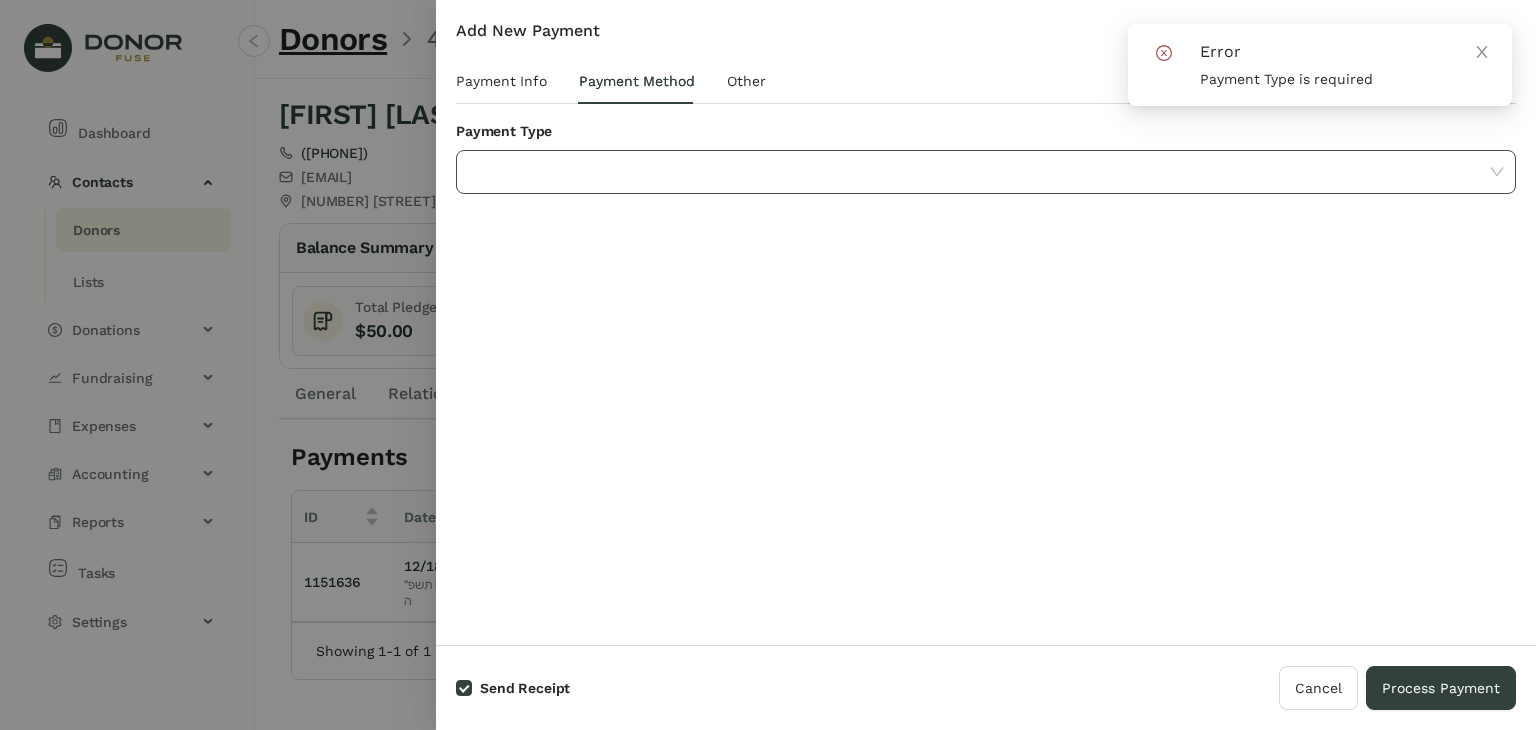 click 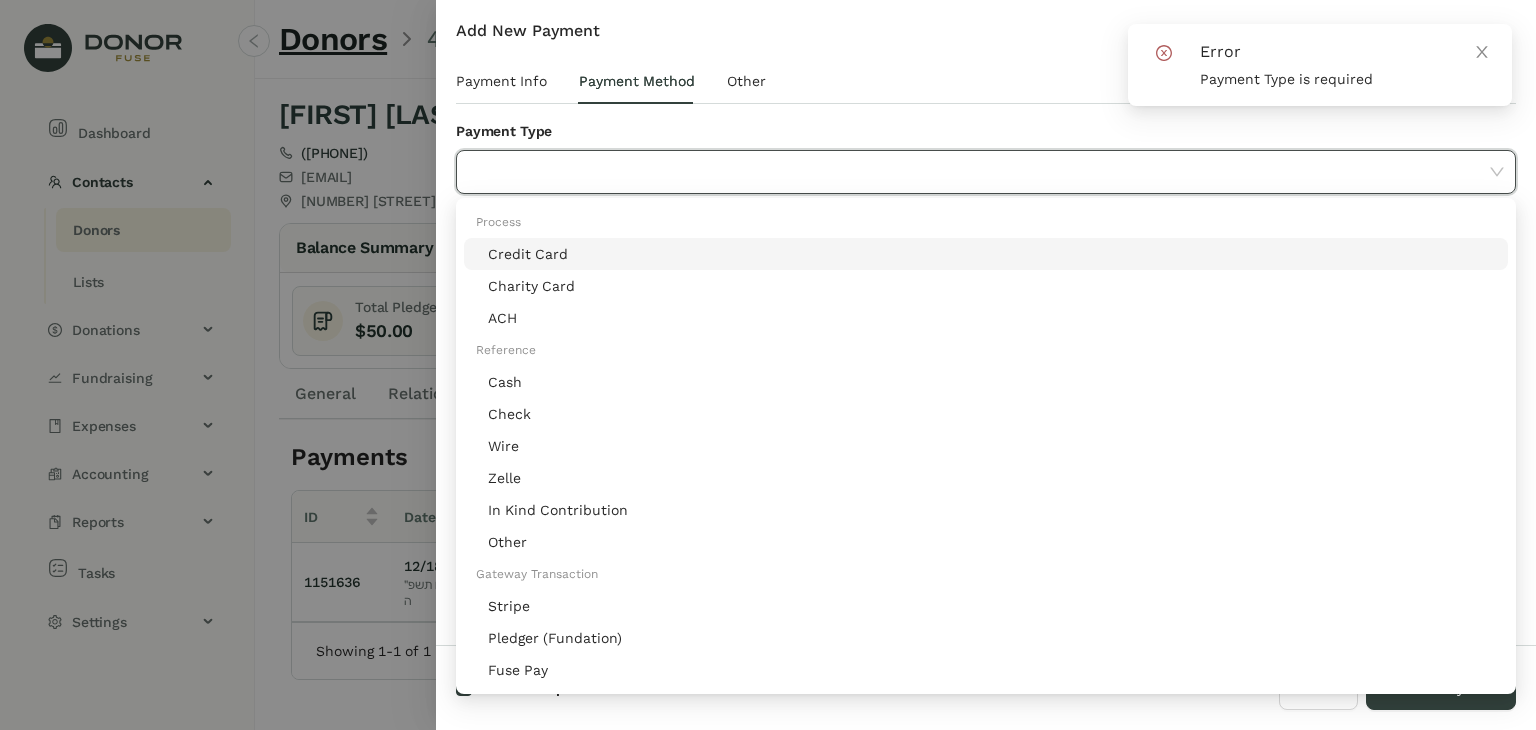 click on "Stripe" 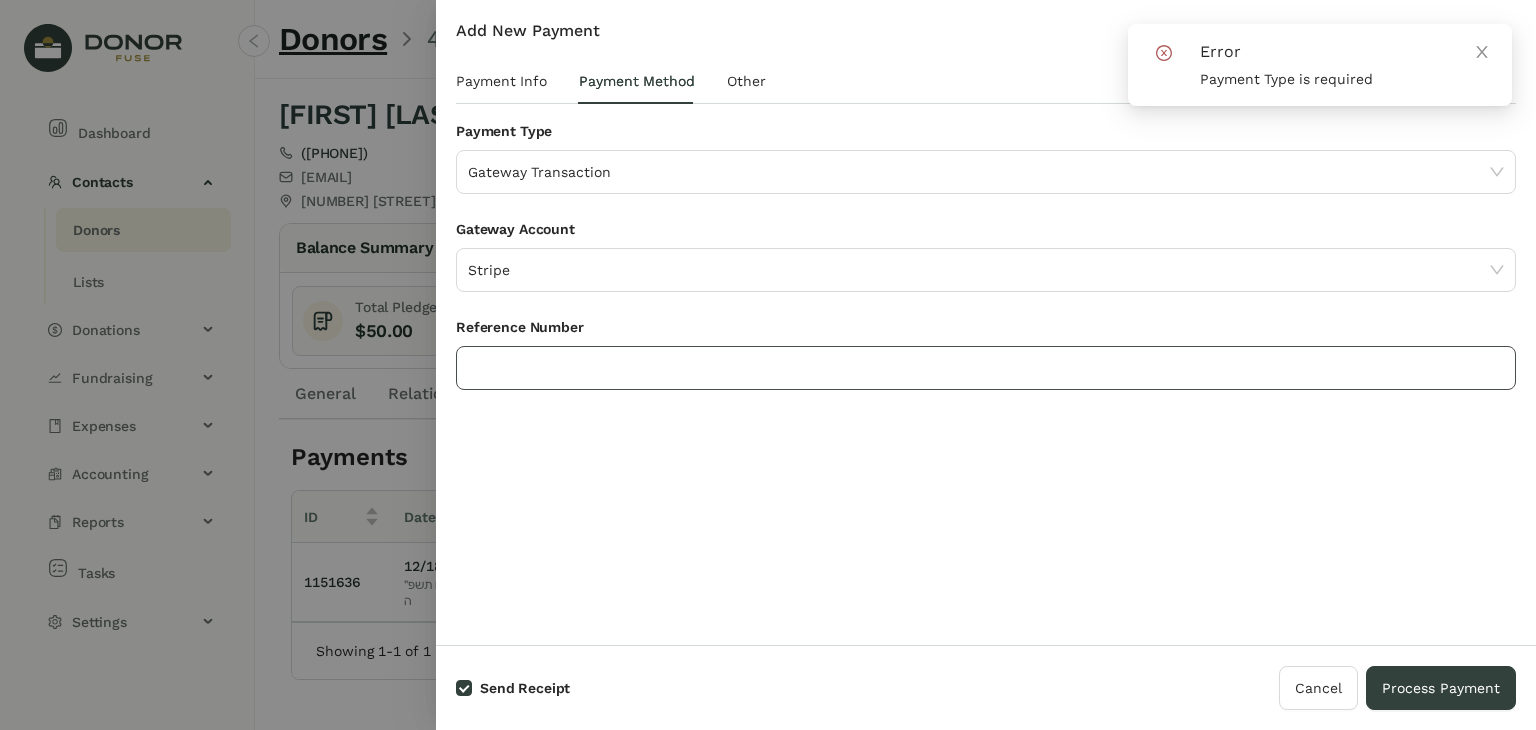 click 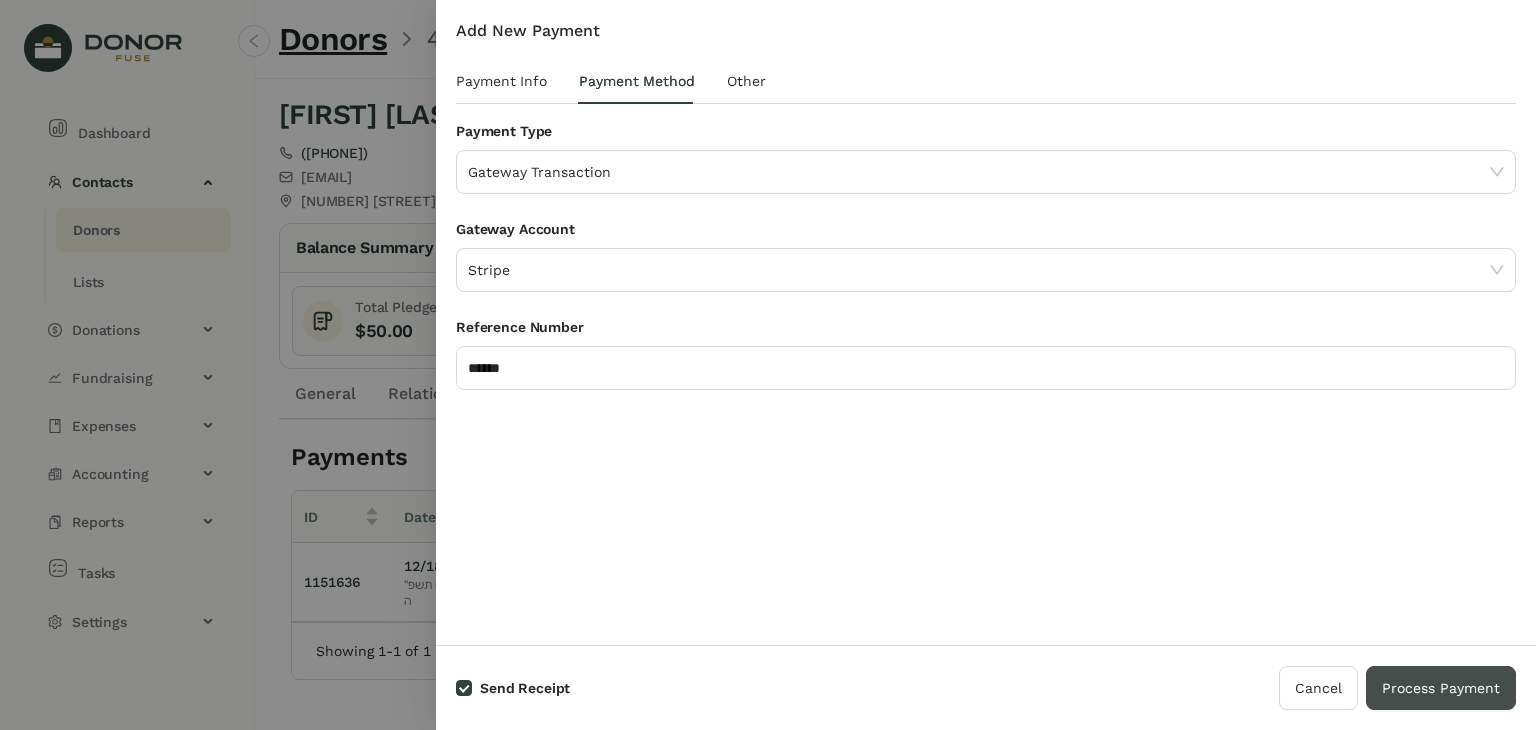 click on "Process Payment" at bounding box center [1441, 688] 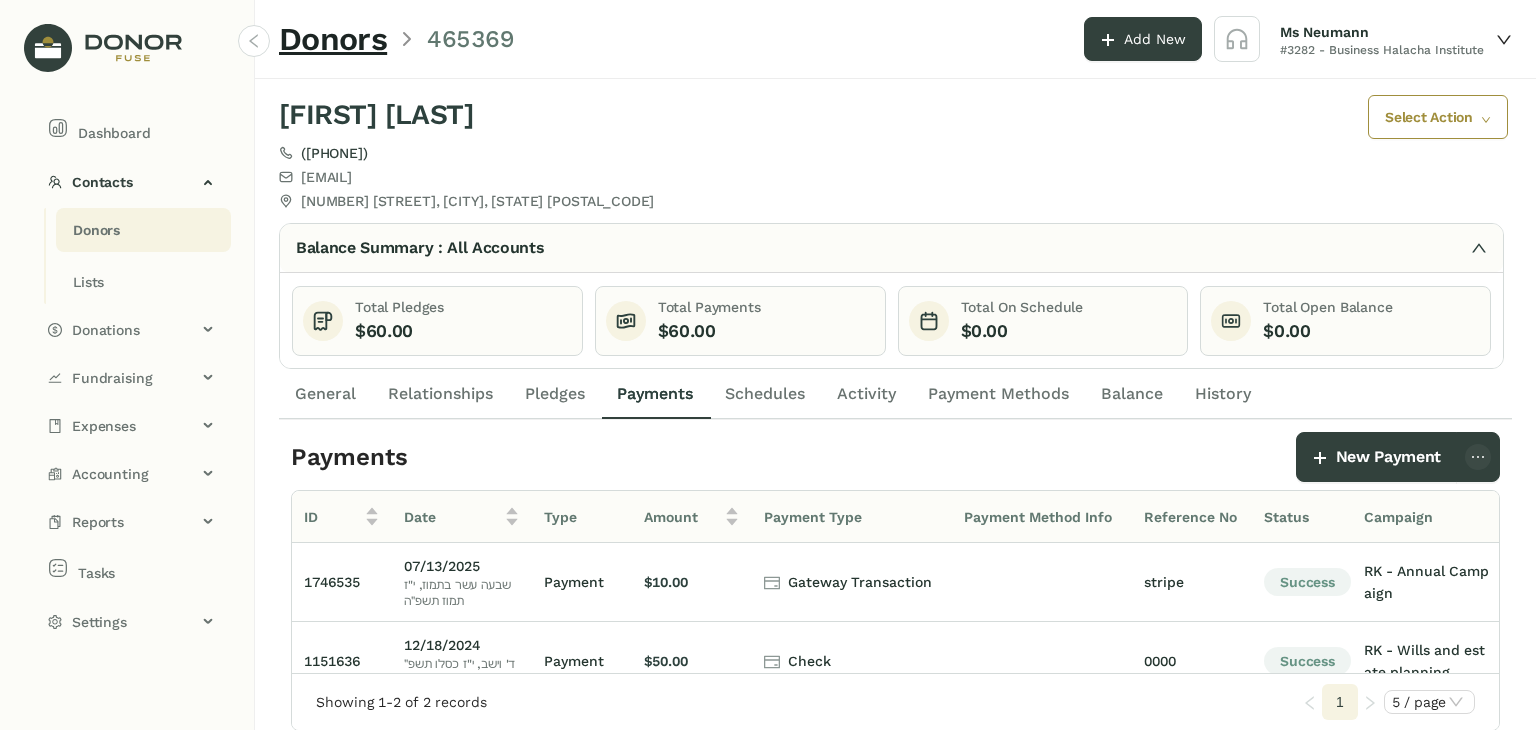 click on "Donors" 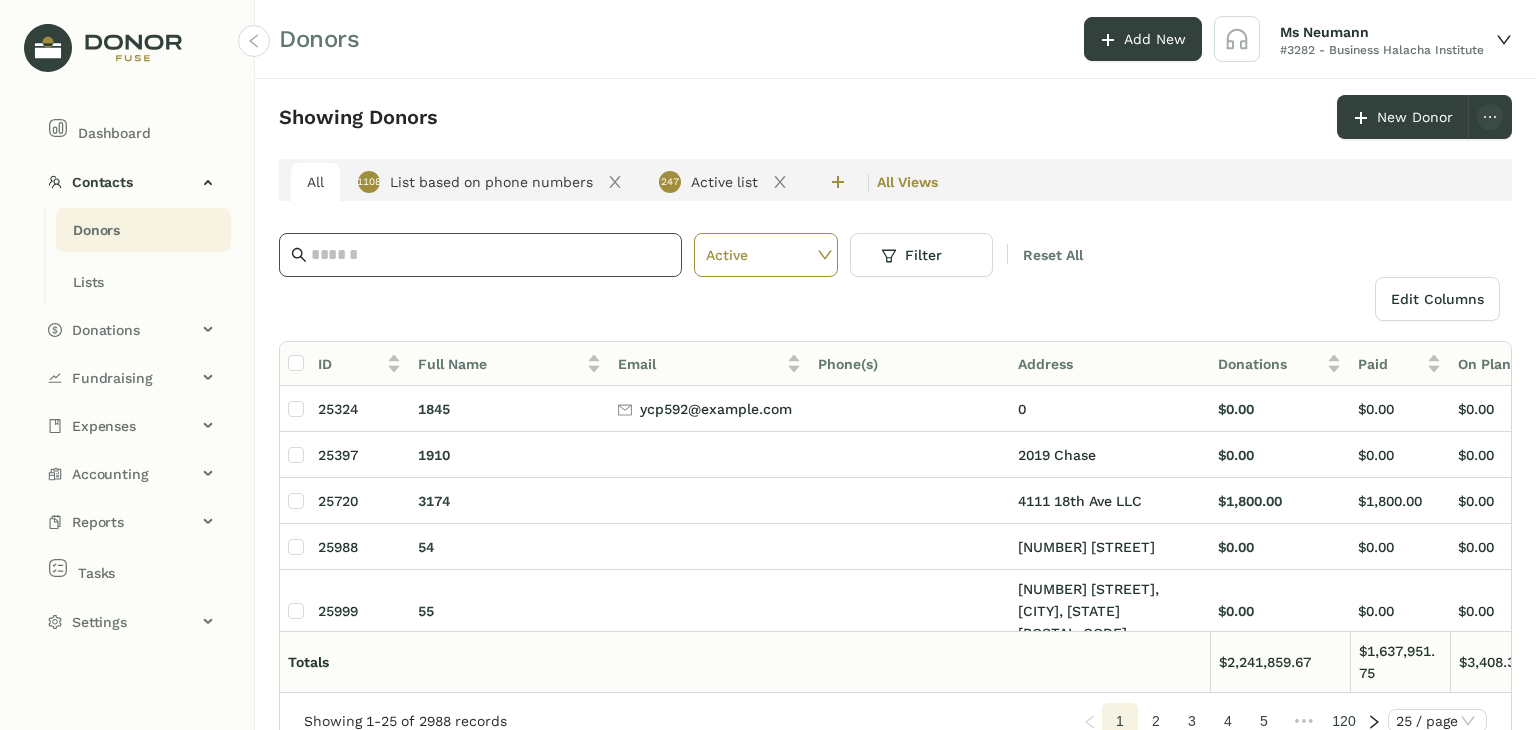 click 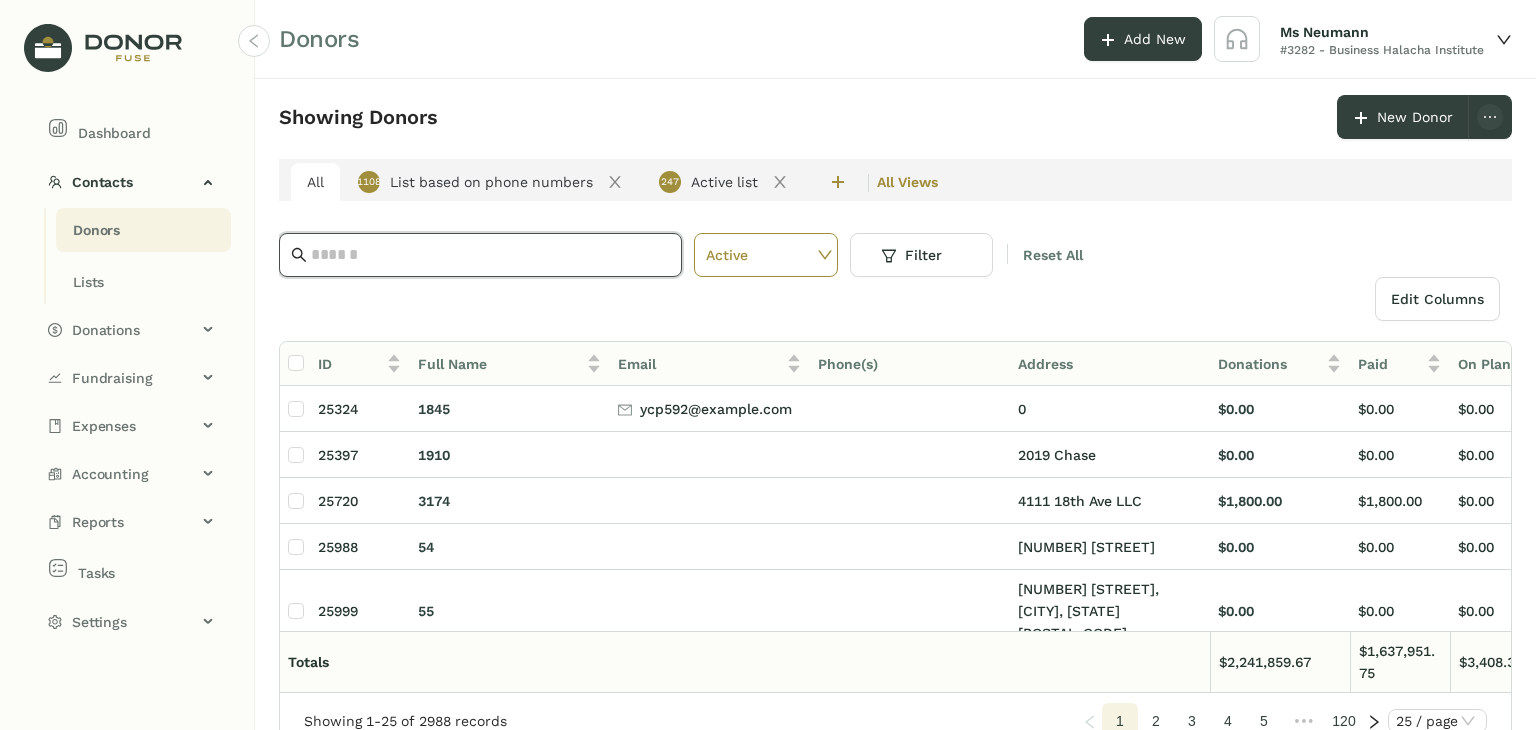 paste on "**********" 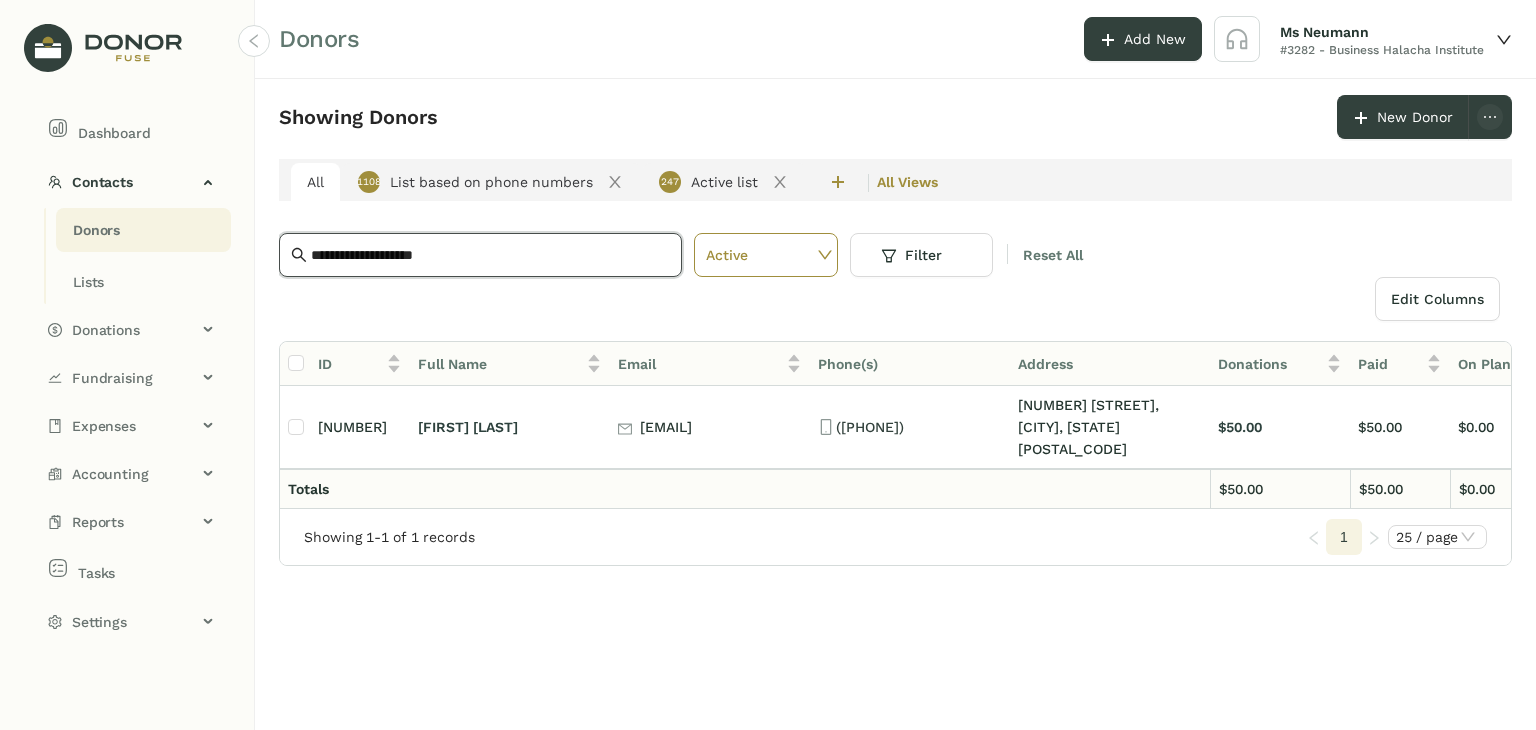 type on "**********" 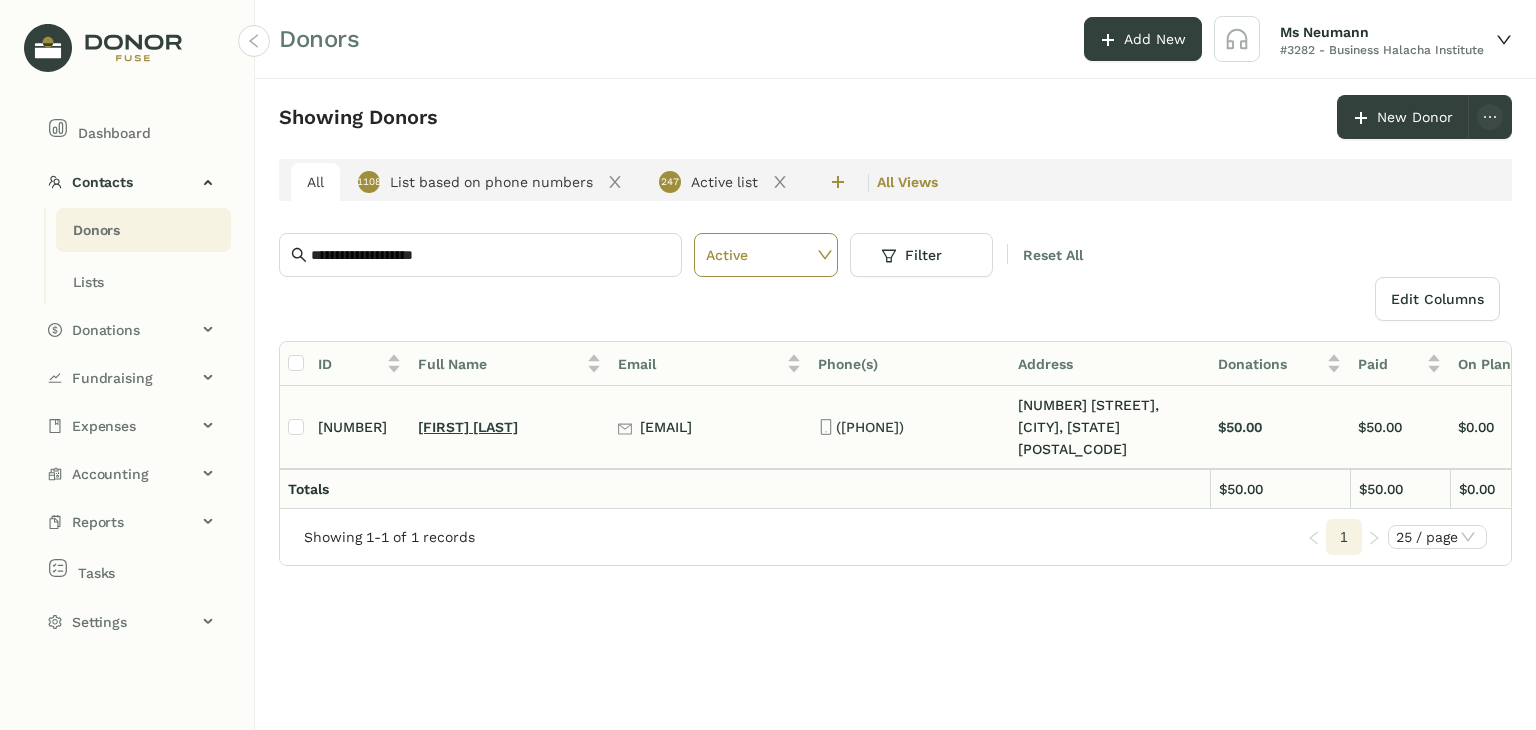 click on "[FIRST] [LAST]" 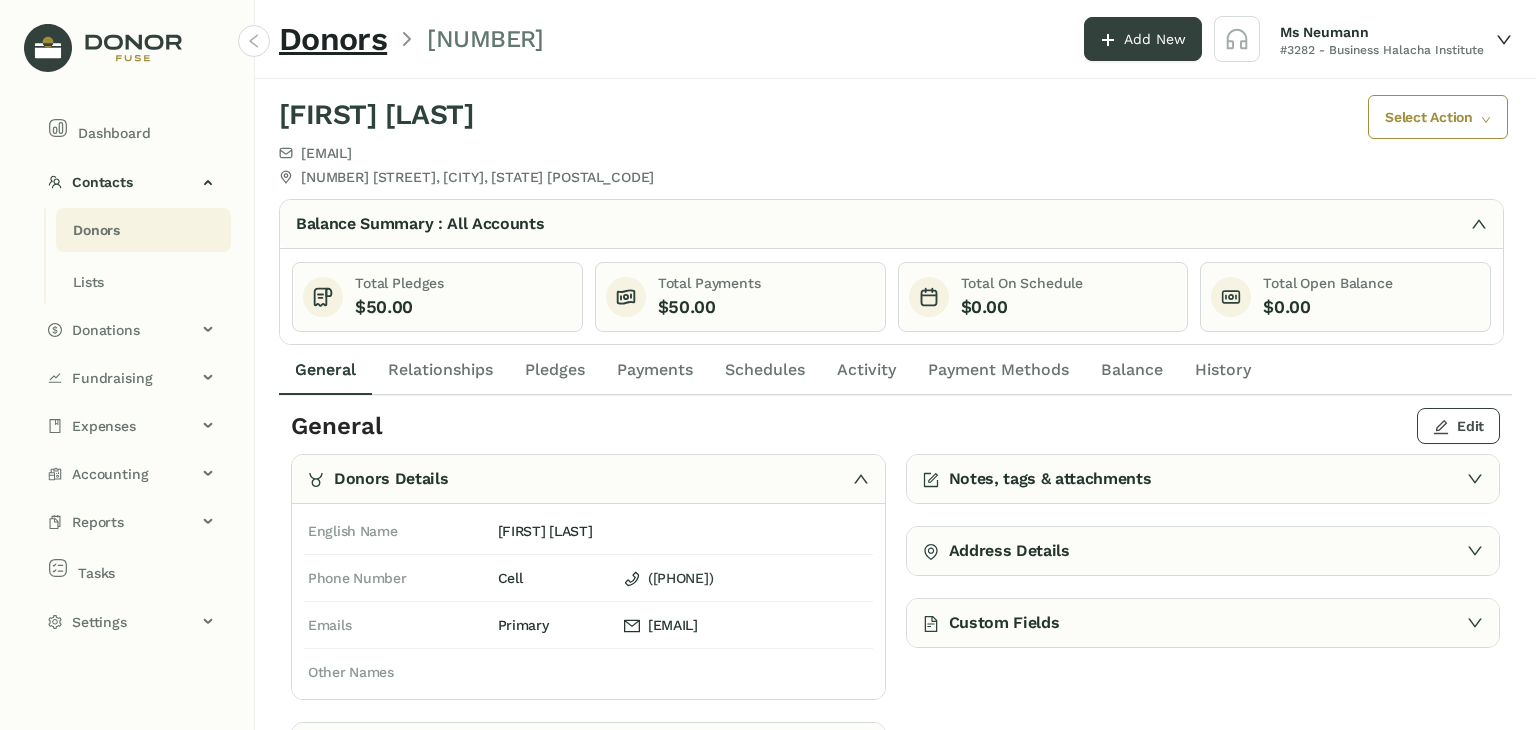 click on "Edit" 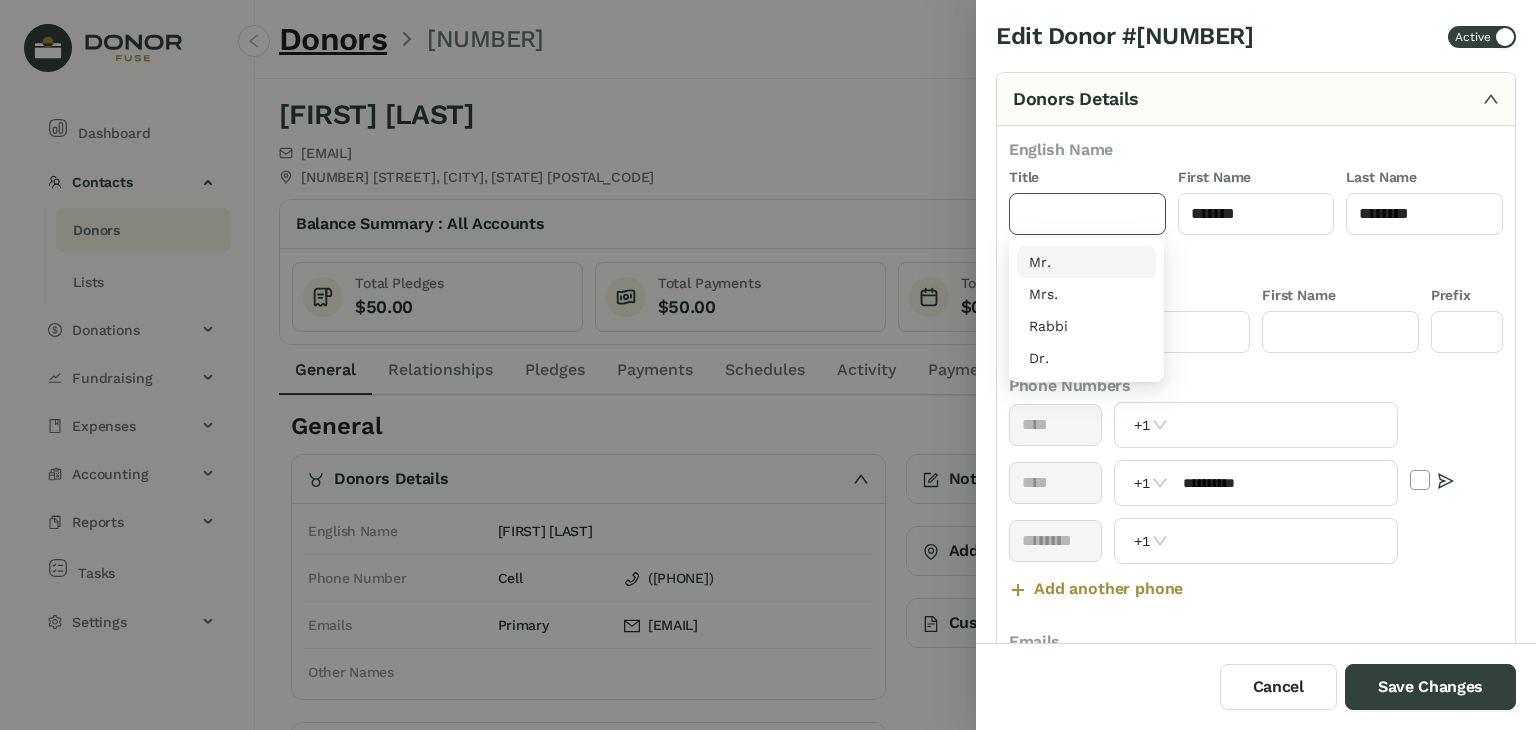 click 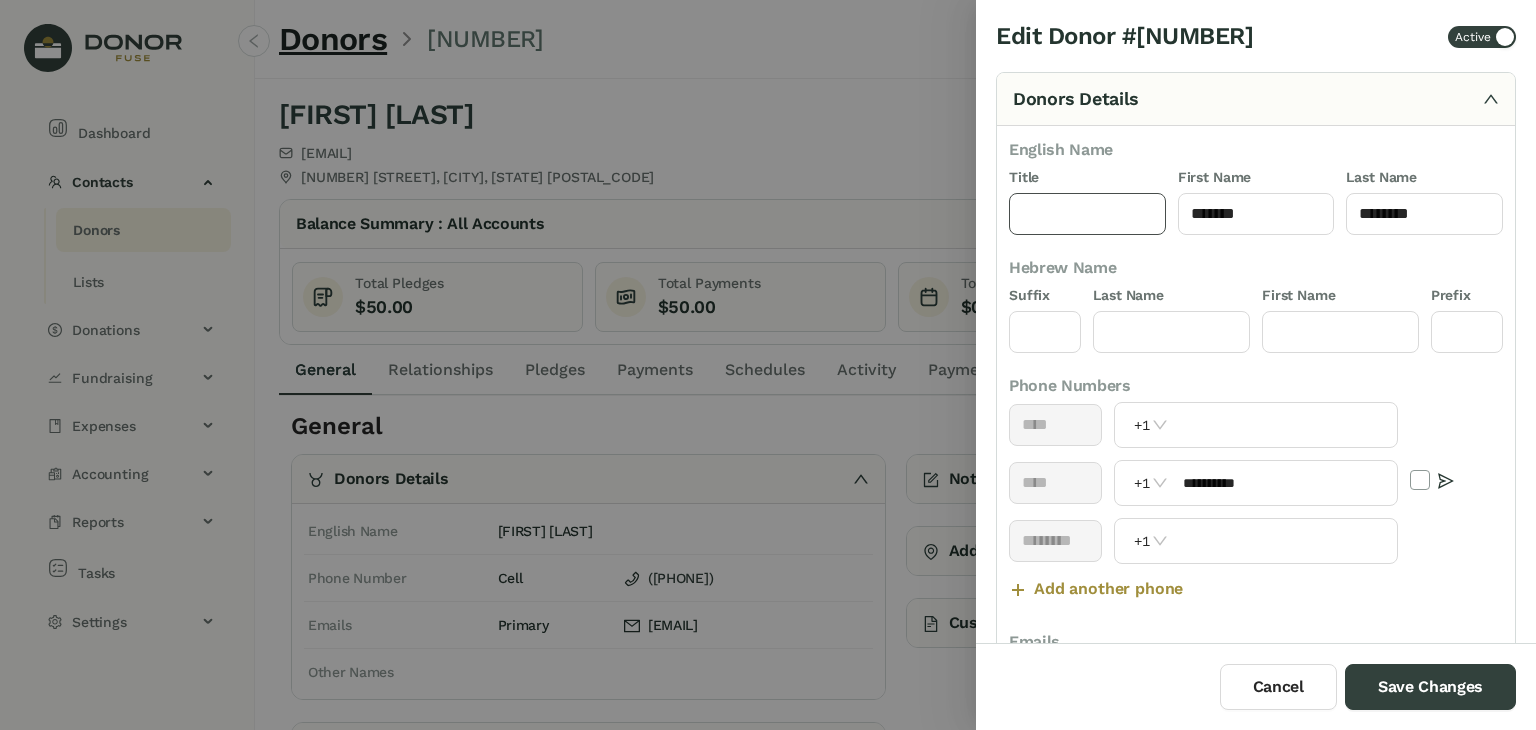 type on "***" 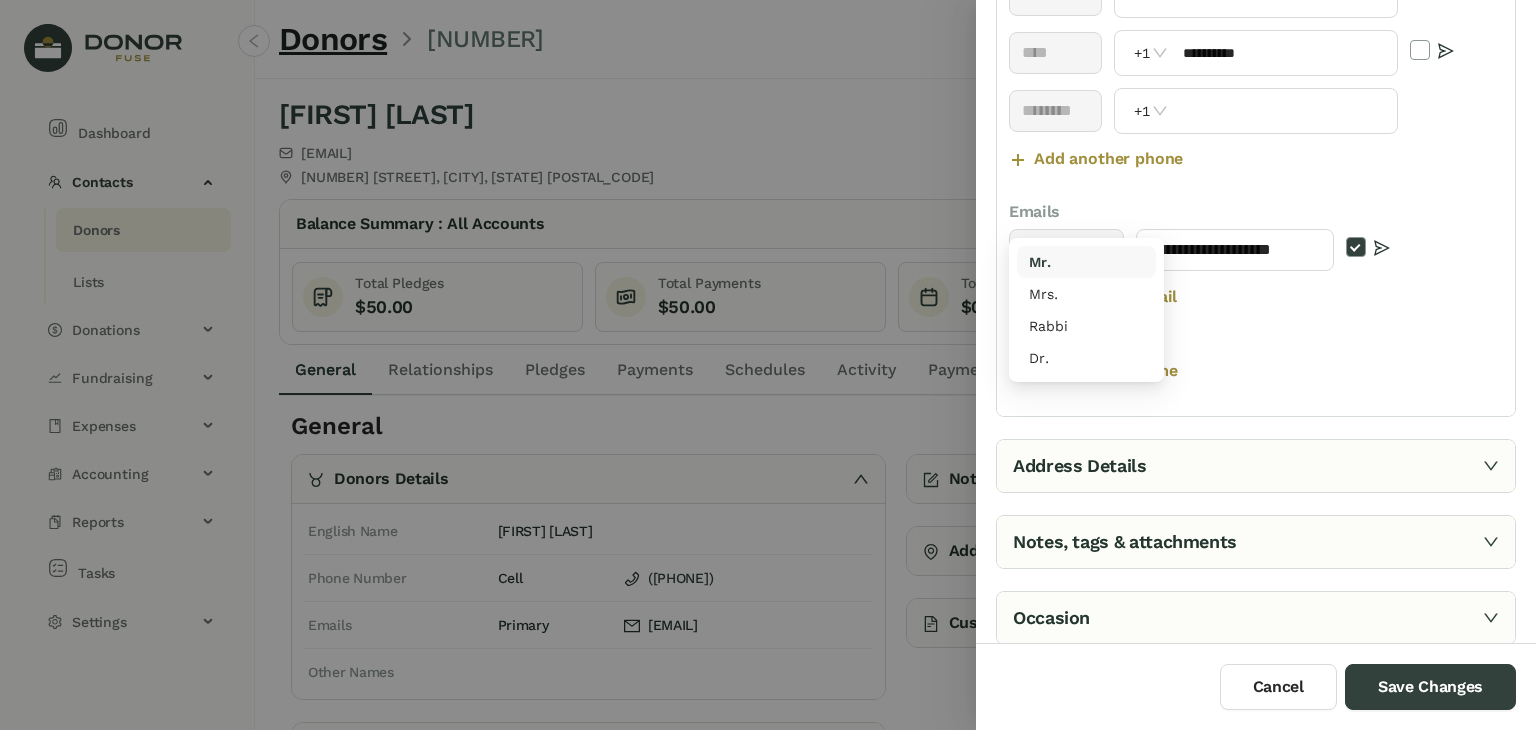 scroll, scrollTop: 436, scrollLeft: 0, axis: vertical 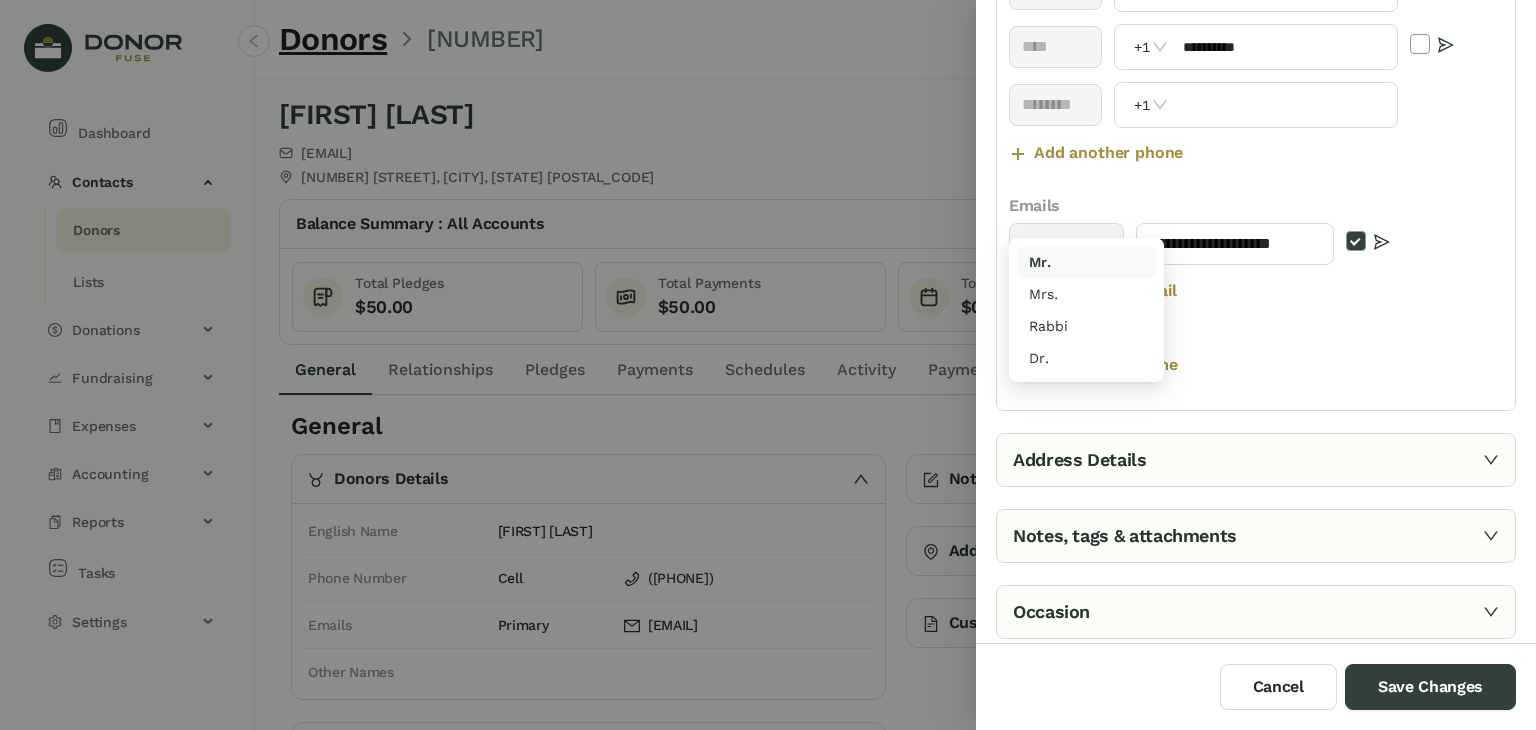 click 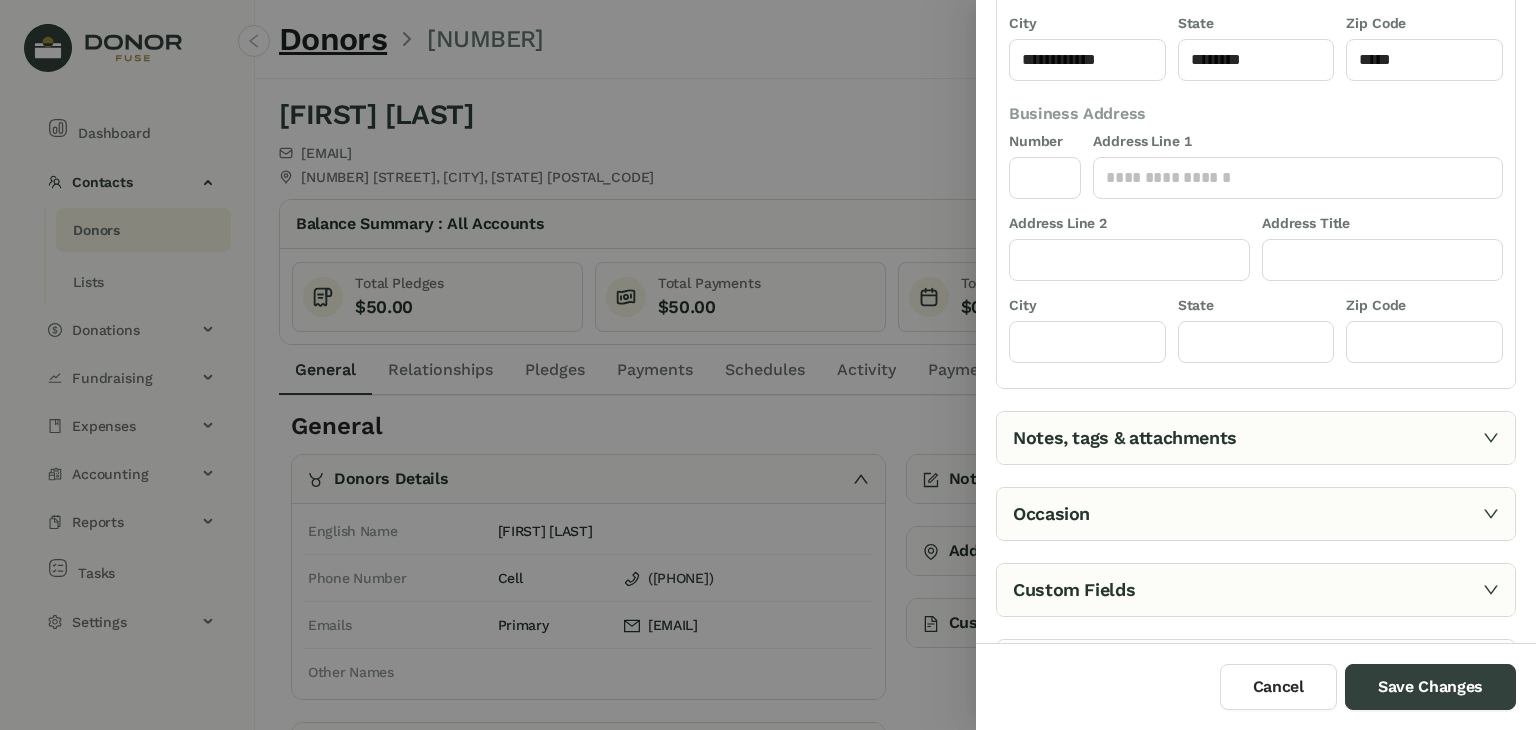 scroll, scrollTop: 461, scrollLeft: 0, axis: vertical 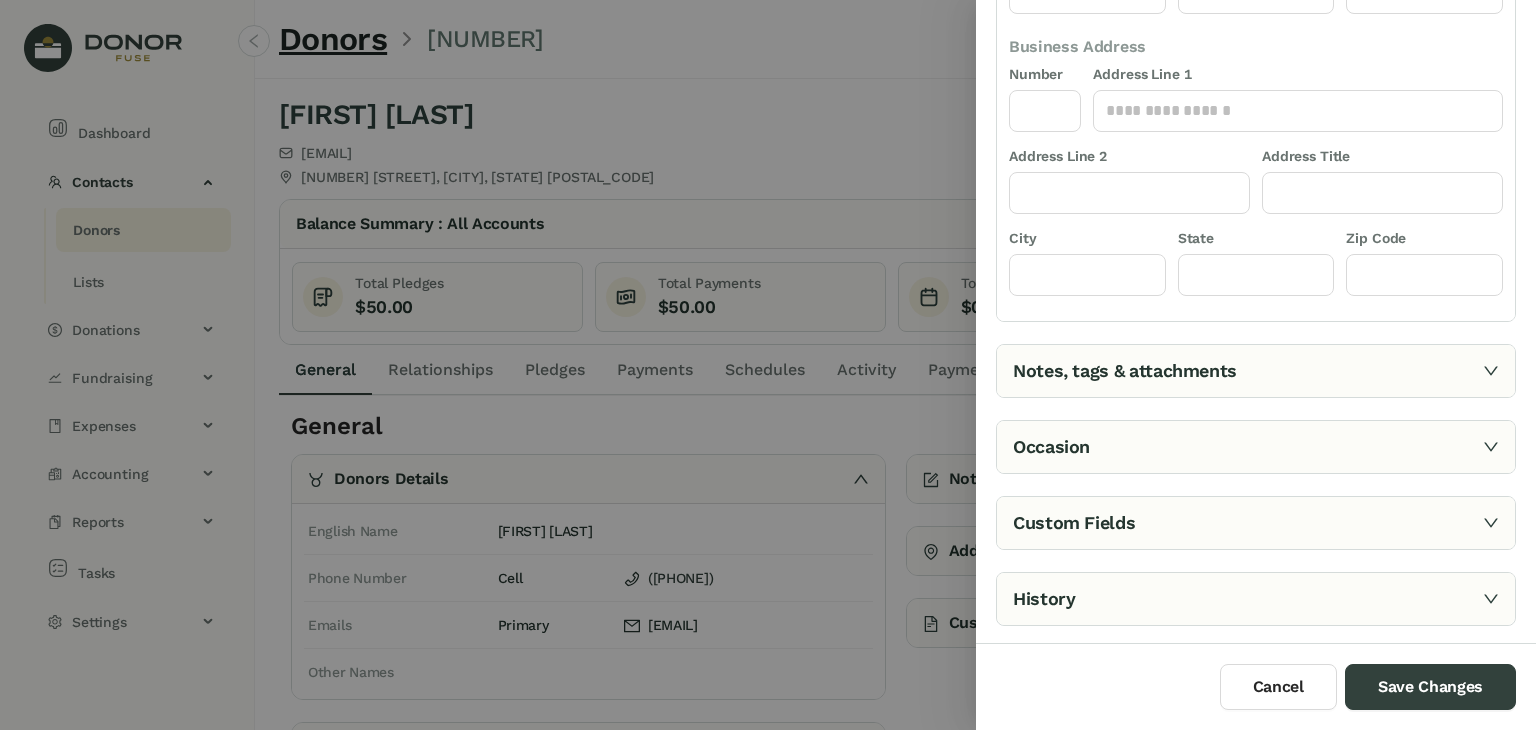 click on "Notes, tags & attachments" at bounding box center (1256, 371) 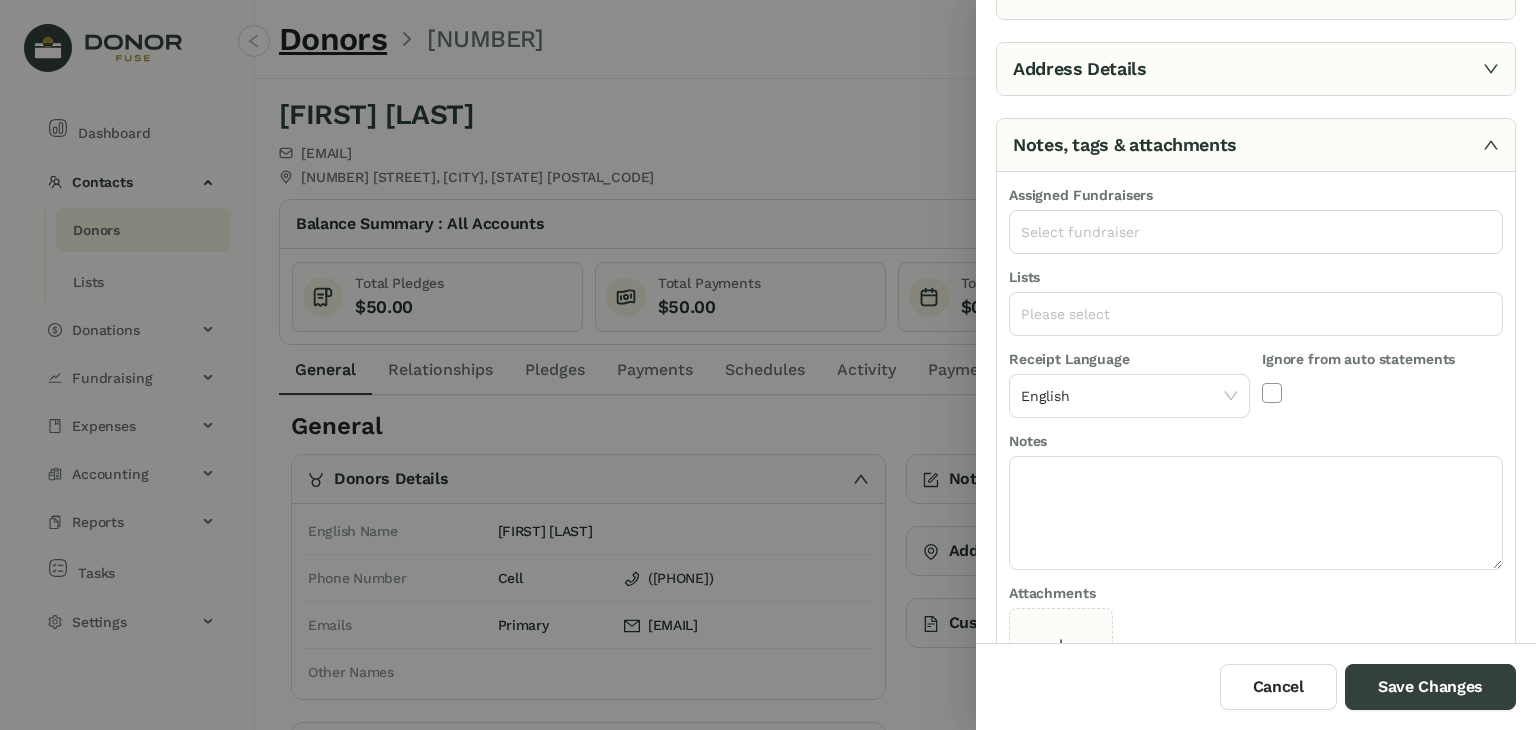 scroll, scrollTop: 36, scrollLeft: 0, axis: vertical 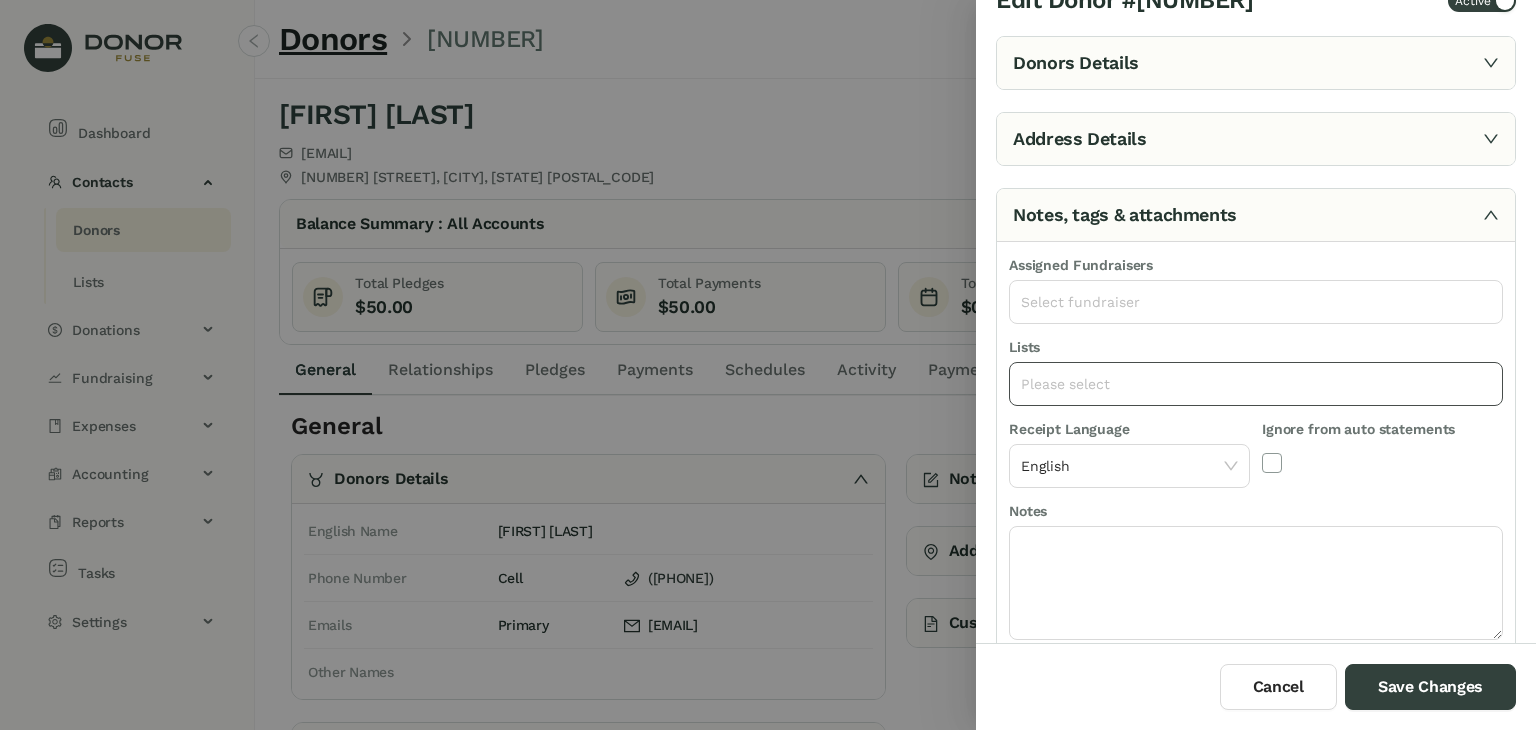 click on "Please select" 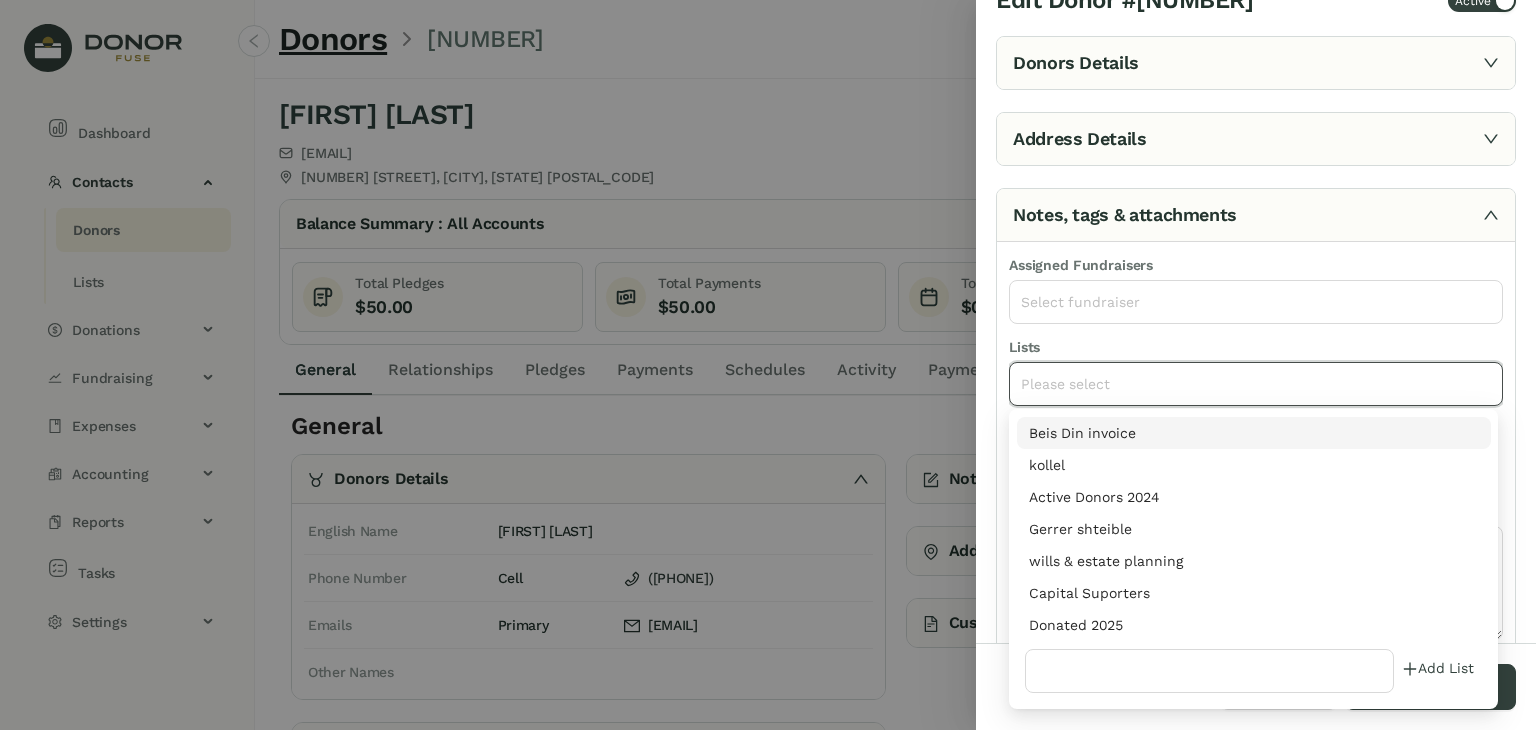 click on "Donated 2025" at bounding box center [1254, 625] 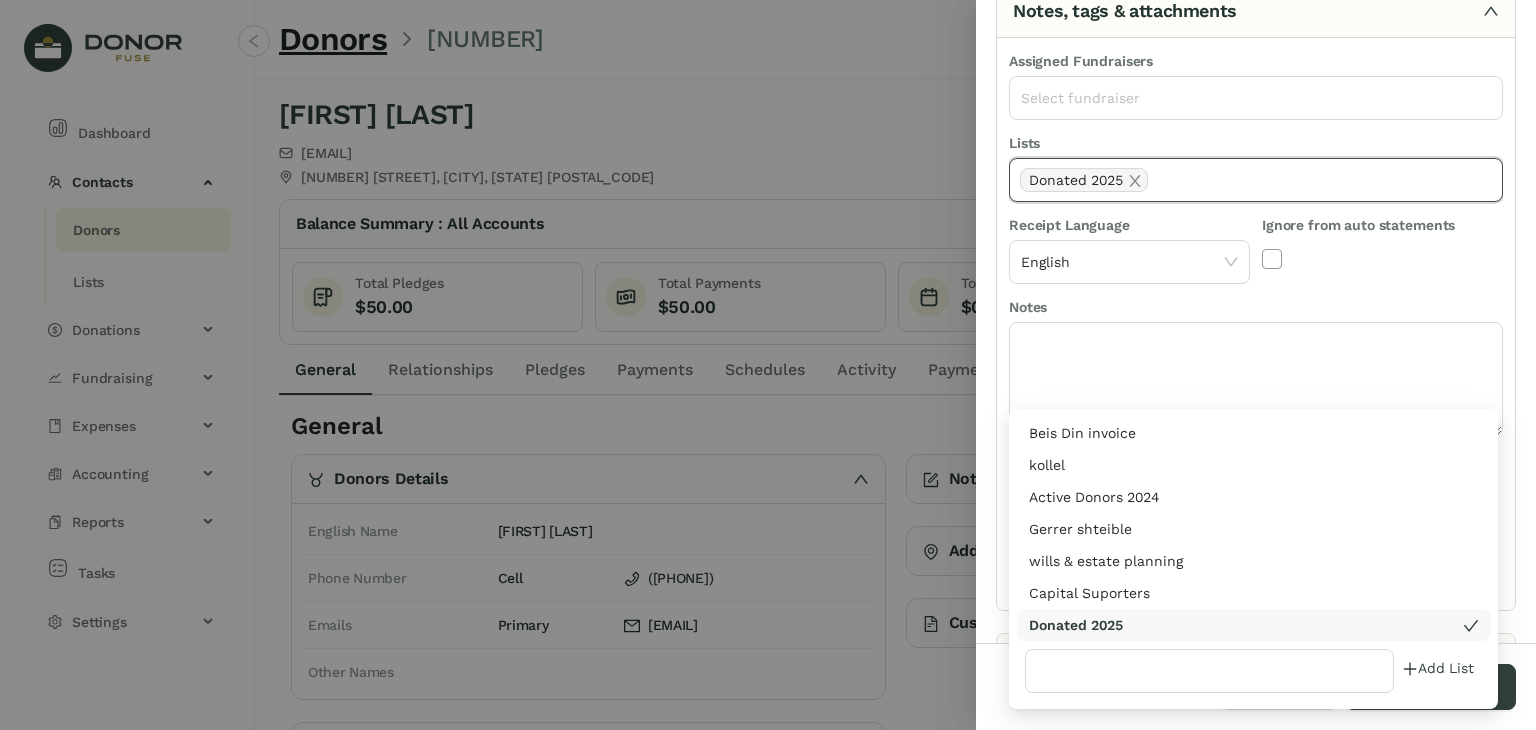 scroll, scrollTop: 240, scrollLeft: 0, axis: vertical 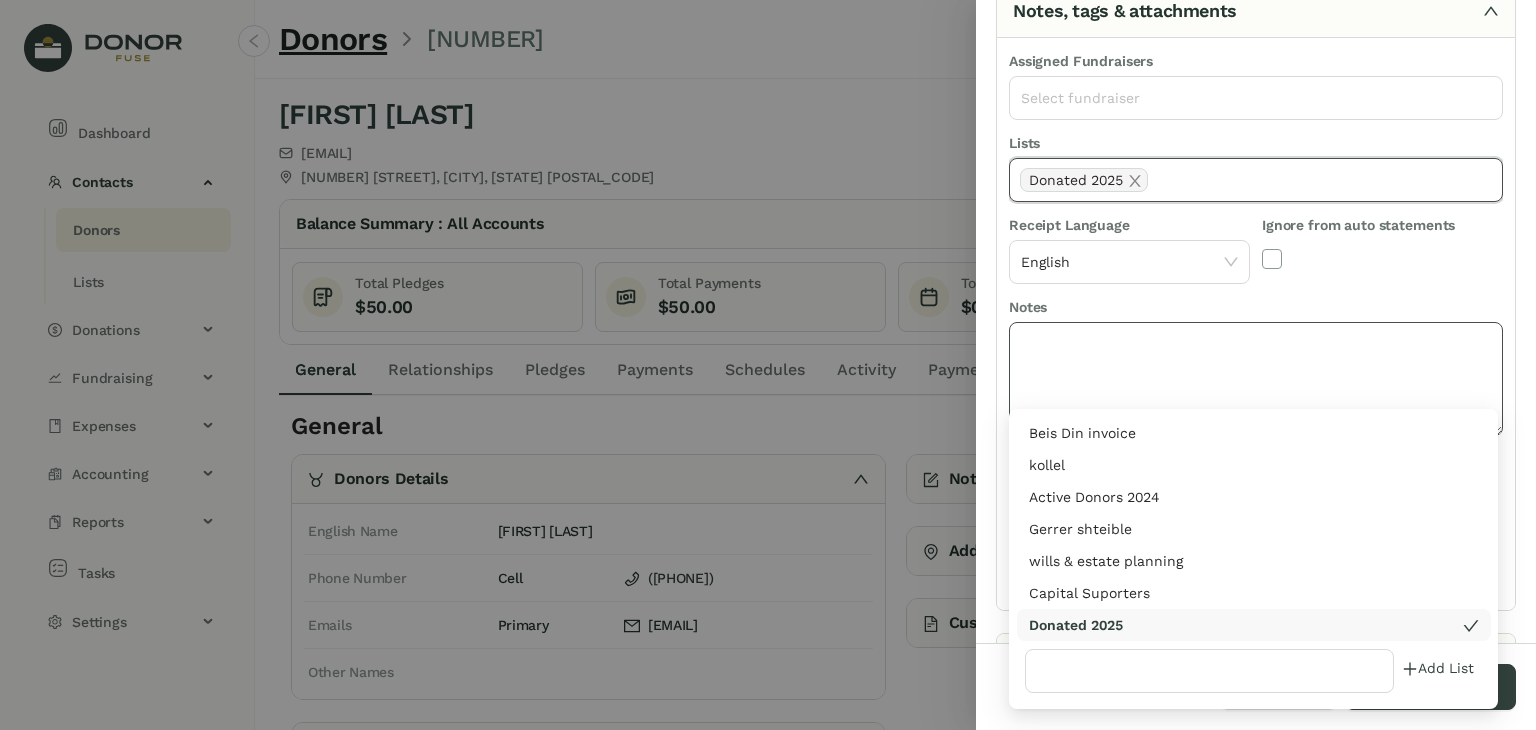 click 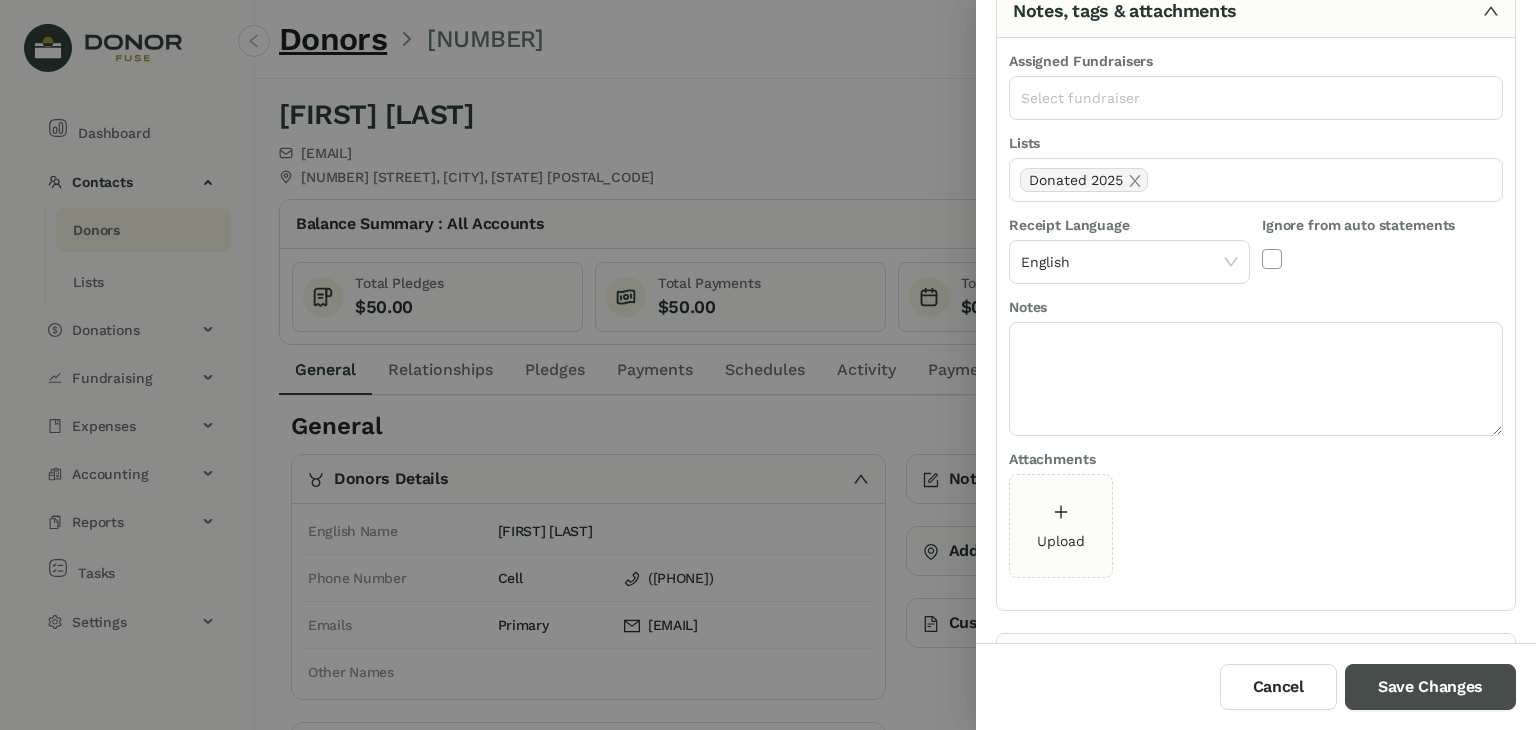 click on "Save Changes" at bounding box center [1430, 687] 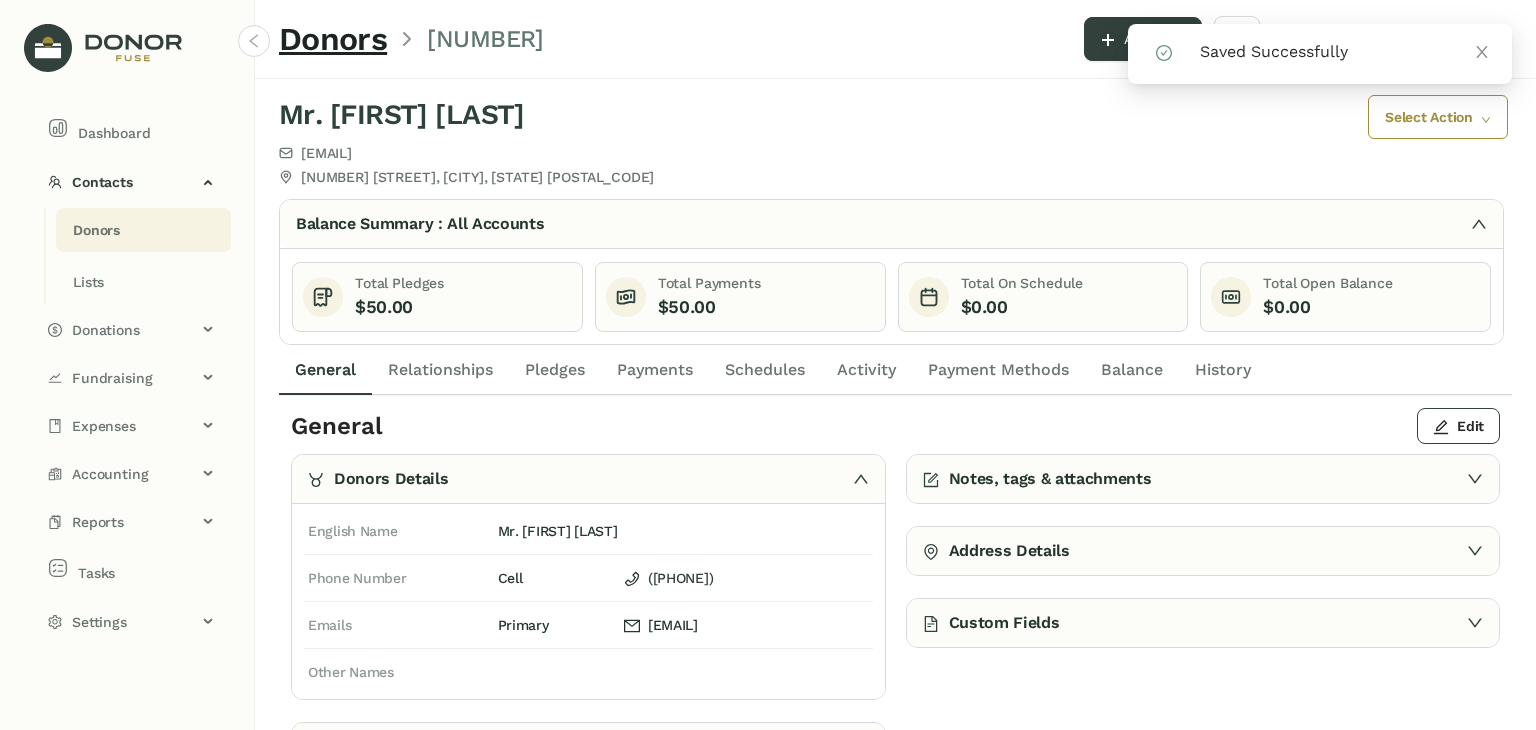 click on "Payments" 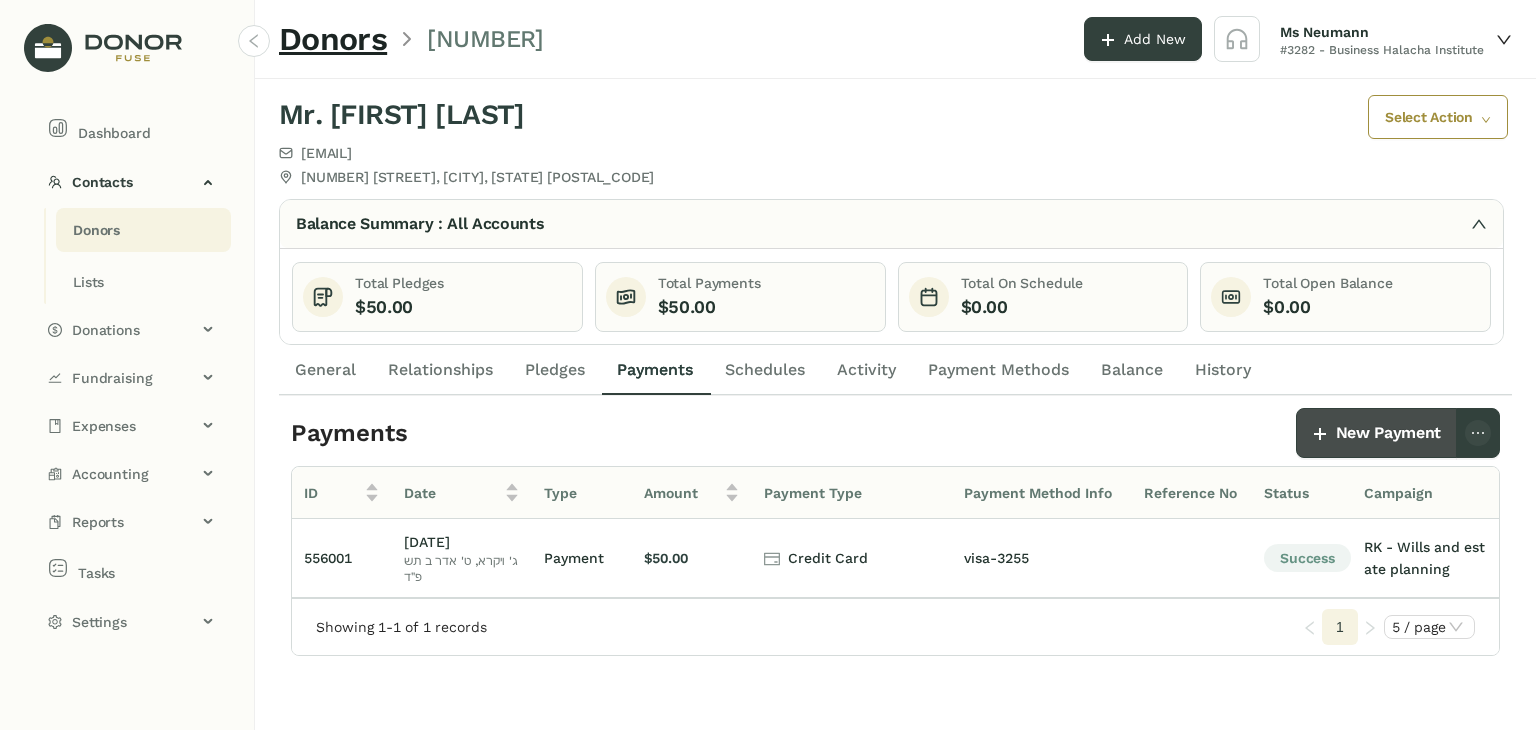 click on "New Payment" 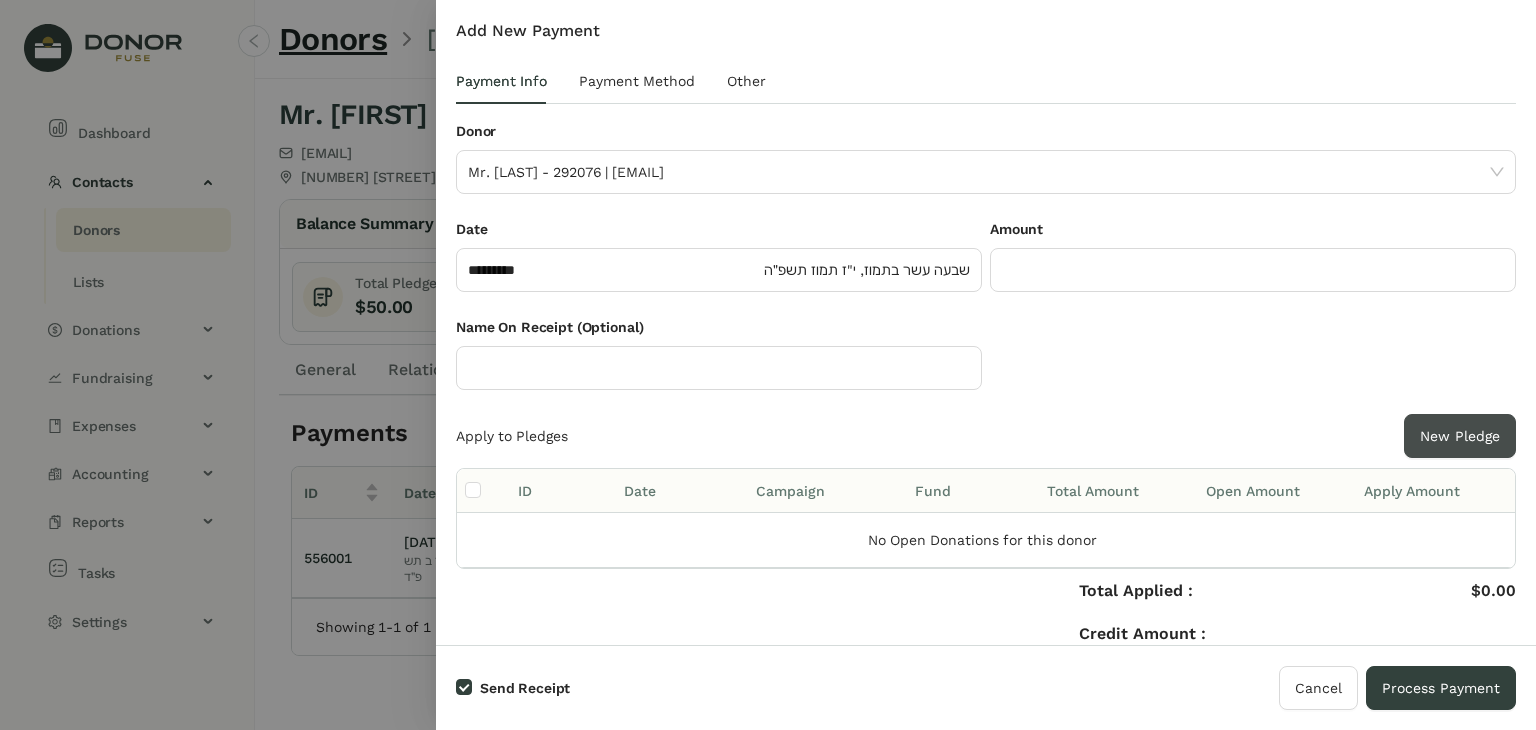 click on "New Pledge" at bounding box center (1460, 436) 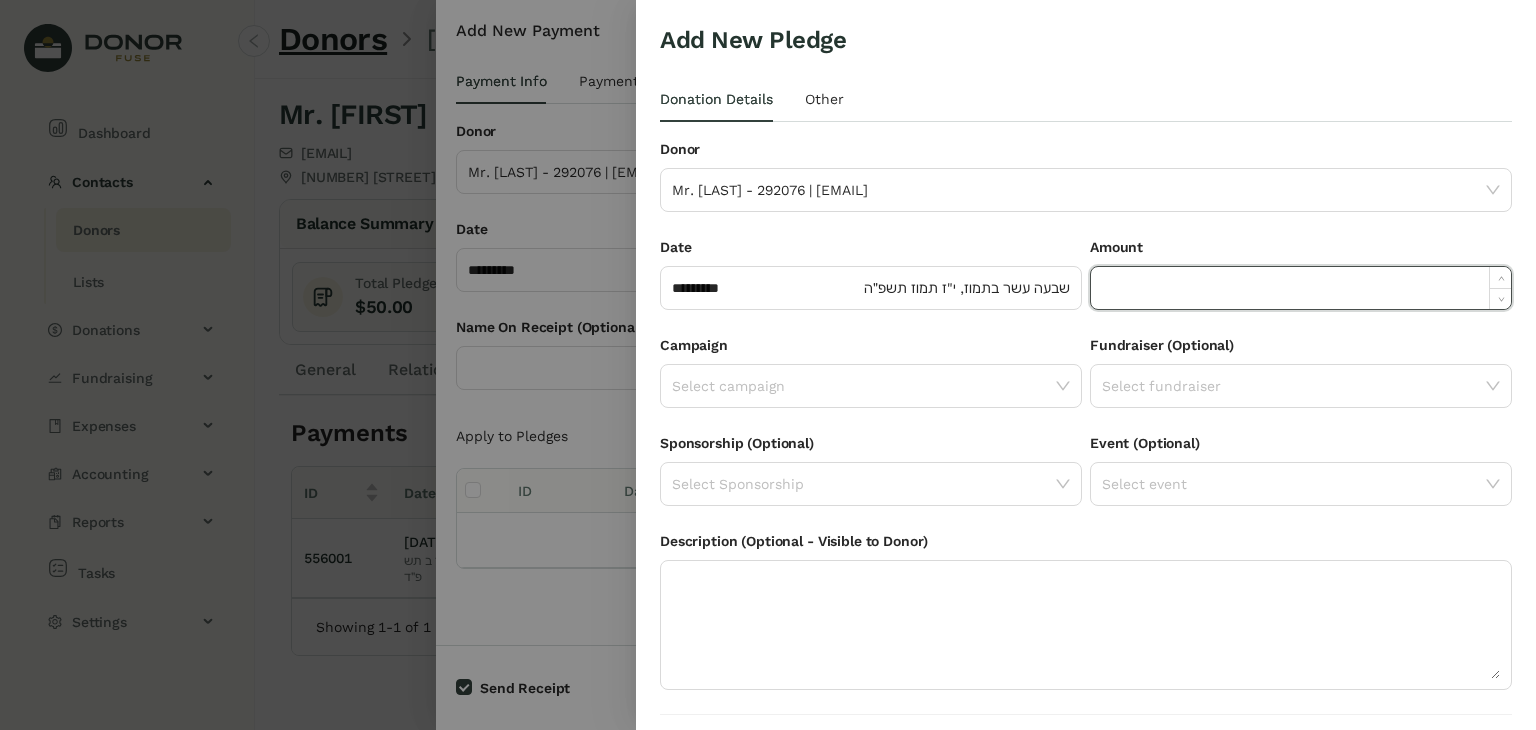 click 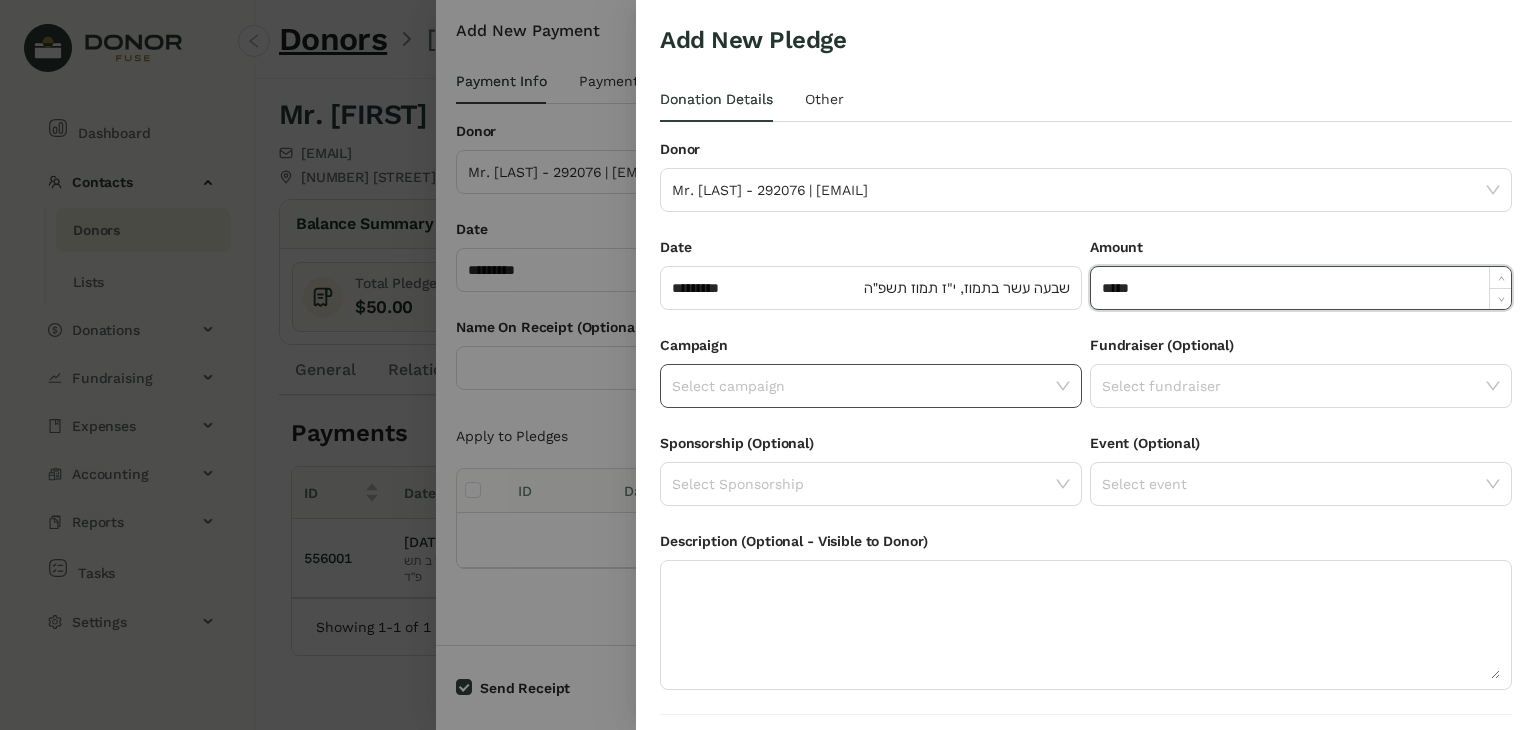type on "******" 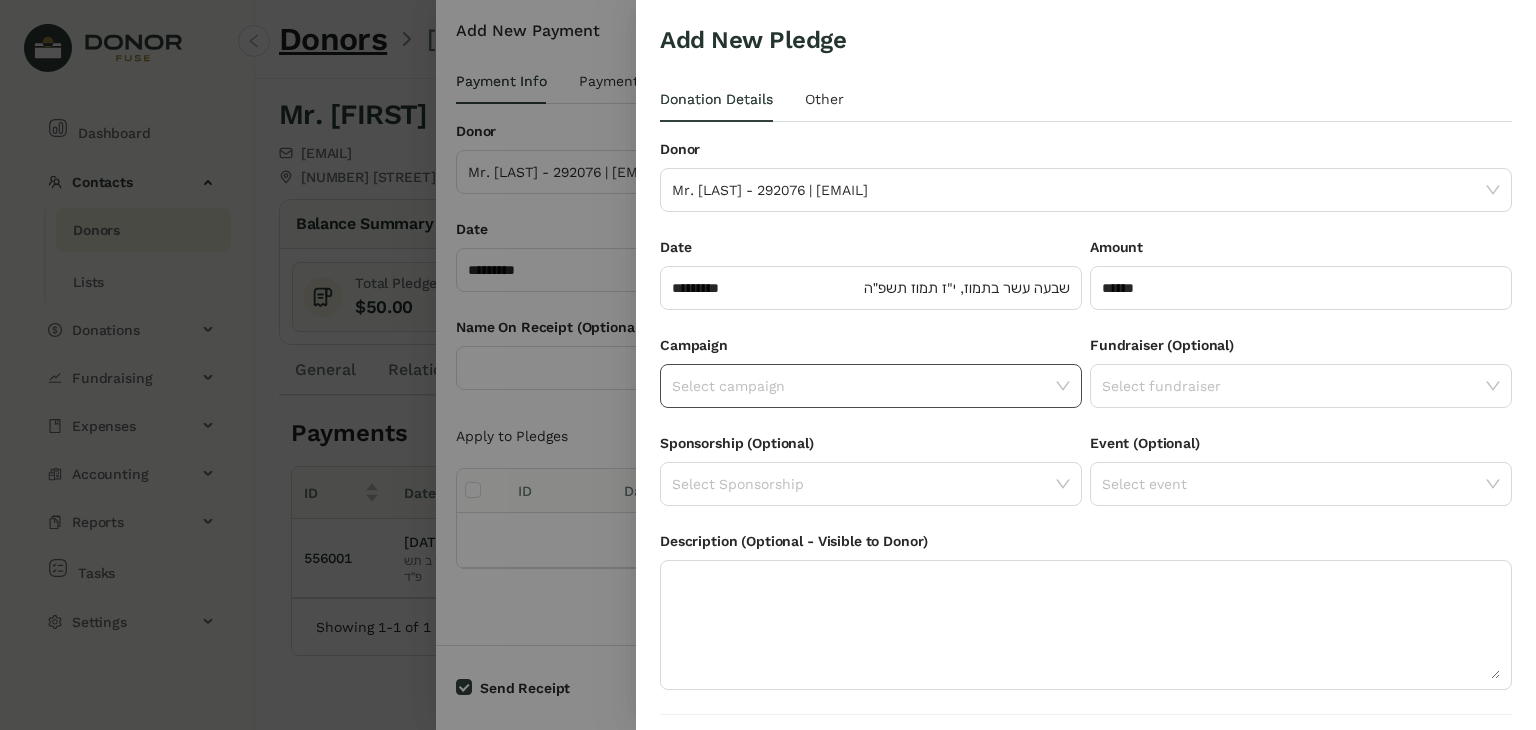 click on "Select campaign" 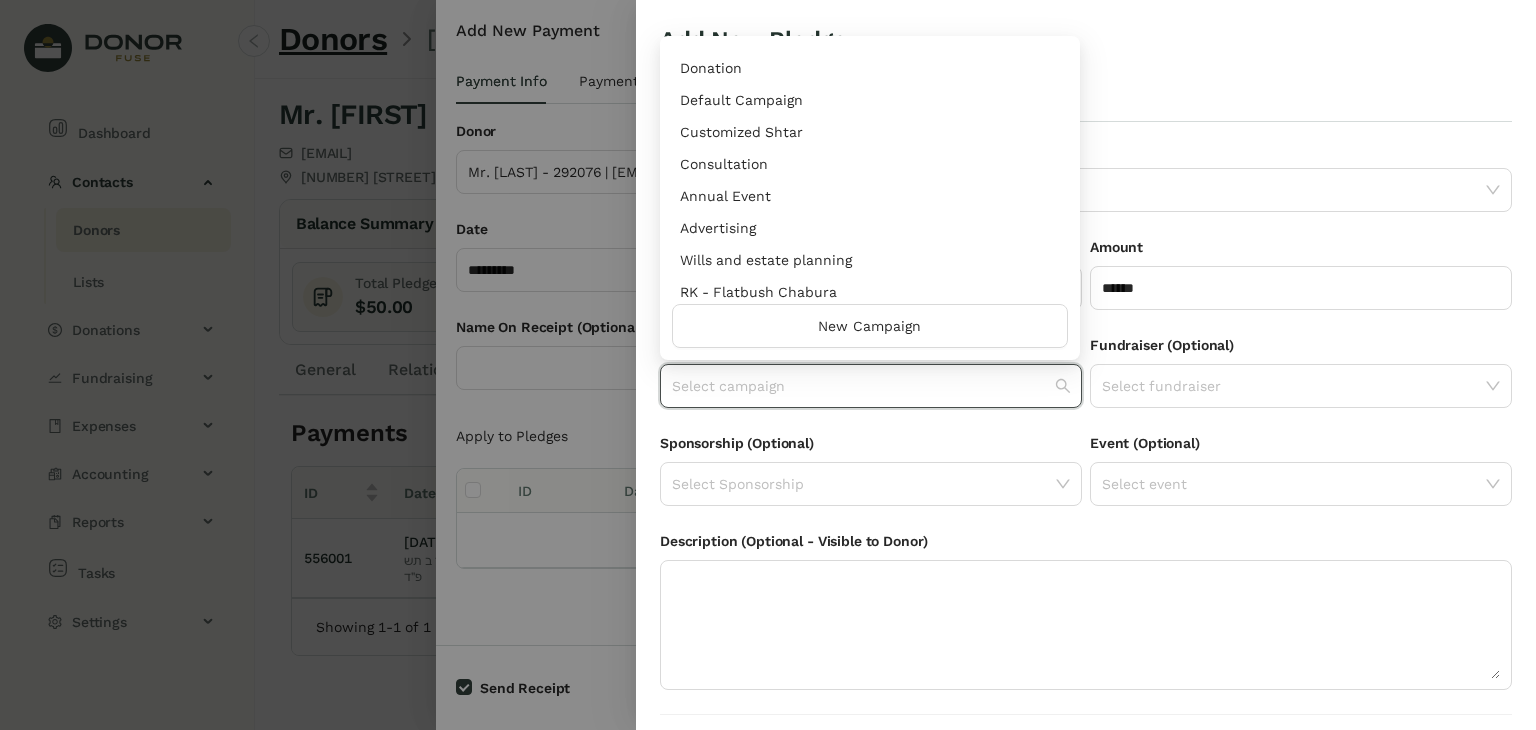 scroll, scrollTop: 960, scrollLeft: 0, axis: vertical 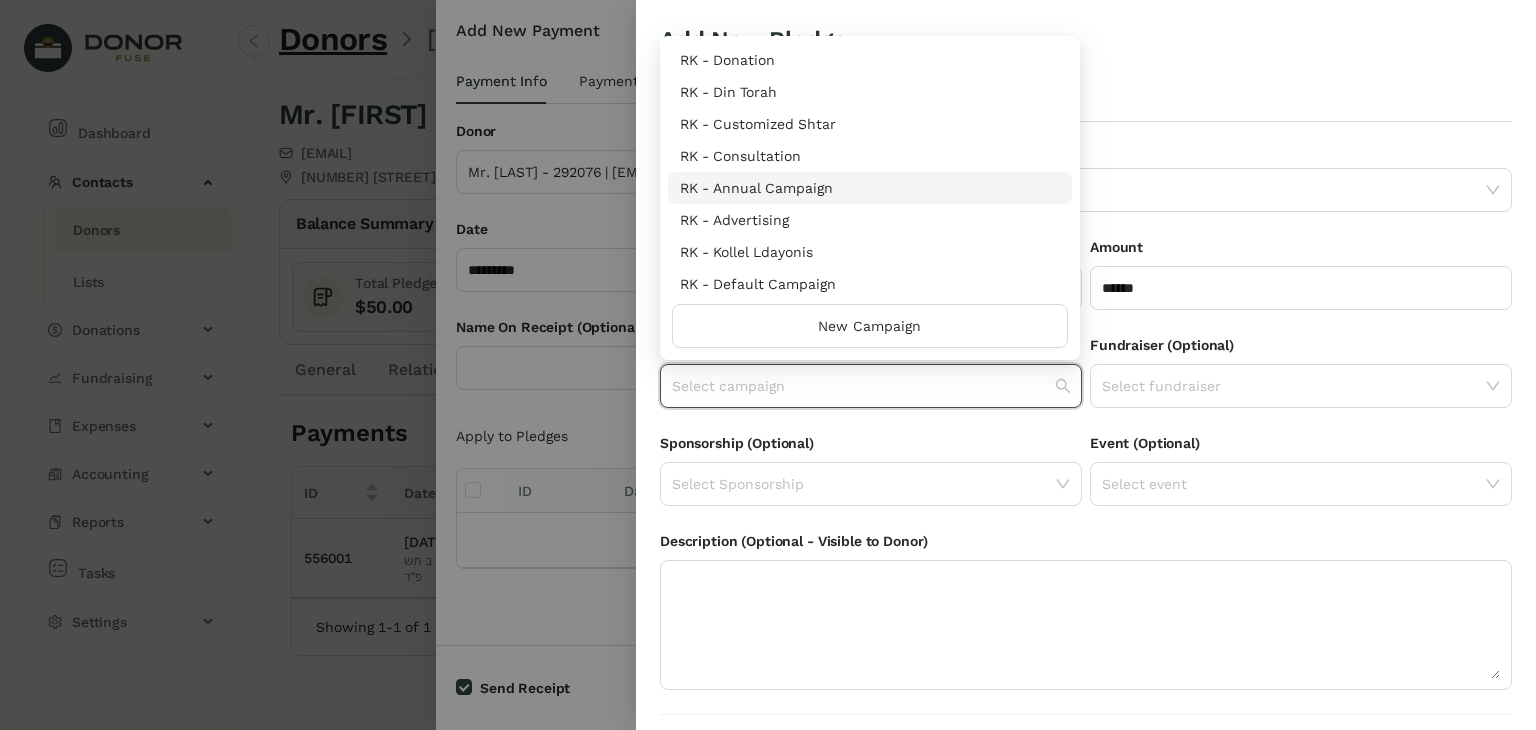 click on "RK - Annual Campaign" at bounding box center [870, 188] 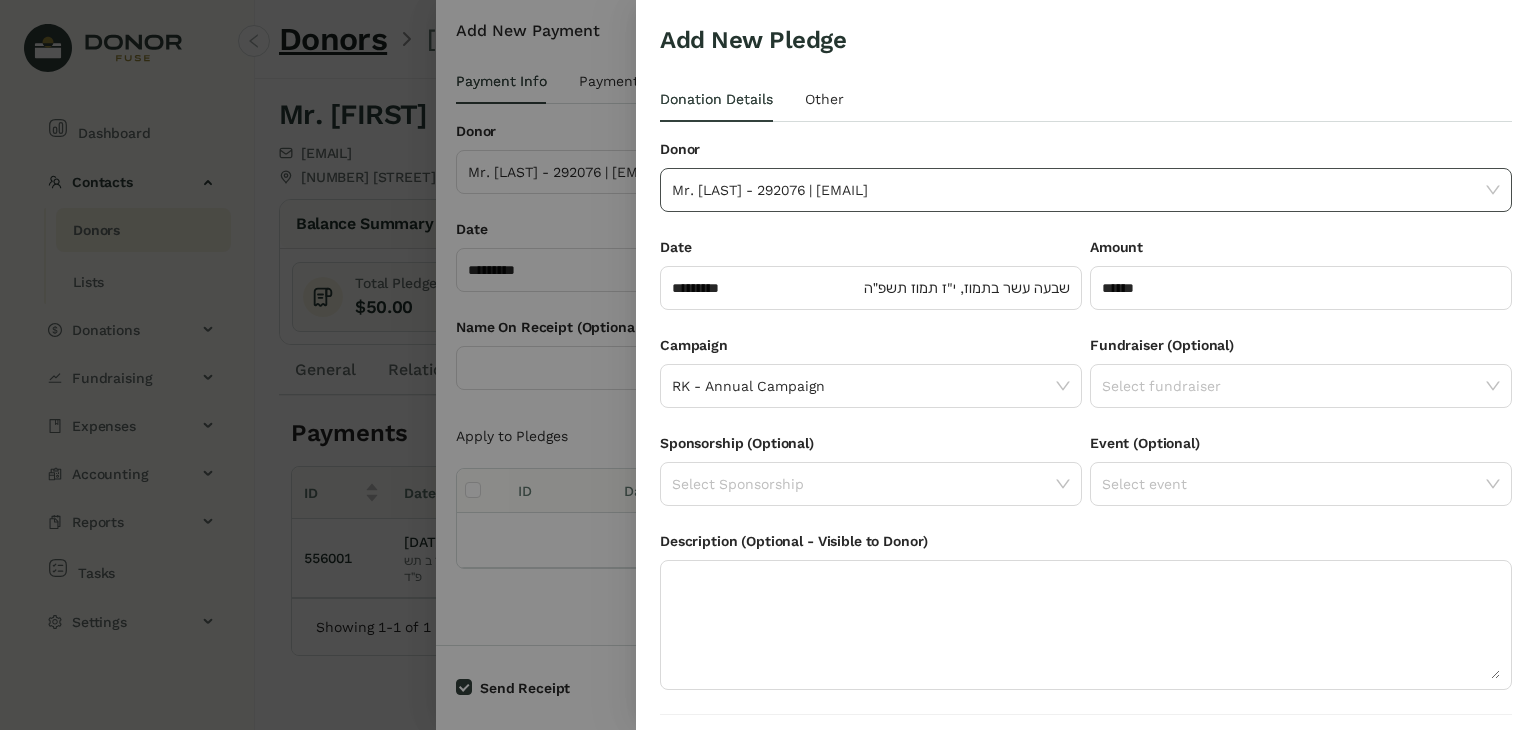 scroll, scrollTop: 54, scrollLeft: 0, axis: vertical 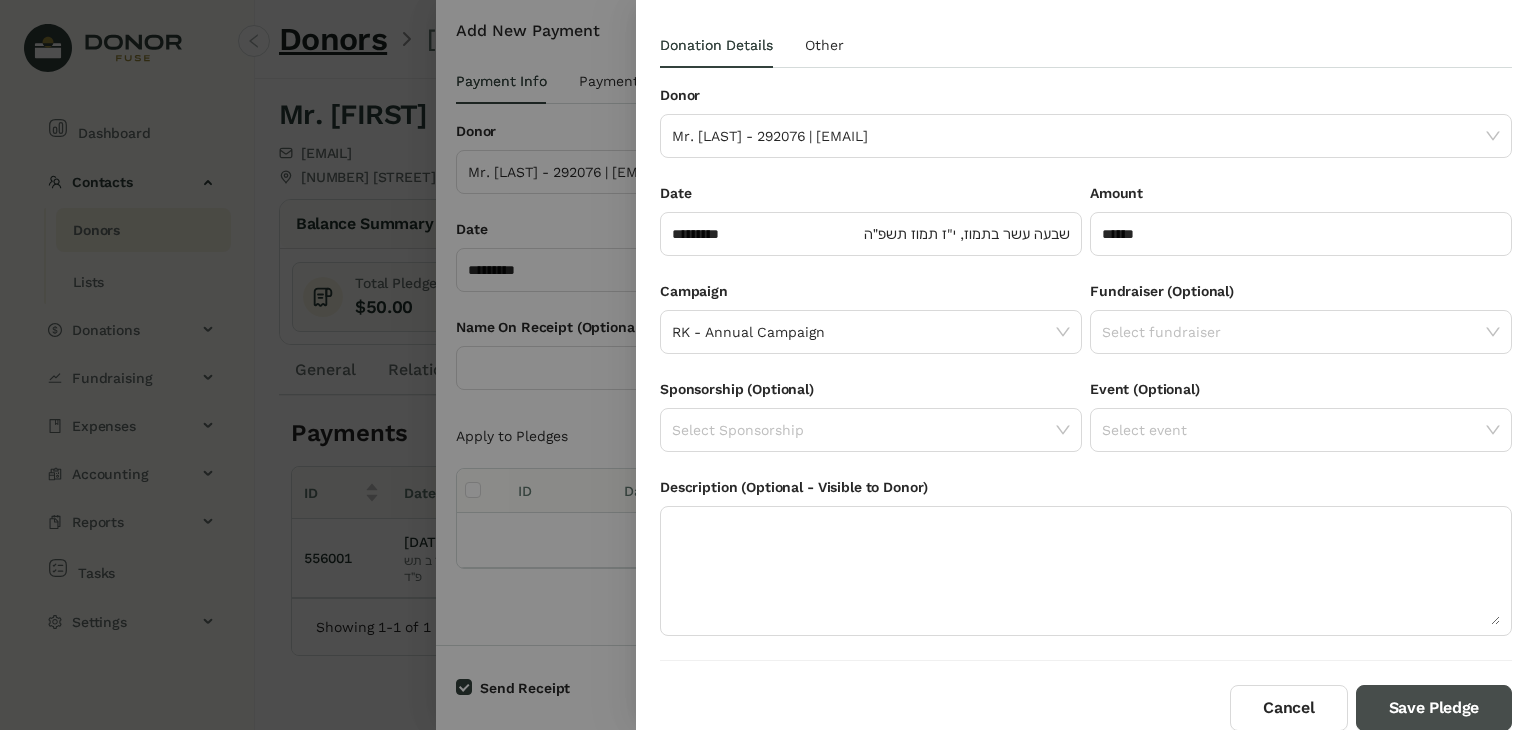 click on "Save Pledge" at bounding box center [1434, 708] 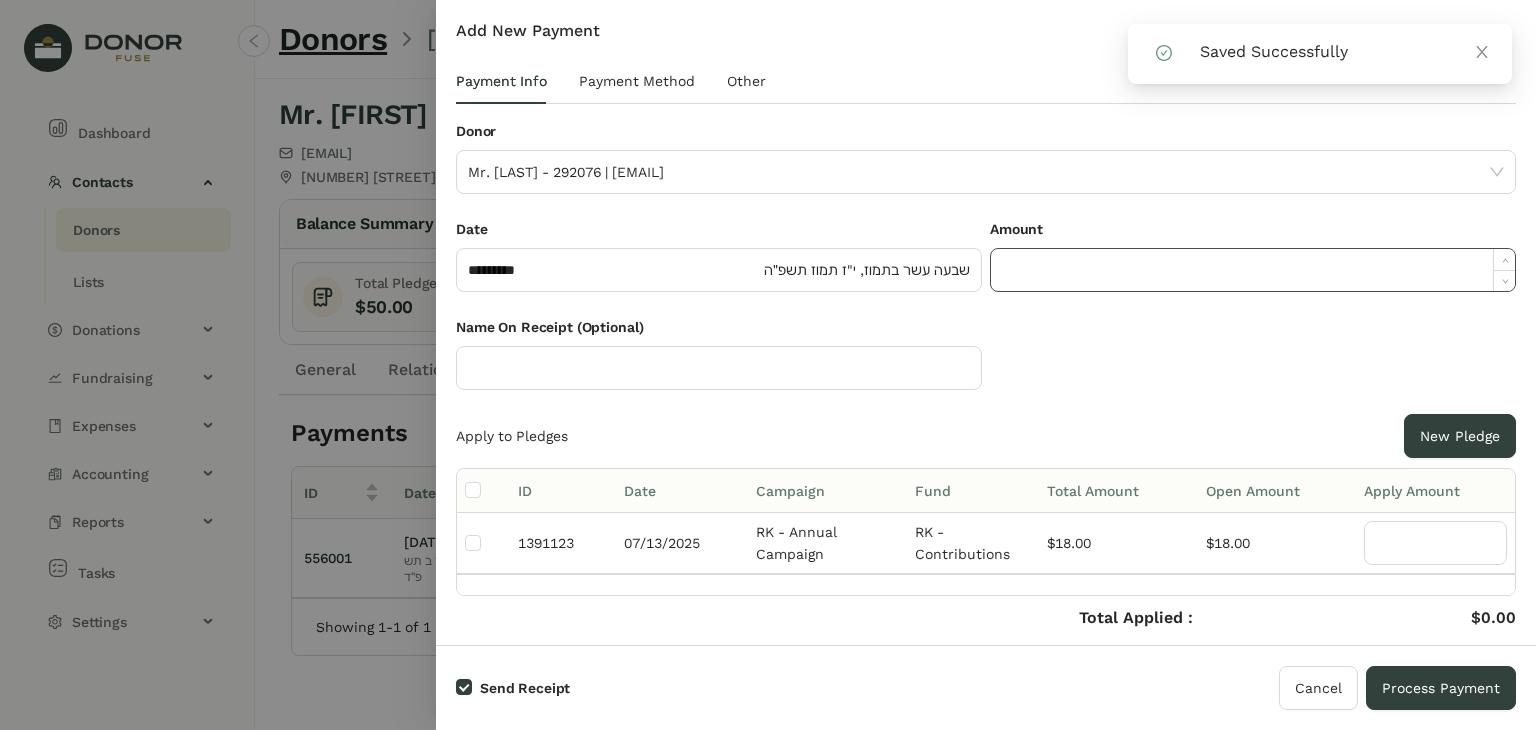 click 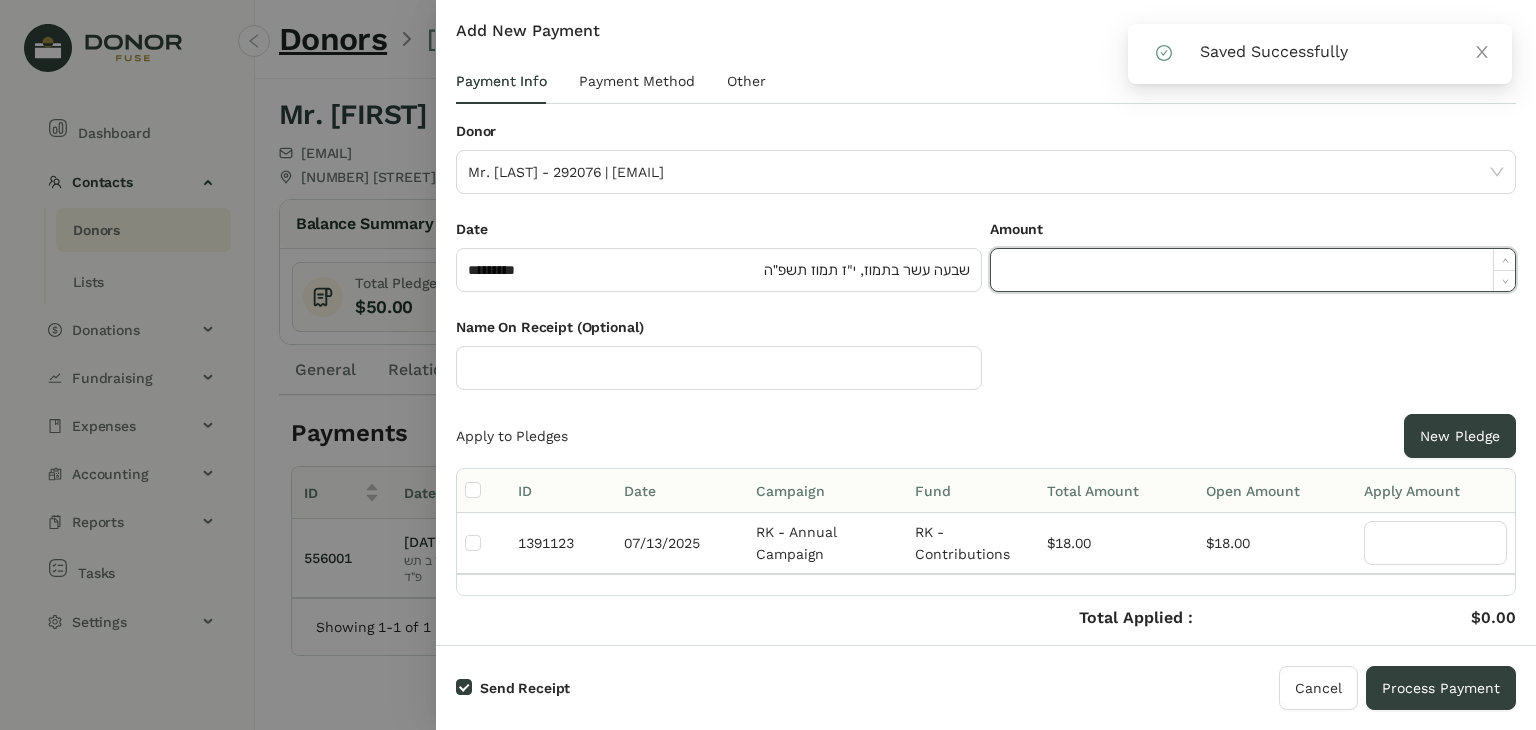 paste on "*****" 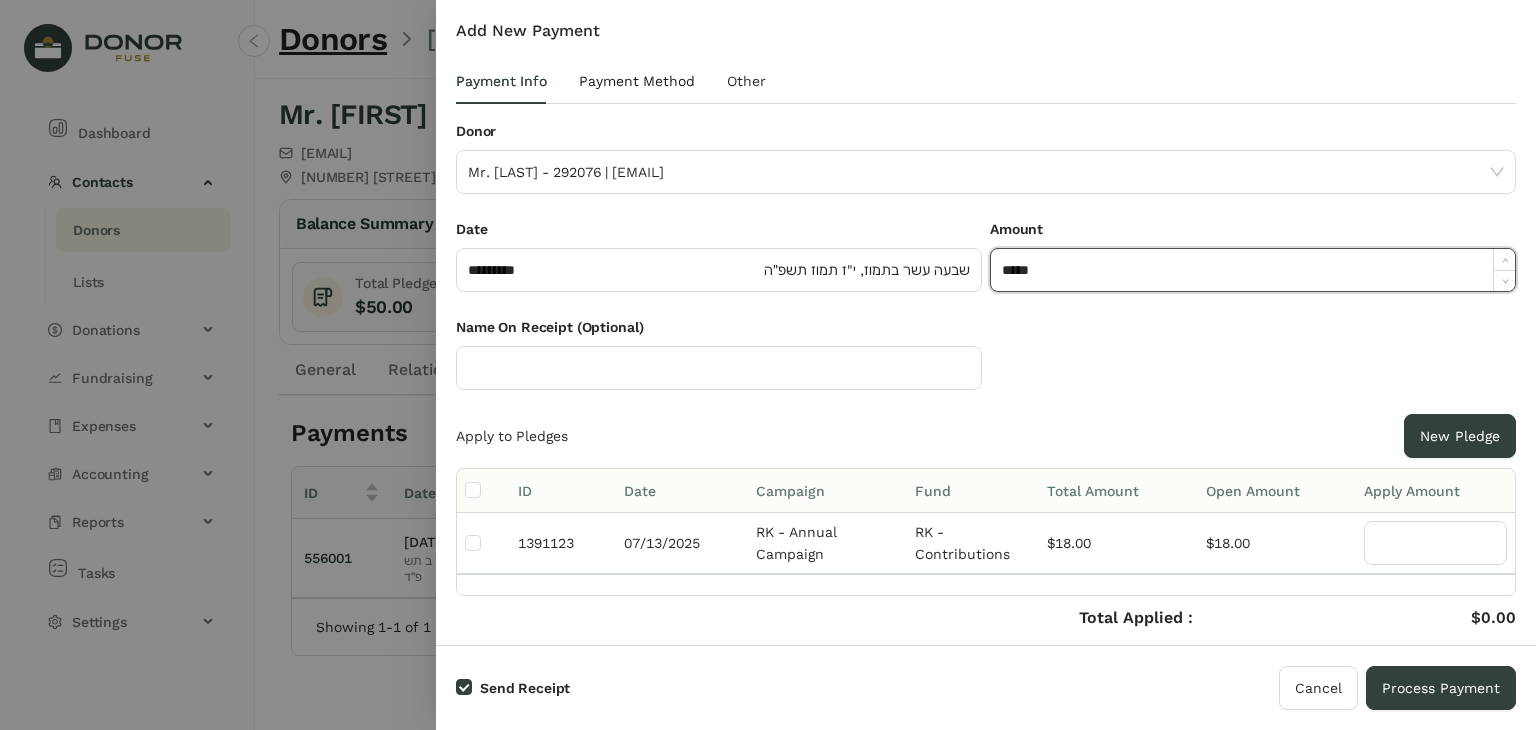 click on "Payment Method" at bounding box center (637, 81) 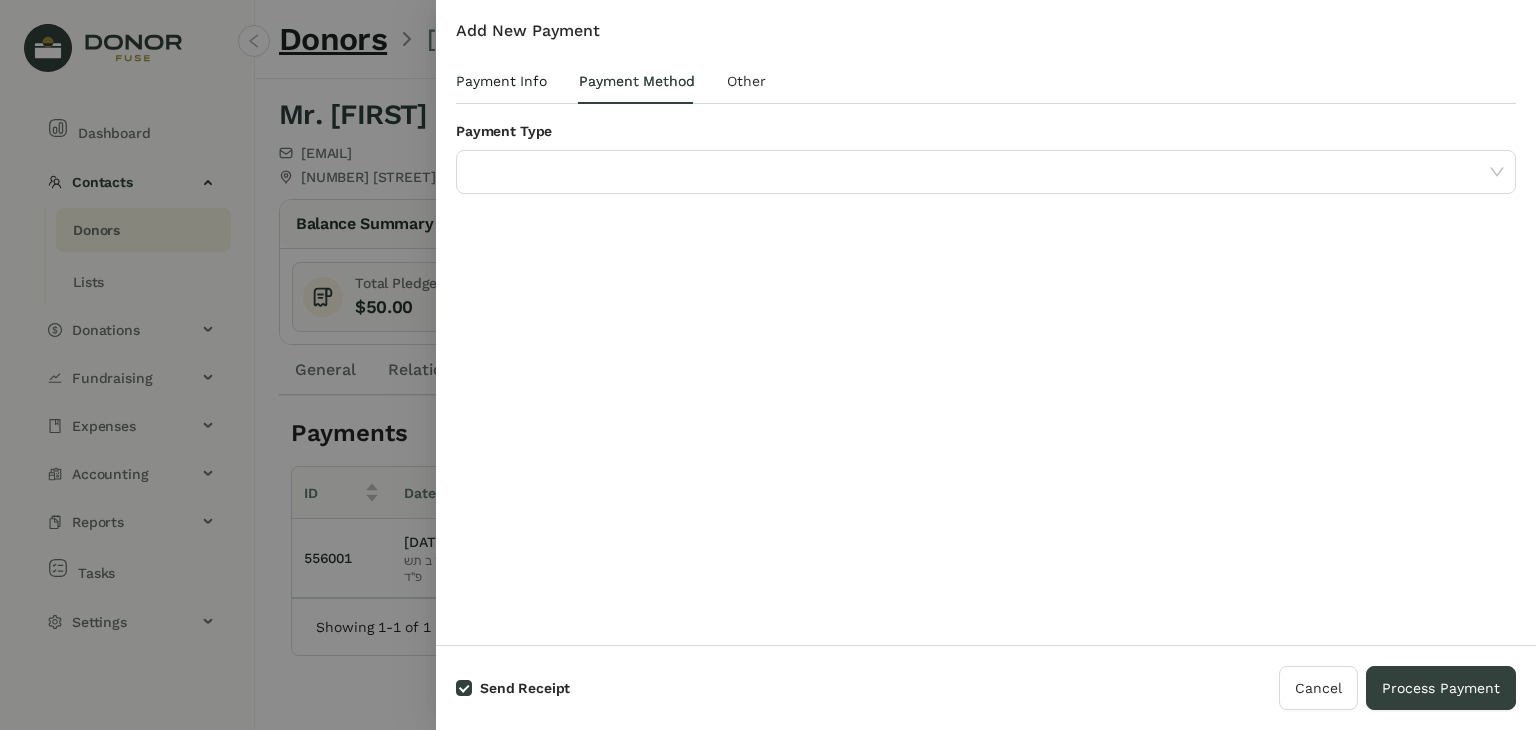 click on "Payment Info" at bounding box center (501, 81) 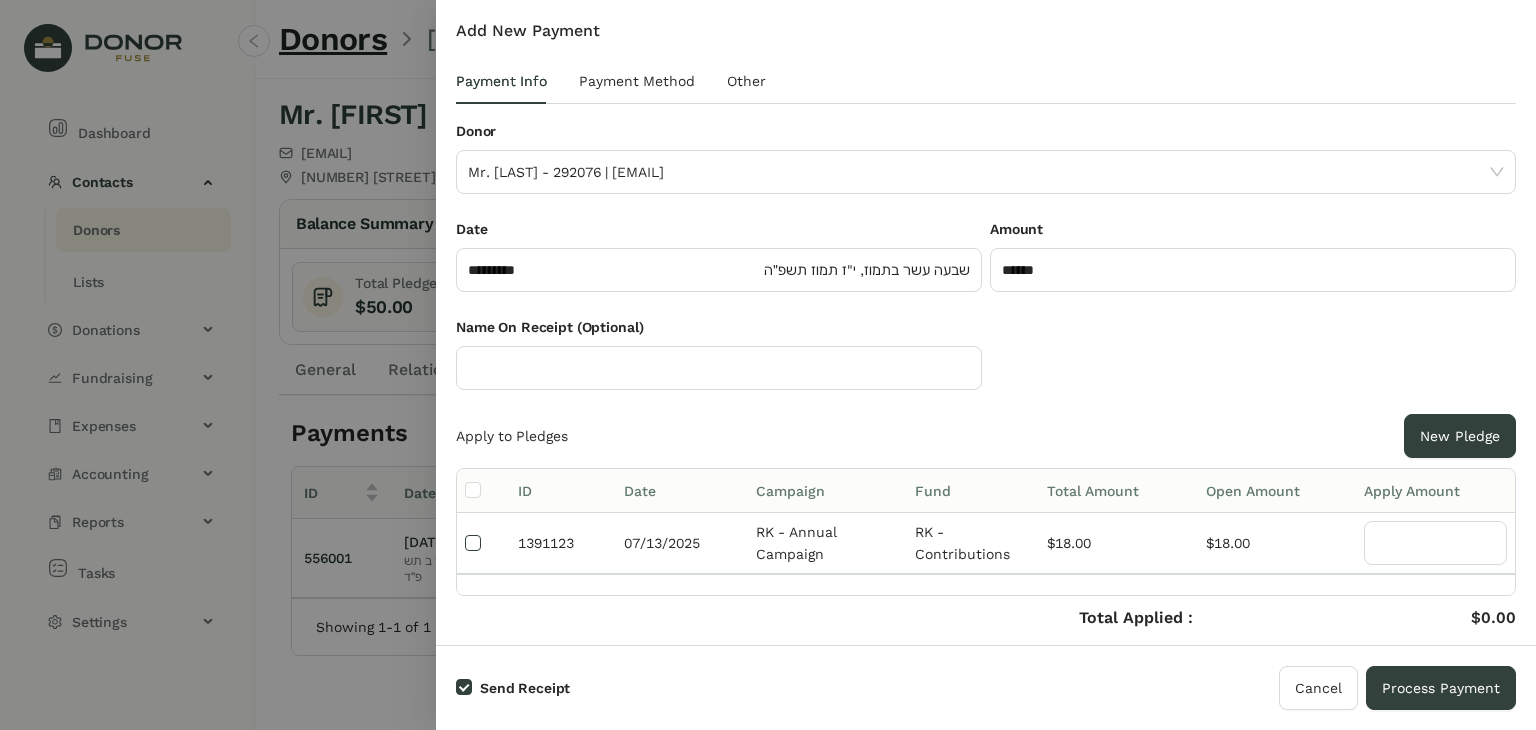 type on "**" 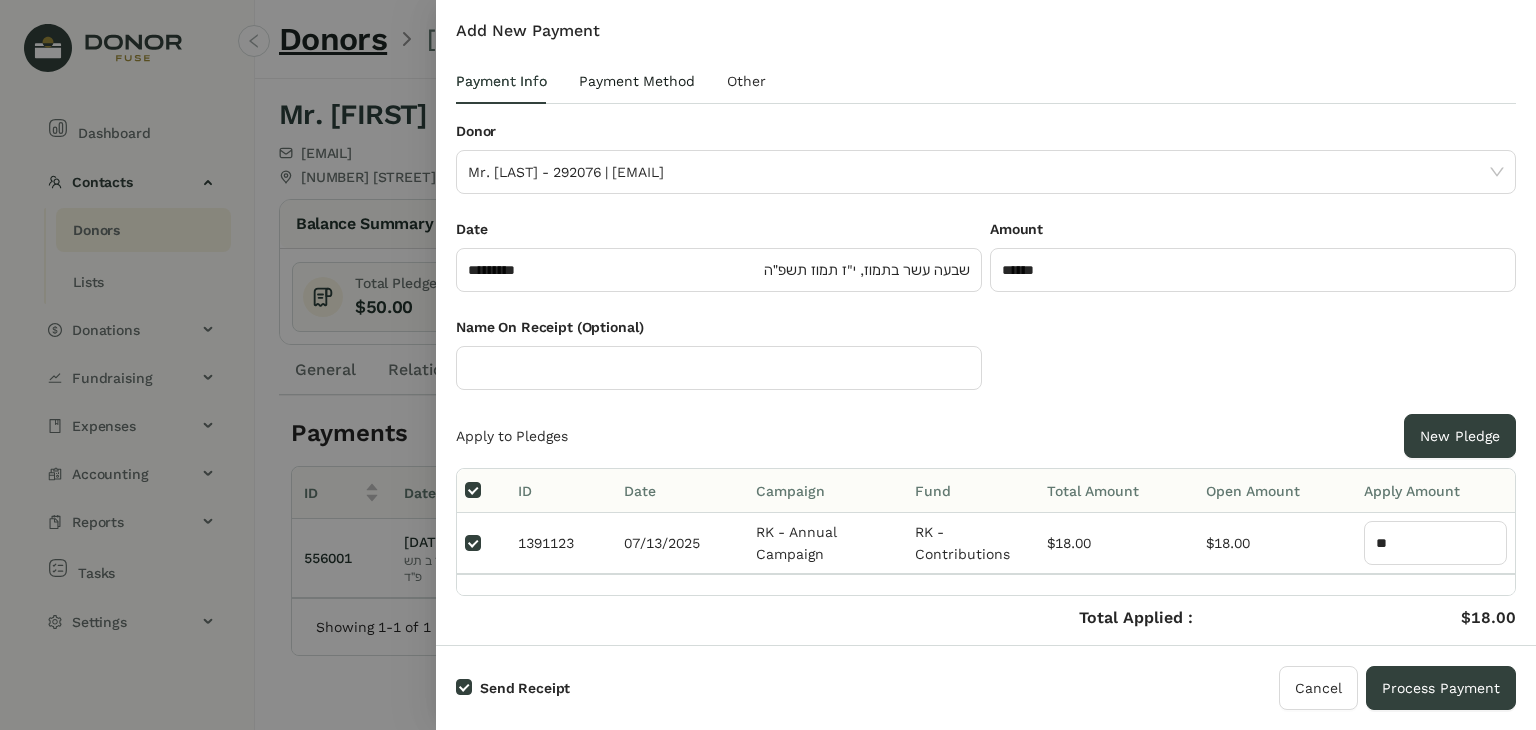 click on "Payment Method" at bounding box center [637, 81] 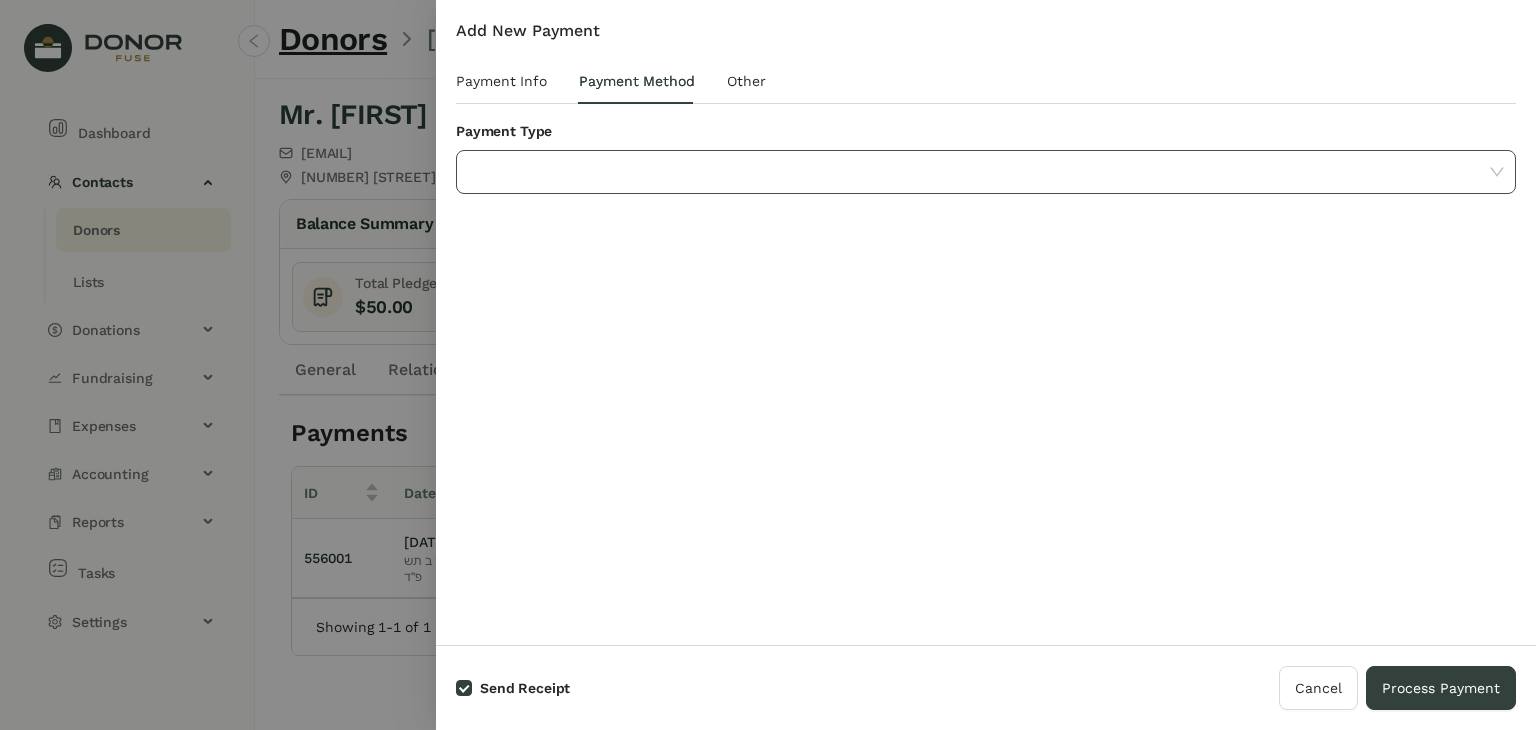 click 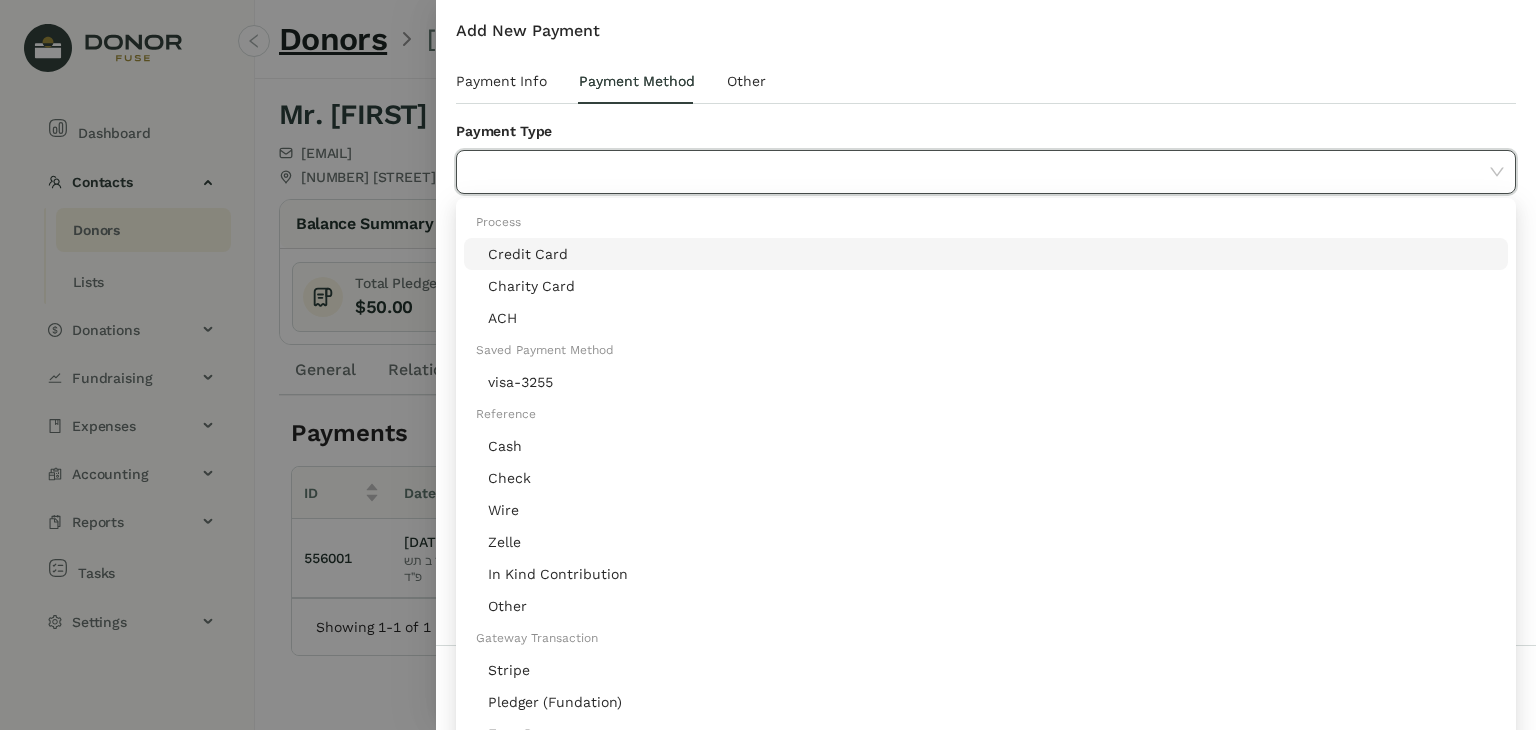 click on "Stripe" 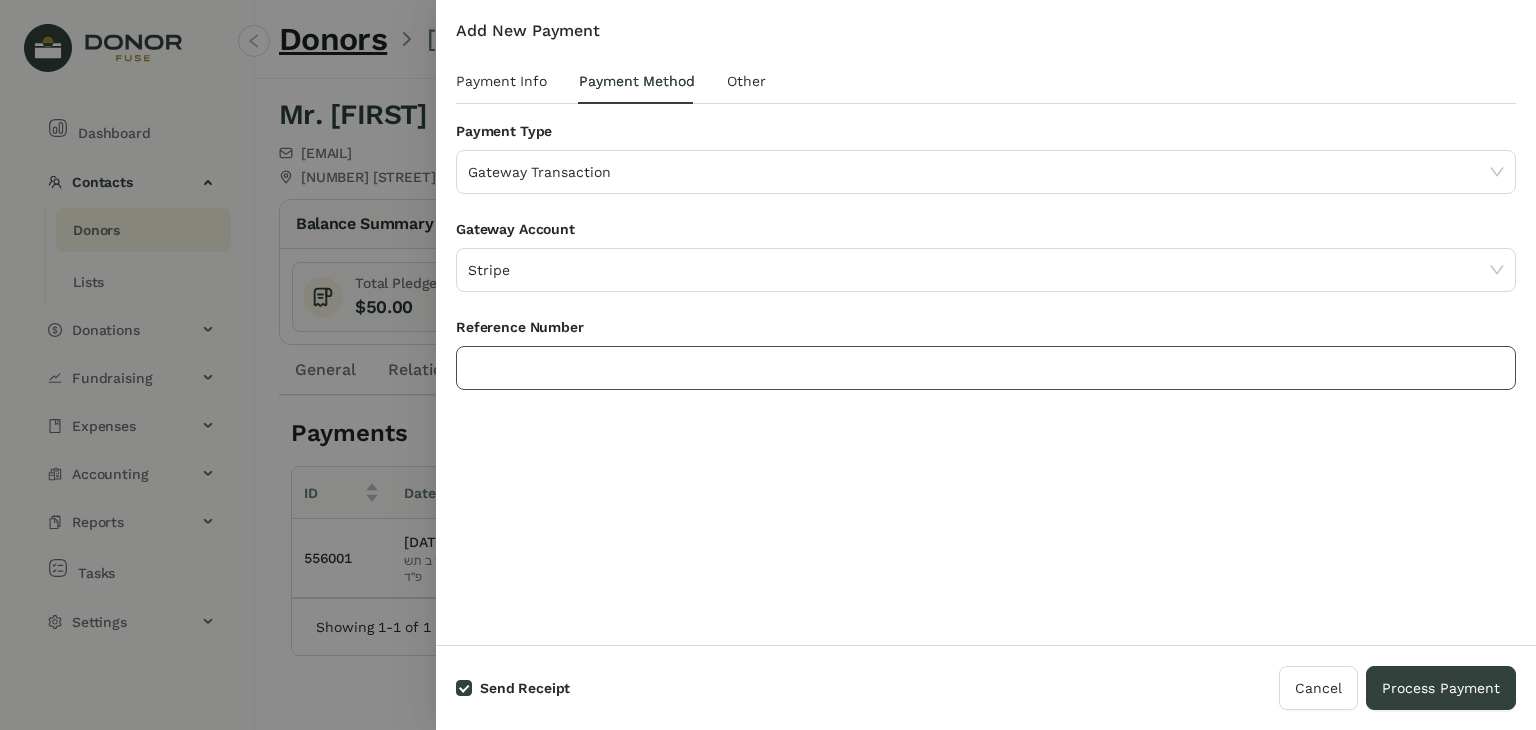 click 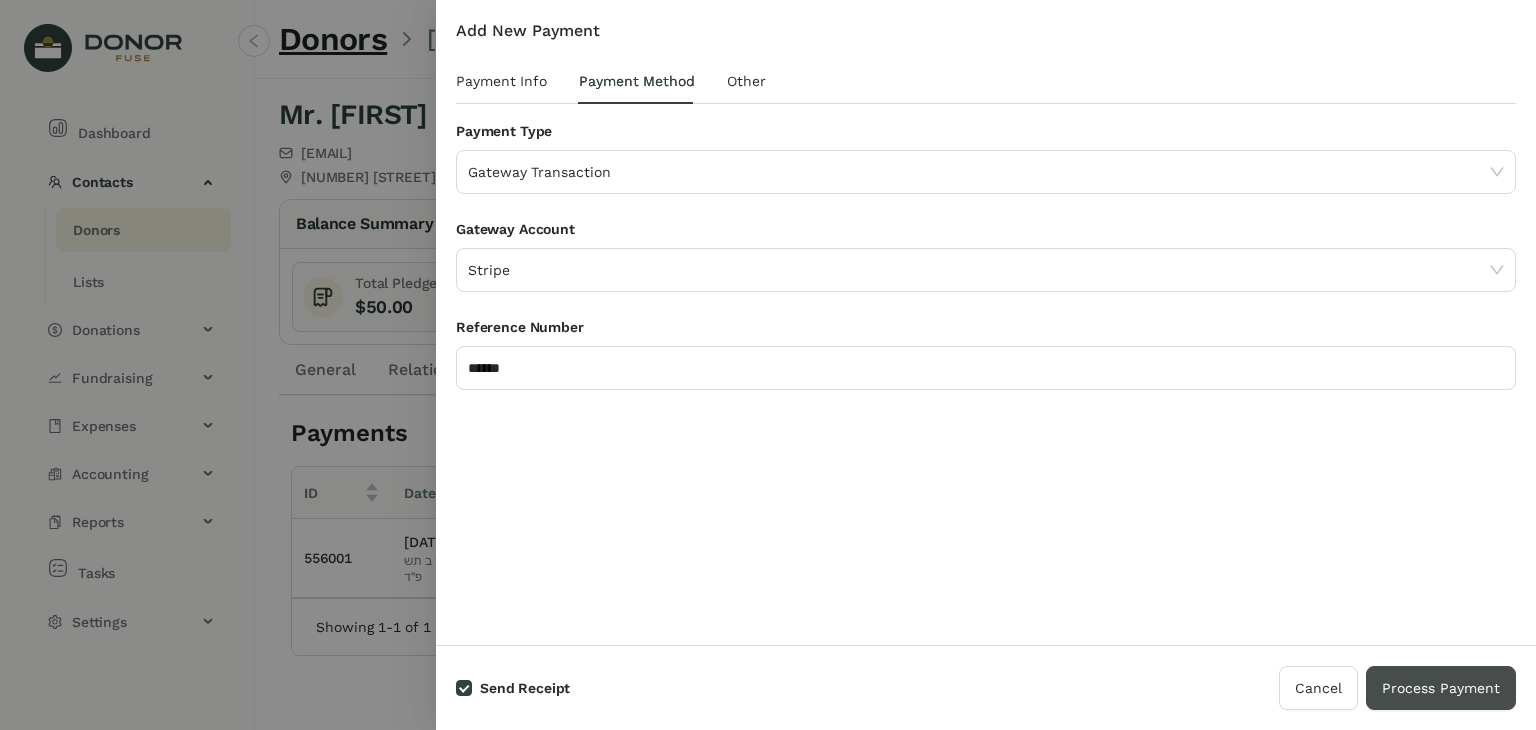 click on "Process Payment" at bounding box center (1441, 688) 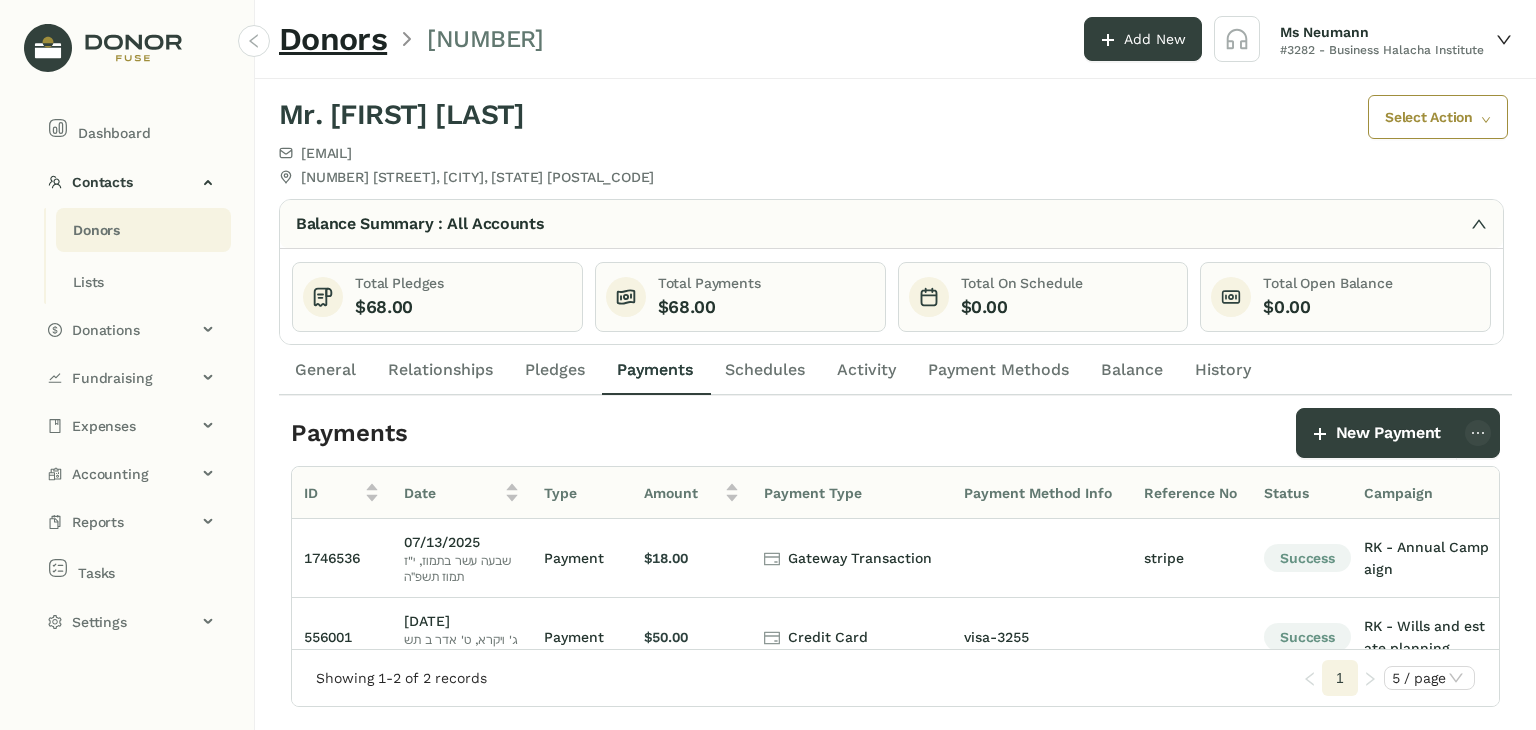 click on "Donors" 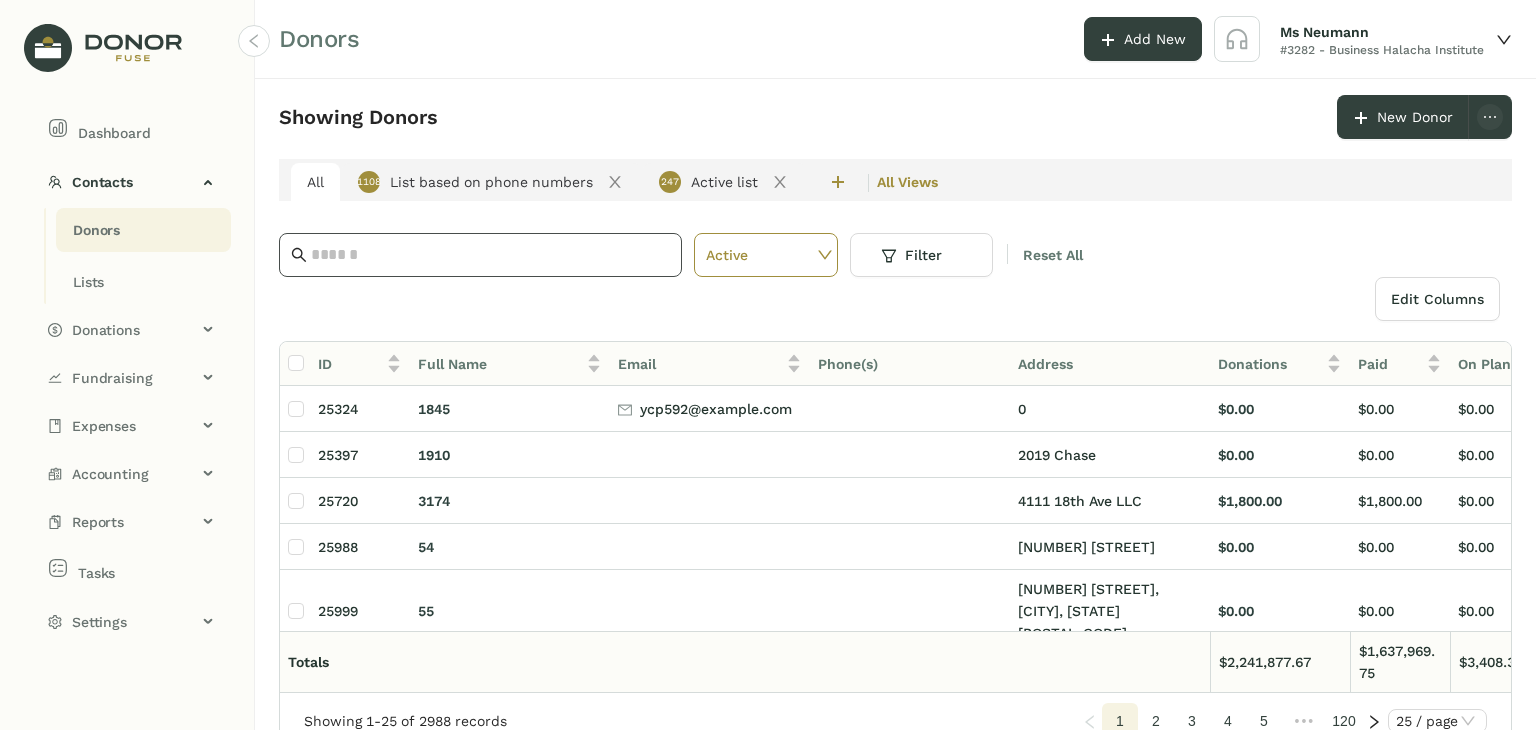 click 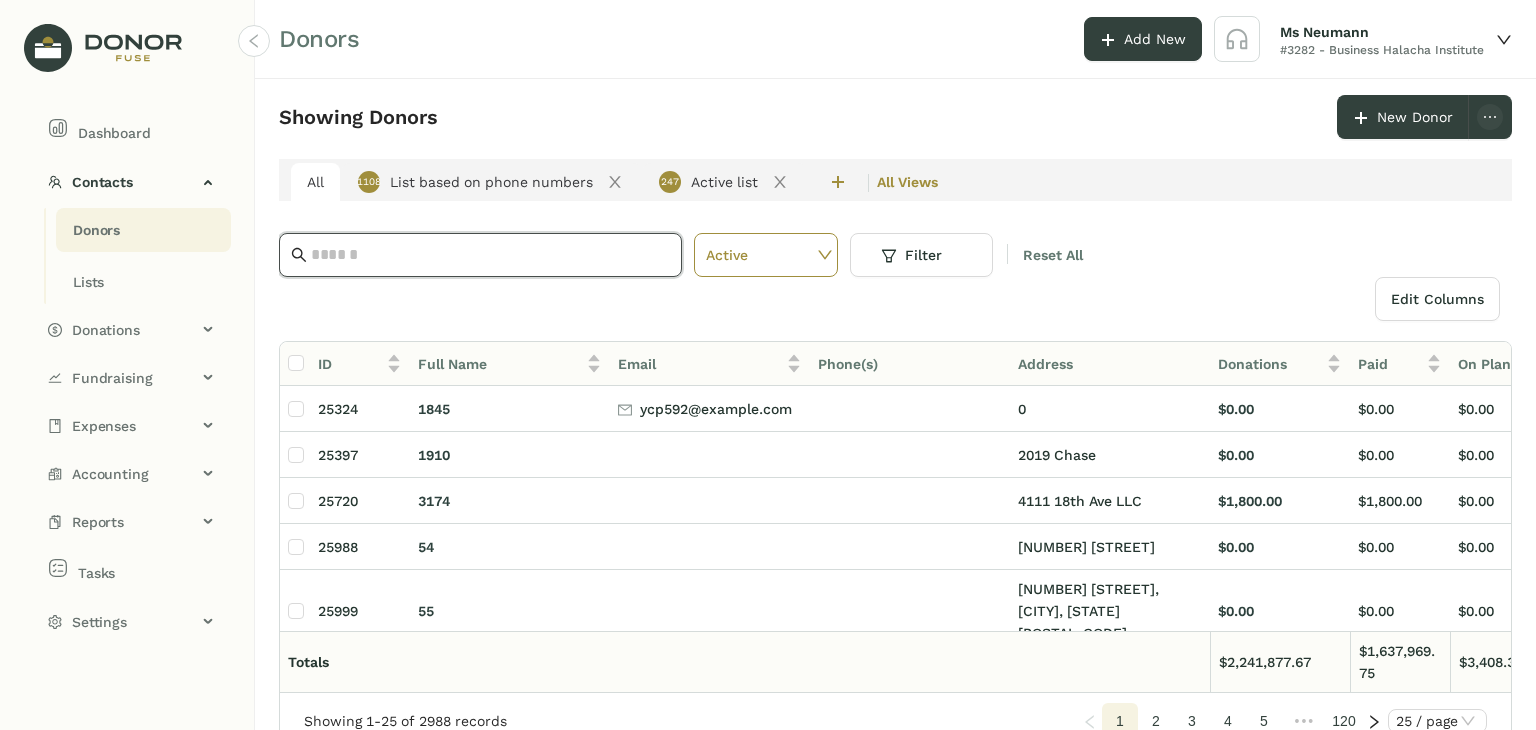 paste on "**********" 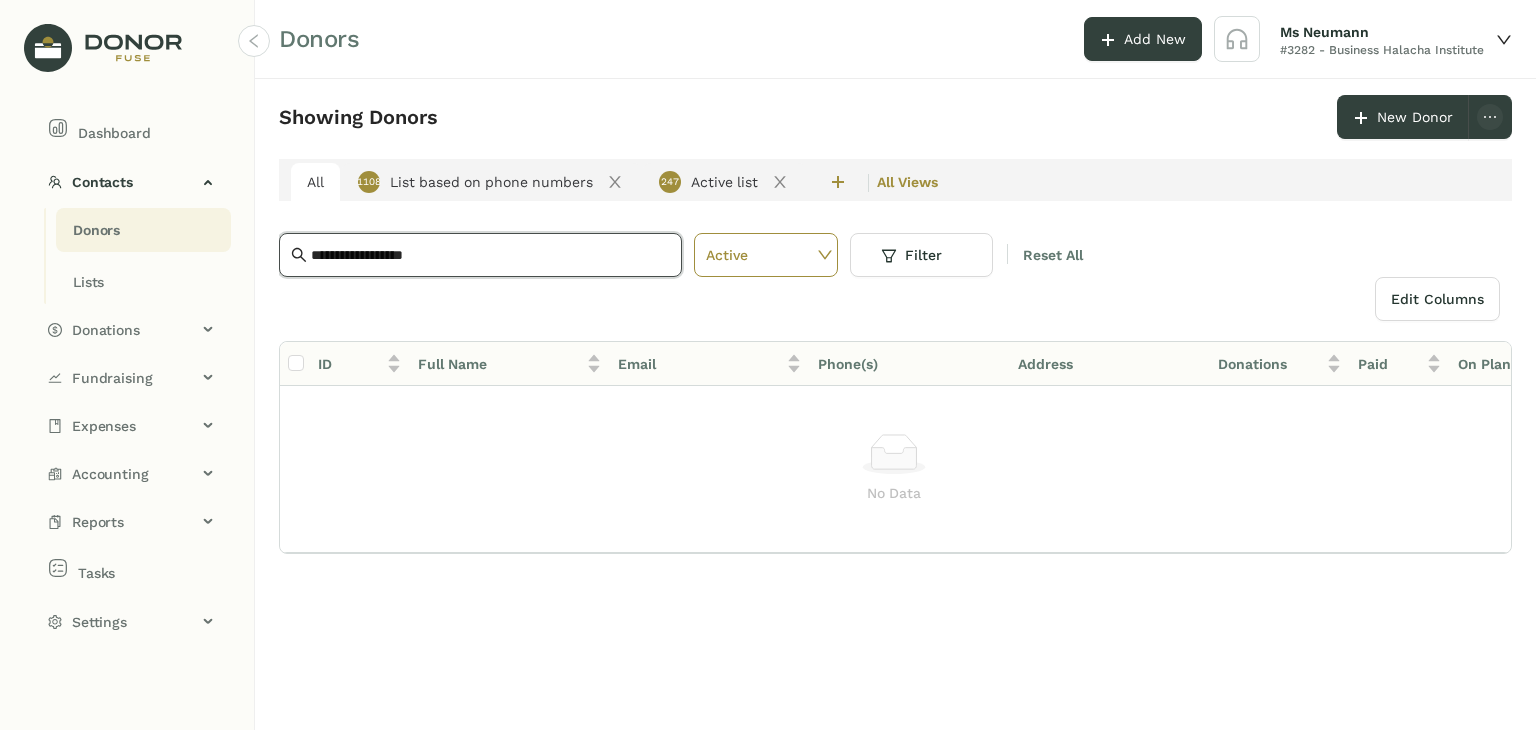 drag, startPoint x: 450, startPoint y: 246, endPoint x: 0, endPoint y: 213, distance: 451.20837 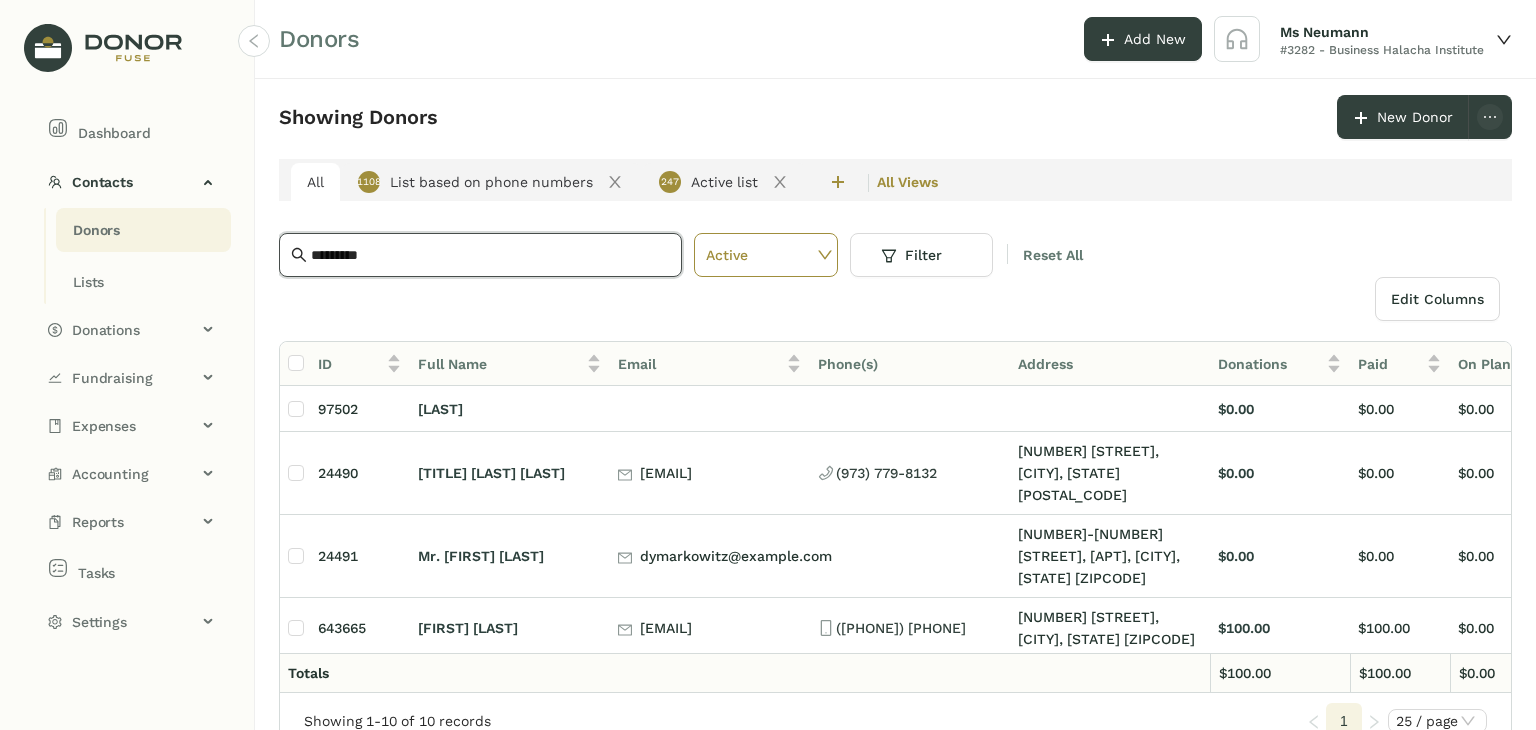 type on "*********" 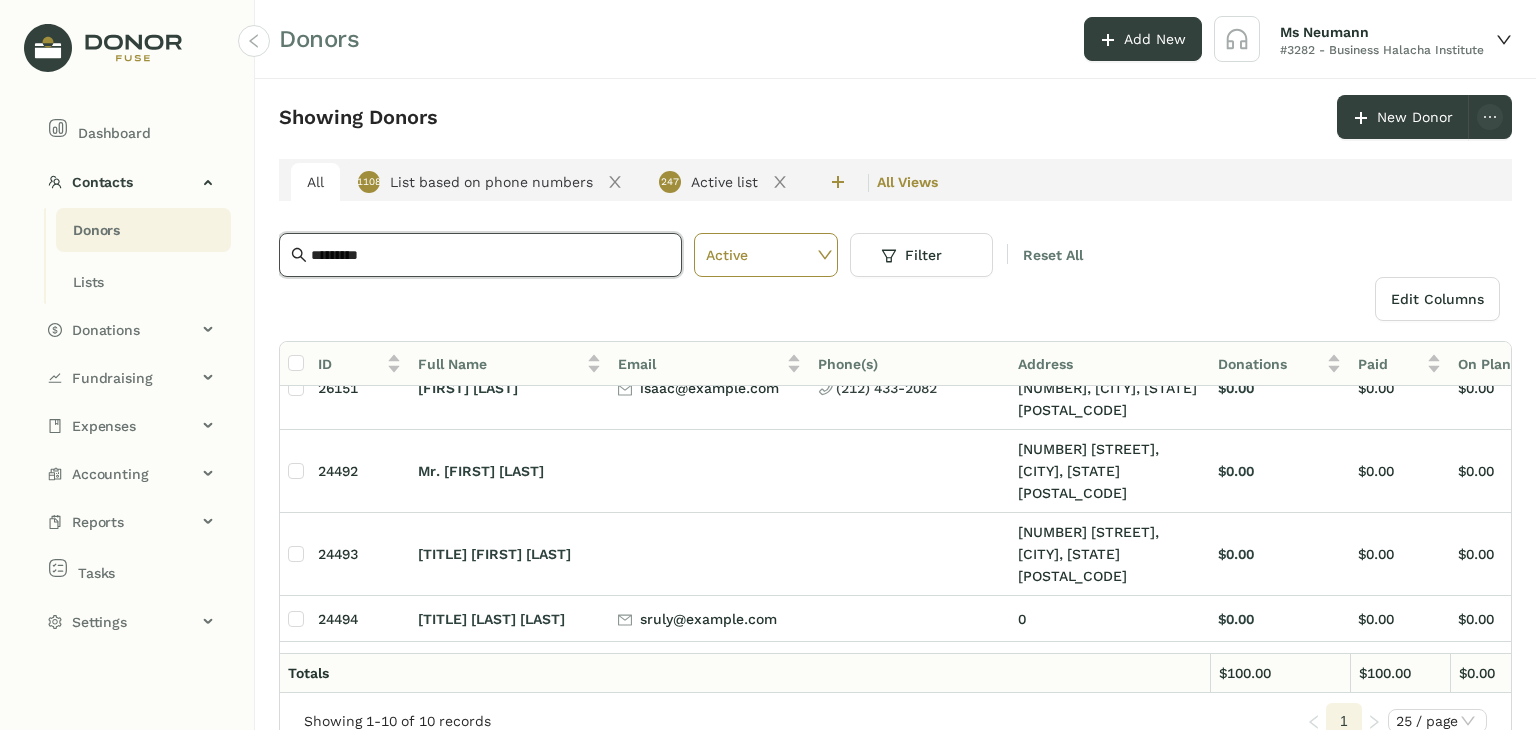 scroll, scrollTop: 0, scrollLeft: 0, axis: both 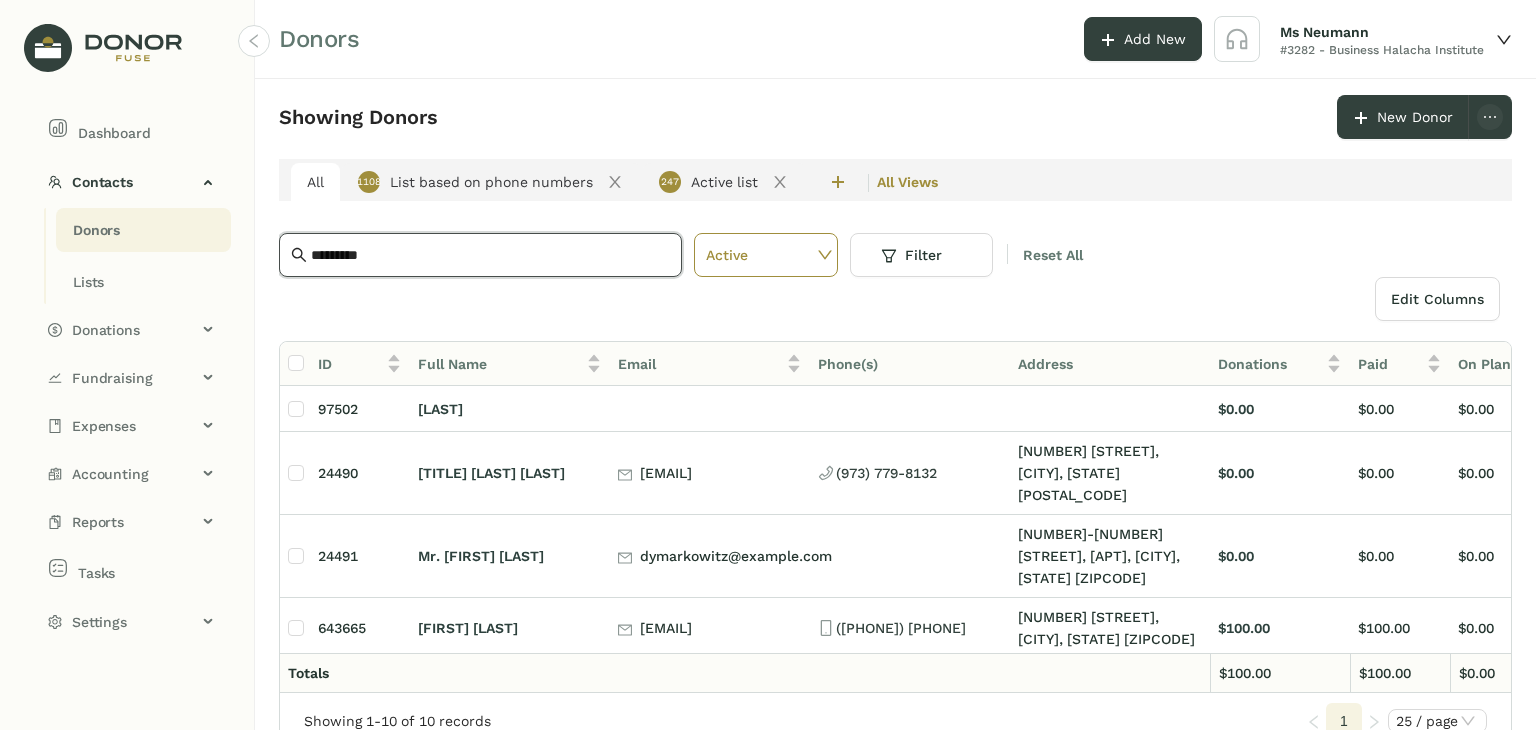 drag, startPoint x: 403, startPoint y: 250, endPoint x: 0, endPoint y: 260, distance: 403.12405 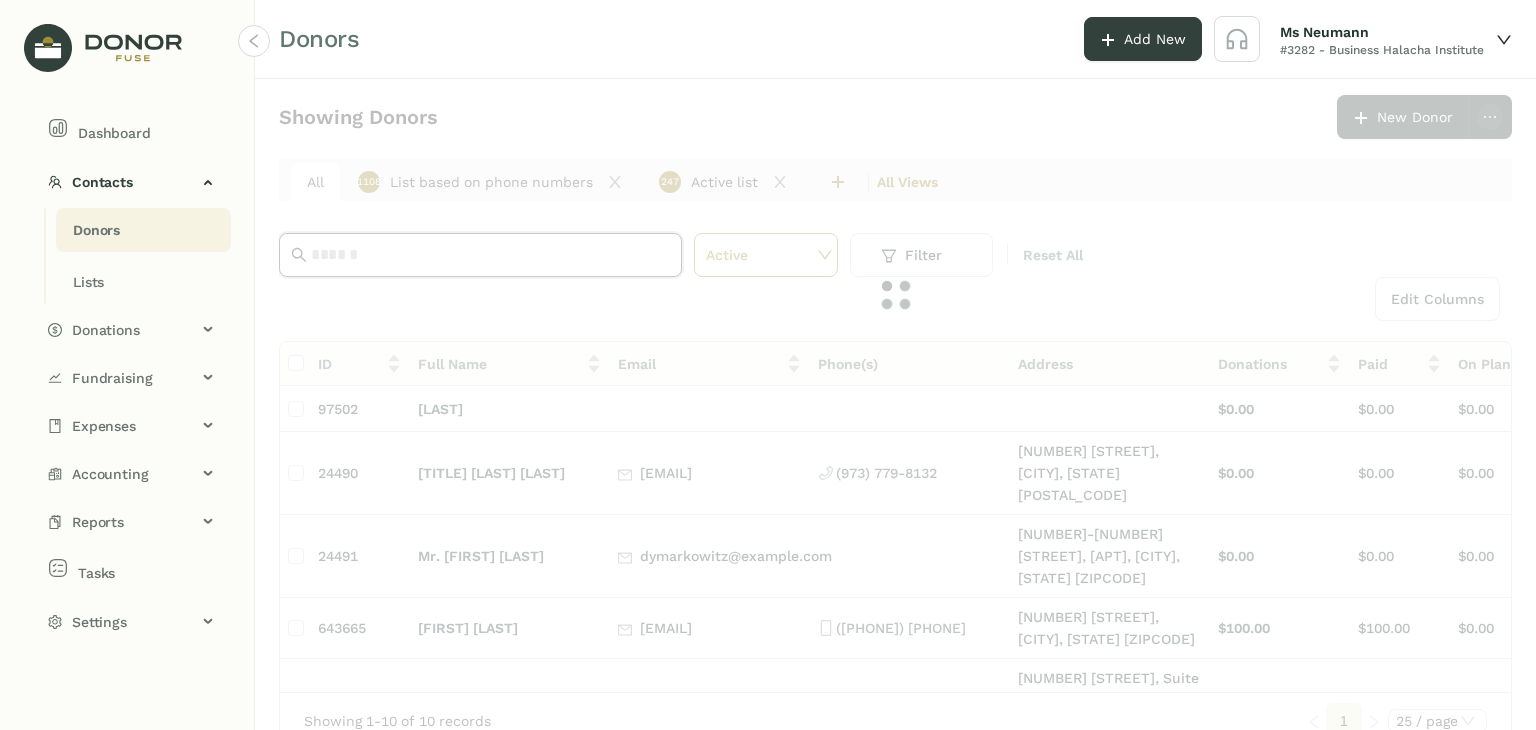 paste on "**********" 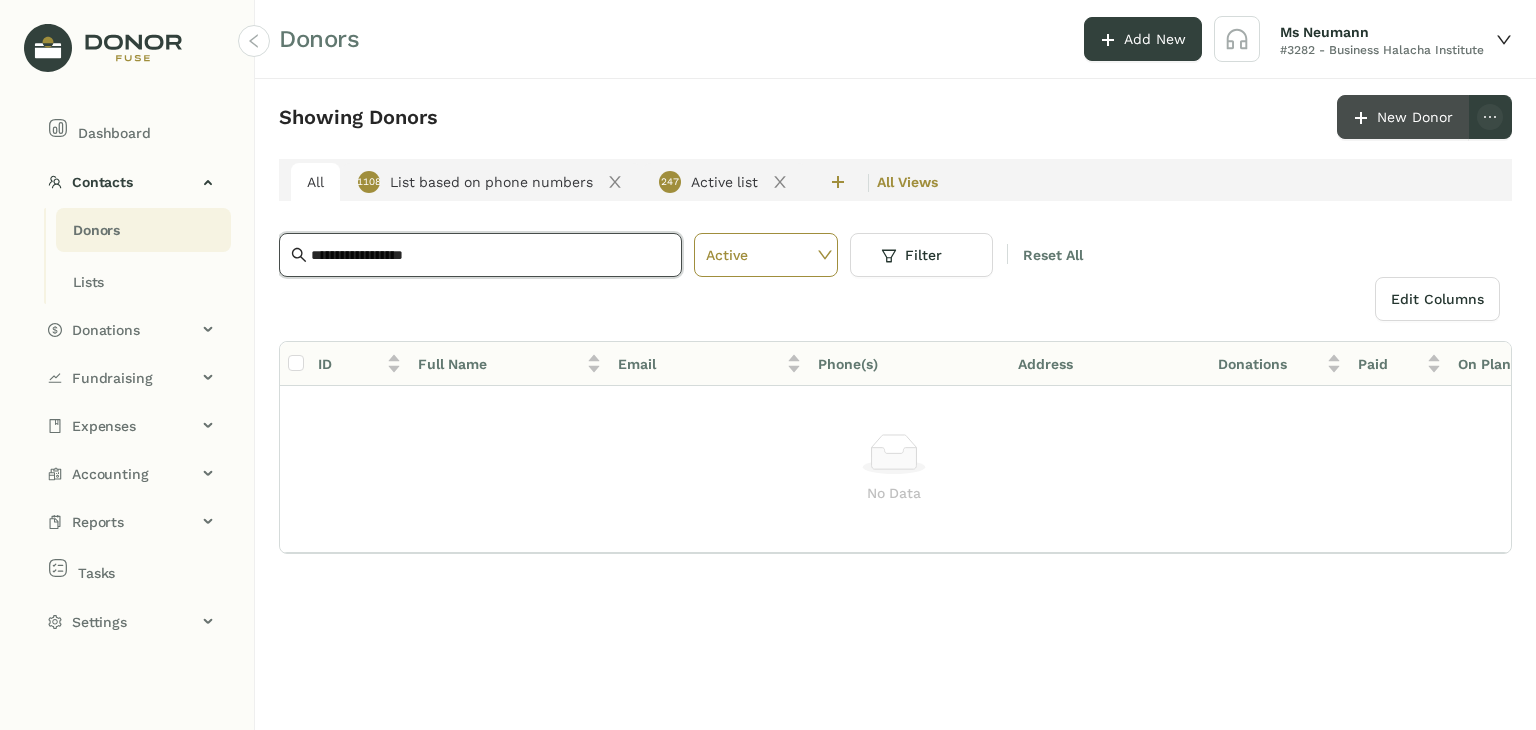 type on "**********" 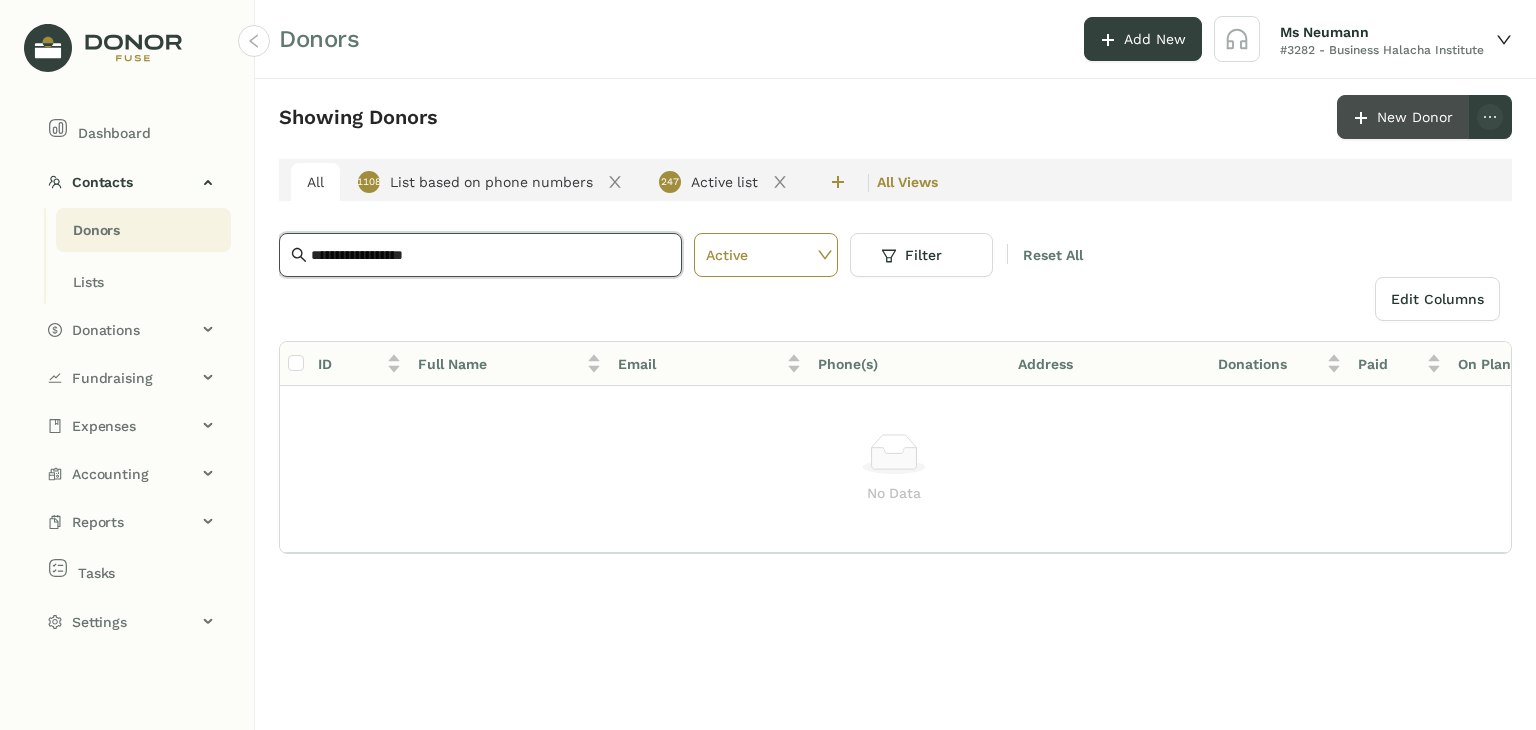 click on "New Donor" 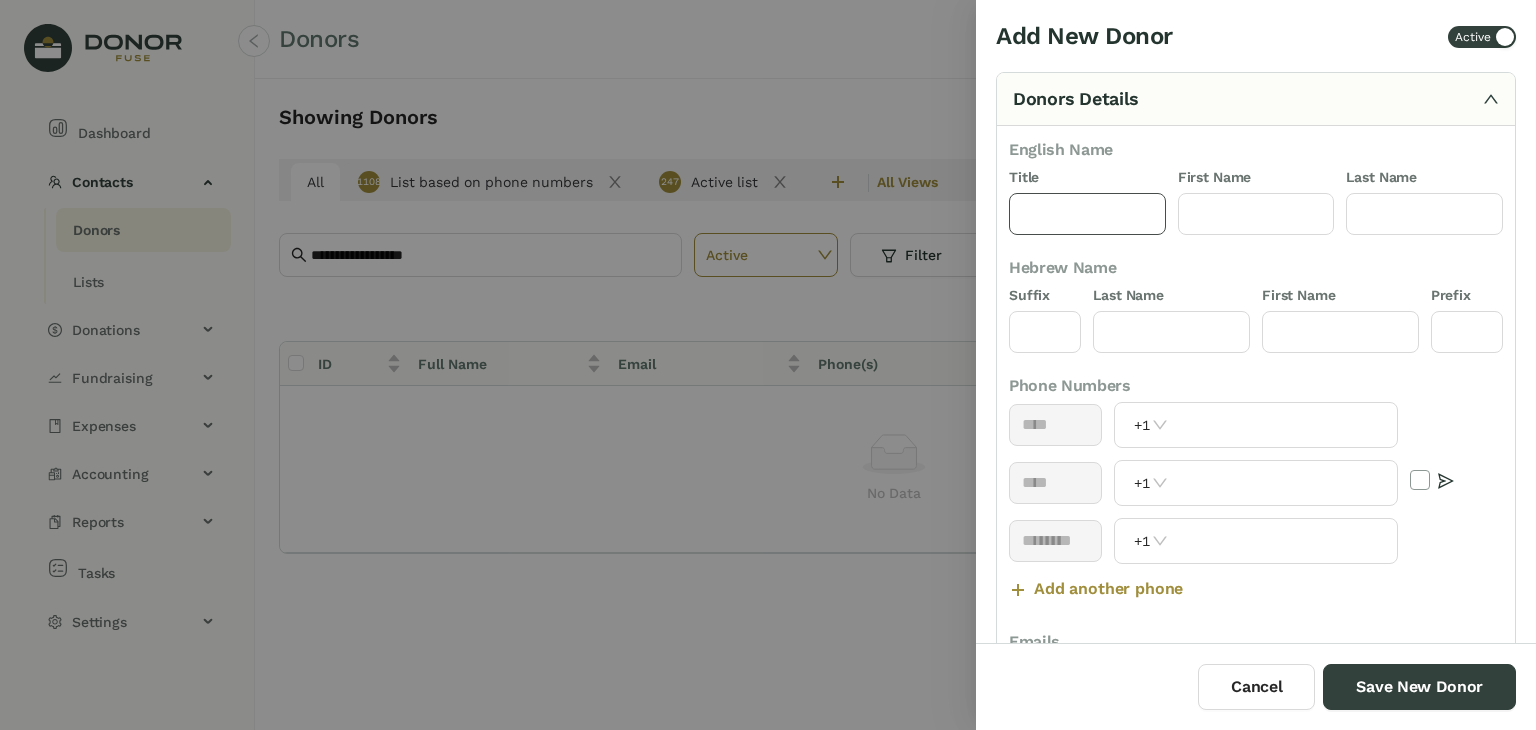 click 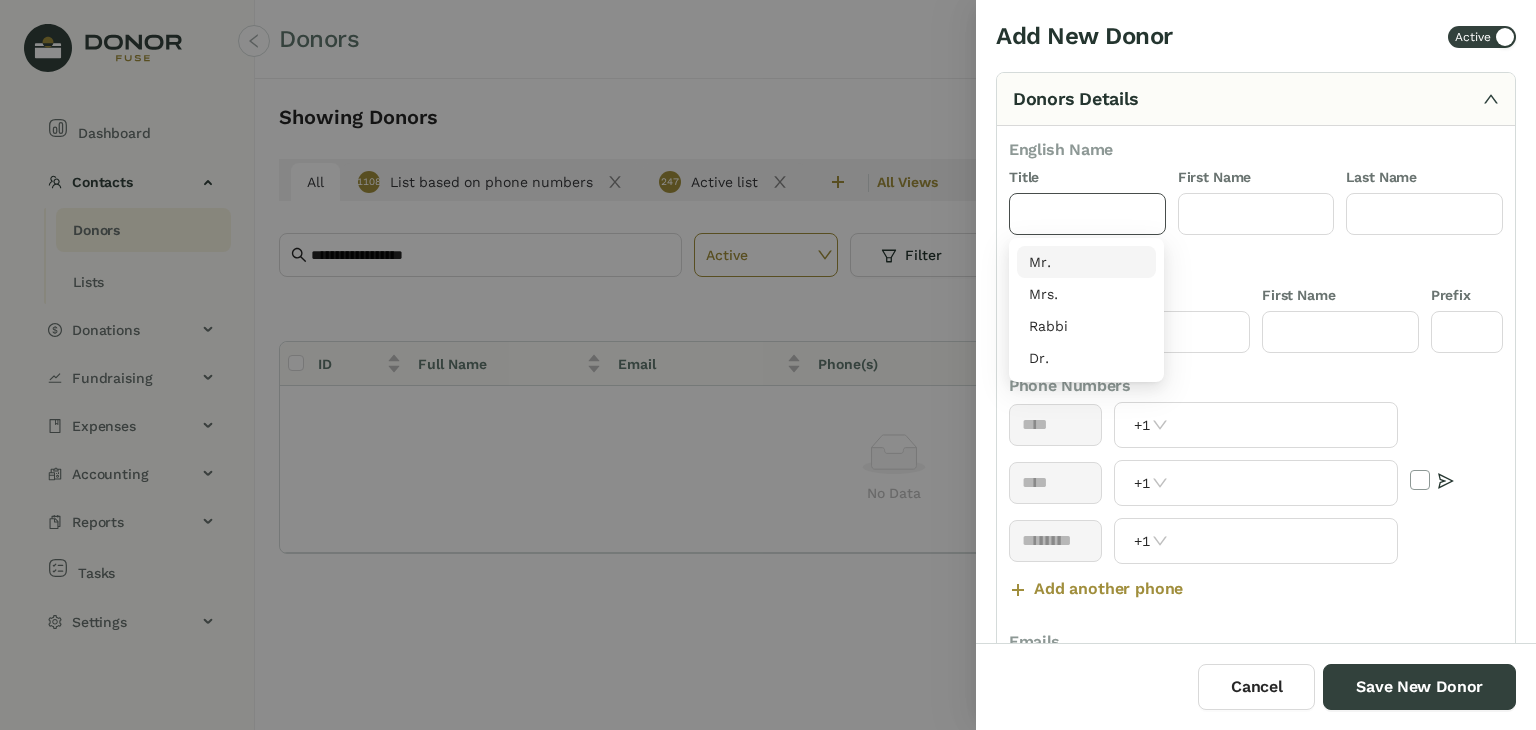 click on "Mr." at bounding box center (1086, 262) 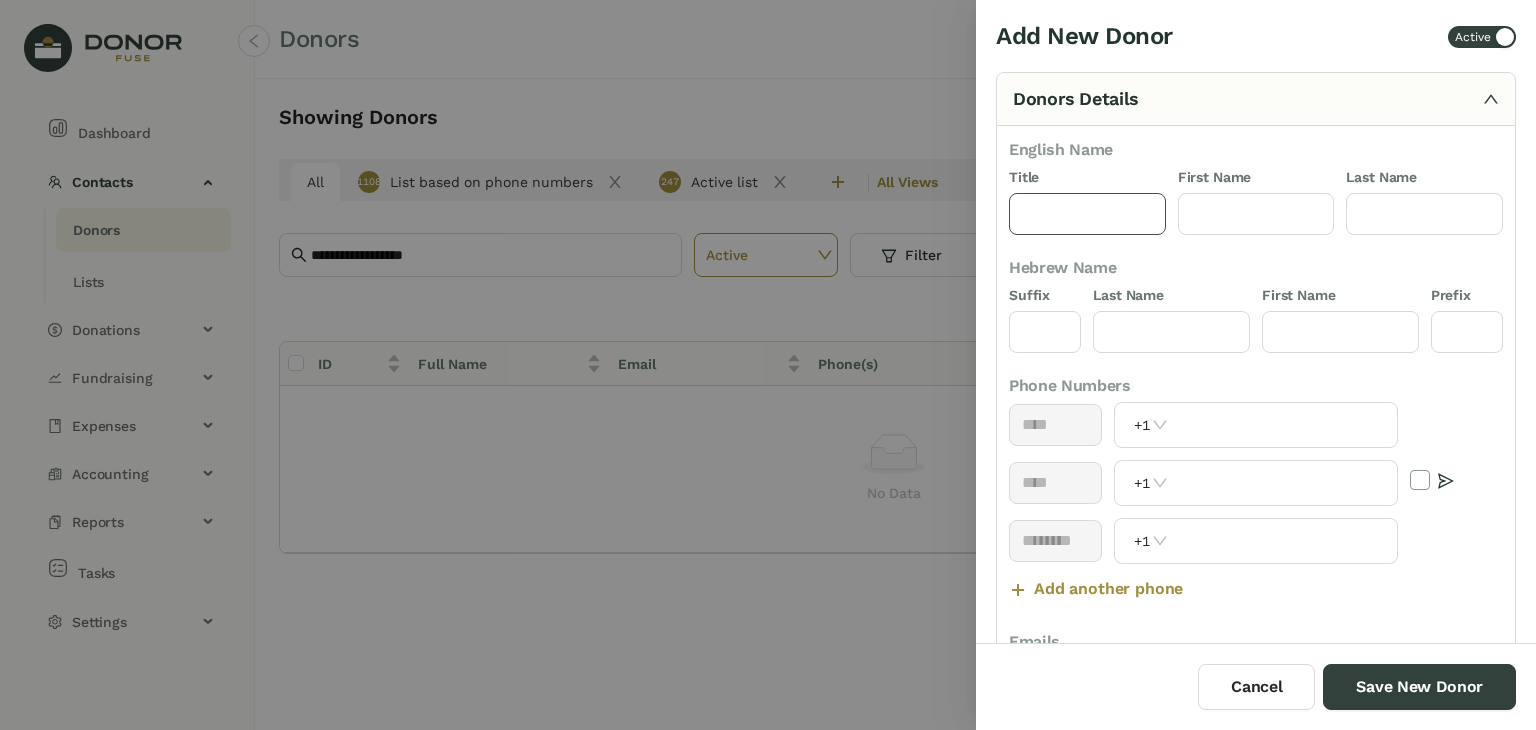 type on "***" 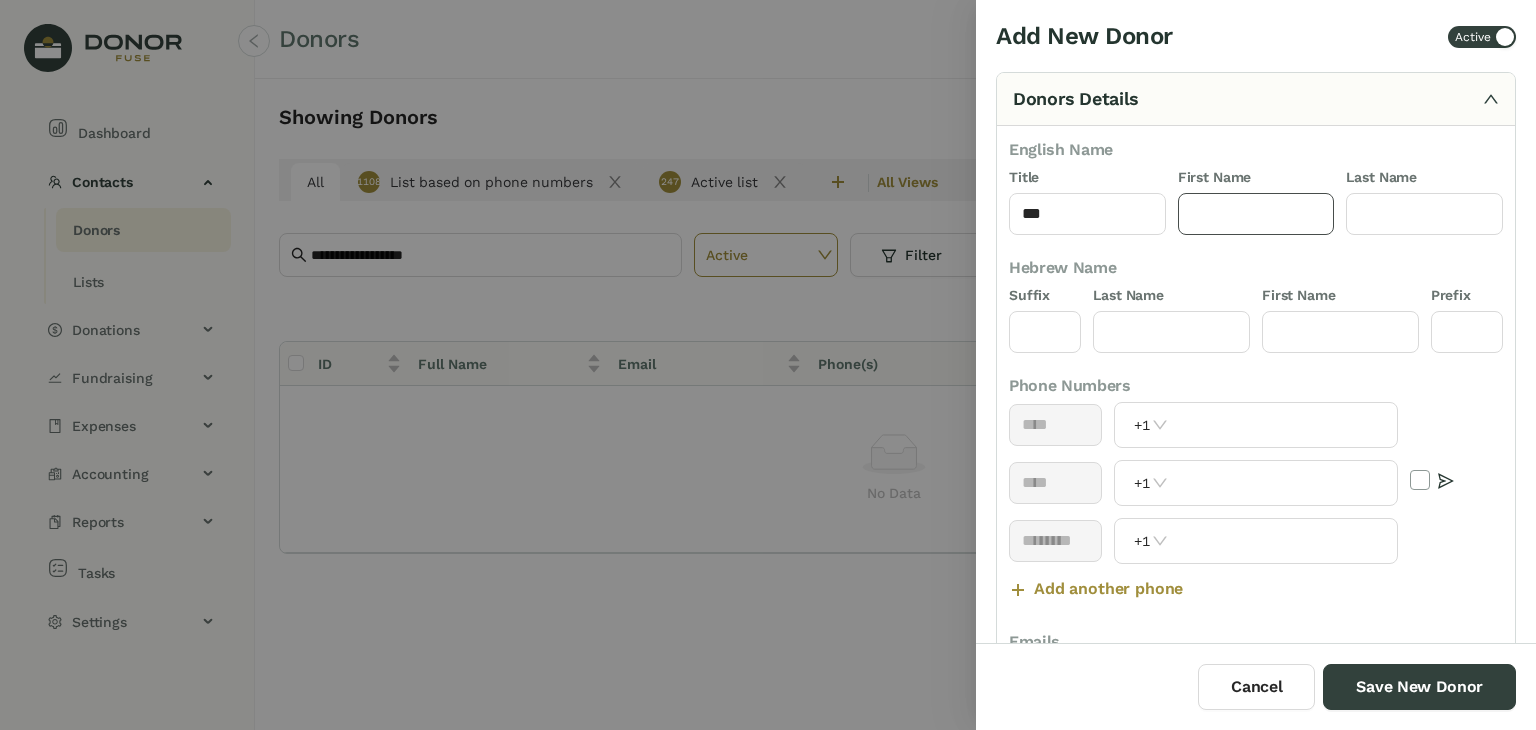 click 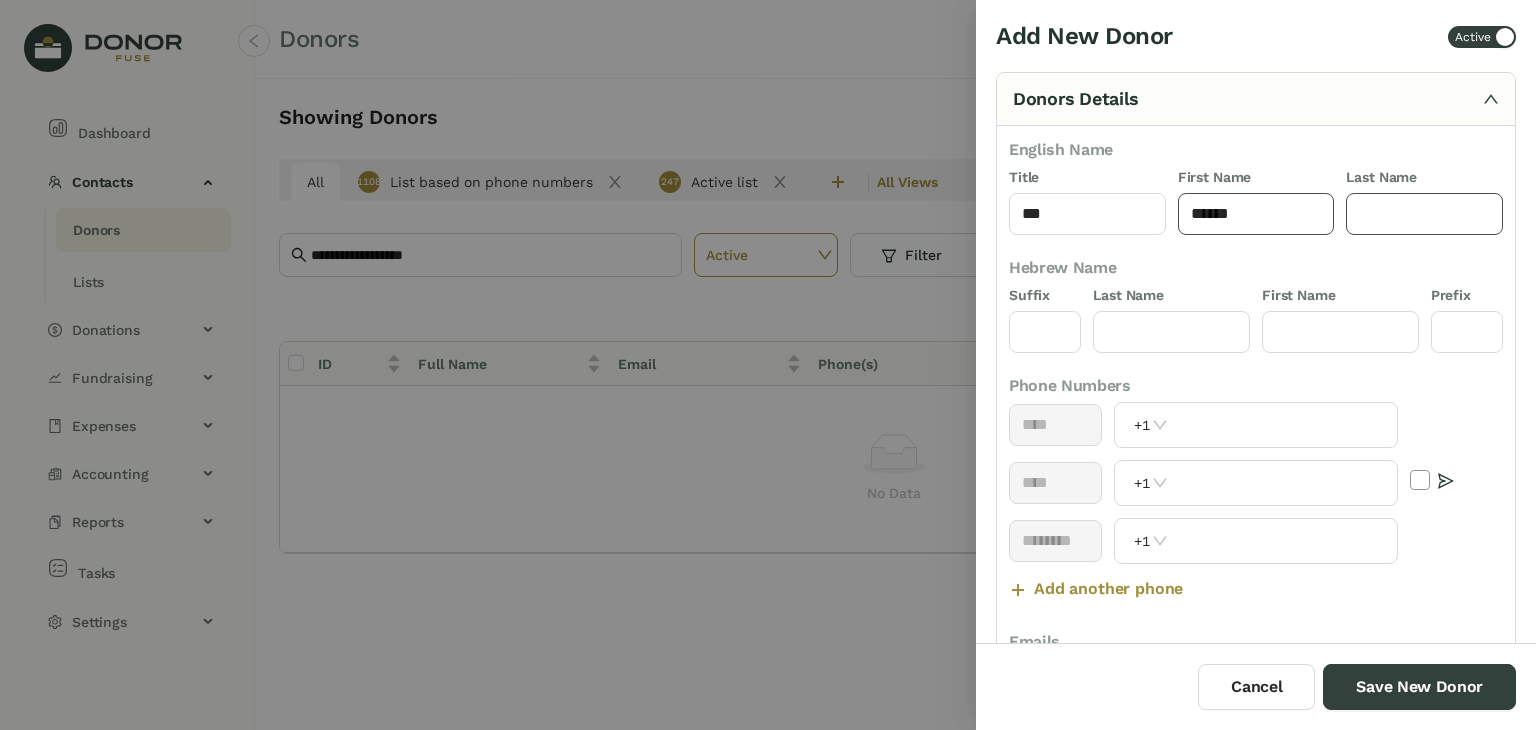 type on "******" 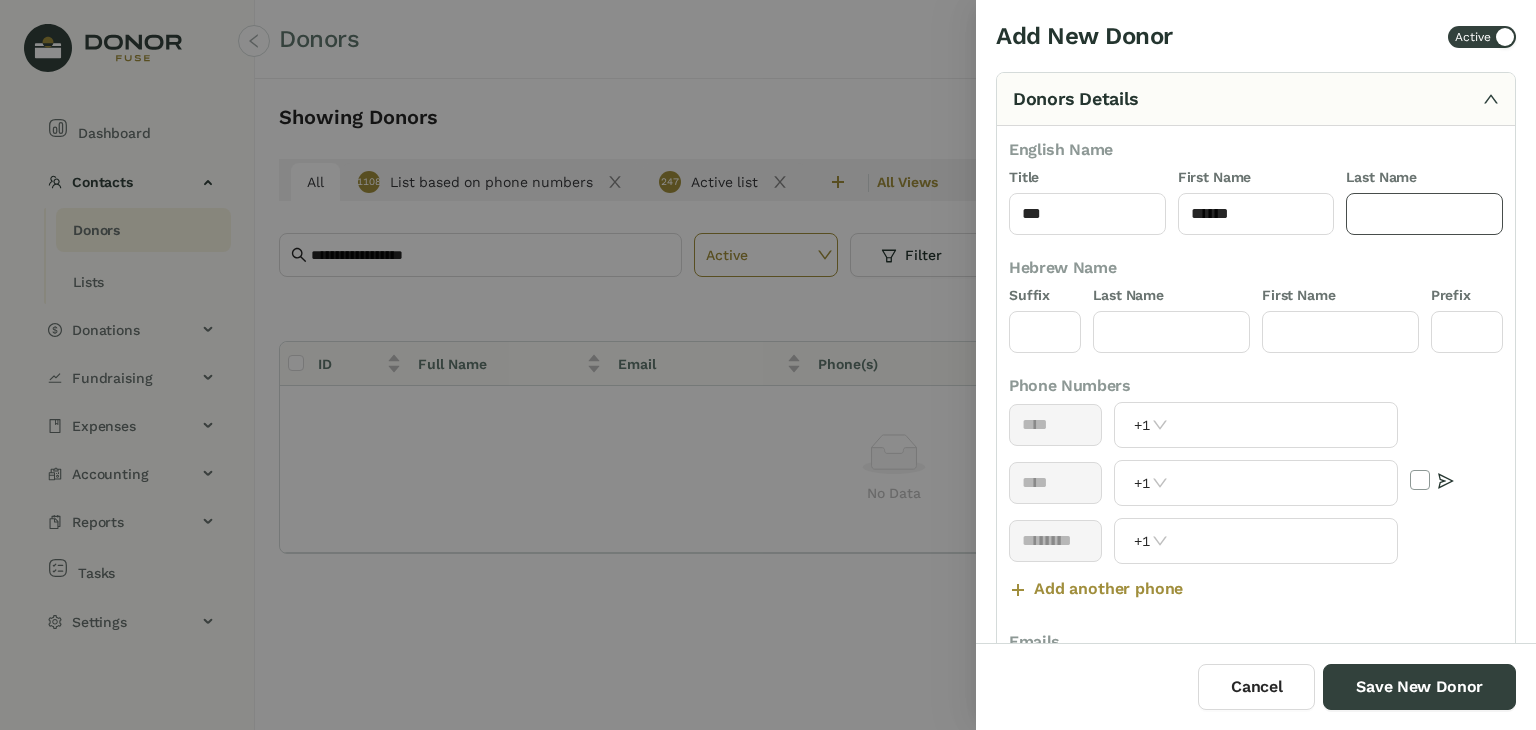 click 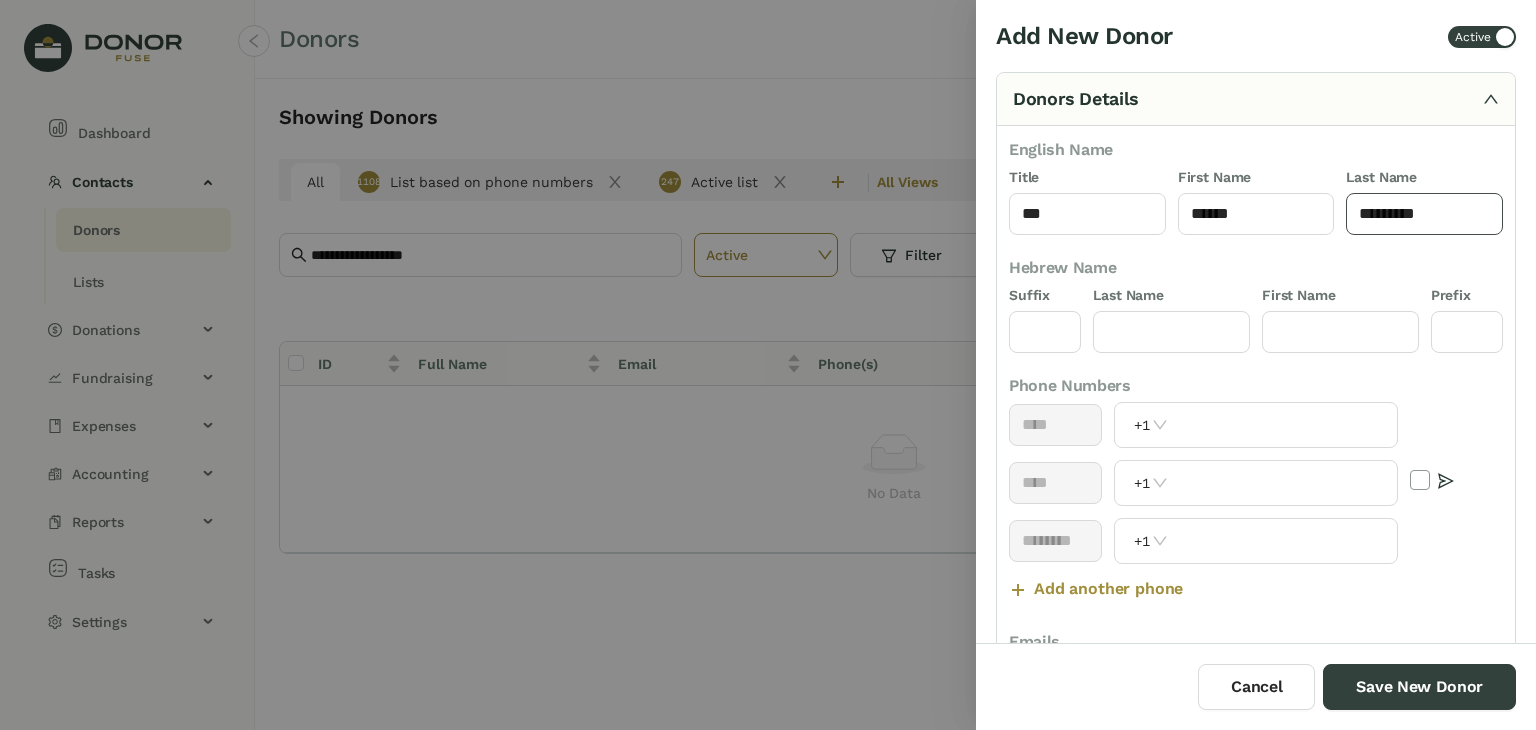 type on "*********" 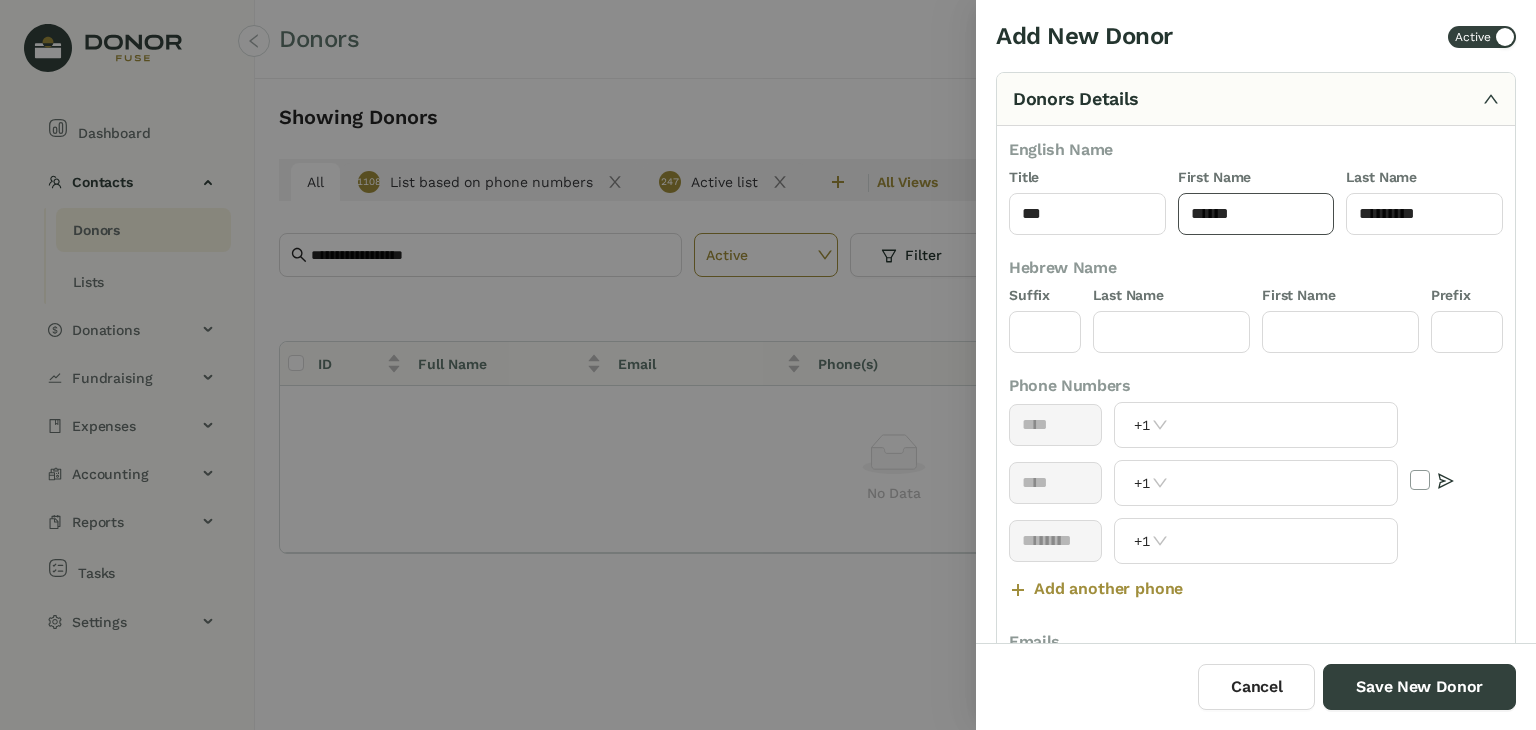click on "******" 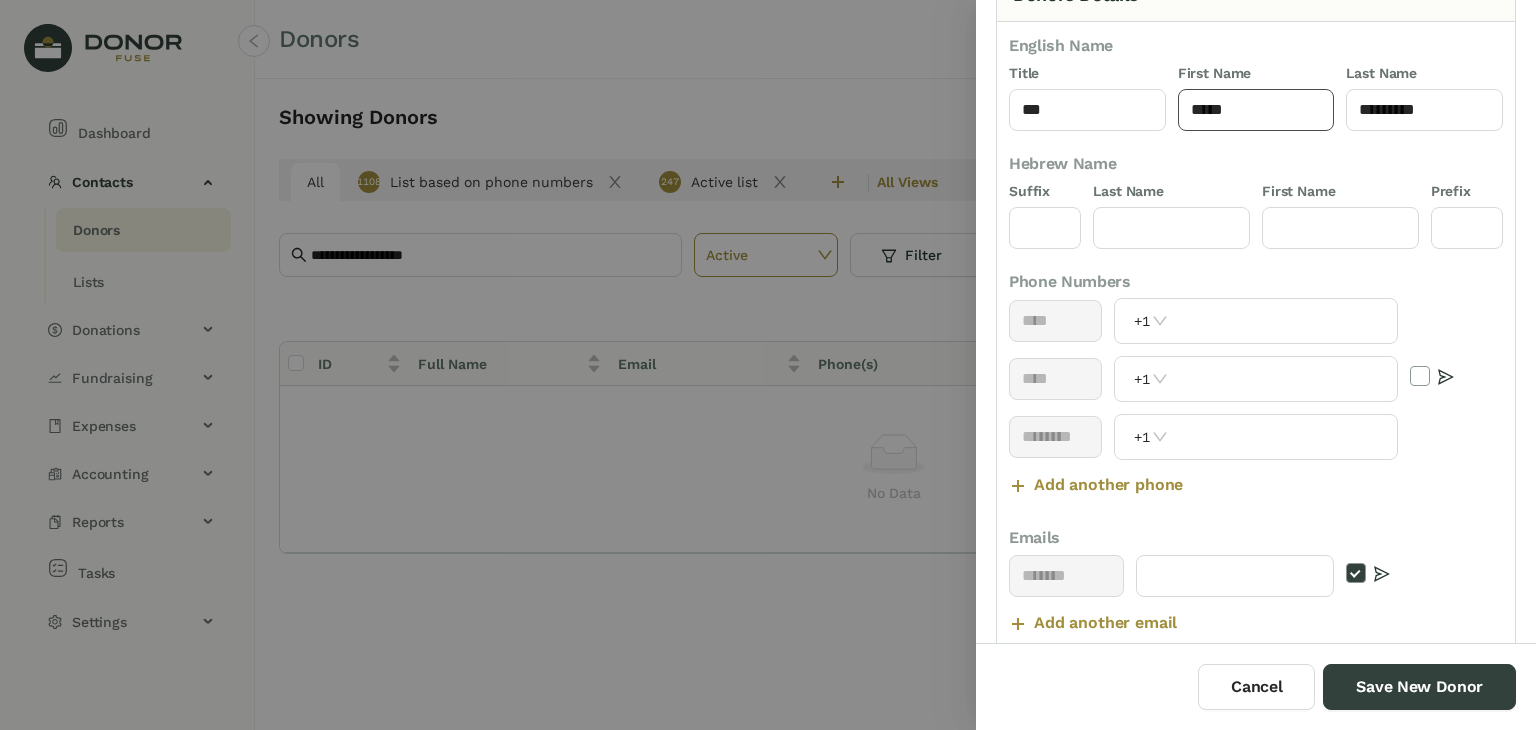 scroll, scrollTop: 156, scrollLeft: 0, axis: vertical 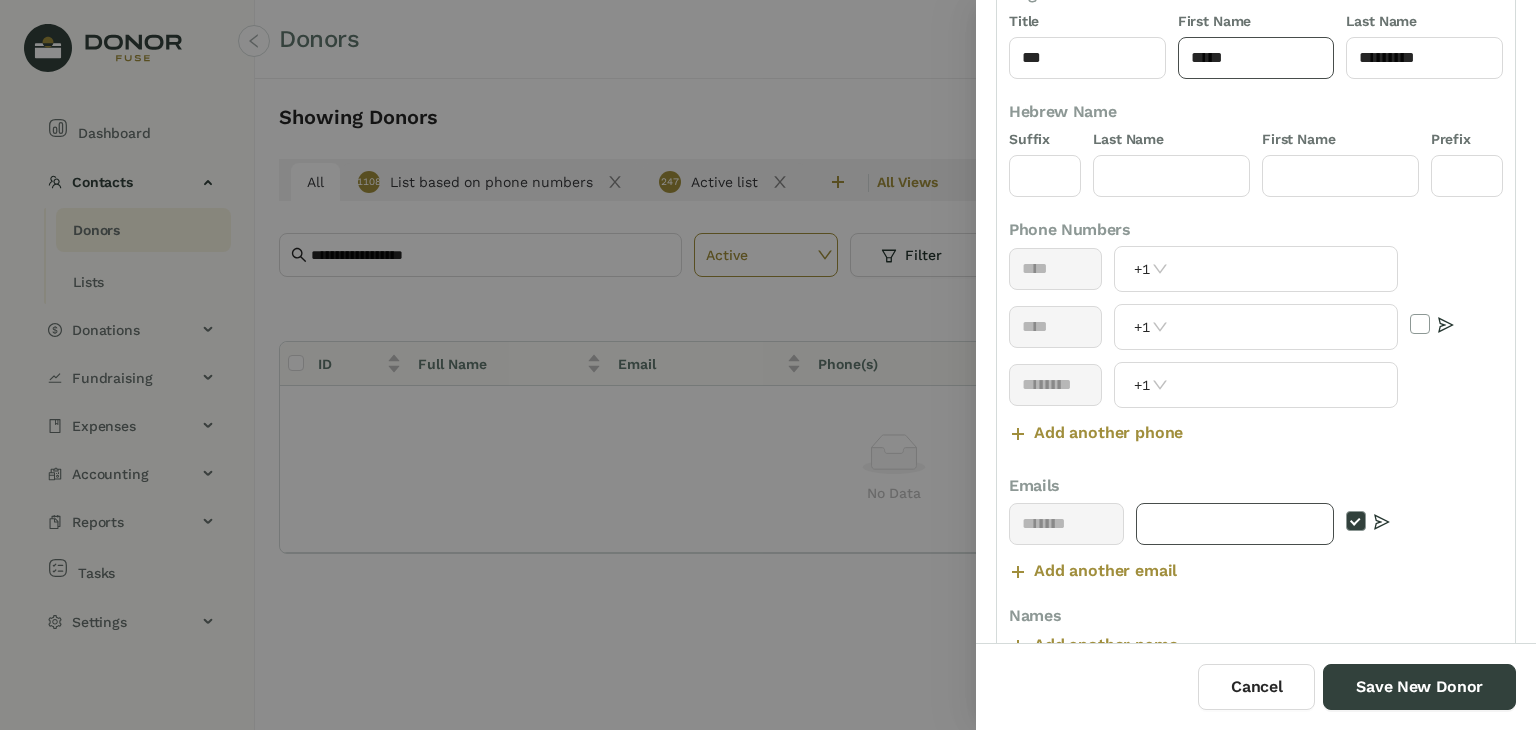type on "*****" 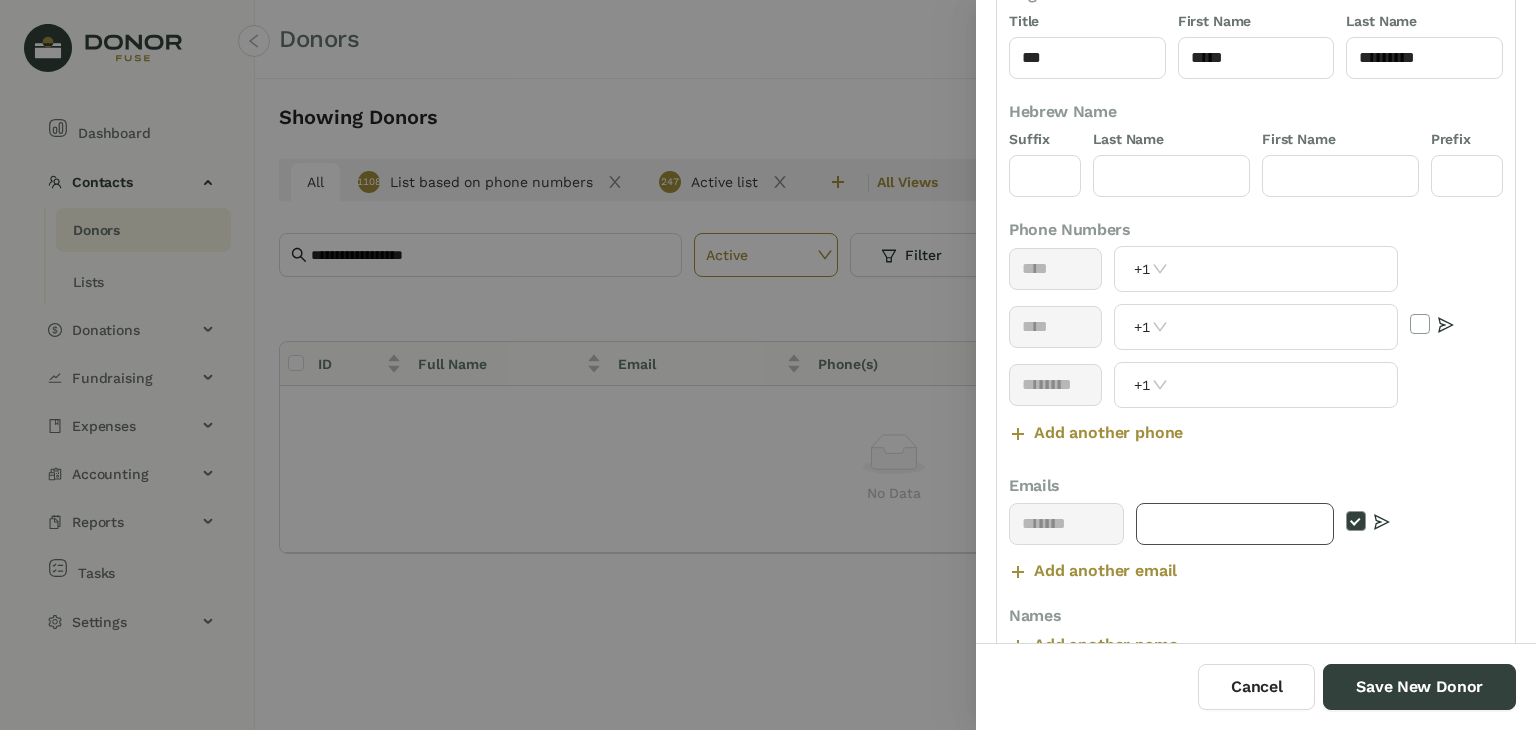 click at bounding box center (1235, 524) 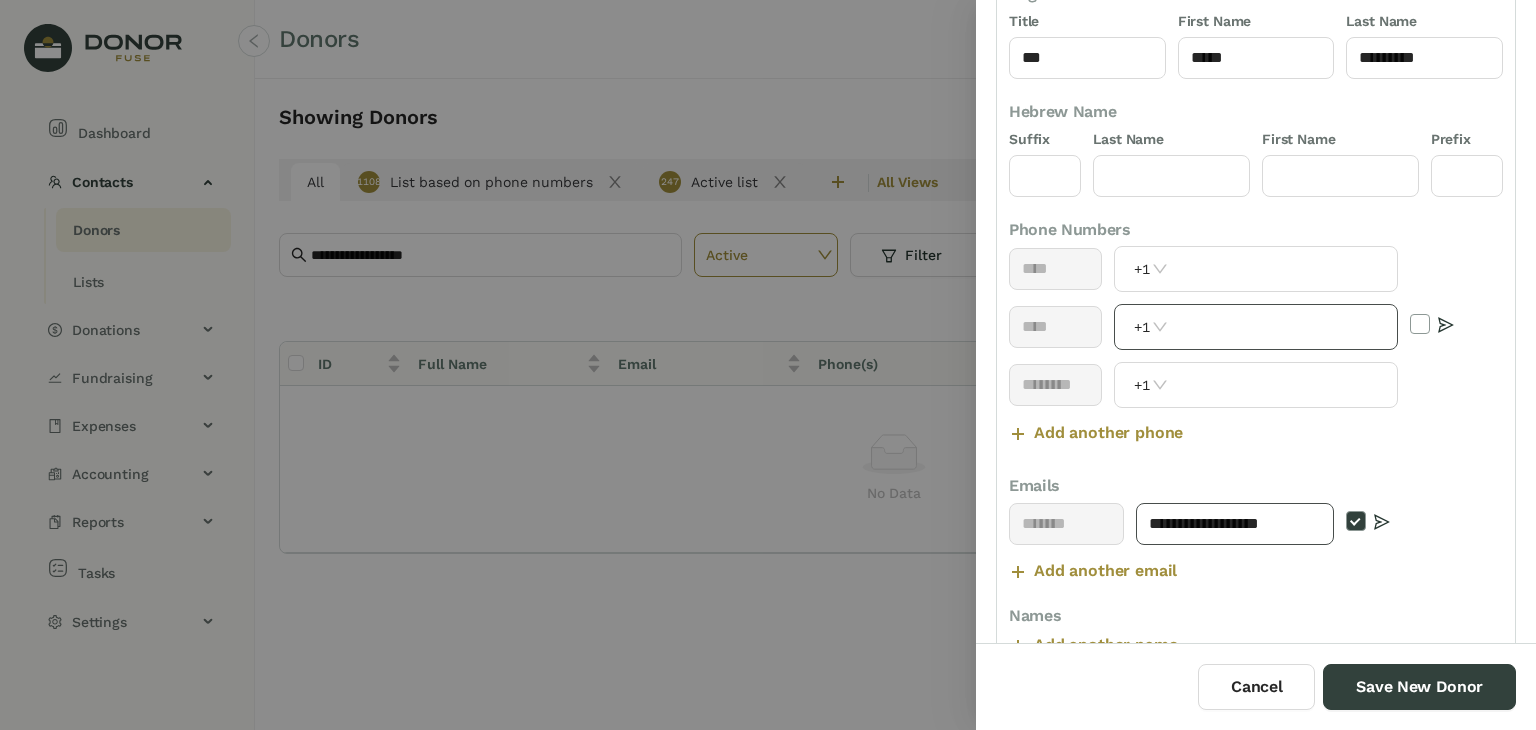 type on "**********" 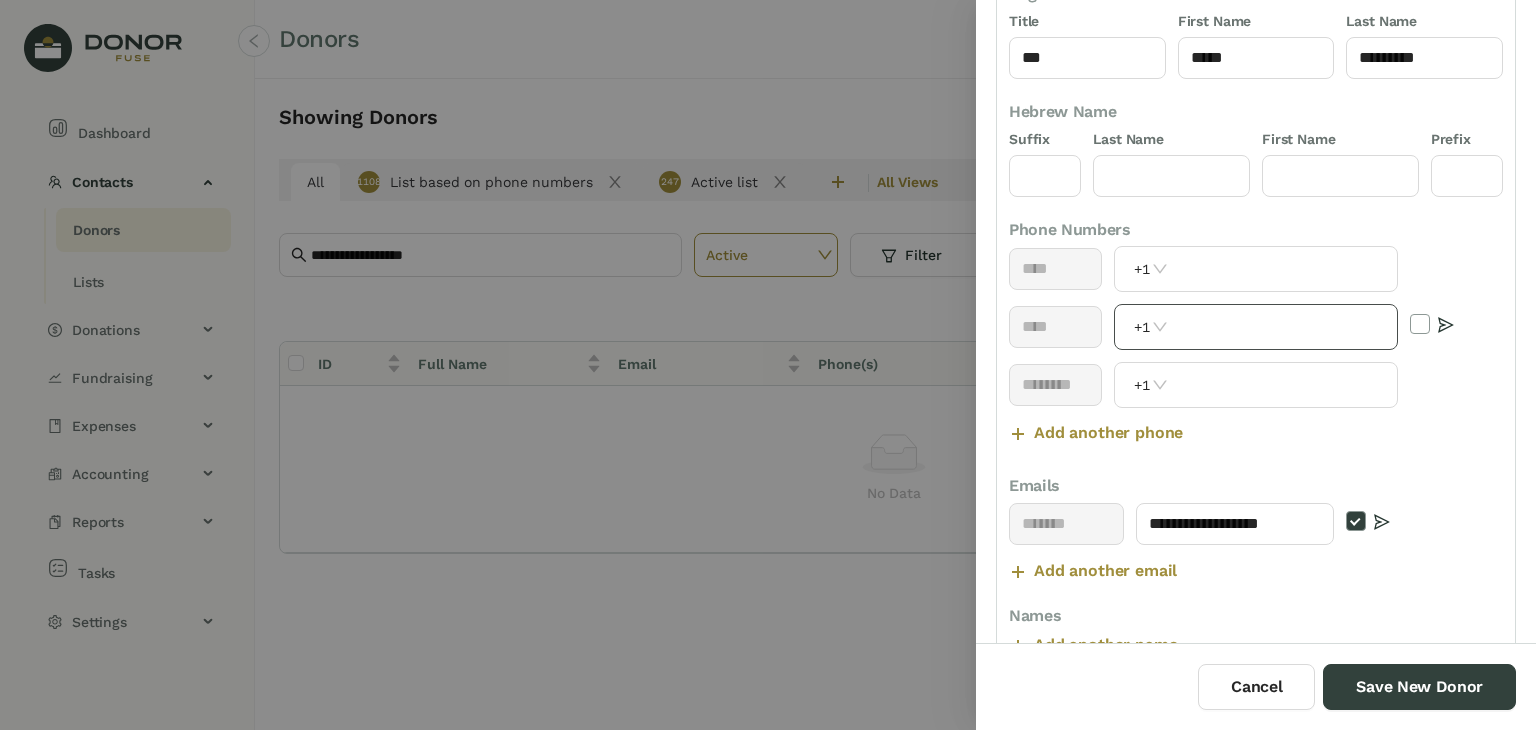 click at bounding box center [1284, 327] 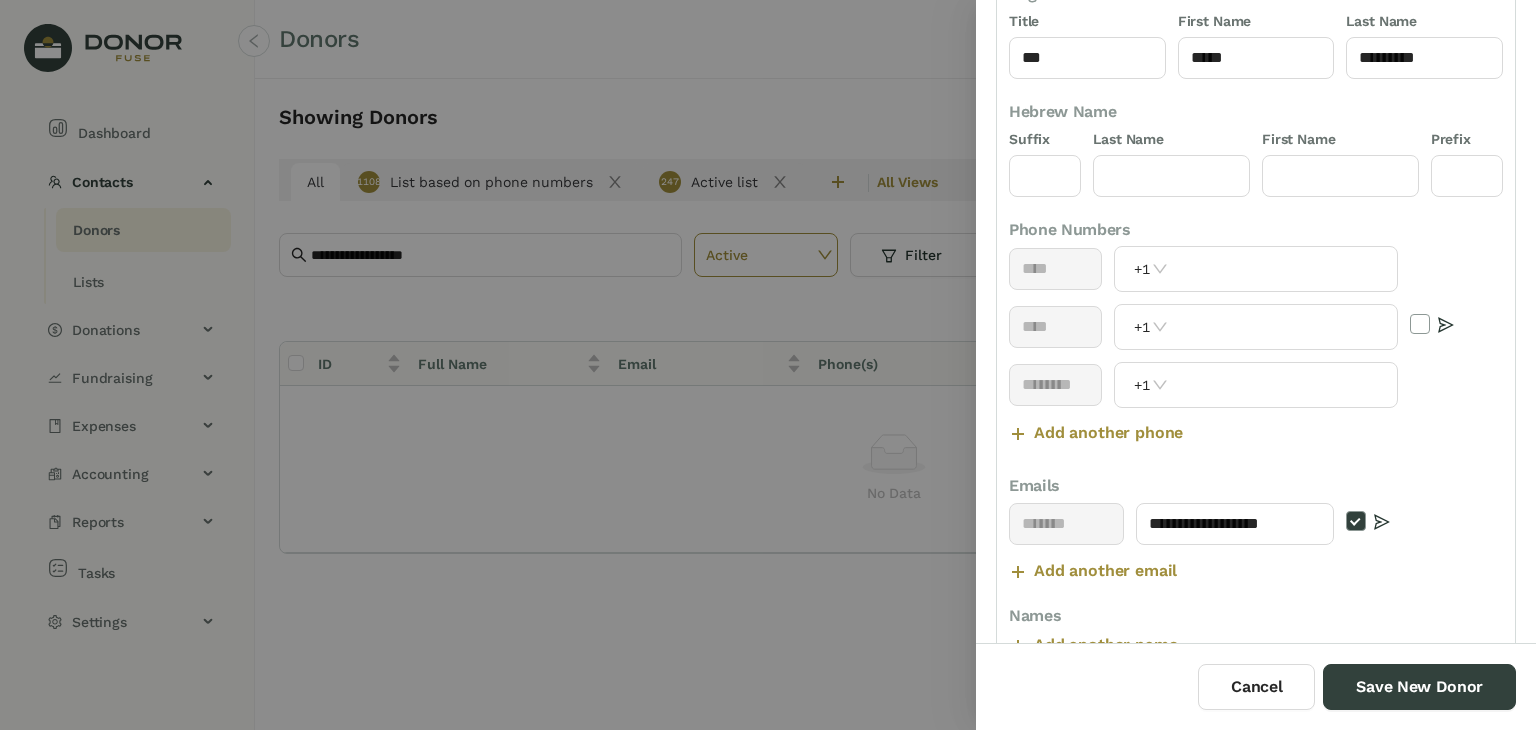 drag, startPoint x: 664, startPoint y: 100, endPoint x: 615, endPoint y: 25, distance: 89.587944 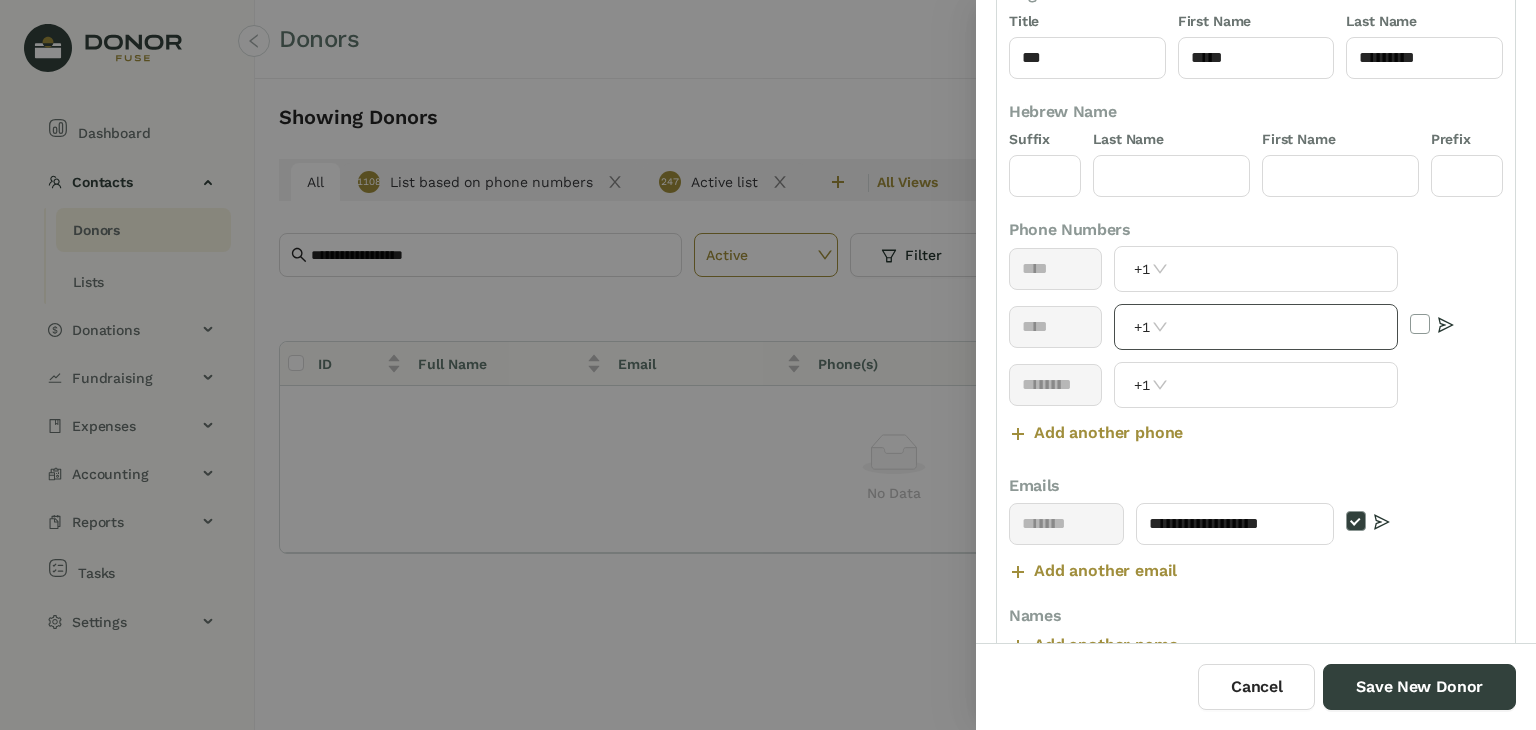 click at bounding box center (1284, 327) 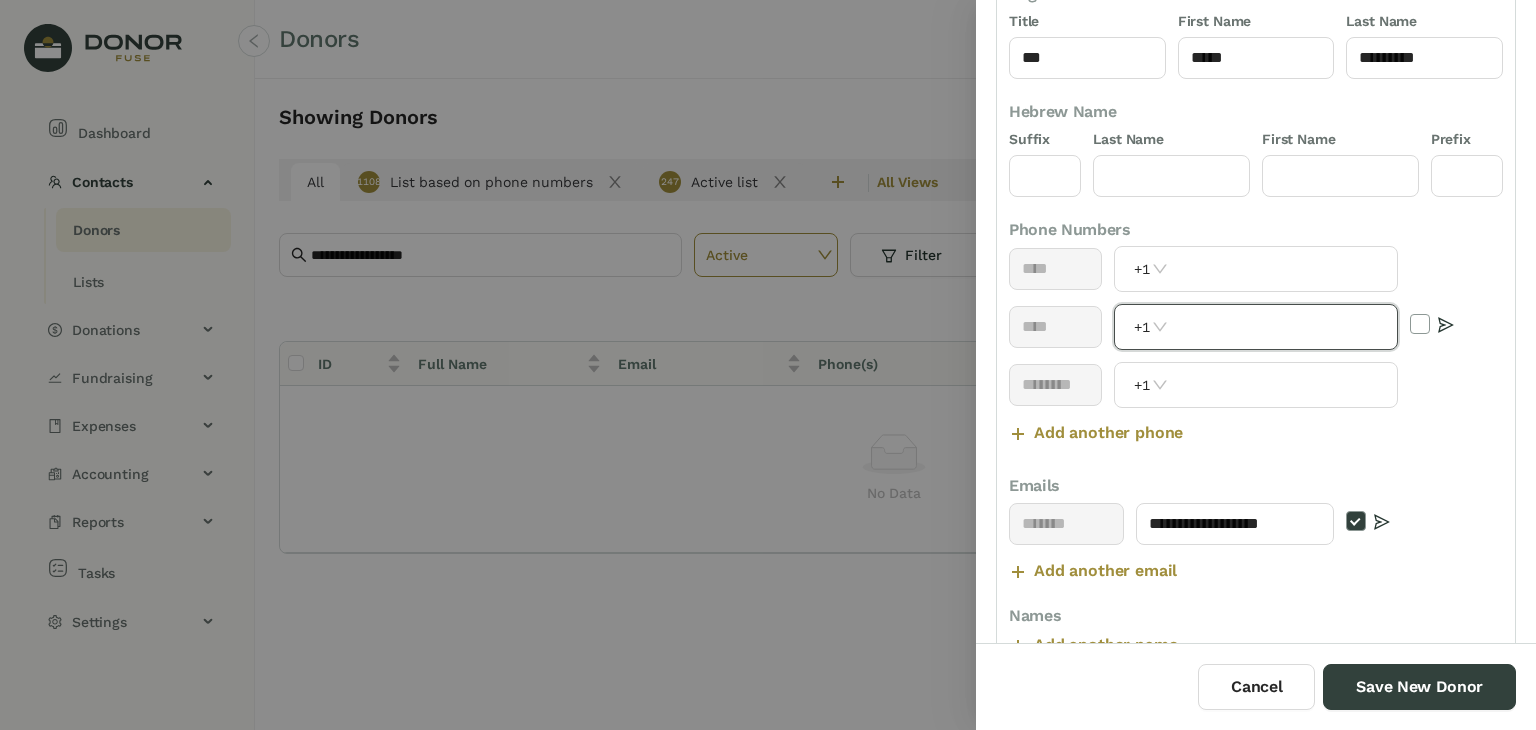 paste on "**********" 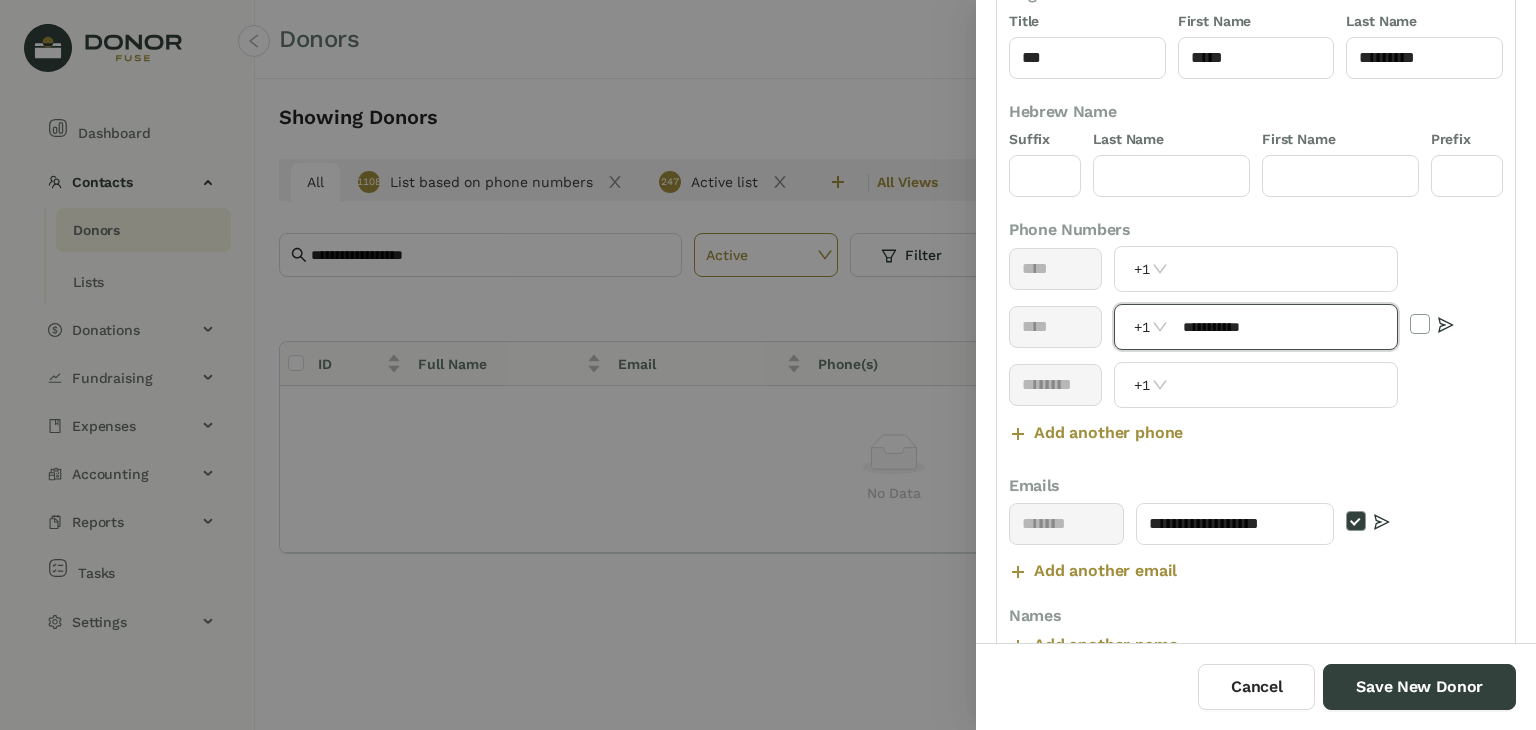 click on "**********" at bounding box center [1284, 327] 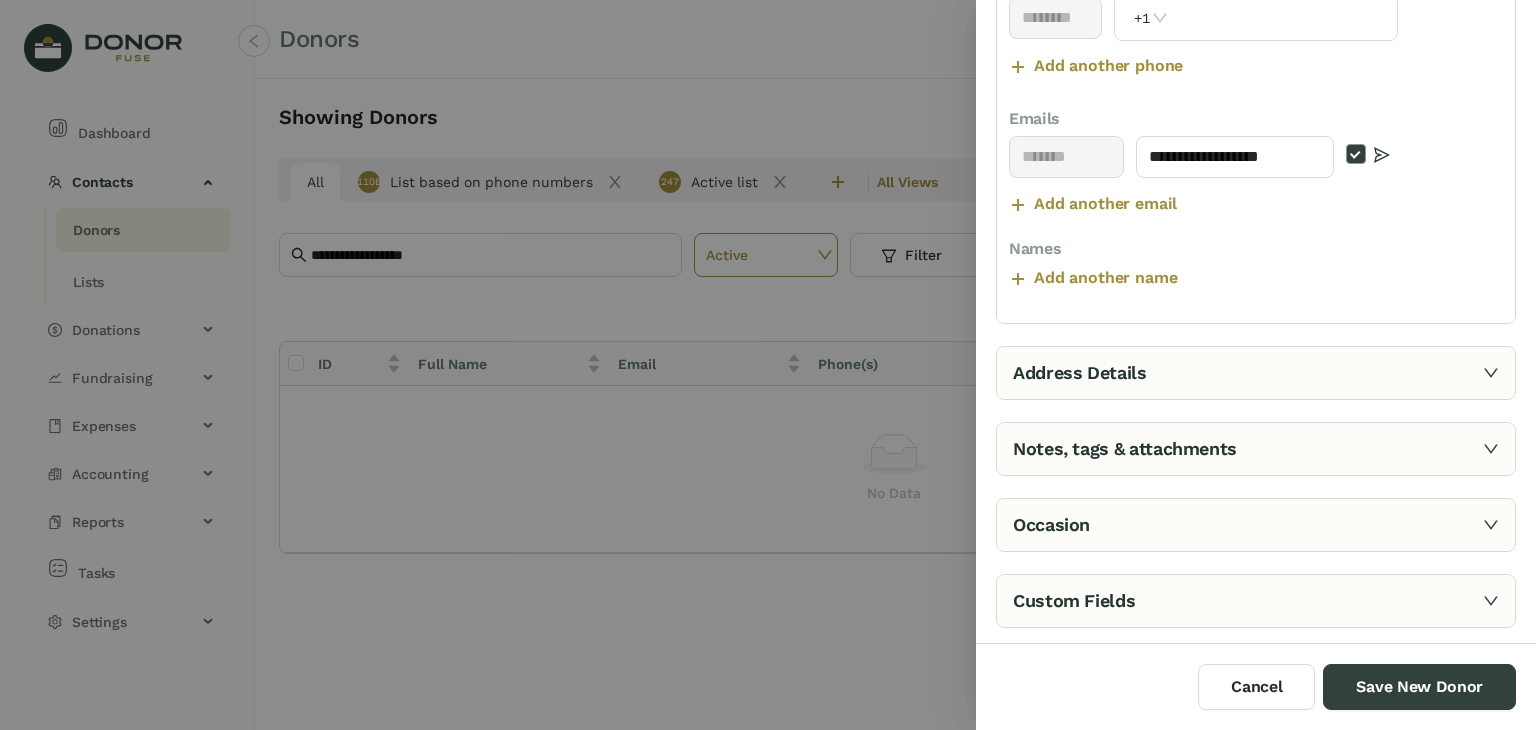 type on "**********" 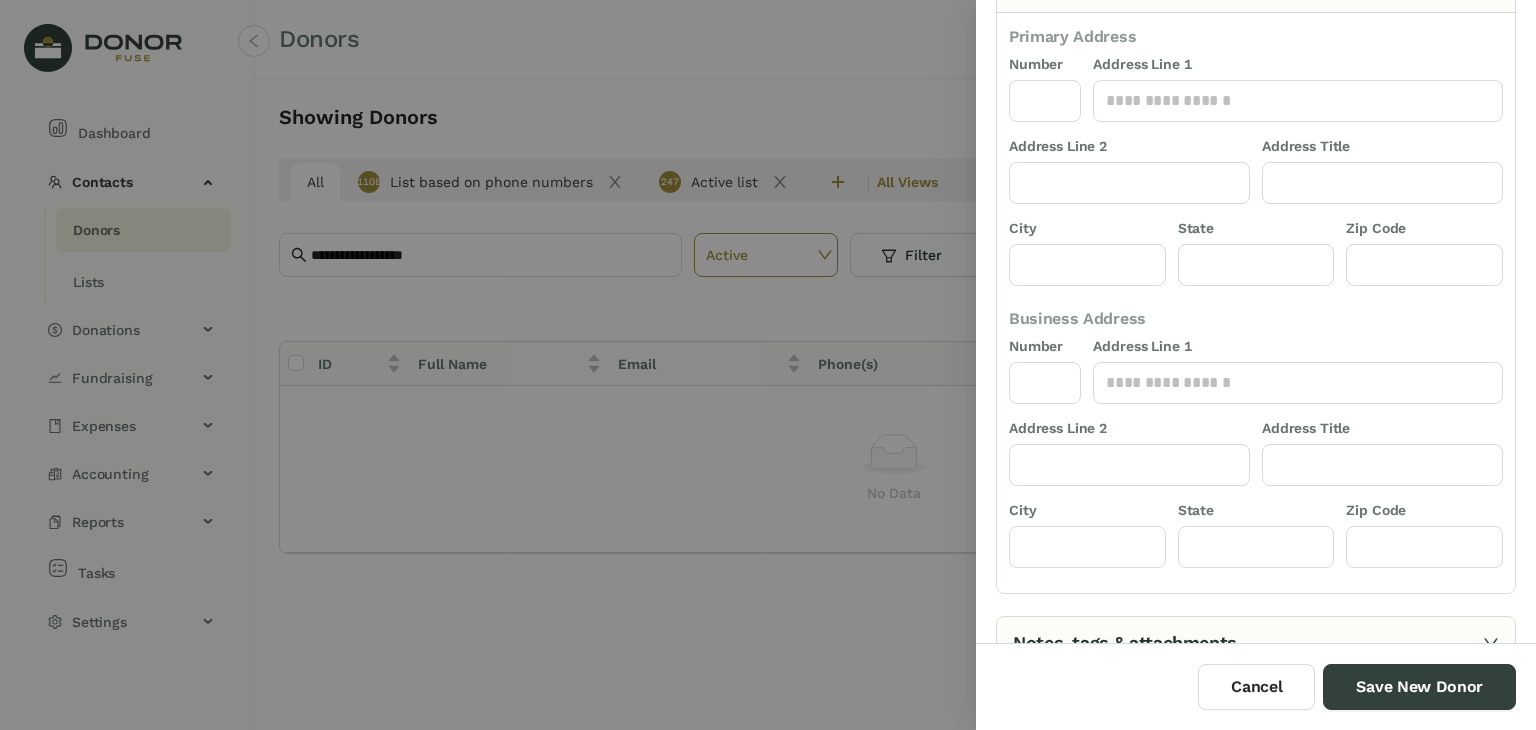scroll, scrollTop: 0, scrollLeft: 0, axis: both 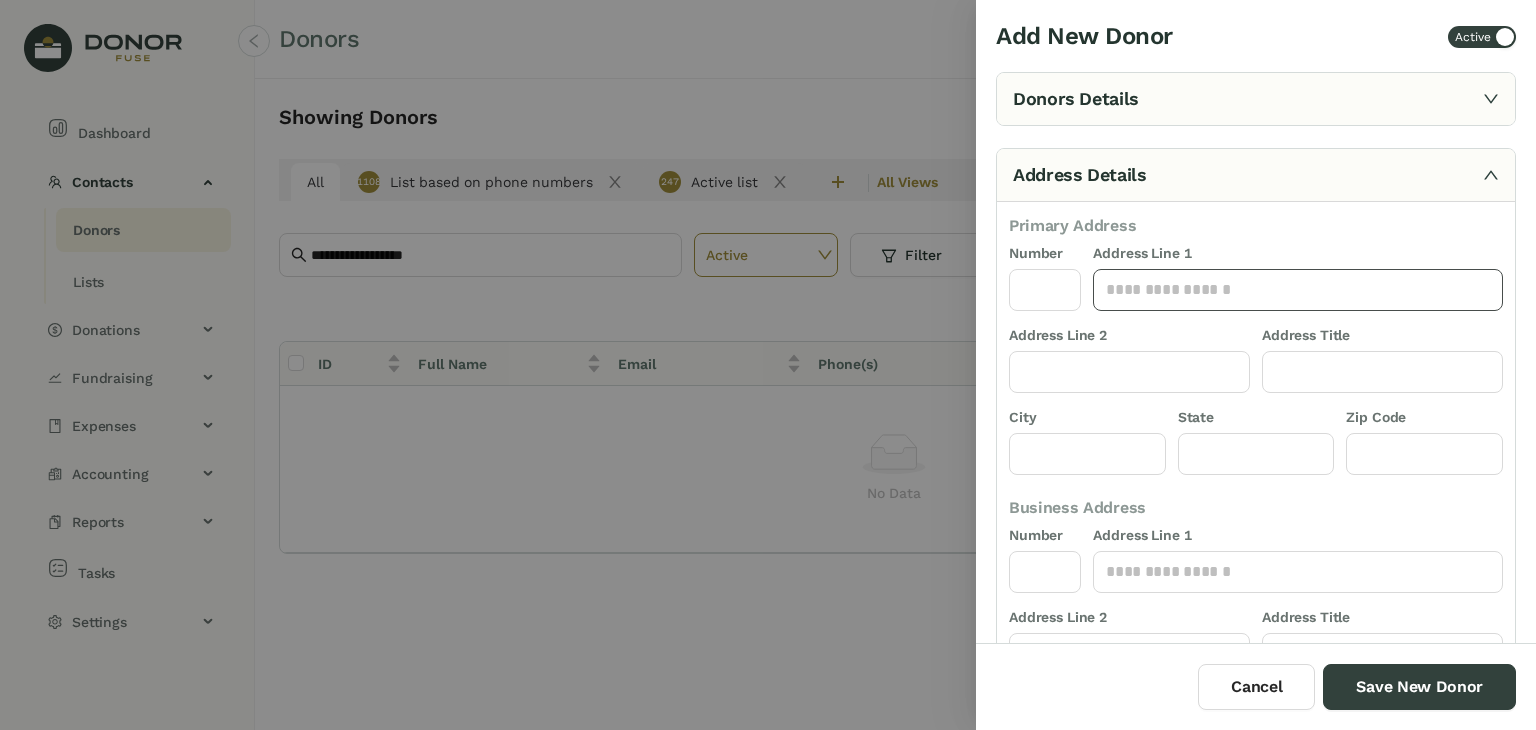 click 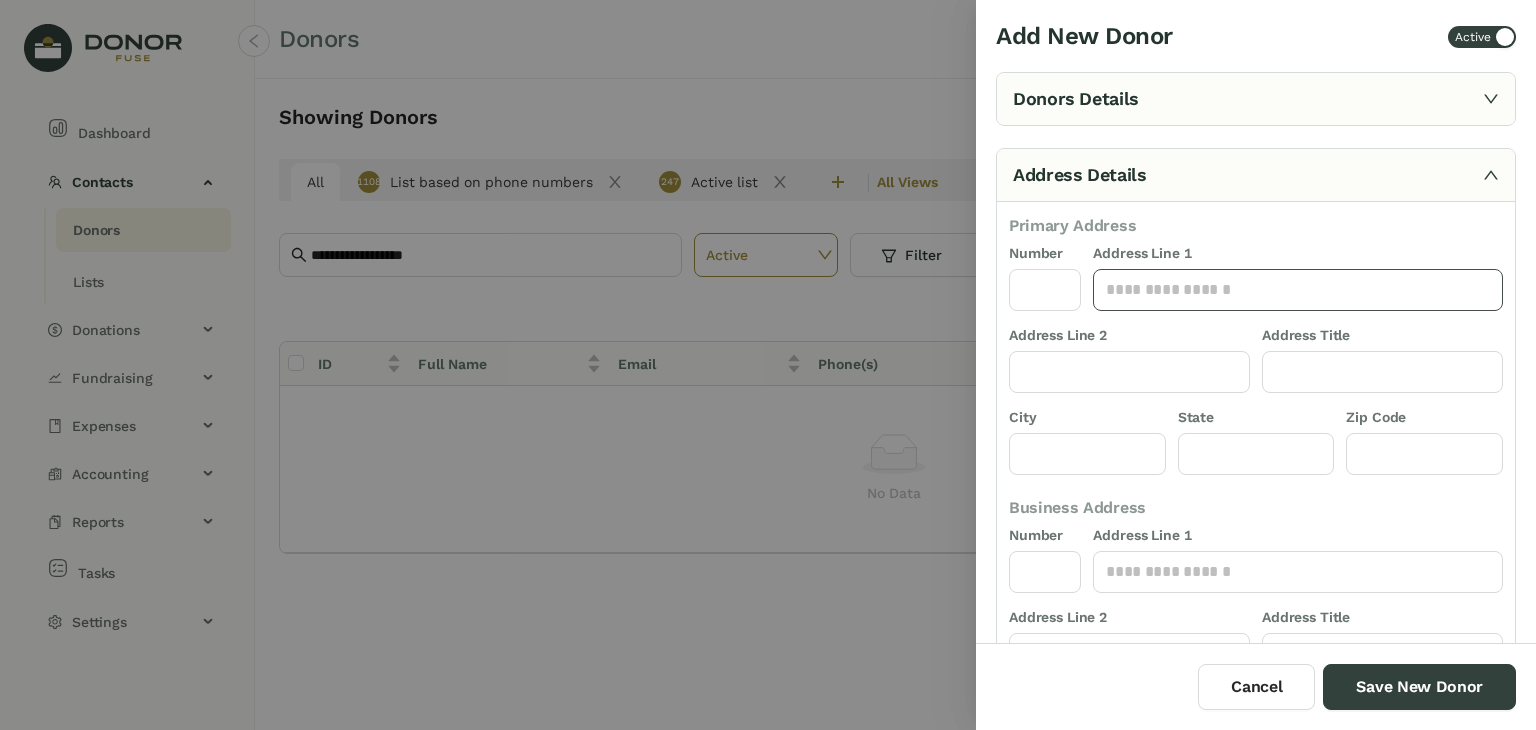 paste on "**********" 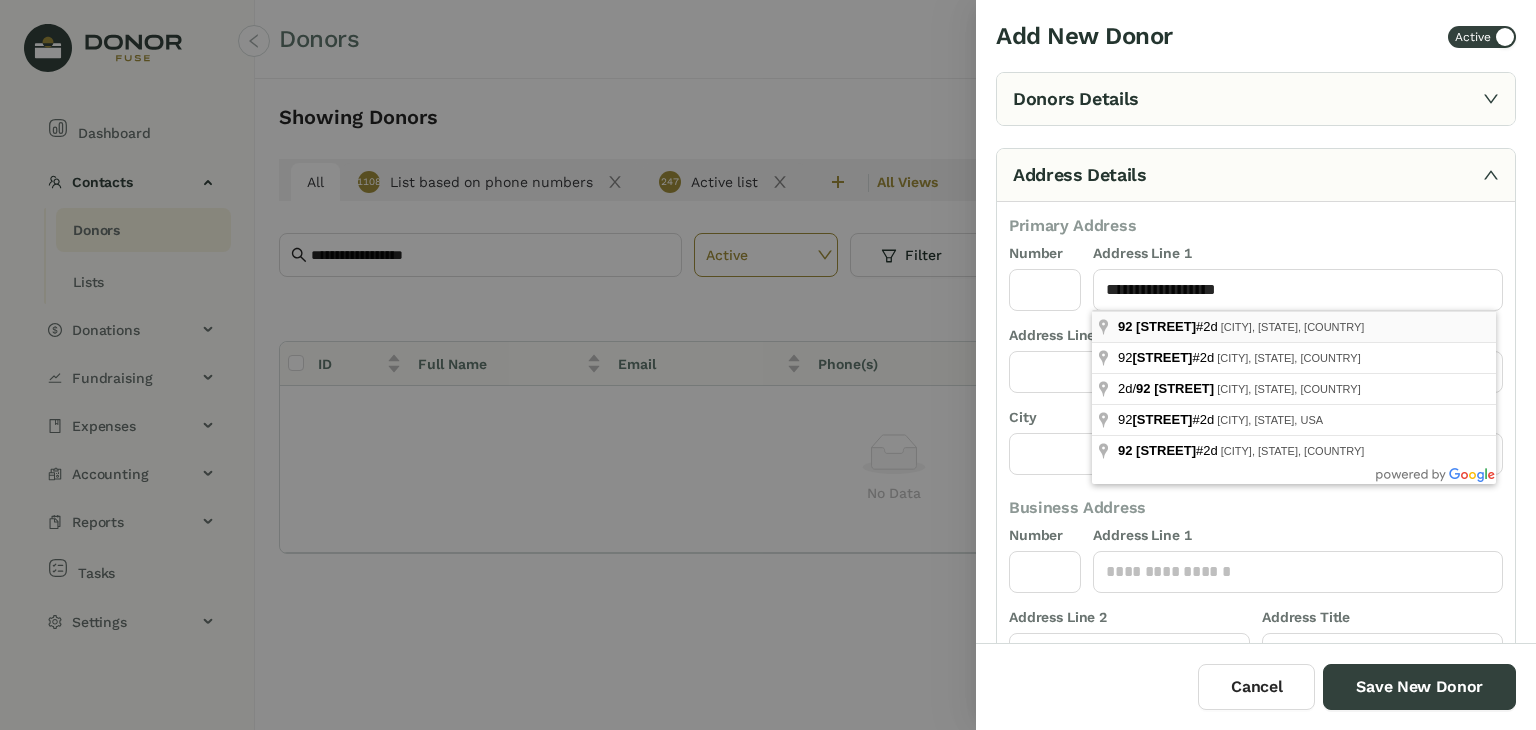 type on "**********" 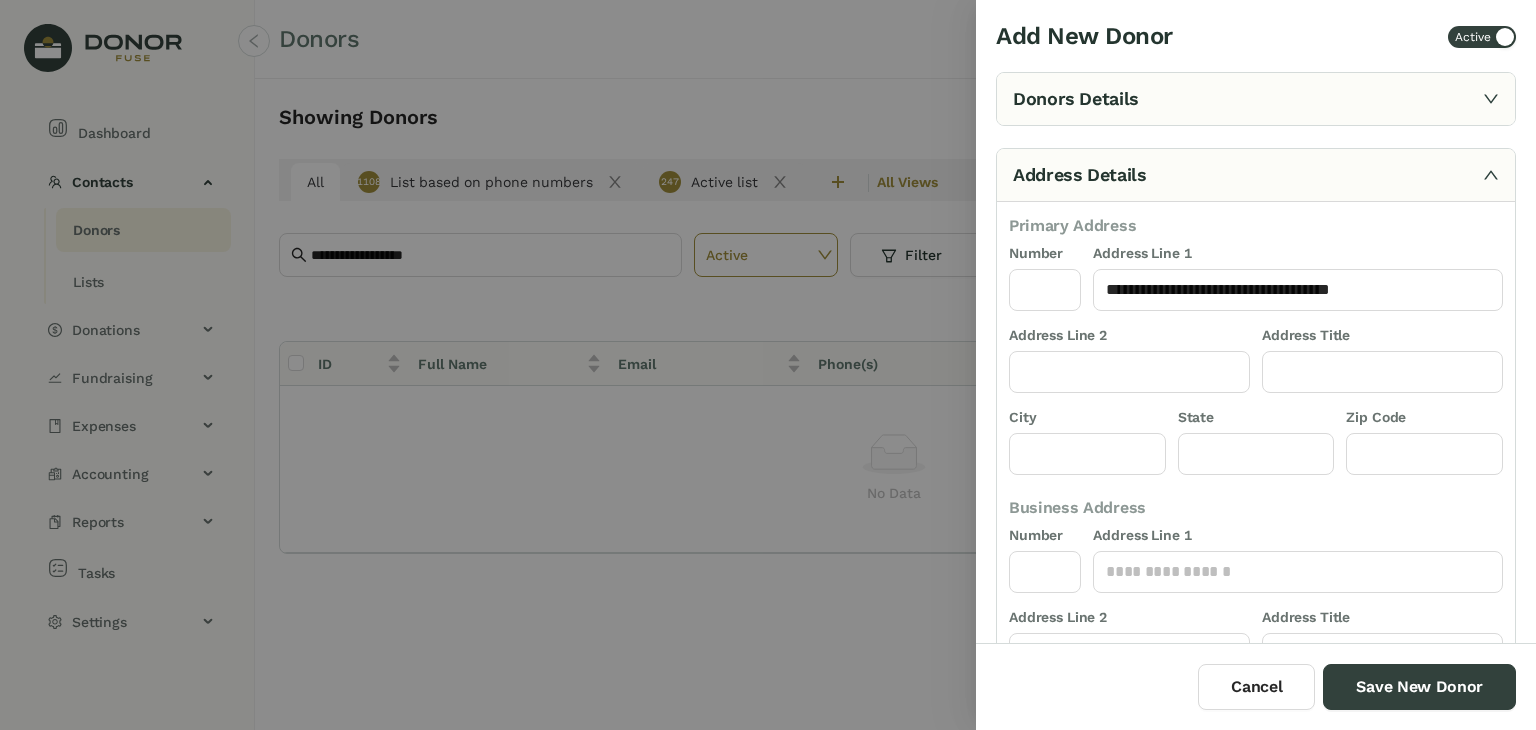 type on "**" 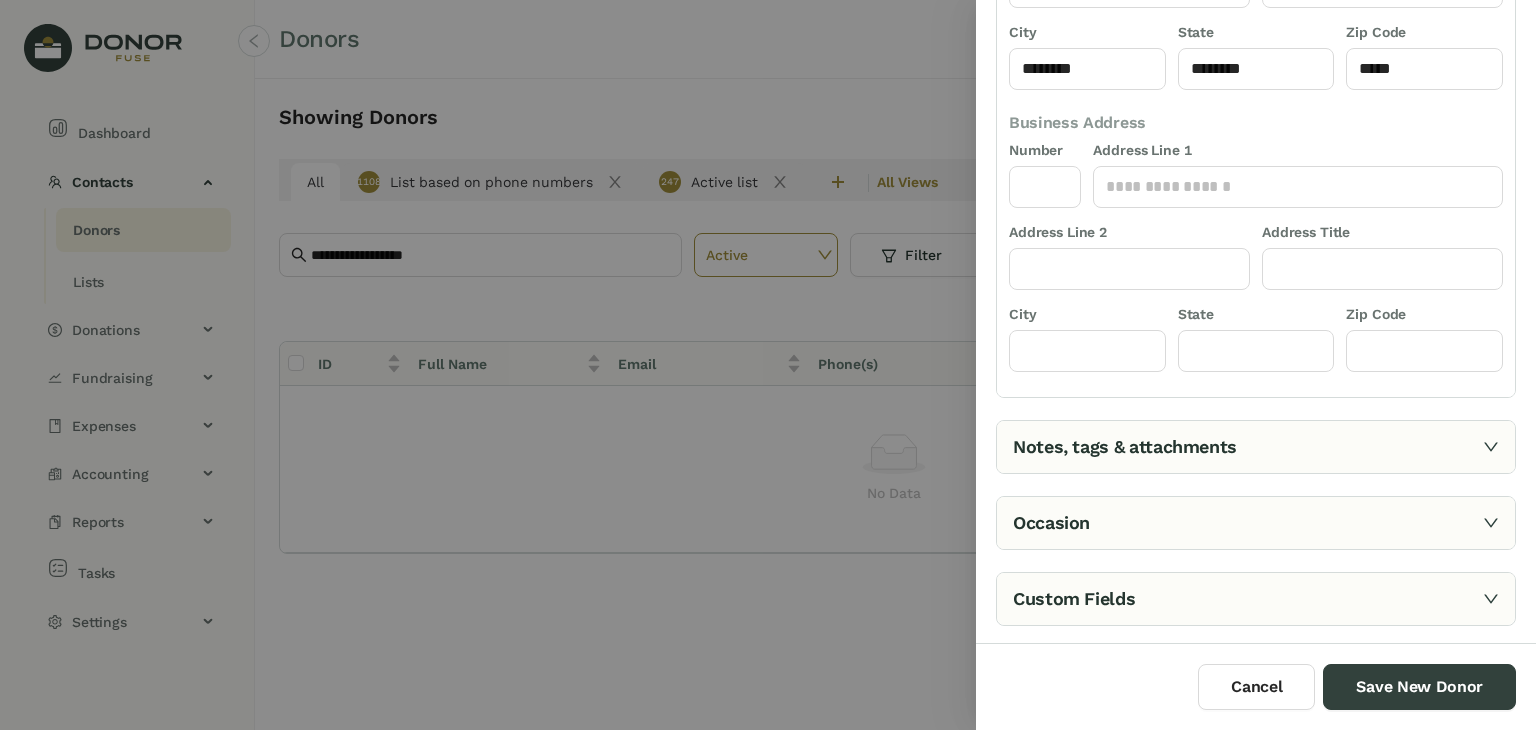 click on "Notes, tags & attachments" at bounding box center (1256, 447) 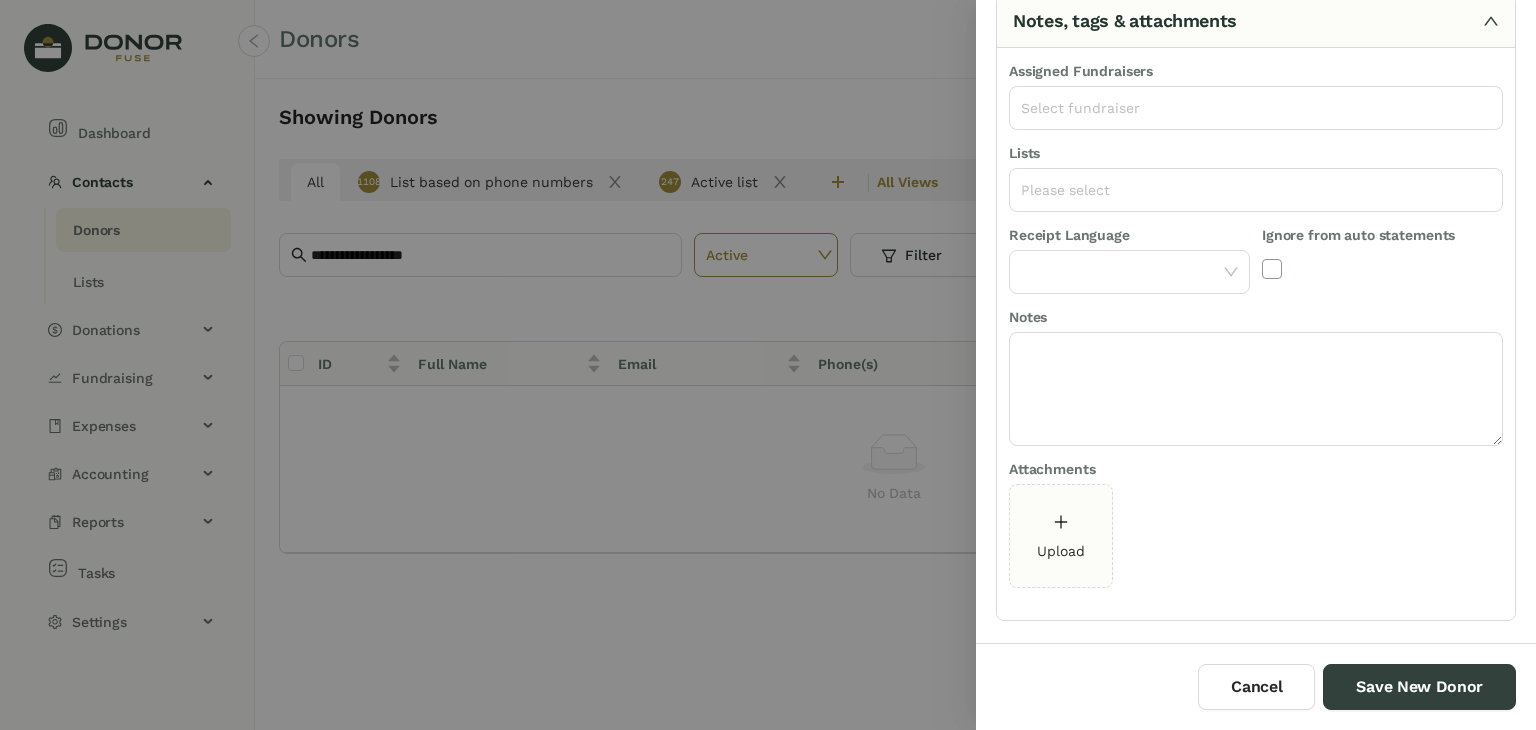 scroll, scrollTop: 140, scrollLeft: 0, axis: vertical 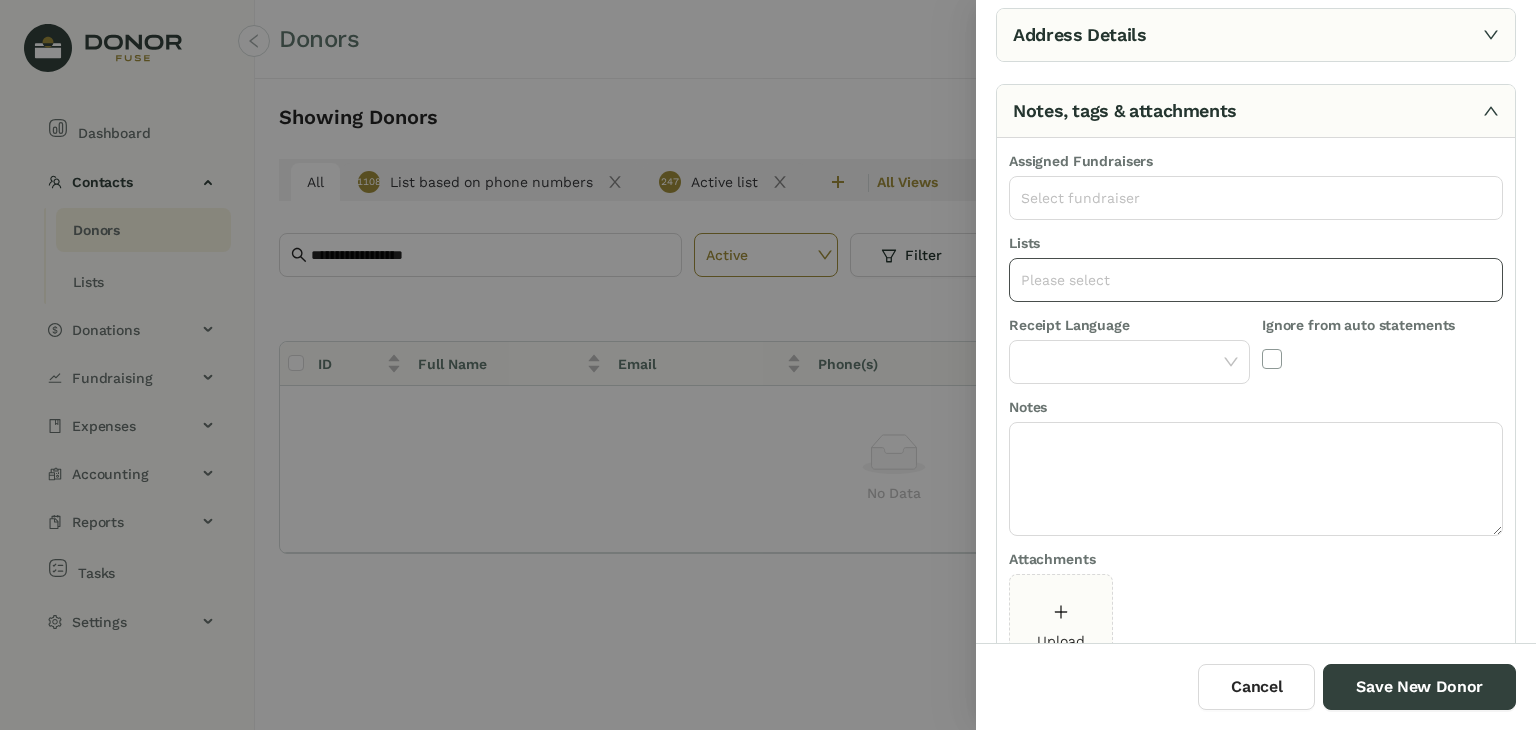 click on "Please select" 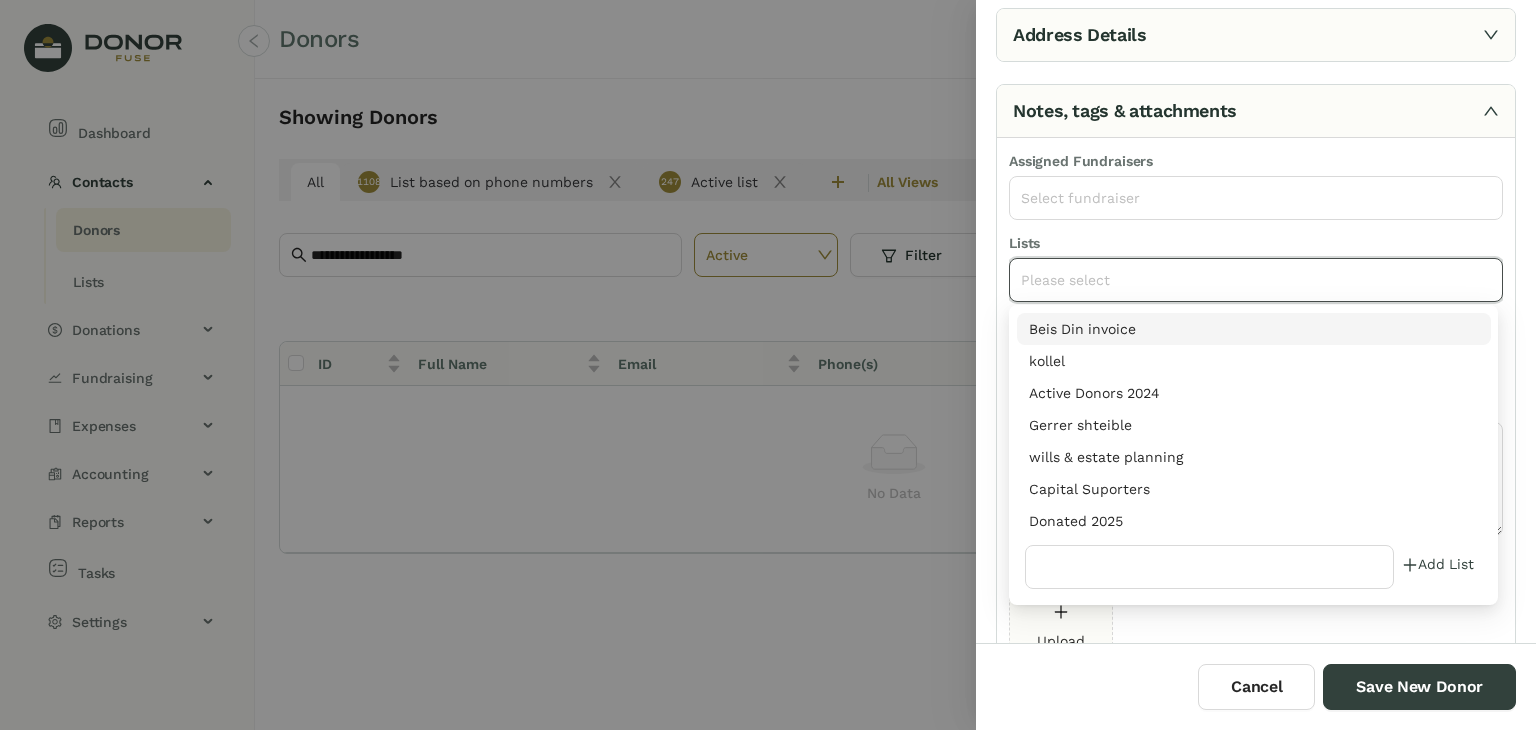 click on "Donated 2025" at bounding box center [1254, 521] 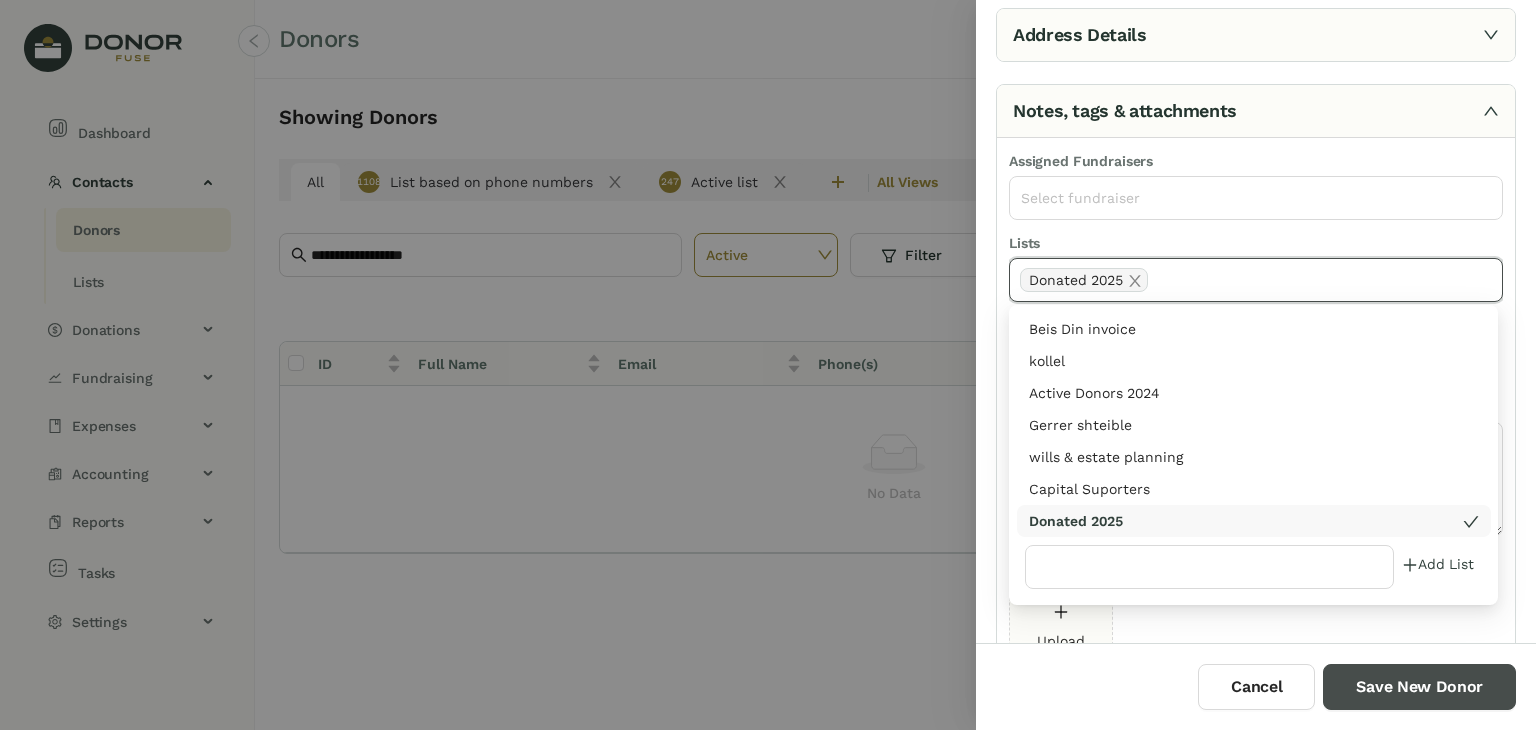 click on "Save New Donor" at bounding box center (1419, 687) 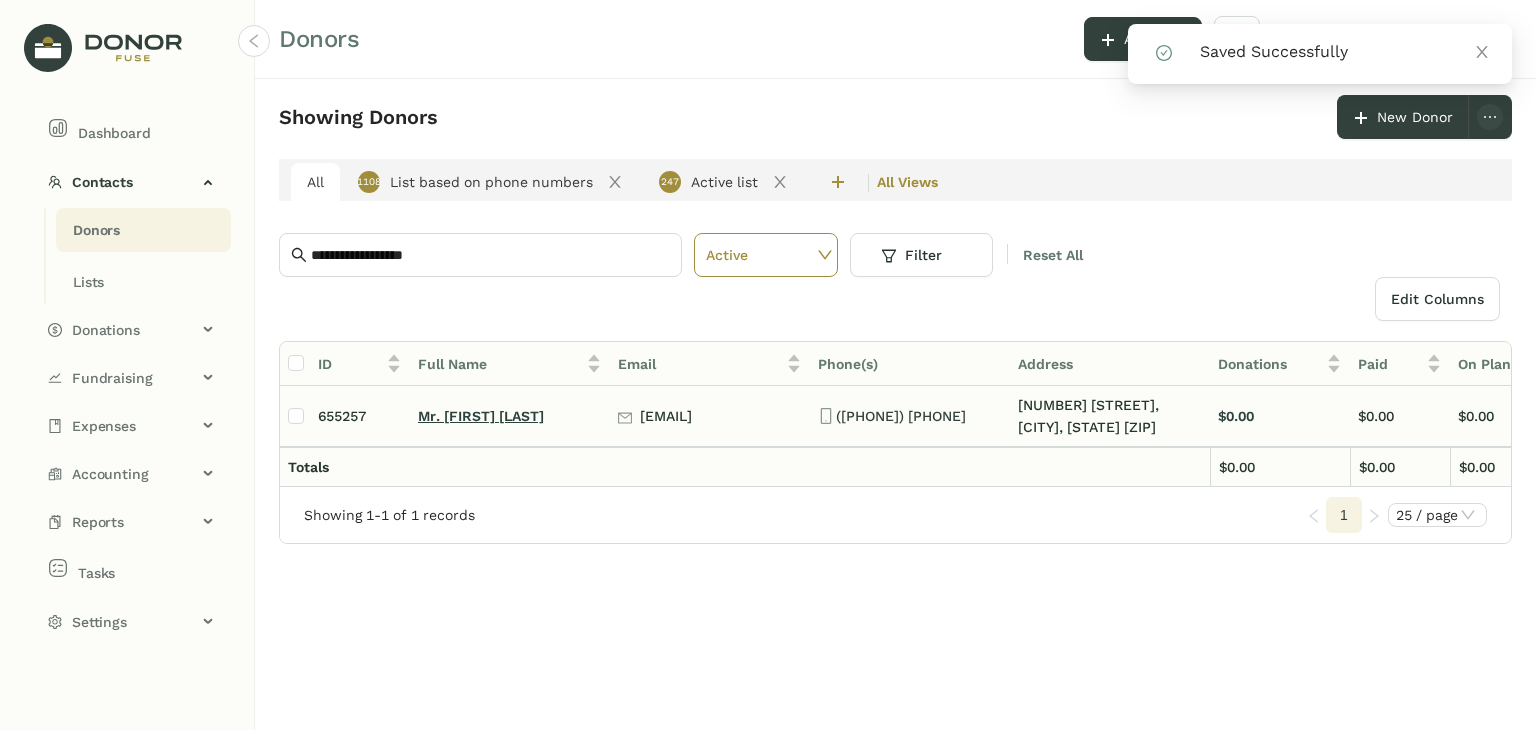 click on "Mr. [FIRST] [LAST]" 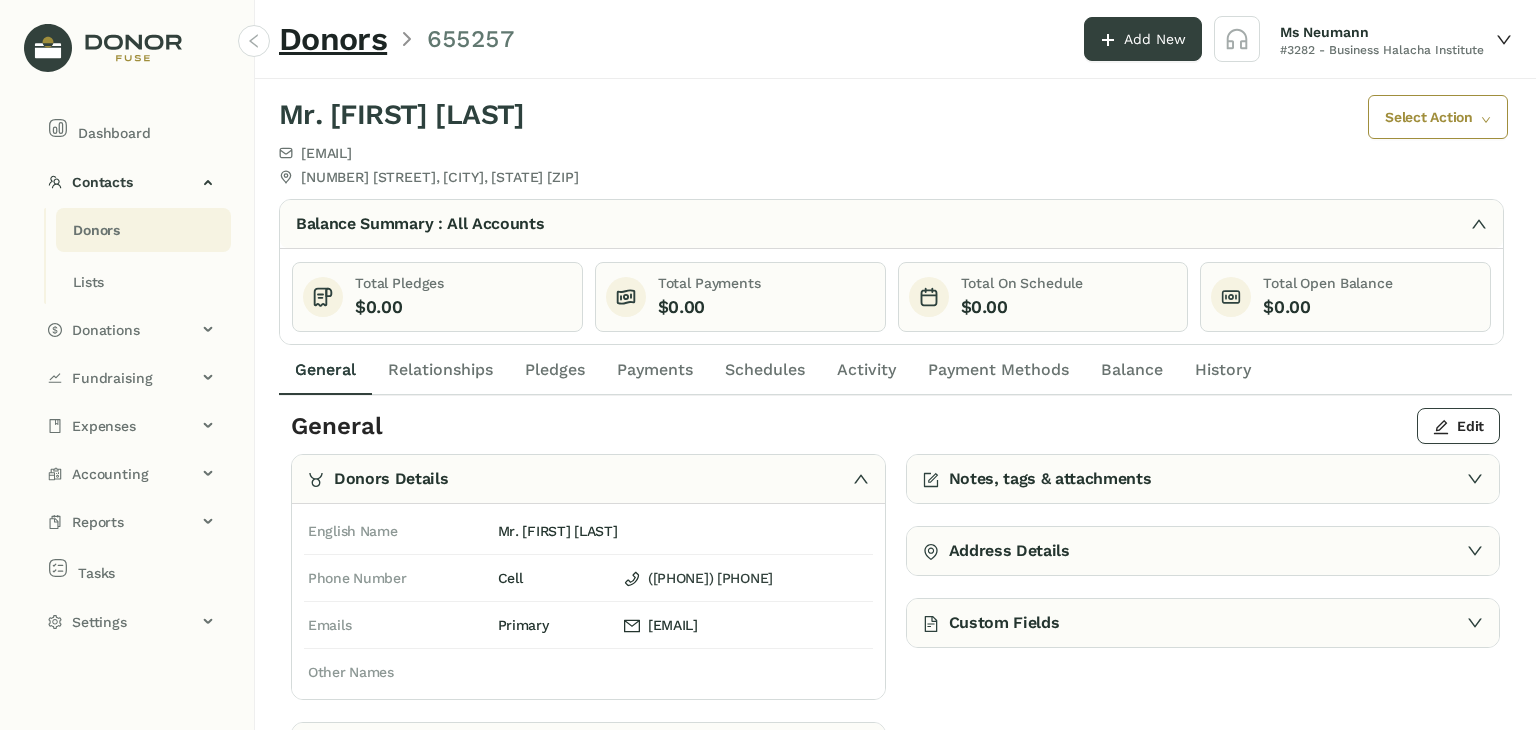 click on "Payments" 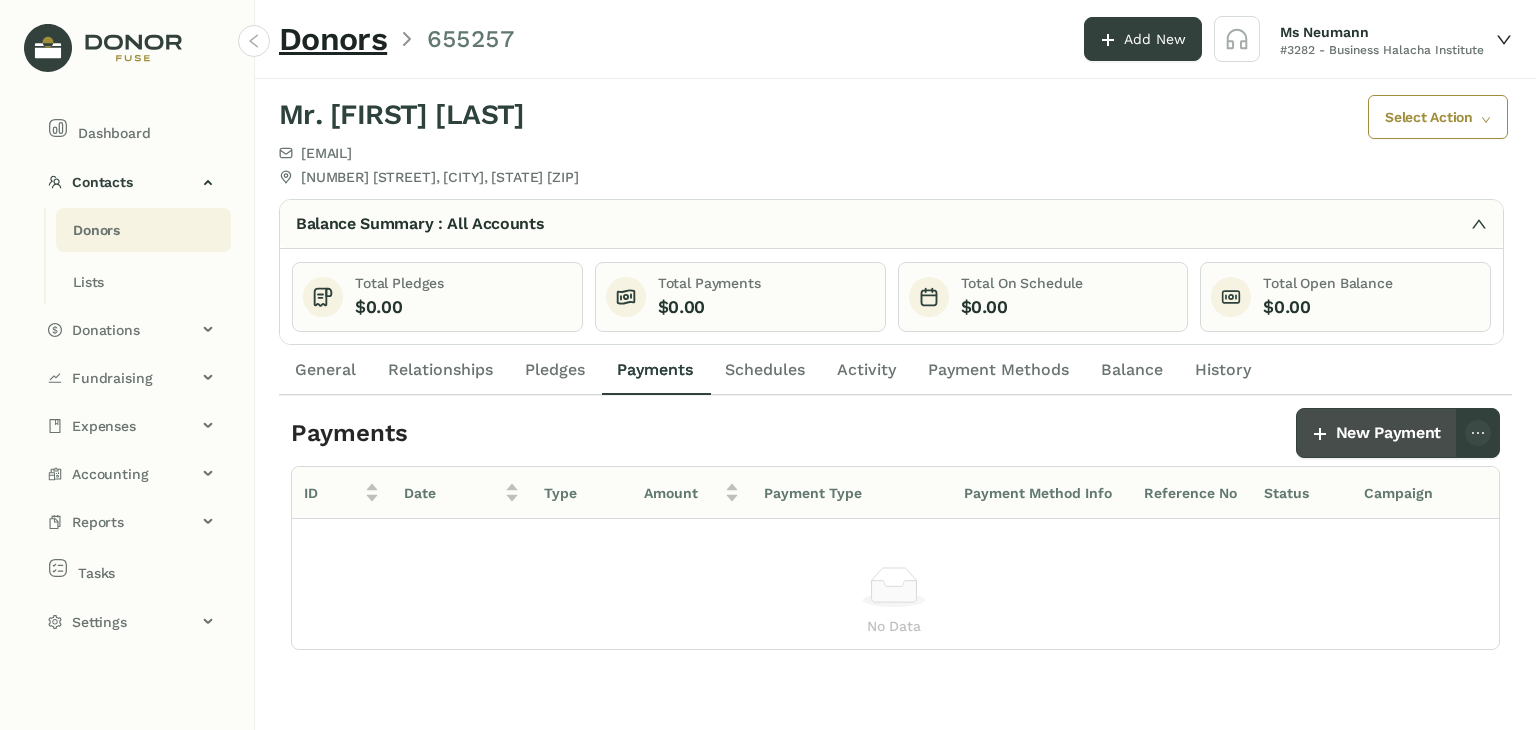 click on "New Payment" 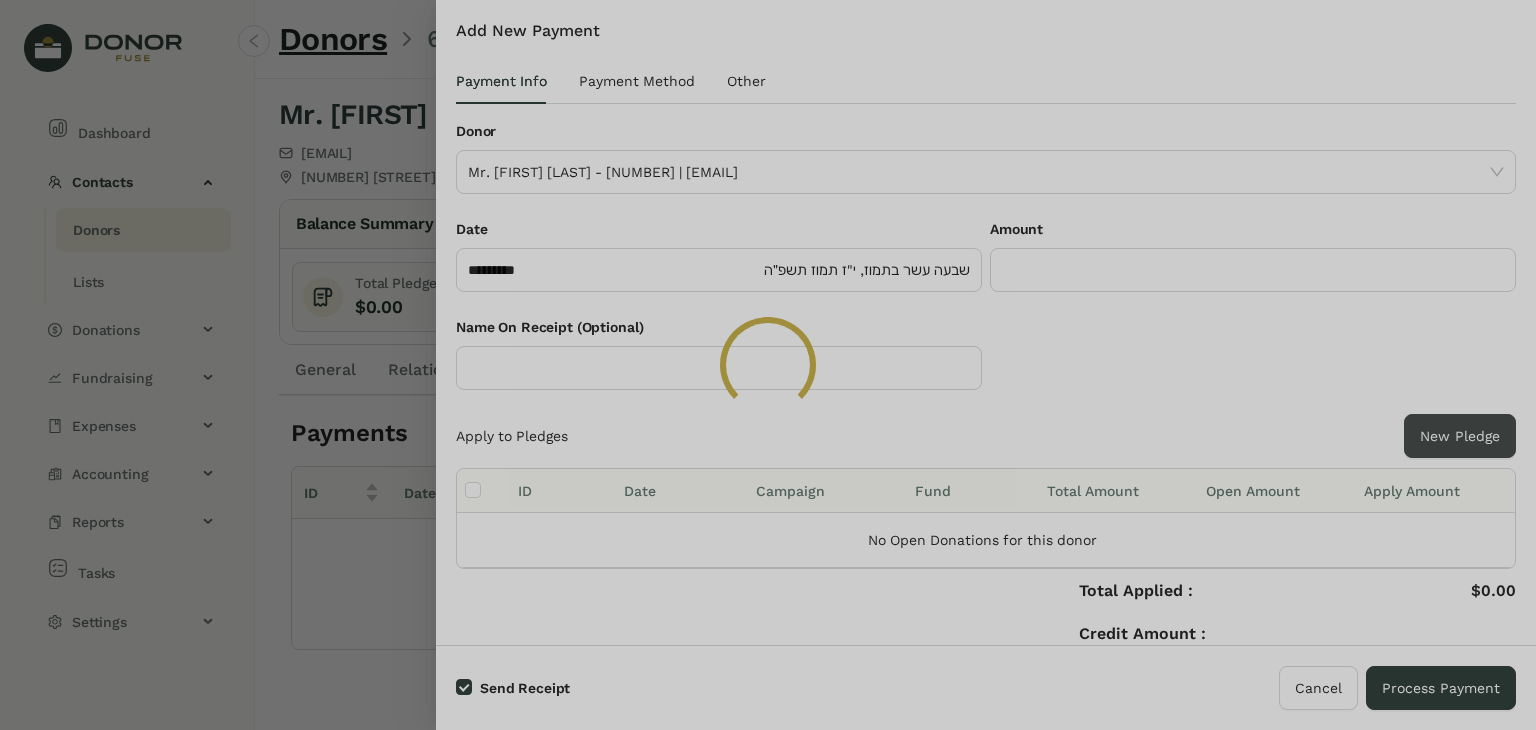 click on "New Pledge" at bounding box center (1460, 436) 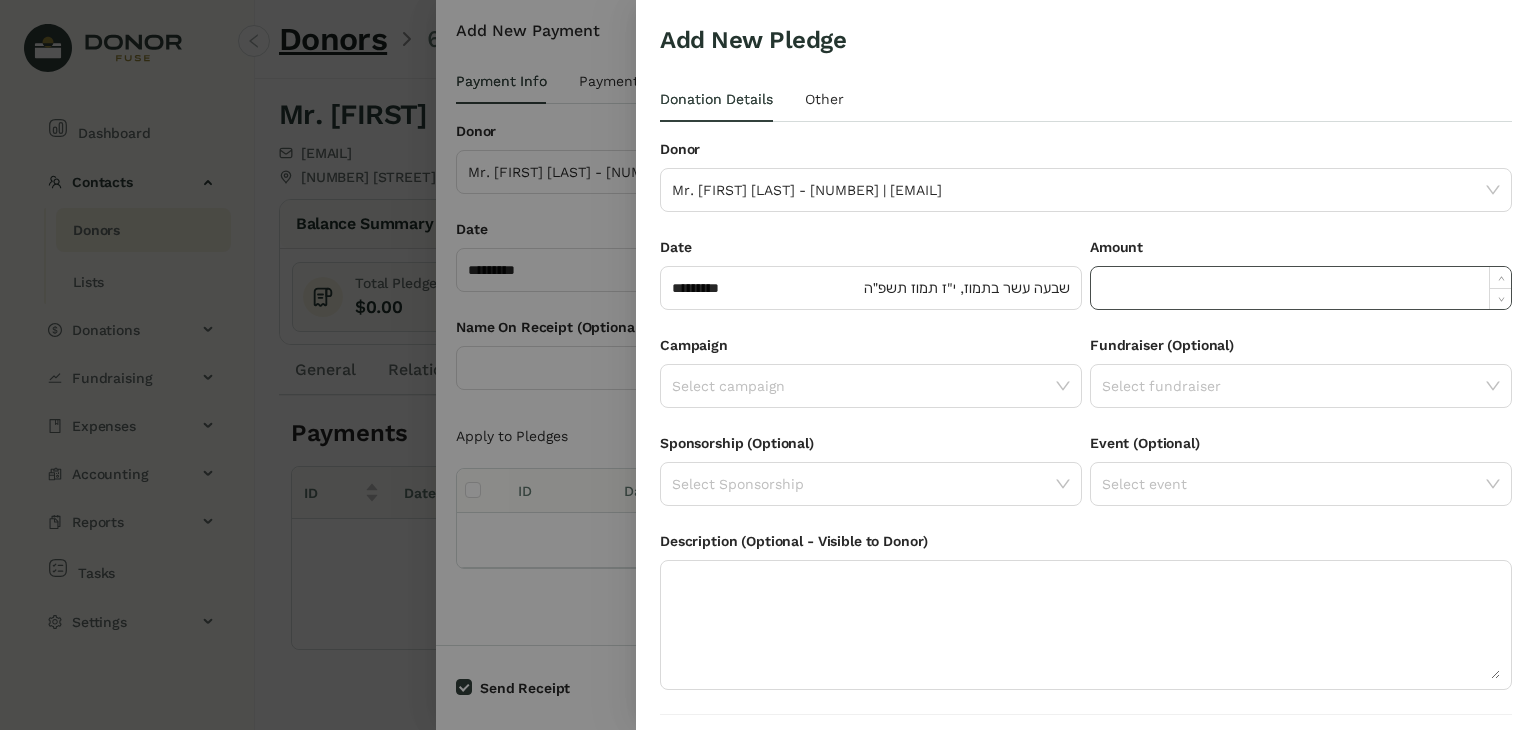 click 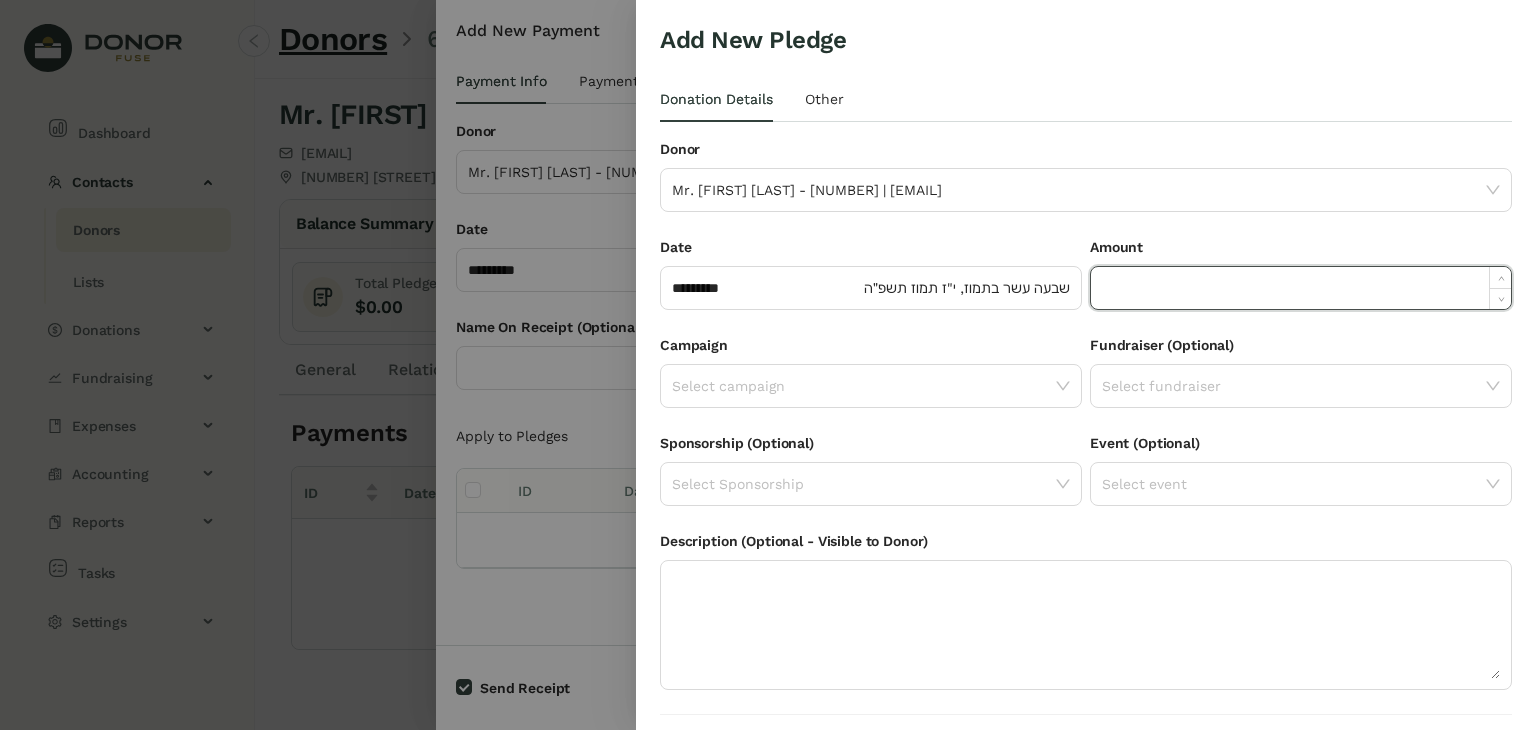 paste on "******" 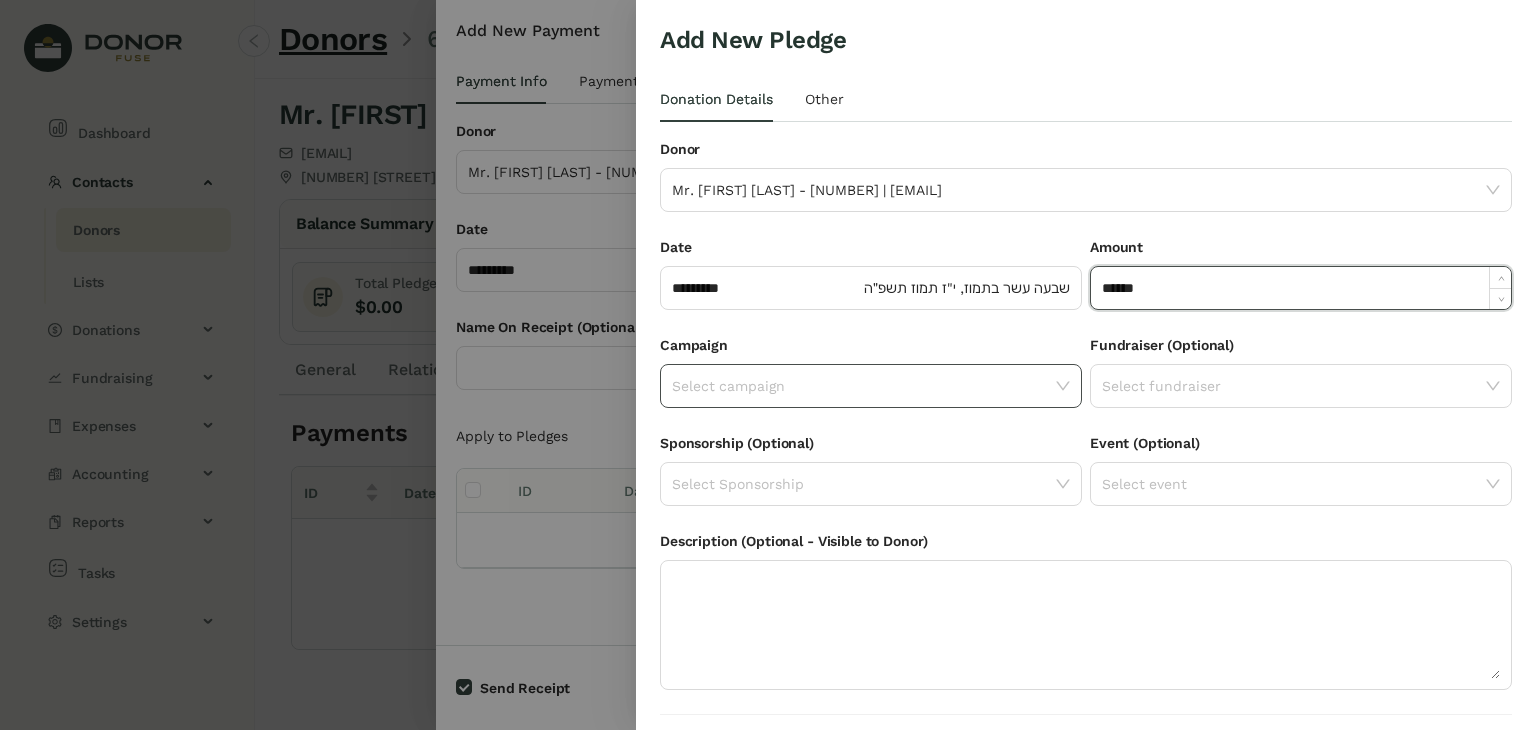 click 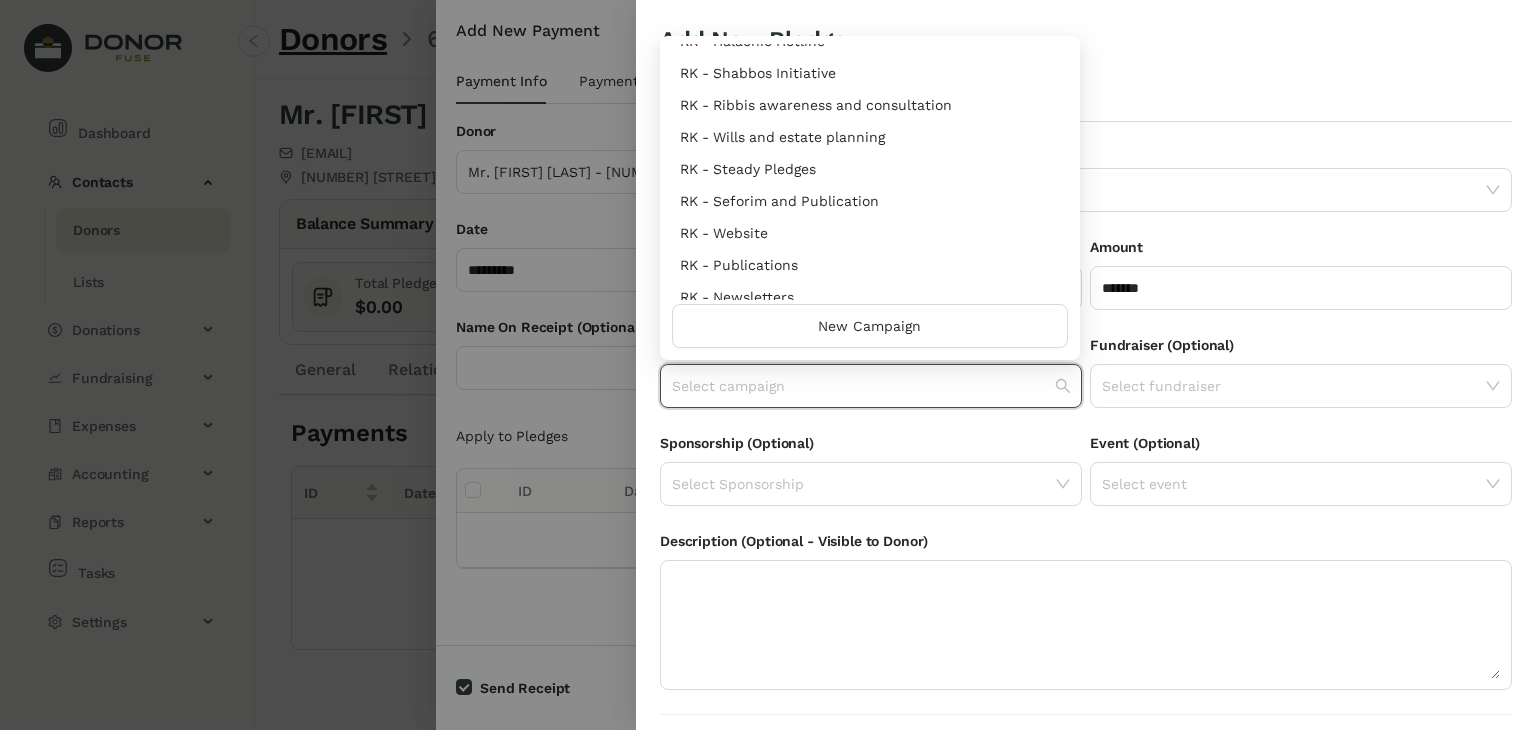 scroll, scrollTop: 960, scrollLeft: 0, axis: vertical 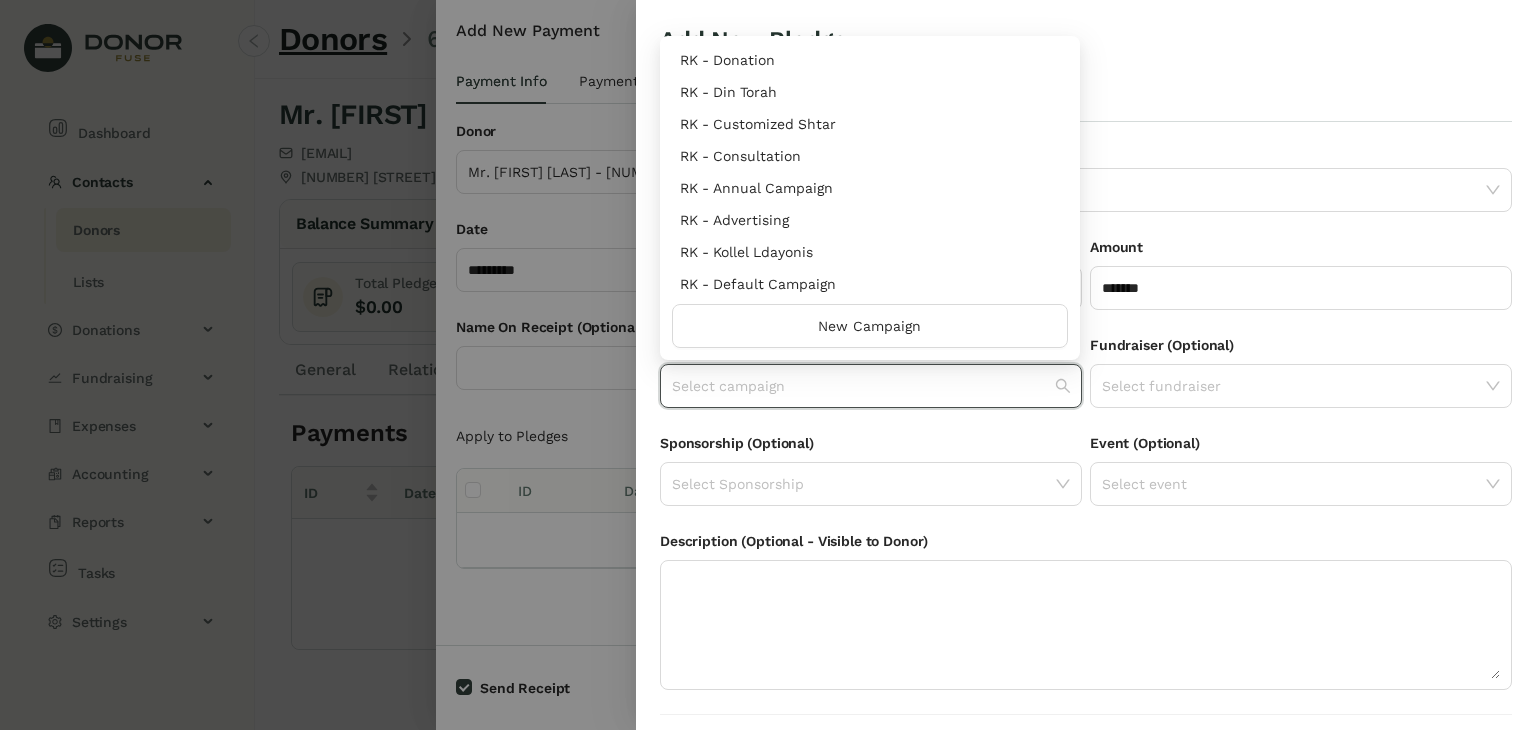 click on "RK - Advertising" at bounding box center [870, 220] 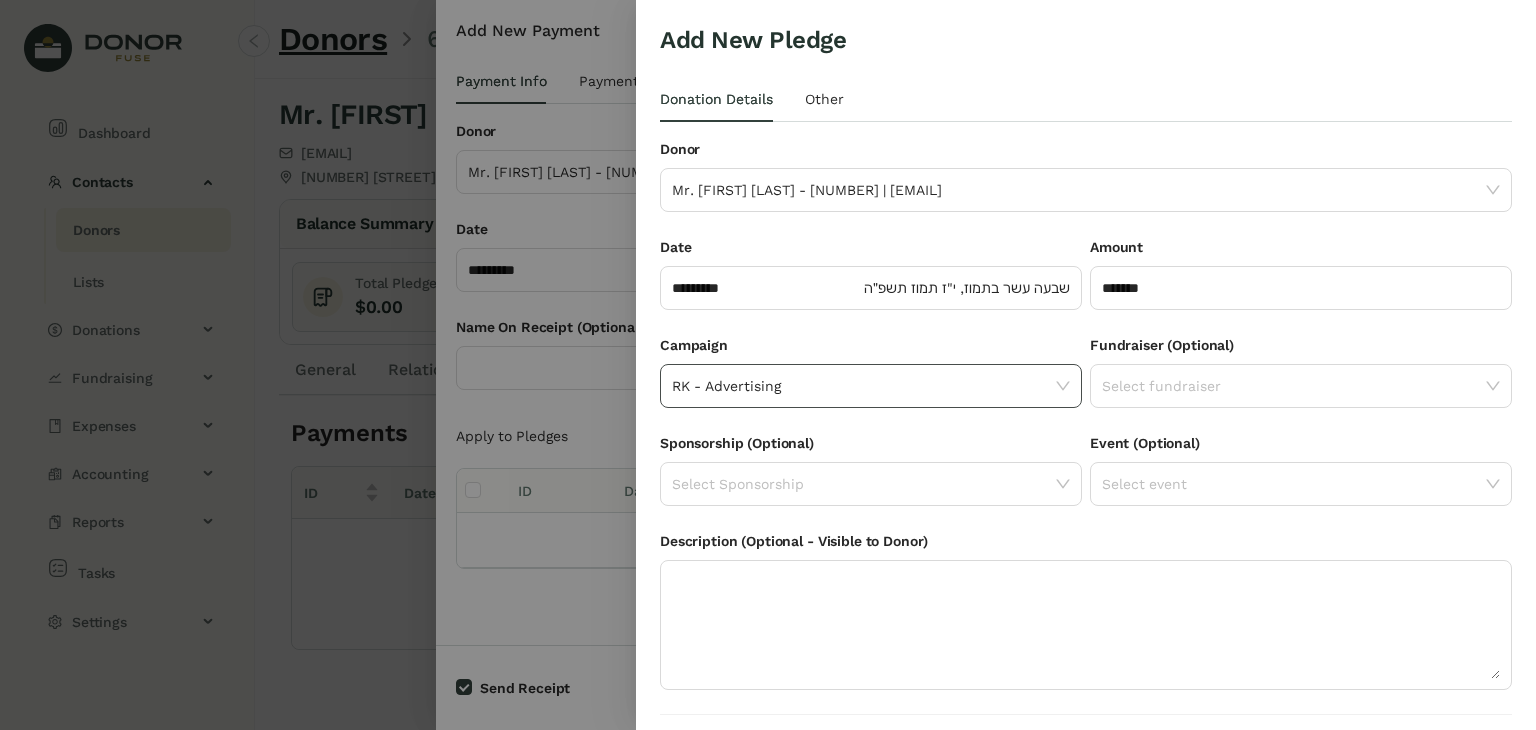 click on "RK - Advertising" 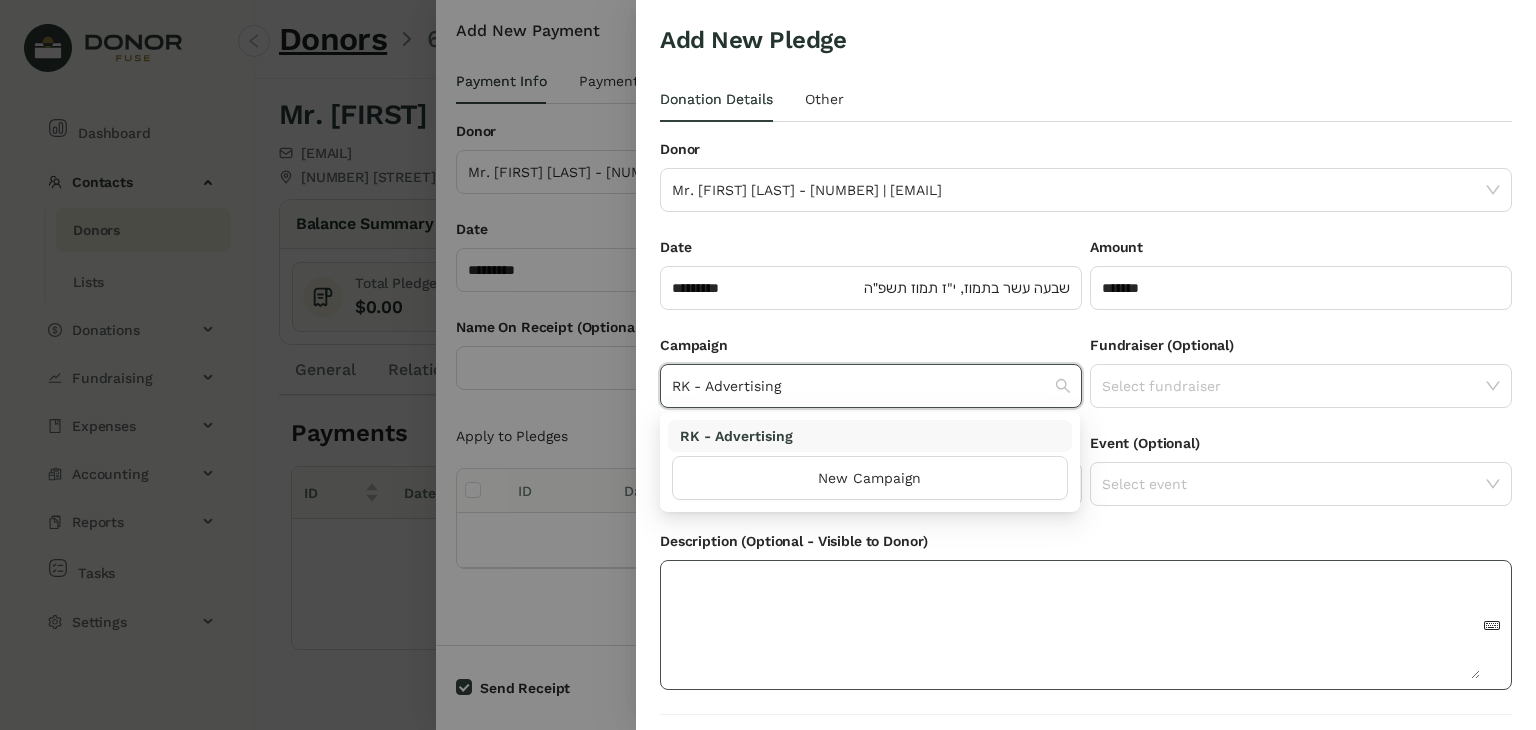 click 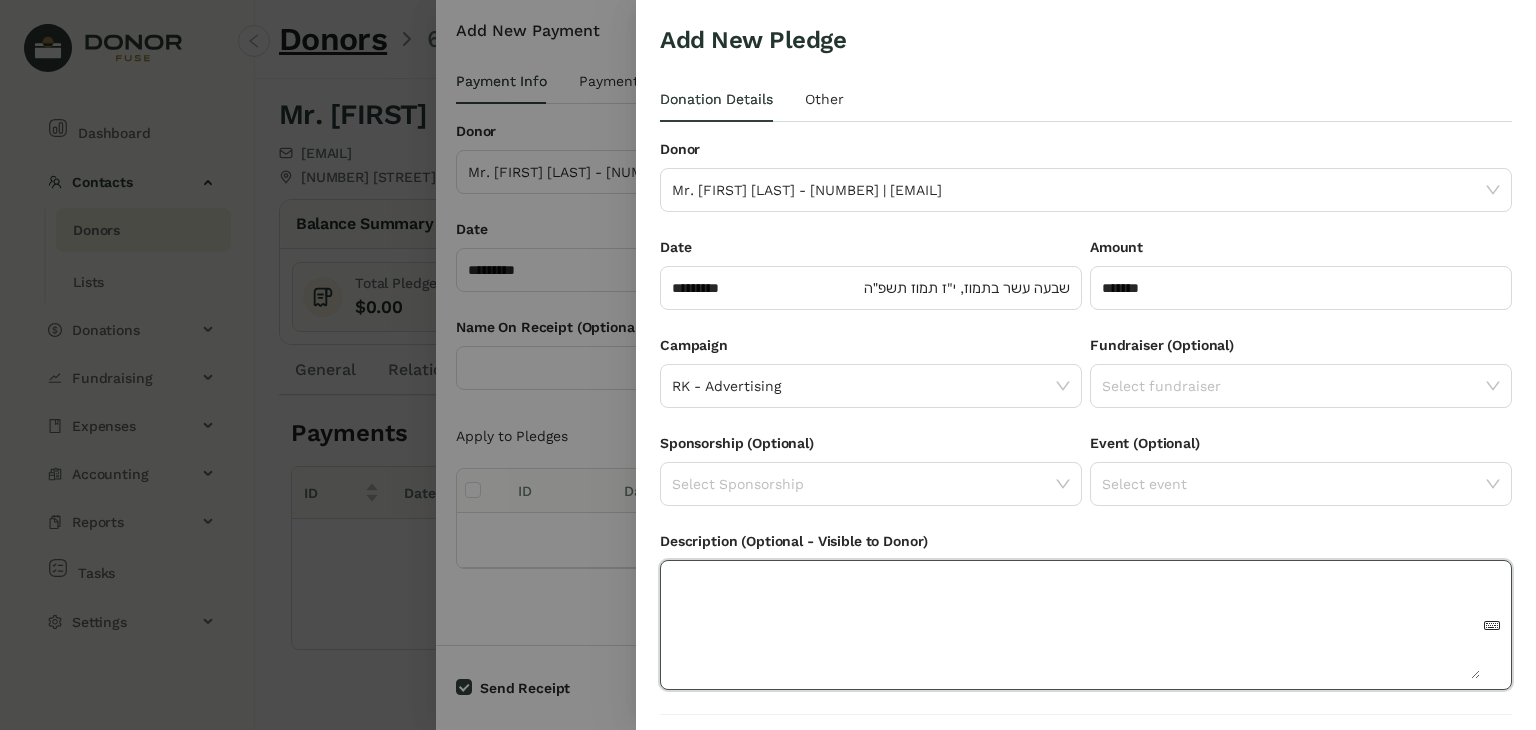scroll, scrollTop: 54, scrollLeft: 0, axis: vertical 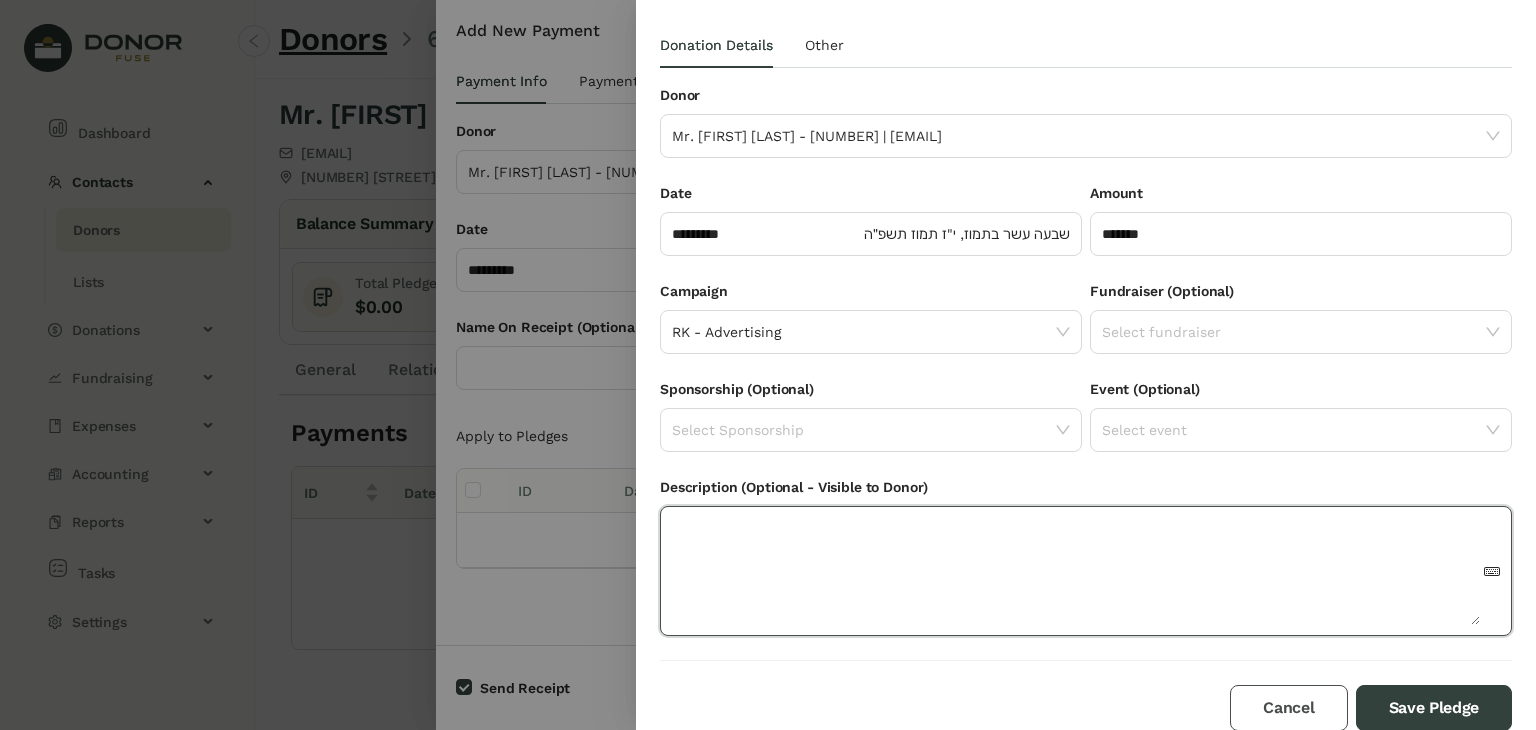 click on "Cancel" at bounding box center (1288, 708) 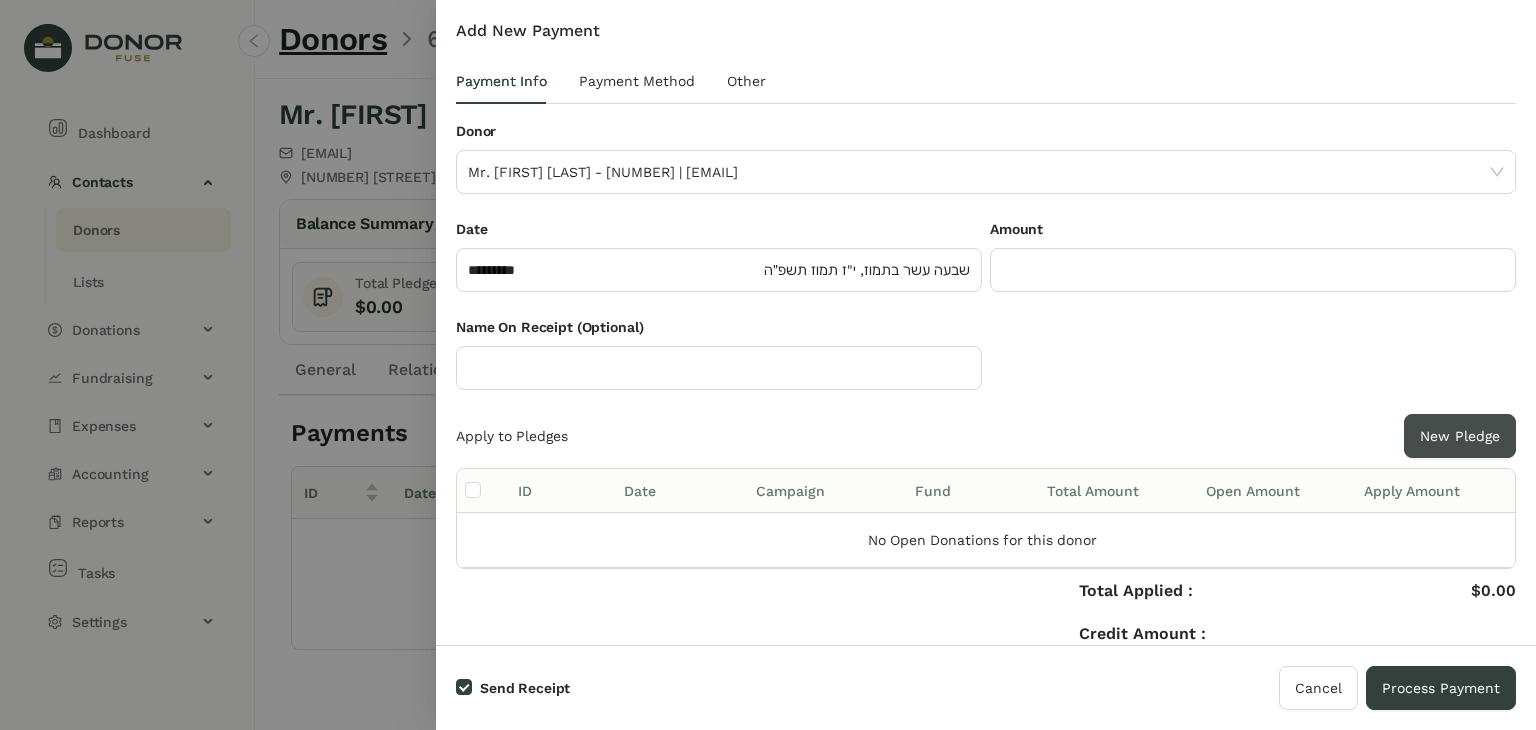 click on "New Pledge" at bounding box center [1460, 436] 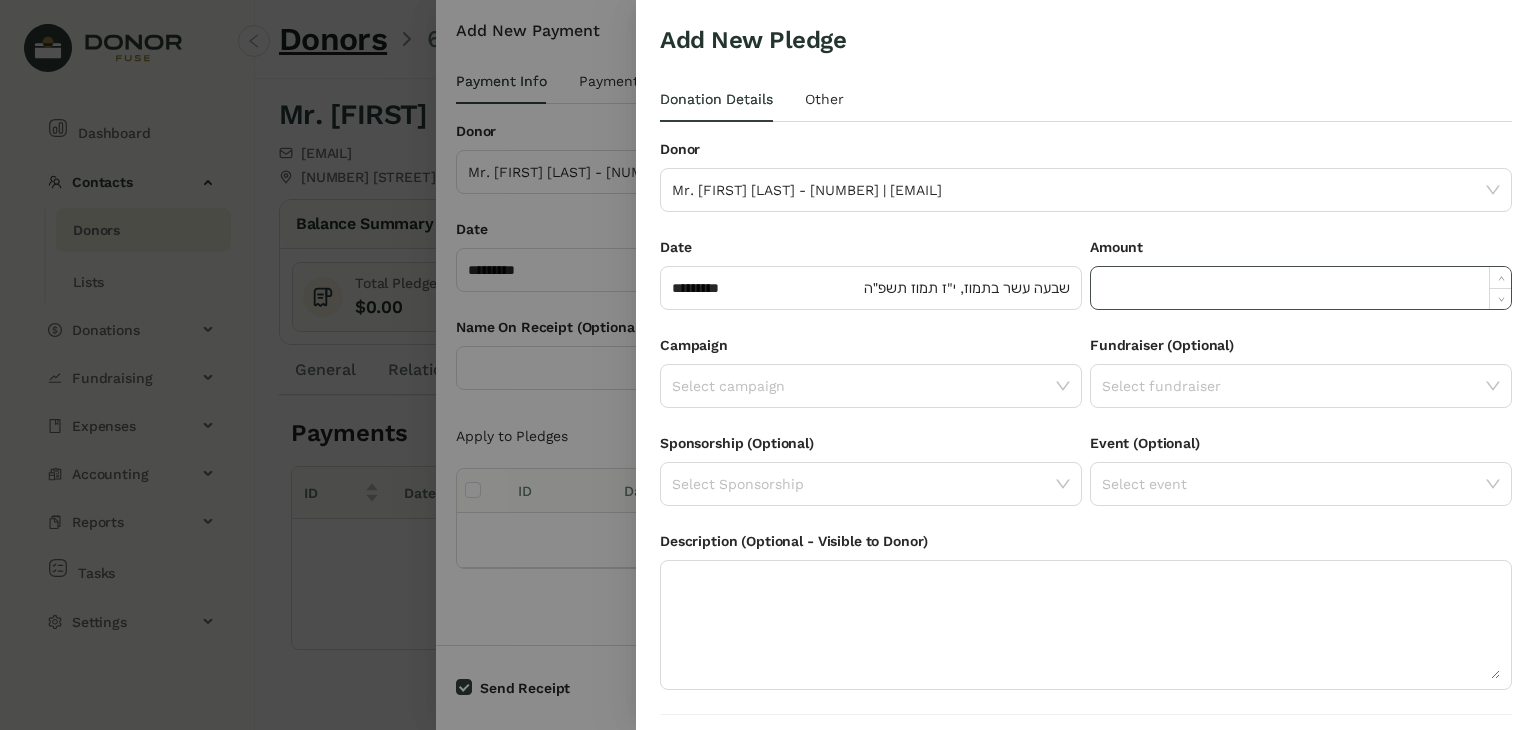 click 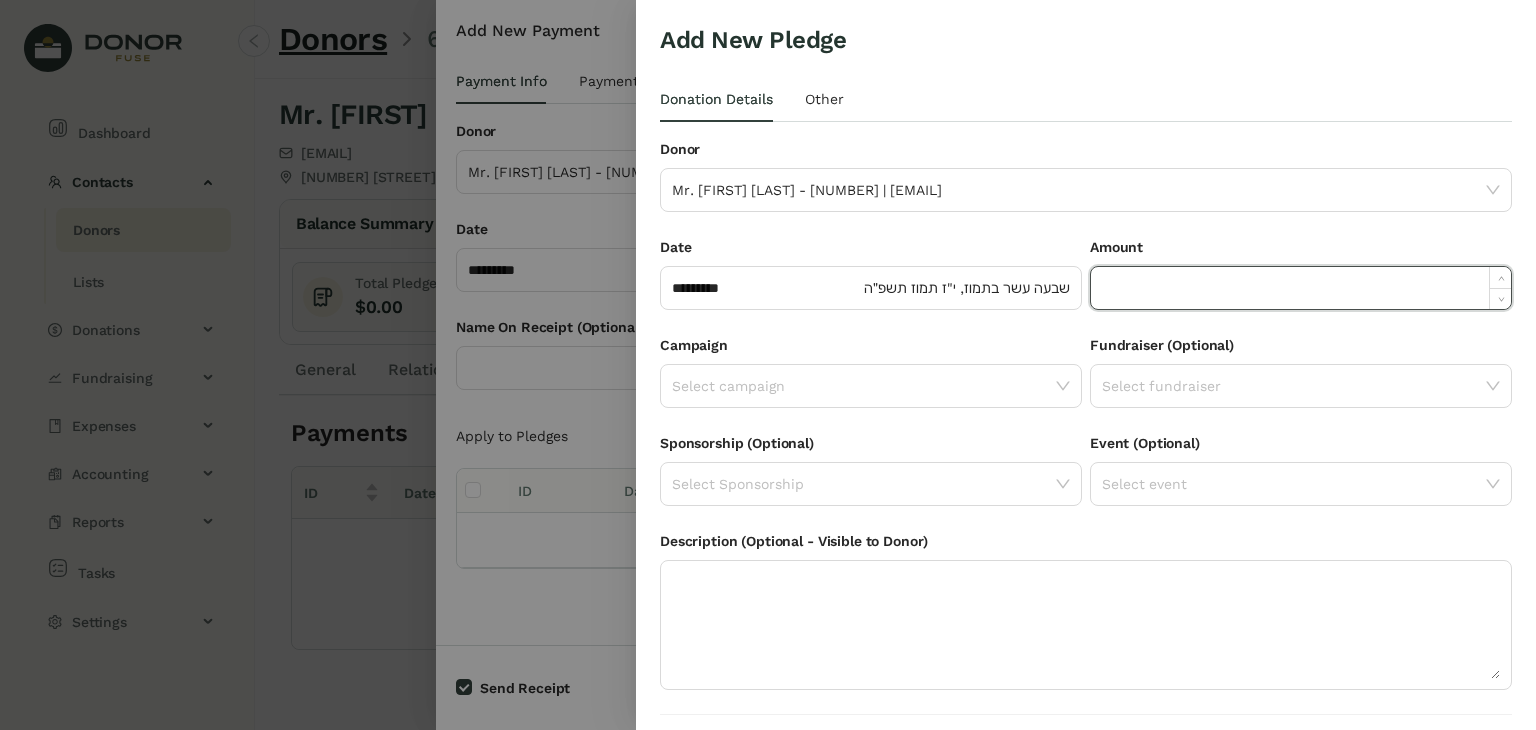 paste on "******" 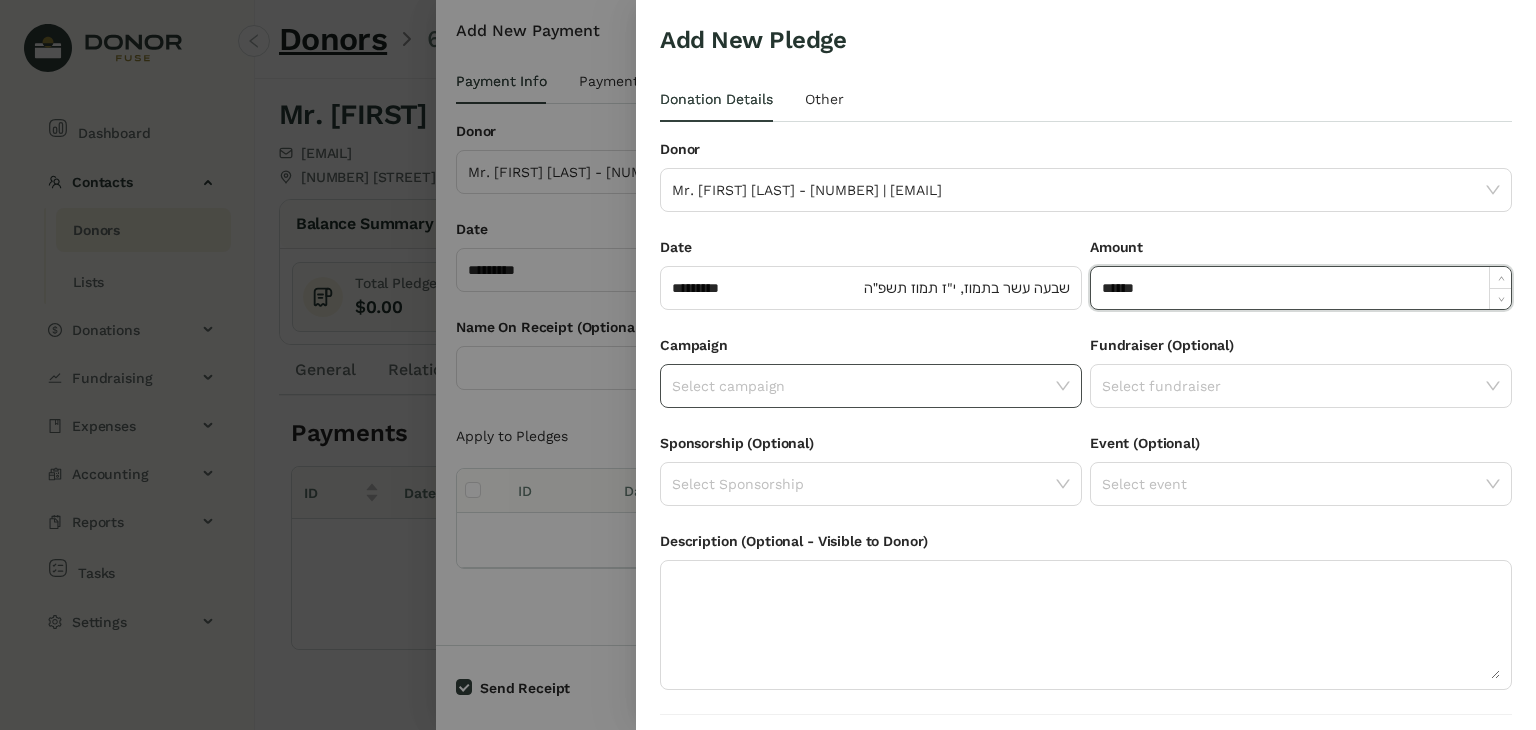 click 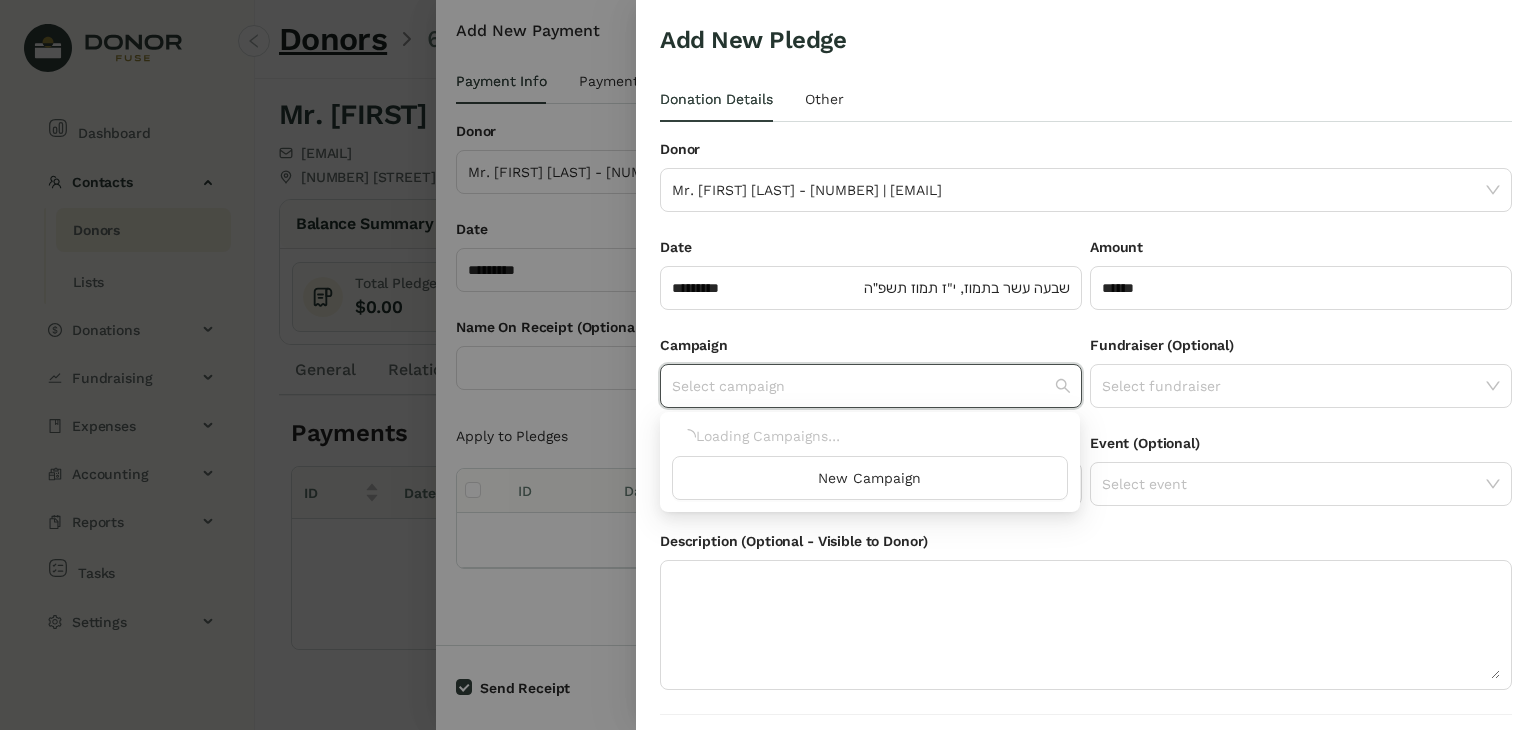 type on "*******" 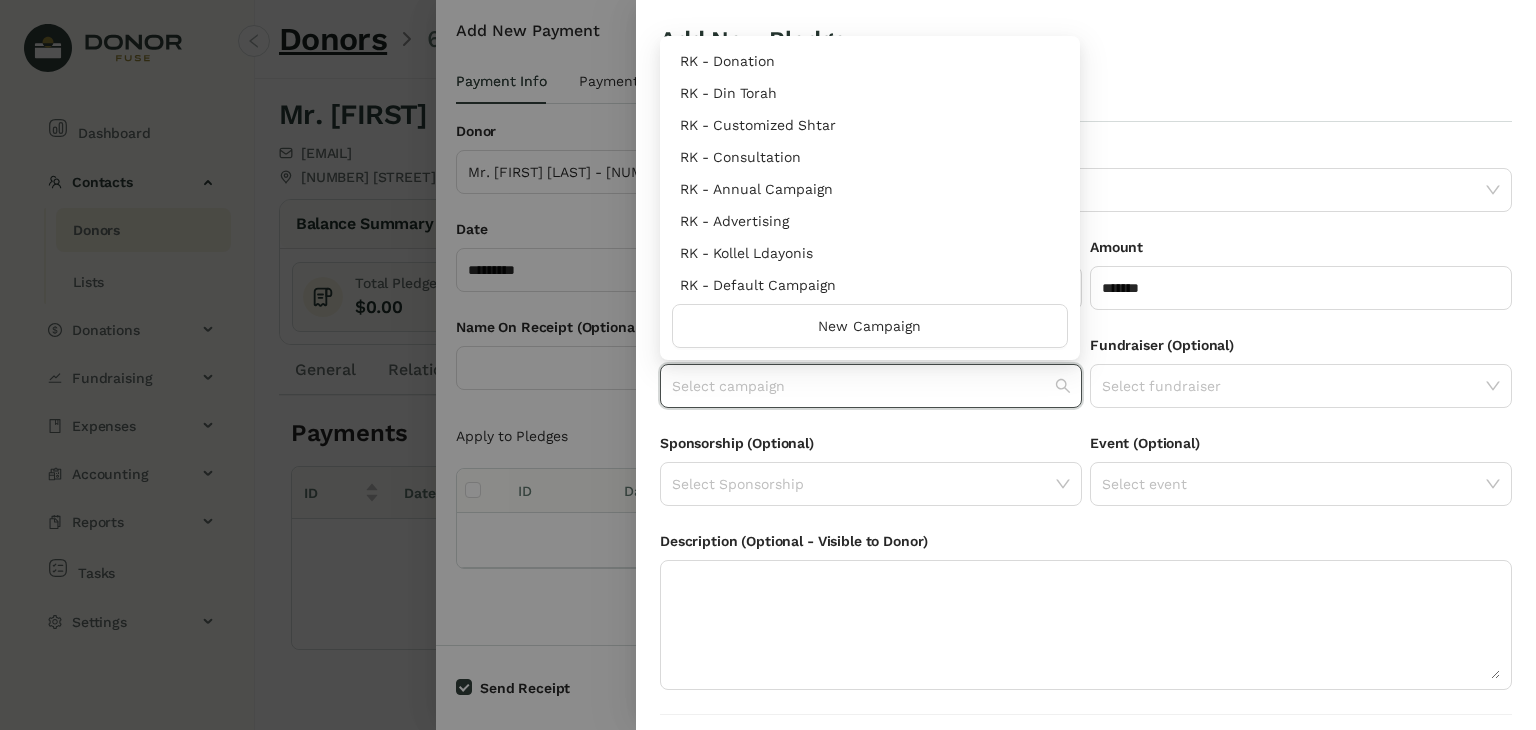 scroll, scrollTop: 960, scrollLeft: 0, axis: vertical 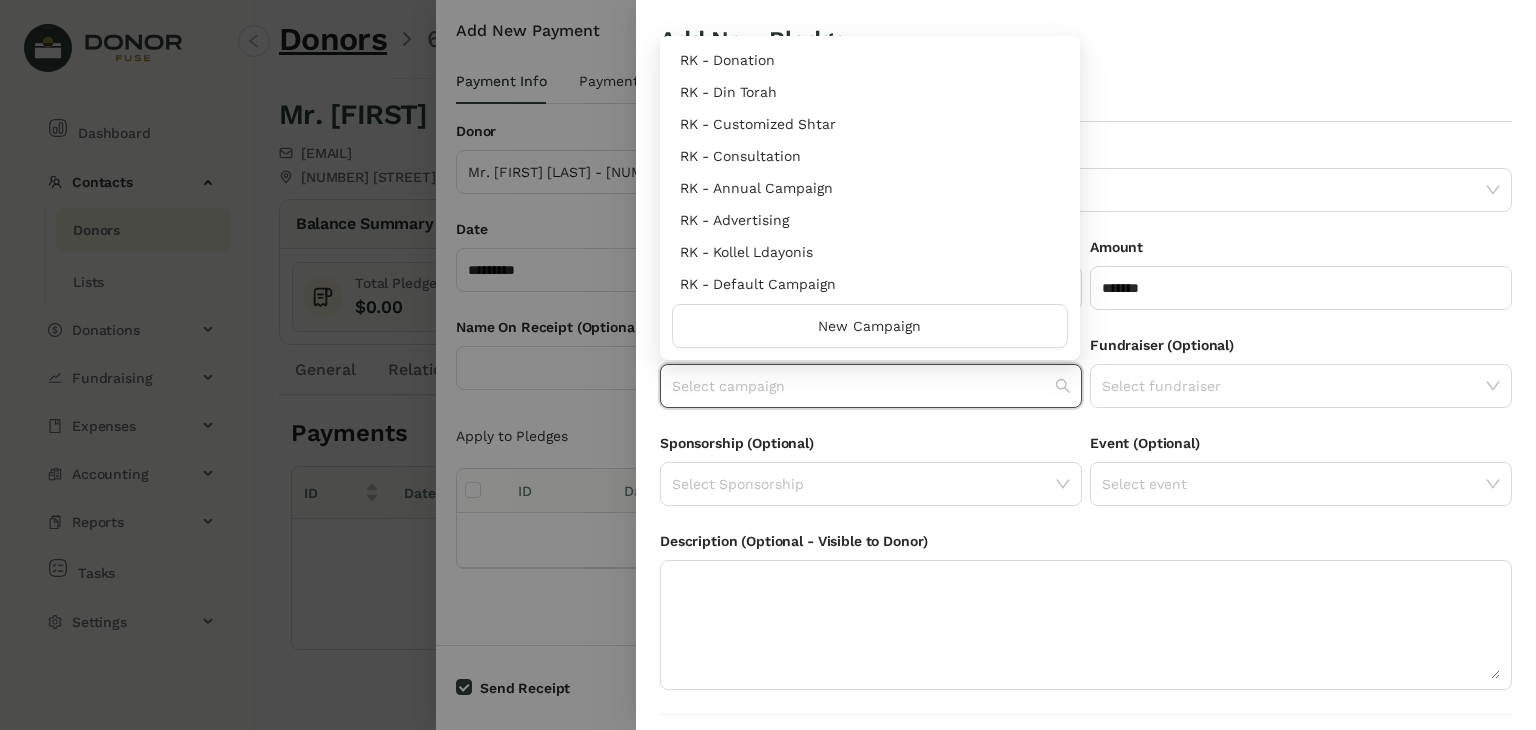 click on "RK - Annual Campaign" at bounding box center (870, 188) 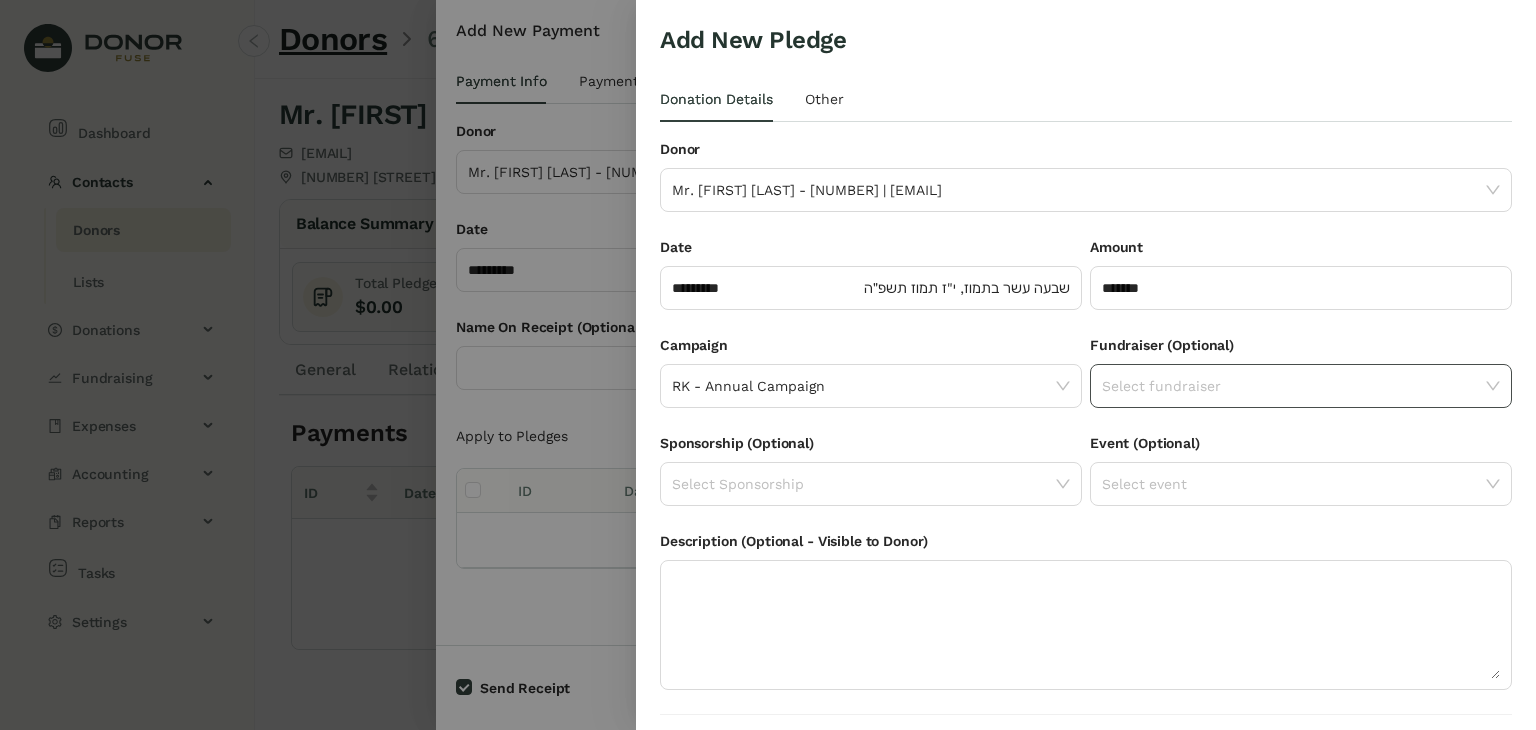 click 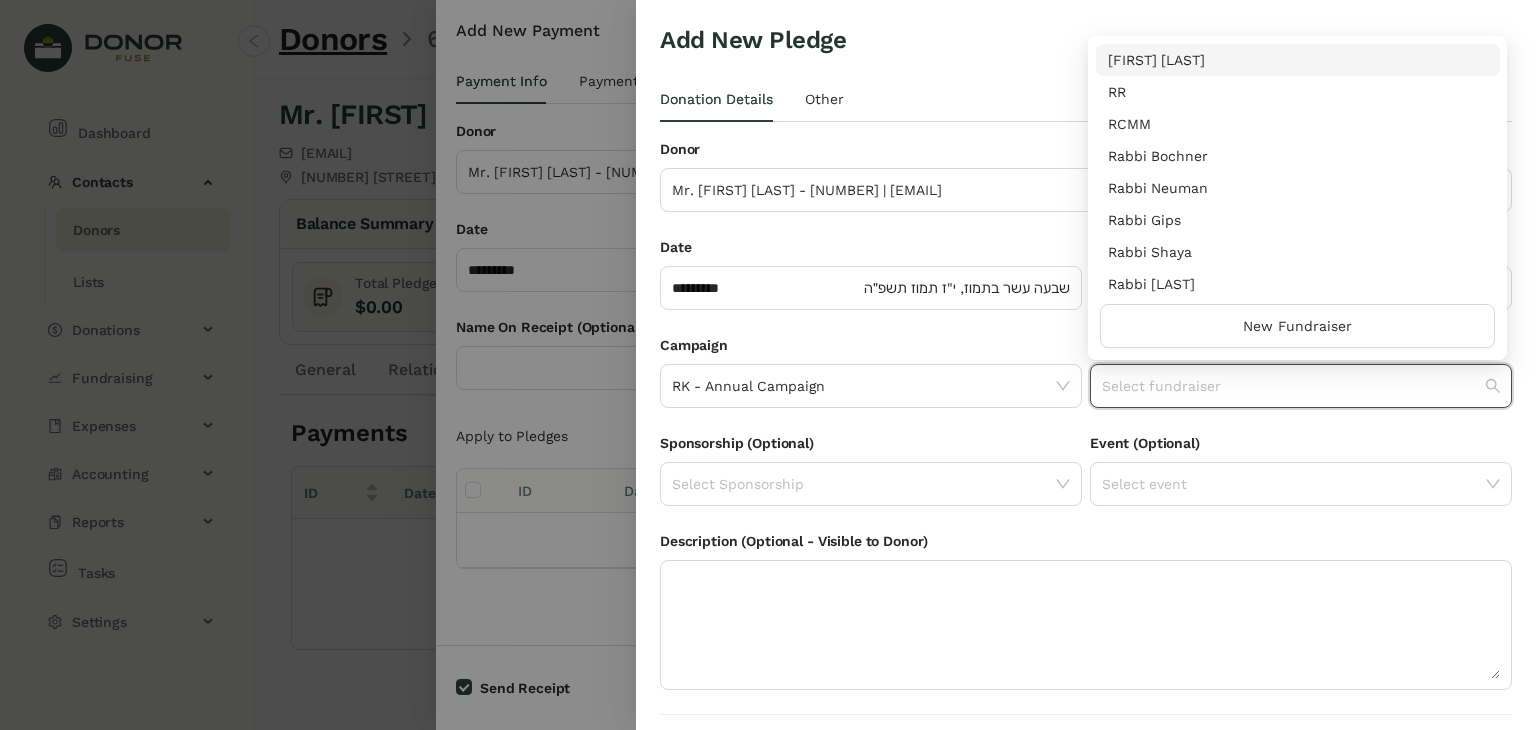 scroll, scrollTop: 256, scrollLeft: 0, axis: vertical 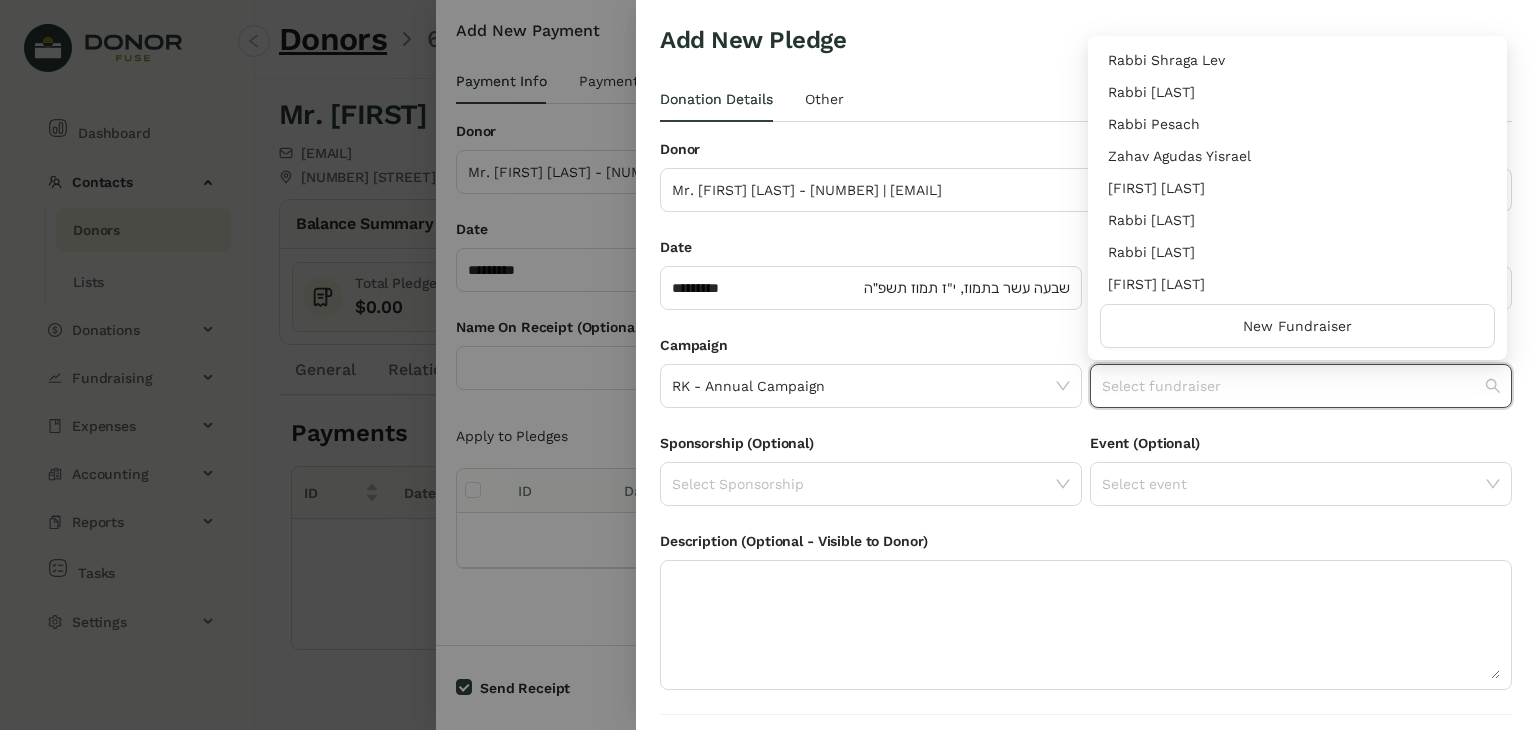 click on "Rabbi [LAST]" at bounding box center [1298, 220] 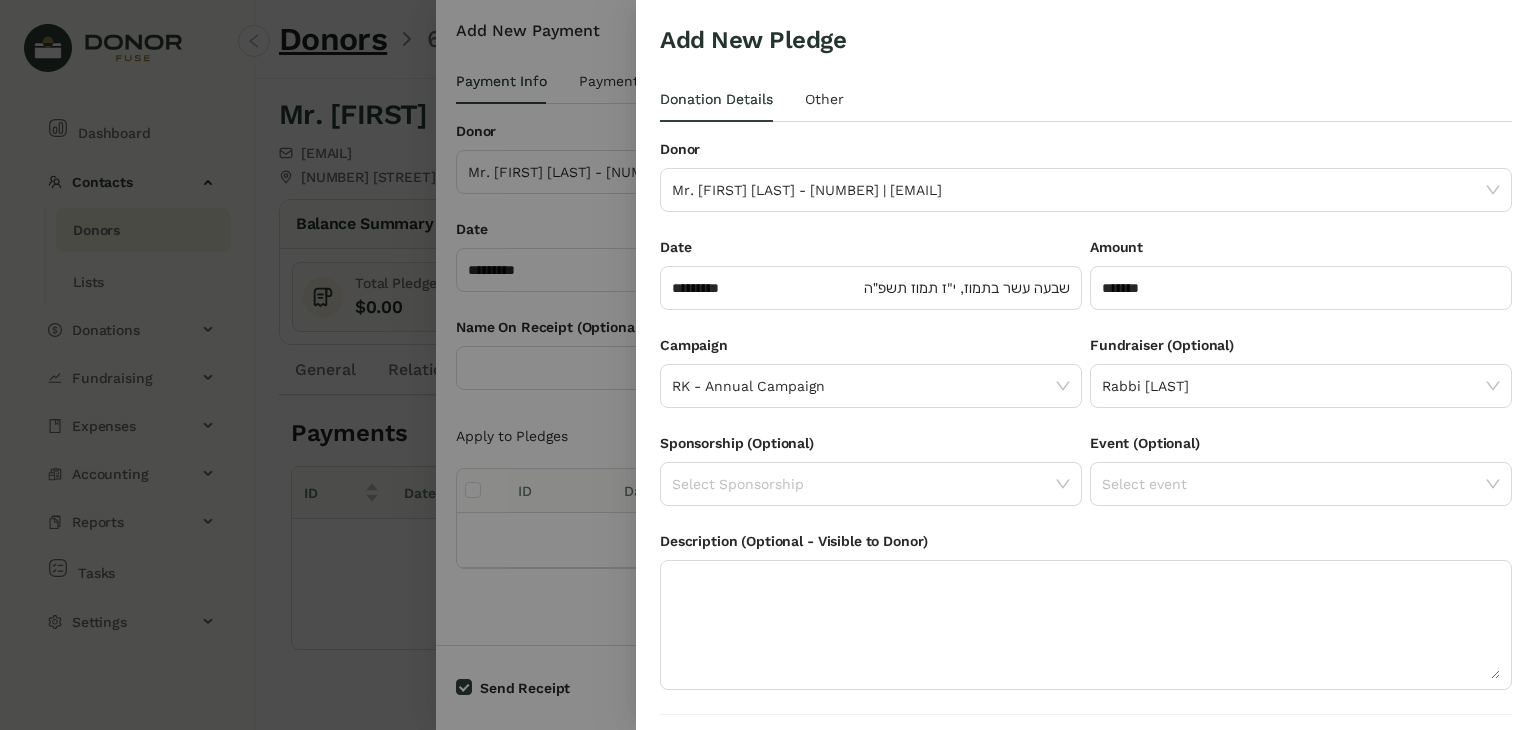 scroll, scrollTop: 54, scrollLeft: 0, axis: vertical 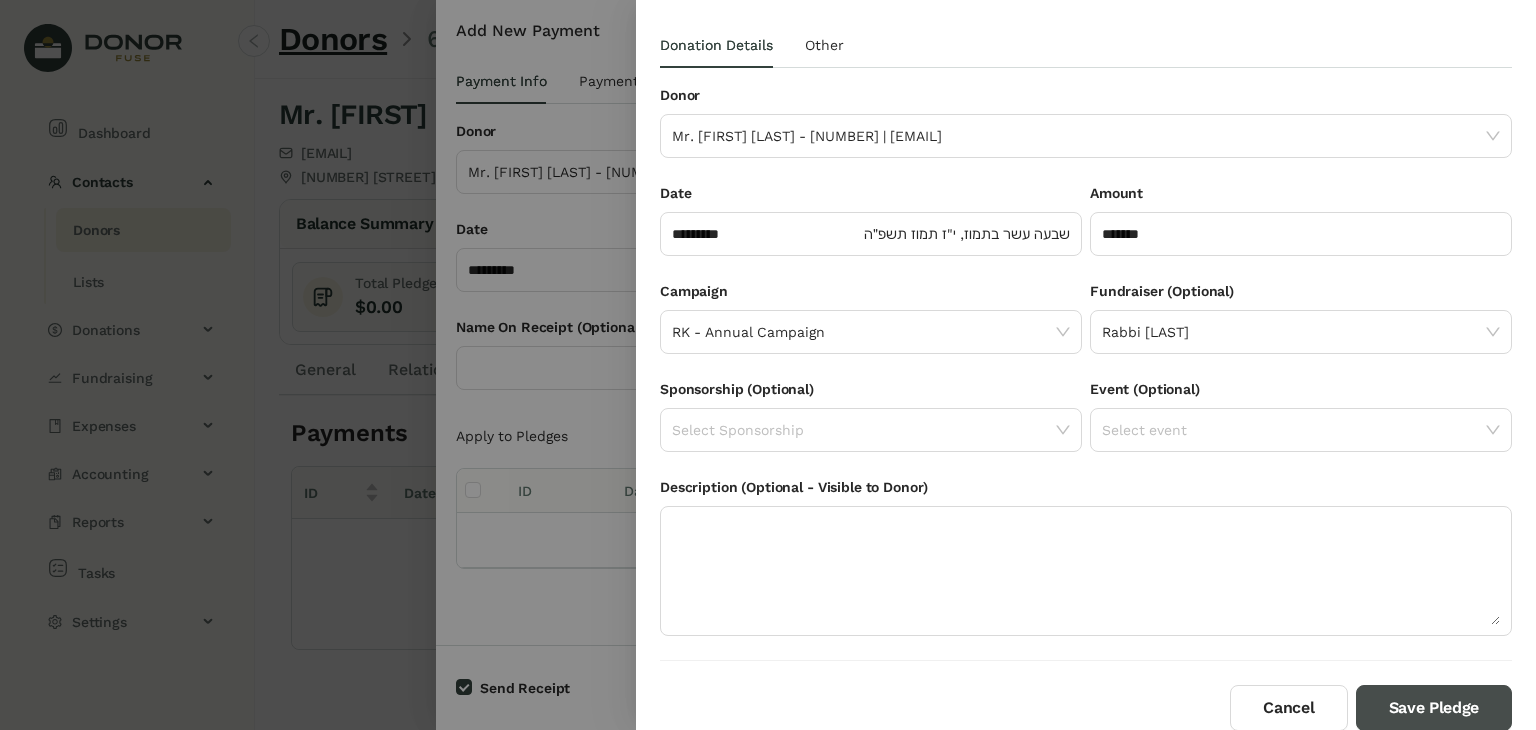 click on "Save Pledge" at bounding box center (1434, 708) 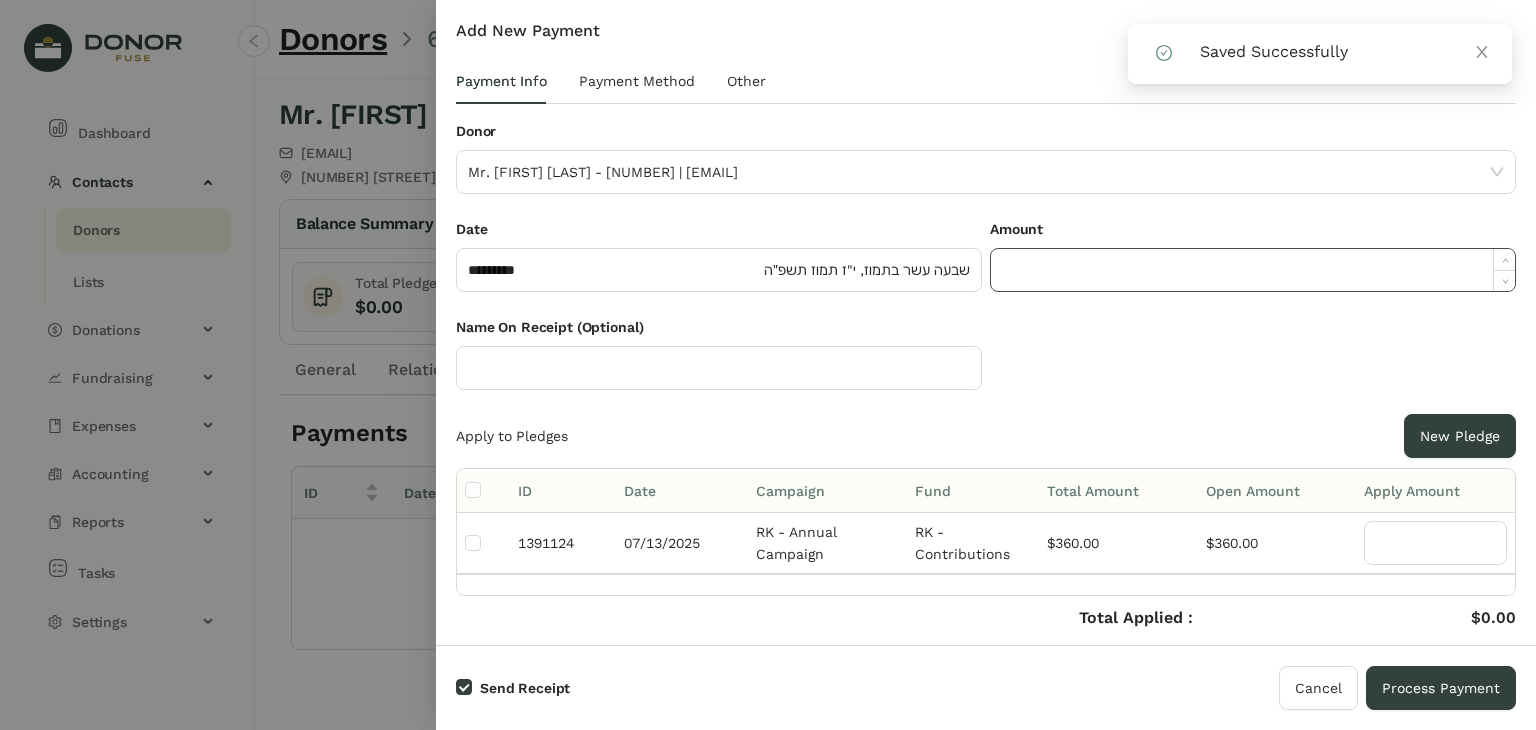 click 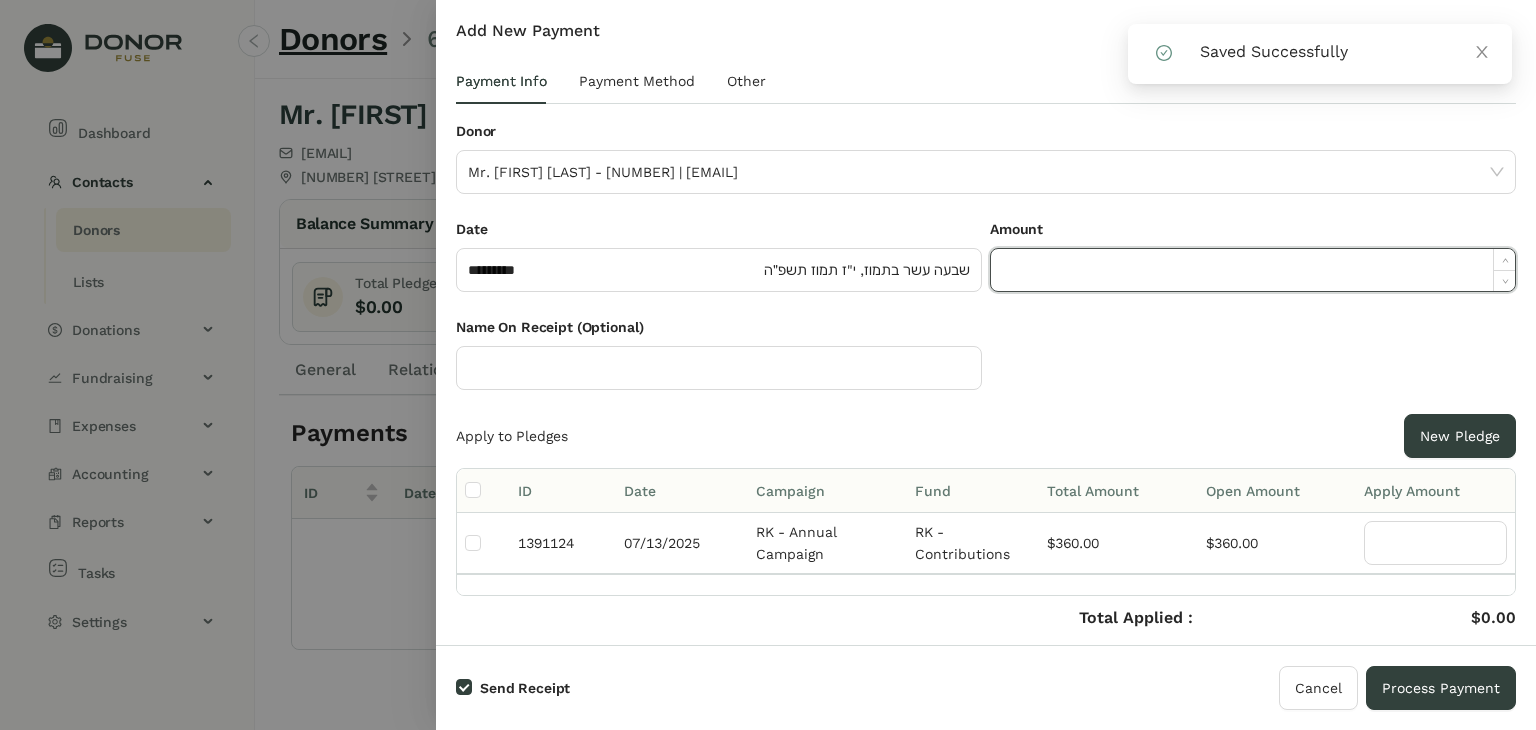 paste on "******" 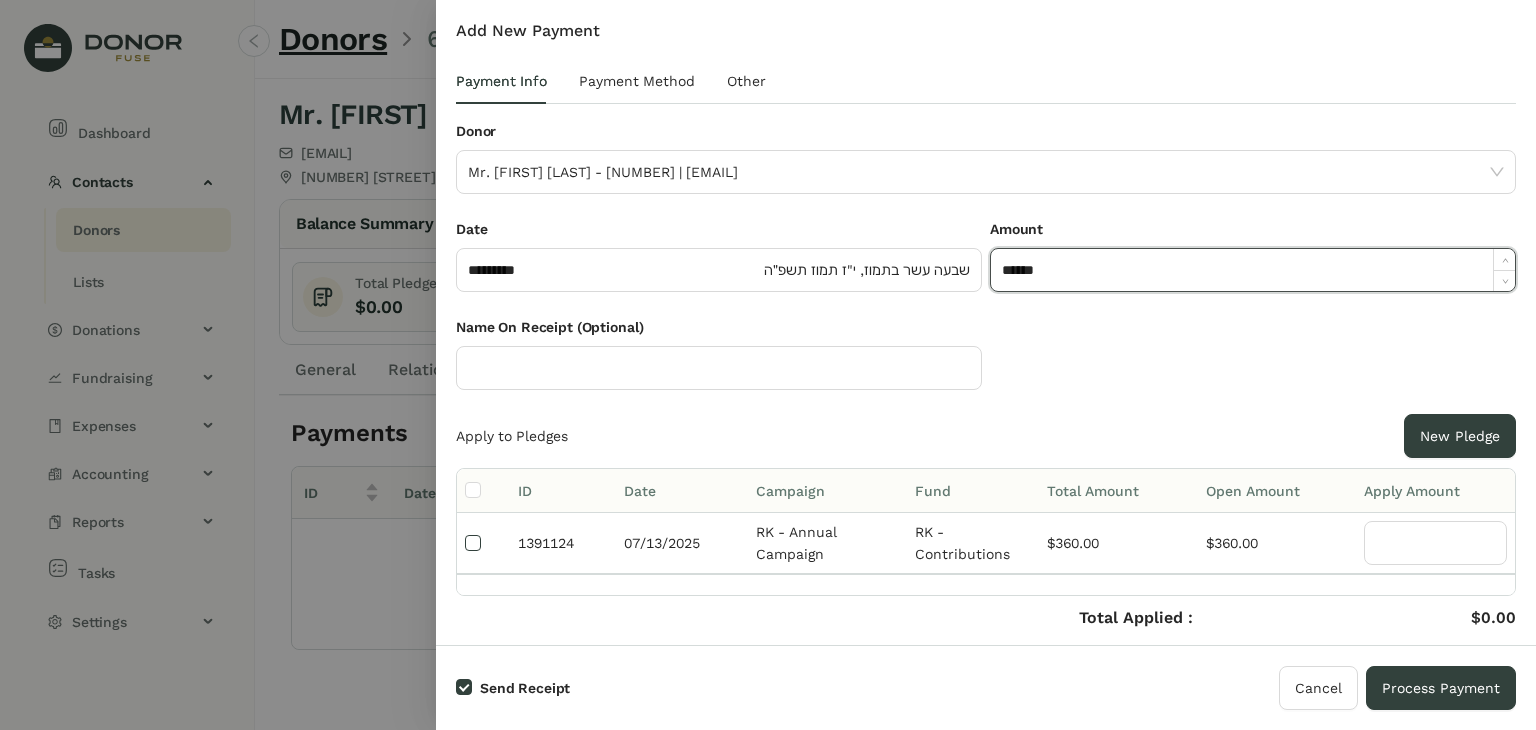 type on "*******" 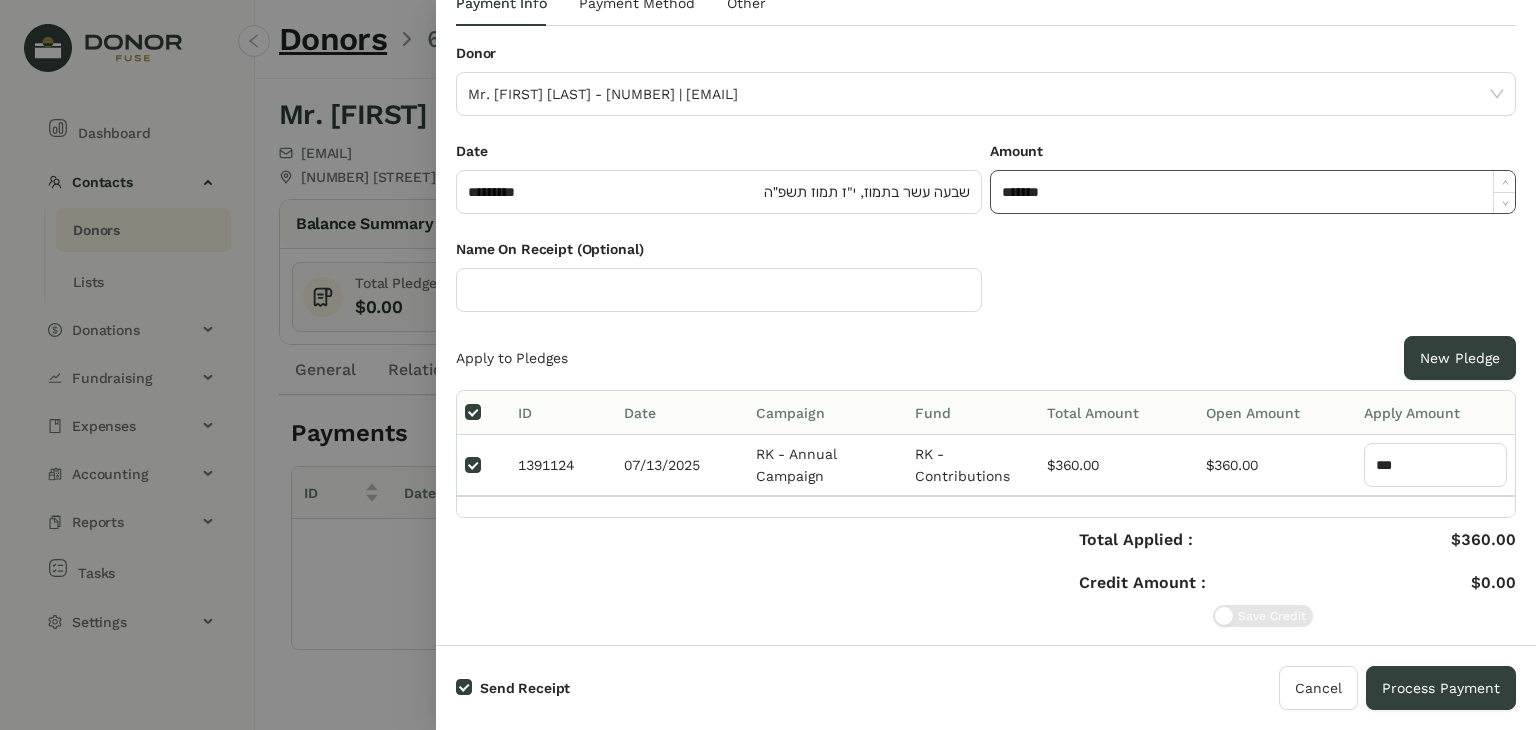 scroll, scrollTop: 0, scrollLeft: 0, axis: both 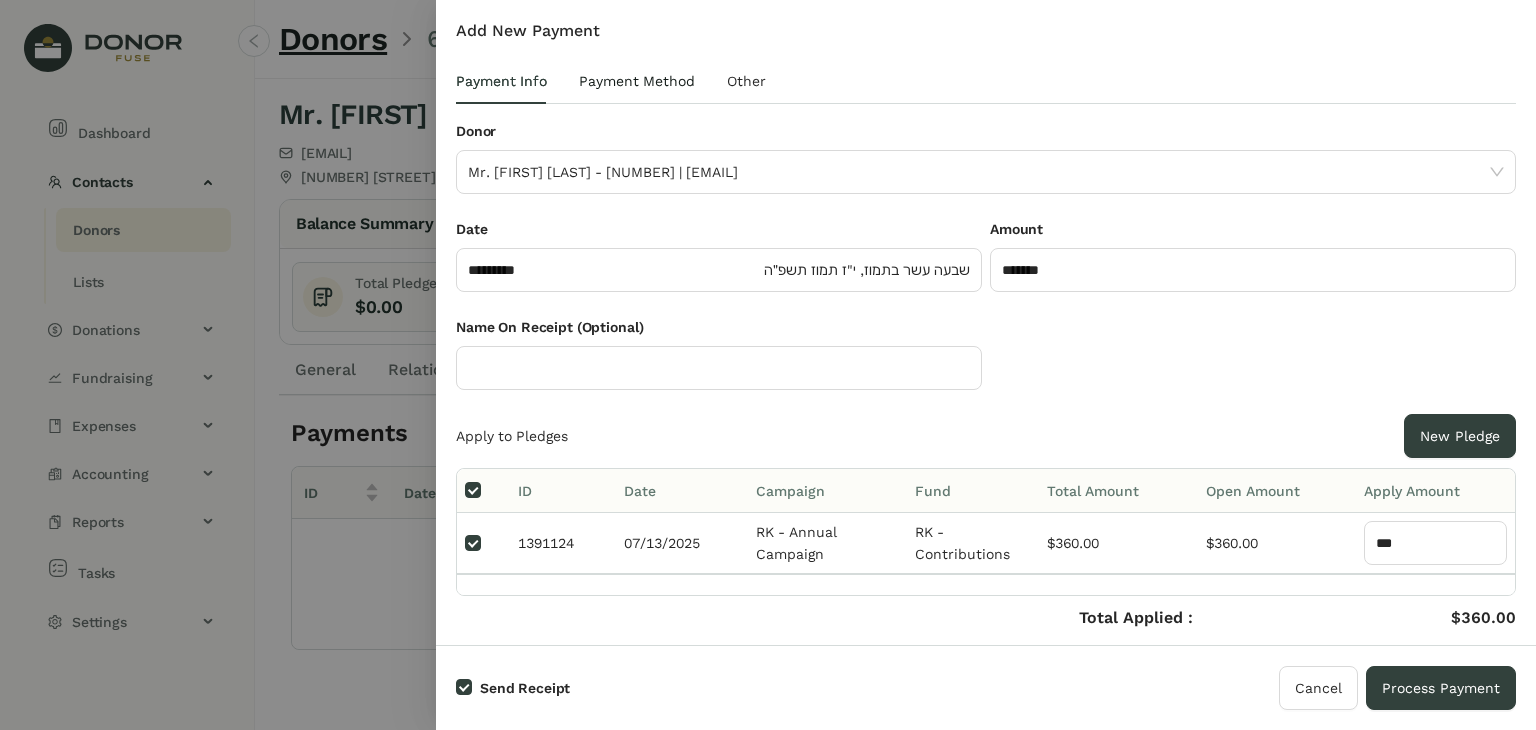 click on "Payment Method" at bounding box center [637, 81] 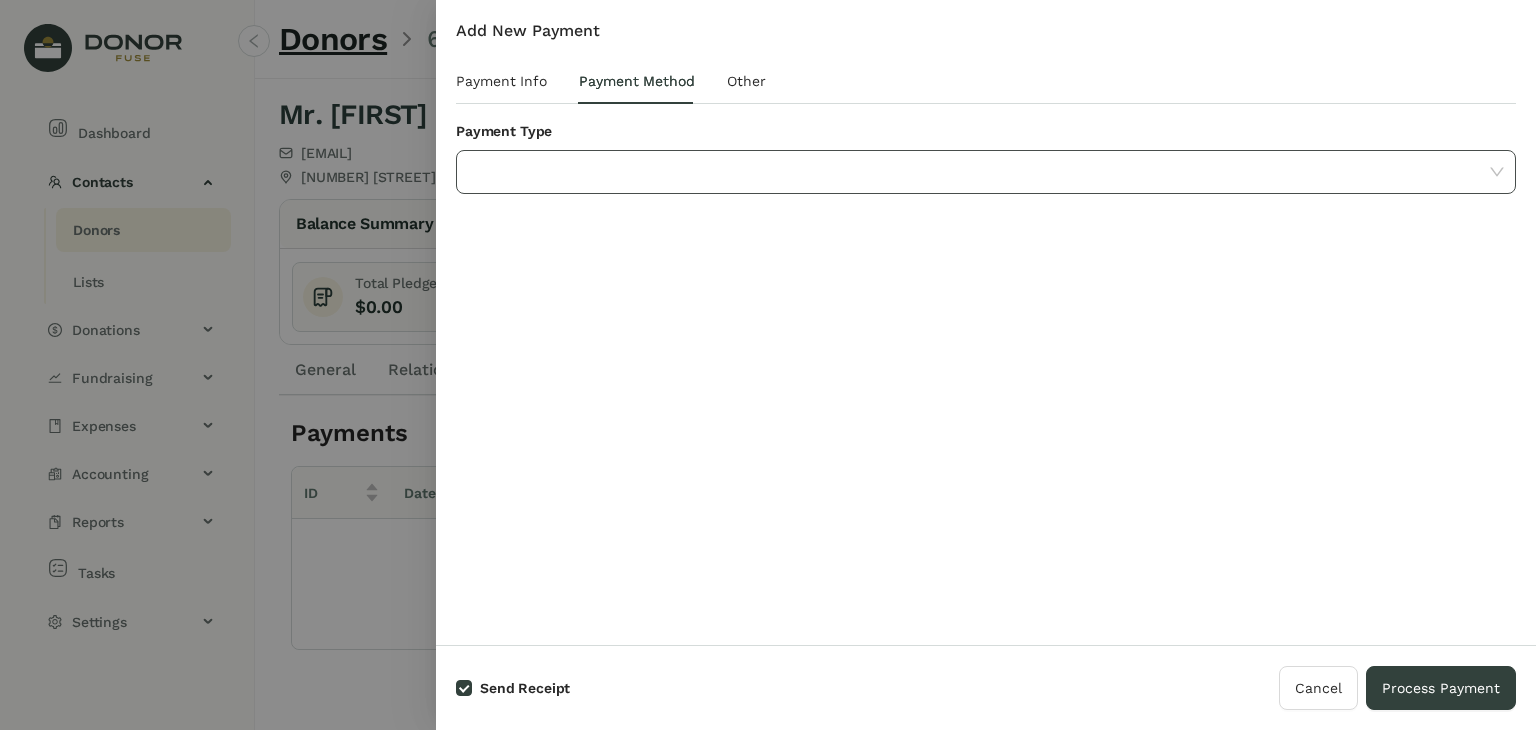 click 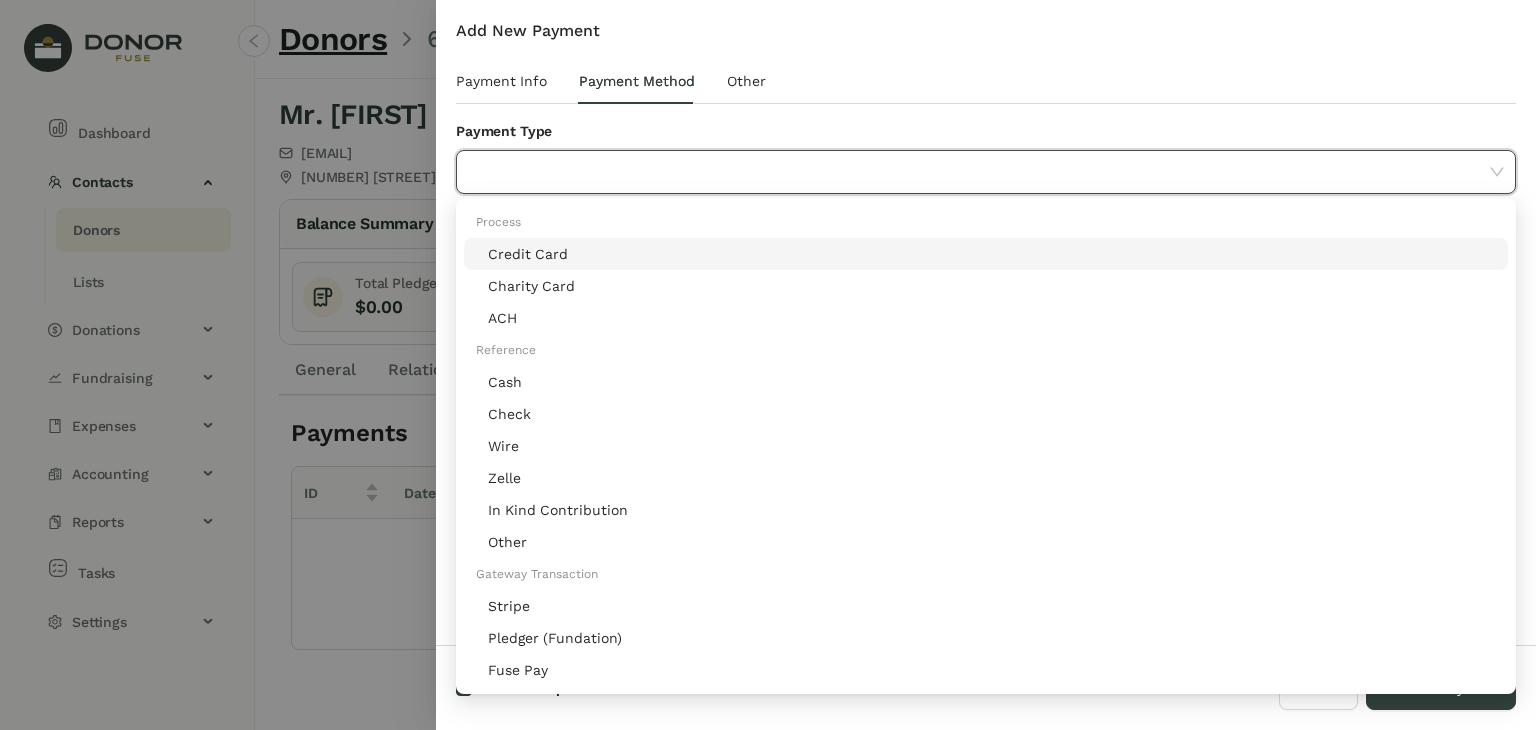 click on "Stripe" 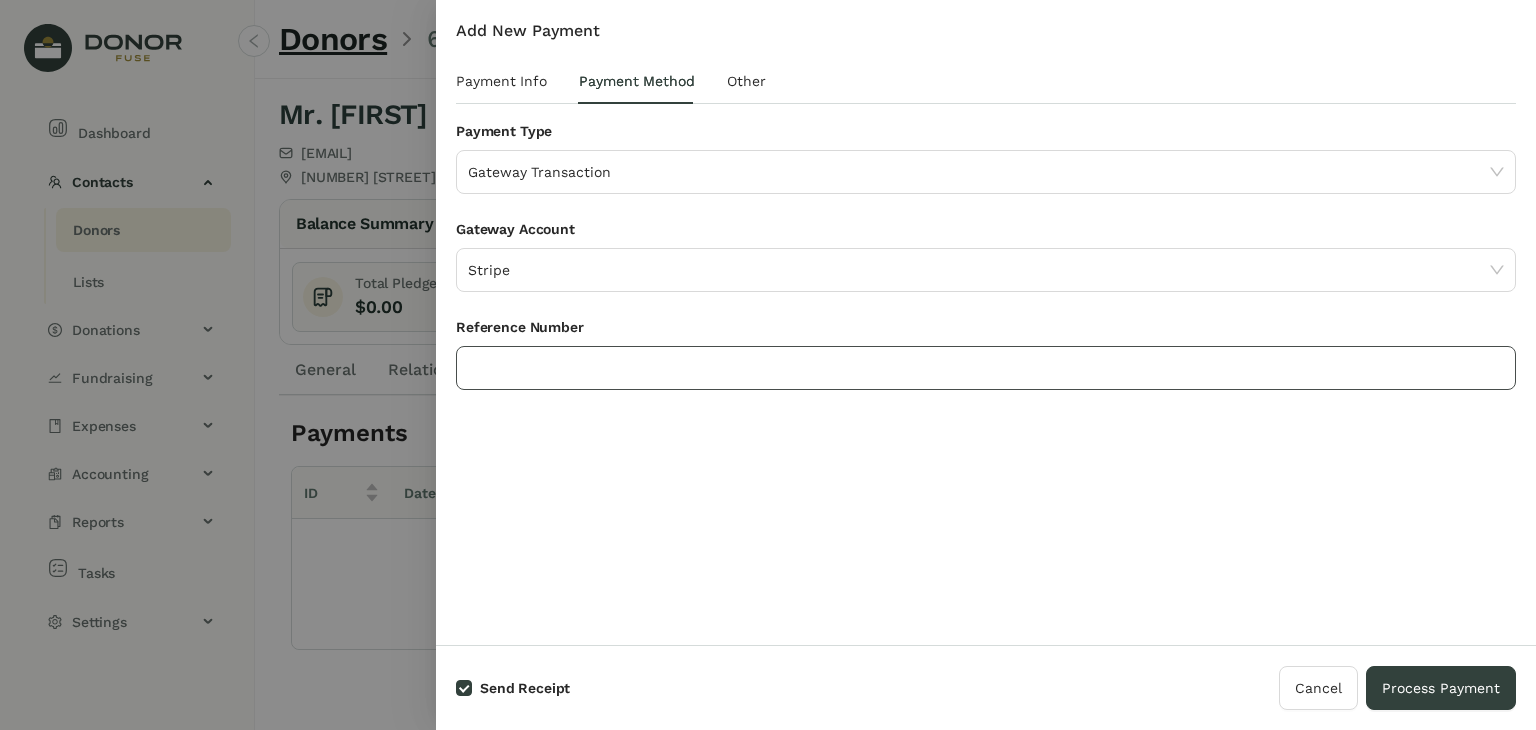click 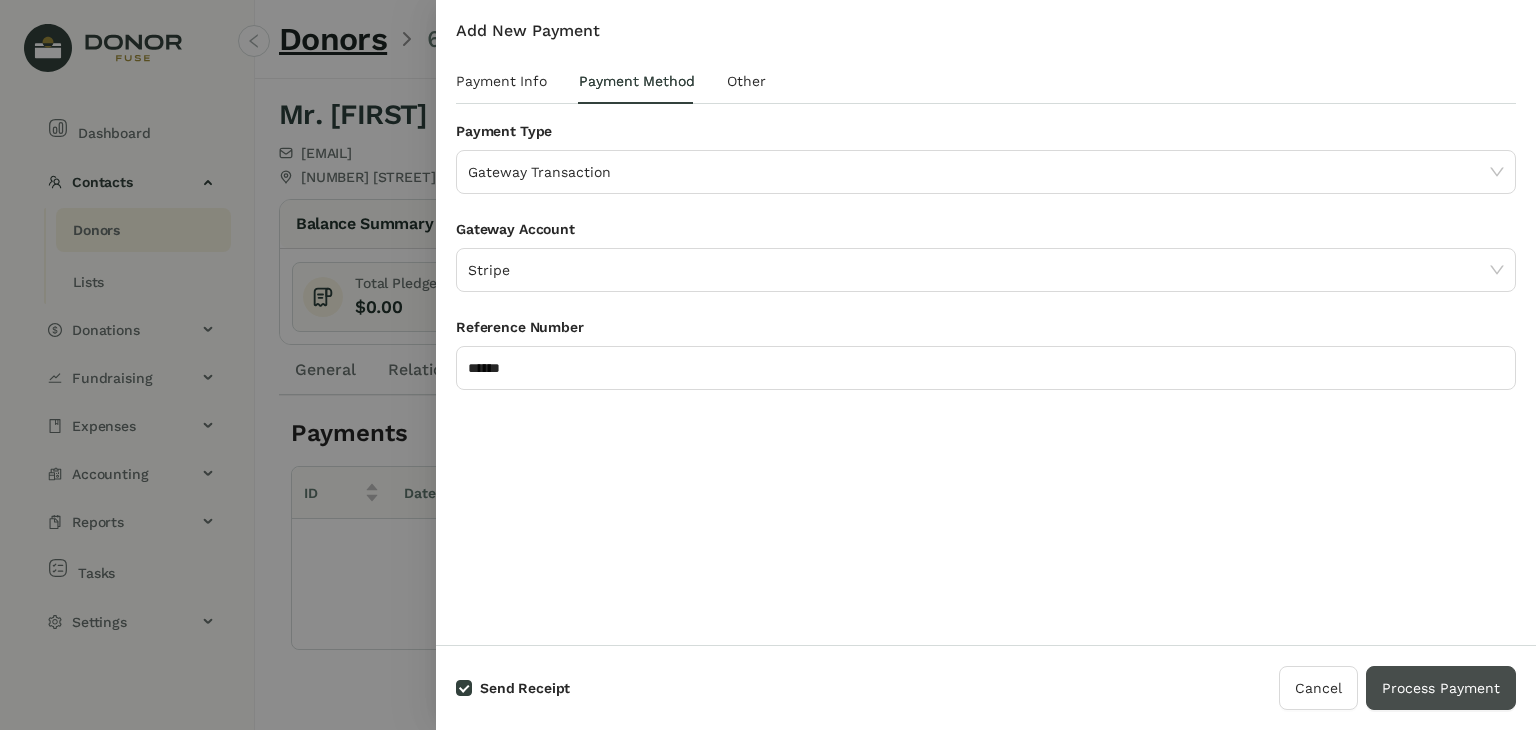 click on "Process Payment" at bounding box center [1441, 688] 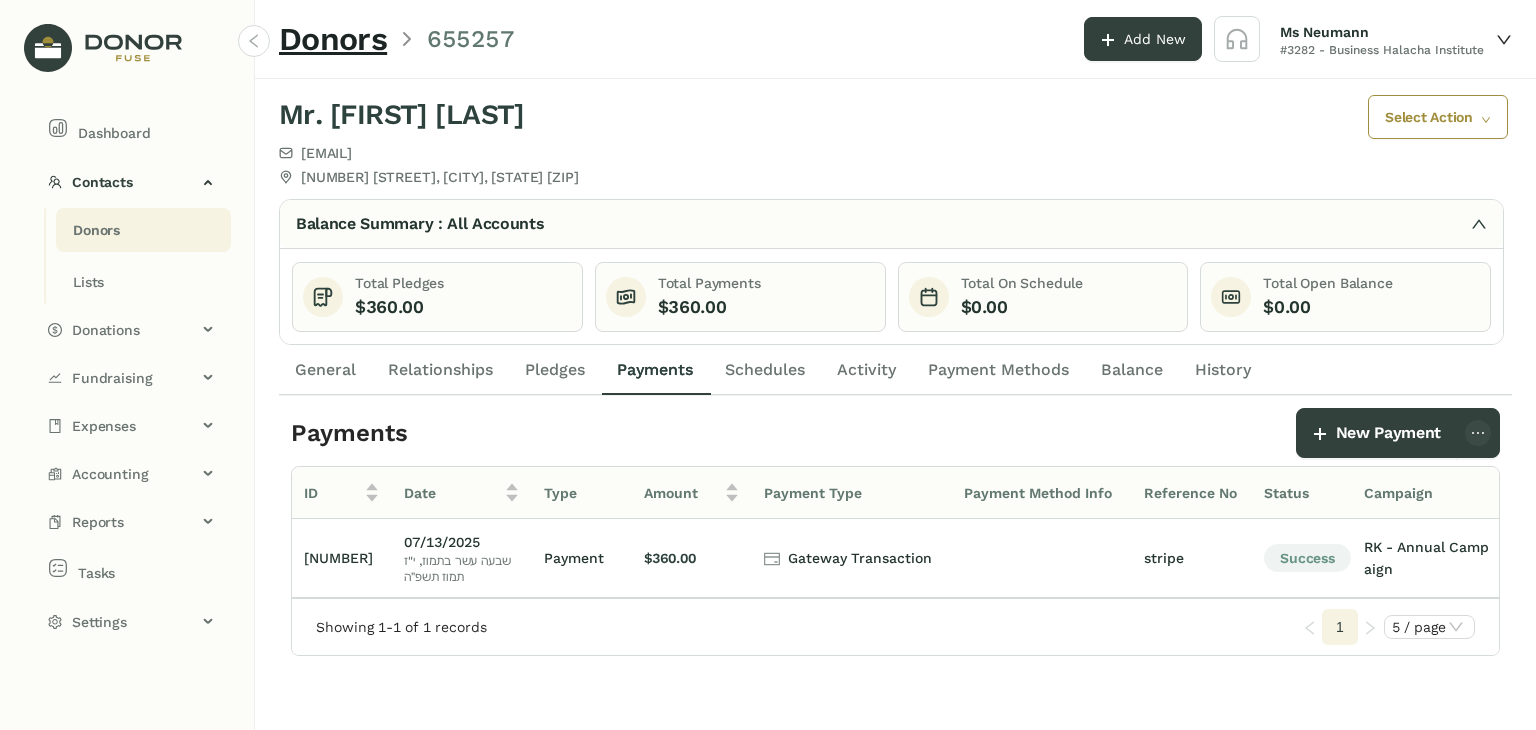 click on "Donors" 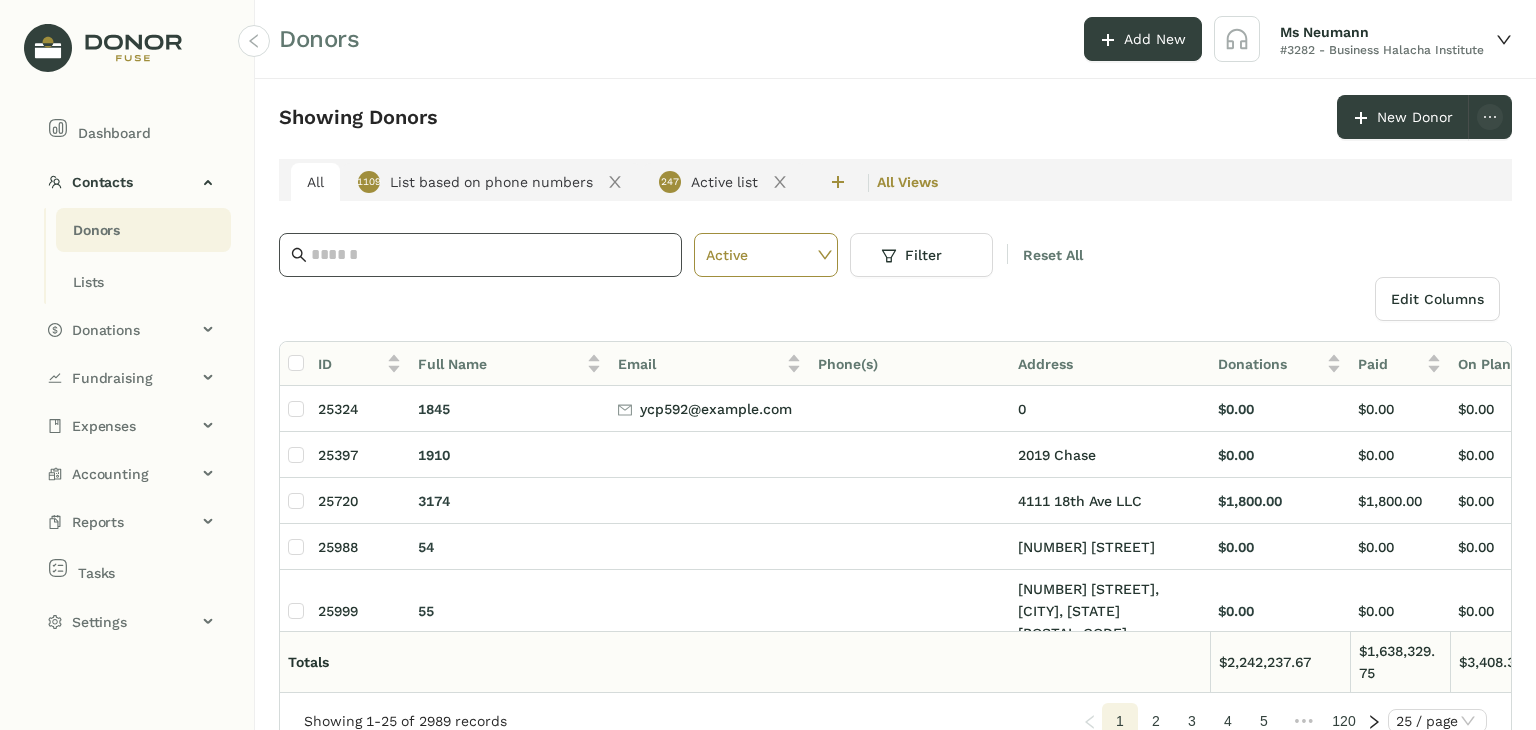 click 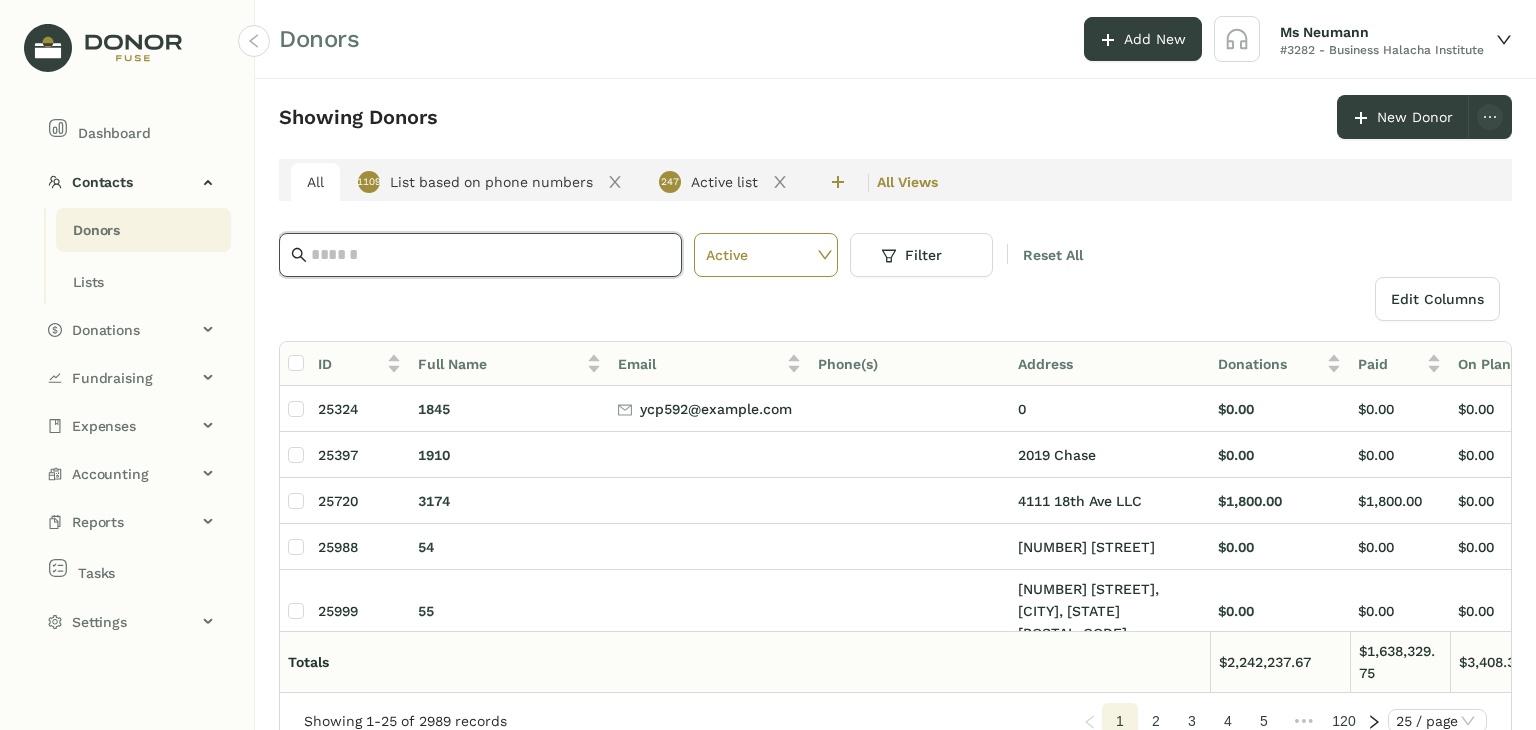 paste on "**********" 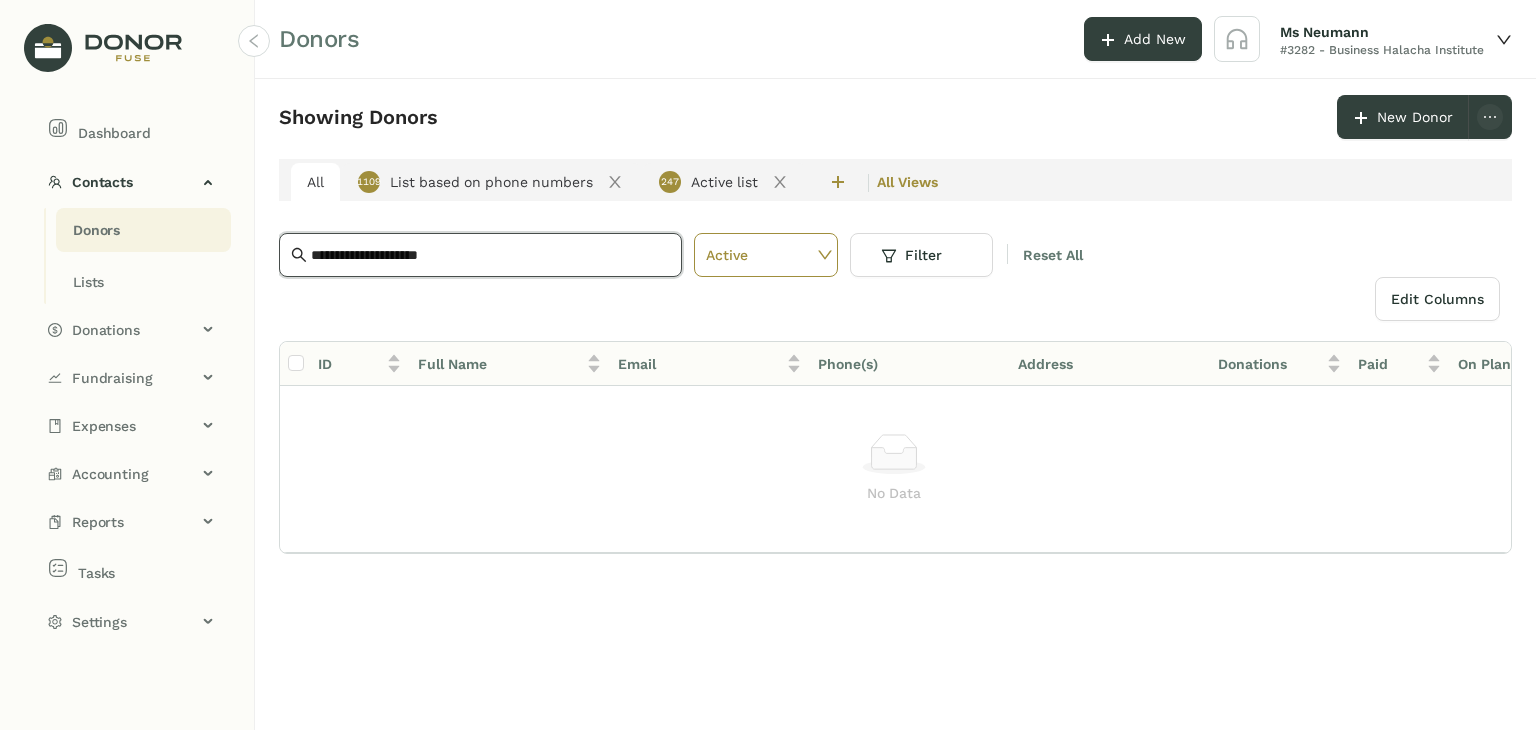 type on "**********" 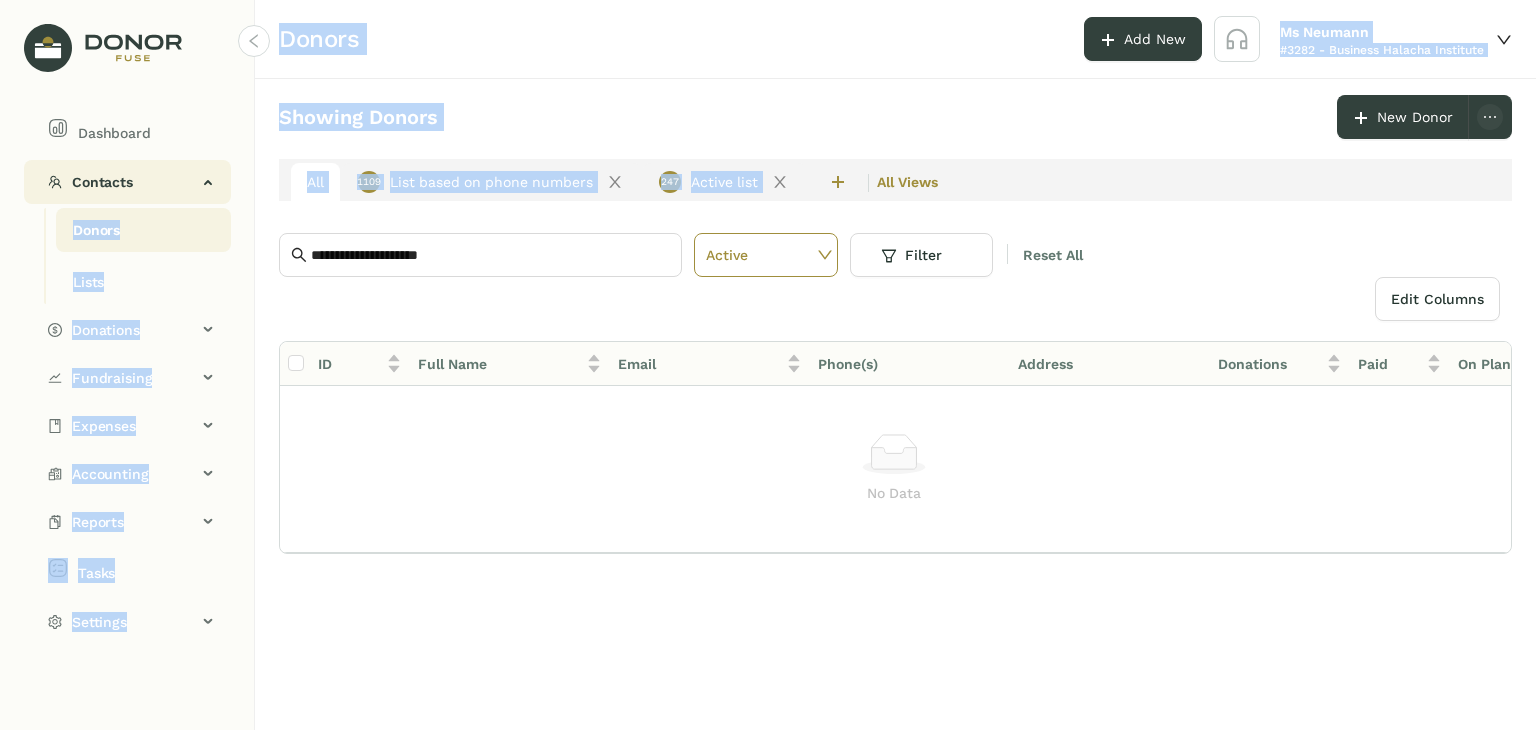 drag, startPoint x: 365, startPoint y: 220, endPoint x: 164, endPoint y: 197, distance: 202.31165 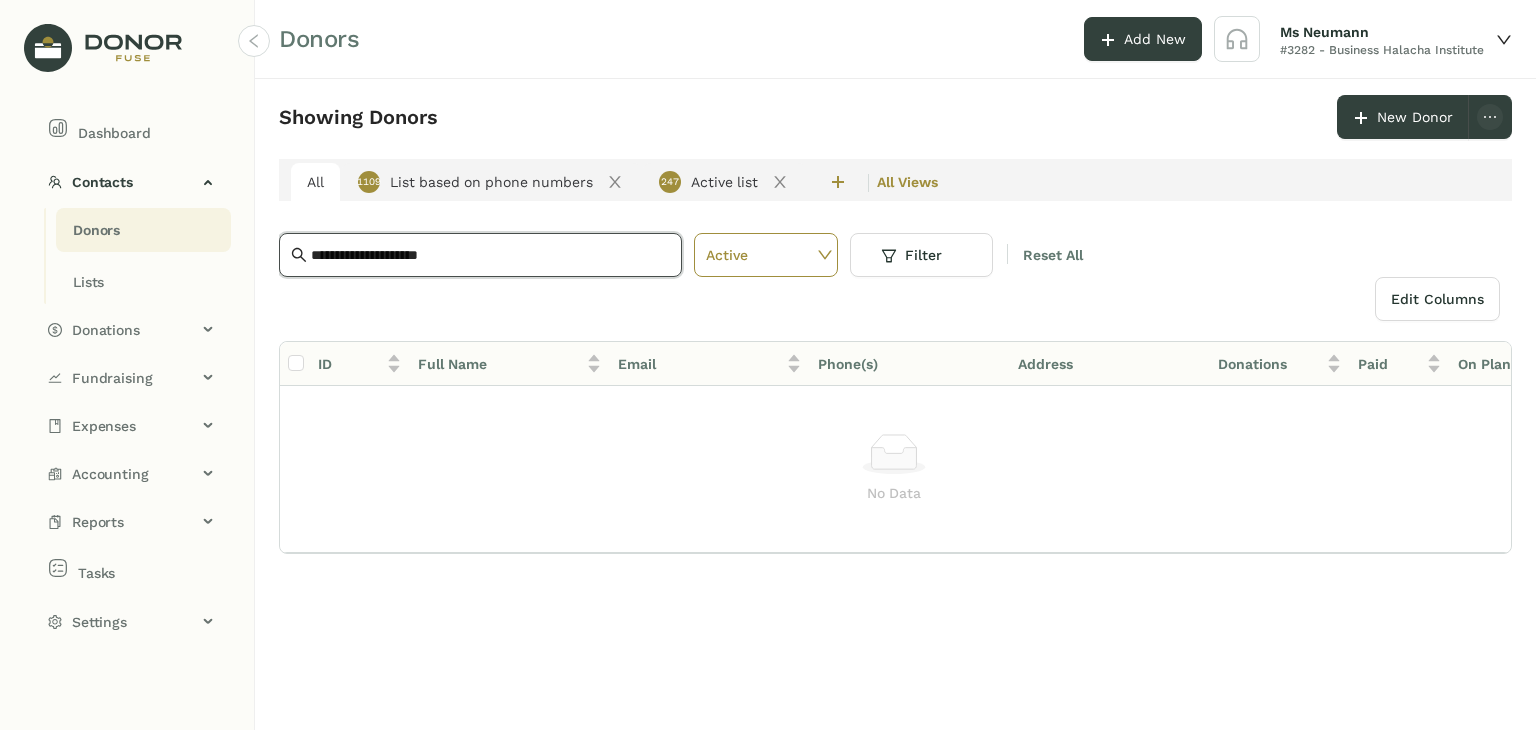 drag, startPoint x: 475, startPoint y: 252, endPoint x: 186, endPoint y: 239, distance: 289.29224 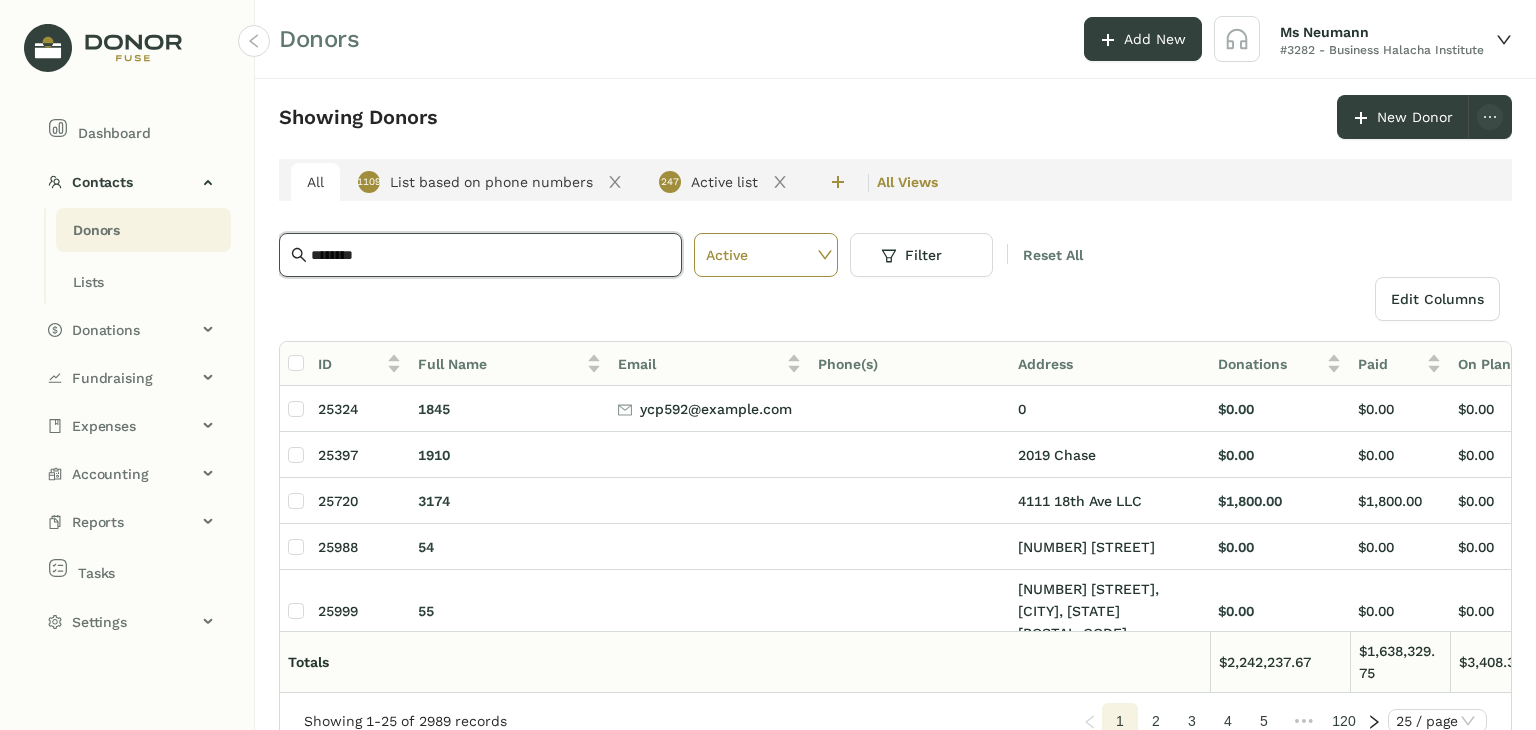 type on "*********" 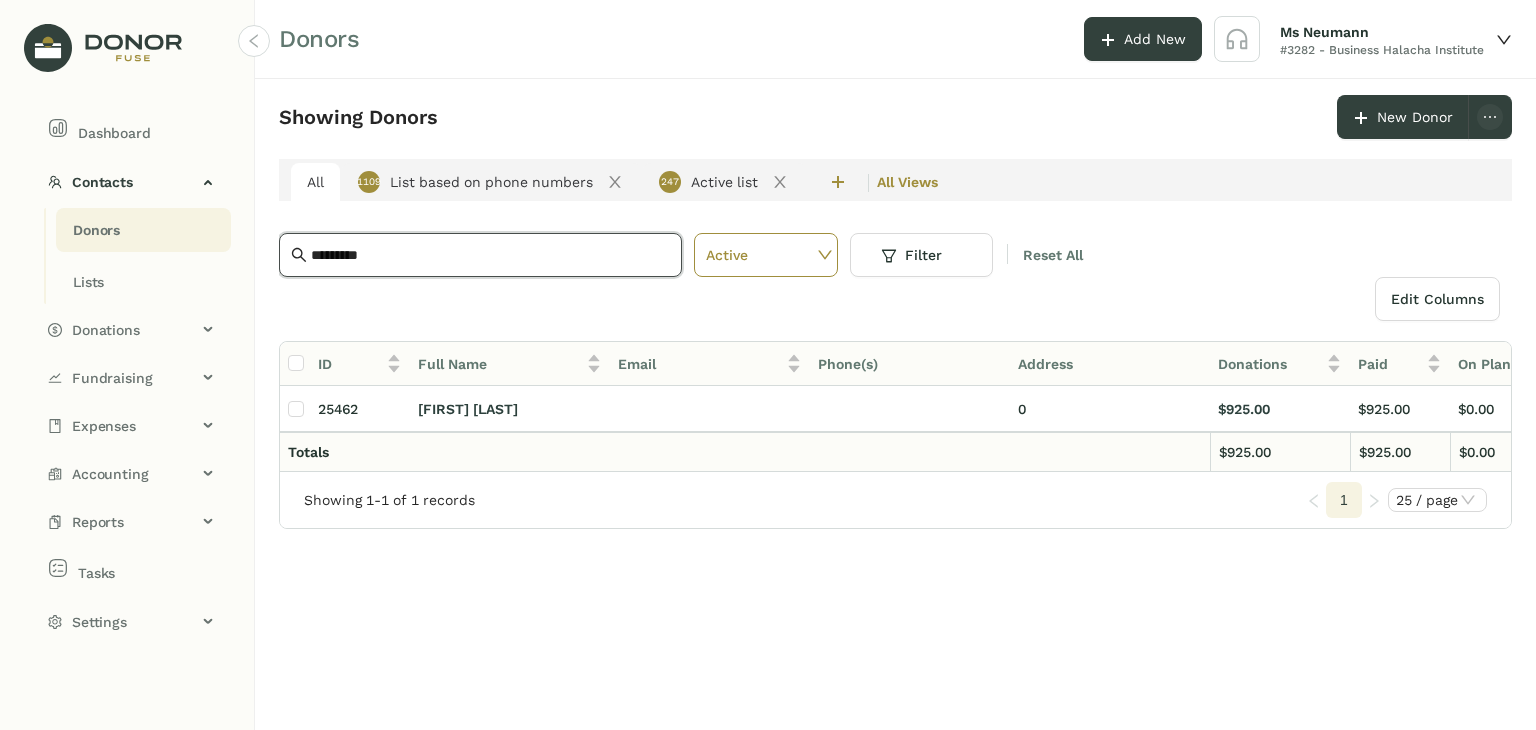 drag, startPoint x: 391, startPoint y: 247, endPoint x: 141, endPoint y: 255, distance: 250.12796 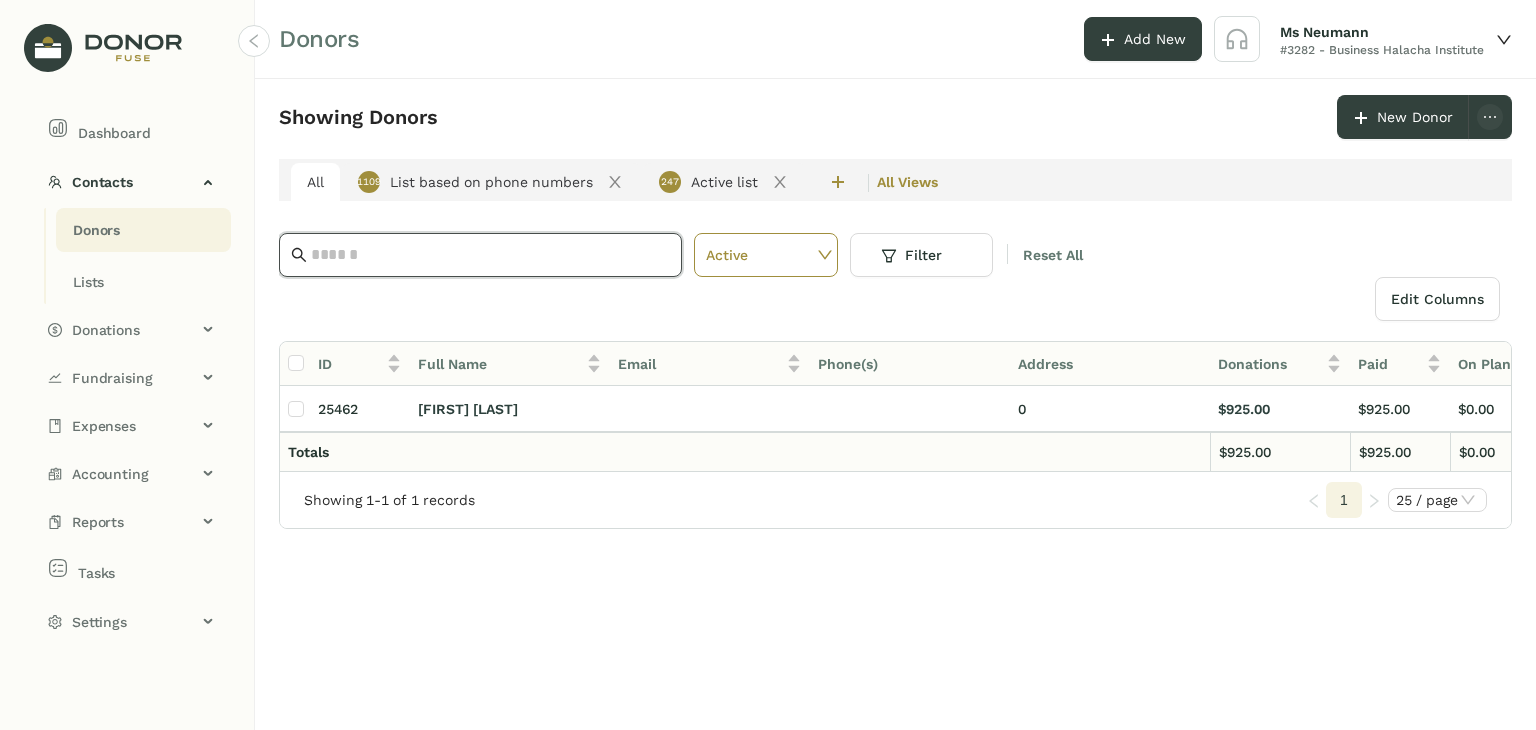 paste on "**********" 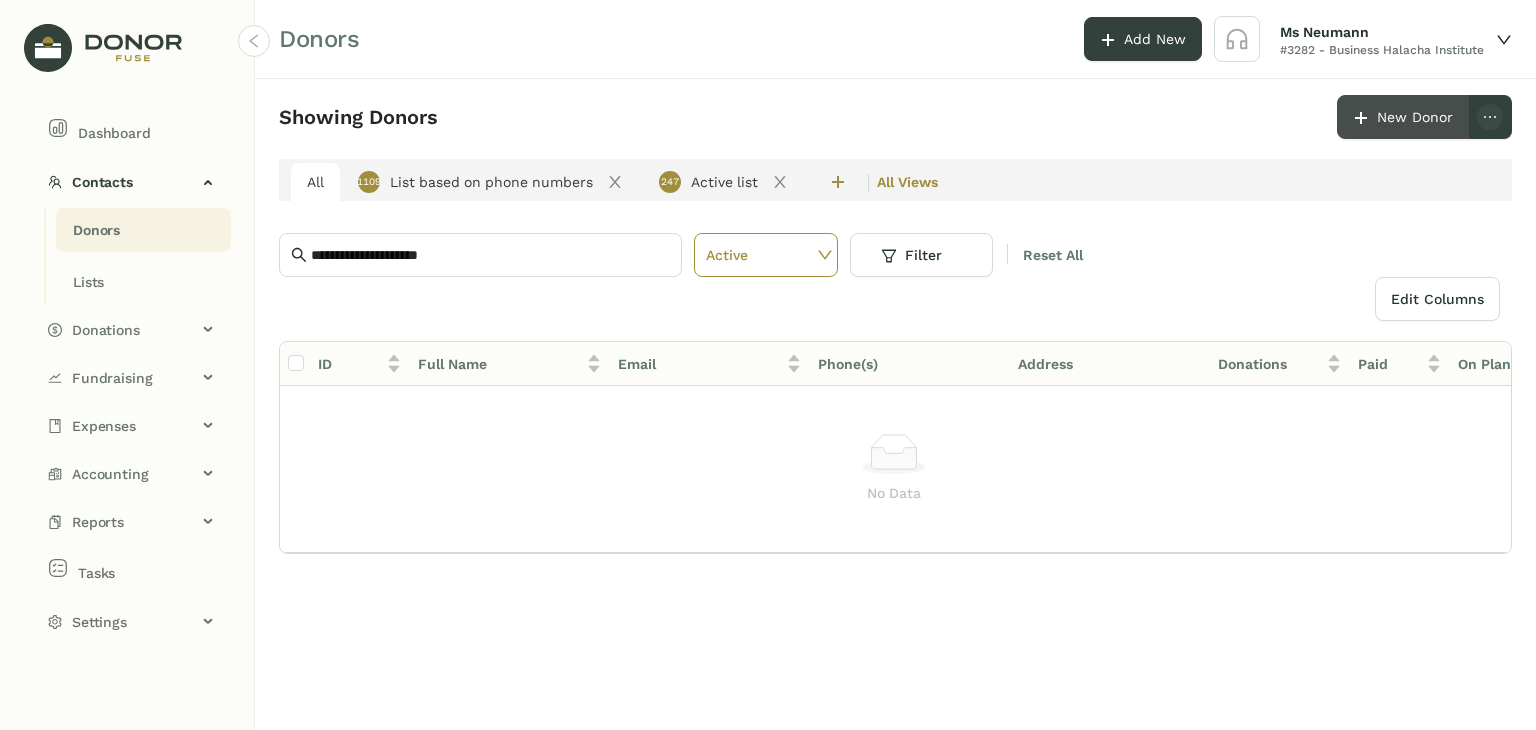 click on "New Donor" 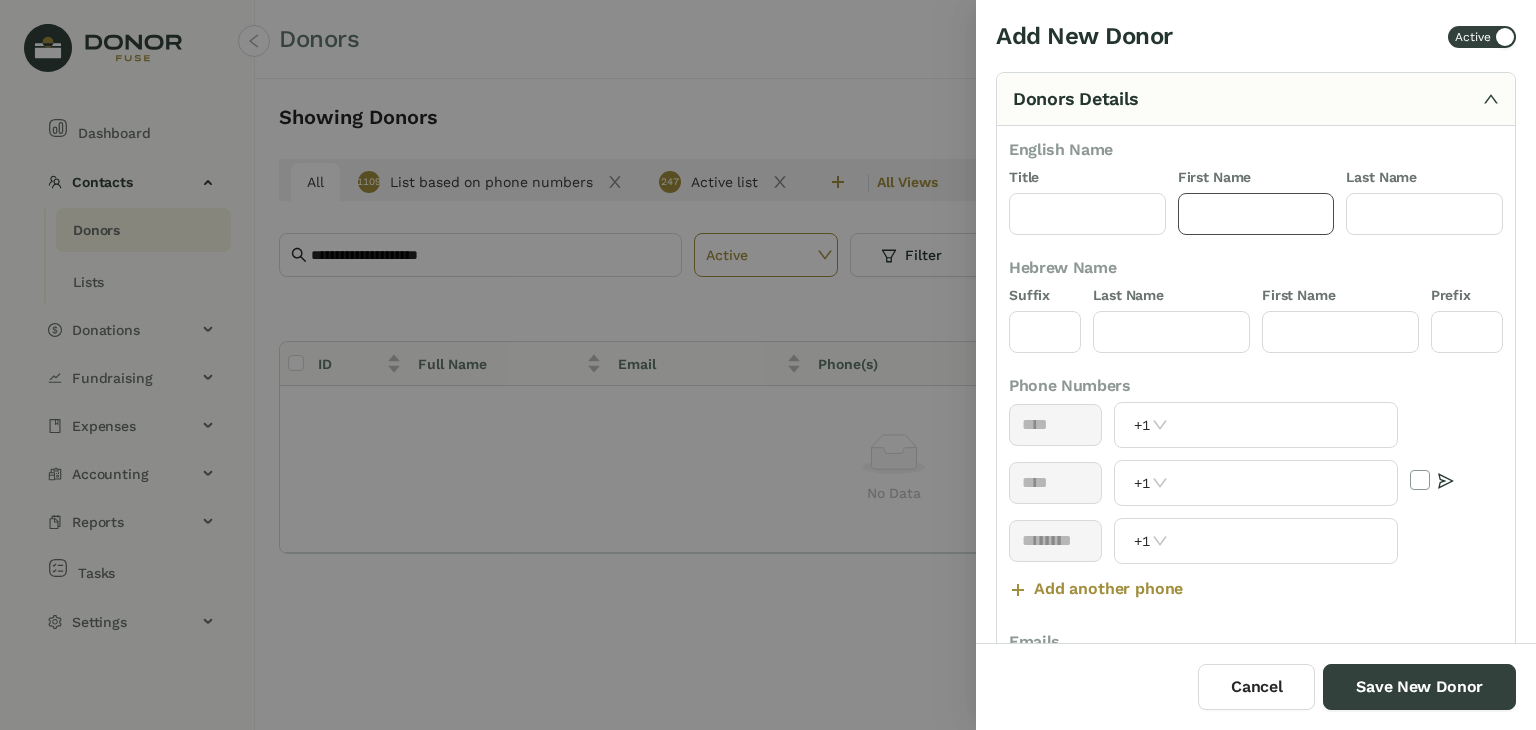 click 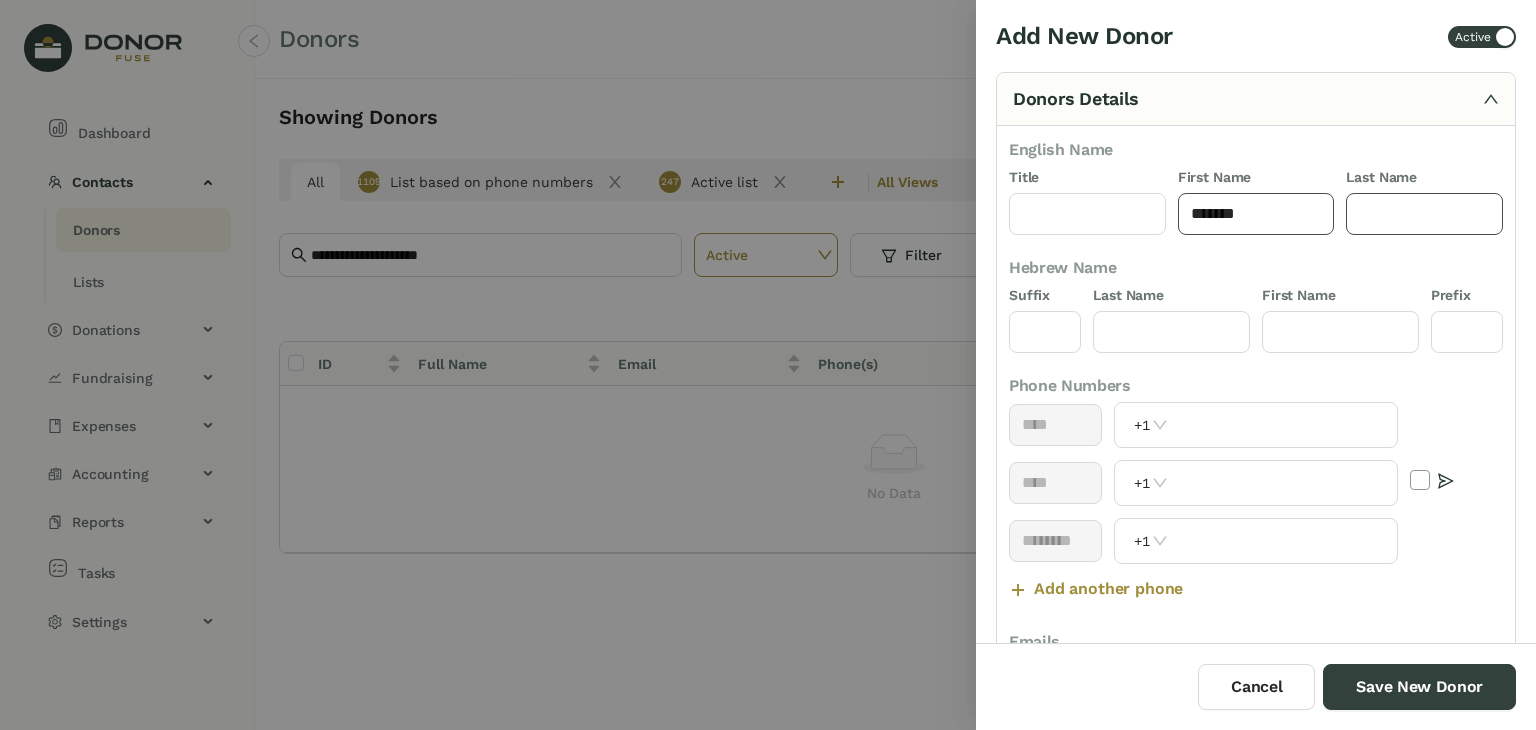 type on "*******" 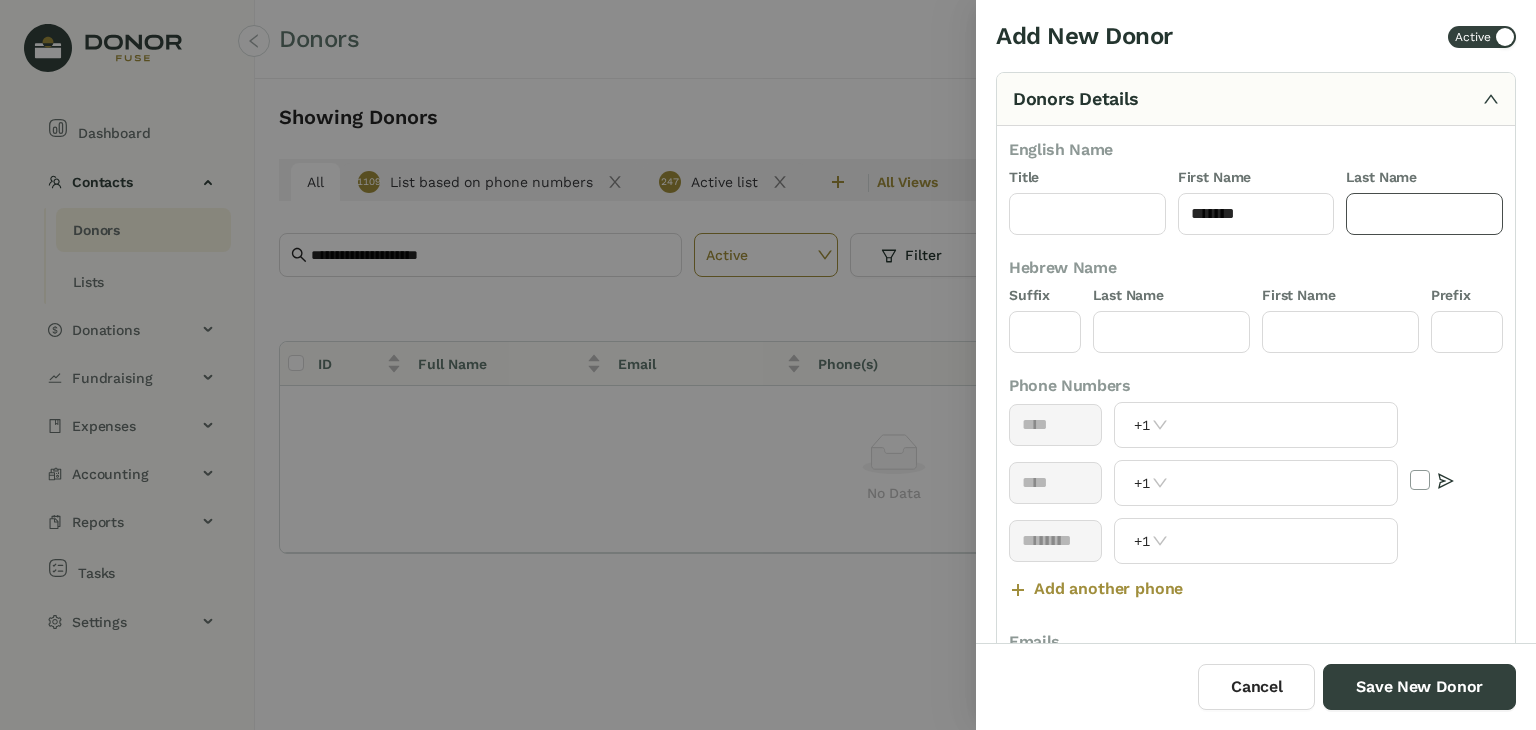 click 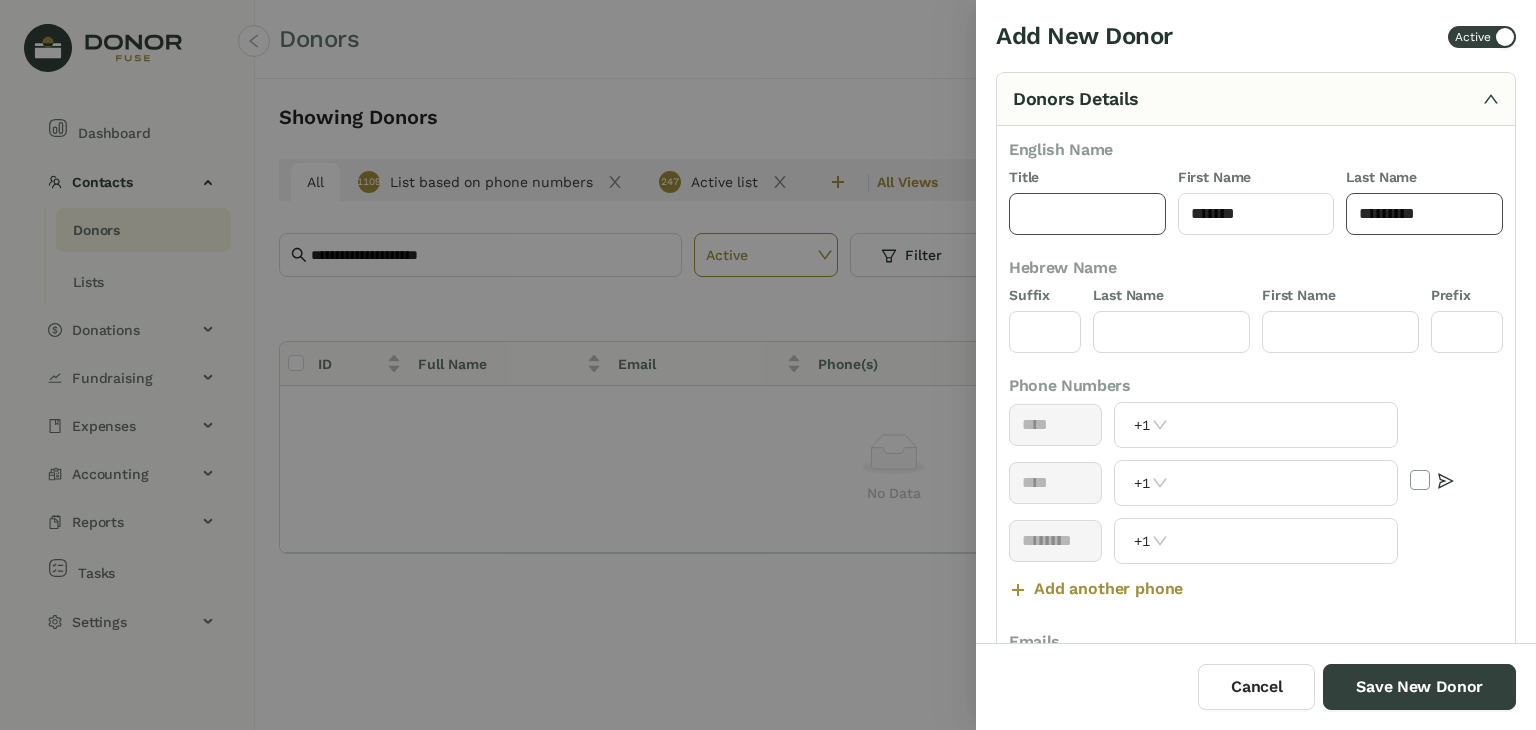 type on "*********" 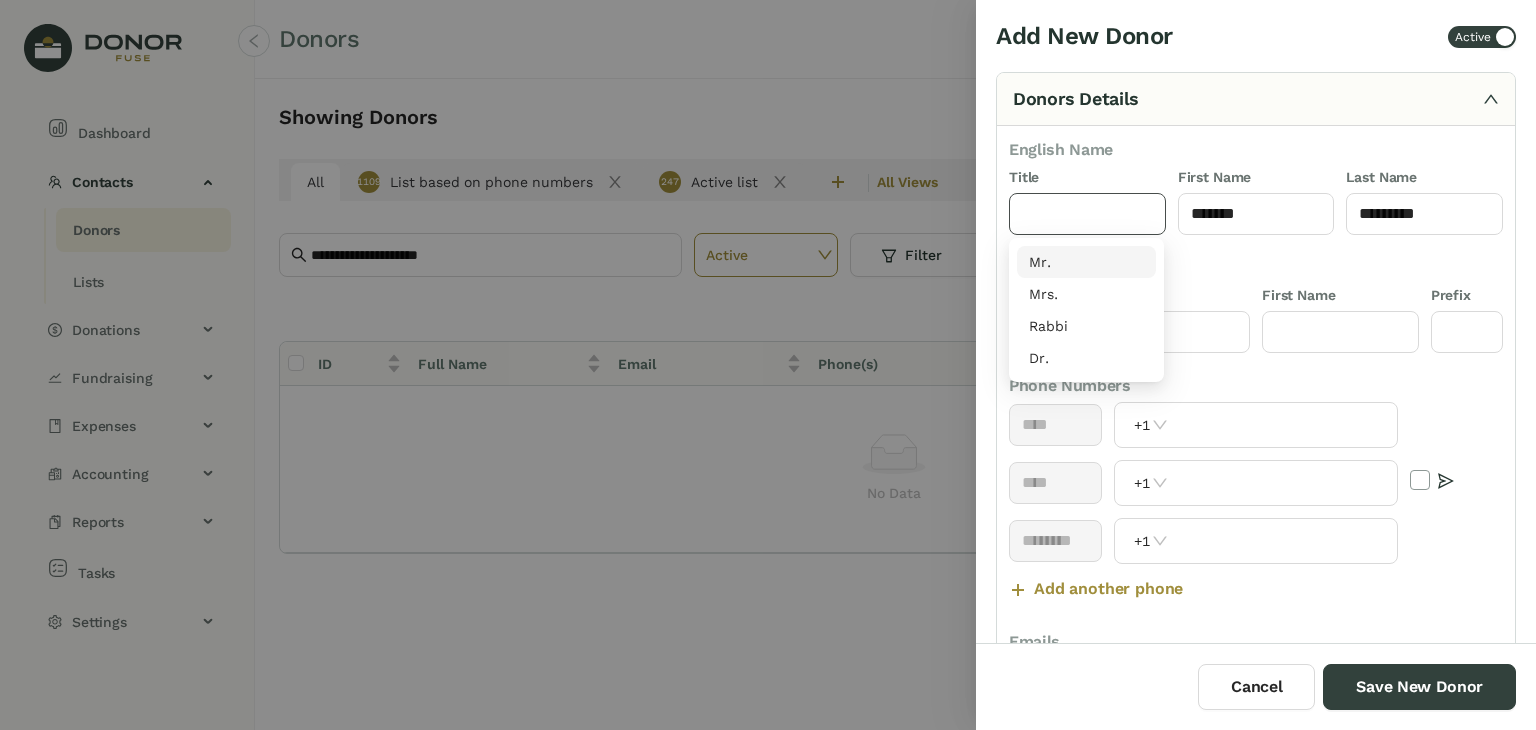 click 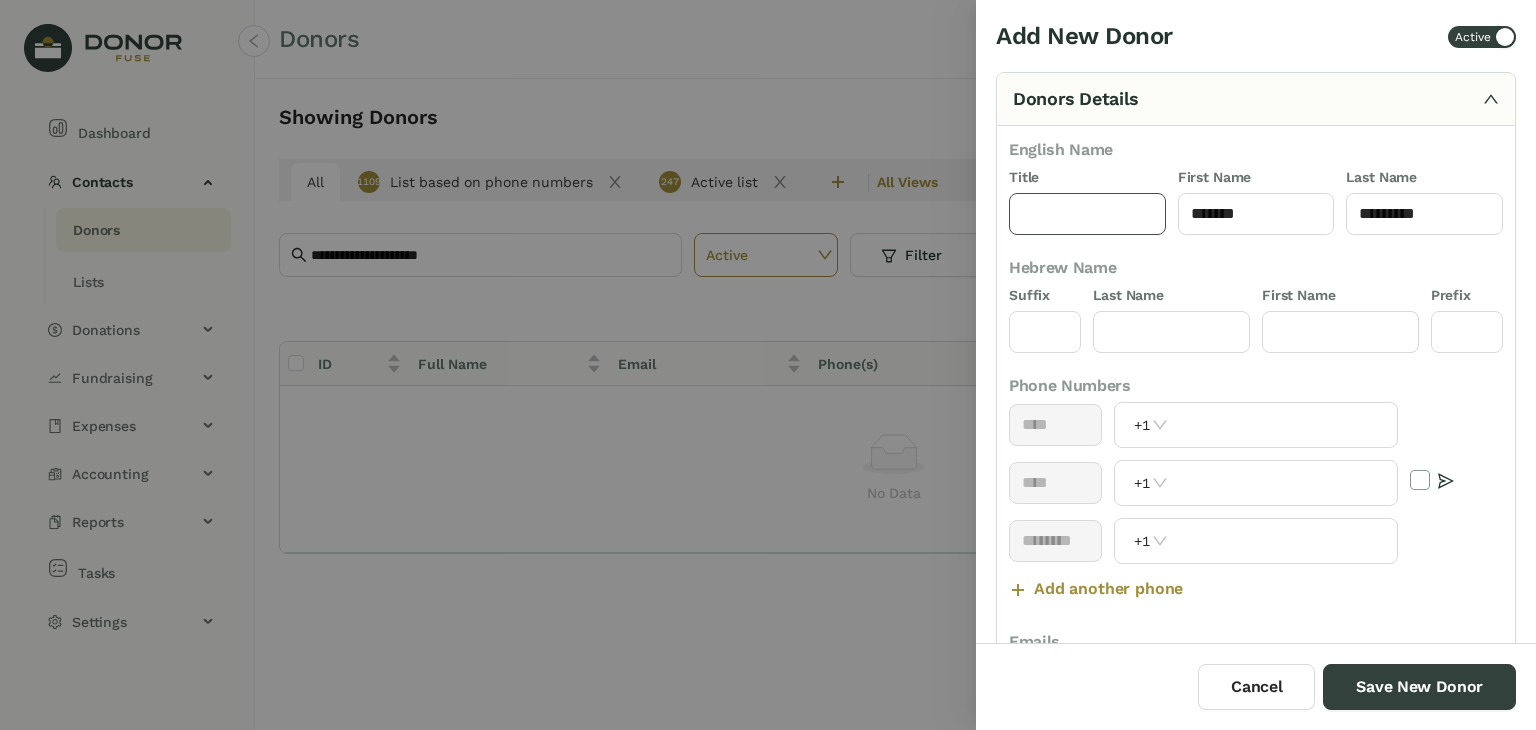 type on "***" 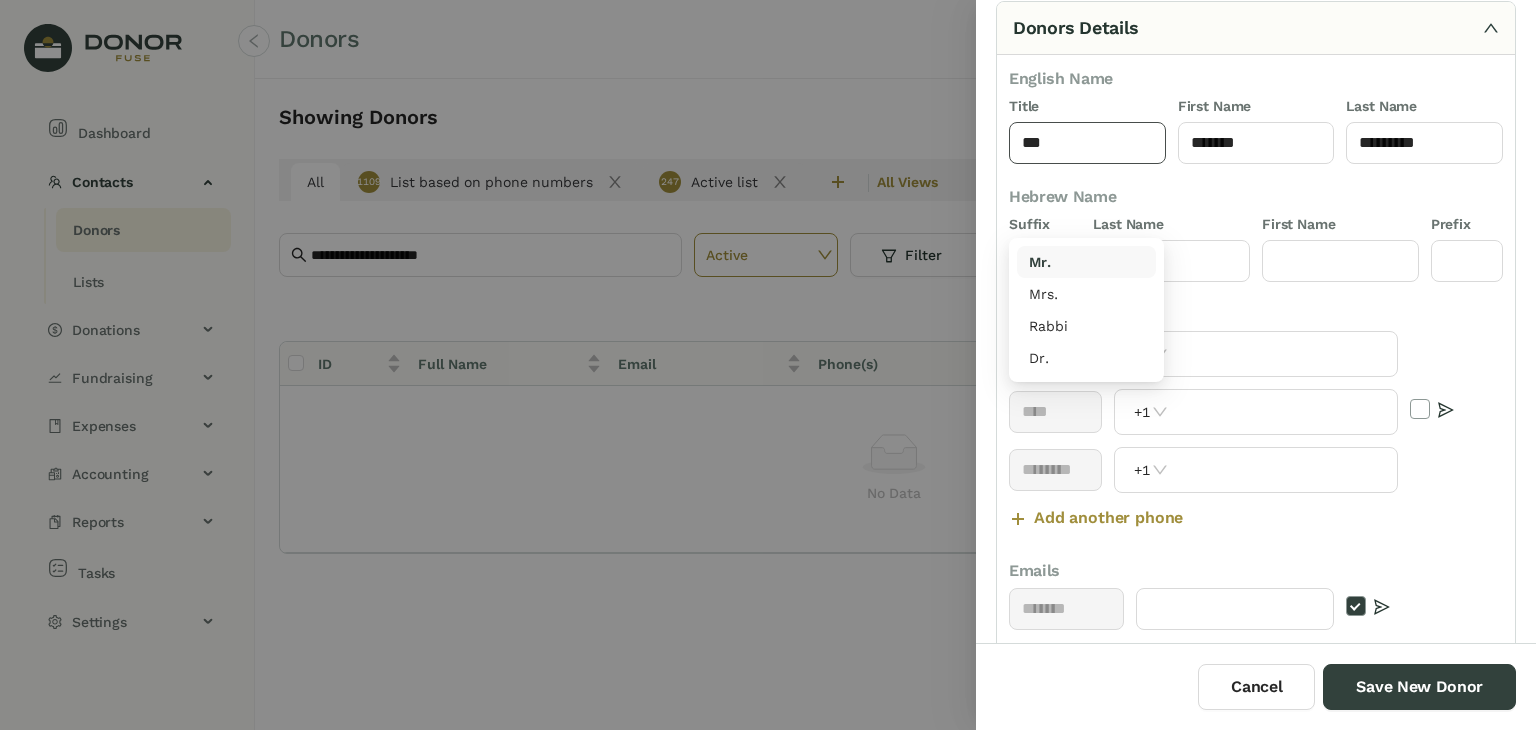 scroll, scrollTop: 90, scrollLeft: 0, axis: vertical 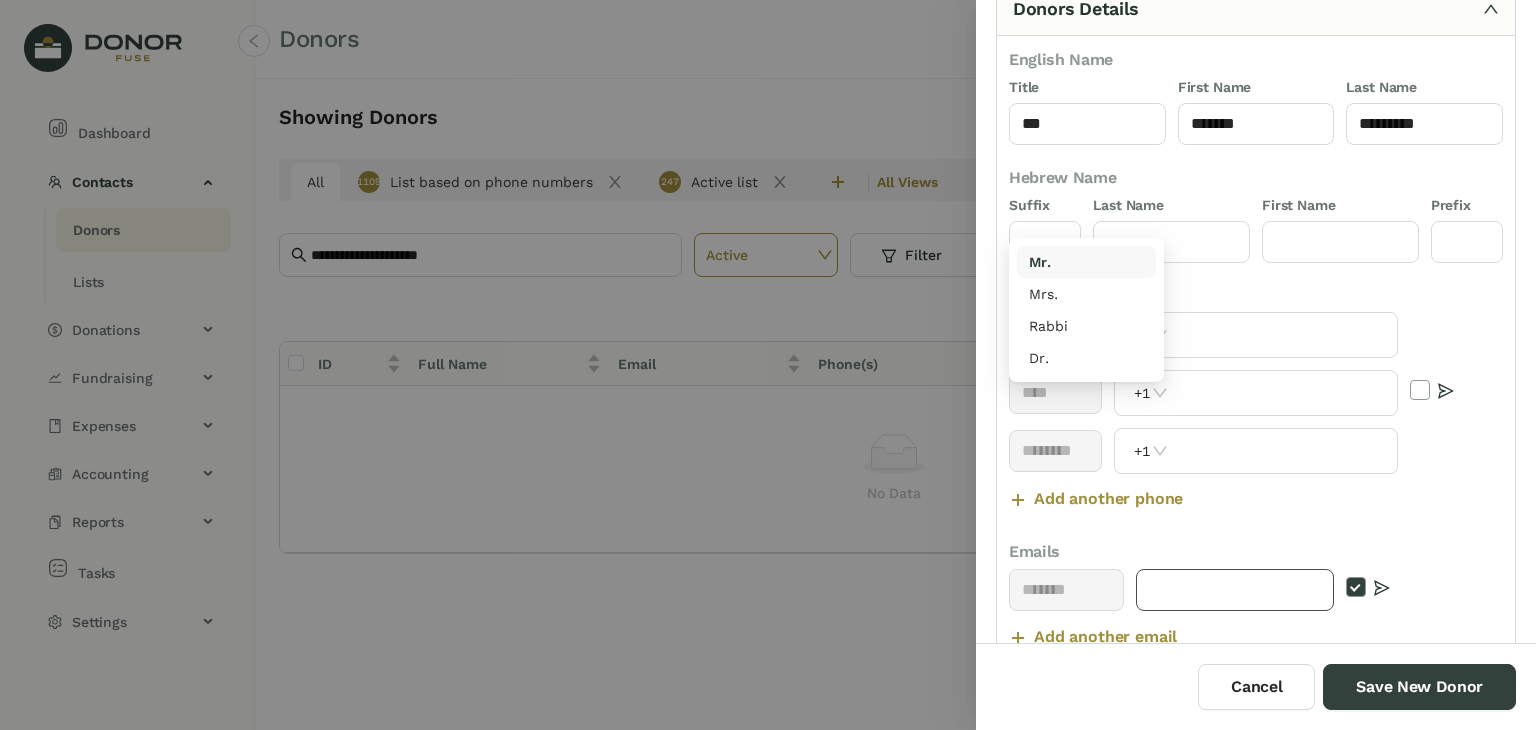 click at bounding box center [1235, 590] 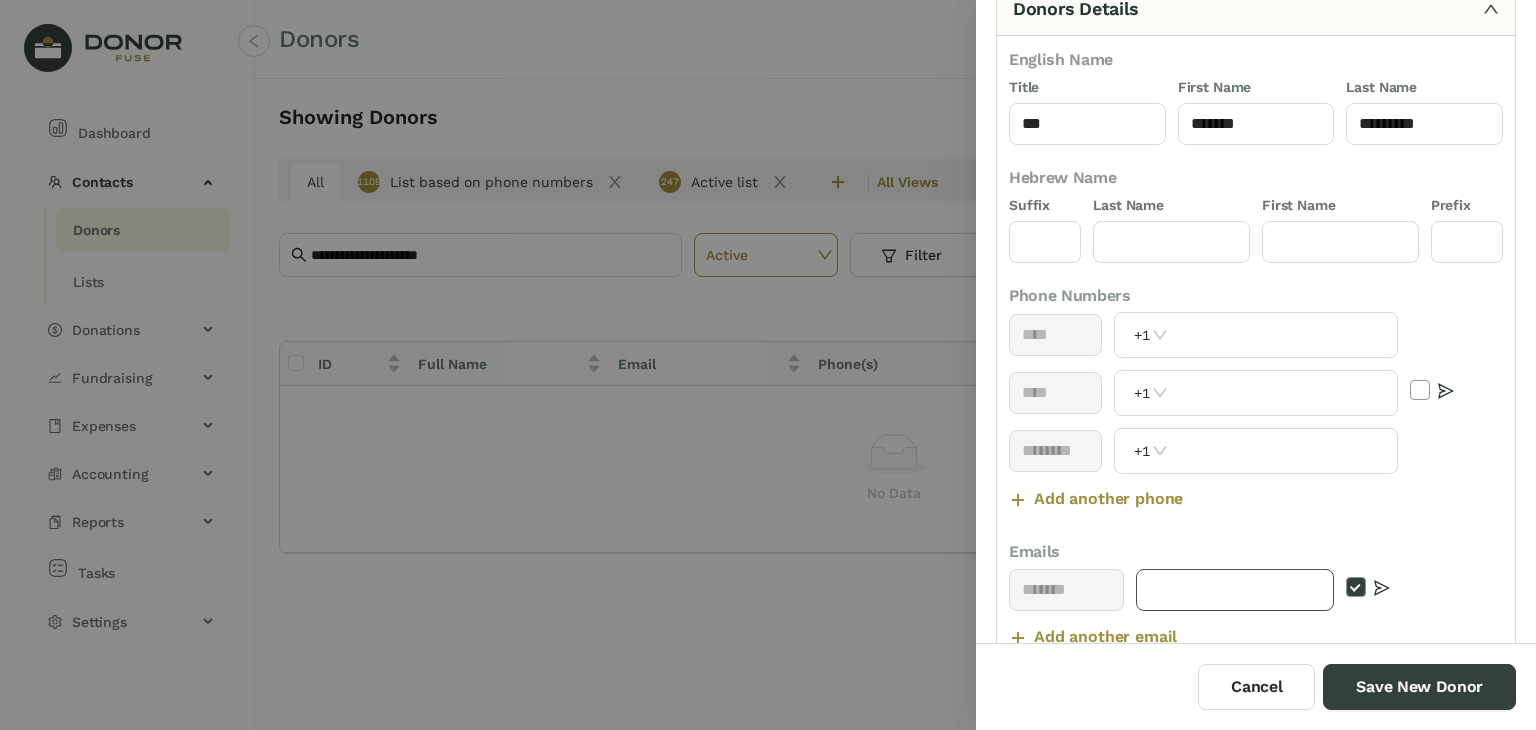 type on "*" 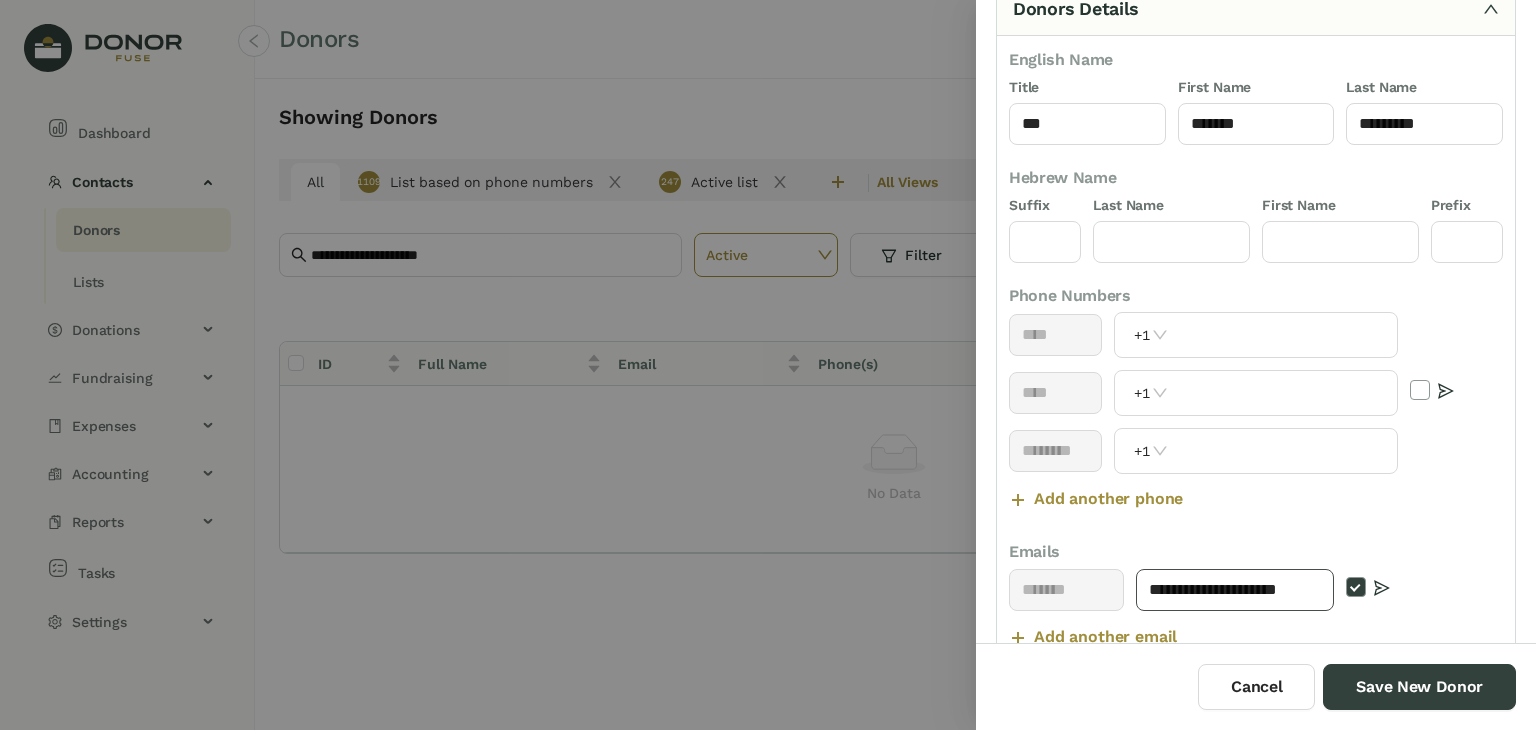 scroll, scrollTop: 0, scrollLeft: 10, axis: horizontal 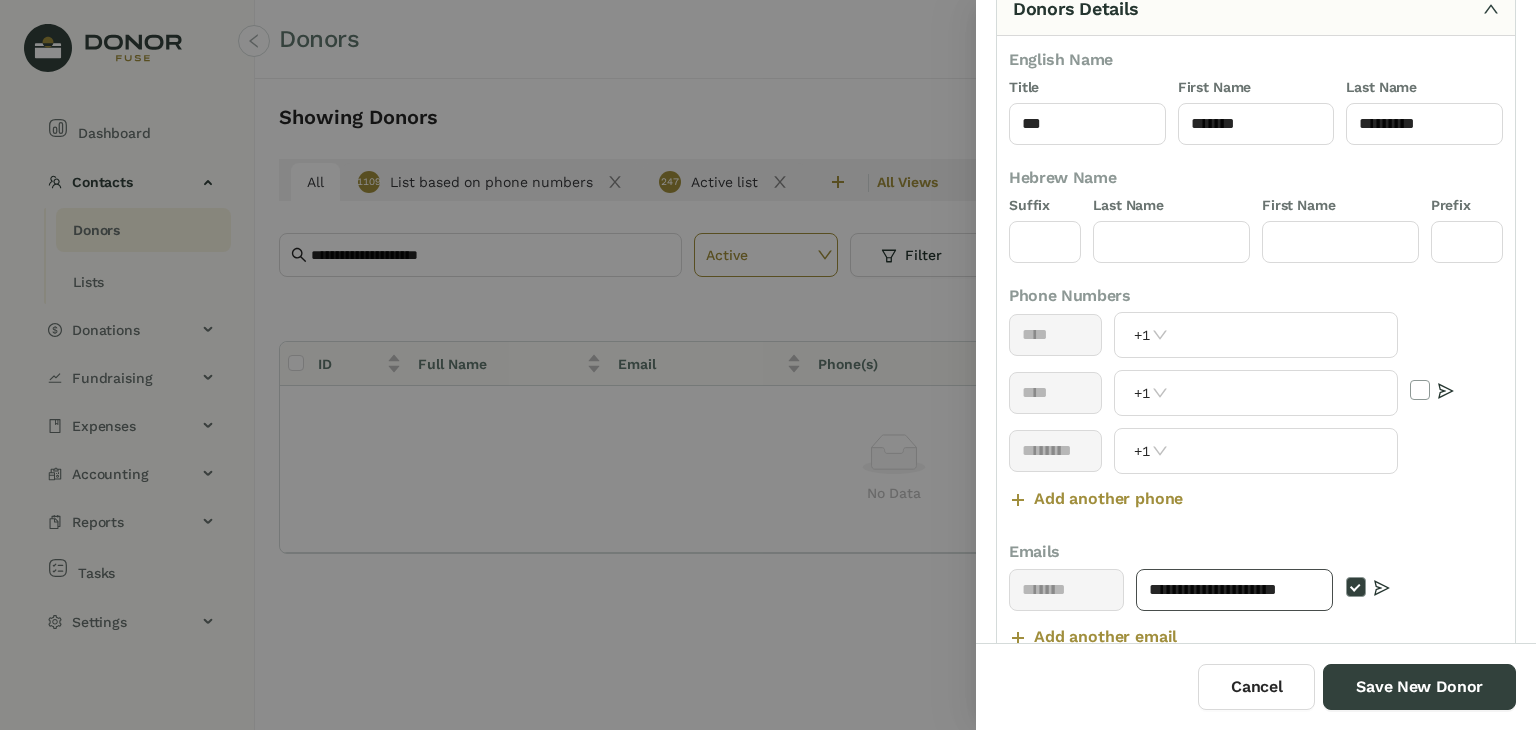 type on "**********" 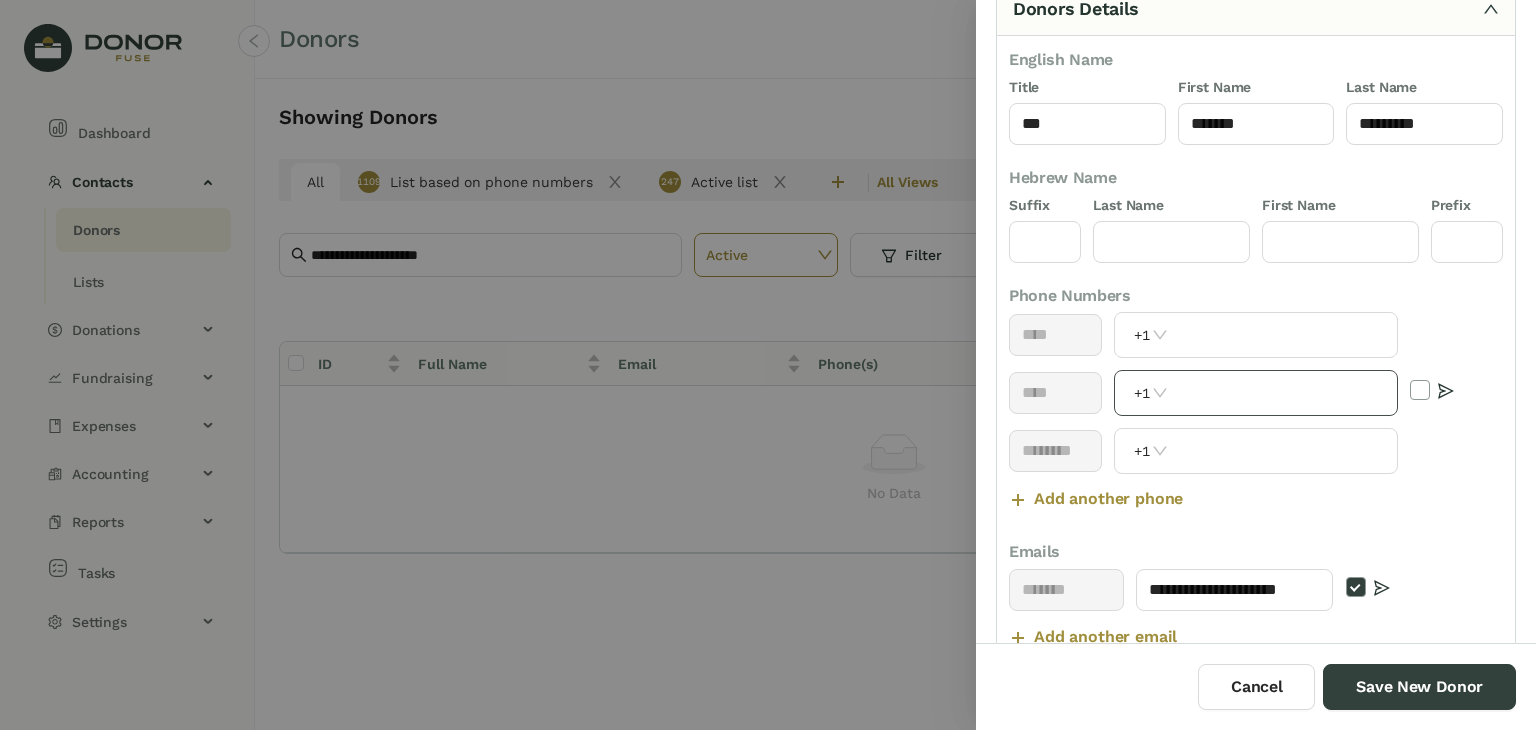click at bounding box center (1284, 393) 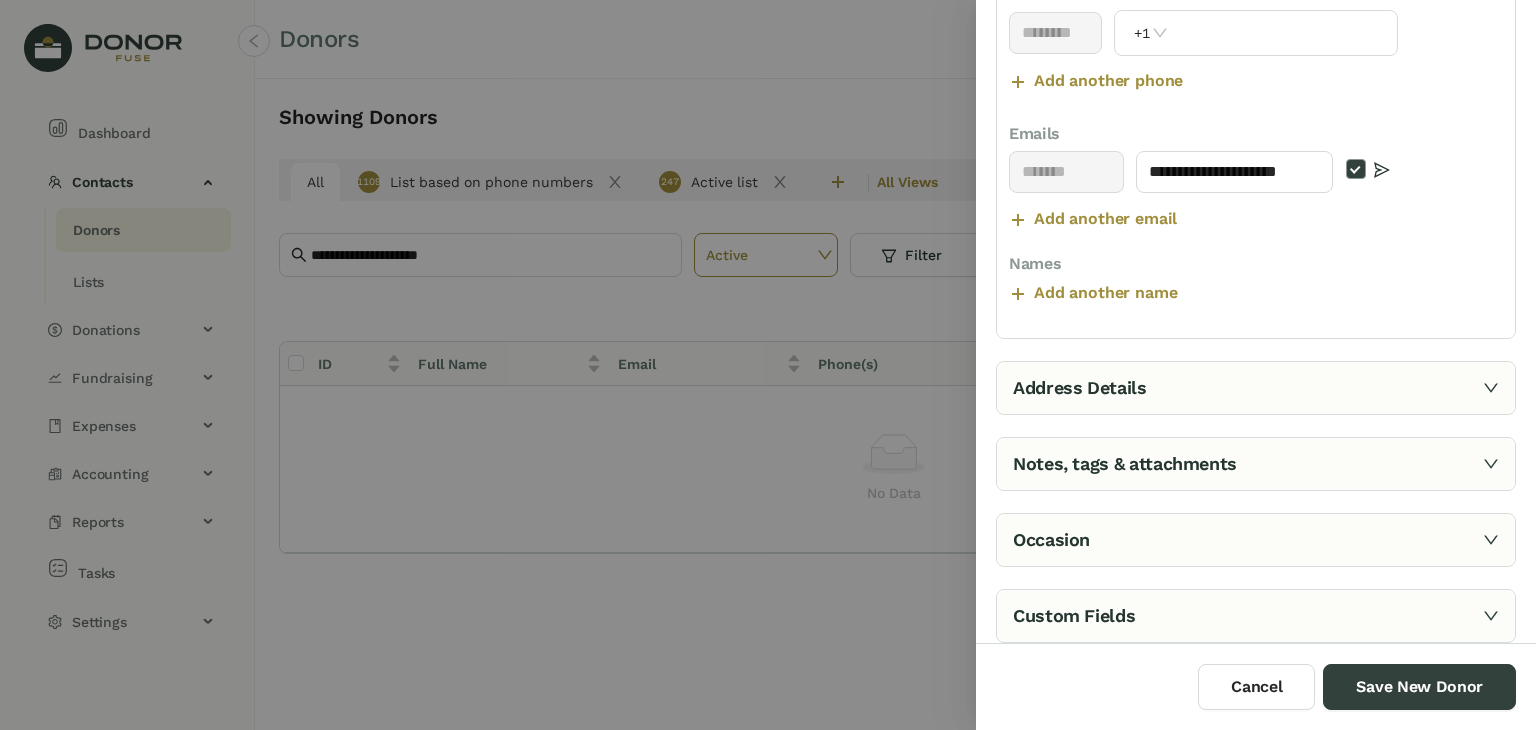 click on "Address Details" at bounding box center [1256, 388] 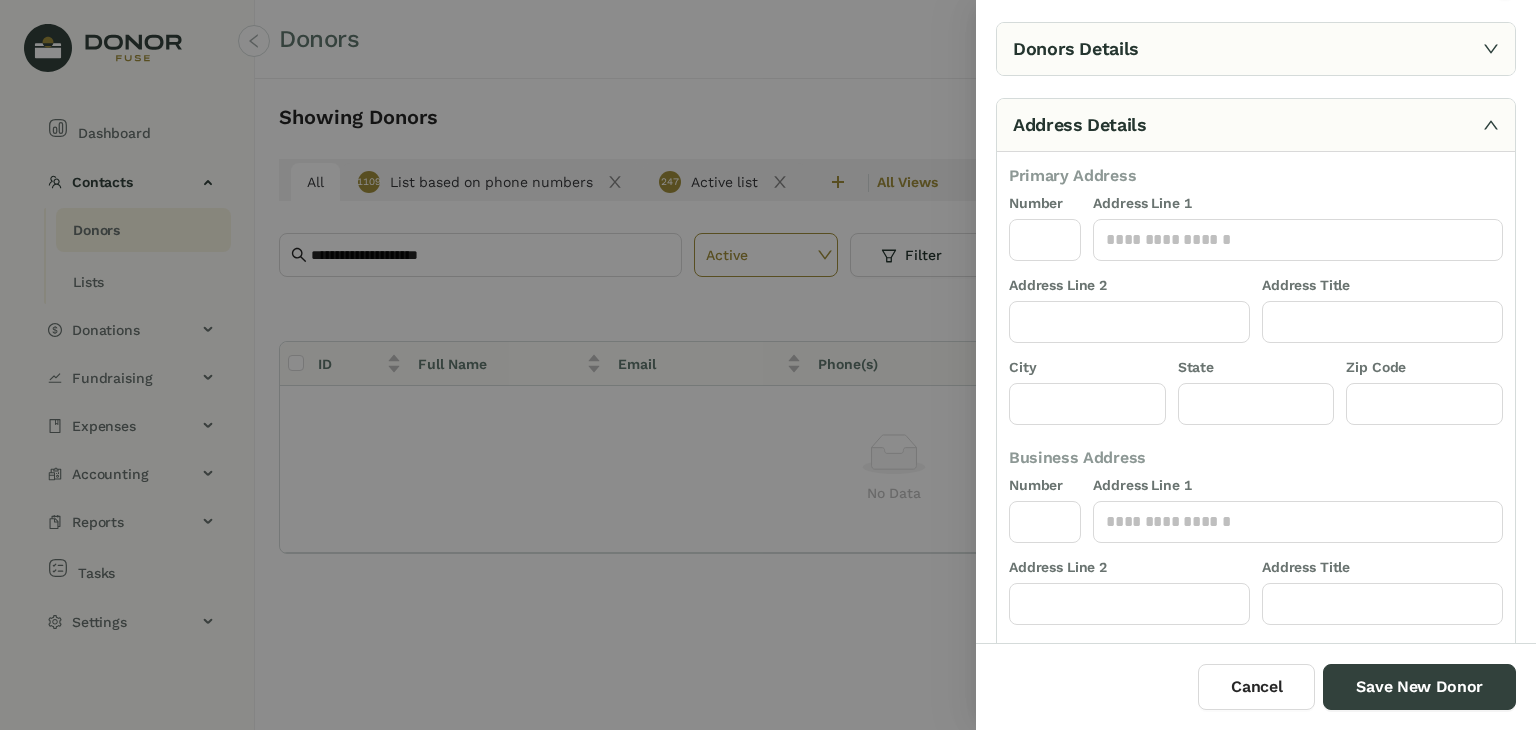 scroll, scrollTop: 0, scrollLeft: 0, axis: both 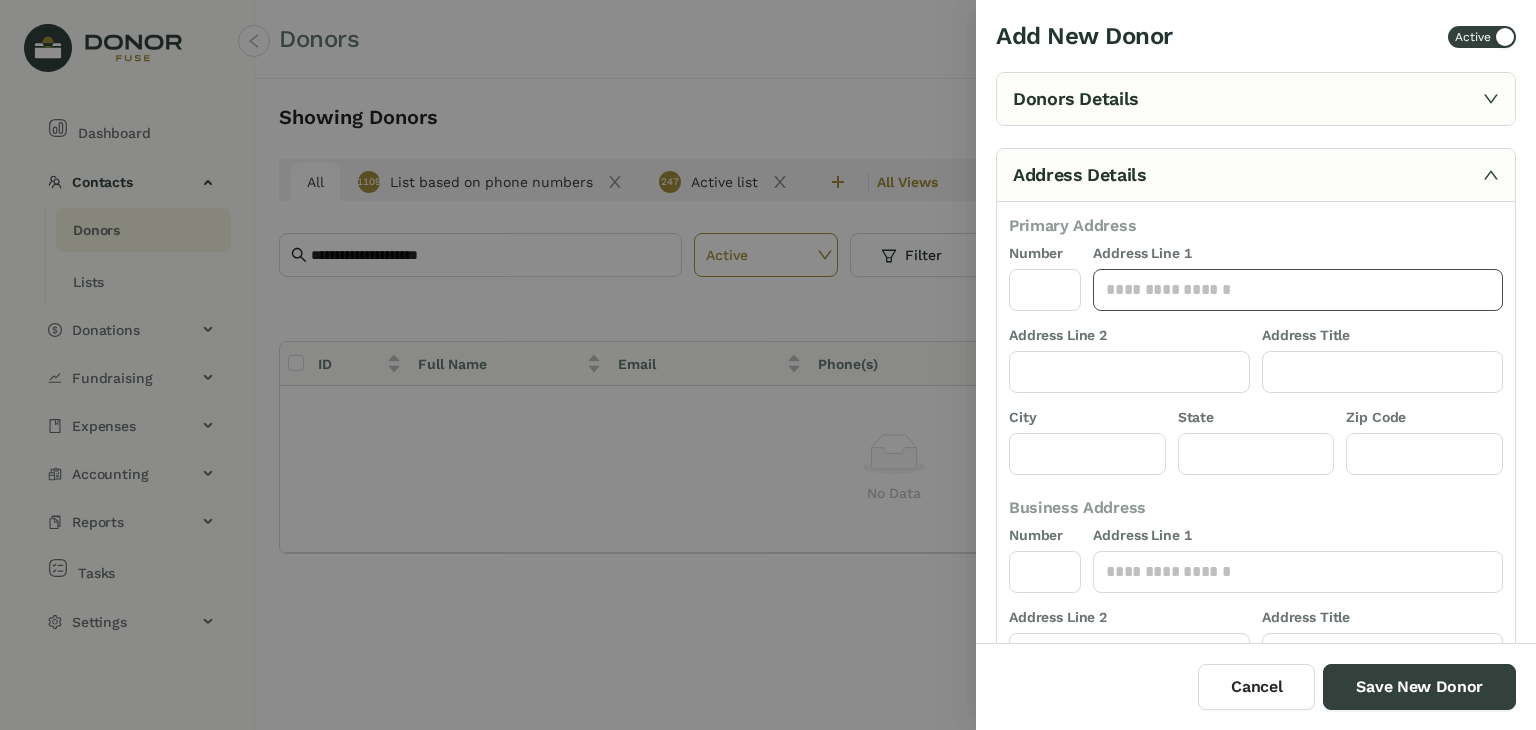 click 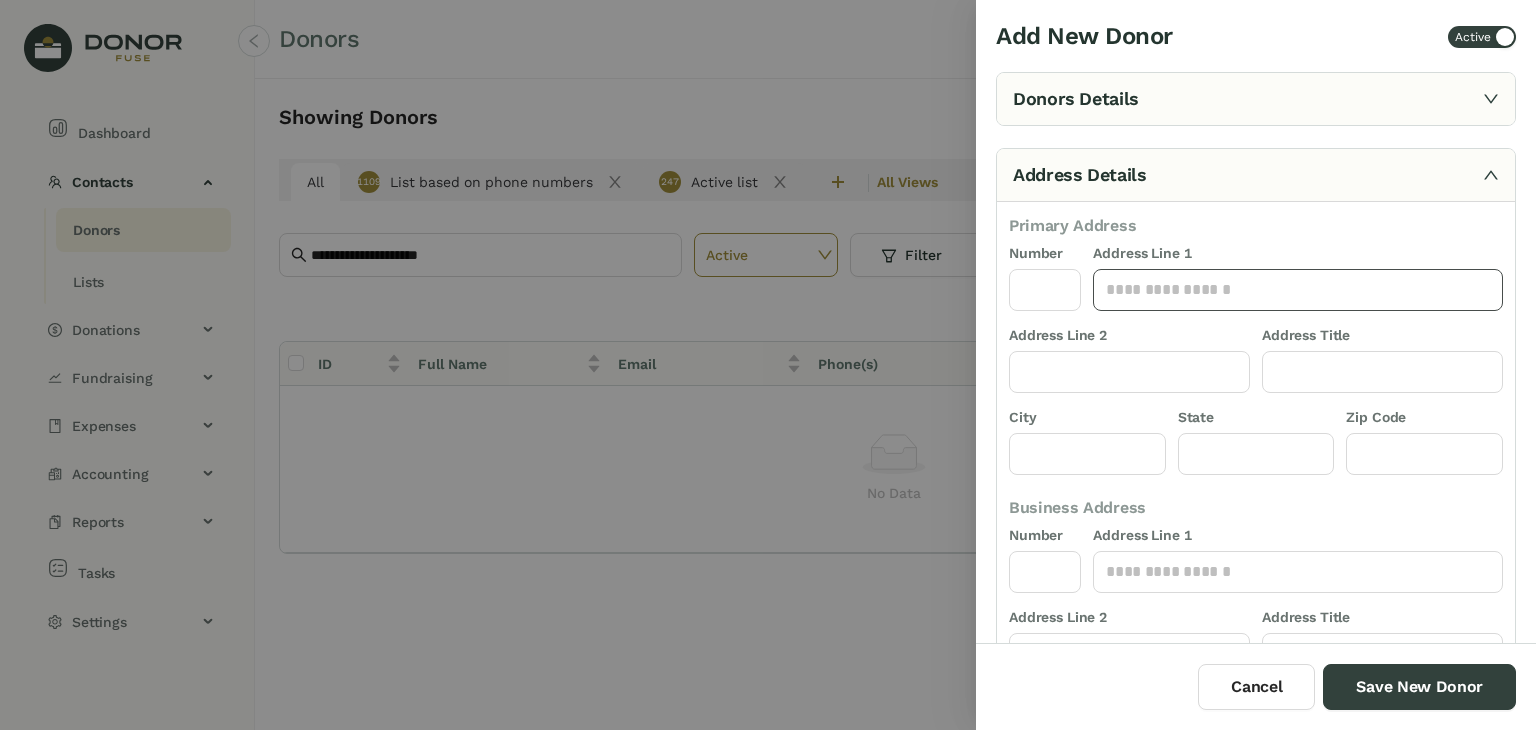 paste on "**********" 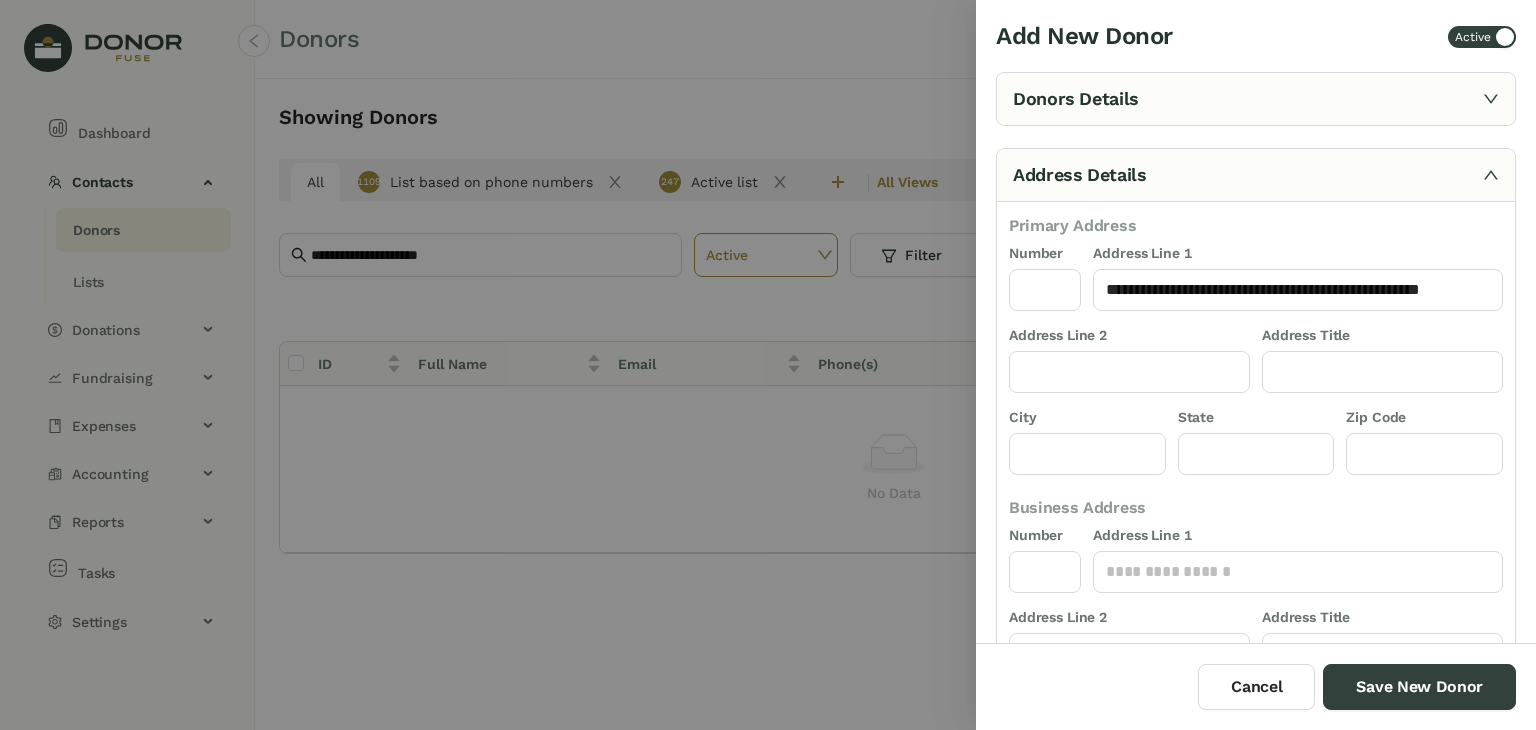 type on "**********" 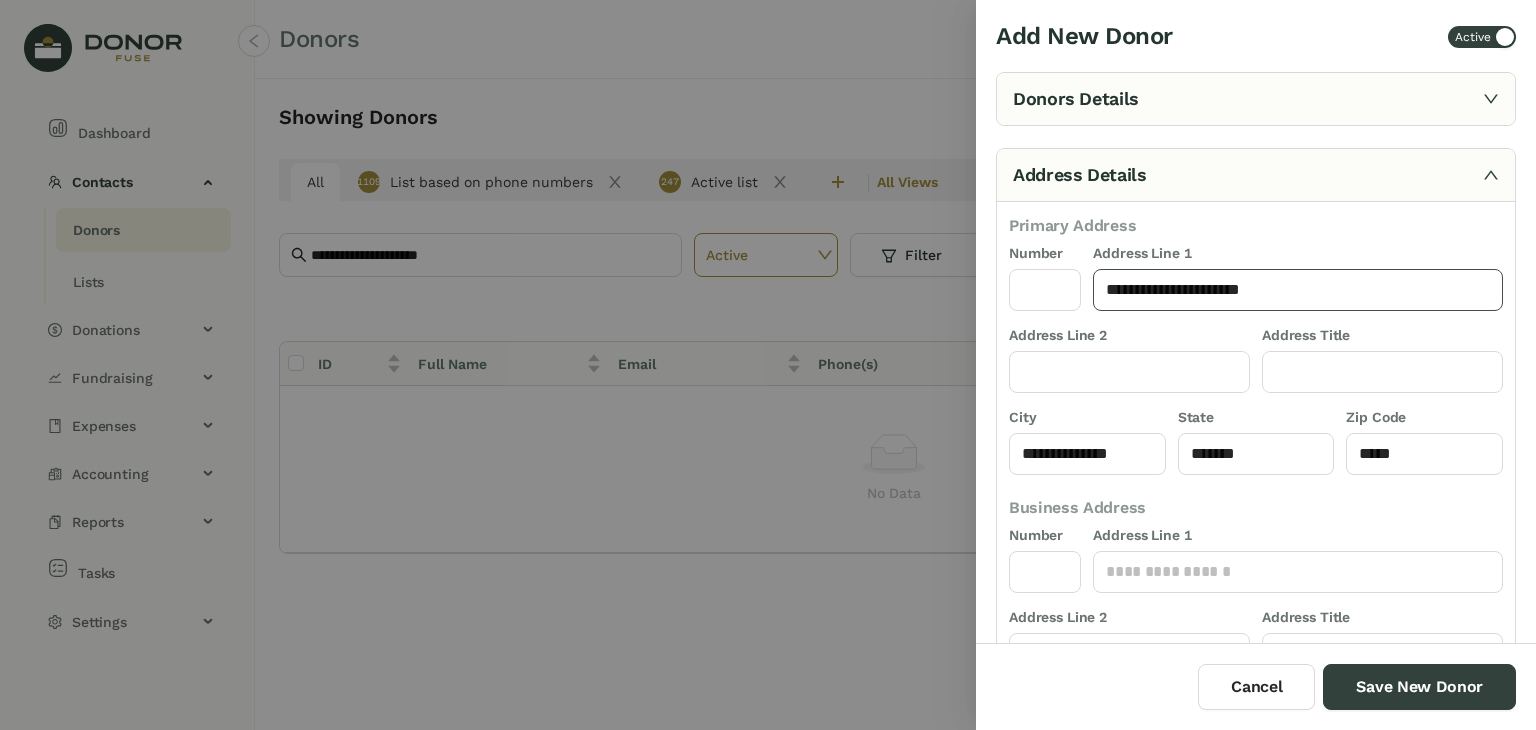 click on "**********" 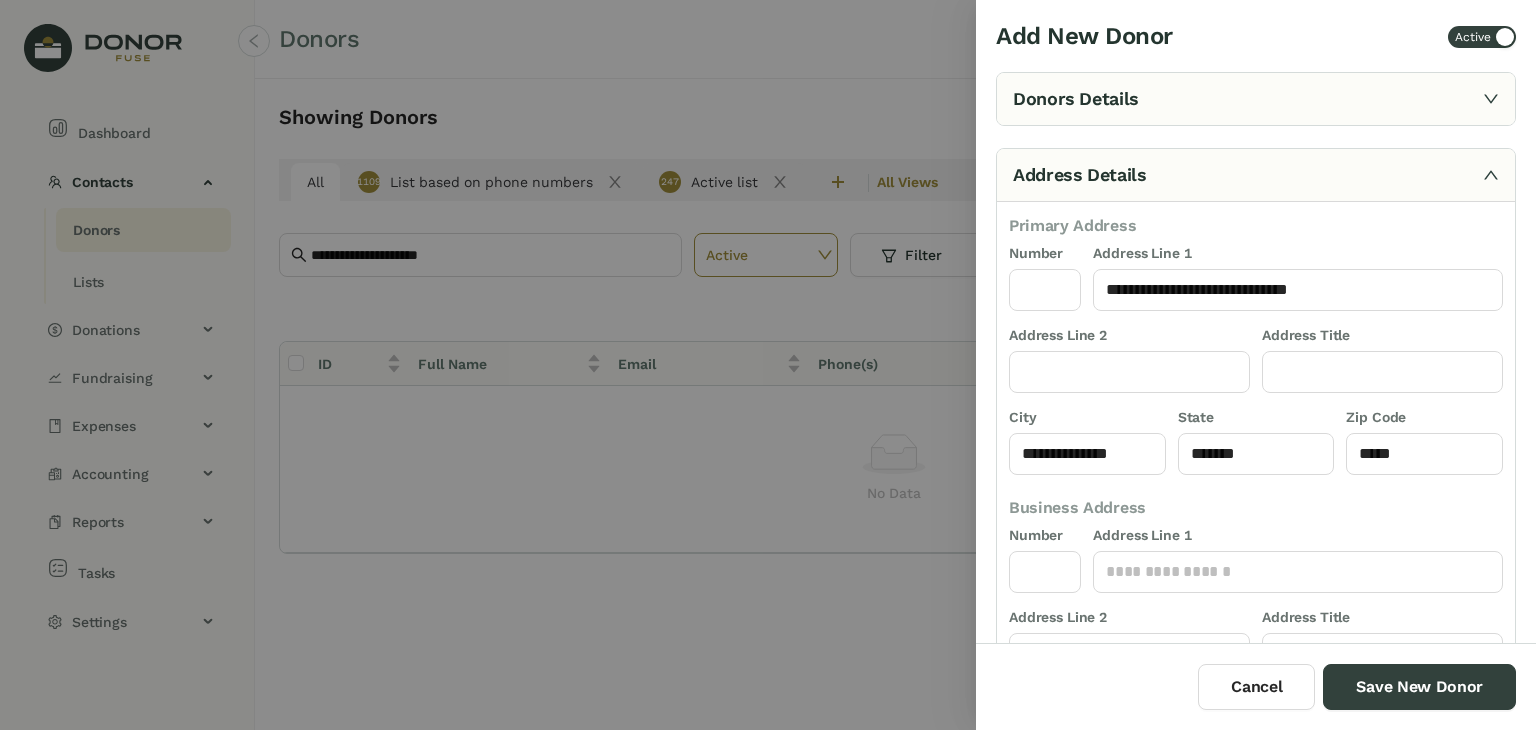 type on "**********" 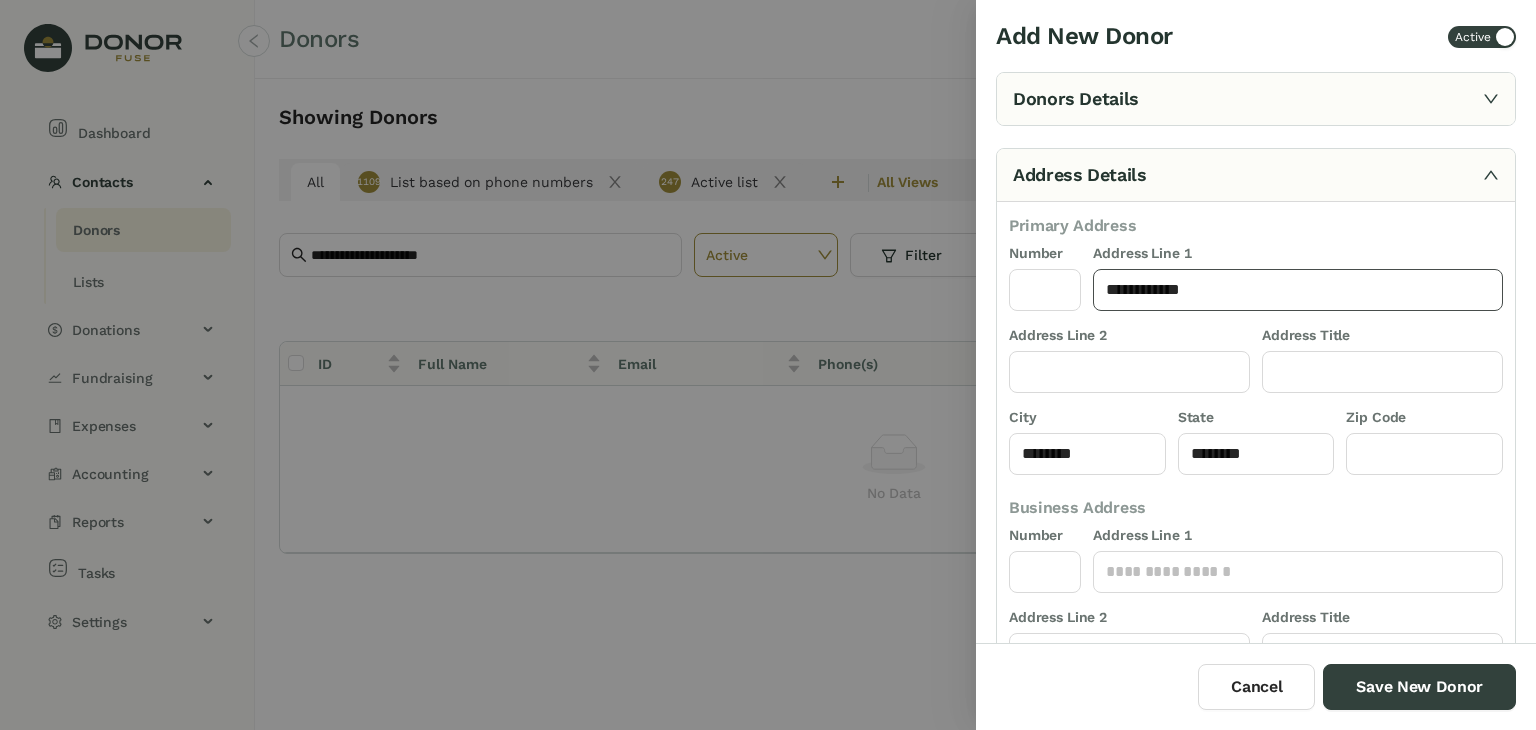 drag, startPoint x: 1180, startPoint y: 294, endPoint x: 951, endPoint y: 282, distance: 229.3142 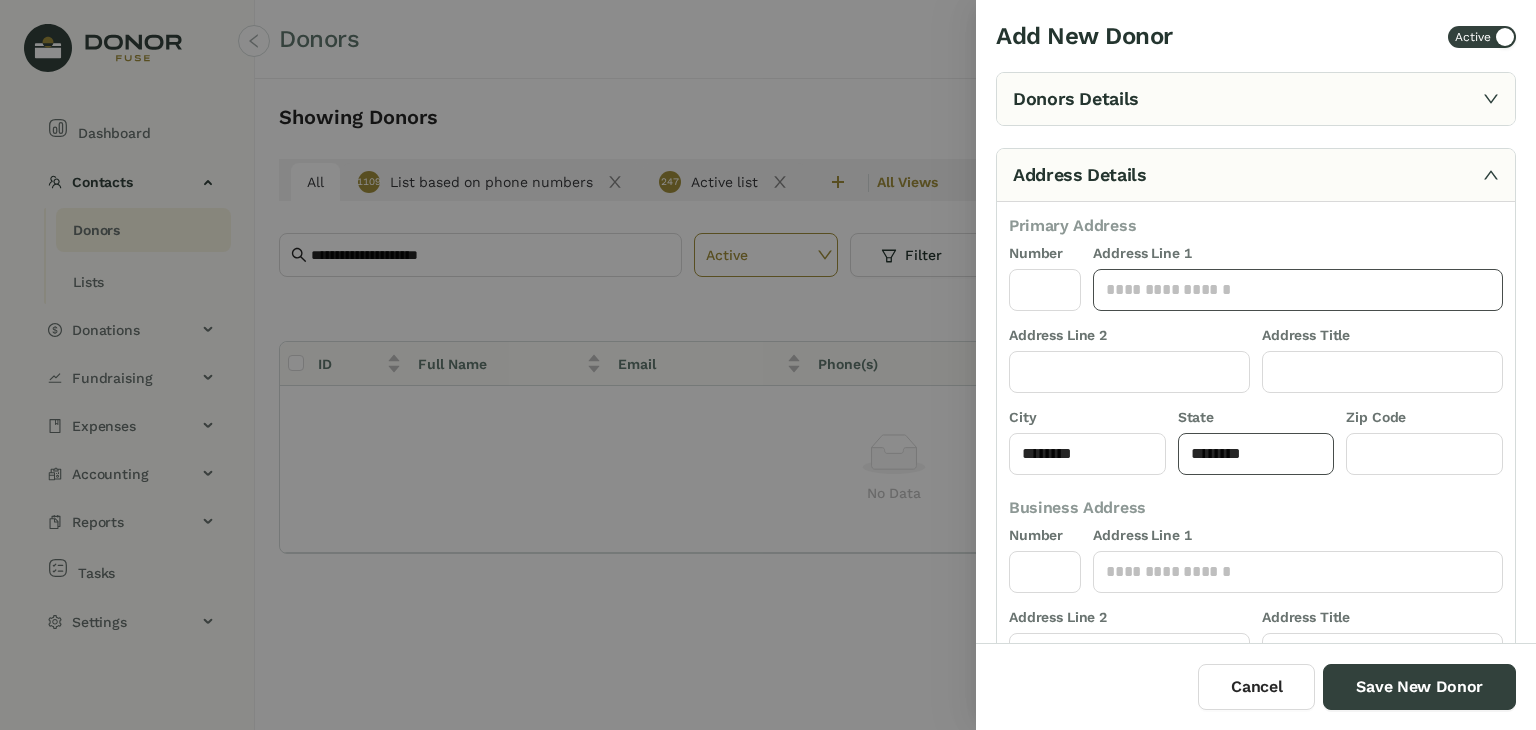 type 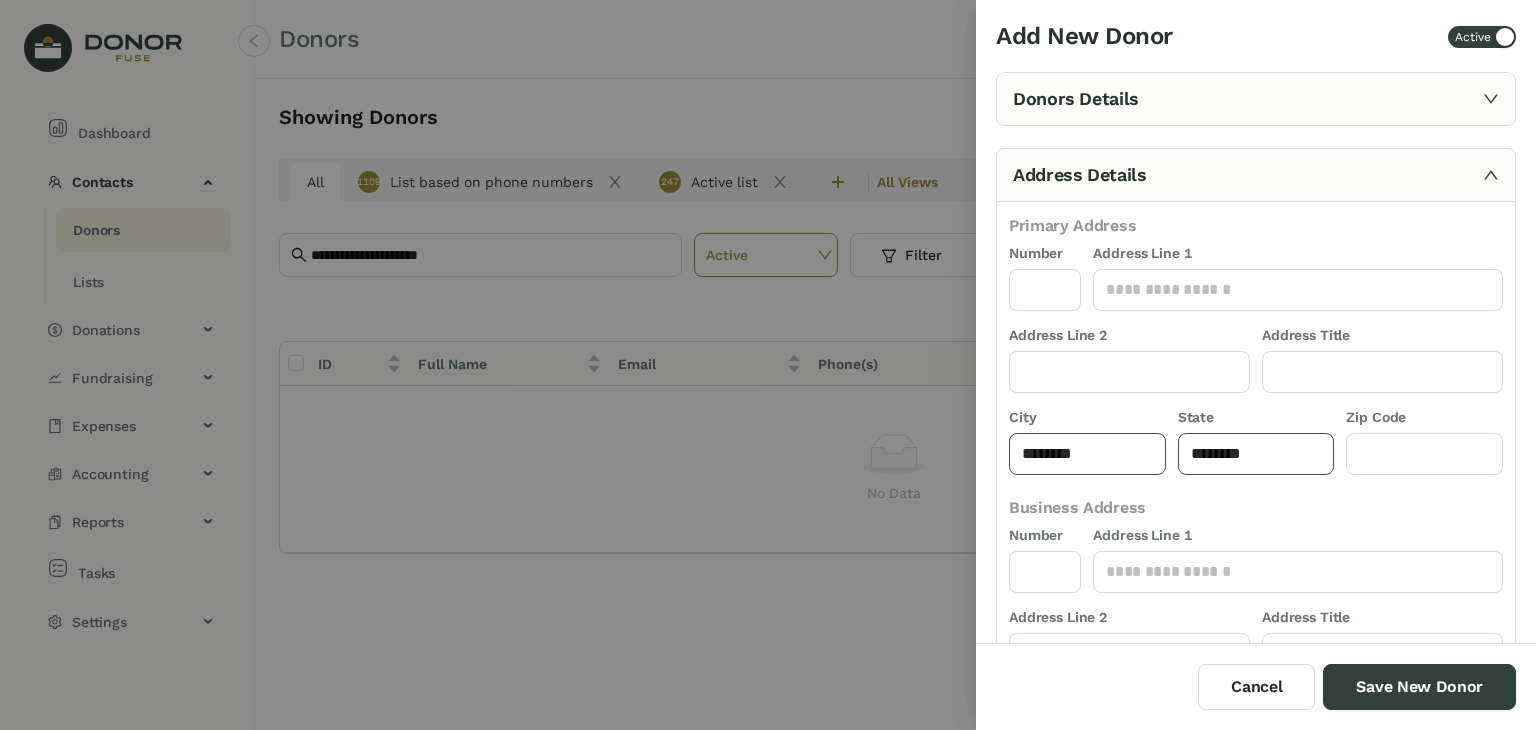 drag, startPoint x: 1270, startPoint y: 453, endPoint x: 1031, endPoint y: 453, distance: 239 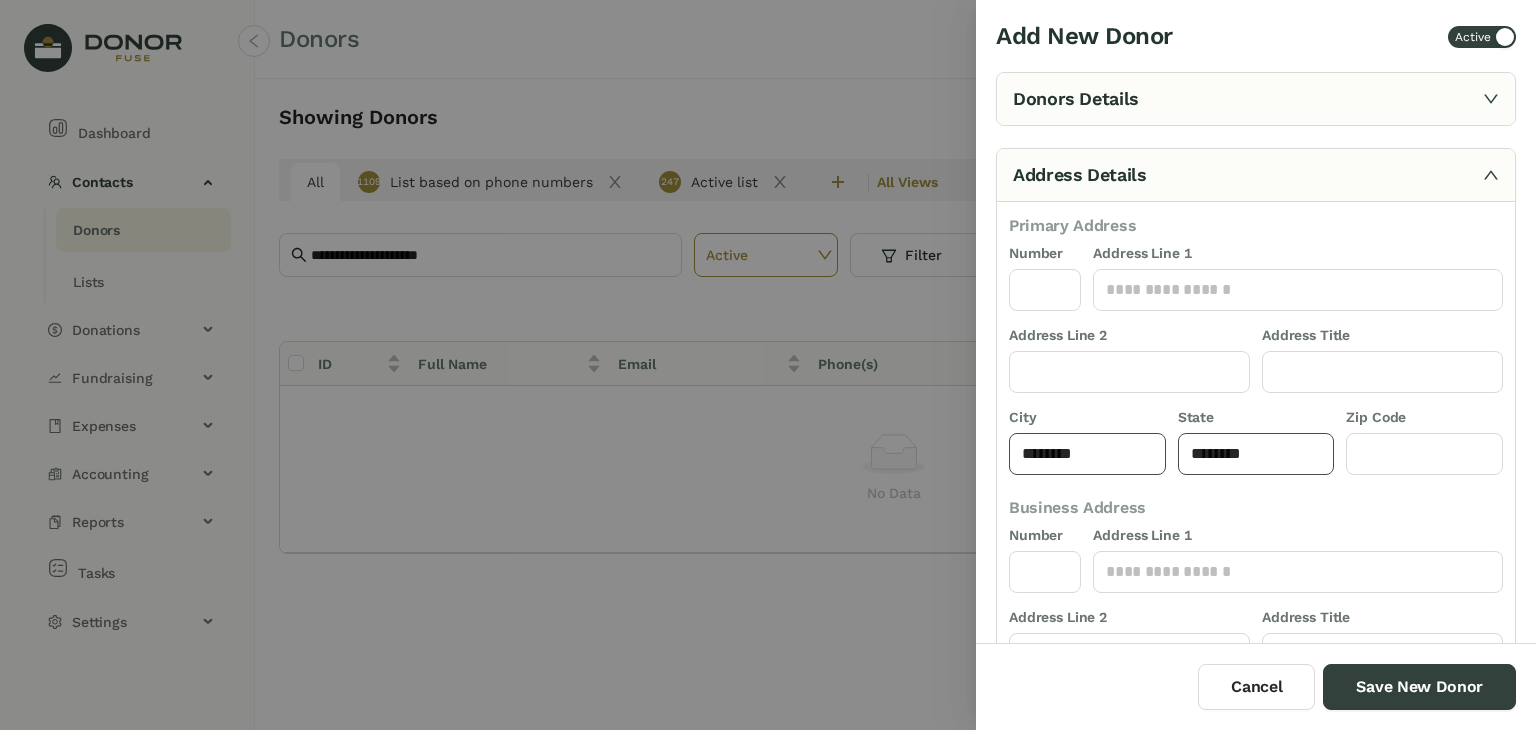 click on "City ******** State ******** Zip Code" at bounding box center [1256, 447] 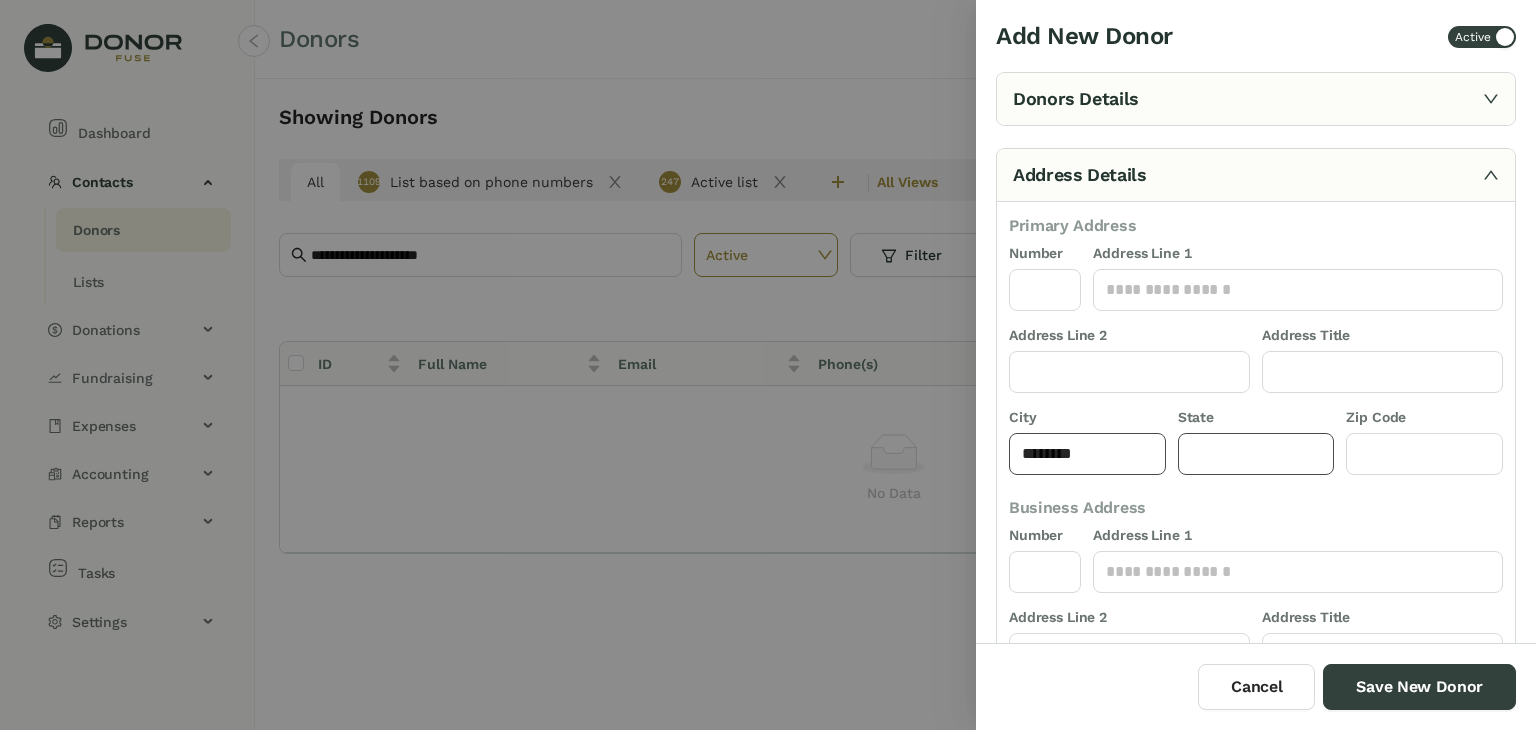 type 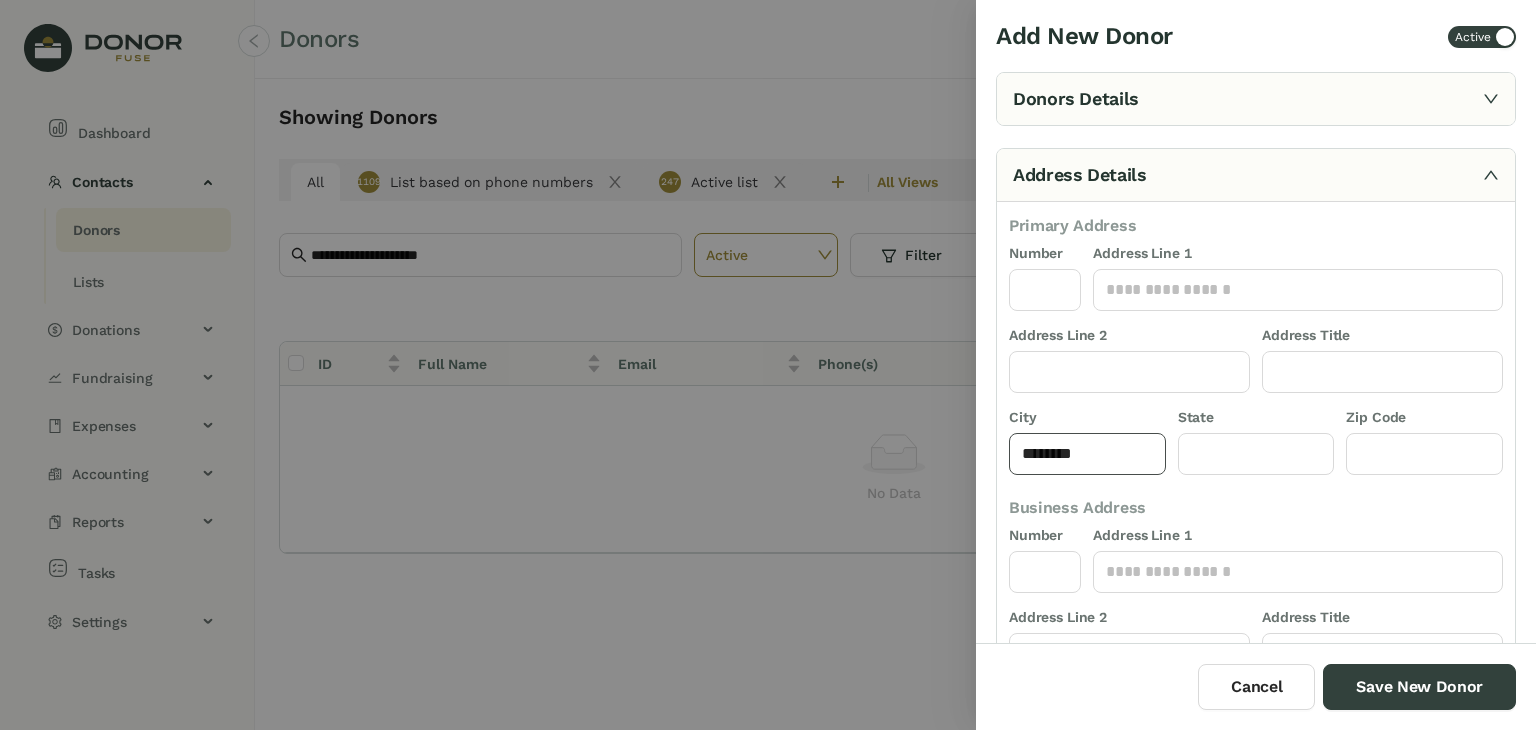drag, startPoint x: 1082, startPoint y: 453, endPoint x: 812, endPoint y: 455, distance: 270.00742 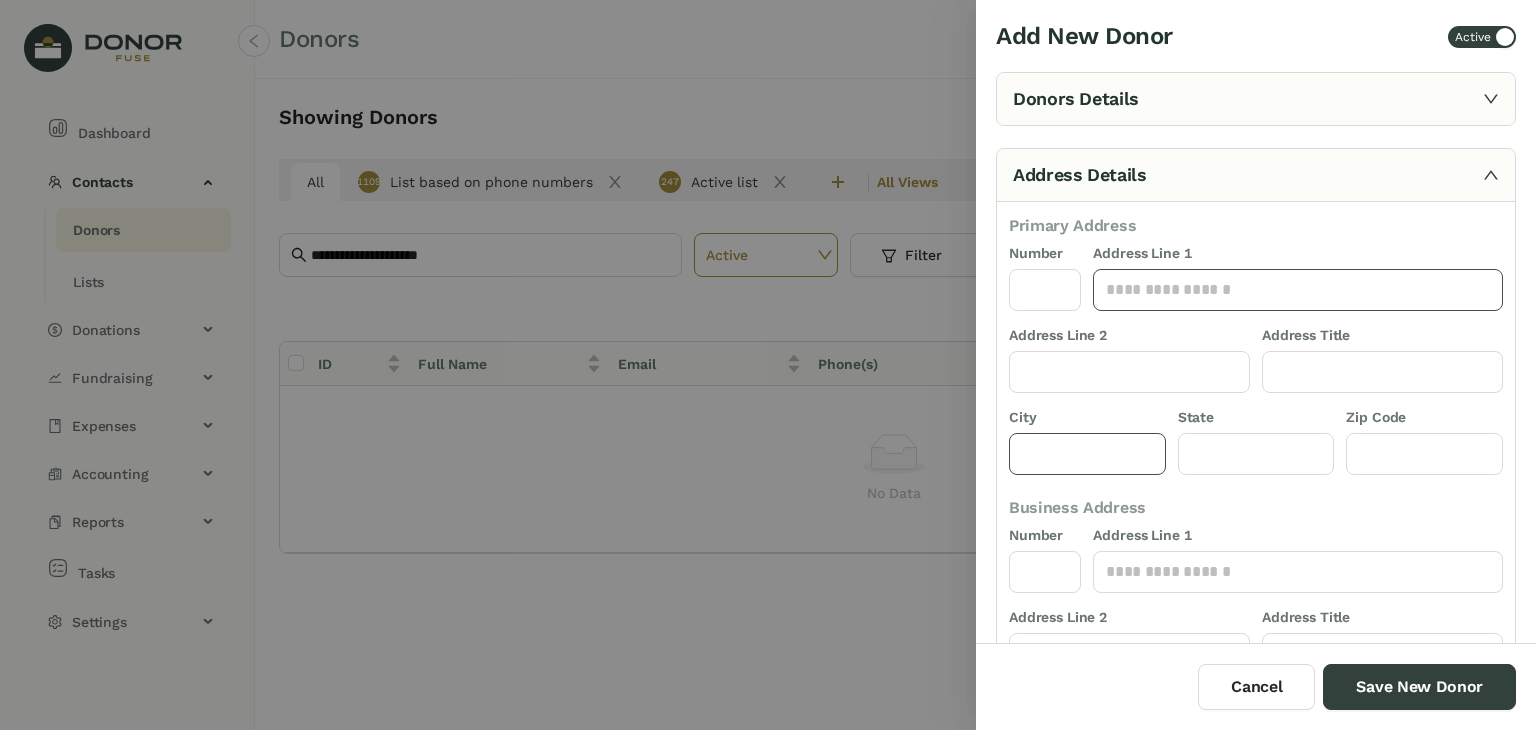 type 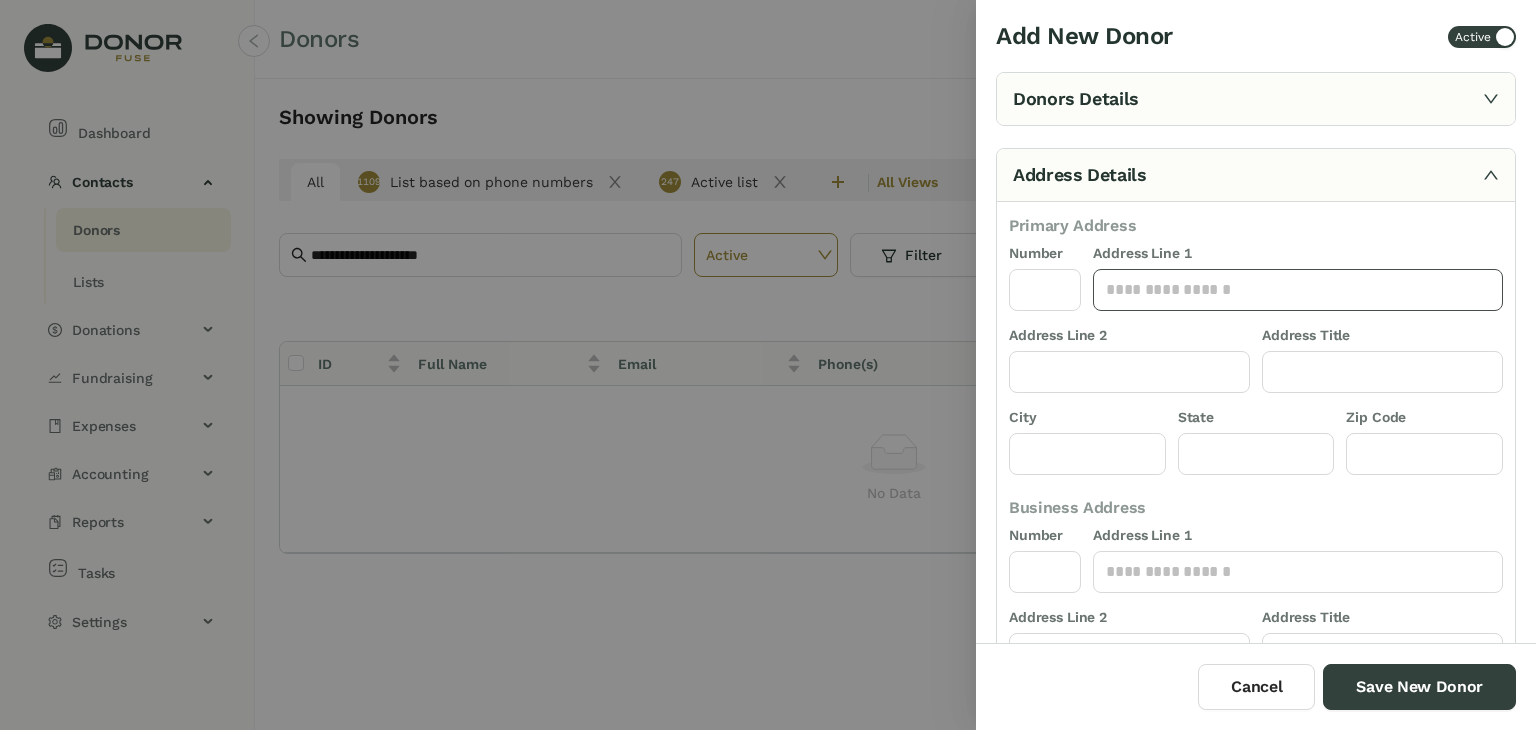 click 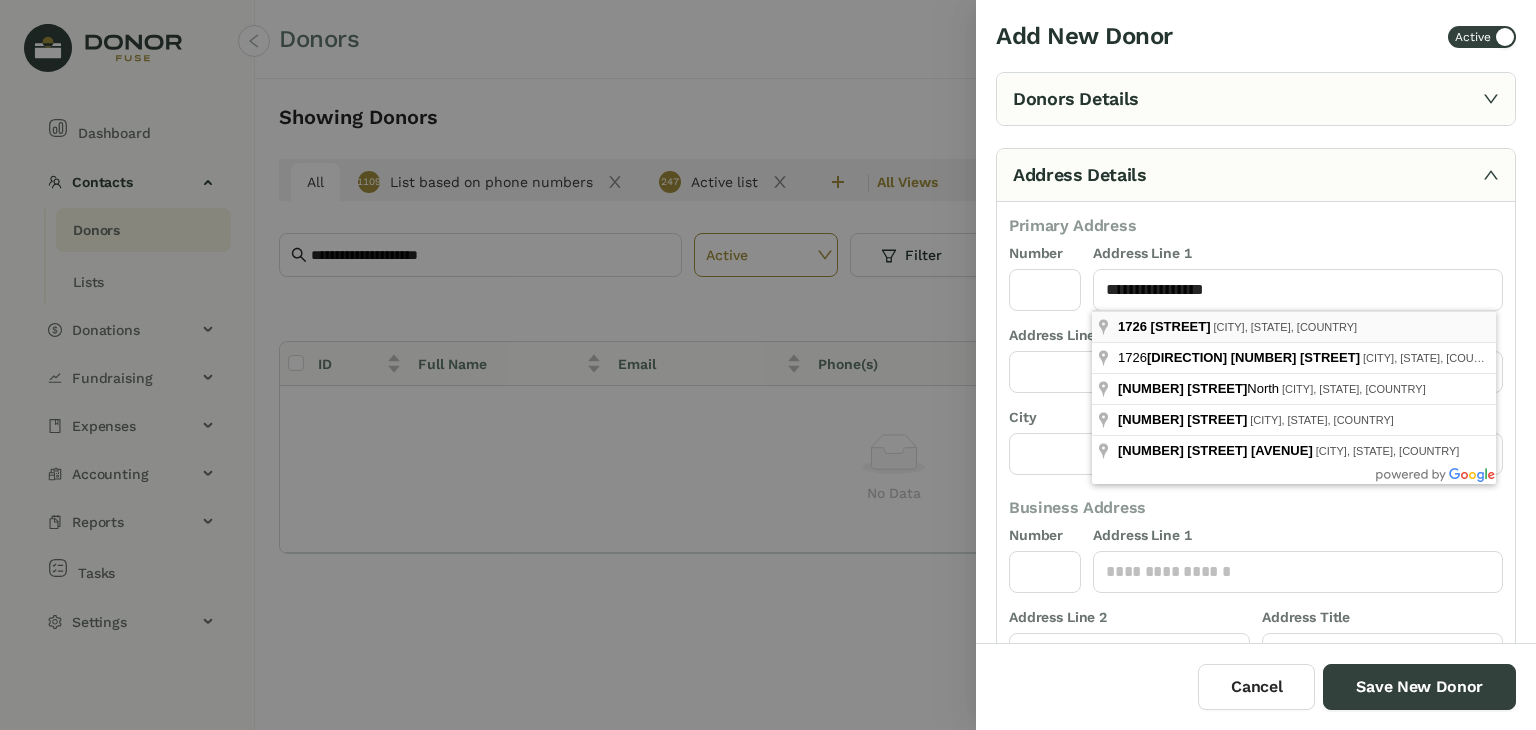 type on "**********" 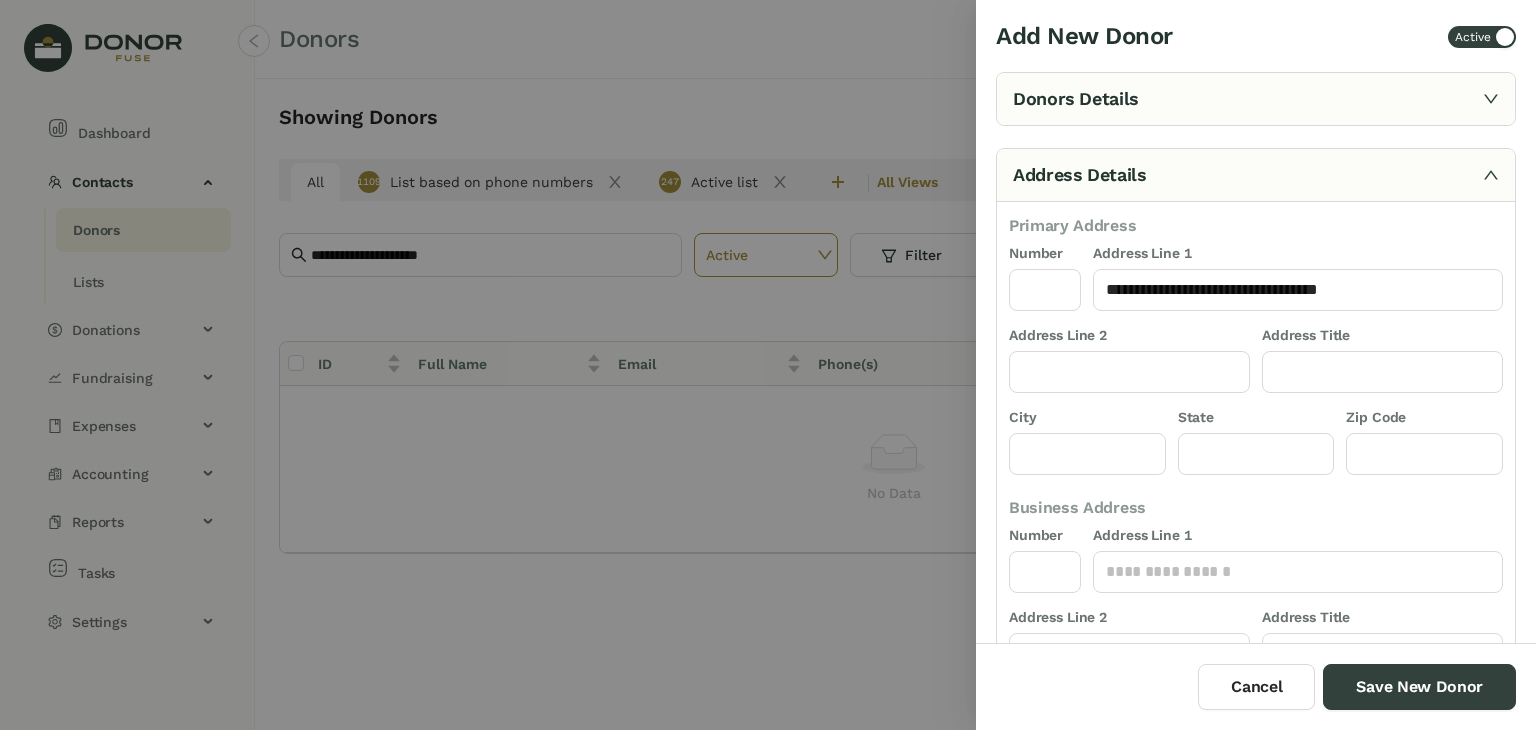 type on "****" 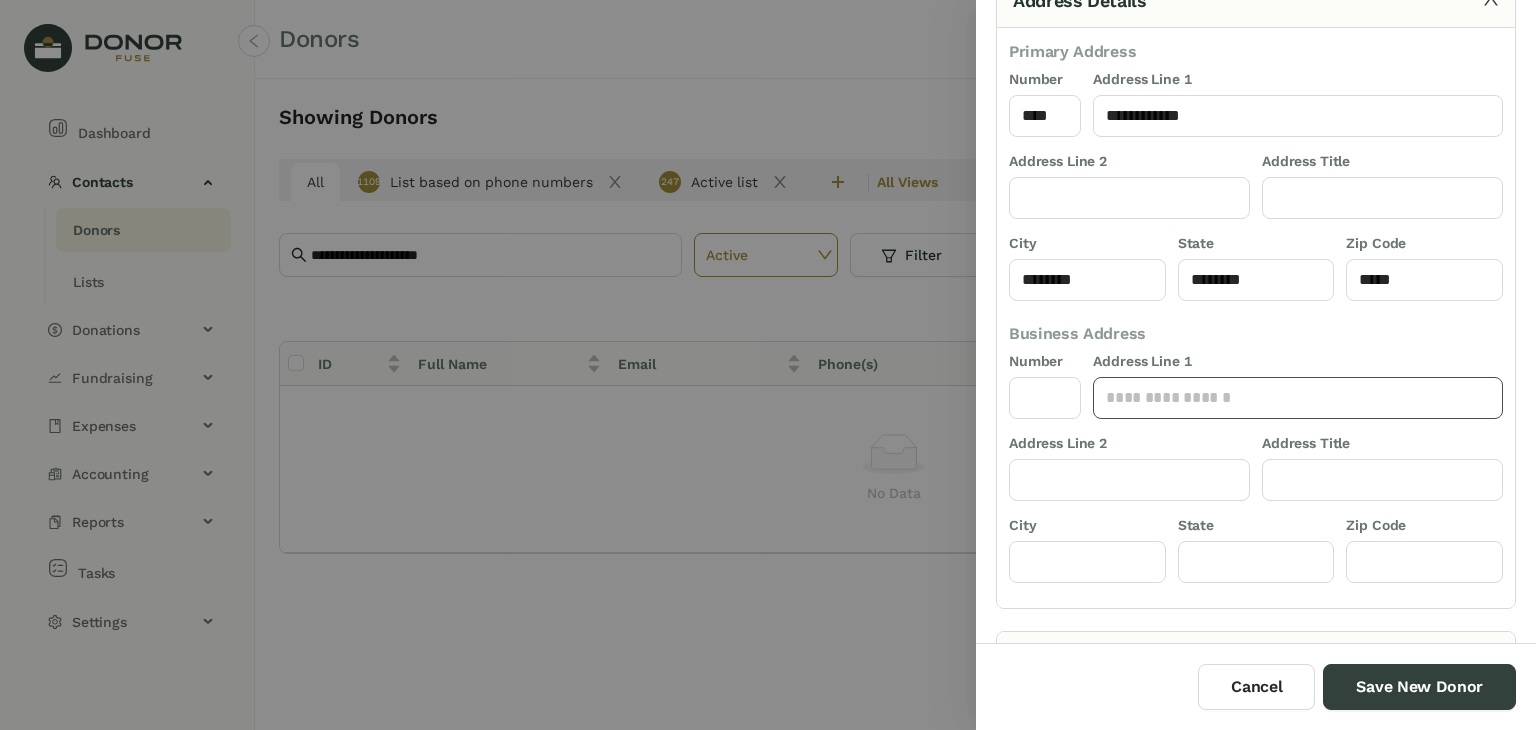 scroll, scrollTop: 341, scrollLeft: 0, axis: vertical 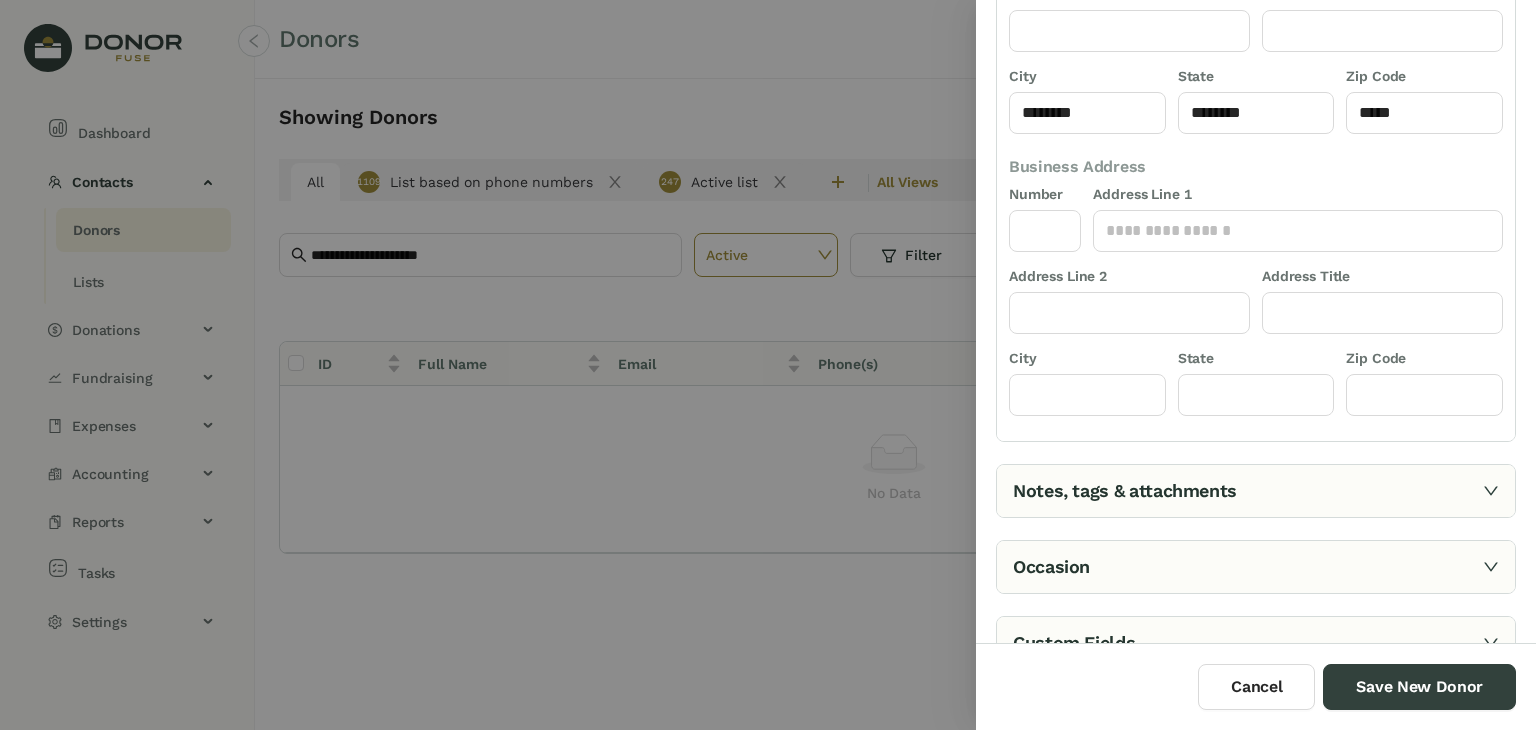click on "Notes, tags & attachments" at bounding box center (1256, 491) 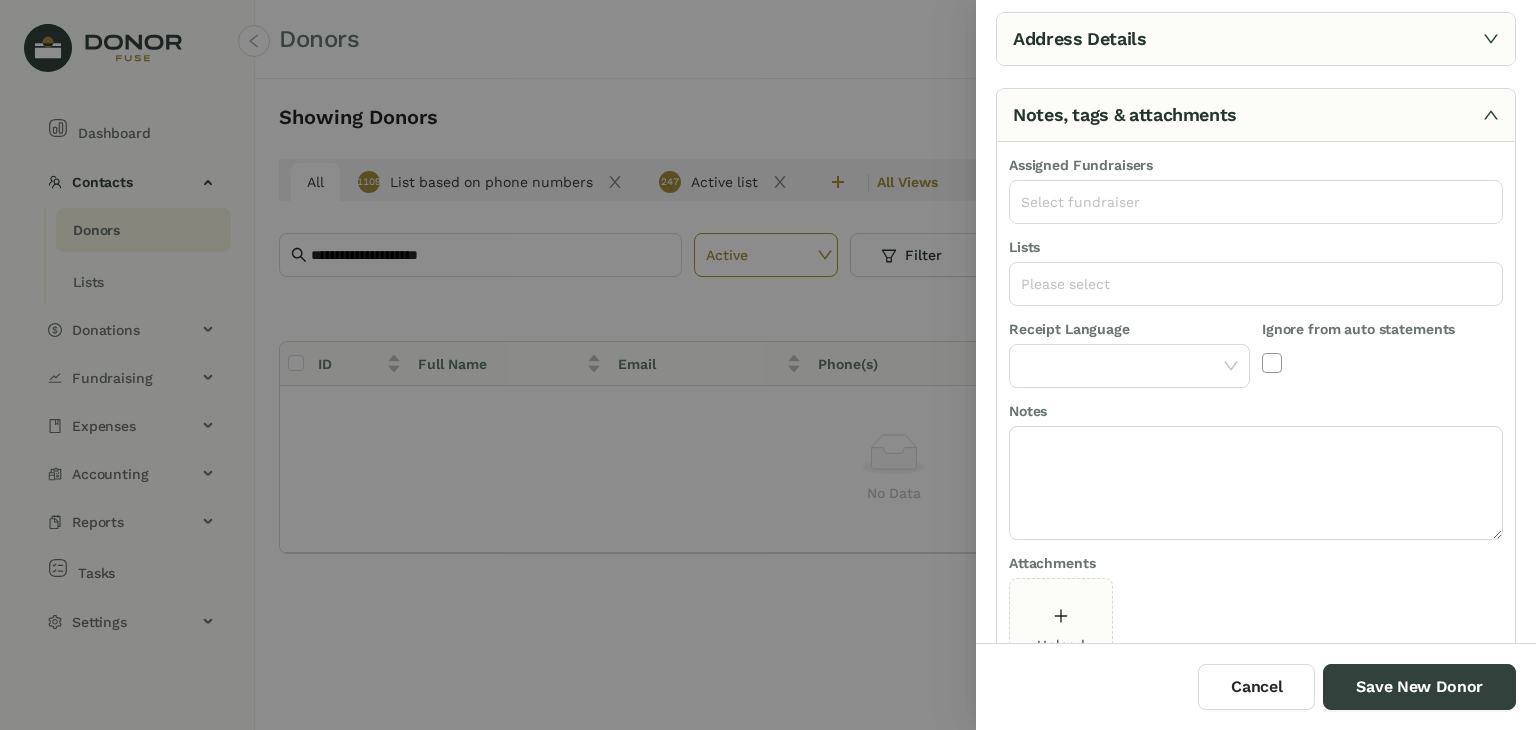 scroll, scrollTop: 136, scrollLeft: 0, axis: vertical 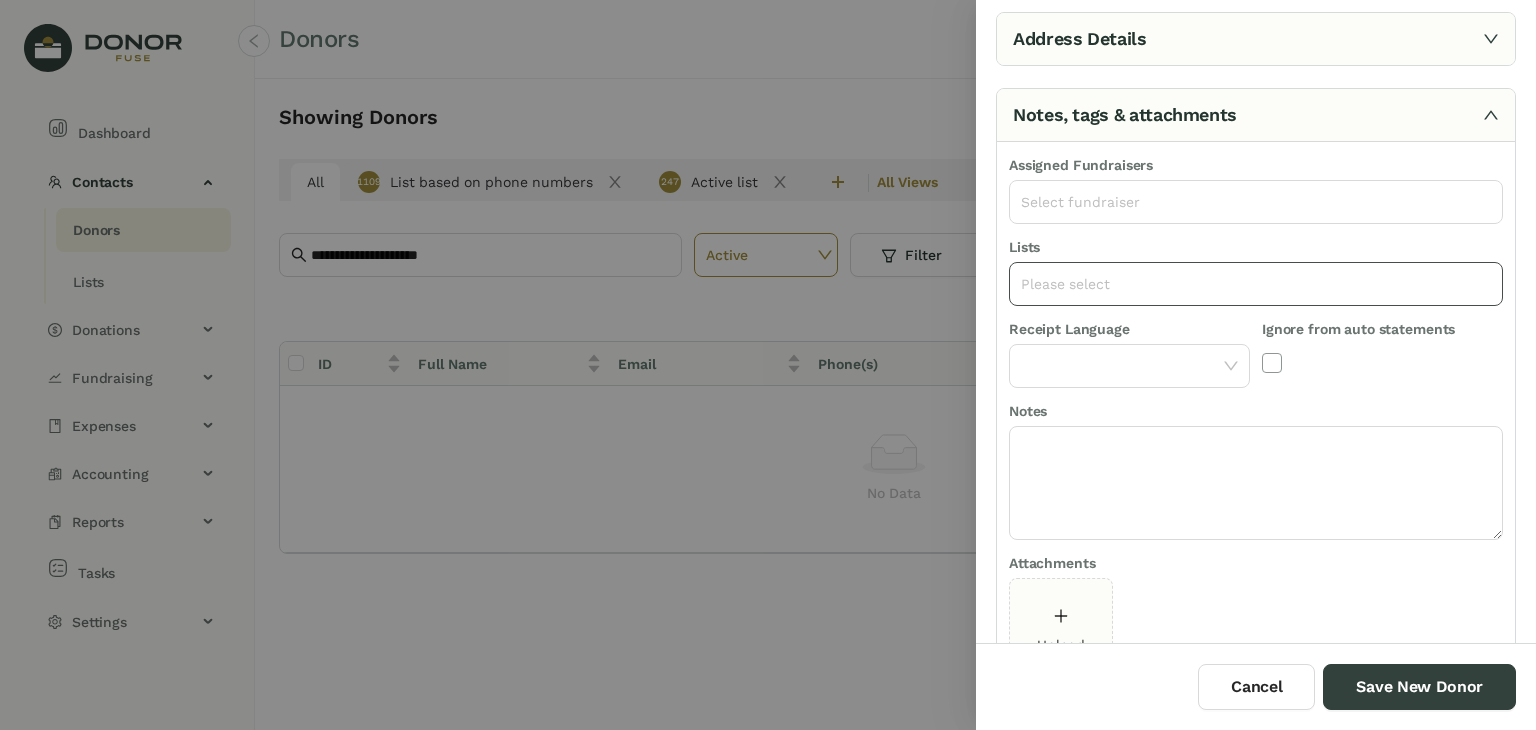 click on "Please select" 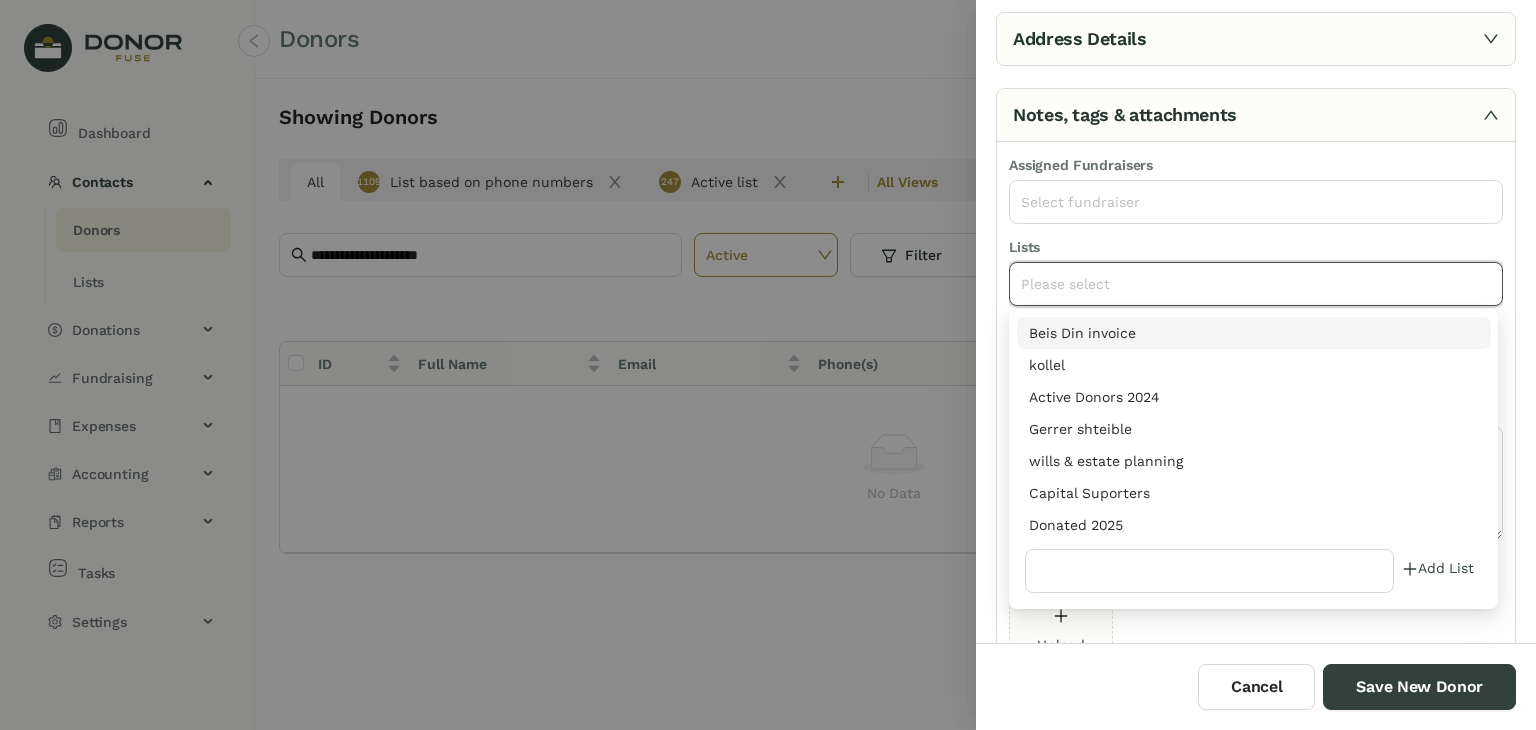 click on "Donated 2025" at bounding box center (1254, 525) 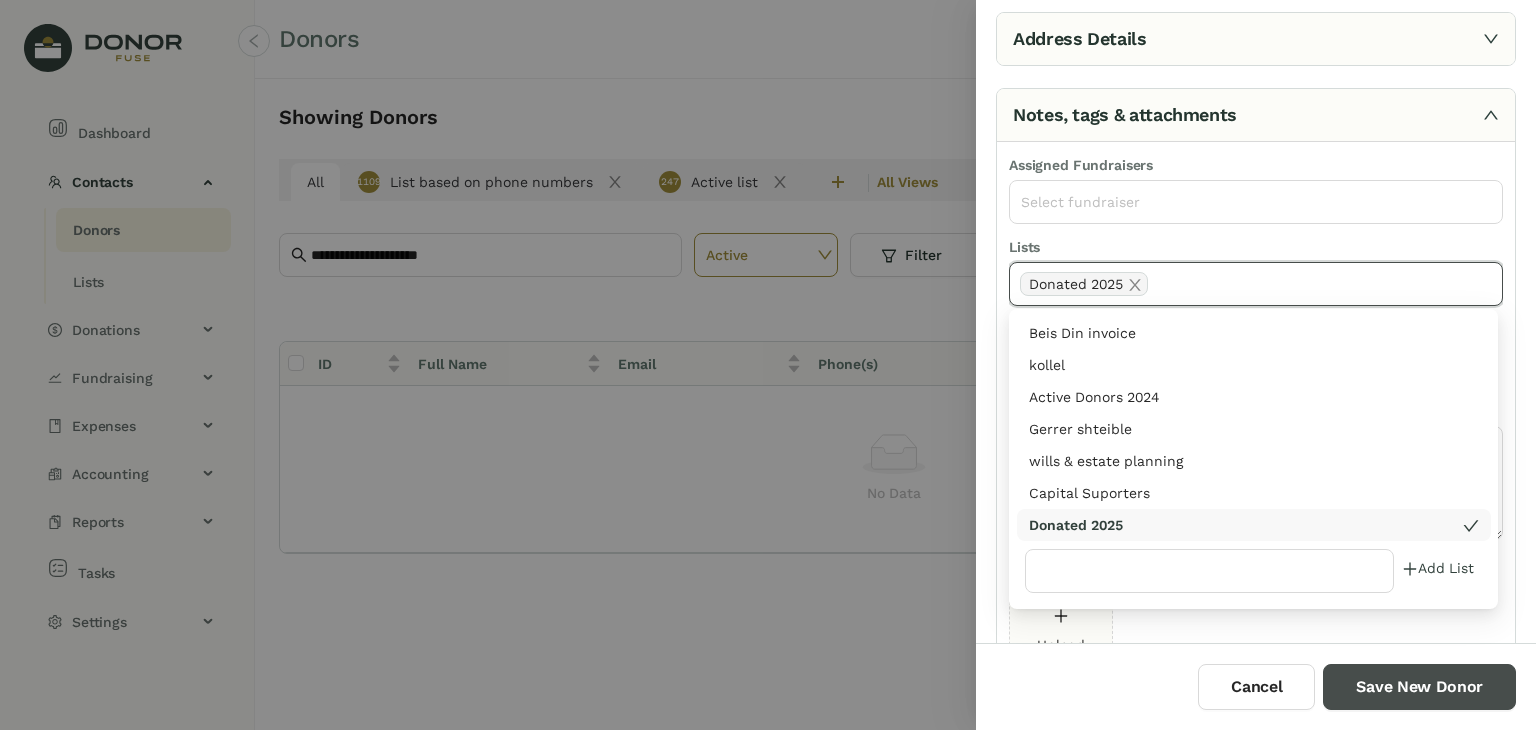 click on "Save New Donor" at bounding box center [1419, 687] 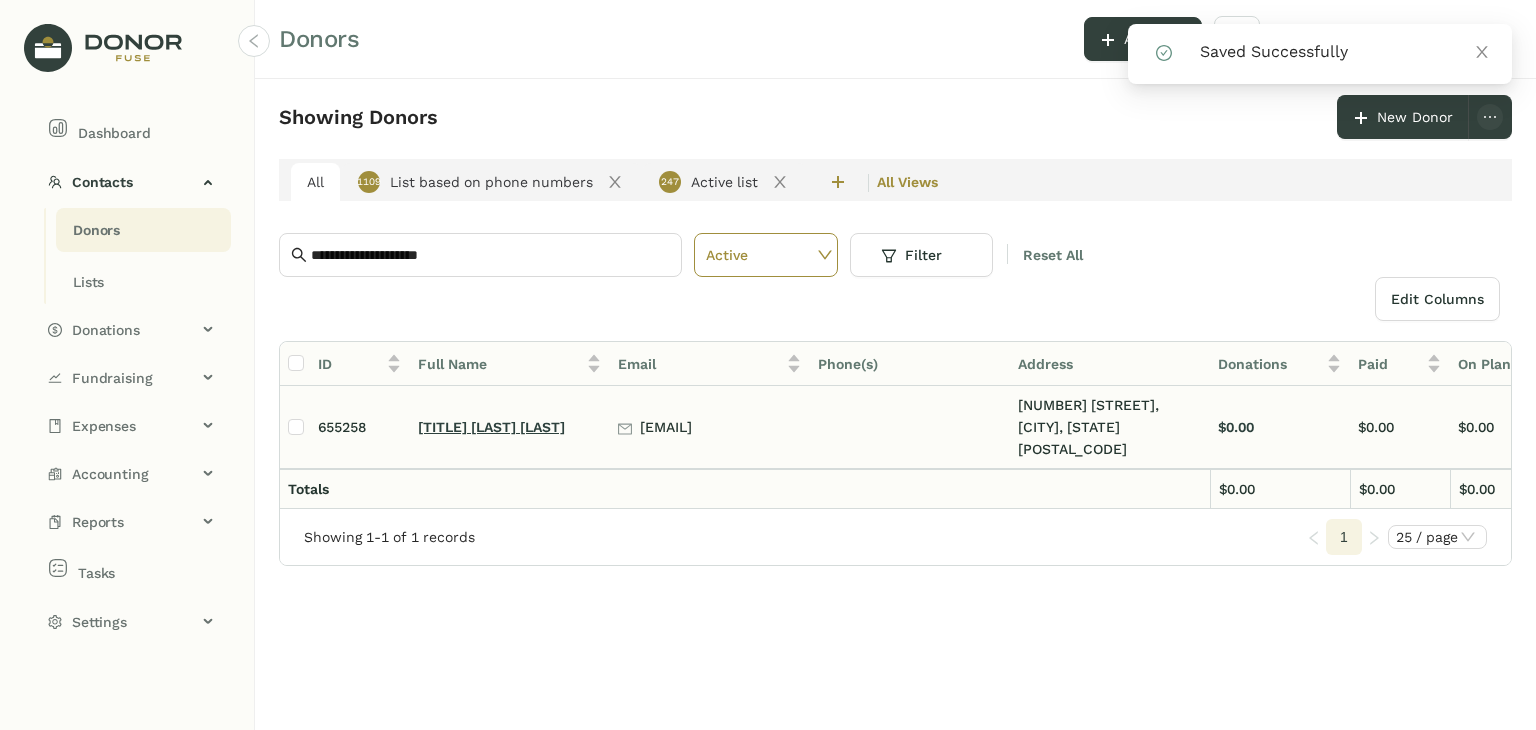 click on "[TITLE] [LAST] [LAST]" 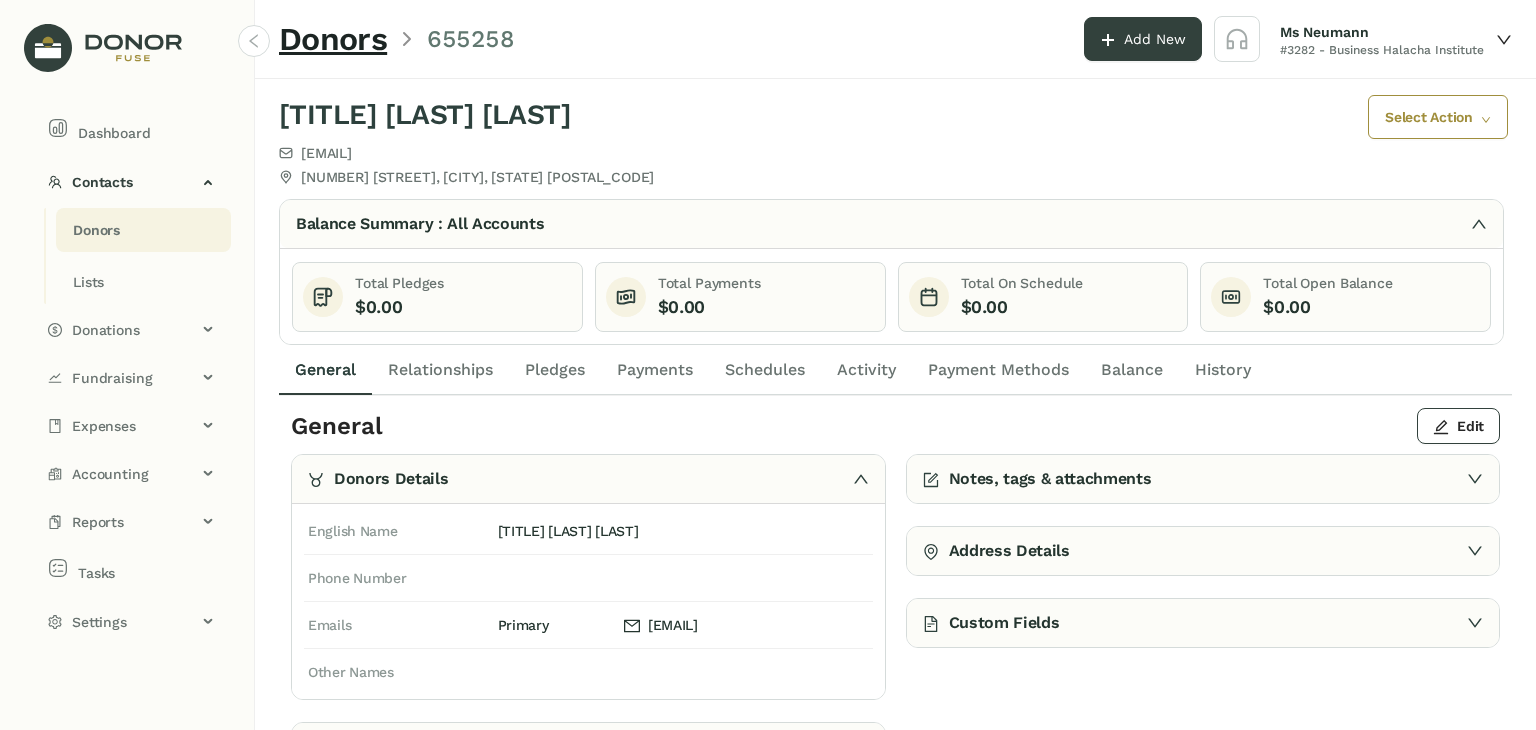 click on "Payments" 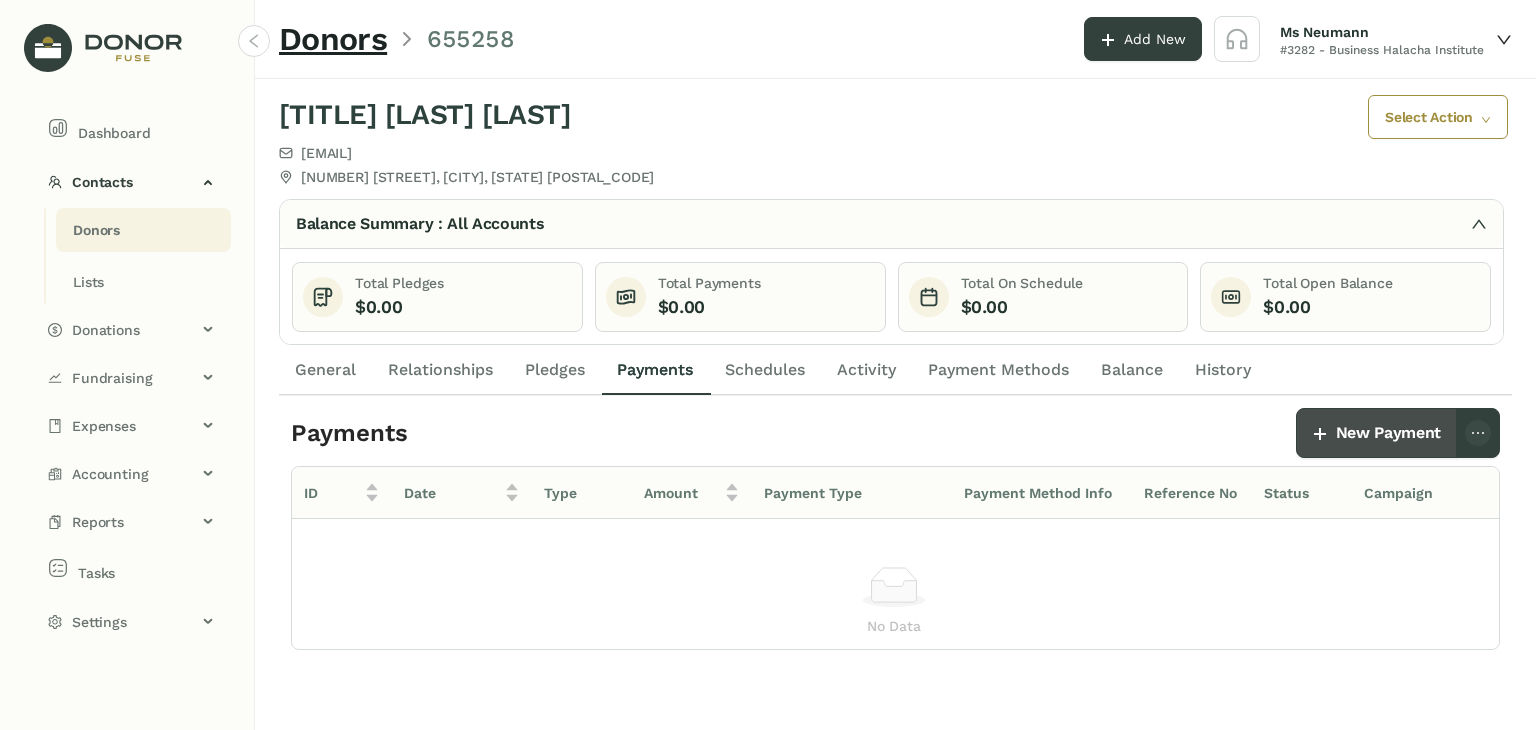 click on "New Payment" 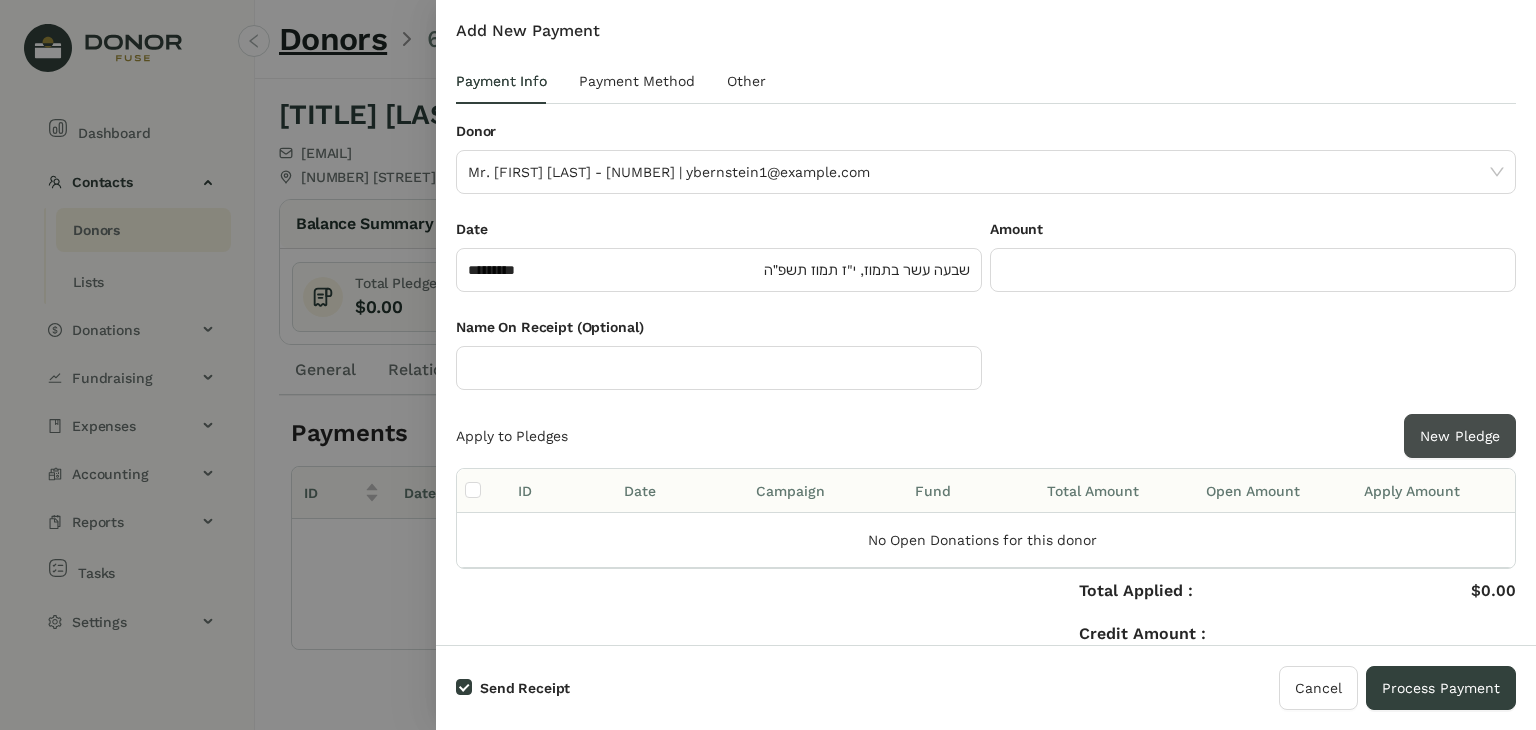 click on "New Pledge" at bounding box center [1460, 436] 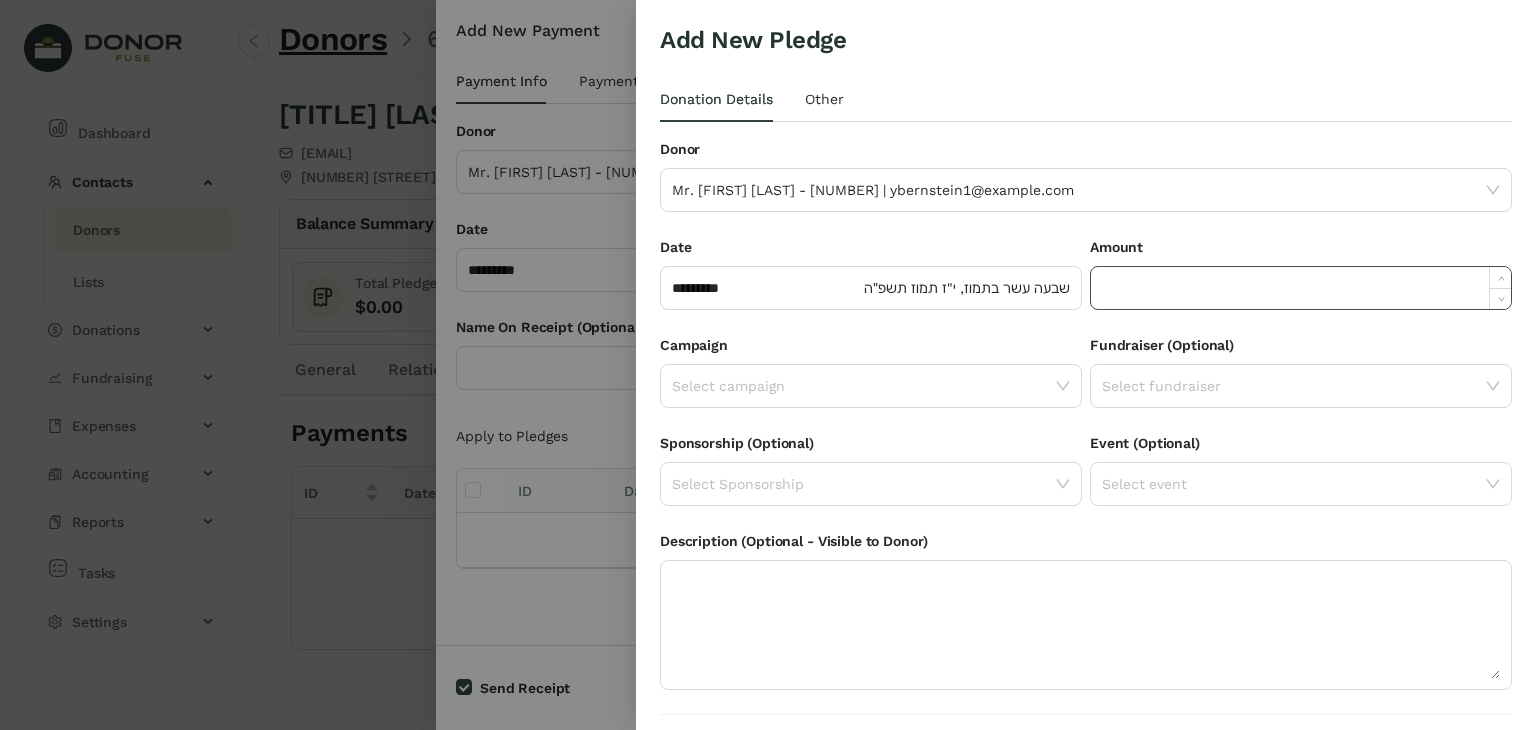 click 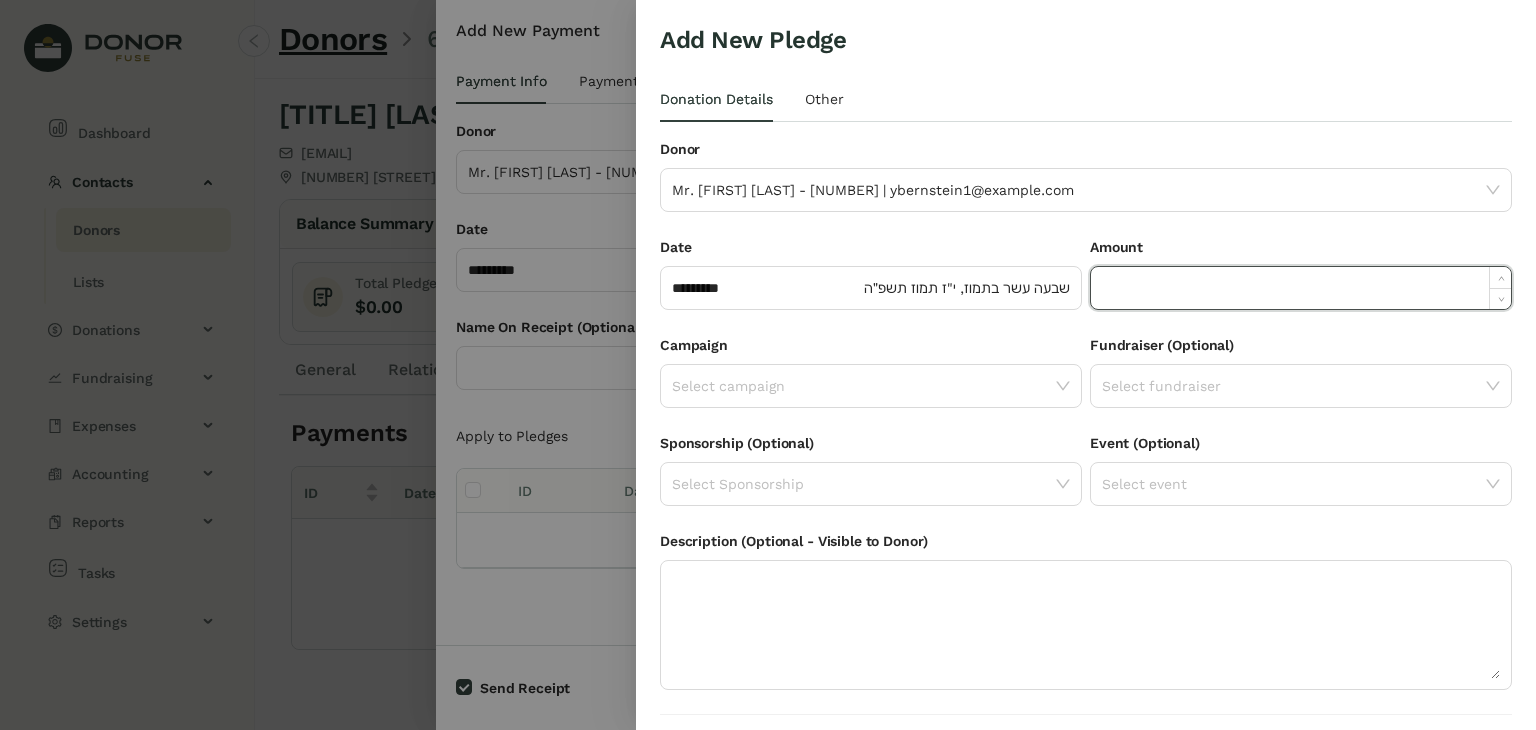 paste on "******" 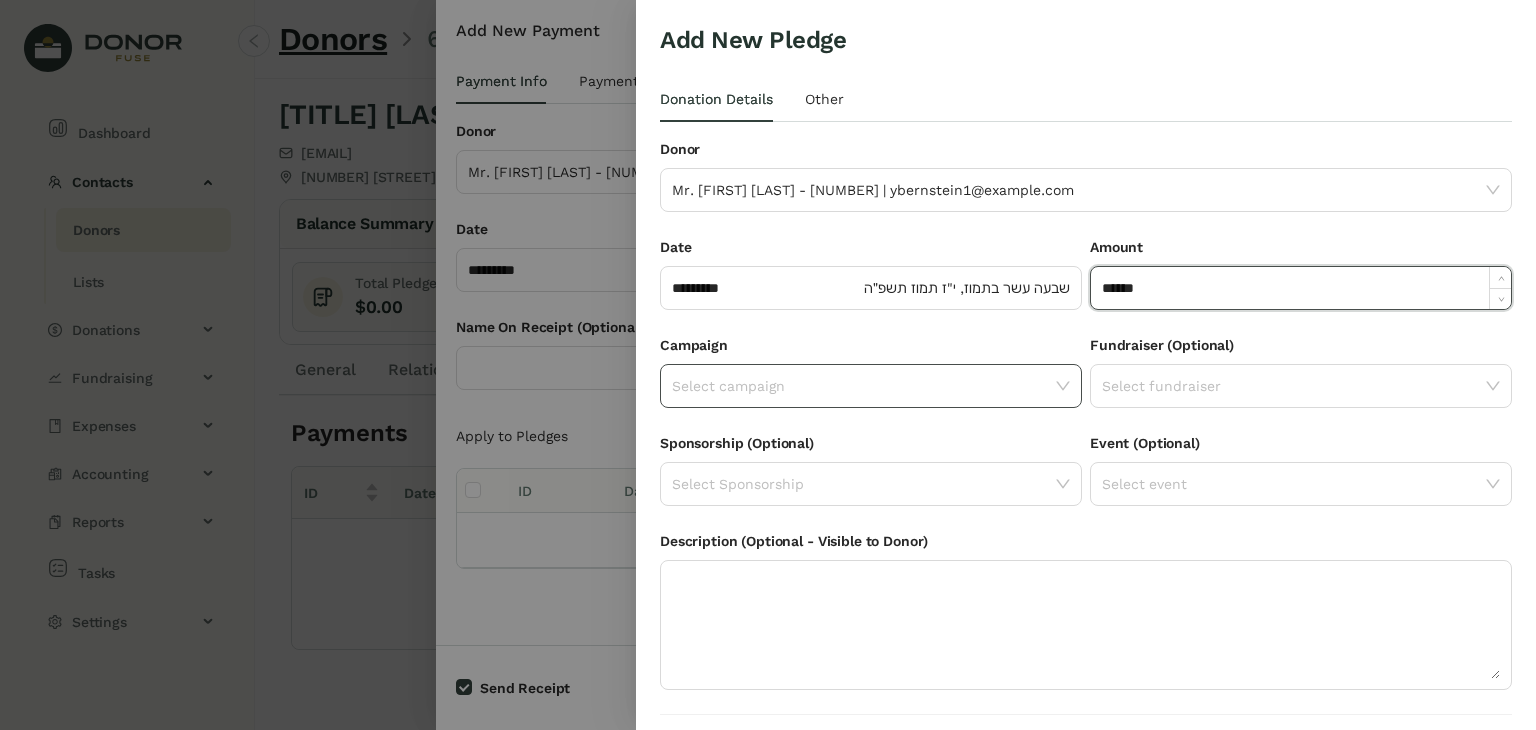 type on "*******" 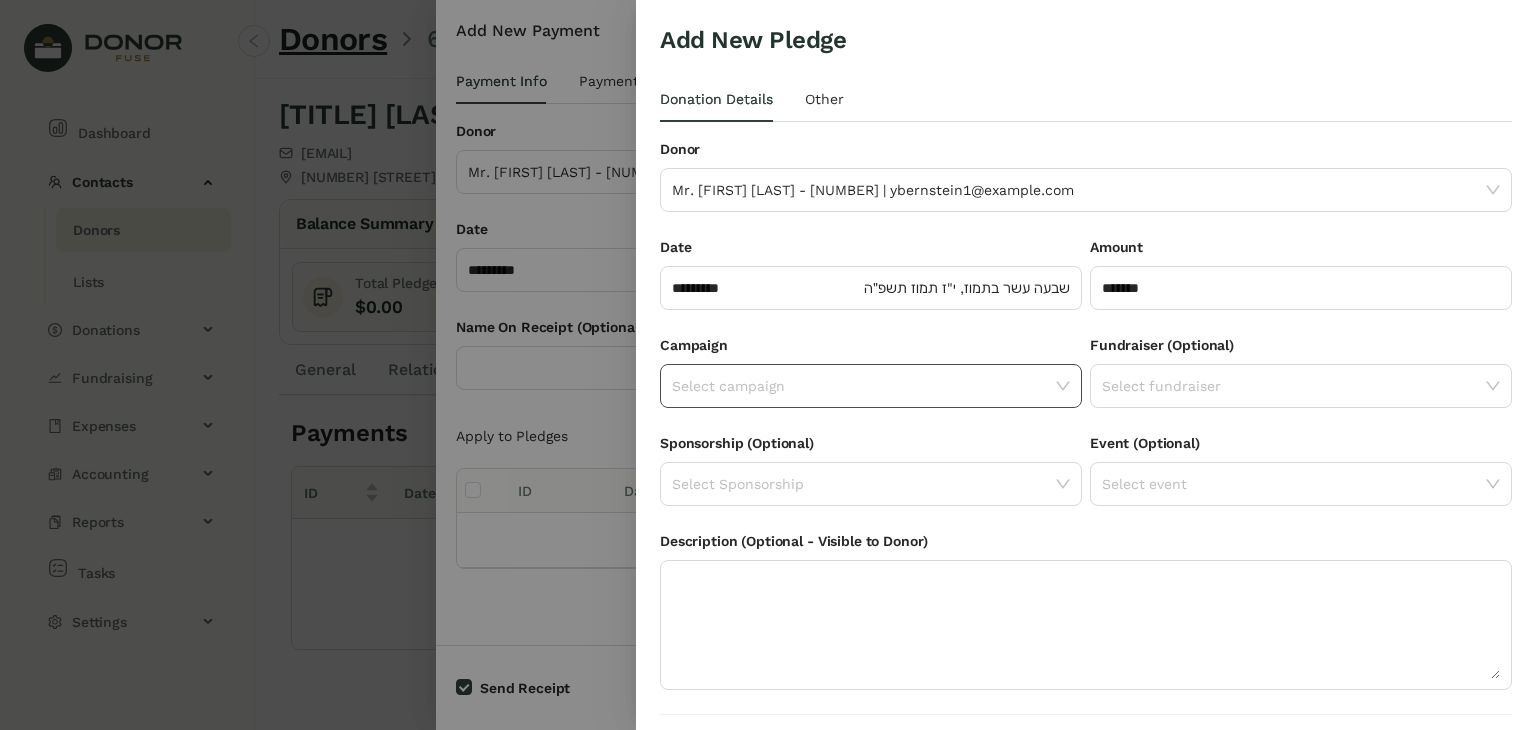 click on "Select campaign" 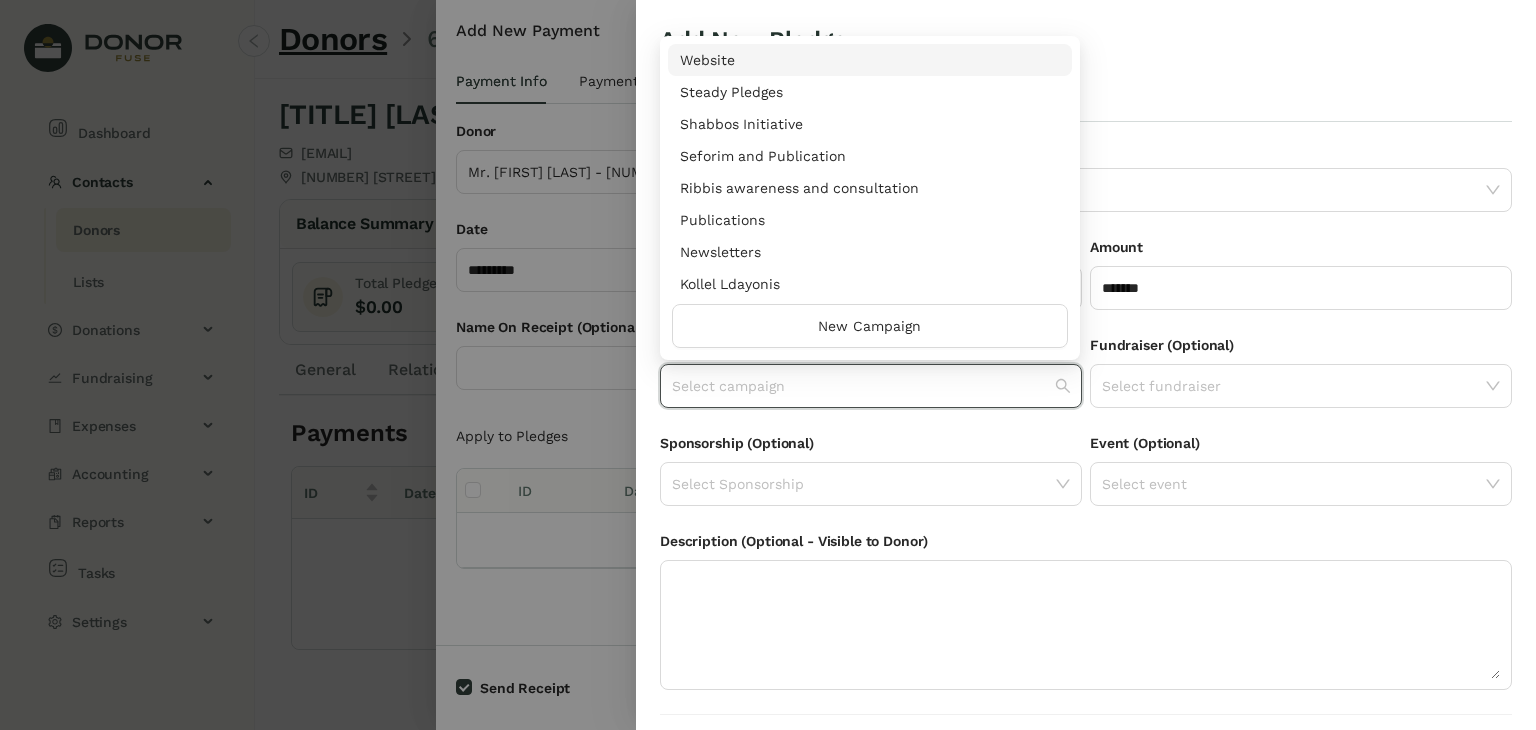 scroll, scrollTop: 960, scrollLeft: 0, axis: vertical 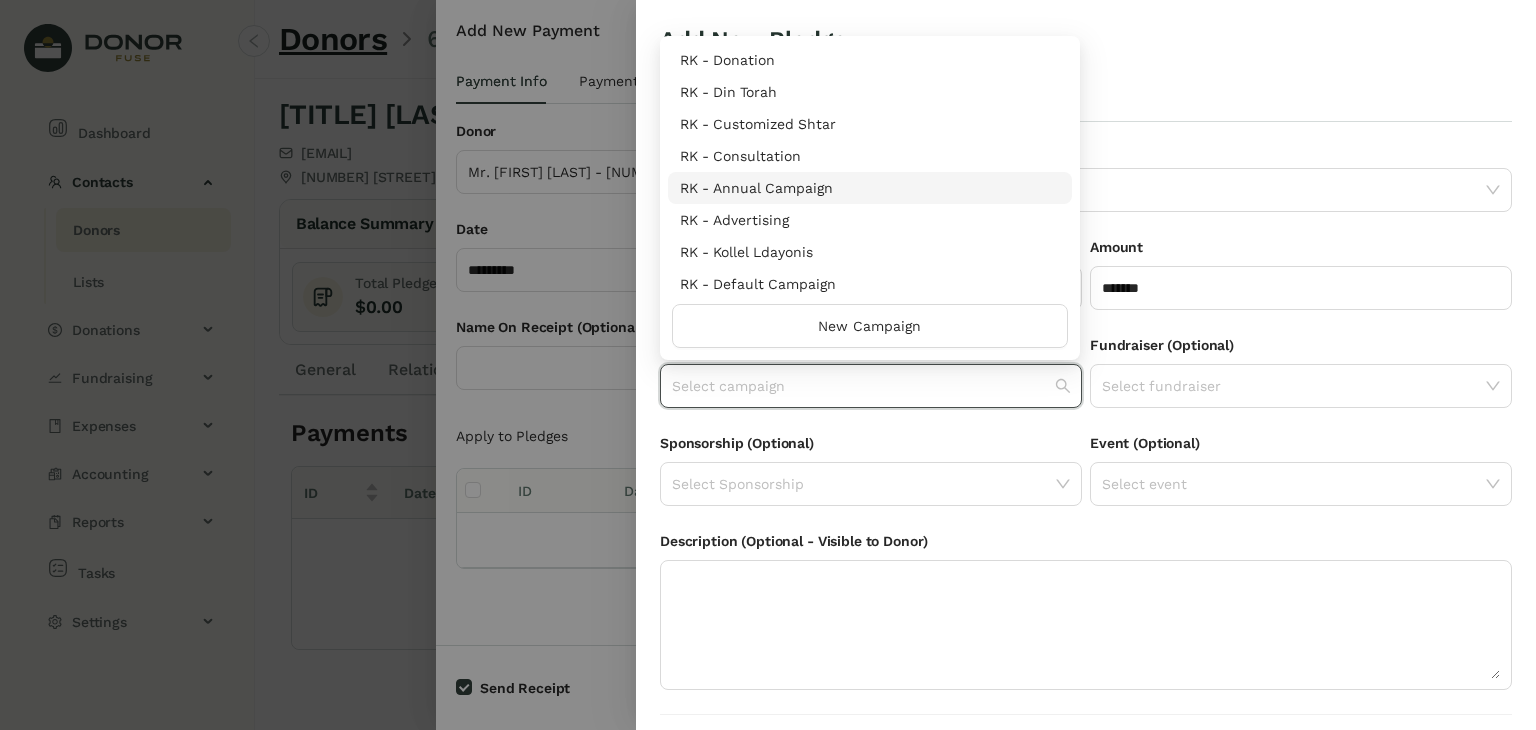 click on "RK - Annual Campaign" at bounding box center (870, 188) 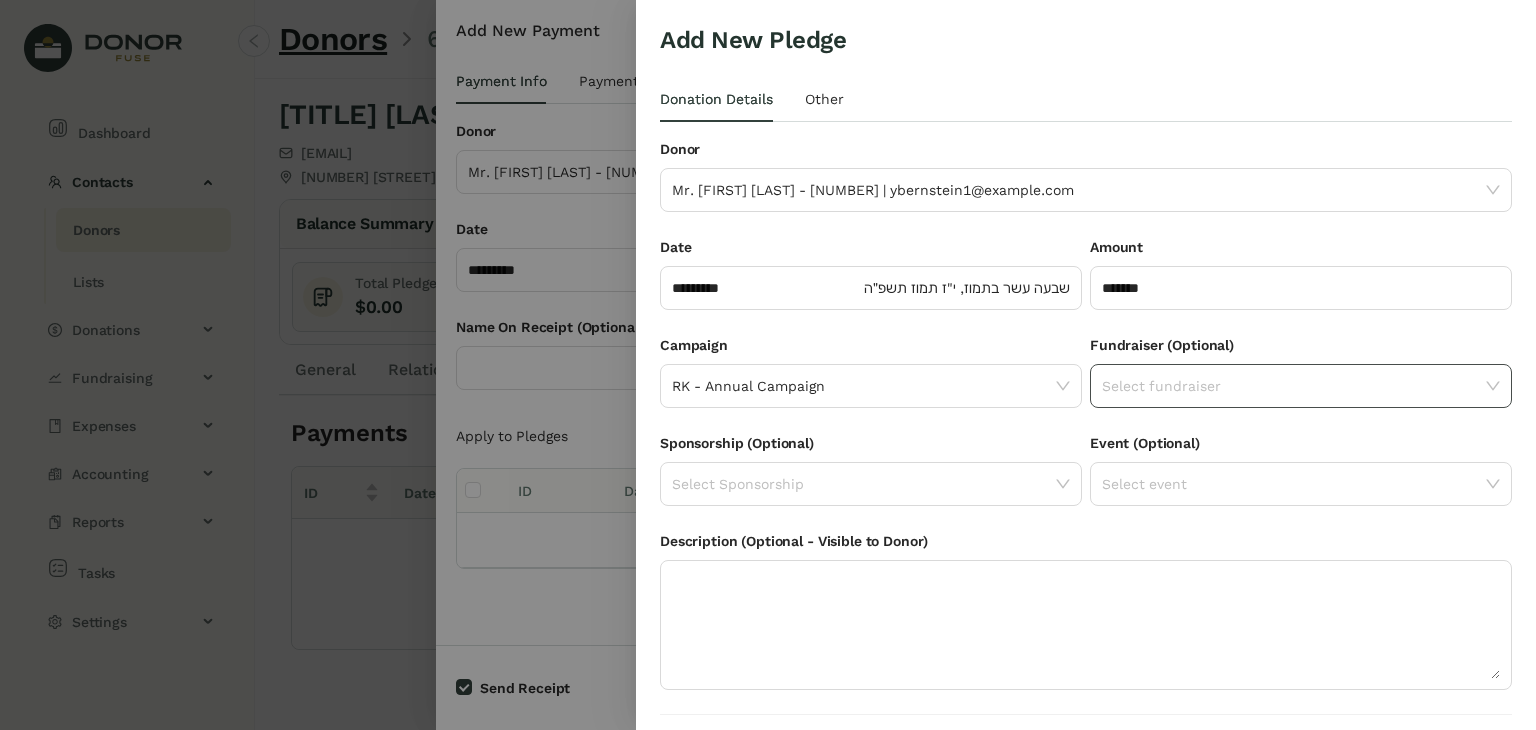 click 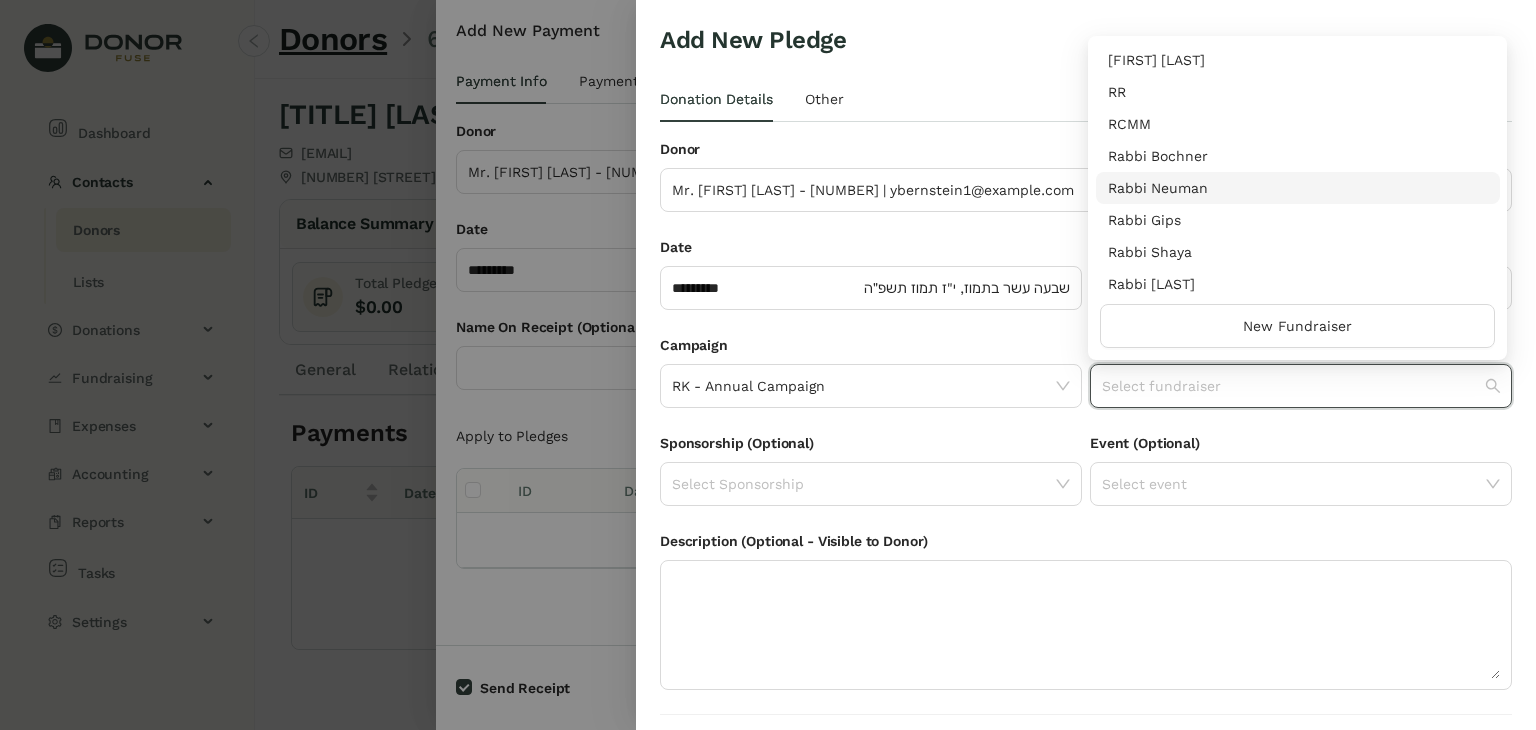 click on "Rabbi Neuman" at bounding box center [1298, 188] 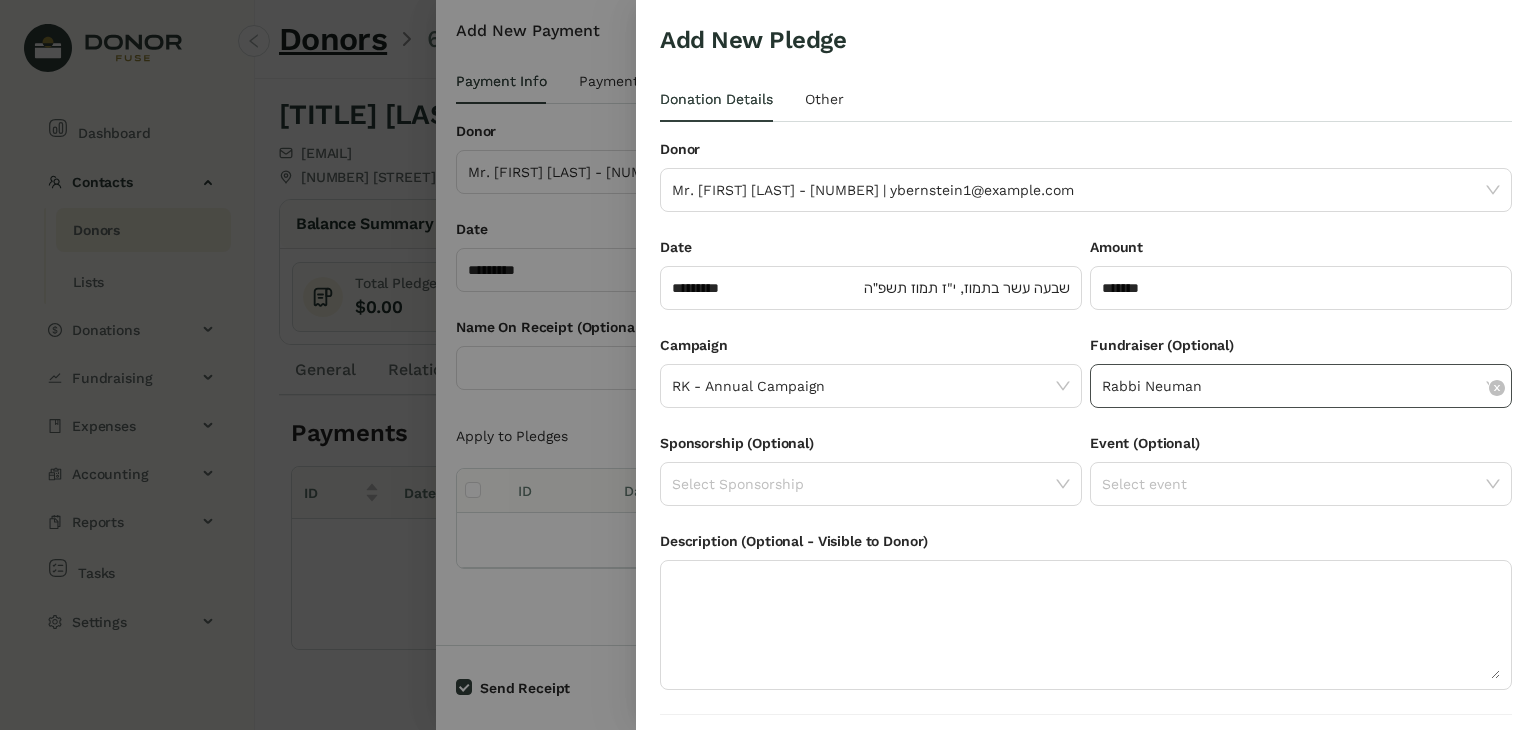 scroll, scrollTop: 54, scrollLeft: 0, axis: vertical 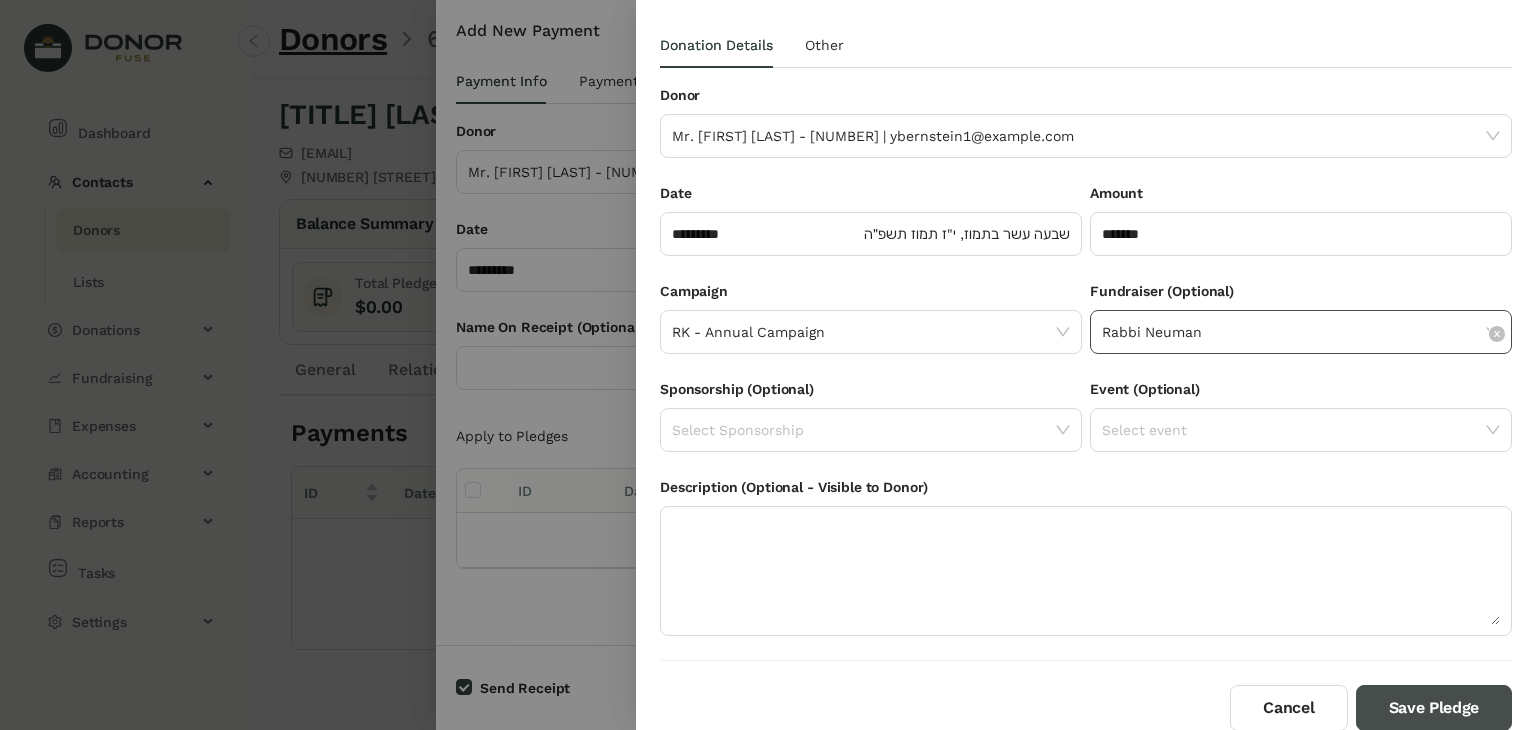 click on "Save Pledge" at bounding box center [1434, 708] 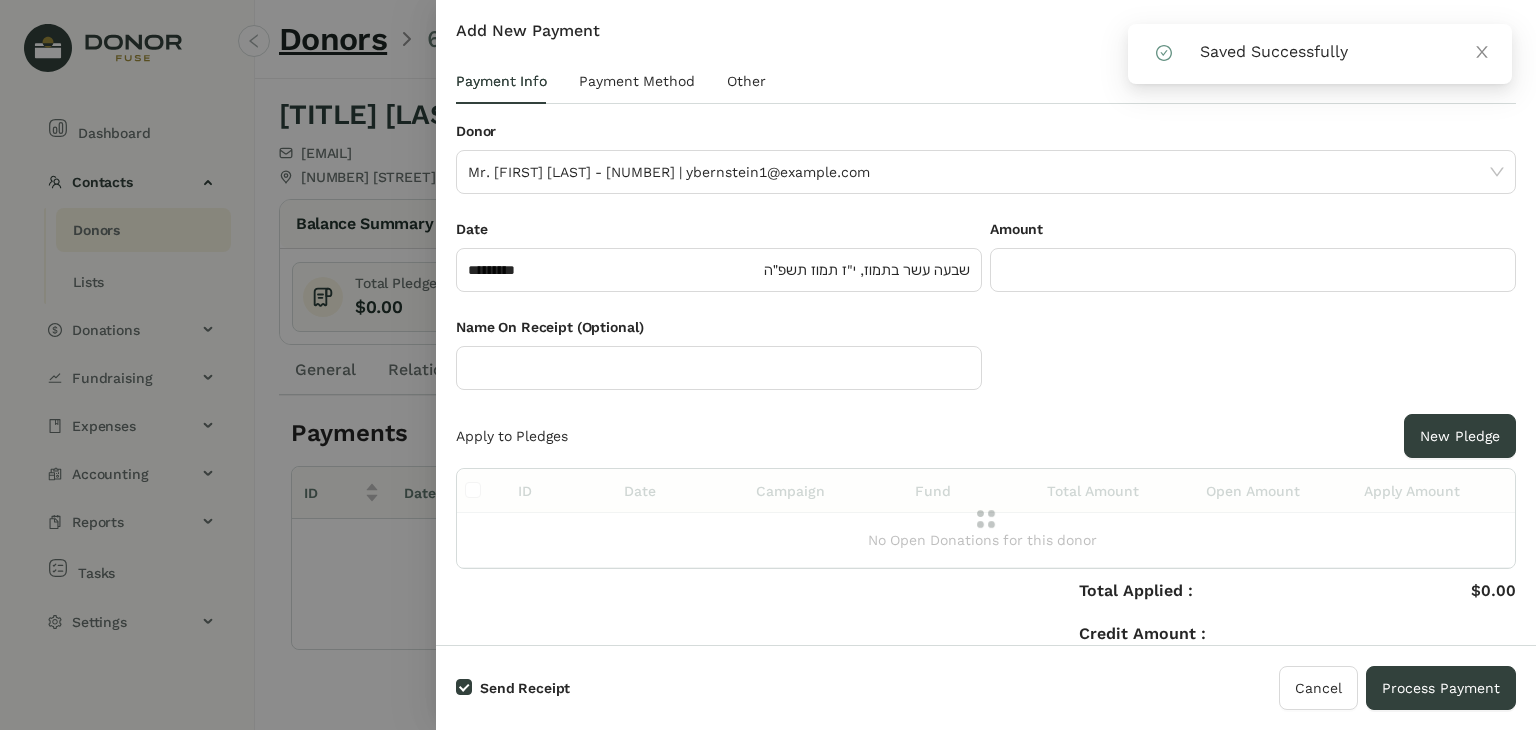 click 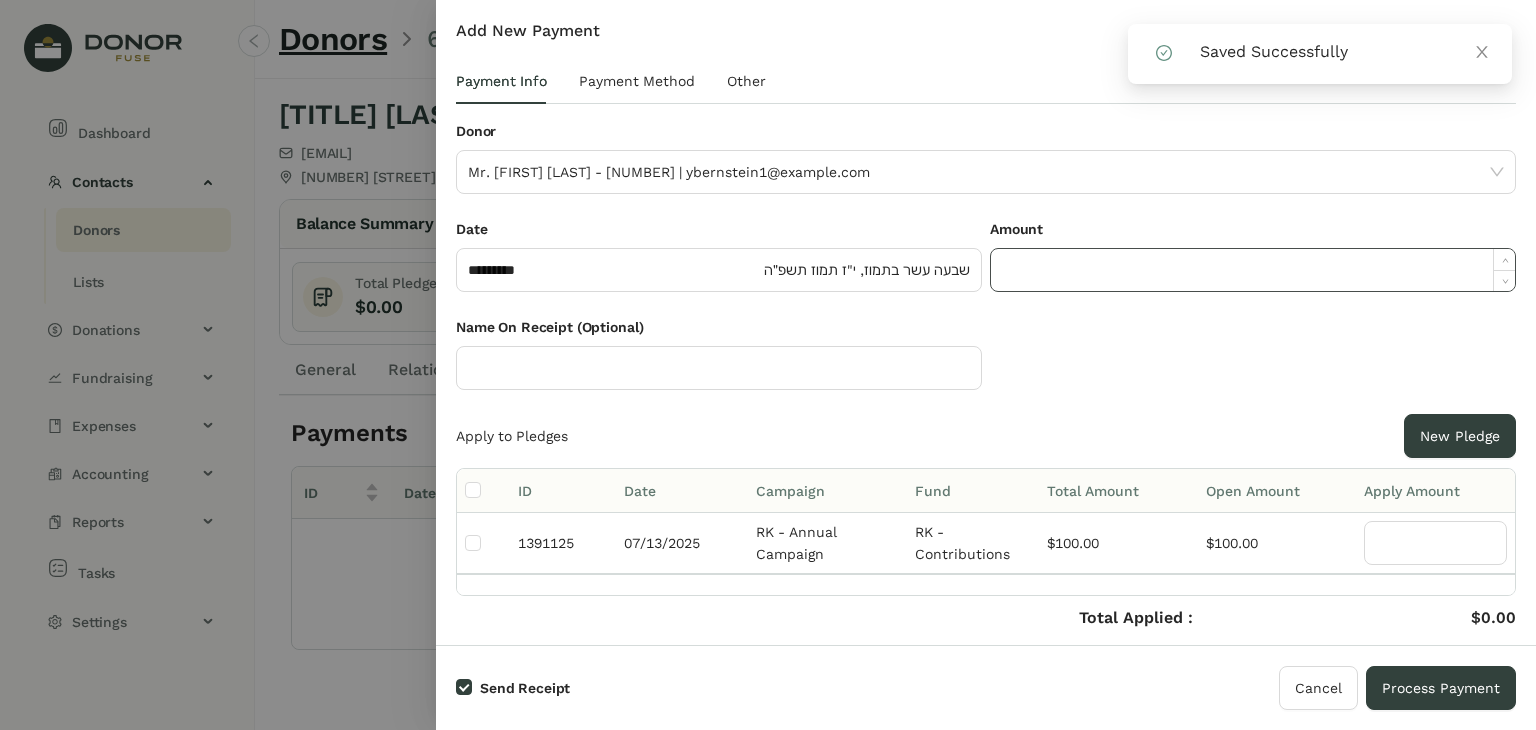 click 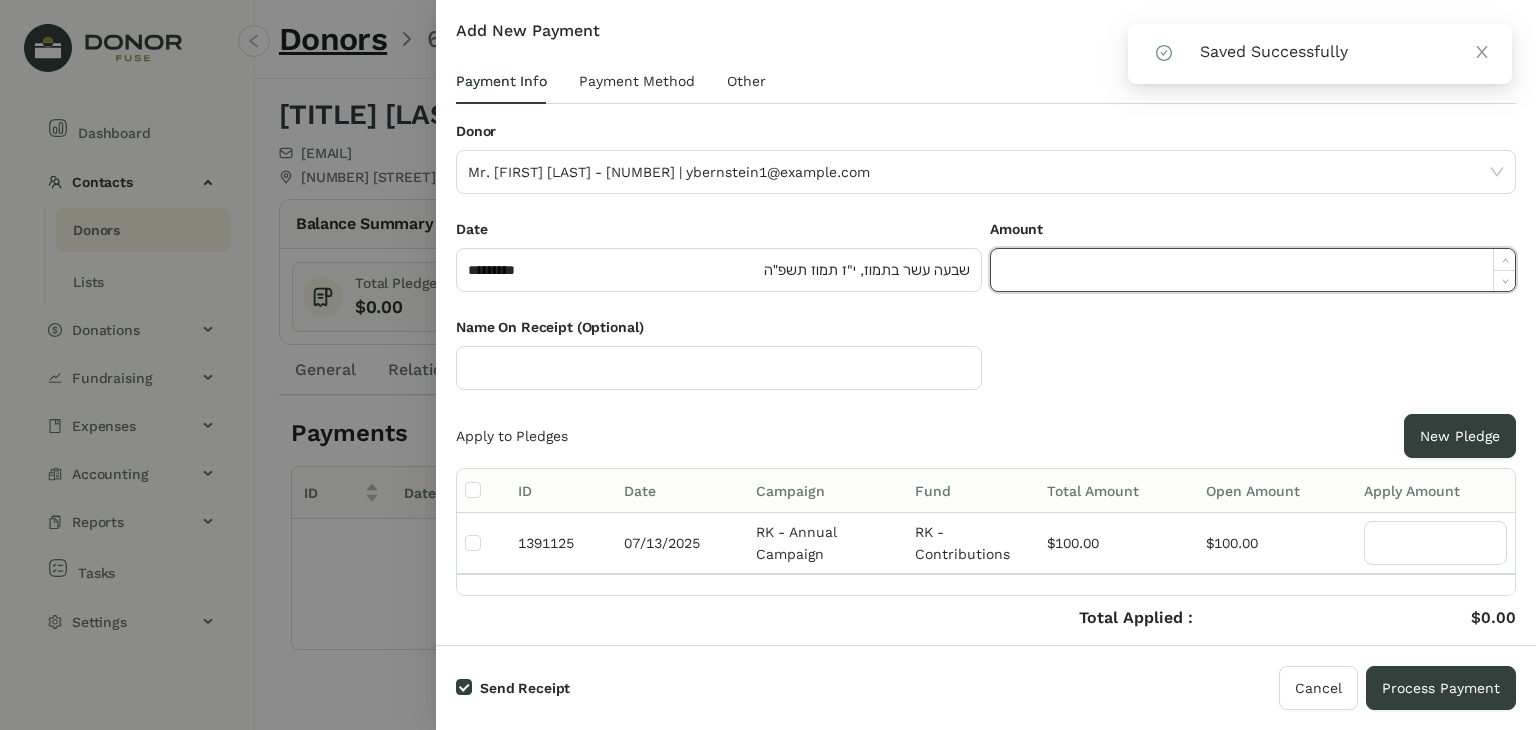 paste on "******" 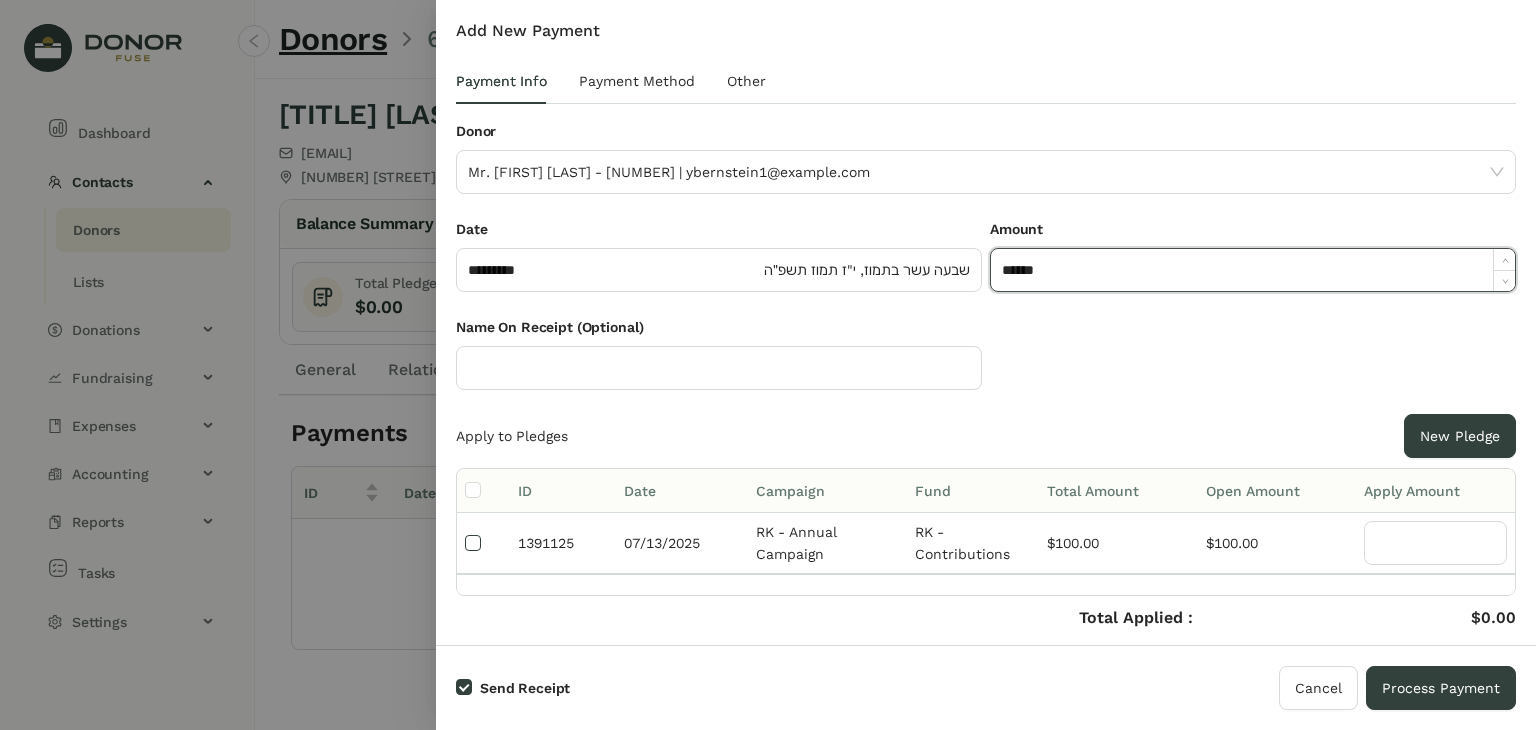 type on "*******" 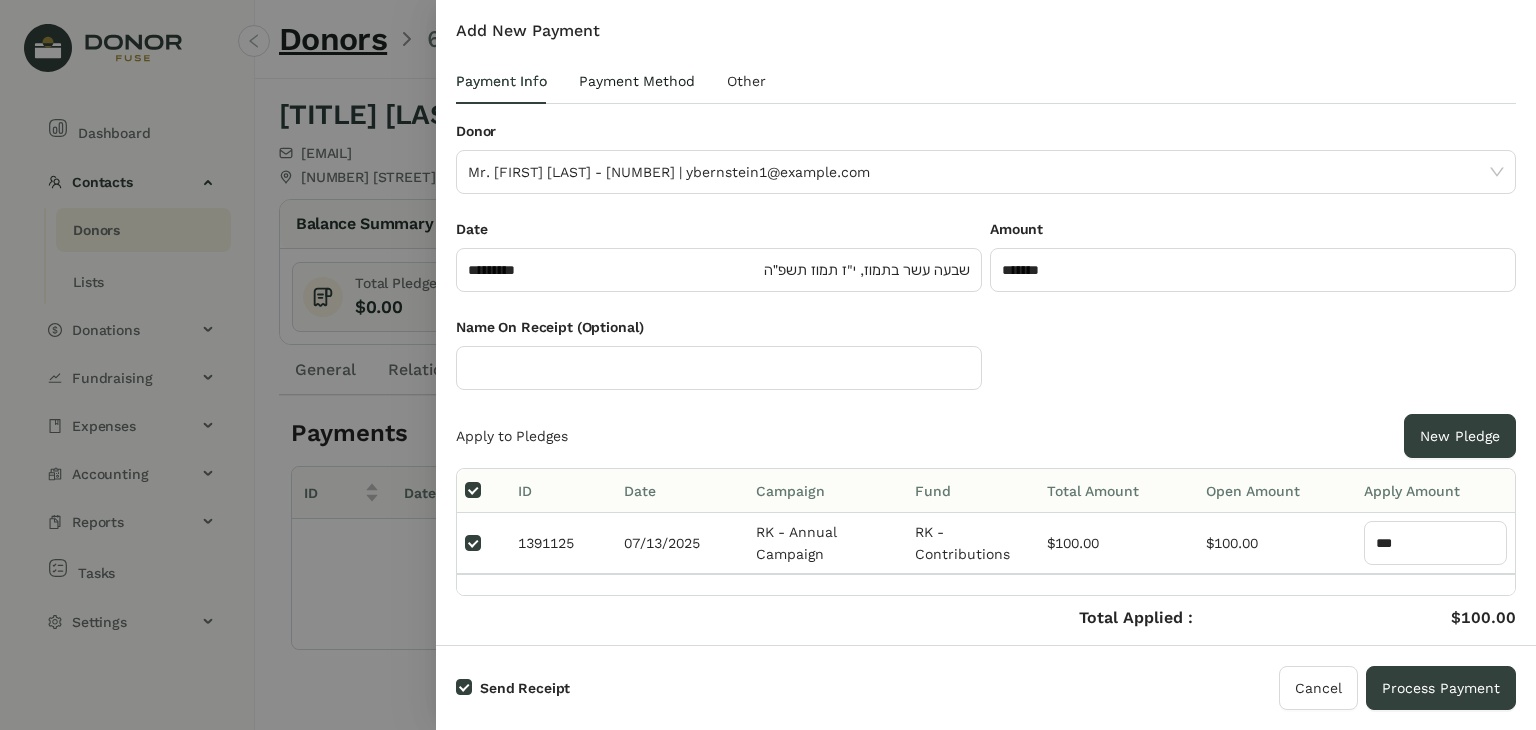 click on "Payment Method" at bounding box center (637, 81) 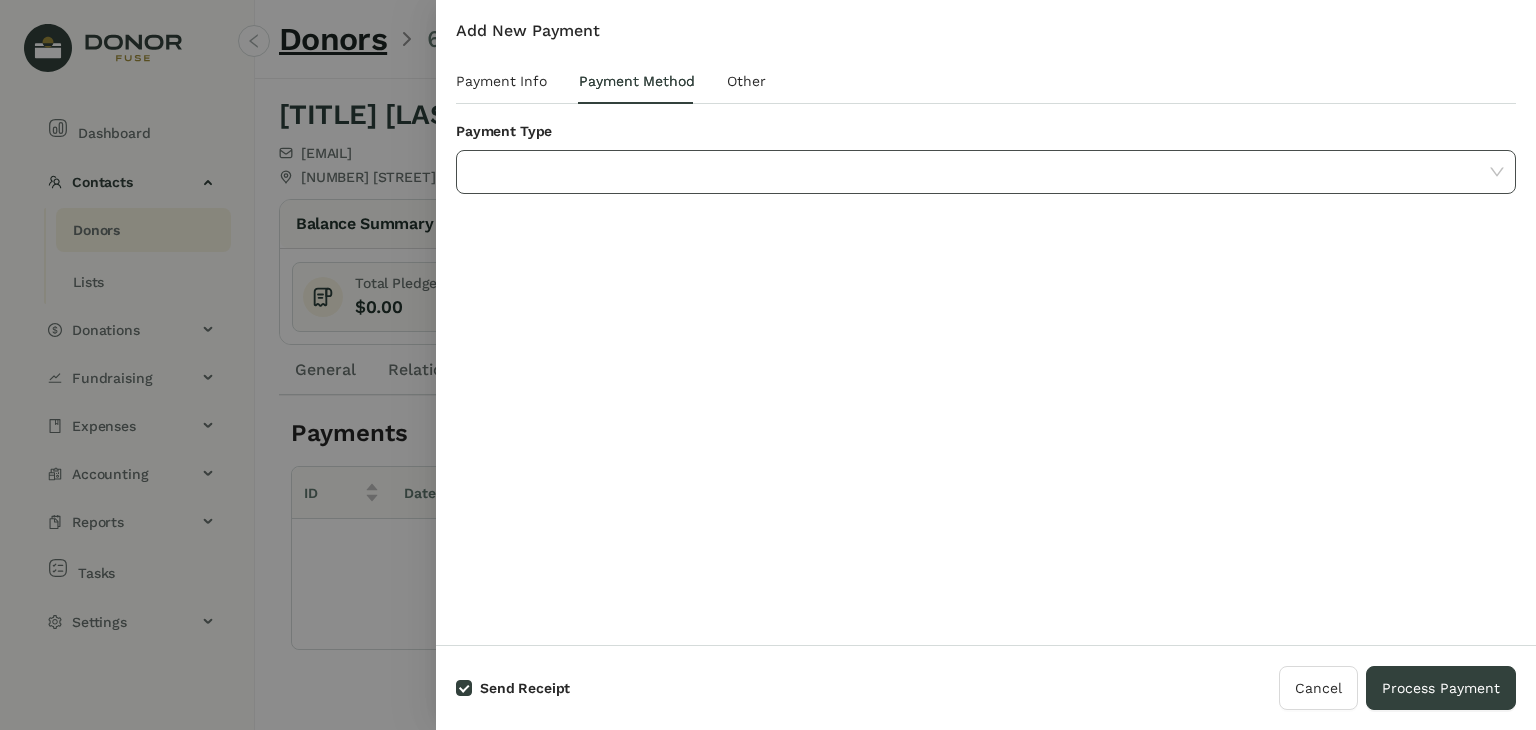 click 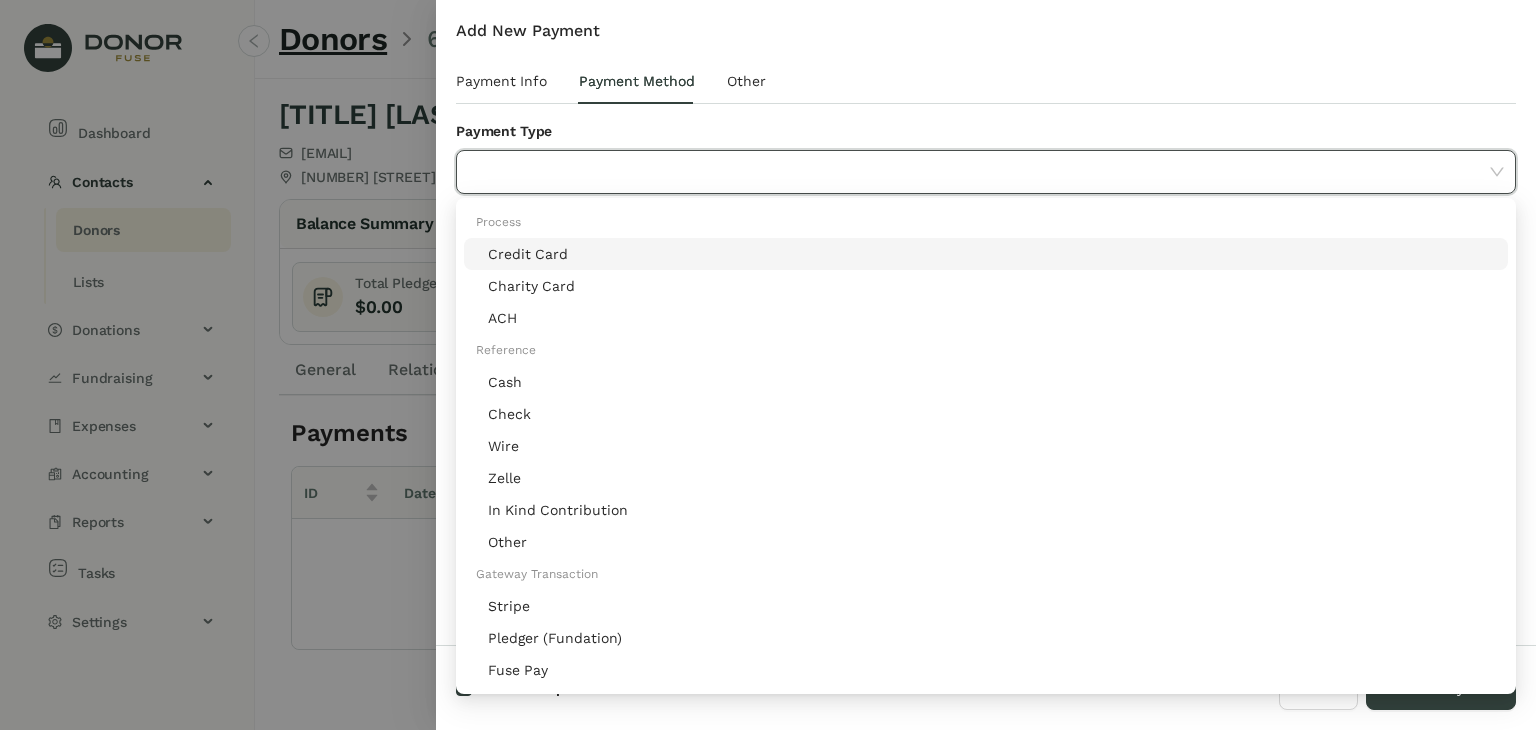 click on "Pledger (Fundation)" 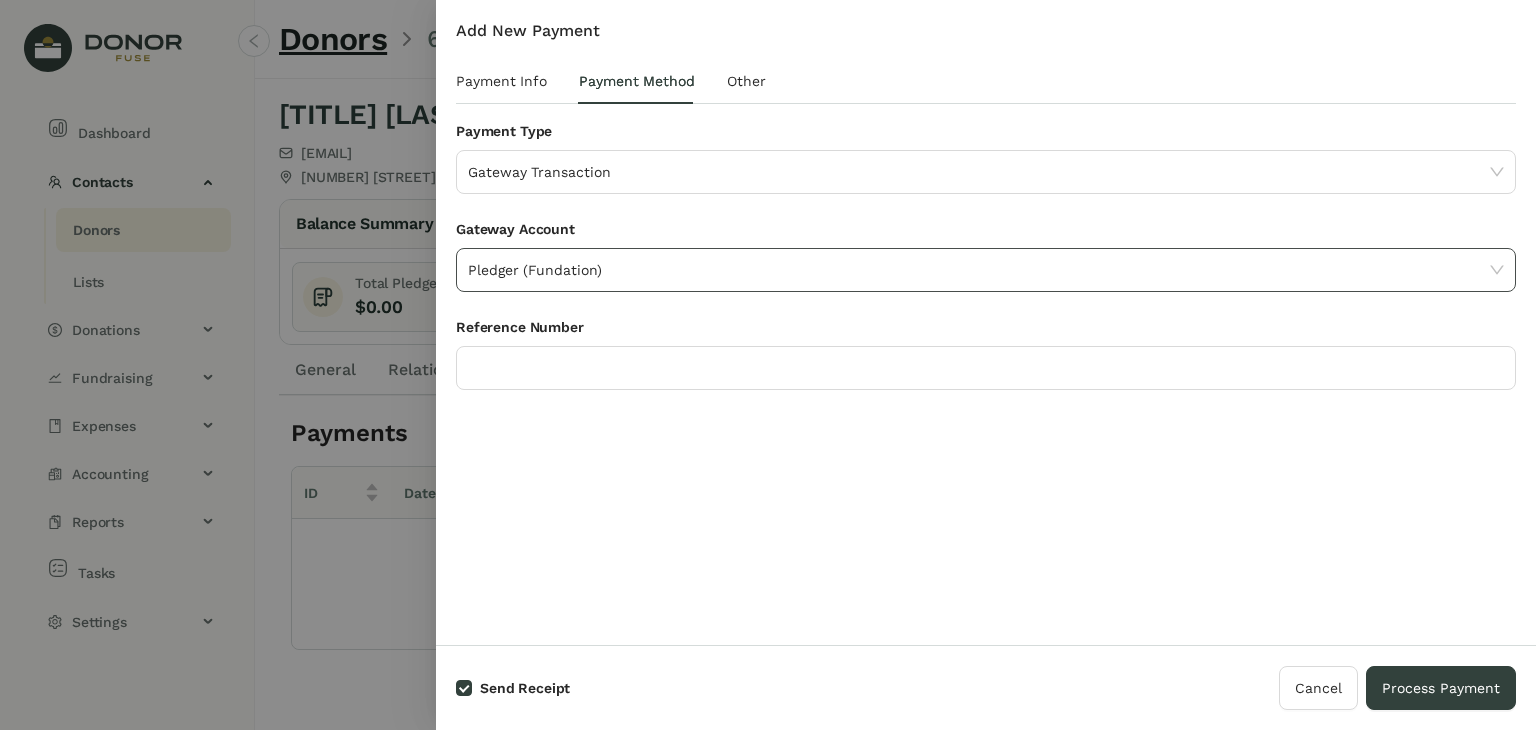 click on "Pledger (Fundation)" 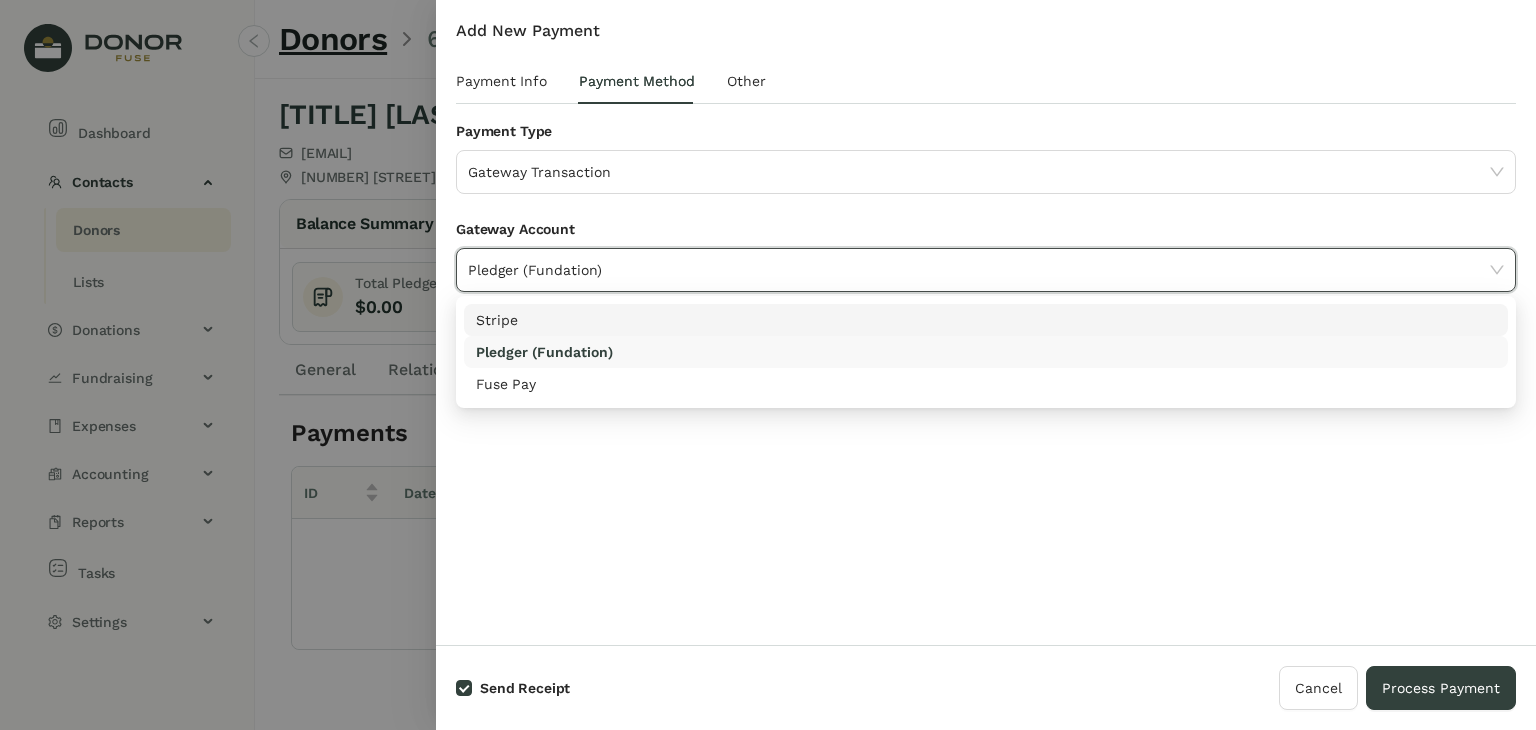 click on "Stripe" at bounding box center [986, 320] 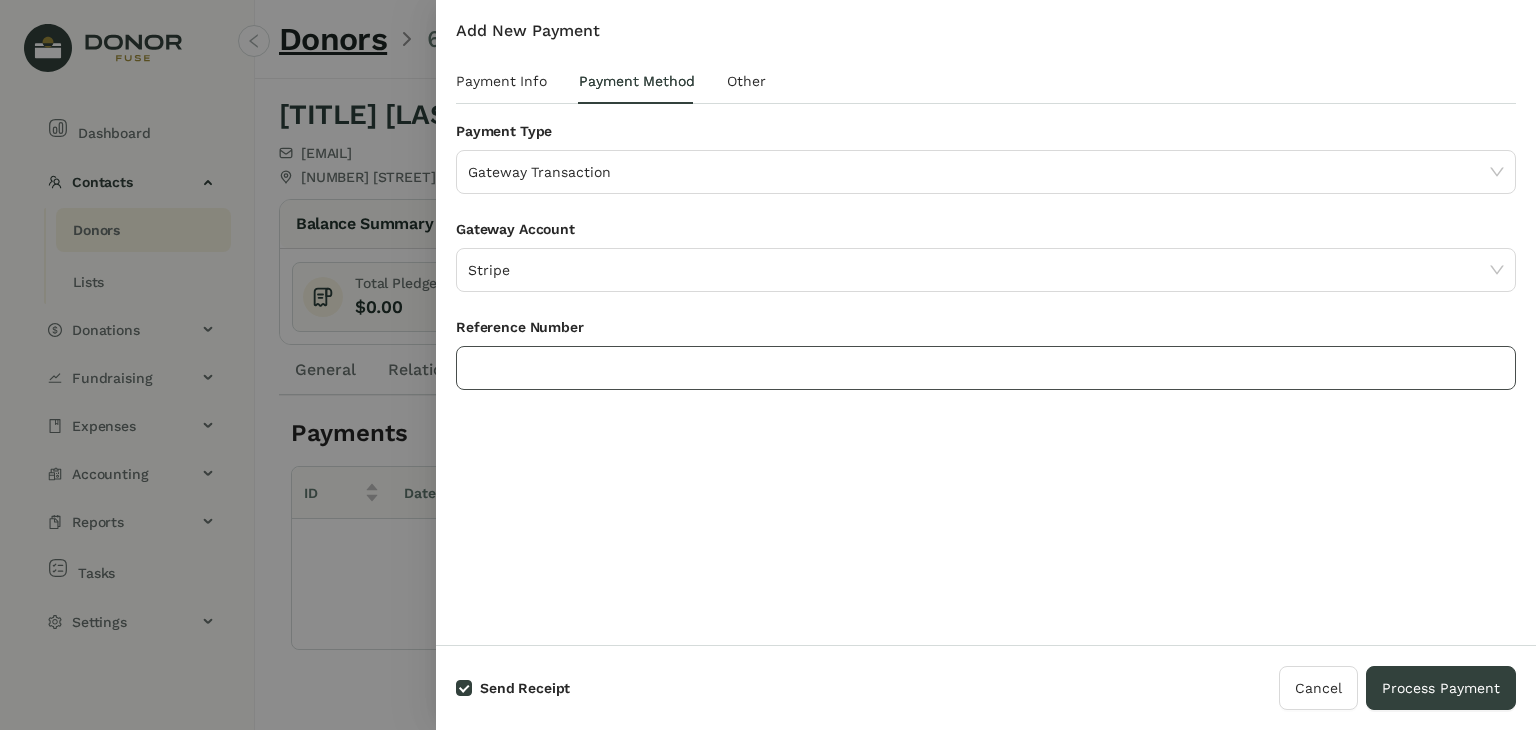 click 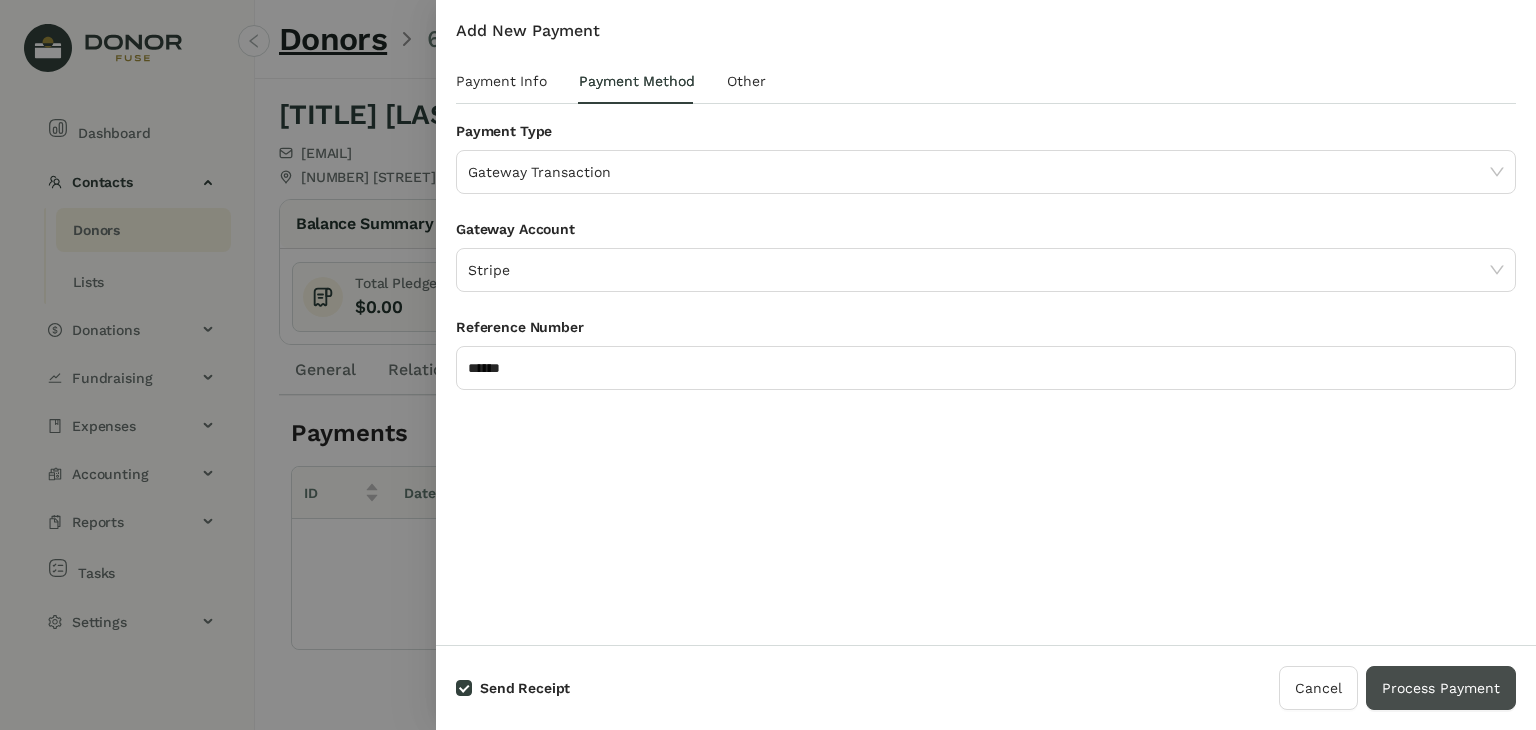 click on "Process Payment" at bounding box center (1441, 688) 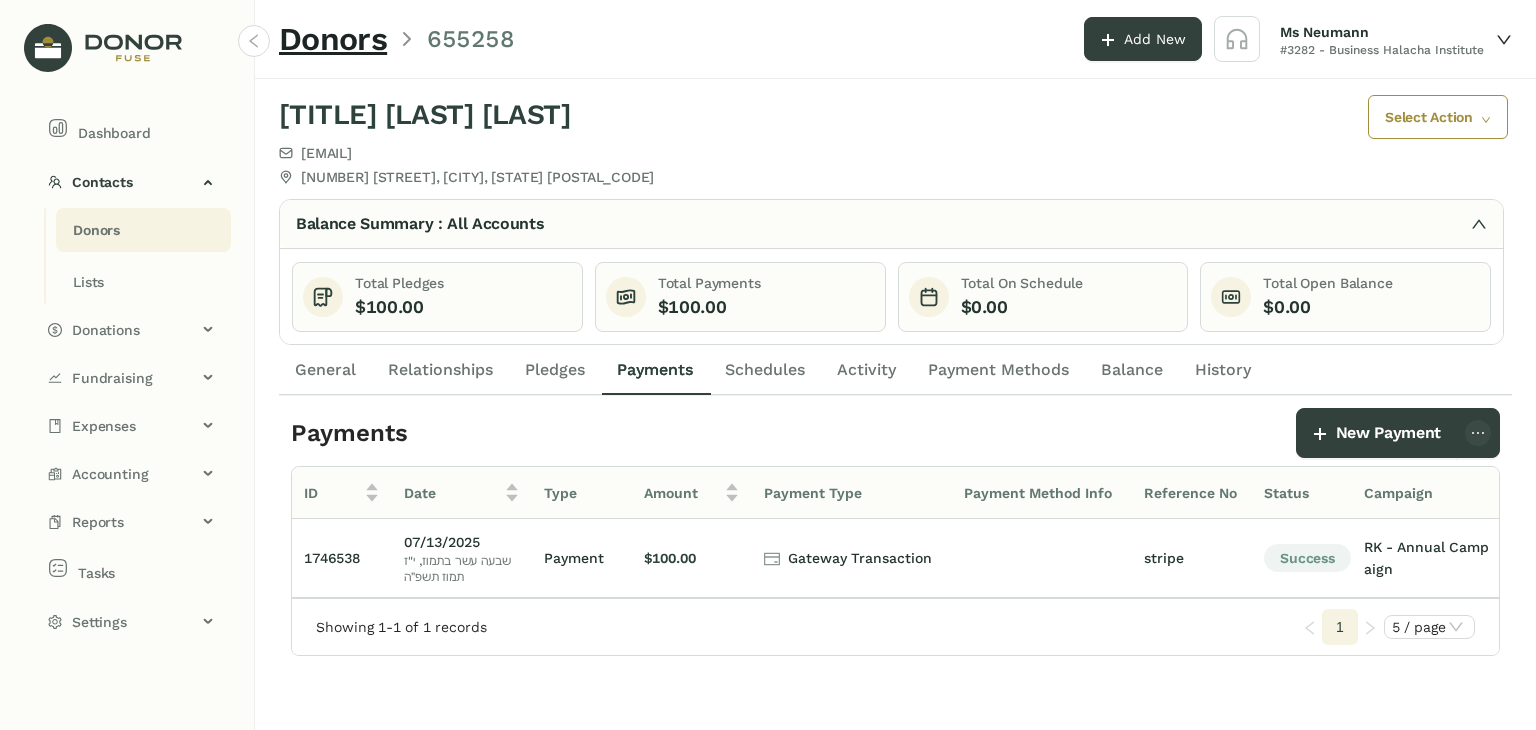 click on "Donors" 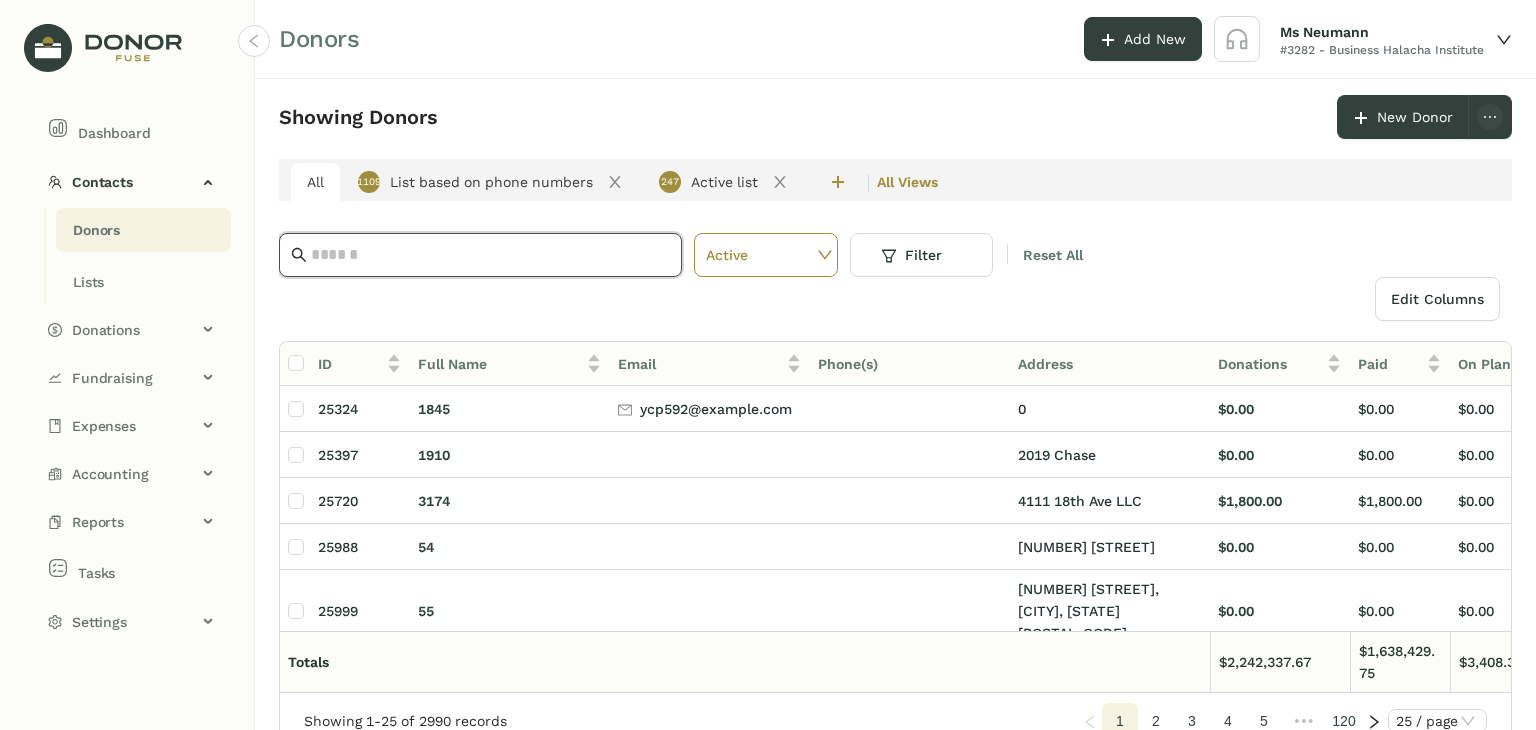 click 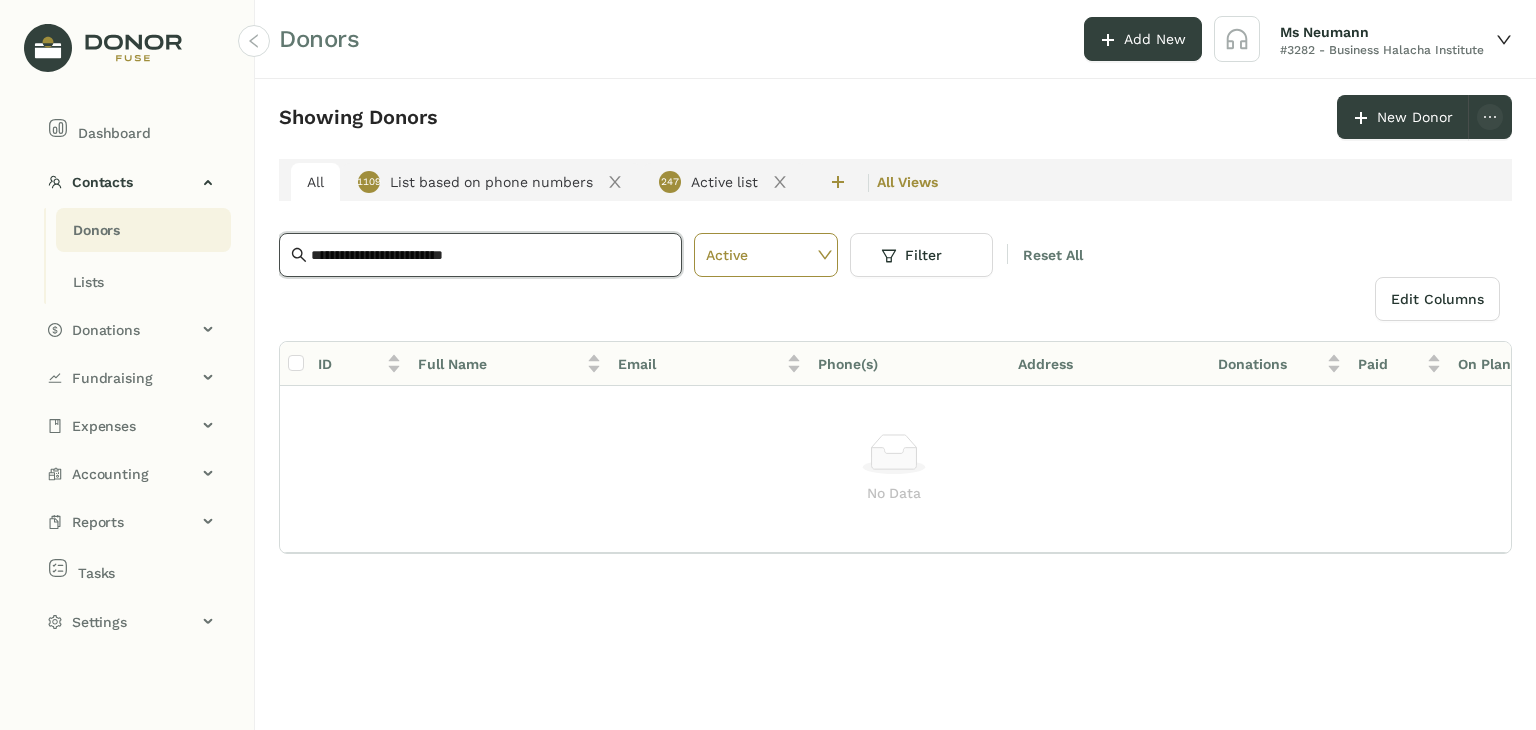 drag, startPoint x: 527, startPoint y: 258, endPoint x: 257, endPoint y: 281, distance: 270.97784 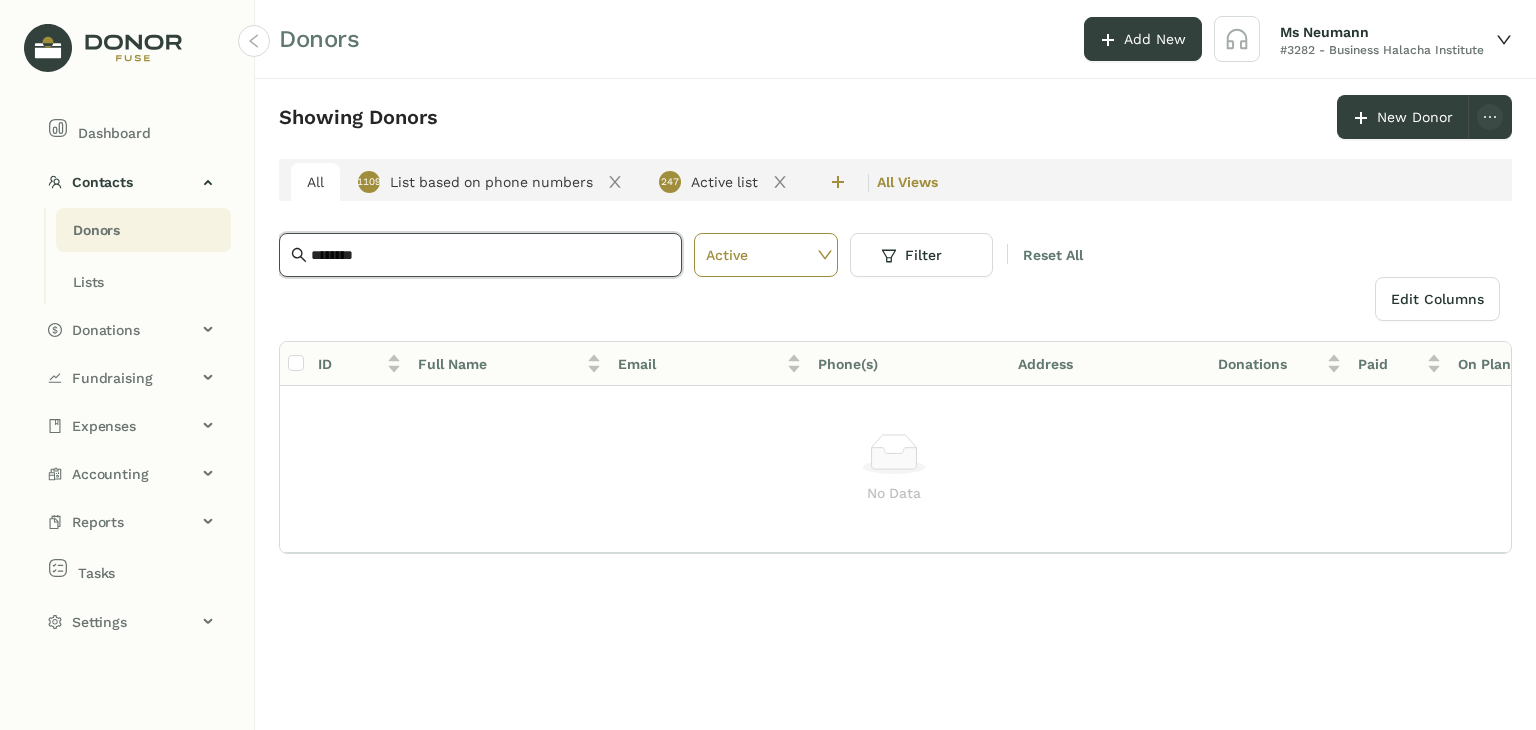 type on "********" 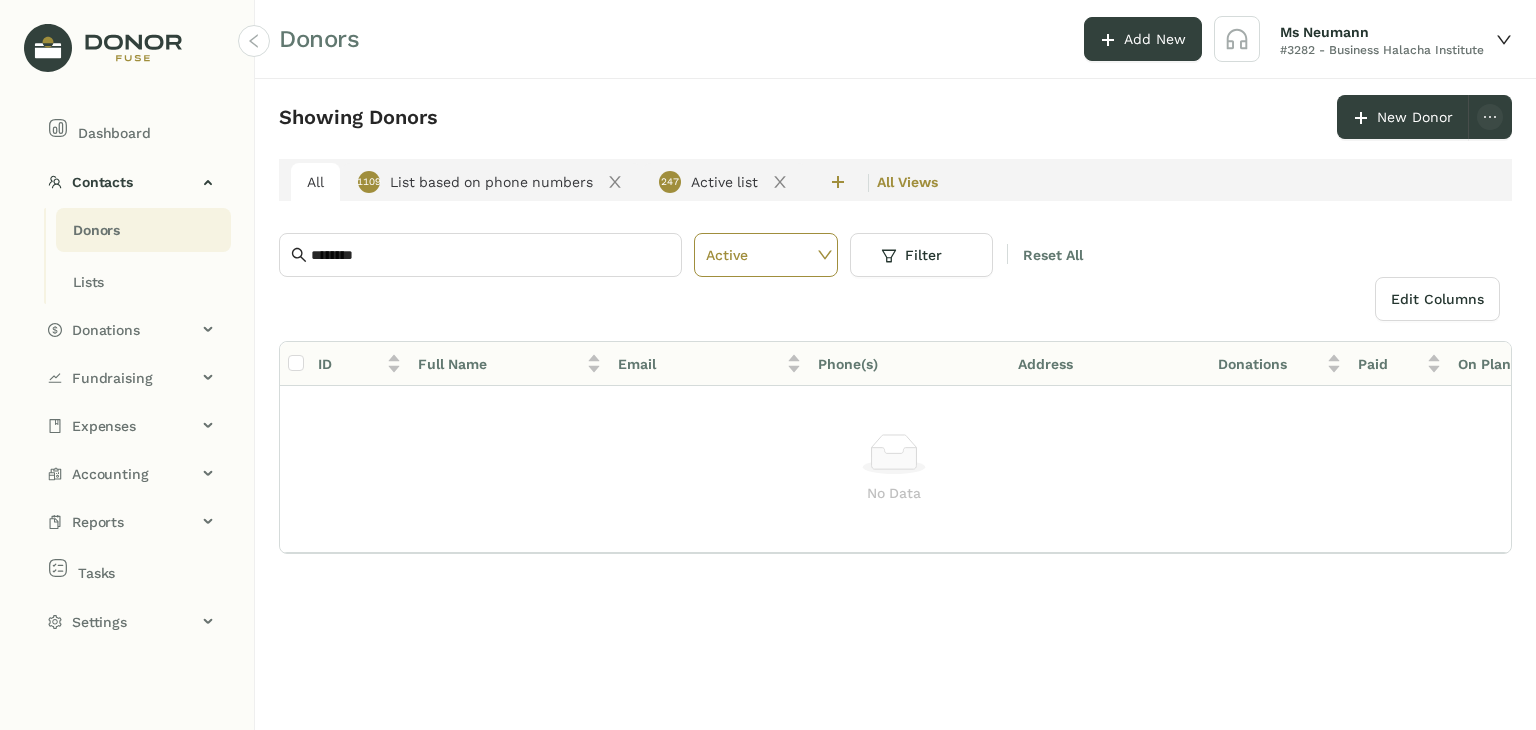 click on "Dashboard Contacts Donors Lists Donations Pledges Payments Schedules Campaigns Fundraising Fundraisers Sponsorships Events Expenses Vendors Bills Print Checks Accounting Transactions Chart of Accounts Funds Bank Feed Reconciliation Reports Fundraising Open Pledges Profit & Loss Balance Sheet Account Transactions Vendor Balance Expired Pay. Methods Tasks Settings Account Settings Devices Donation Links Gateway Accounts Modules Automations Templates" 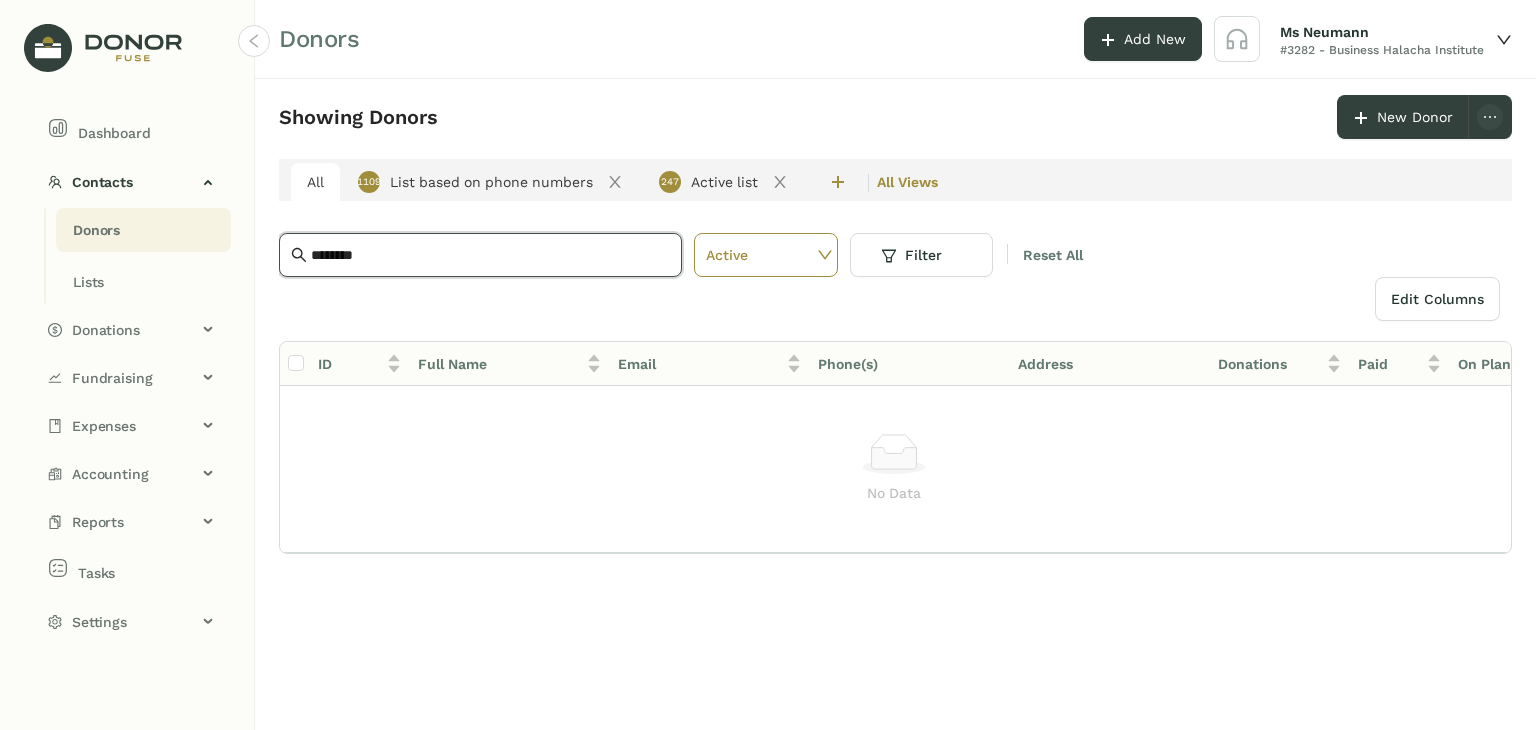 drag, startPoint x: 398, startPoint y: 258, endPoint x: 191, endPoint y: 245, distance: 207.4078 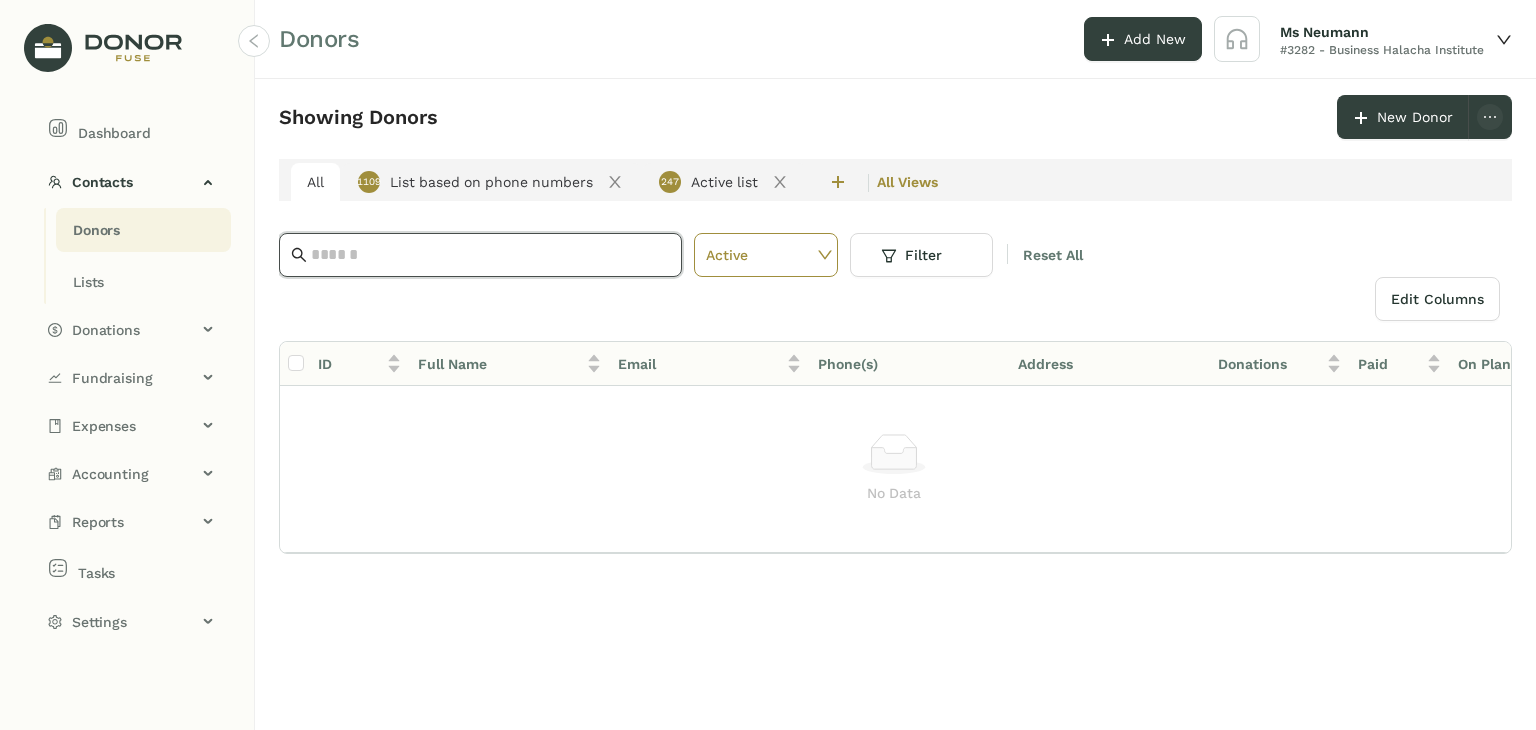 paste on "**********" 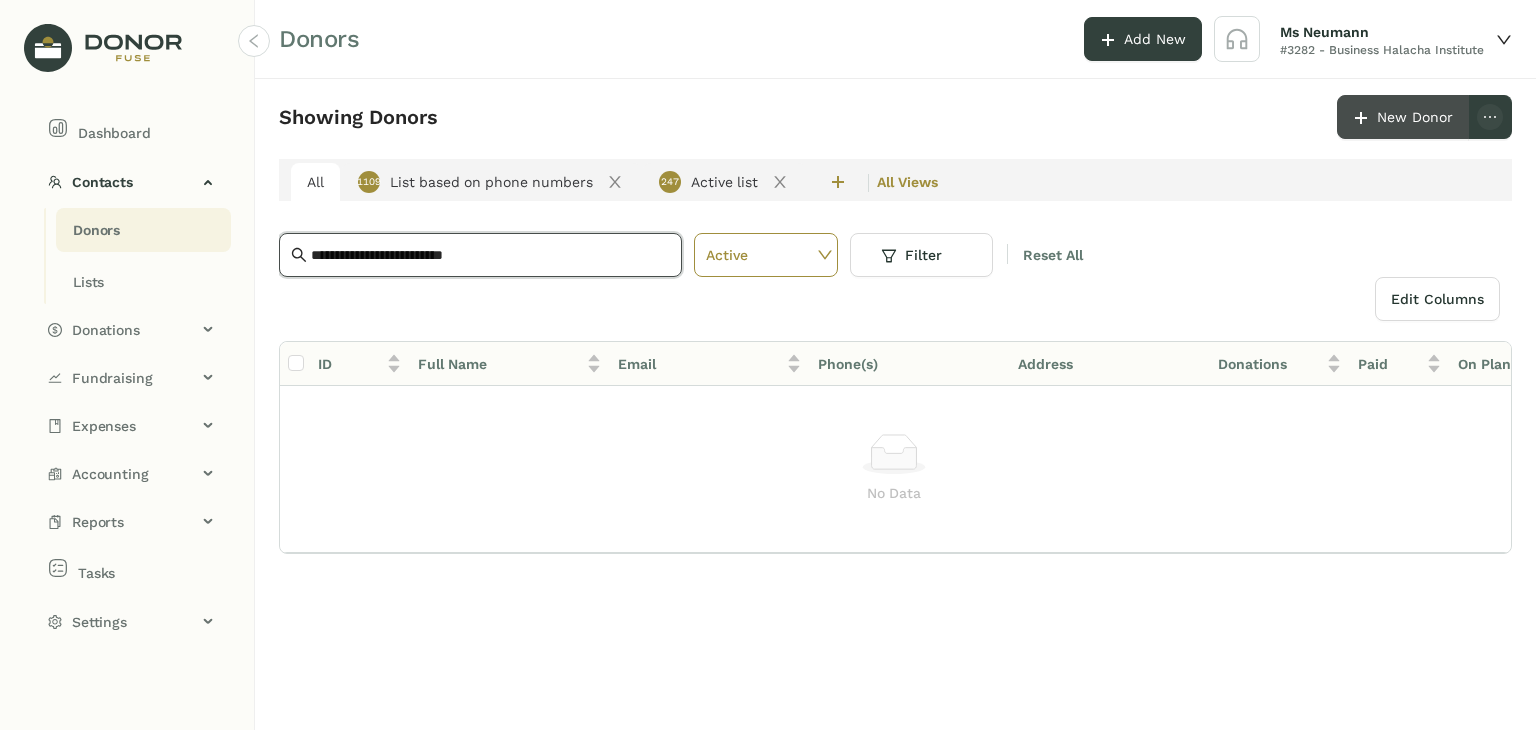type on "**********" 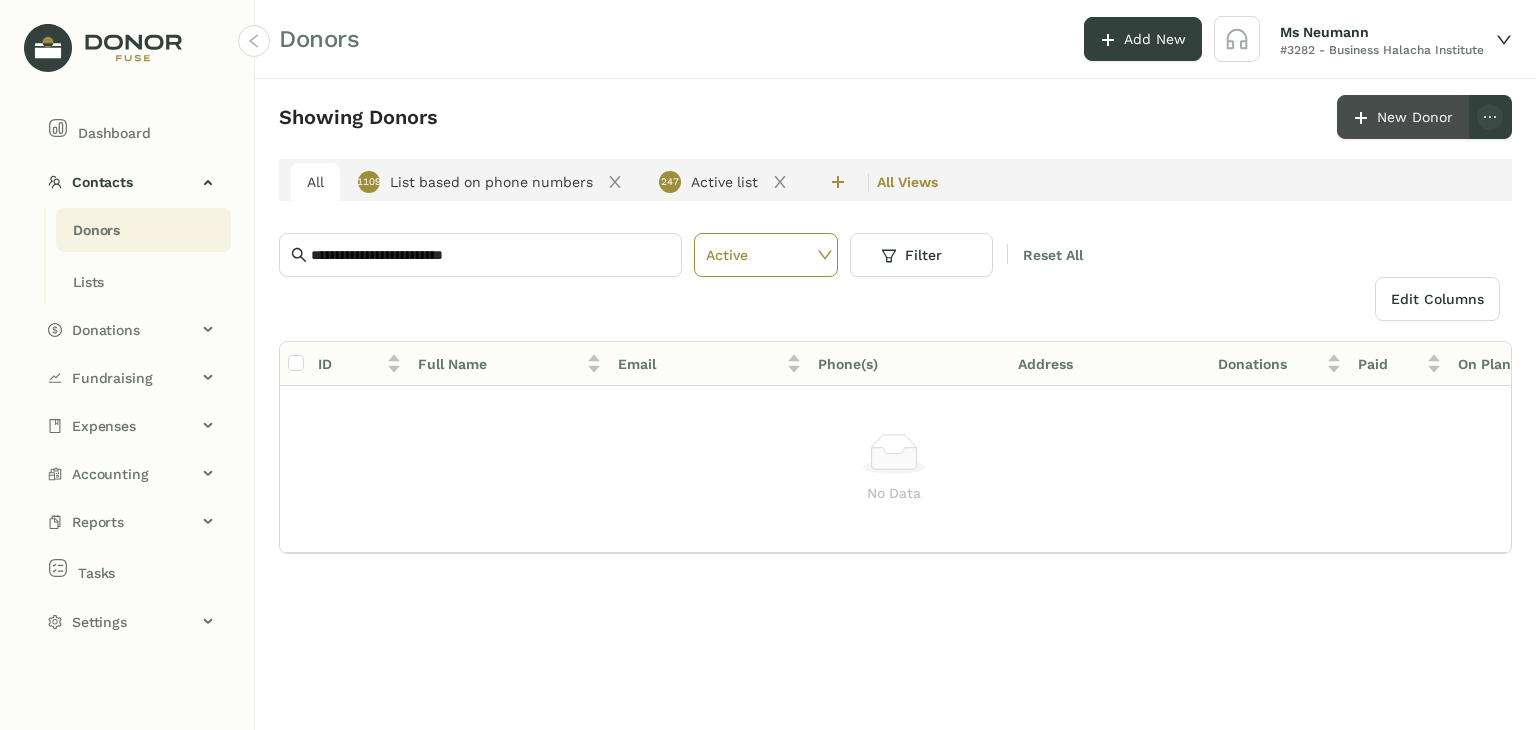 click on "New Donor" 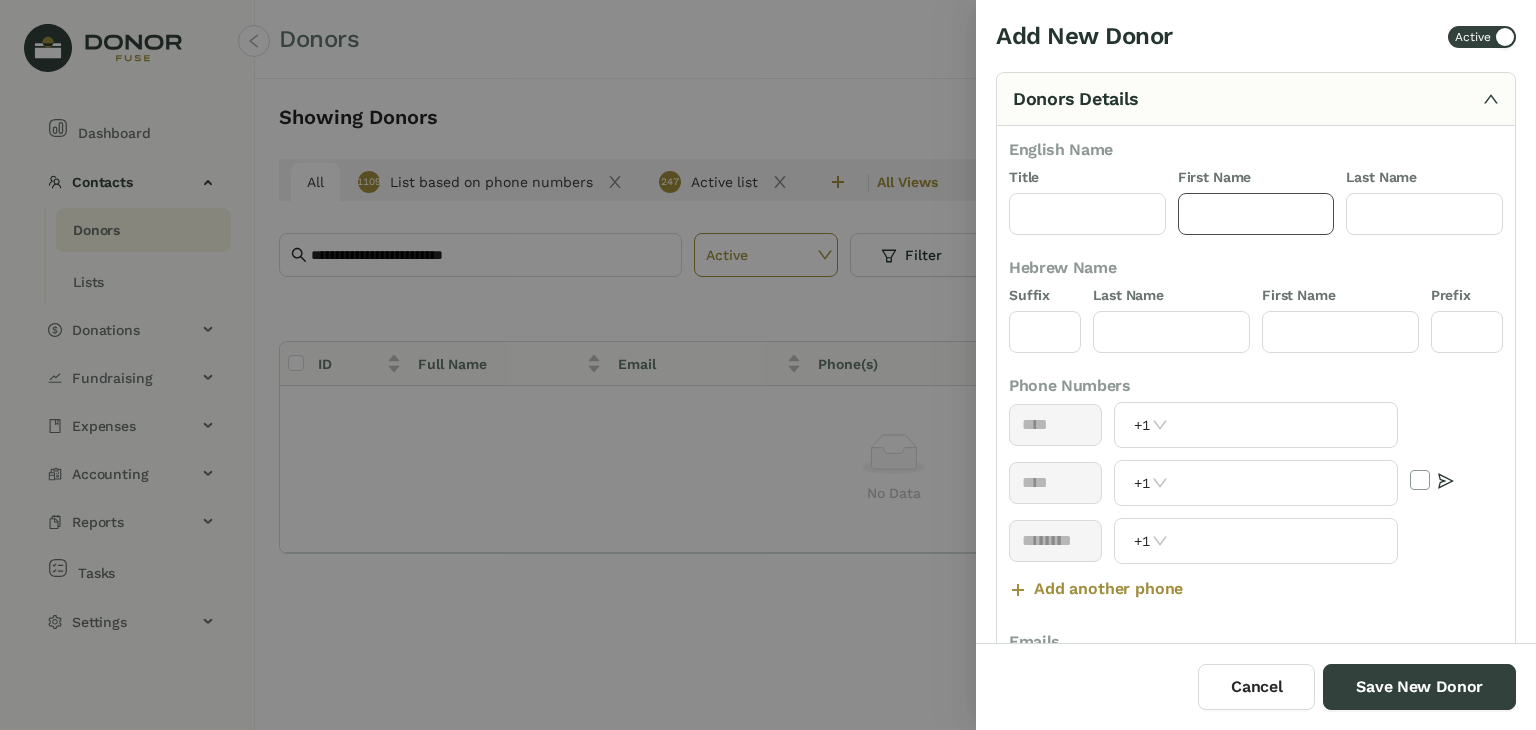 click 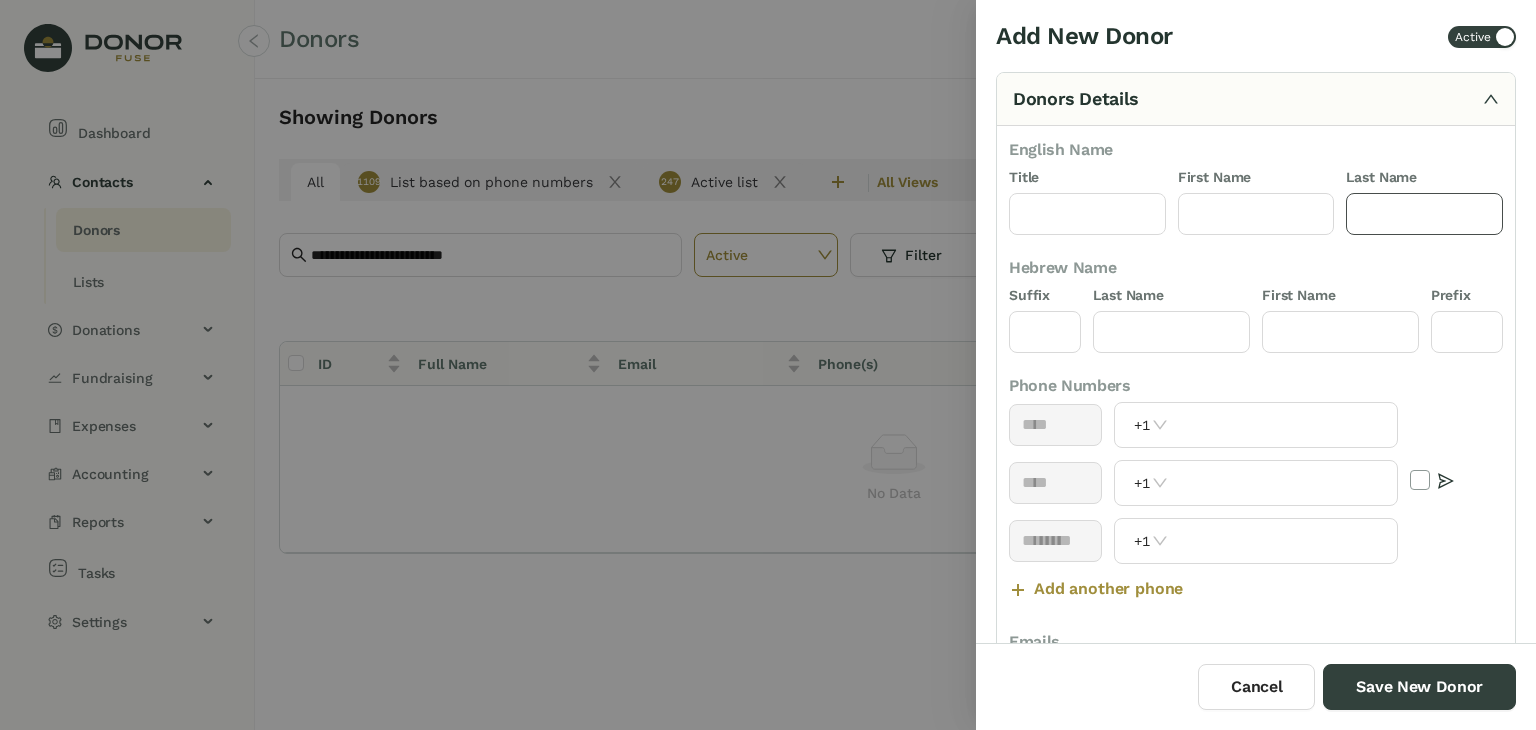 click 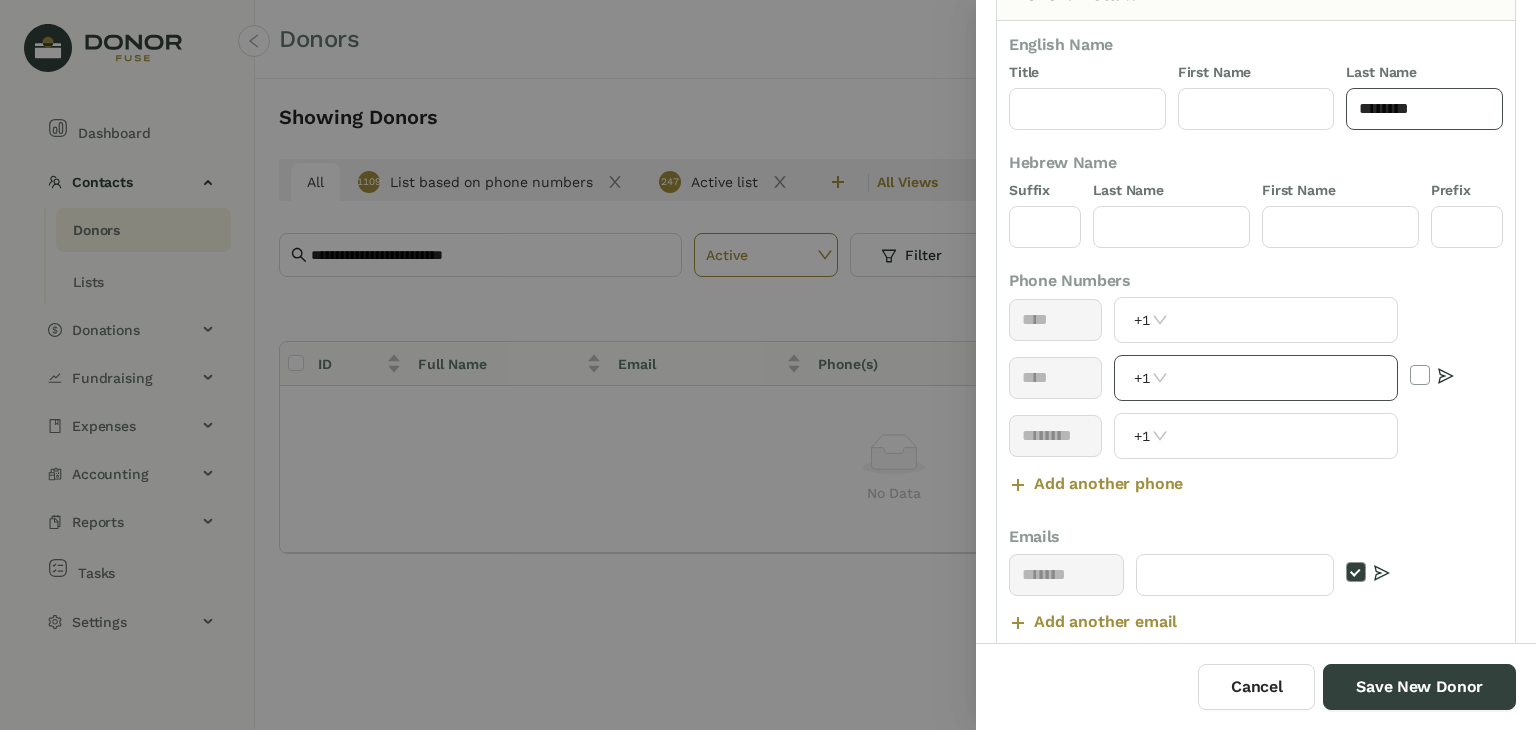 scroll, scrollTop: 108, scrollLeft: 0, axis: vertical 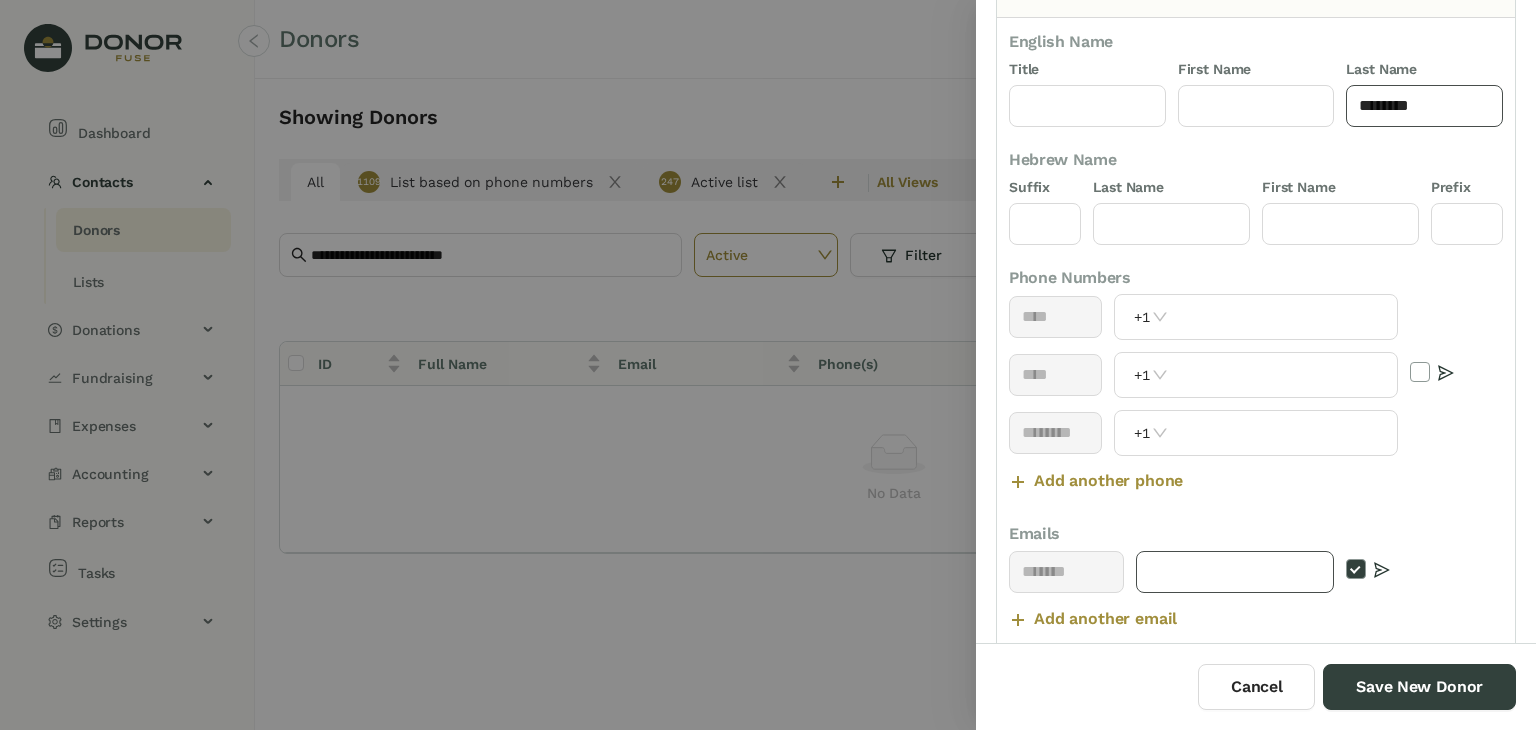 type on "********" 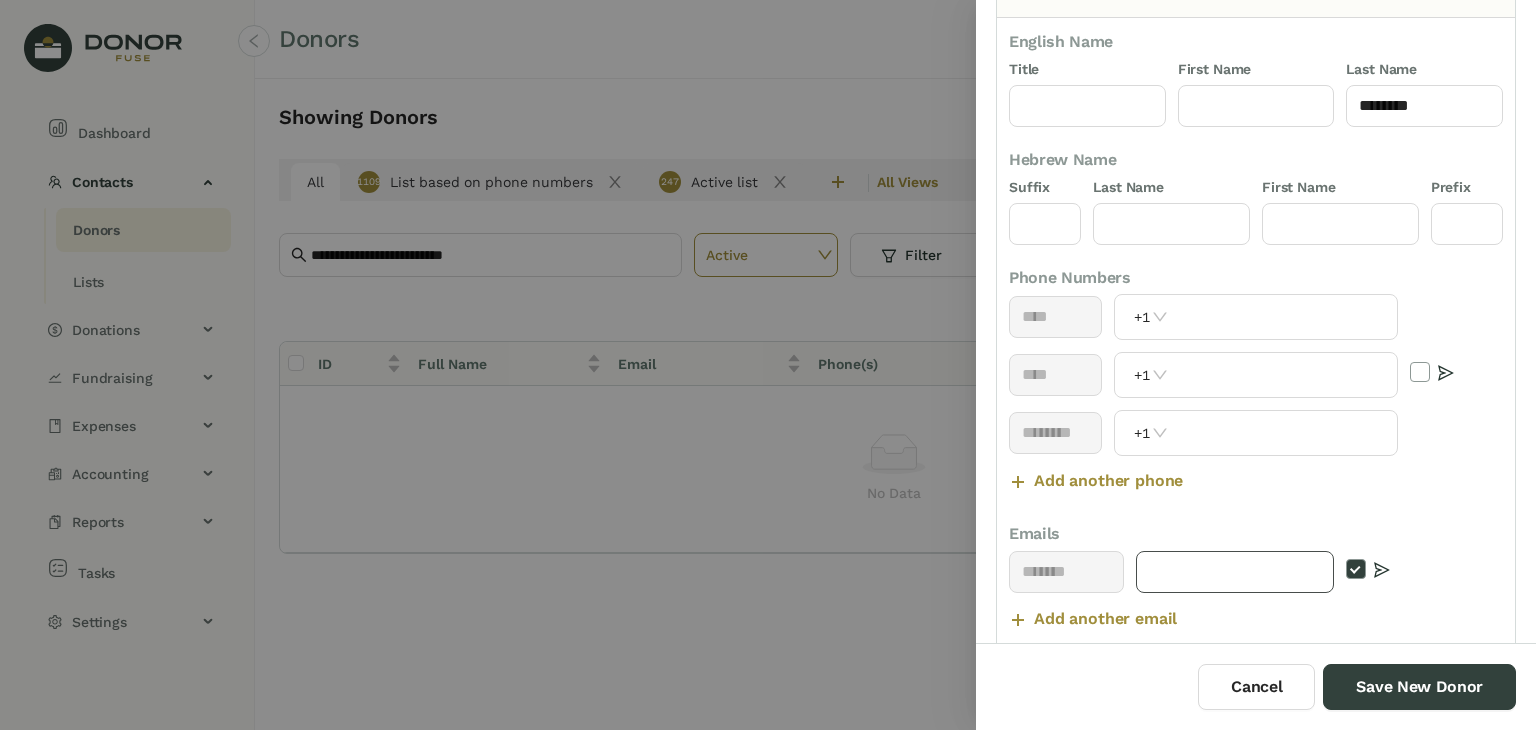 click at bounding box center (1235, 572) 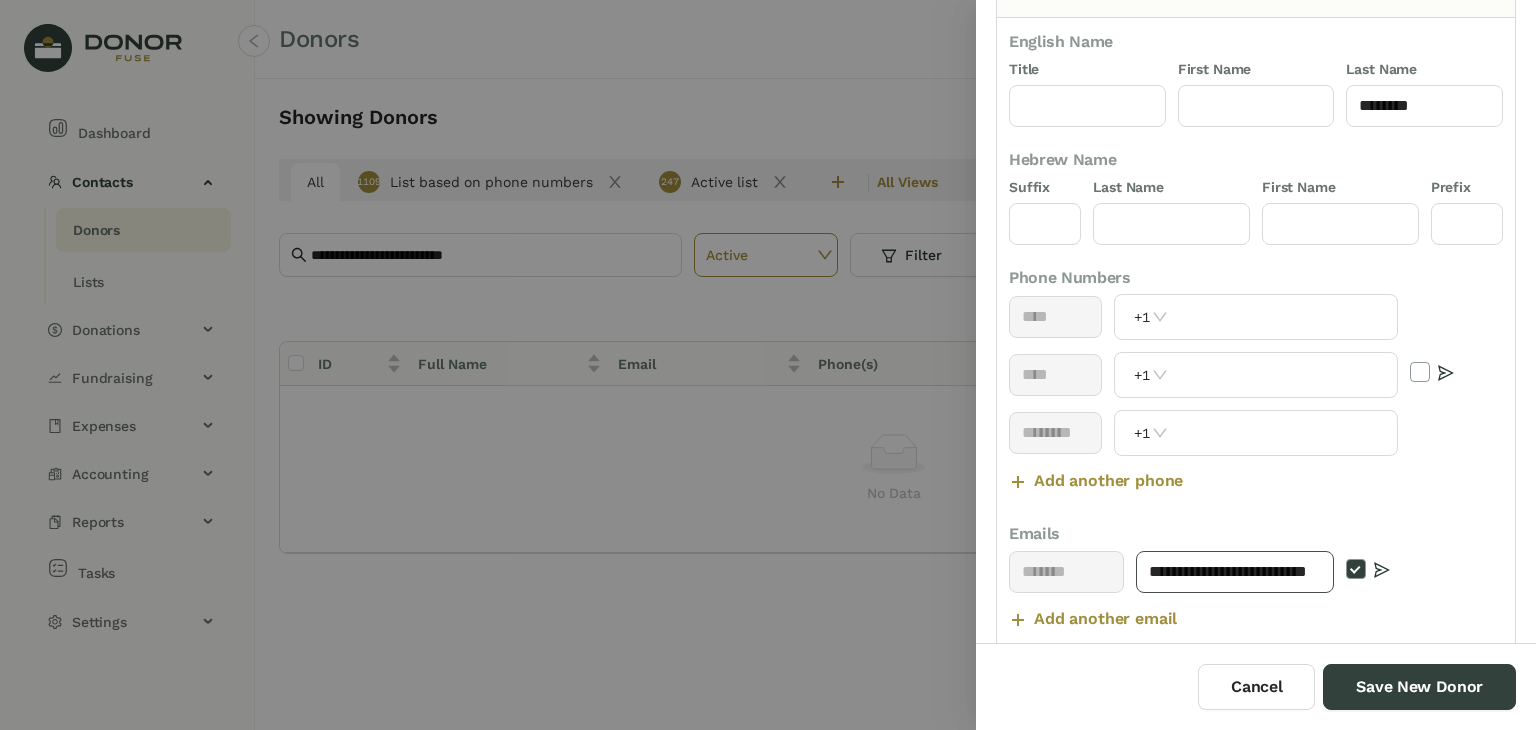 scroll, scrollTop: 0, scrollLeft: 58, axis: horizontal 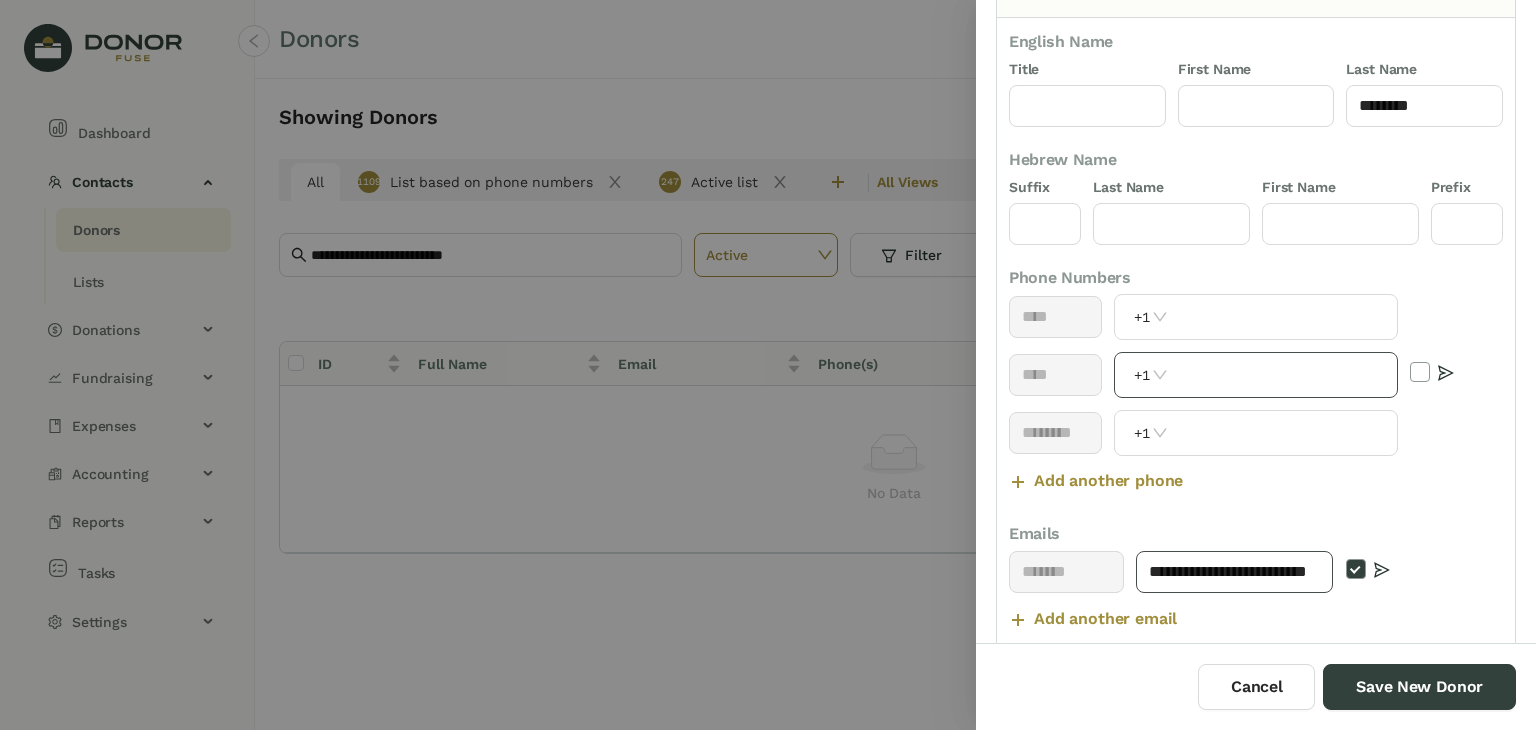 type on "**********" 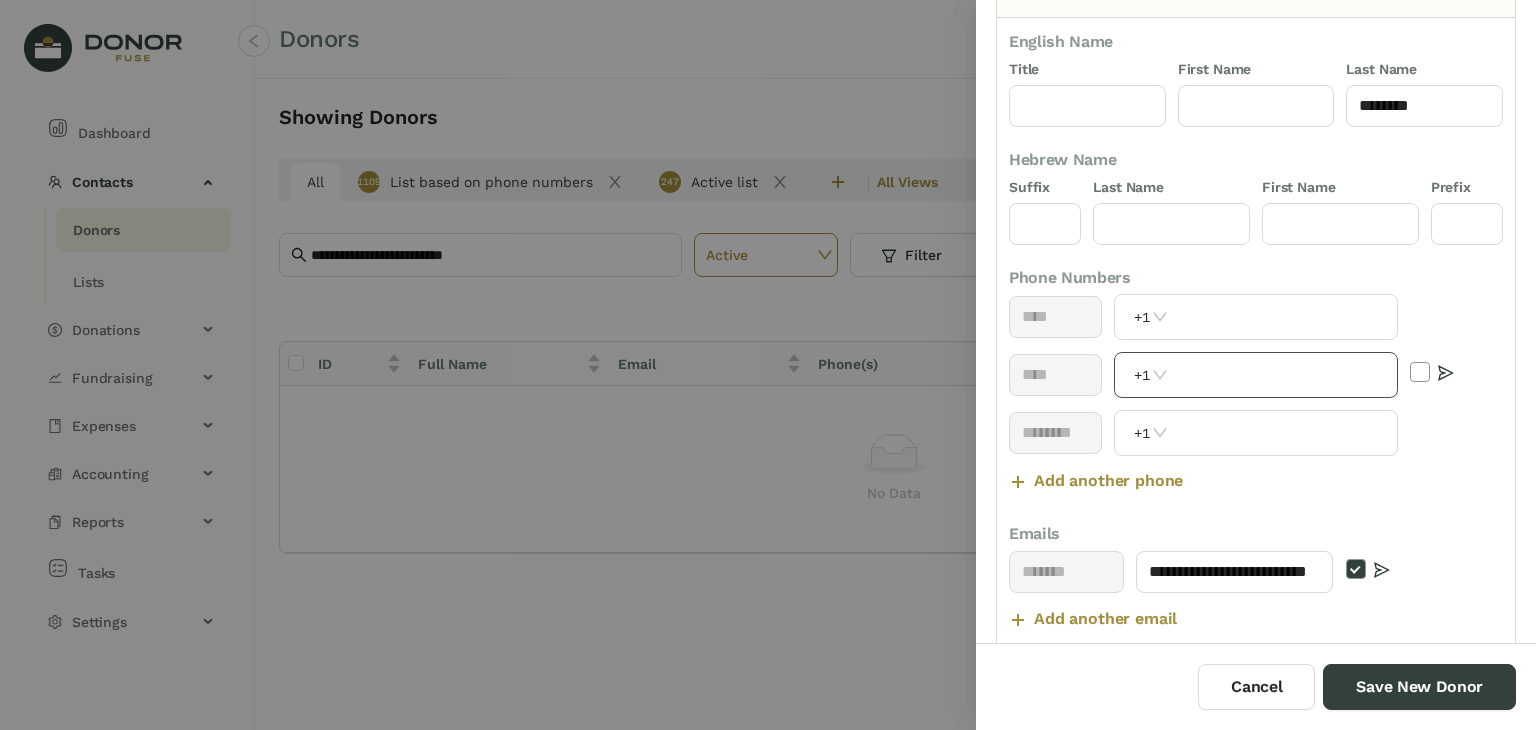 click at bounding box center (1284, 375) 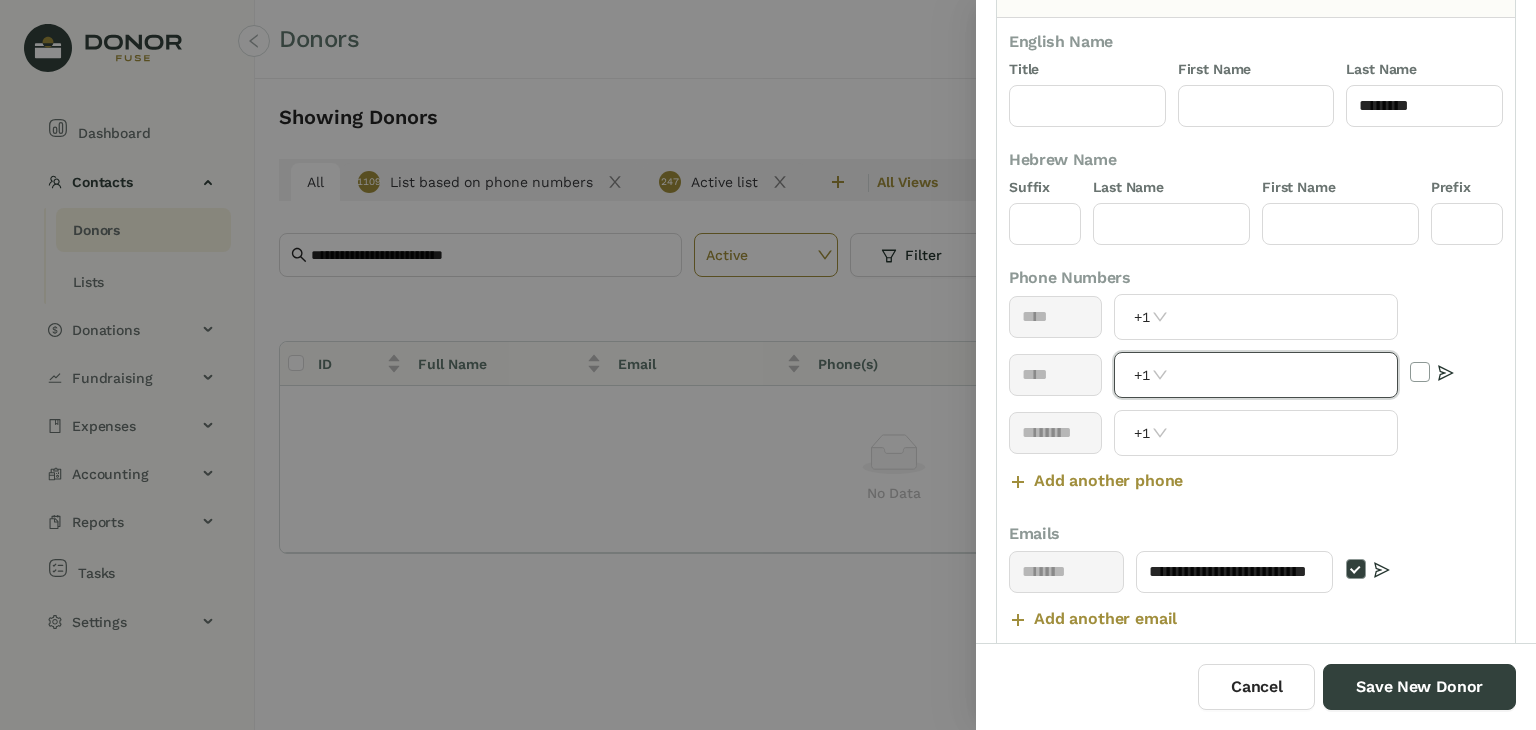paste on "**********" 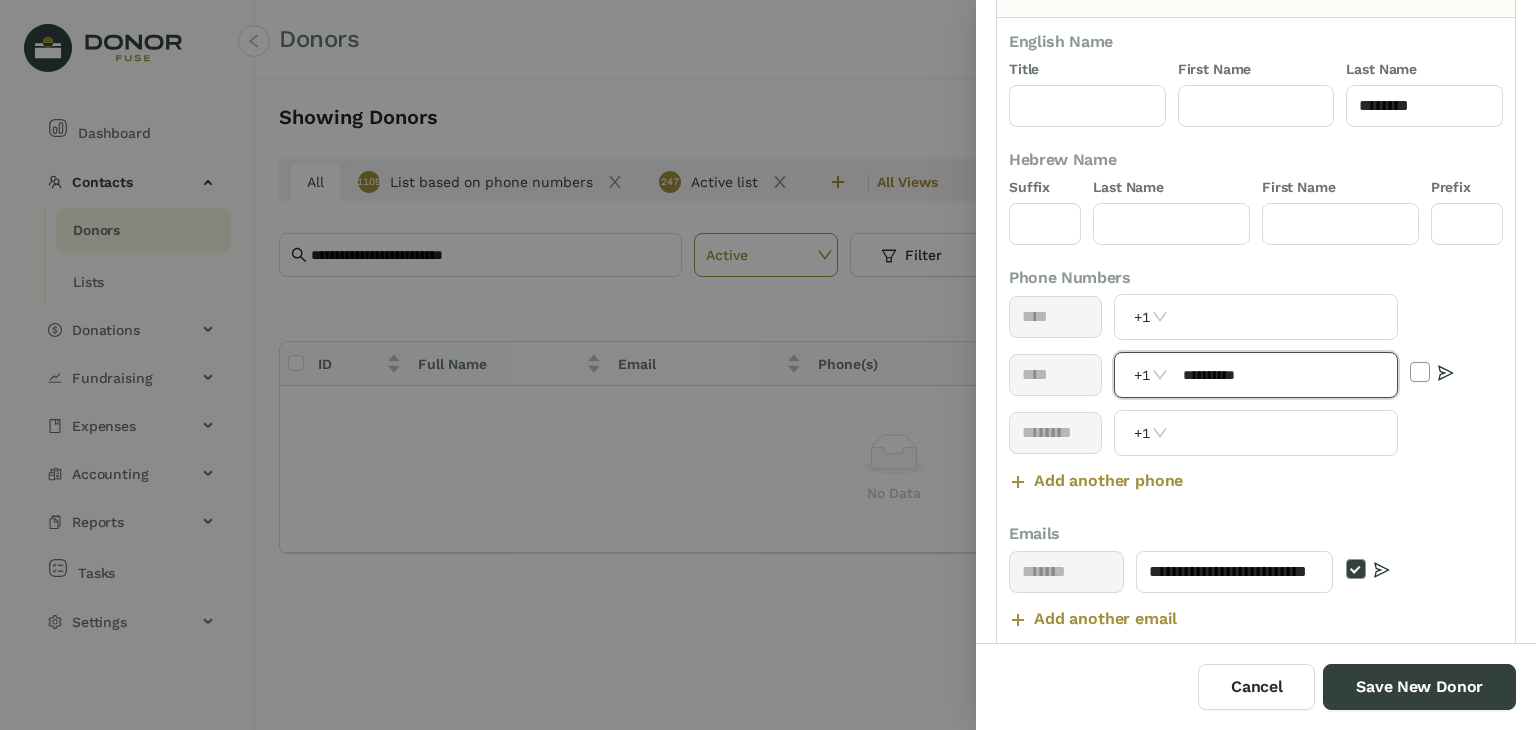 click on "+1" 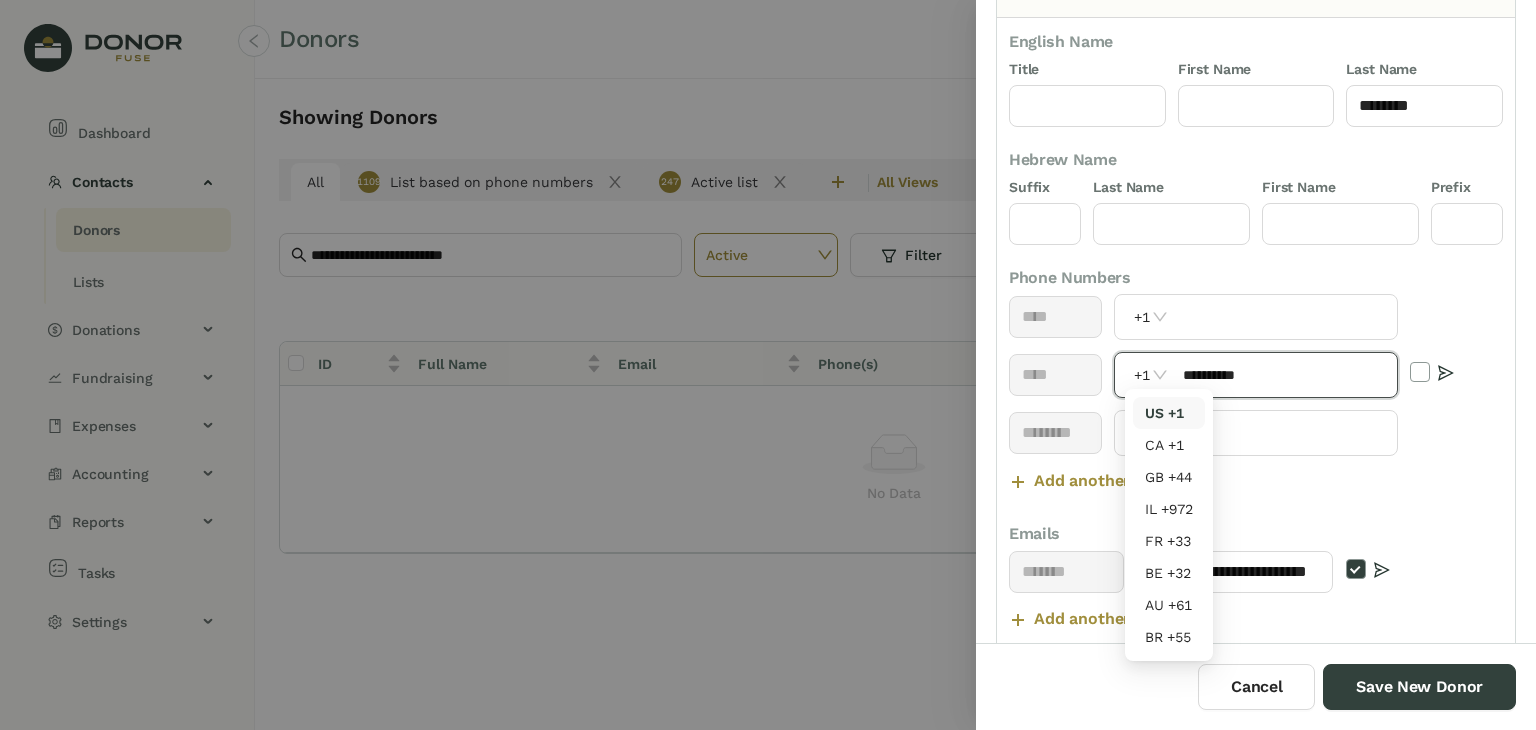 click on "IL +972" at bounding box center [1169, 509] 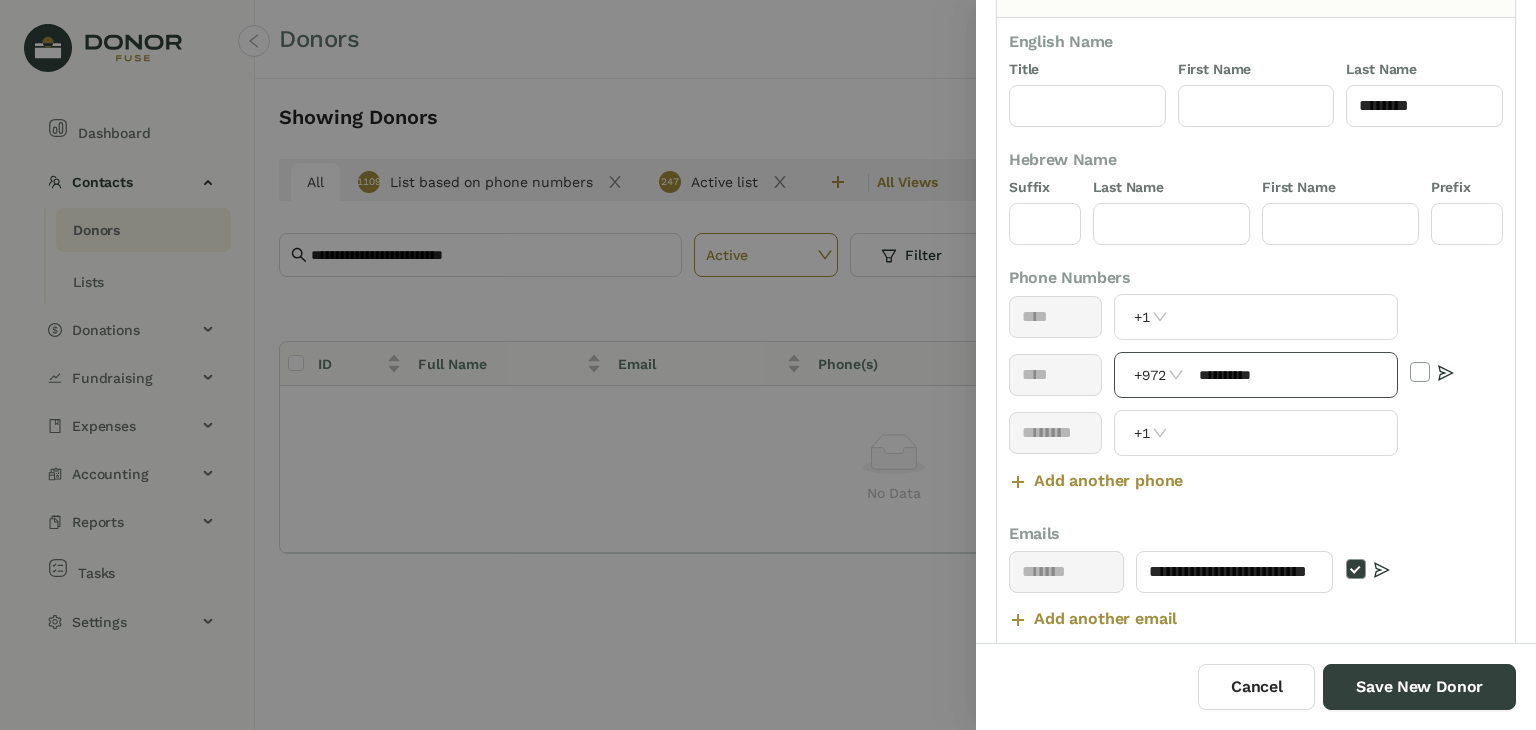 click on "**********" at bounding box center [1292, 375] 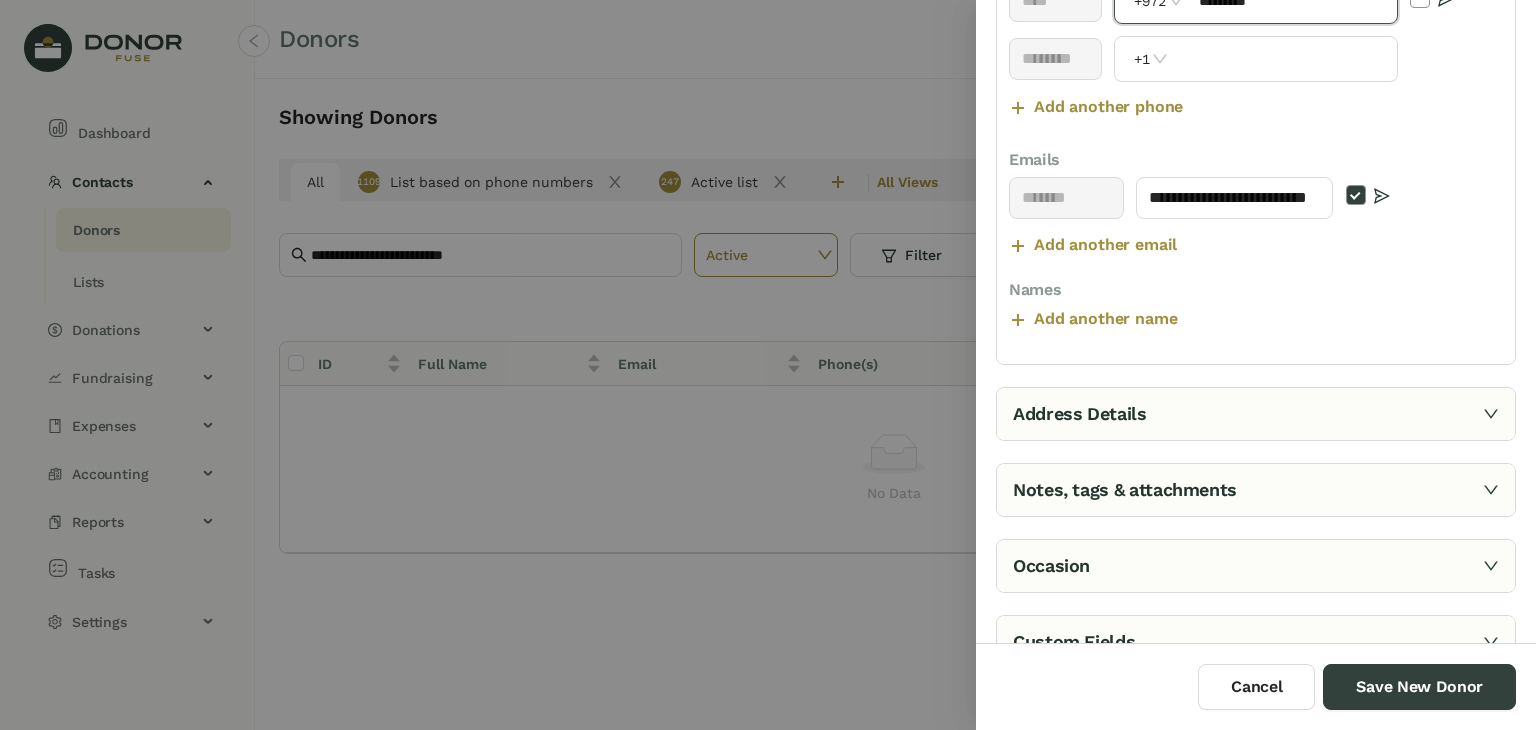 type on "*********" 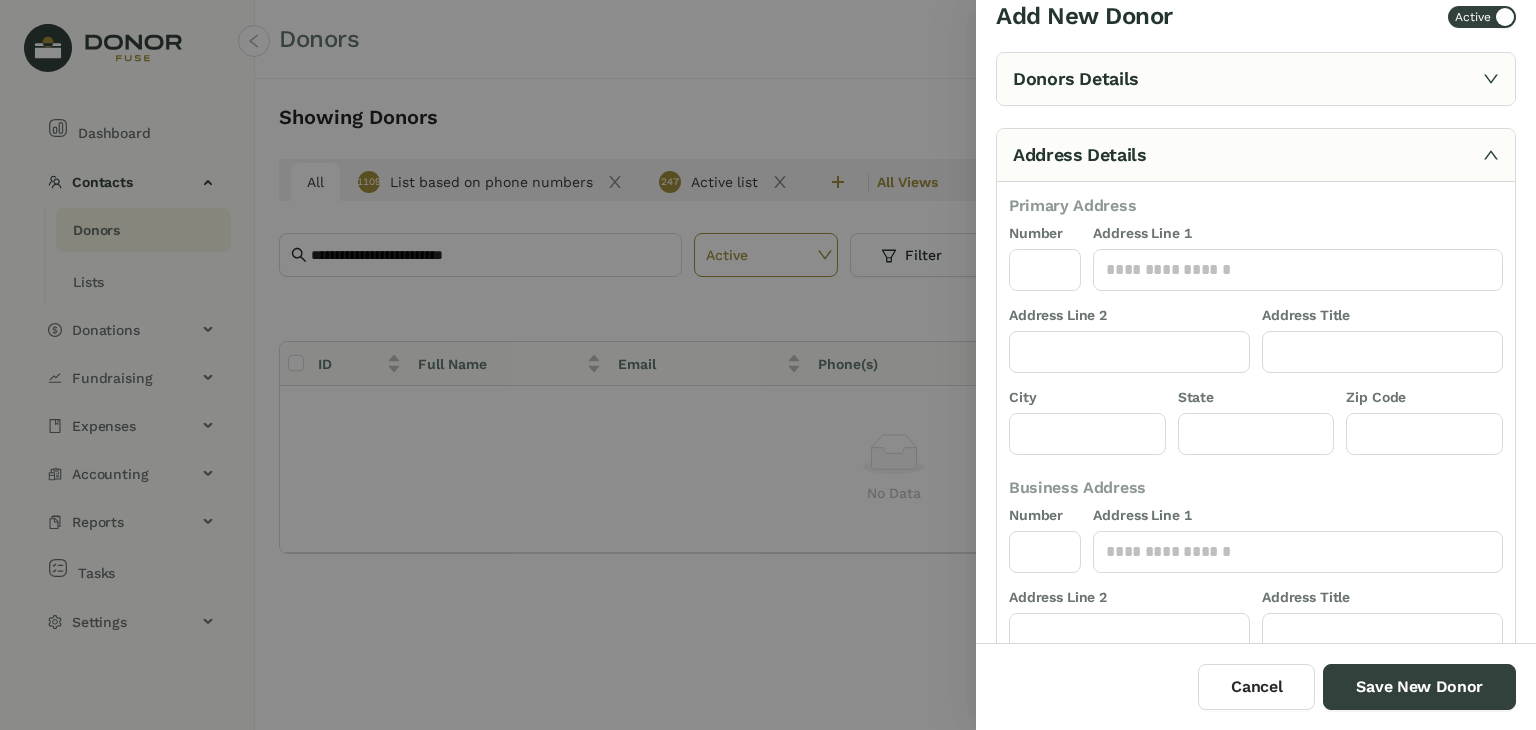 scroll, scrollTop: 0, scrollLeft: 0, axis: both 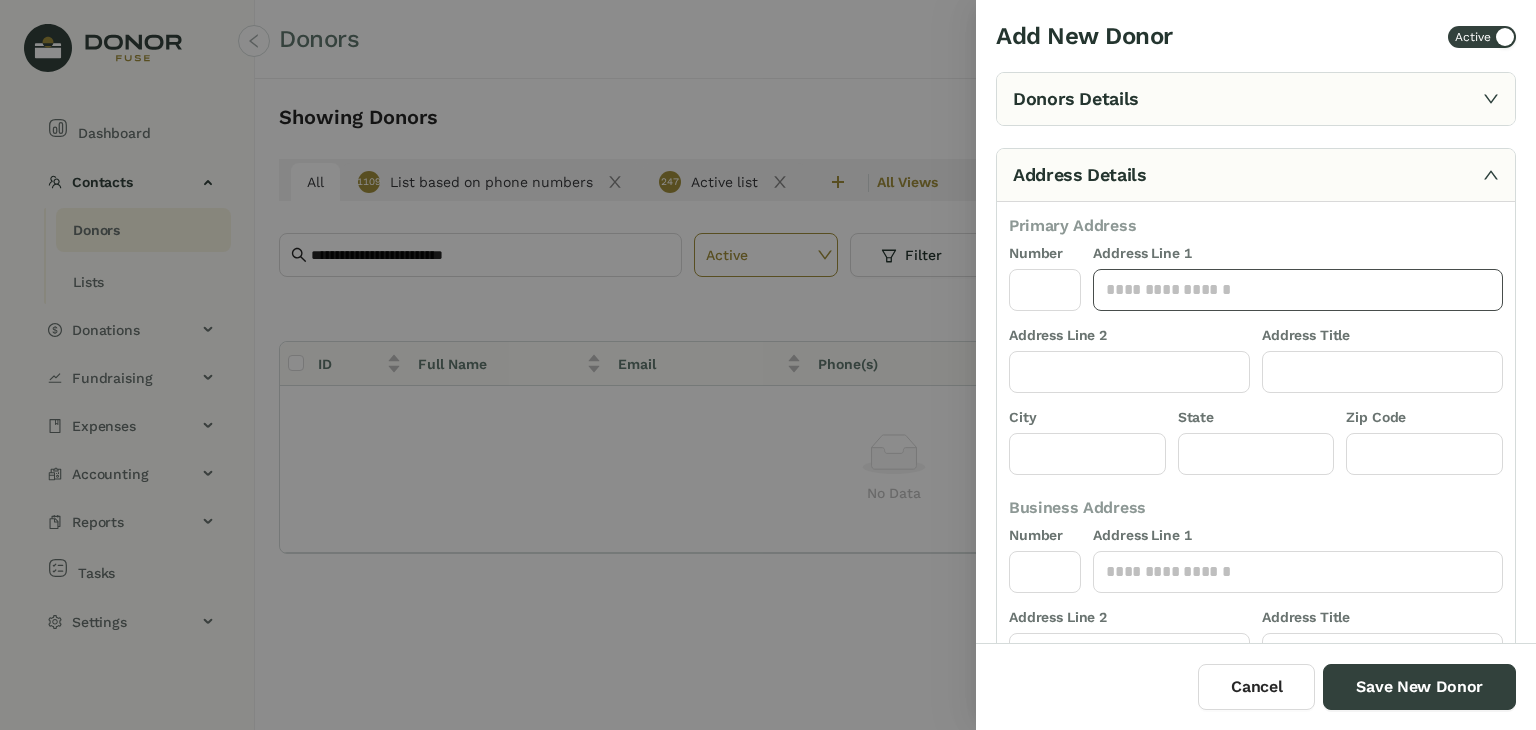 click 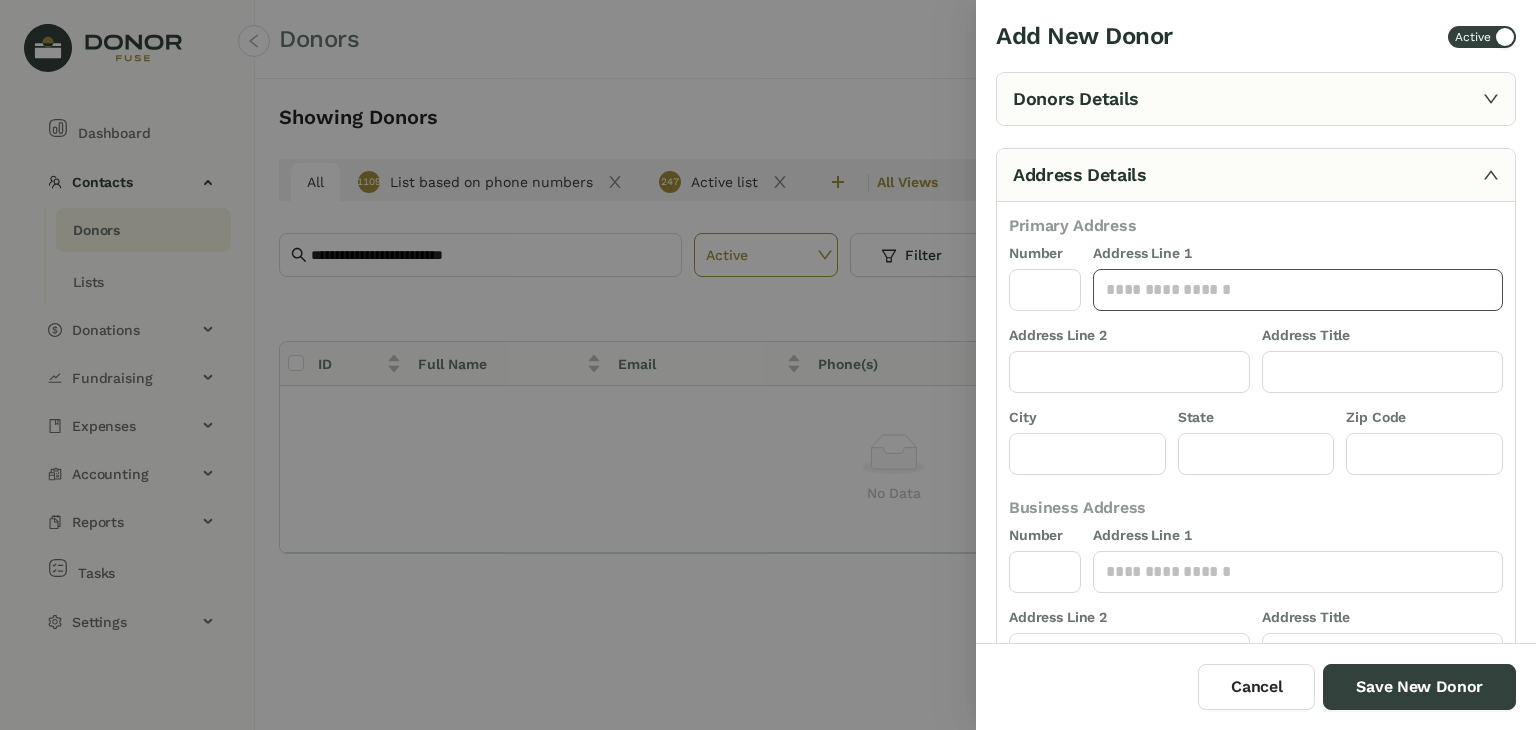 type on "*" 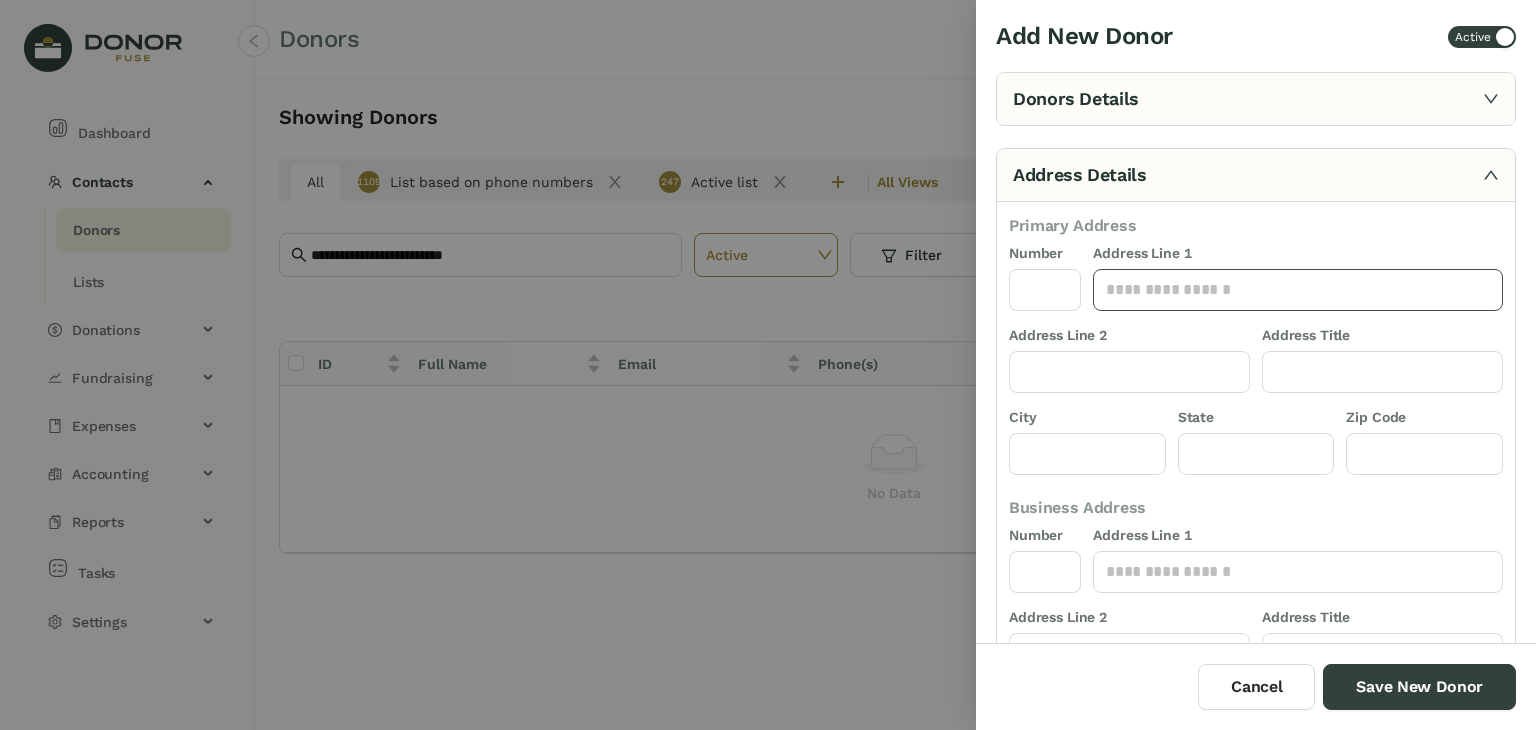 paste on "**********" 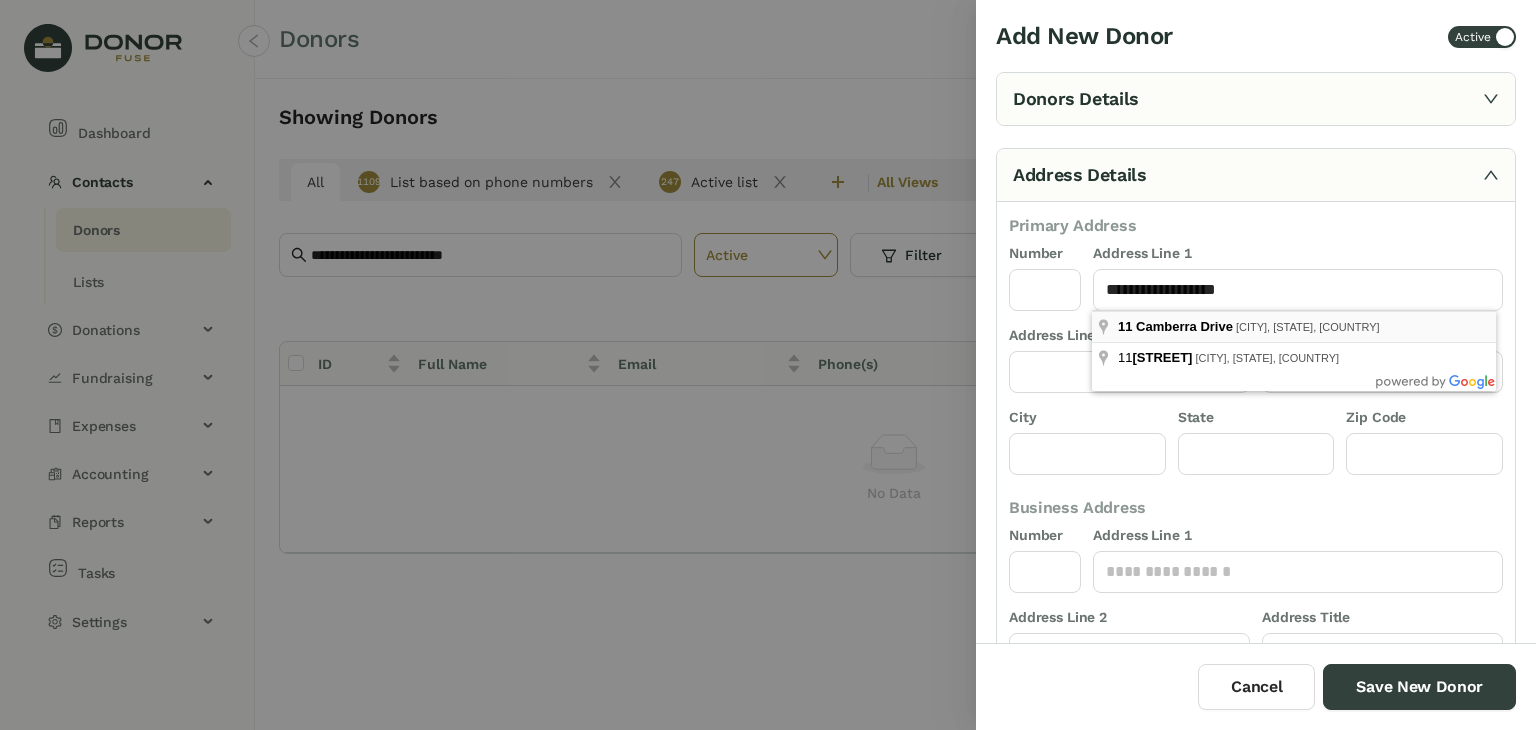 type 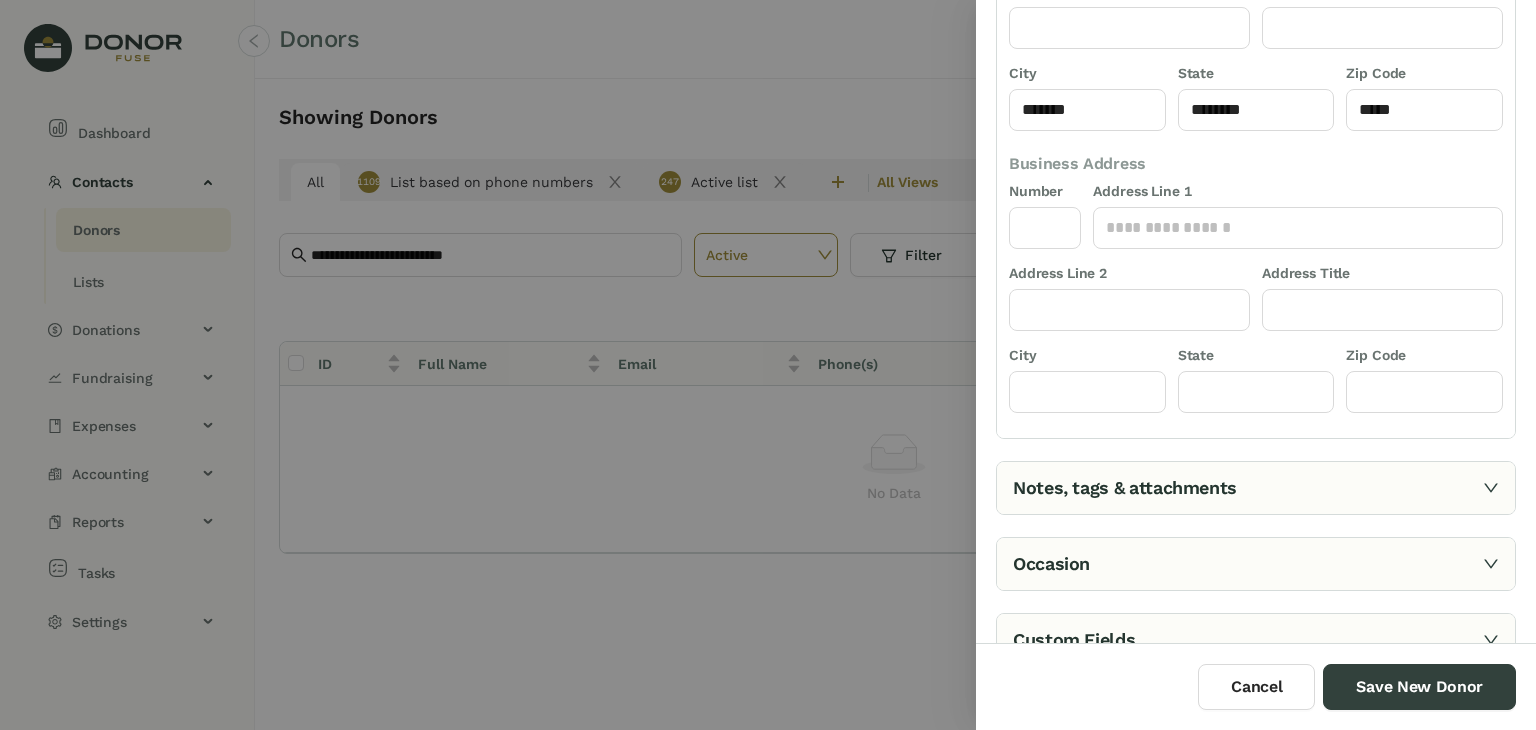 scroll, scrollTop: 369, scrollLeft: 0, axis: vertical 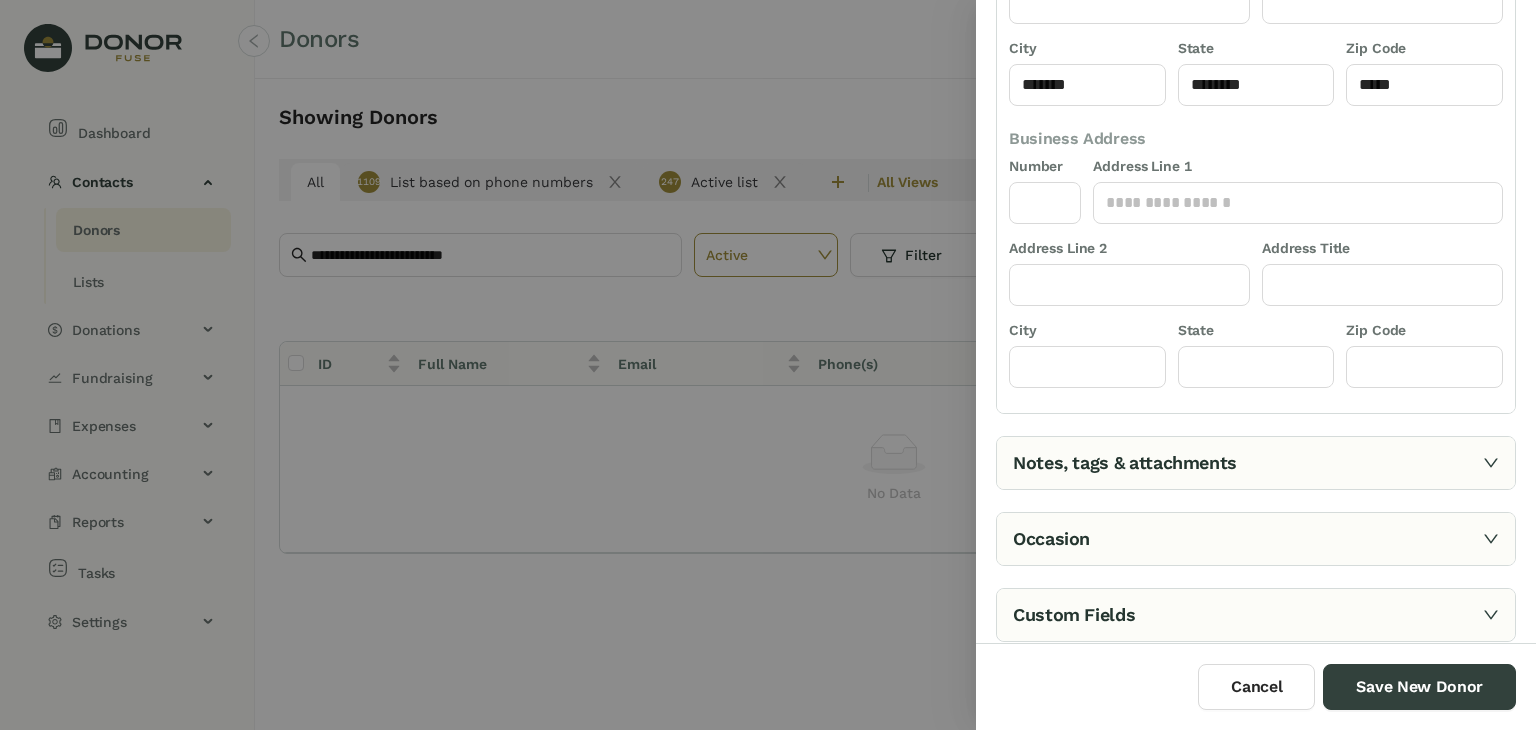 click on "Occasion" at bounding box center (1256, 539) 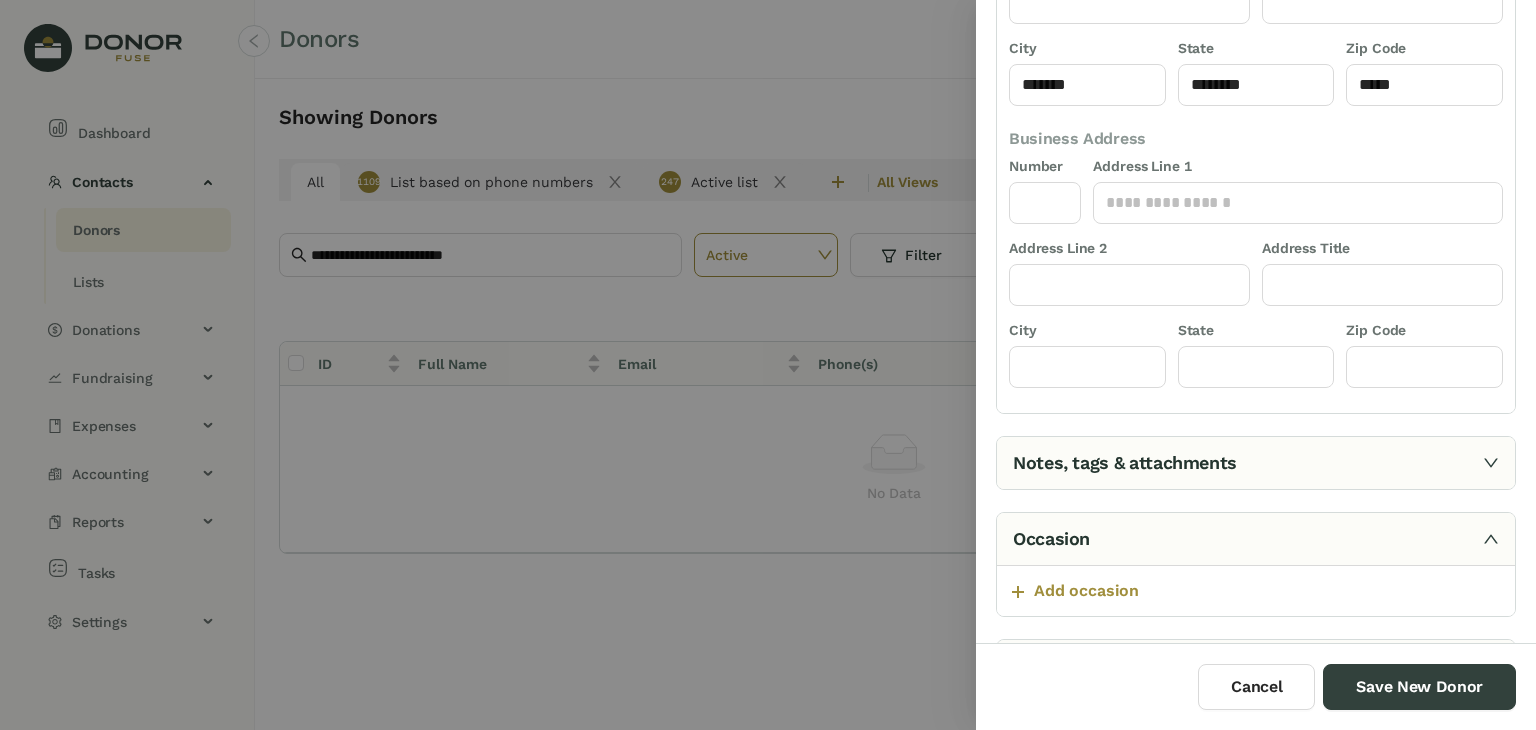 scroll, scrollTop: 0, scrollLeft: 0, axis: both 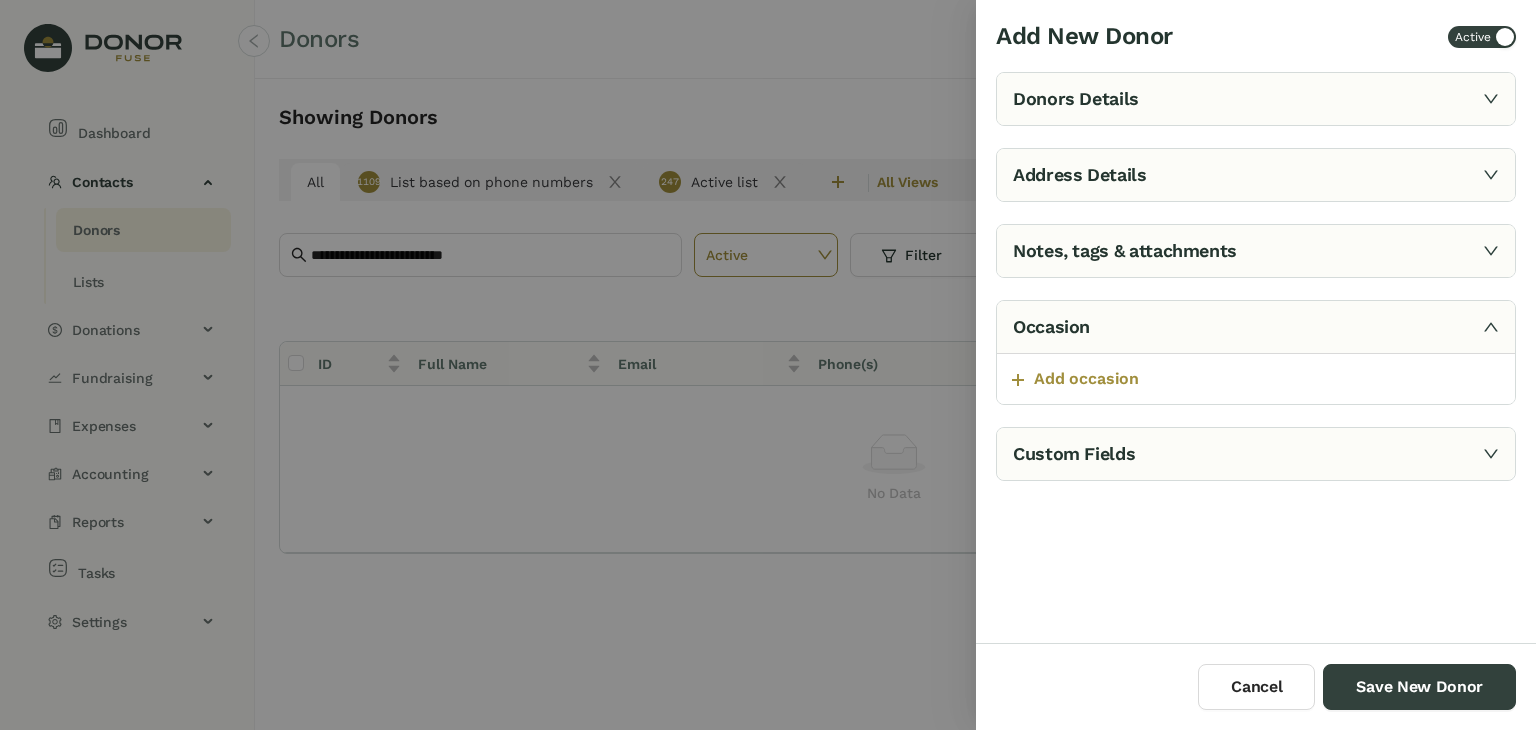click on "Notes, tags & attachments" at bounding box center [1256, 251] 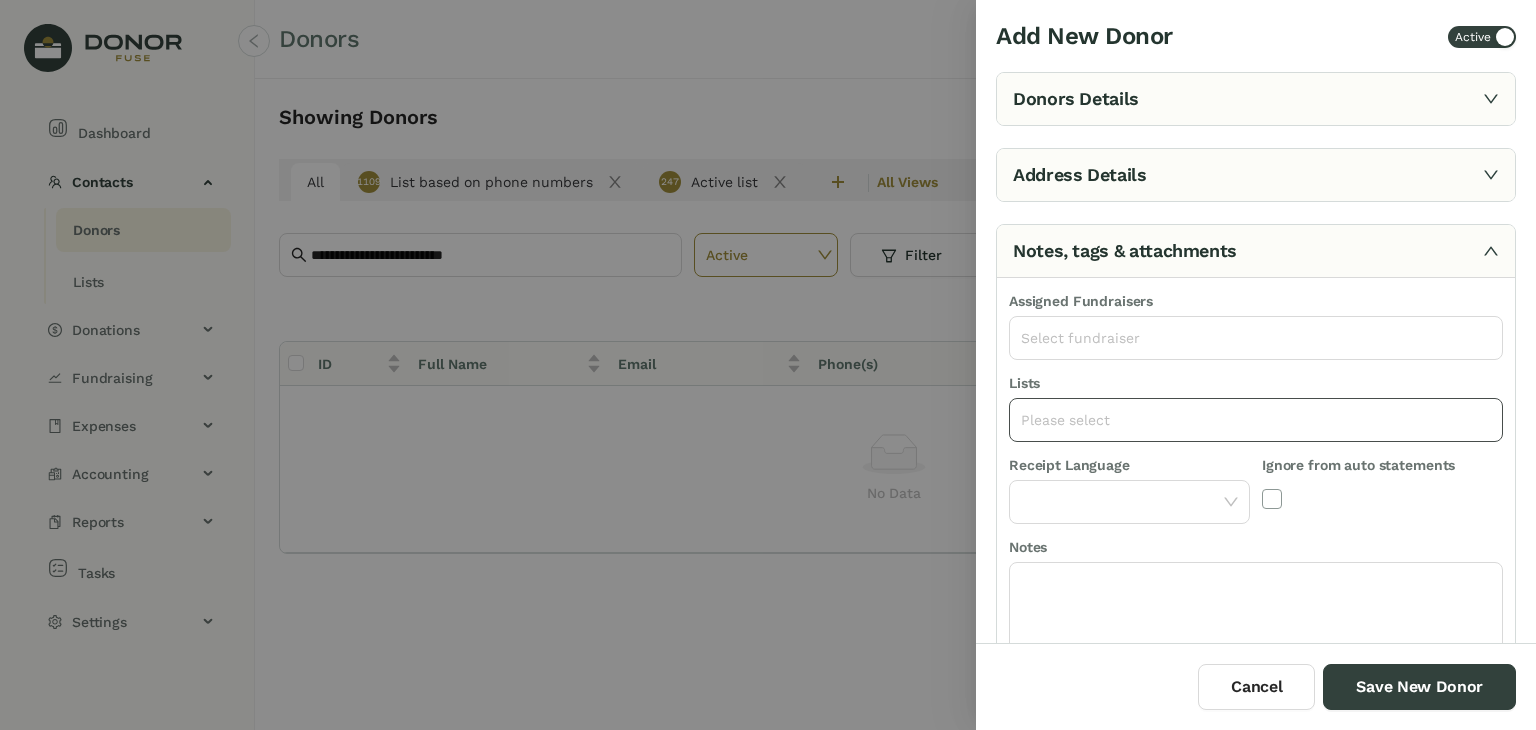 click on "Please select" 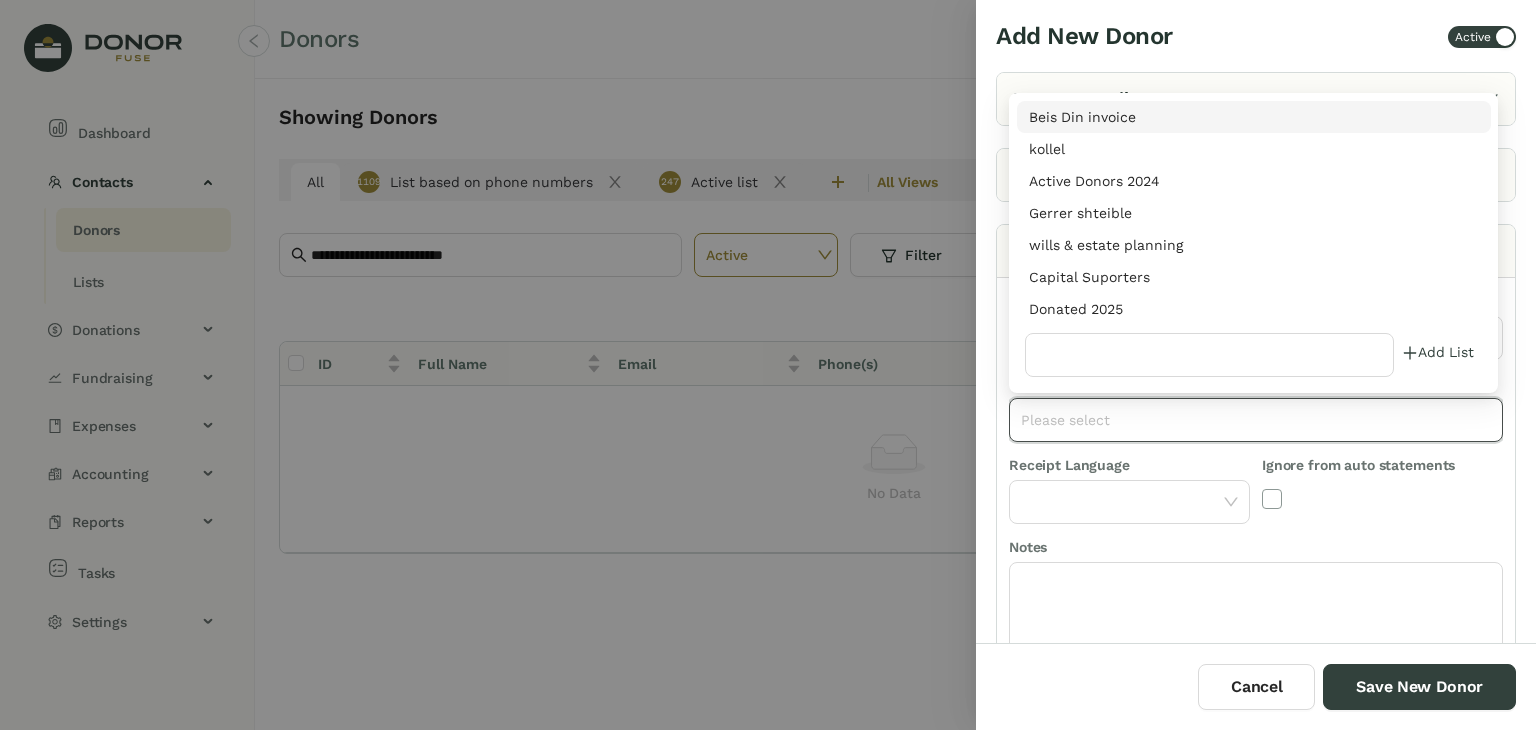 click on "Donated 2025" at bounding box center [1254, 309] 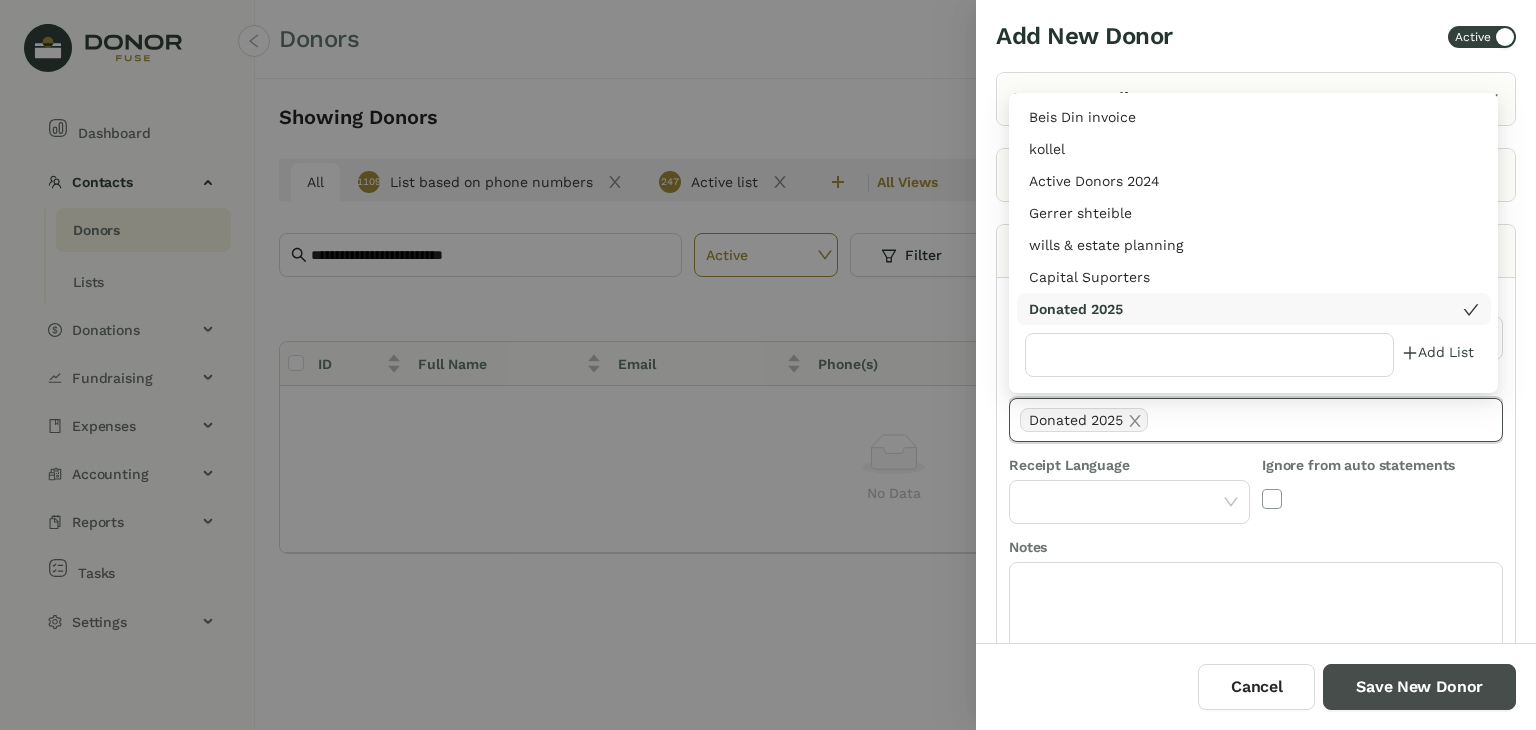 click on "Save New Donor" at bounding box center (1419, 687) 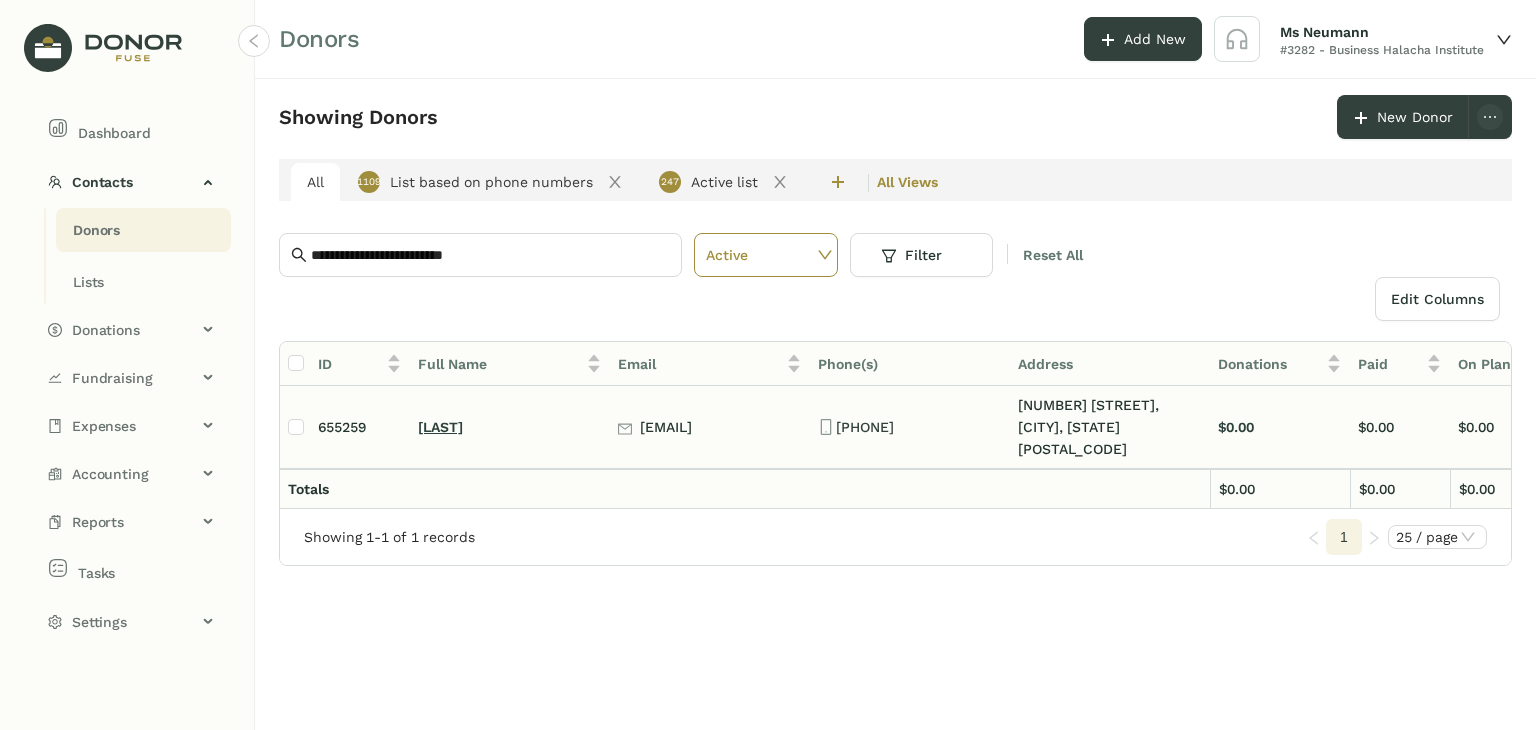 click on "[LAST]" 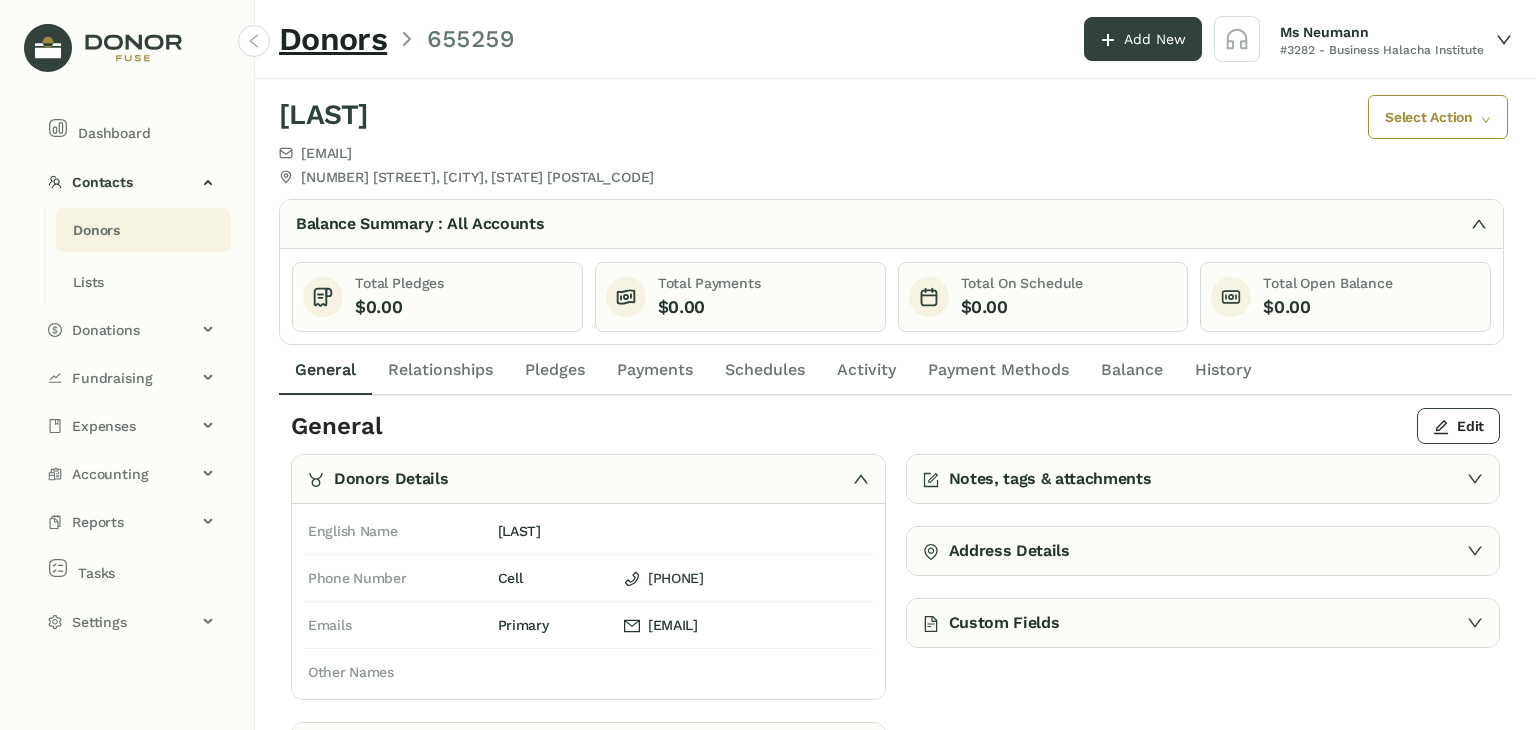 click on "[LAST]" 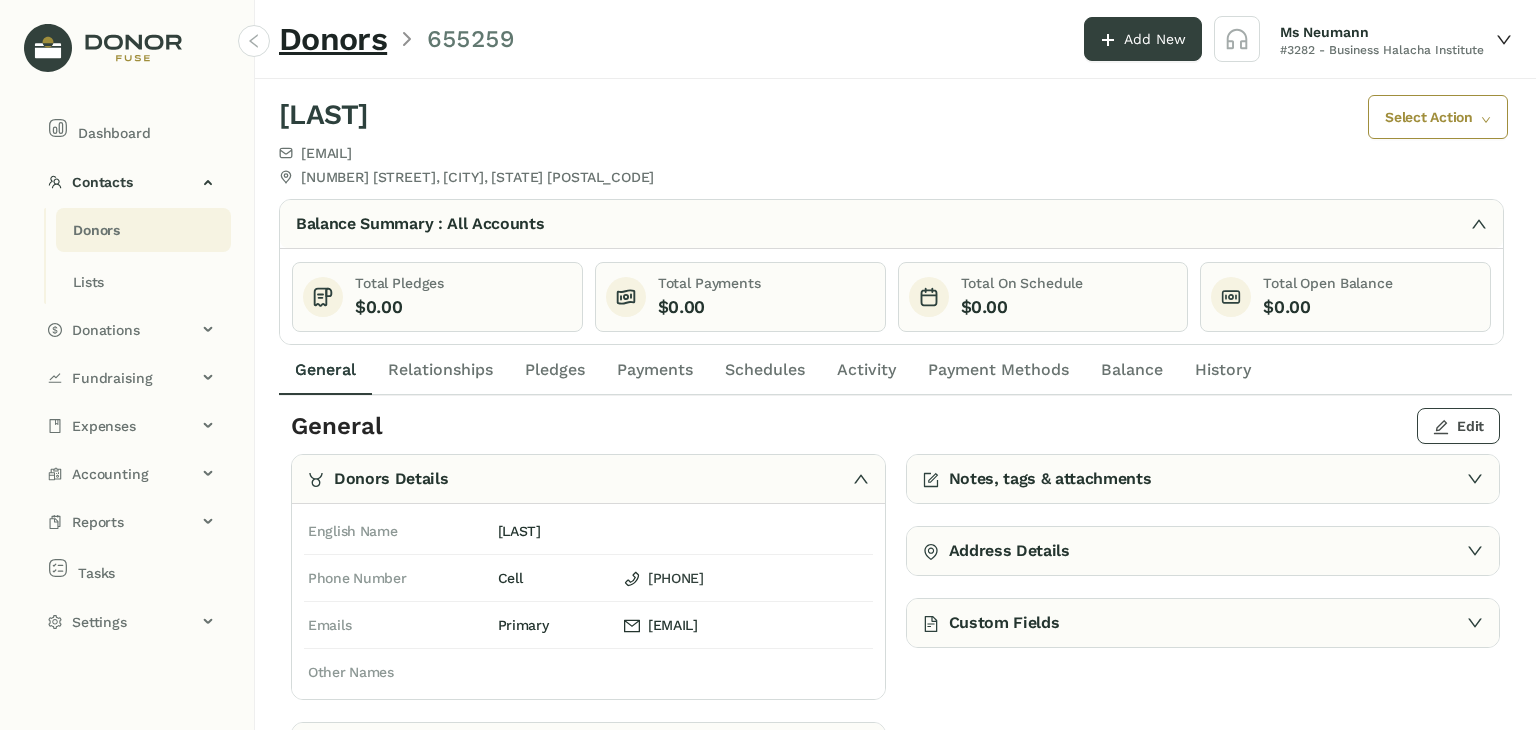 click on "Edit" 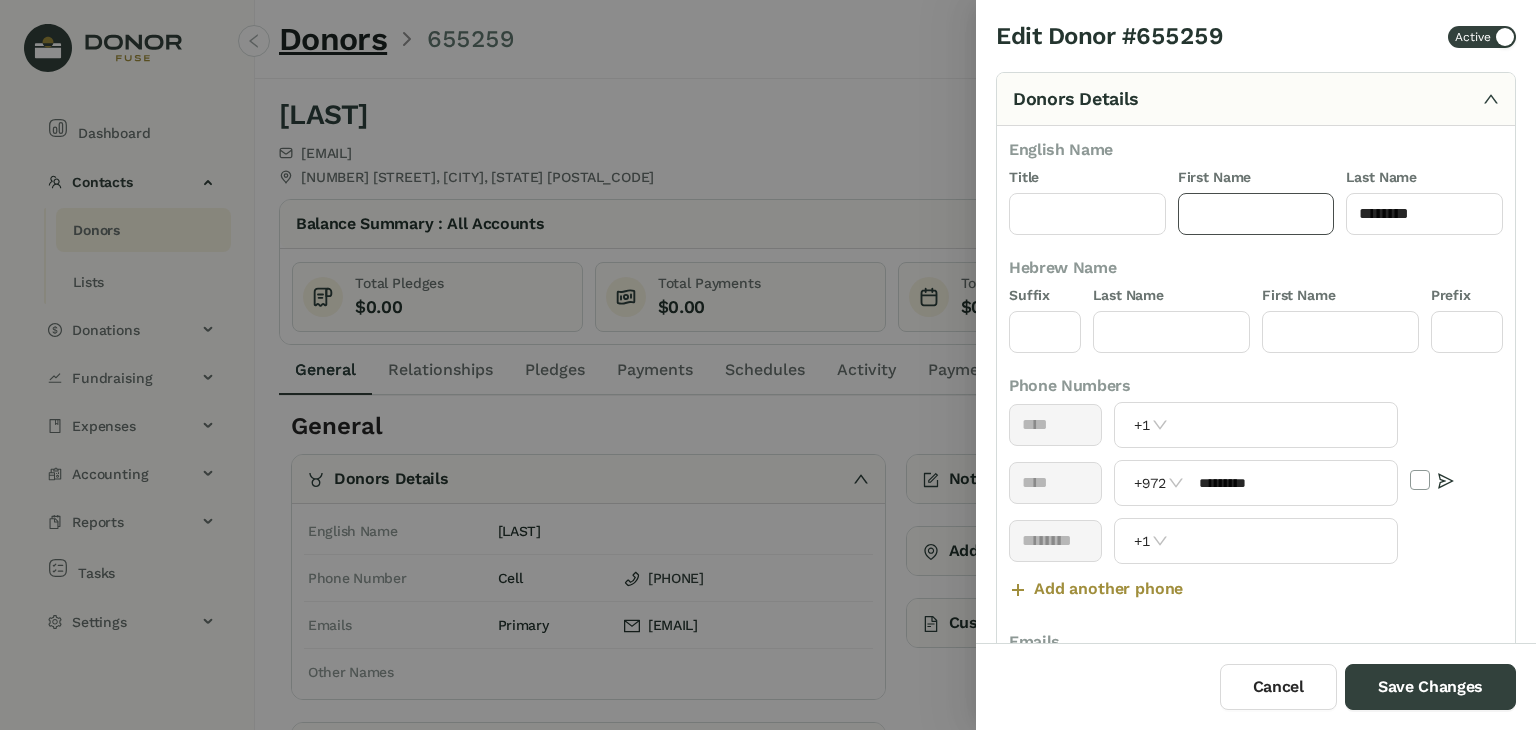 click 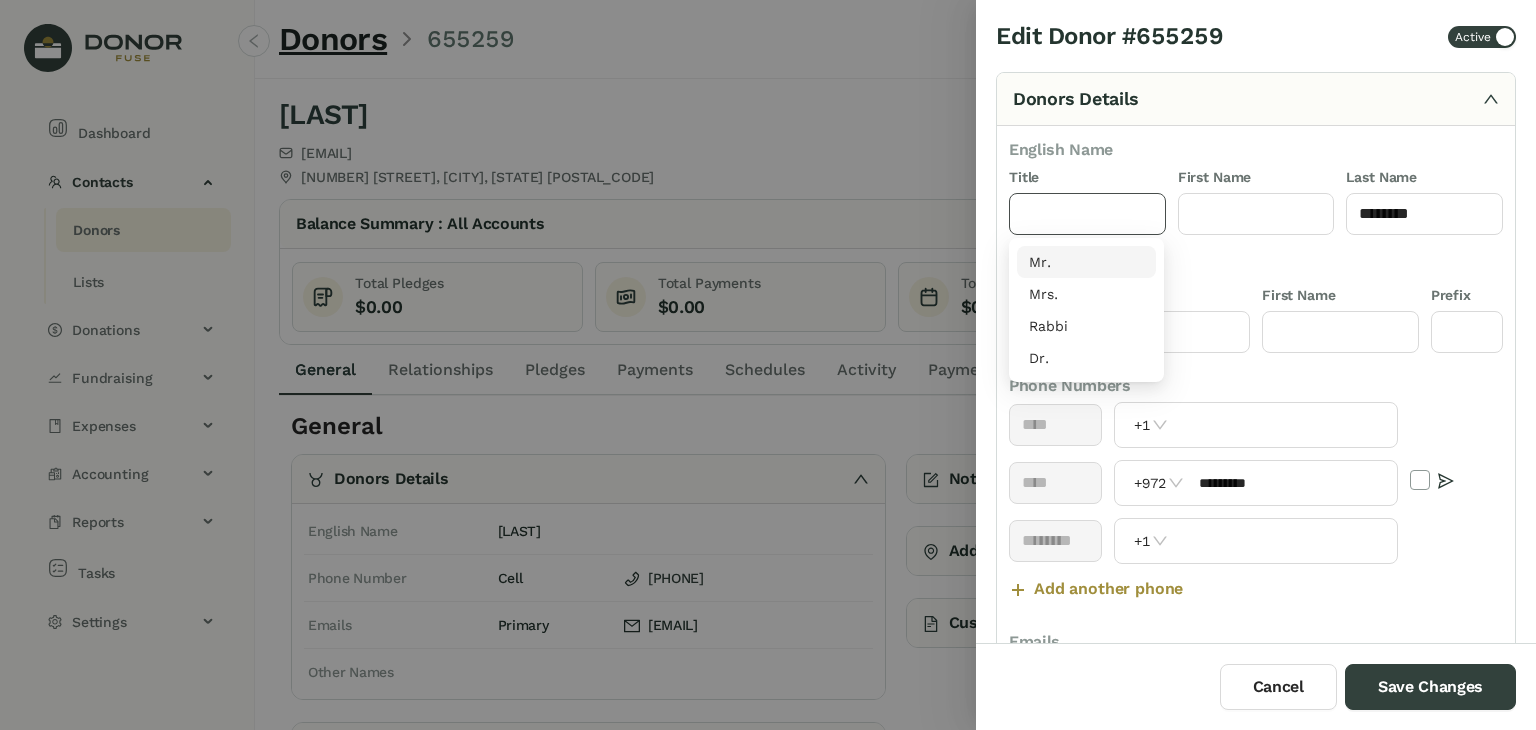 click 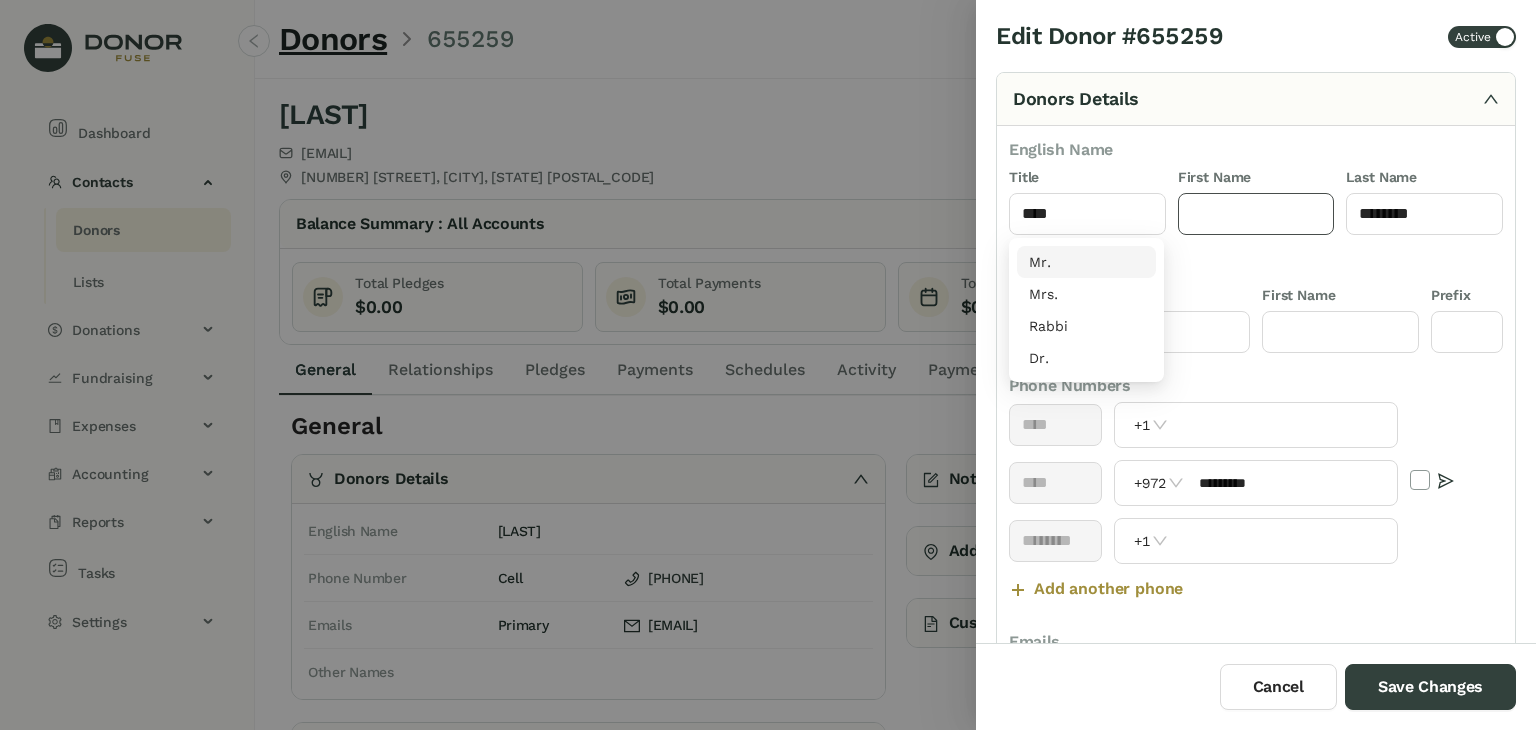 click 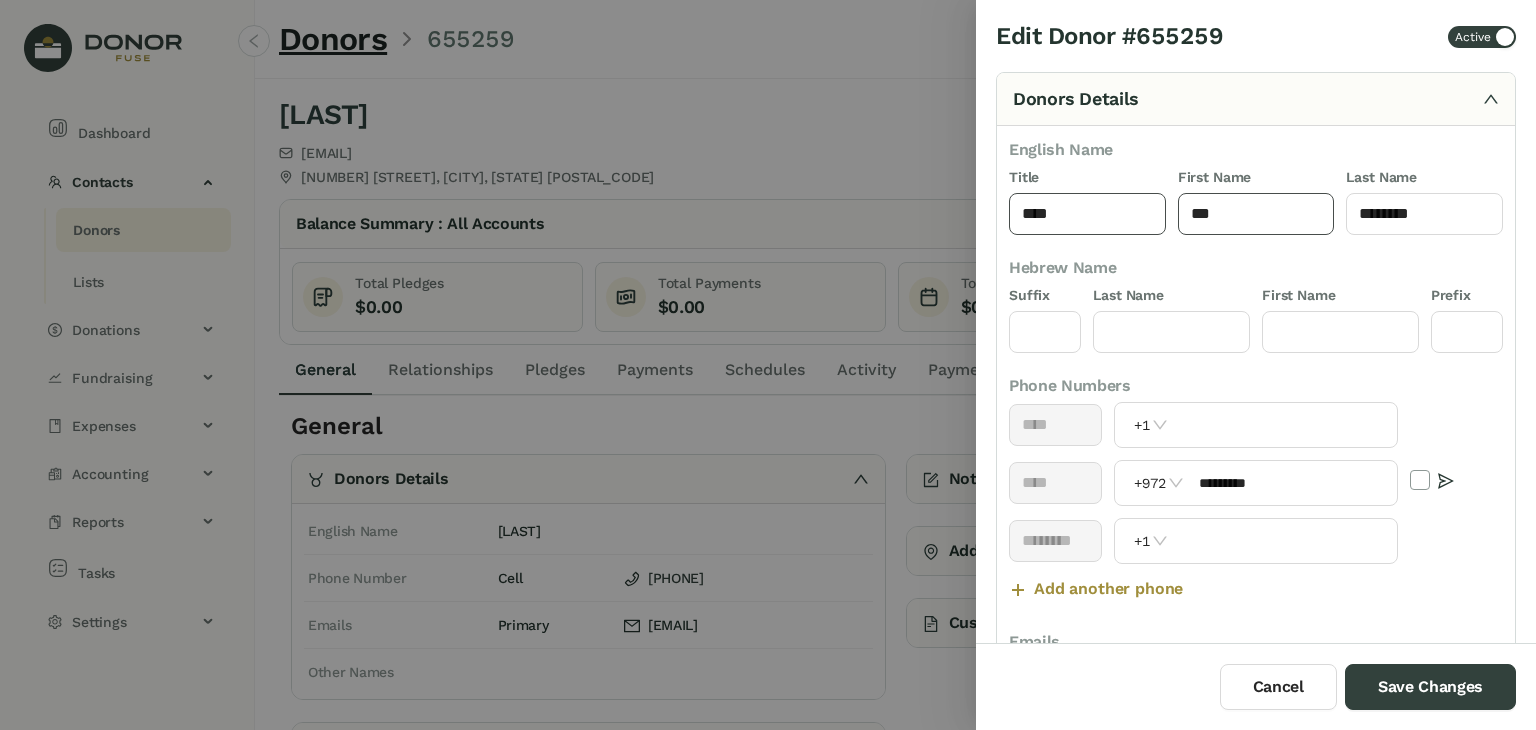 drag, startPoint x: 1216, startPoint y: 217, endPoint x: 1067, endPoint y: 201, distance: 149.8566 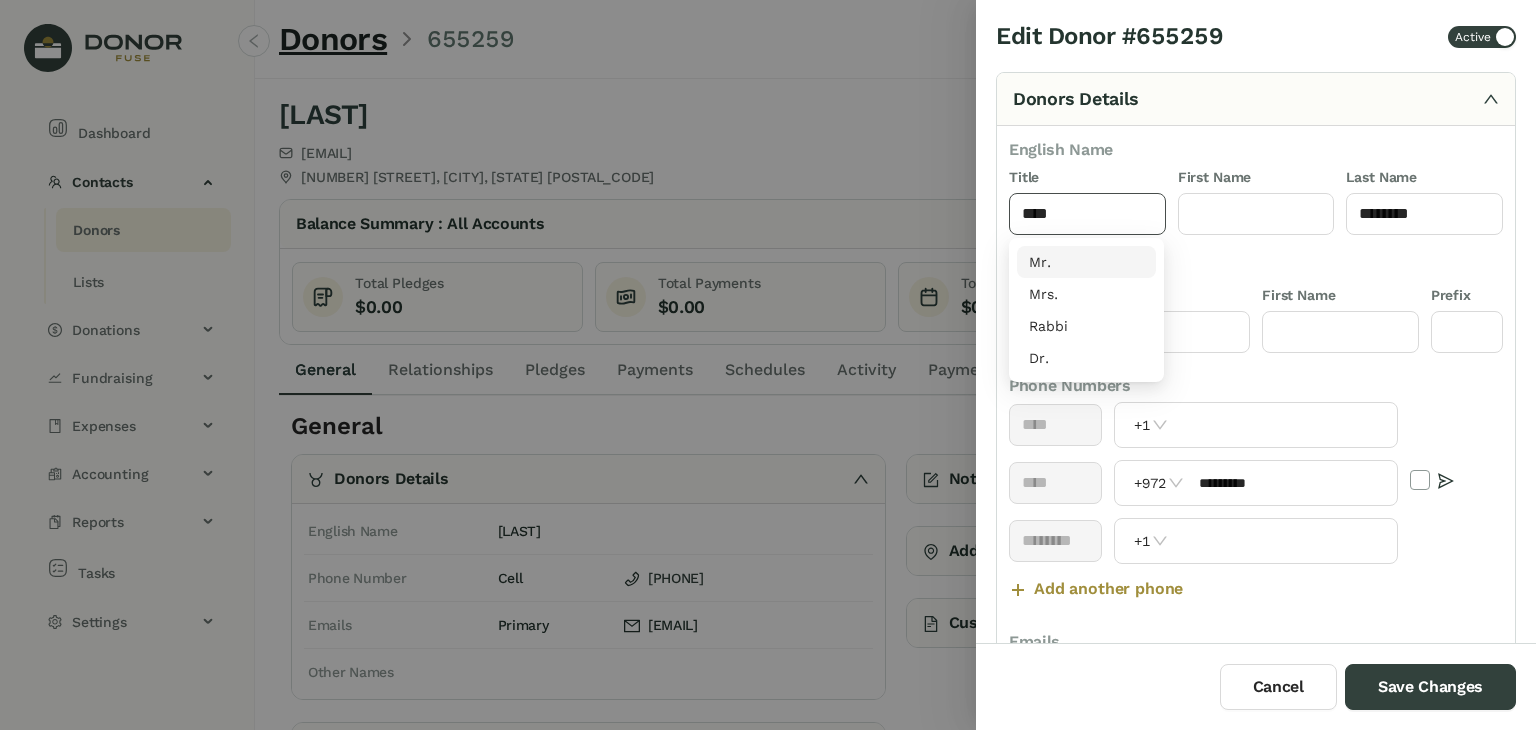 drag, startPoint x: 1065, startPoint y: 205, endPoint x: 943, endPoint y: 200, distance: 122.10242 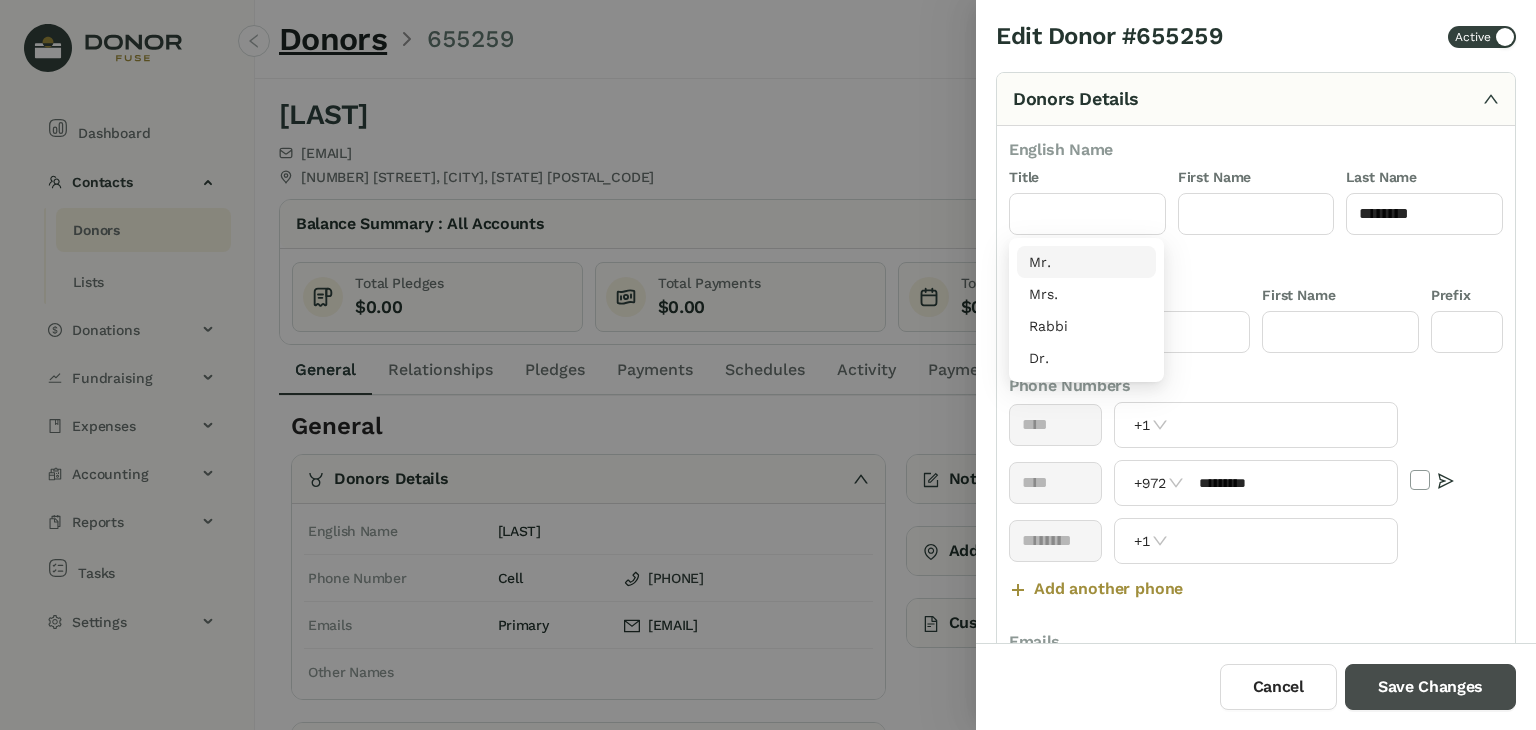 click on "Save Changes" at bounding box center (1430, 687) 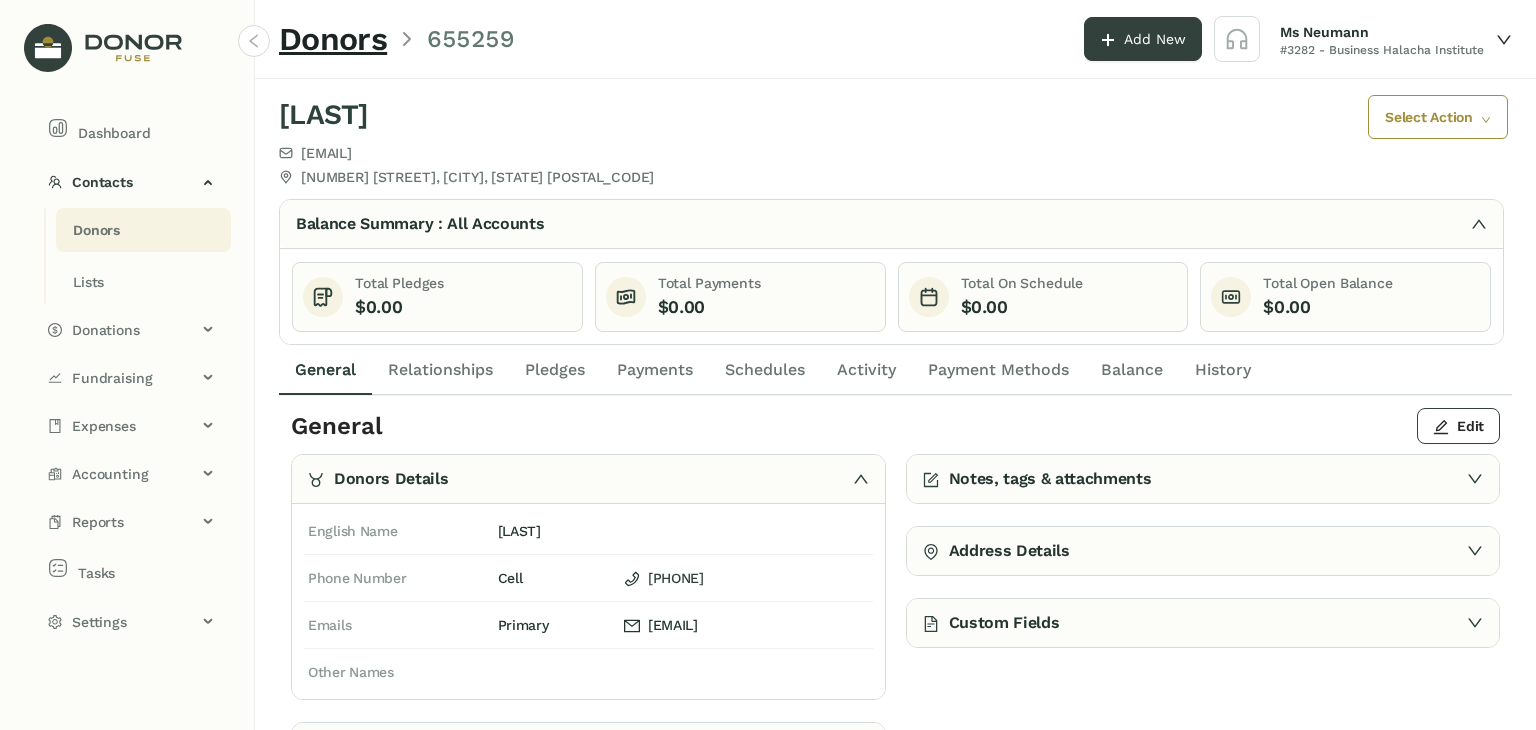 click on "Payments" 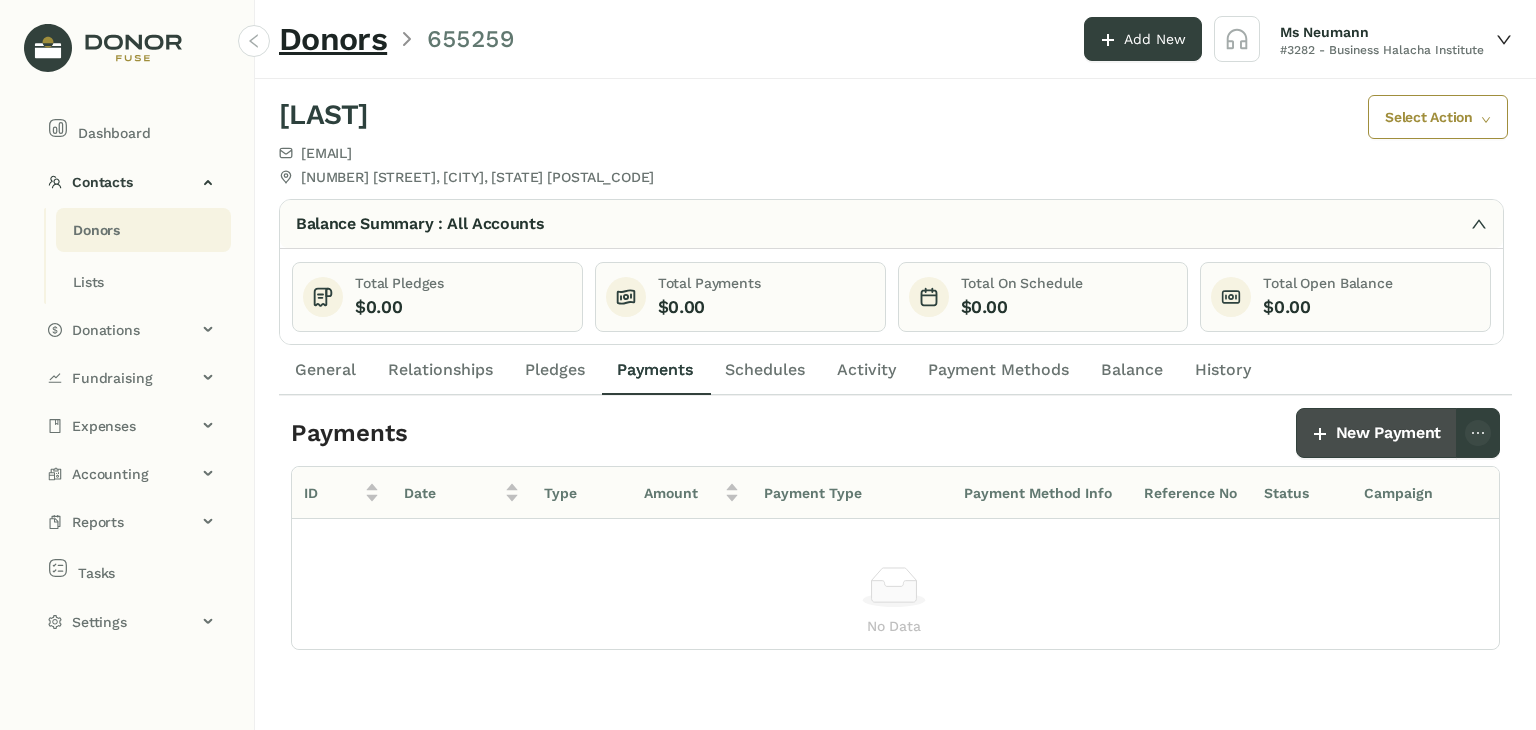 click on "New Payment" 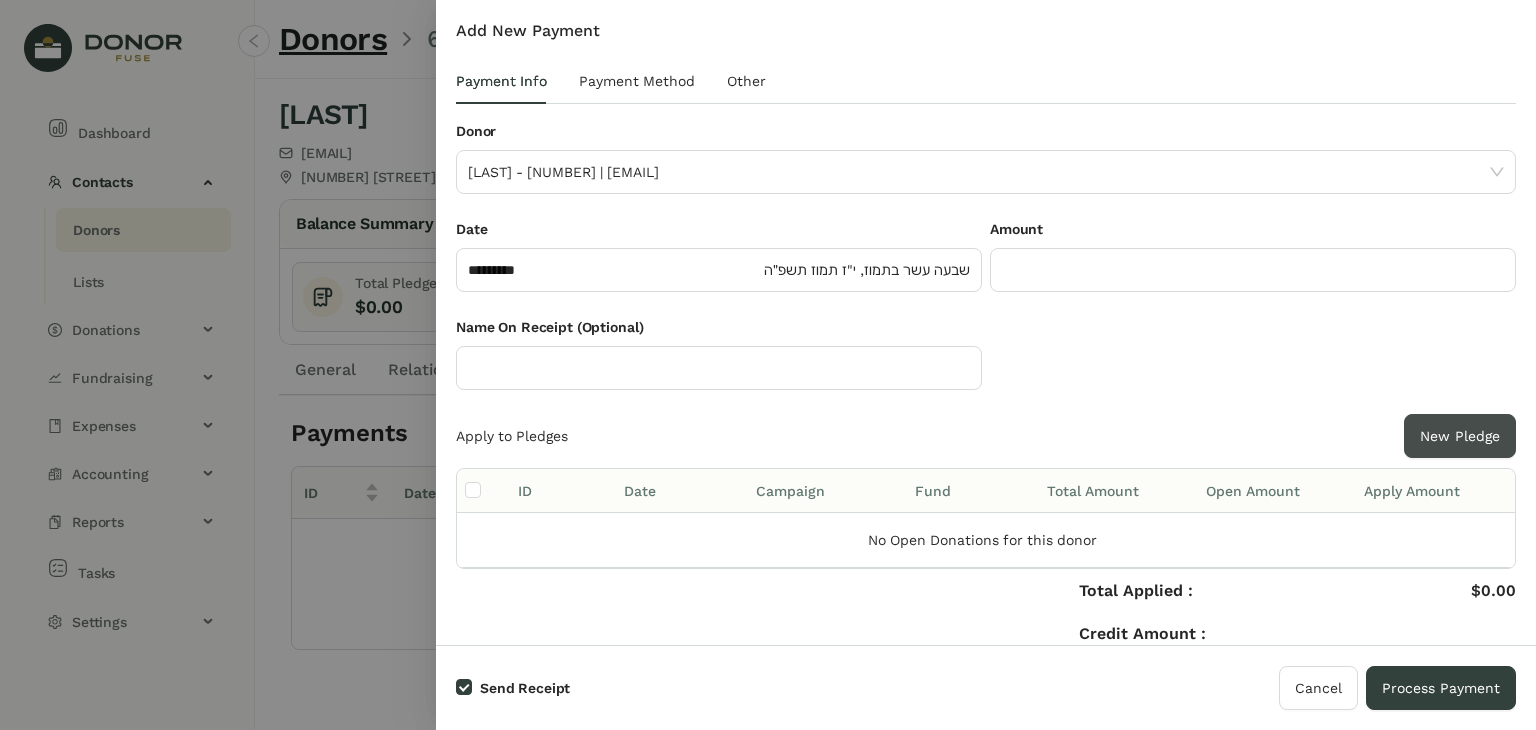 click on "New Pledge" at bounding box center (1460, 436) 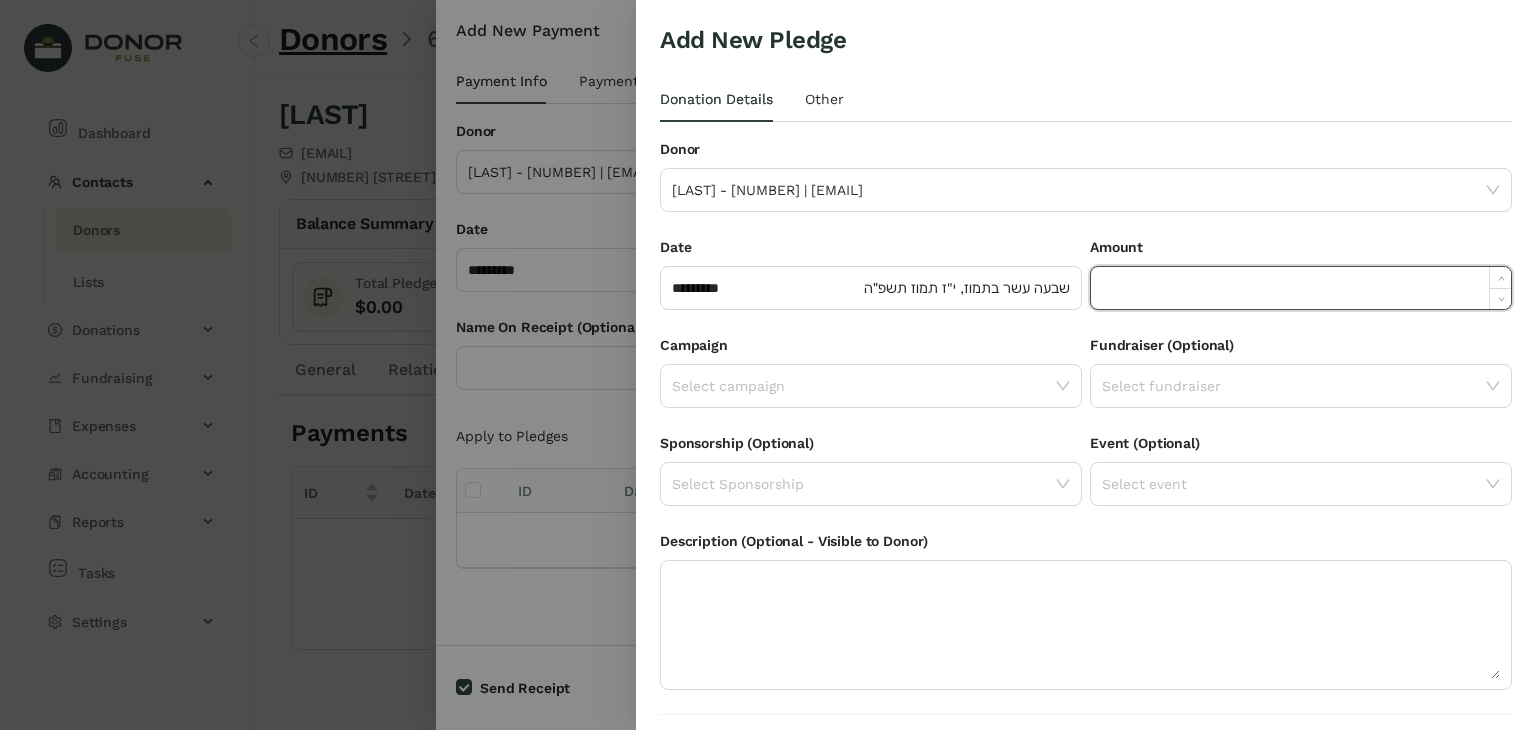 click 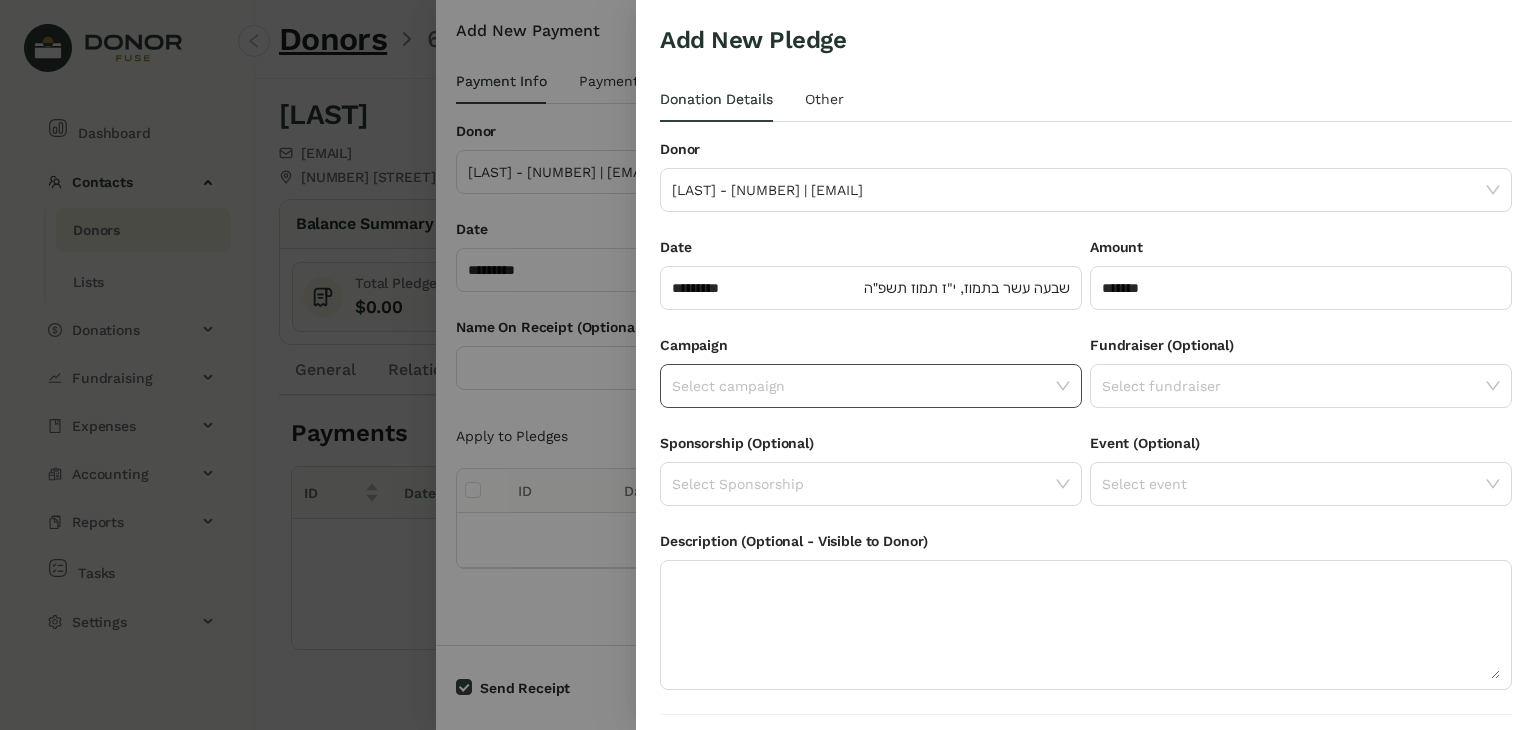 click 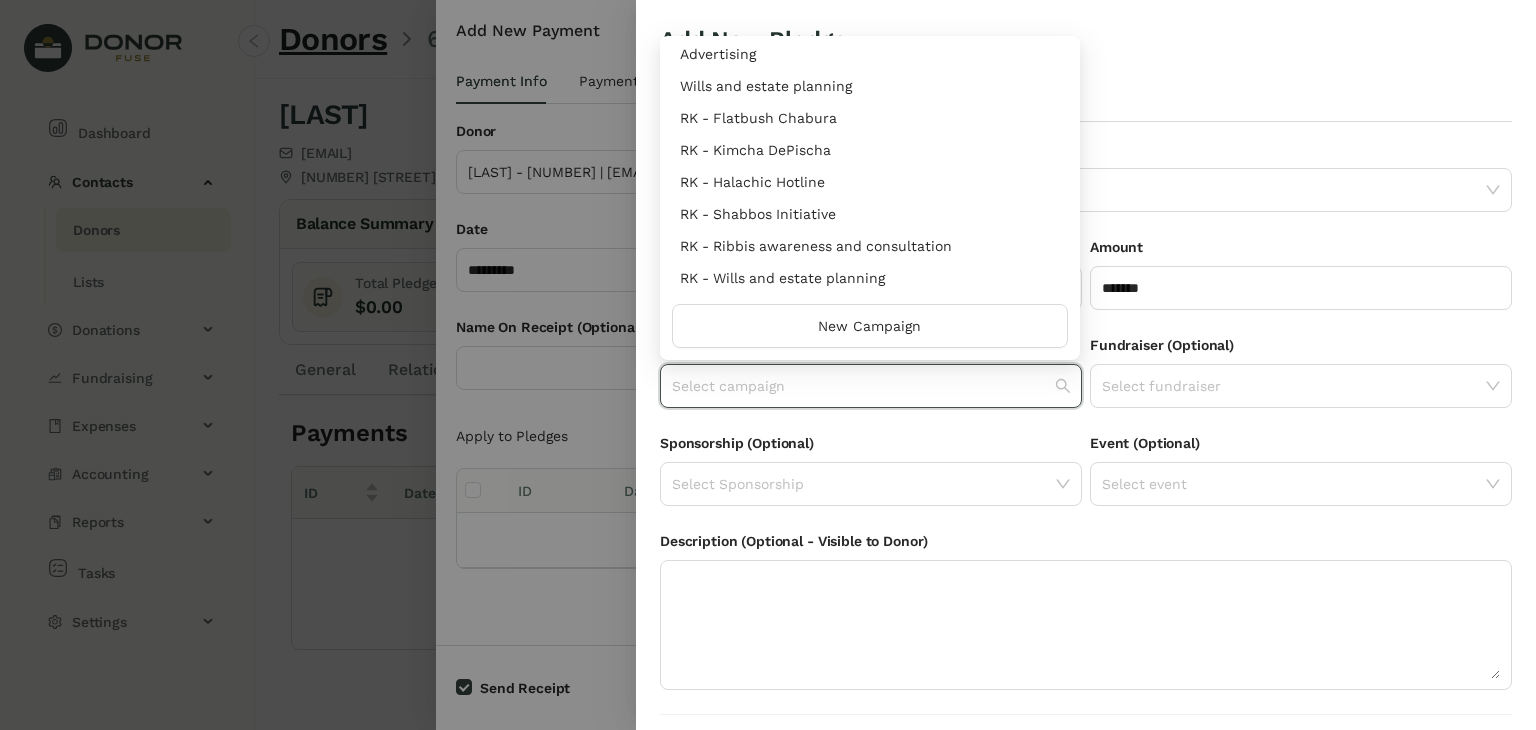 scroll, scrollTop: 960, scrollLeft: 0, axis: vertical 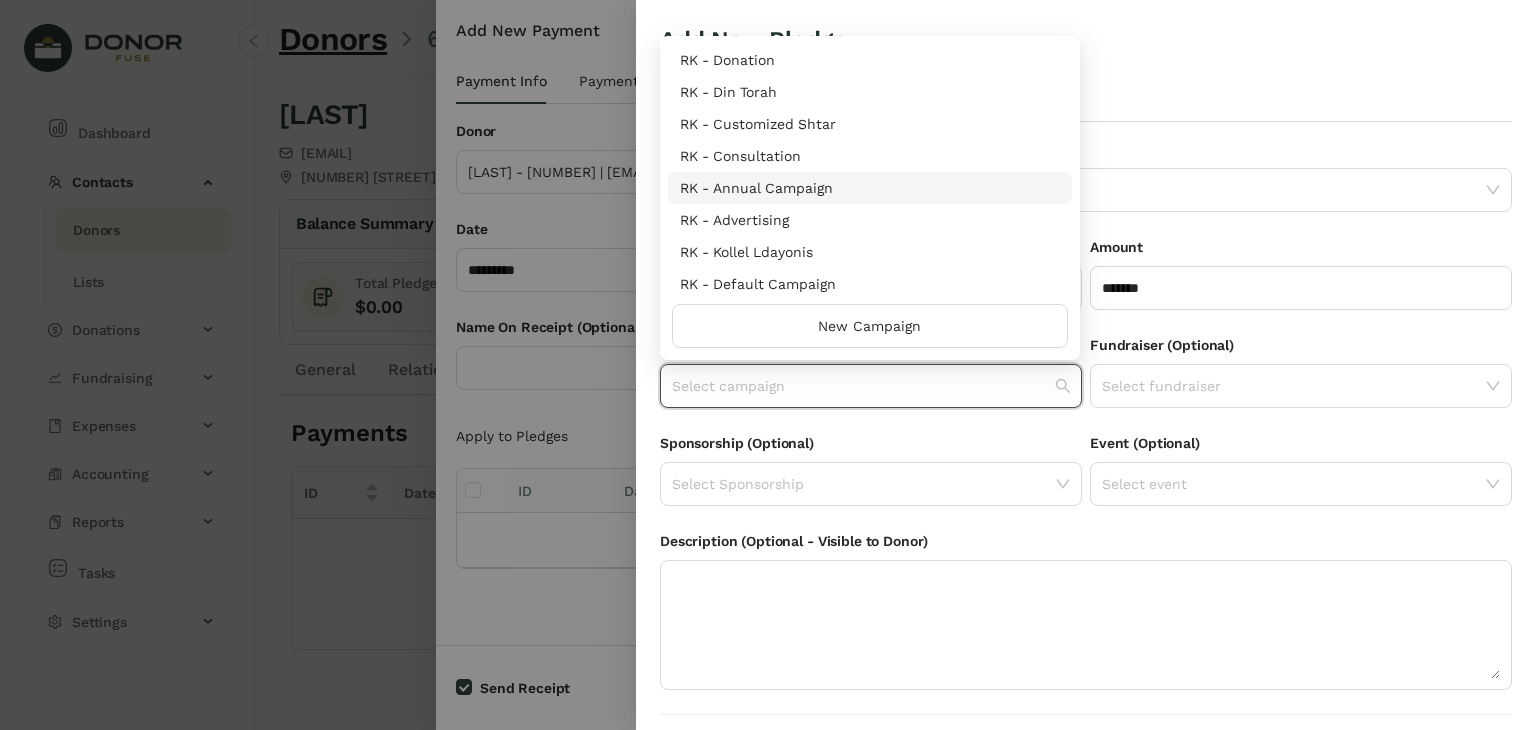 click on "RK - Annual Campaign" at bounding box center (870, 188) 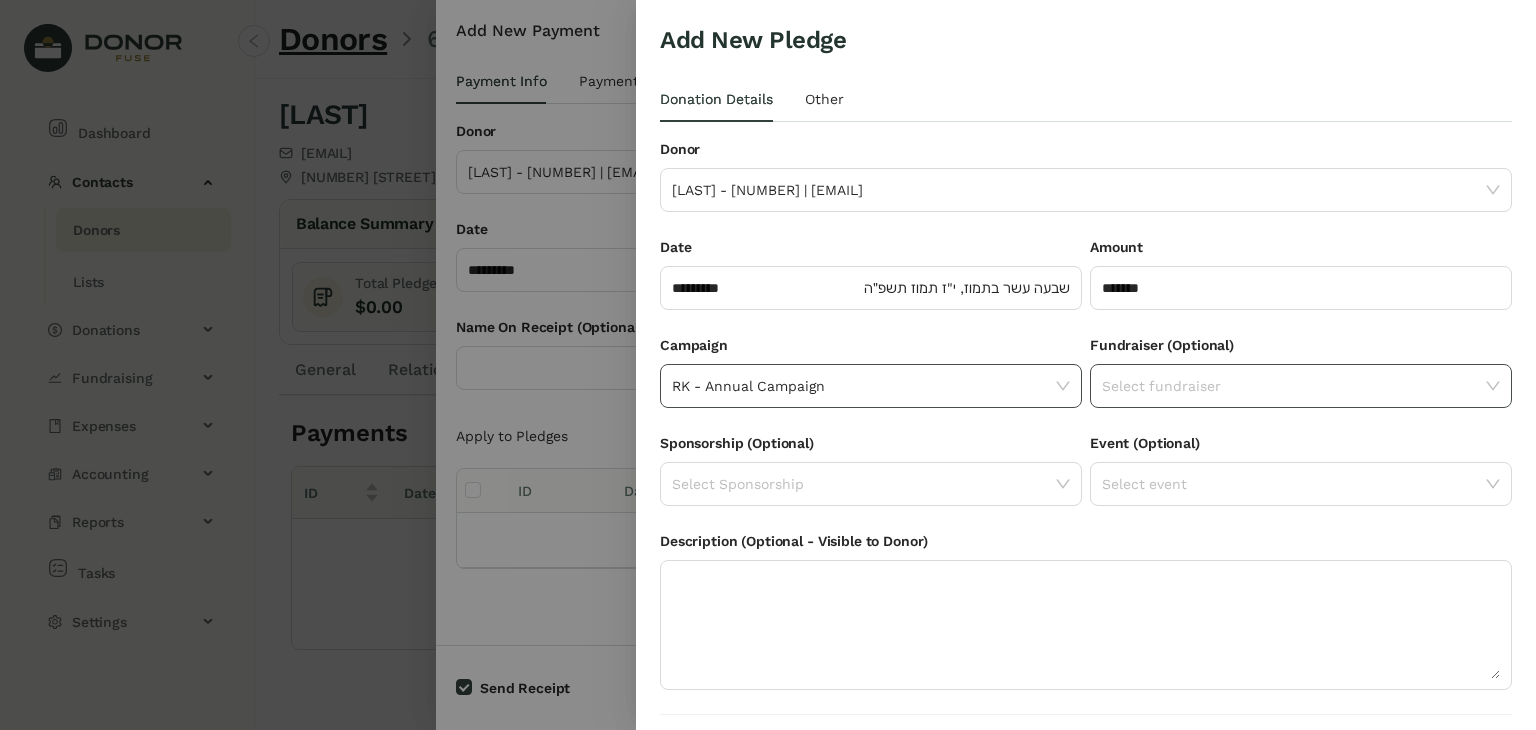 click 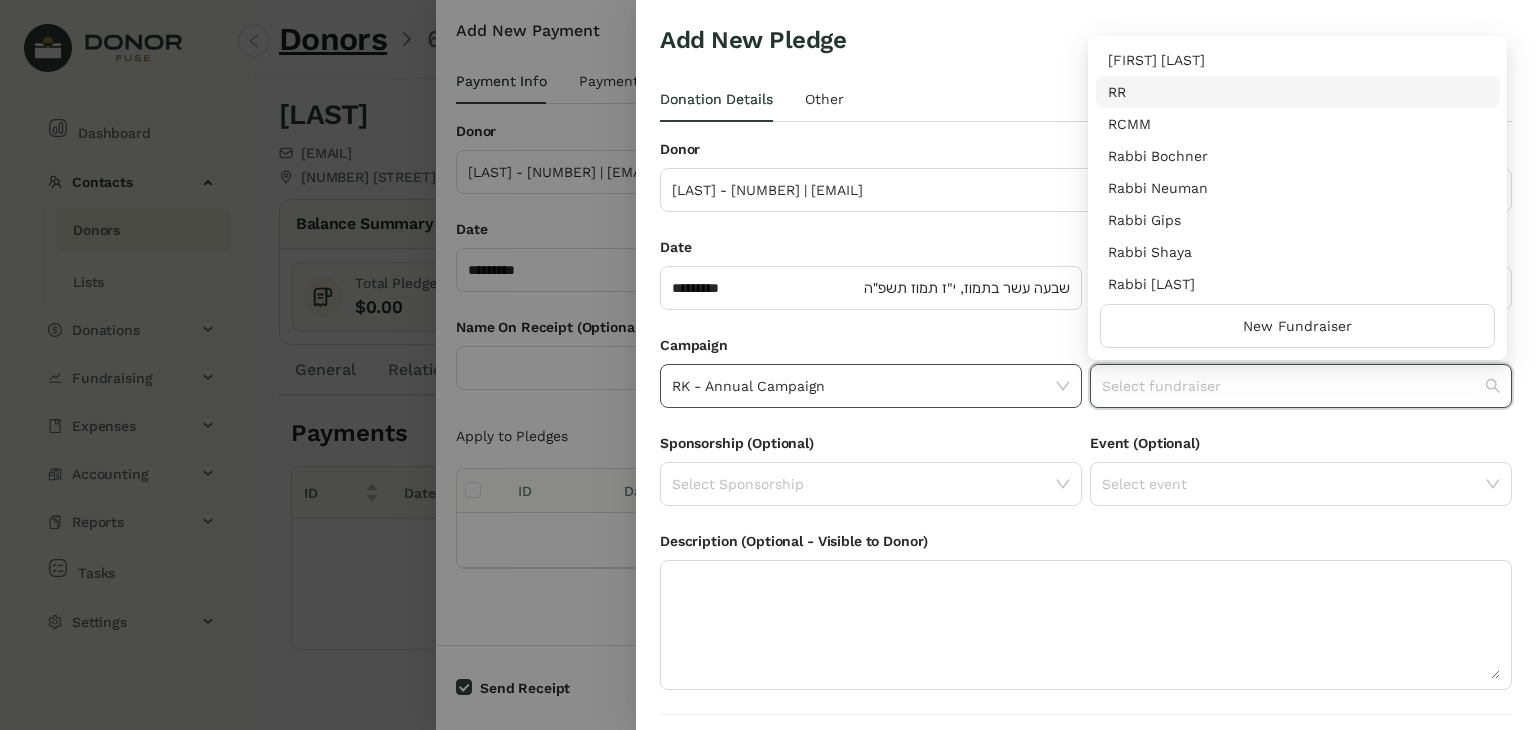 scroll, scrollTop: 256, scrollLeft: 0, axis: vertical 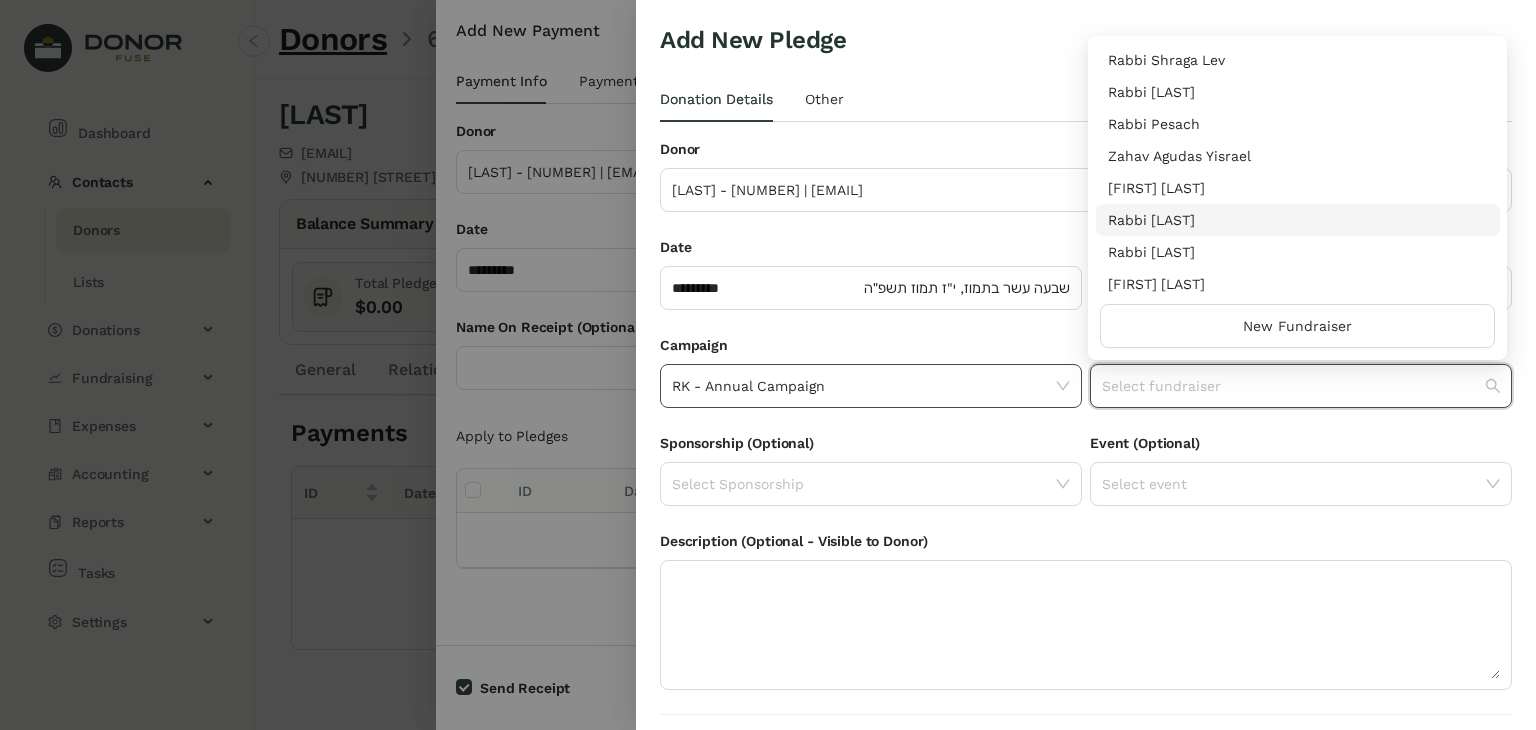 click on "Rabbi [LAST]" at bounding box center [1298, 220] 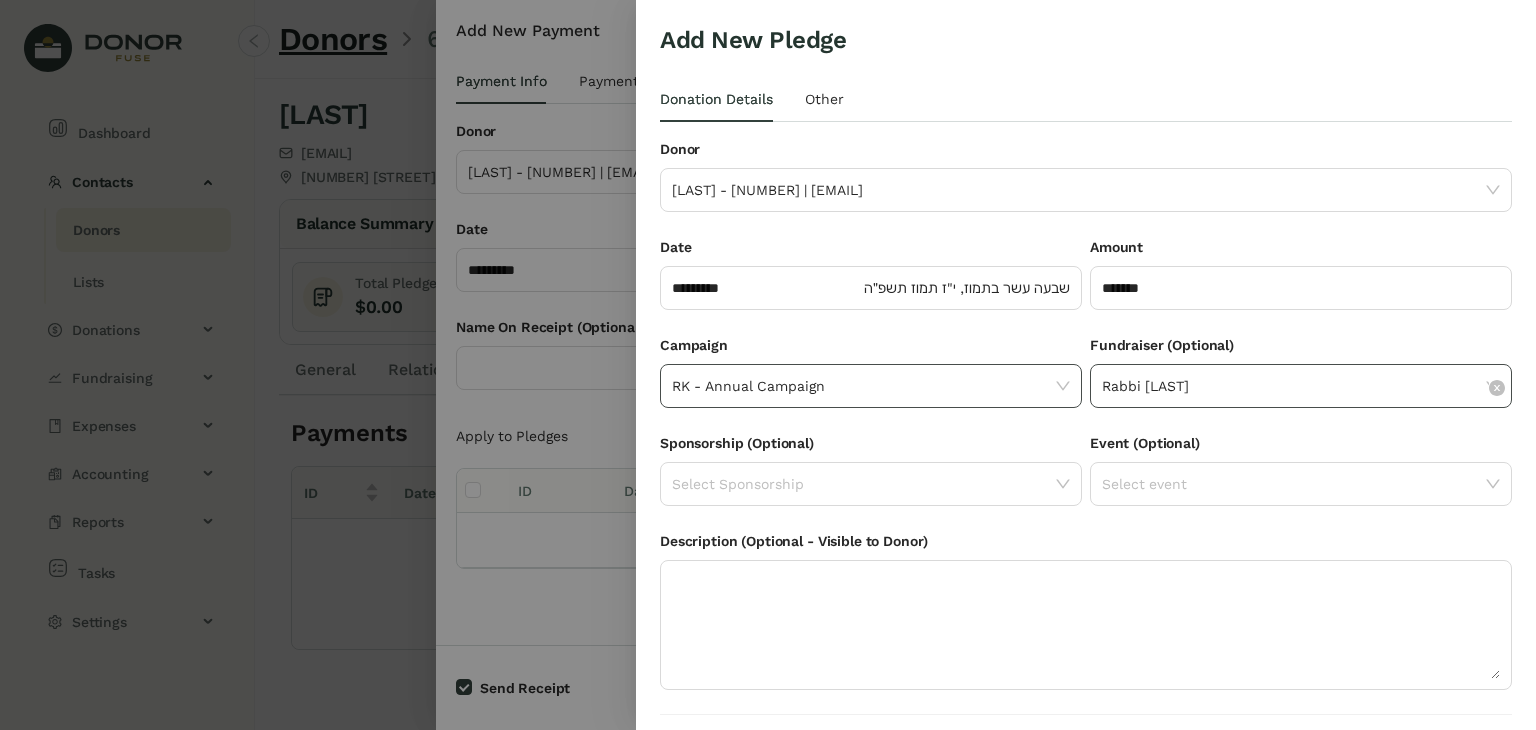 scroll, scrollTop: 54, scrollLeft: 0, axis: vertical 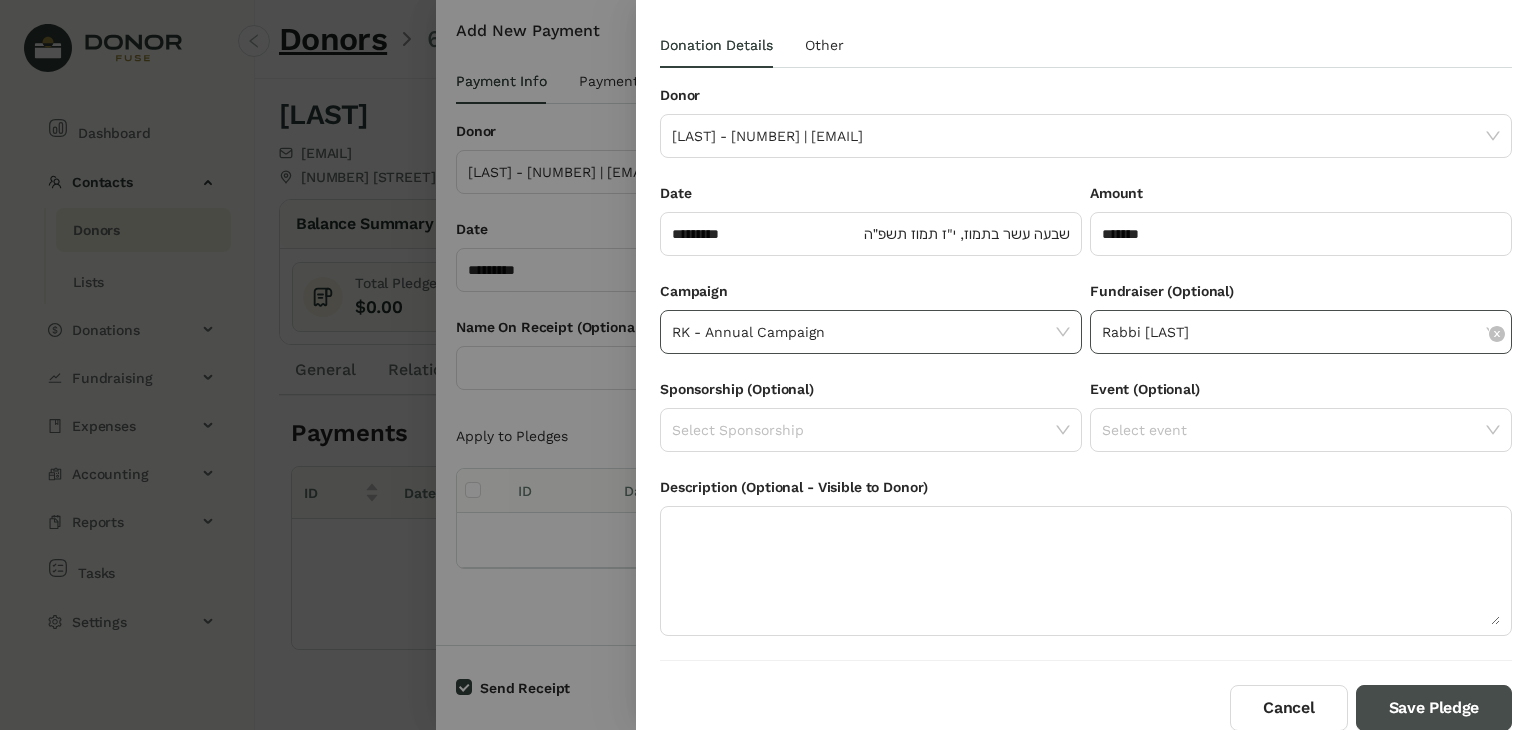 click on "Save Pledge" at bounding box center (1434, 708) 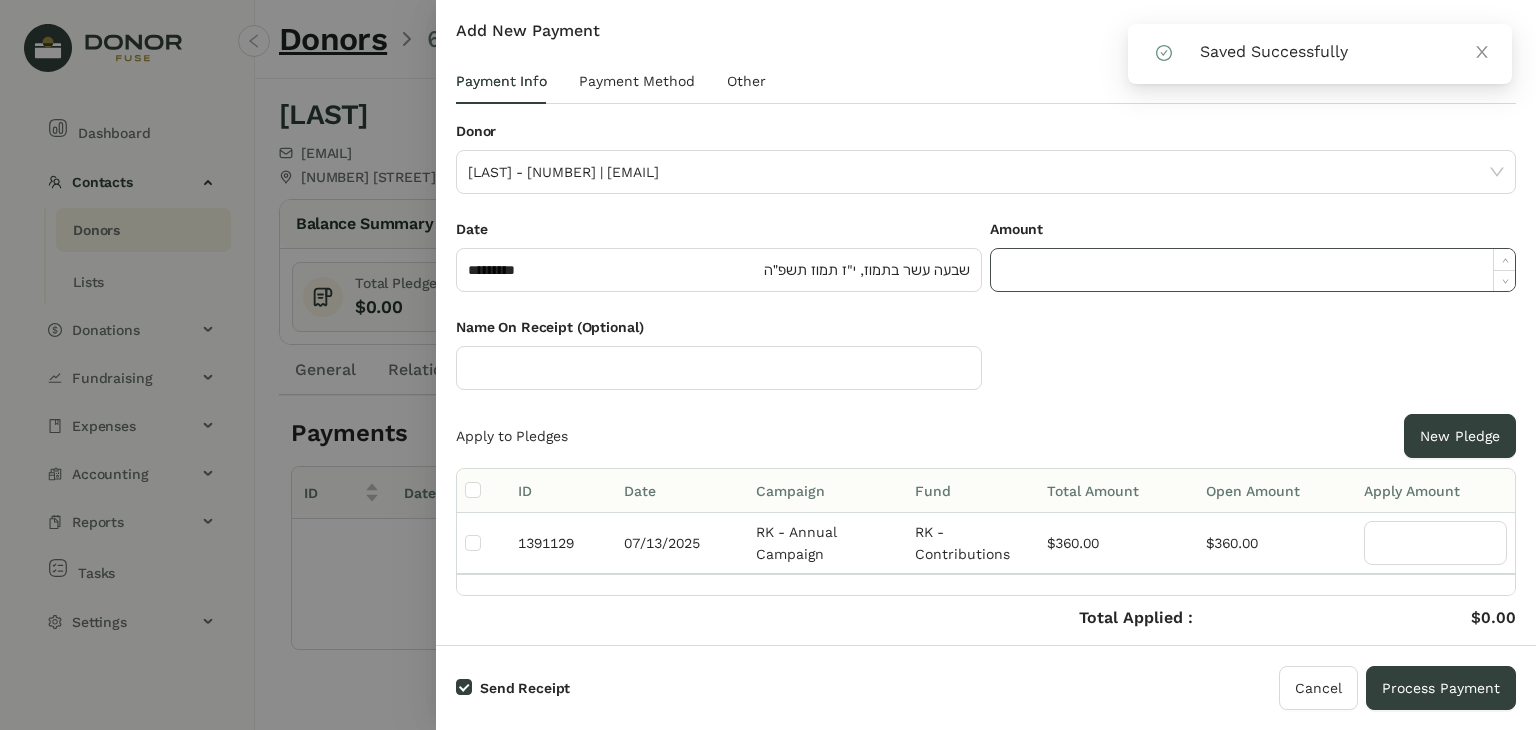 click 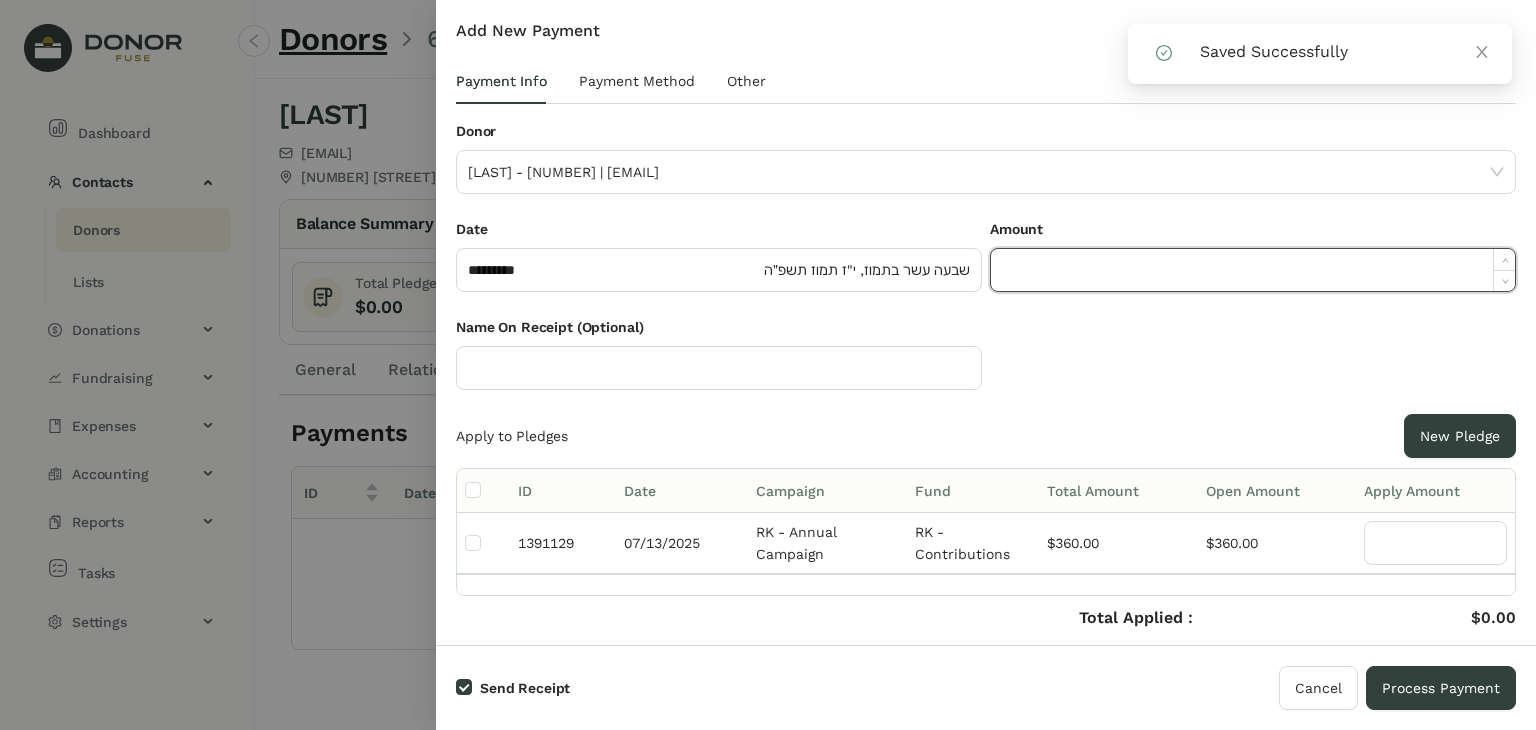 paste on "******" 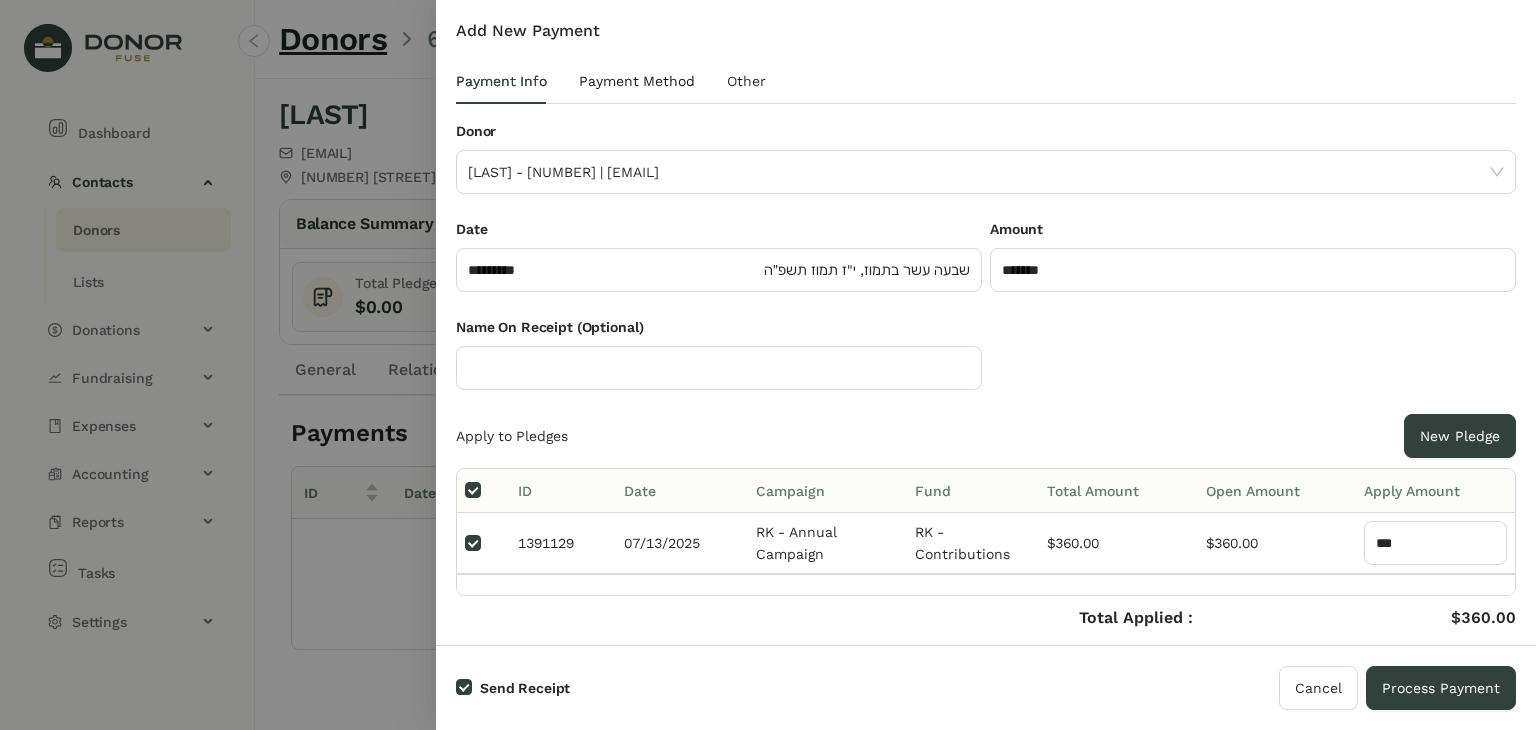 click on "Payment Method" at bounding box center (637, 81) 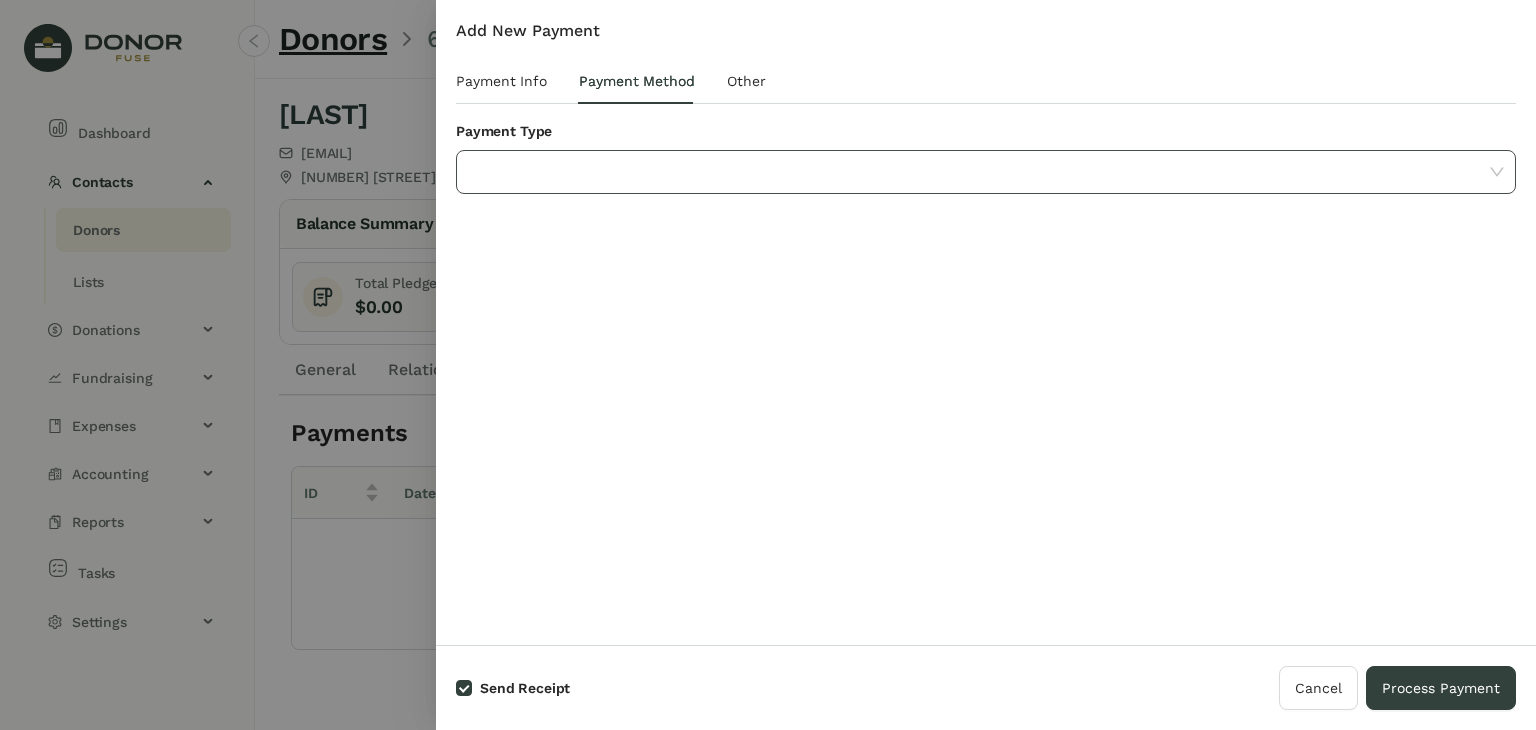 click 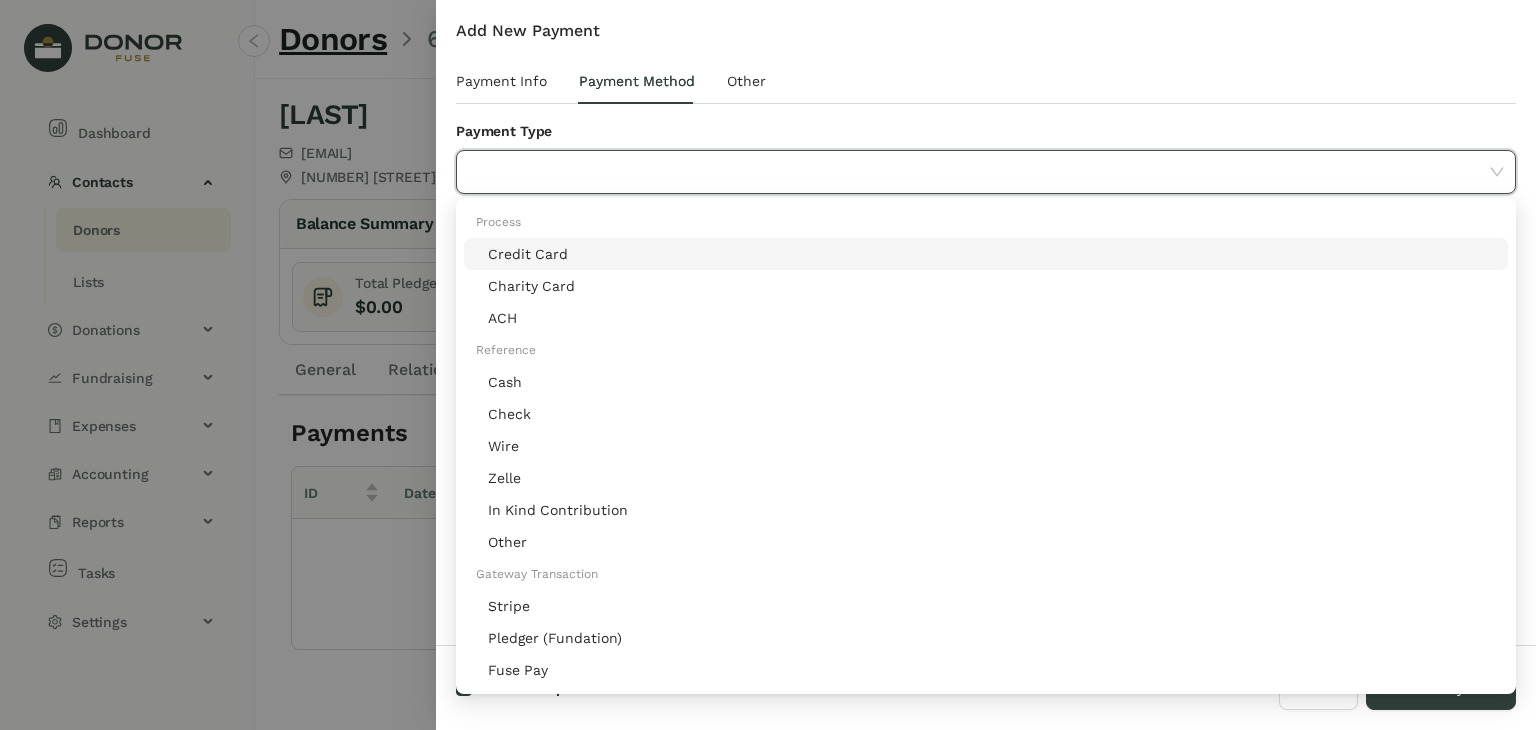 click on "Stripe" 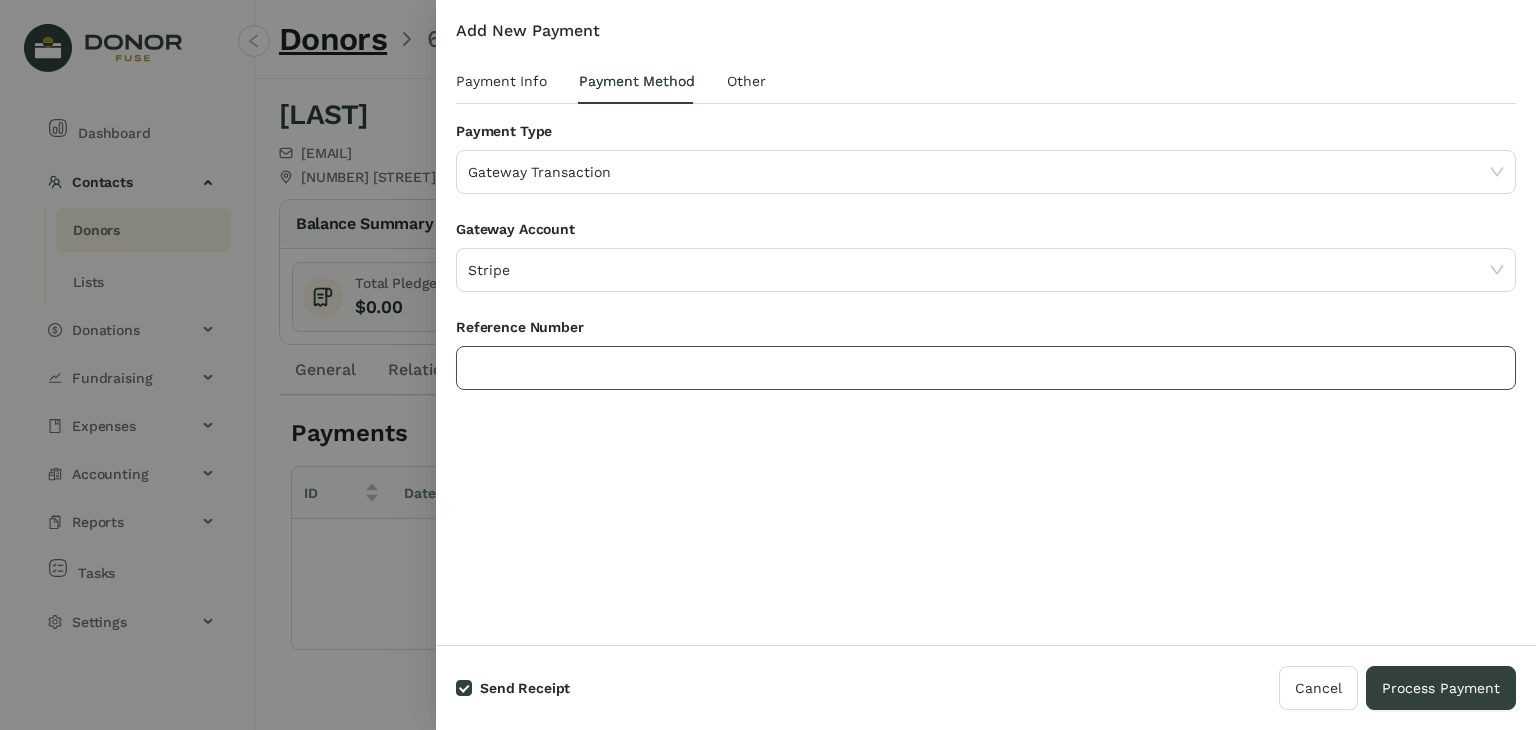 click 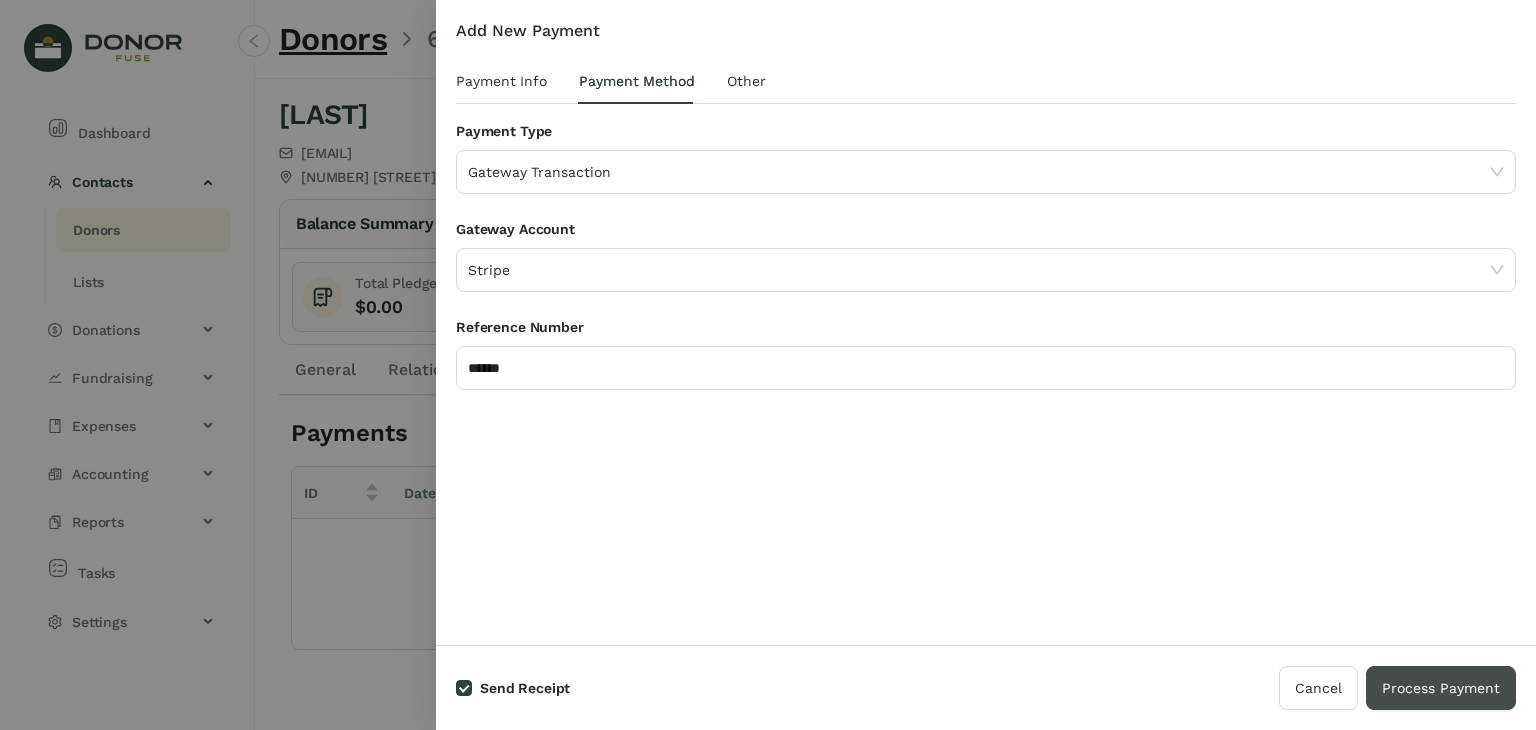 click on "Process Payment" at bounding box center (1441, 688) 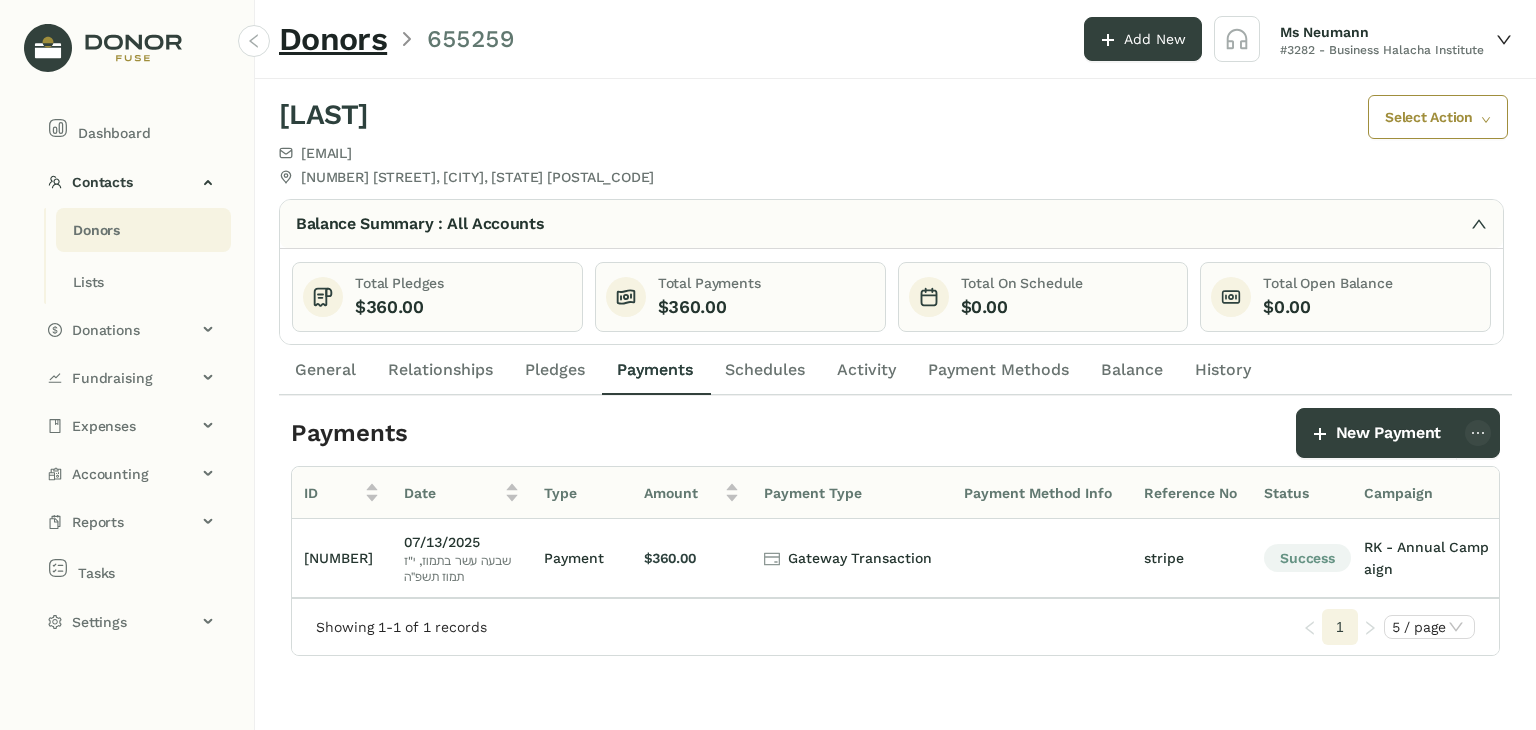 click on "Donors" 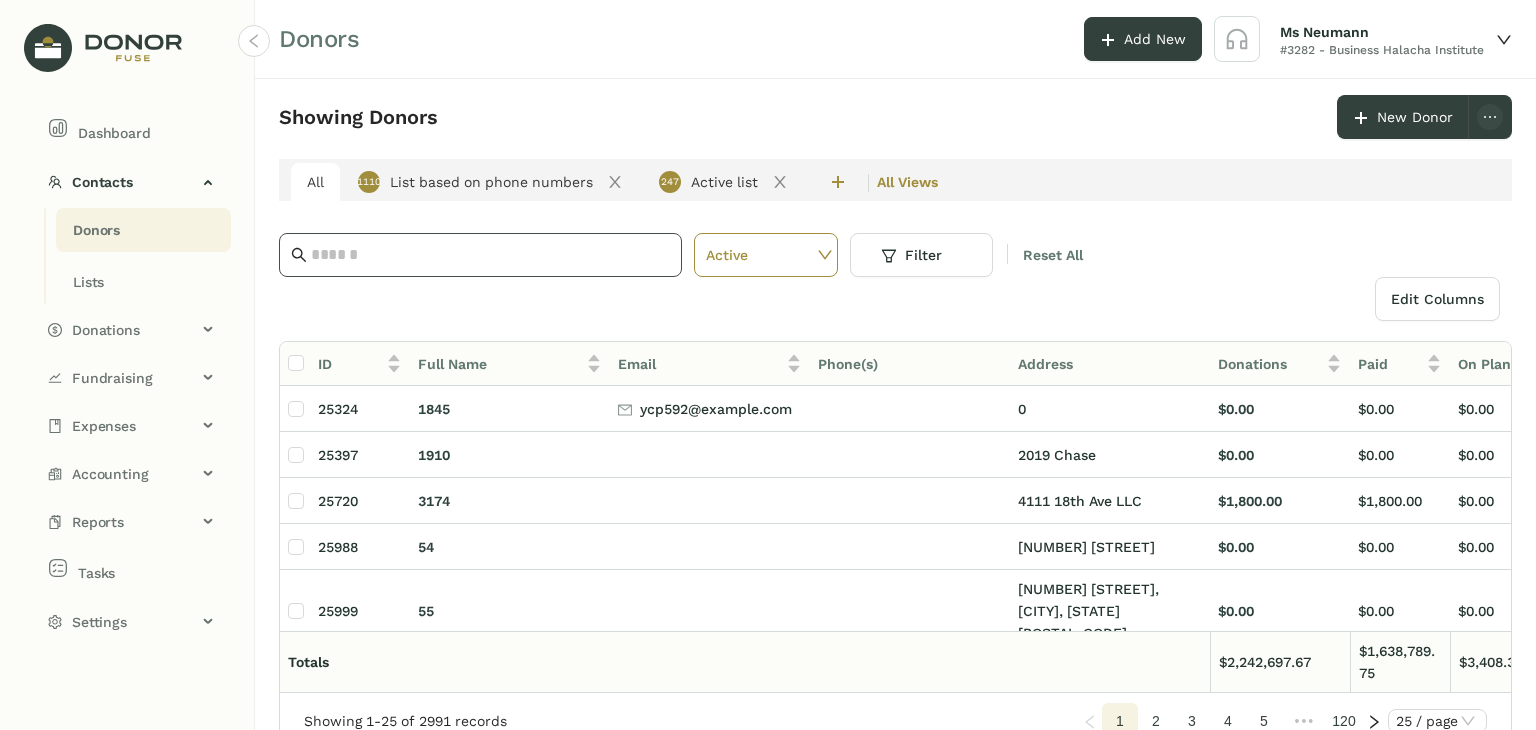 click 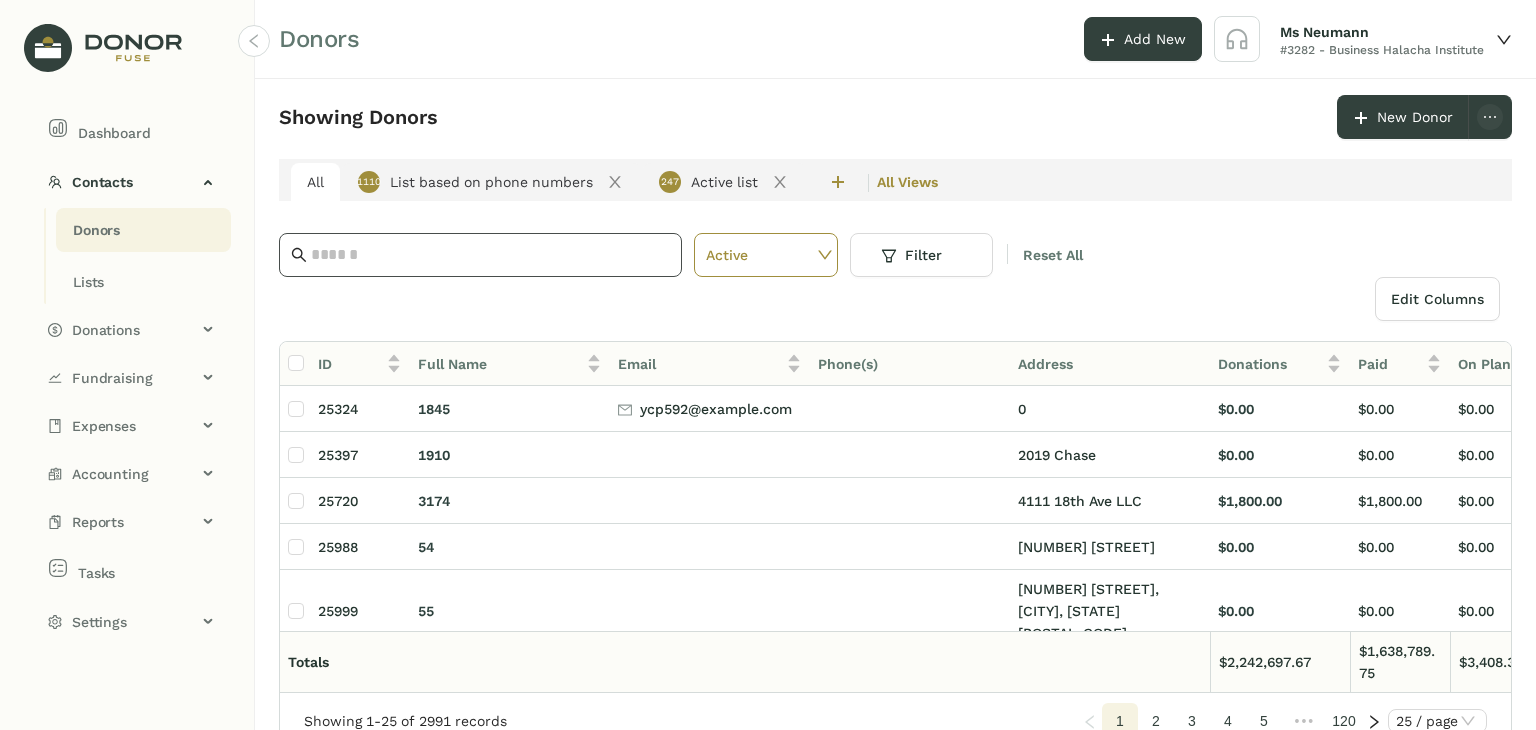 click 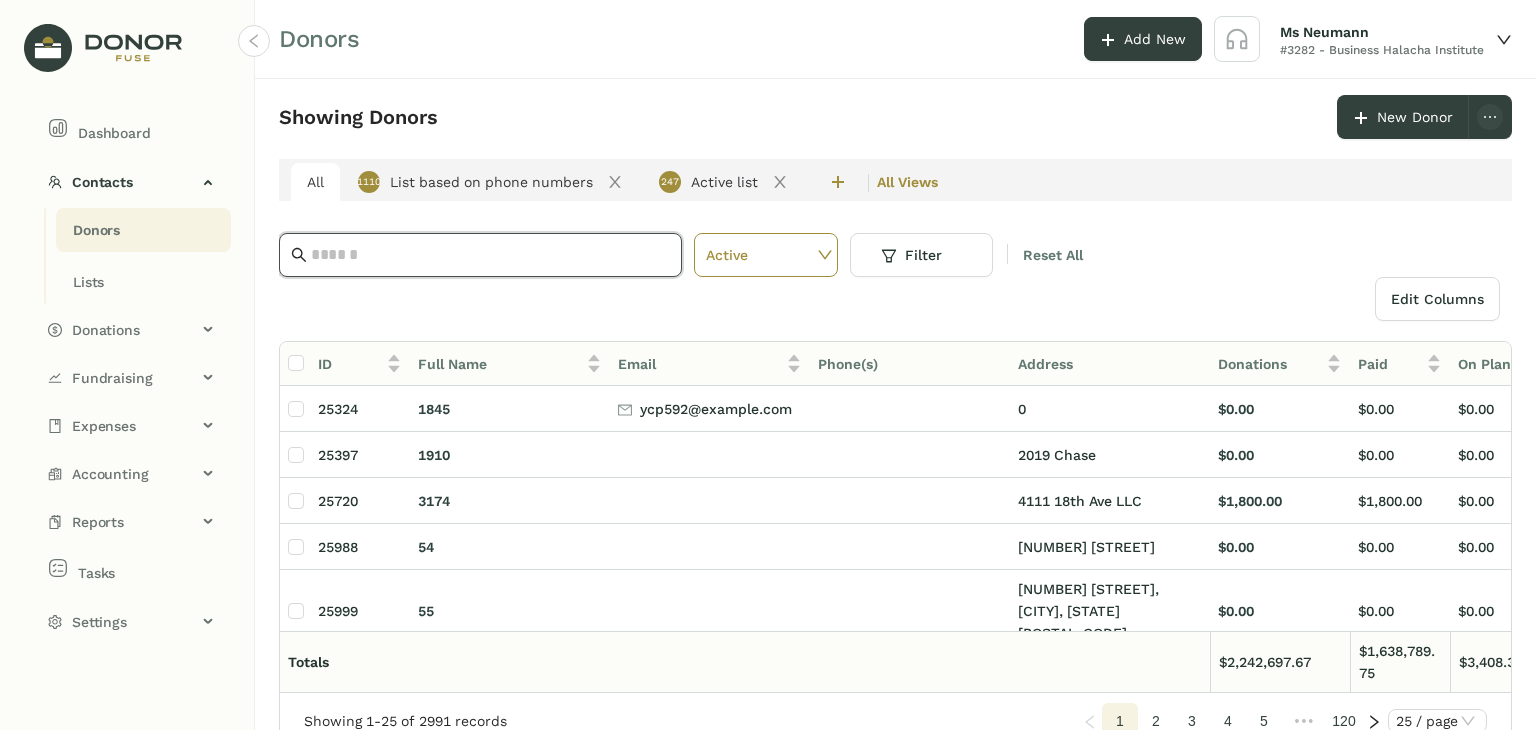 paste on "**********" 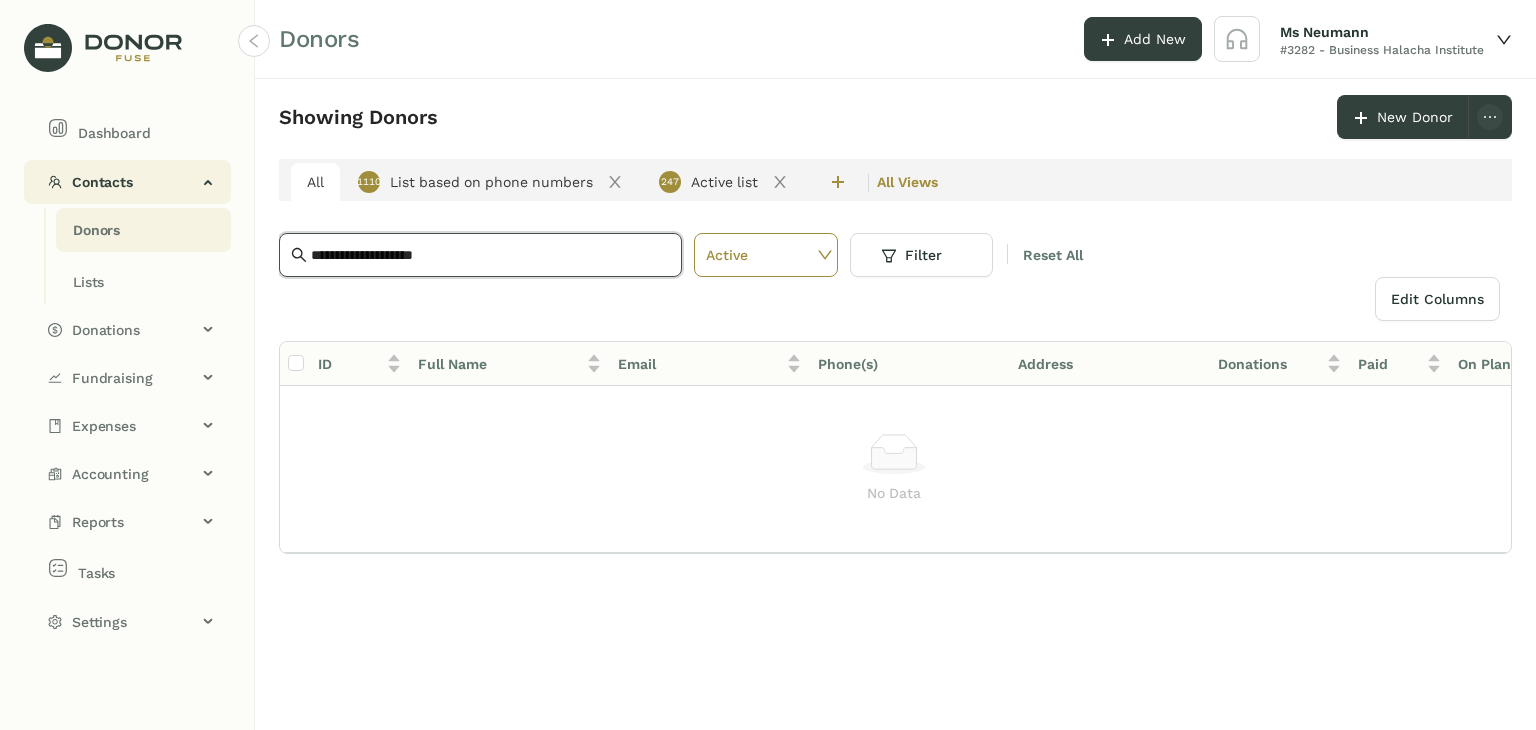 drag, startPoint x: 476, startPoint y: 256, endPoint x: 26, endPoint y: 189, distance: 454.96045 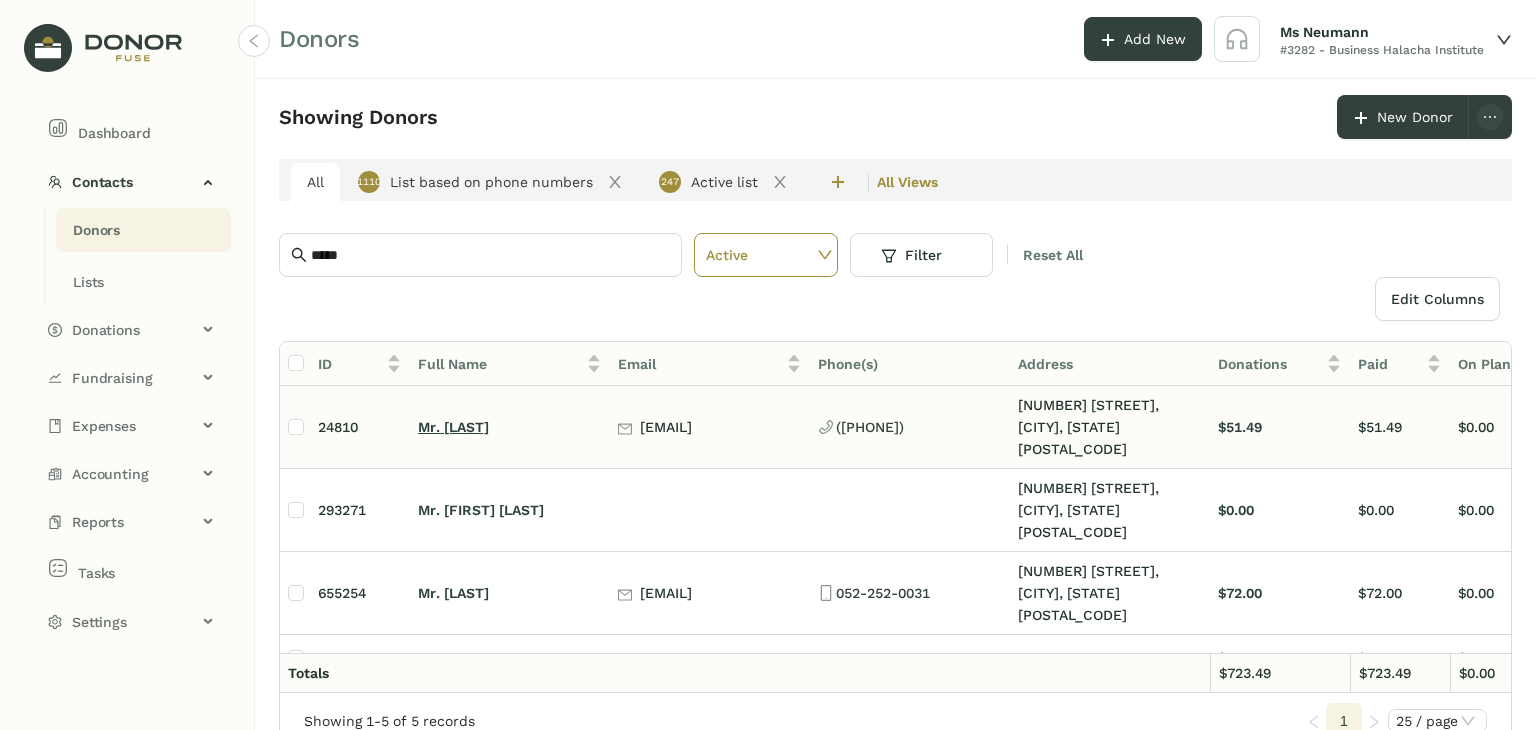 click on "Mr. [LAST]" 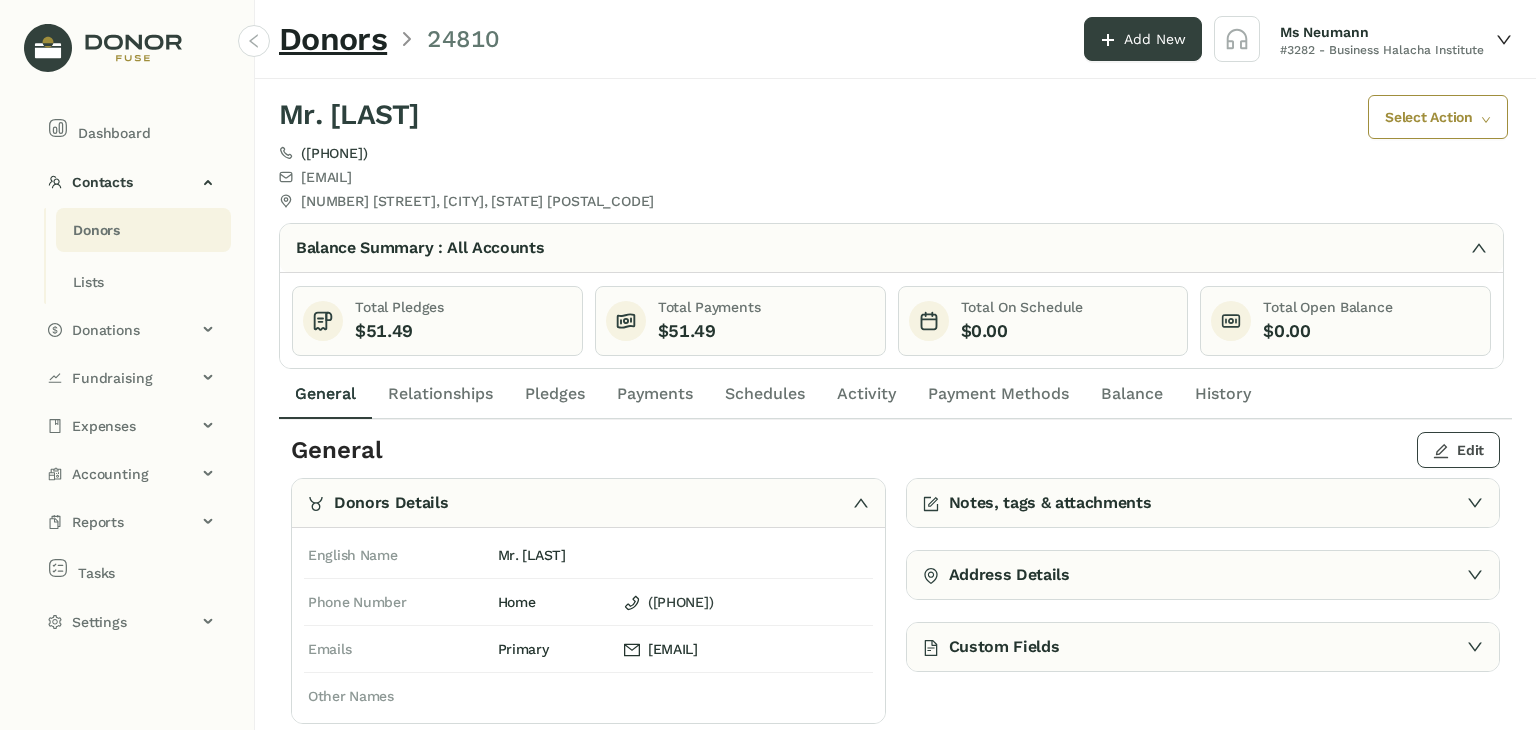 click on "Edit" 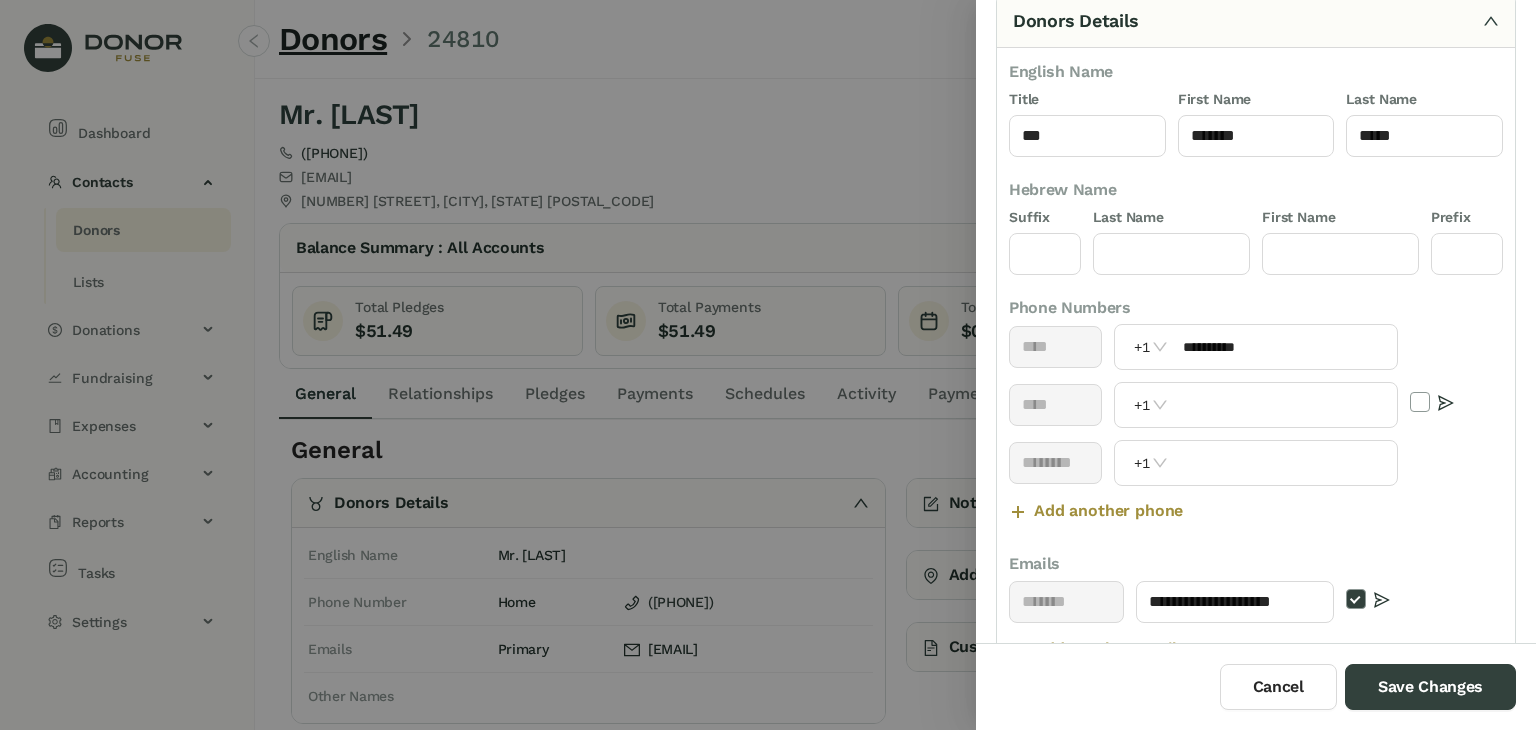 scroll, scrollTop: 128, scrollLeft: 0, axis: vertical 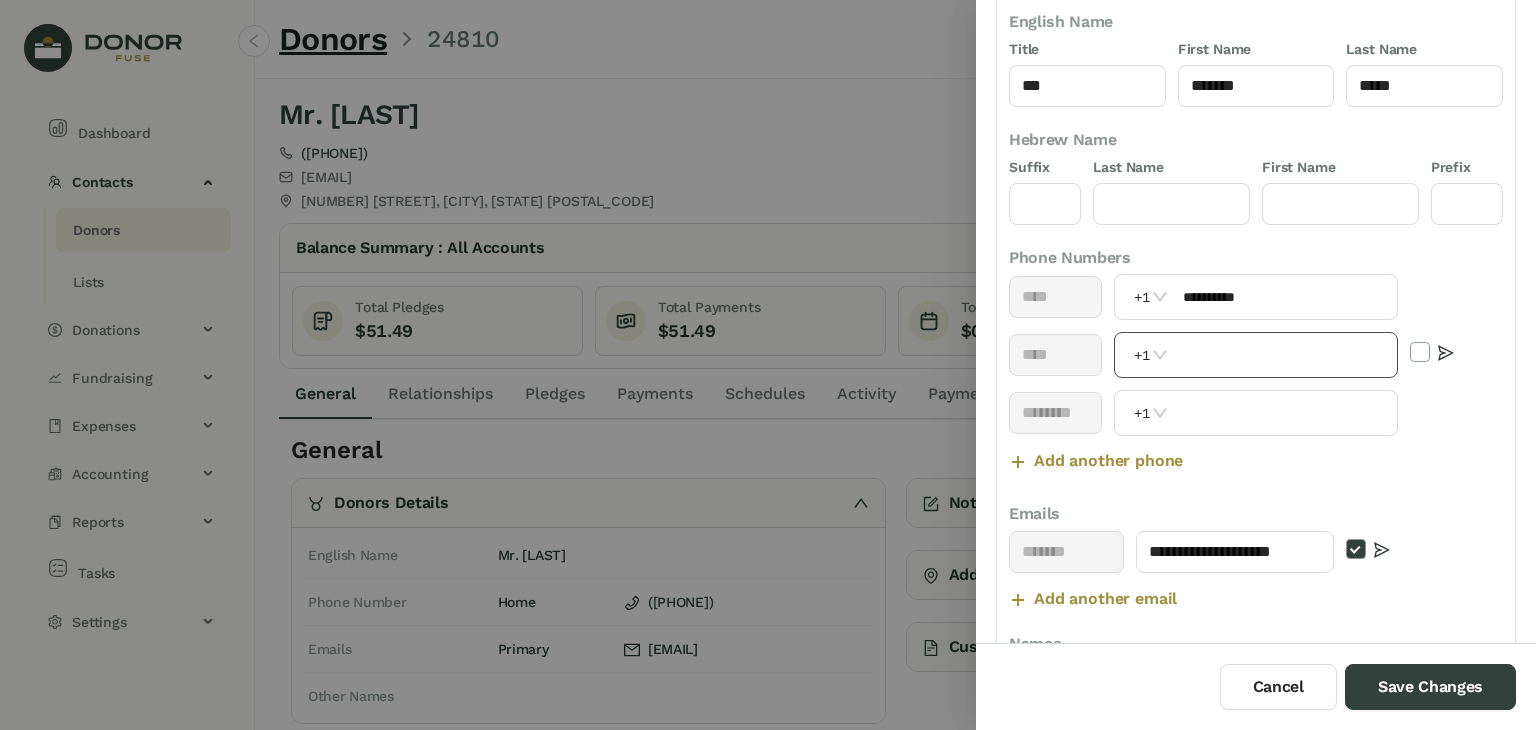 click at bounding box center [1284, 355] 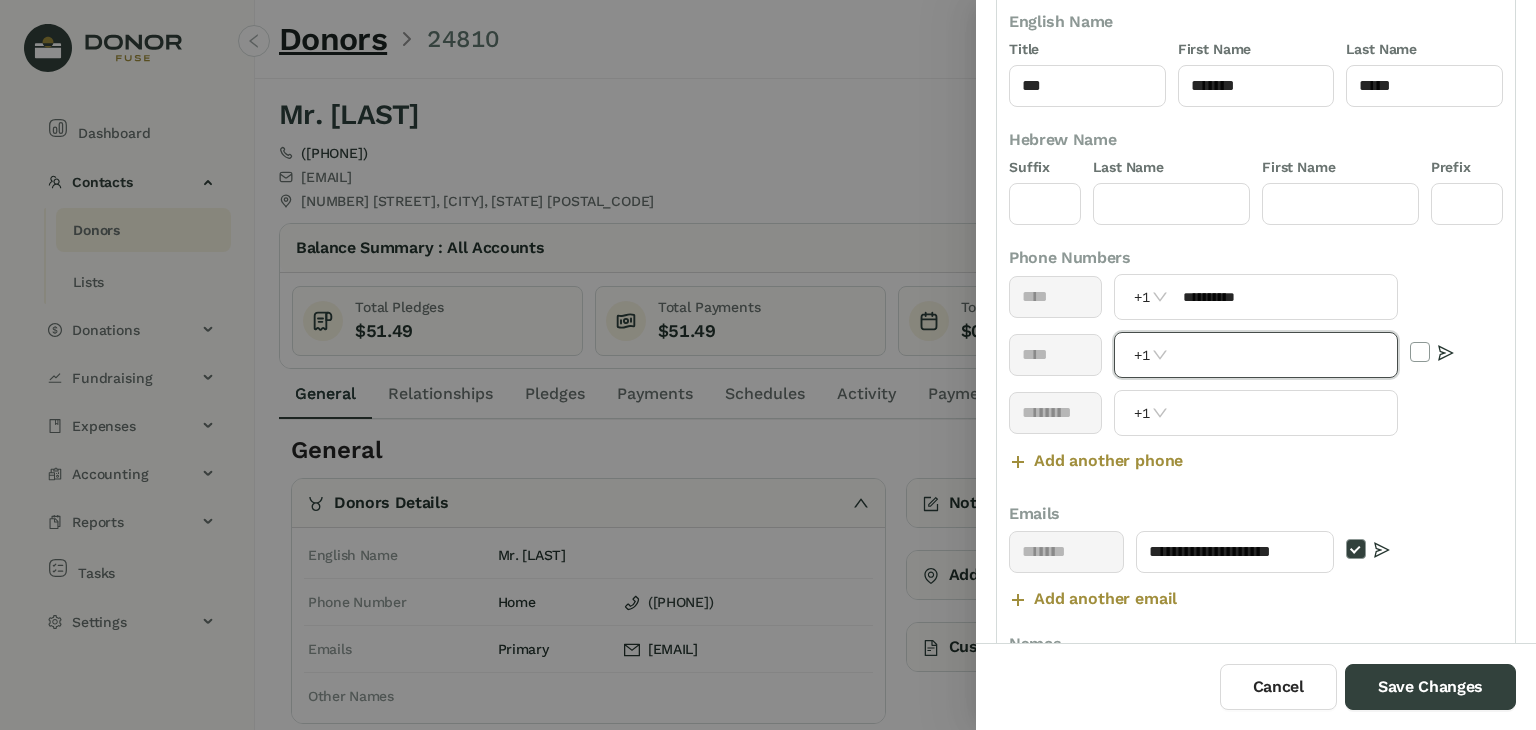 paste on "**********" 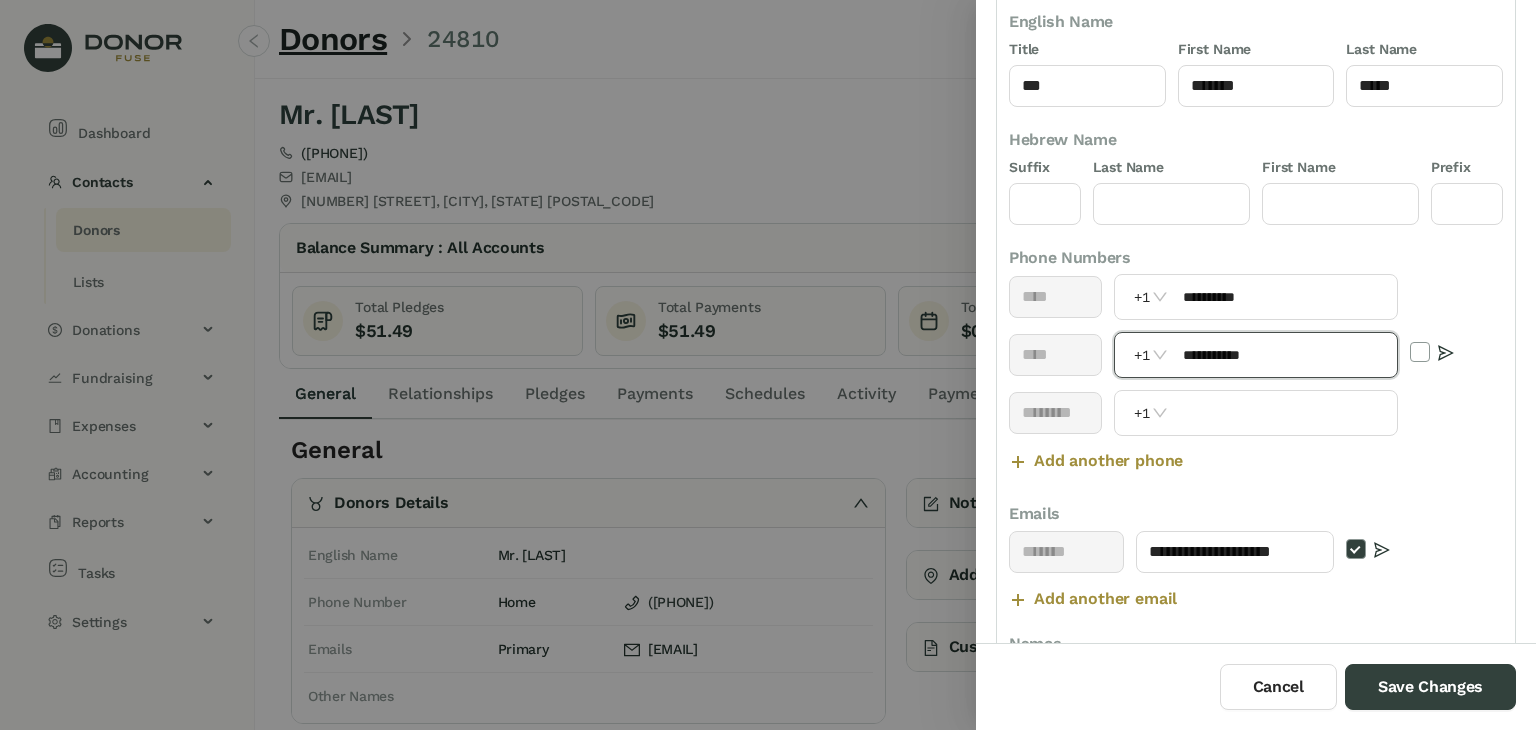 click on "**********" at bounding box center [1284, 355] 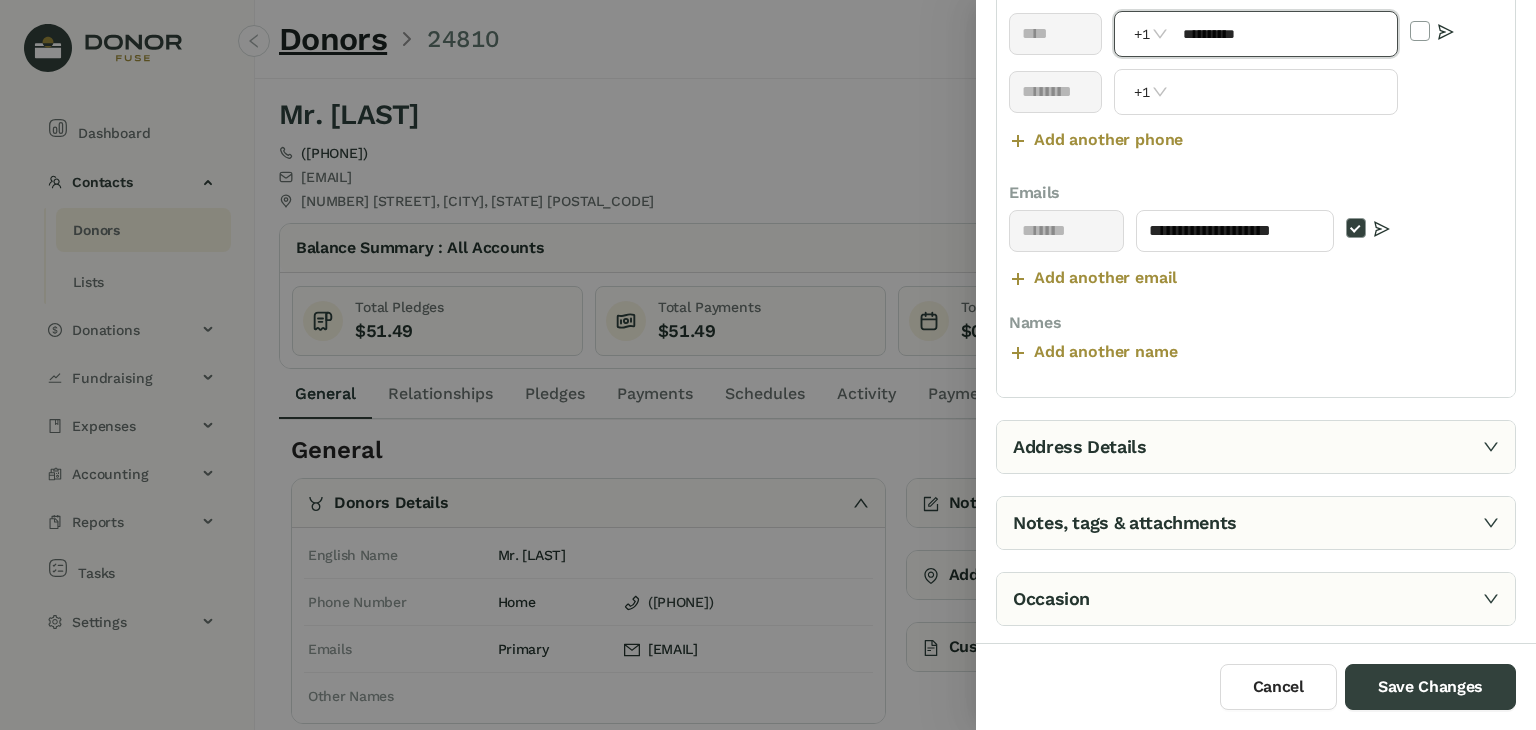click on "Address Details" at bounding box center [1256, 447] 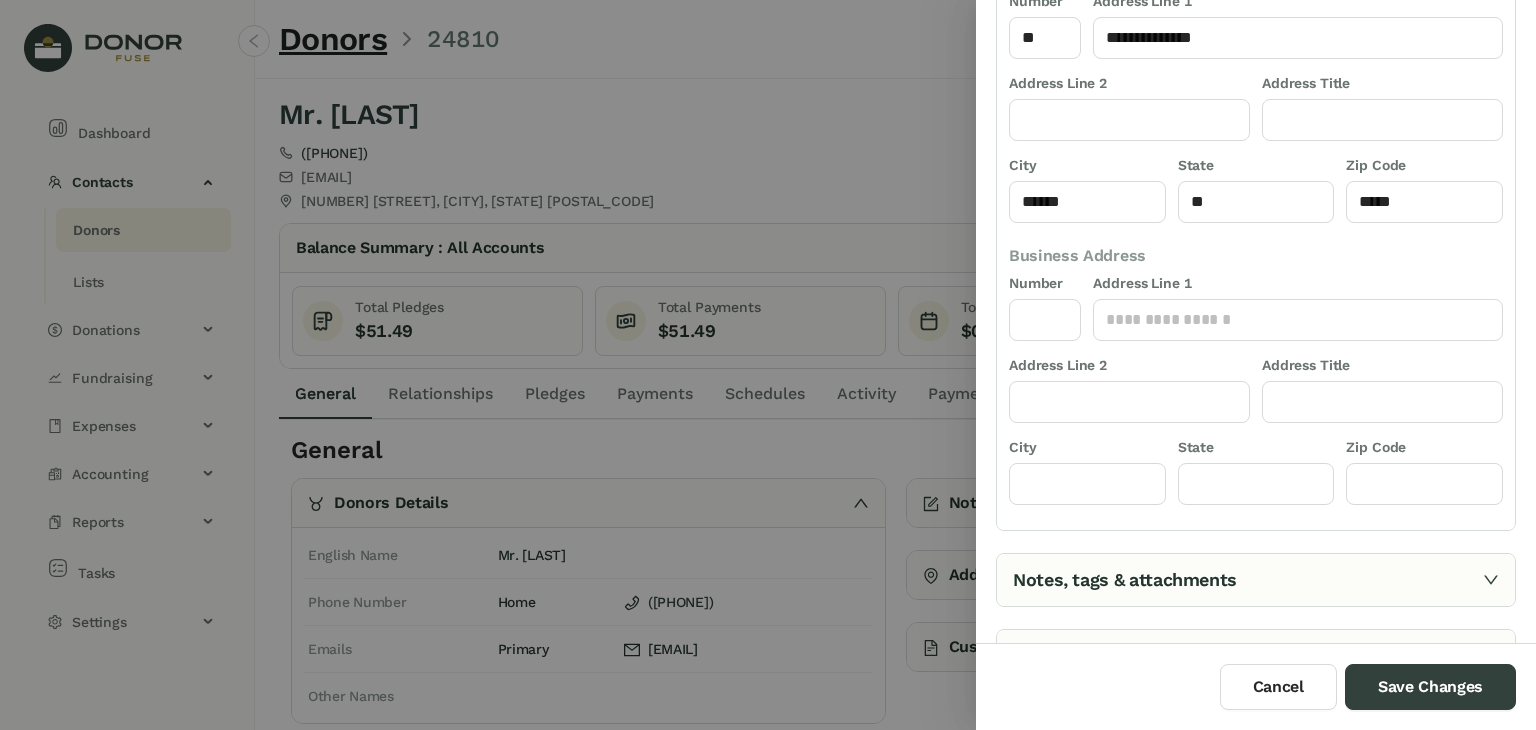 scroll, scrollTop: 139, scrollLeft: 0, axis: vertical 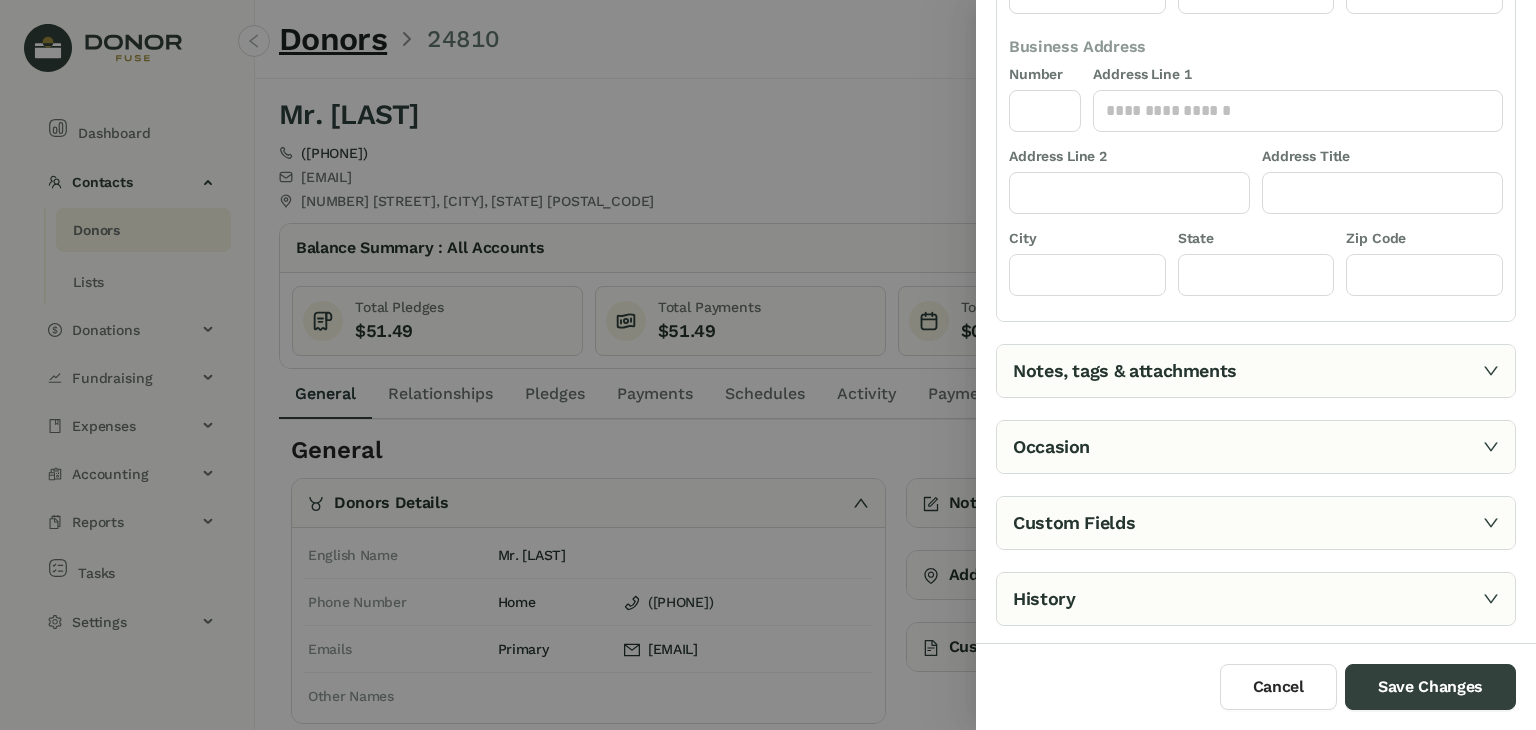 click on "Notes, tags & attachments" at bounding box center (1256, 371) 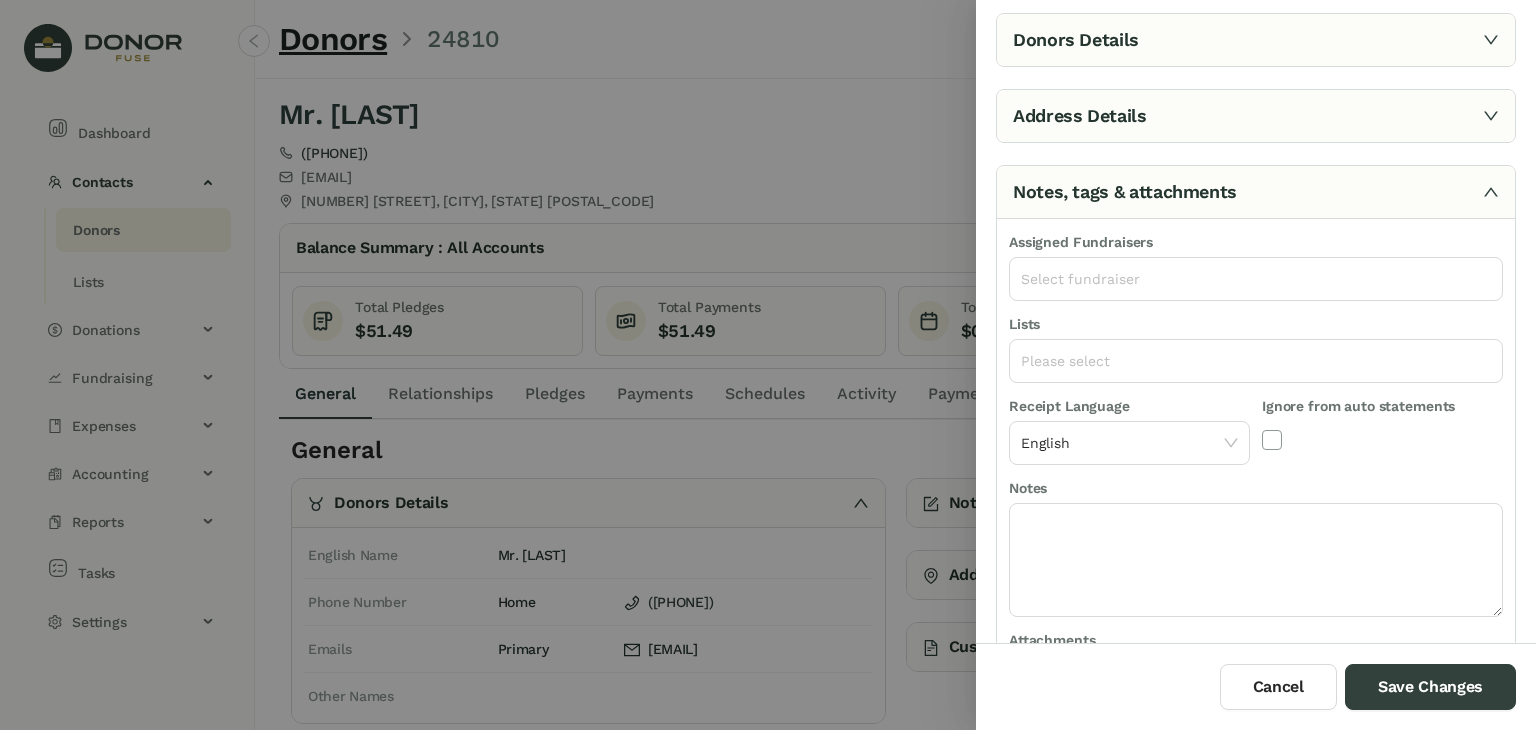 scroll, scrollTop: 0, scrollLeft: 0, axis: both 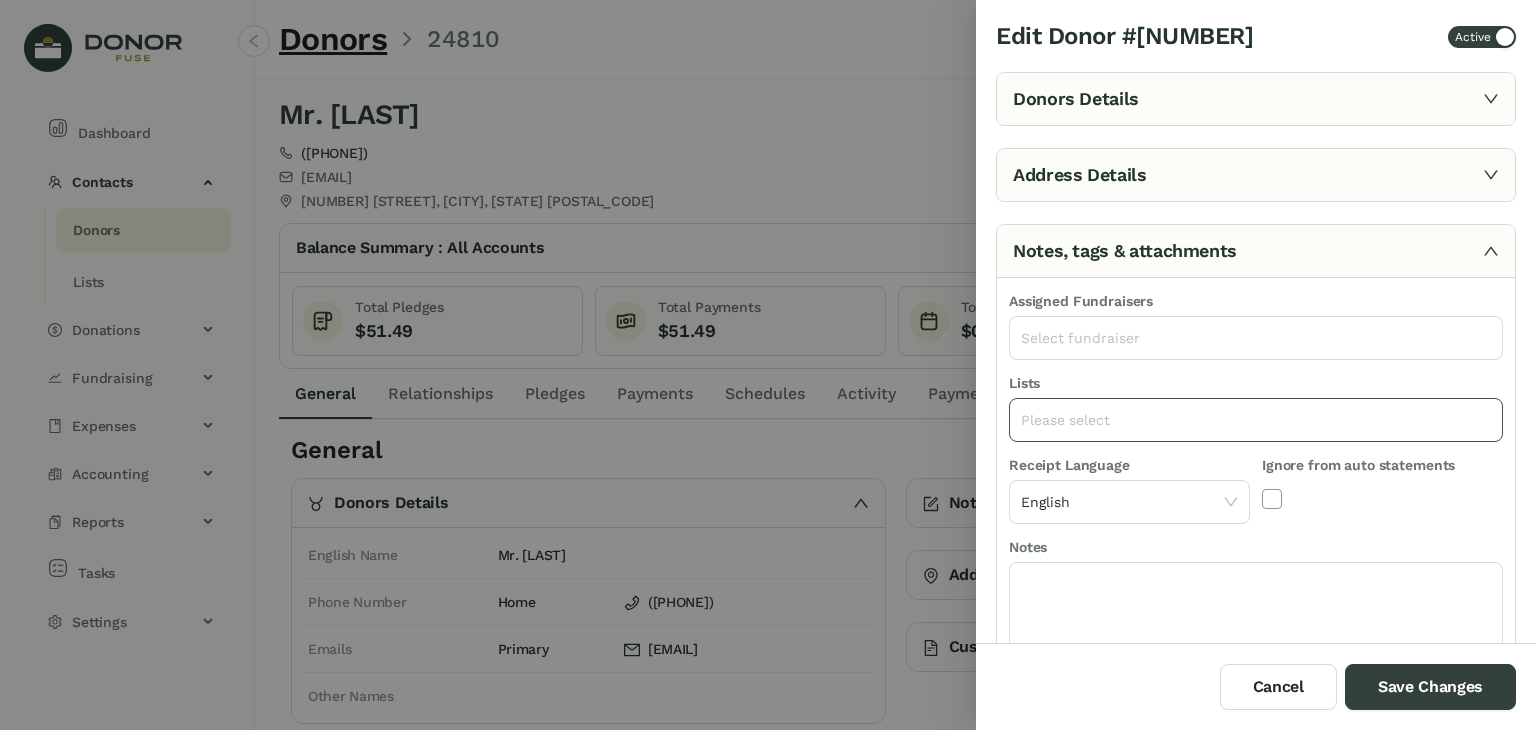click on "Please select" 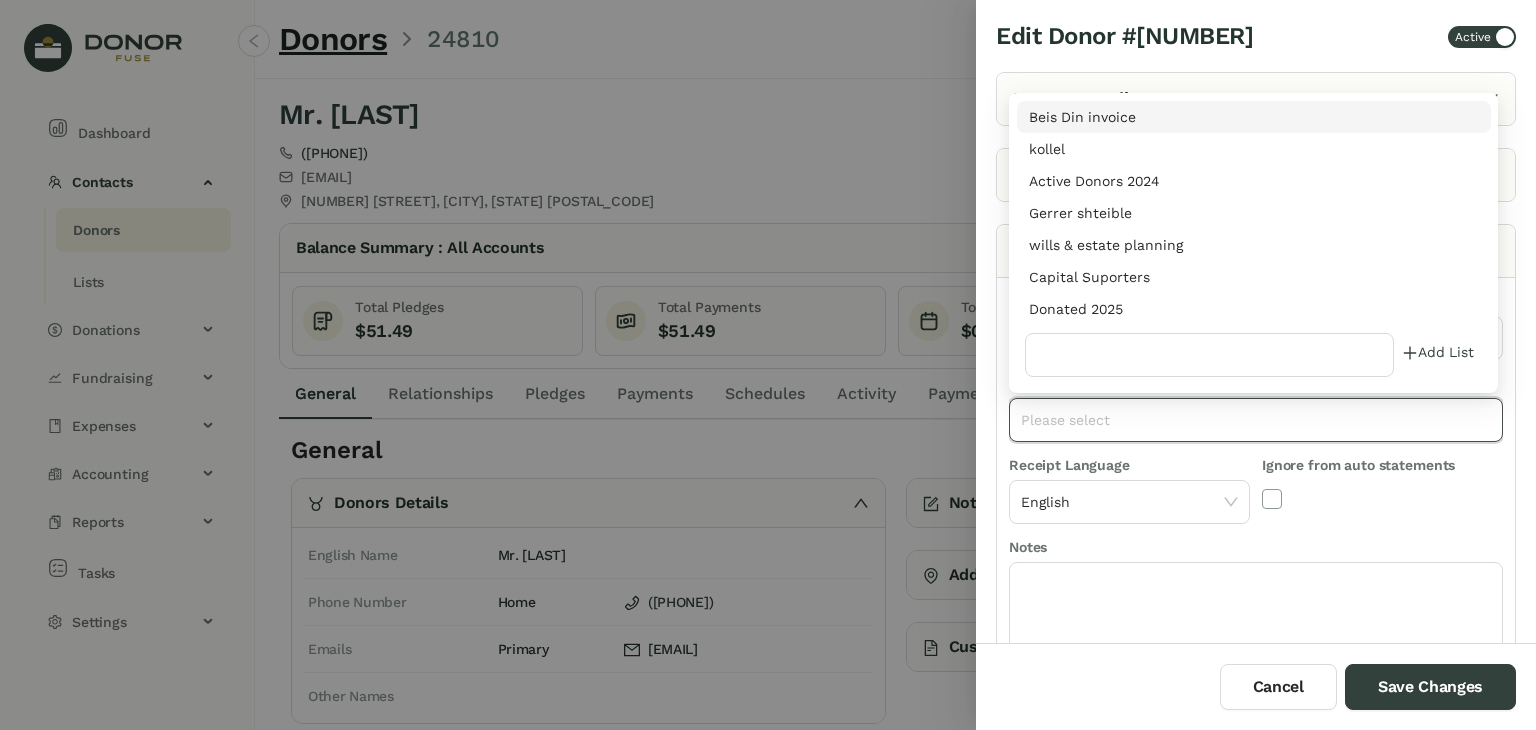 click on "Donated 2025" at bounding box center [1254, 309] 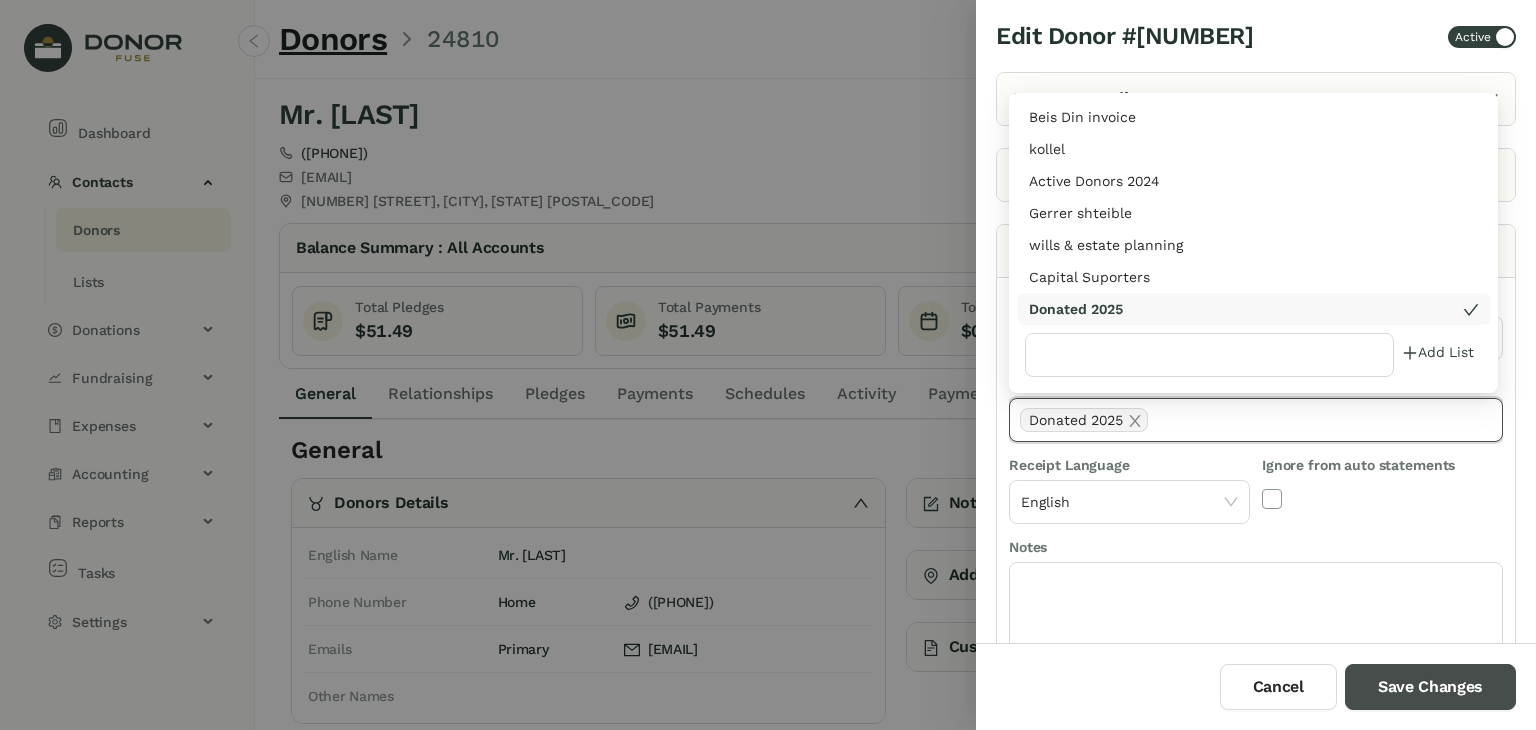 click on "Save Changes" at bounding box center [1430, 687] 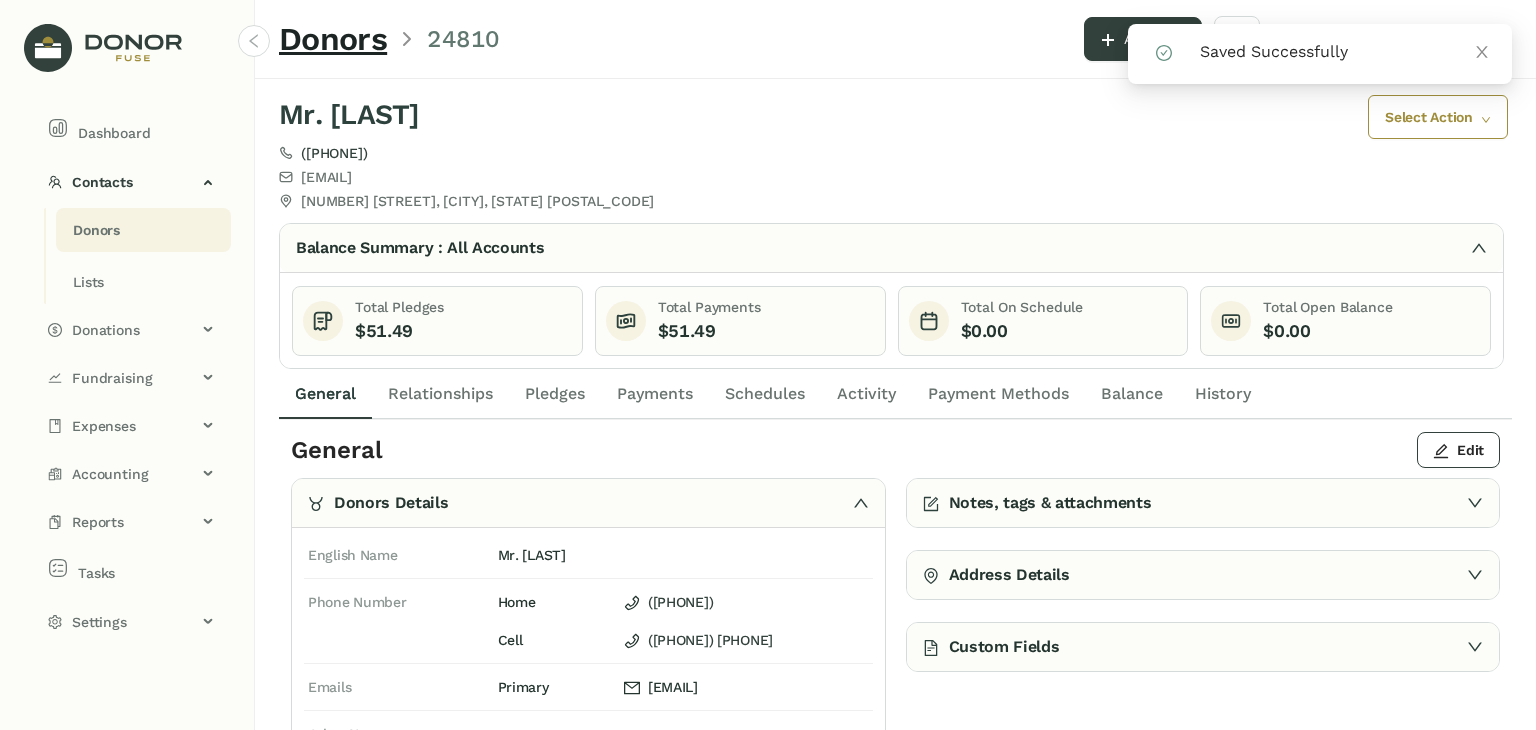 click on "Payments" 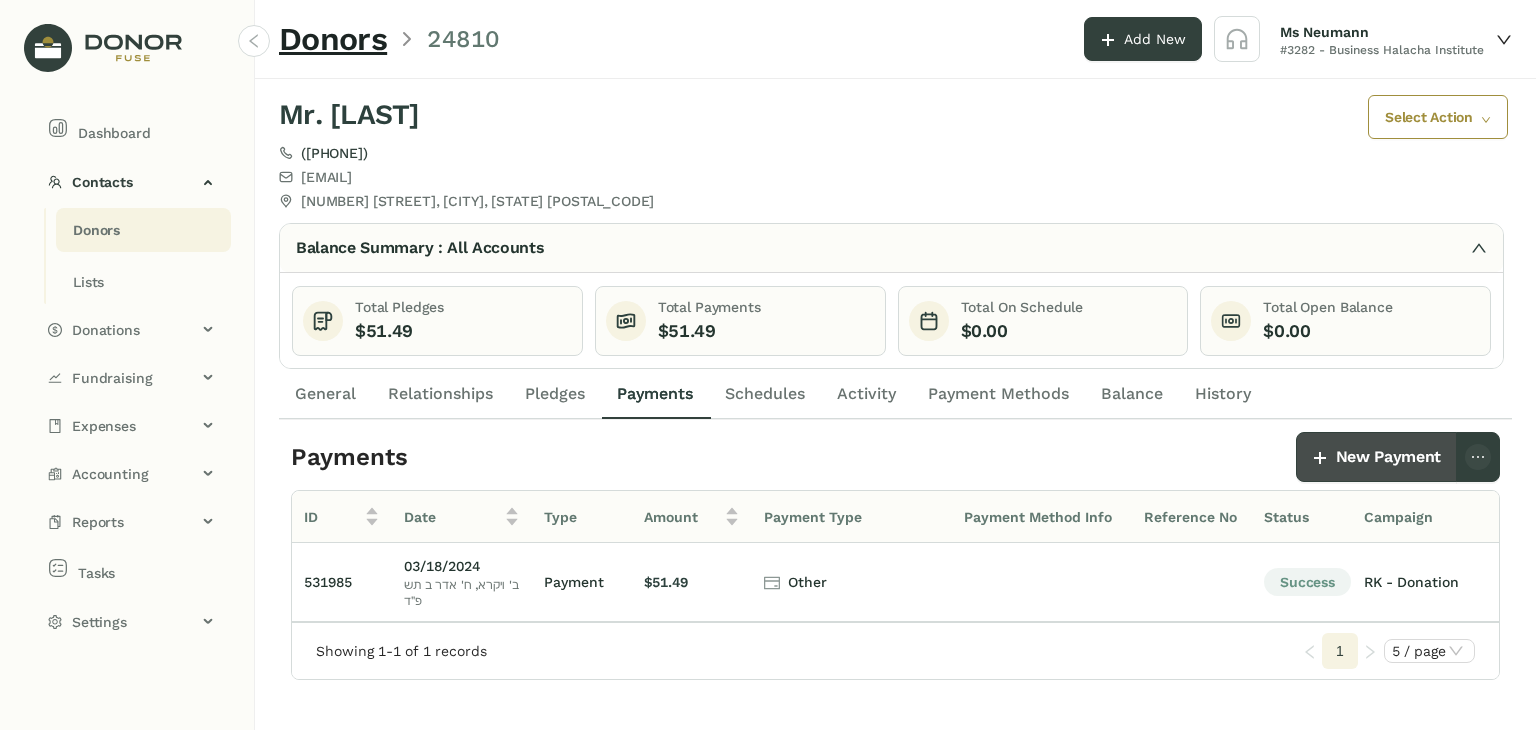 click on "New Payment" 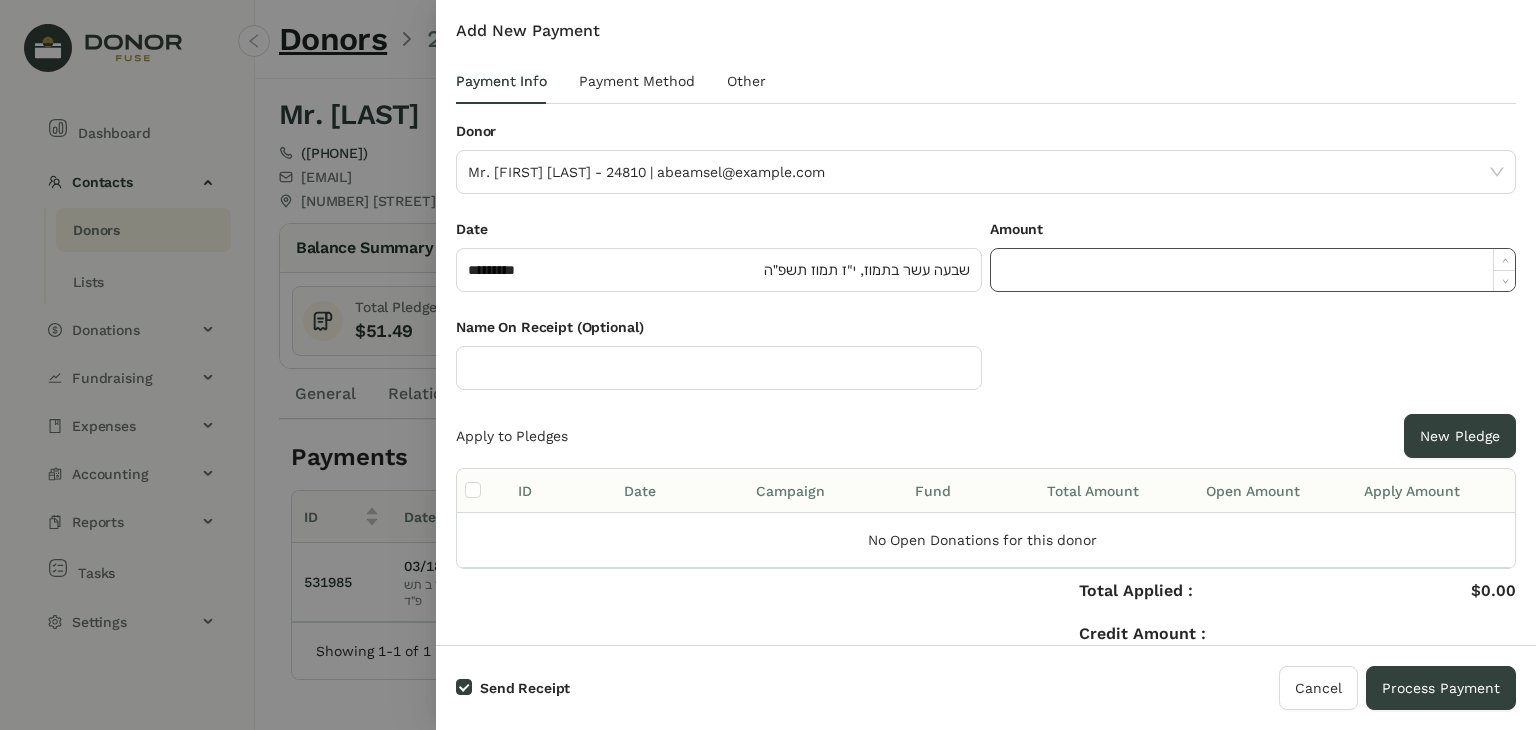 click 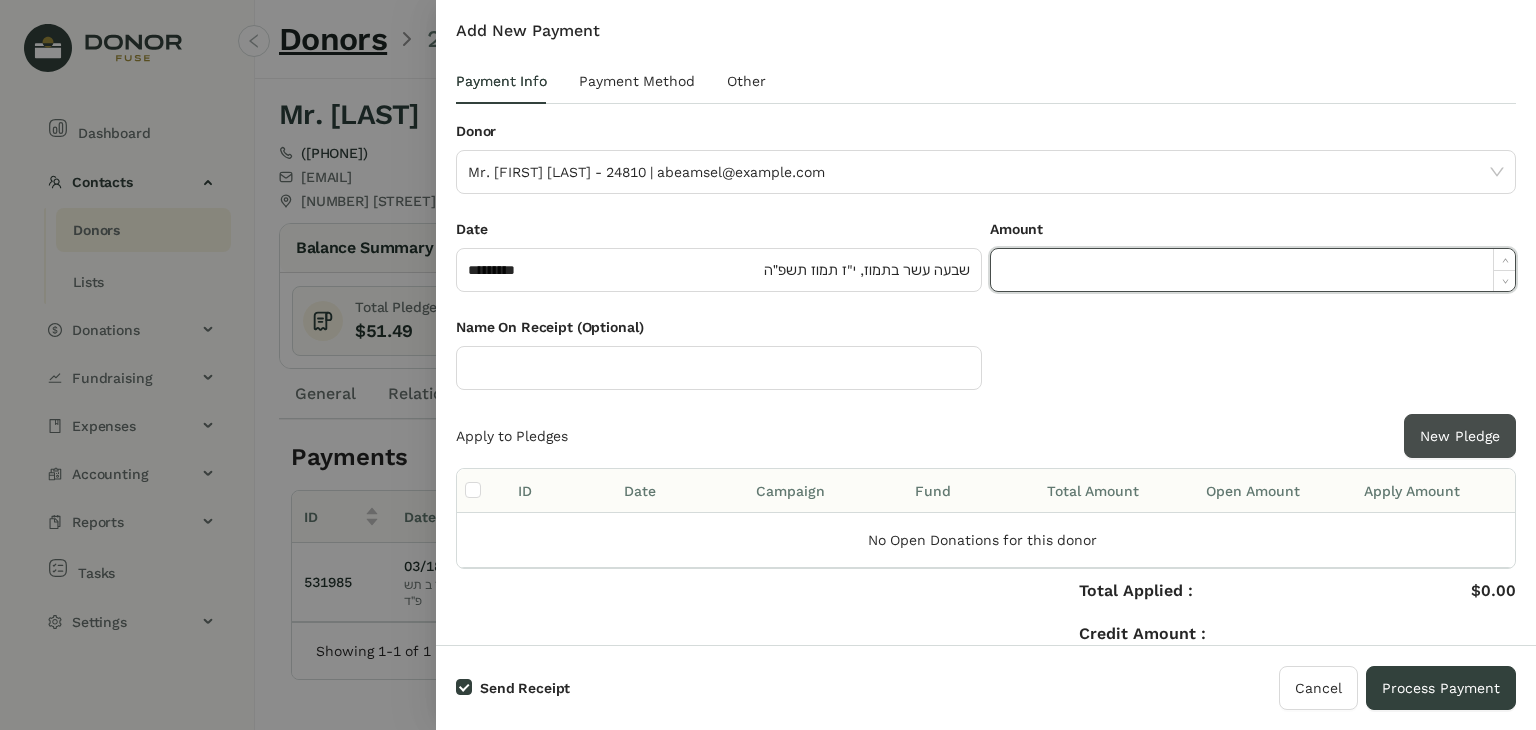 click on "New Pledge" at bounding box center (1460, 436) 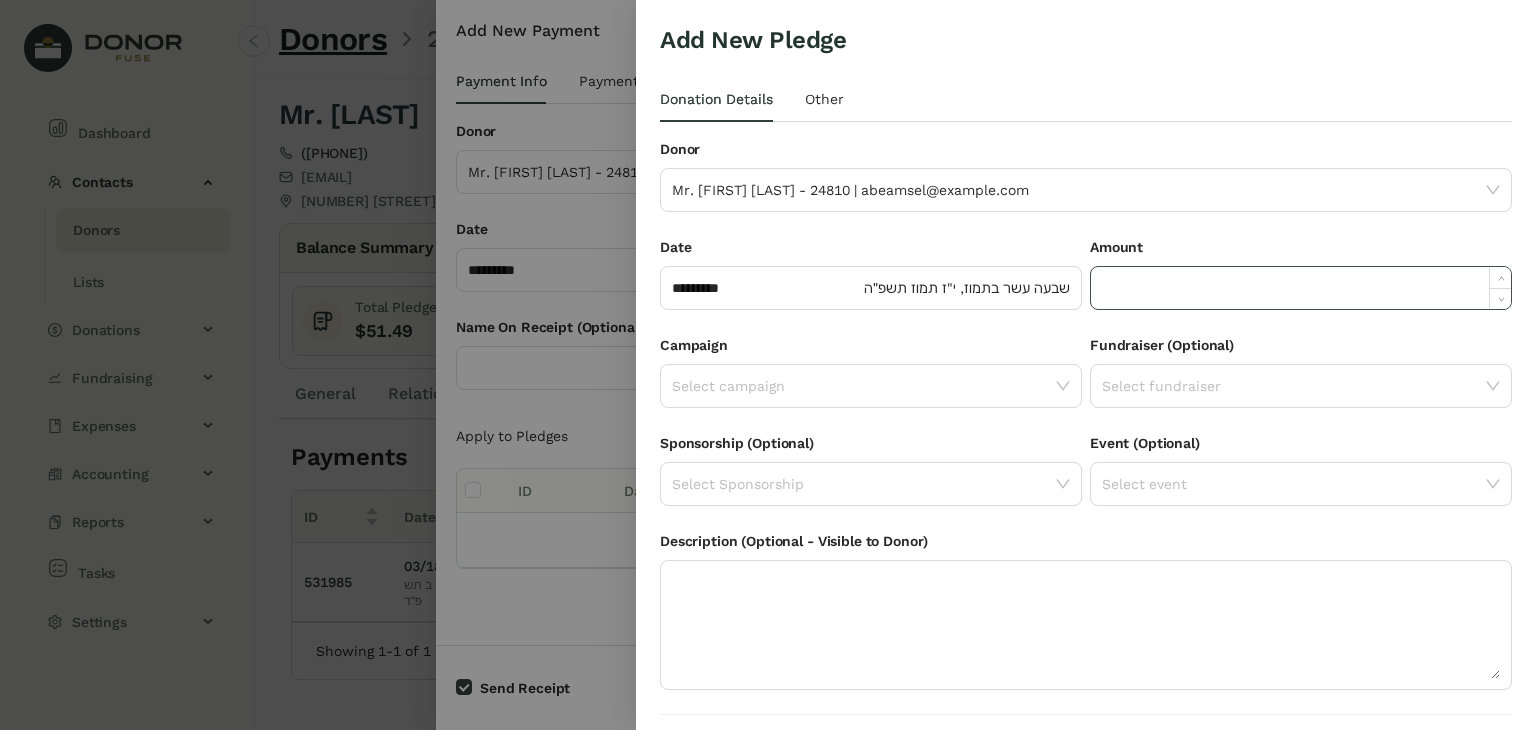 click 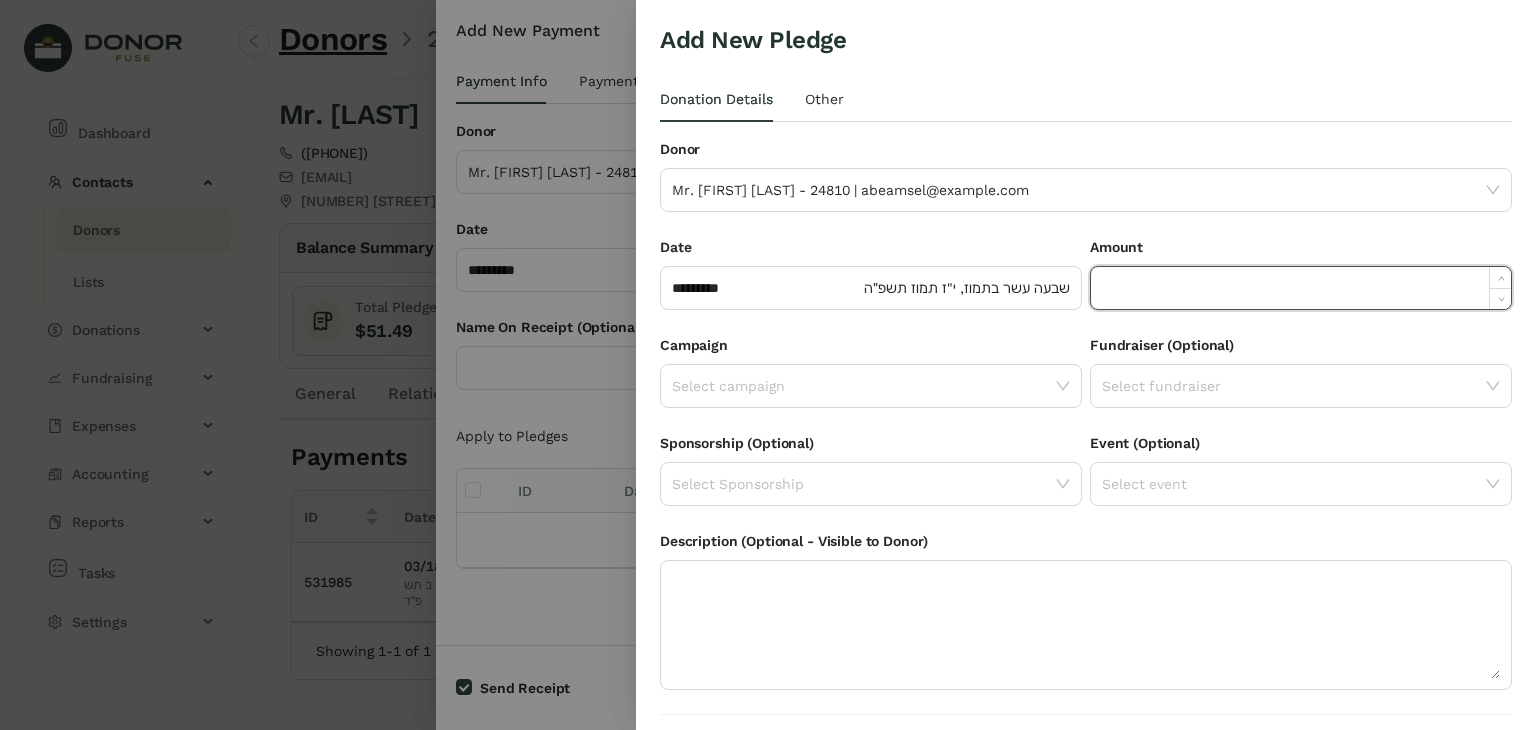paste on "******" 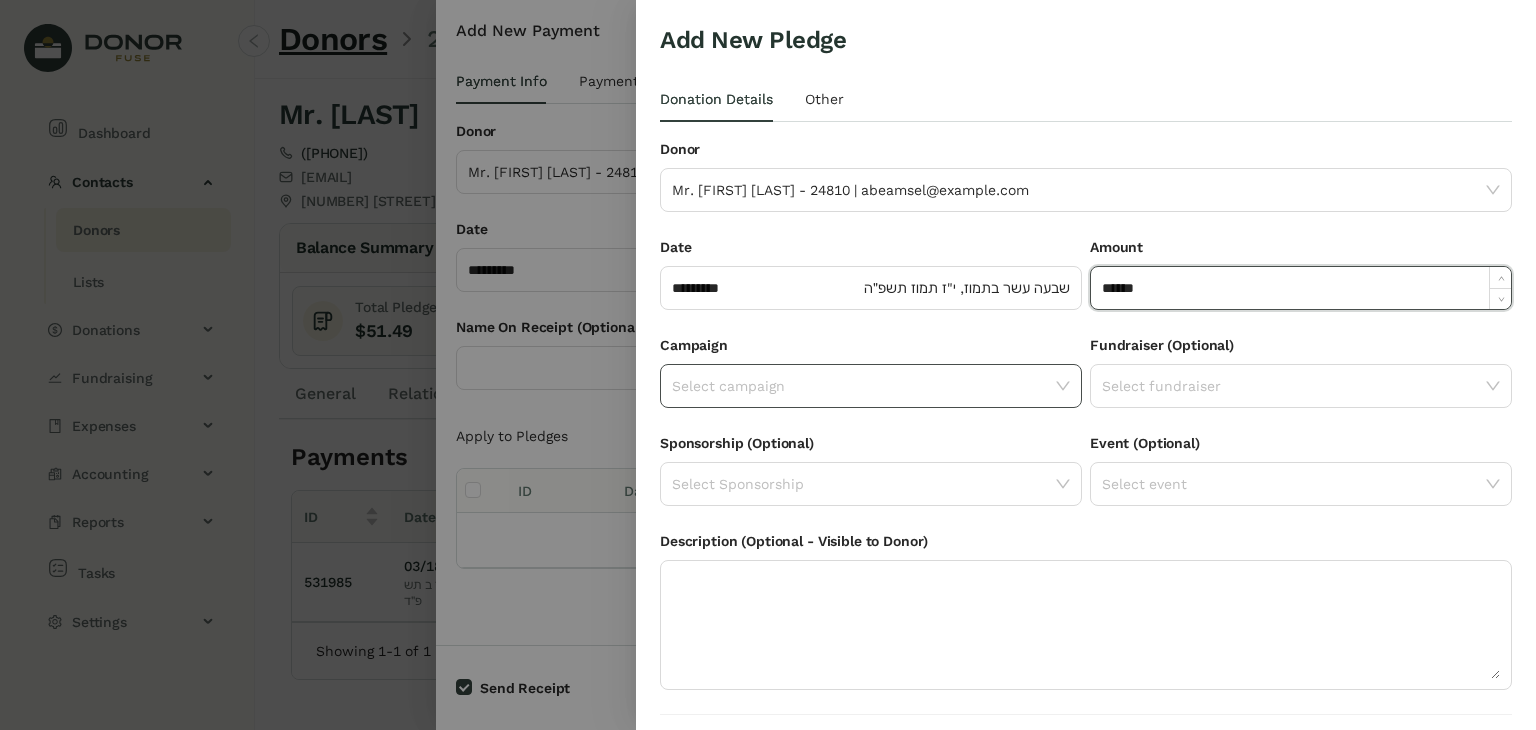 click 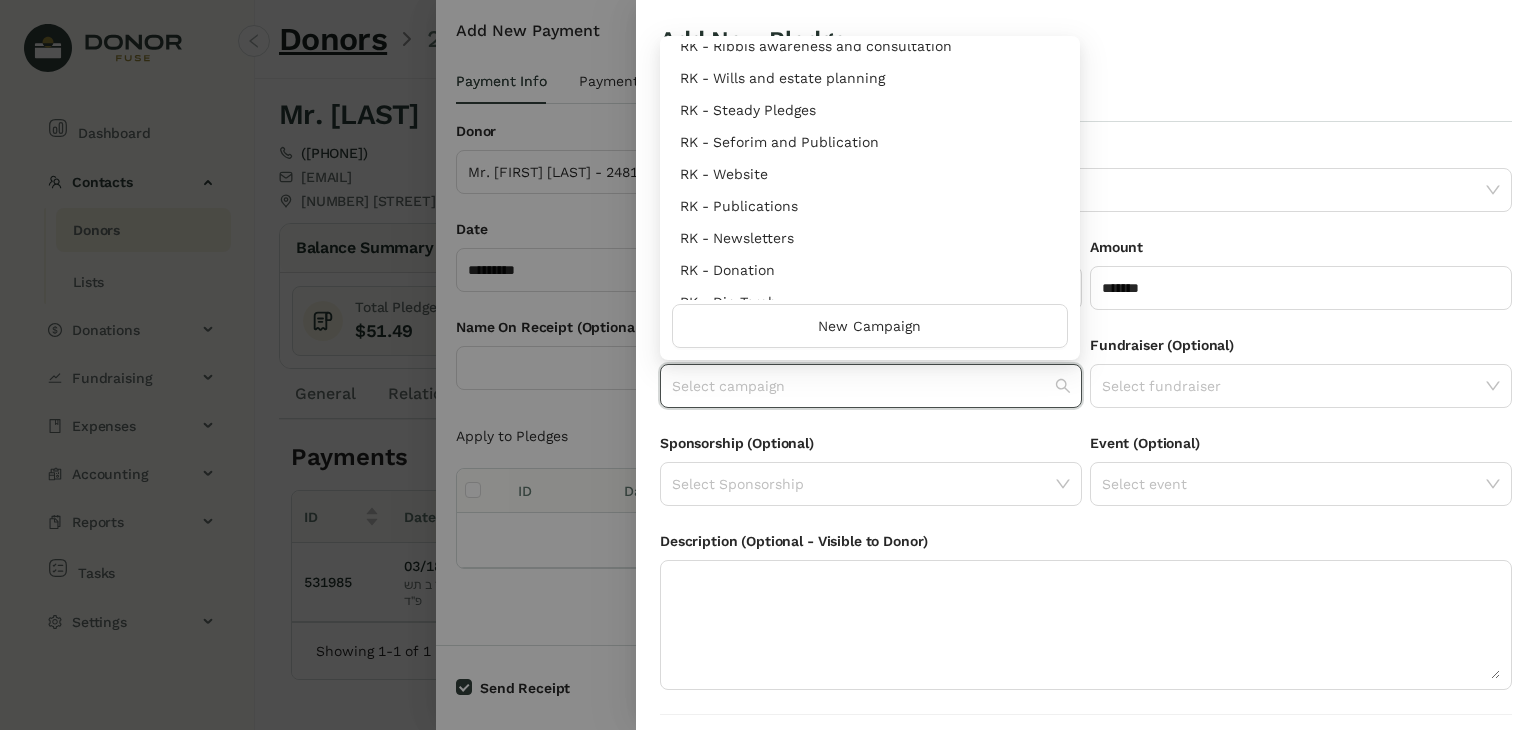scroll, scrollTop: 960, scrollLeft: 0, axis: vertical 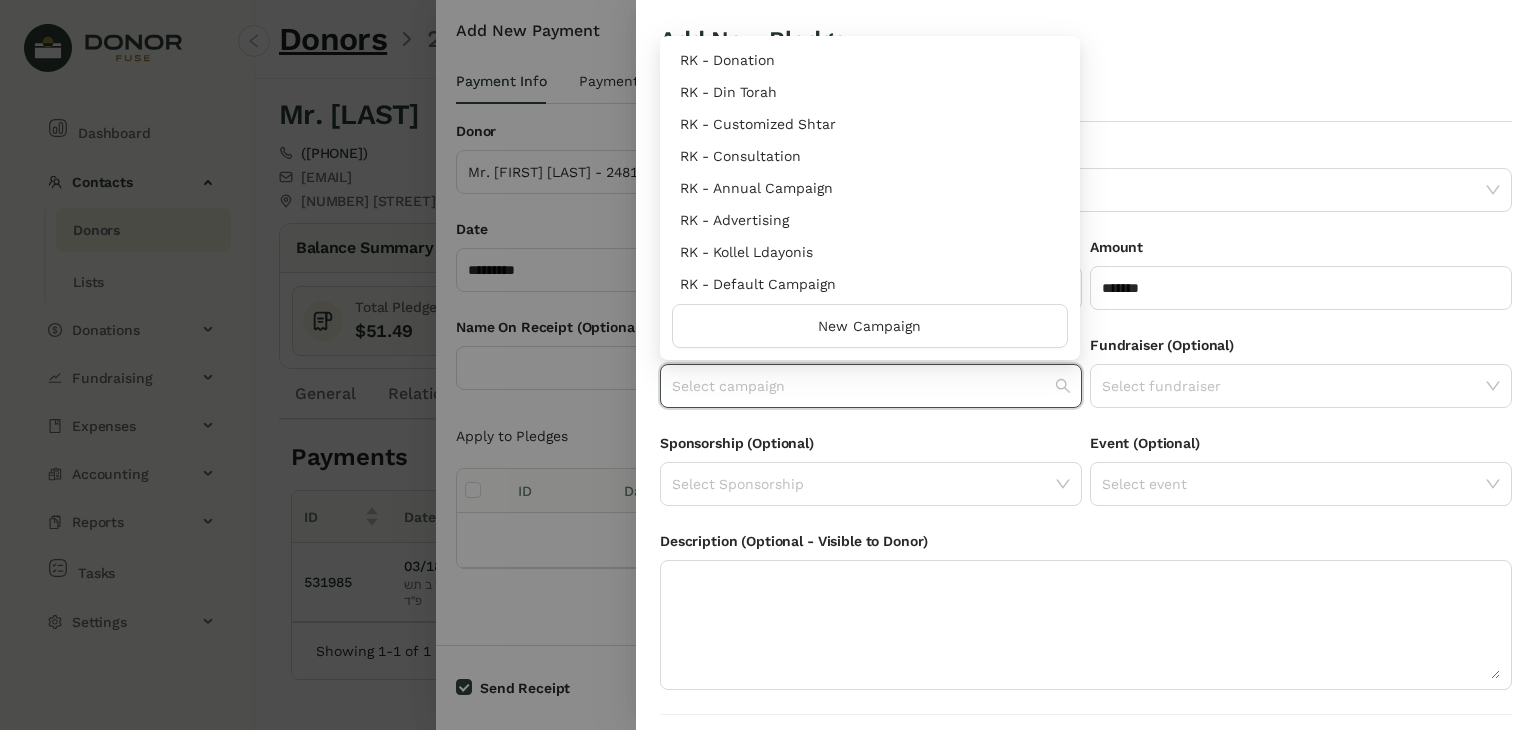 click on "RK - Annual Campaign" at bounding box center [870, 188] 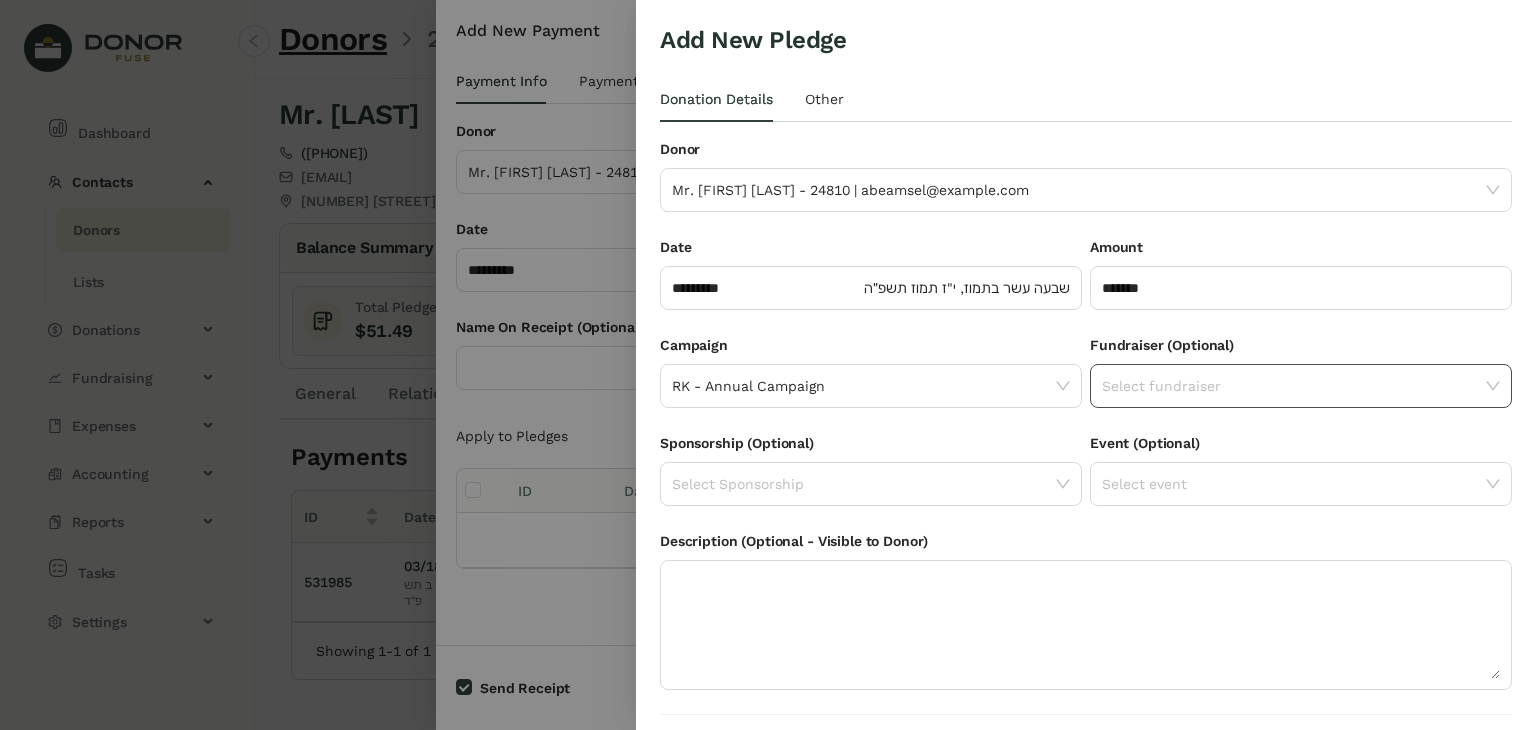 click 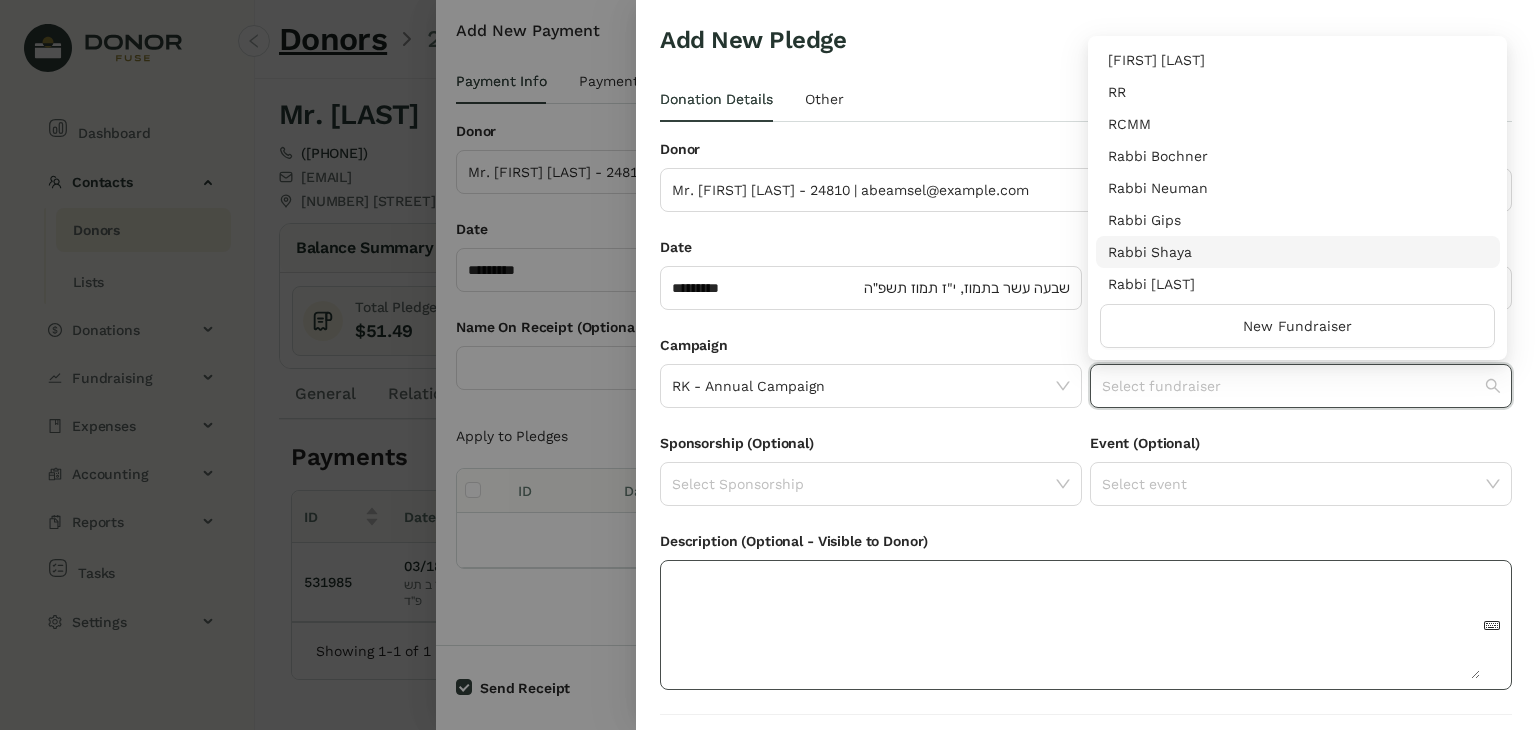 click 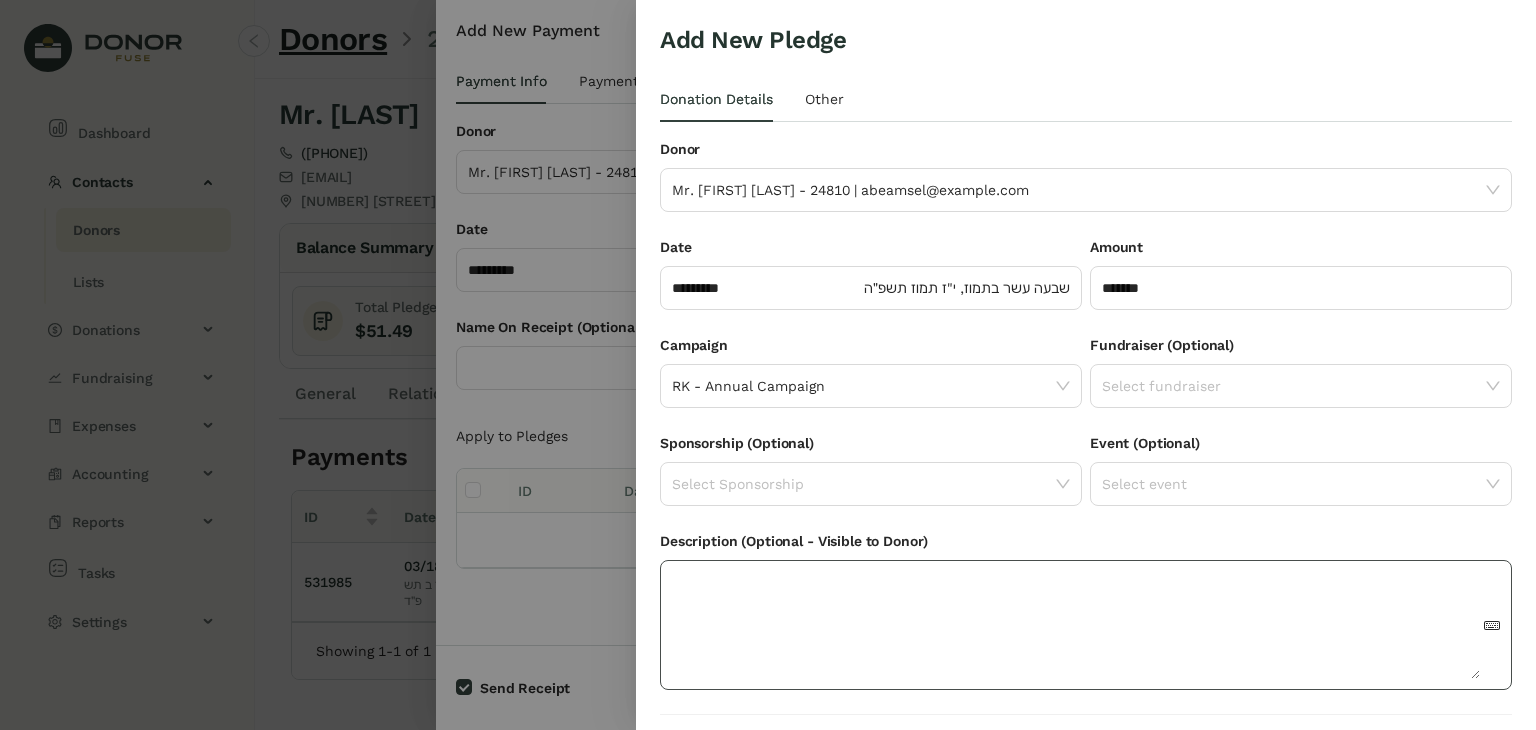 scroll, scrollTop: 54, scrollLeft: 0, axis: vertical 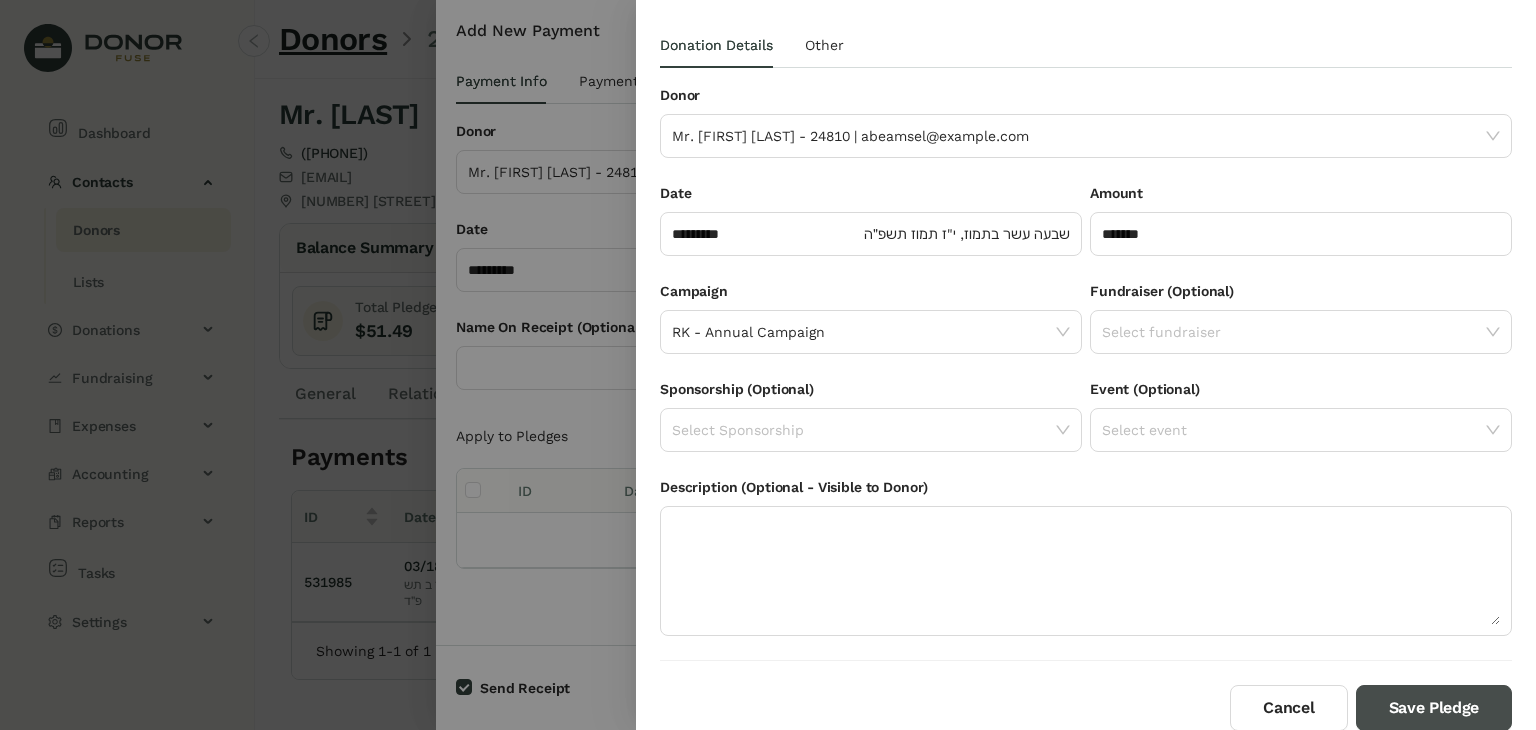 click on "Save Pledge" at bounding box center (1434, 708) 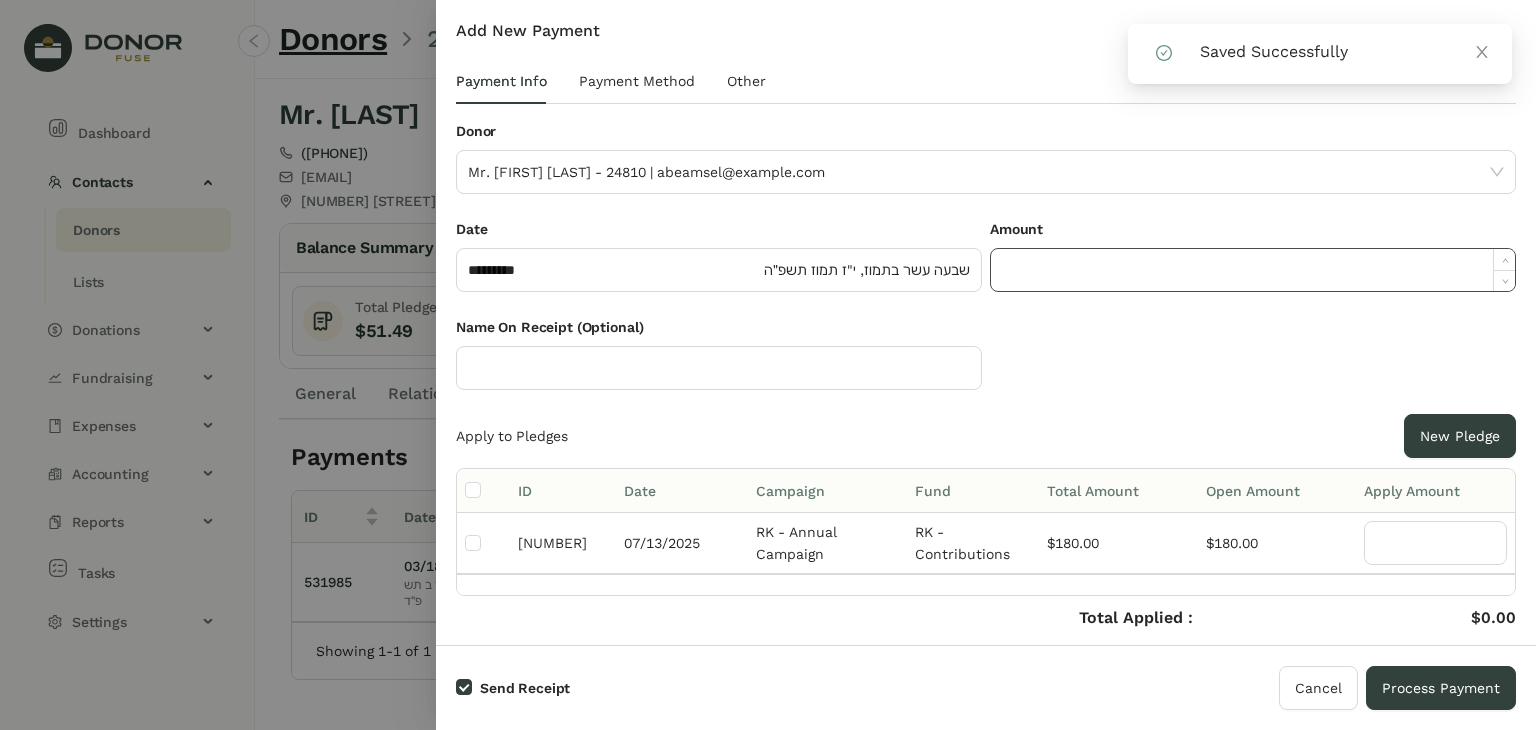 click 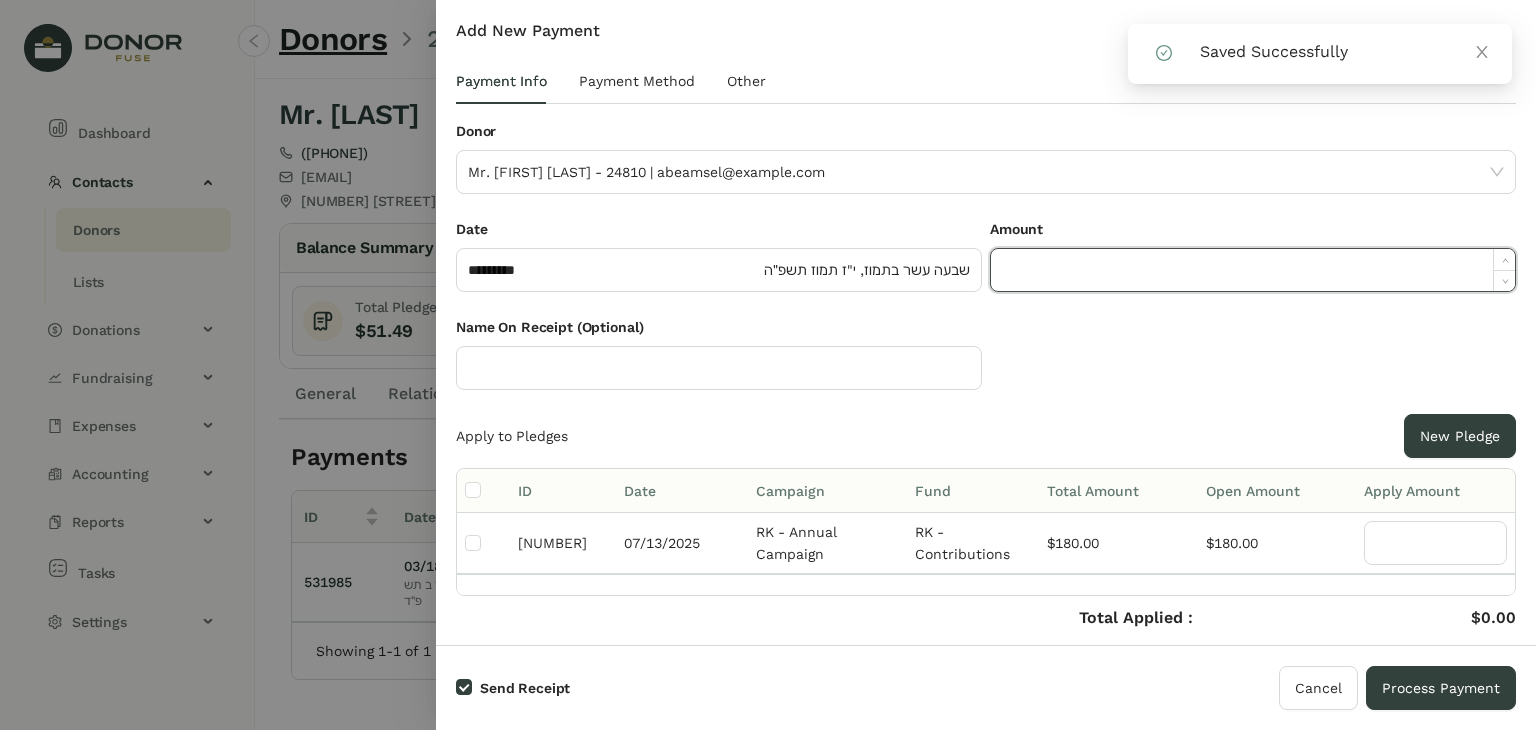 paste on "******" 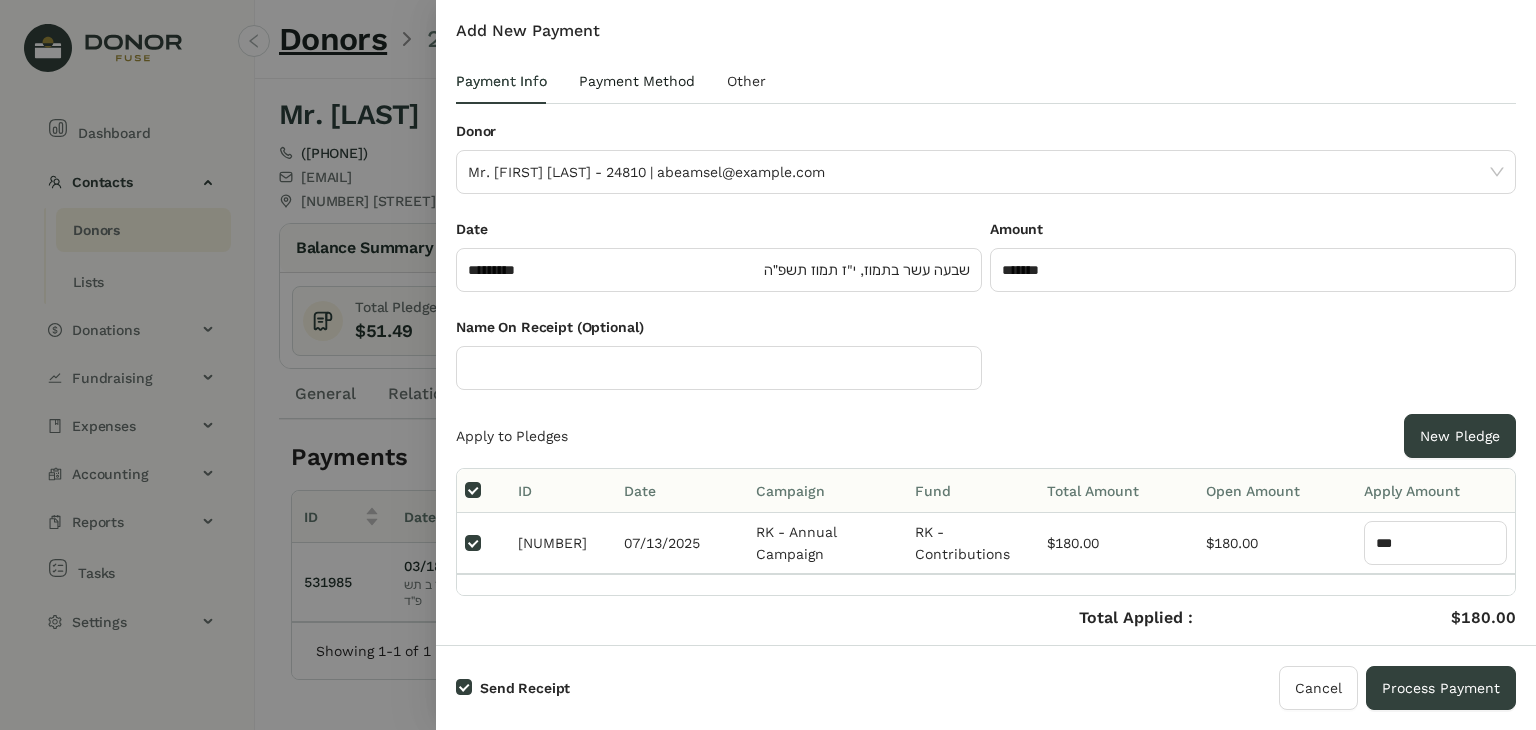 click on "Payment Method" at bounding box center (637, 81) 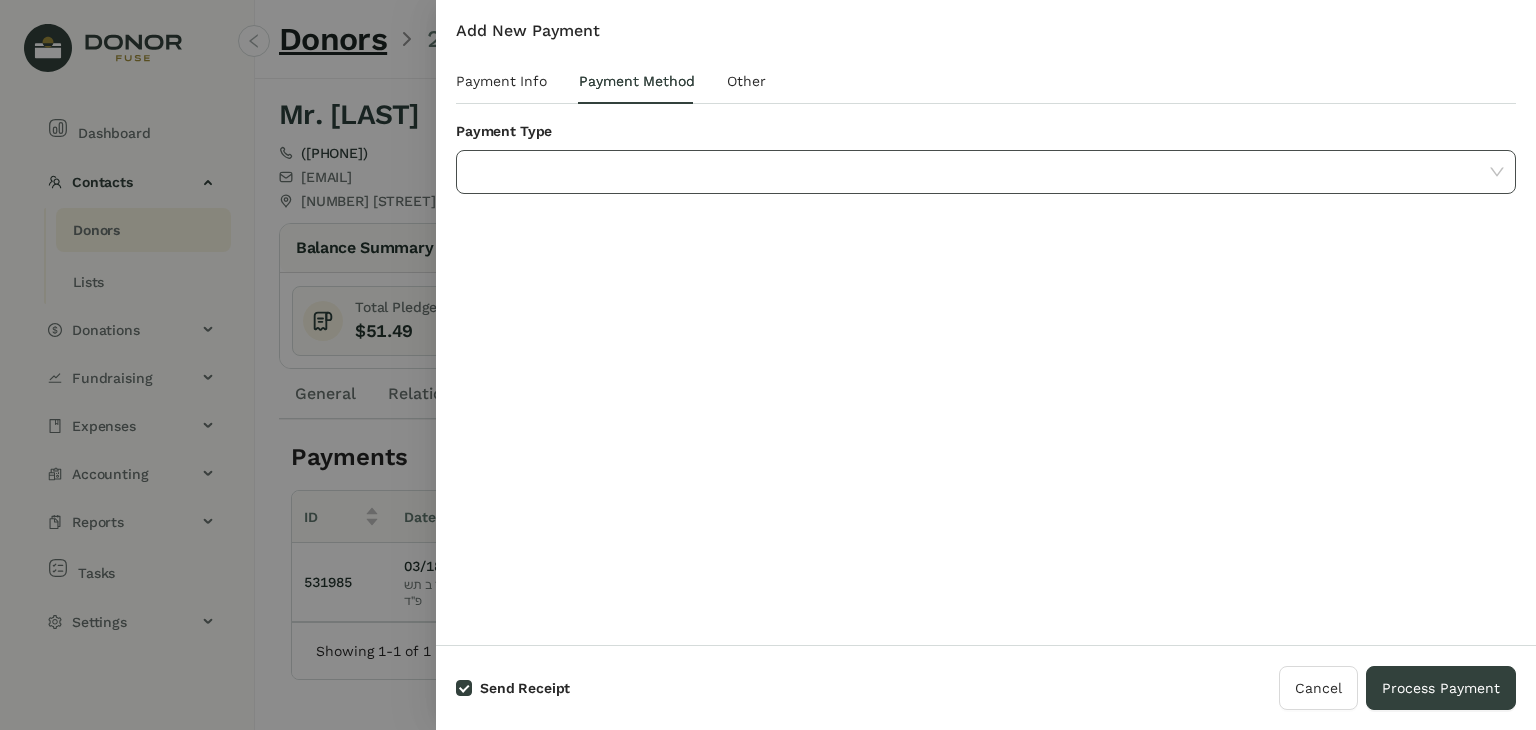 click 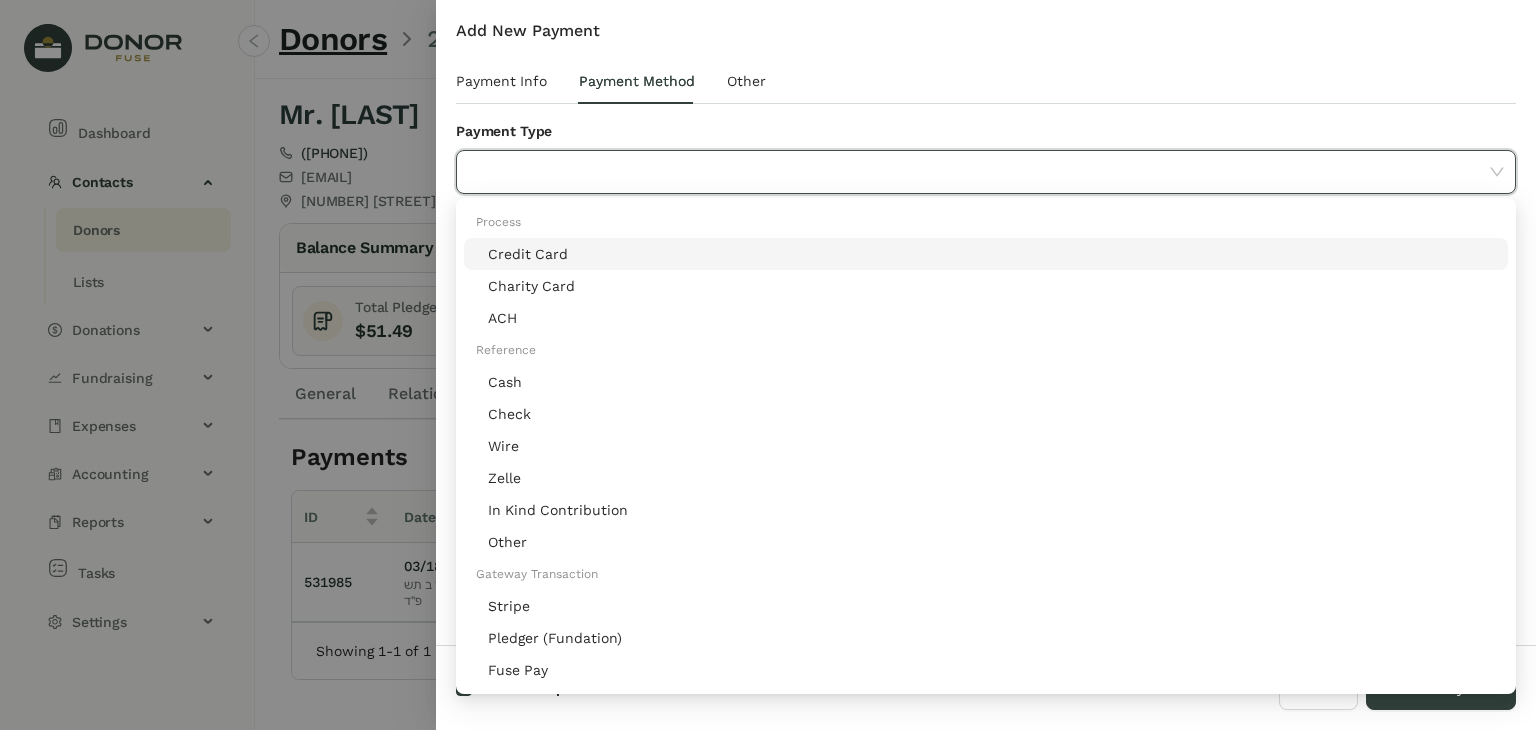 click on "Stripe" 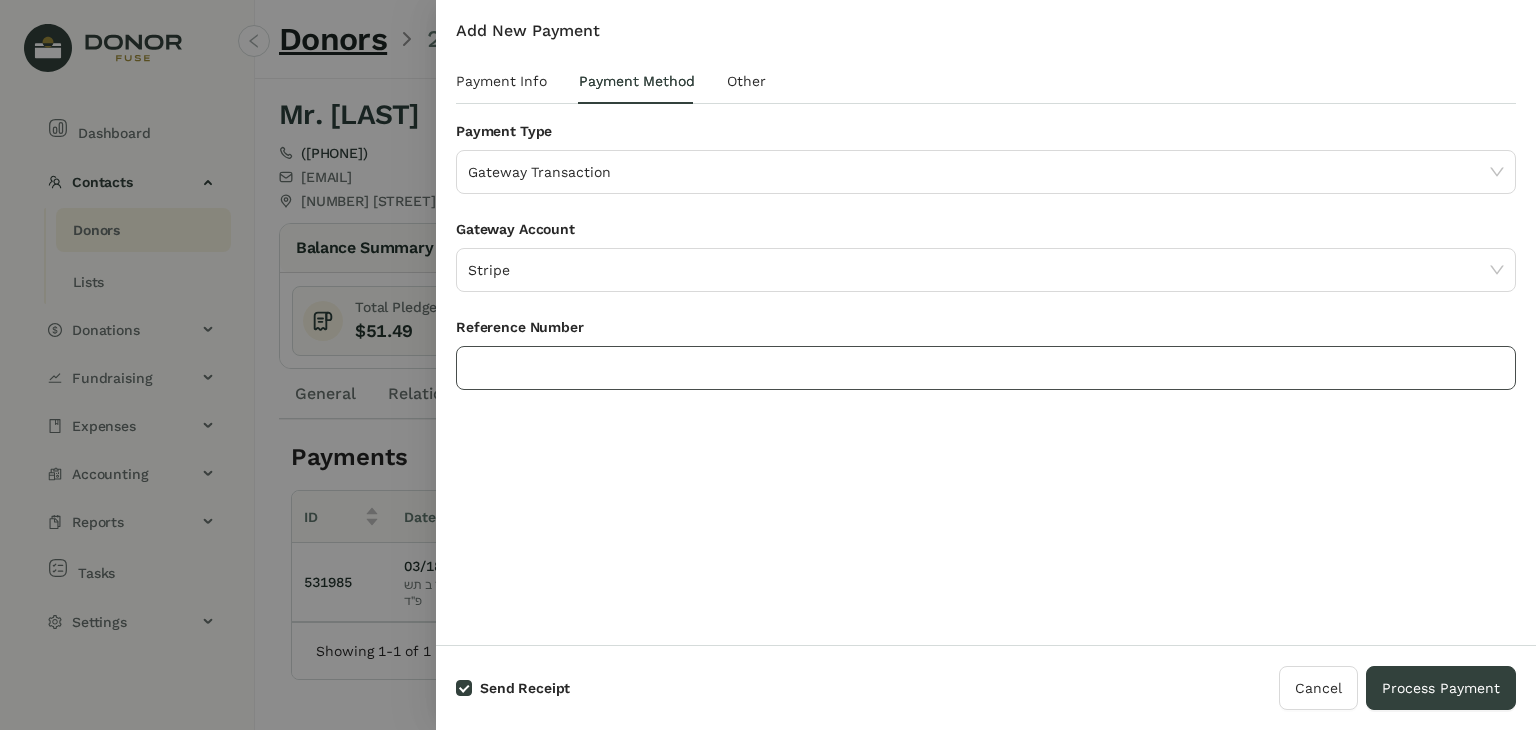 click 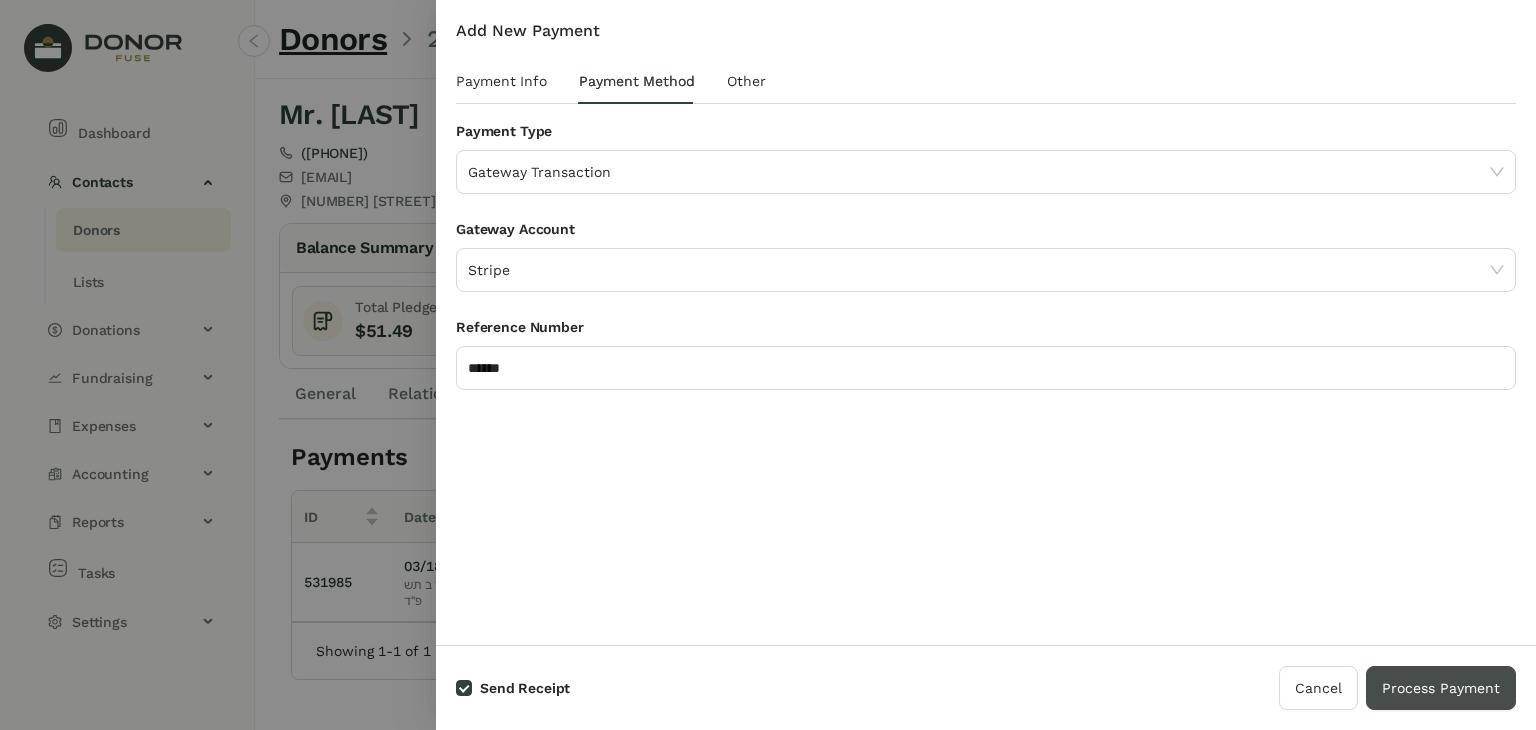 click on "Process Payment" at bounding box center (1441, 688) 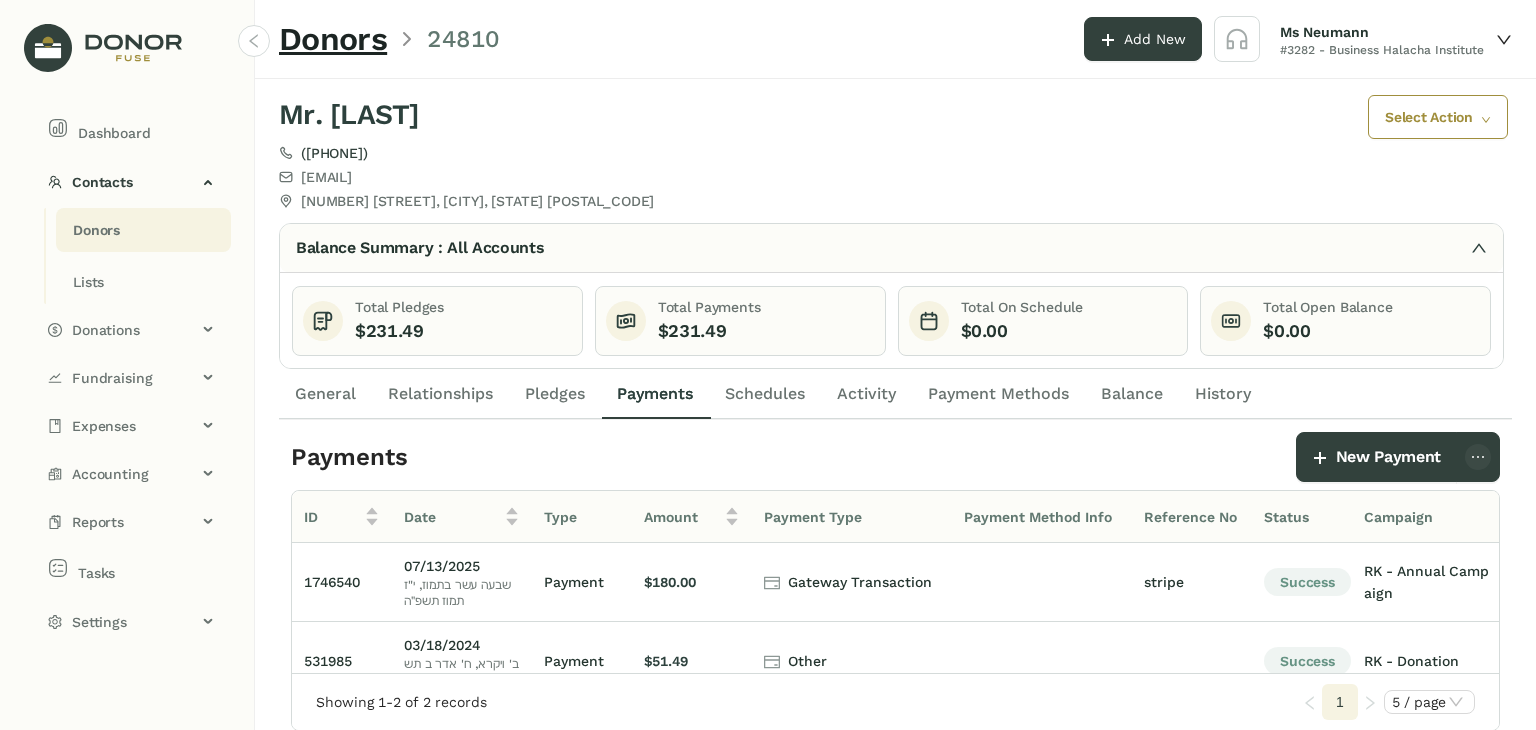 click on "Donors" 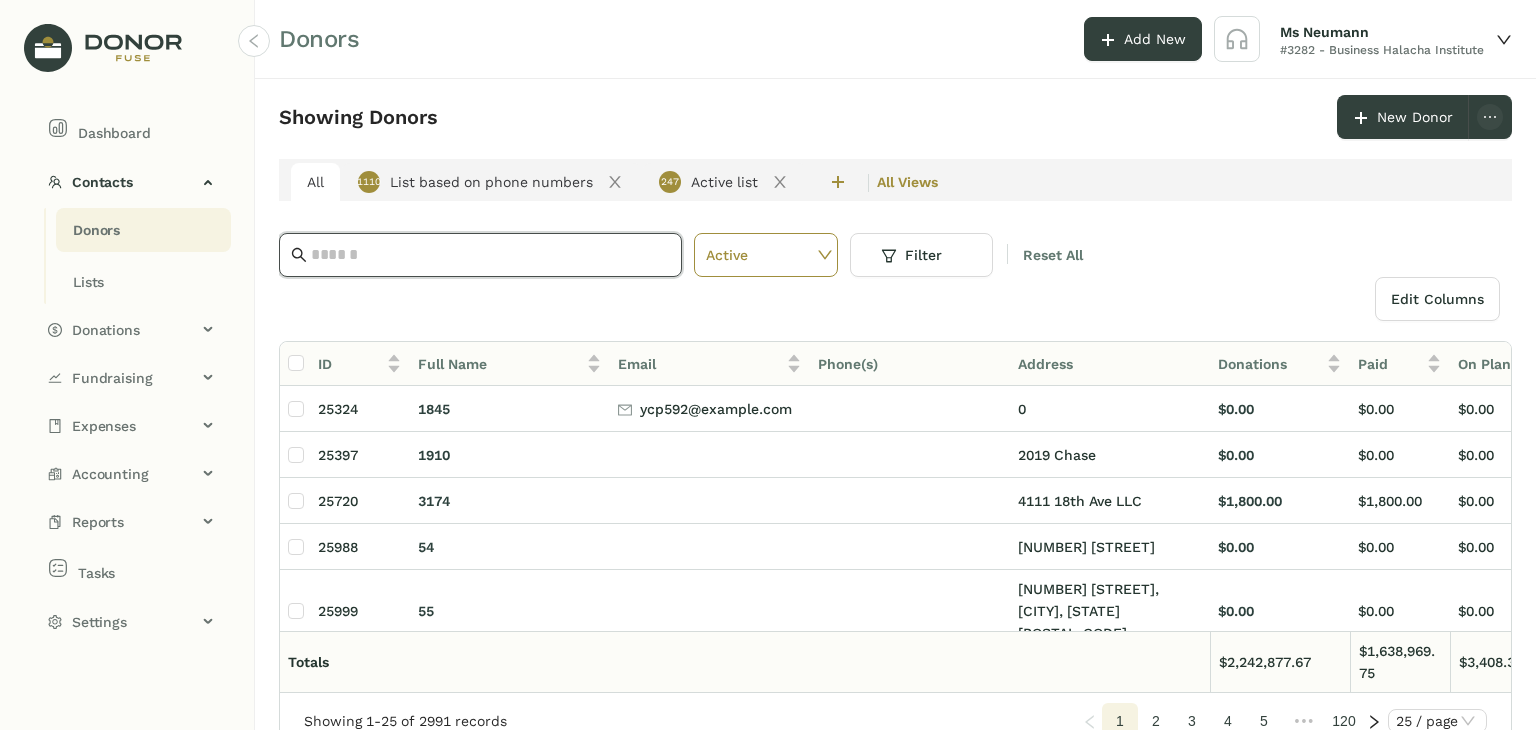 click 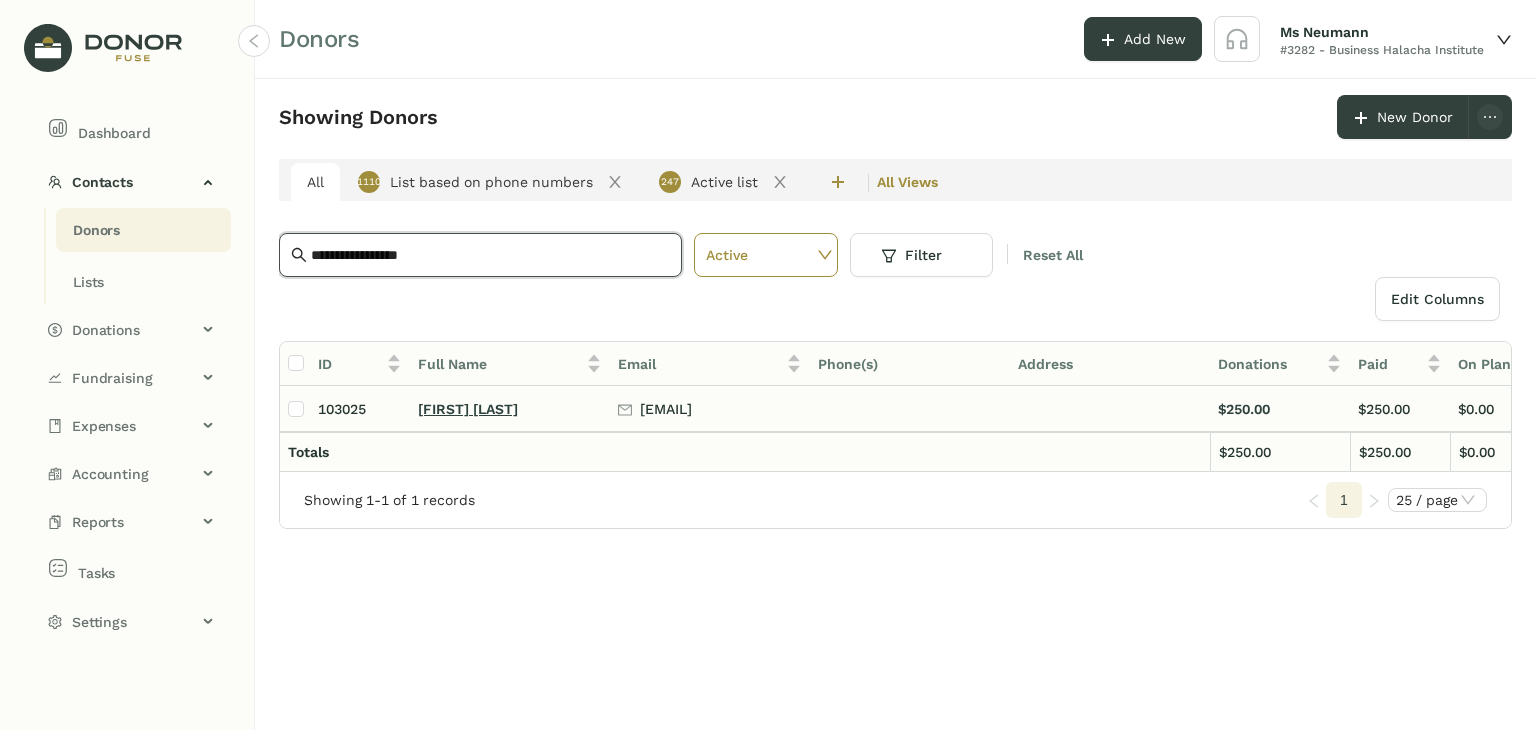 click on "[FIRST] [LAST]" 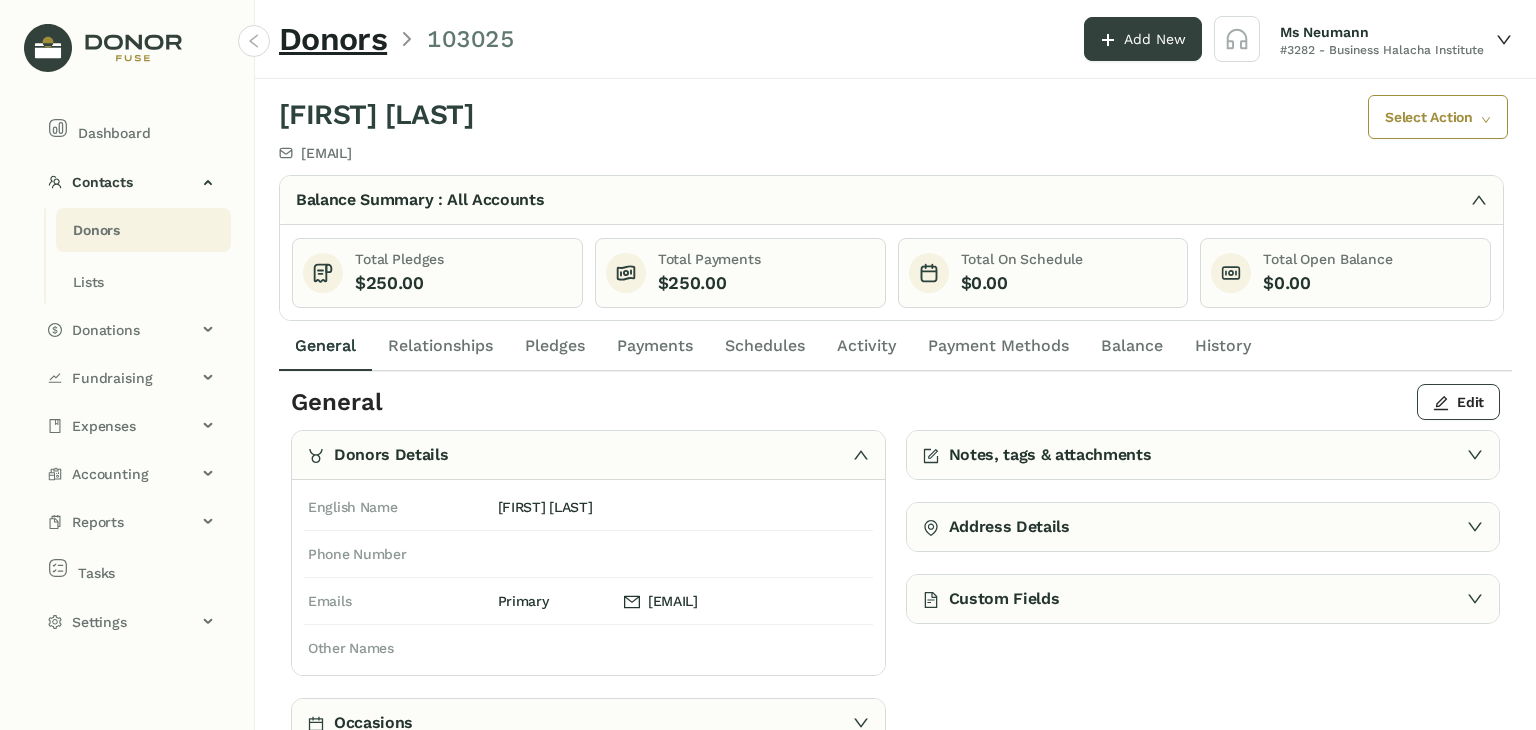 click on "Notes, tags & attachments Fundraiser Notes - Memberships Tags Attachments Lists Address Details Custom Fields" 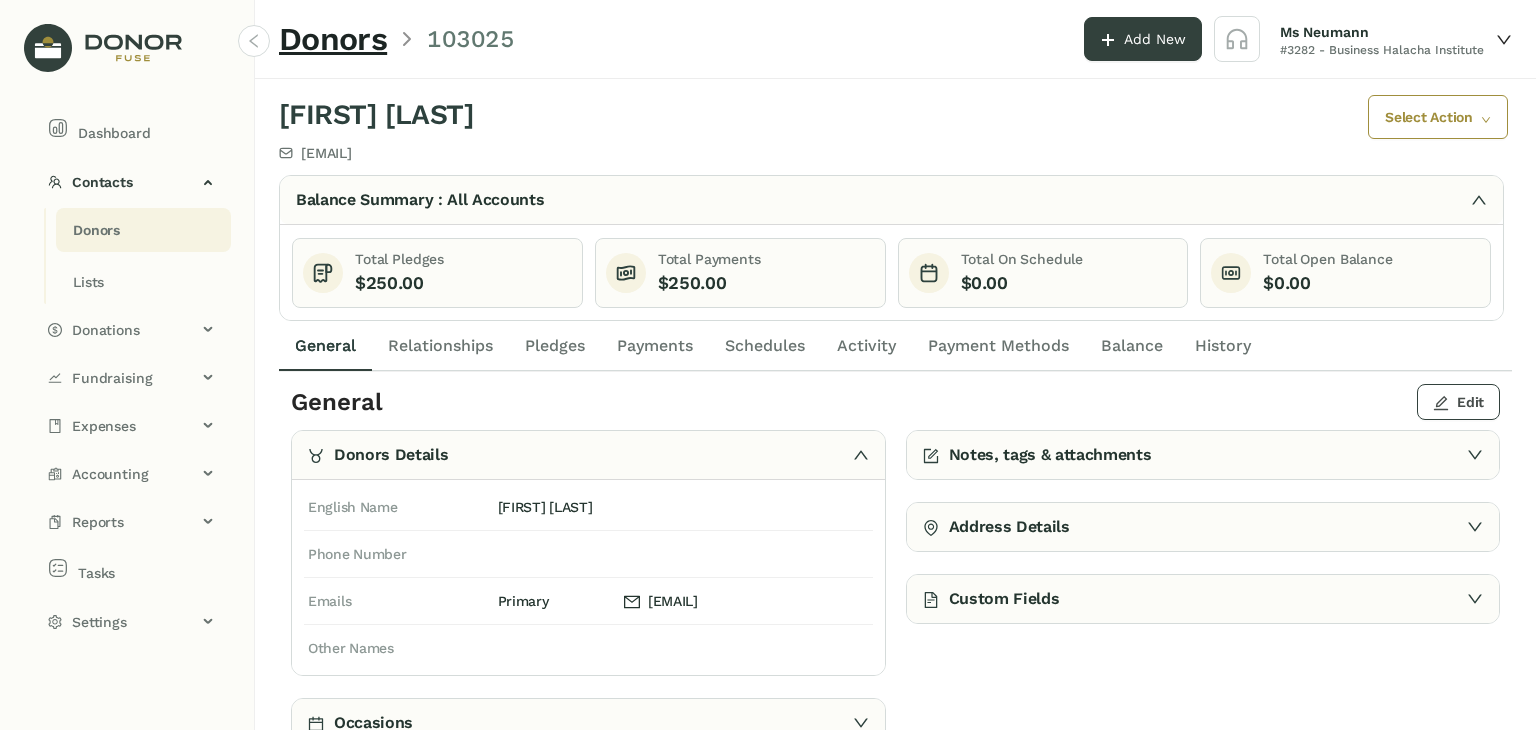 click on "Edit" 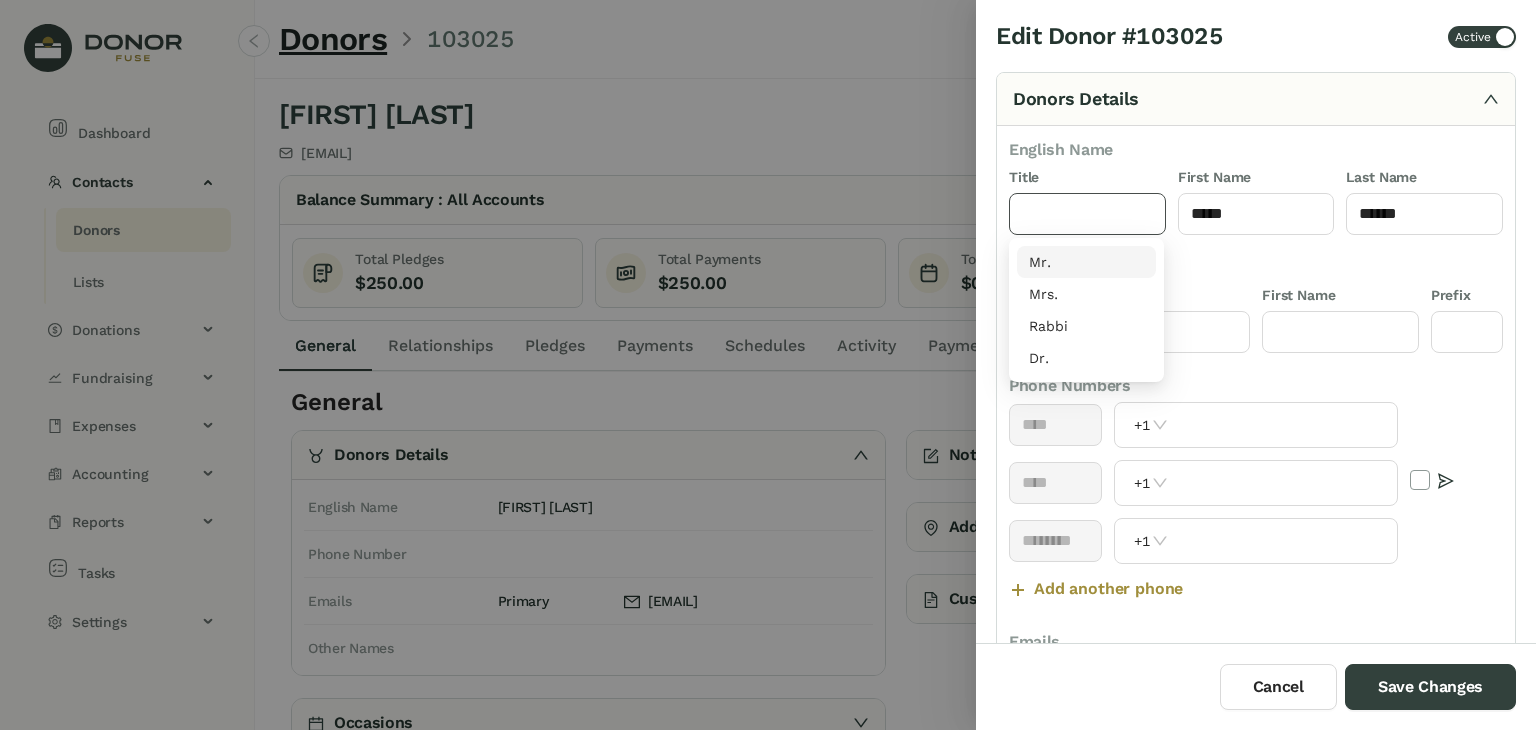 click 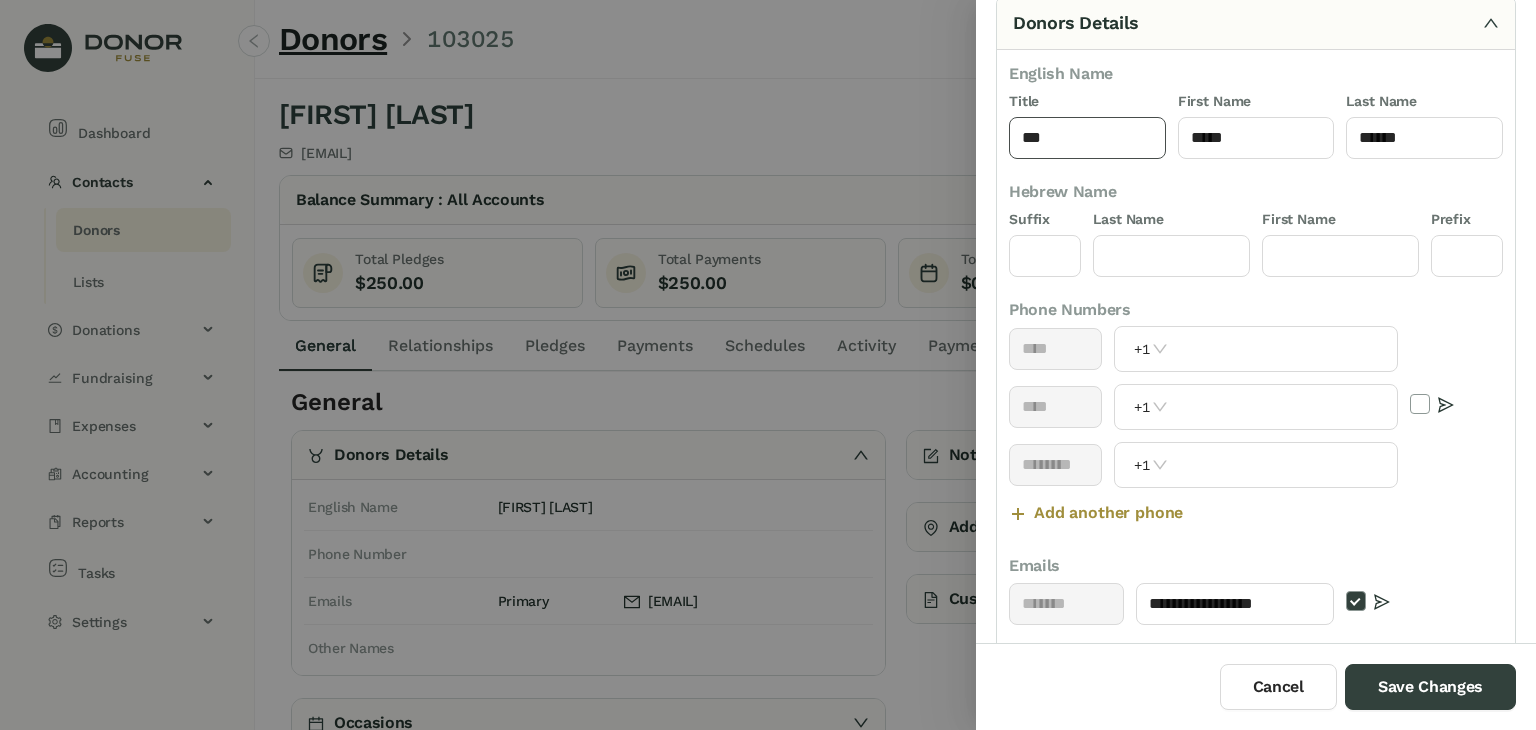 scroll, scrollTop: 167, scrollLeft: 0, axis: vertical 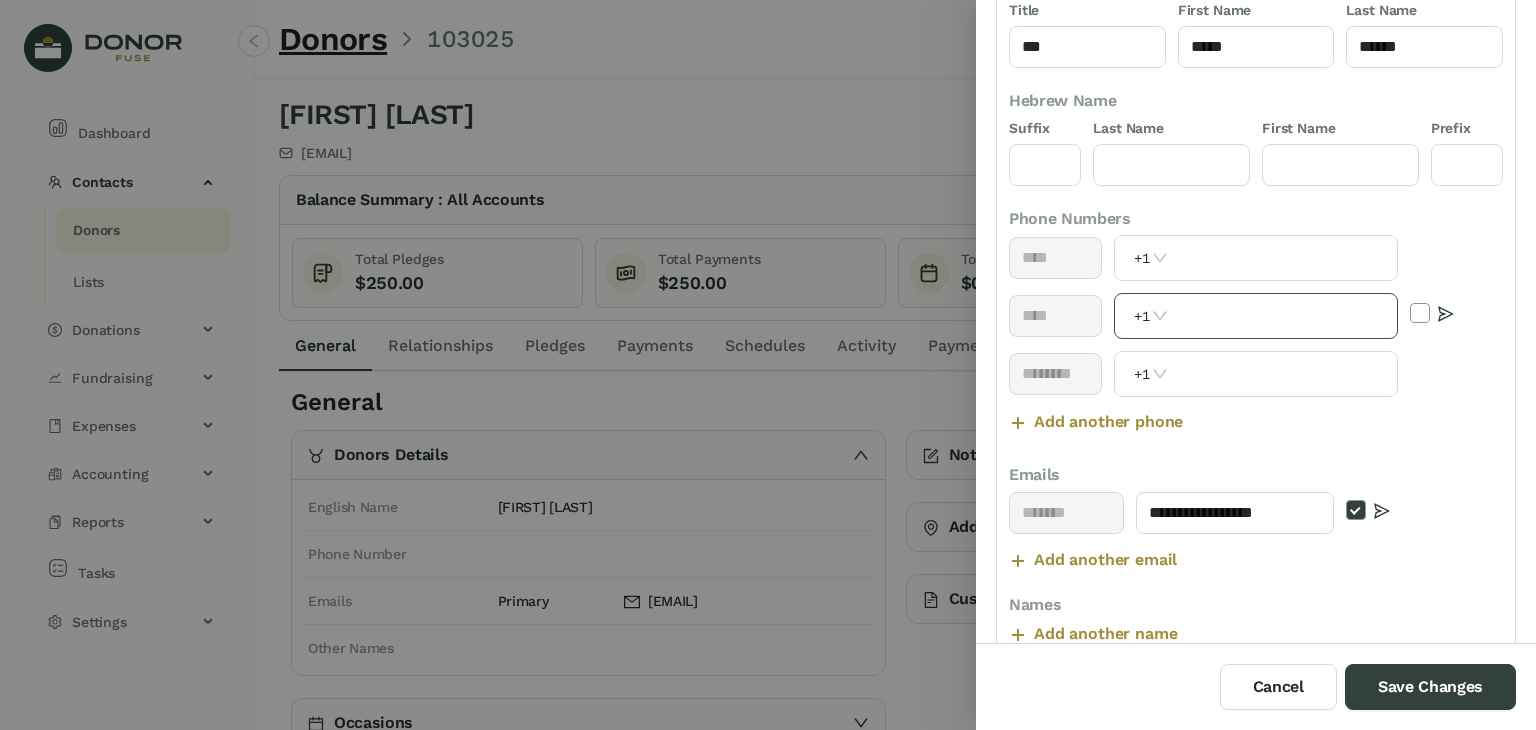 click at bounding box center [1284, 316] 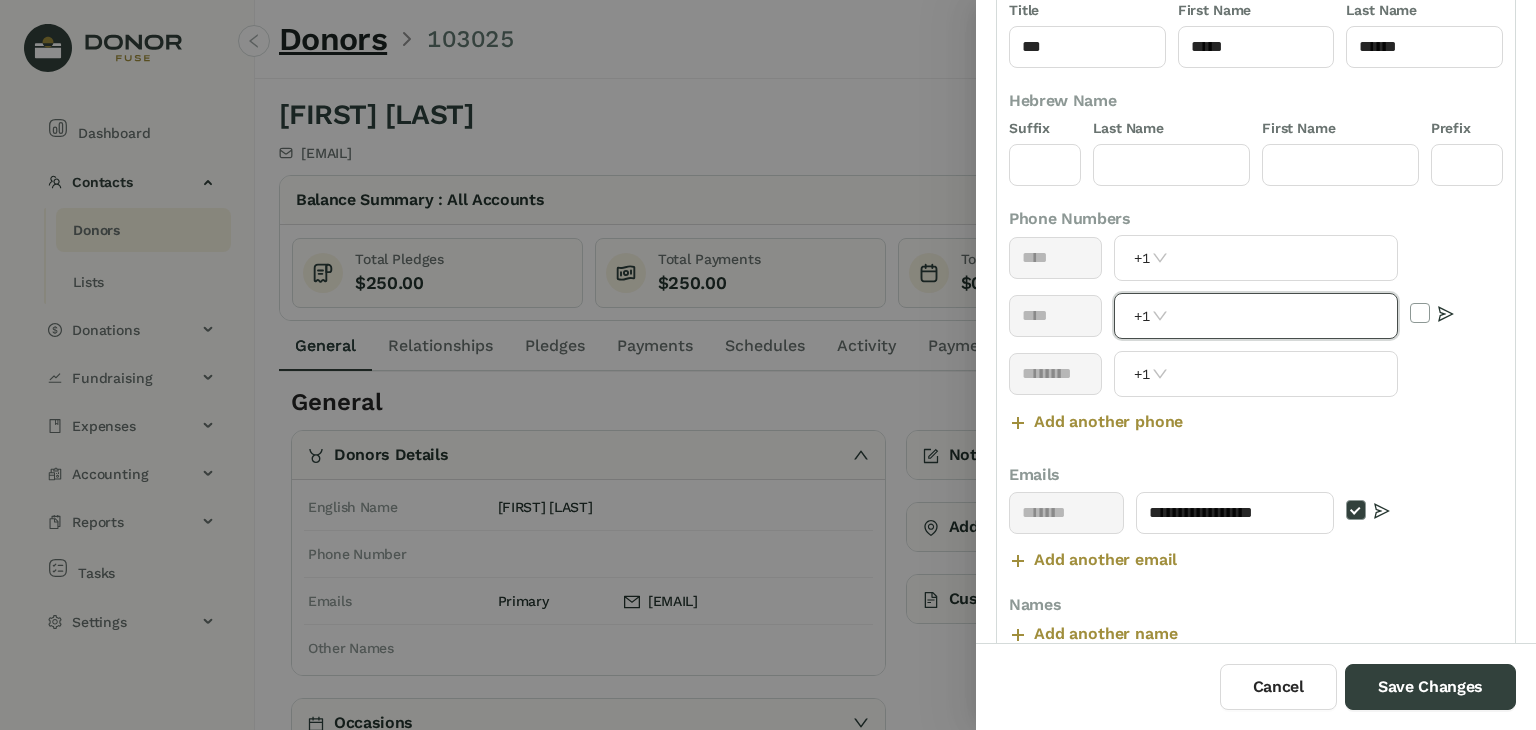 paste on "**********" 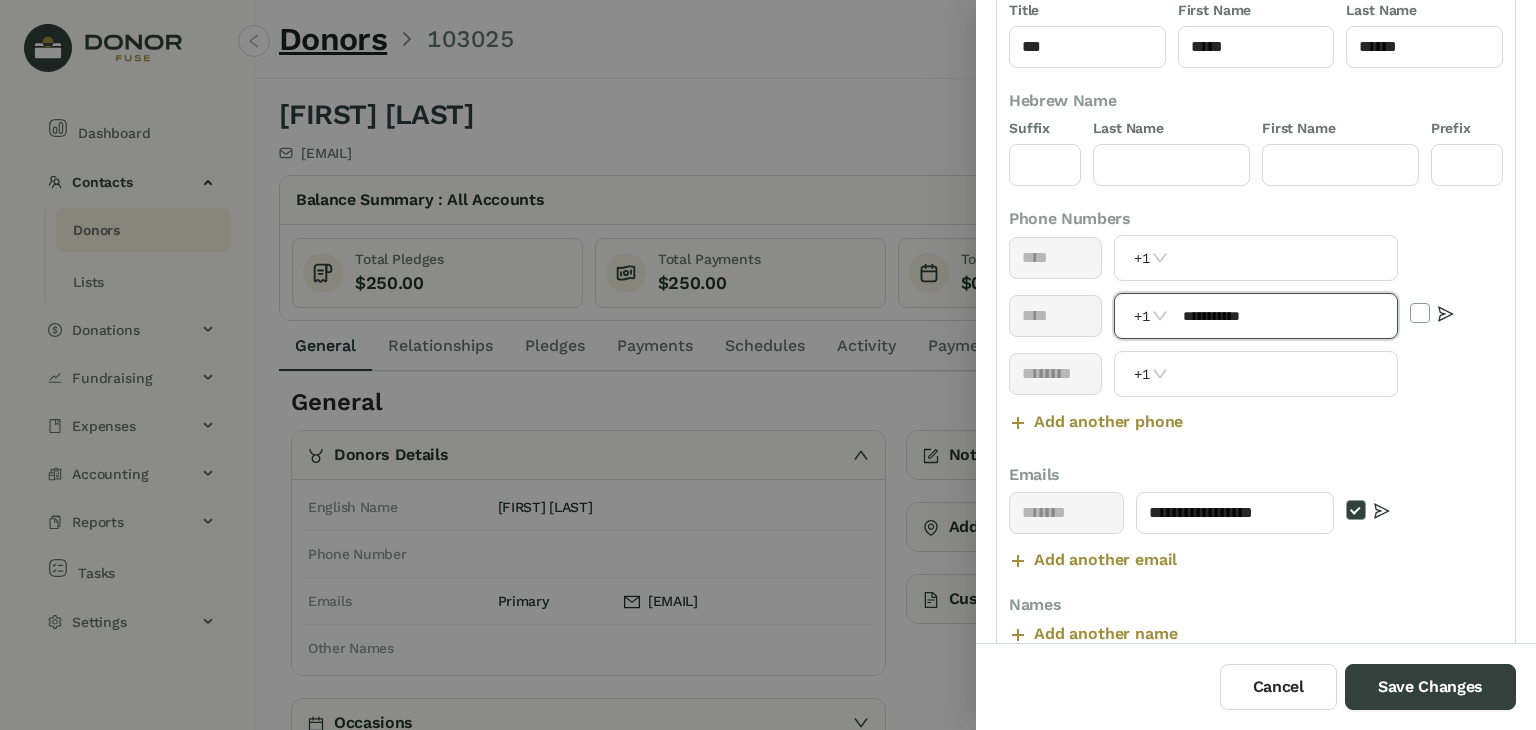 click on "**********" at bounding box center [1284, 316] 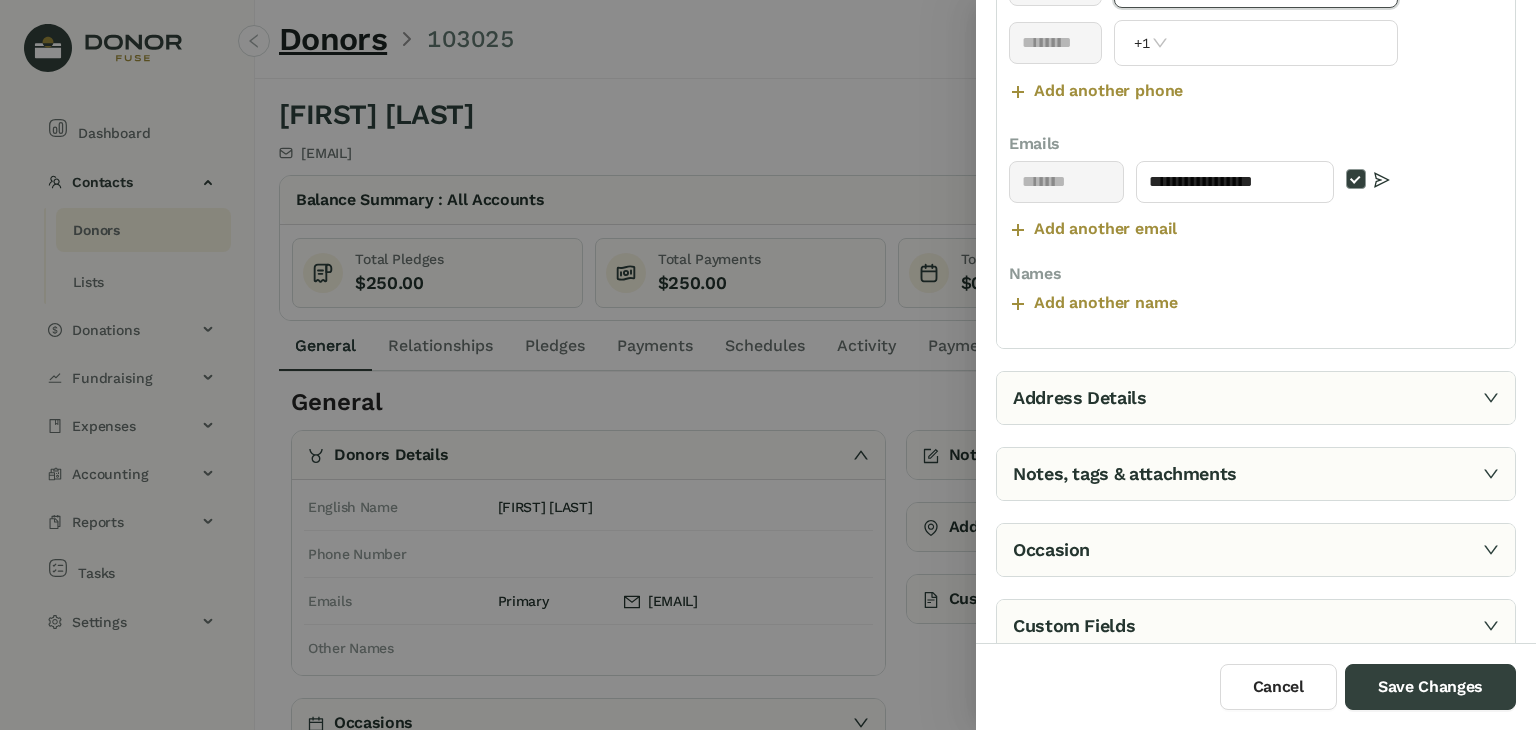 click on "Address Details" at bounding box center (1256, 398) 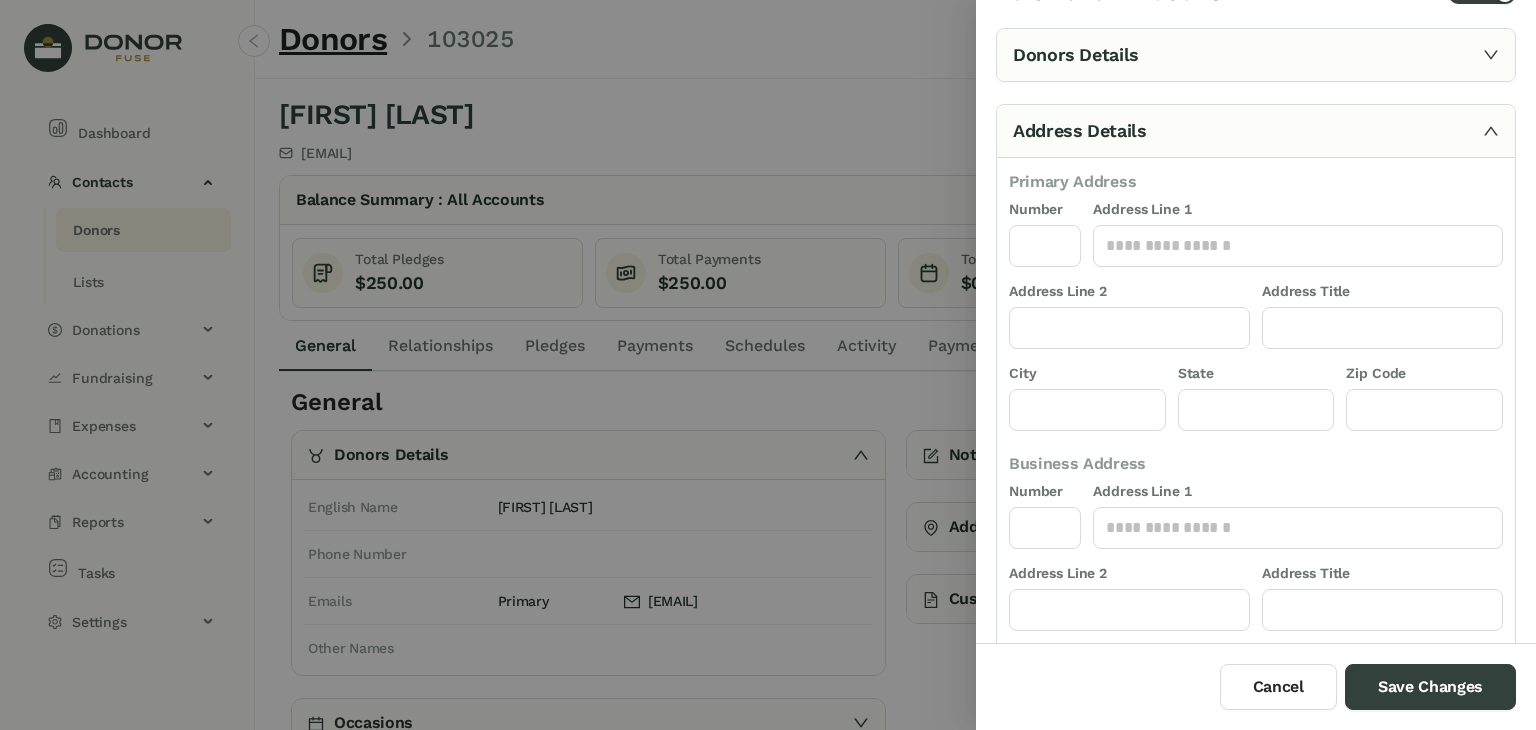 scroll, scrollTop: 0, scrollLeft: 0, axis: both 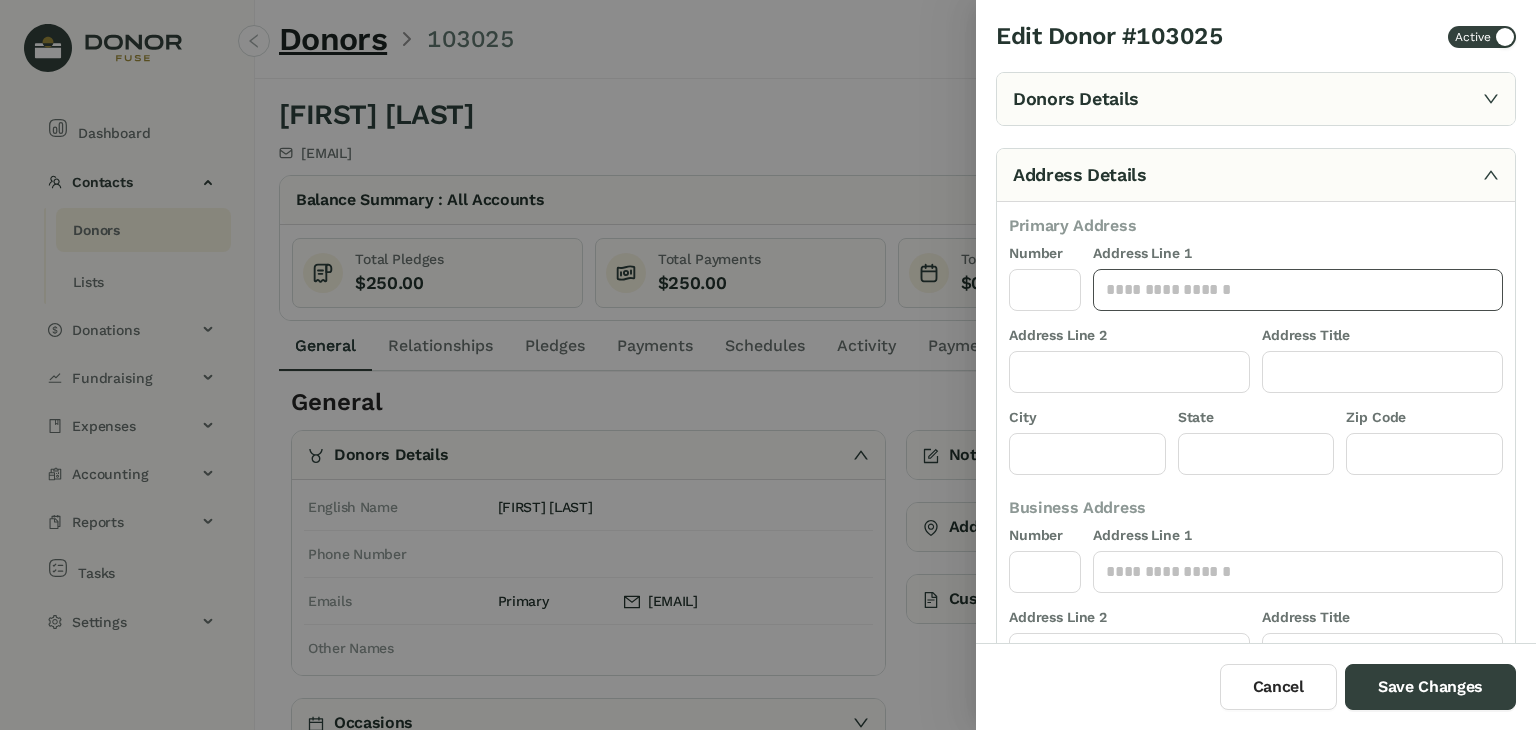 click 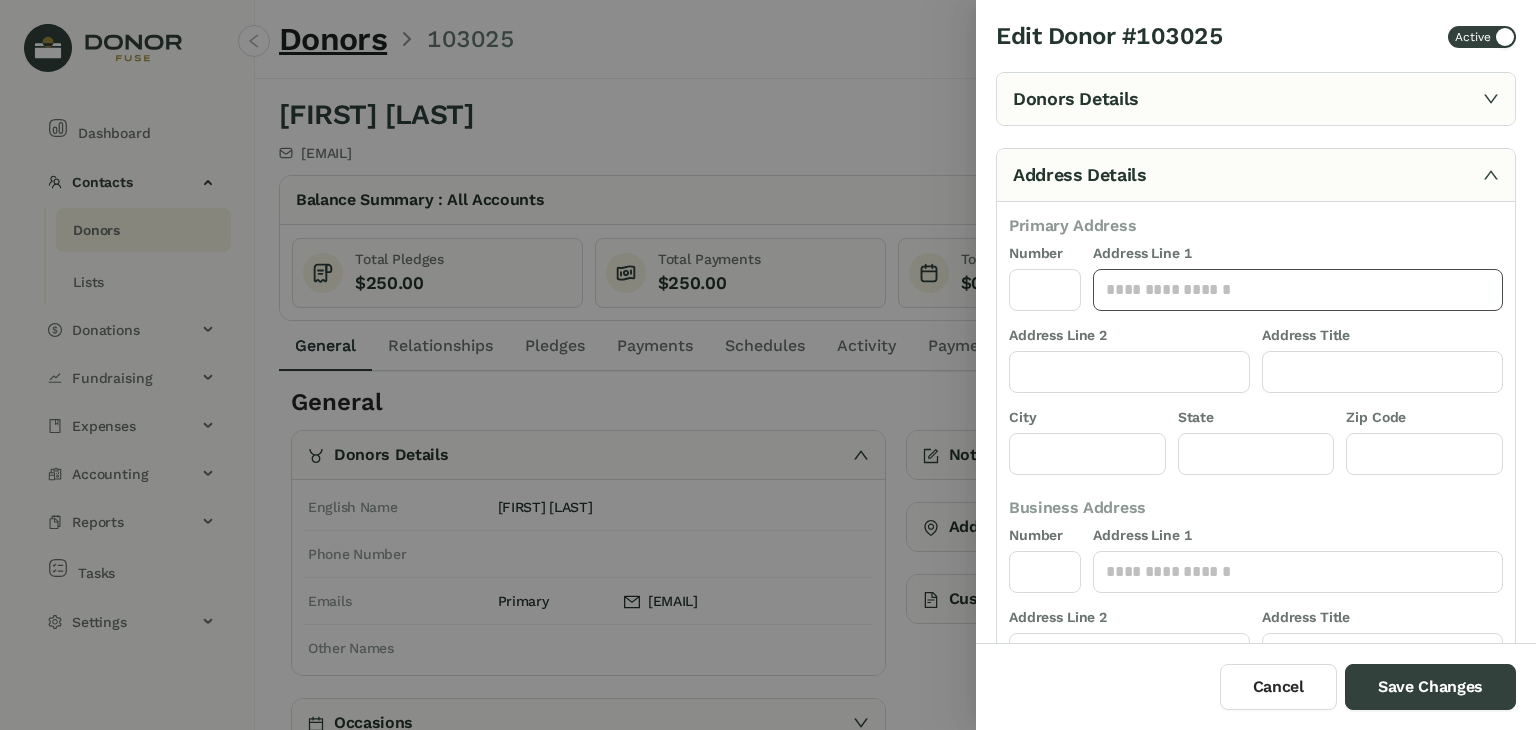 paste on "**********" 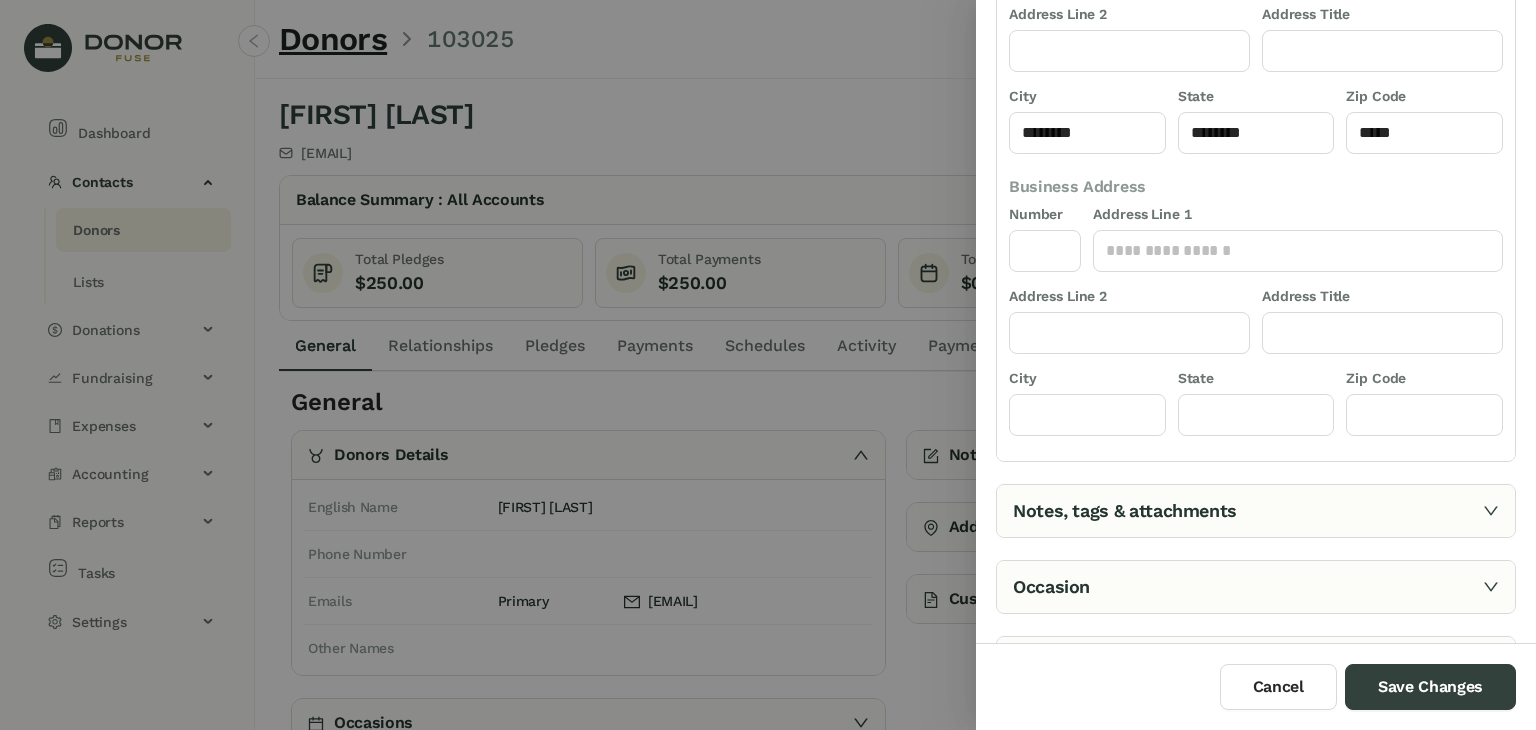 scroll, scrollTop: 330, scrollLeft: 0, axis: vertical 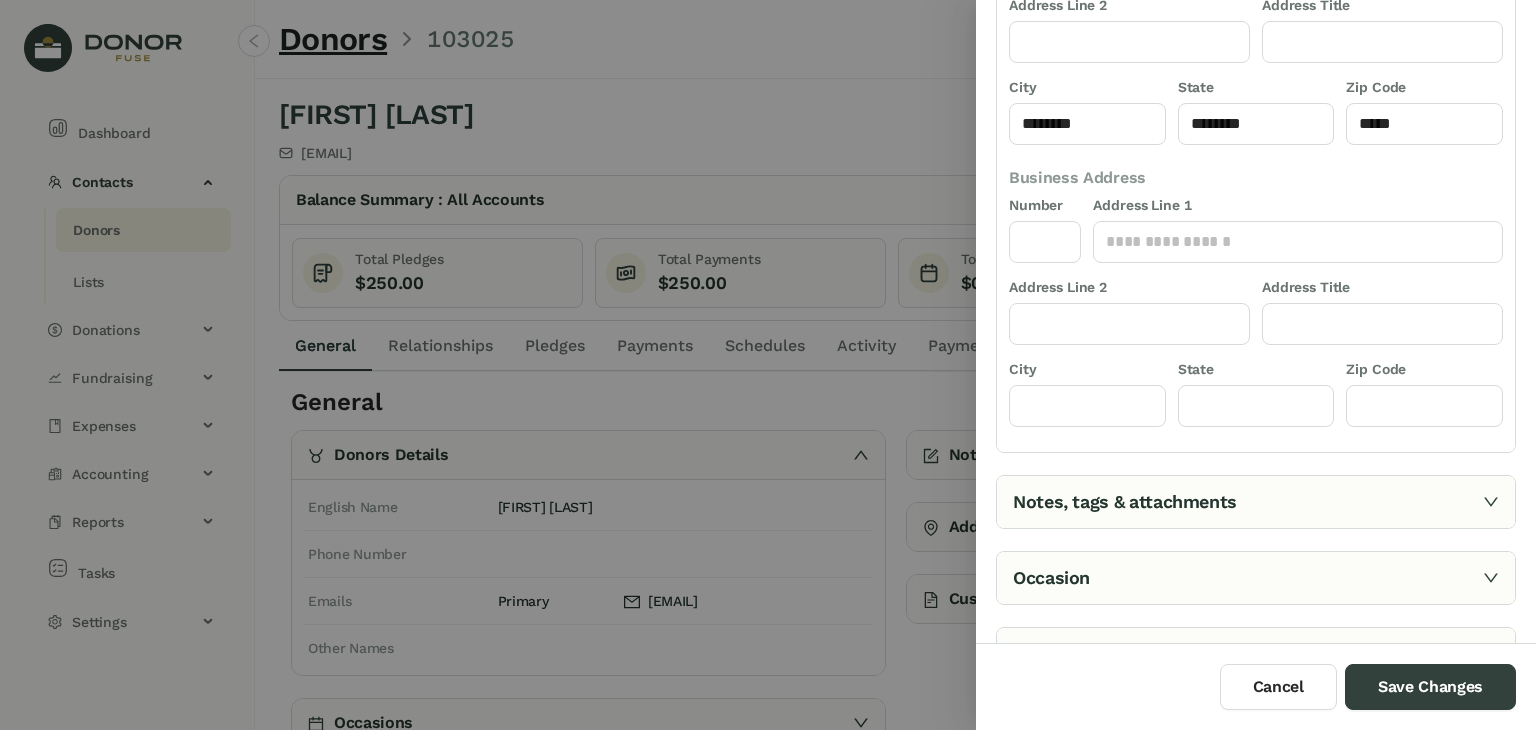 click on "Notes, tags & attachments" at bounding box center [1256, 502] 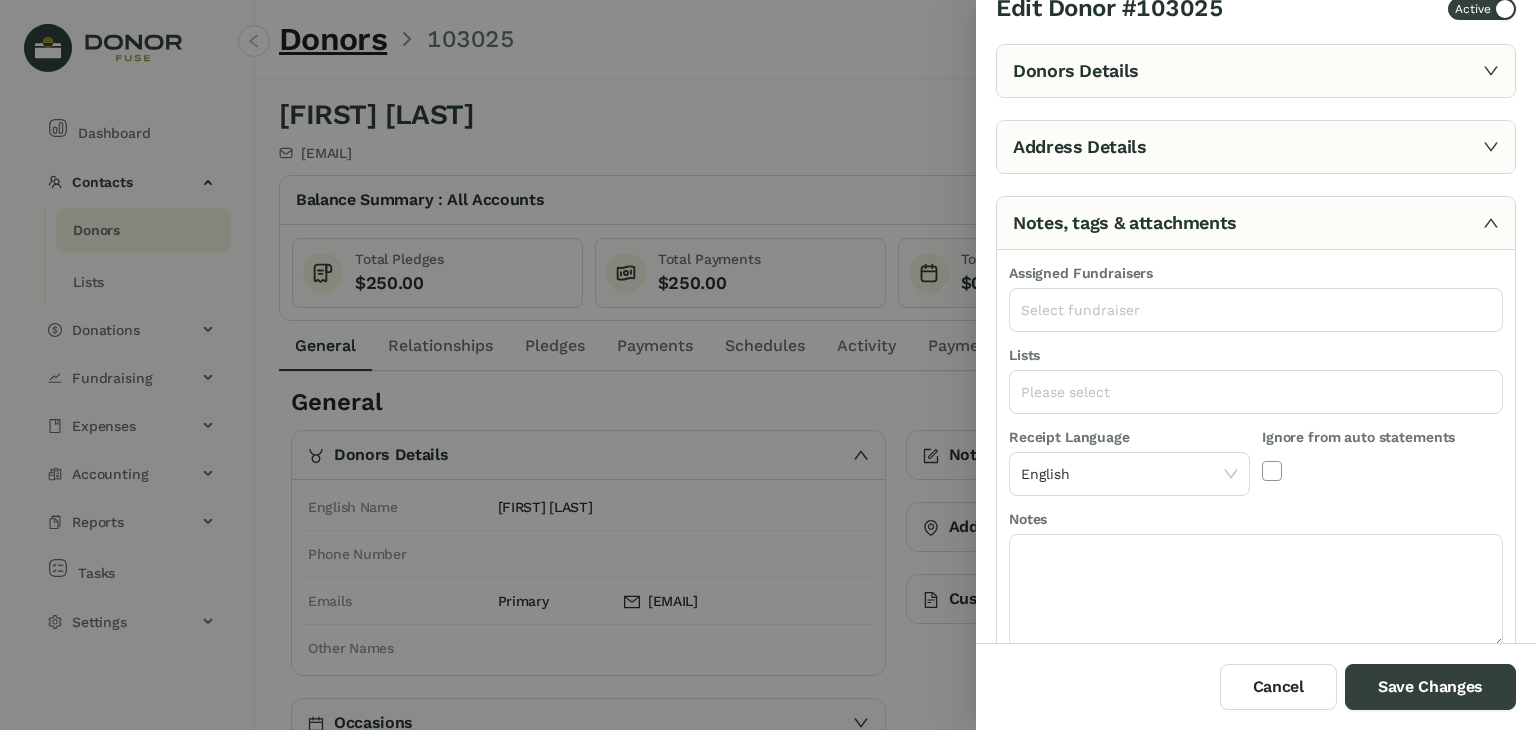scroll, scrollTop: 0, scrollLeft: 0, axis: both 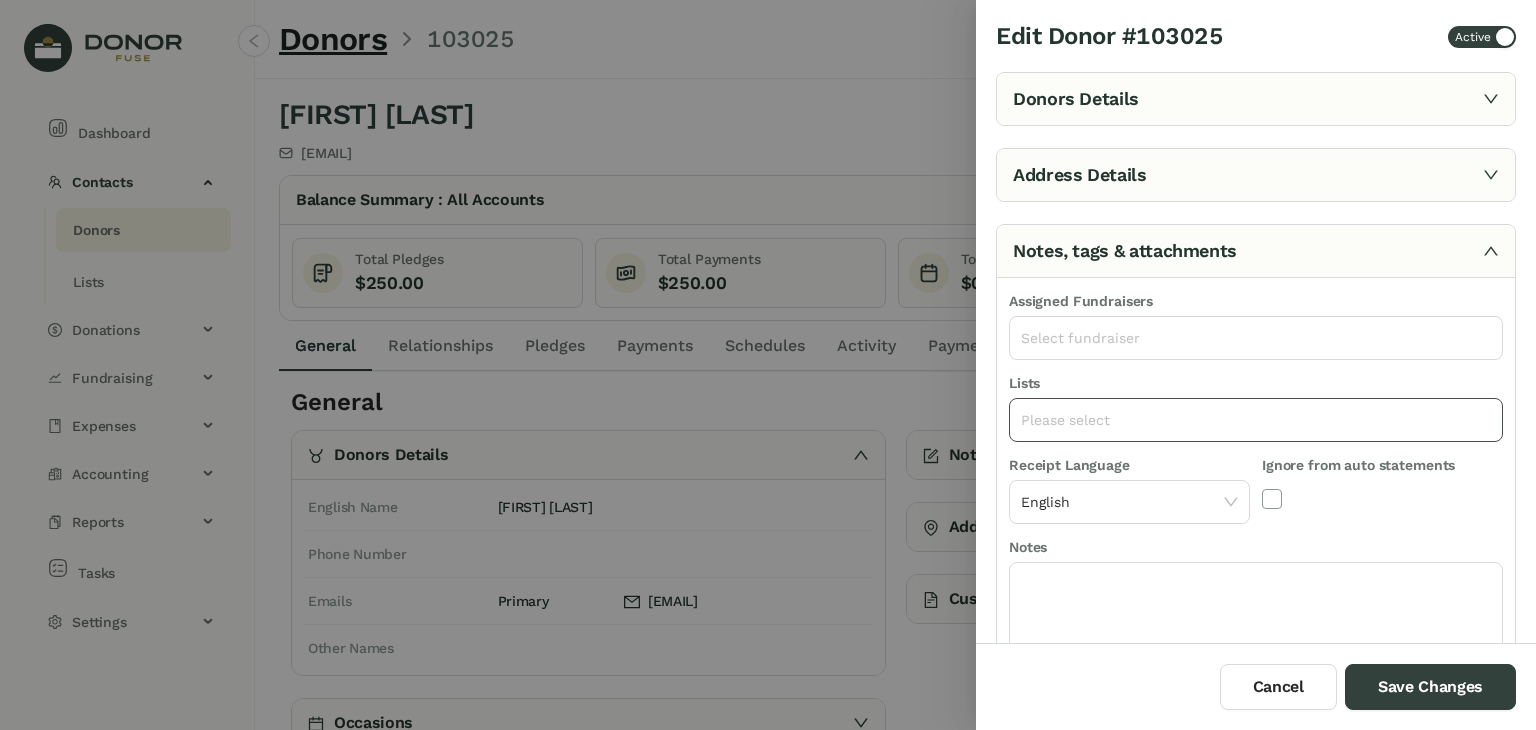 click on "Please select" 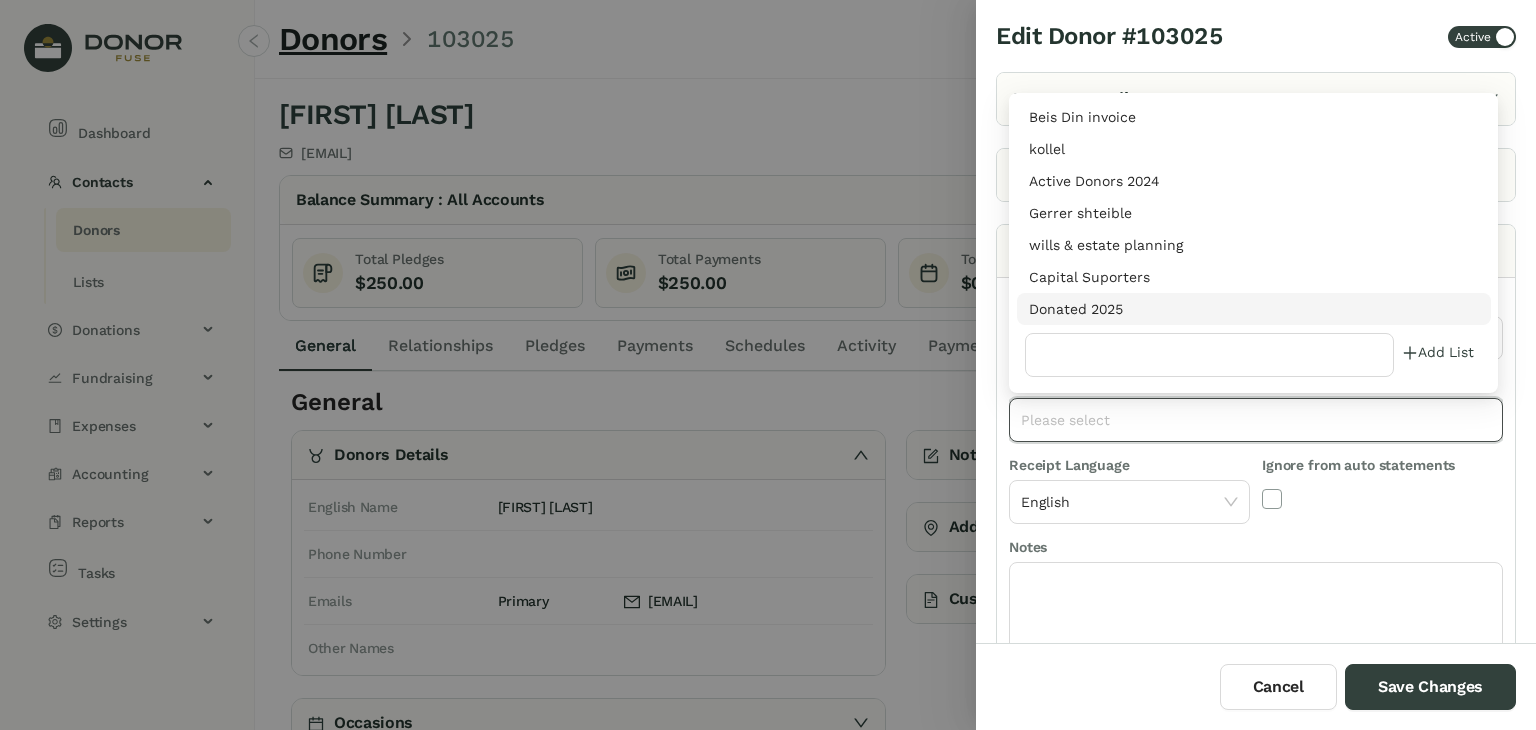 click on "Donated 2025" at bounding box center (1254, 309) 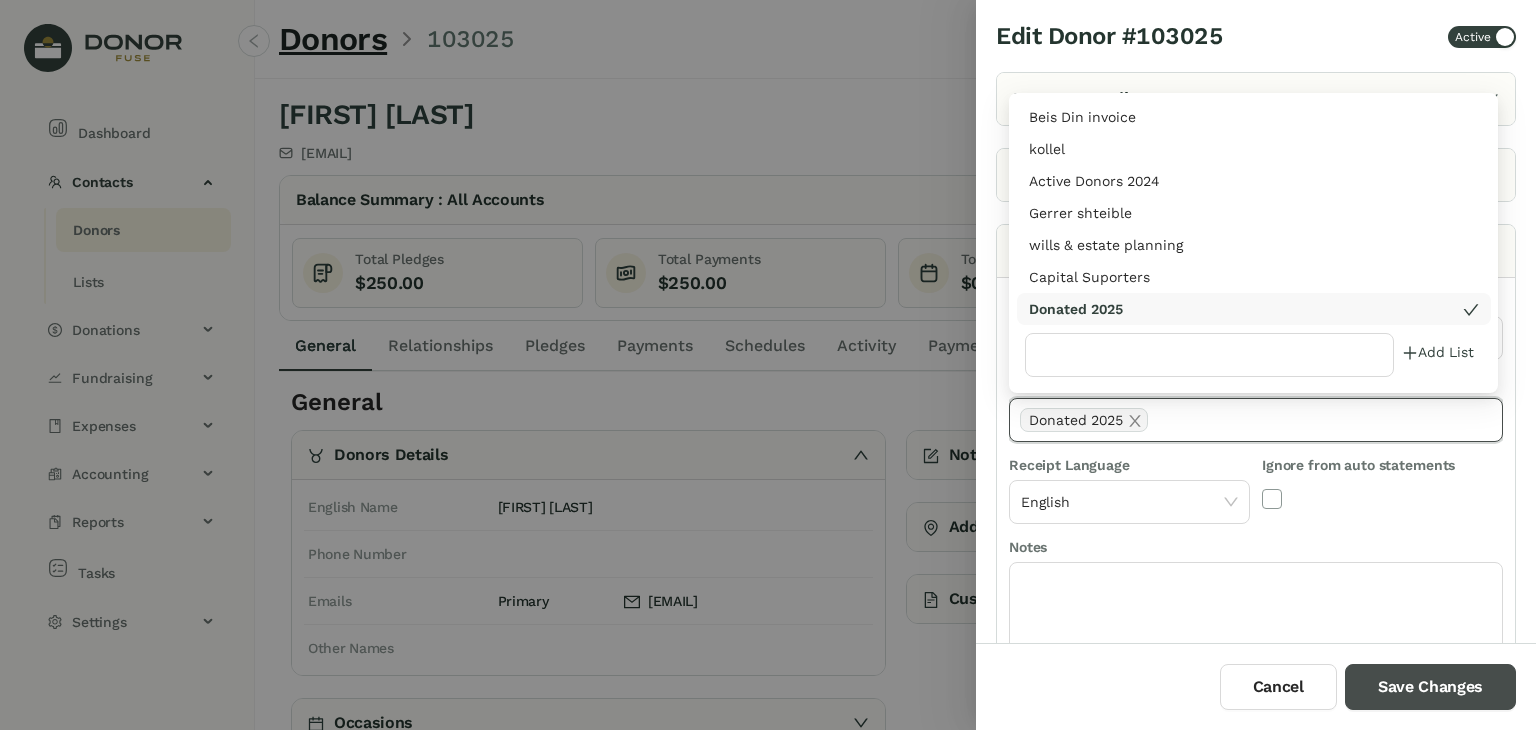 click on "Save Changes" at bounding box center [1430, 687] 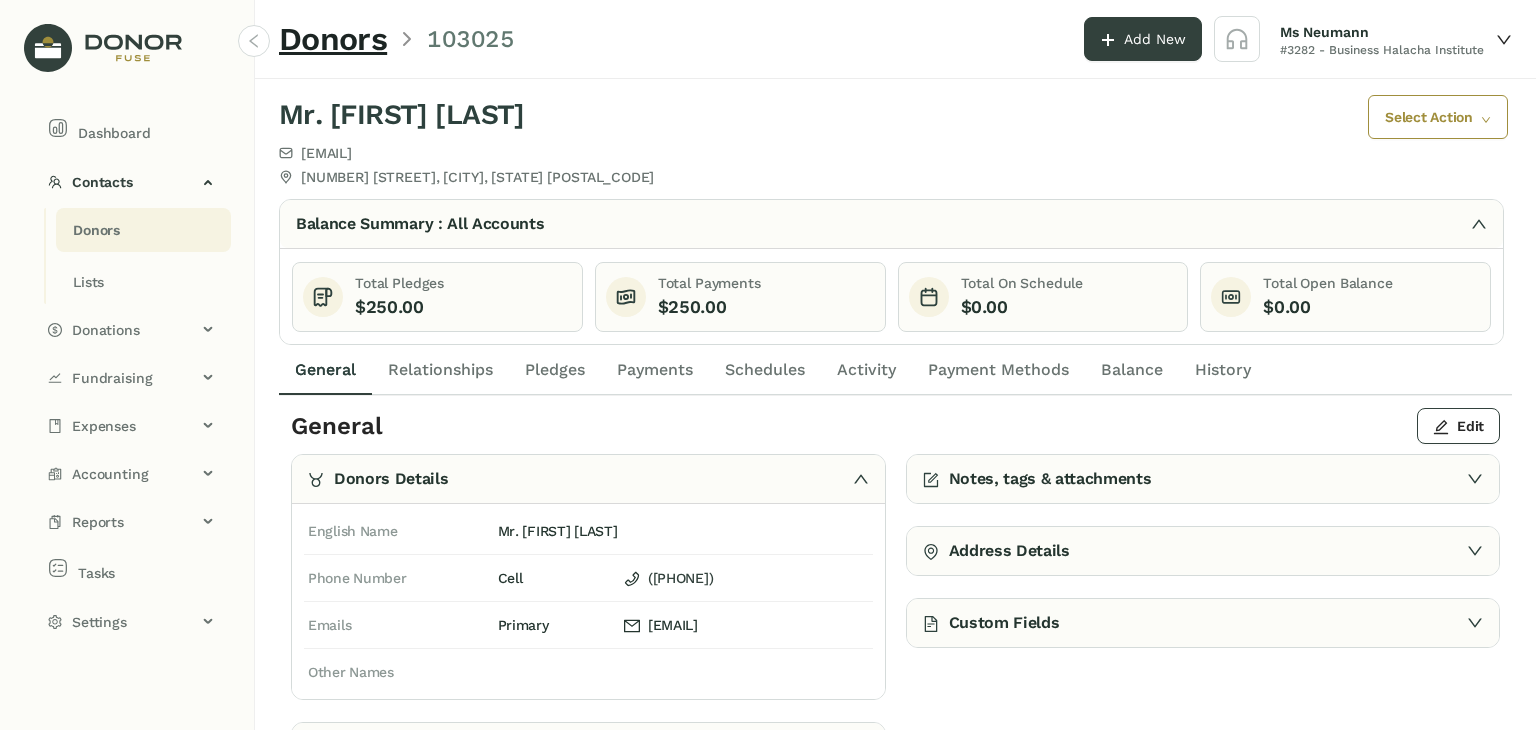 click on "Payments" 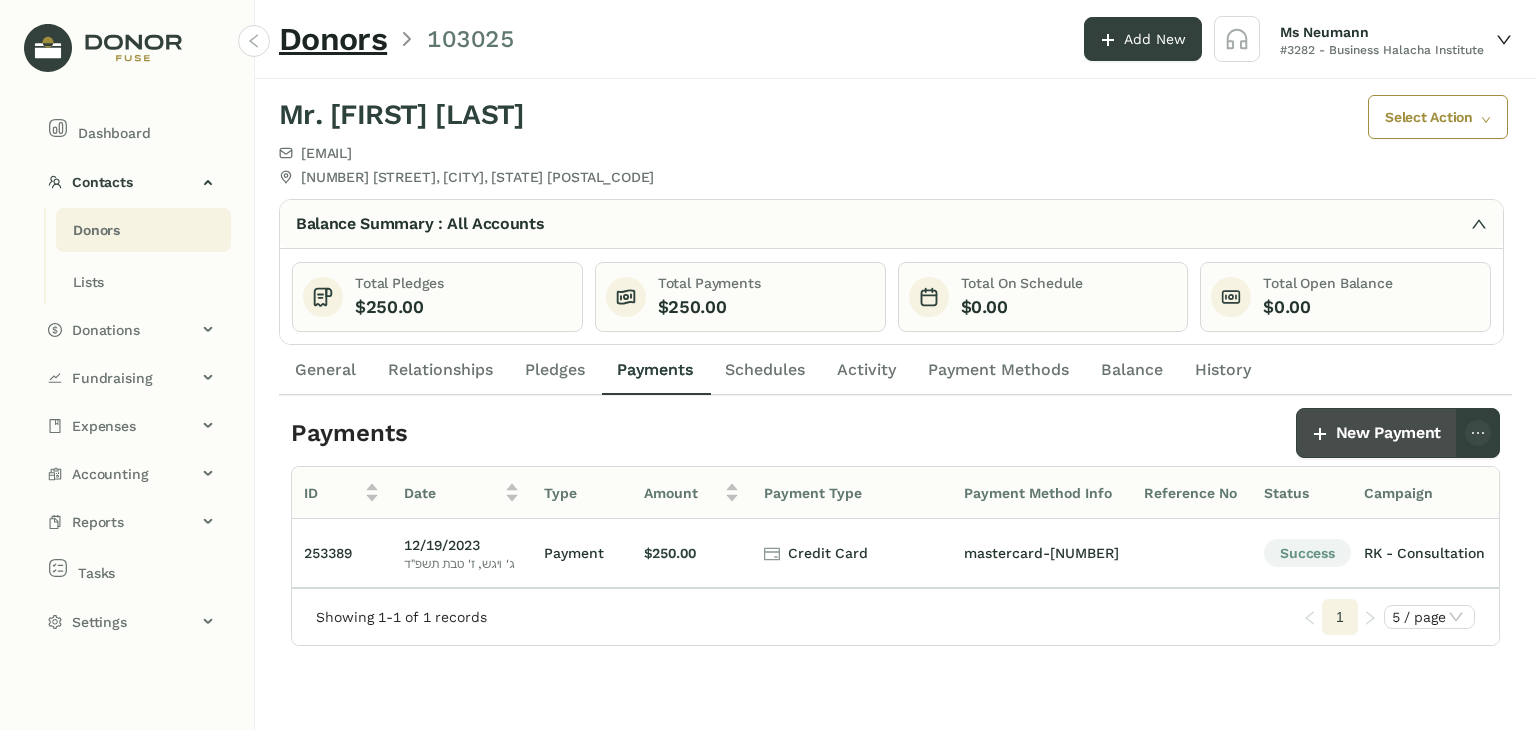 click on "New Payment" 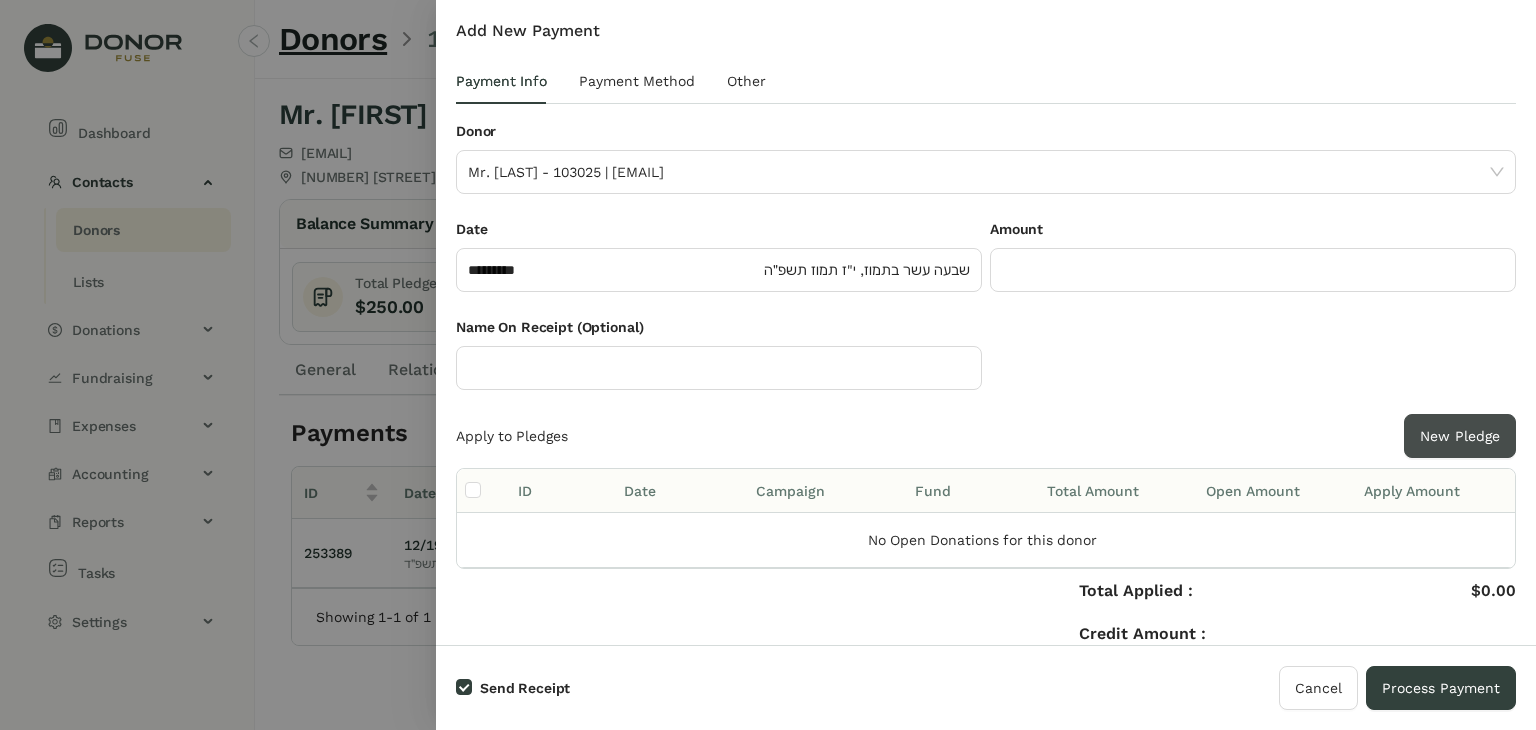 click on "New Pledge" at bounding box center [1460, 436] 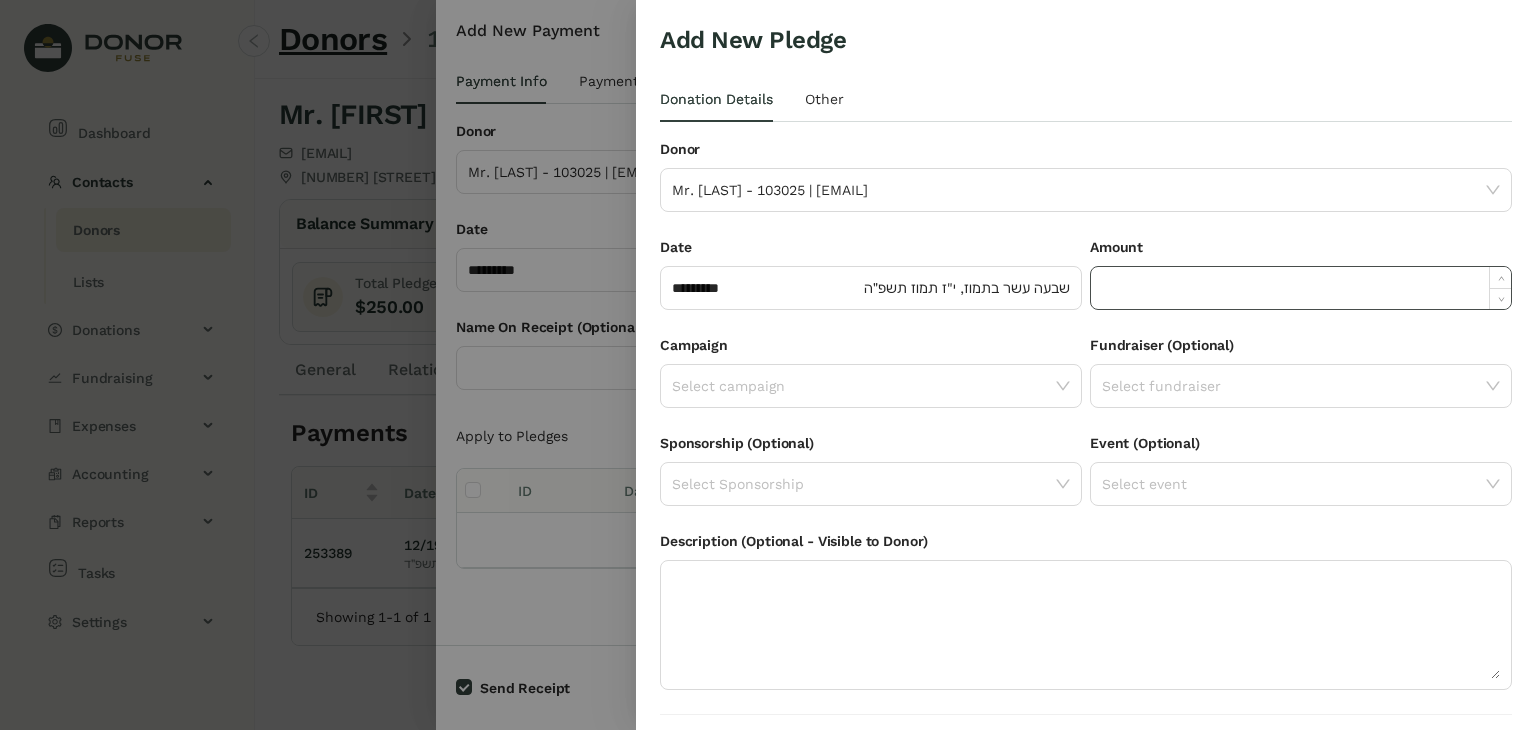 click 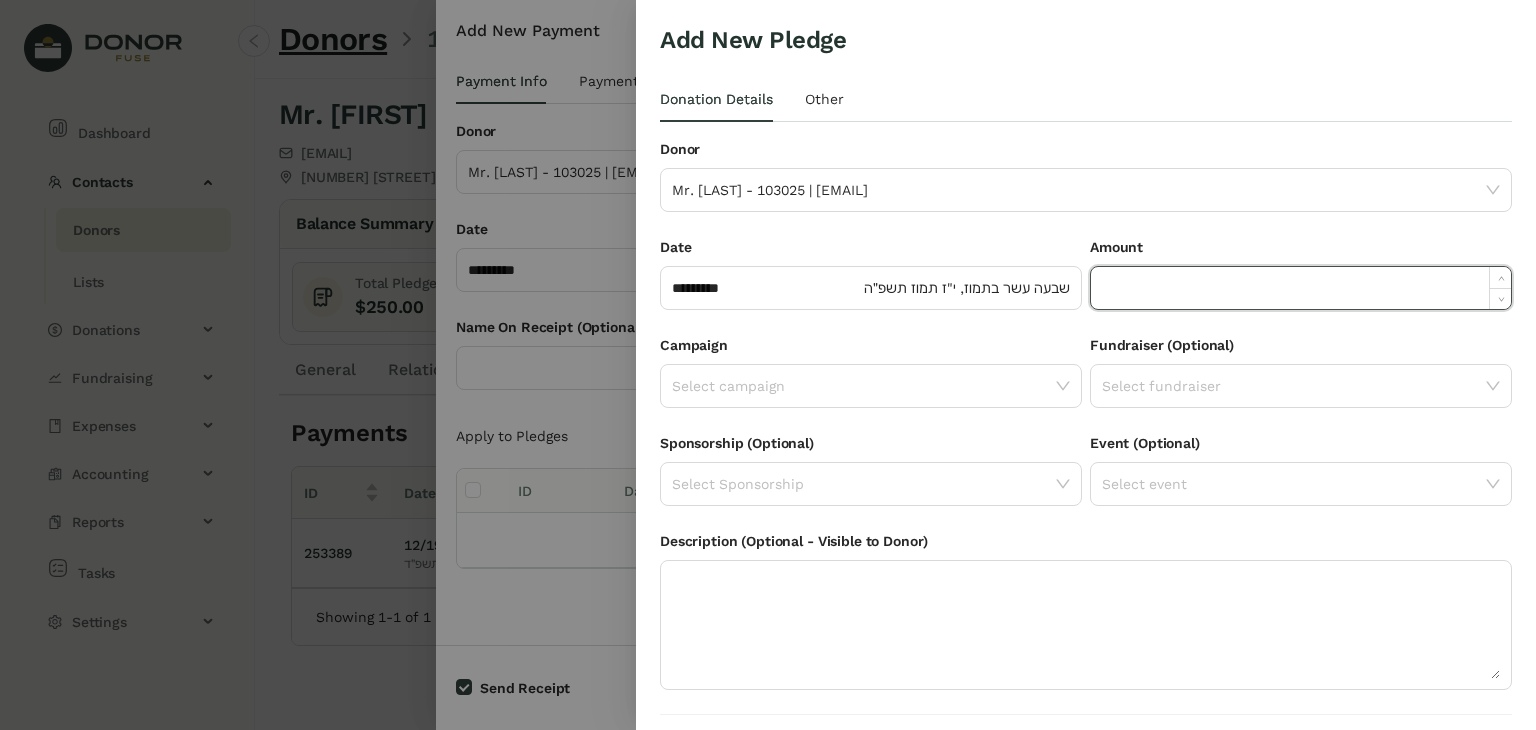 paste on "*****" 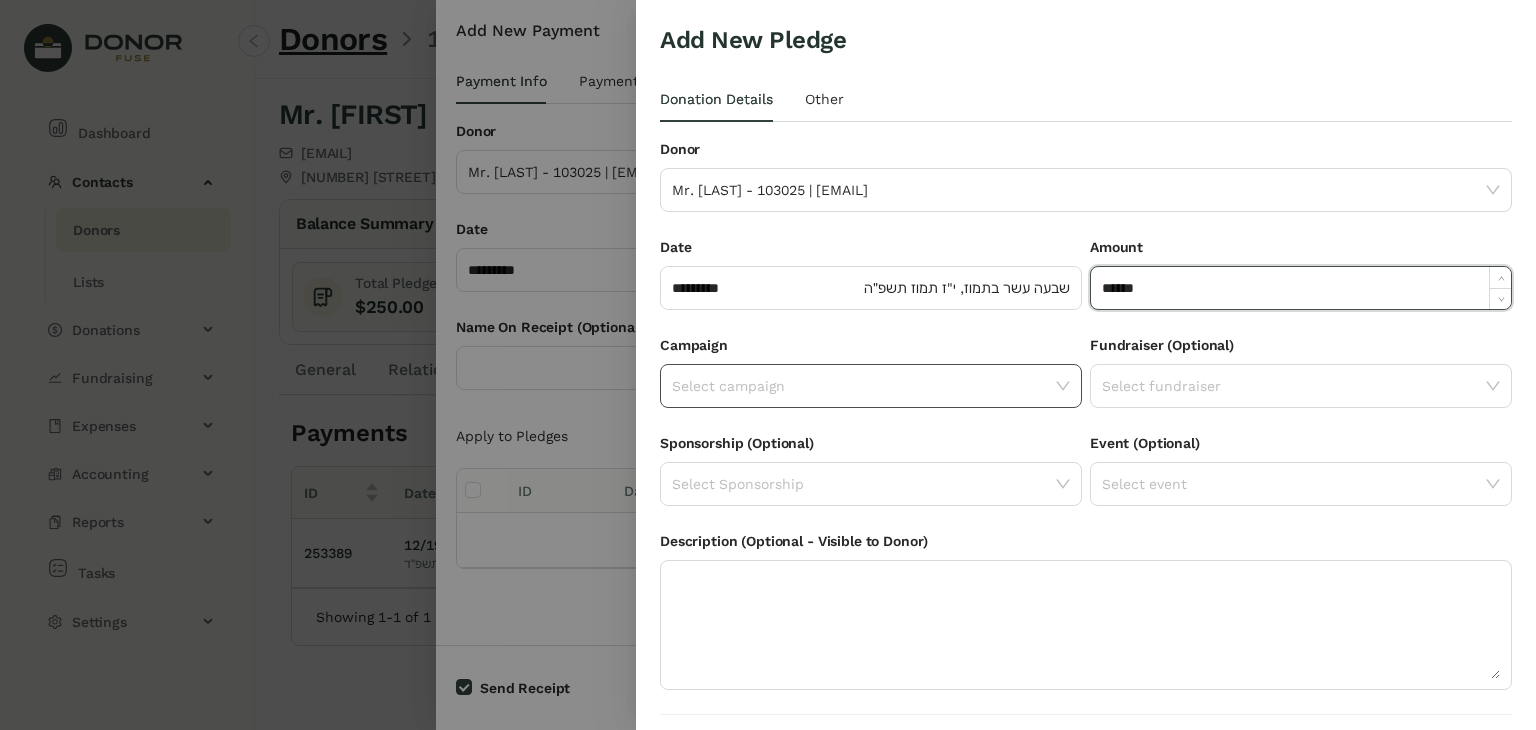 click 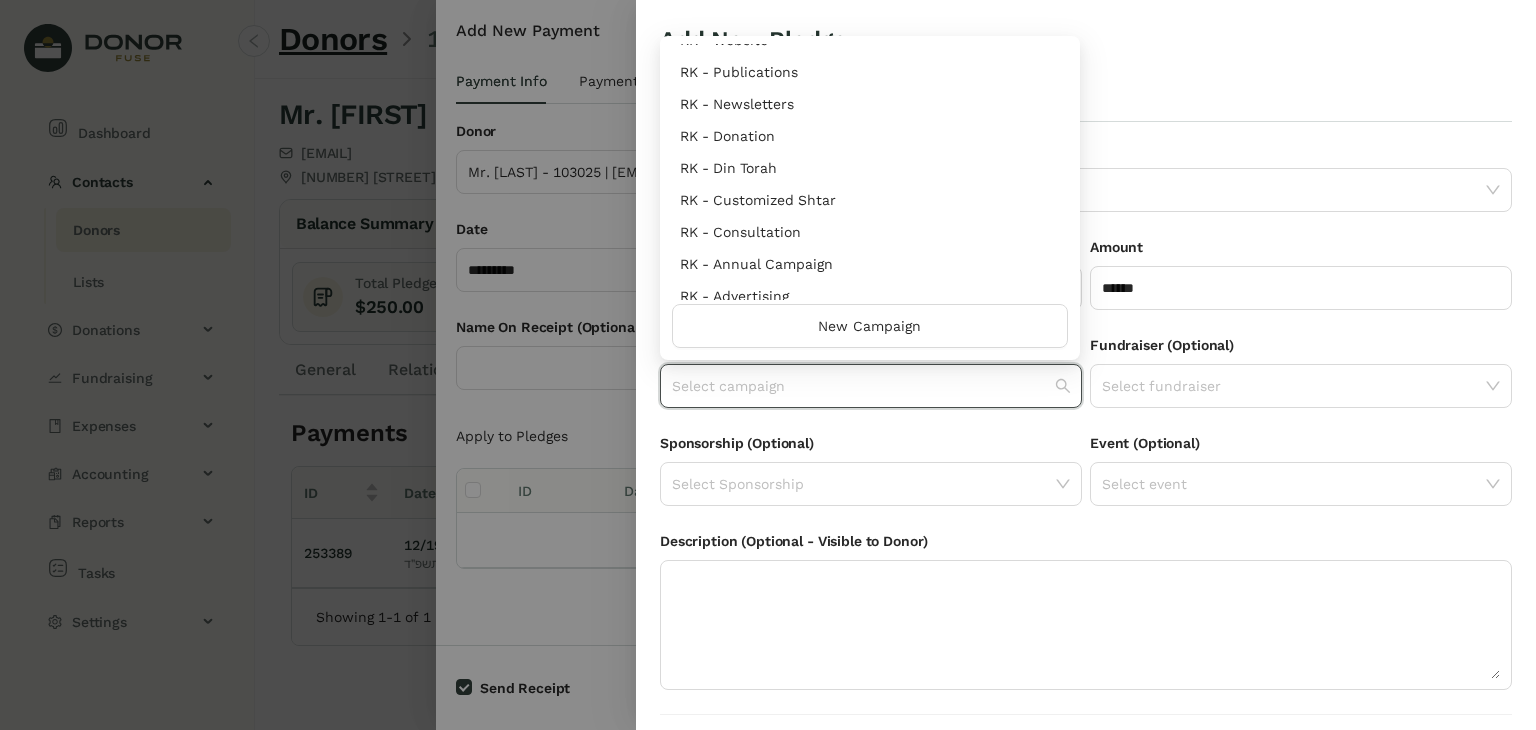 scroll, scrollTop: 960, scrollLeft: 0, axis: vertical 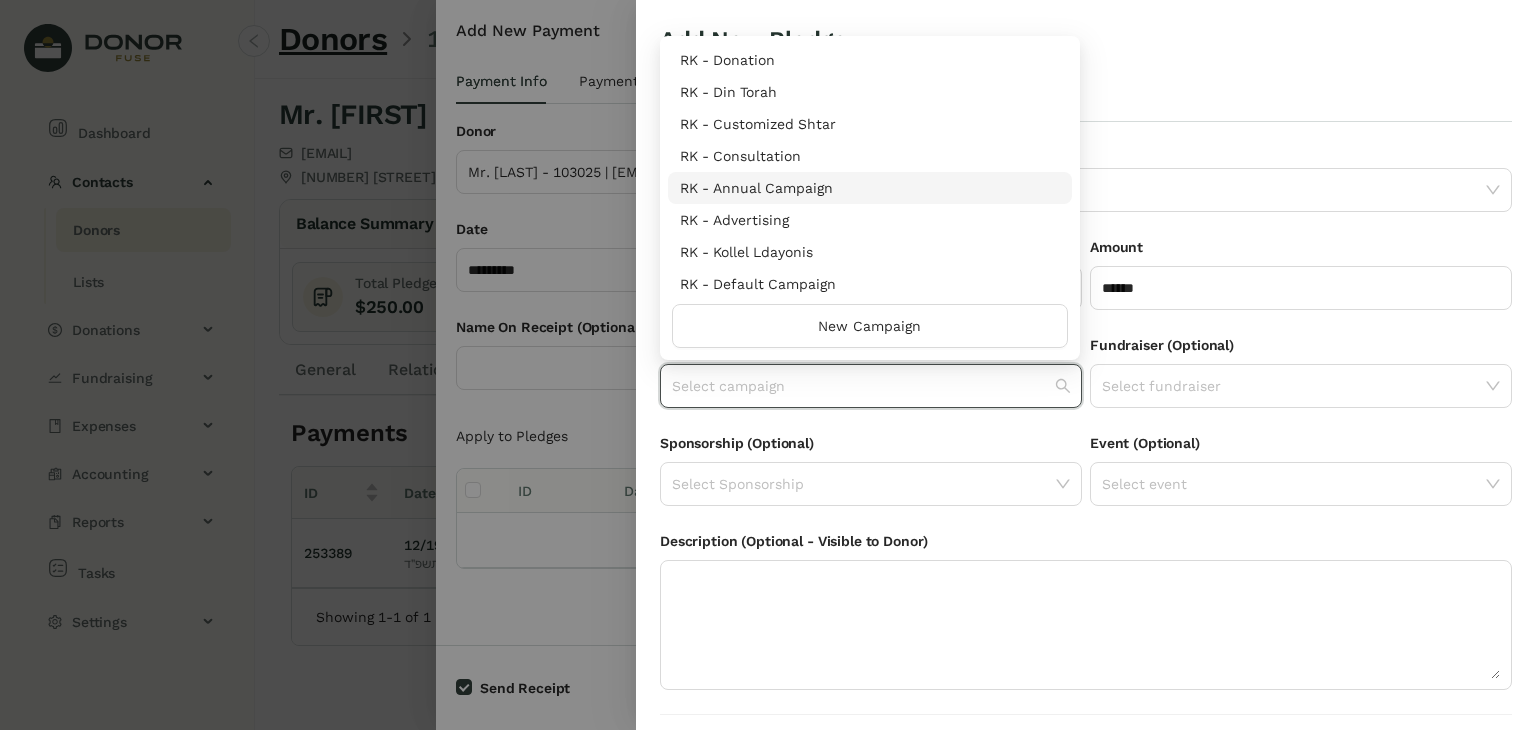 click on "RK - Annual Campaign" at bounding box center [870, 188] 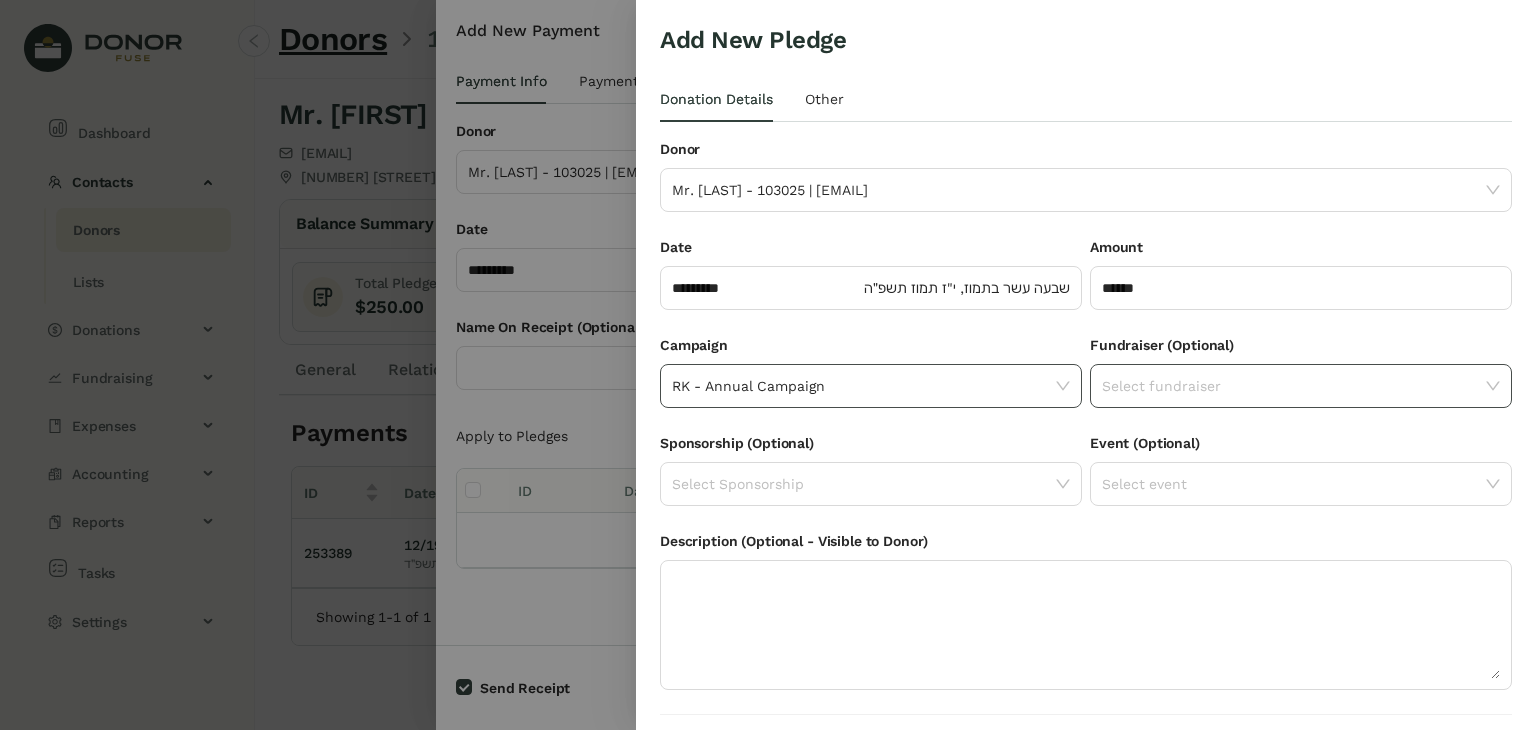 click 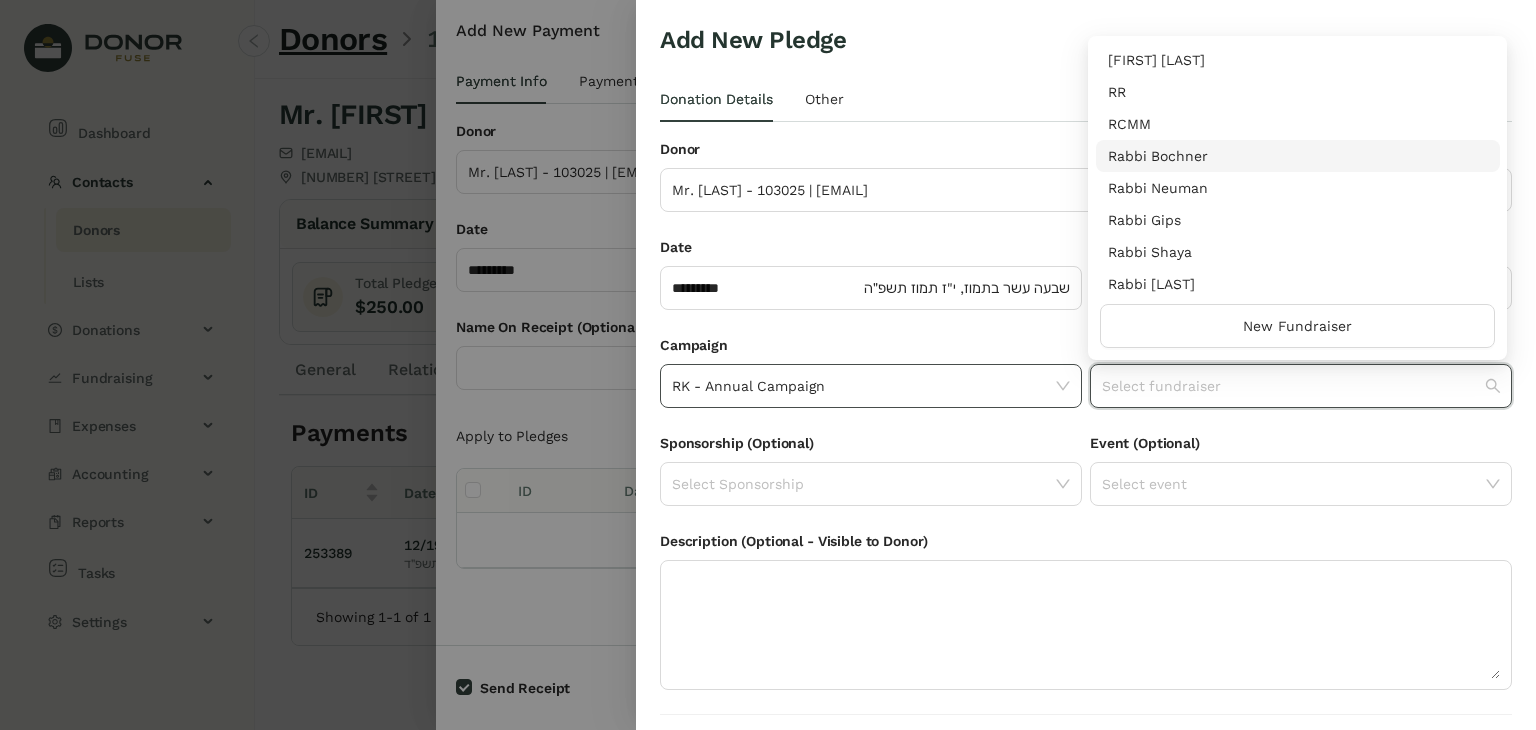 click on "Rabbi Bochner" at bounding box center (1298, 156) 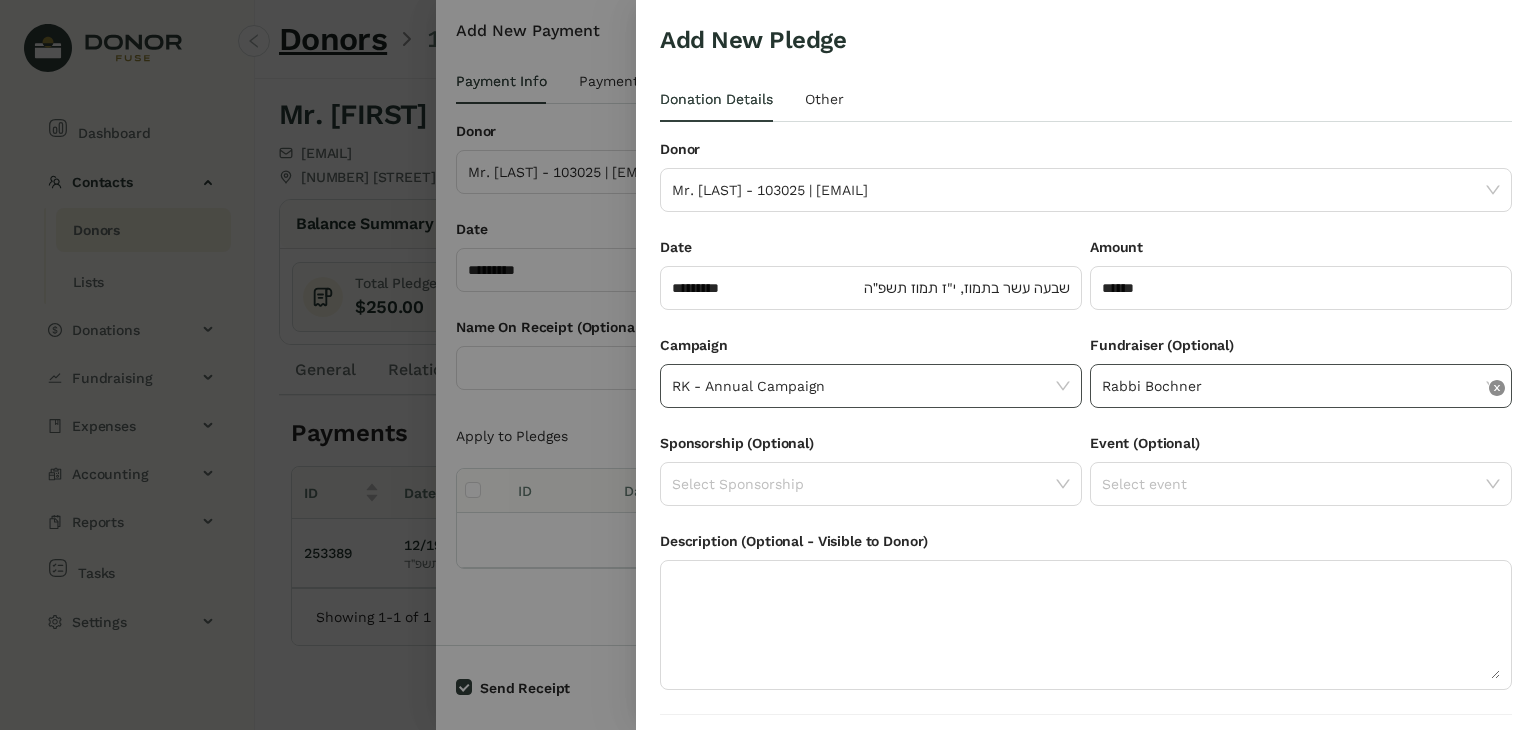 click 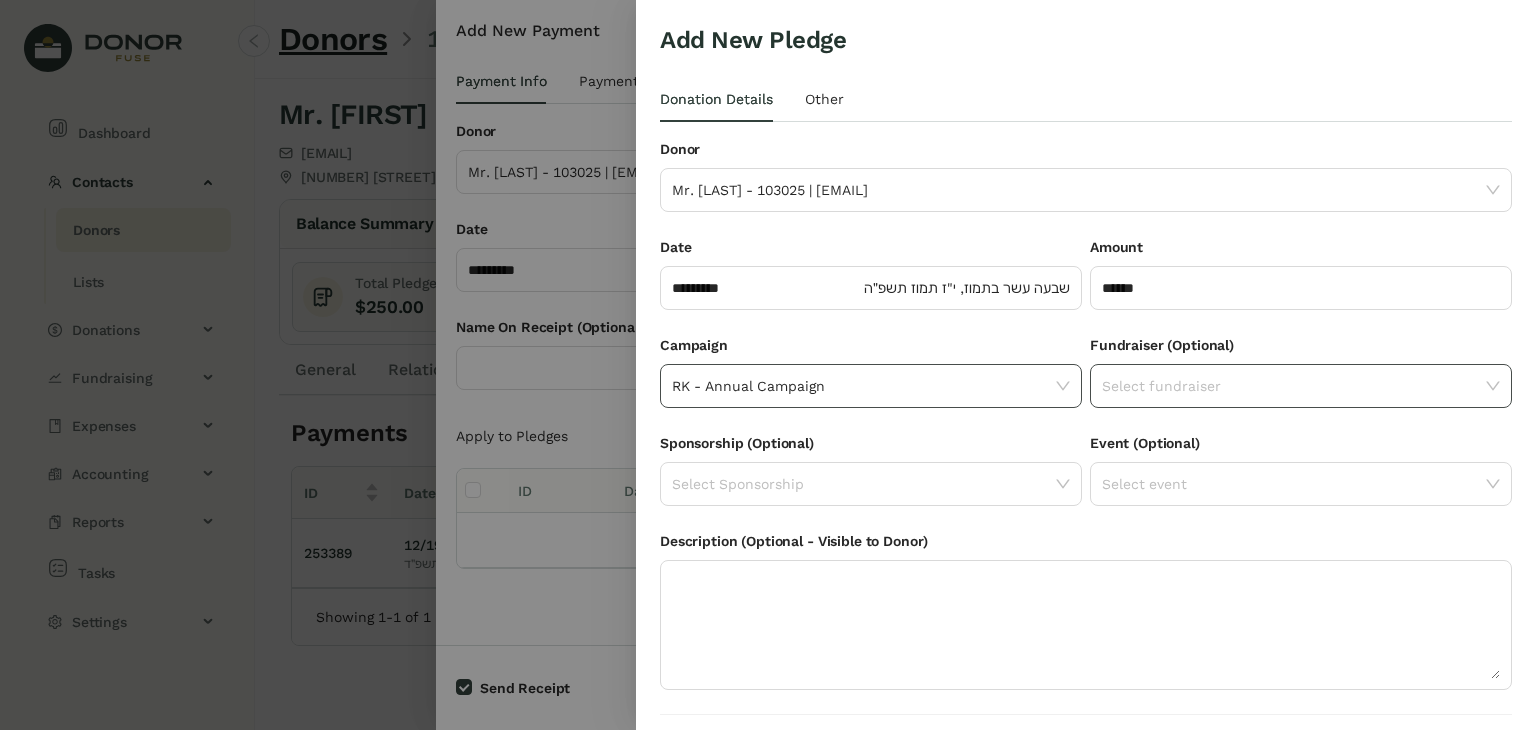 click 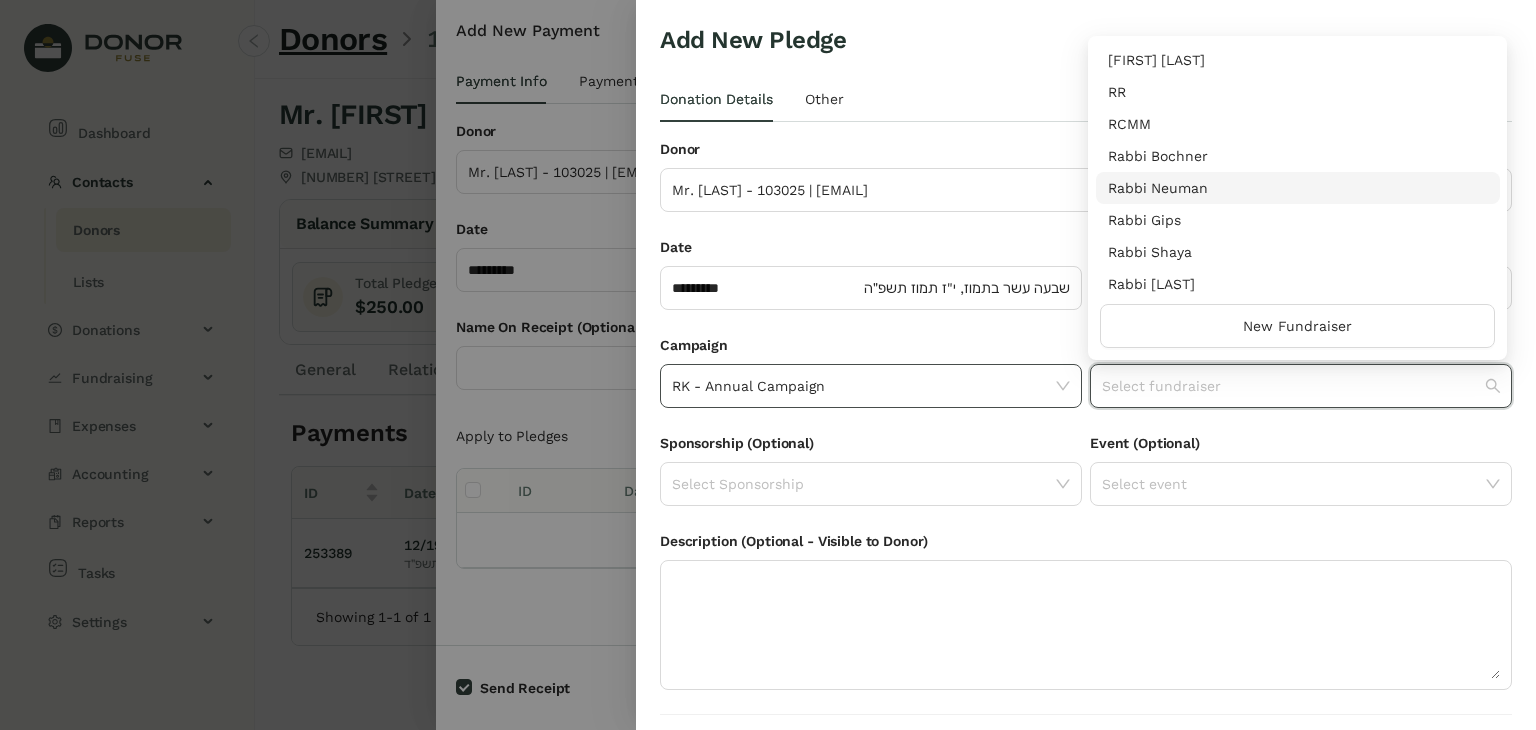 click on "Rabbi Neuman" at bounding box center (1298, 188) 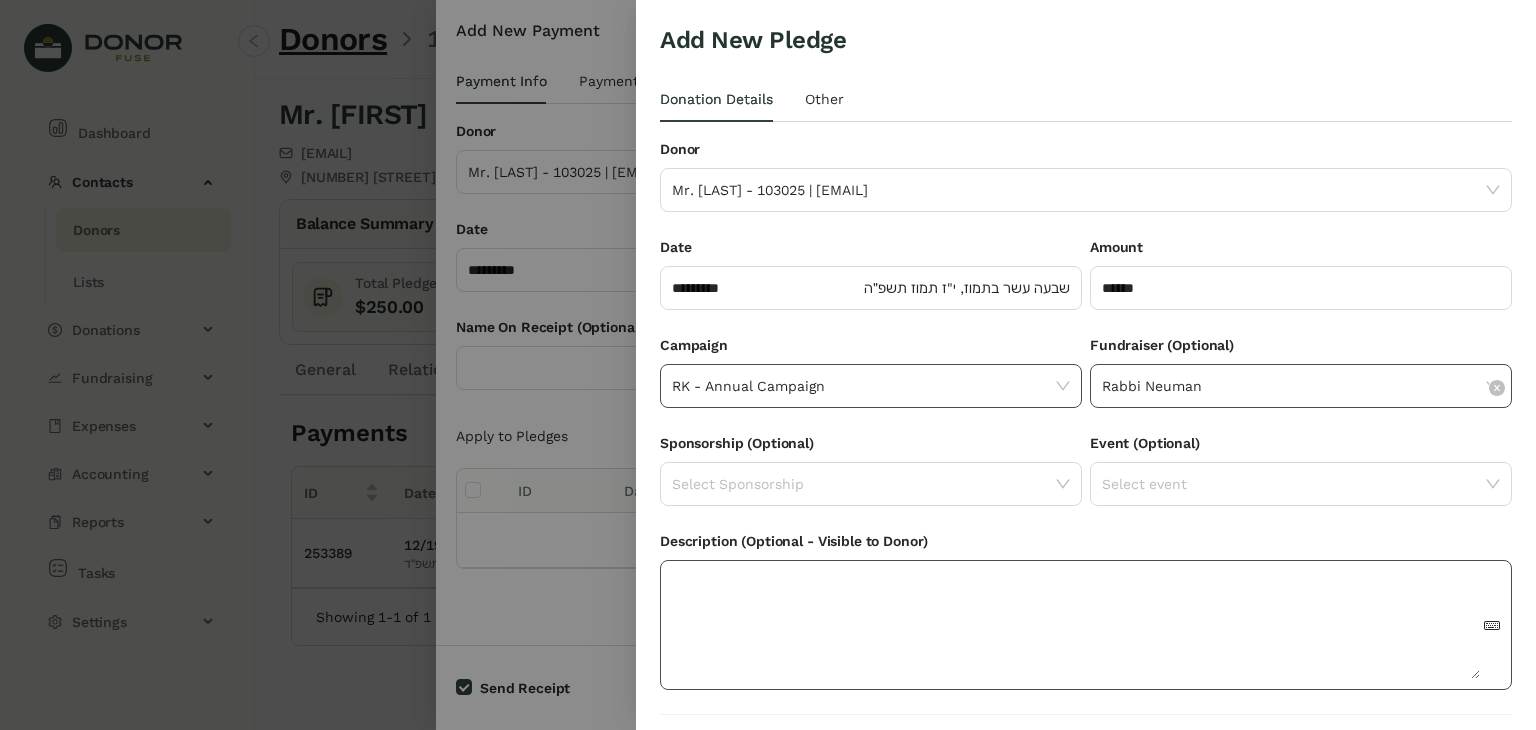 scroll, scrollTop: 54, scrollLeft: 0, axis: vertical 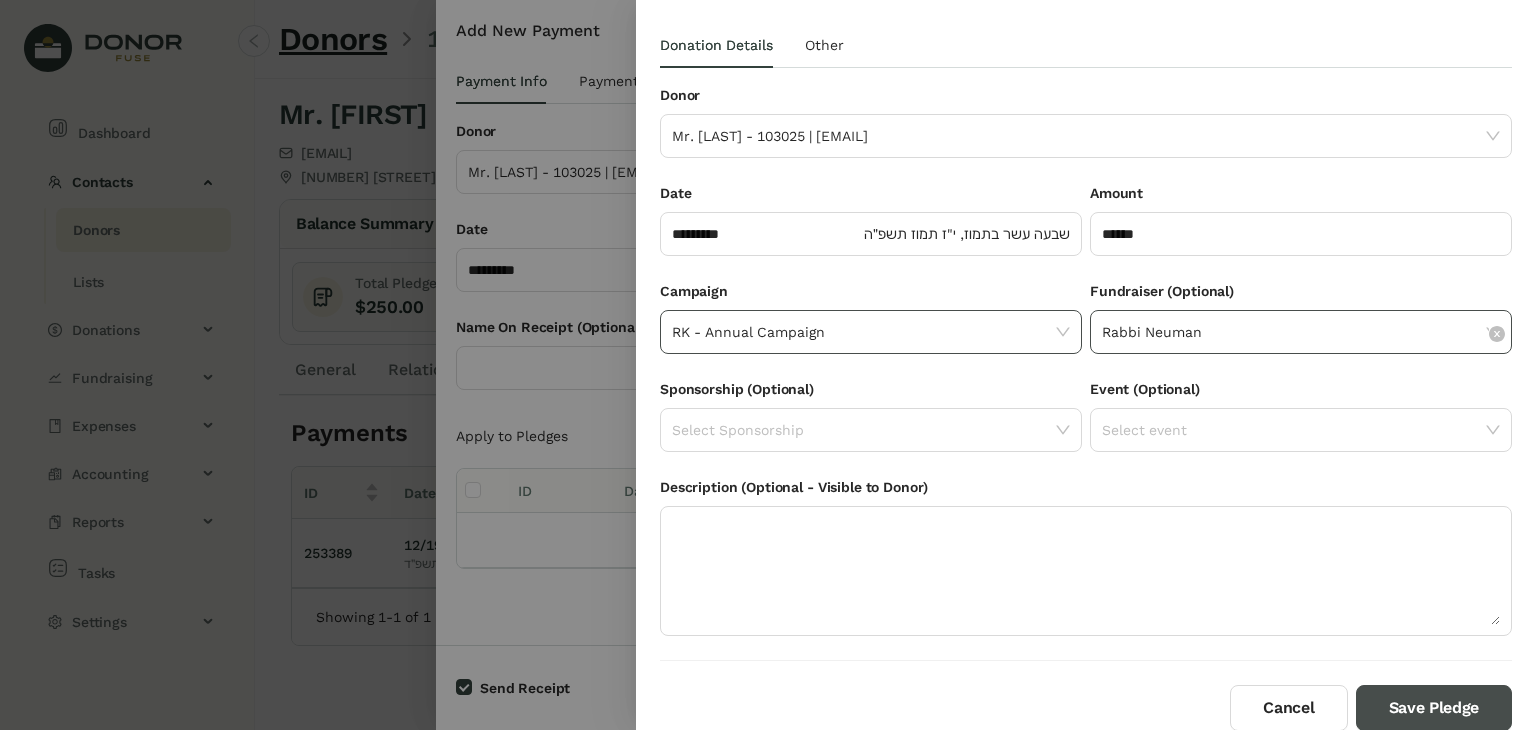 click on "Save Pledge" at bounding box center [1434, 708] 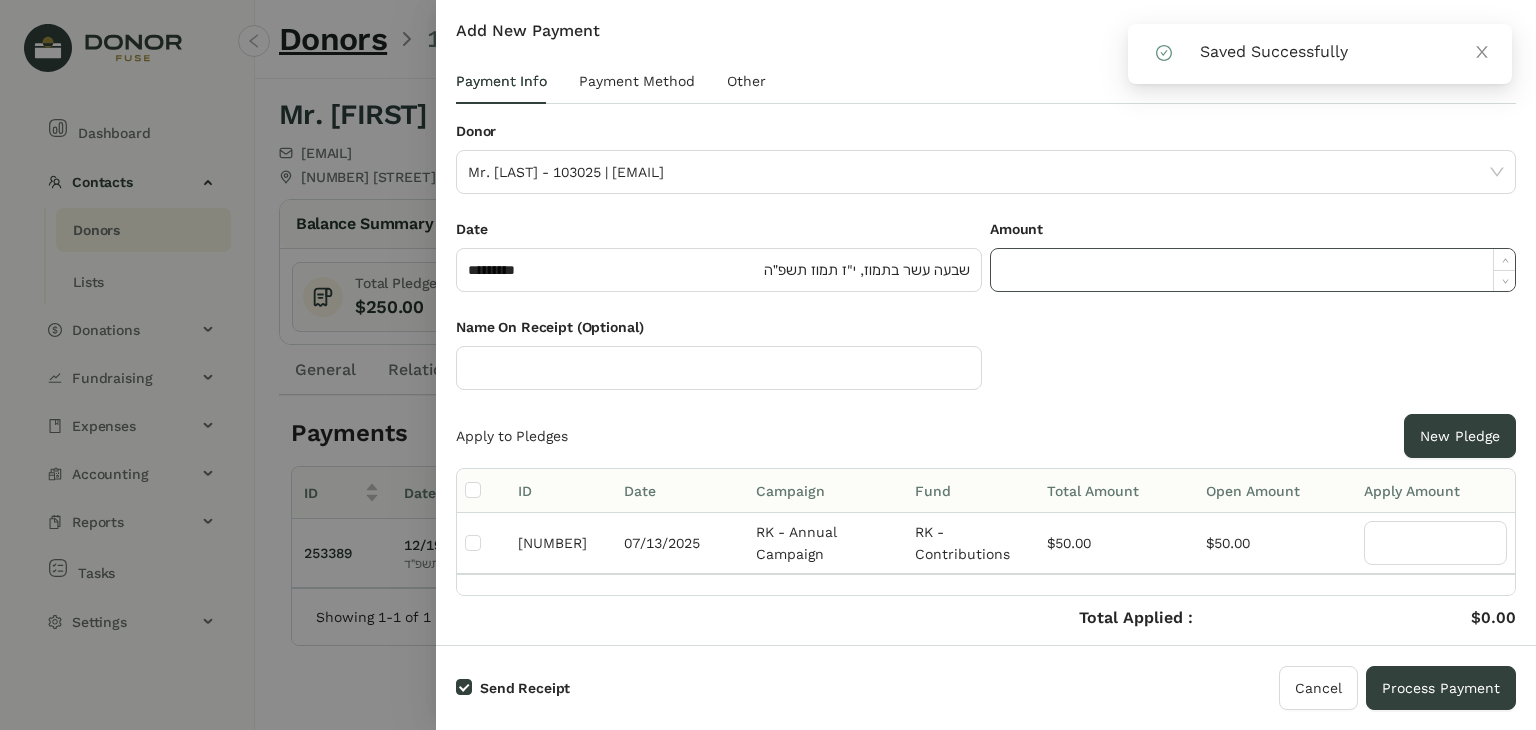 click 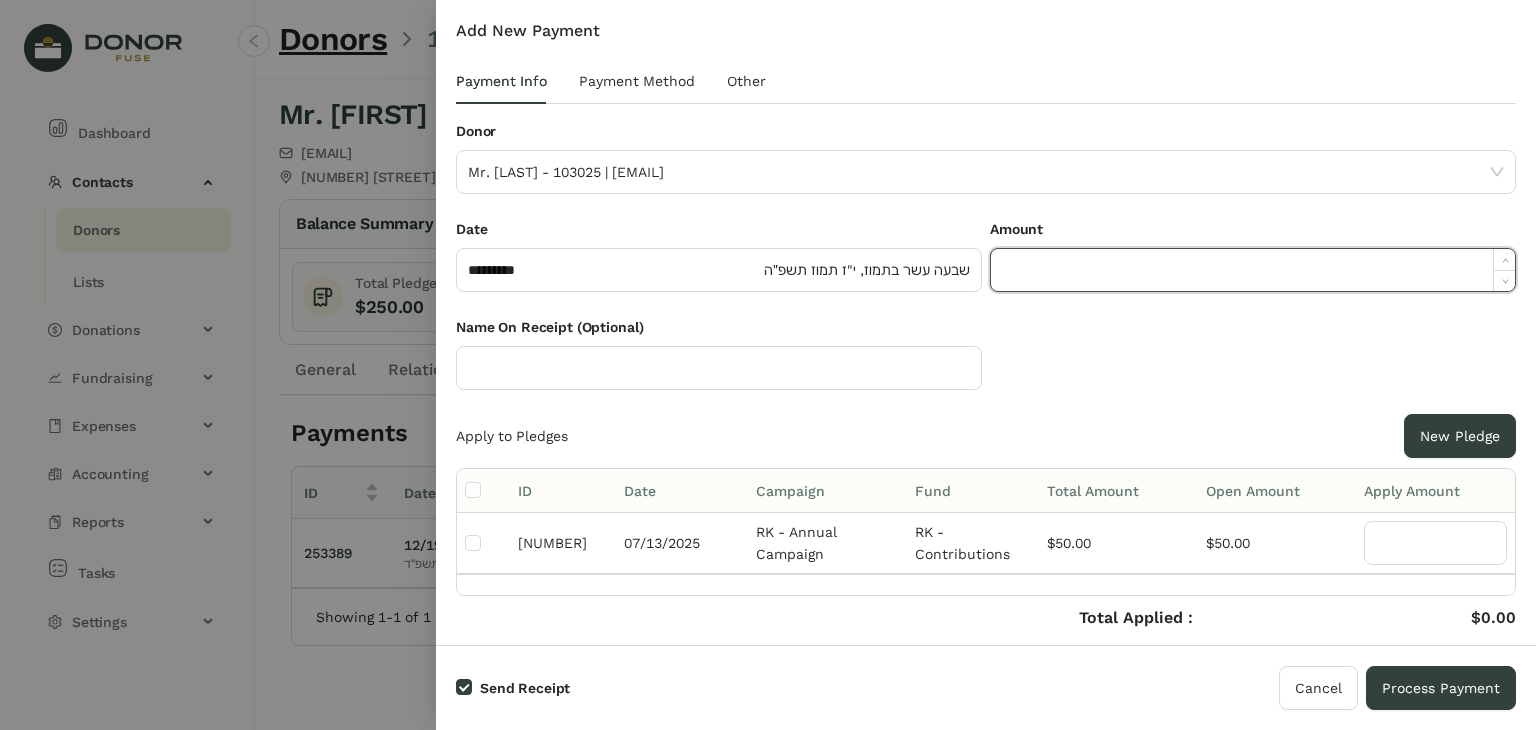 paste on "*****" 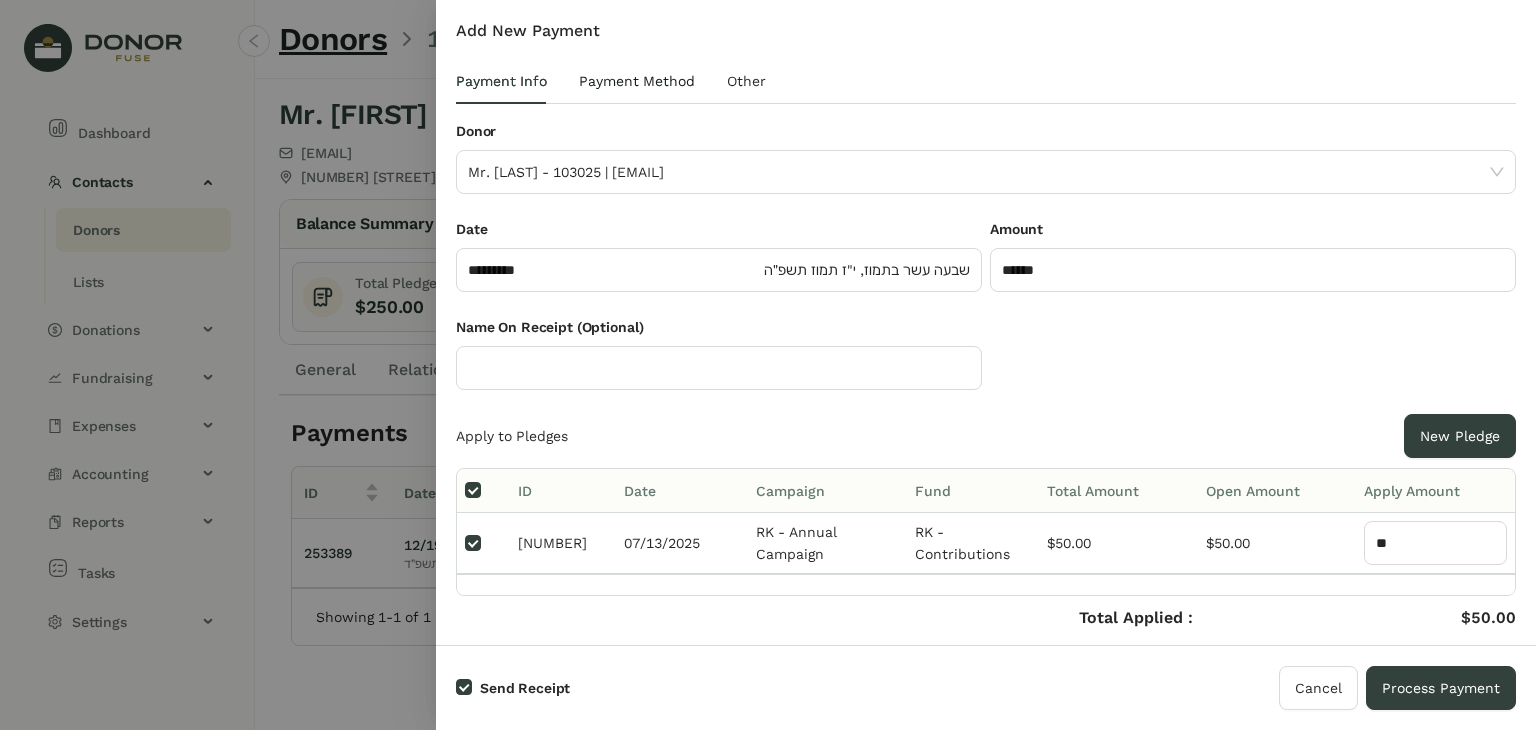click on "Payment Method" at bounding box center [637, 81] 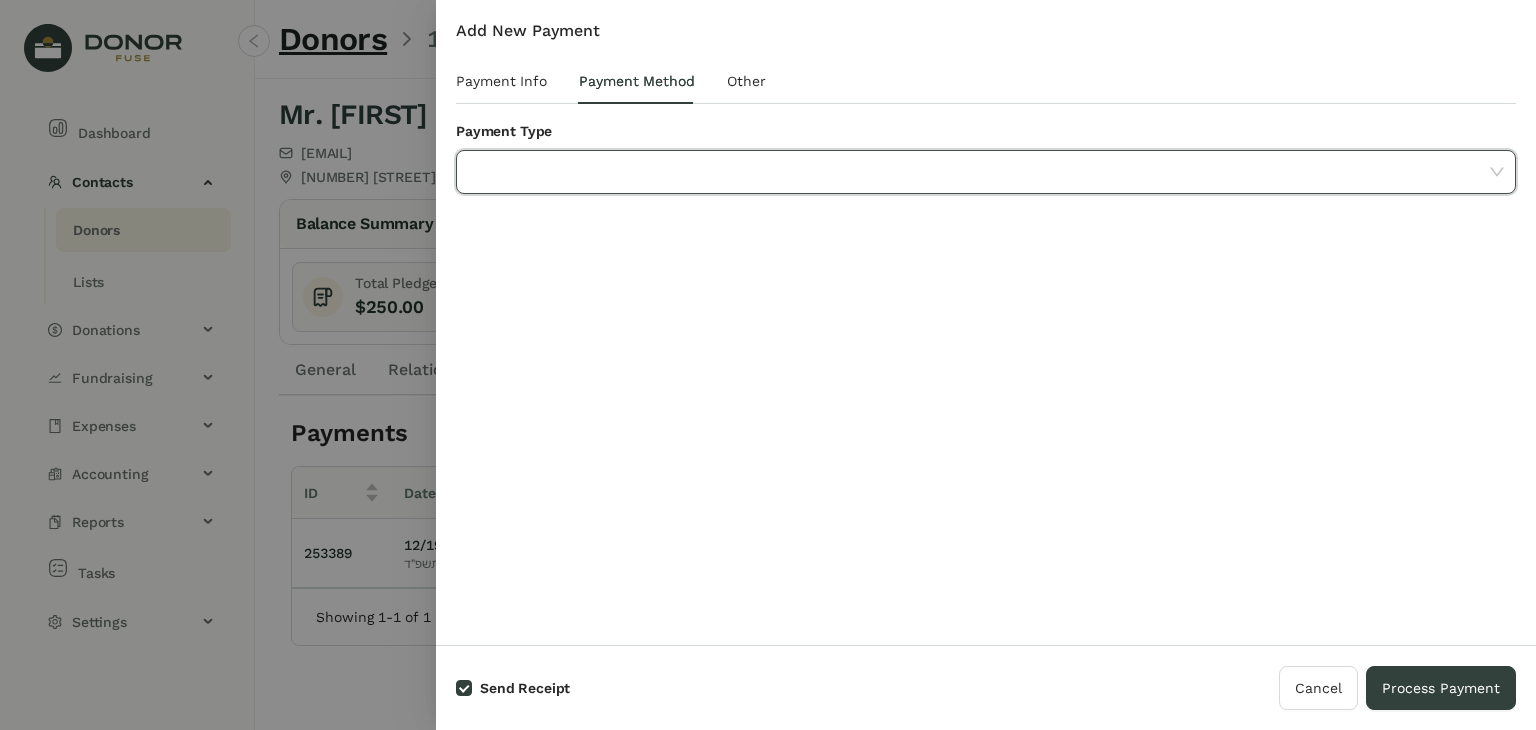 click 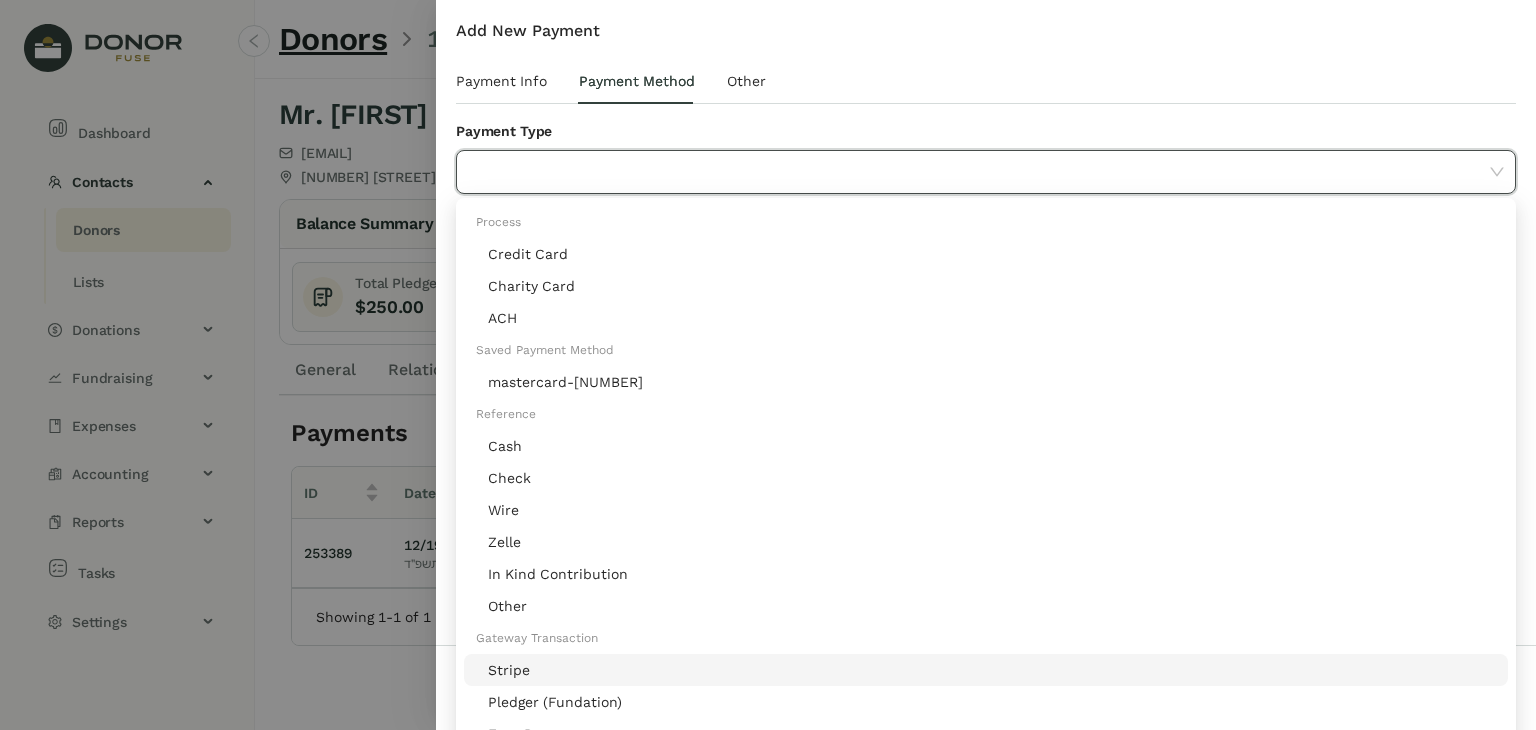 click on "Stripe" 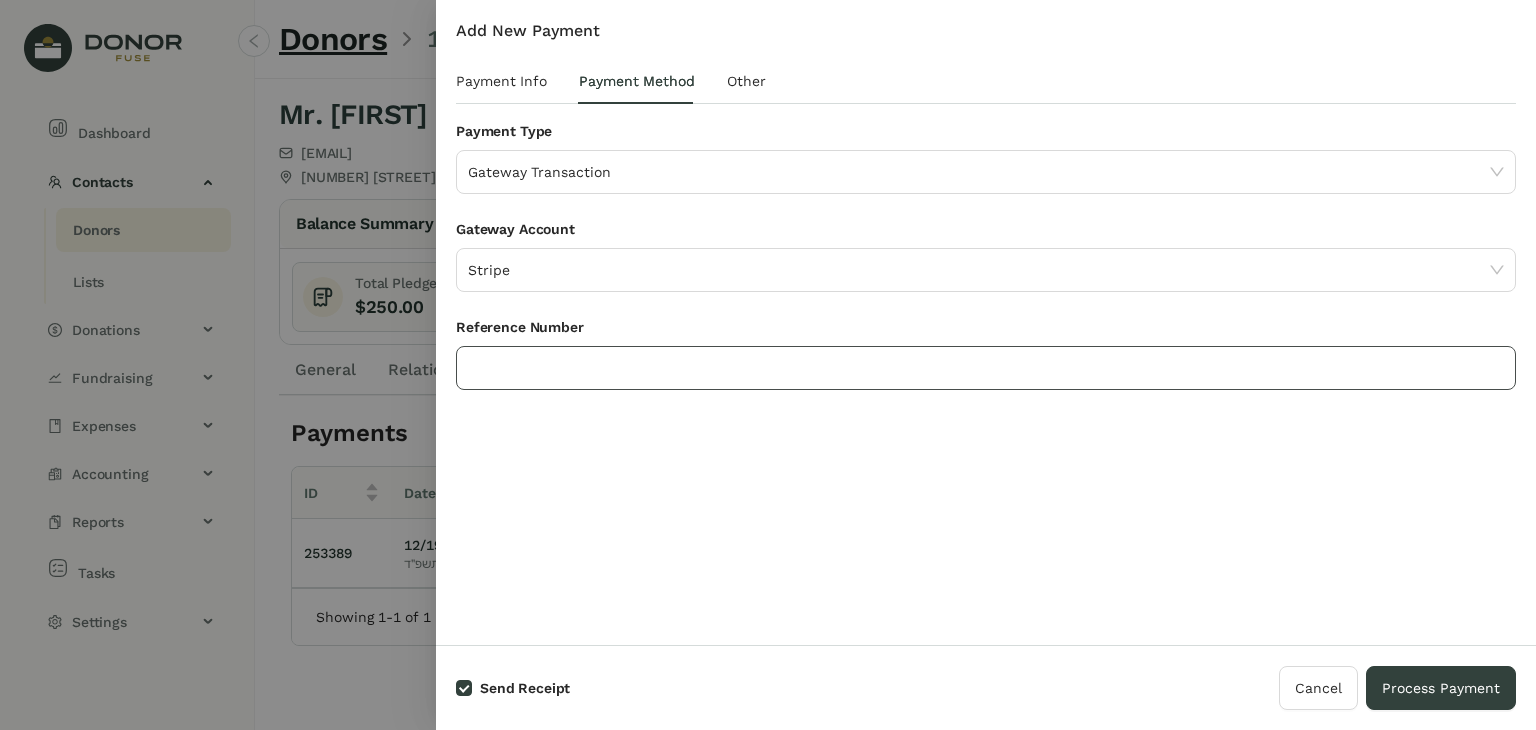 click 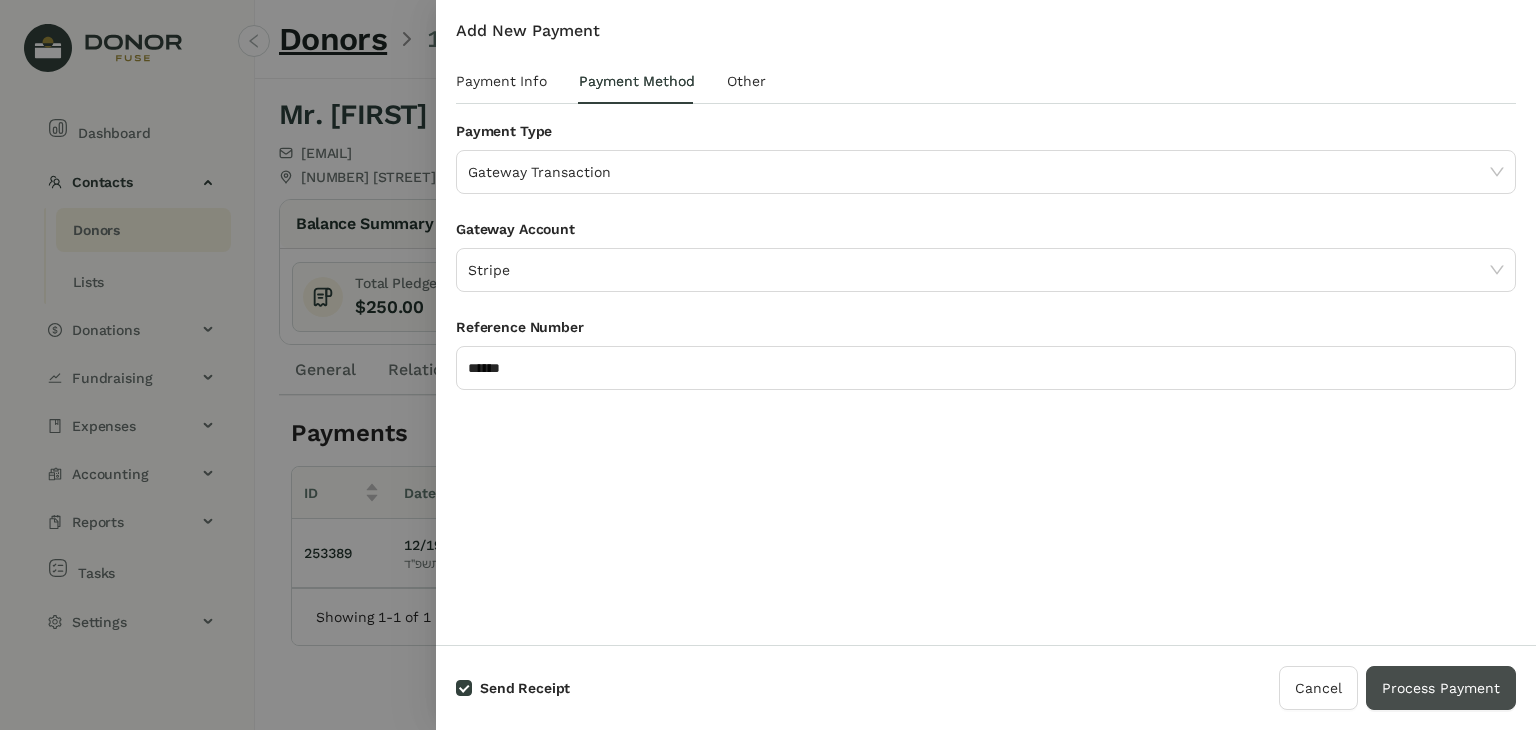 click on "Process Payment" at bounding box center (1441, 688) 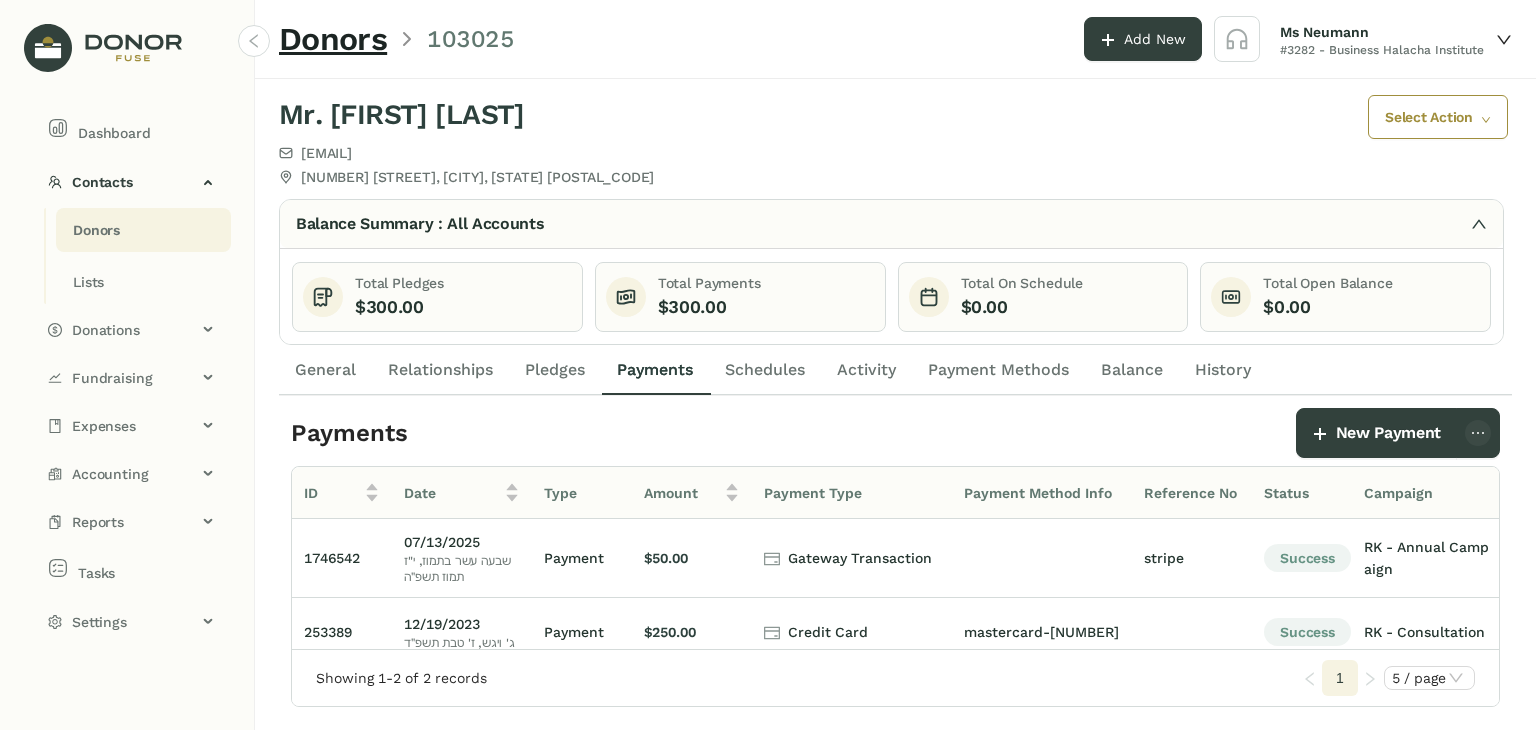 click on "Donors" 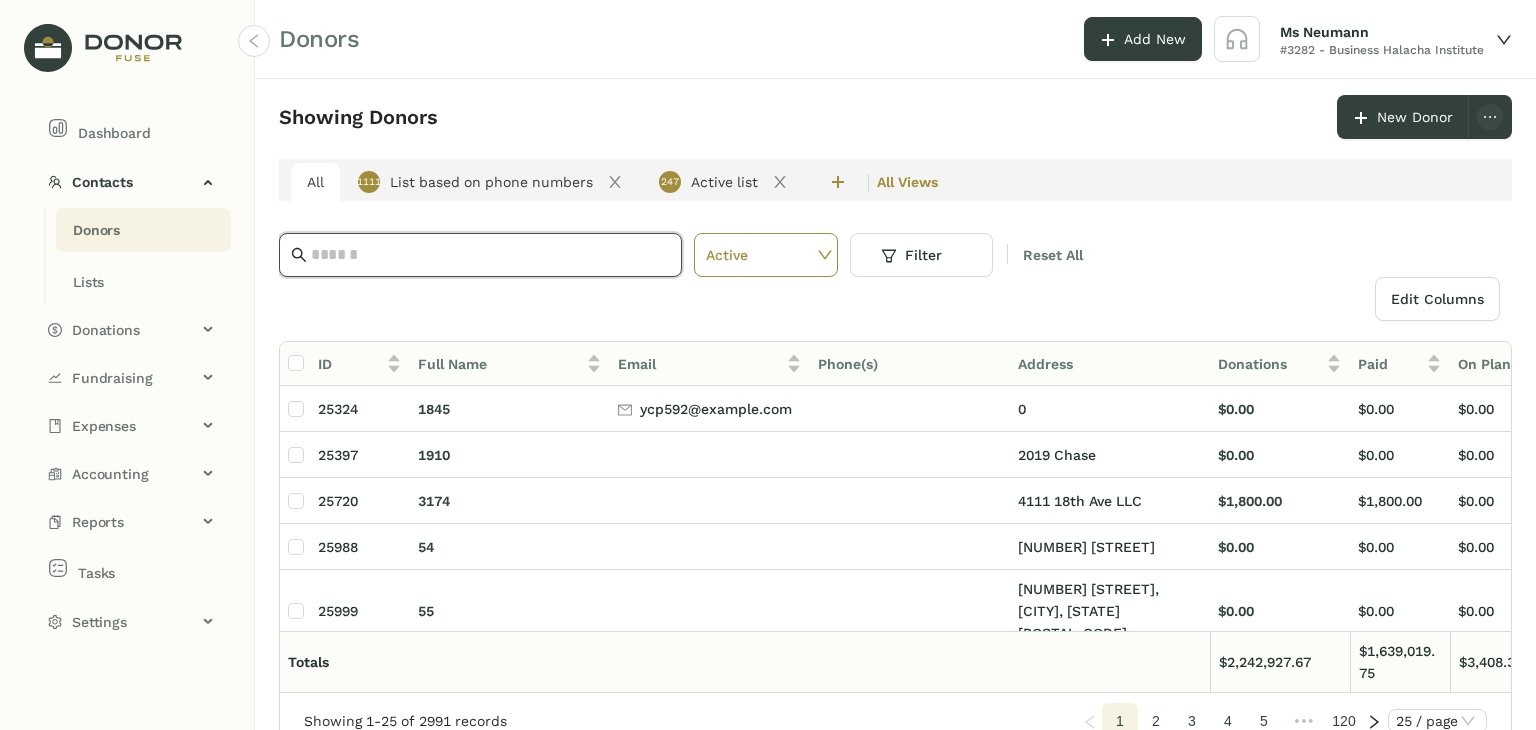 click 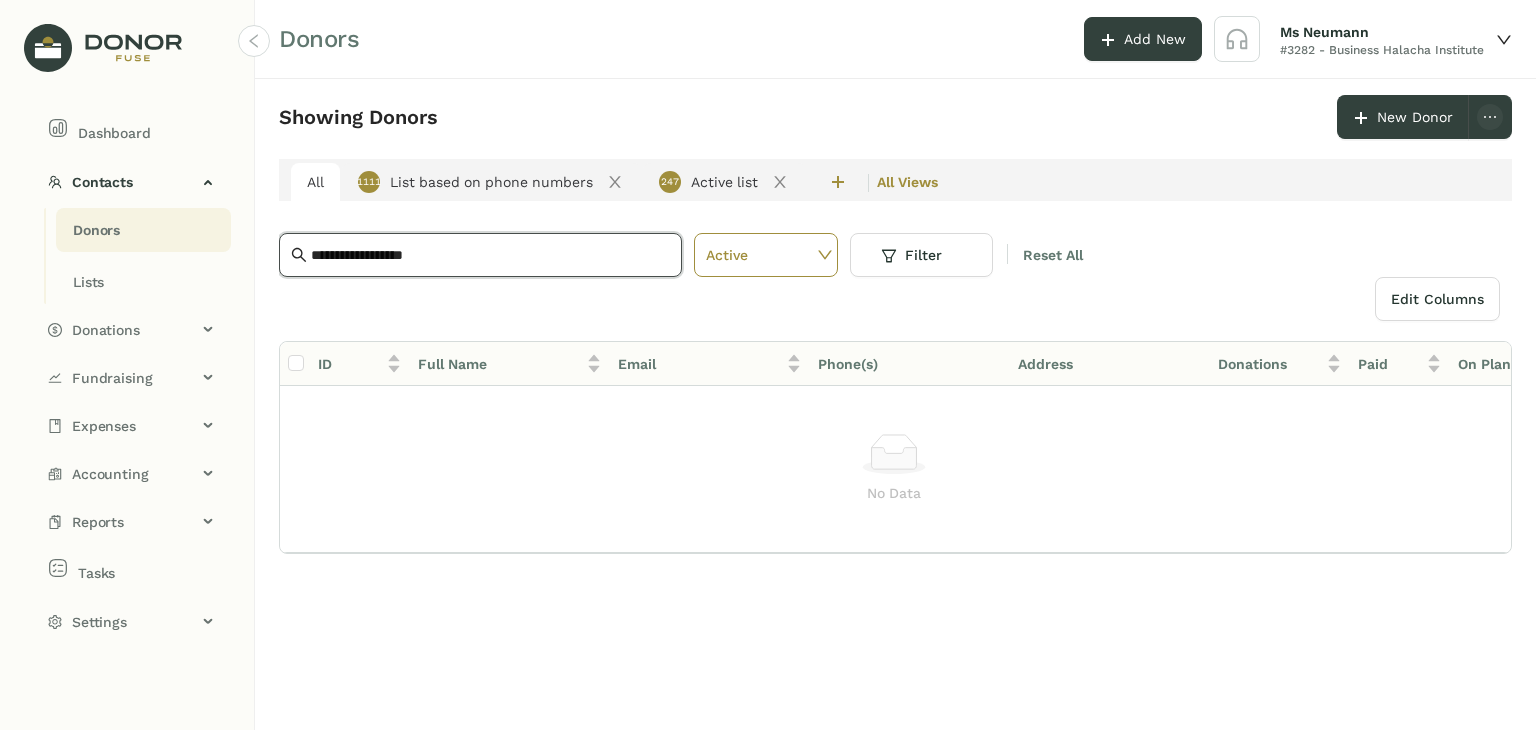 click on "**********" 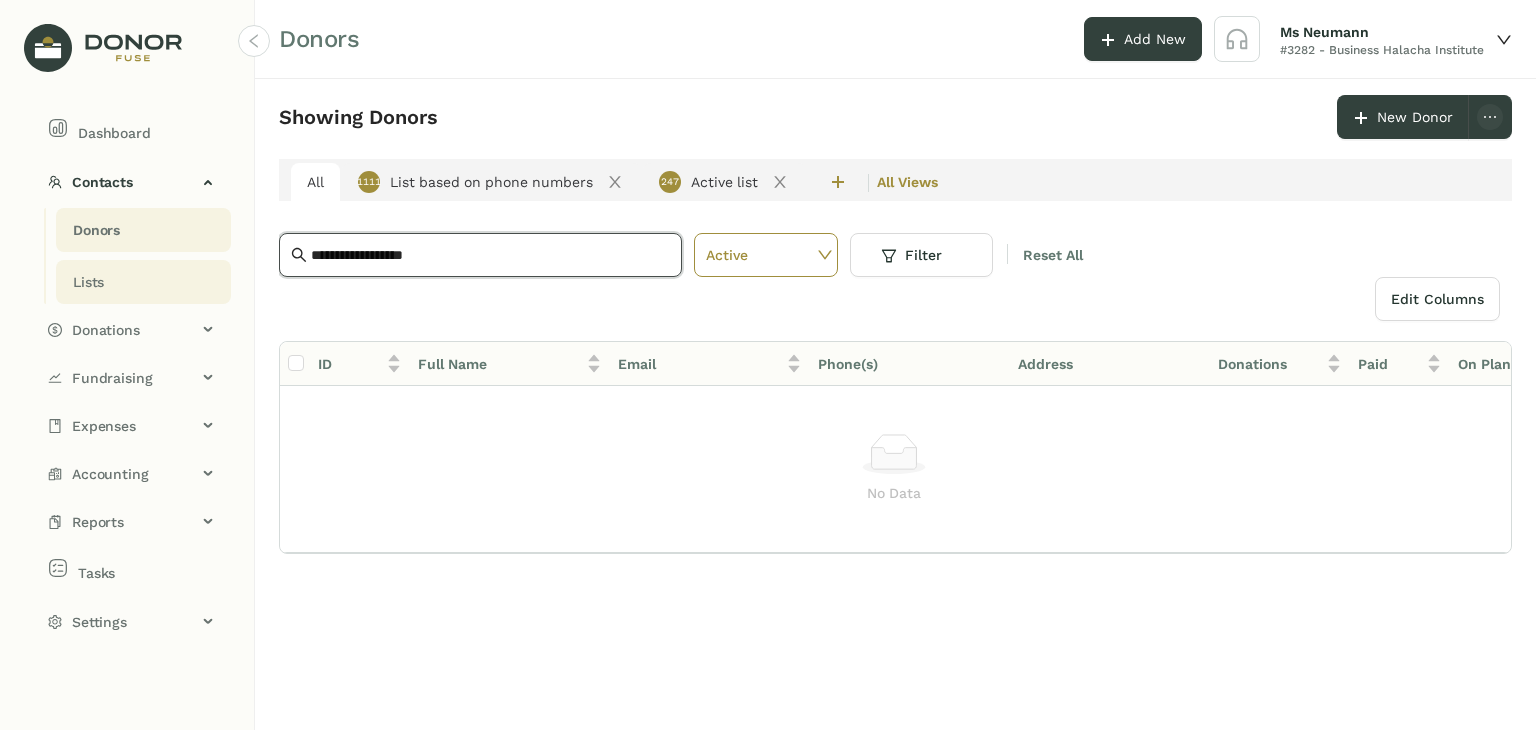 drag, startPoint x: 472, startPoint y: 261, endPoint x: 160, endPoint y: 286, distance: 313 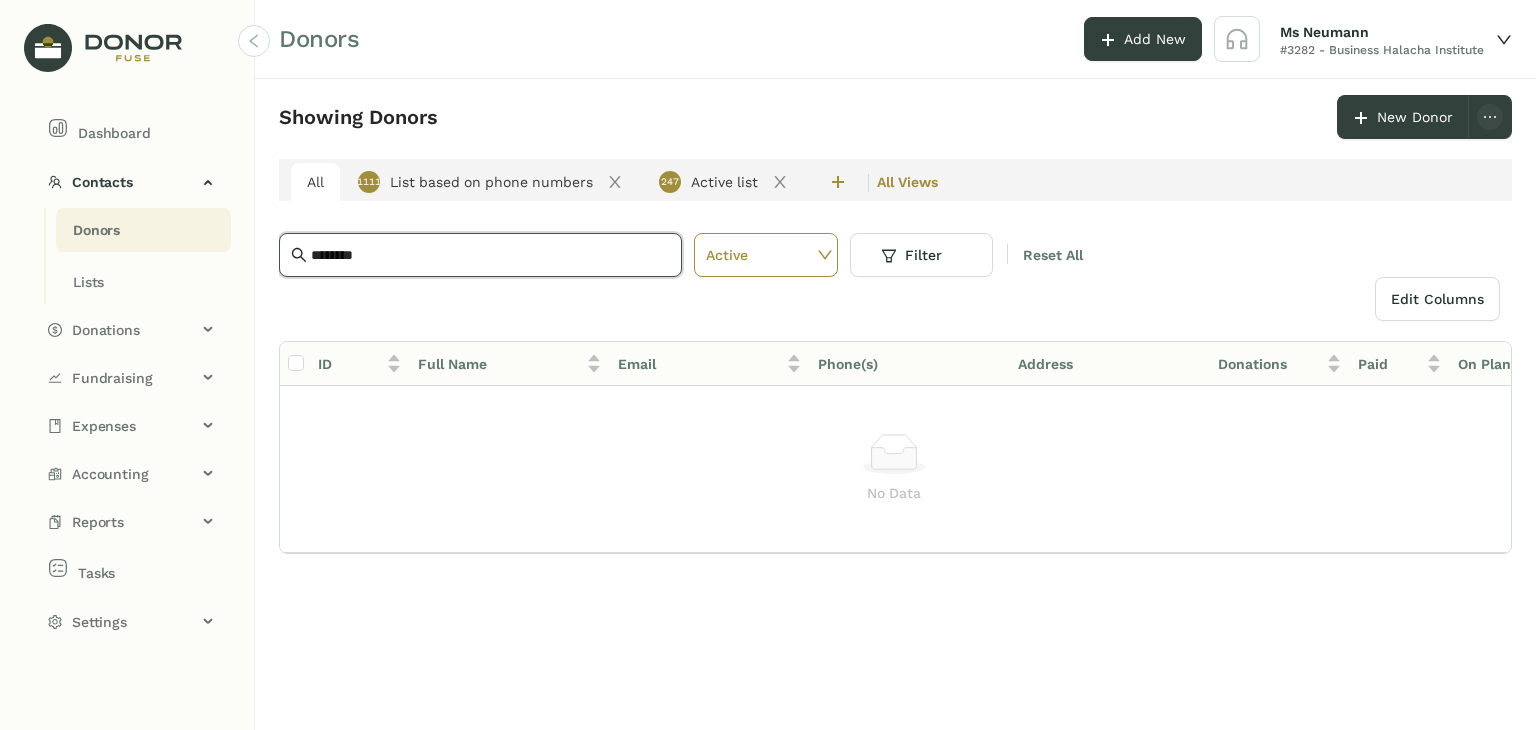 click on "********" 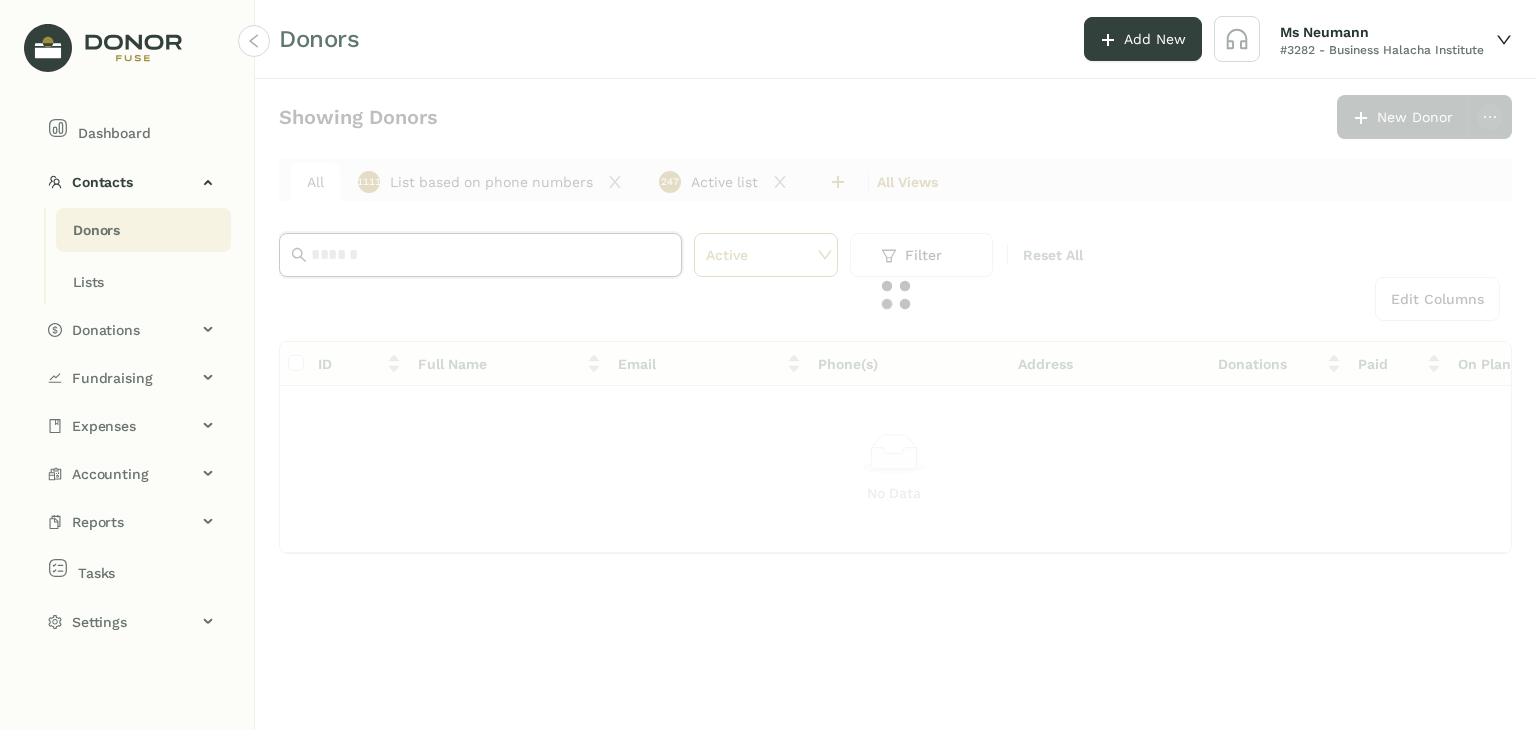 paste on "**********" 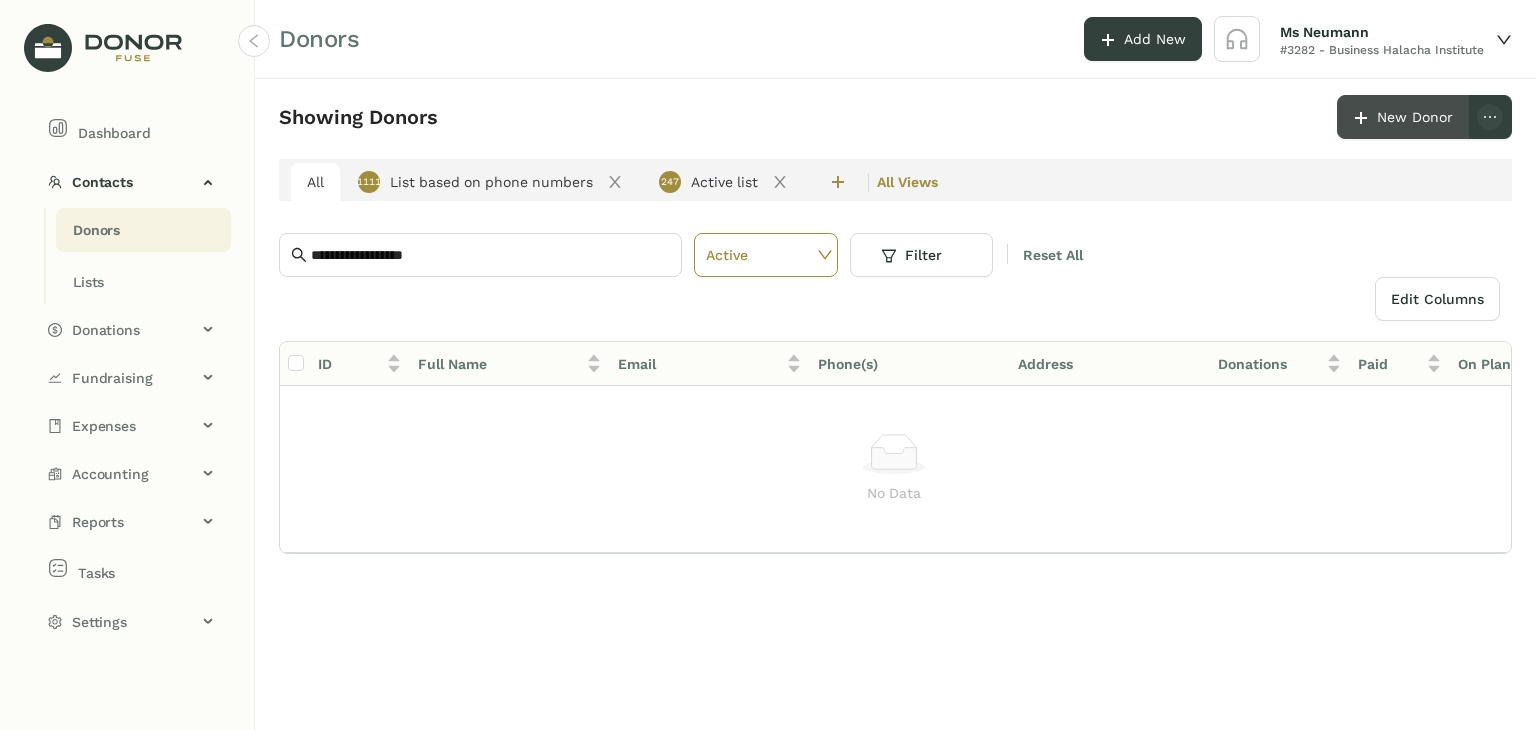 click on "New Donor" 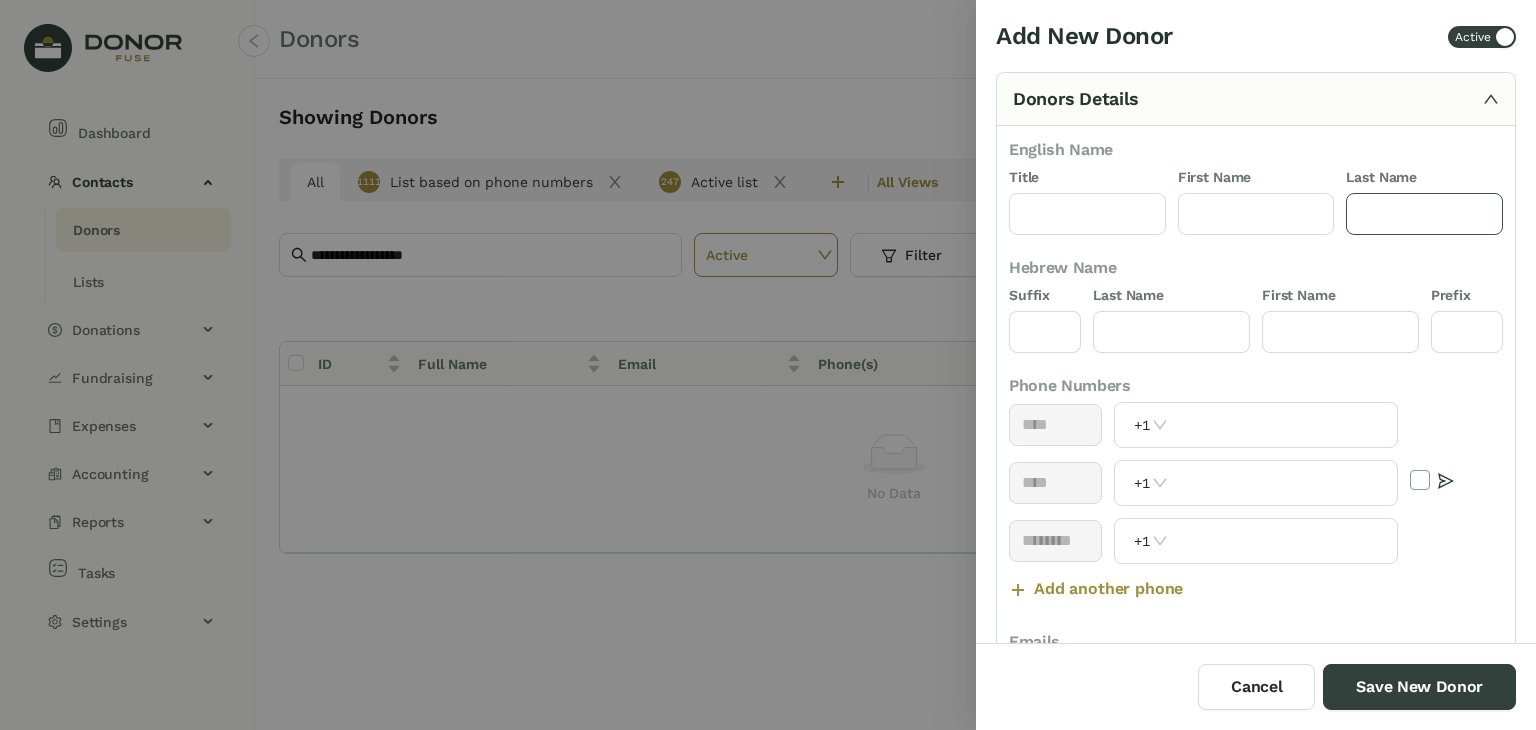 click 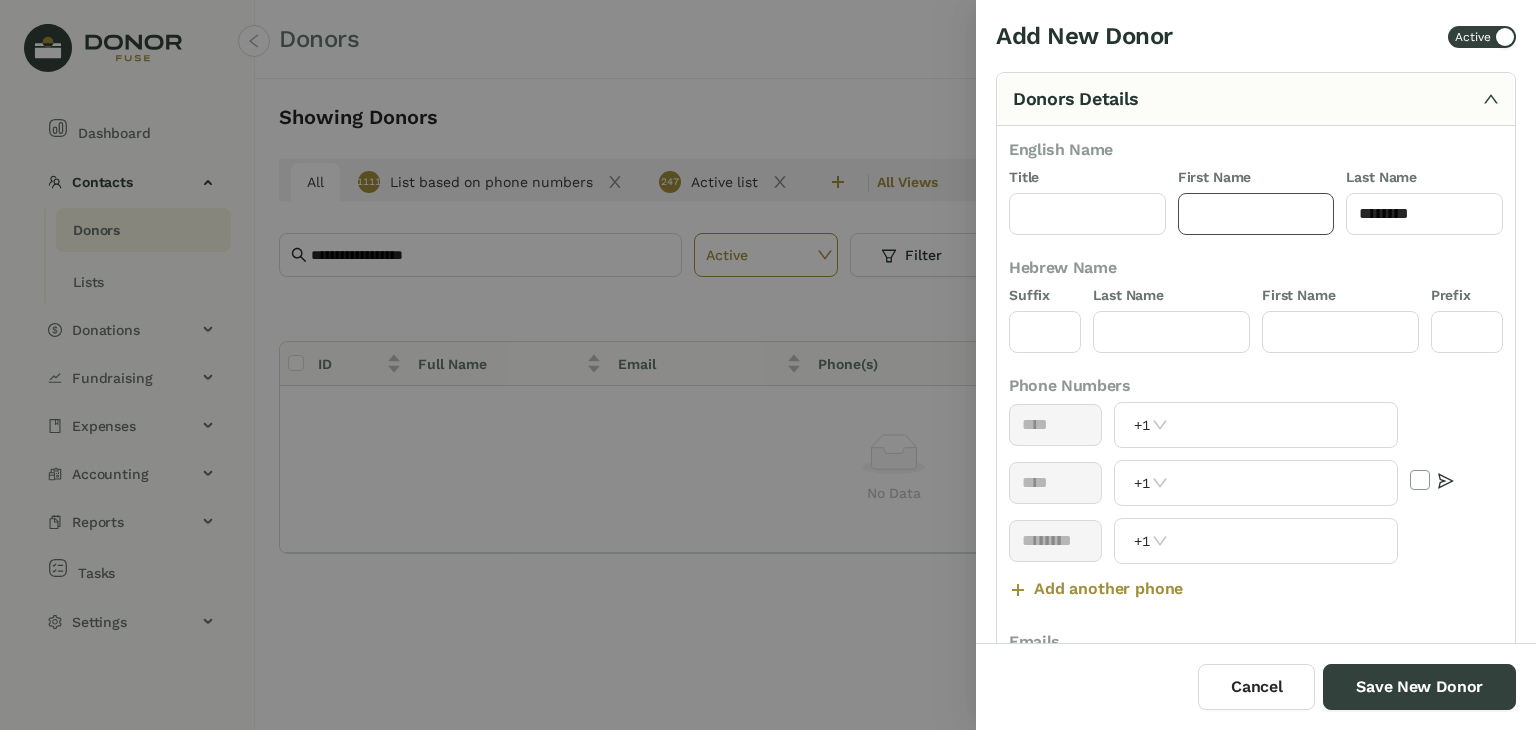 click 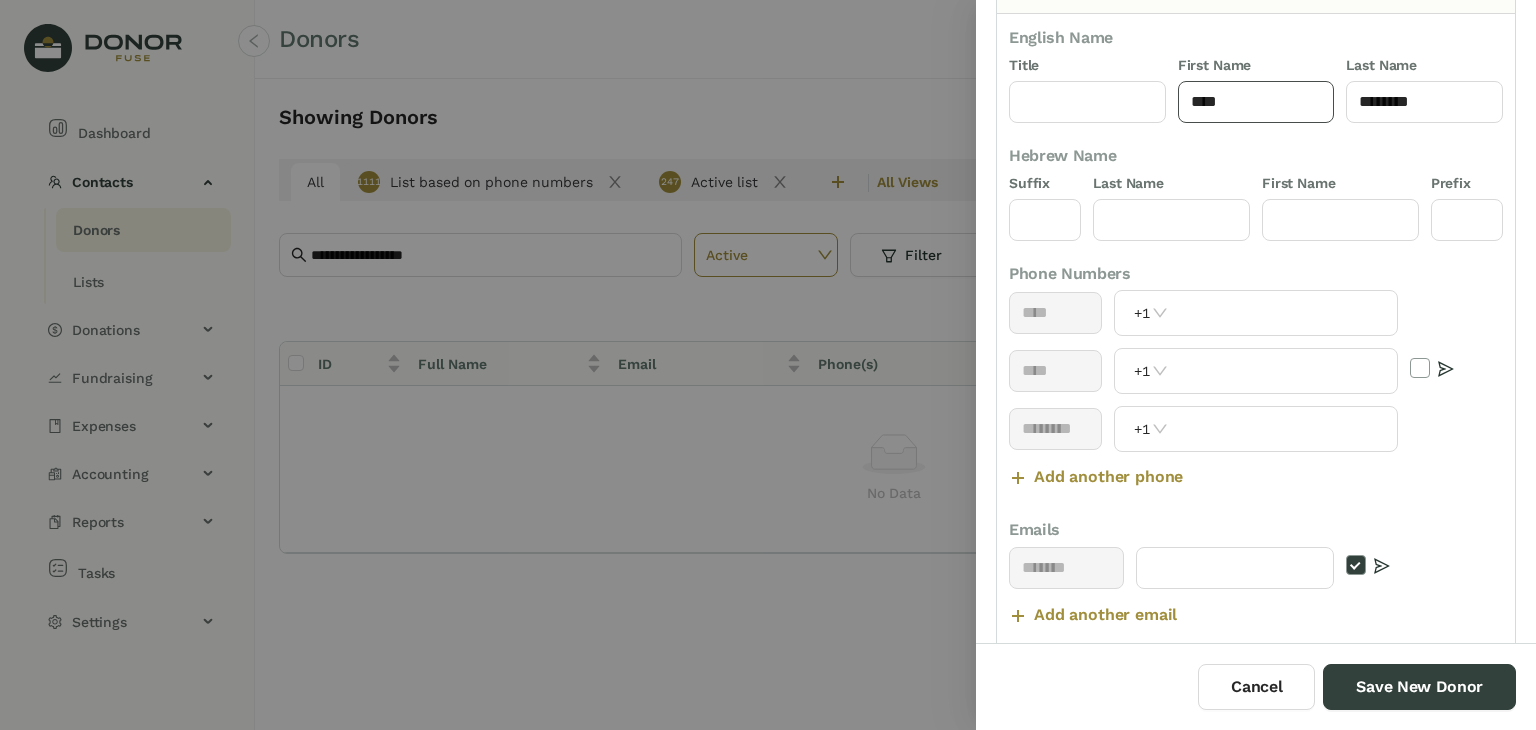 scroll, scrollTop: 181, scrollLeft: 0, axis: vertical 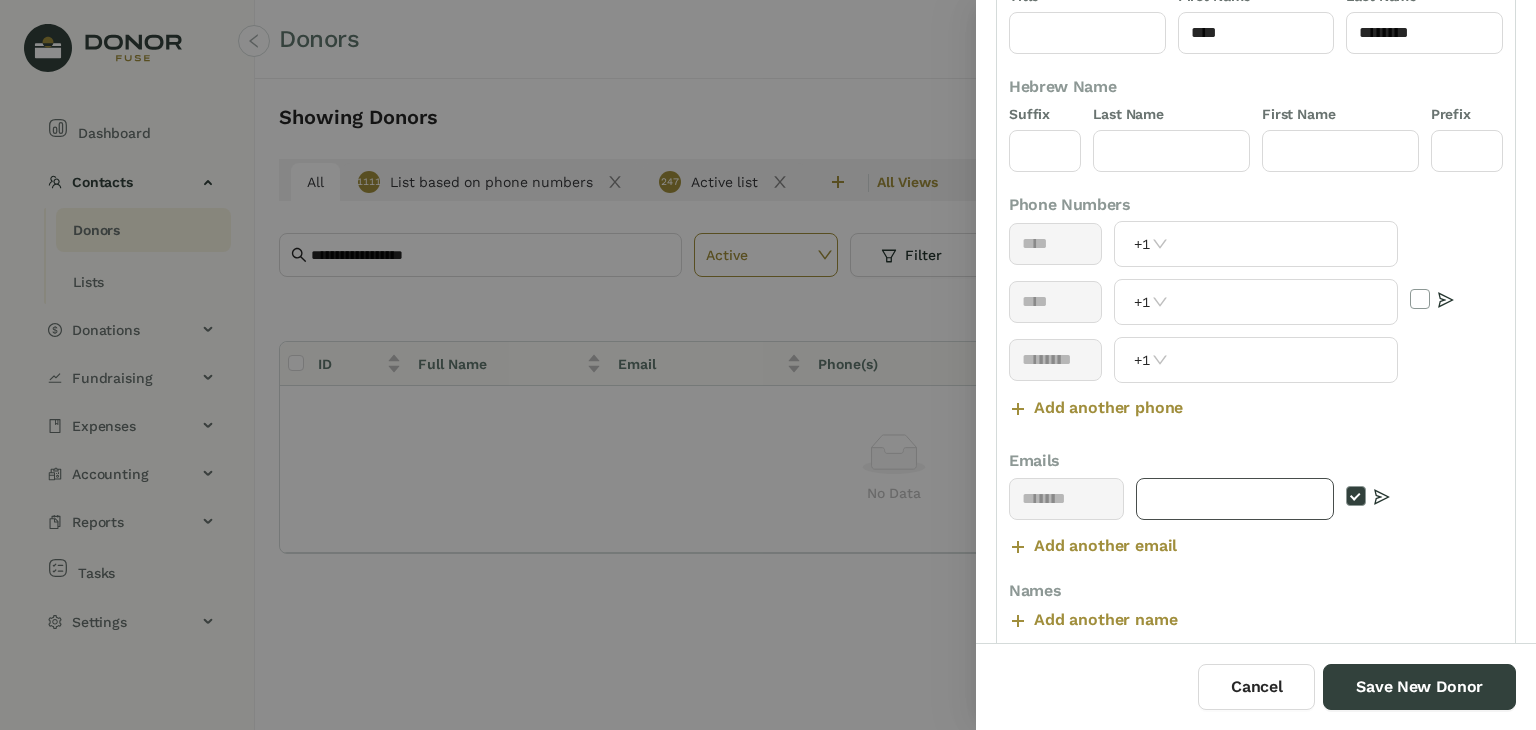 click at bounding box center (1235, 499) 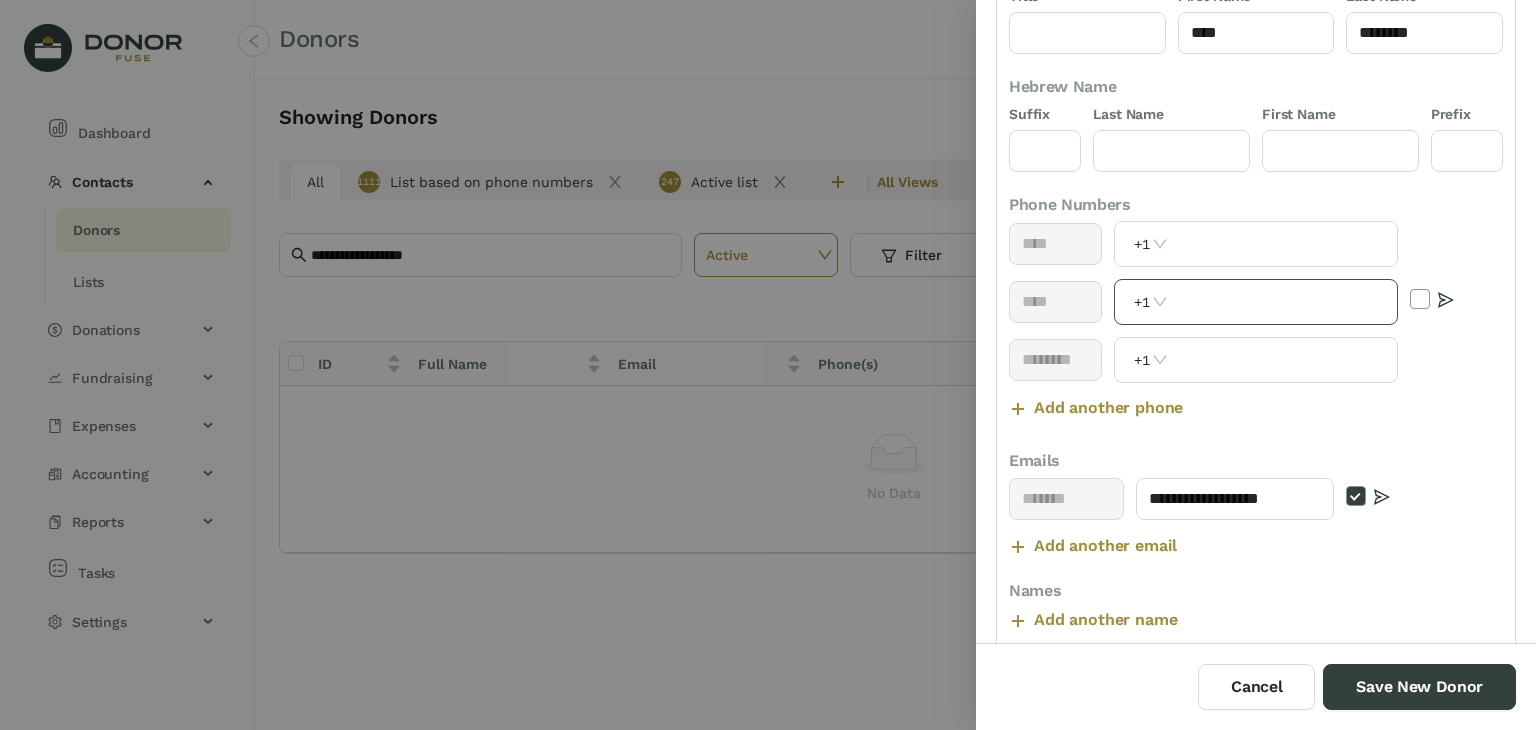 click at bounding box center [1284, 302] 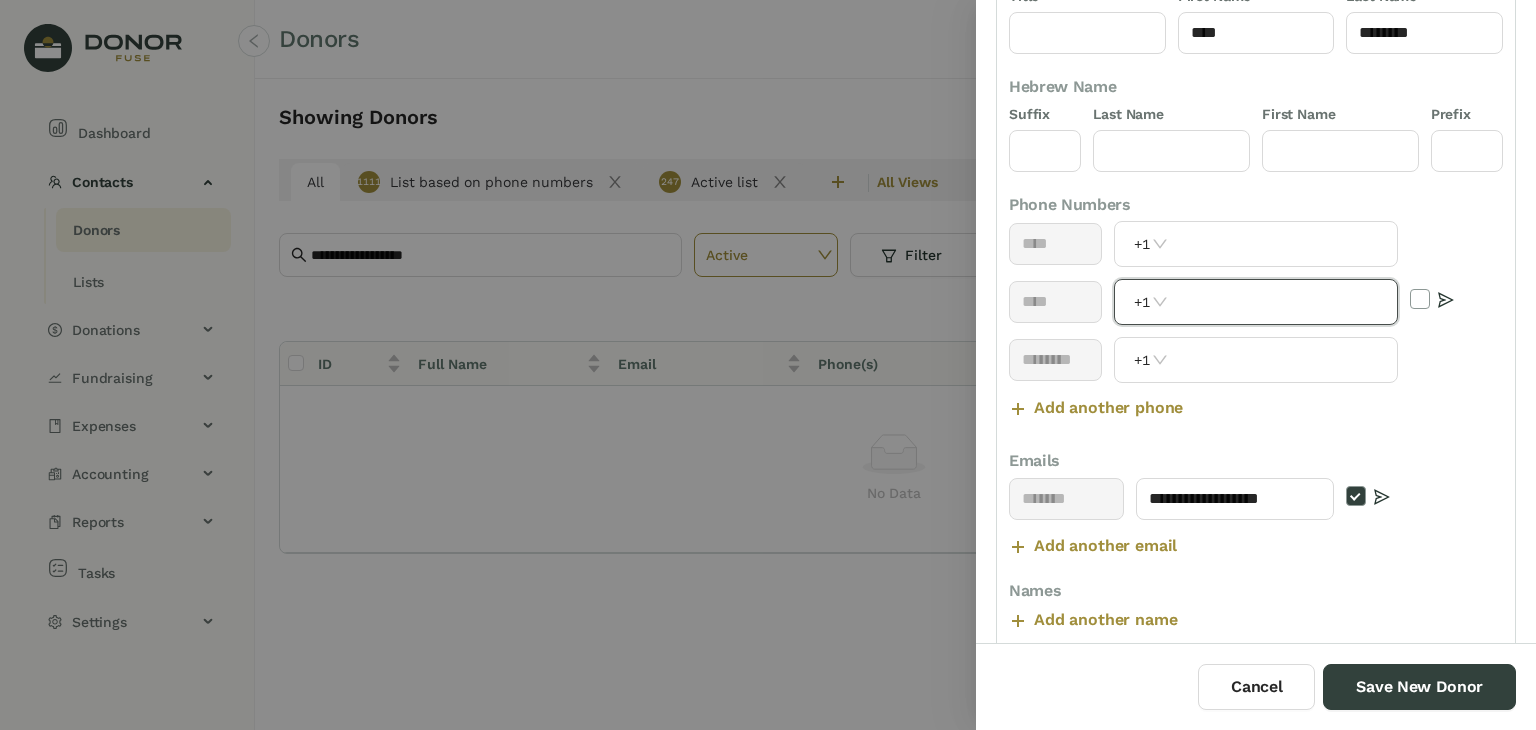 paste on "**********" 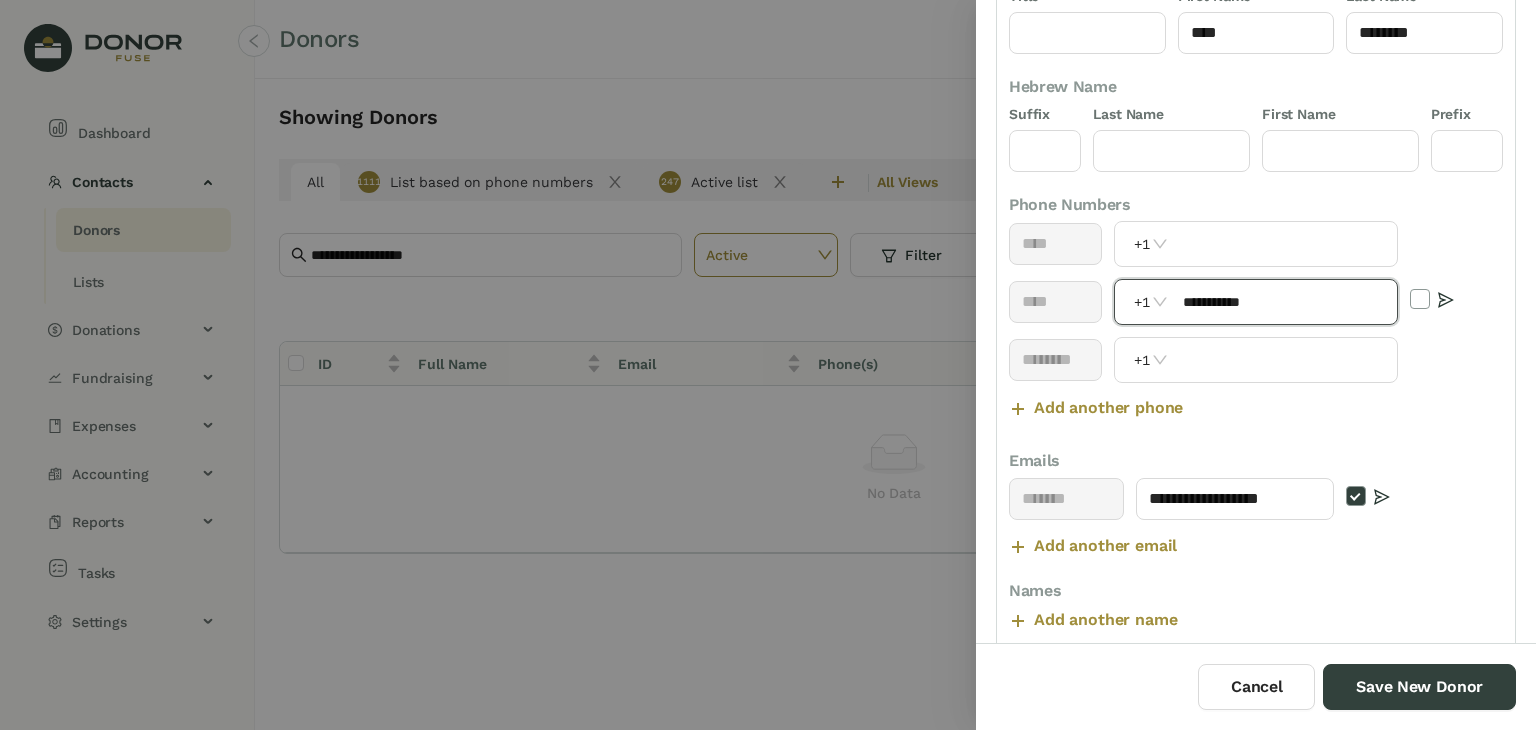 click on "**********" at bounding box center [1284, 302] 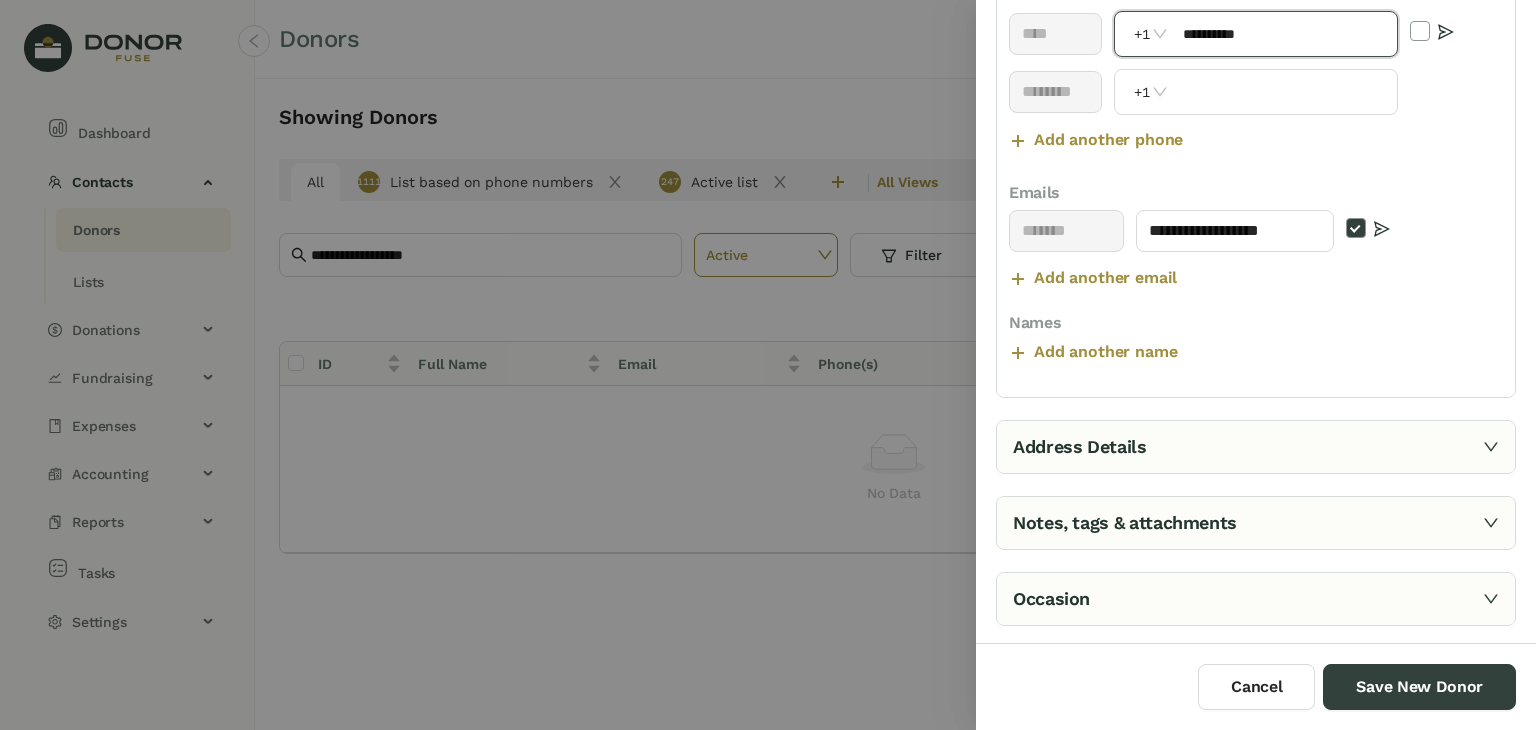 click on "Address Details" at bounding box center [1256, 447] 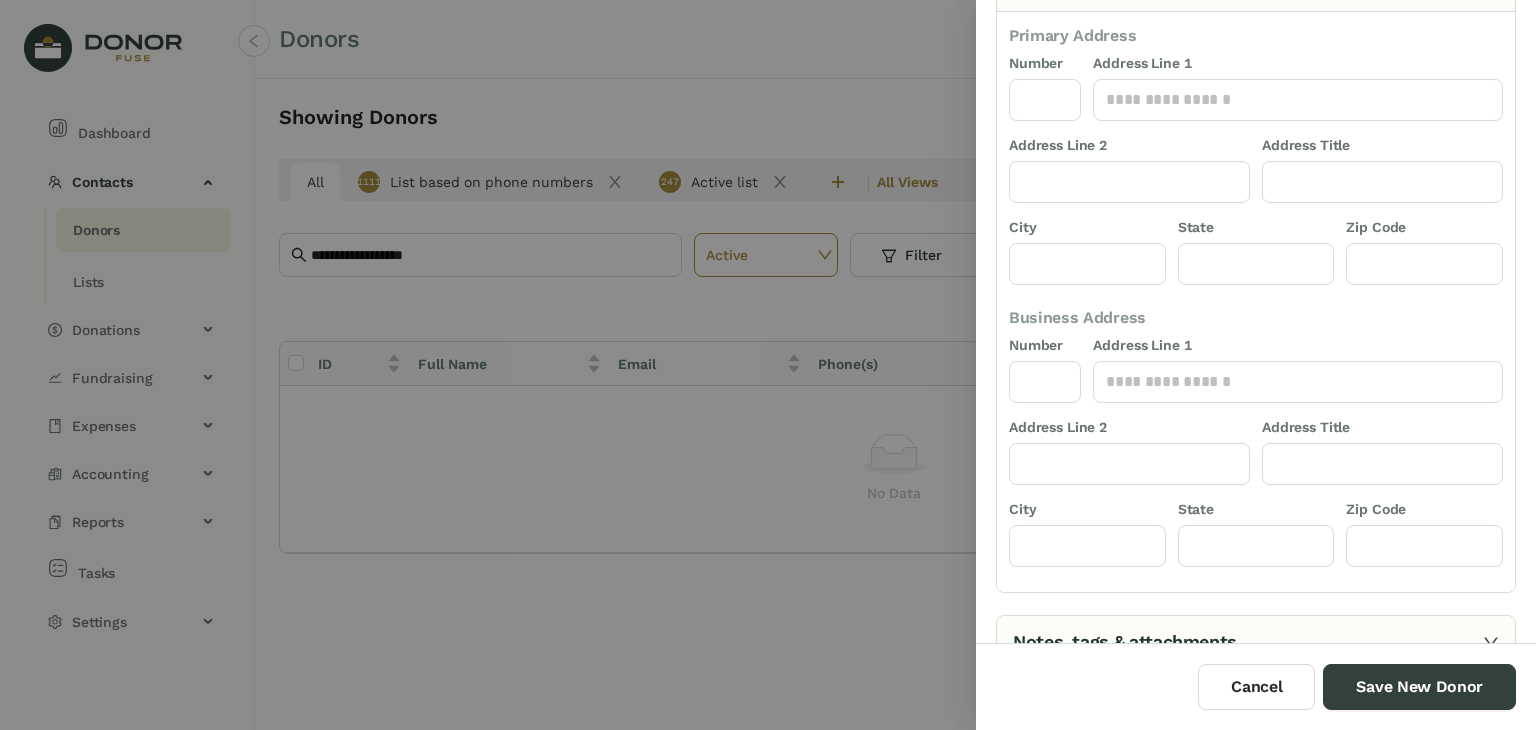 scroll, scrollTop: 0, scrollLeft: 0, axis: both 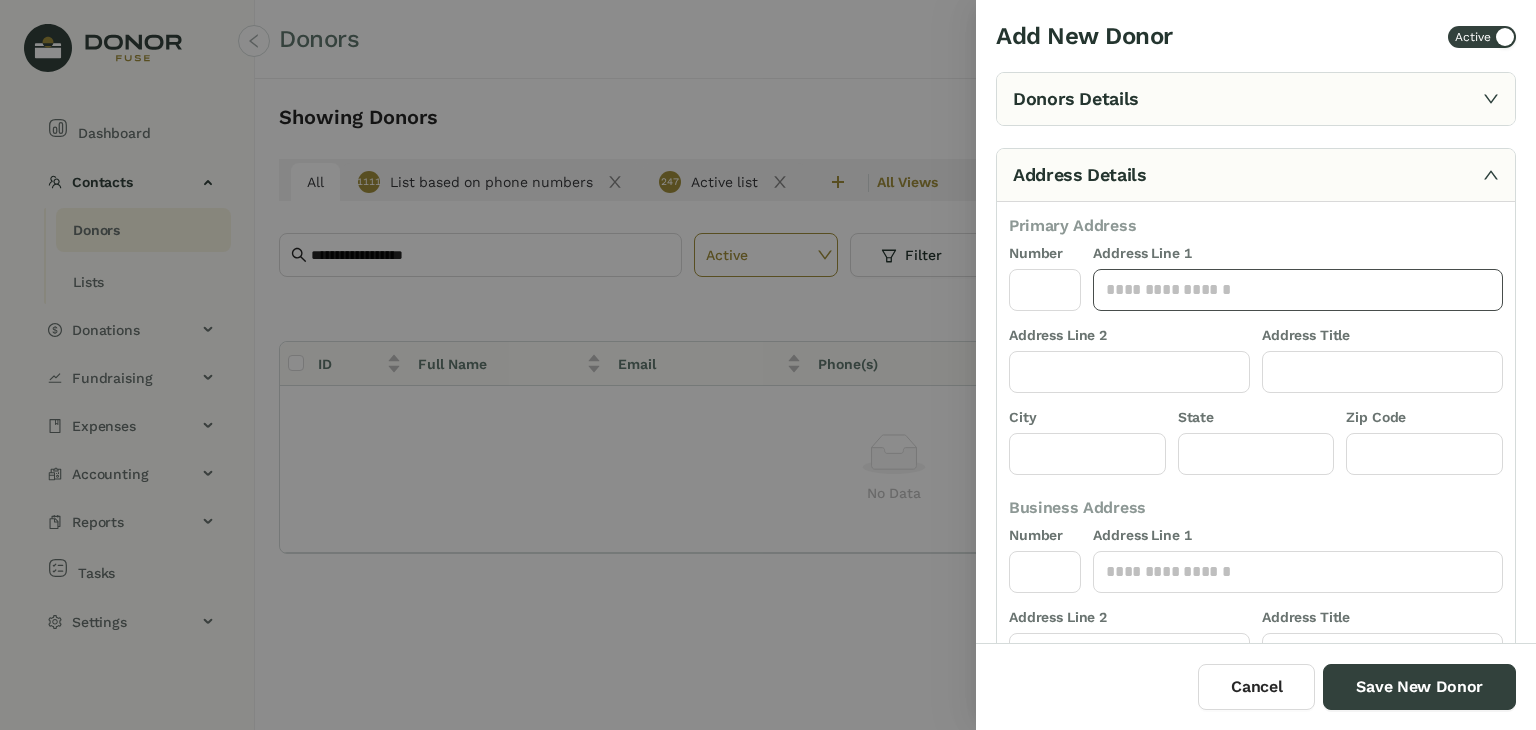 click 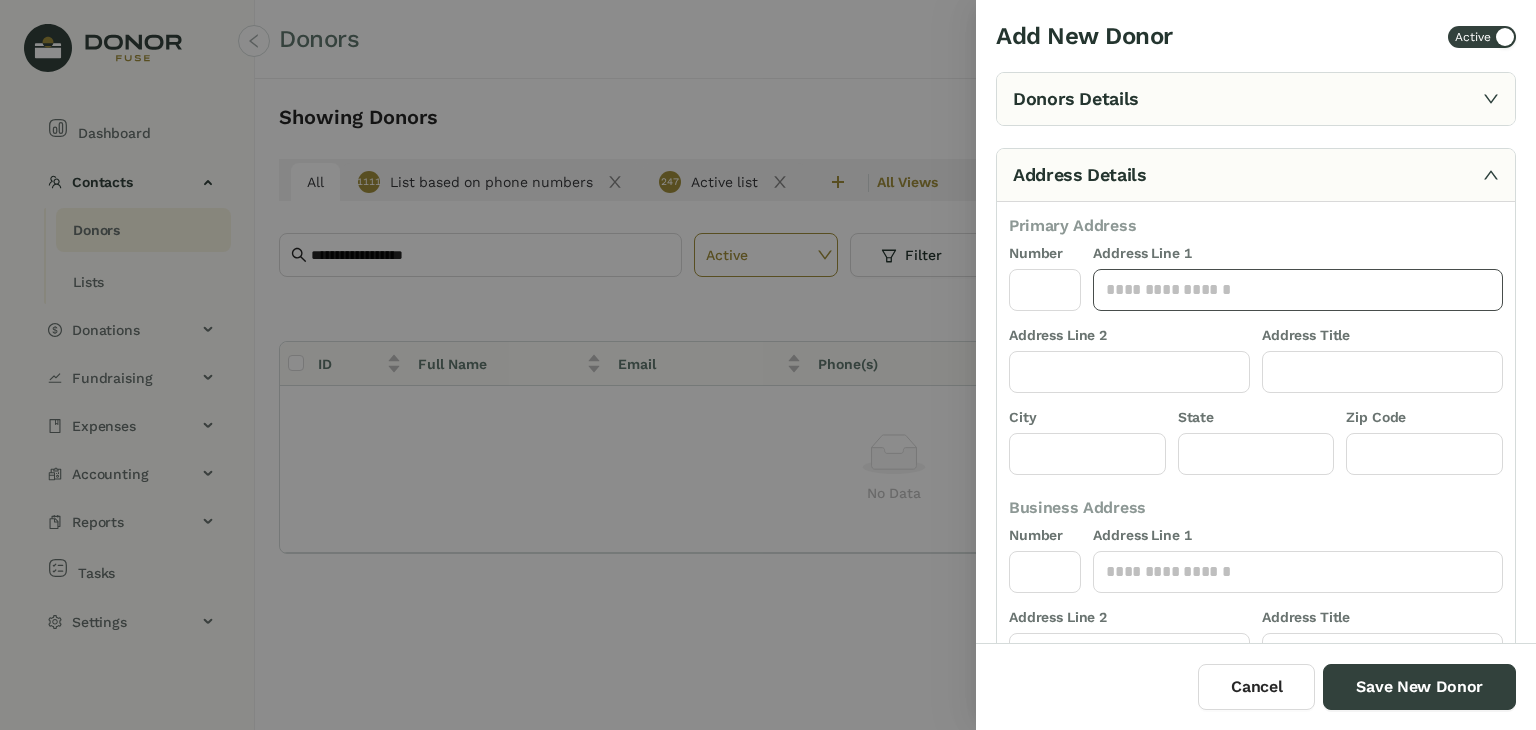 paste on "**********" 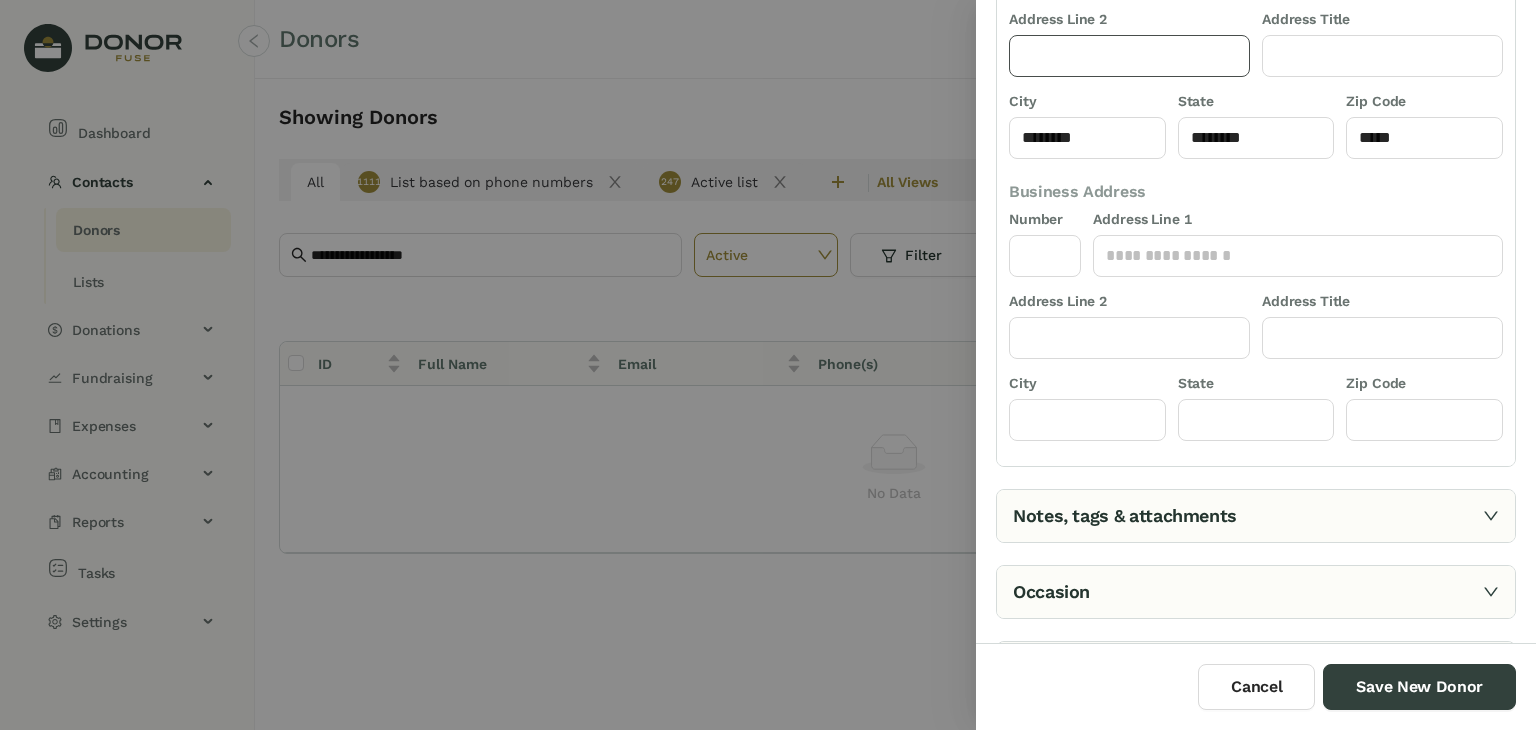 scroll, scrollTop: 336, scrollLeft: 0, axis: vertical 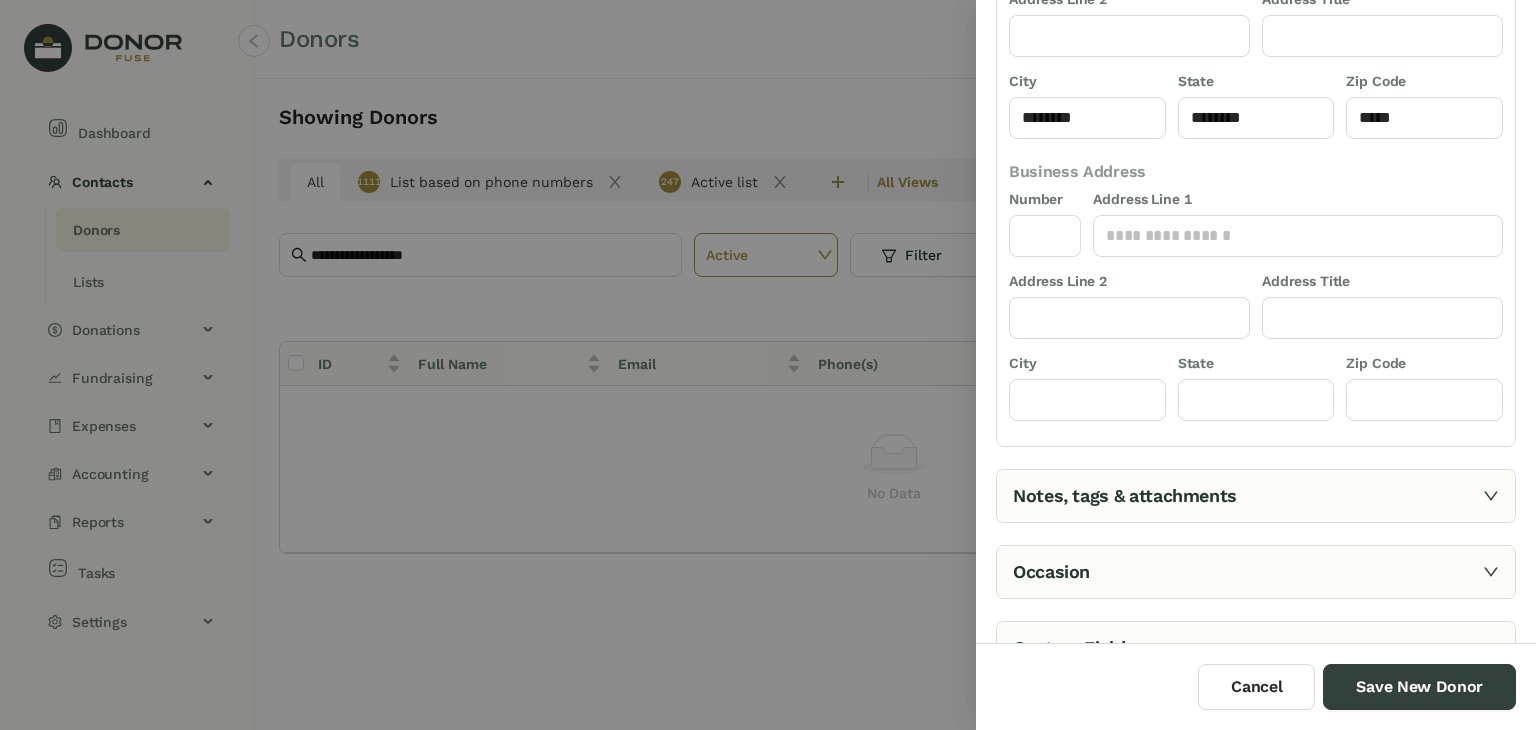 click on "Notes, tags & attachments" at bounding box center [1256, 496] 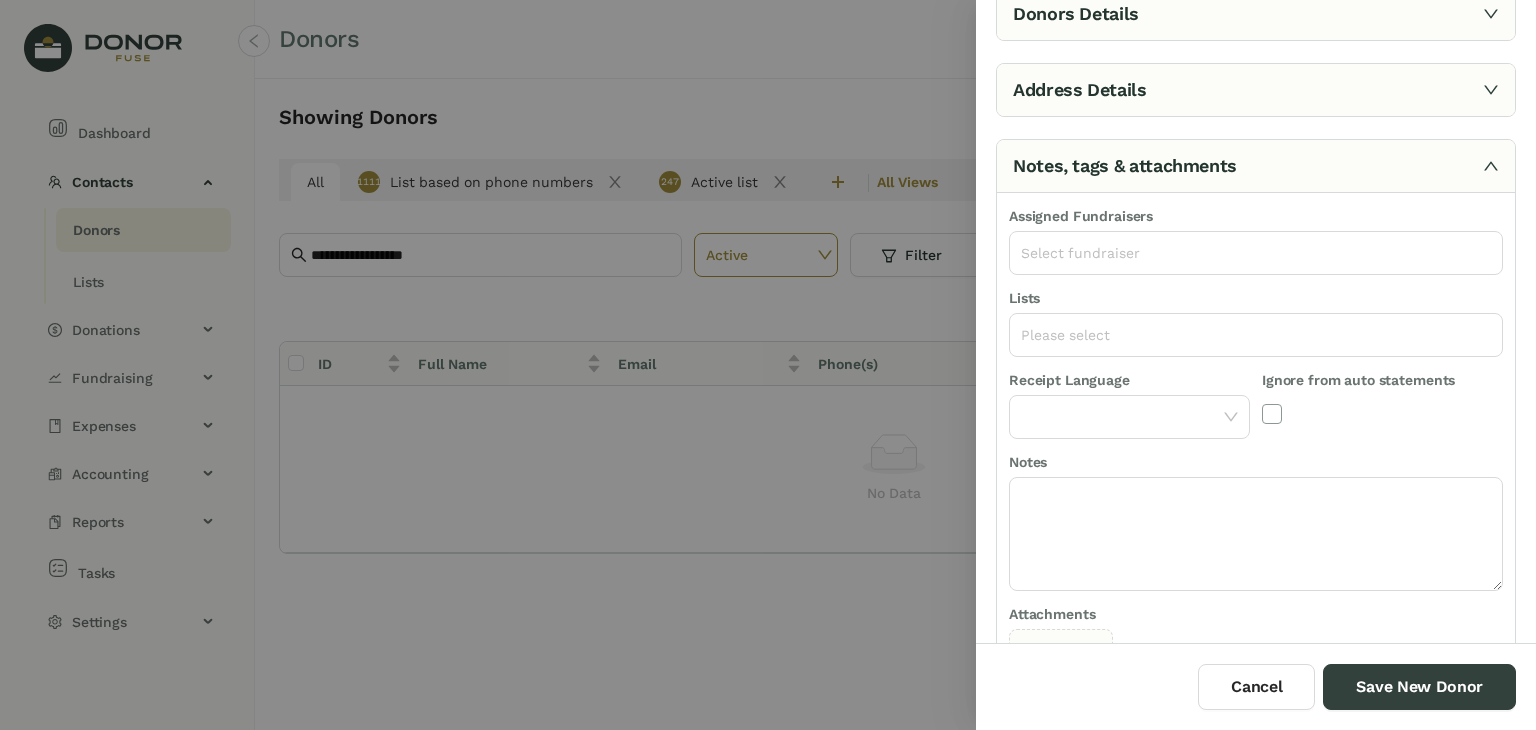 scroll, scrollTop: 84, scrollLeft: 0, axis: vertical 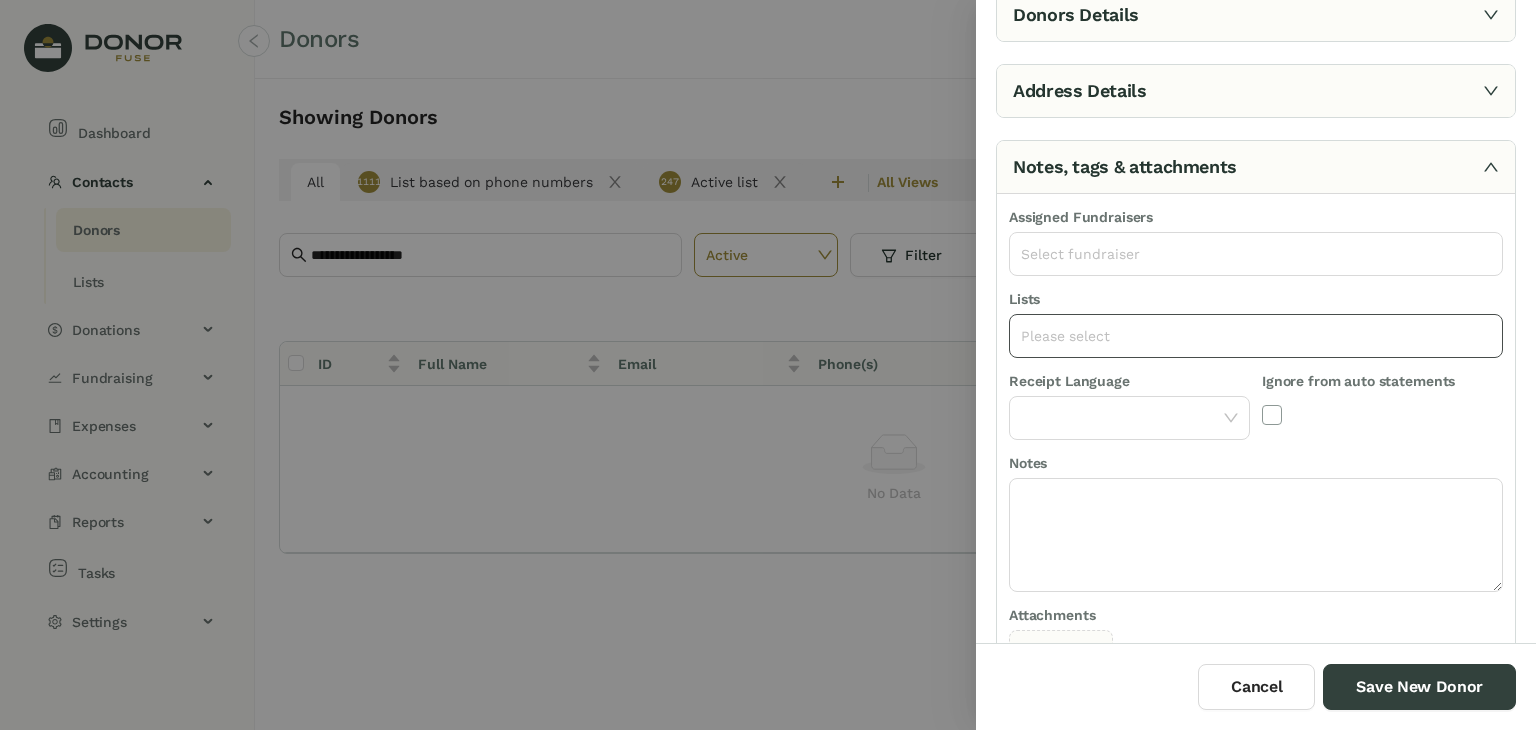 click on "Please select" 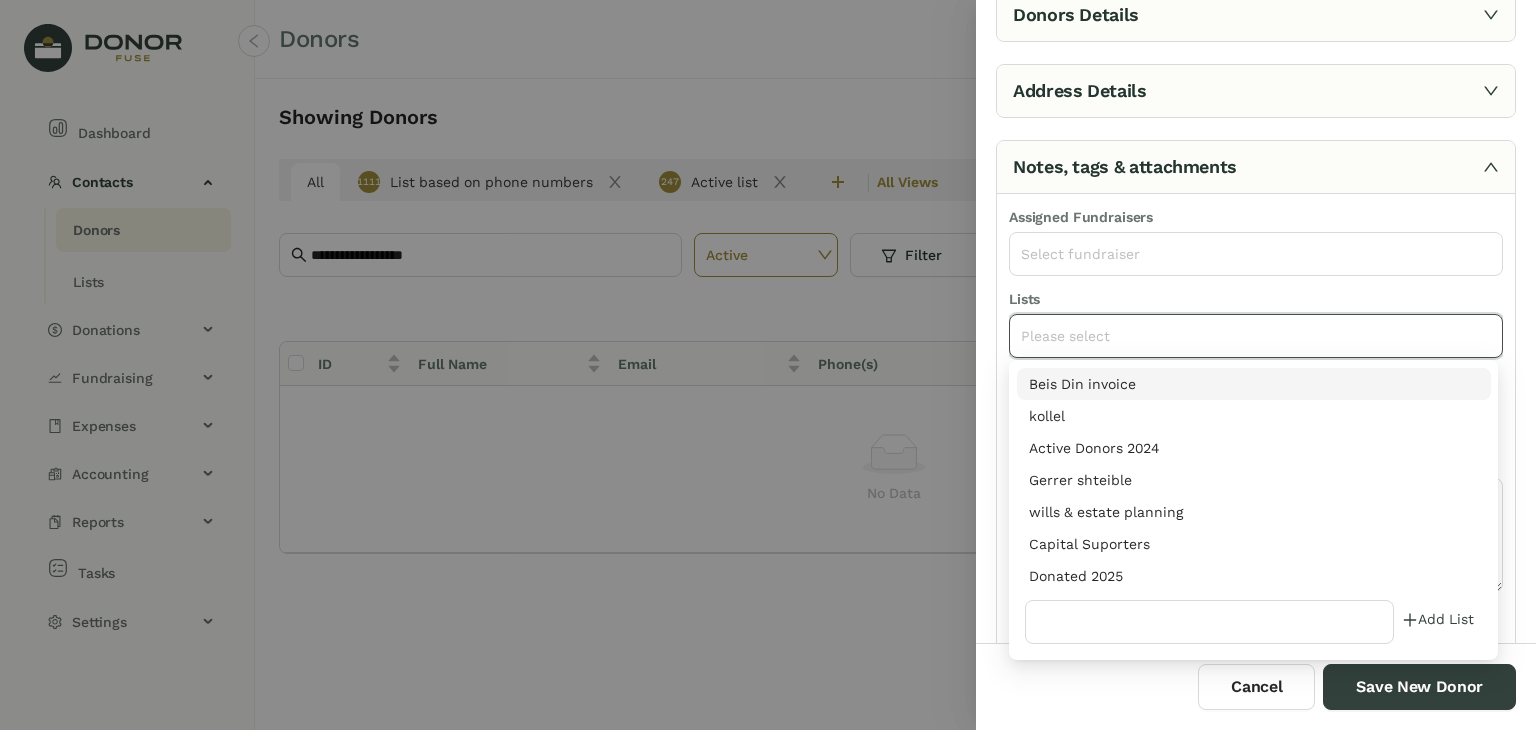 click on "Donated 2025" at bounding box center [1254, 576] 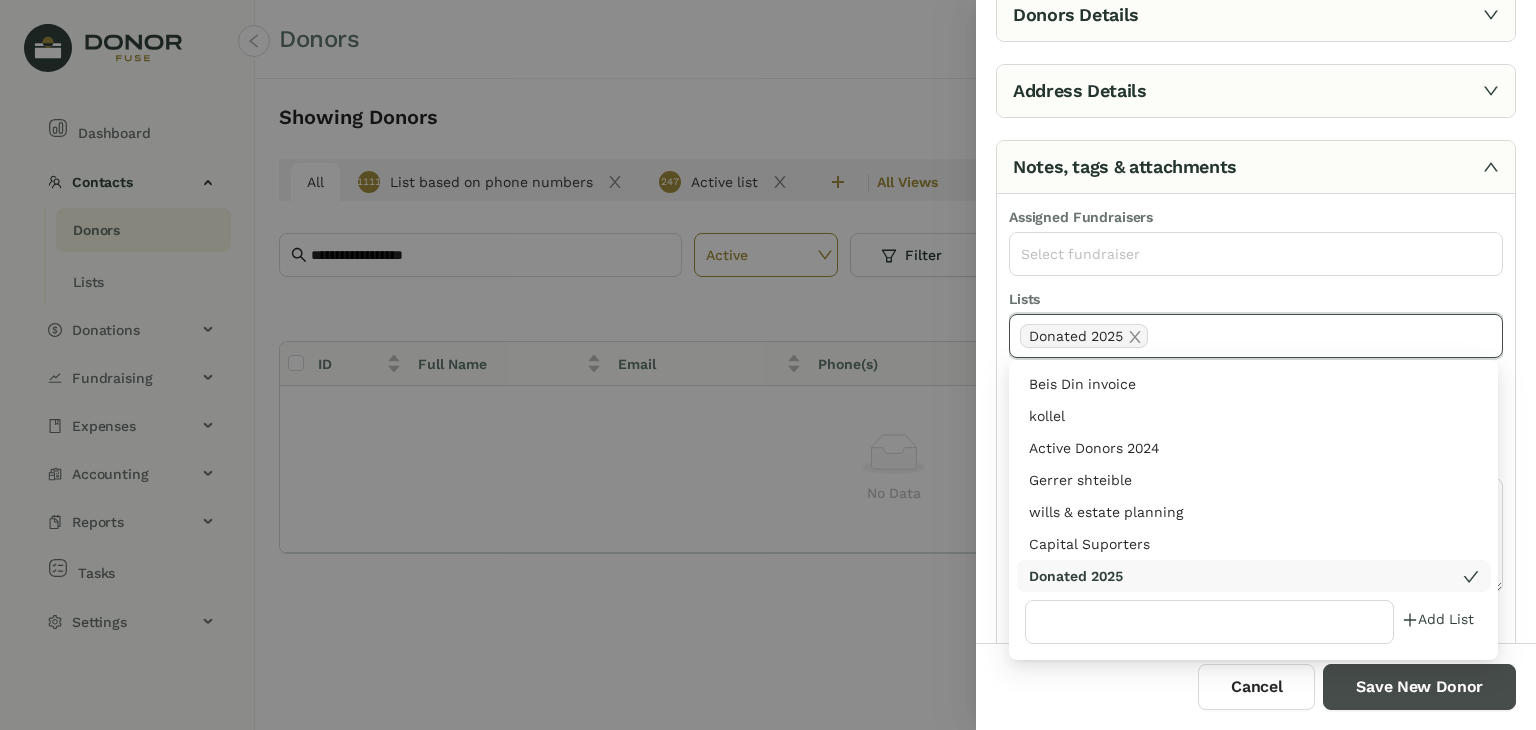 click on "Save New Donor" at bounding box center (1419, 687) 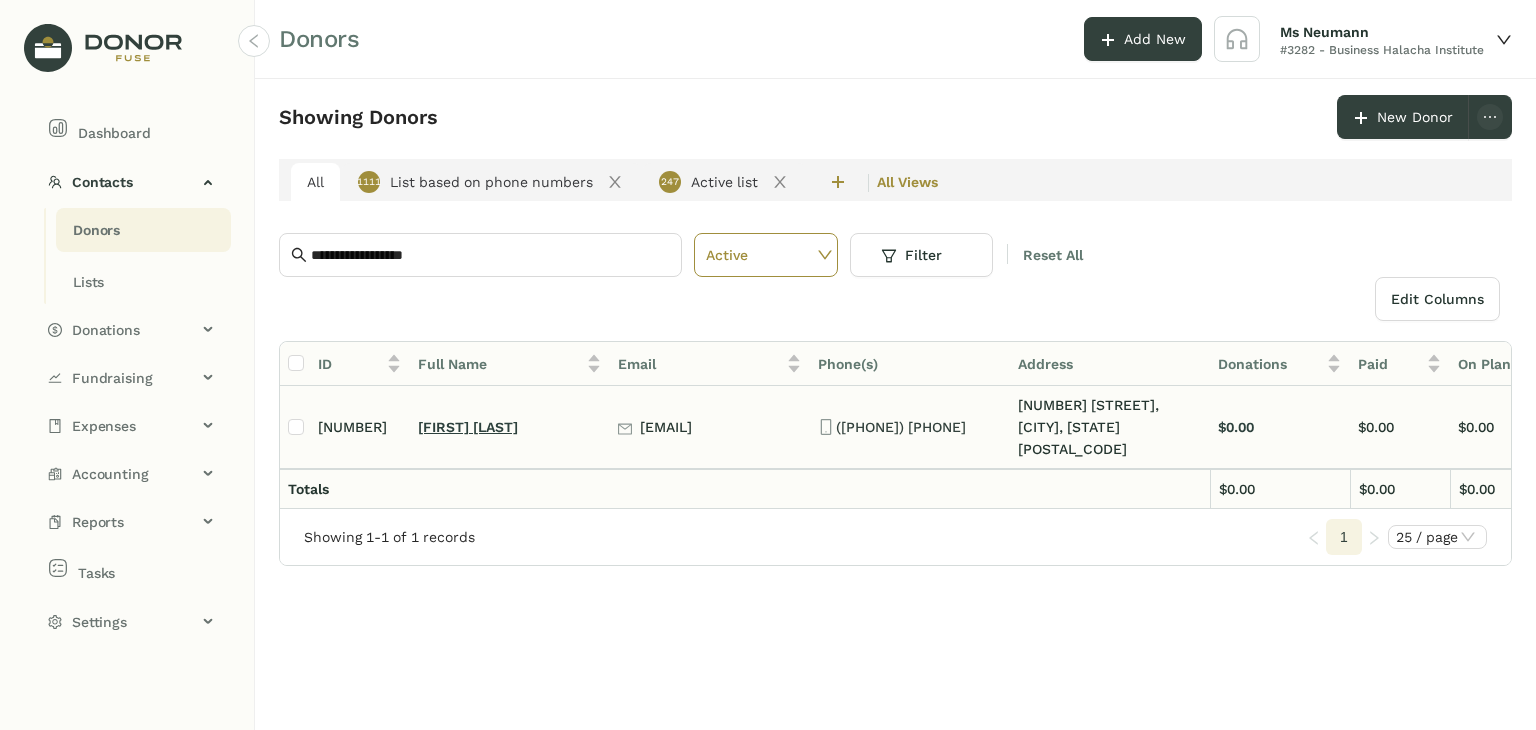 click on "[FIRST] [LAST]" 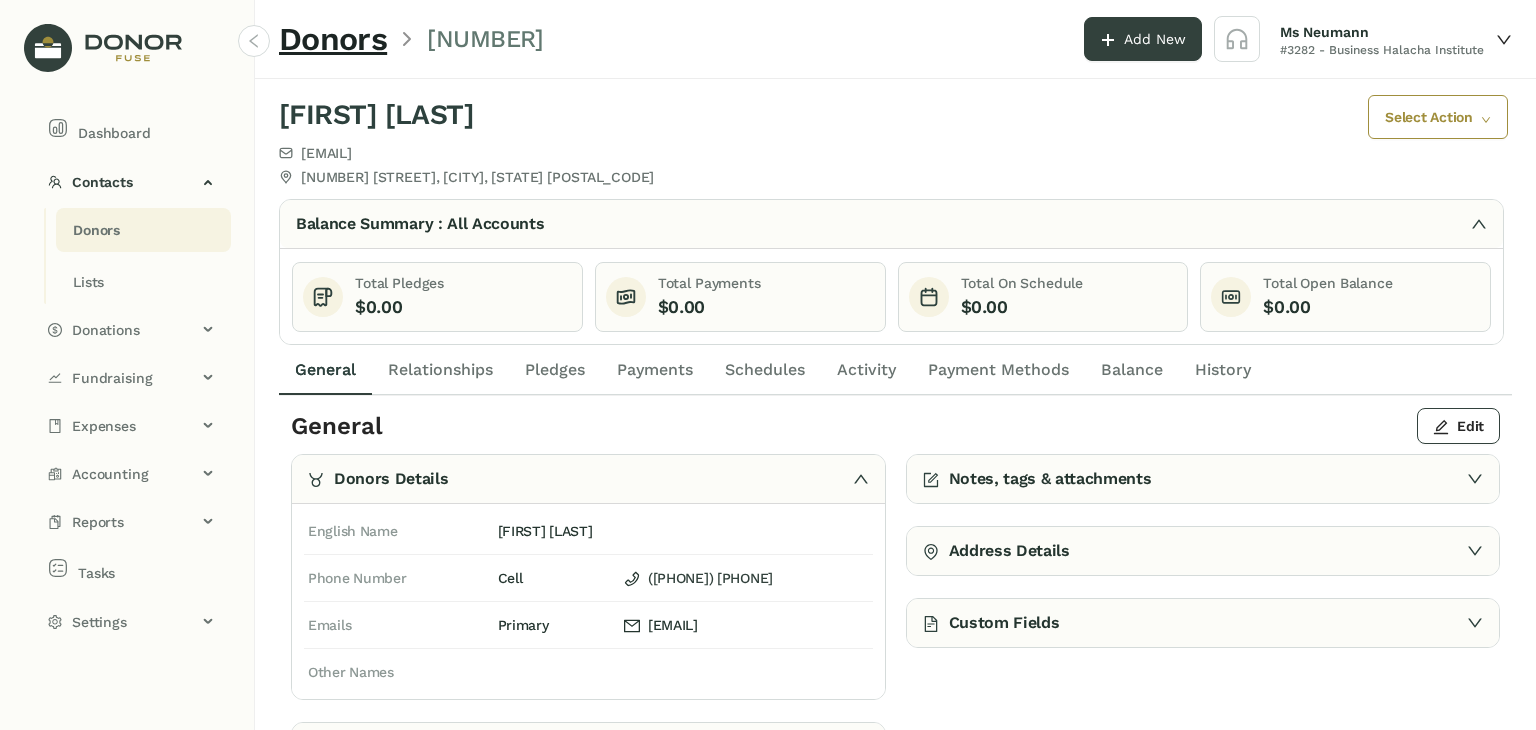 click on "Payments" 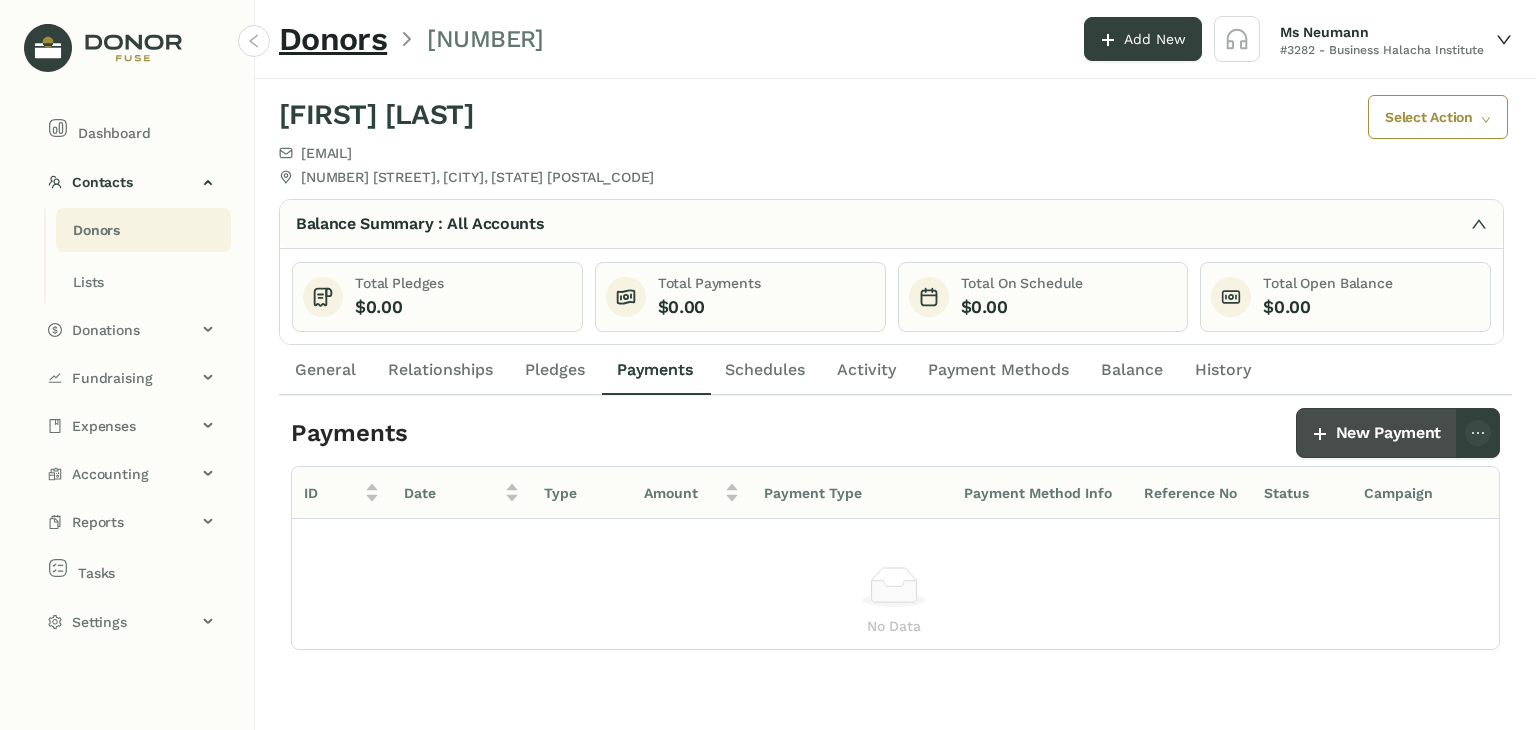 click on "New Payment" 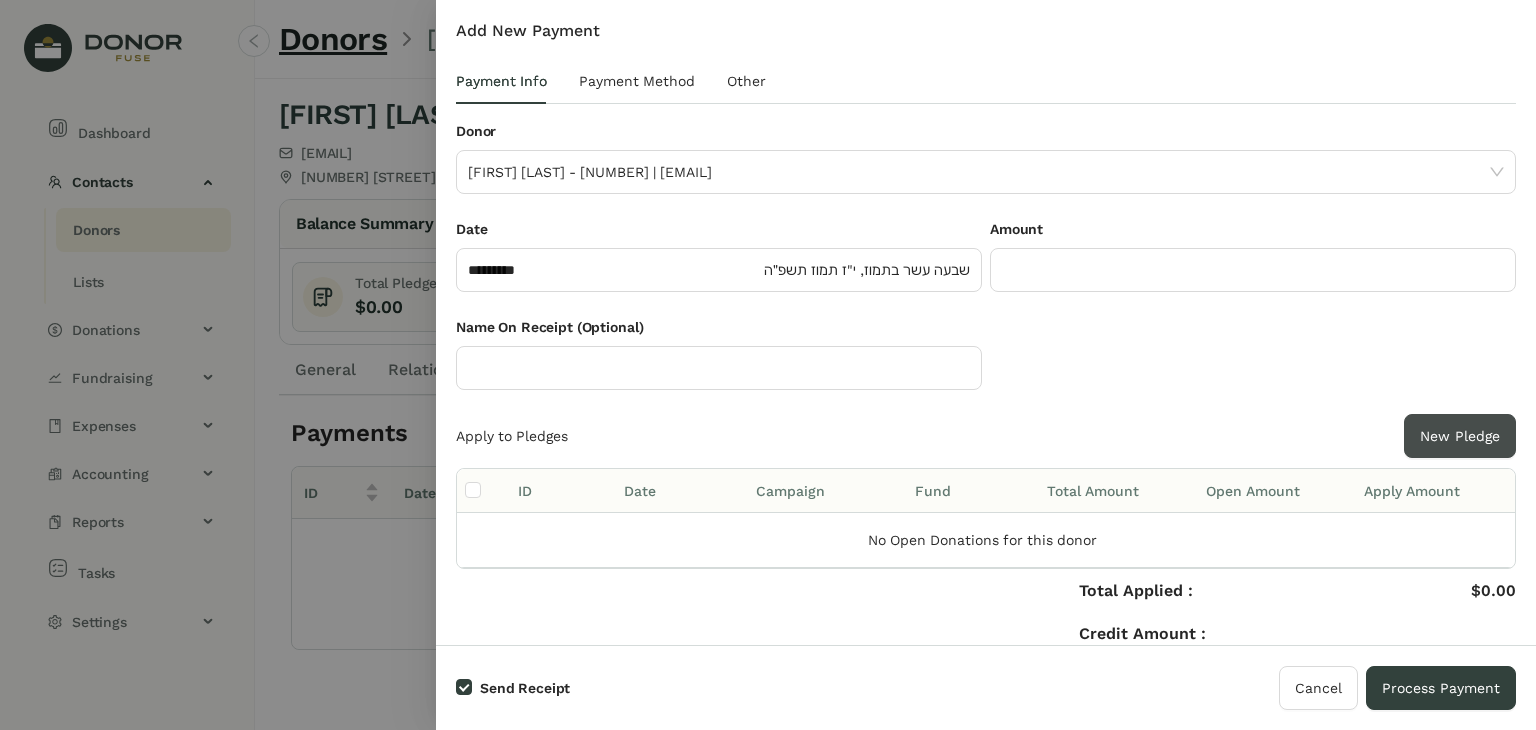 click on "New Pledge" at bounding box center (1460, 436) 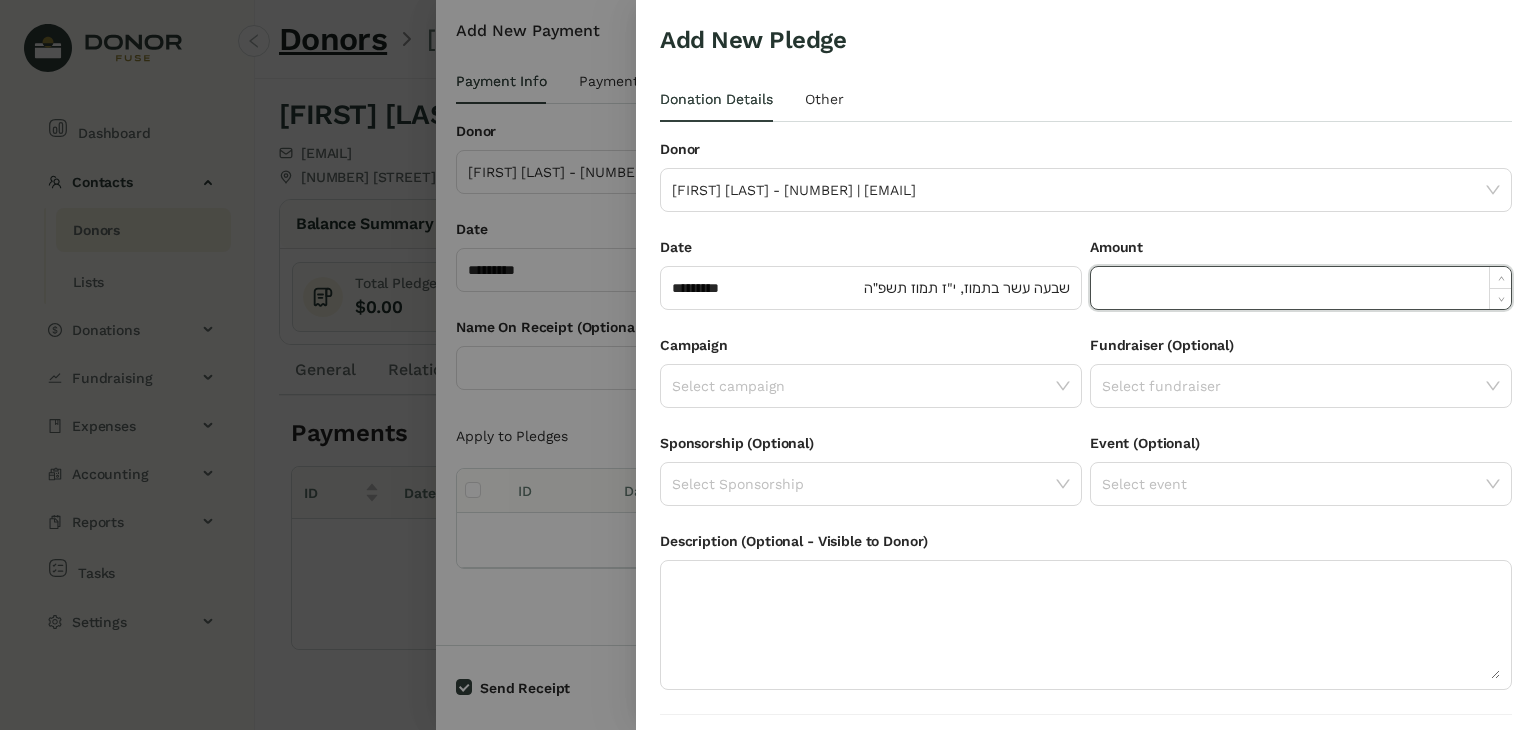 click 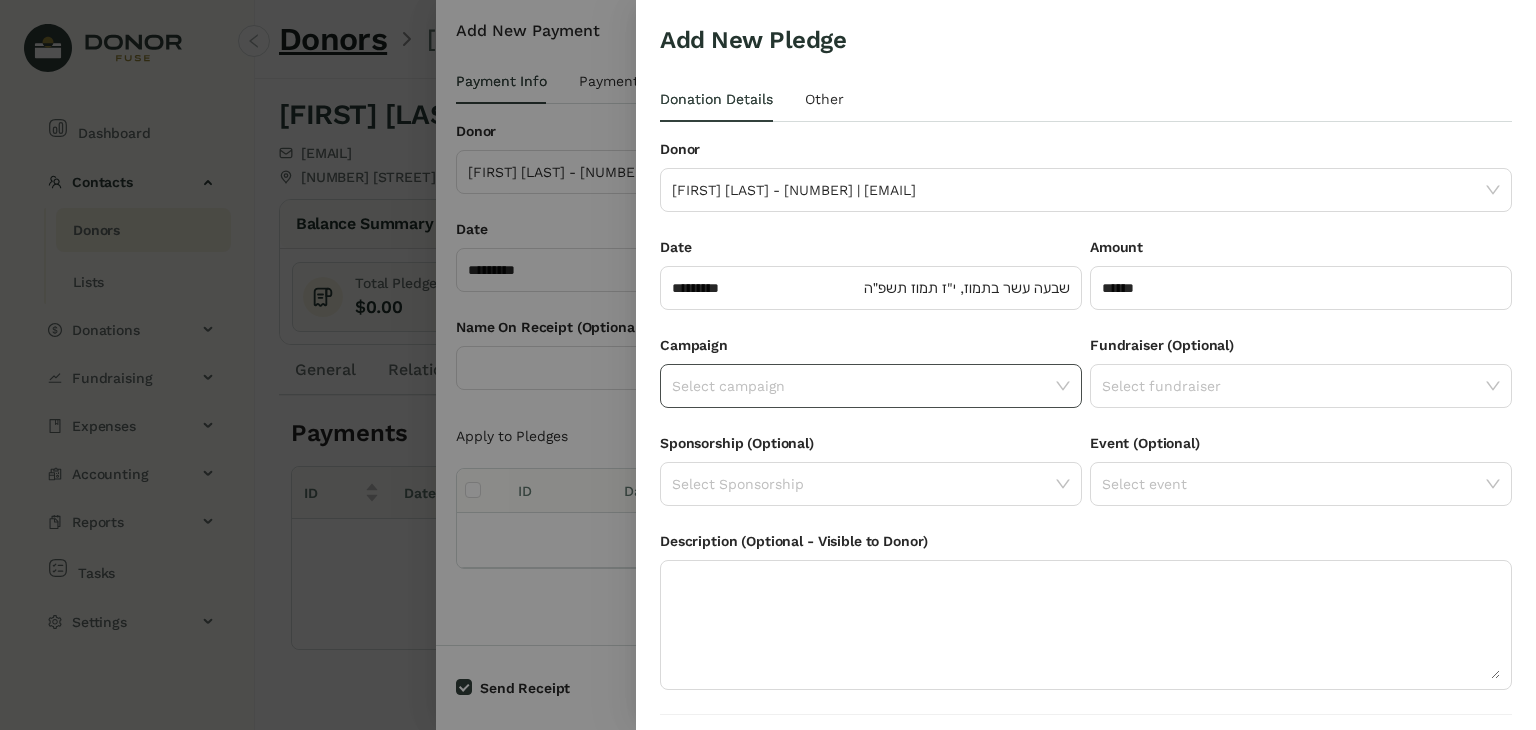 click 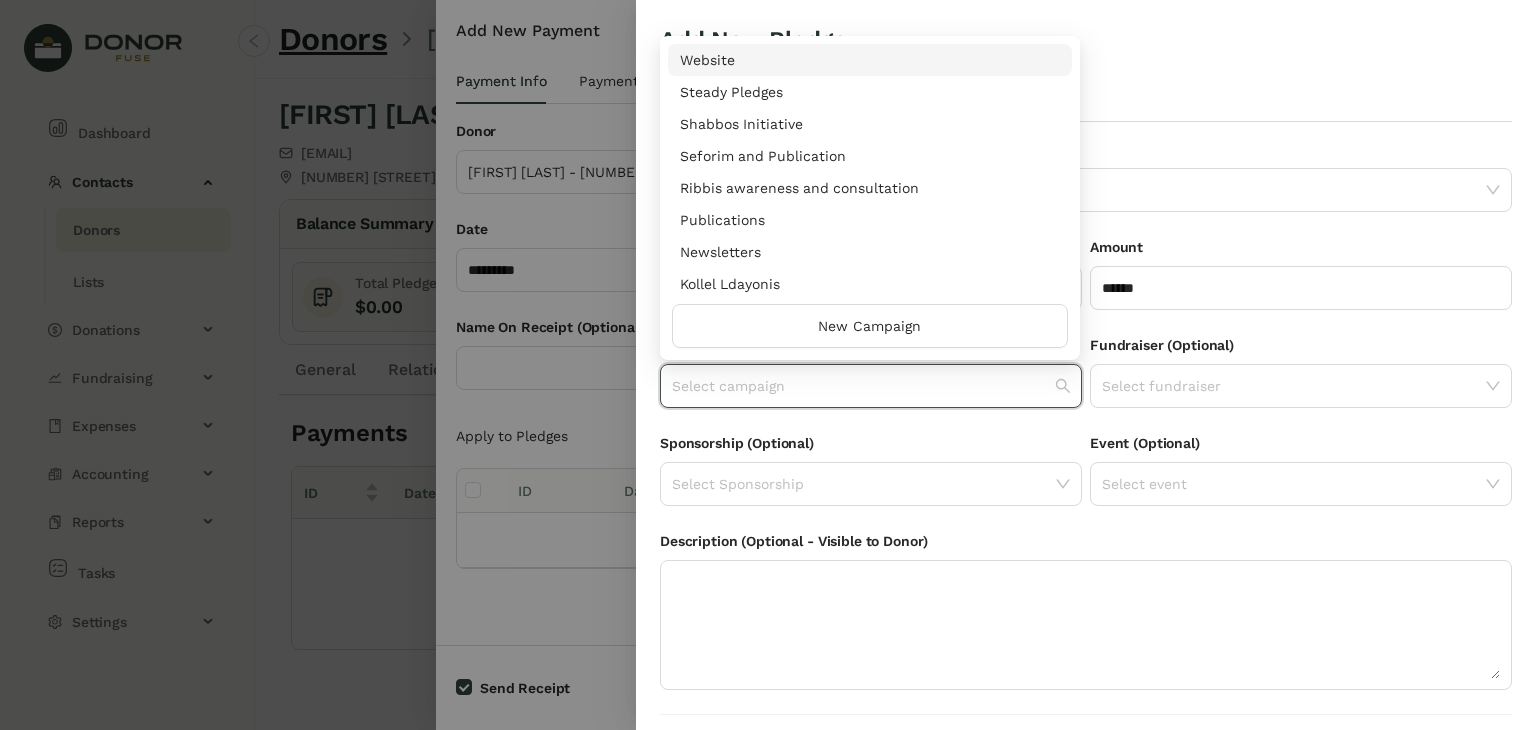 scroll, scrollTop: 960, scrollLeft: 0, axis: vertical 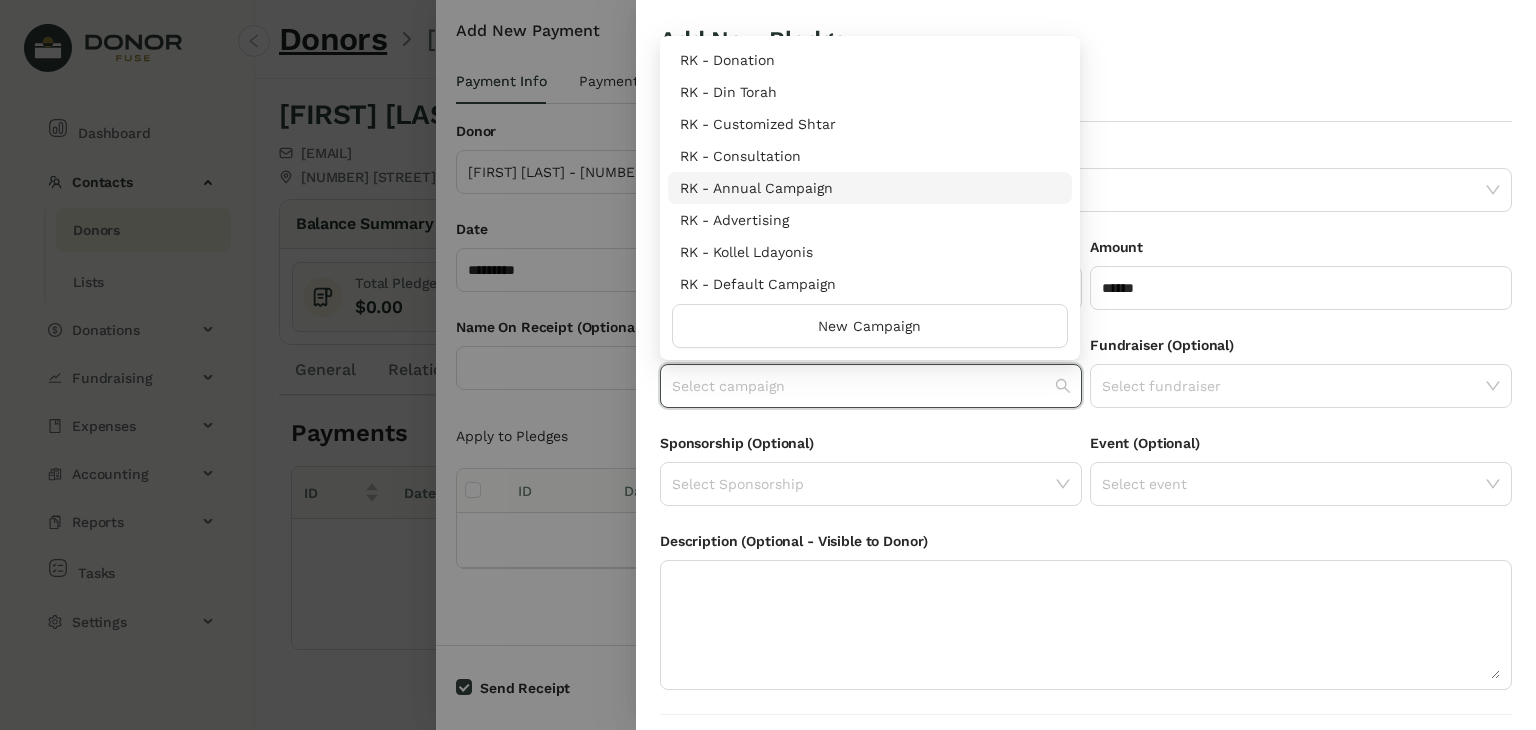 click on "RK - Annual Campaign" at bounding box center (870, 188) 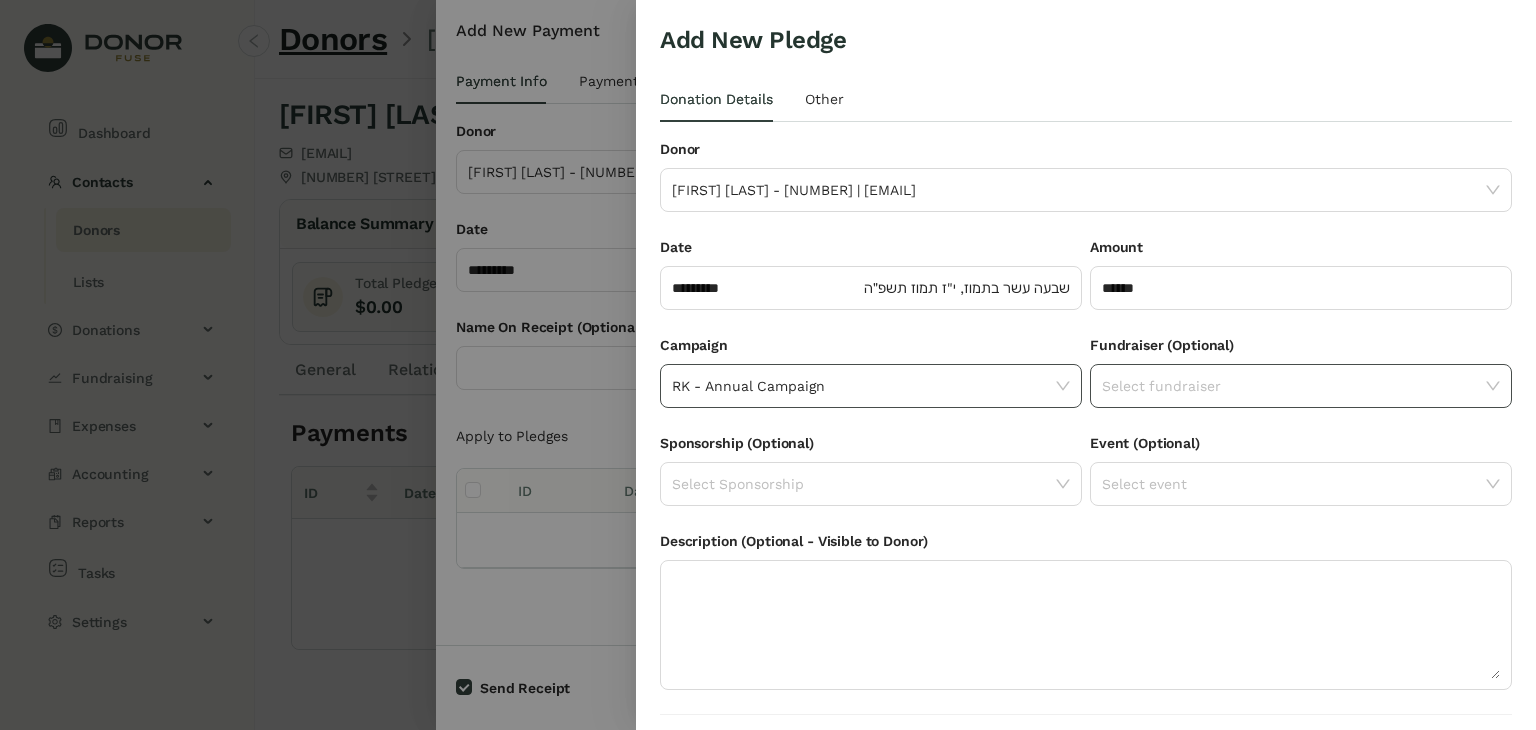 click 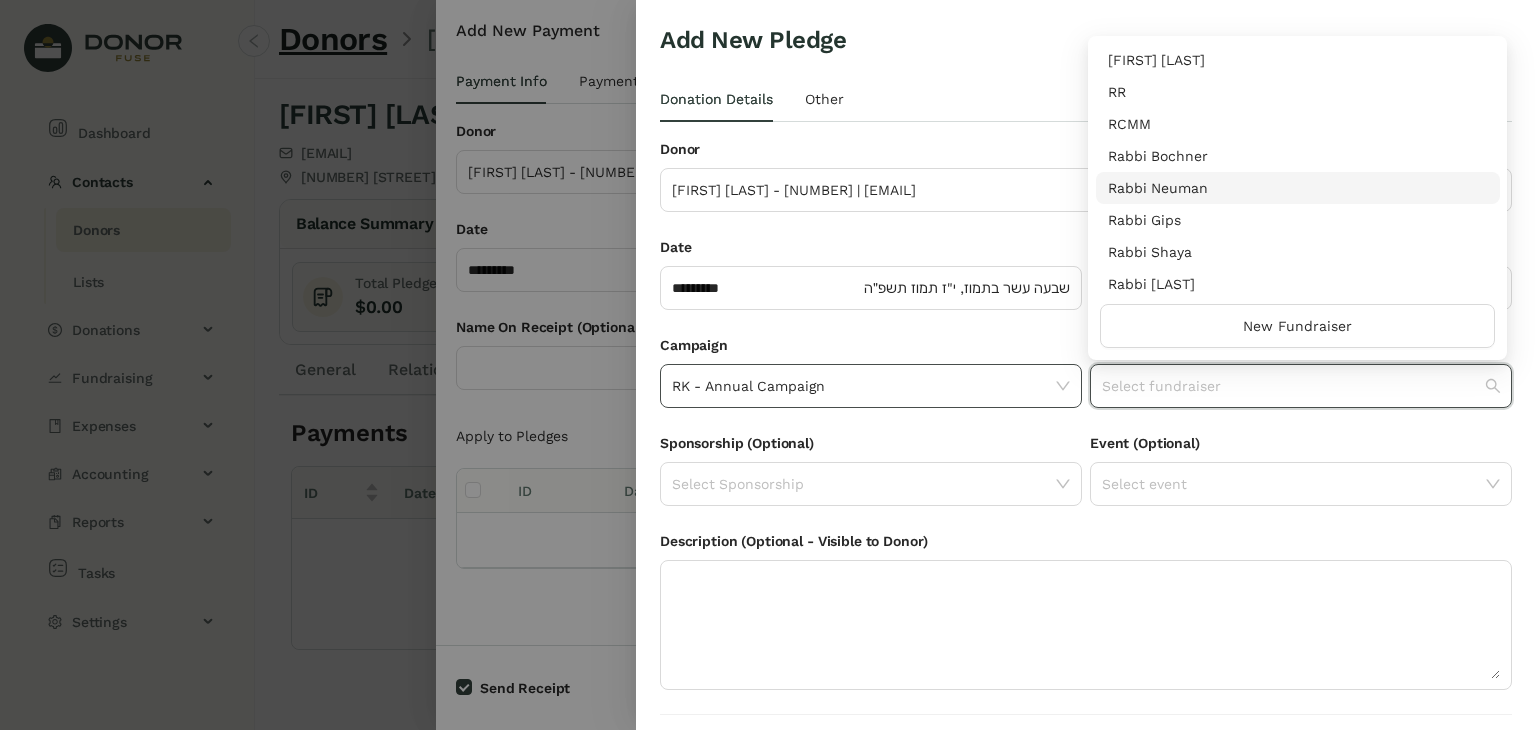 click on "Rabbi Neuman" at bounding box center [1298, 188] 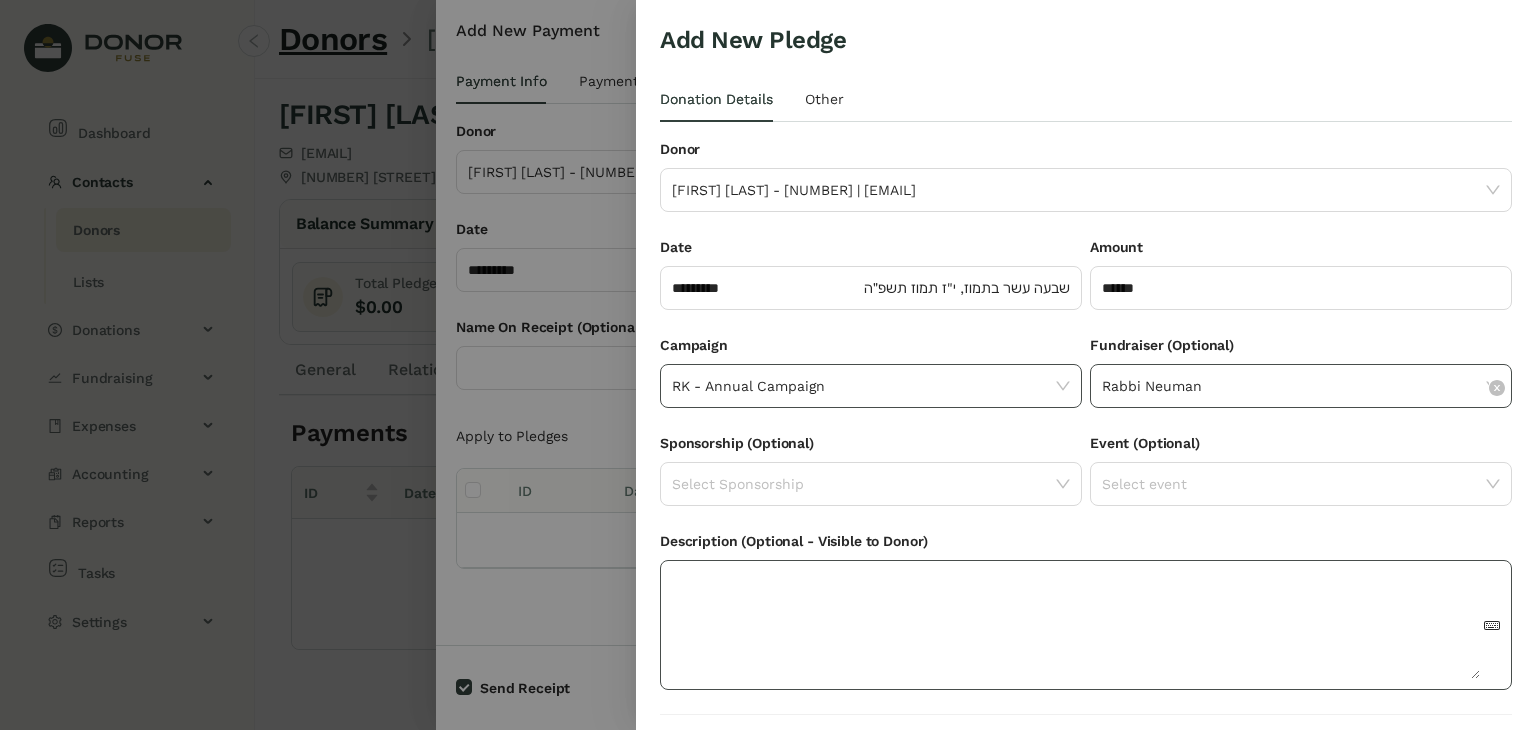 scroll, scrollTop: 54, scrollLeft: 0, axis: vertical 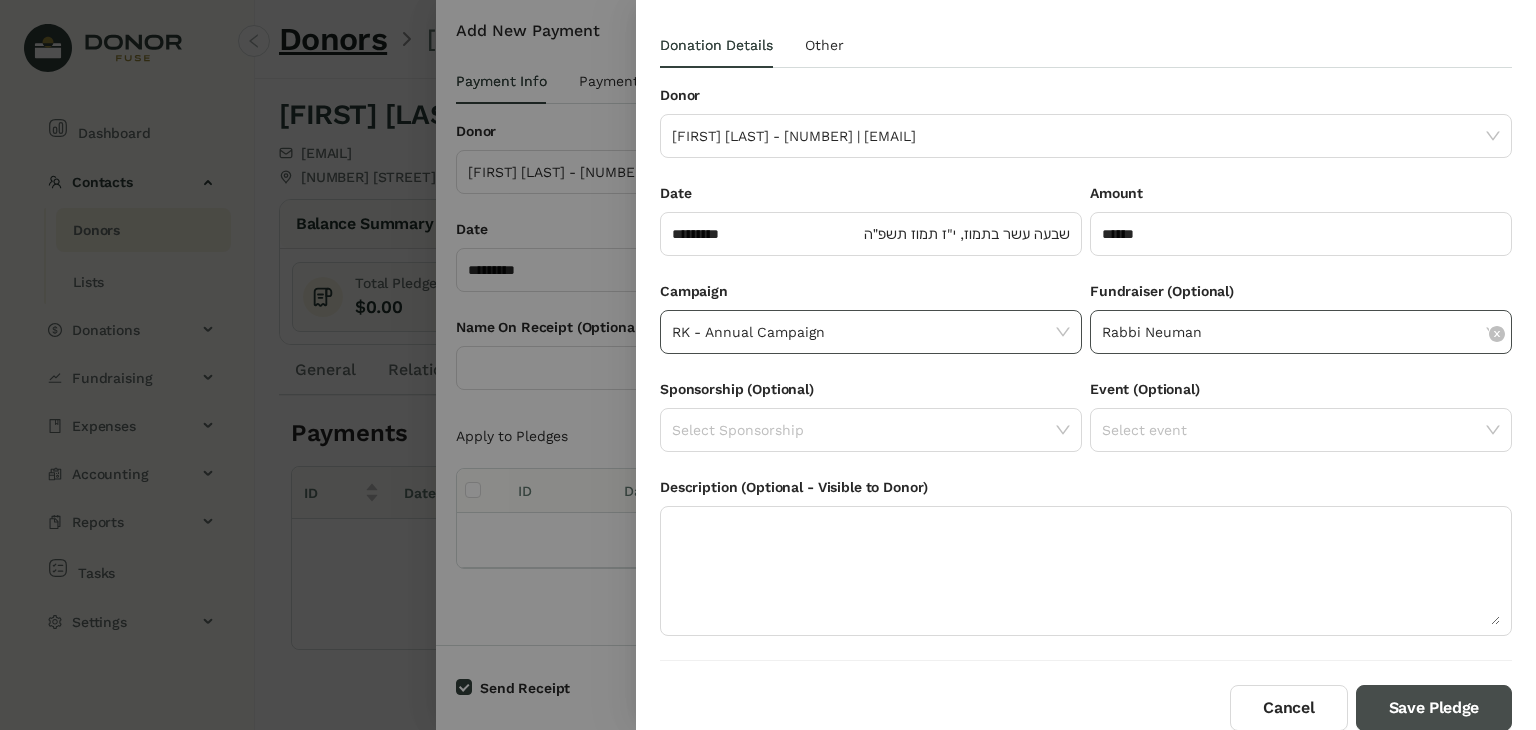 click on "Save Pledge" at bounding box center [1434, 708] 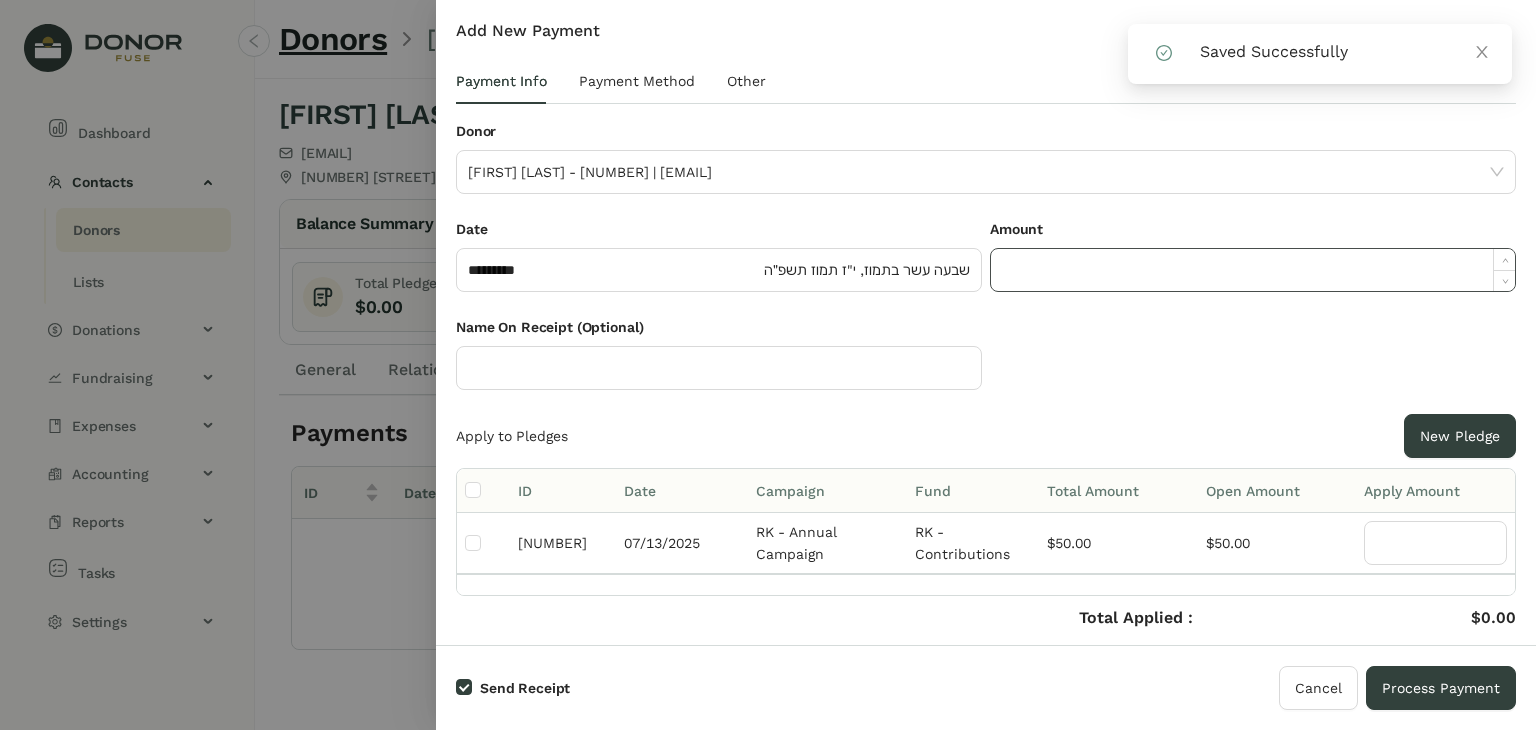 click 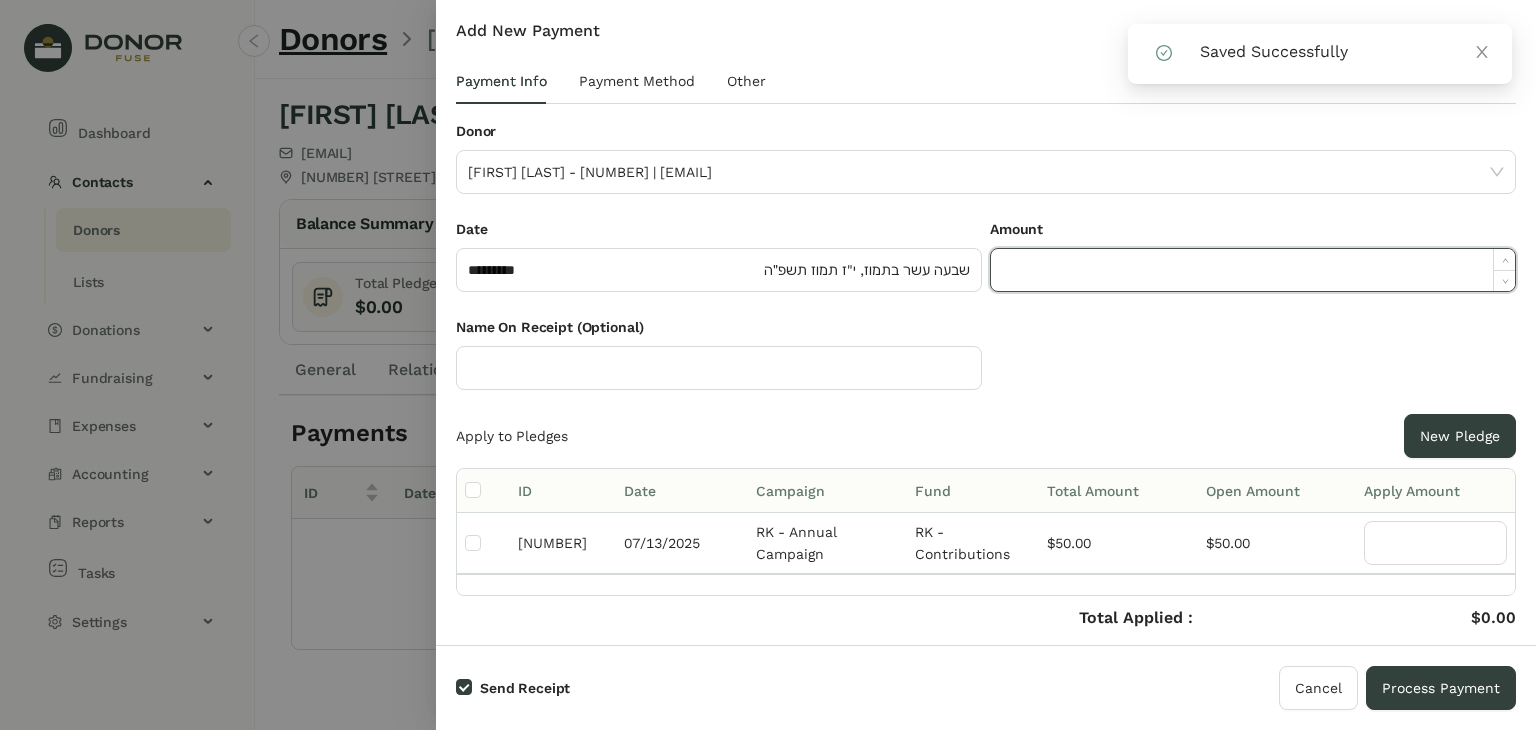 paste on "*****" 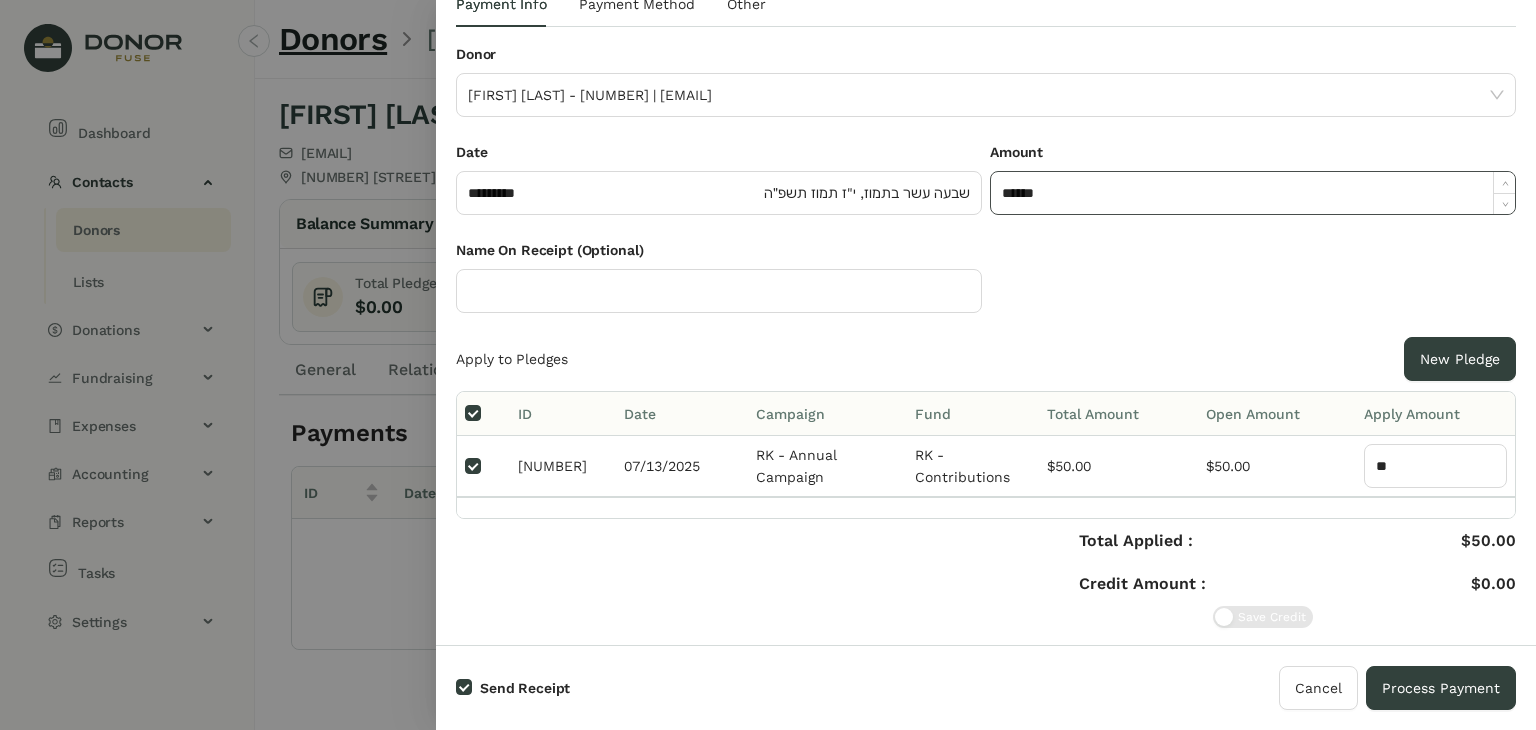 scroll, scrollTop: 0, scrollLeft: 0, axis: both 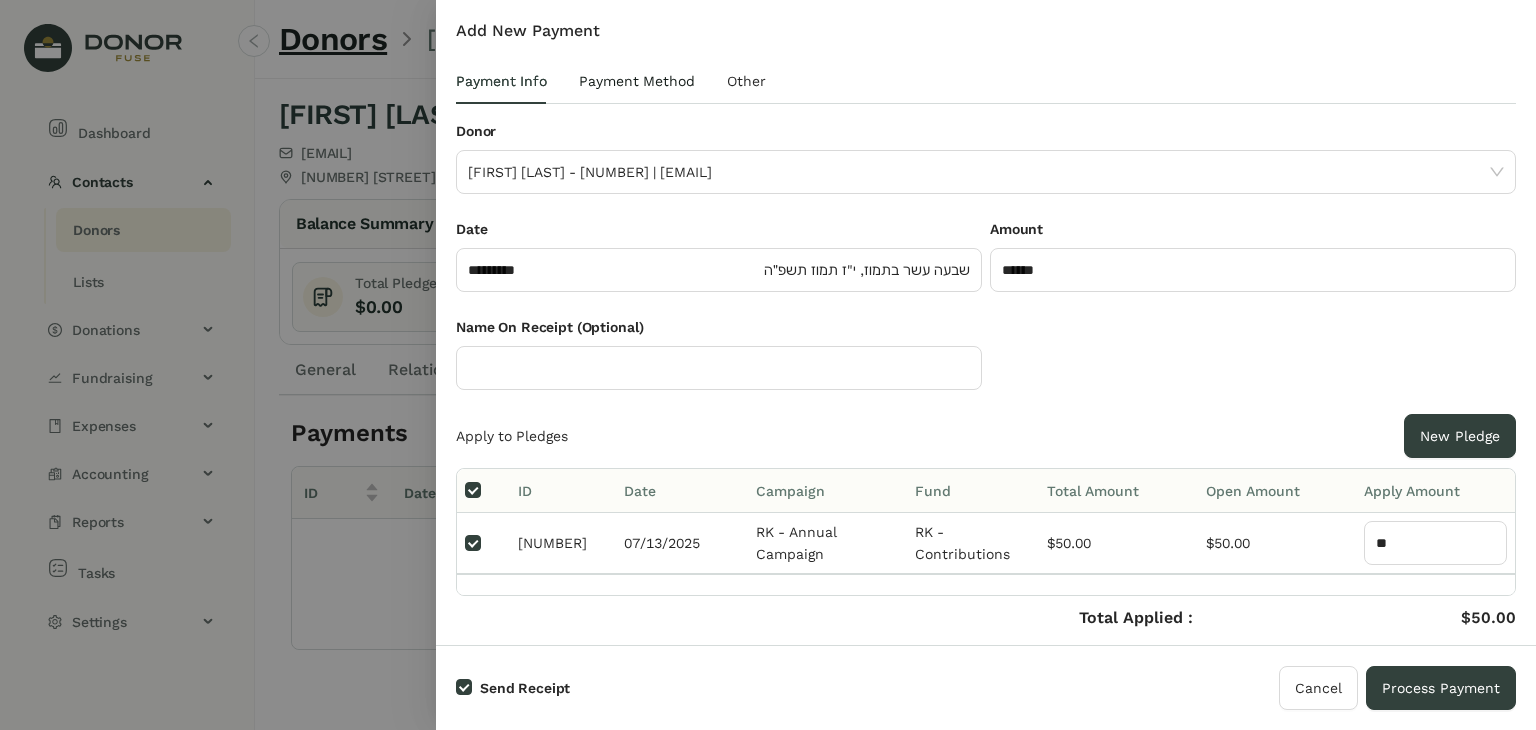click on "Payment Method" at bounding box center [637, 81] 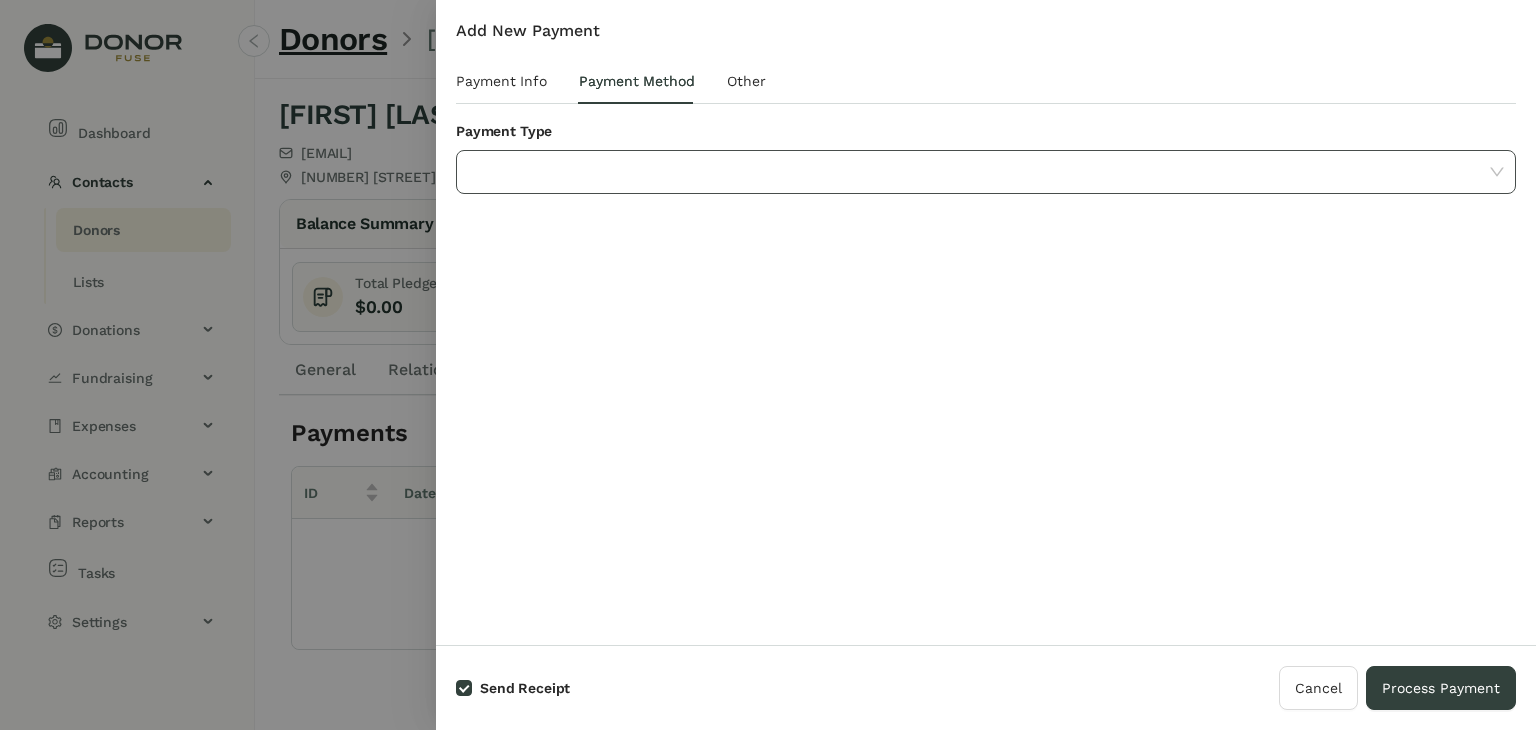 click 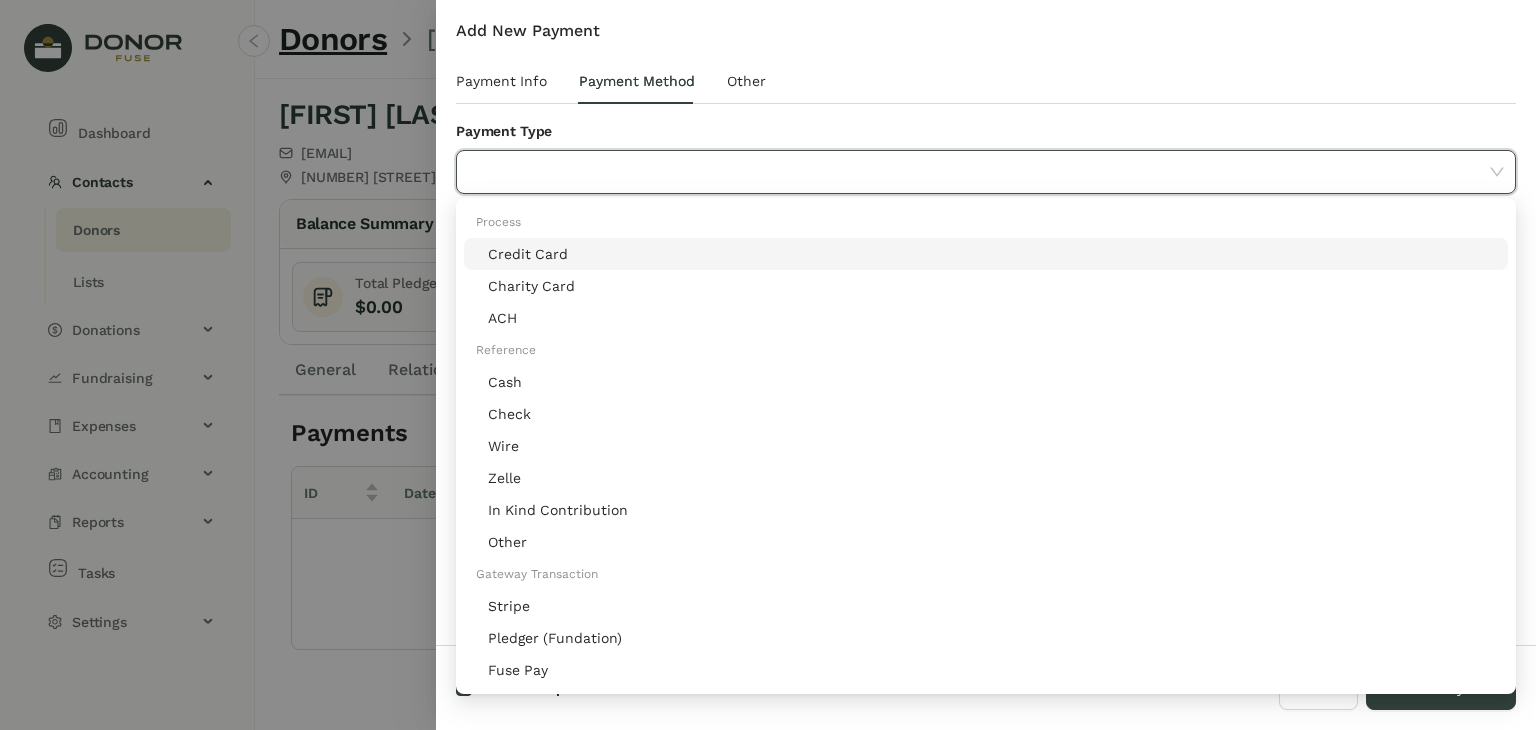 click on "Stripe" 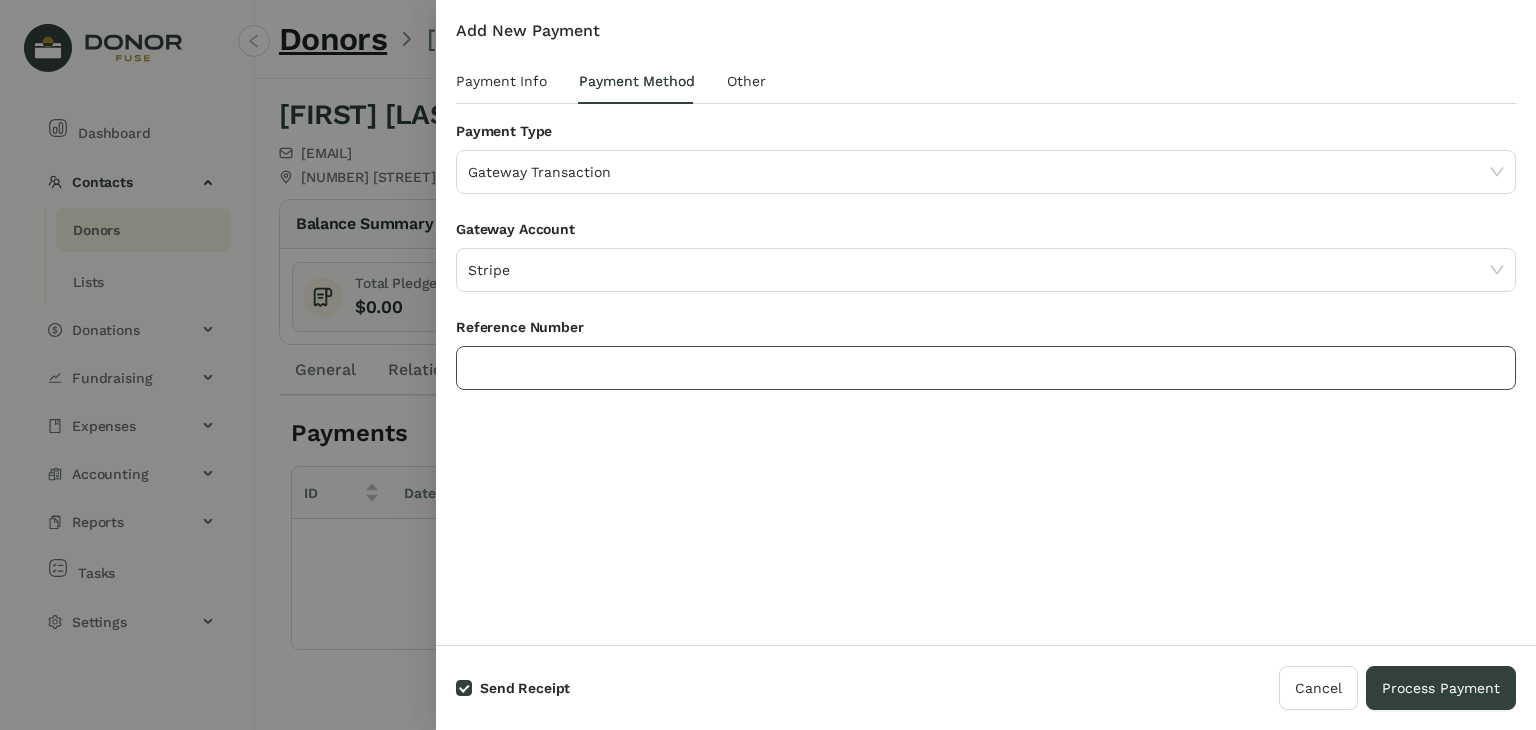 click 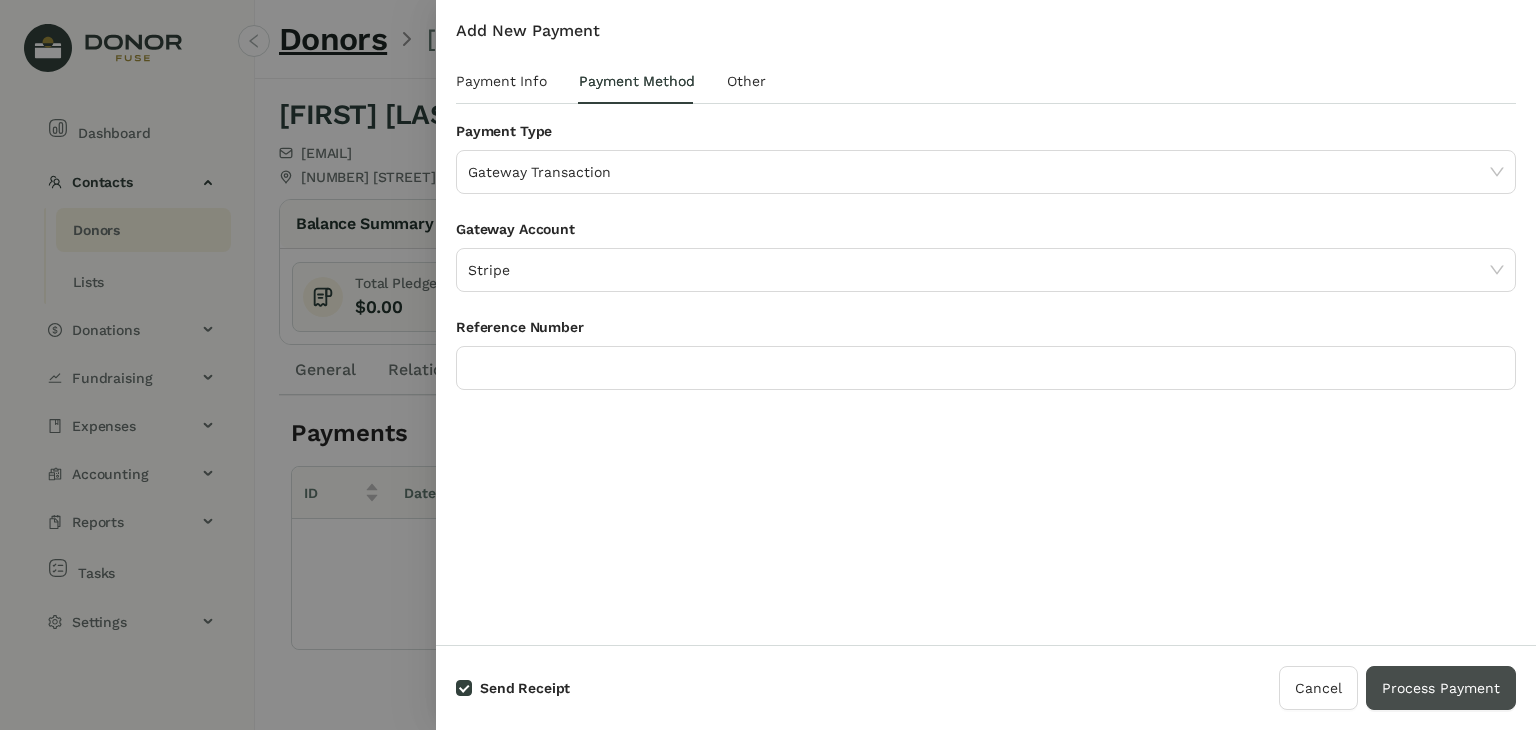 click on "Process Payment" at bounding box center (1441, 688) 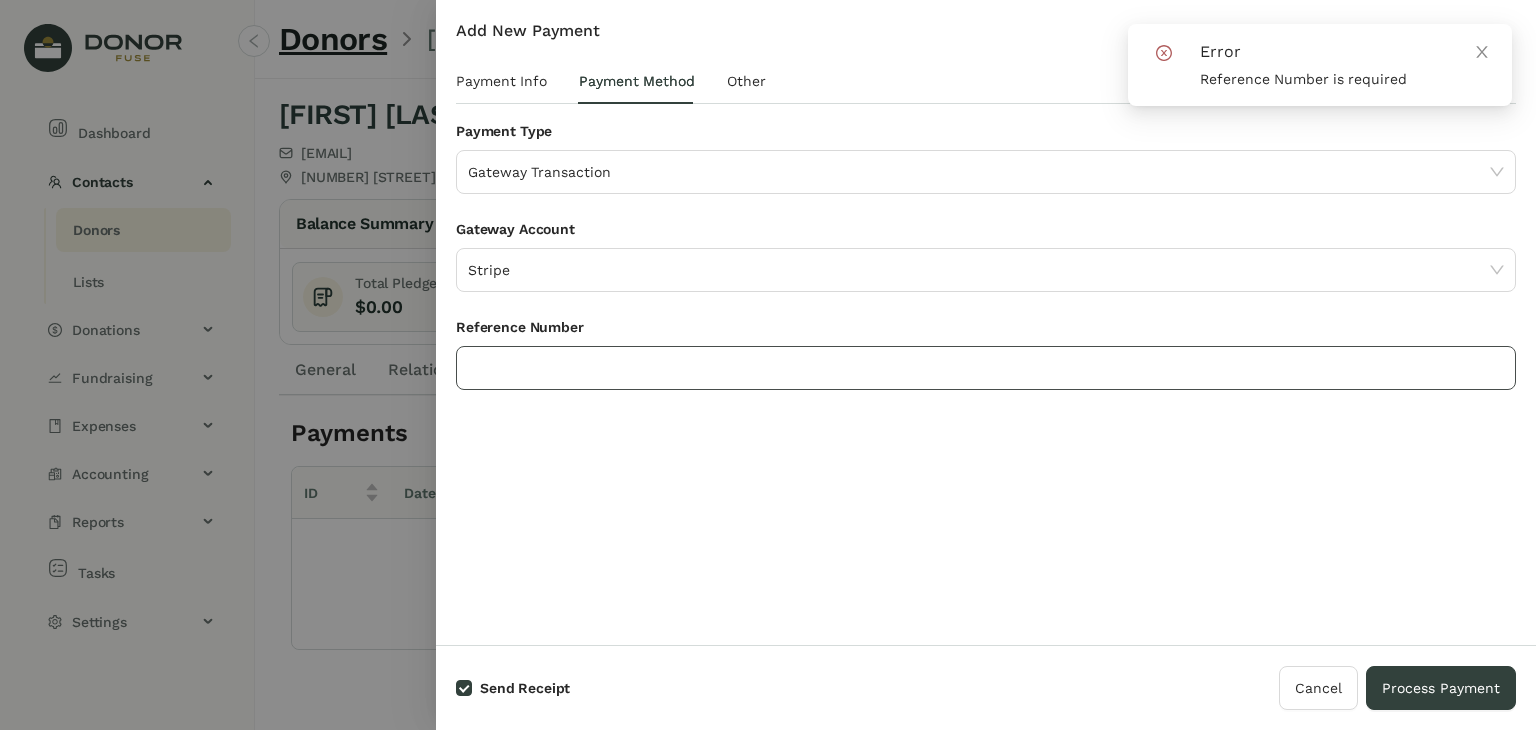 click 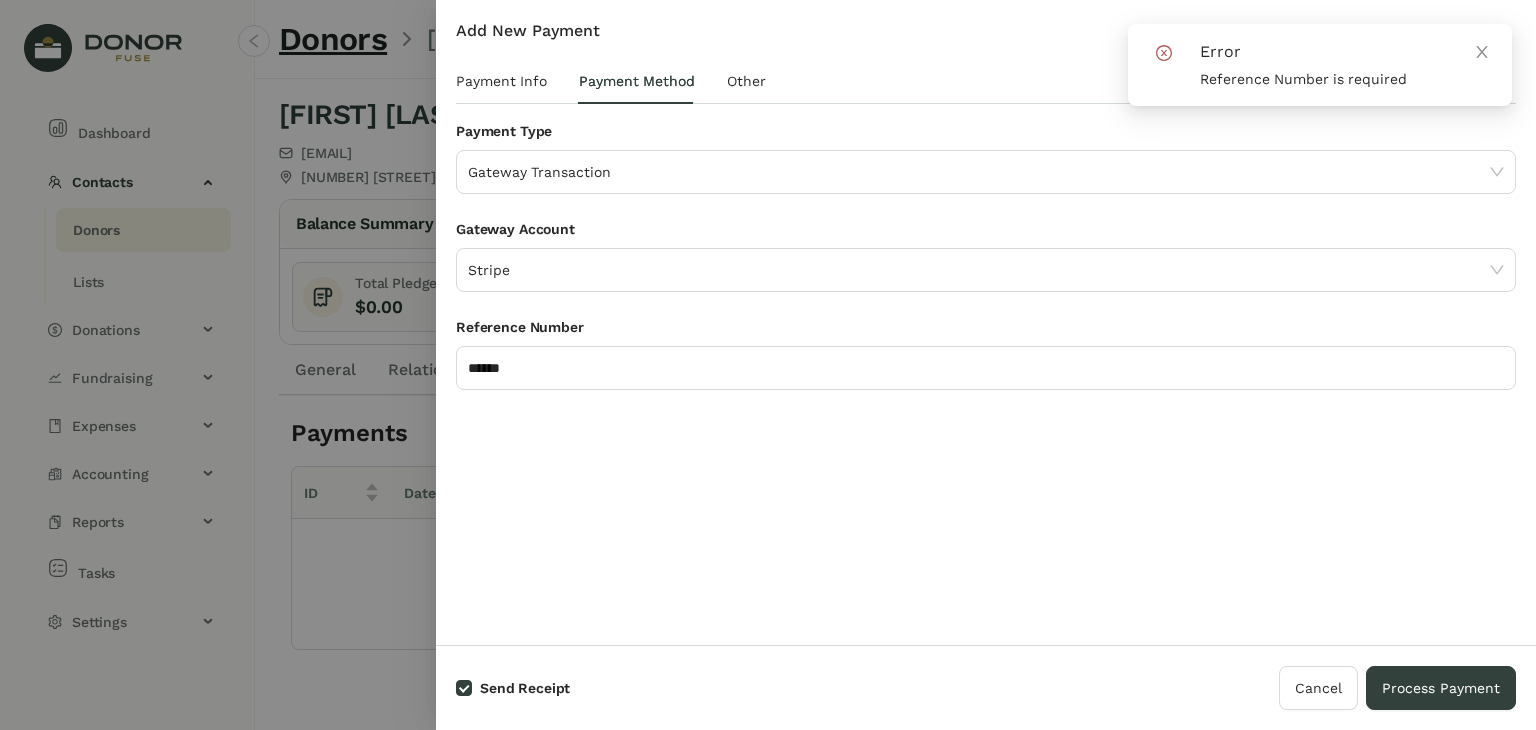 click on "Add New Payment  Payment Info Payment Method Other Donor [FIRST] [LAST] - 655260 | [EMAIL] Date ********* שבעה עשר בתמוז, י"ז תמוז תשפ״ה Amount ****** Name On Receipt (Optional) Apply to Pledges    New Pledge ID Date Campaign Fund Total Amount Open Amount Apply Amount 1391136 07/13/2025 RK - Annual Campaign RK - Contributions $50.00 $50.00 ** Total Applied :    Credit Amount :    $50.00    $0.00    Save Credit Payment Type Gateway Transaction Gateway Account Stripe Reference Number ****** Override Template Group (Optional)  Select Template Group  Tags    Please select  Notes Attachments Upload Deposit Id Date Account  No Data  Time User Field Old Value New Value  No Data  Account Amount Debit Amount Credit Fund  No Data" at bounding box center (986, 322) 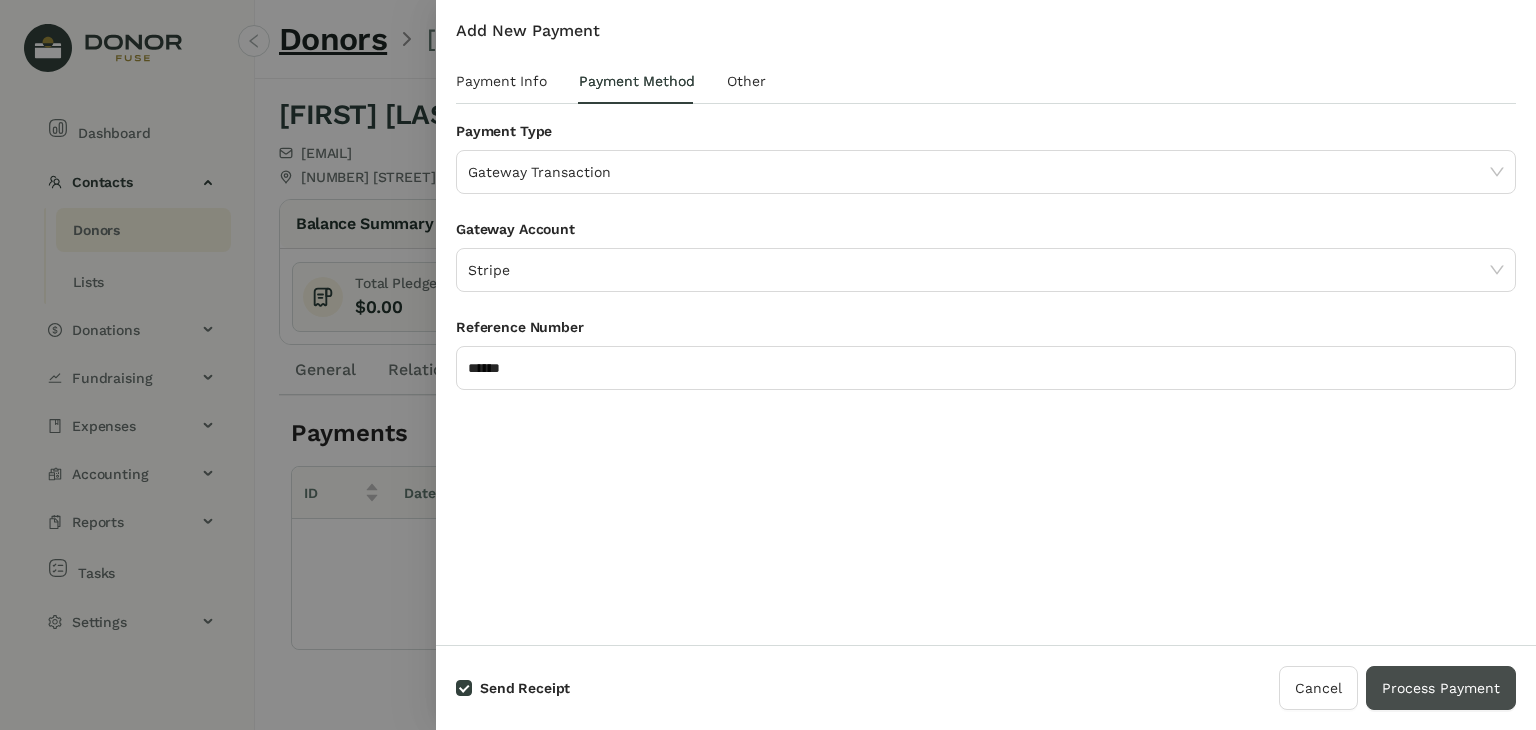 click on "Process Payment" at bounding box center [1441, 688] 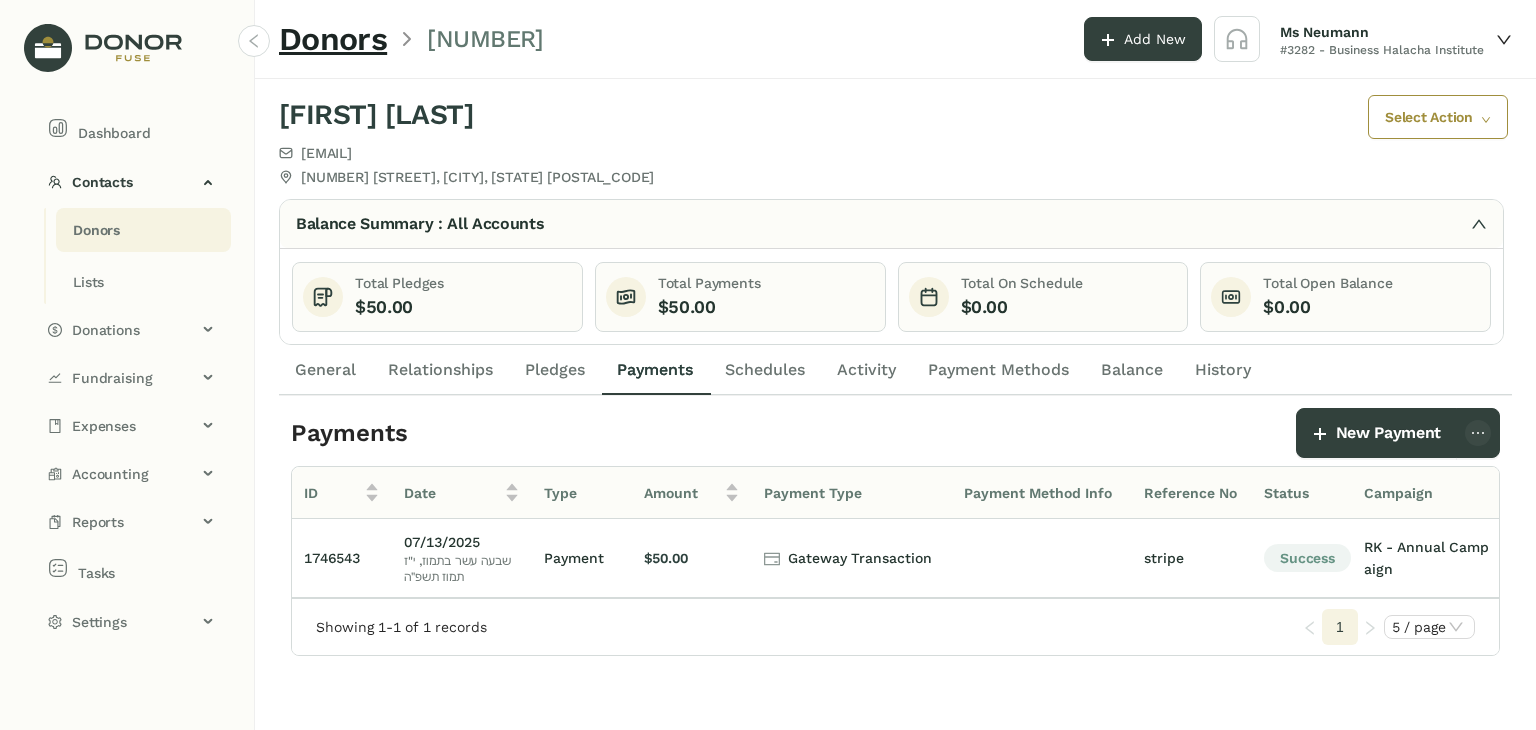 click on "Donors" 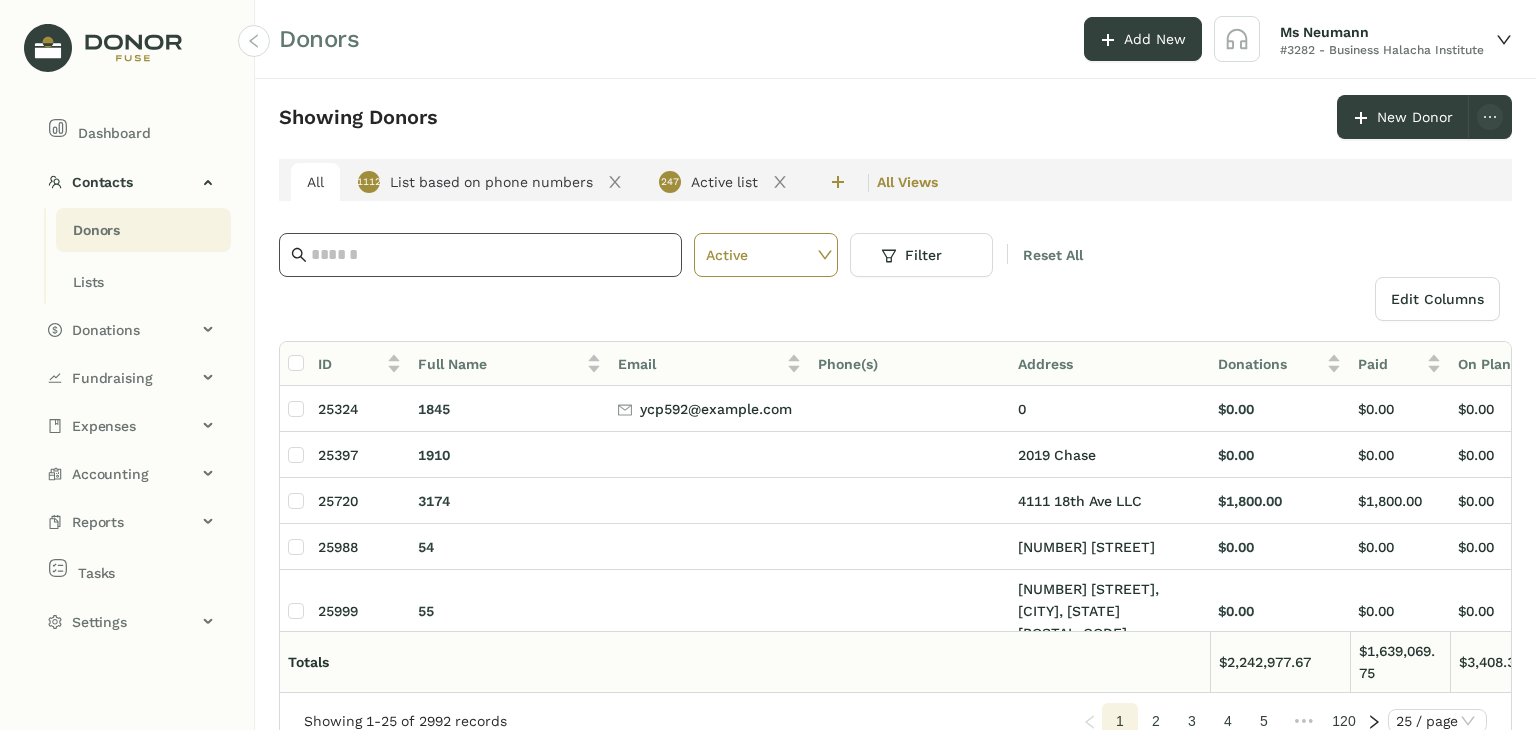 click 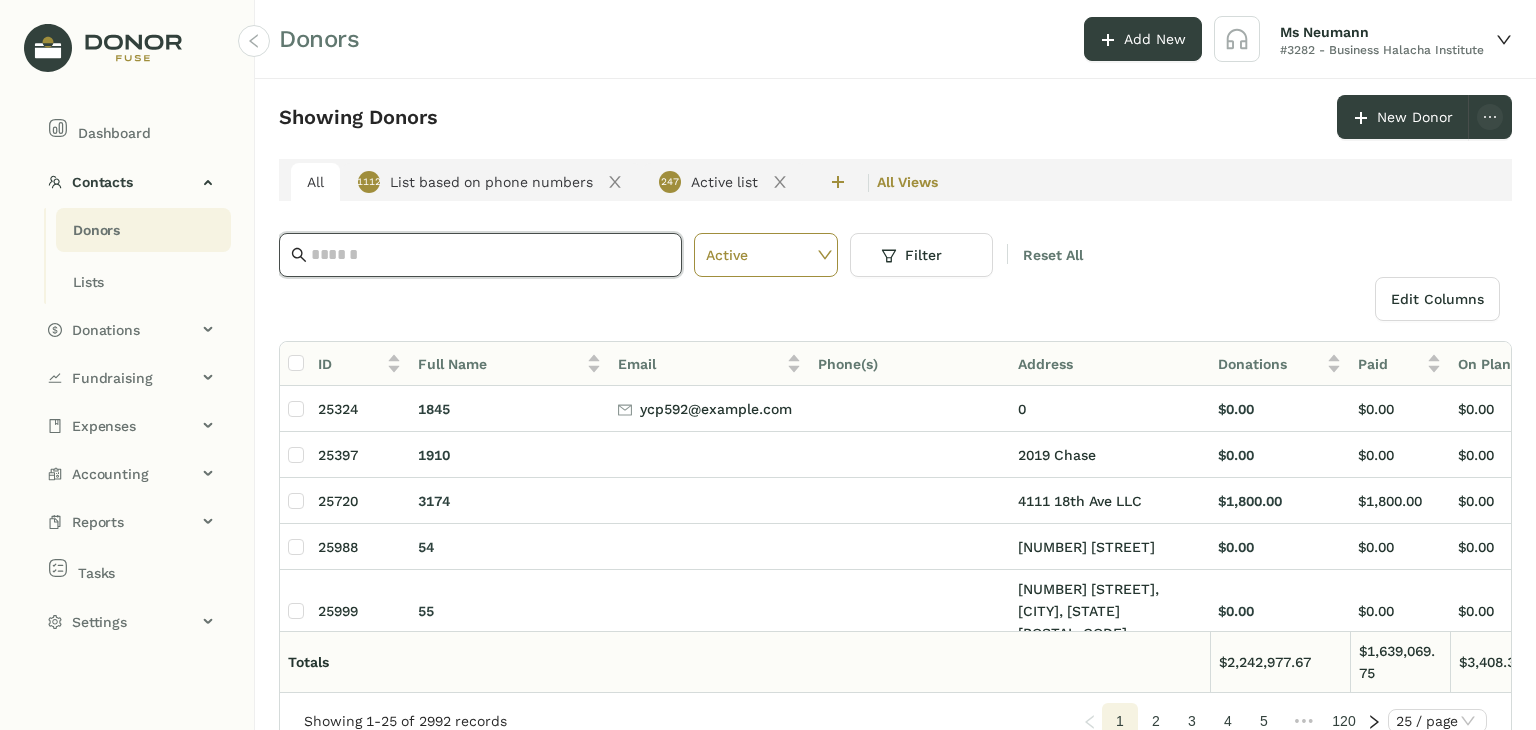 paste on "**********" 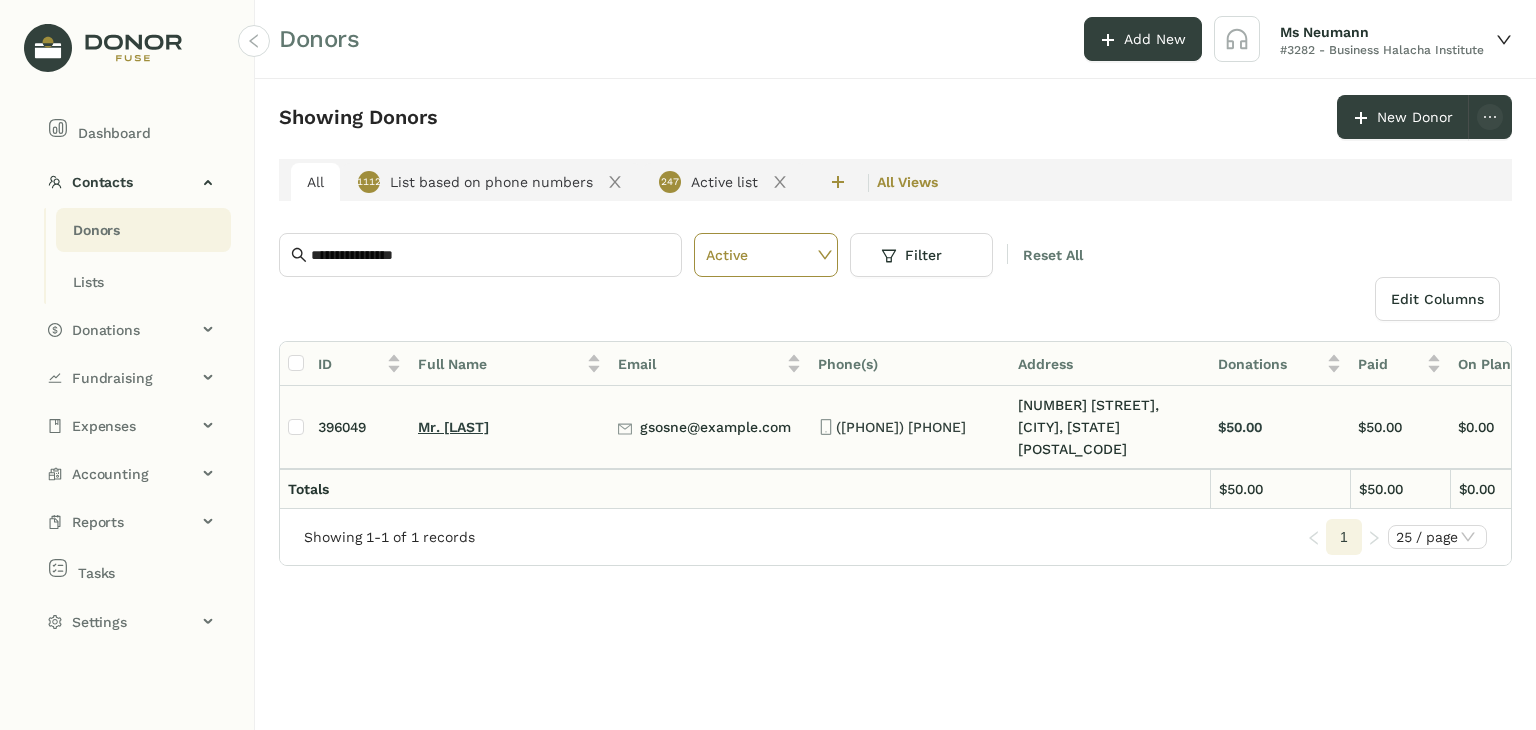 click on "Mr. [LAST]" 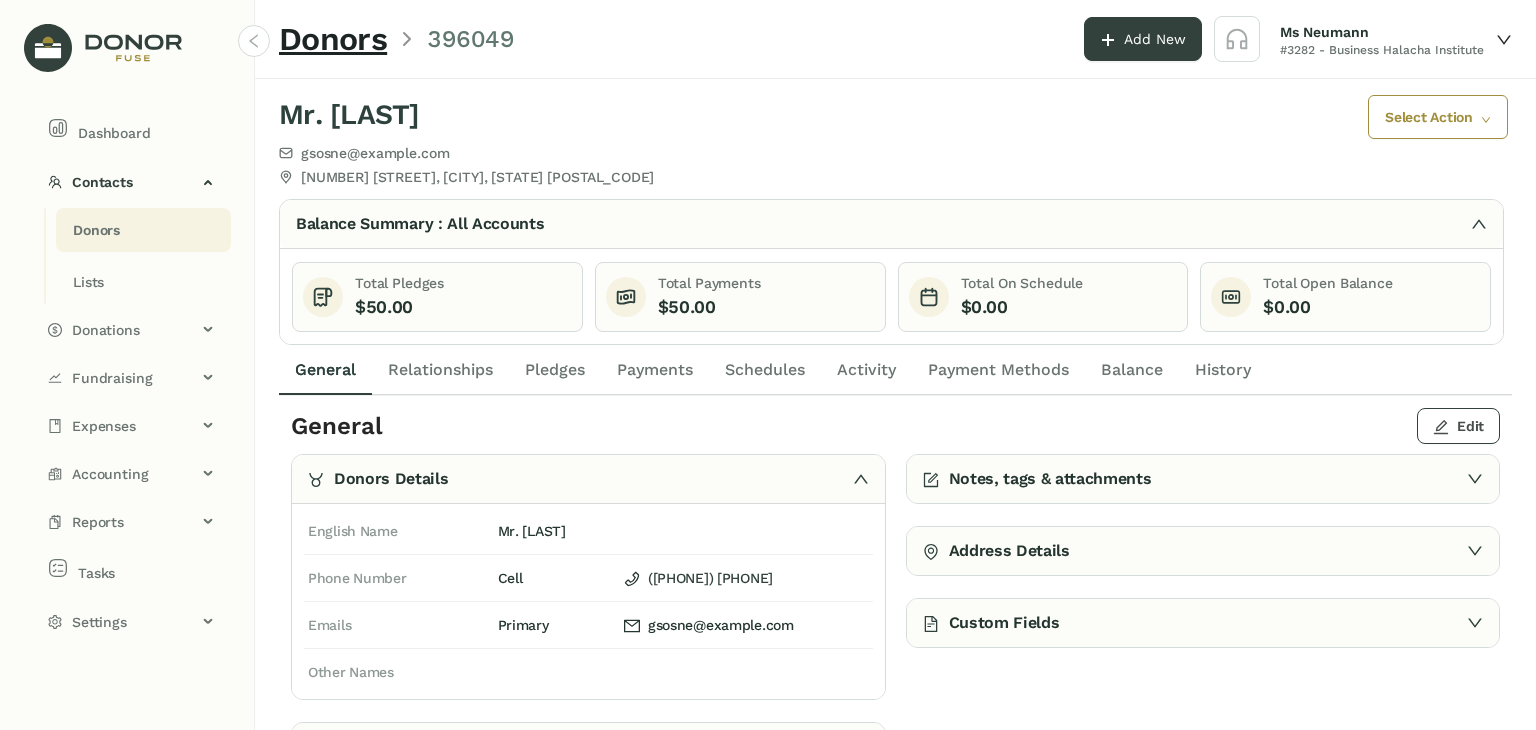 click on "Edit" 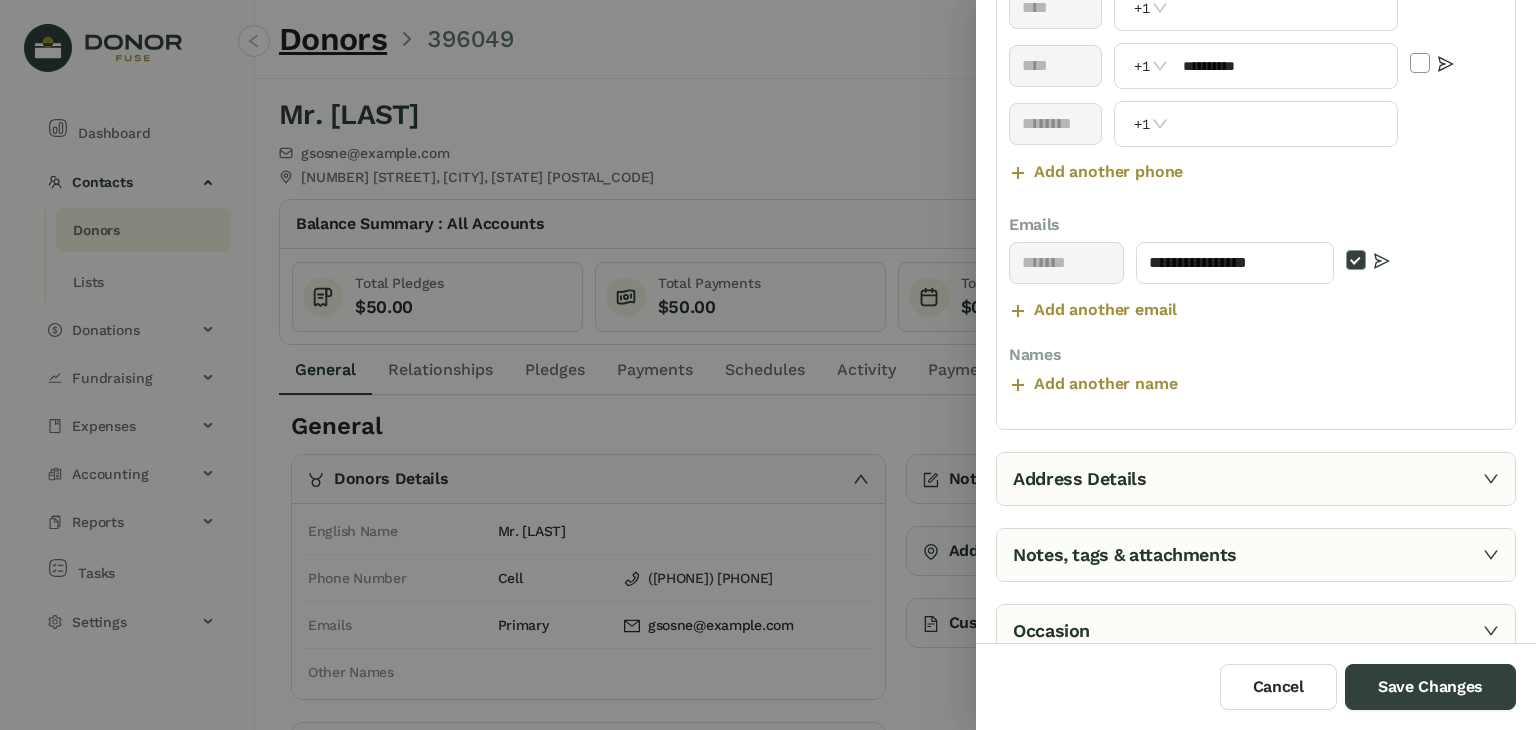 scroll, scrollTop: 459, scrollLeft: 0, axis: vertical 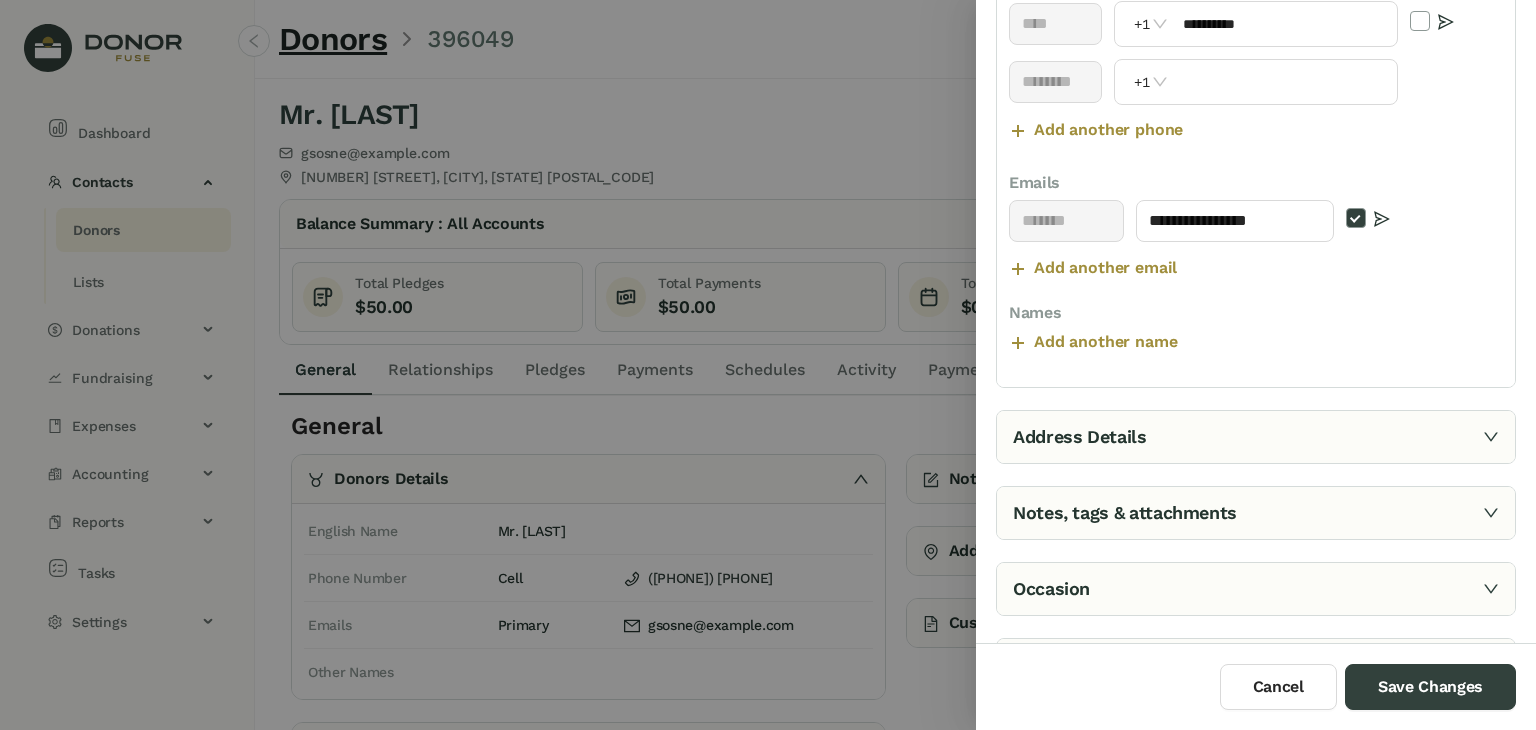 click 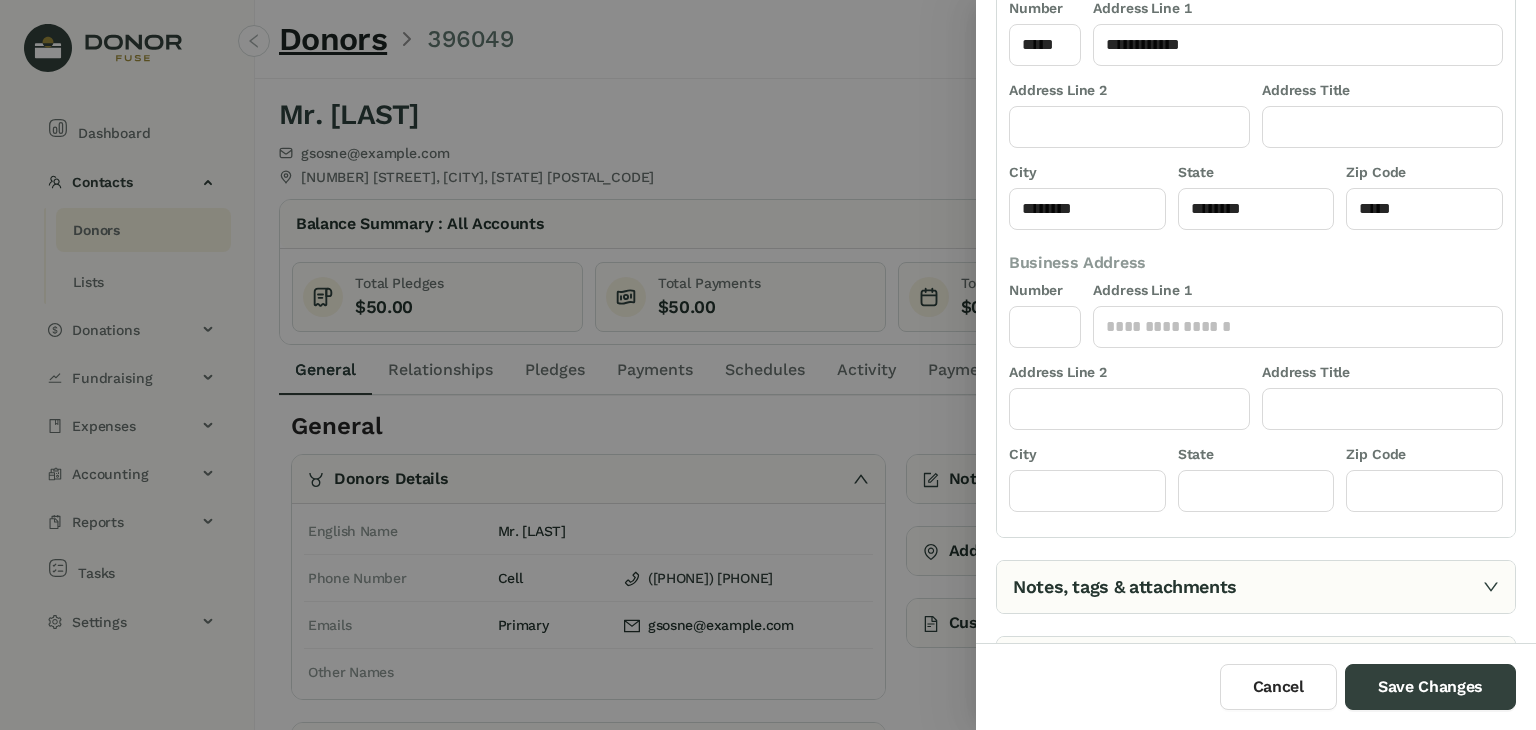 scroll, scrollTop: 341, scrollLeft: 0, axis: vertical 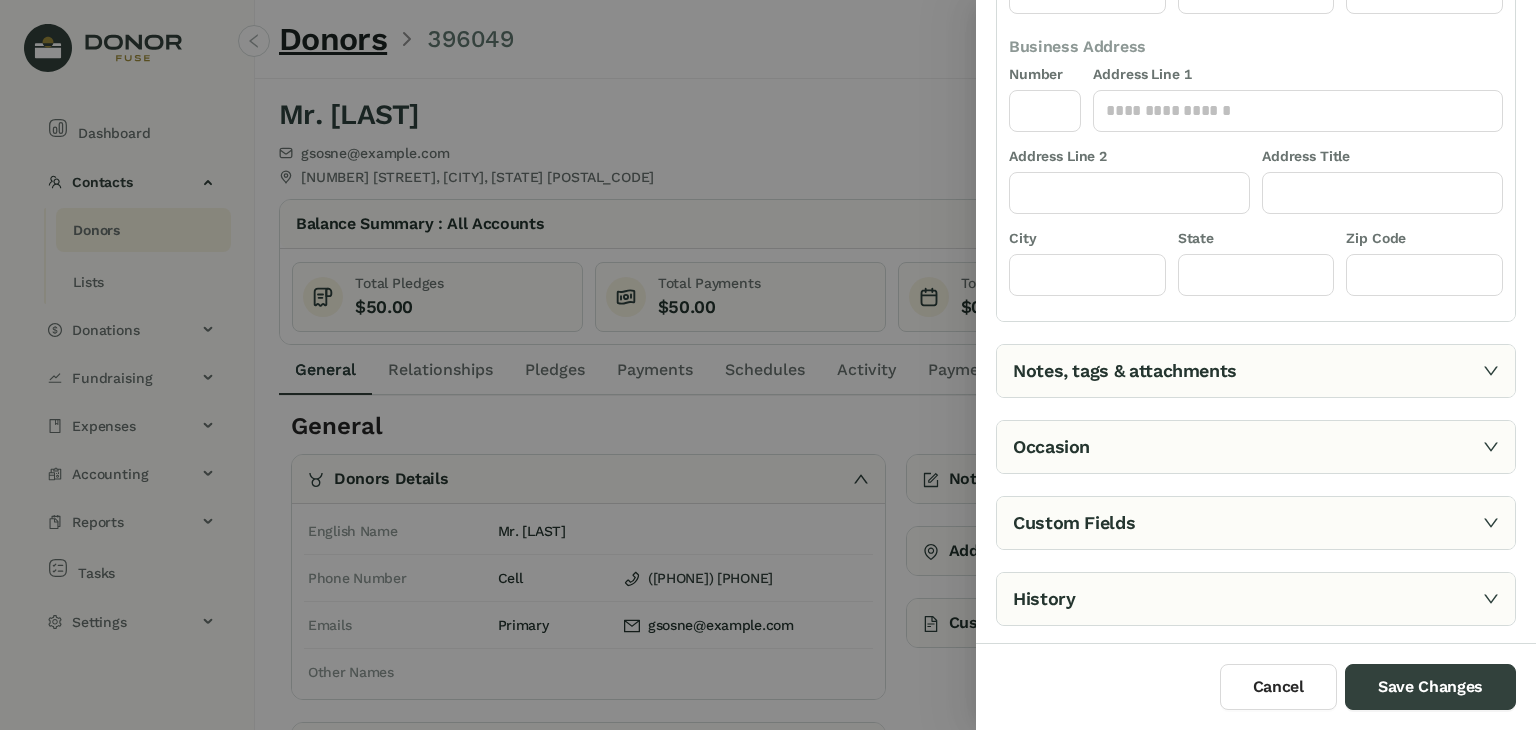 click on "Notes, tags & attachments" at bounding box center [1256, 371] 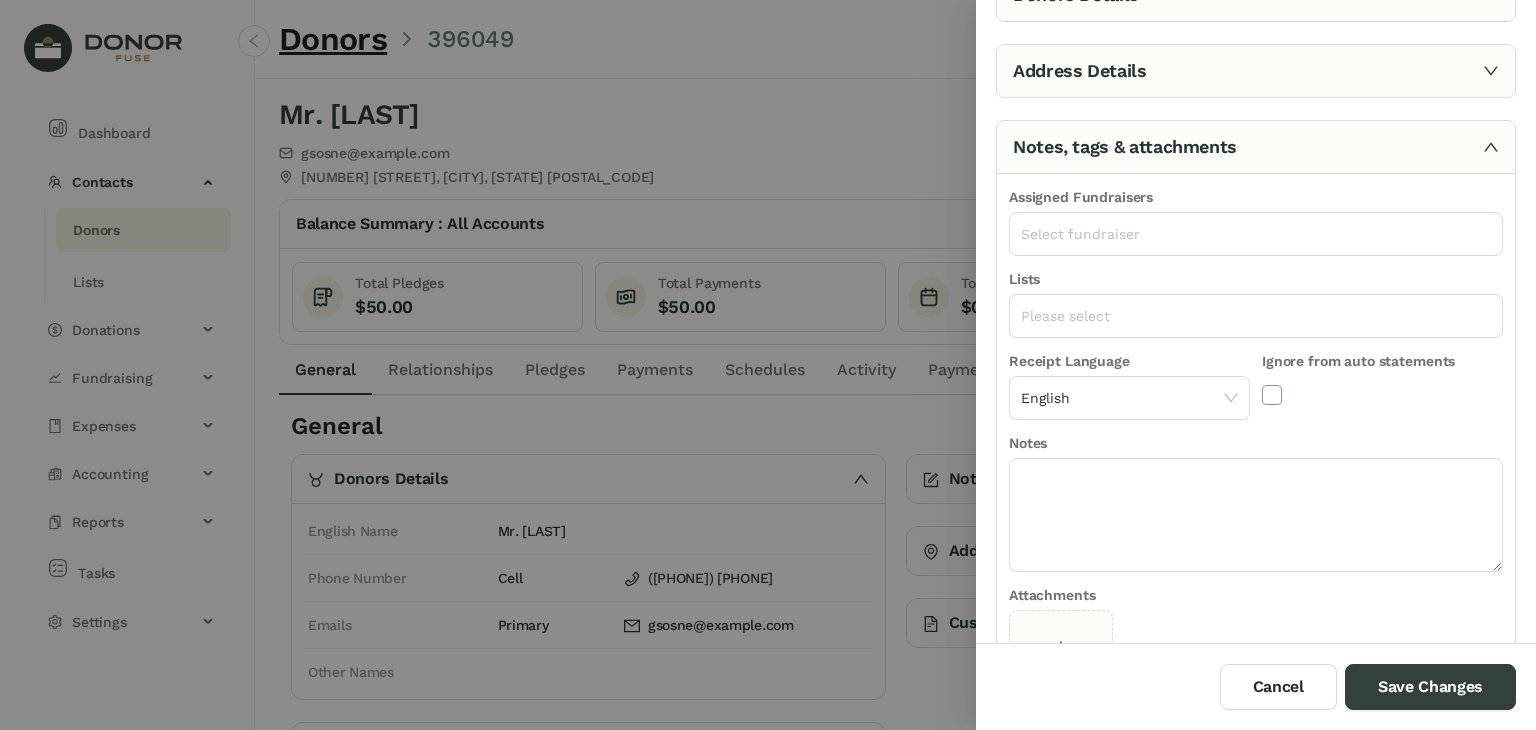 scroll, scrollTop: 61, scrollLeft: 0, axis: vertical 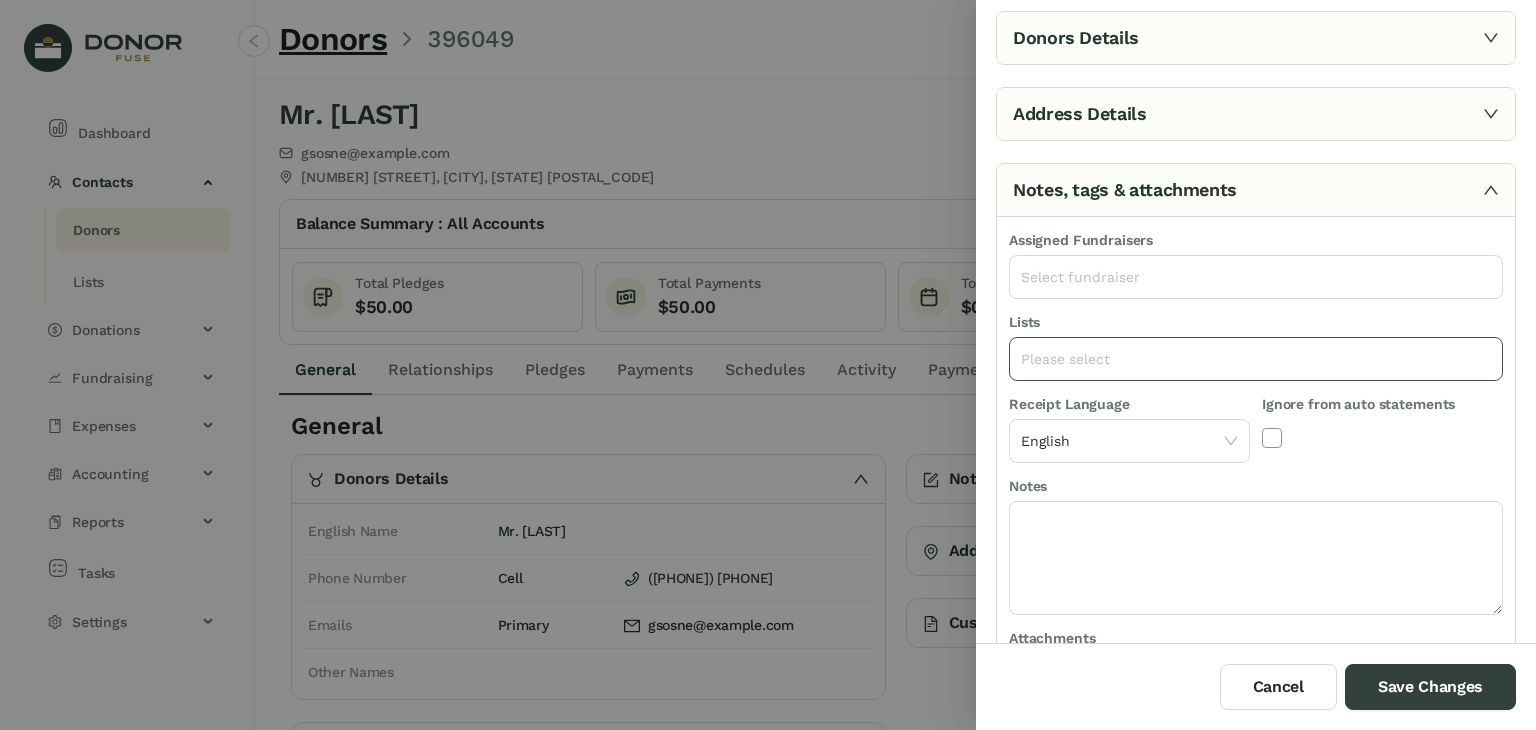 click on "Please select" 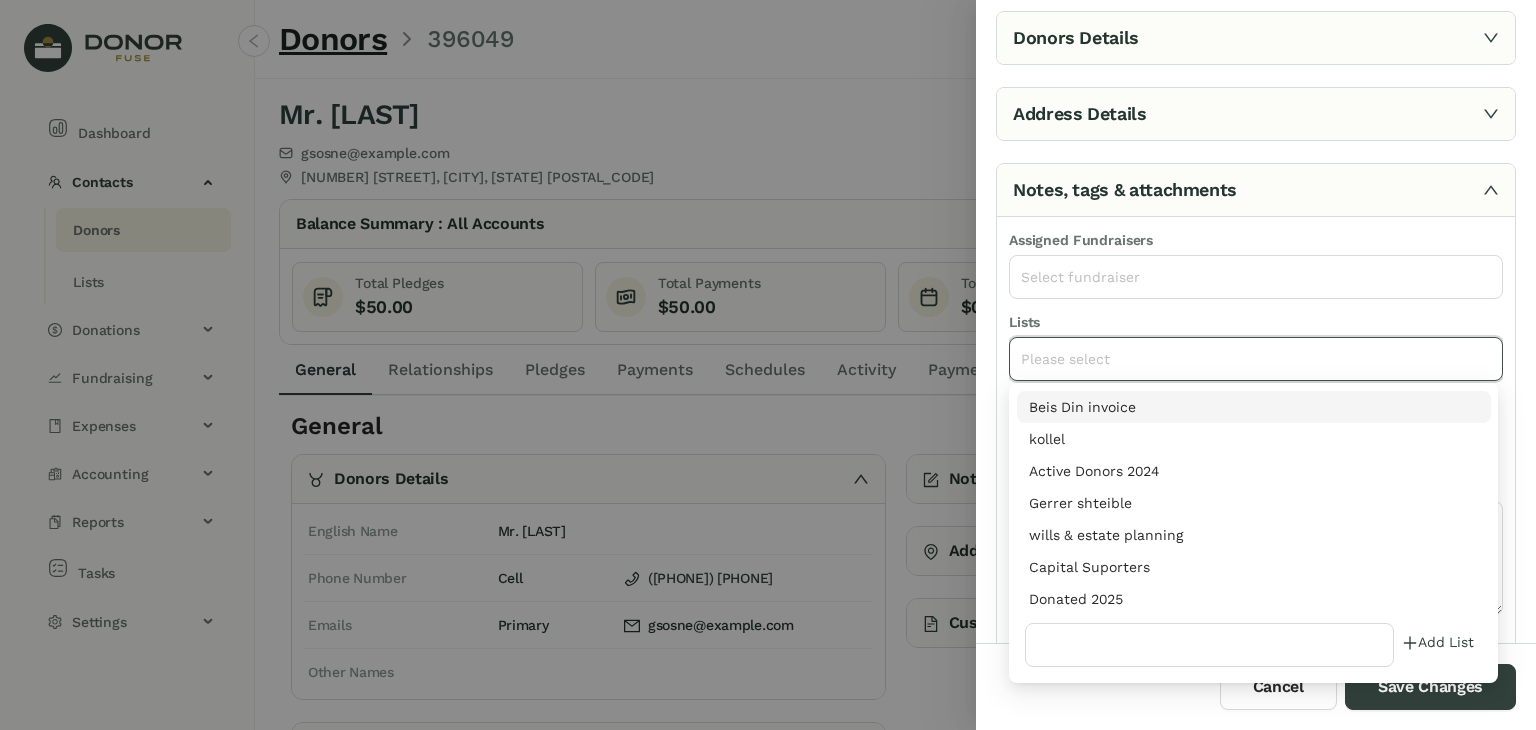 click on "Donated 2025" at bounding box center (1254, 599) 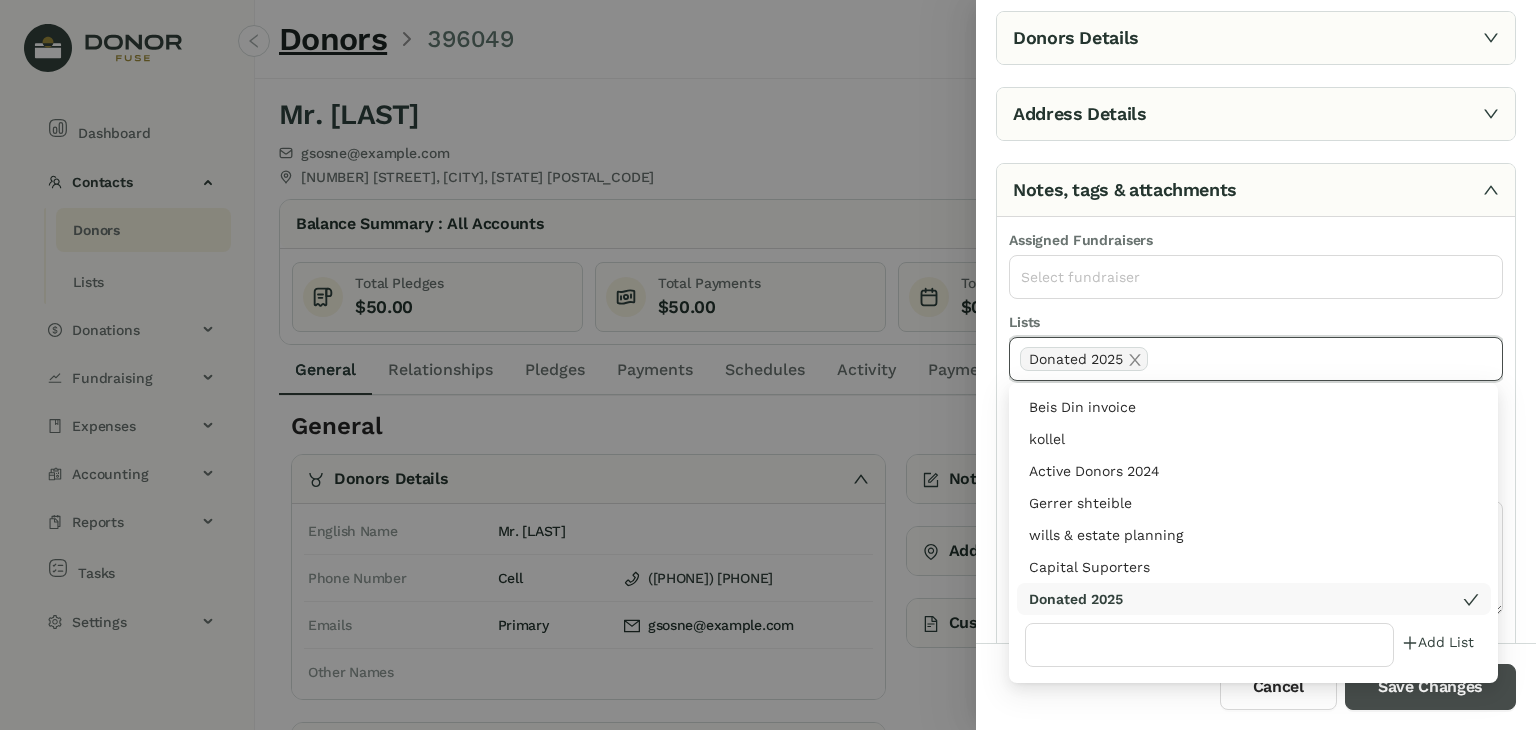 click on "Save Changes" at bounding box center (1430, 687) 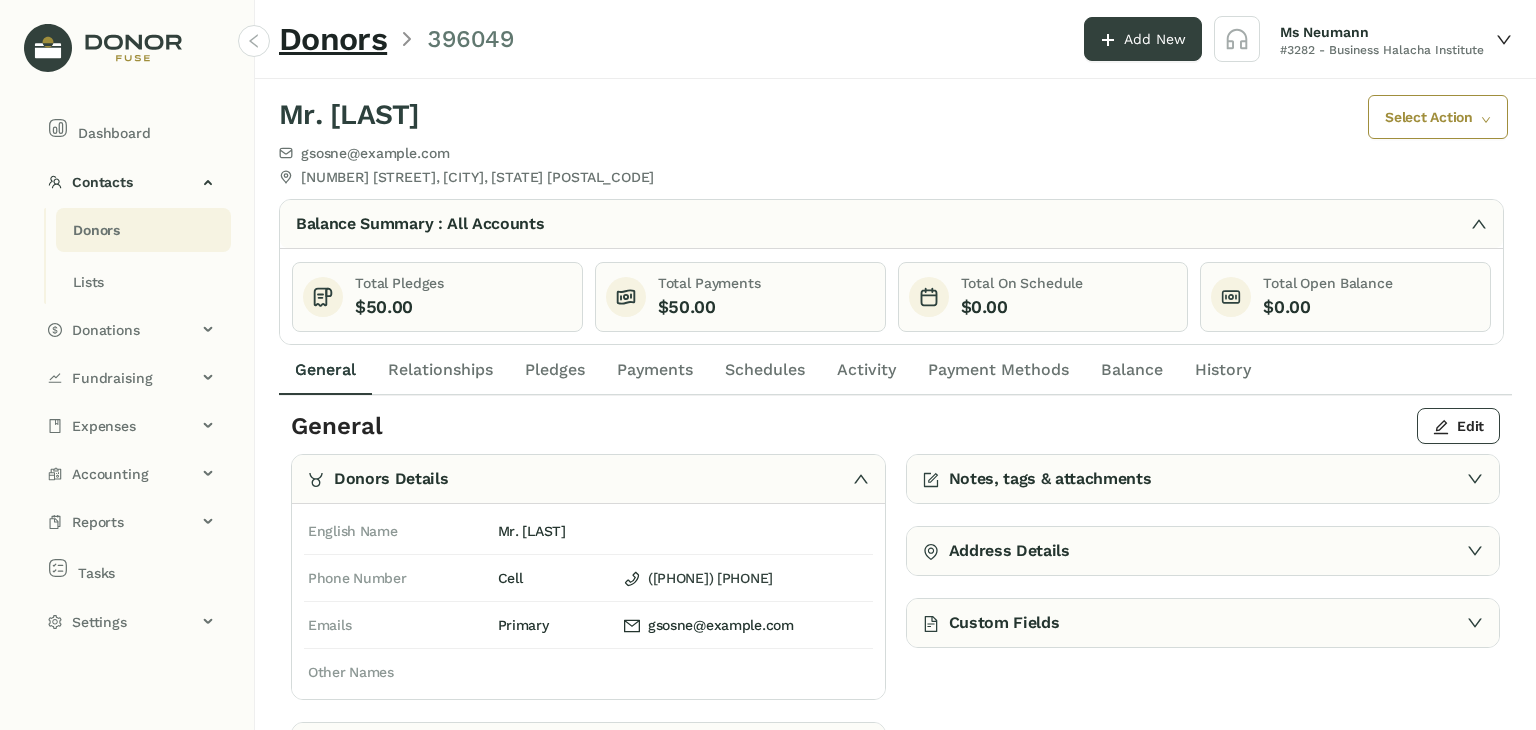 click on "Payments" 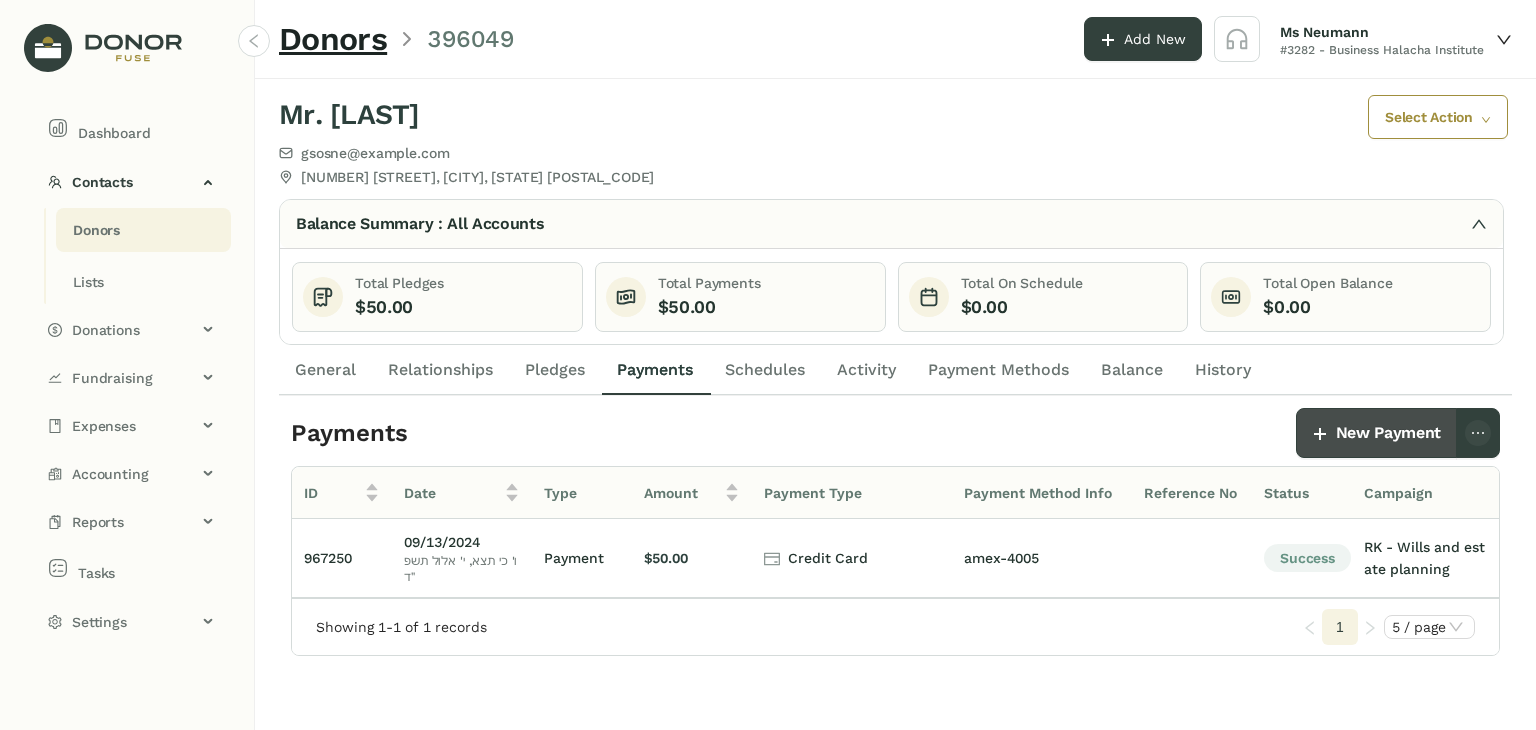 click on "New Payment" 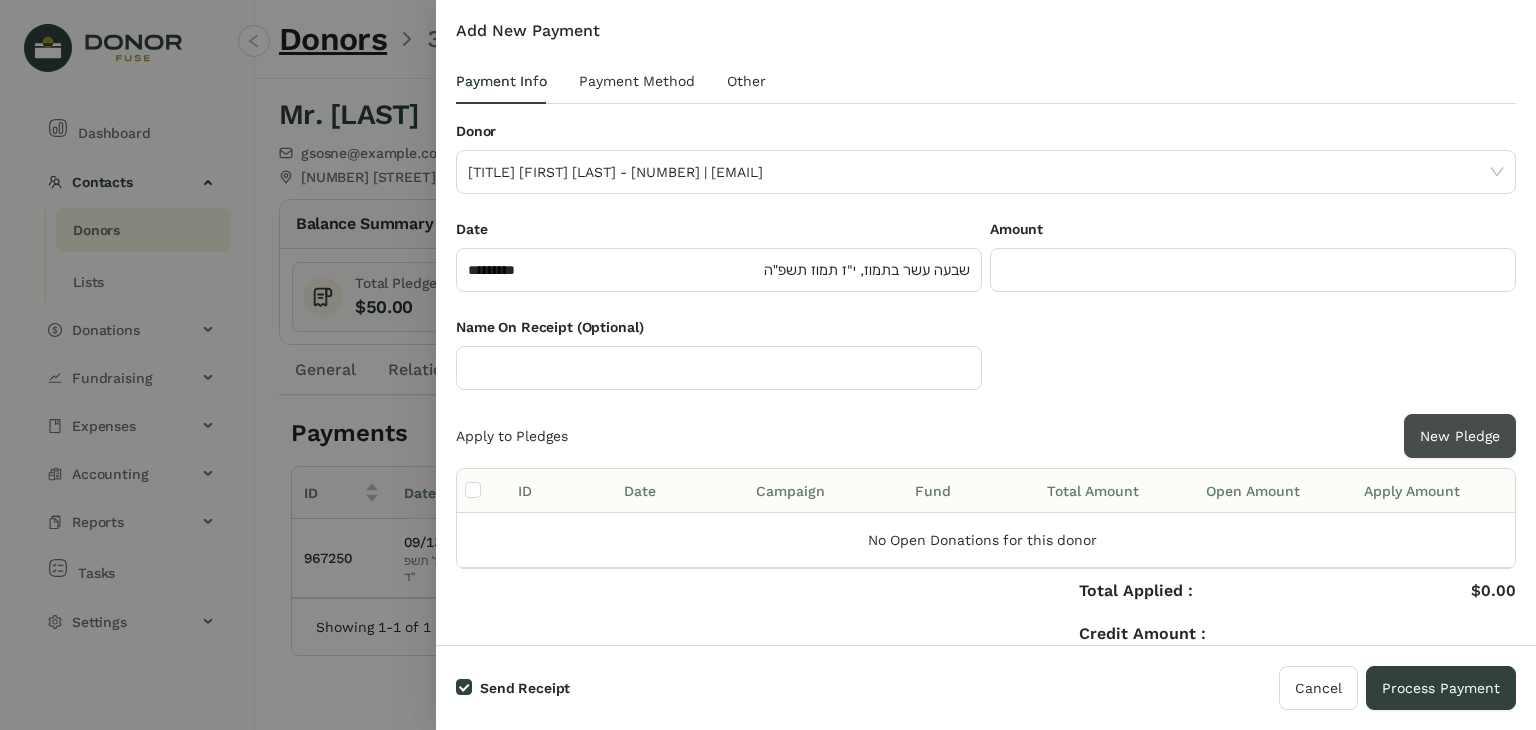 click on "New Pledge" at bounding box center [1460, 436] 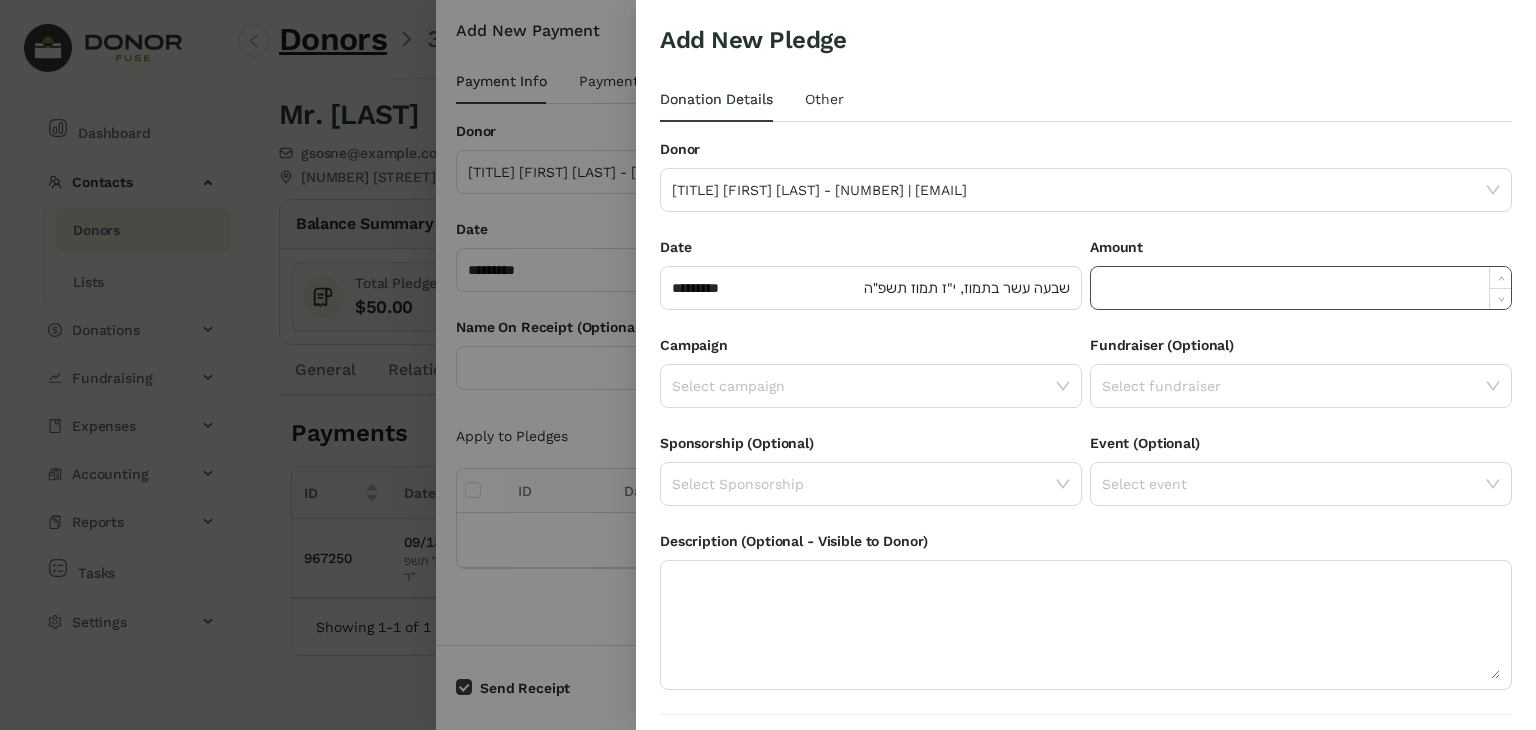 click 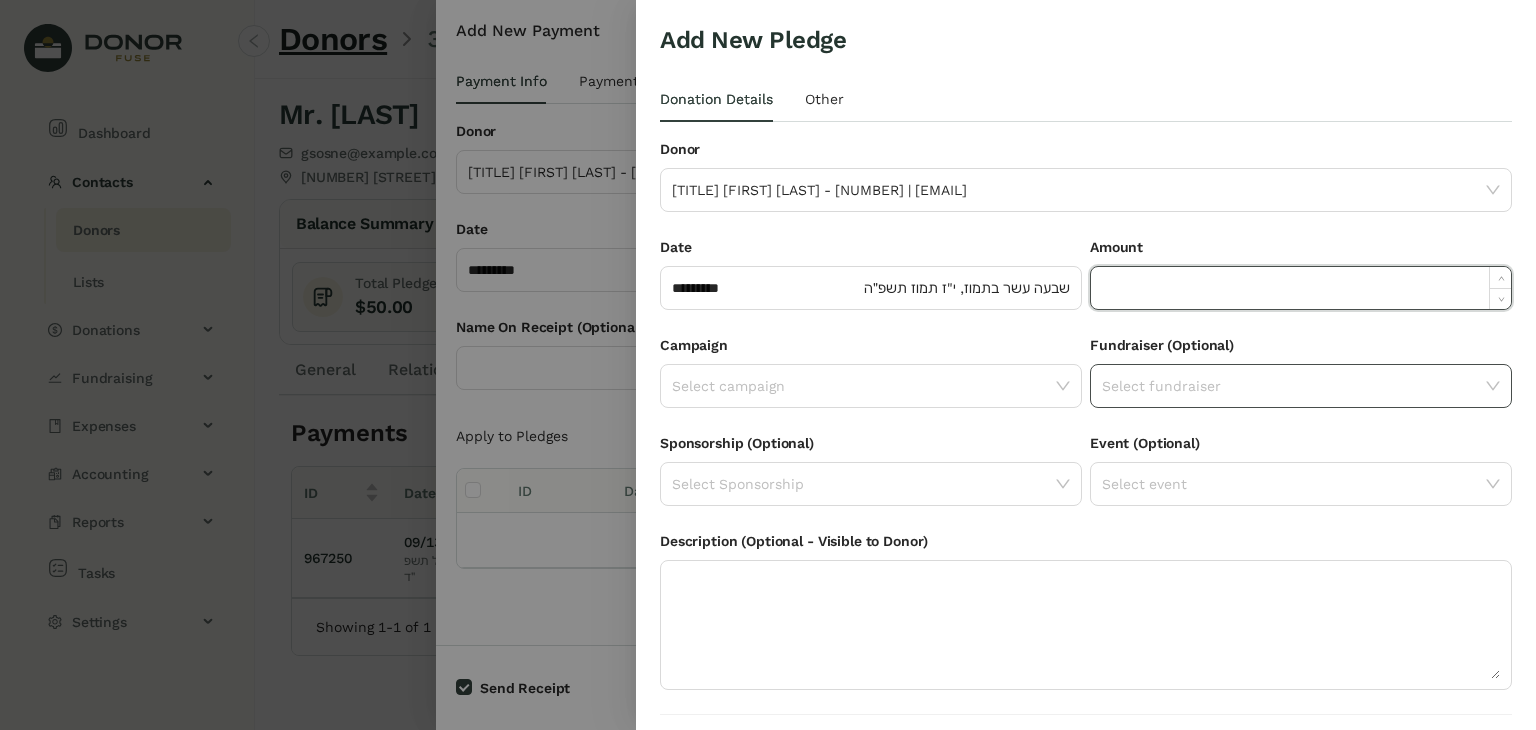 paste on "*****" 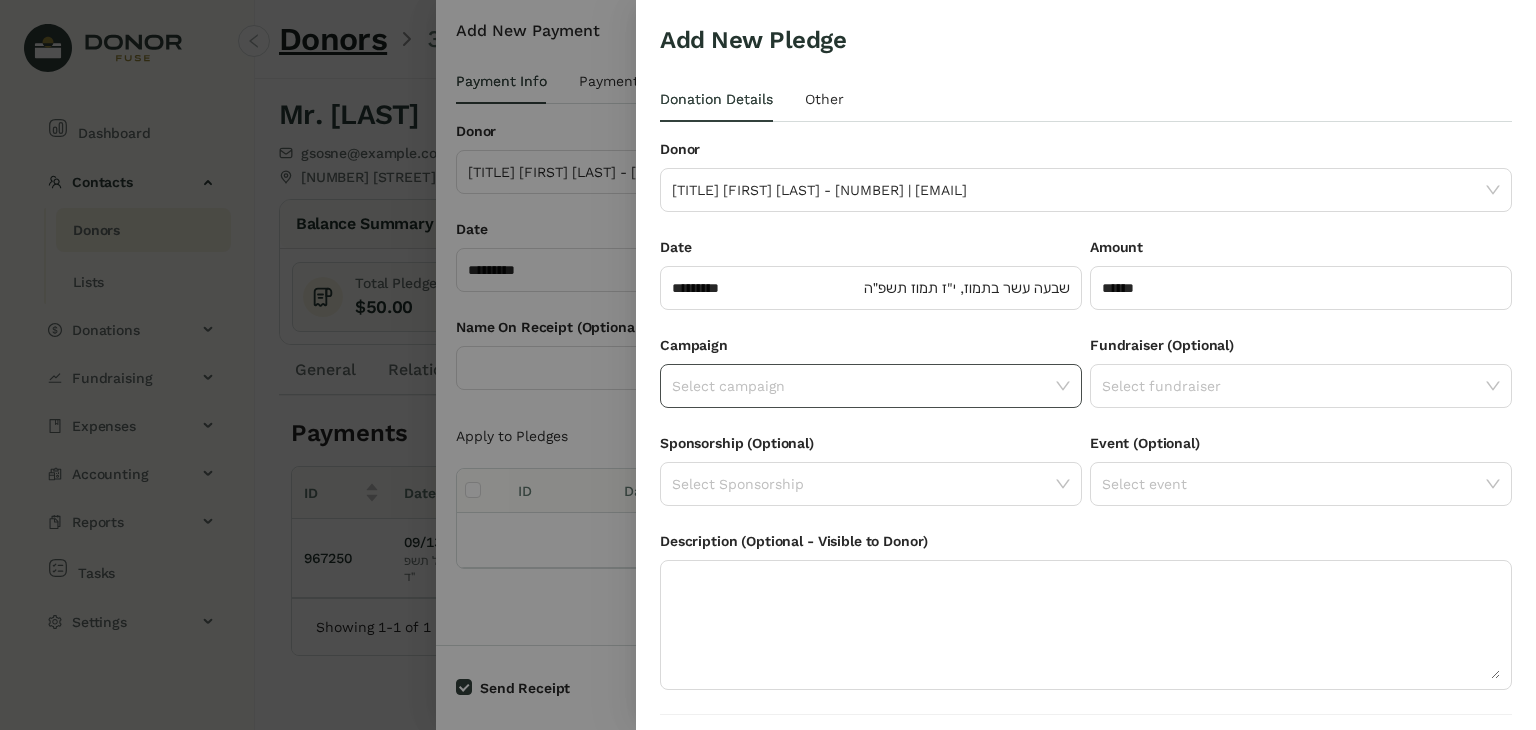 click 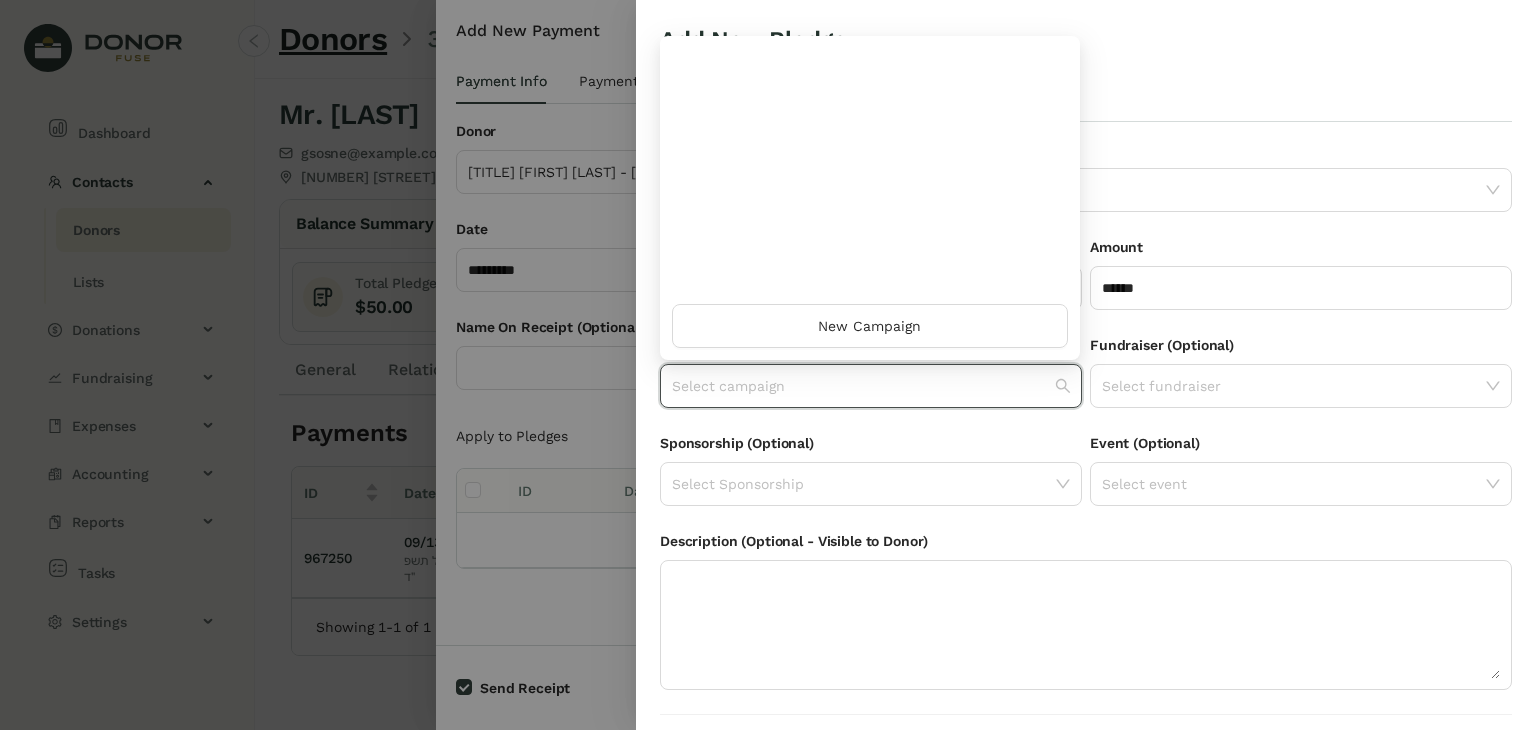 scroll, scrollTop: 960, scrollLeft: 0, axis: vertical 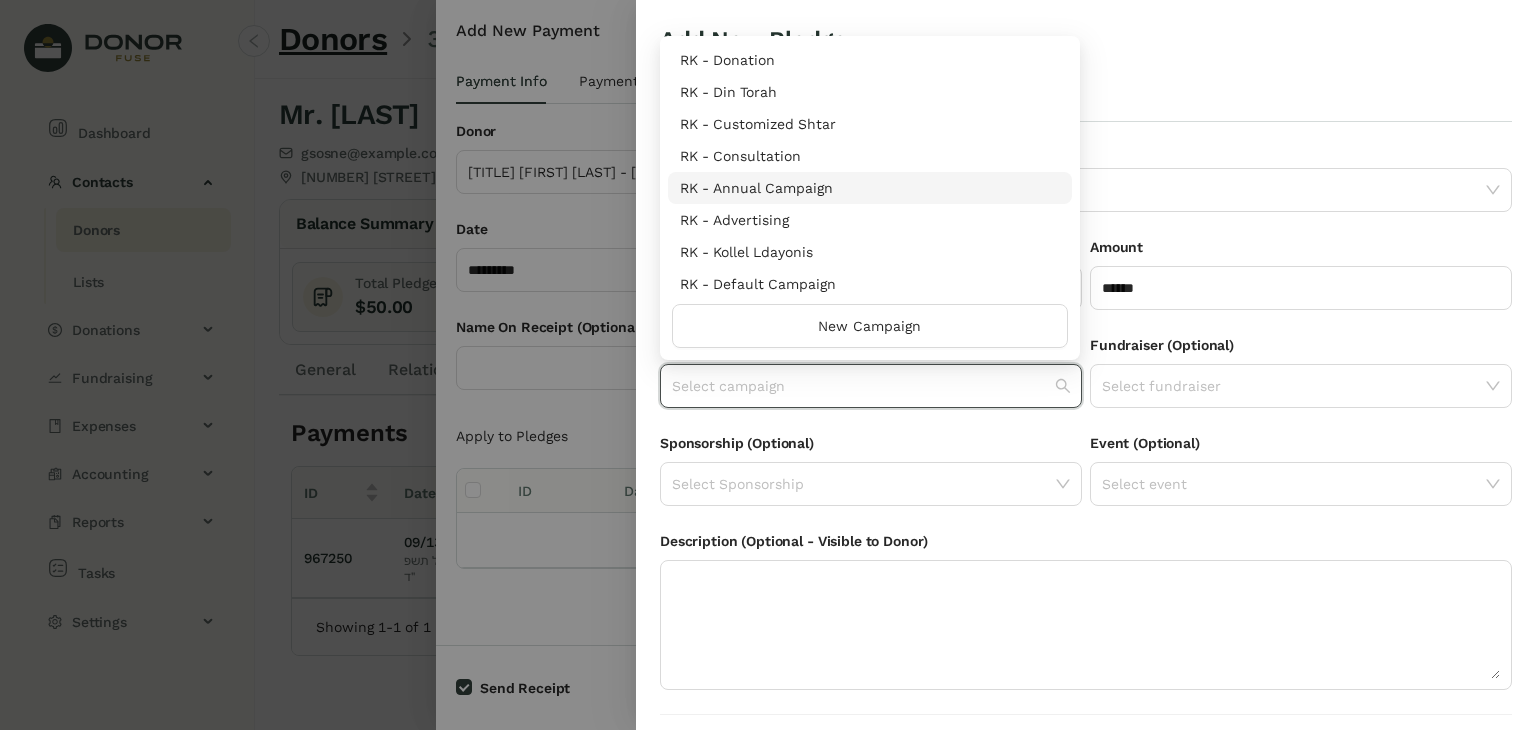 click on "RK - Annual Campaign" at bounding box center [870, 188] 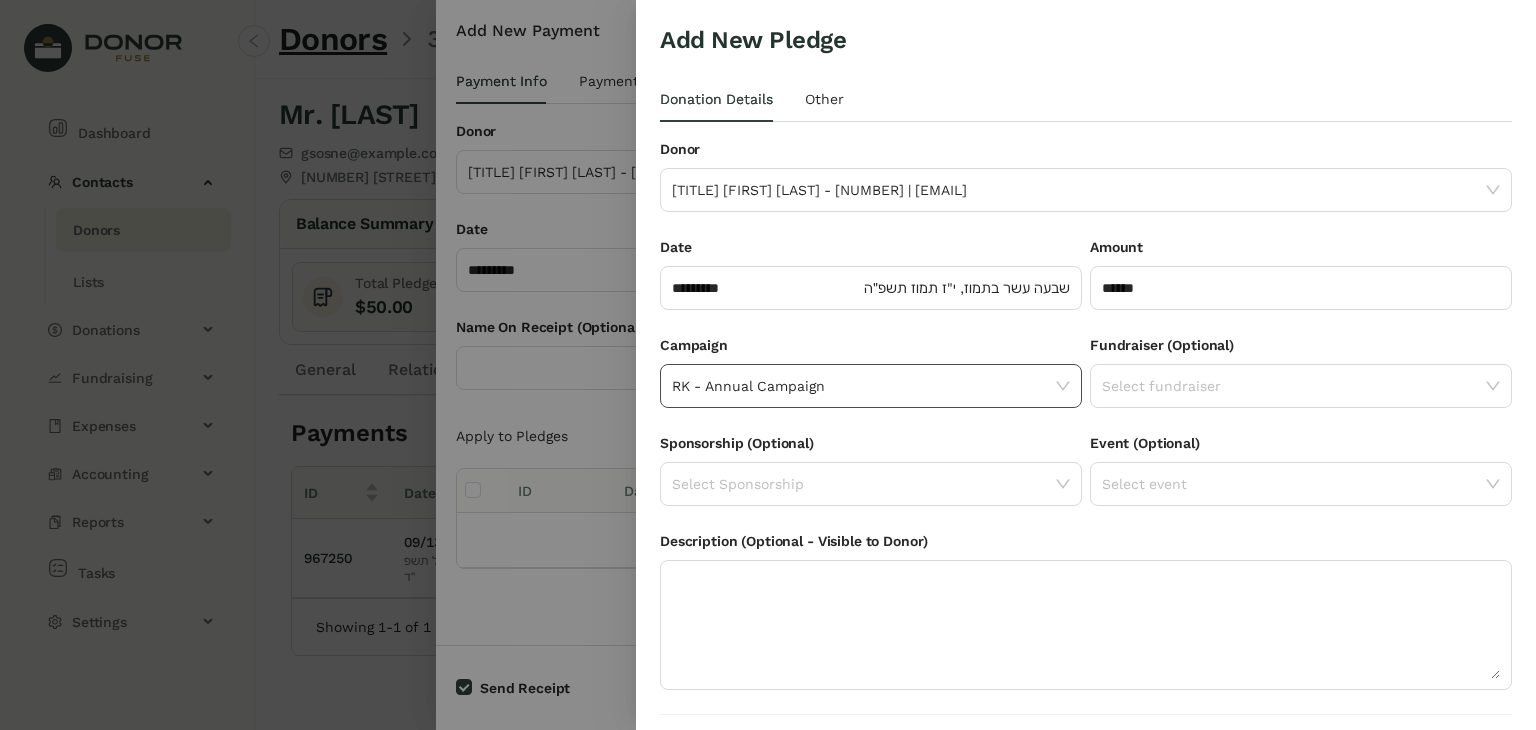 scroll, scrollTop: 54, scrollLeft: 0, axis: vertical 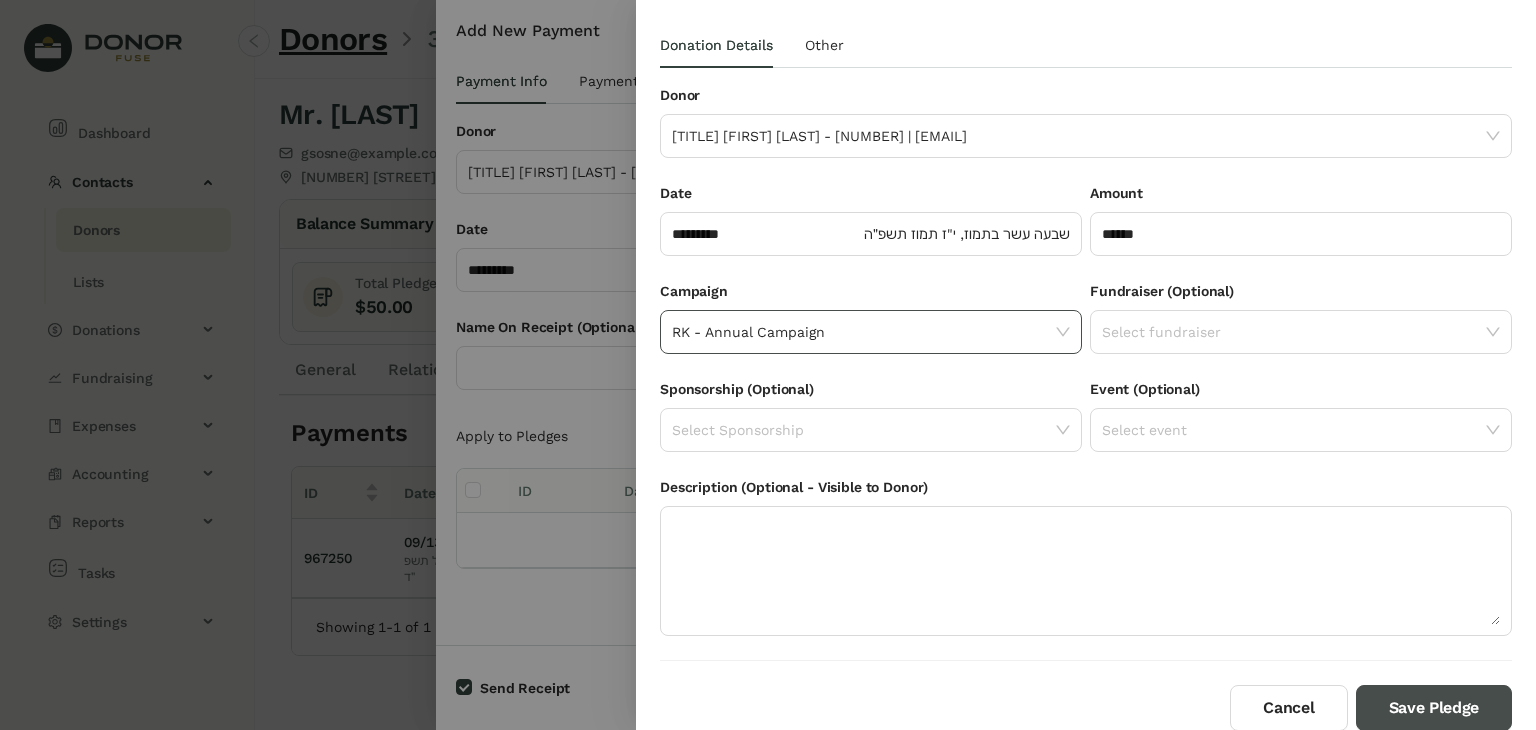 click on "Save Pledge" at bounding box center [1434, 708] 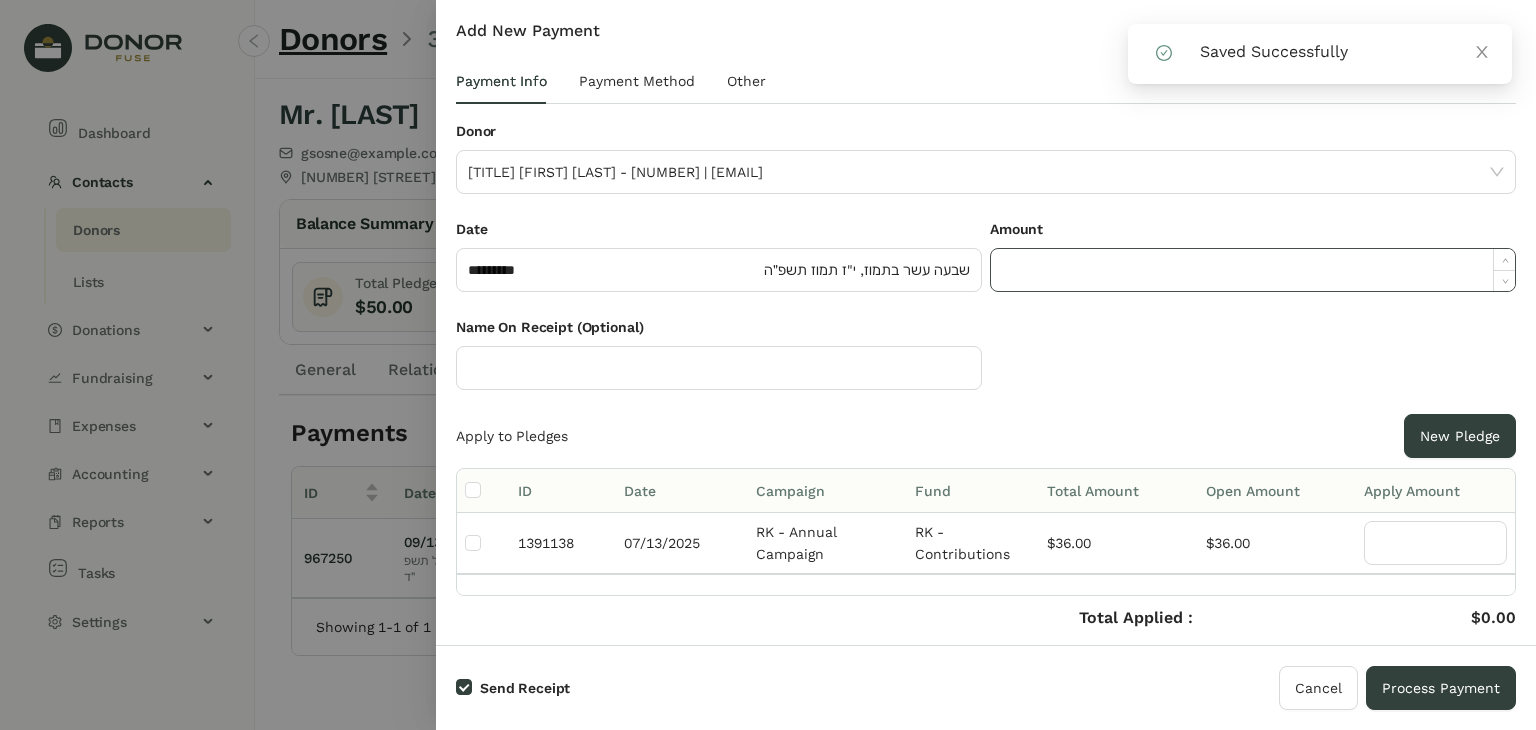 click 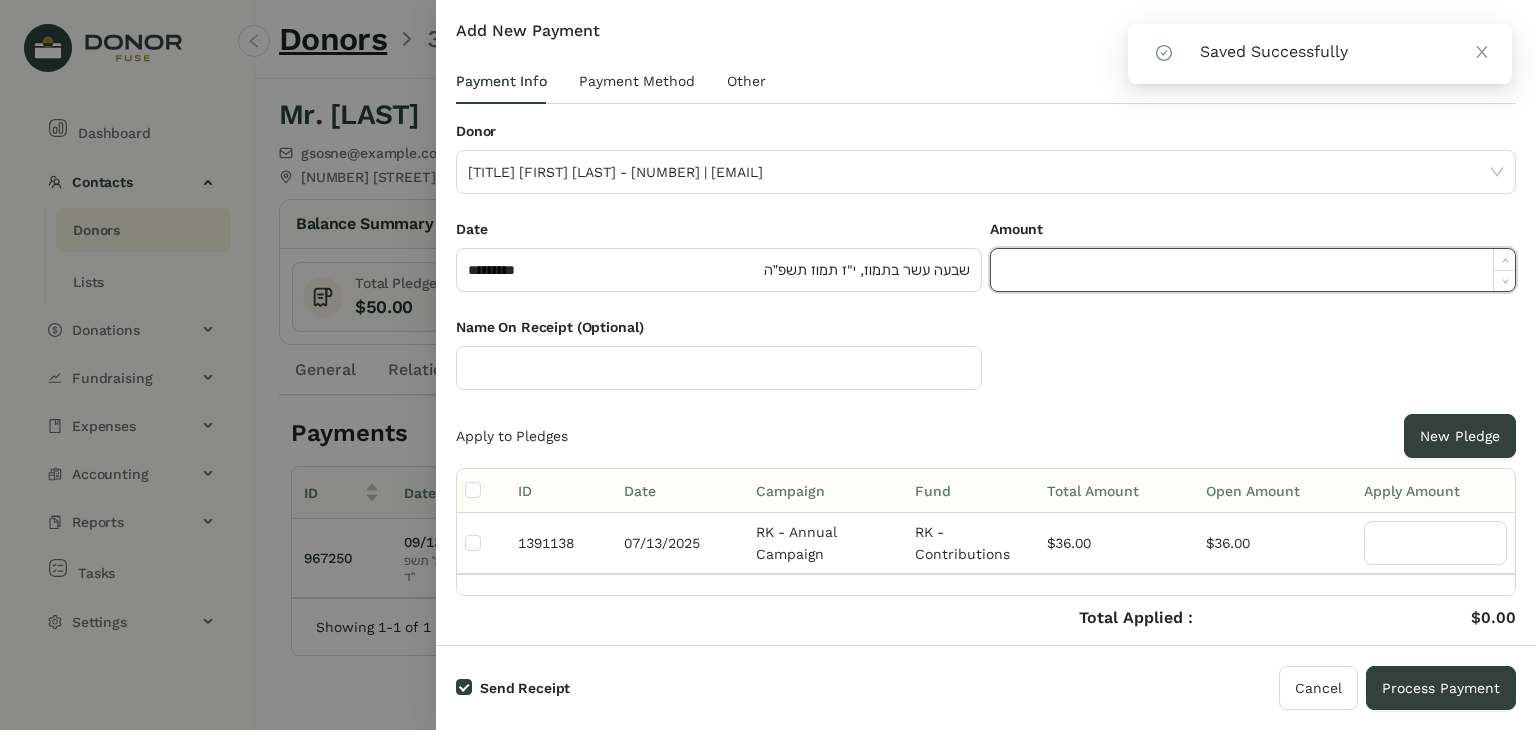 paste on "*****" 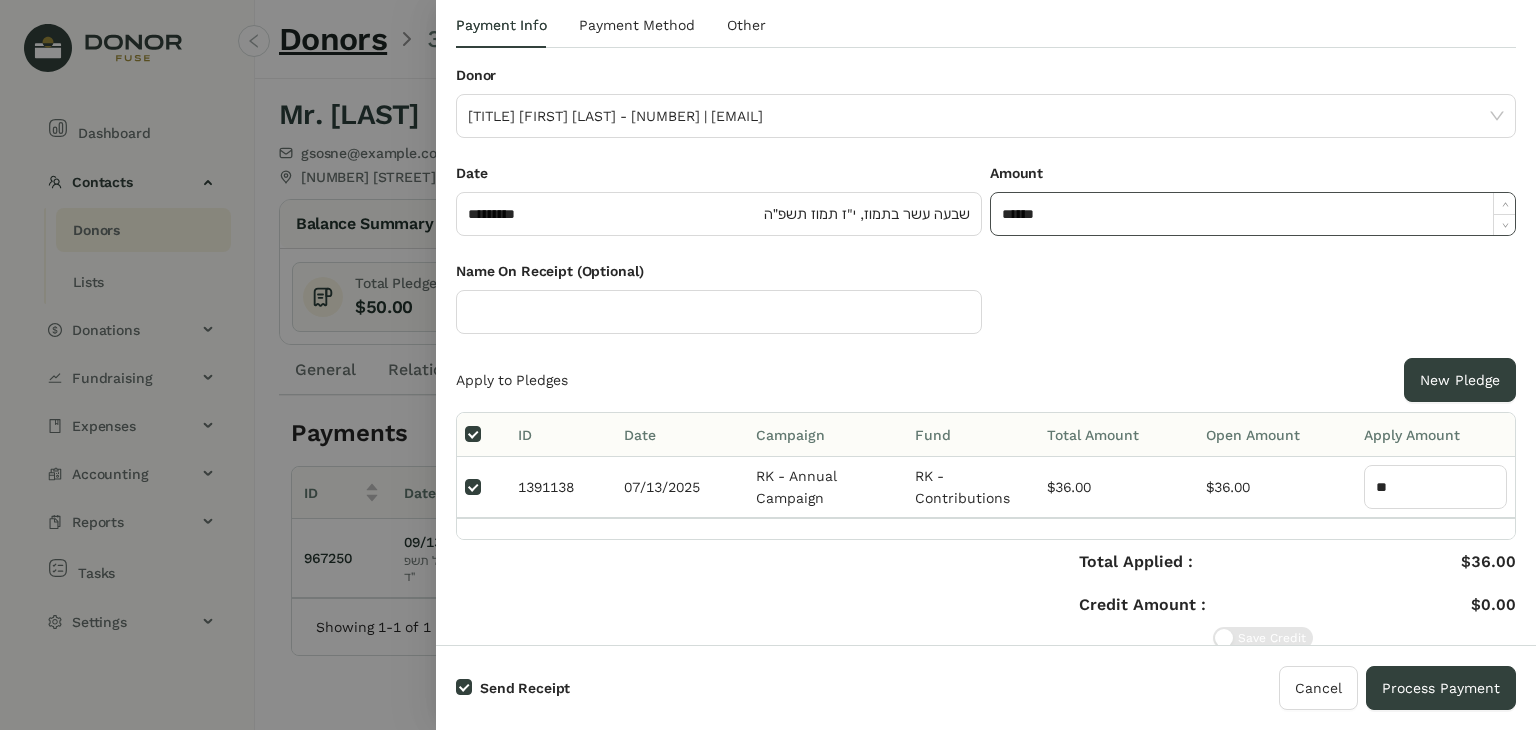scroll, scrollTop: 0, scrollLeft: 0, axis: both 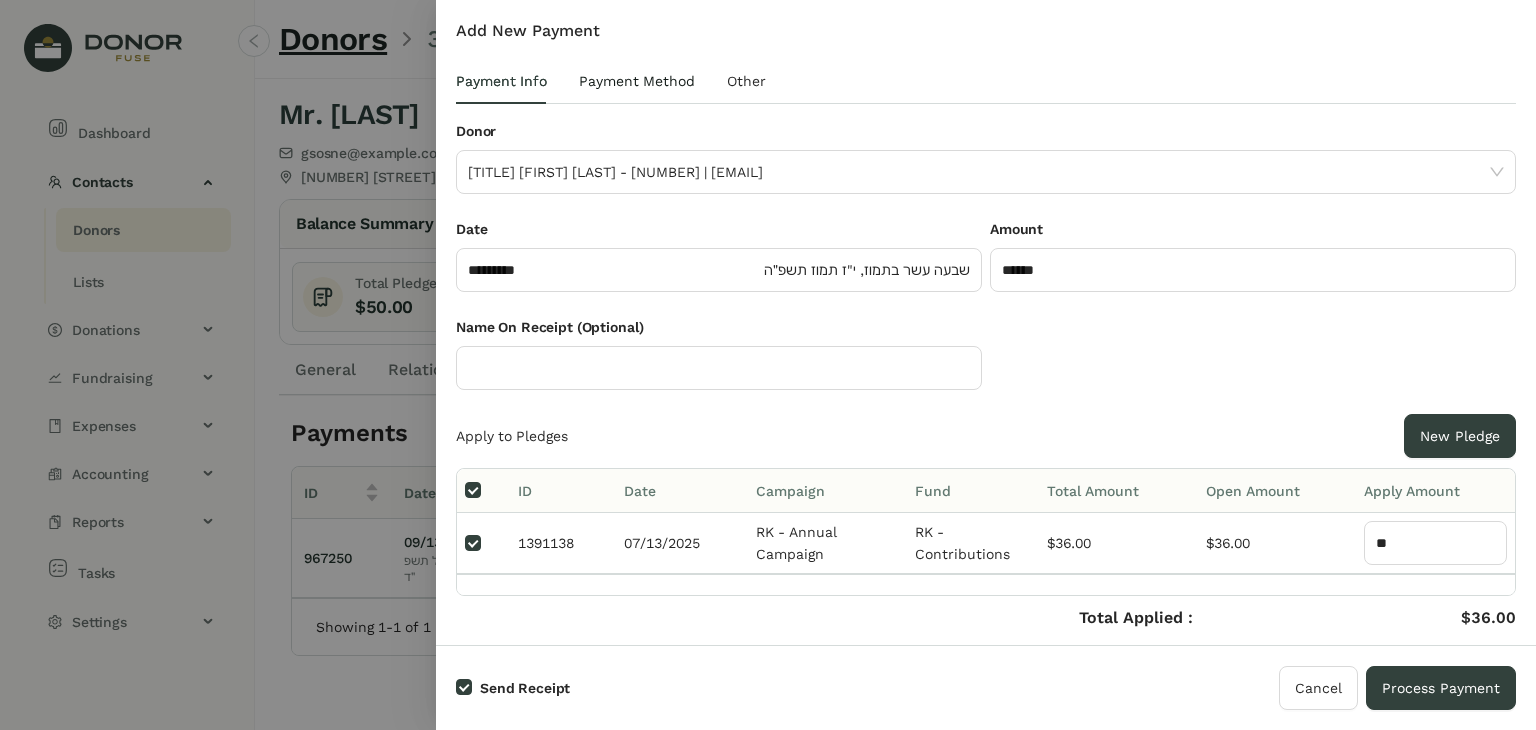 click on "Payment Method" at bounding box center [637, 81] 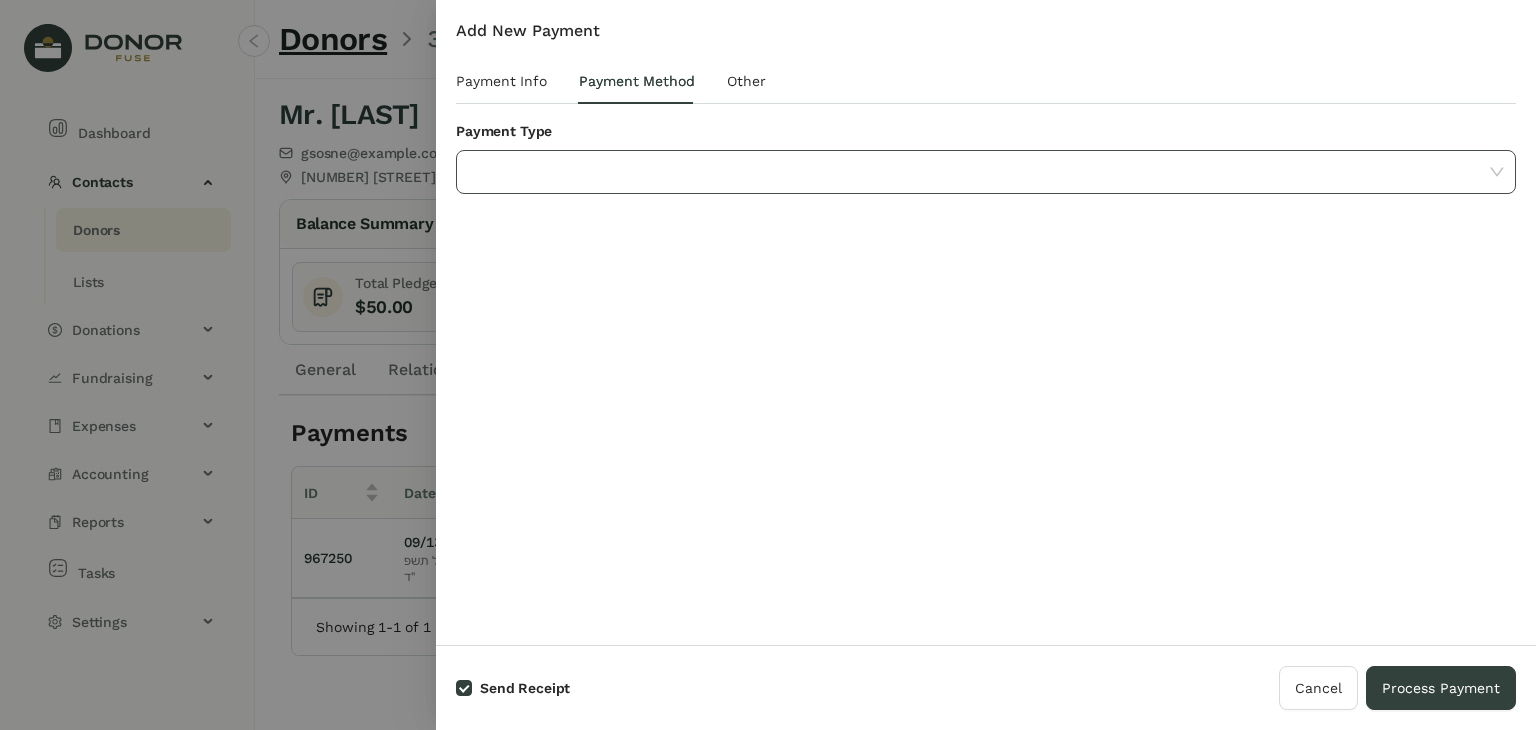 click 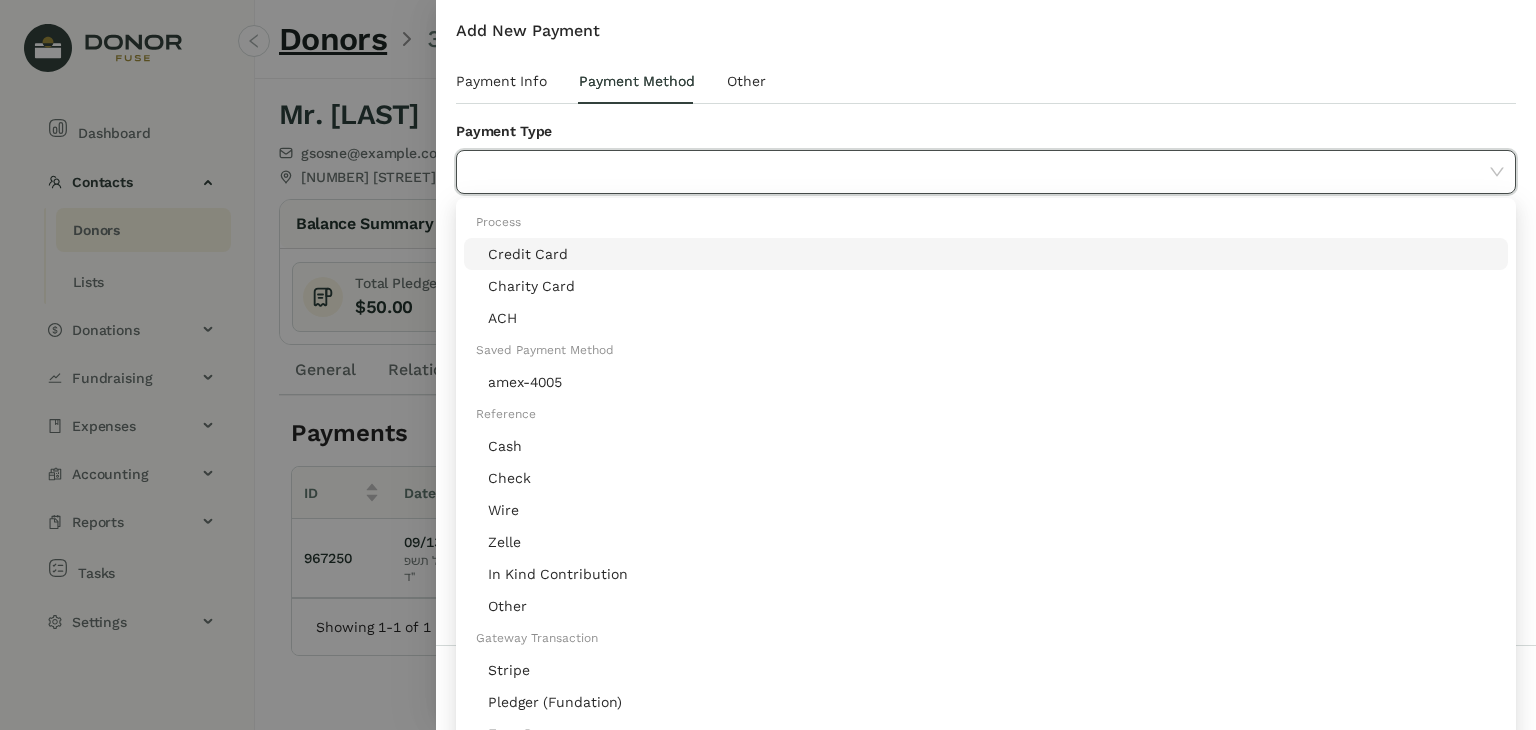 click on "Stripe" 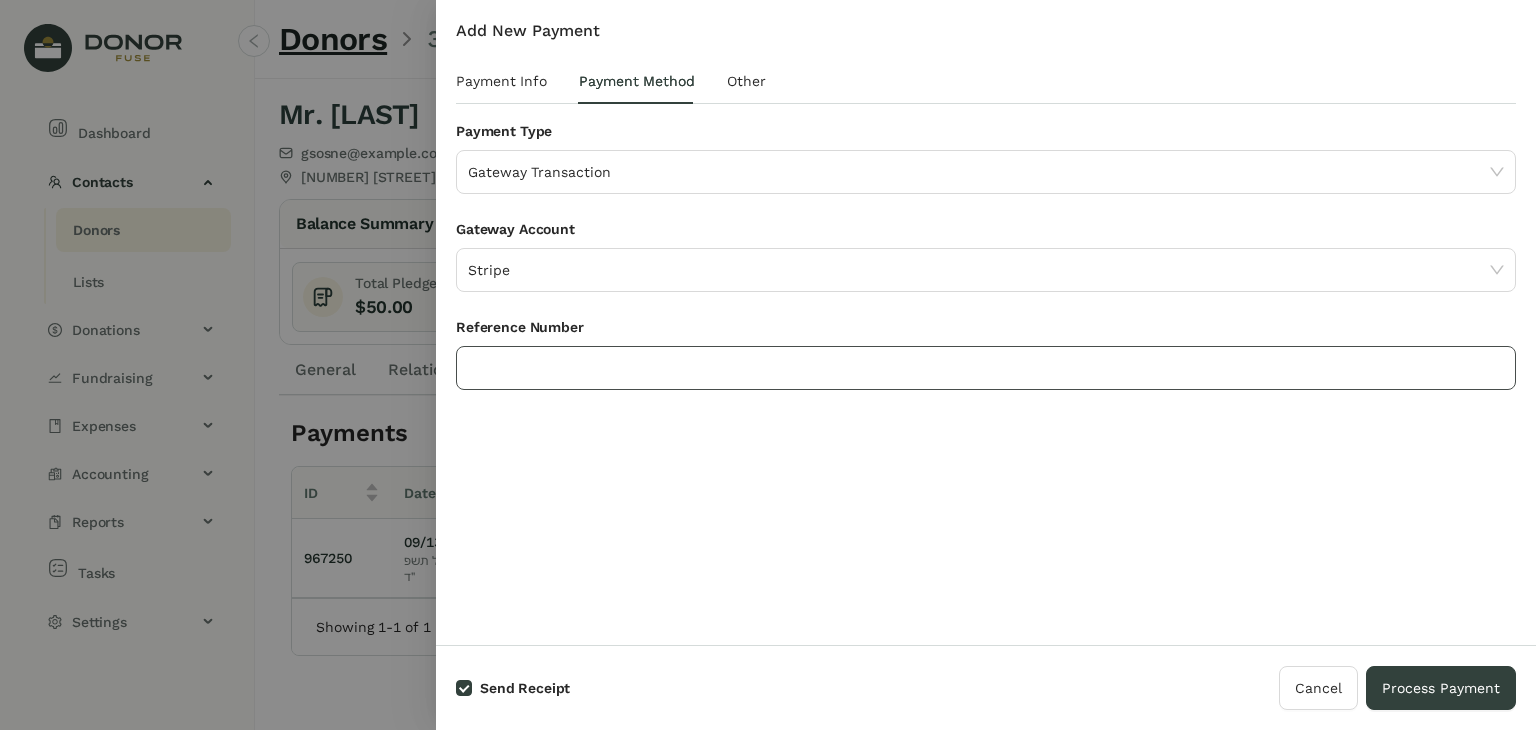 click 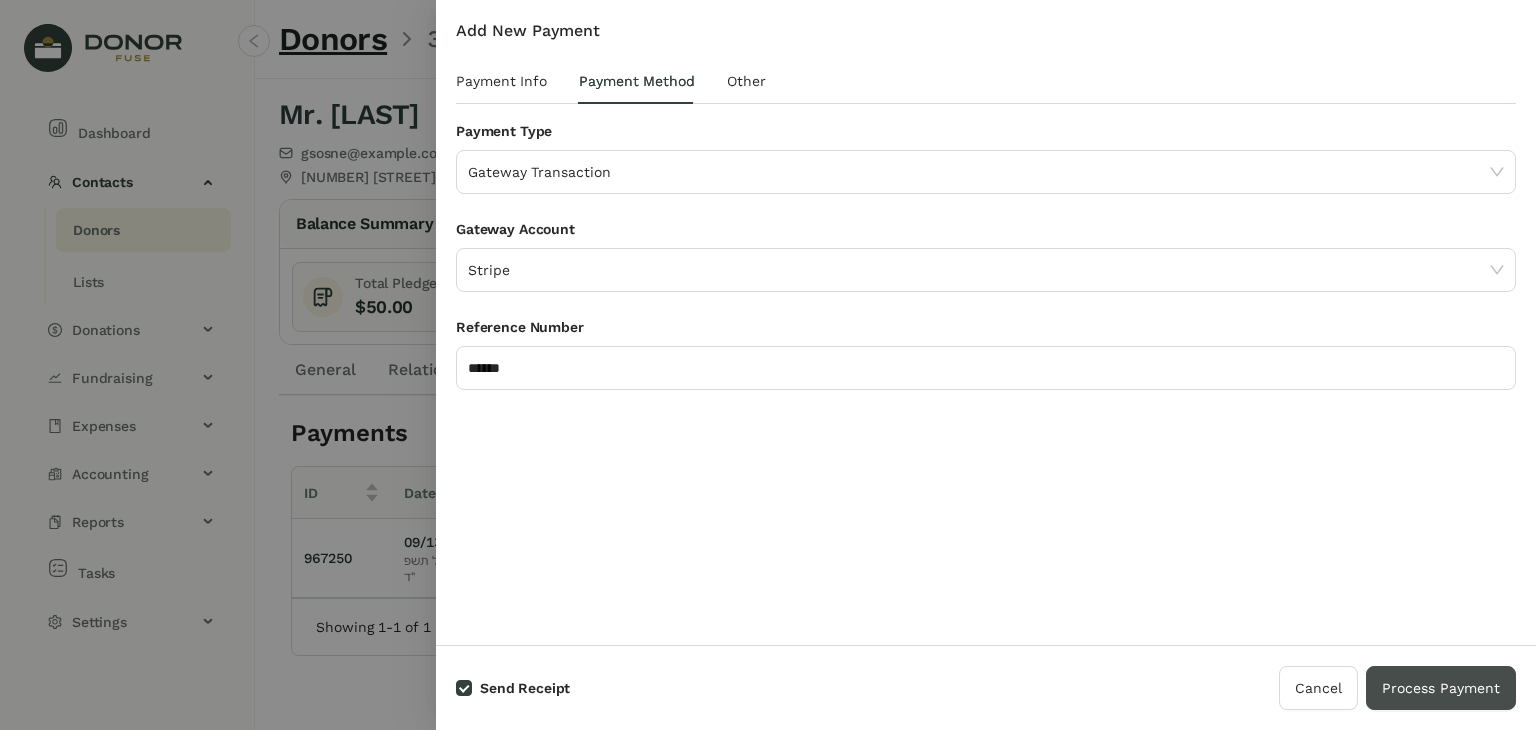 click on "Process Payment" at bounding box center (1441, 688) 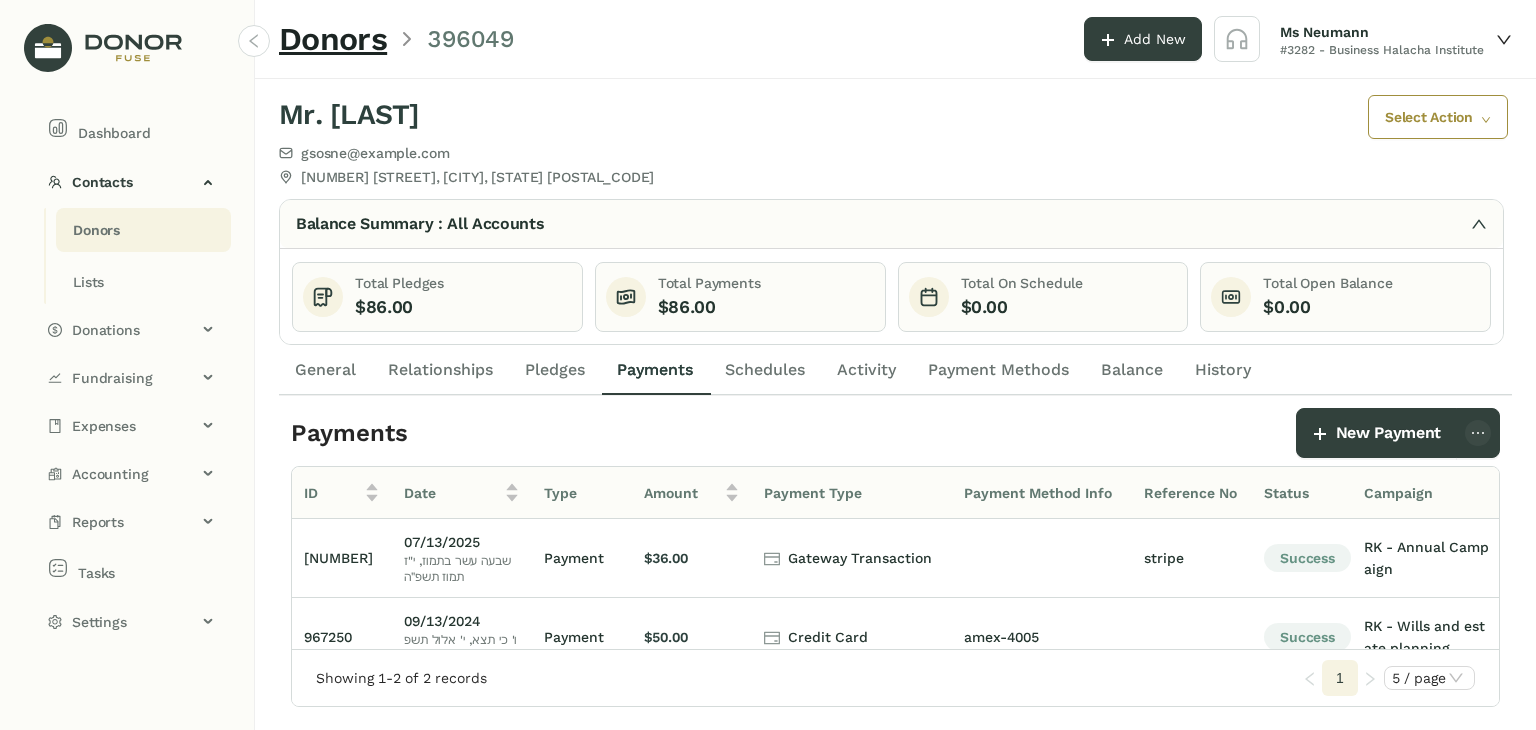 click on "Donors" 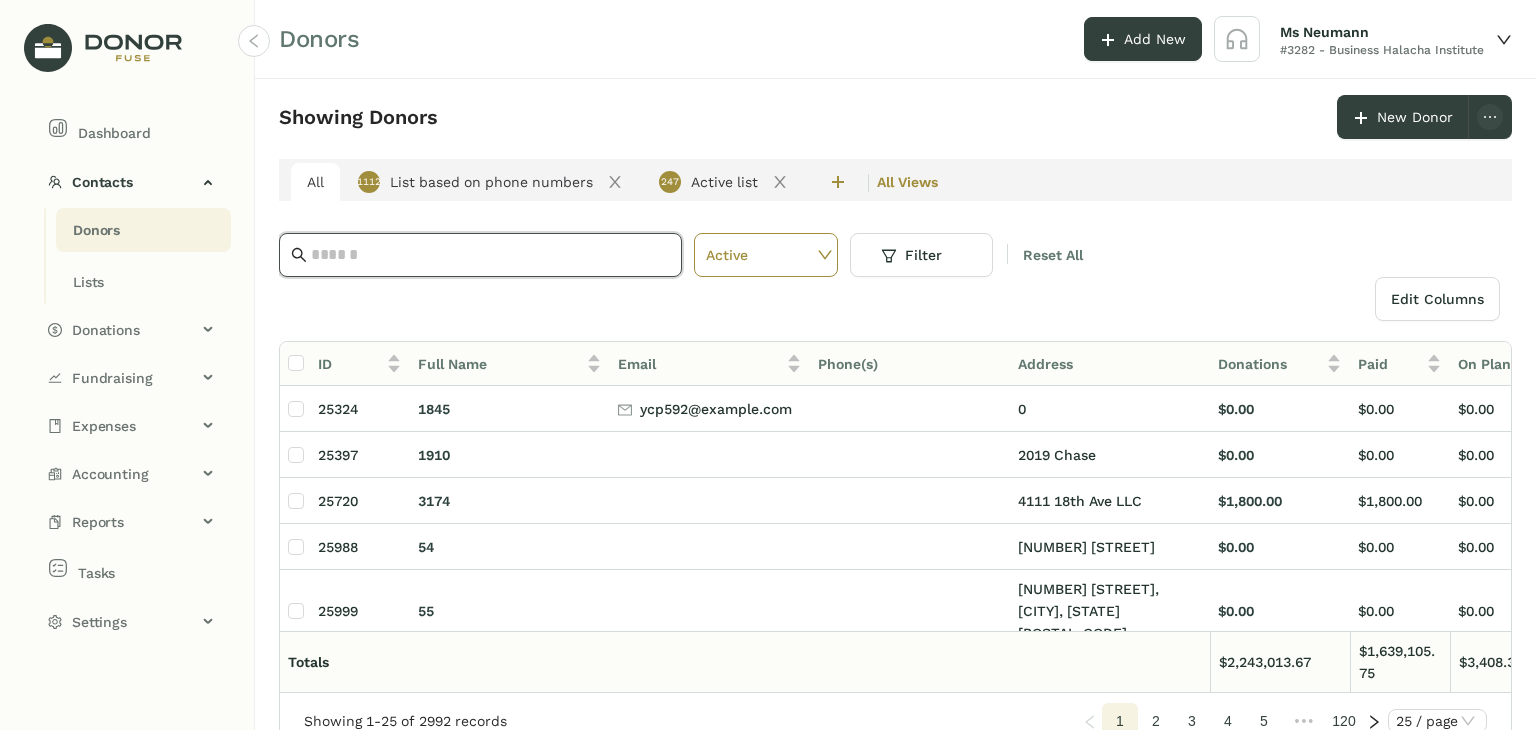 click 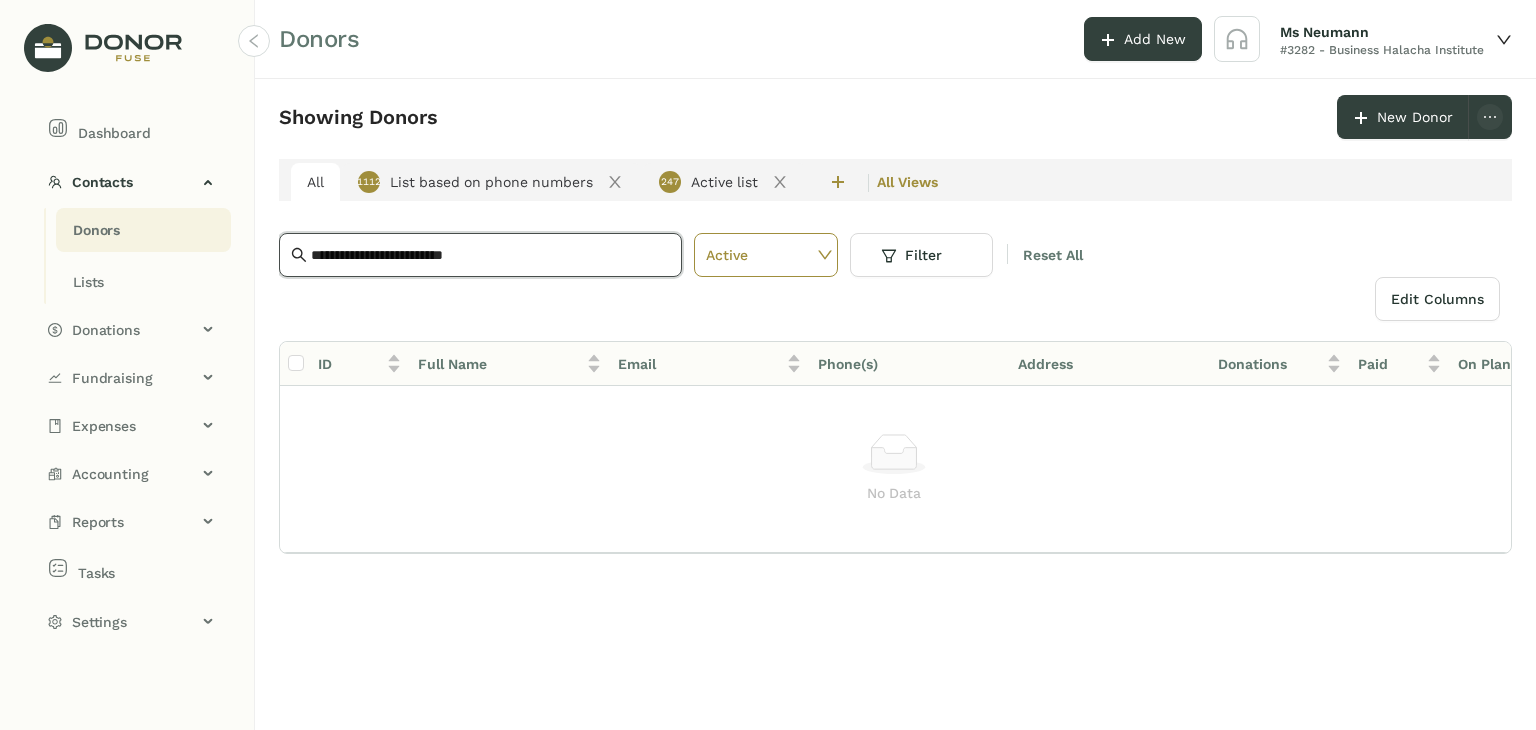 drag, startPoint x: 546, startPoint y: 254, endPoint x: 256, endPoint y: 251, distance: 290.0155 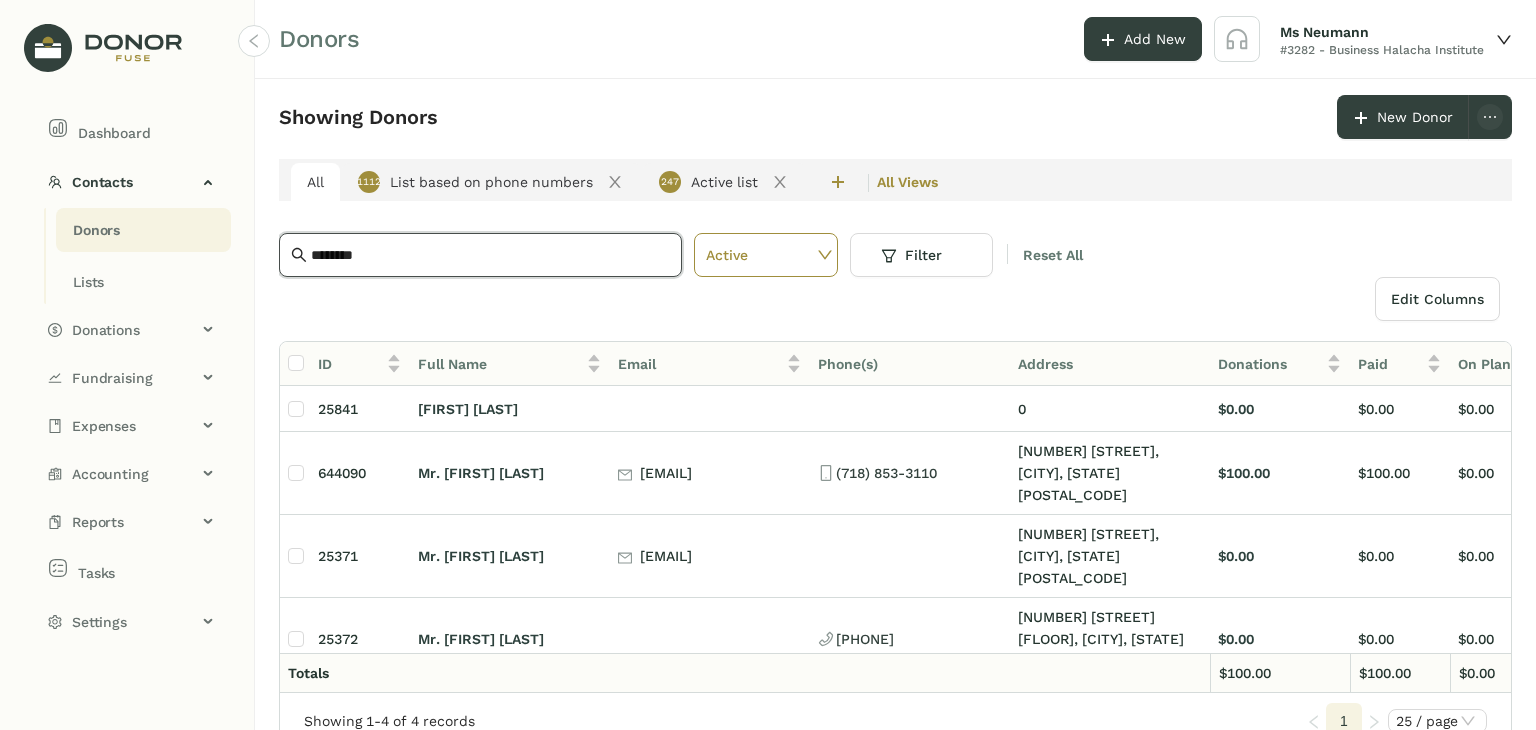 drag, startPoint x: 388, startPoint y: 247, endPoint x: 95, endPoint y: 242, distance: 293.04266 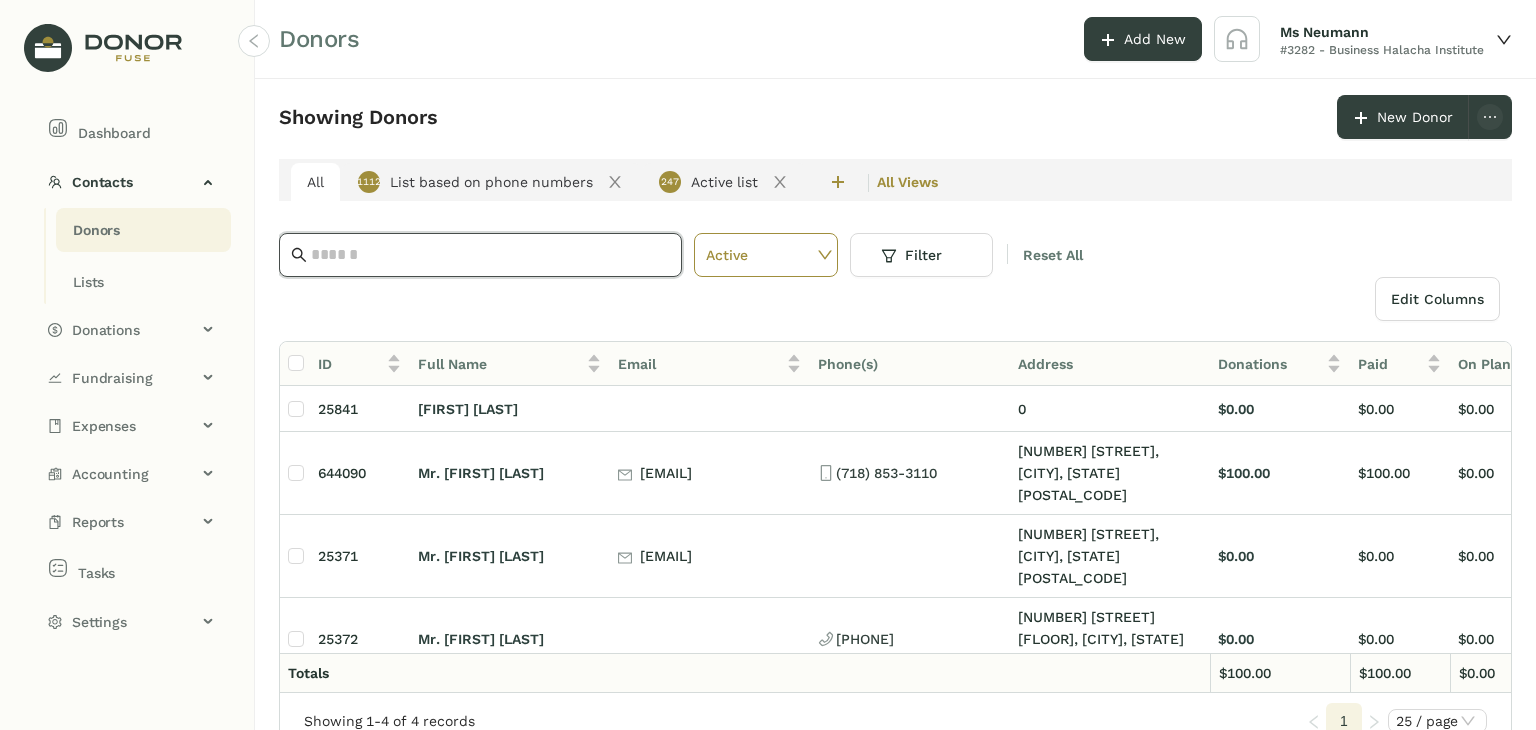 paste on "**********" 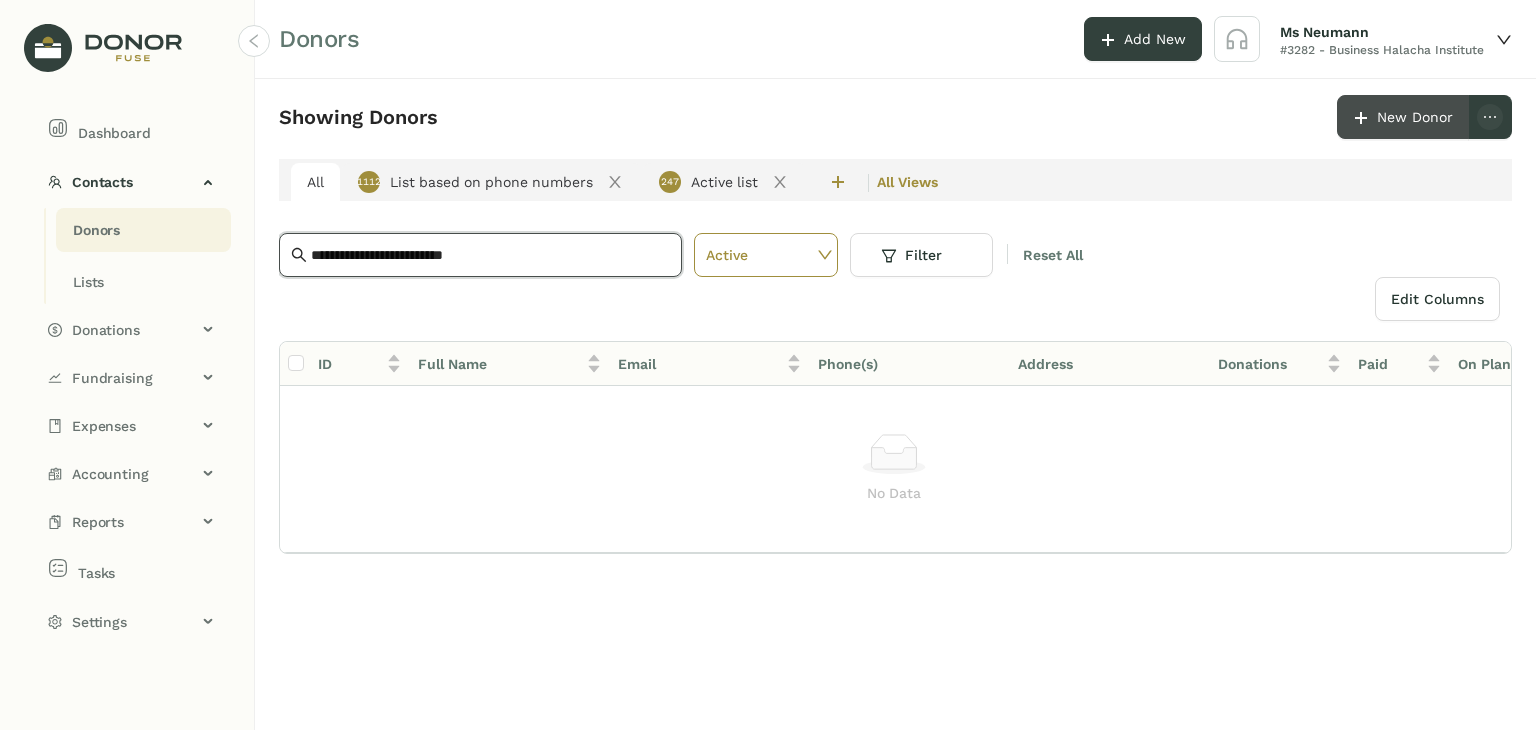 click on "New Donor" 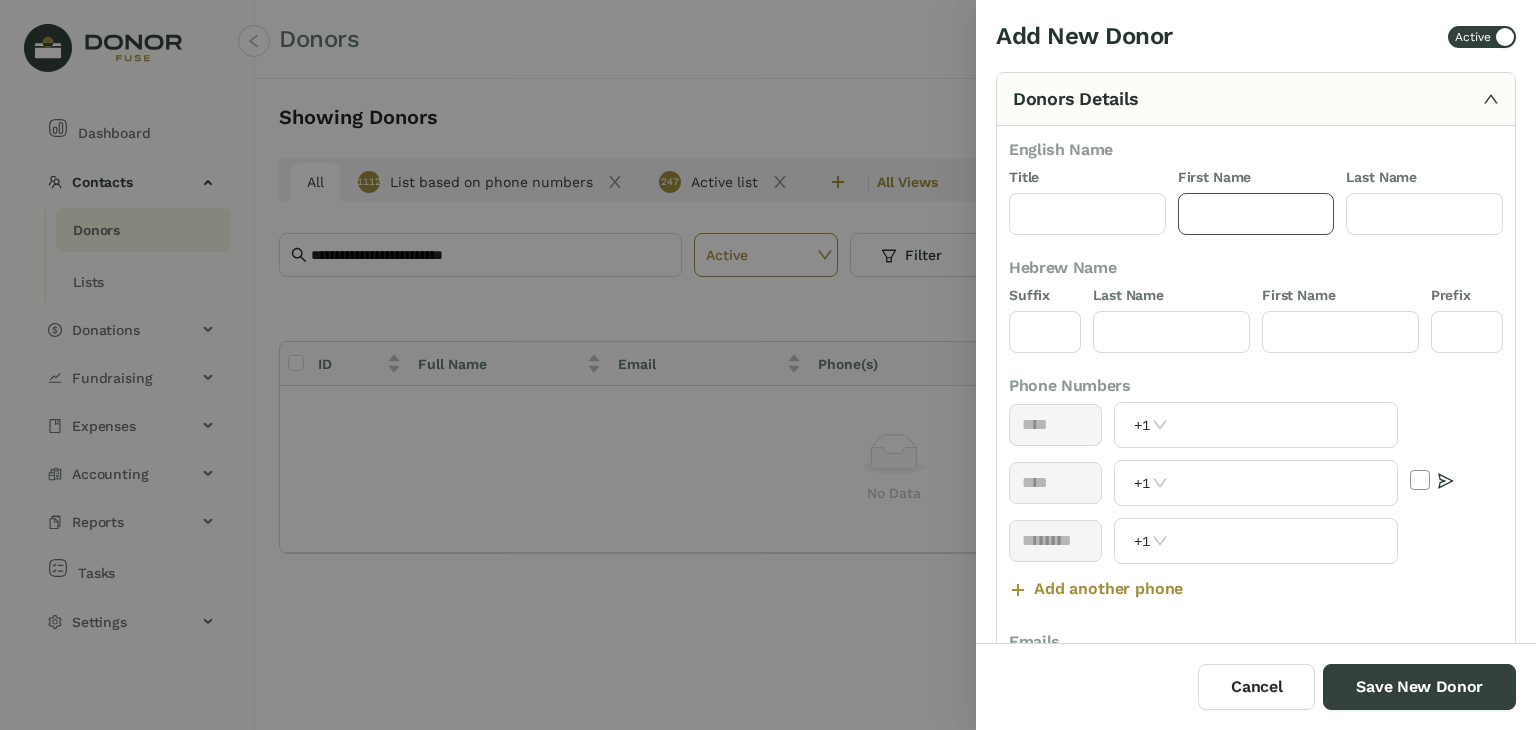 click 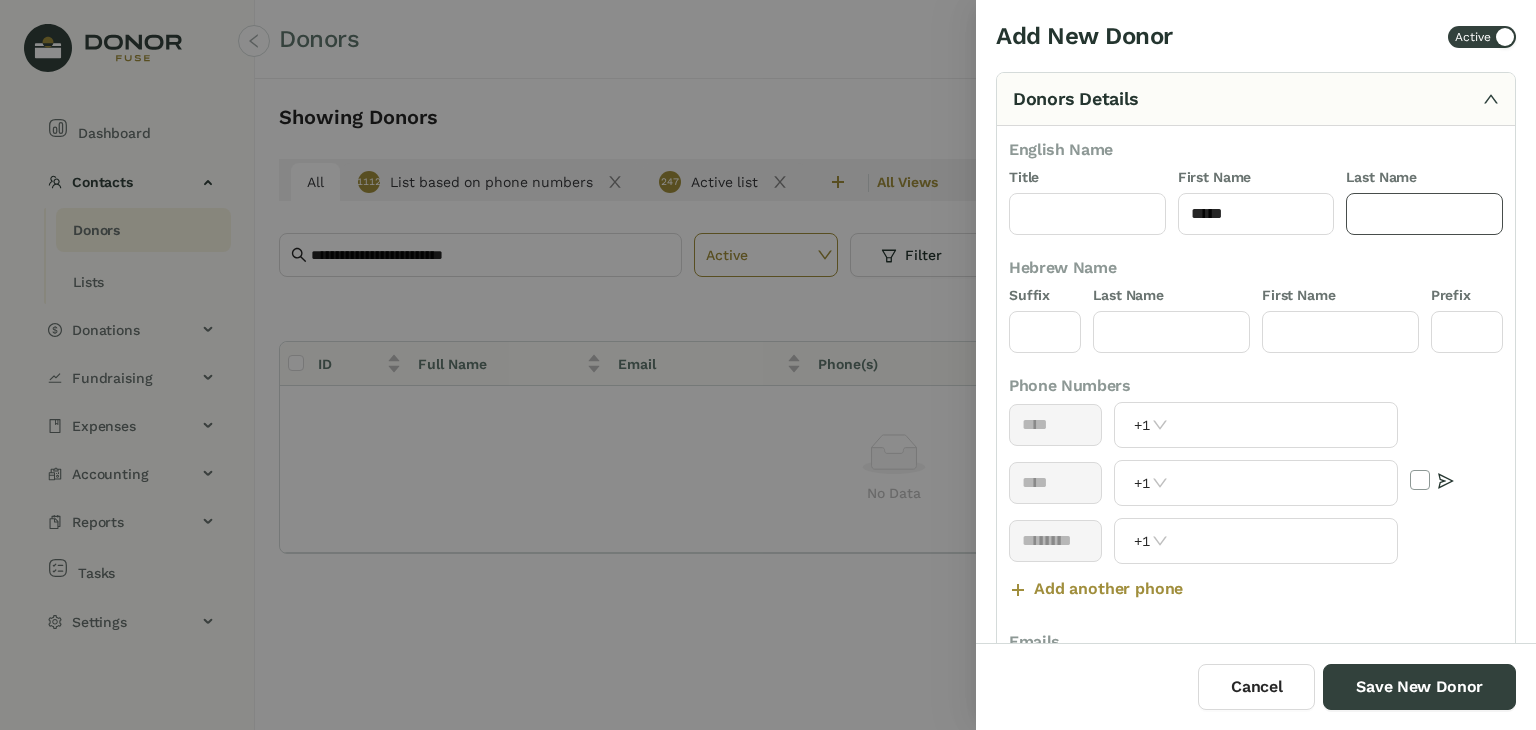 click 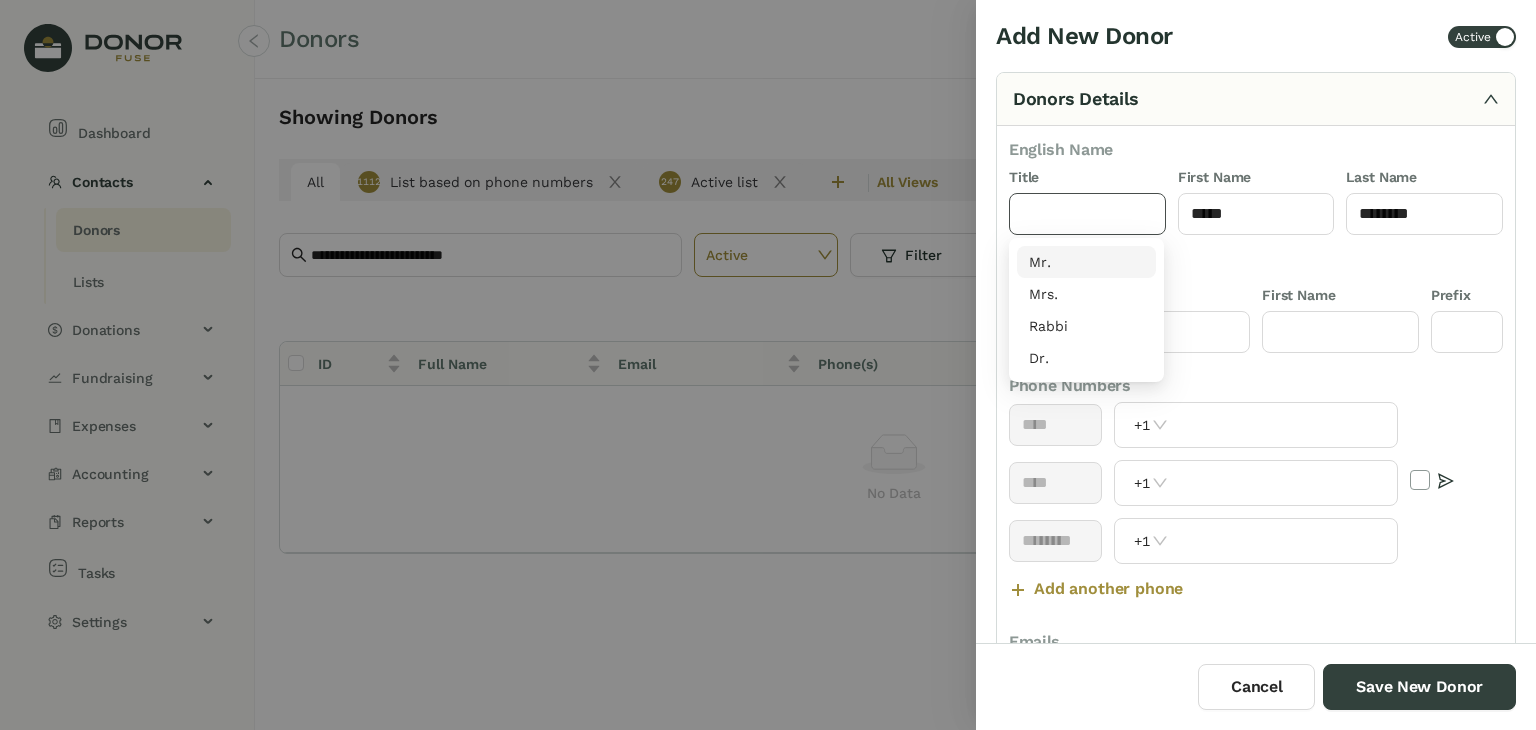 click 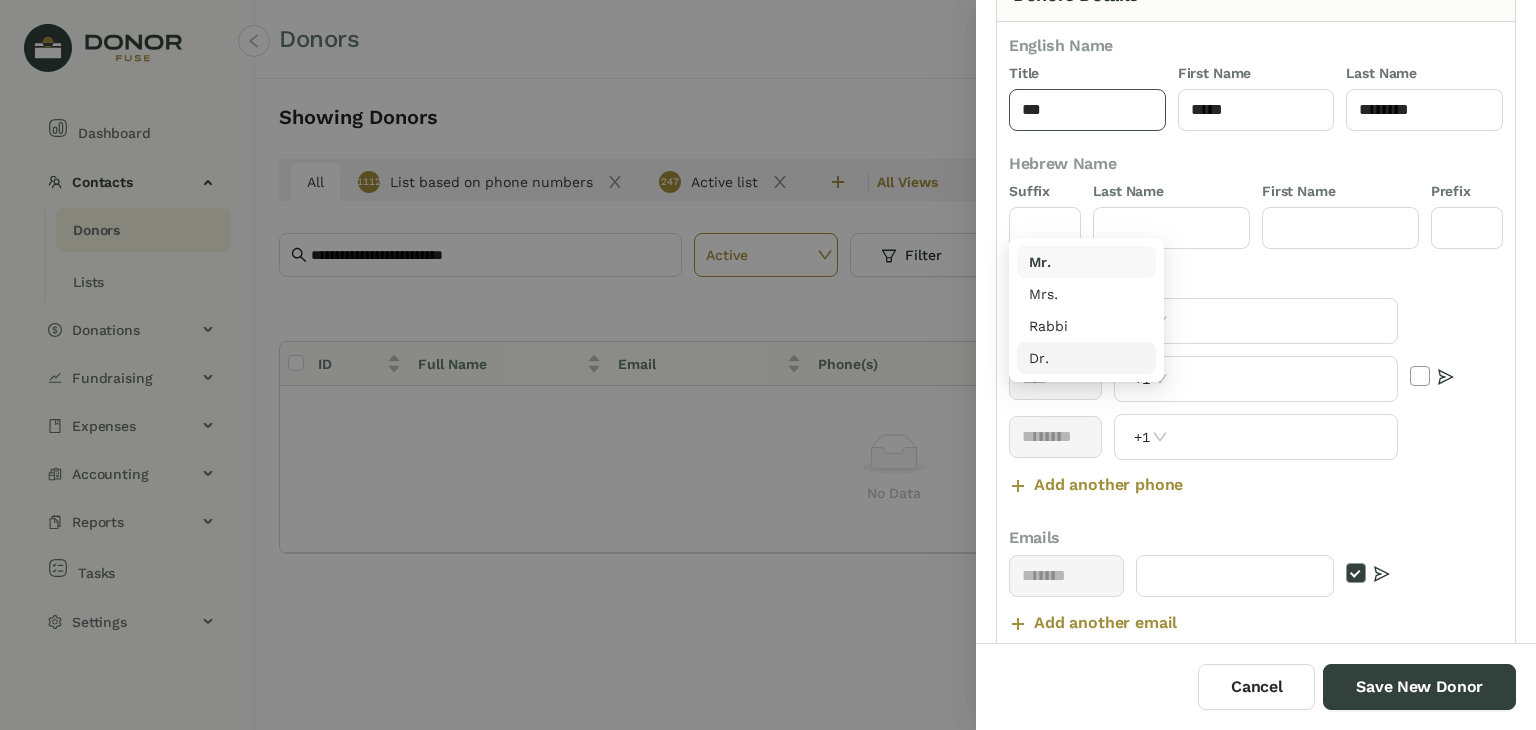 scroll, scrollTop: 148, scrollLeft: 0, axis: vertical 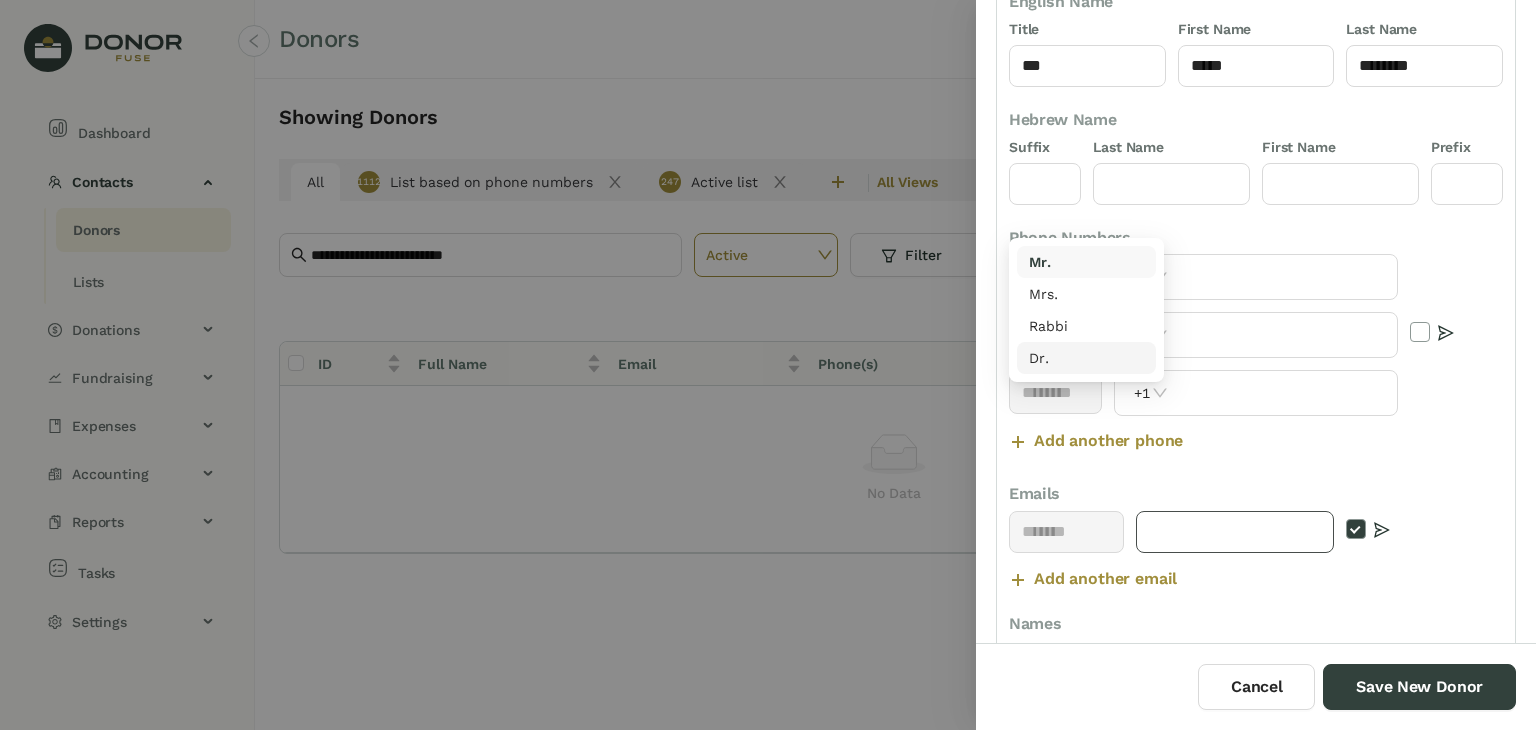click at bounding box center [1235, 532] 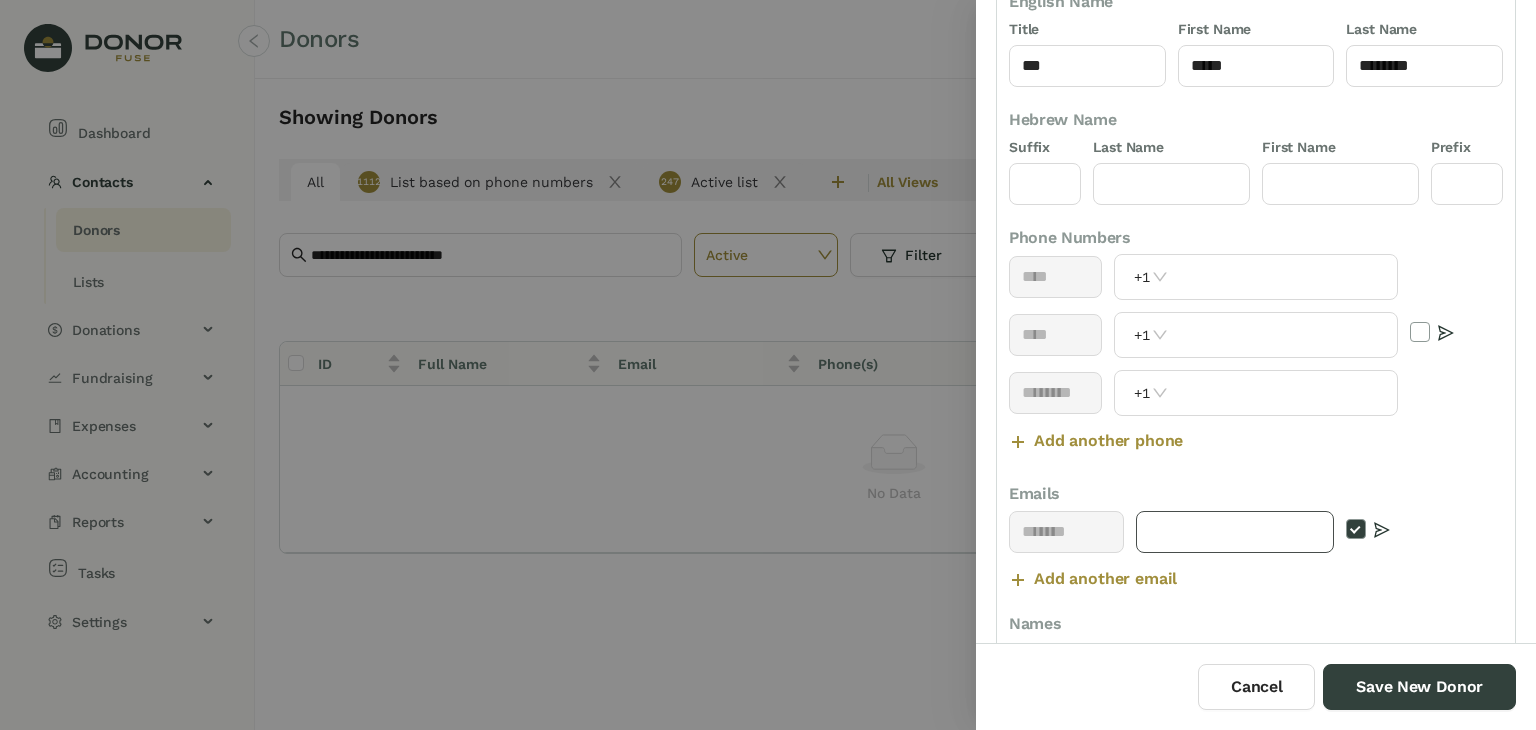 paste on "**********" 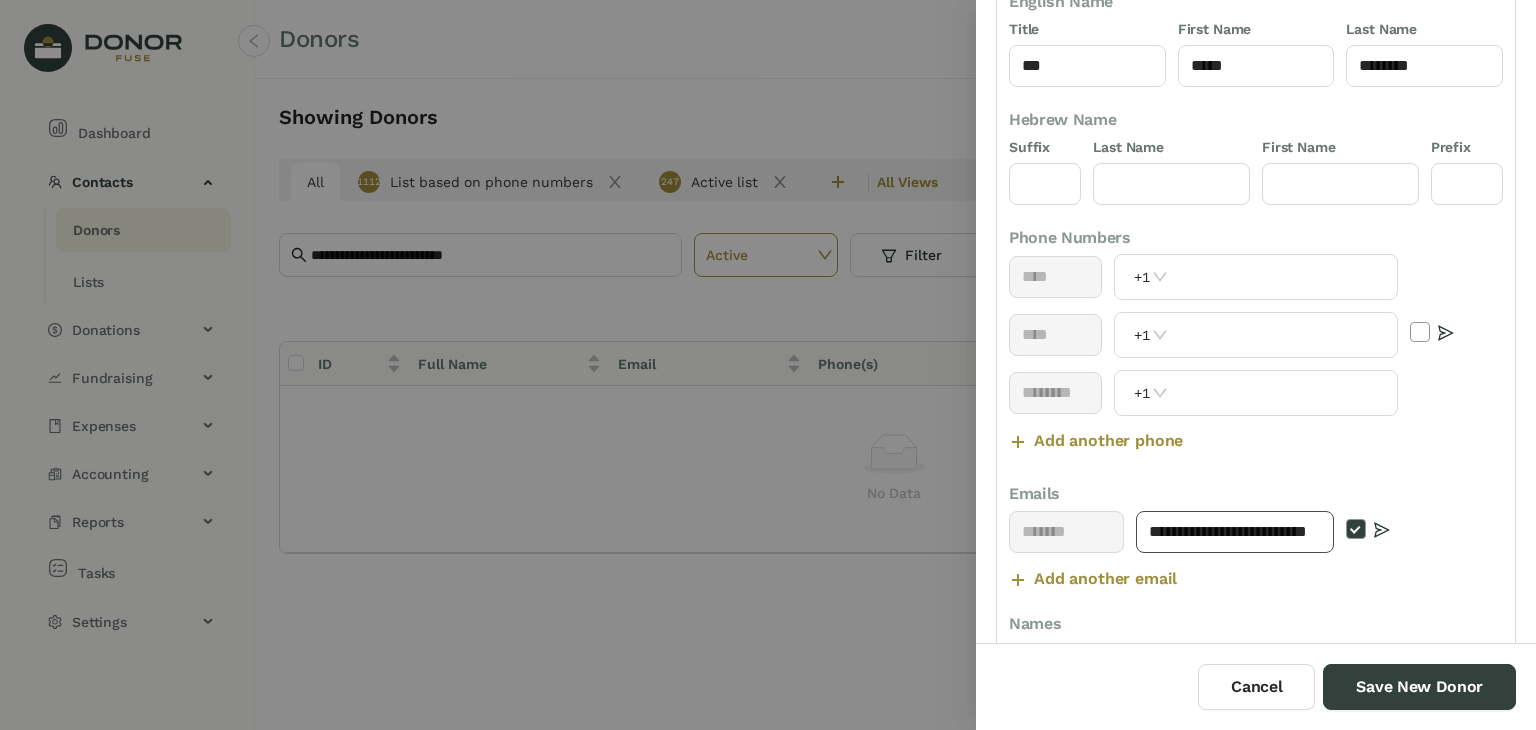 scroll, scrollTop: 0, scrollLeft: 56, axis: horizontal 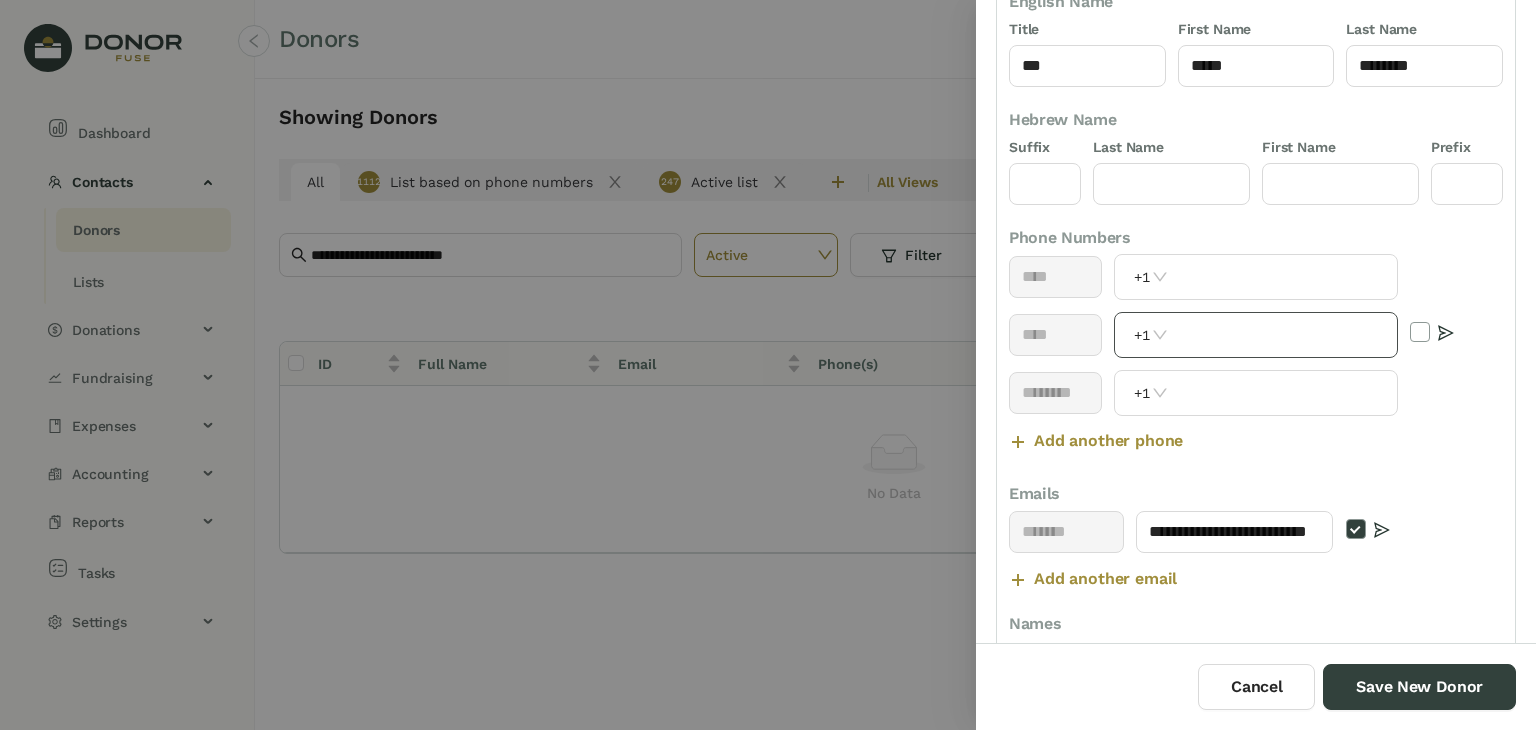 click at bounding box center (1284, 335) 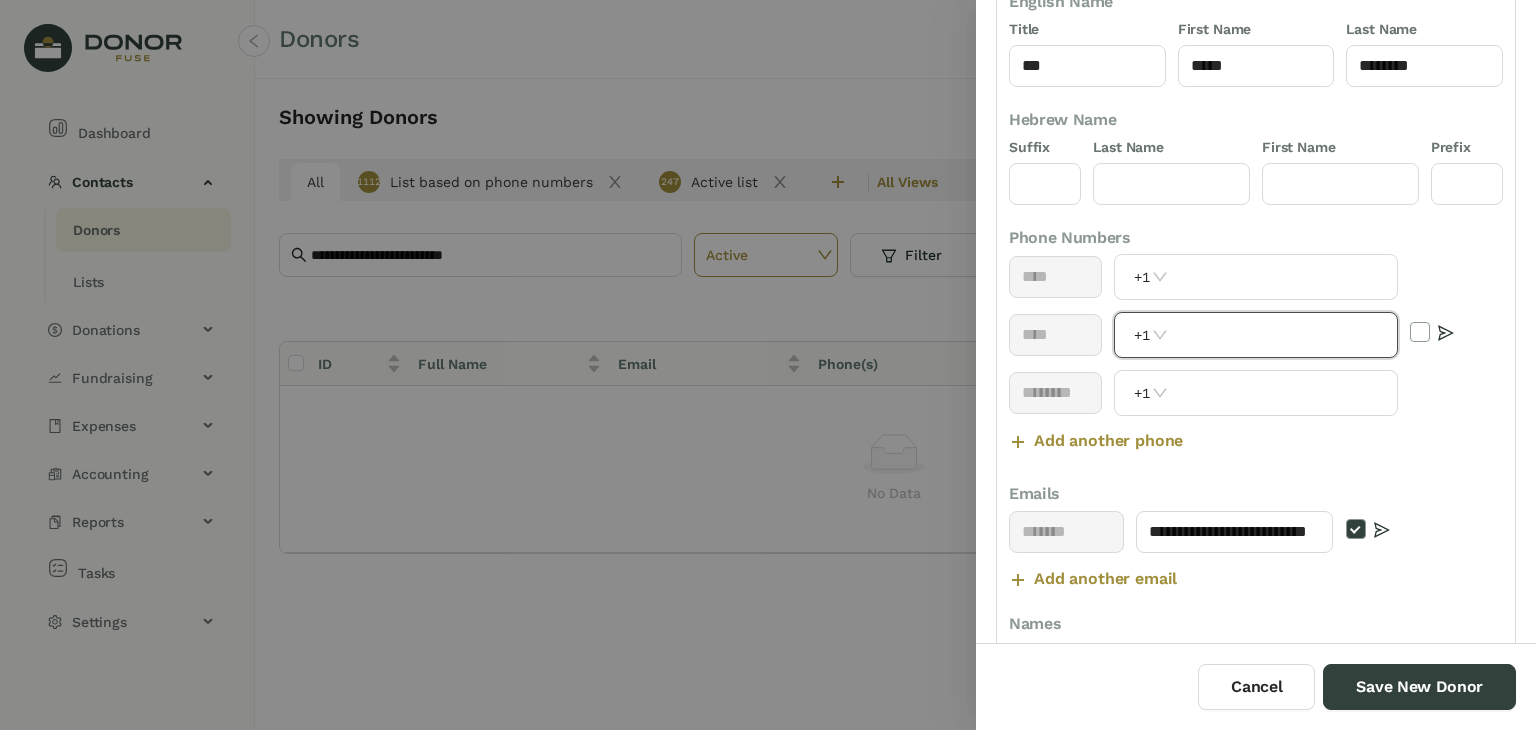 scroll, scrollTop: 0, scrollLeft: 0, axis: both 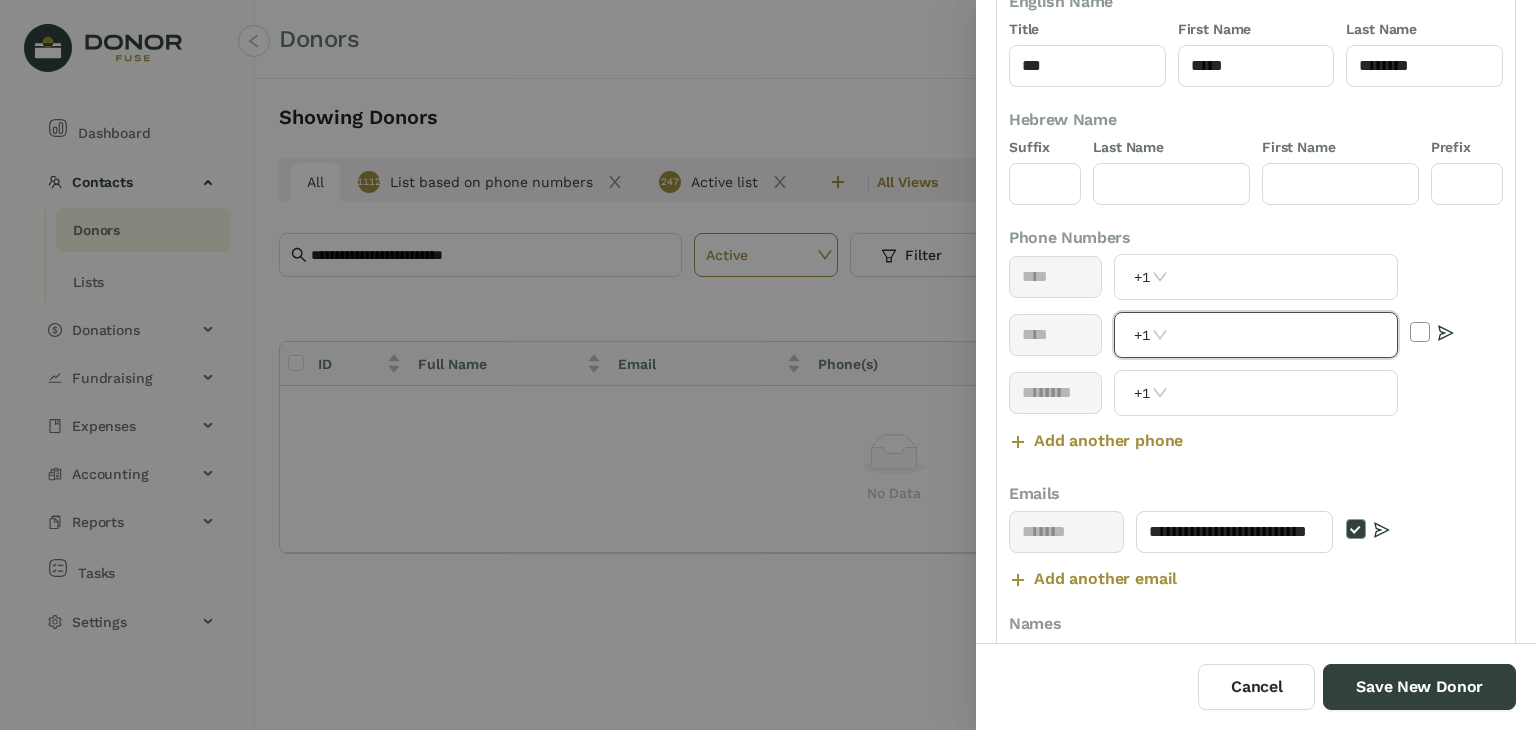 paste 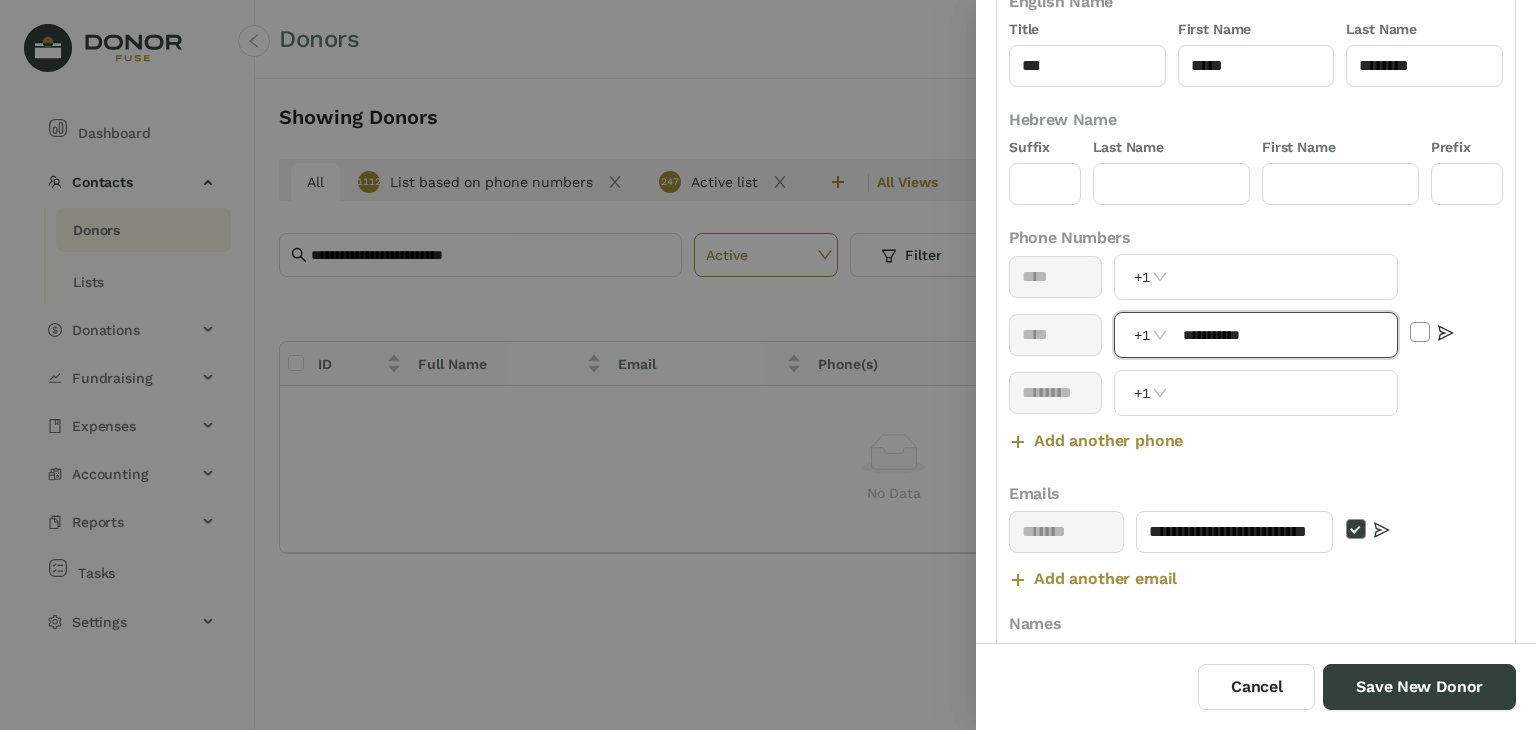 click on "**********" at bounding box center [1284, 335] 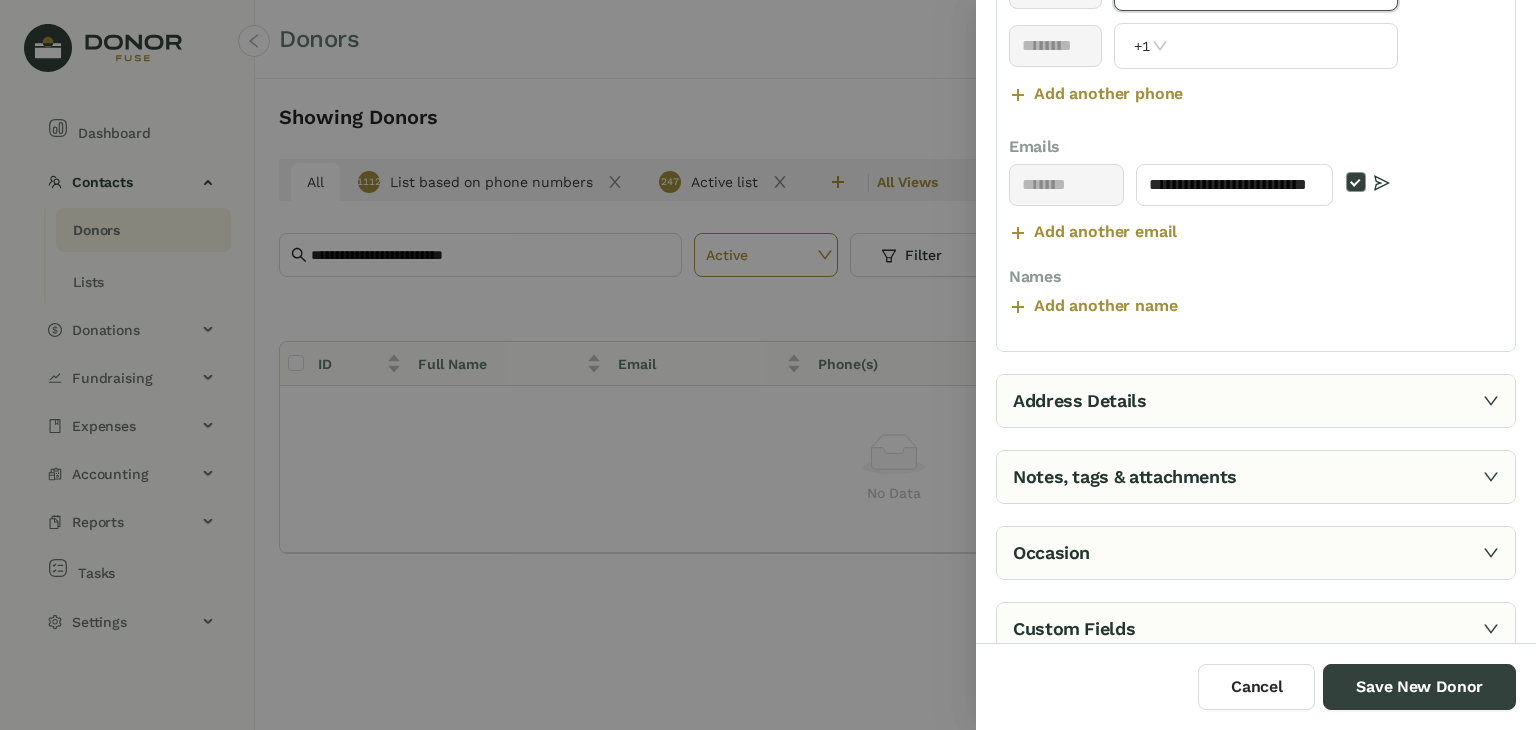 click on "Address Details" at bounding box center [1256, 401] 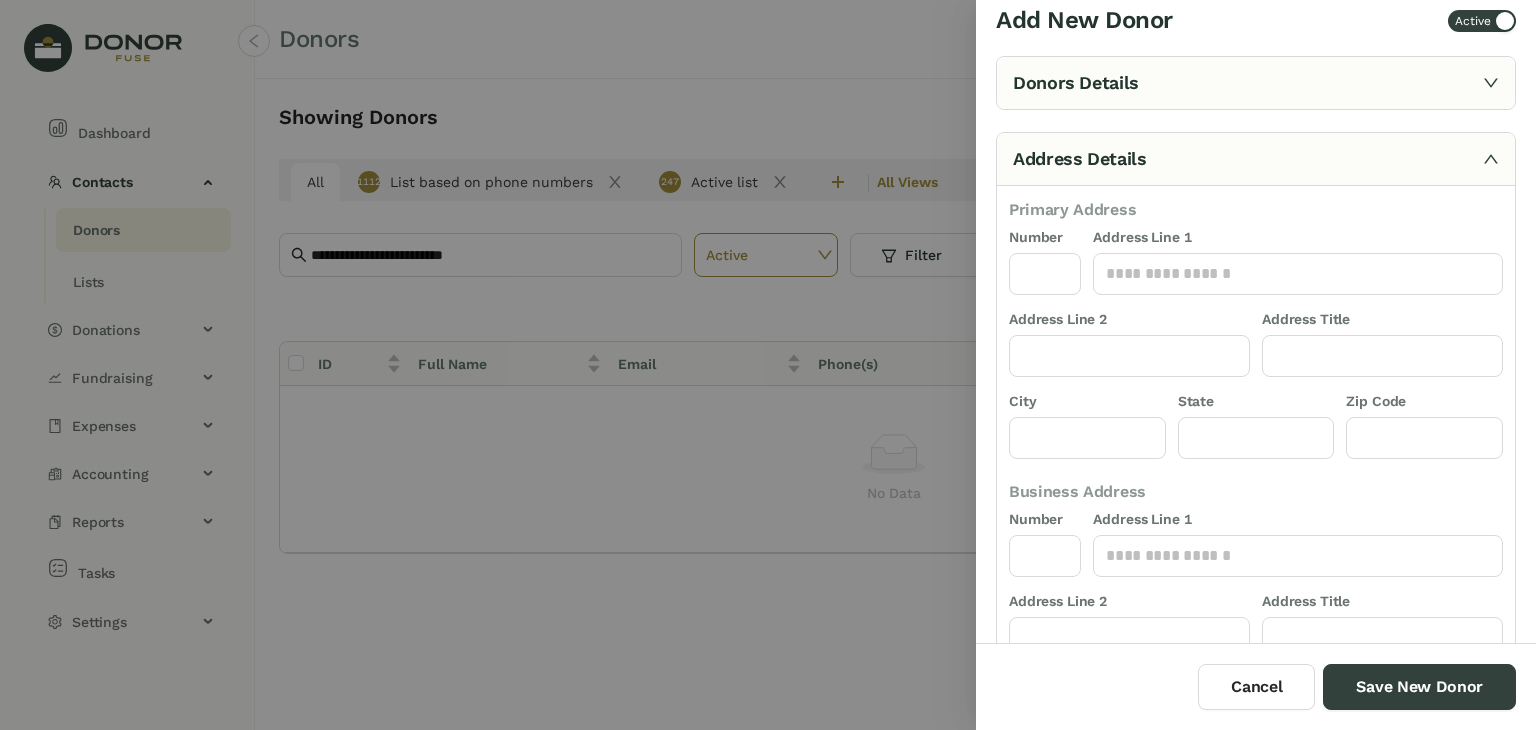 scroll, scrollTop: 0, scrollLeft: 0, axis: both 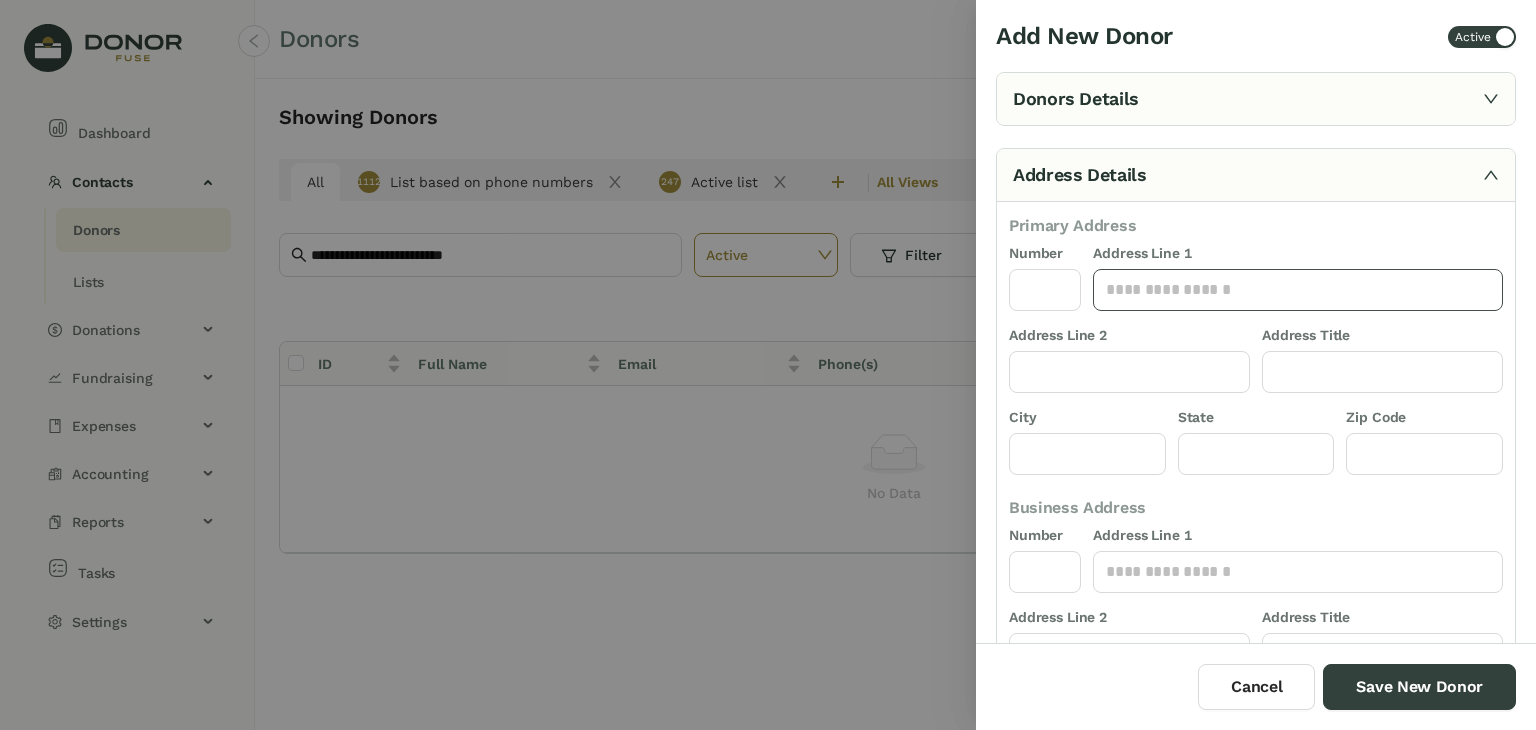 click 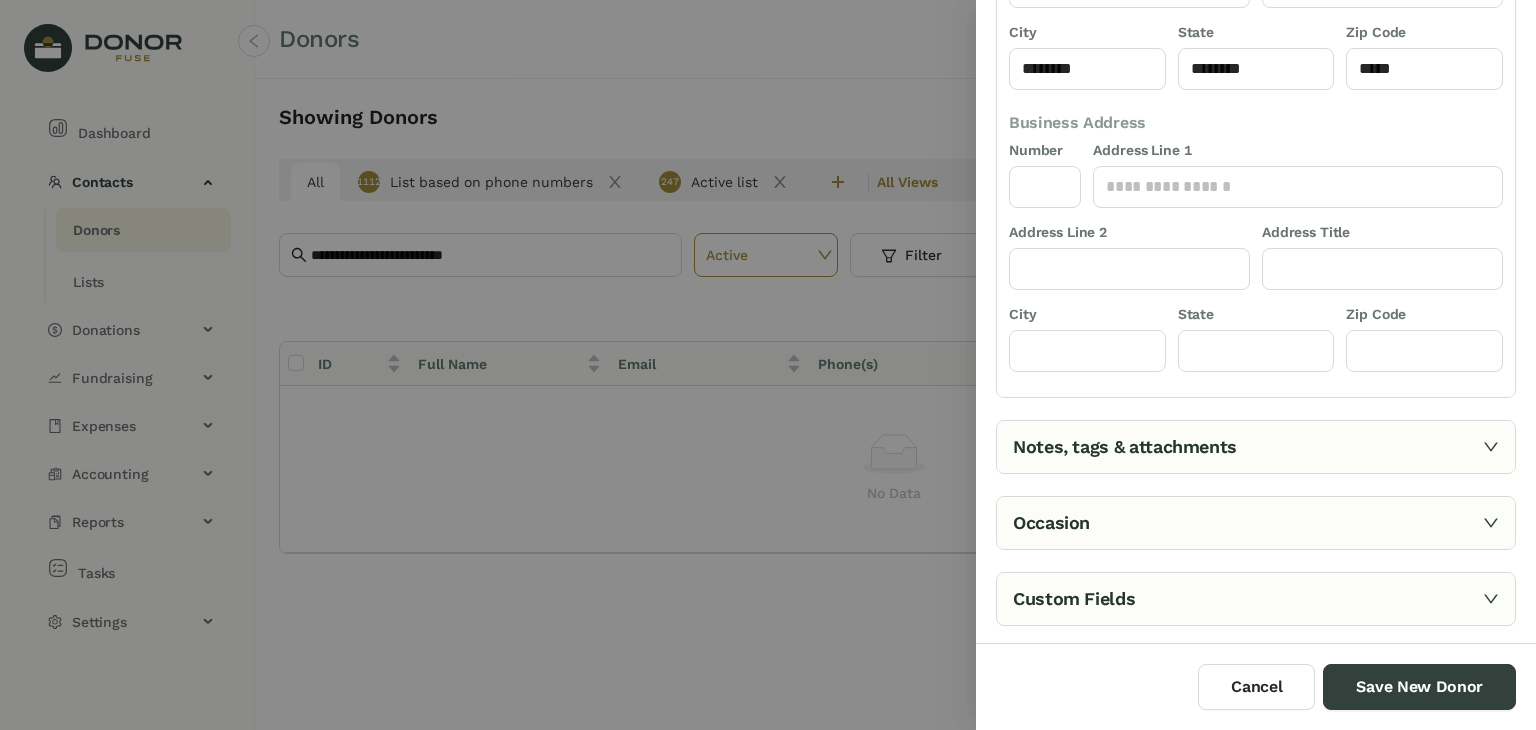 click 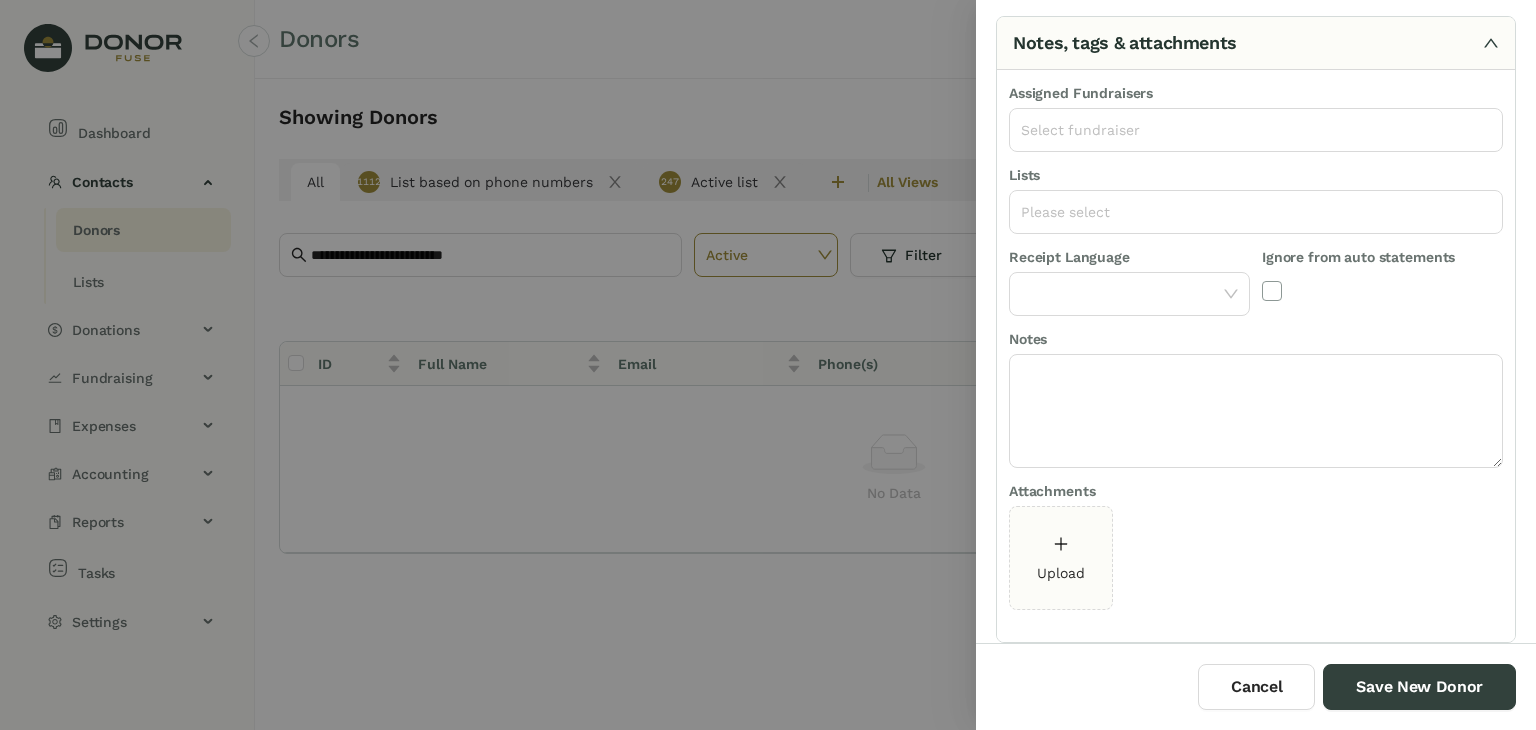 scroll, scrollTop: 124, scrollLeft: 0, axis: vertical 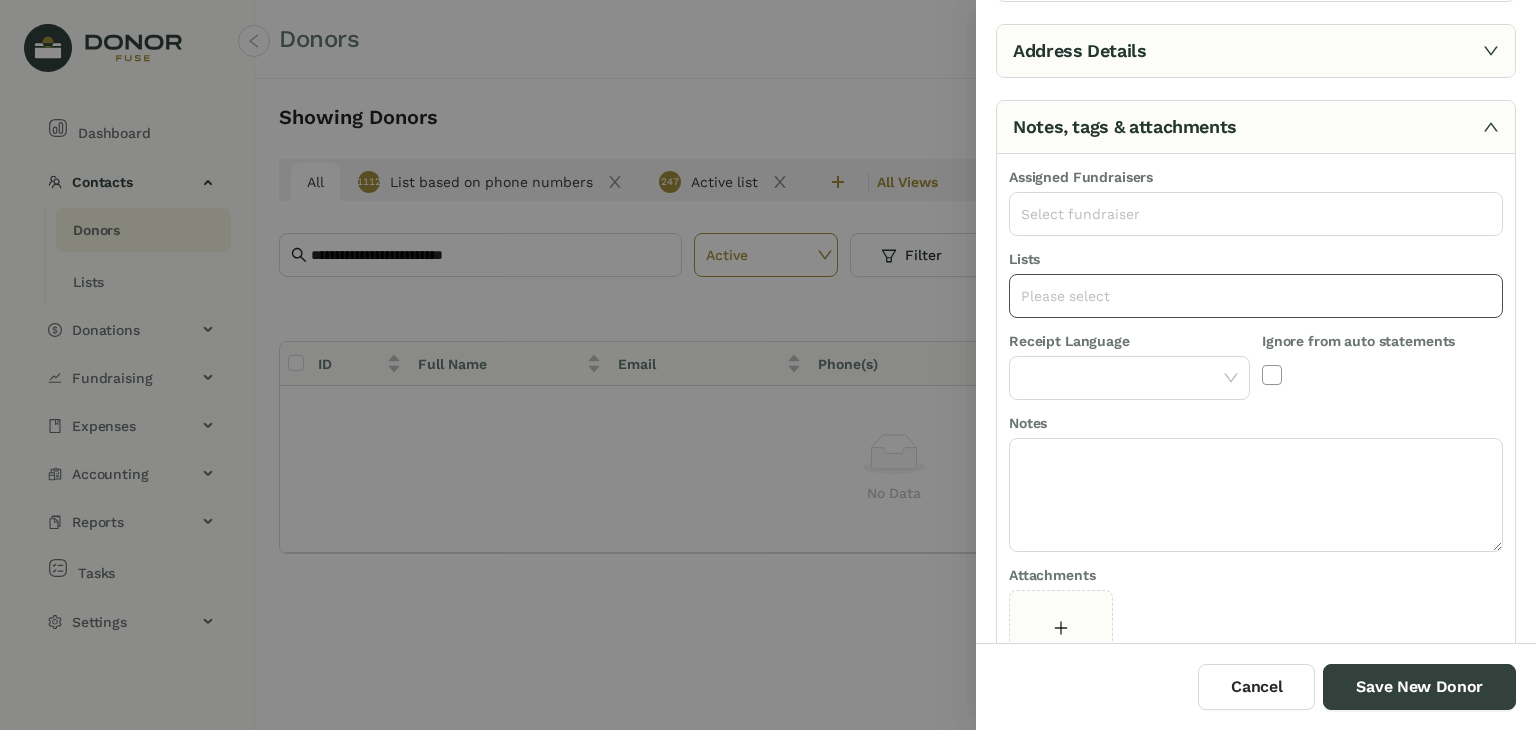 click on "Please select" 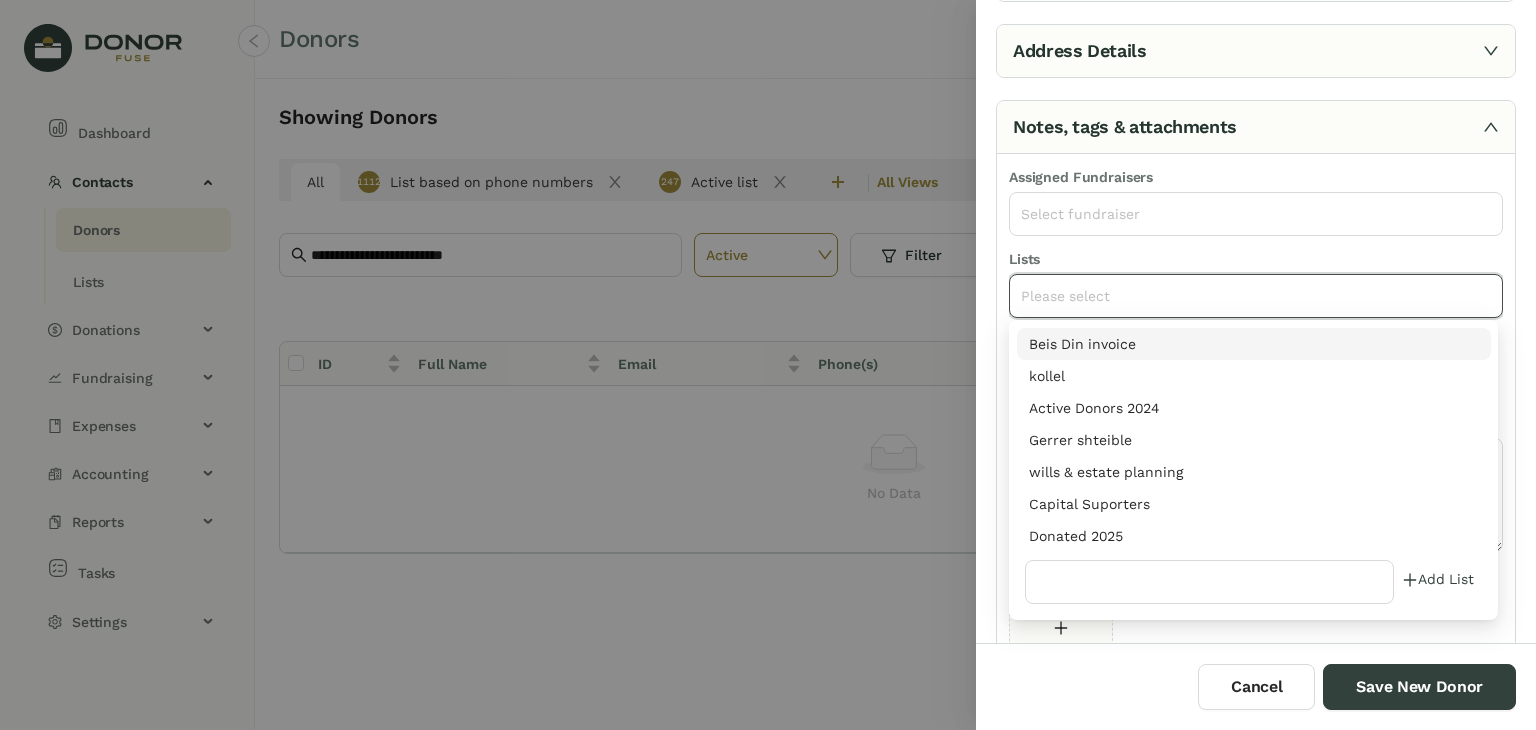 click on "Donated 2025" at bounding box center (1254, 536) 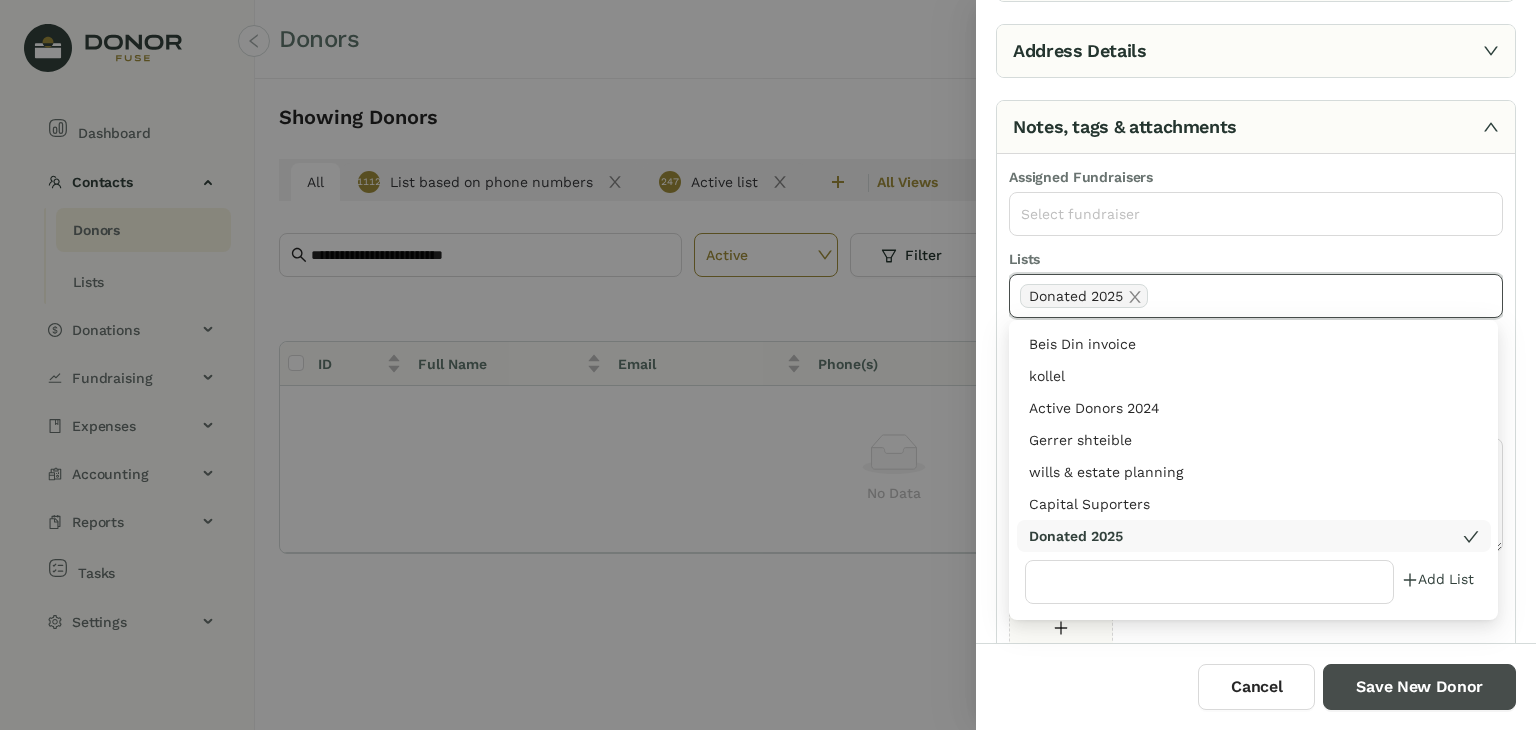 click on "Save New Donor" at bounding box center [1419, 687] 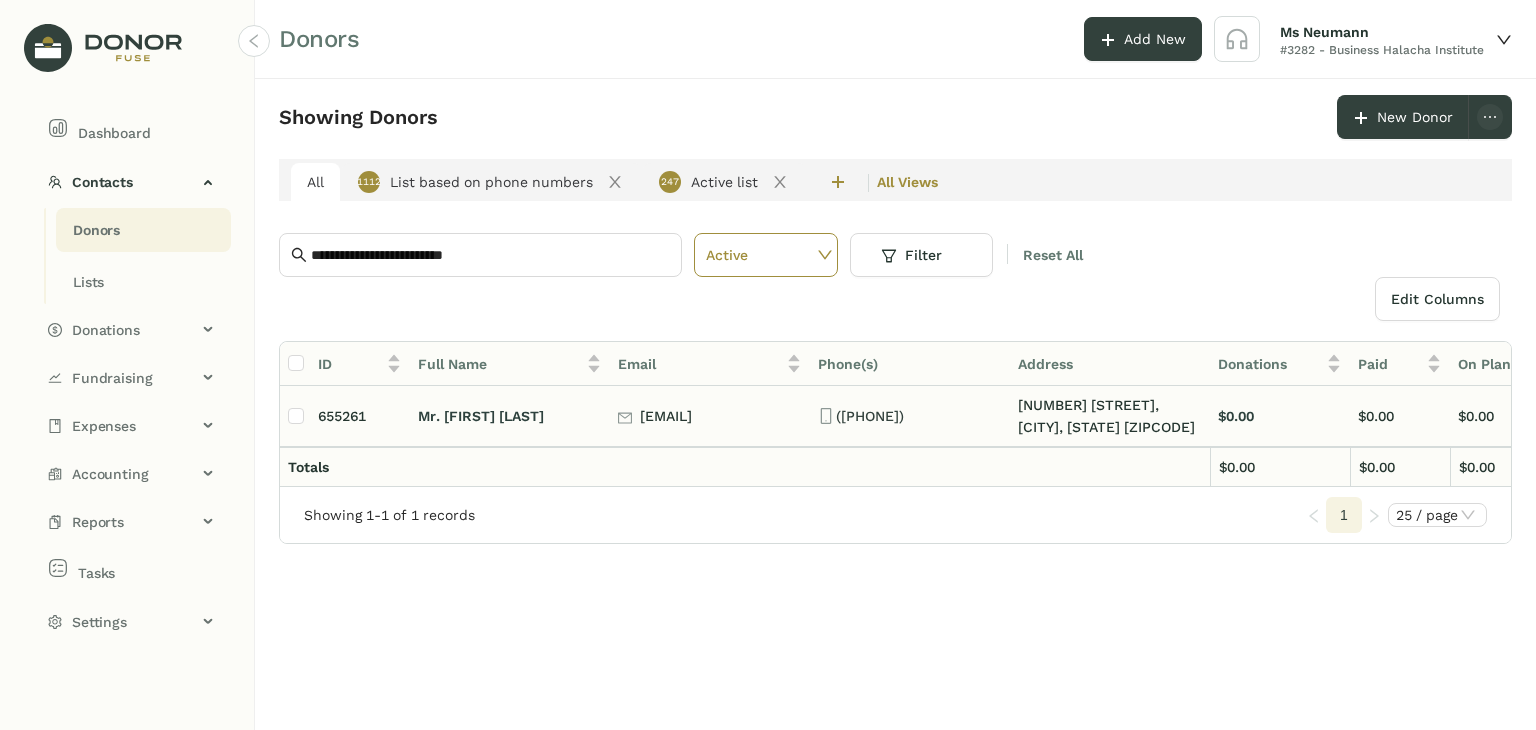 click on "Mr. [FIRST] [LAST]" 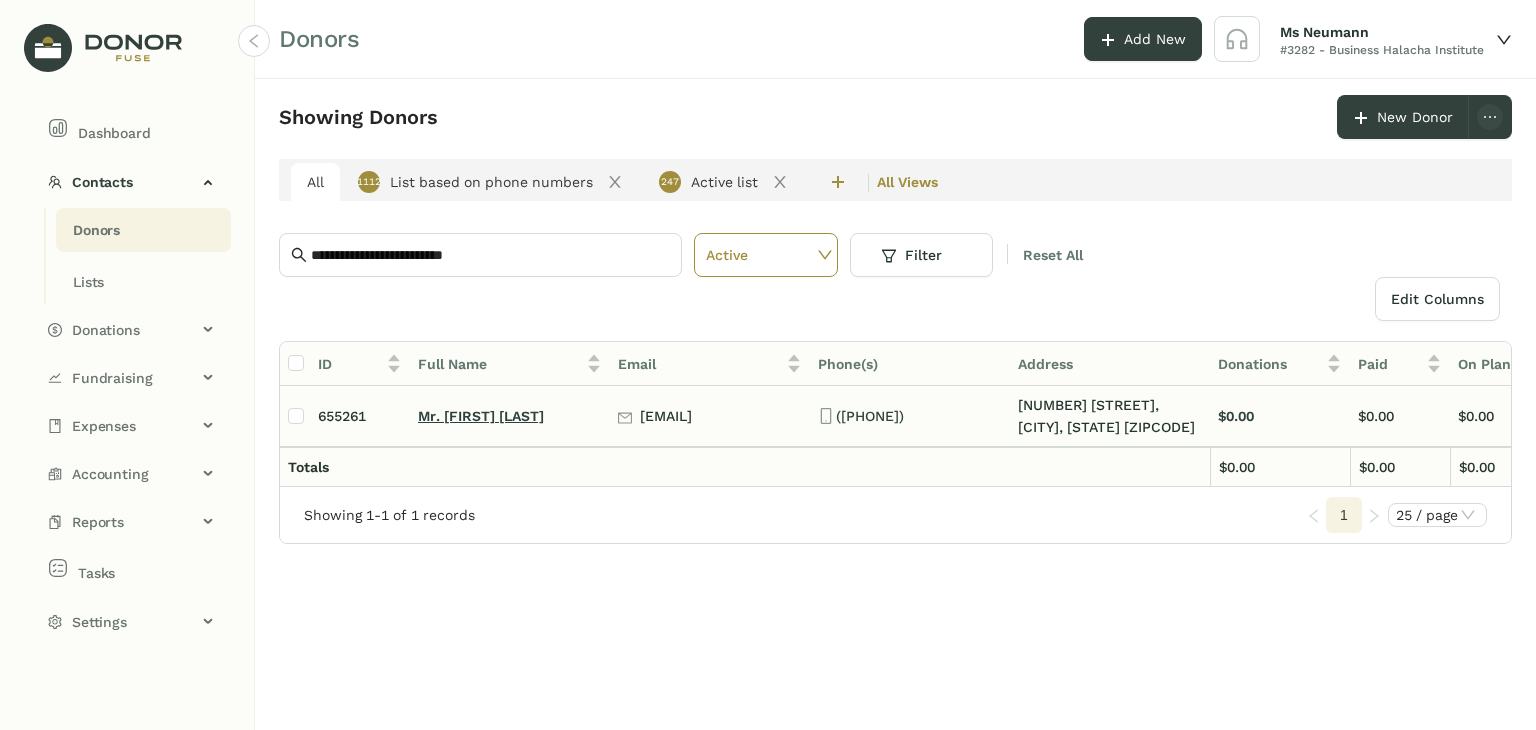click on "Mr. [FIRST] [LAST]" 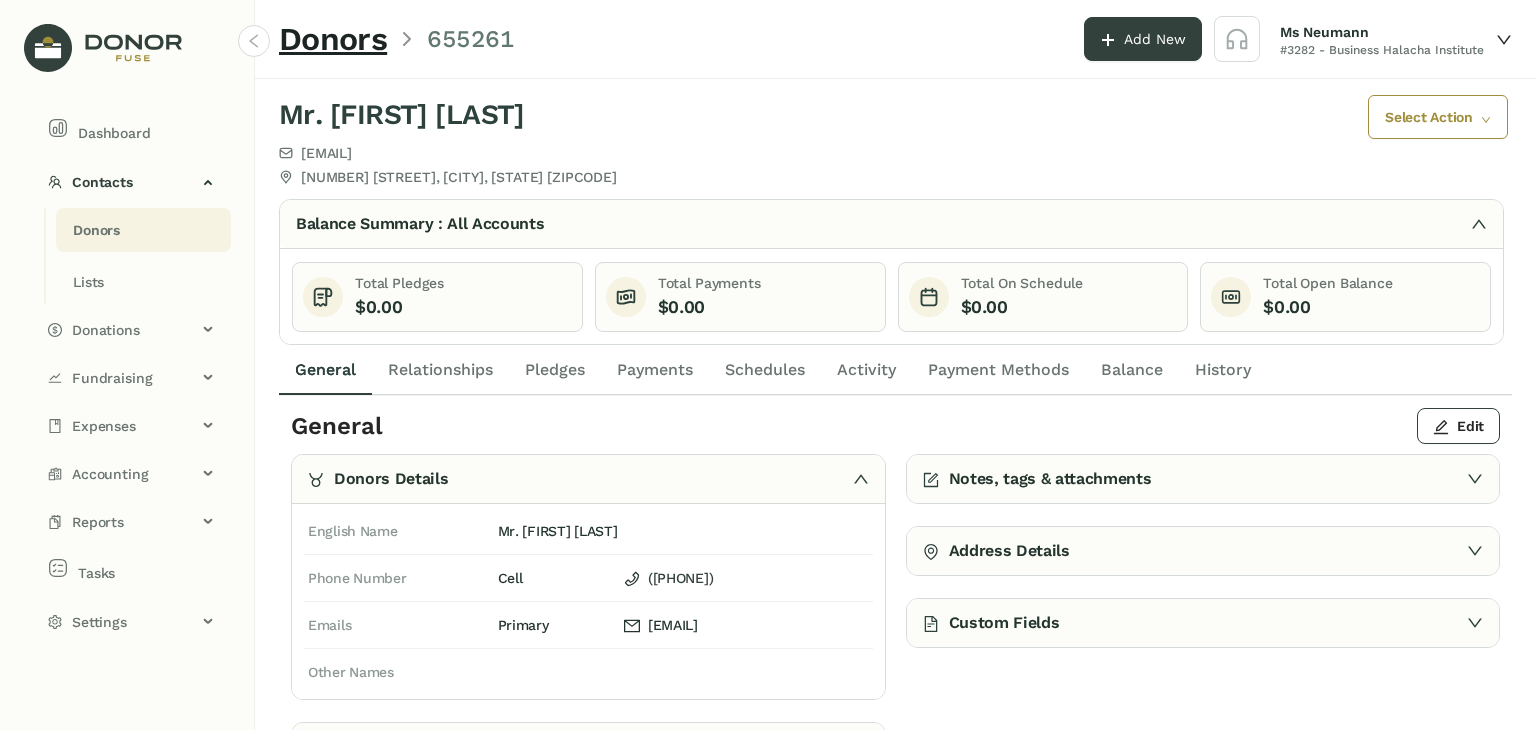 click on "Payments" 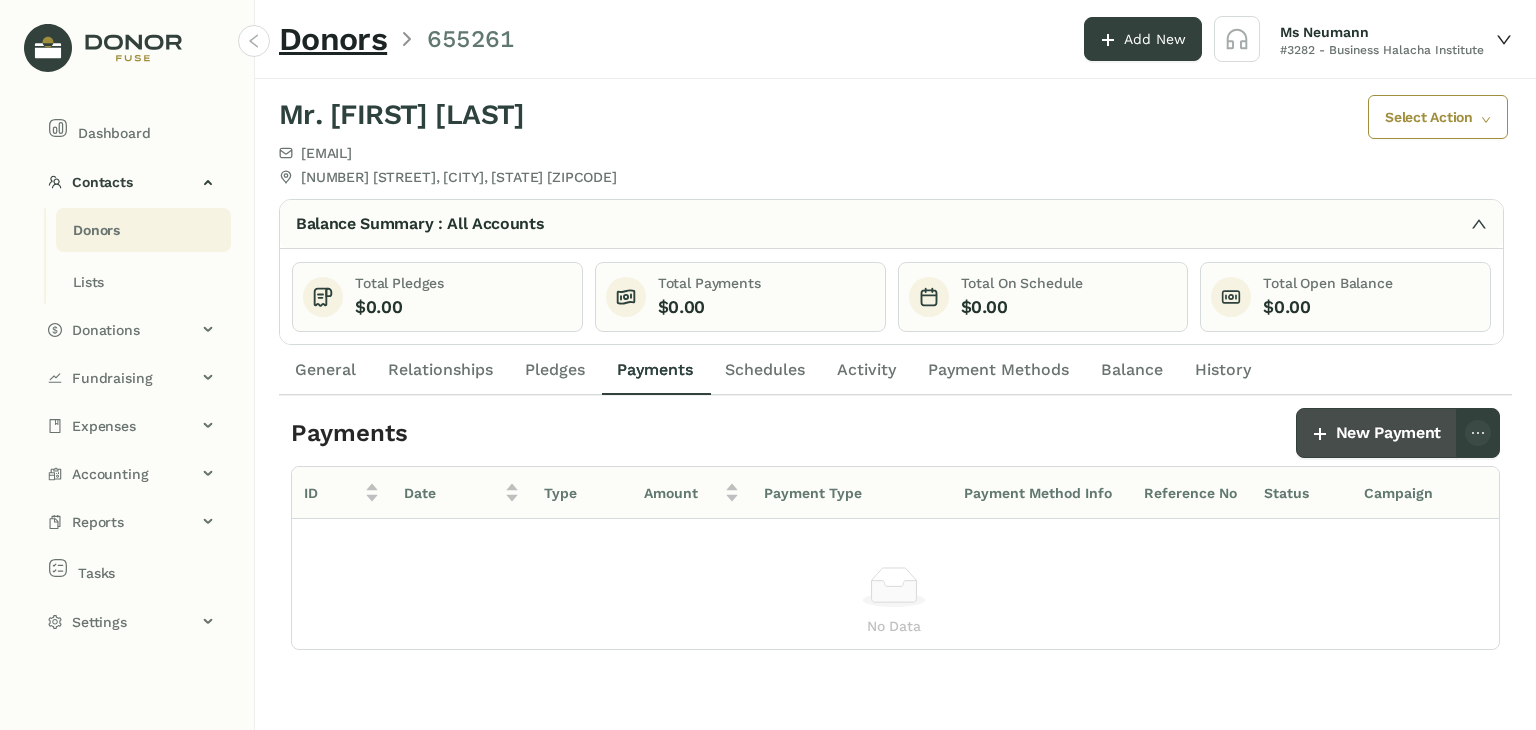 click on "New Payment" 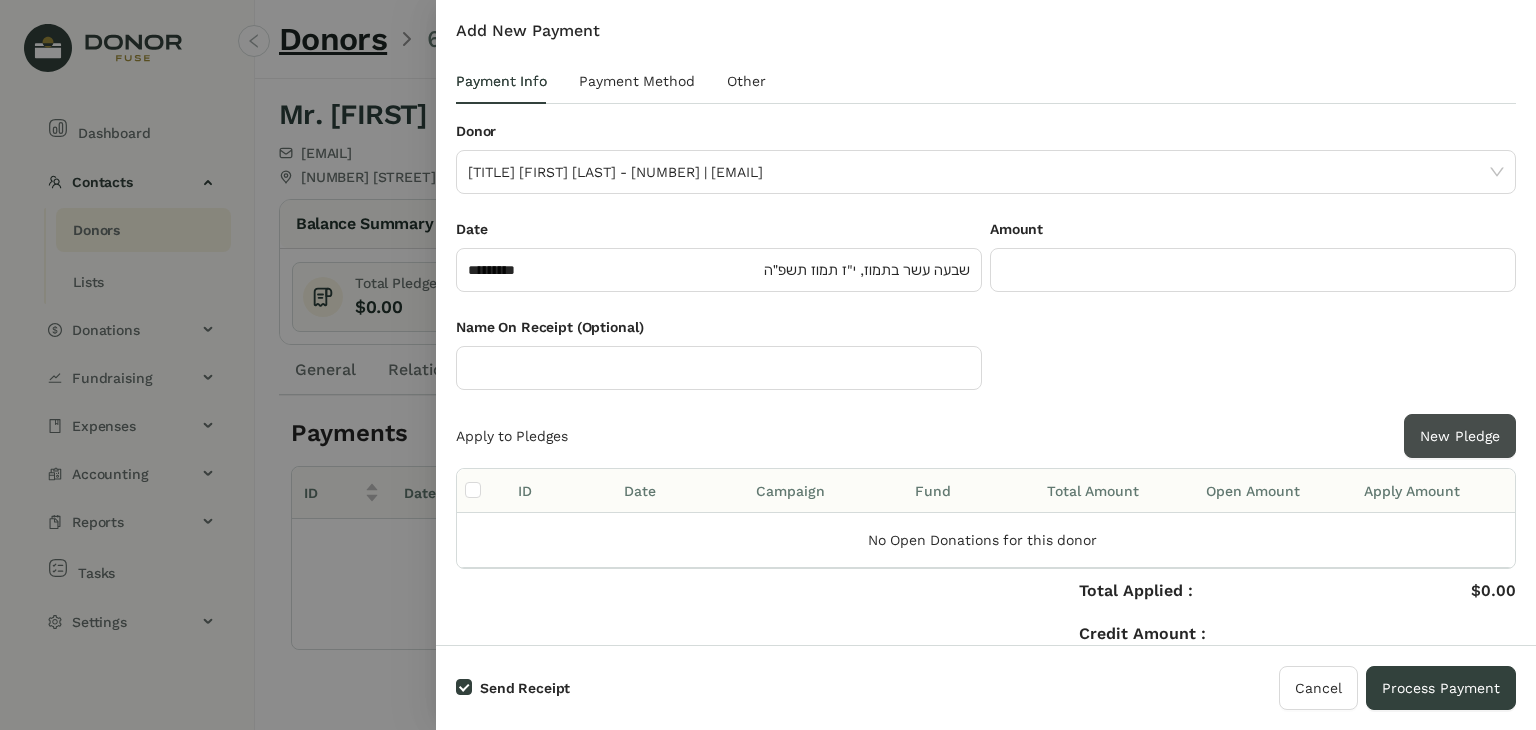 click on "New Pledge" at bounding box center [1460, 436] 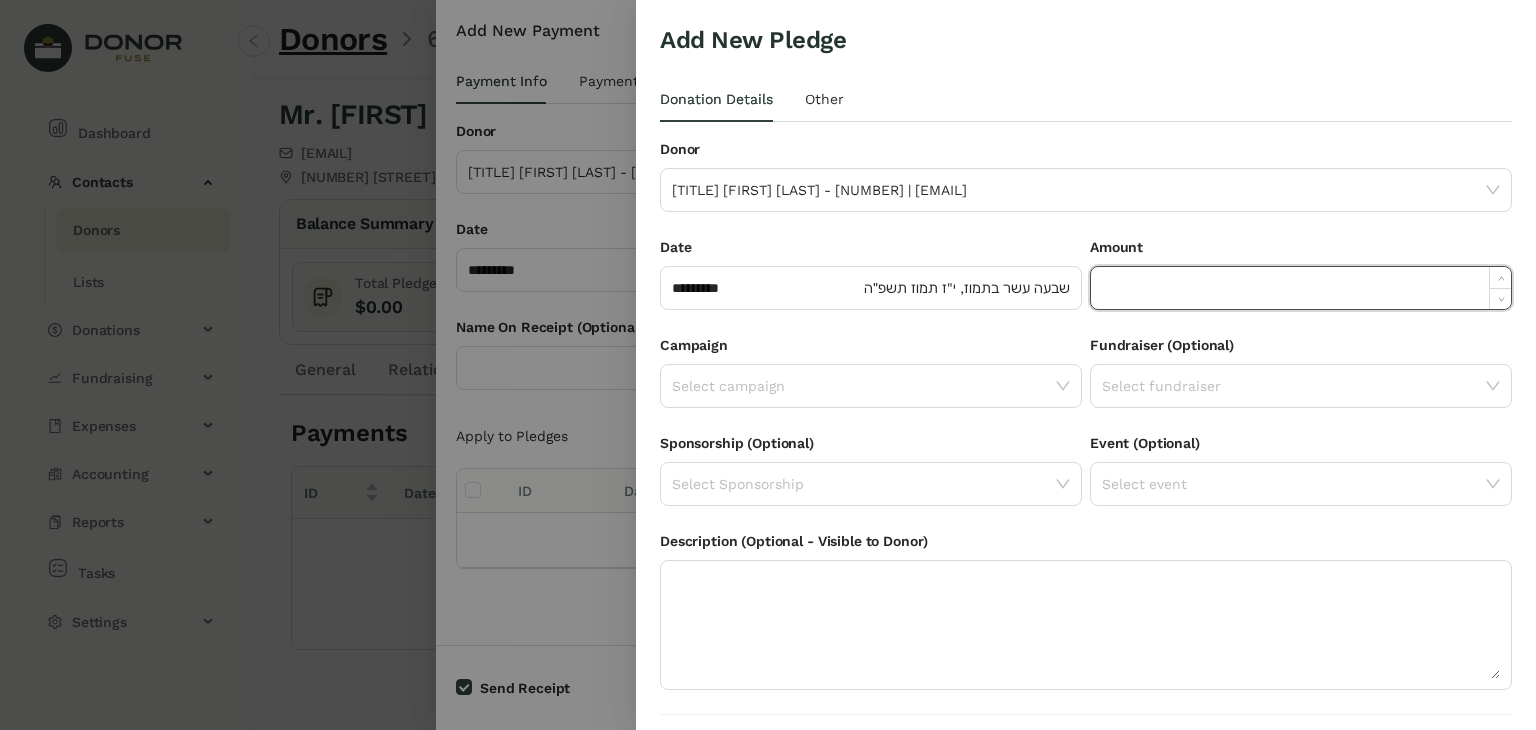 click 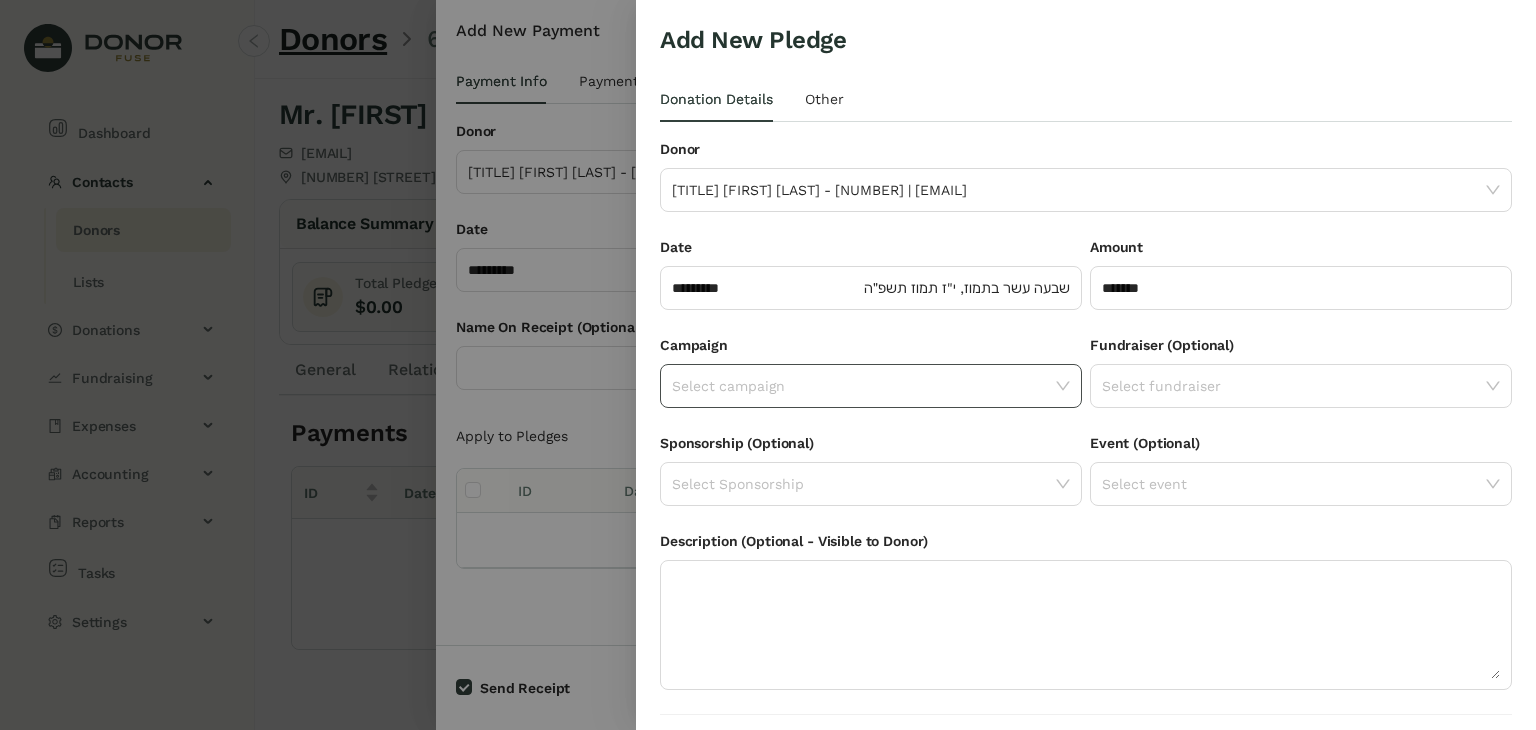 click 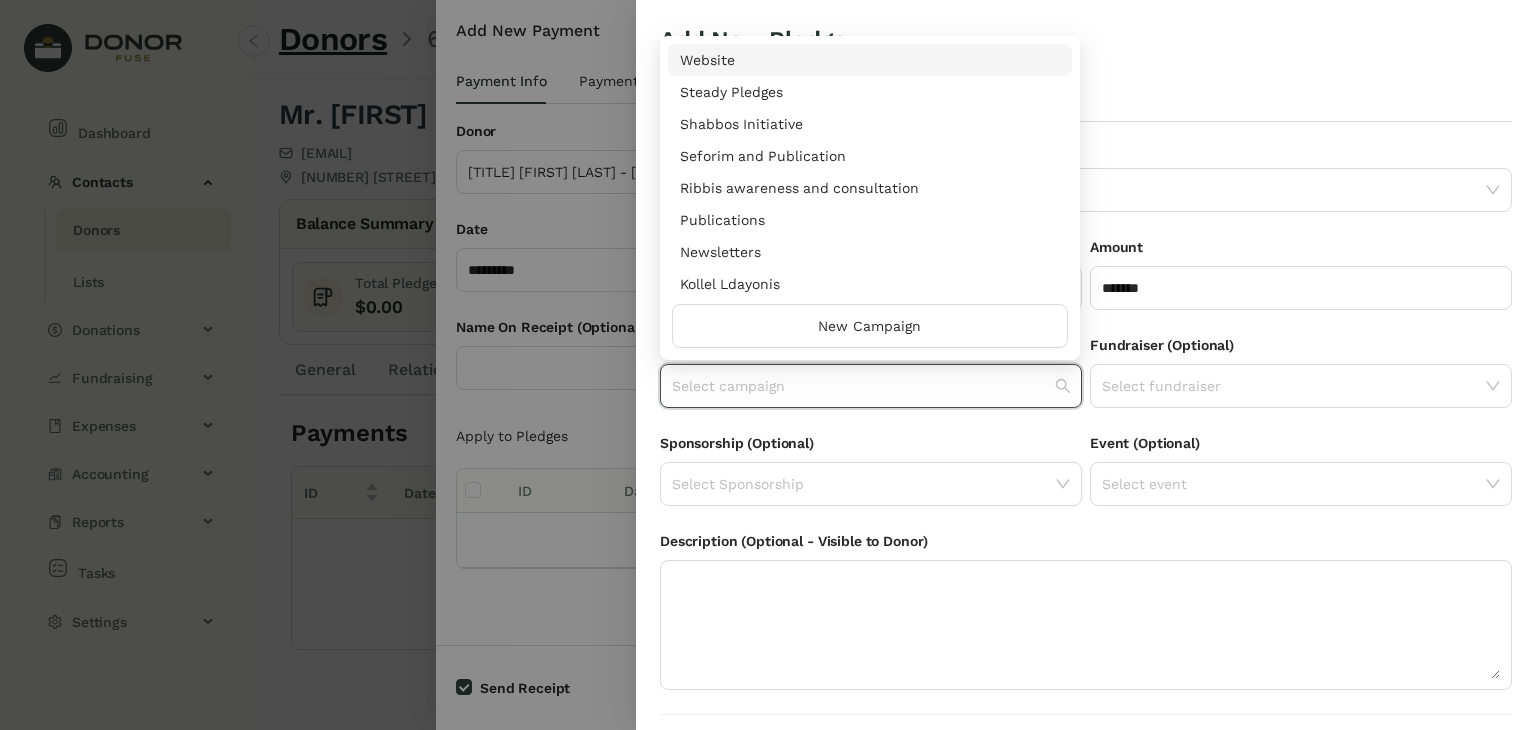 scroll, scrollTop: 960, scrollLeft: 0, axis: vertical 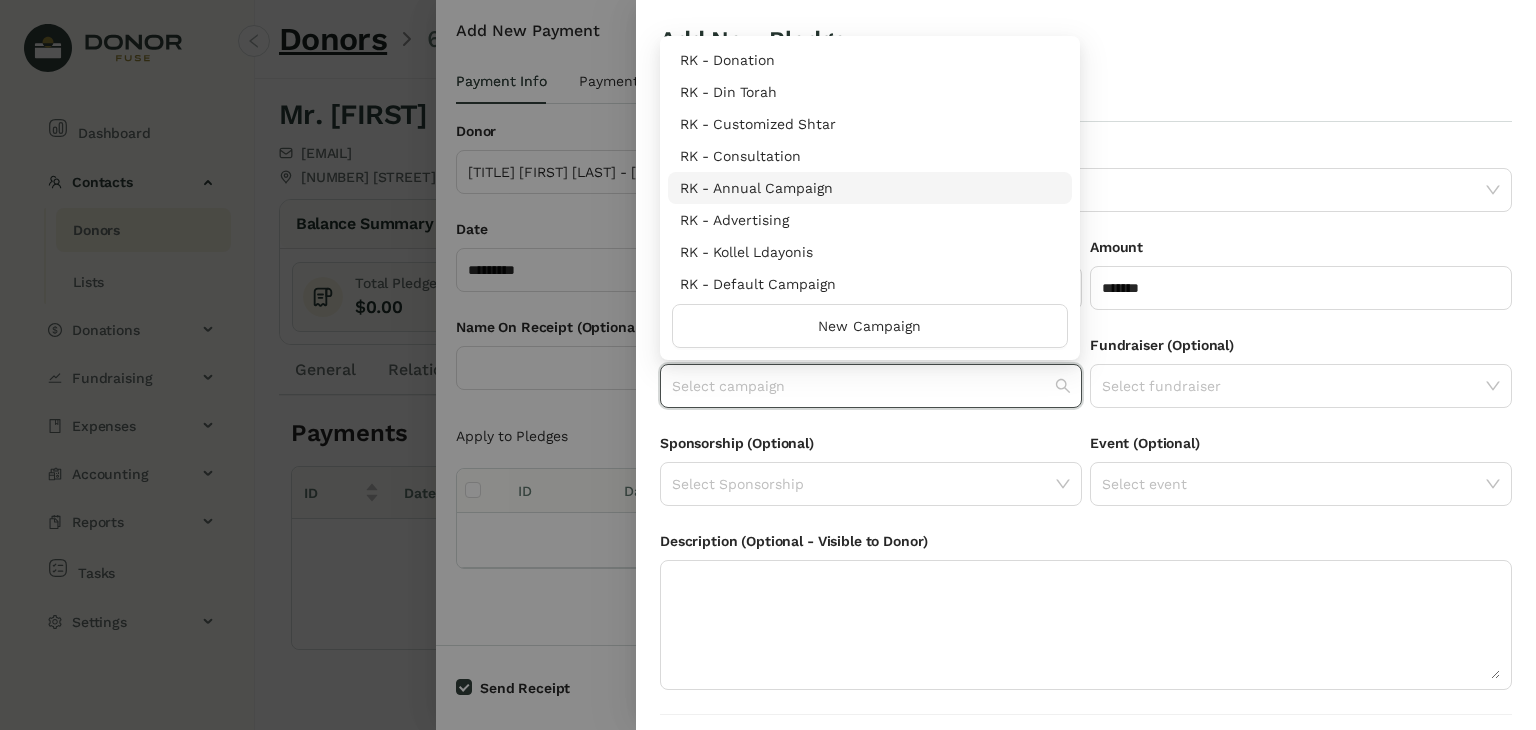 click on "RK - Annual Campaign" at bounding box center [870, 188] 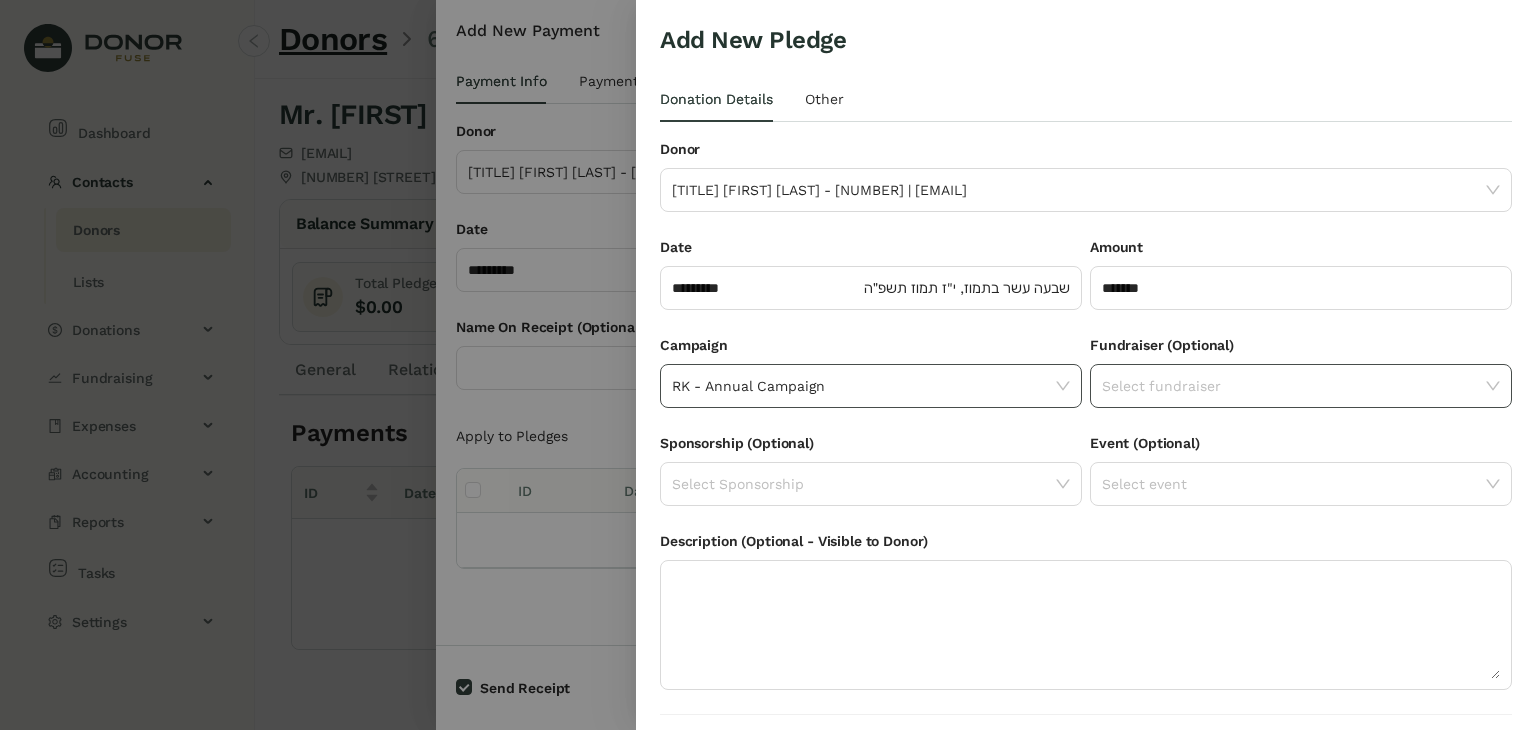 click 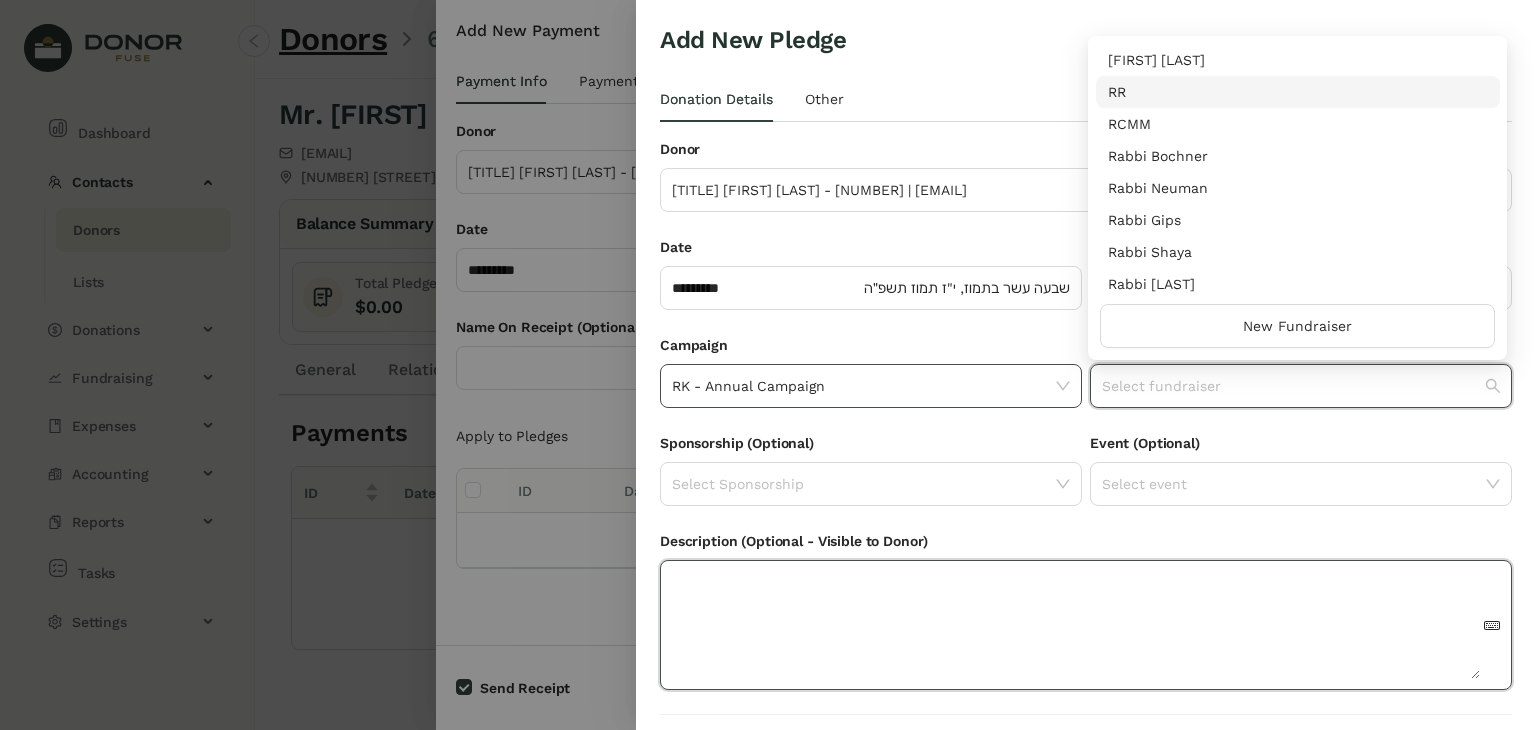 click 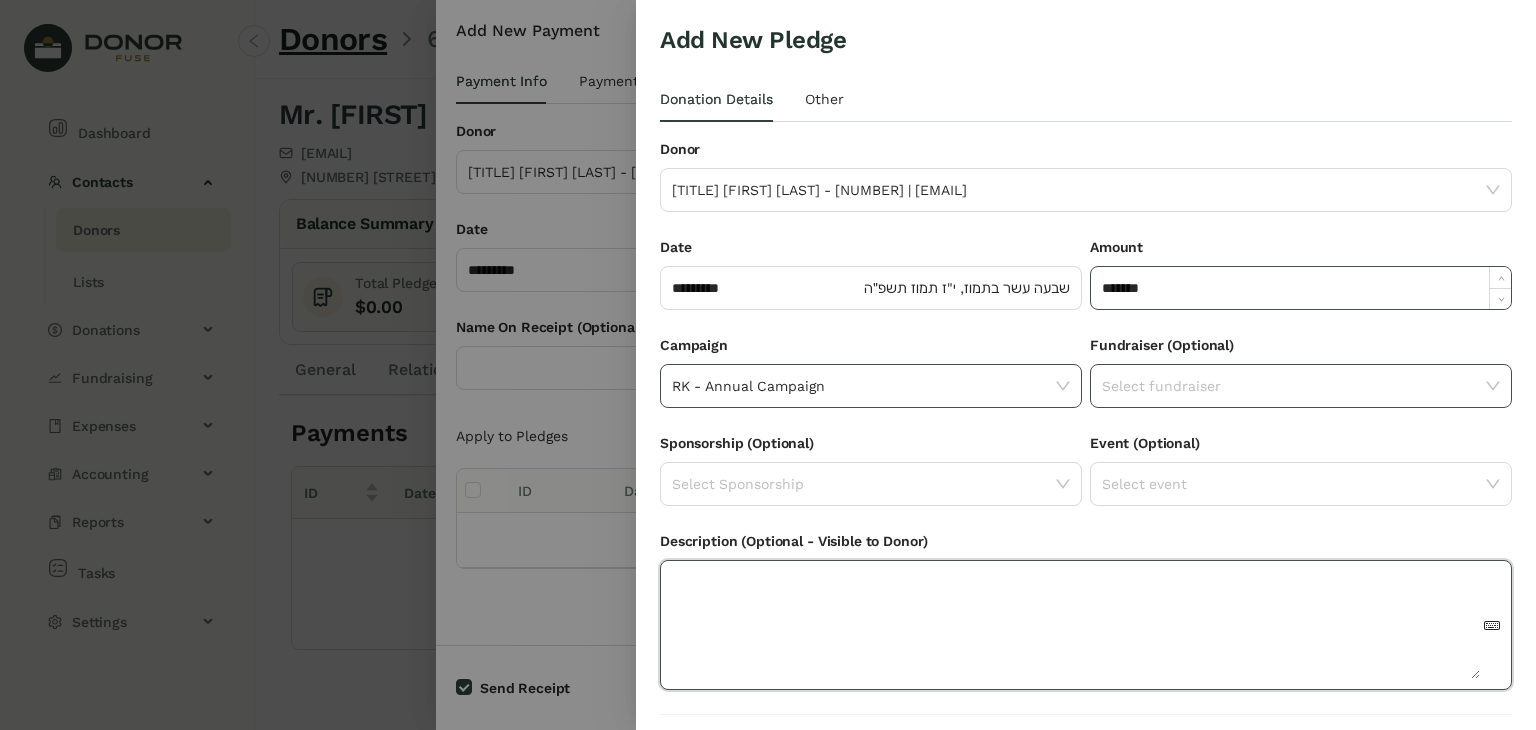 scroll, scrollTop: 54, scrollLeft: 0, axis: vertical 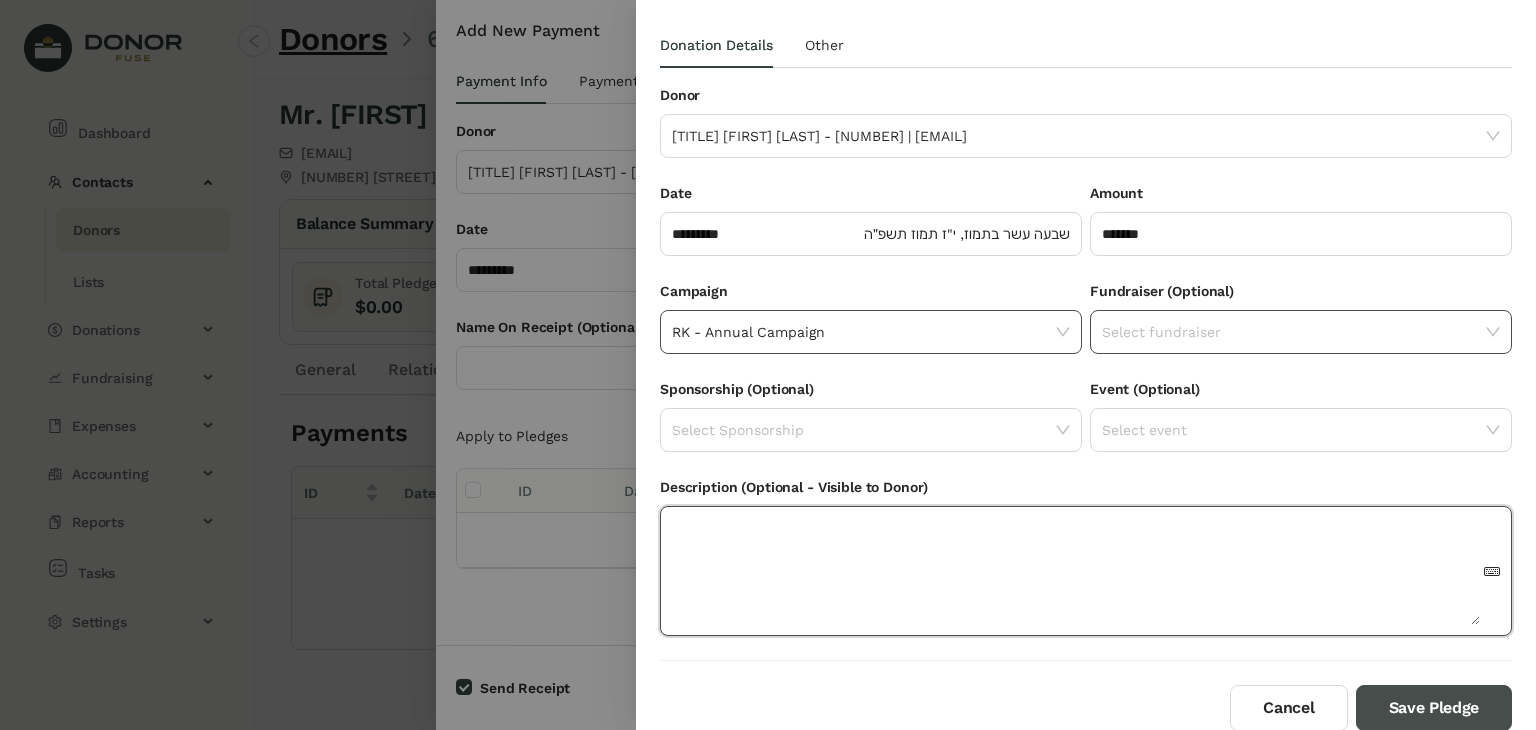 click on "Save Pledge" at bounding box center (1434, 708) 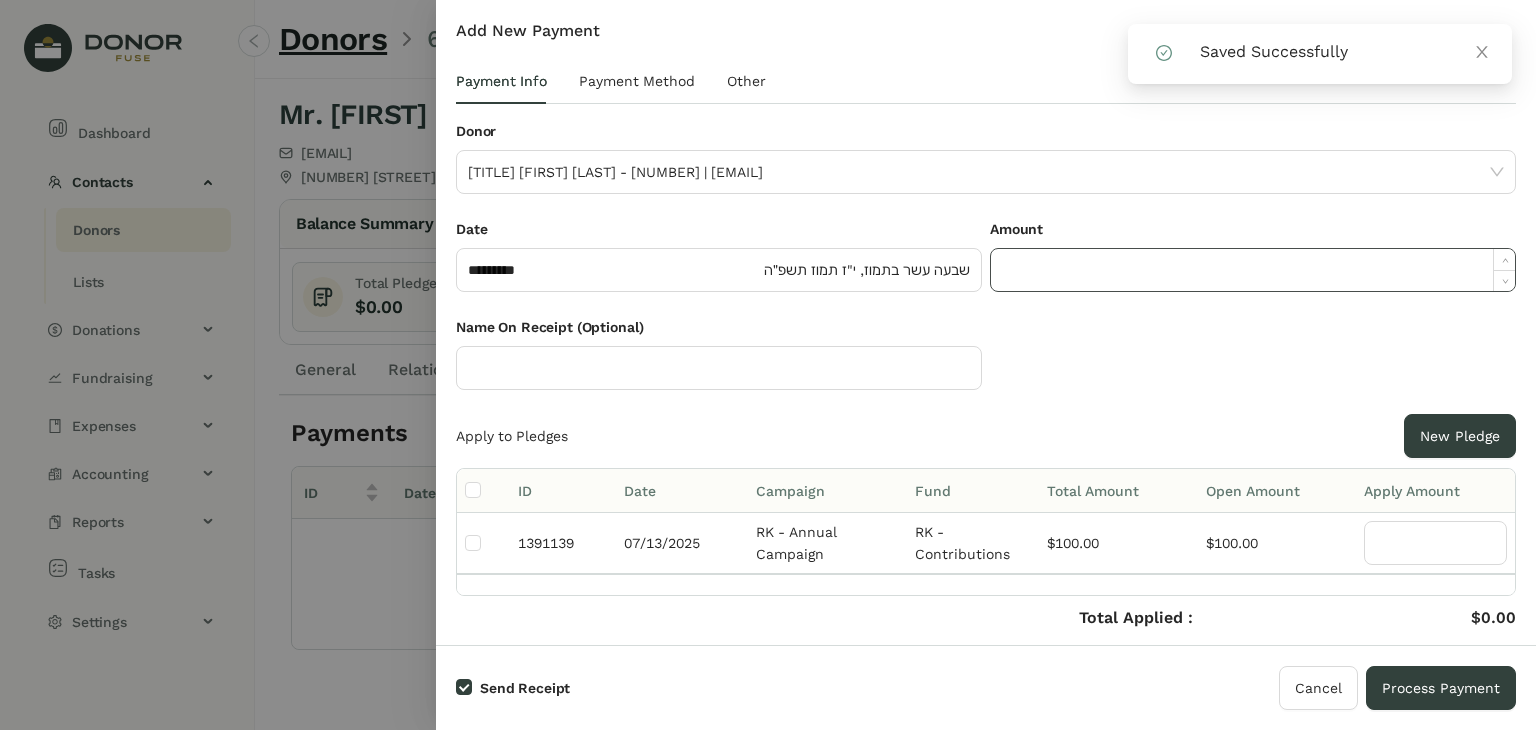 click 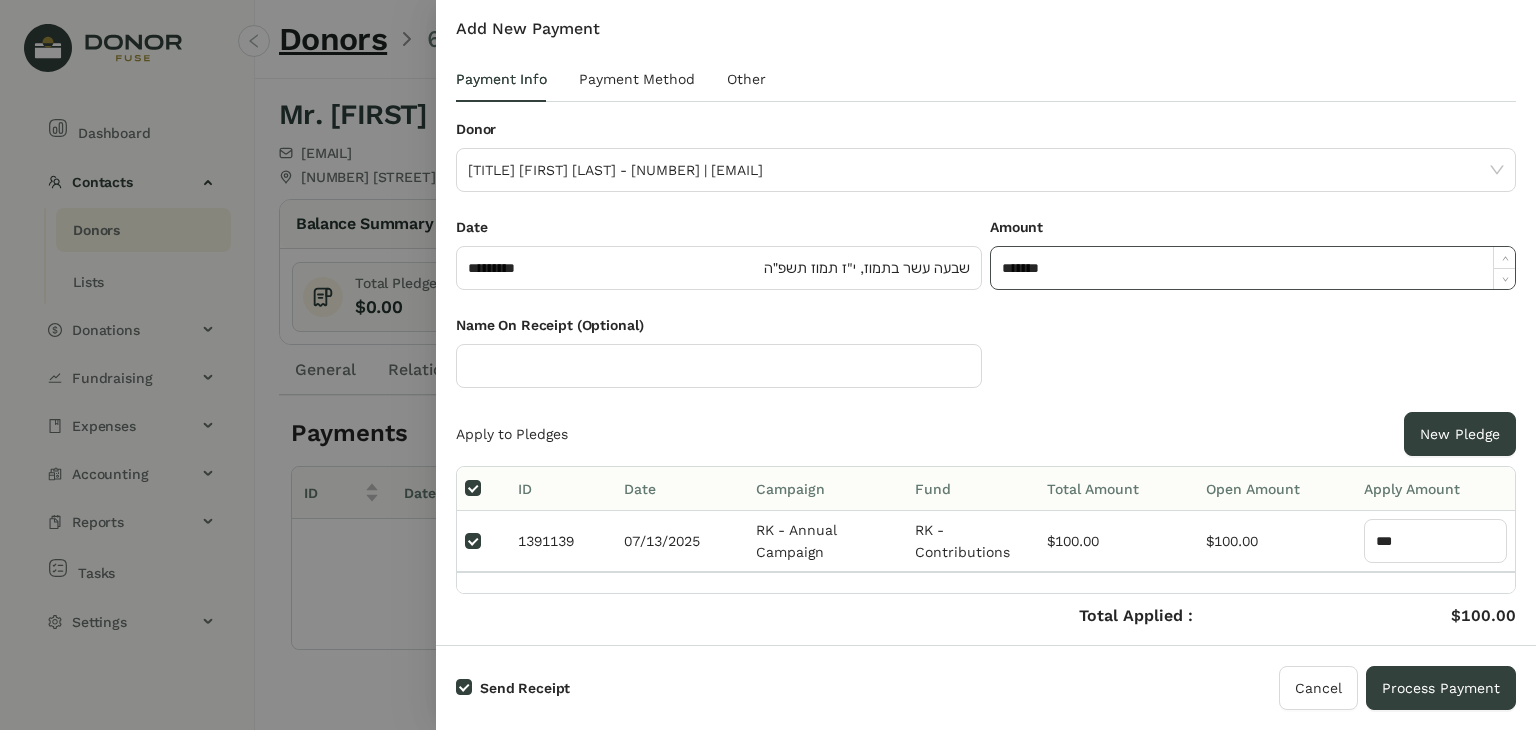 scroll, scrollTop: 0, scrollLeft: 0, axis: both 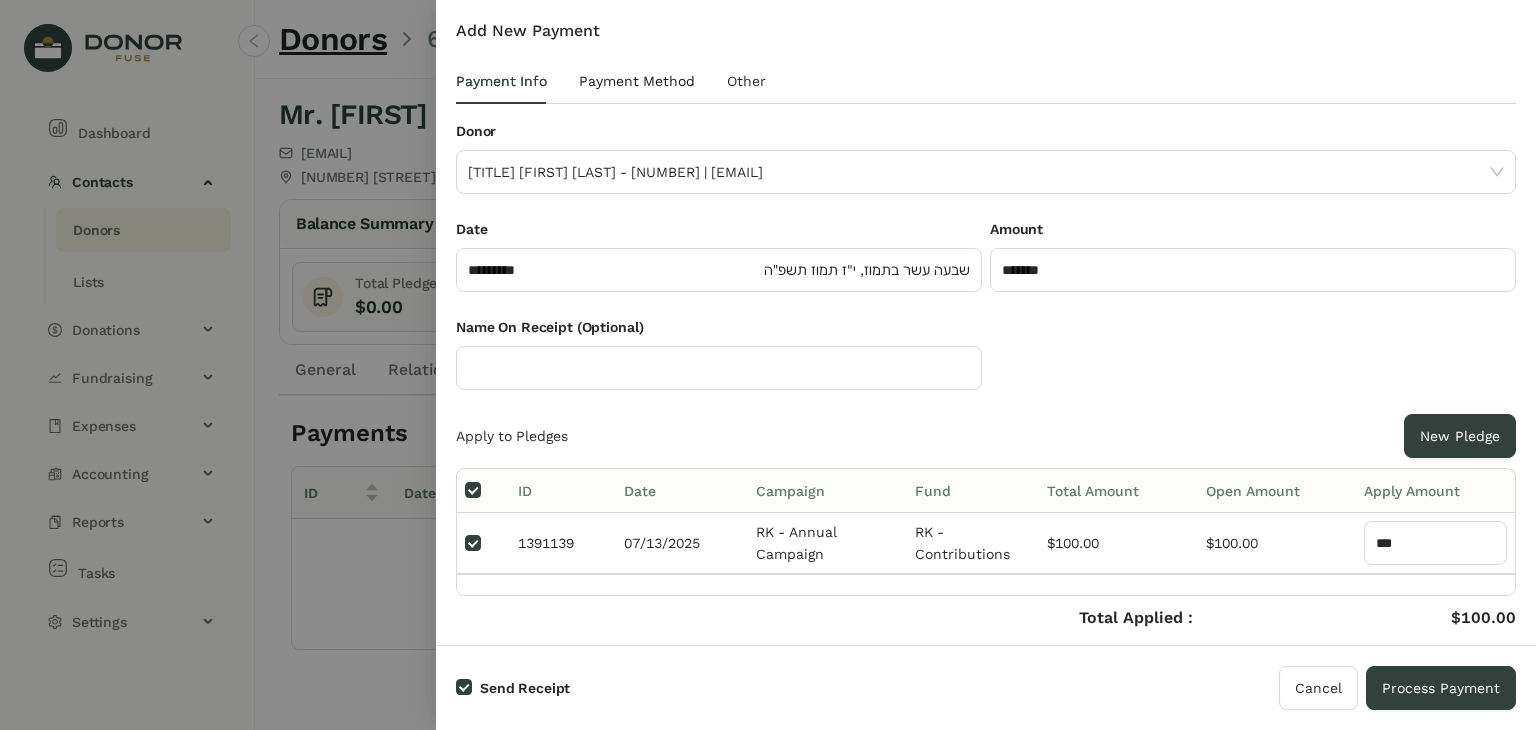 click on "Payment Method" at bounding box center [637, 81] 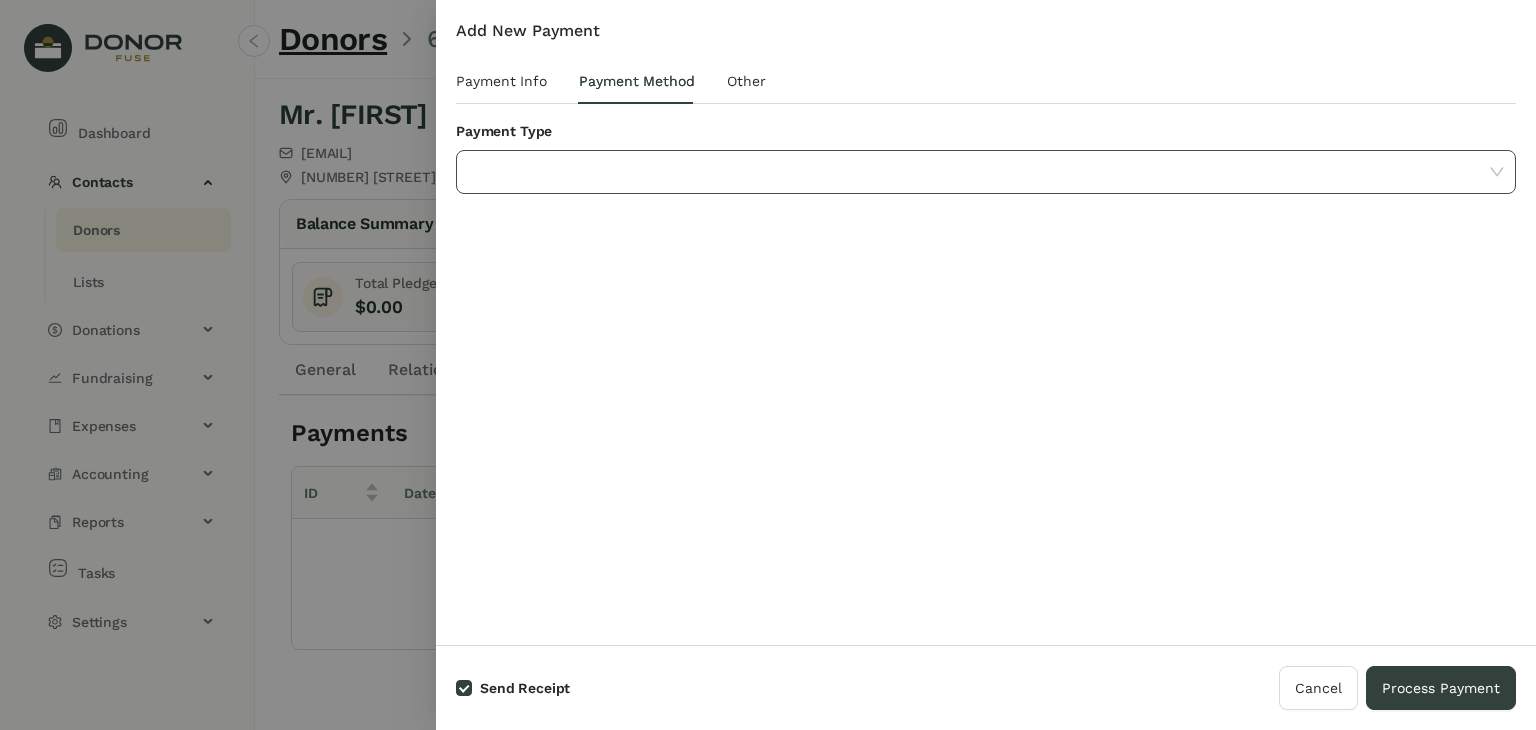 click 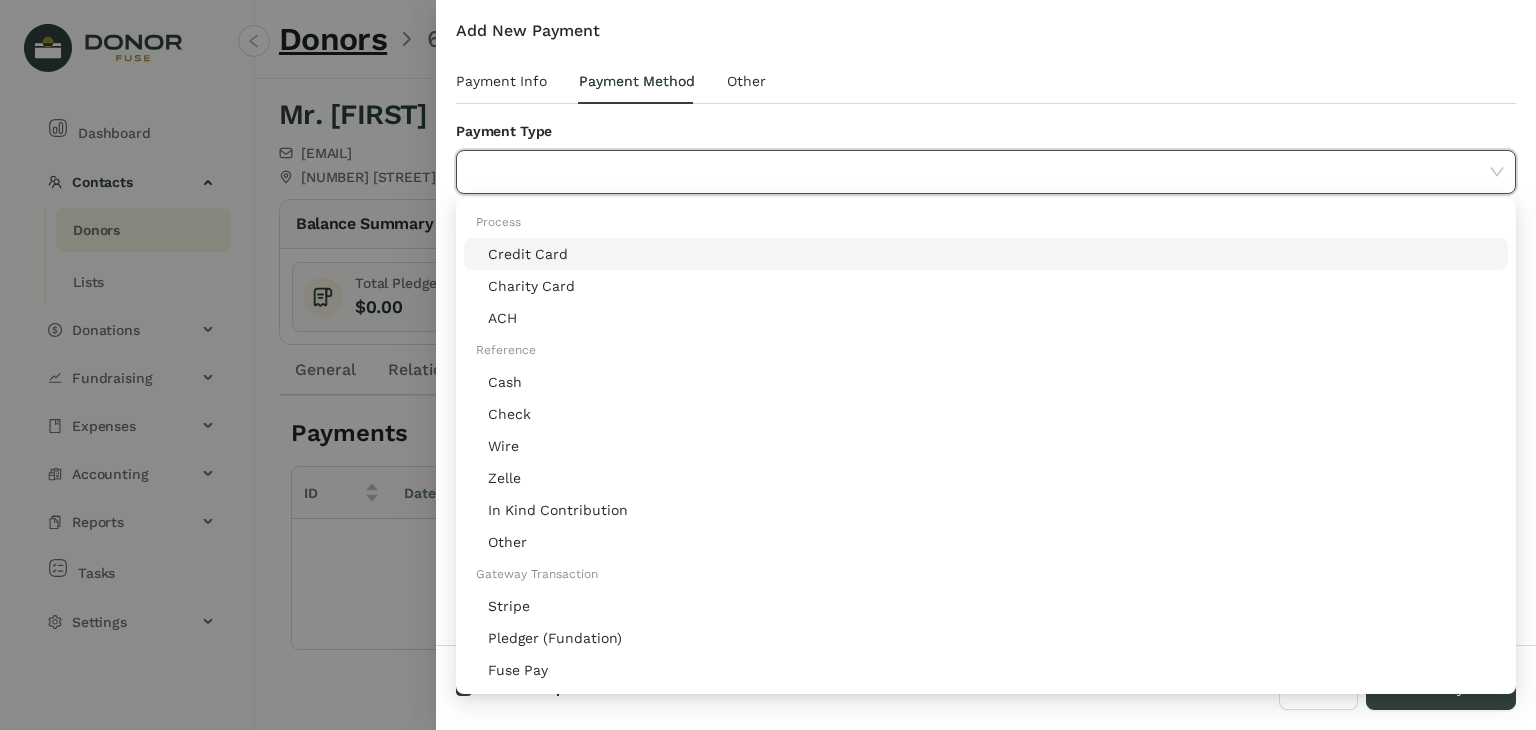 click on "Stripe" 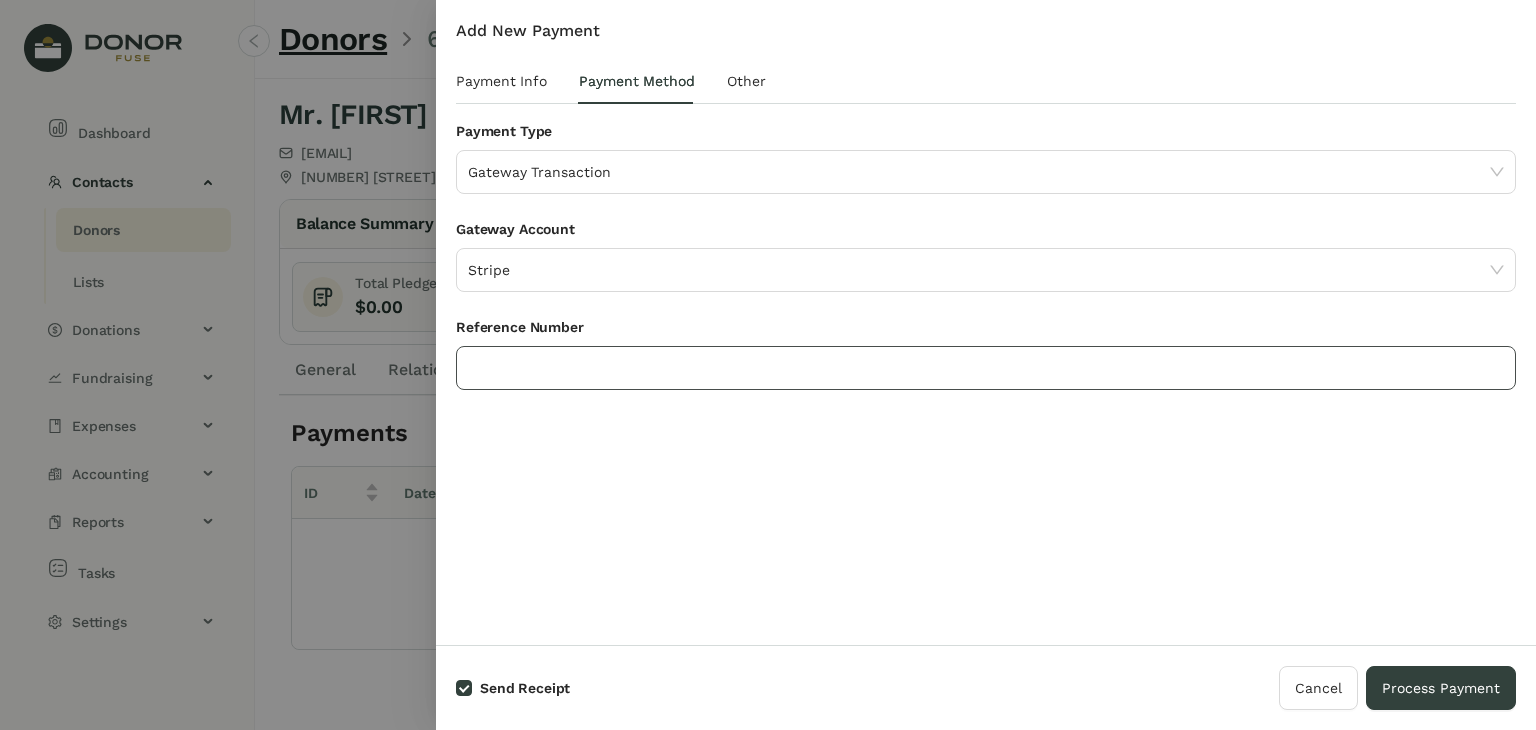 click 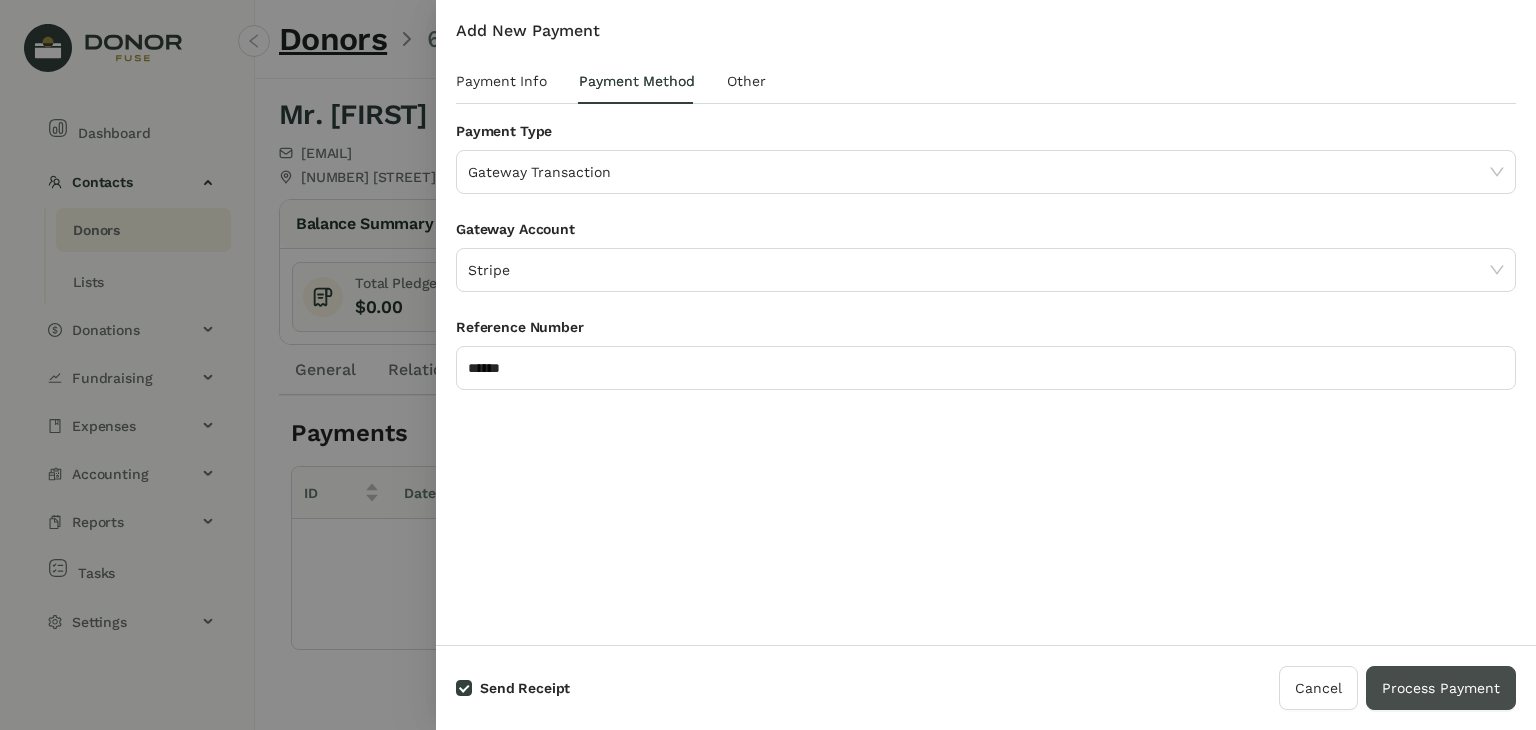 click on "Process Payment" at bounding box center [1441, 688] 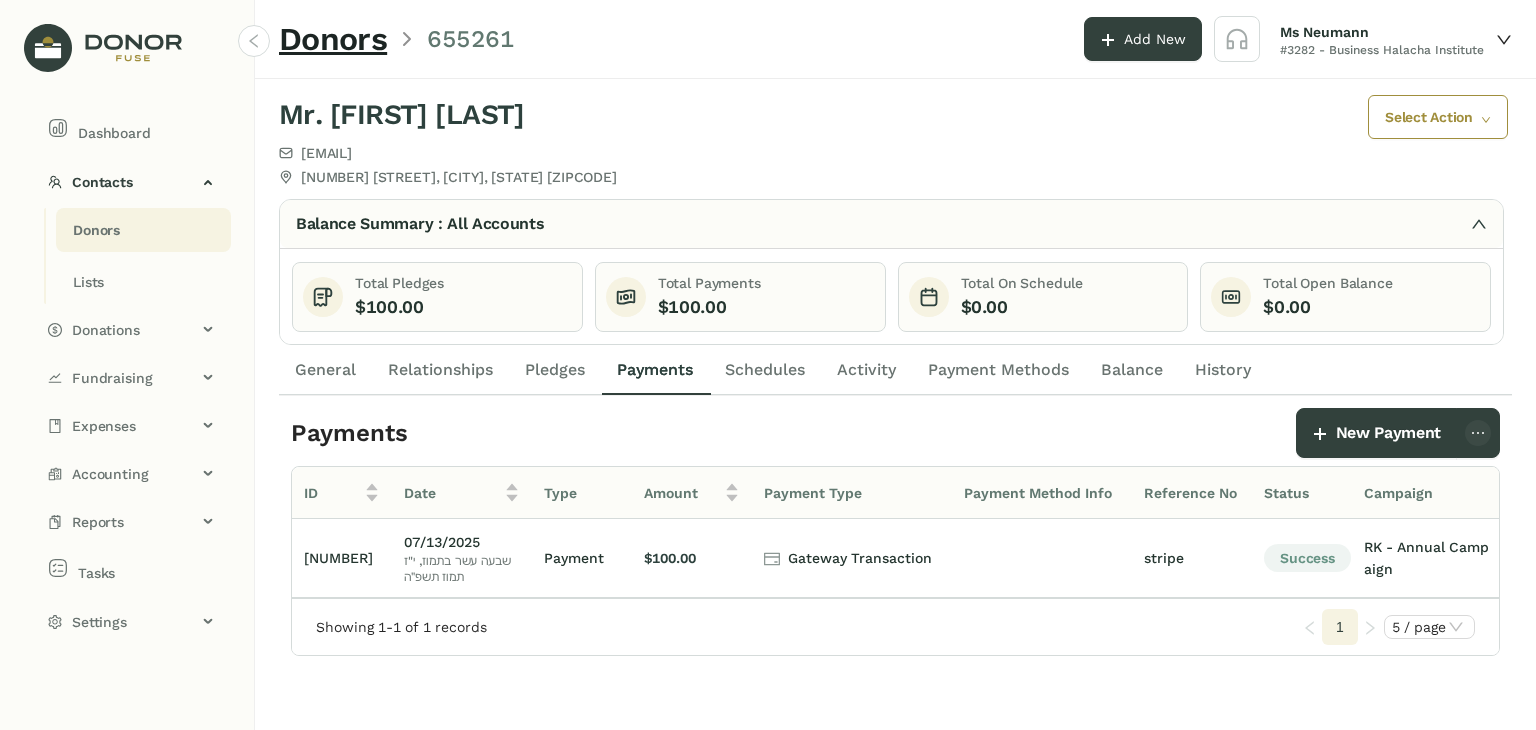 click on "Donors" 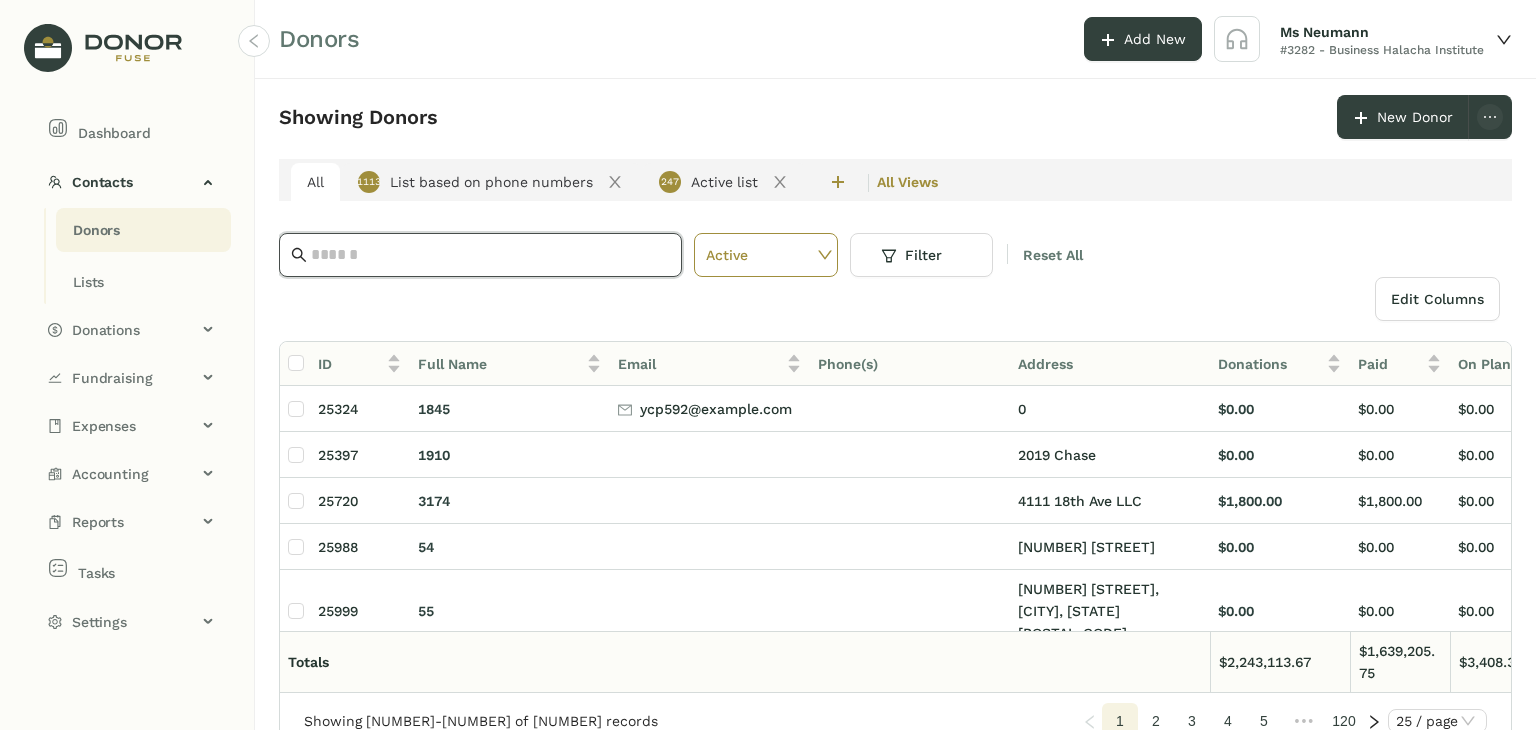 click 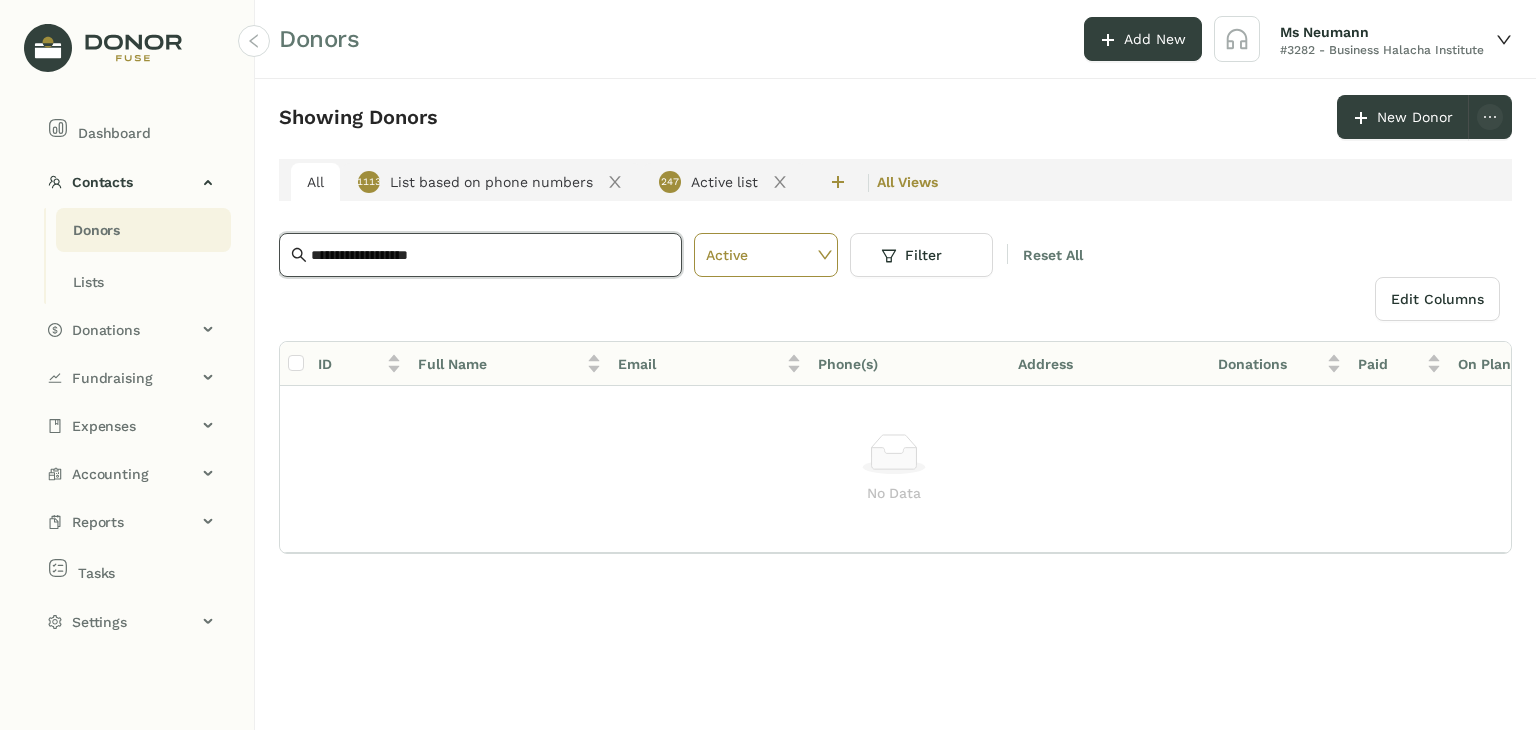 drag, startPoint x: 467, startPoint y: 259, endPoint x: 115, endPoint y: 246, distance: 352.24 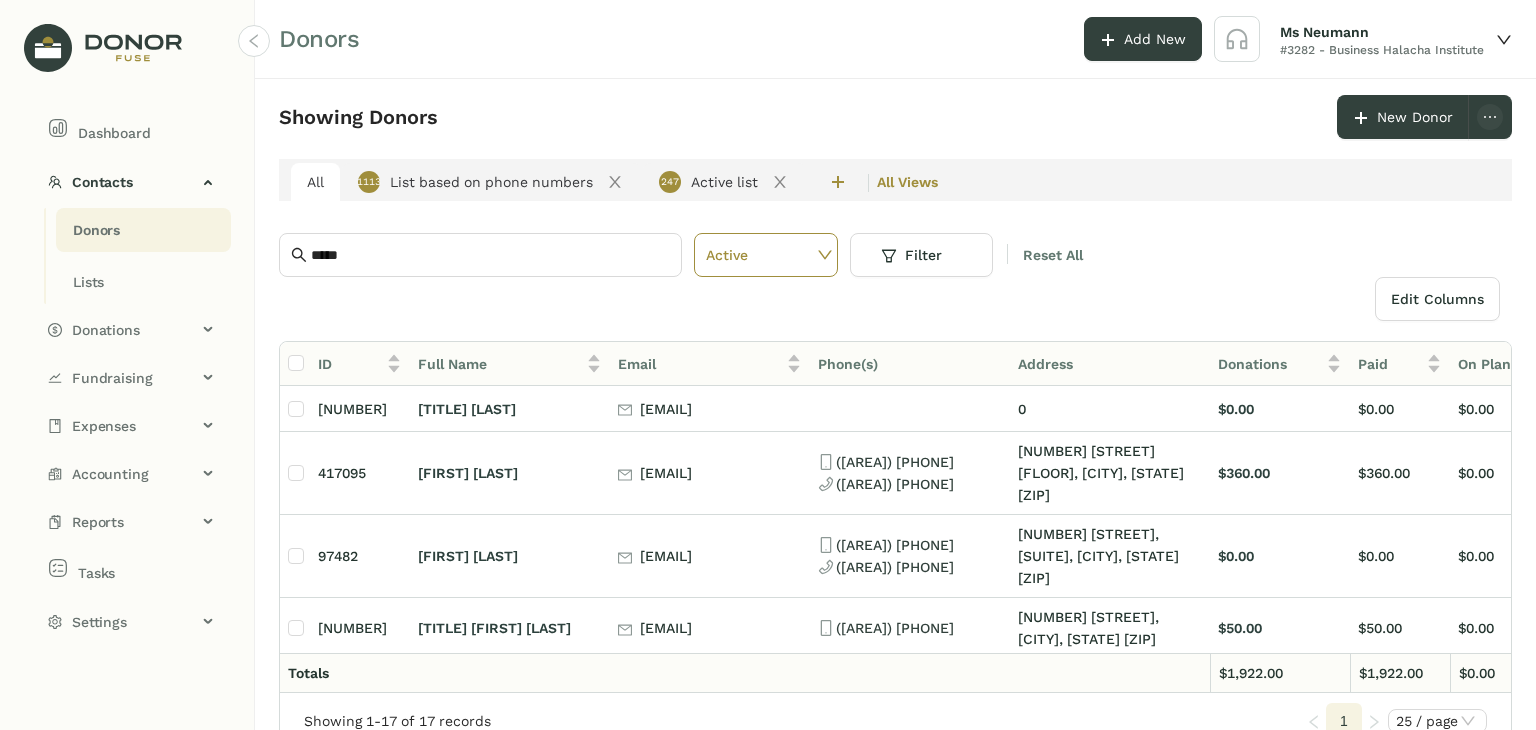 scroll, scrollTop: 0, scrollLeft: 0, axis: both 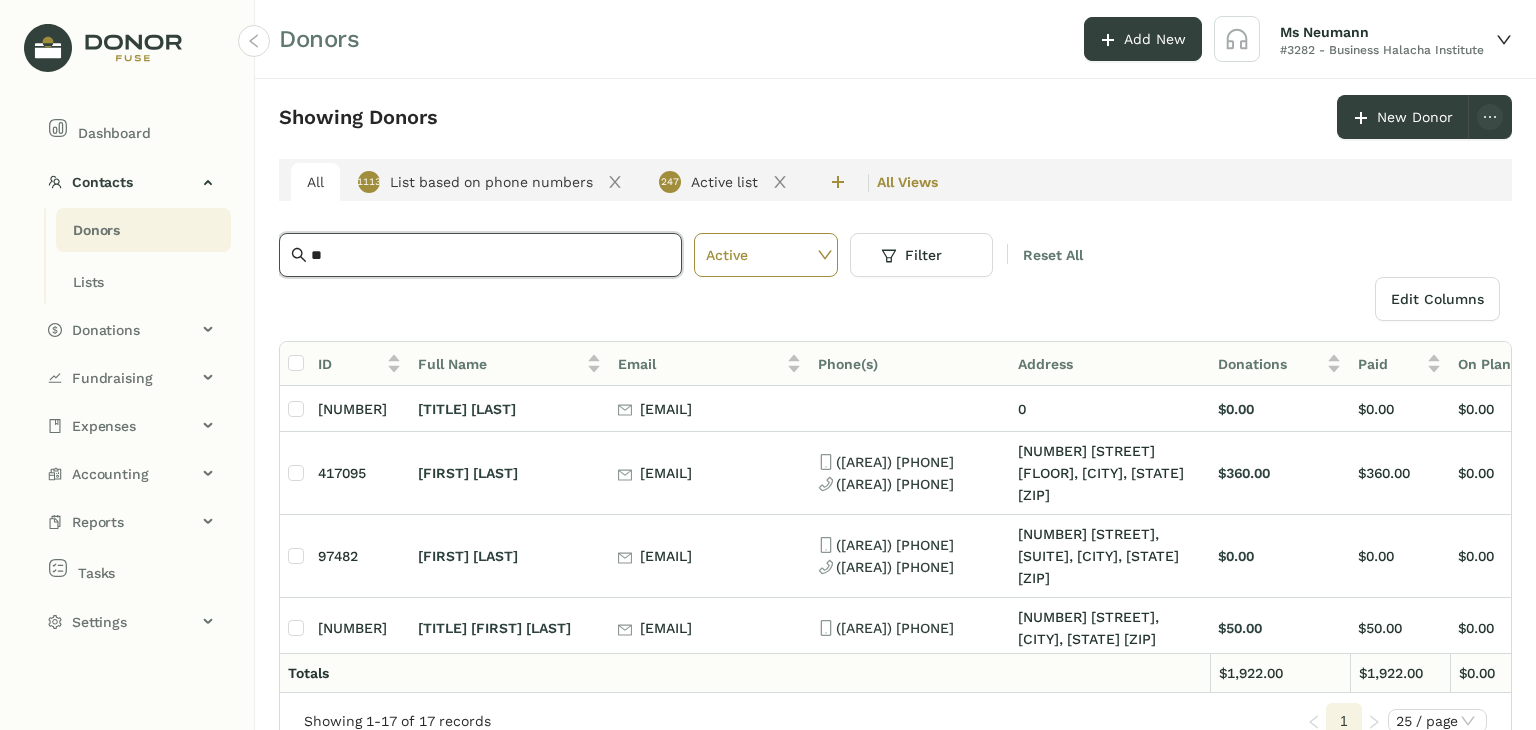 type on "*" 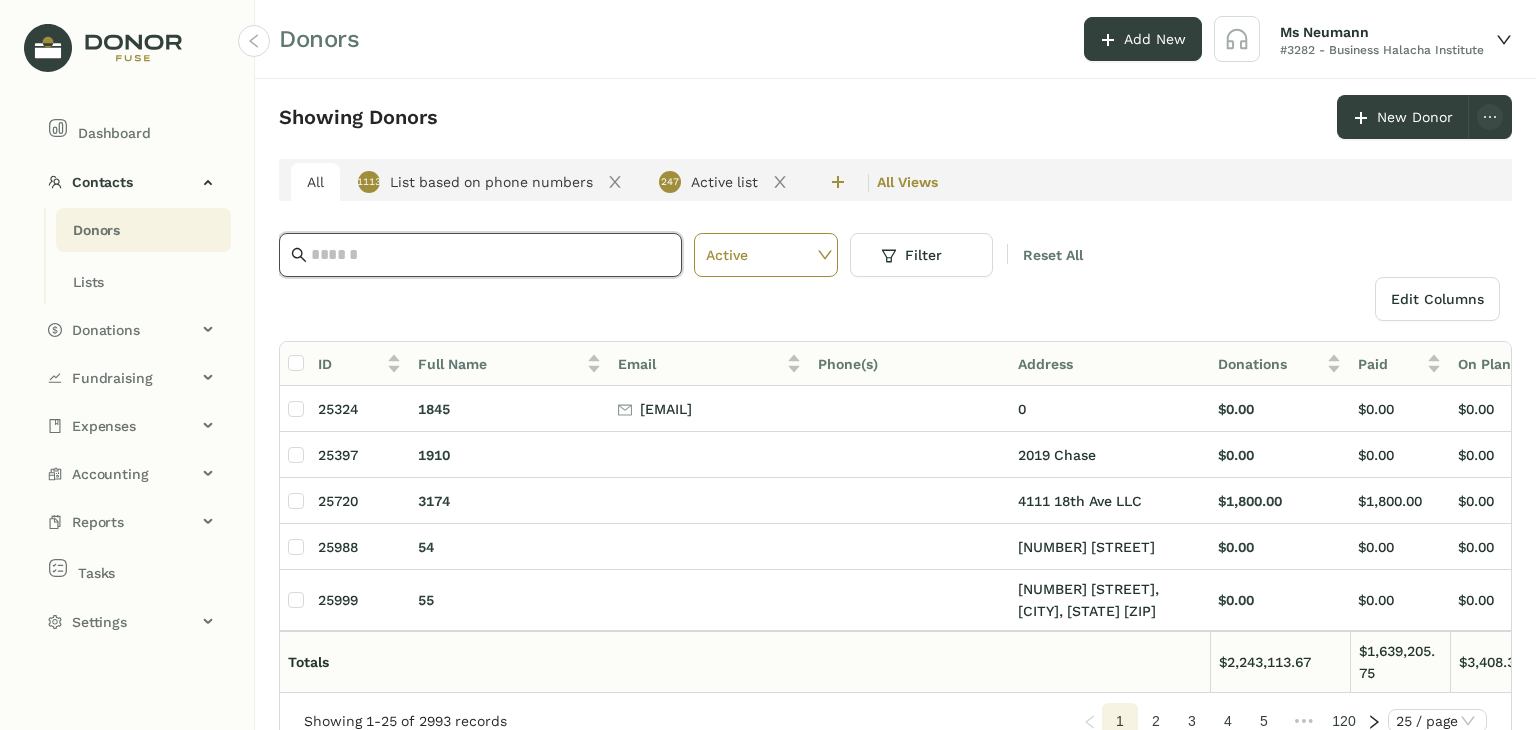 paste on "**********" 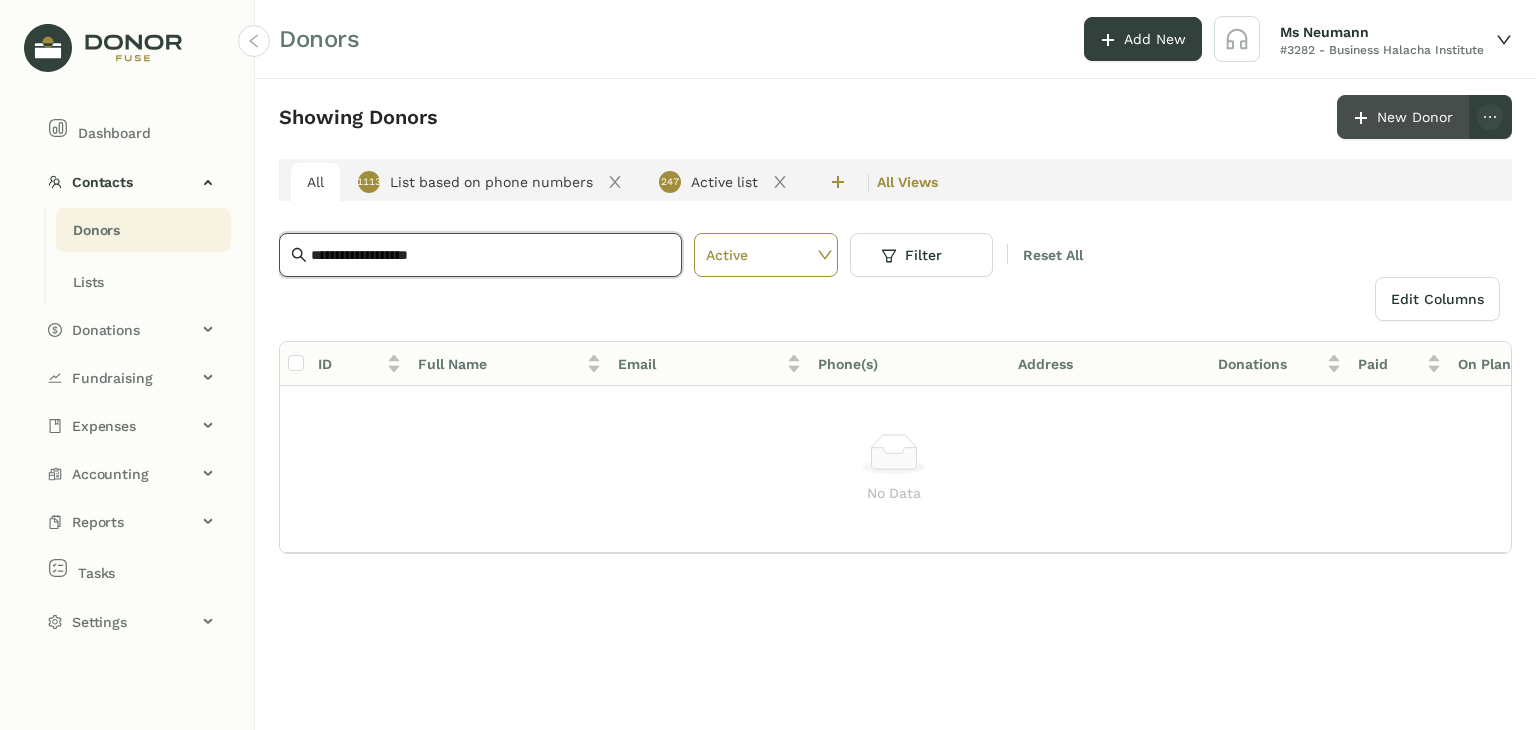 type on "**********" 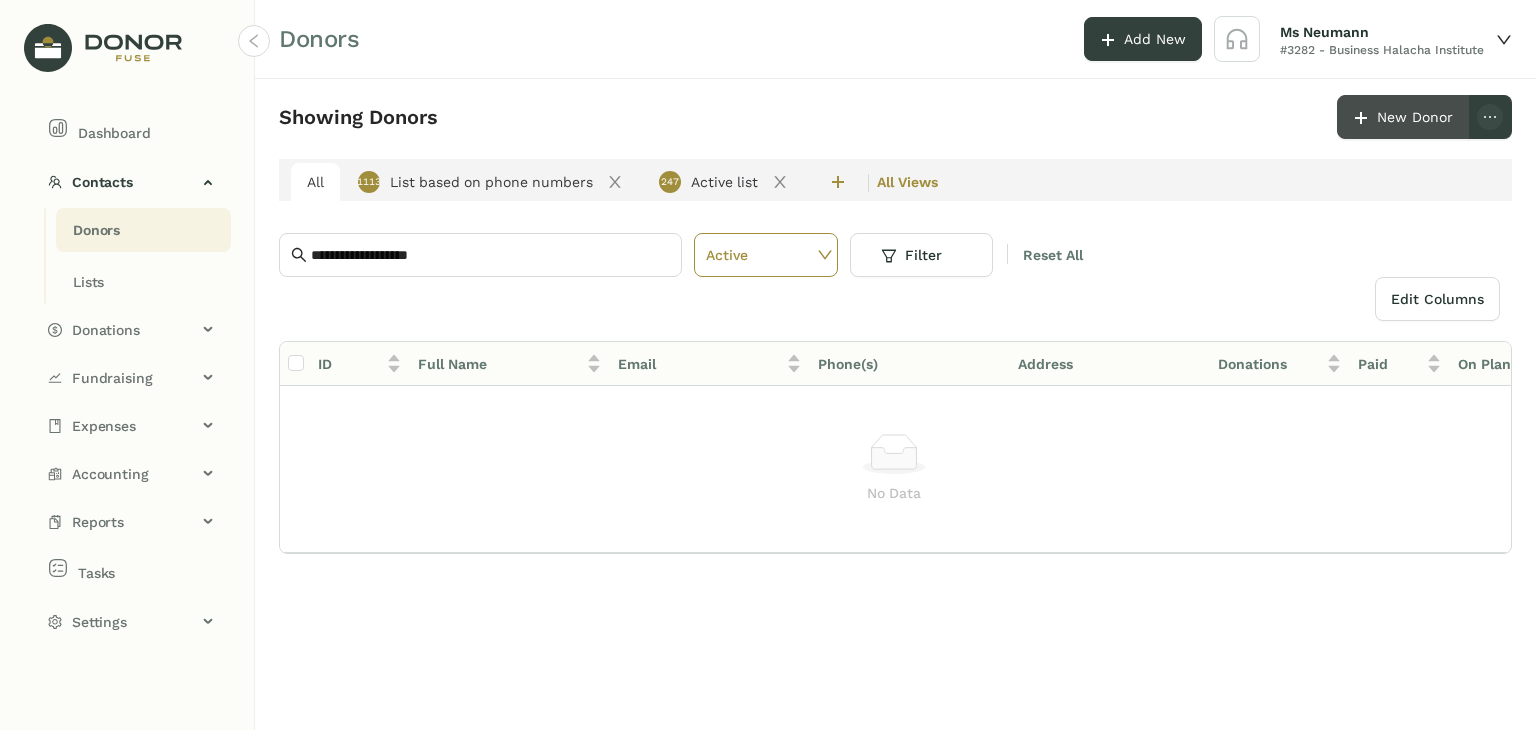 click on "New Donor" 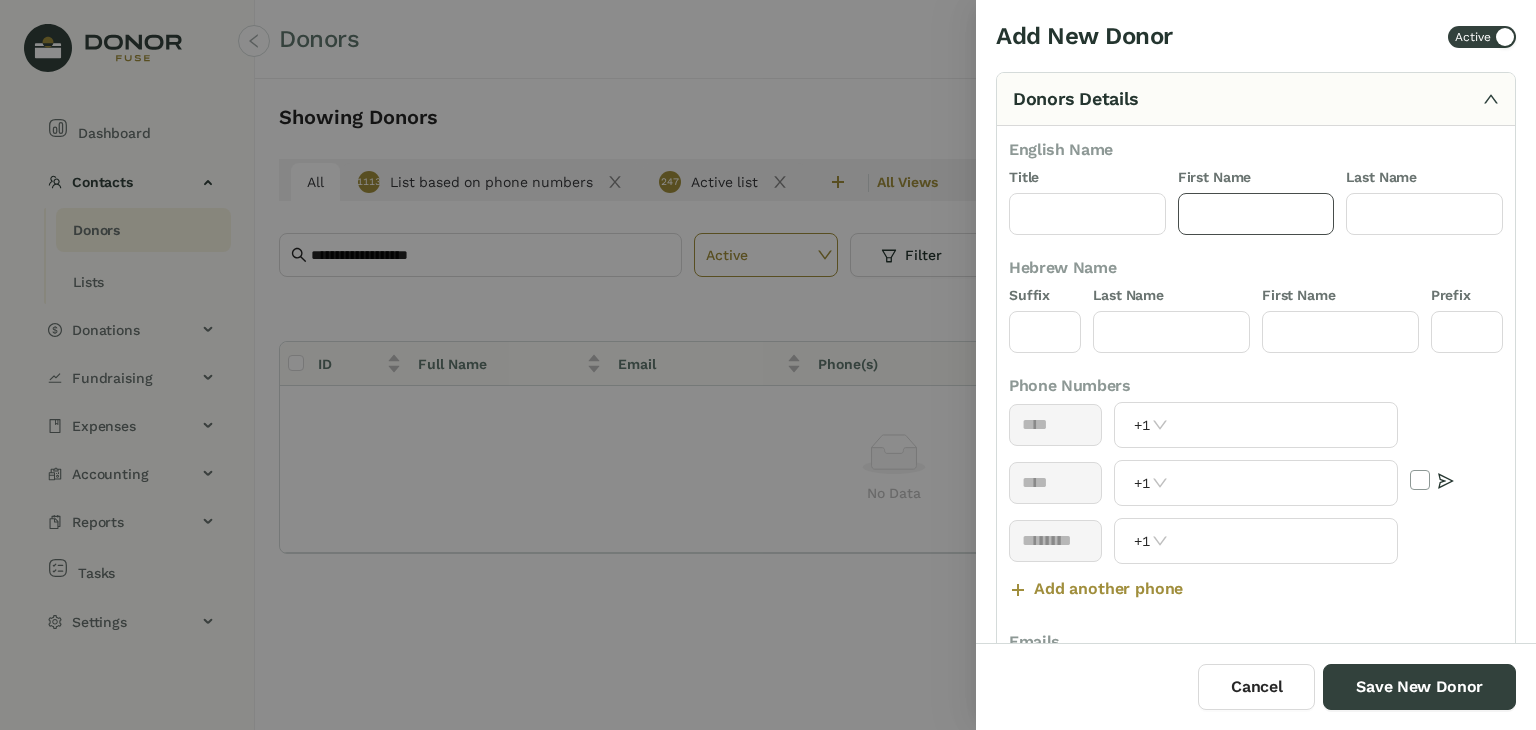 click 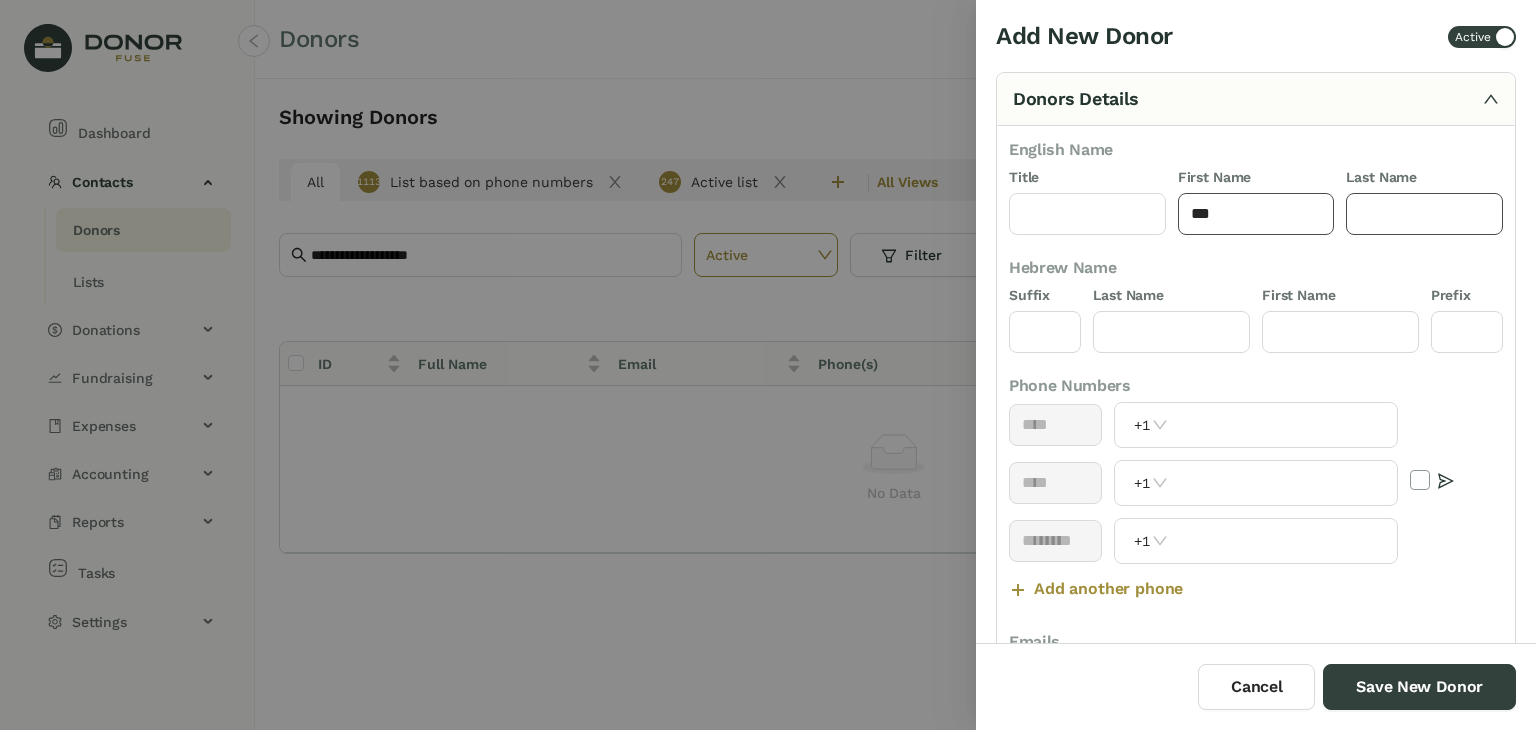 type on "***" 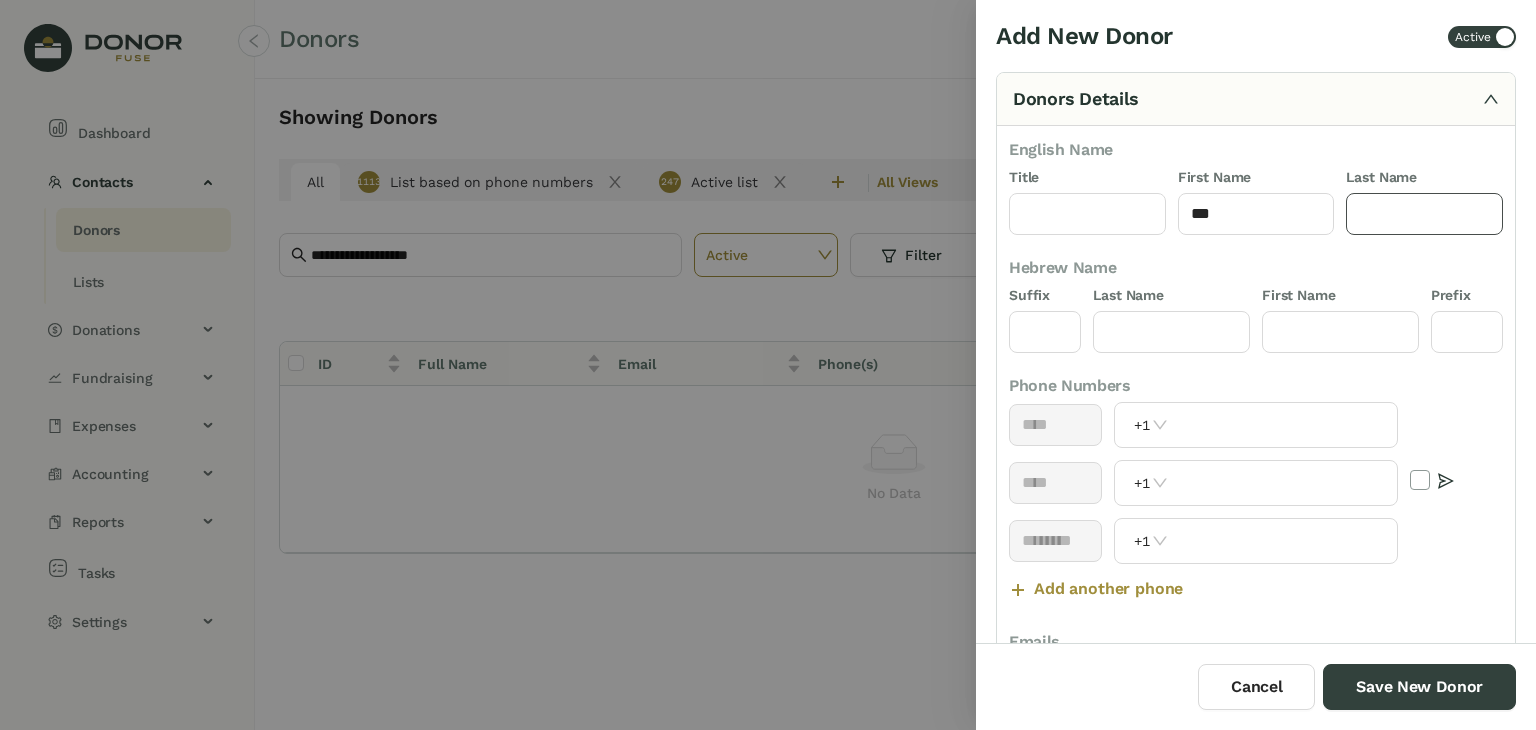 click 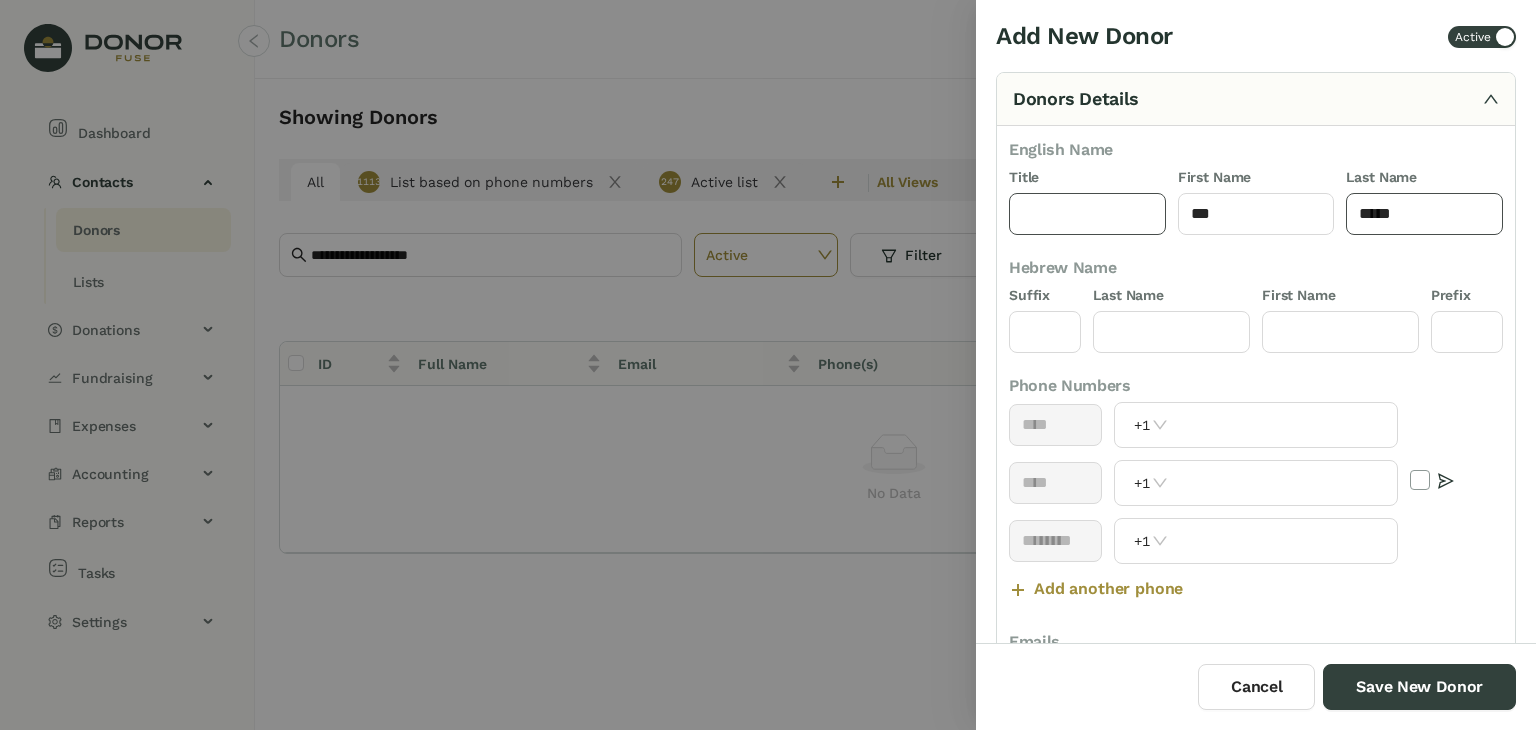 type on "*****" 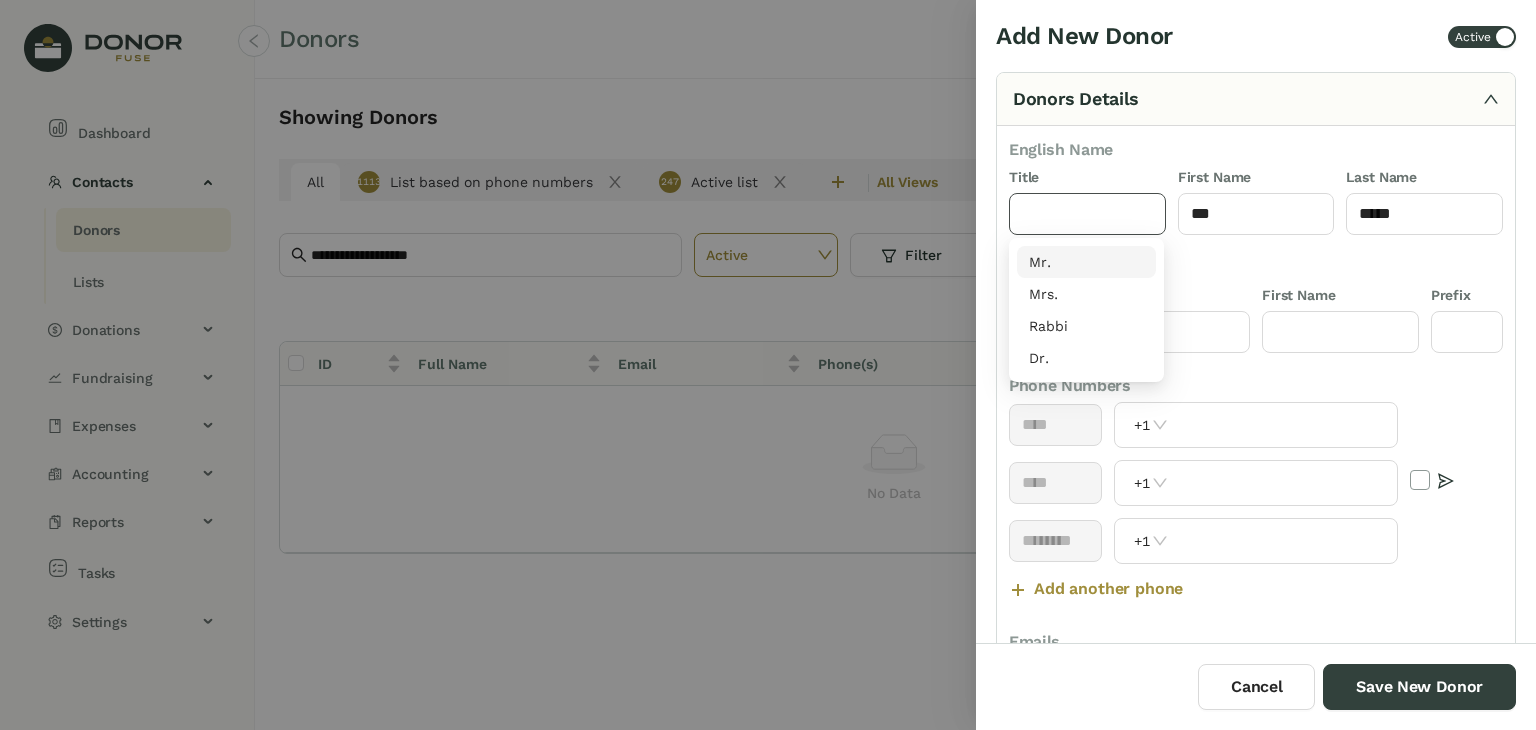 click 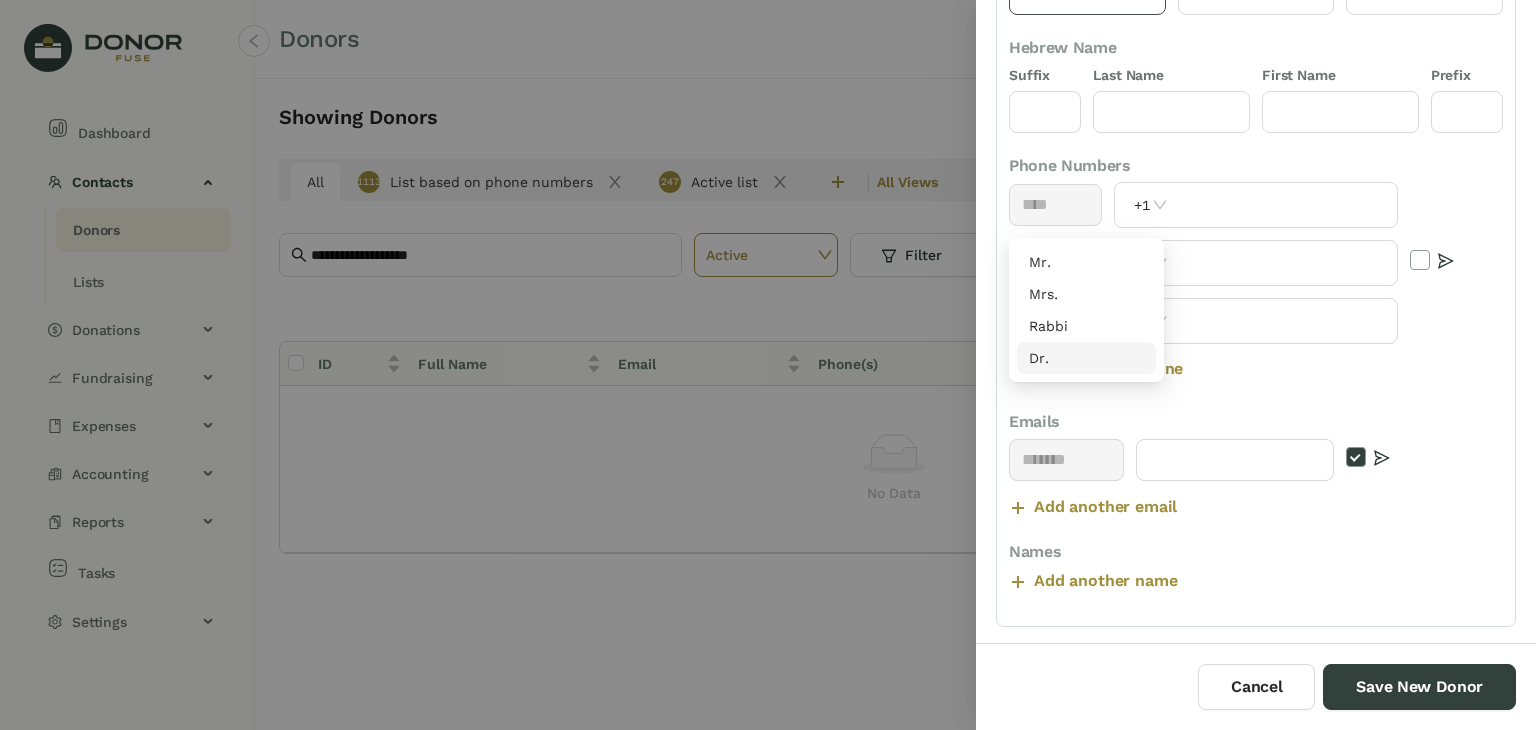 scroll, scrollTop: 221, scrollLeft: 0, axis: vertical 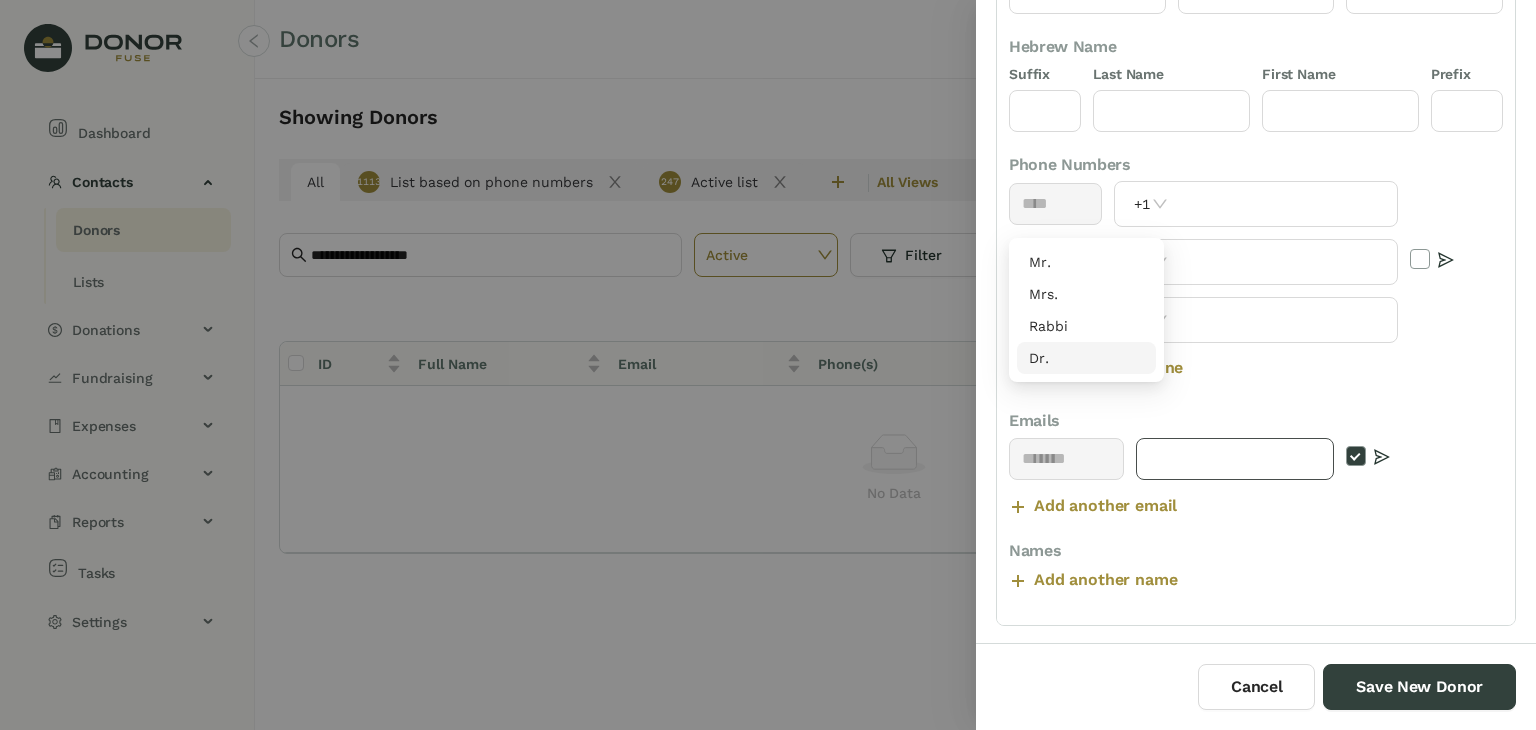 click at bounding box center (1235, 459) 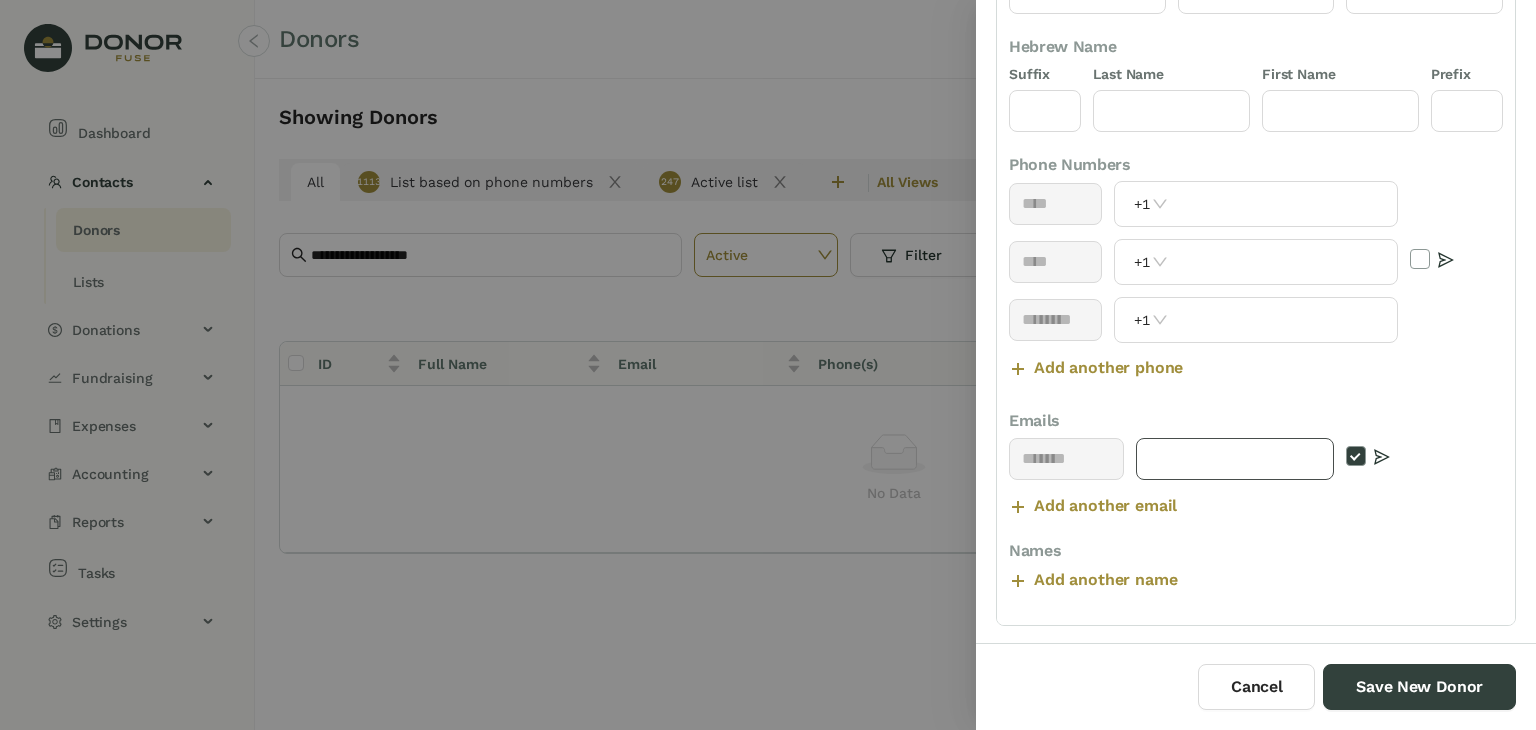 paste on "**********" 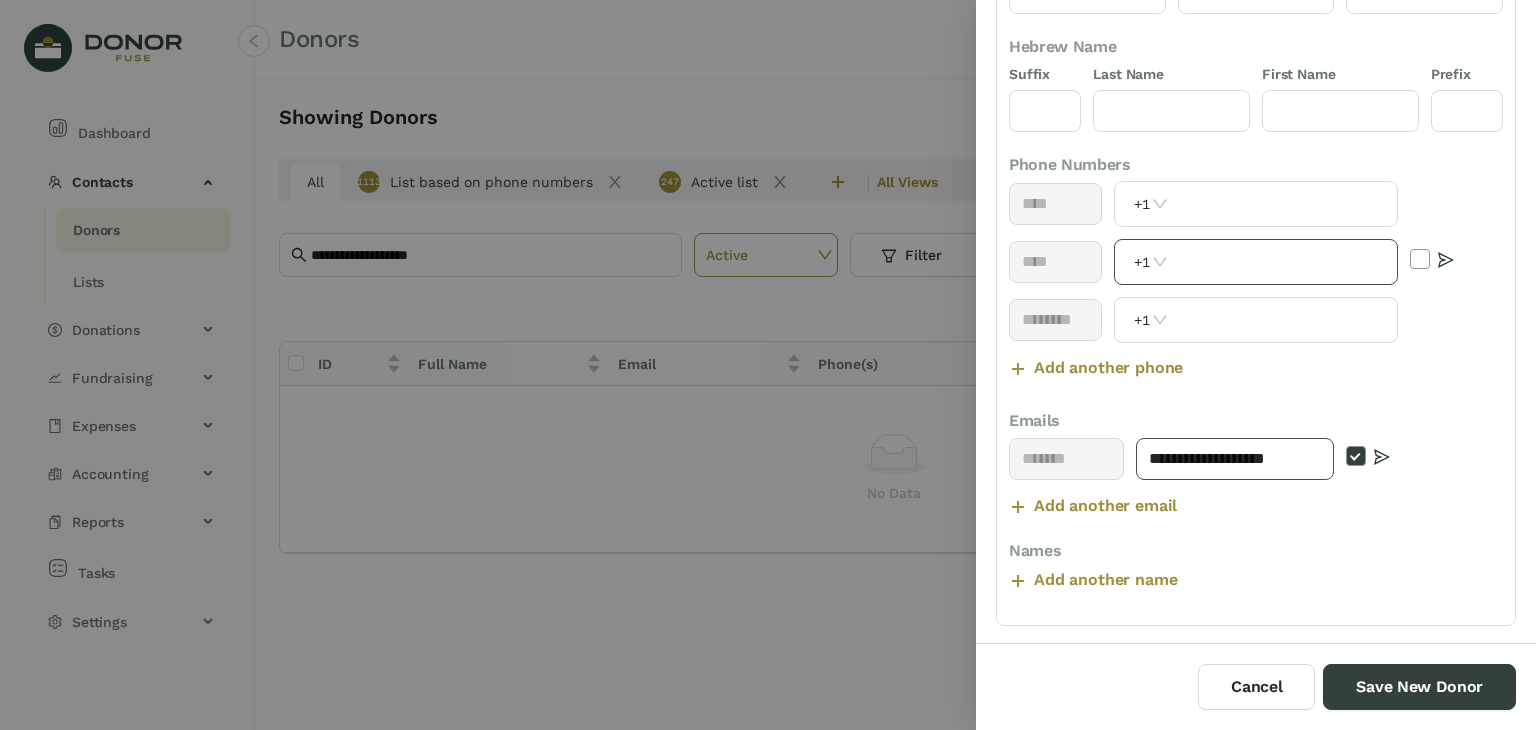 type on "**********" 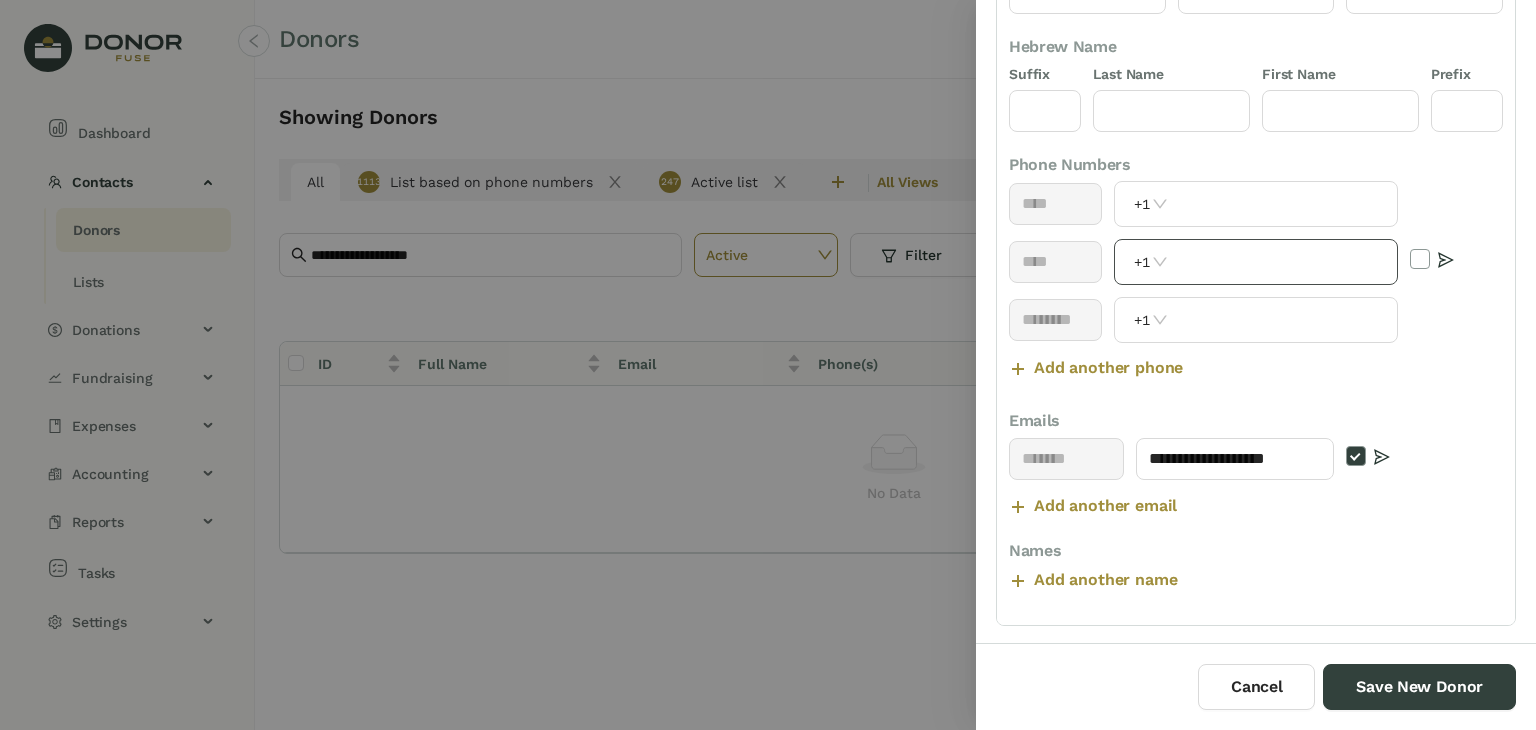 click at bounding box center (1284, 262) 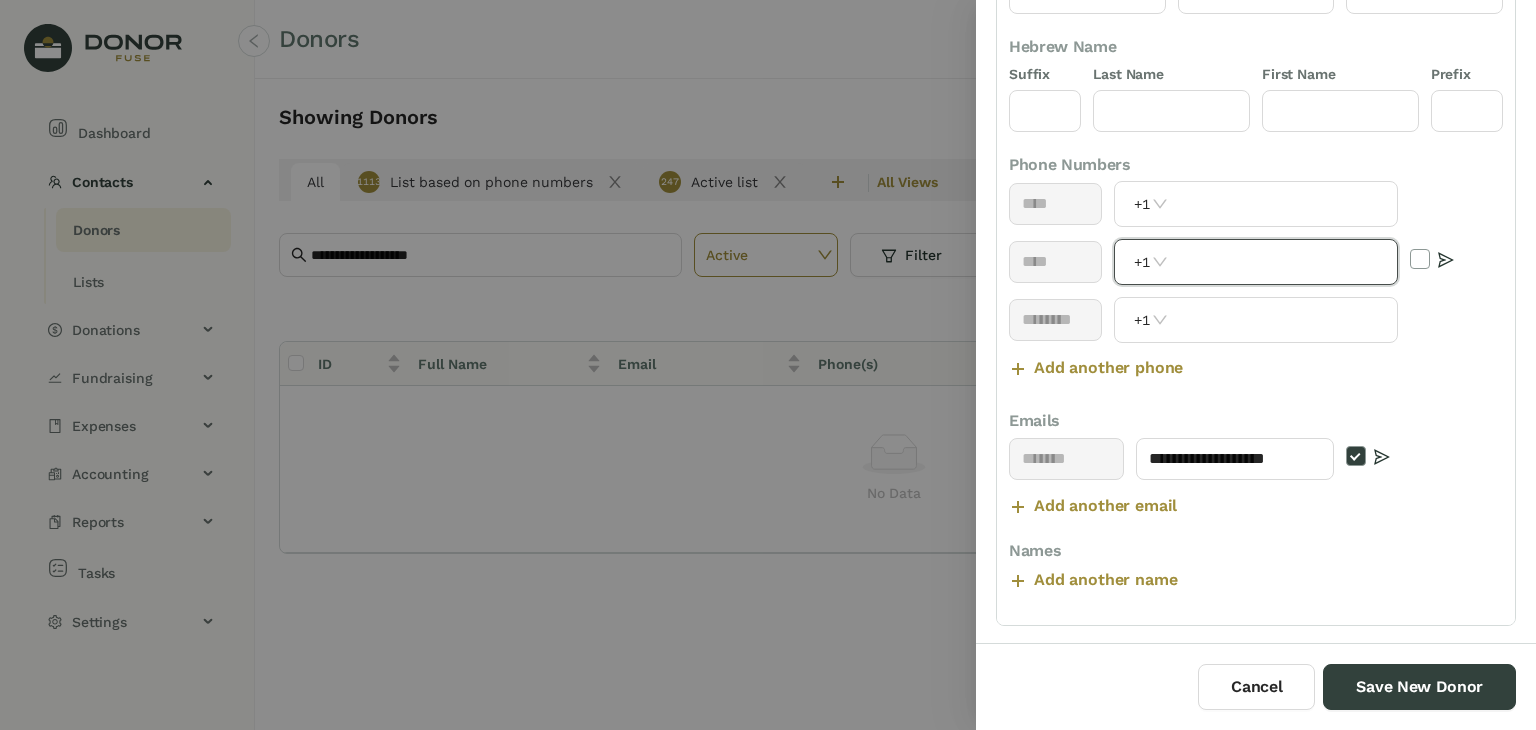 paste on "**********" 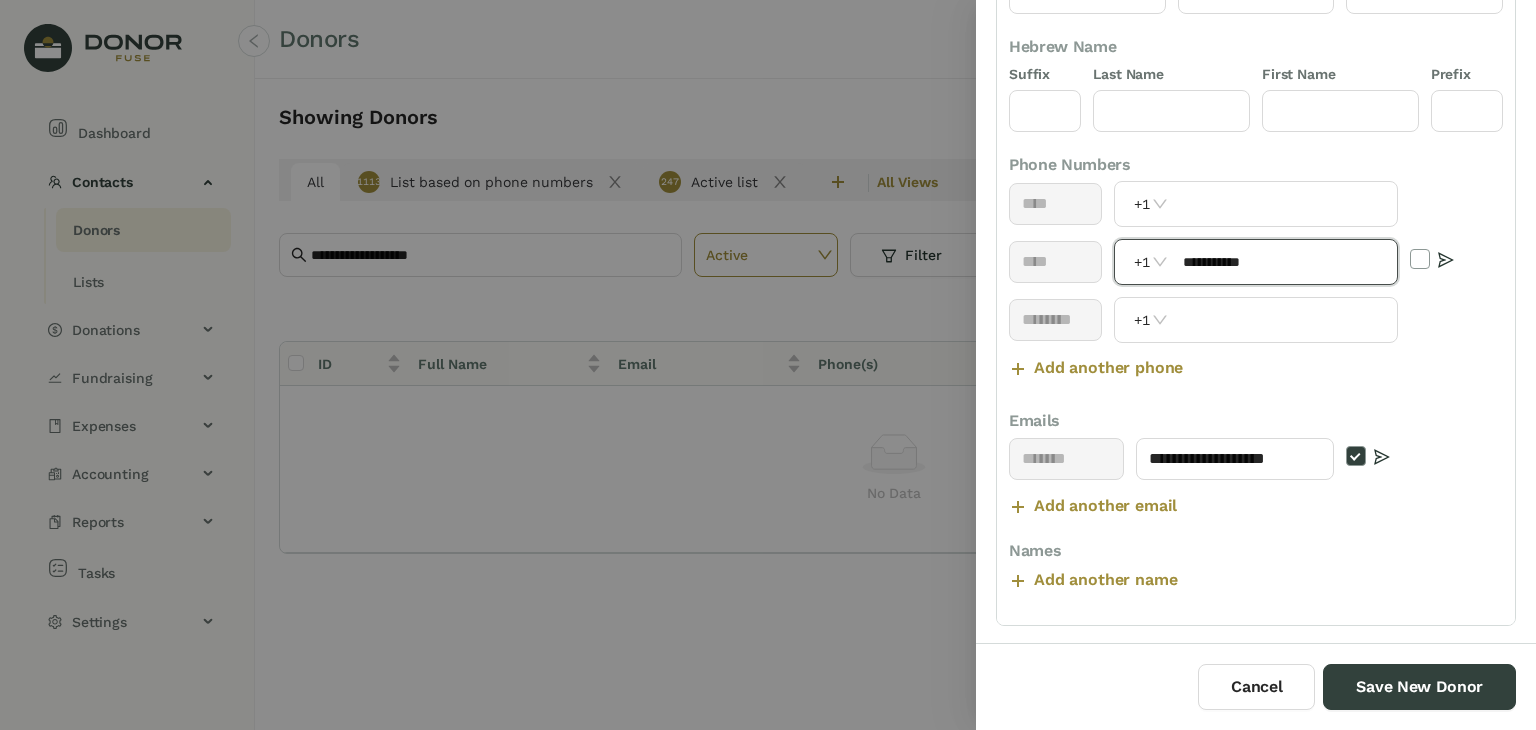 click on "**********" at bounding box center (1284, 262) 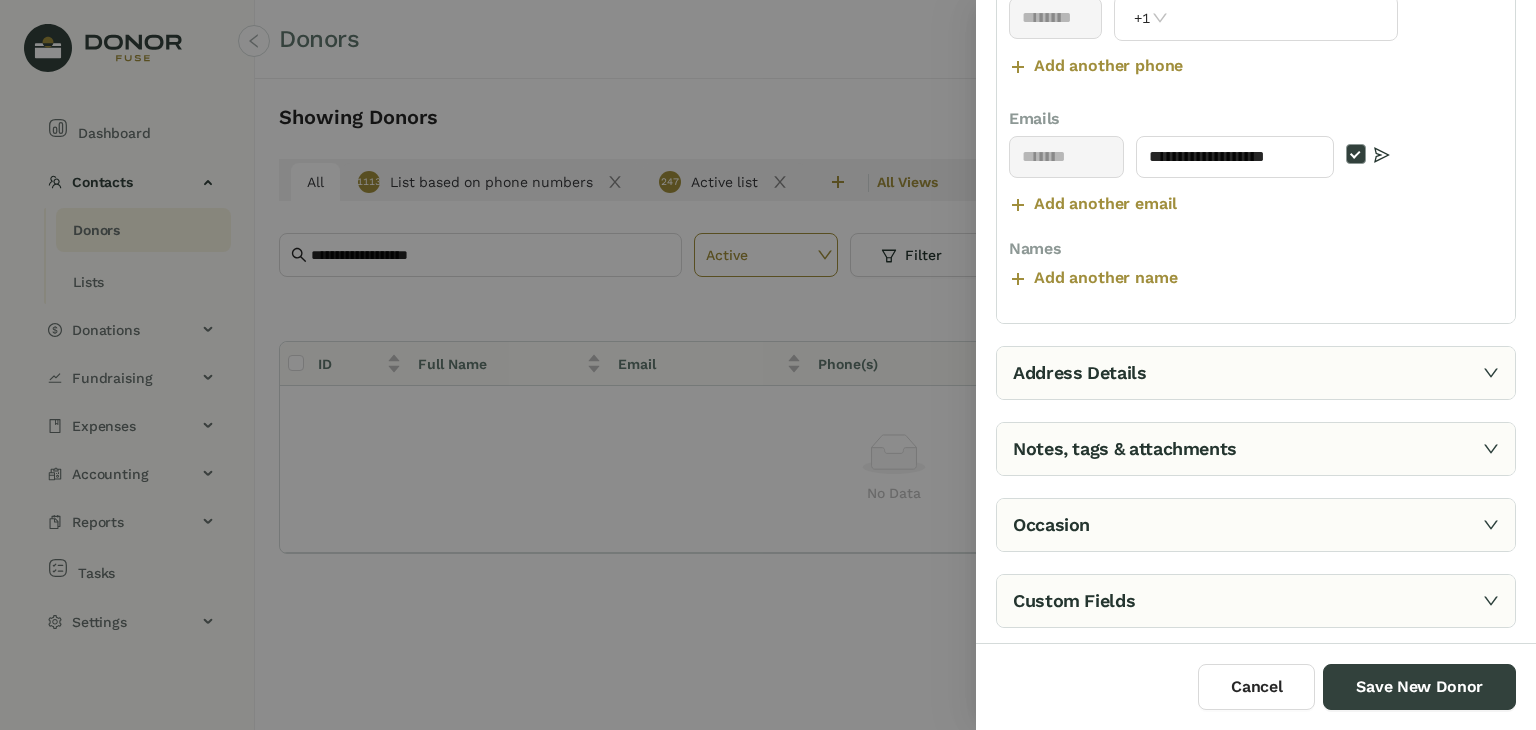 type on "**********" 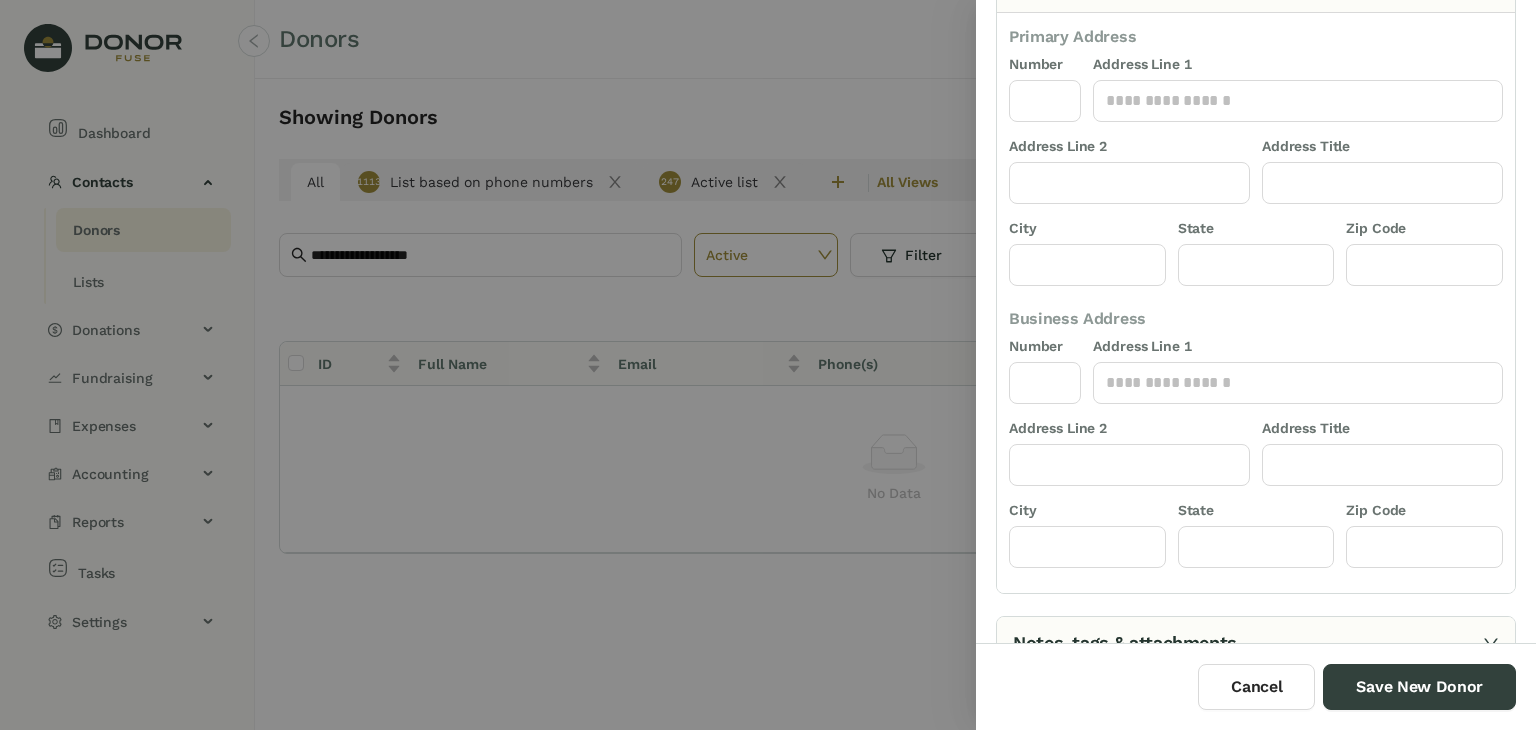 scroll, scrollTop: 0, scrollLeft: 0, axis: both 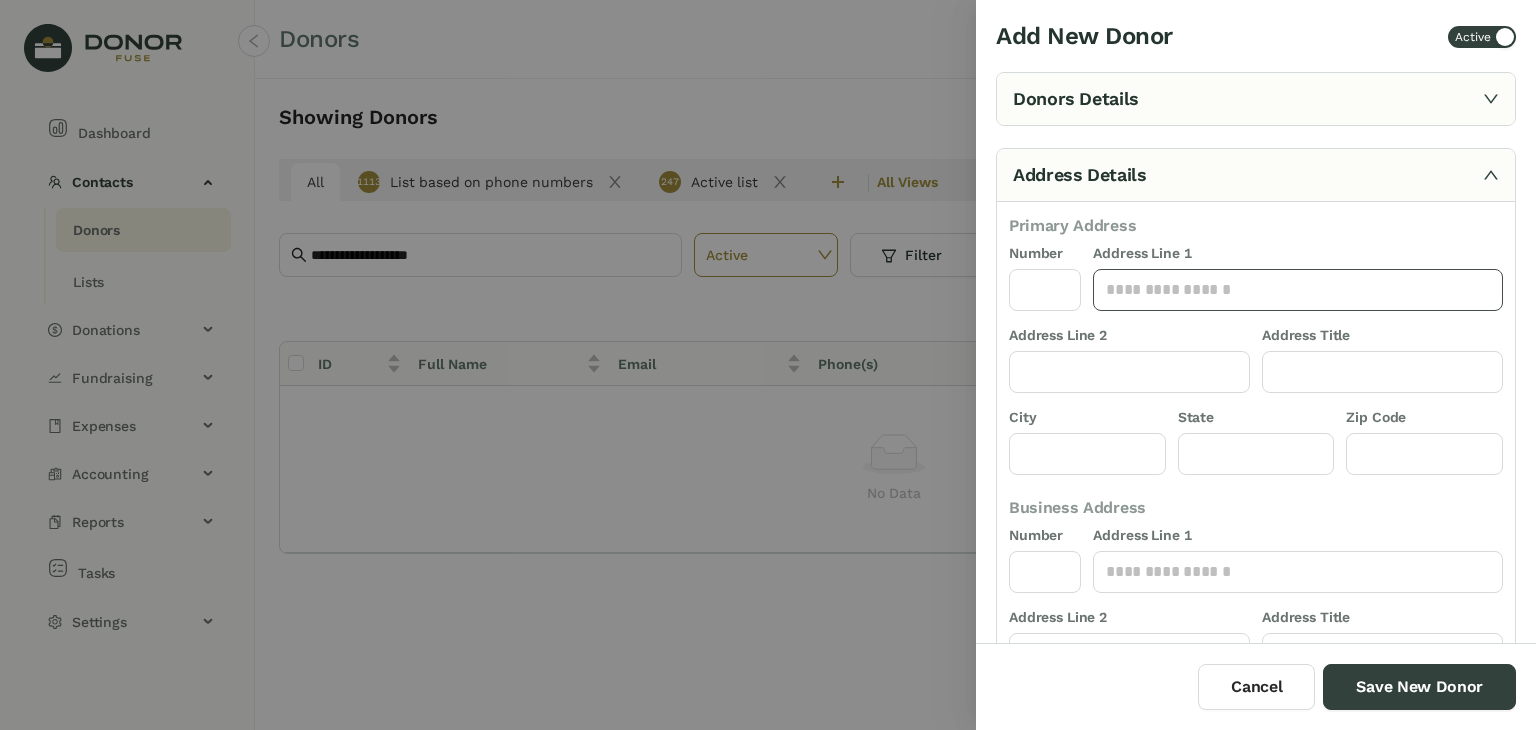 click 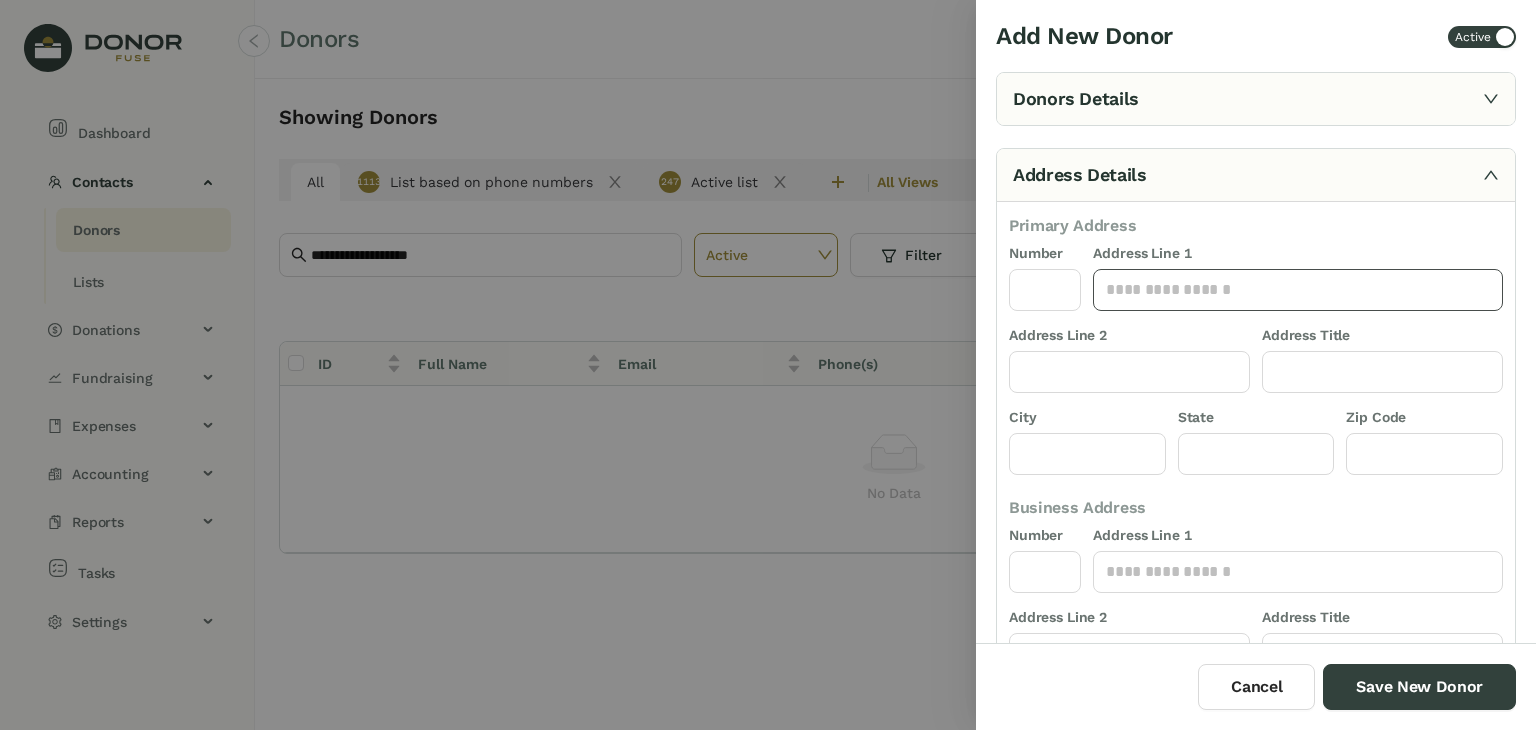 paste on "**********" 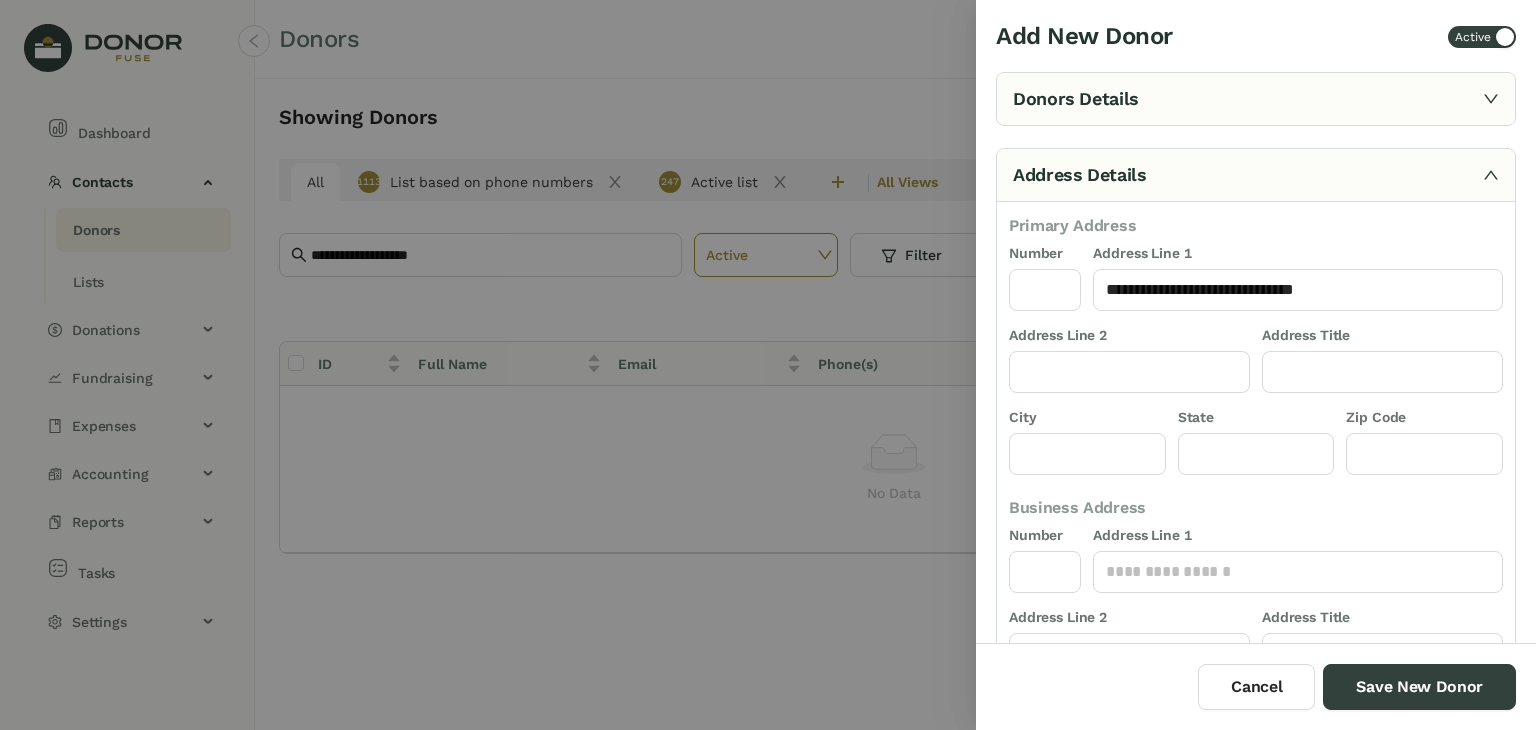 type on "**********" 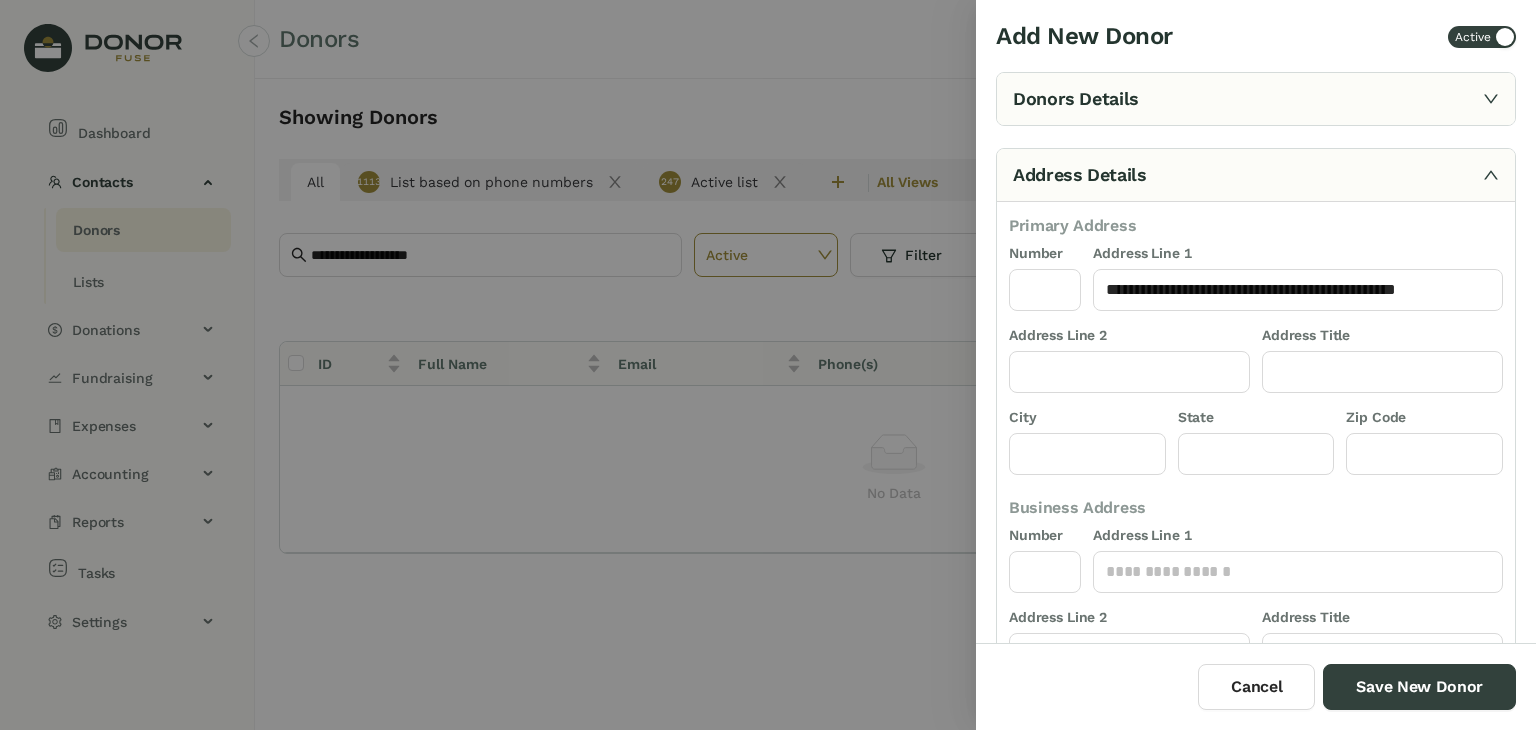type on "***" 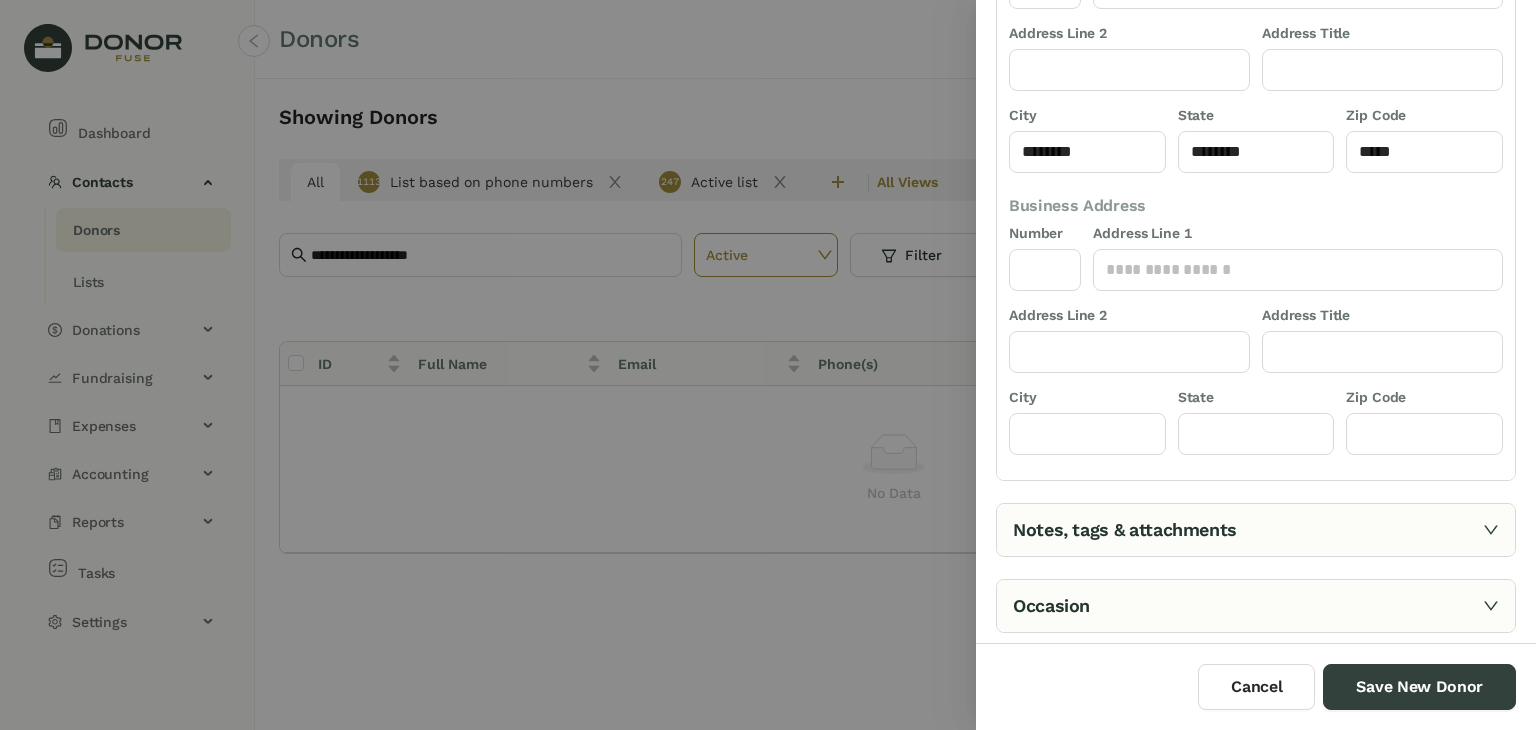 click on "Notes, tags & attachments" at bounding box center (1256, 530) 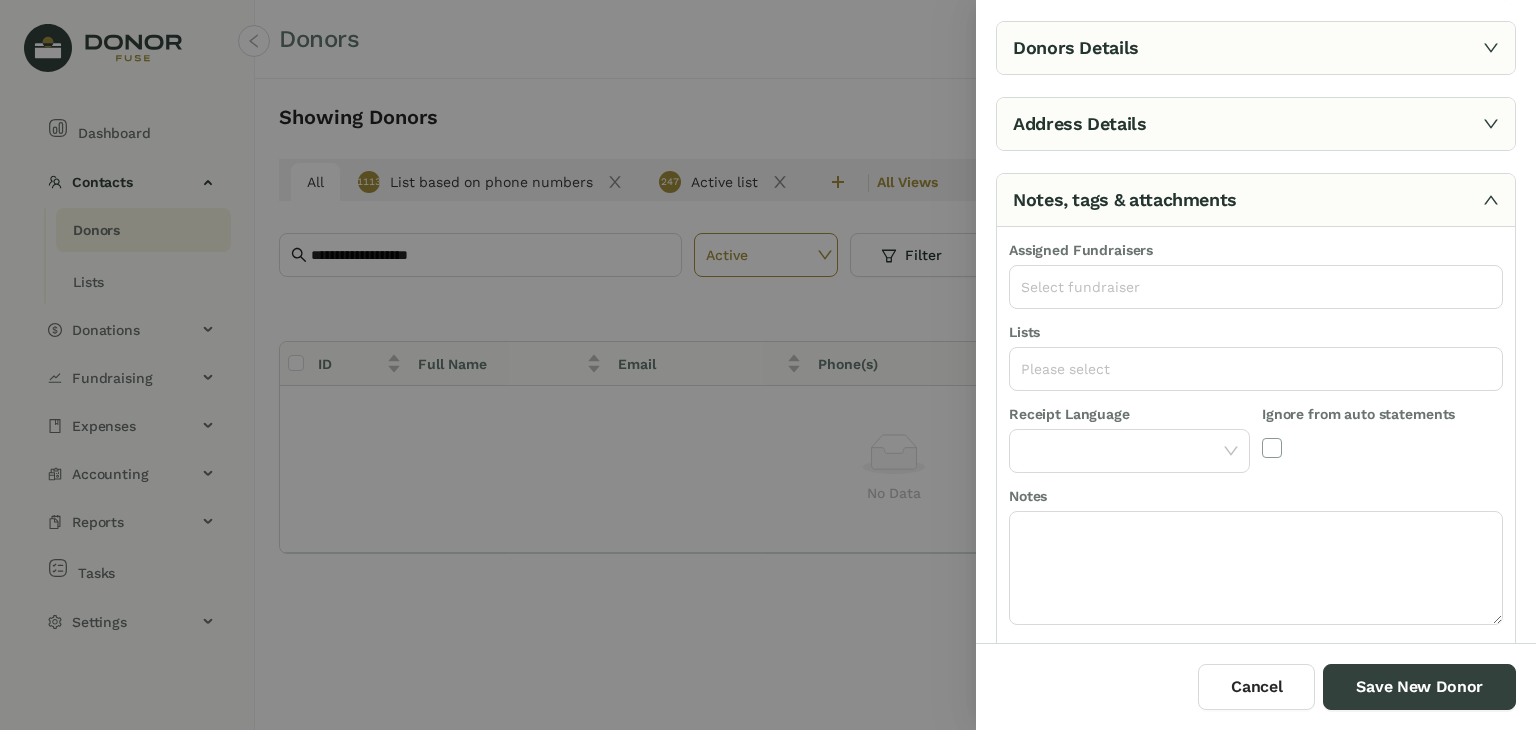 scroll, scrollTop: 44, scrollLeft: 0, axis: vertical 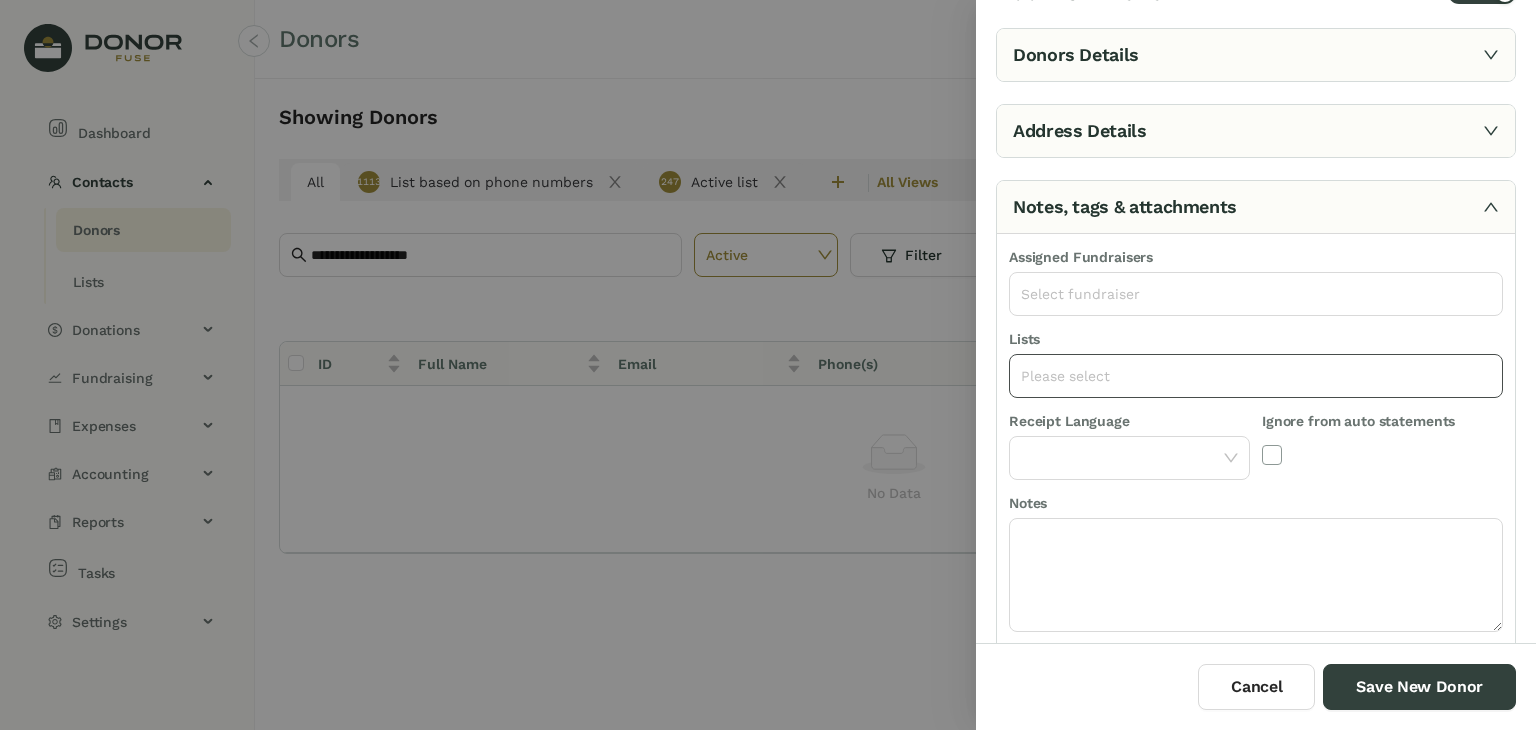 click on "Please select" 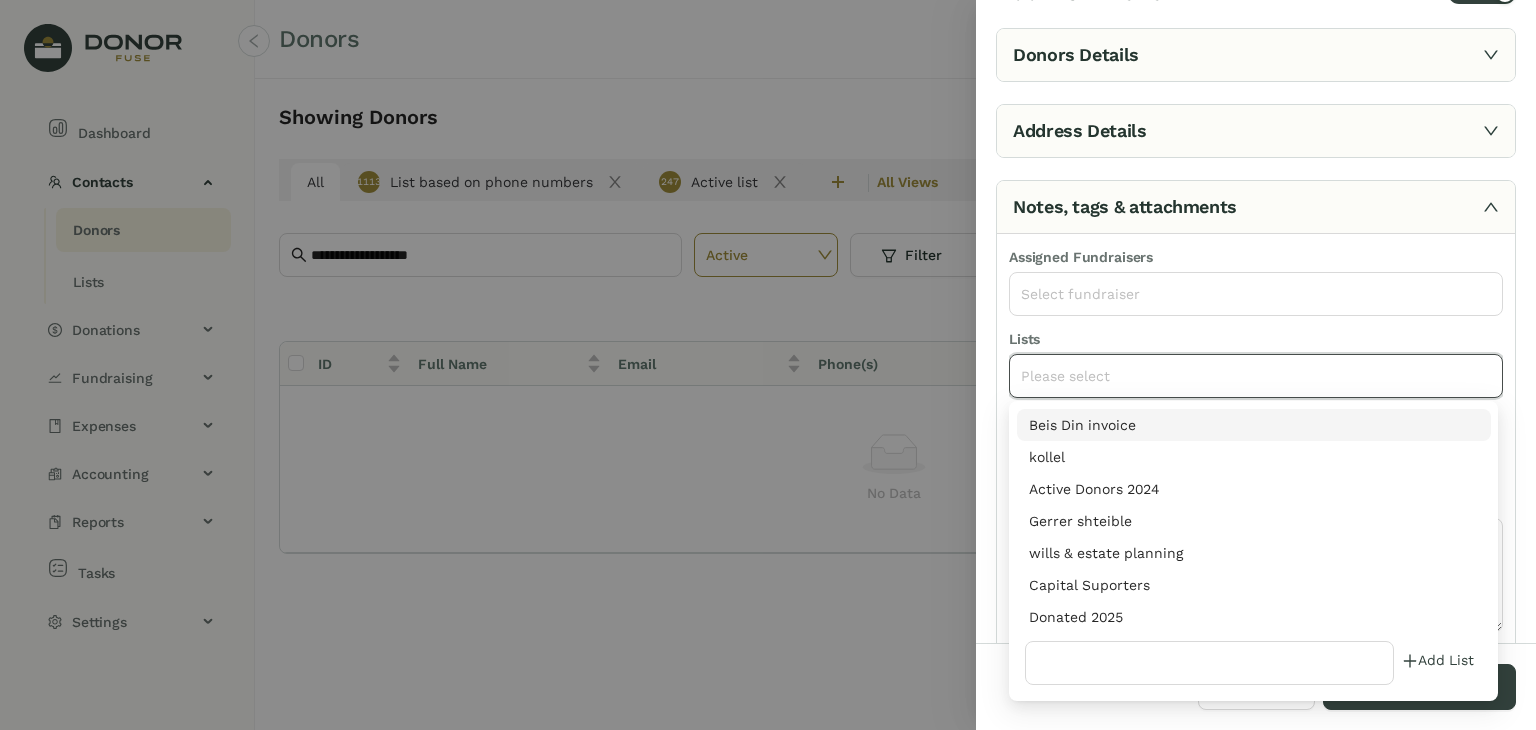 click on "Donated 2025" at bounding box center [1254, 617] 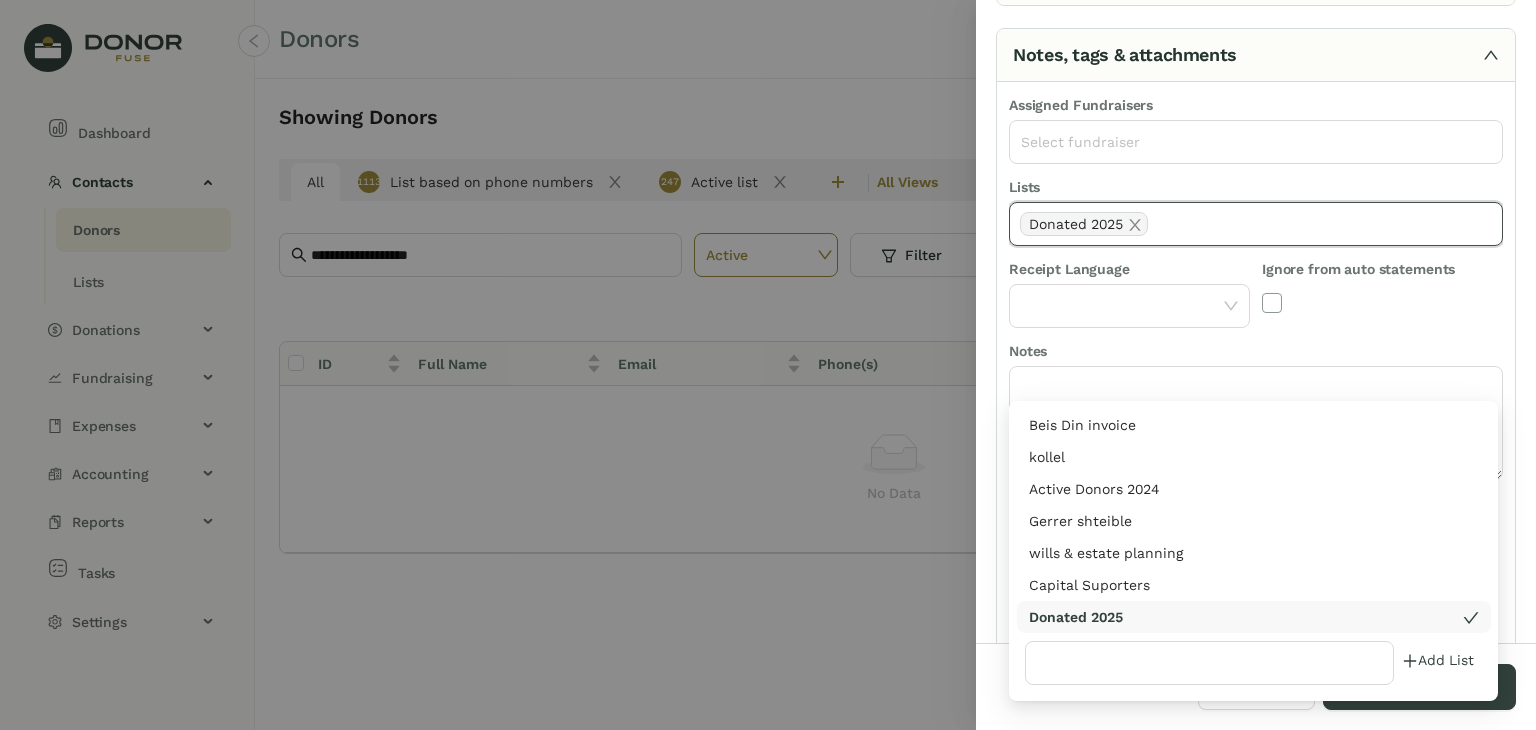 scroll, scrollTop: 250, scrollLeft: 0, axis: vertical 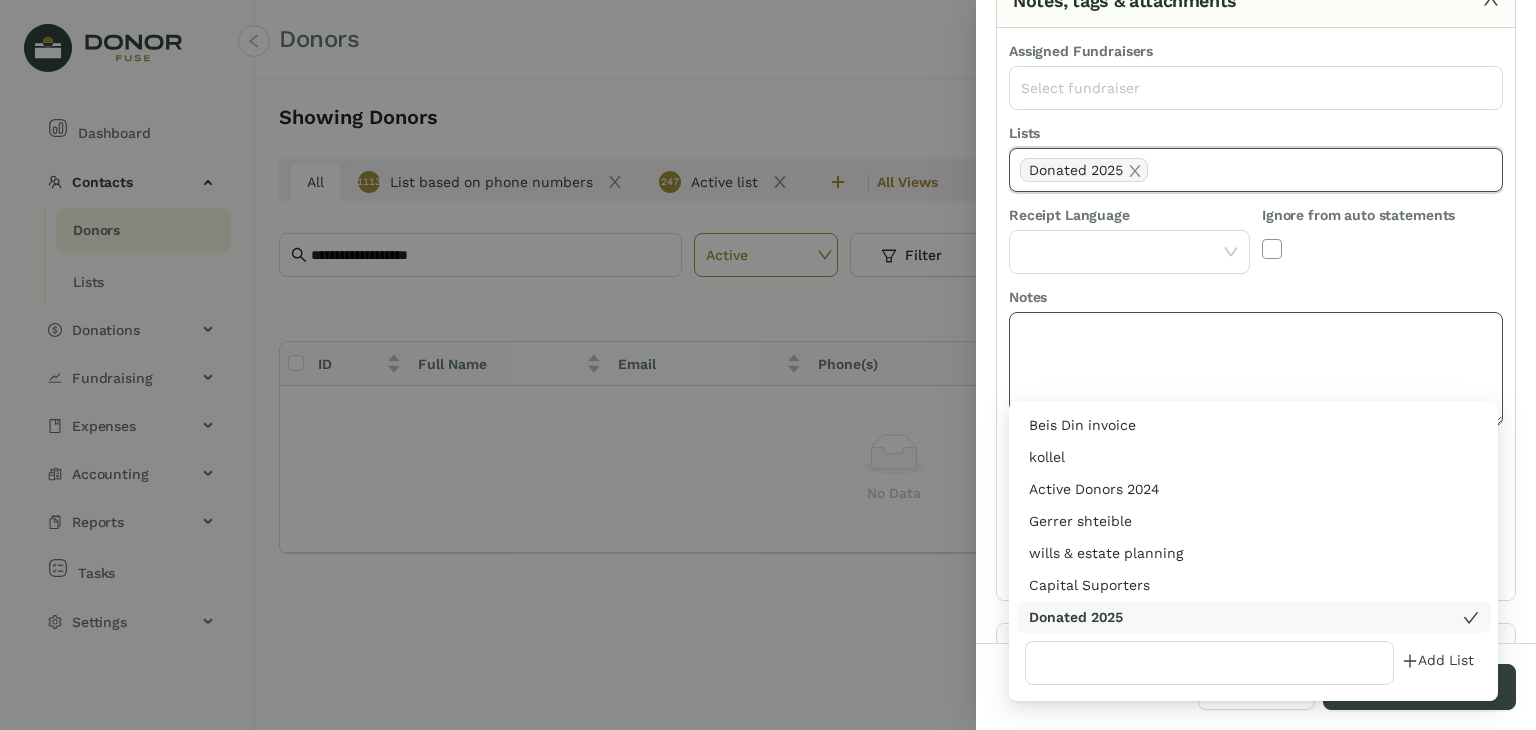 click 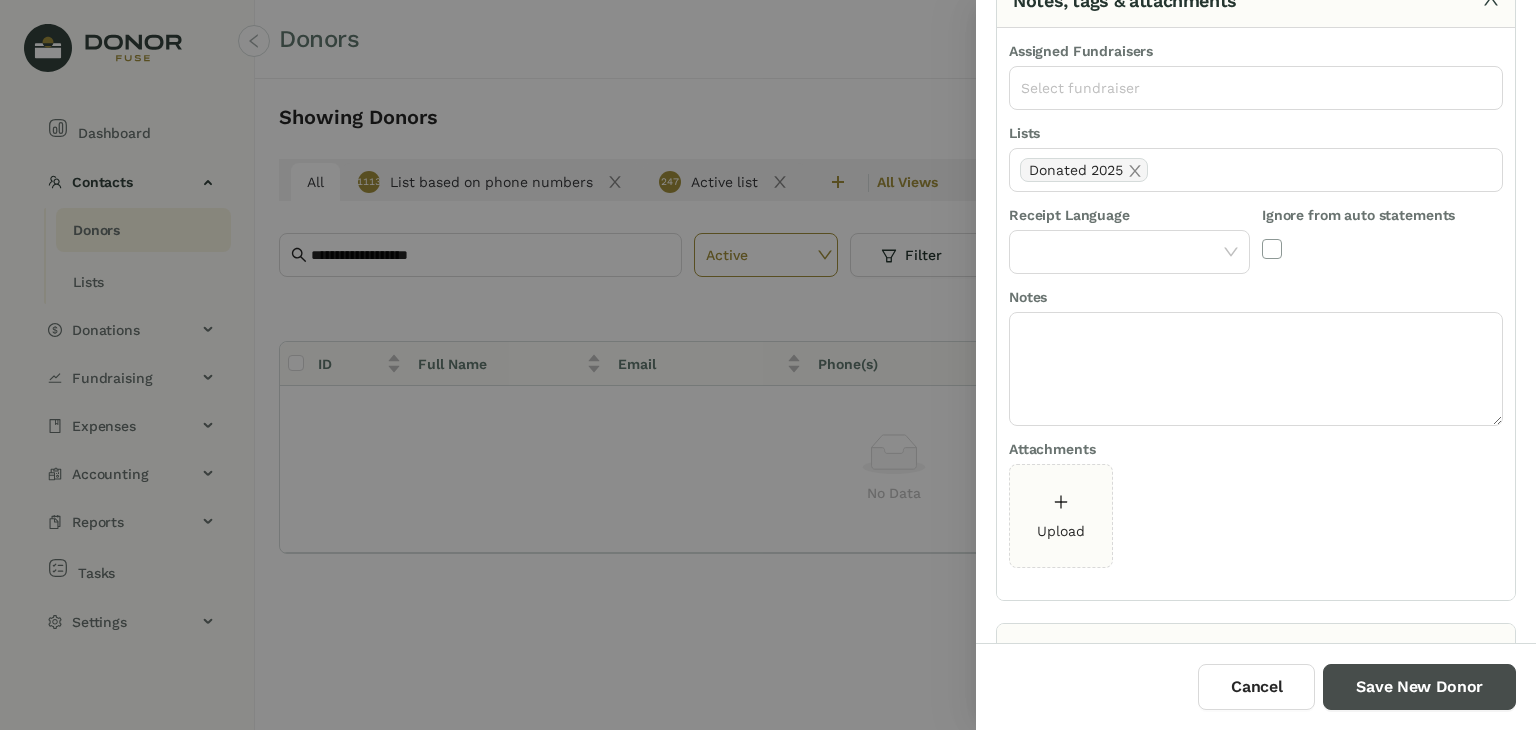 click on "Save New Donor" at bounding box center (1419, 687) 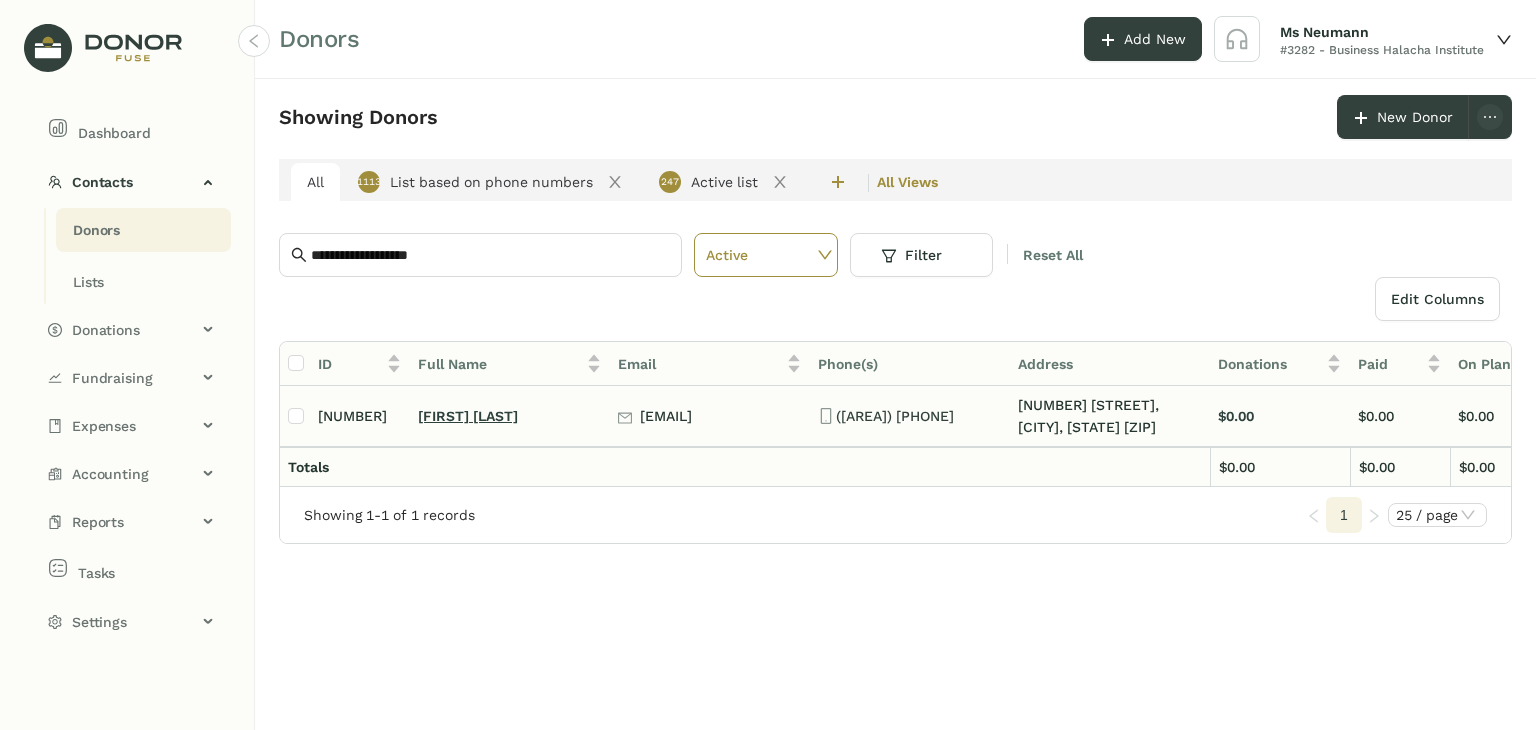 click on "[FIRST] [LAST]" 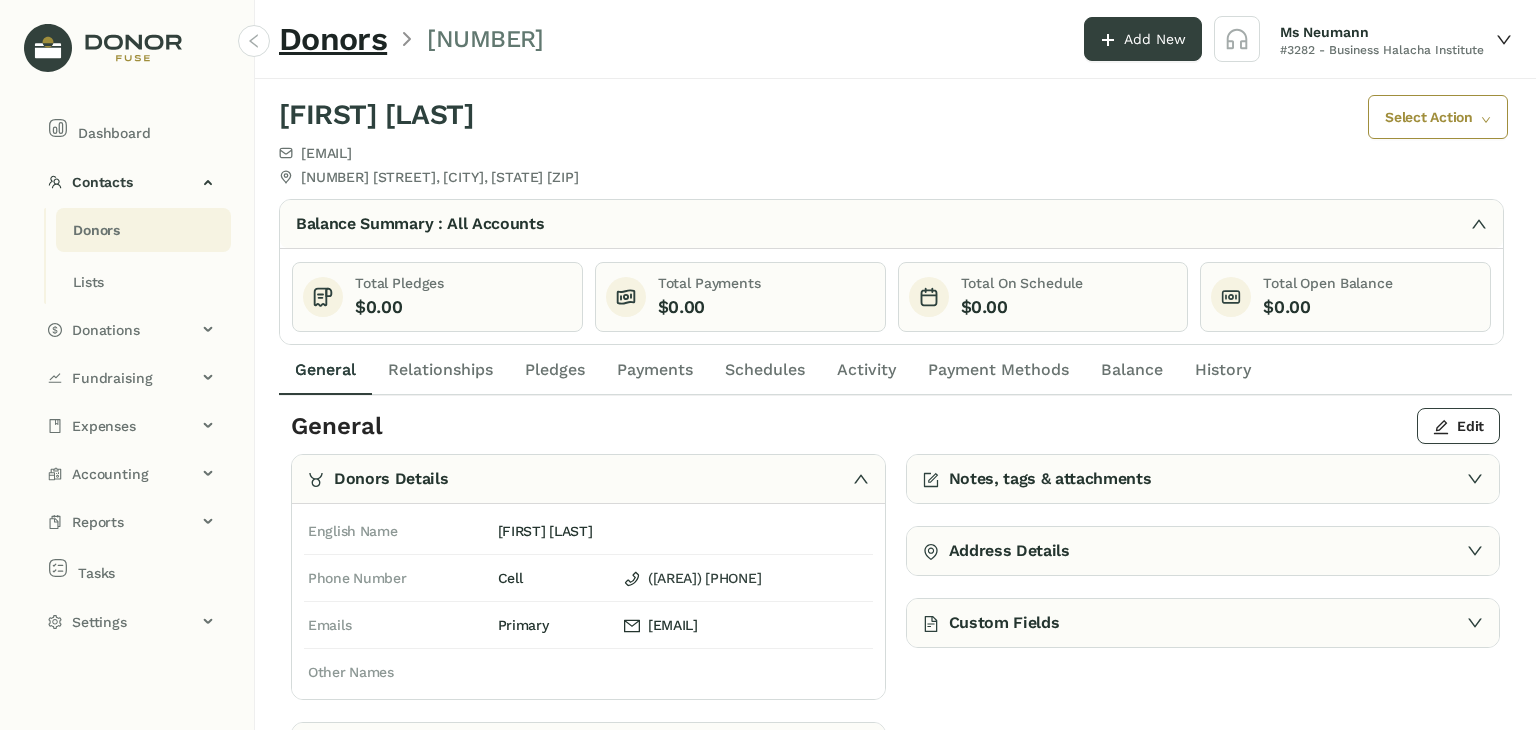 click on "Payments" 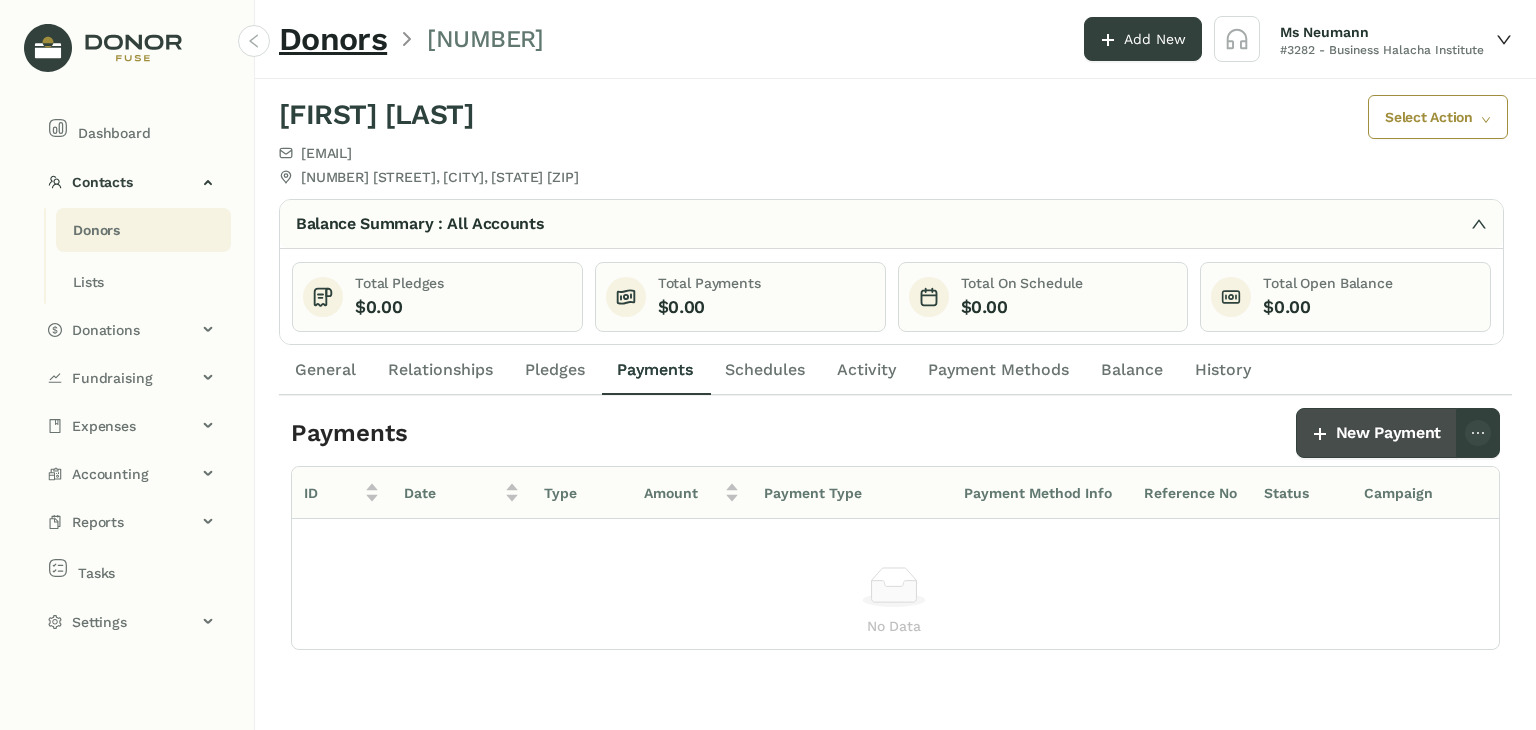 click on "New Payment" 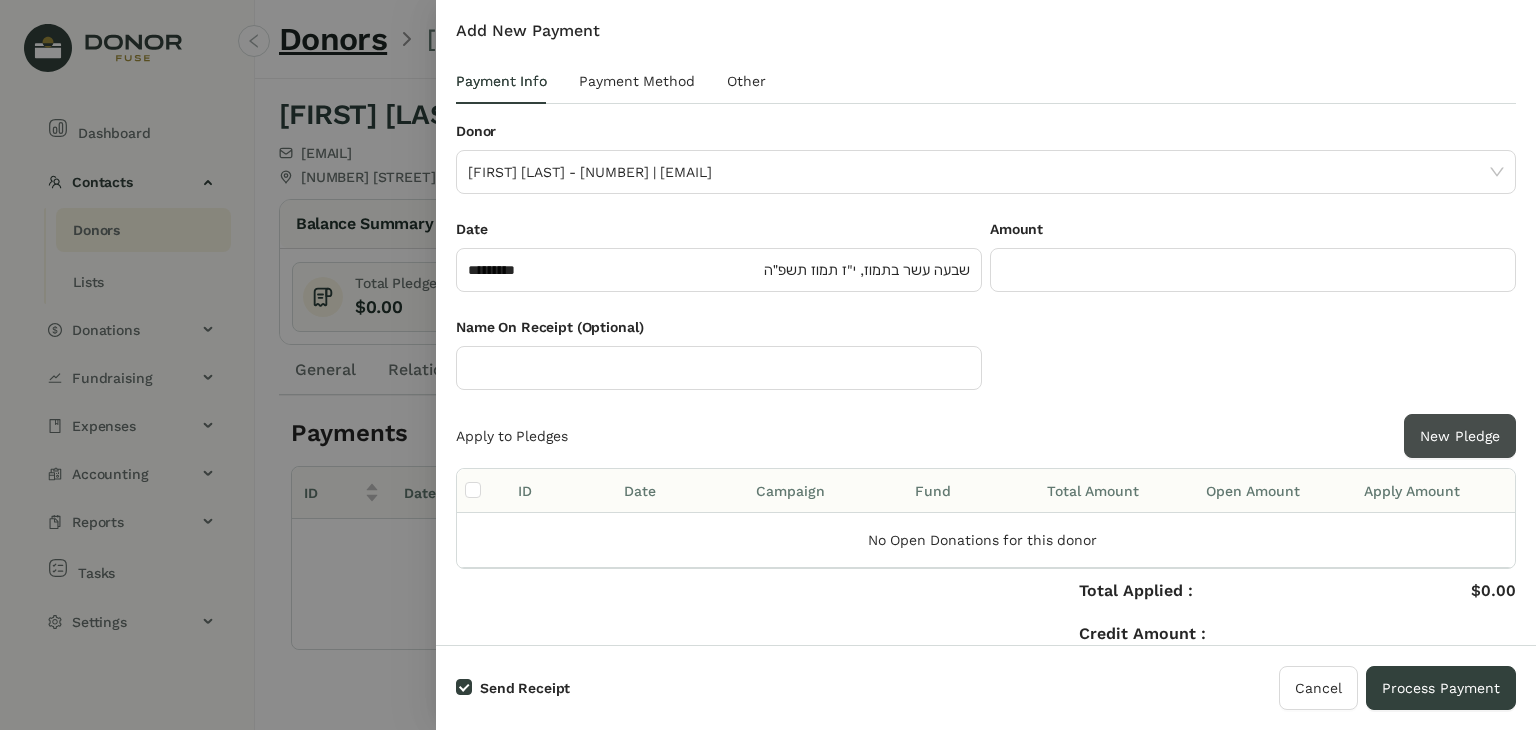 click on "New Pledge" at bounding box center (1460, 436) 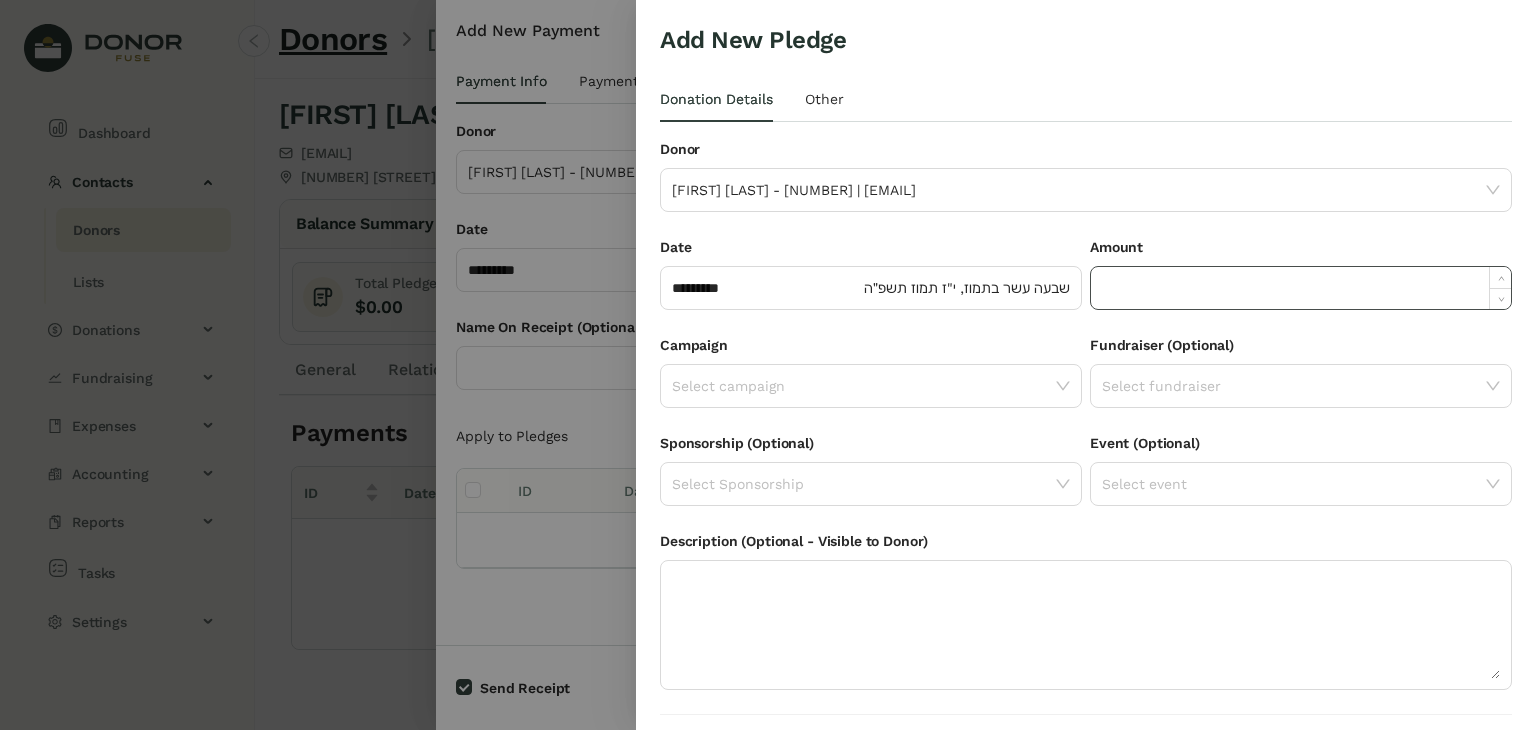 click 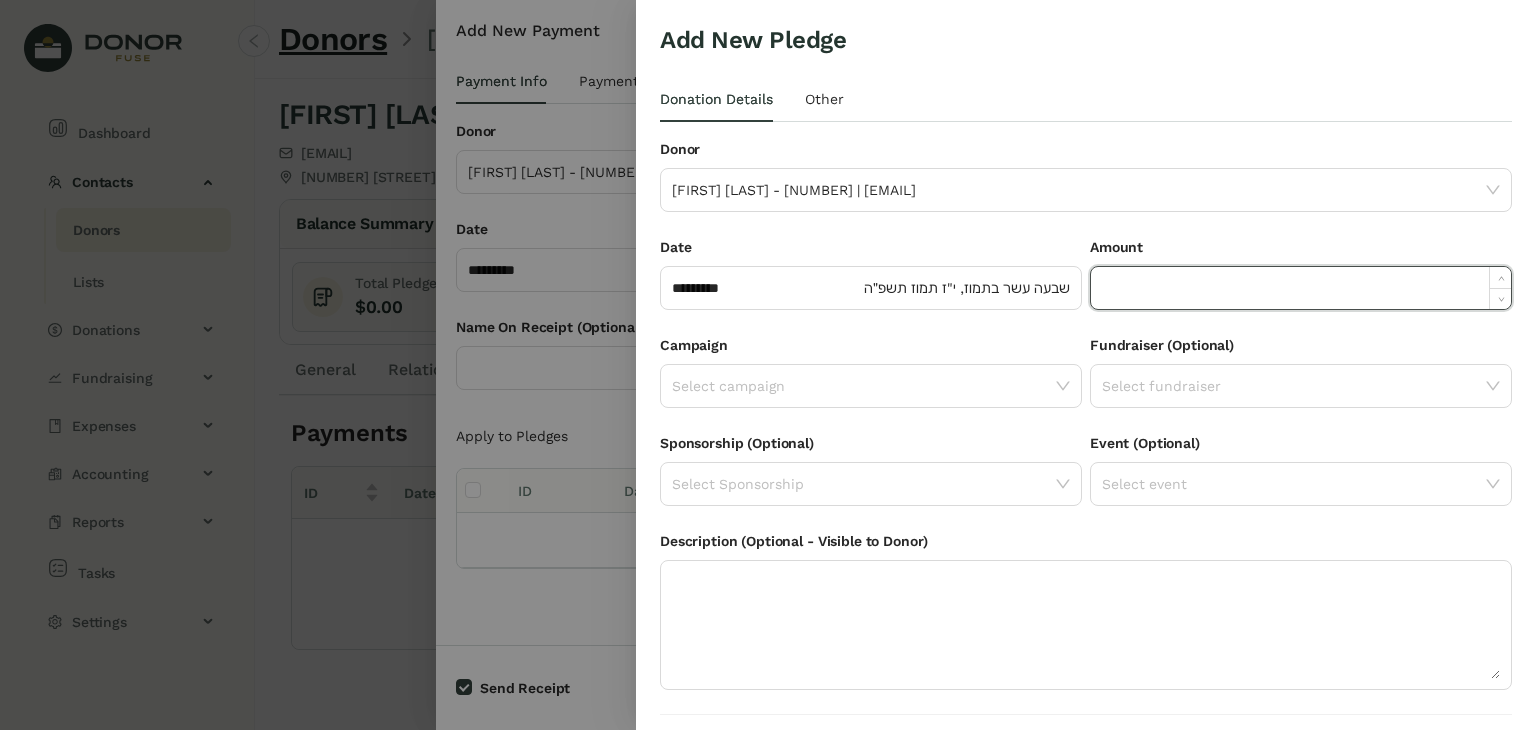 paste on "******" 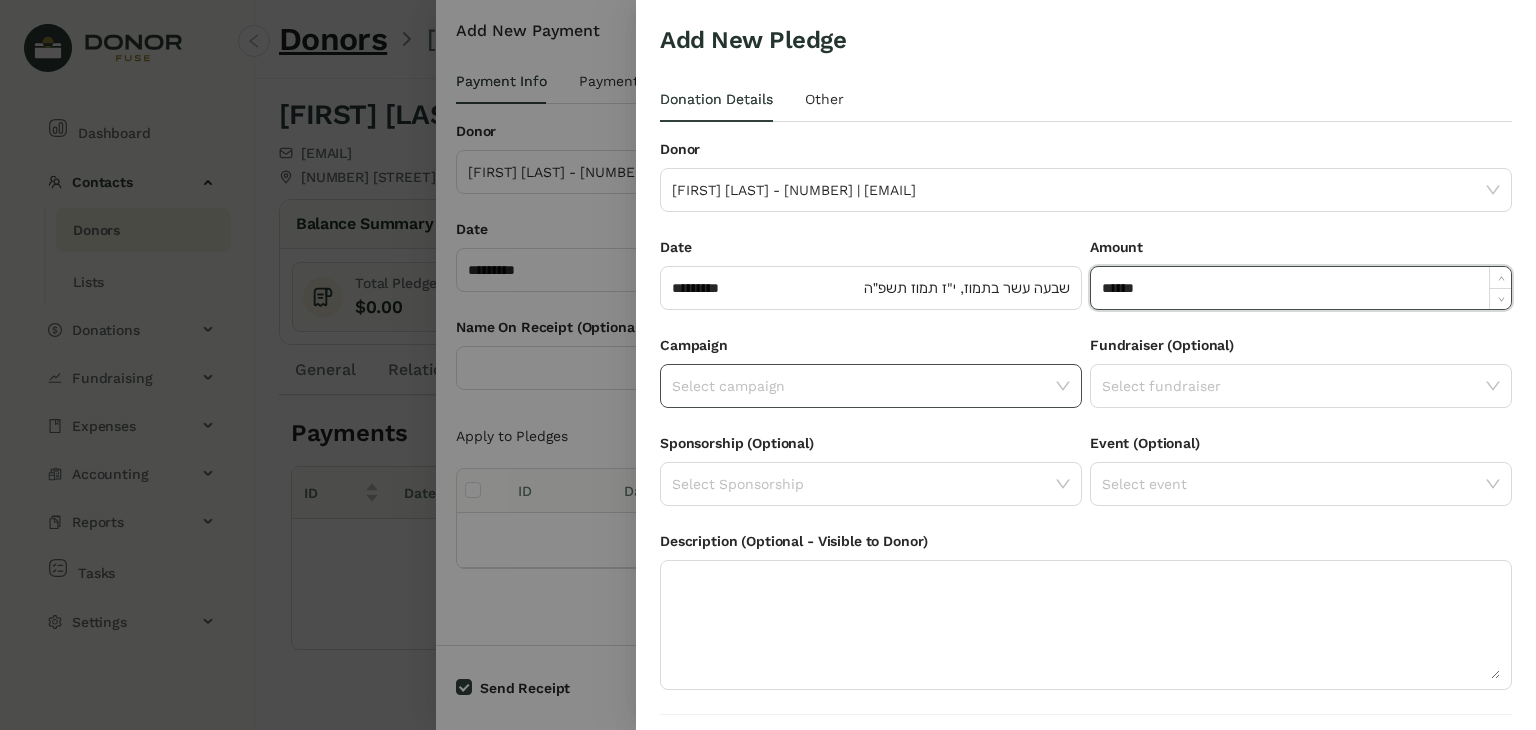 type on "*******" 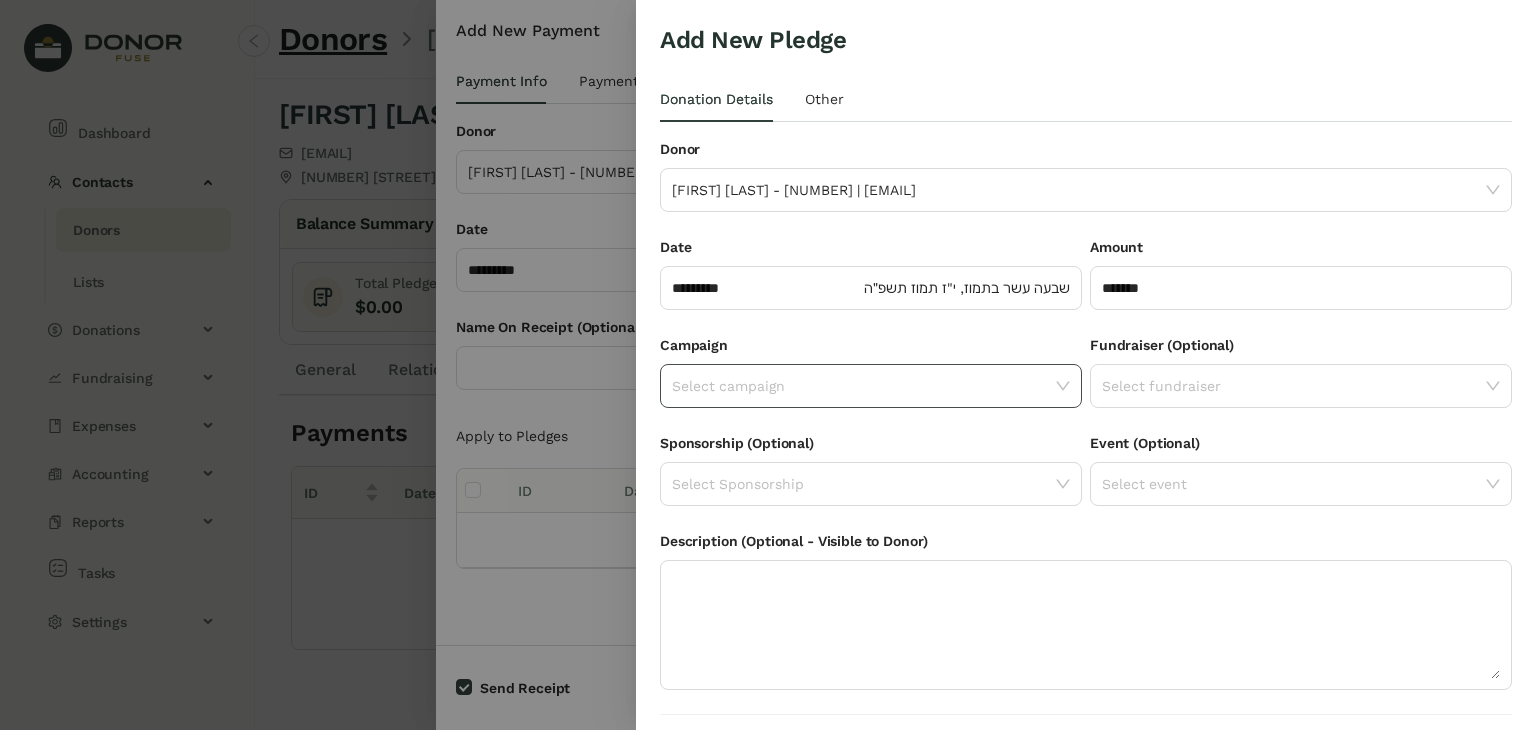 click on "Select campaign" 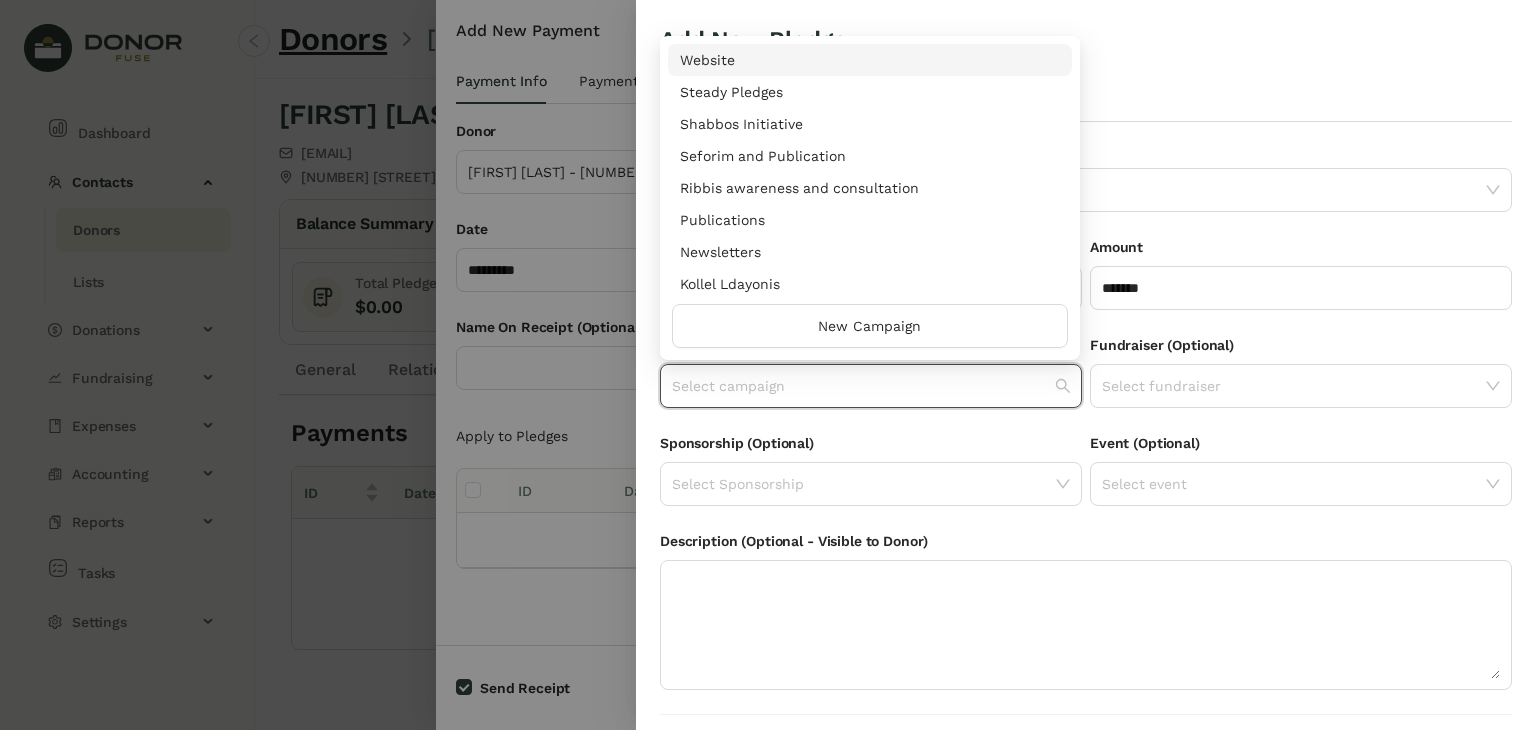 scroll, scrollTop: 960, scrollLeft: 0, axis: vertical 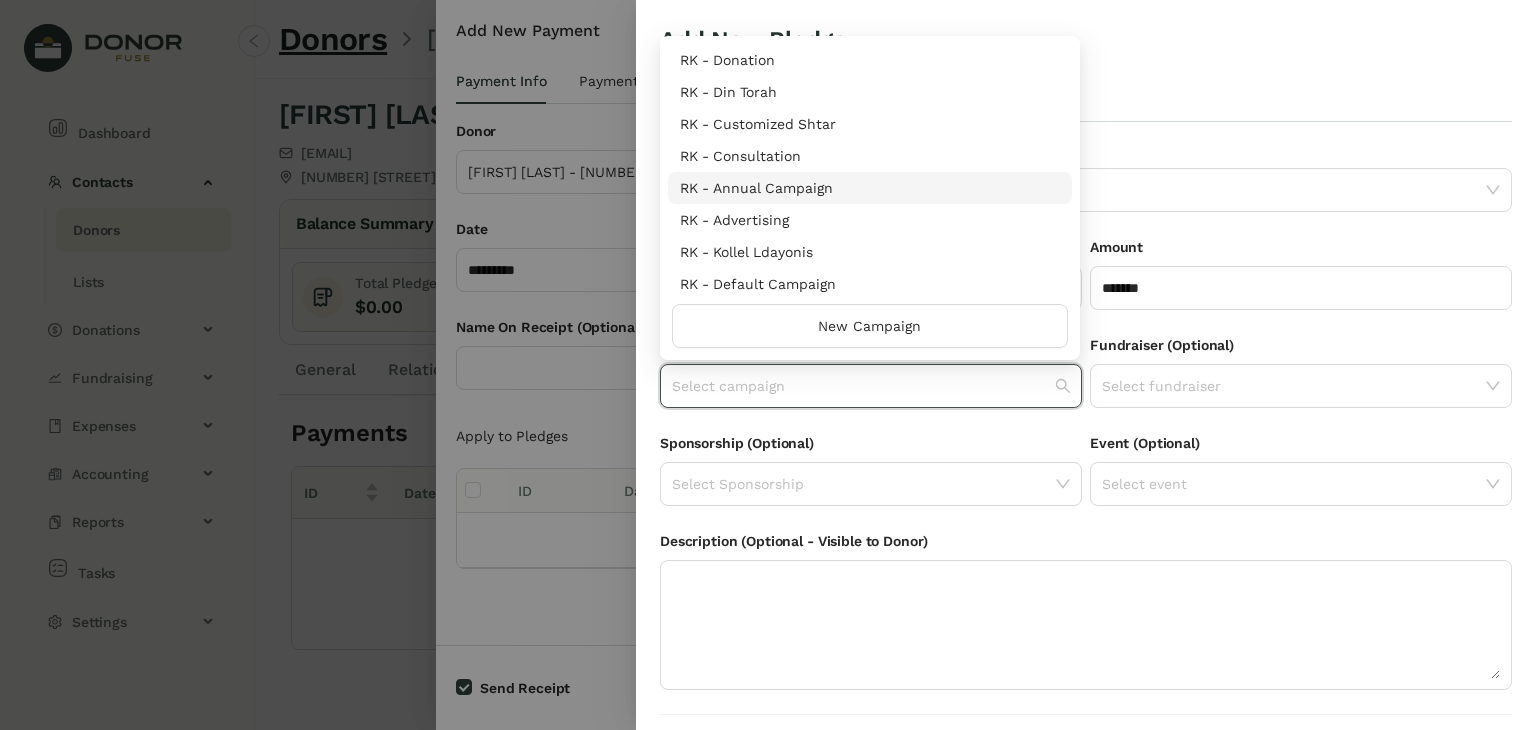 click on "RK - Annual Campaign" at bounding box center (870, 188) 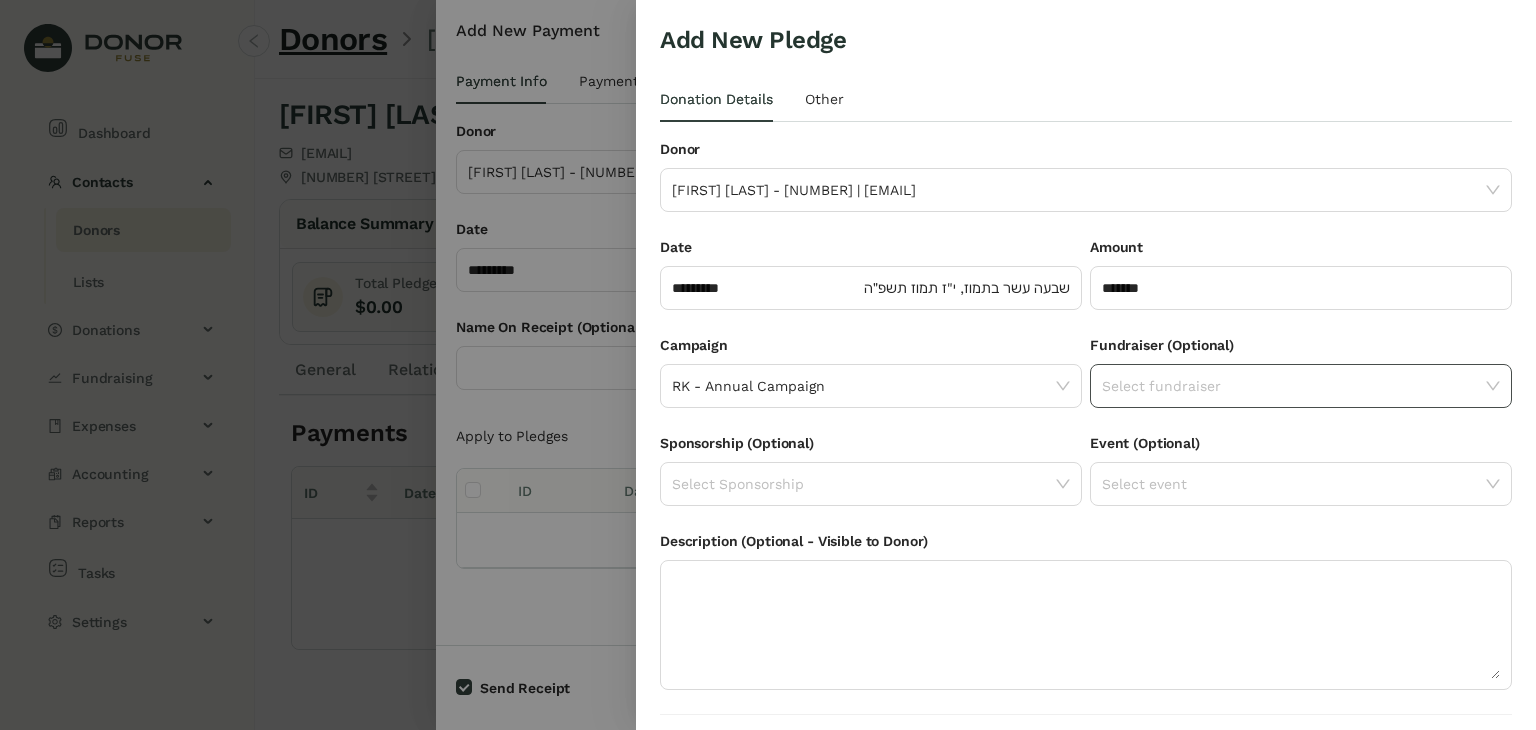 click 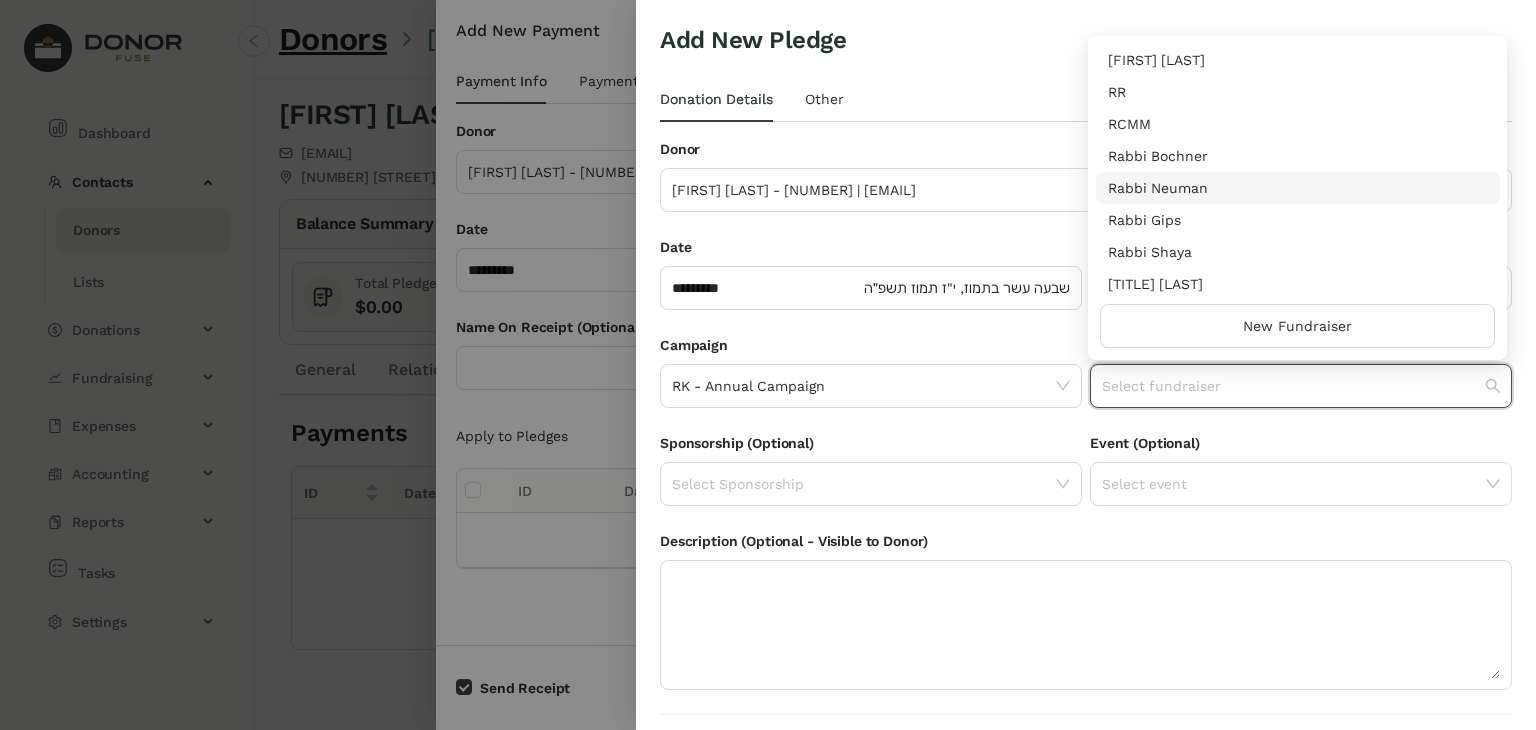 click on "Rabbi Neuman" at bounding box center [1298, 188] 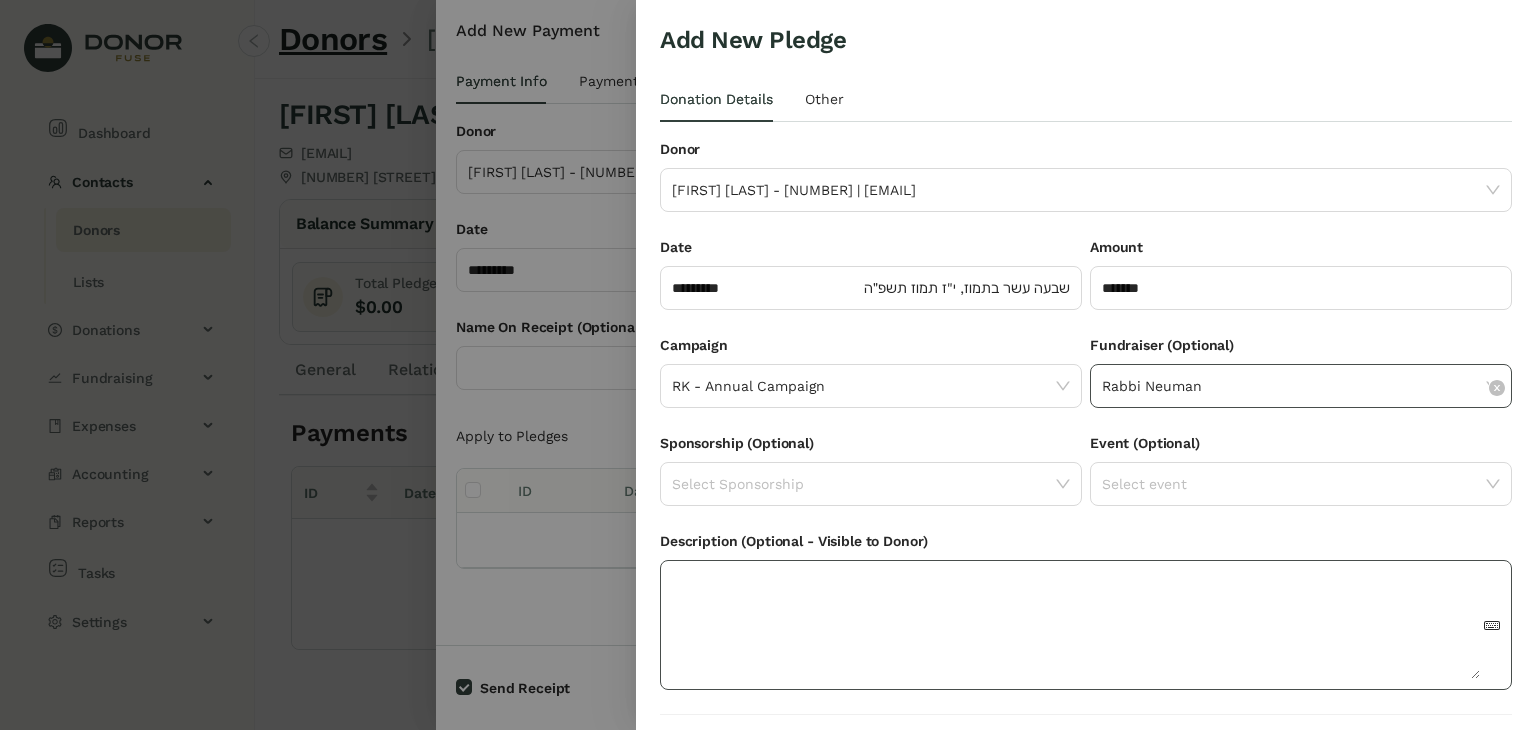 scroll, scrollTop: 54, scrollLeft: 0, axis: vertical 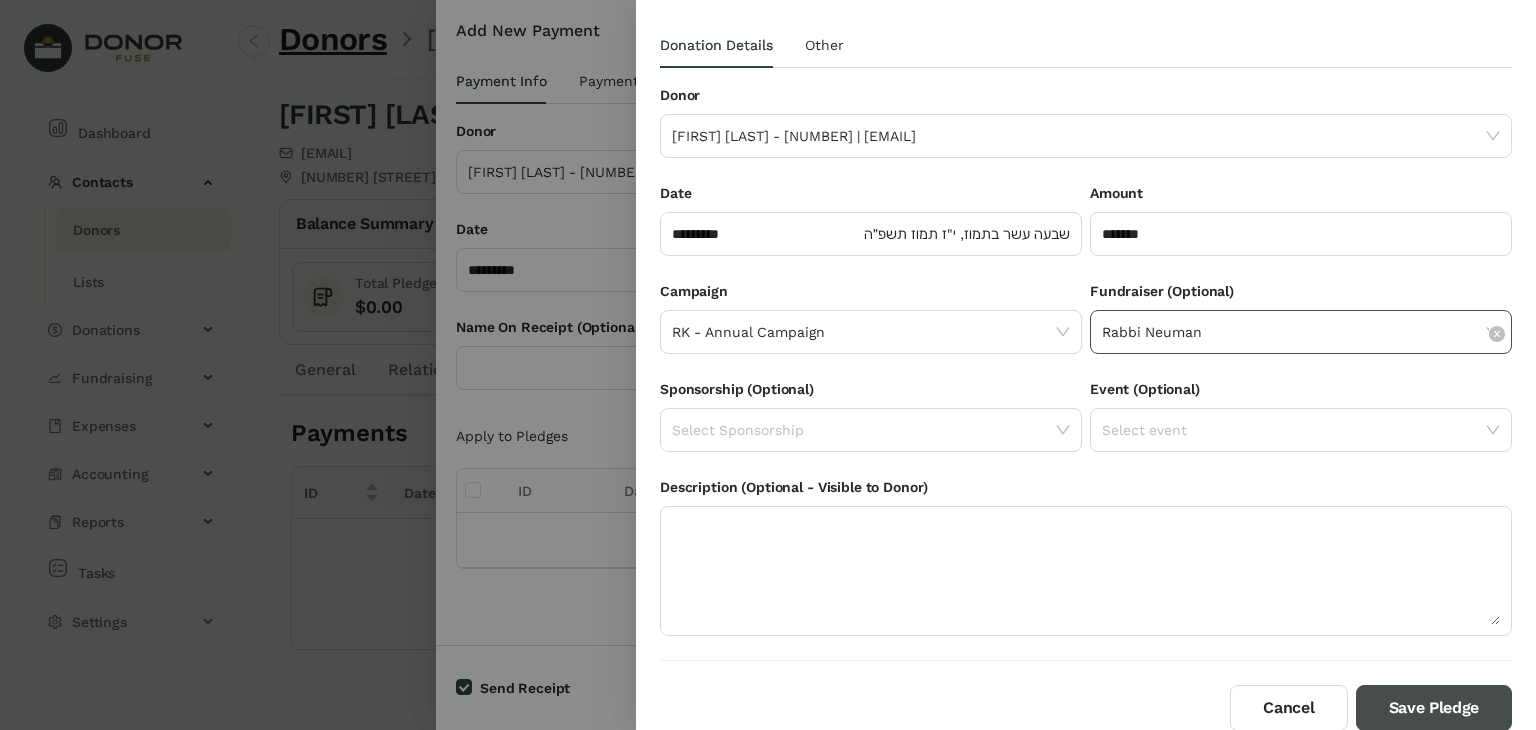 click on "Save Pledge" at bounding box center [1434, 708] 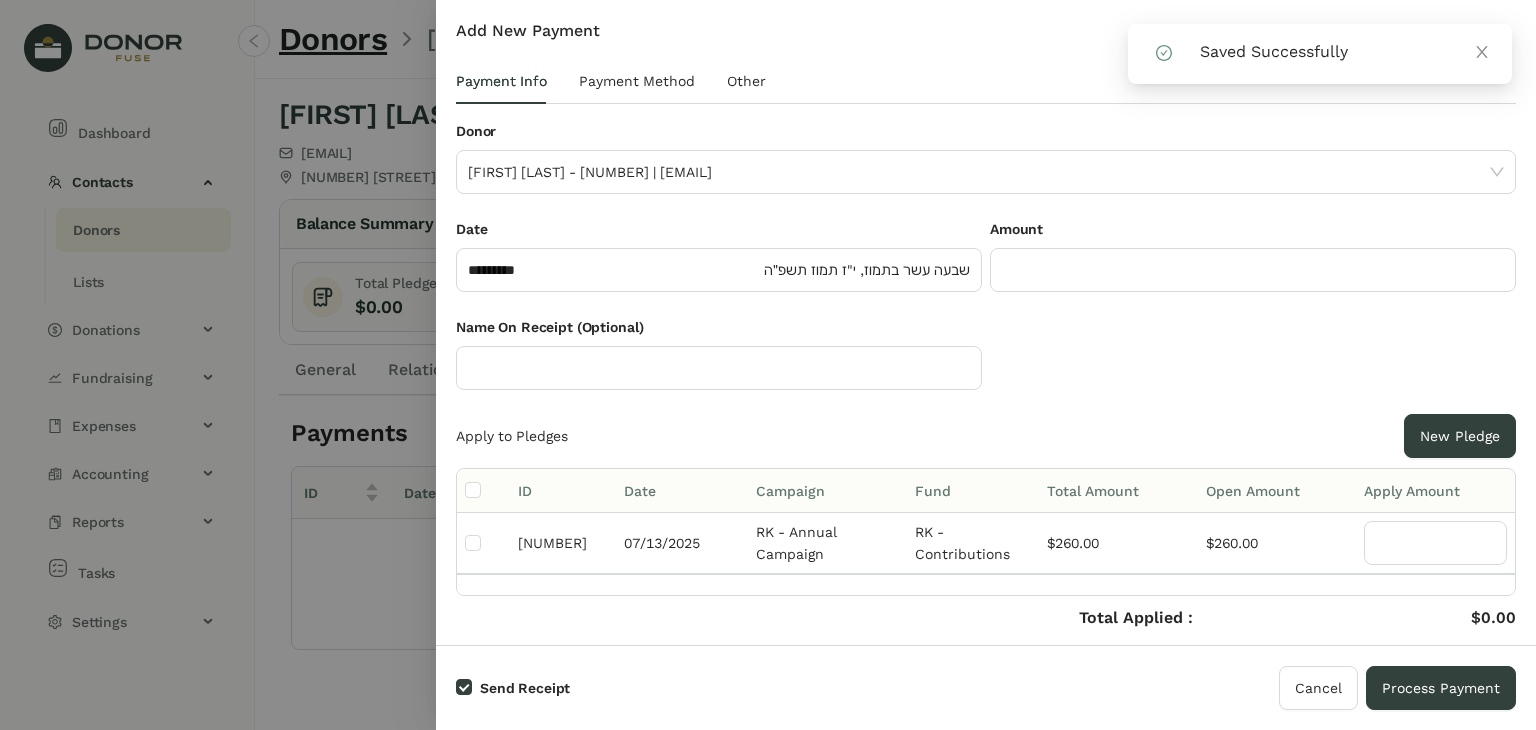 click 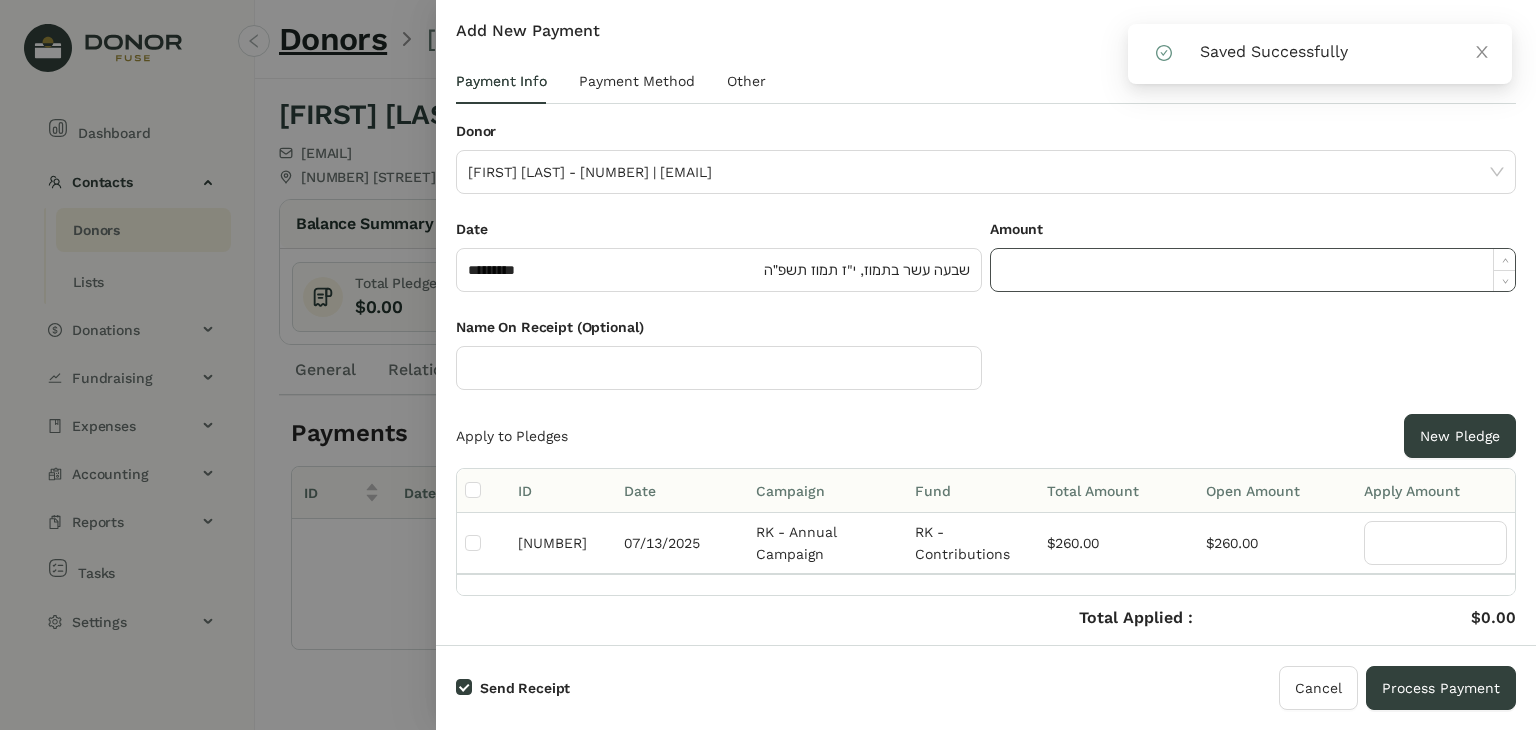 click 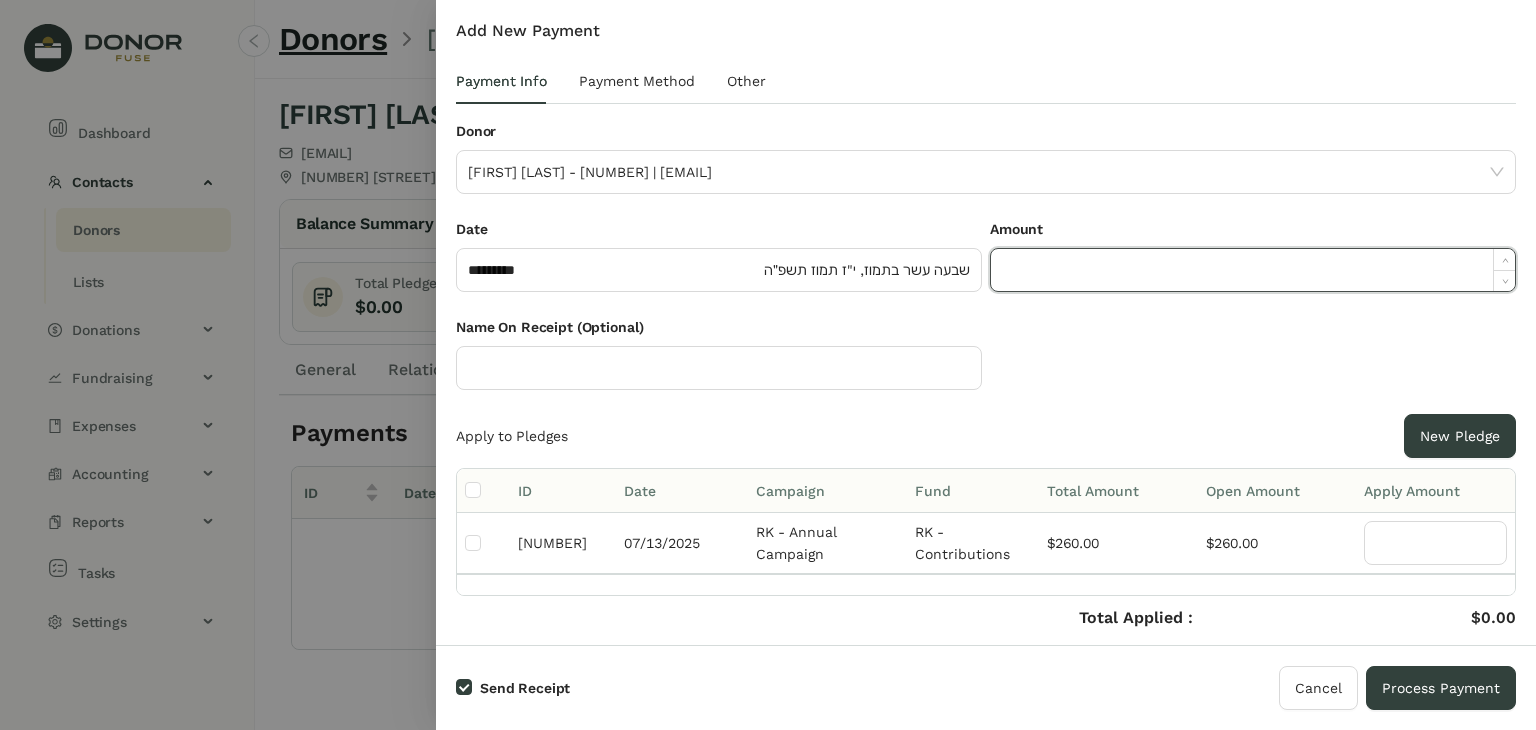 paste on "******" 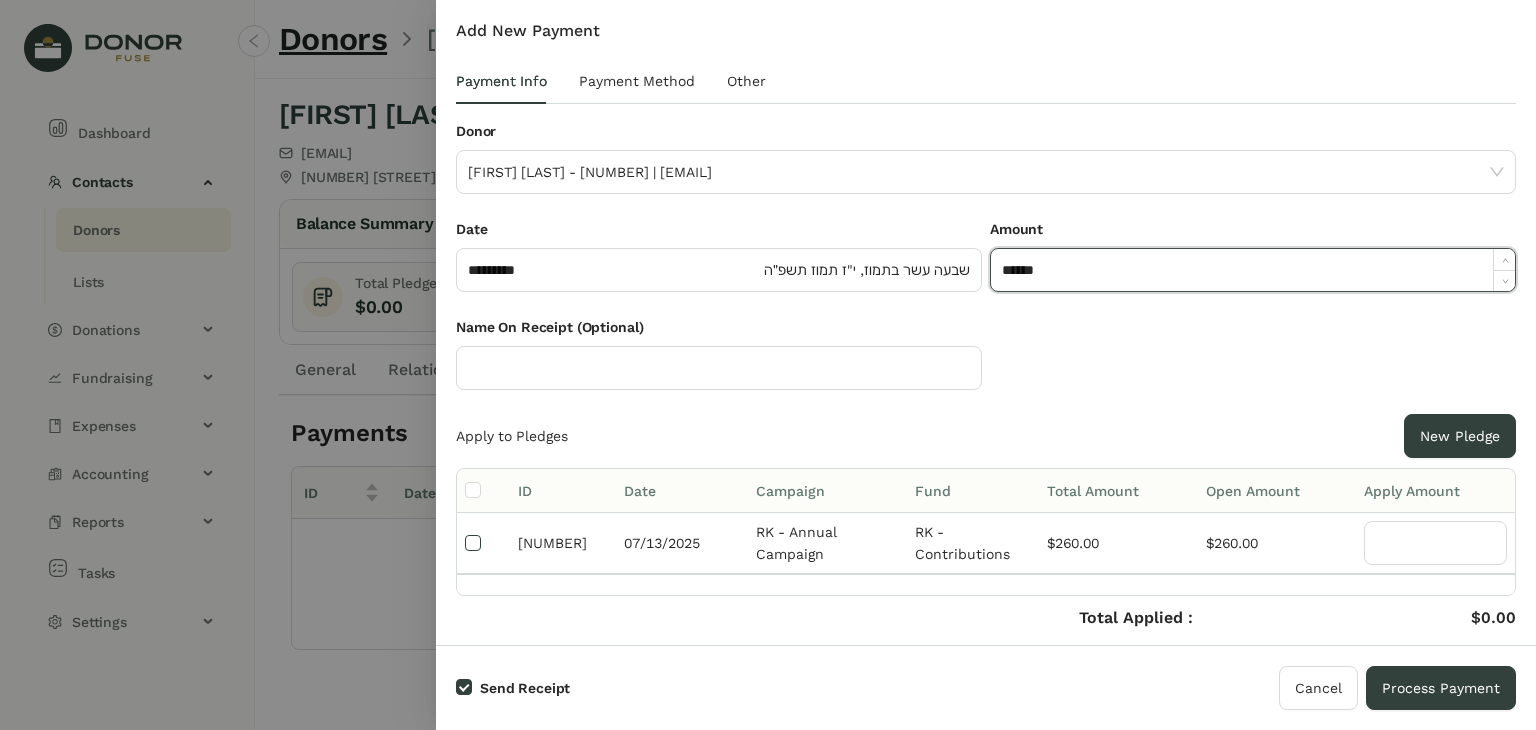 type on "*******" 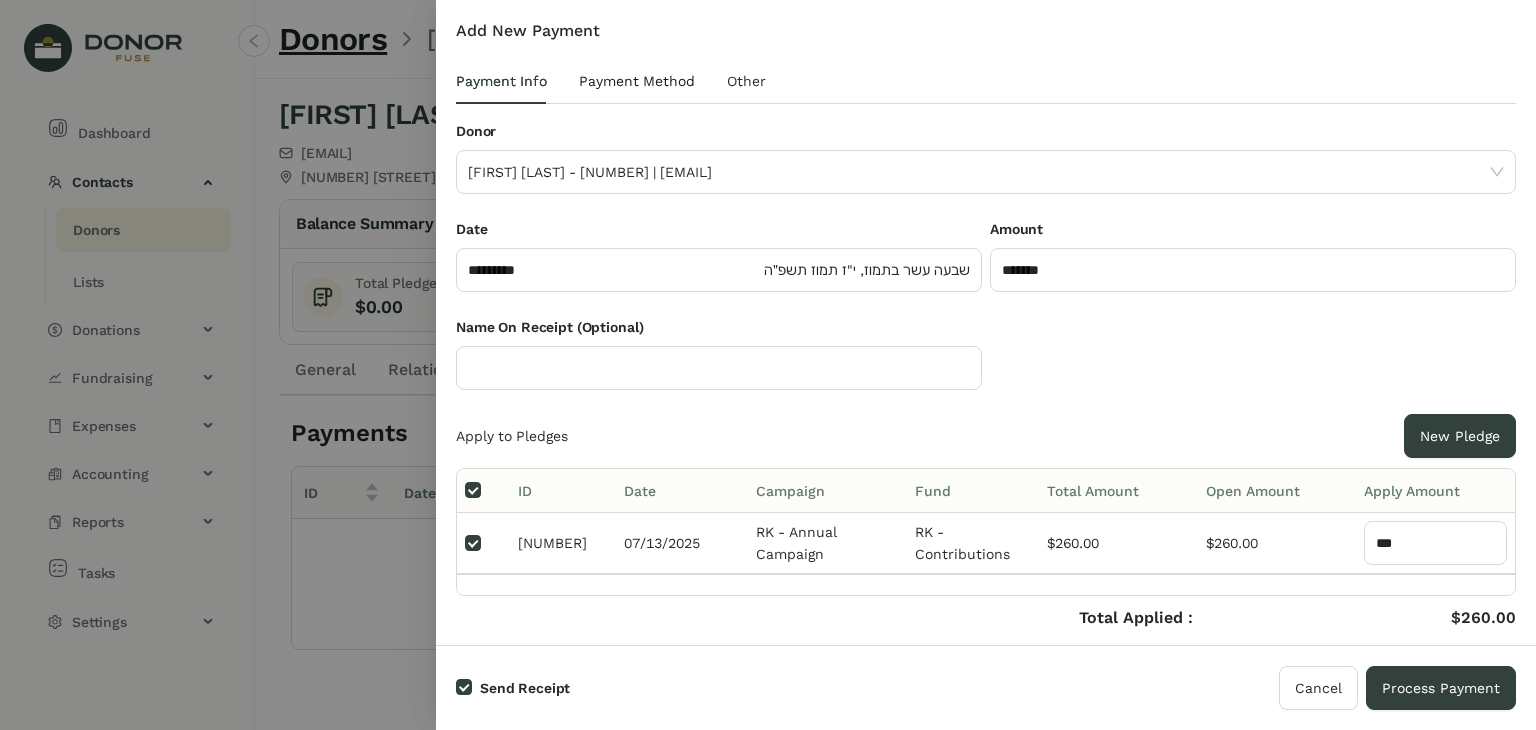 click on "Payment Method" at bounding box center [637, 81] 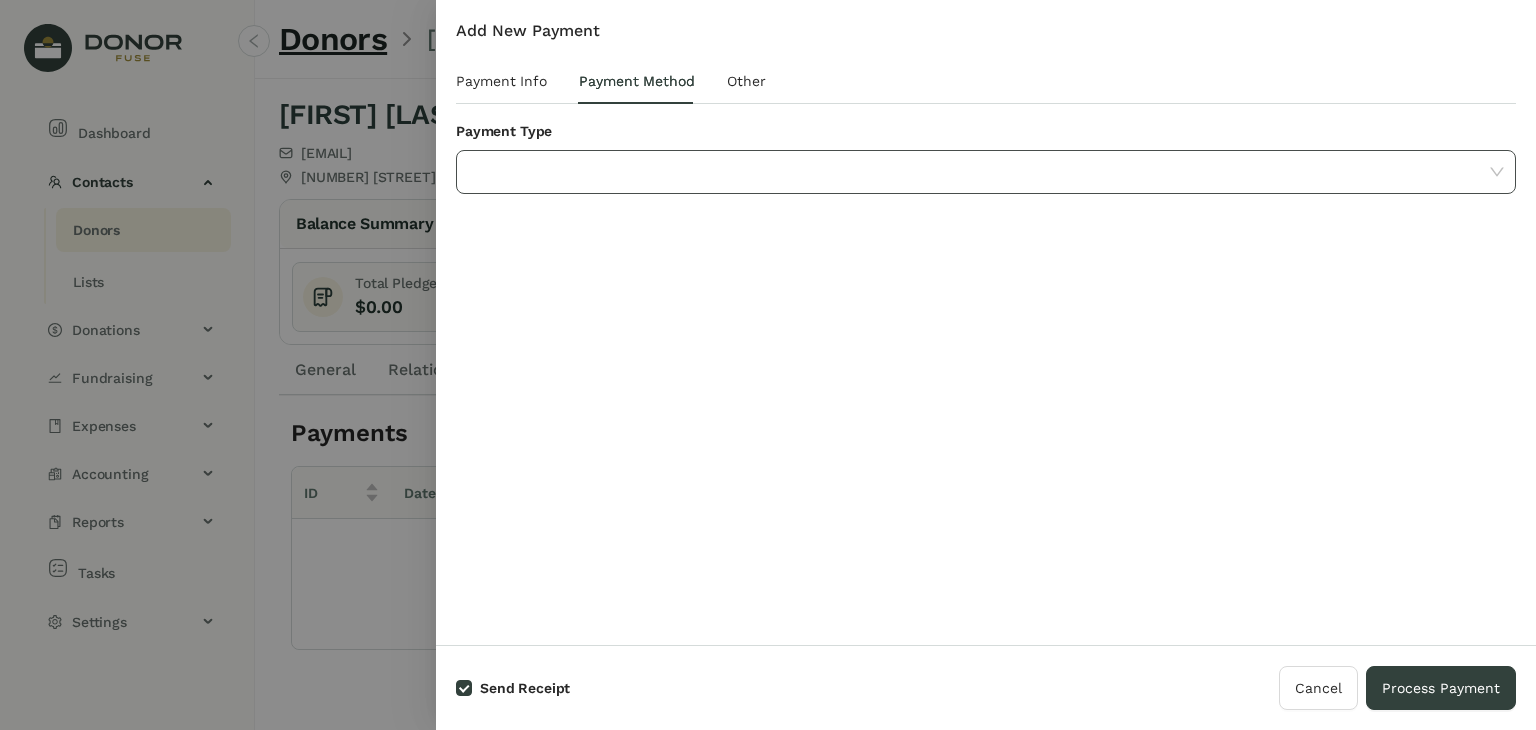 click 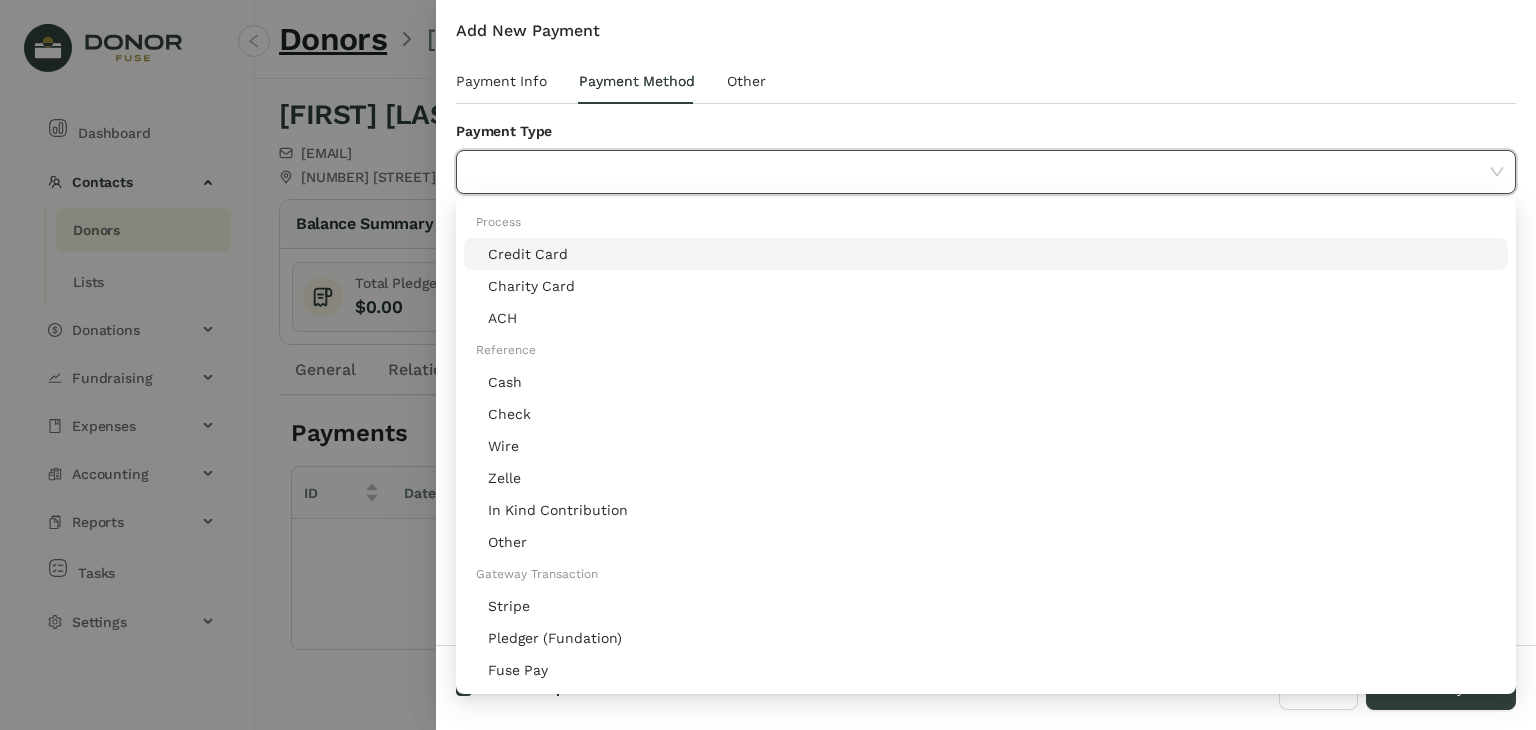 click on "Stripe" 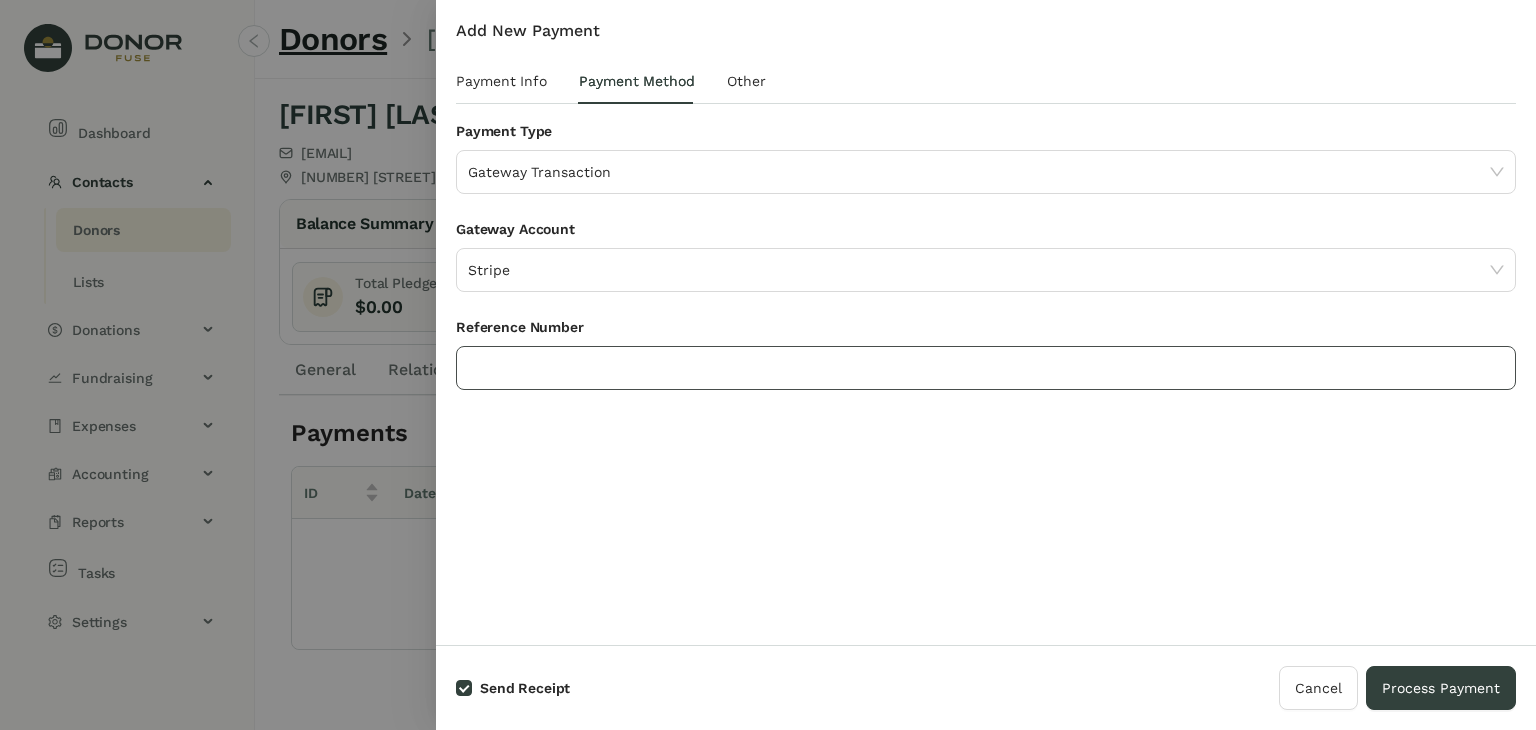 click 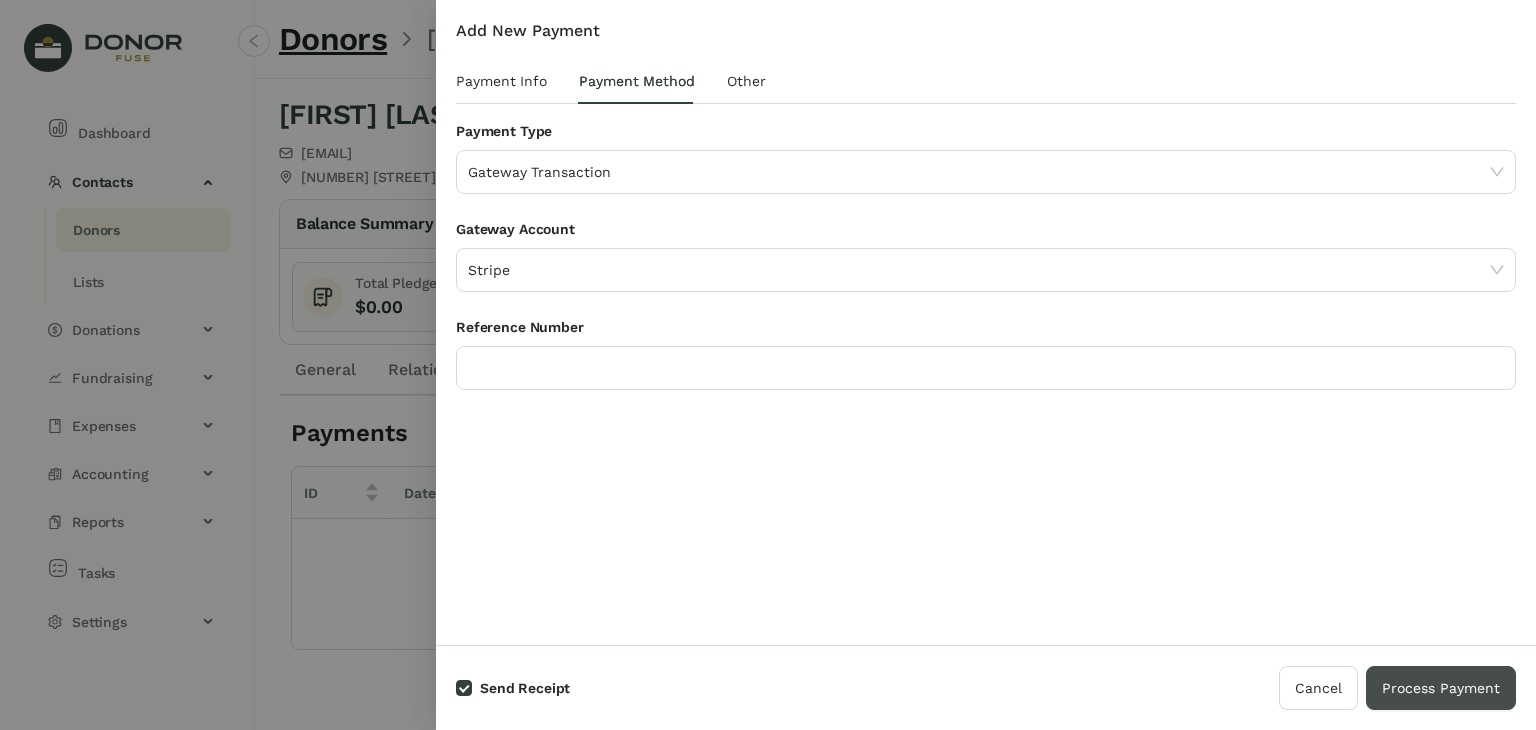 click on "Process Payment" at bounding box center [1441, 688] 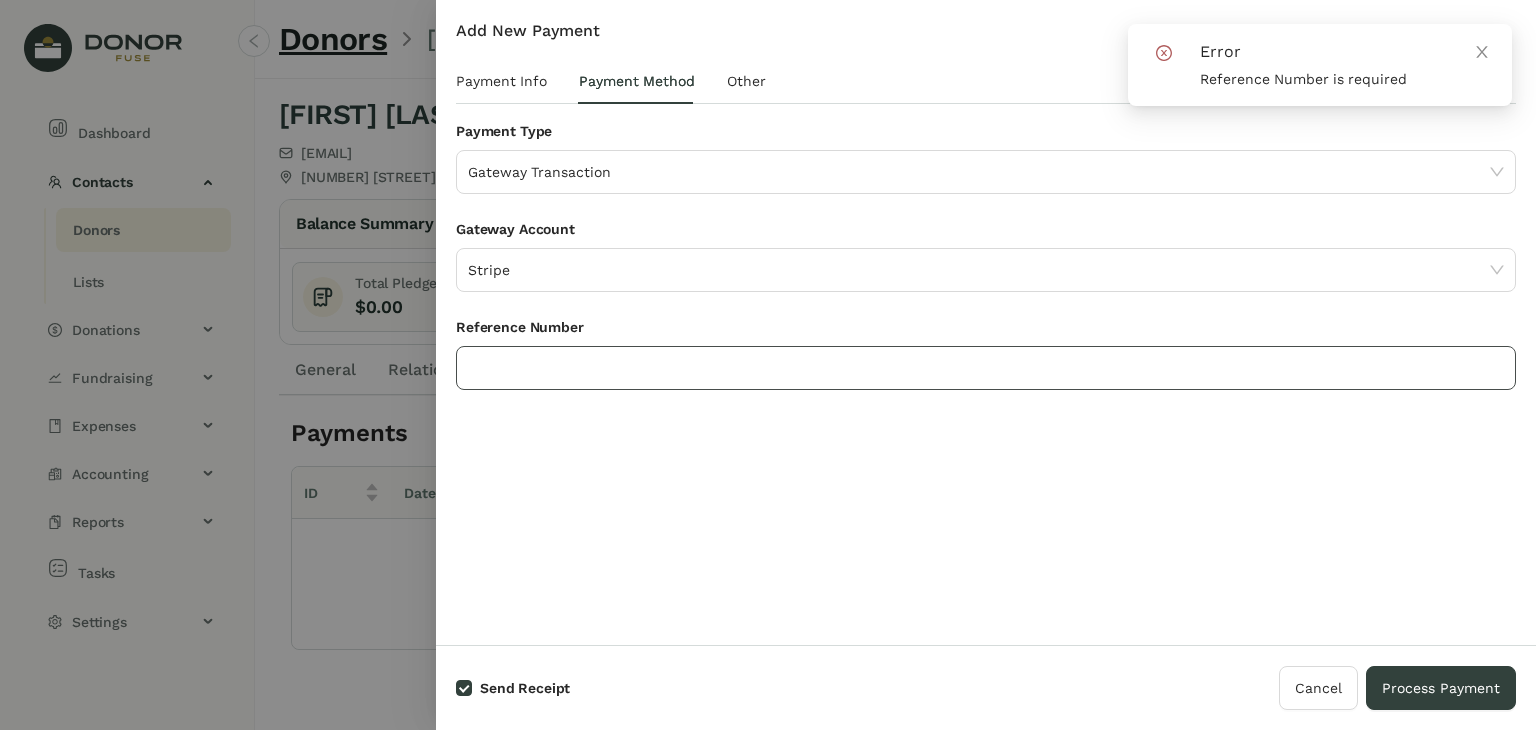 click 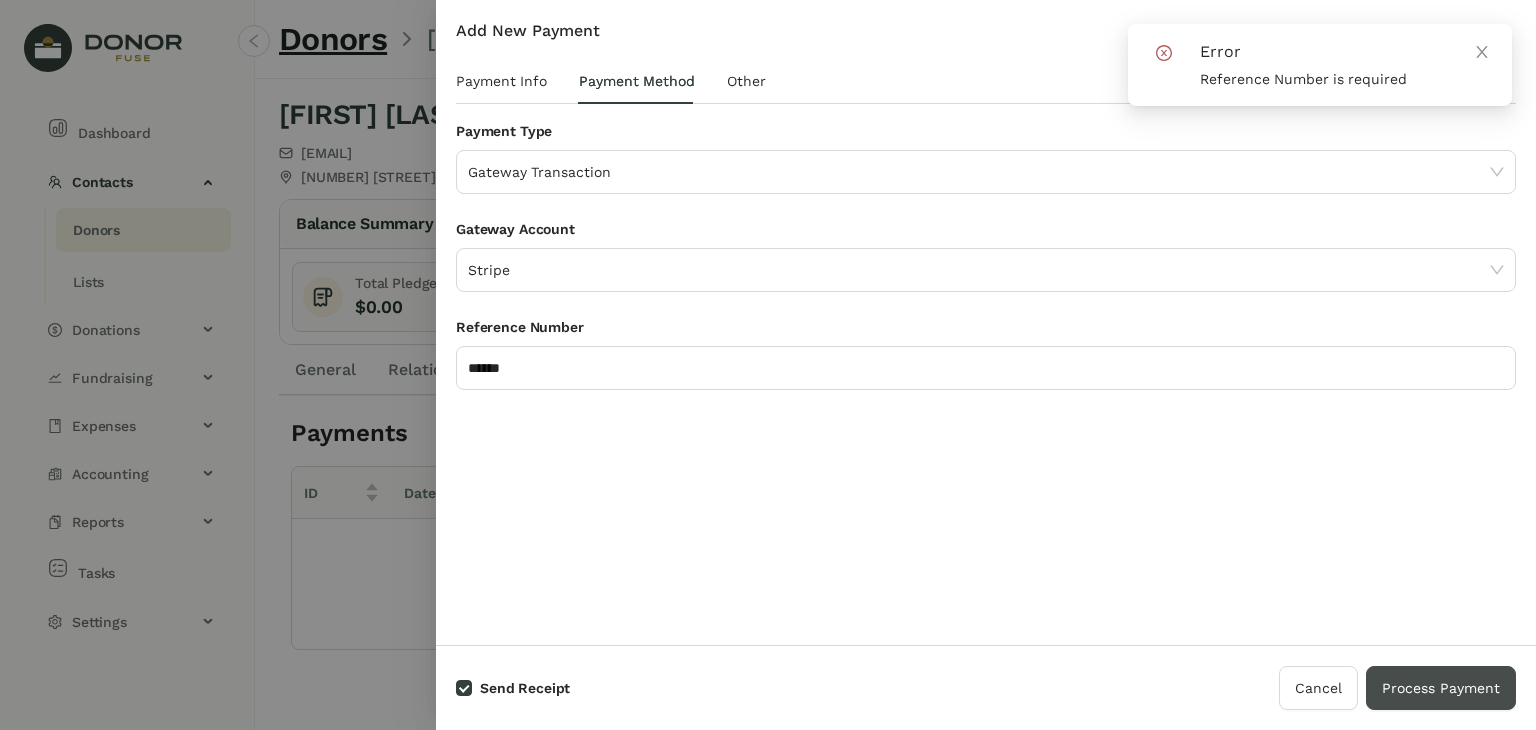 click on "Process Payment" at bounding box center [1441, 688] 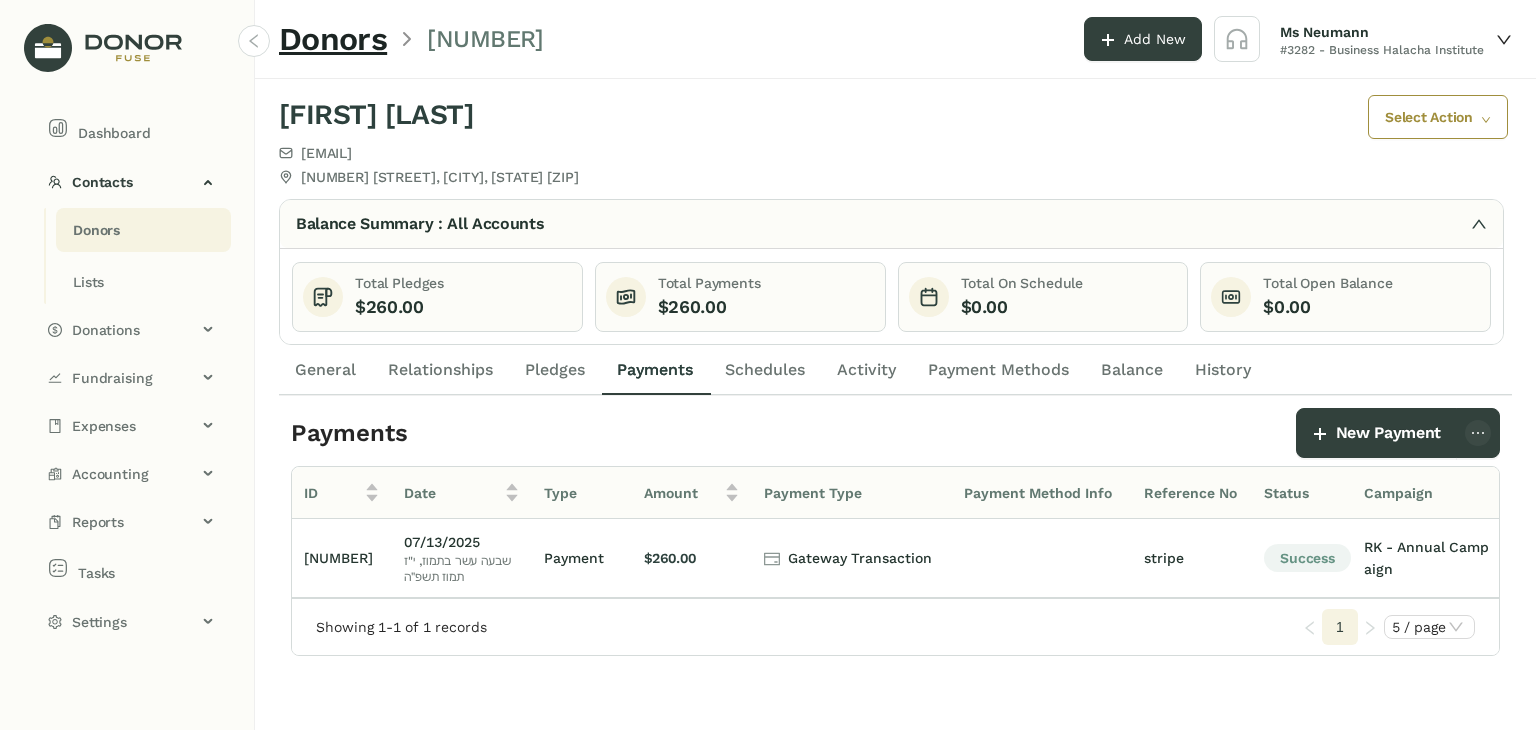 click on "Donors" 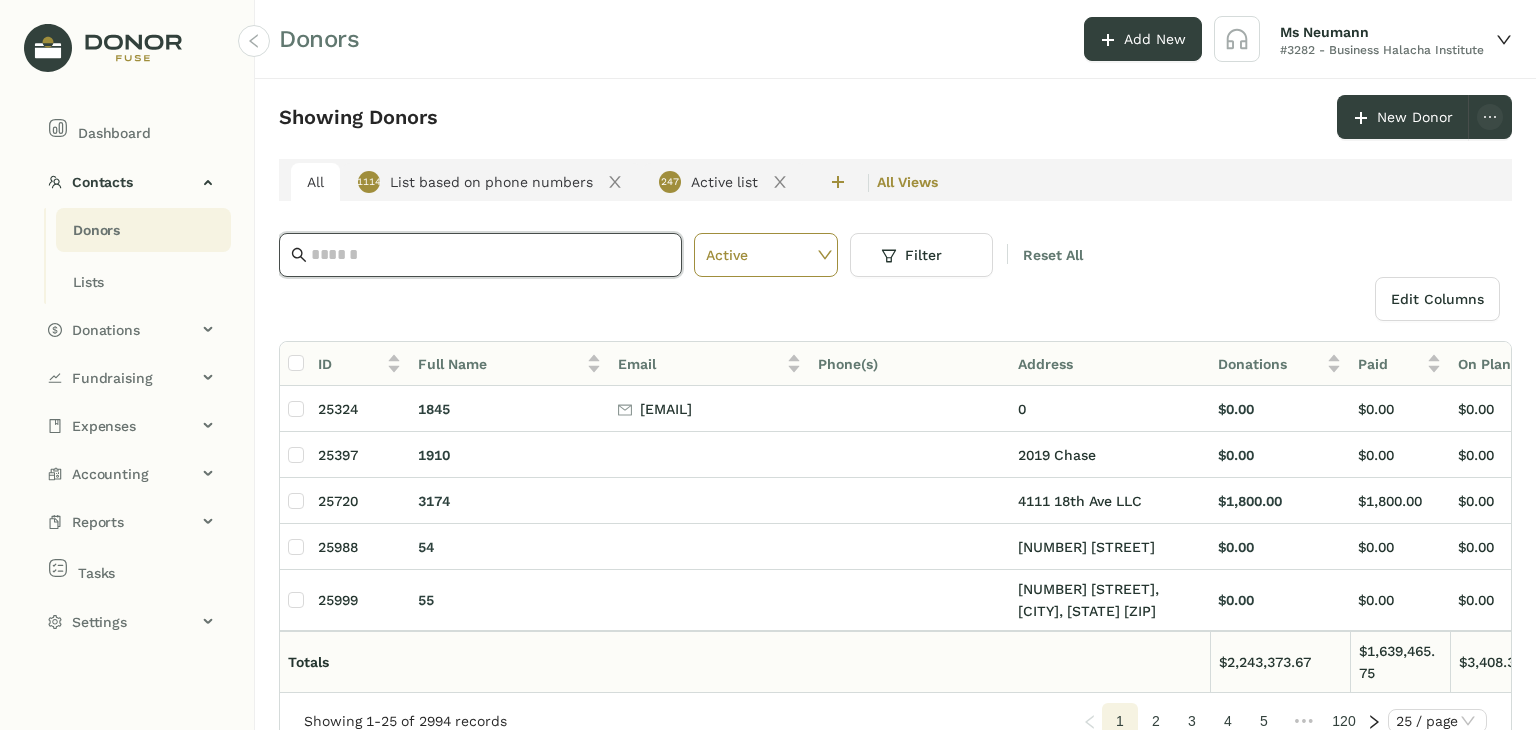 click 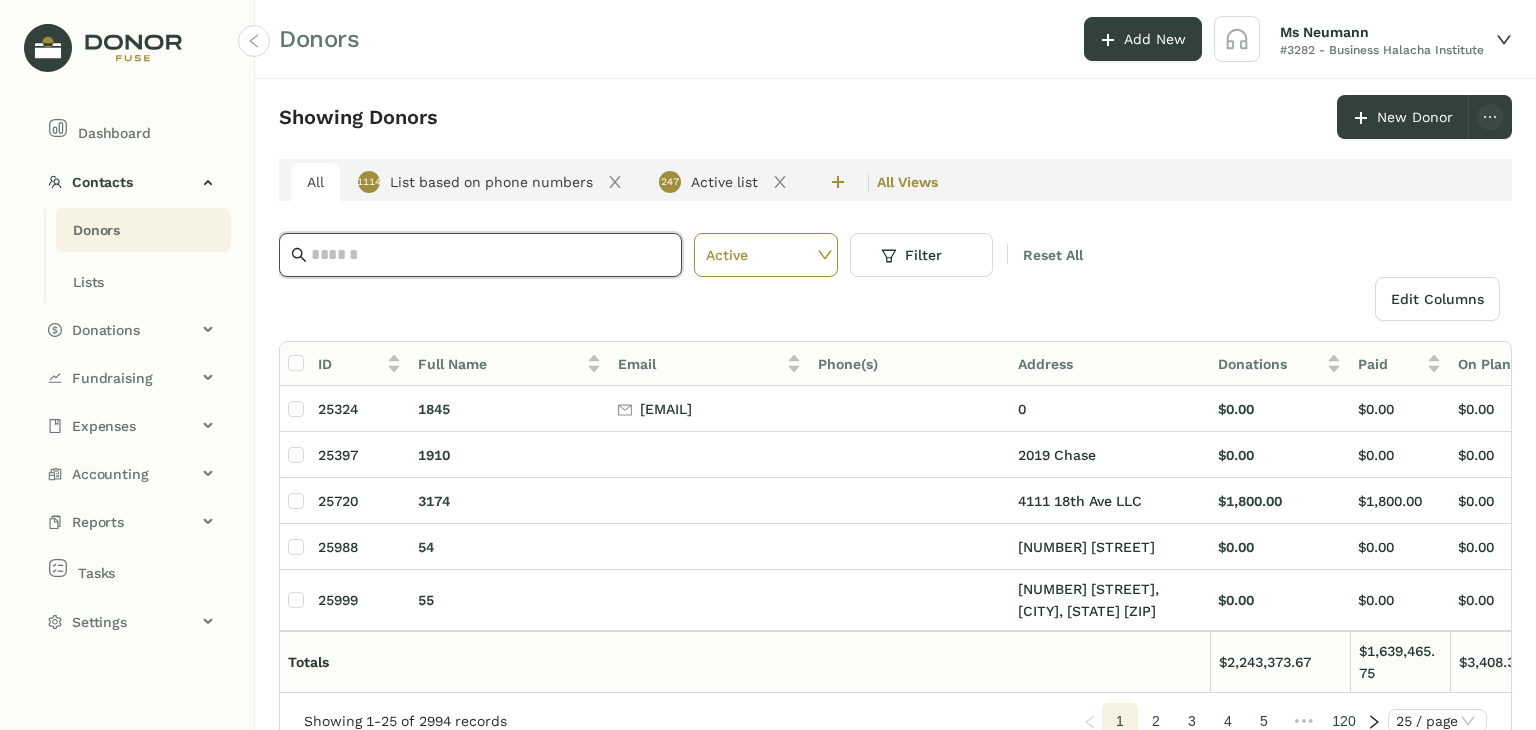 paste on "**********" 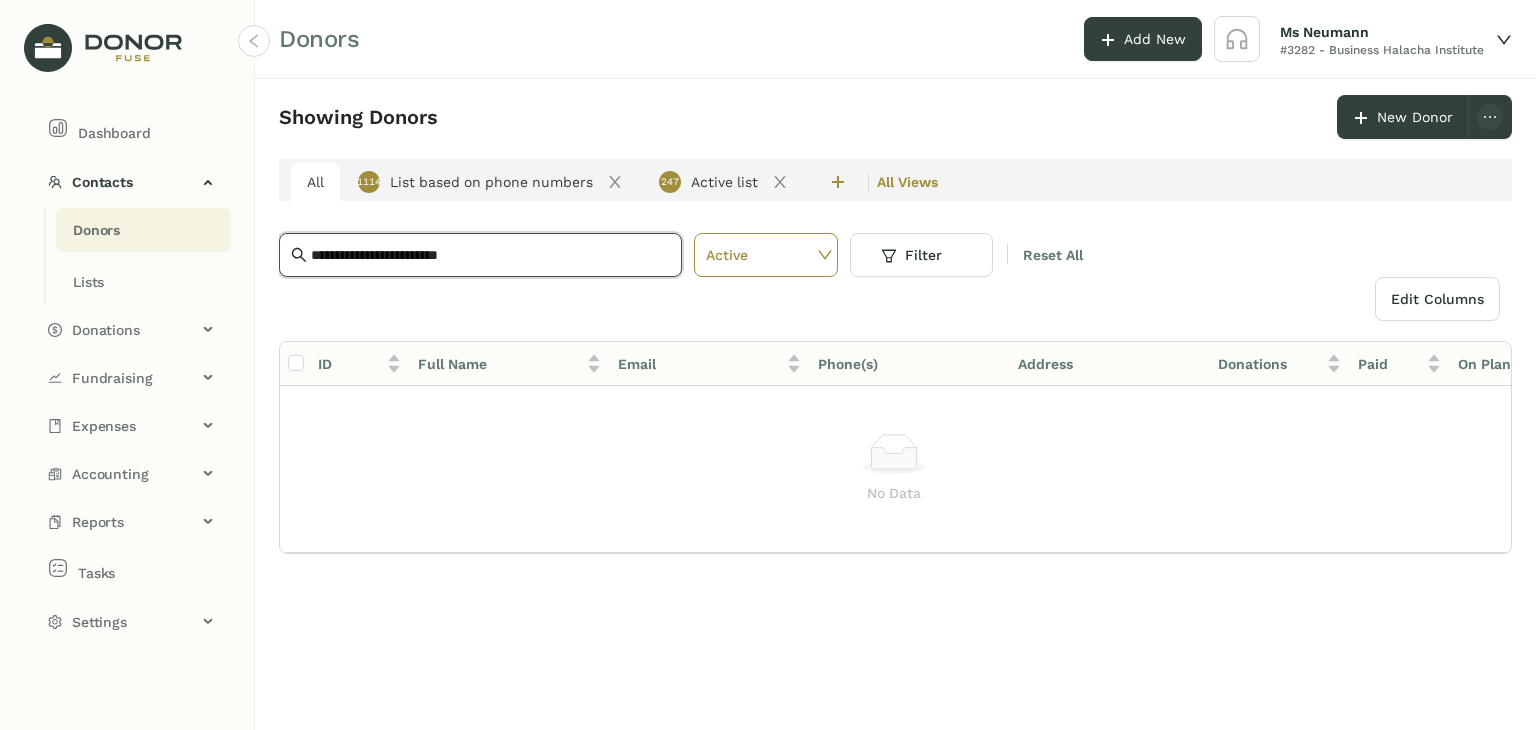 drag, startPoint x: 528, startPoint y: 248, endPoint x: 223, endPoint y: 206, distance: 307.87823 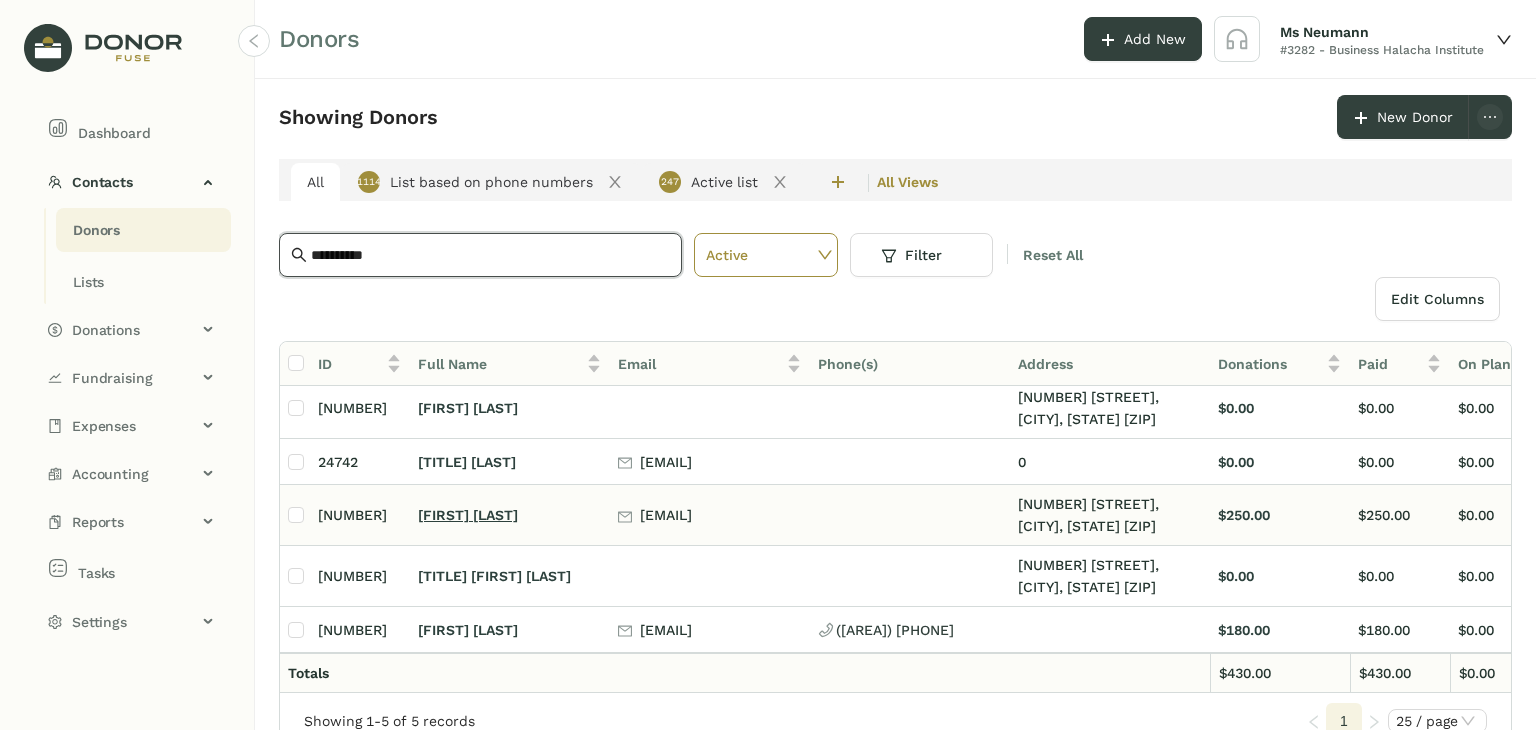 scroll, scrollTop: 0, scrollLeft: 0, axis: both 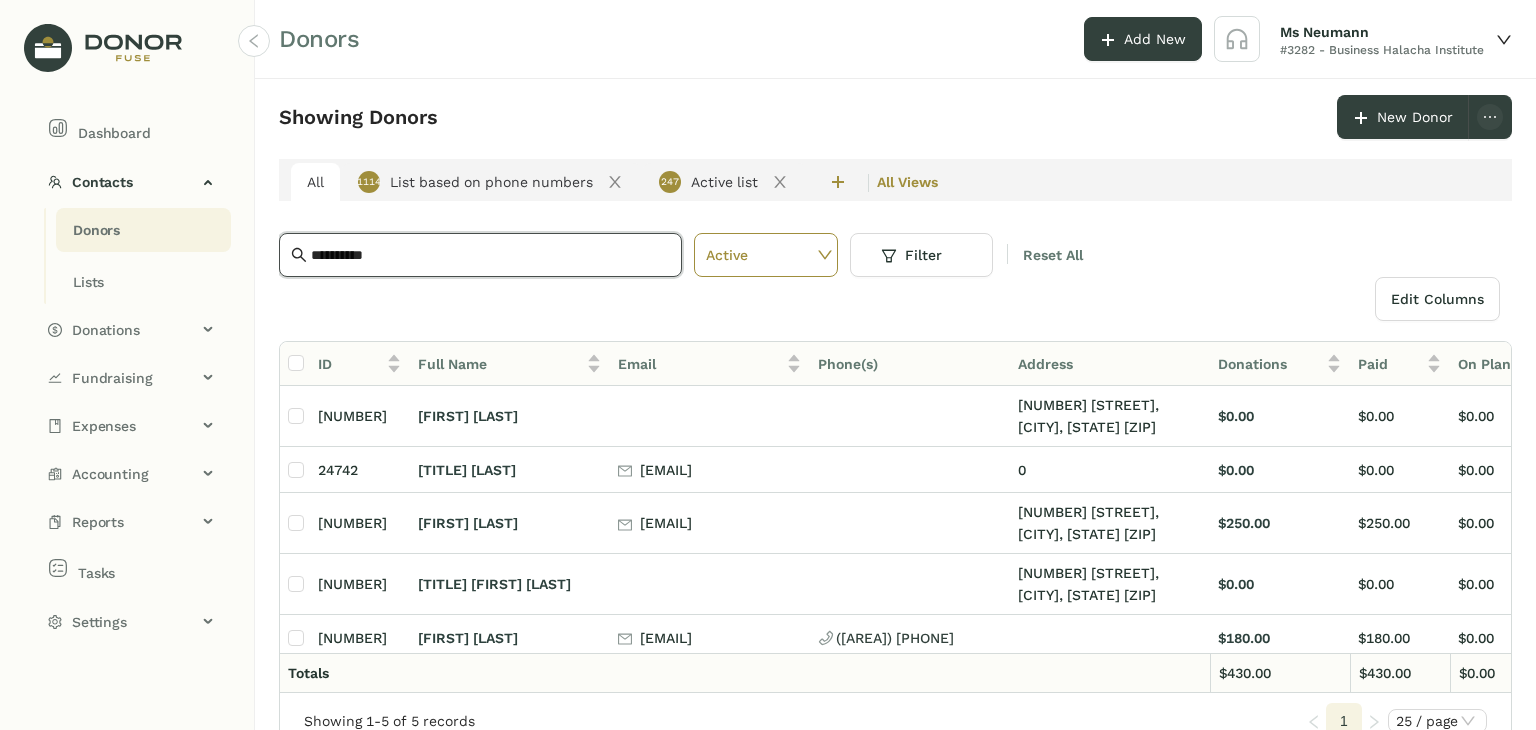 type on "**********" 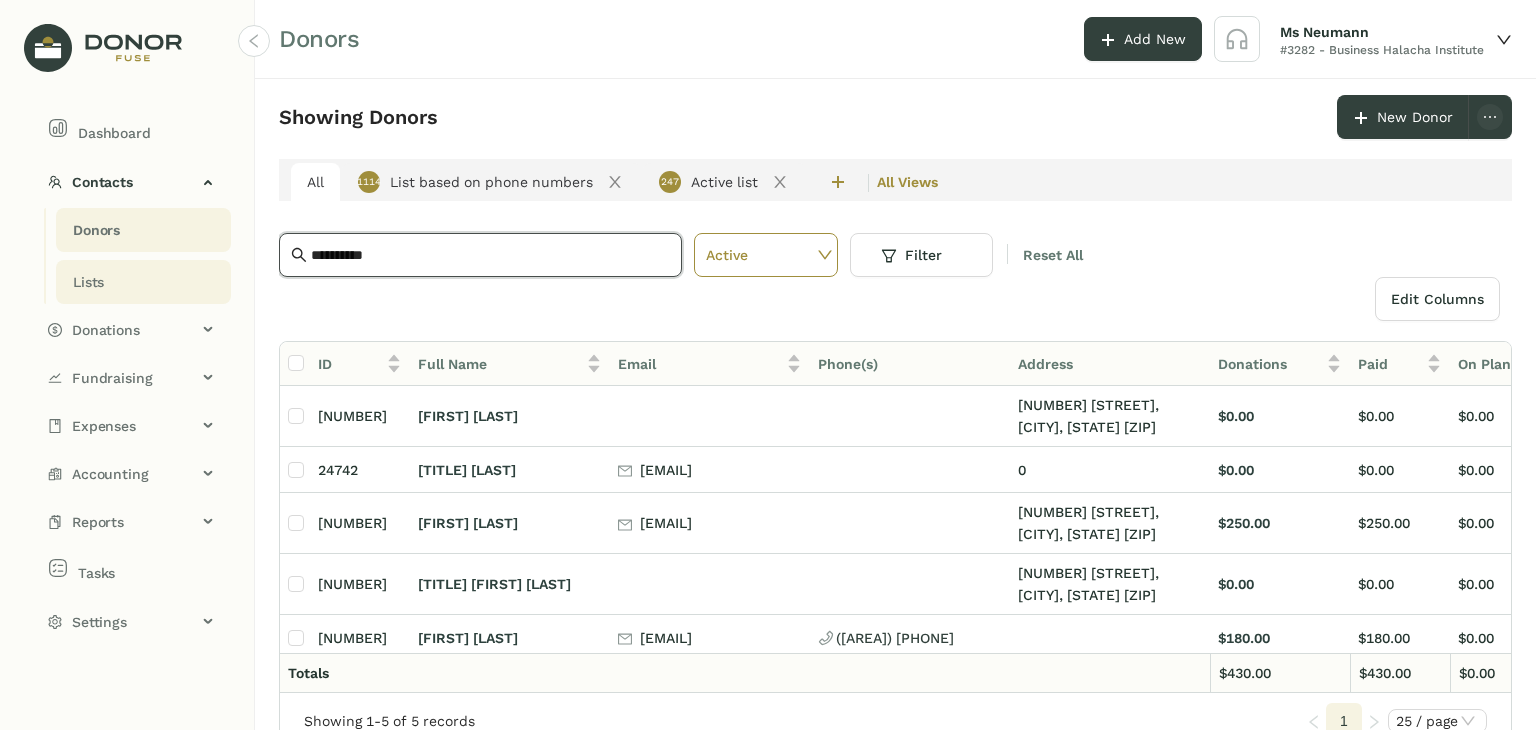 drag, startPoint x: 386, startPoint y: 253, endPoint x: 152, endPoint y: 262, distance: 234.17302 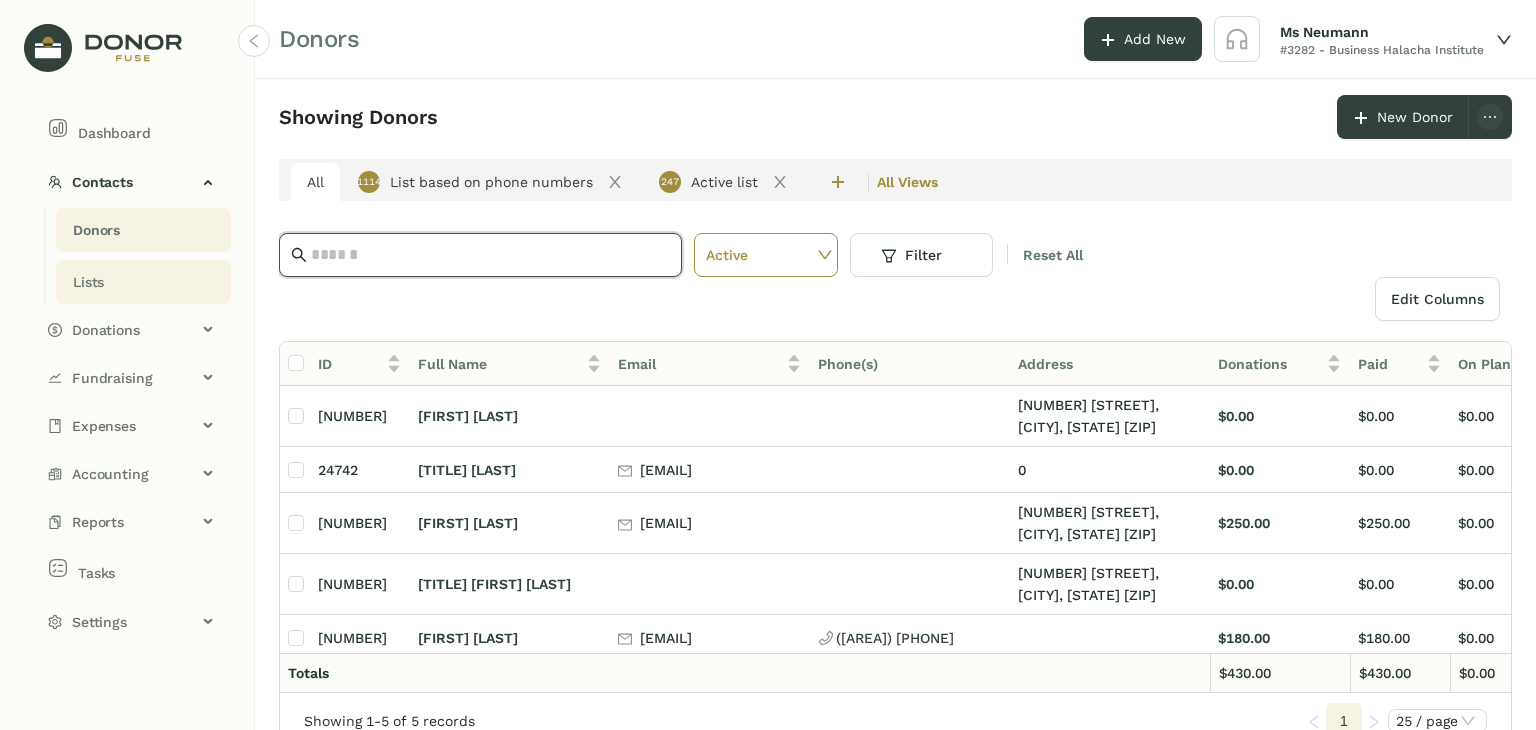 paste on "**********" 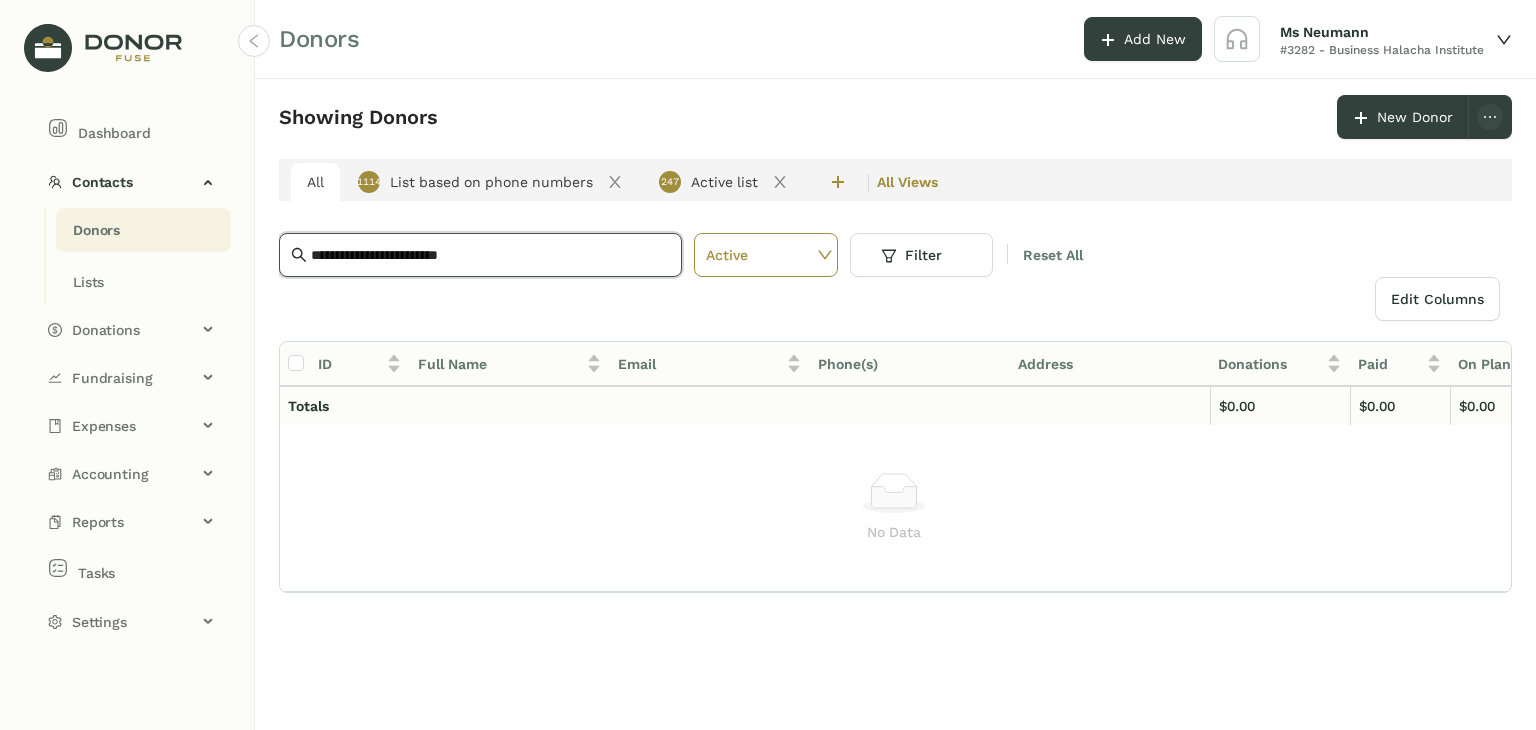type on "**********" 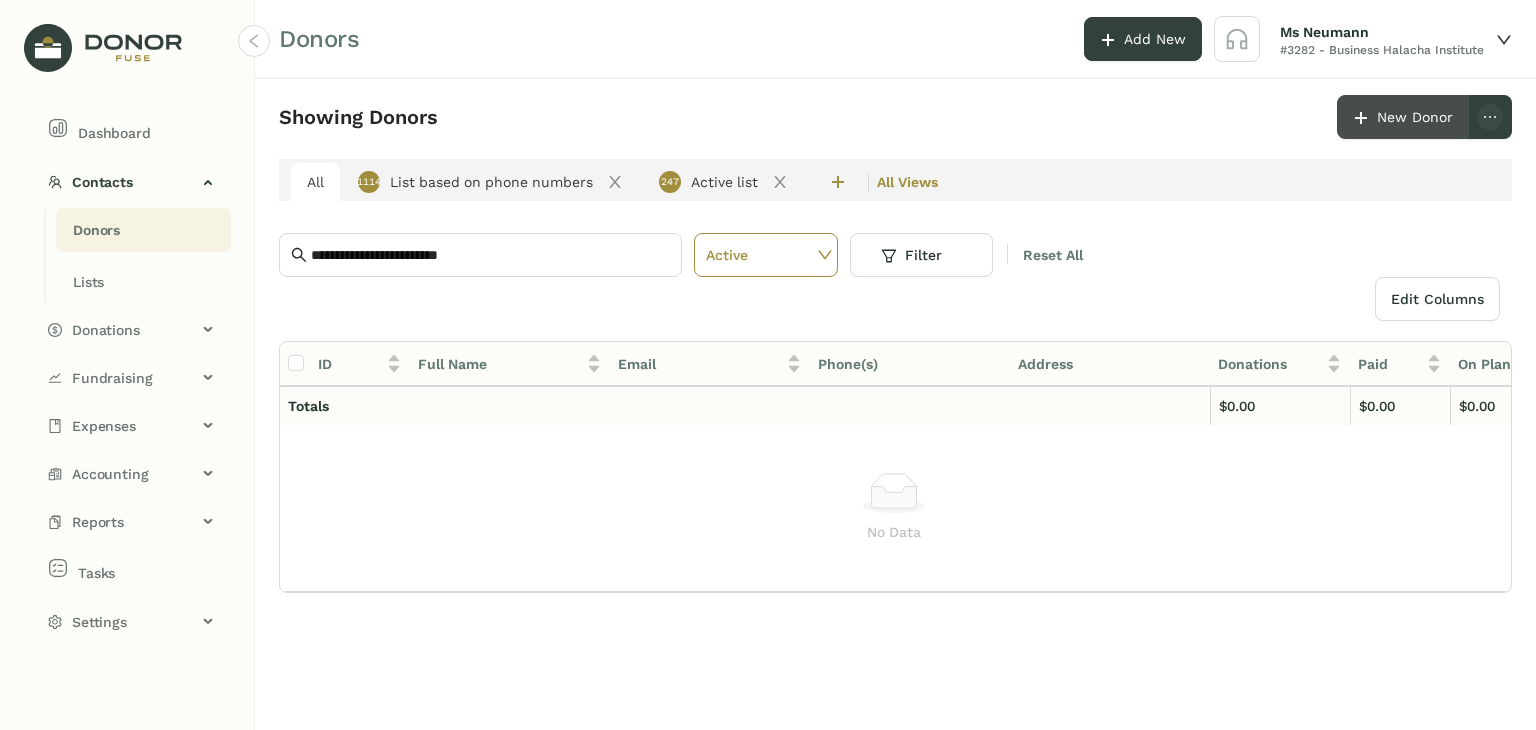 drag, startPoint x: 1400, startPoint y: 92, endPoint x: 1408, endPoint y: 120, distance: 29.12044 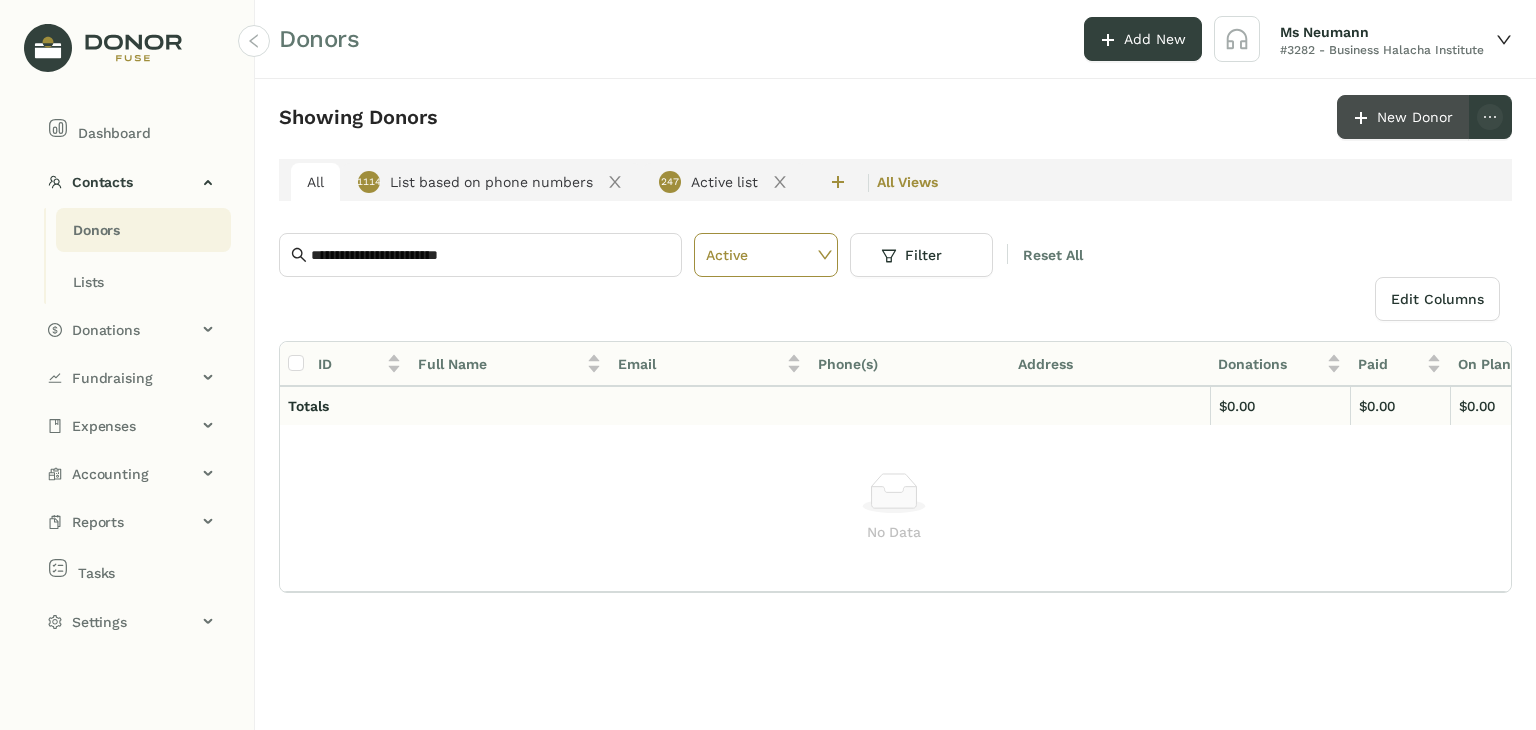 click on "New Donor" 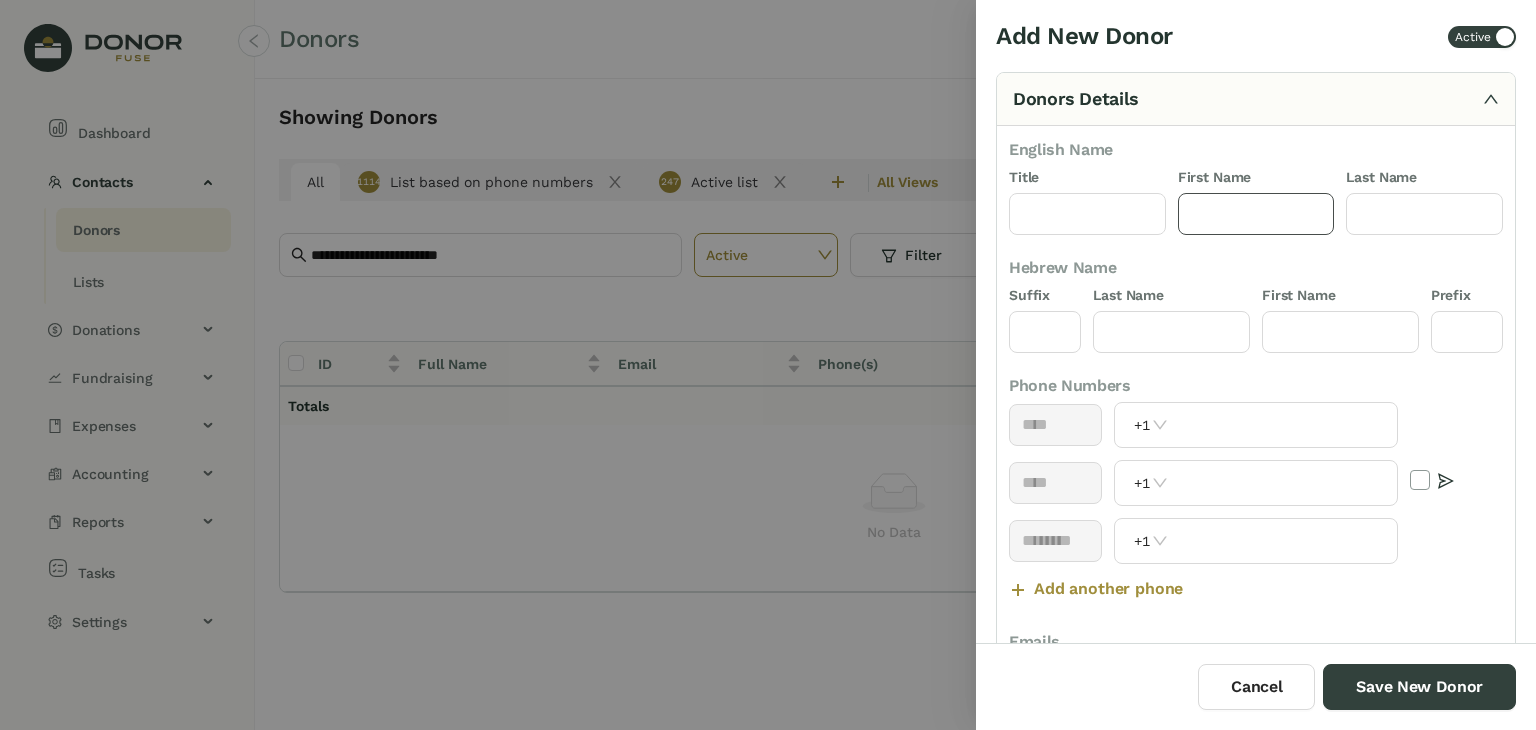click 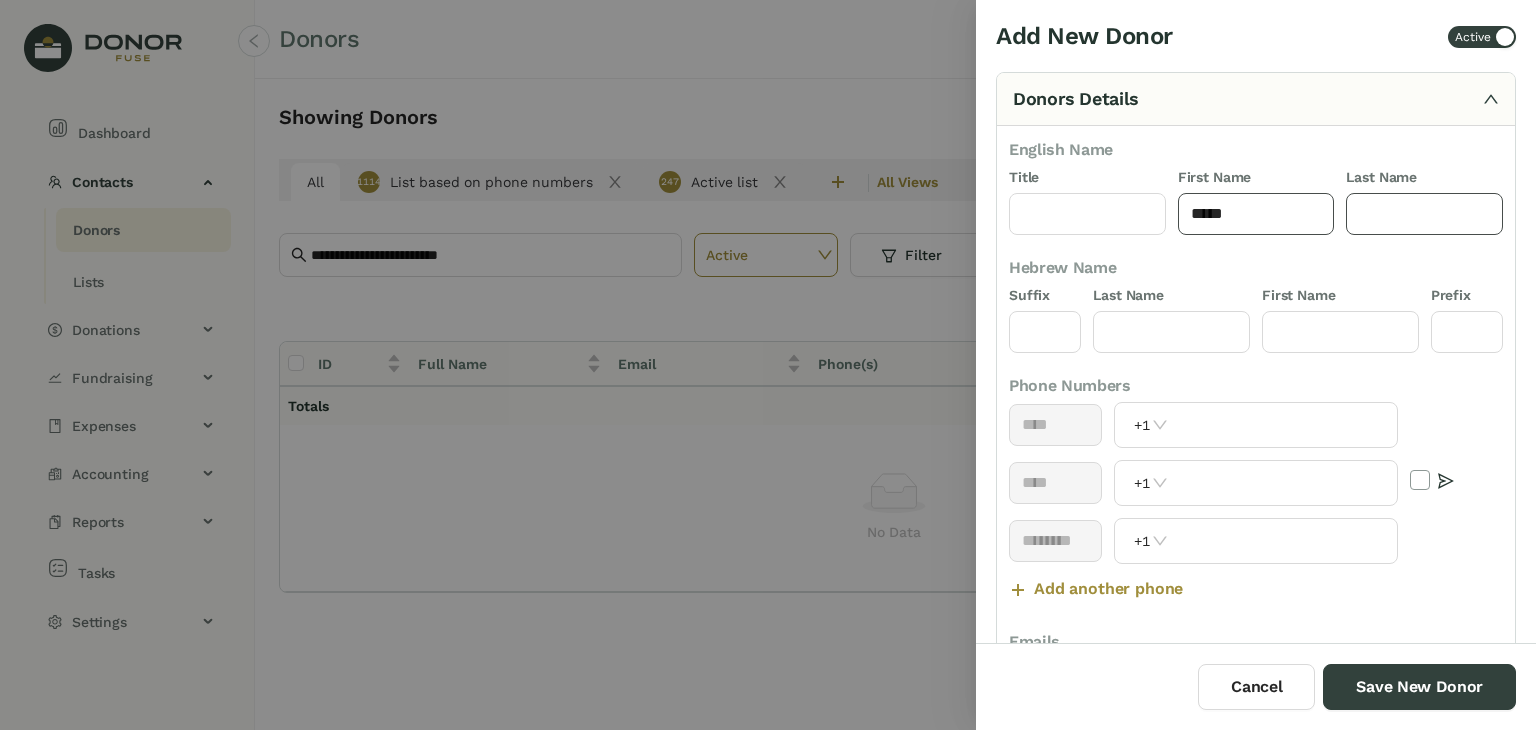 type on "*****" 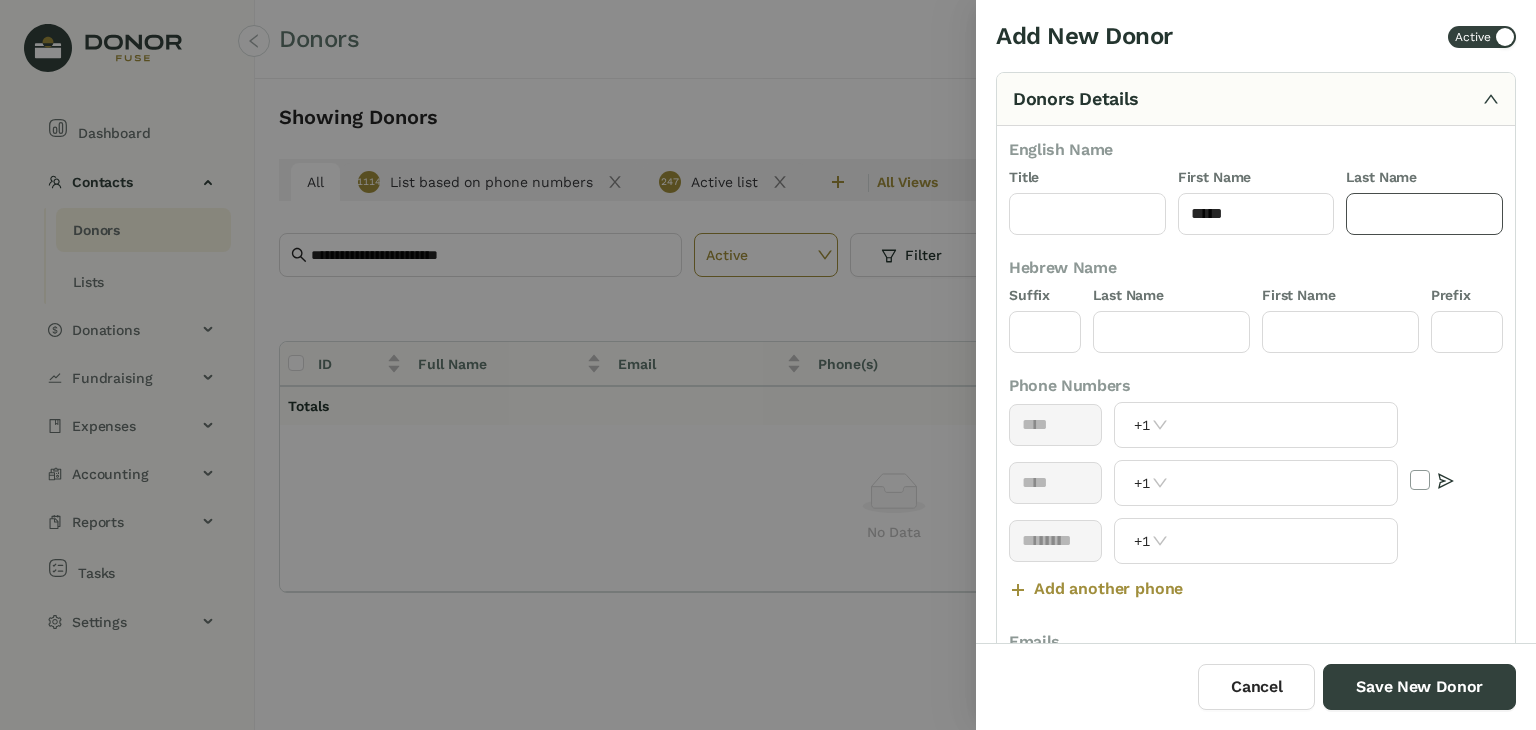 click 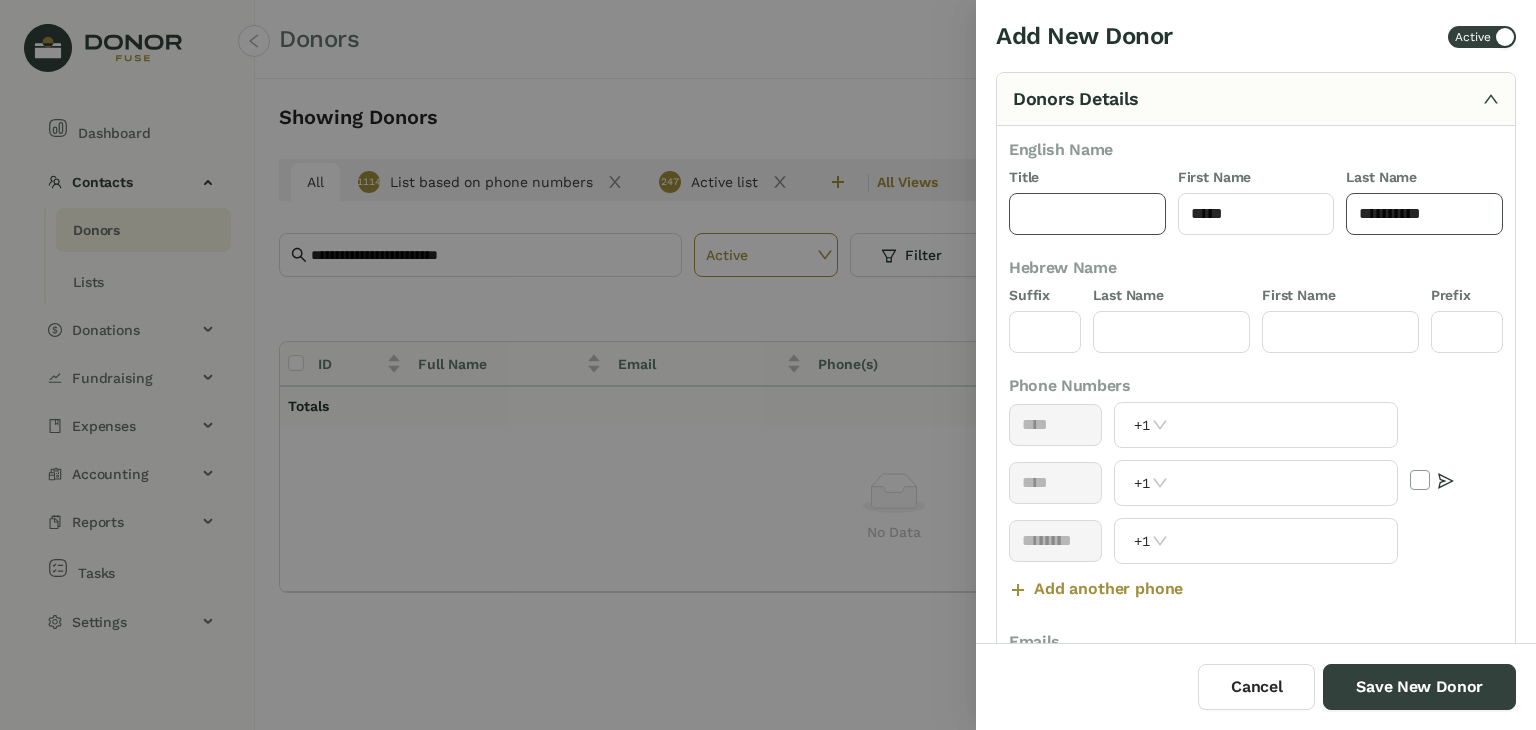 type on "**********" 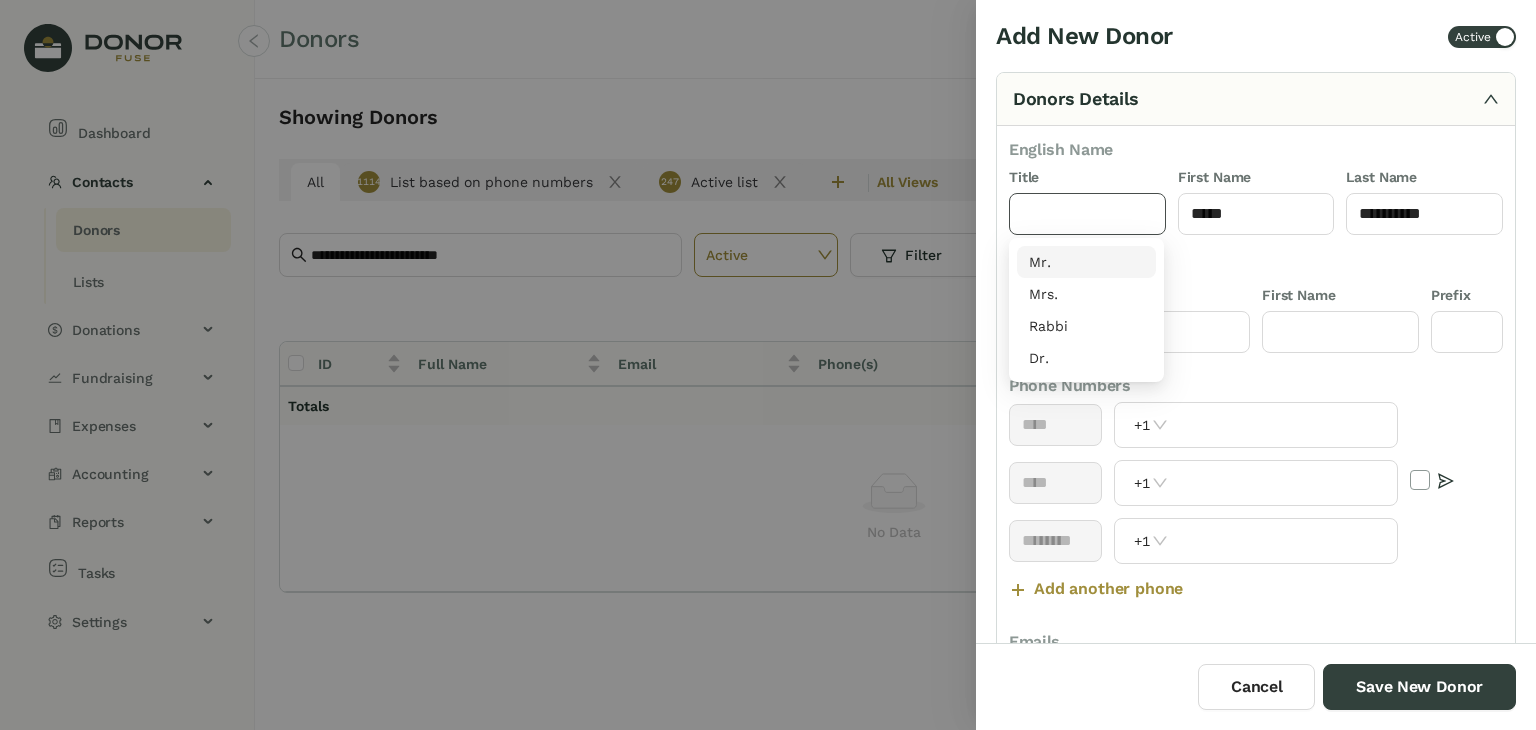 click 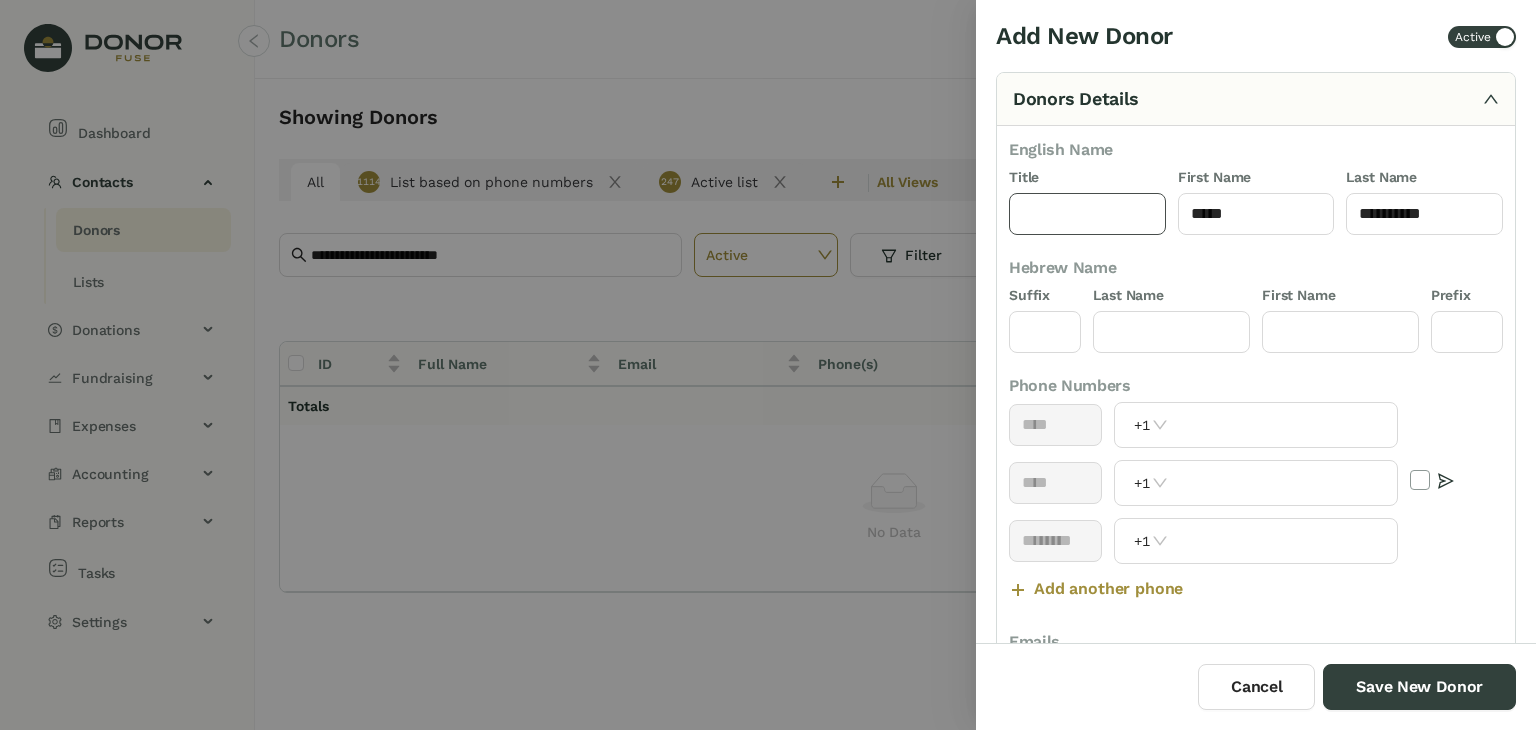 type on "***" 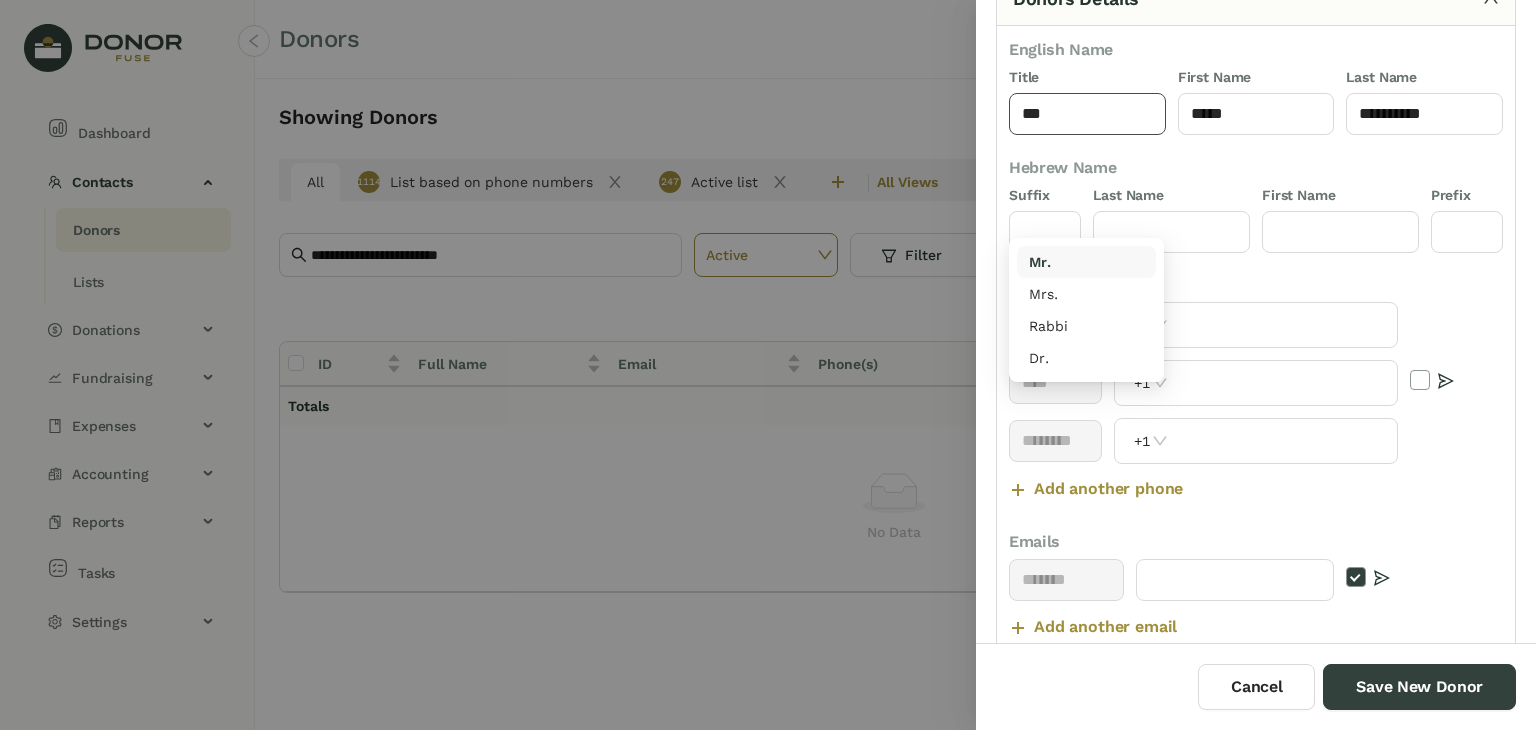 scroll, scrollTop: 147, scrollLeft: 0, axis: vertical 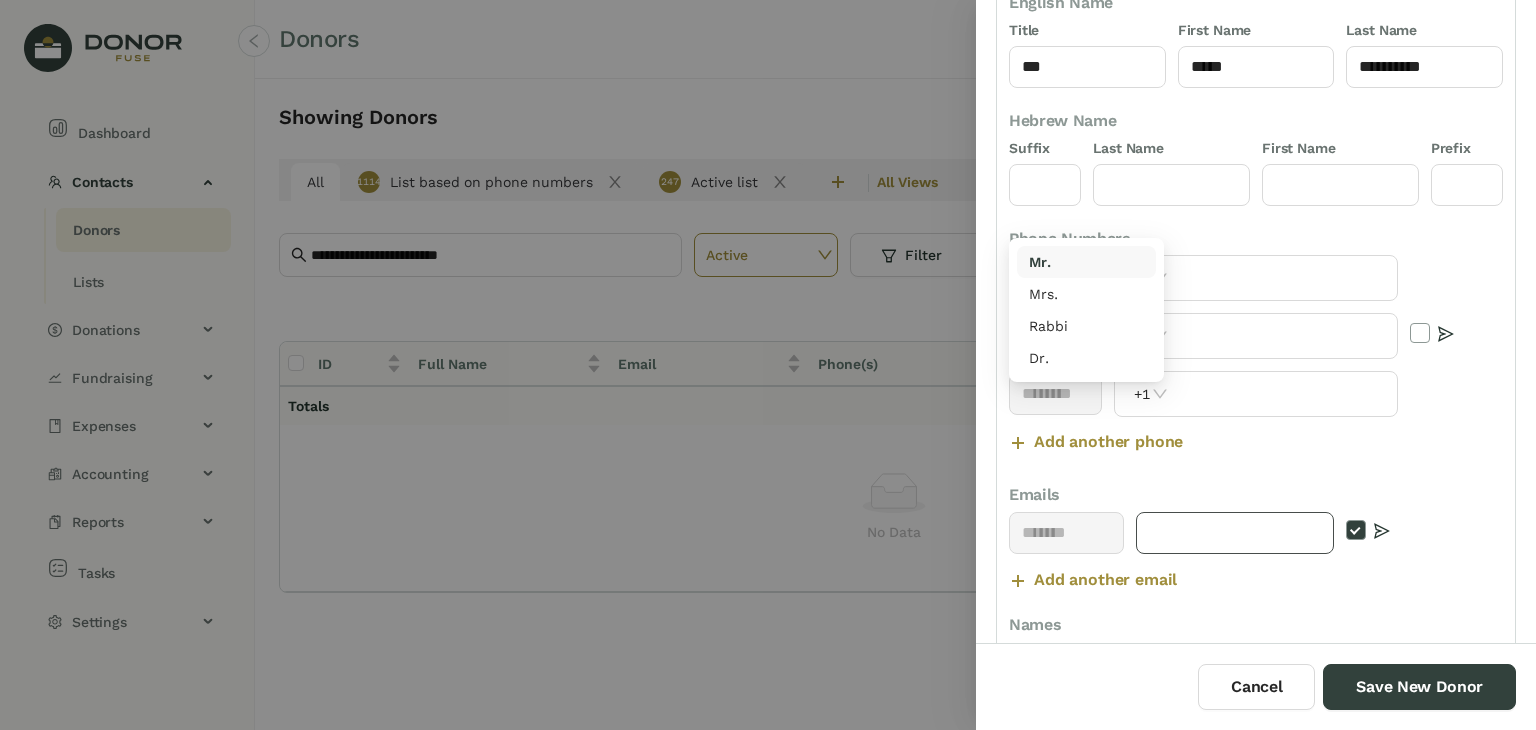 click at bounding box center (1235, 533) 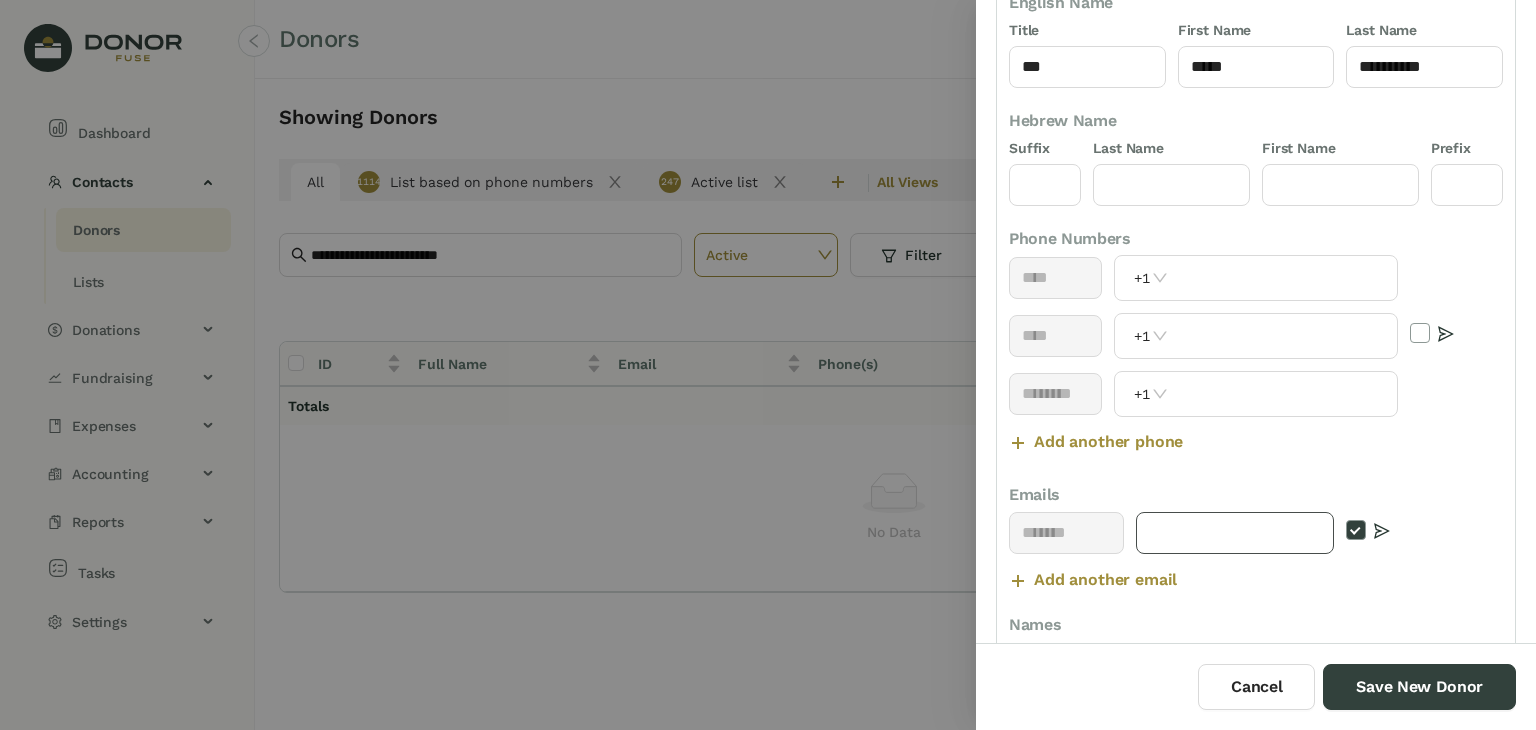 paste on "**********" 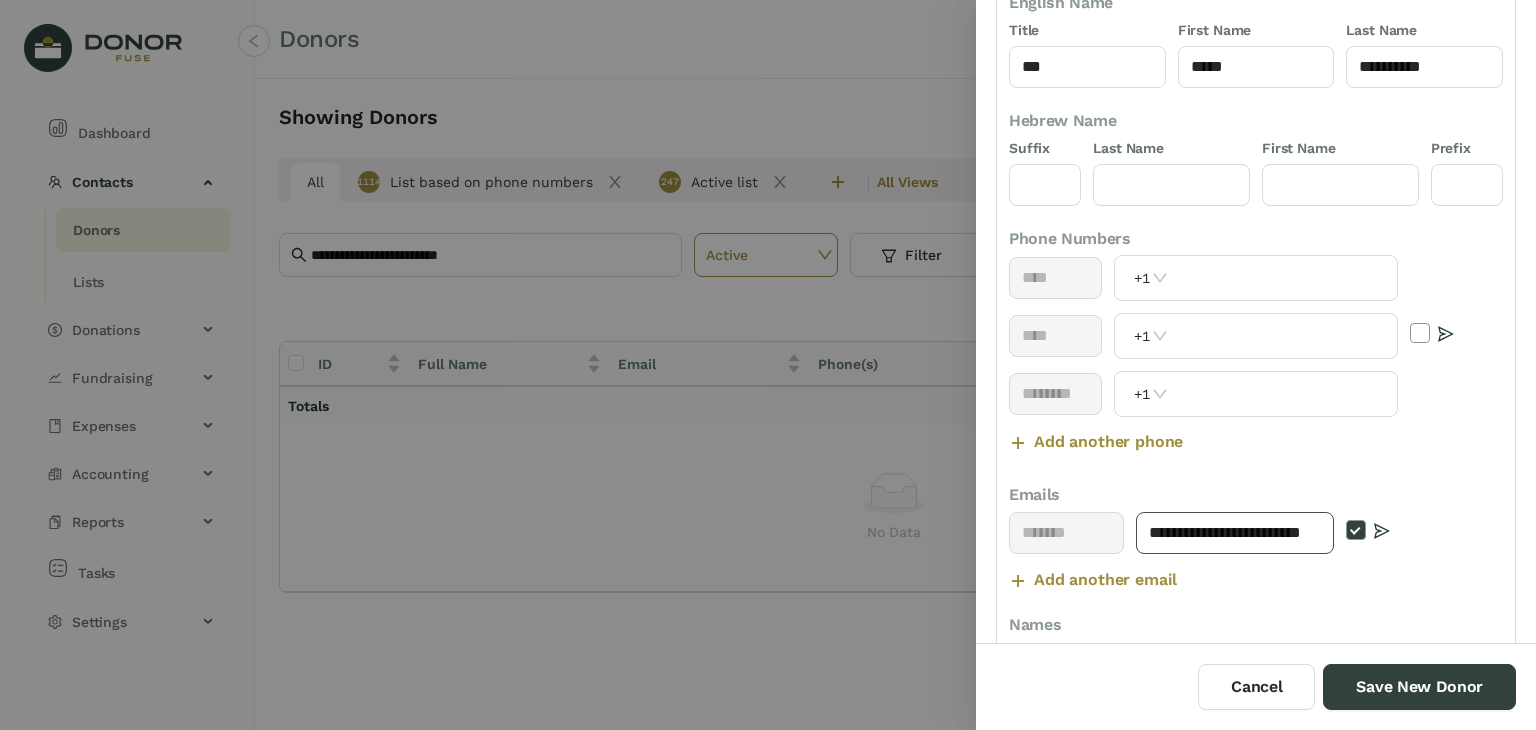 scroll, scrollTop: 0, scrollLeft: 45, axis: horizontal 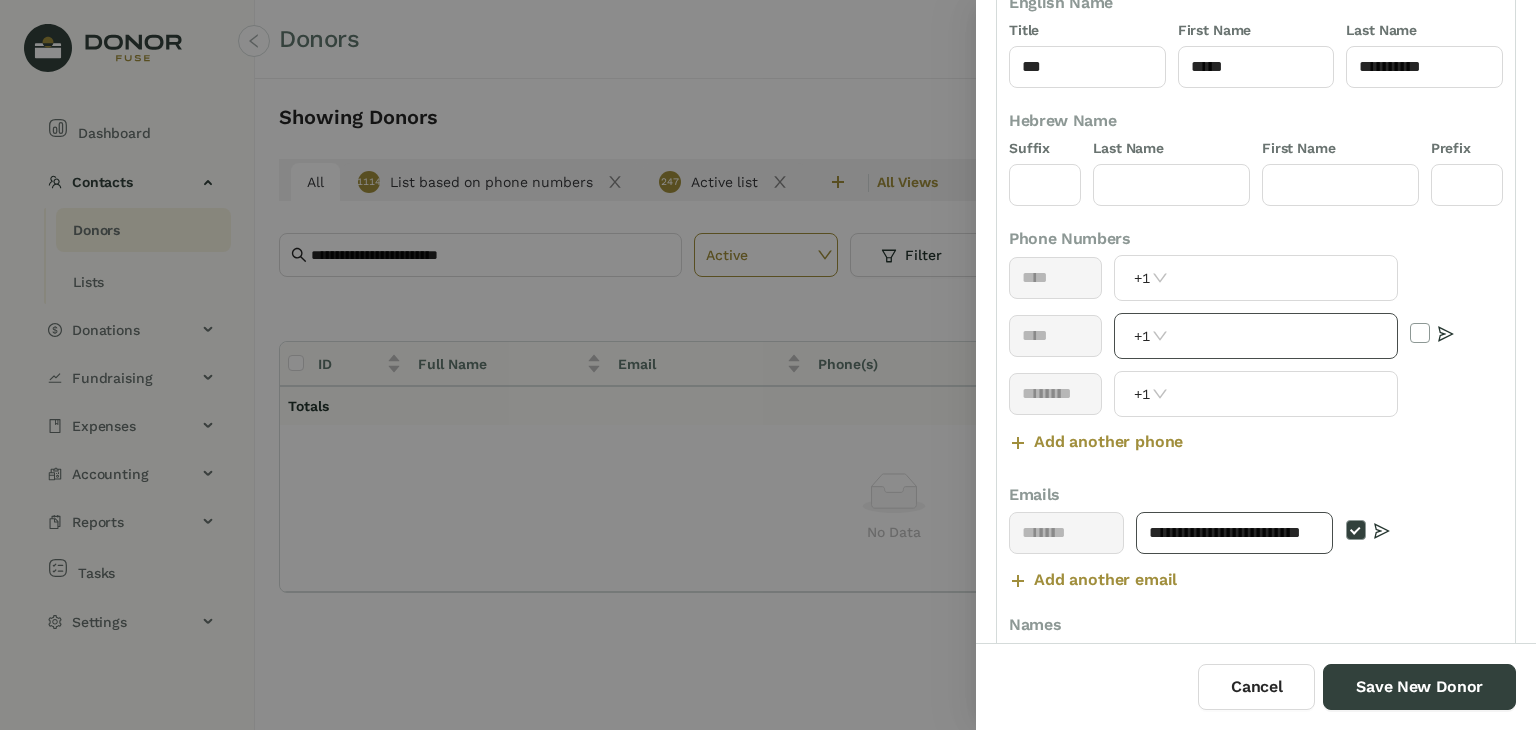 type on "**********" 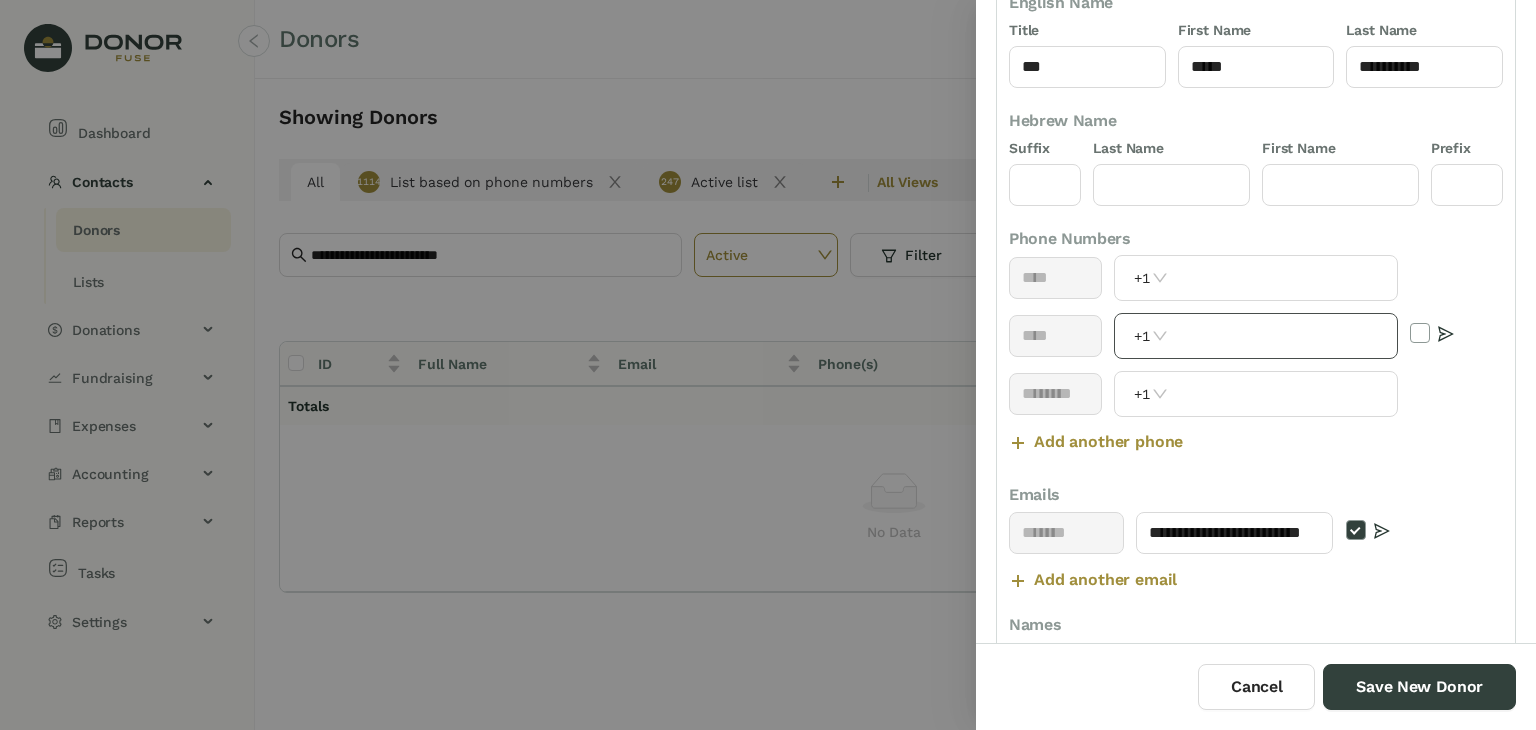 click at bounding box center (1284, 336) 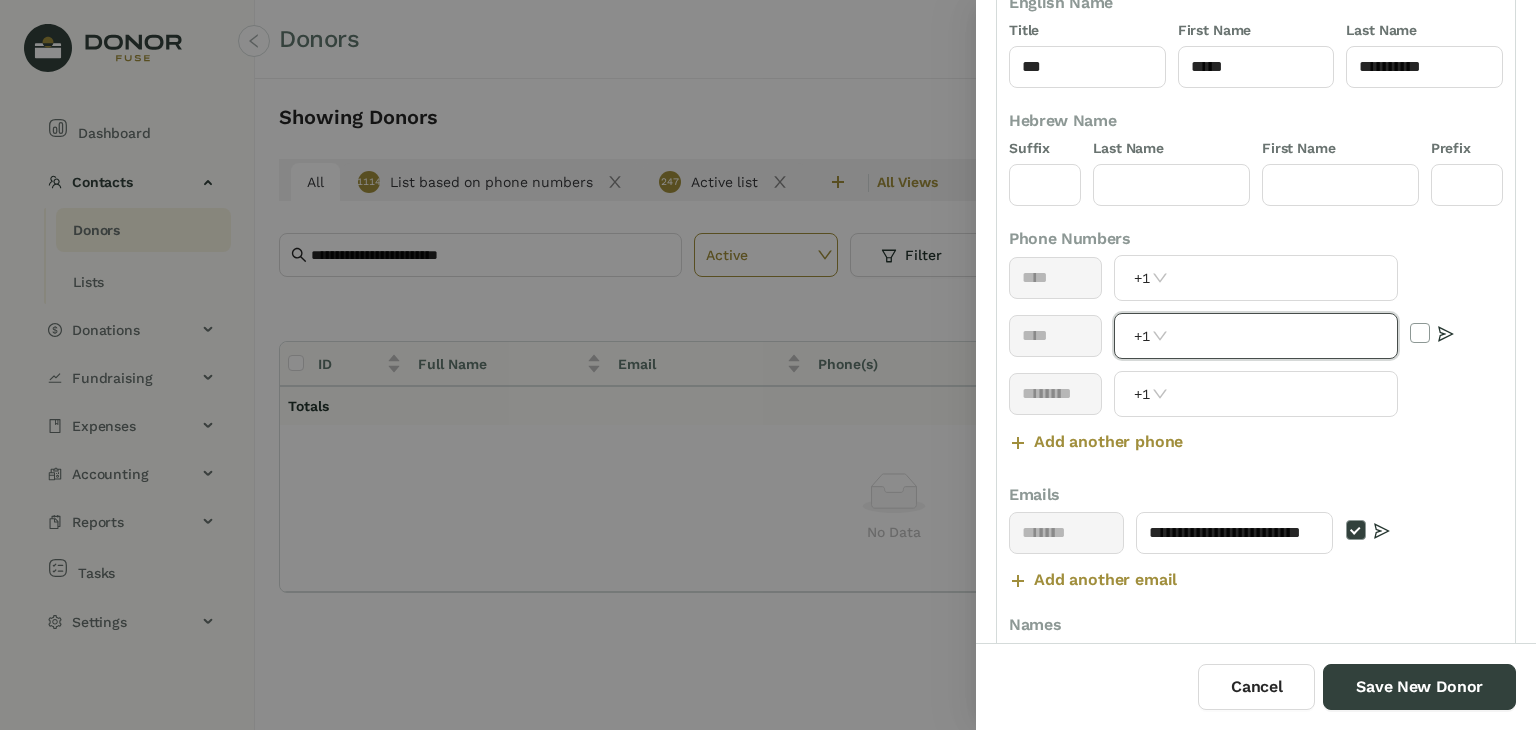 scroll, scrollTop: 0, scrollLeft: 0, axis: both 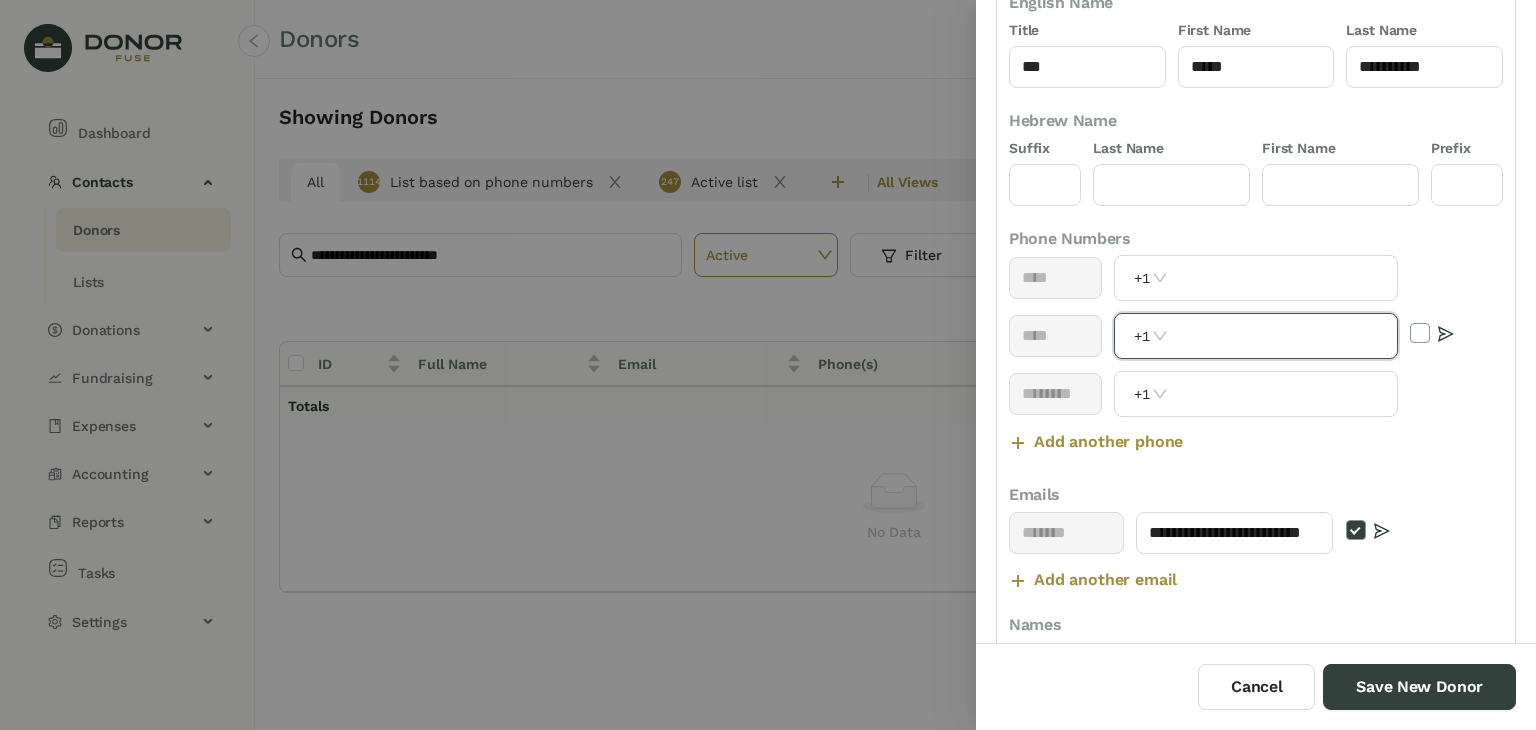 paste on "**********" 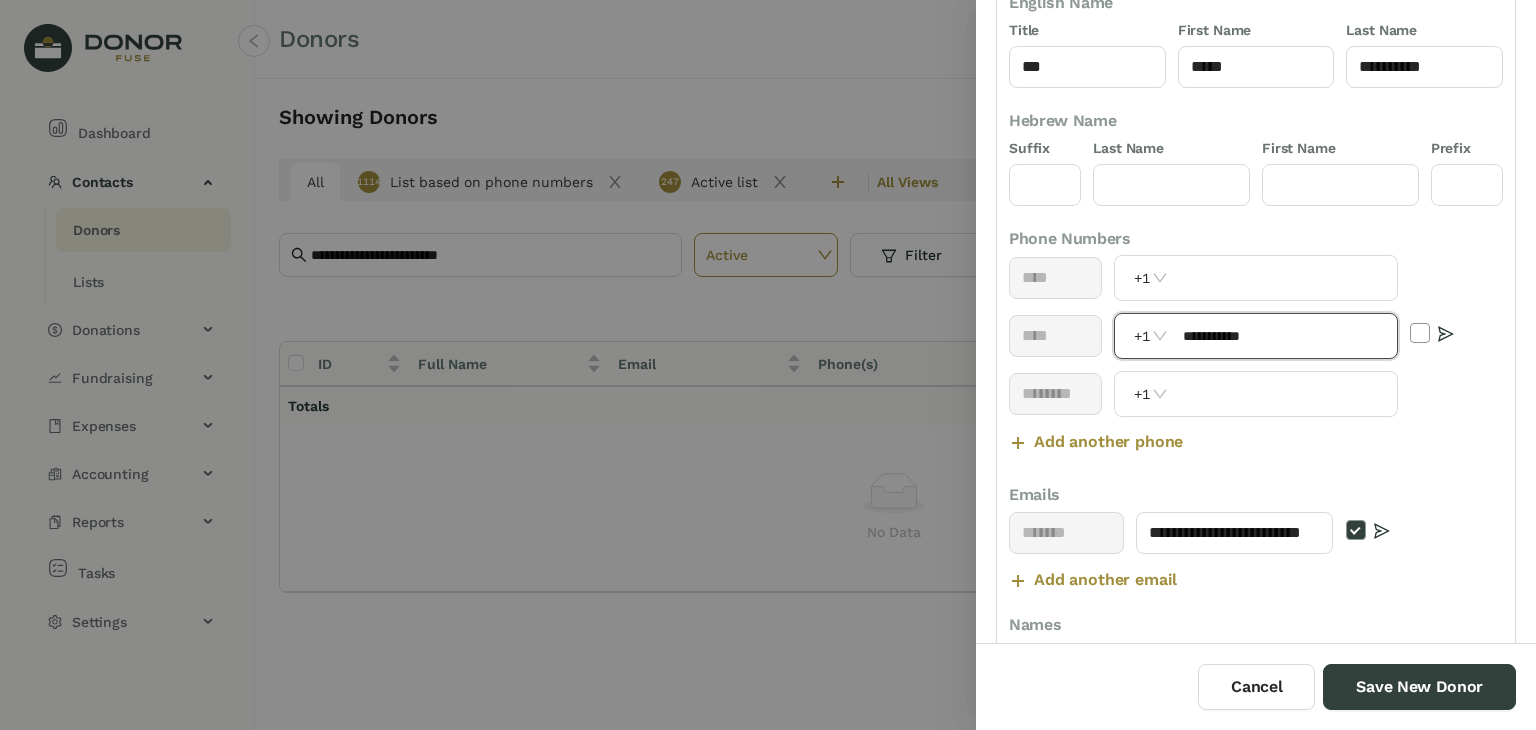 click on "**********" at bounding box center [1284, 336] 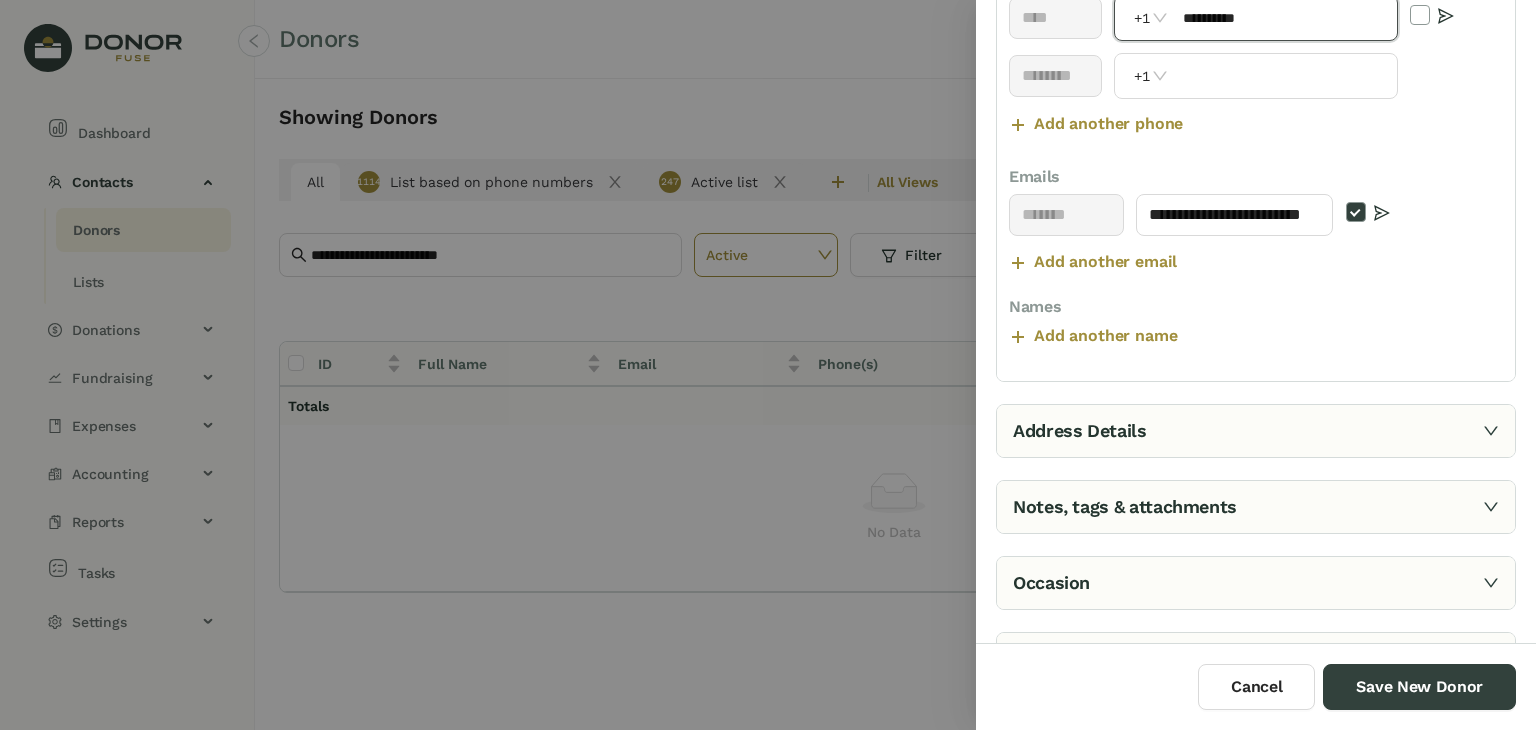 type on "**********" 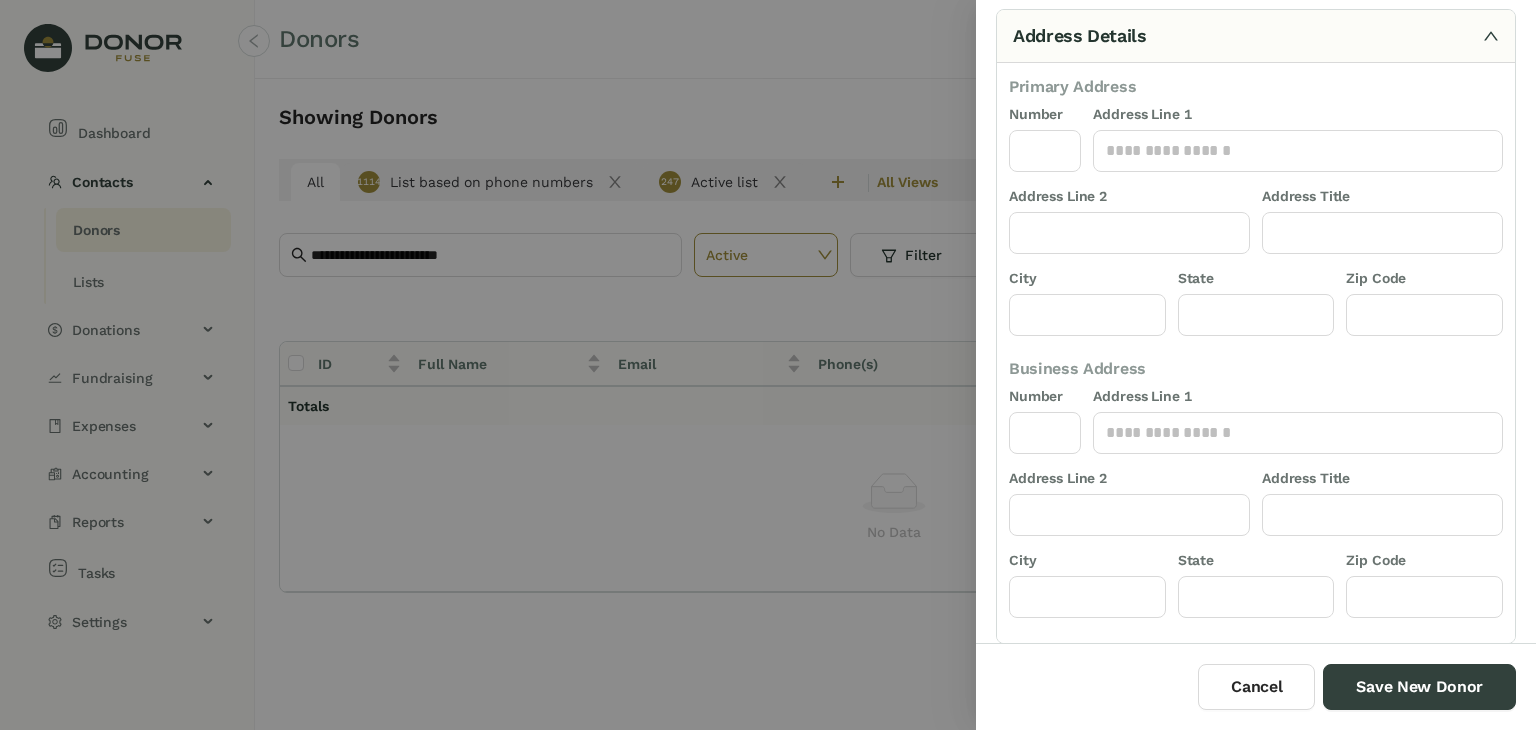 scroll, scrollTop: 0, scrollLeft: 0, axis: both 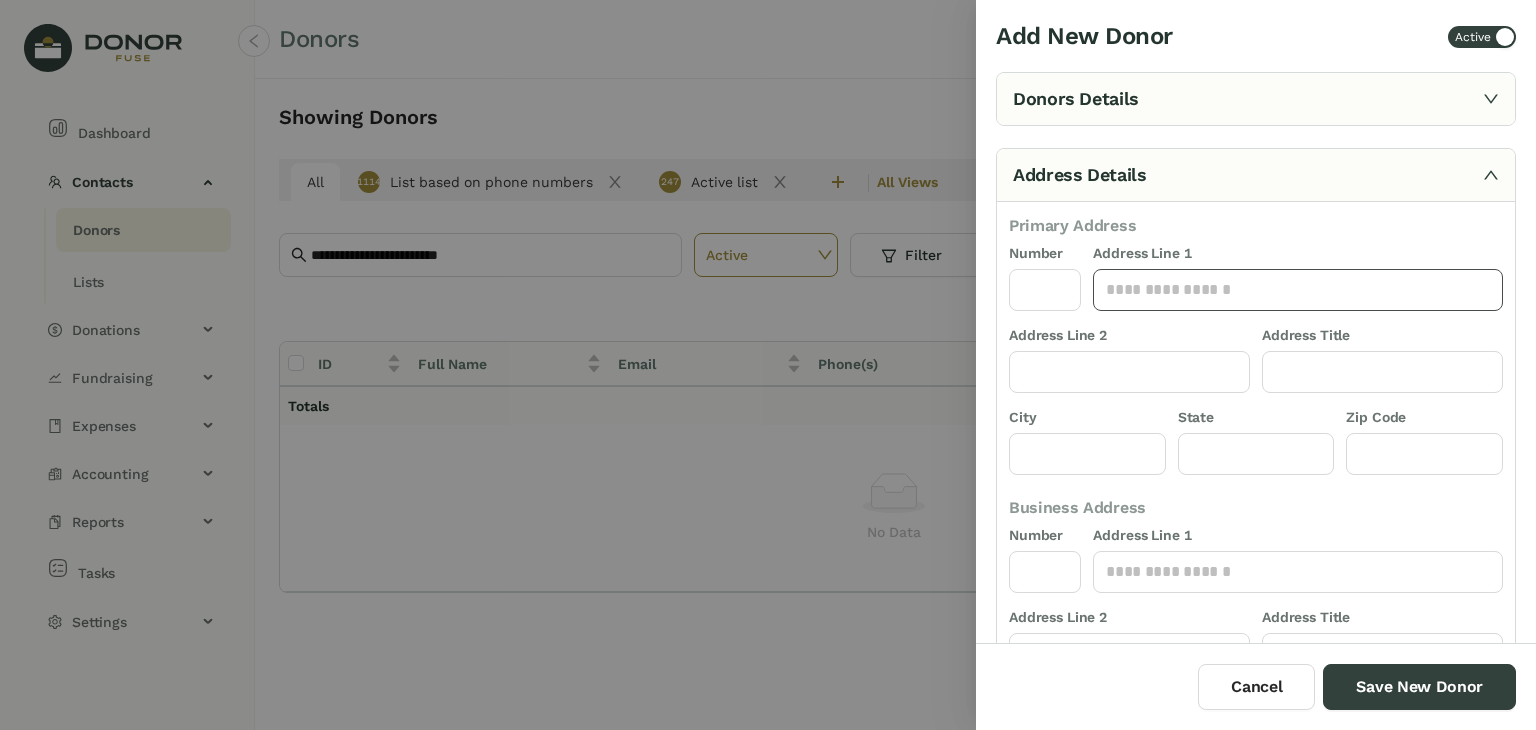 click 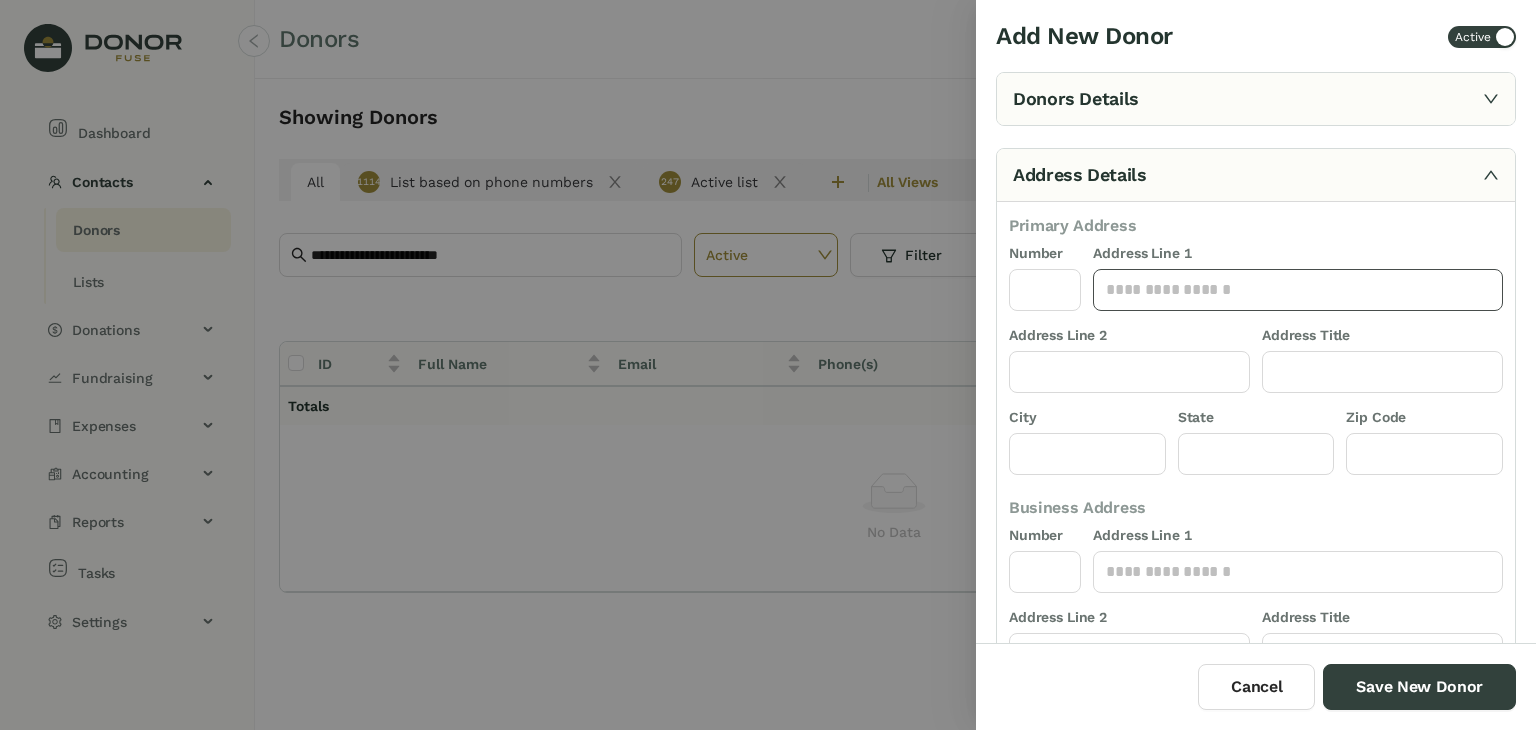 paste on "**********" 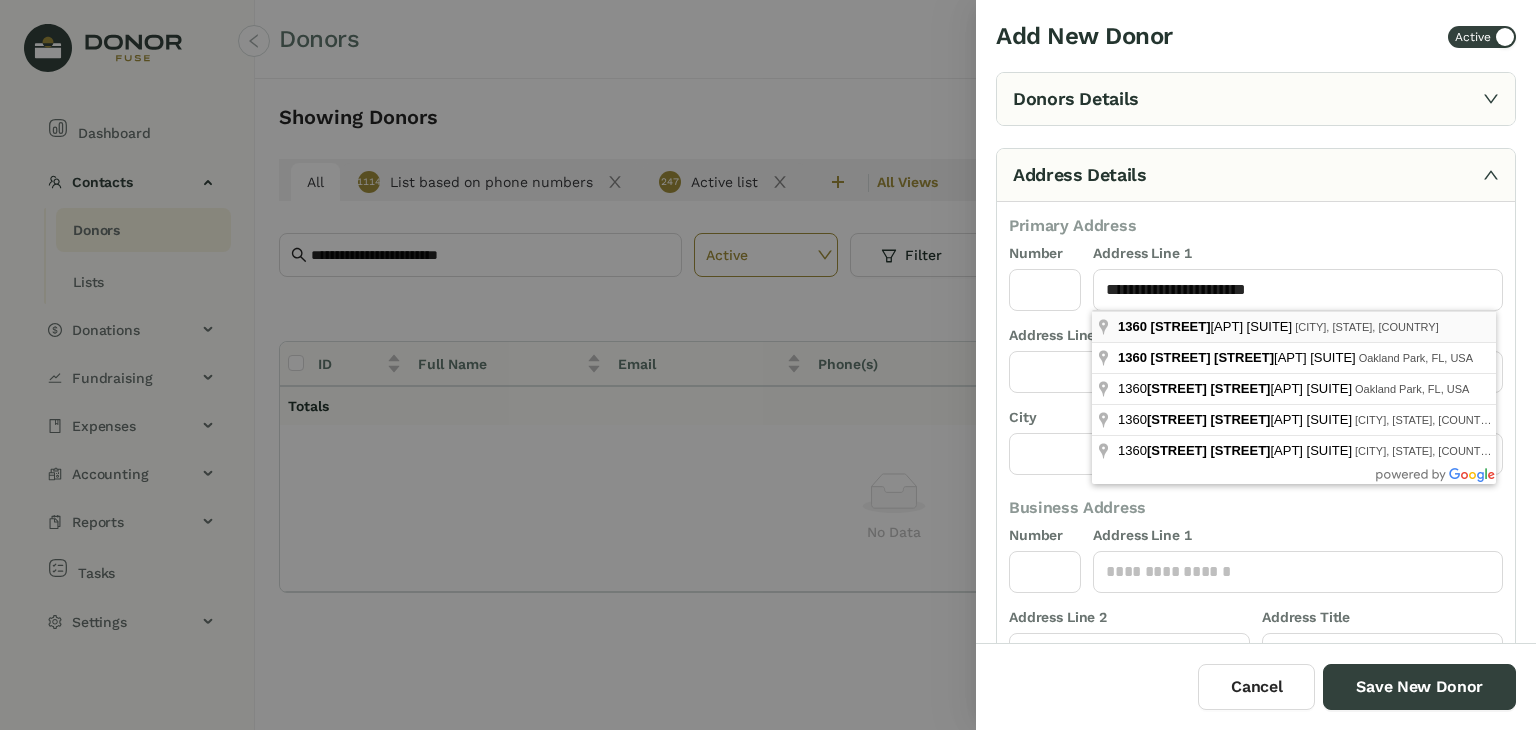 type on "**********" 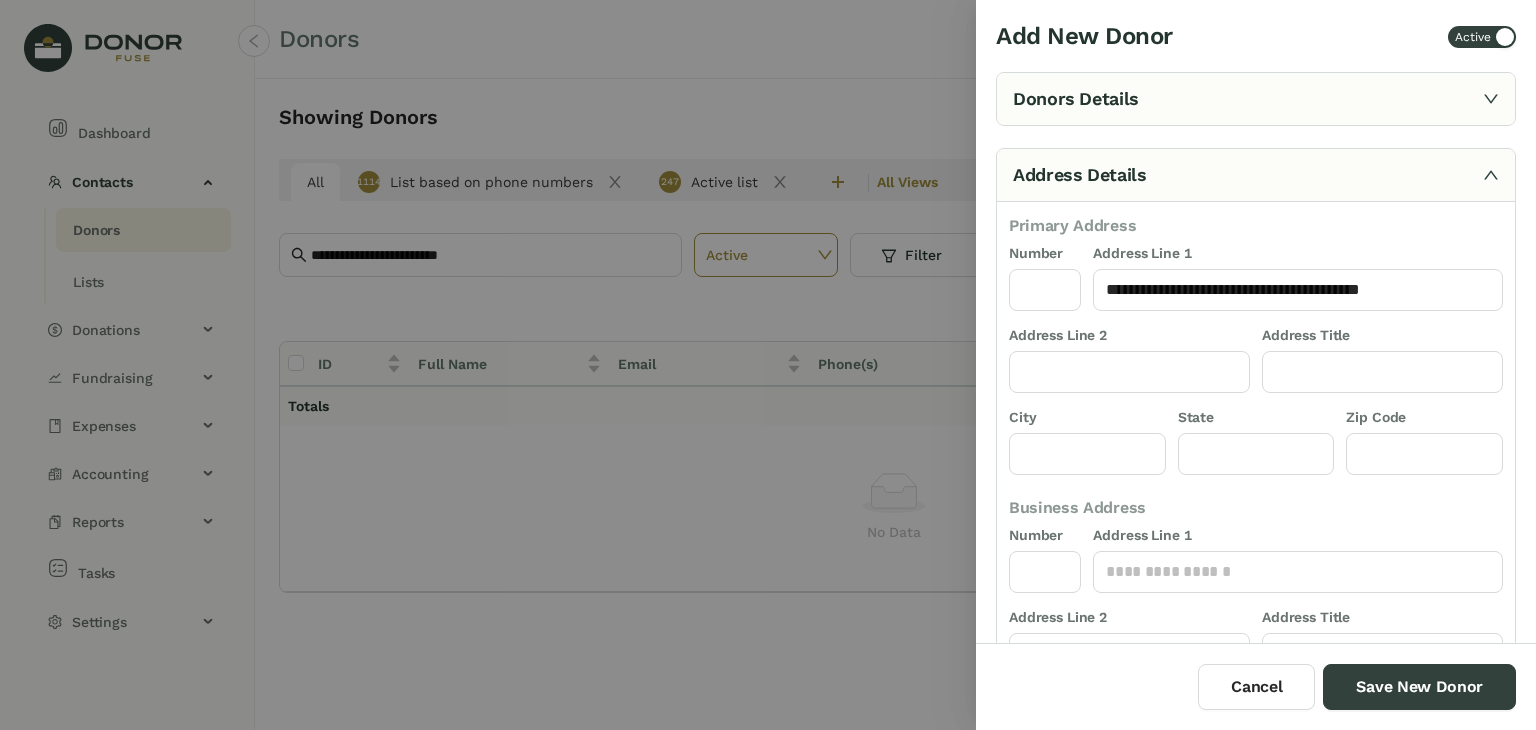 type on "****" 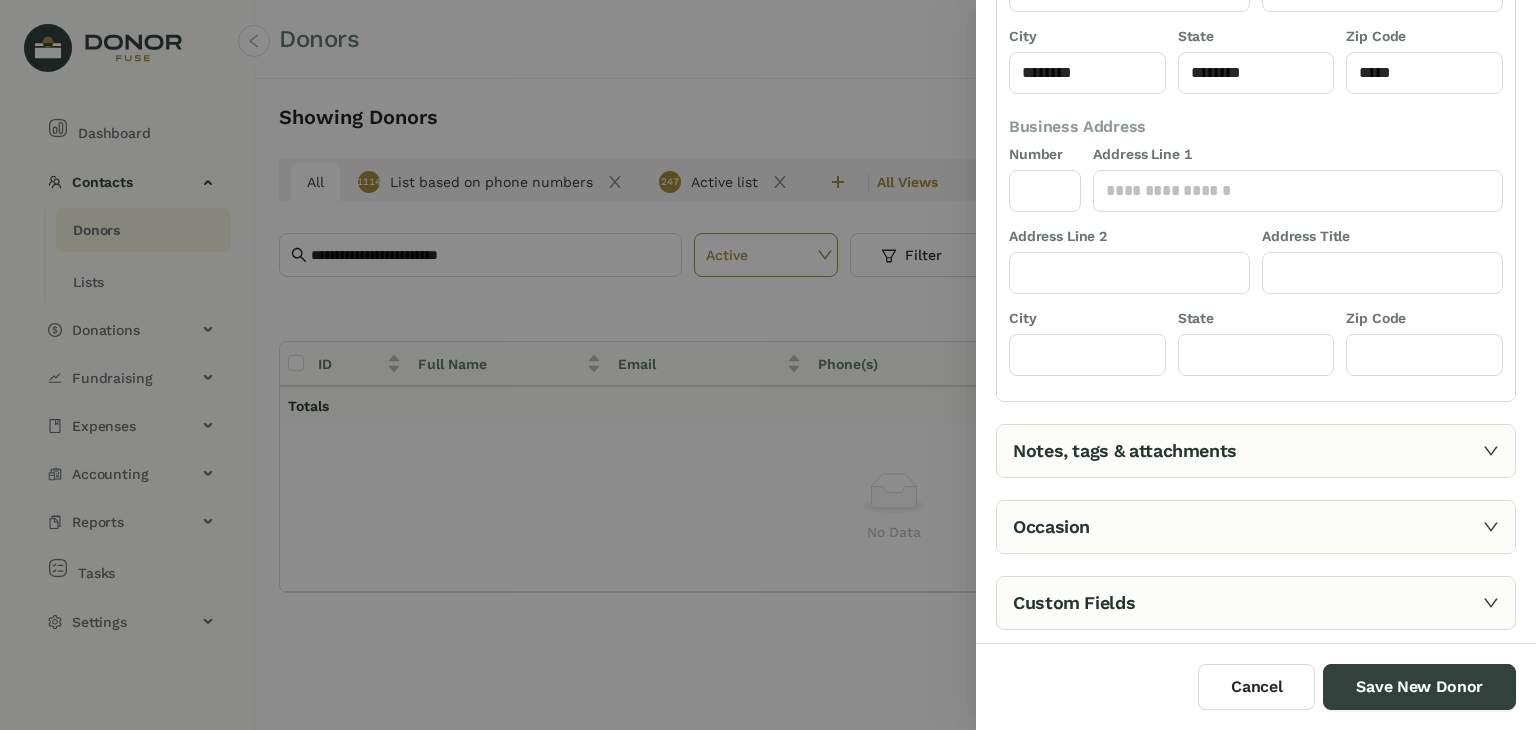 click on "Notes, tags & attachments" at bounding box center [1256, 451] 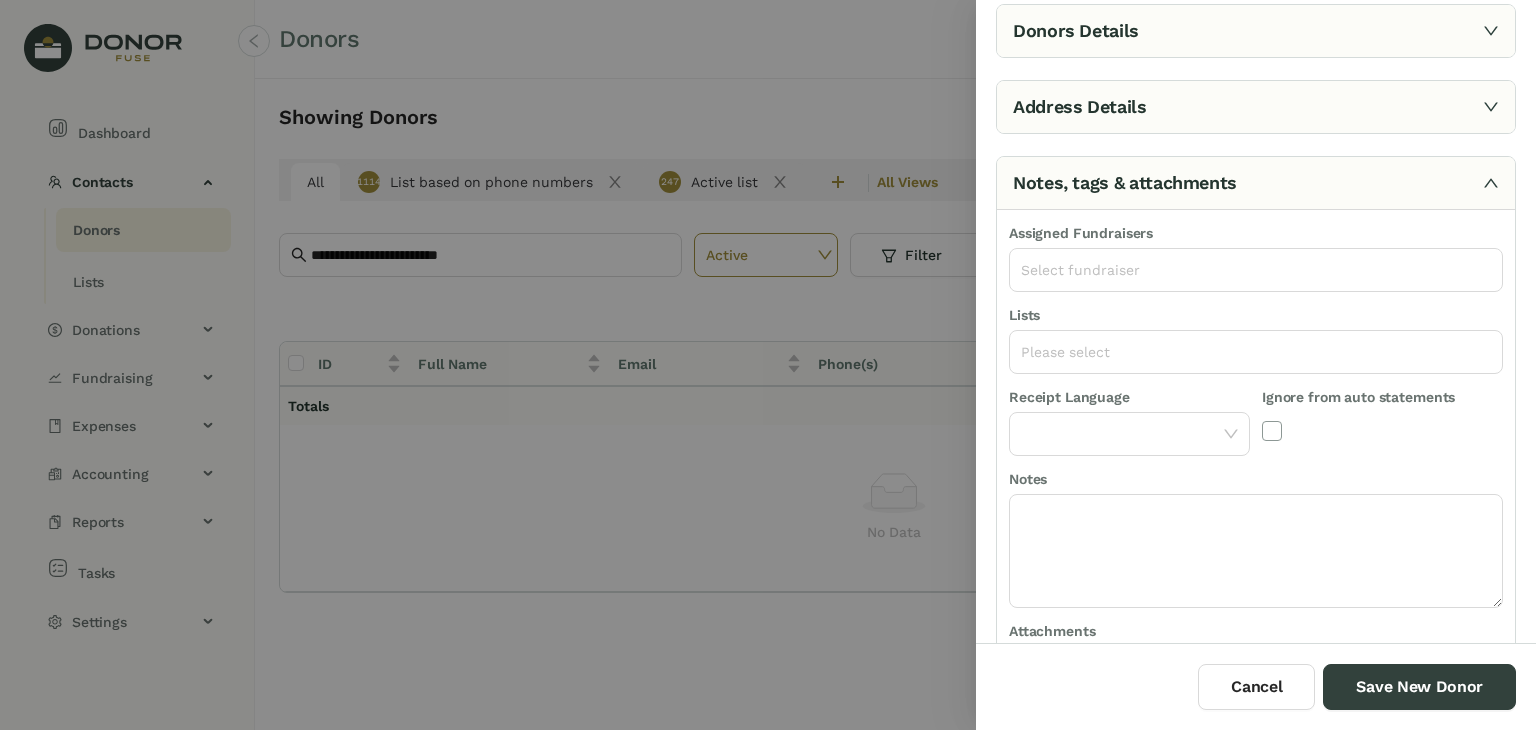 scroll, scrollTop: 64, scrollLeft: 0, axis: vertical 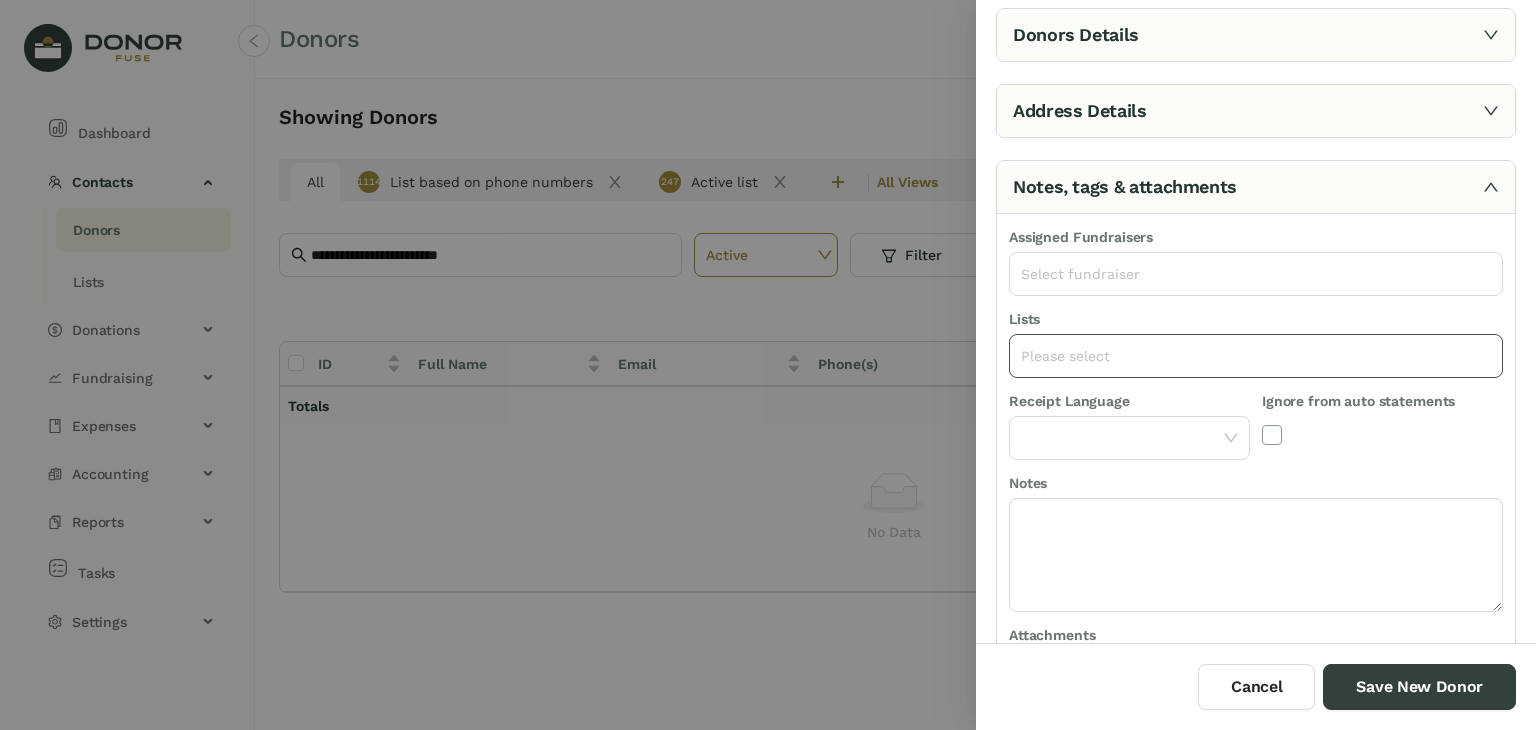 click on "Please select" 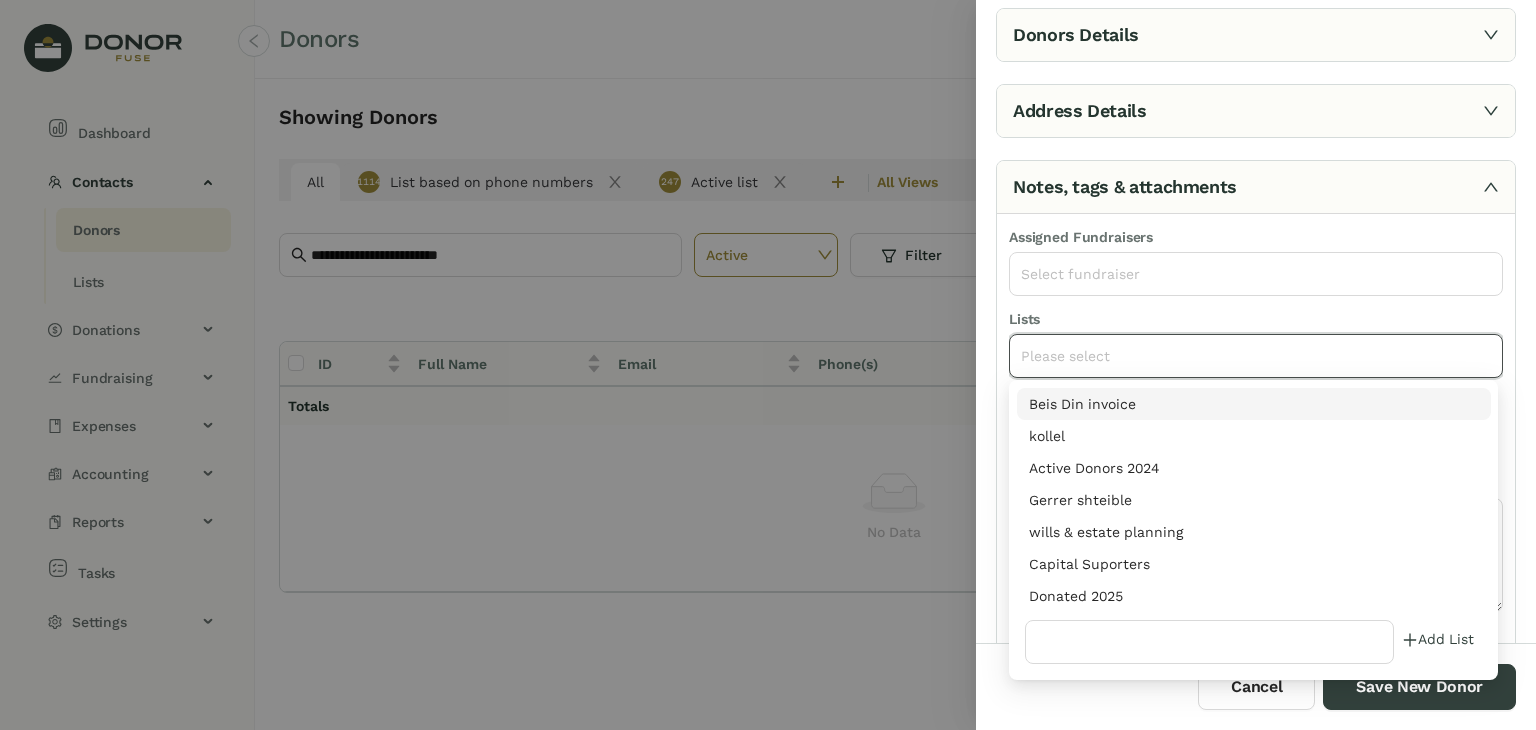 click on "Donated 2025" at bounding box center [1254, 596] 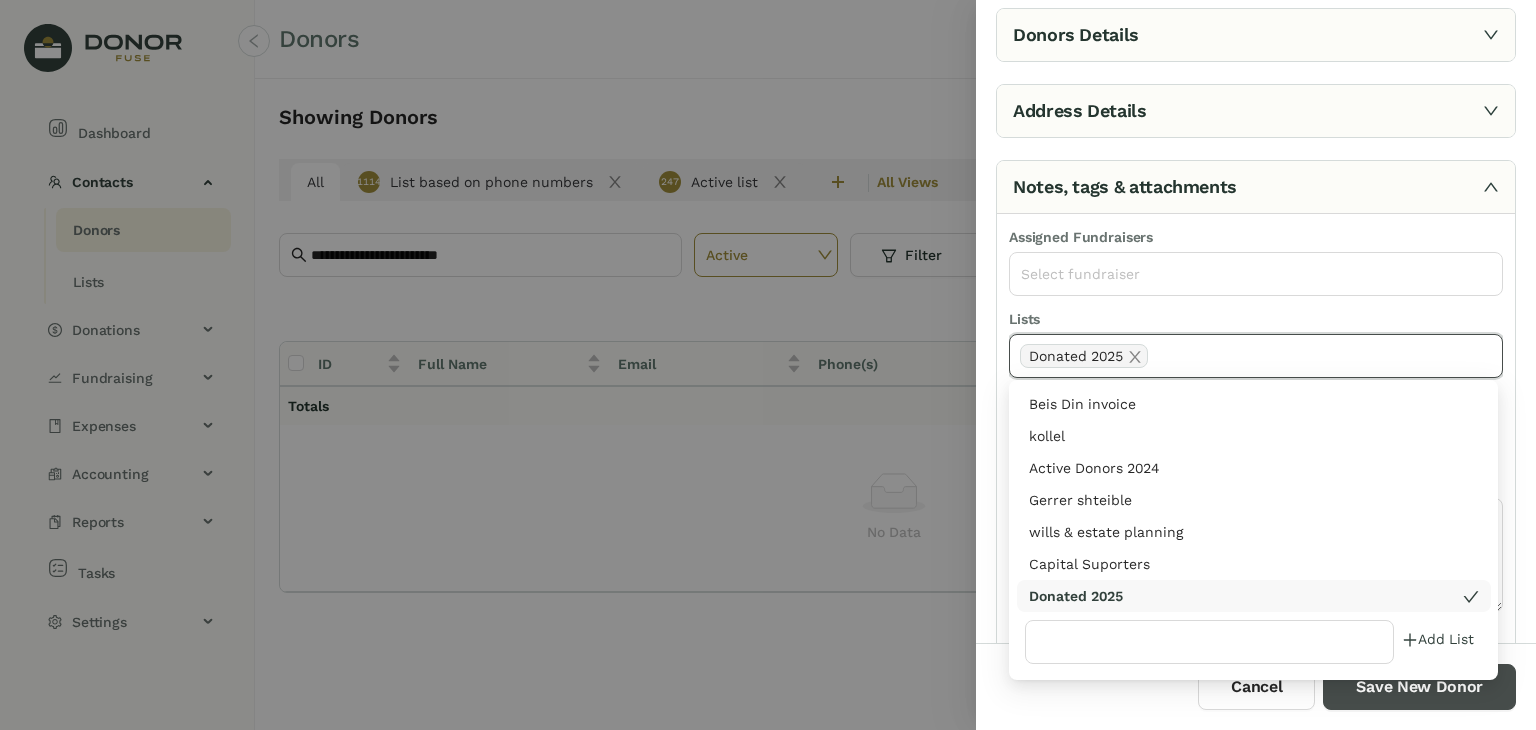 click on "Save New Donor" at bounding box center (1419, 687) 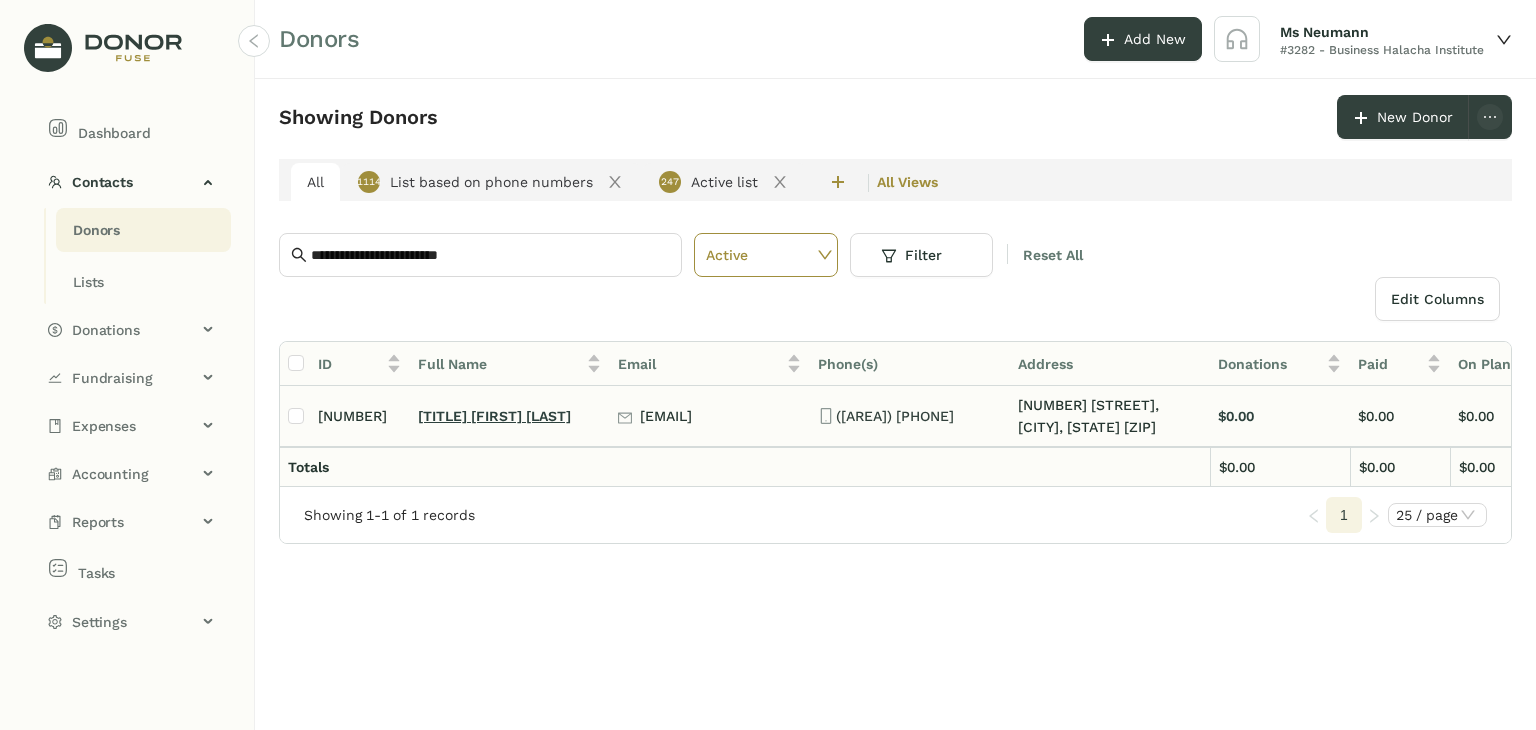 click on "Mr. Chaim Rottenberg" 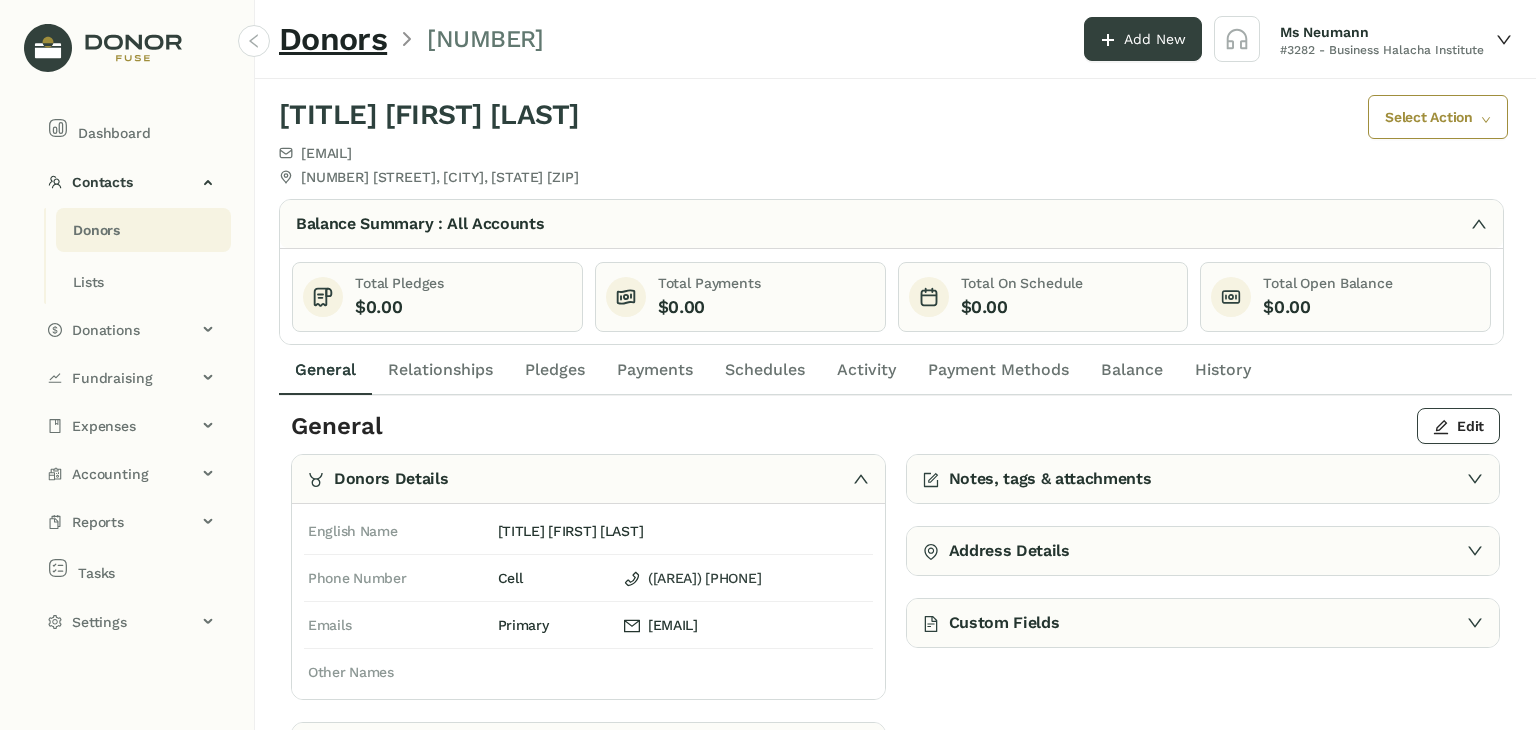click on "Payments" 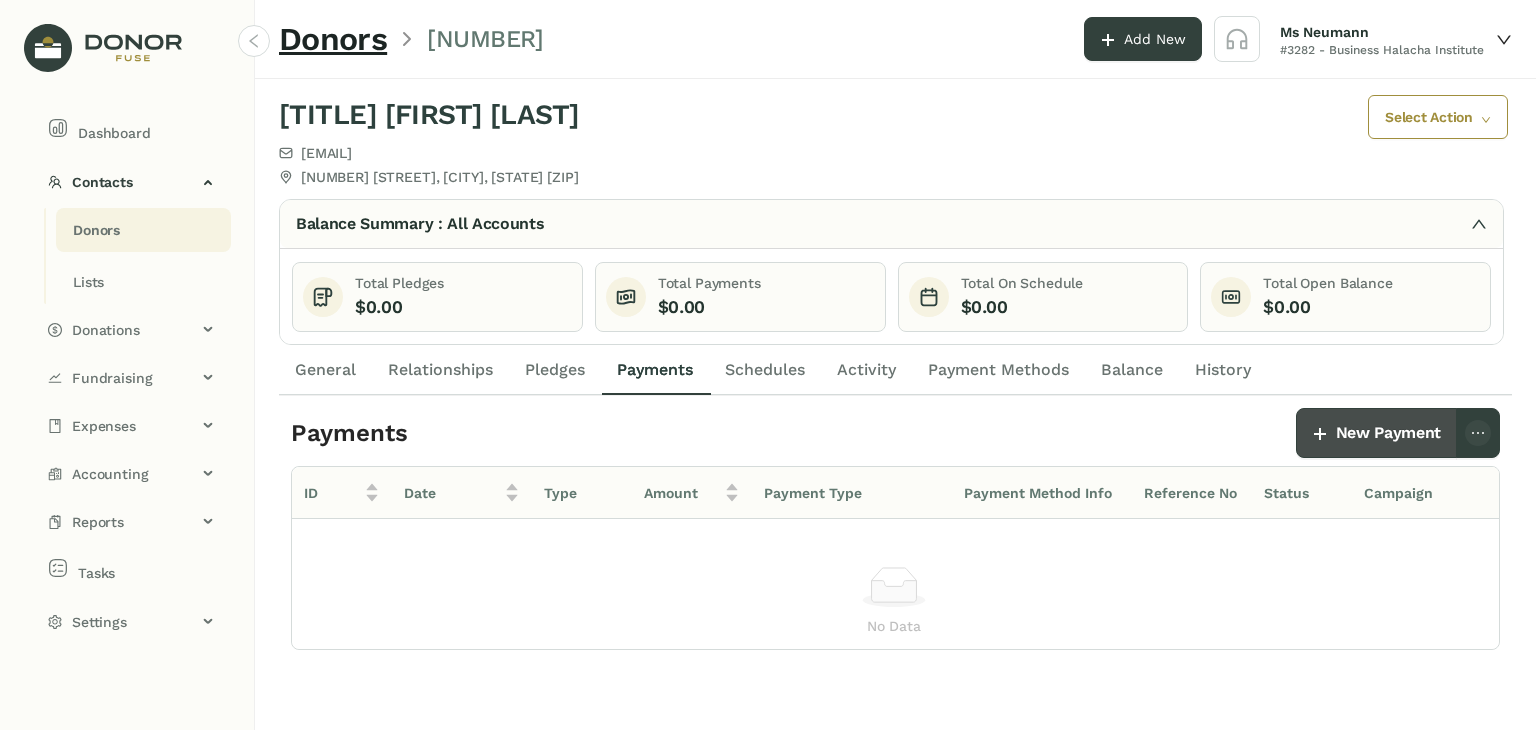 click on "New Payment" 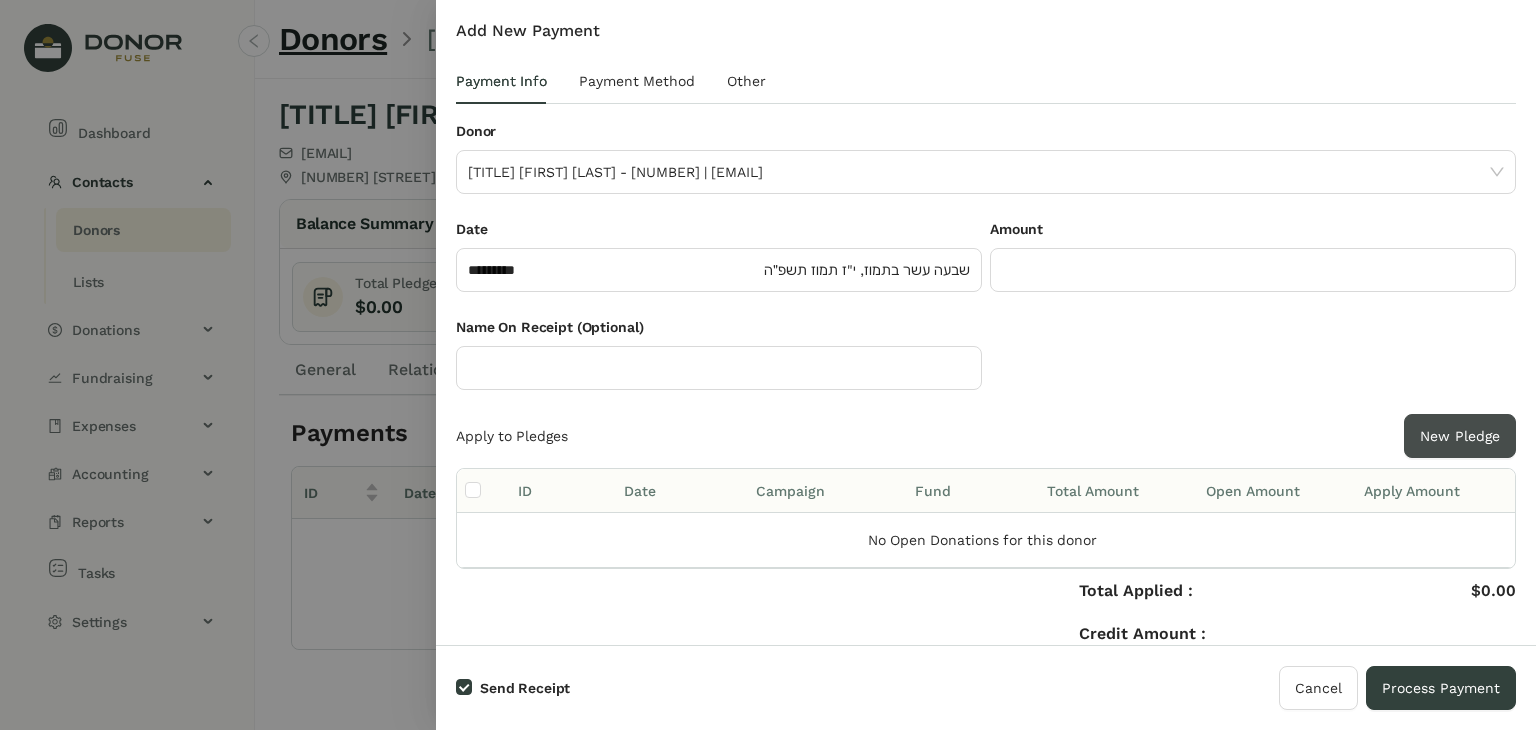 click on "New Pledge" at bounding box center [1460, 436] 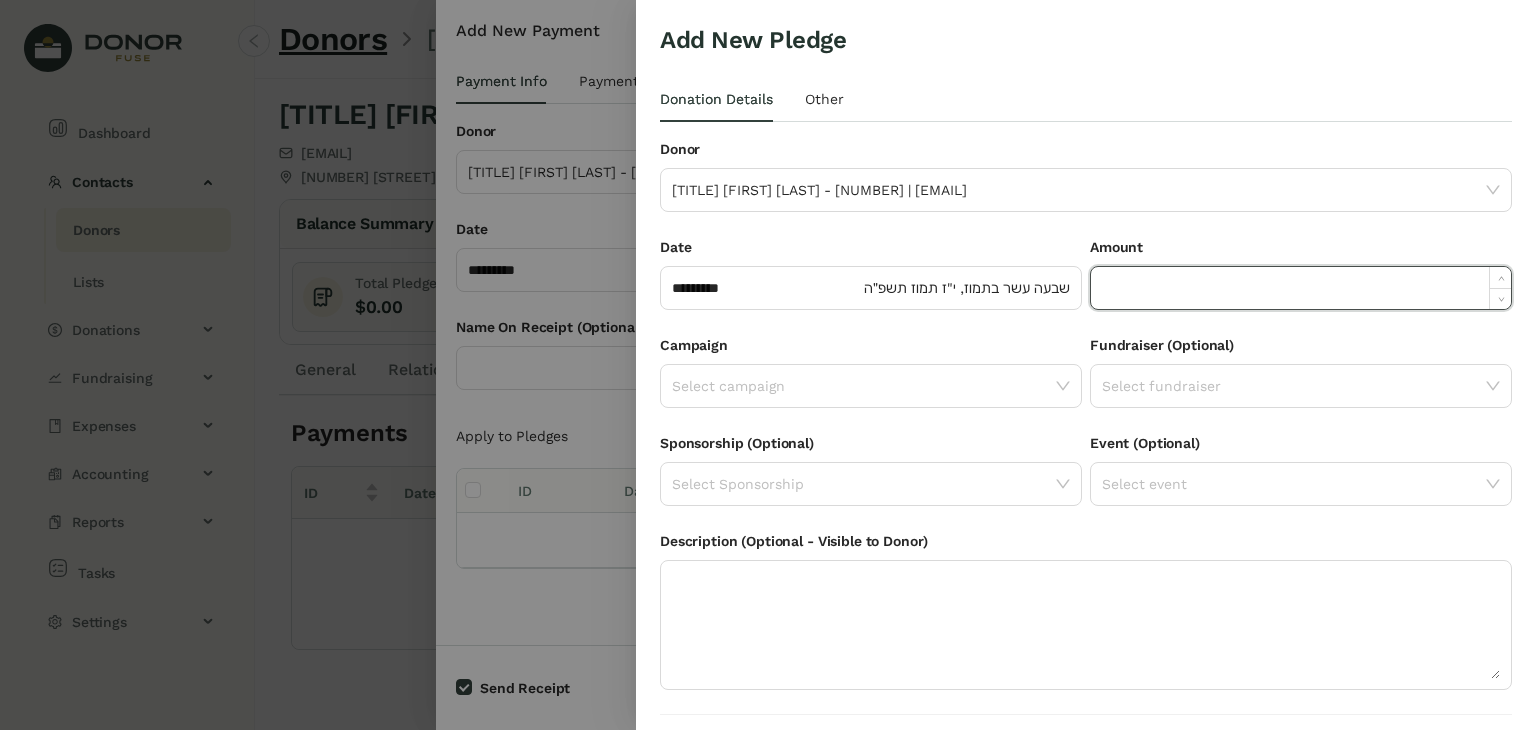 click 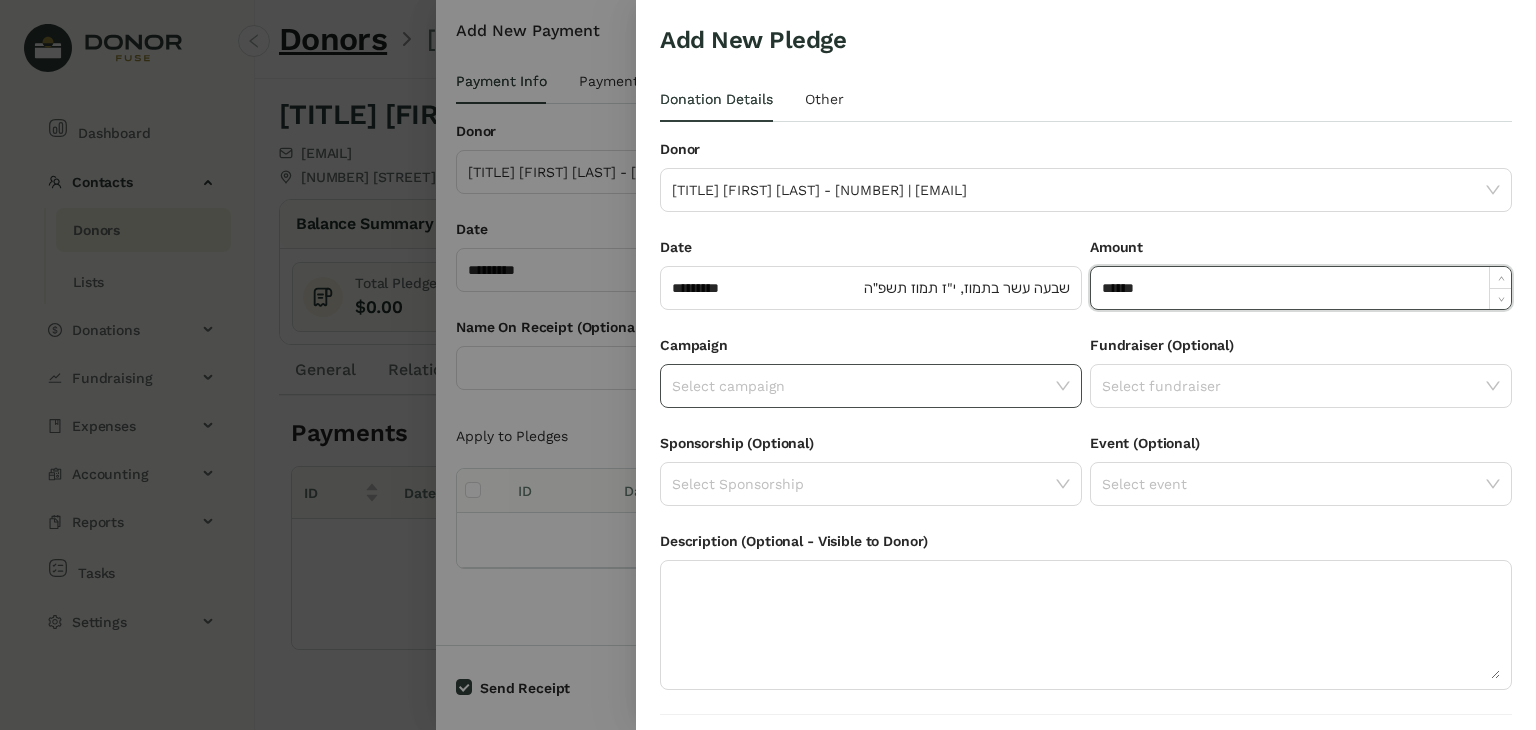 type on "*******" 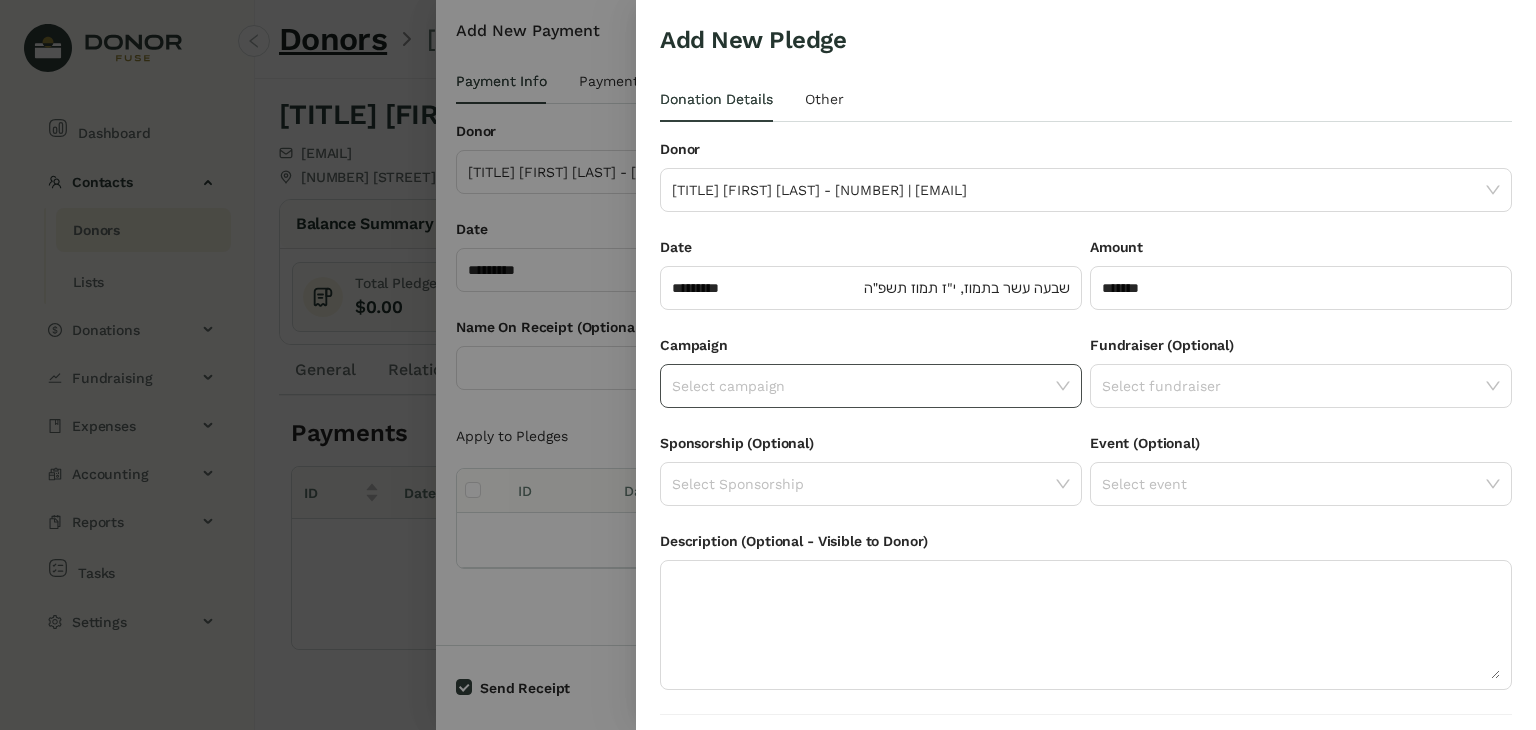 click on "Select campaign" 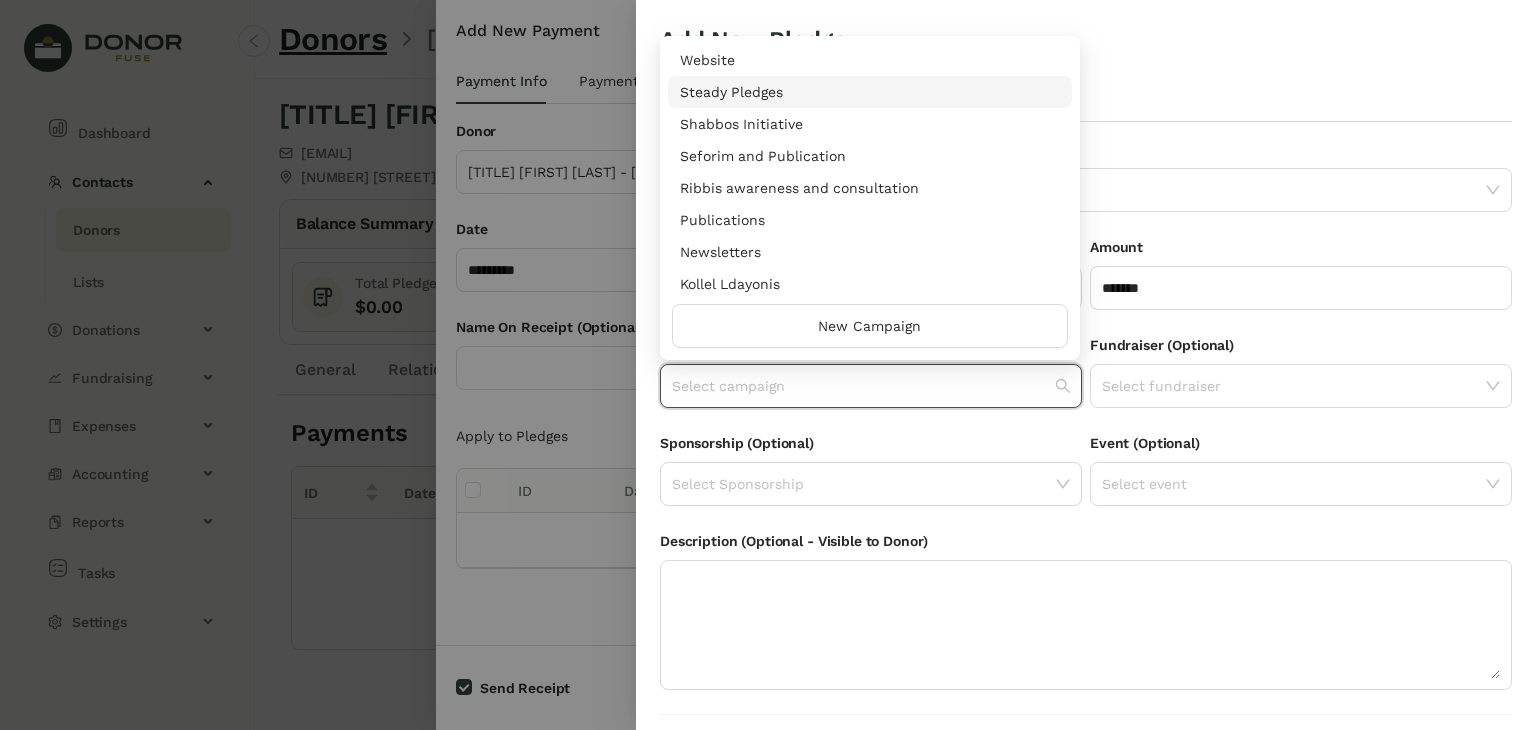 click on "Website Steady Pledges Shabbos Initiative Seforim and Publication Ribbis awareness and consultation Publications Newsletters Kollel Ldayonis Kimcha DePischa" at bounding box center (870, 172) 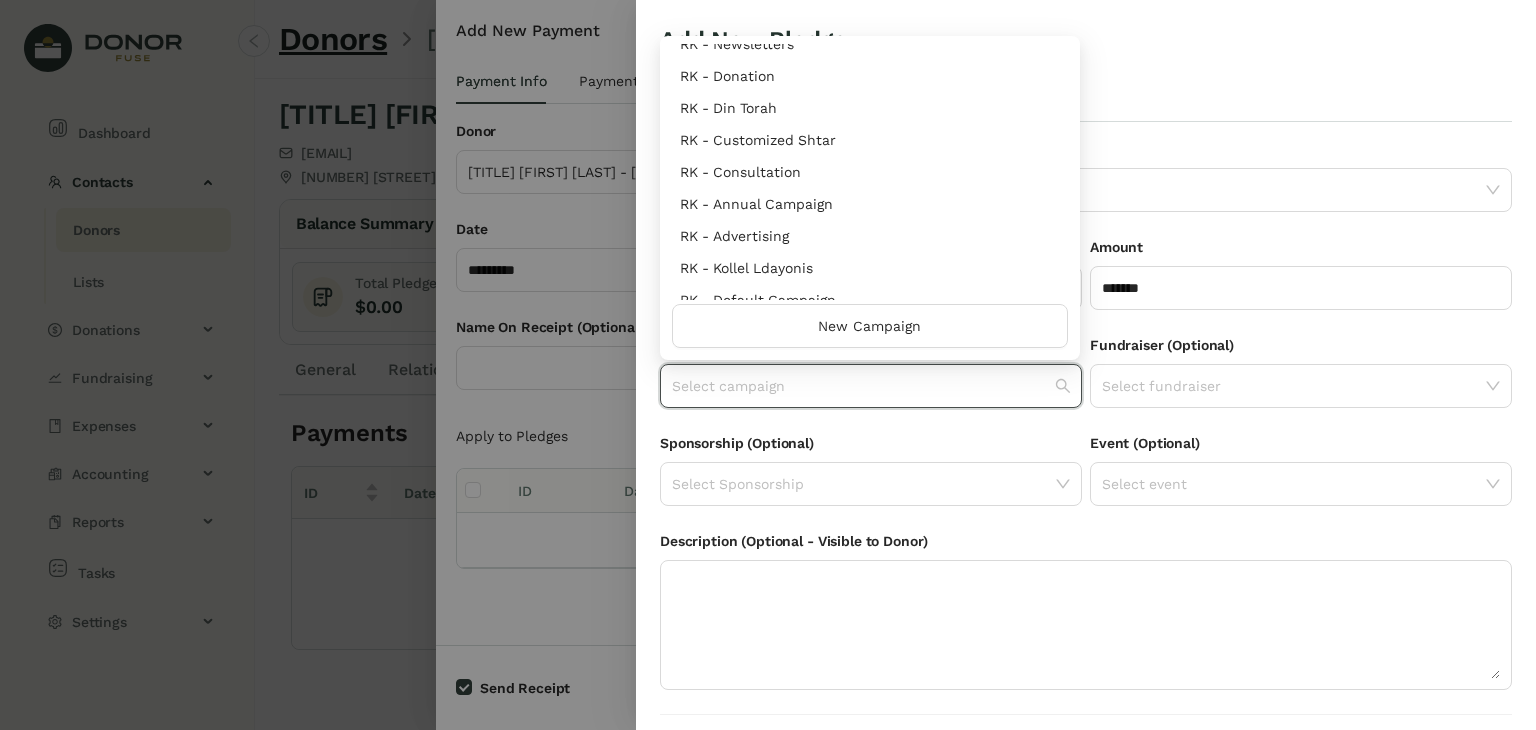 scroll, scrollTop: 960, scrollLeft: 0, axis: vertical 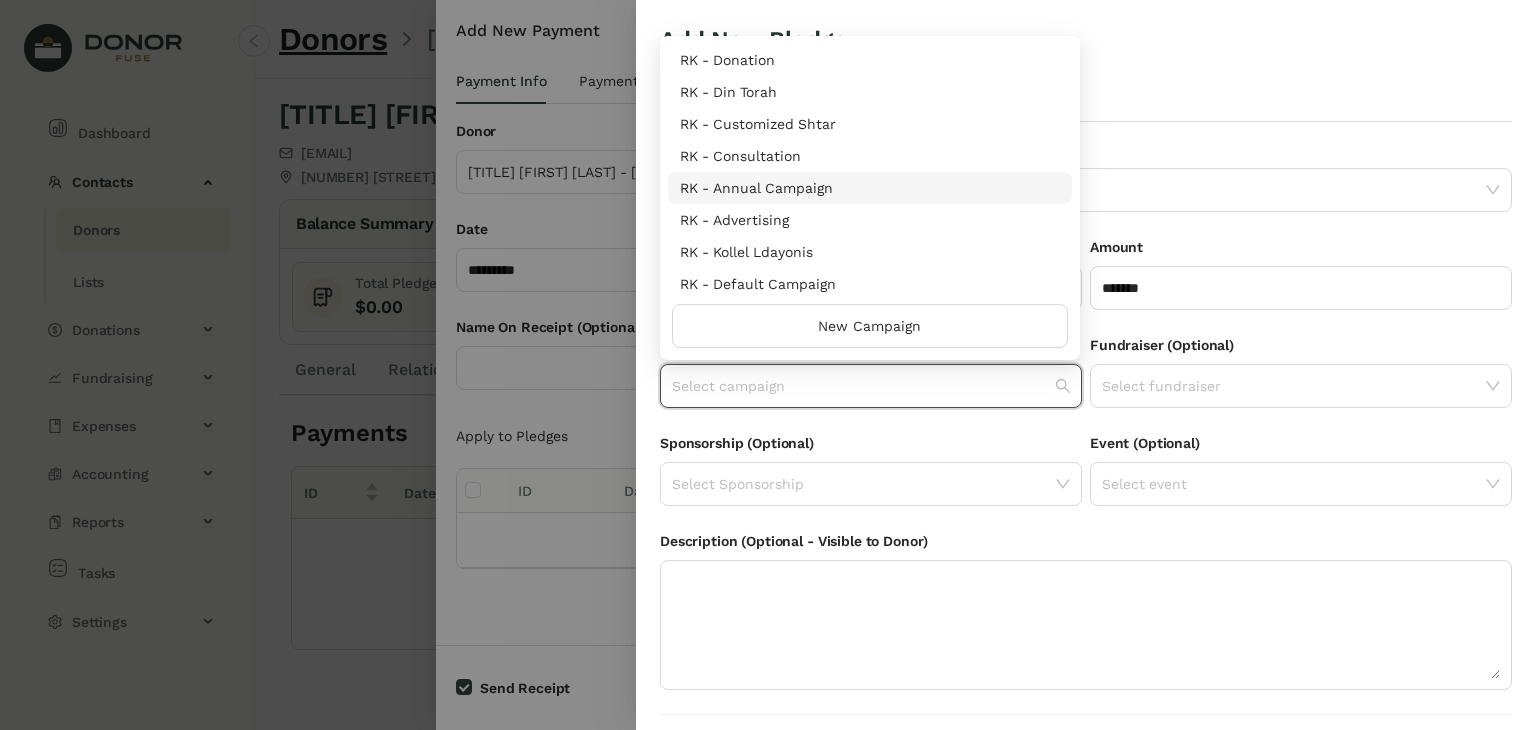click on "RK - Annual Campaign" at bounding box center (870, 188) 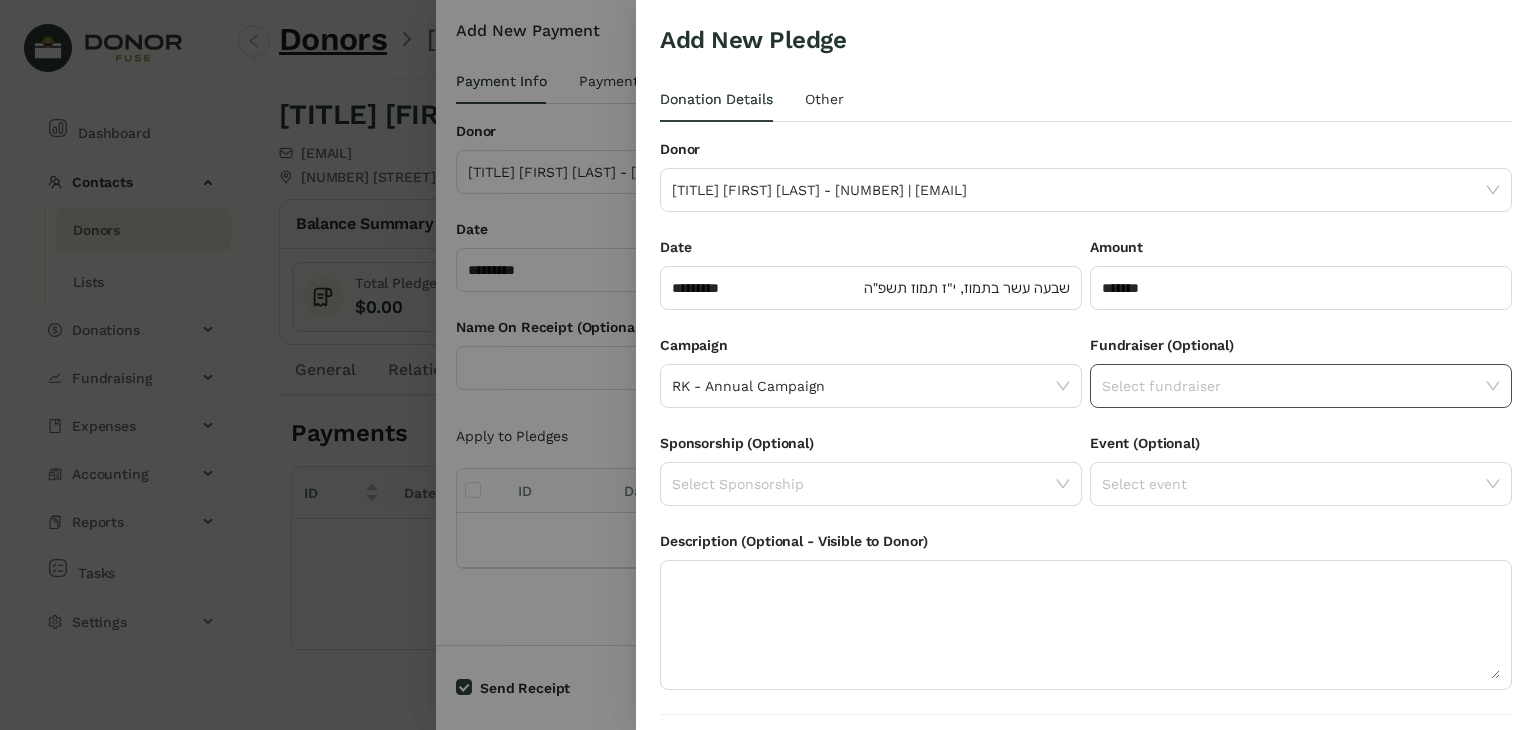click 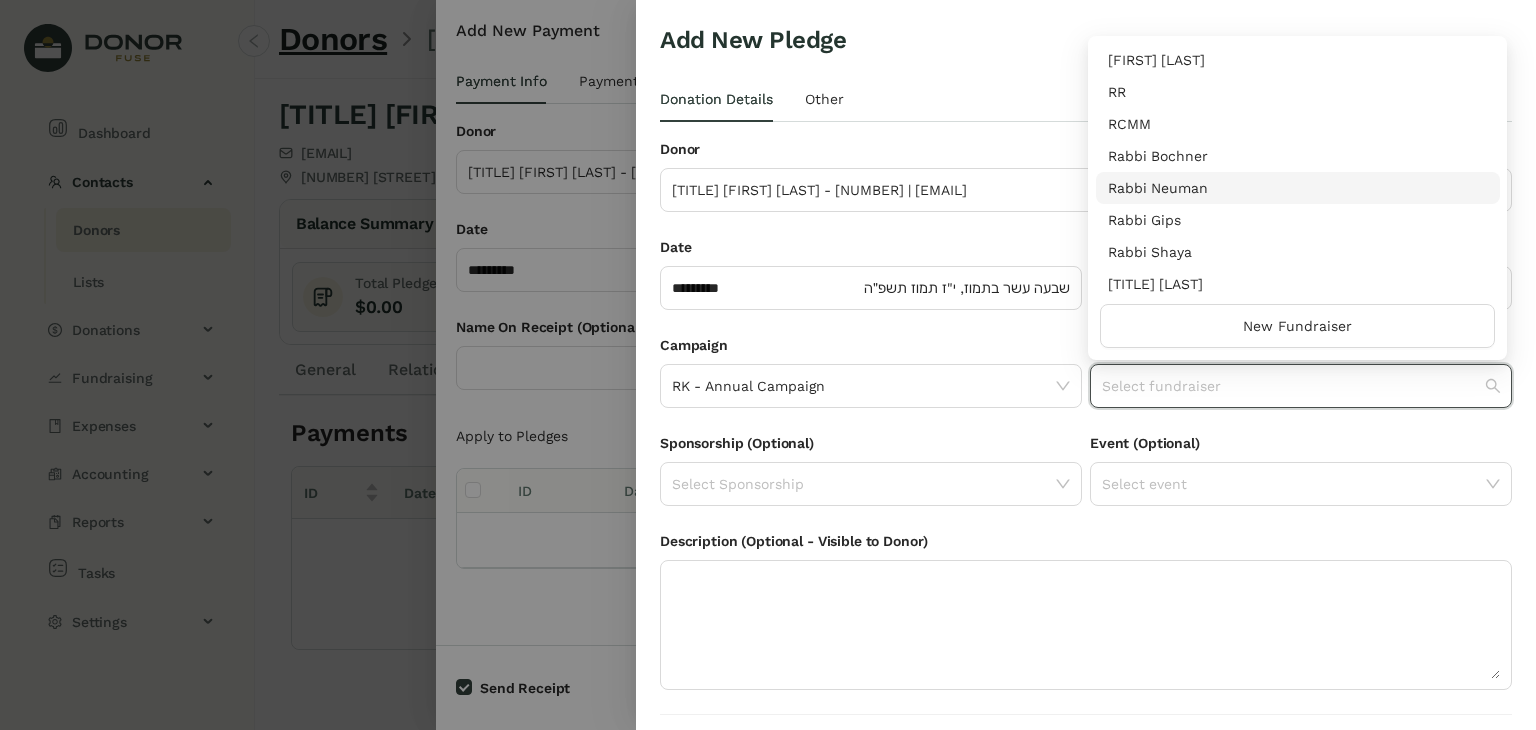 click on "Rabbi Neuman" at bounding box center [1298, 188] 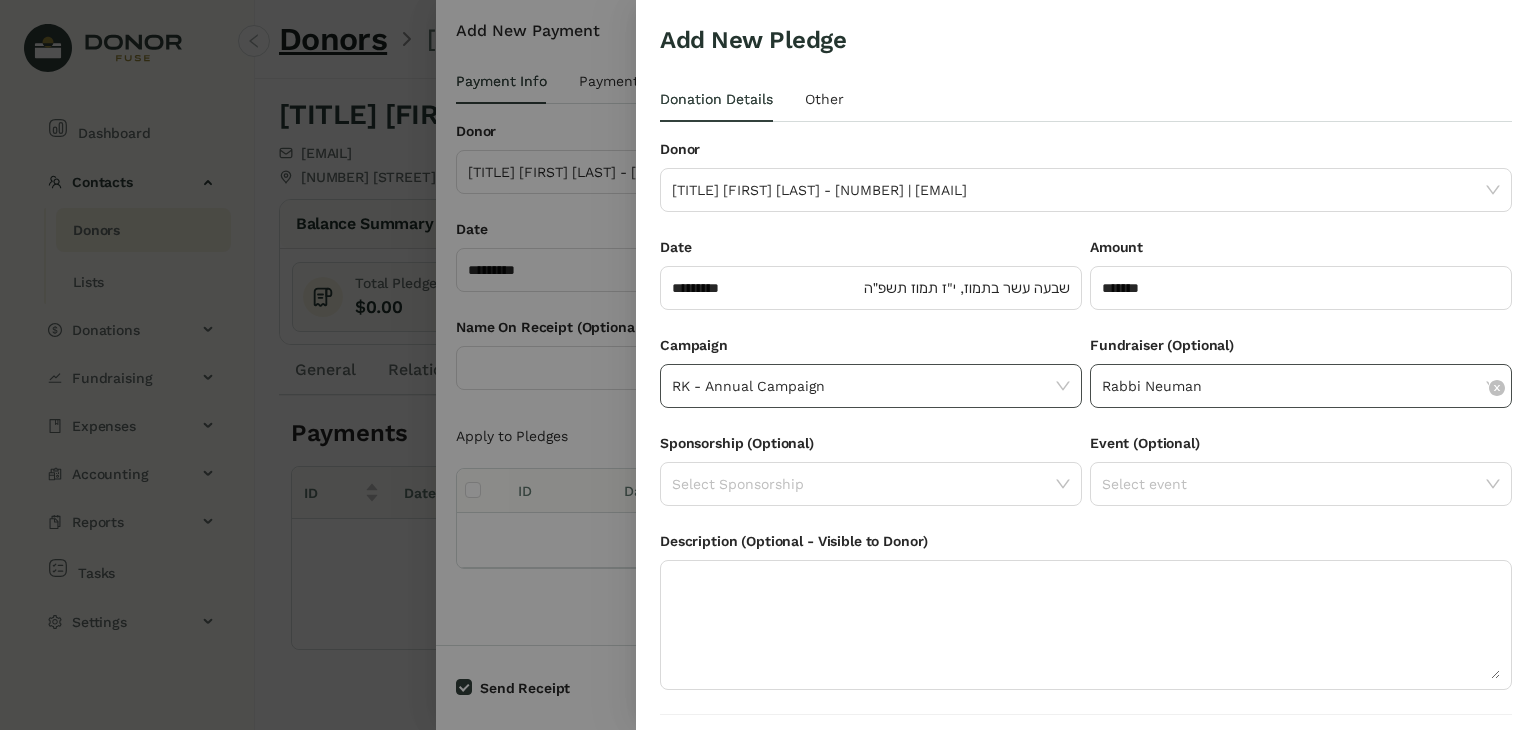scroll, scrollTop: 54, scrollLeft: 0, axis: vertical 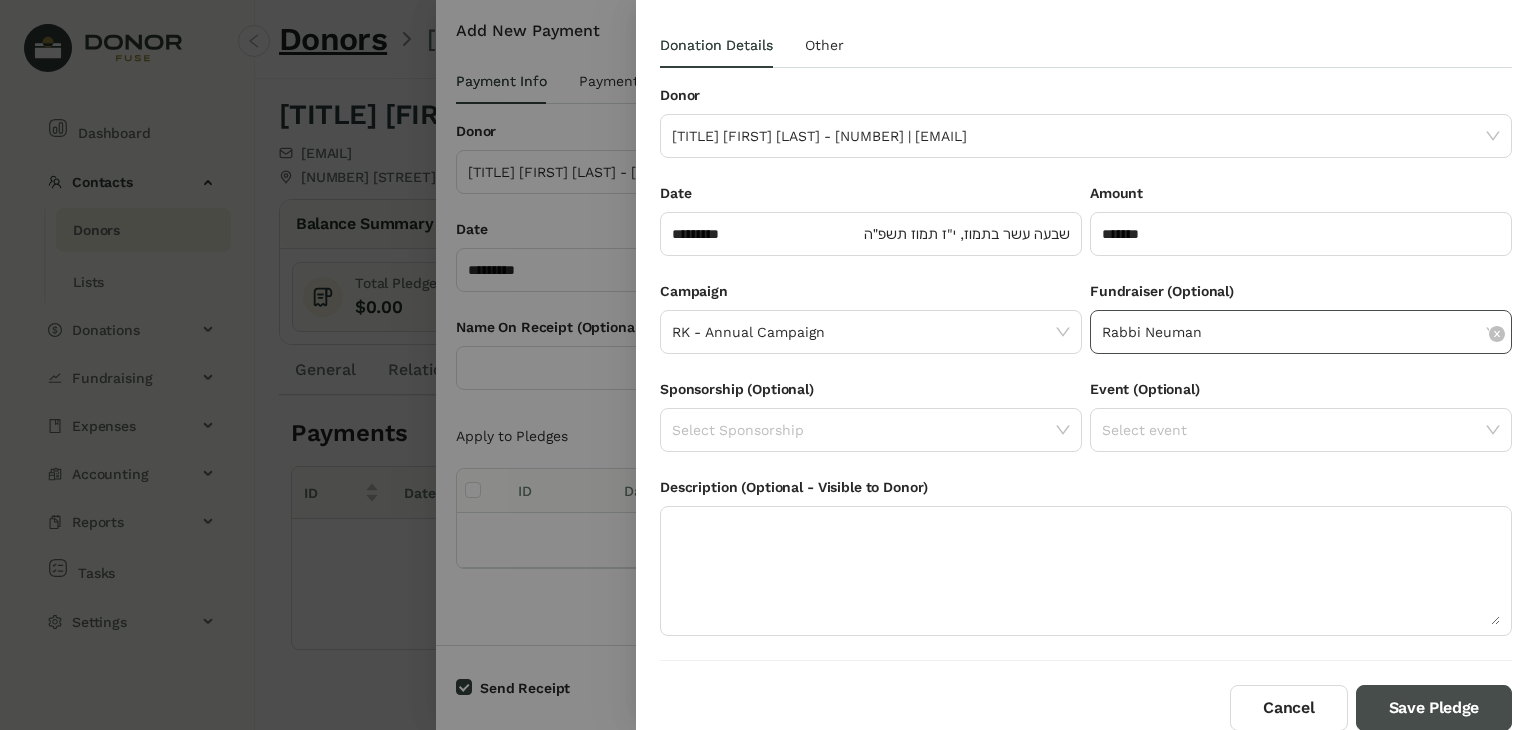 click on "Save Pledge" at bounding box center [1434, 708] 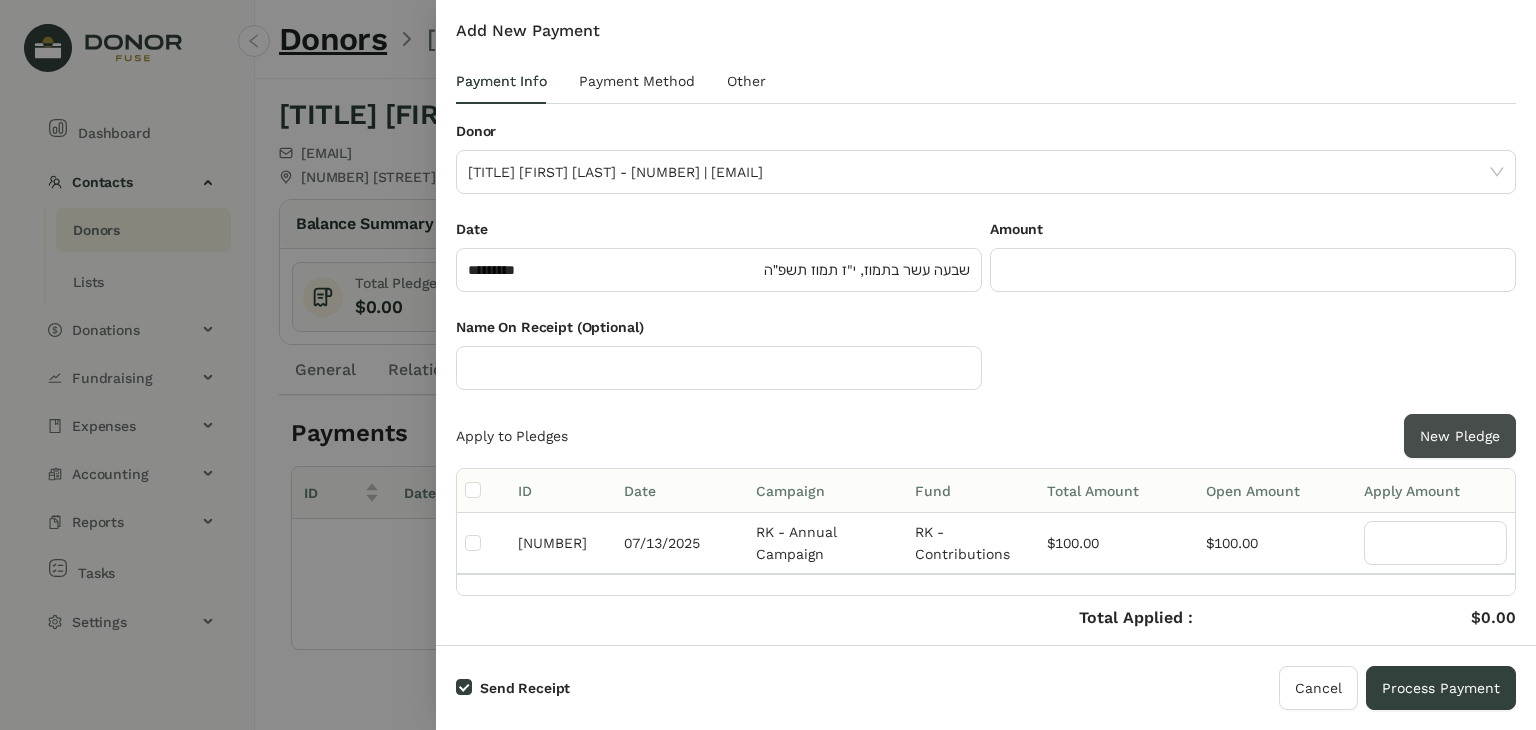 click on "New Pledge" at bounding box center (1460, 436) 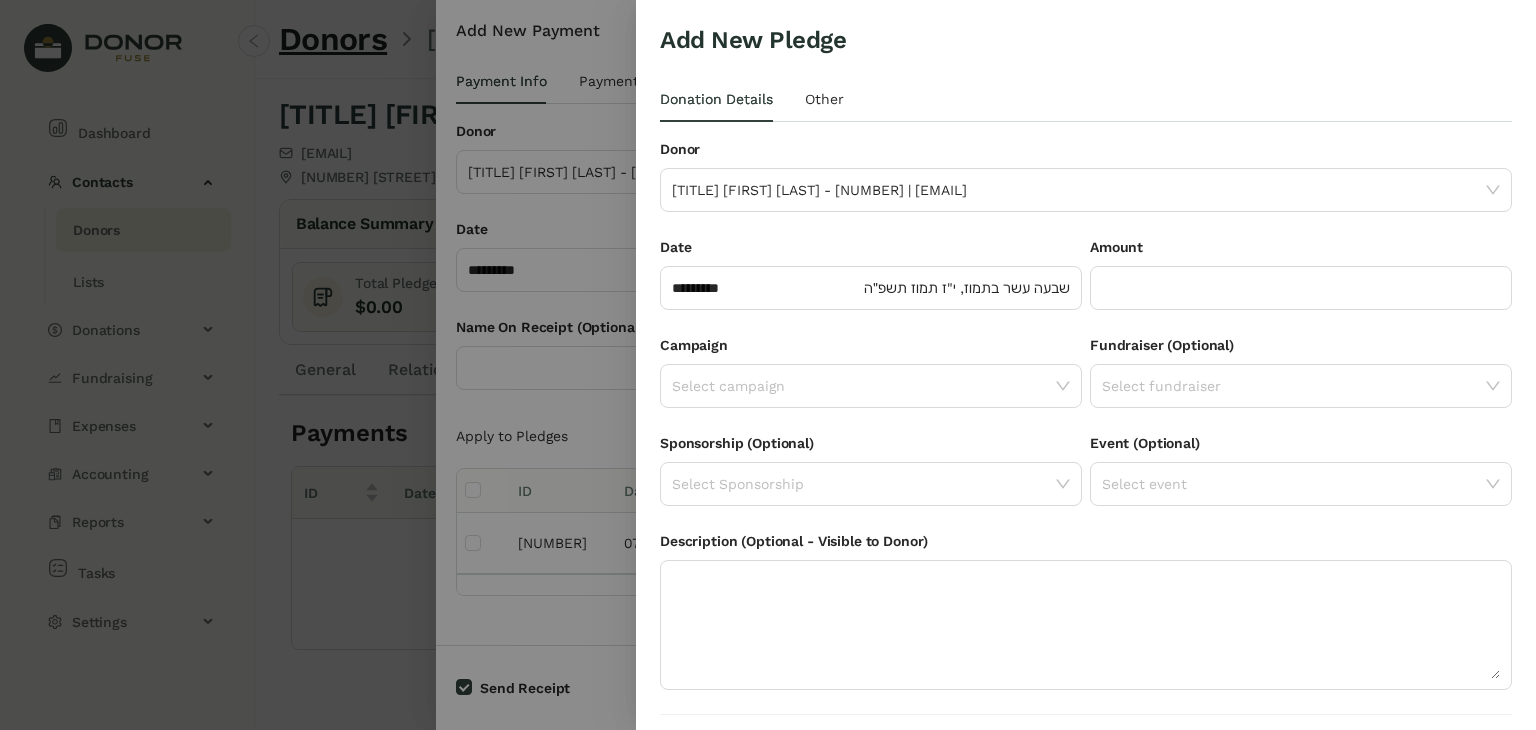 click at bounding box center (768, 365) 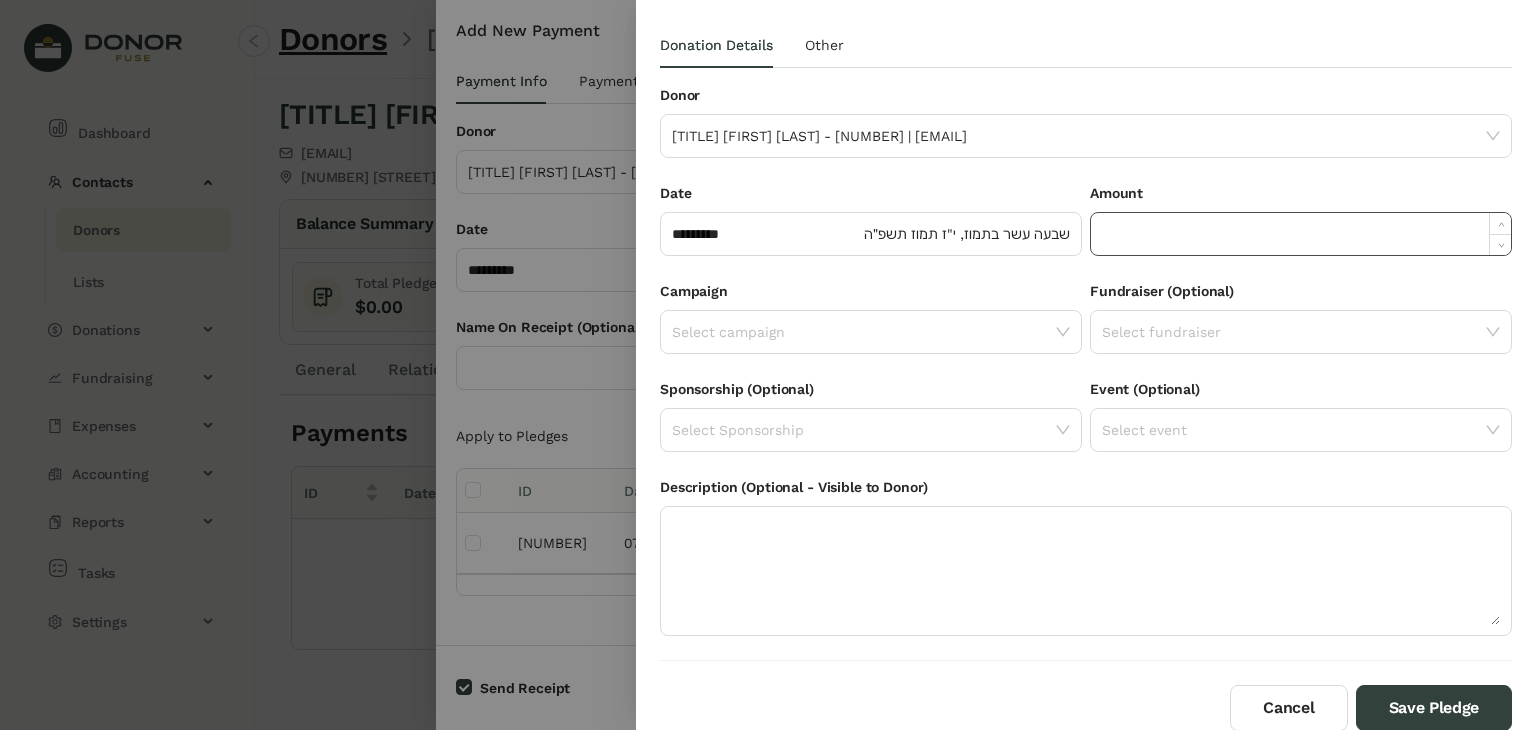 click 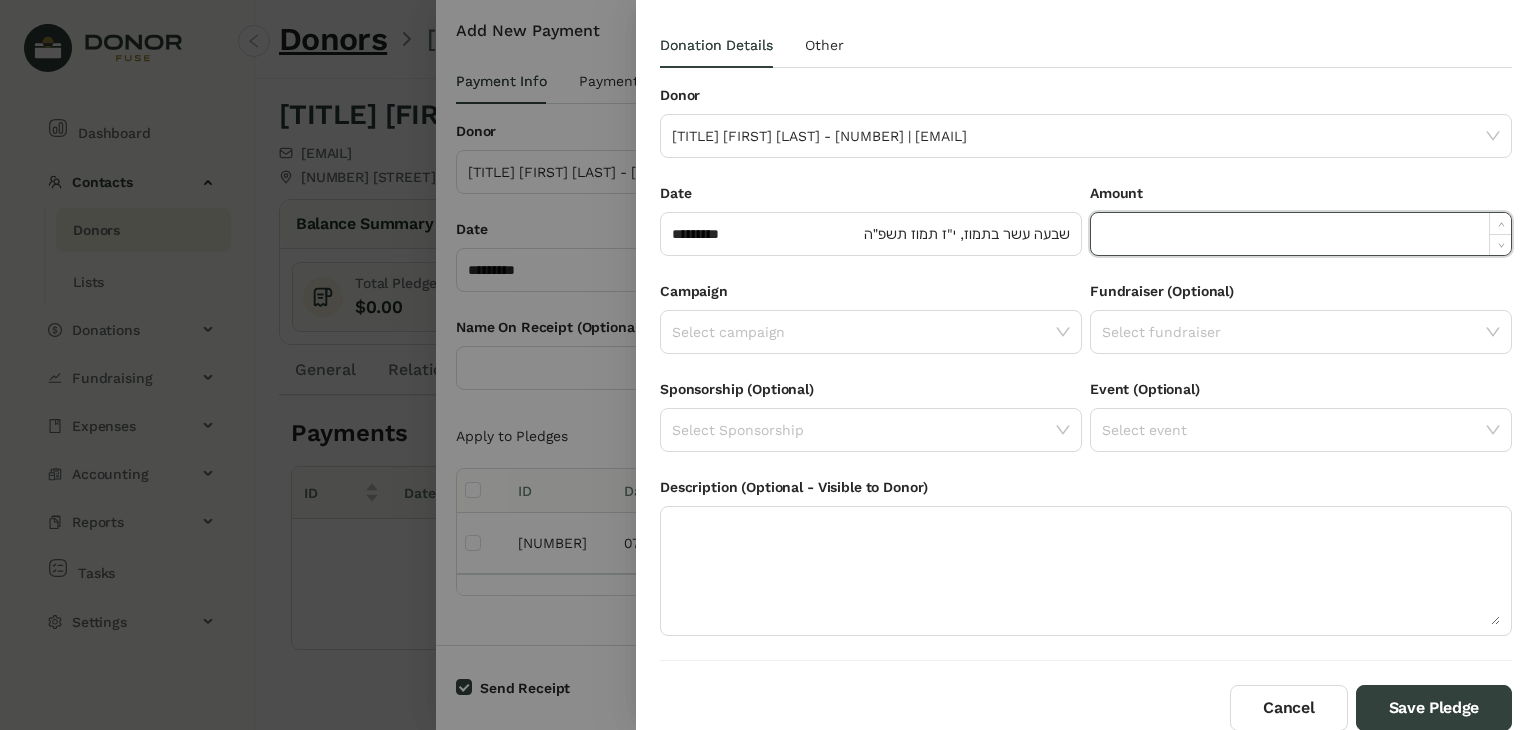 paste on "******" 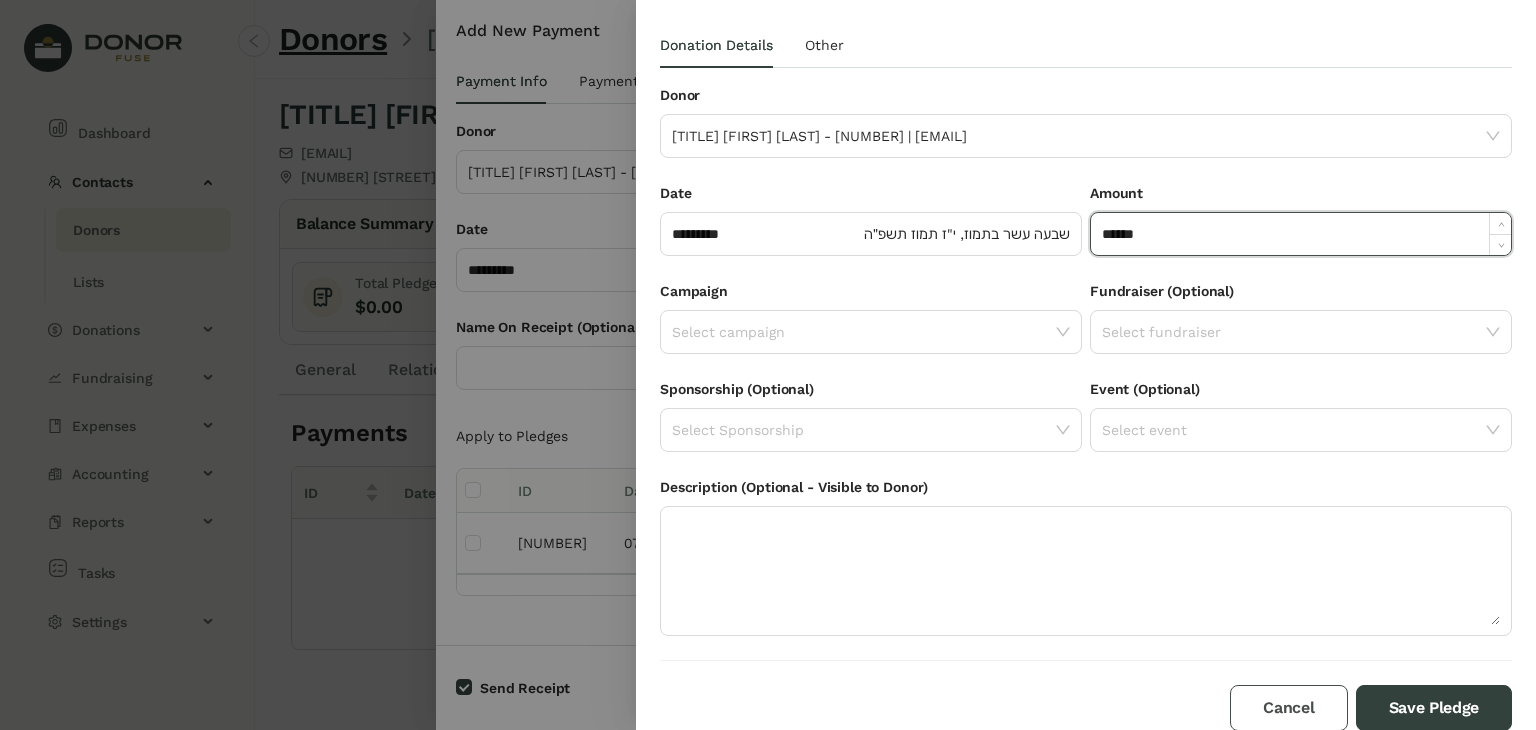 click on "Cancel" at bounding box center (1288, 708) 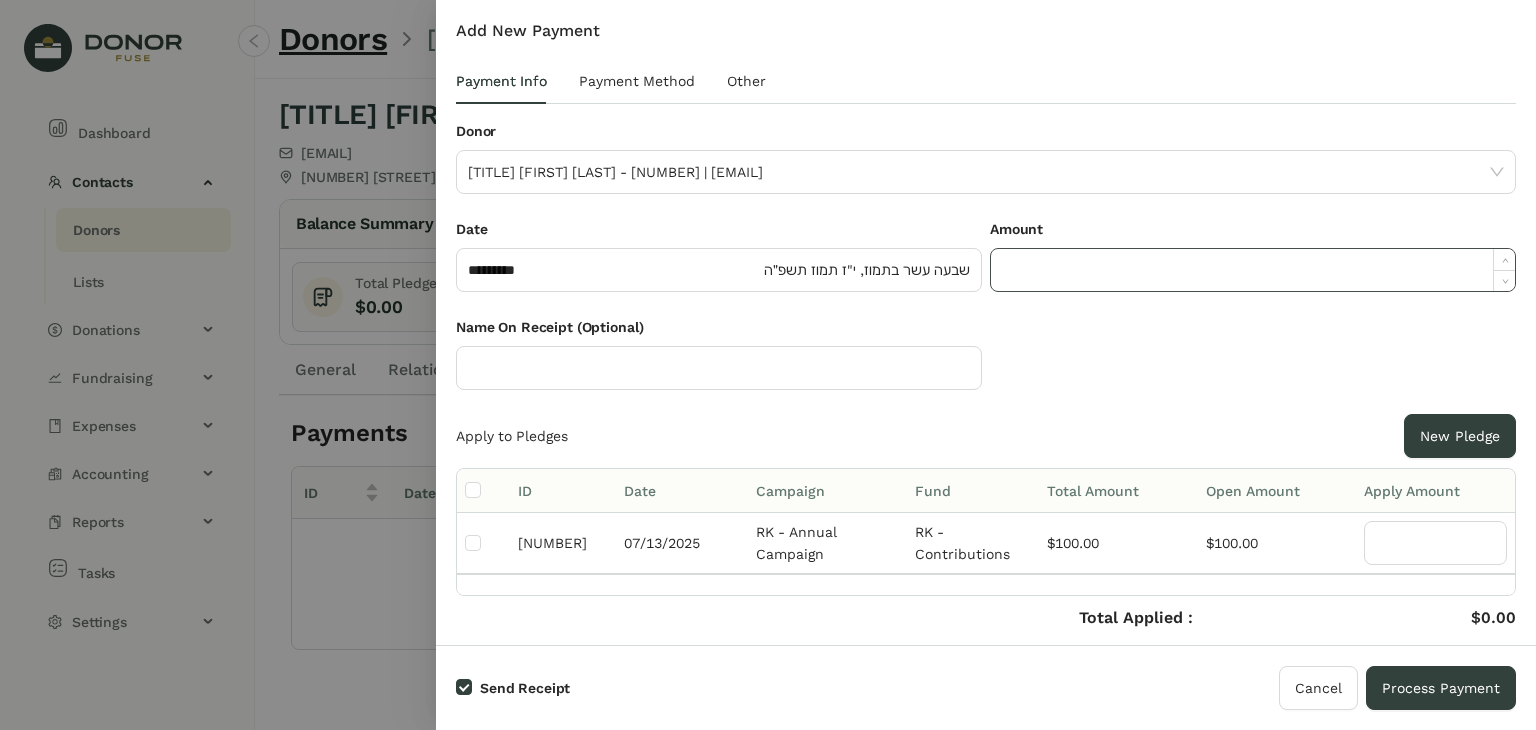 click 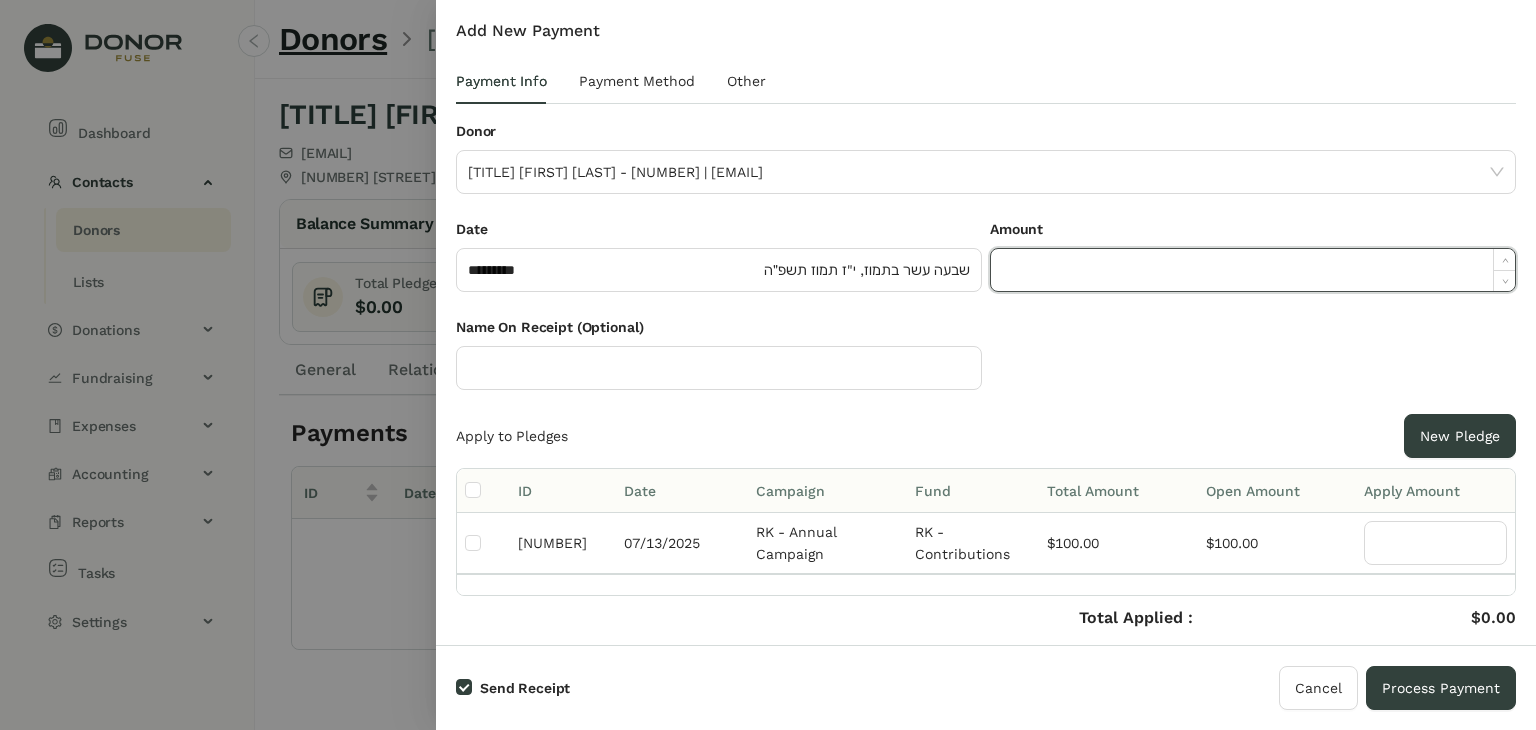 paste on "******" 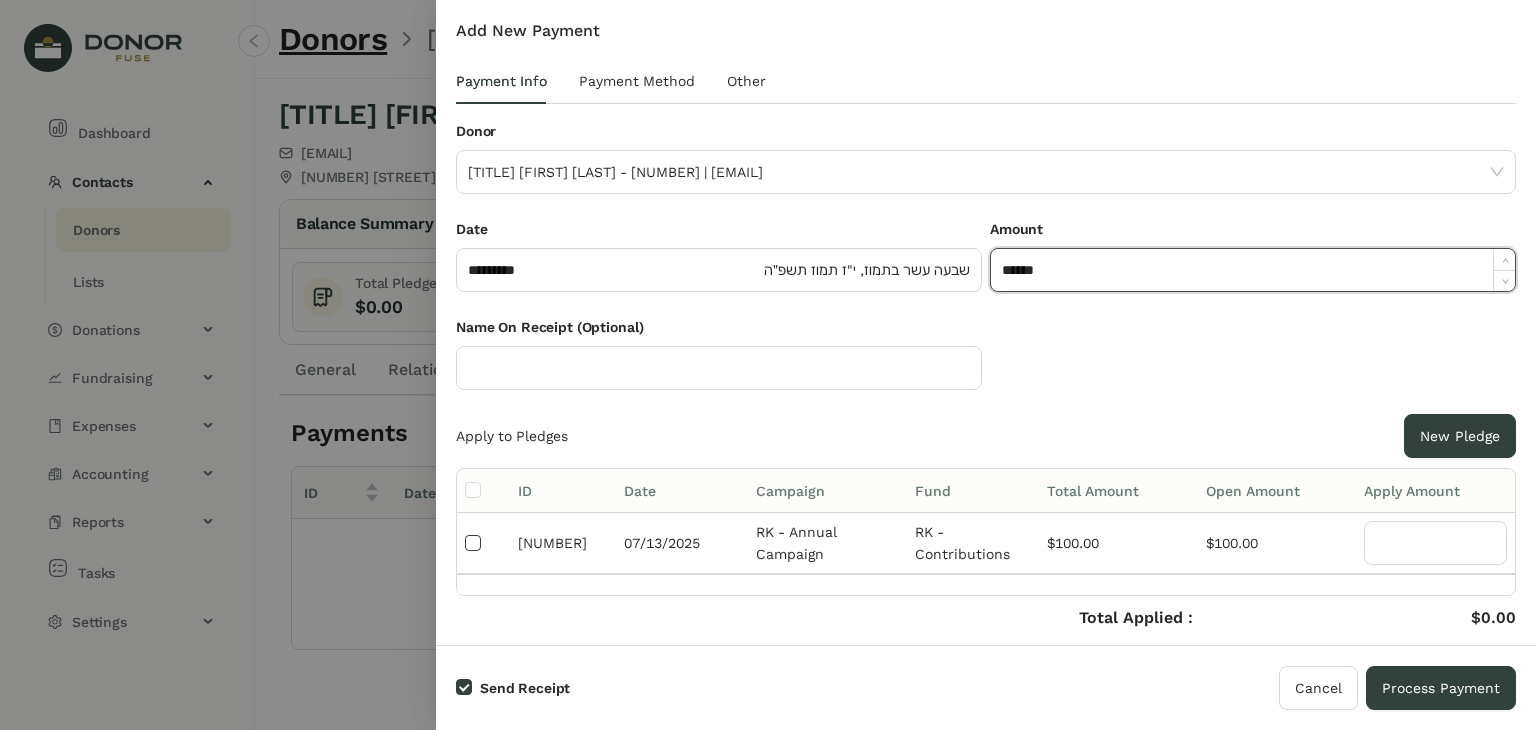 type on "*******" 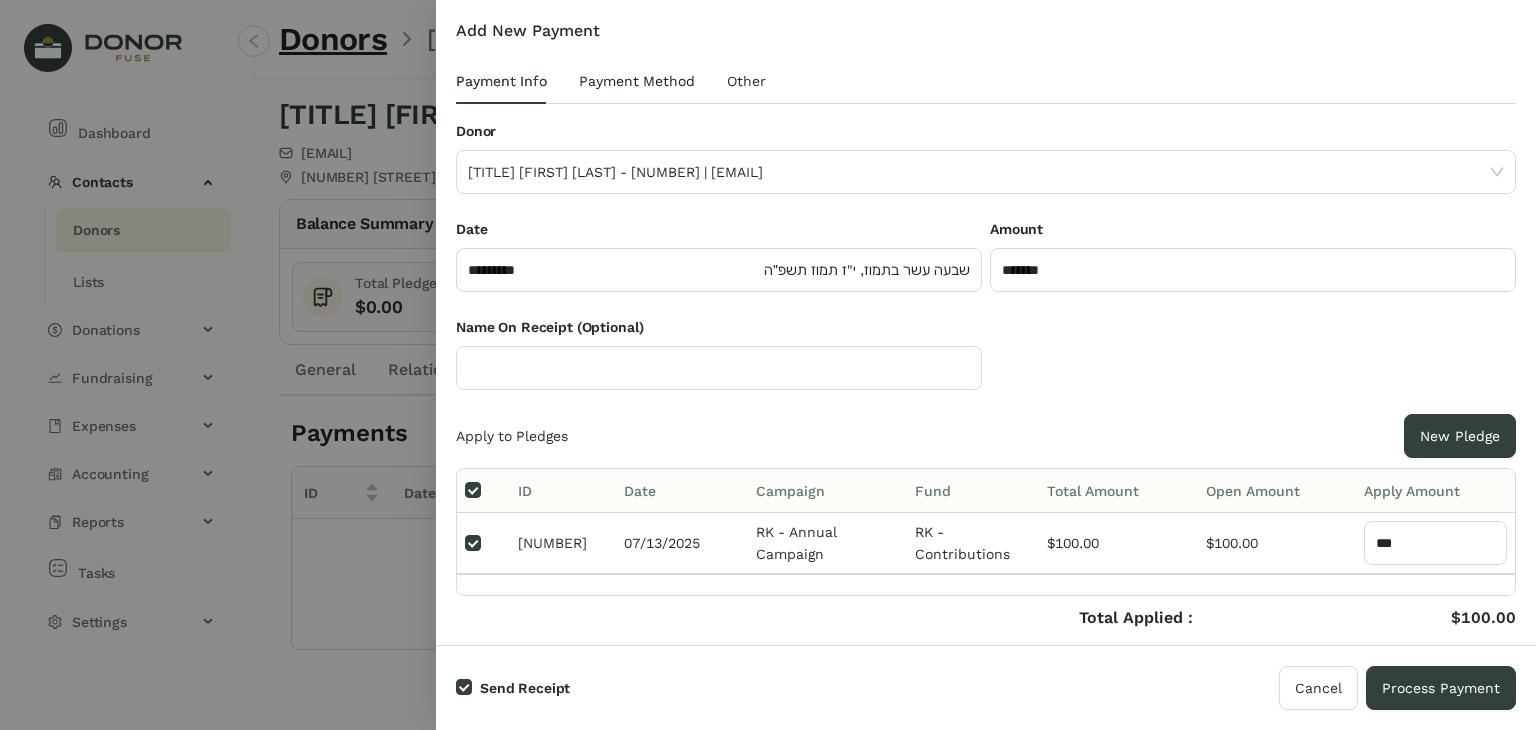 click on "Payment Method" at bounding box center (637, 81) 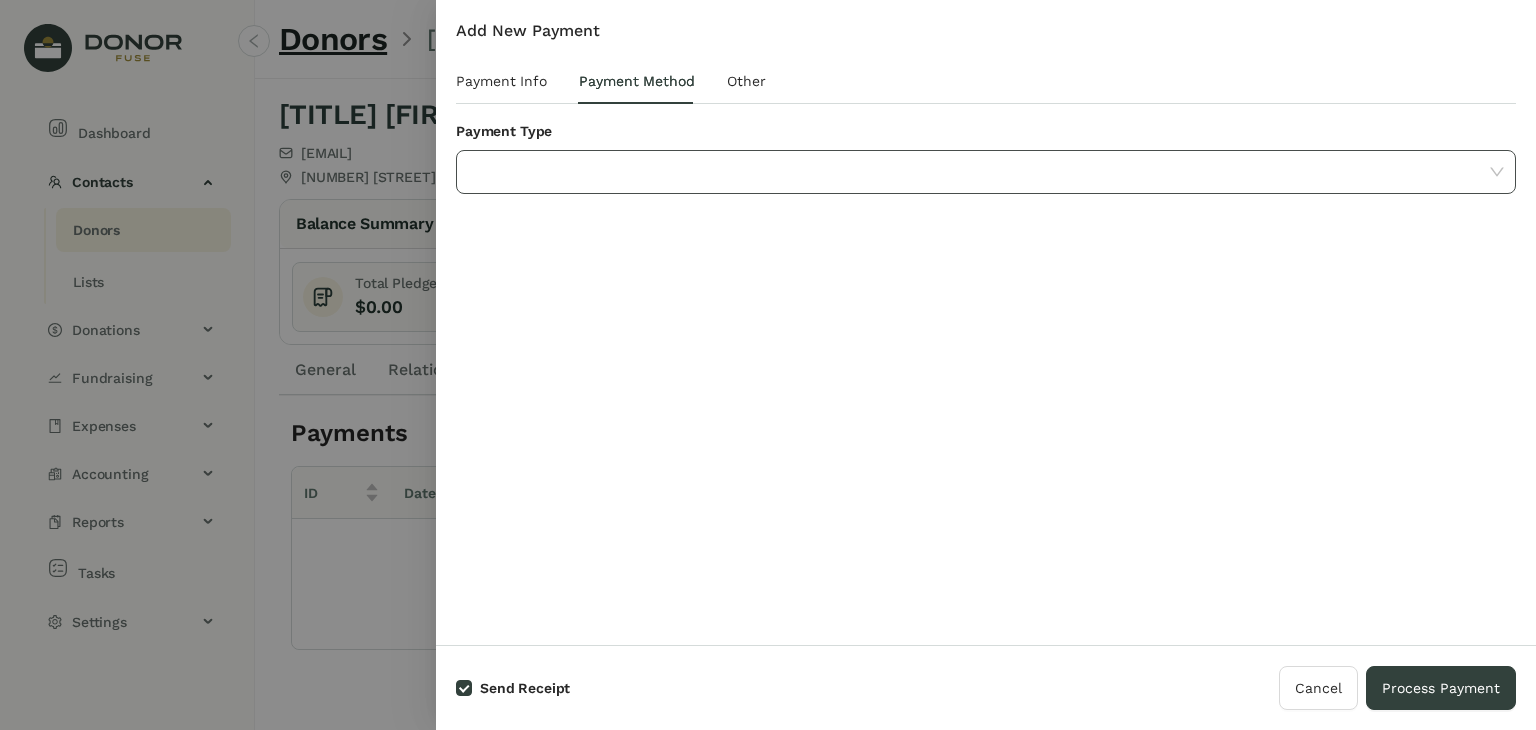 click 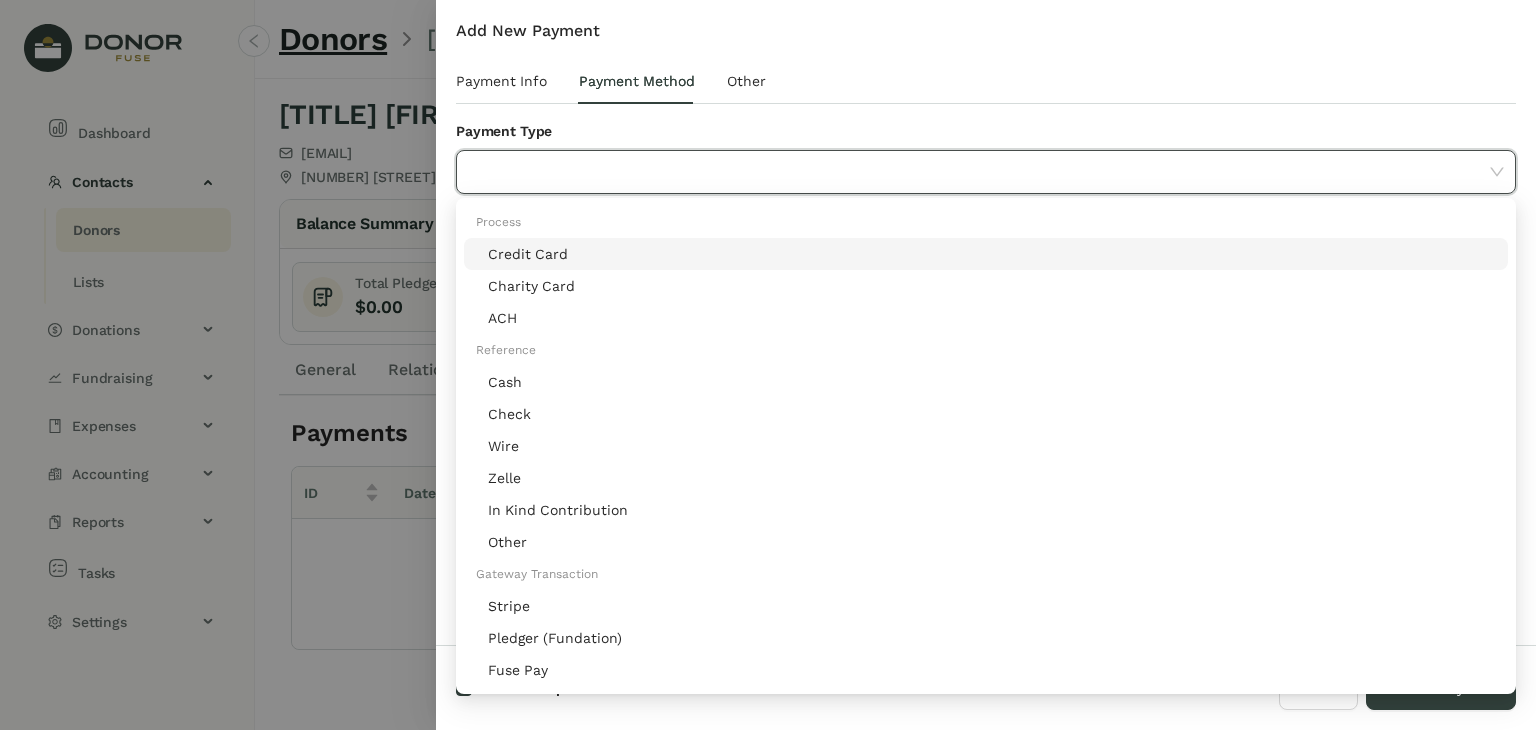 click on "Stripe" 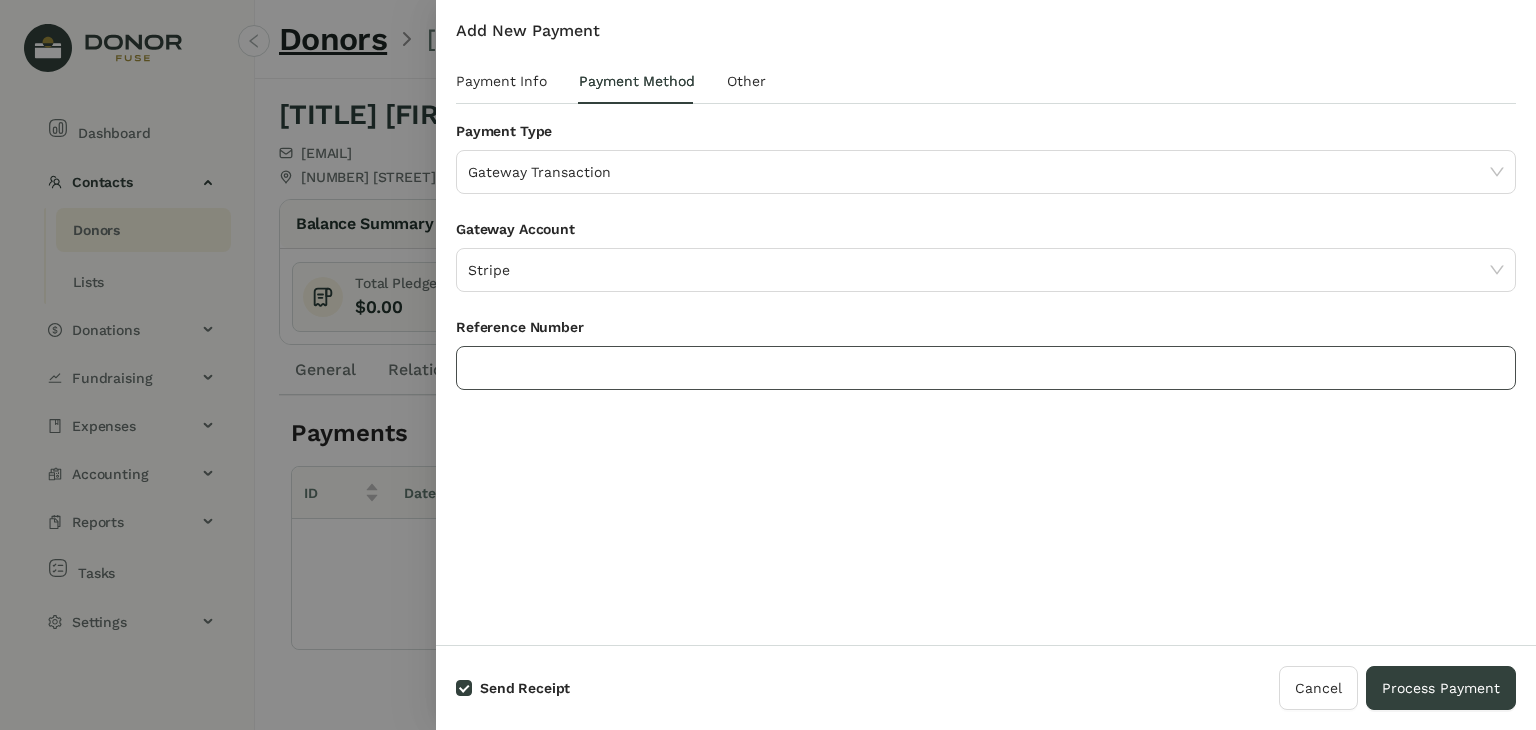 click 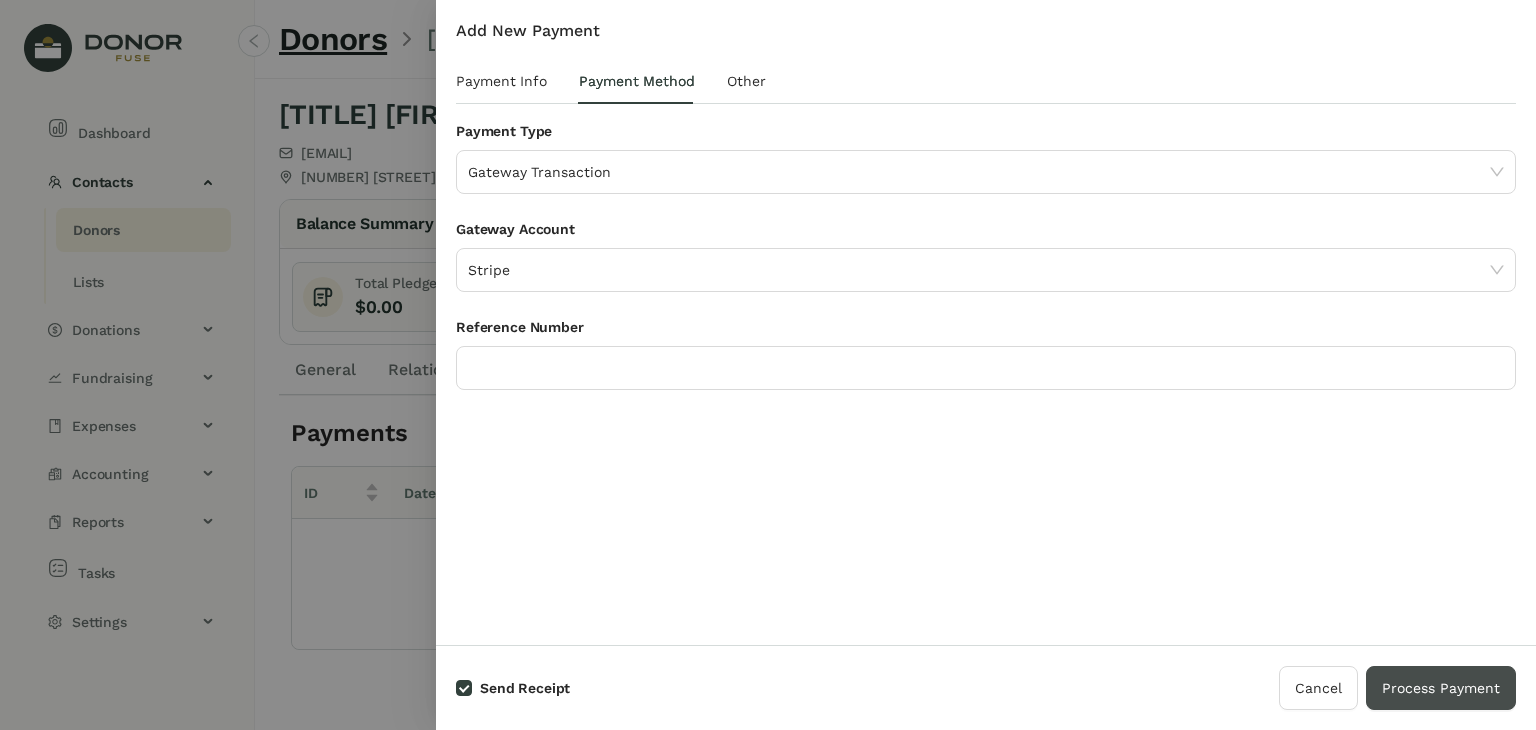 click on "Process Payment" at bounding box center [1441, 688] 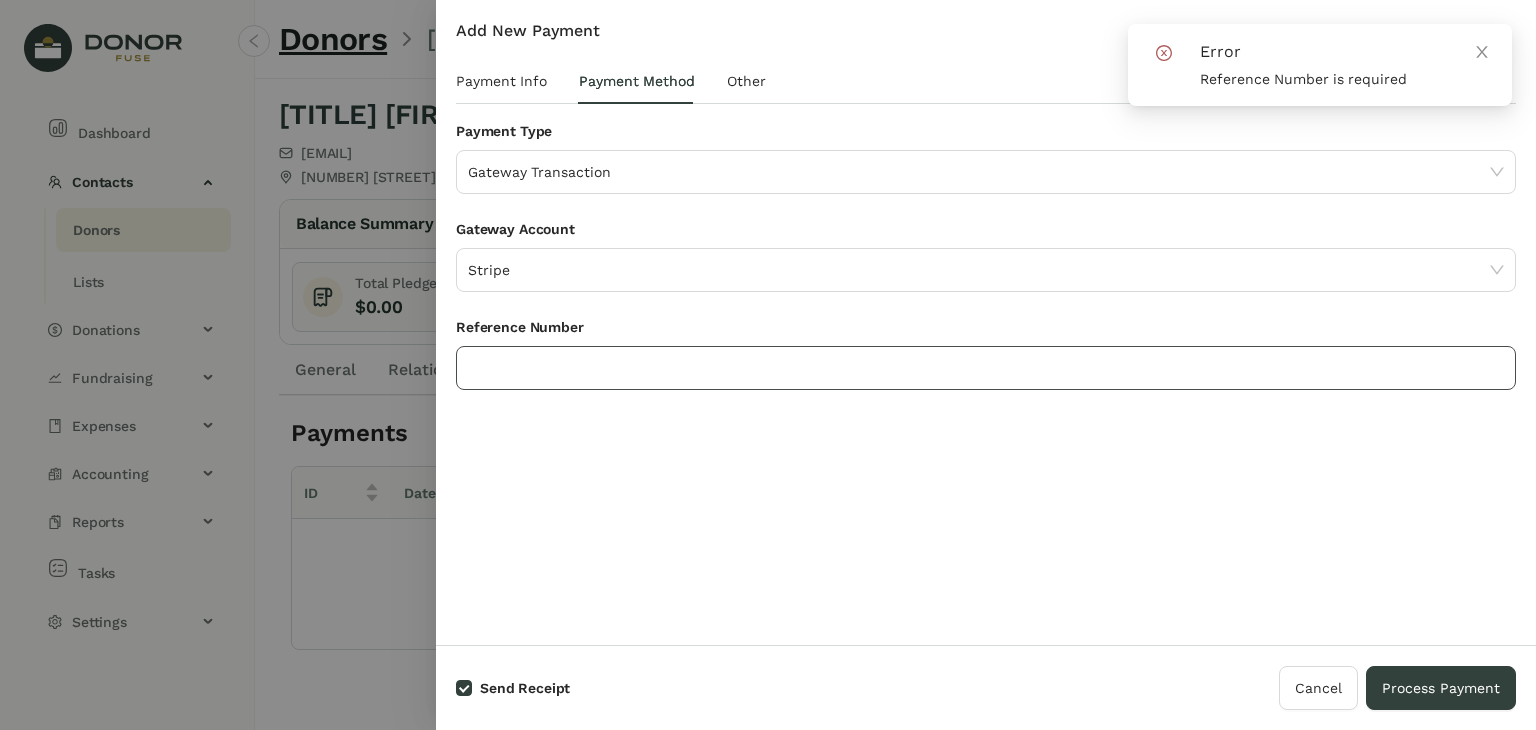 click 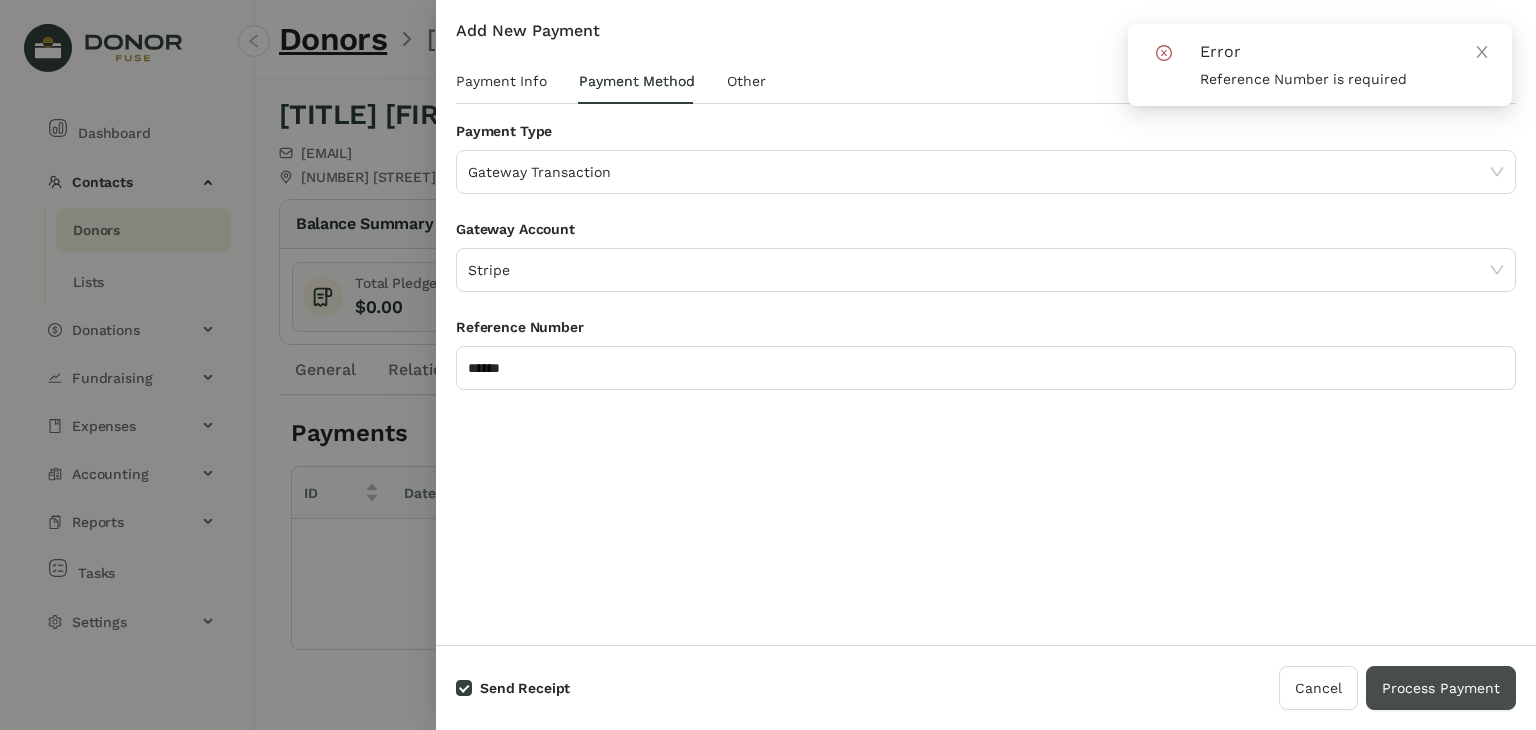 click on "Process Payment" at bounding box center [1441, 688] 